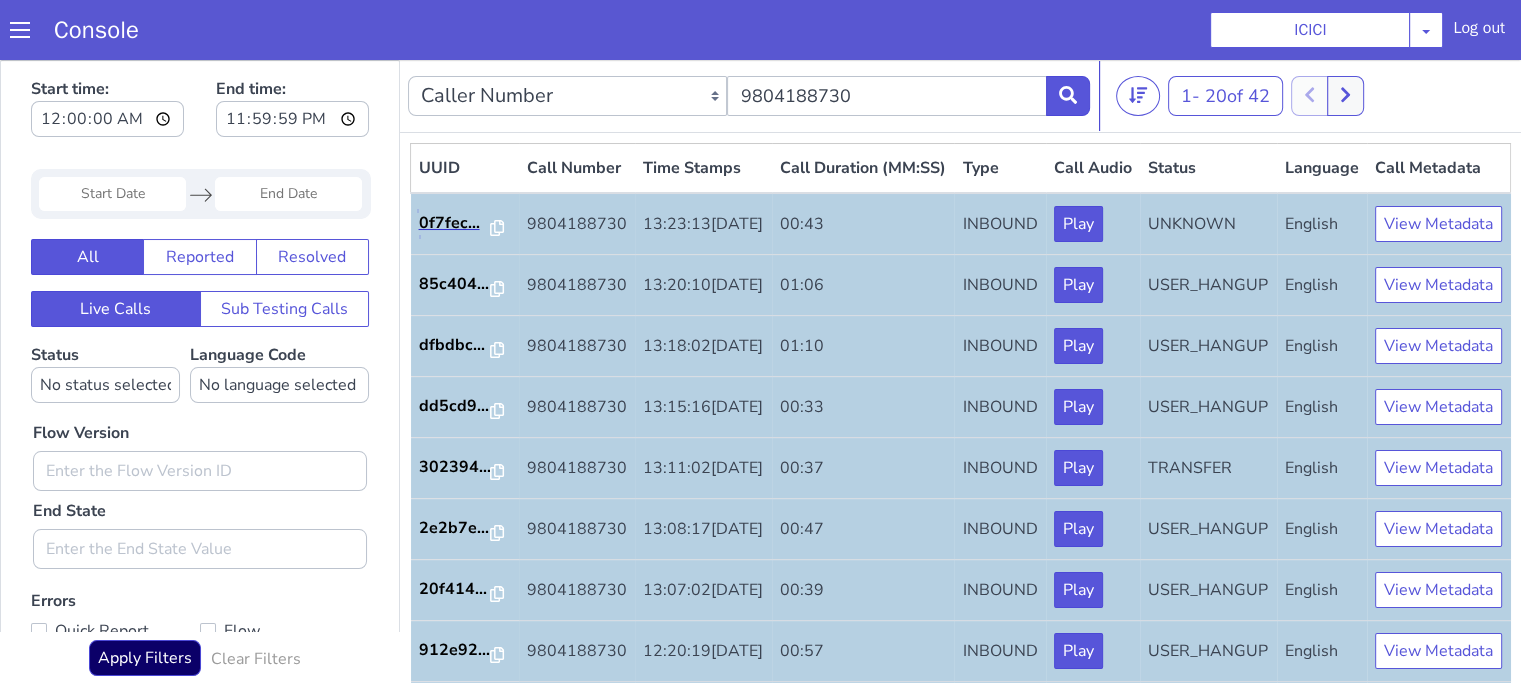 scroll, scrollTop: 0, scrollLeft: 0, axis: both 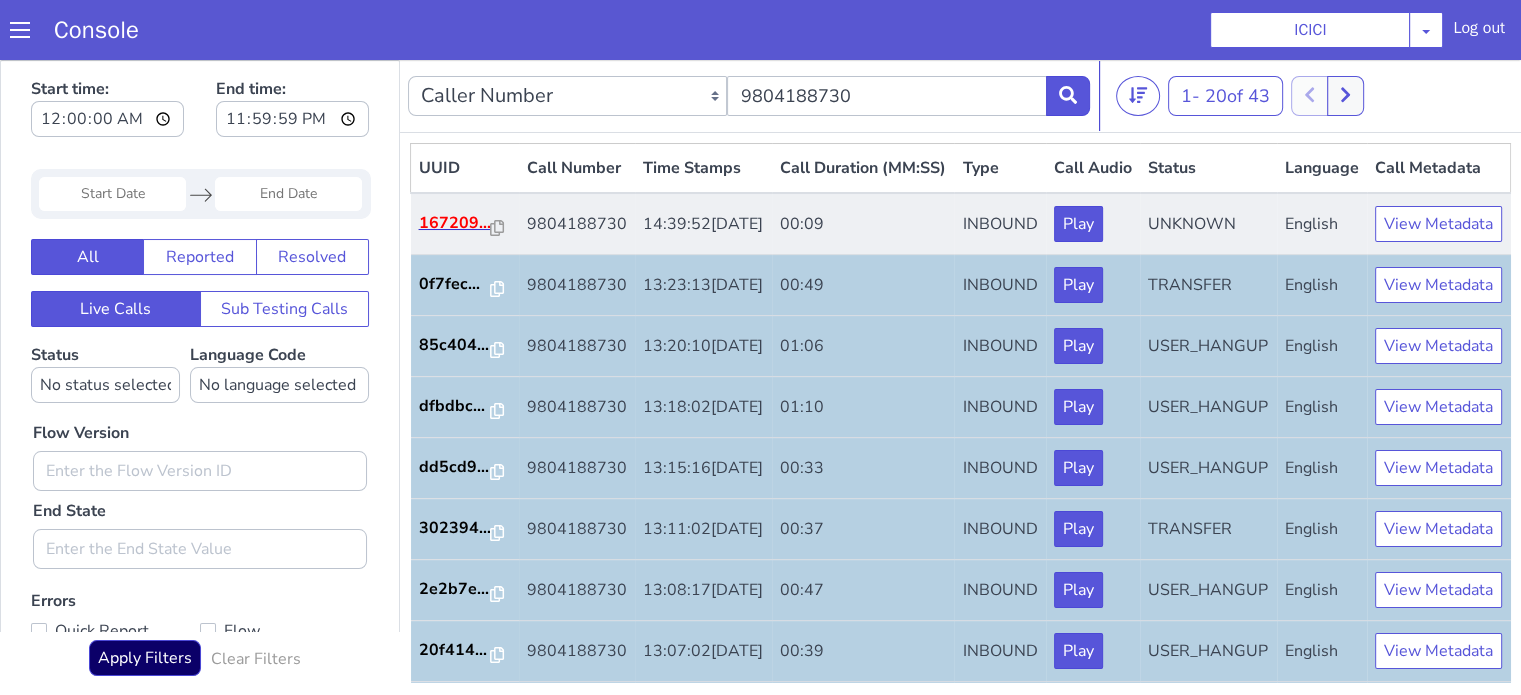 click on "167209..." at bounding box center (465, 224) 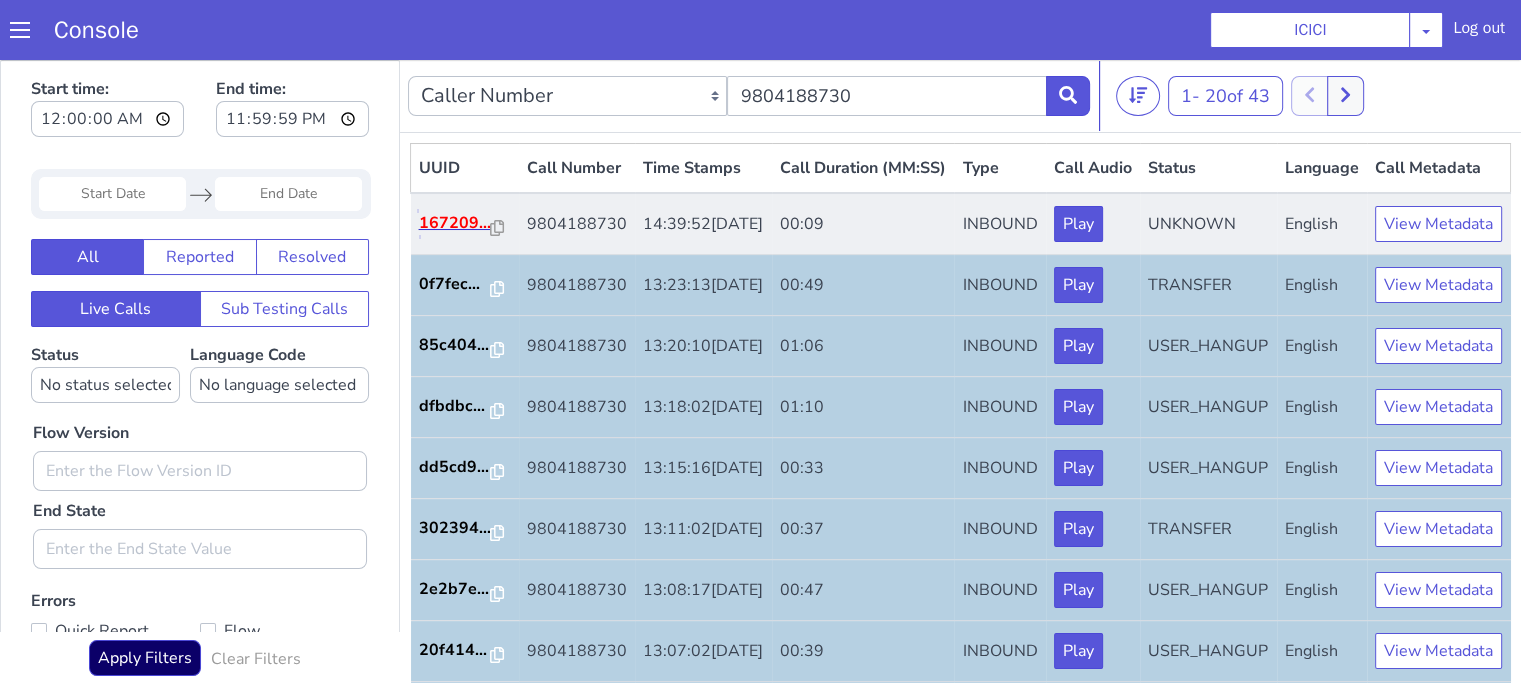 click on "167209..." at bounding box center [455, 223] 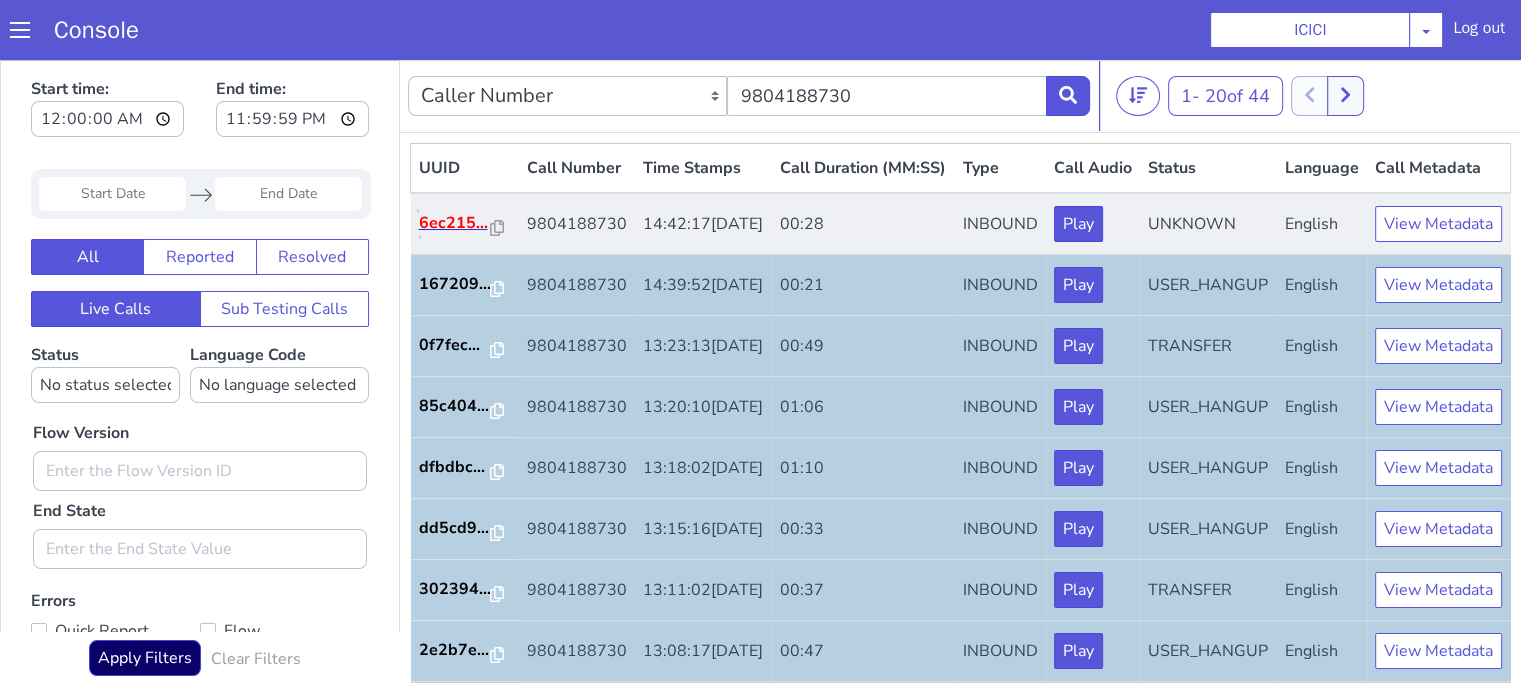 click on "6ec215..." at bounding box center [455, 223] 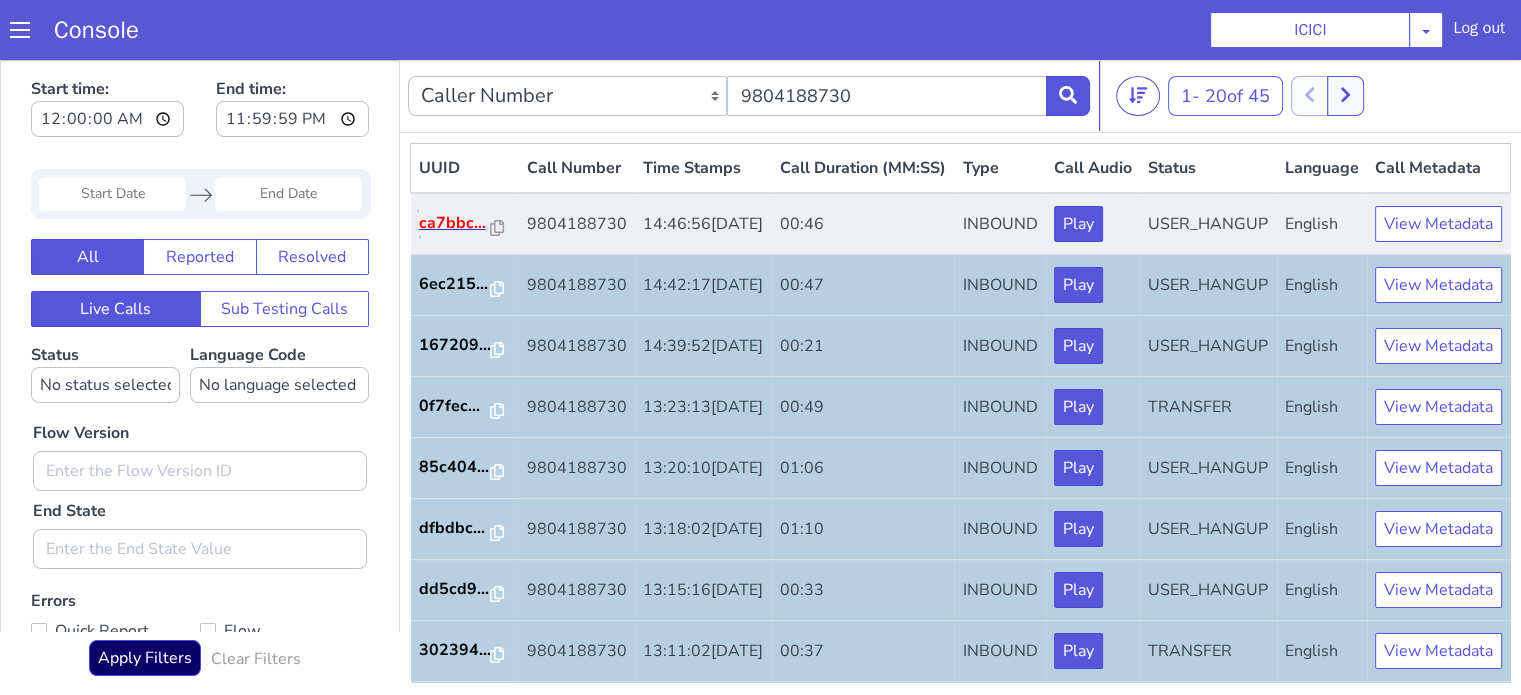 click on "ca7bbc..." at bounding box center (455, 223) 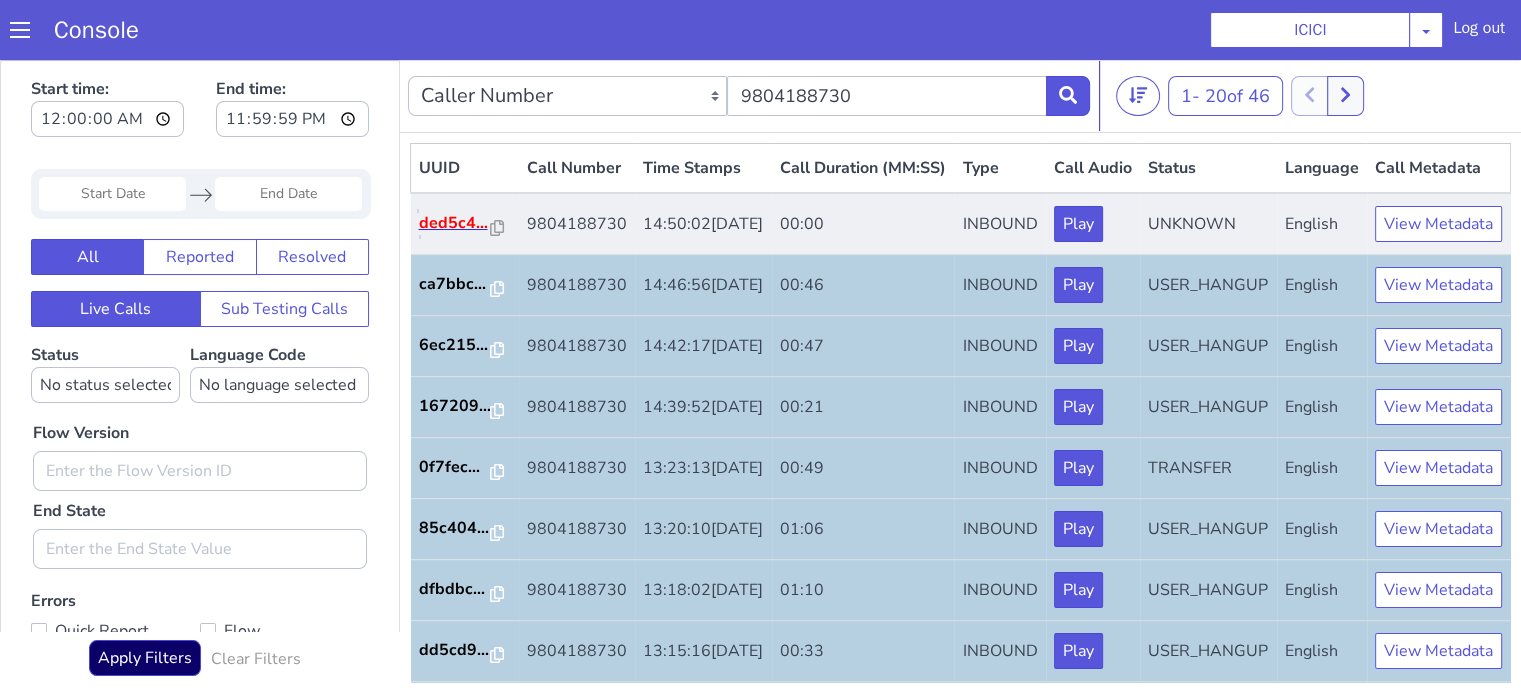 click on "ded5c4..." at bounding box center (455, 223) 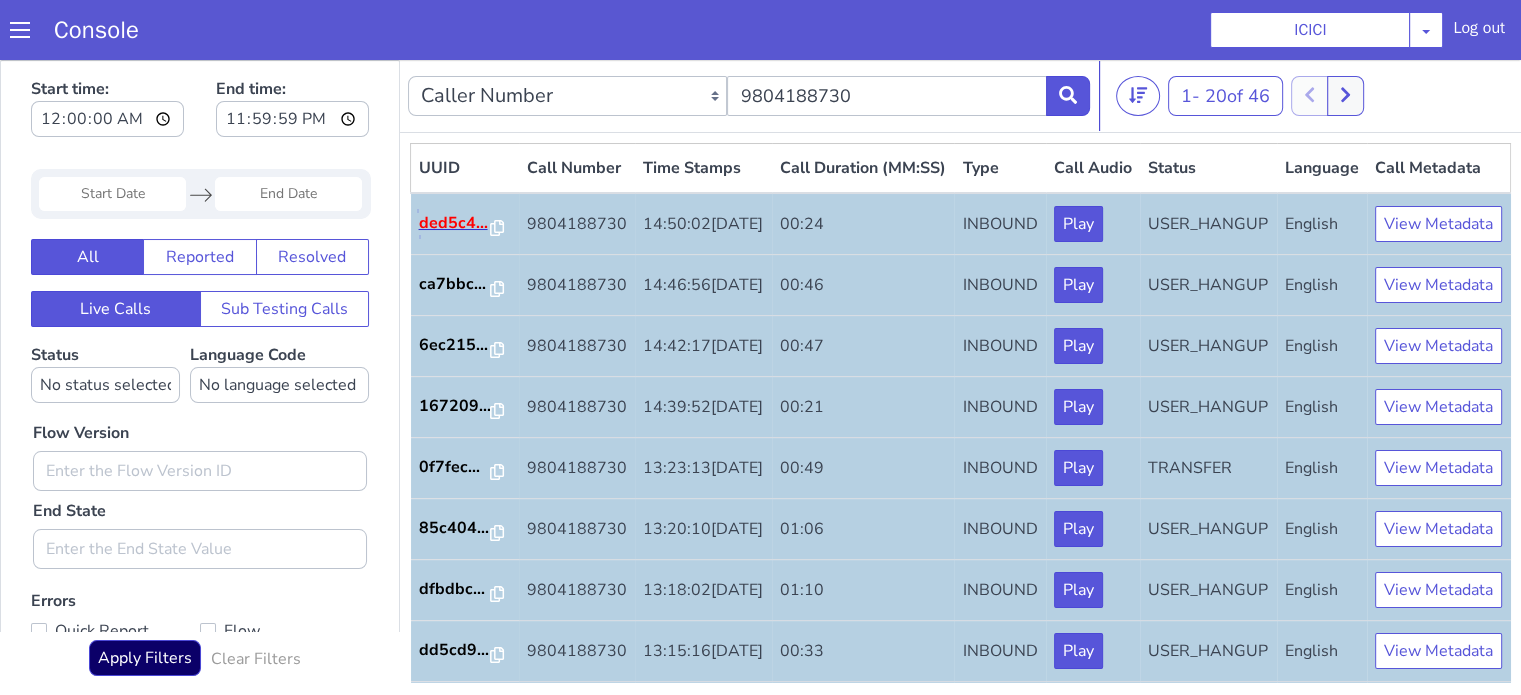 click on "ded5c4..." at bounding box center (455, 223) 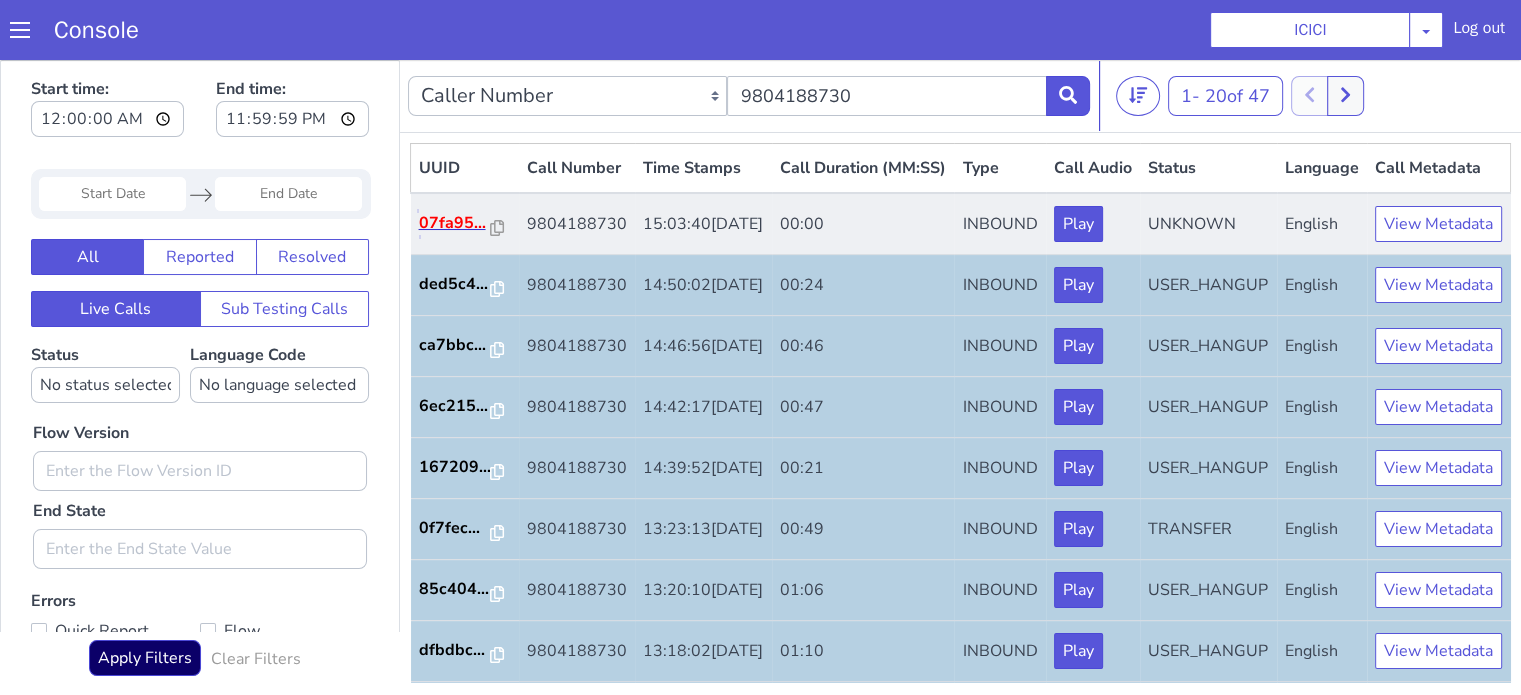 click on "07fa95..." at bounding box center (455, 223) 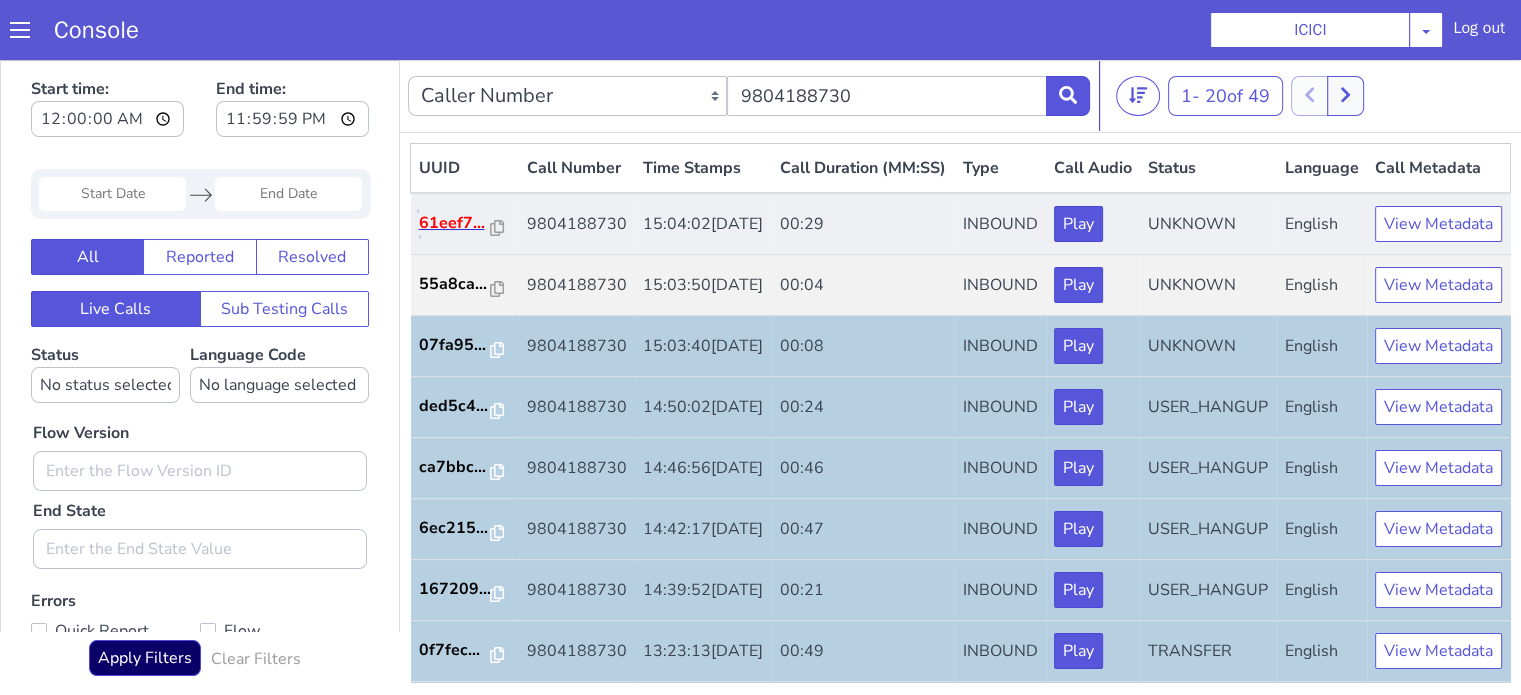 click on "61eef7..." at bounding box center [455, 223] 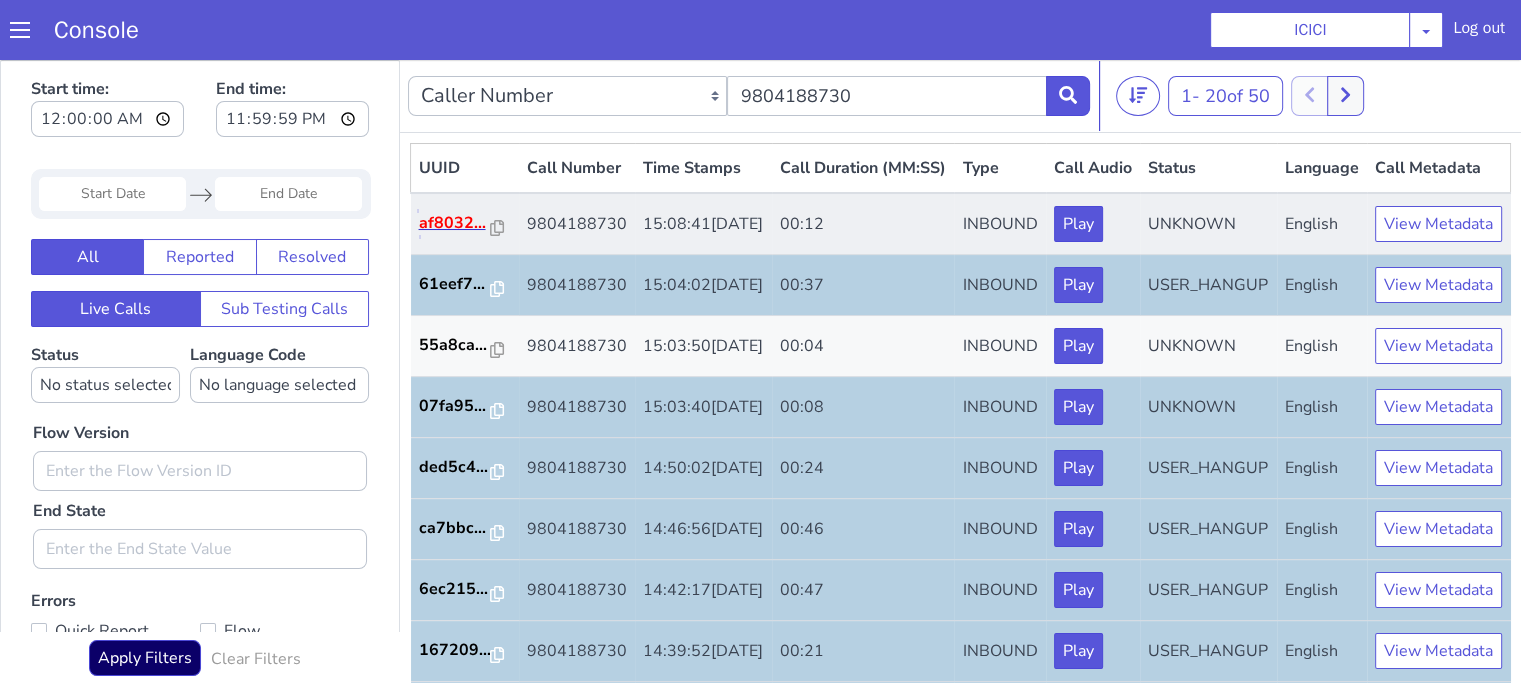 click on "af8032..." at bounding box center [455, 223] 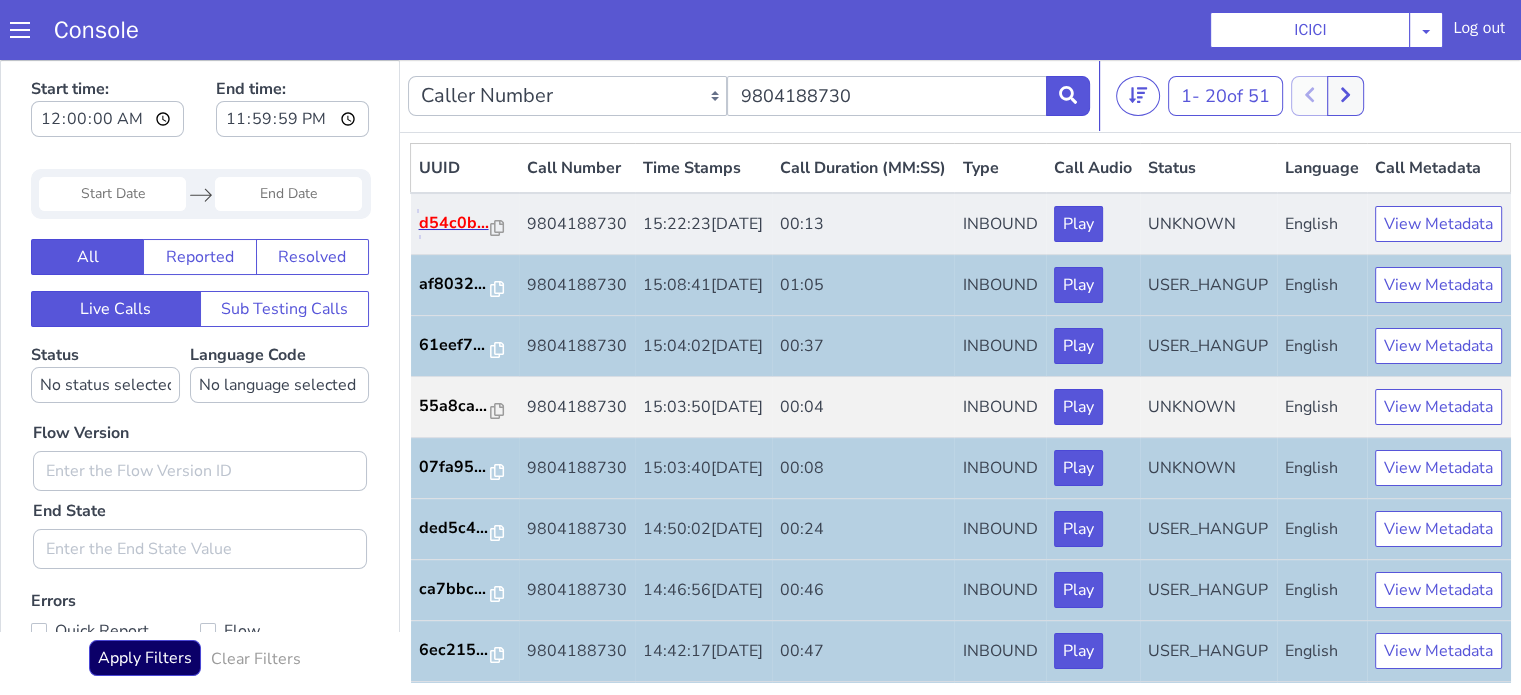 click on "d54c0b..." at bounding box center (455, 223) 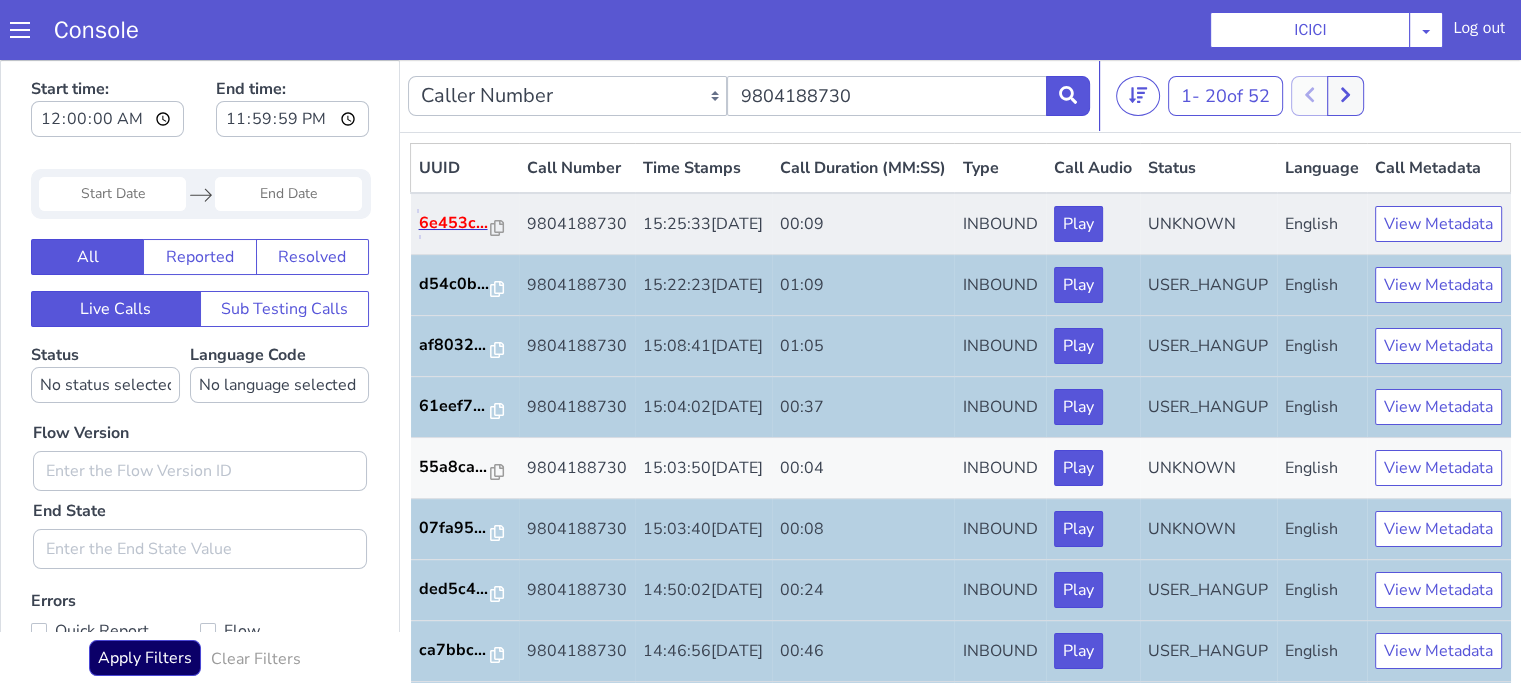 click on "6e453c..." at bounding box center [455, 223] 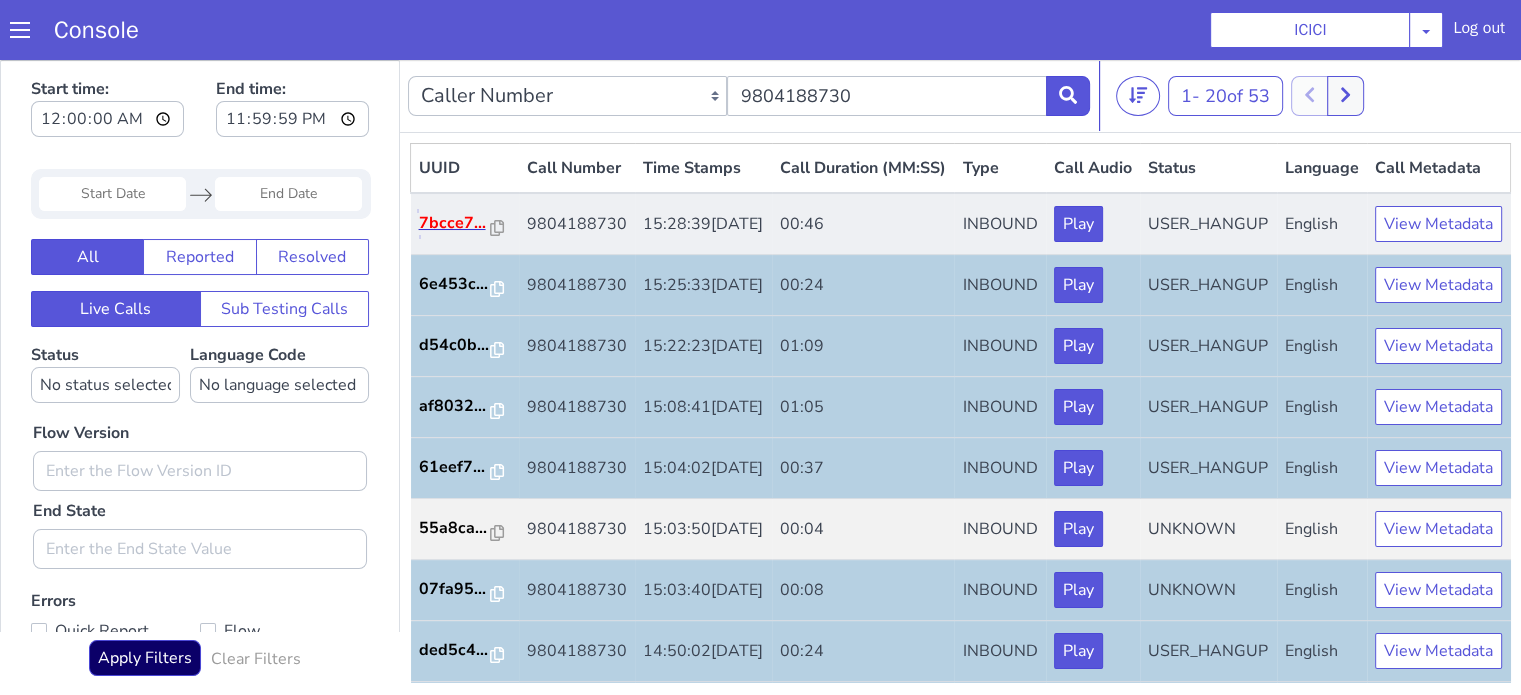 click on "7bcce7..." at bounding box center (455, 223) 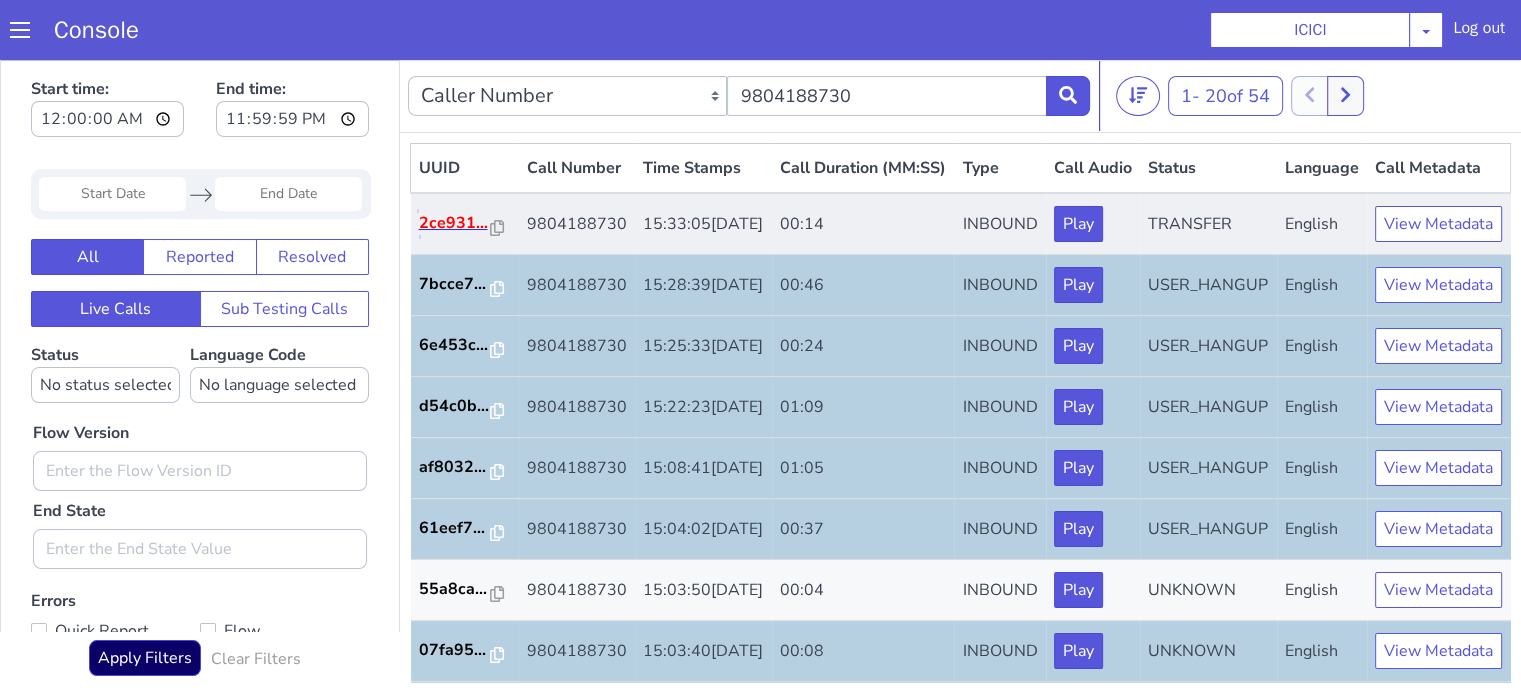 click on "2ce931..." at bounding box center (455, 223) 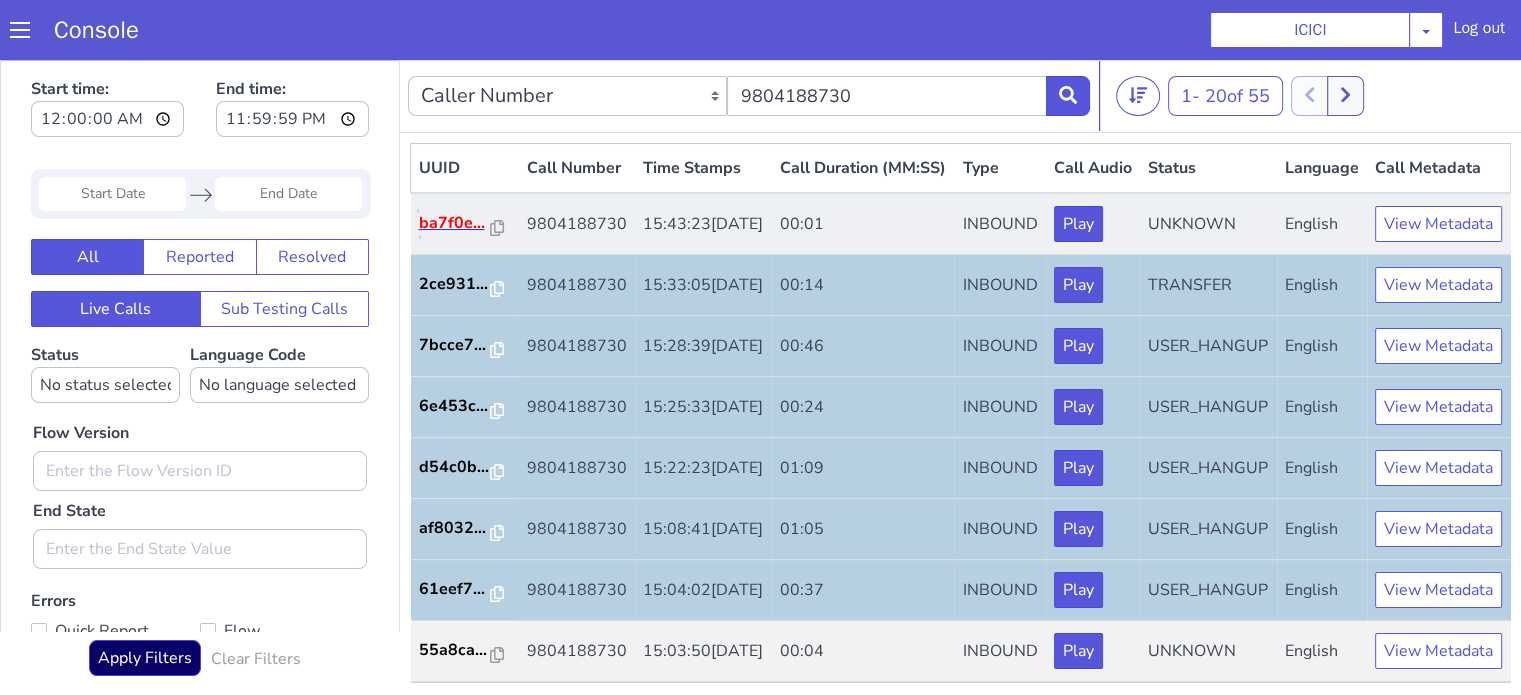 click on "ba7f0e..." at bounding box center (455, 223) 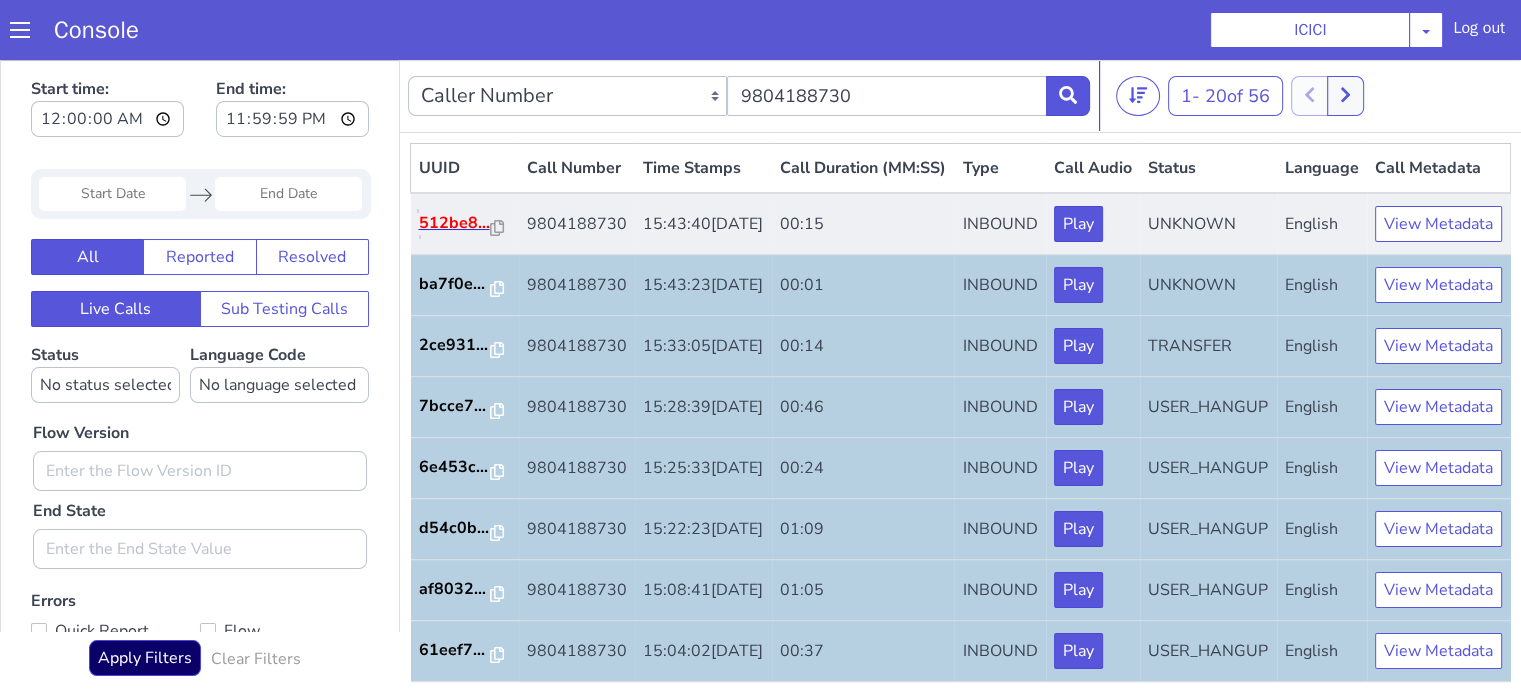click on "512be8..." at bounding box center [455, 223] 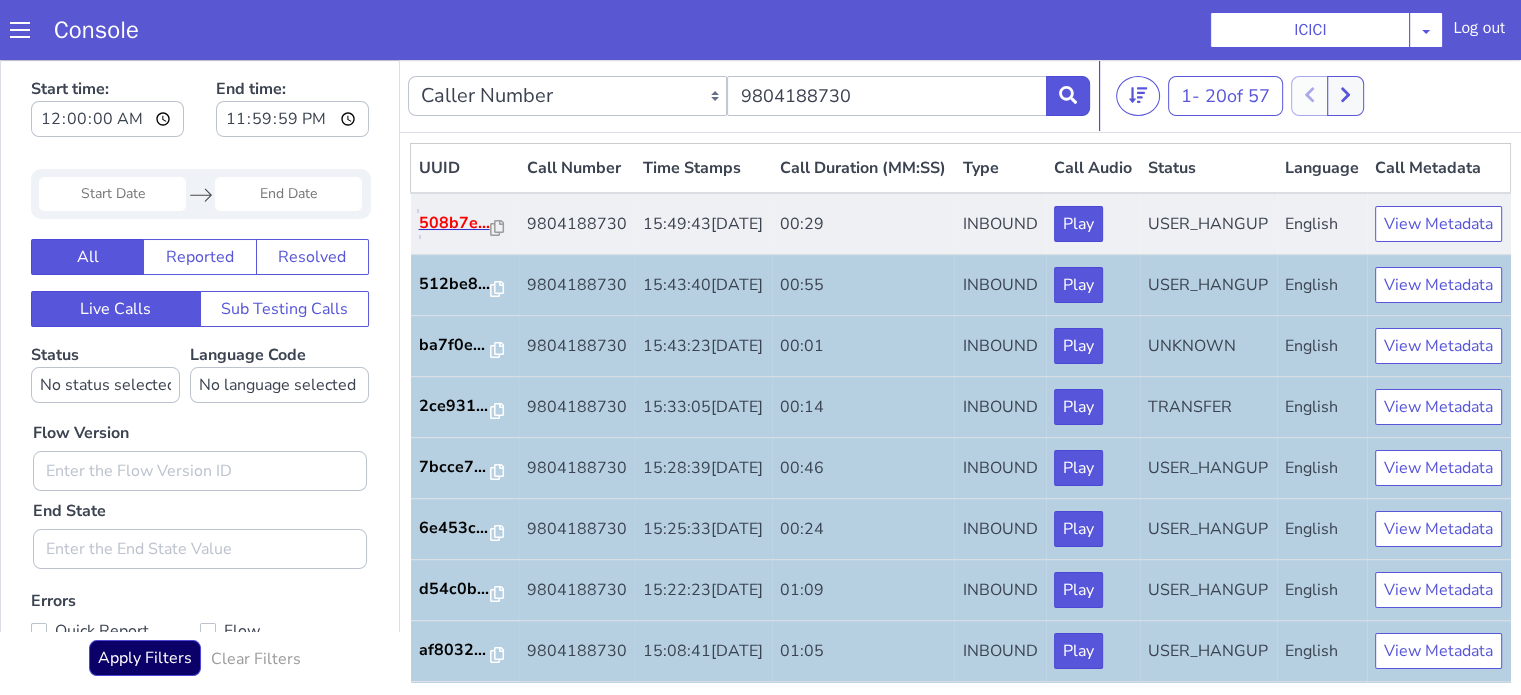 click on "508b7e..." at bounding box center [455, 223] 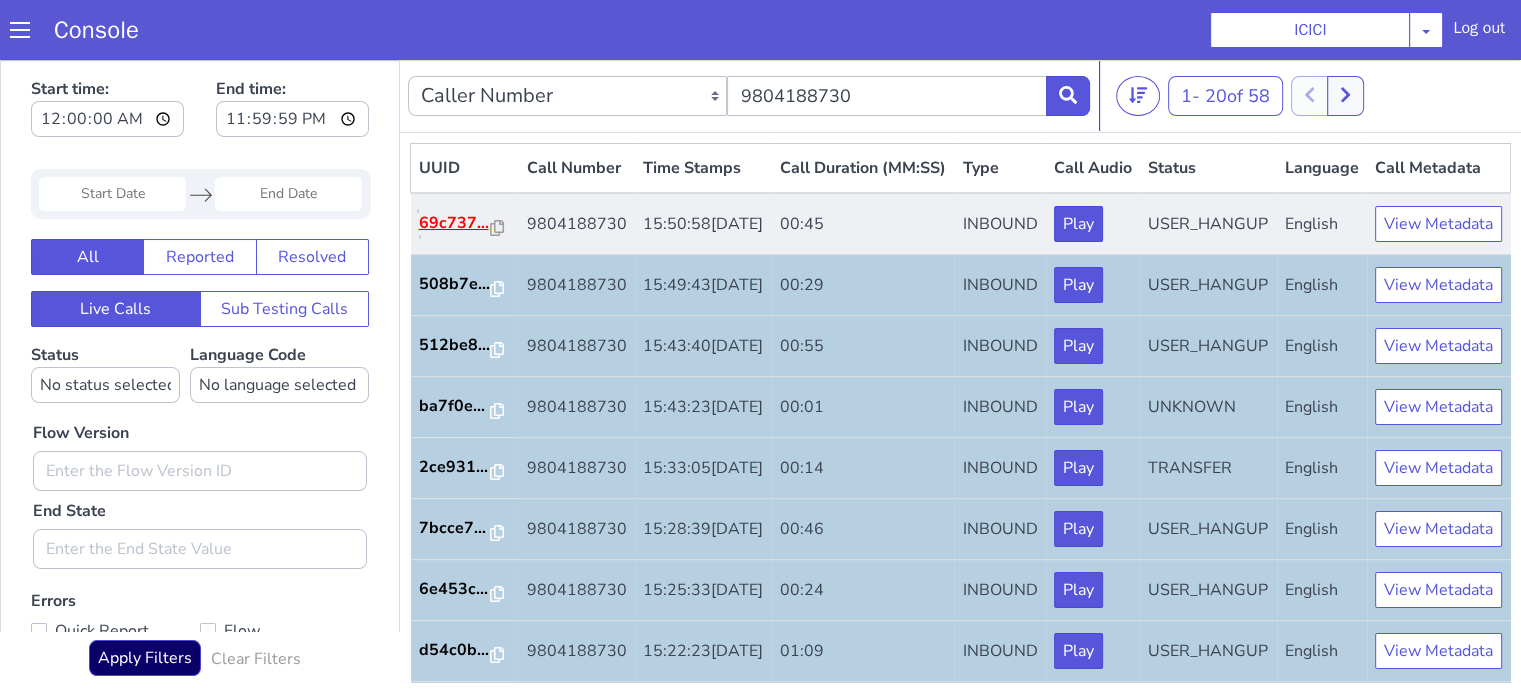 click on "69c737..." at bounding box center [455, 223] 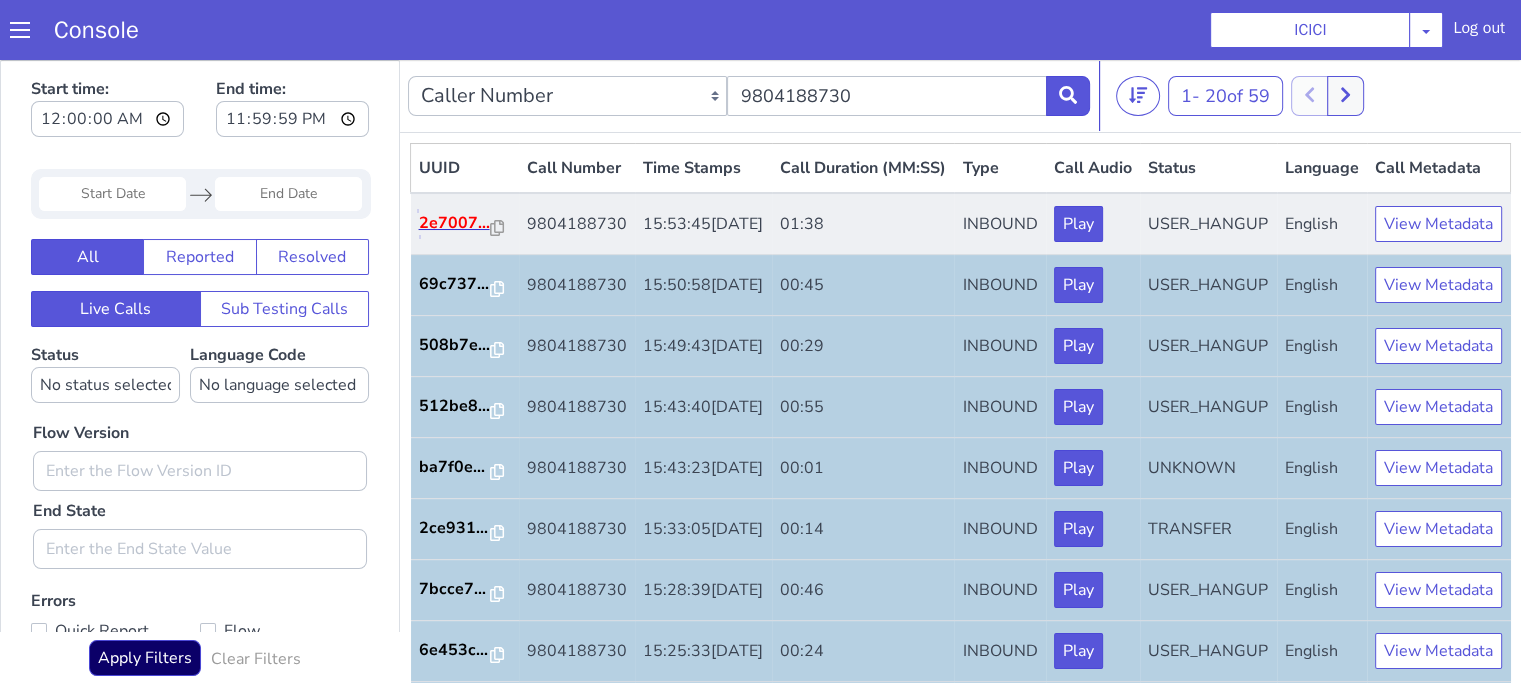 click on "2e7007..." at bounding box center (455, 223) 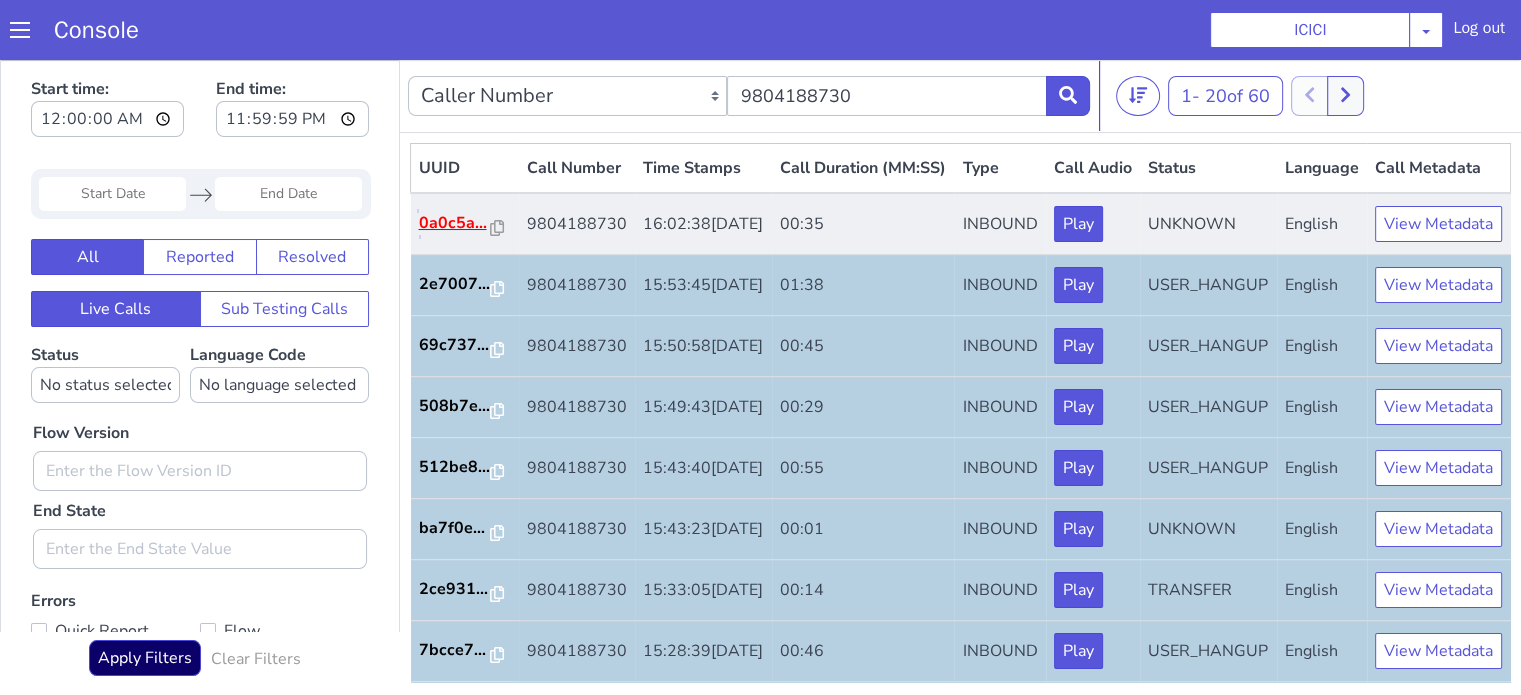 click on "0a0c5a..." at bounding box center [455, 223] 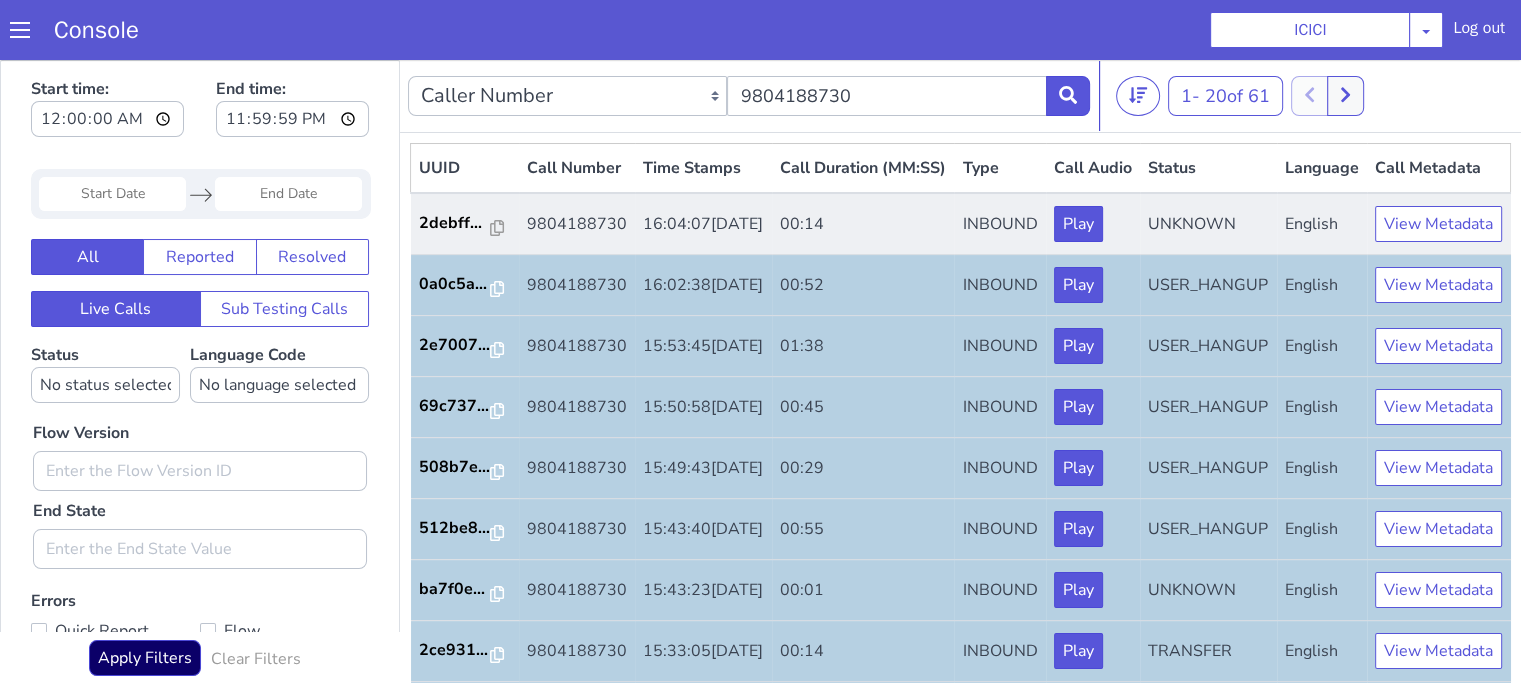 click on "2debff..." at bounding box center (465, 224) 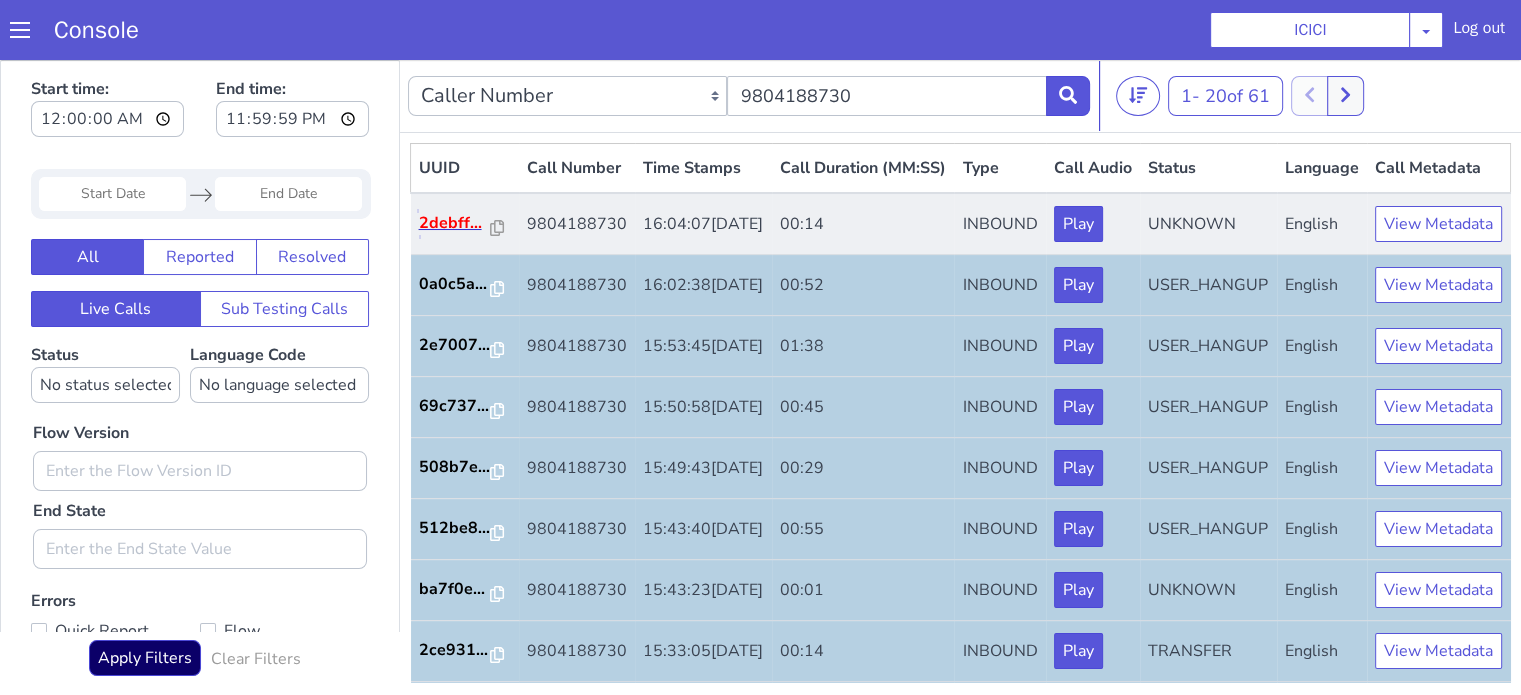 click on "2debff..." at bounding box center (455, 223) 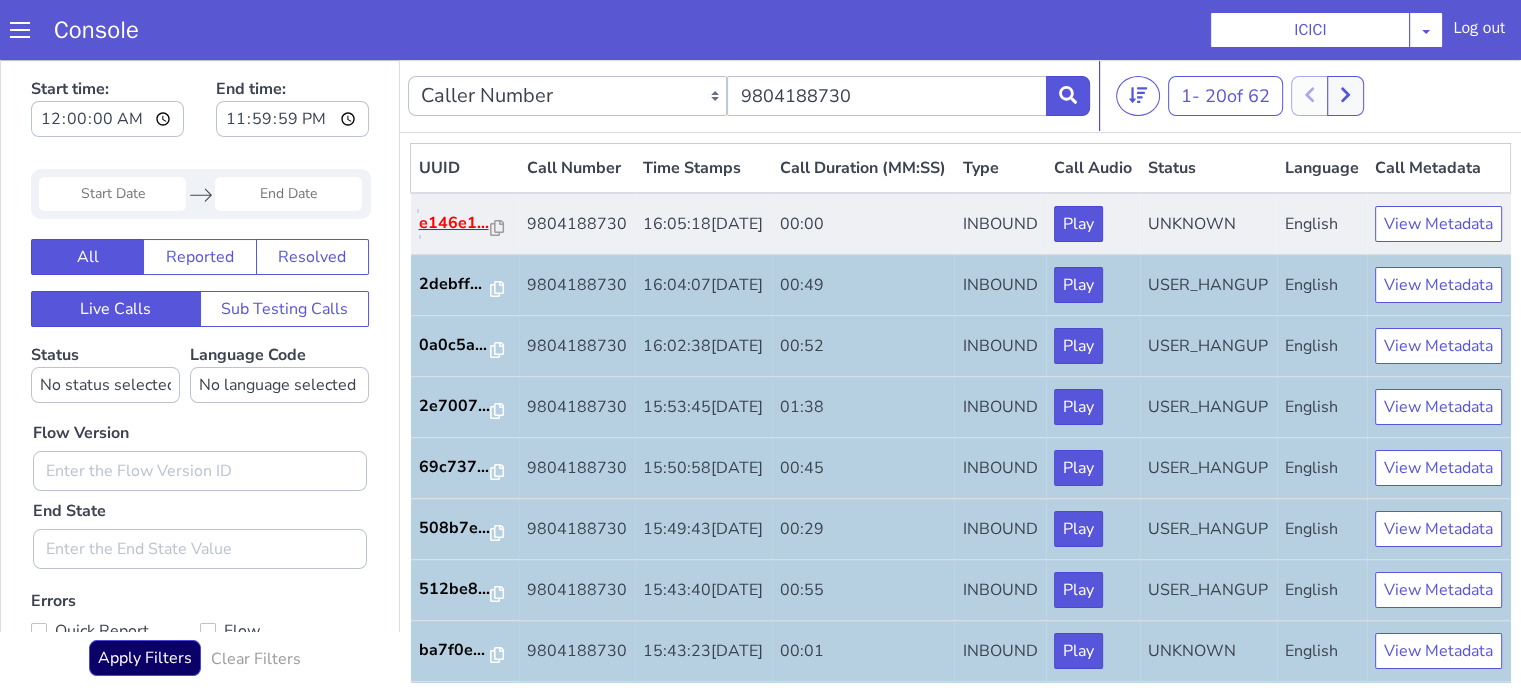 click on "e146e1..." at bounding box center (455, 223) 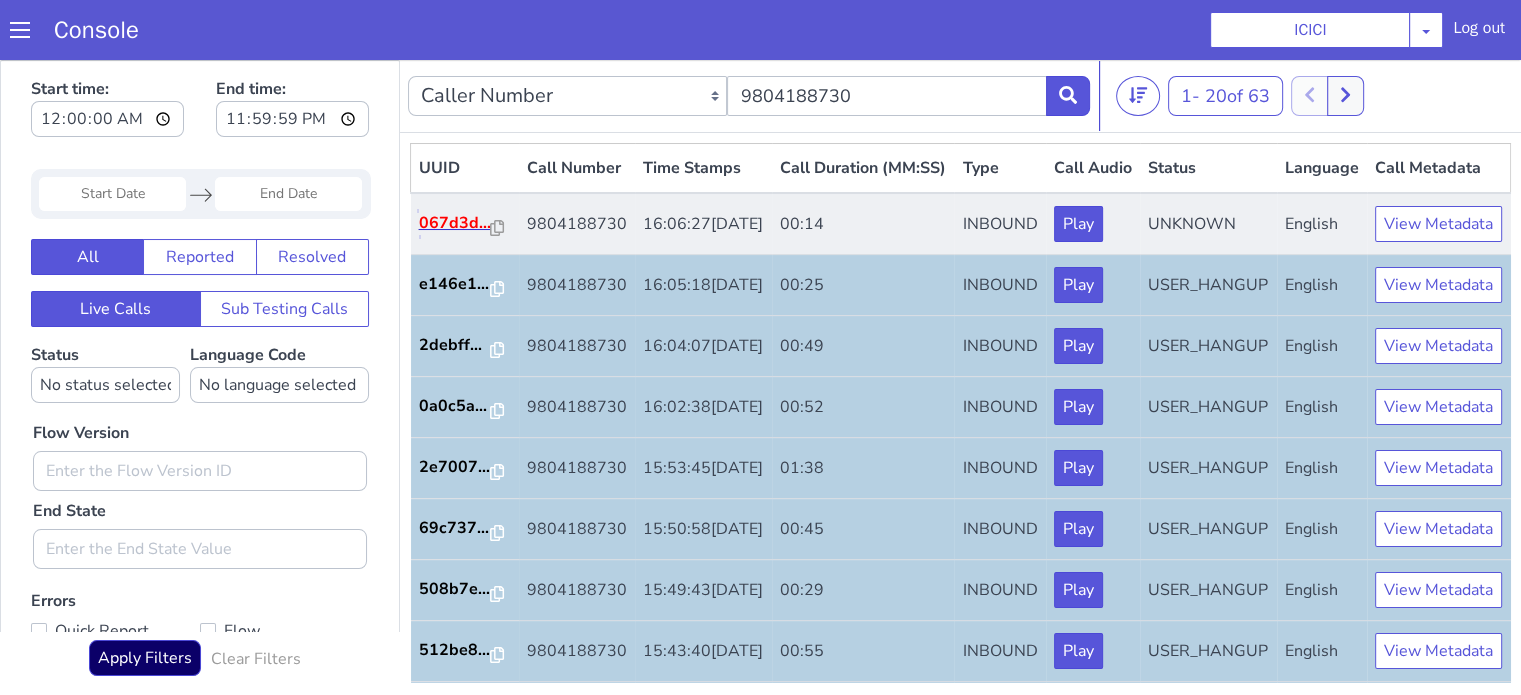 click on "067d3d..." at bounding box center (455, 223) 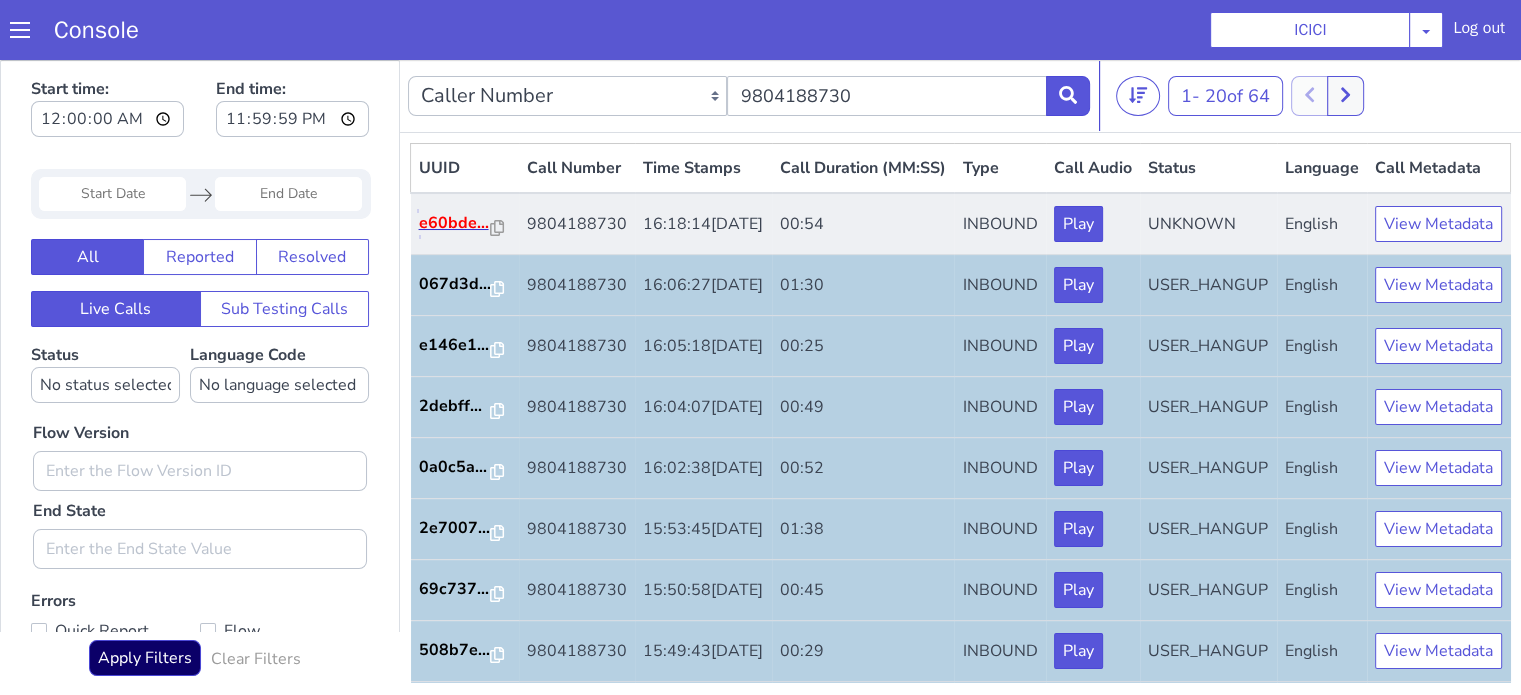 click on "e60bde..." at bounding box center (455, 223) 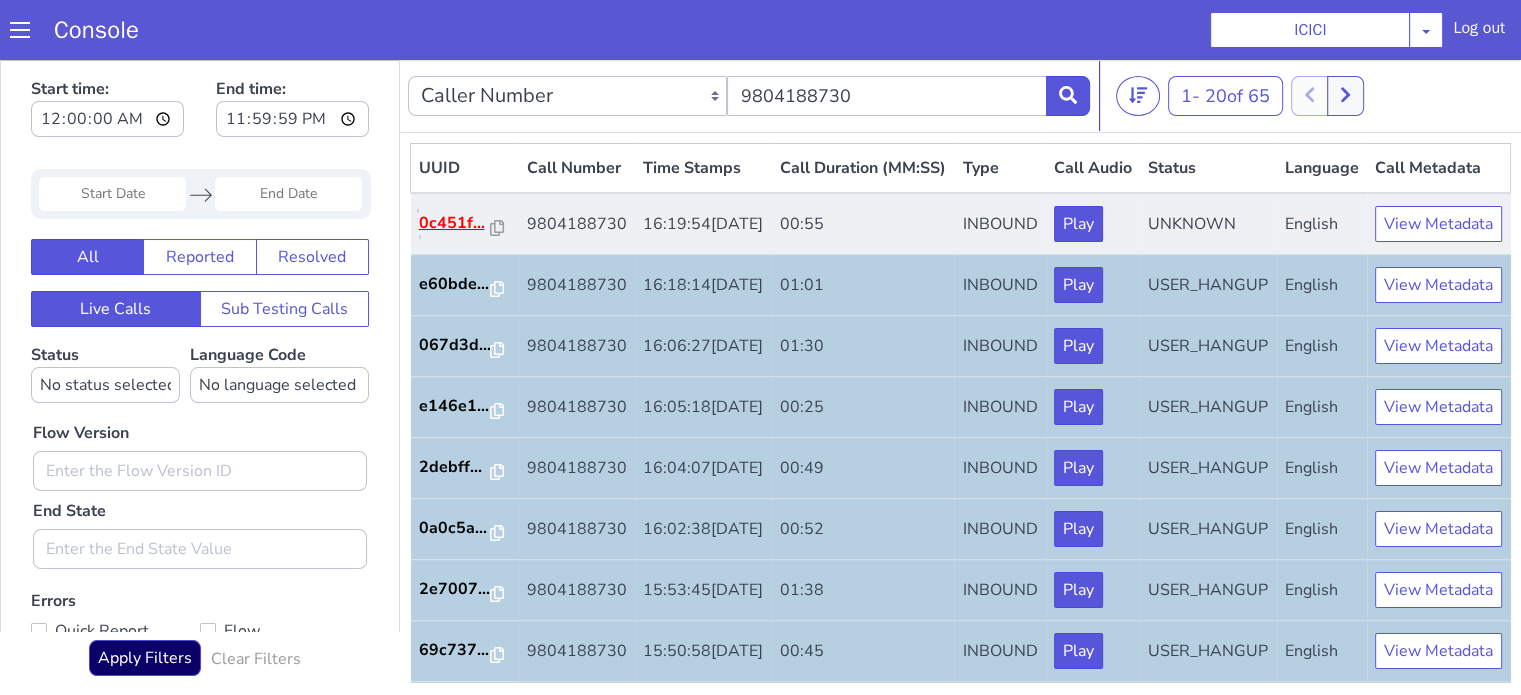 click on "0c451f..." at bounding box center [455, 223] 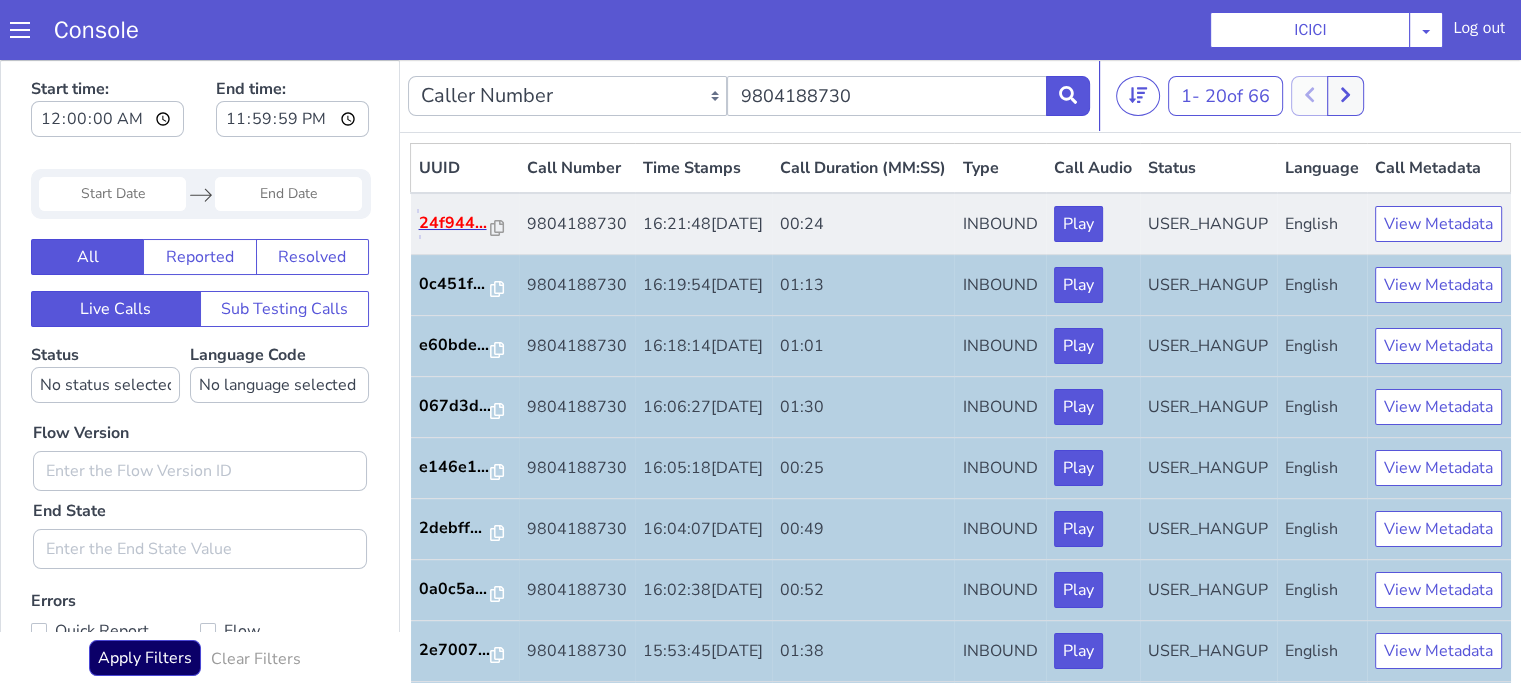 click on "24f944..." at bounding box center [455, 223] 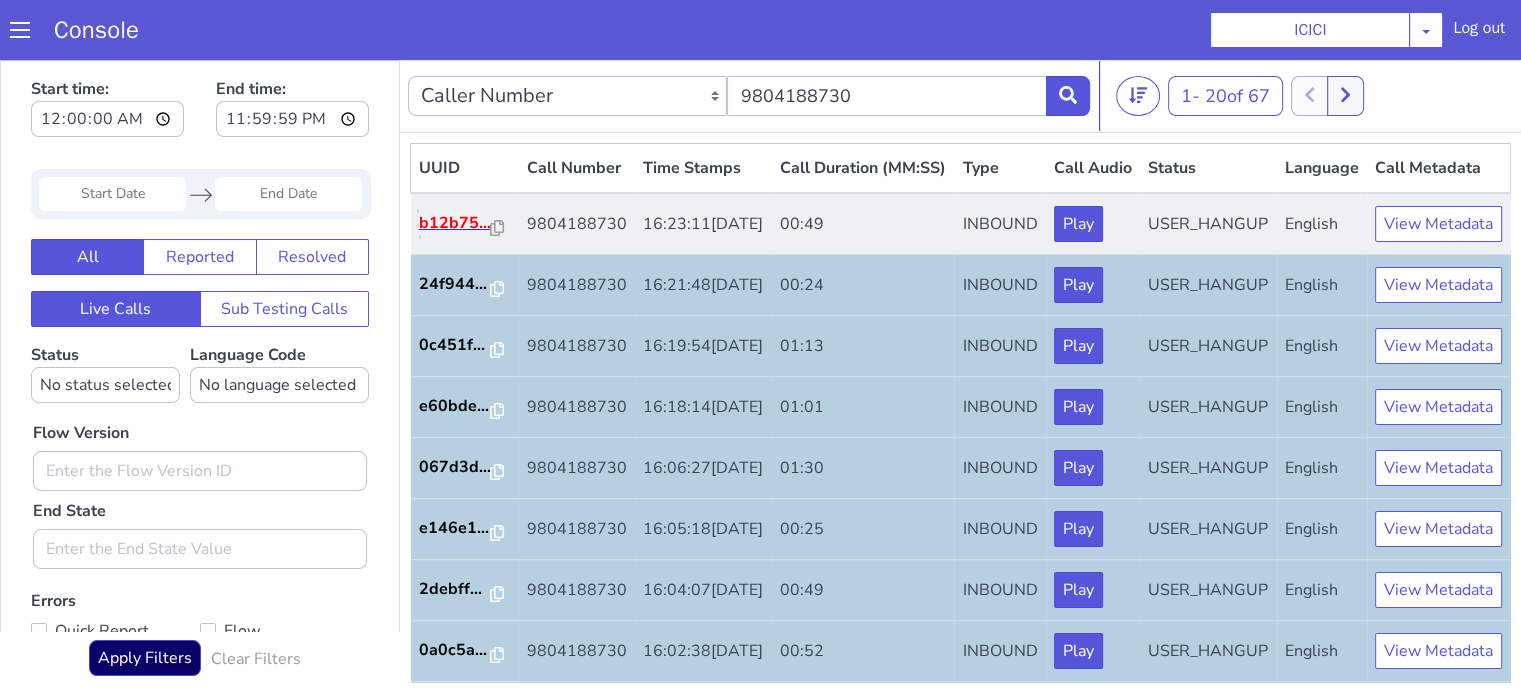 click on "b12b75..." at bounding box center (455, 223) 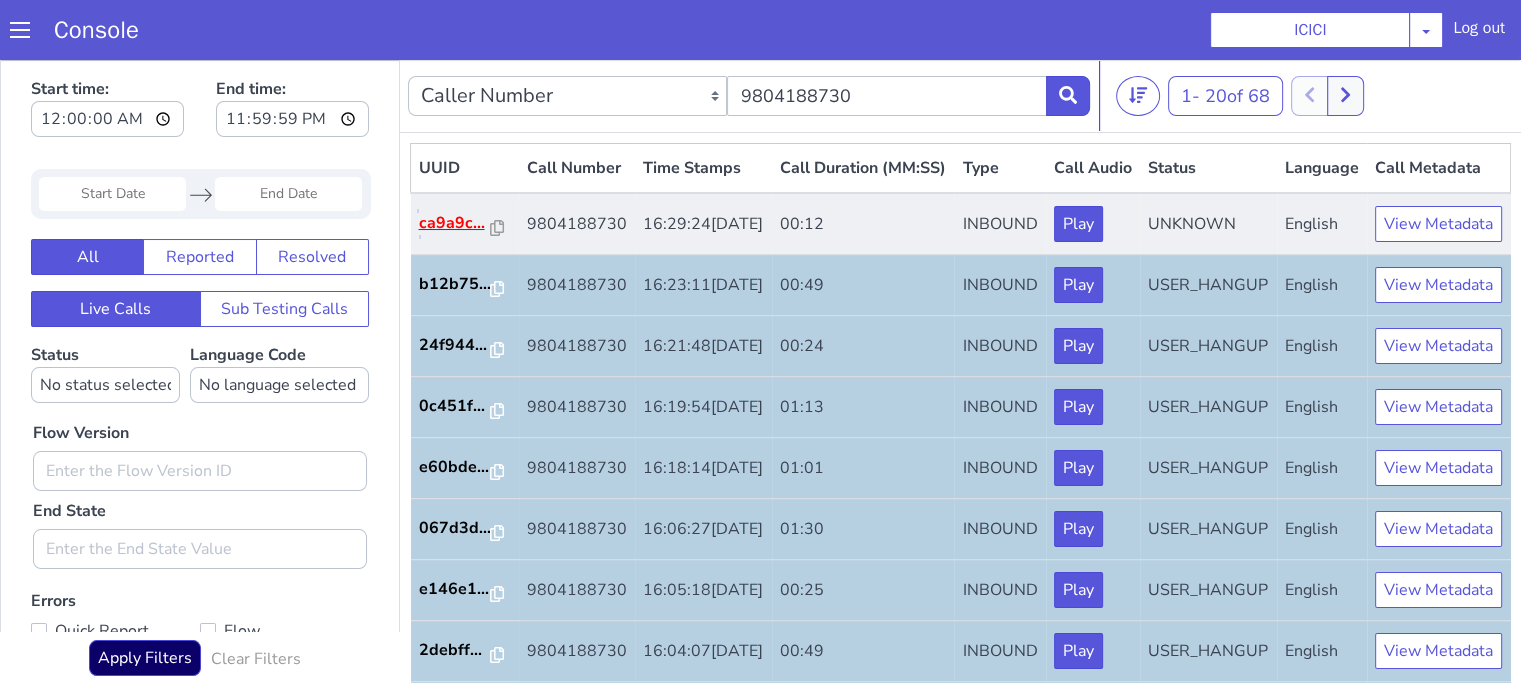 click on "ca9a9c..." at bounding box center [455, 223] 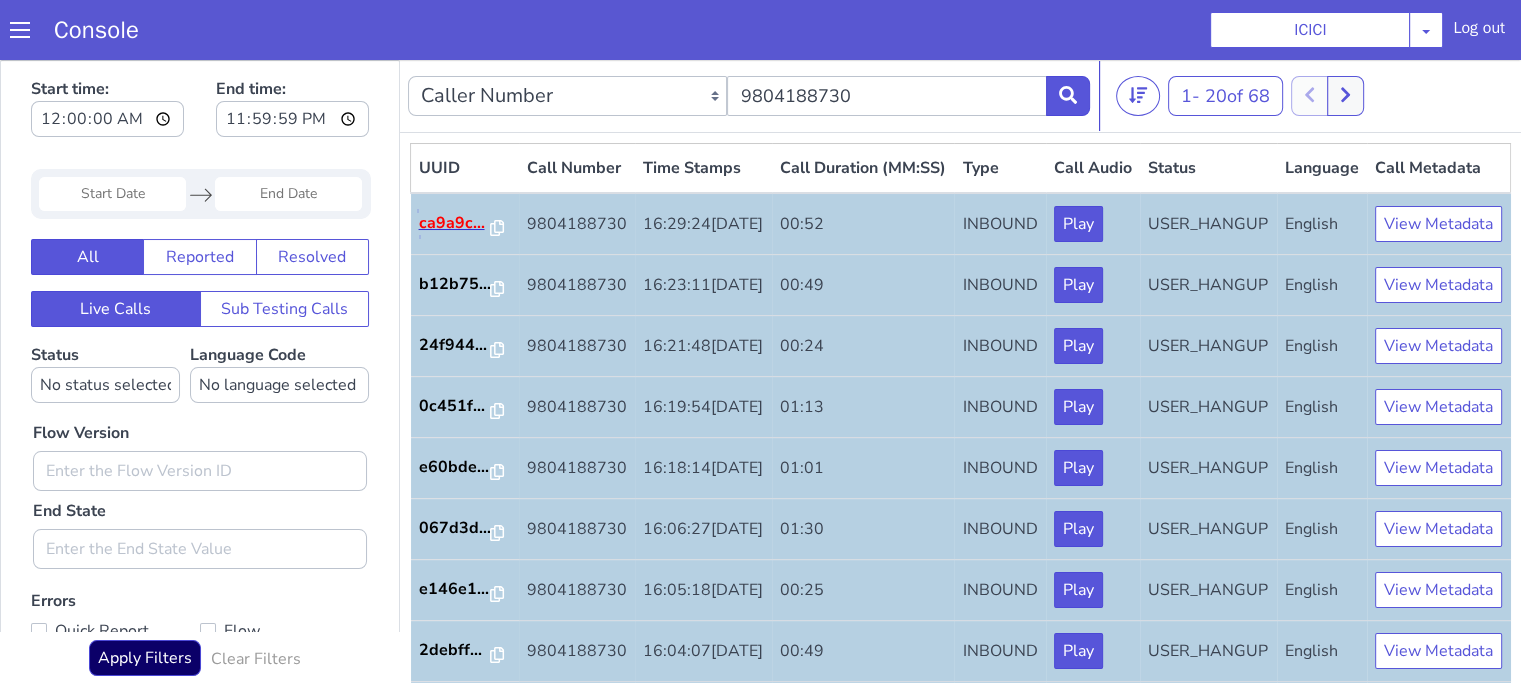 click on "ca9a9c..." at bounding box center [455, 223] 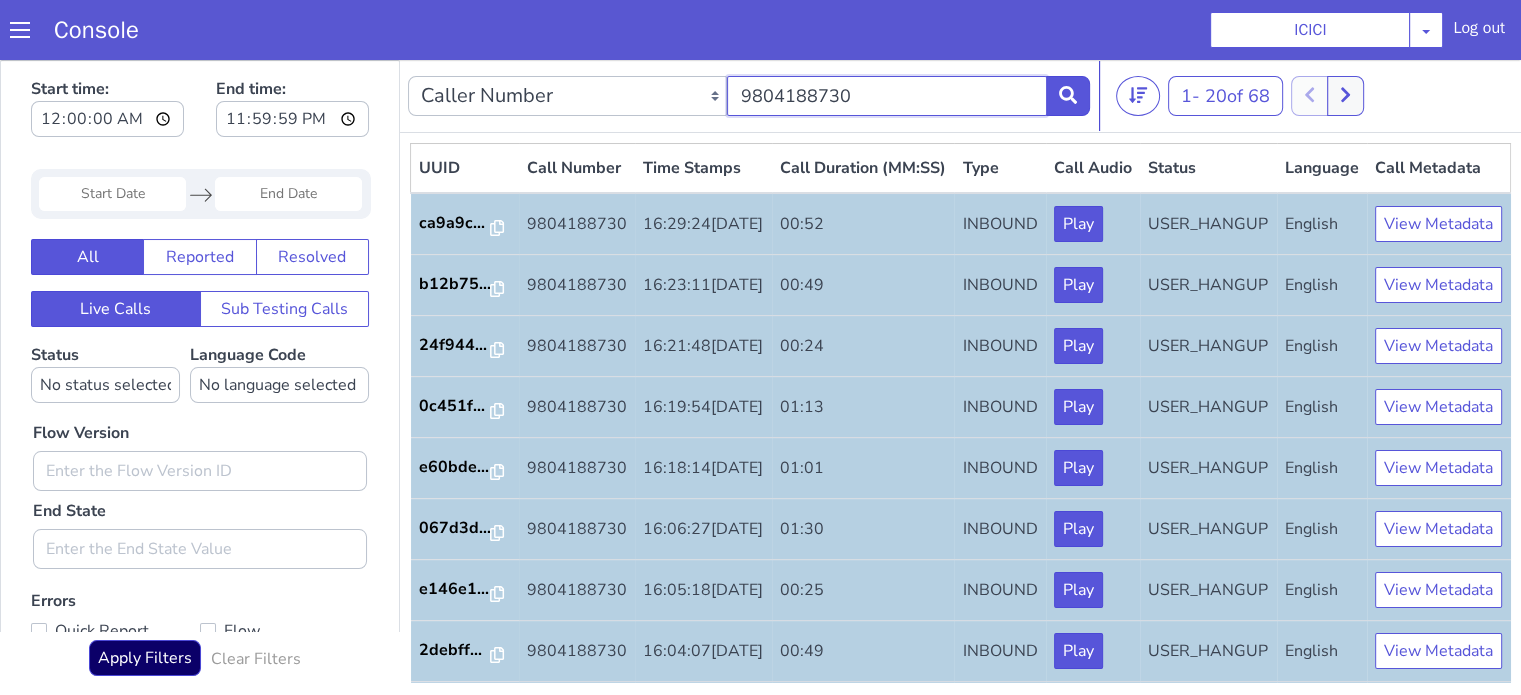 click on "9804188730" at bounding box center (886, 96) 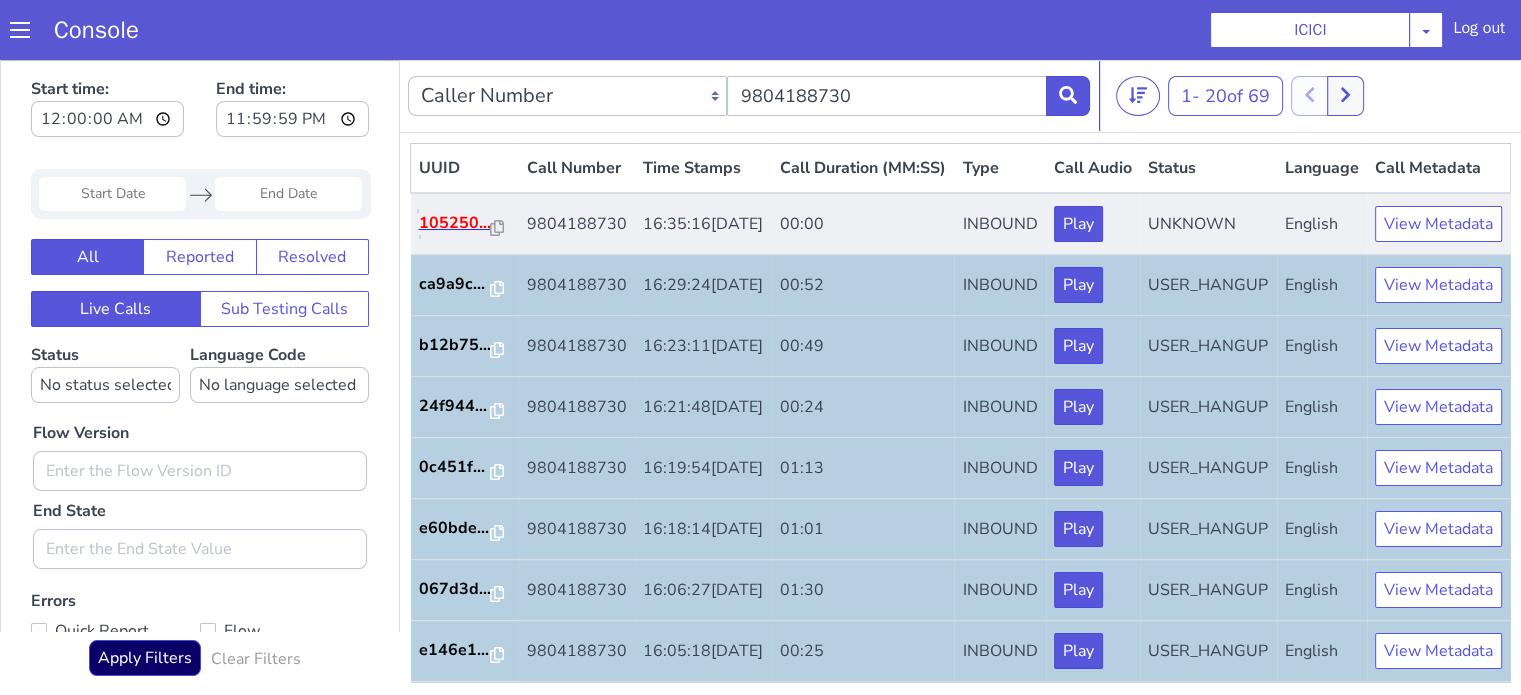 click on "105250..." at bounding box center (455, 223) 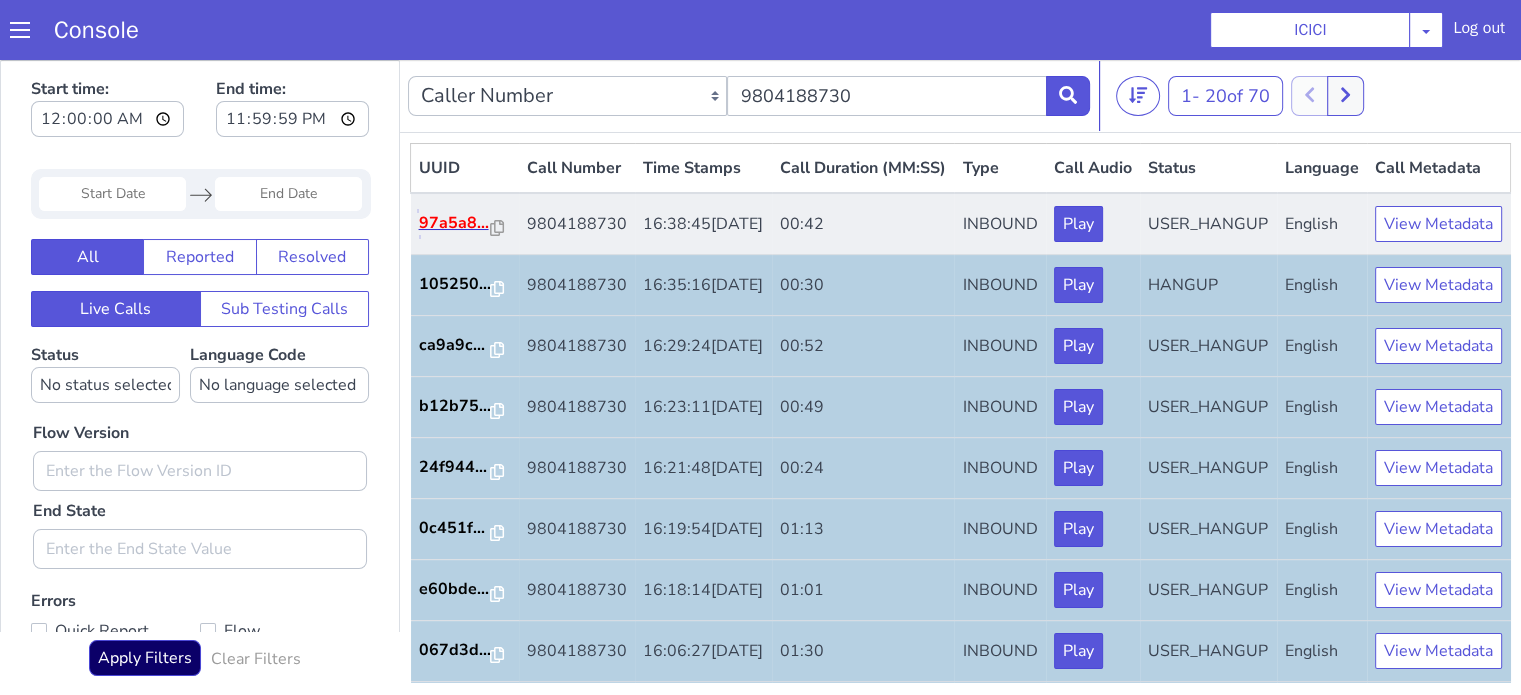 click on "97a5a8..." at bounding box center [455, 223] 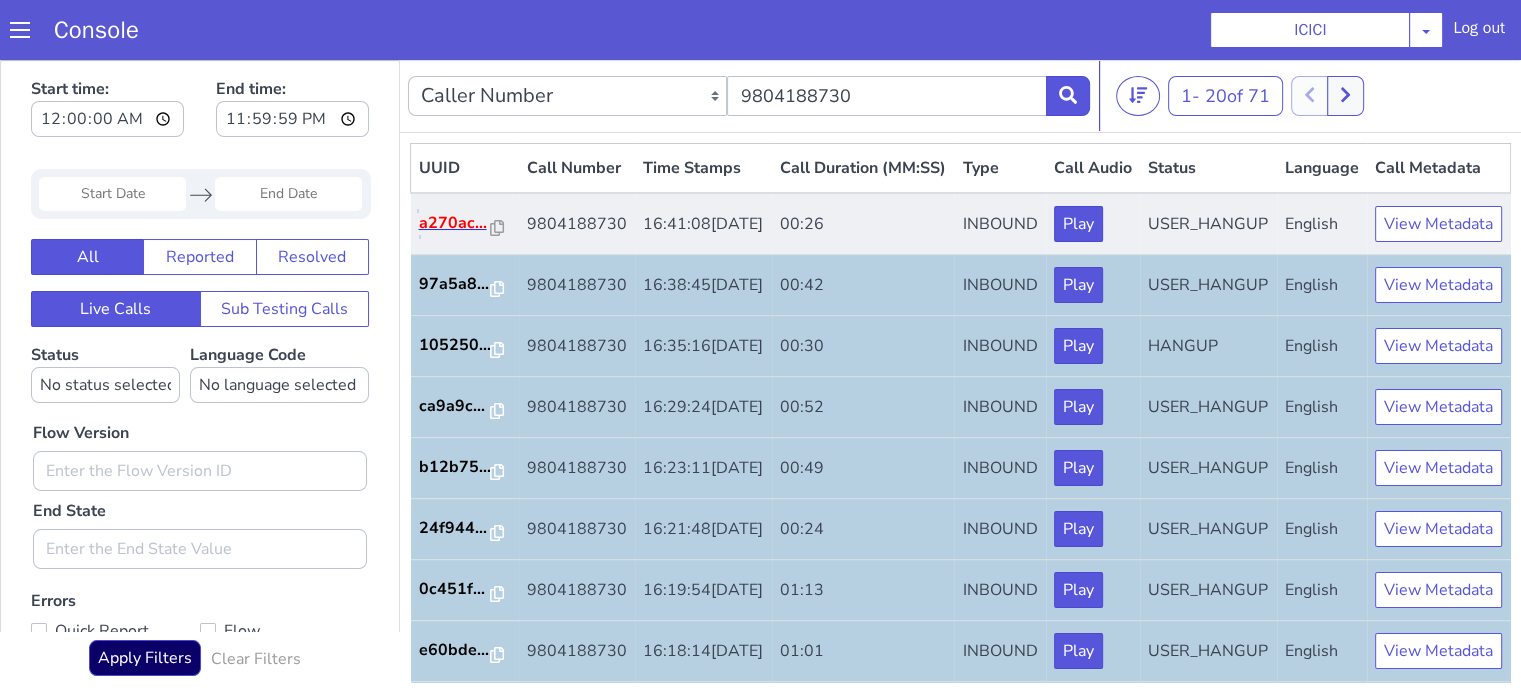 click on "a270ac..." at bounding box center (455, 223) 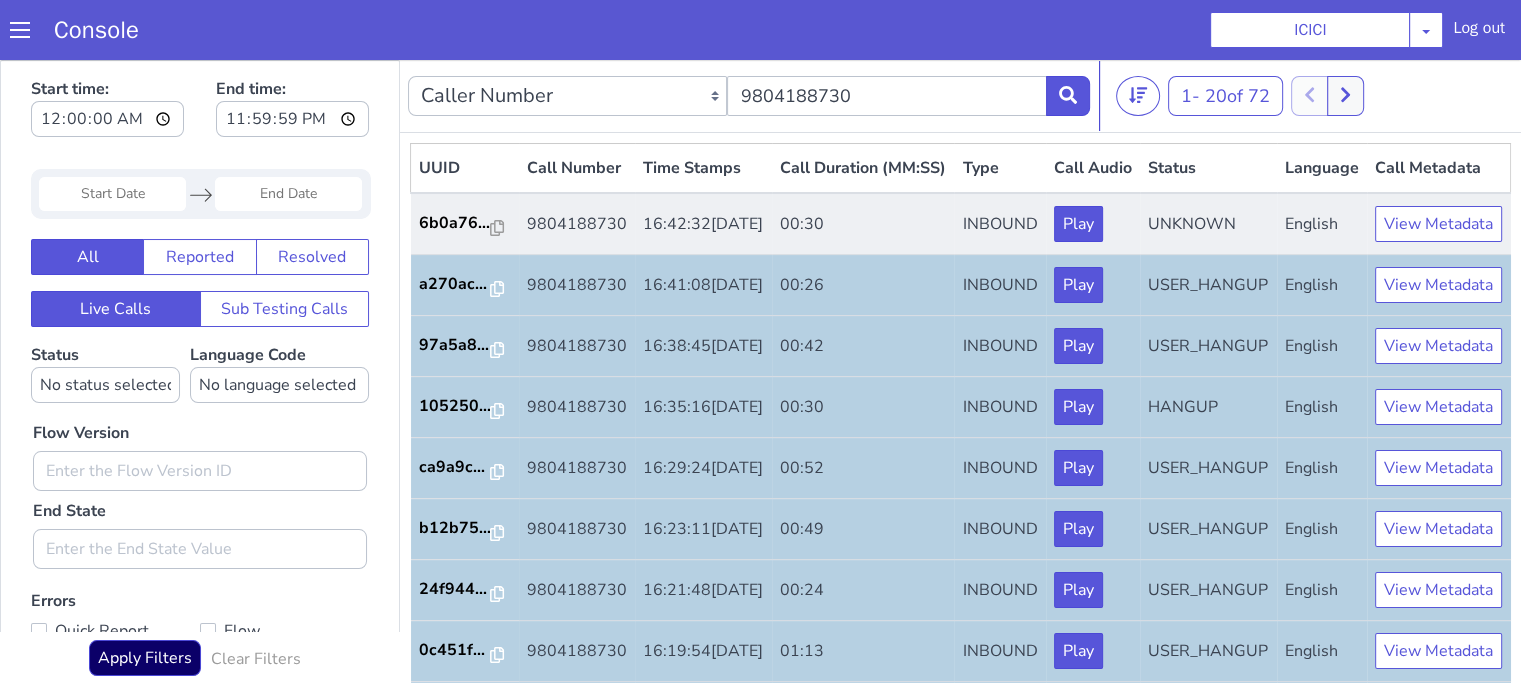 click on "6b0a76..." at bounding box center (465, 224) 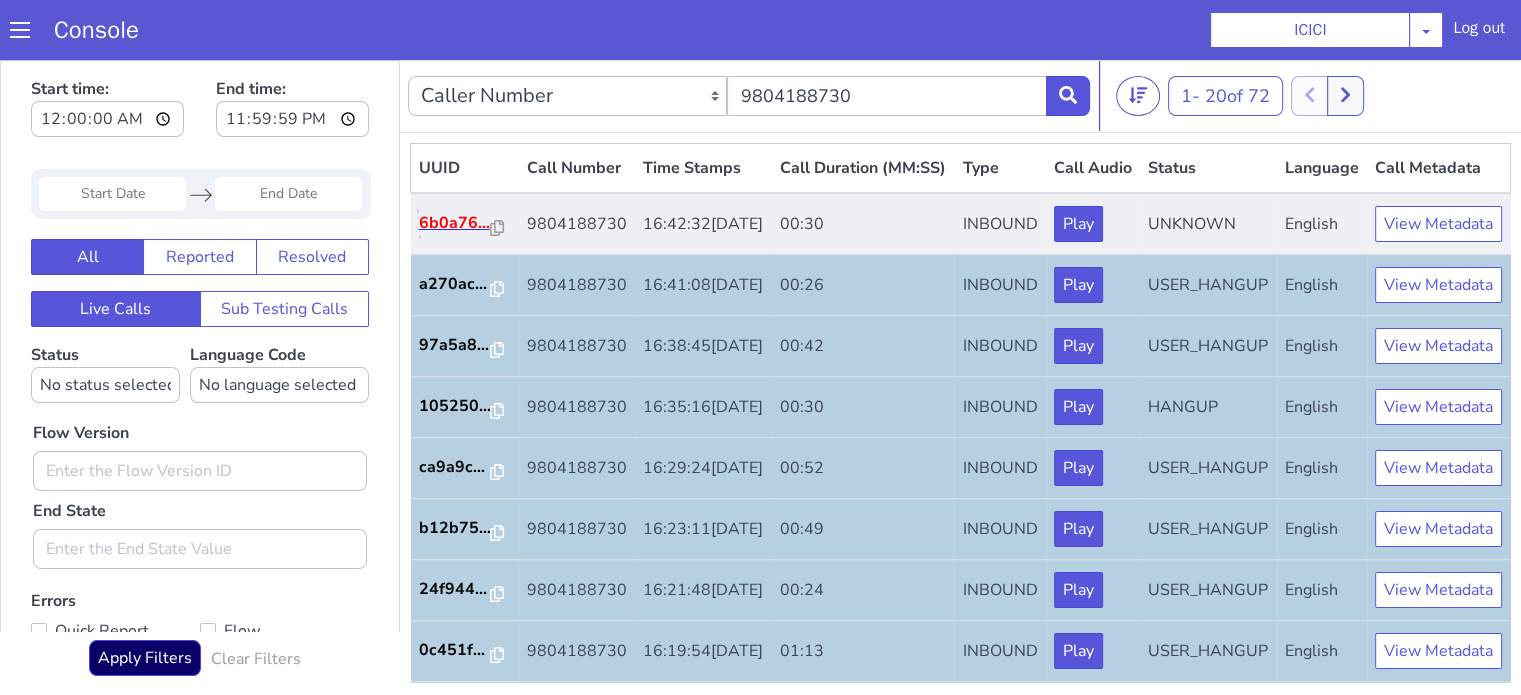 click on "6b0a76..." at bounding box center [455, 223] 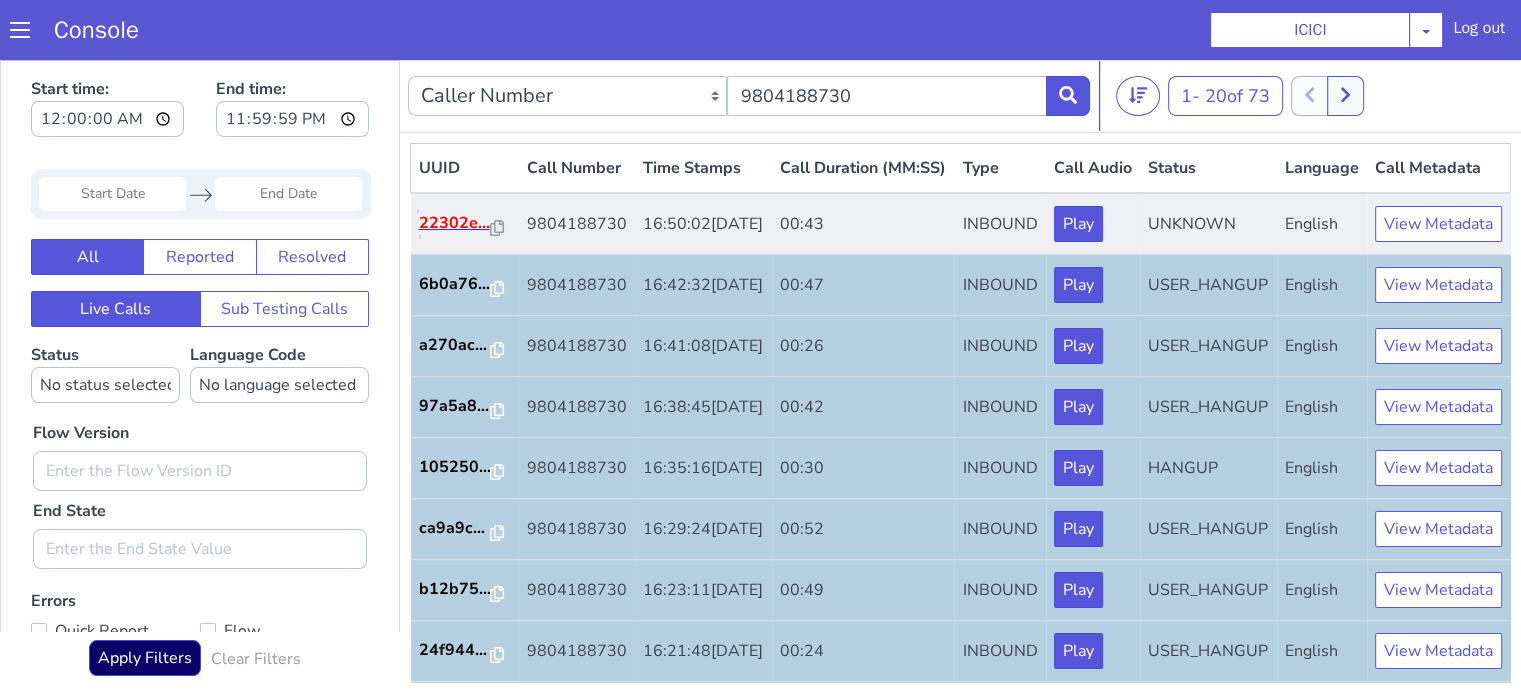 click on "22302e..." at bounding box center [455, 223] 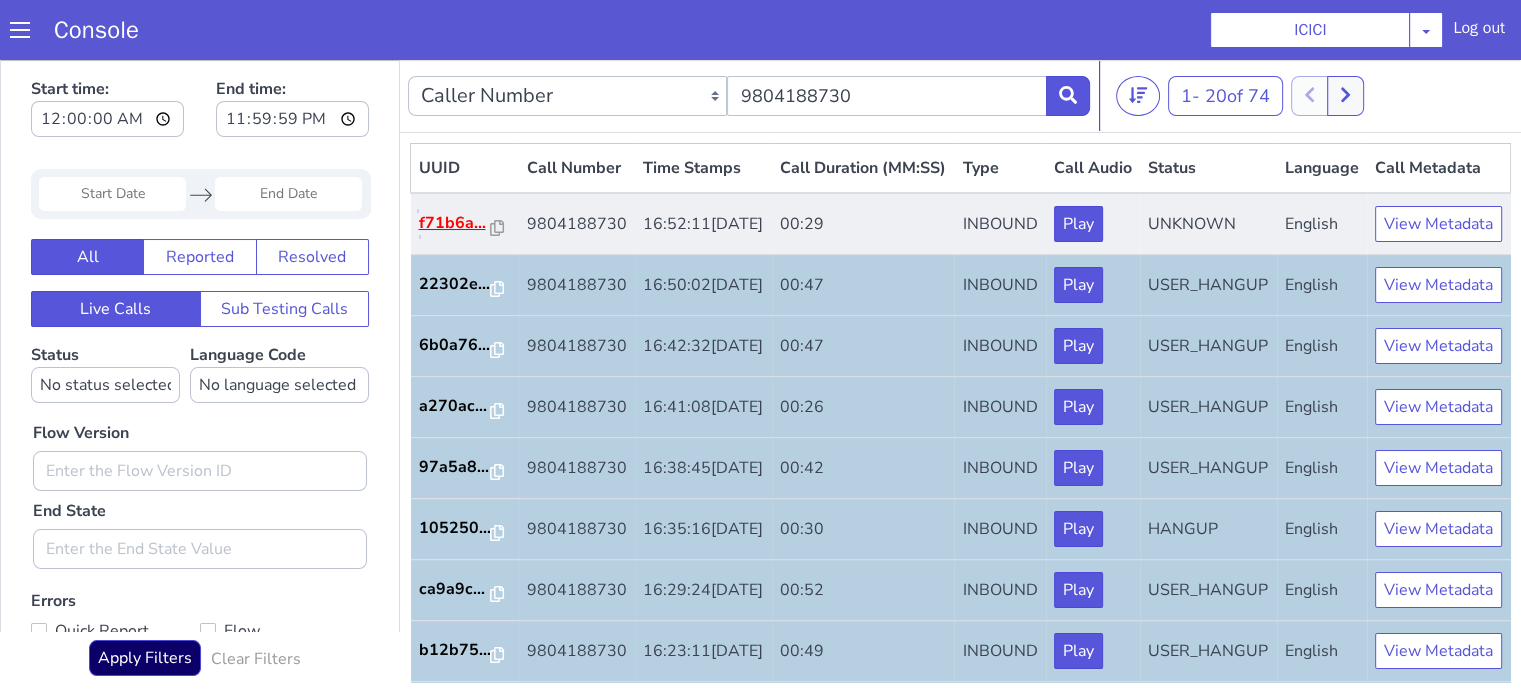click on "f71b6a..." at bounding box center [455, 223] 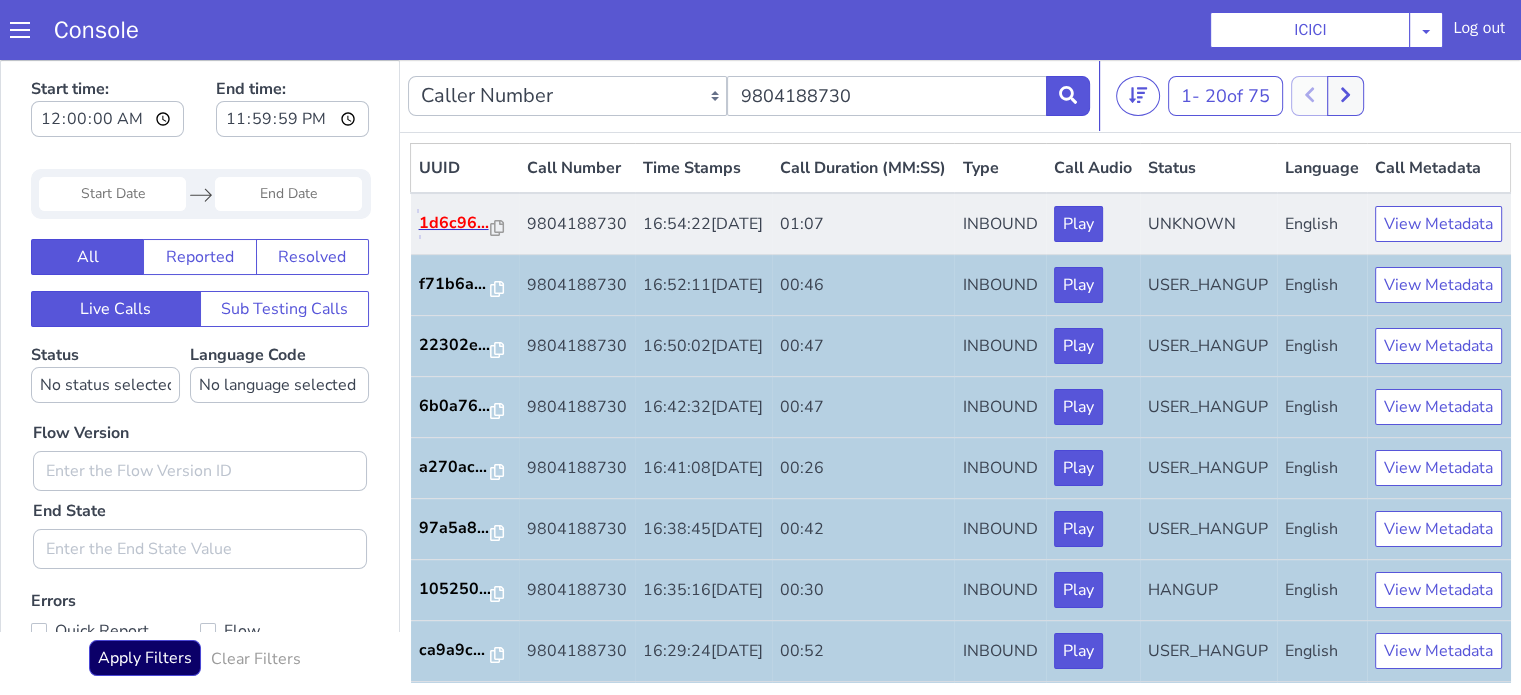 click on "1d6c96..." at bounding box center (455, 223) 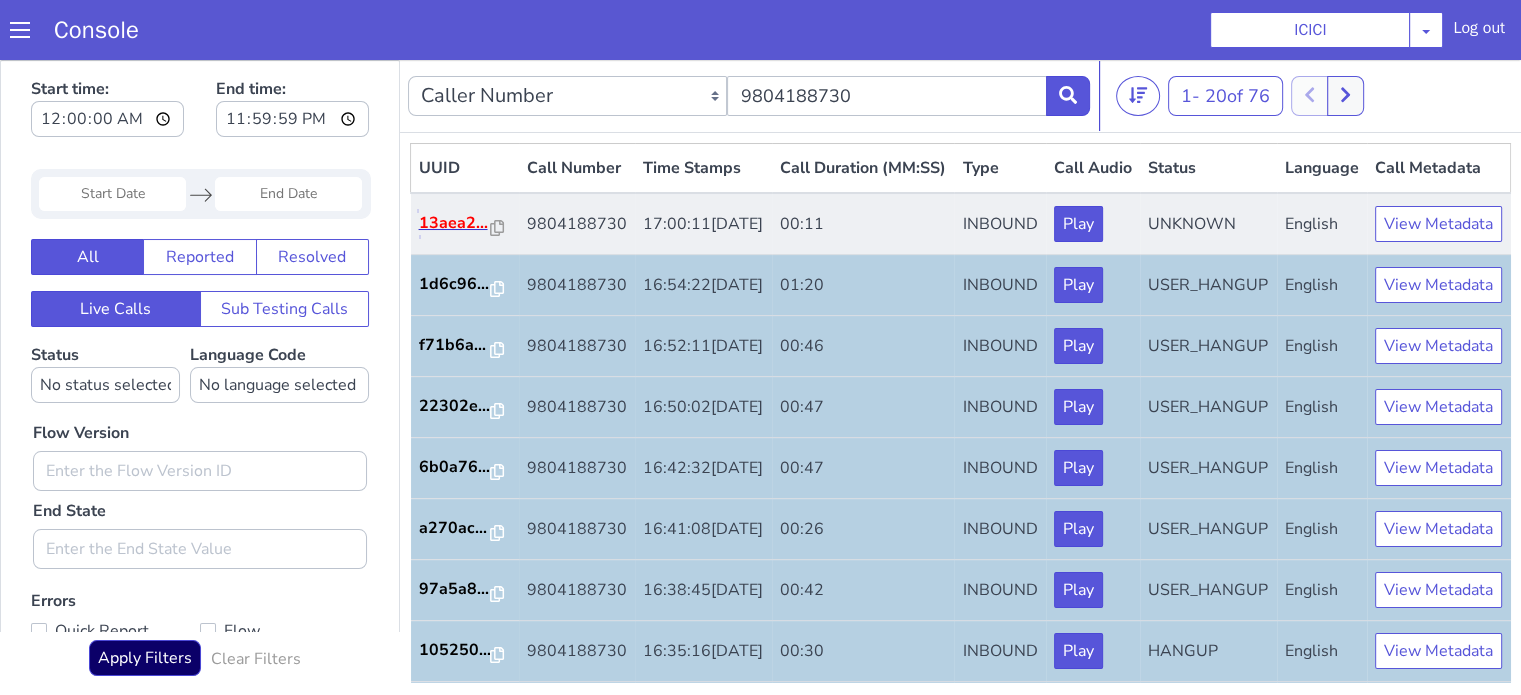 click on "13aea2..." at bounding box center (455, 223) 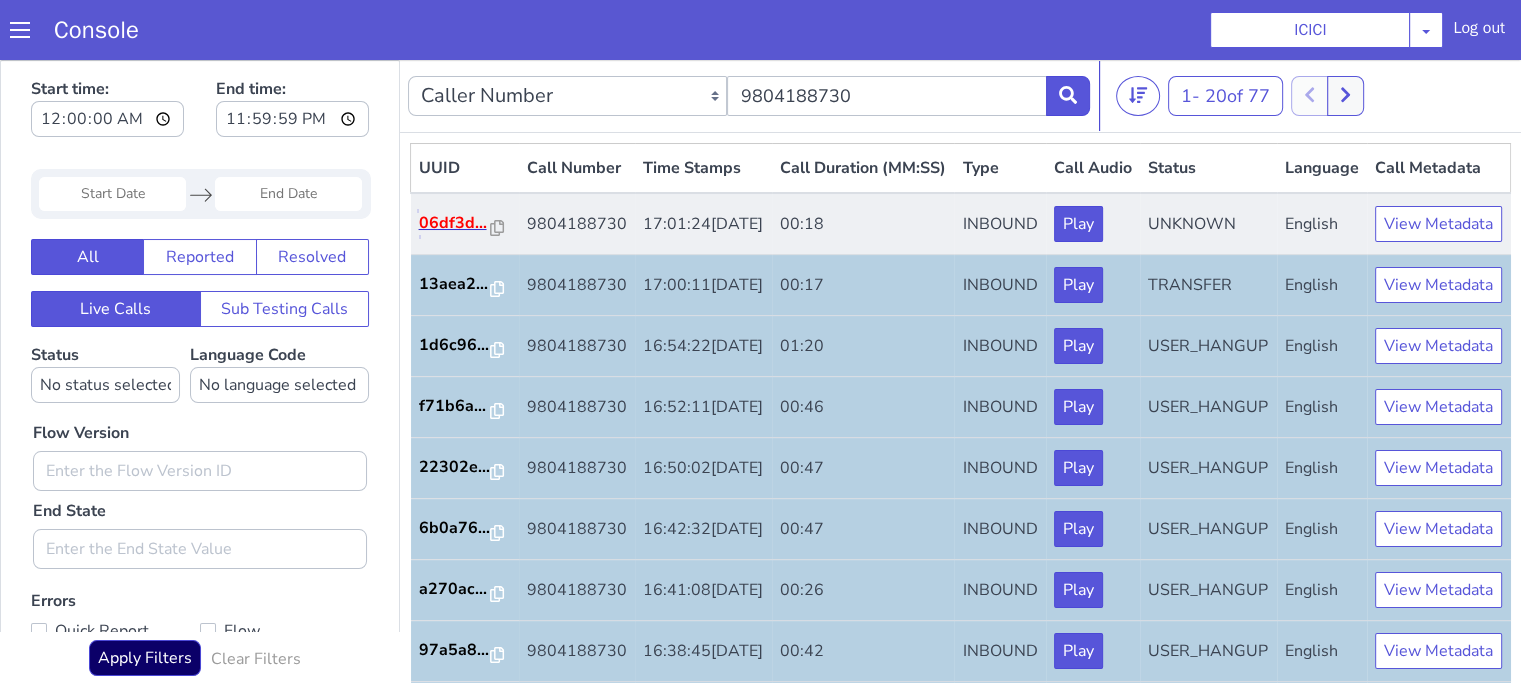 click on "06df3d..." at bounding box center [455, 223] 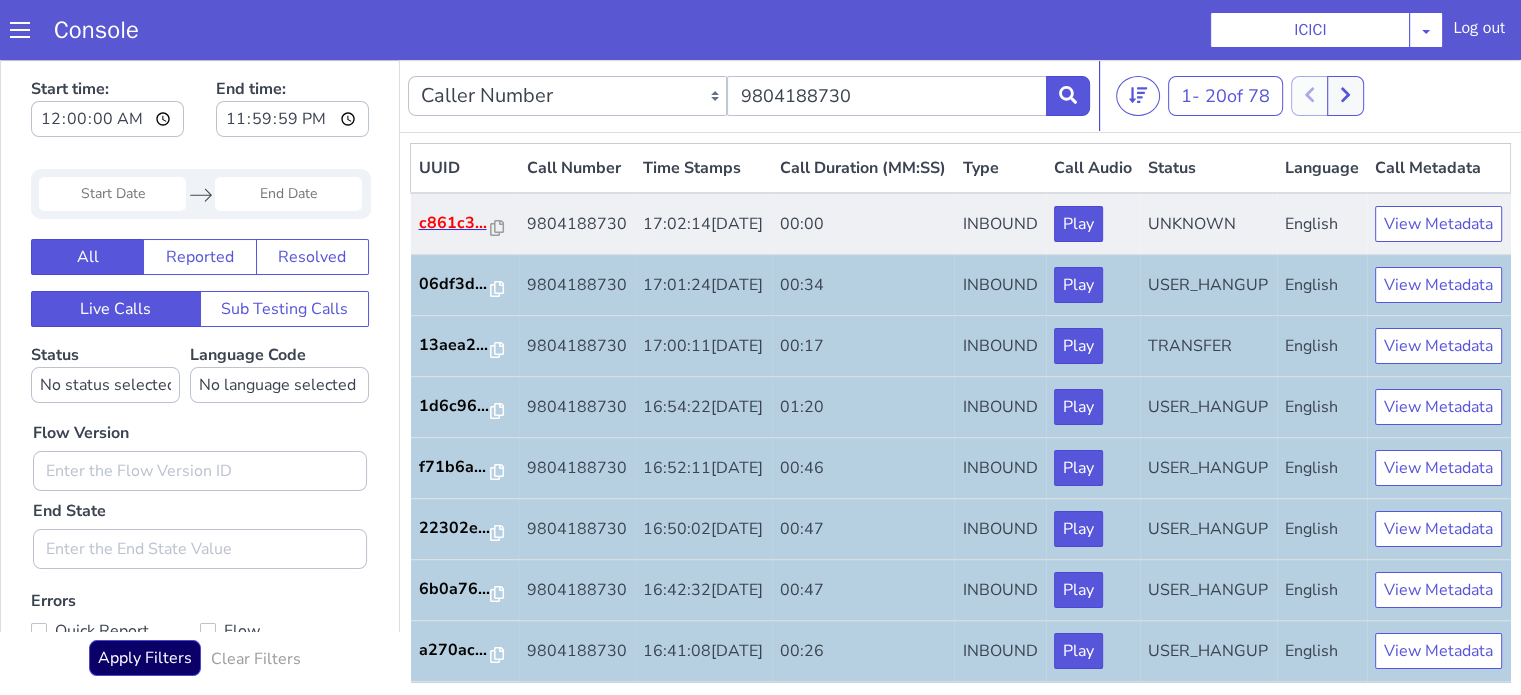 click on "c861c3..." at bounding box center (465, 224) 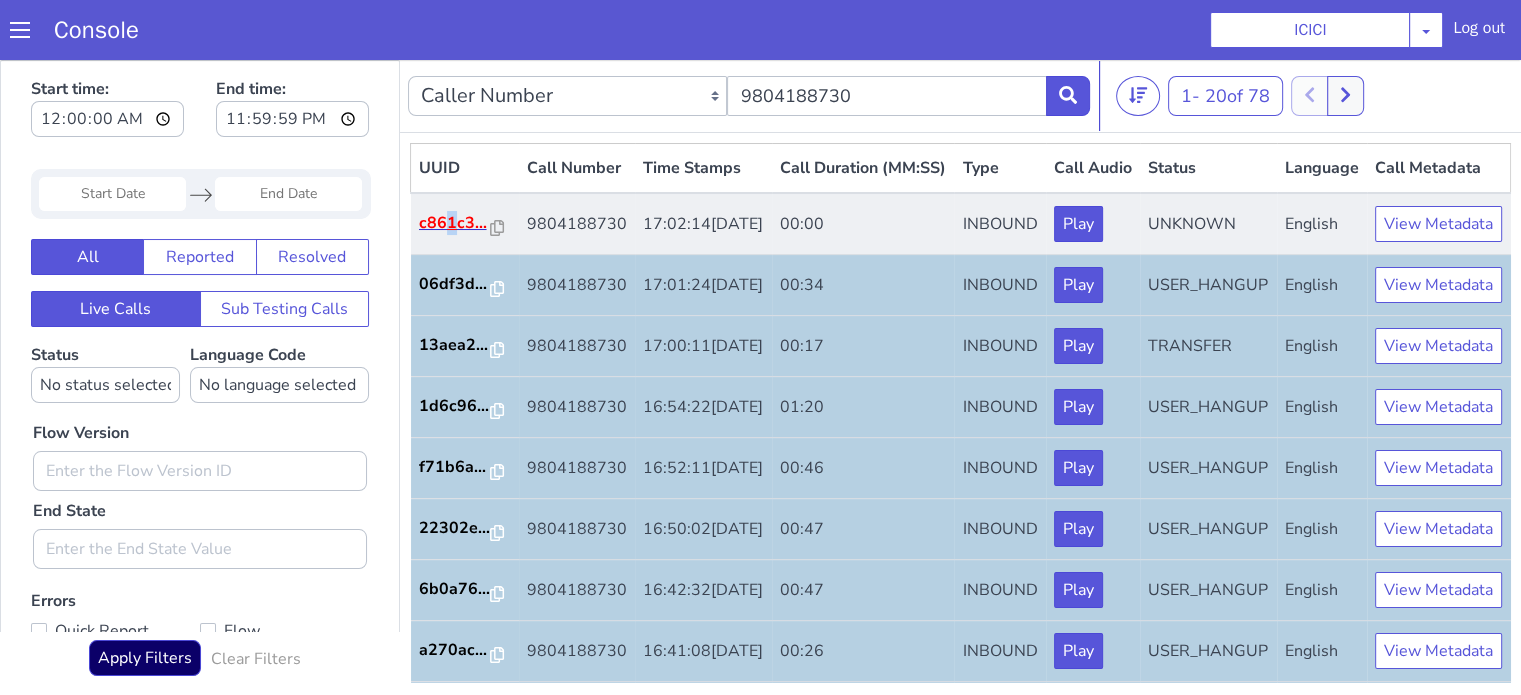 click on "c861c3..." at bounding box center (465, 224) 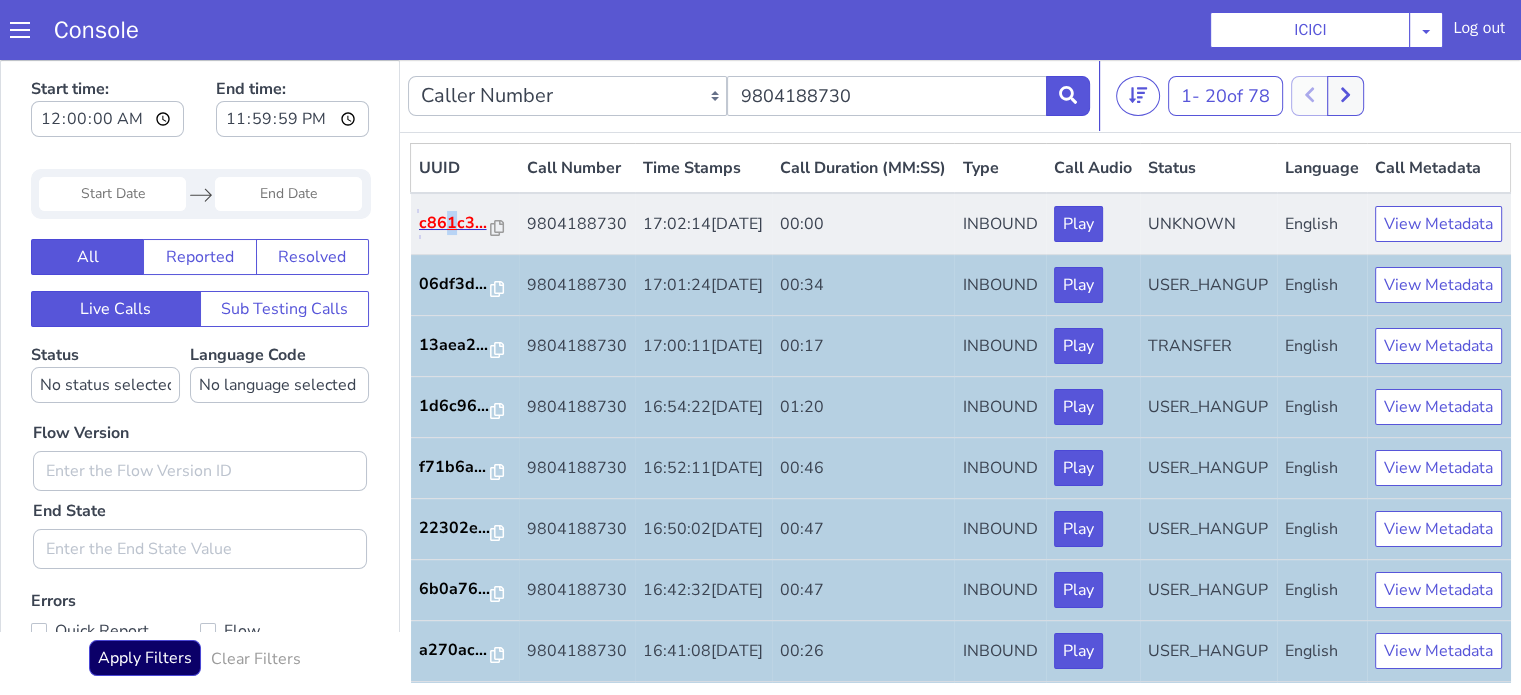 click on "c861c3..." at bounding box center (455, 223) 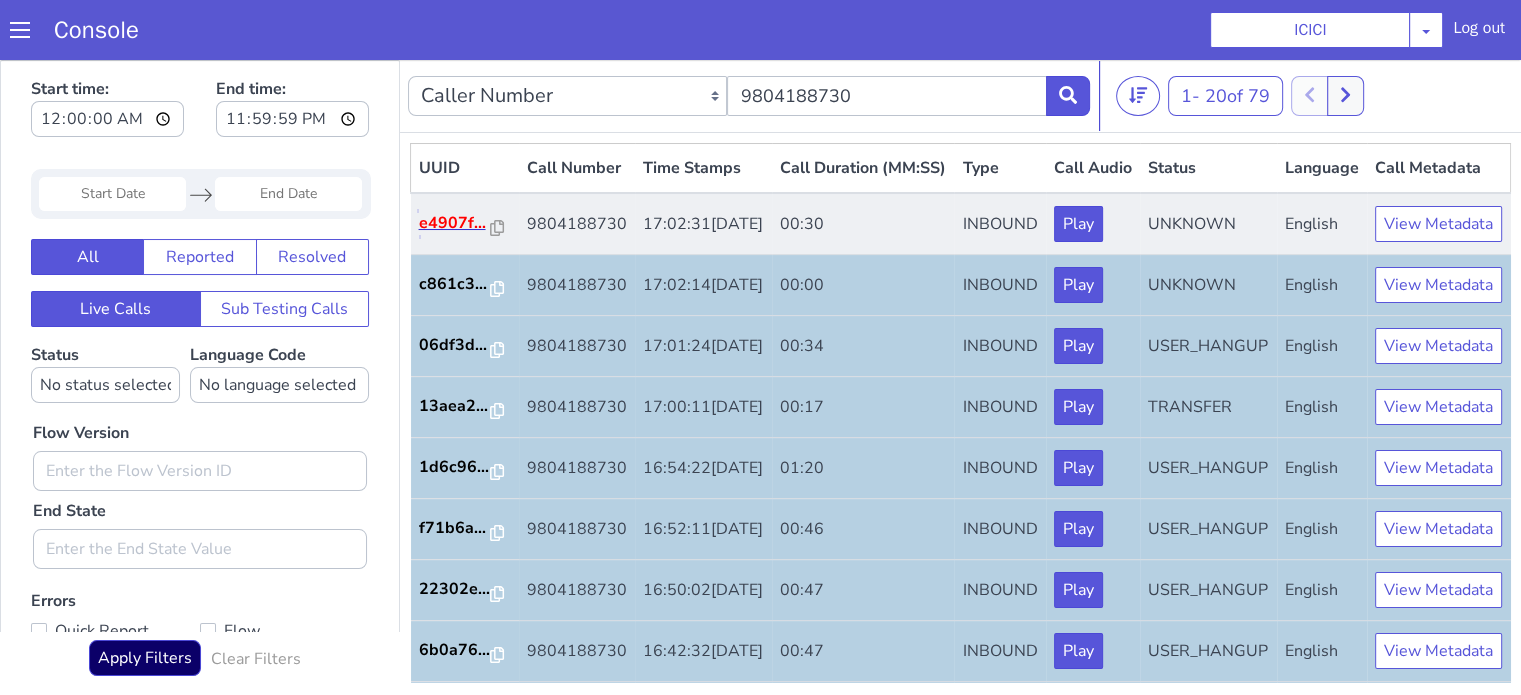 click on "e4907f..." at bounding box center (455, 223) 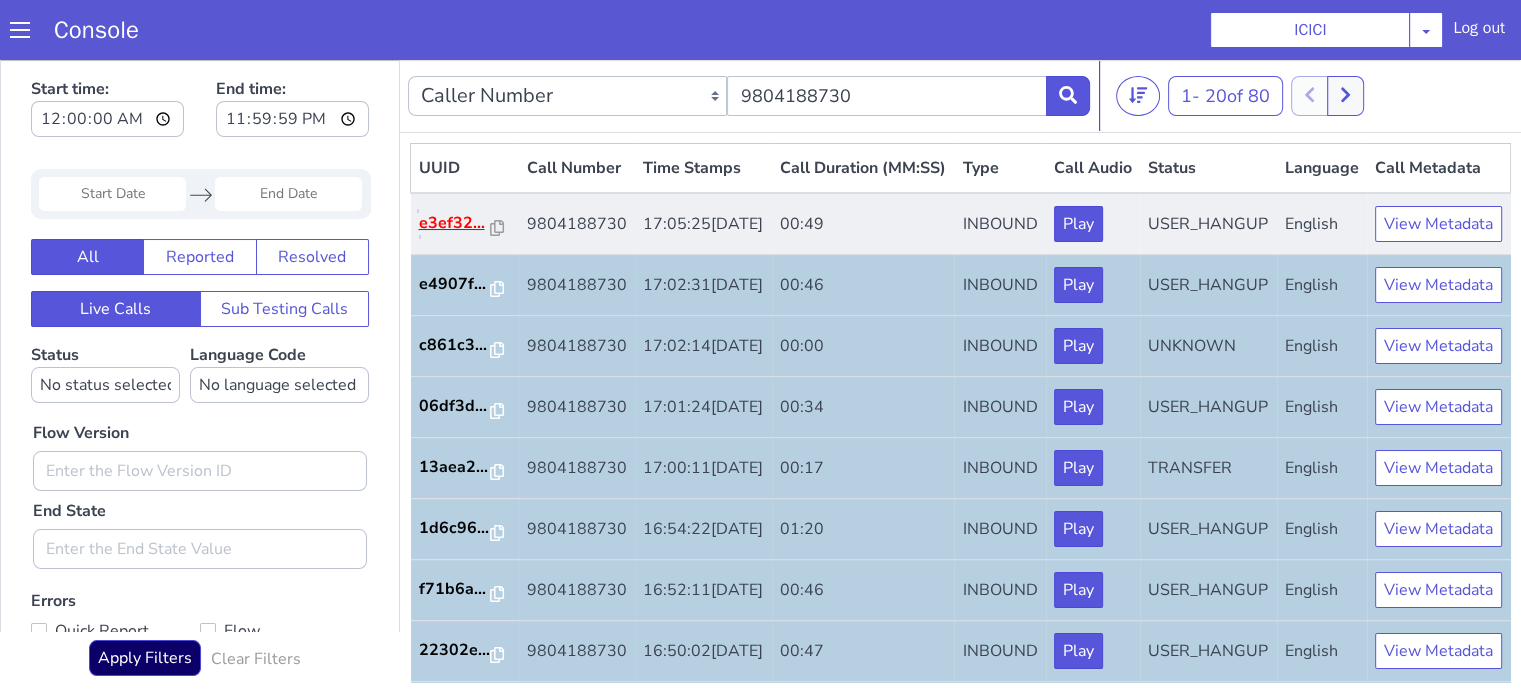click on "e3ef32..." at bounding box center [455, 223] 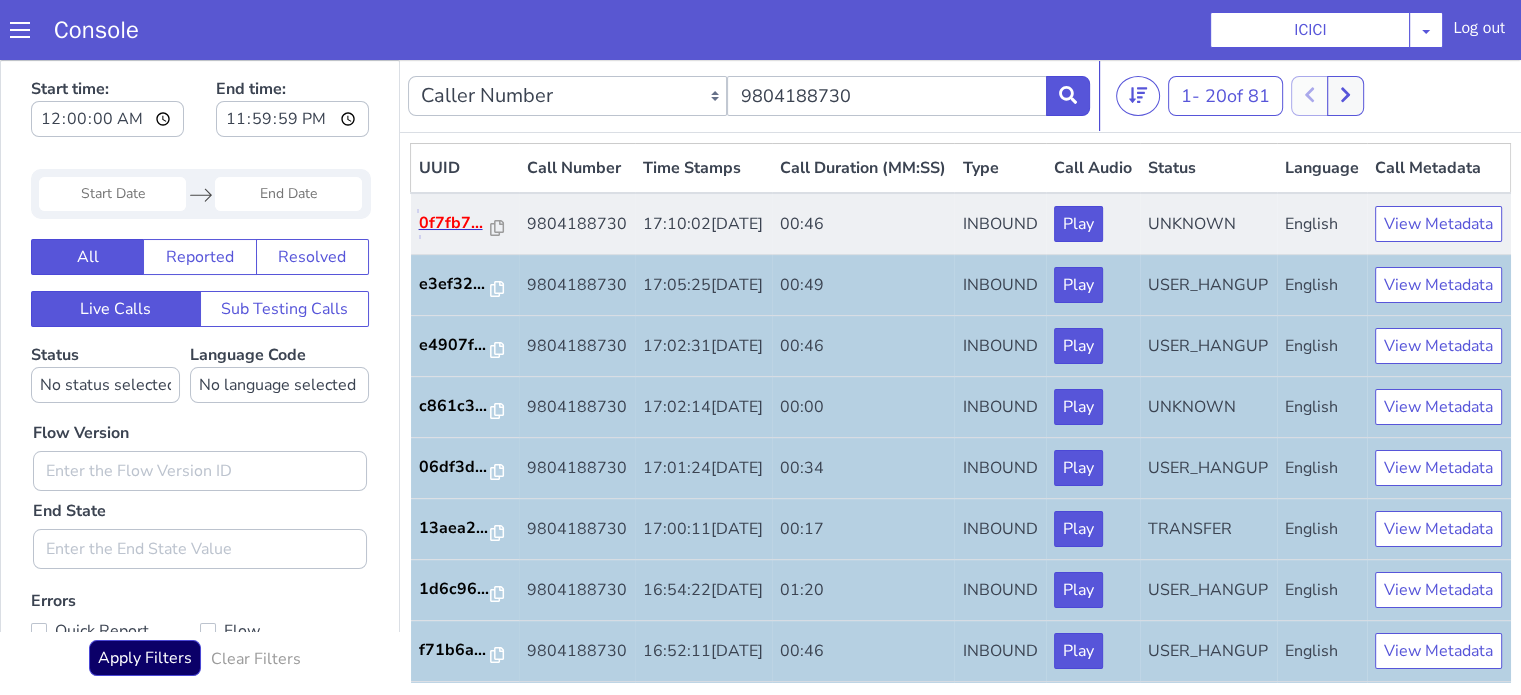 click on "0f7fb7..." at bounding box center [455, 223] 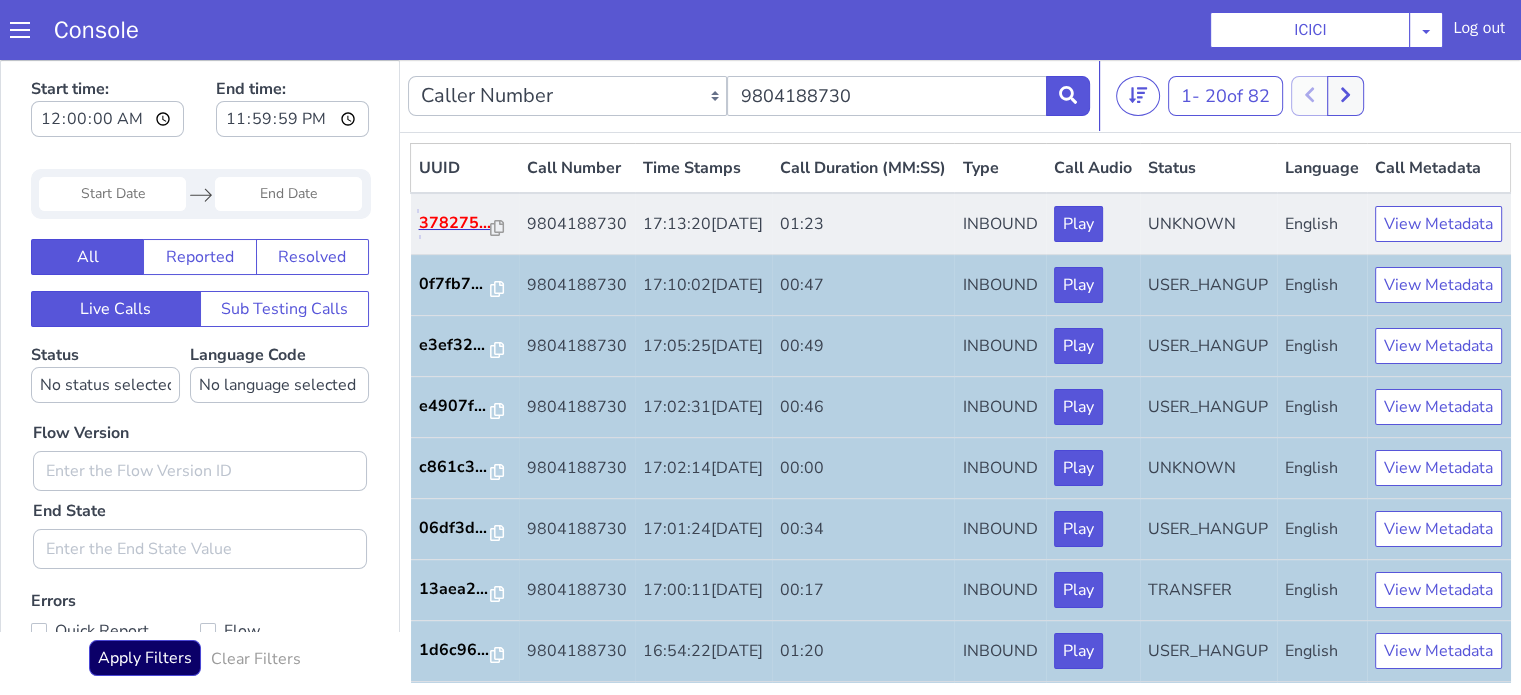 click on "378275..." at bounding box center (455, 223) 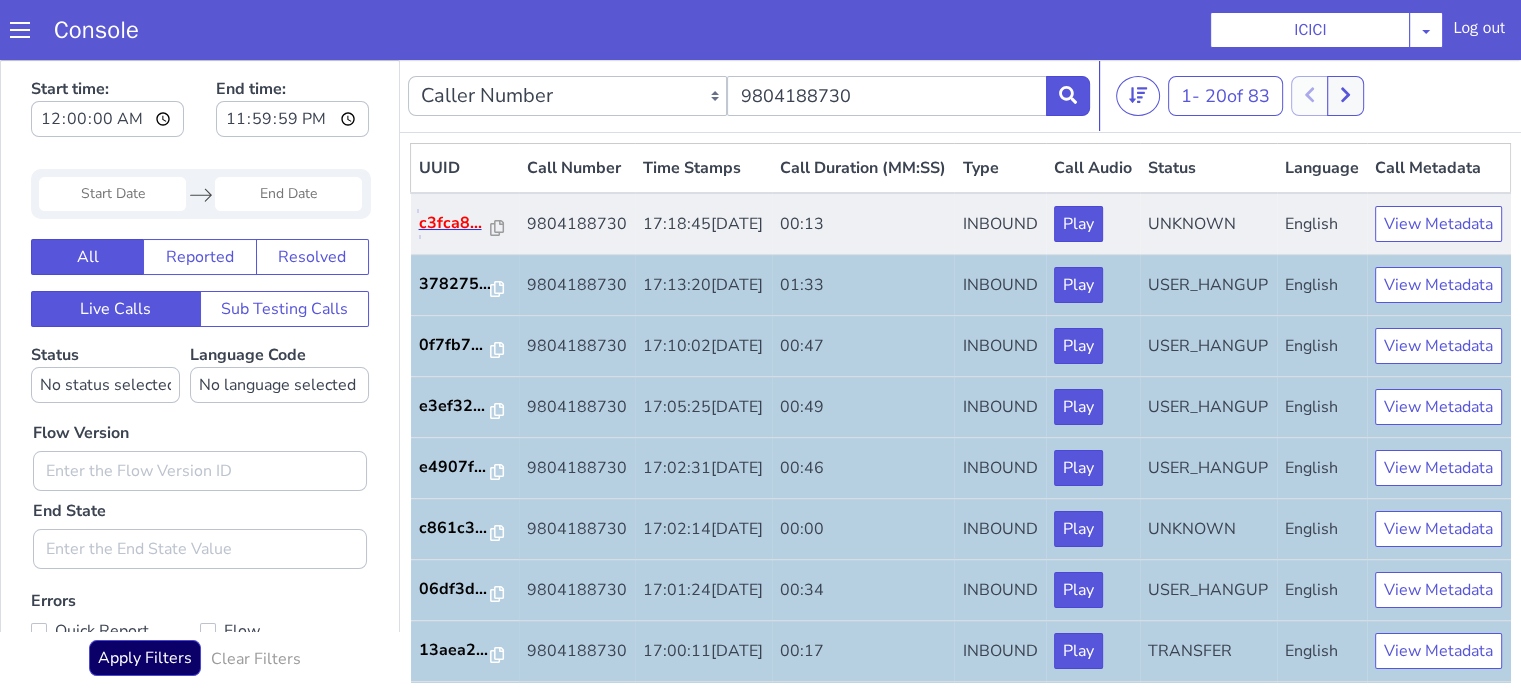 click on "c3fca8..." at bounding box center [455, 223] 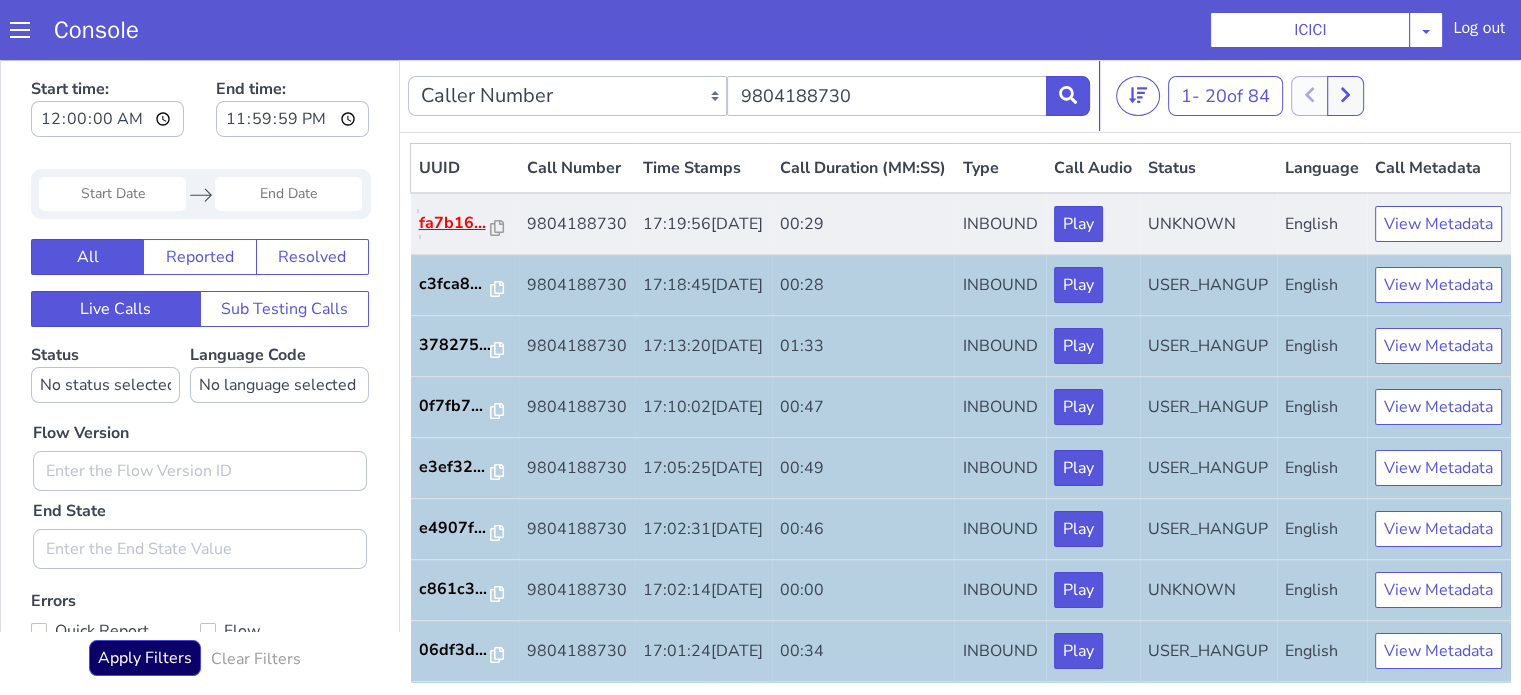 click on "fa7b16..." at bounding box center (455, 223) 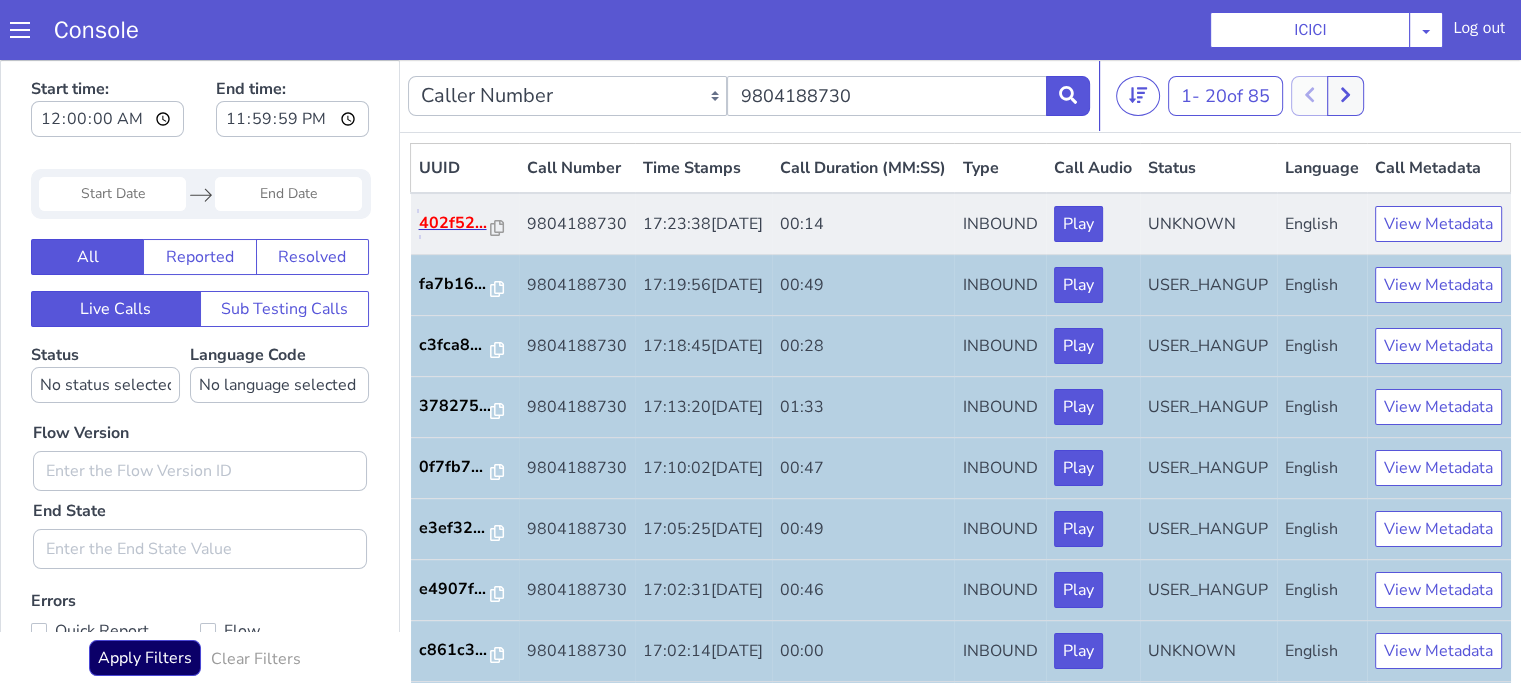 click on "402f52..." at bounding box center [455, 223] 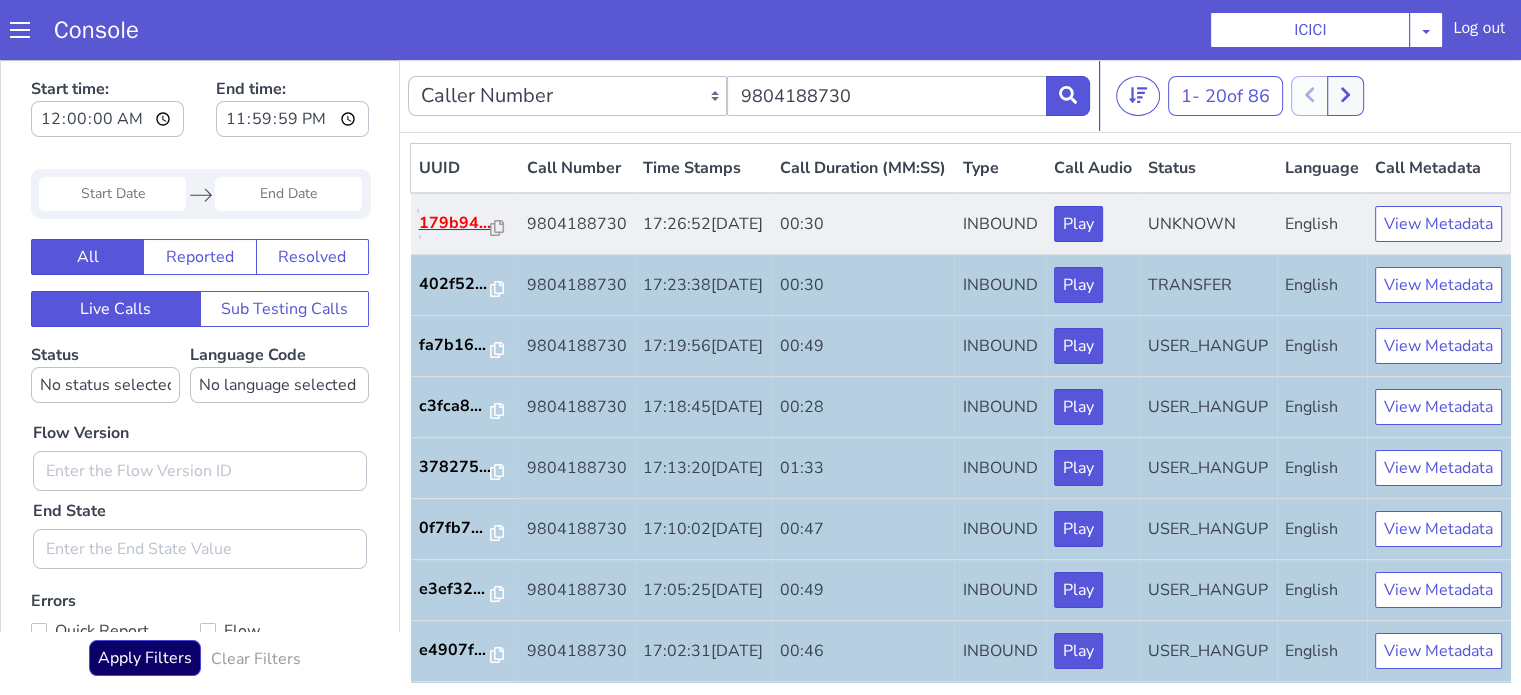 click on "179b94..." at bounding box center [455, 223] 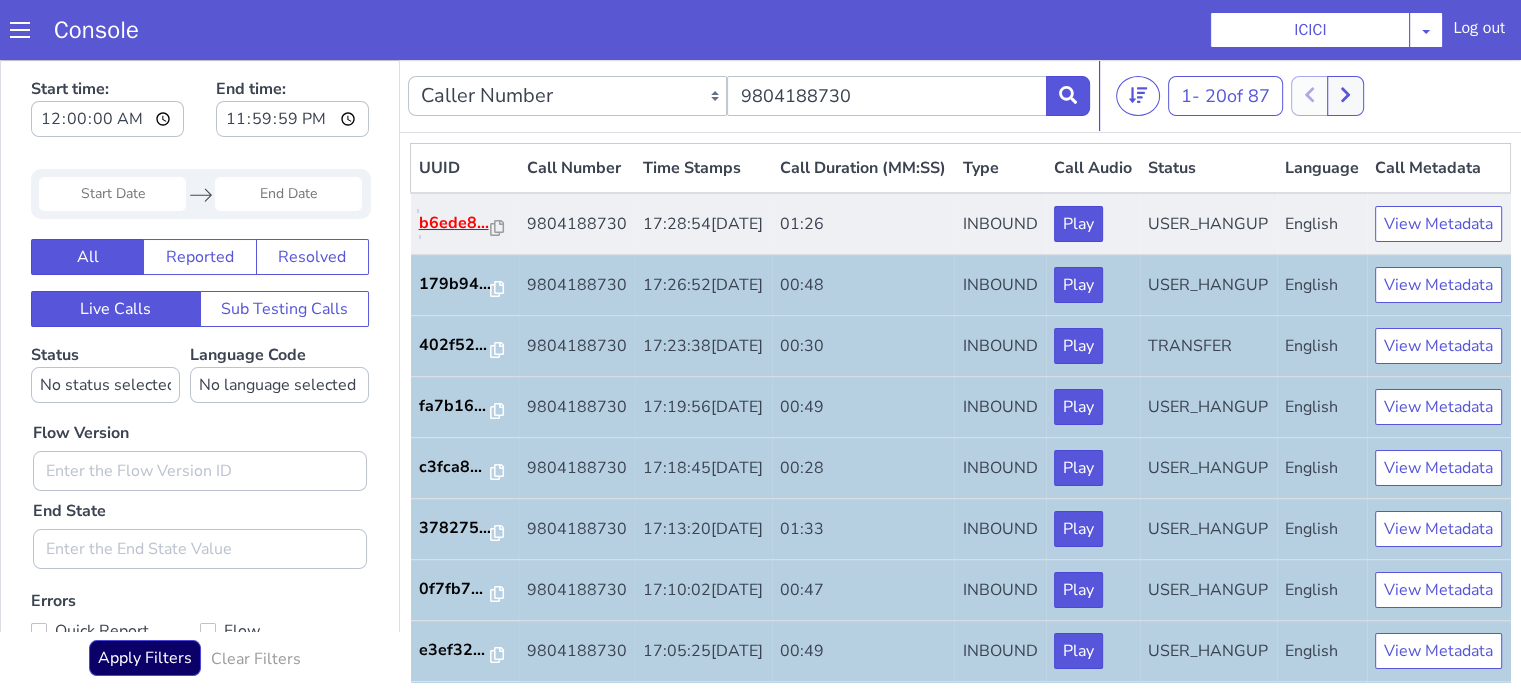 click on "b6ede8..." at bounding box center (455, 223) 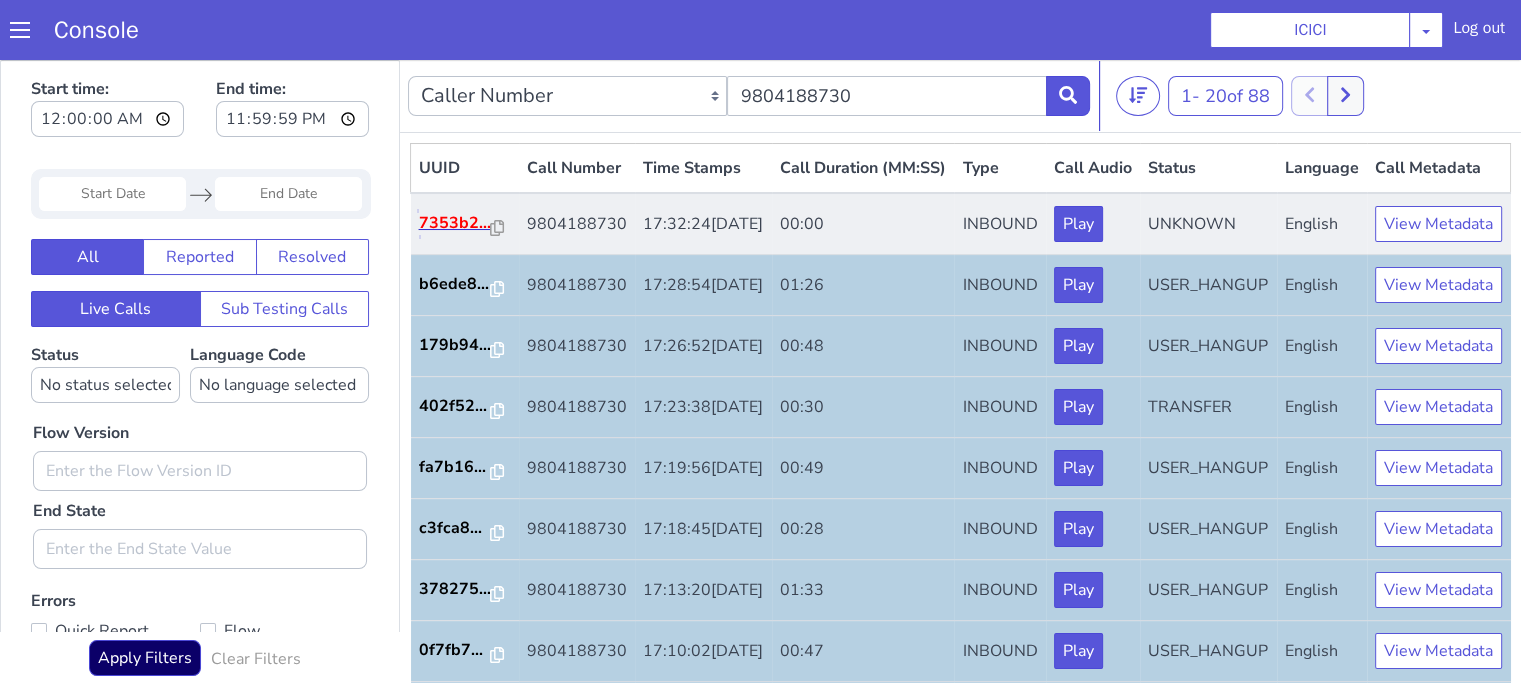 click on "7353b2..." at bounding box center [455, 223] 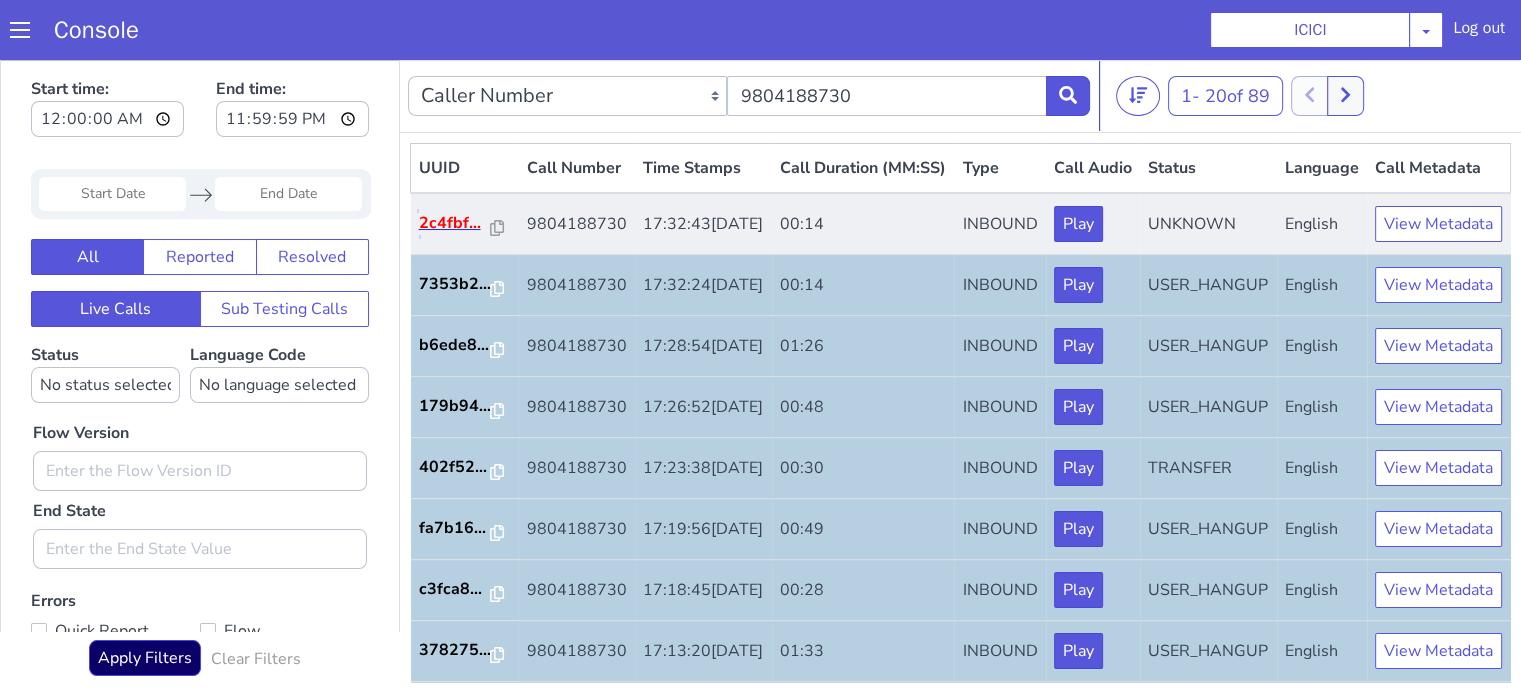 click on "2c4fbf..." at bounding box center [455, 223] 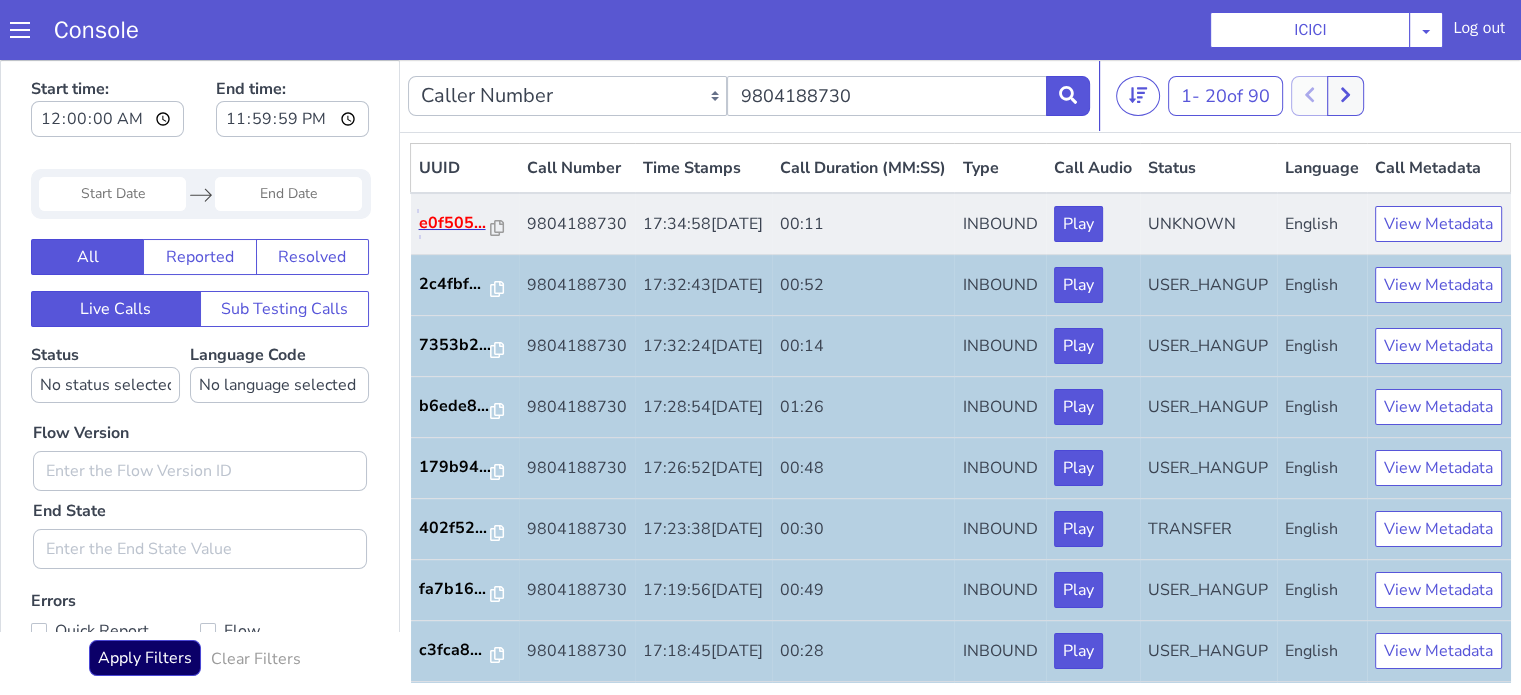 click on "e0f505..." at bounding box center [455, 223] 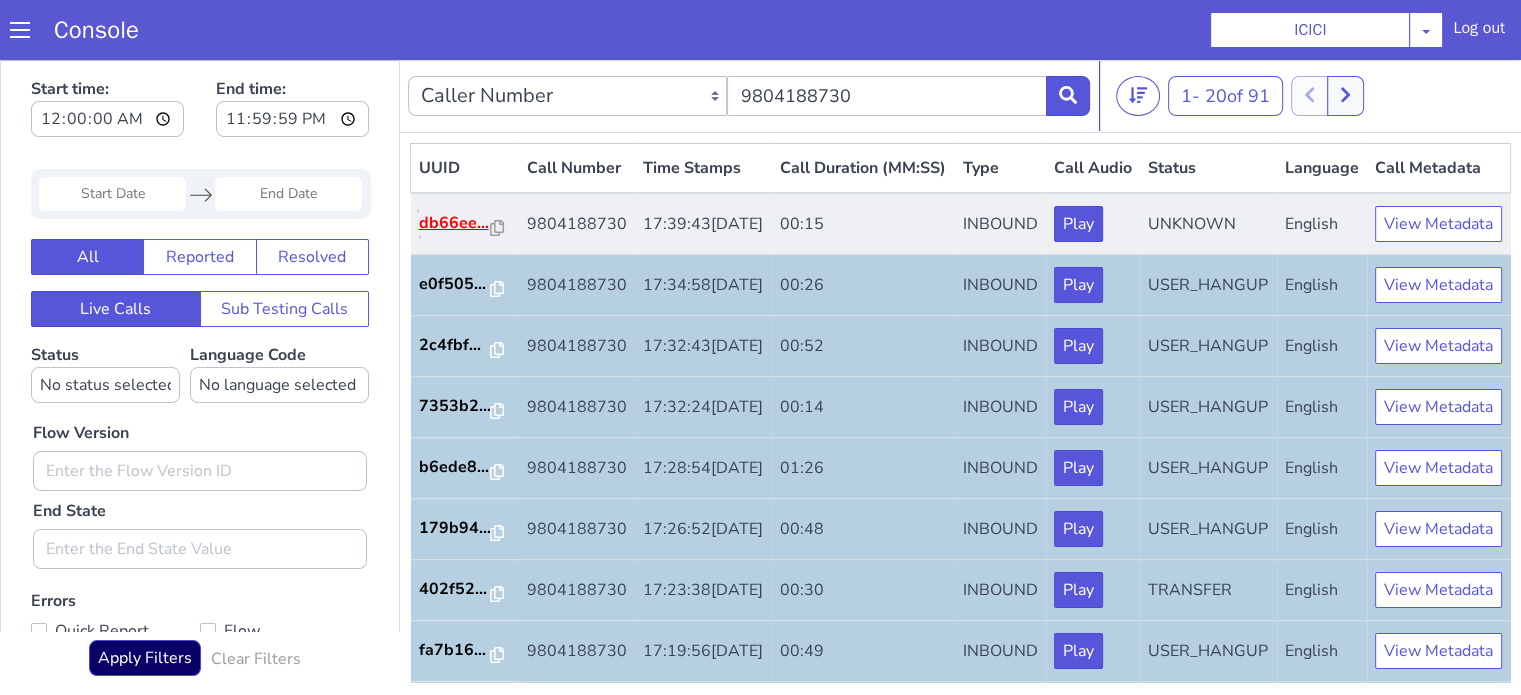 click on "db66ee..." at bounding box center [455, 223] 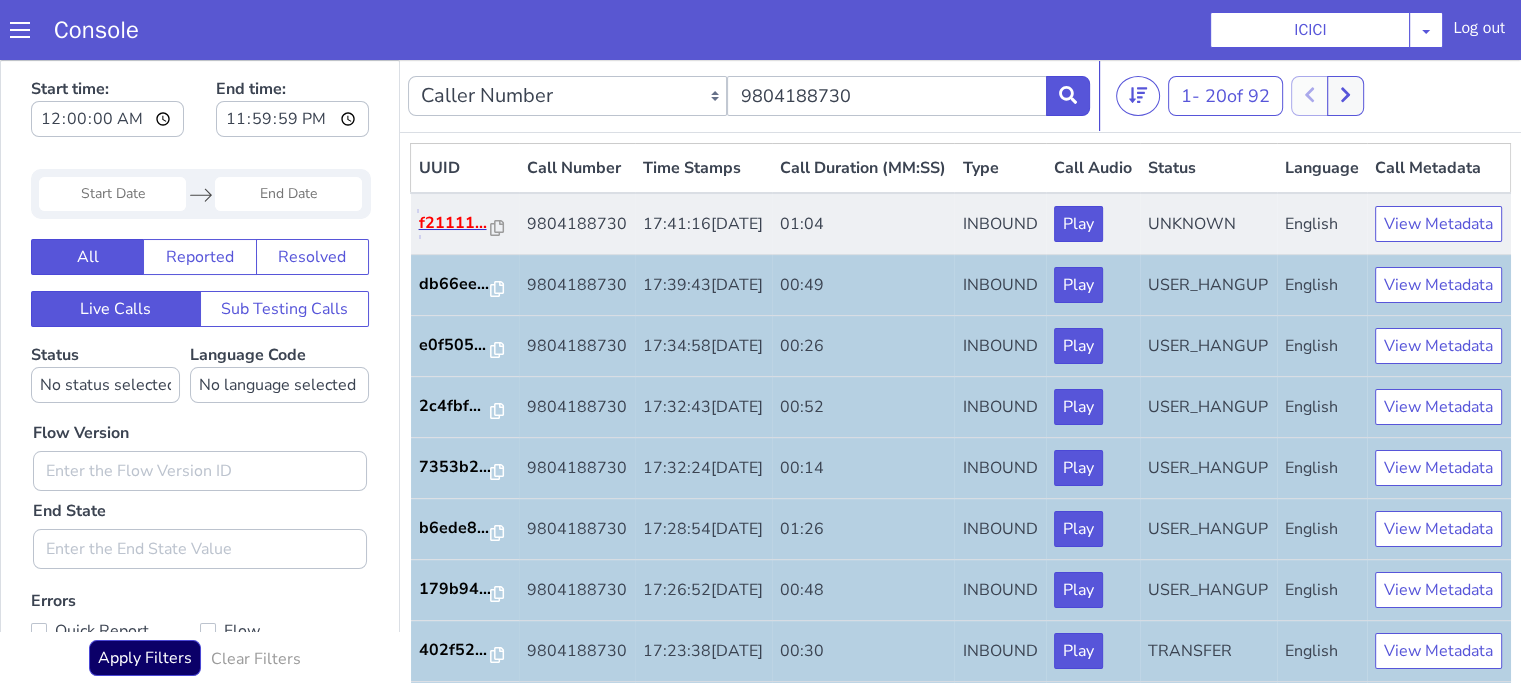 click on "f21111..." at bounding box center (455, 223) 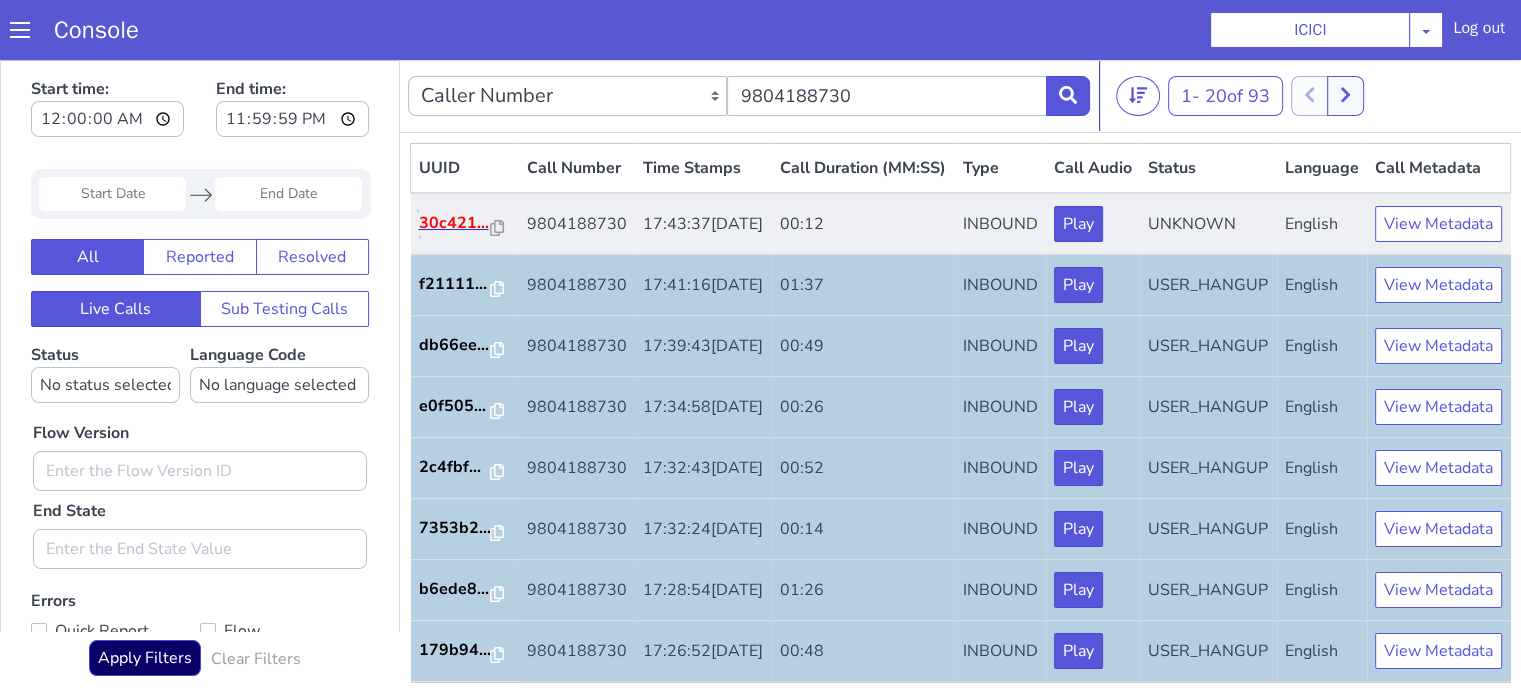 click on "30c421..." at bounding box center [455, 223] 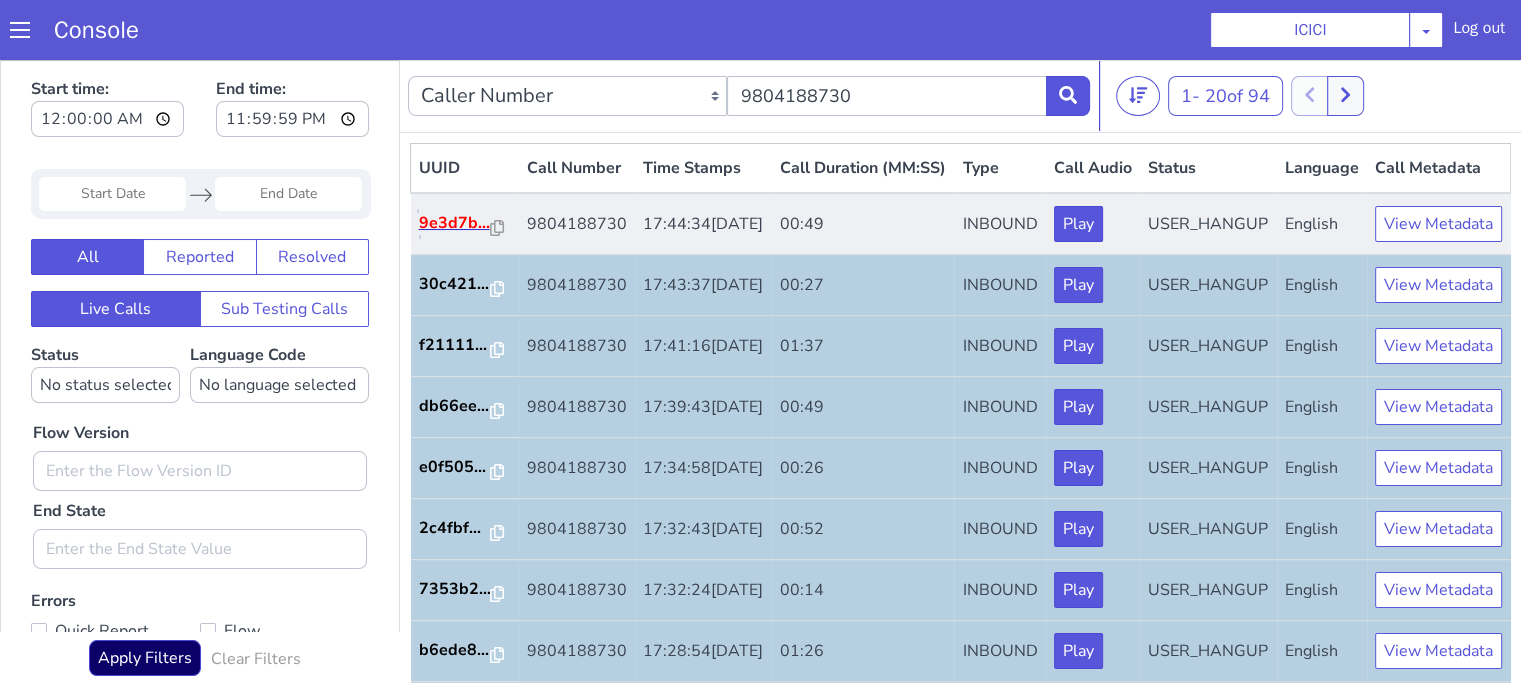 click on "9e3d7b..." at bounding box center (455, 223) 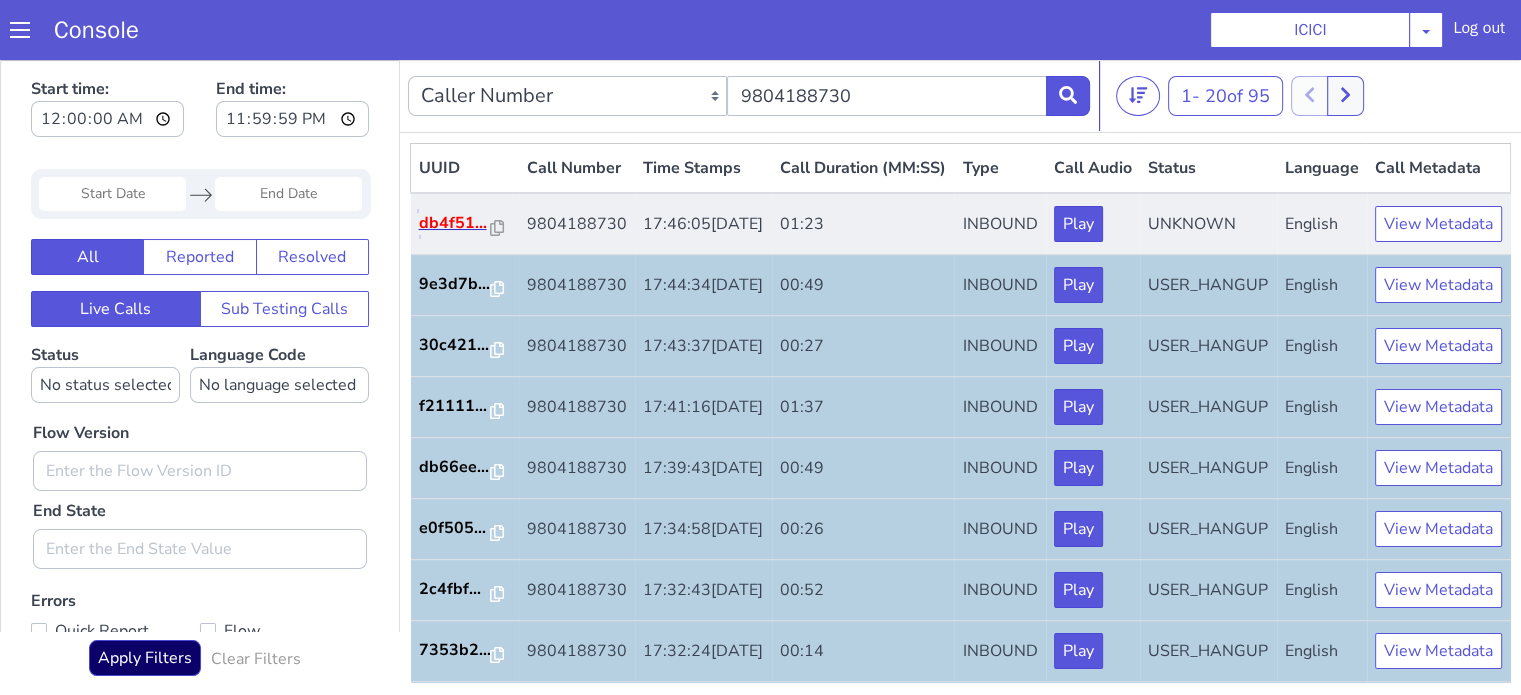click on "db4f51..." at bounding box center (455, 223) 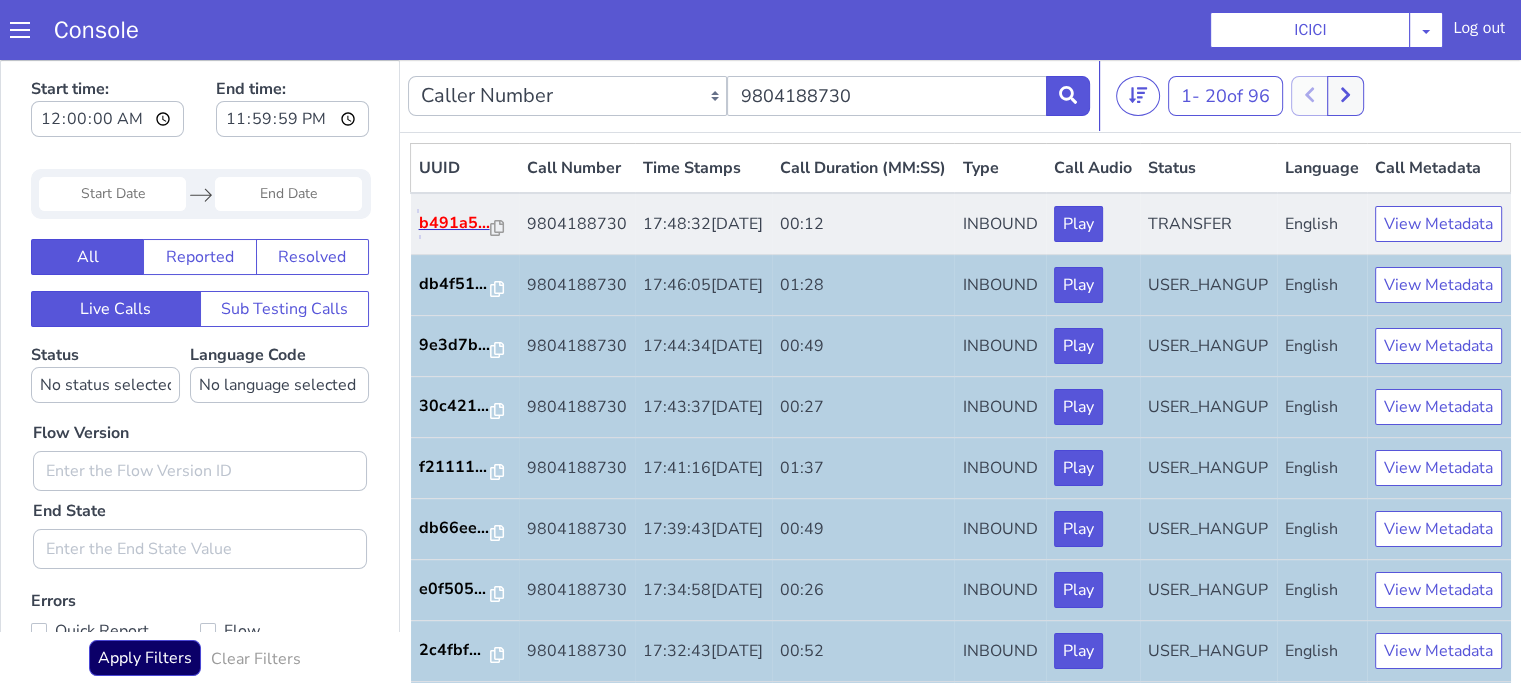 click on "b491a5..." at bounding box center [455, 223] 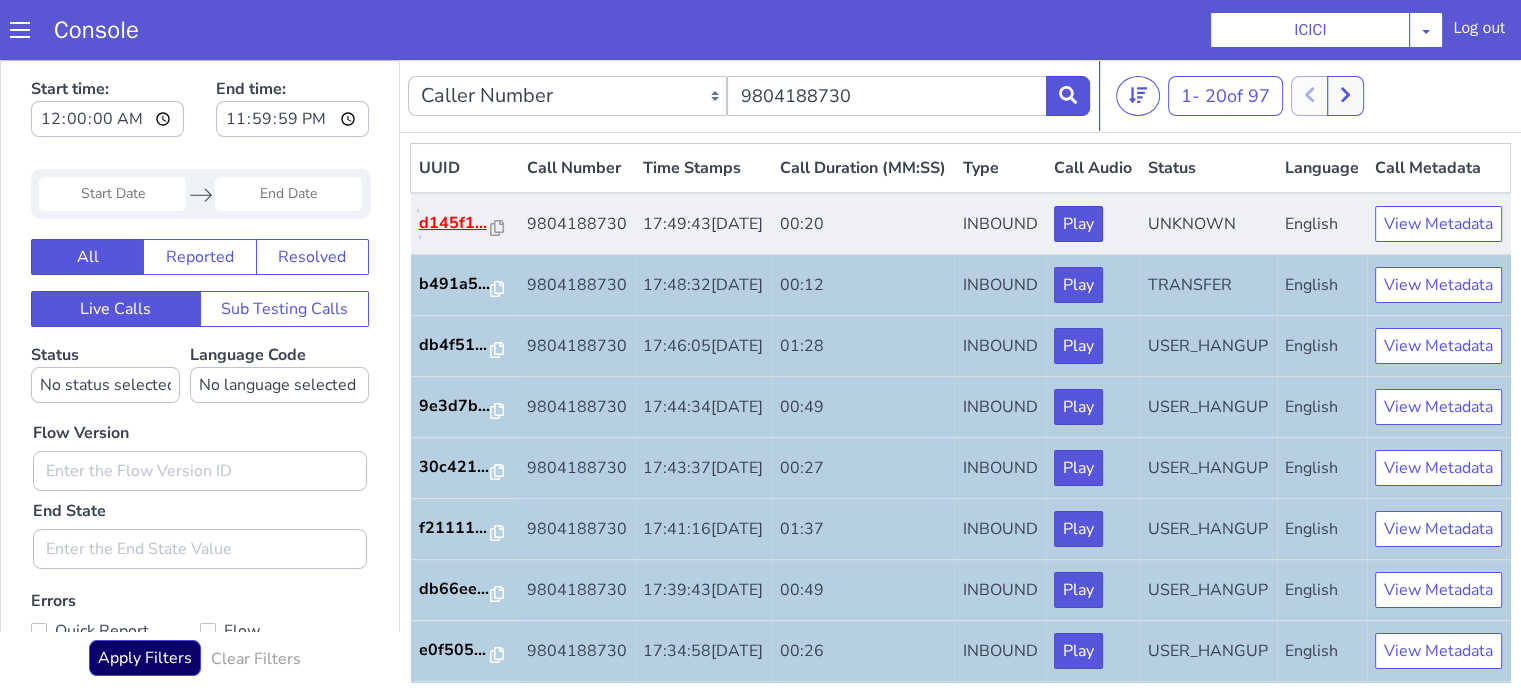 click on "d145f1..." at bounding box center [455, 223] 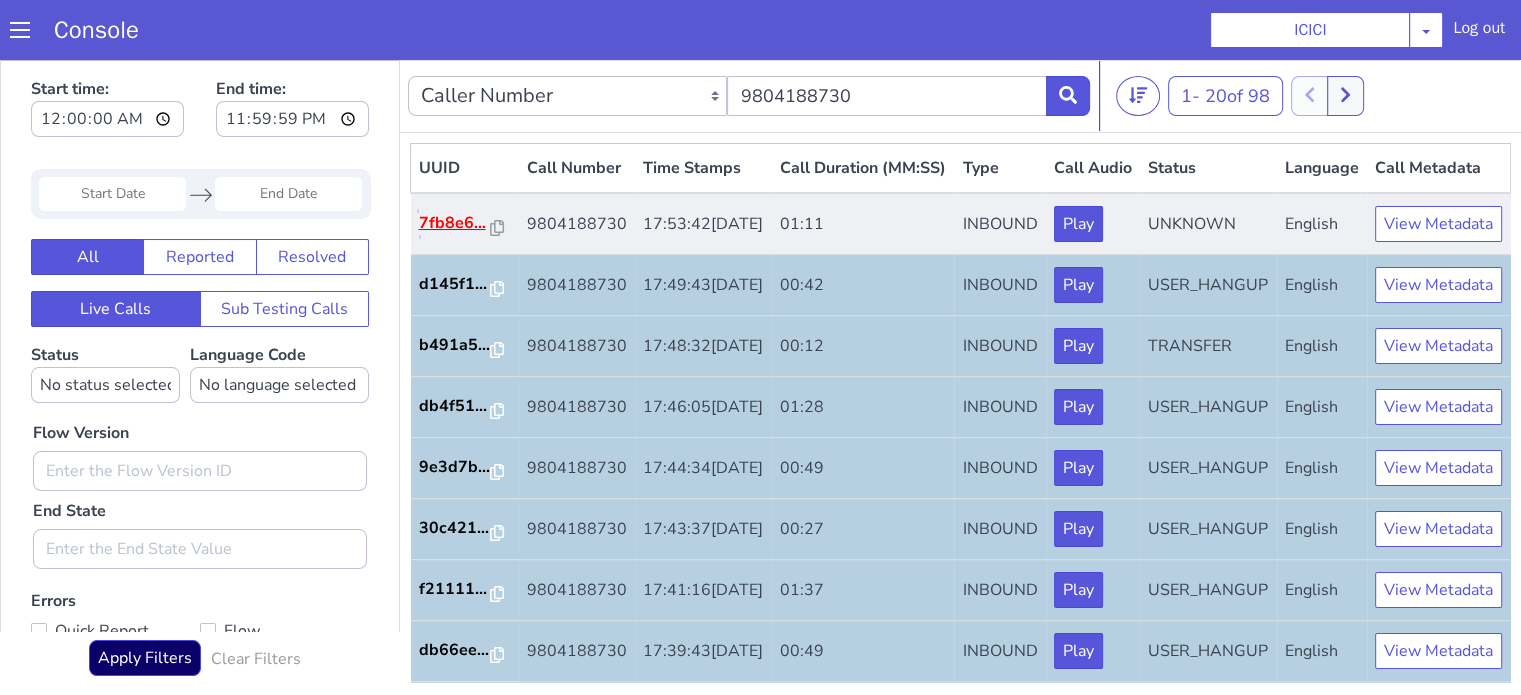 click on "7fb8e6..." at bounding box center [455, 223] 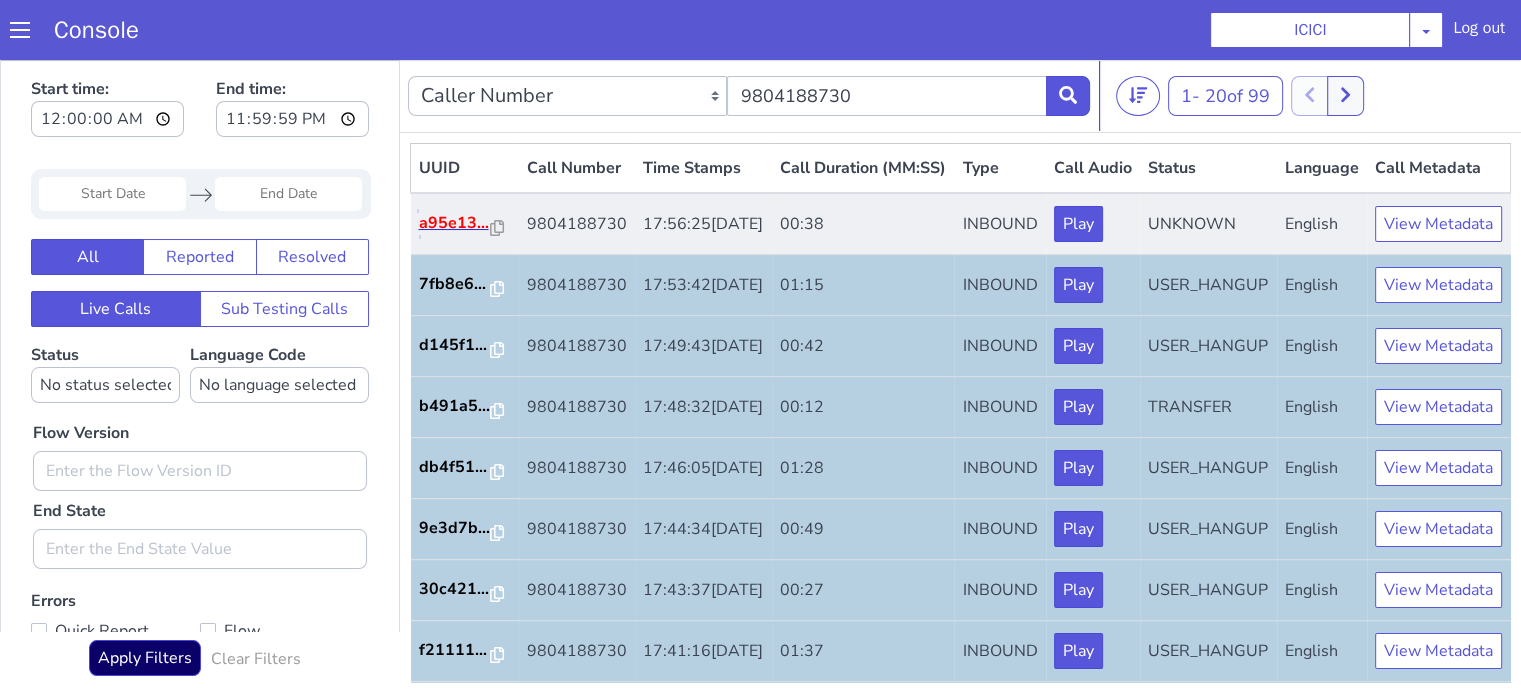 click on "a95e13..." at bounding box center [455, 223] 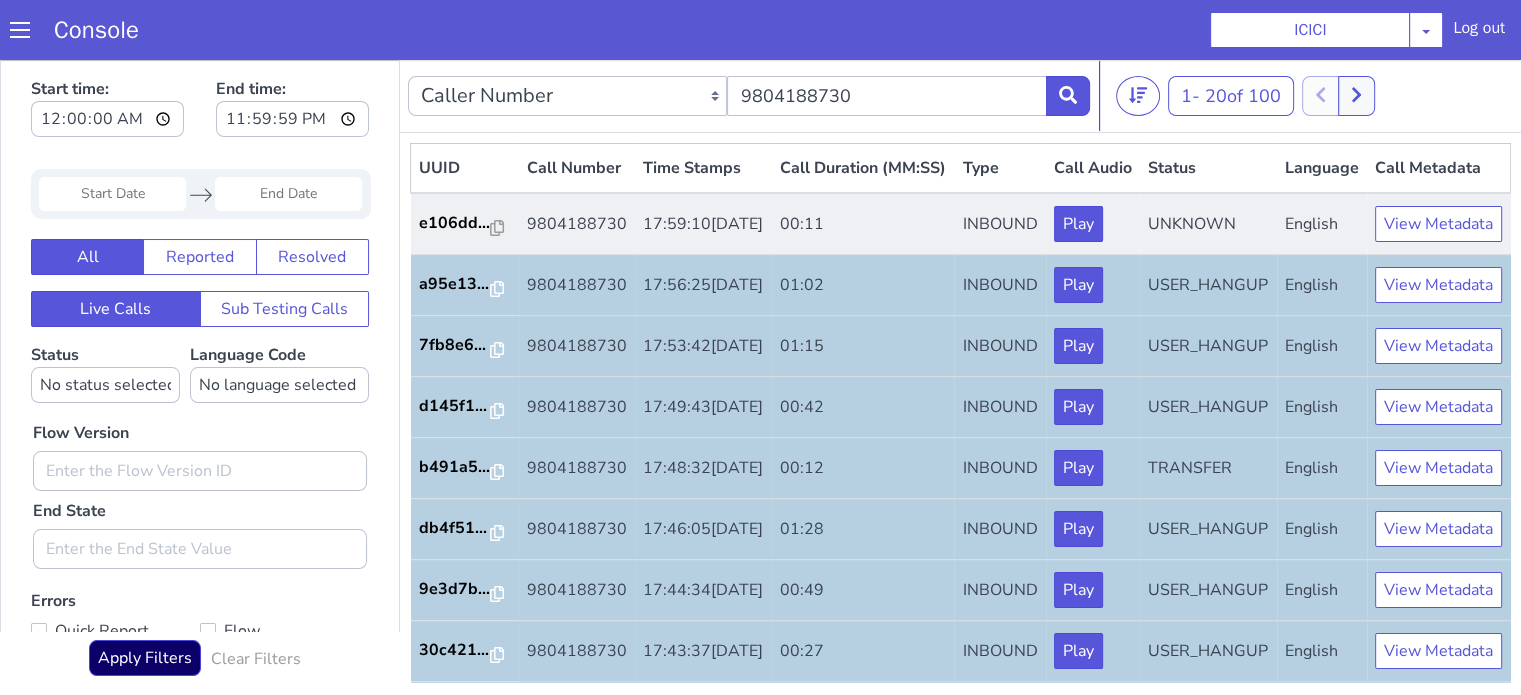 click on "e106dd..." at bounding box center [465, 224] 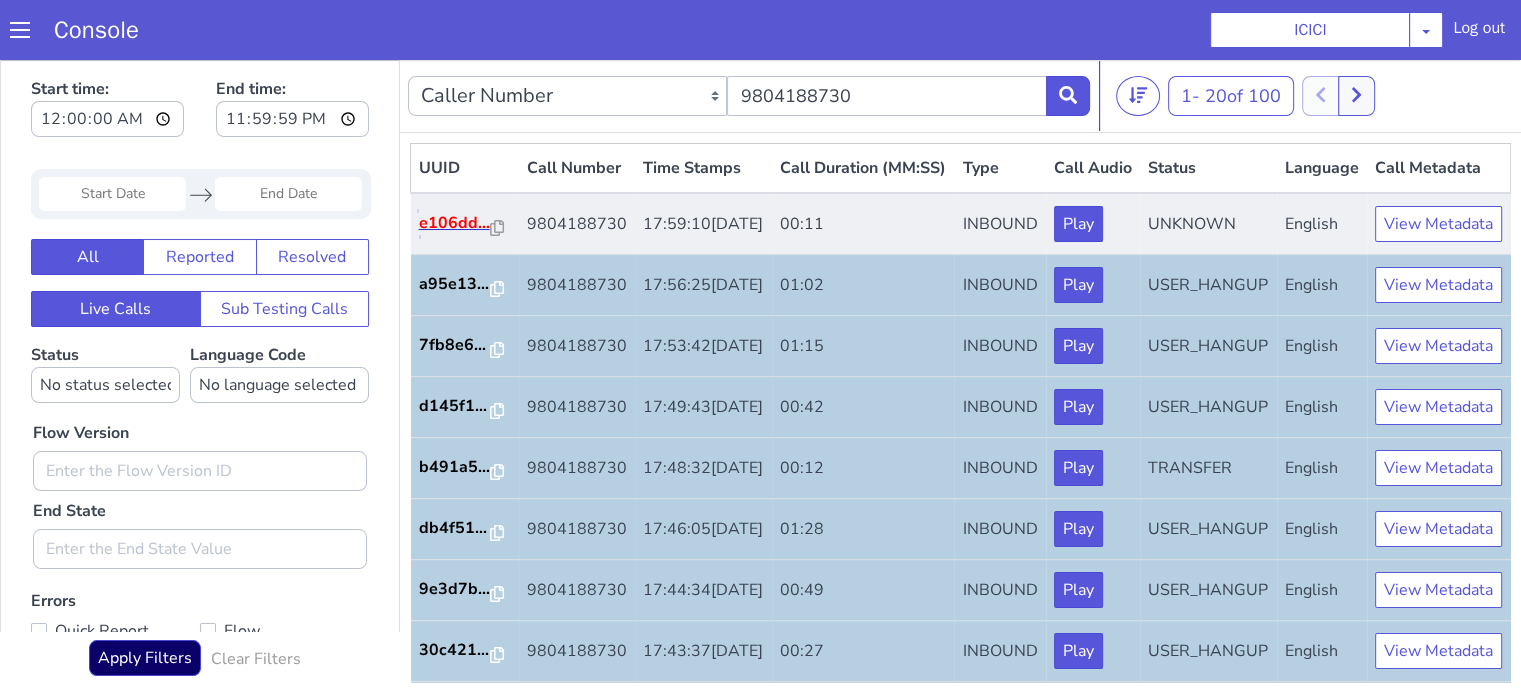click on "e106dd..." at bounding box center [455, 223] 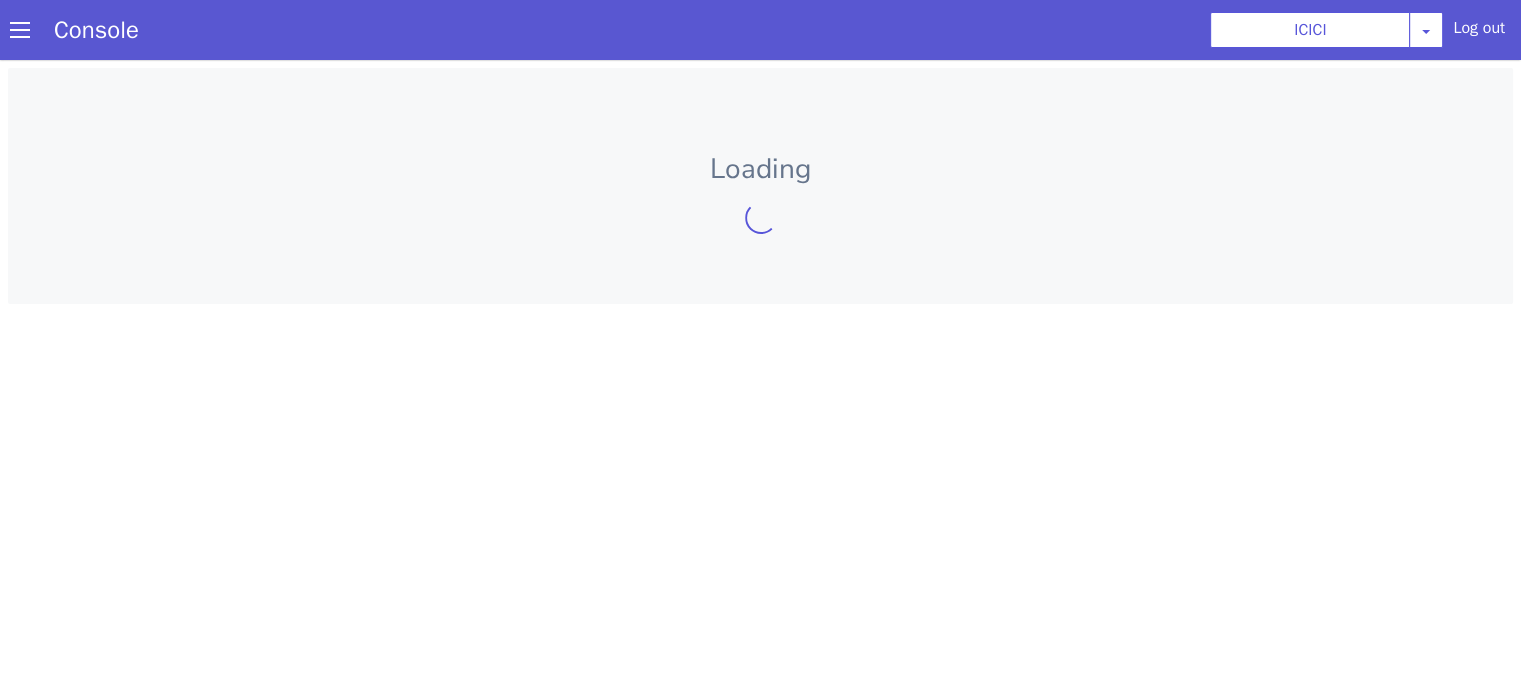 scroll, scrollTop: 0, scrollLeft: 0, axis: both 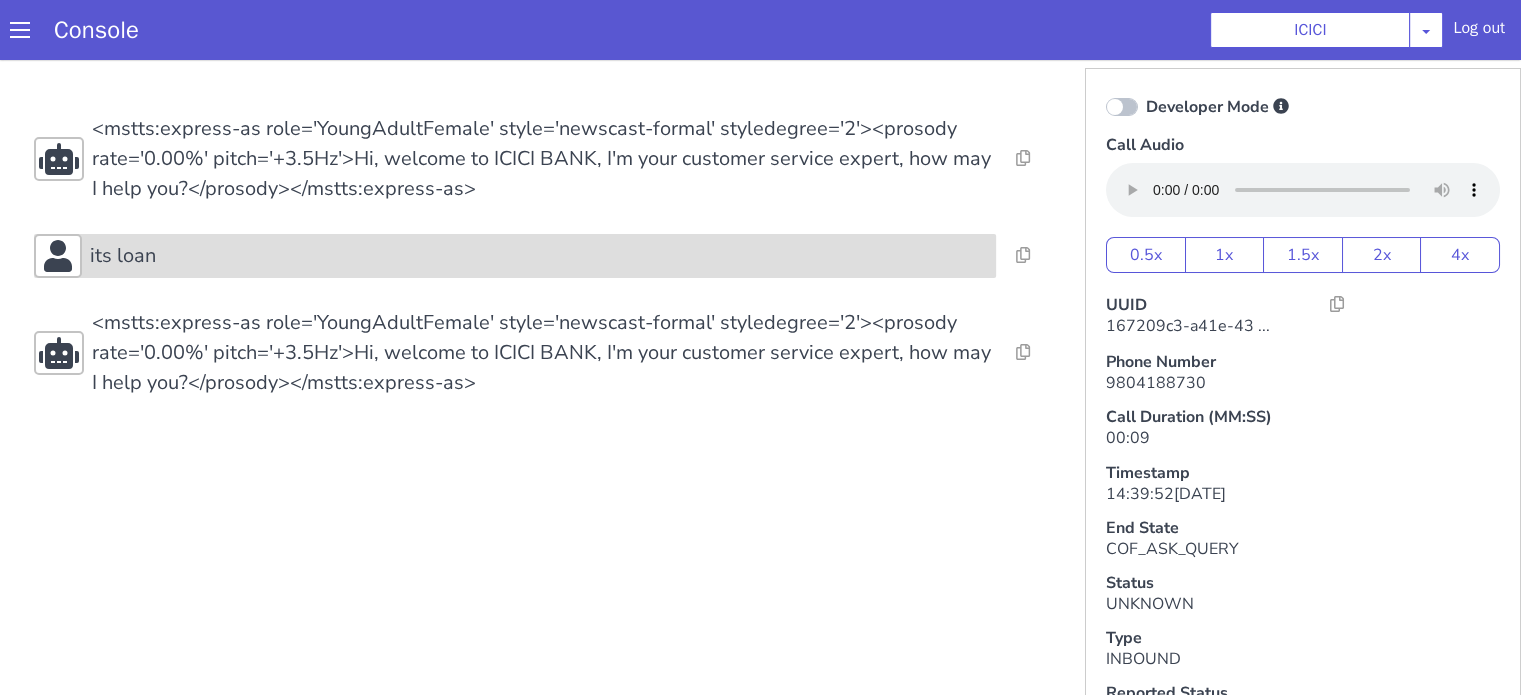 click on "its loan" at bounding box center (539, 256) 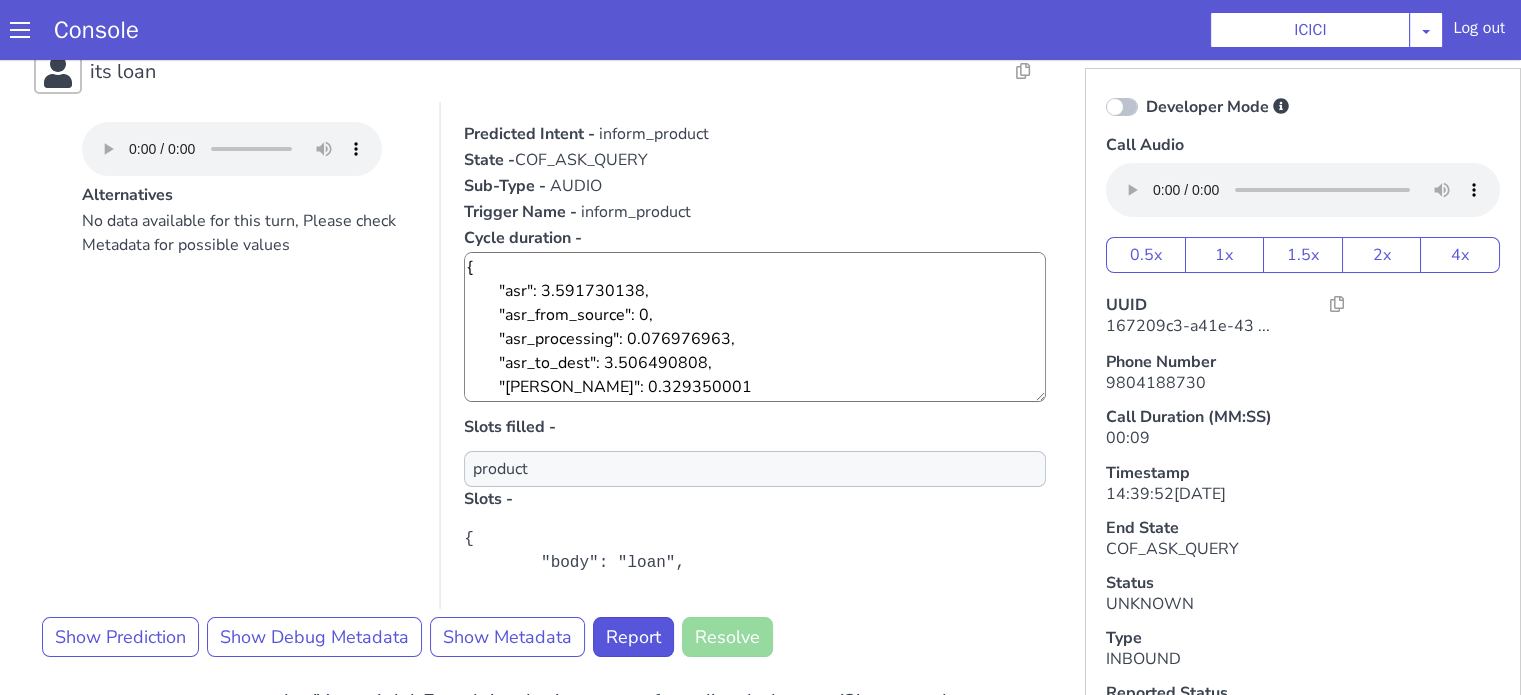 scroll, scrollTop: 300, scrollLeft: 0, axis: vertical 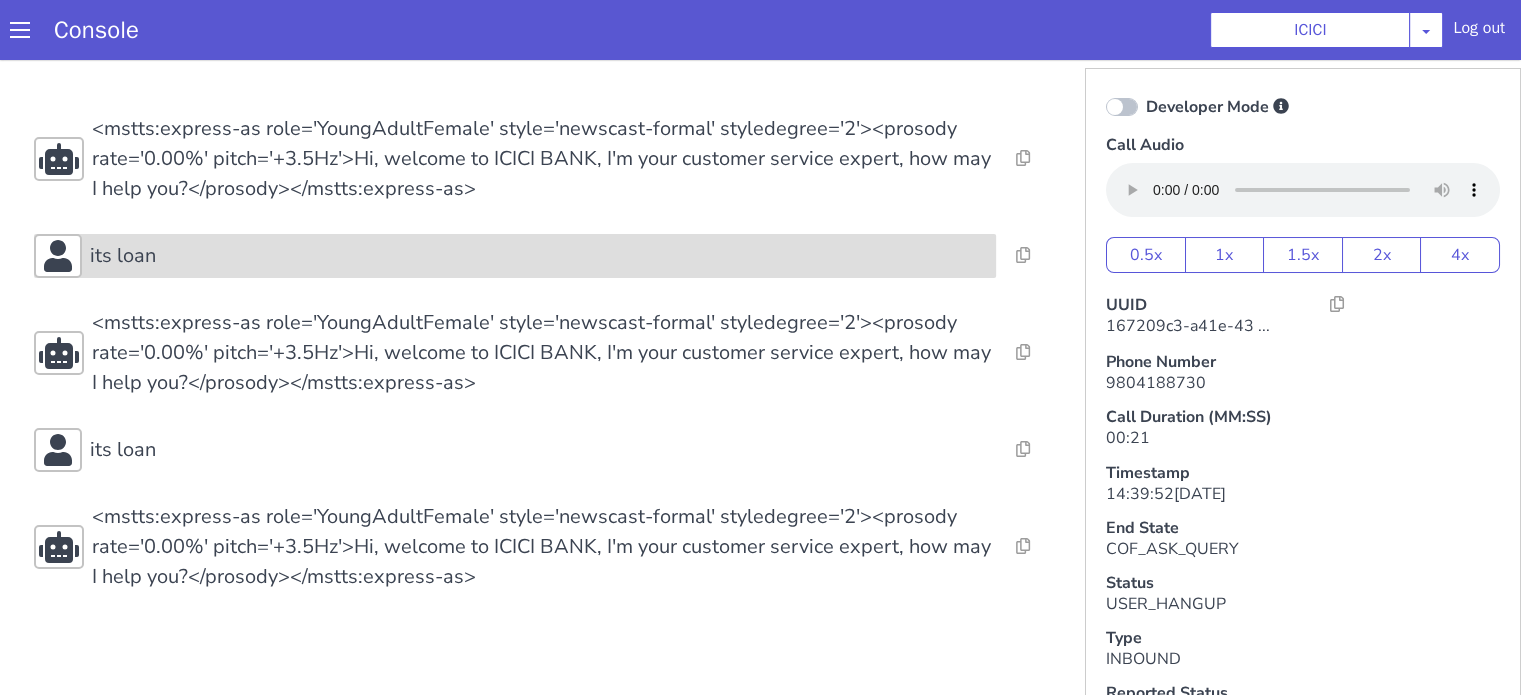 click on "its loan" at bounding box center [539, 256] 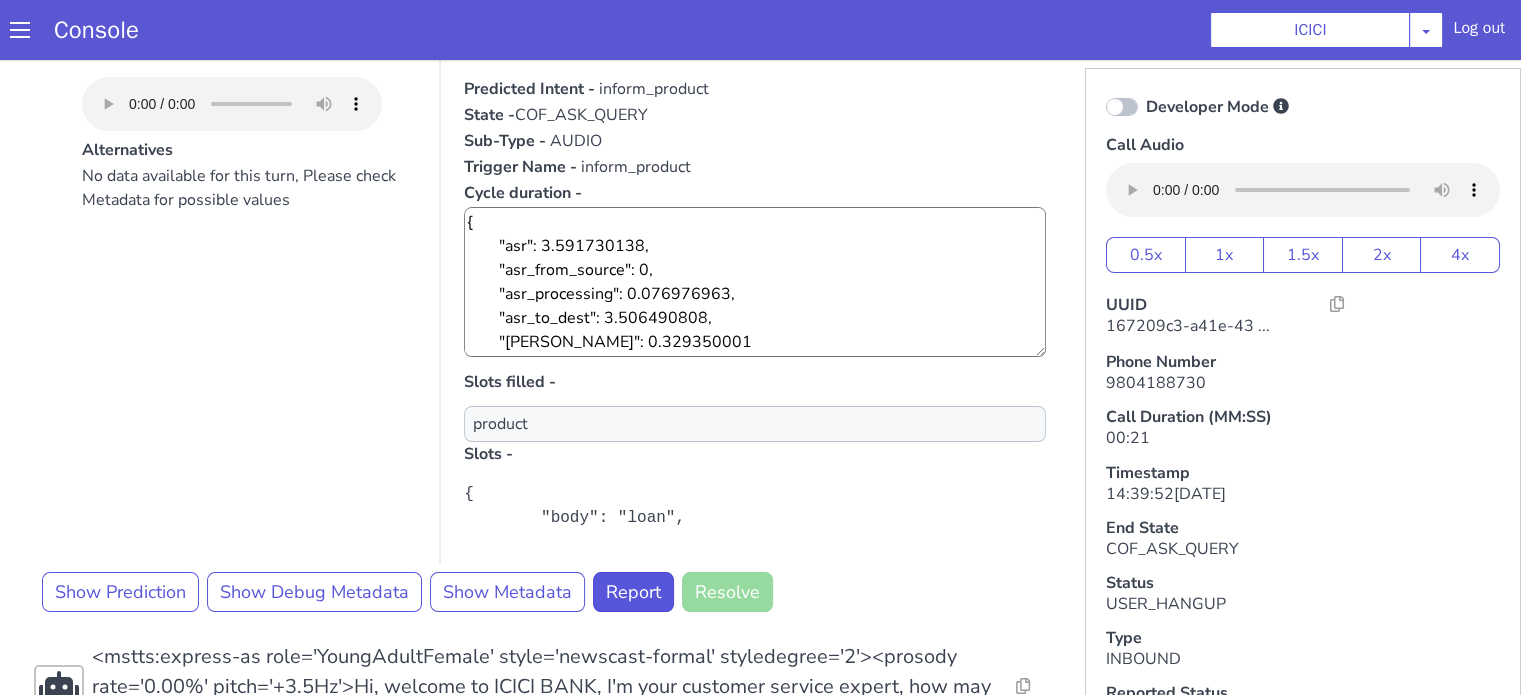 scroll, scrollTop: 300, scrollLeft: 0, axis: vertical 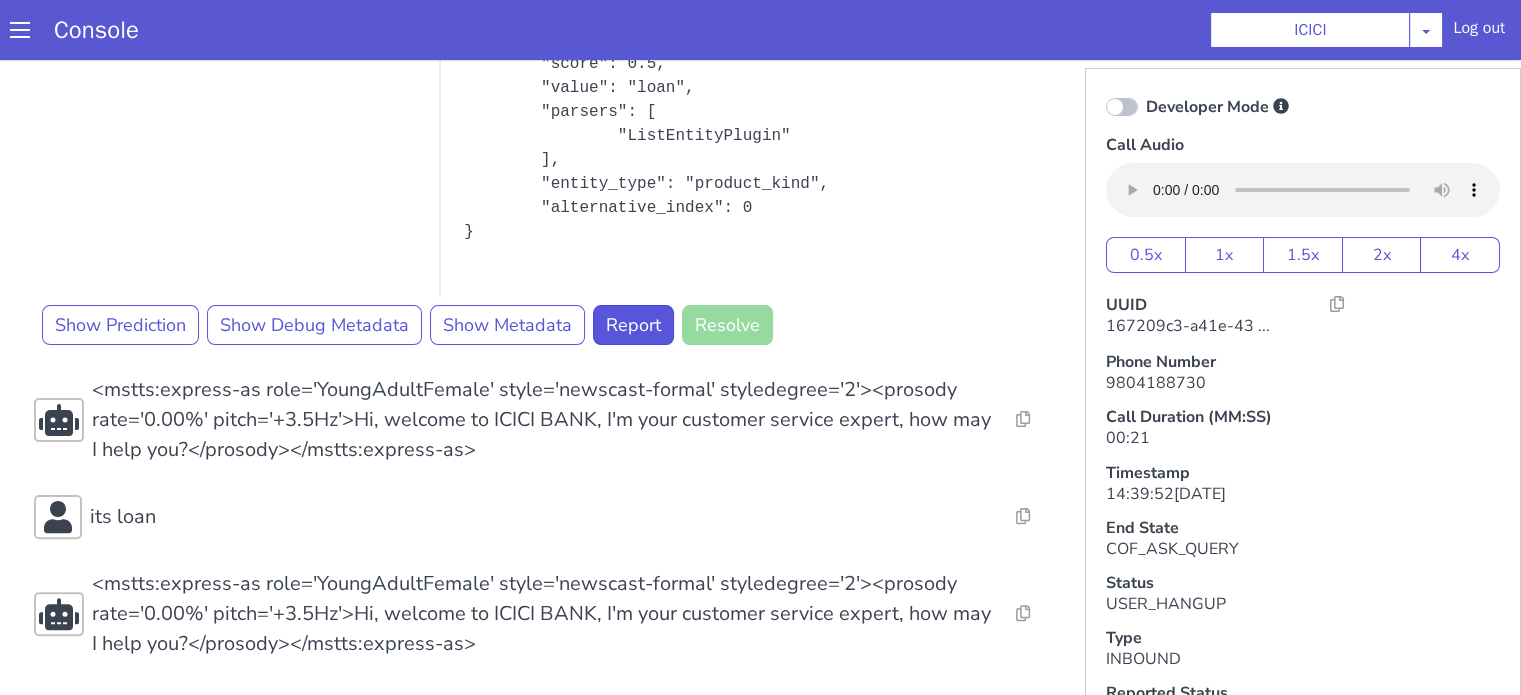 drag, startPoint x: 168, startPoint y: 508, endPoint x: 176, endPoint y: 487, distance: 22.472204 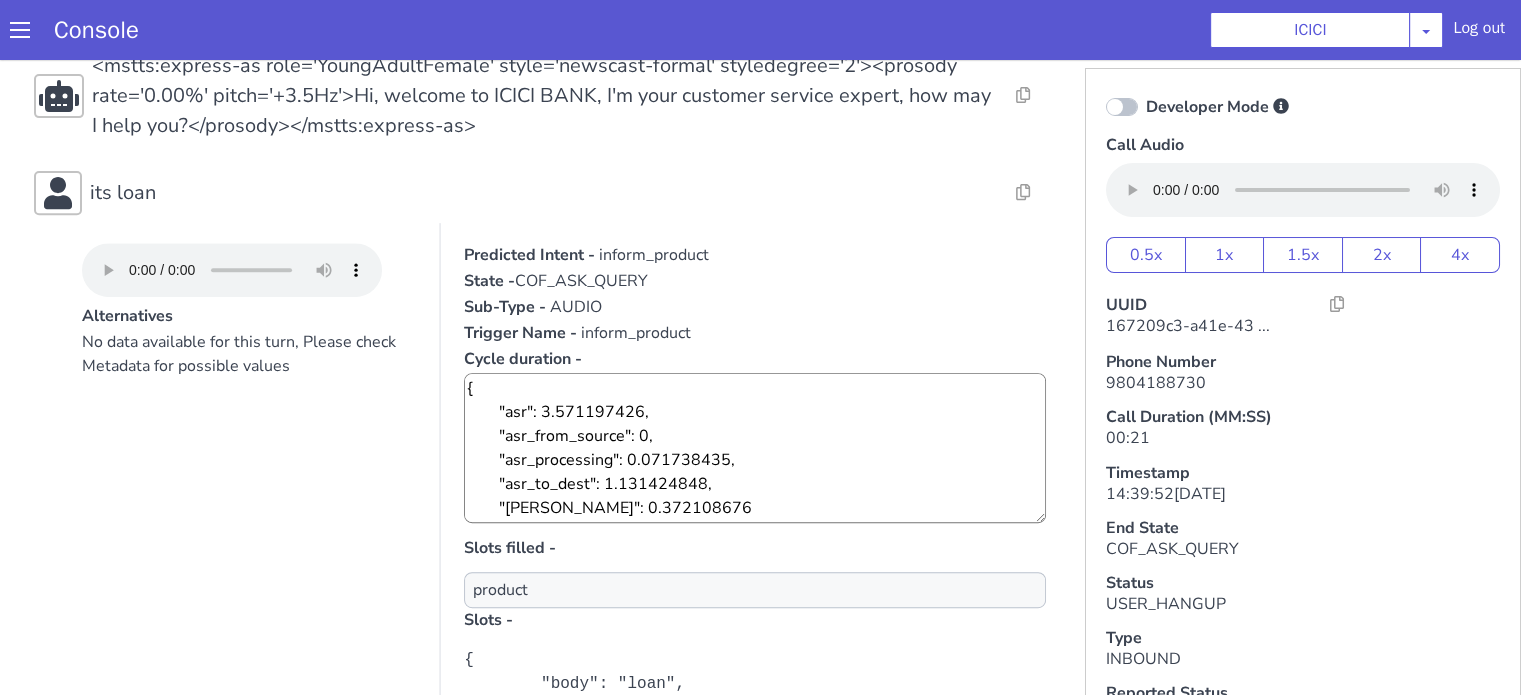 scroll, scrollTop: 996, scrollLeft: 0, axis: vertical 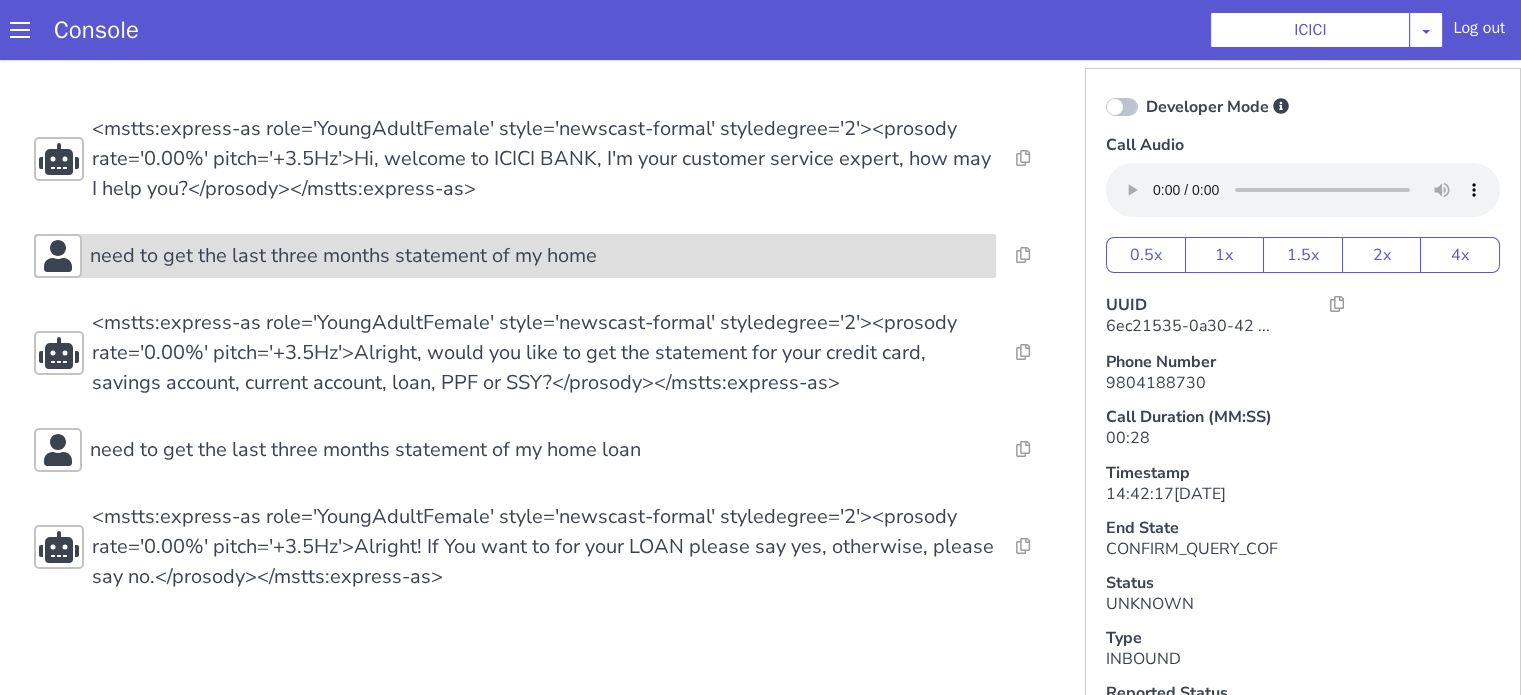 click on "need to get the last three months statement of my home" at bounding box center (515, 256) 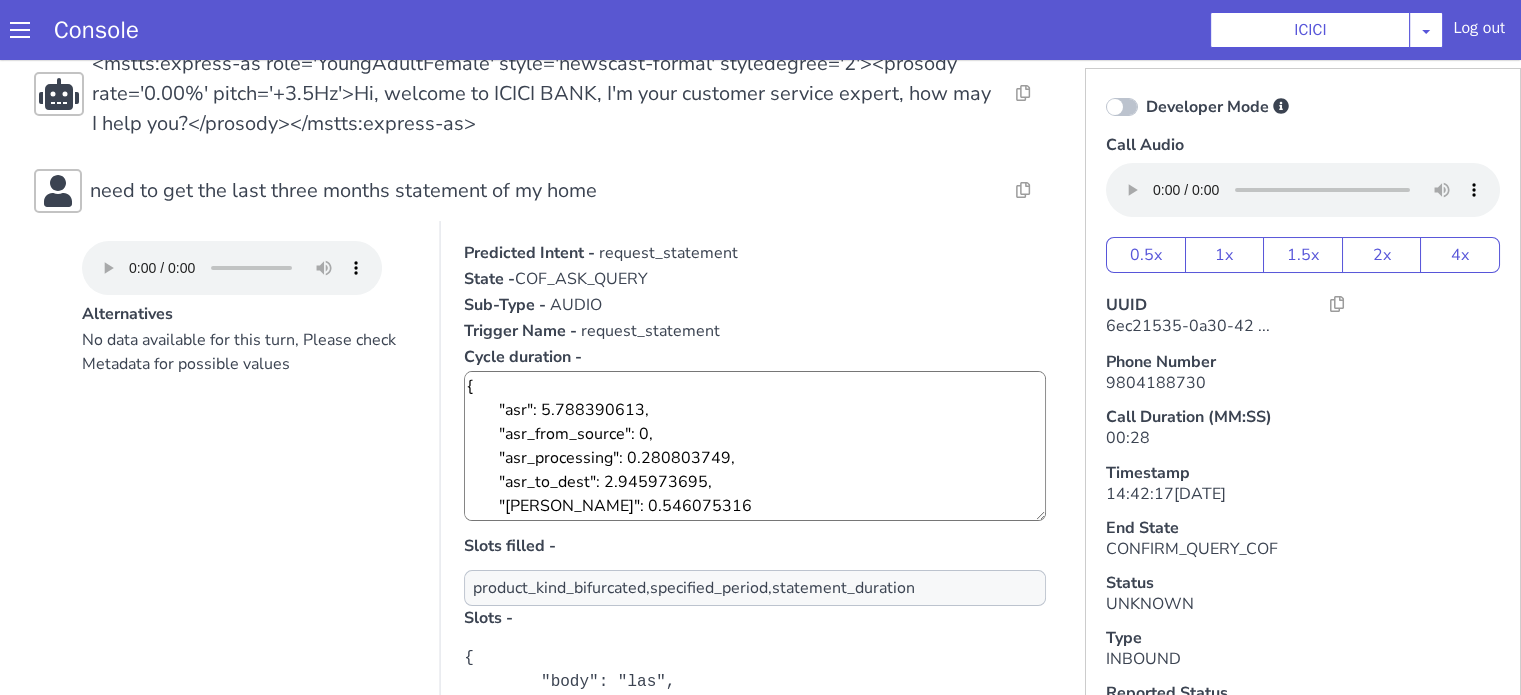 scroll, scrollTop: 100, scrollLeft: 0, axis: vertical 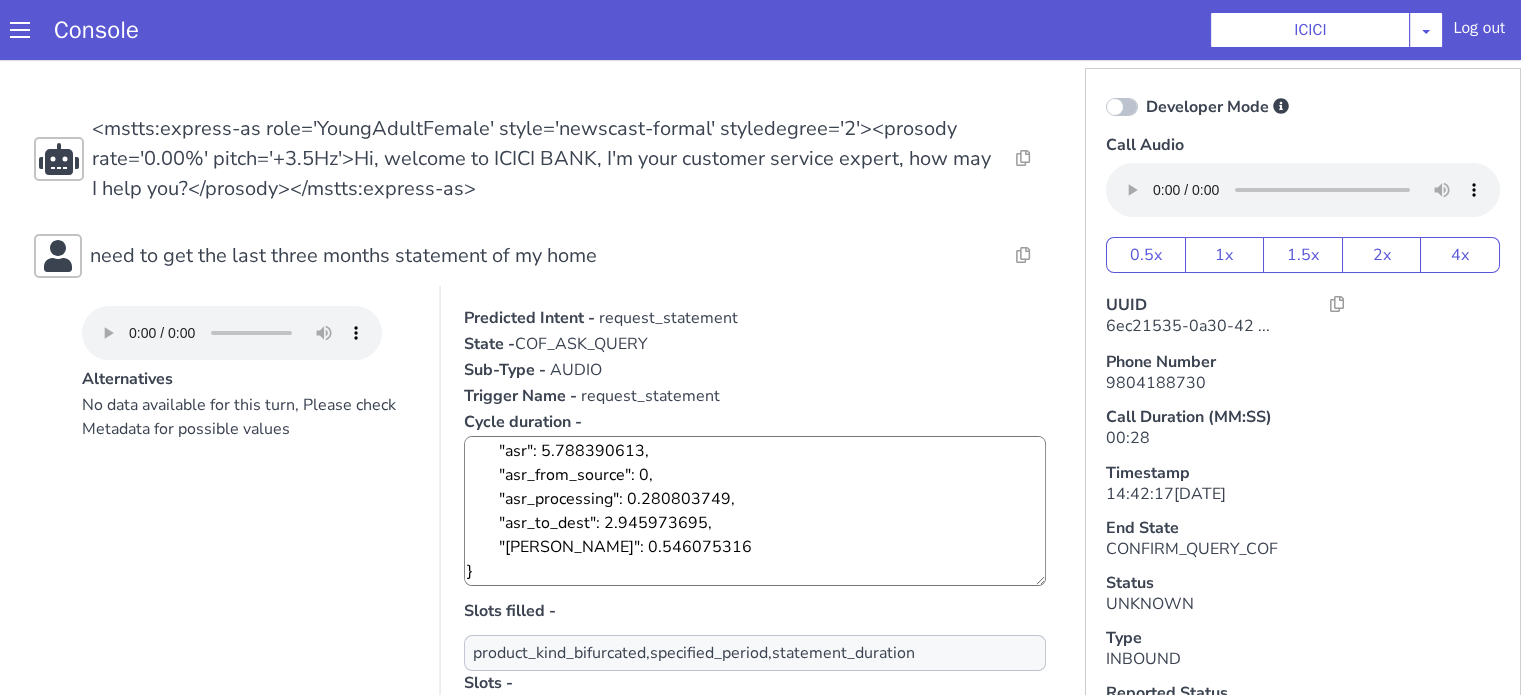 click at bounding box center (1122, 107) 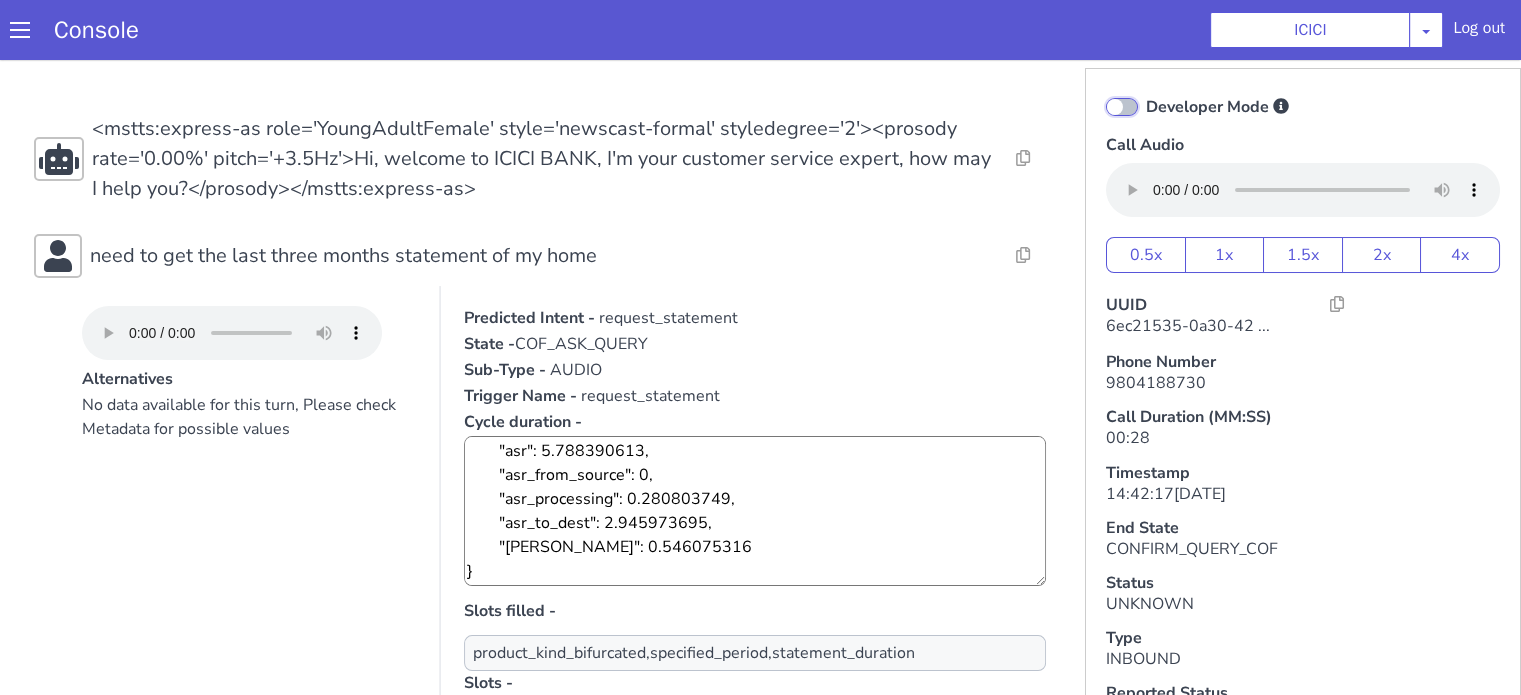 click on "Developer Mode" at bounding box center (1145, 94) 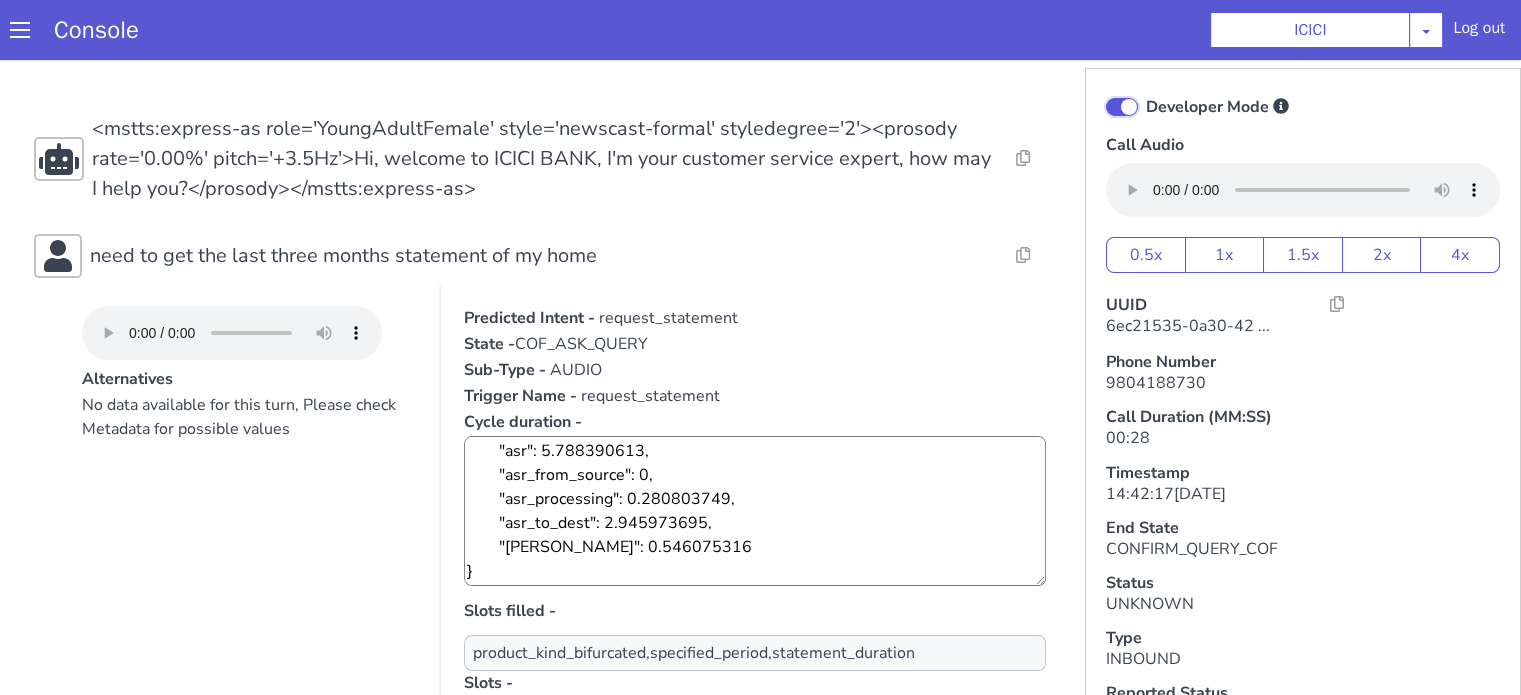 checkbox on "true" 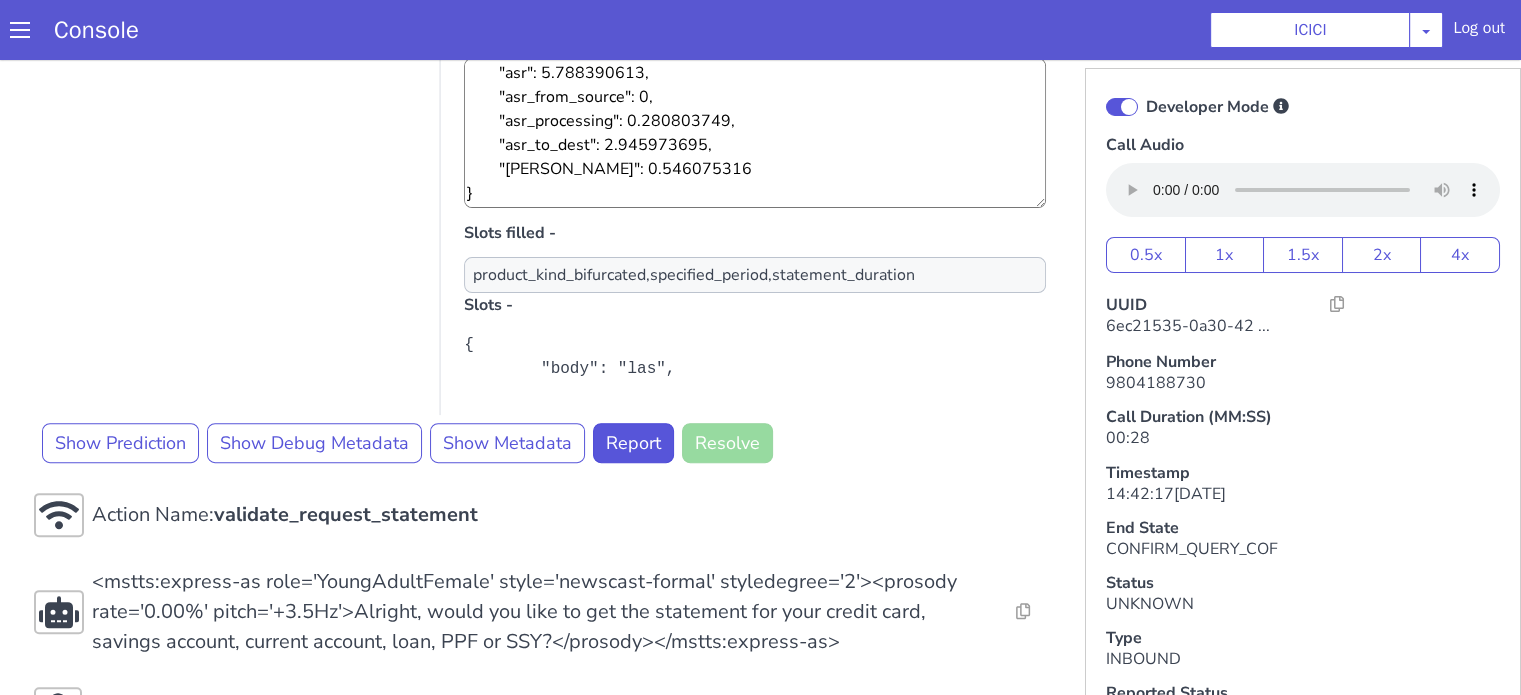 drag, startPoint x: 360, startPoint y: 514, endPoint x: 364, endPoint y: 471, distance: 43.185646 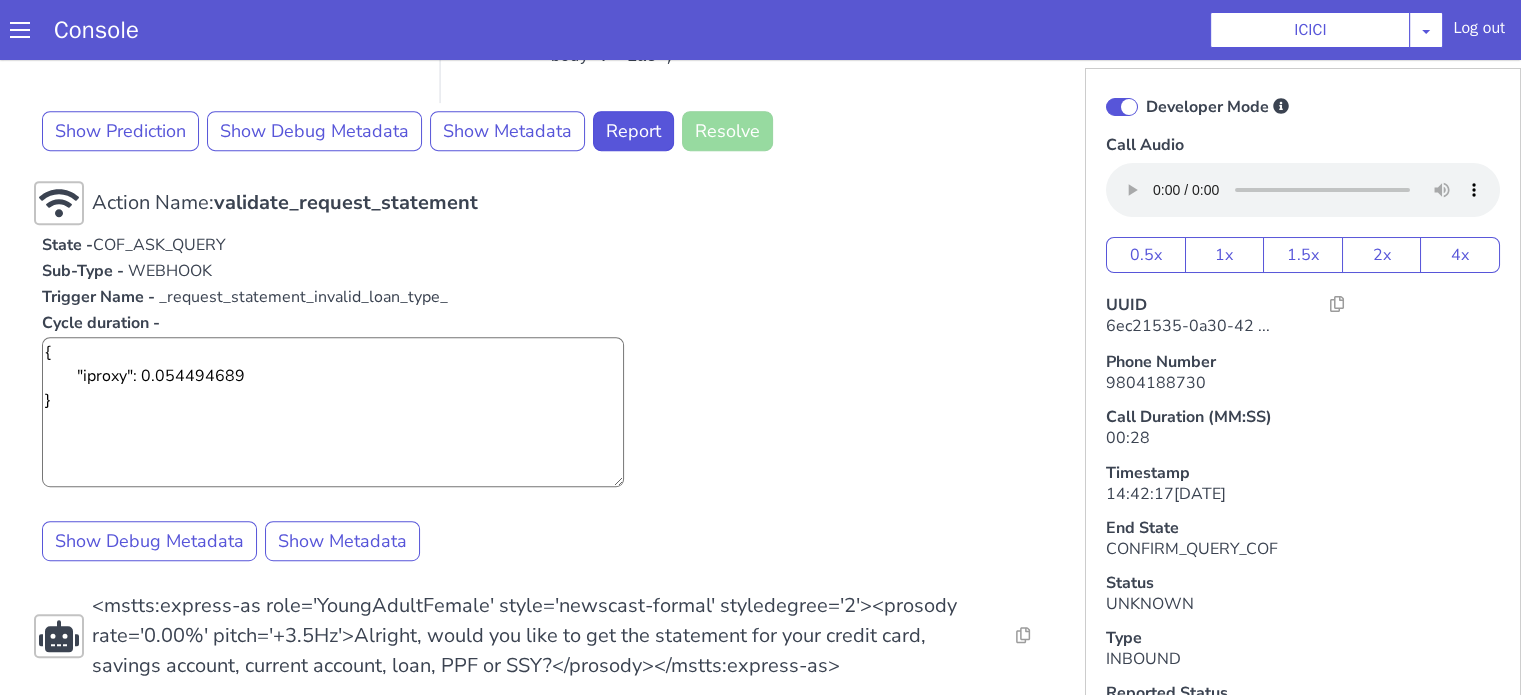 scroll, scrollTop: 1000, scrollLeft: 0, axis: vertical 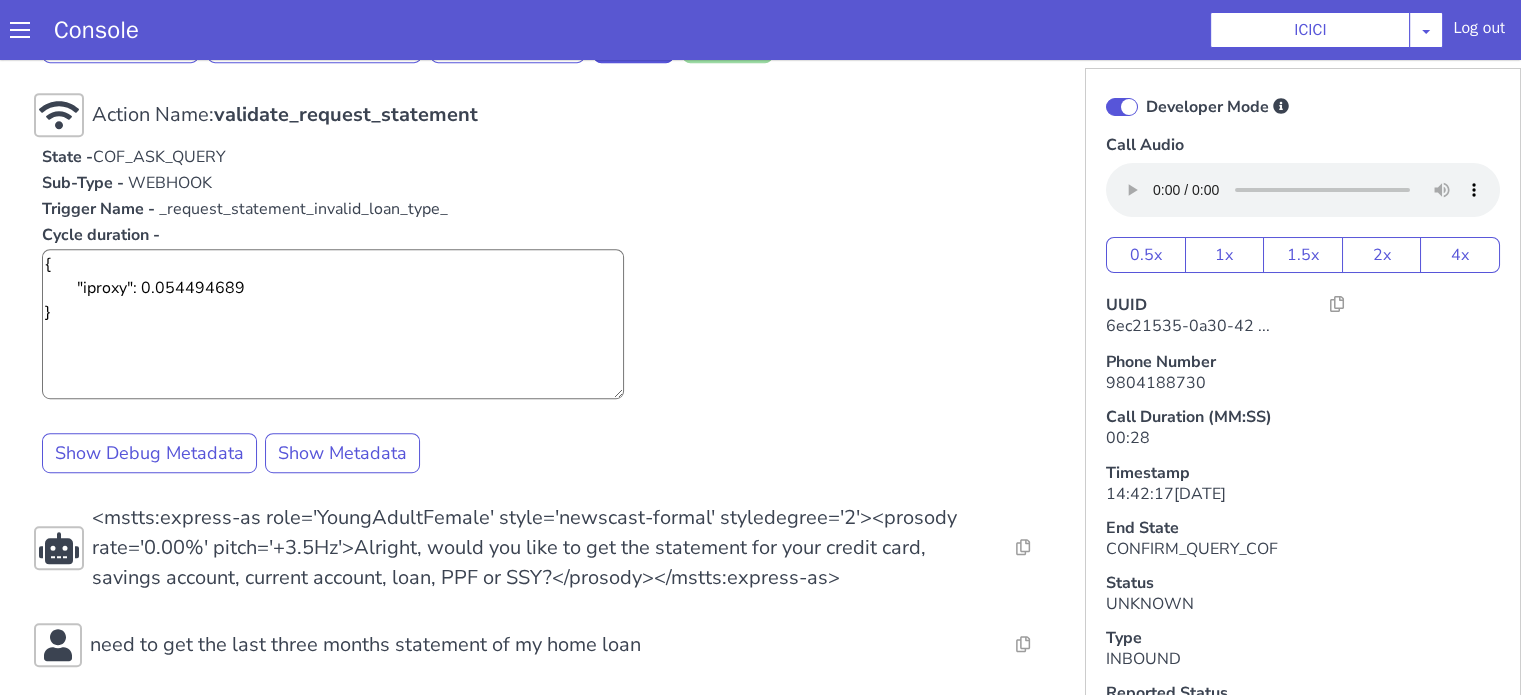 click on "Show Debug Metadata Show Metadata" at bounding box center (544, 453) 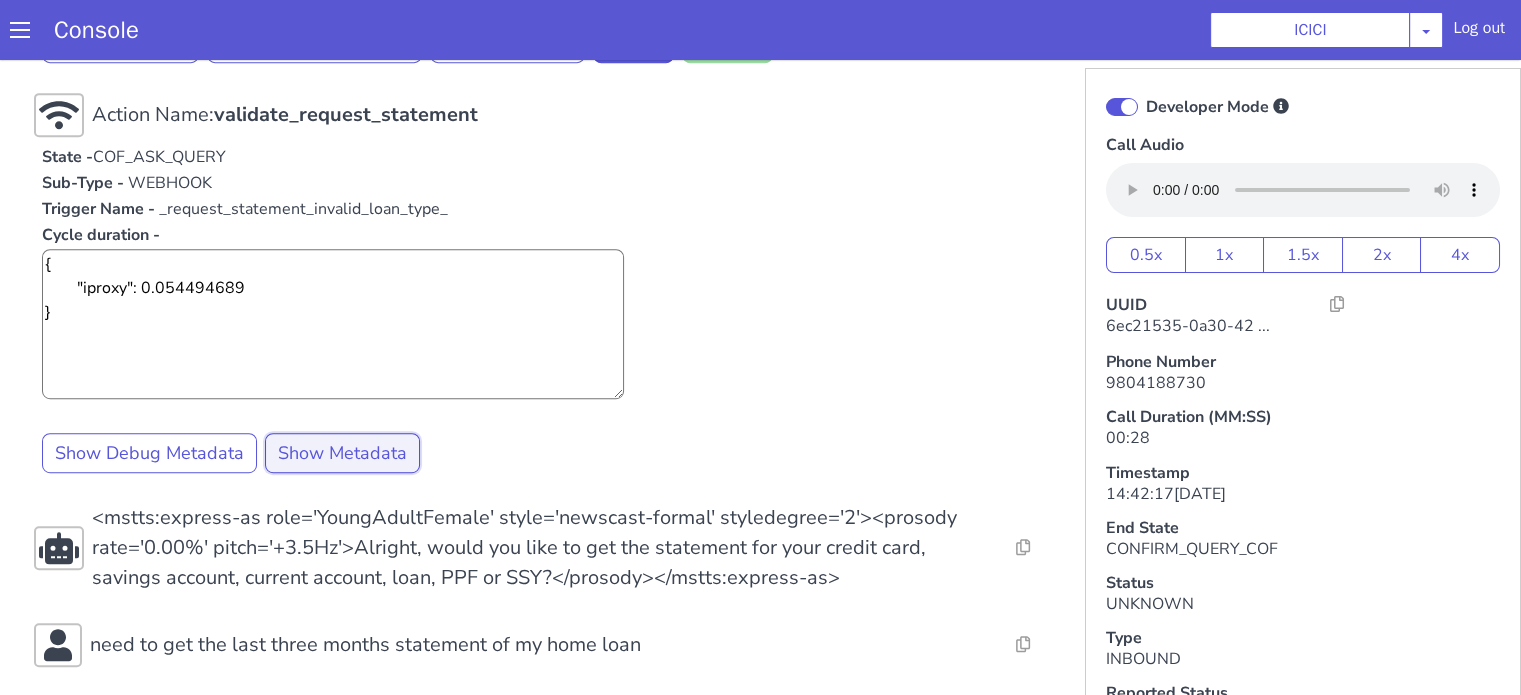 click on "Show Metadata" at bounding box center [342, 453] 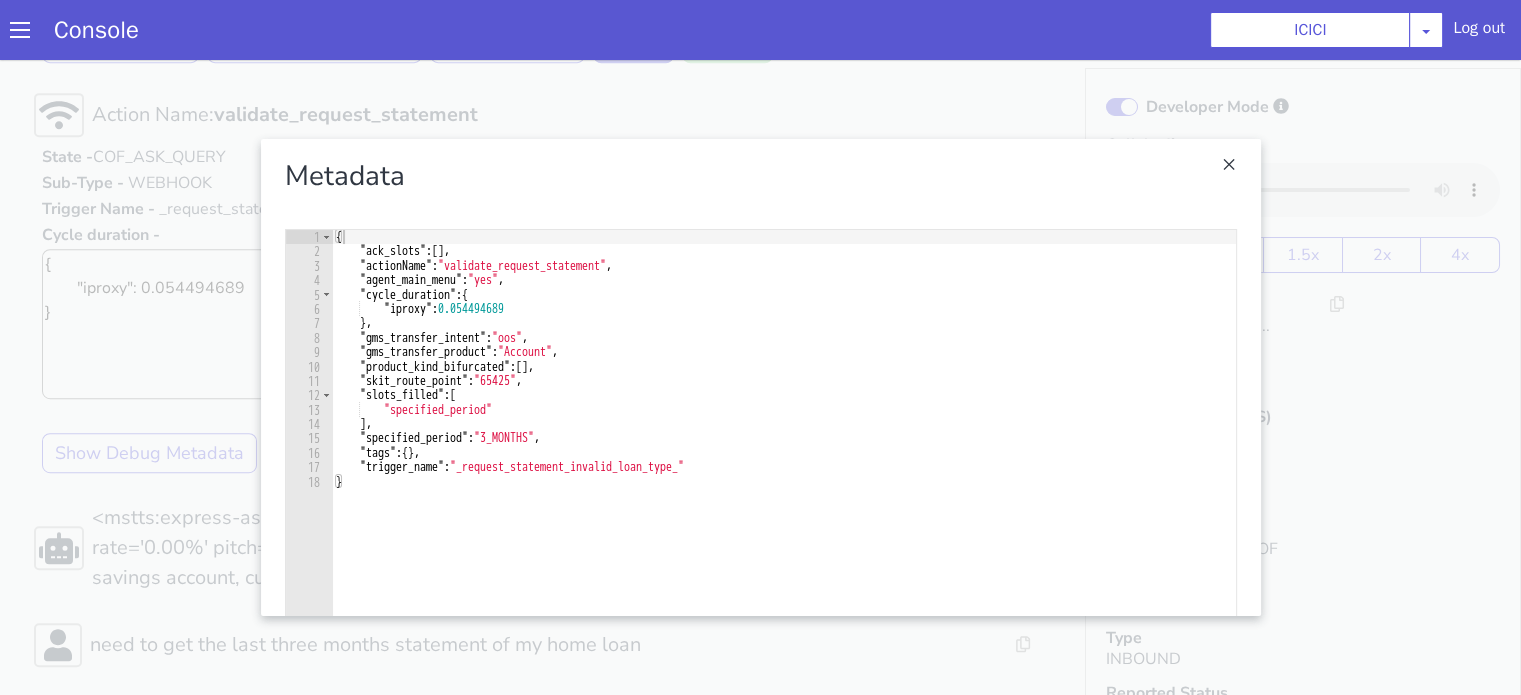 scroll, scrollTop: 700, scrollLeft: 0, axis: vertical 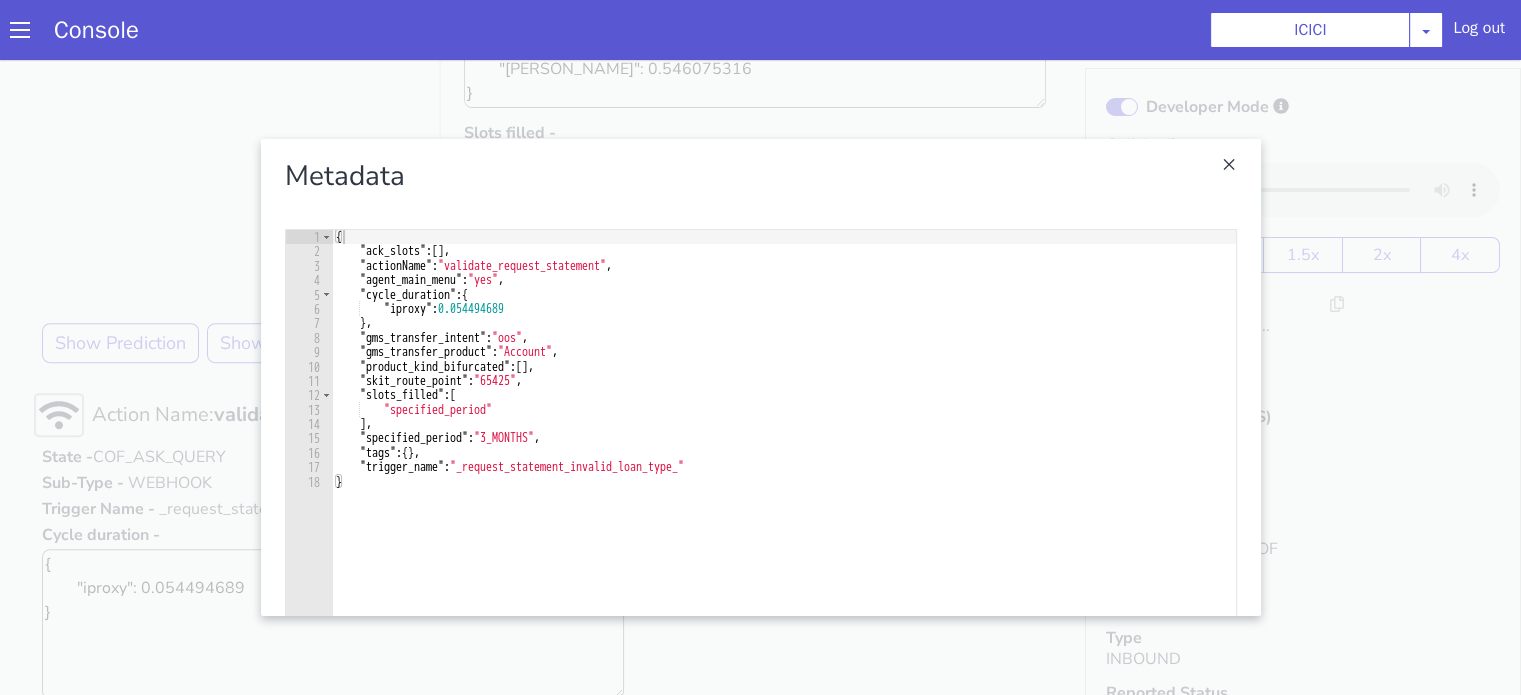 click at bounding box center [760, 377] 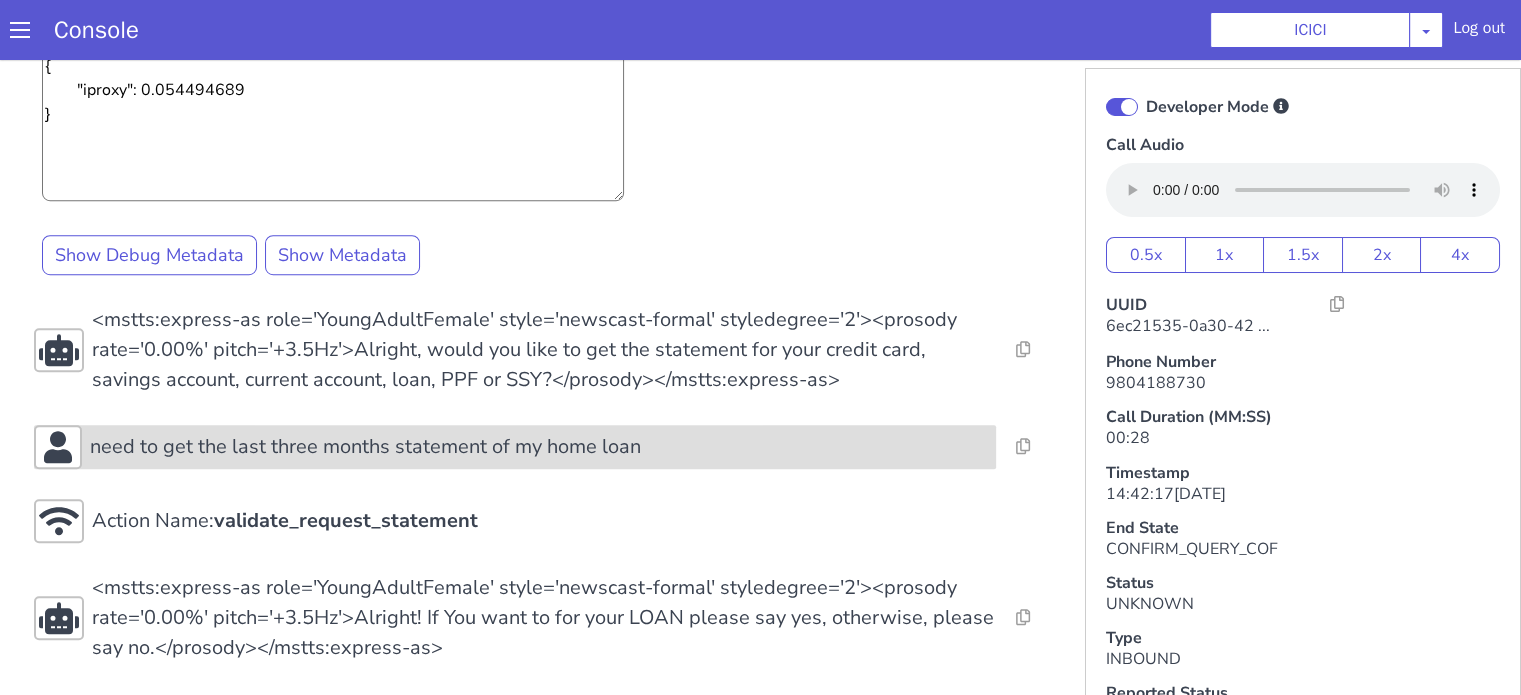 drag, startPoint x: 408, startPoint y: 440, endPoint x: 386, endPoint y: 429, distance: 24.596748 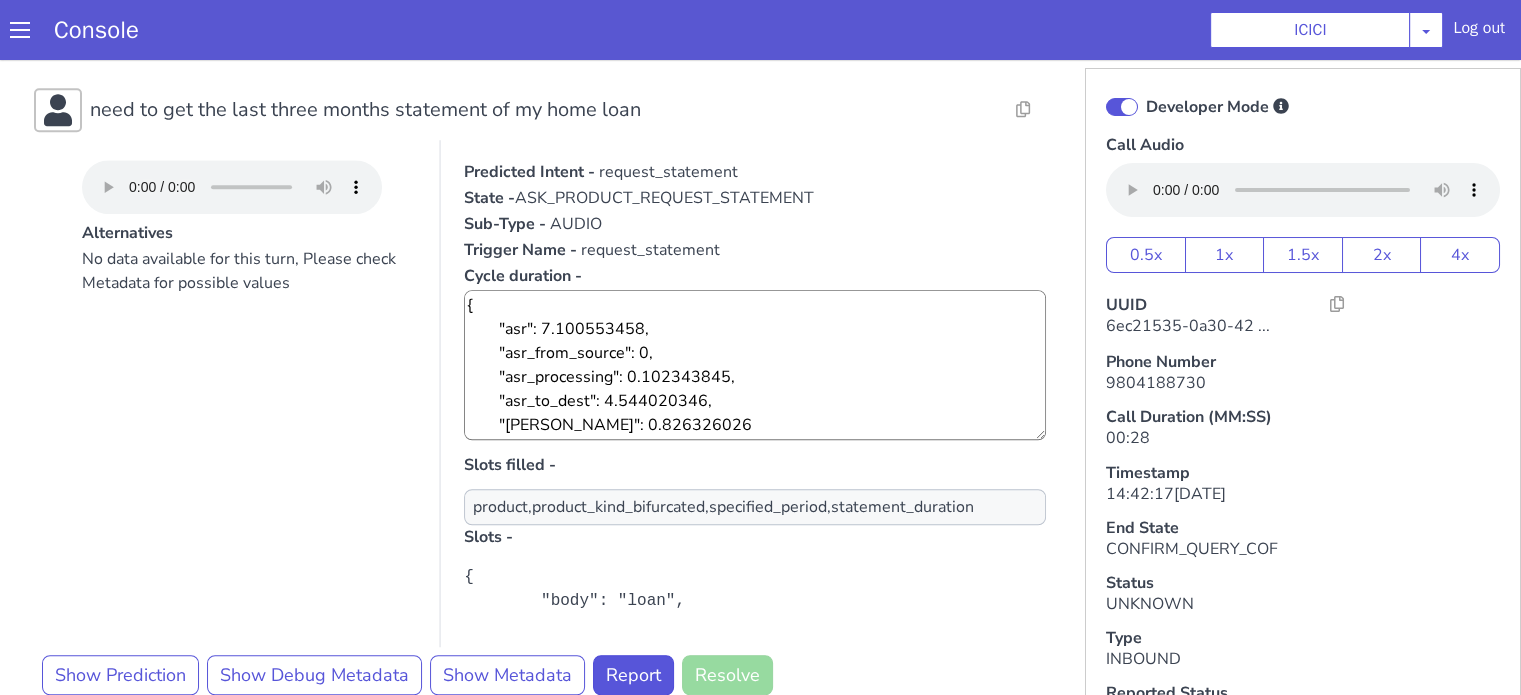 scroll, scrollTop: 1598, scrollLeft: 0, axis: vertical 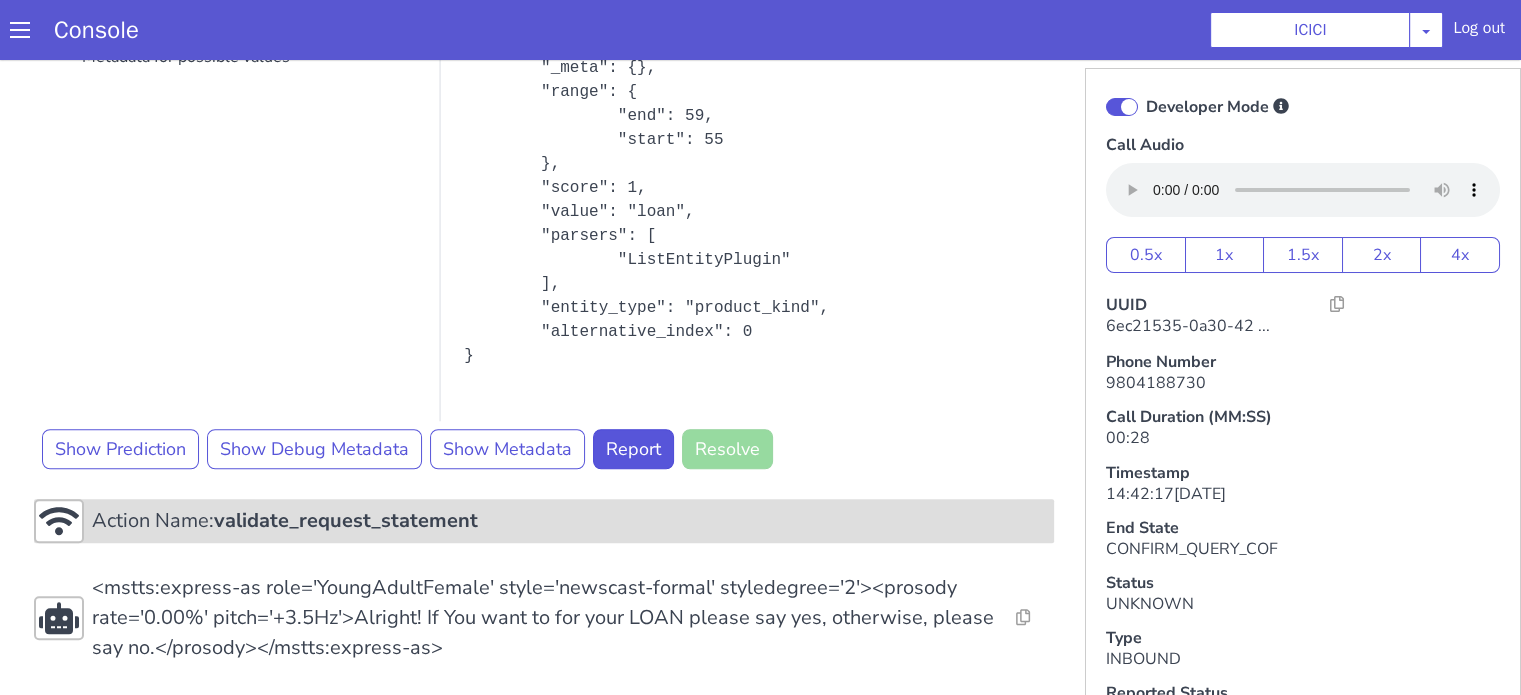click on "validate_request_statement" at bounding box center (346, 520) 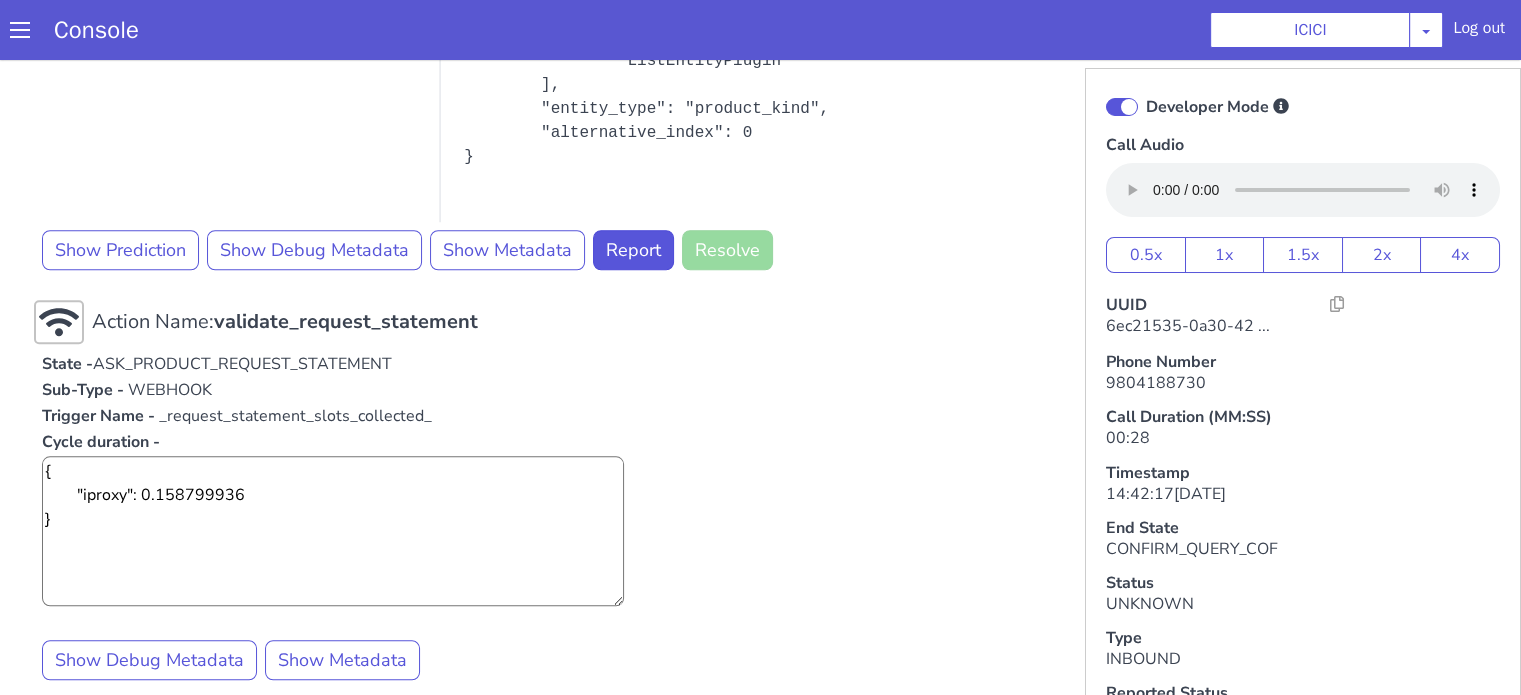 scroll, scrollTop: 1961, scrollLeft: 0, axis: vertical 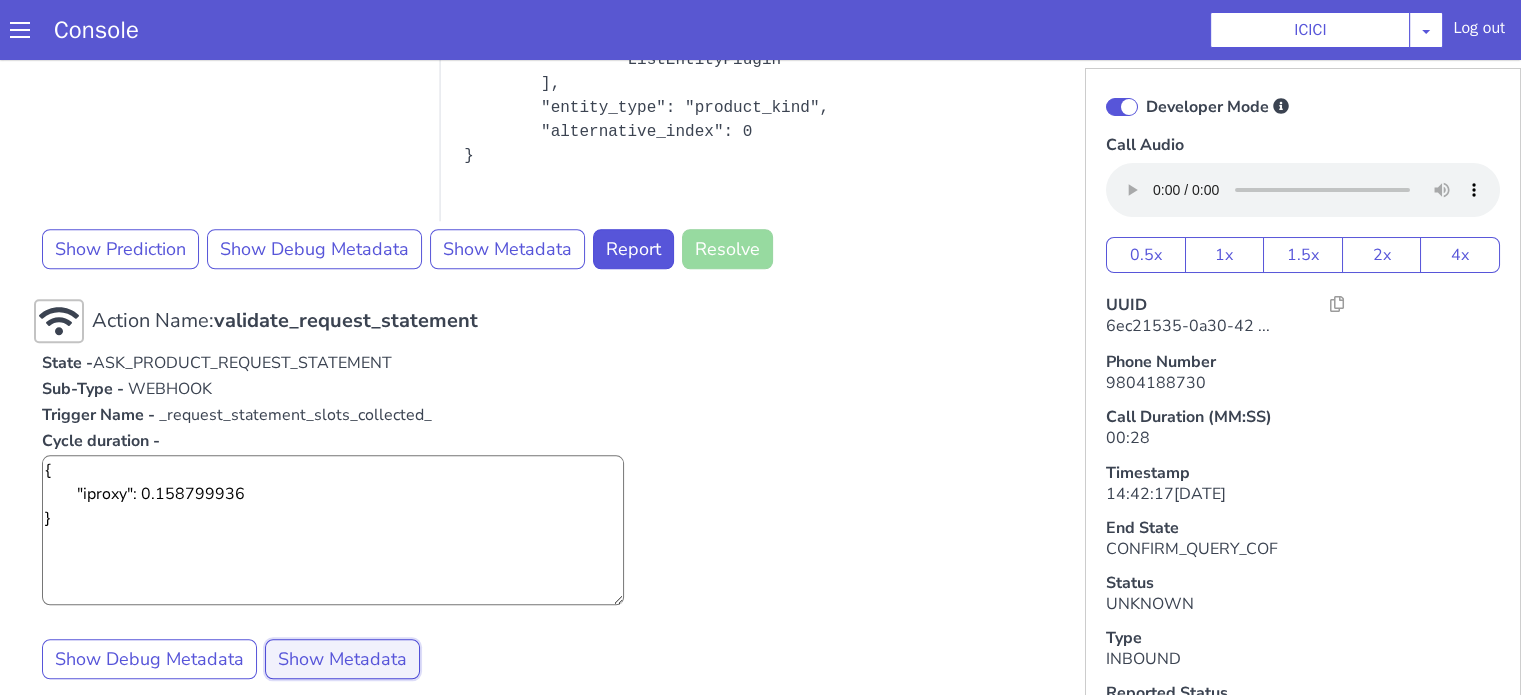 click on "Show Metadata" at bounding box center (342, 659) 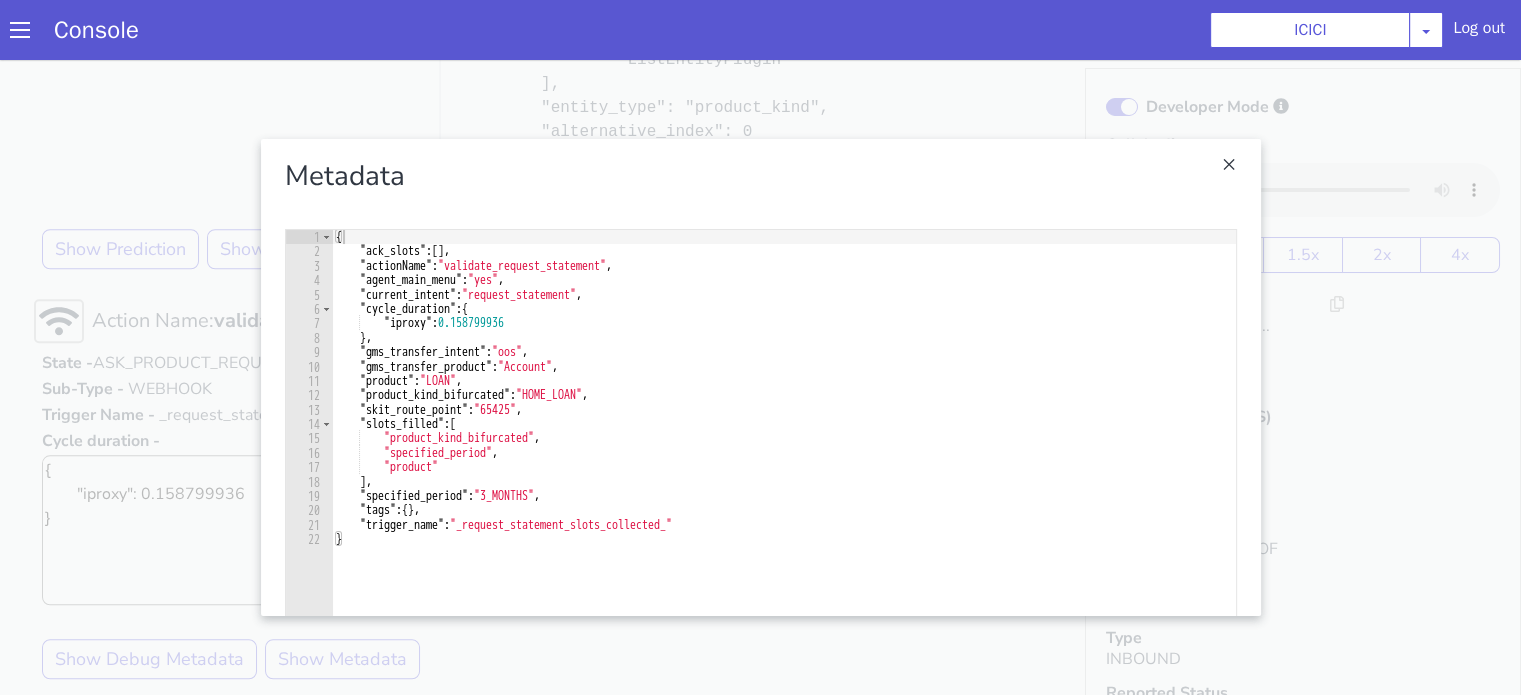 type on ""specified_period": "3_MONTHS"," 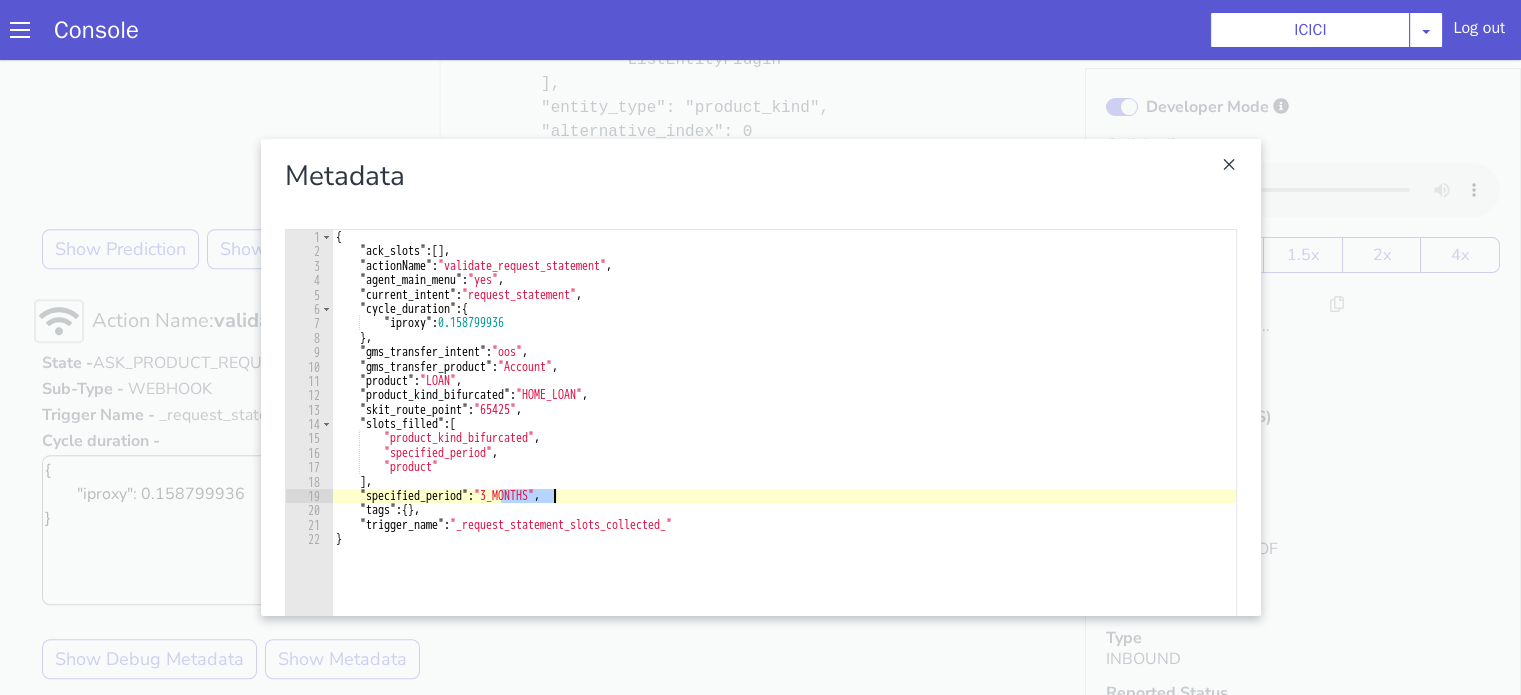 click on "{      "ack_slots" :  [ ] ,      "actionName" :  "validate_request_statement" ,      "agent_main_menu" :  "yes" ,      "current_intent" :  "request_statement" ,      "cycle_duration" :  {           "iproxy" :  0.158799936      } ,      "gms_transfer_intent" :  "oos" ,      "gms_transfer_product" :  "Account" ,      "product" :  "LOAN" ,      "product_kind_bifurcated" :  "HOME_LOAN" ,      "skit_route_point" :  "65425" ,      "slots_filled" :  [           "product_kind_bifurcated" ,           "specified_period" ,           "product"      ] ,      "specified_period" :  "3_MONTHS" ,      "tags" :  { } ,      "trigger_name" :  "_request_statement_slots_collected_" }" at bounding box center (784, 493) 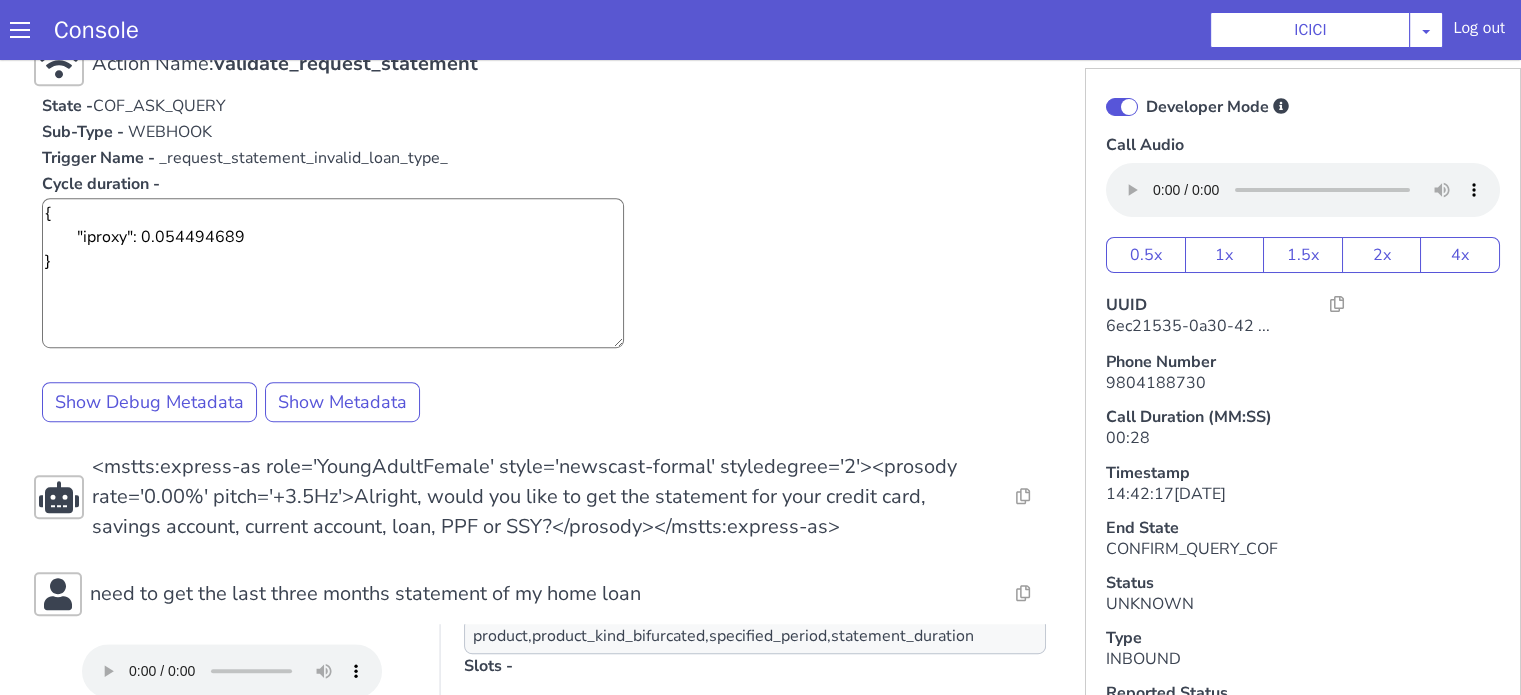 scroll, scrollTop: 1161, scrollLeft: 0, axis: vertical 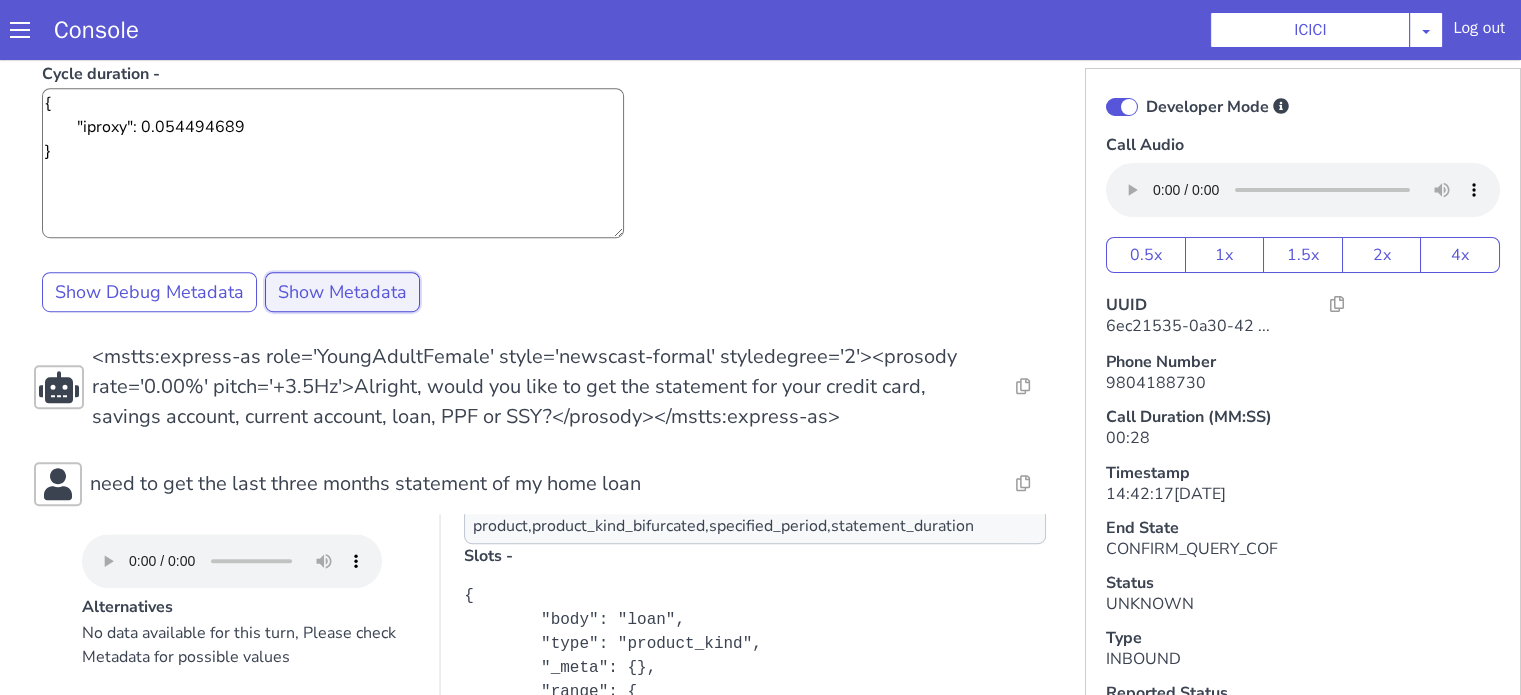 click on "Show Metadata" at bounding box center [342, 292] 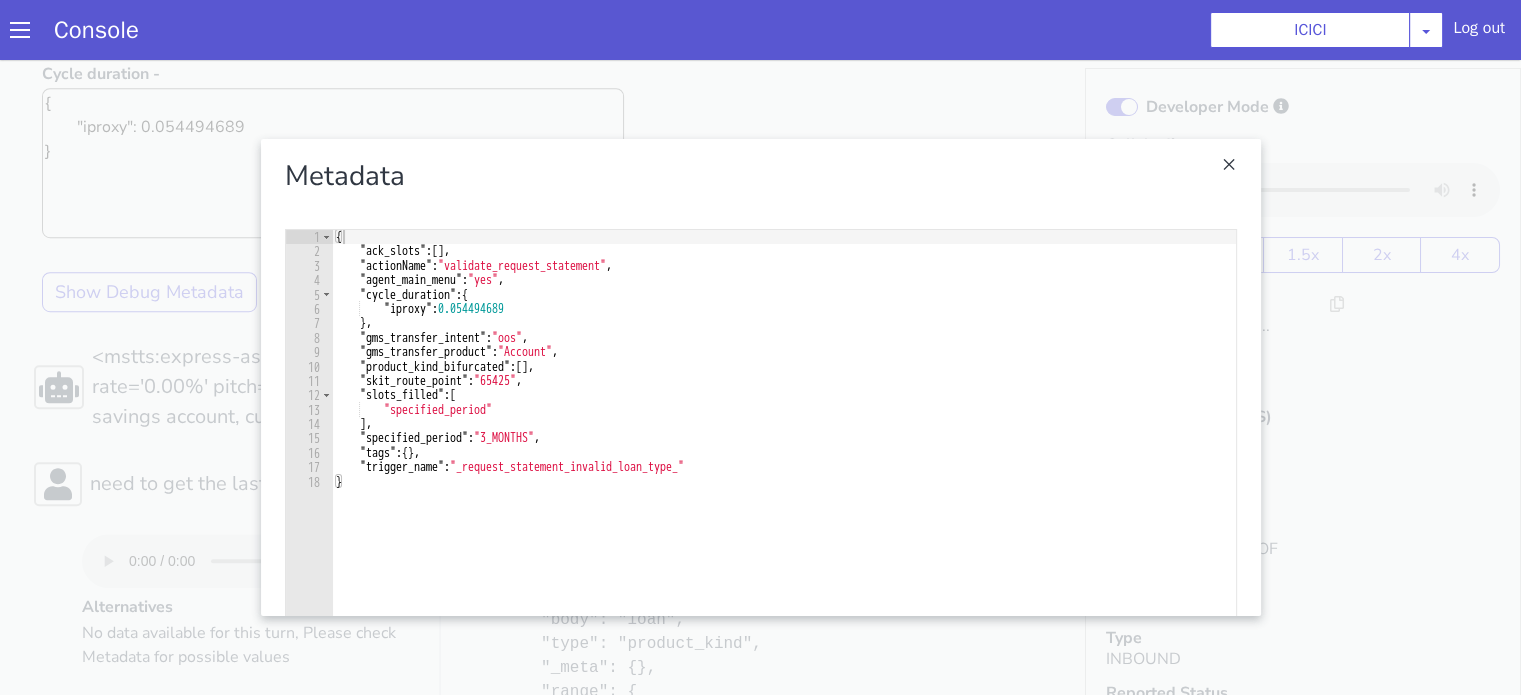 click at bounding box center (760, 377) 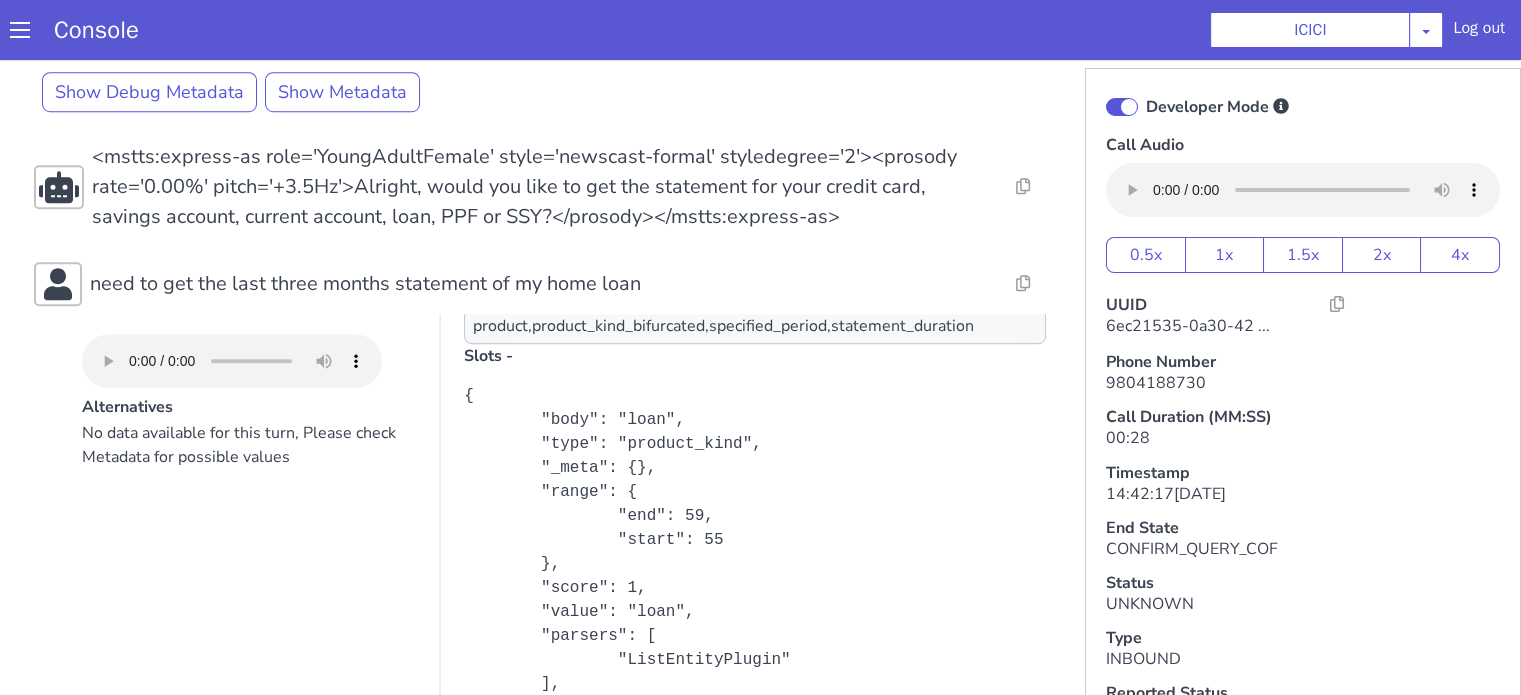 scroll, scrollTop: 961, scrollLeft: 0, axis: vertical 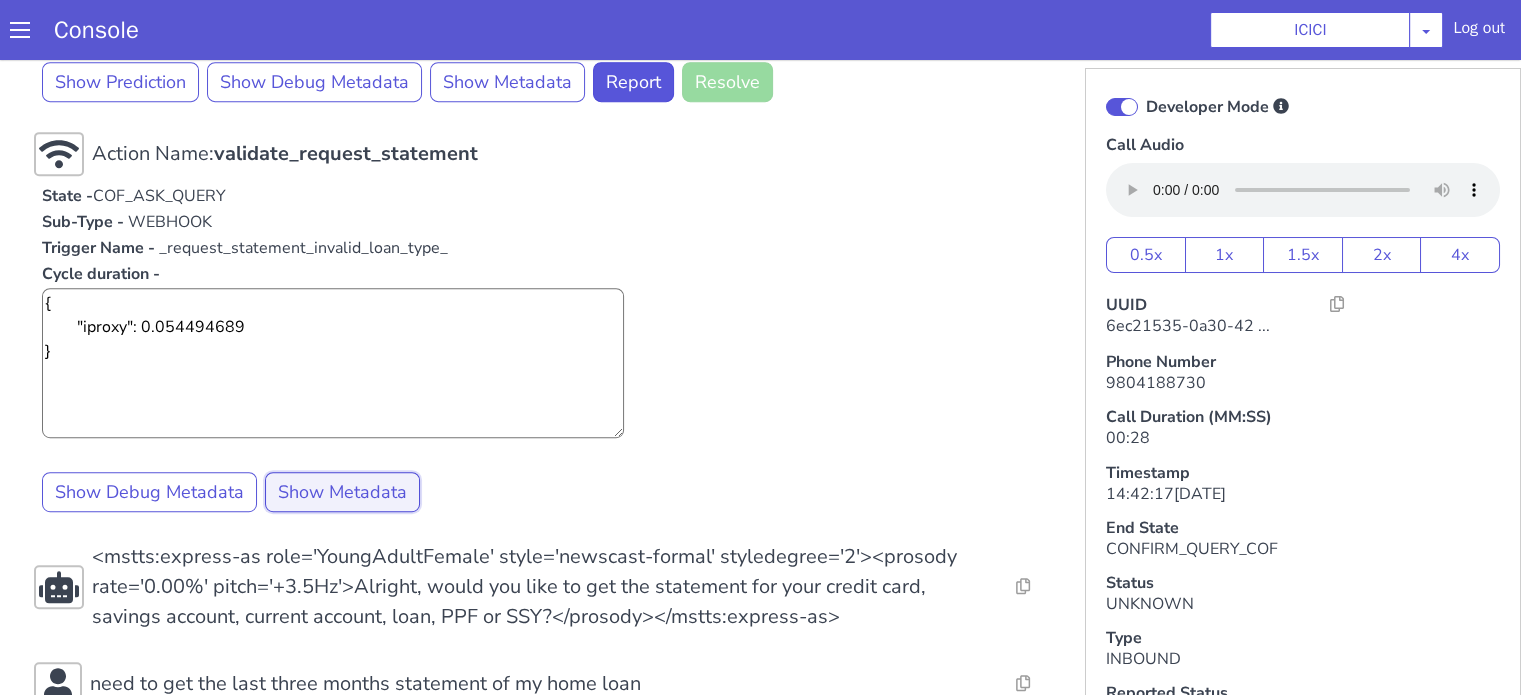 click on "Show Metadata" at bounding box center (342, 492) 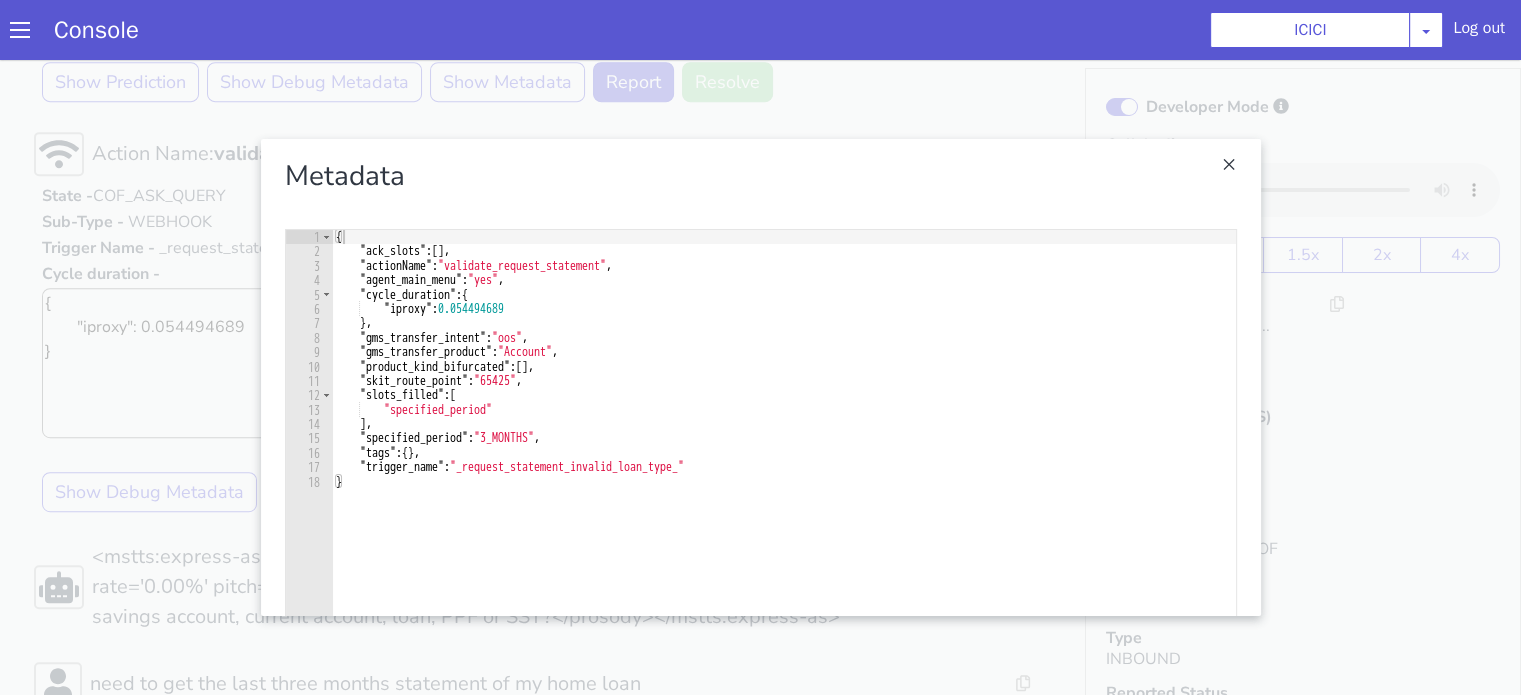 click at bounding box center [760, 377] 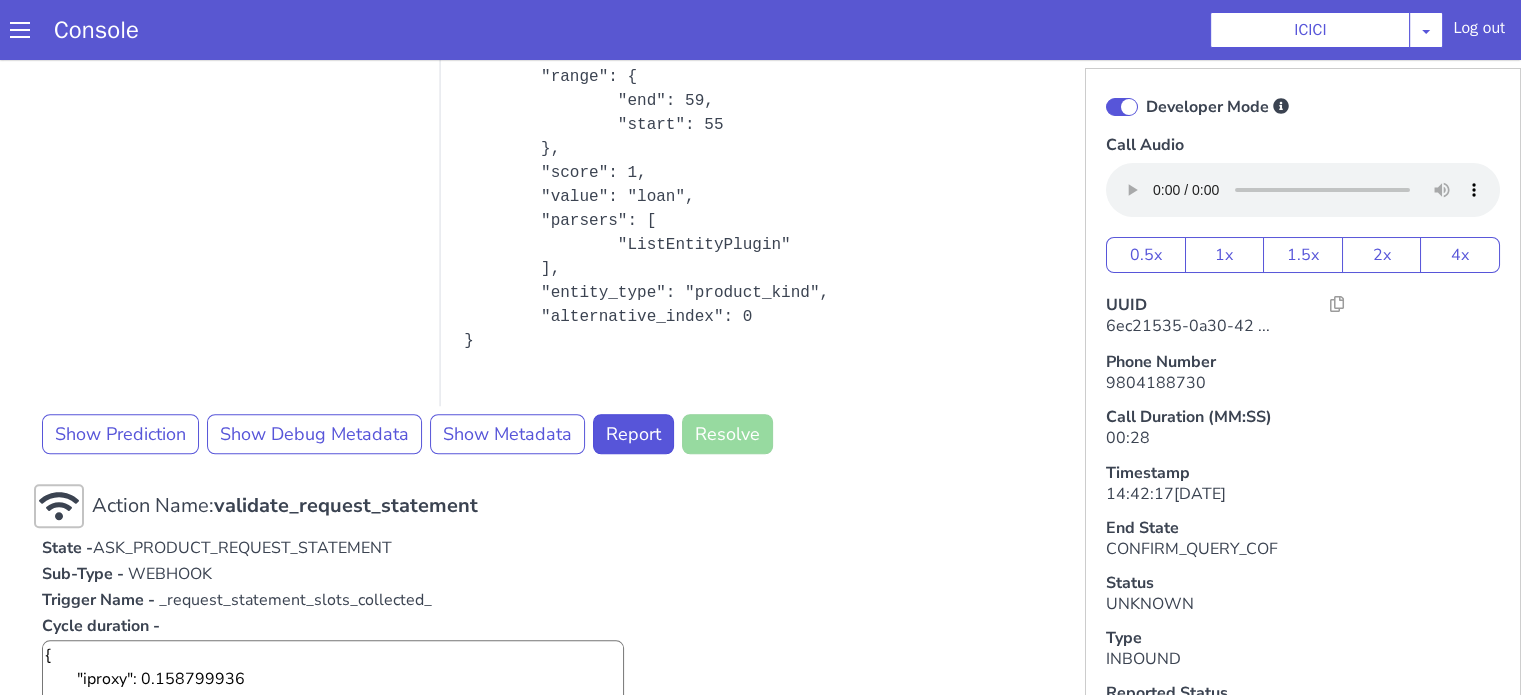 scroll, scrollTop: 1697, scrollLeft: 0, axis: vertical 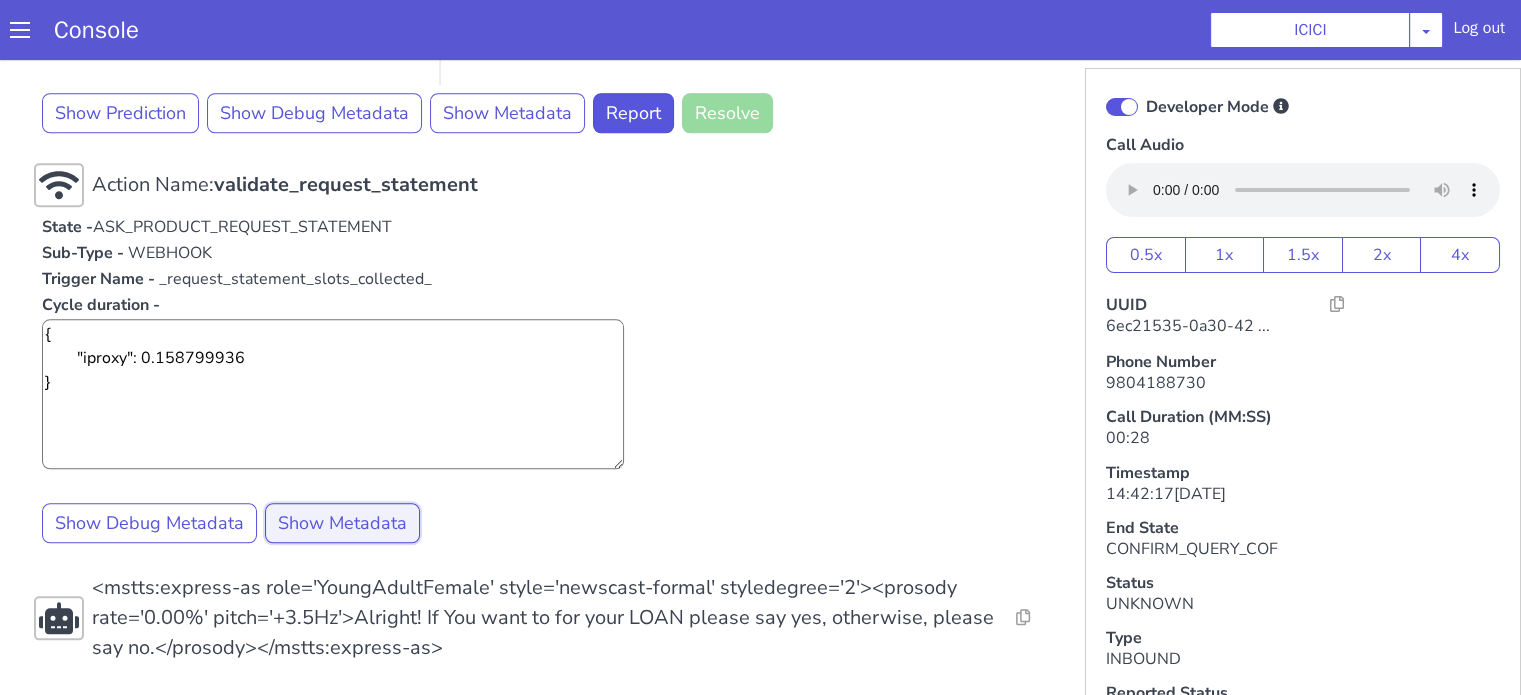 click on "Show Metadata" at bounding box center (342, 523) 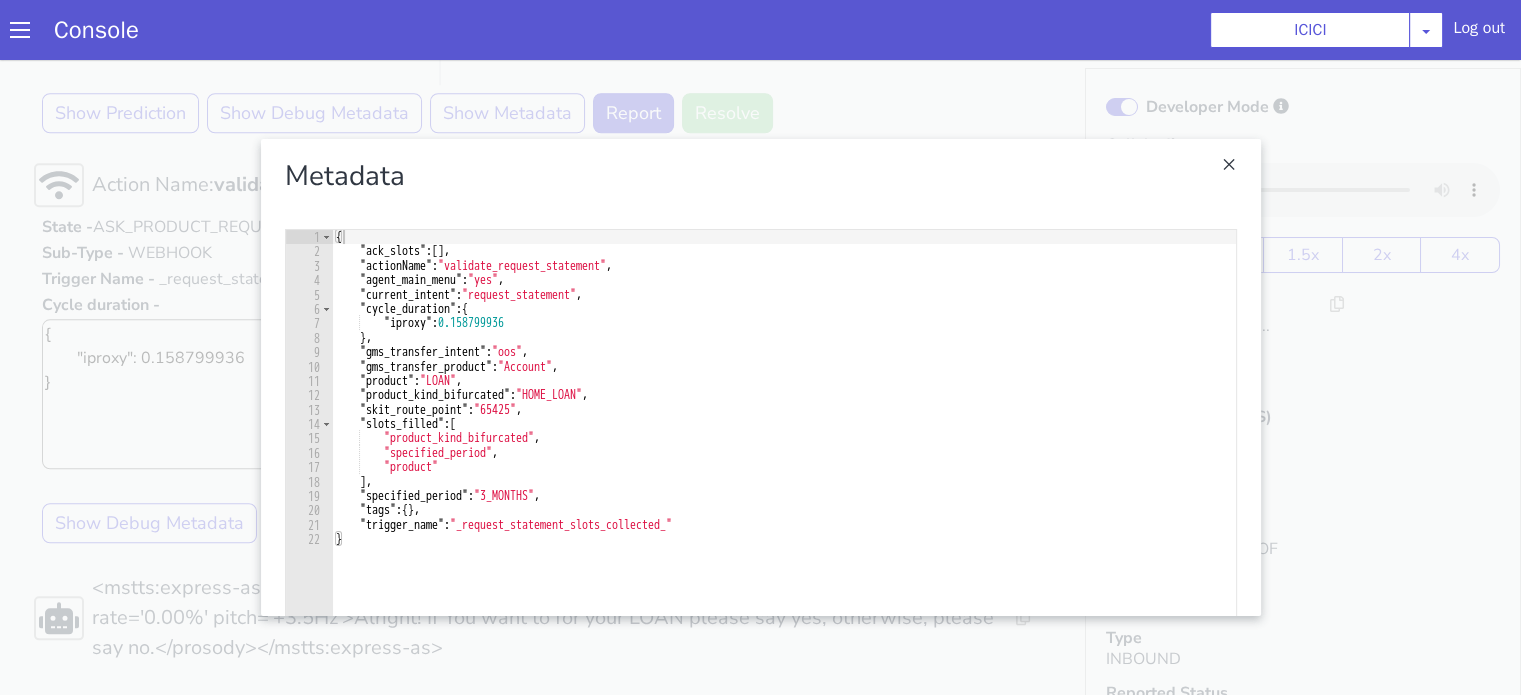 click at bounding box center (760, 377) 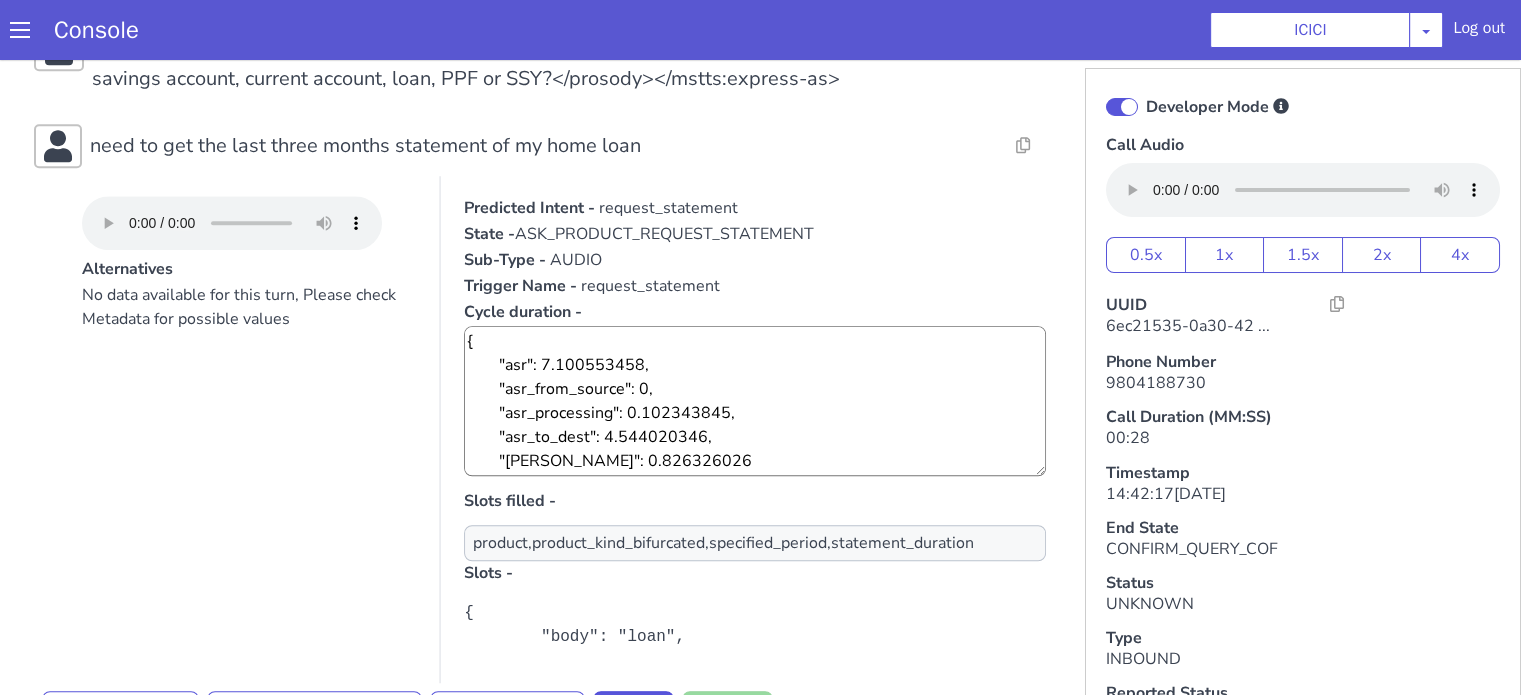 scroll, scrollTop: 1497, scrollLeft: 0, axis: vertical 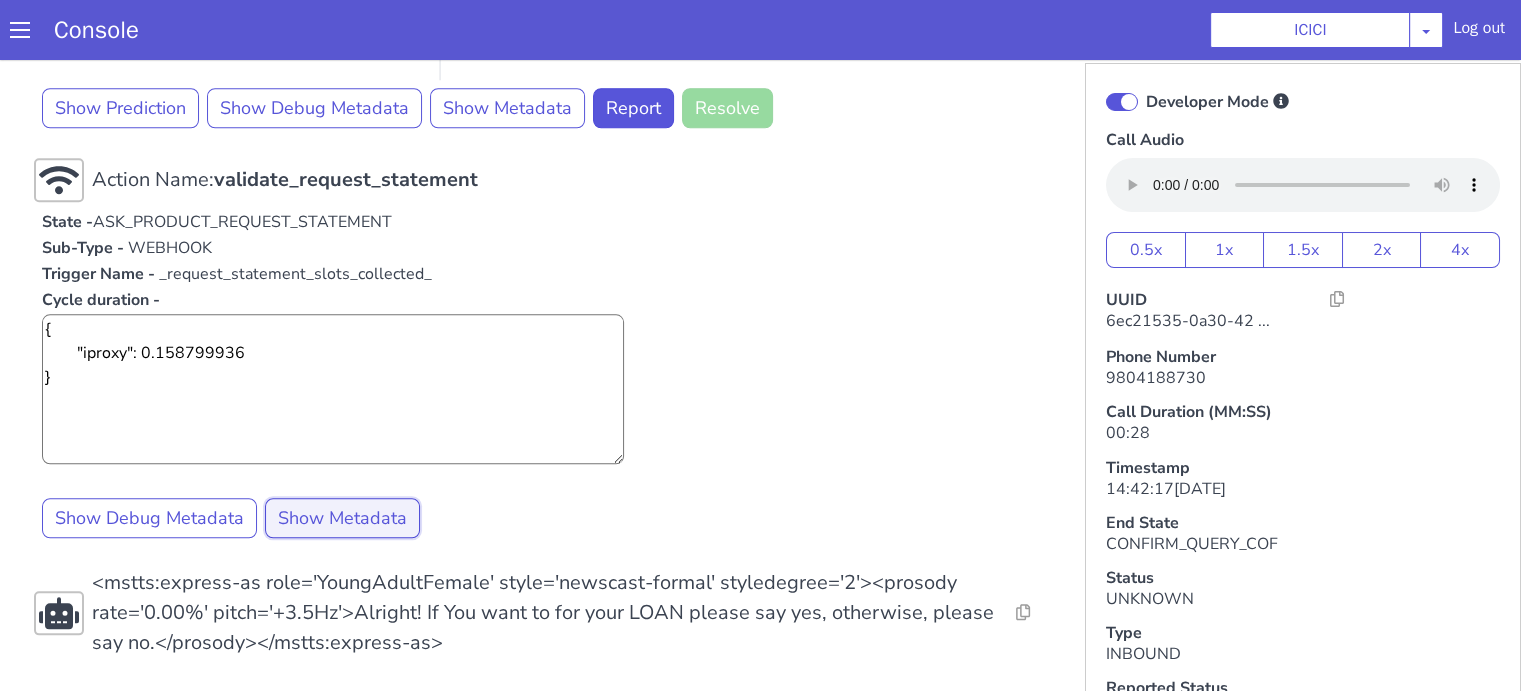 click on "Show Metadata" at bounding box center (342, 518) 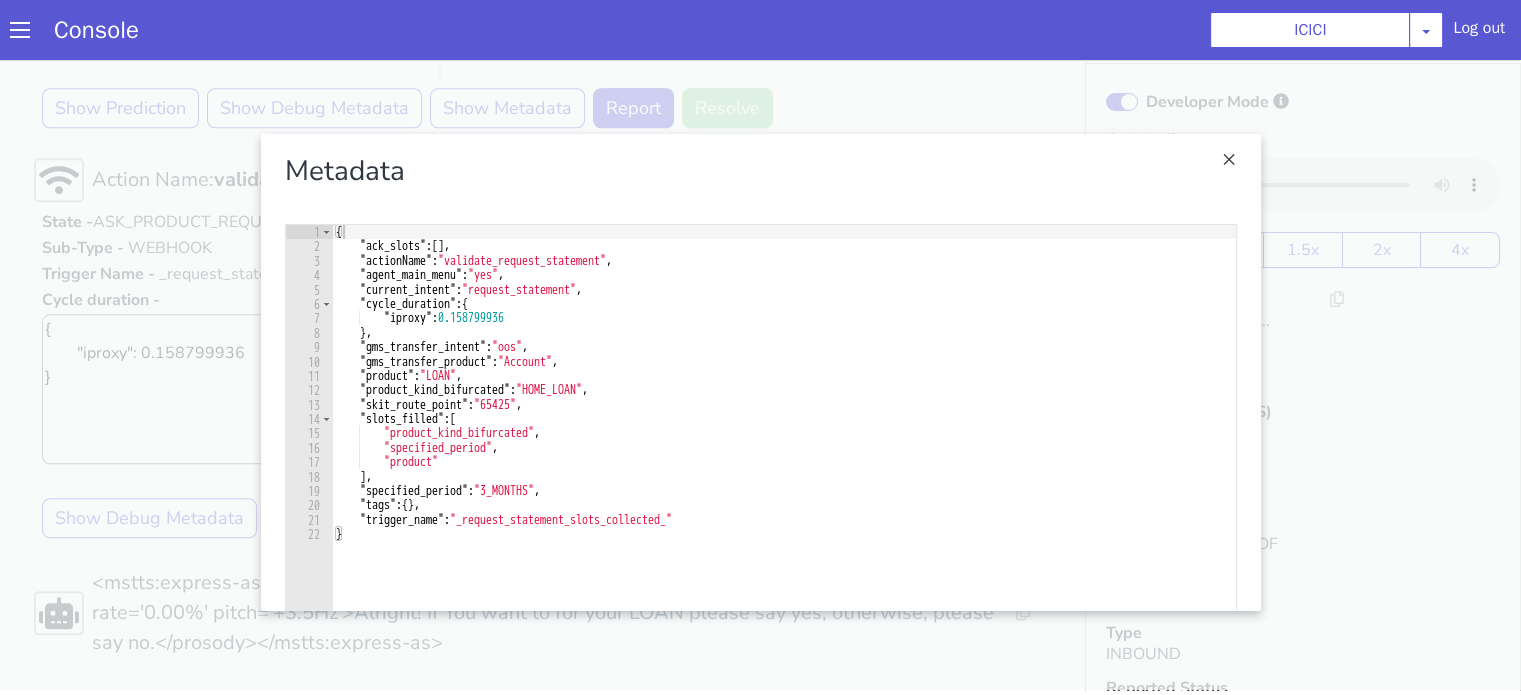 click at bounding box center (760, 372) 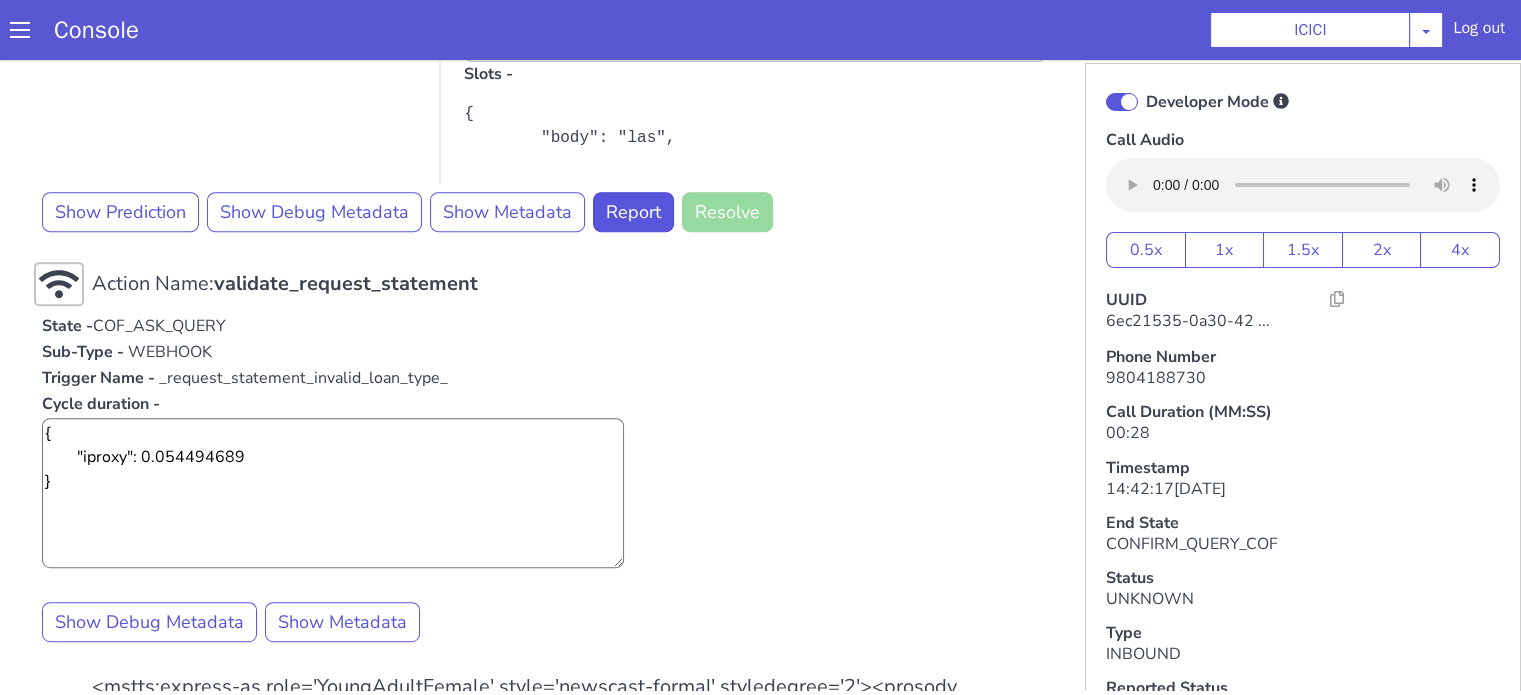 scroll, scrollTop: 897, scrollLeft: 0, axis: vertical 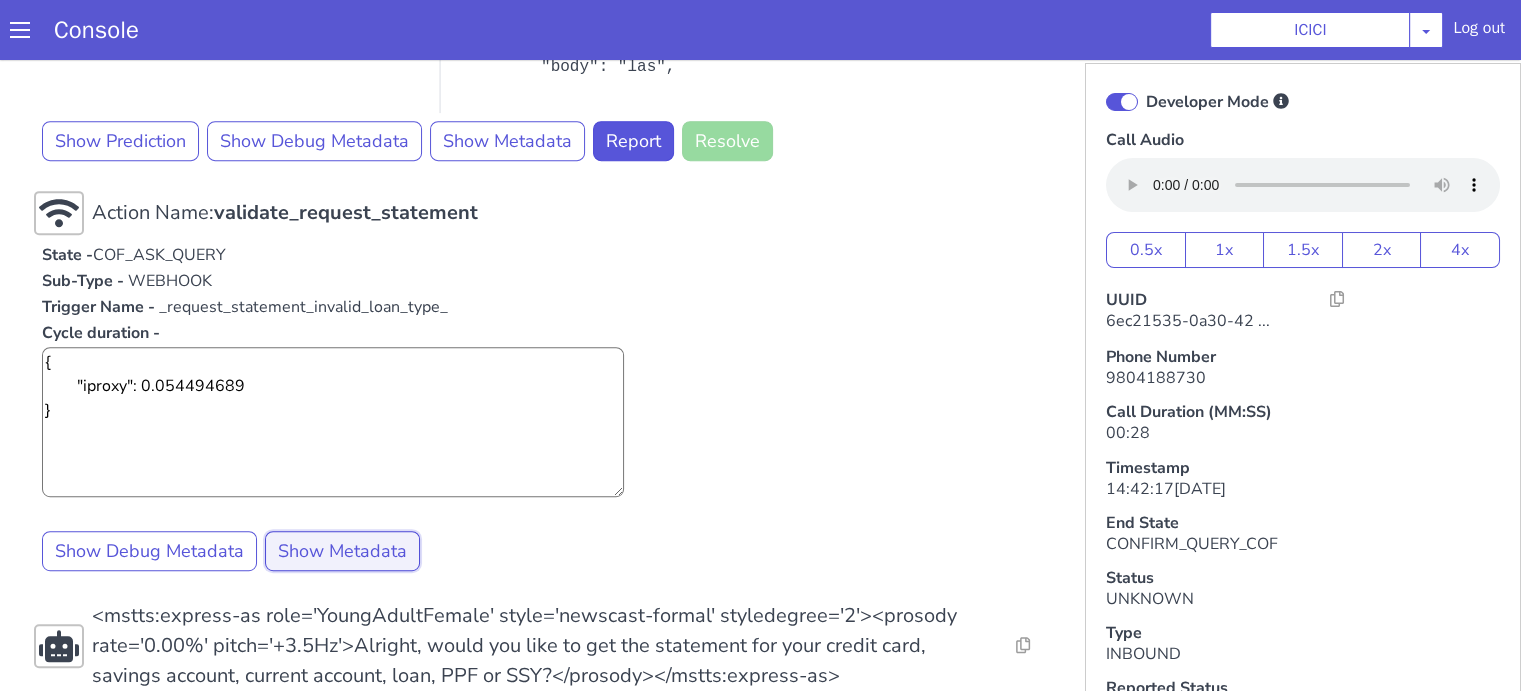 click on "Show Metadata" at bounding box center (342, 551) 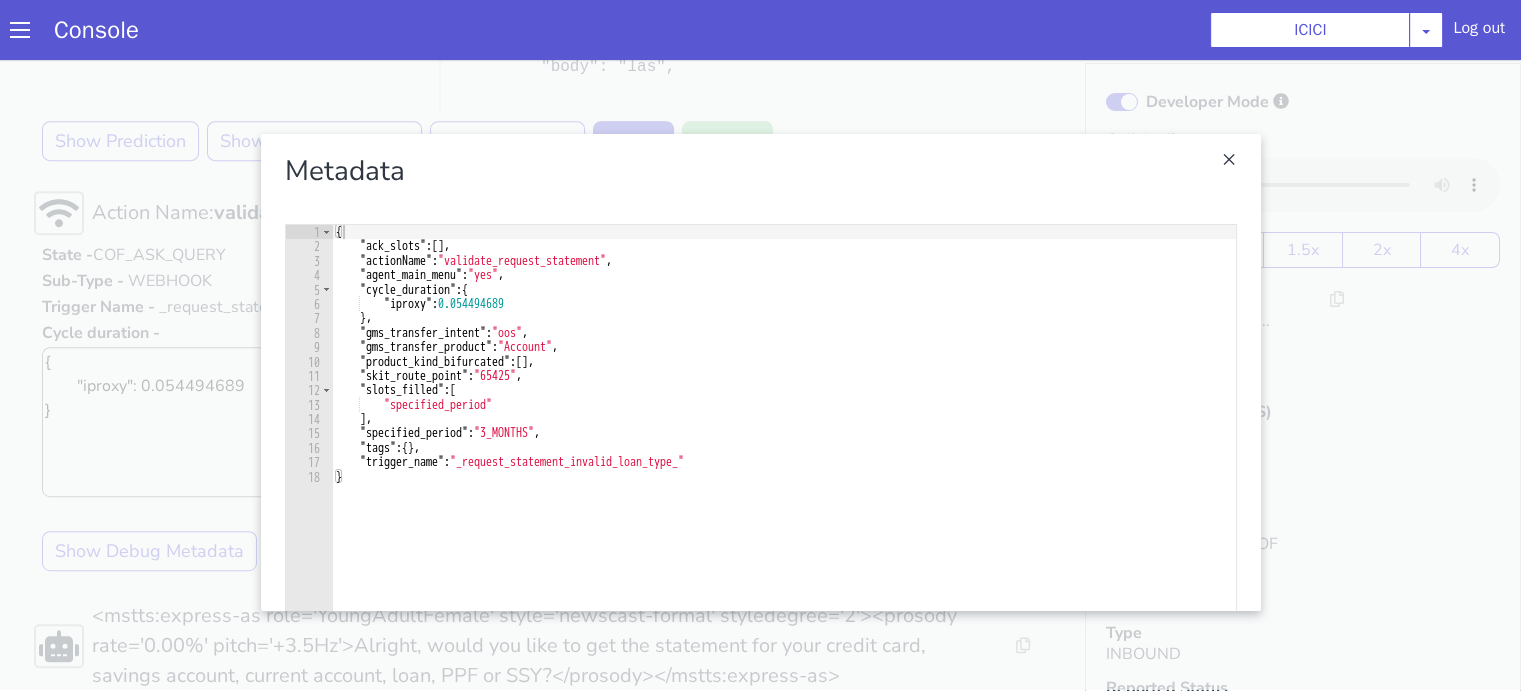 click at bounding box center (760, 372) 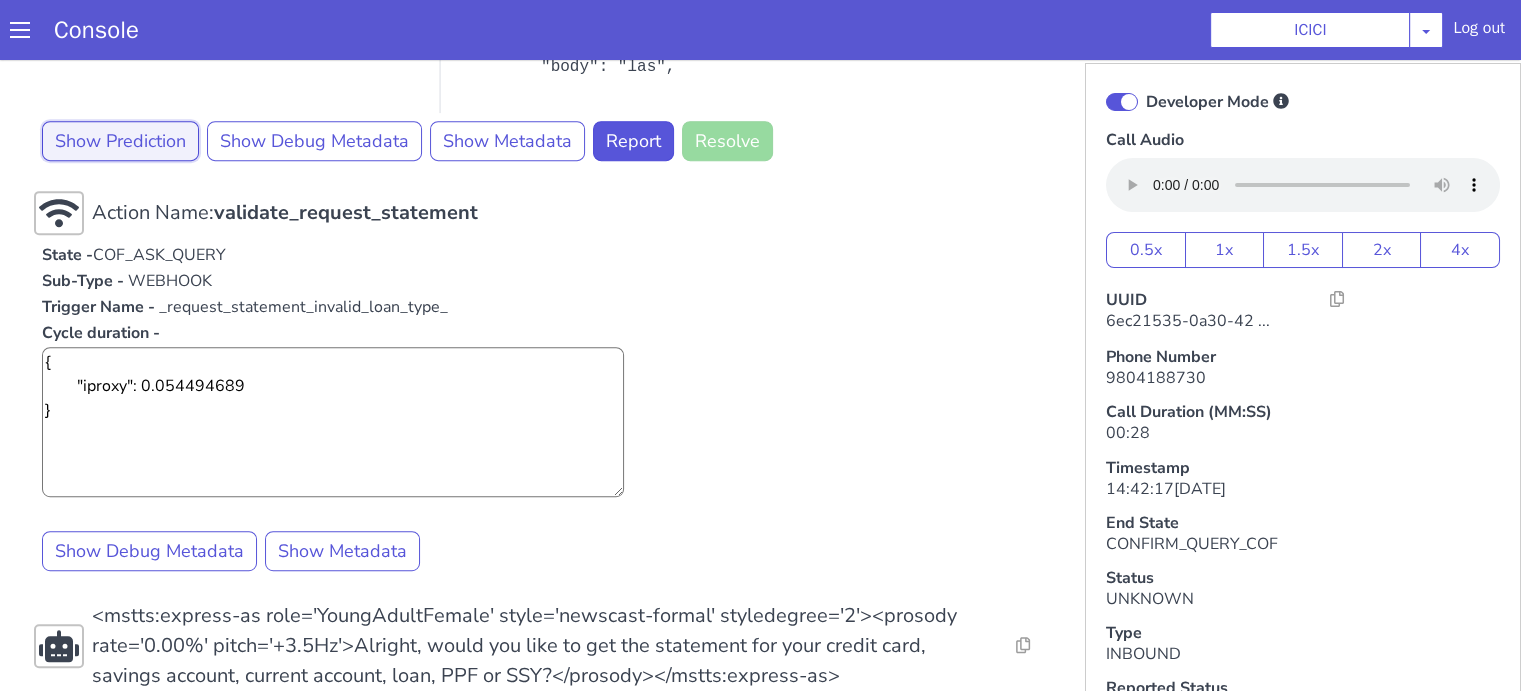 click on "Show Prediction" at bounding box center [120, 141] 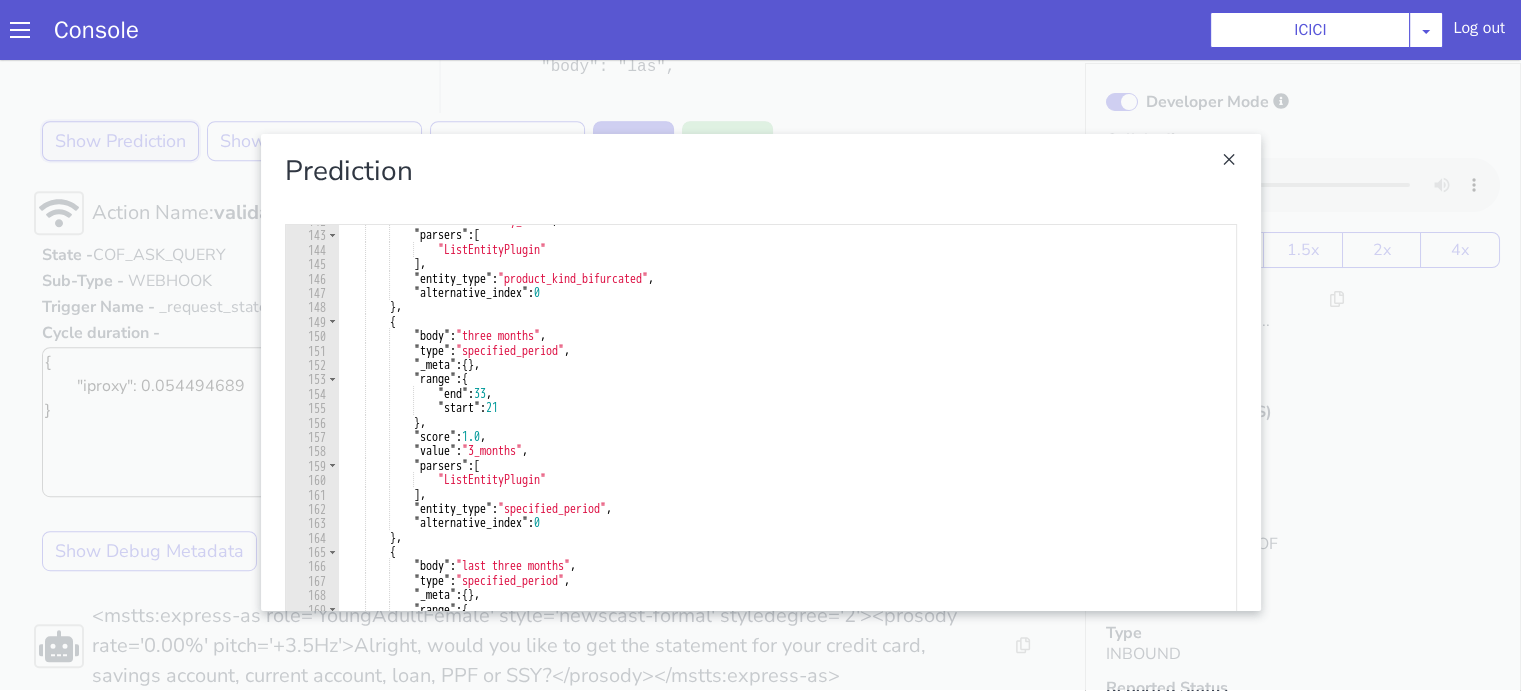 scroll, scrollTop: 2178, scrollLeft: 0, axis: vertical 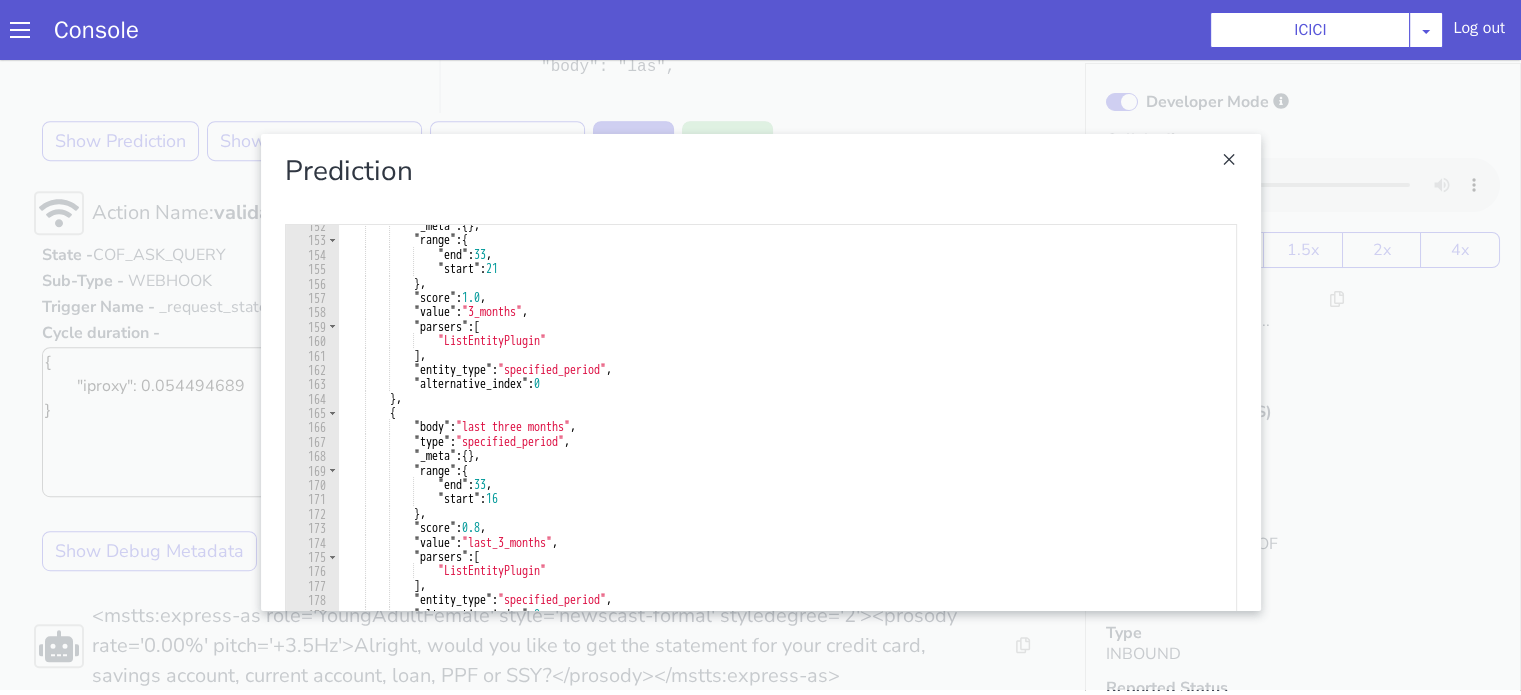 click at bounding box center [760, 372] 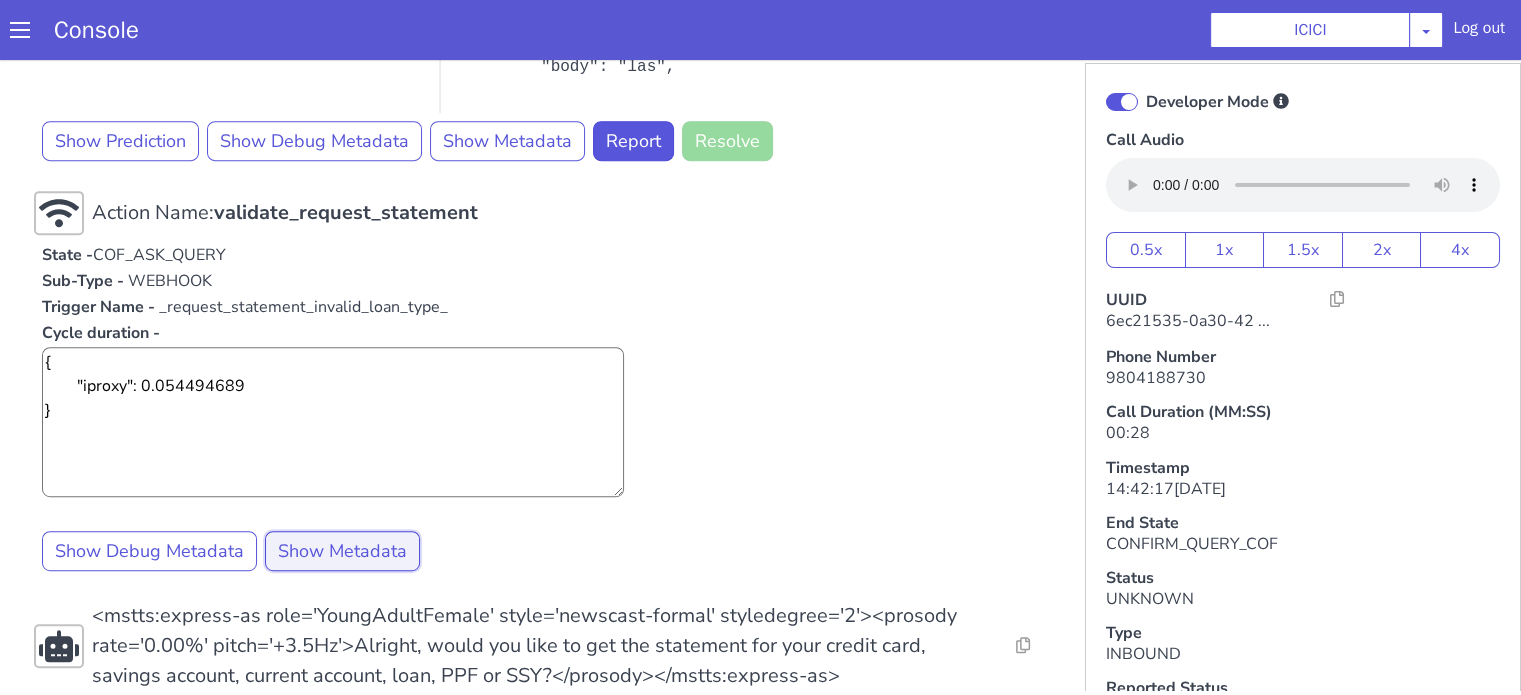 click on "Show Metadata" at bounding box center (342, 551) 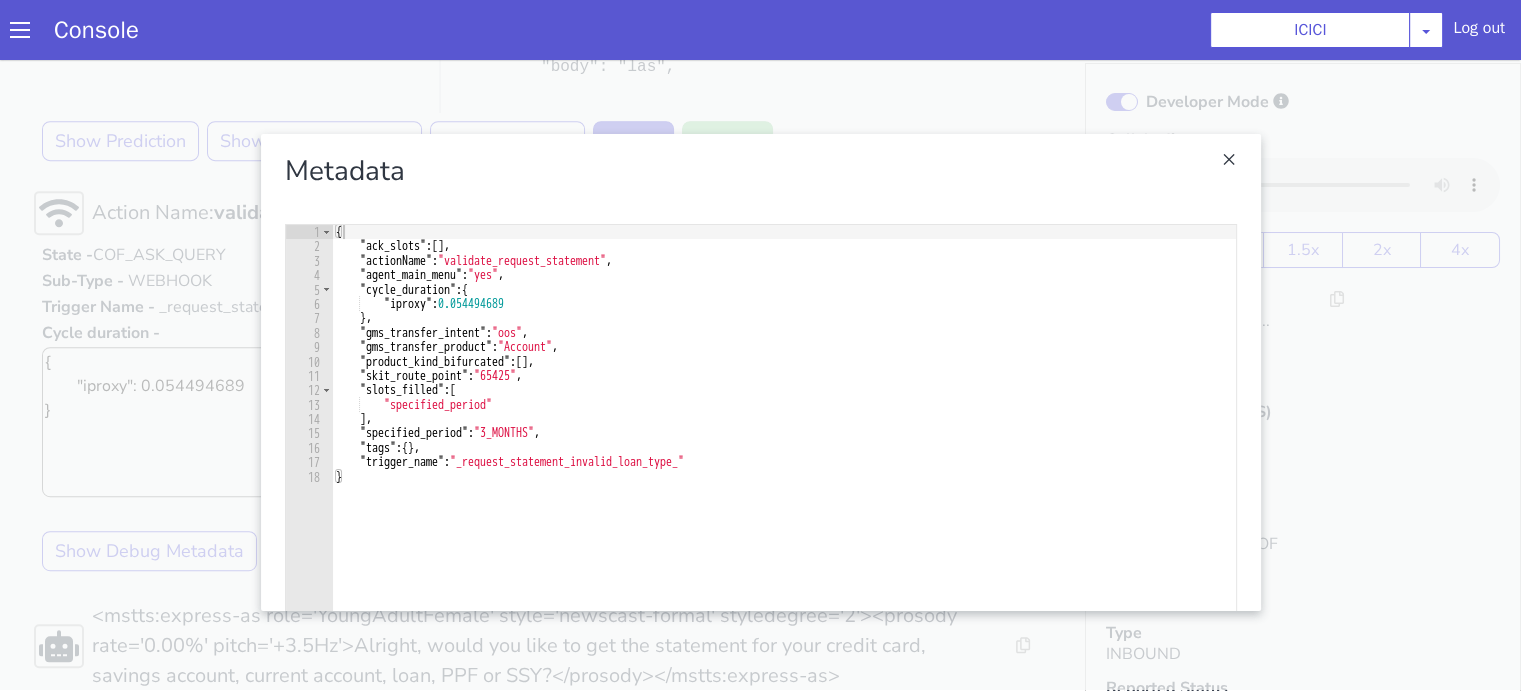 click on "{      "ack_slots" :  [ ] ,      "actionName" :  "validate_request_statement" ,      "agent_main_menu" :  "yes" ,      "cycle_duration" :  {           "iproxy" :  0.054494689      } ,      "gms_transfer_intent" :  "oos" ,      "gms_transfer_product" :  "Account" ,      "product_kind_bifurcated" :  [ ] ,      "skit_route_point" :  "65425" ,      "slots_filled" :  [           "specified_period"      ] ,      "specified_period" :  "3_MONTHS" ,      "tags" :  { } ,      "trigger_name" :  "_request_statement_invalid_loan_type_" }" at bounding box center [784, 488] 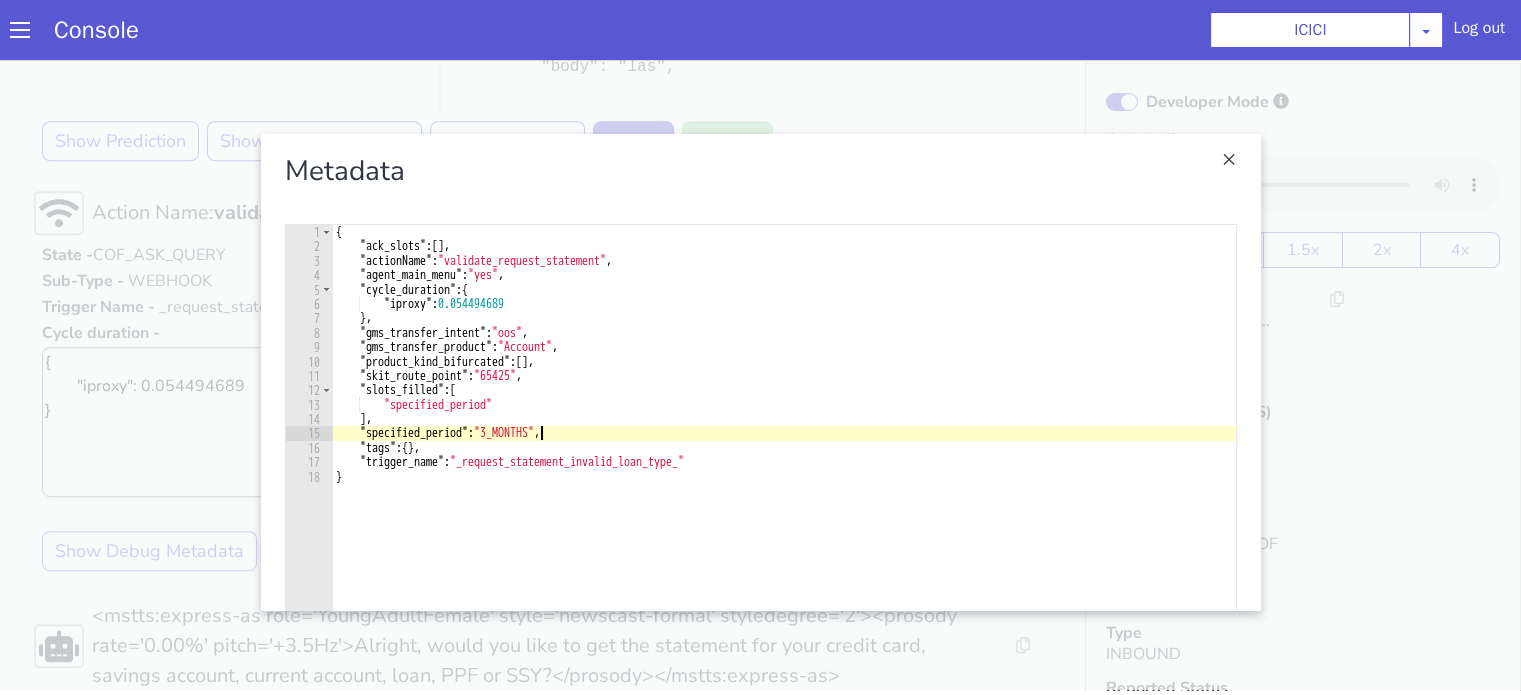 click on "{      "ack_slots" :  [ ] ,      "actionName" :  "validate_request_statement" ,      "agent_main_menu" :  "yes" ,      "cycle_duration" :  {           "iproxy" :  0.054494689      } ,      "gms_transfer_intent" :  "oos" ,      "gms_transfer_product" :  "Account" ,      "product_kind_bifurcated" :  [ ] ,      "skit_route_point" :  "65425" ,      "slots_filled" :  [           "specified_period"      ] ,      "specified_period" :  "3_MONTHS" ,      "tags" :  { } ,      "trigger_name" :  "_request_statement_invalid_loan_type_" }" at bounding box center (784, 488) 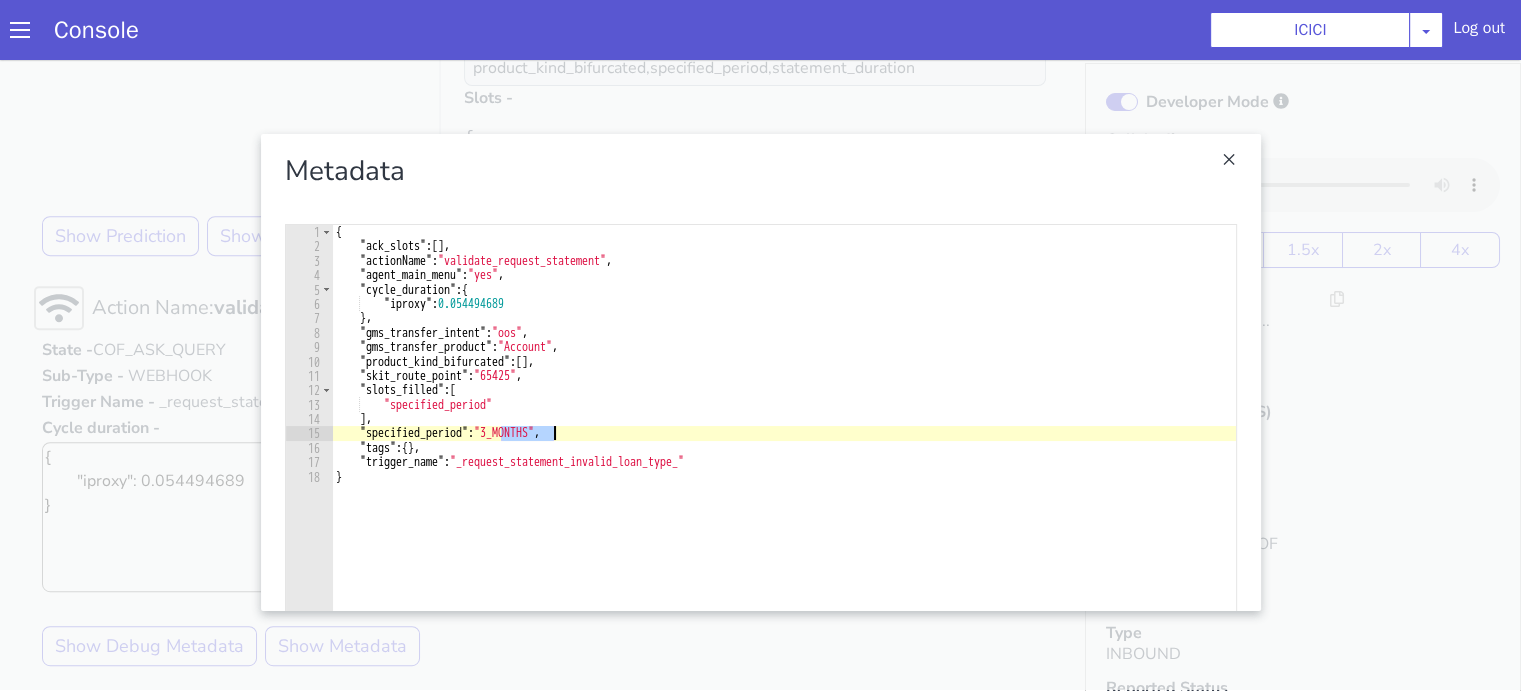 scroll, scrollTop: 697, scrollLeft: 0, axis: vertical 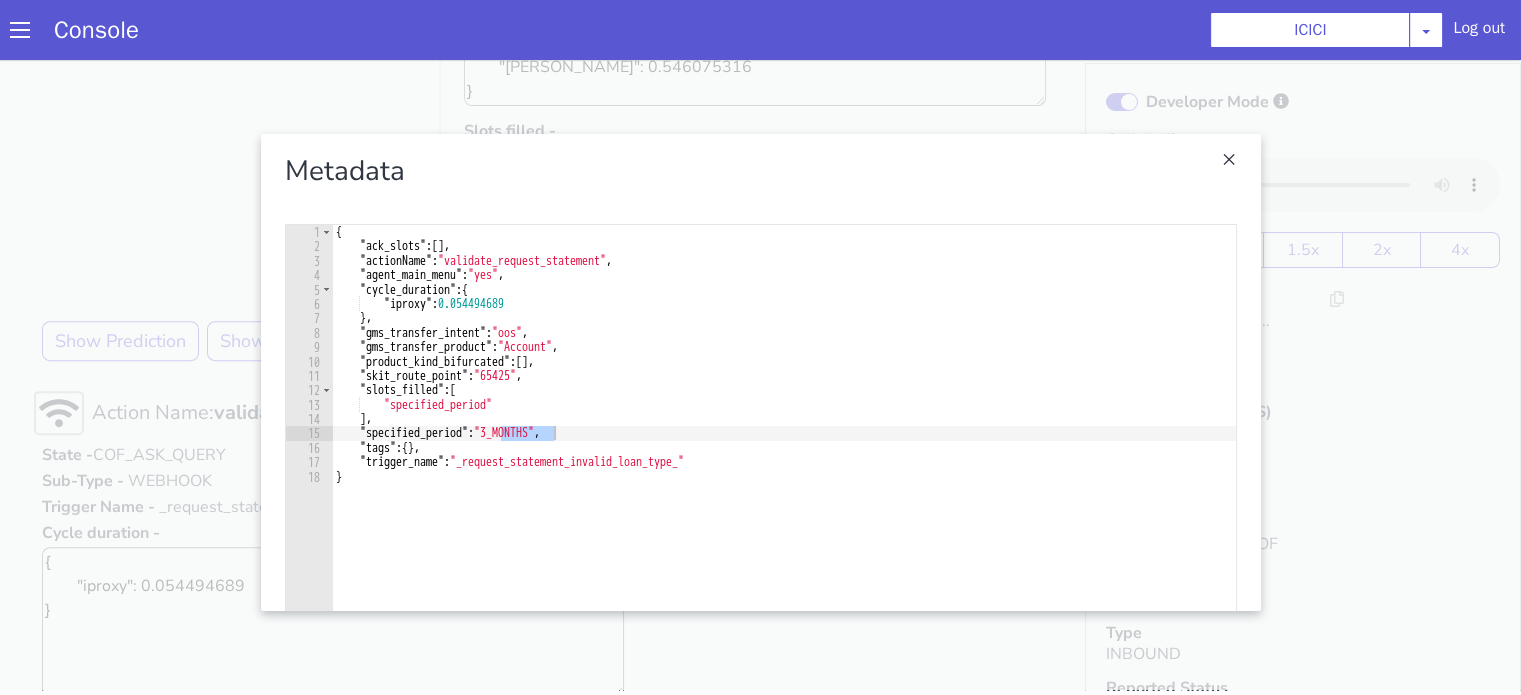 click at bounding box center (760, 372) 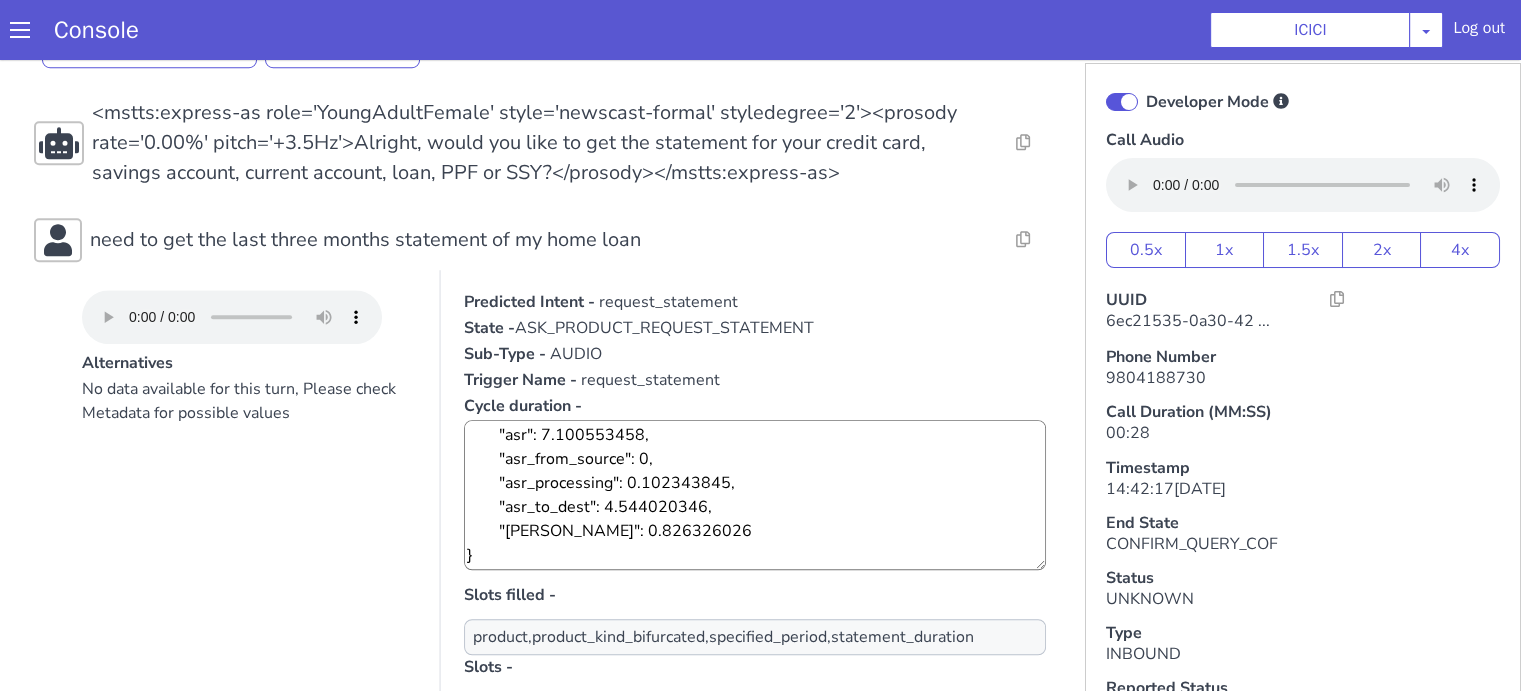 scroll, scrollTop: 1400, scrollLeft: 0, axis: vertical 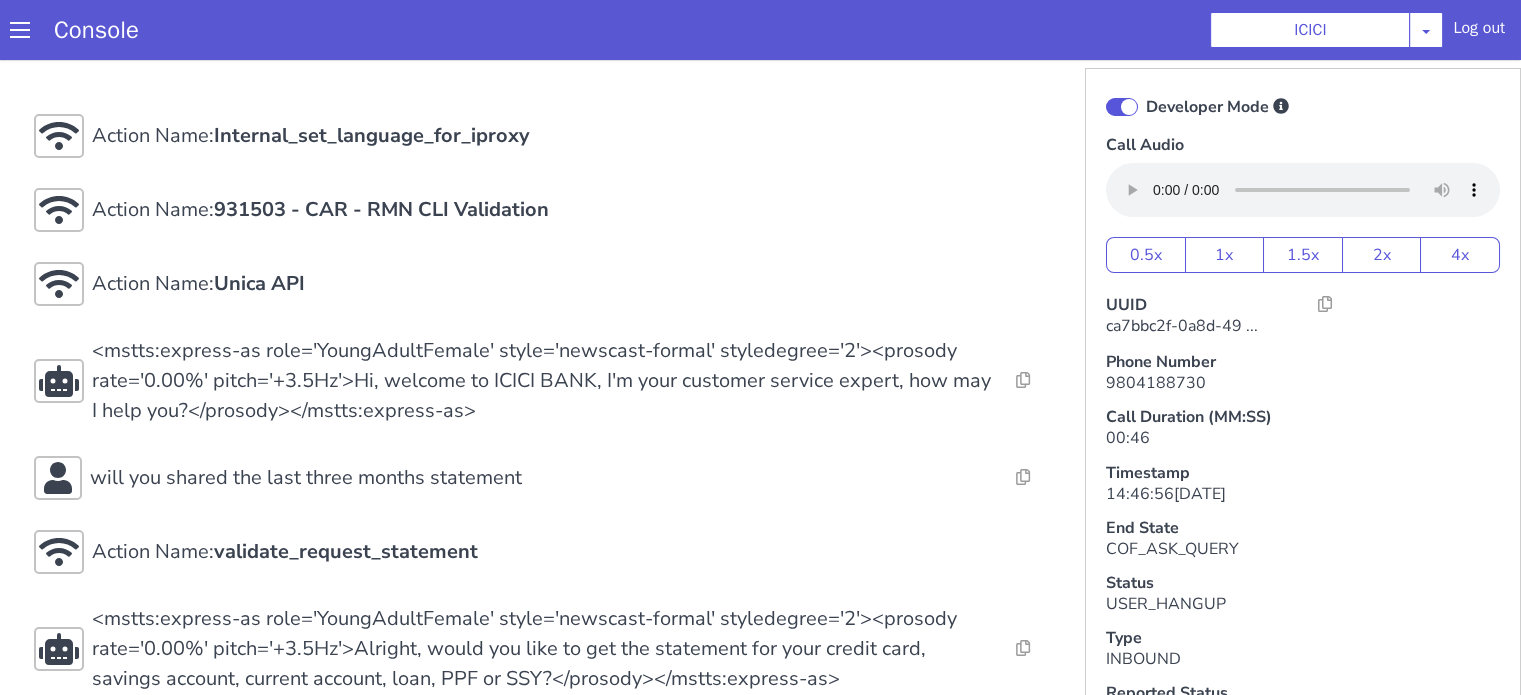 click at bounding box center (1122, 107) 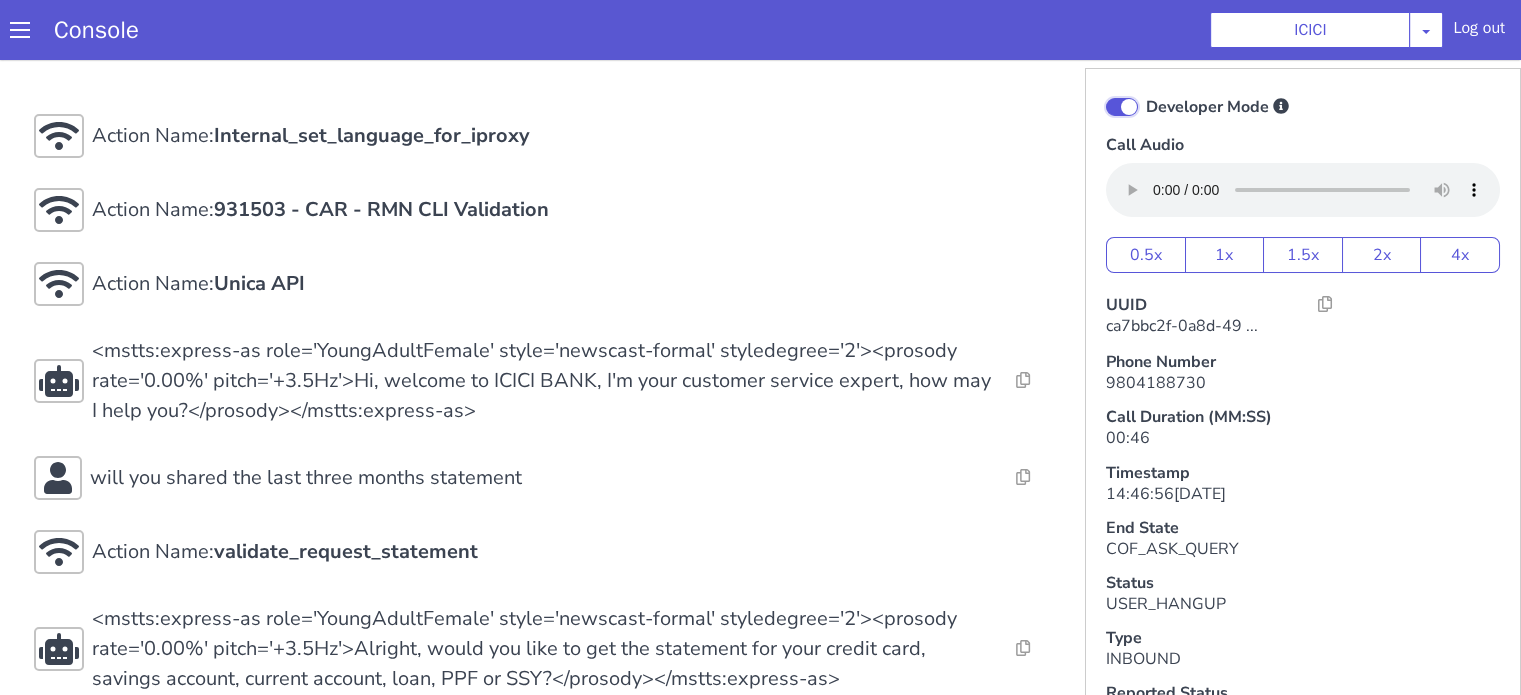 click on "Developer Mode" at bounding box center (1145, 94) 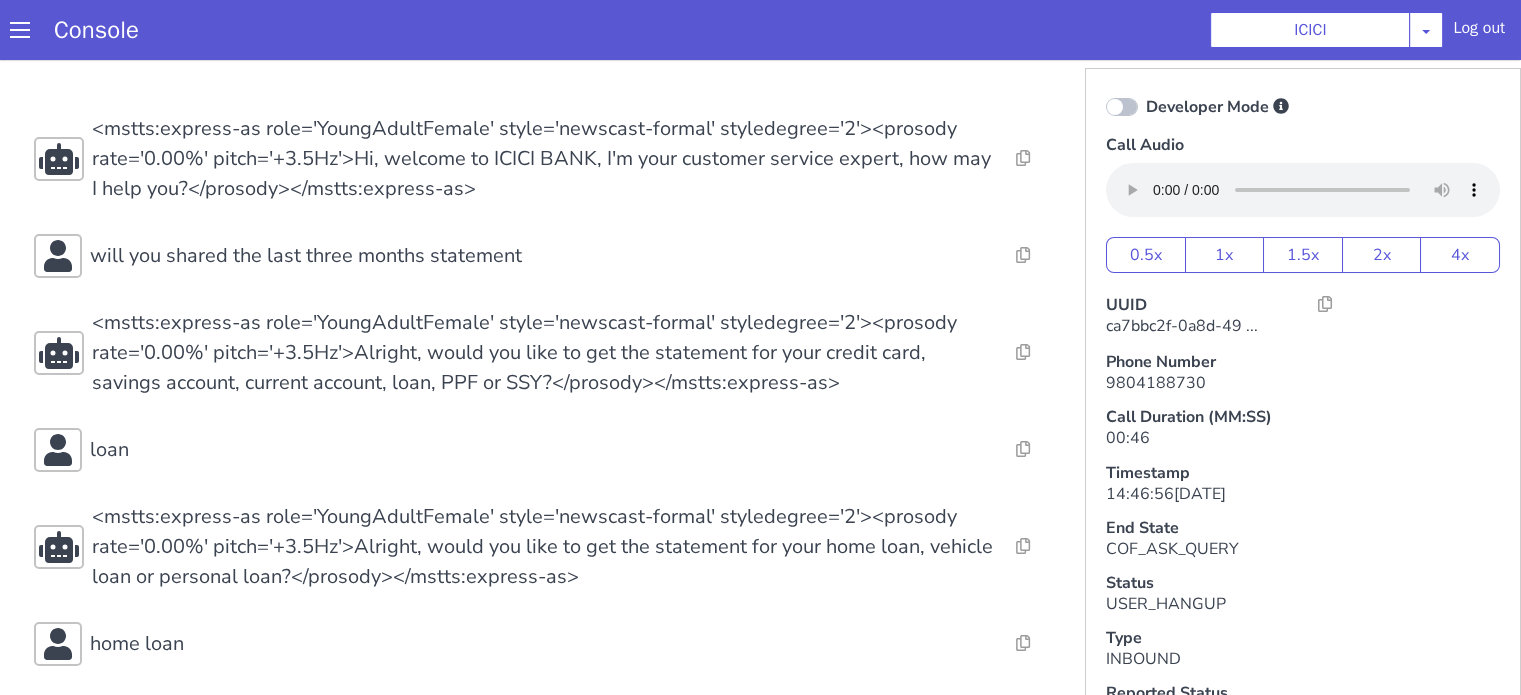 click at bounding box center (1122, 107) 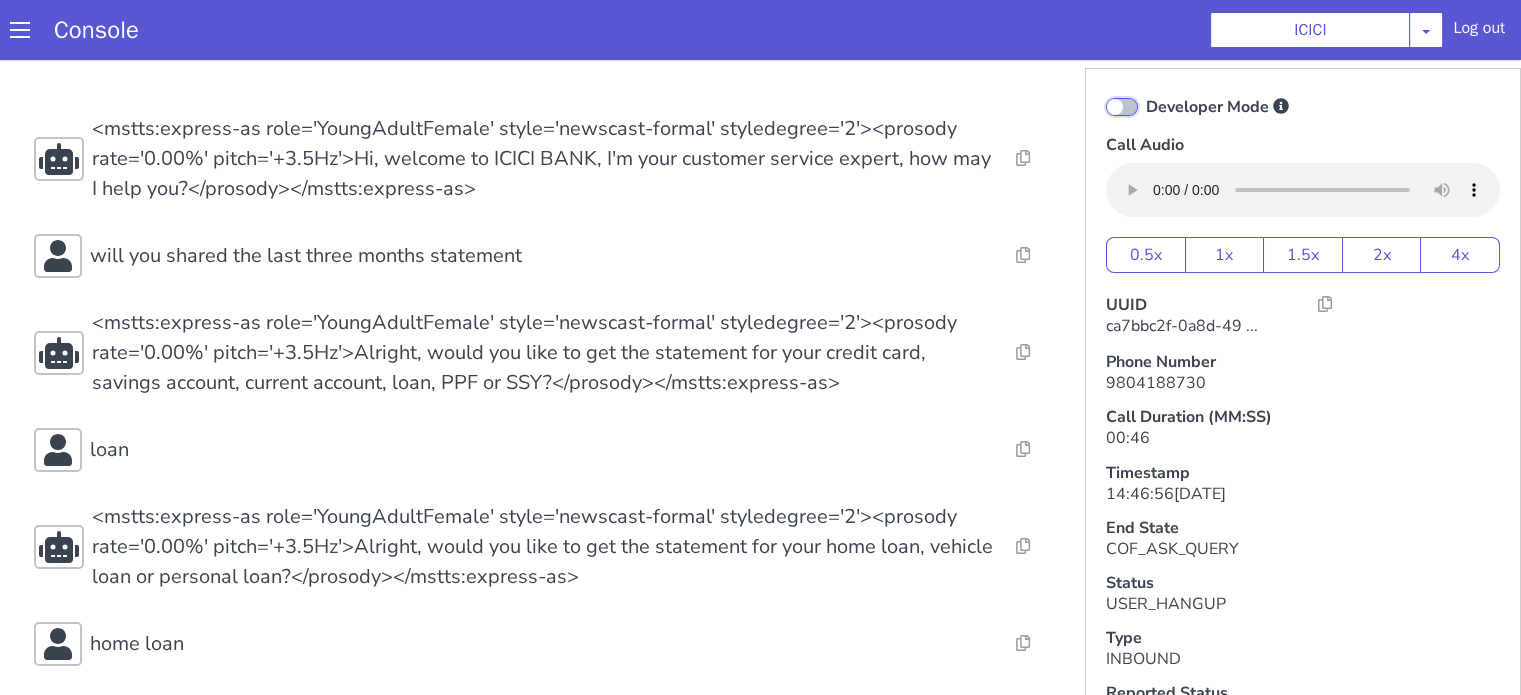 click on "Developer Mode" at bounding box center [1145, 94] 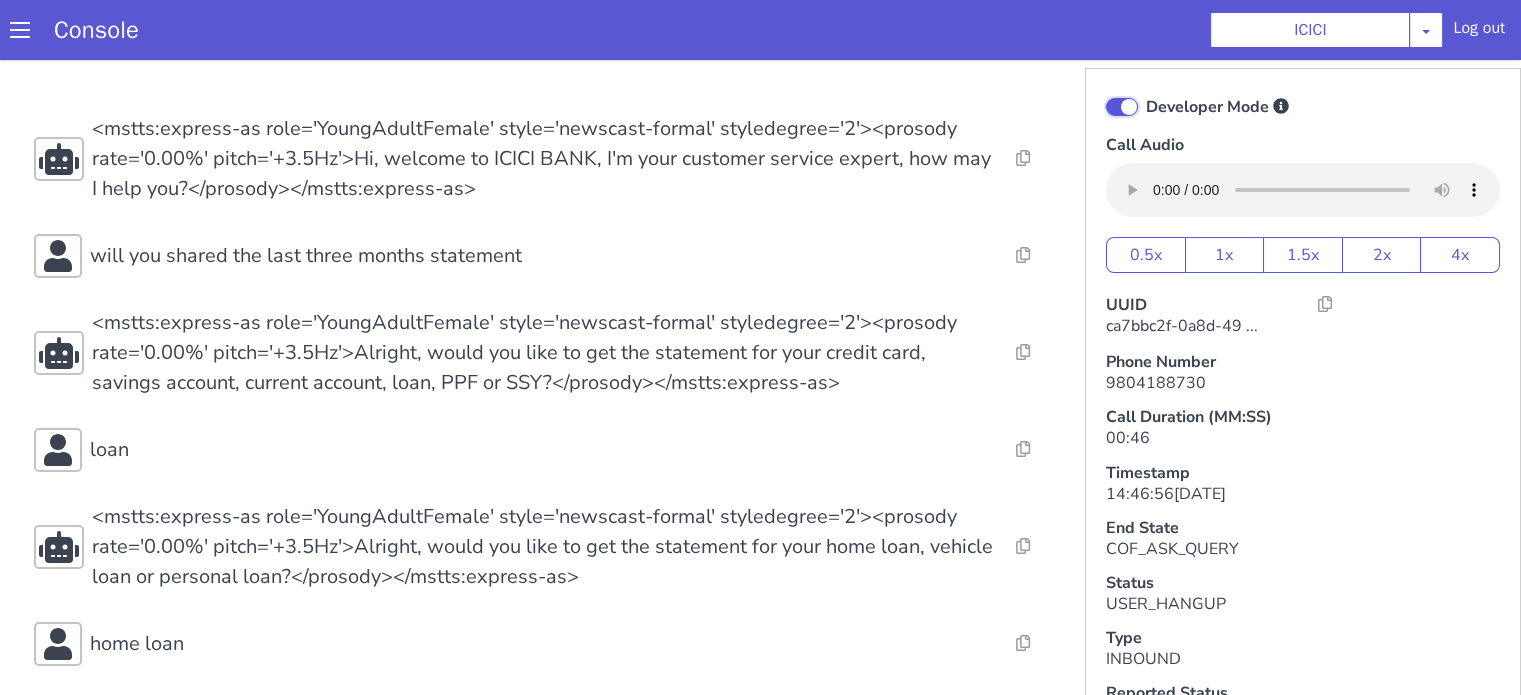 checkbox on "true" 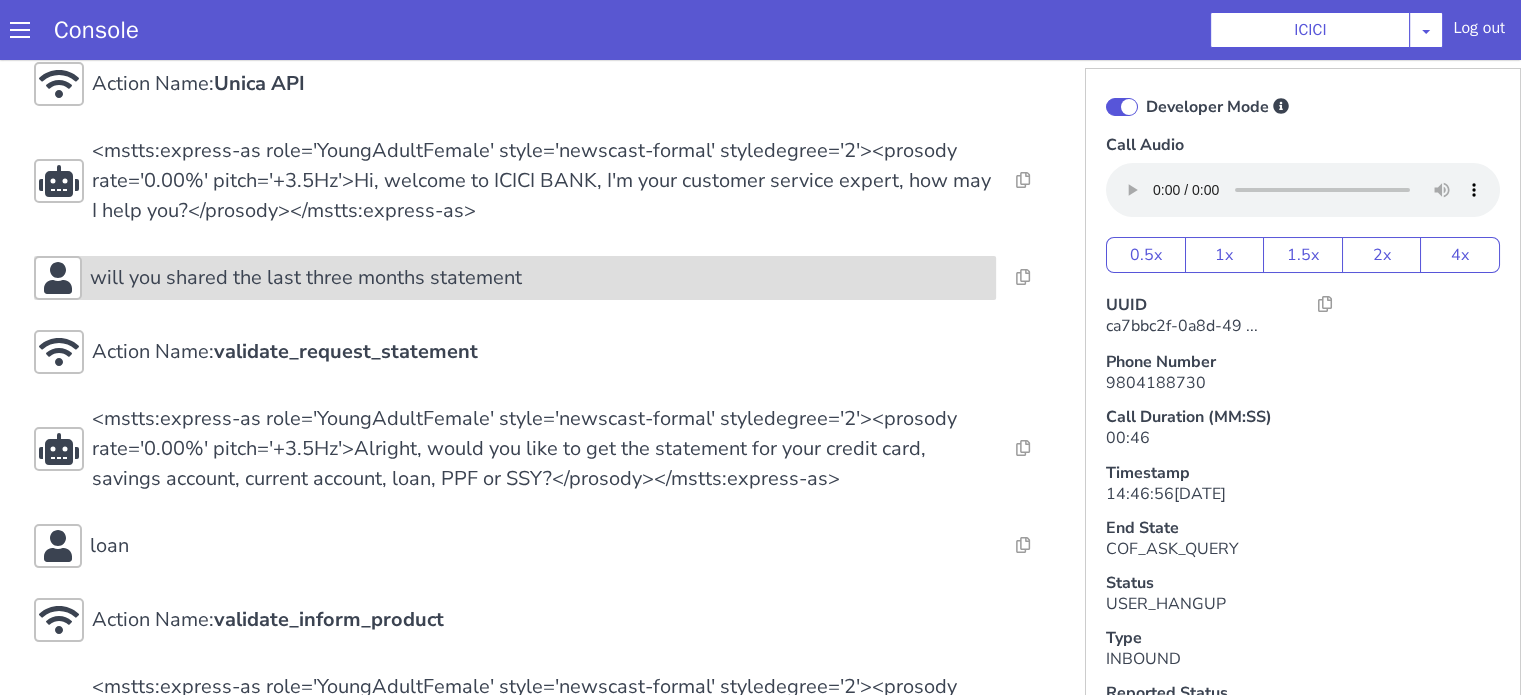 click on "will you shared the last three months statement" at bounding box center (306, 278) 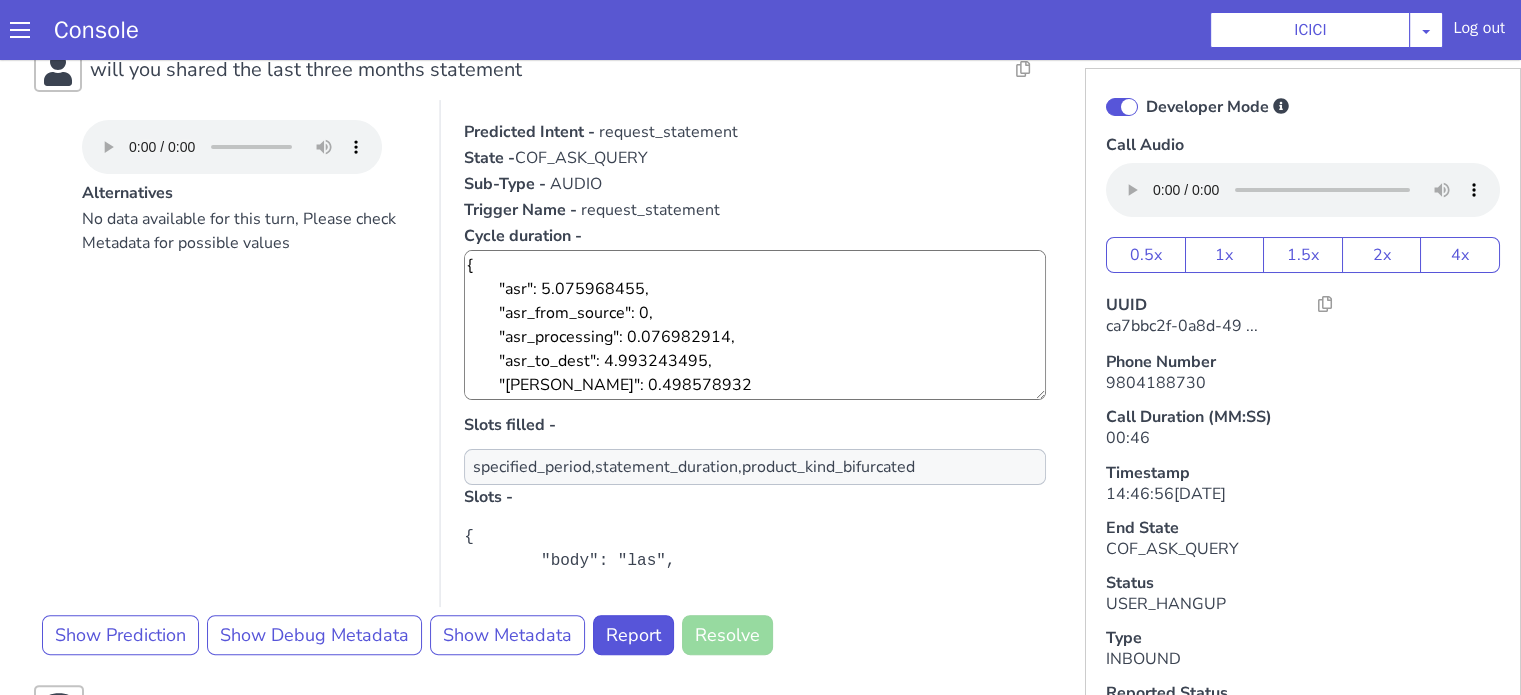scroll, scrollTop: 500, scrollLeft: 0, axis: vertical 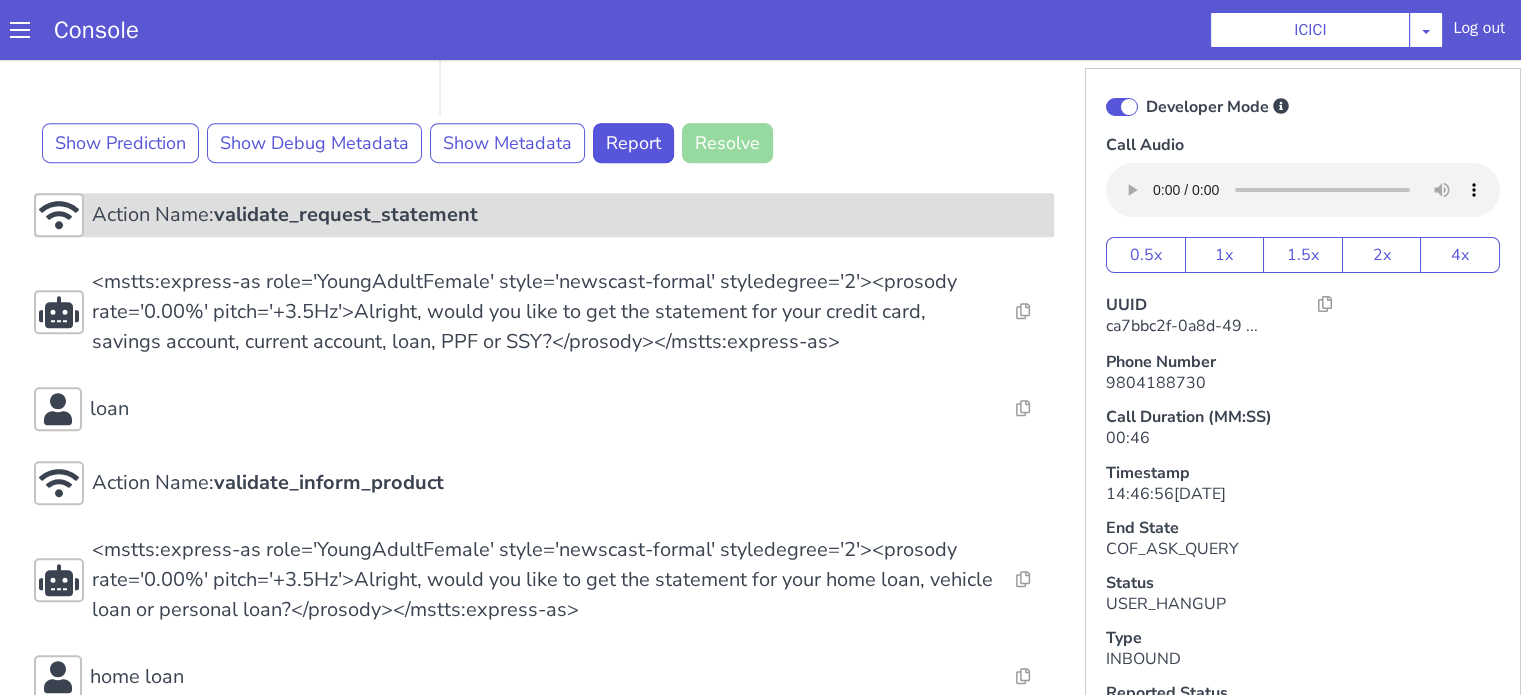 click on "validate_request_statement" at bounding box center [346, 214] 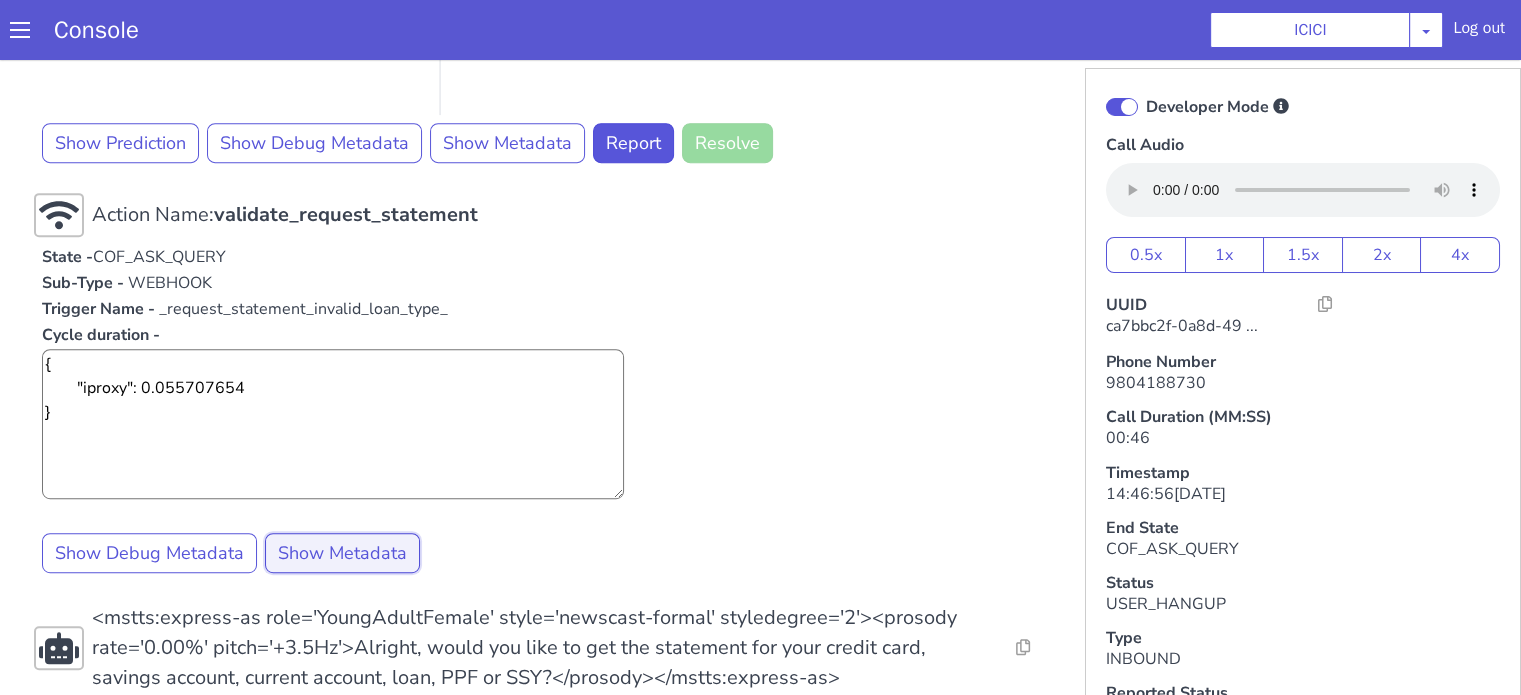 click on "Show Metadata" at bounding box center (342, 553) 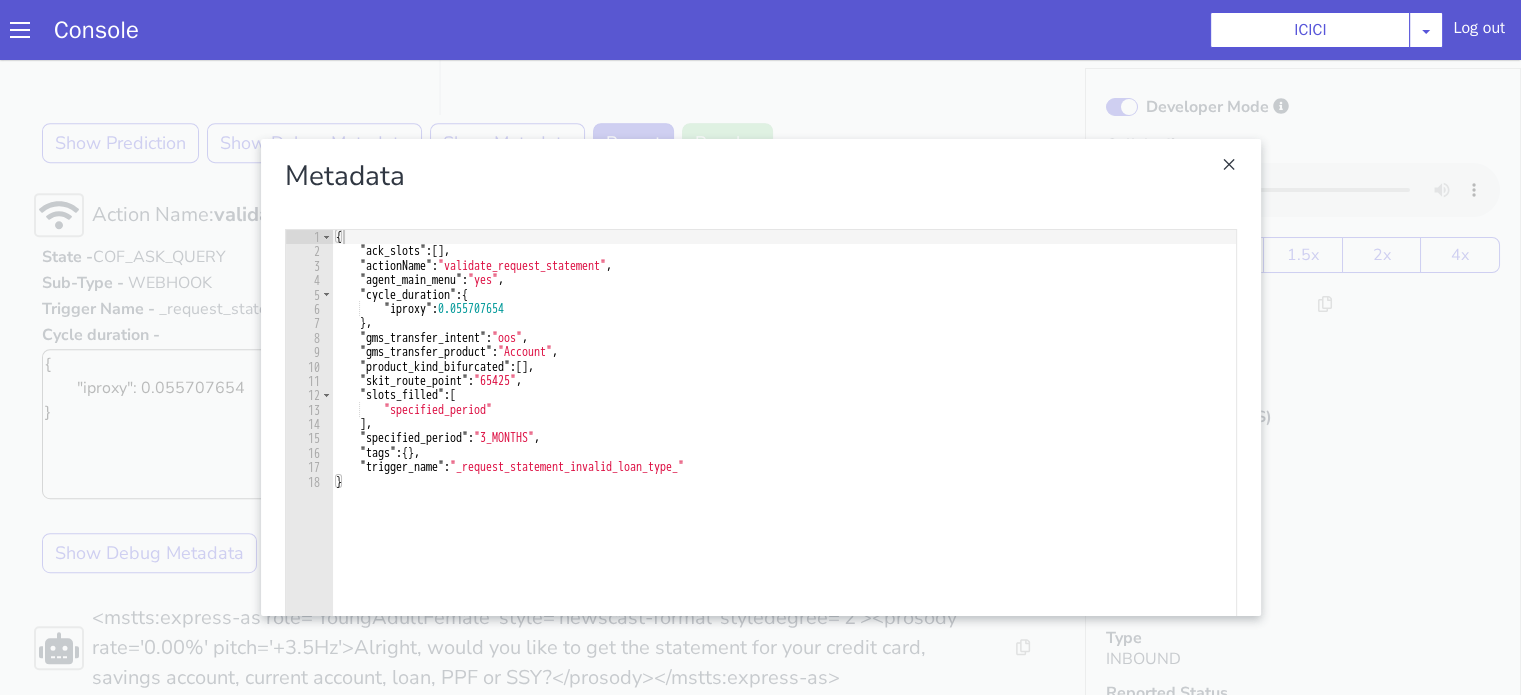 click on "{      "ack_slots" :  [ ] ,      "actionName" :  "validate_request_statement" ,      "agent_main_menu" :  "yes" ,      "cycle_duration" :  {           "iproxy" :  0.055707654      } ,      "gms_transfer_intent" :  "oos" ,      "gms_transfer_product" :  "Account" ,      "product_kind_bifurcated" :  [ ] ,      "skit_route_point" :  "65425" ,      "slots_filled" :  [           "specified_period"      ] ,      "specified_period" :  "3_MONTHS" ,      "tags" :  { } ,      "trigger_name" :  "_request_statement_invalid_loan_type_" }" at bounding box center [784, 493] 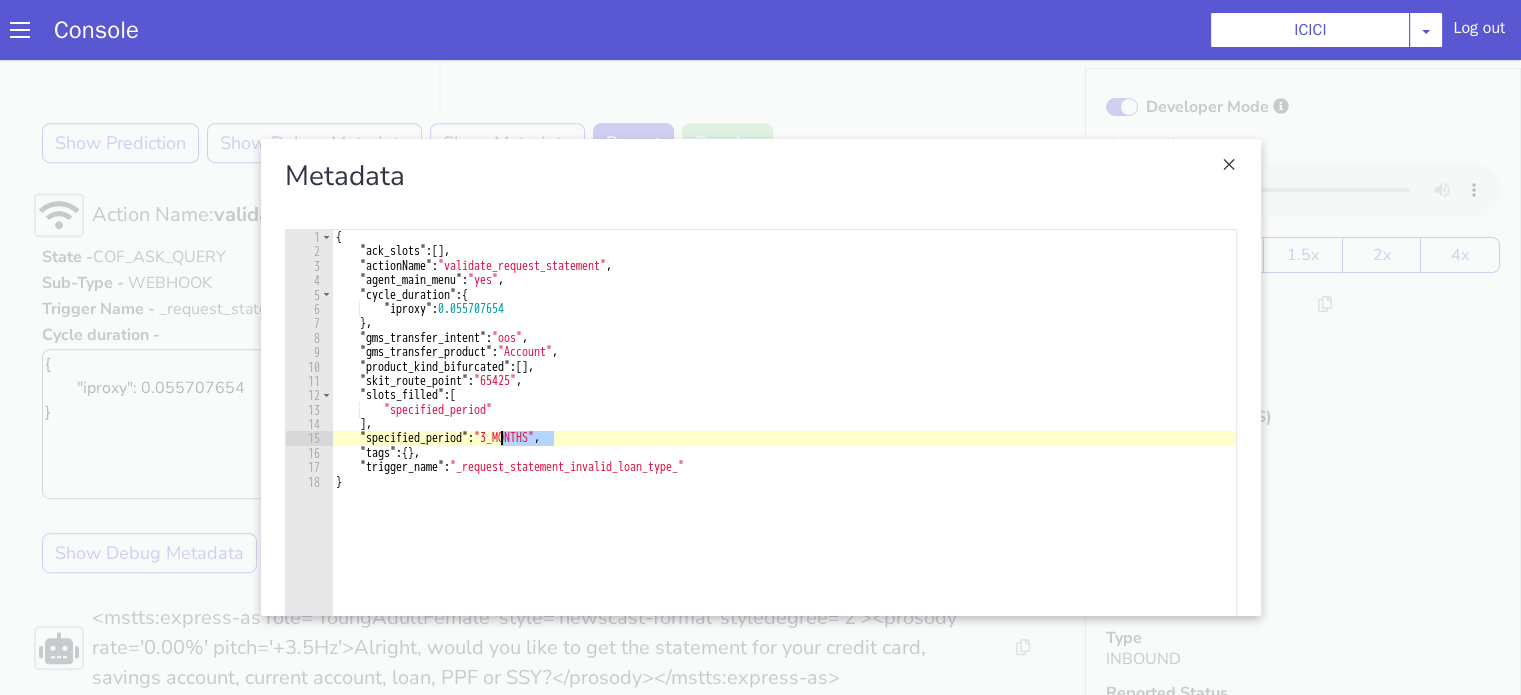 click on "{      "ack_slots" :  [ ] ,      "actionName" :  "validate_request_statement" ,      "agent_main_menu" :  "yes" ,      "cycle_duration" :  {           "iproxy" :  0.055707654      } ,      "gms_transfer_intent" :  "oos" ,      "gms_transfer_product" :  "Account" ,      "product_kind_bifurcated" :  [ ] ,      "skit_route_point" :  "65425" ,      "slots_filled" :  [           "specified_period"      ] ,      "specified_period" :  "3_MONTHS" ,      "tags" :  { } ,      "trigger_name" :  "_request_statement_invalid_loan_type_" }" at bounding box center [784, 493] 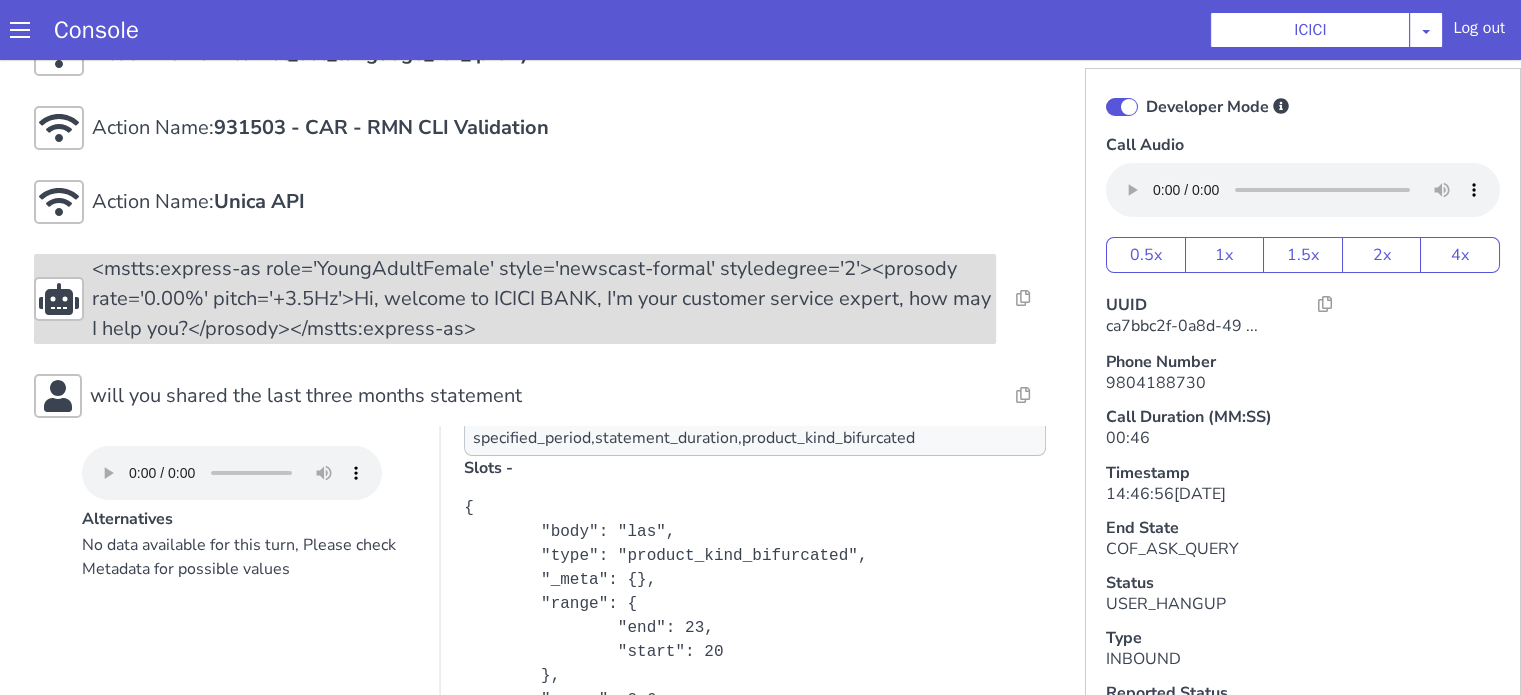 scroll, scrollTop: 300, scrollLeft: 0, axis: vertical 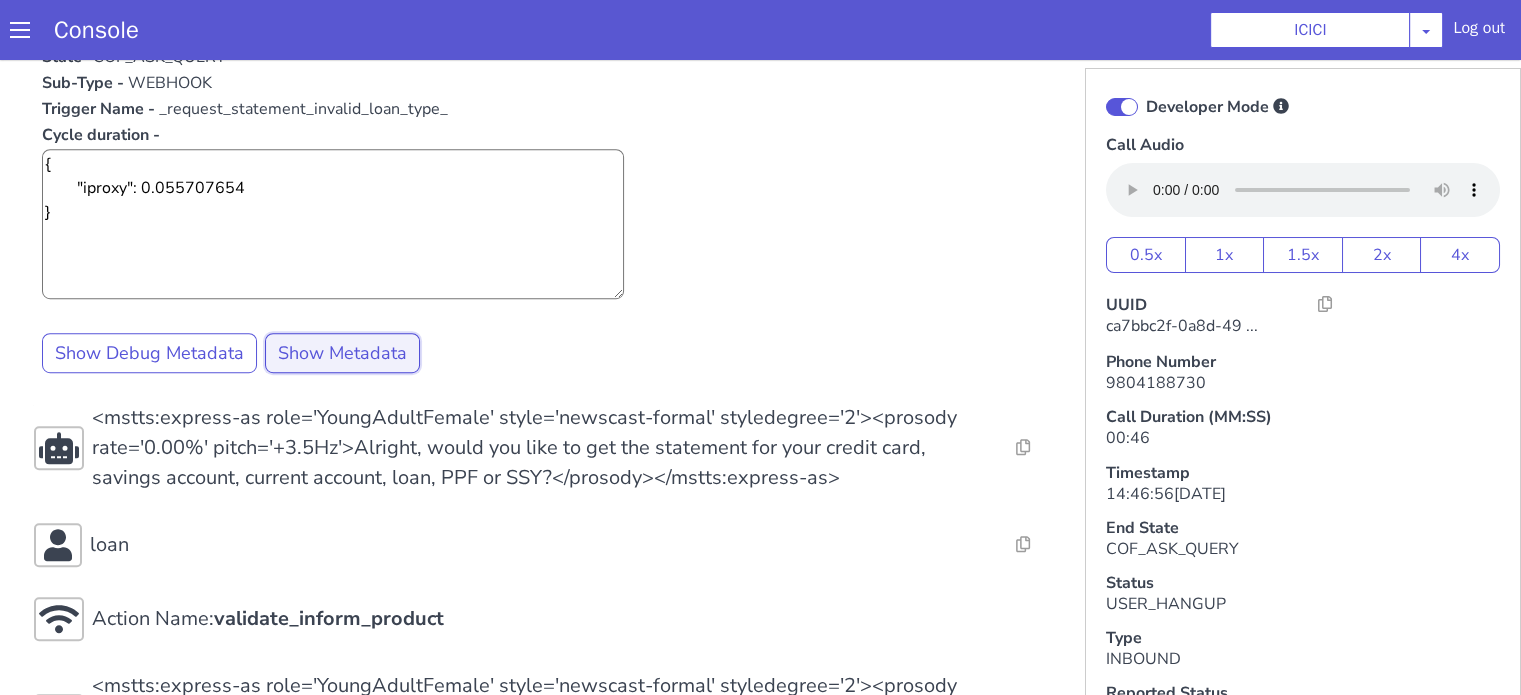 click on "Show Metadata" at bounding box center (342, 353) 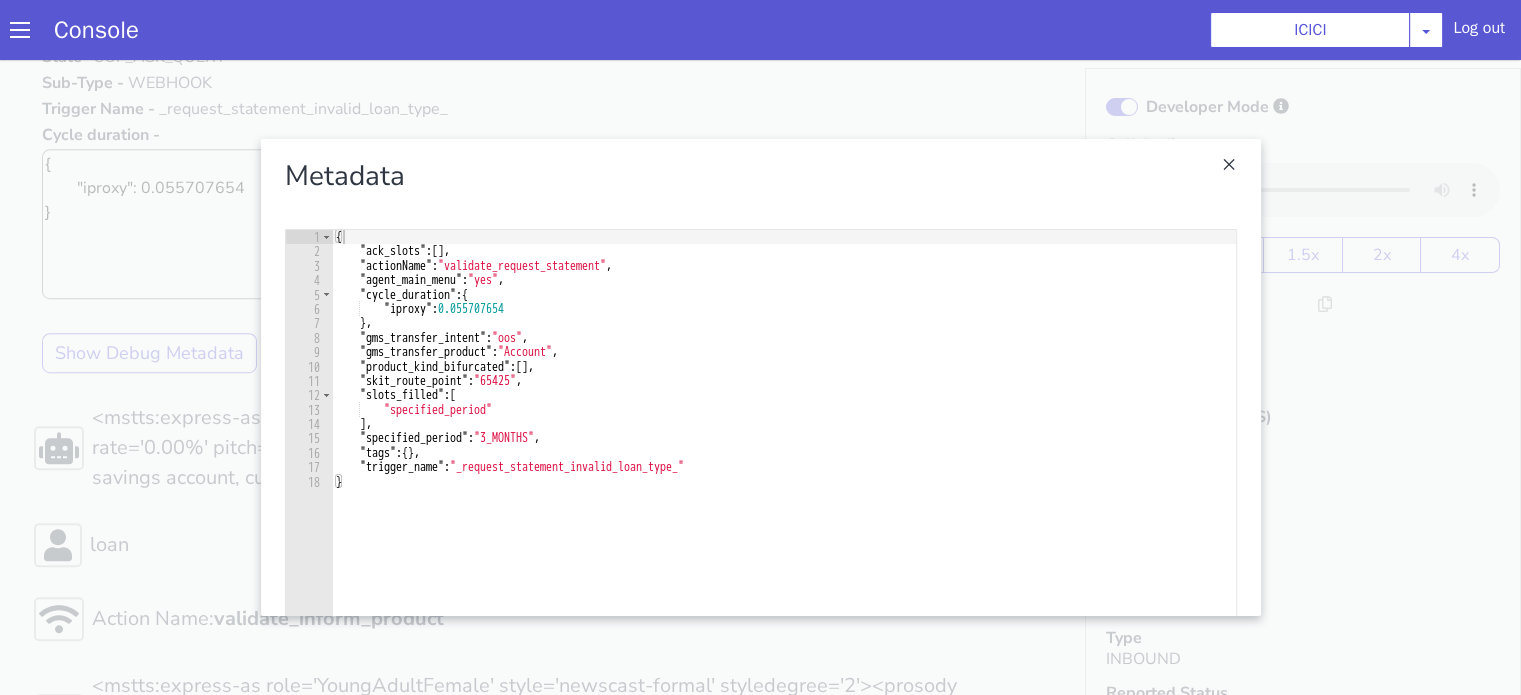 click at bounding box center (760, 377) 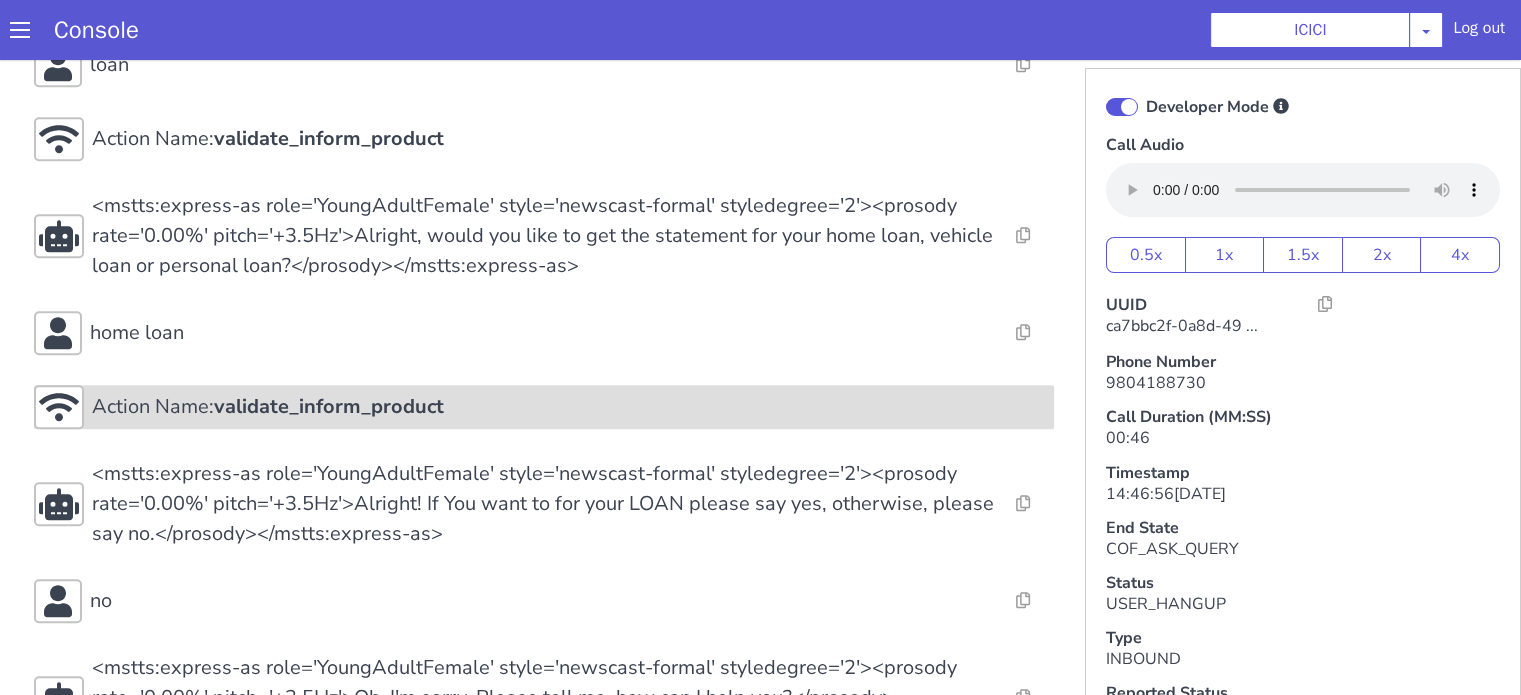 scroll, scrollTop: 1658, scrollLeft: 0, axis: vertical 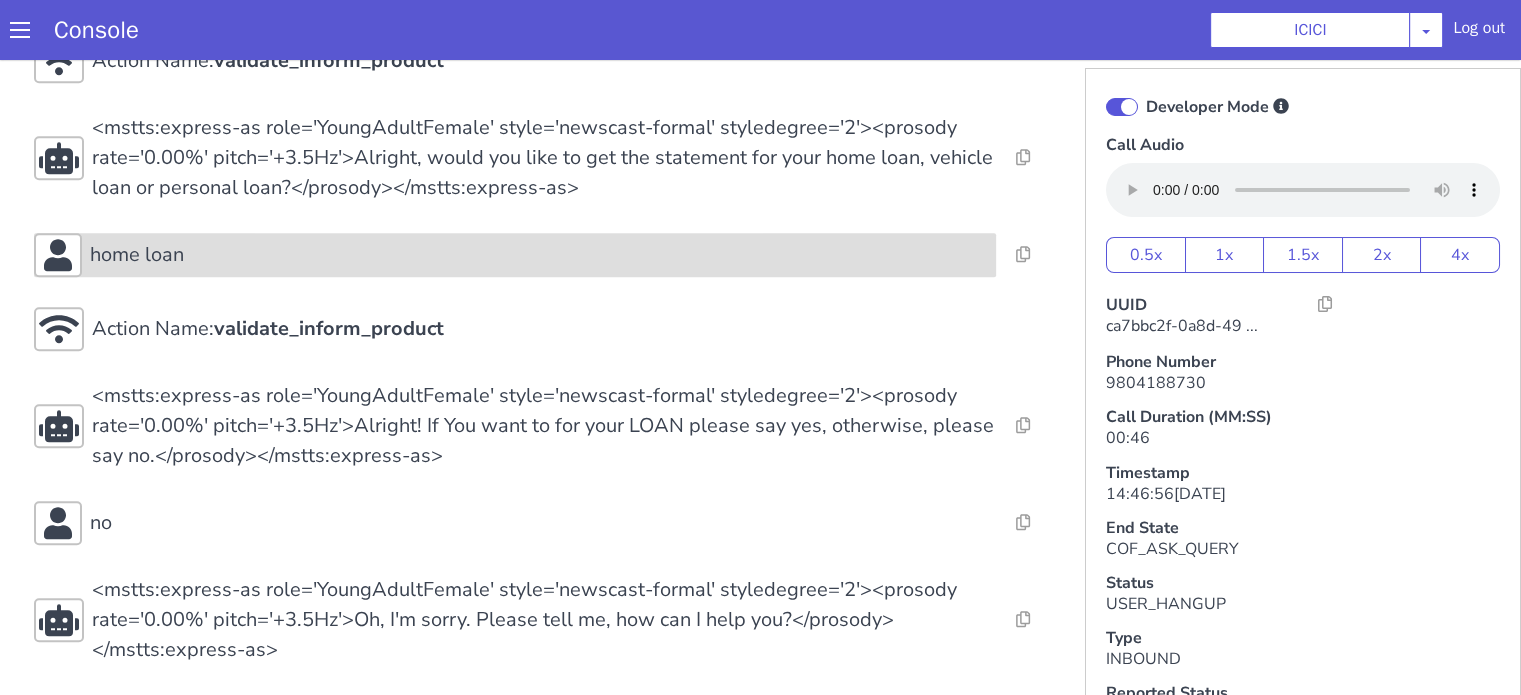 click on "home loan" at bounding box center (539, 255) 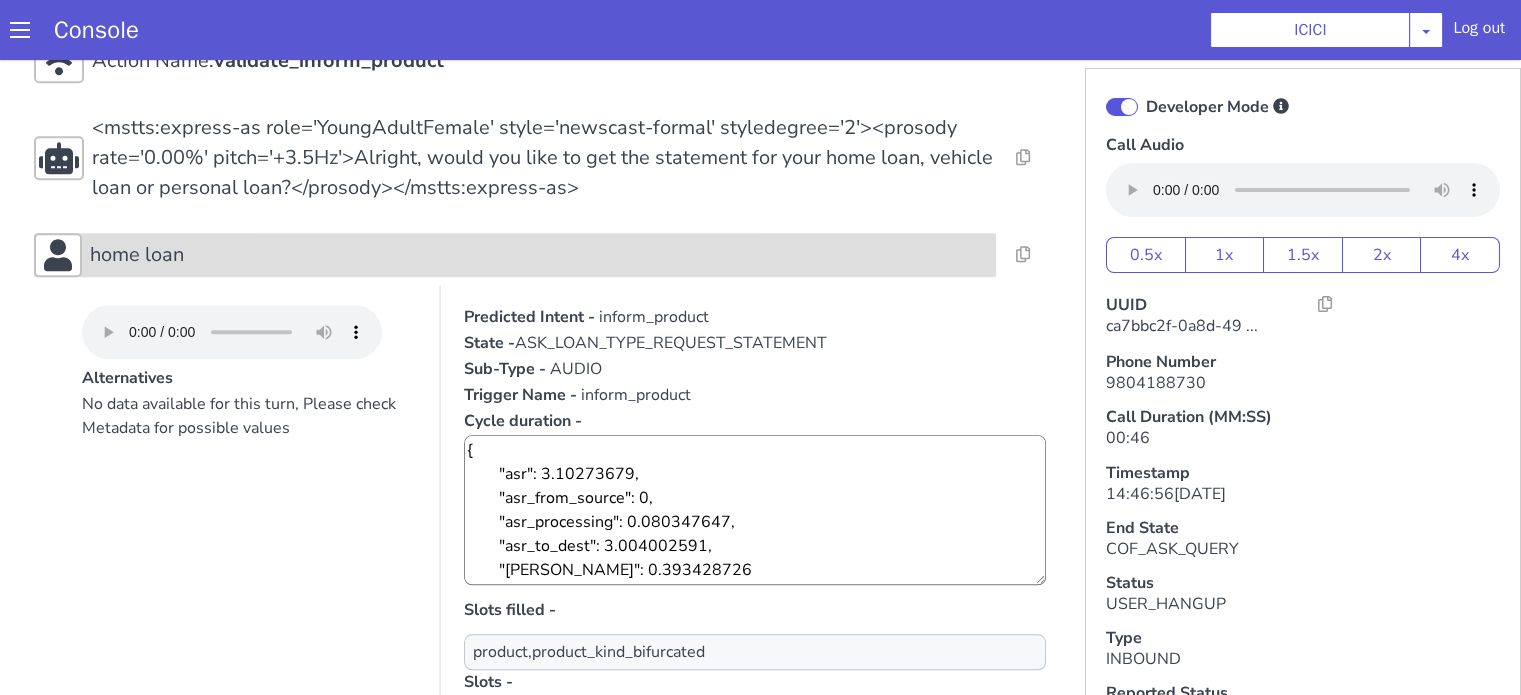 click on "home loan" at bounding box center (539, 255) 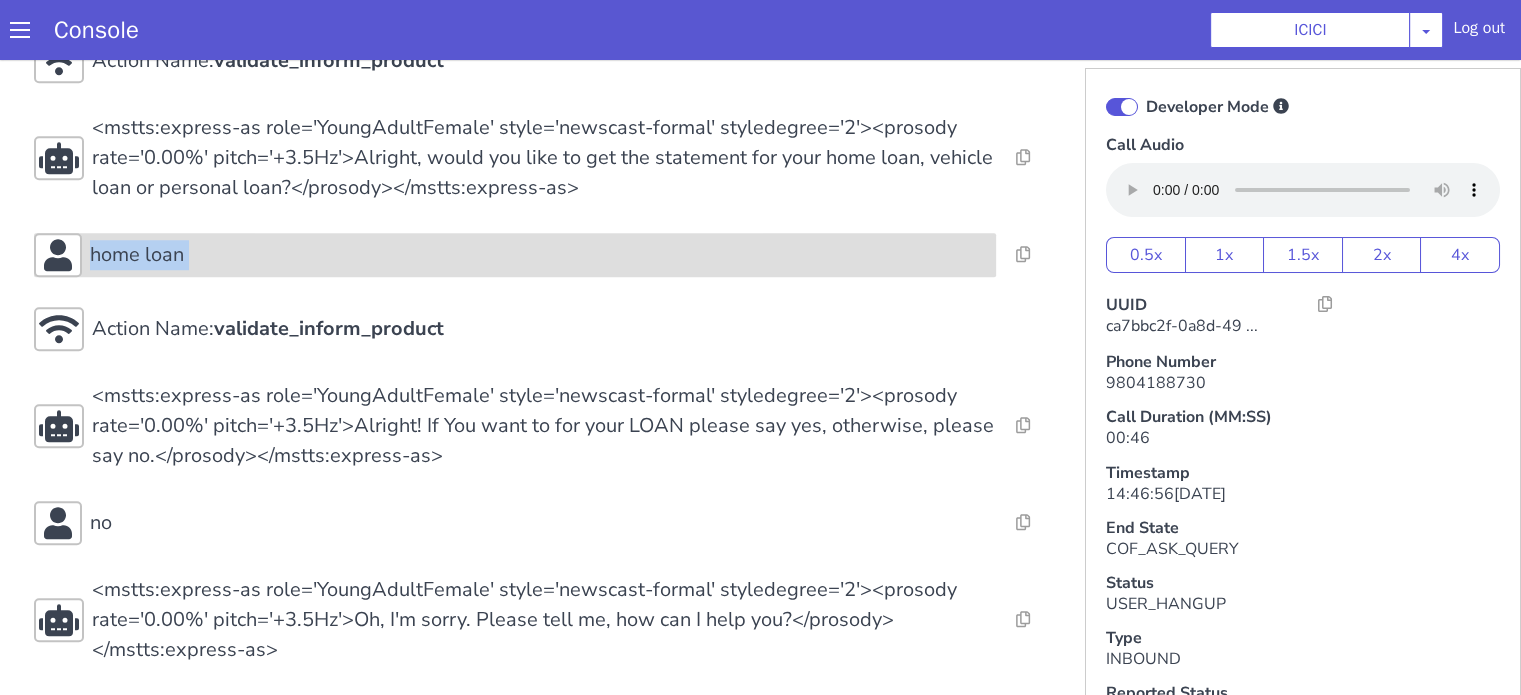 click on "home loan" at bounding box center (539, 255) 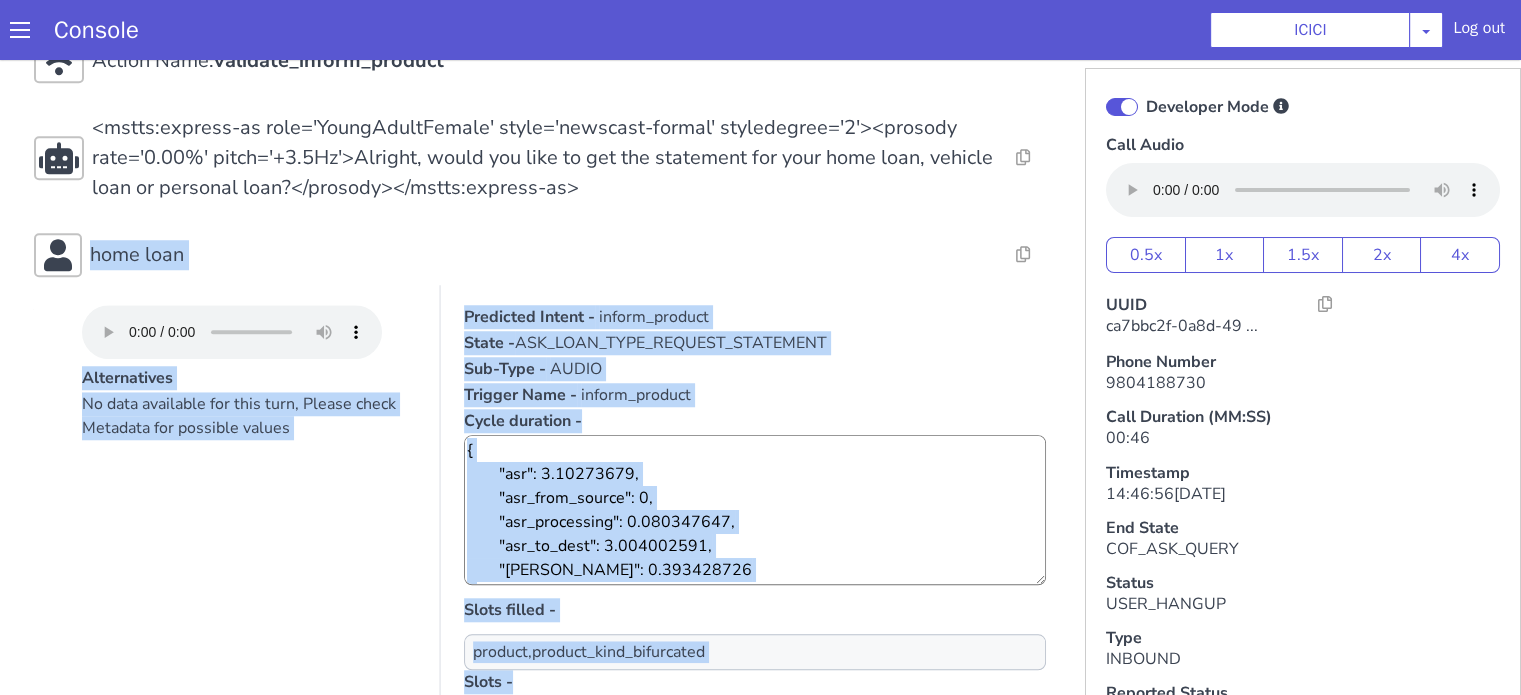 scroll, scrollTop: 24, scrollLeft: 0, axis: vertical 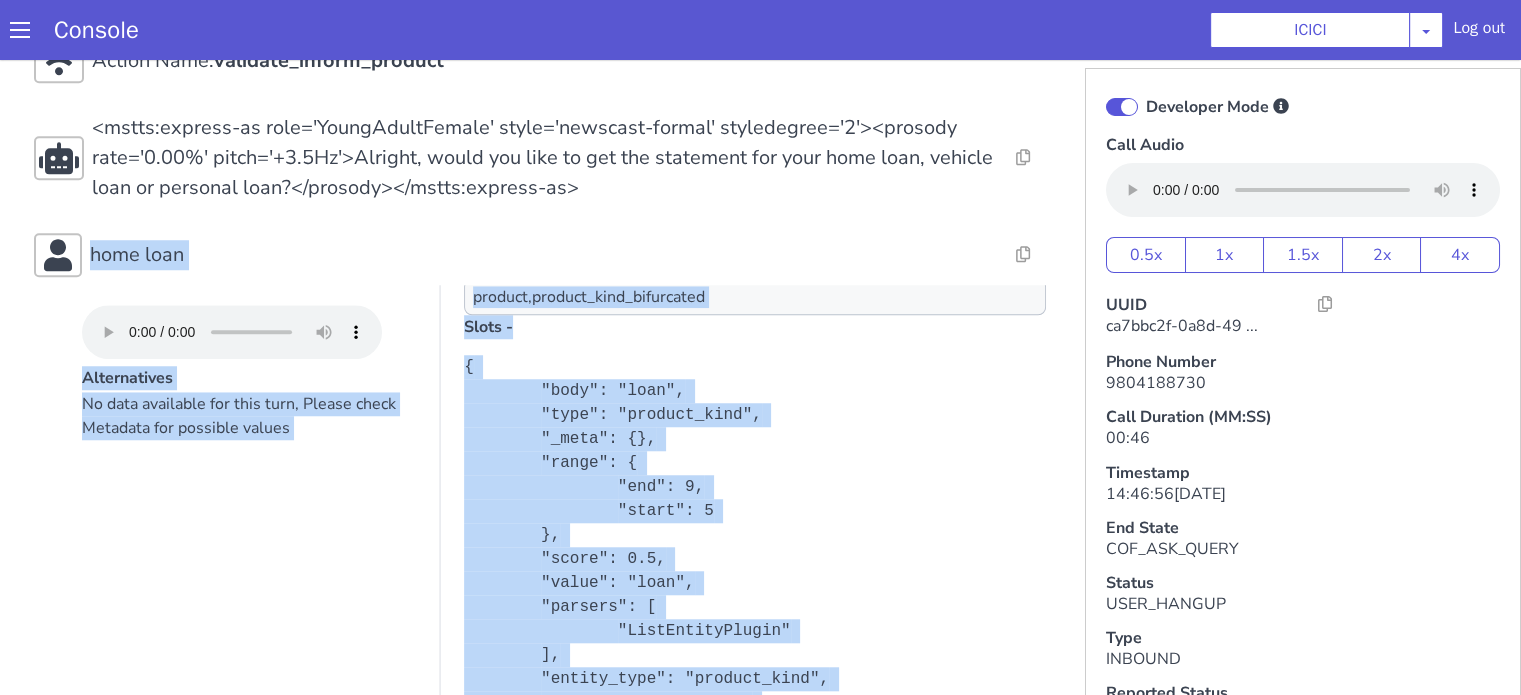 click on "No data available for this turn, Please check Metadata for possible values" at bounding box center (249, 592) 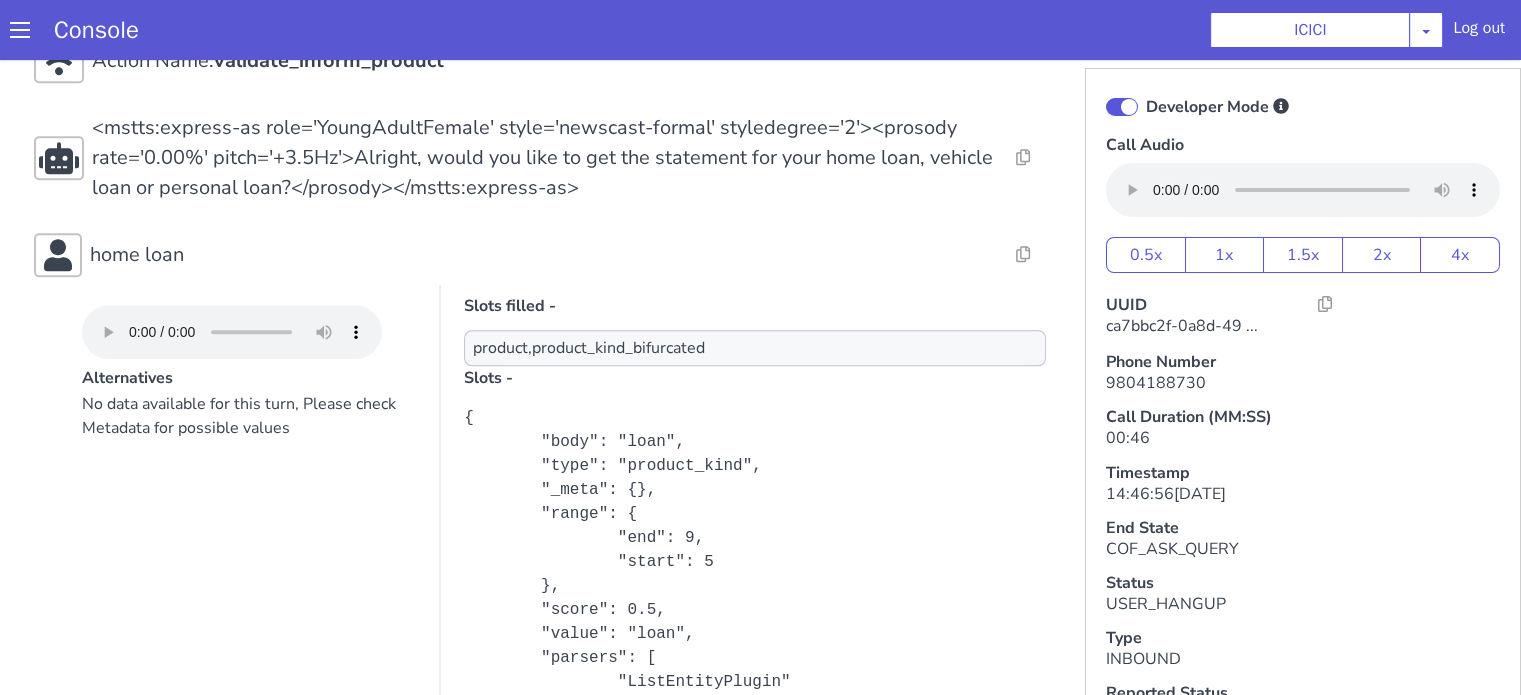 scroll, scrollTop: 269, scrollLeft: 0, axis: vertical 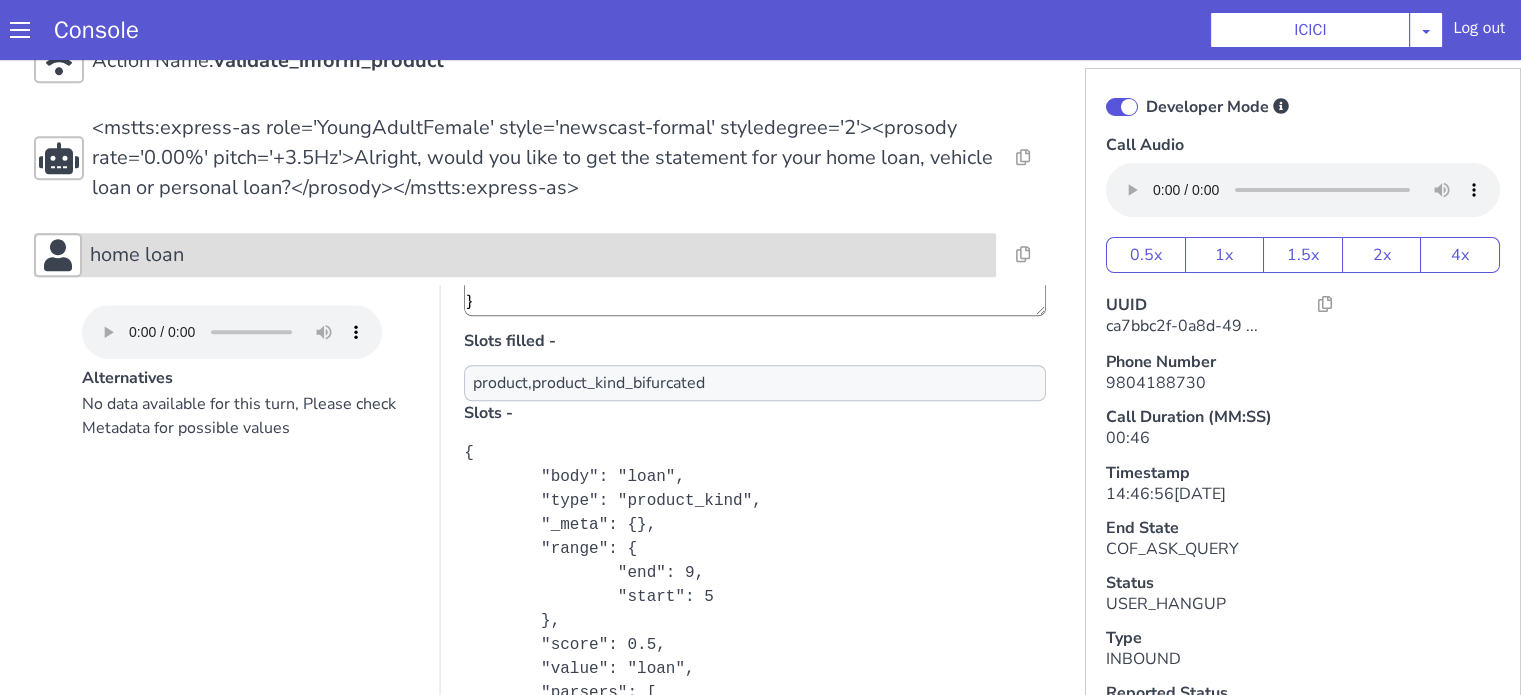click on "home loan" at bounding box center (539, 255) 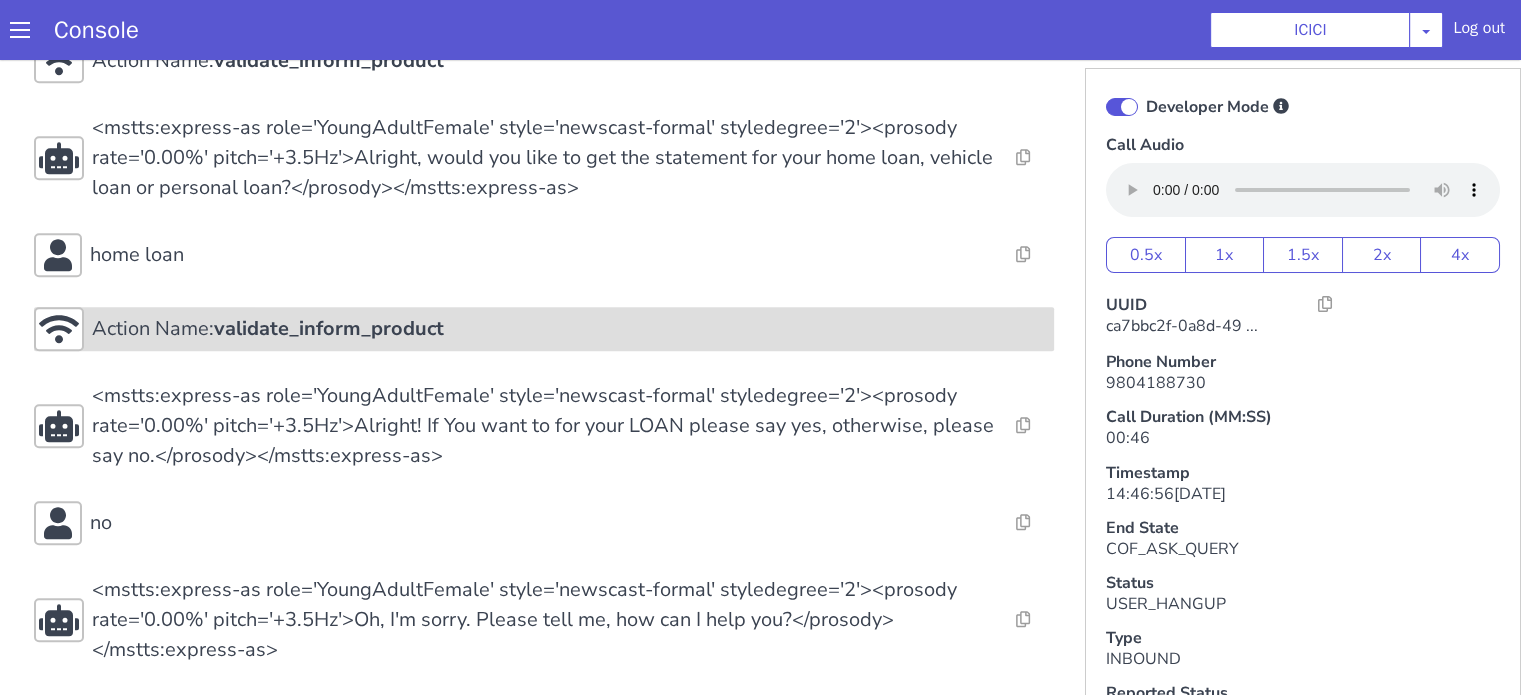 click on "Action Name:  validate_inform_product" at bounding box center [544, 329] 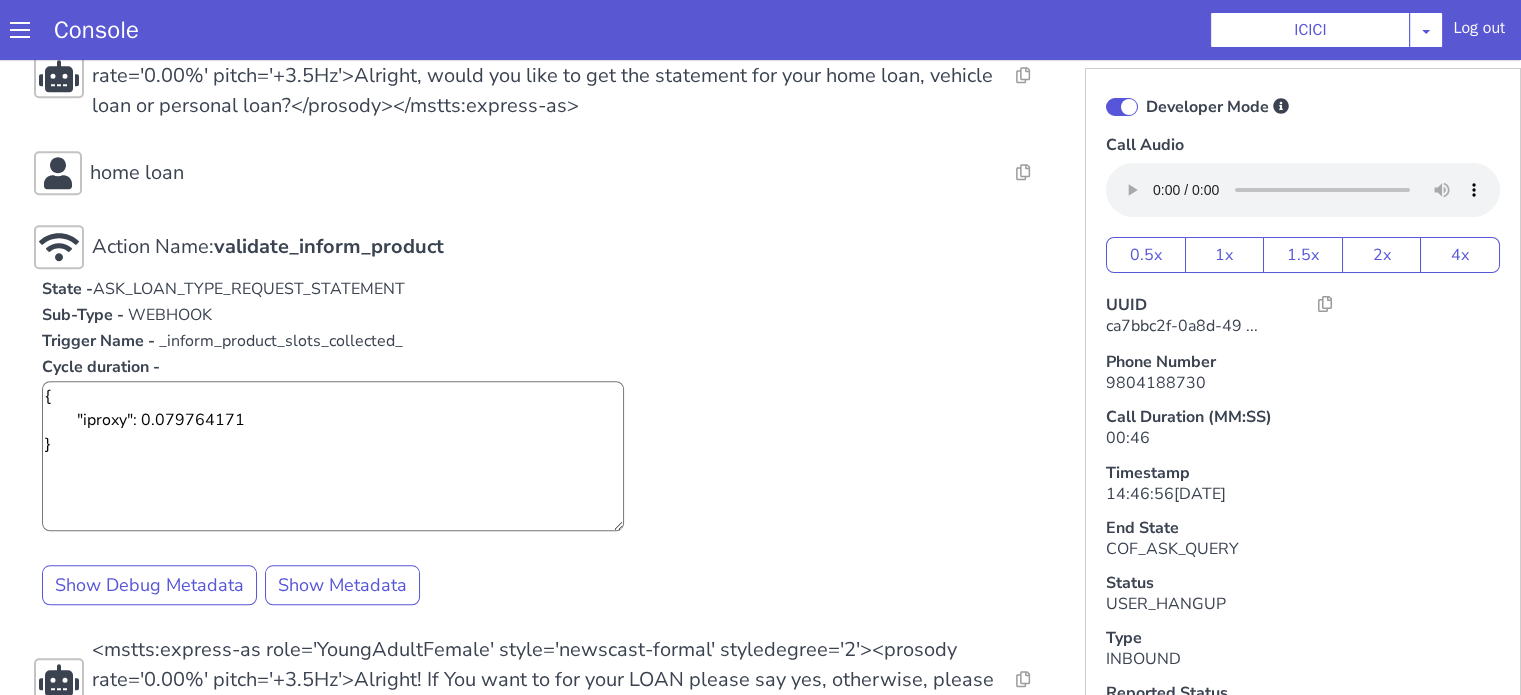 scroll, scrollTop: 1858, scrollLeft: 0, axis: vertical 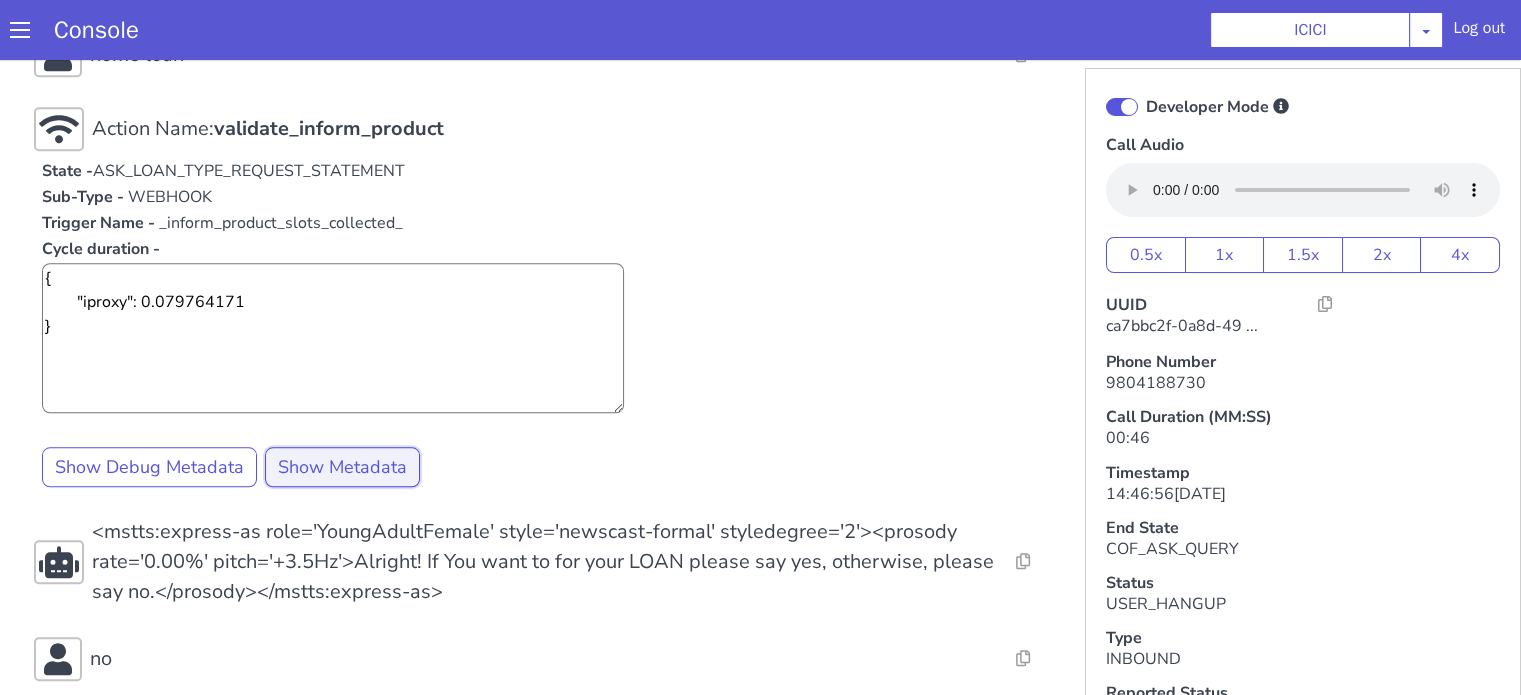 click on "Show Metadata" at bounding box center [342, 467] 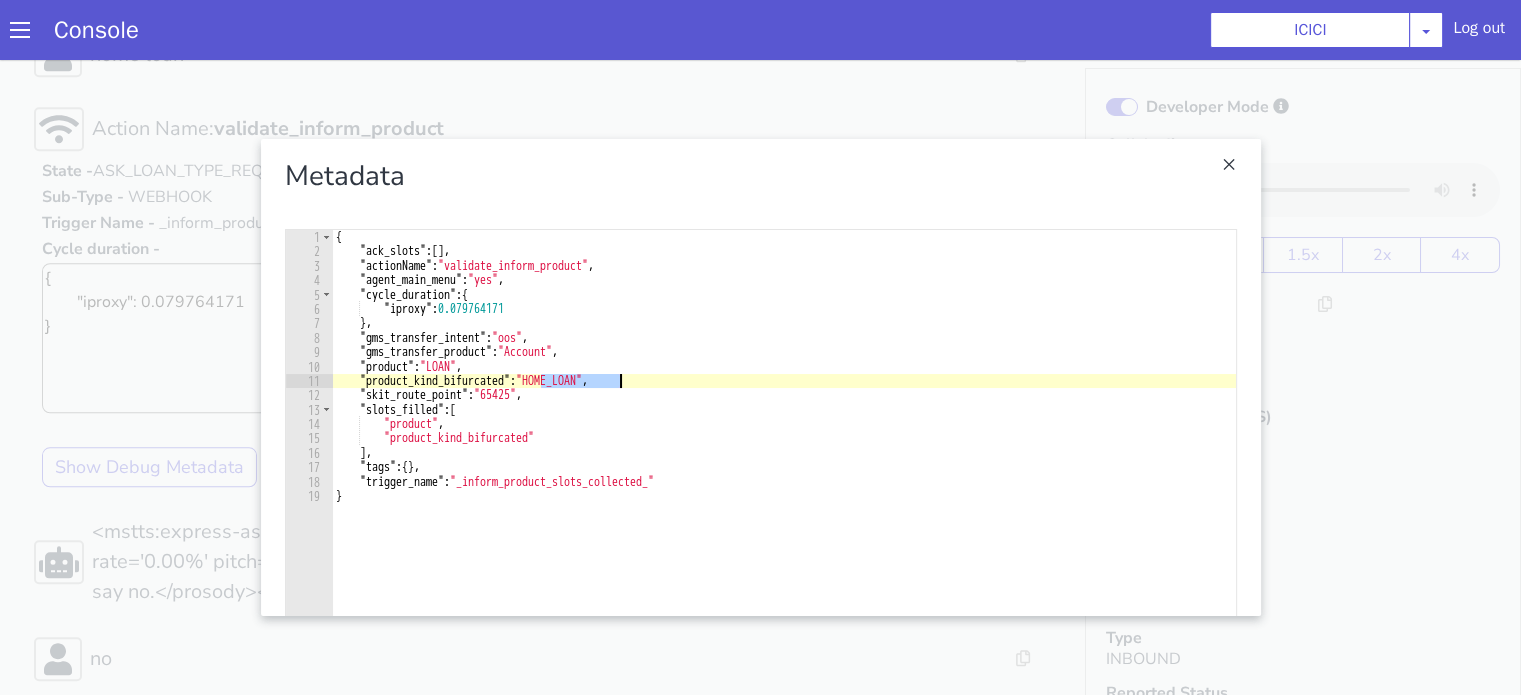 drag, startPoint x: 532, startPoint y: 386, endPoint x: 712, endPoint y: 386, distance: 180 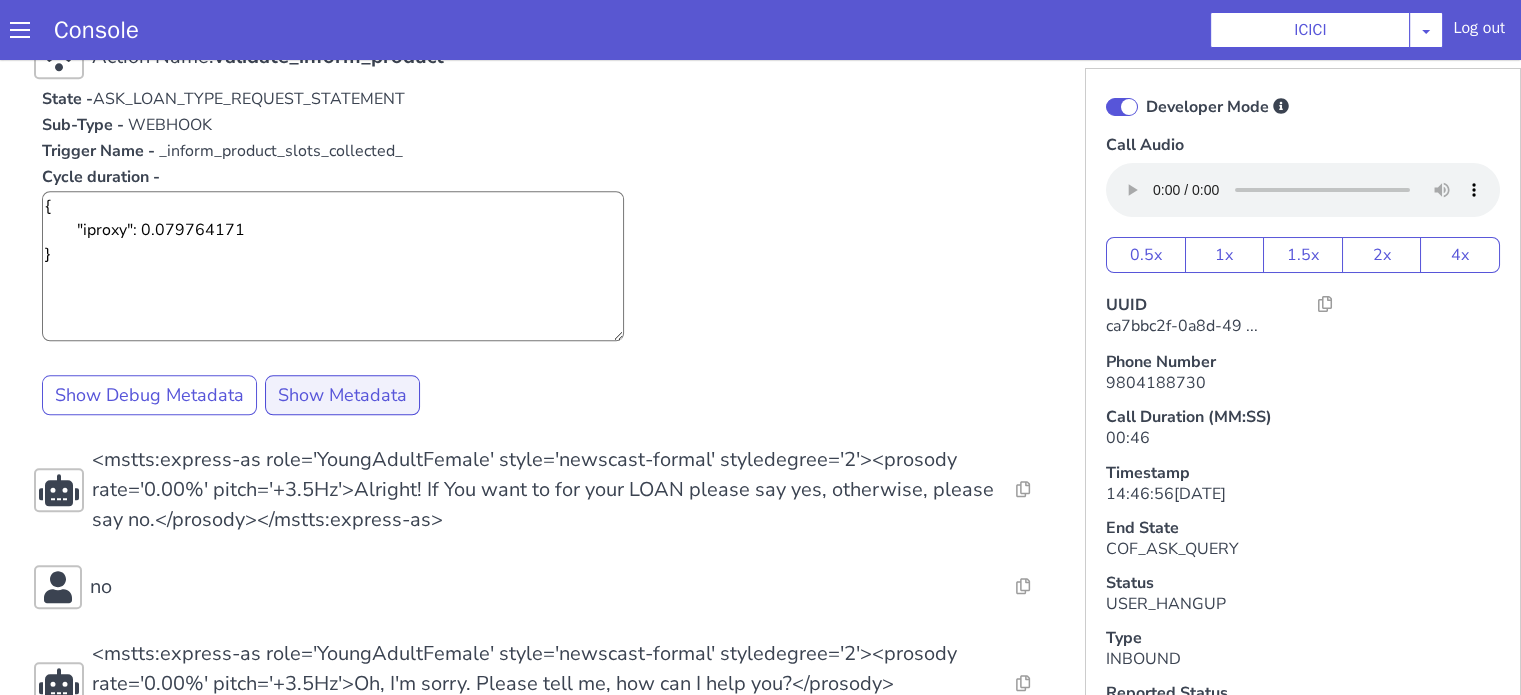 scroll, scrollTop: 1994, scrollLeft: 0, axis: vertical 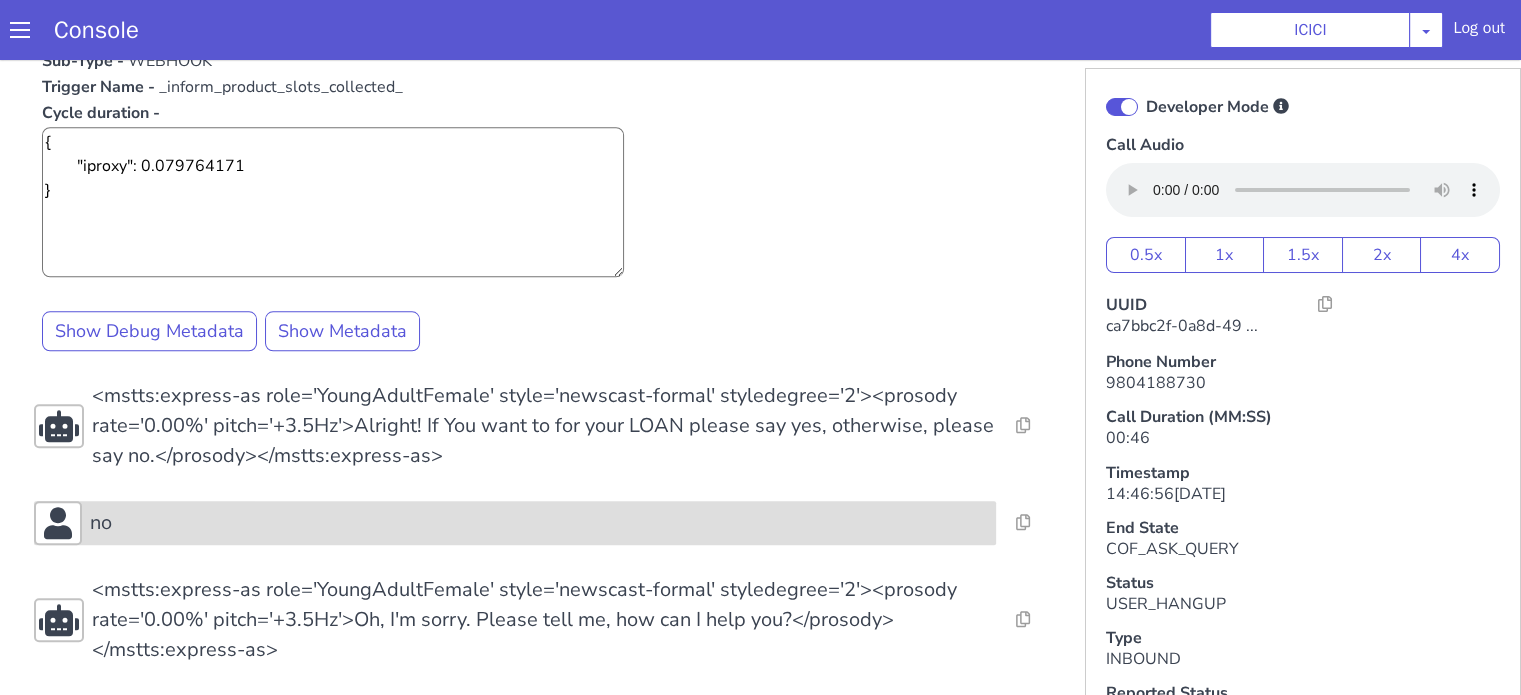 click on "no" at bounding box center [515, 523] 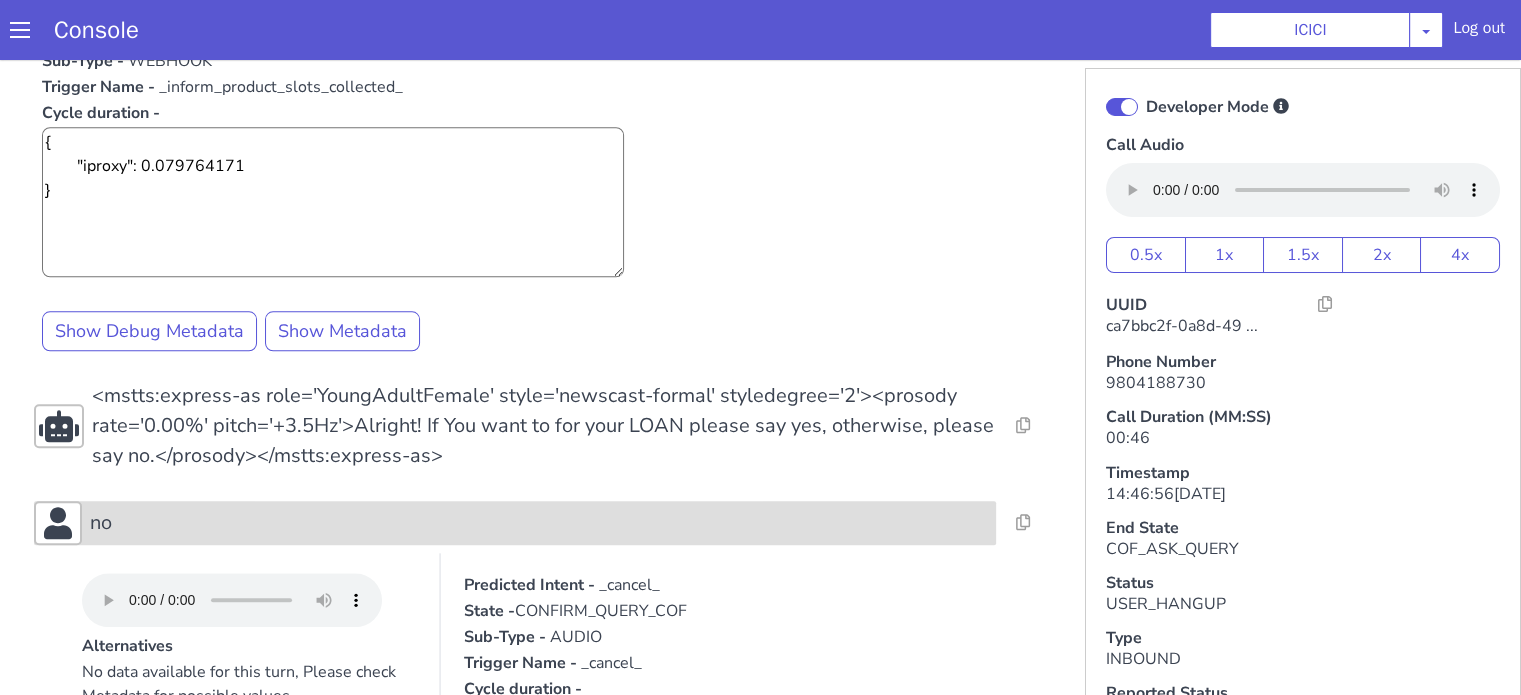 click on "no" at bounding box center [515, 523] 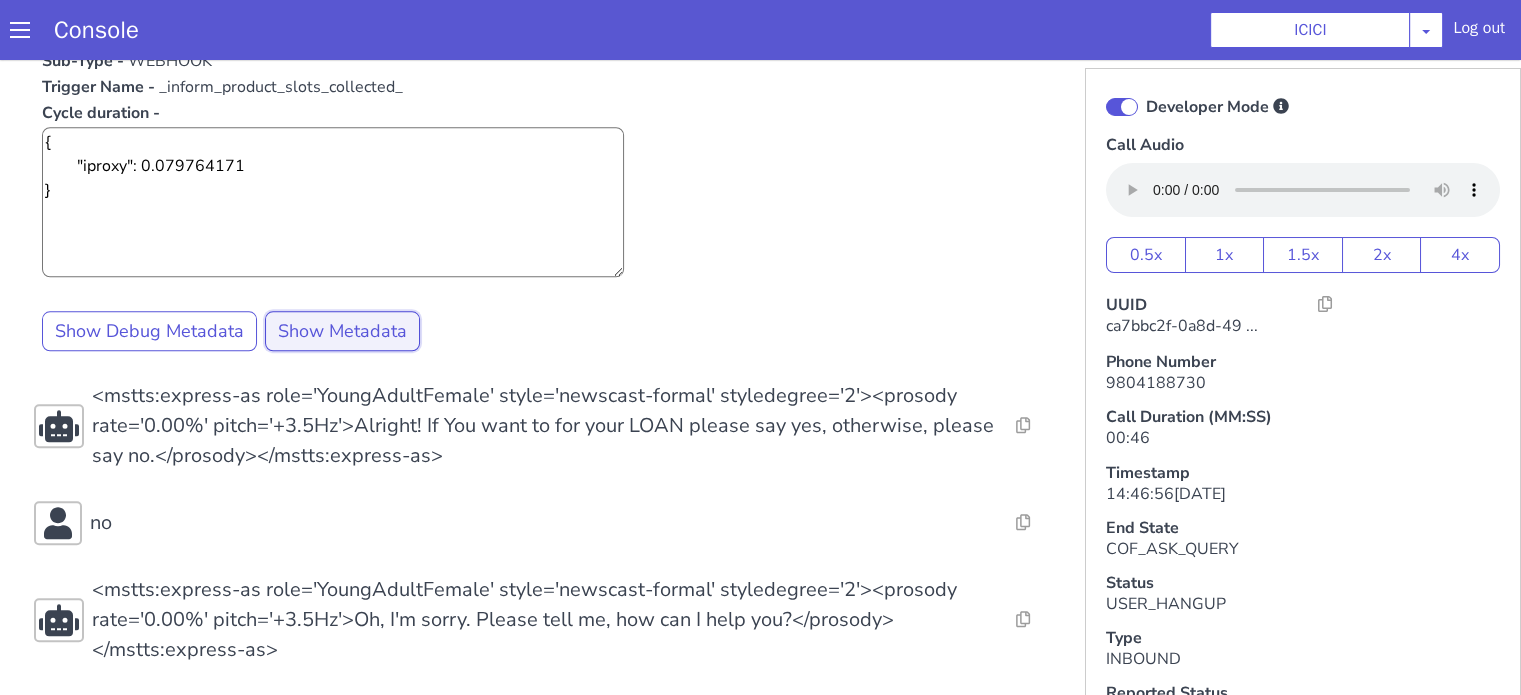 click on "Show Metadata" at bounding box center (342, 331) 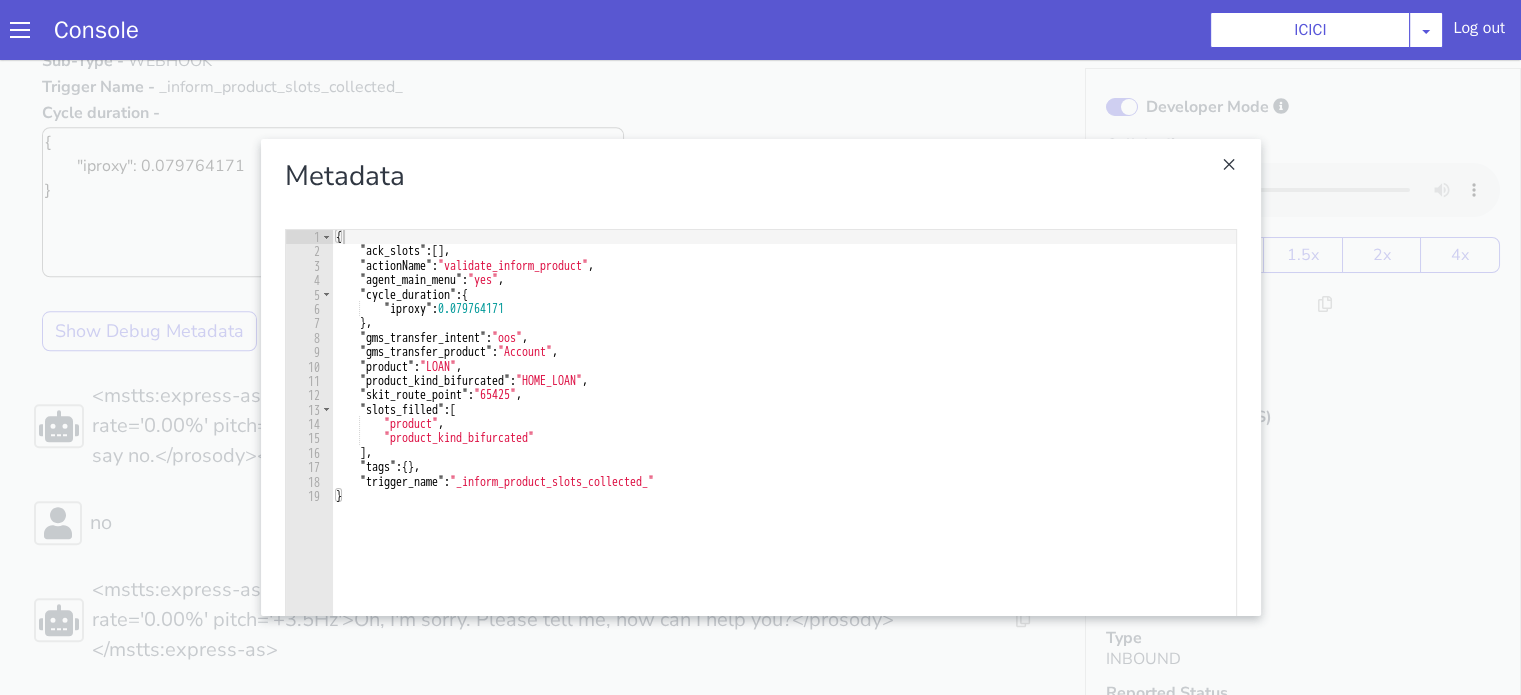 click at bounding box center [760, 377] 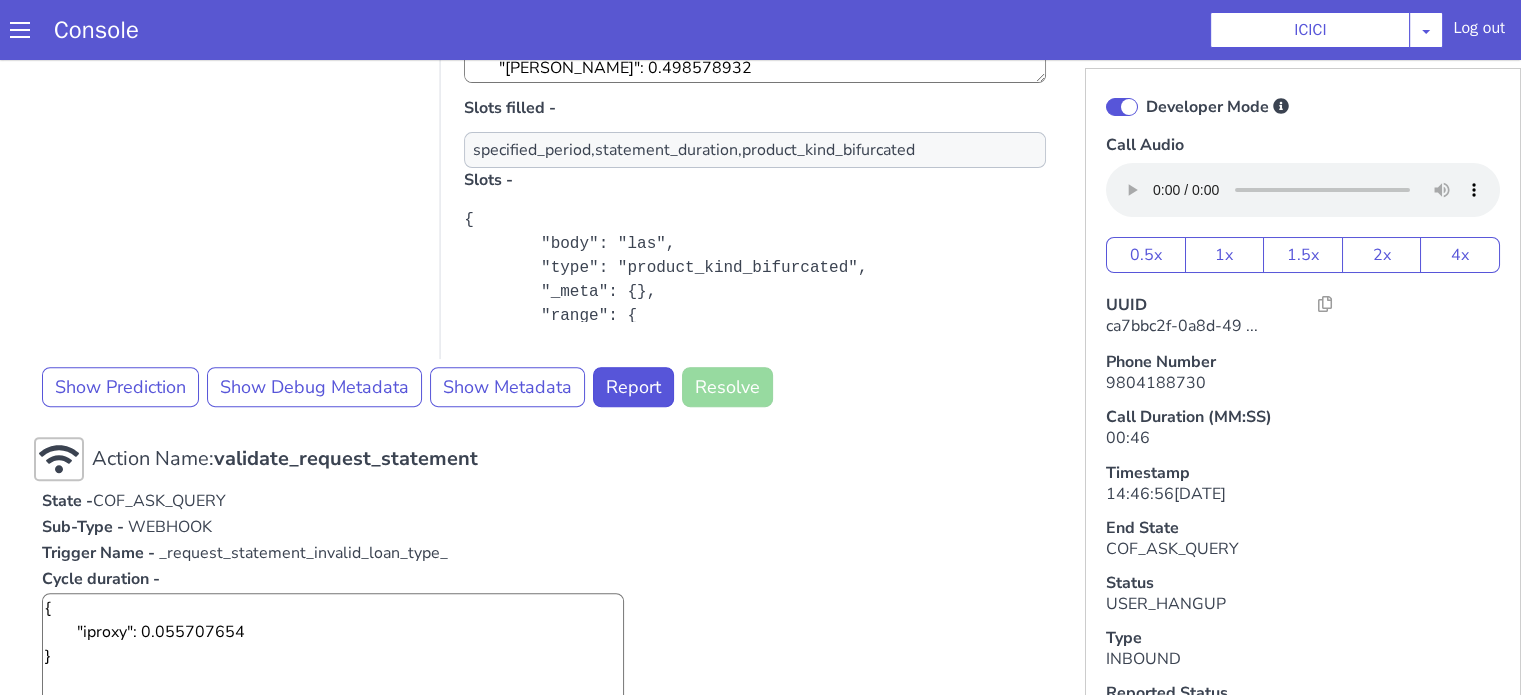scroll, scrollTop: 800, scrollLeft: 0, axis: vertical 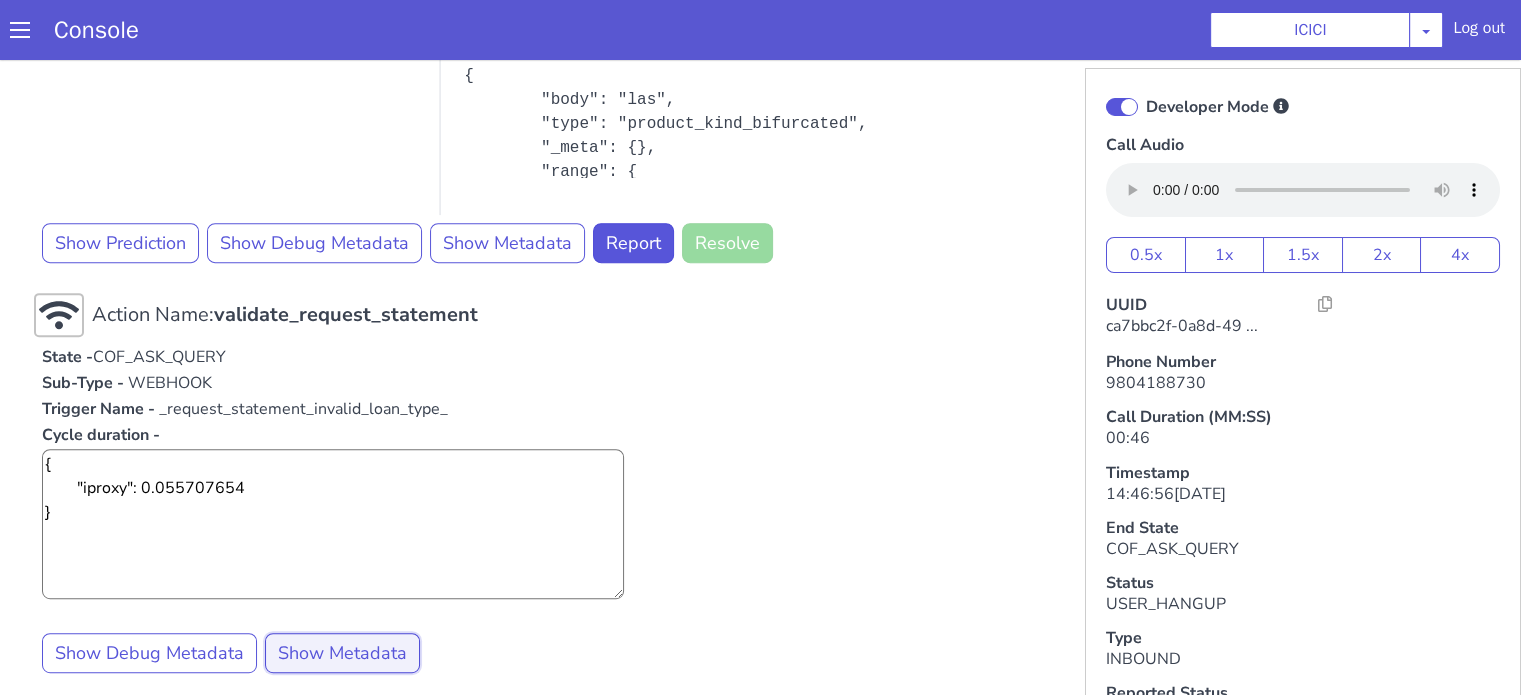 click on "Show Metadata" at bounding box center [342, 653] 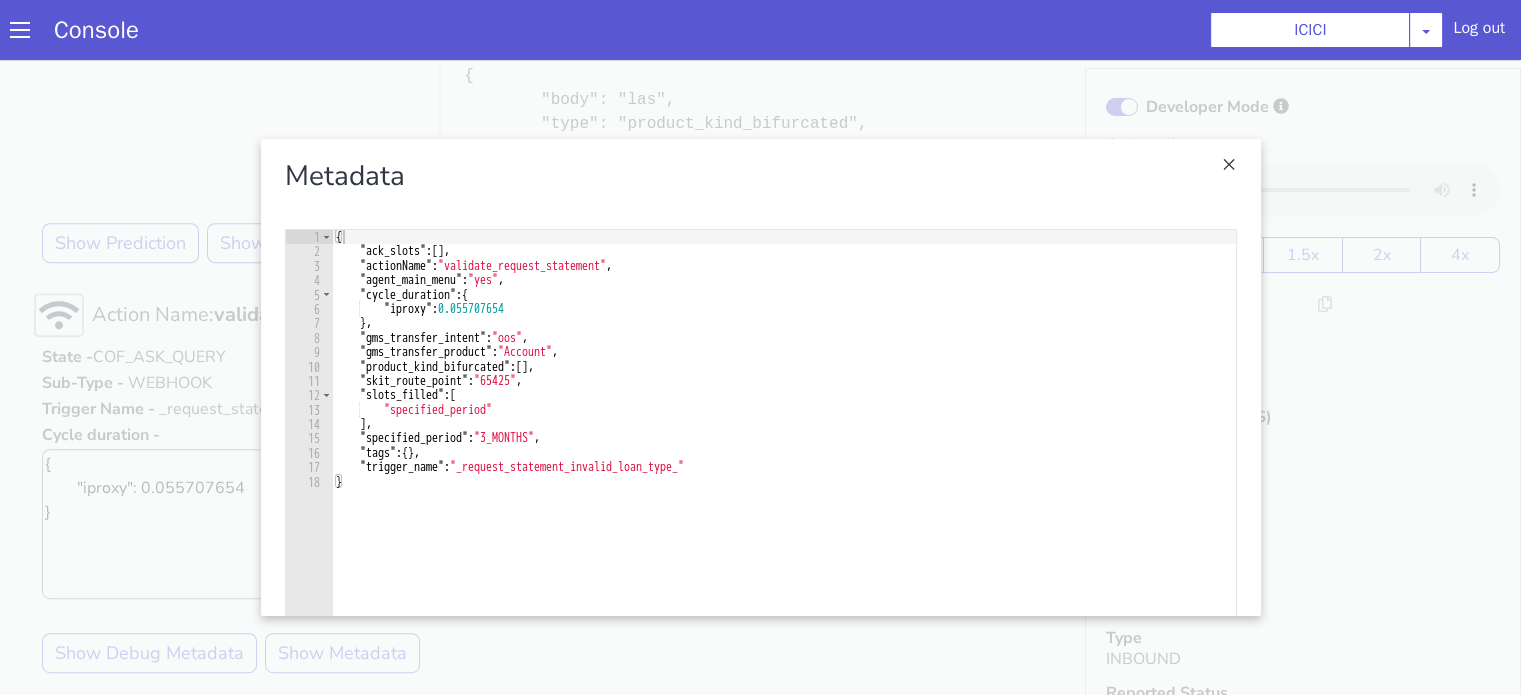type on ""specified_period": "3_MONTHS"," 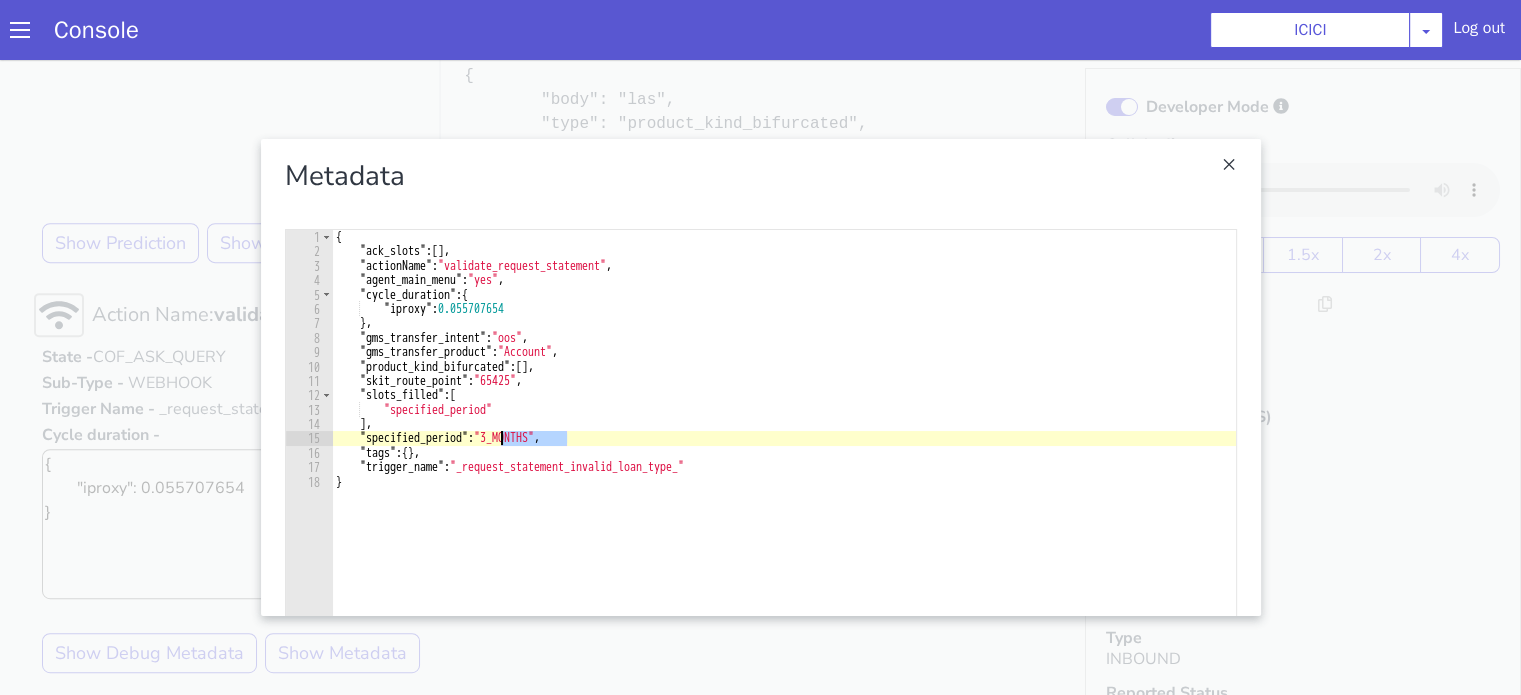drag, startPoint x: 572, startPoint y: 435, endPoint x: 483, endPoint y: 442, distance: 89.27486 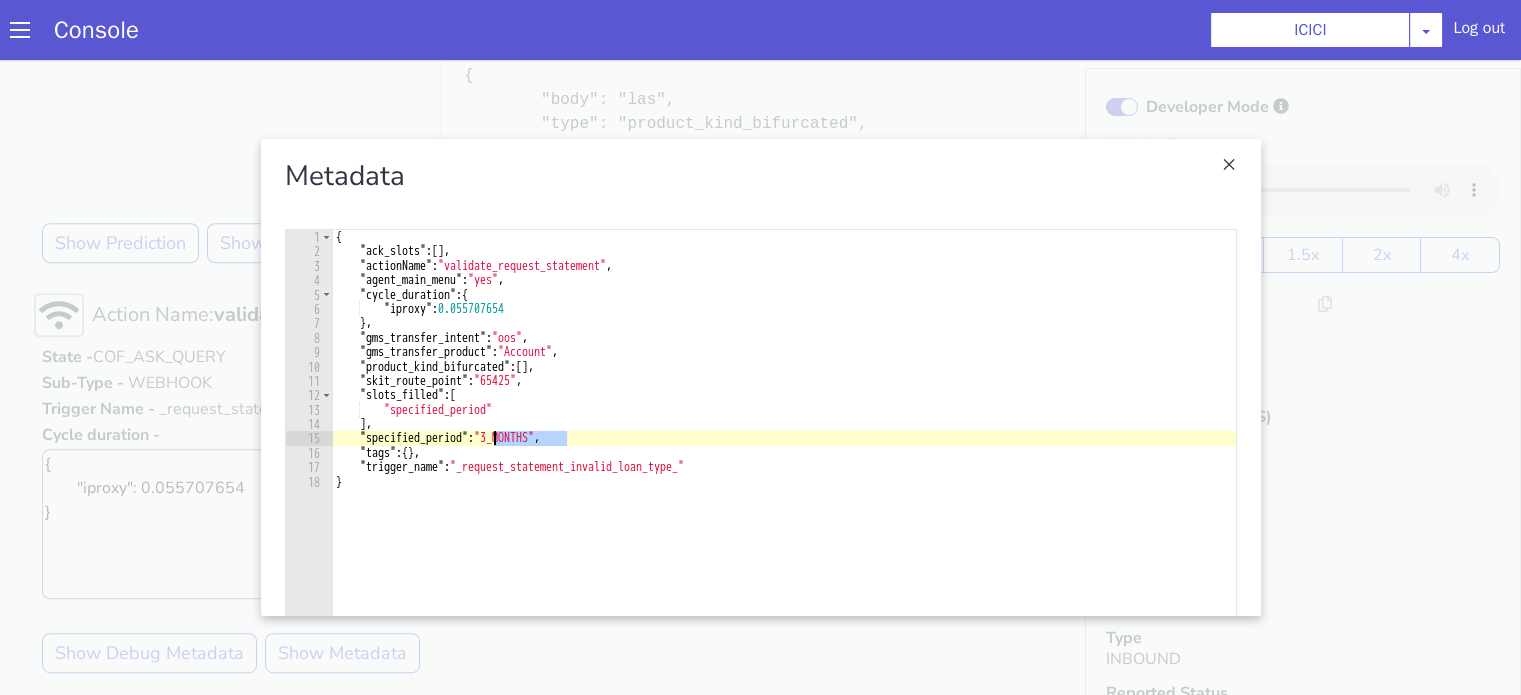 click at bounding box center (760, 377) 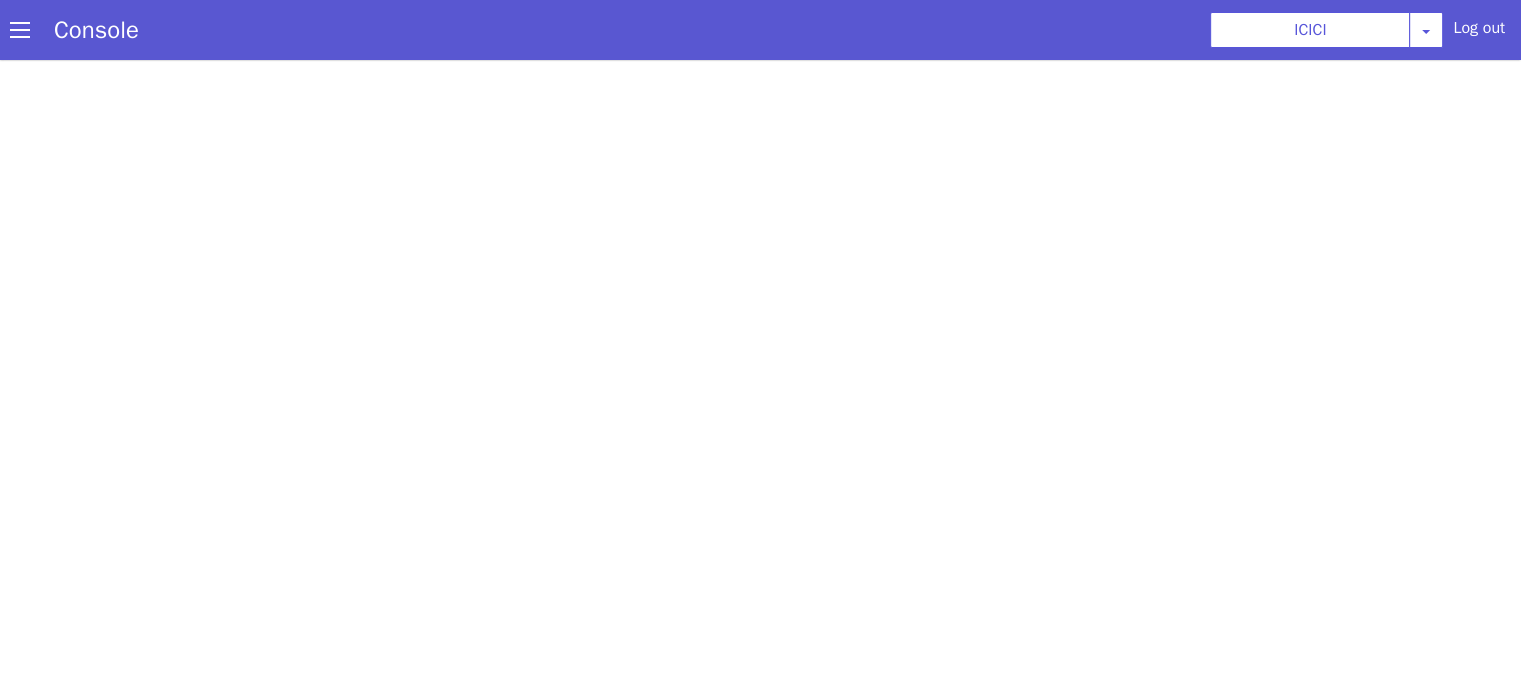 scroll, scrollTop: 0, scrollLeft: 0, axis: both 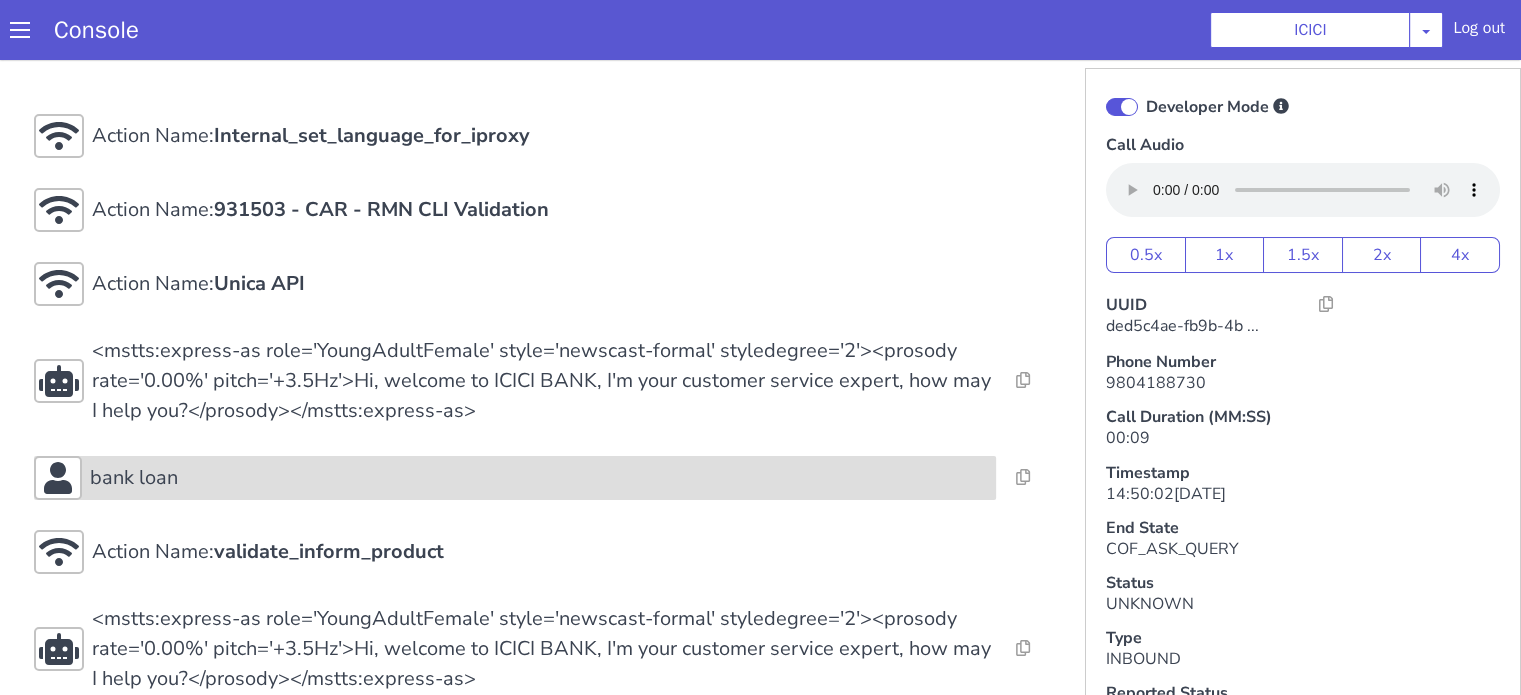 click on "bank loan" at bounding box center (539, 478) 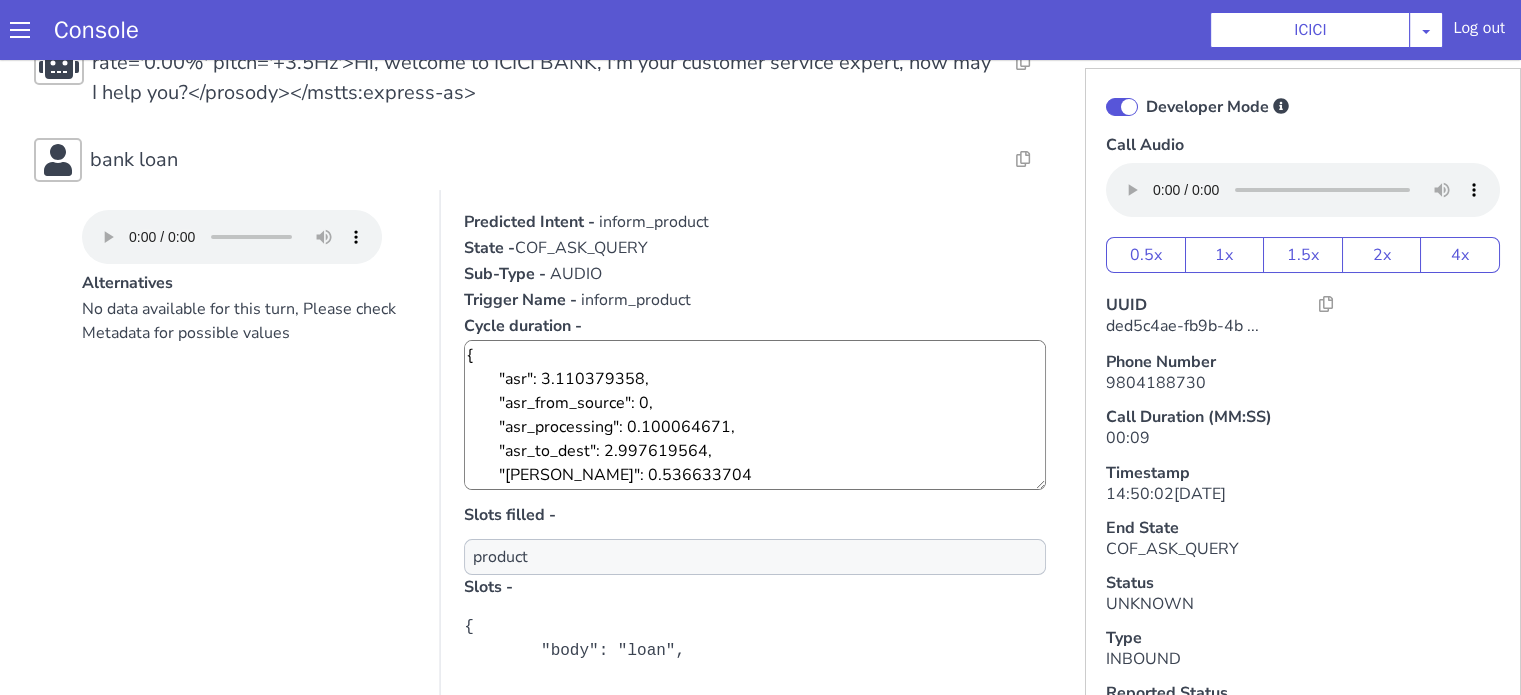 scroll, scrollTop: 400, scrollLeft: 0, axis: vertical 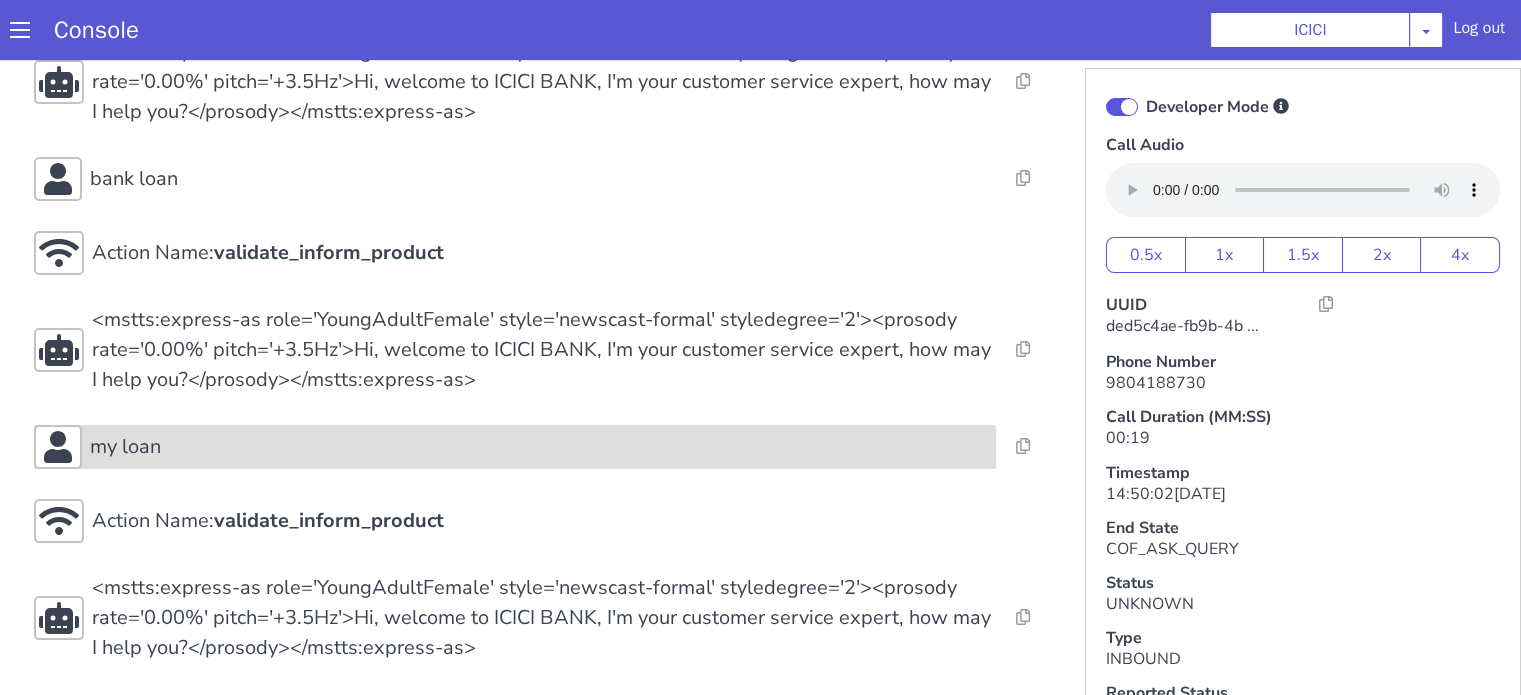 click on "my loan" at bounding box center [539, 447] 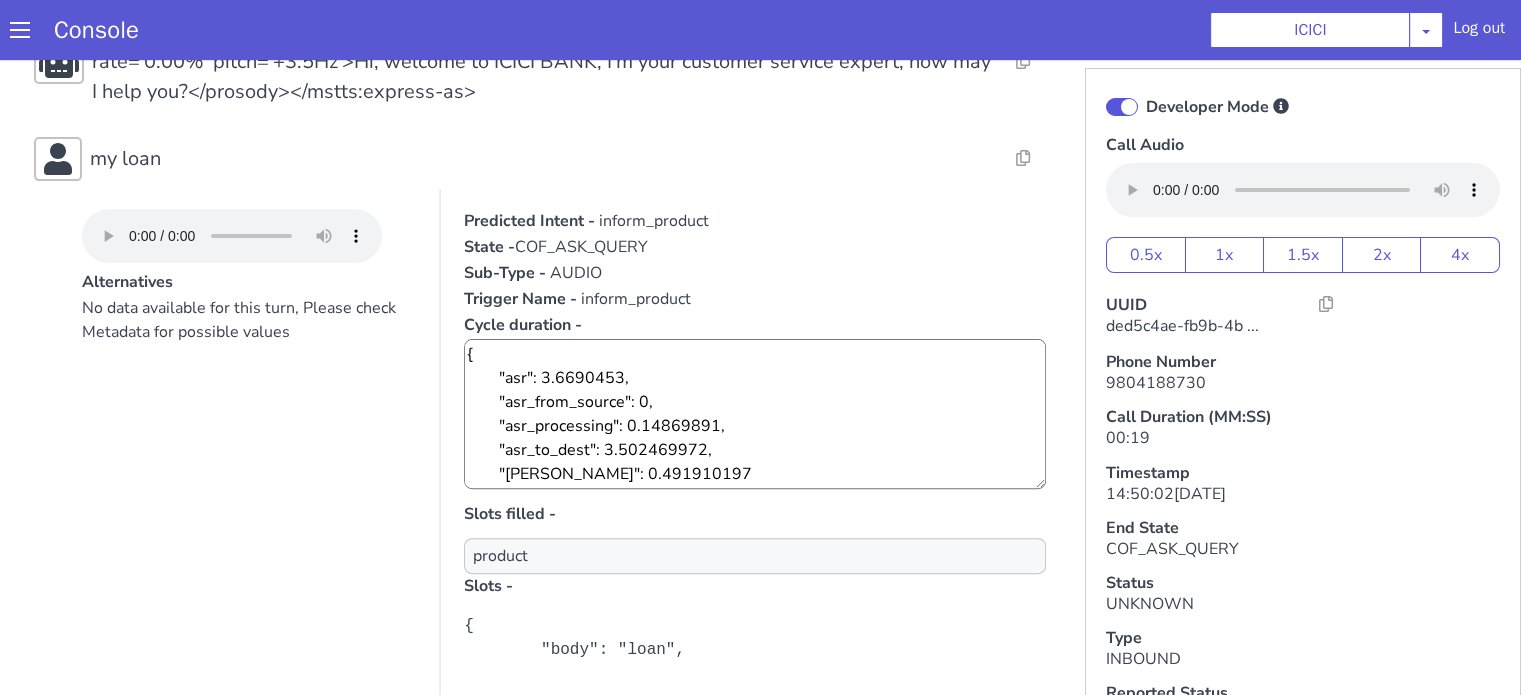scroll, scrollTop: 799, scrollLeft: 0, axis: vertical 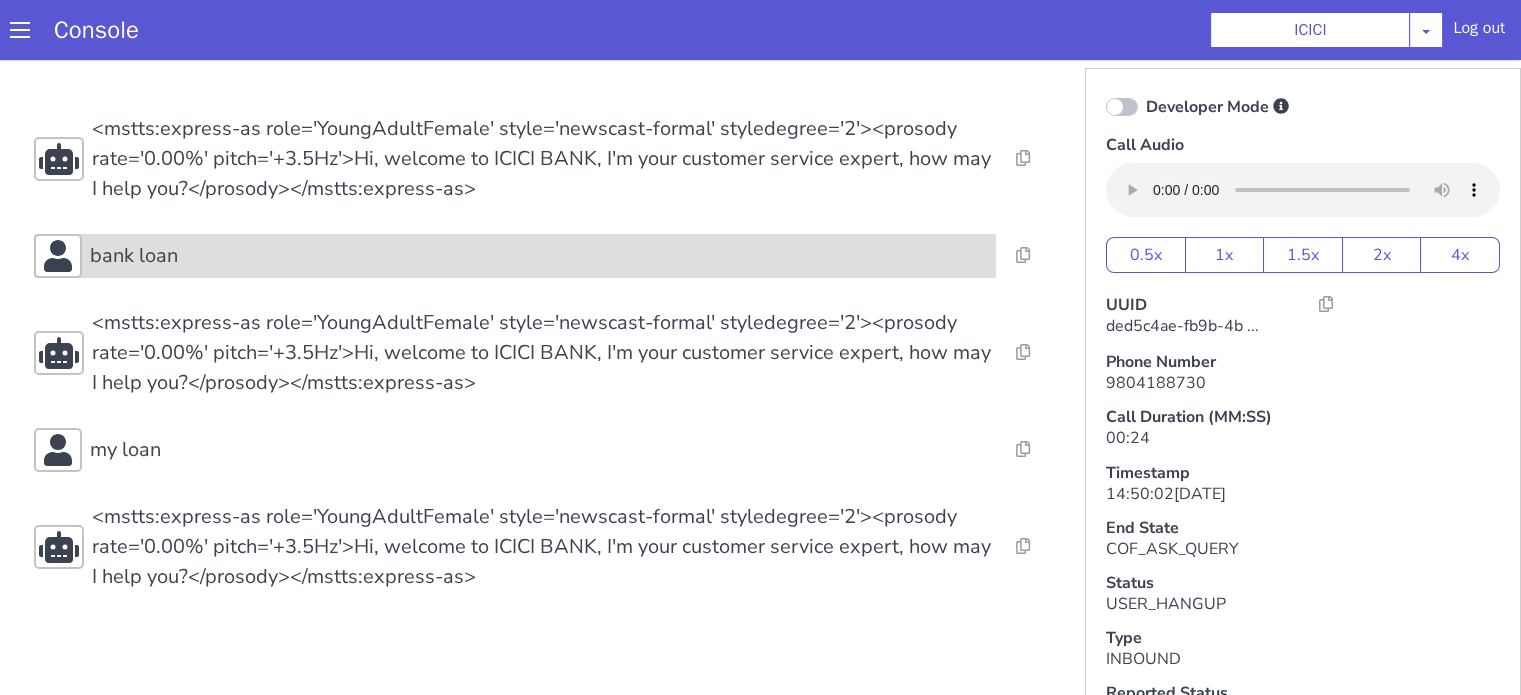 click on "bank loan" at bounding box center (539, 256) 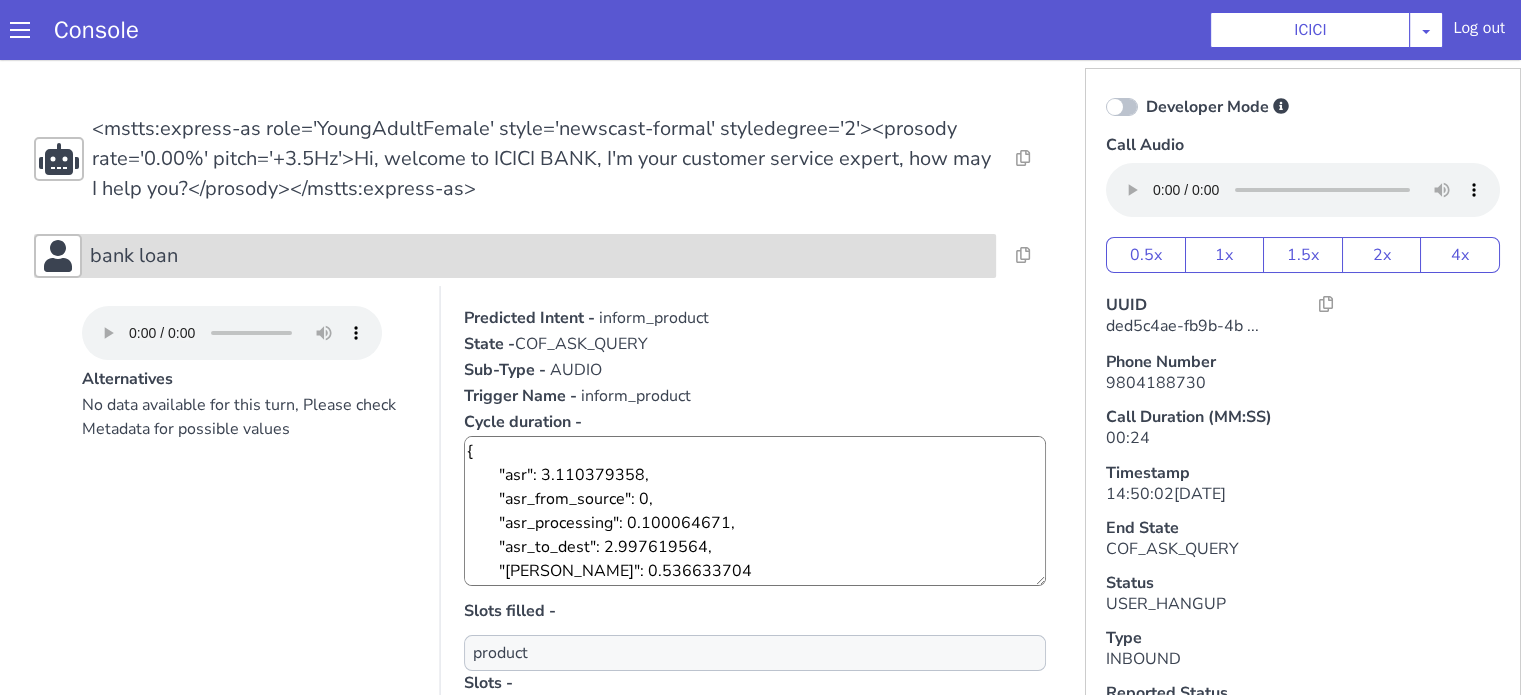click on "bank loan" at bounding box center [539, 256] 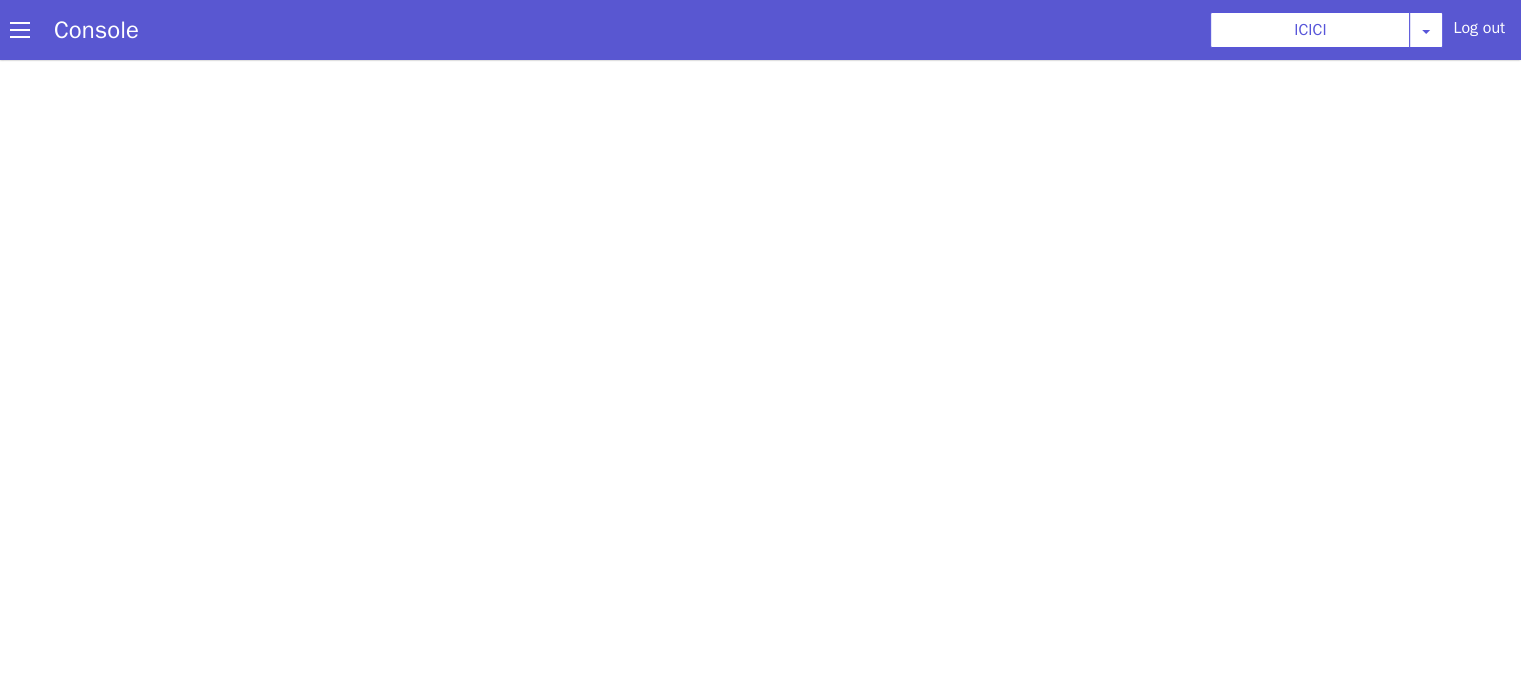 scroll, scrollTop: 0, scrollLeft: 0, axis: both 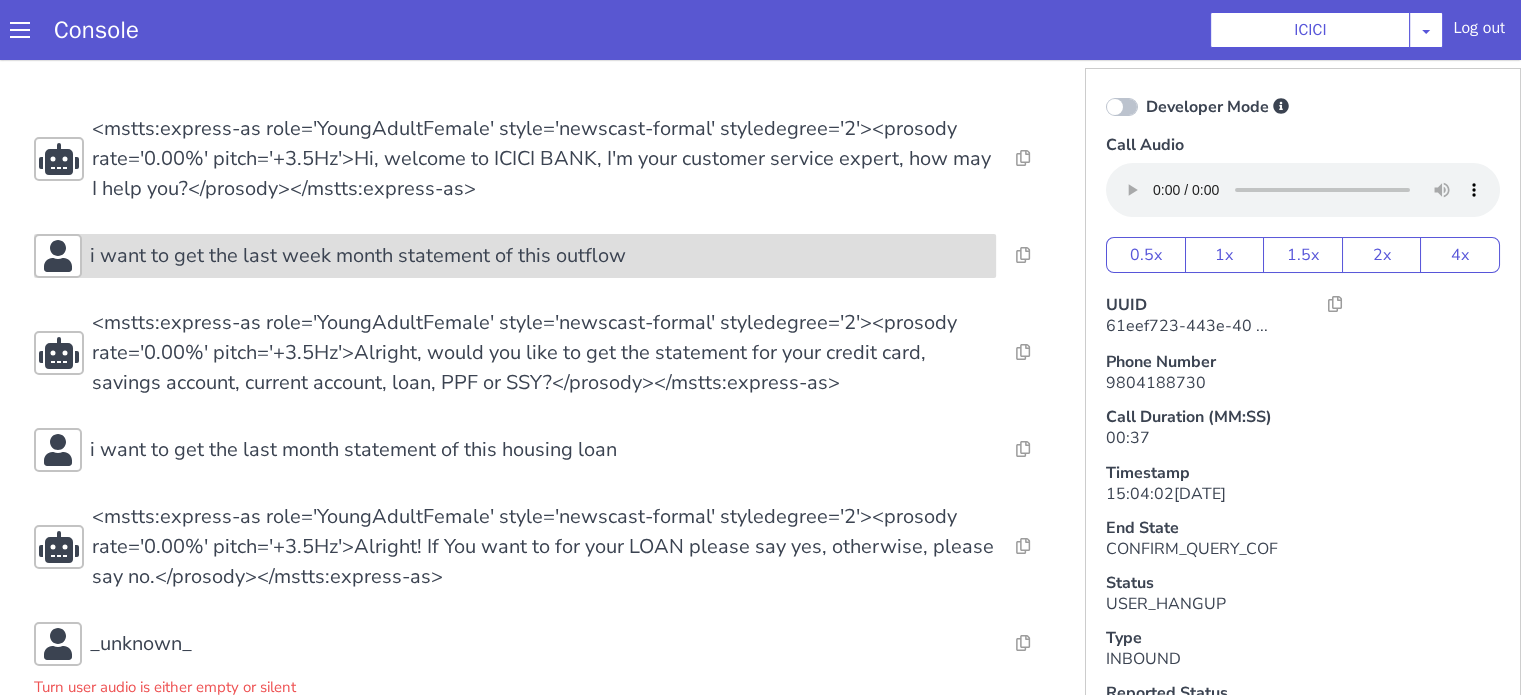 click on "i want to get the last week month statement of this outflow" at bounding box center [358, 256] 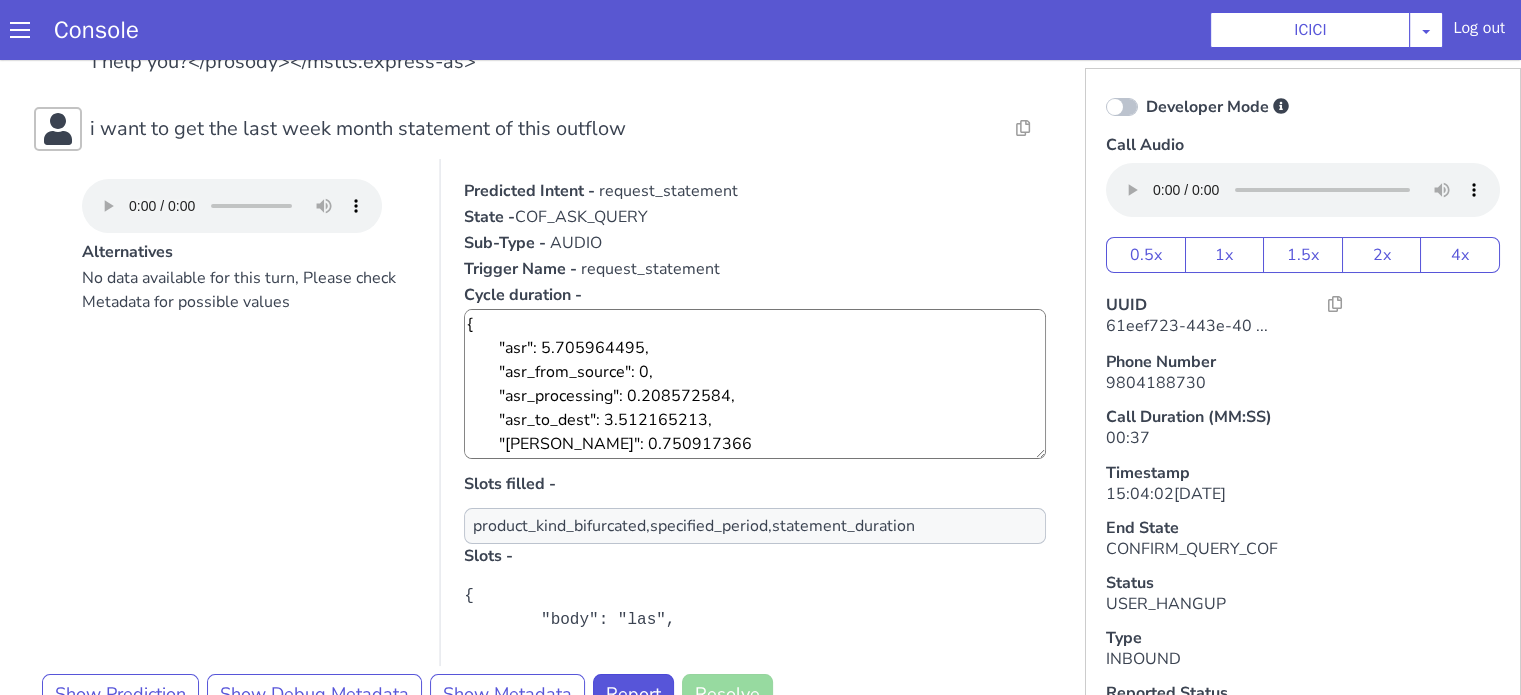 scroll, scrollTop: 200, scrollLeft: 0, axis: vertical 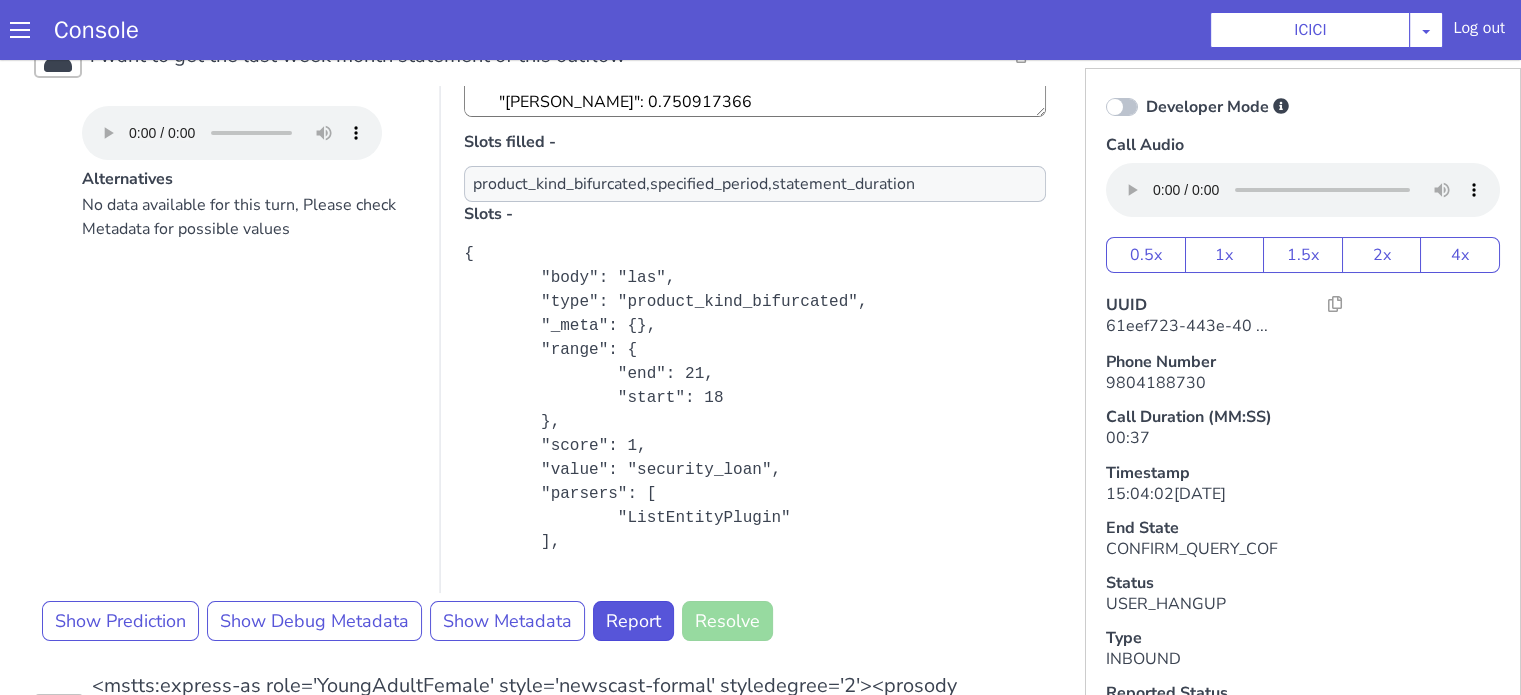 click at bounding box center (1122, 107) 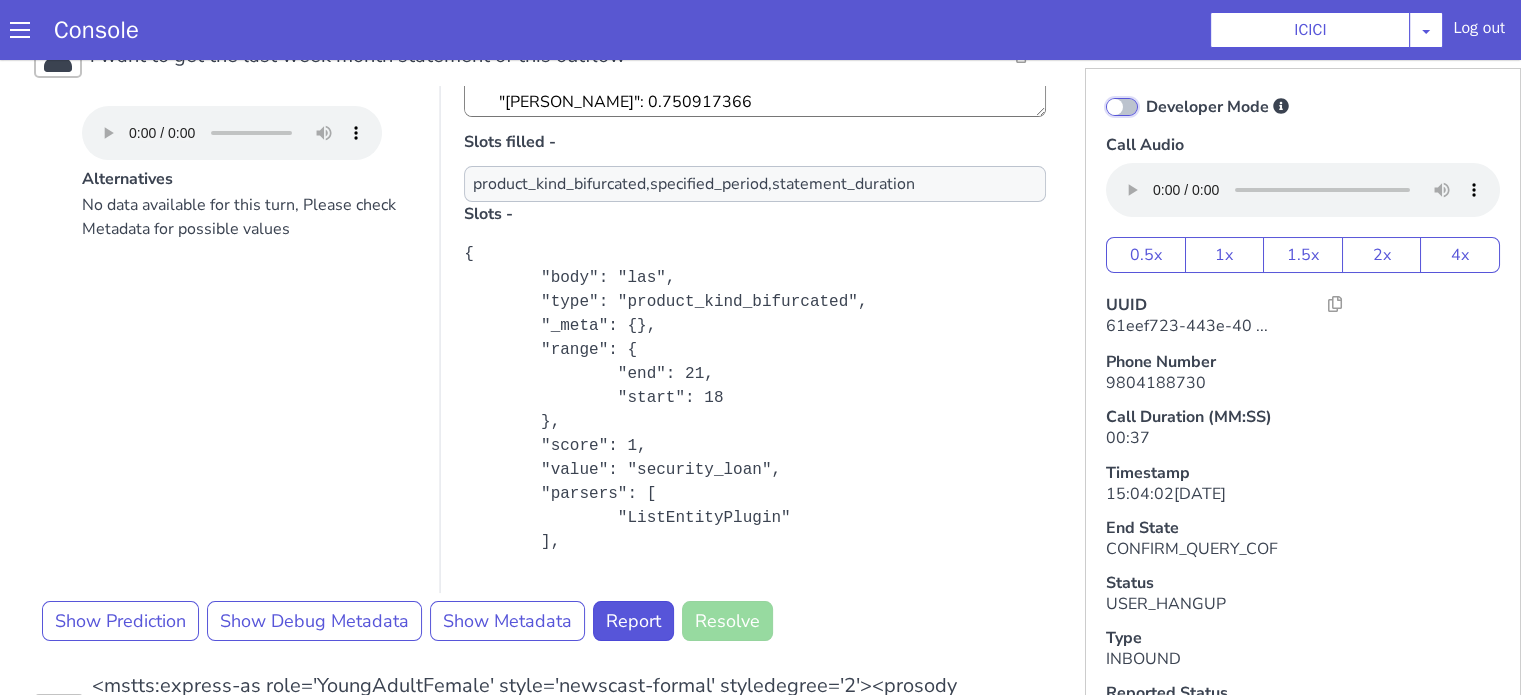 click on "Developer Mode" at bounding box center [1145, 94] 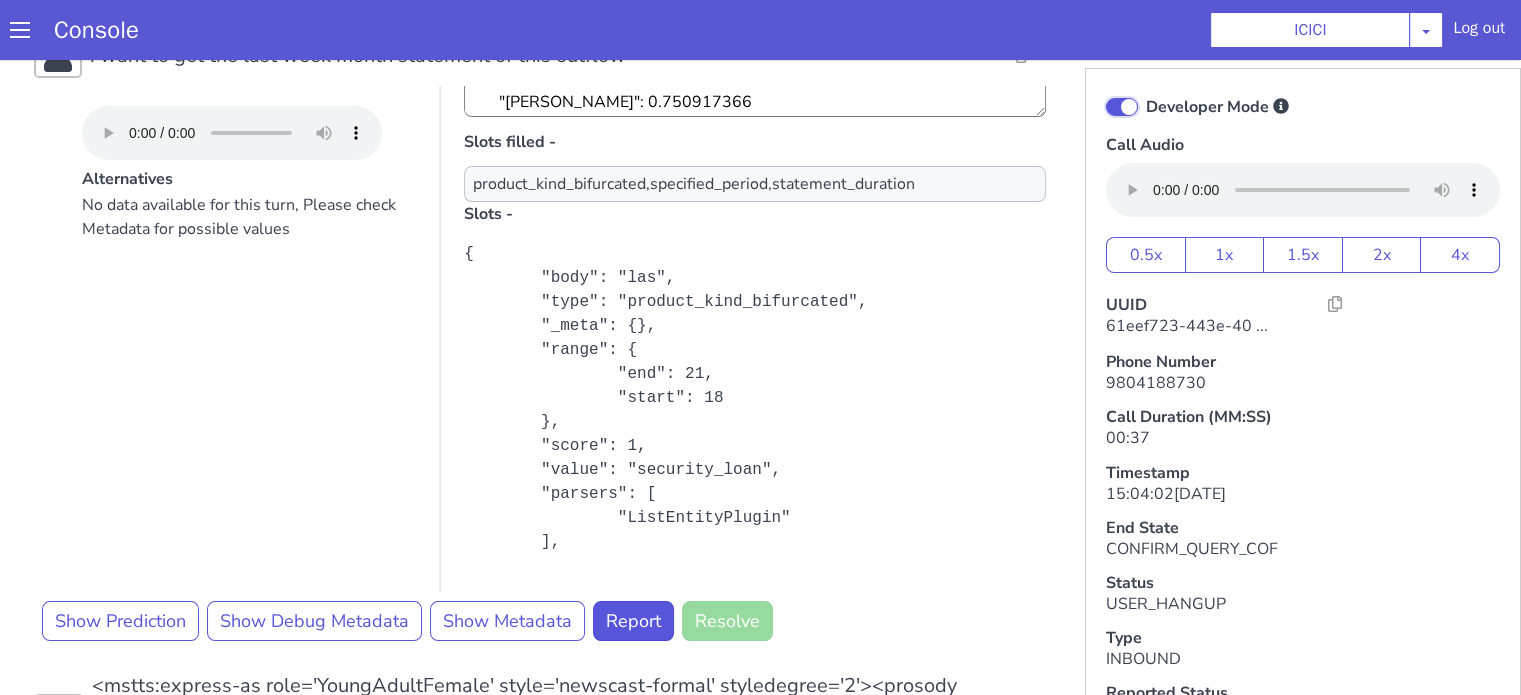 checkbox on "true" 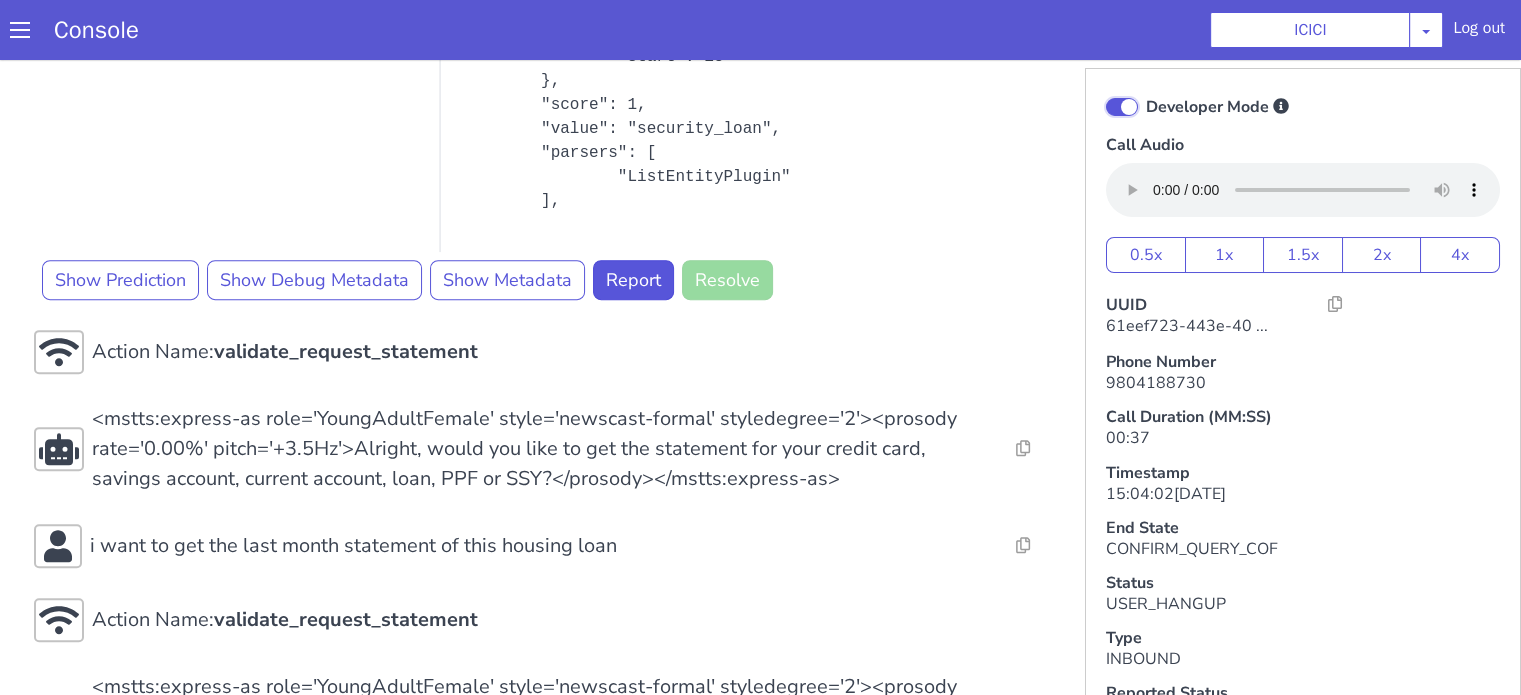 scroll, scrollTop: 819, scrollLeft: 0, axis: vertical 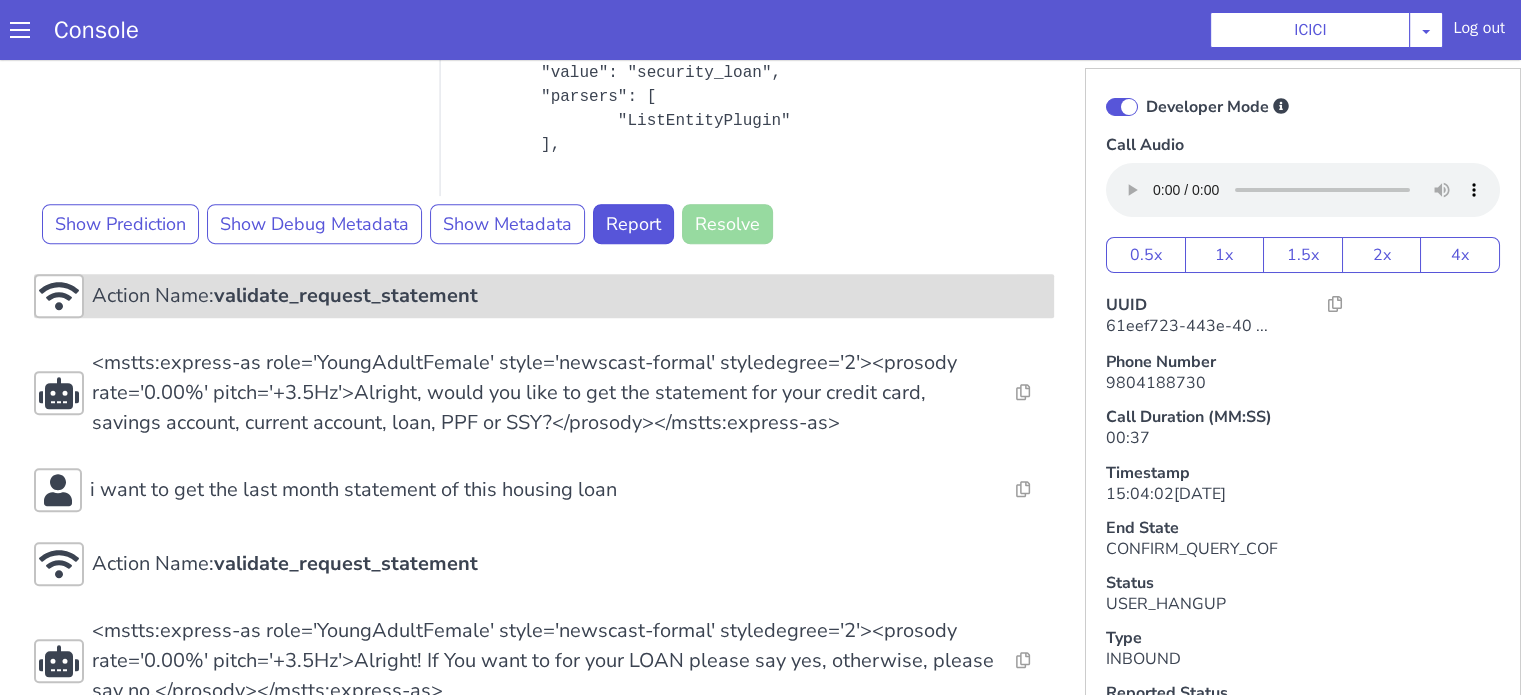click on "Action Name:  validate_request_statement" at bounding box center (544, 296) 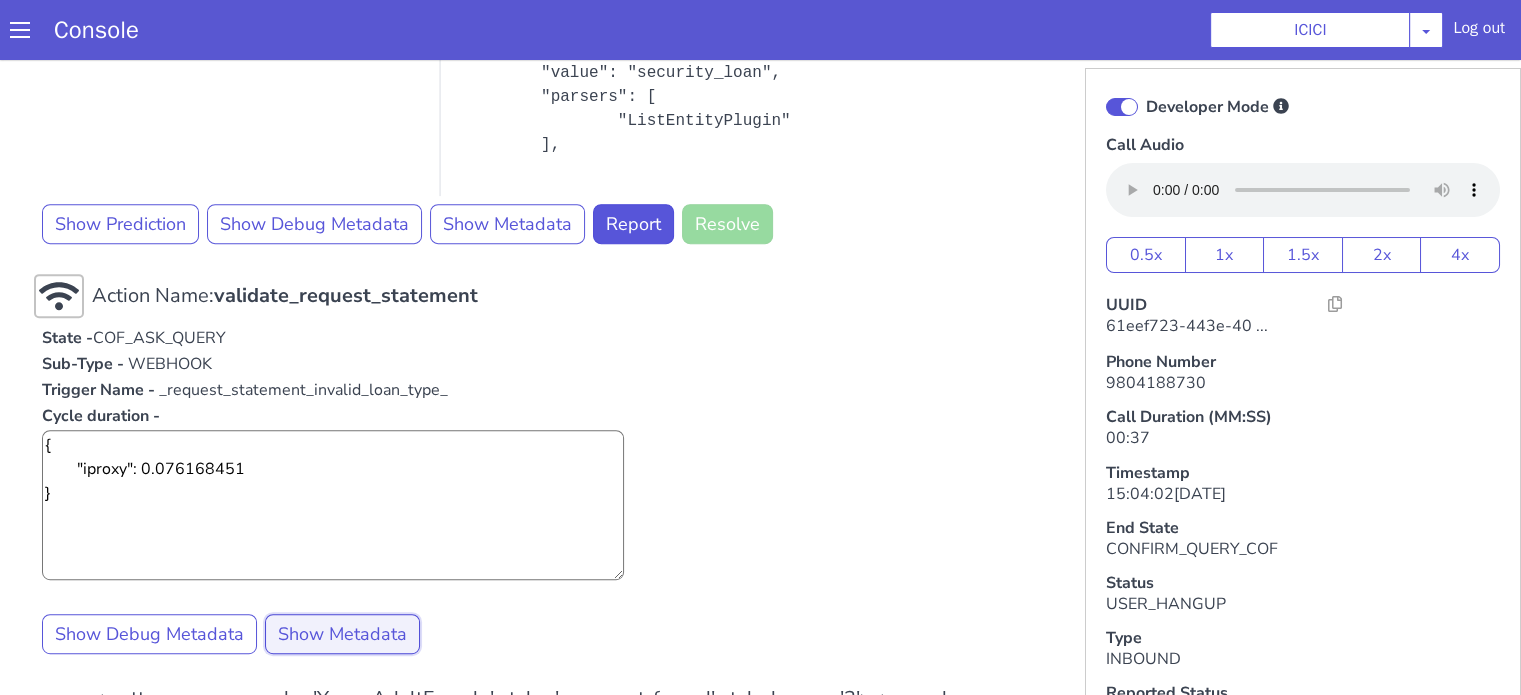 click on "Show Metadata" at bounding box center (342, 634) 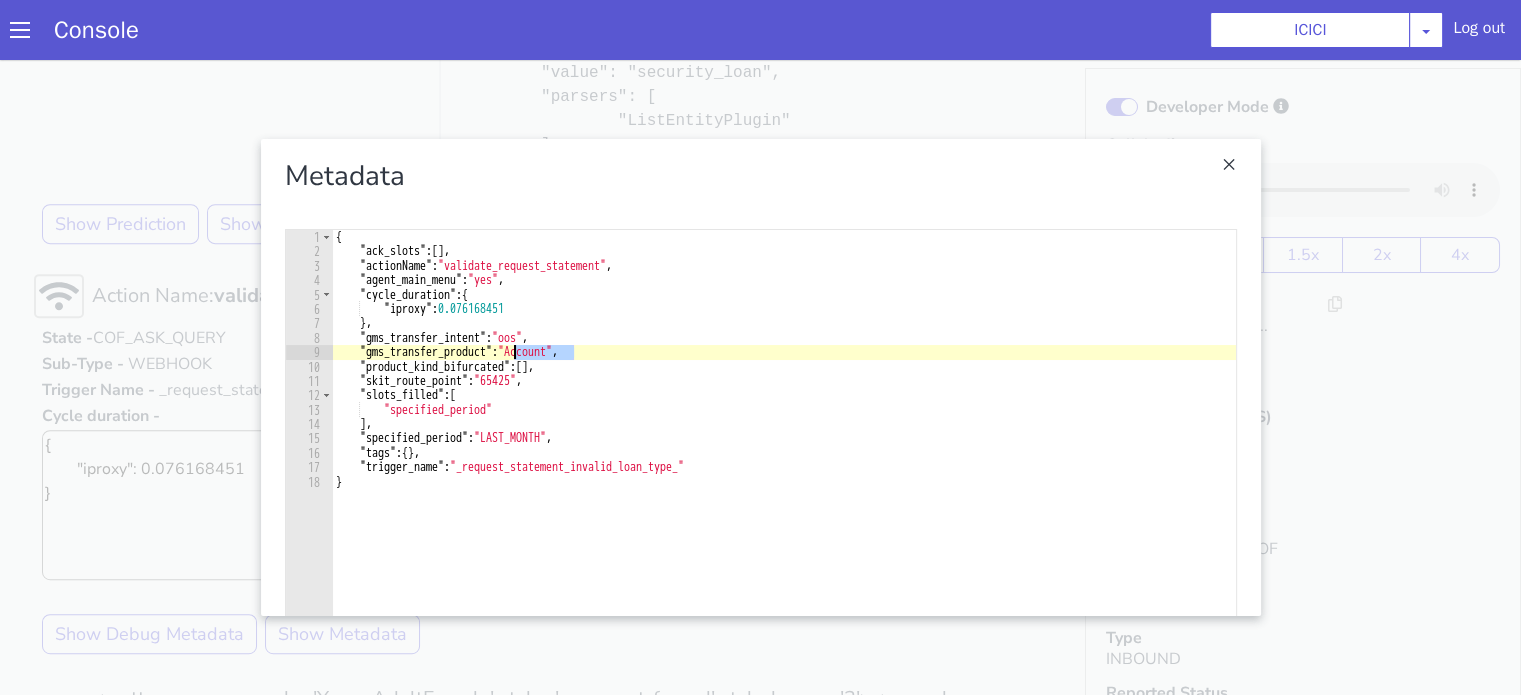 drag, startPoint x: 567, startPoint y: 352, endPoint x: 508, endPoint y: 358, distance: 59.3043 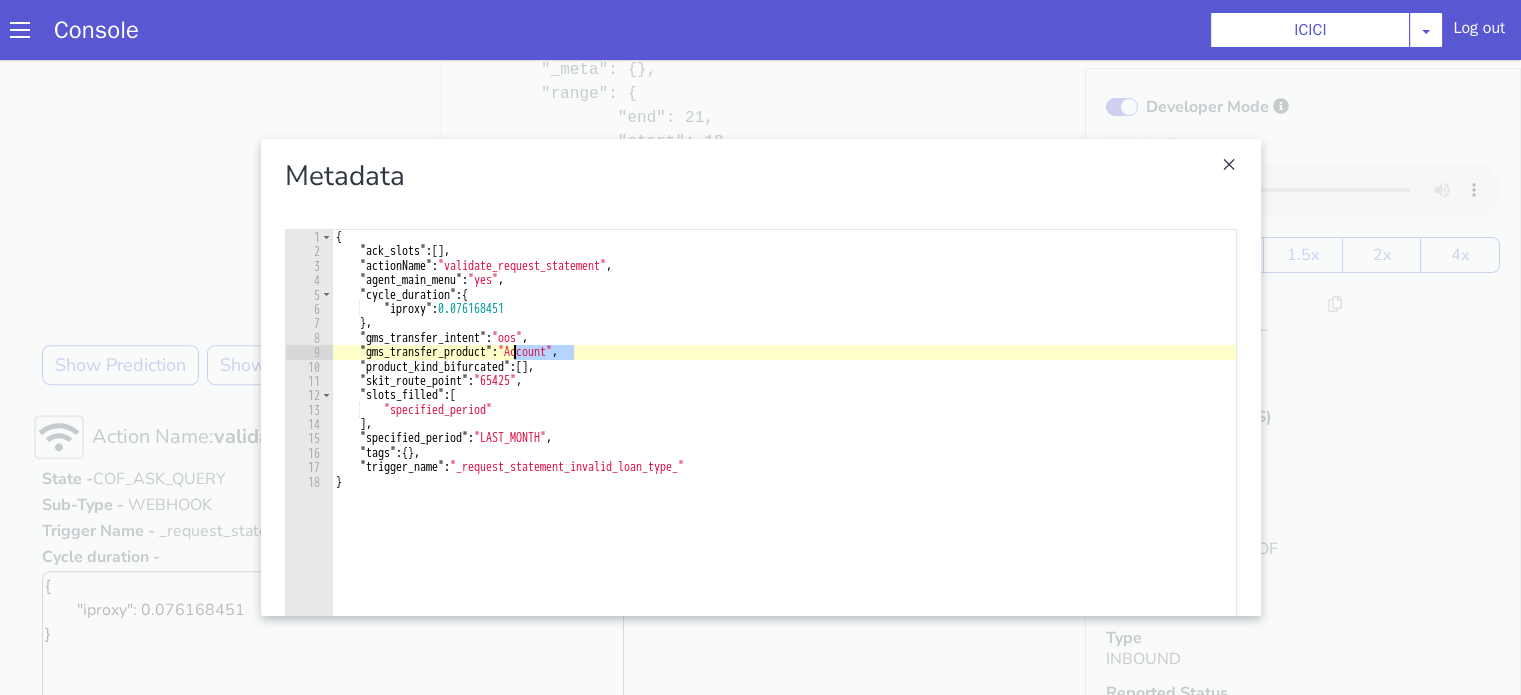 scroll, scrollTop: 619, scrollLeft: 0, axis: vertical 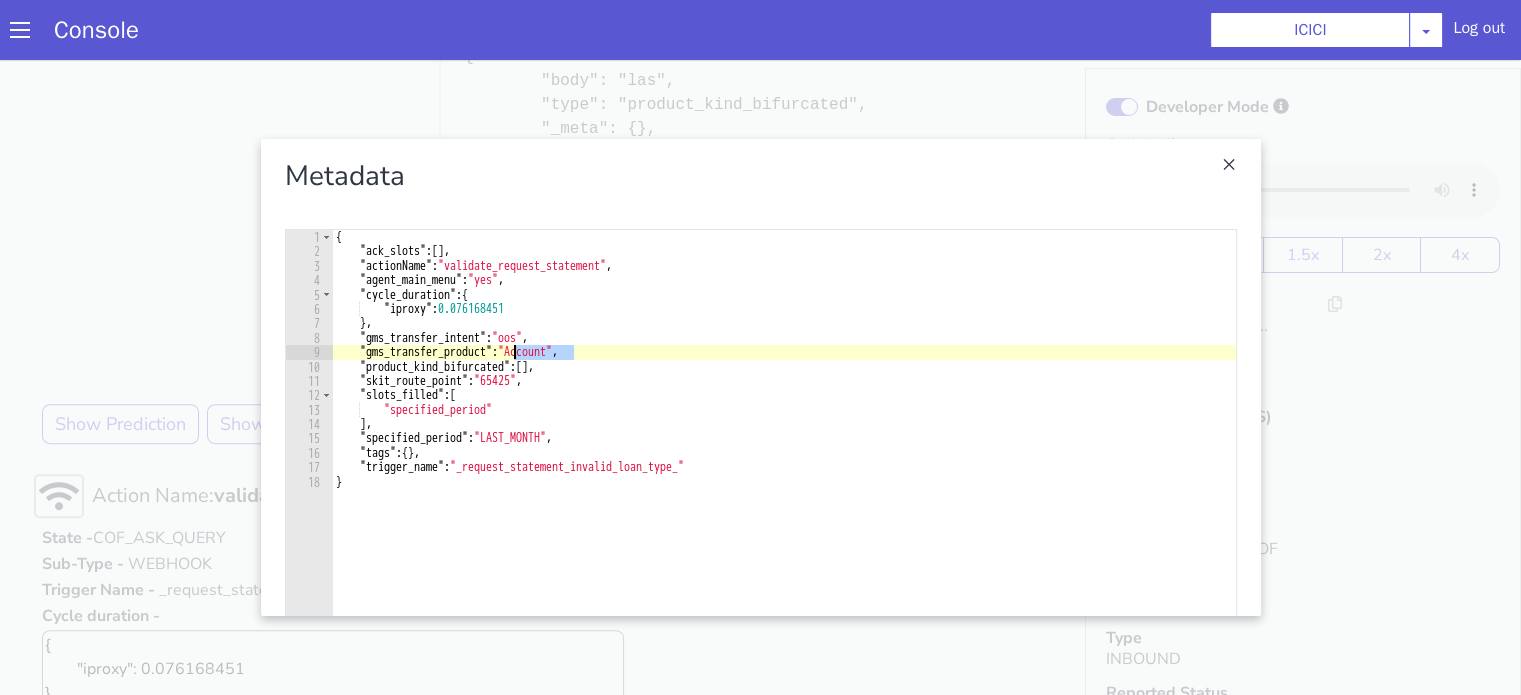 click at bounding box center (760, 377) 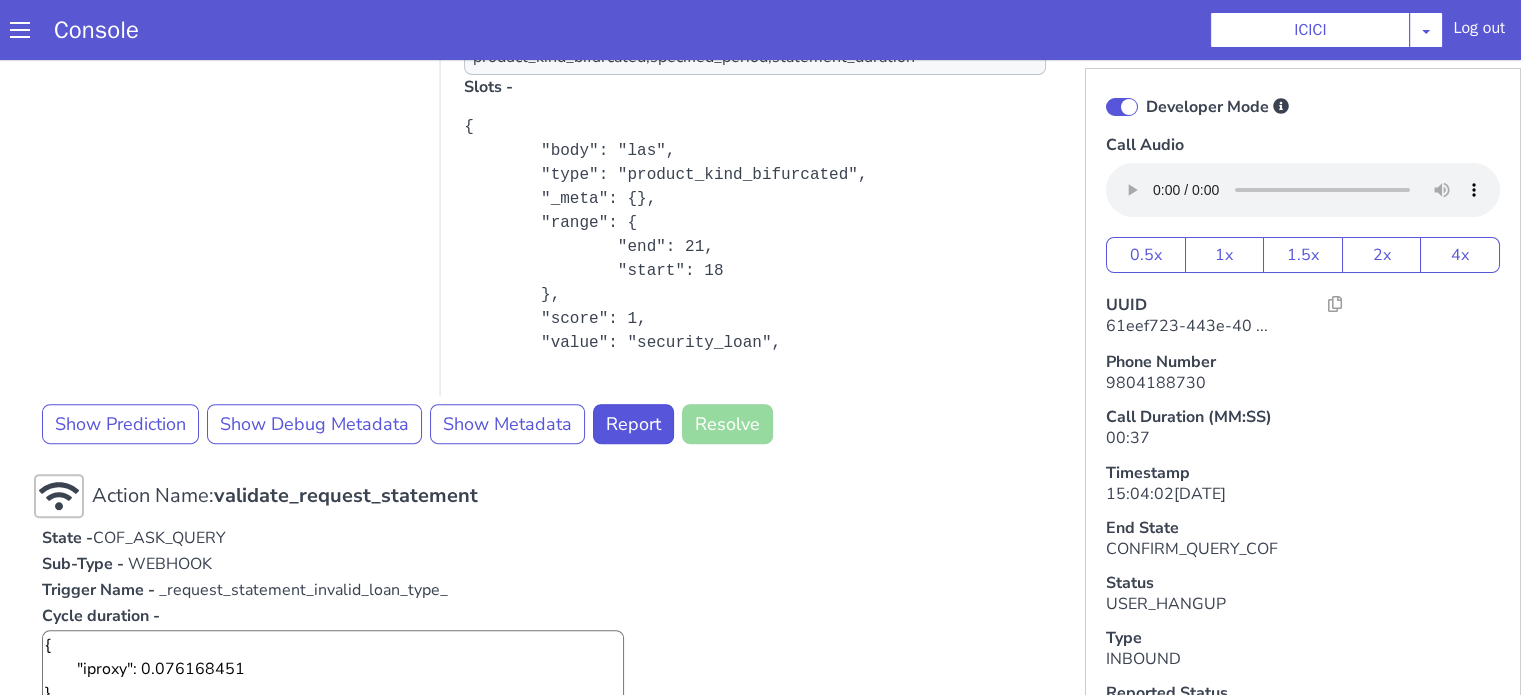 scroll, scrollTop: 169, scrollLeft: 0, axis: vertical 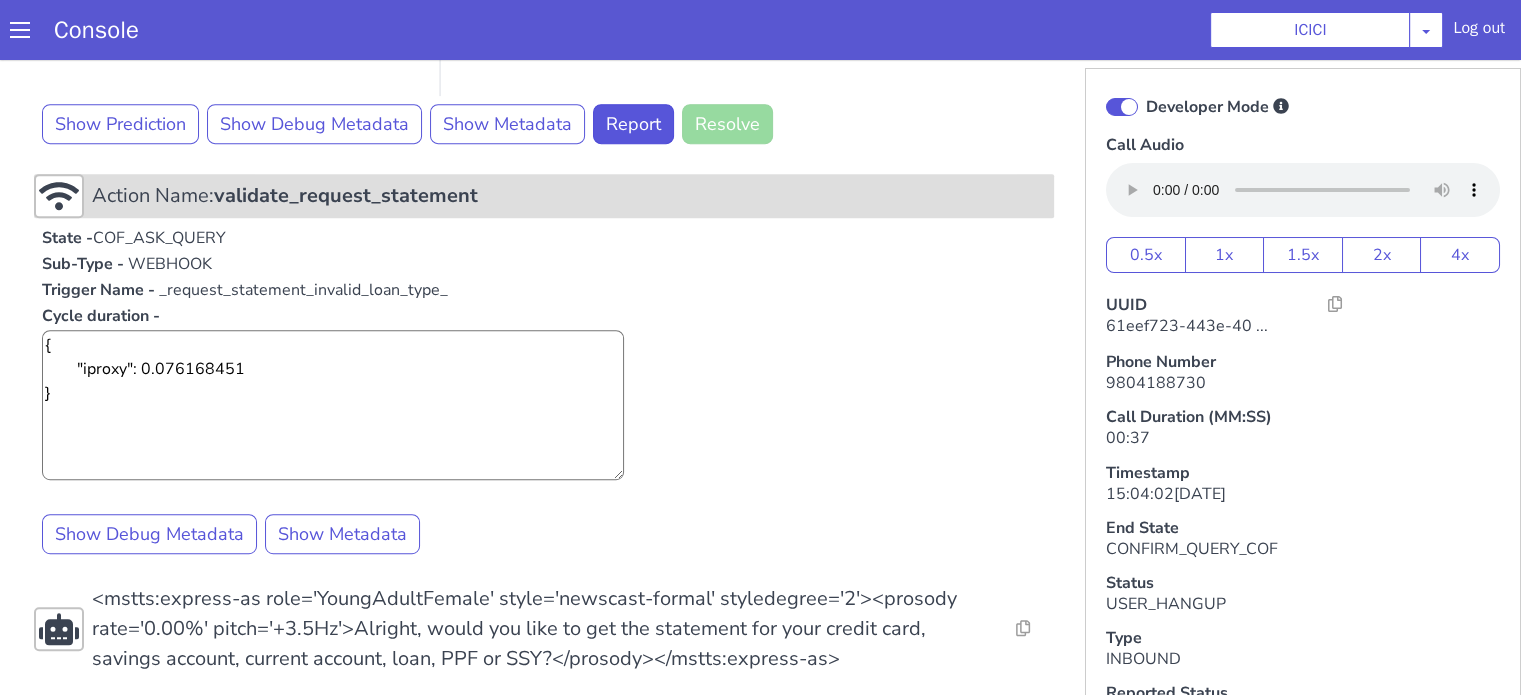 click on "validate_request_statement" at bounding box center [346, 195] 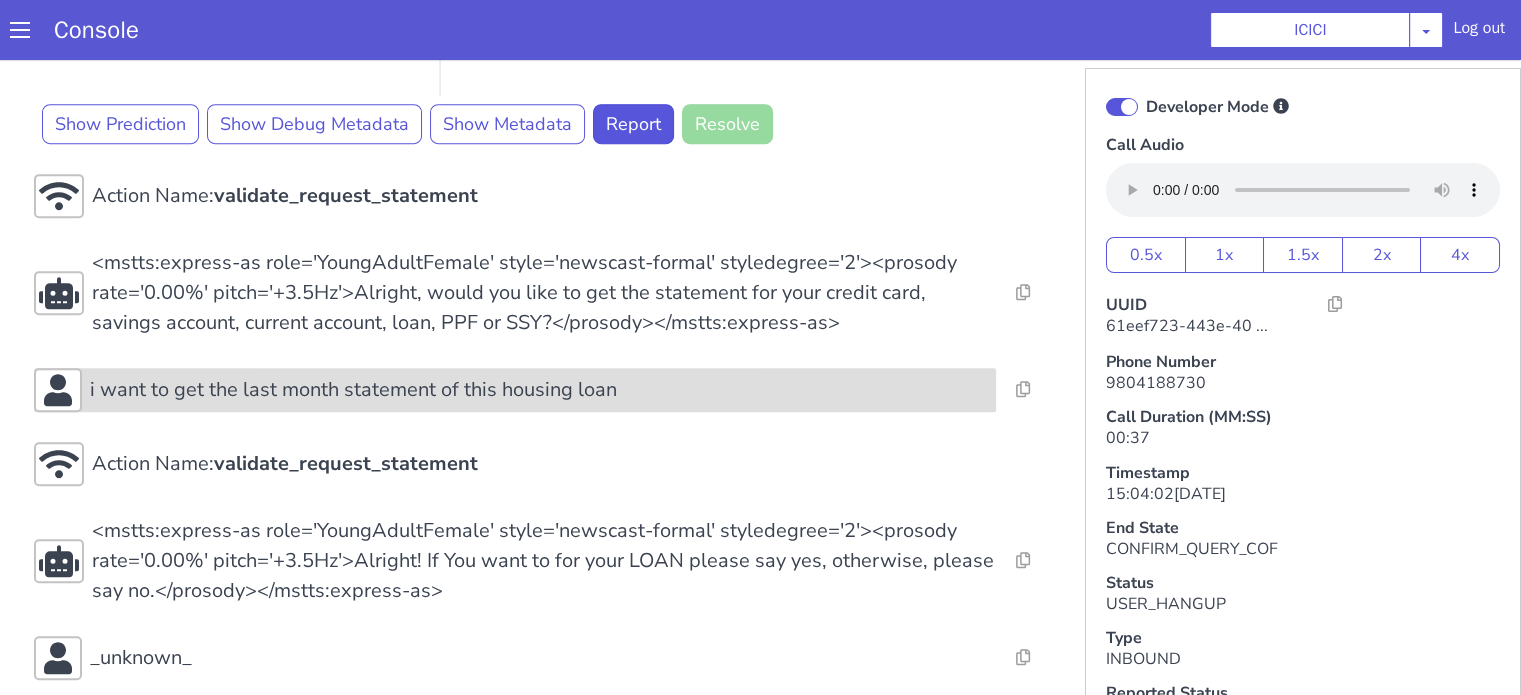 click on "i want to get the last month statement of this housing loan" at bounding box center (353, 390) 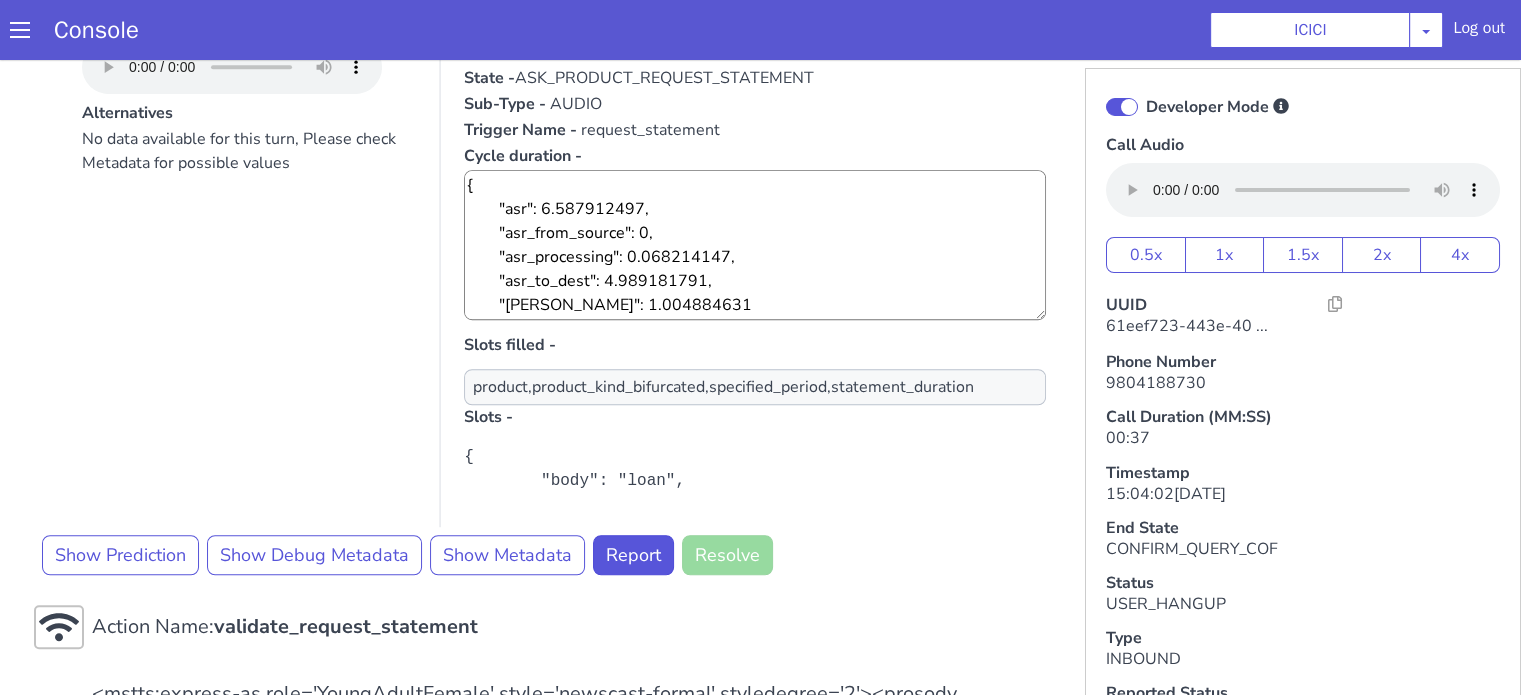 scroll, scrollTop: 1119, scrollLeft: 0, axis: vertical 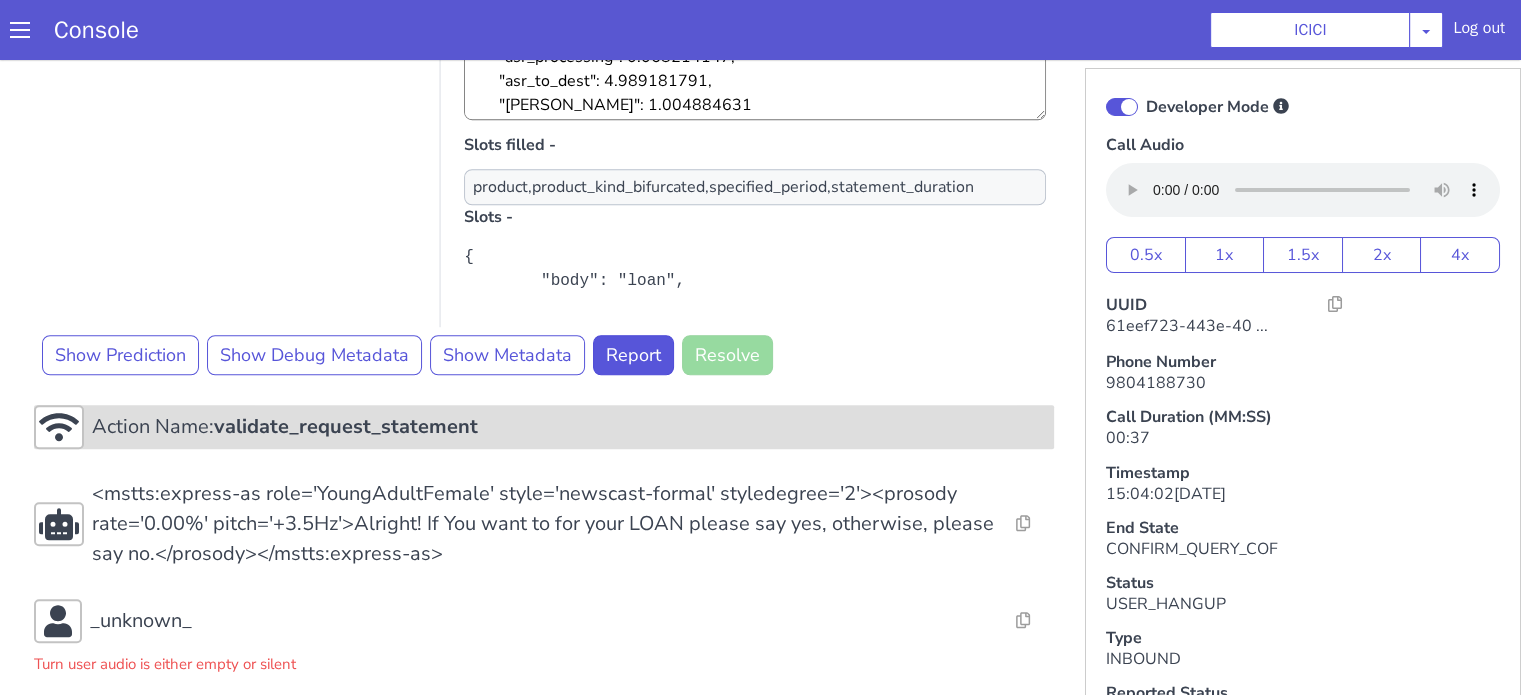 click on "validate_request_statement" at bounding box center (346, 426) 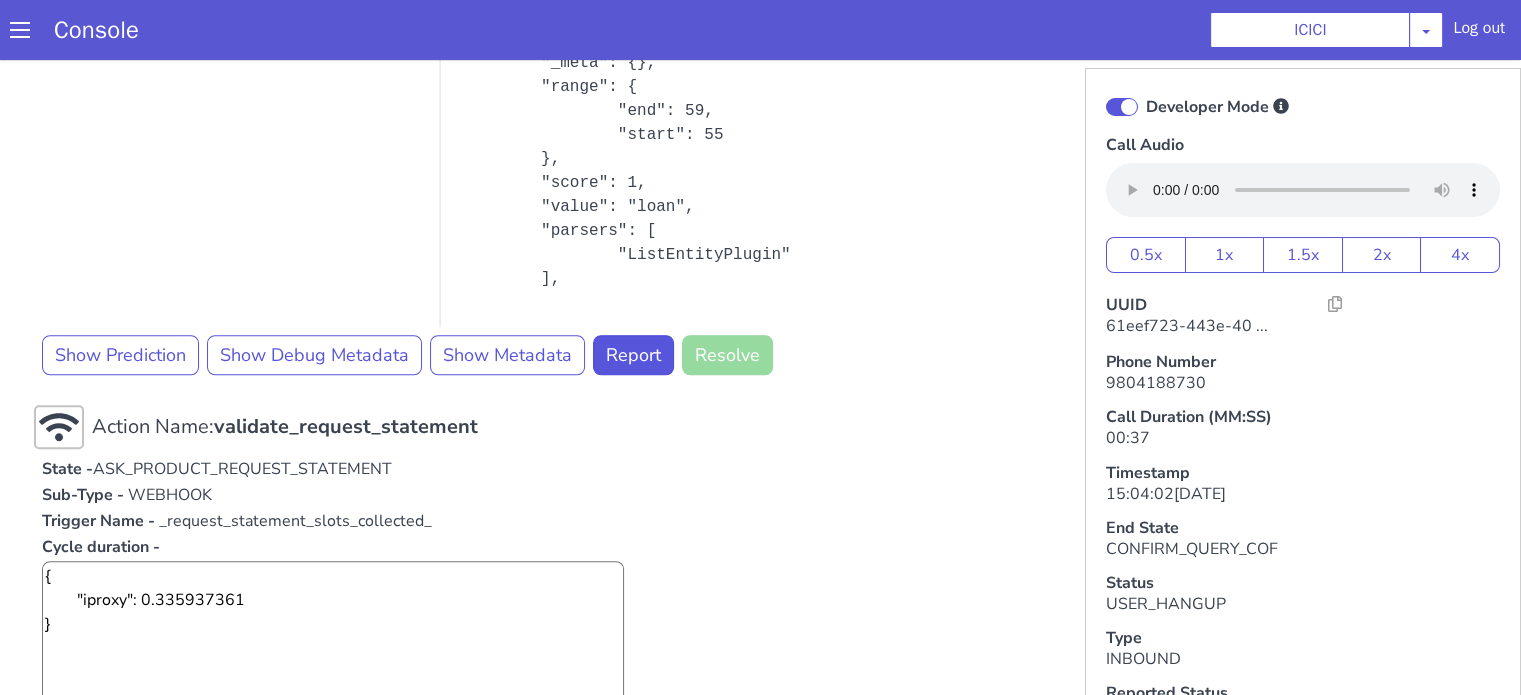 scroll, scrollTop: 169, scrollLeft: 0, axis: vertical 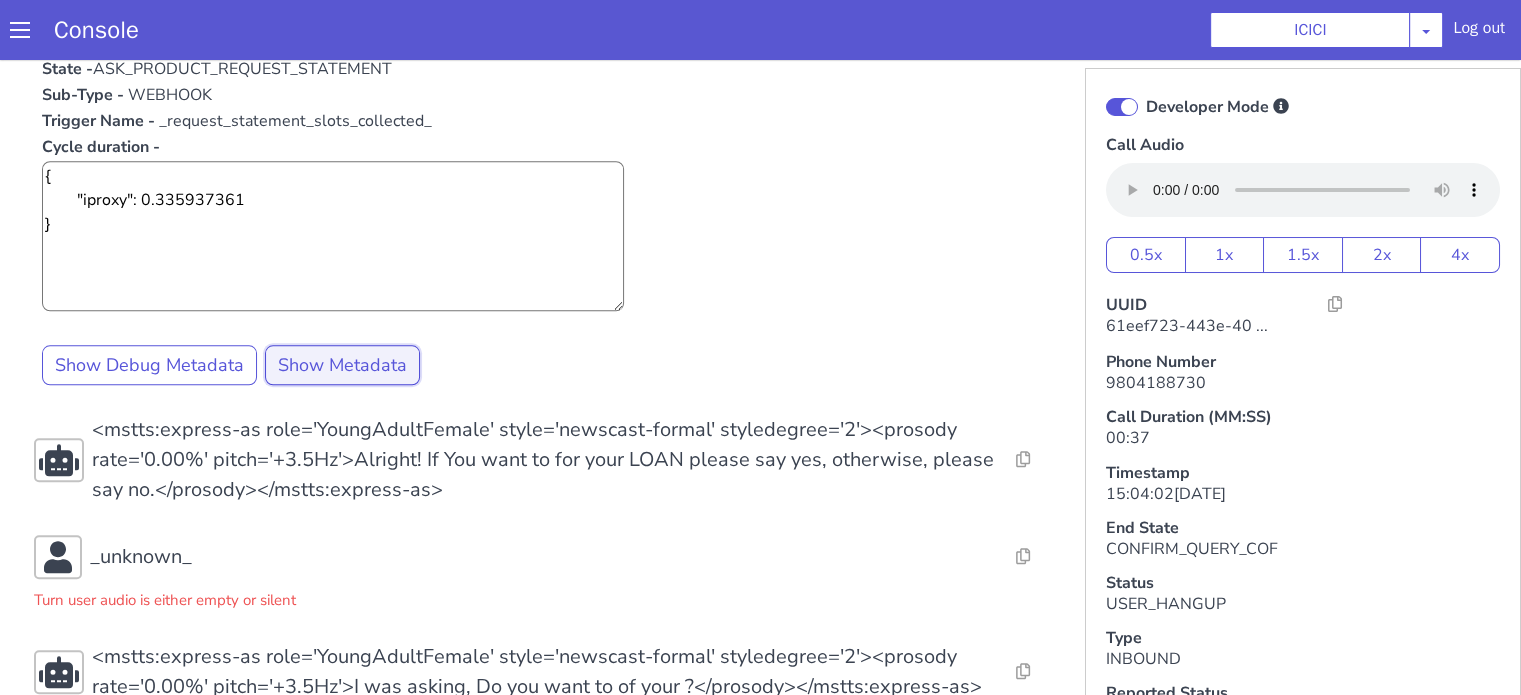 click on "Show Metadata" at bounding box center (342, 365) 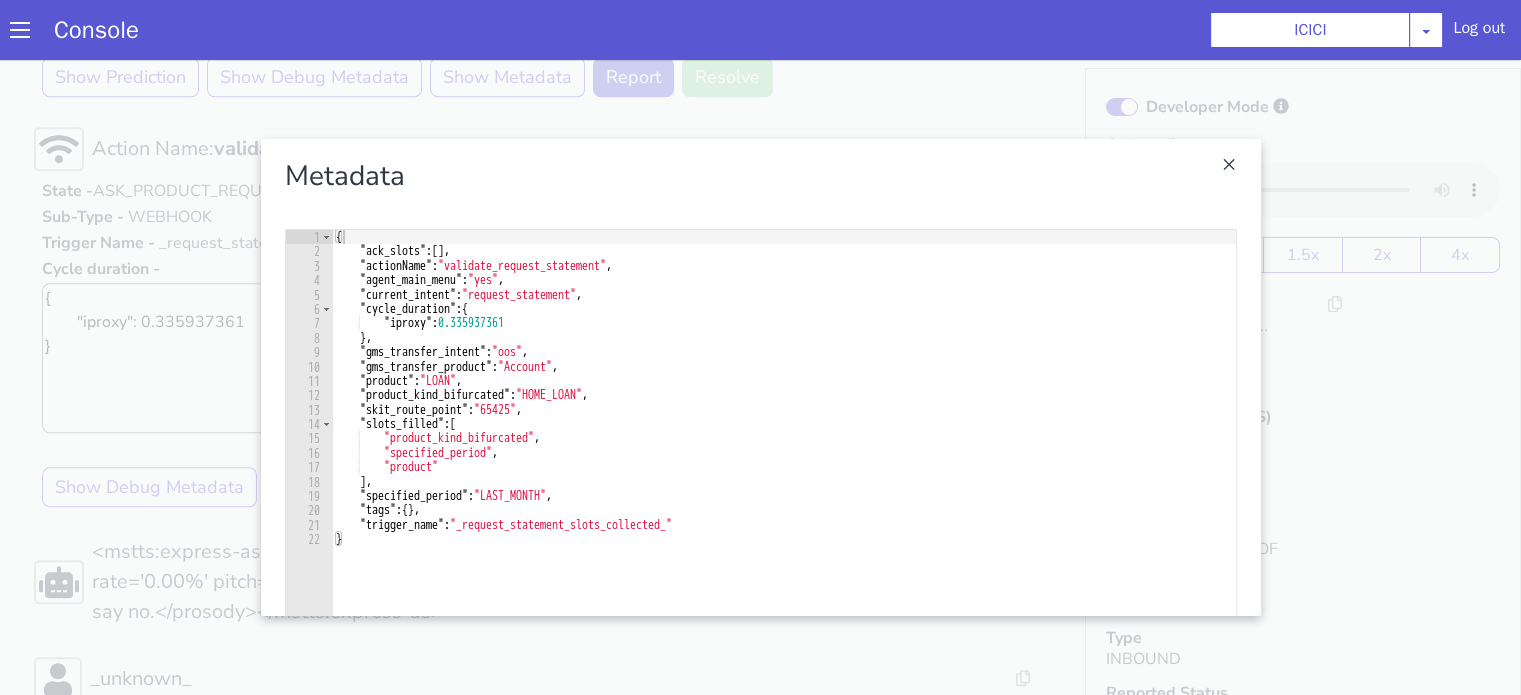 scroll, scrollTop: 1719, scrollLeft: 0, axis: vertical 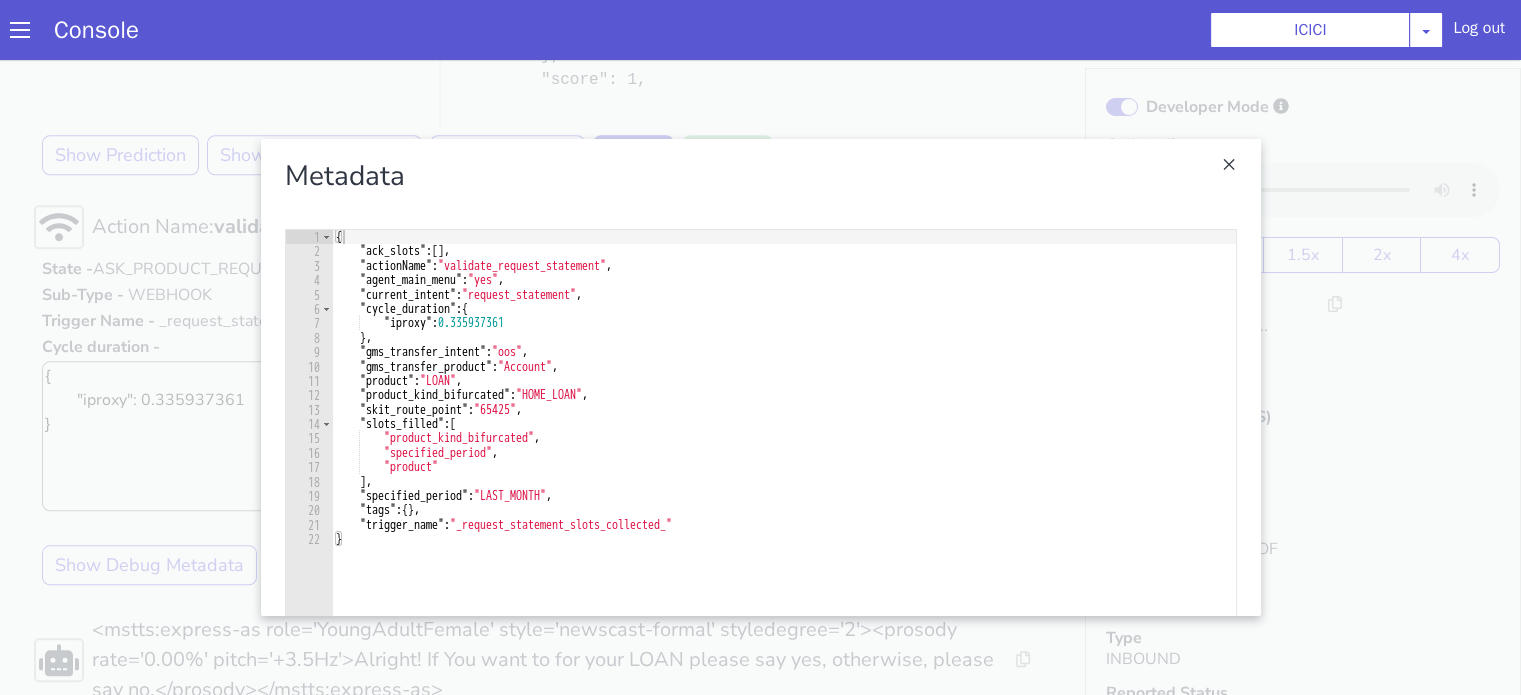 click on "{      "ack_slots" :  [ ] ,      "actionName" :  "validate_request_statement" ,      "agent_main_menu" :  "yes" ,      "current_intent" :  "request_statement" ,      "cycle_duration" :  {           "iproxy" :  0.335937361      } ,      "gms_transfer_intent" :  "oos" ,      "gms_transfer_product" :  "Account" ,      "product" :  "LOAN" ,      "product_kind_bifurcated" :  "HOME_LOAN" ,      "skit_route_point" :  "65425" ,      "slots_filled" :  [           "product_kind_bifurcated" ,           "specified_period" ,           "product"      ] ,      "specified_period" :  "LAST_MONTH" ,      "tags" :  { } ,      "trigger_name" :  "_request_statement_slots_collected_" }" at bounding box center (784, 493) 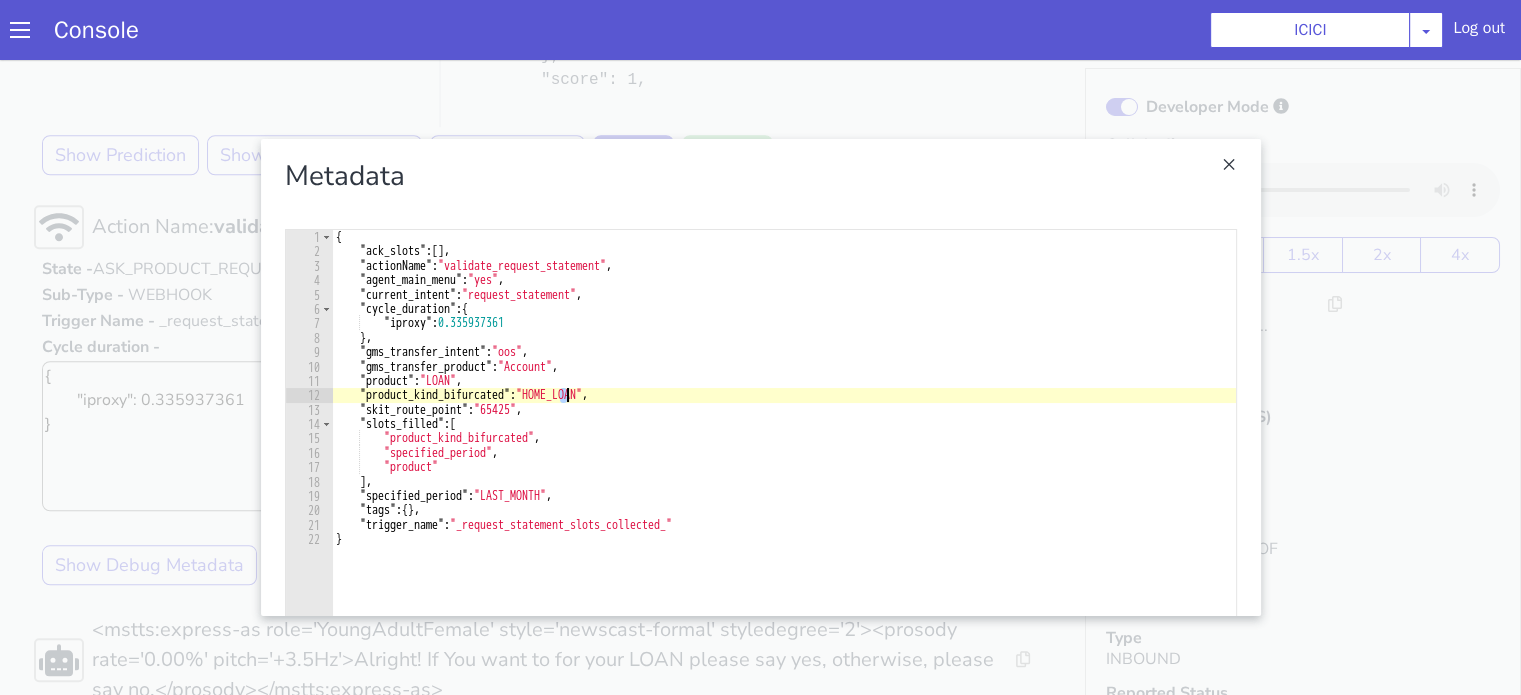 click on "{      "ack_slots" :  [ ] ,      "actionName" :  "validate_request_statement" ,      "agent_main_menu" :  "yes" ,      "current_intent" :  "request_statement" ,      "cycle_duration" :  {           "iproxy" :  0.335937361      } ,      "gms_transfer_intent" :  "oos" ,      "gms_transfer_product" :  "Account" ,      "product" :  "LOAN" ,      "product_kind_bifurcated" :  "HOME_LOAN" ,      "skit_route_point" :  "65425" ,      "slots_filled" :  [           "product_kind_bifurcated" ,           "specified_period" ,           "product"      ] ,      "specified_period" :  "LAST_MONTH" ,      "tags" :  { } ,      "trigger_name" :  "_request_statement_slots_collected_" }" at bounding box center [784, 493] 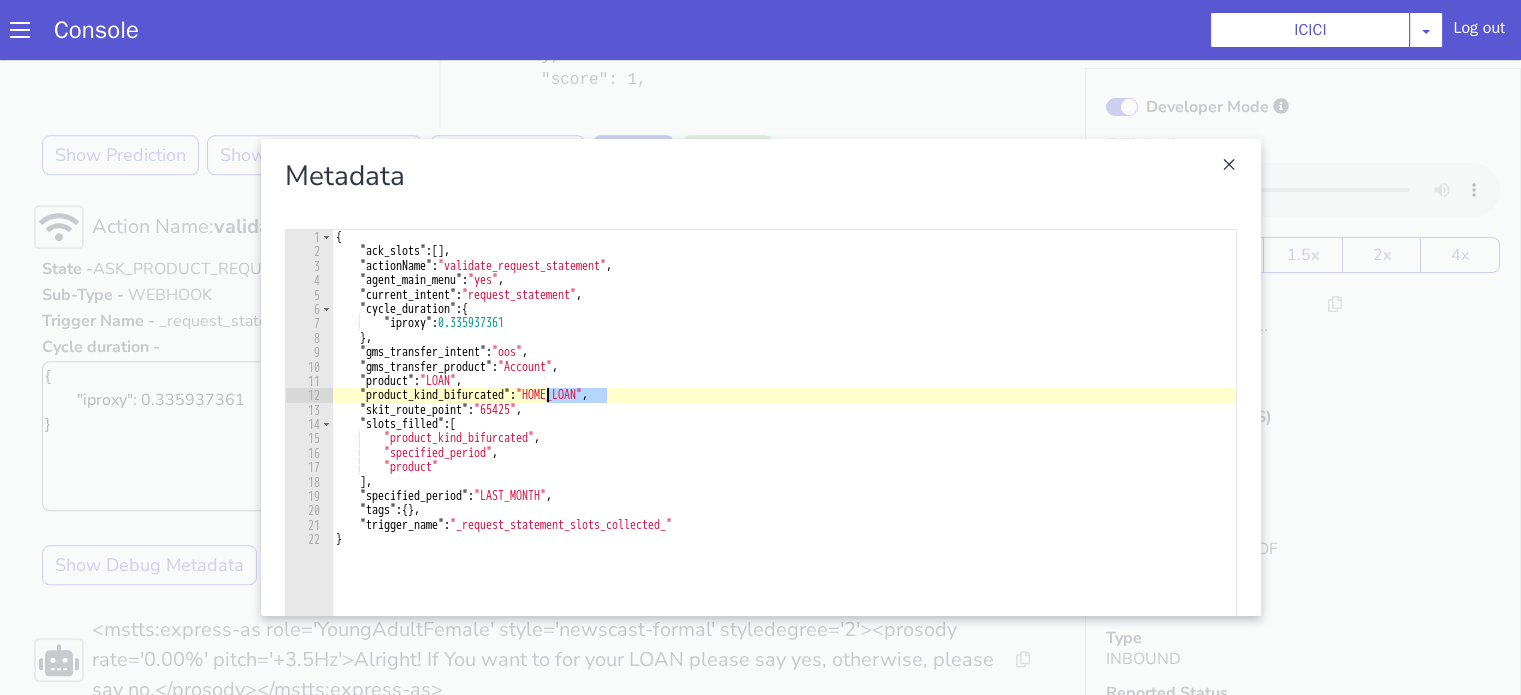 click on "{      "ack_slots" :  [ ] ,      "actionName" :  "validate_request_statement" ,      "agent_main_menu" :  "yes" ,      "current_intent" :  "request_statement" ,      "cycle_duration" :  {           "iproxy" :  0.335937361      } ,      "gms_transfer_intent" :  "oos" ,      "gms_transfer_product" :  "Account" ,      "product" :  "LOAN" ,      "product_kind_bifurcated" :  "HOME_LOAN" ,      "skit_route_point" :  "65425" ,      "slots_filled" :  [           "product_kind_bifurcated" ,           "specified_period" ,           "product"      ] ,      "specified_period" :  "LAST_MONTH" ,      "tags" :  { } ,      "trigger_name" :  "_request_statement_slots_collected_" }" at bounding box center [784, 493] 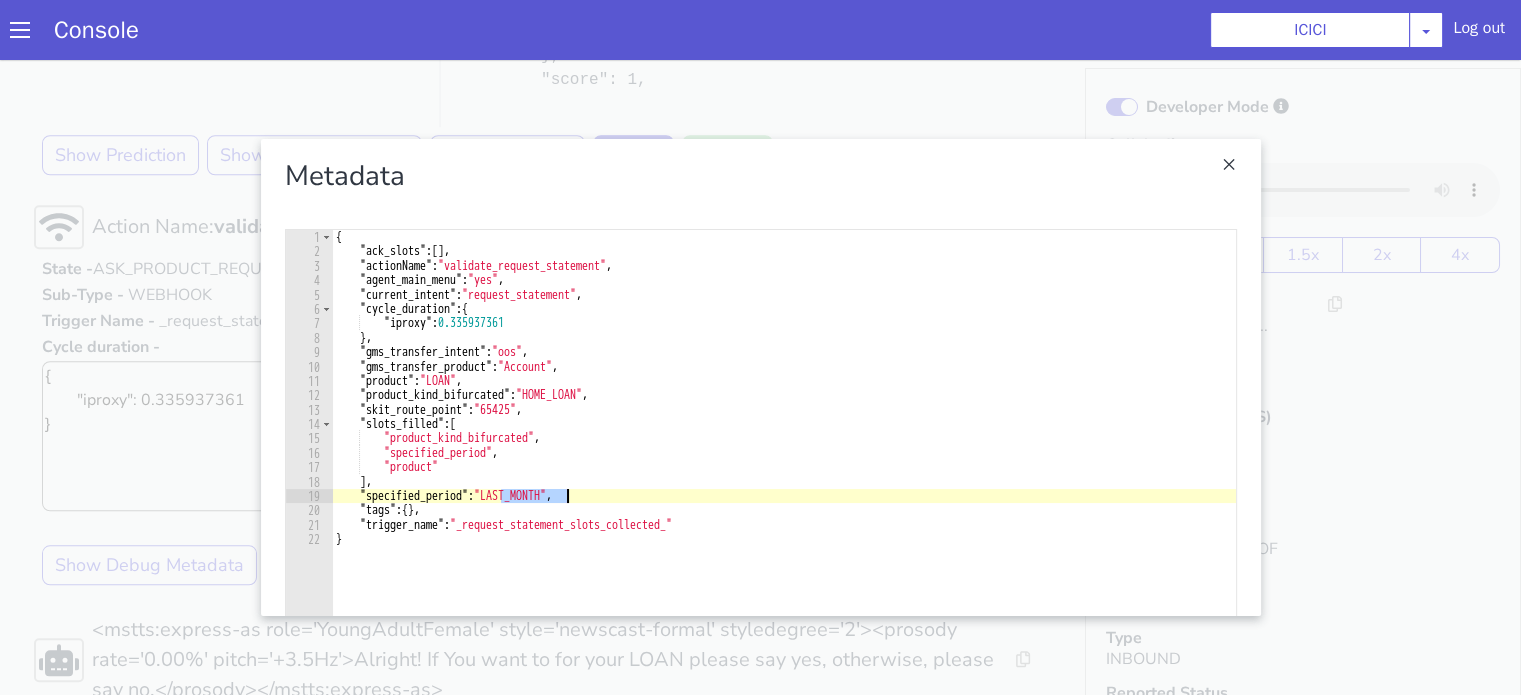 click on "{      "ack_slots" :  [ ] ,      "actionName" :  "validate_request_statement" ,      "agent_main_menu" :  "yes" ,      "current_intent" :  "request_statement" ,      "cycle_duration" :  {           "iproxy" :  0.335937361      } ,      "gms_transfer_intent" :  "oos" ,      "gms_transfer_product" :  "Account" ,      "product" :  "LOAN" ,      "product_kind_bifurcated" :  "HOME_LOAN" ,      "skit_route_point" :  "65425" ,      "slots_filled" :  [           "product_kind_bifurcated" ,           "specified_period" ,           "product"      ] ,      "specified_period" :  "LAST_MONTH" ,      "tags" :  { } ,      "trigger_name" :  "_request_statement_slots_collected_" }" at bounding box center [784, 493] 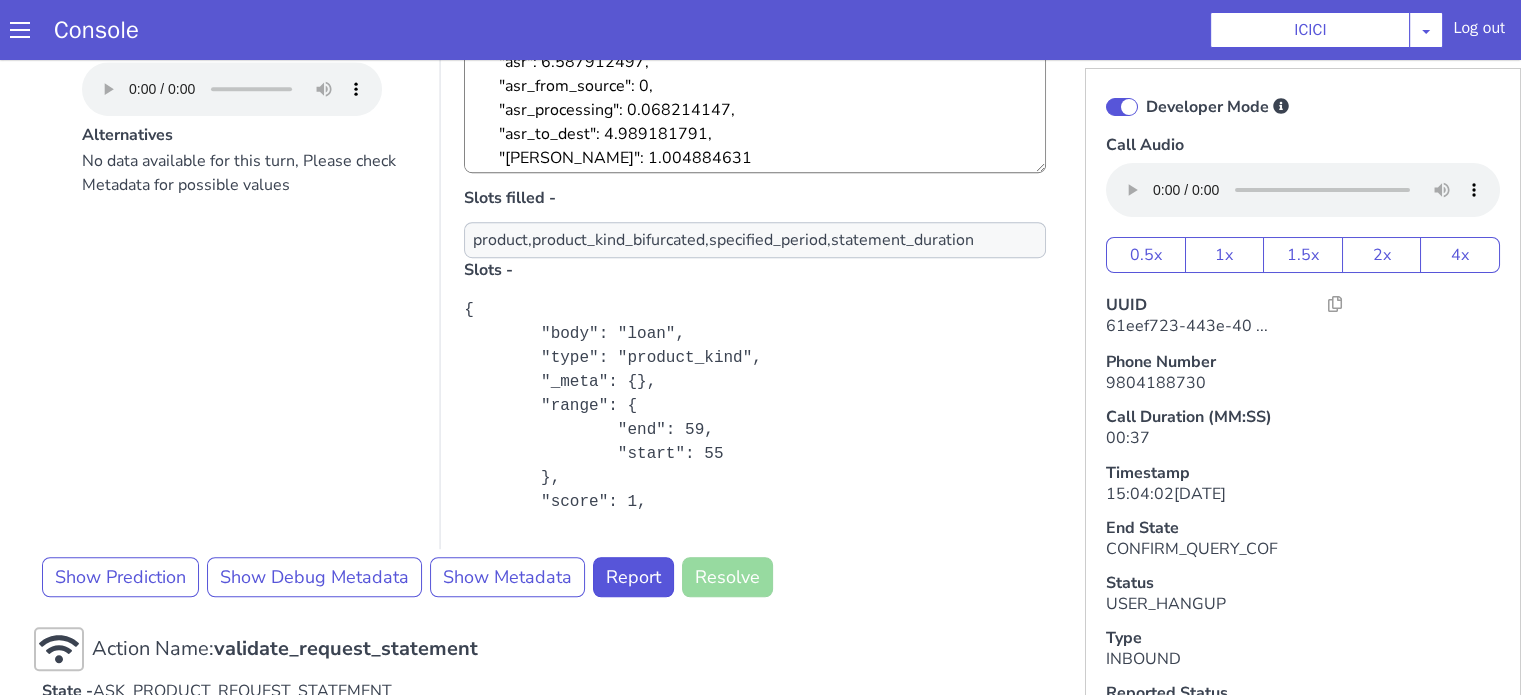 scroll, scrollTop: 1319, scrollLeft: 0, axis: vertical 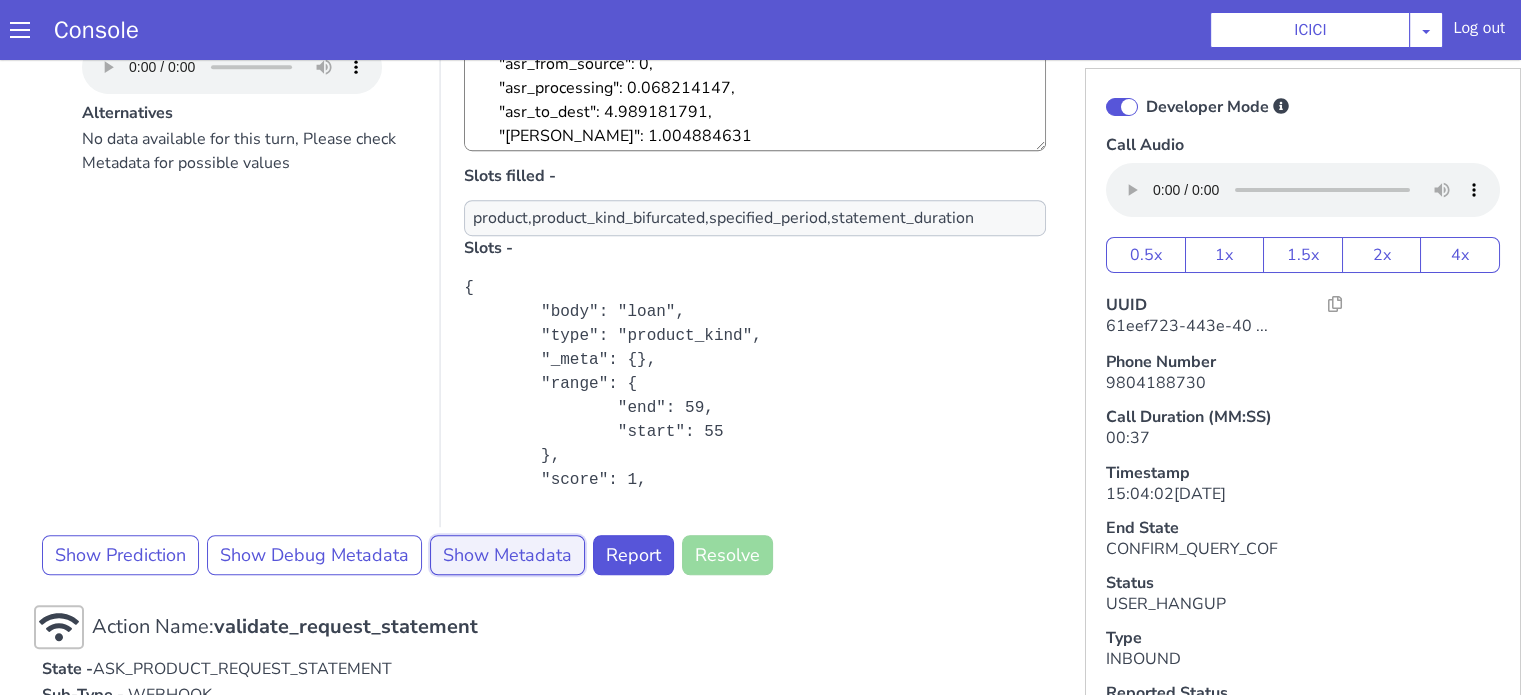 click on "Show Metadata" at bounding box center (507, 555) 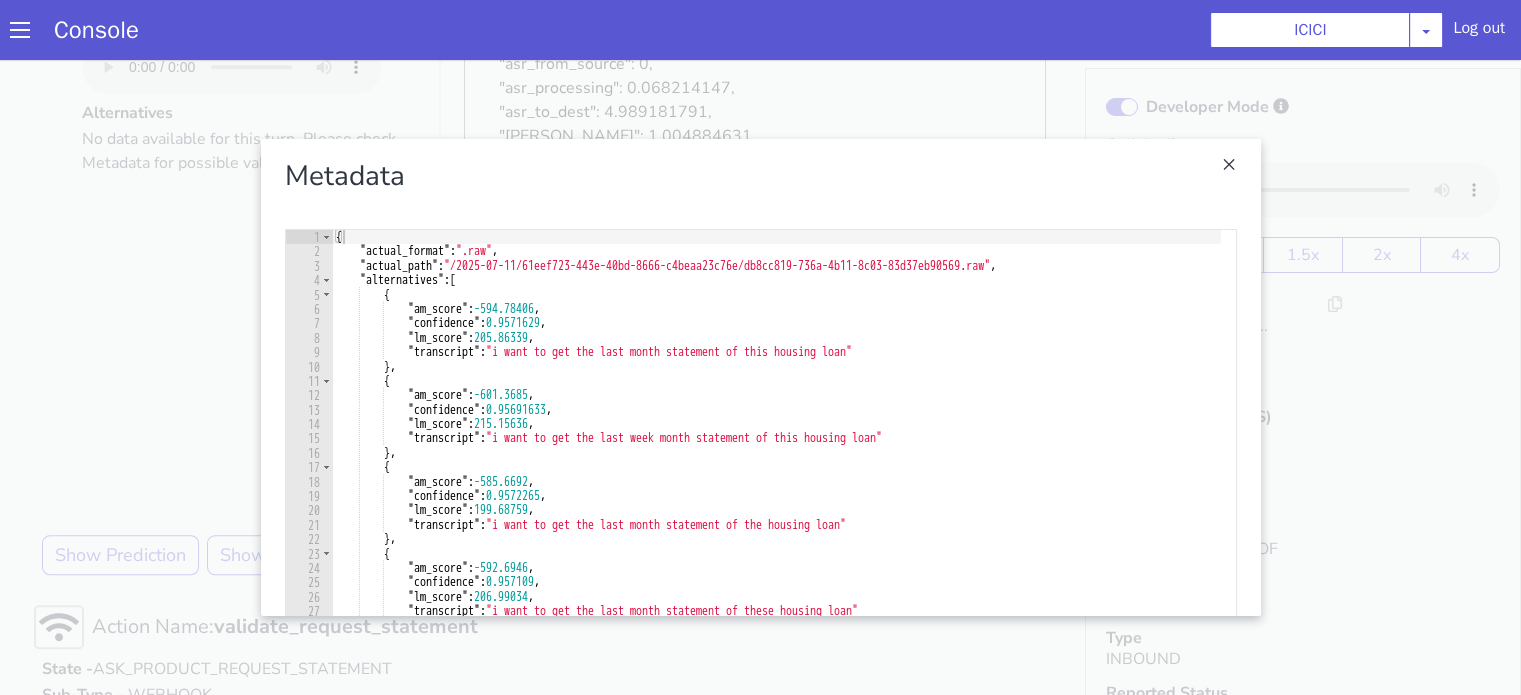 click at bounding box center [760, 377] 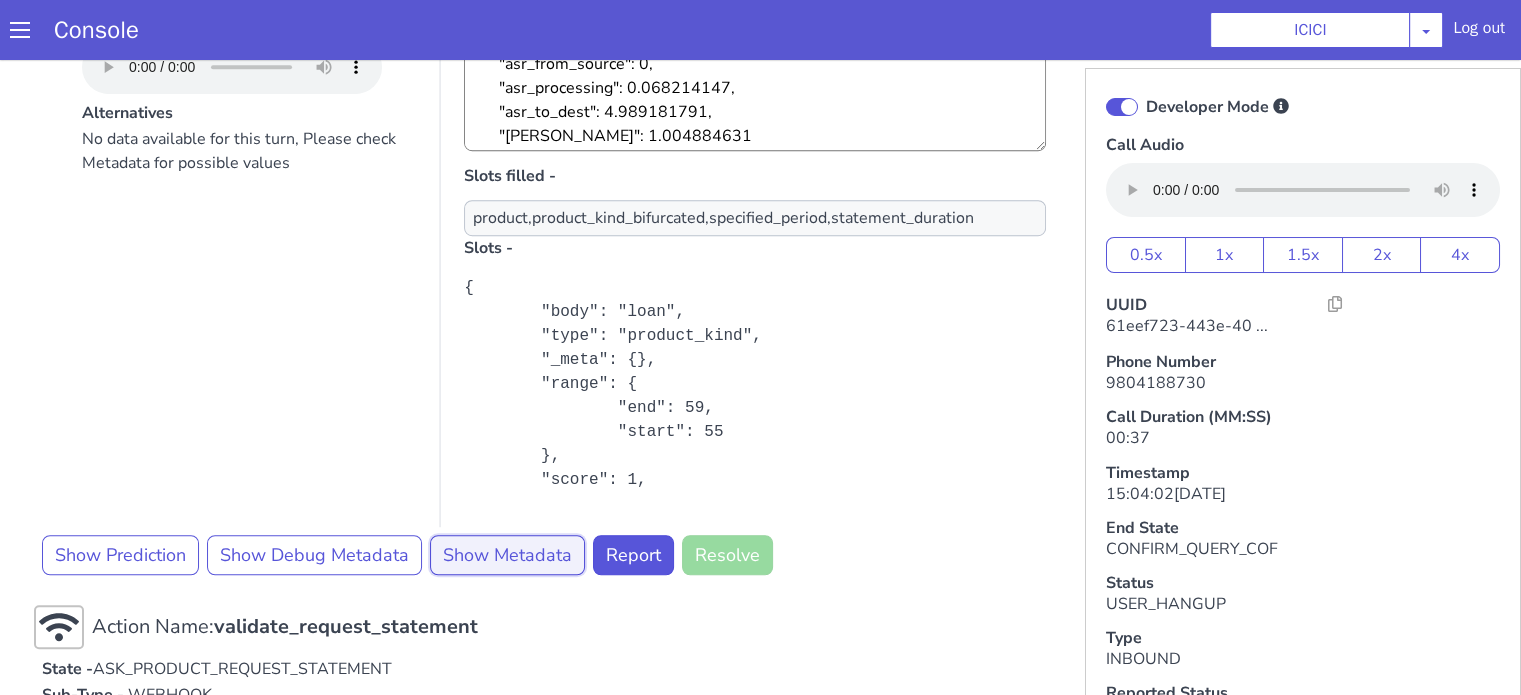 click on "Show Metadata" at bounding box center [507, 555] 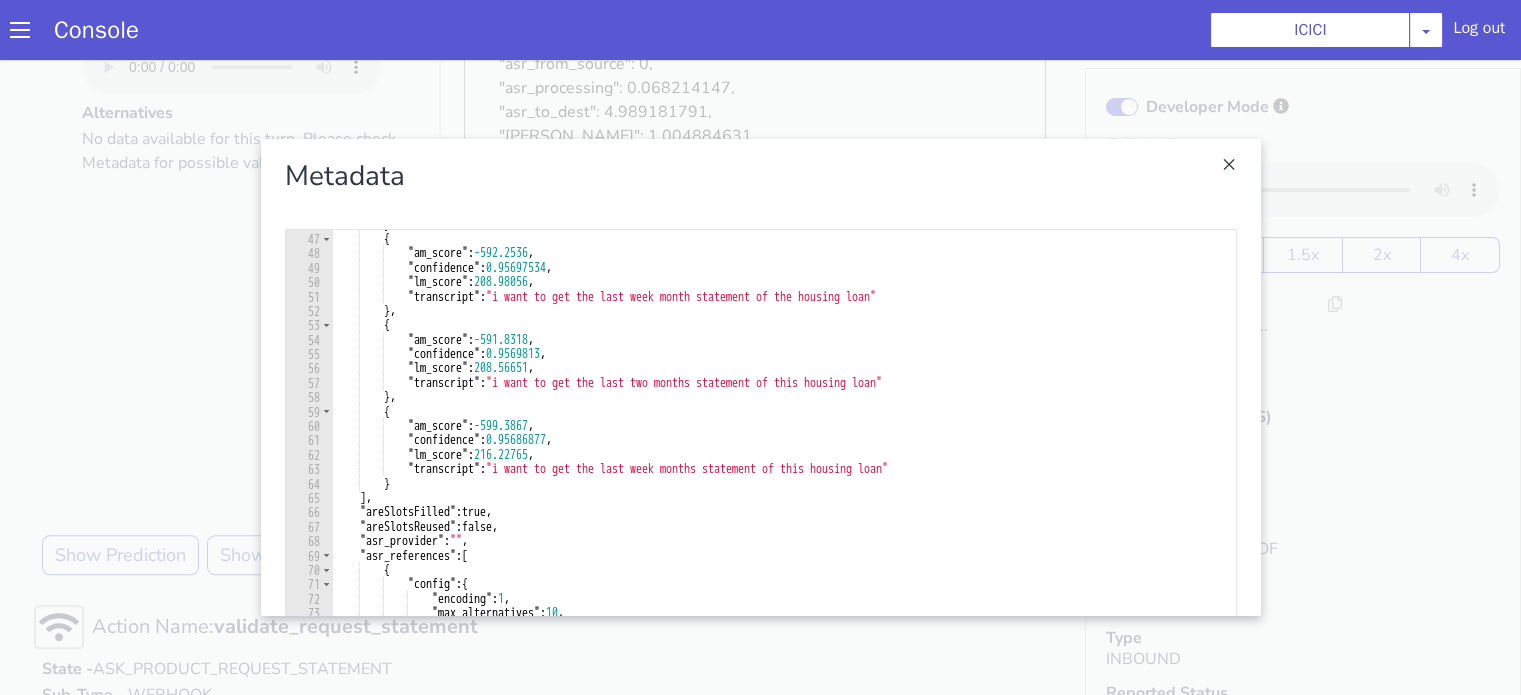 scroll, scrollTop: 720, scrollLeft: 0, axis: vertical 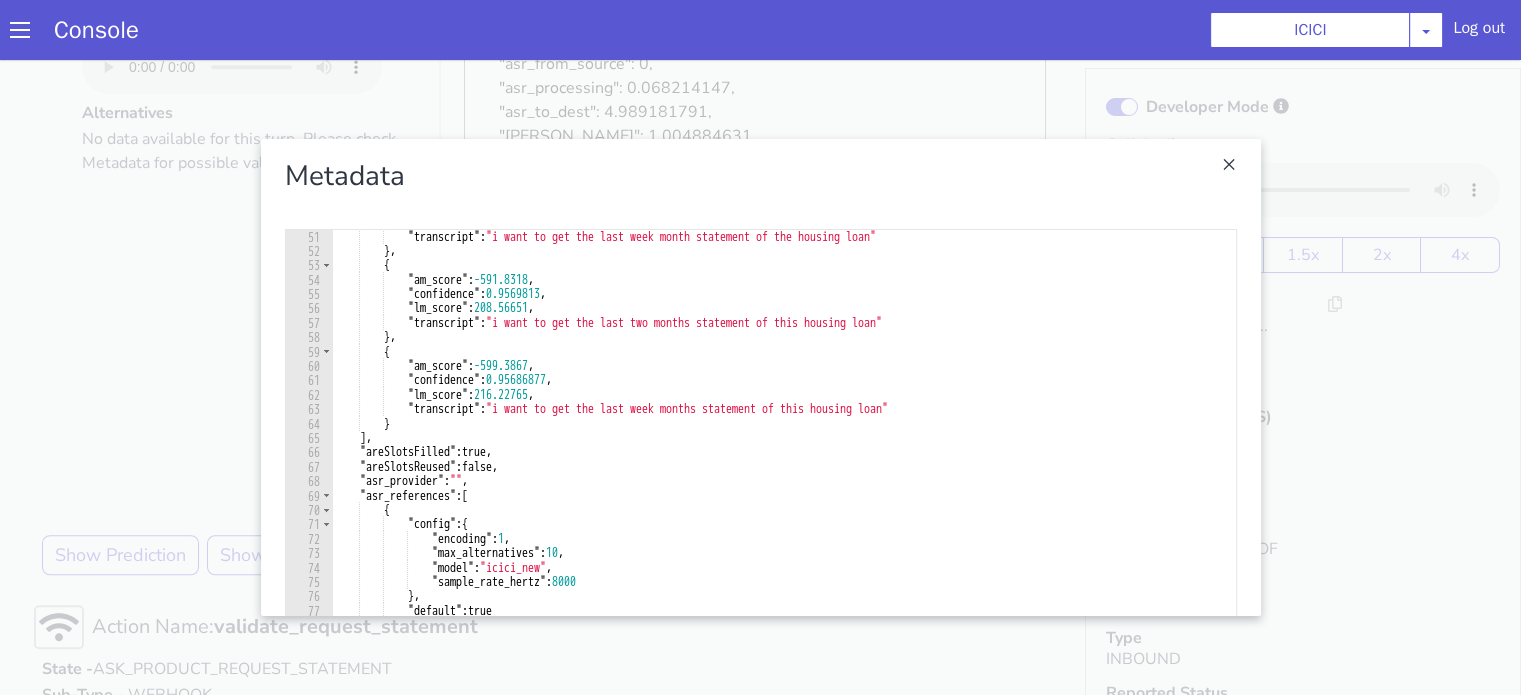 drag, startPoint x: 12, startPoint y: 396, endPoint x: 111, endPoint y: 395, distance: 99.00505 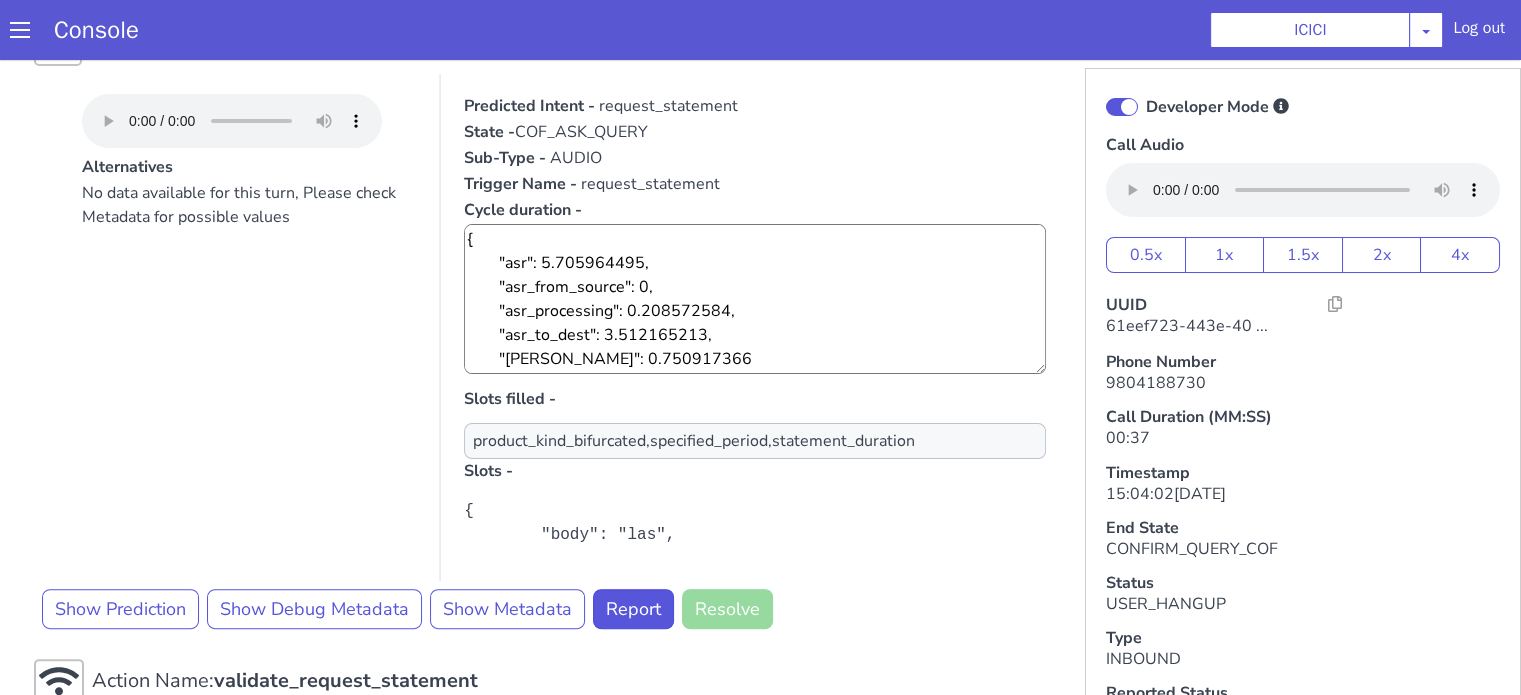 scroll, scrollTop: 519, scrollLeft: 0, axis: vertical 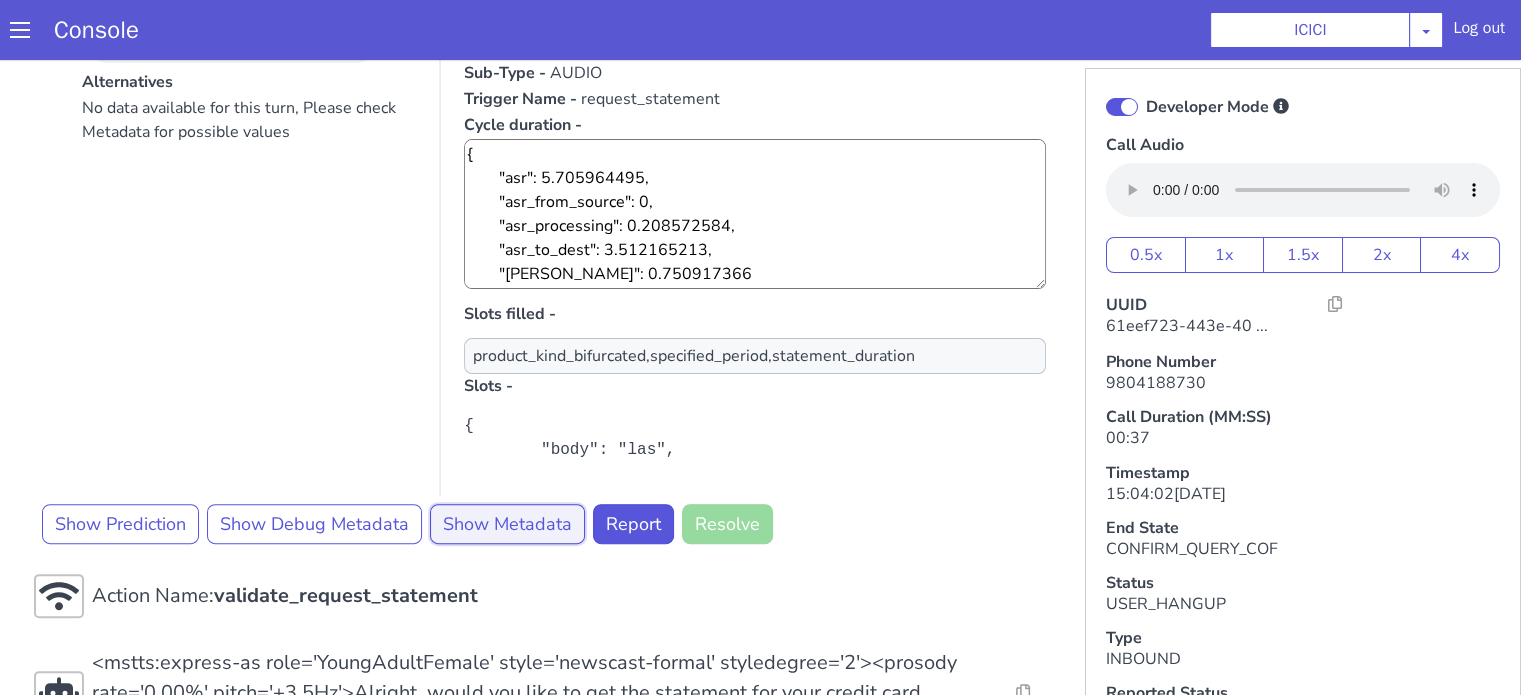 click on "Show Metadata" at bounding box center (507, 524) 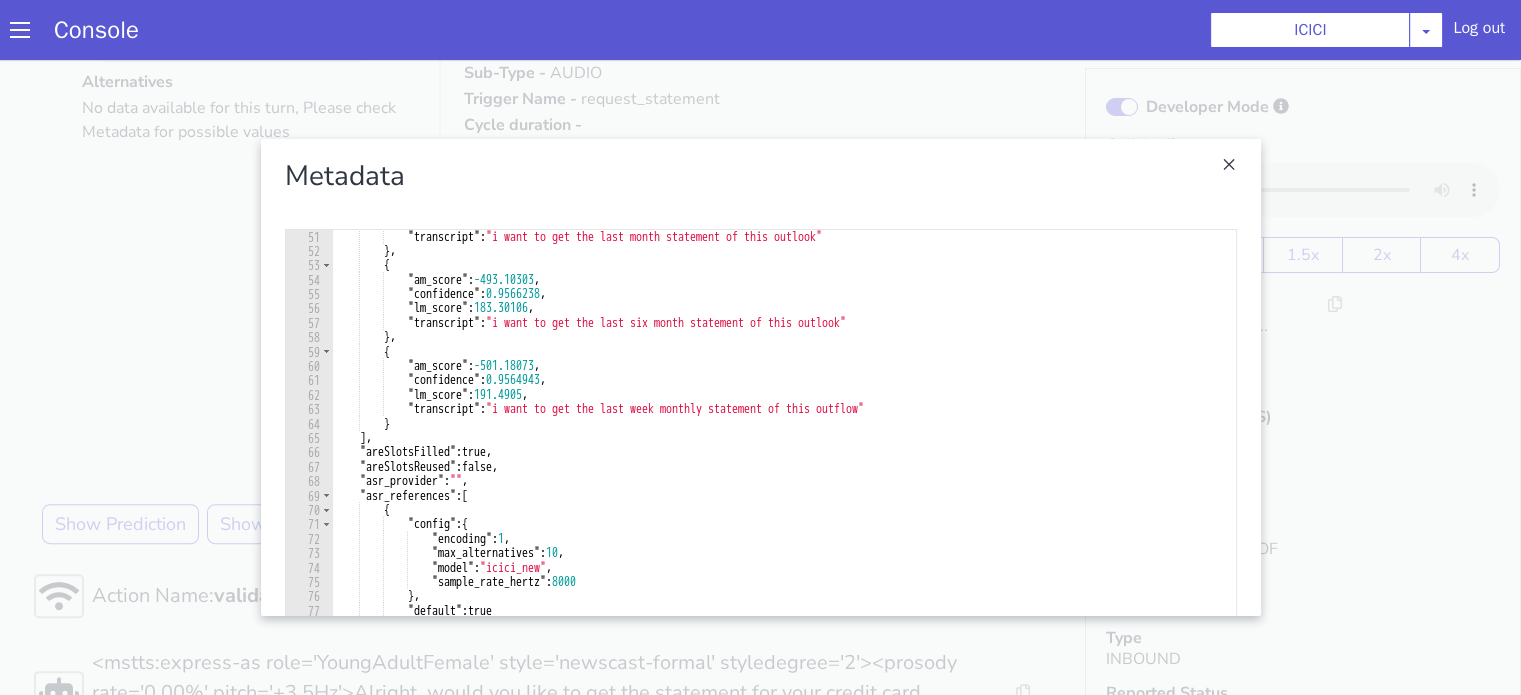 click at bounding box center [760, 377] 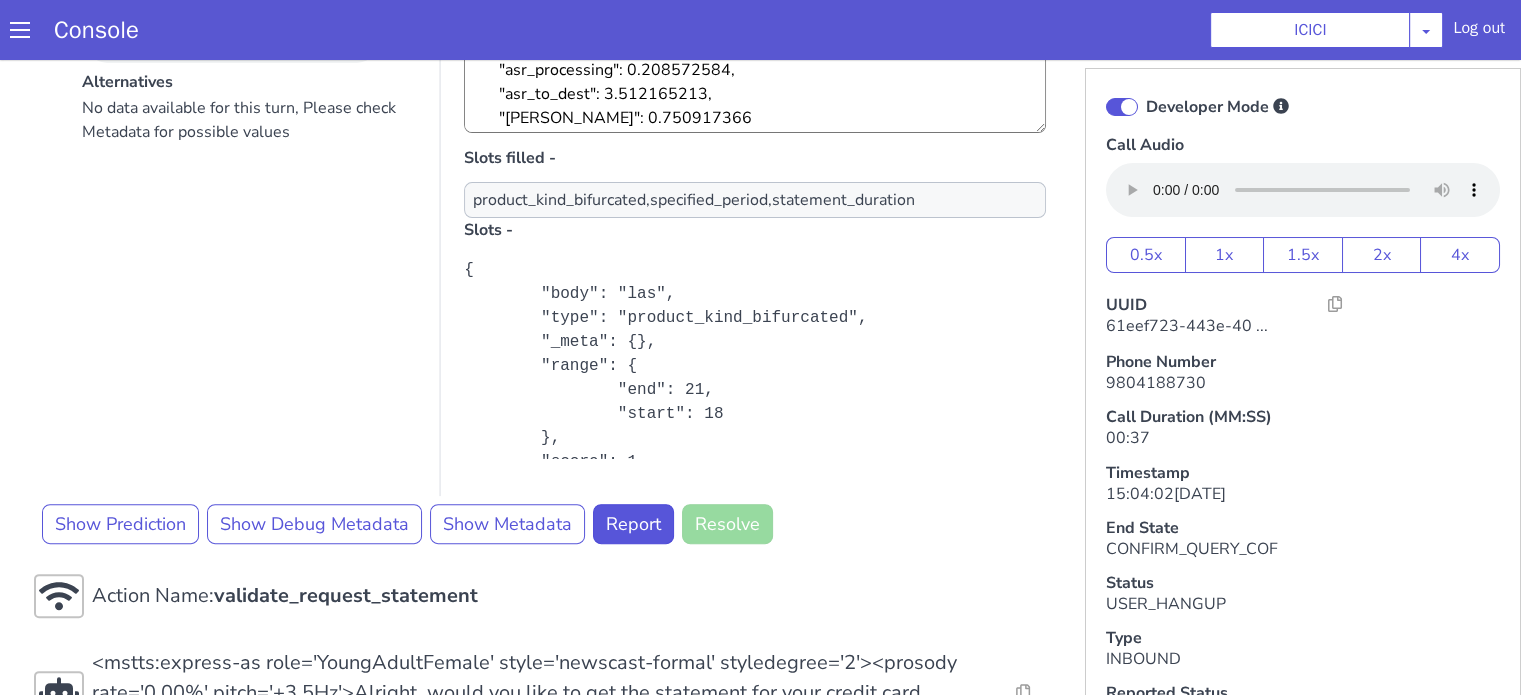 scroll, scrollTop: 300, scrollLeft: 0, axis: vertical 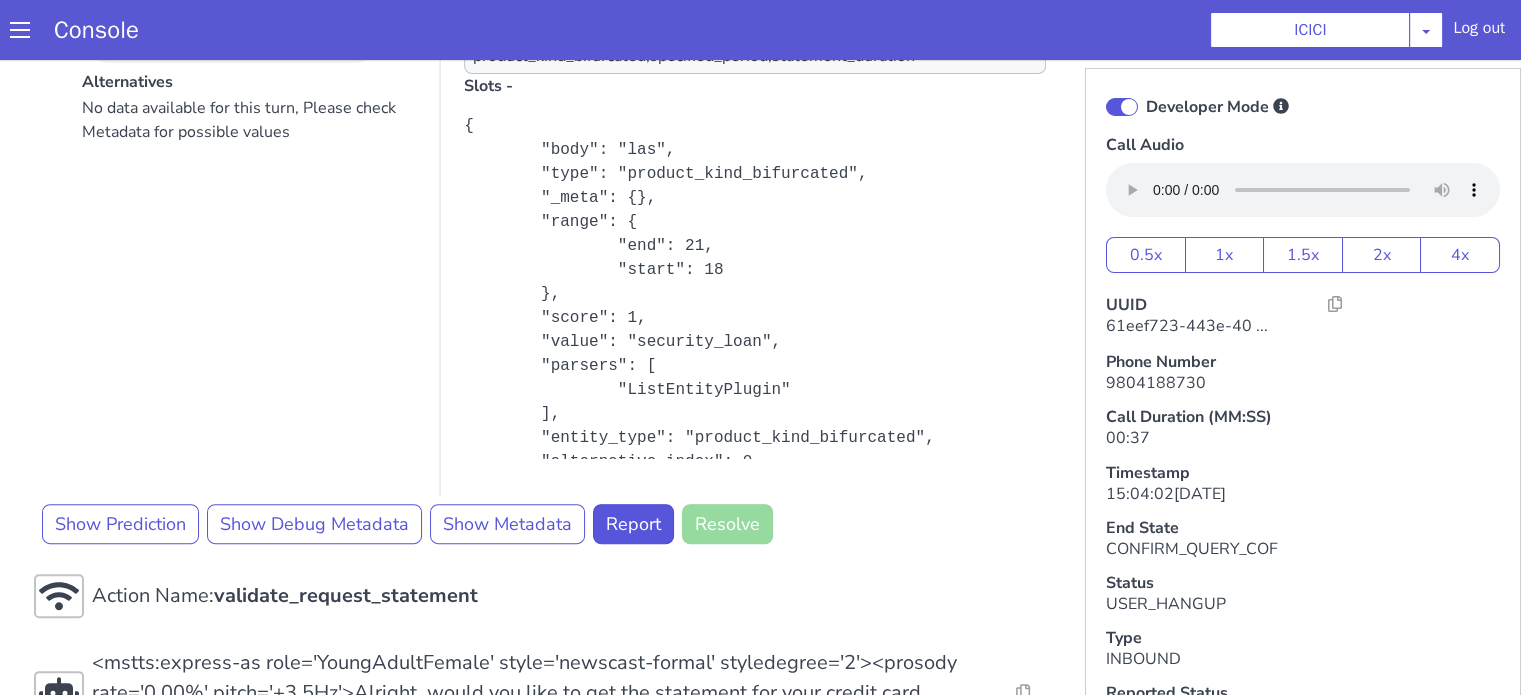 drag, startPoint x: 428, startPoint y: 595, endPoint x: 421, endPoint y: 522, distance: 73.33485 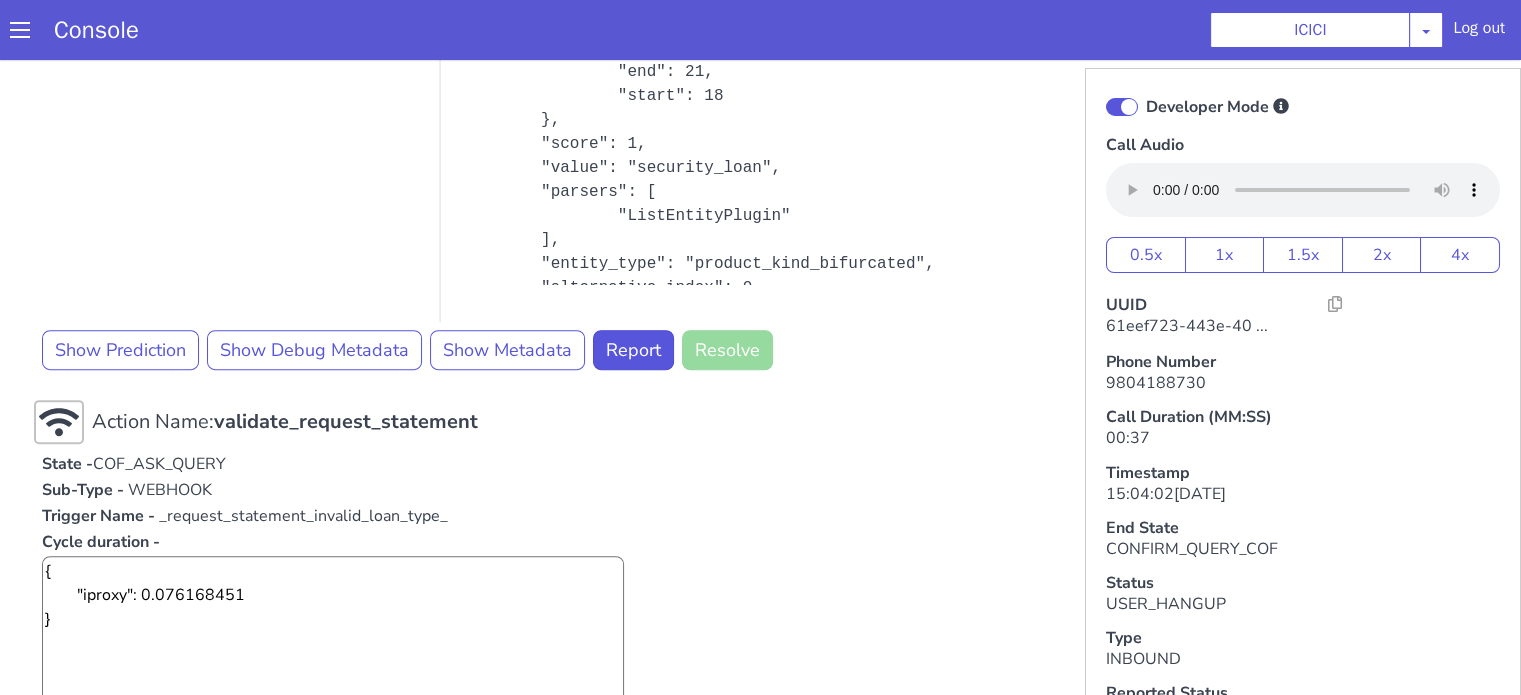 scroll, scrollTop: 819, scrollLeft: 0, axis: vertical 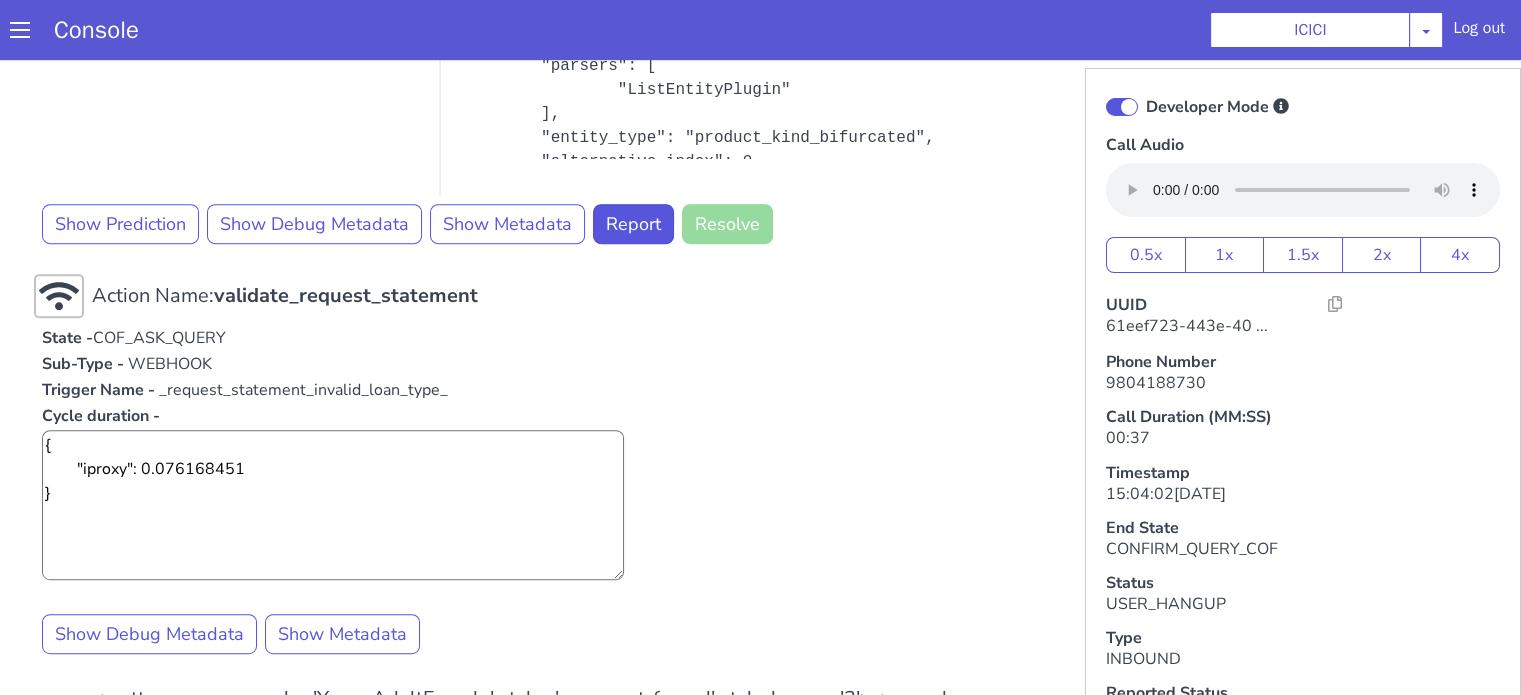 click on "Action Name:  Internal_set_language_for_iproxy Resolve  Intent Error  Entity Error  Transcription Error  Miscellaneous Submit Action Name:  931503 - CAR - RMN CLI Validation Resolve  Intent Error  Entity Error  Transcription Error  Miscellaneous Submit Action Name:  Unica API Resolve  Intent Error  Entity Error  Transcription Error  Miscellaneous Submit <mstts:express-as role='YoungAdultFemale' style='newscast-formal' styledegree='2'><prosody rate='0.00%' pitch='+3.5Hz'>Hi, welcome to ICICI BANK, I'm your customer service expert, how may I help you?</prosody></mstts:express-as> Resolve  Intent Error  Entity Error  Transcription Error  Miscellaneous Submit i want to get the last week month statement of this outflow Alternatives No data available for this turn, Please check Metadata for possible values Predicted Intent -   request_statement State -  COF_ASK_QUERY Sub-Type -   AUDIO Trigger Name -   request_statement Cycle duration -  Slots filled - product_kind_bifurcated,specified_period,statement_duration" at bounding box center [544, 716] 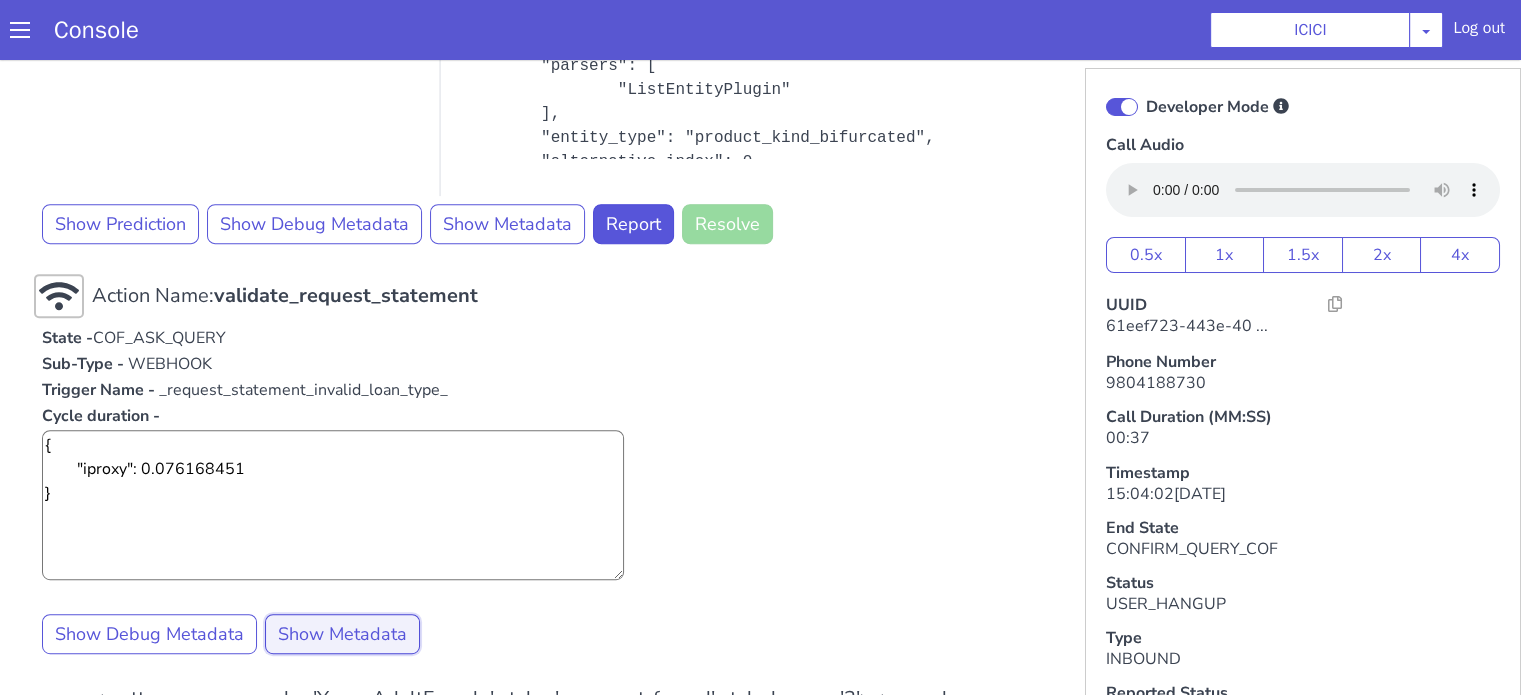 click on "Show Metadata" at bounding box center [342, 634] 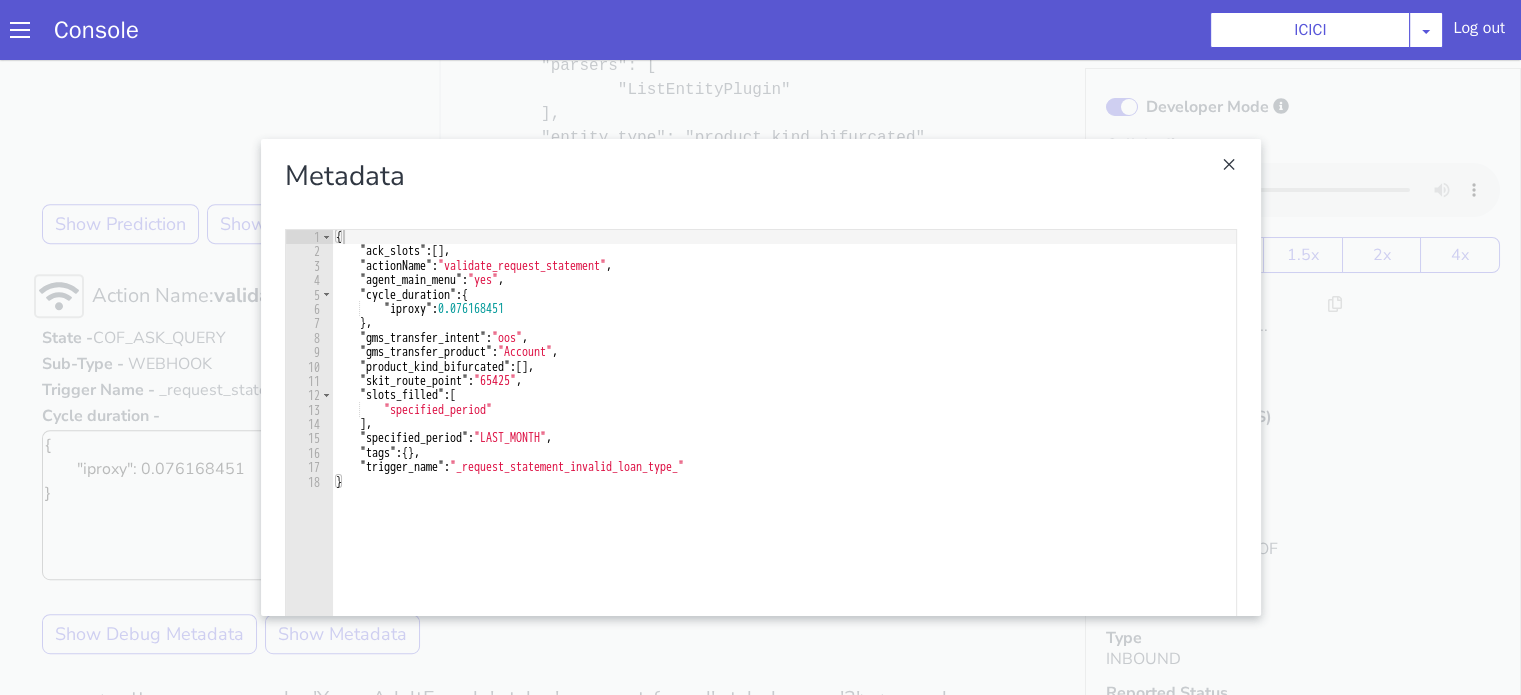 click on "{      "ack_slots" :  [ ] ,      "actionName" :  "validate_request_statement" ,      "agent_main_menu" :  "yes" ,      "cycle_duration" :  {           "iproxy" :  0.076168451      } ,      "gms_transfer_intent" :  "oos" ,      "gms_transfer_product" :  "Account" ,      "product_kind_bifurcated" :  [ ] ,      "skit_route_point" :  "65425" ,      "slots_filled" :  [           "specified_period"      ] ,      "specified_period" :  "LAST_MONTH" ,      "tags" :  { } ,      "trigger_name" :  "_request_statement_invalid_loan_type_" }" at bounding box center [784, 493] 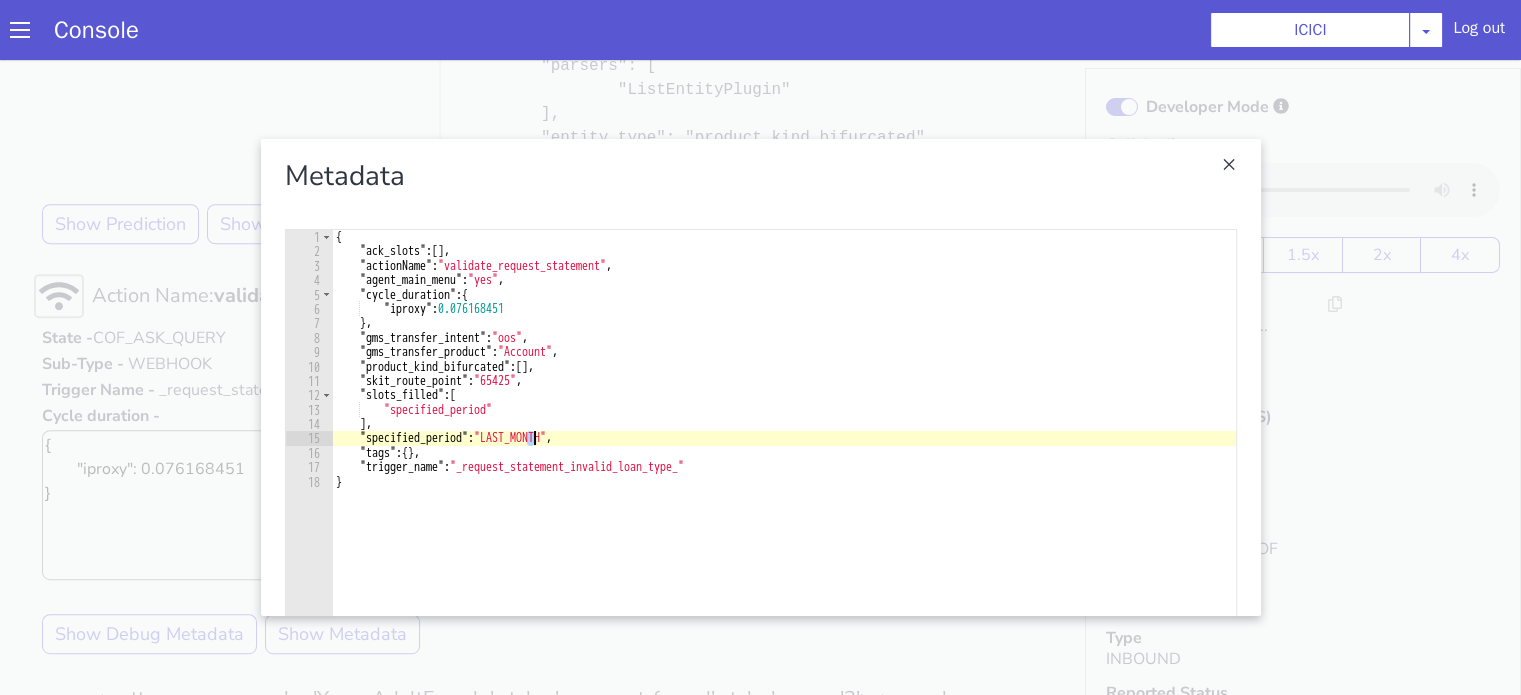 click on "{      "ack_slots" :  [ ] ,      "actionName" :  "validate_request_statement" ,      "agent_main_menu" :  "yes" ,      "cycle_duration" :  {           "iproxy" :  0.076168451      } ,      "gms_transfer_intent" :  "oos" ,      "gms_transfer_product" :  "Account" ,      "product_kind_bifurcated" :  [ ] ,      "skit_route_point" :  "65425" ,      "slots_filled" :  [           "specified_period"      ] ,      "specified_period" :  "LAST_MONTH" ,      "tags" :  { } ,      "trigger_name" :  "_request_statement_invalid_loan_type_" }" at bounding box center (784, 479) 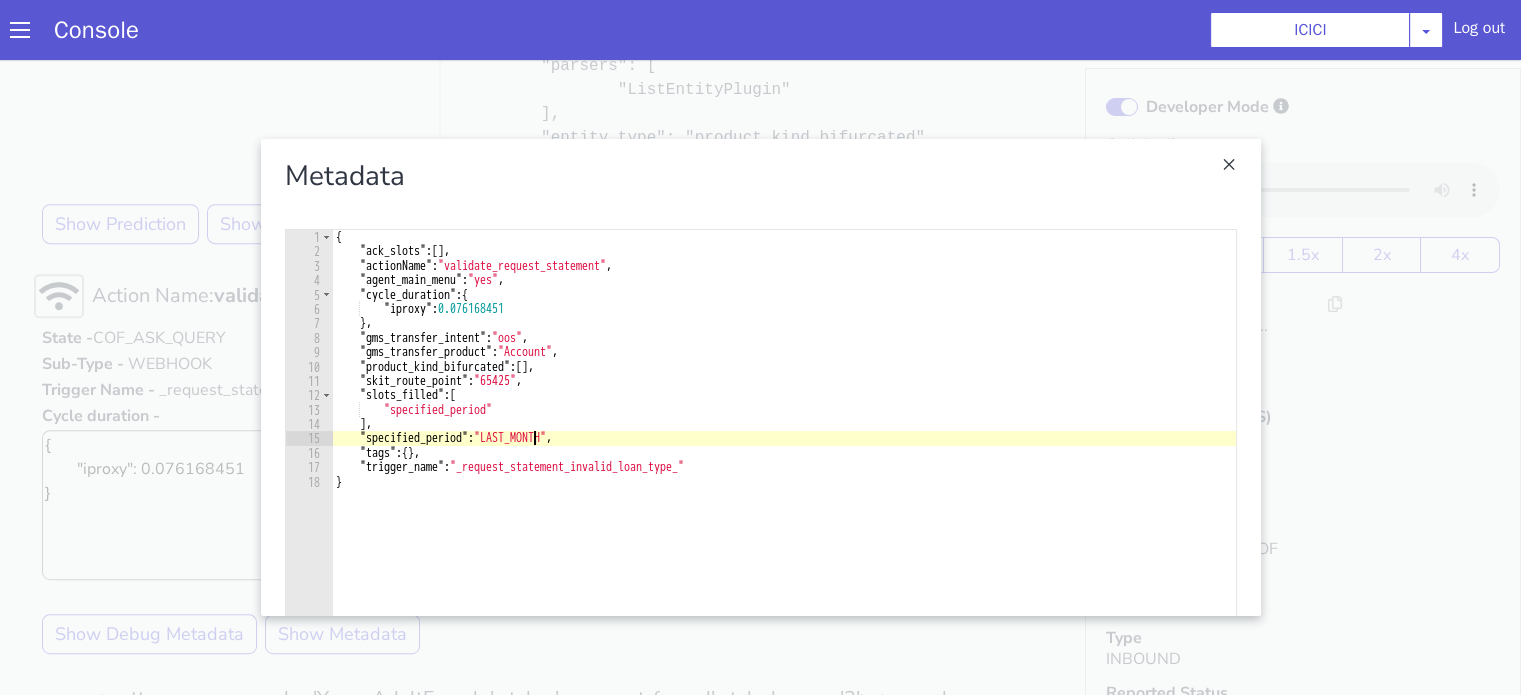 click on "{      "ack_slots" :  [ ] ,      "actionName" :  "validate_request_statement" ,      "agent_main_menu" :  "yes" ,      "cycle_duration" :  {           "iproxy" :  0.076168451      } ,      "gms_transfer_intent" :  "oos" ,      "gms_transfer_product" :  "Account" ,      "product_kind_bifurcated" :  [ ] ,      "skit_route_point" :  "65425" ,      "slots_filled" :  [           "specified_period"      ] ,      "specified_period" :  "LAST_MONTH" ,      "tags" :  { } ,      "trigger_name" :  "_request_statement_invalid_loan_type_" }" at bounding box center [784, 493] 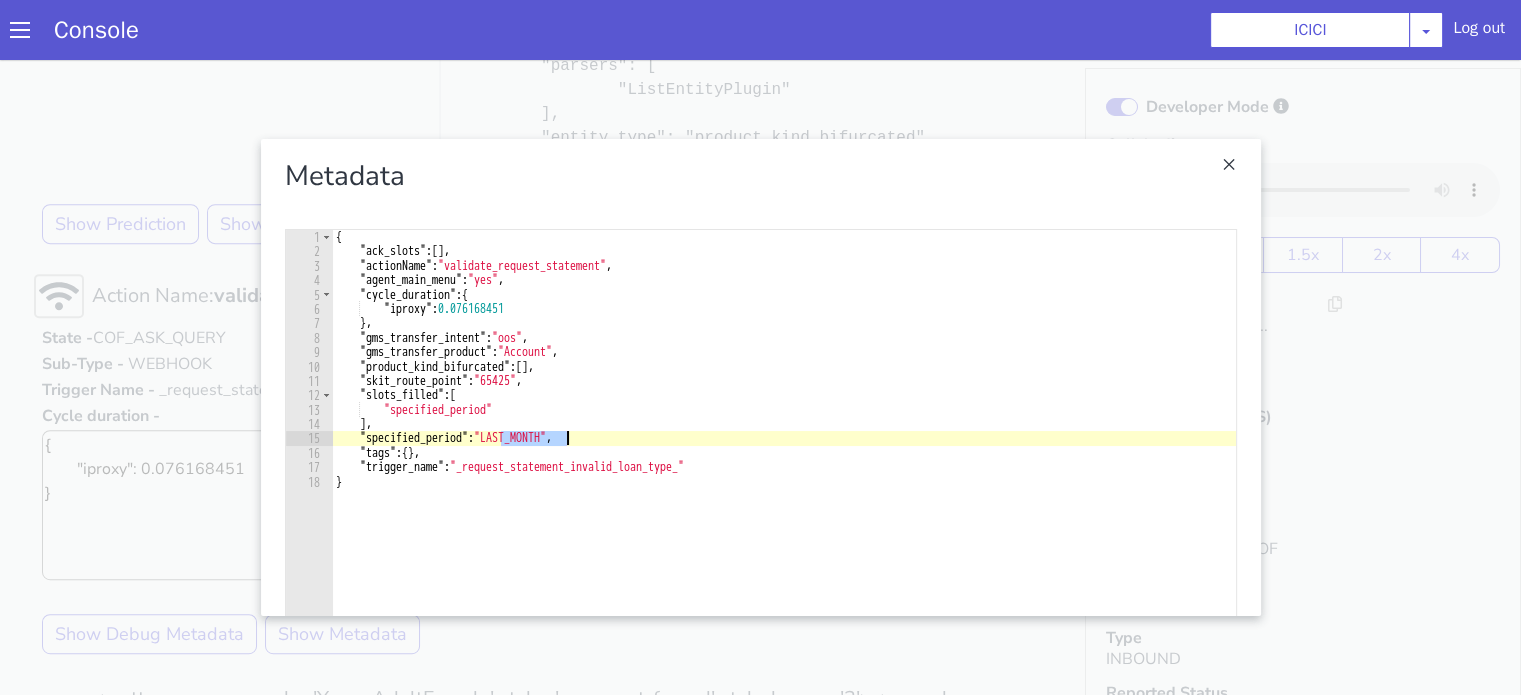 click on "{      "ack_slots" :  [ ] ,      "actionName" :  "validate_request_statement" ,      "agent_main_menu" :  "yes" ,      "cycle_duration" :  {           "iproxy" :  0.076168451      } ,      "gms_transfer_intent" :  "oos" ,      "gms_transfer_product" :  "Account" ,      "product_kind_bifurcated" :  [ ] ,      "skit_route_point" :  "65425" ,      "slots_filled" :  [           "specified_period"      ] ,      "specified_period" :  "LAST_MONTH" ,      "tags" :  { } ,      "trigger_name" :  "_request_statement_invalid_loan_type_" }" at bounding box center [784, 493] 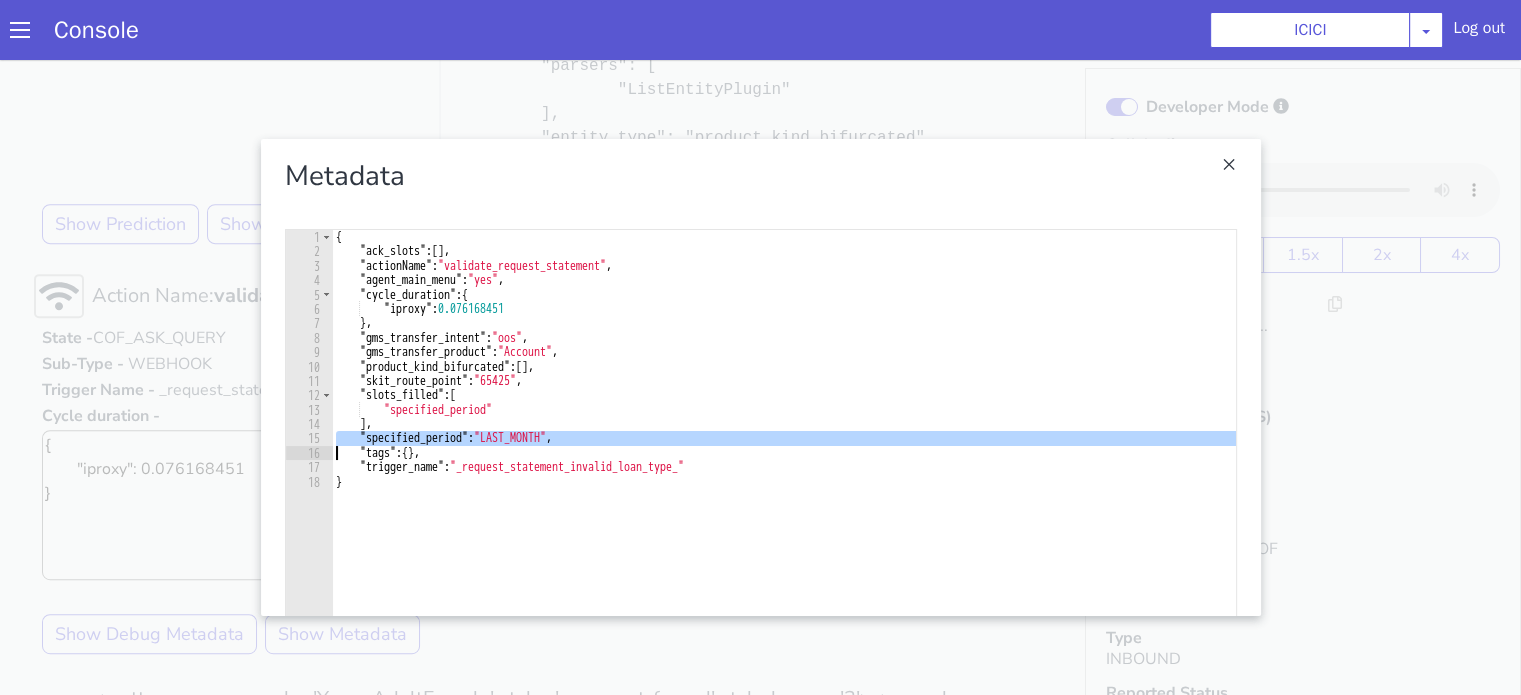 click on "{      "ack_slots" :  [ ] ,      "actionName" :  "validate_request_statement" ,      "agent_main_menu" :  "yes" ,      "cycle_duration" :  {           "iproxy" :  0.076168451      } ,      "gms_transfer_intent" :  "oos" ,      "gms_transfer_product" :  "Account" ,      "product_kind_bifurcated" :  [ ] ,      "skit_route_point" :  "65425" ,      "slots_filled" :  [           "specified_period"      ] ,      "specified_period" :  "LAST_MONTH" ,      "tags" :  { } ,      "trigger_name" :  "_request_statement_invalid_loan_type_" }" at bounding box center (784, 479) 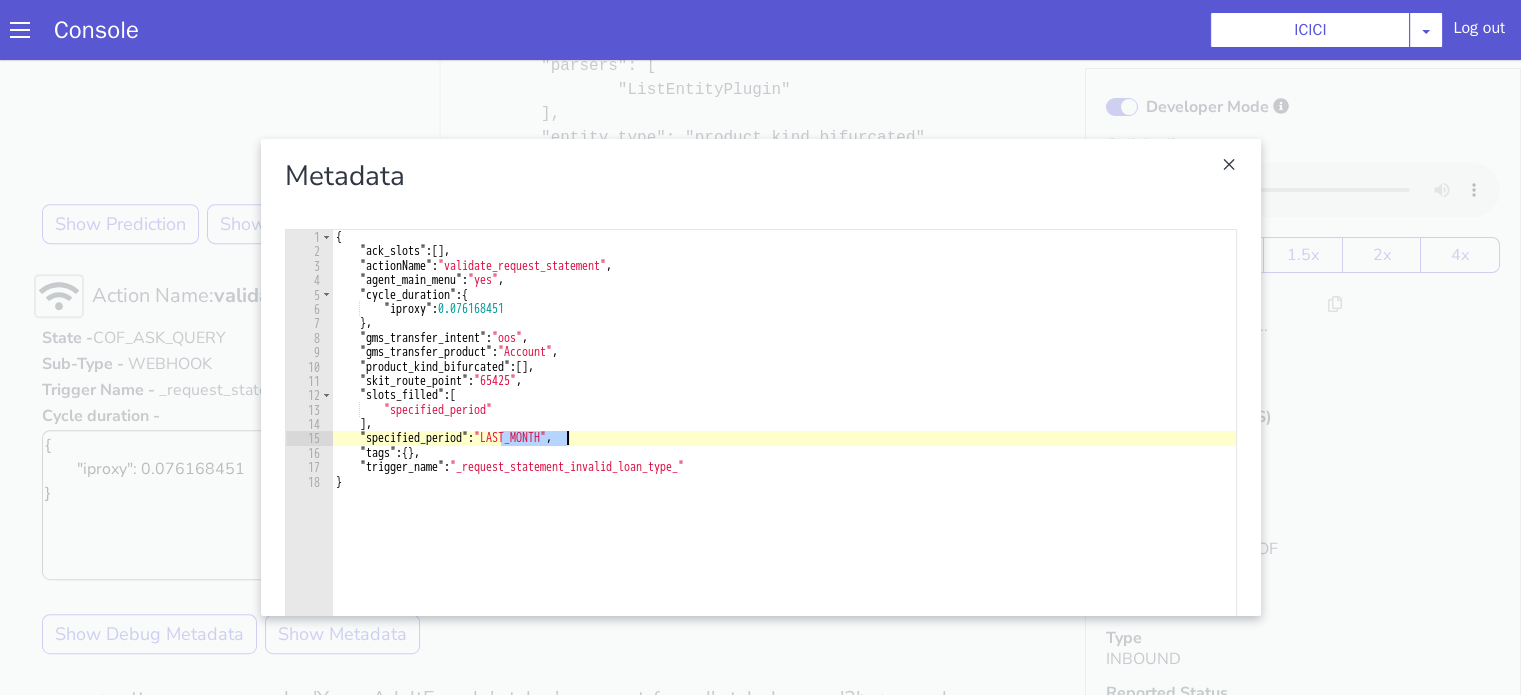 click at bounding box center [760, 377] 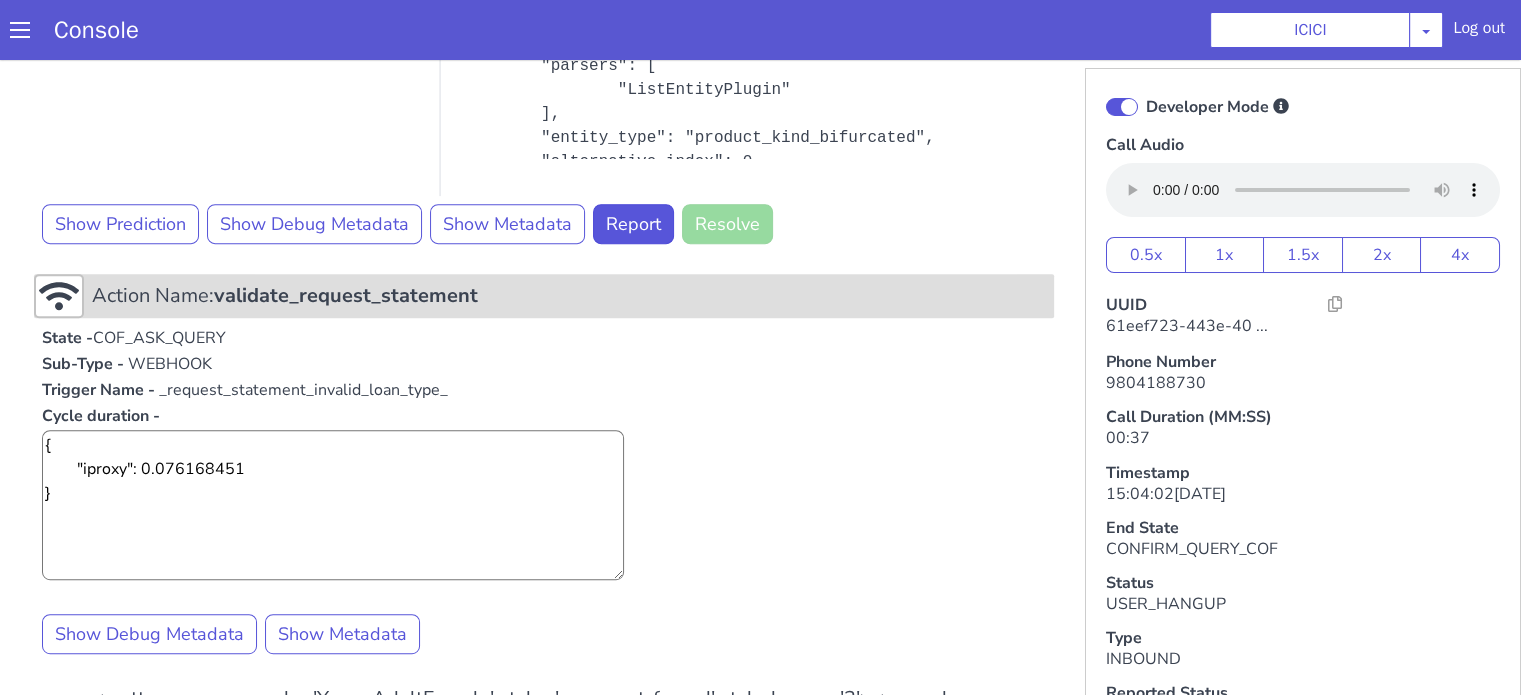 click on "validate_request_statement" at bounding box center (346, 295) 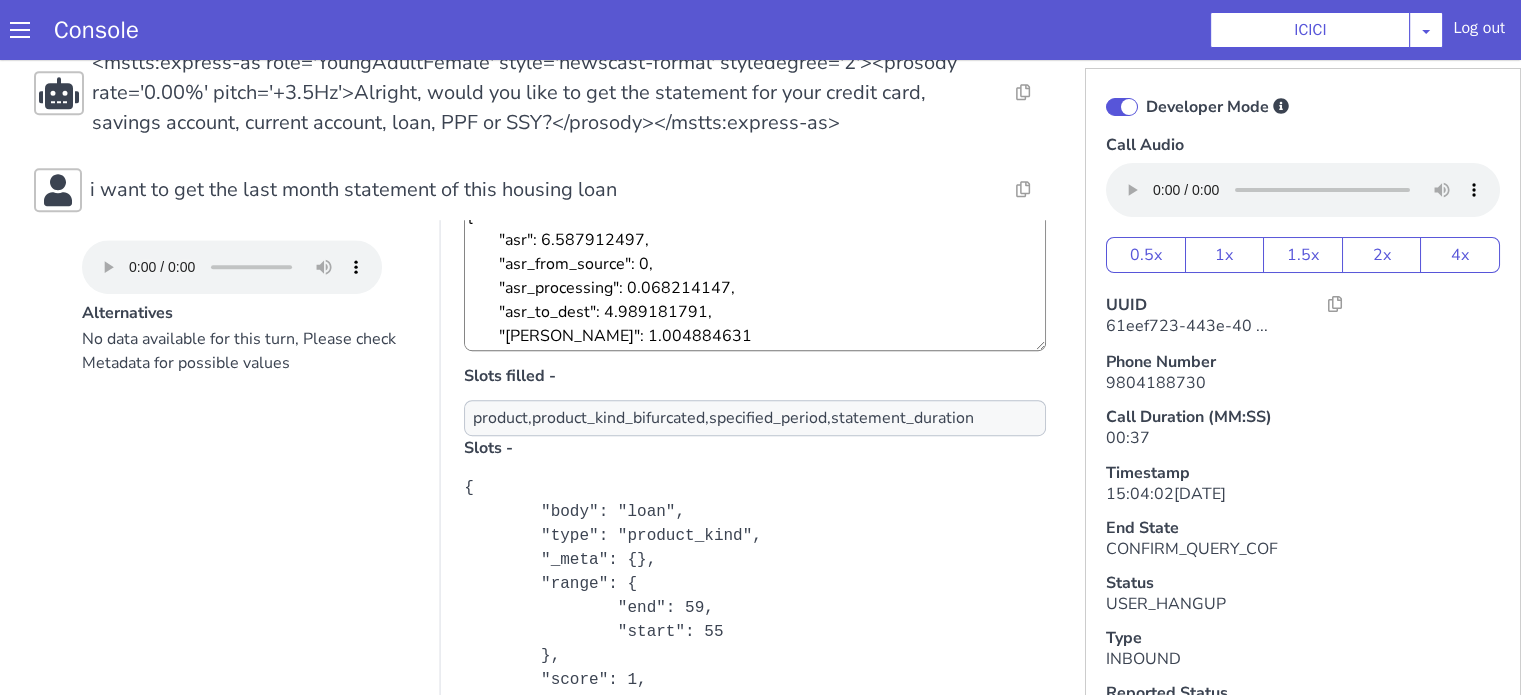 scroll, scrollTop: 1419, scrollLeft: 0, axis: vertical 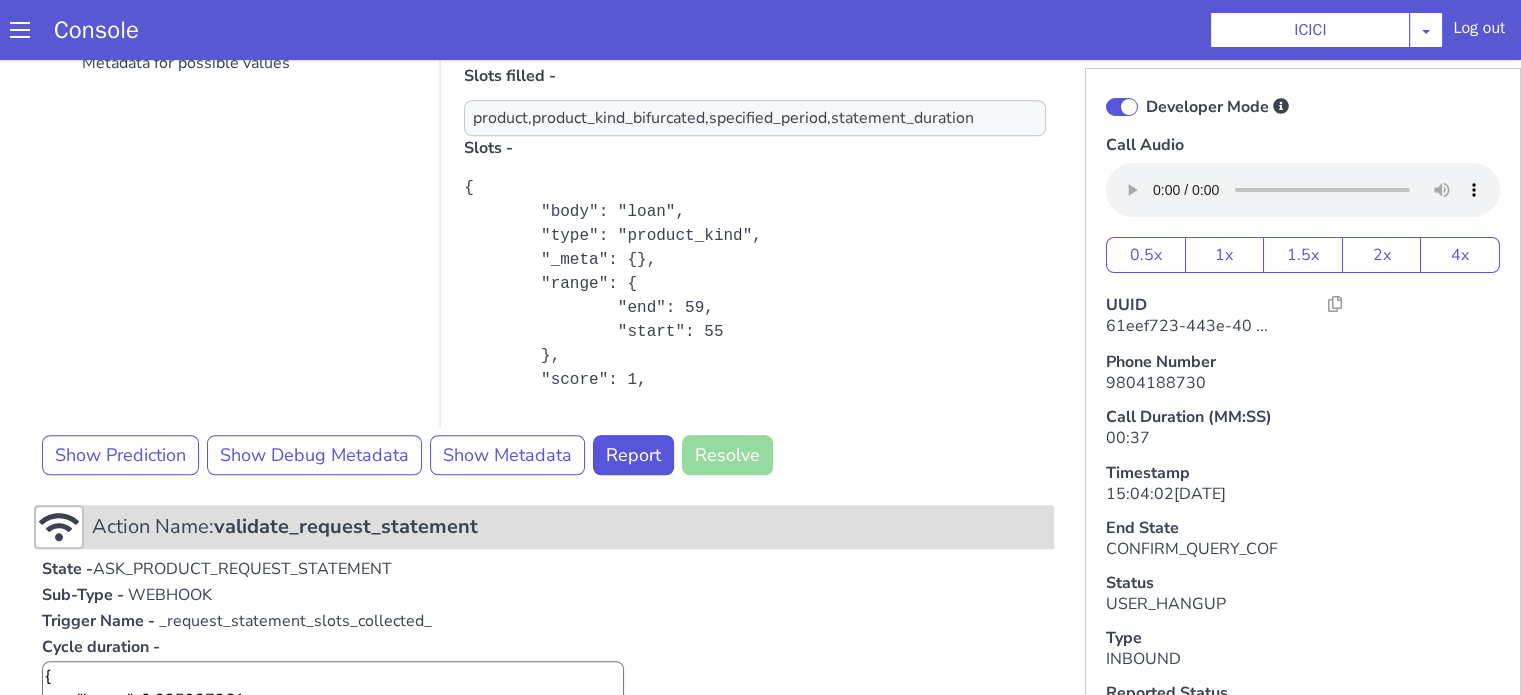 click on "validate_request_statement" at bounding box center [346, 526] 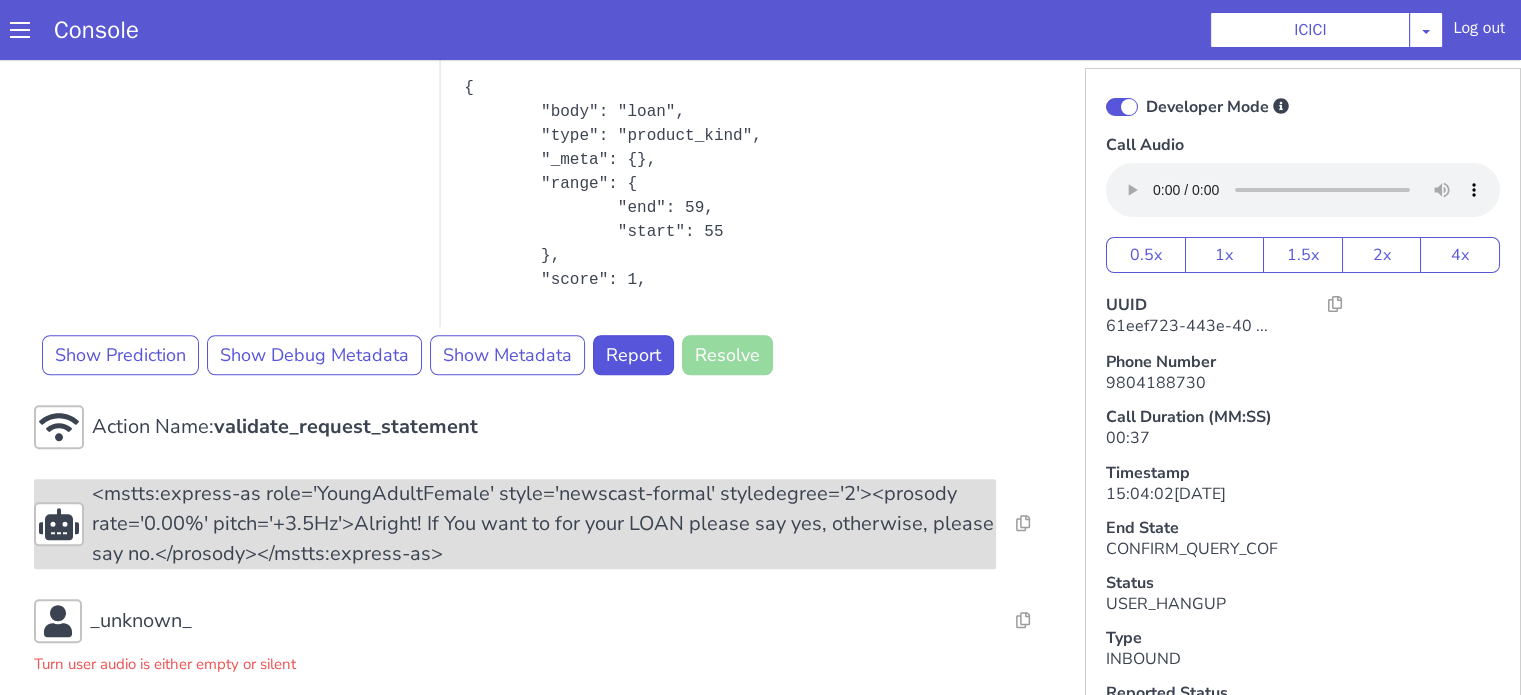 scroll, scrollTop: 1319, scrollLeft: 0, axis: vertical 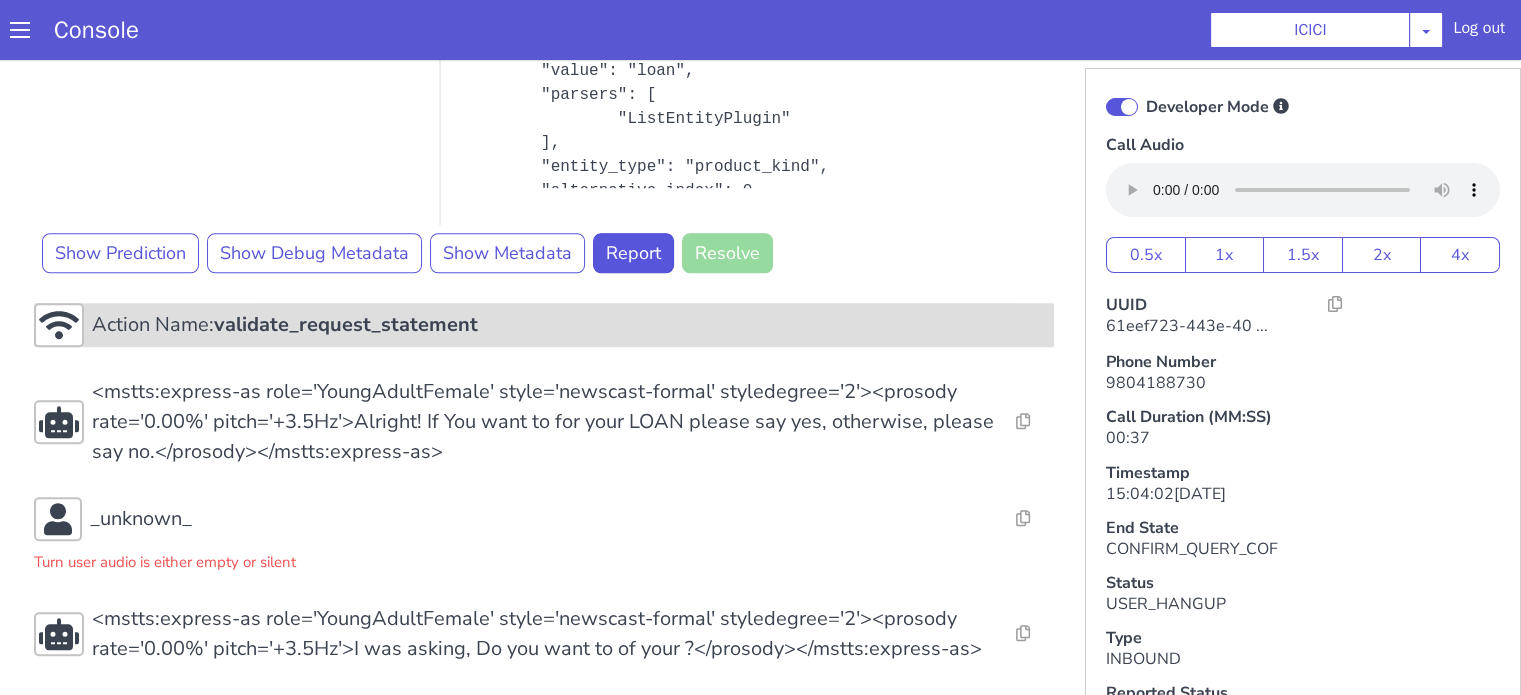 click on "validate_request_statement" at bounding box center (346, 324) 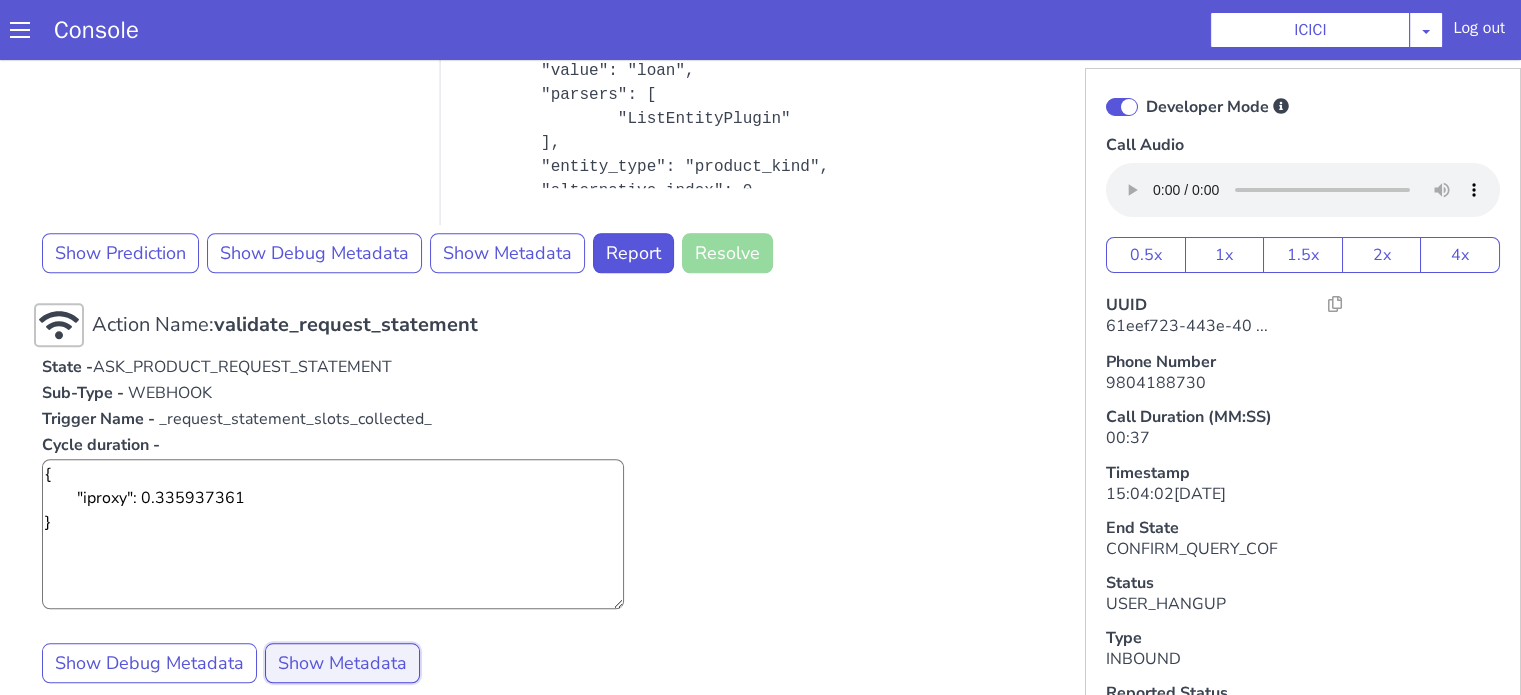 click on "Show Metadata" at bounding box center (342, 663) 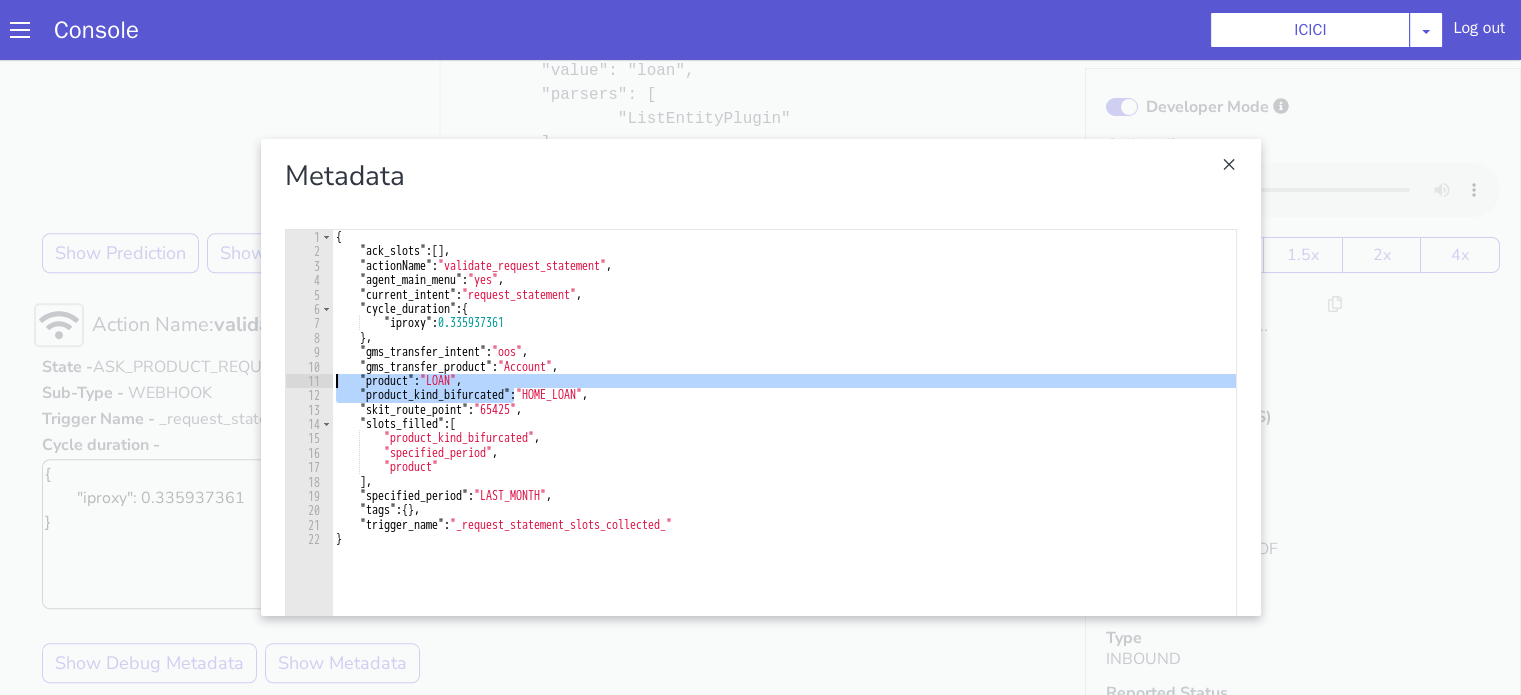 drag, startPoint x: 496, startPoint y: 389, endPoint x: 333, endPoint y: 378, distance: 163.37074 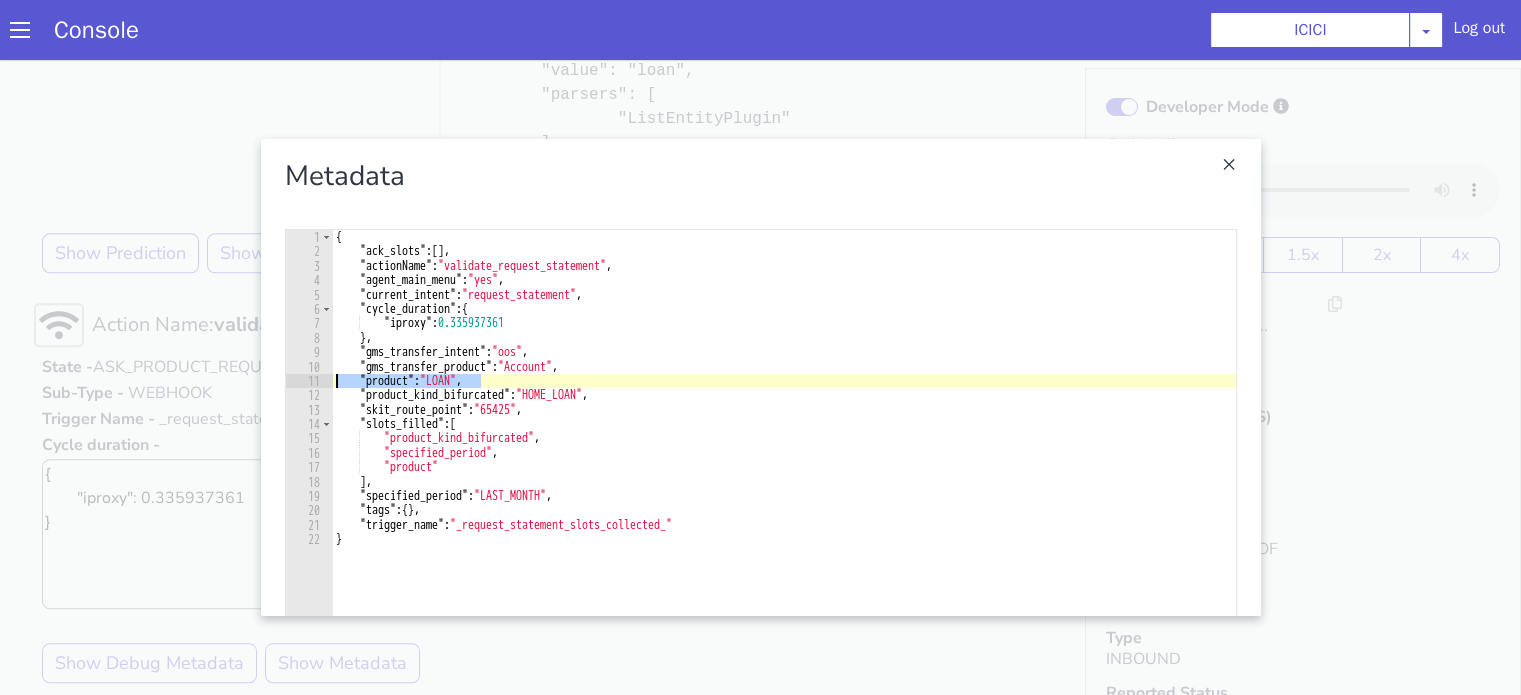 drag, startPoint x: 477, startPoint y: 379, endPoint x: 339, endPoint y: 386, distance: 138.17743 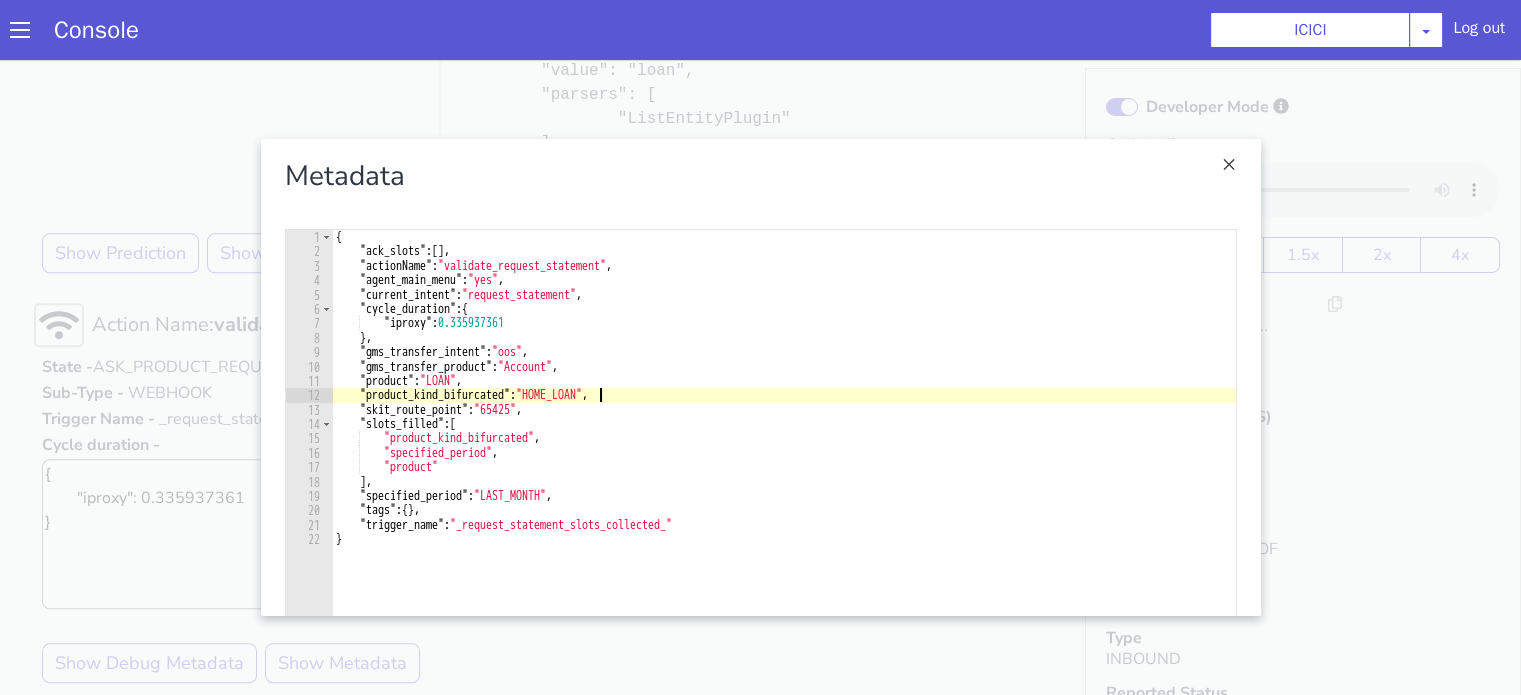 click on "{      "ack_slots" :  [ ] ,      "actionName" :  "validate_request_statement" ,      "agent_main_menu" :  "yes" ,      "current_intent" :  "request_statement" ,      "cycle_duration" :  {           "iproxy" :  0.335937361      } ,      "gms_transfer_intent" :  "oos" ,      "gms_transfer_product" :  "Account" ,      "product" :  "LOAN" ,      "product_kind_bifurcated" :  "HOME_LOAN" ,      "skit_route_point" :  "65425" ,      "slots_filled" :  [           "product_kind_bifurcated" ,           "specified_period" ,           "product"      ] ,      "specified_period" :  "LAST_MONTH" ,      "tags" :  { } ,      "trigger_name" :  "_request_statement_slots_collected_" }" at bounding box center (784, 493) 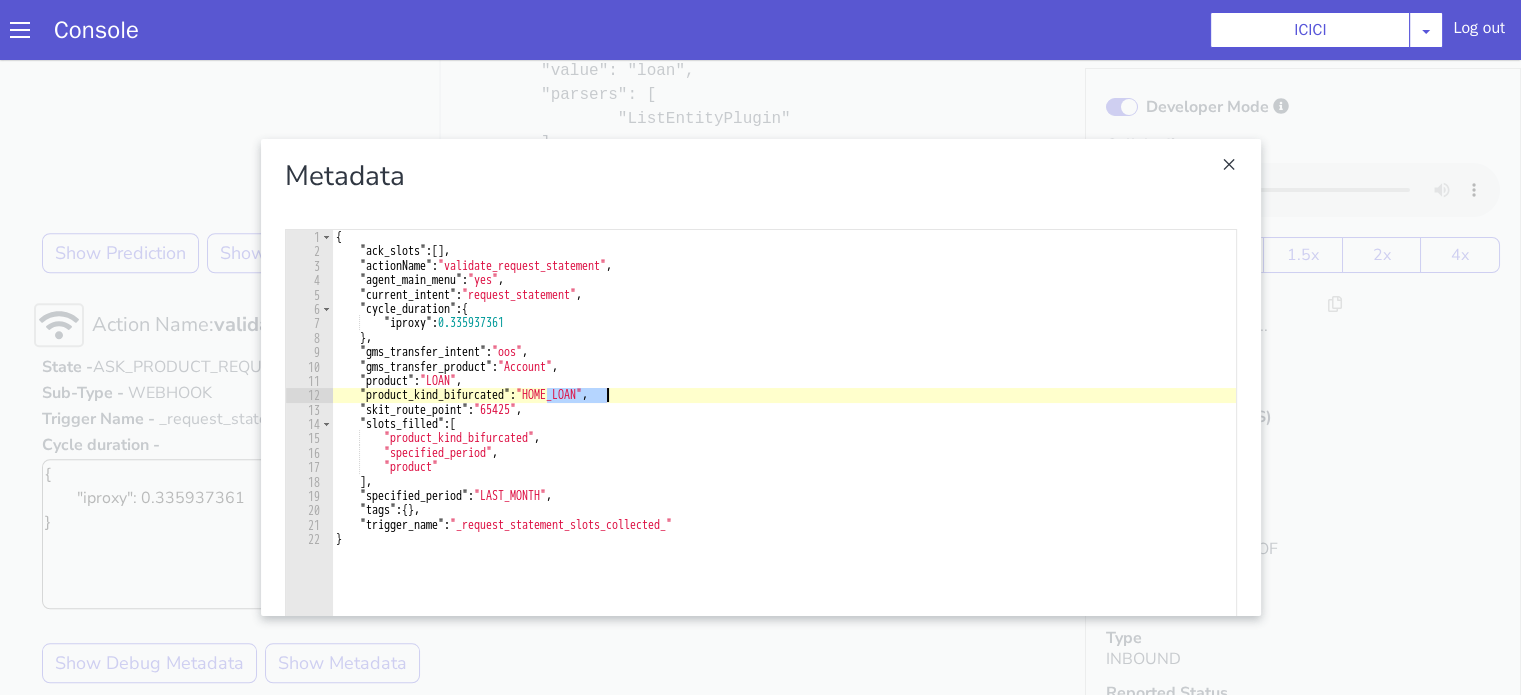 click at bounding box center (760, 377) 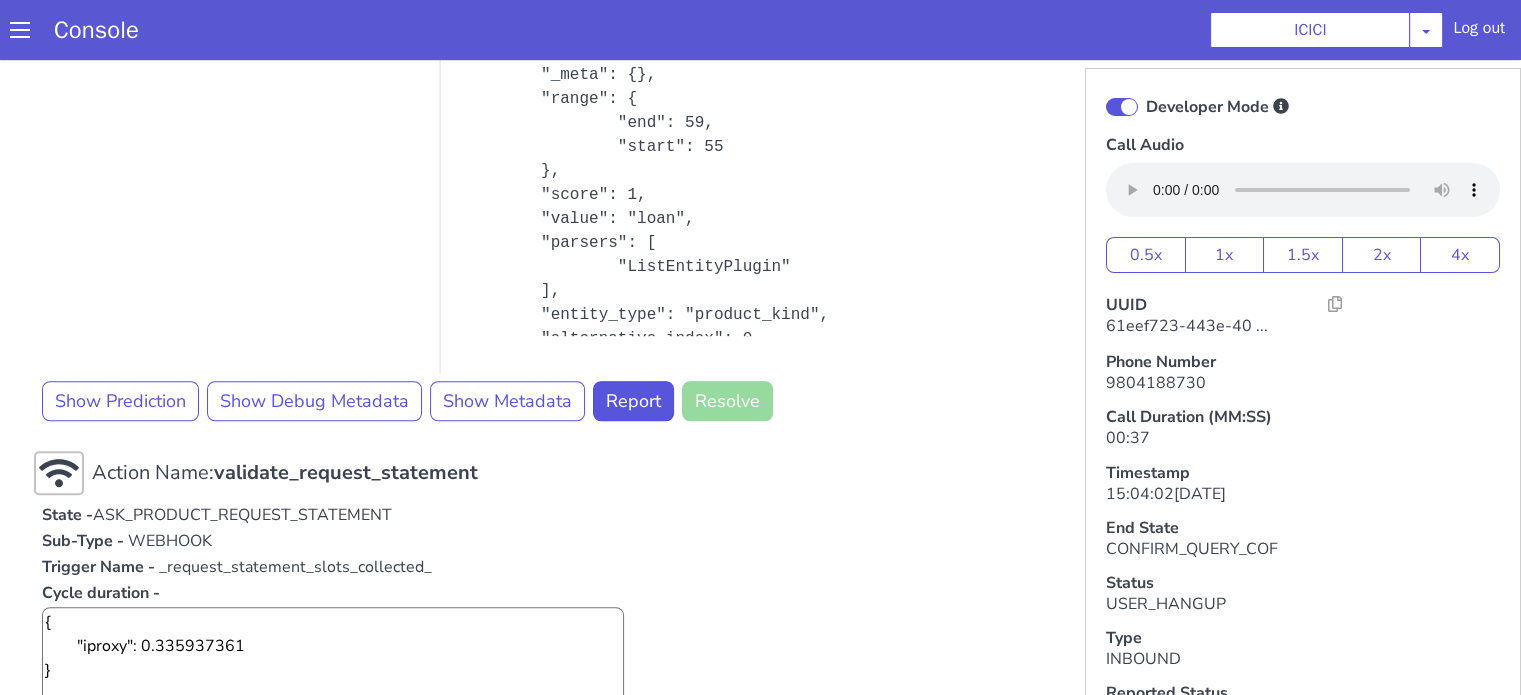 scroll, scrollTop: 1321, scrollLeft: 0, axis: vertical 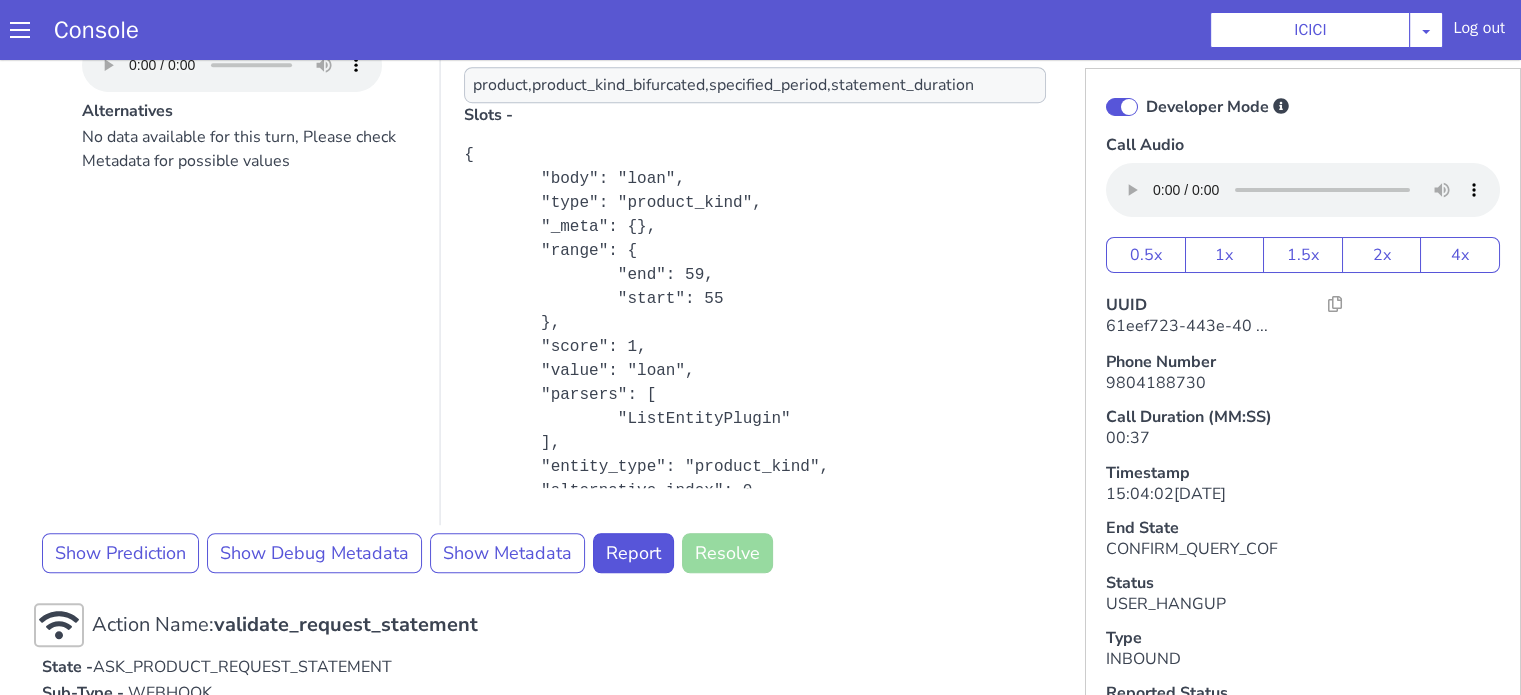 click on "No data available for this turn, Please check Metadata for possible values" at bounding box center [249, 325] 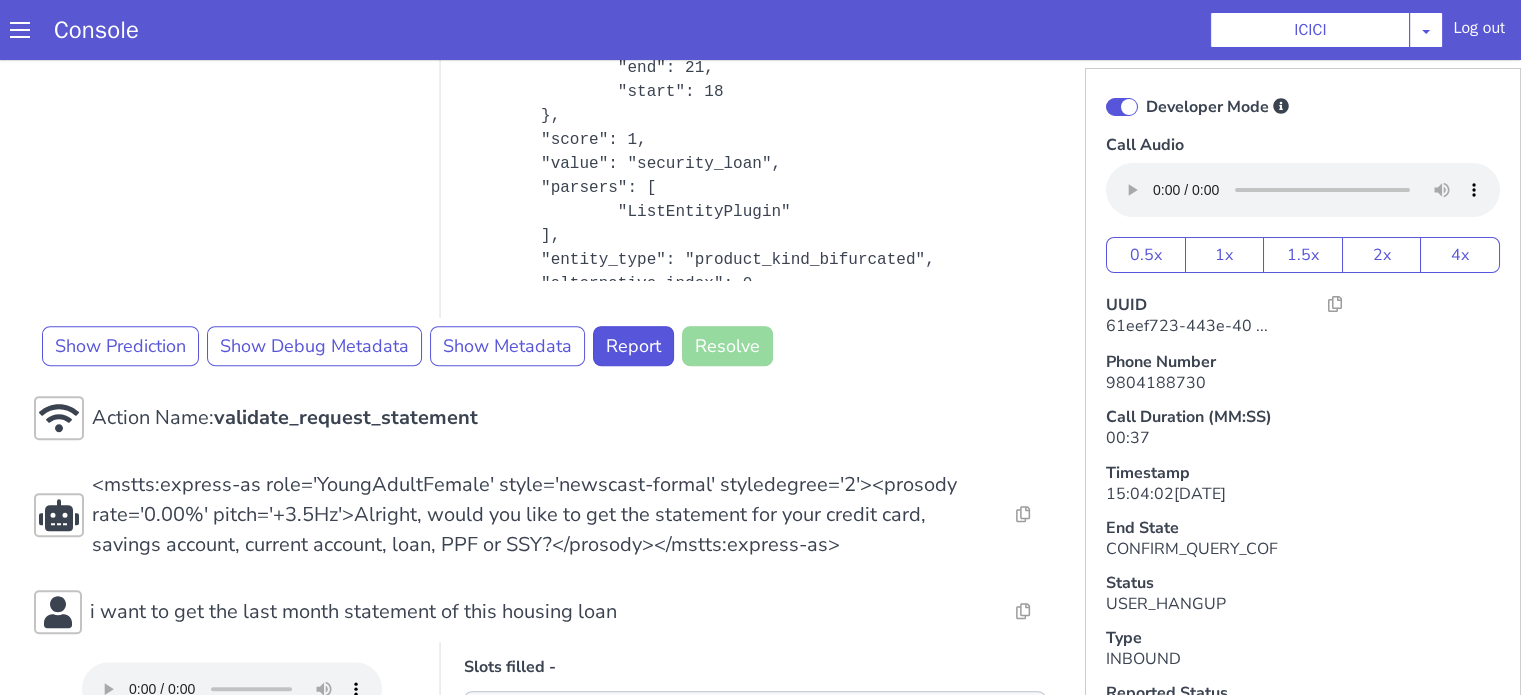 scroll, scrollTop: 621, scrollLeft: 0, axis: vertical 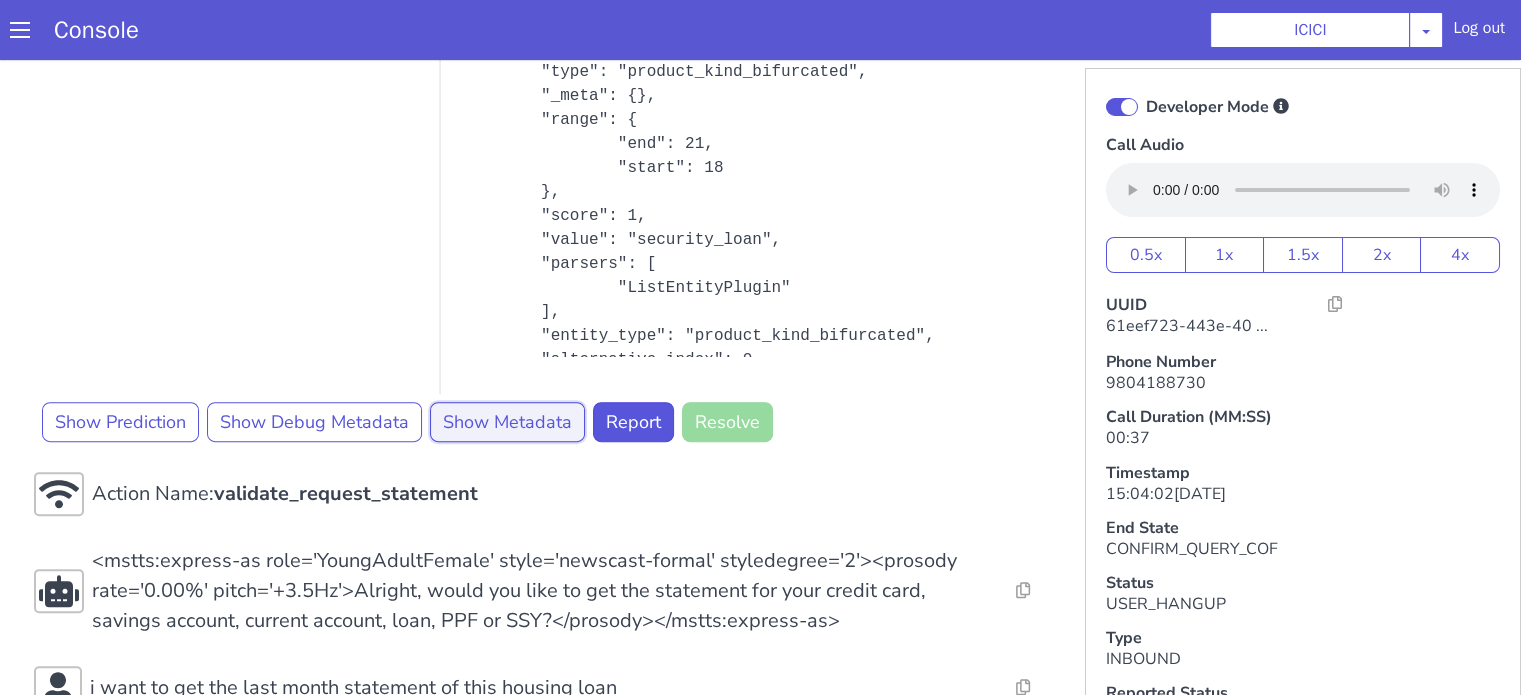 click on "Show Metadata" at bounding box center [507, 422] 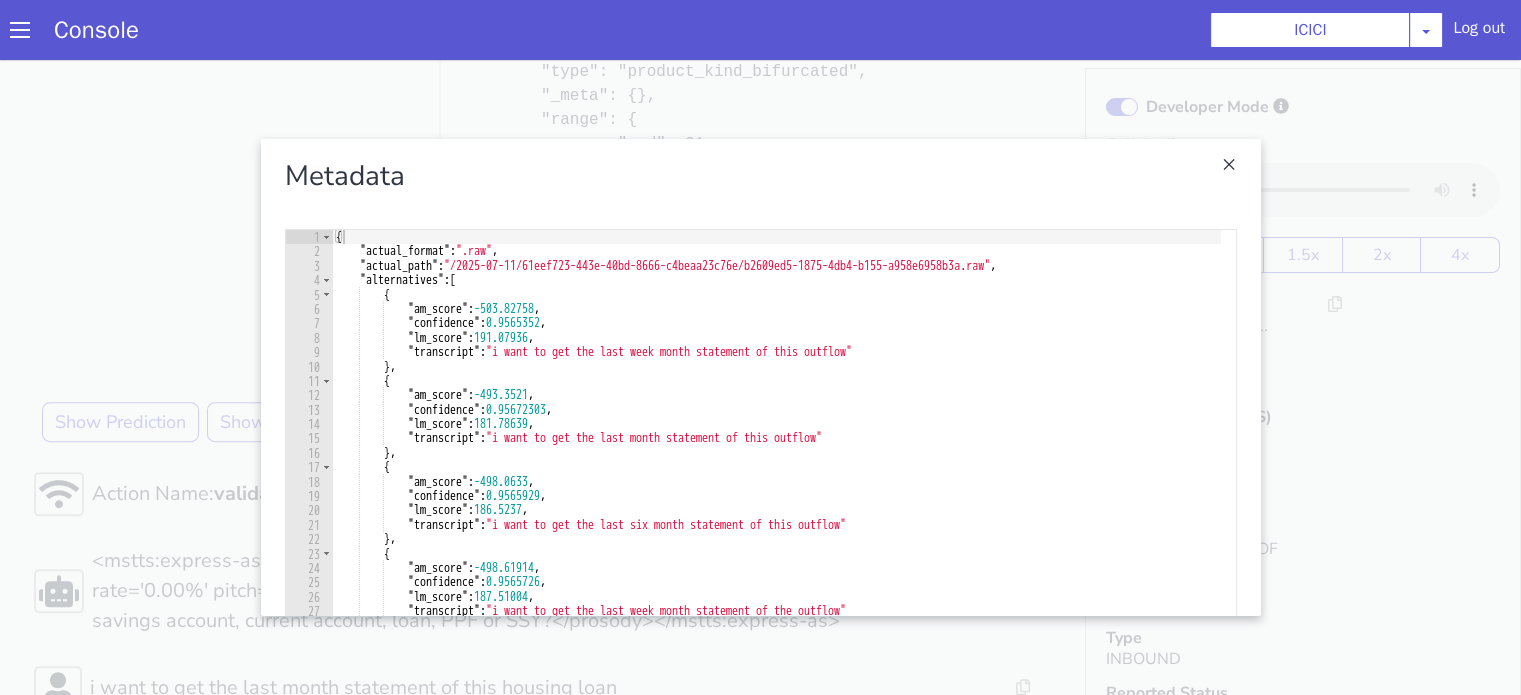 click at bounding box center (760, 377) 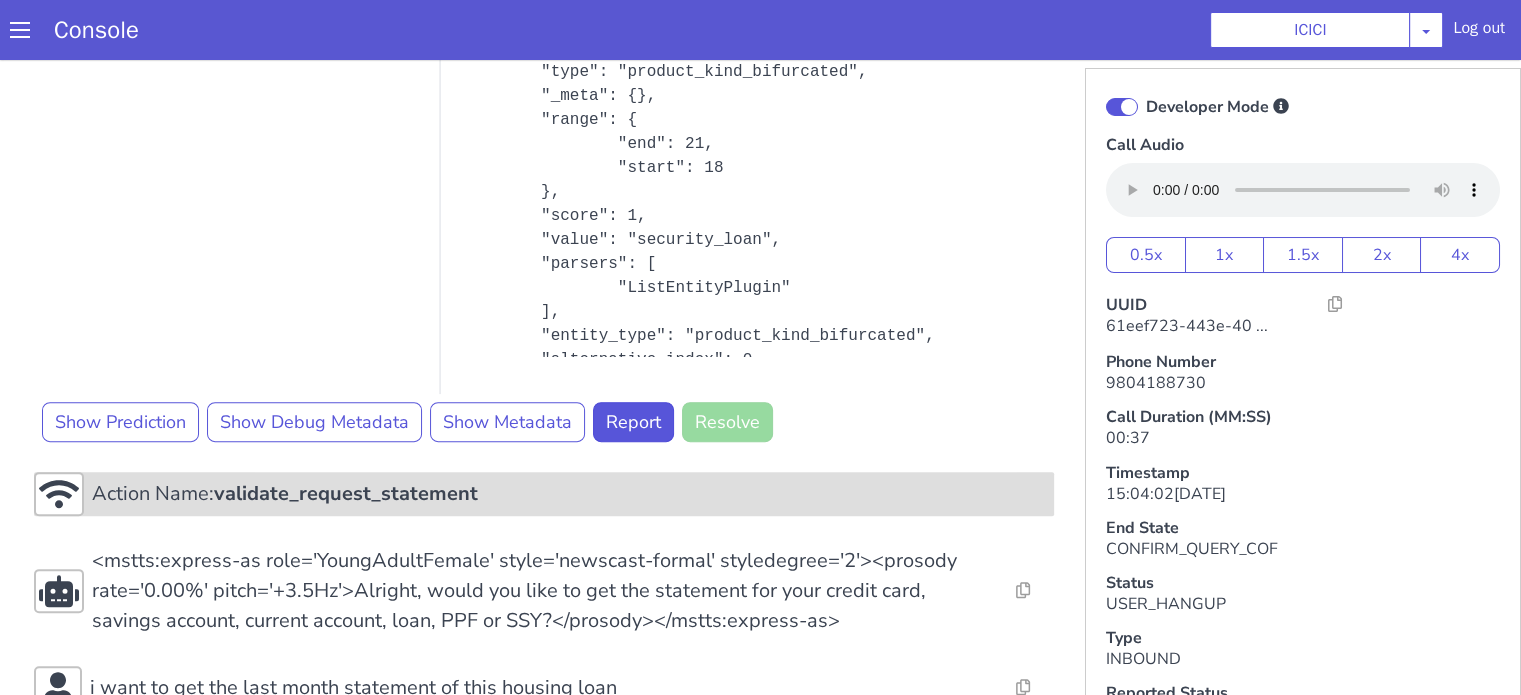 click on "validate_request_statement" at bounding box center [346, 493] 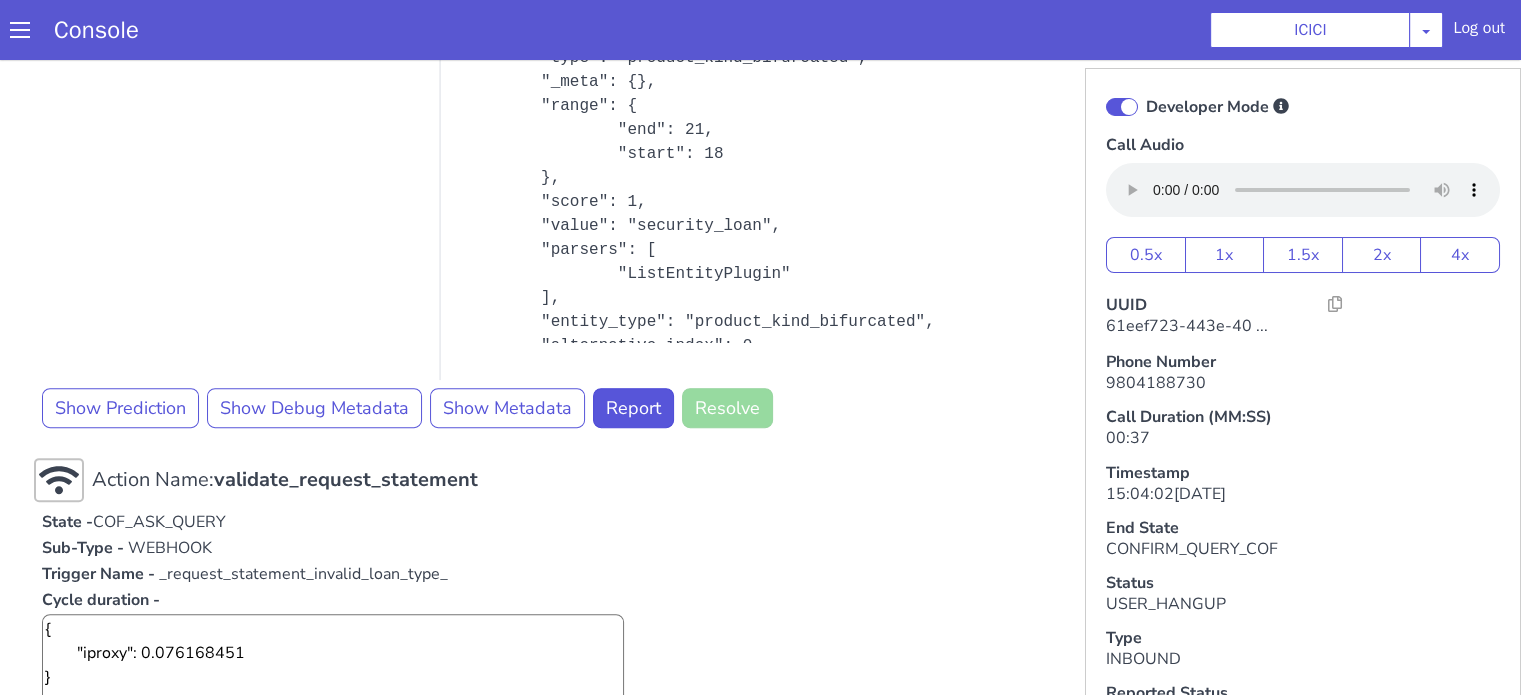 scroll, scrollTop: 921, scrollLeft: 0, axis: vertical 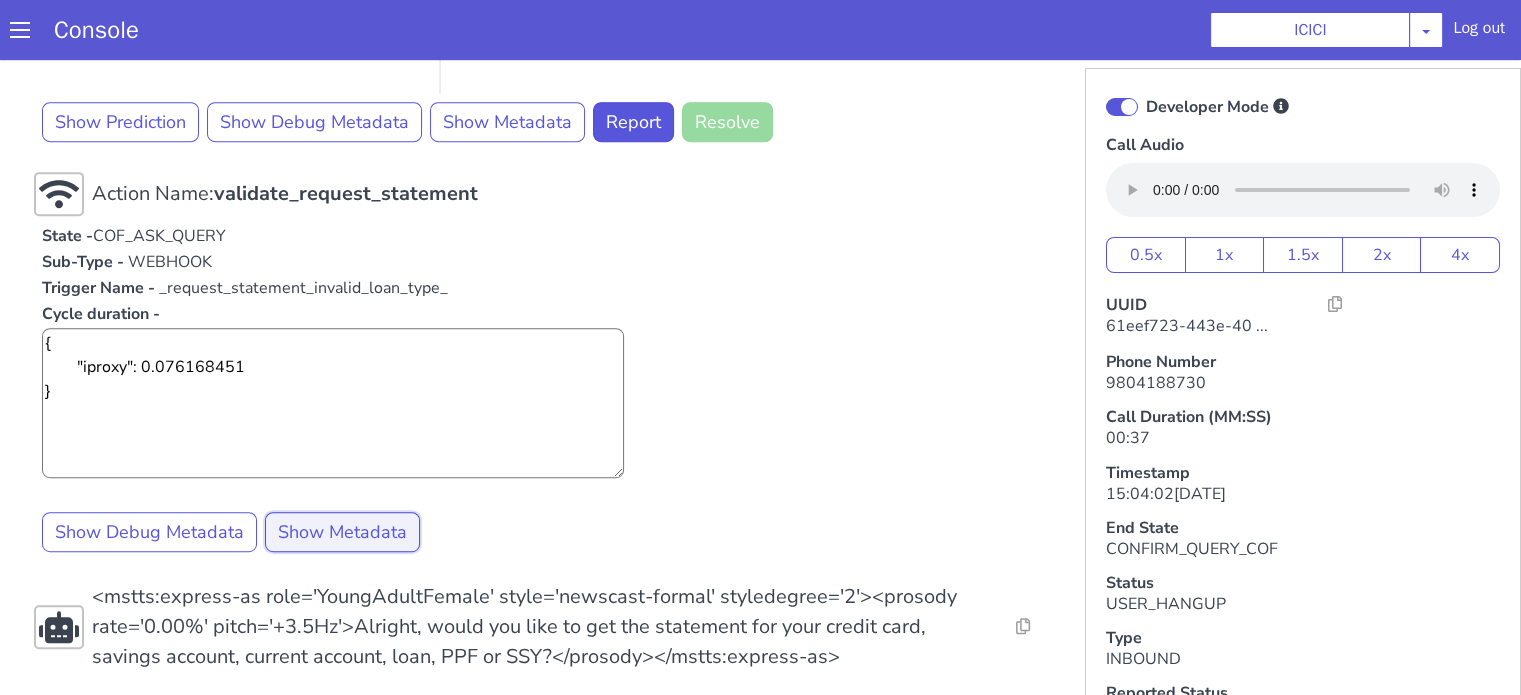 click on "Show Metadata" at bounding box center [342, 532] 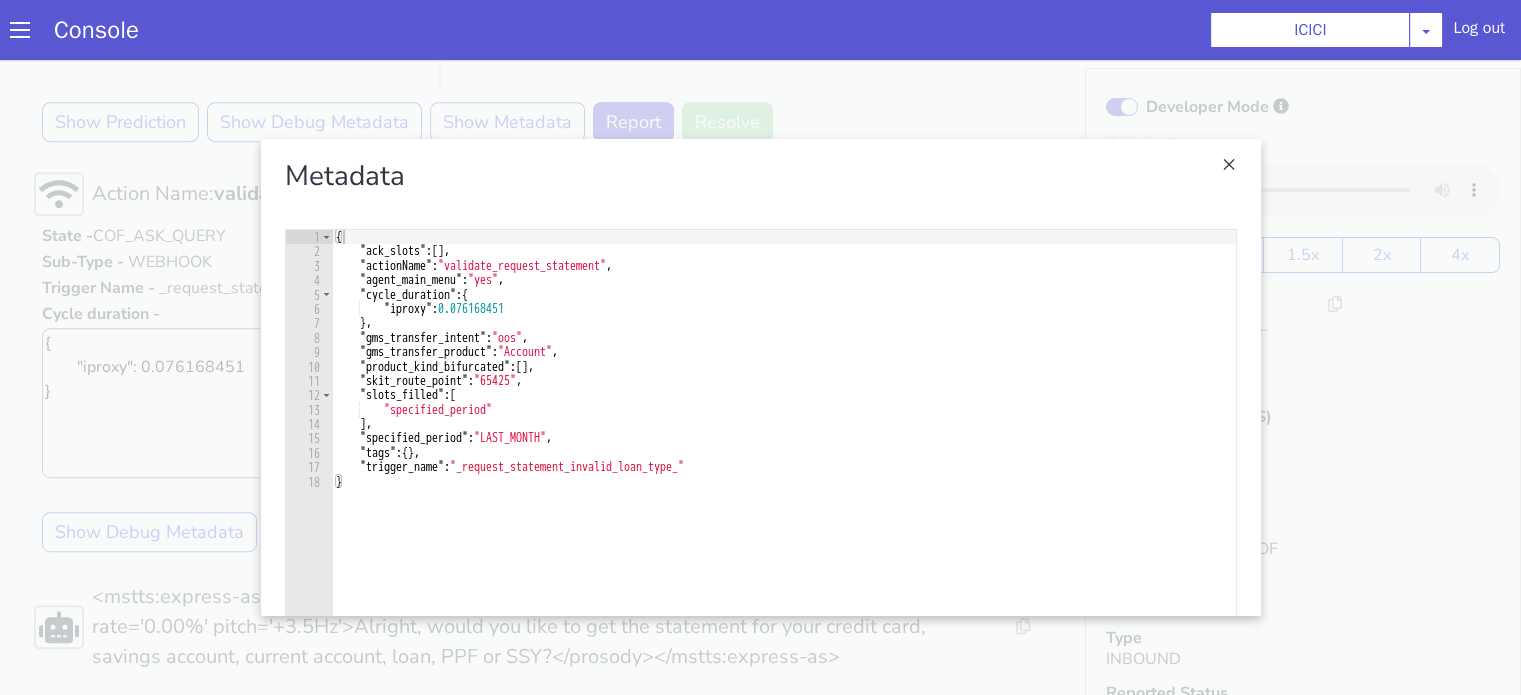 click at bounding box center (760, 377) 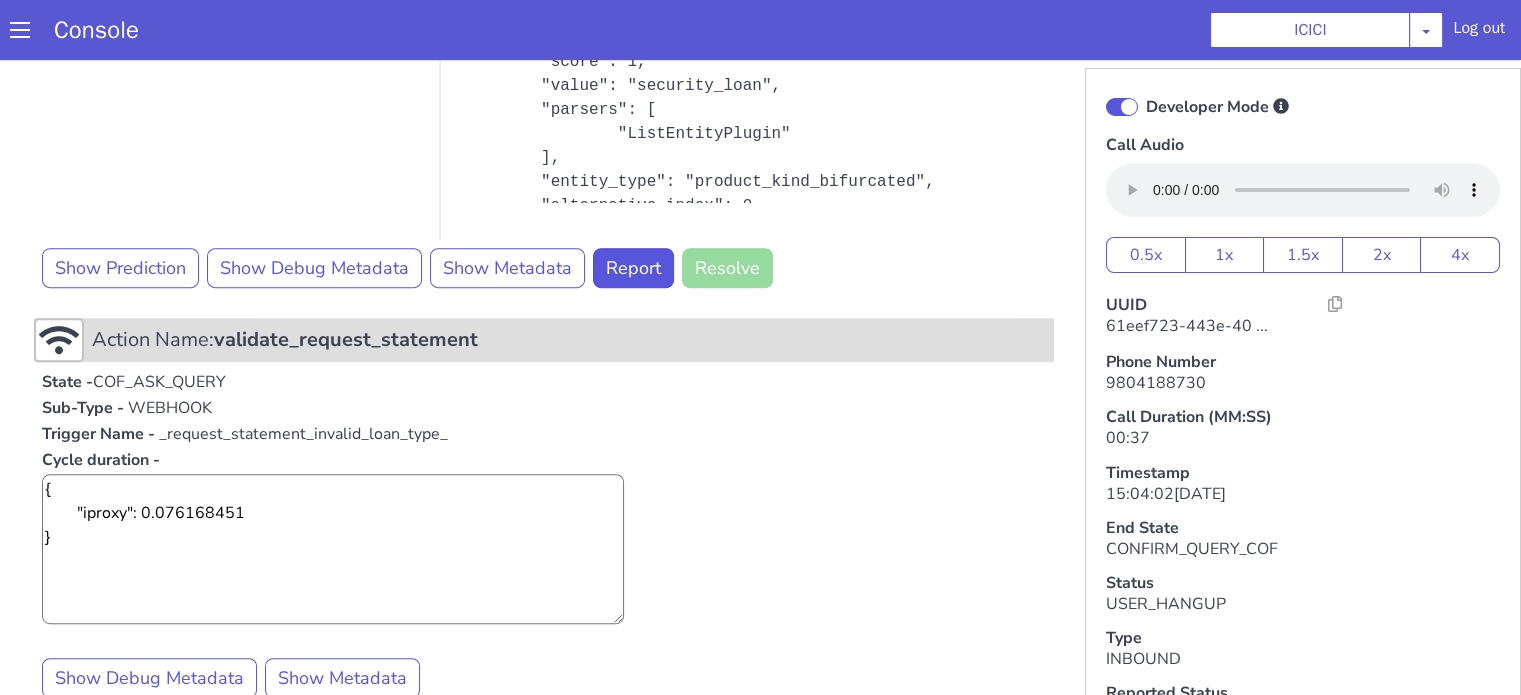 scroll, scrollTop: 800, scrollLeft: 0, axis: vertical 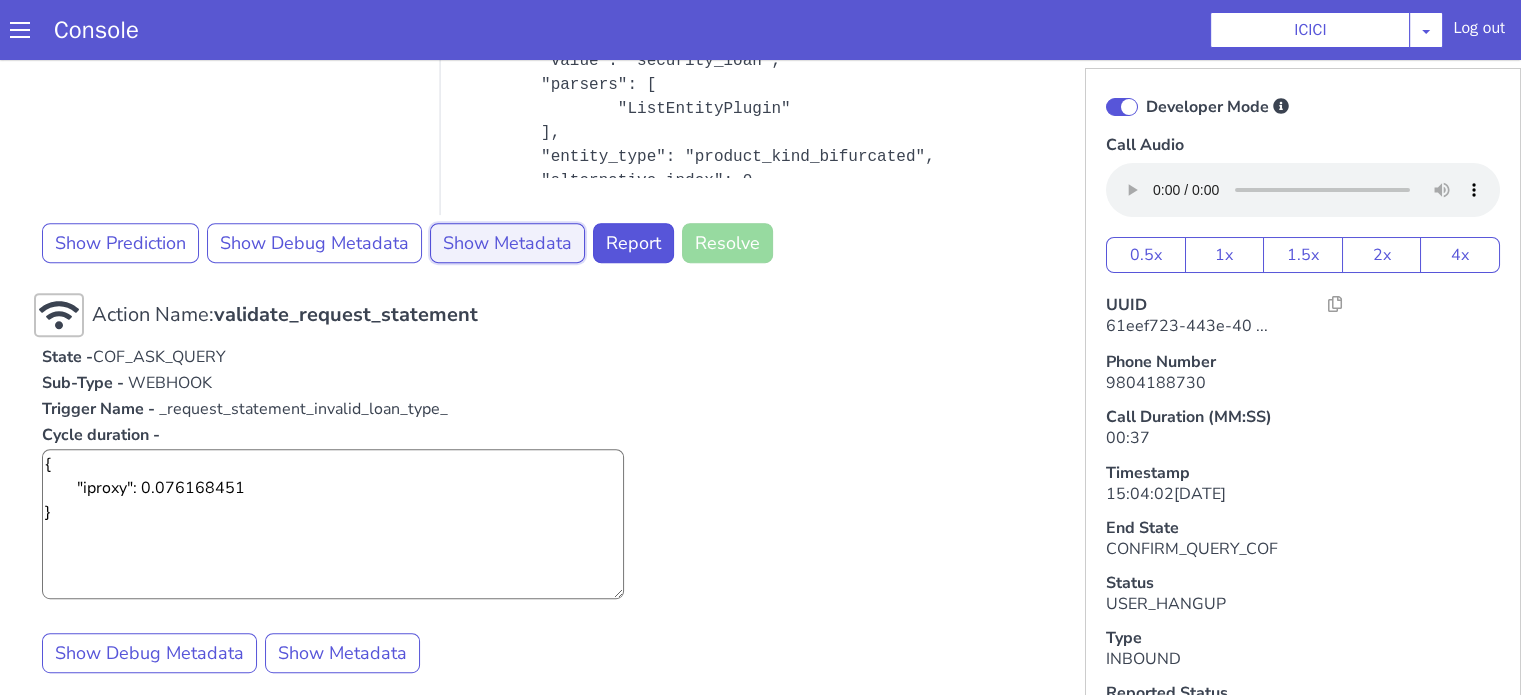 click on "Show Metadata" at bounding box center [507, 243] 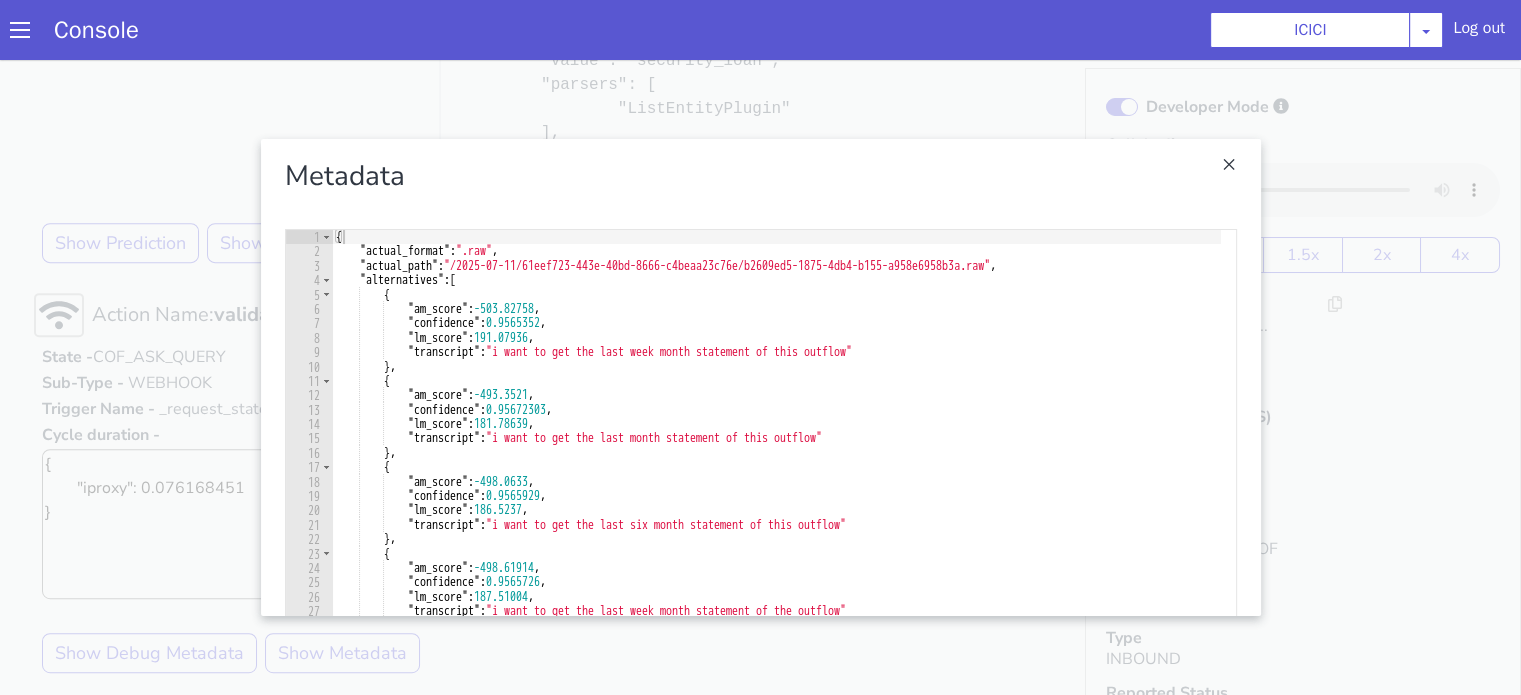 click at bounding box center [760, 377] 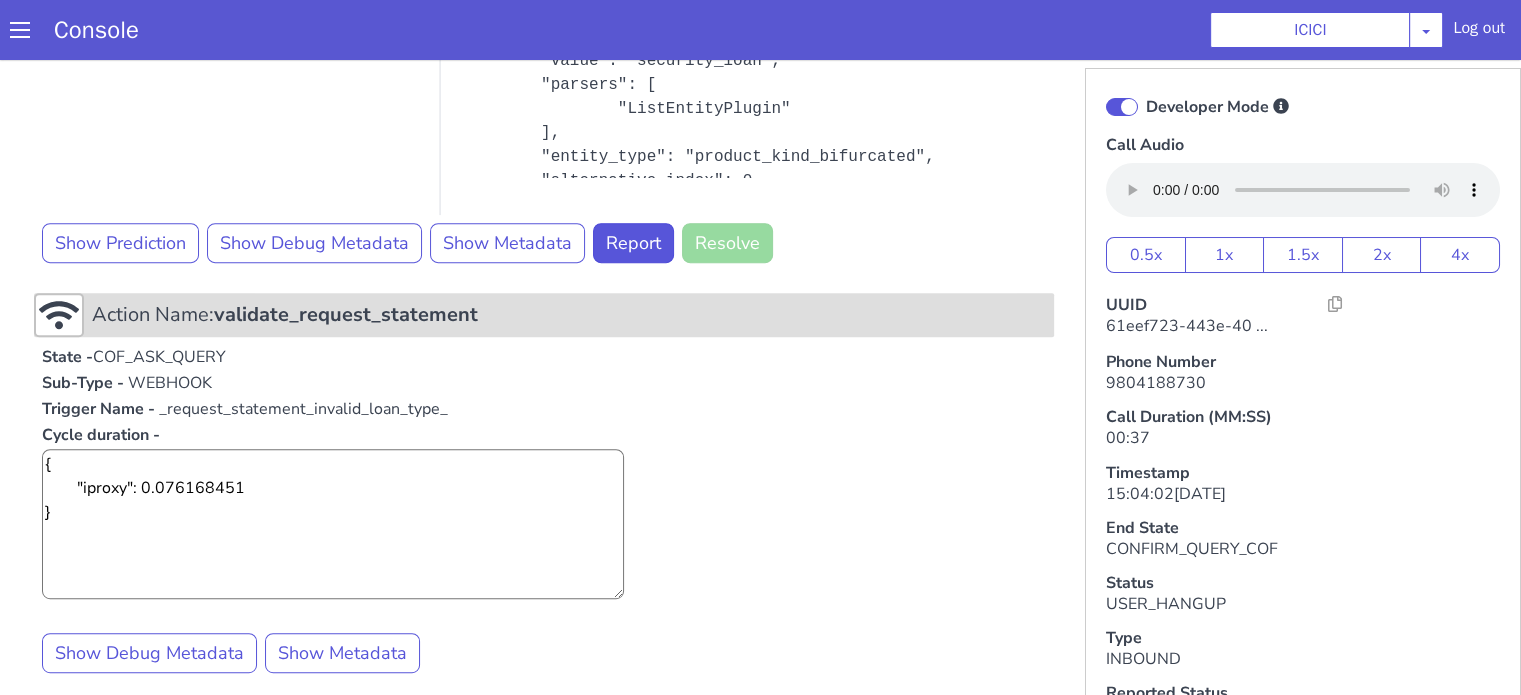 click on "validate_request_statement" at bounding box center (346, 314) 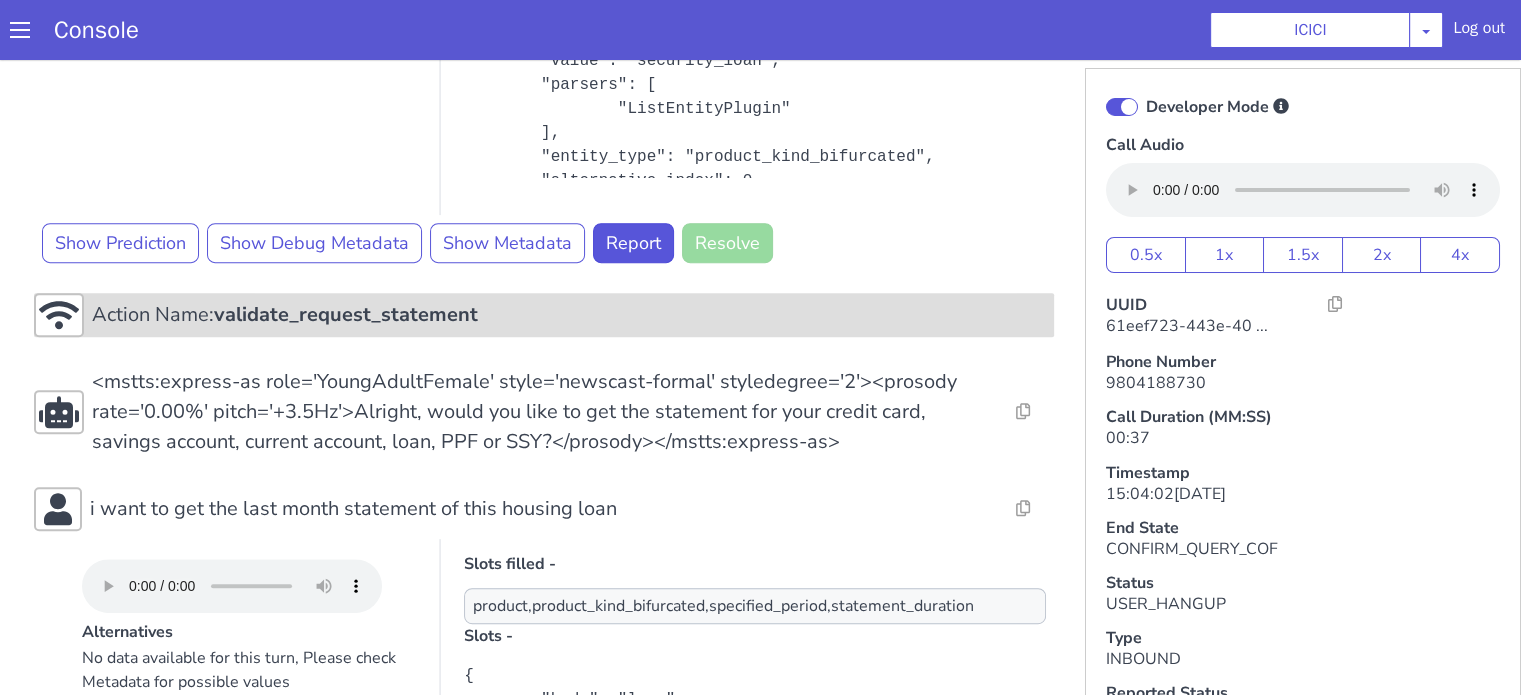 click on "validate_request_statement" at bounding box center [346, 314] 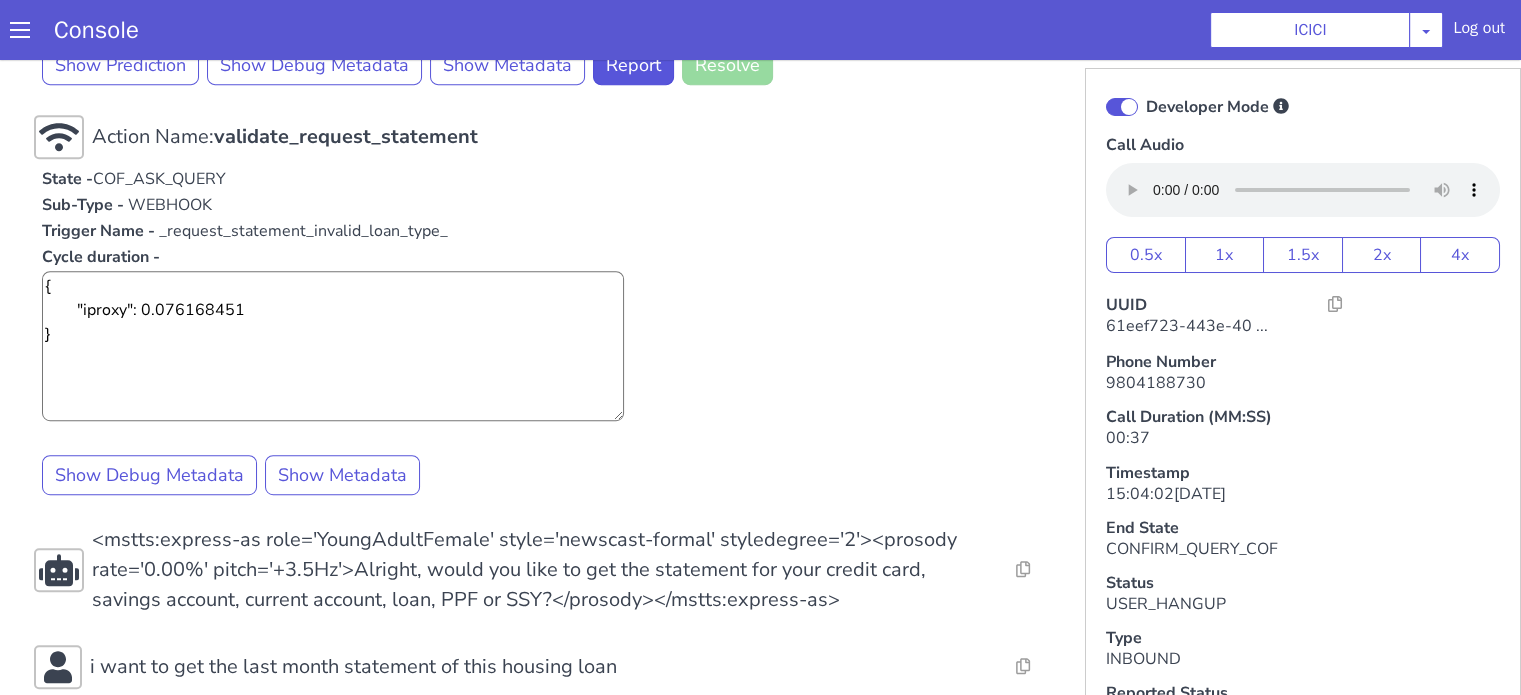 scroll, scrollTop: 1100, scrollLeft: 0, axis: vertical 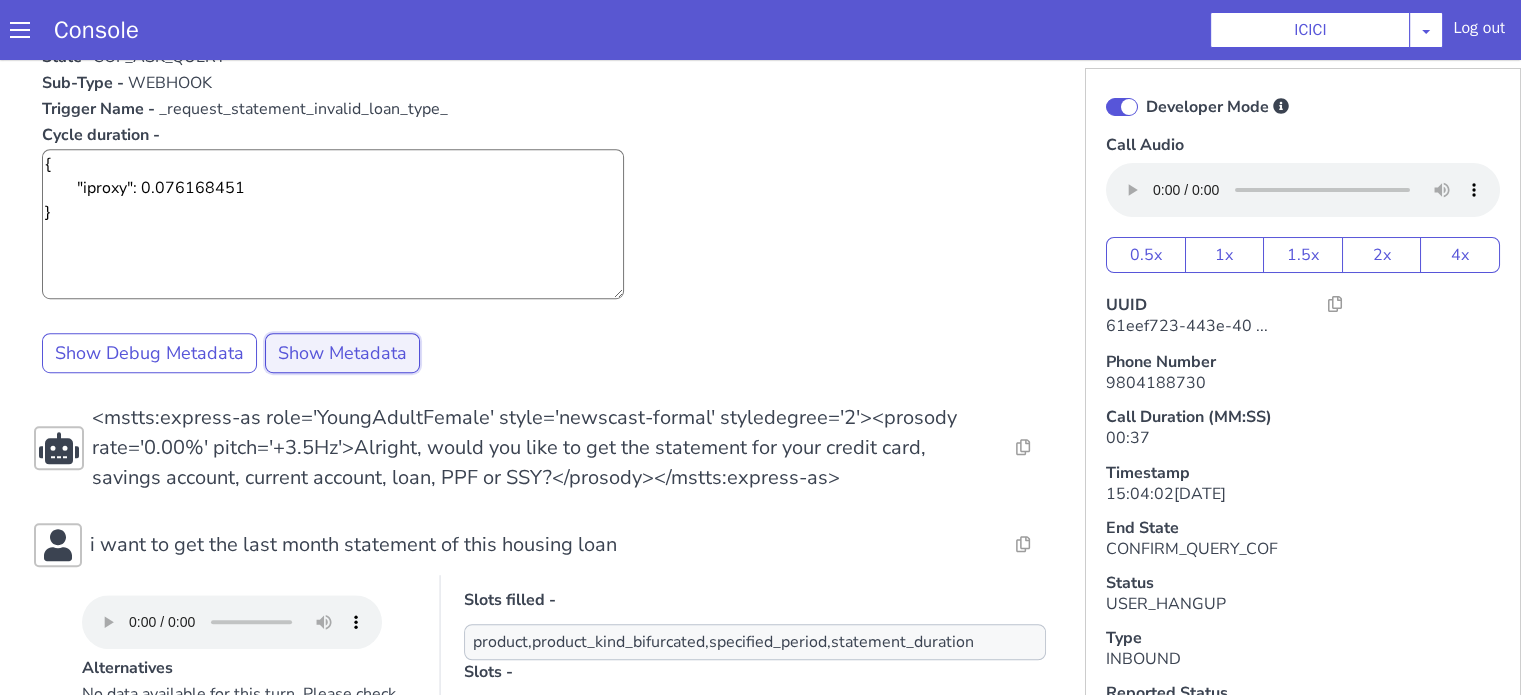 click on "Show Metadata" at bounding box center [342, 353] 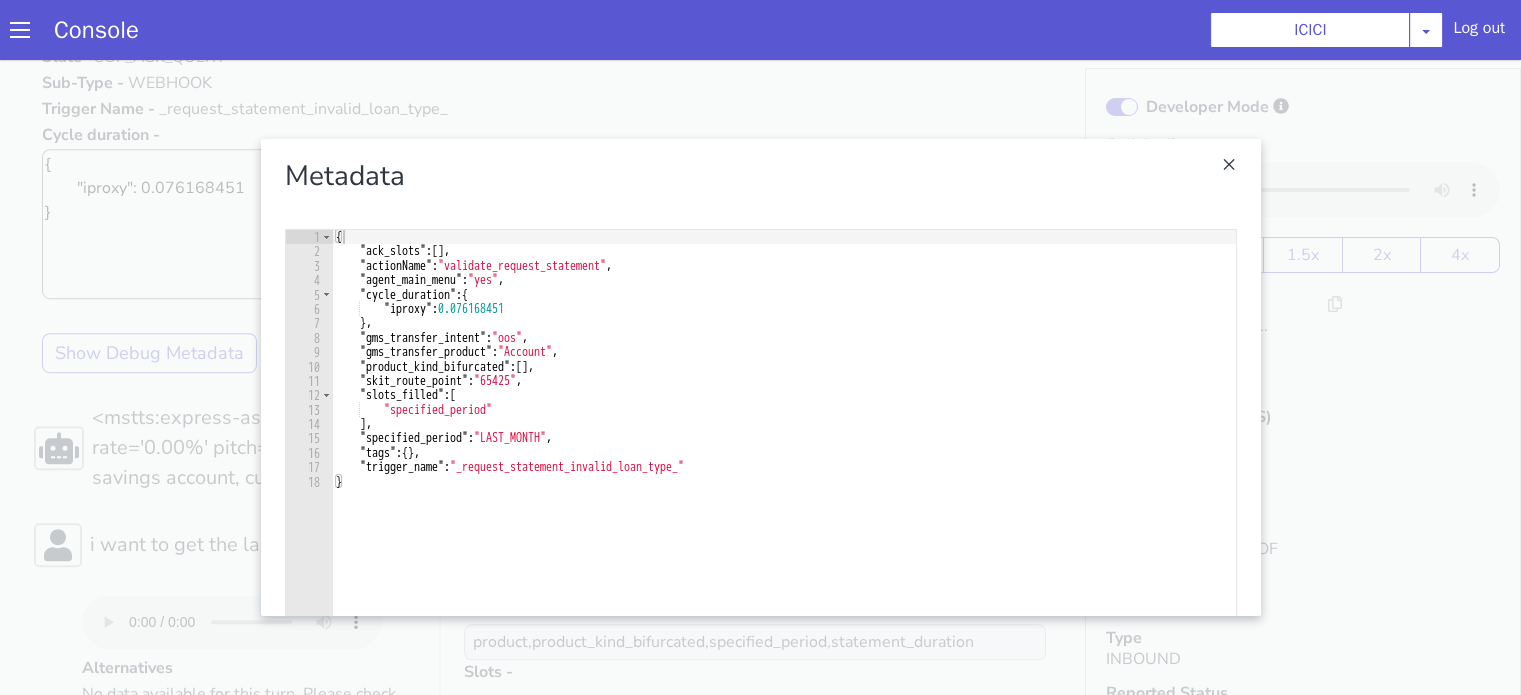 click at bounding box center (760, 377) 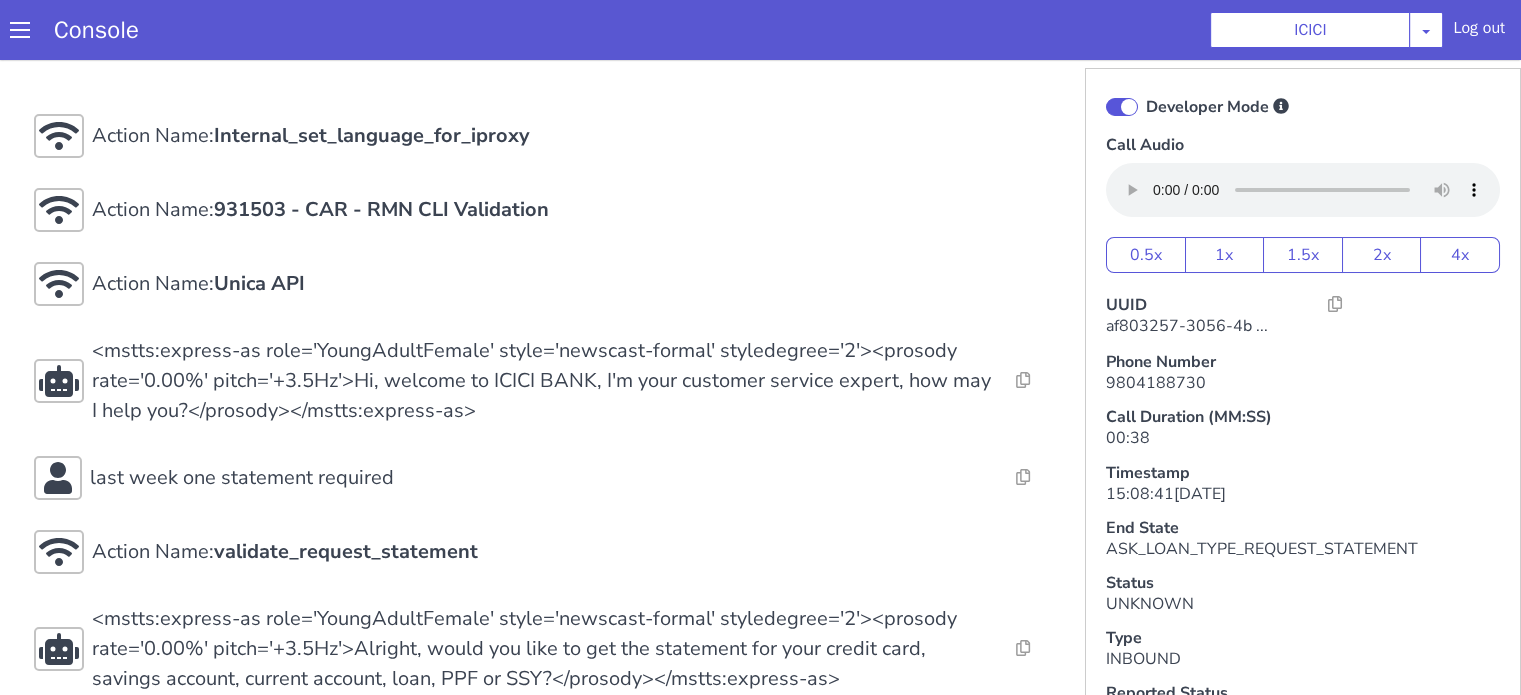 scroll, scrollTop: 0, scrollLeft: 0, axis: both 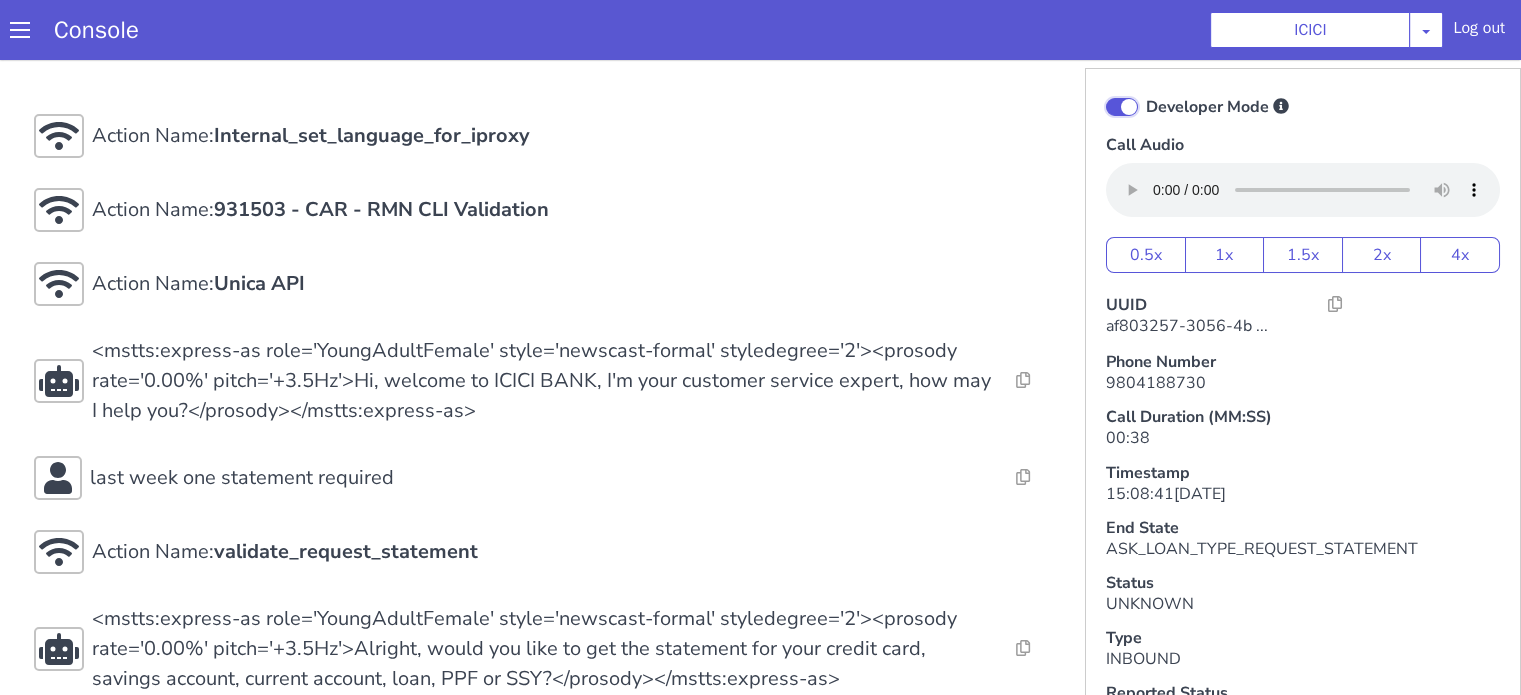 click on "Developer Mode" at bounding box center [1427, 1039] 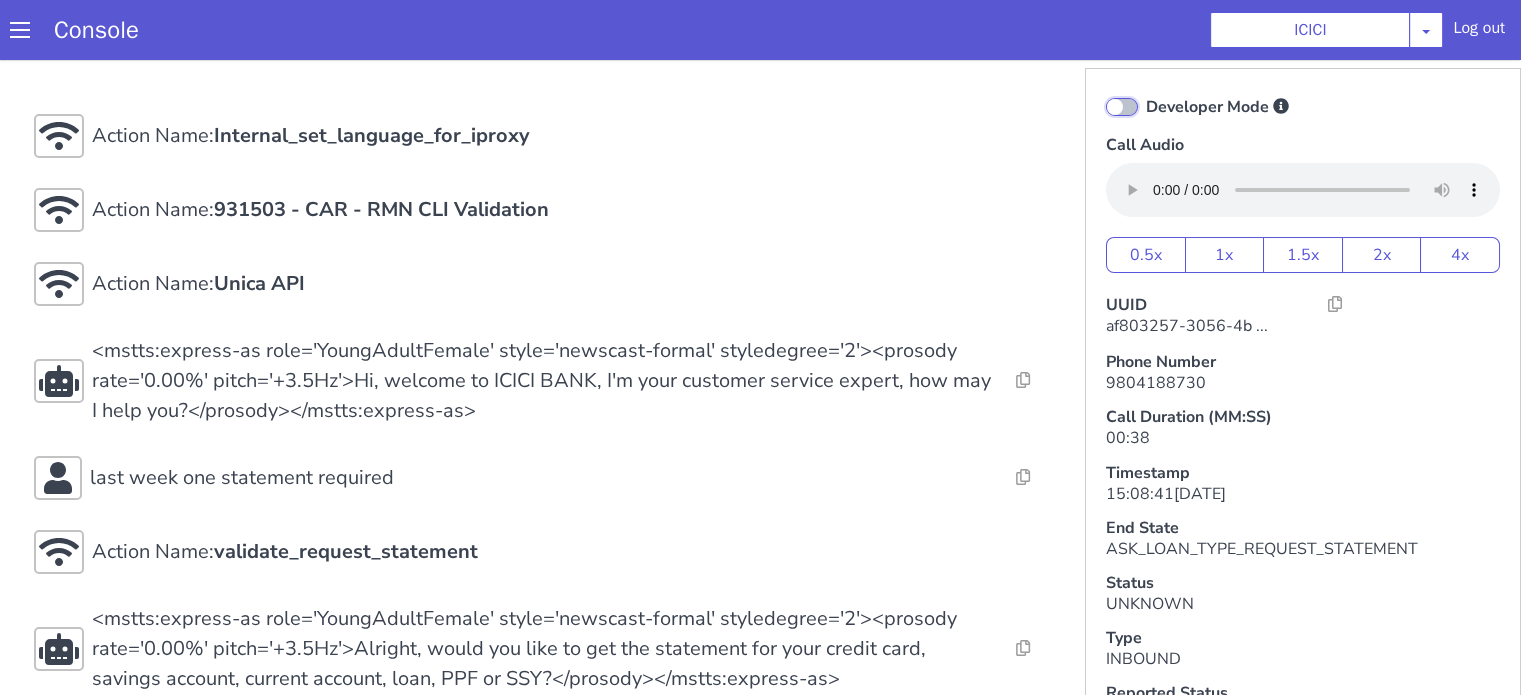 checkbox on "false" 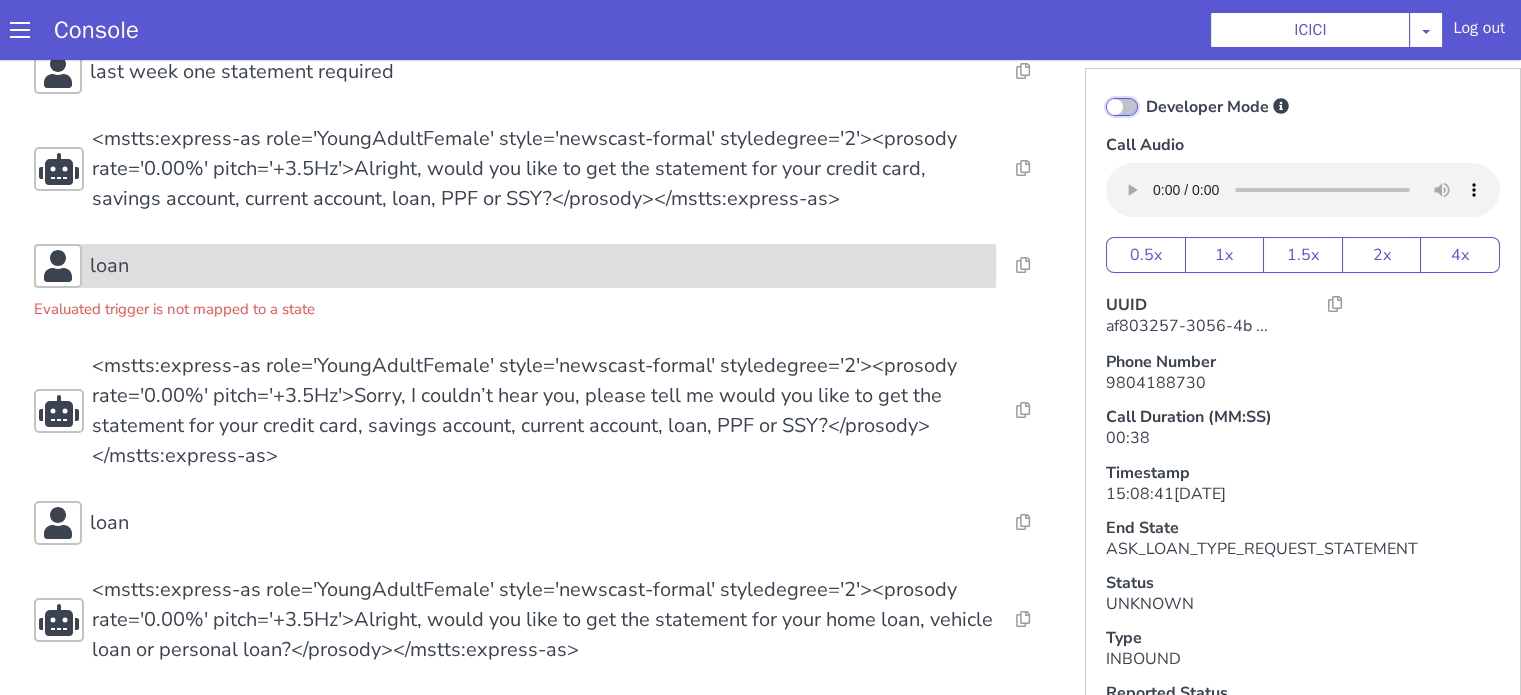 scroll, scrollTop: 188, scrollLeft: 0, axis: vertical 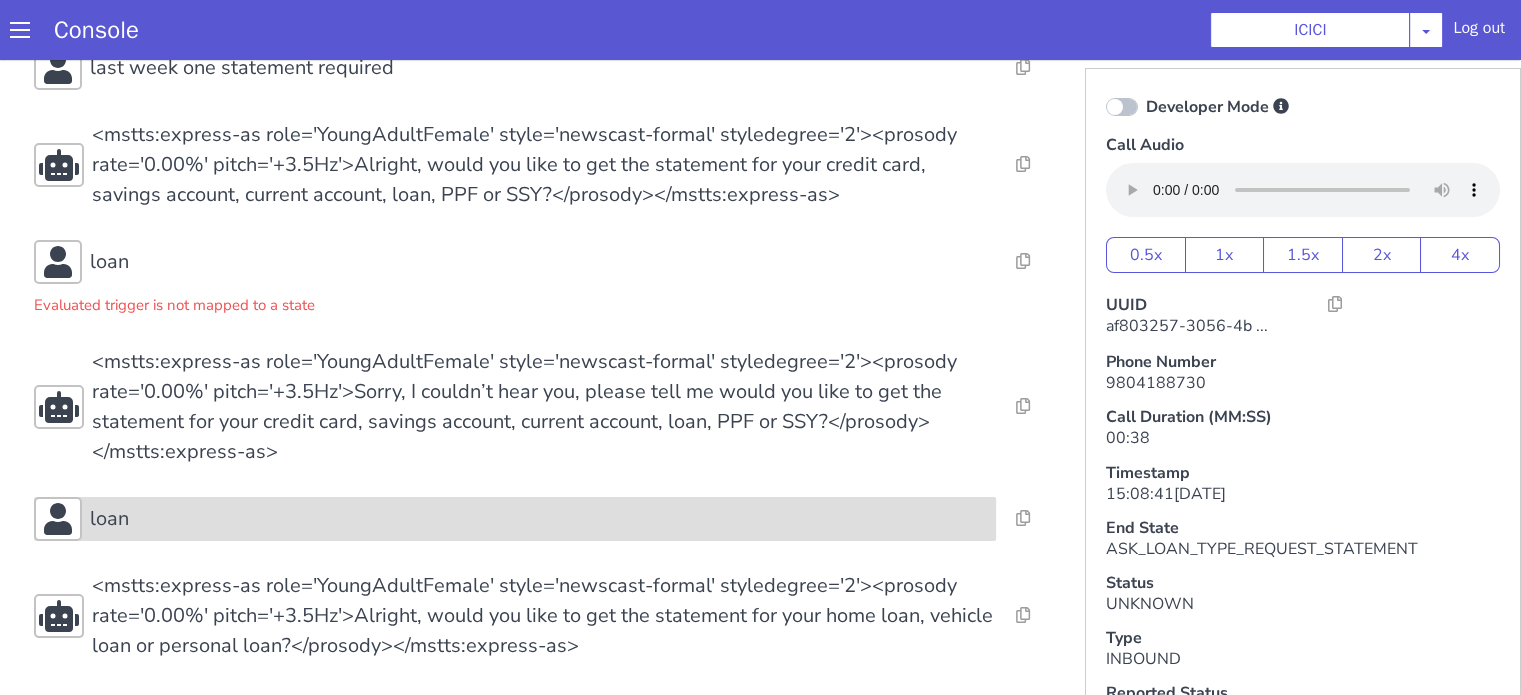 click on "loan" at bounding box center (2080, 688) 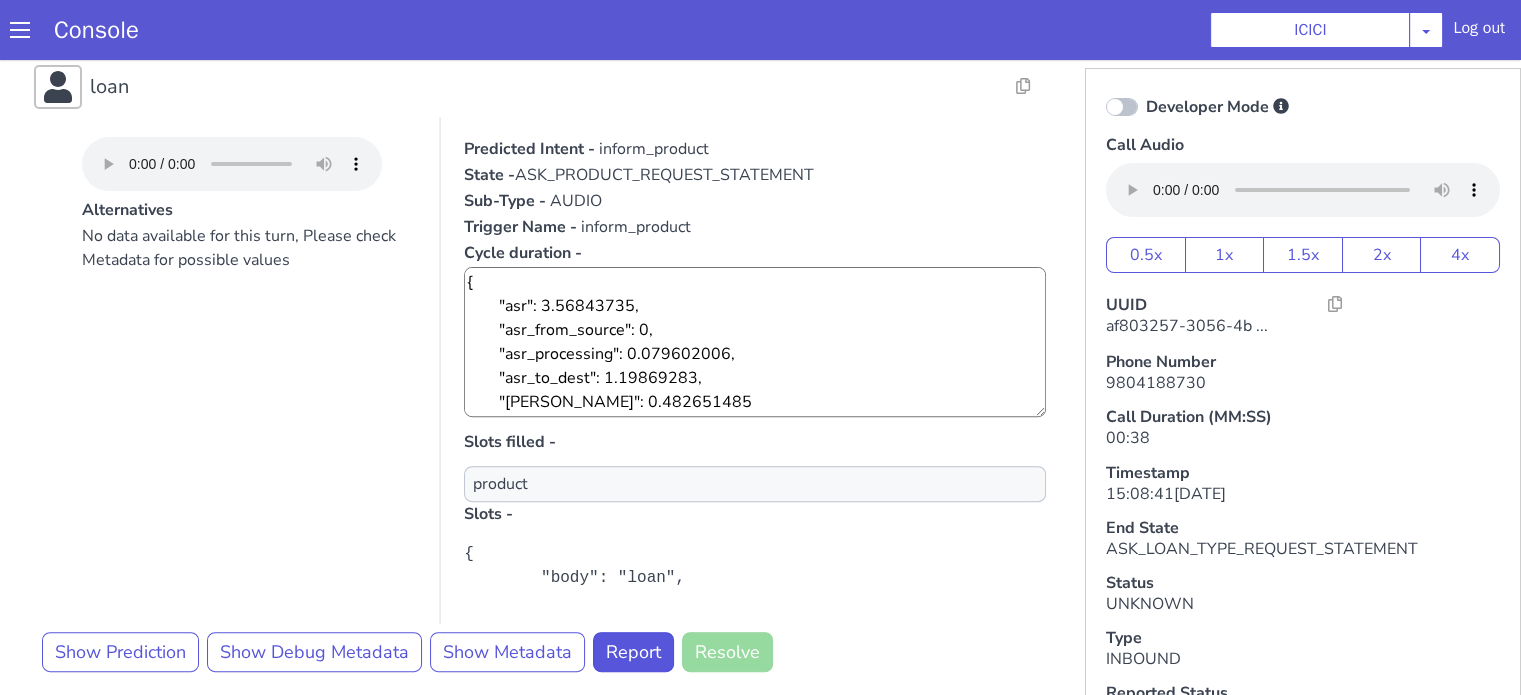 scroll, scrollTop: 588, scrollLeft: 0, axis: vertical 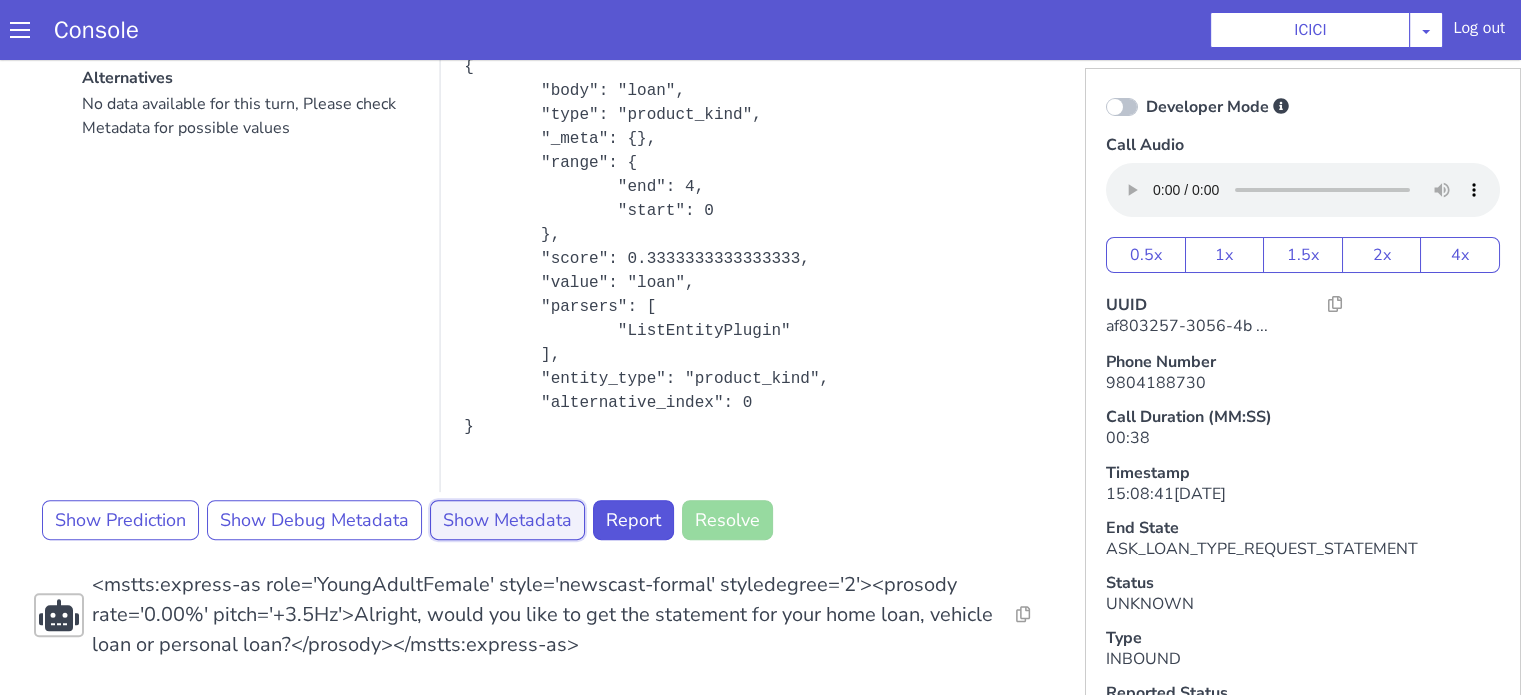 click on "Show Metadata" at bounding box center (1598, 1550) 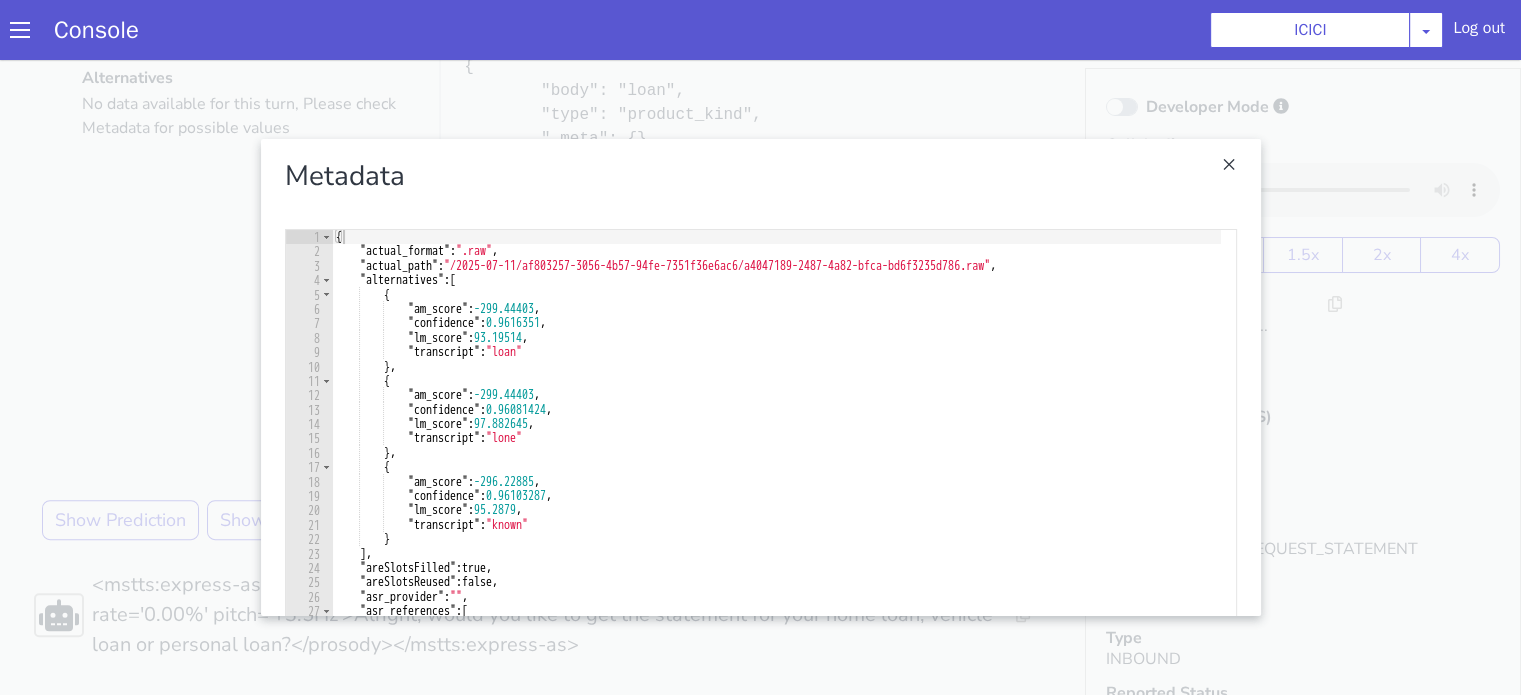 click at bounding box center (711, 729) 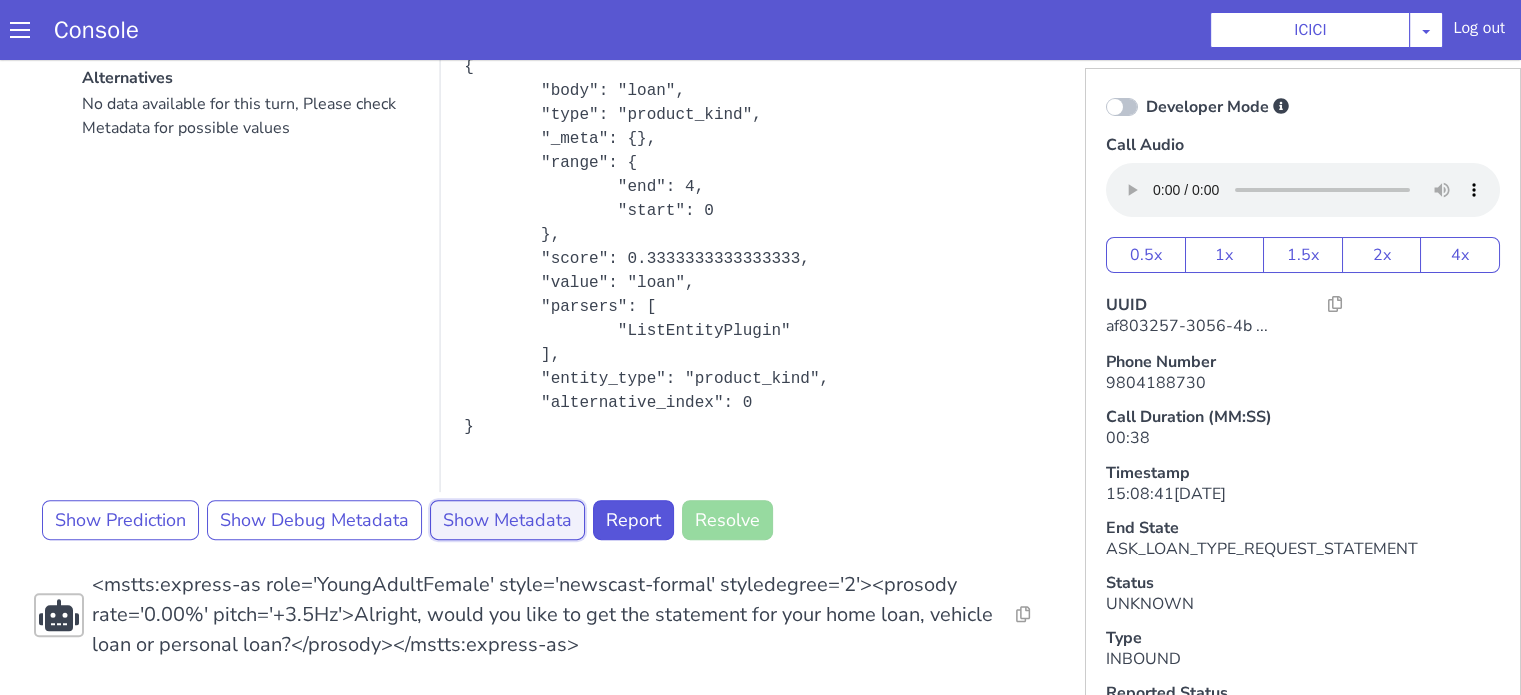 click on "Show Metadata" at bounding box center (480, 1008) 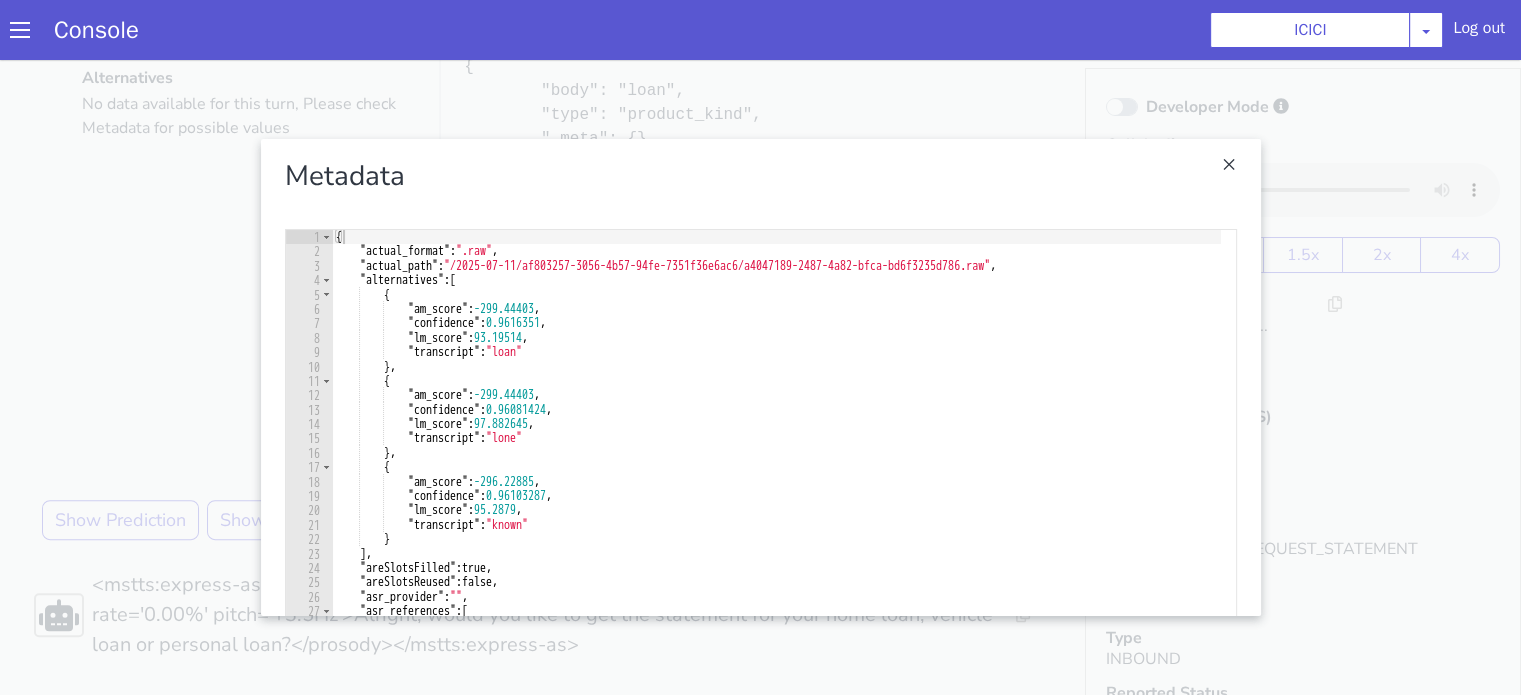 click at bounding box center (1924, 1370) 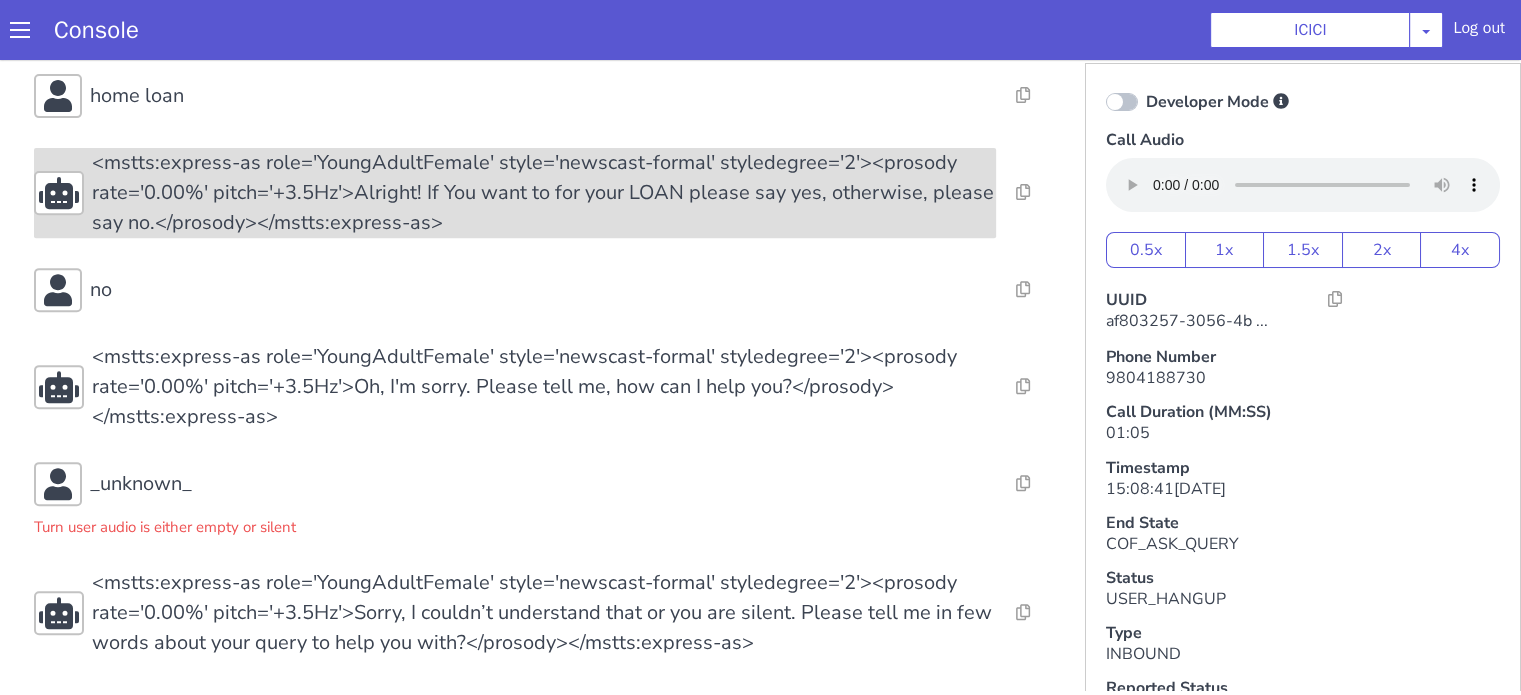 scroll, scrollTop: 700, scrollLeft: 0, axis: vertical 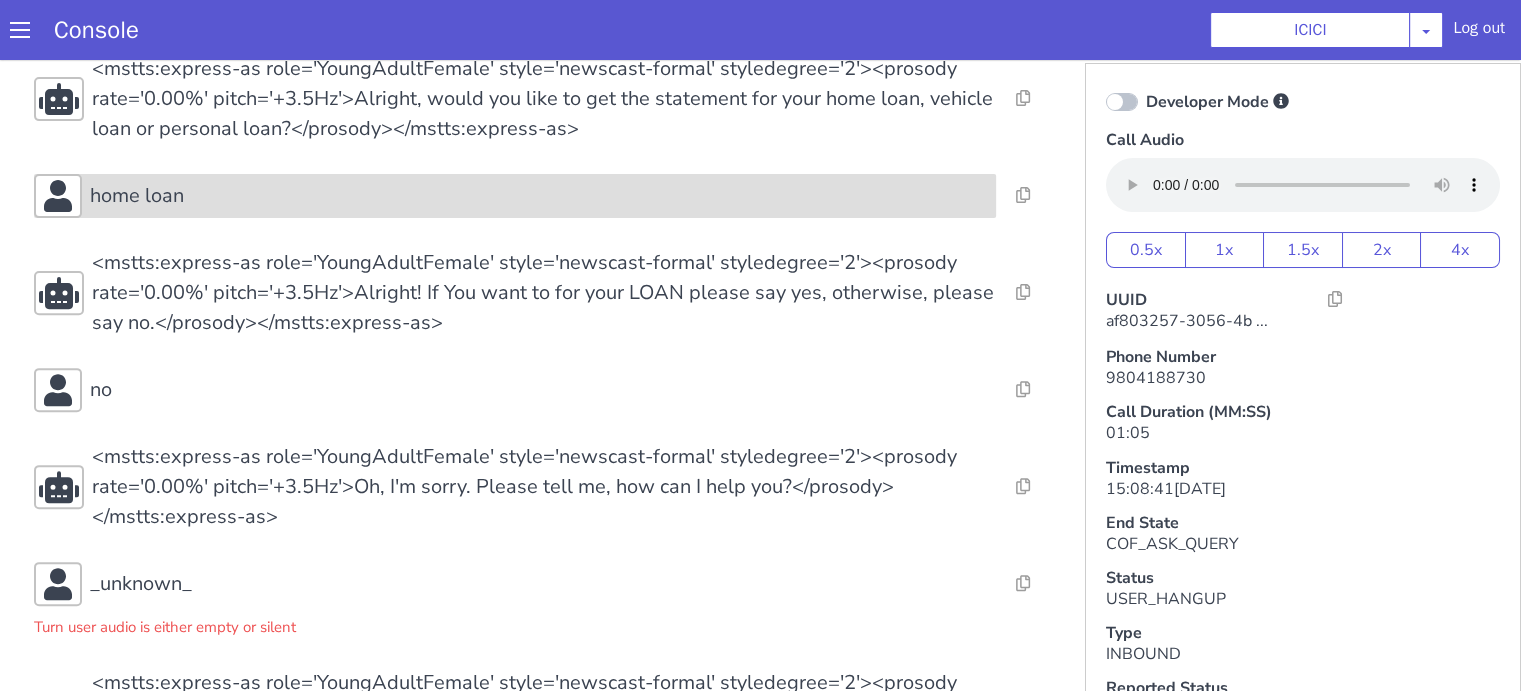 click on "home loan" at bounding box center [1017, 1246] 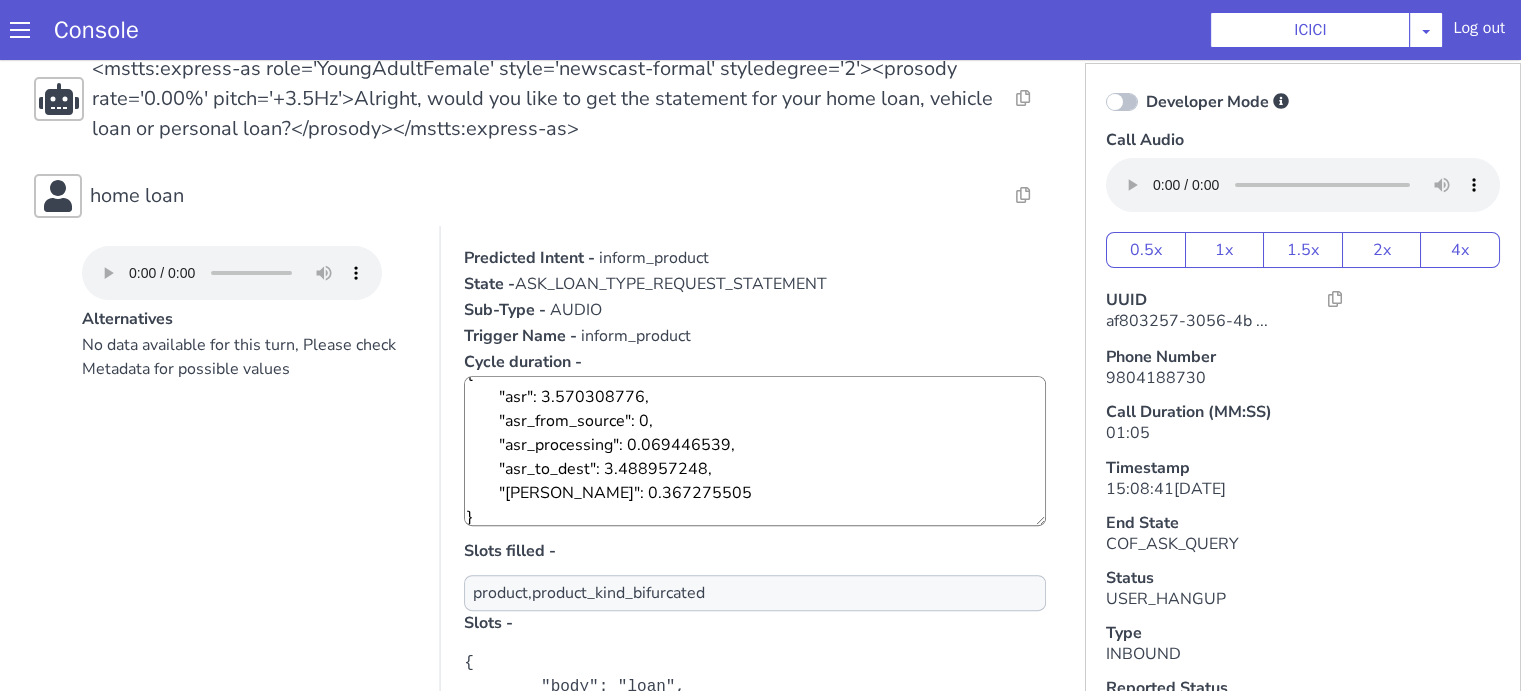 scroll, scrollTop: 24, scrollLeft: 0, axis: vertical 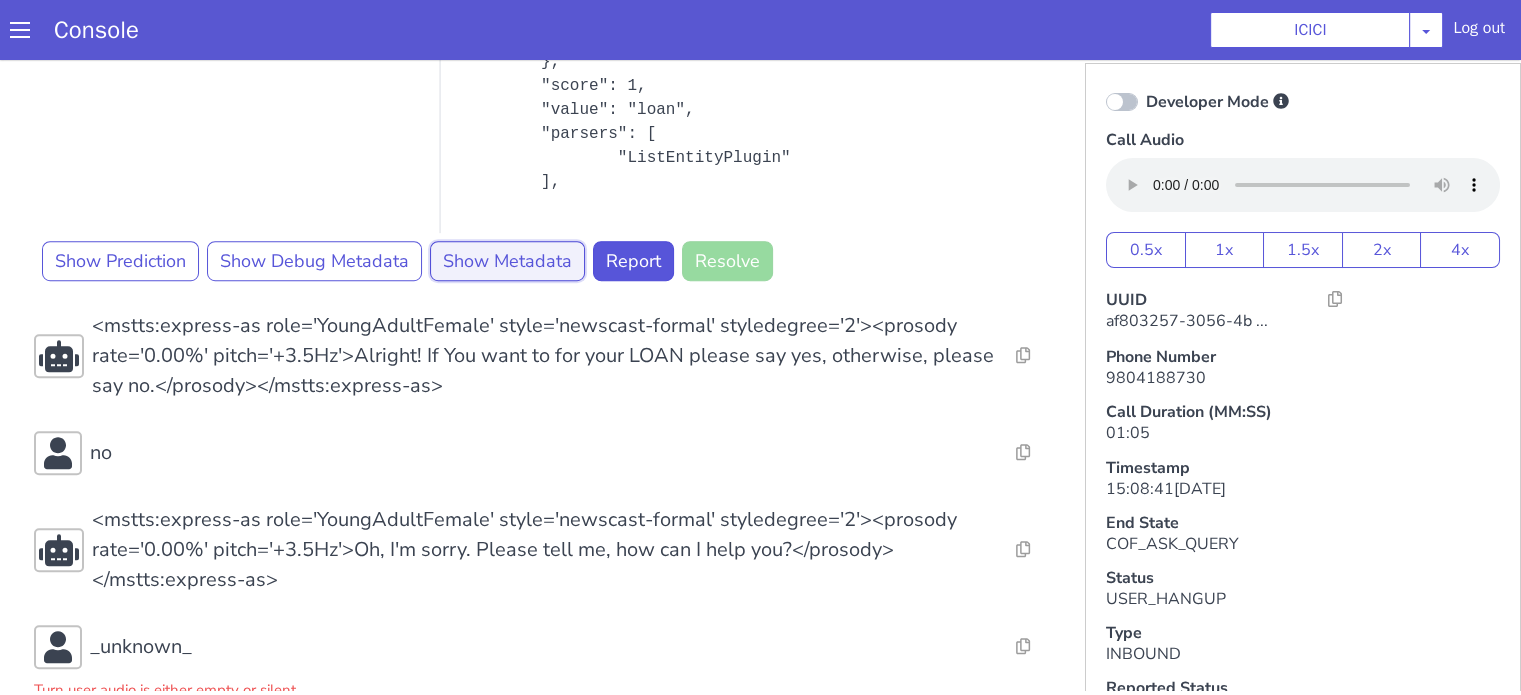 click on "Show Metadata" at bounding box center (458, 613) 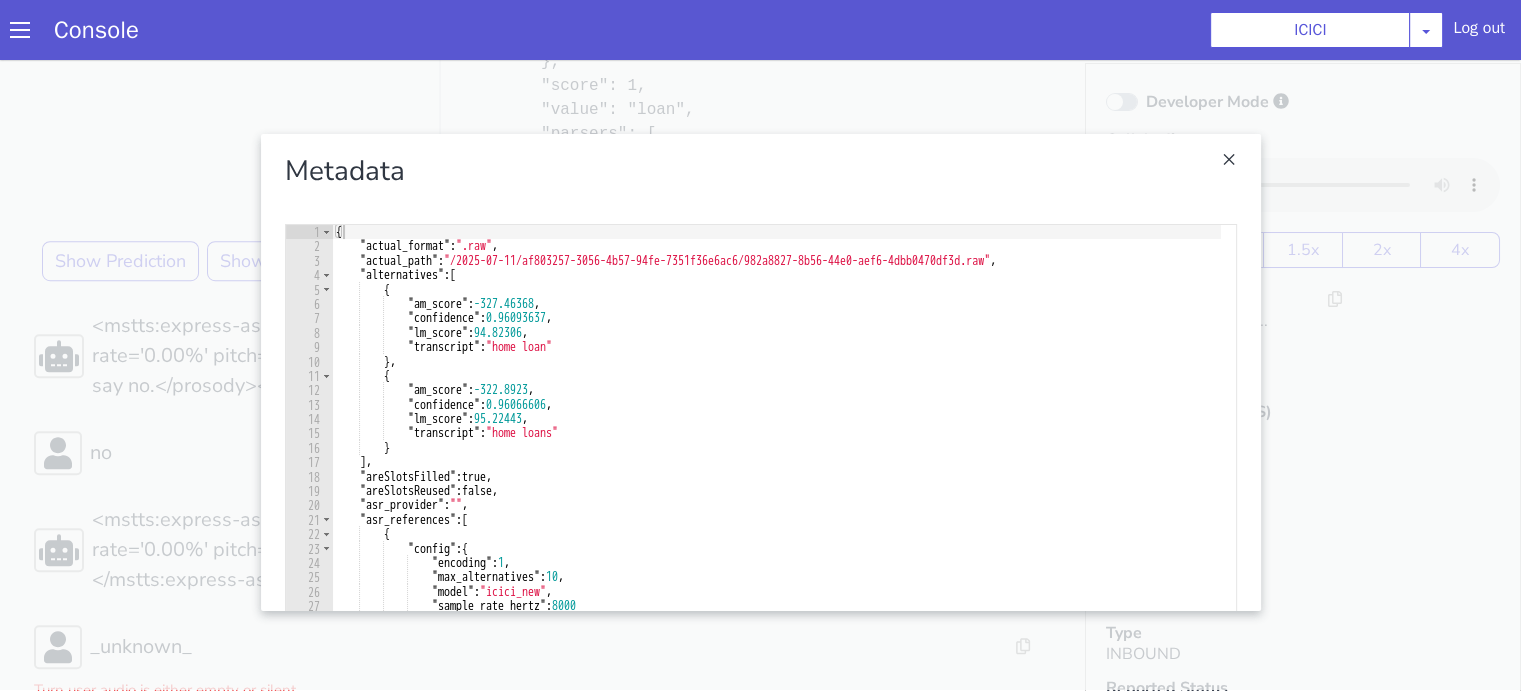 click at bounding box center (729, 474) 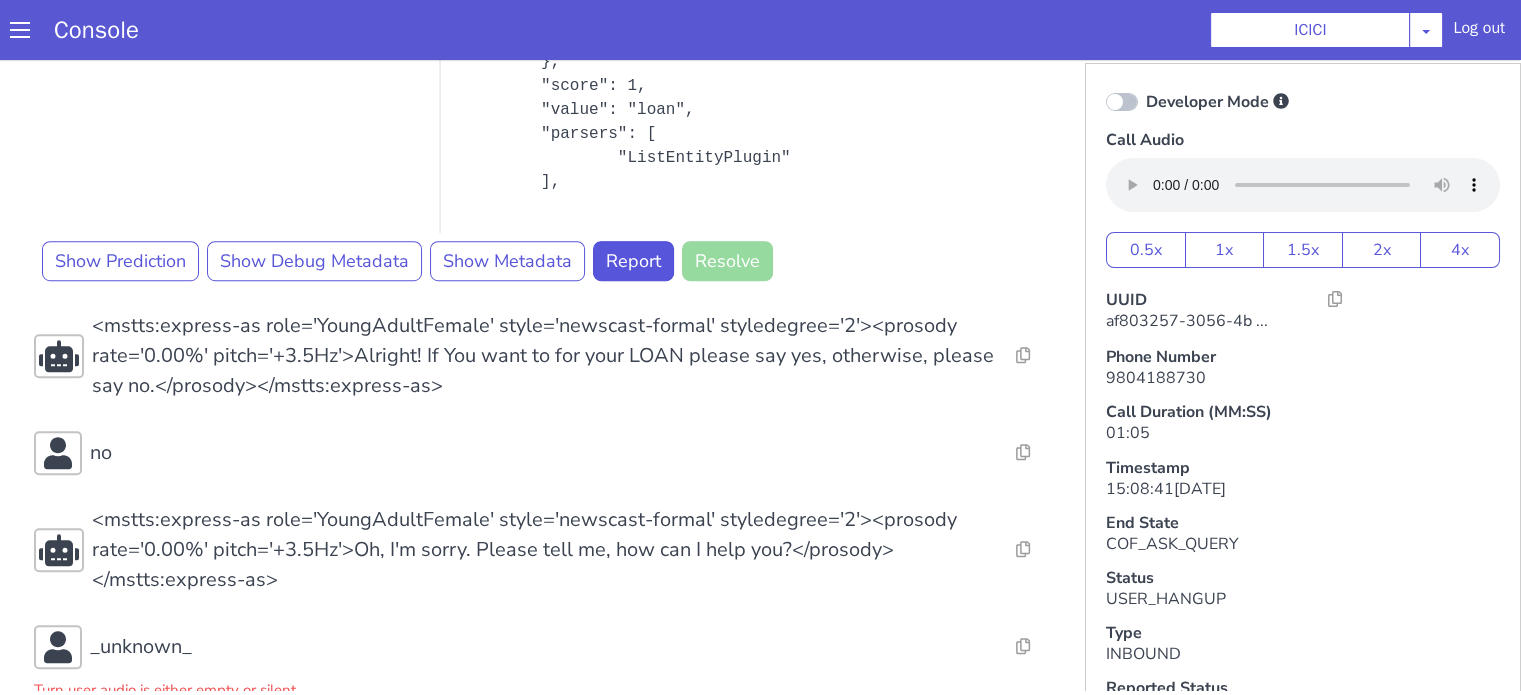 click at bounding box center [1083, 243] 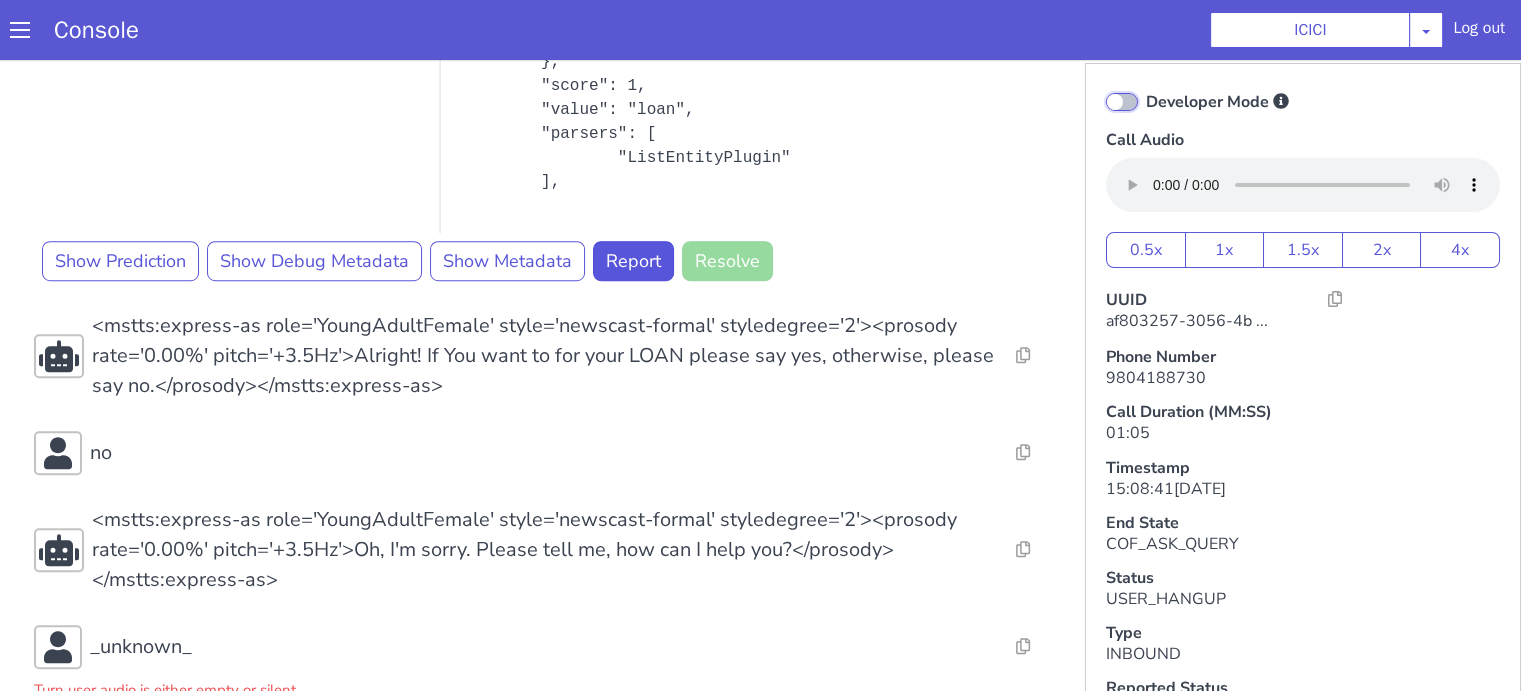 click on "Developer Mode" at bounding box center (1136, 637) 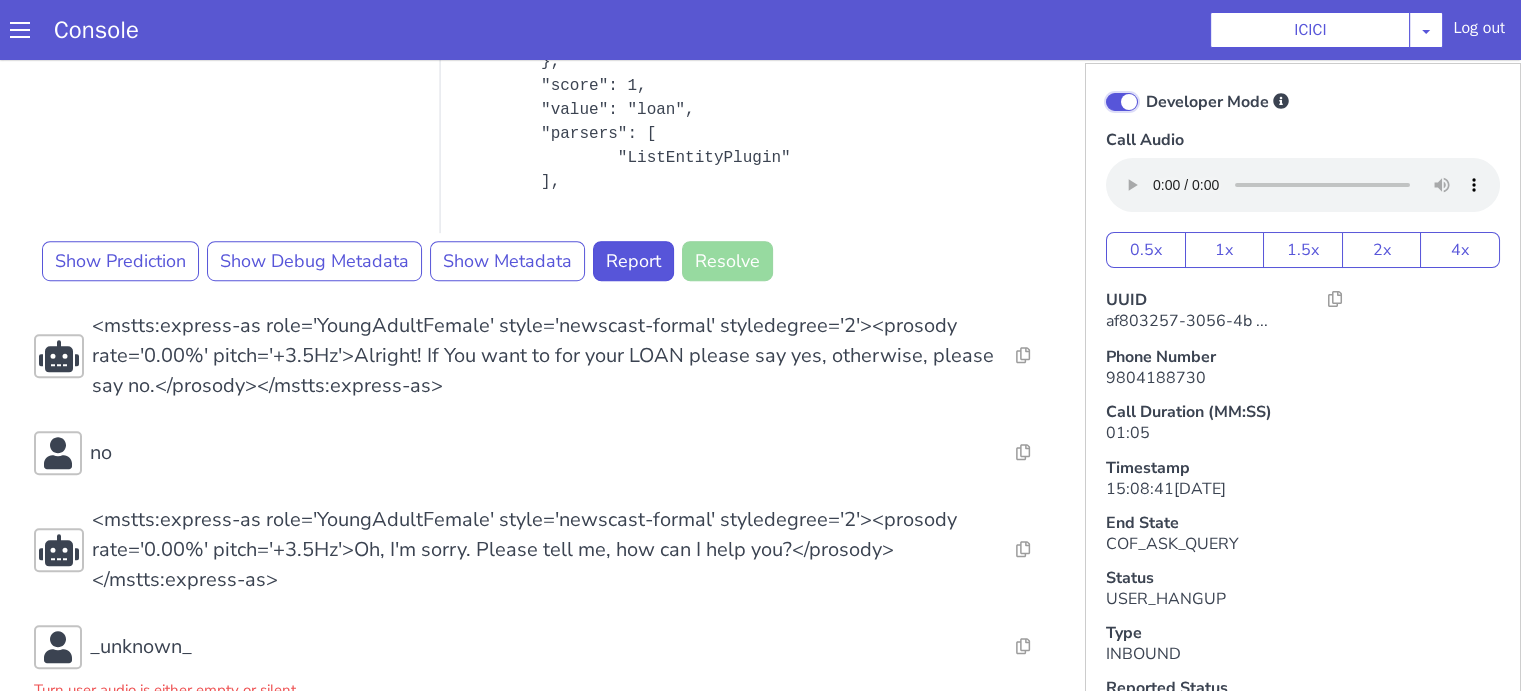 checkbox on "true" 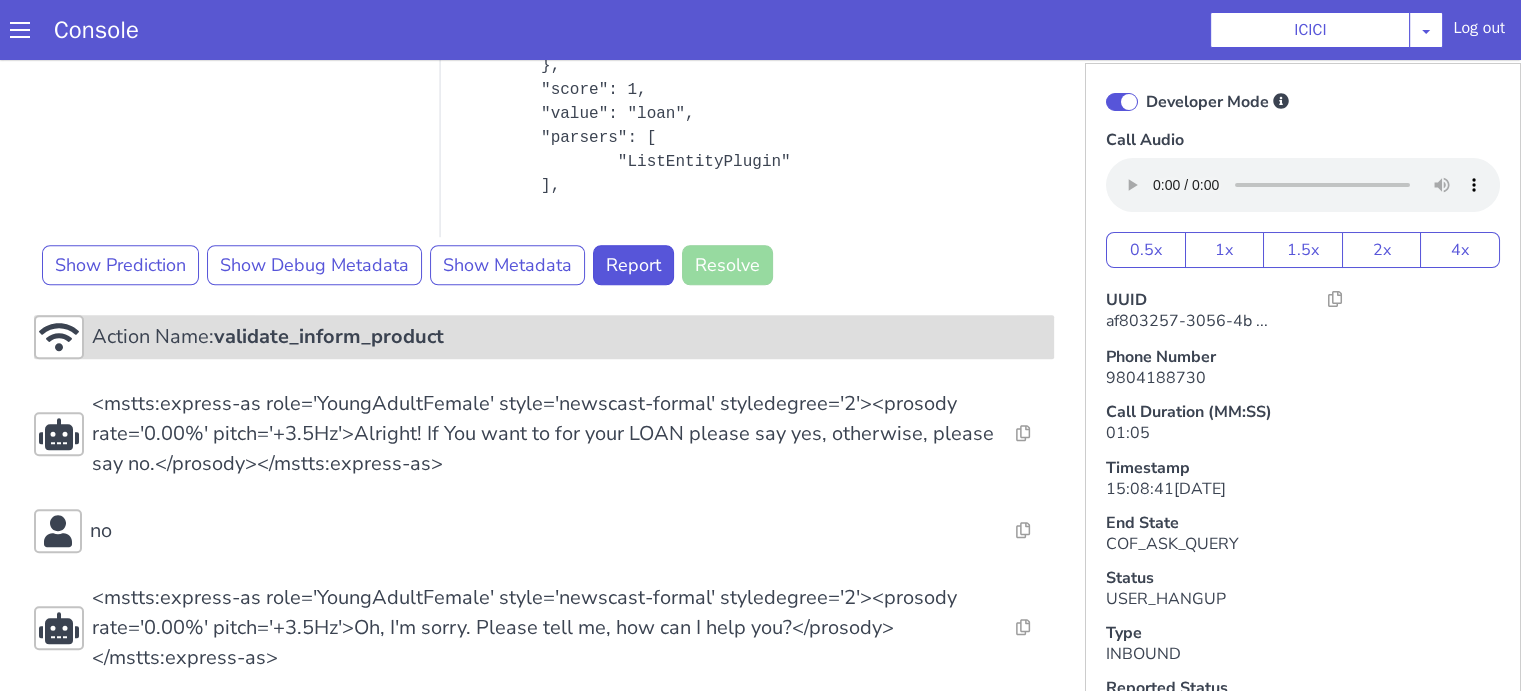 click on "Action Name:  validate_inform_product" at bounding box center [520, 559] 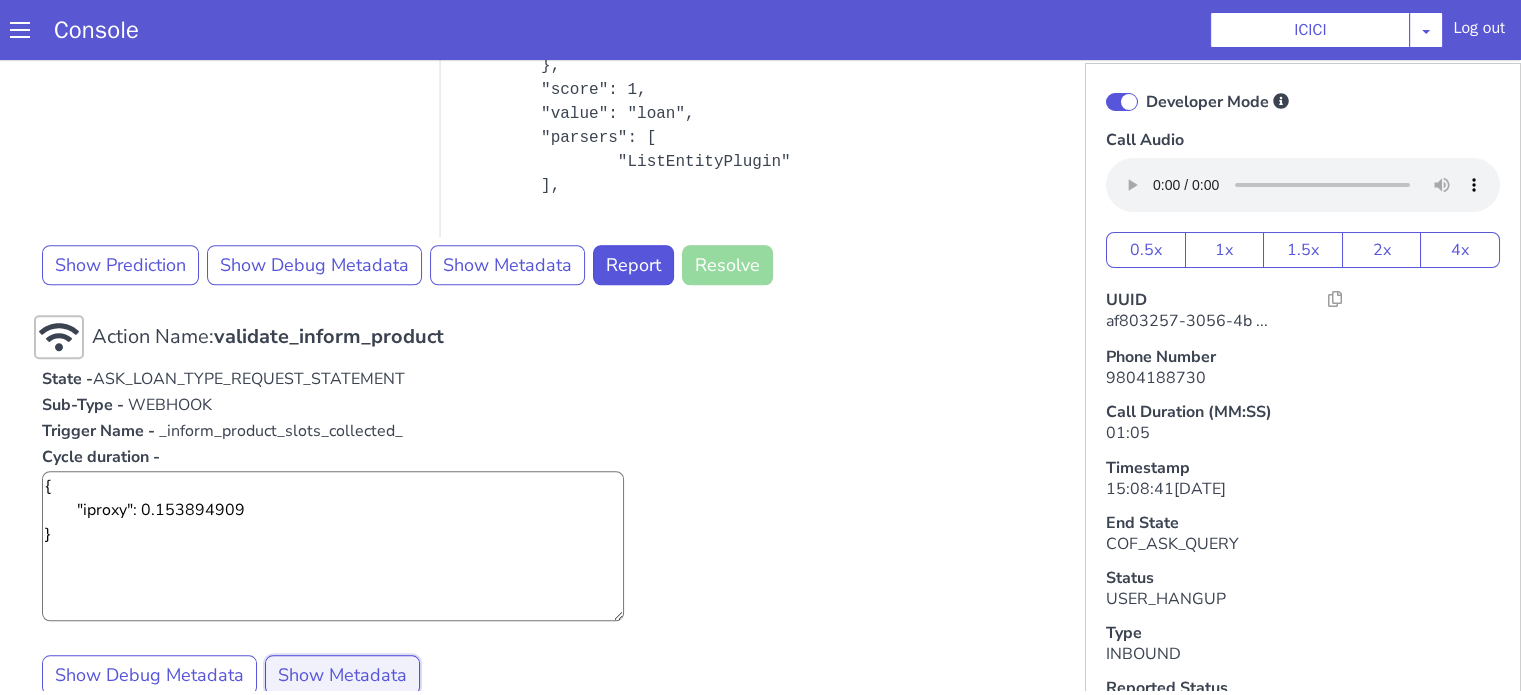 click on "Show Metadata" at bounding box center (290, 958) 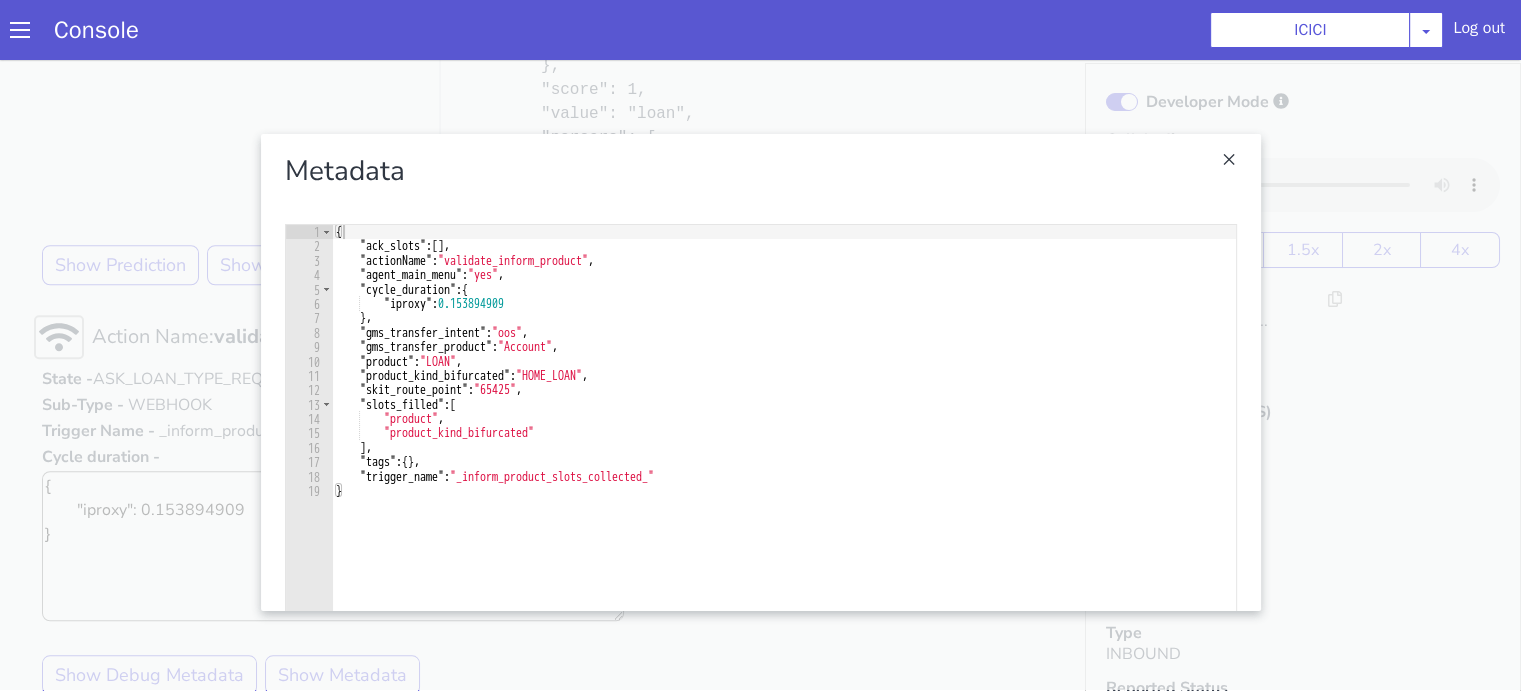 type on ""product_kind_bifurcated": "HOME_LOAN"," 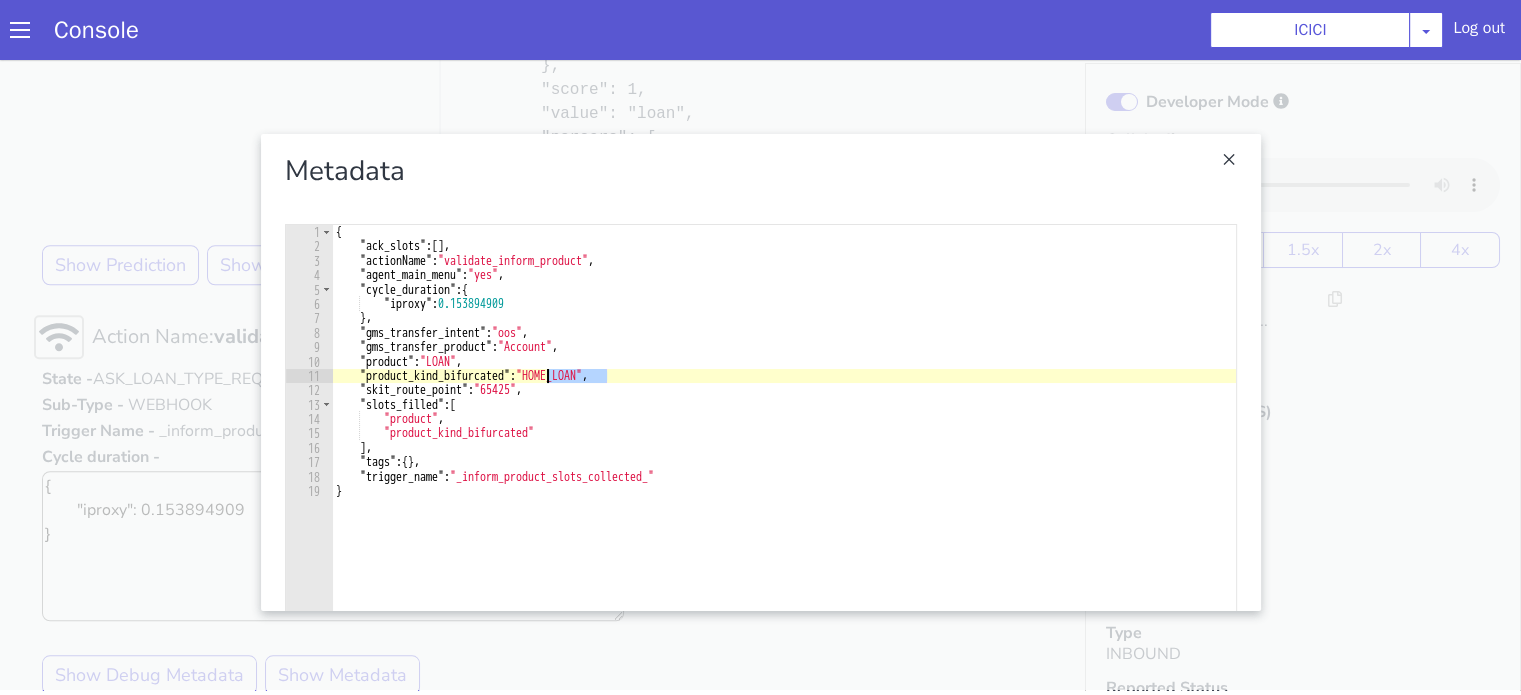 drag, startPoint x: 822, startPoint y: 52, endPoint x: 760, endPoint y: 57, distance: 62.201286 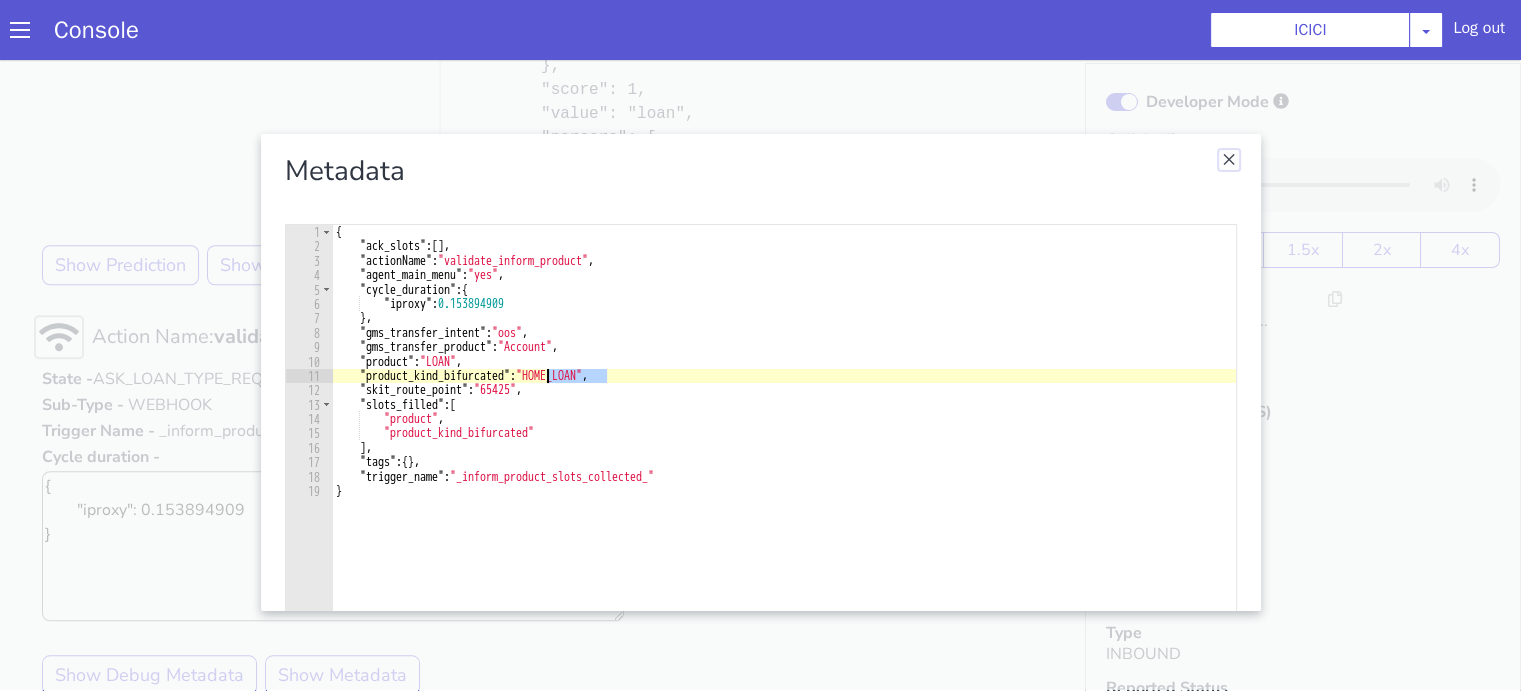 click at bounding box center (1889, 1254) 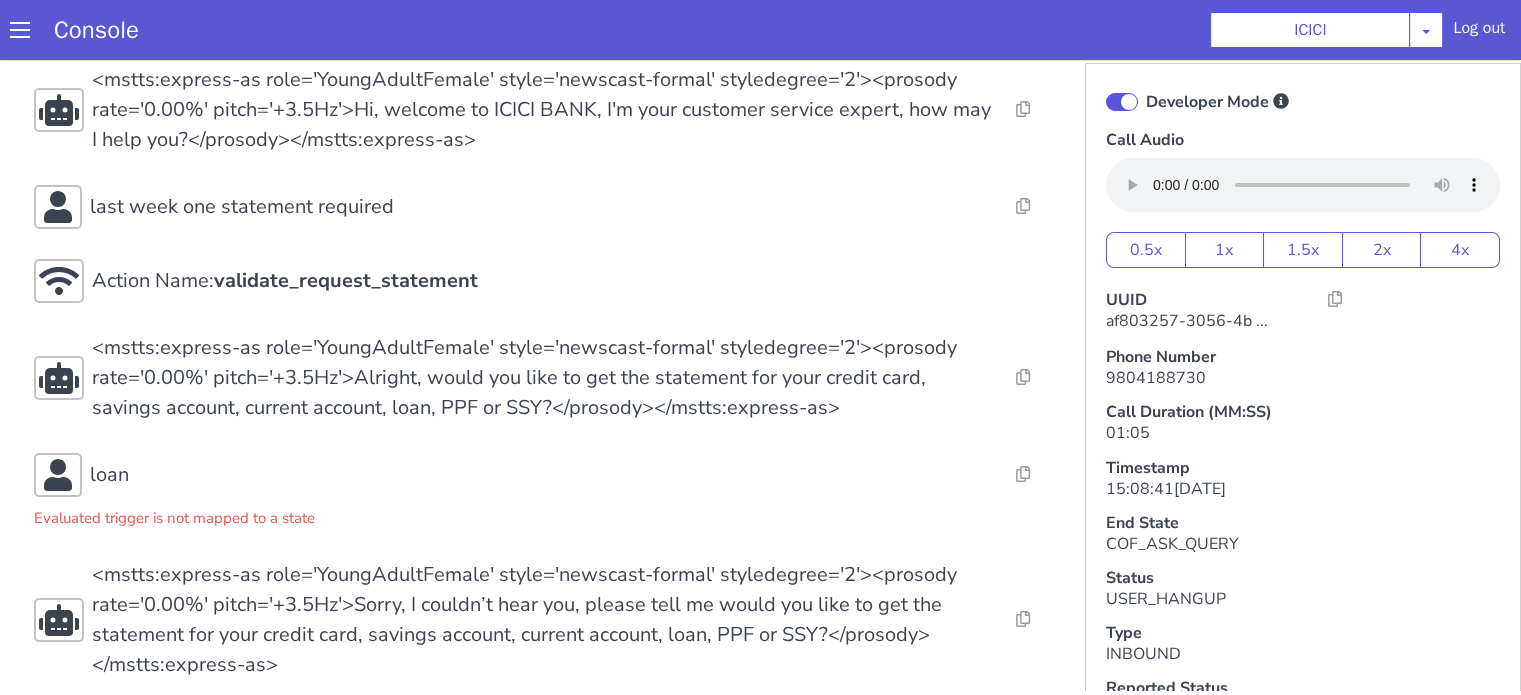 click at bounding box center (1169, 780) 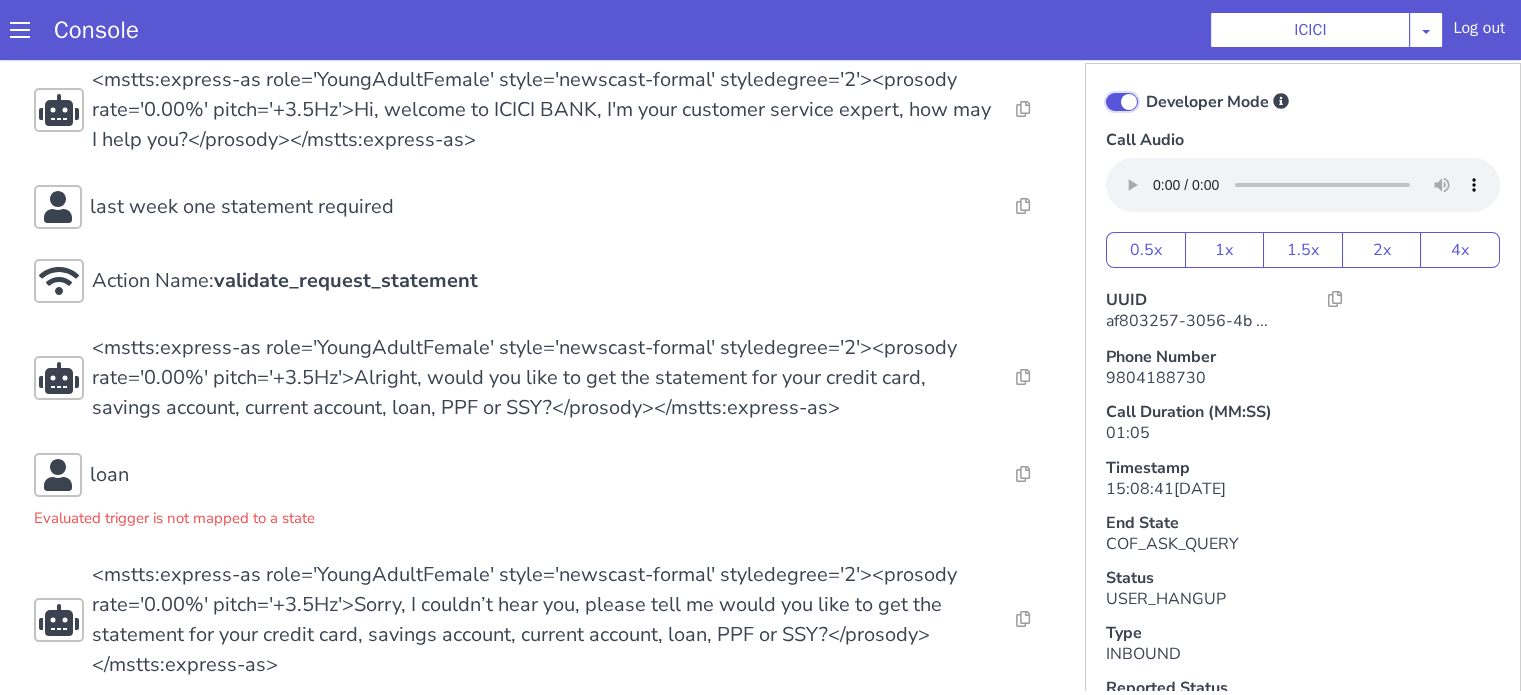 click on "Developer Mode" at bounding box center (1872, 1189) 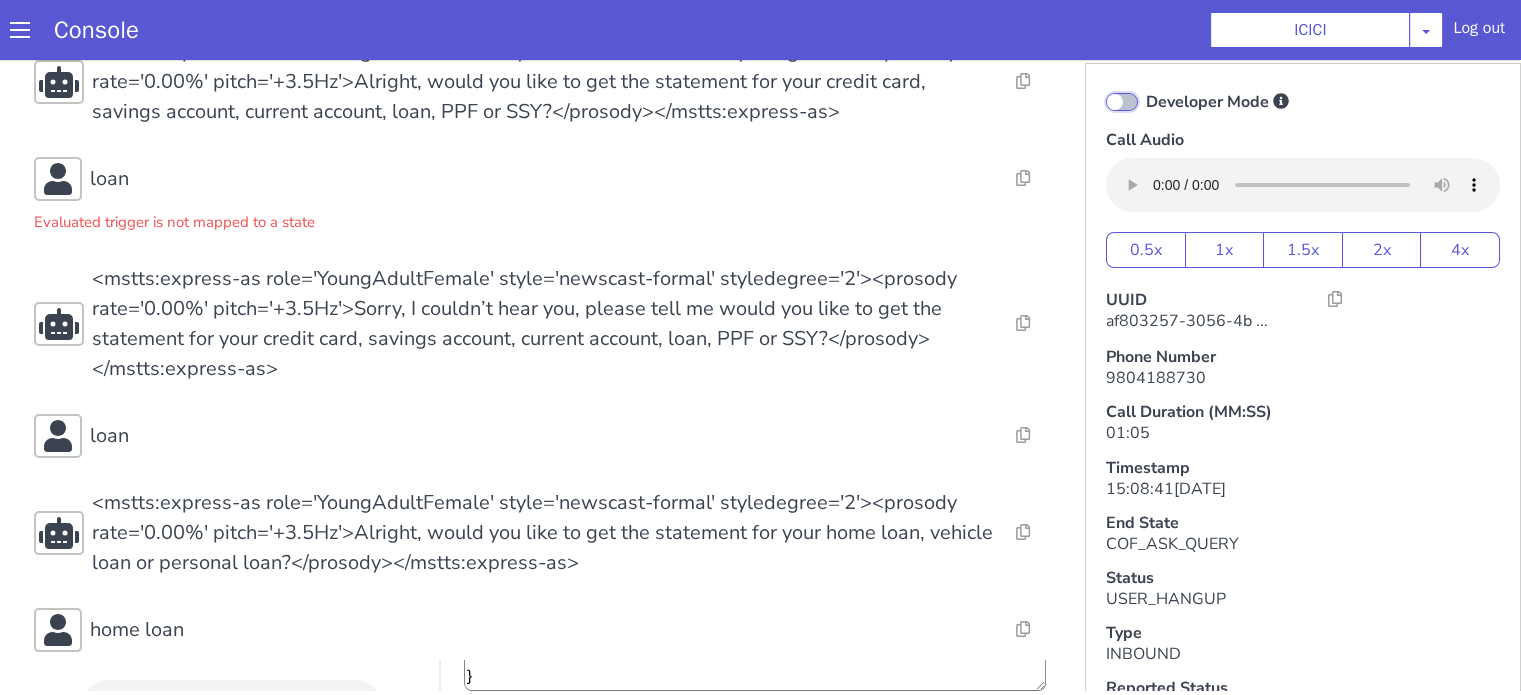 scroll, scrollTop: 47, scrollLeft: 0, axis: vertical 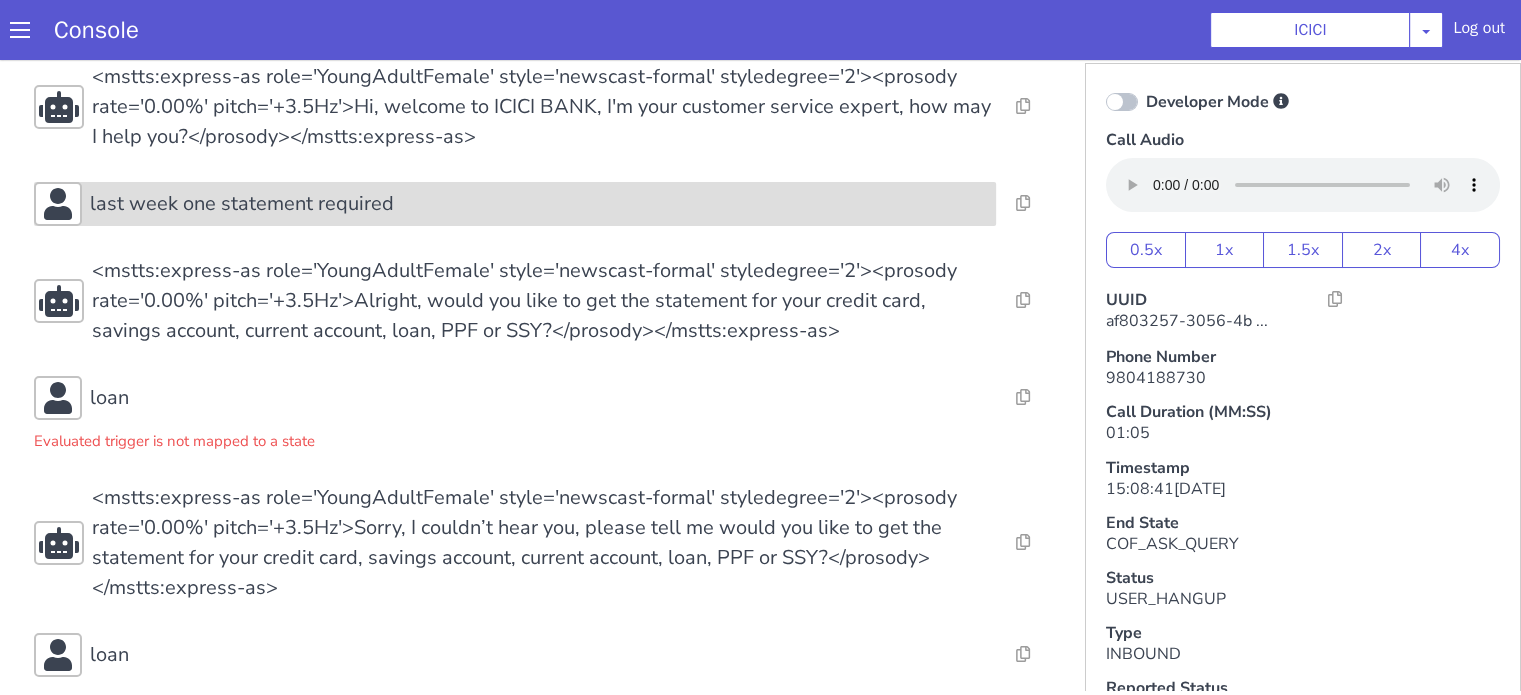 click on "last week one statement required" at bounding box center [777, 1272] 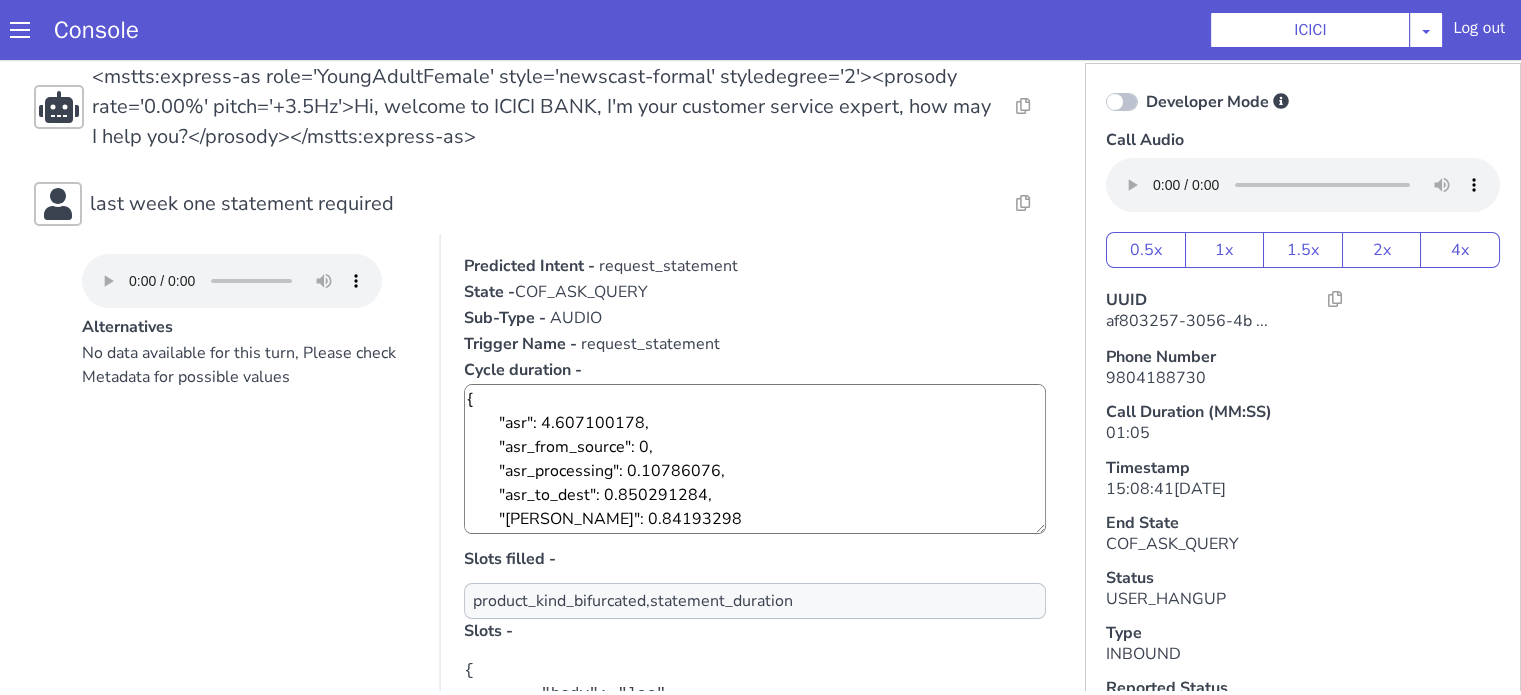 scroll, scrollTop: 247, scrollLeft: 0, axis: vertical 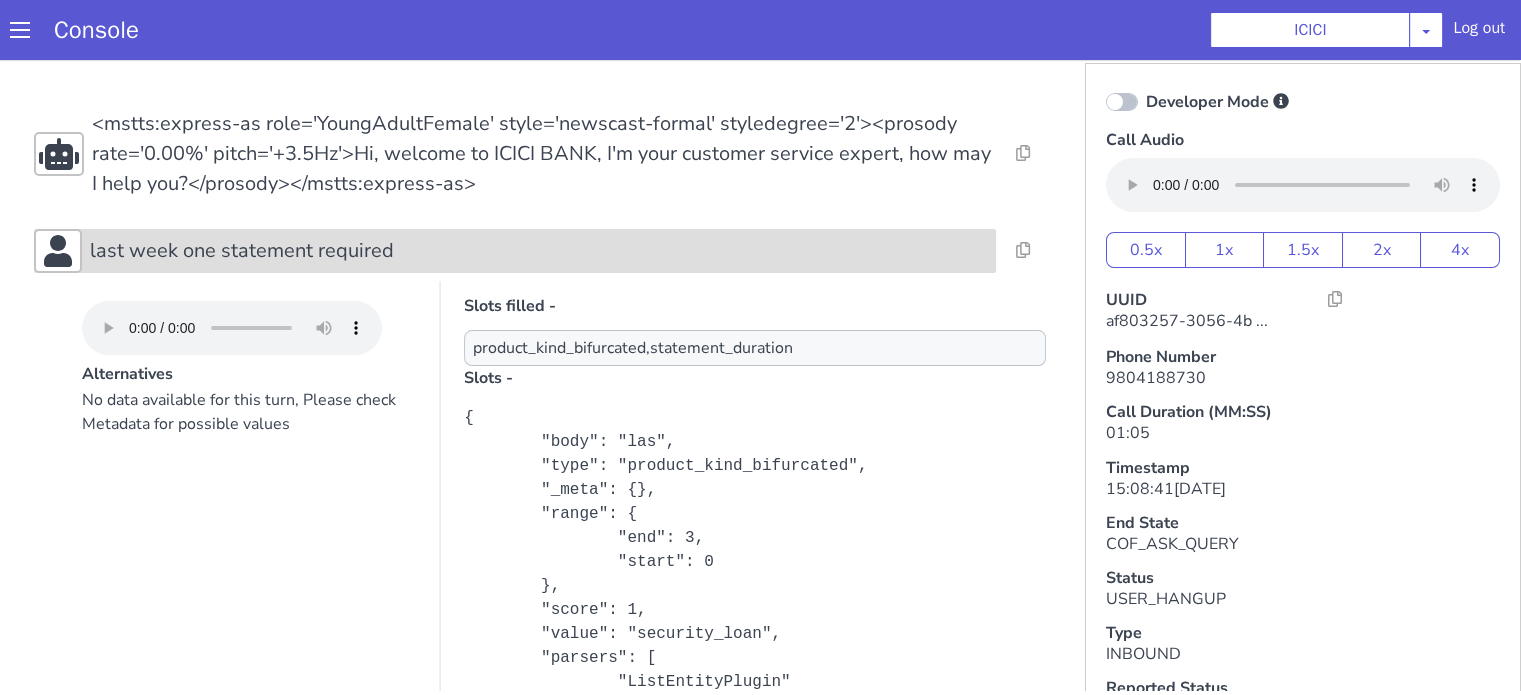 click on "last week one statement required" at bounding box center [490, 603] 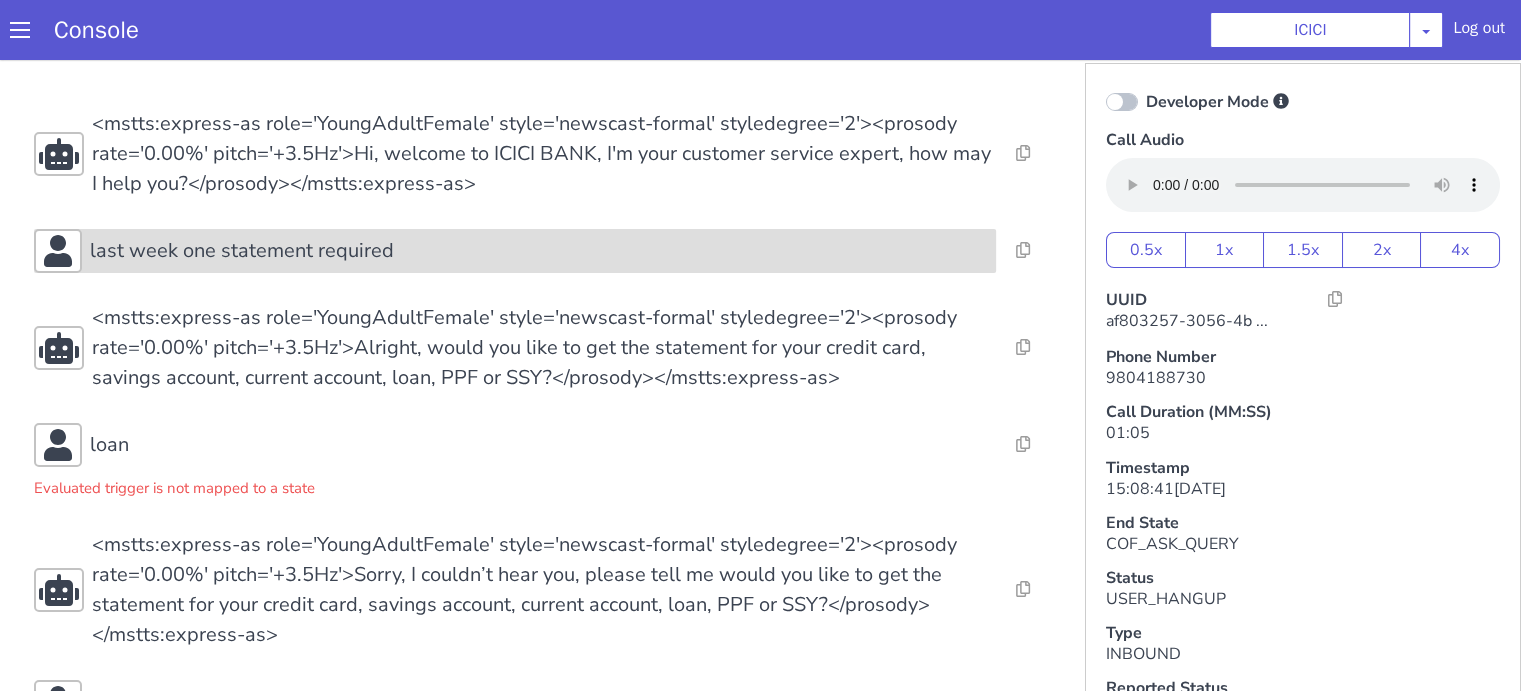 click on "last week one statement required" at bounding box center (1843, 1142) 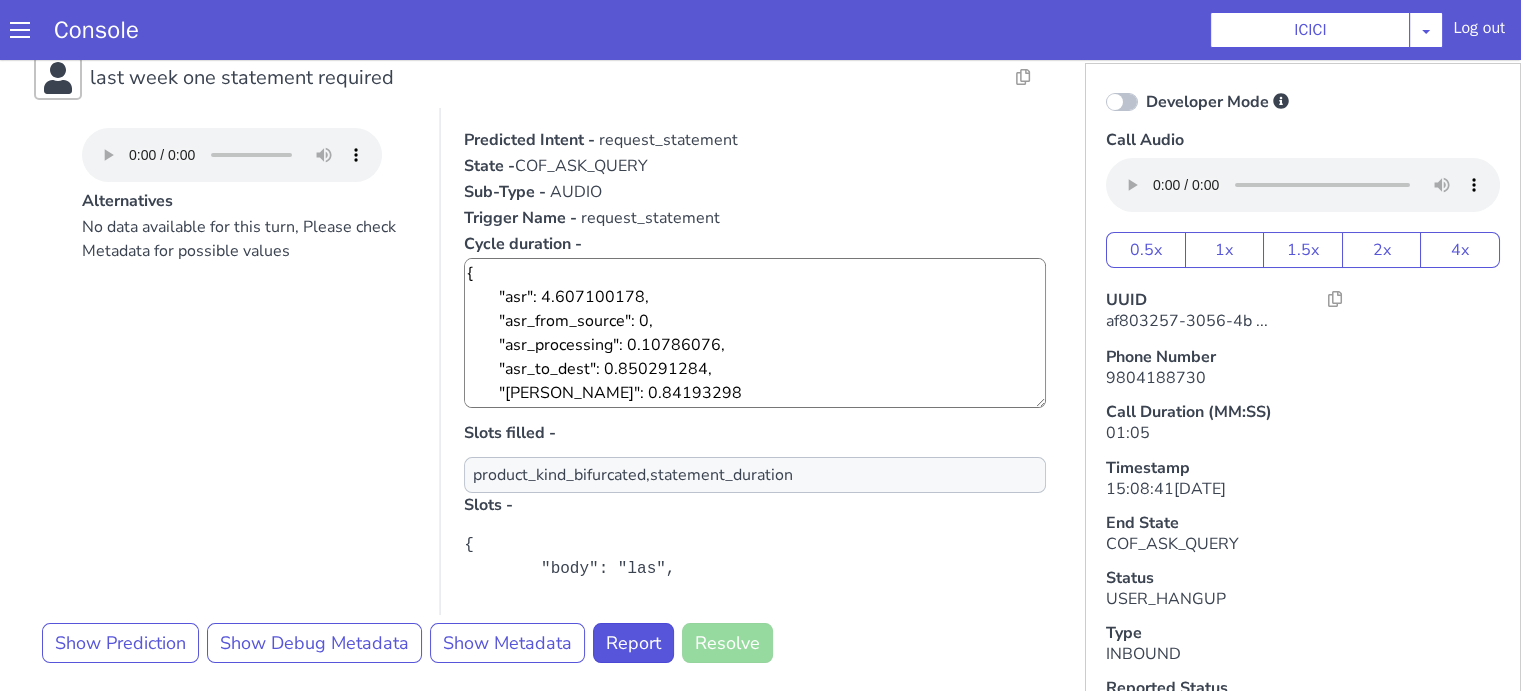 scroll, scrollTop: 300, scrollLeft: 0, axis: vertical 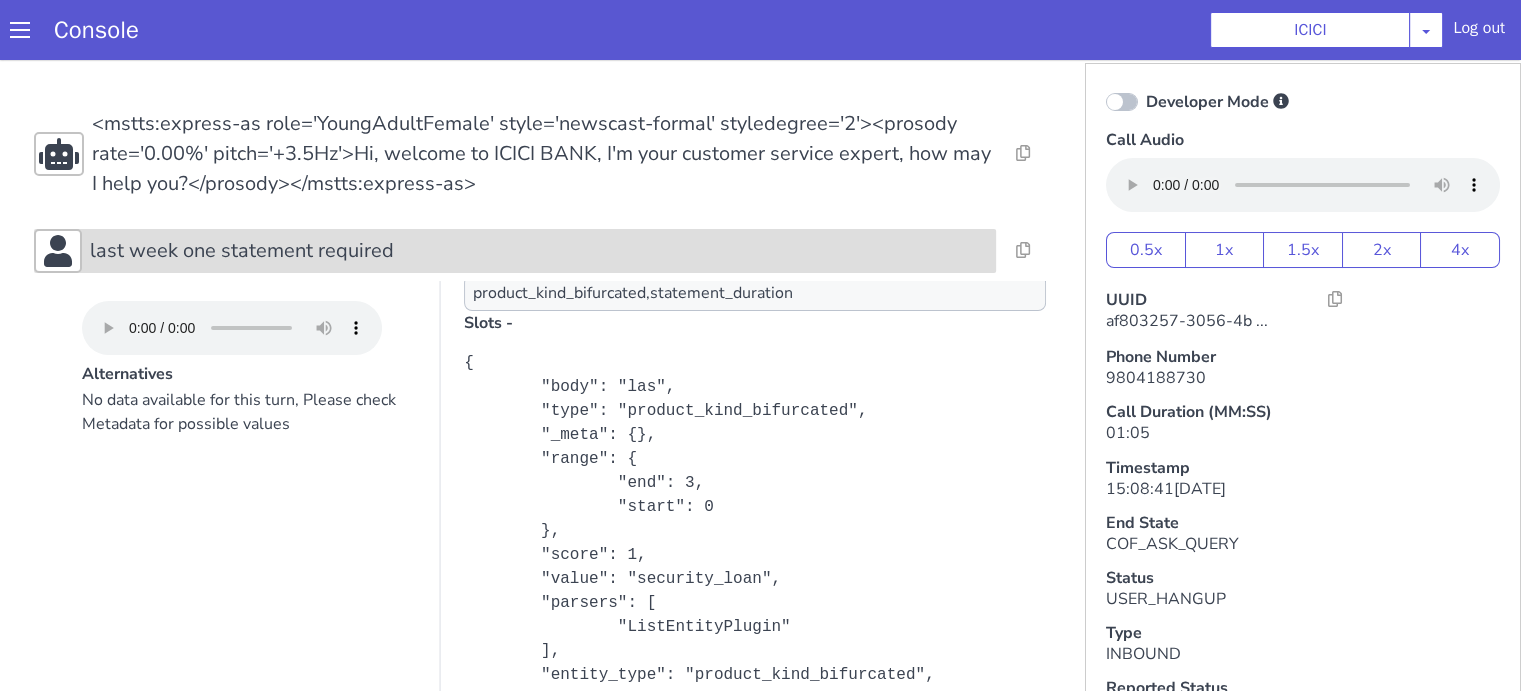 click on "last week one statement required" at bounding box center (745, 1133) 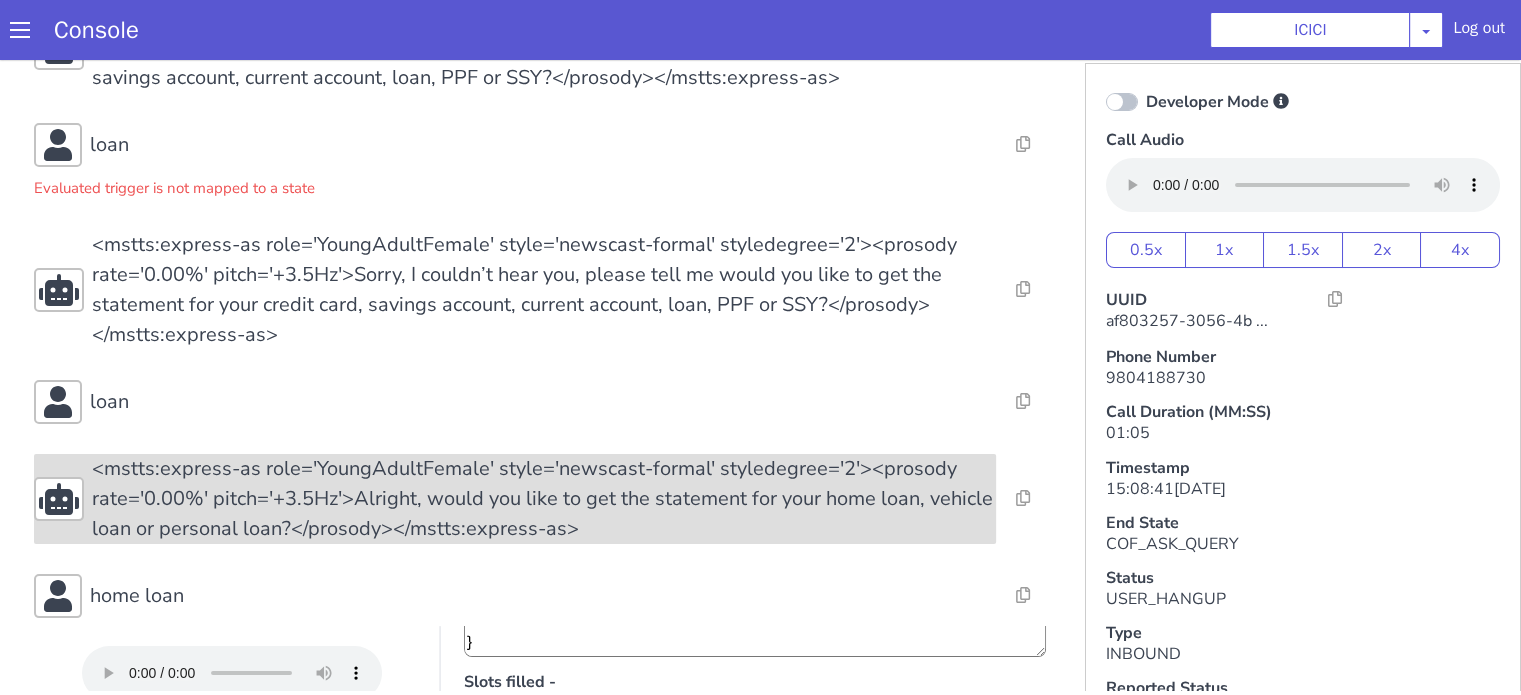 scroll, scrollTop: 600, scrollLeft: 0, axis: vertical 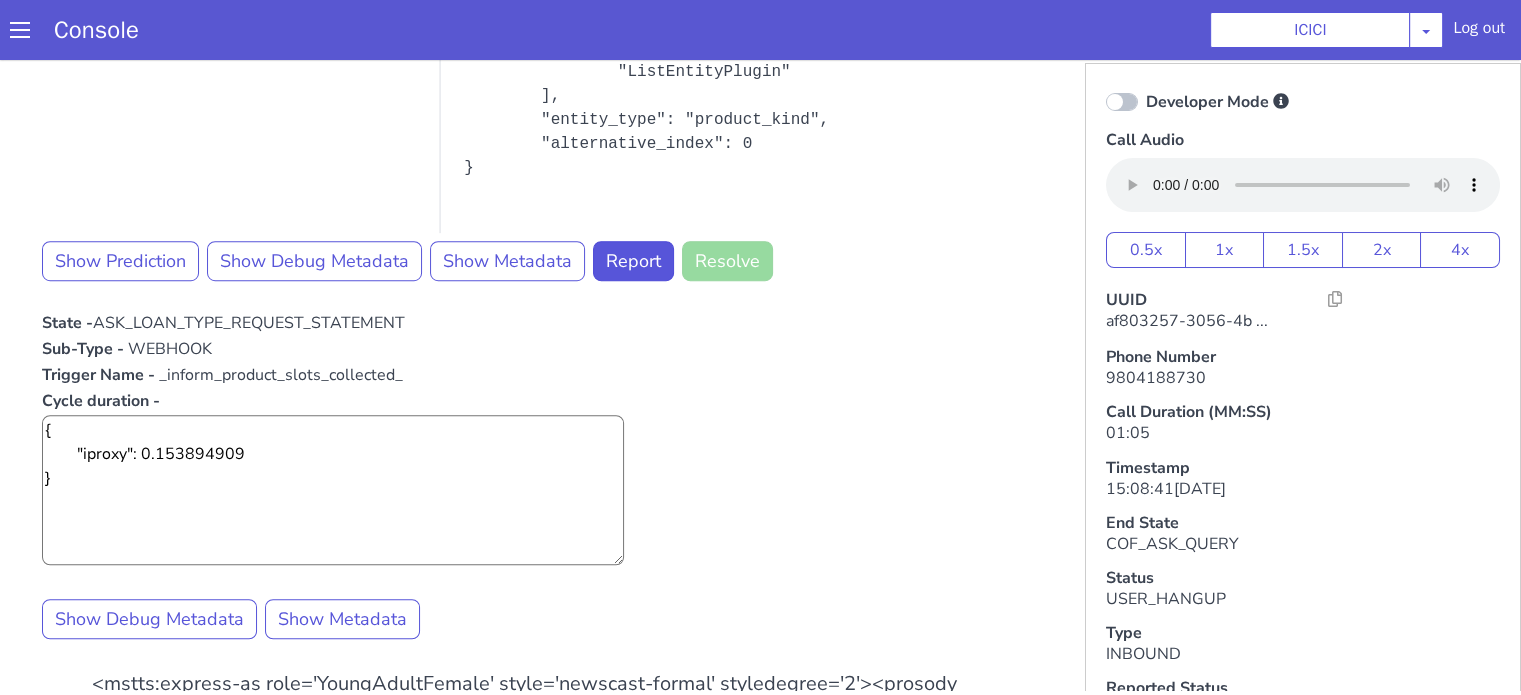 click on "ASK_LOAN_TYPE_REQUEST_STATEMENT" at bounding box center [390, 1138] 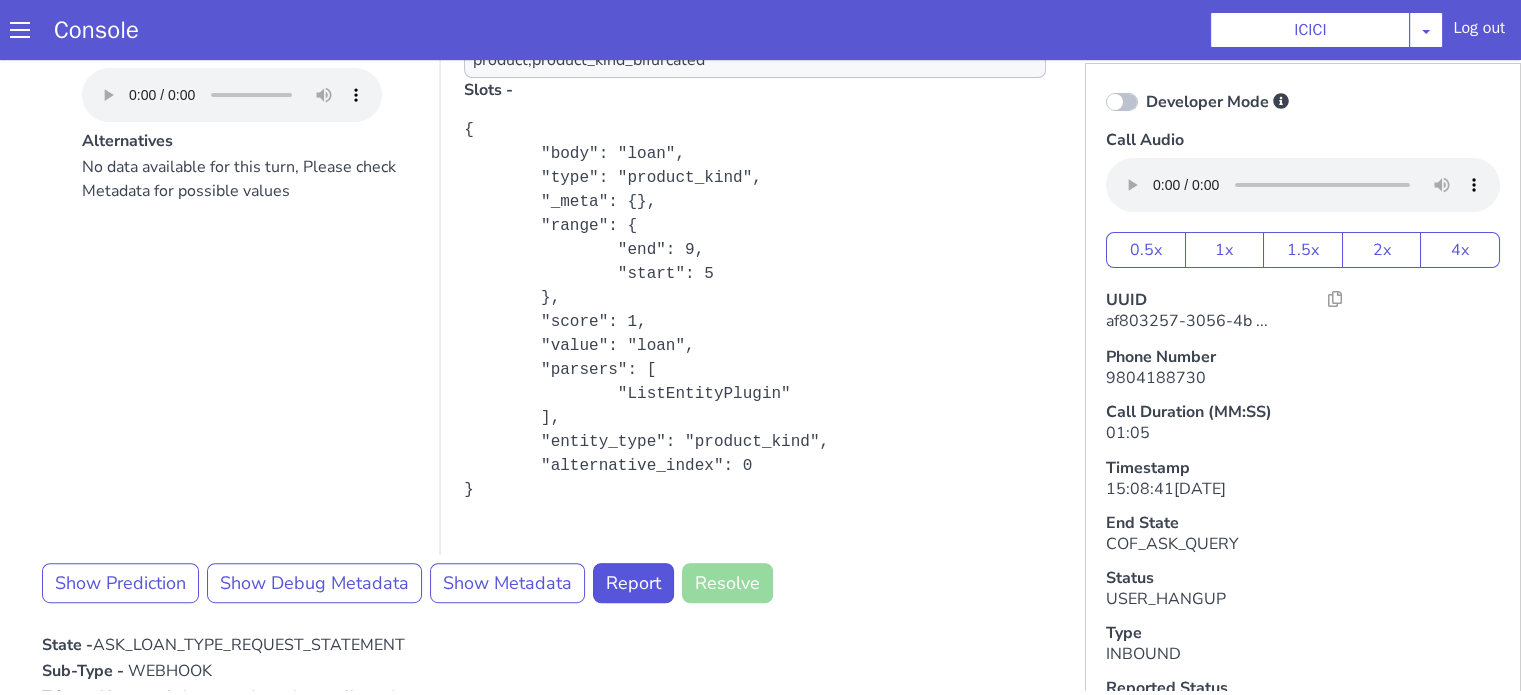 scroll, scrollTop: 700, scrollLeft: 0, axis: vertical 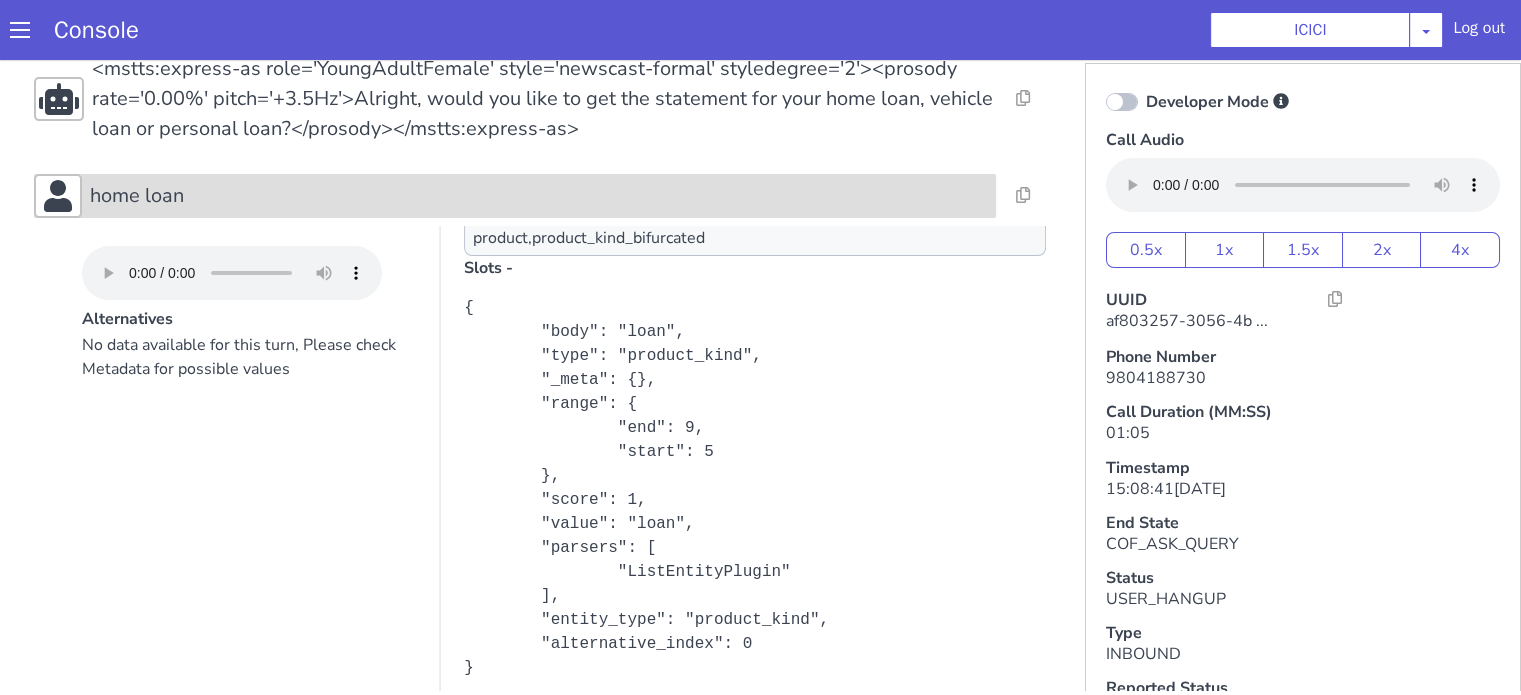 click on "home loan" at bounding box center (821, 1141) 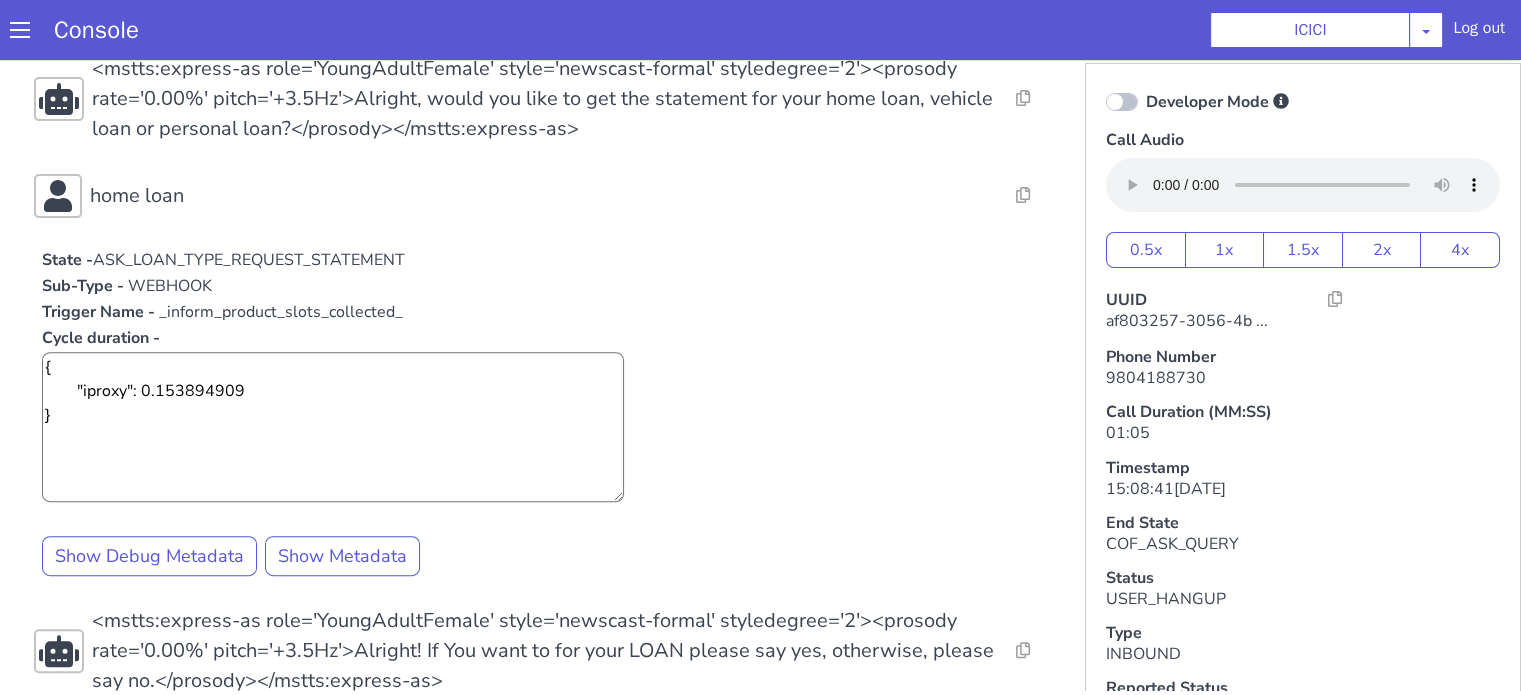 click at bounding box center [2598, 774] 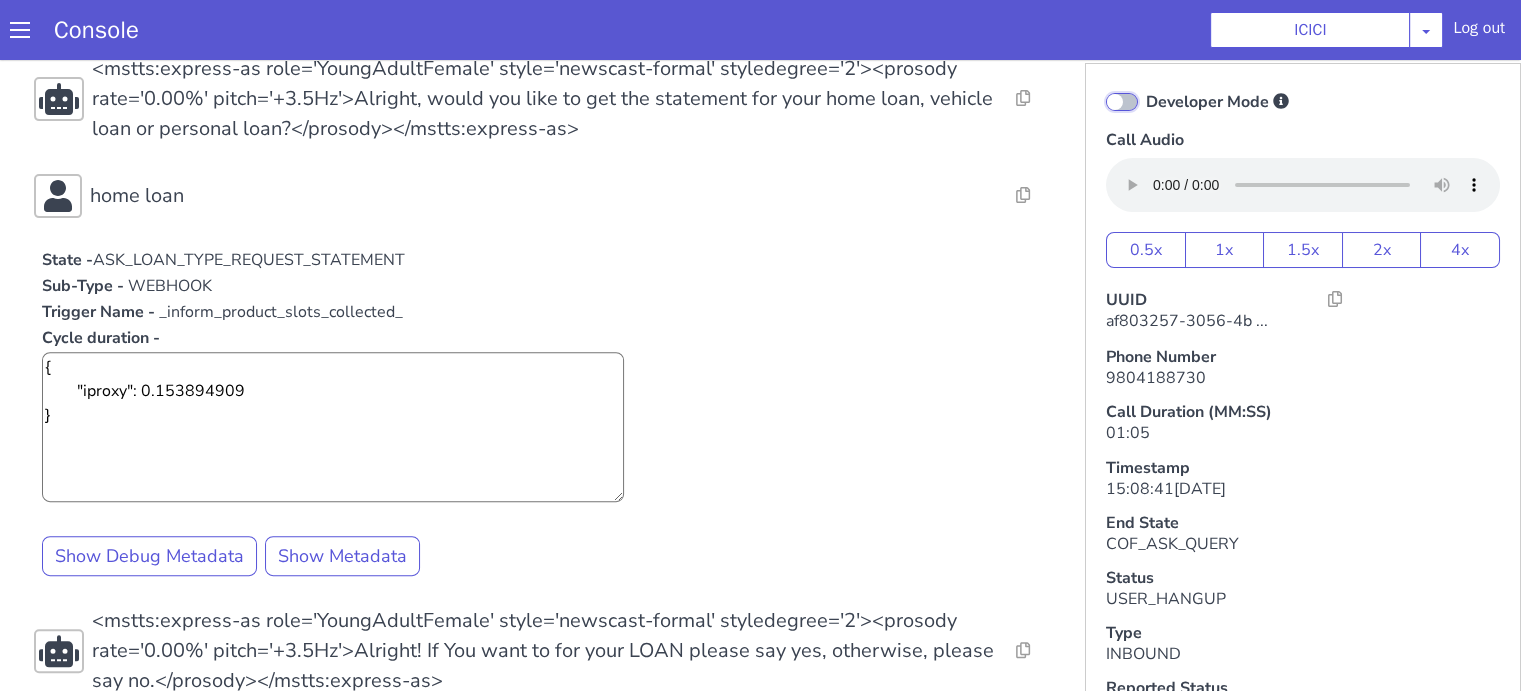 click on "Developer Mode" at bounding box center (1259, 870) 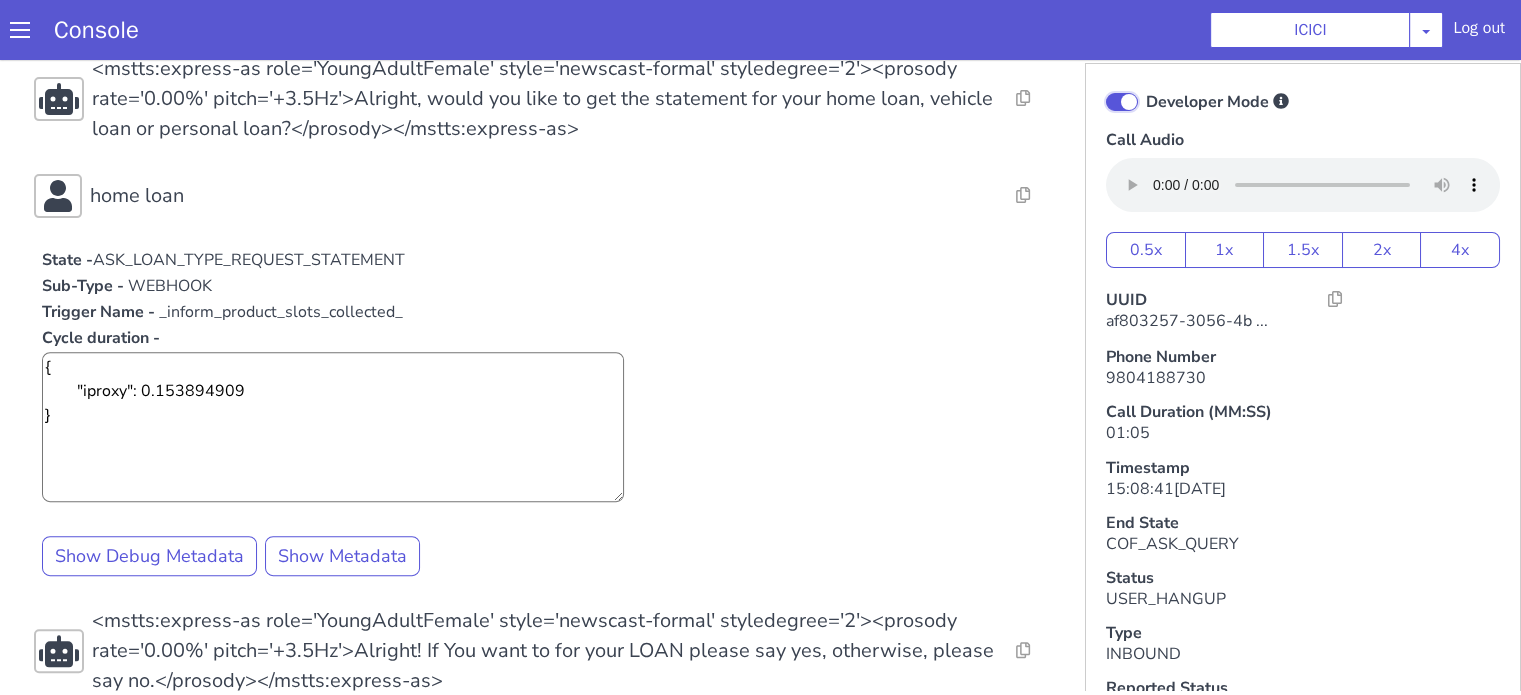 scroll, scrollTop: 1066, scrollLeft: 0, axis: vertical 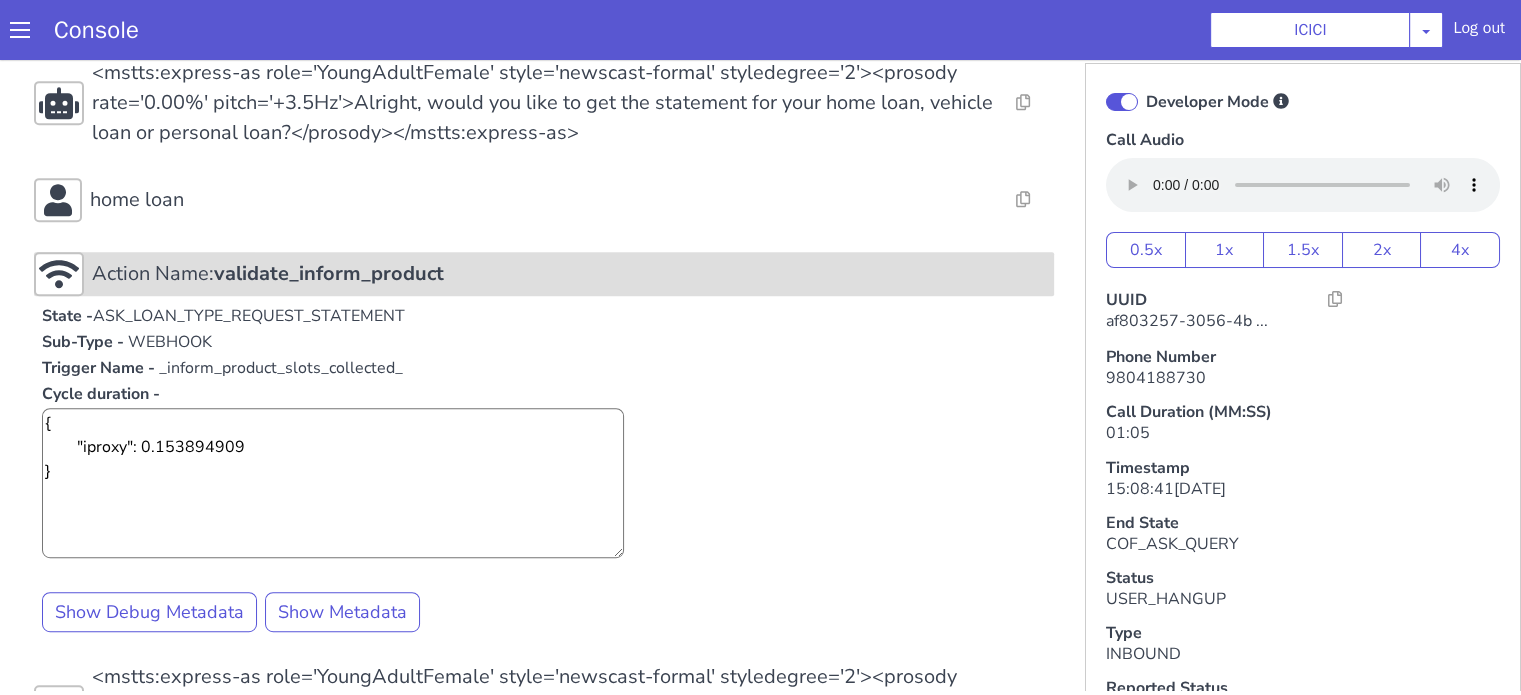 click on "Action Name:  validate_inform_product" at bounding box center (750, 1156) 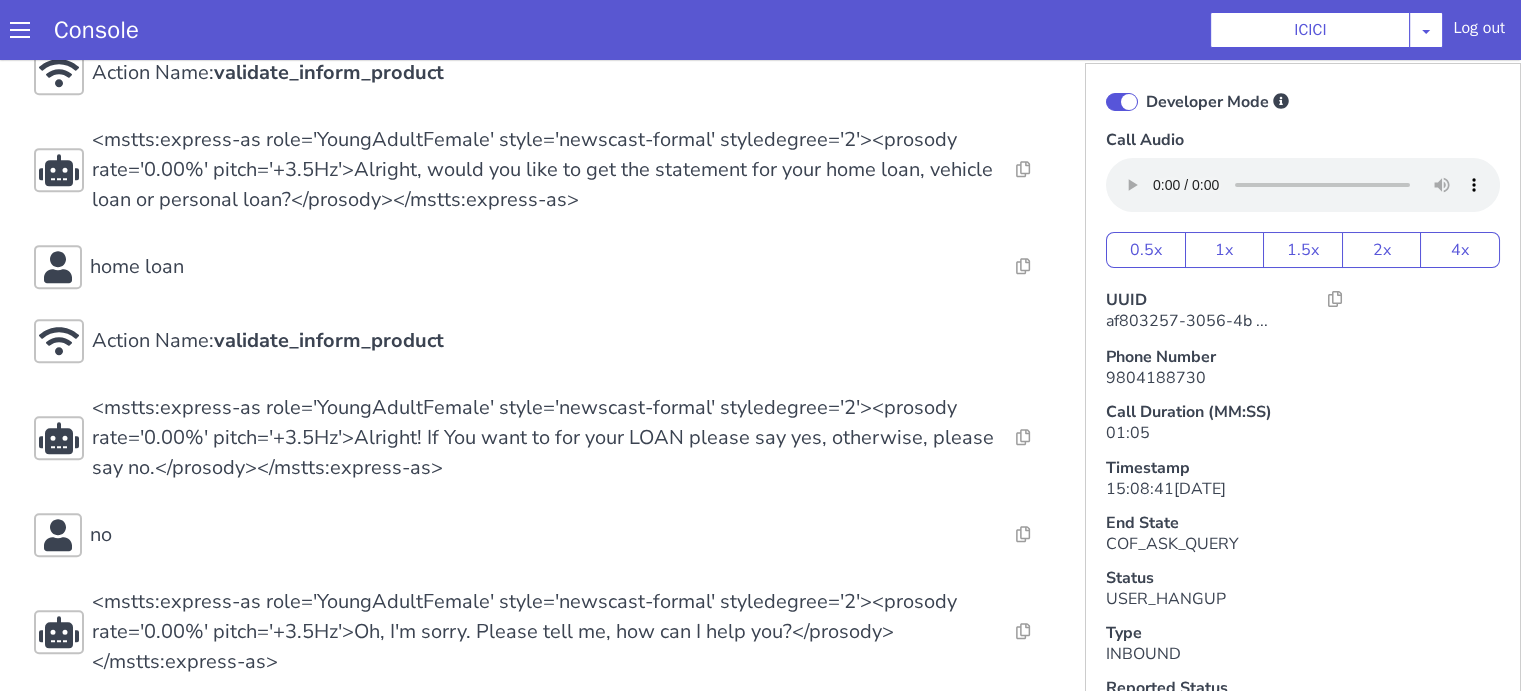 scroll, scrollTop: 913, scrollLeft: 0, axis: vertical 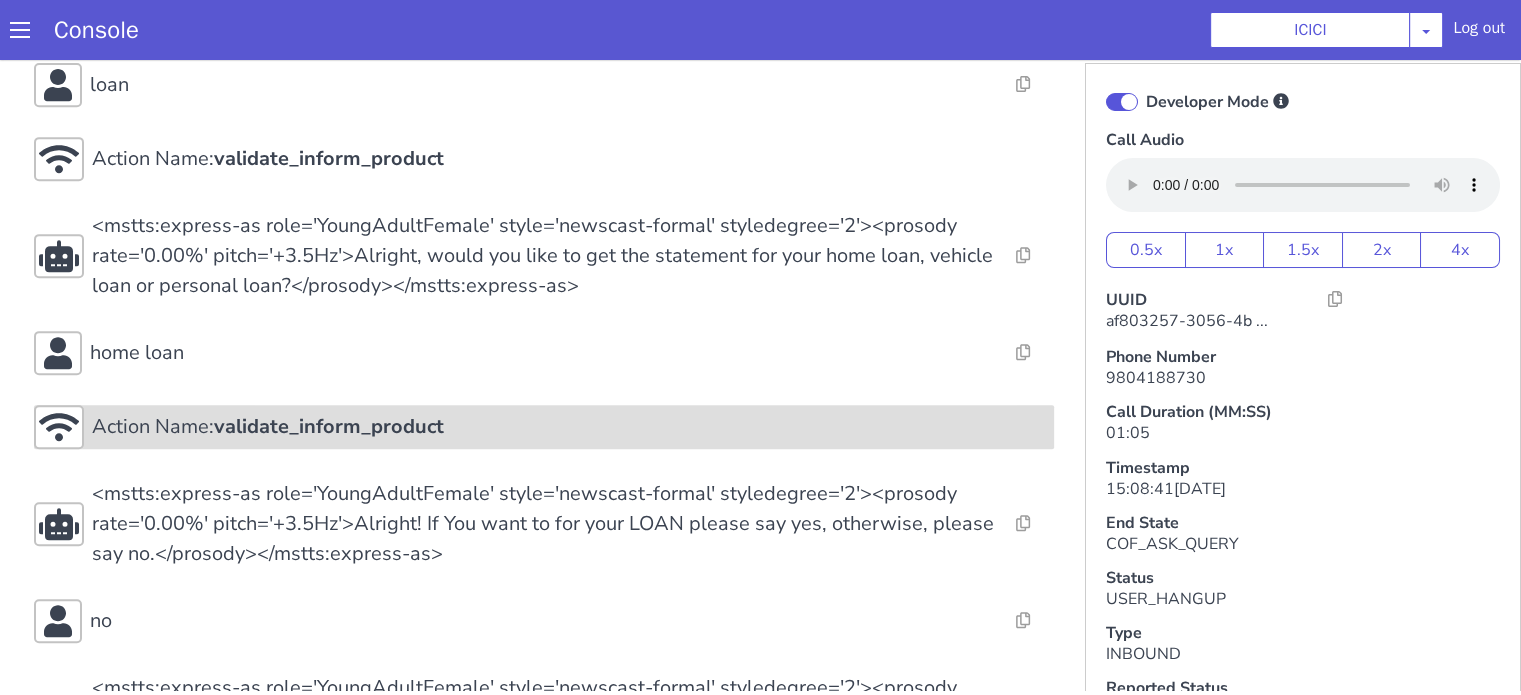 click on "Action Name:  validate_inform_product" at bounding box center (1841, 704) 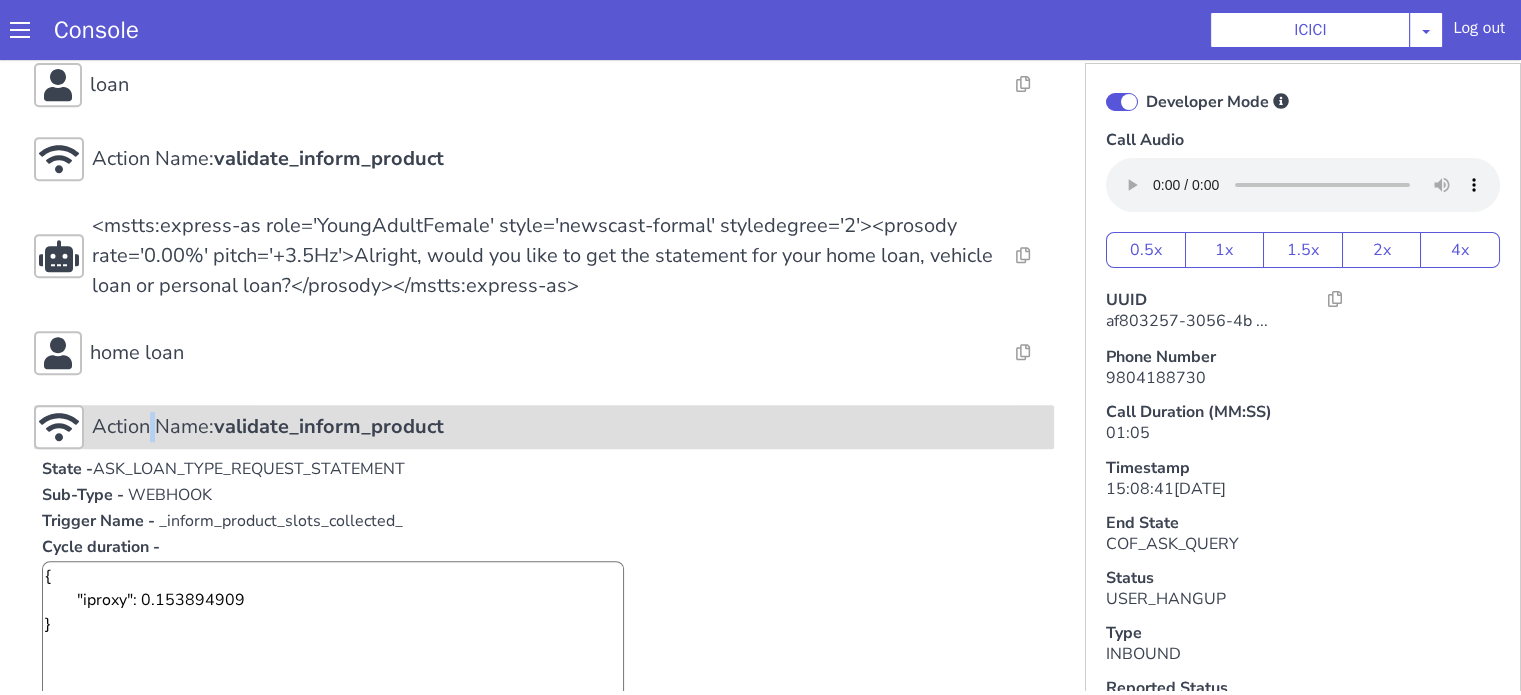 click on "Action Name:  validate_inform_product" at bounding box center [1650, 191] 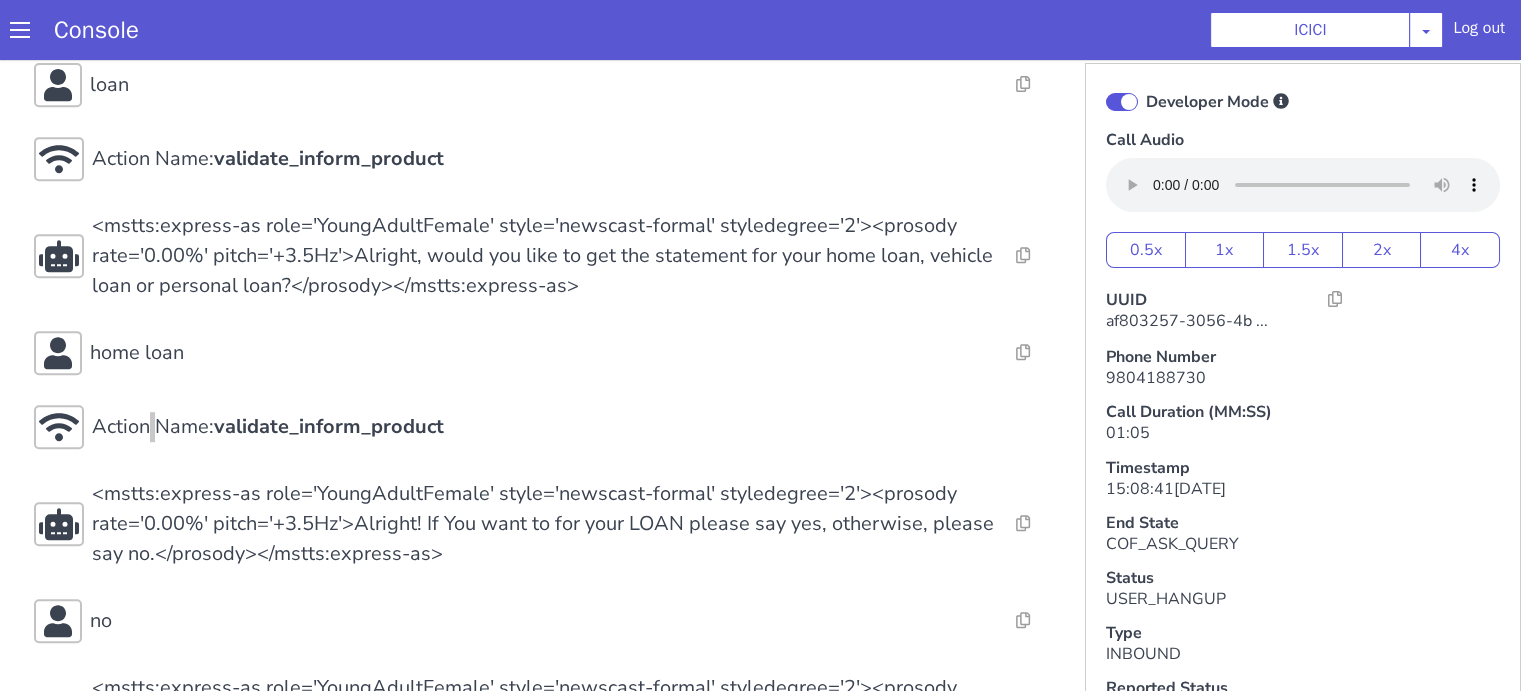 click on "Console ICICI AO Smith Airtel DTH Pilot Airtel POC Alice Blue NT Aliceblue American Finance - US Apollo Apollo 24*7 Application - Collections Auto NPS feedback Avaya Devconnect Axis Axis AMC Axis Outbound BAGIC BALIC BALIC Old 2 Bajaj Autofinance Bajaj Fin Banking Demo Barbeque Nation Buy Now Pay Later Cars24 Cashe Central Bank of India Charles Tyrwhitt Cholamandalam Finance Consumer Durables Coverfox Covid19 Helpline Credgenics CreditMate DPDzero DUMMY Data collection Demo - Collections Dish TV ERCM Emeritus Eureka Forbes - LQ FFAM360 - US Familiarity Farming_Axis Finaccel Flipkart Flow Templates Fusion Microfinance Giorgos_TestBot Great Learning Grievance Bot HDB Finance HDFC HDFC Ergo HDFC Freedom CC HDFC Life Demo HDFC Securities Hathway Internet Hathway V2 Home Credit IBM IBM Banking Demo ICICI ICICI Bank Outbound ICICI Lombard Persistency ICICI Prudential ICICI securities ICICI_lombard IDFC First Bank IFFCO Tokio Insurance Iffco Tokio Indiamart Indigo IndusInd - Settlement IndusInd CC Insurance Jarvis" at bounding box center [842, 36] 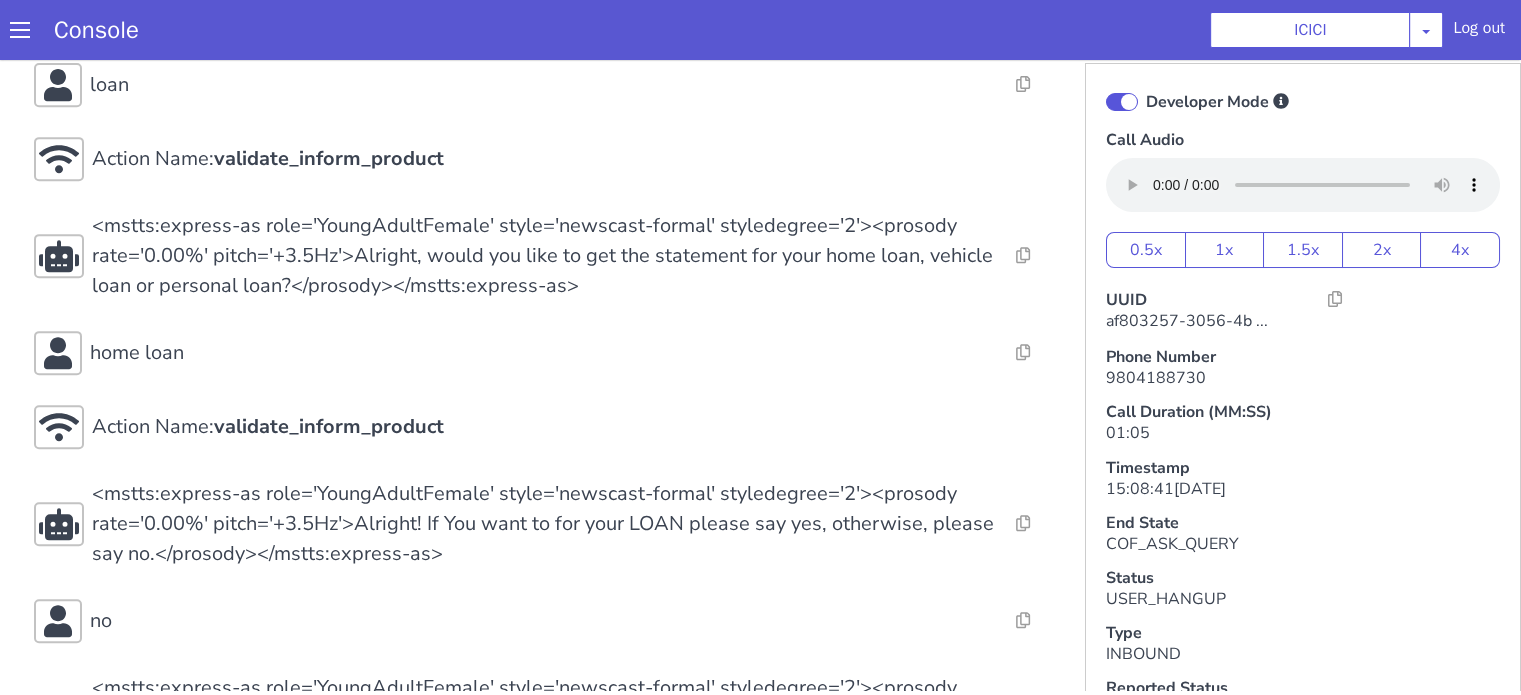 click at bounding box center [2663, 163] 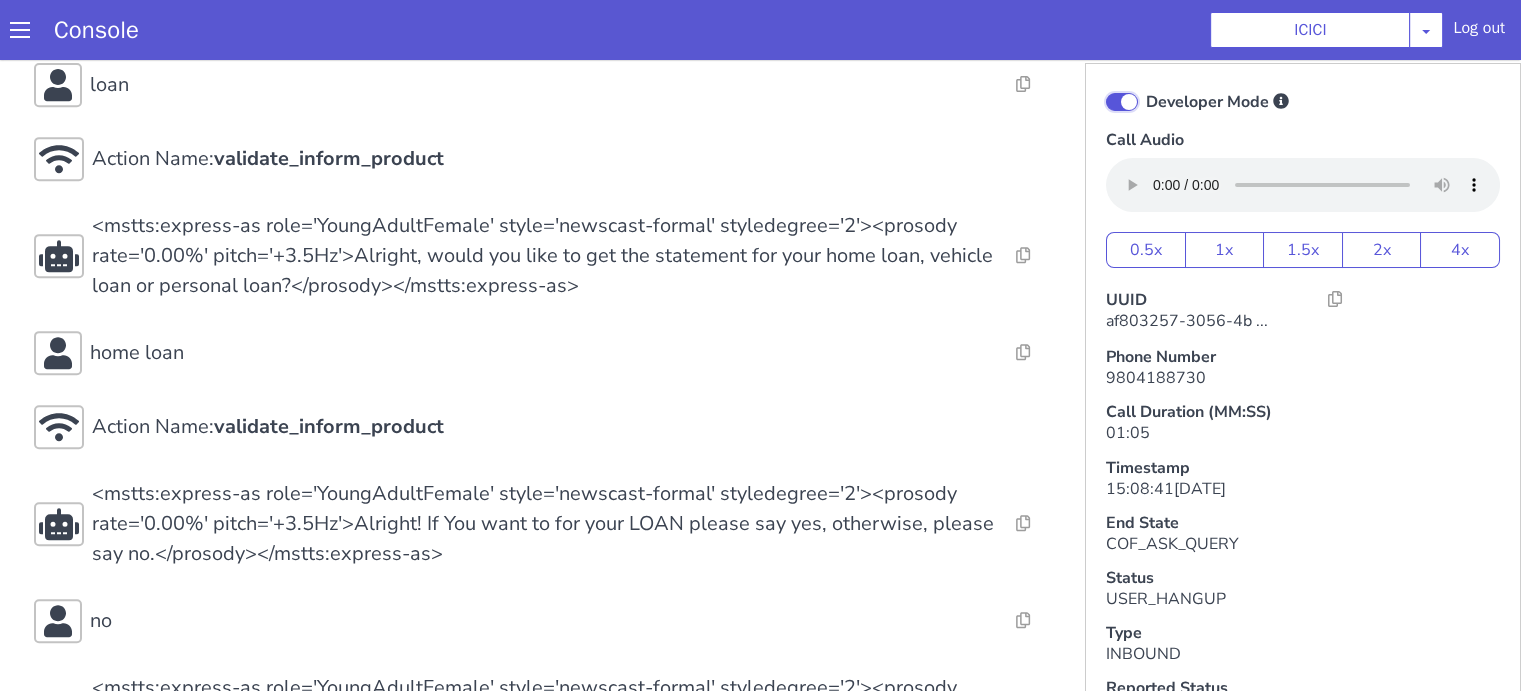 click on "Developer Mode" at bounding box center [2357, -299] 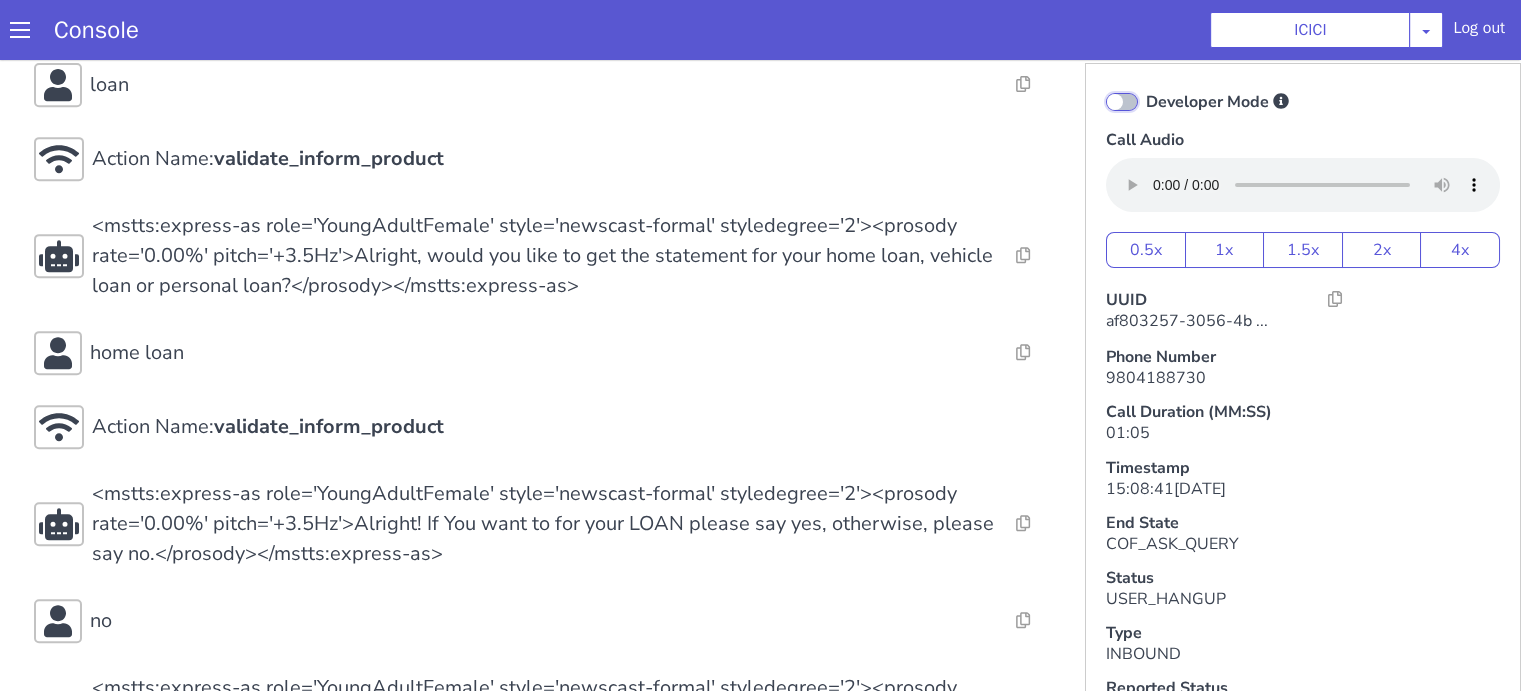 checkbox on "false" 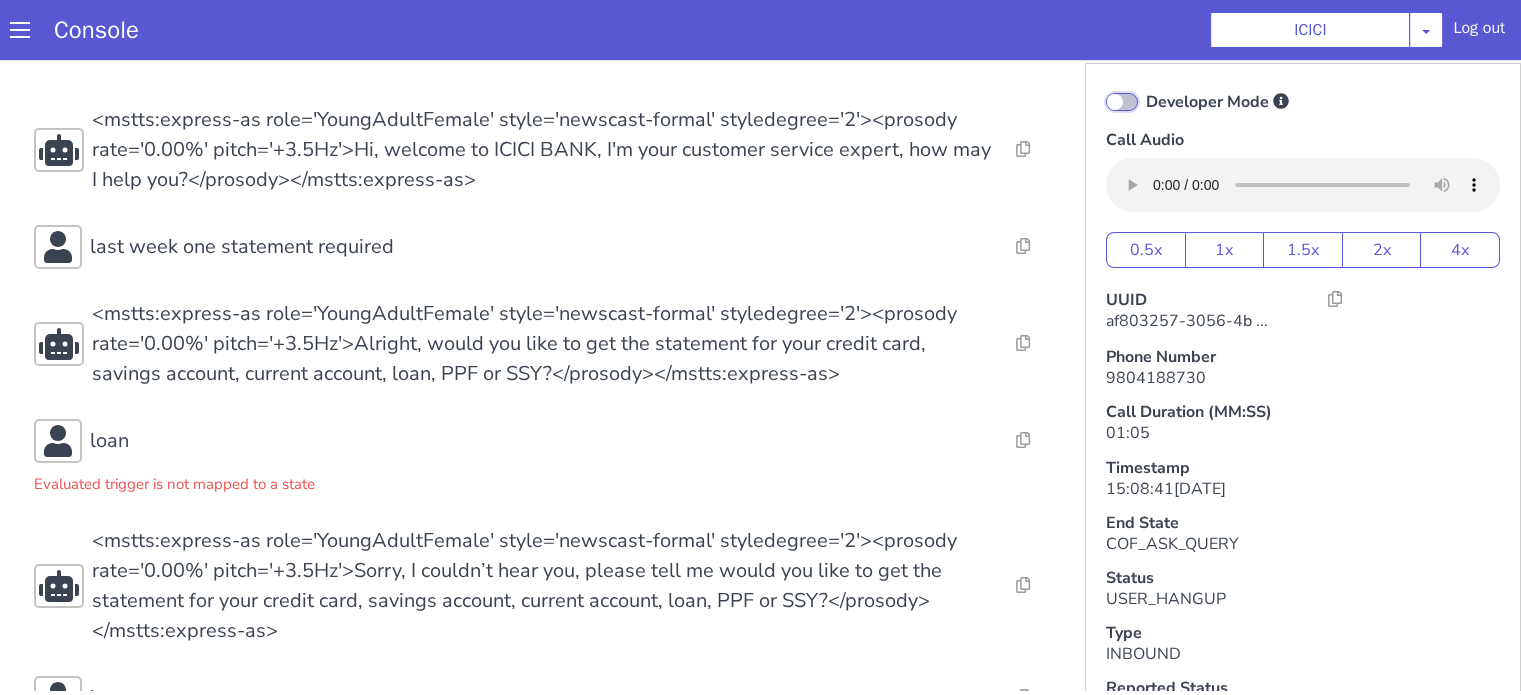 scroll, scrollTop: 0, scrollLeft: 0, axis: both 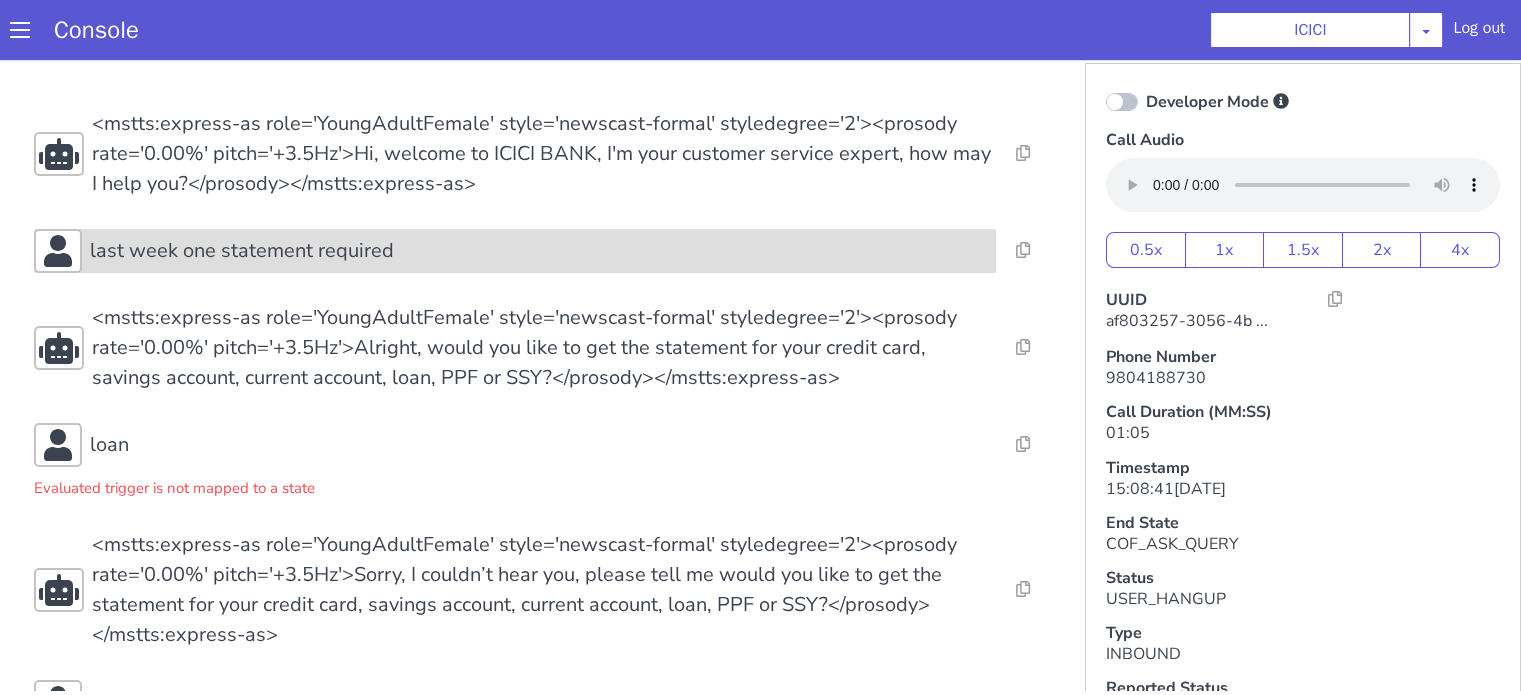 click on "last week one statement required" at bounding box center (1043, -233) 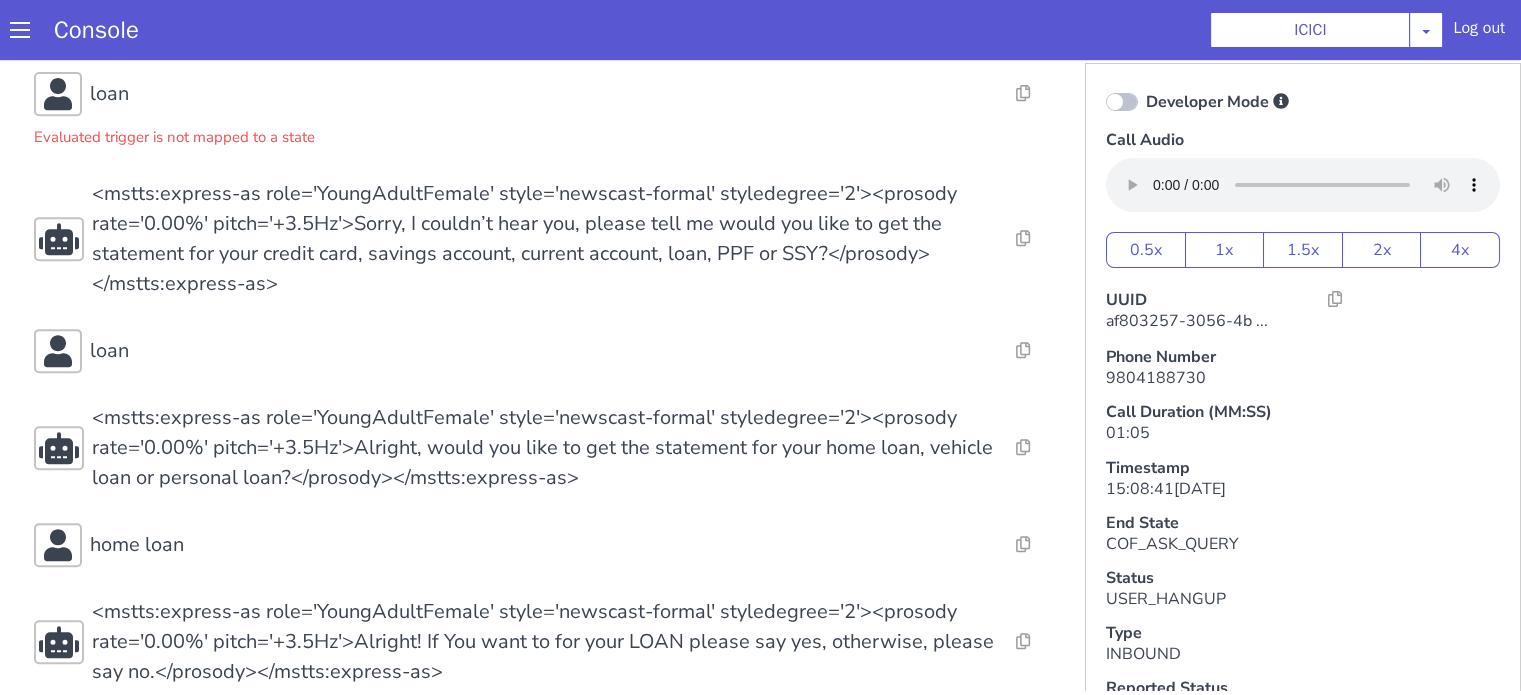 scroll, scrollTop: 1000, scrollLeft: 0, axis: vertical 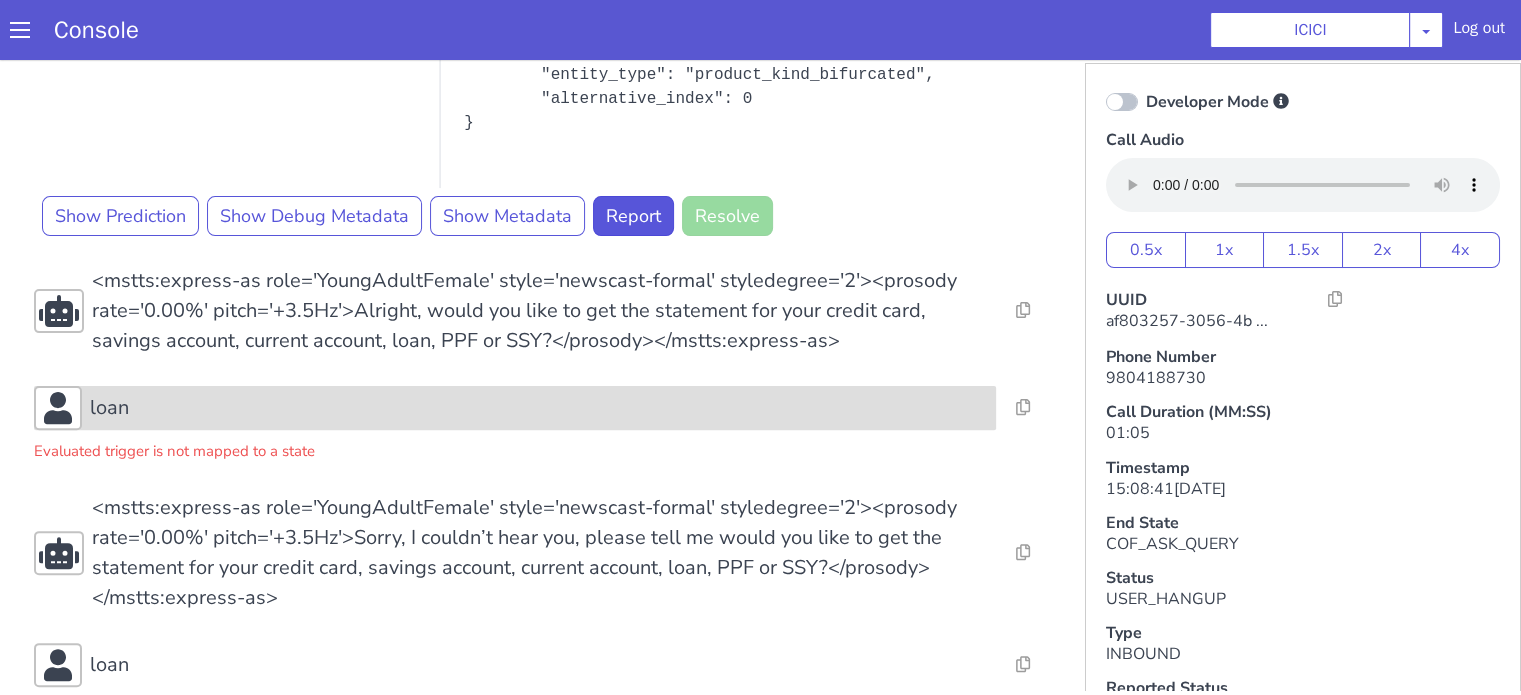 click on "loan" at bounding box center [1134, -100] 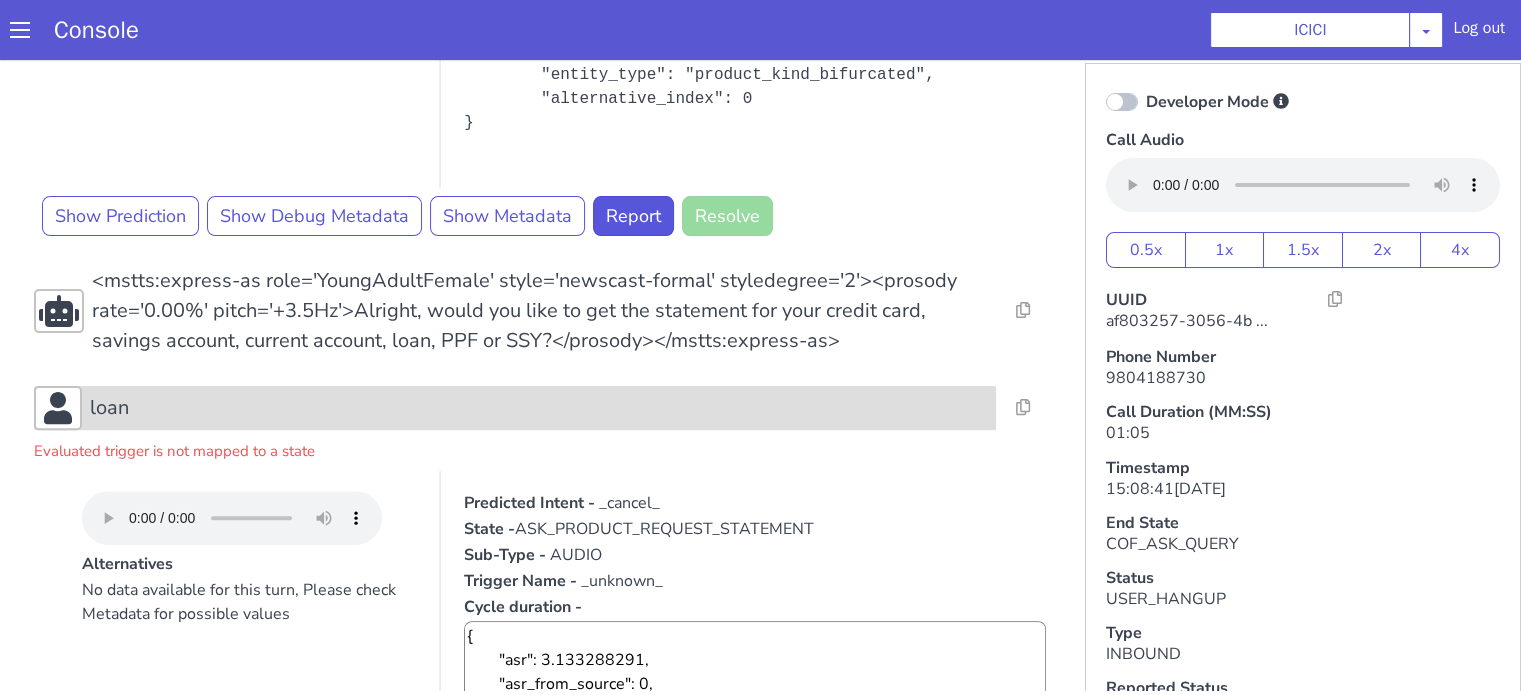 click on "loan" at bounding box center [1921, 172] 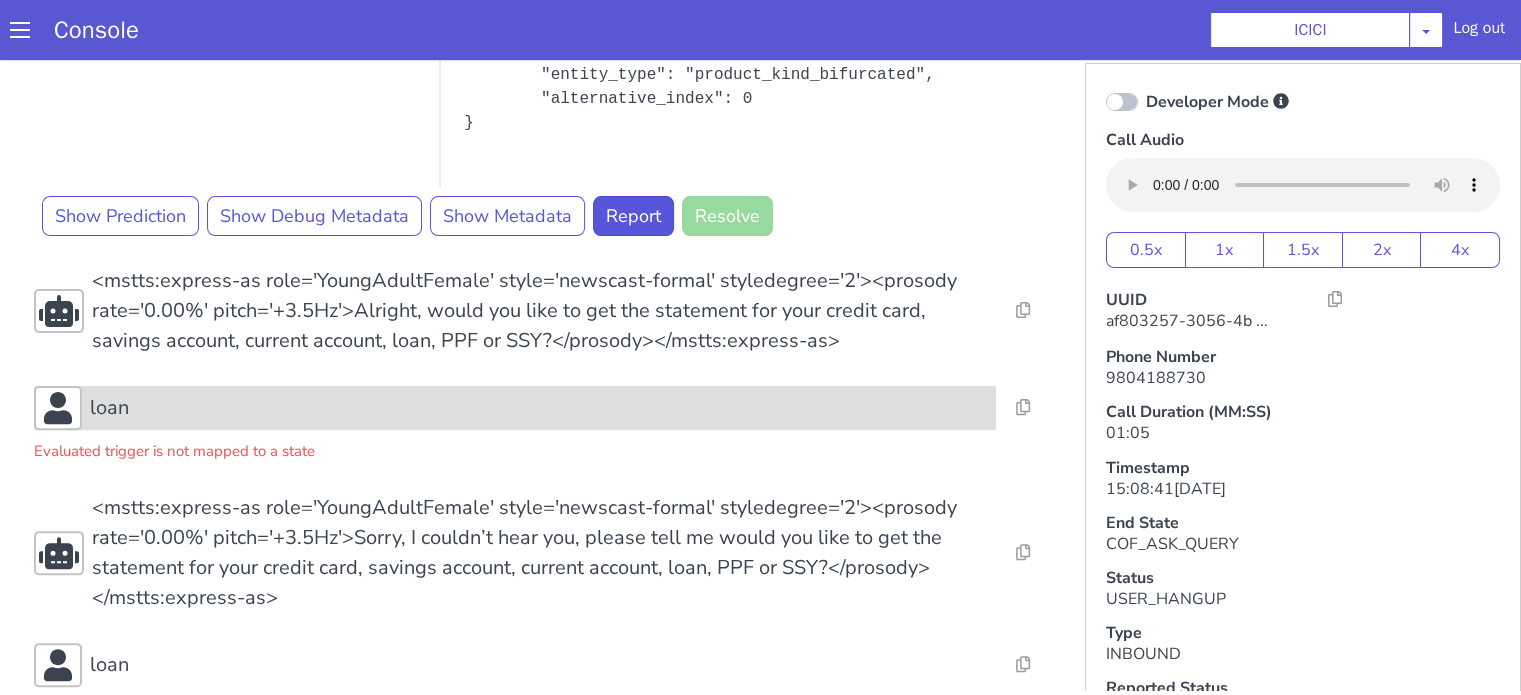 scroll, scrollTop: 900, scrollLeft: 0, axis: vertical 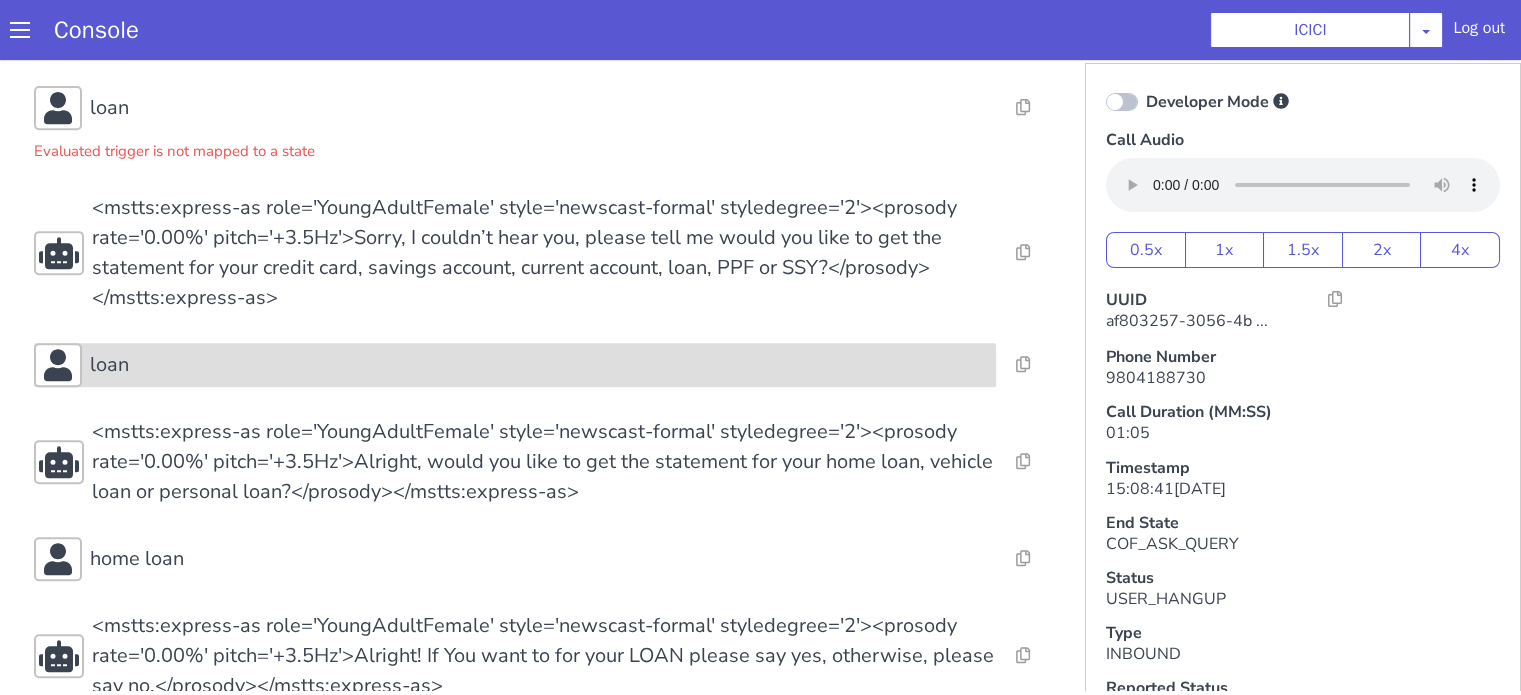 click on "loan" at bounding box center (1336, -159) 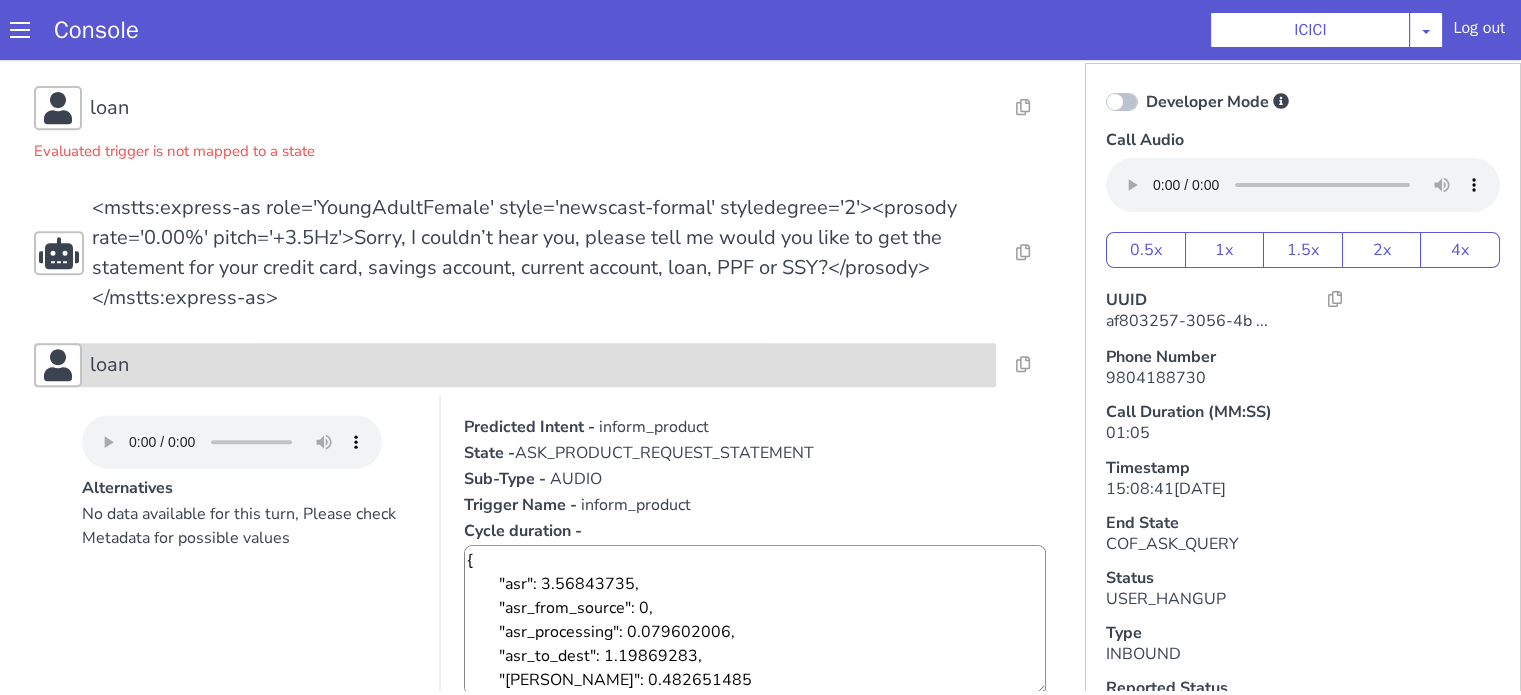 click on "loan" at bounding box center [1336, -159] 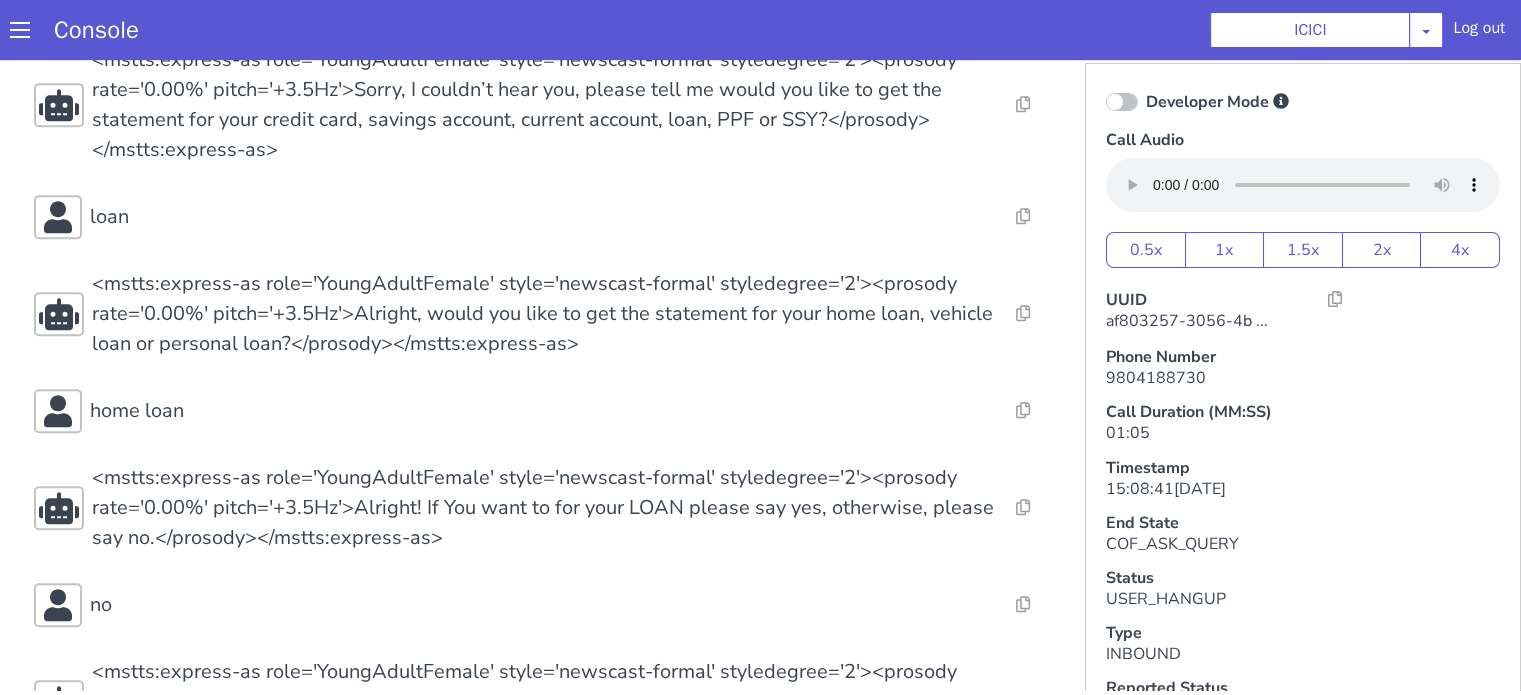 scroll, scrollTop: 1200, scrollLeft: 0, axis: vertical 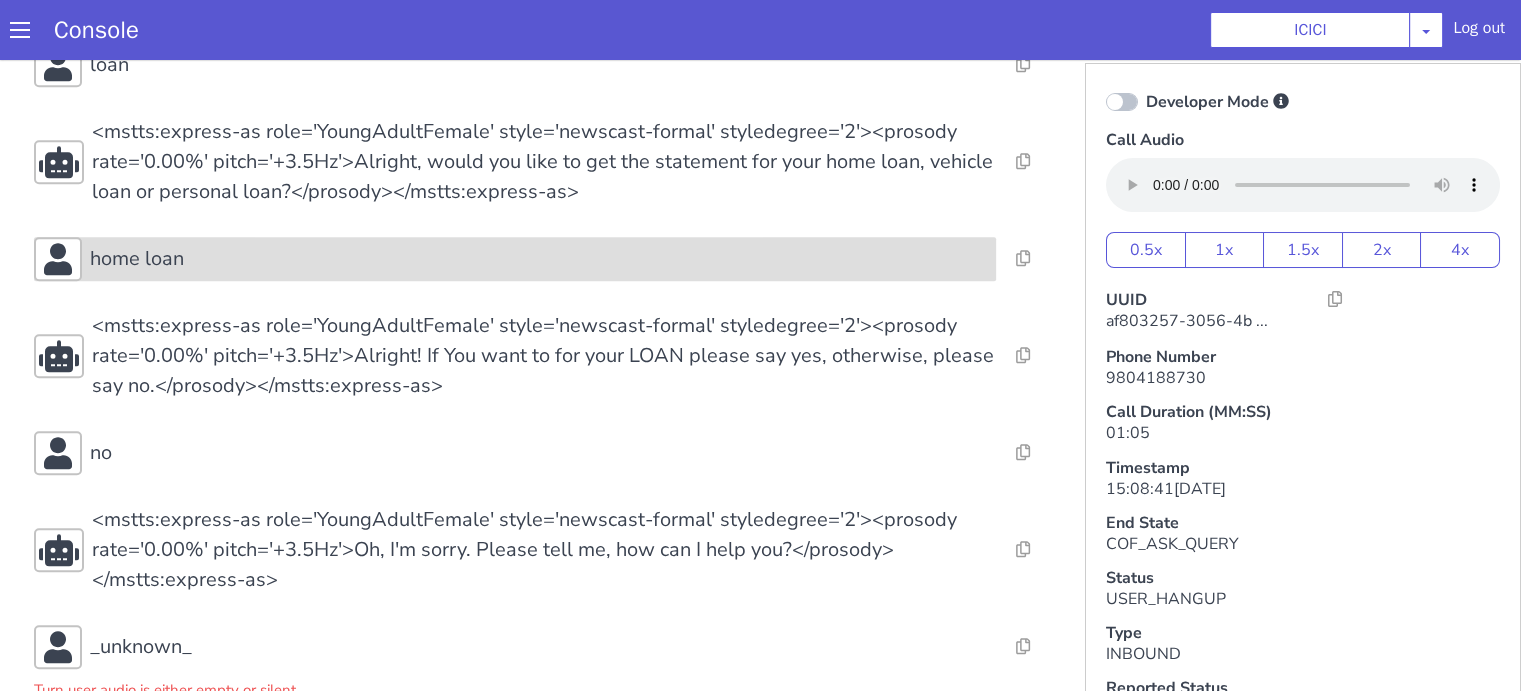 click on "home loan" at bounding box center [1841, -59] 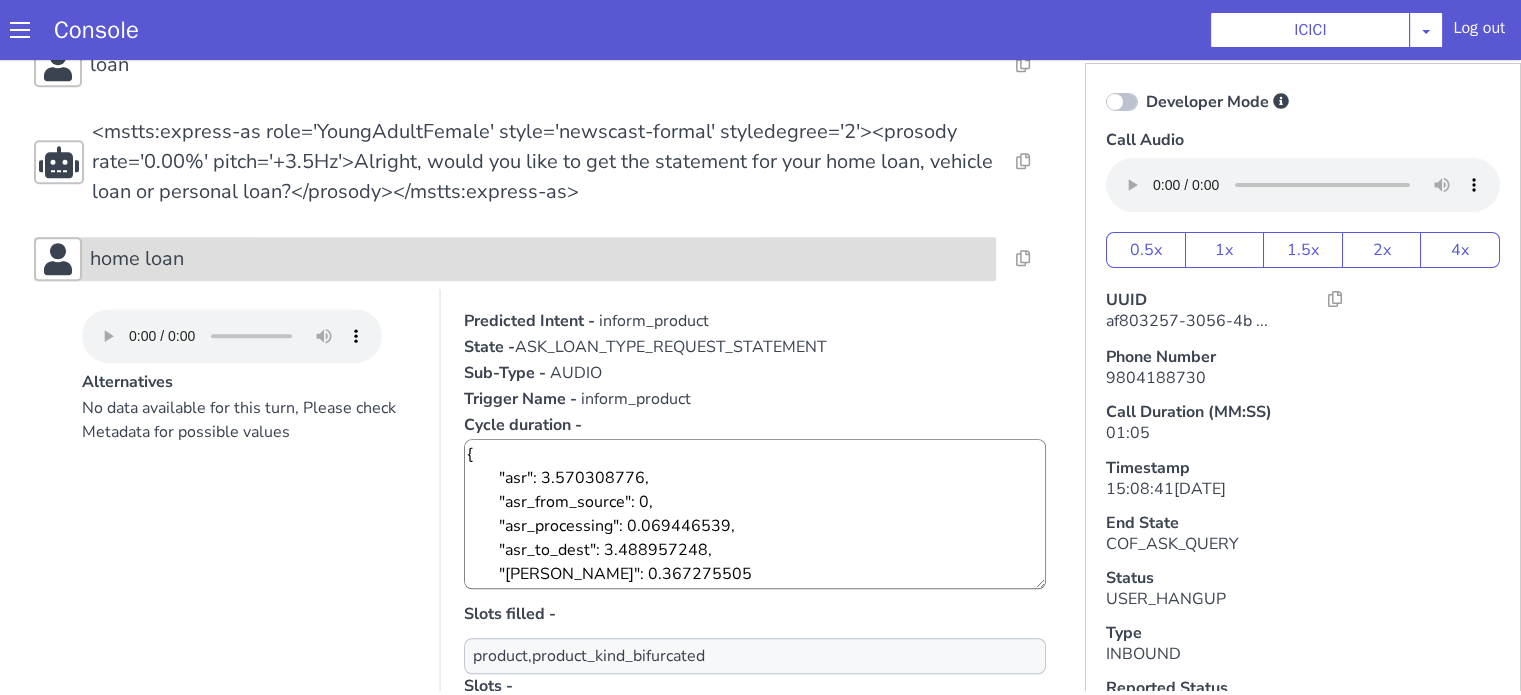 click on "home loan" at bounding box center [1043, -225] 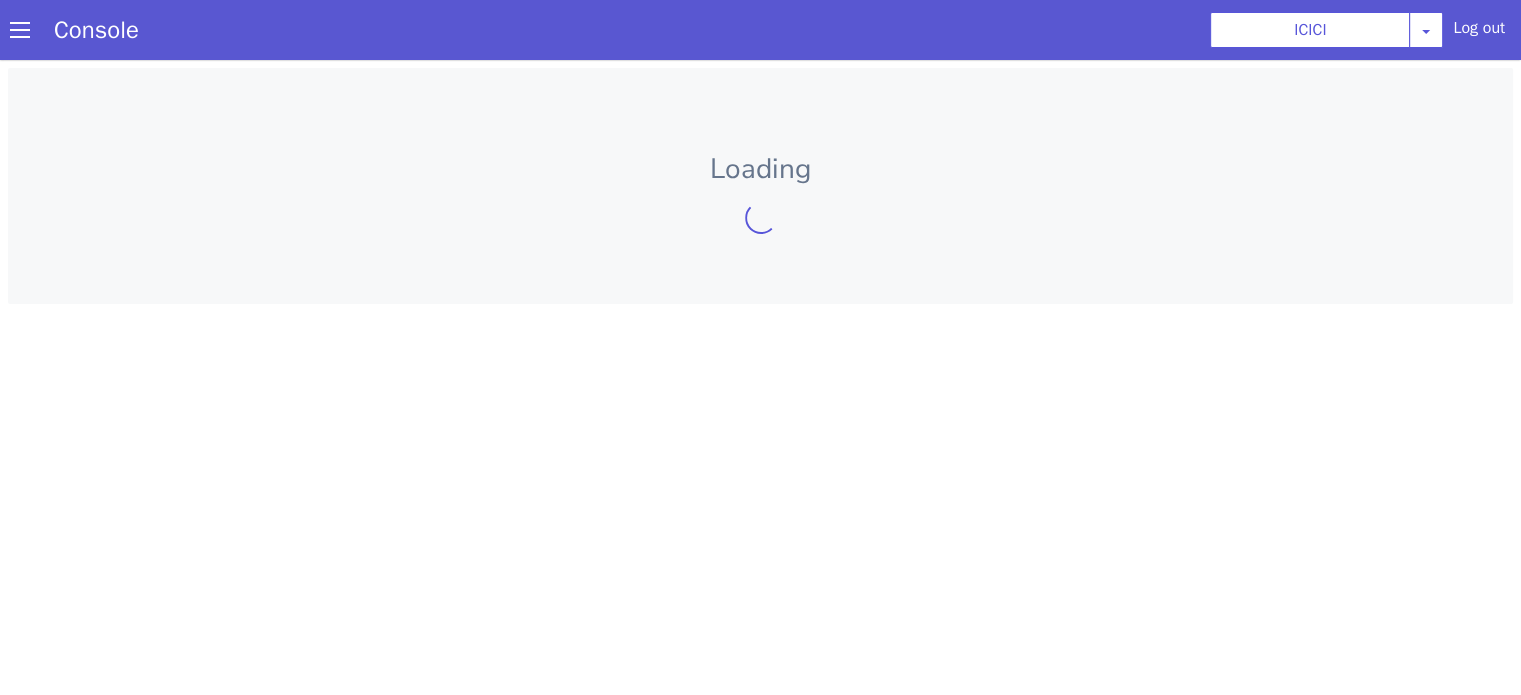 scroll, scrollTop: 0, scrollLeft: 0, axis: both 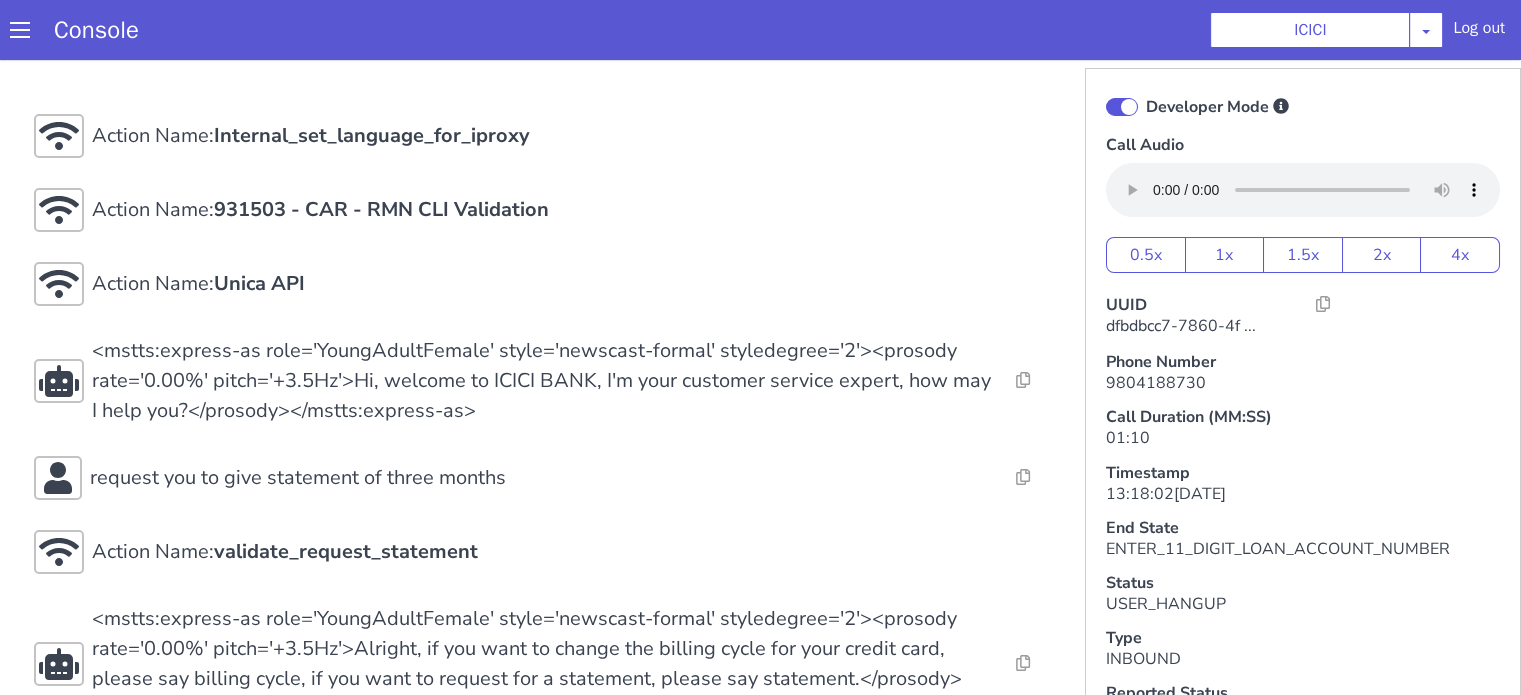 click at bounding box center [1122, 107] 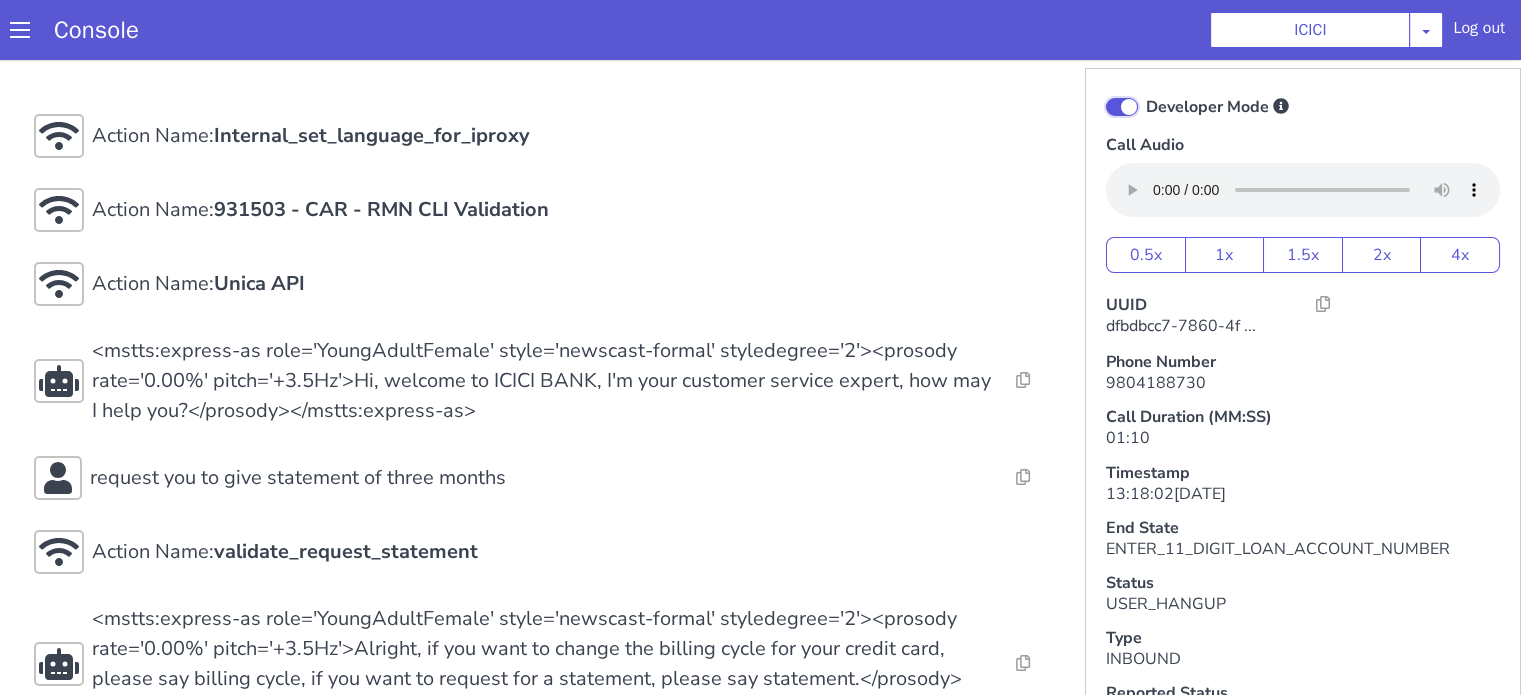 click on "Developer Mode" at bounding box center (1145, 94) 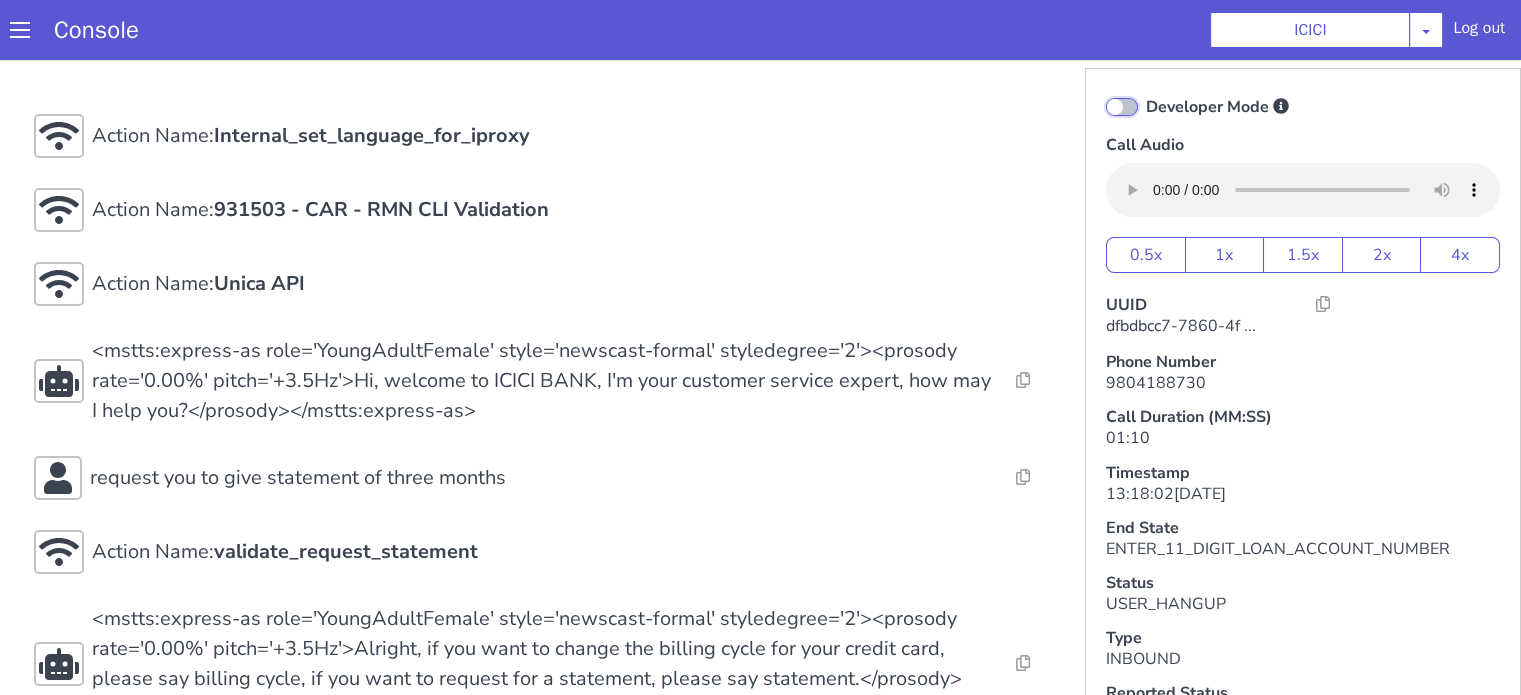 checkbox on "false" 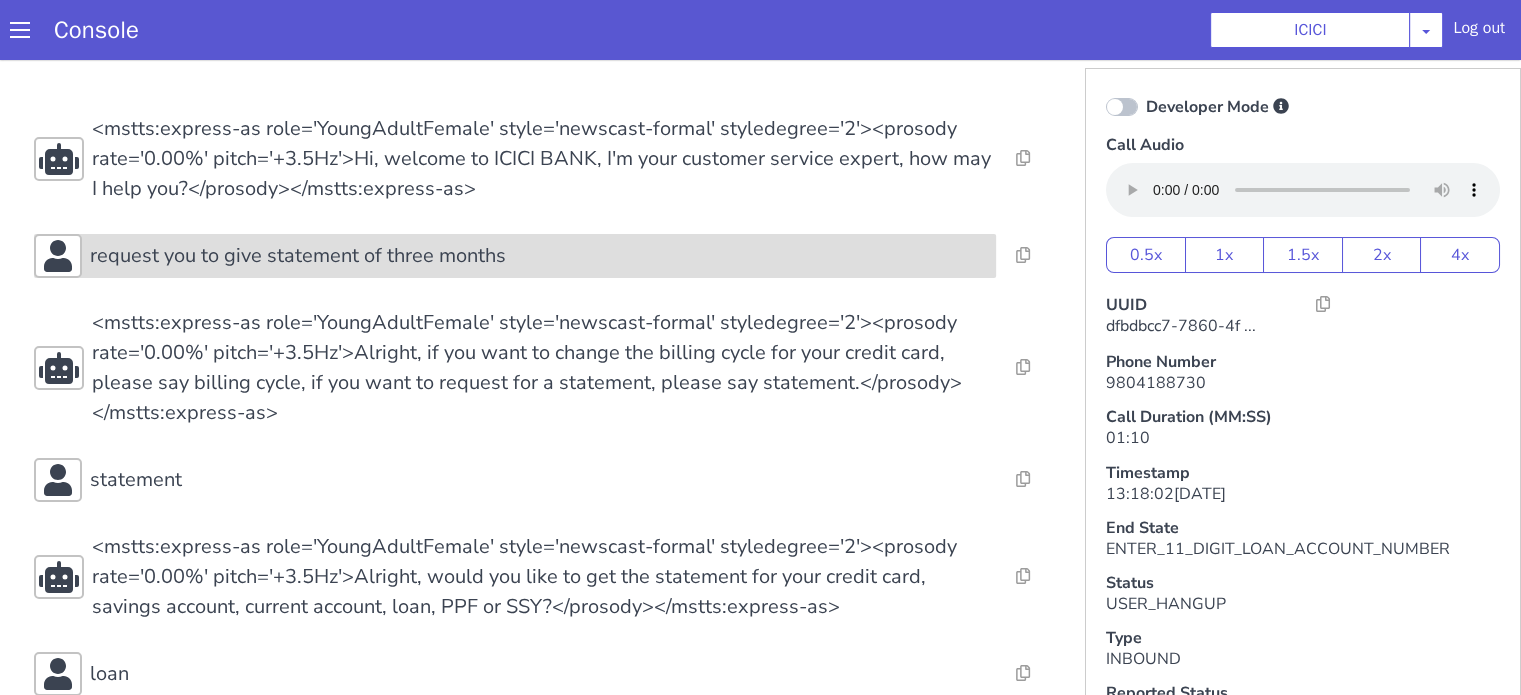click on "request you to give statement of three months" at bounding box center (298, 256) 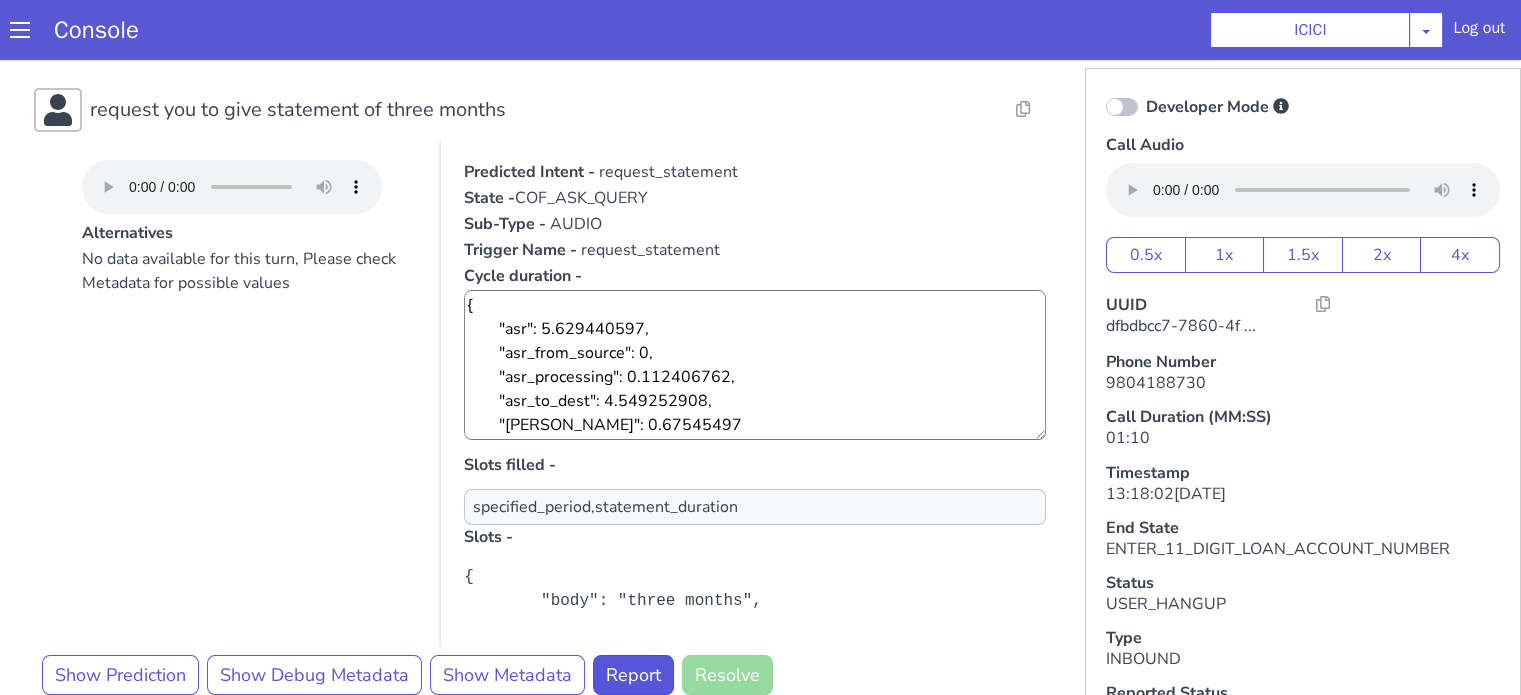 scroll, scrollTop: 200, scrollLeft: 0, axis: vertical 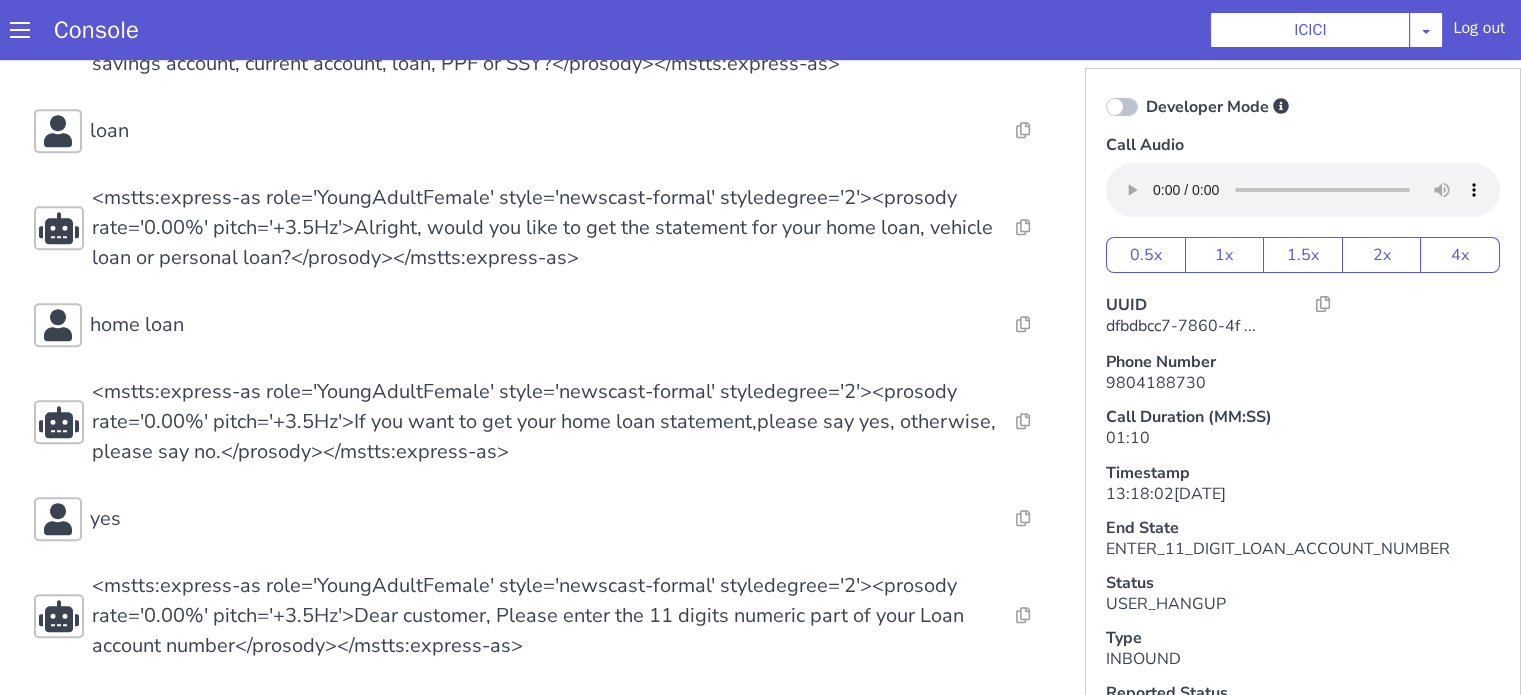 click on "Resolve  Intent Error  Entity Error  Transcription Error  Miscellaneous Submit Resolve  Intent Error  Entity Error  Transcription Error  Miscellaneous Submit Resolve  Intent Error  Entity Error  Transcription Error  Miscellaneous Submit <mstts:express-as role='YoungAdultFemale' style='newscast-formal' styledegree='2'><prosody rate='0.00%' pitch='+3.5Hz'>Hi, welcome to ICICI BANK, I'm your customer service expert, how may I help you?</prosody></mstts:express-as> Resolve  Intent Error  Entity Error  Transcription Error  Miscellaneous Submit request you to give statement of three months Alternatives No data available for this turn, Please check Metadata for possible values Predicted Intent -   request_statement State -  COF_ASK_QUERY Sub-Type -   AUDIO Trigger Name -   request_statement Cycle duration -  {
"asr": 5.629440597,
"asr_from_source": 0,
"asr_processing": 0.112406762,
"asr_to_dest": 4.549252908,
"plute": 0.67545497
} Slots filled - specified_period,statement_duration Slots -   Show Prediction loan" at bounding box center (544, -166) 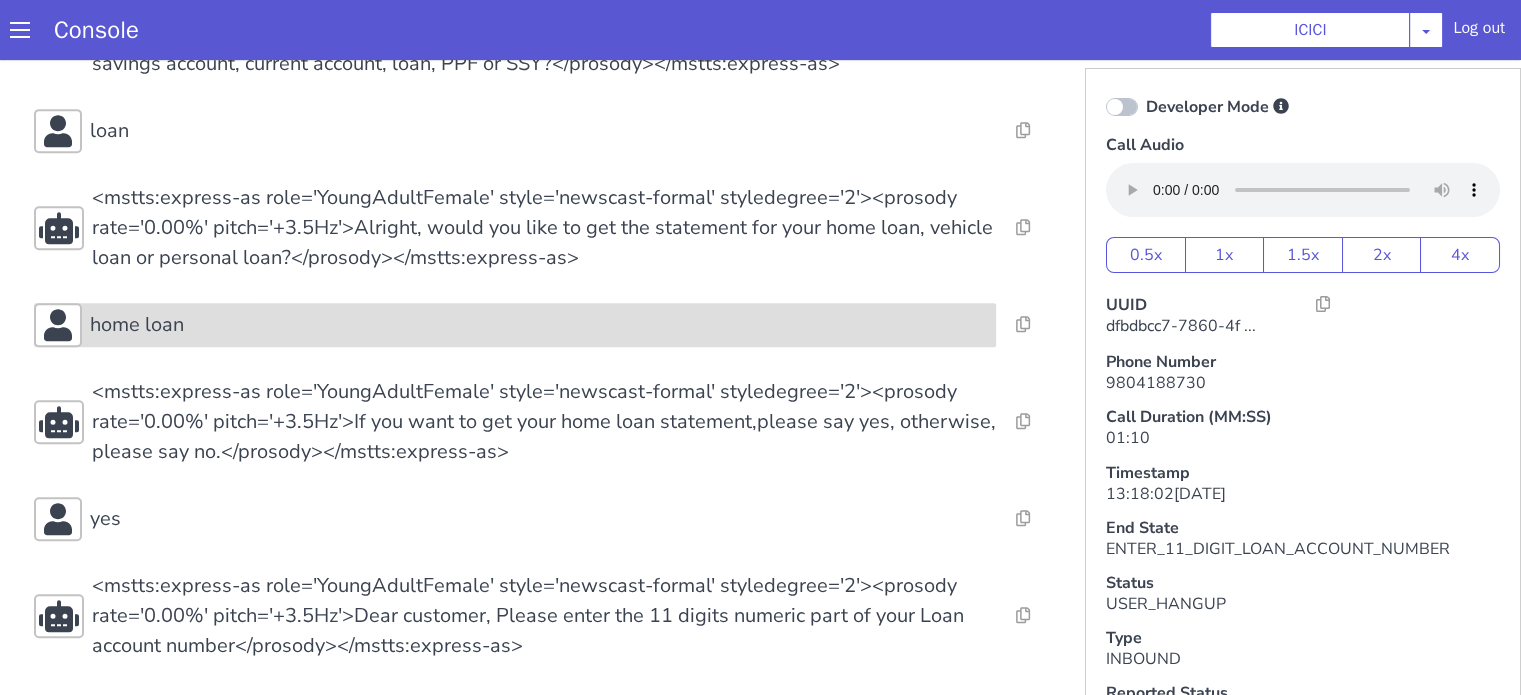 click on "home loan" at bounding box center [539, 325] 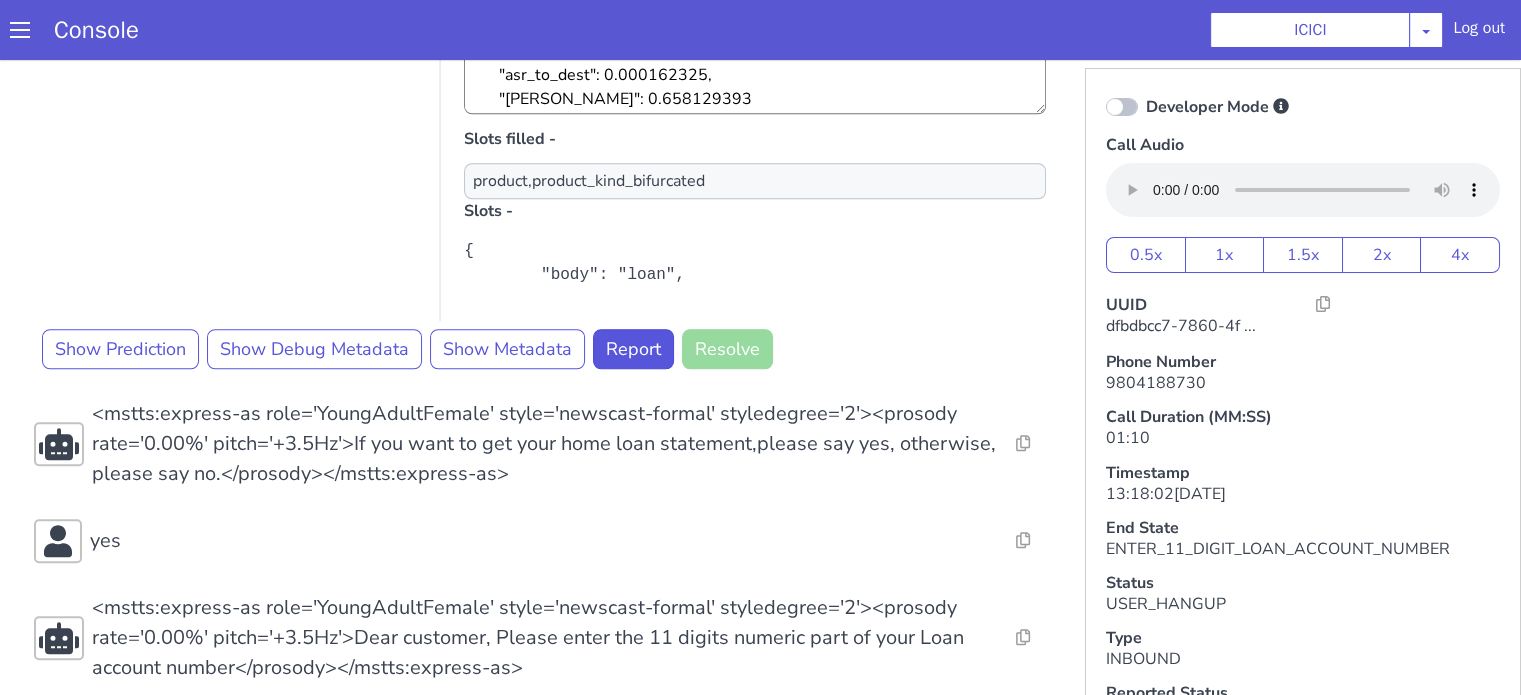 scroll, scrollTop: 1669, scrollLeft: 0, axis: vertical 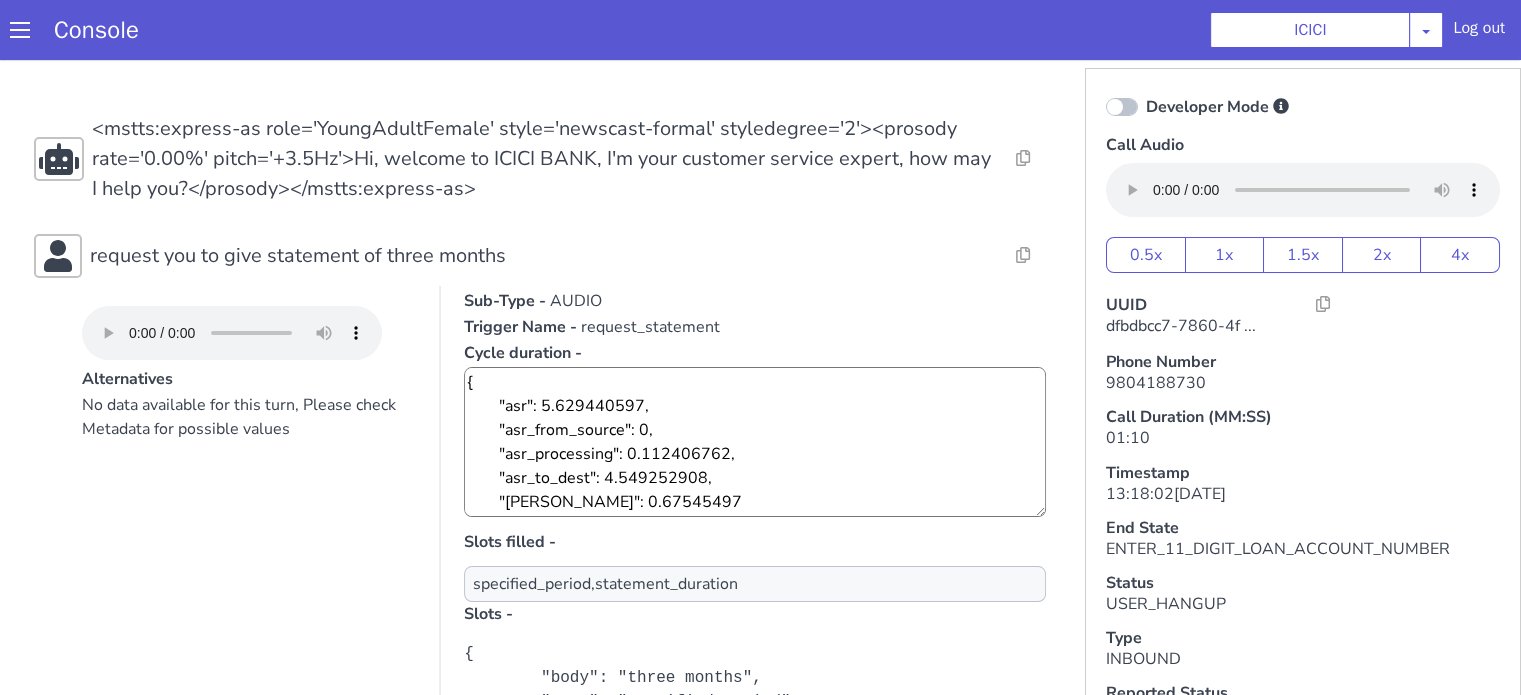 click on "Resolve  Intent Error  Entity Error  Transcription Error  Miscellaneous Submit Resolve  Intent Error  Entity Error  Transcription Error  Miscellaneous Submit Resolve  Intent Error  Entity Error  Transcription Error  Miscellaneous Submit <mstts:express-as role='YoungAdultFemale' style='newscast-formal' styledegree='2'><prosody rate='0.00%' pitch='+3.5Hz'>Hi, welcome to ICICI BANK, I'm your customer service expert, how may I help you?</prosody></mstts:express-as> Resolve  Intent Error  Entity Error  Transcription Error  Miscellaneous Submit request you to give statement of three months Alternatives No data available for this turn, Please check Metadata for possible values Predicted Intent -   request_statement State -  COF_ASK_QUERY Sub-Type -   AUDIO Trigger Name -   request_statement Cycle duration -  {
"asr": 5.629440597,
"asr_from_source": 0,
"asr_processing": 0.112406762,
"asr_to_dest": 4.549252908,
"plute": 0.67545497
} Slots filled - specified_period,statement_duration Slots -   Show Prediction loan" at bounding box center [544, 1222] 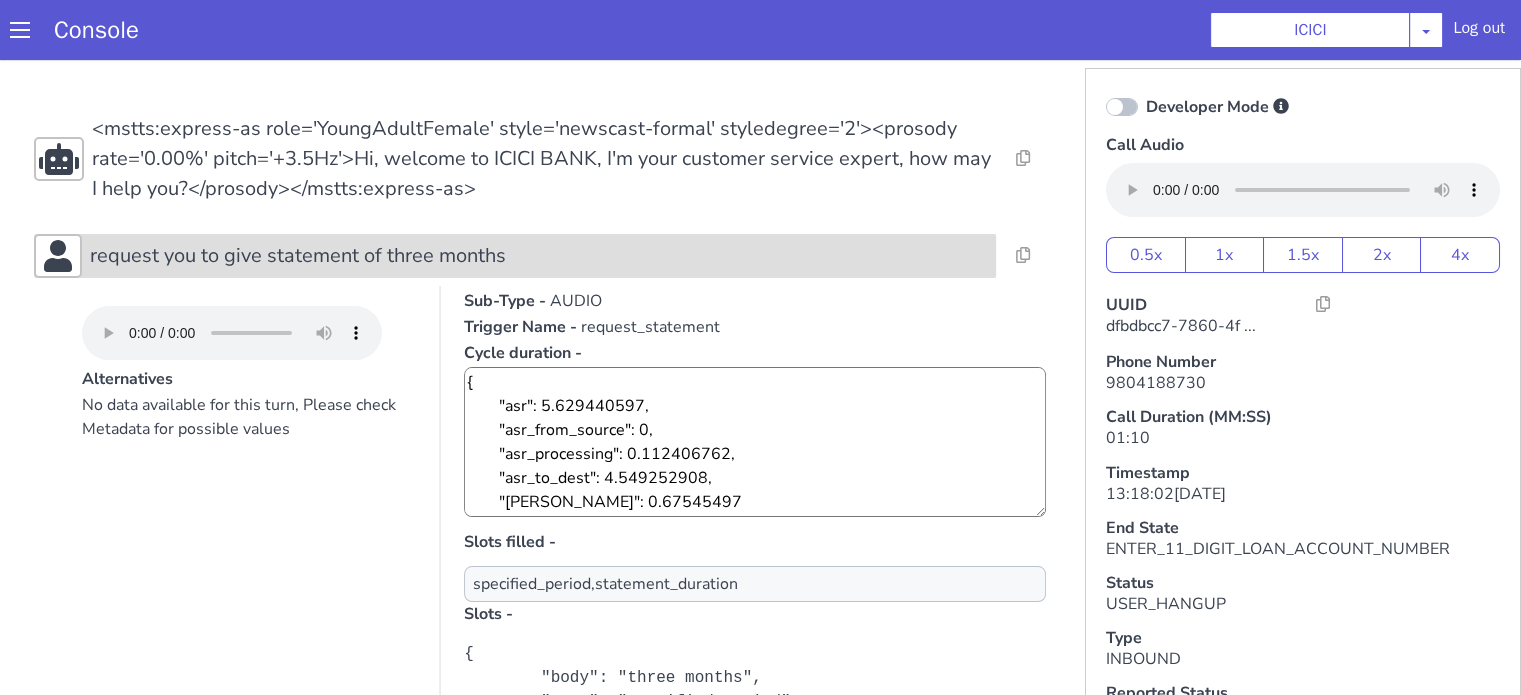 click on "request you to give statement of three months" at bounding box center [539, 256] 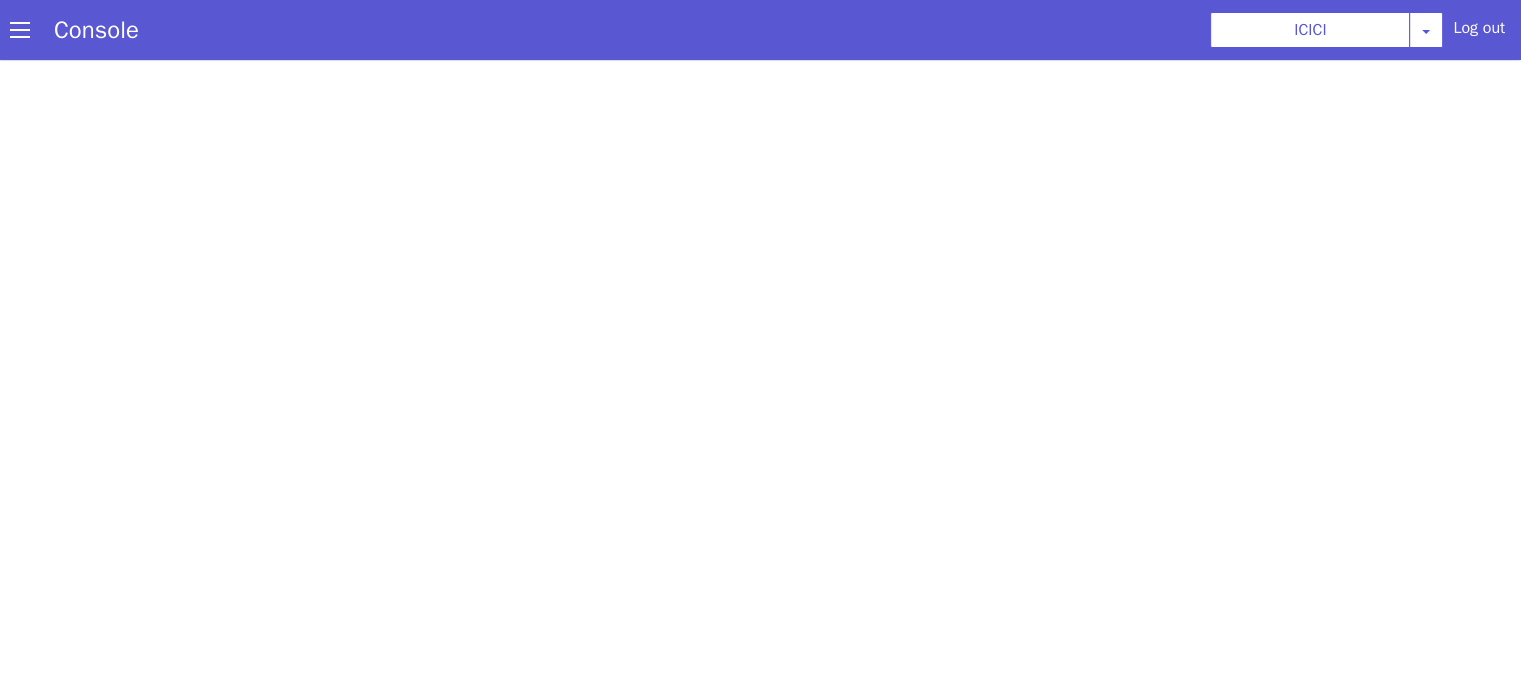 scroll, scrollTop: 0, scrollLeft: 0, axis: both 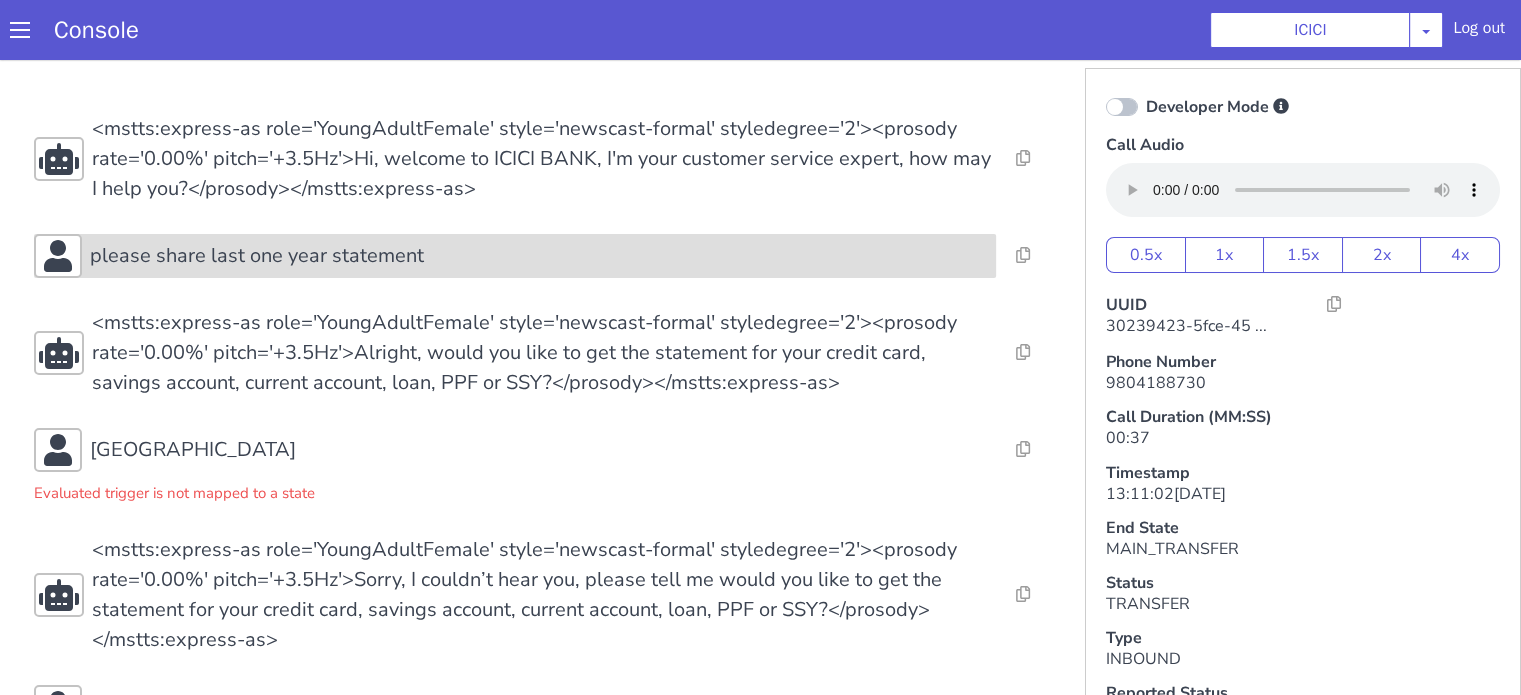 click on "please share last one year statement" at bounding box center (244, 294) 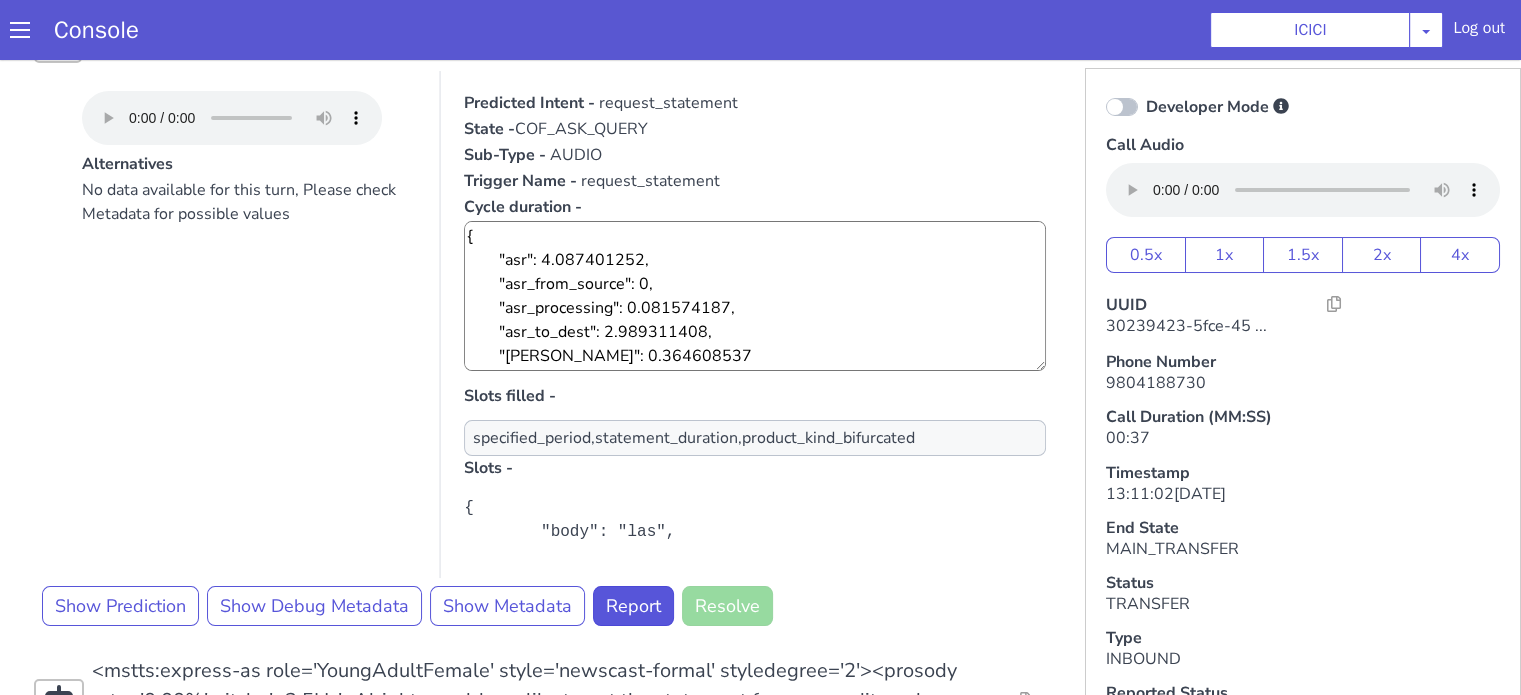scroll, scrollTop: 300, scrollLeft: 0, axis: vertical 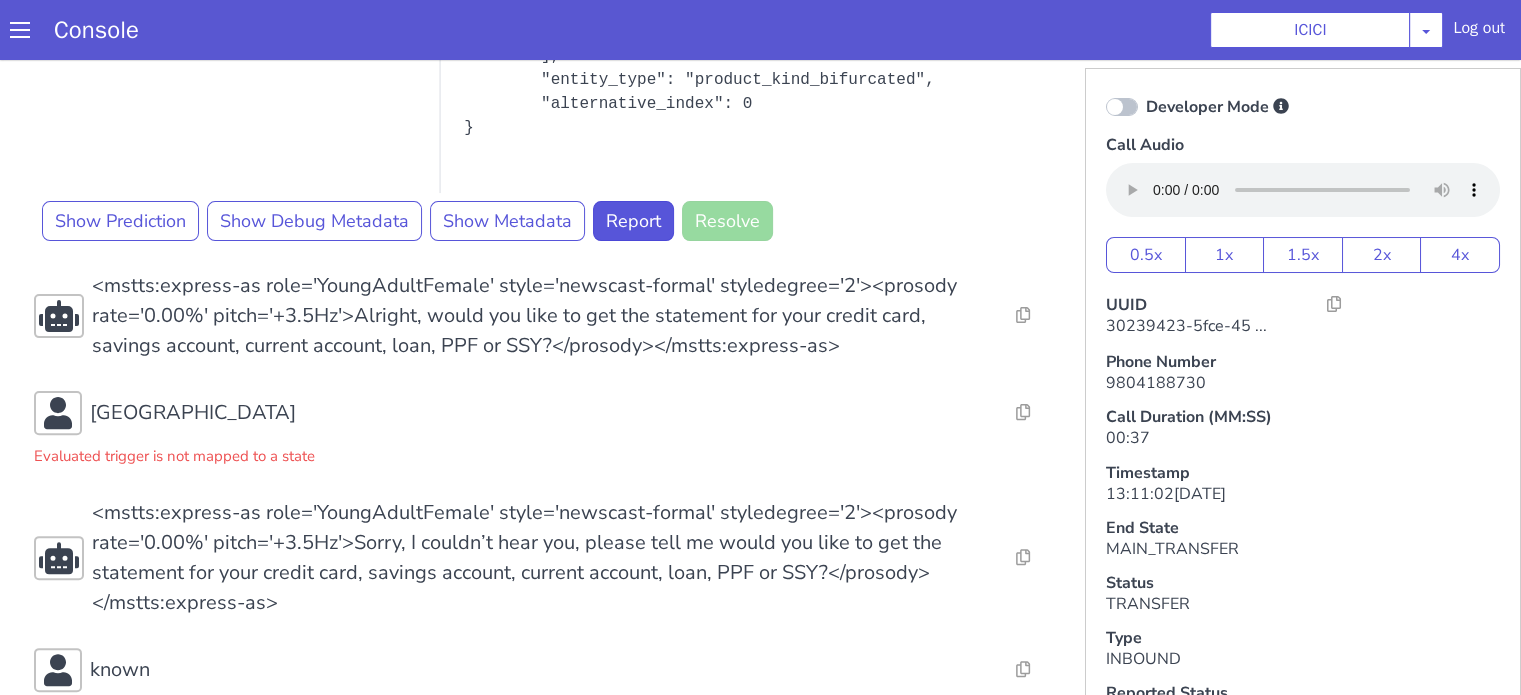 click on "Resolve  Intent Error  Entity Error  Transcription Error  Miscellaneous Submit Resolve  Intent Error  Entity Error  Transcription Error  Miscellaneous Submit Resolve  Intent Error  Entity Error  Transcription Error  Miscellaneous Submit <mstts:express-as role='YoungAdultFemale' style='newscast-formal' styledegree='2'><prosody rate='0.00%' pitch='+3.5Hz'>Hi, welcome to ICICI BANK, I'm your customer service expert, how may I help you?</prosody></mstts:express-as> Resolve  Intent Error  Entity Error  Transcription Error  Miscellaneous Submit please share last one year statement Alternatives No data available for this turn, Please check Metadata for possible values Predicted Intent -   request_statement State -  COF_ASK_QUERY Sub-Type -   AUDIO Trigger Name -   request_statement Cycle duration -  {
"asr": 4.087401252,
"asr_from_source": 0,
"asr_processing": 0.081574187,
"asr_to_dest": 2.989311408,
"[PERSON_NAME]": 0.364608537
} Slots filled - specified_period,statement_duration,product_kind_bifurcated Slots -   [GEOGRAPHIC_DATA]" at bounding box center (537, 200) 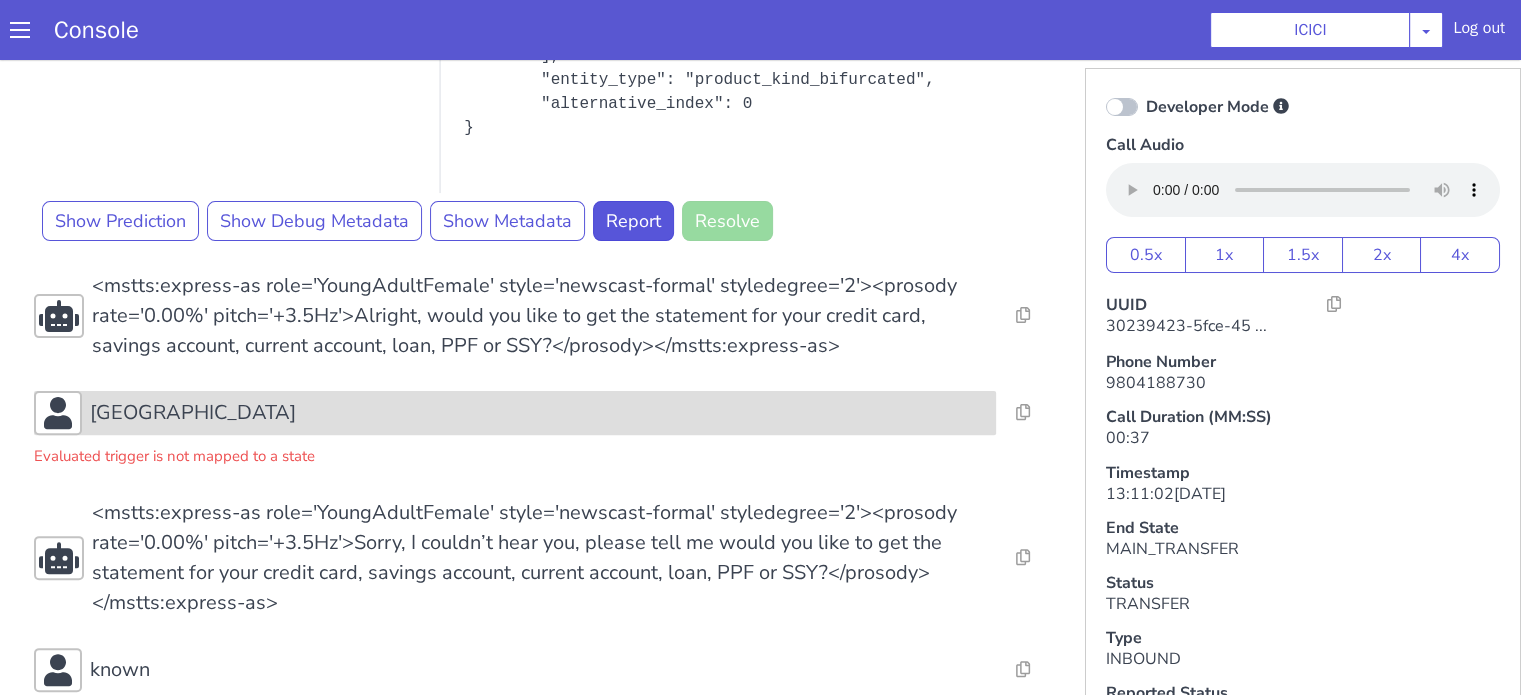 click on "[GEOGRAPHIC_DATA]" at bounding box center (521, 466) 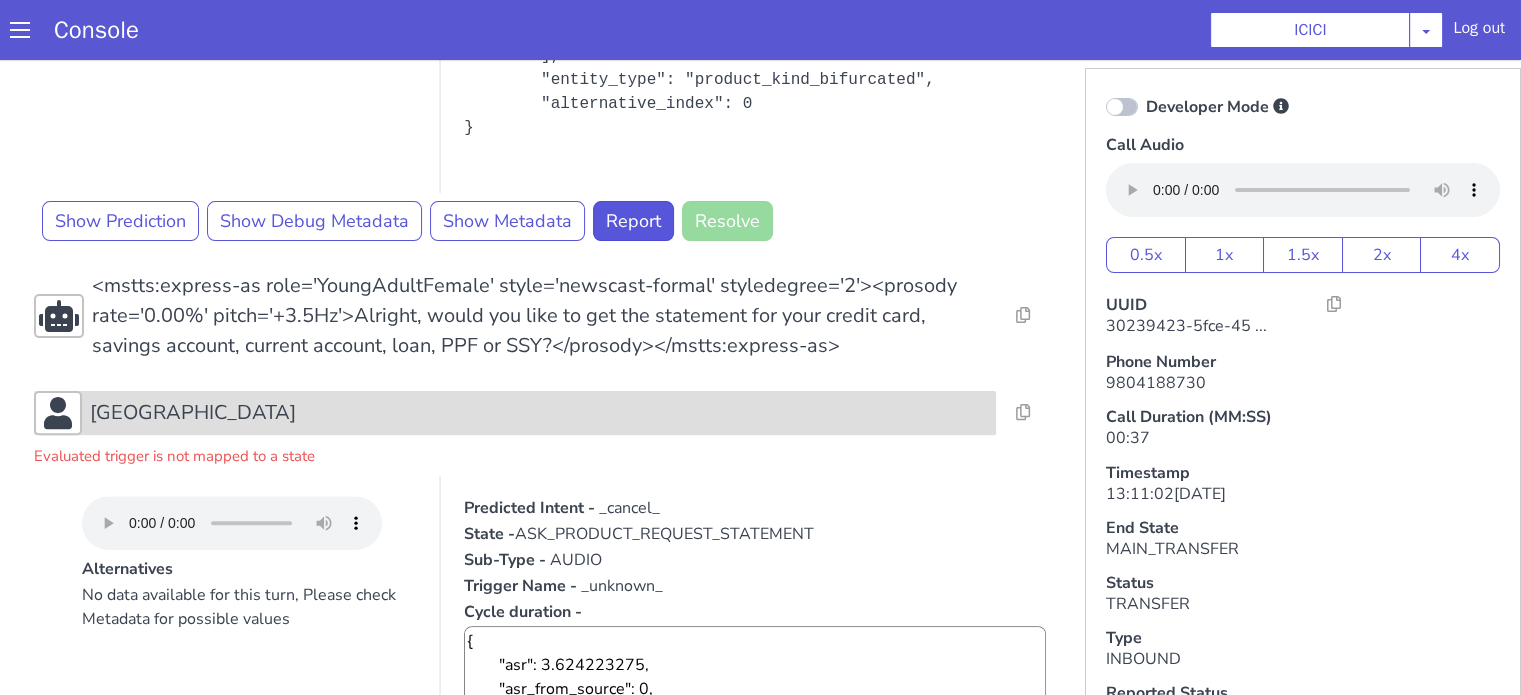 click on "[GEOGRAPHIC_DATA]" at bounding box center [495, 584] 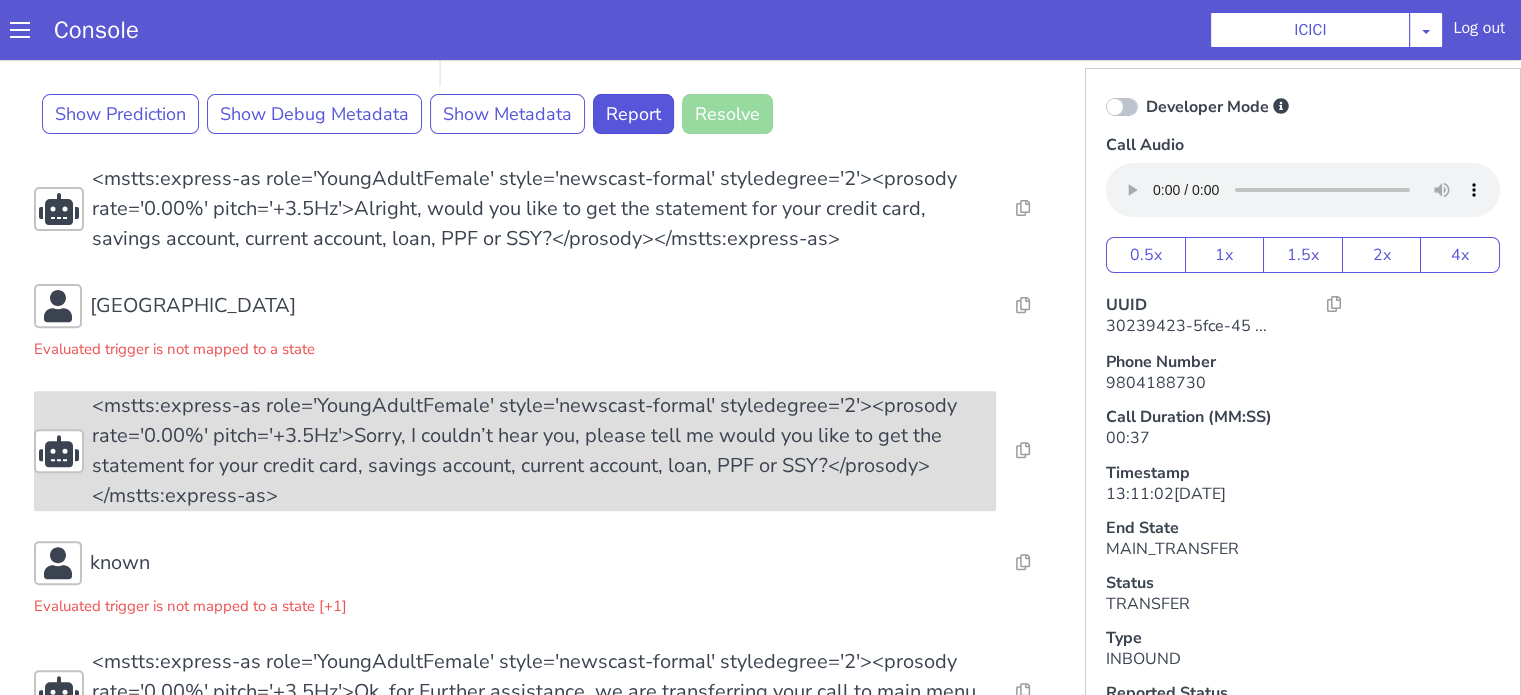 scroll, scrollTop: 784, scrollLeft: 0, axis: vertical 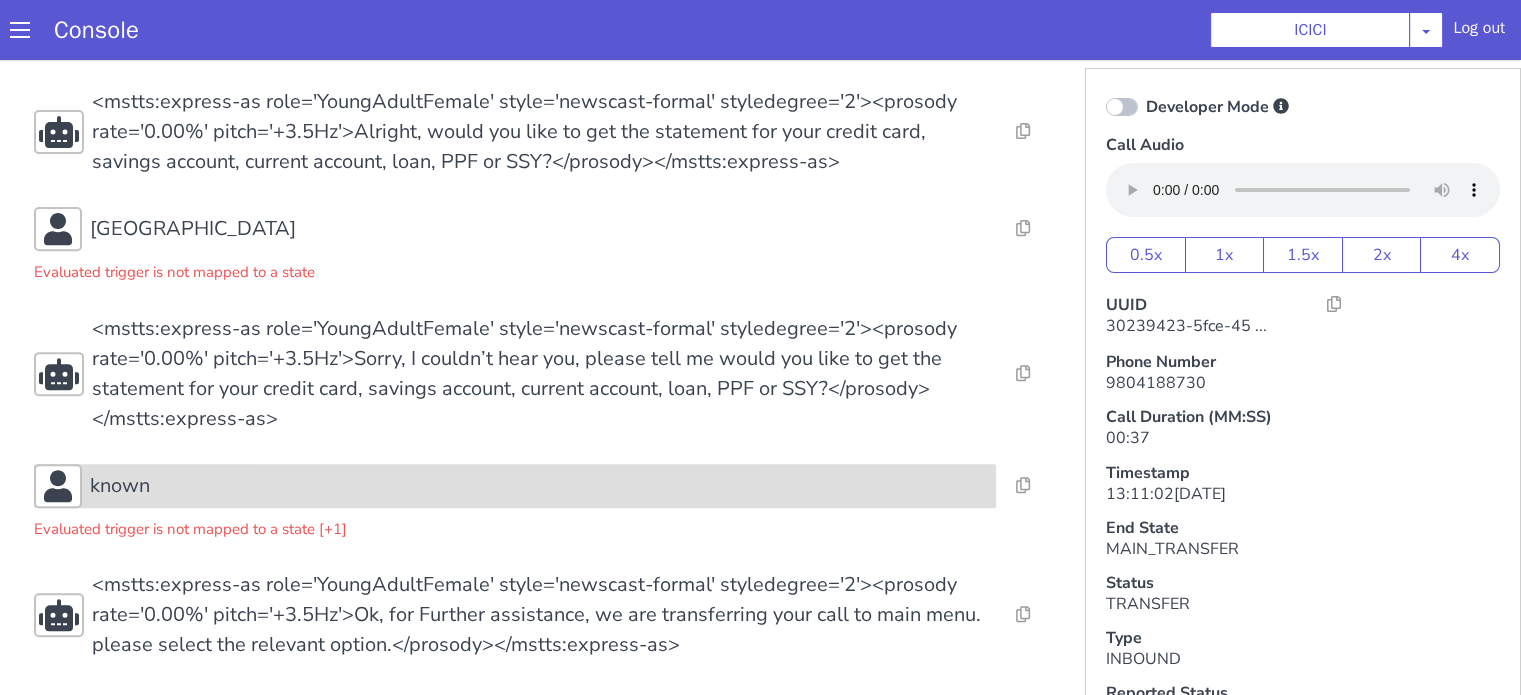 click on "known" at bounding box center [672, 256] 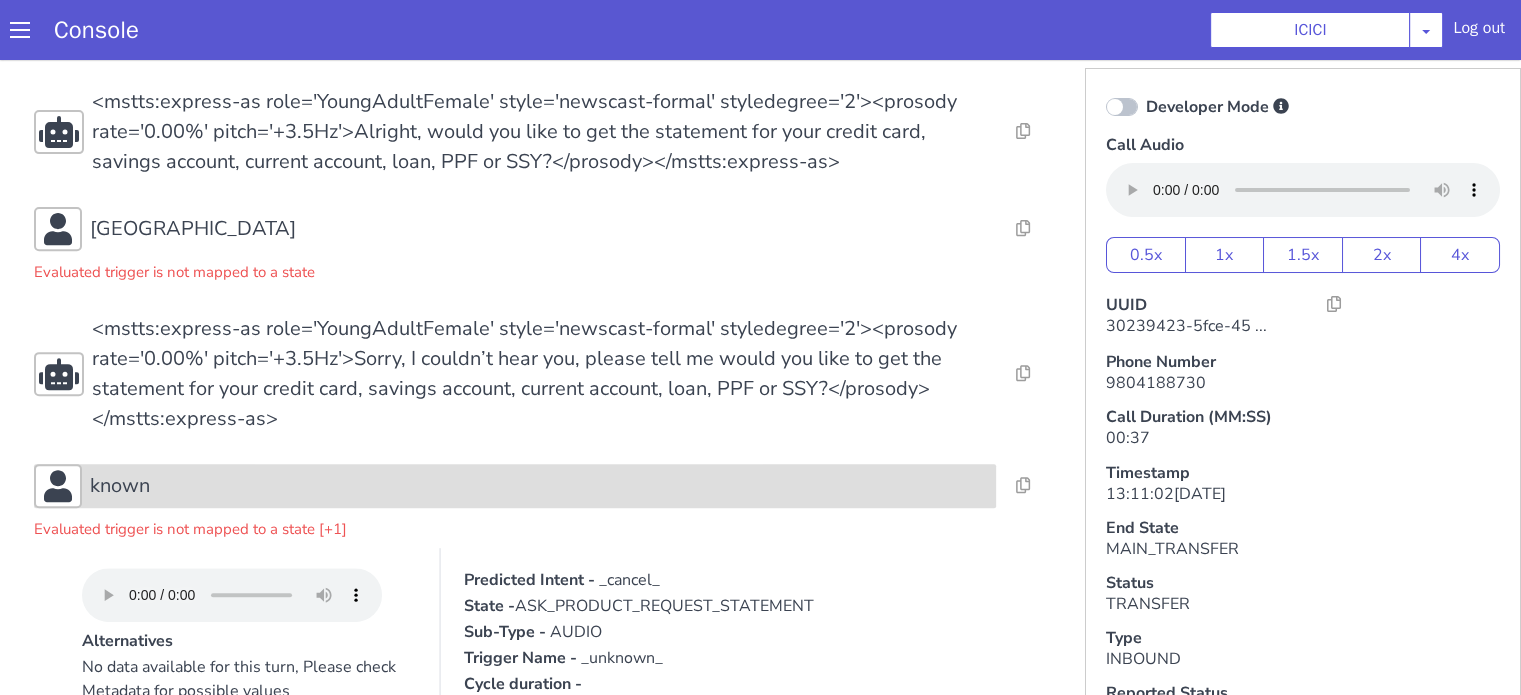 click on "known" at bounding box center (540, 1066) 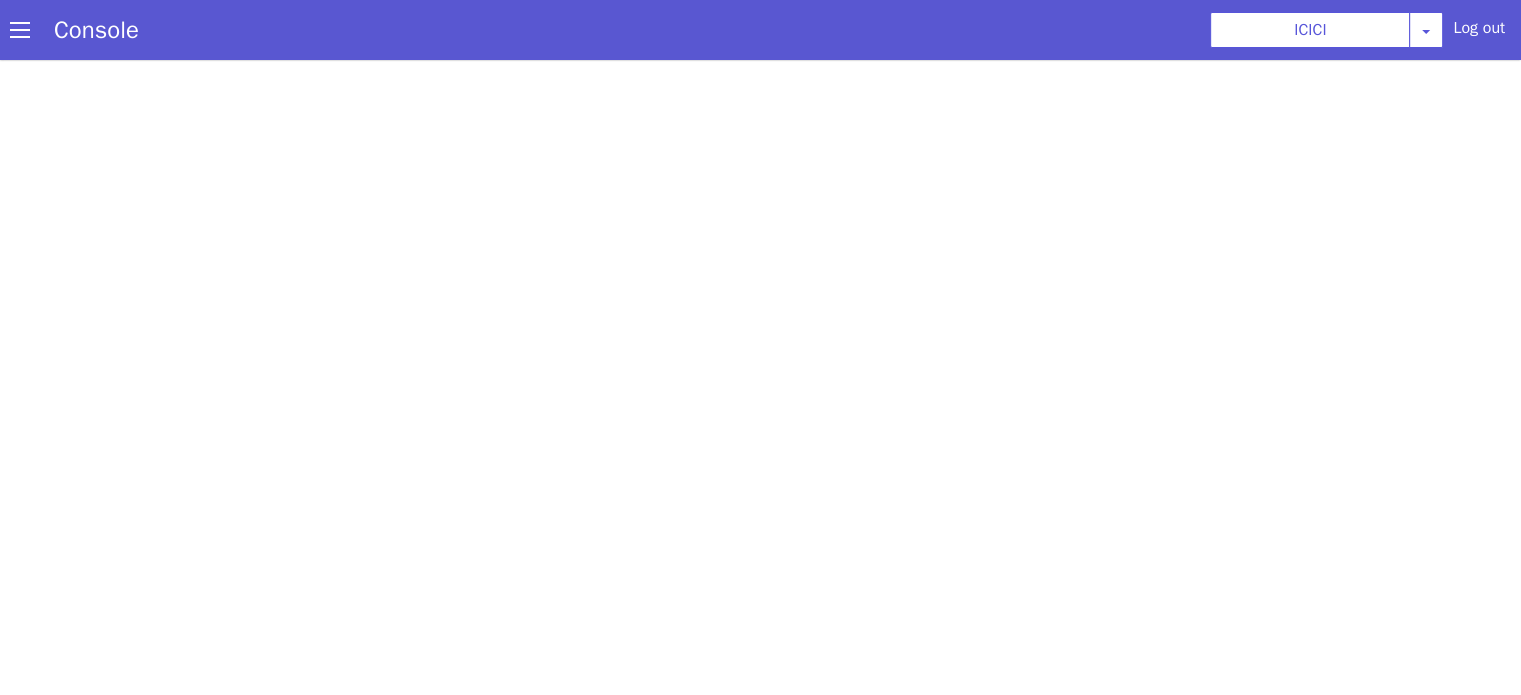 scroll, scrollTop: 0, scrollLeft: 0, axis: both 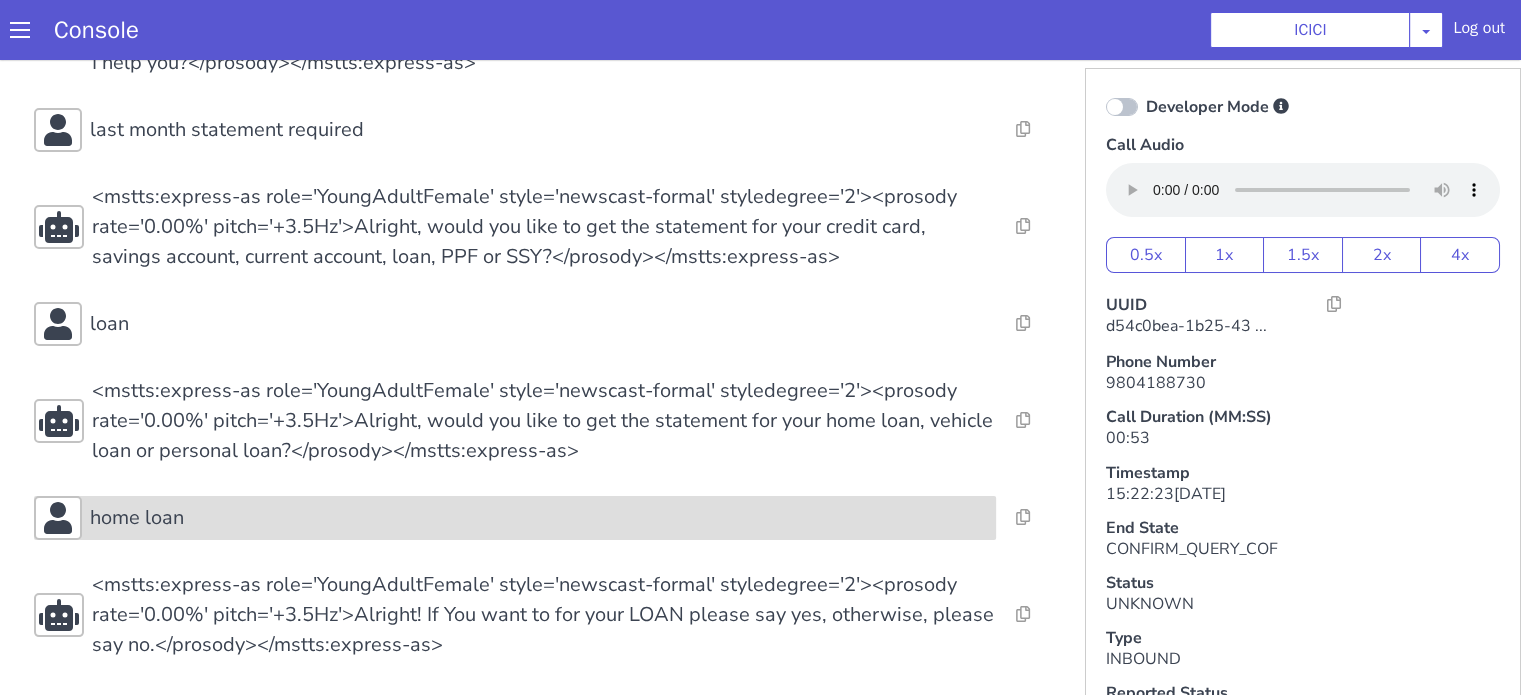 click on "home loan" at bounding box center (1232, -4) 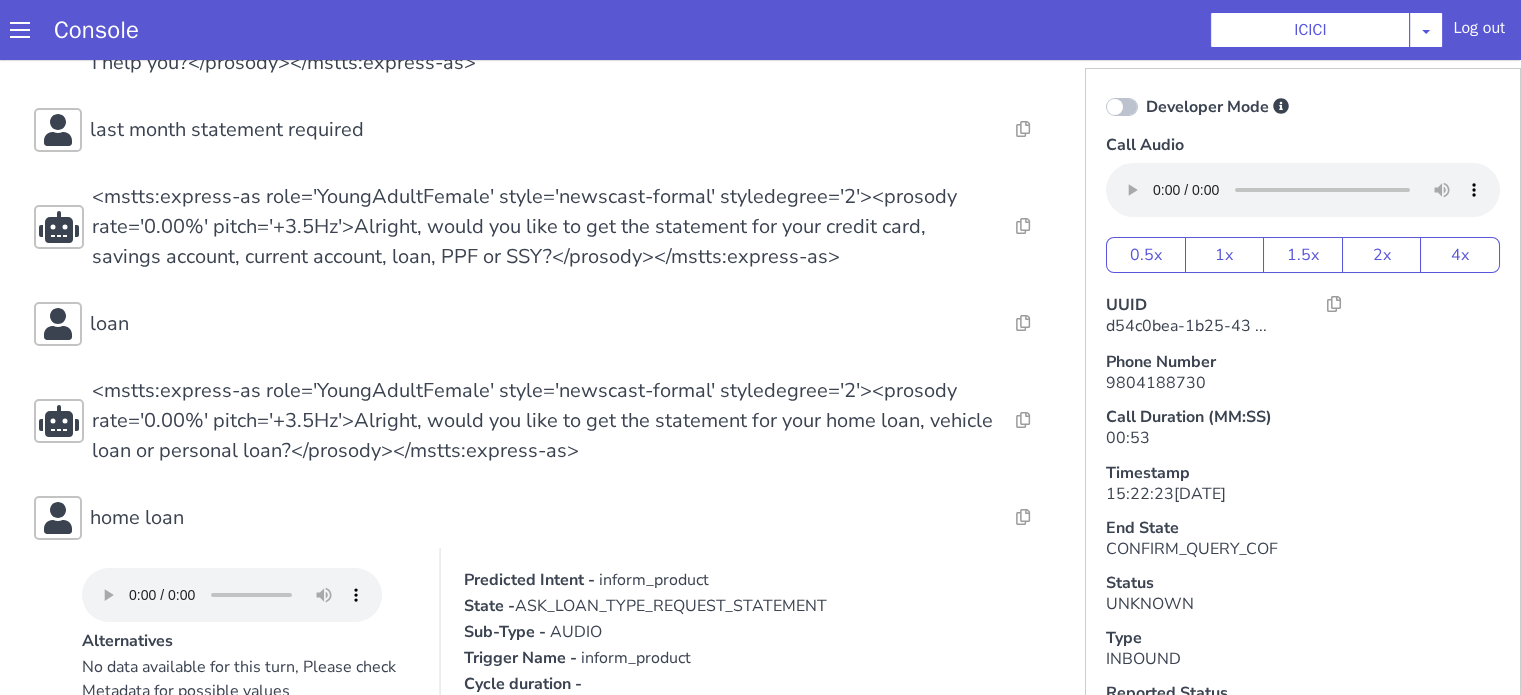 scroll, scrollTop: 526, scrollLeft: 0, axis: vertical 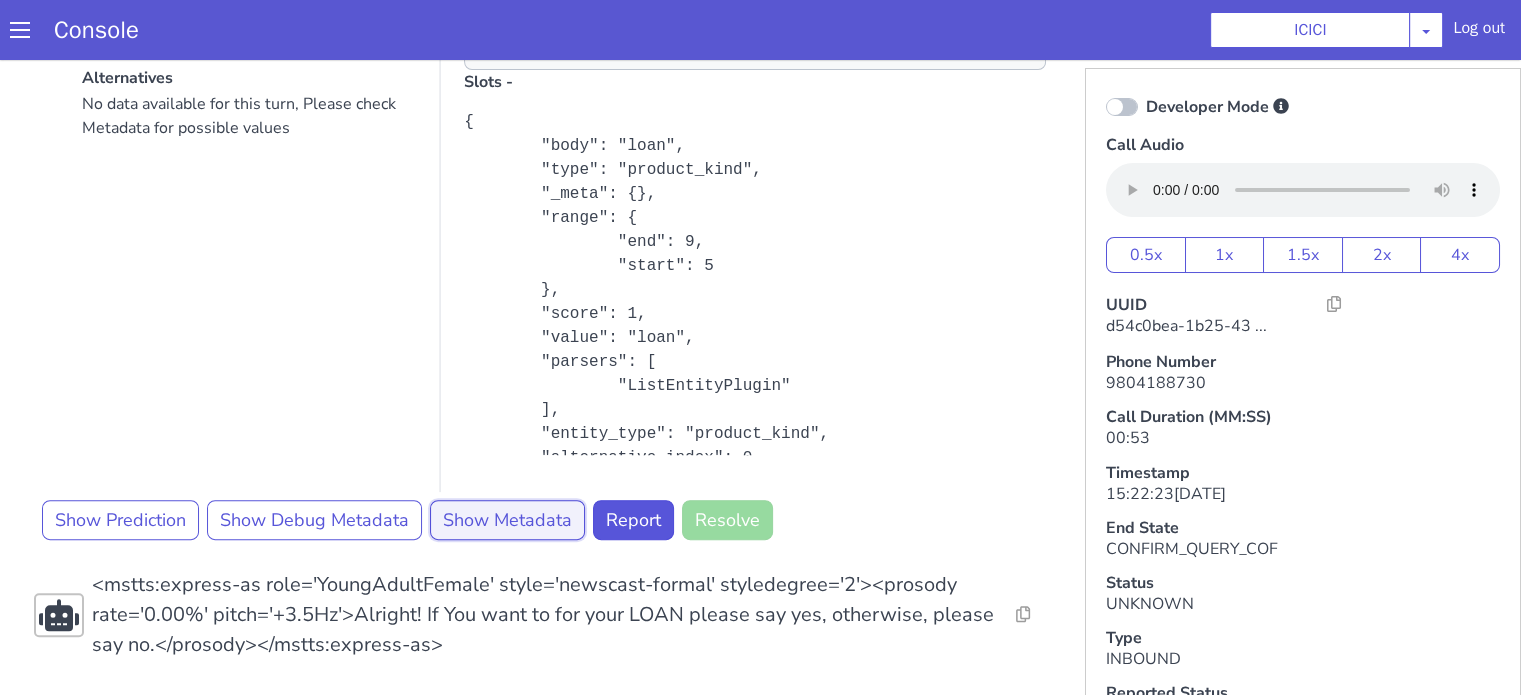 click on "Show Metadata" at bounding box center [1719, 132] 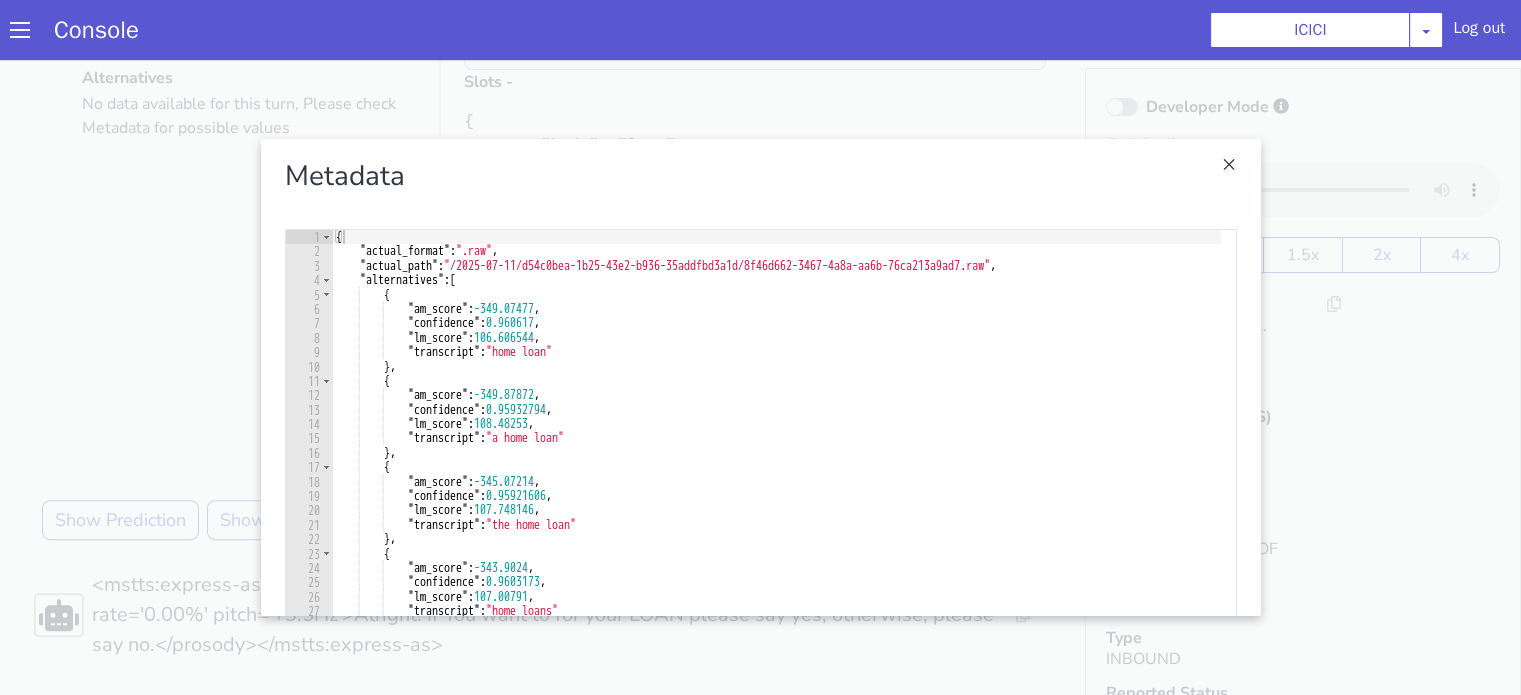 drag, startPoint x: 1520, startPoint y: 916, endPoint x: 1544, endPoint y: 914, distance: 24.083189 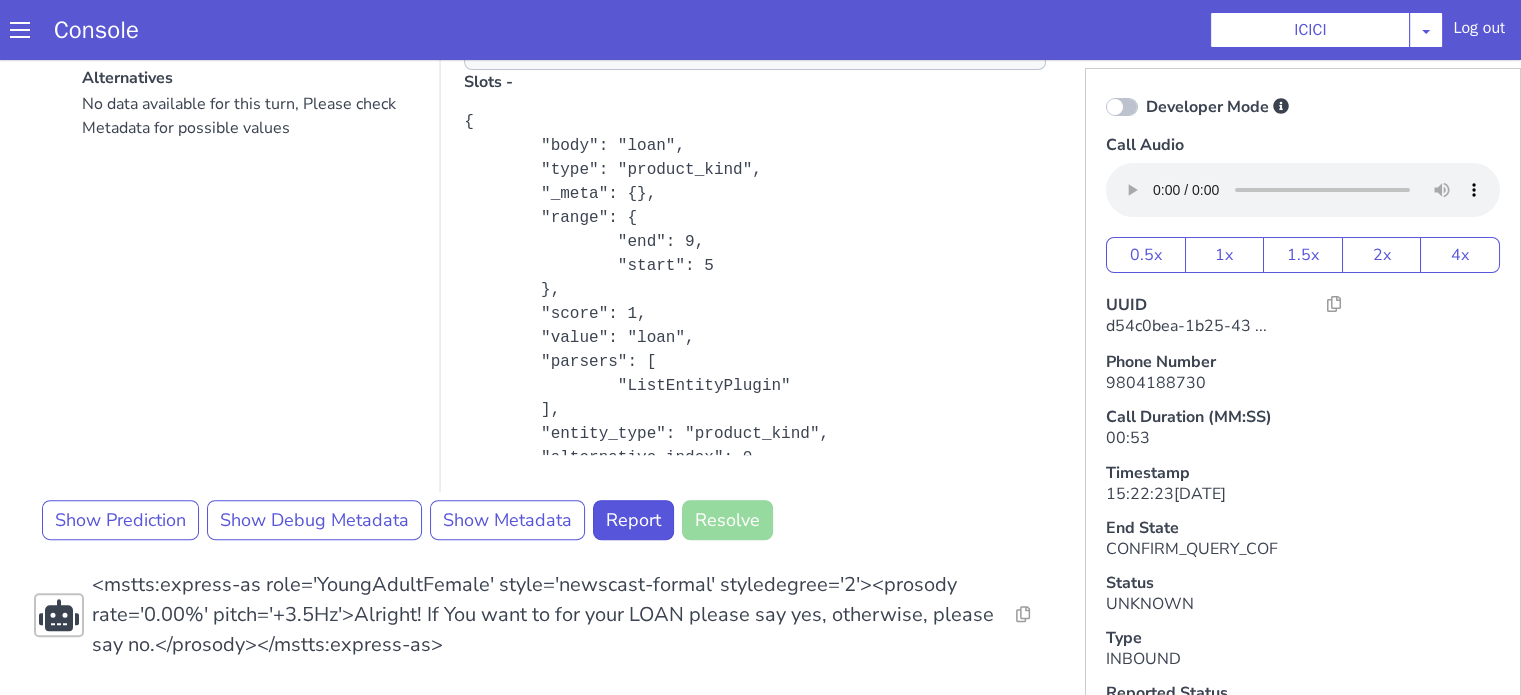 scroll, scrollTop: 5, scrollLeft: 0, axis: vertical 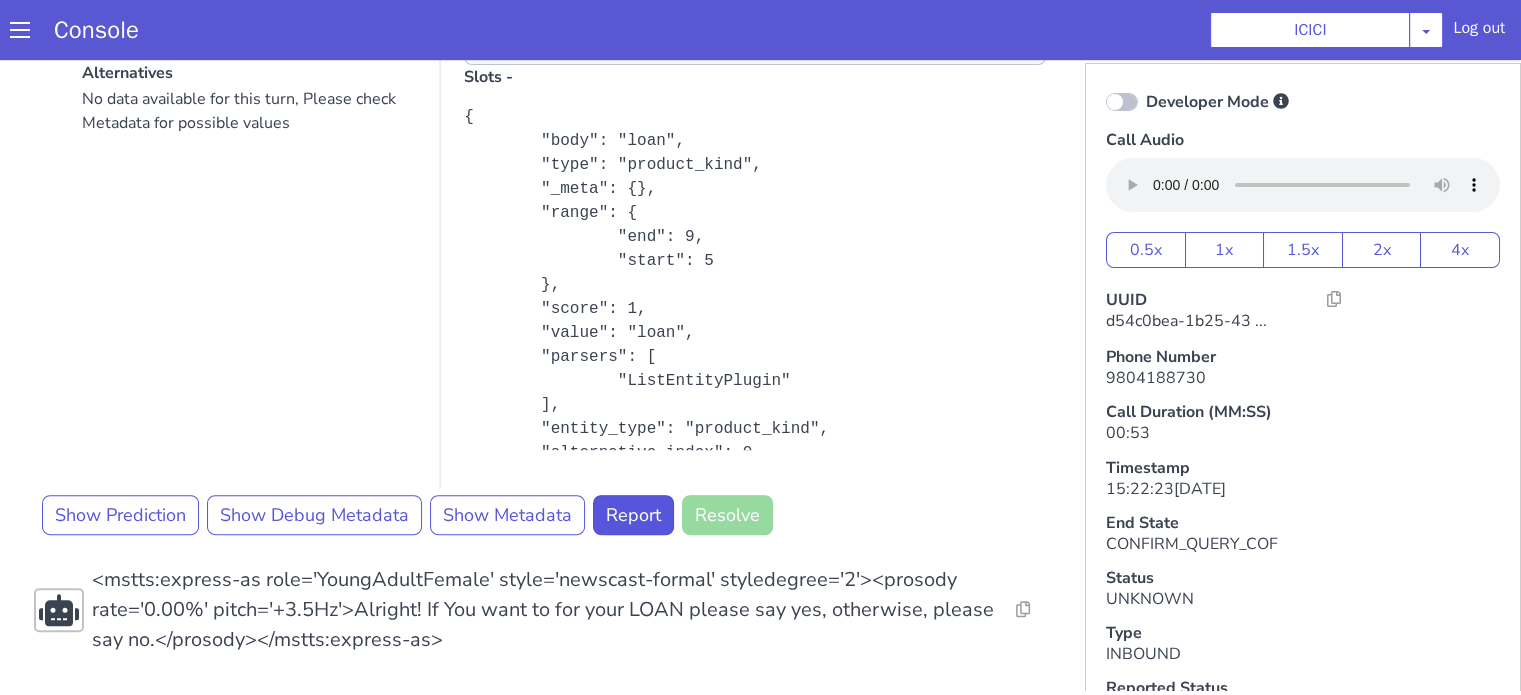 click at bounding box center [2025, -410] 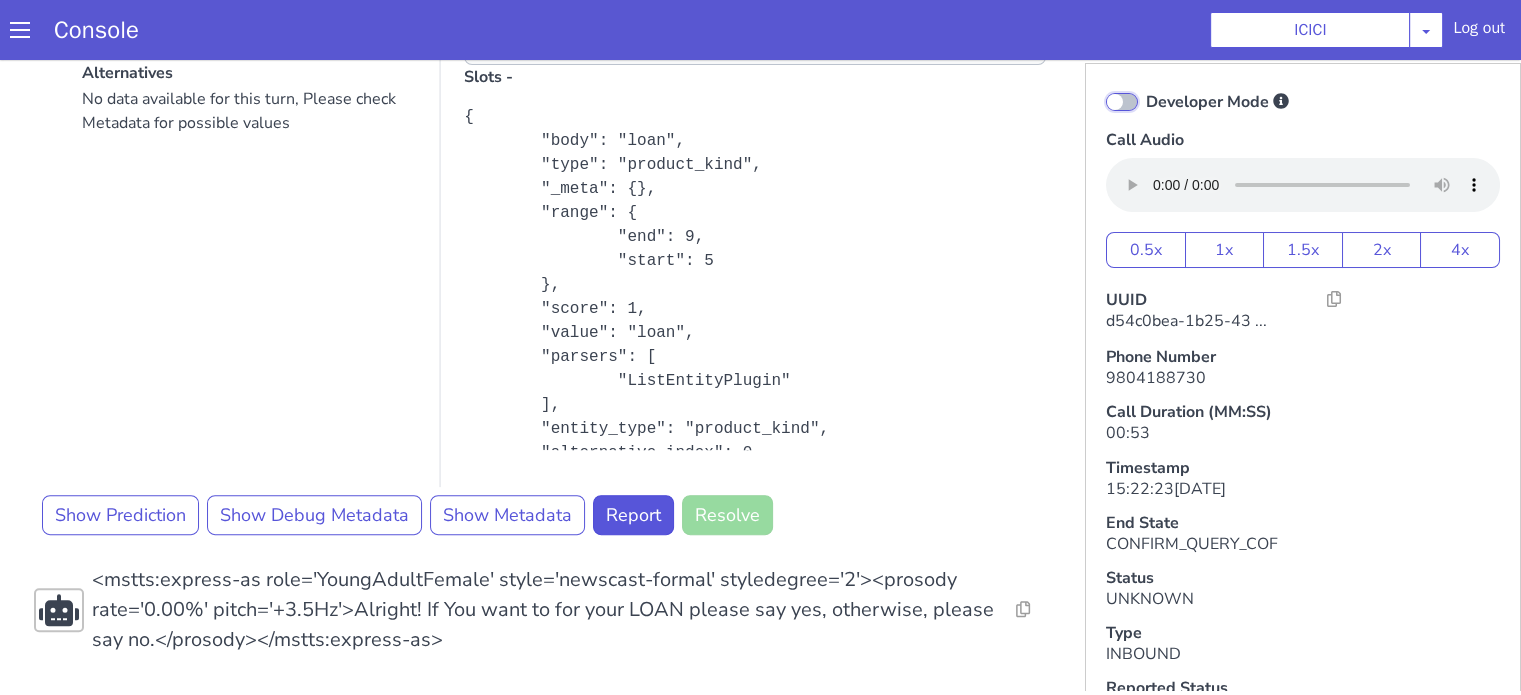click on "Developer Mode" at bounding box center (2049, -423) 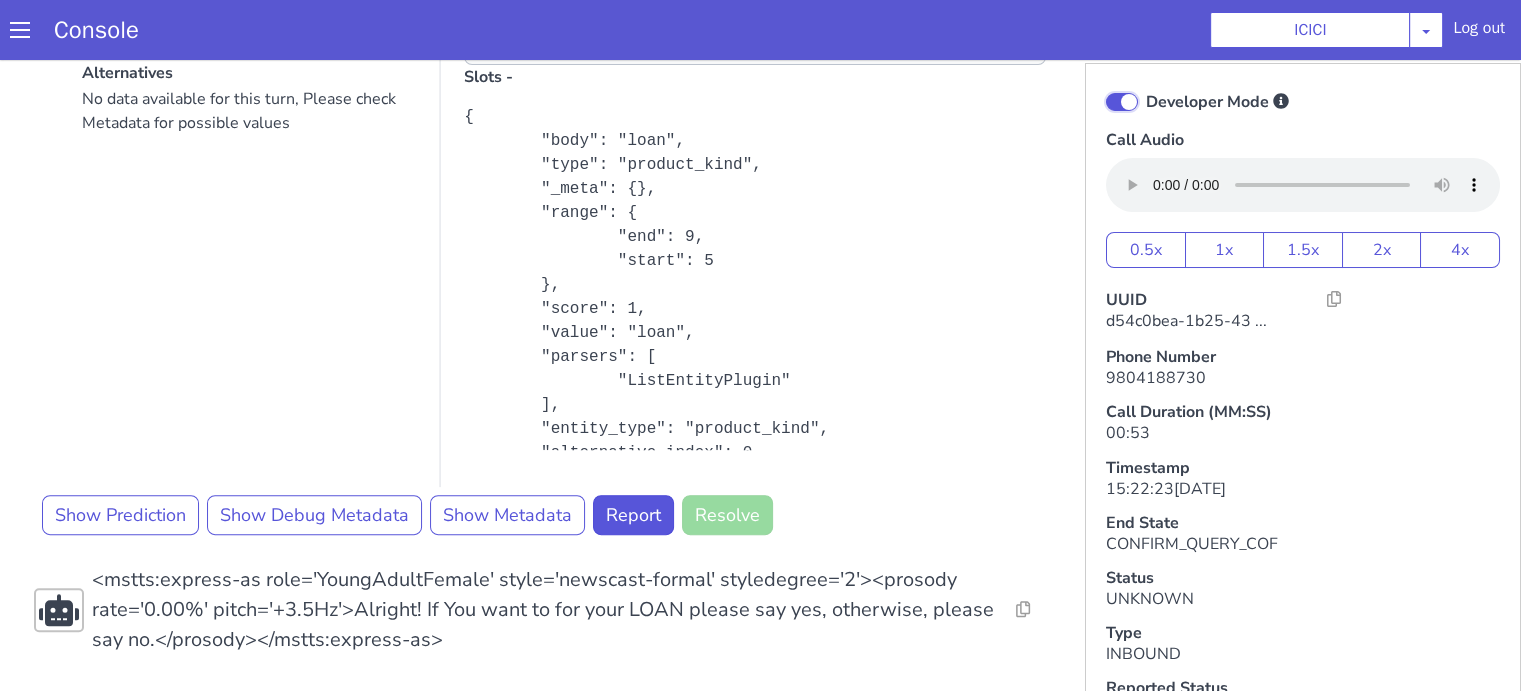 checkbox on "true" 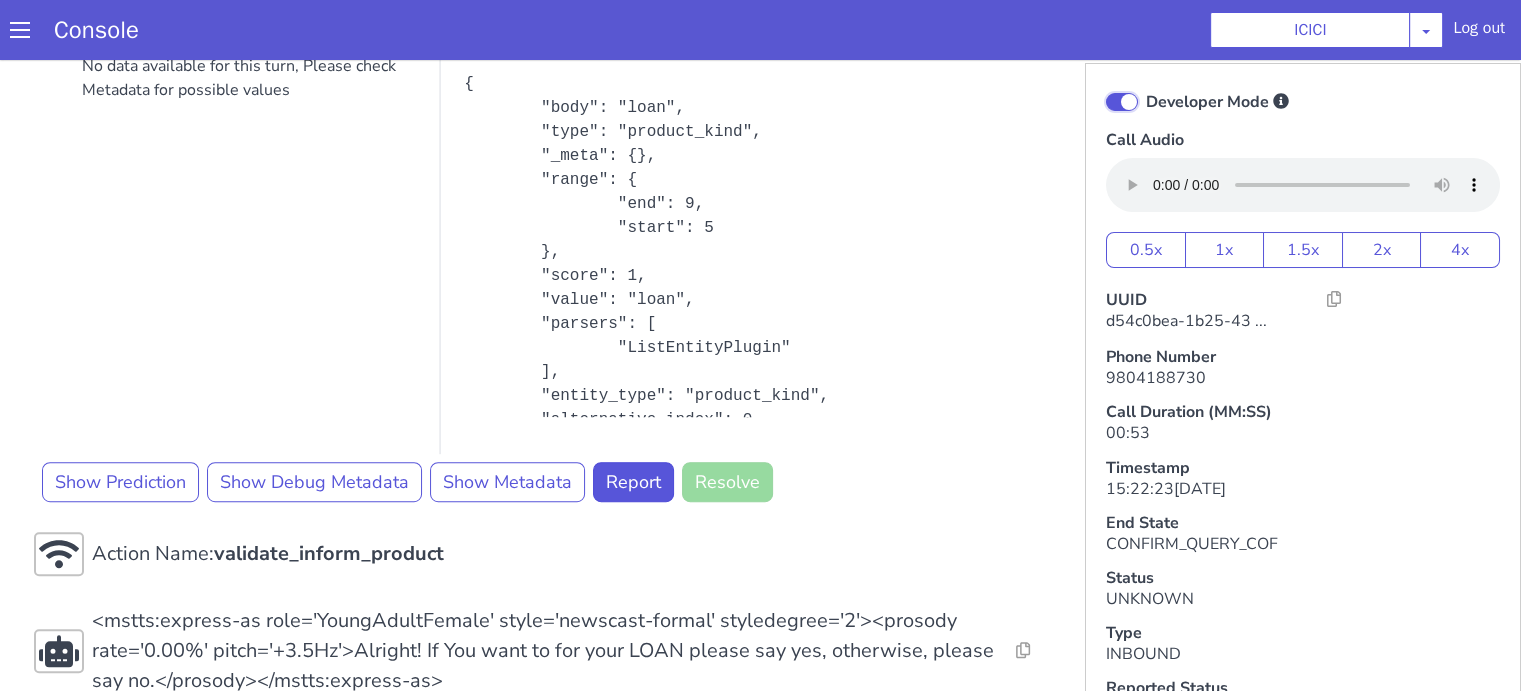 scroll, scrollTop: 1128, scrollLeft: 0, axis: vertical 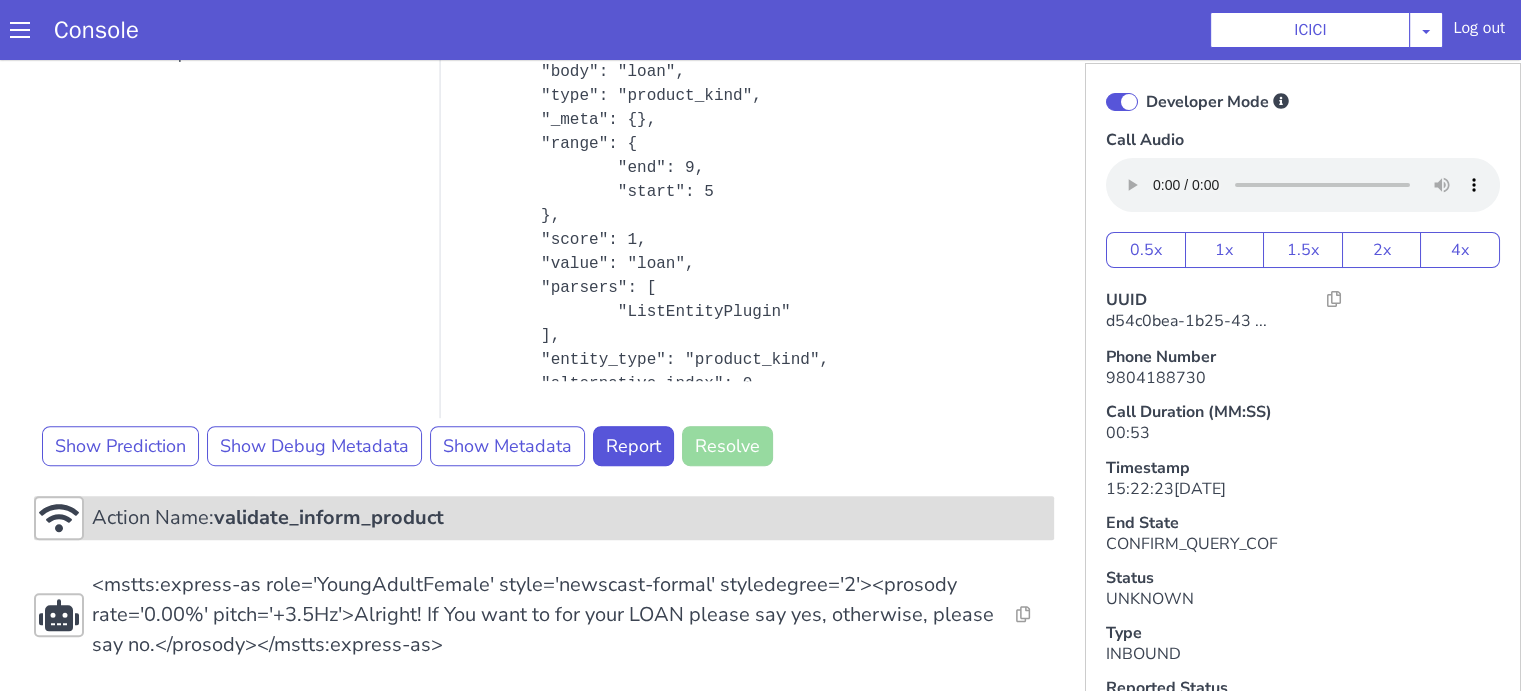 click on "validate_inform_product" at bounding box center (1023, -5) 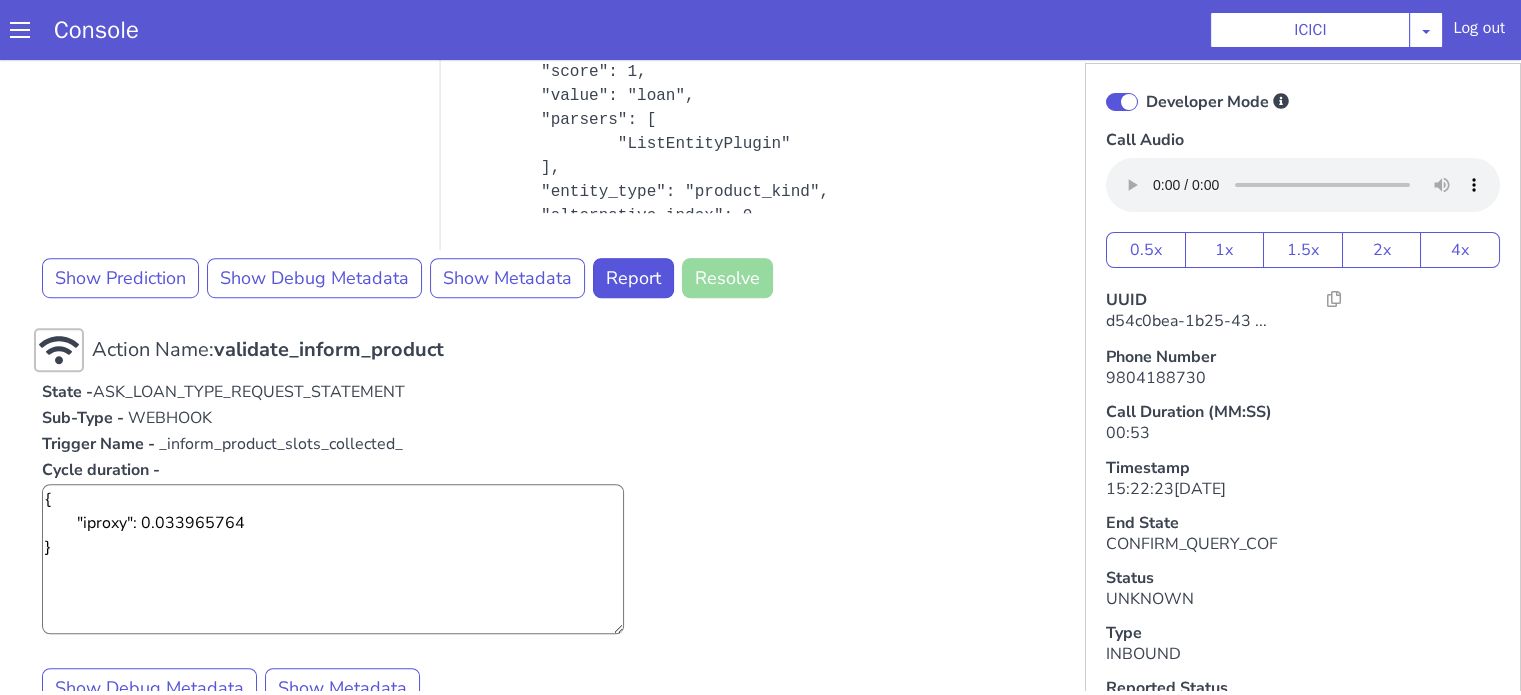 scroll, scrollTop: 1464, scrollLeft: 0, axis: vertical 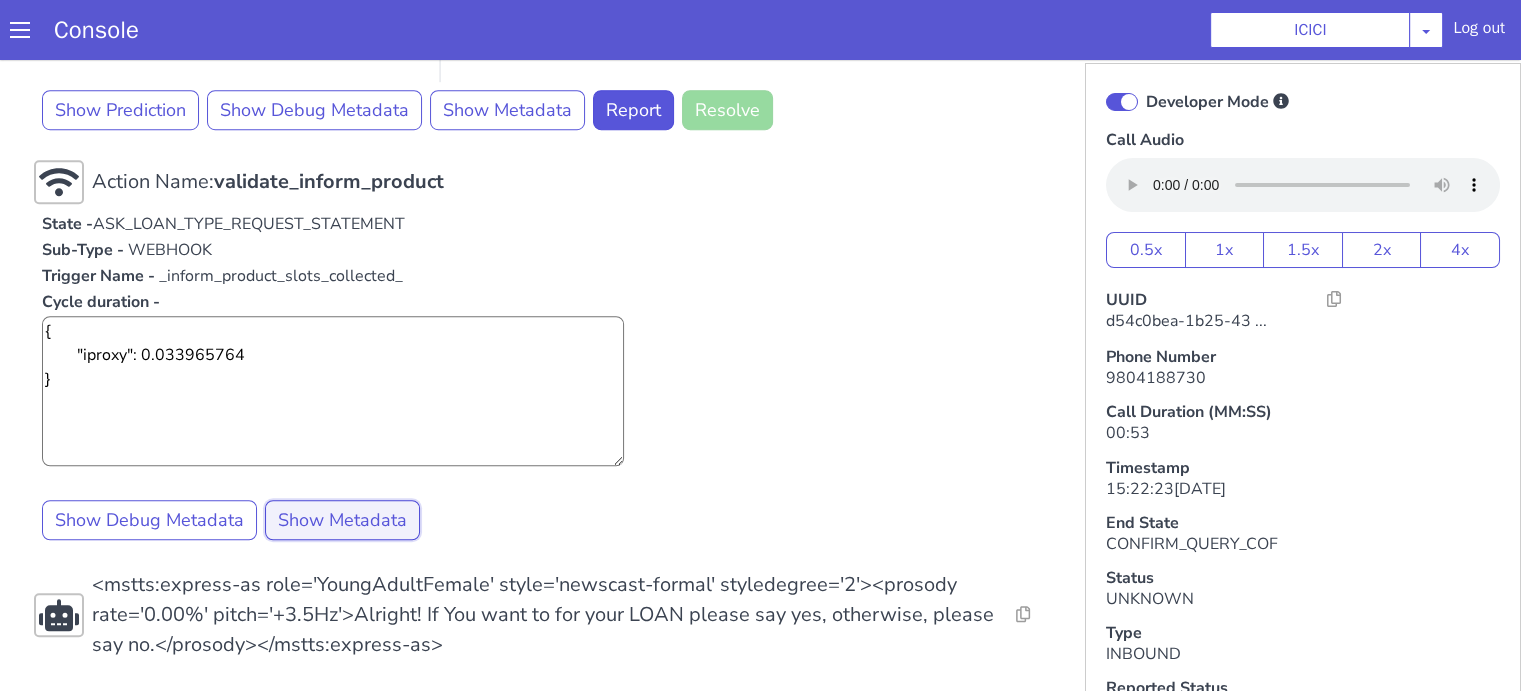 click on "Show Metadata" at bounding box center [1352, 34] 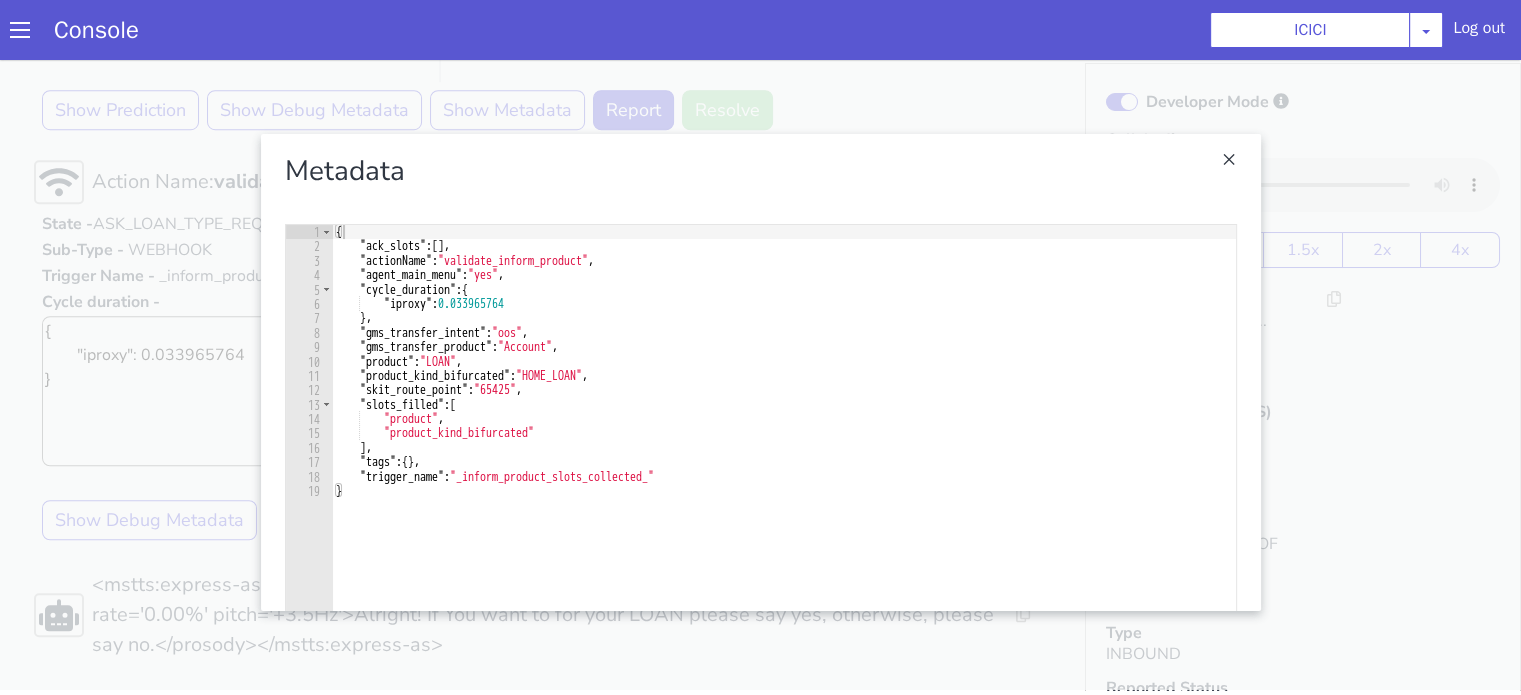 click at bounding box center [2325, 541] 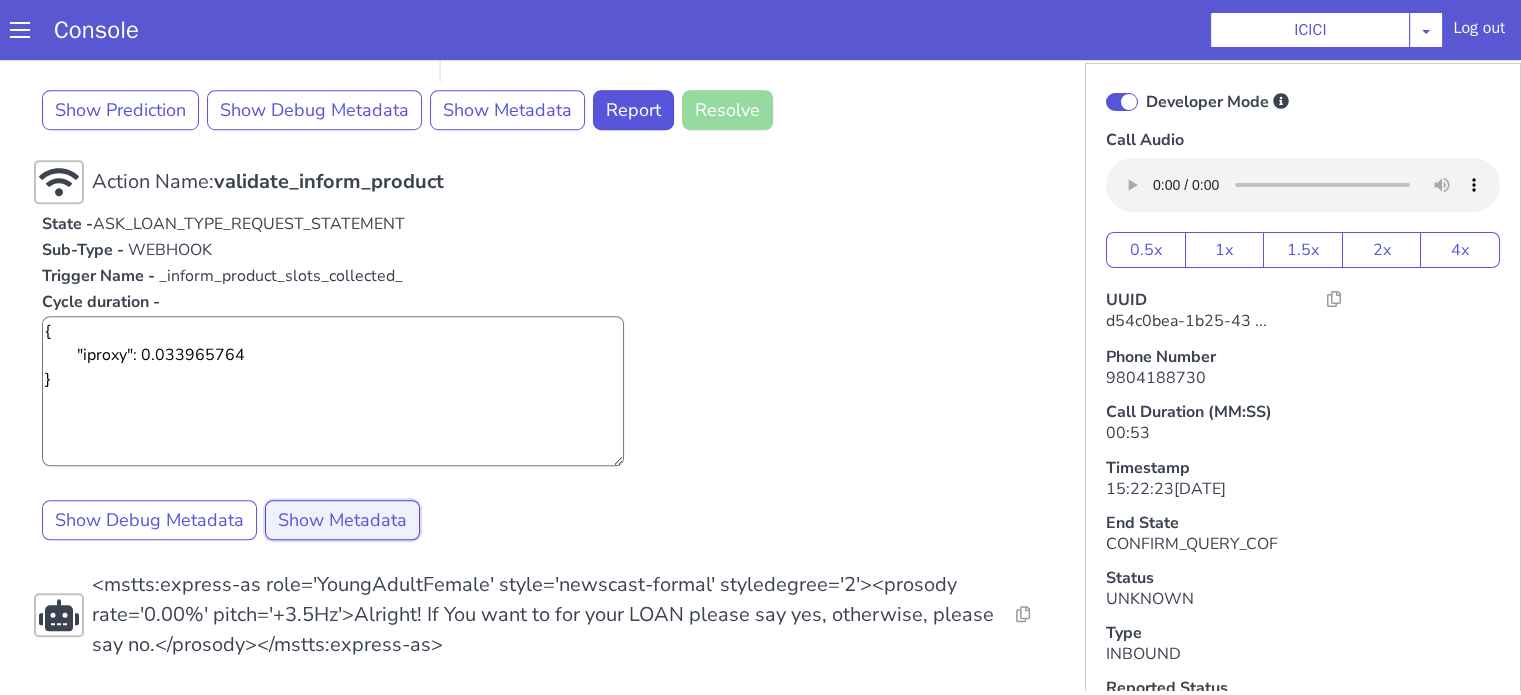 click on "Show Metadata" at bounding box center (1845, 476) 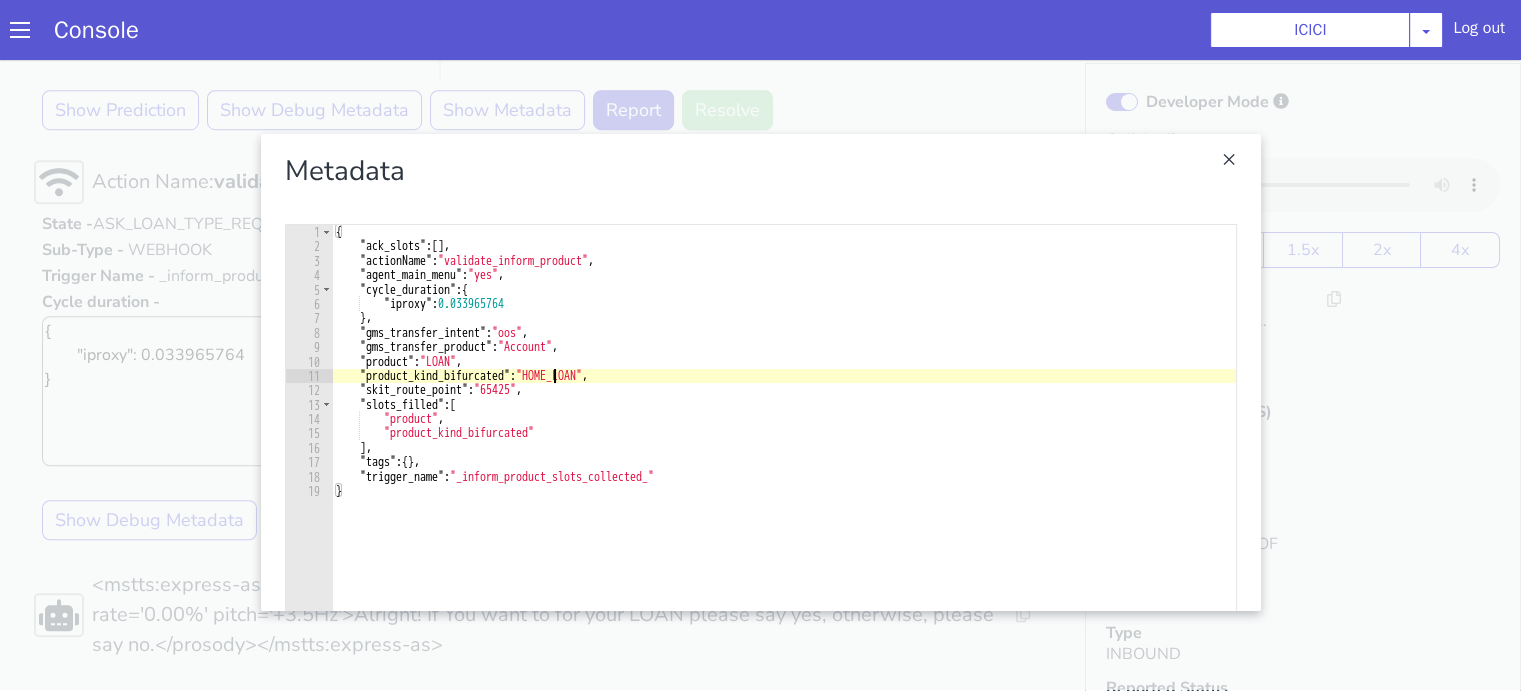 click on "{      "ack_slots" :  [ ] ,      "actionName" :  "validate_inform_product" ,      "agent_main_menu" :  "yes" ,      "cycle_duration" :  {           "iproxy" :  0.033965764      } ,      "gms_transfer_intent" :  "oos" ,      "gms_transfer_product" :  "Account" ,      "product" :  "LOAN" ,      "product_kind_bifurcated" :  "HOME_LOAN" ,      "skit_route_point" :  "65425" ,      "slots_filled" :  [           "product" ,           "product_kind_bifurcated"      ] ,      "tags" :  { } ,      "trigger_name" :  "_inform_product_slots_collected_" }" at bounding box center (2166, 252) 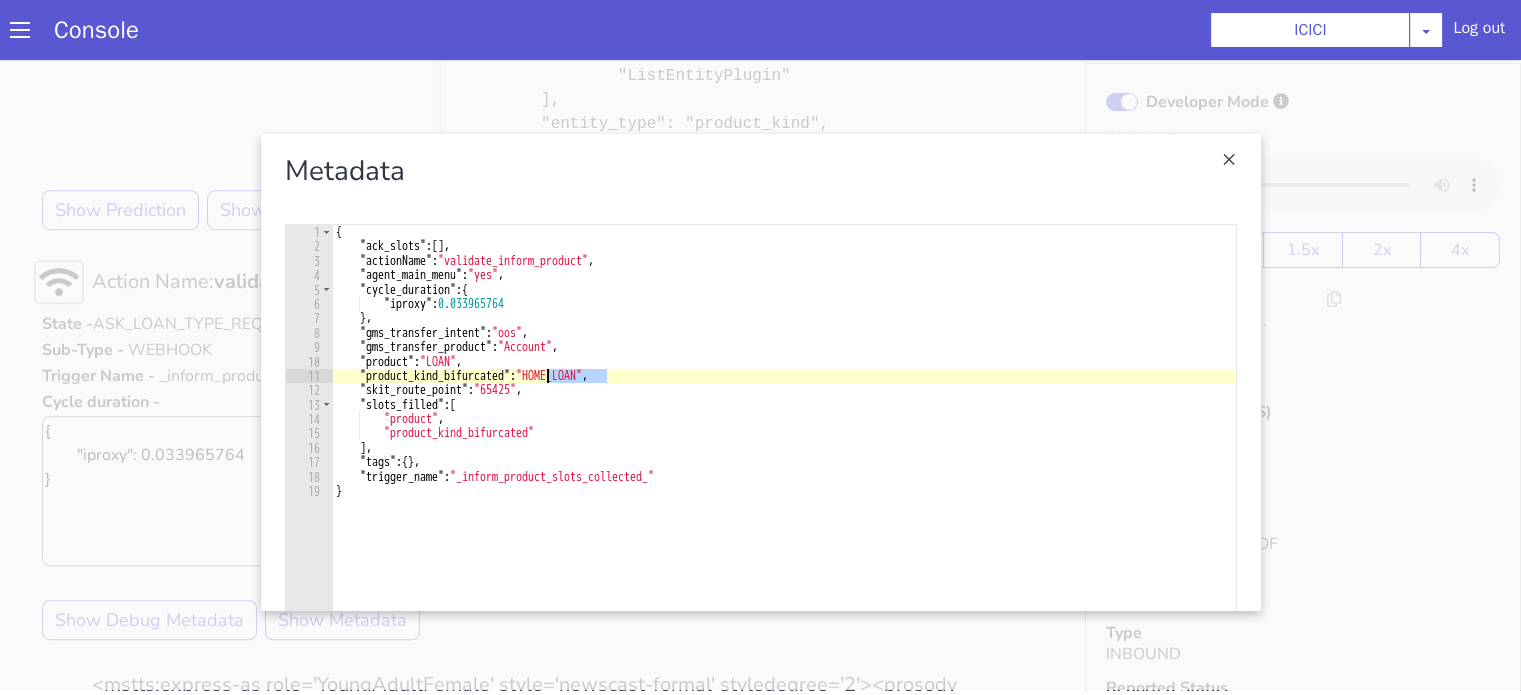 click at bounding box center [745, 417] 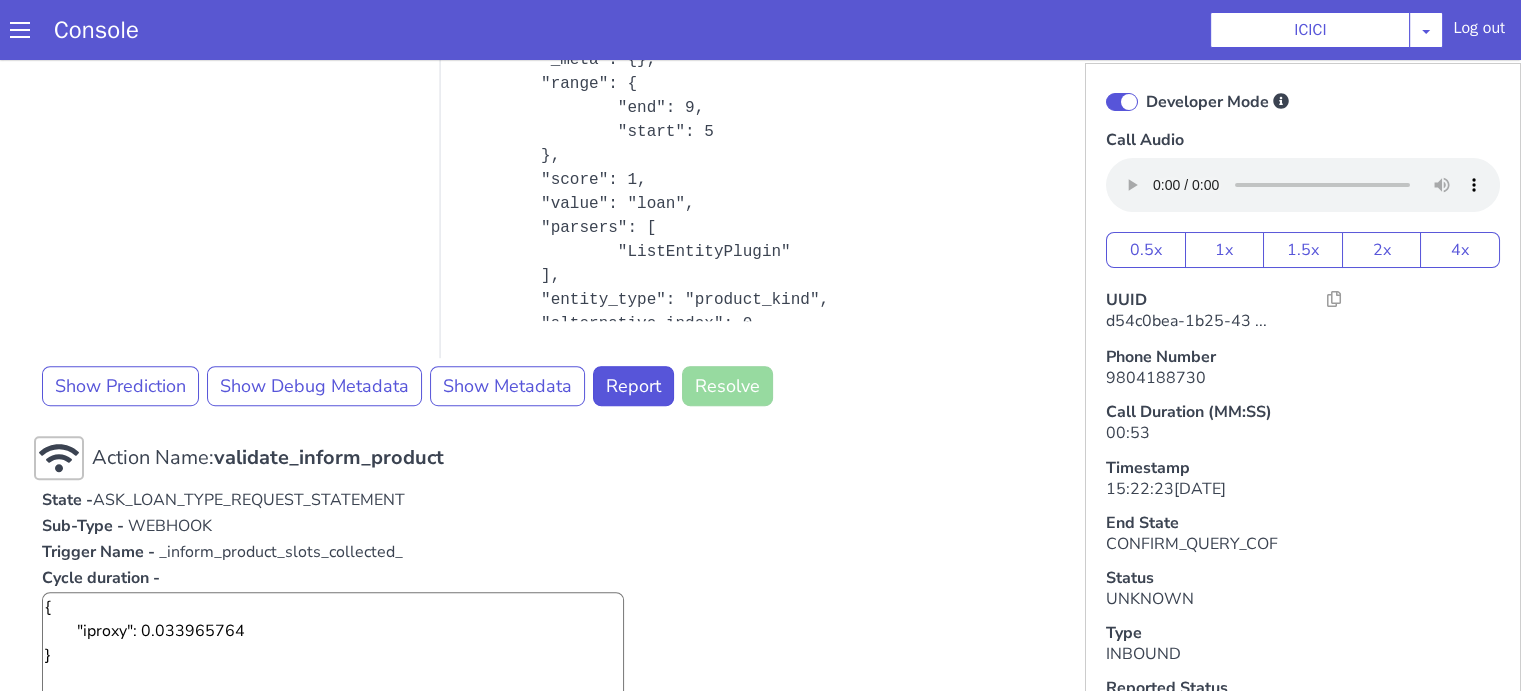scroll, scrollTop: 1064, scrollLeft: 0, axis: vertical 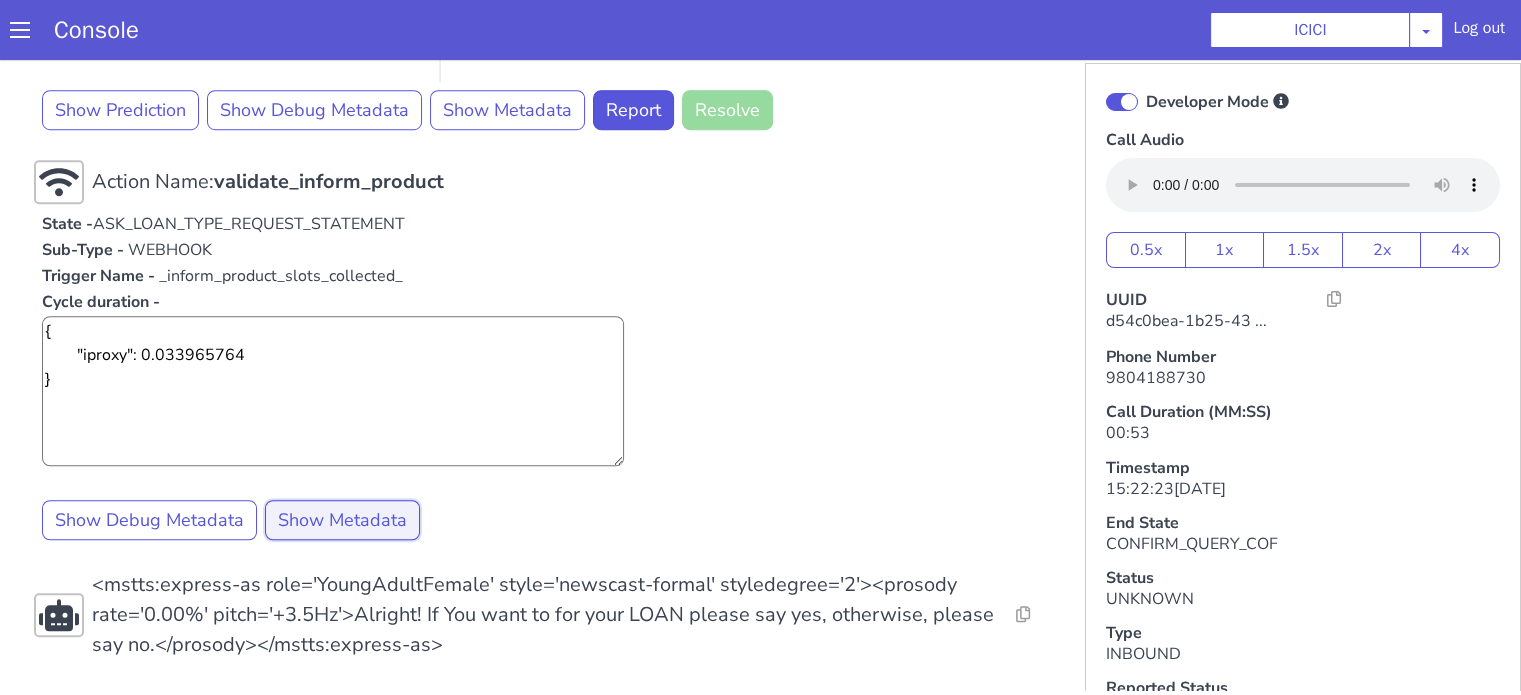 click on "Show Metadata" at bounding box center (1035, -2) 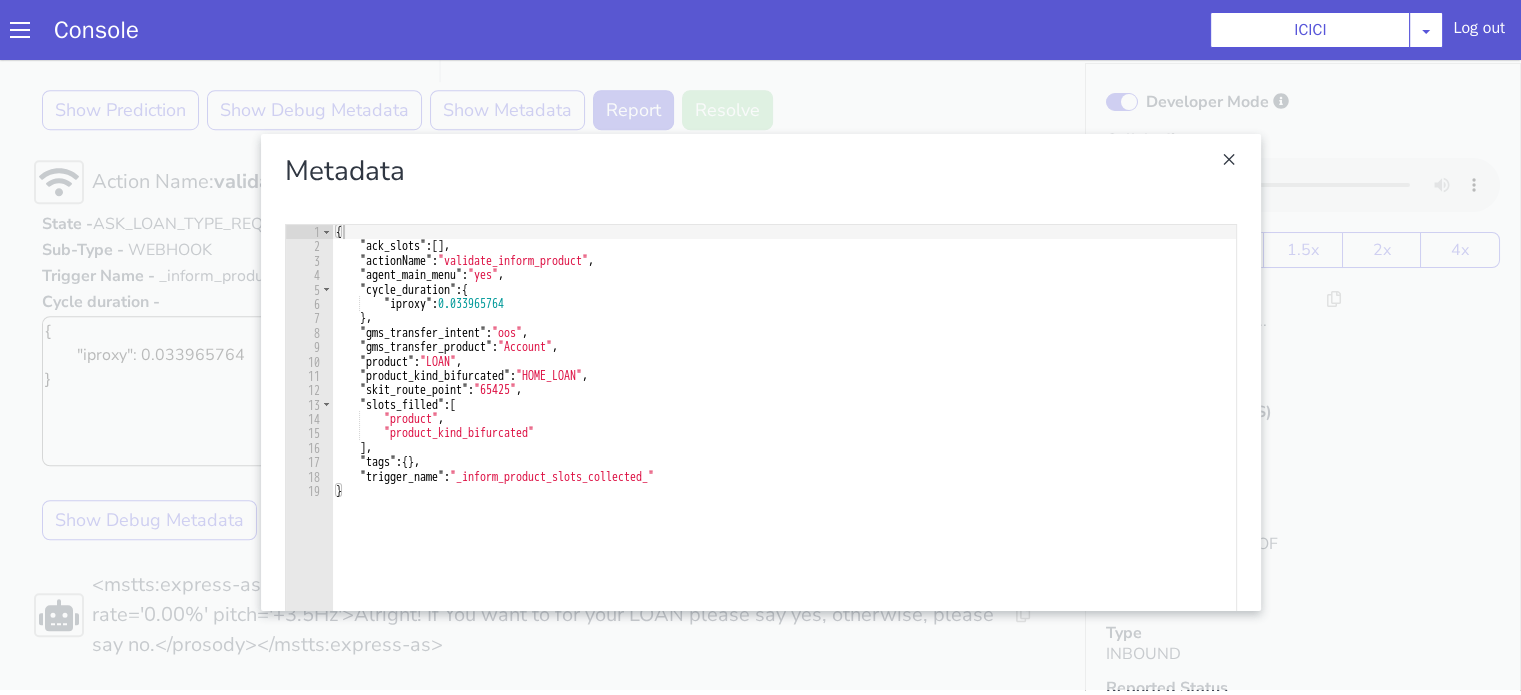 click at bounding box center [1874, -72] 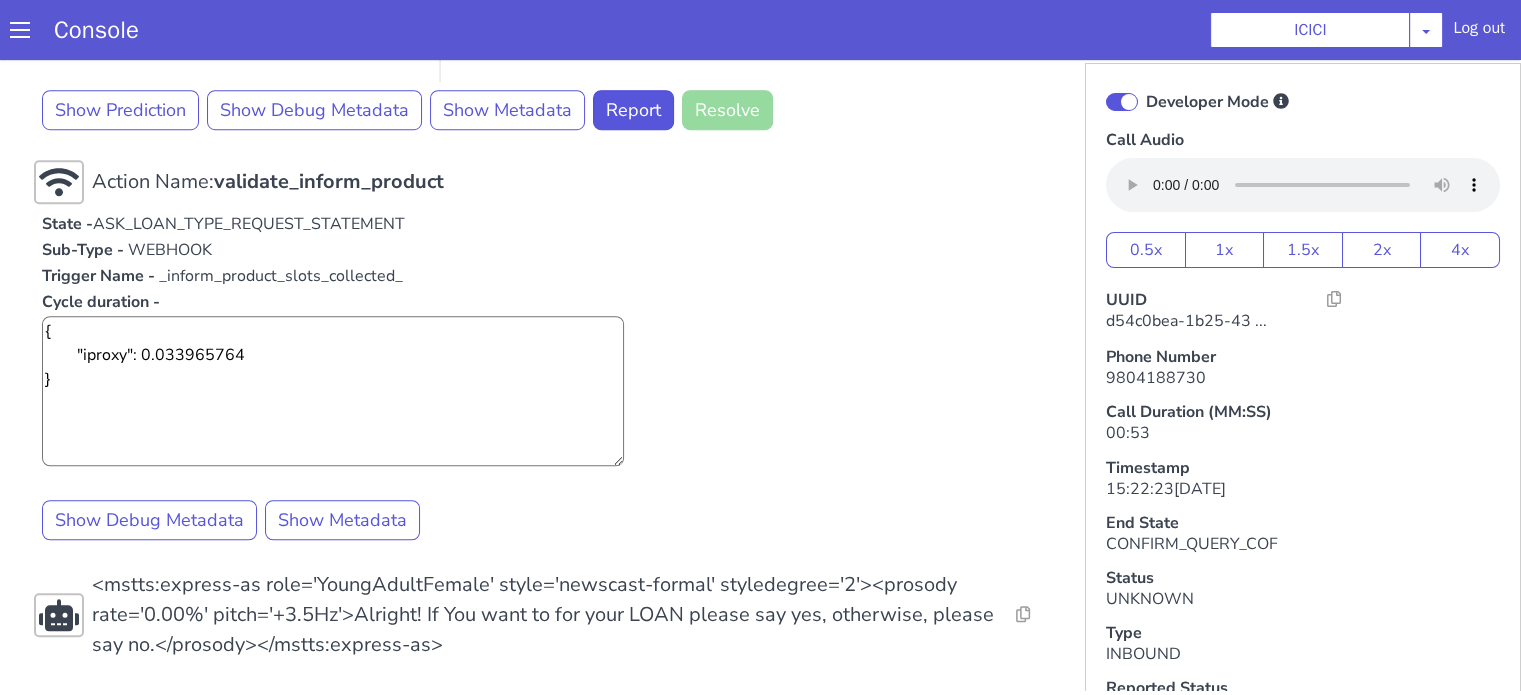 click on "Sub-Type -   WEBHOOK" at bounding box center (1448, -262) 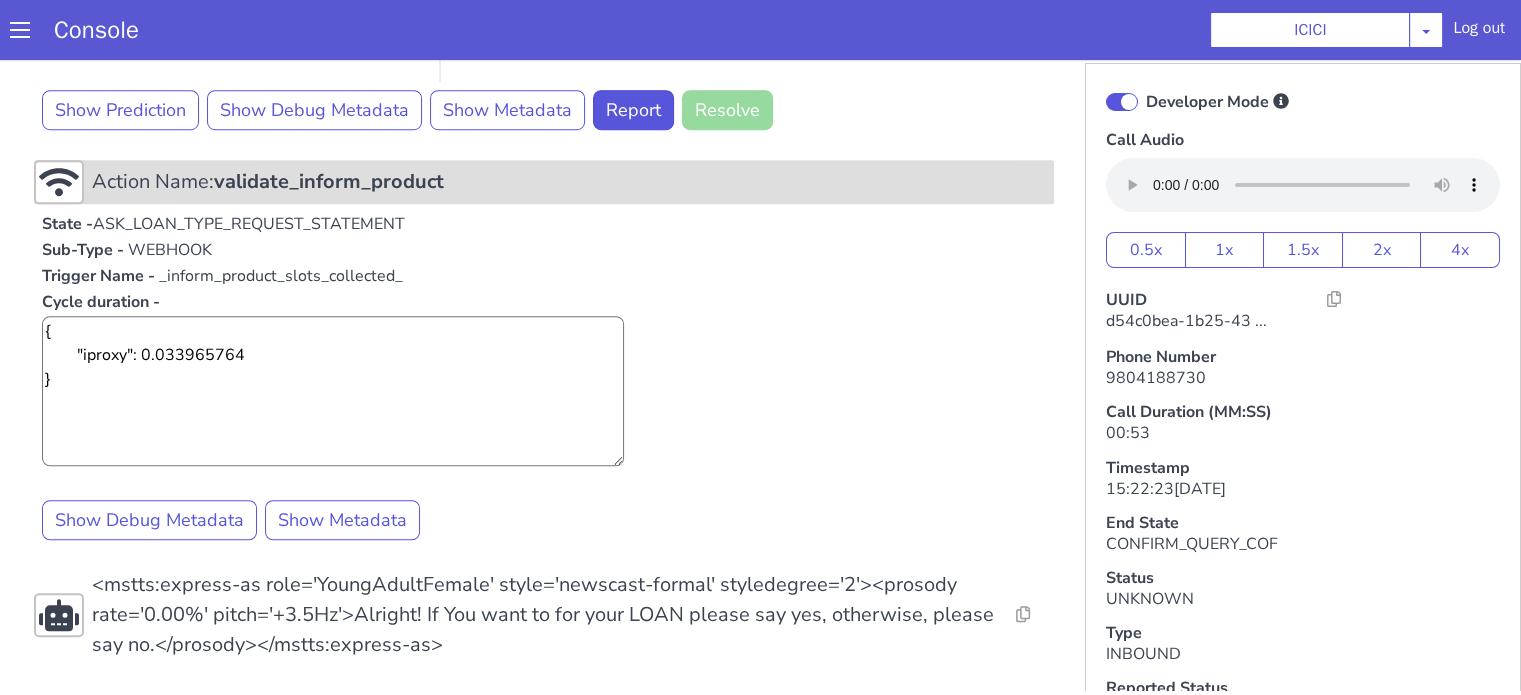 click on "validate_inform_product" at bounding box center (1878, 667) 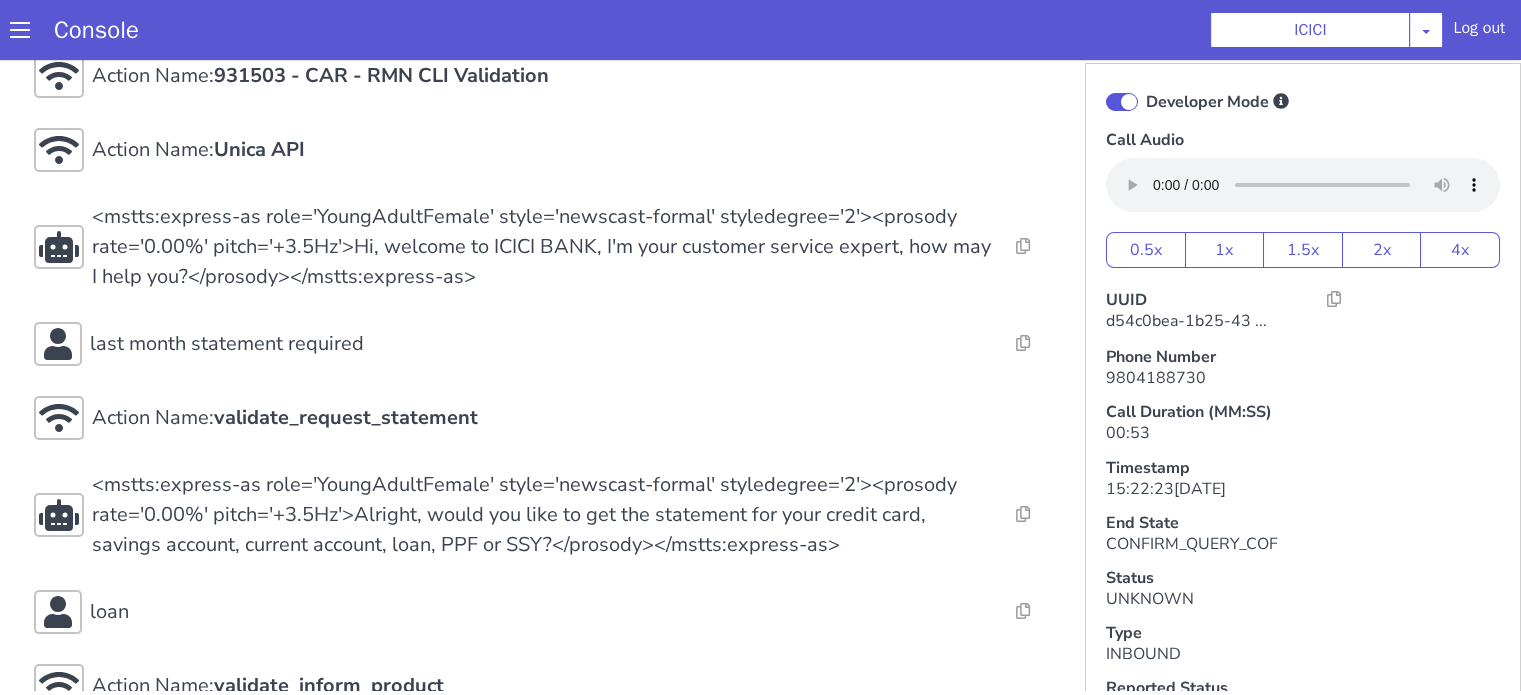 scroll, scrollTop: 200, scrollLeft: 0, axis: vertical 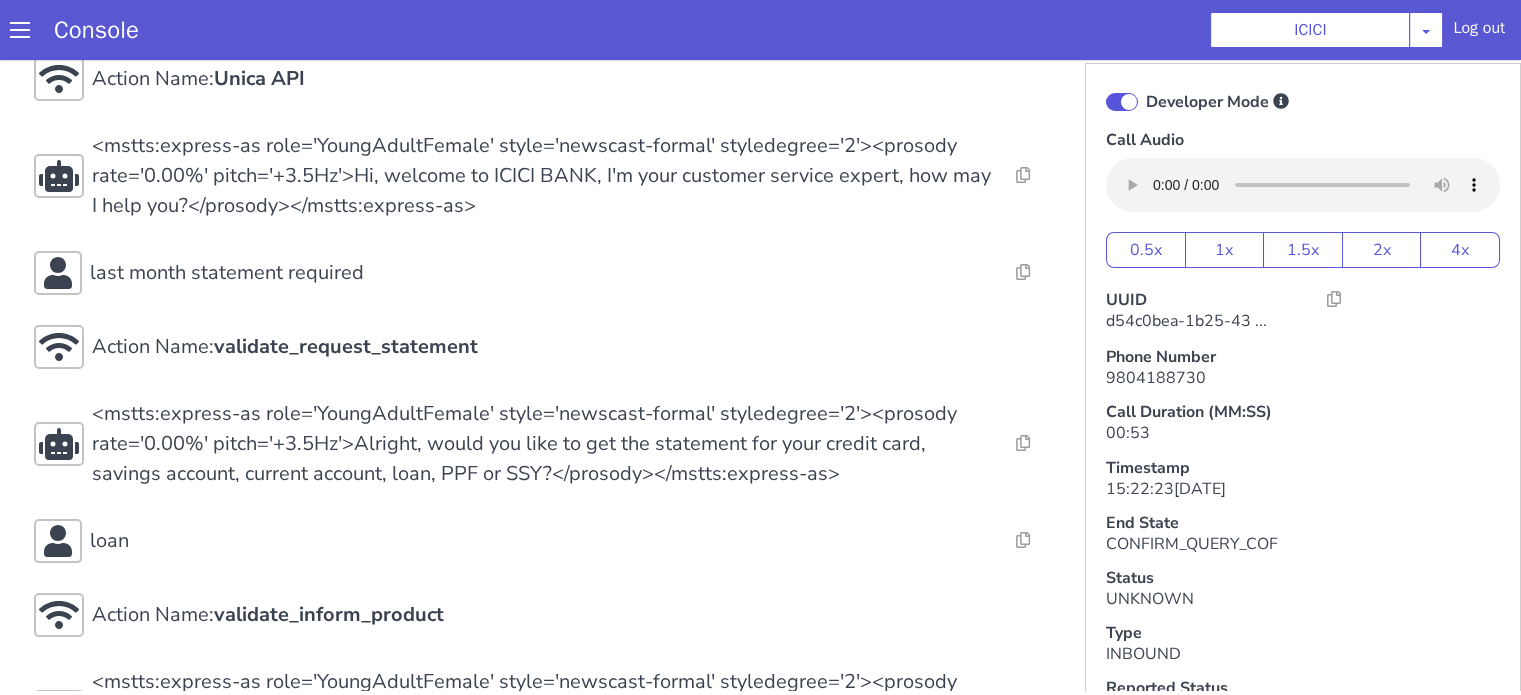 click on "Action Name:  Internal_set_language_for_iproxy Resolve  Intent Error  Entity Error  Transcription Error  Miscellaneous Submit Action Name:  931503 - CAR - RMN CLI Validation Resolve  Intent Error  Entity Error  Transcription Error  Miscellaneous Submit Action Name:  Unica API Resolve  Intent Error  Entity Error  Transcription Error  Miscellaneous Submit <mstts:express-as role='YoungAdultFemale' style='newscast-formal' styledegree='2'><prosody rate='0.00%' pitch='+3.5Hz'>Hi, welcome to ICICI BANK, I'm your customer service expert, how may I help you?</prosody></mstts:express-as> Resolve  Intent Error  Entity Error  Transcription Error  Miscellaneous Submit last month statement required Resolve  Intent Error  Entity Error  Transcription Error  Miscellaneous Submit Action Name:  validate_request_statement Resolve  Intent Error  Entity Error  Transcription Error  Miscellaneous Submit Resolve  Intent Error  Entity Error  Transcription Error  Miscellaneous Submit loan Resolve  Intent Error  Entity Error Submit" at bounding box center [1756, 360] 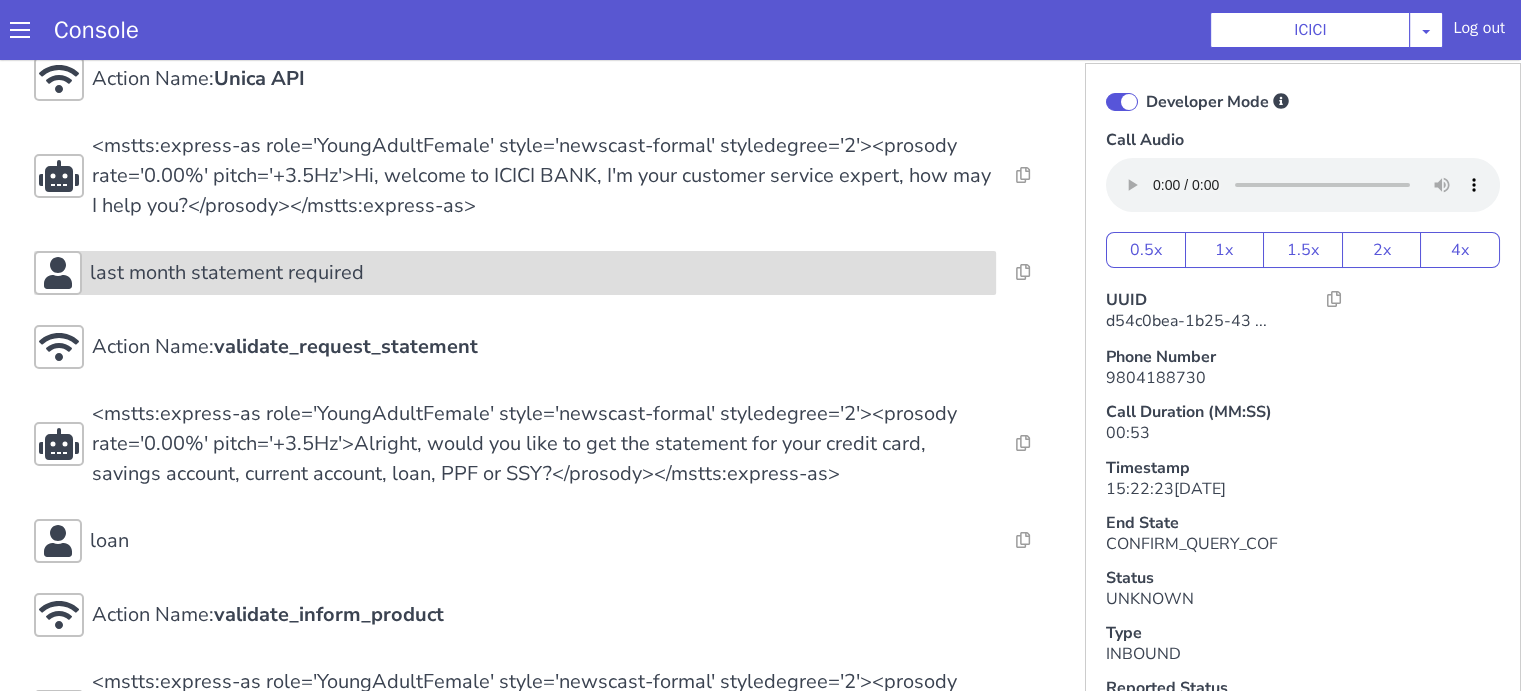 click on "last month statement required" at bounding box center (1727, -115) 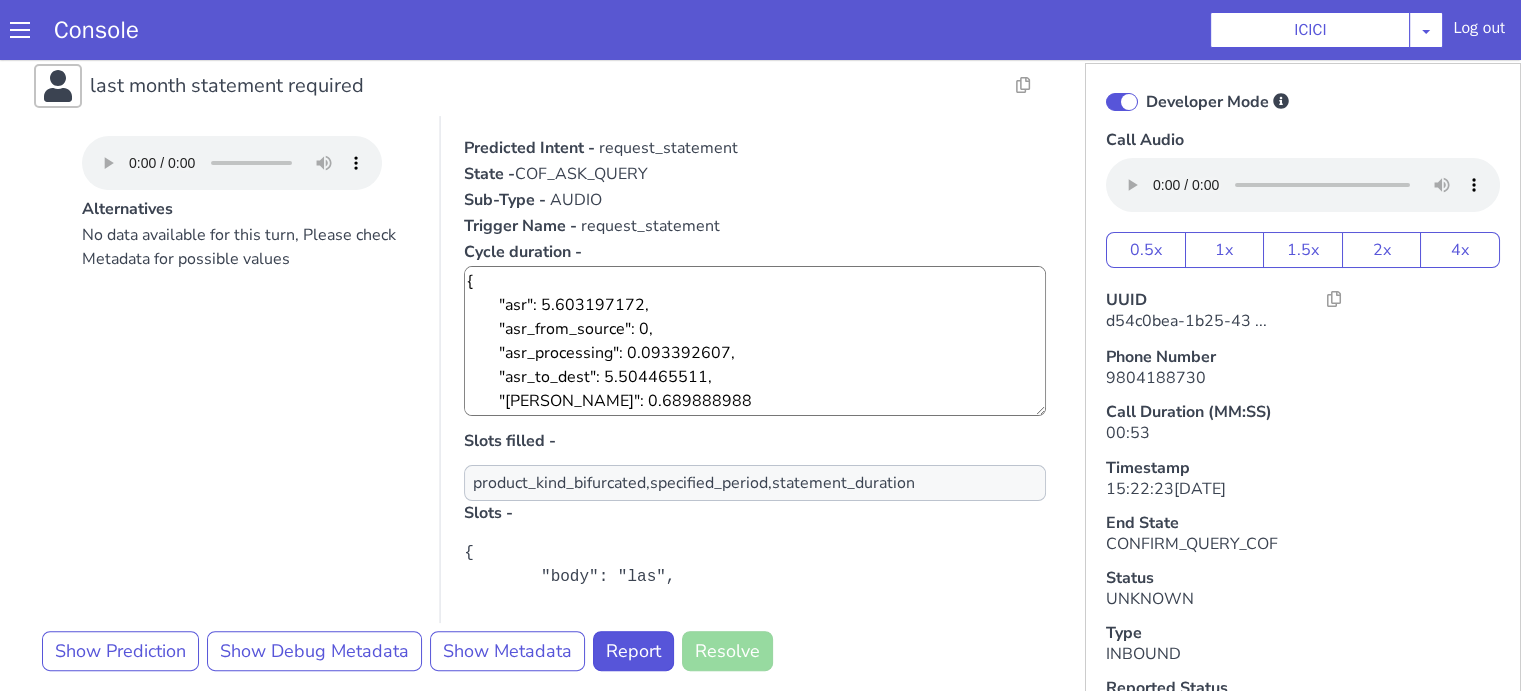 scroll, scrollTop: 500, scrollLeft: 0, axis: vertical 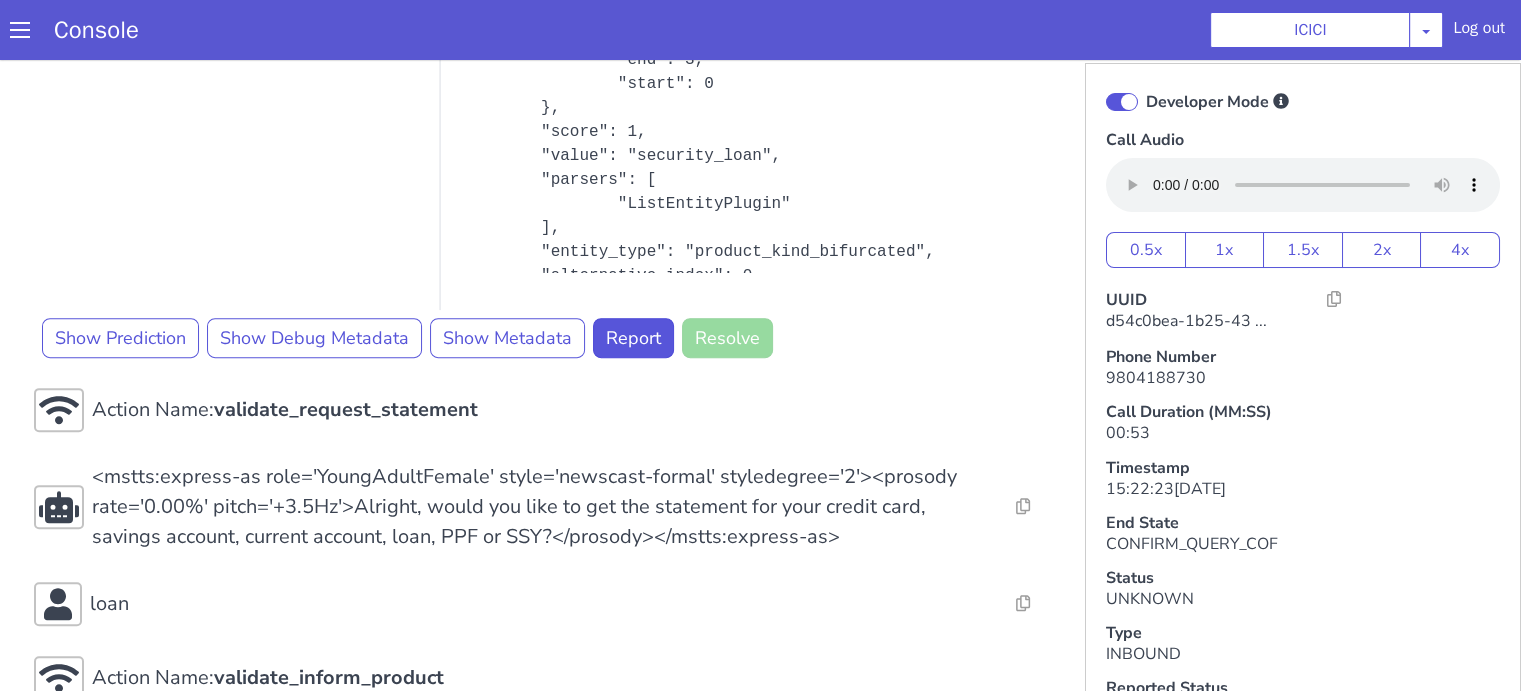 click on "Action Name:  Internal_set_language_for_iproxy Resolve  Intent Error  Entity Error  Transcription Error  Miscellaneous Submit Action Name:  931503 - CAR - RMN CLI Validation Resolve  Intent Error  Entity Error  Transcription Error  Miscellaneous Submit Action Name:  Unica API Resolve  Intent Error  Entity Error  Transcription Error  Miscellaneous Submit <mstts:express-as role='YoungAdultFemale' style='newscast-formal' styledegree='2'><prosody rate='0.00%' pitch='+3.5Hz'>Hi, welcome to ICICI BANK, I'm your customer service expert, how may I help you?</prosody></mstts:express-as> Resolve  Intent Error  Entity Error  Transcription Error  Miscellaneous Submit last month statement required Alternatives No data available for this turn, Please check Metadata for possible values Predicted Intent -   request_statement State -  COF_ASK_QUERY Sub-Type -   AUDIO Trigger Name -   request_statement Cycle duration -  Slots filled - product_kind_bifurcated,specified_period,statement_duration Slots -   Show Prediction Report" at bounding box center [2020, 1202] 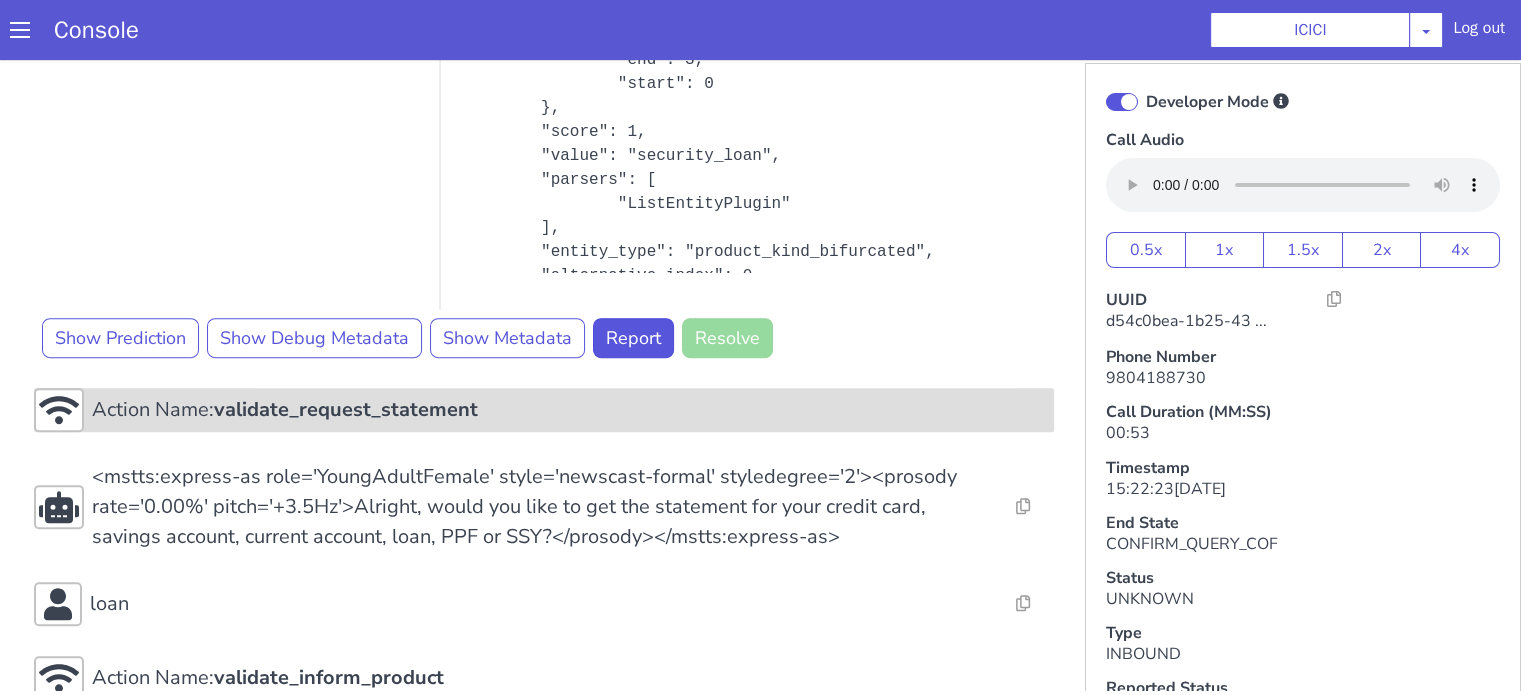 click on "validate_request_statement" at bounding box center (1728, 173) 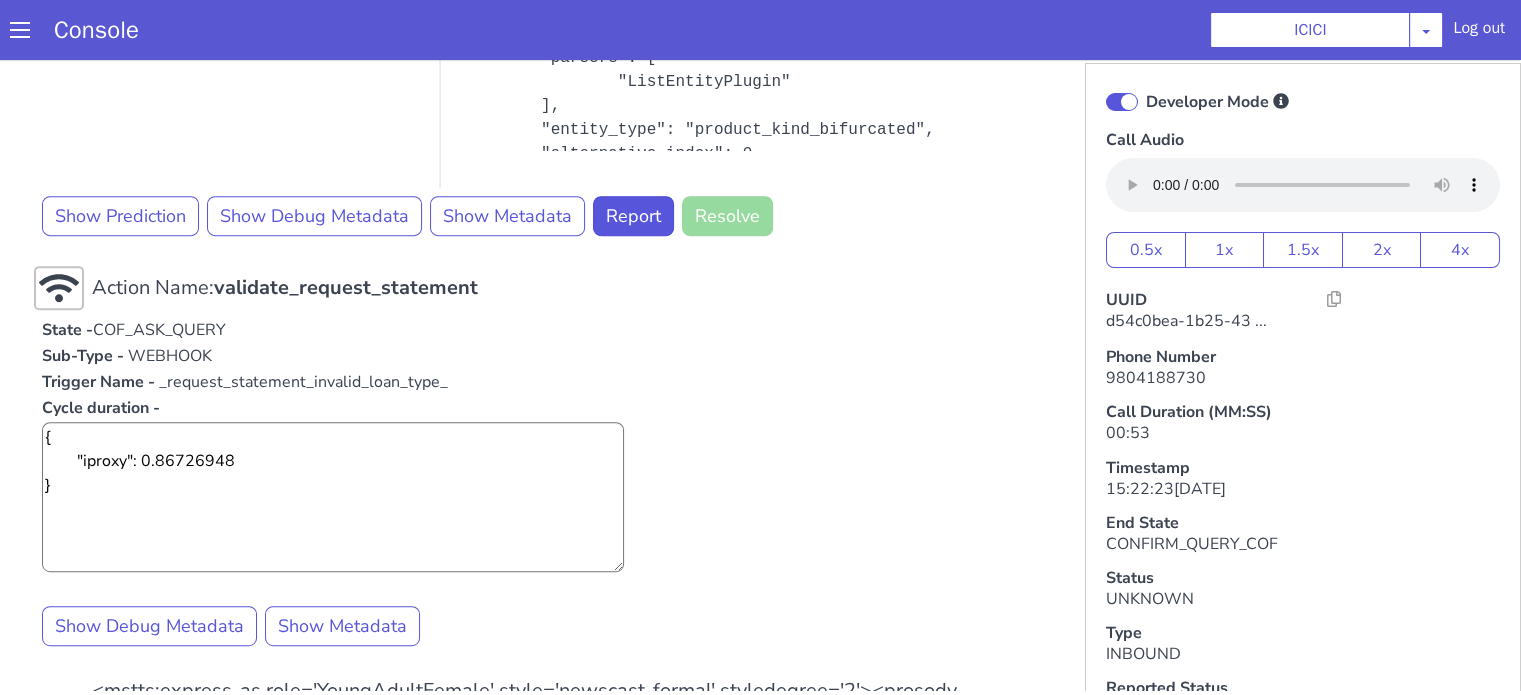scroll, scrollTop: 900, scrollLeft: 0, axis: vertical 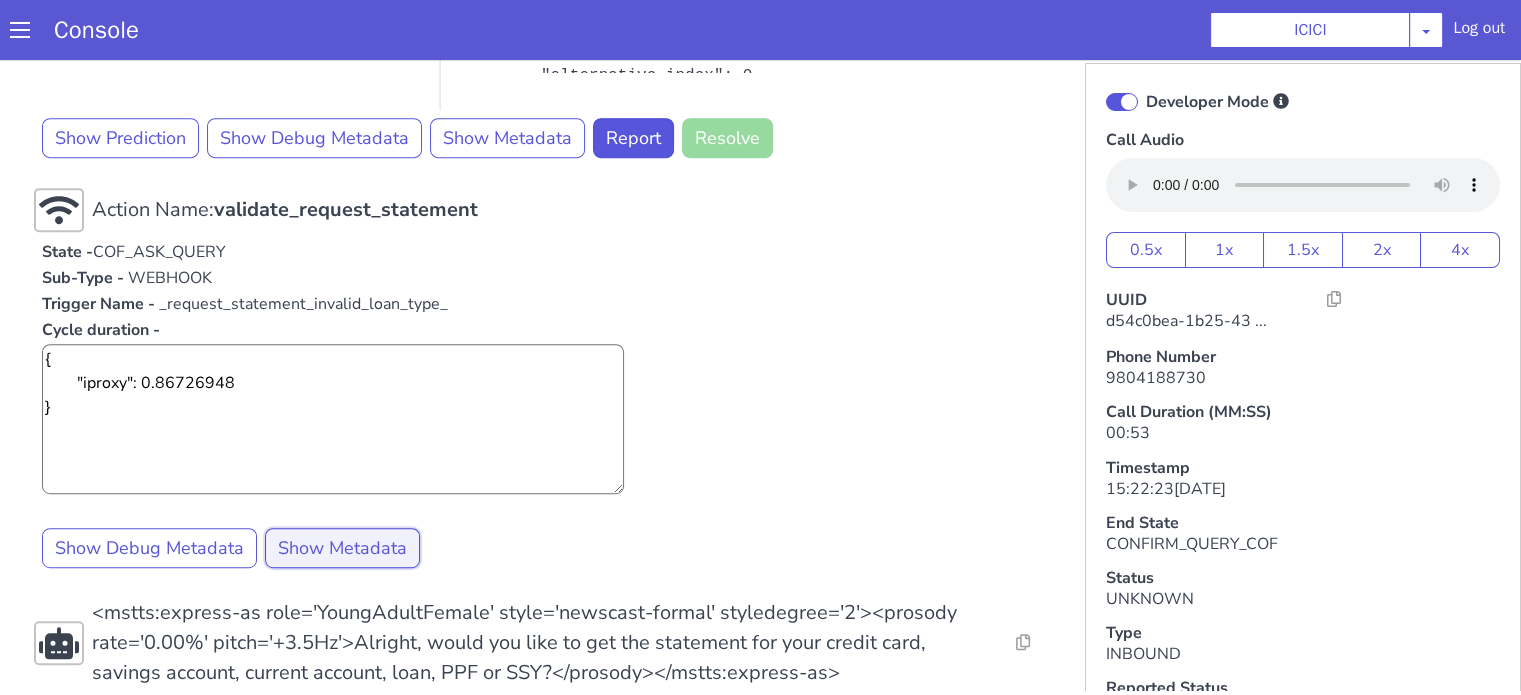 click on "Show Metadata" at bounding box center [1036, 26] 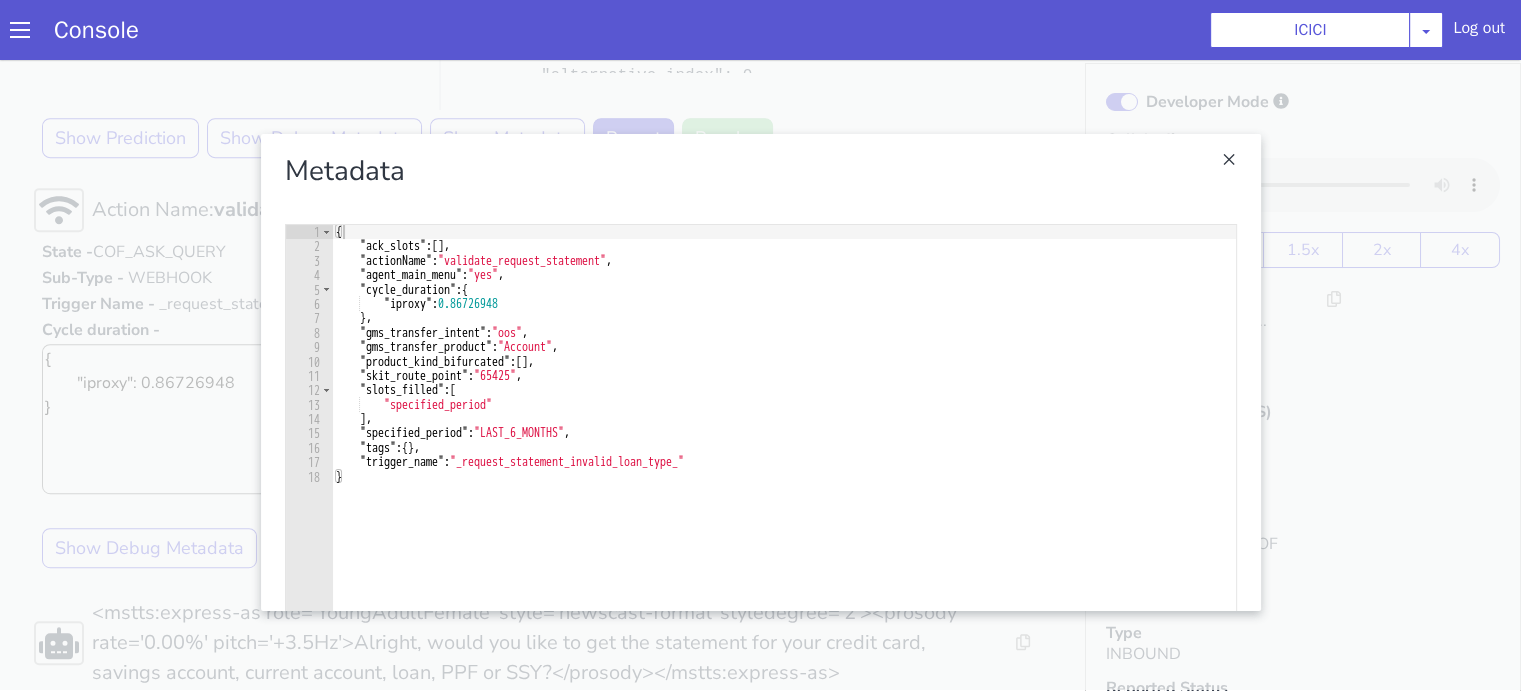 type on ""specified_period": "LAST_6_MONTHS"," 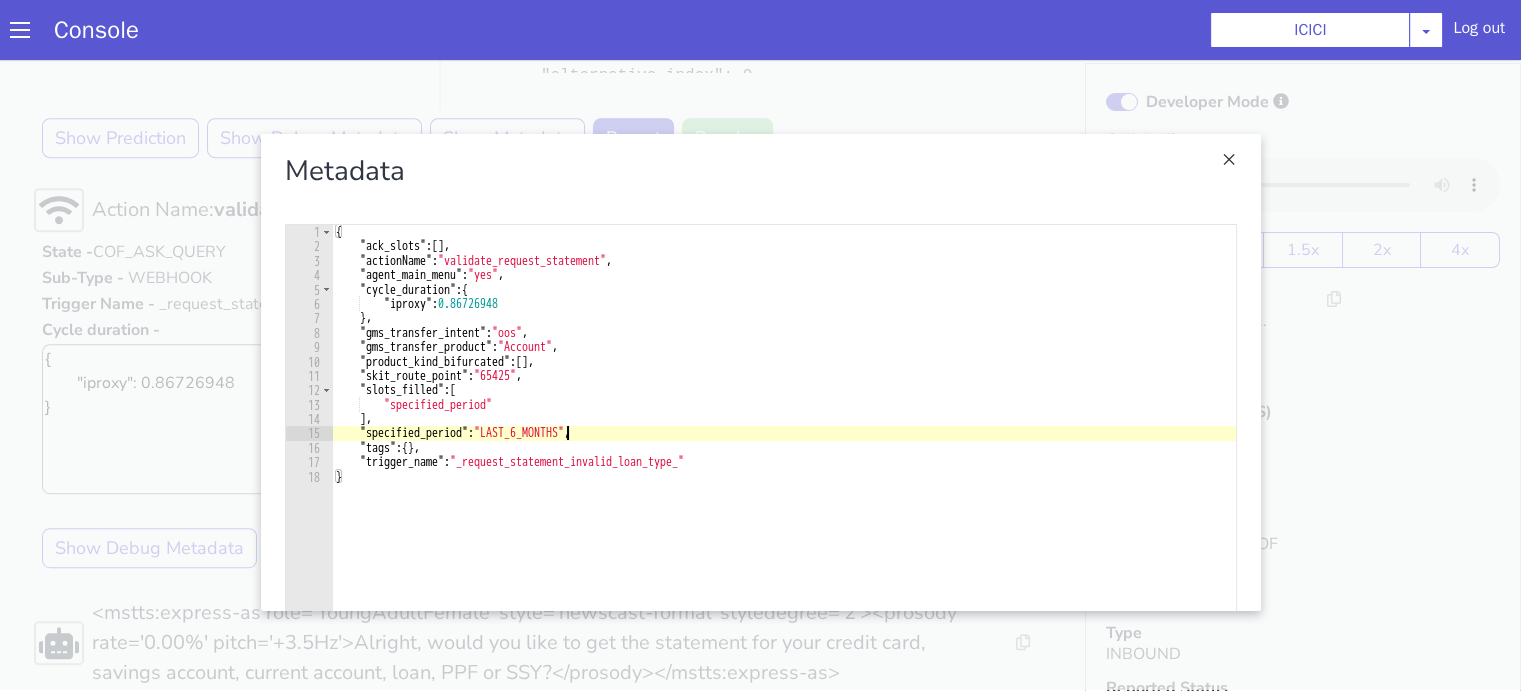 click on "{      "ack_slots" :  [ ] ,      "actionName" :  "validate_request_statement" ,      "agent_main_menu" :  "yes" ,      "cycle_duration" :  {           "iproxy" :  0.86726948      } ,      "gms_transfer_intent" :  "oos" ,      "gms_transfer_product" :  "Account" ,      "product_kind_bifurcated" :  [ ] ,      "skit_route_point" :  "65425" ,      "slots_filled" :  [           "specified_period"      ] ,      "specified_period" :  "LAST_6_MONTHS" ,      "tags" :  { } ,      "trigger_name" :  "_request_statement_invalid_loan_type_" }" at bounding box center (2086, 170) 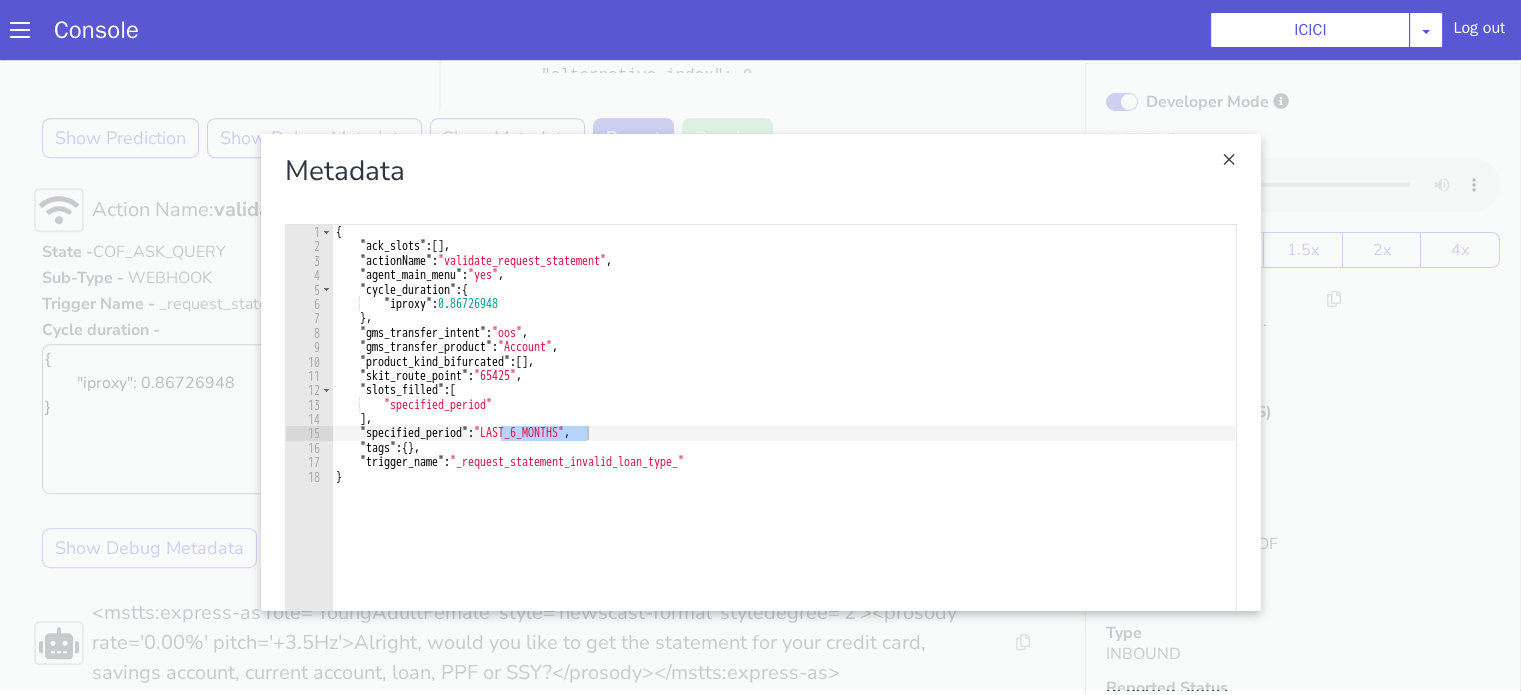 click at bounding box center (2128, 1199) 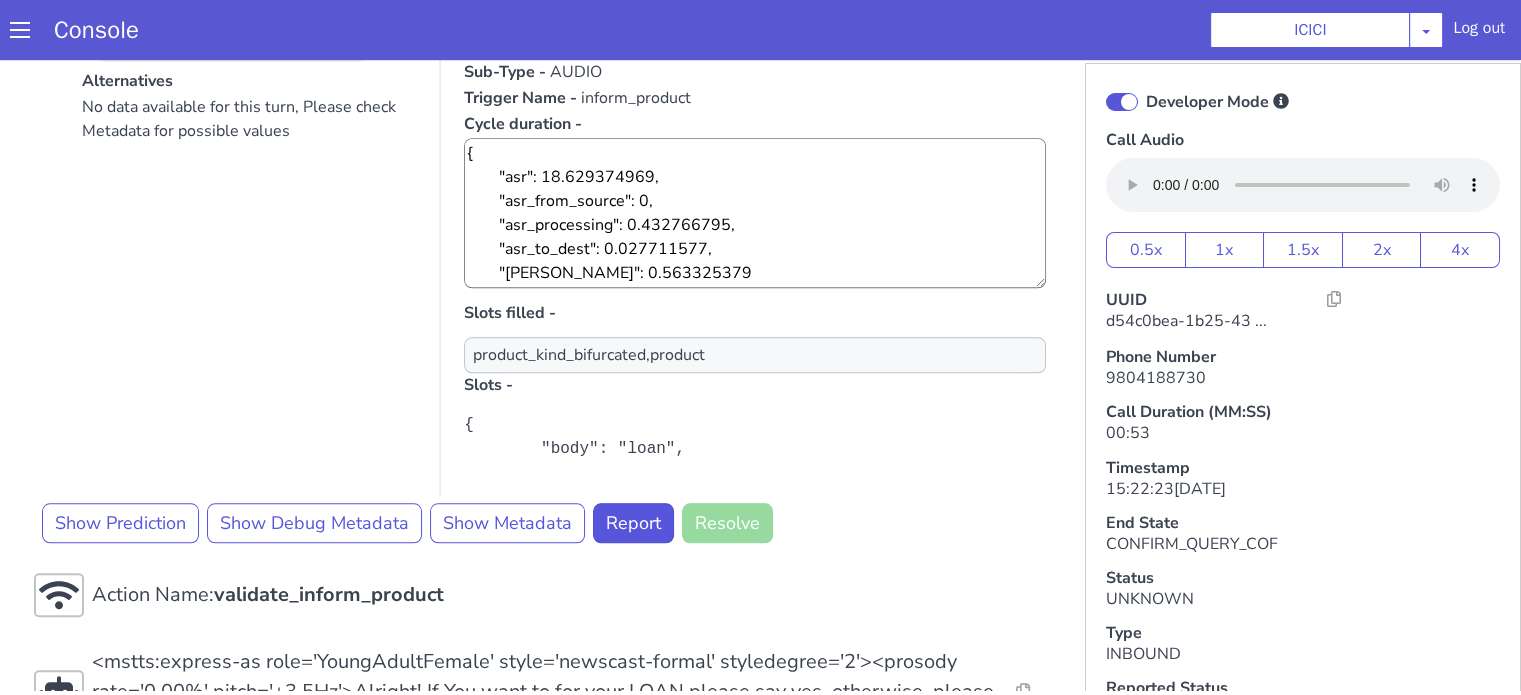 scroll, scrollTop: 2028, scrollLeft: 0, axis: vertical 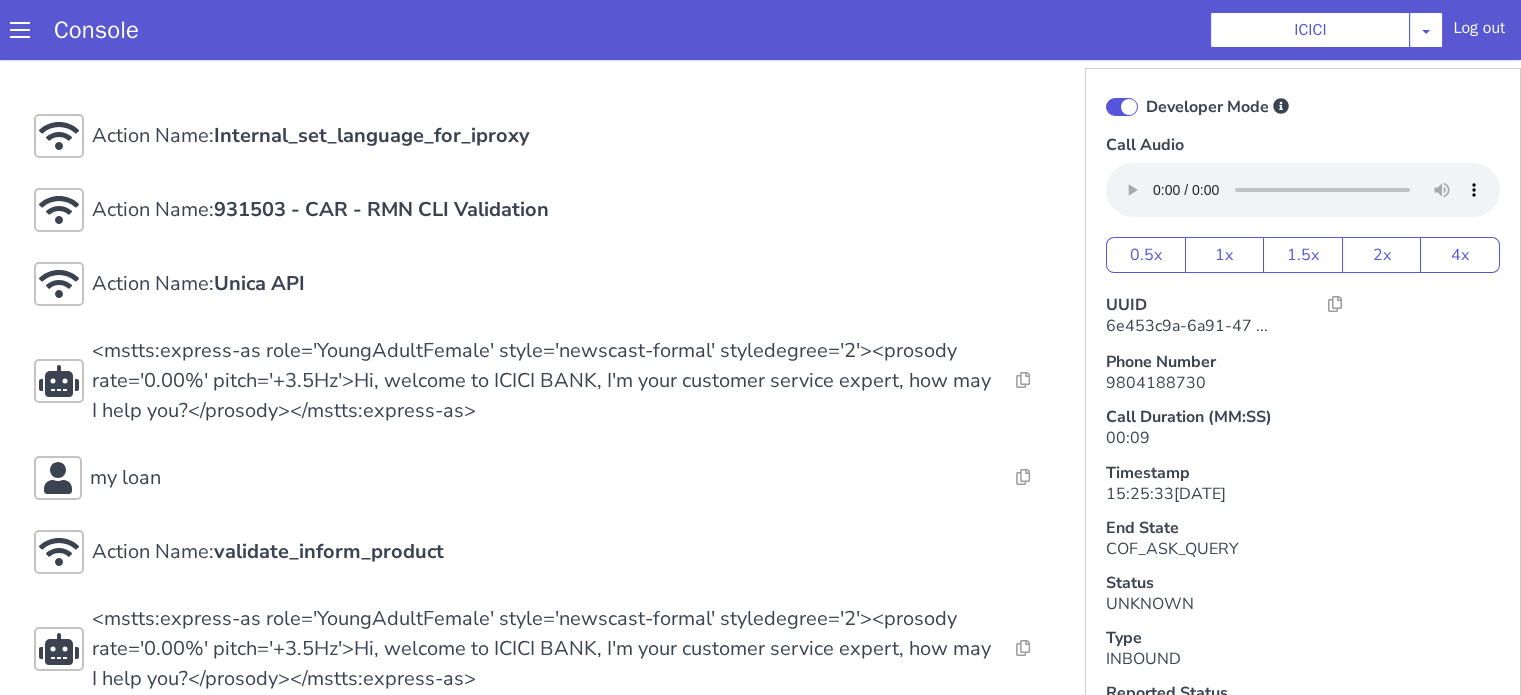 drag, startPoint x: 1081, startPoint y: 104, endPoint x: 1006, endPoint y: 133, distance: 80.411446 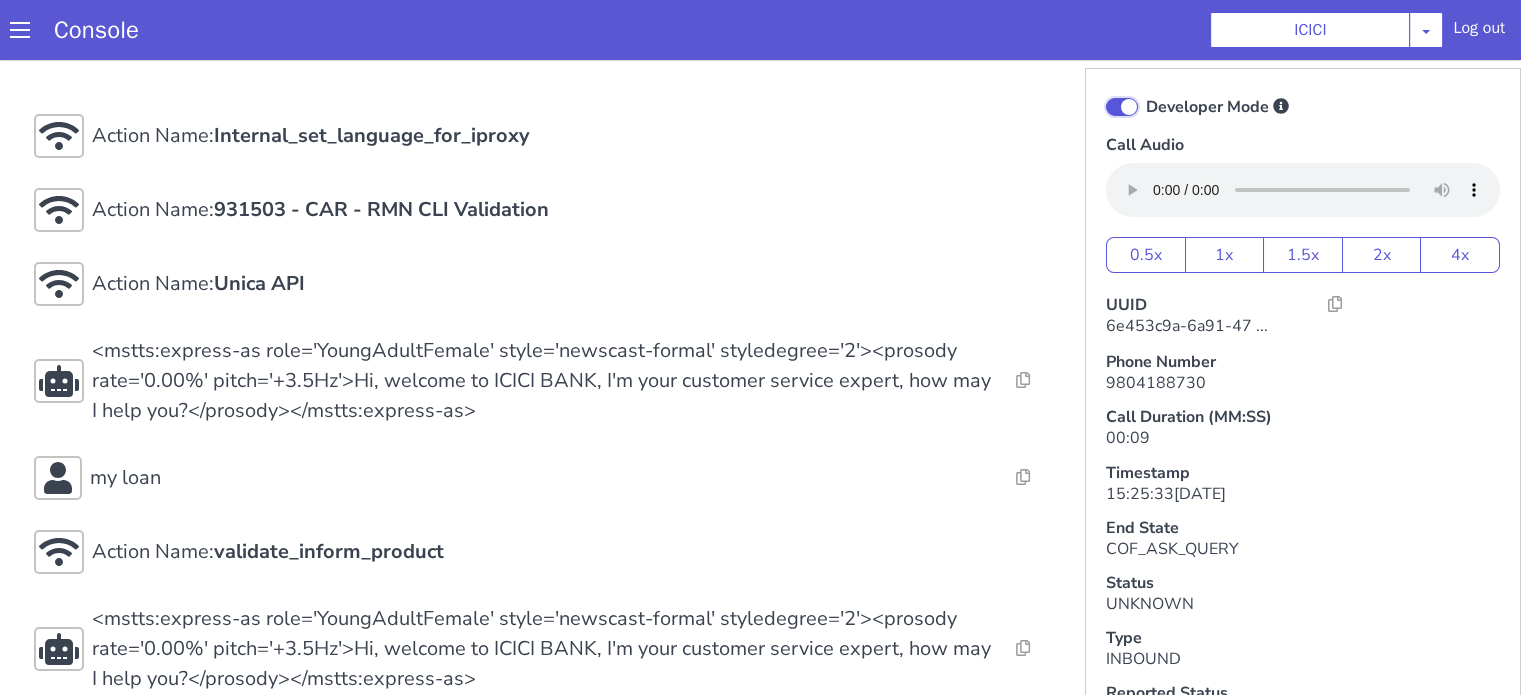 click on "Developer Mode" at bounding box center [1145, 94] 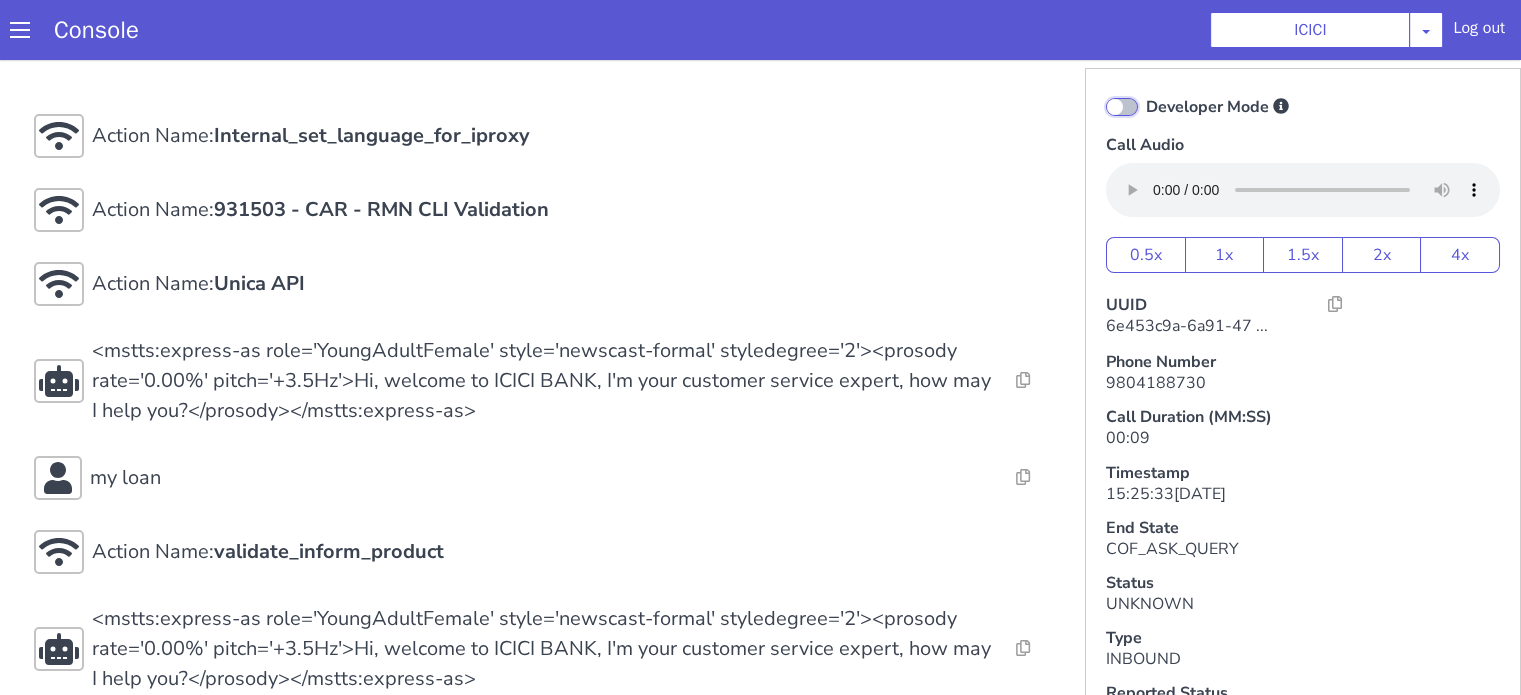 checkbox on "false" 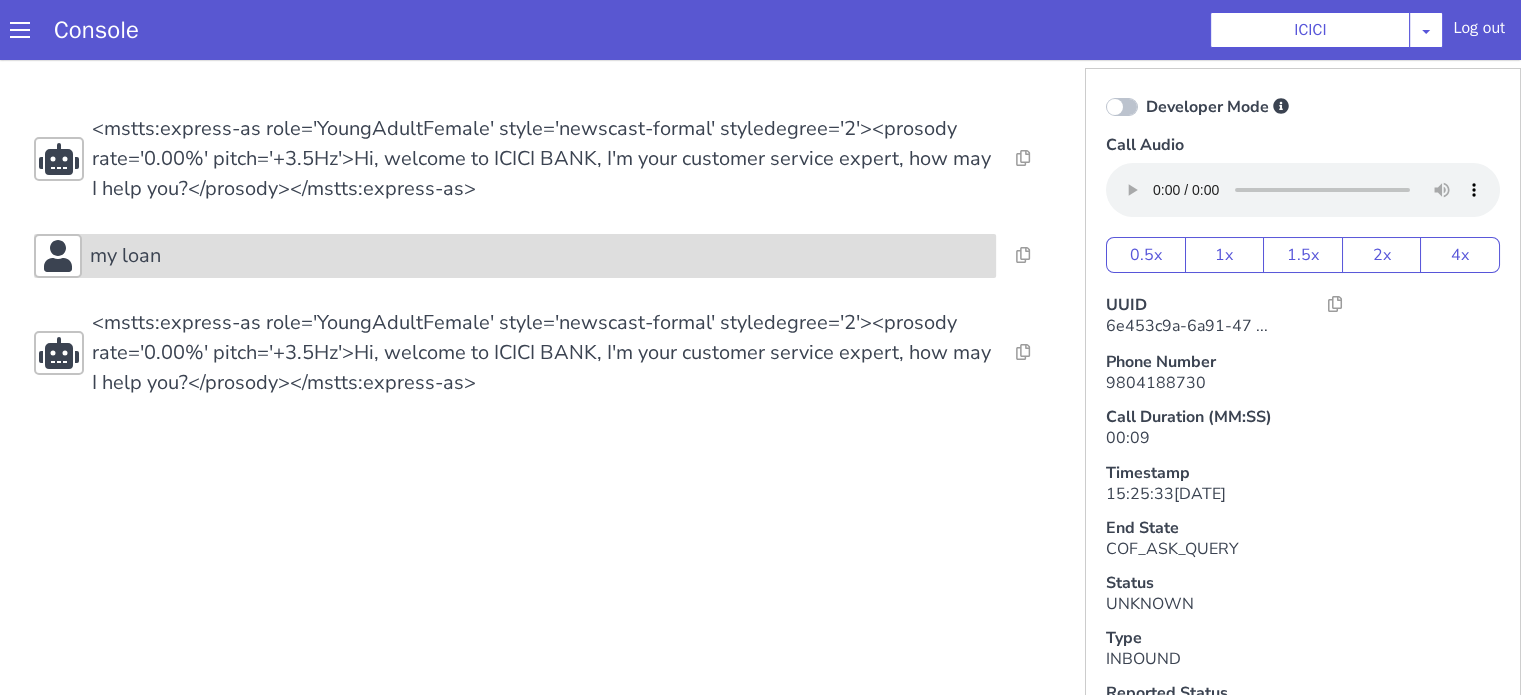 click on "my loan" at bounding box center (539, 256) 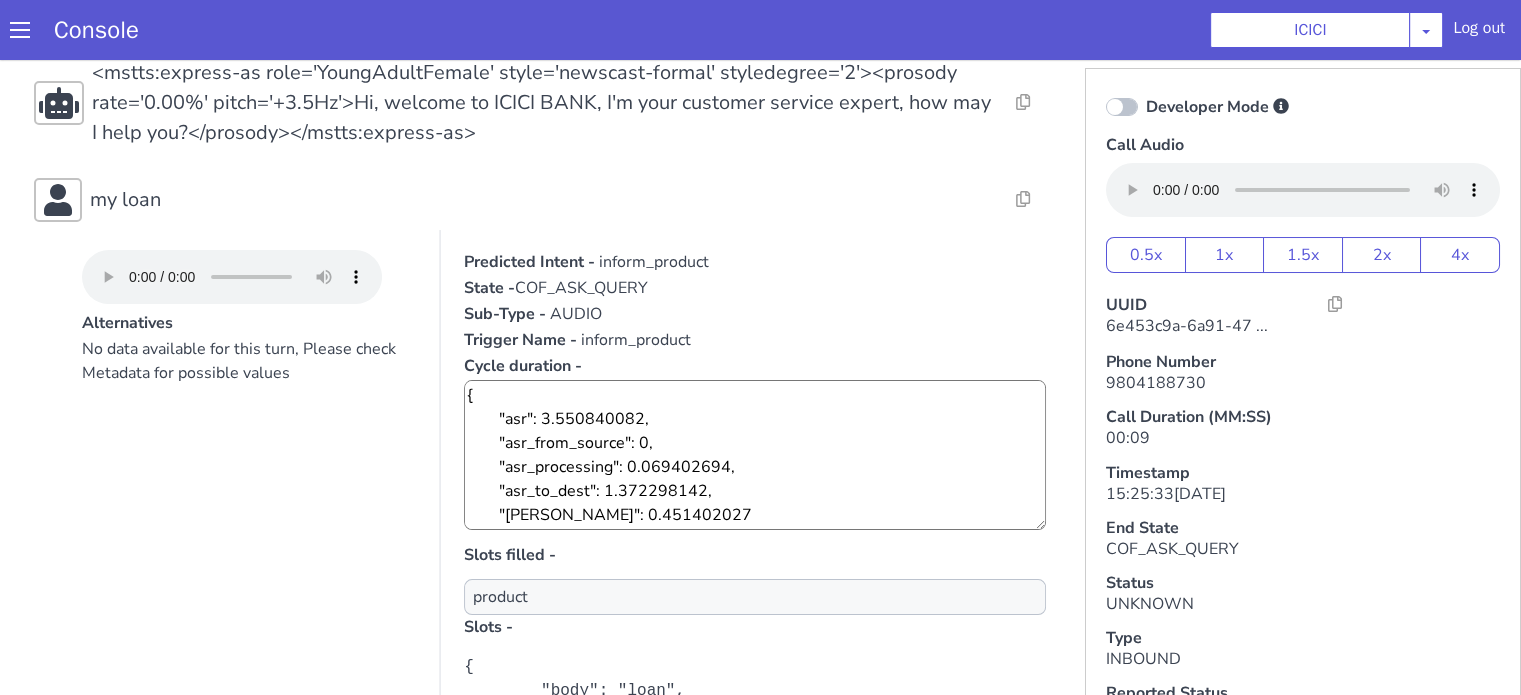 scroll, scrollTop: 100, scrollLeft: 0, axis: vertical 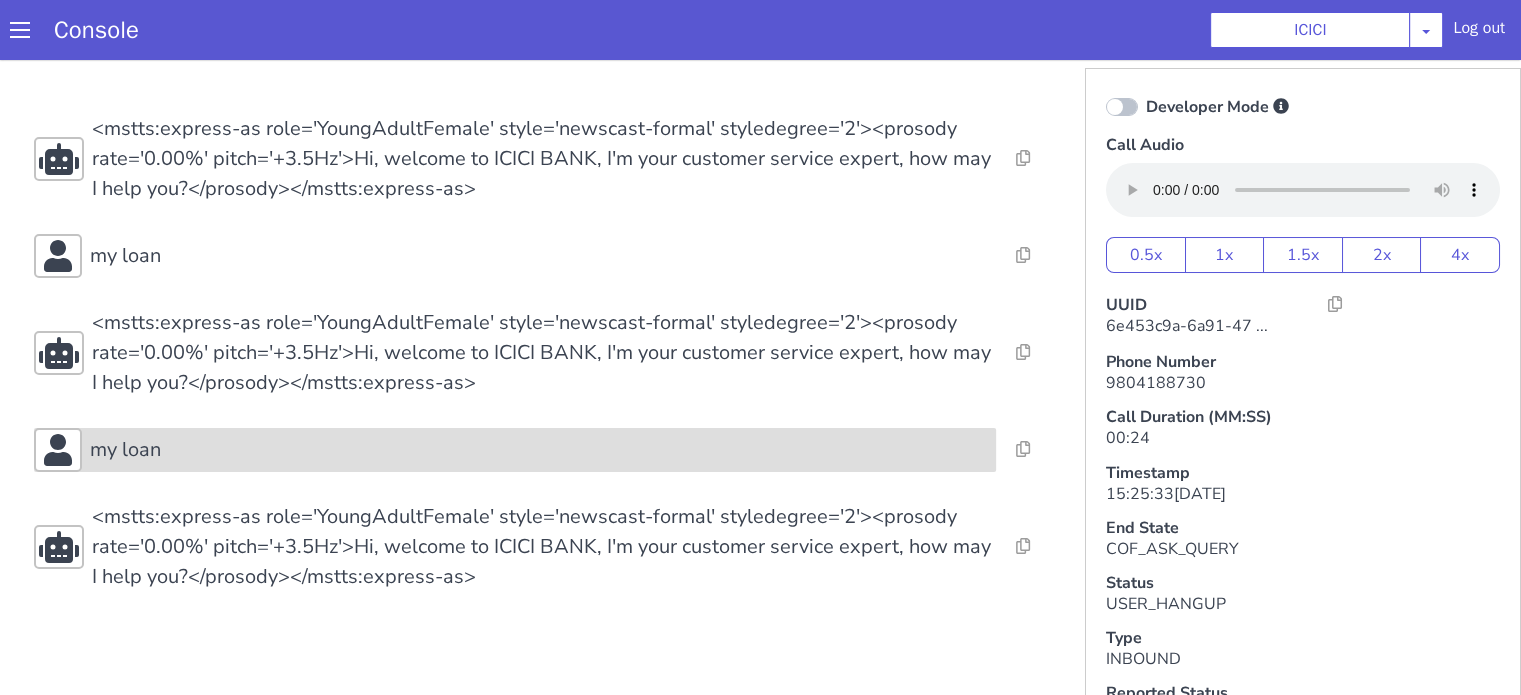 click on "my loan" at bounding box center [539, 450] 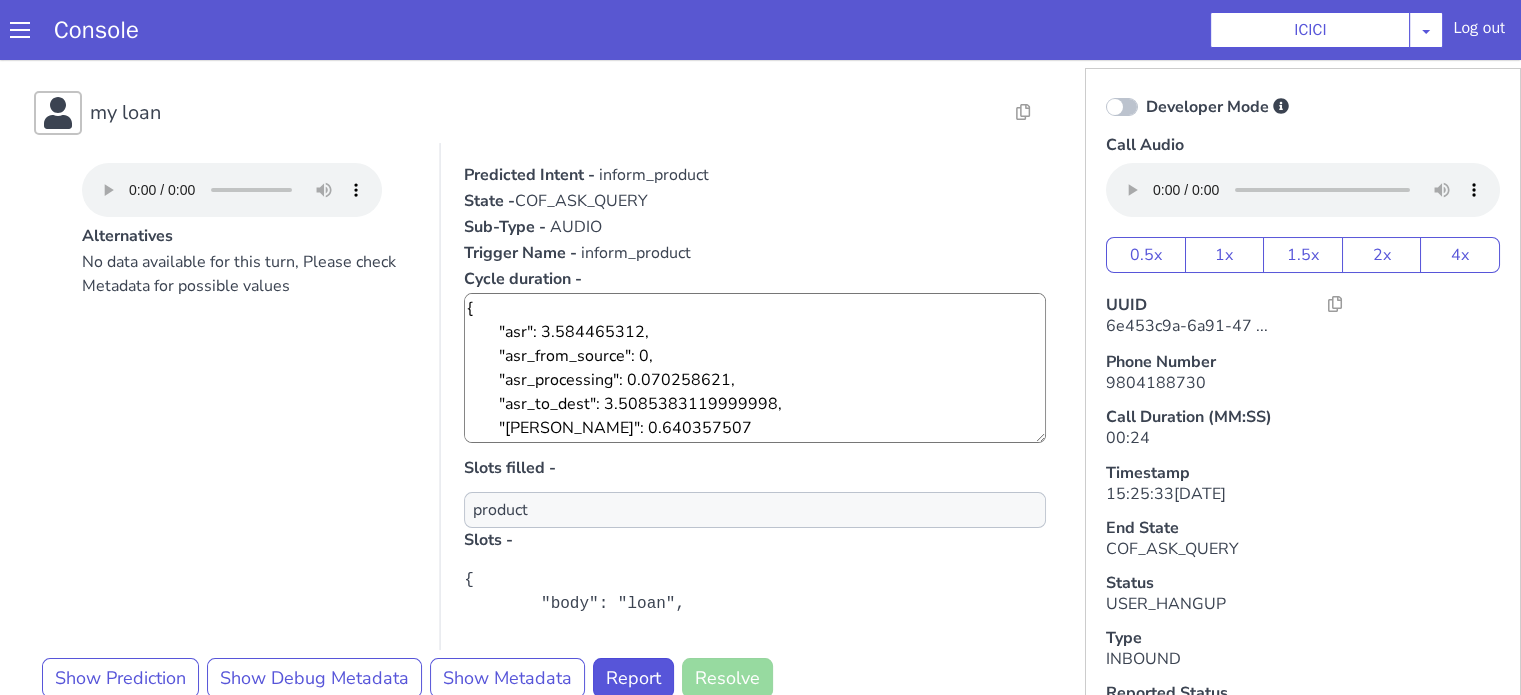 scroll, scrollTop: 496, scrollLeft: 0, axis: vertical 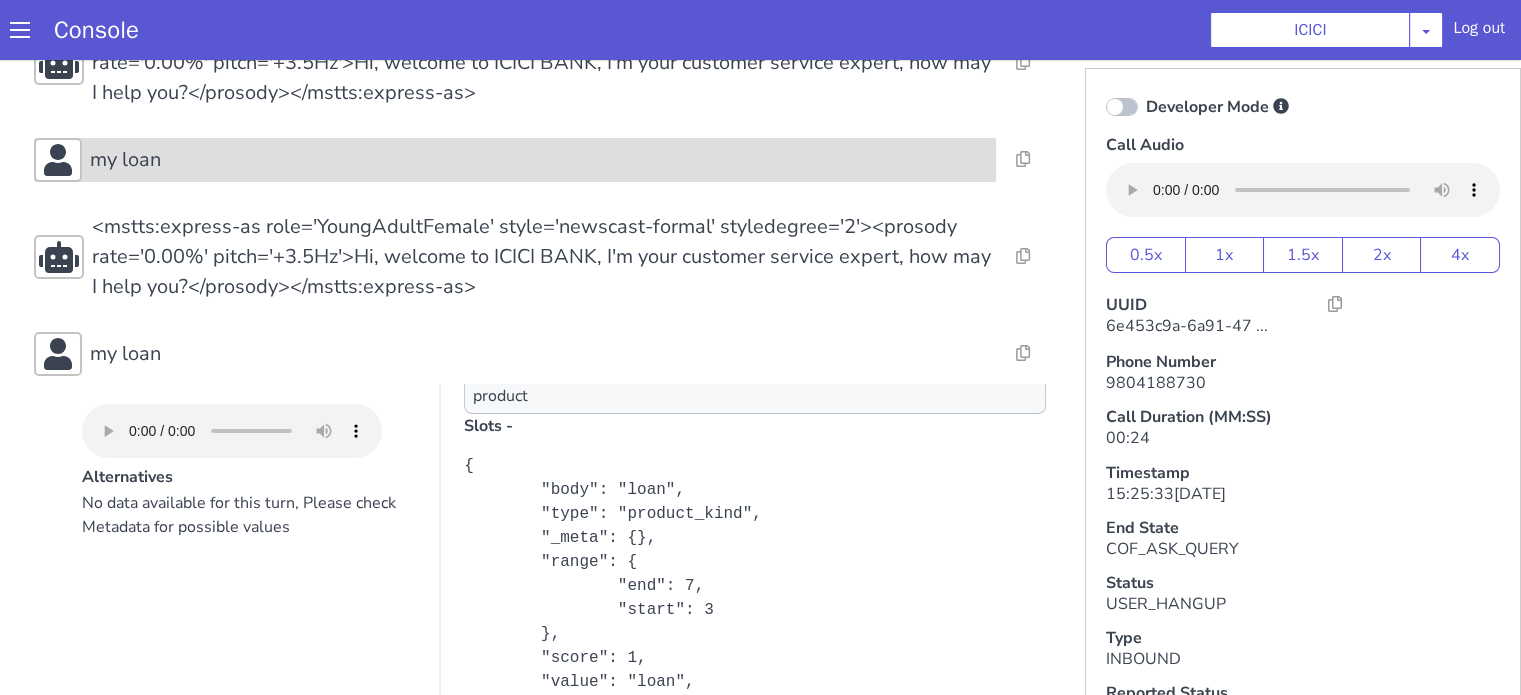 click on "my loan" at bounding box center (539, 160) 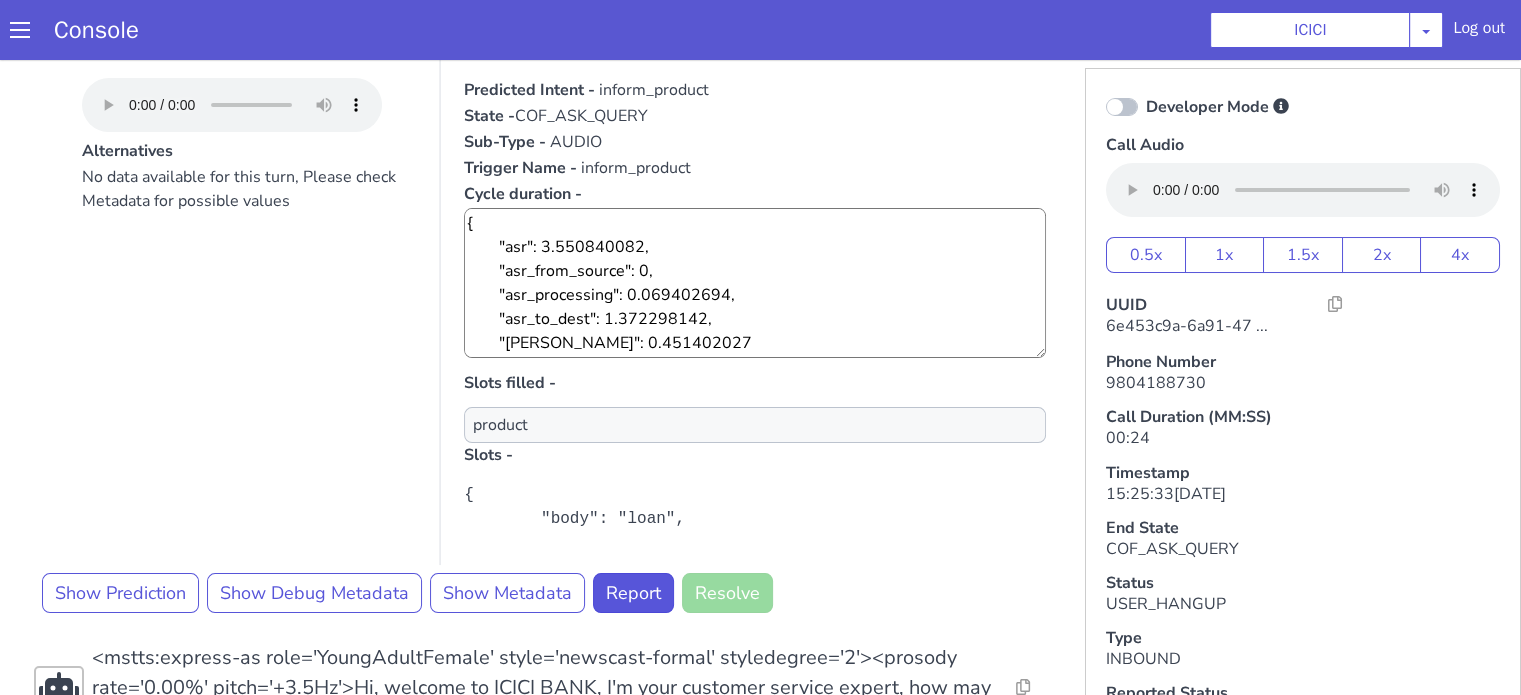 scroll, scrollTop: 296, scrollLeft: 0, axis: vertical 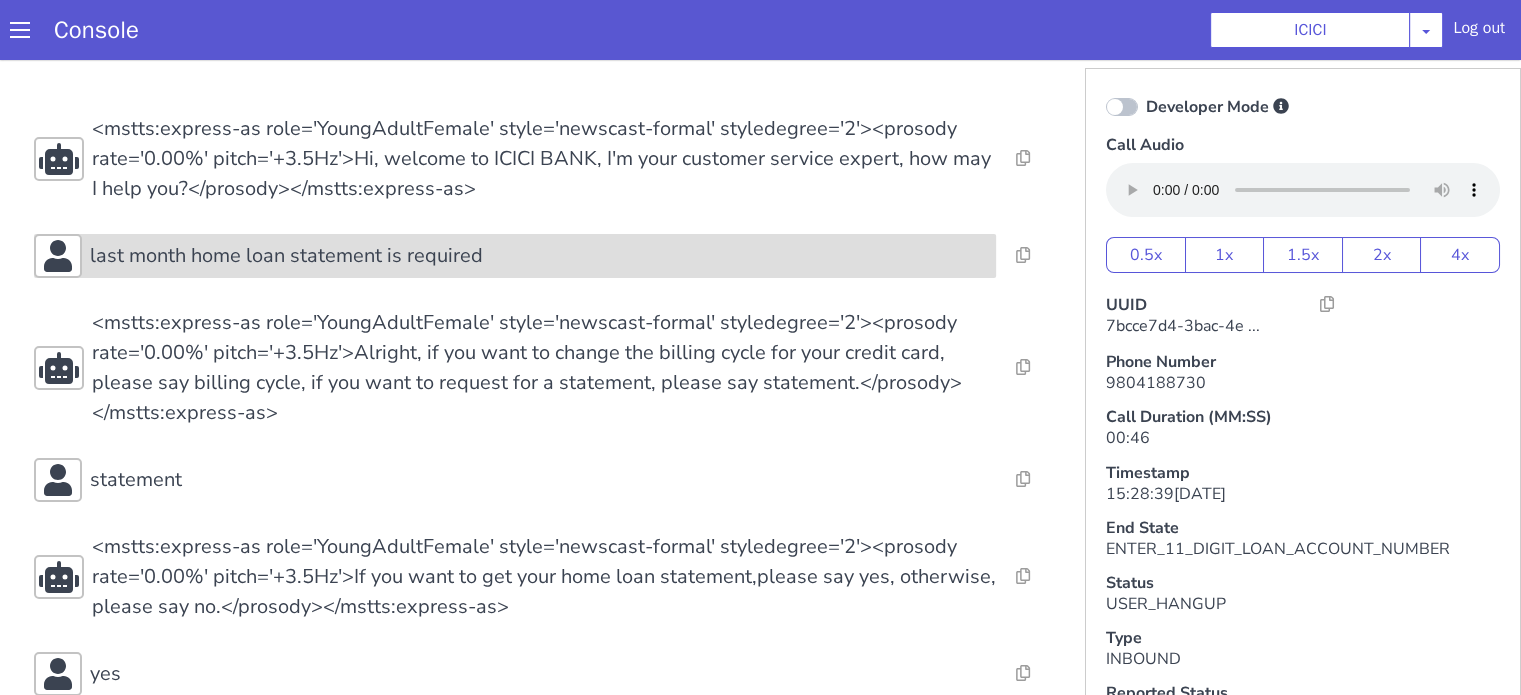 click on "last month home loan statement is required" at bounding box center (286, 256) 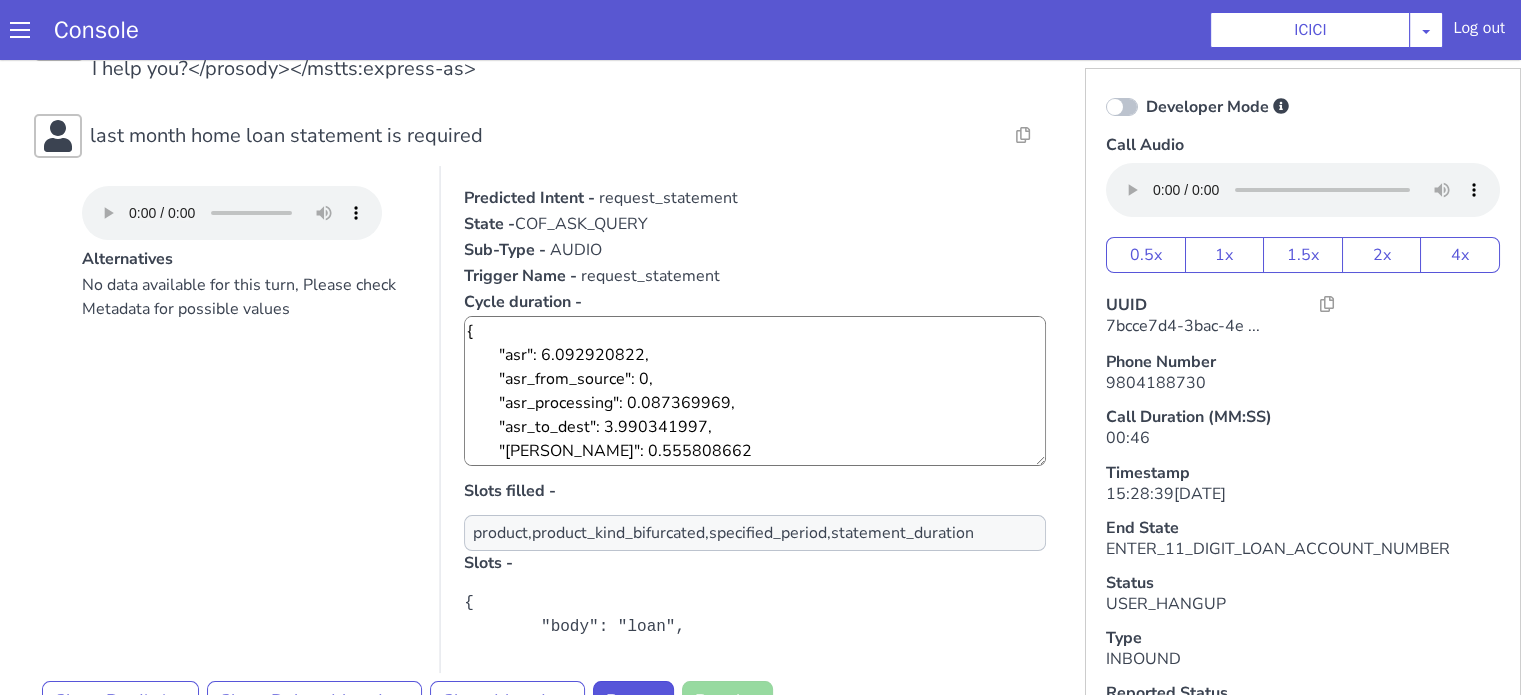 scroll, scrollTop: 200, scrollLeft: 0, axis: vertical 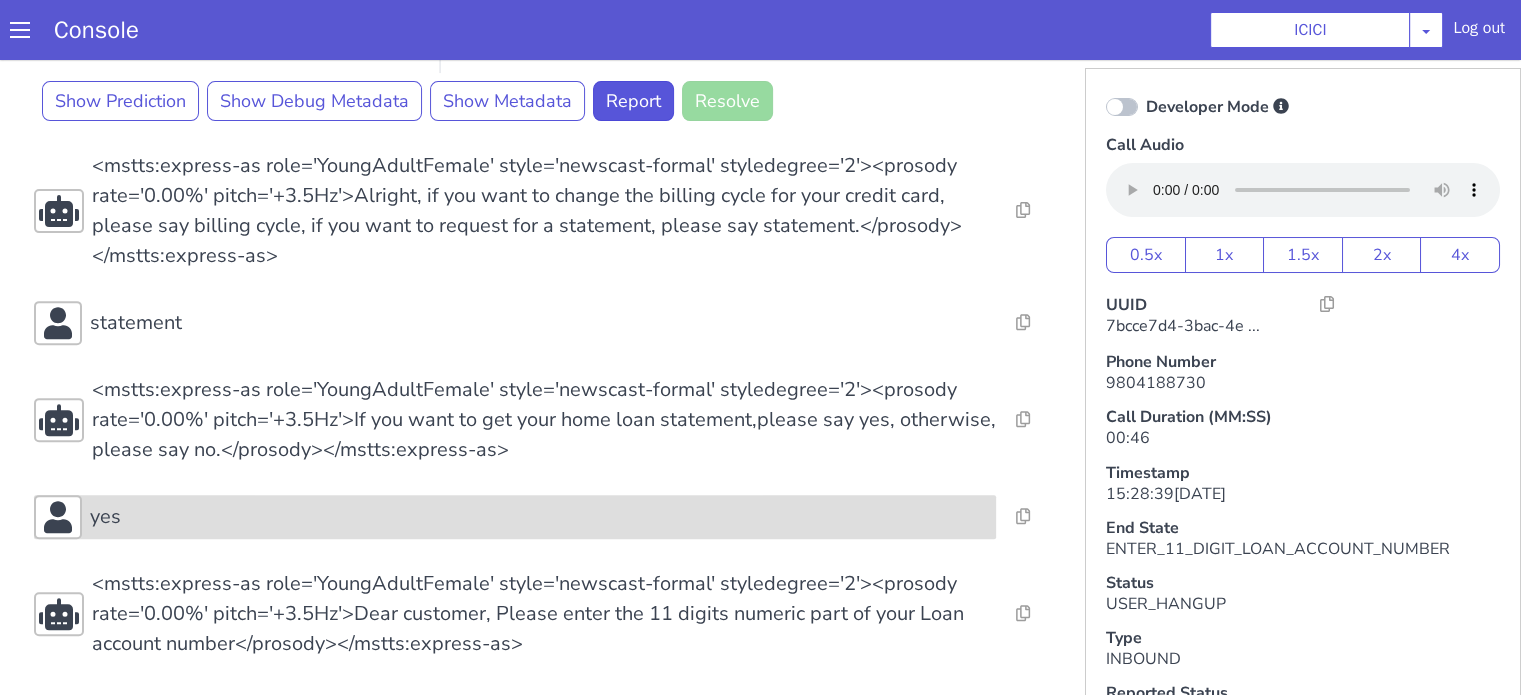 click on "yes" at bounding box center [539, 517] 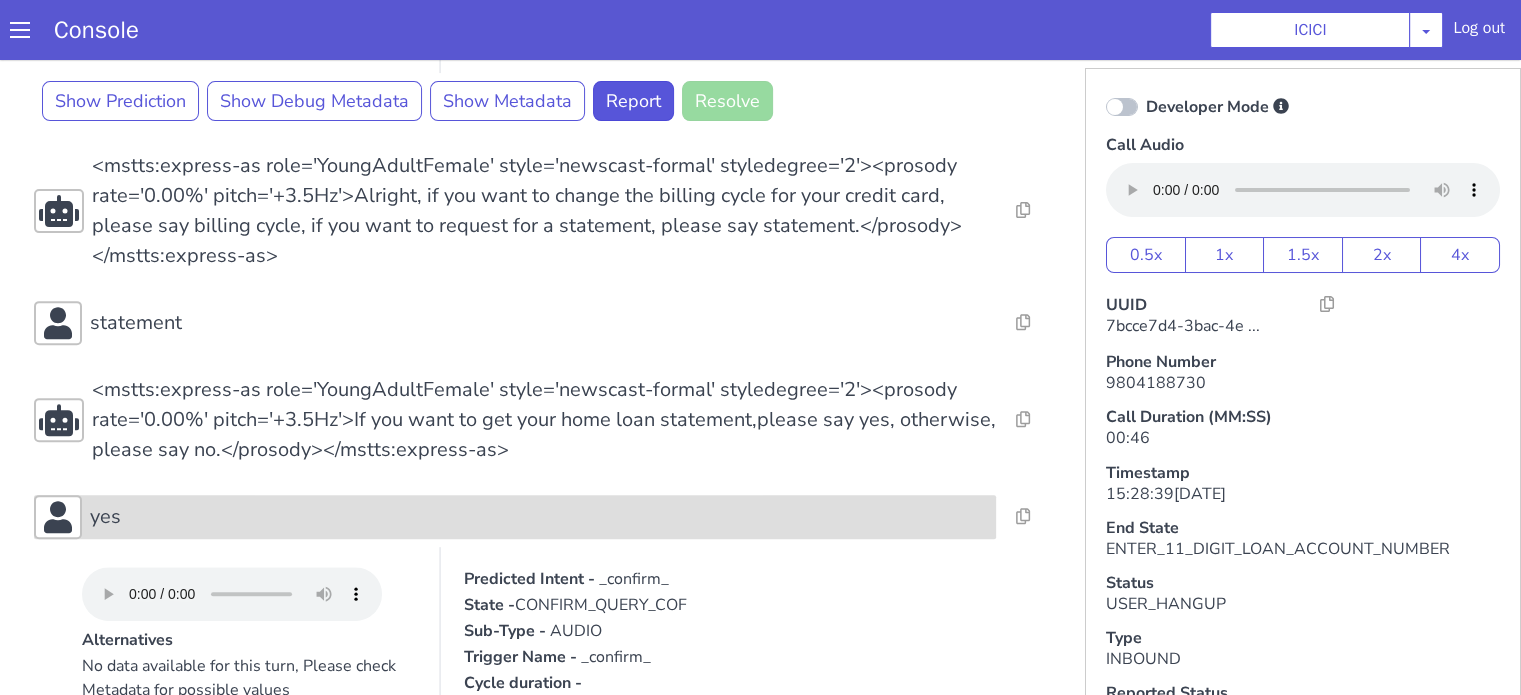 click on "yes" at bounding box center (539, 517) 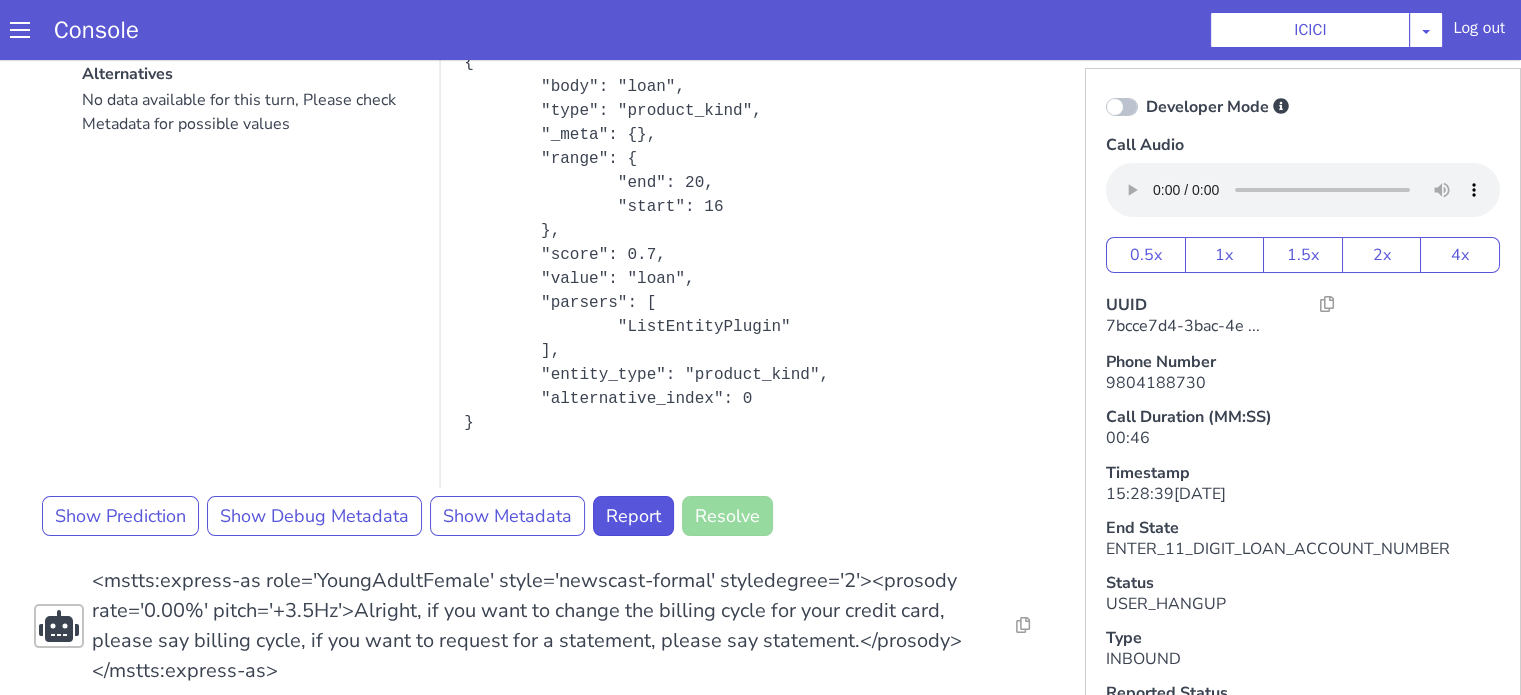 scroll, scrollTop: 220, scrollLeft: 0, axis: vertical 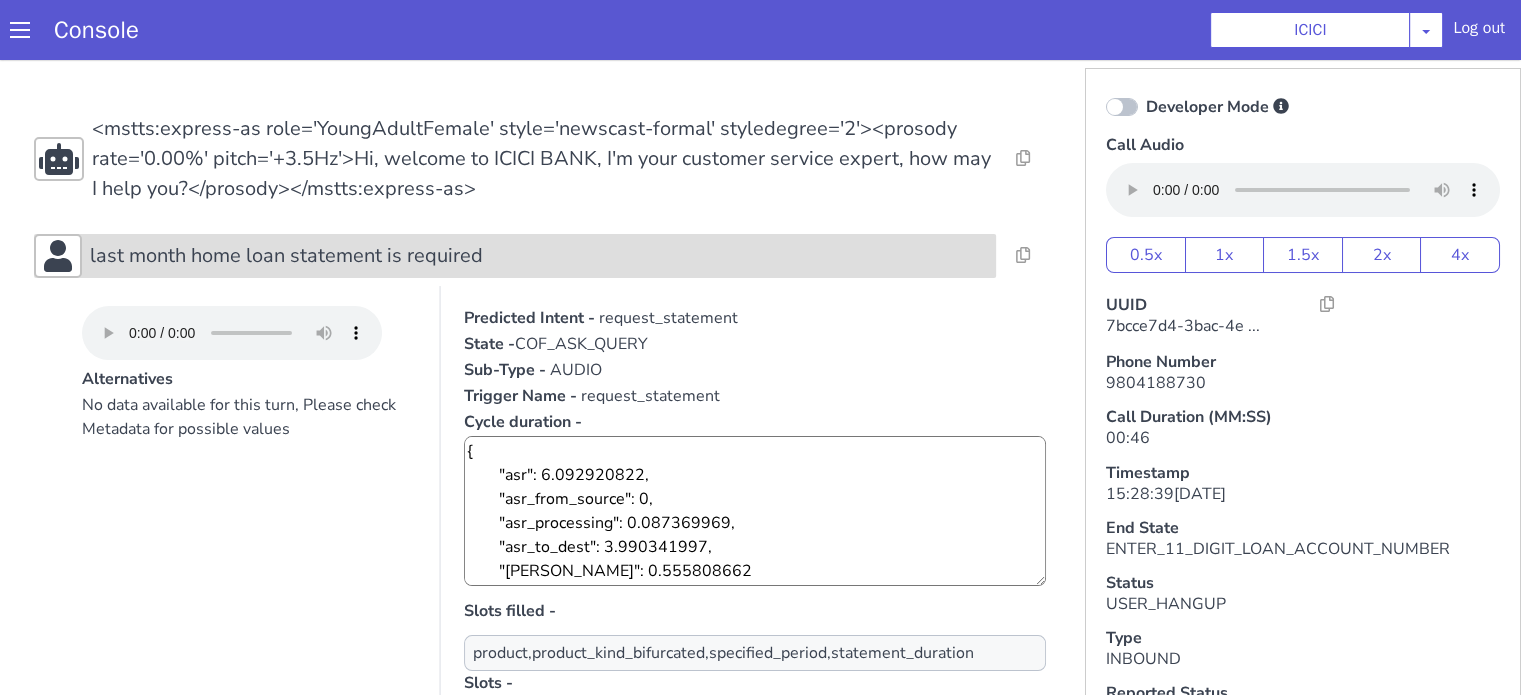 click on "last month home loan statement is required" at bounding box center [286, 256] 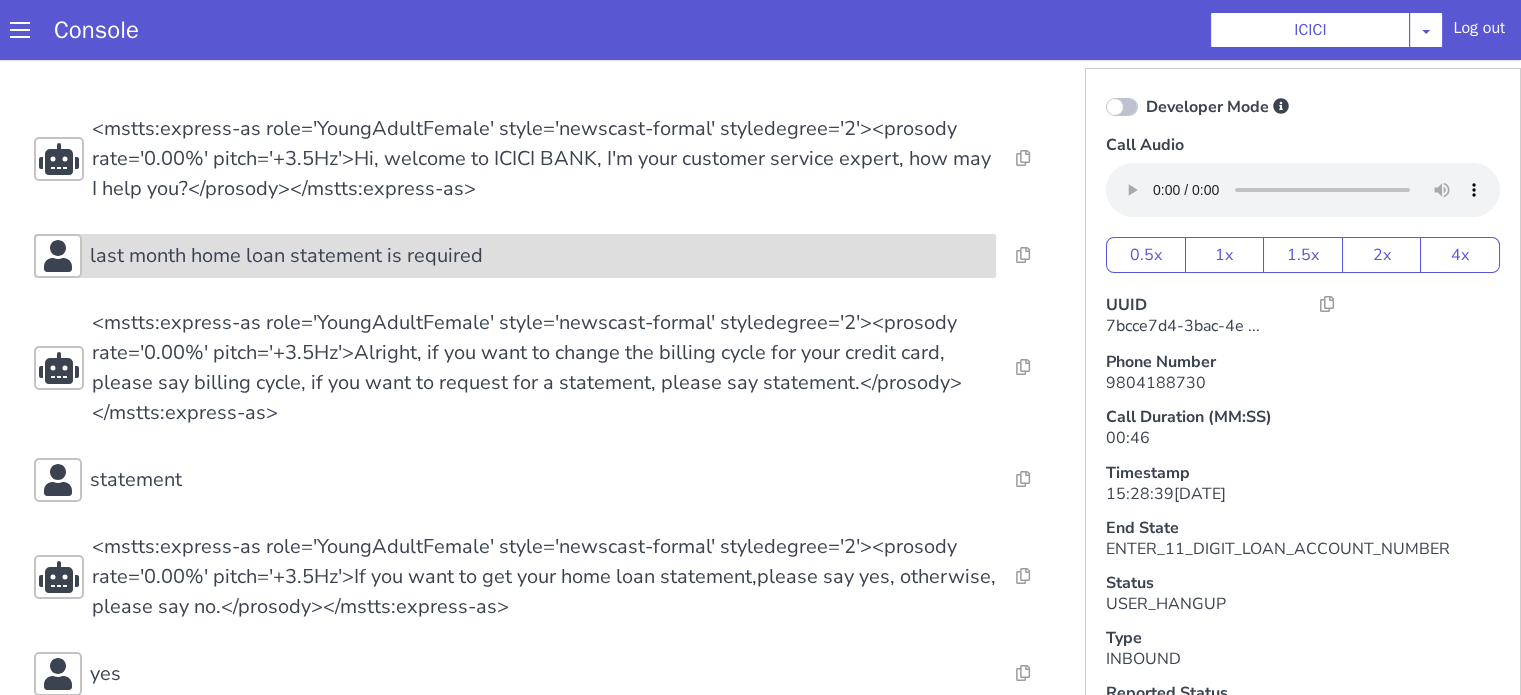 click on "last month home loan statement is required" at bounding box center (286, 256) 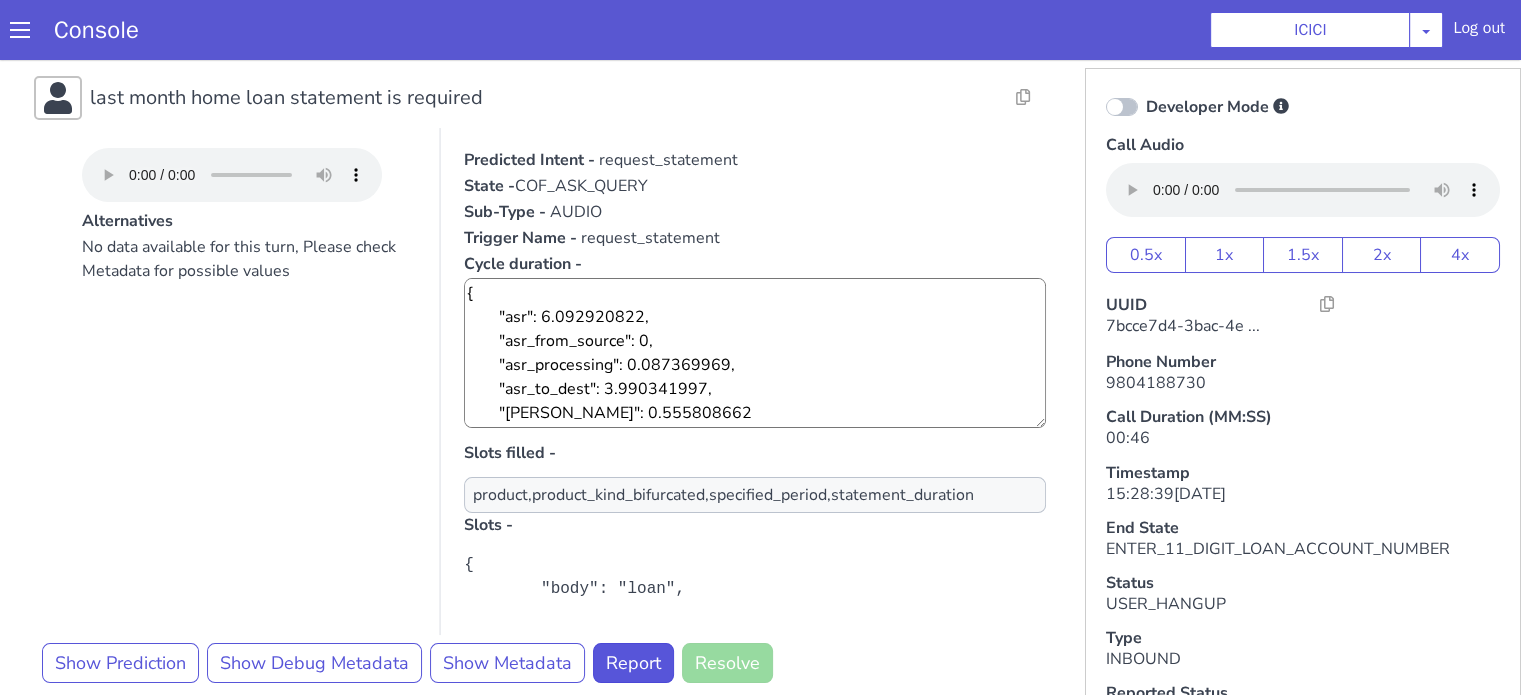 scroll, scrollTop: 300, scrollLeft: 0, axis: vertical 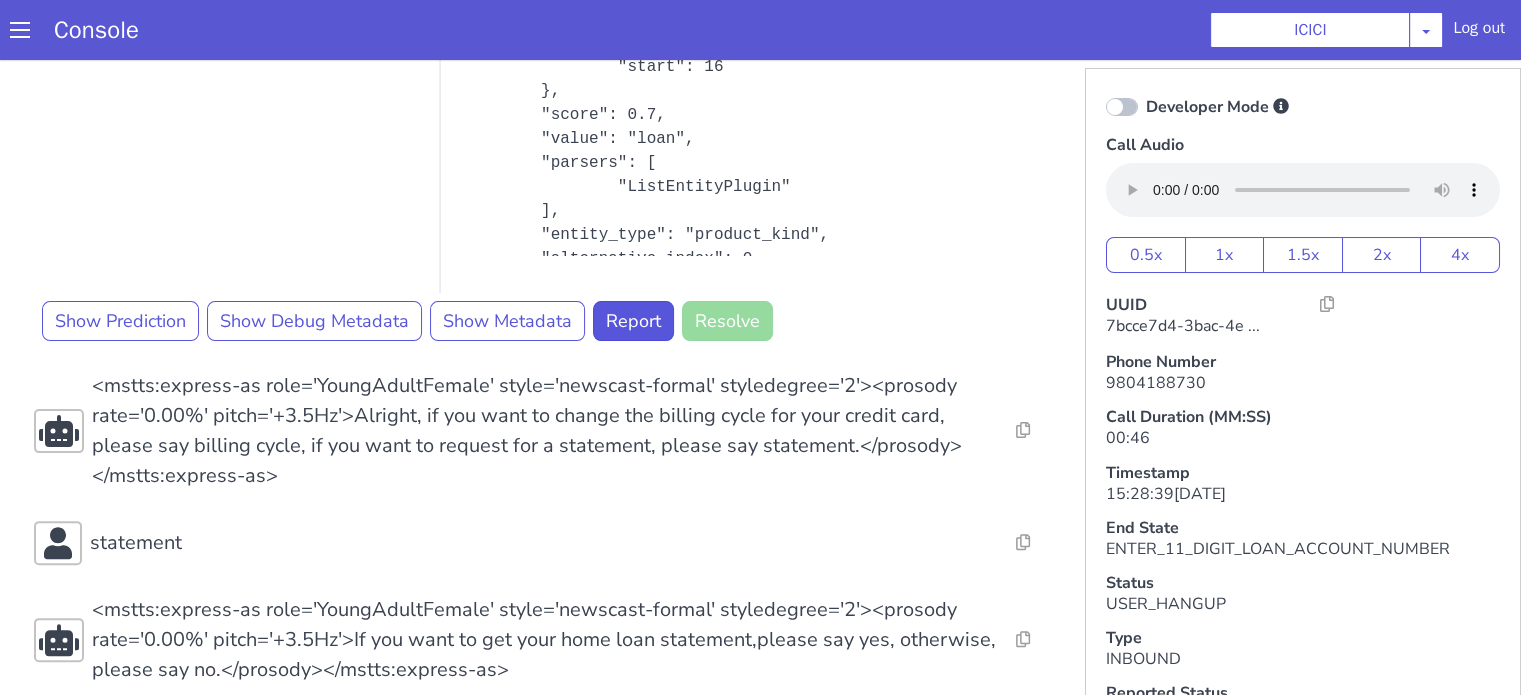 click on "Developer Mode" at bounding box center [1303, 107] 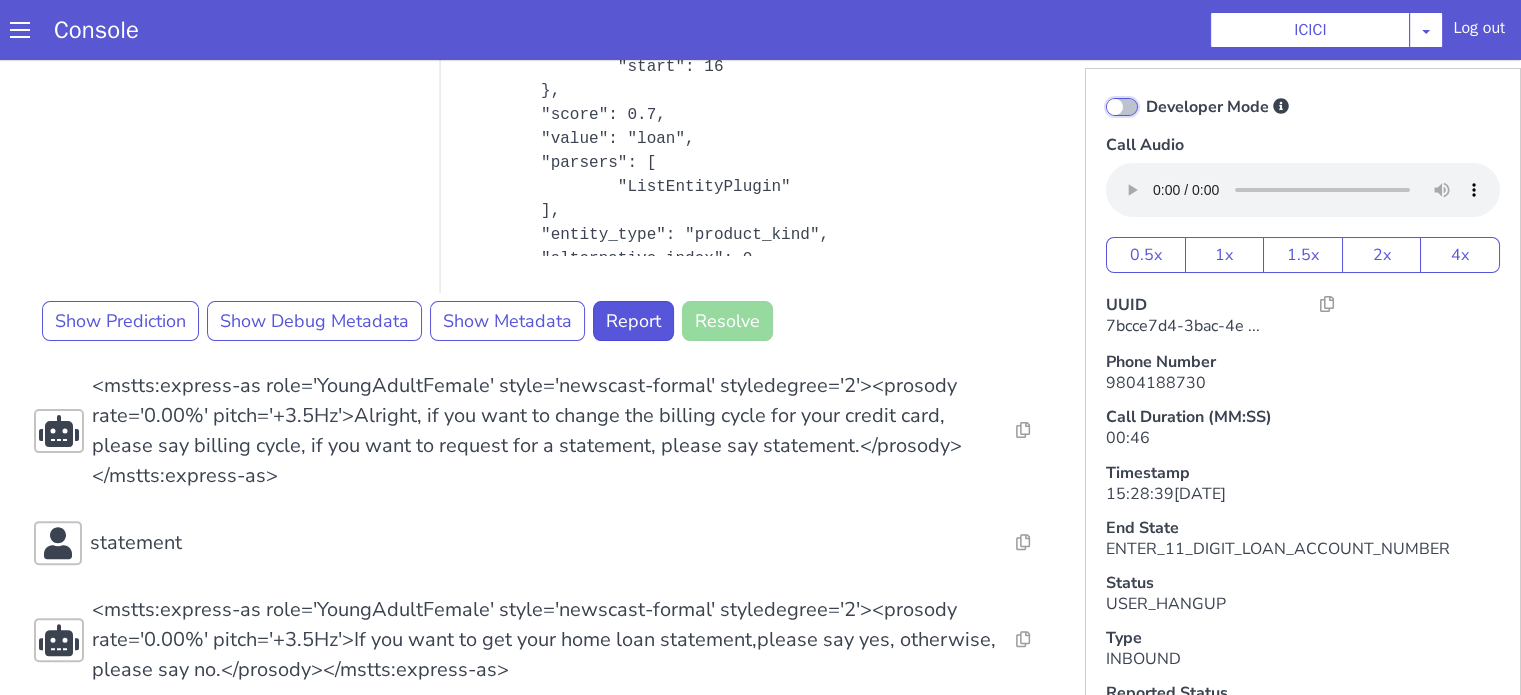 click on "Developer Mode" at bounding box center (1145, 94) 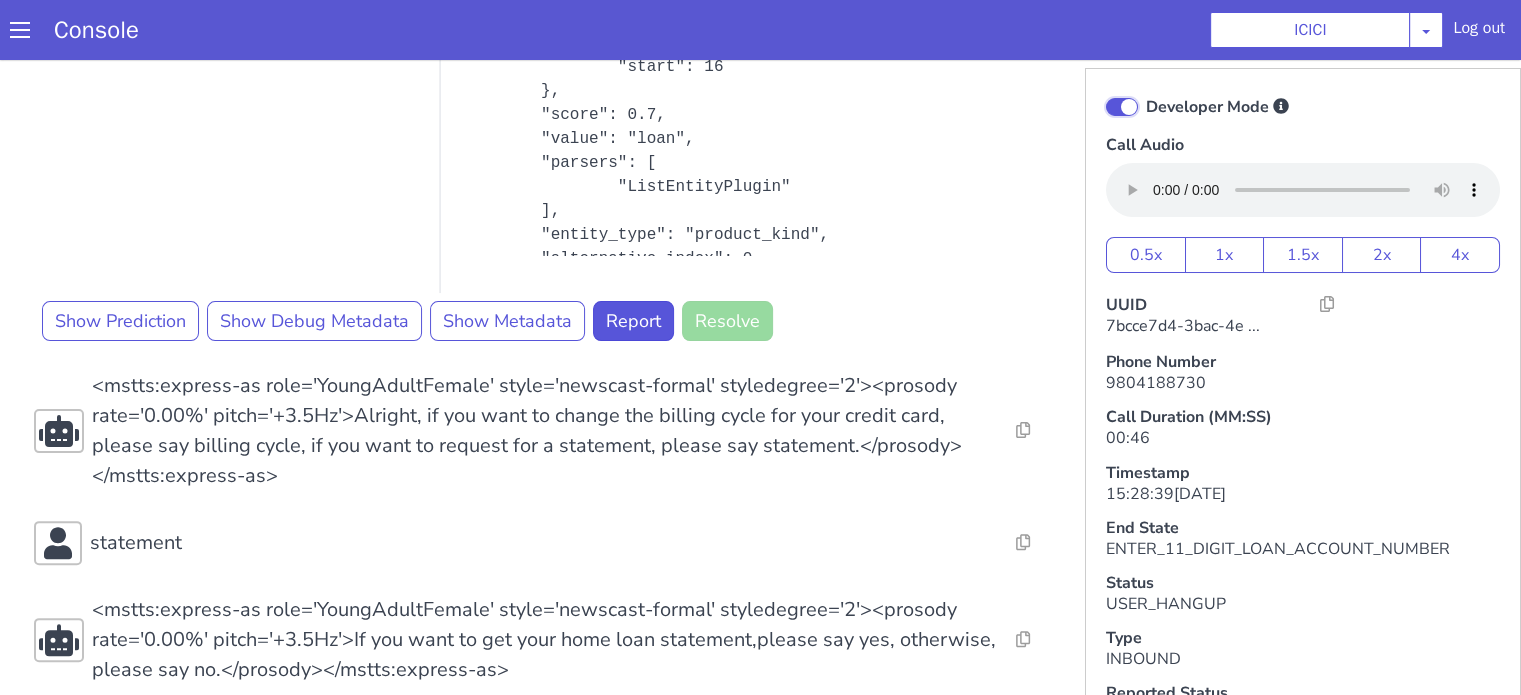 checkbox on "true" 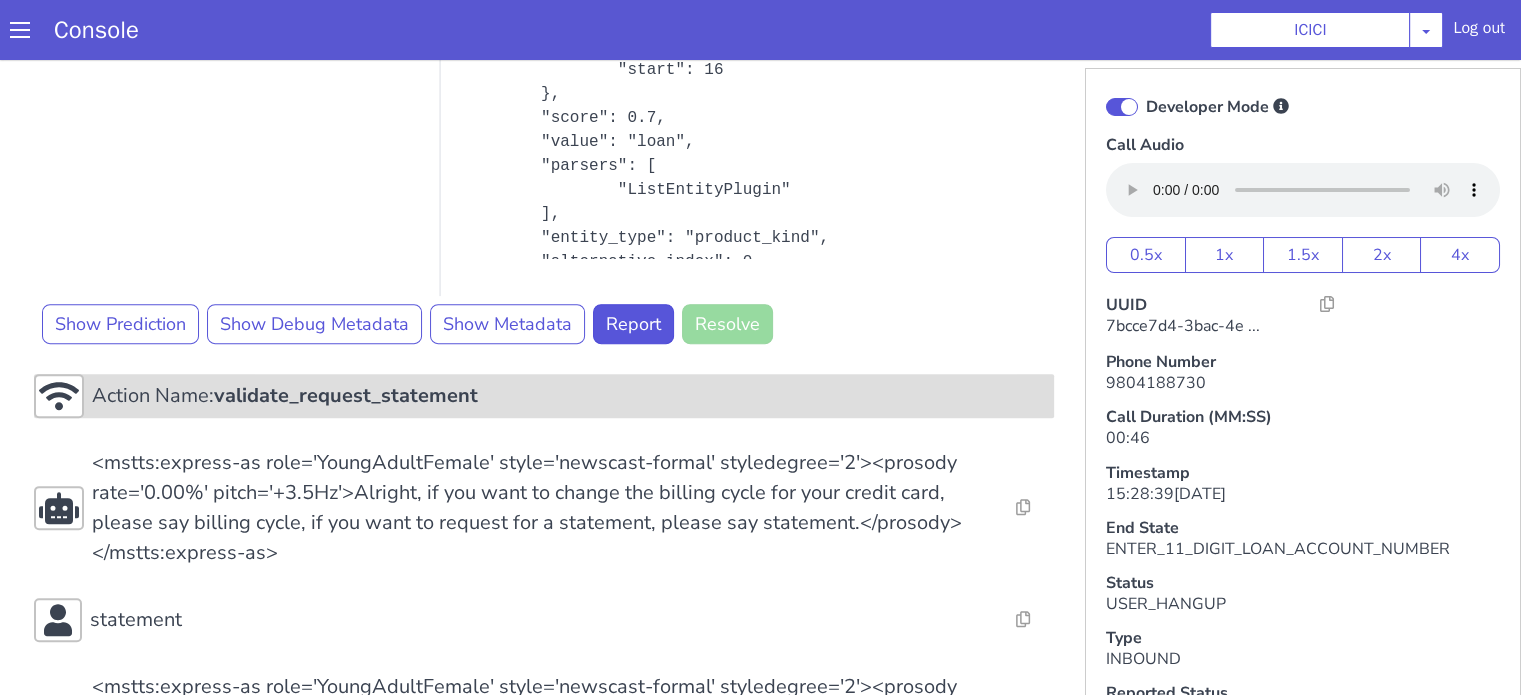 click on "Action Name:  validate_request_statement" at bounding box center [569, 396] 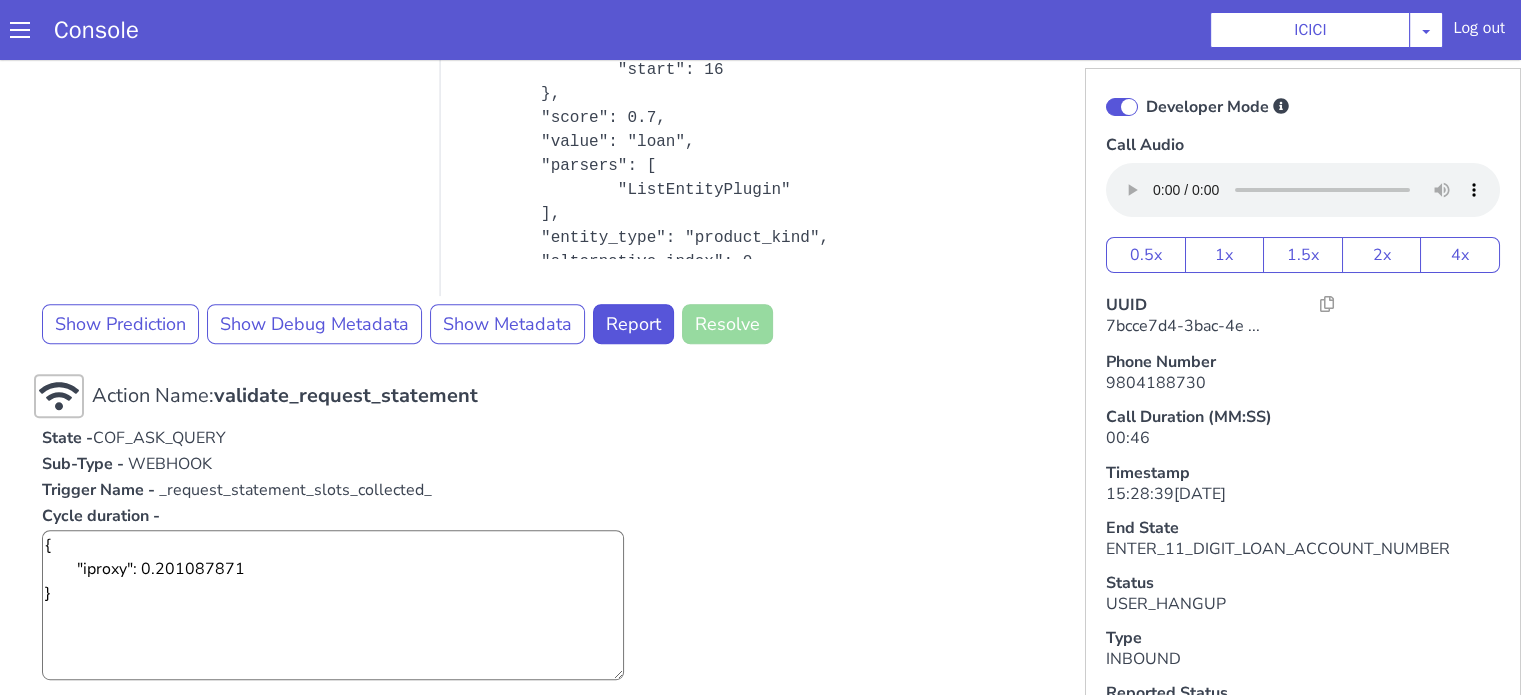 scroll, scrollTop: 1119, scrollLeft: 0, axis: vertical 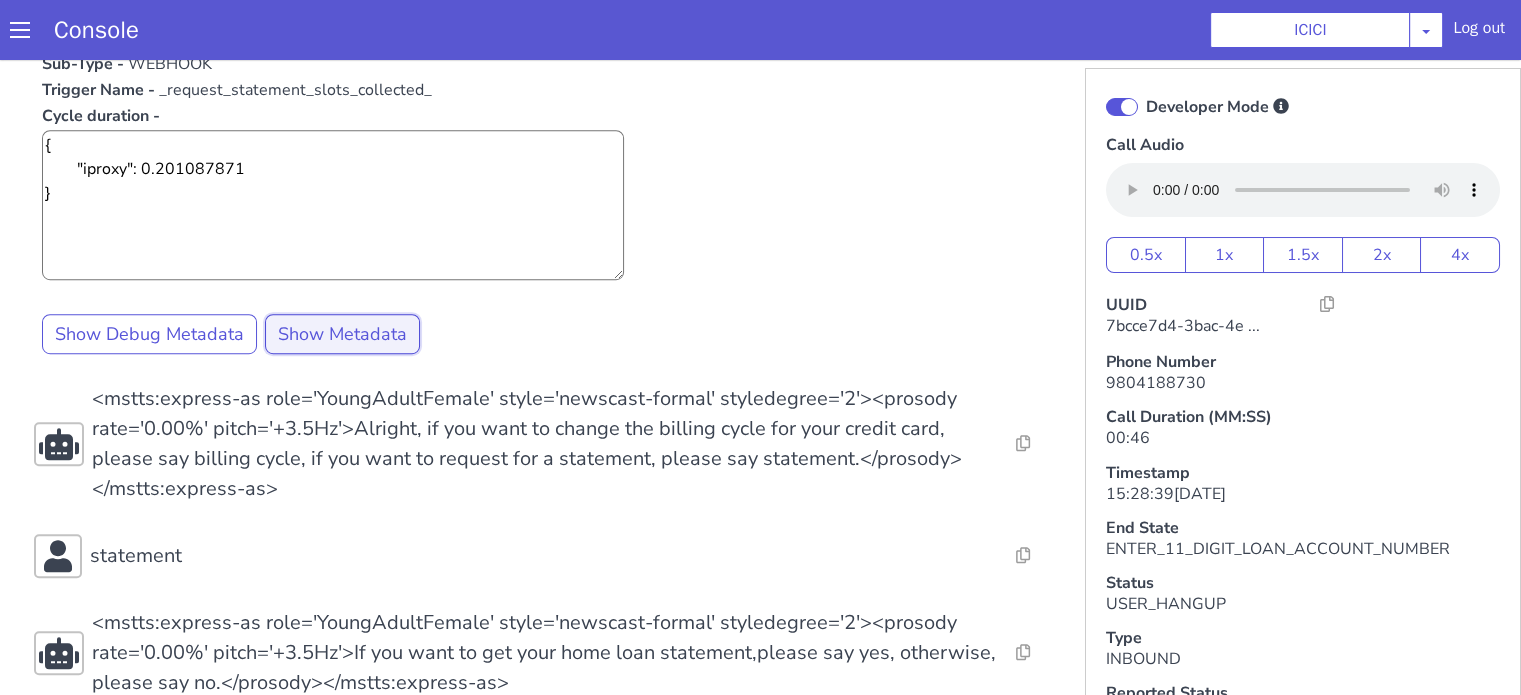 click on "Show Metadata" at bounding box center (342, 334) 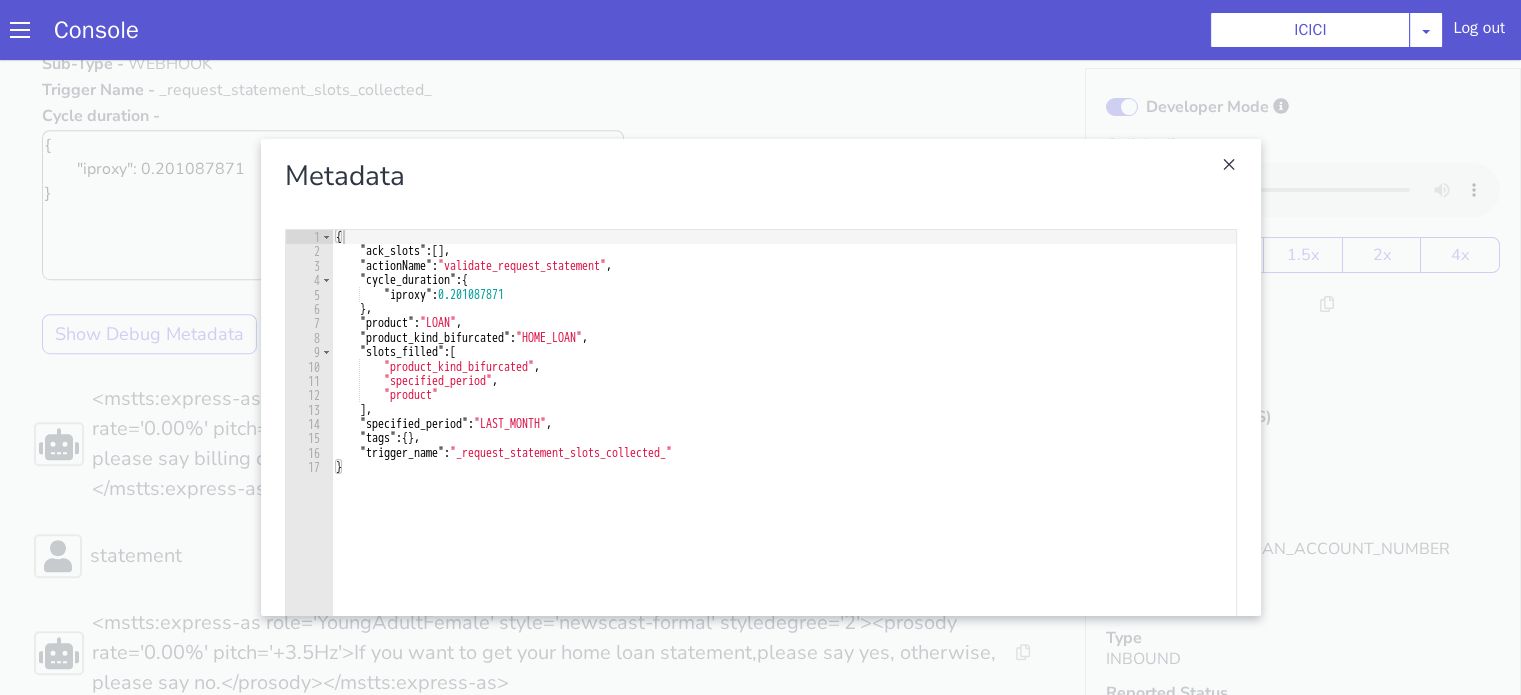 click at bounding box center (760, 377) 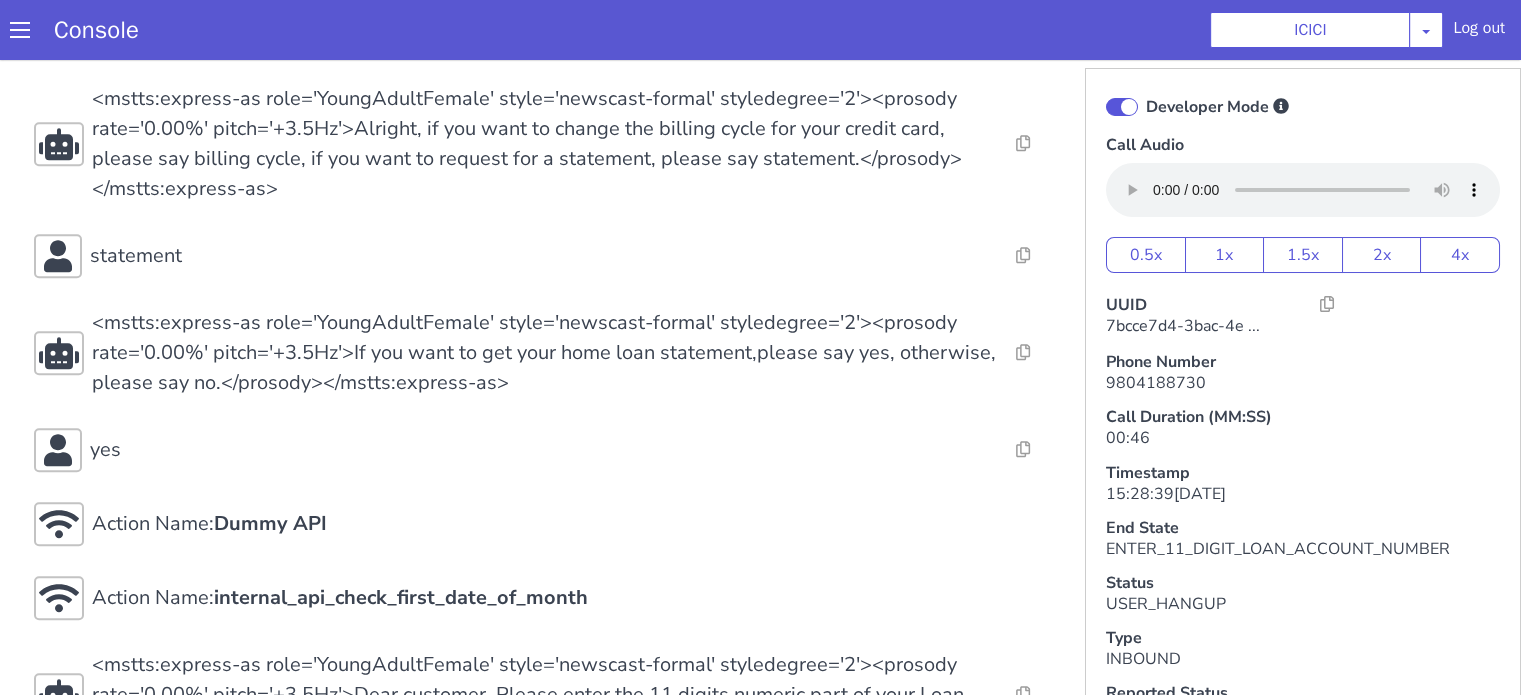 scroll, scrollTop: 1519, scrollLeft: 0, axis: vertical 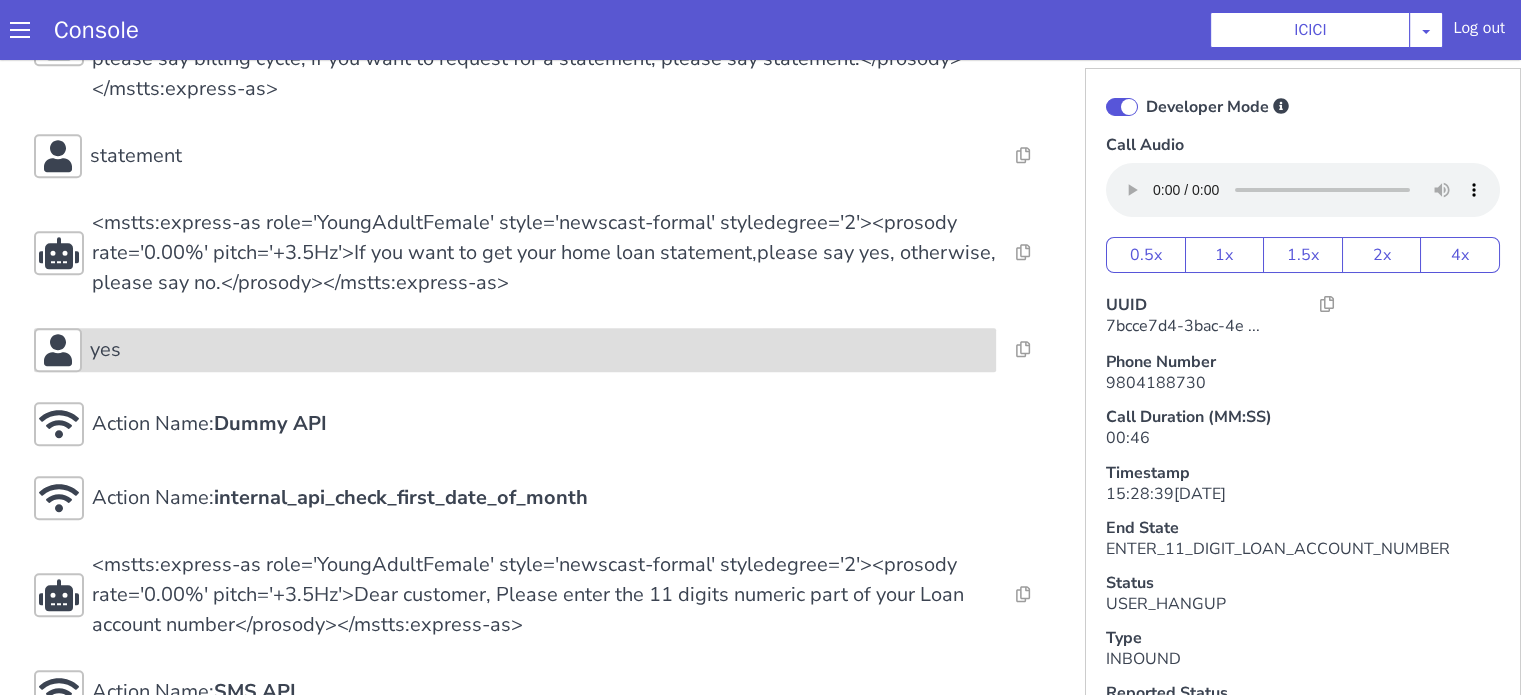 click on "yes" at bounding box center (539, 350) 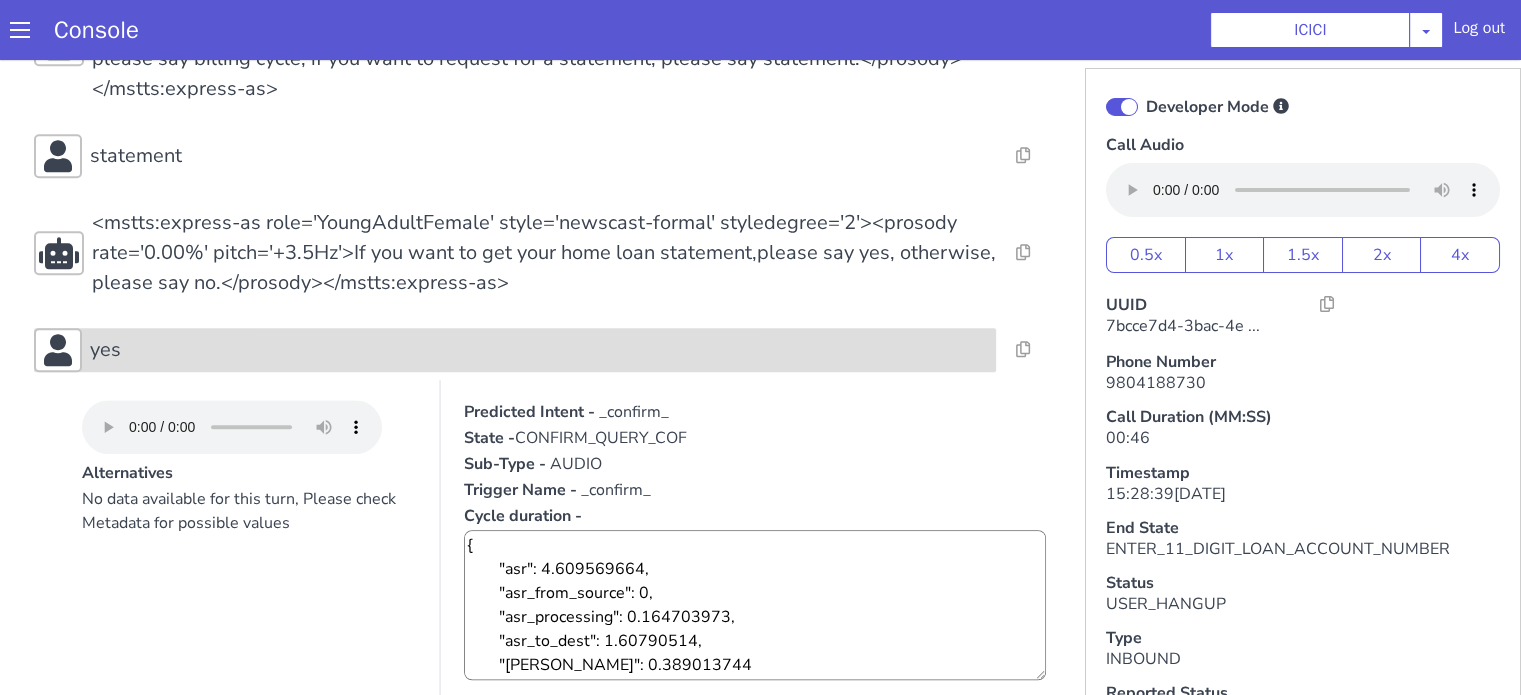 click on "yes" at bounding box center (539, 350) 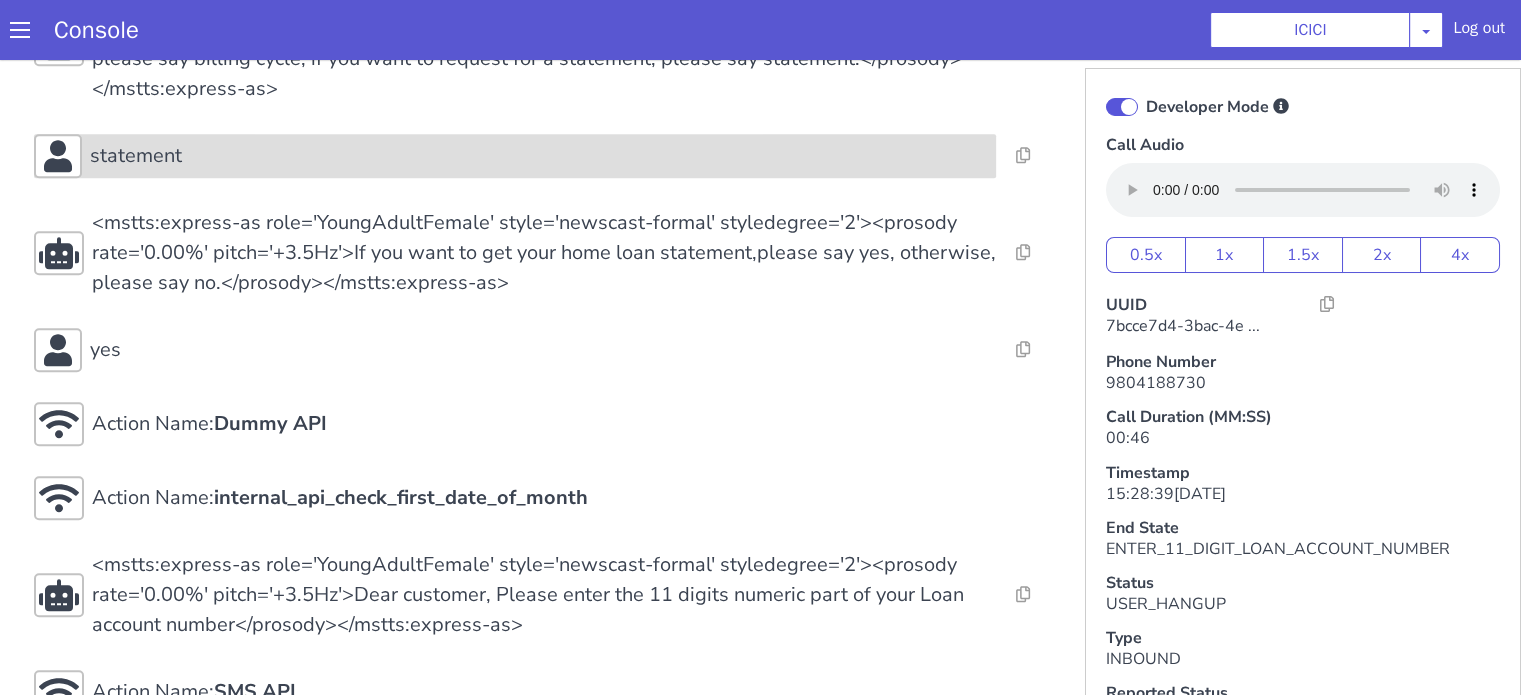 click on "statement" at bounding box center (515, 156) 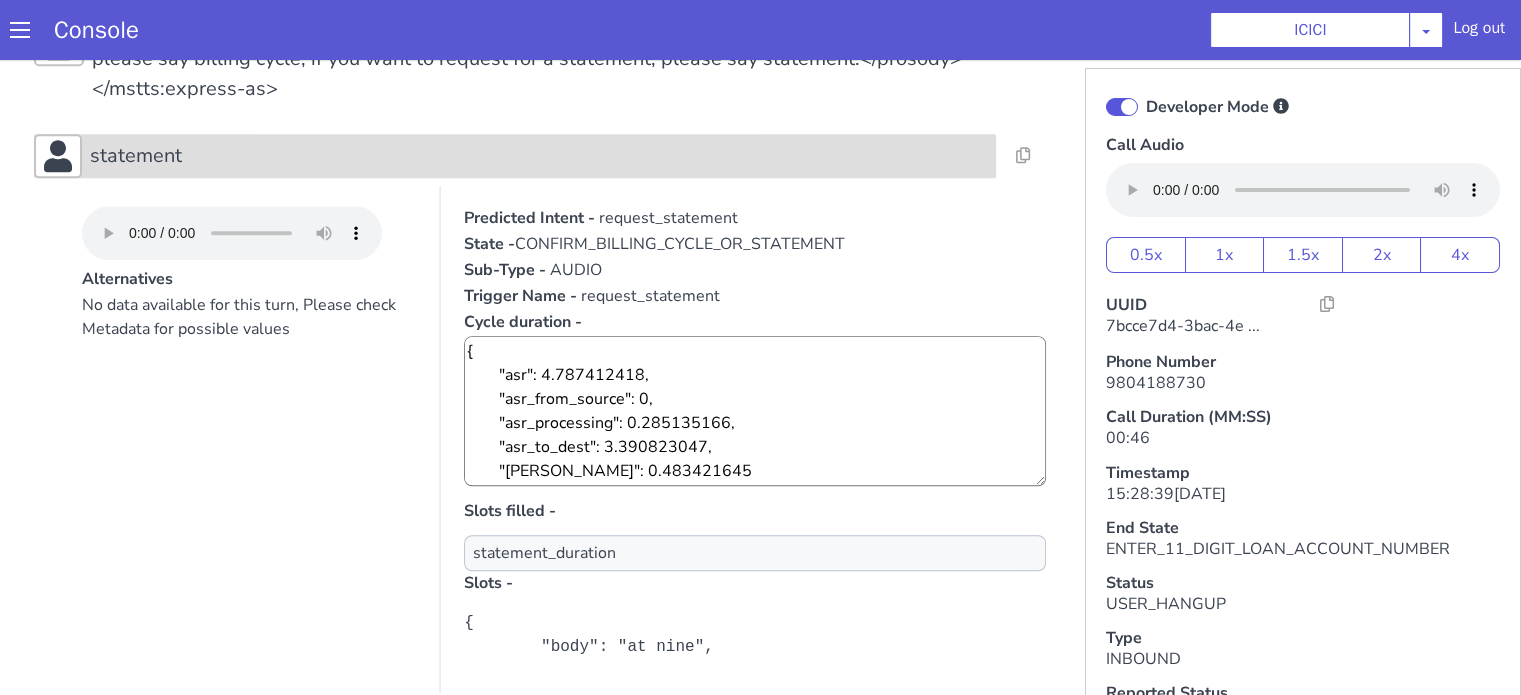 click on "statement" at bounding box center [515, 156] 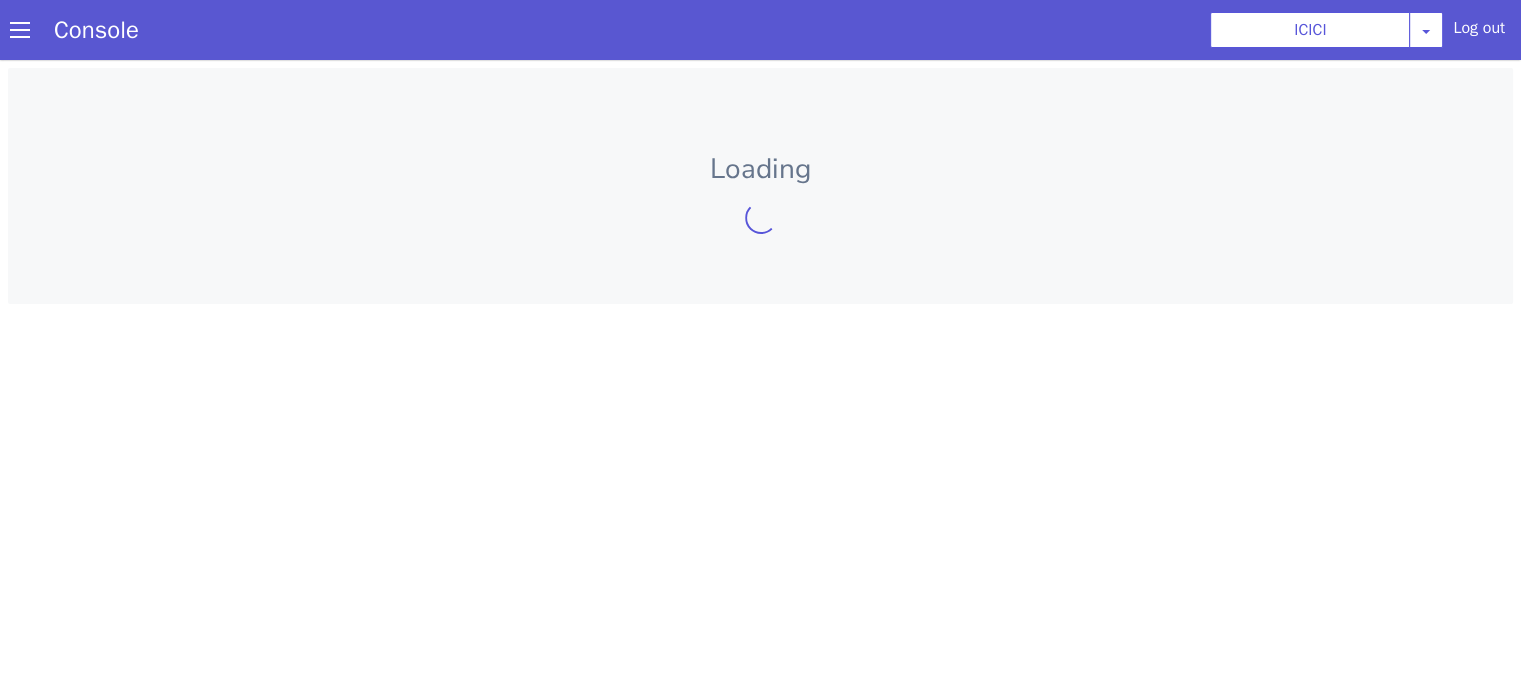 scroll, scrollTop: 0, scrollLeft: 0, axis: both 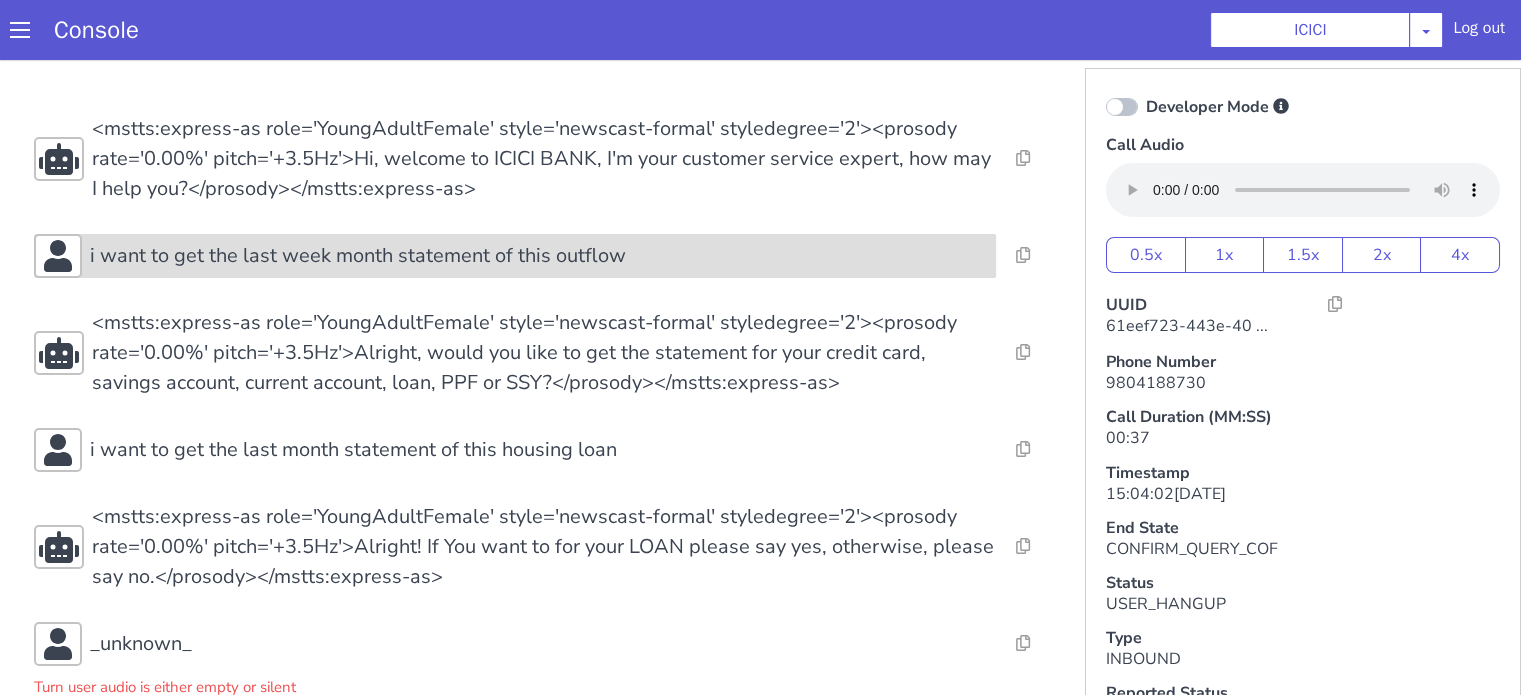 click on "i want to get the last week month statement of this outflow" at bounding box center [358, 256] 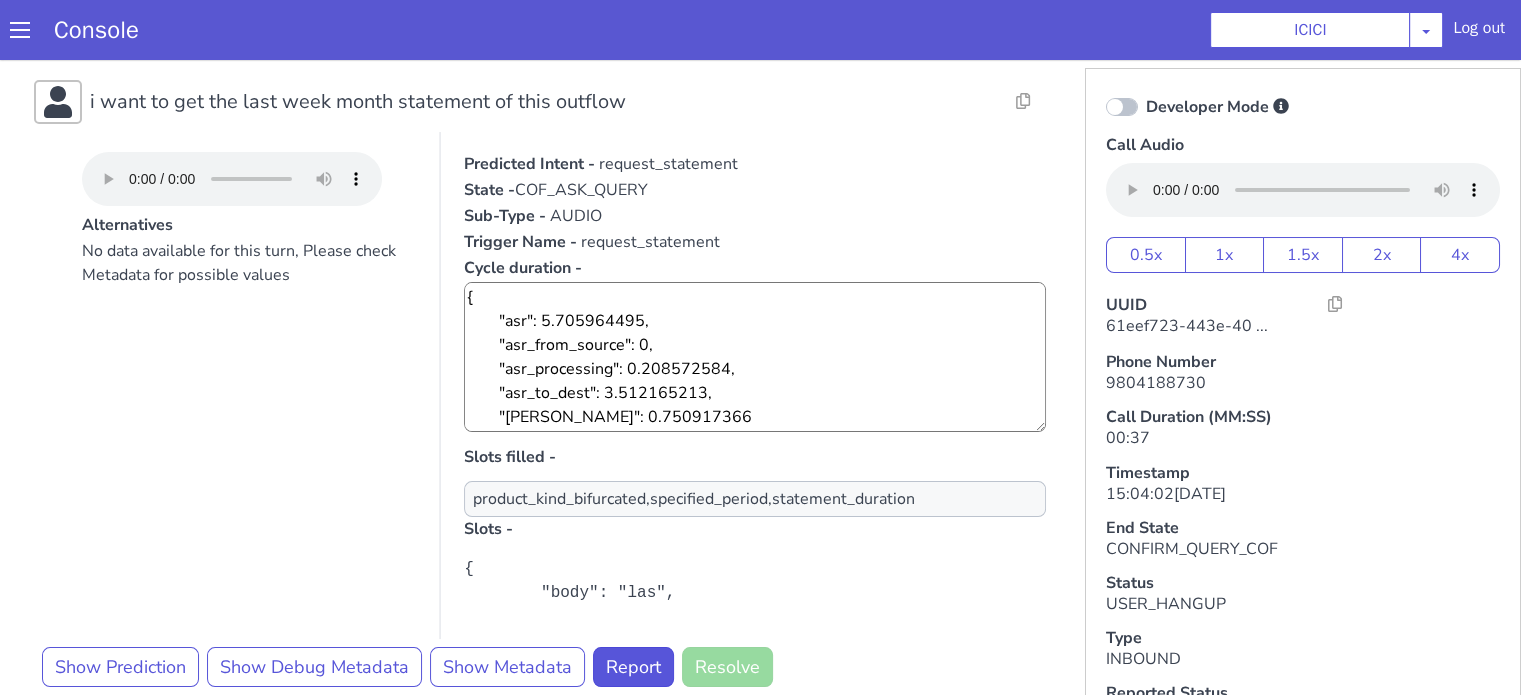 scroll, scrollTop: 200, scrollLeft: 0, axis: vertical 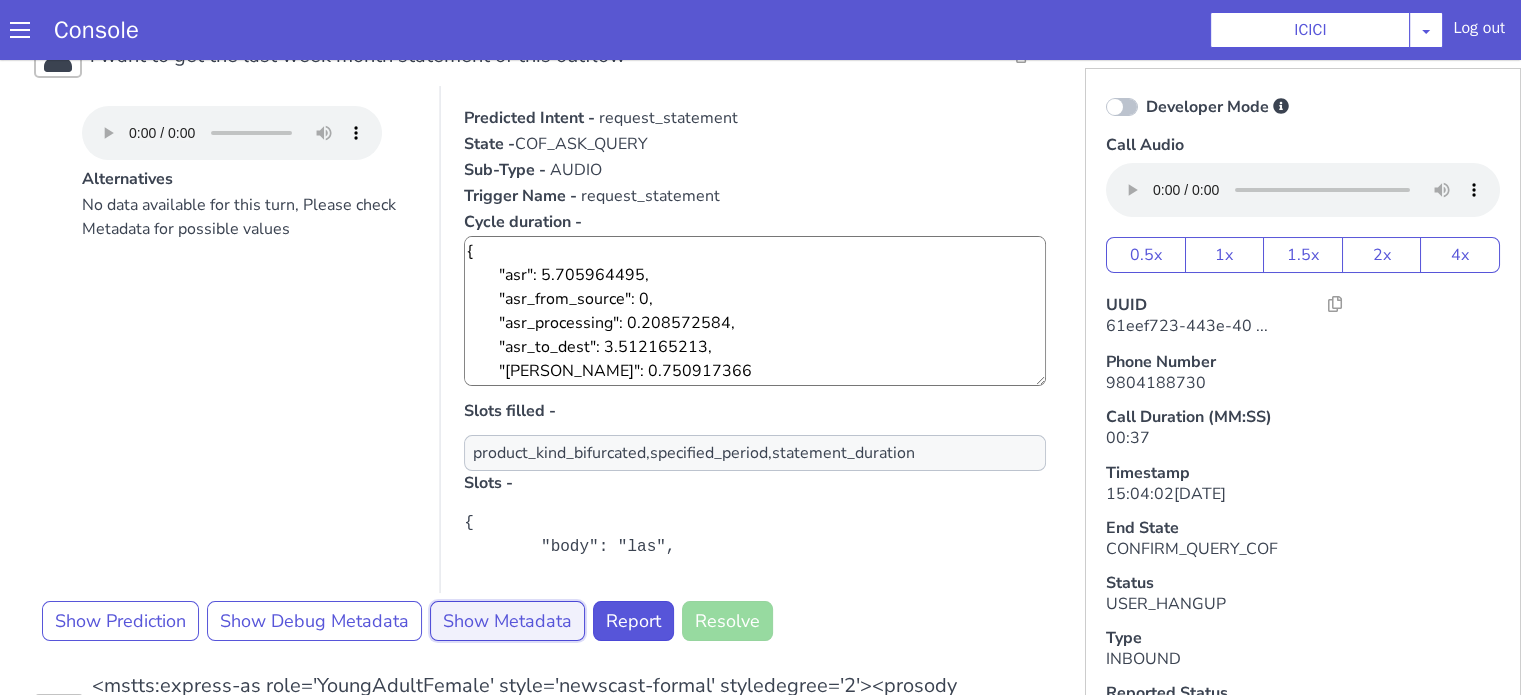 click on "Show Metadata" at bounding box center [507, 621] 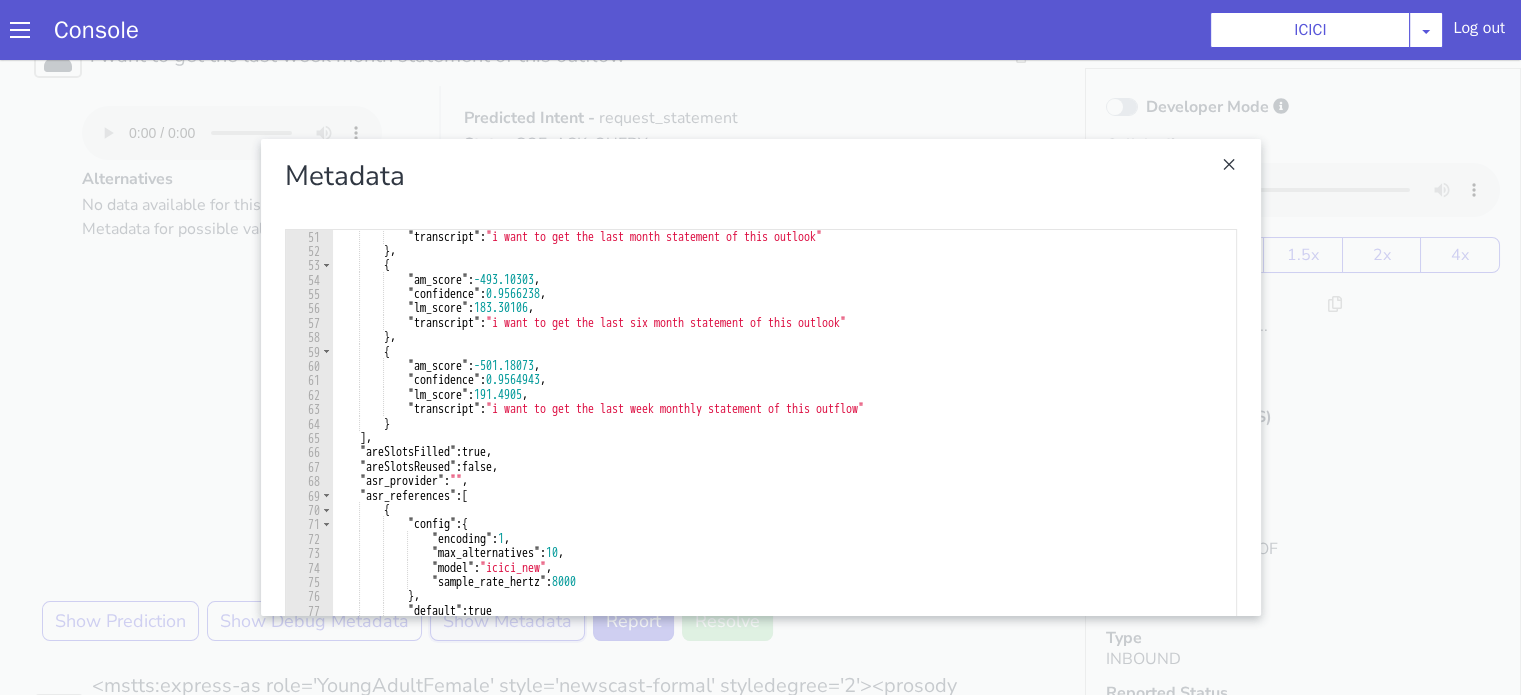 scroll, scrollTop: 720, scrollLeft: 0, axis: vertical 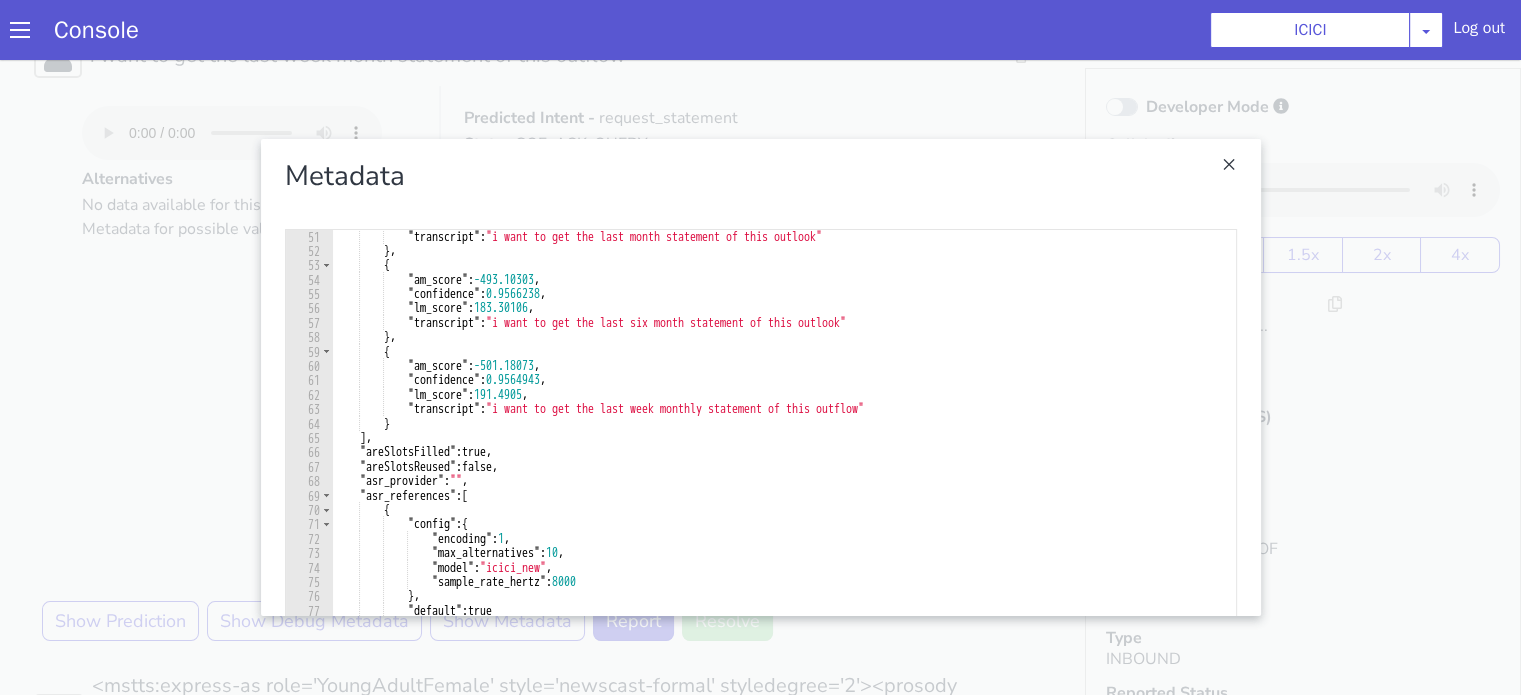 click at bounding box center [760, 377] 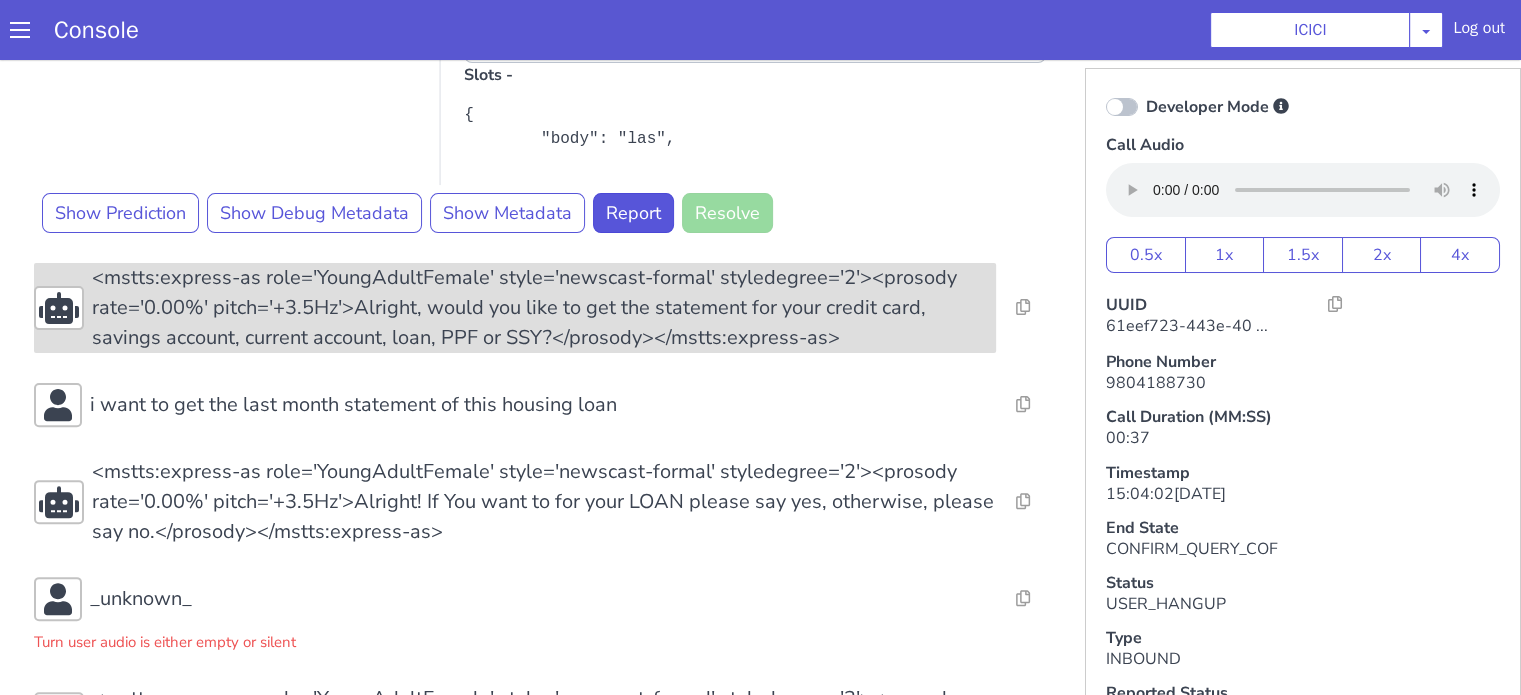 scroll, scrollTop: 692, scrollLeft: 0, axis: vertical 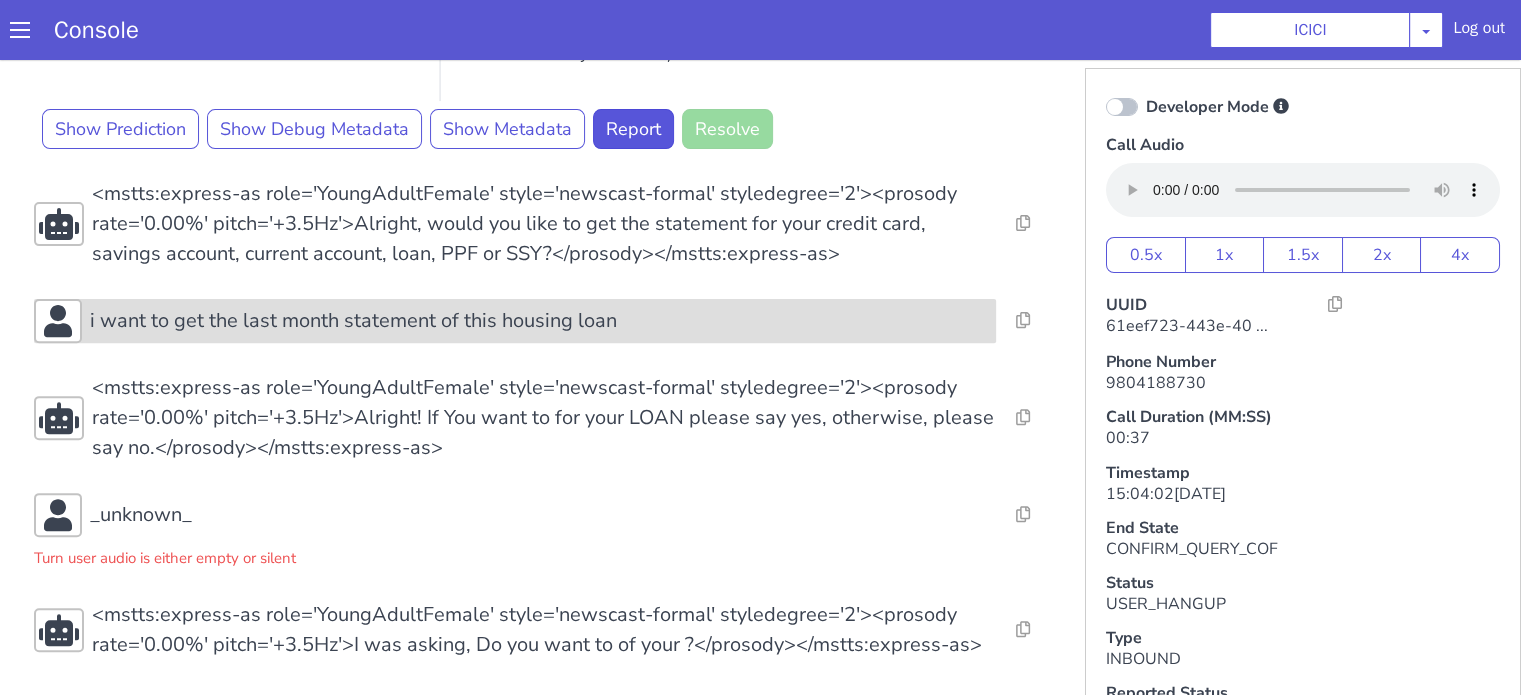 click on "i want to get the last month statement of this housing loan" at bounding box center (353, 321) 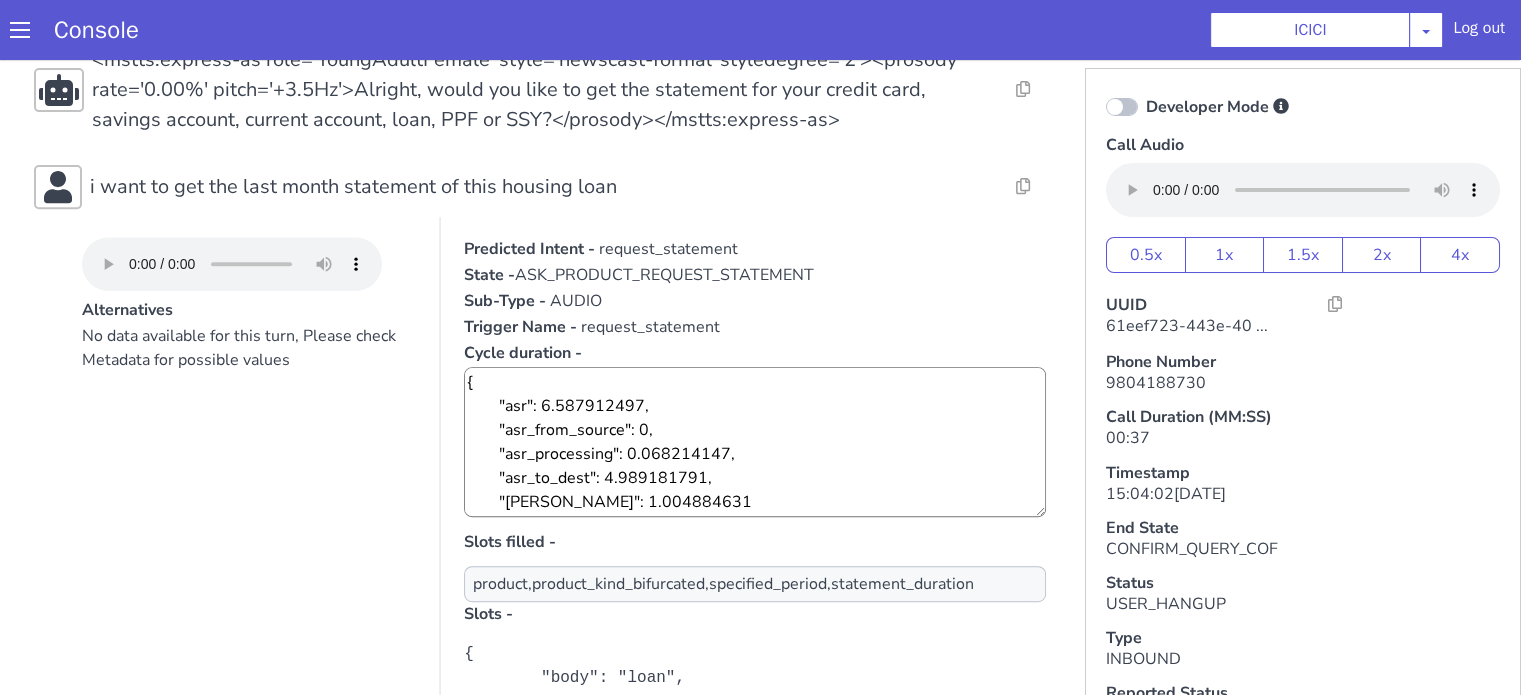 scroll, scrollTop: 992, scrollLeft: 0, axis: vertical 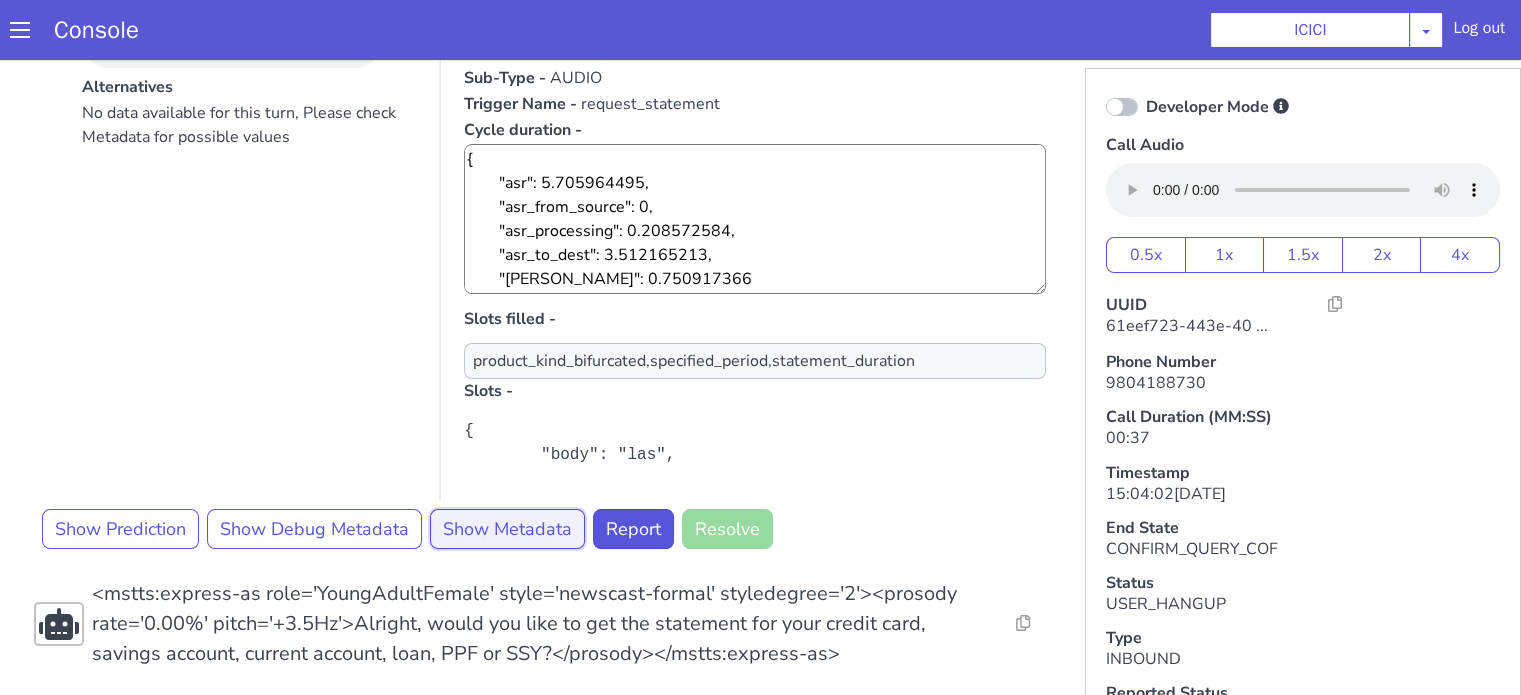 click on "Show Metadata" at bounding box center (507, 529) 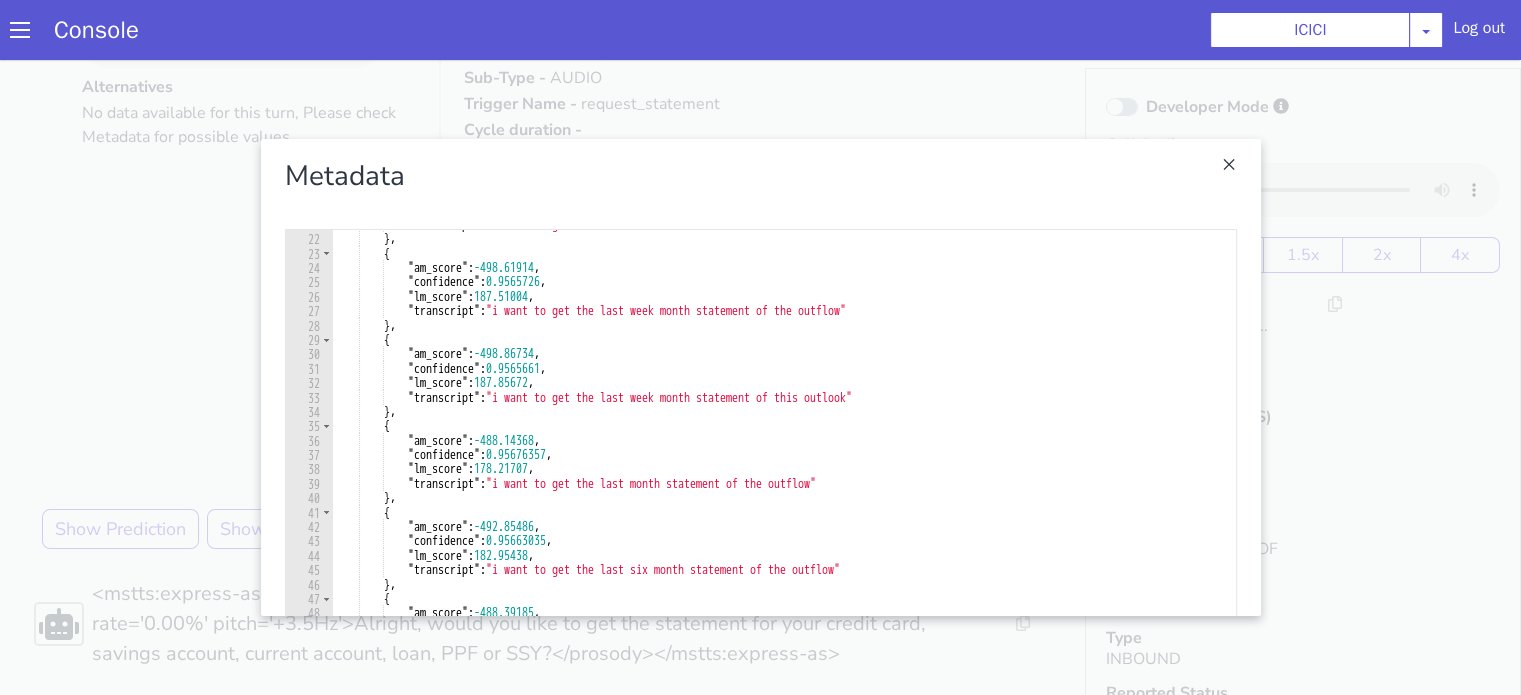 scroll, scrollTop: 180, scrollLeft: 0, axis: vertical 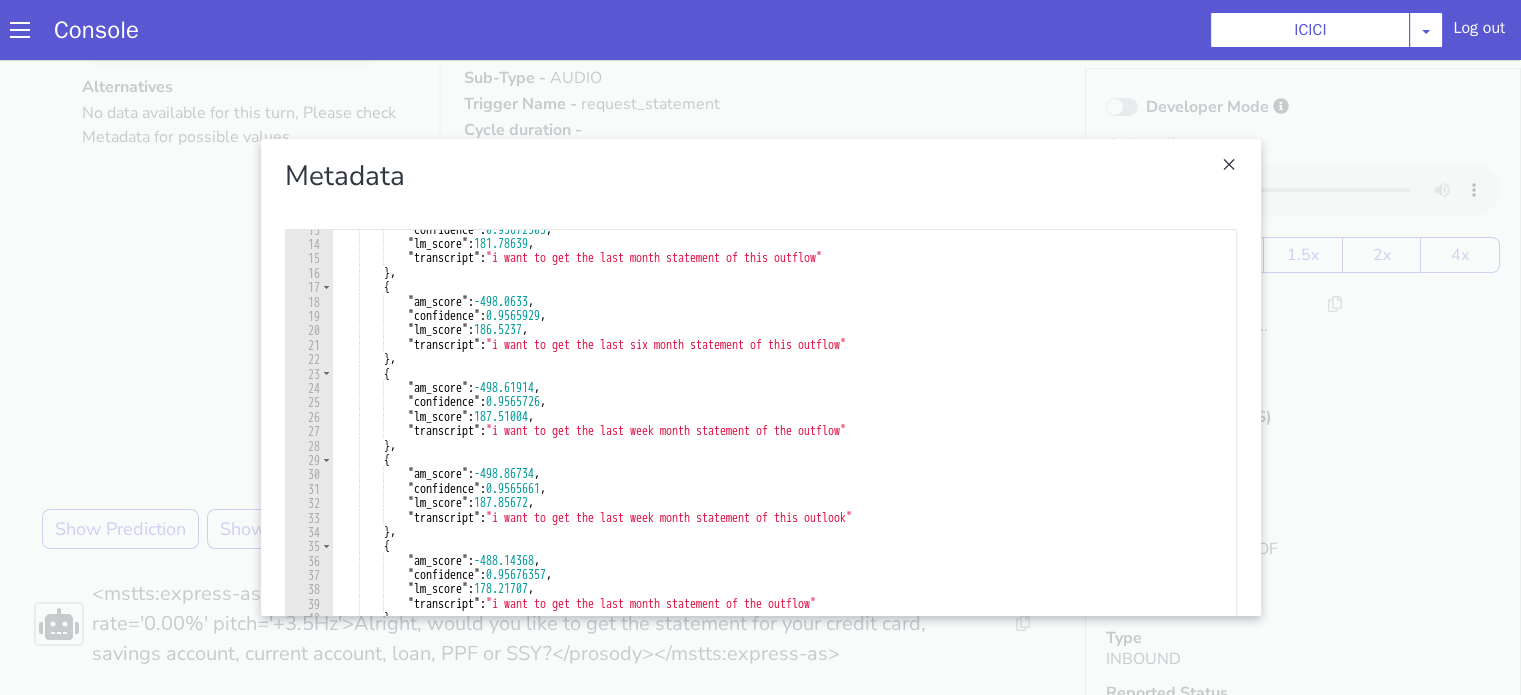 click at bounding box center [760, 377] 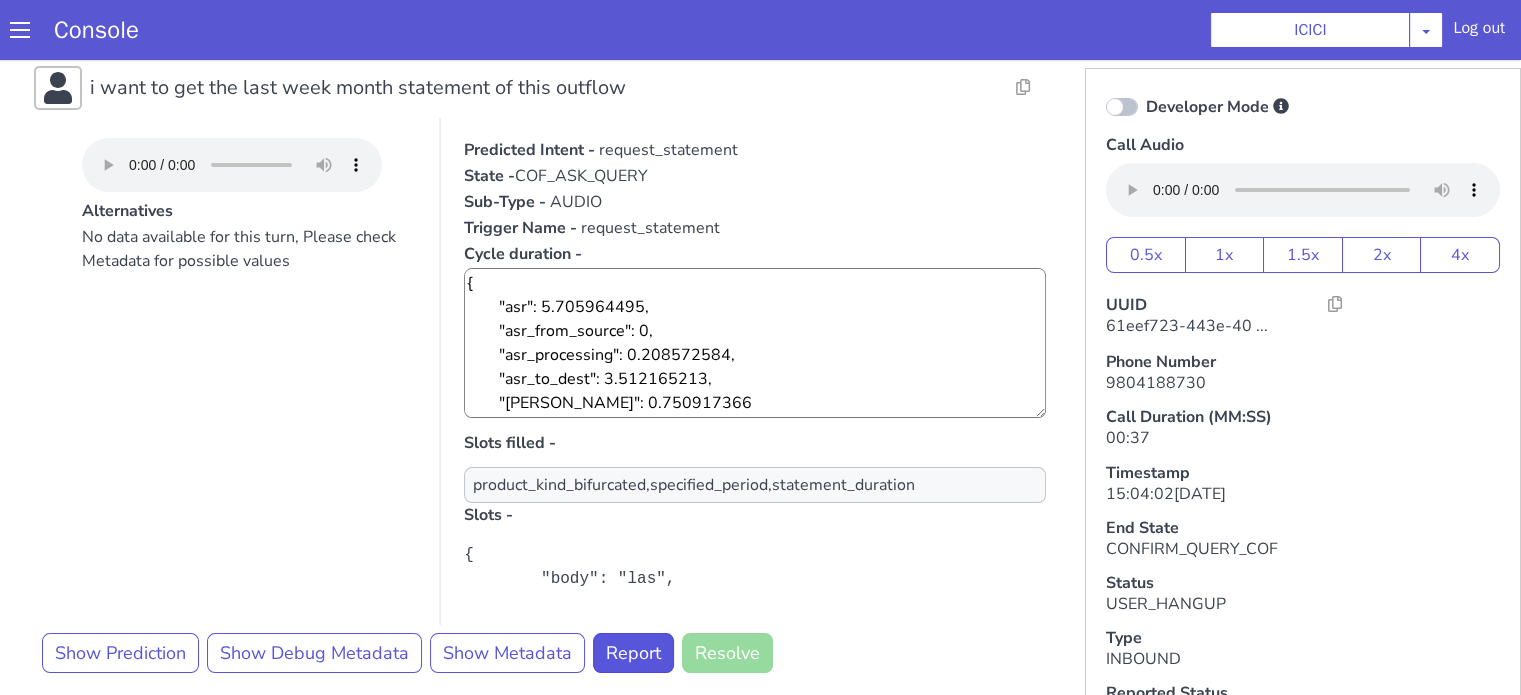 scroll, scrollTop: 0, scrollLeft: 0, axis: both 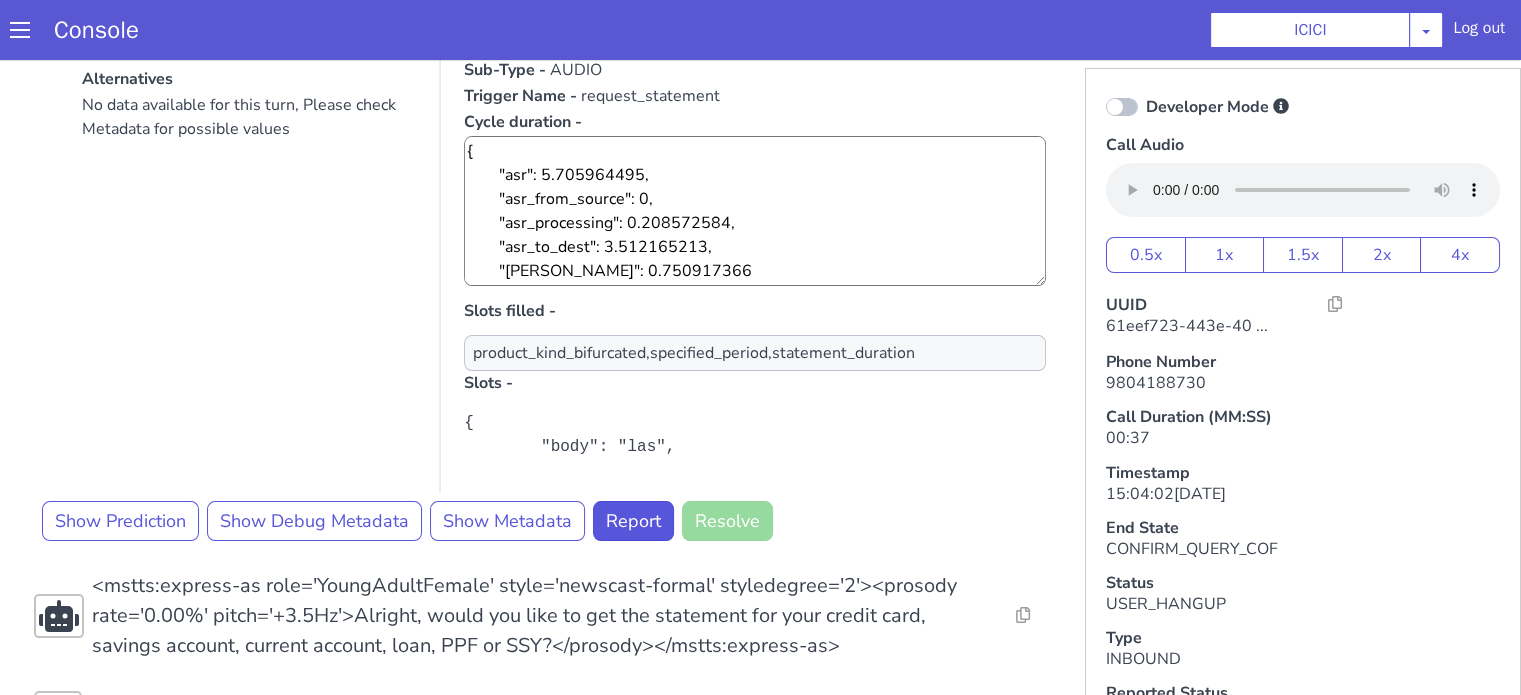 click at bounding box center [1122, 107] 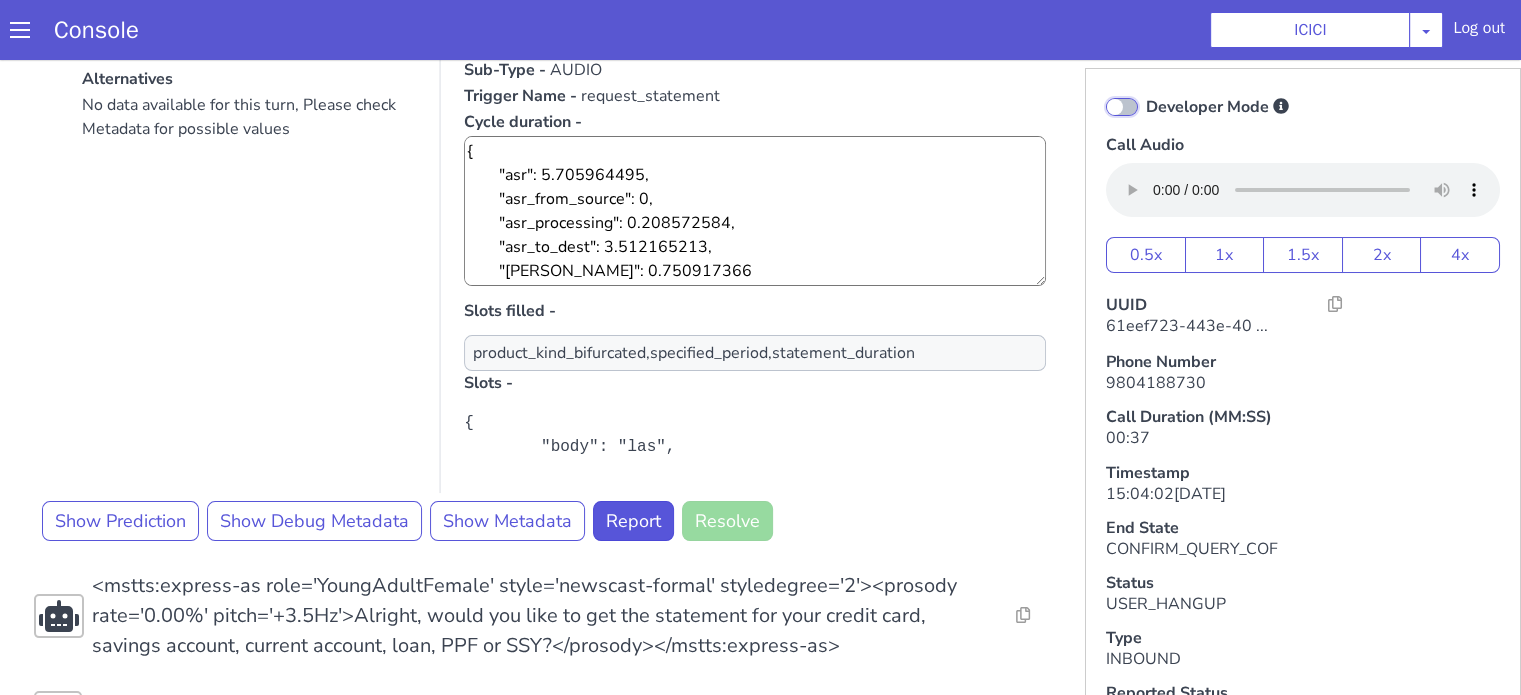 click on "Developer Mode" at bounding box center [1145, 94] 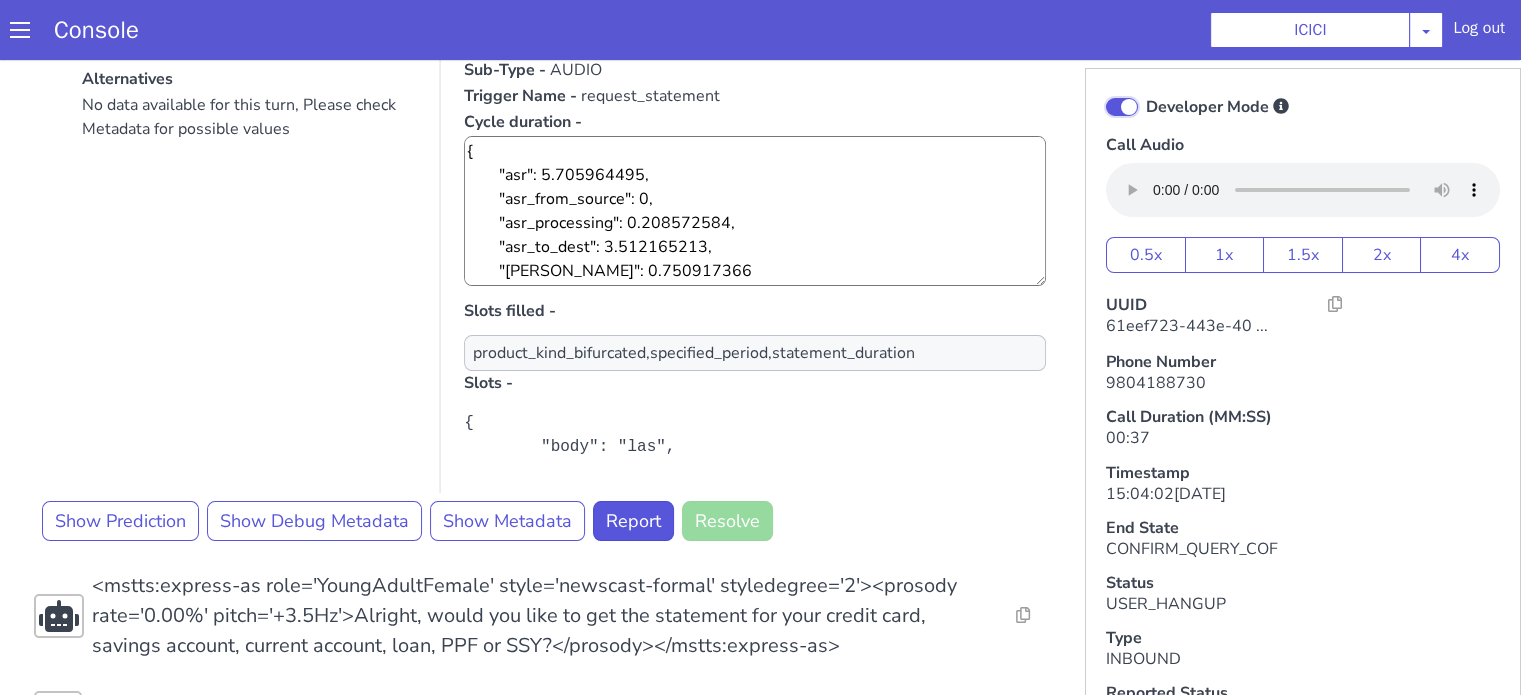 checkbox on "true" 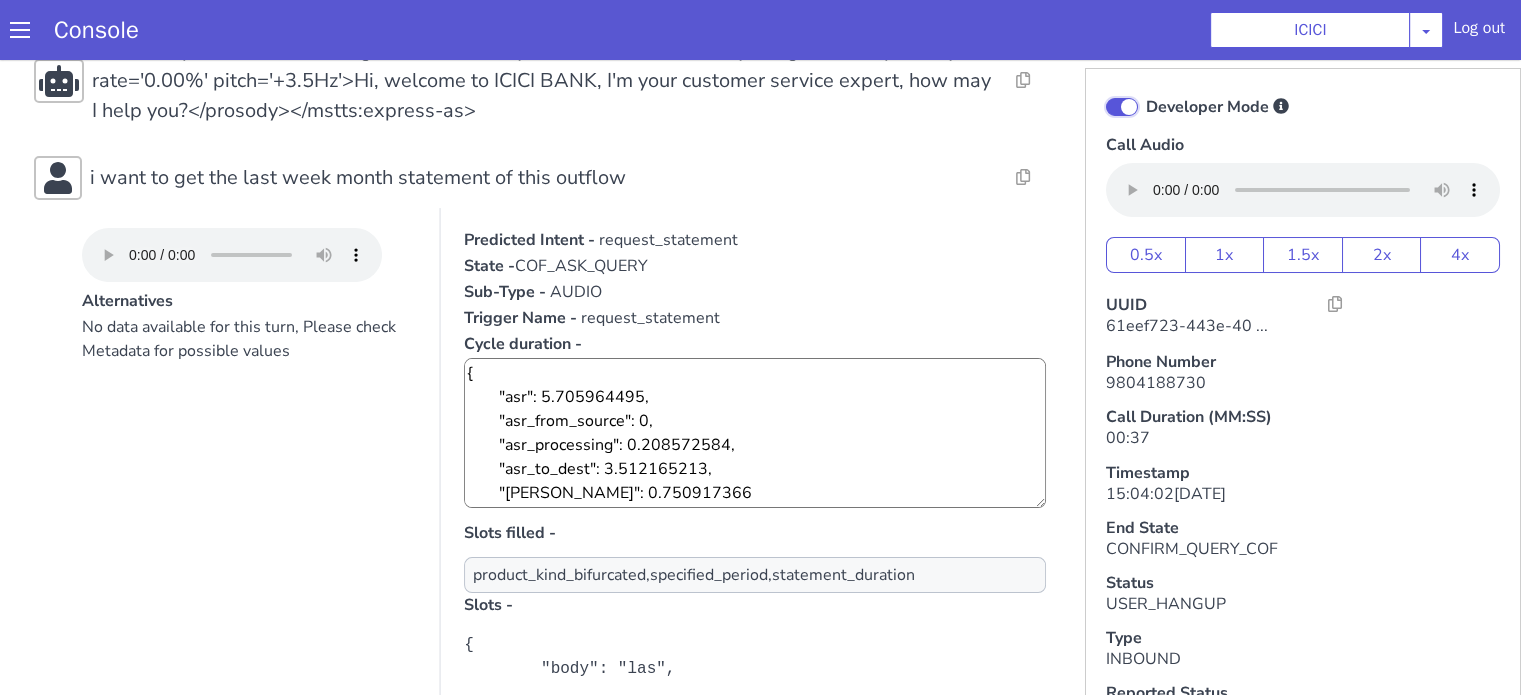scroll, scrollTop: 520, scrollLeft: 0, axis: vertical 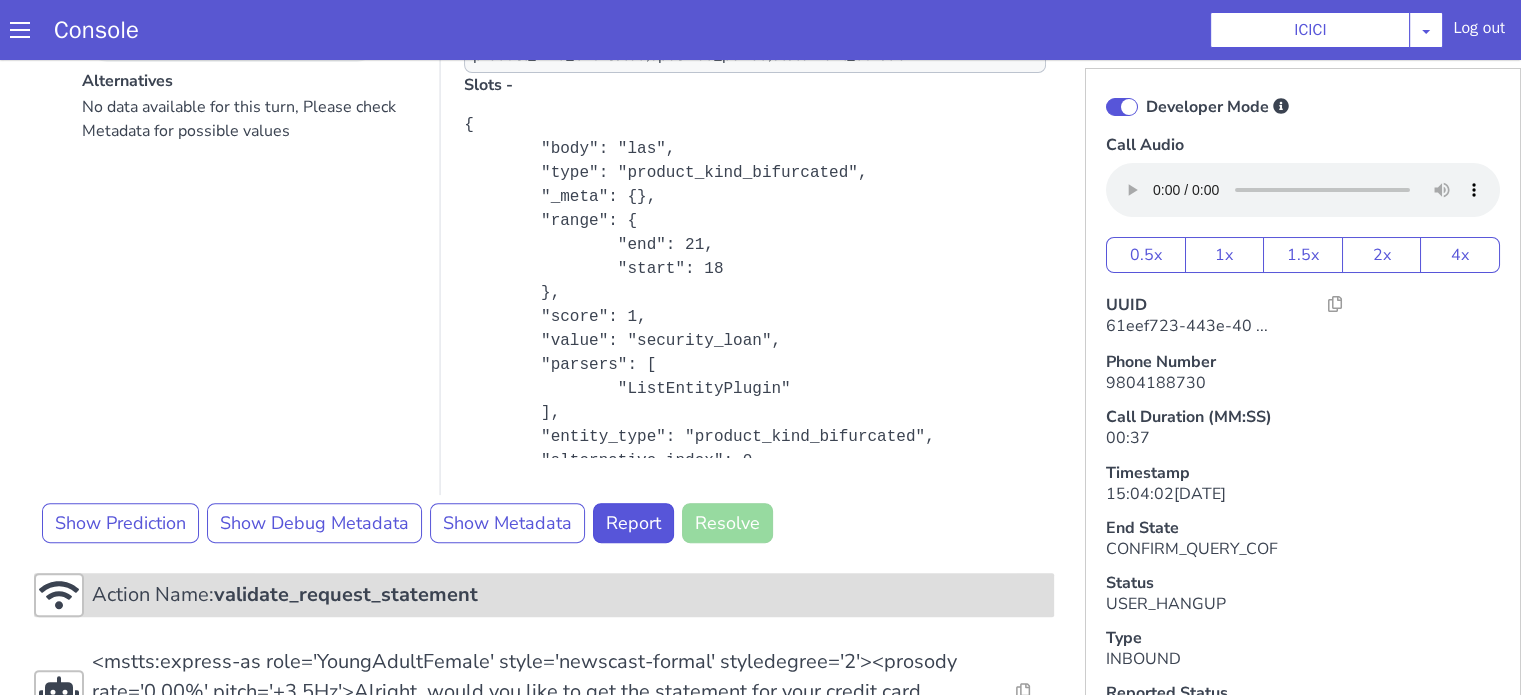 click on "validate_request_statement" at bounding box center (346, 594) 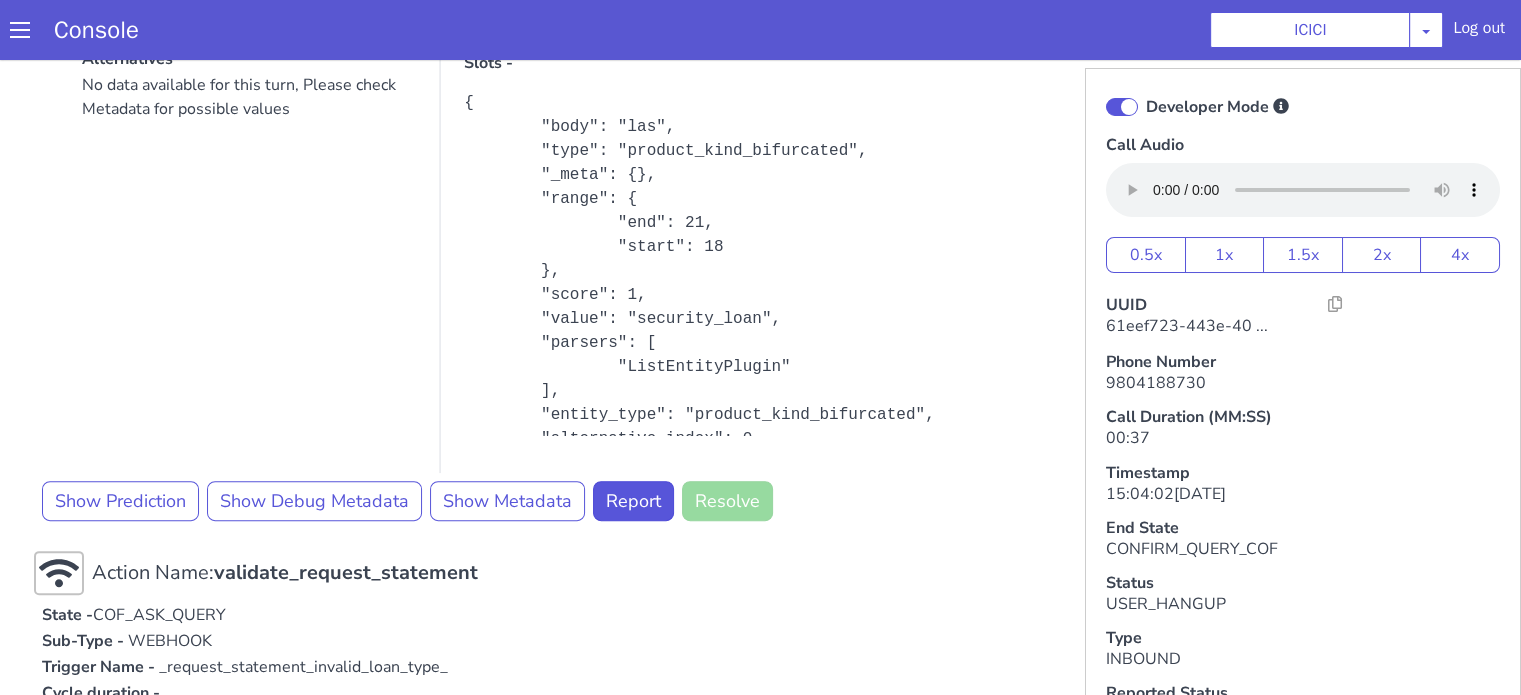 scroll, scrollTop: 920, scrollLeft: 0, axis: vertical 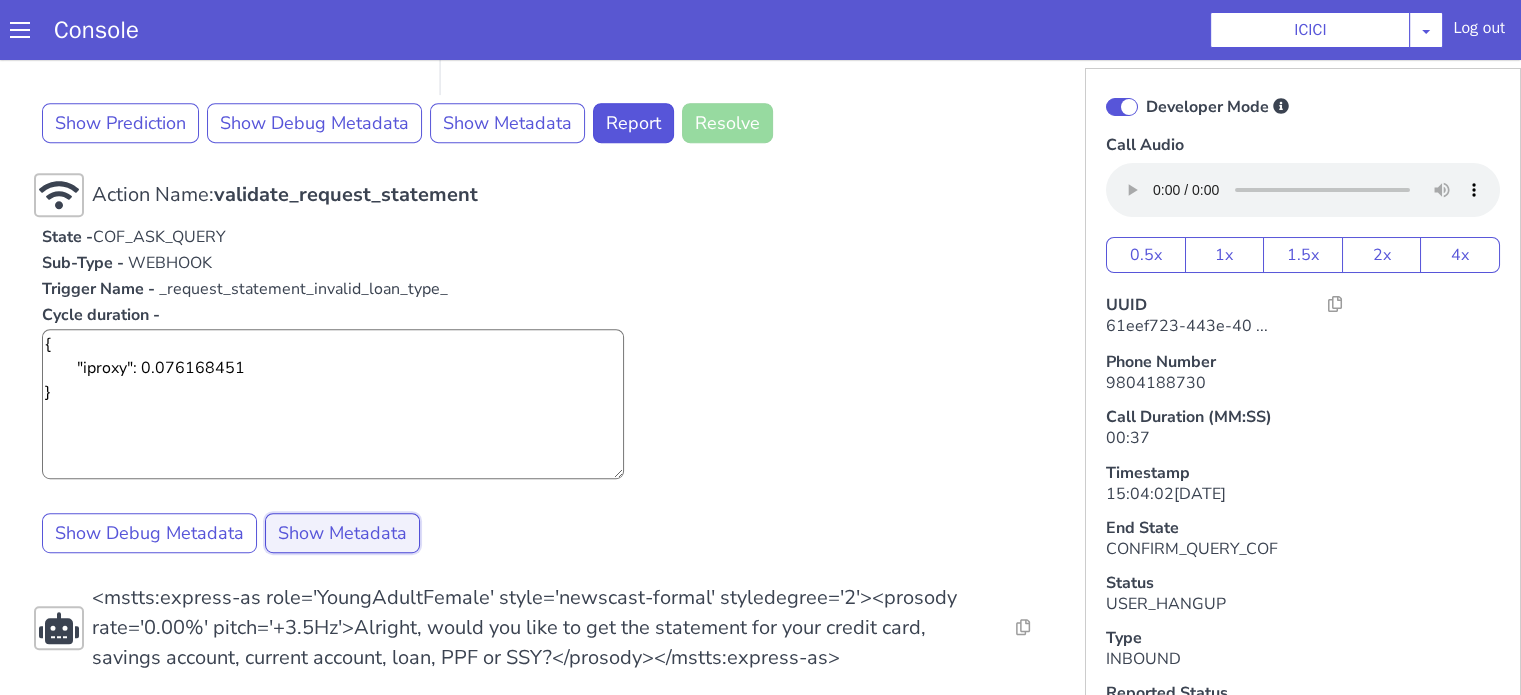 click on "Show Metadata" at bounding box center (342, 533) 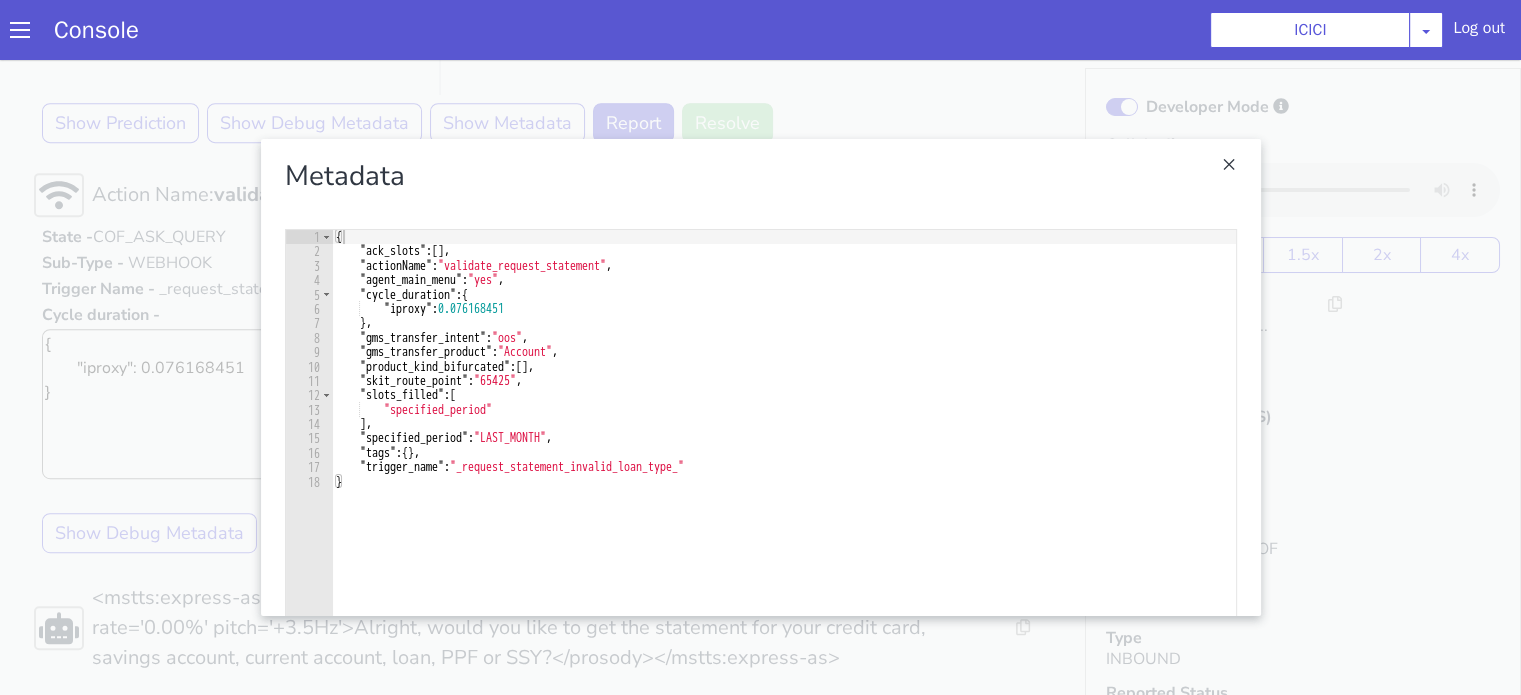 click at bounding box center (760, 377) 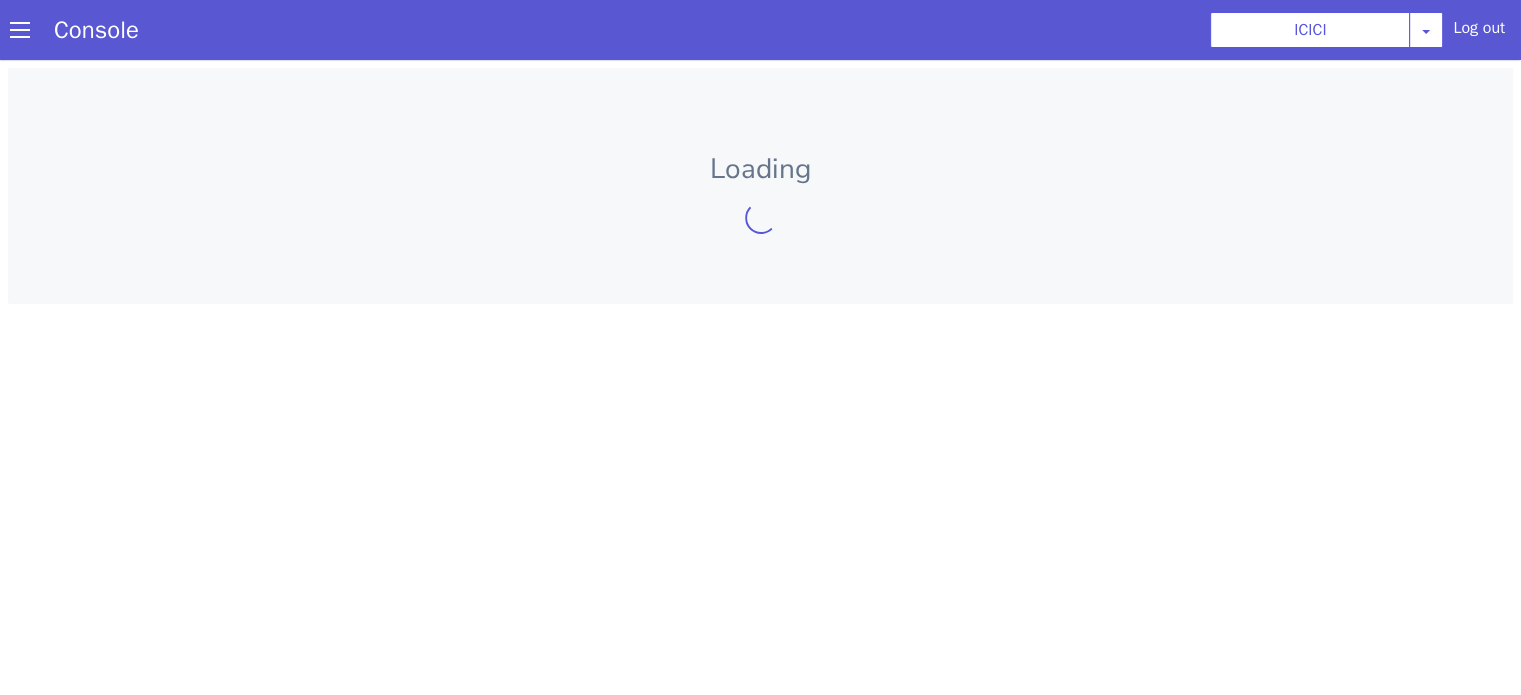 scroll, scrollTop: 0, scrollLeft: 0, axis: both 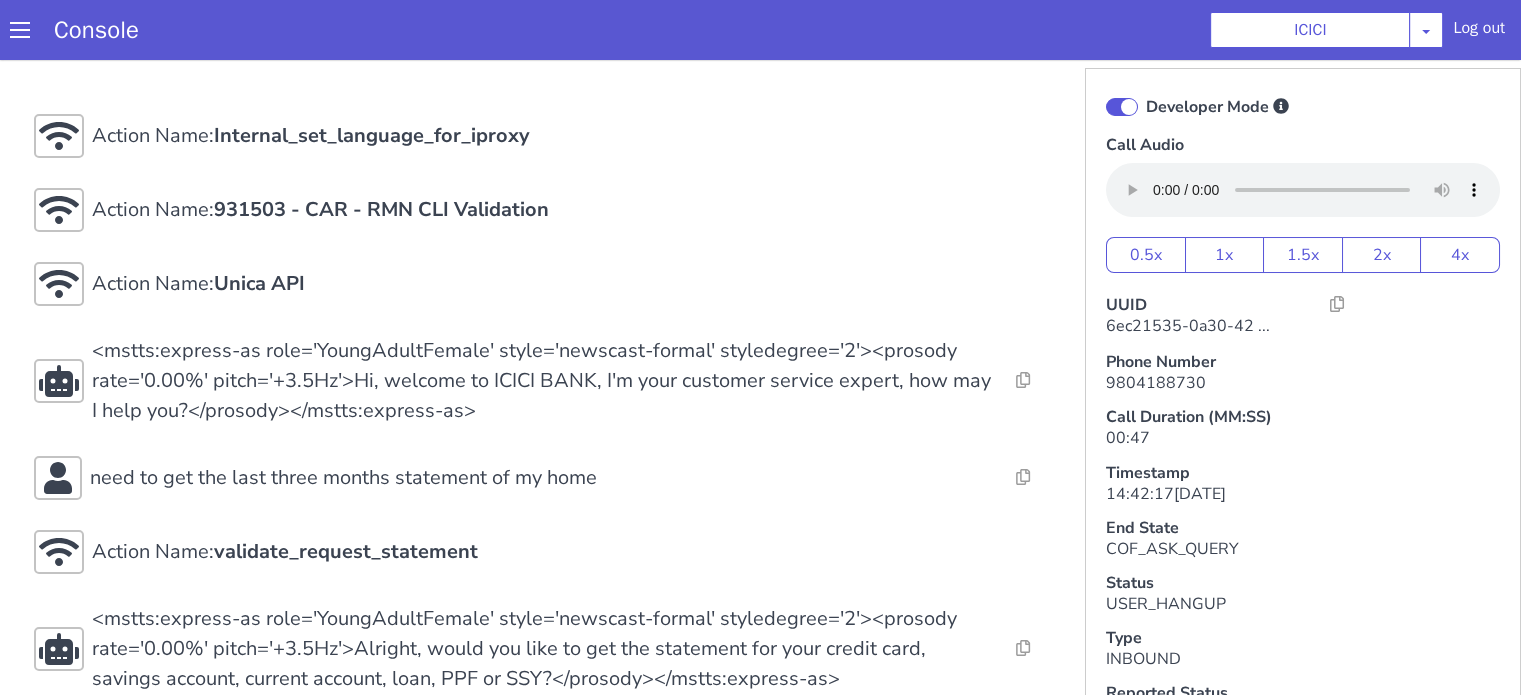 click at bounding box center (2687, 276) 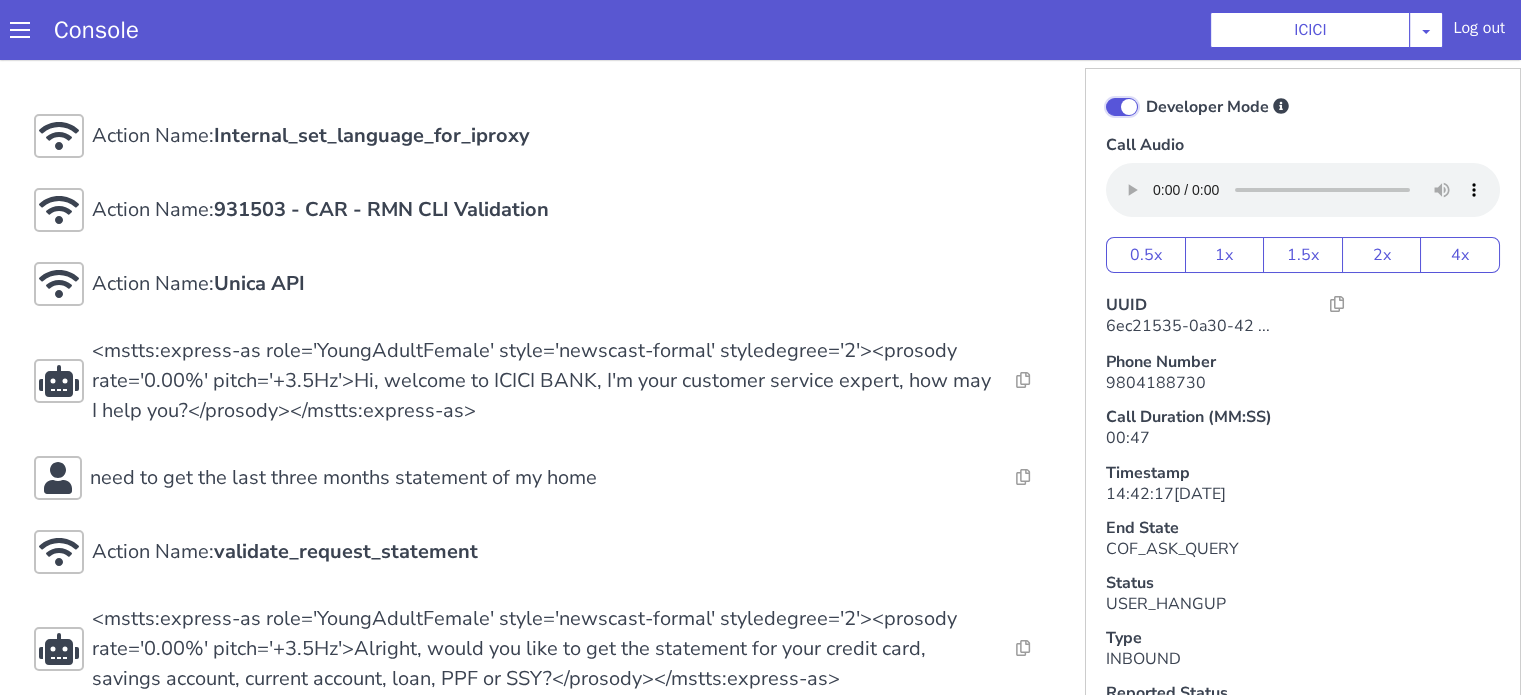 click on "Developer Mode" at bounding box center [2310, 1086] 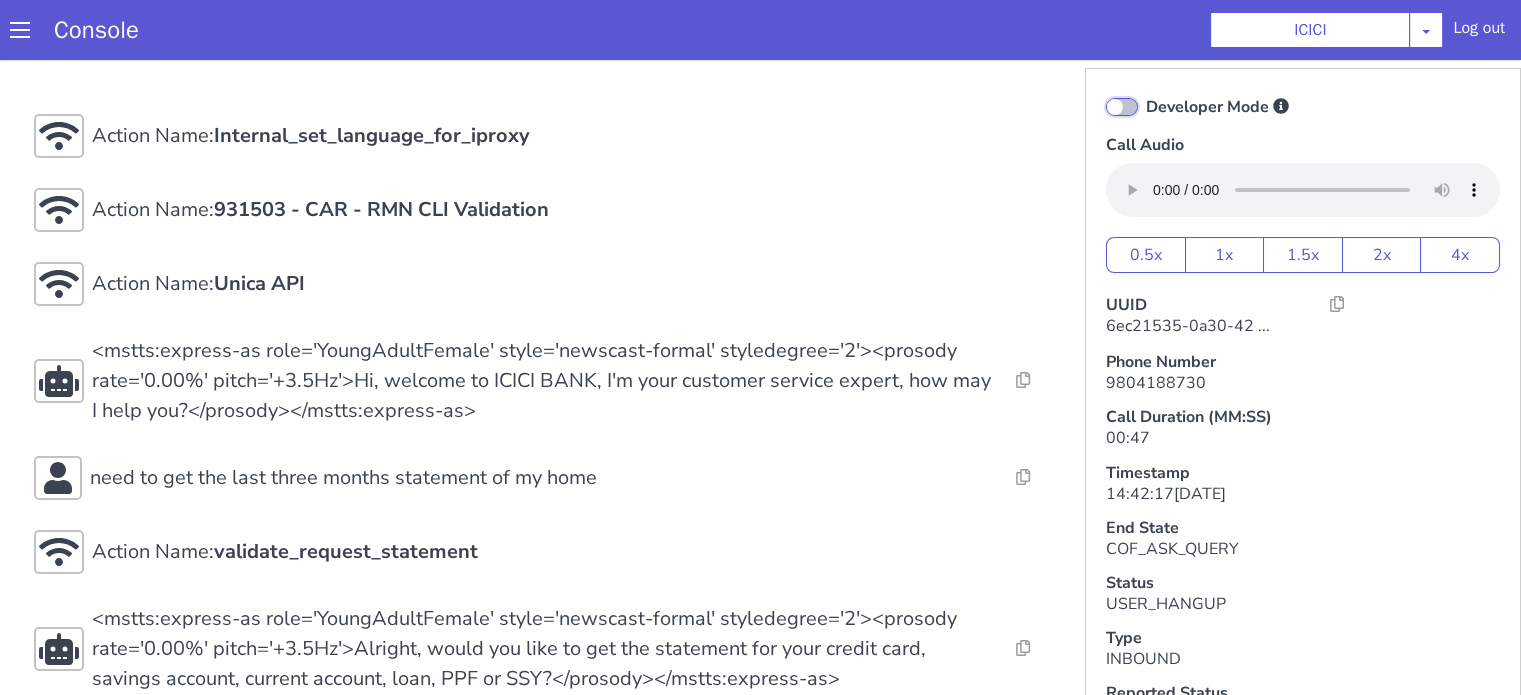 checkbox on "false" 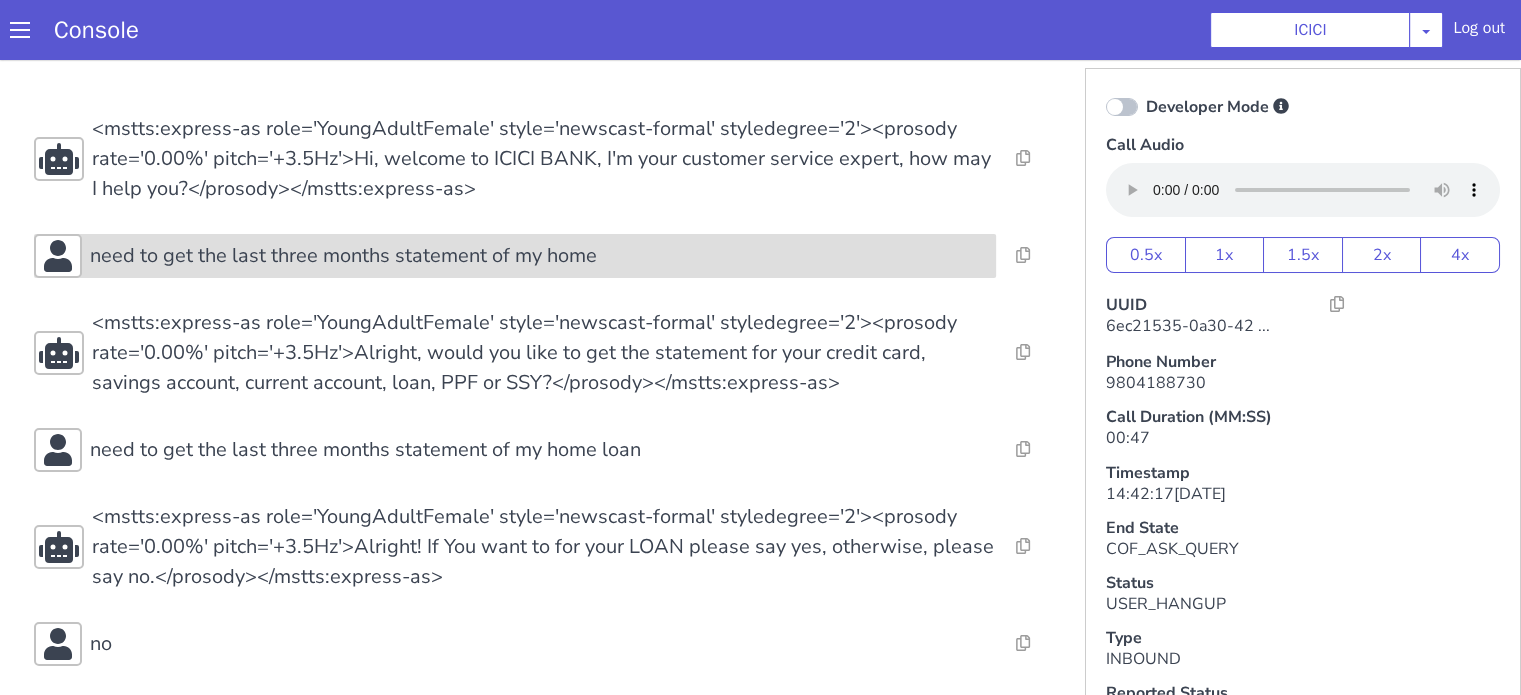 click on "need to get the last three months statement of my home" at bounding box center [1606, 1286] 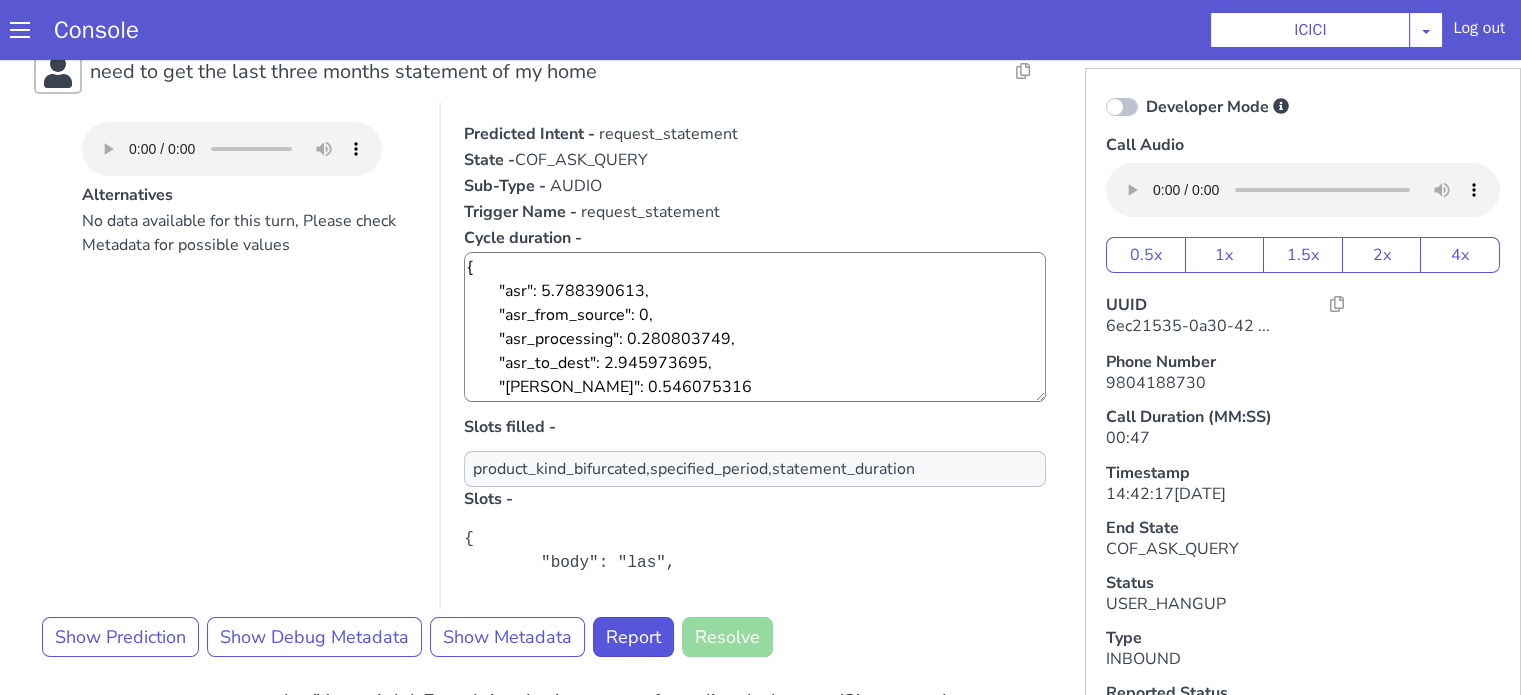 scroll, scrollTop: 300, scrollLeft: 0, axis: vertical 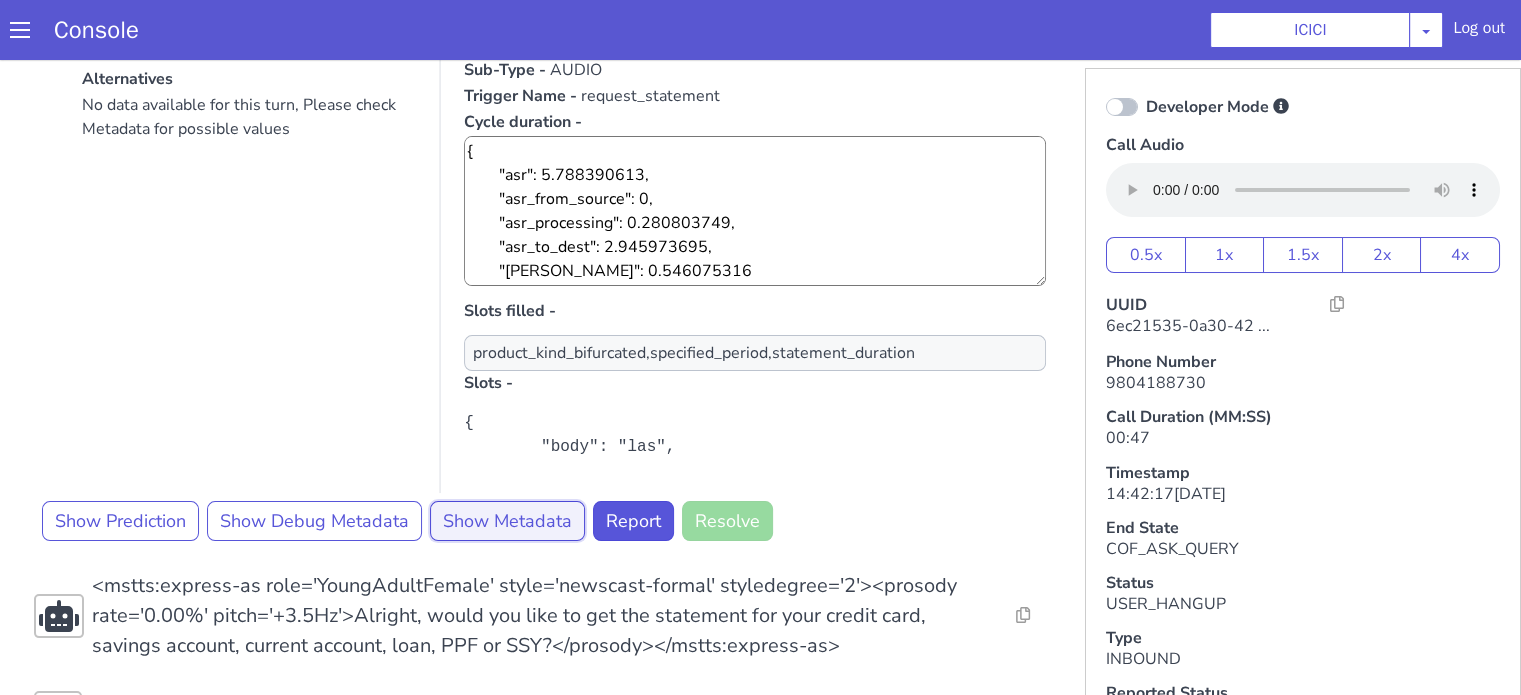click on "Show Metadata" at bounding box center (1983, 1193) 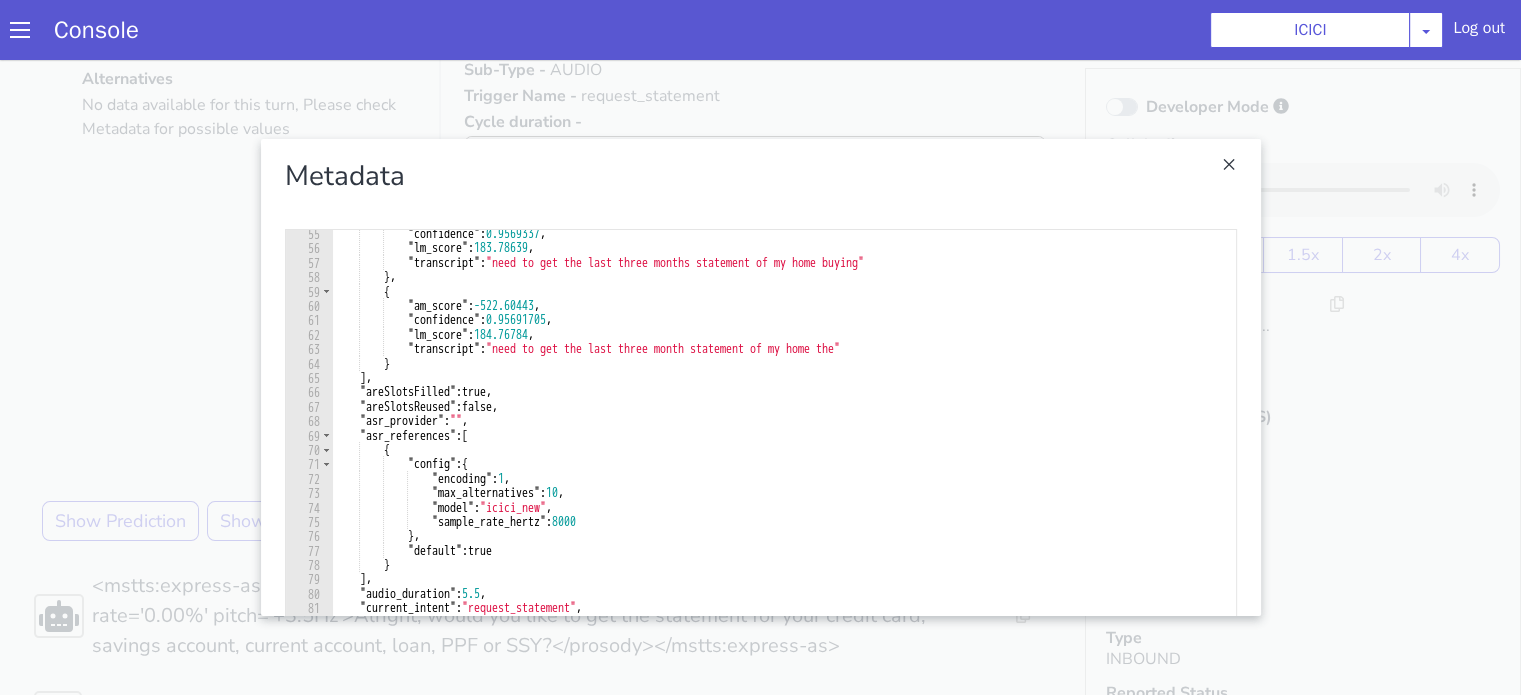 scroll, scrollTop: 960, scrollLeft: 0, axis: vertical 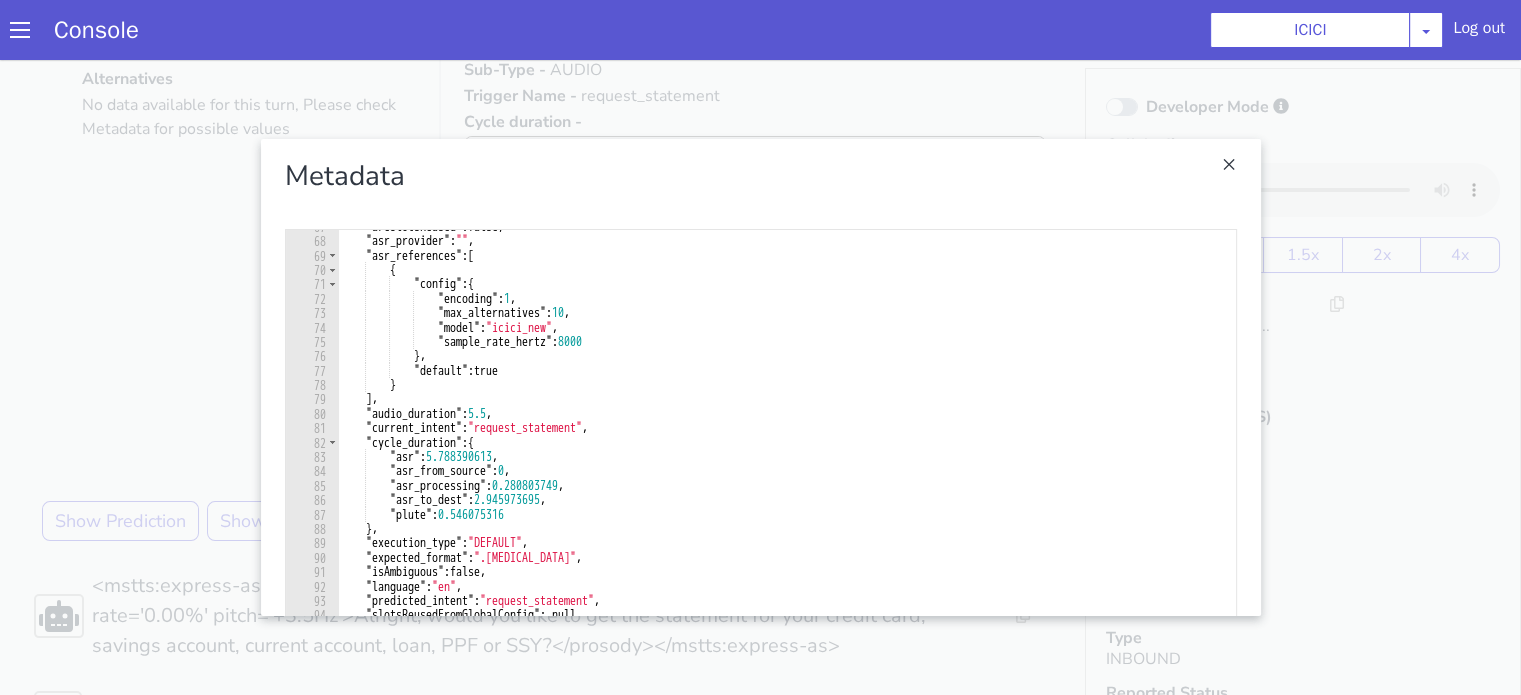 click at bounding box center [711, 729] 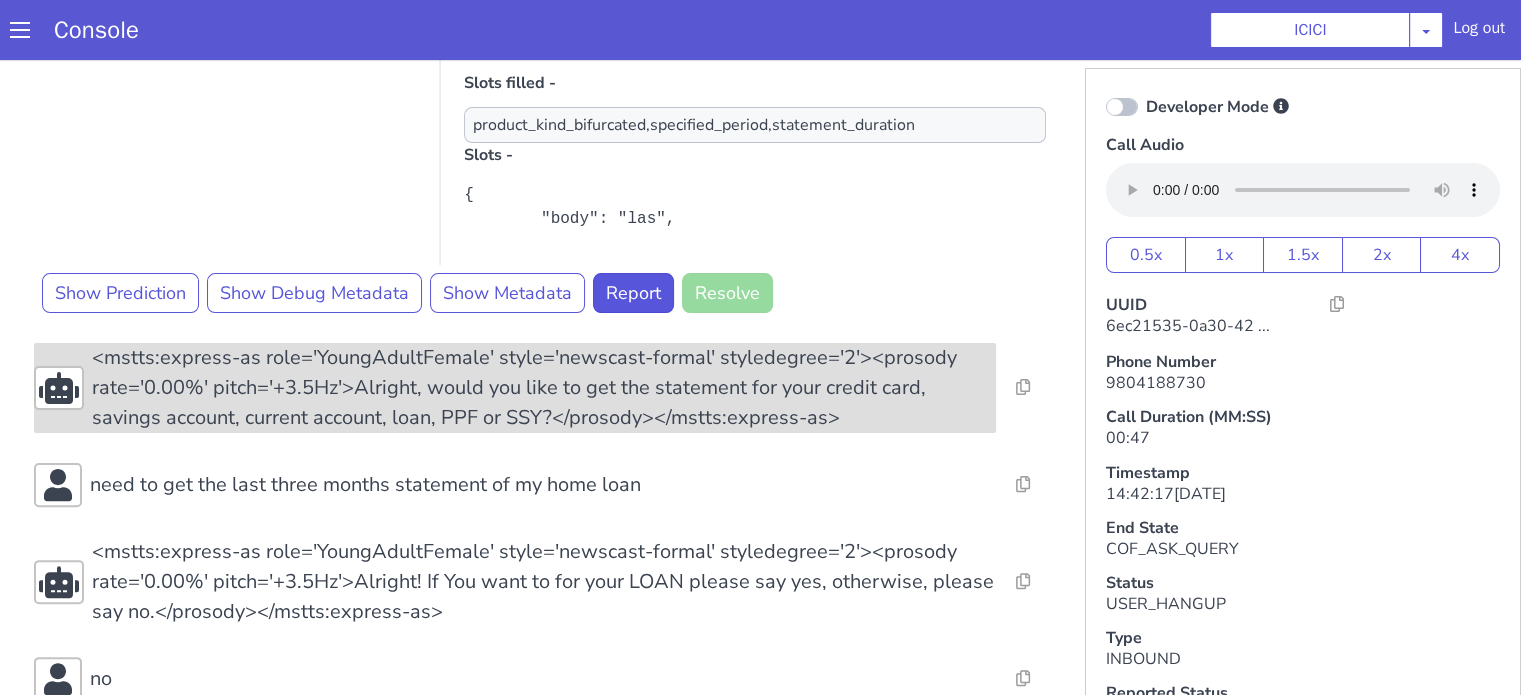 scroll, scrollTop: 600, scrollLeft: 0, axis: vertical 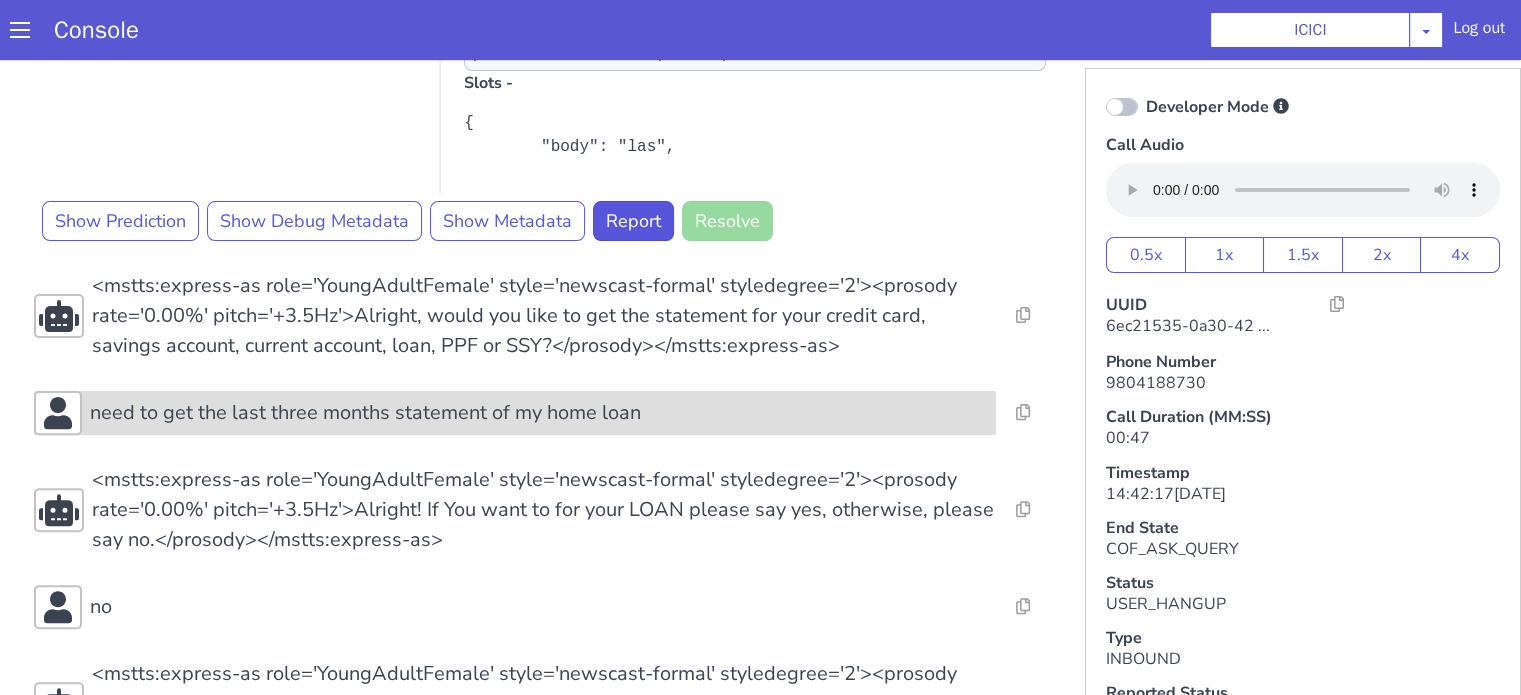 click on "need to get the last three months statement of my home loan" at bounding box center [506, 1228] 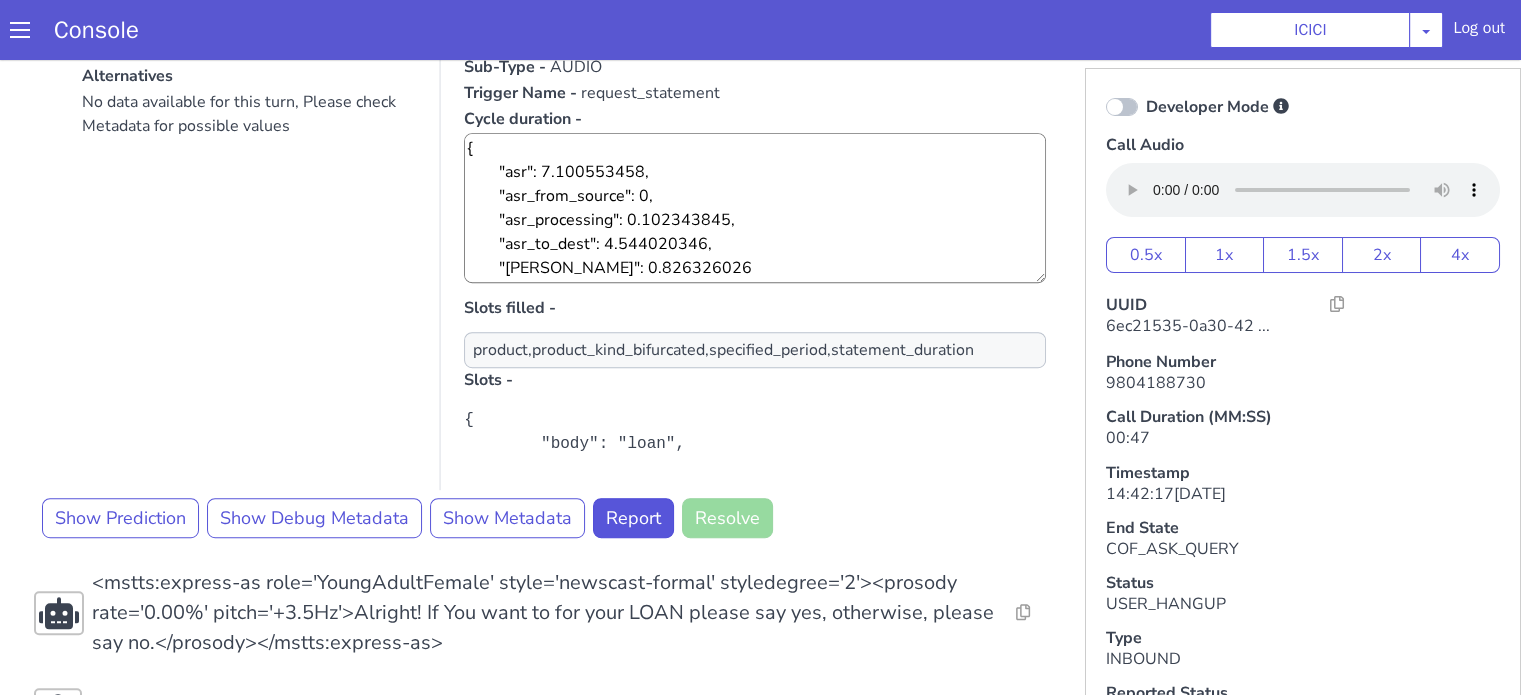 scroll, scrollTop: 1100, scrollLeft: 0, axis: vertical 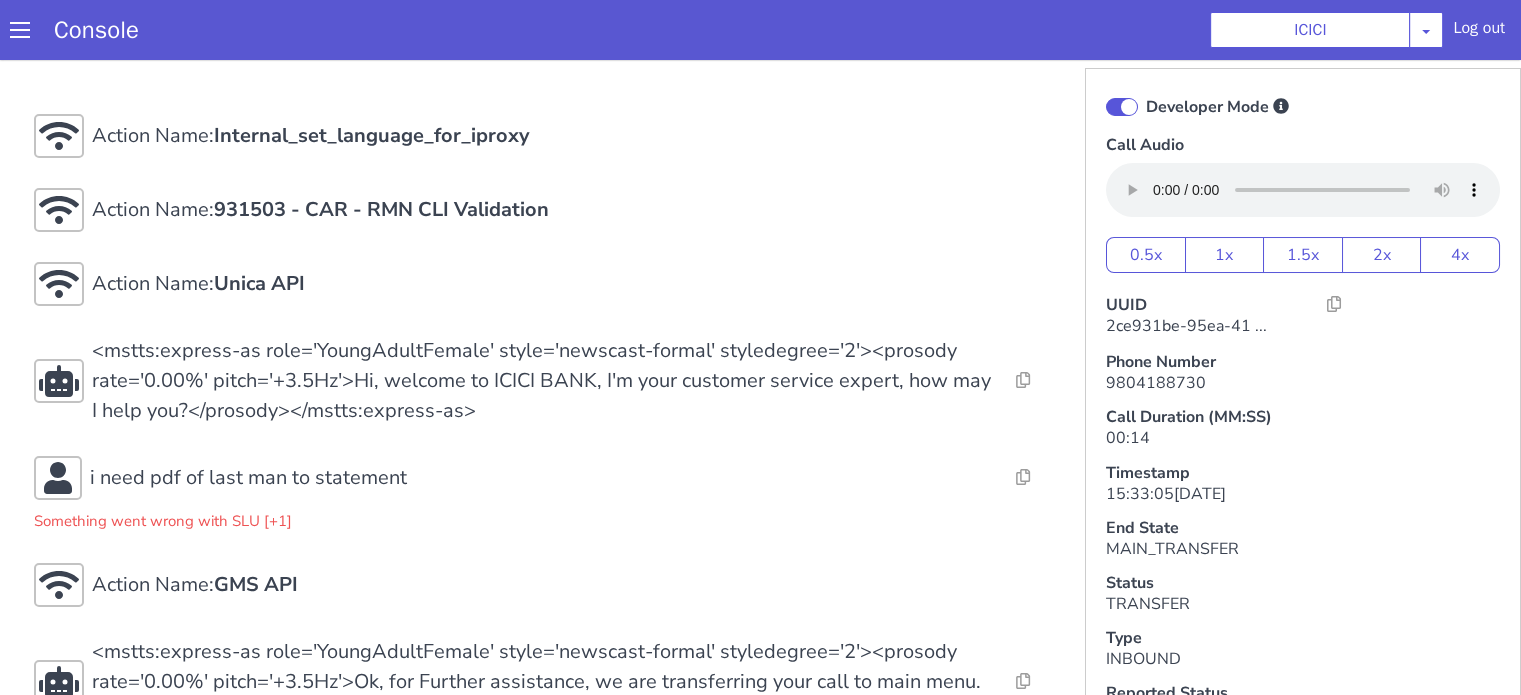 click at bounding box center [1122, 107] 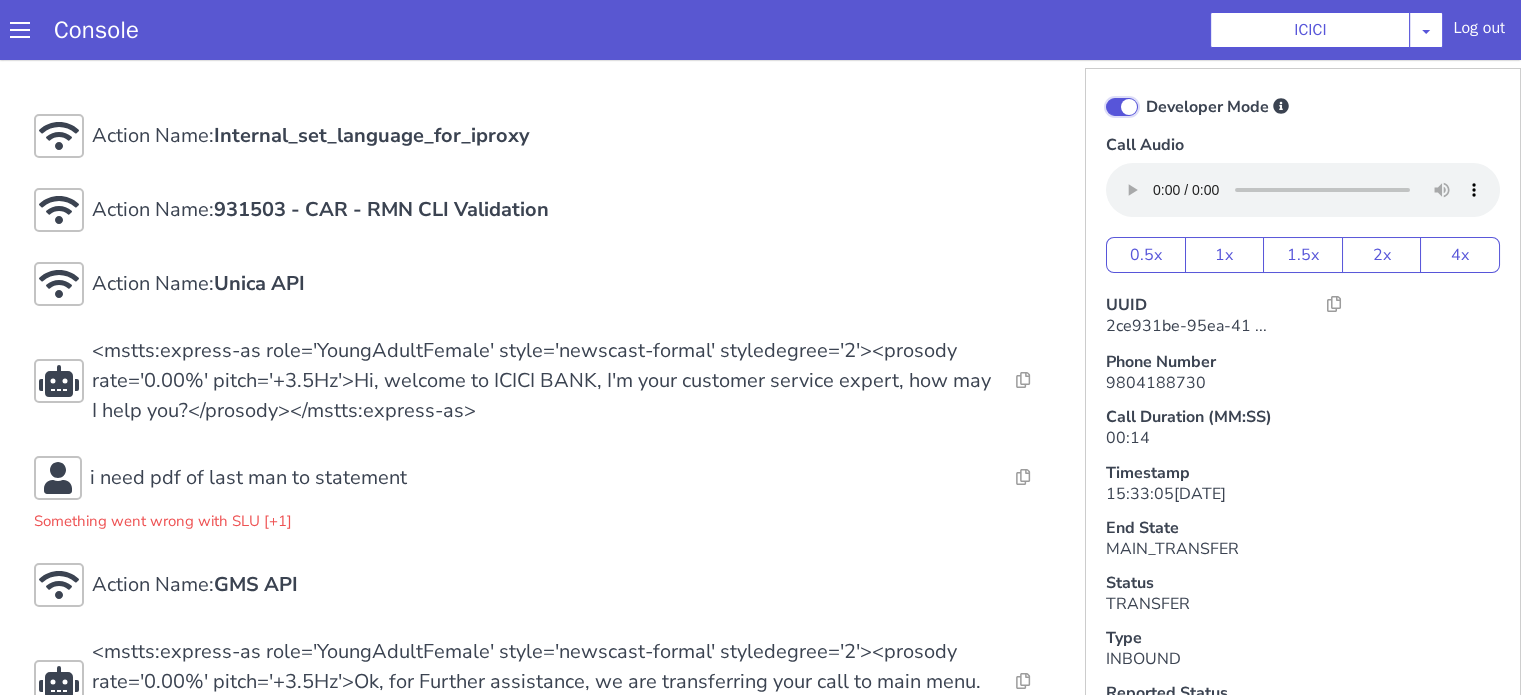 click on "Developer Mode" at bounding box center [1145, 94] 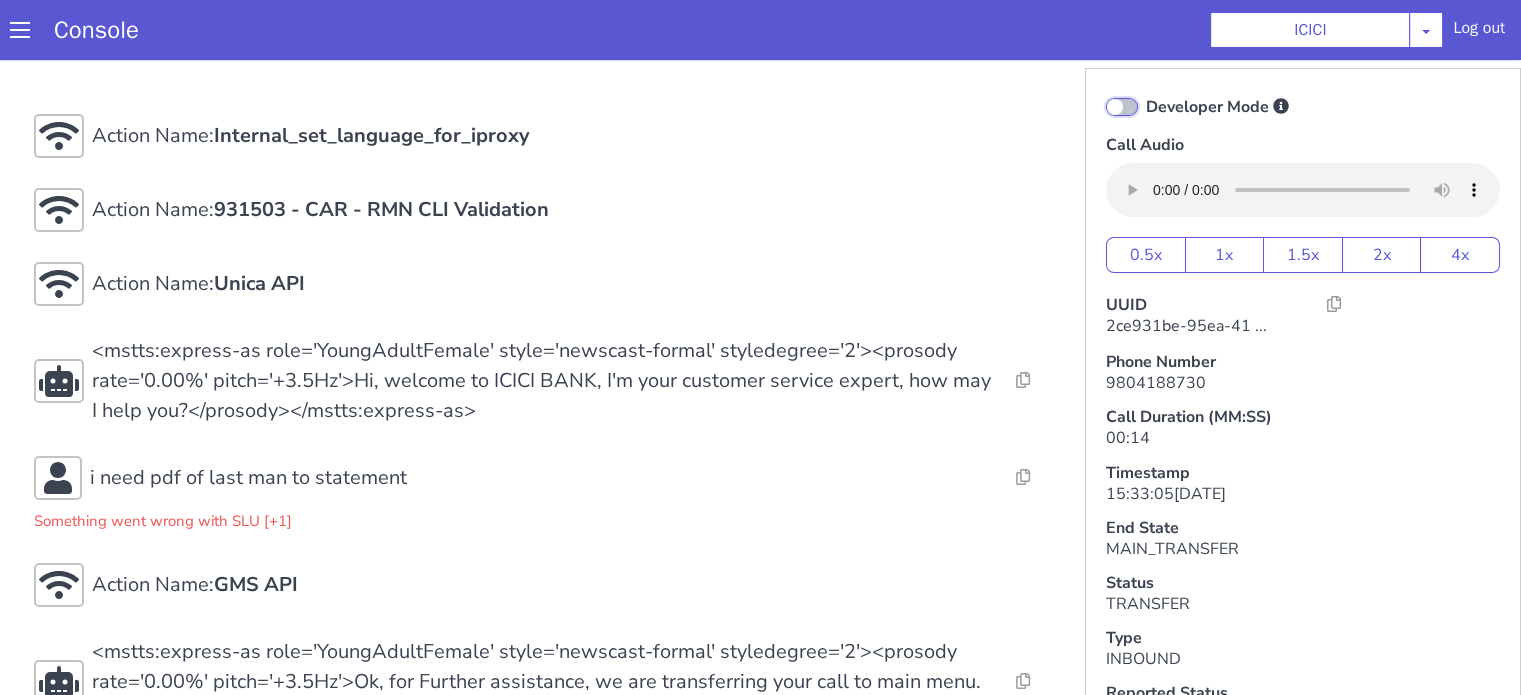checkbox on "false" 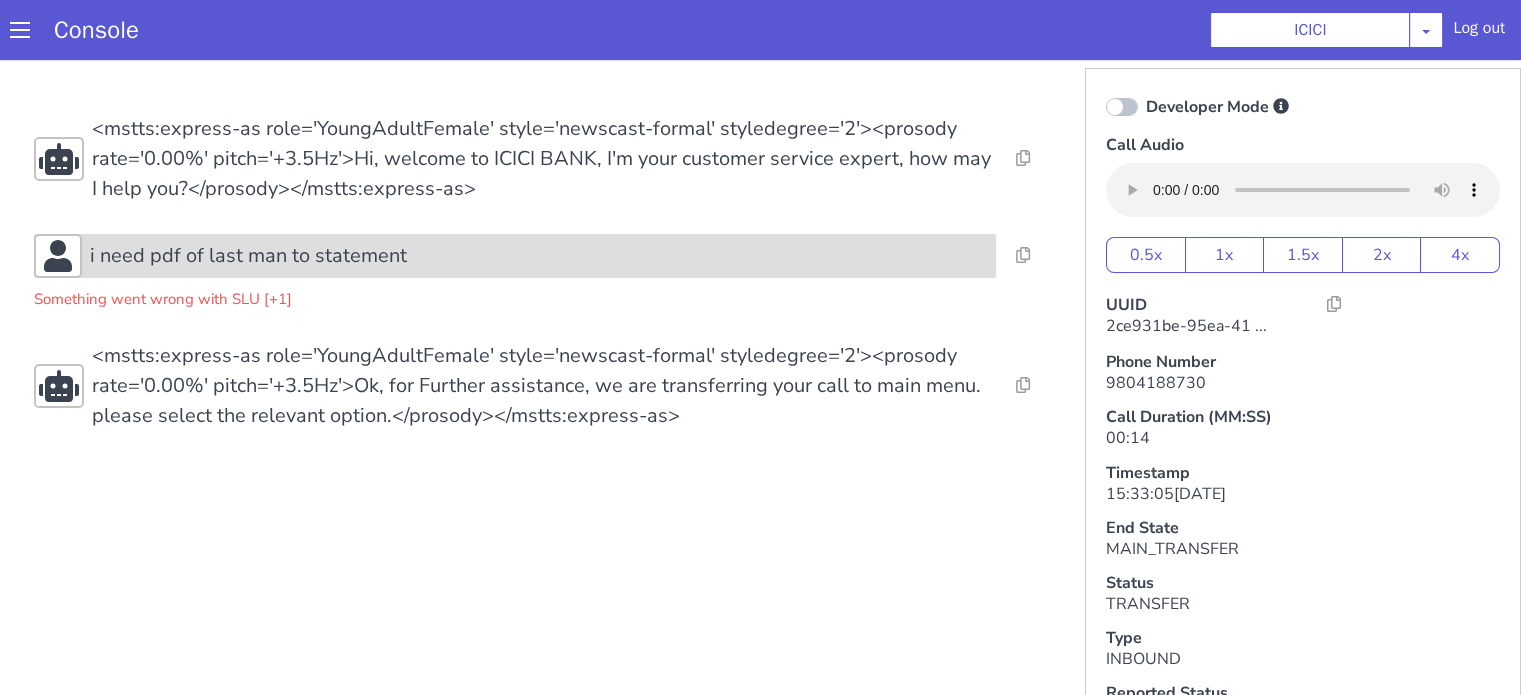 click on "i need pdf of last man to statement" at bounding box center (539, 256) 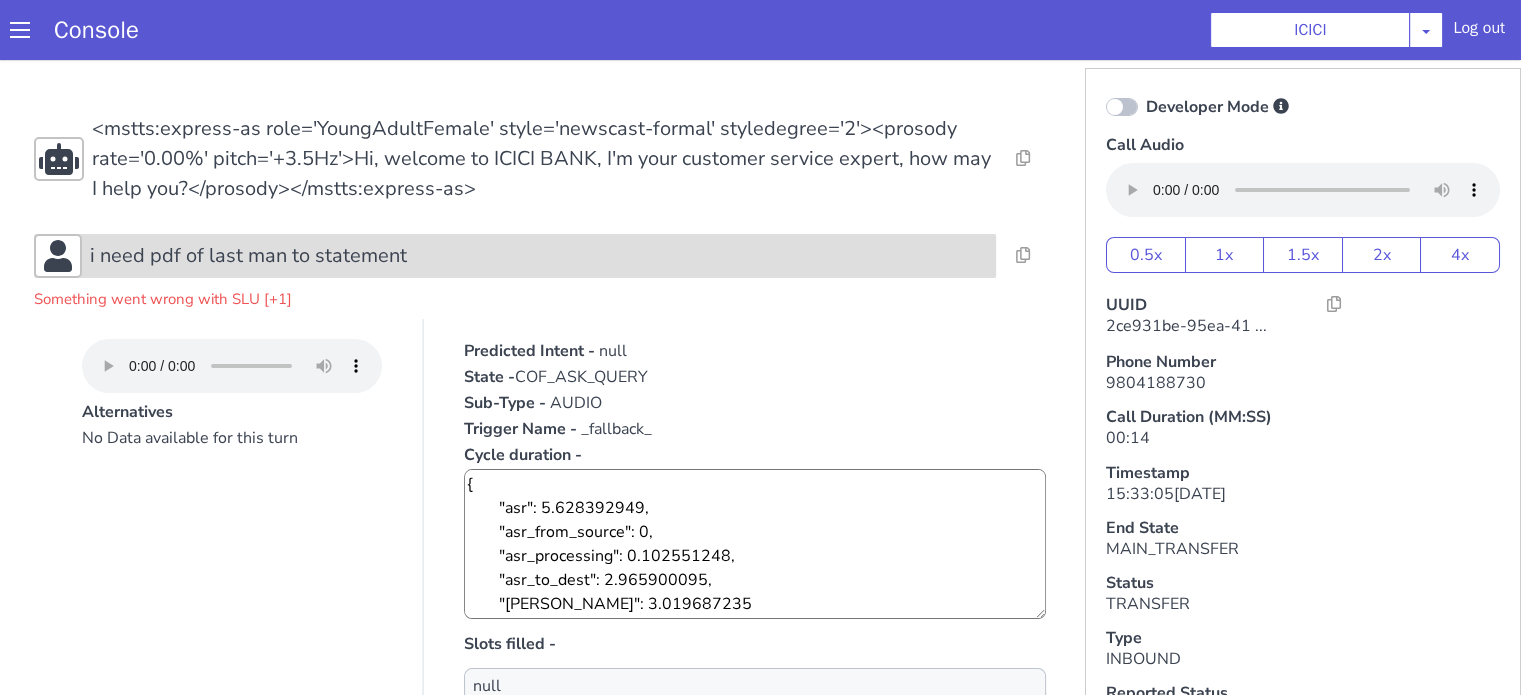 click on "i need pdf of last man to statement" at bounding box center (539, 256) 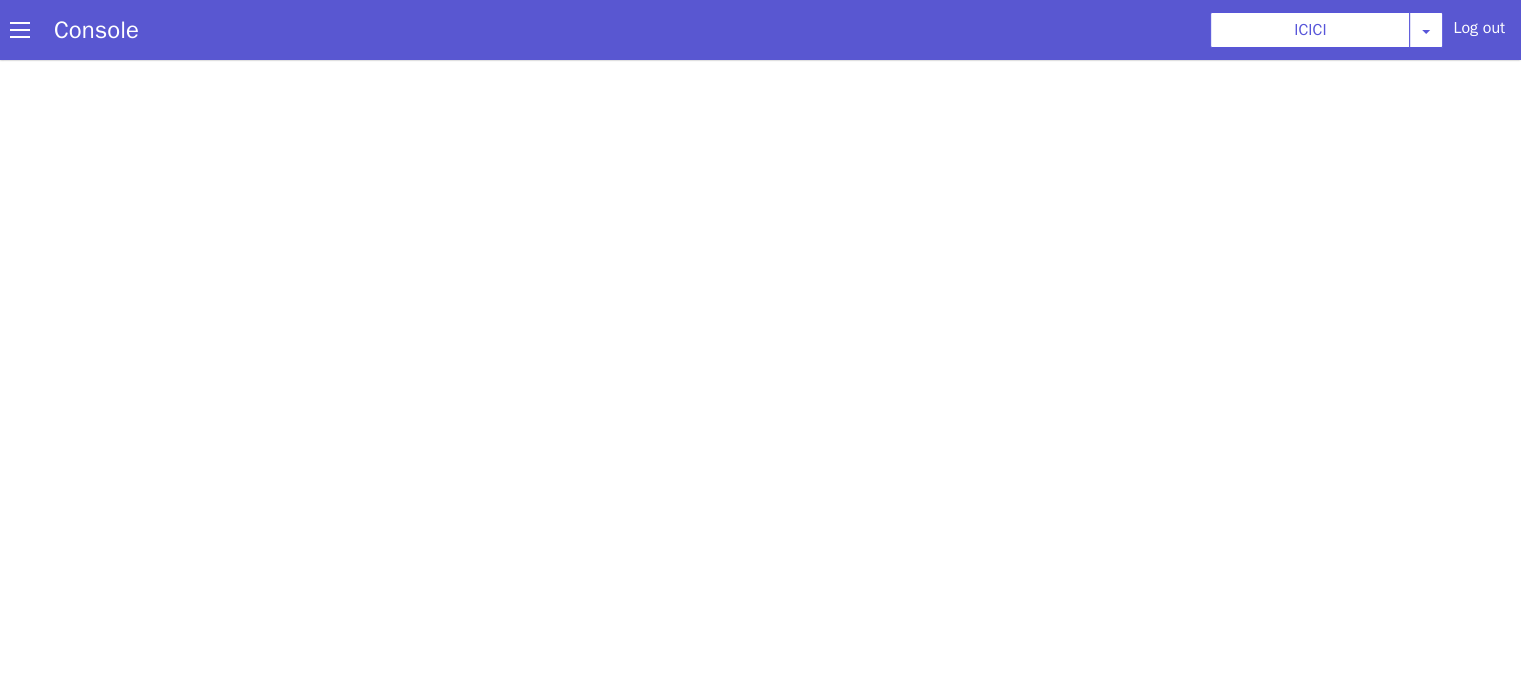 scroll, scrollTop: 0, scrollLeft: 0, axis: both 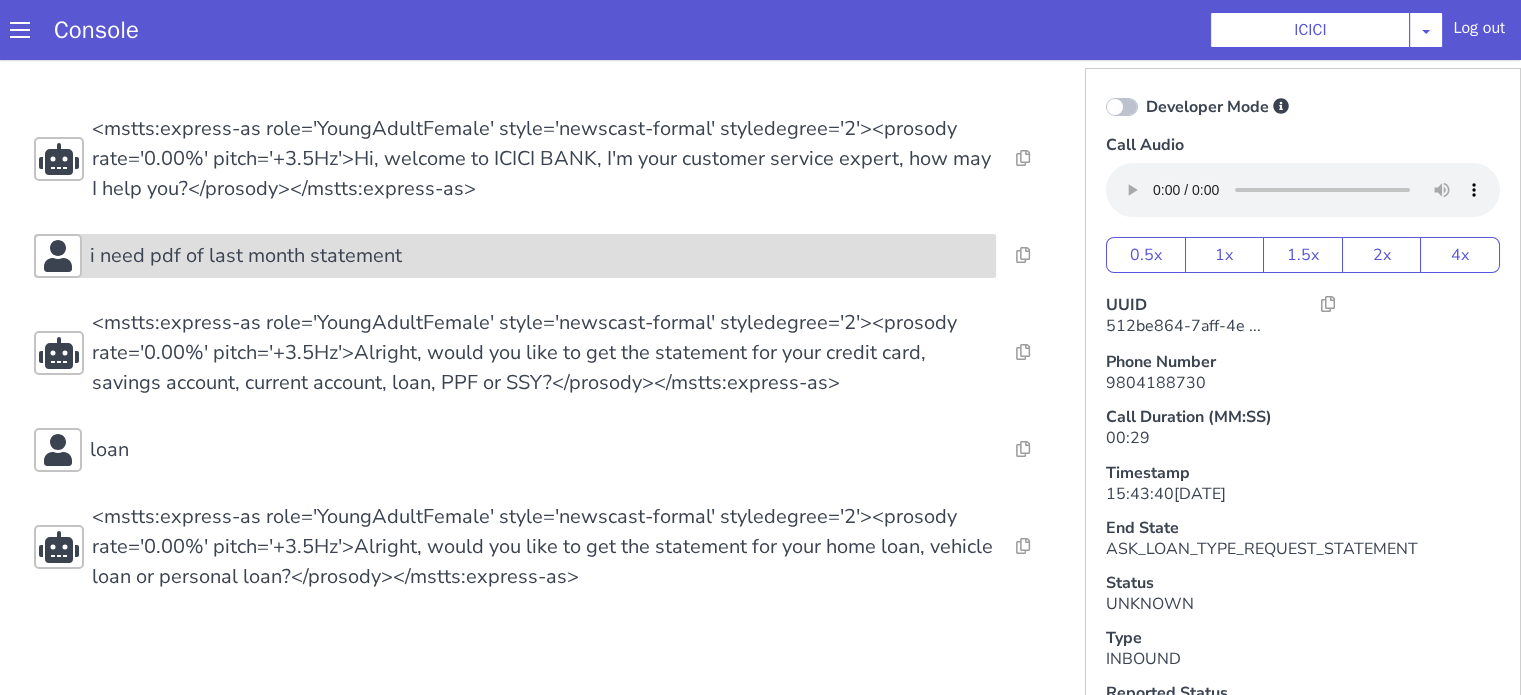 click on "i need pdf of last month statement" at bounding box center [992, 1305] 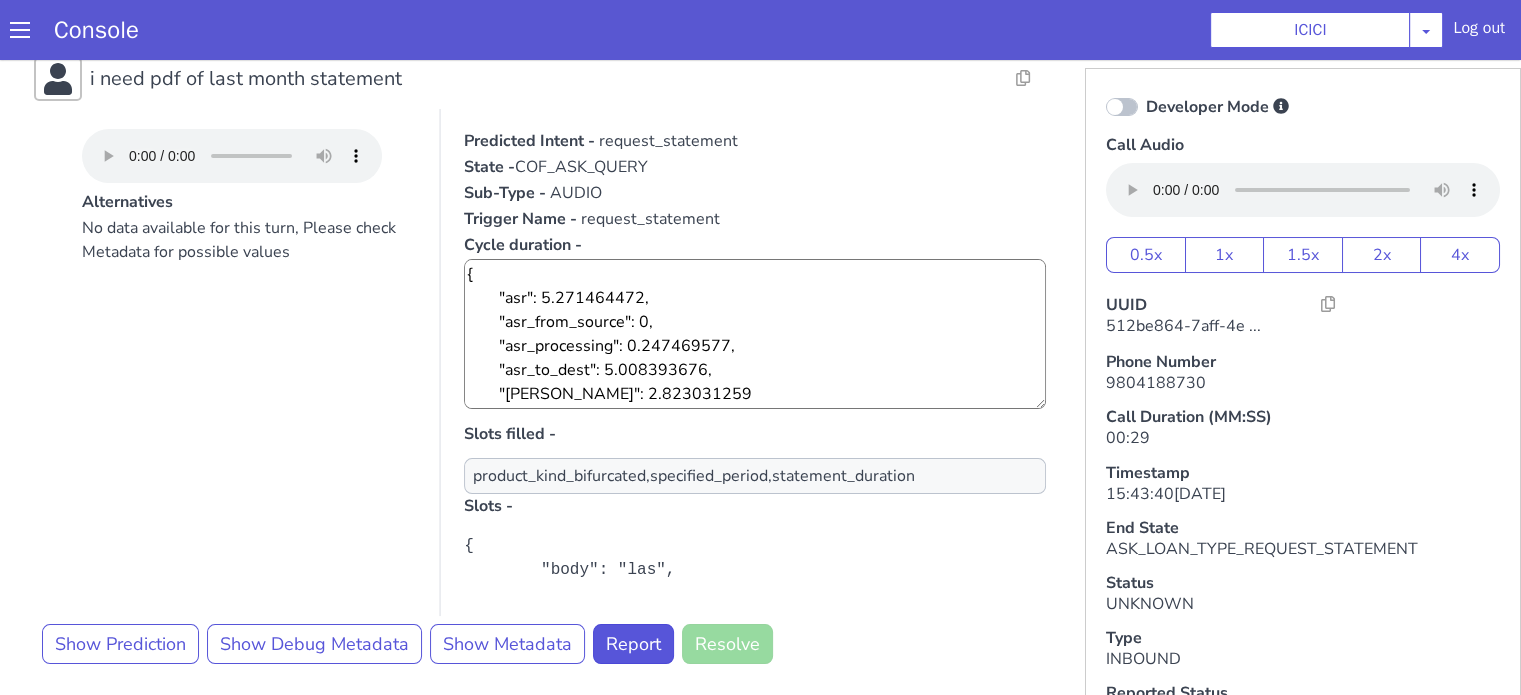 scroll, scrollTop: 300, scrollLeft: 0, axis: vertical 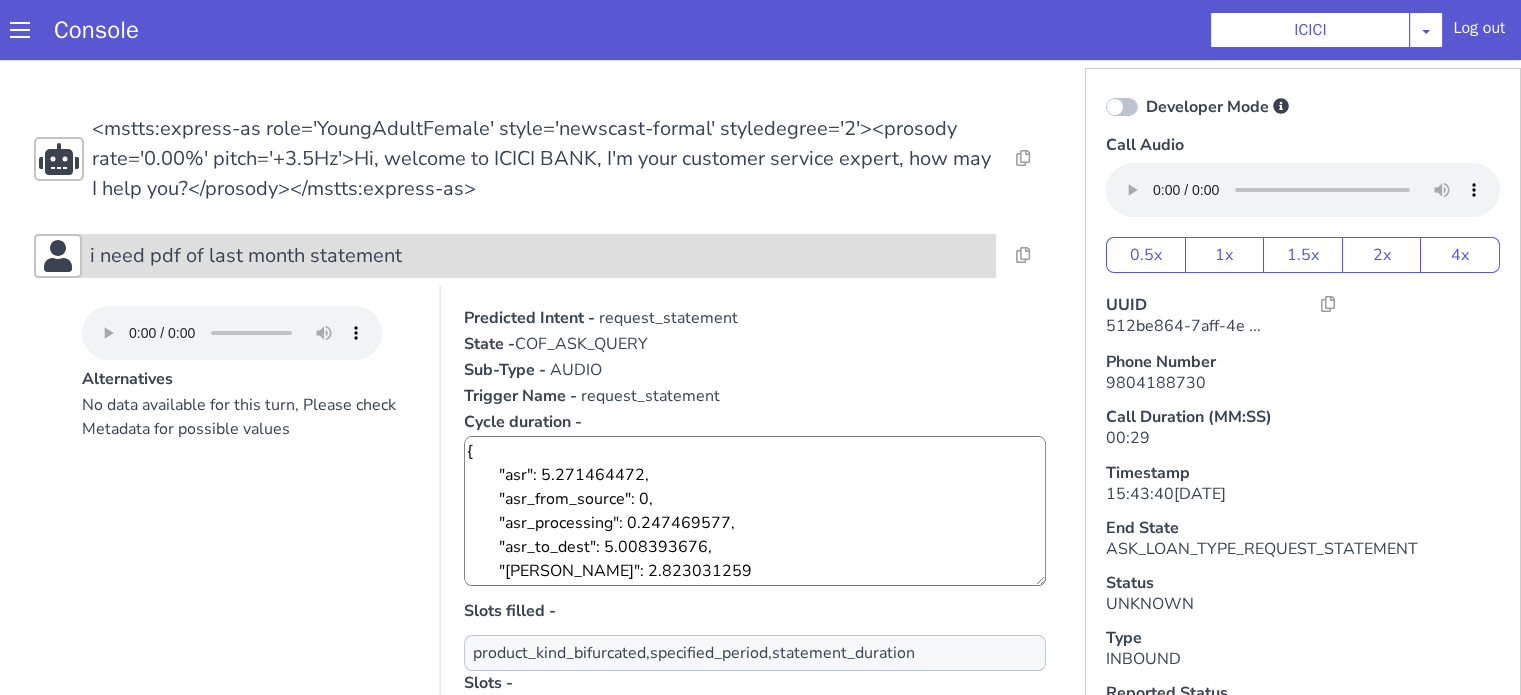 click on "i need pdf of last month statement" at bounding box center (723, 1305) 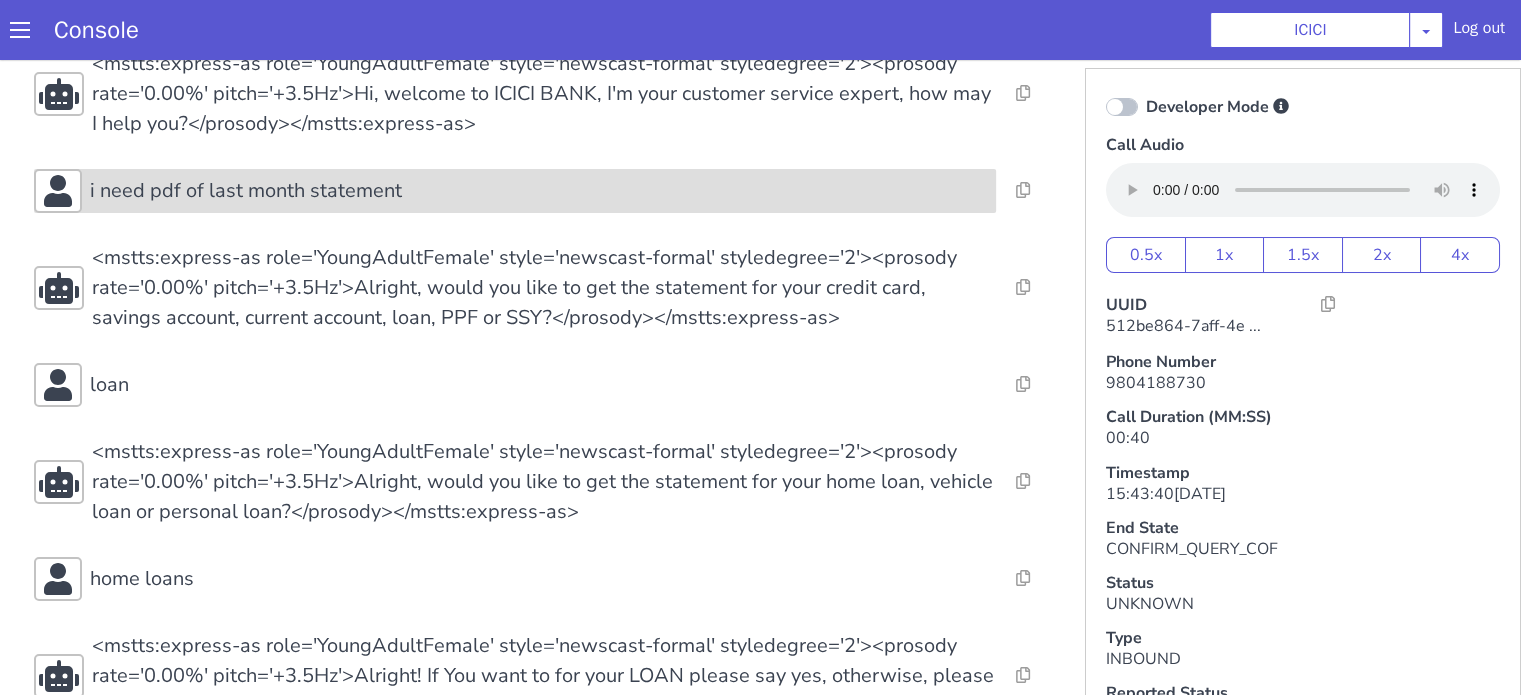 scroll, scrollTop: 100, scrollLeft: 0, axis: vertical 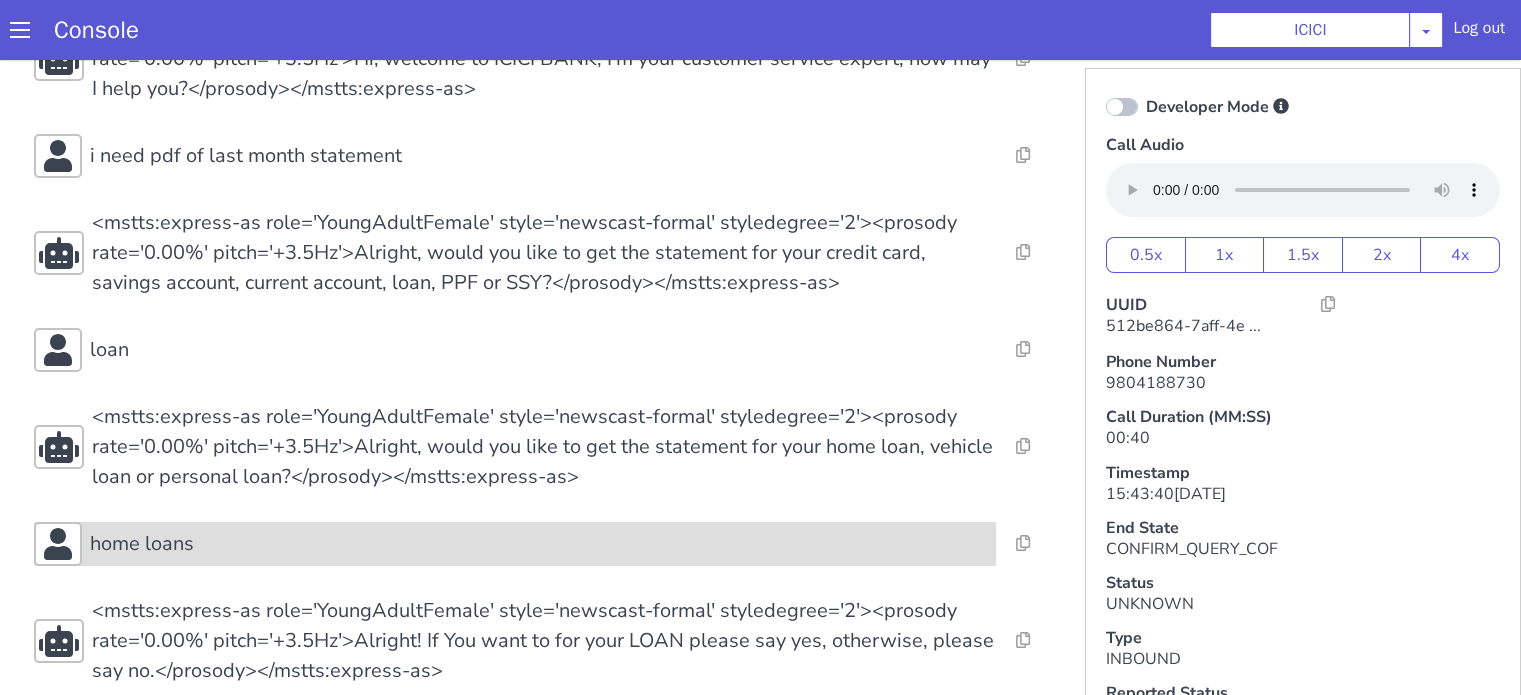 click on "home loans" at bounding box center [606, 1256] 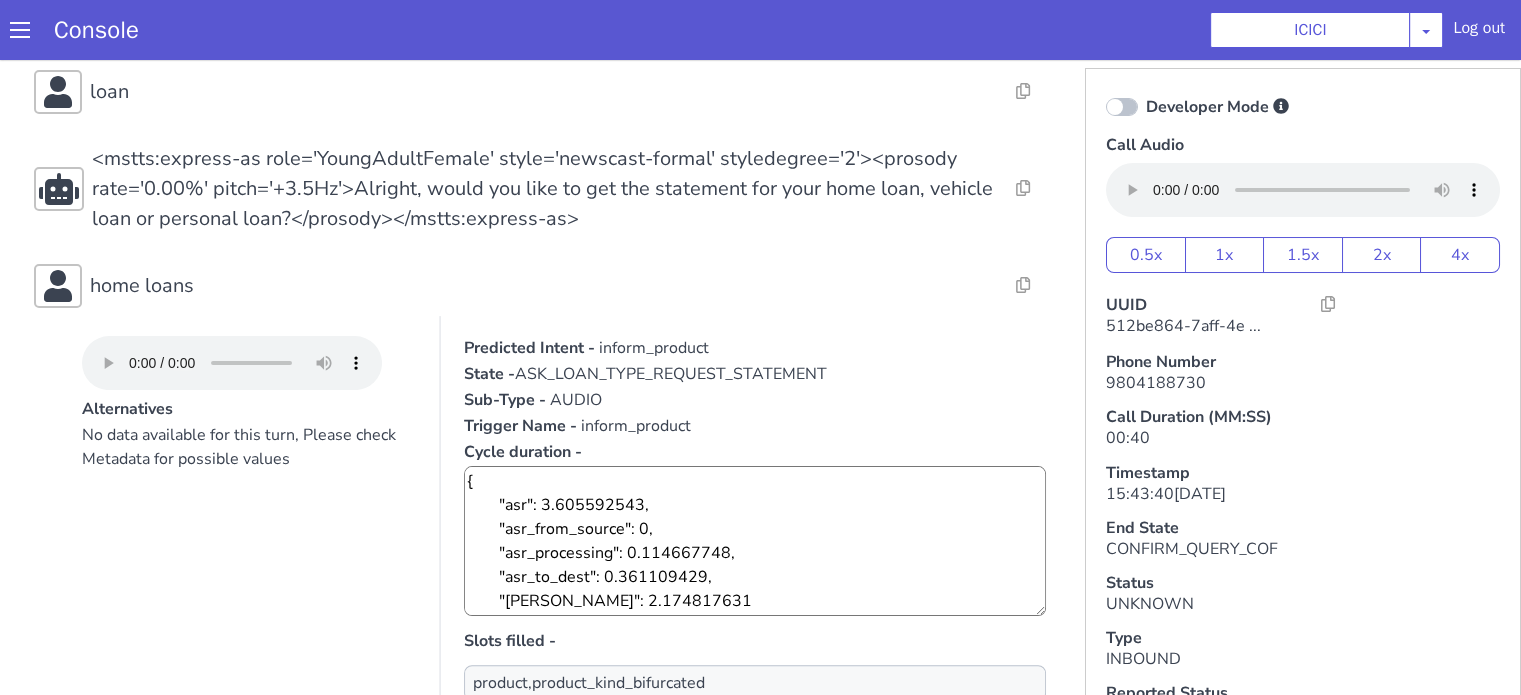 scroll, scrollTop: 500, scrollLeft: 0, axis: vertical 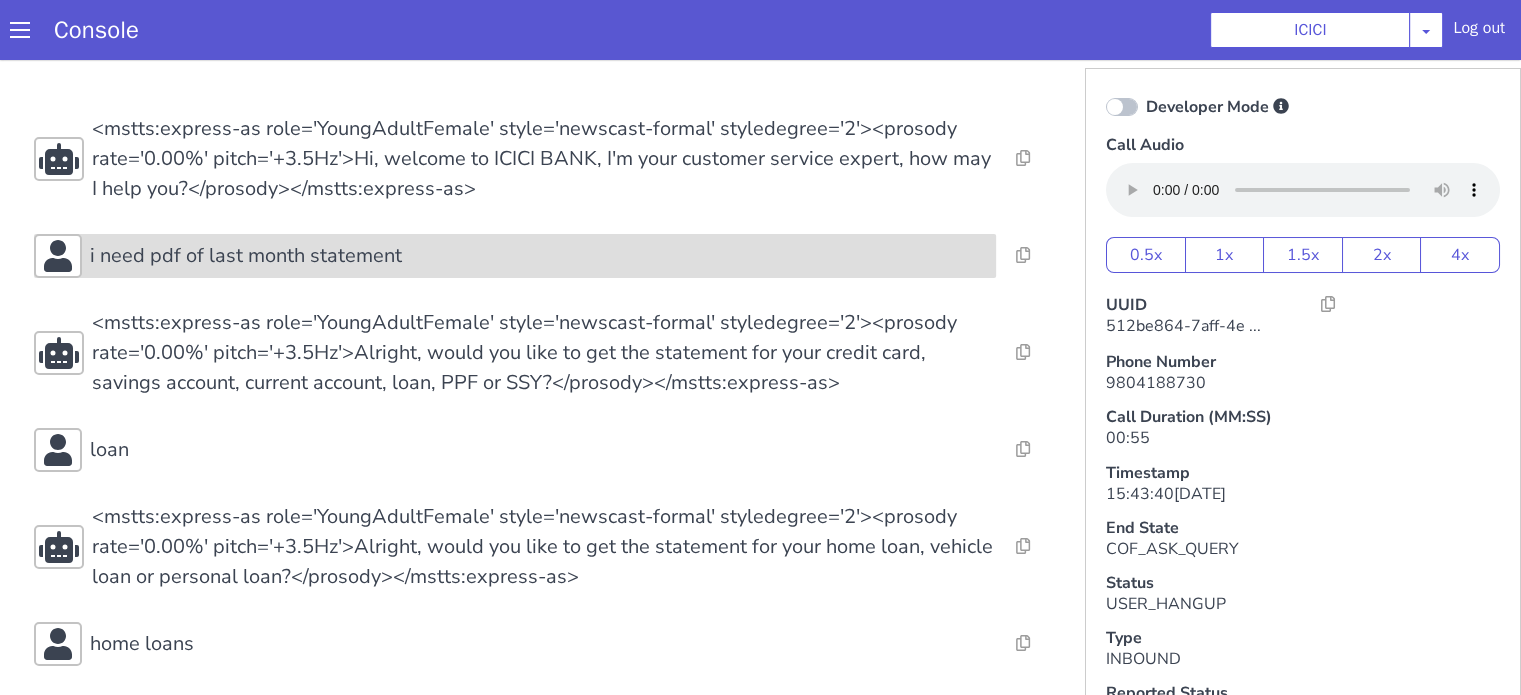 click on "i need pdf of last month statement" at bounding box center [554, 868] 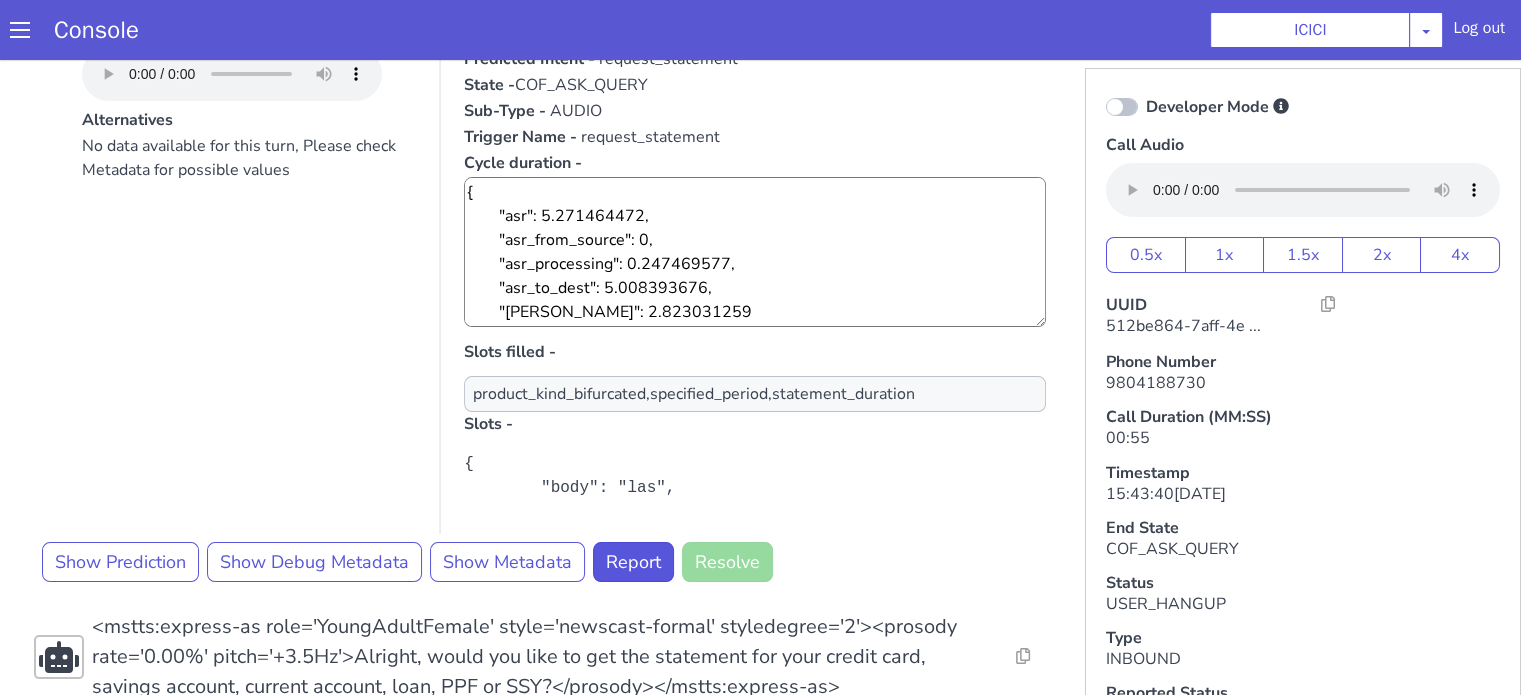 scroll, scrollTop: 300, scrollLeft: 0, axis: vertical 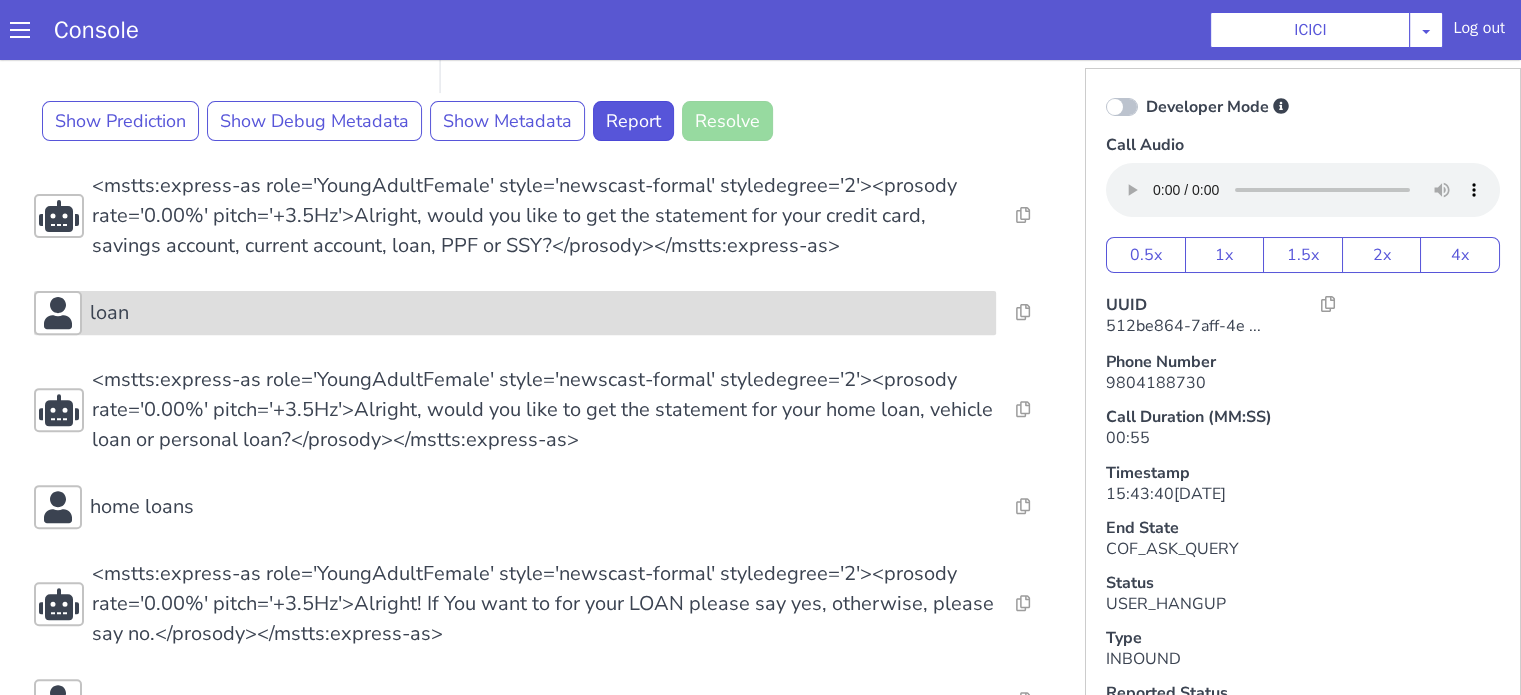 click on "loan" at bounding box center [1481, 1393] 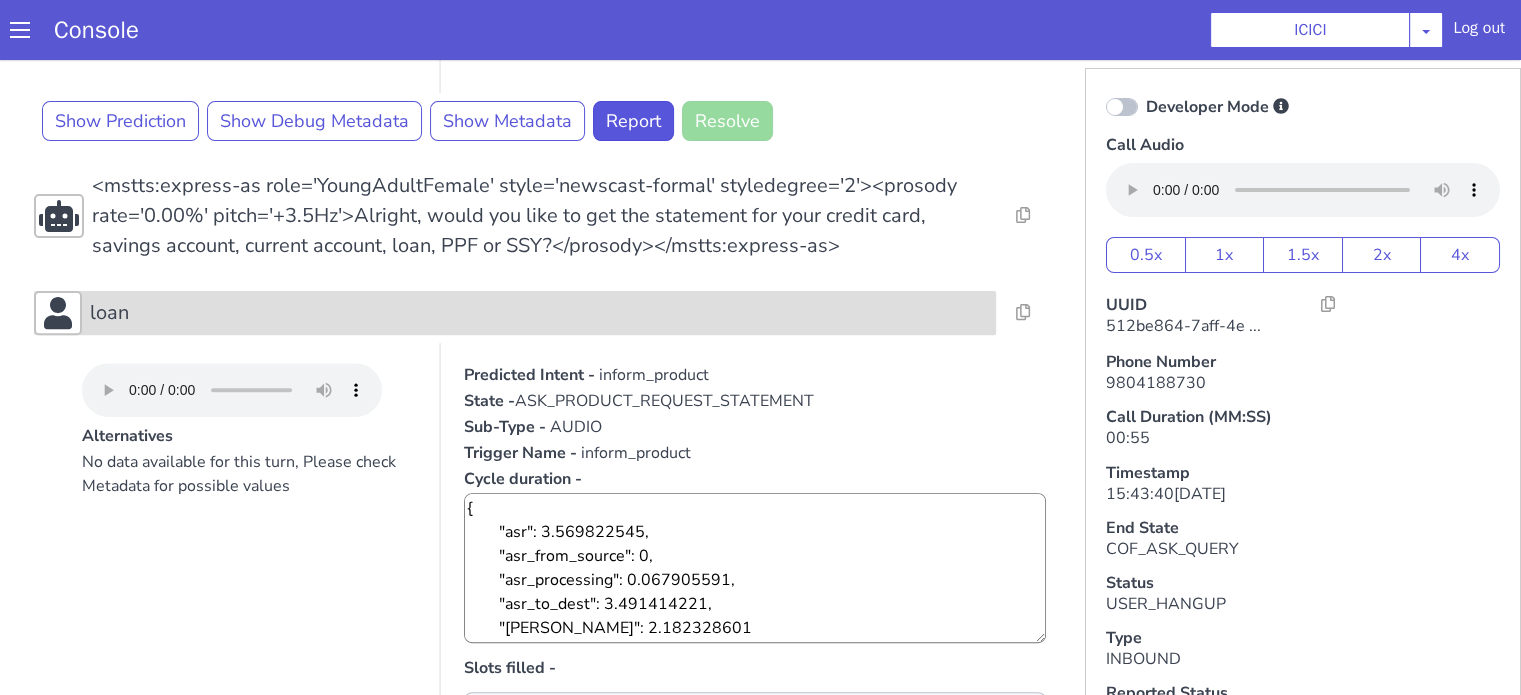 click on "loan" at bounding box center (2057, 895) 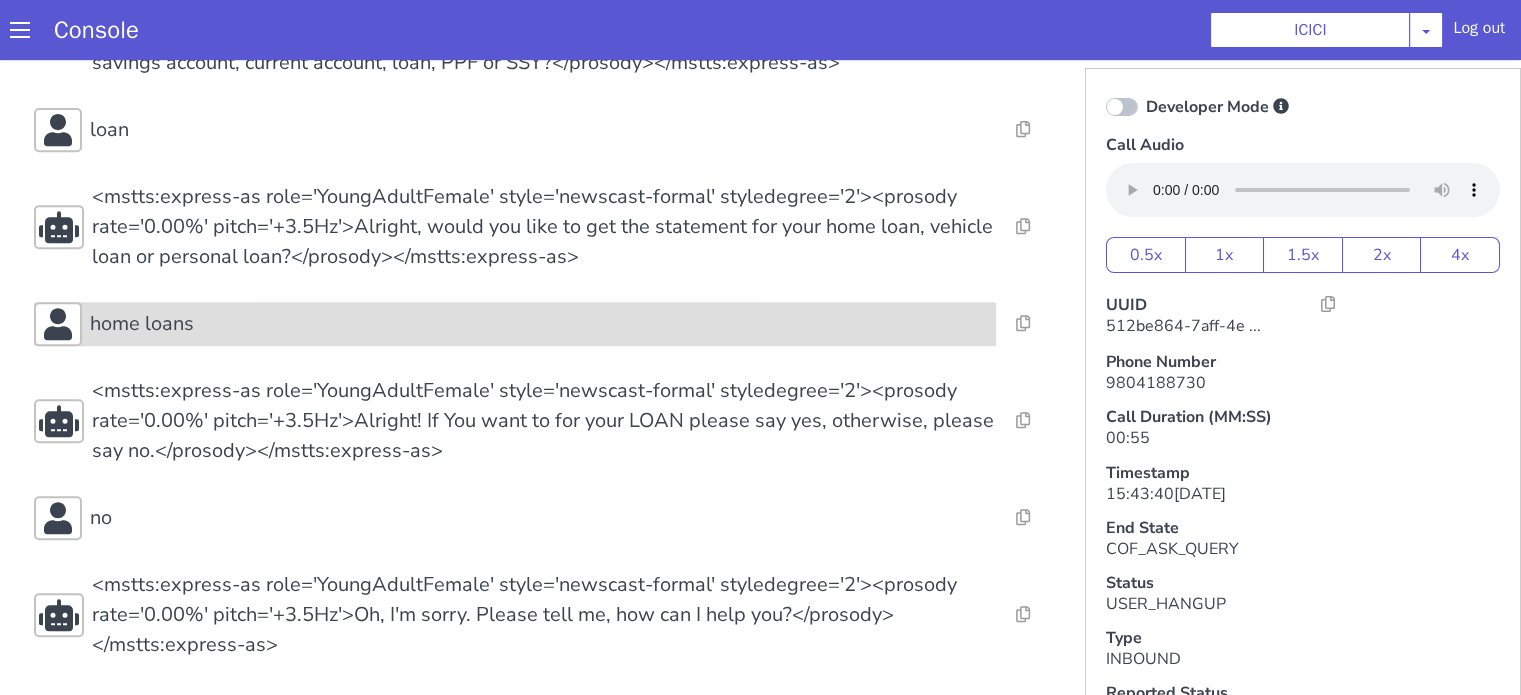click on "home loans" at bounding box center (1525, -162) 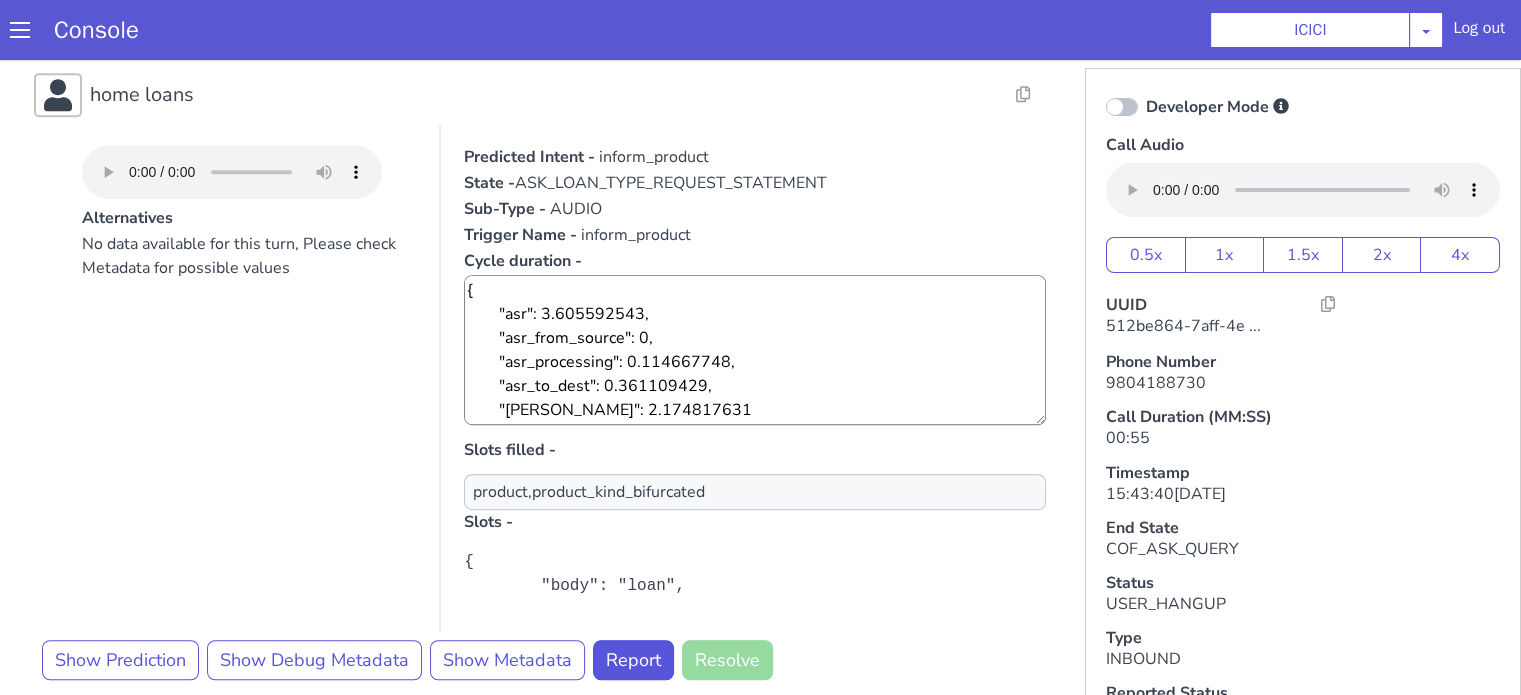 scroll, scrollTop: 1183, scrollLeft: 0, axis: vertical 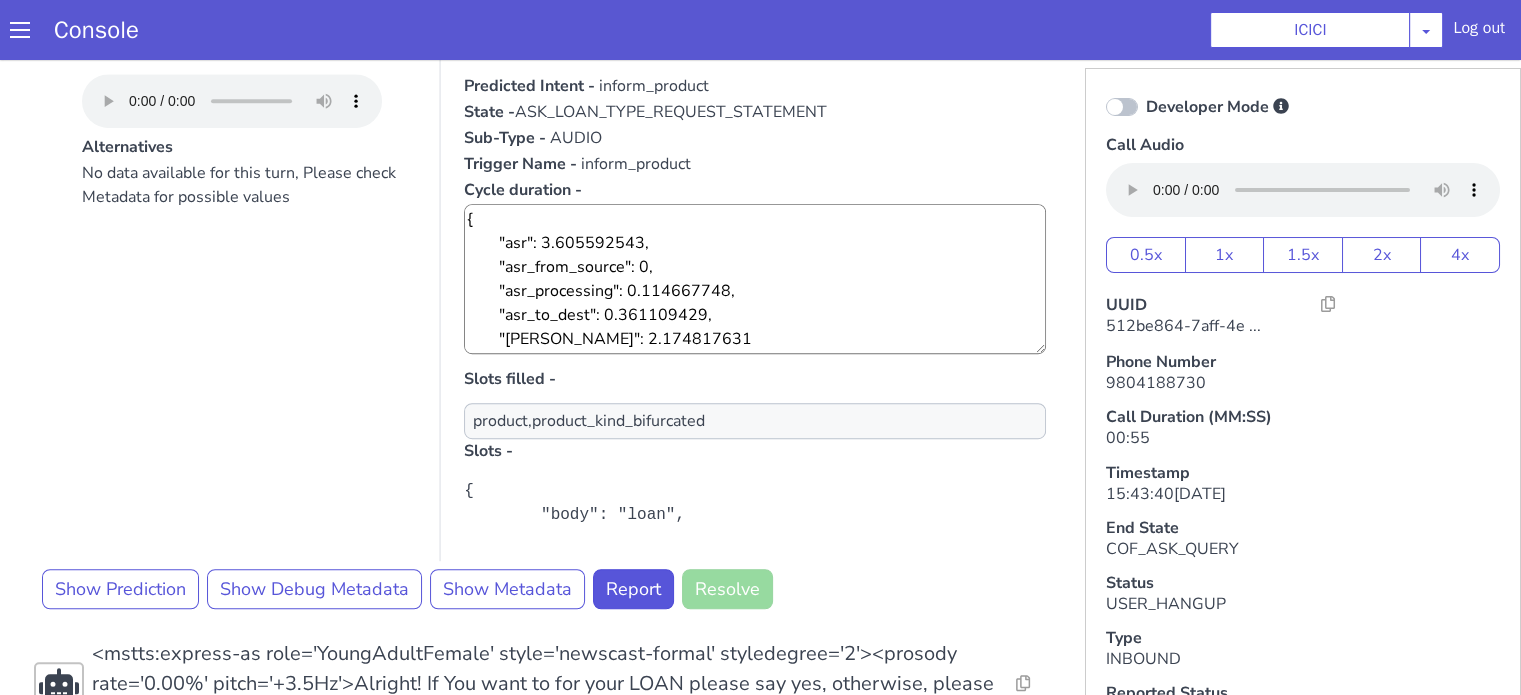 click at bounding box center (1718, 1190) 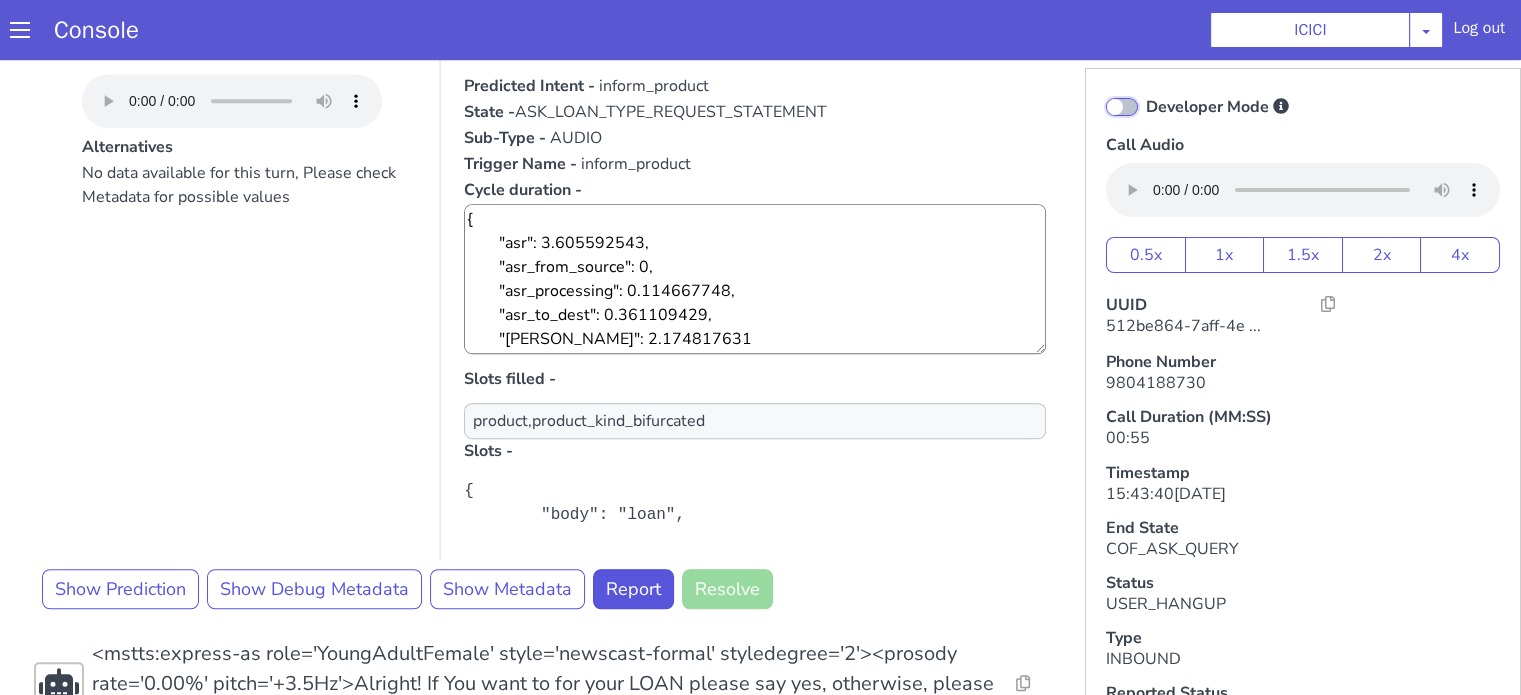 click on "Developer Mode" at bounding box center [2014, 1187] 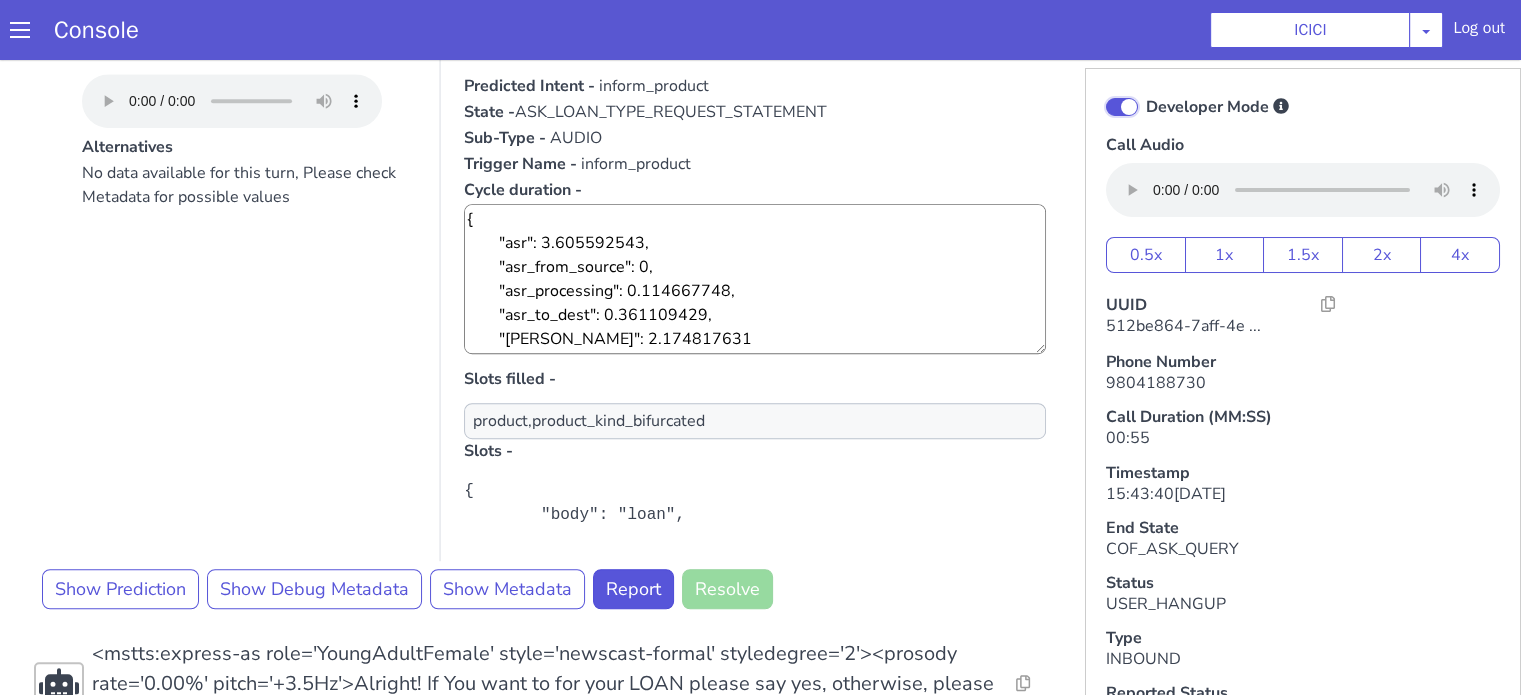 checkbox on "true" 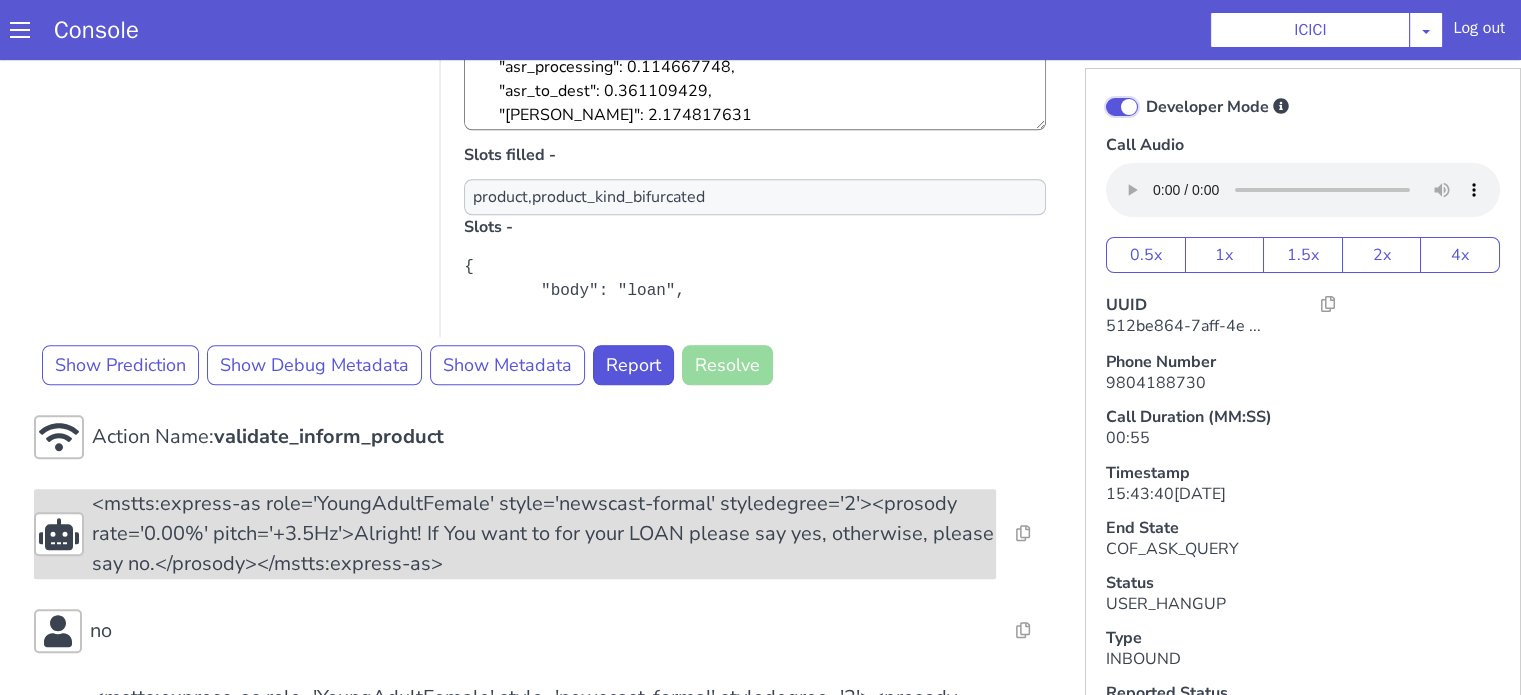 scroll, scrollTop: 1848, scrollLeft: 0, axis: vertical 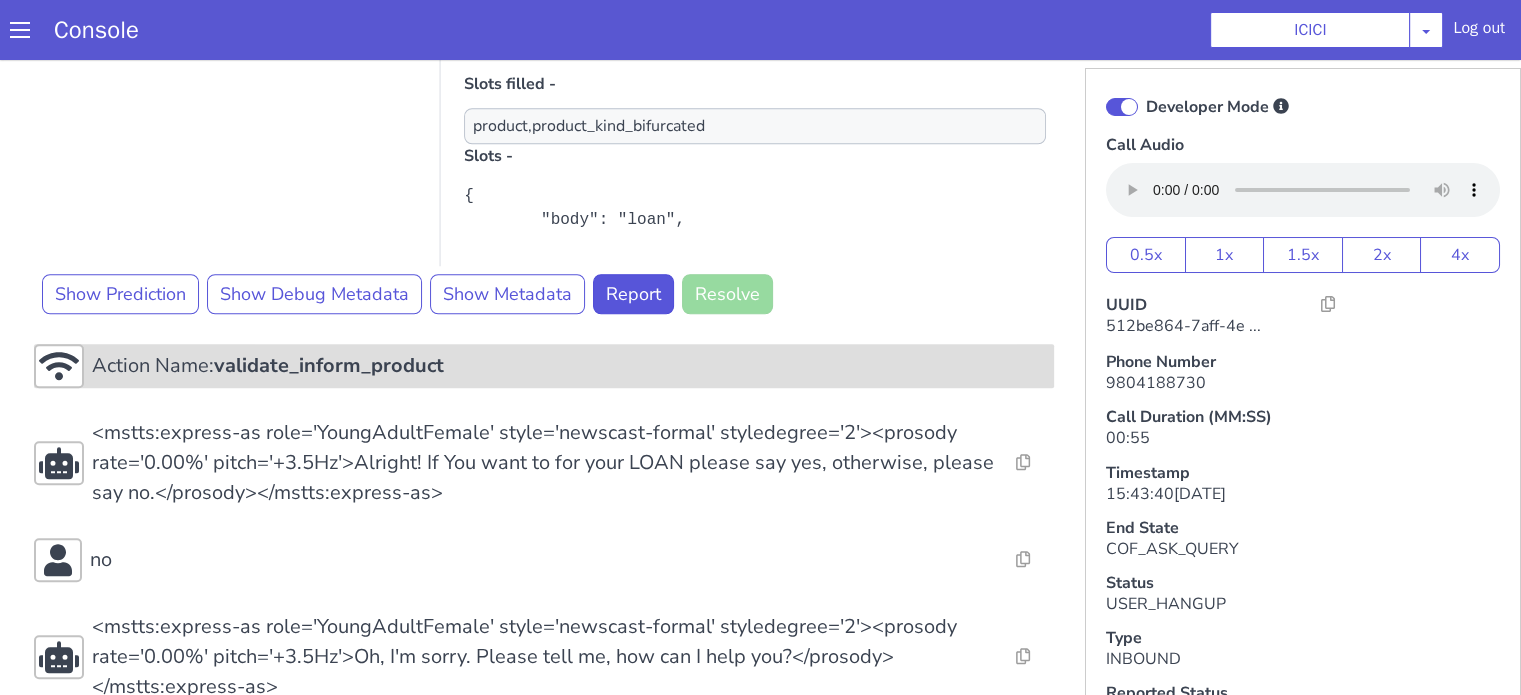 click on "Action Name:  validate_inform_product" at bounding box center [2142, 643] 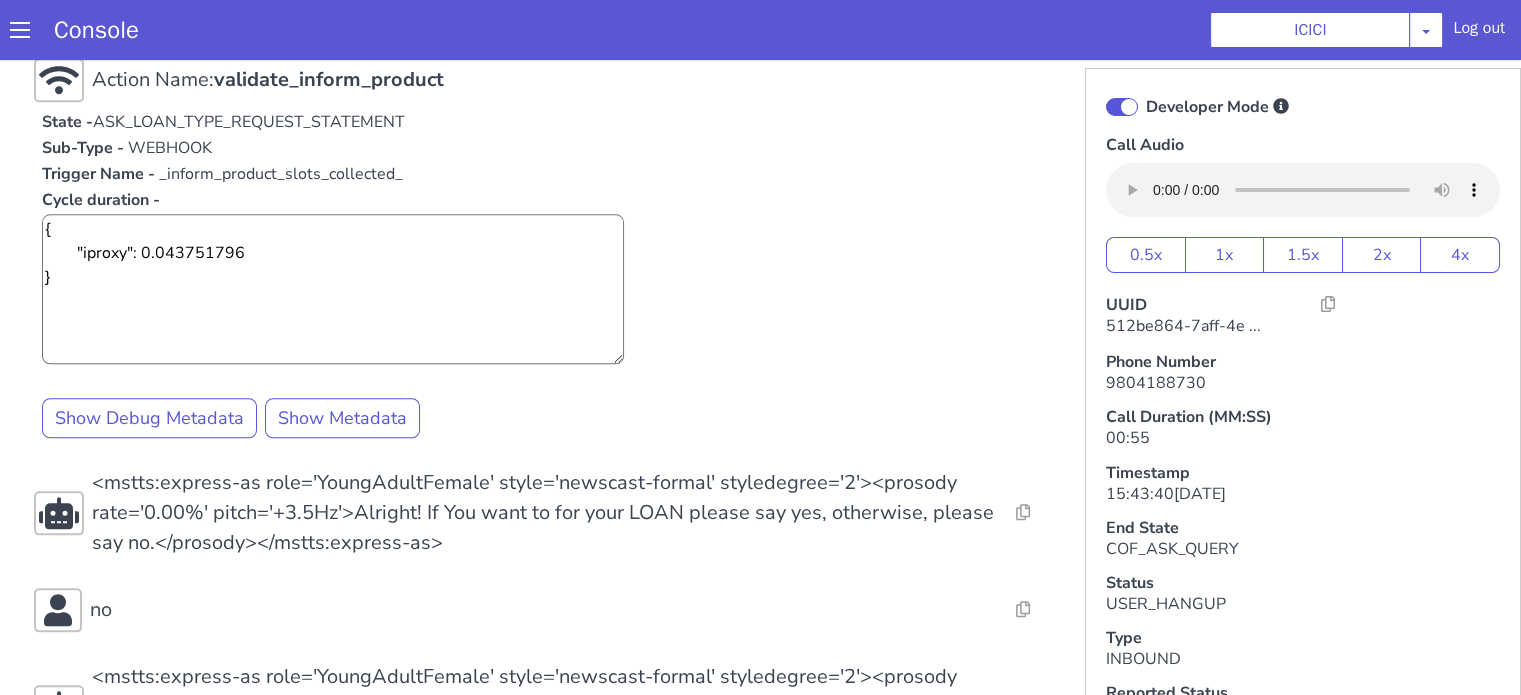 scroll, scrollTop: 2221, scrollLeft: 0, axis: vertical 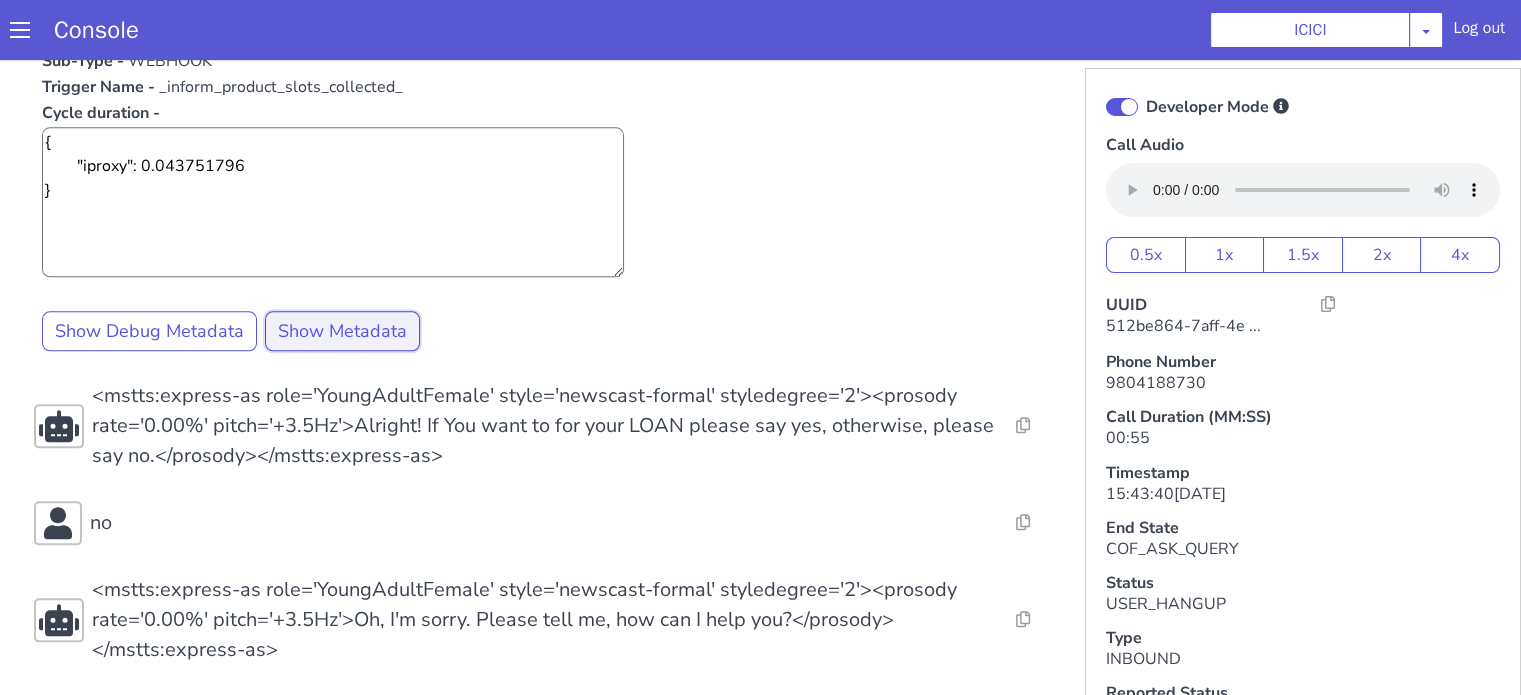 click on "Show Metadata" at bounding box center (291, 659) 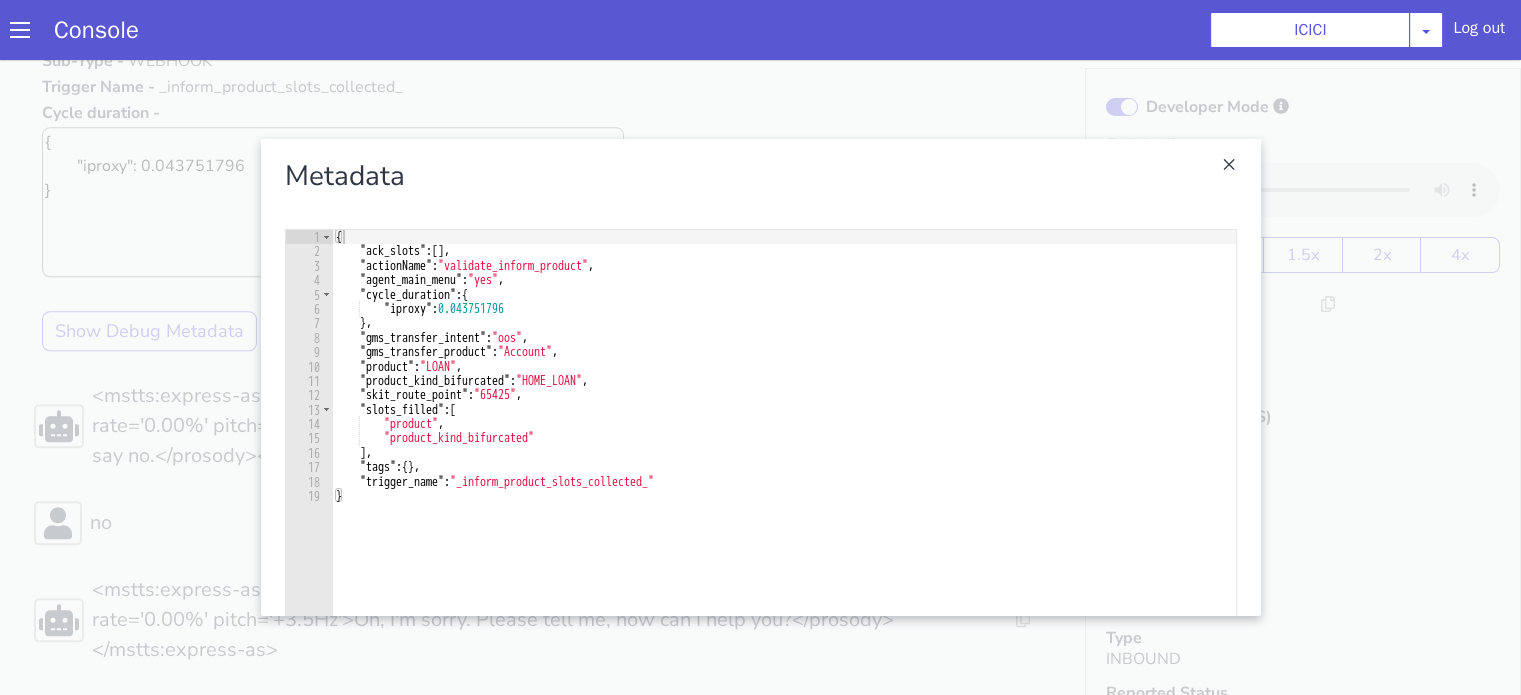 type on "{" 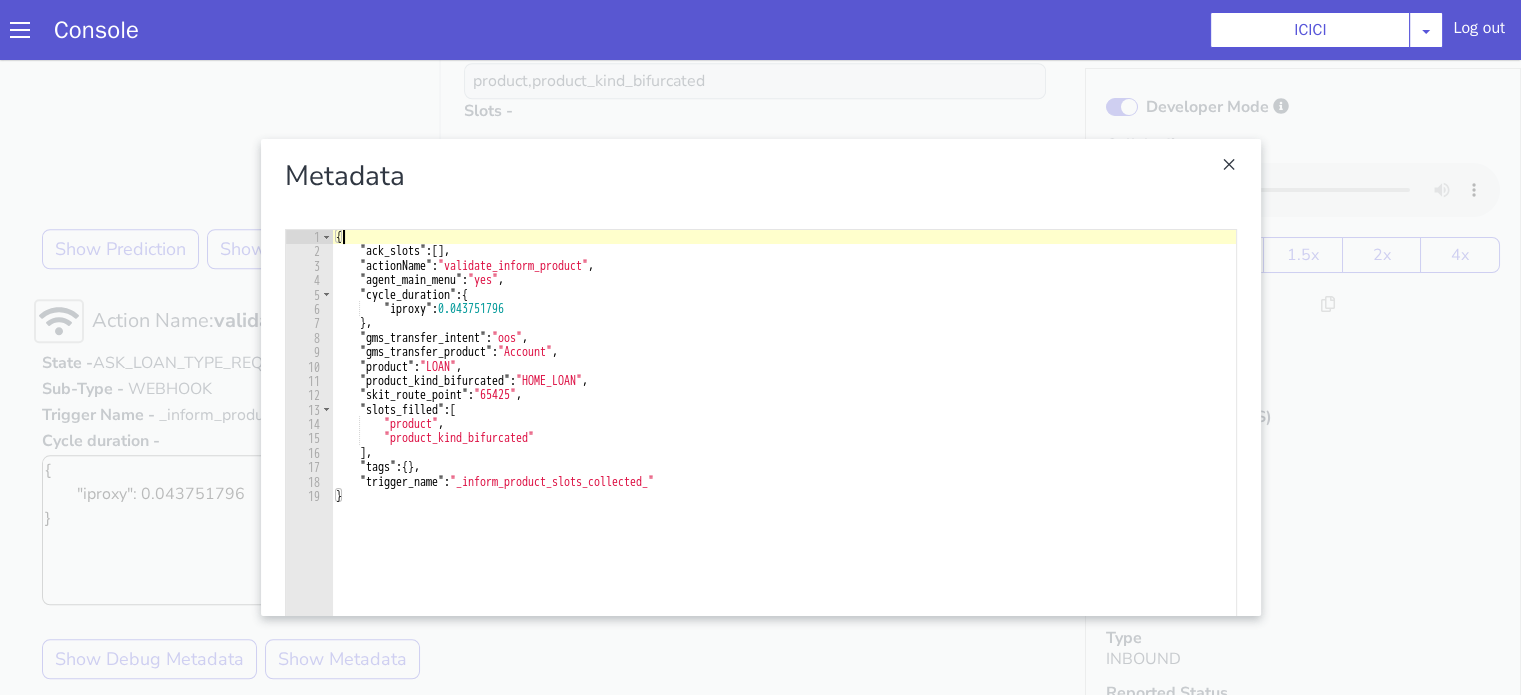 scroll, scrollTop: 1821, scrollLeft: 0, axis: vertical 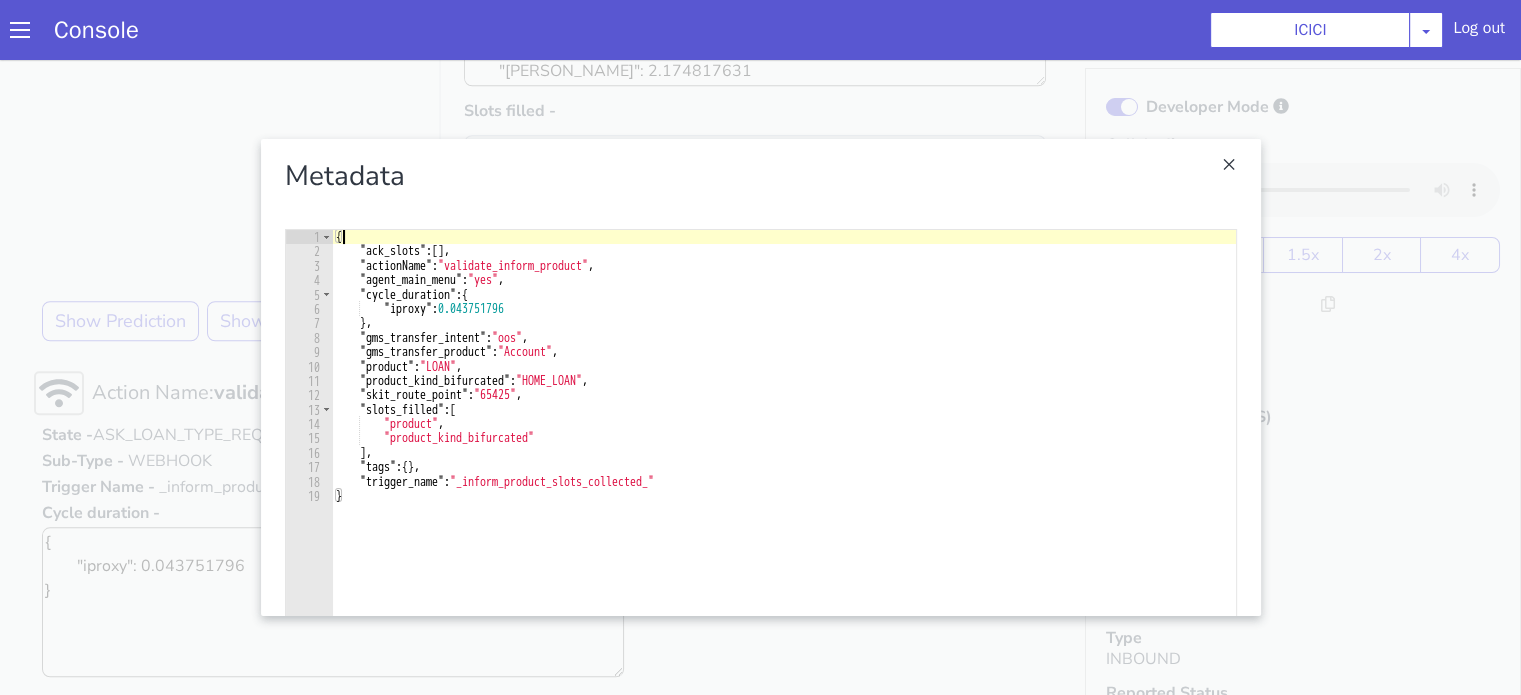 click at bounding box center [2064, 1269] 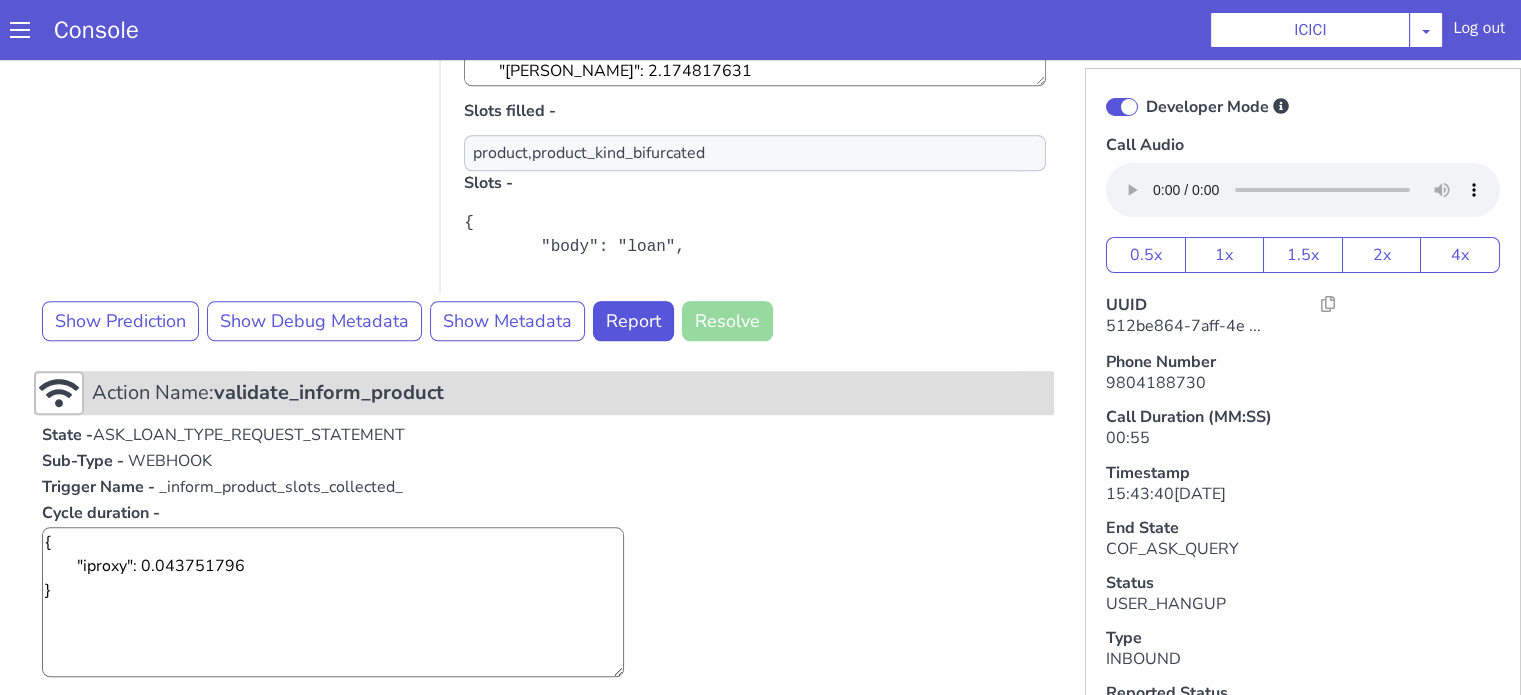 click on "validate_inform_product" at bounding box center [1755, 1146] 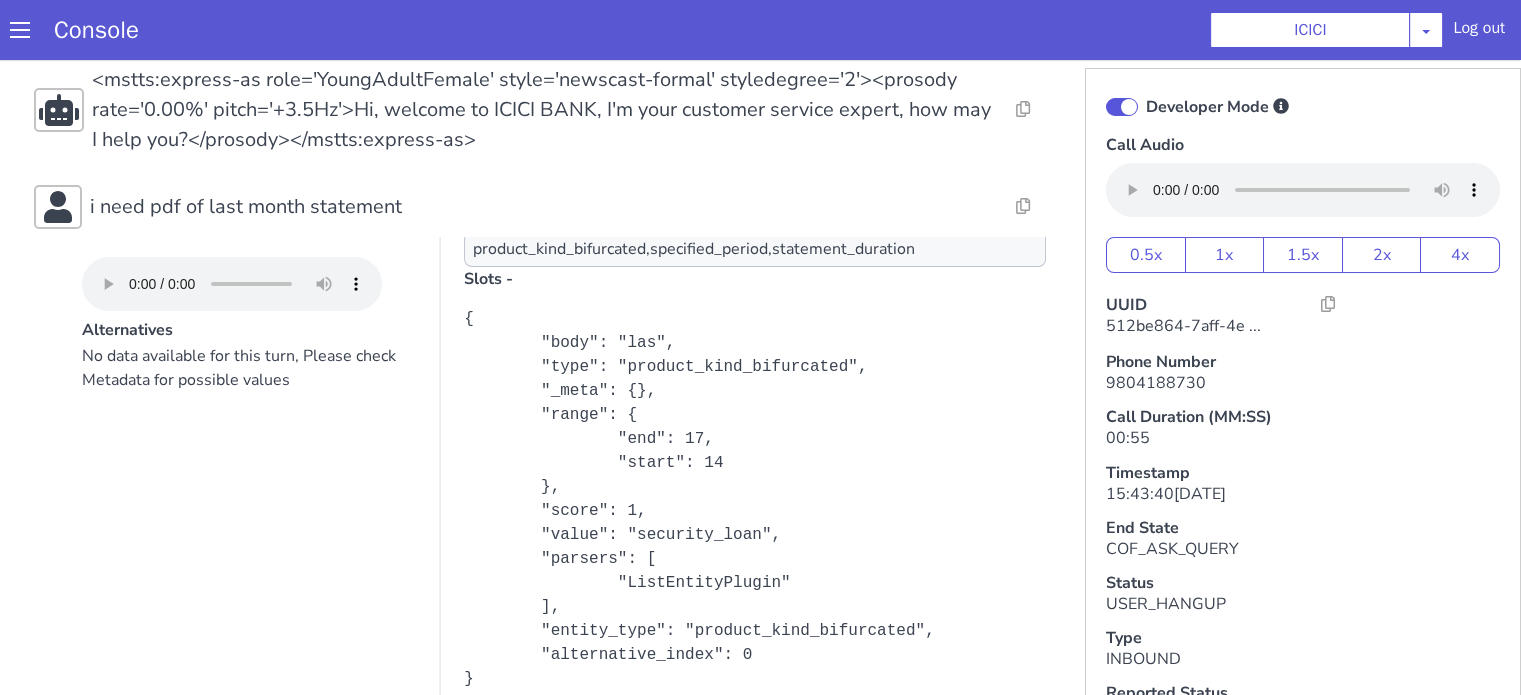 scroll, scrollTop: 185, scrollLeft: 0, axis: vertical 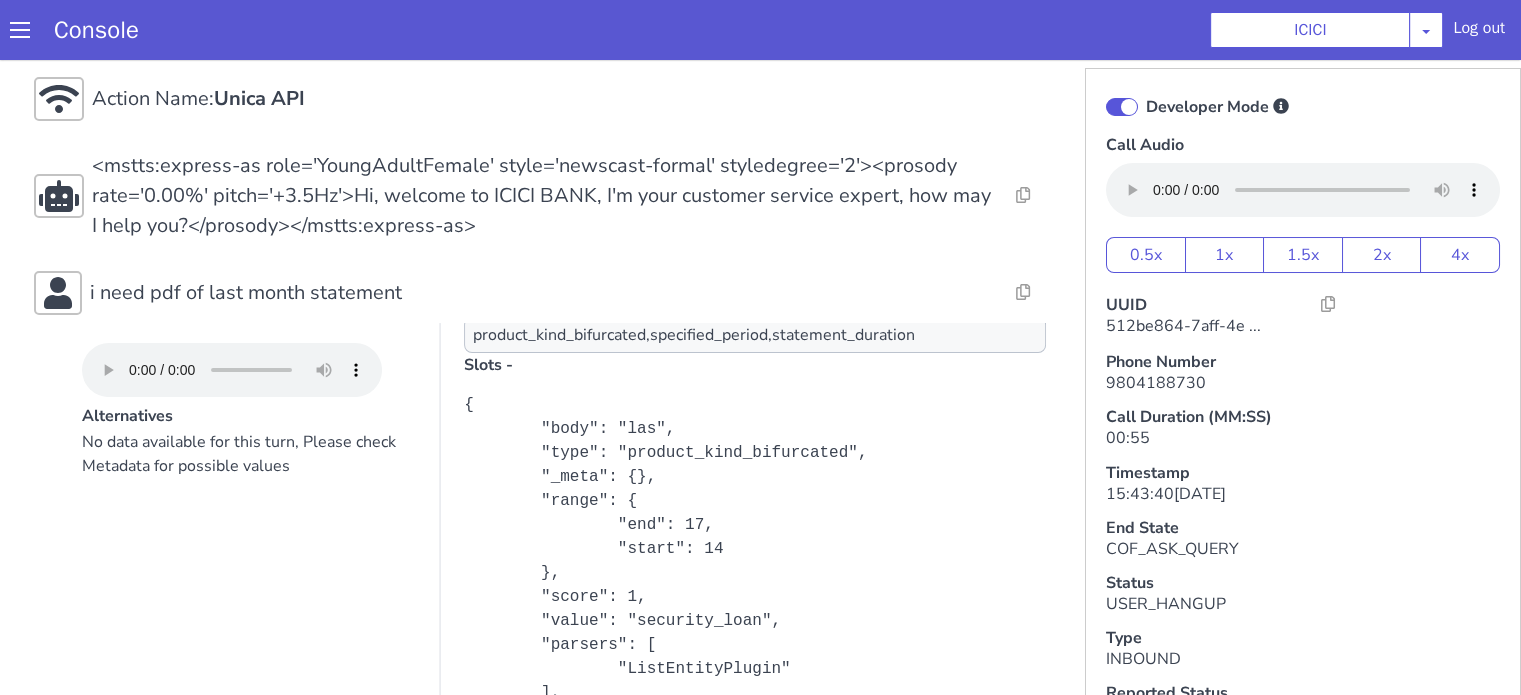click on "Console ICICI AO Smith Airtel DTH Pilot Airtel POC Alice Blue NT Aliceblue American Finance - US Apollo Apollo 24*7 Application - Collections Auto NPS feedback Avaya Devconnect Axis Axis AMC Axis Outbound BAGIC BALIC BALIC Old 2 Bajaj Autofinance Bajaj Fin Banking Demo Barbeque Nation Buy Now Pay Later Cars24 Cashe Central Bank of India Charles Tyrwhitt Cholamandalam Finance Consumer Durables Coverfox Covid19 Helpline Credgenics CreditMate DPDzero DUMMY Data collection Demo - Collections Dish TV ERCM Emeritus Eureka Forbes - LQ FFAM360 - US Familiarity Farming_Axis Finaccel Flipkart Flow Templates Fusion Microfinance Giorgos_TestBot Great Learning Grievance Bot HDB Finance HDFC HDFC Ergo HDFC Freedom CC HDFC Life Demo HDFC Securities Hathway Internet Hathway V2 Home Credit IBM IBM Banking Demo ICICI ICICI Bank Outbound ICICI Lombard Persistency ICICI Prudential ICICI securities ICICI_lombard IDFC First Bank IFFCO Tokio Insurance Iffco Tokio Indiamart Indigo IndusInd - Settlement IndusInd CC Insurance Jarvis" at bounding box center [914, 624] 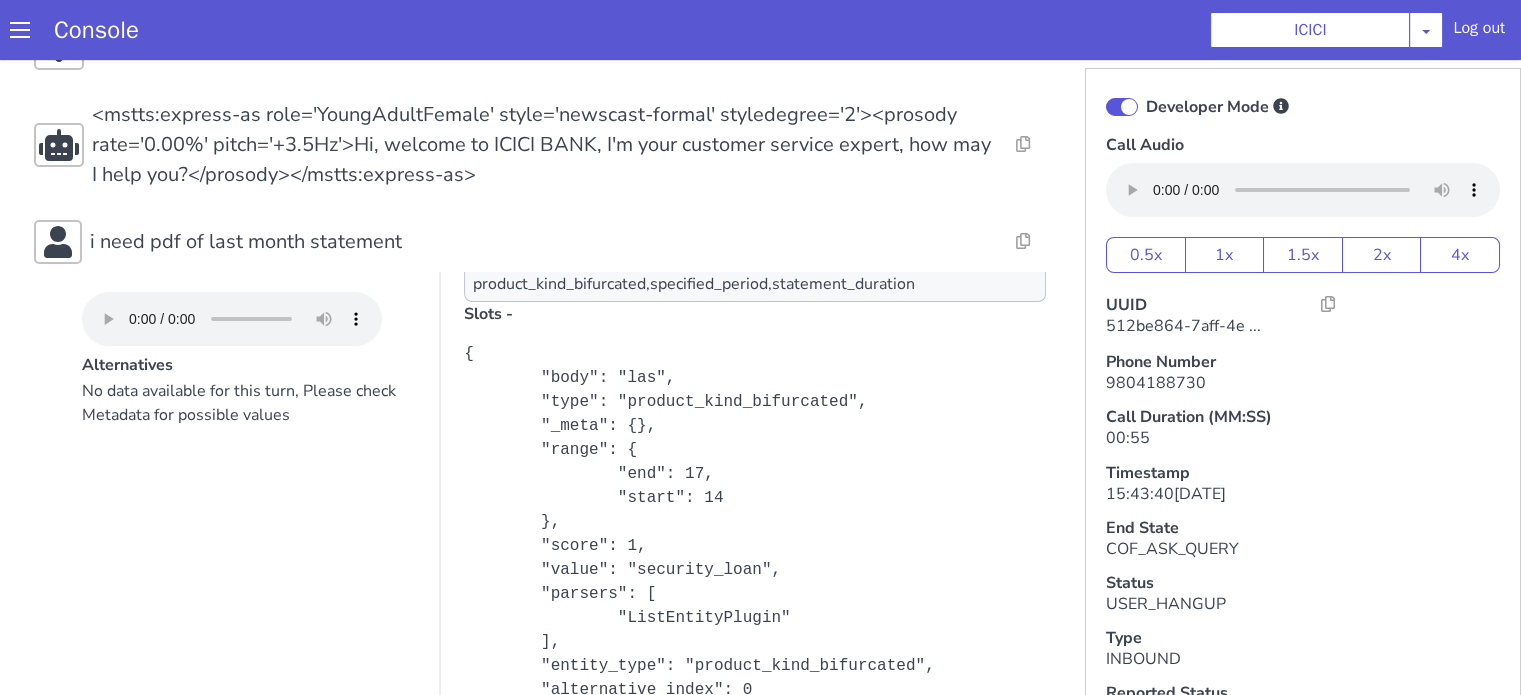scroll, scrollTop: 285, scrollLeft: 0, axis: vertical 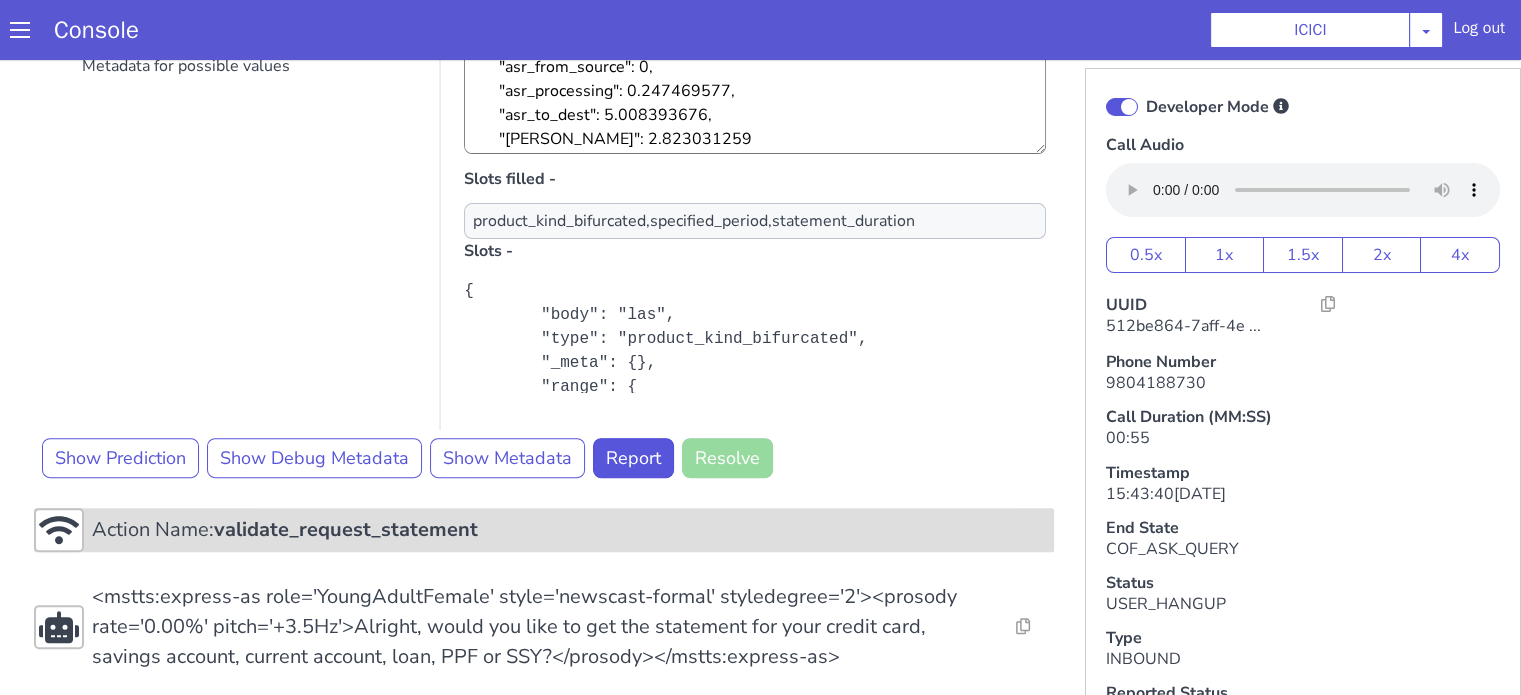 click on "validate_request_statement" at bounding box center (942, 1612) 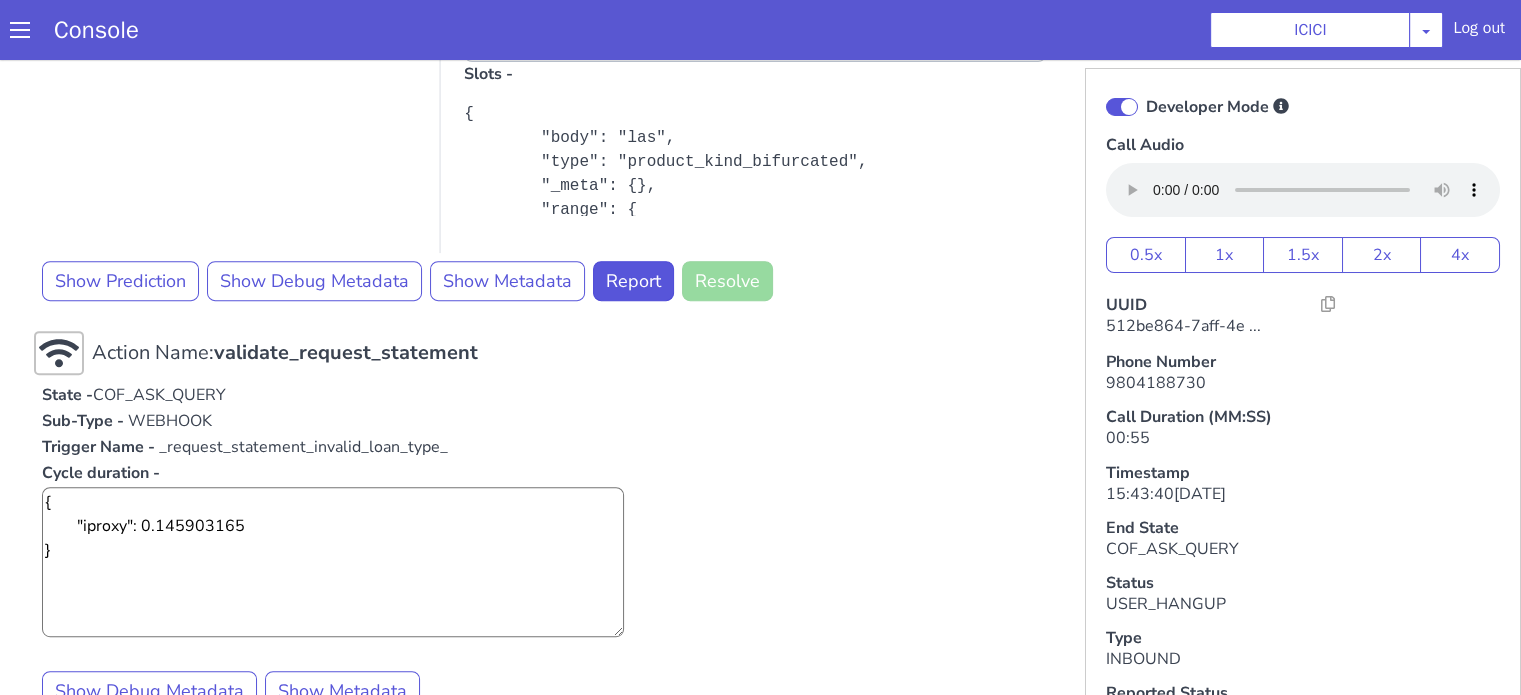 scroll, scrollTop: 885, scrollLeft: 0, axis: vertical 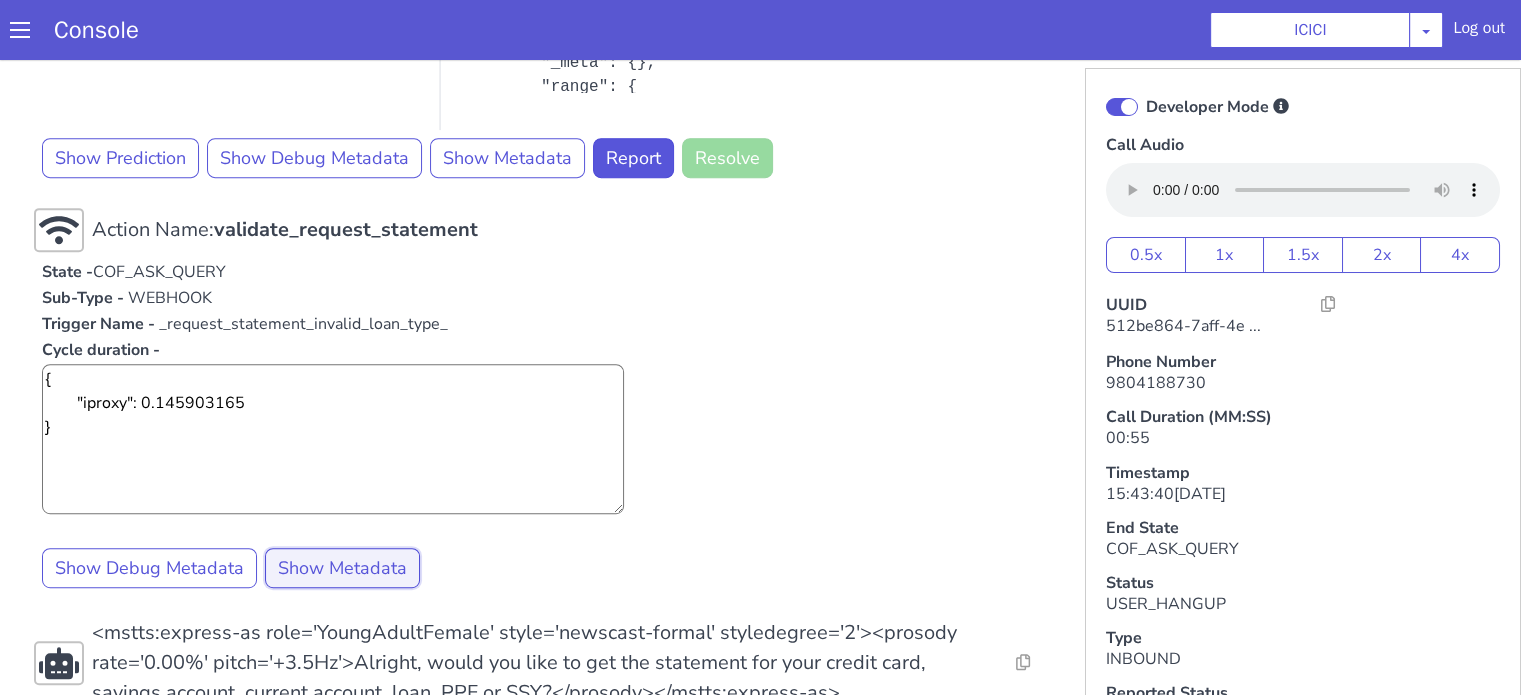 click on "Show Metadata" at bounding box center (293, 790) 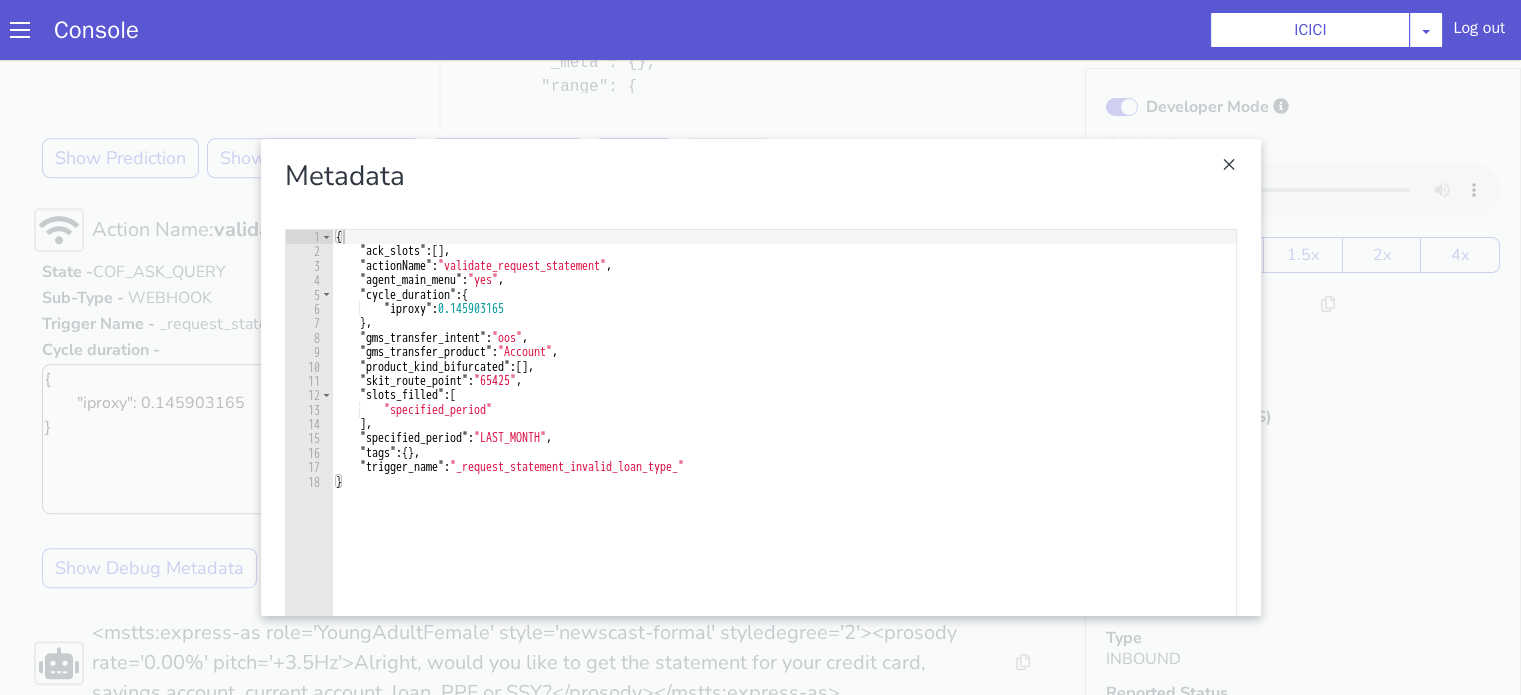 click at bounding box center [1237, 1426] 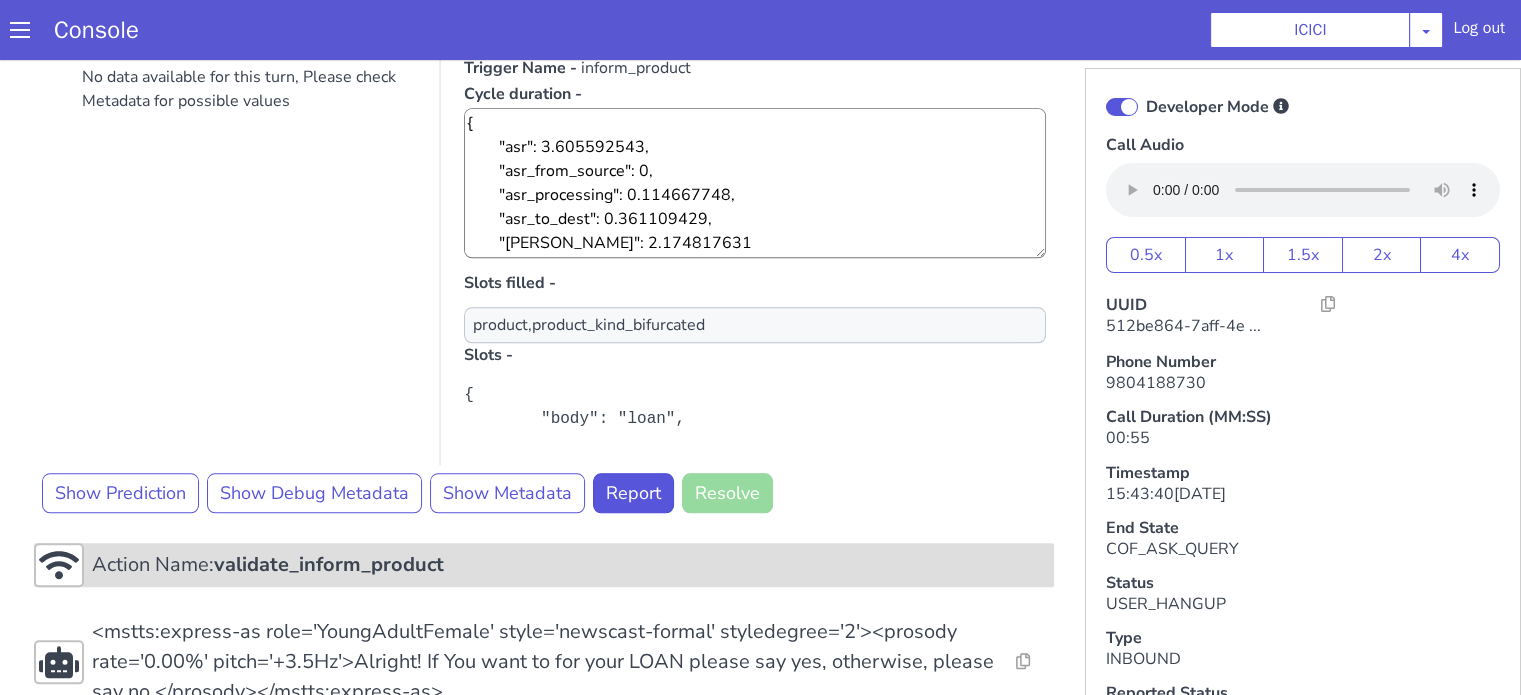 click on "validate_inform_product" at bounding box center [806, 1613] 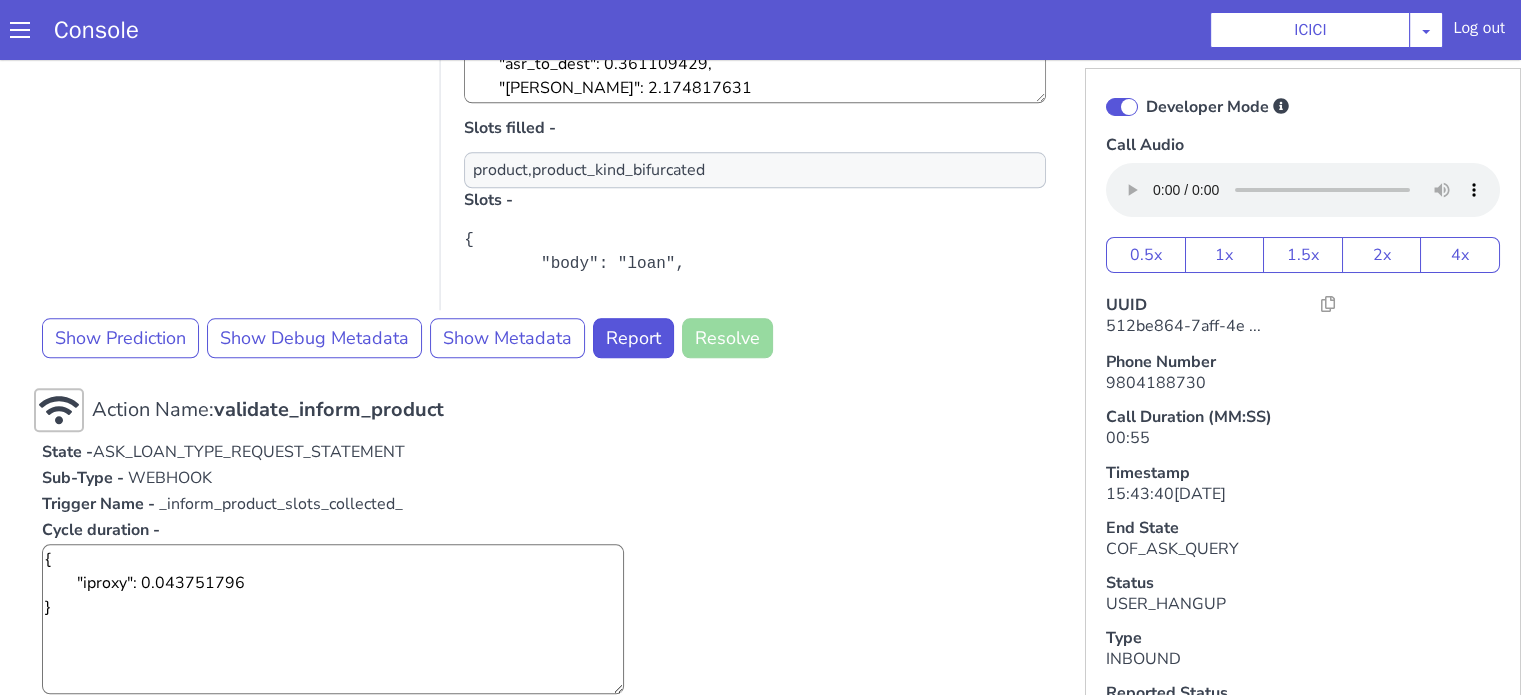 scroll, scrollTop: 2285, scrollLeft: 0, axis: vertical 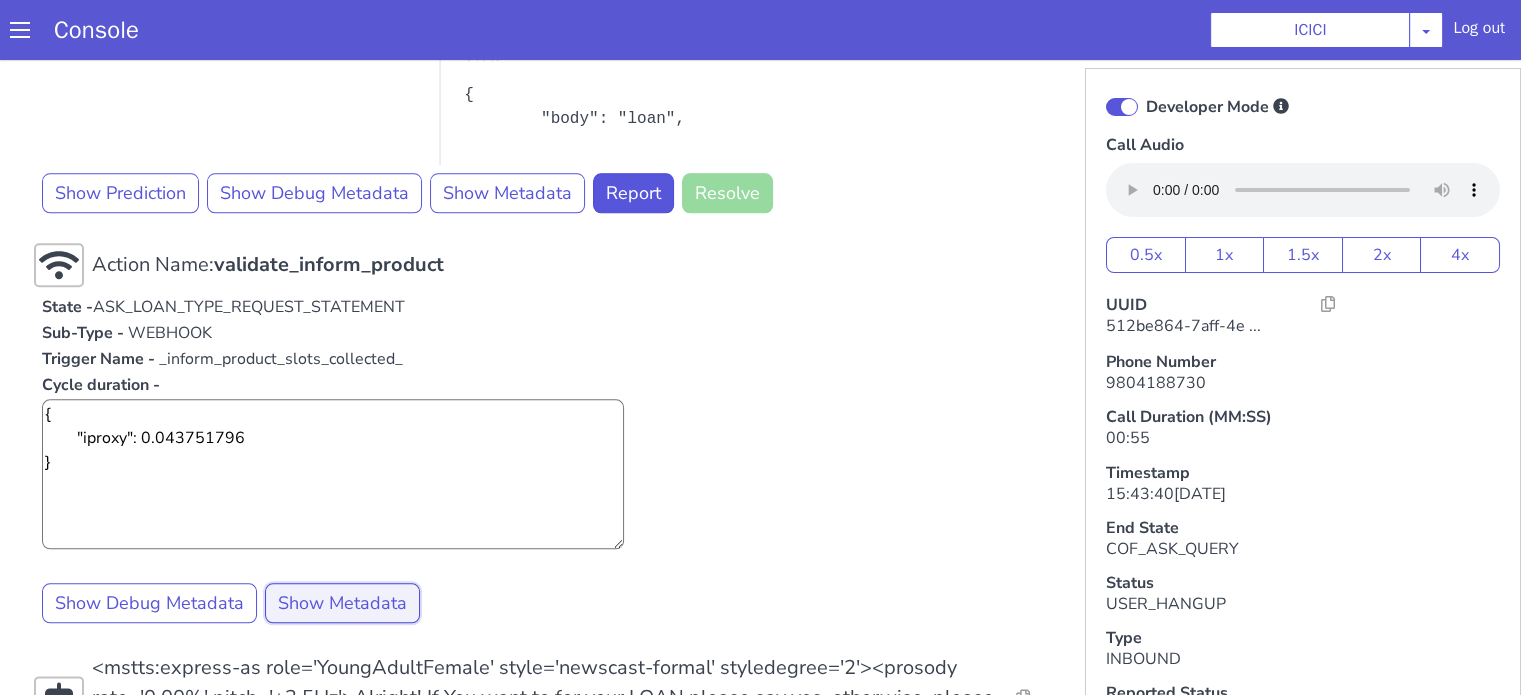 click on "Show Metadata" at bounding box center (877, 1671) 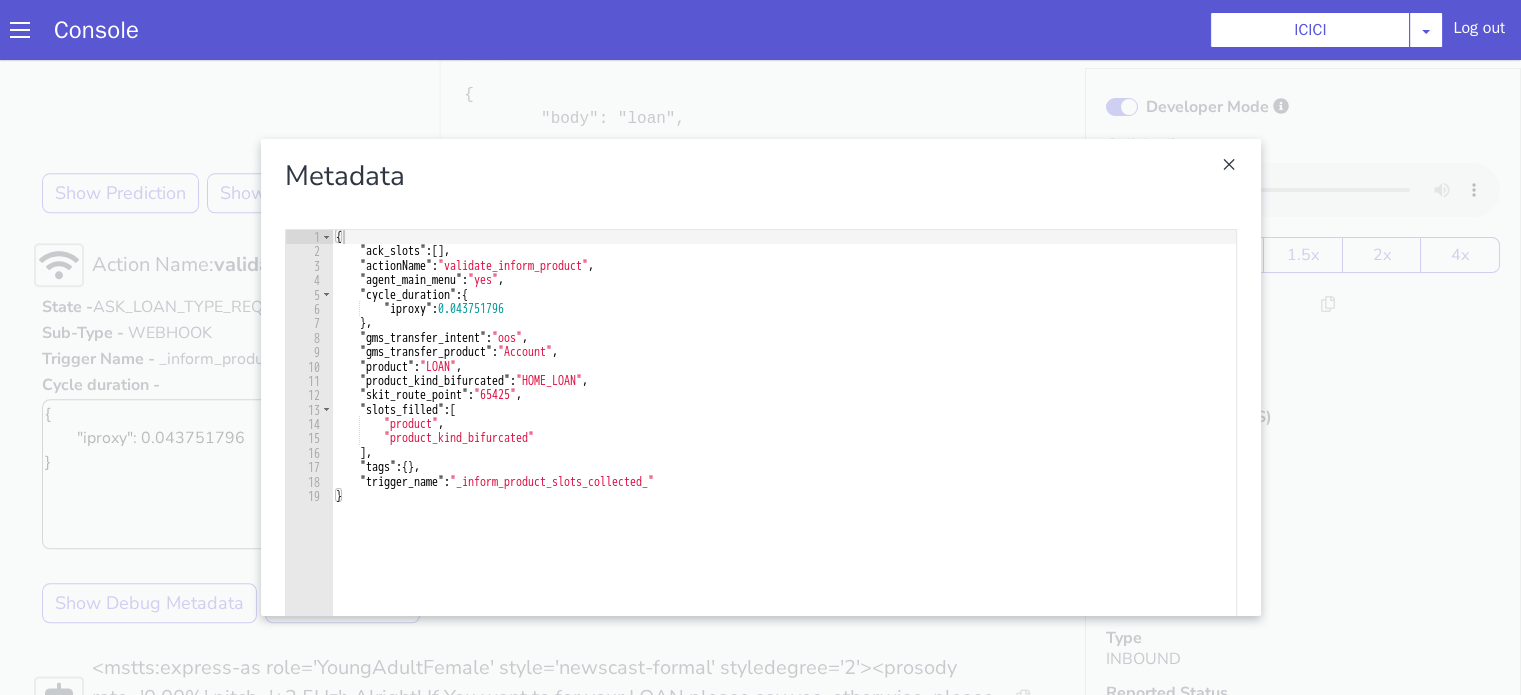 click at bounding box center [1133, 1379] 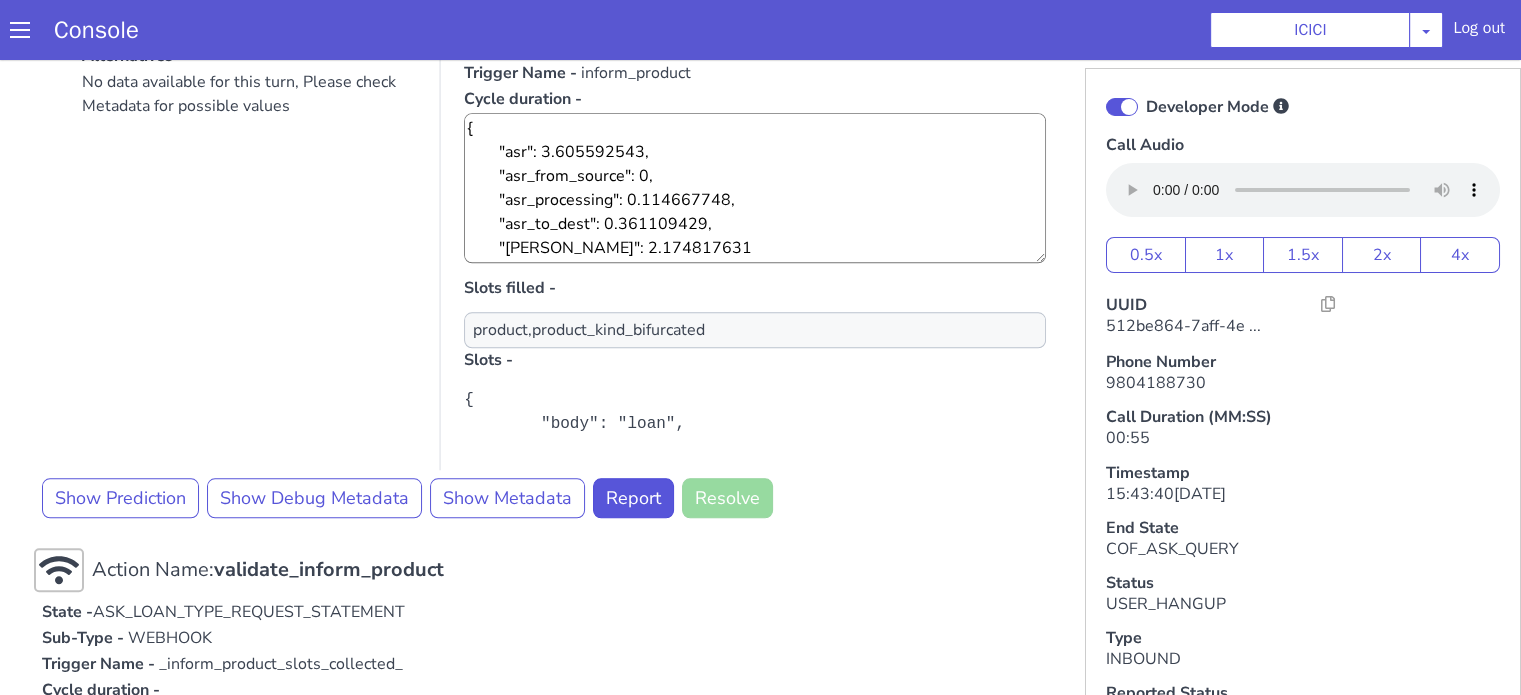 scroll, scrollTop: 1785, scrollLeft: 0, axis: vertical 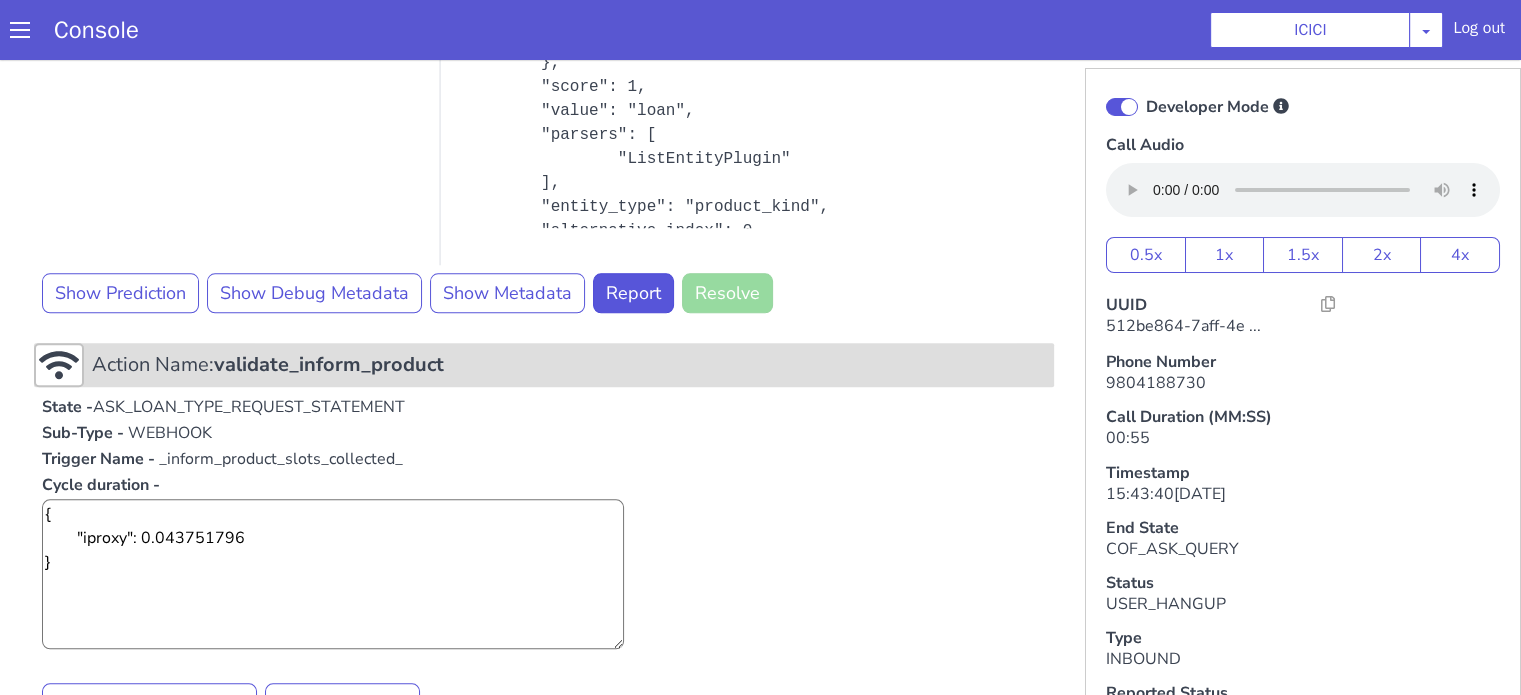 click on "validate_inform_product" at bounding box center (471, 1179) 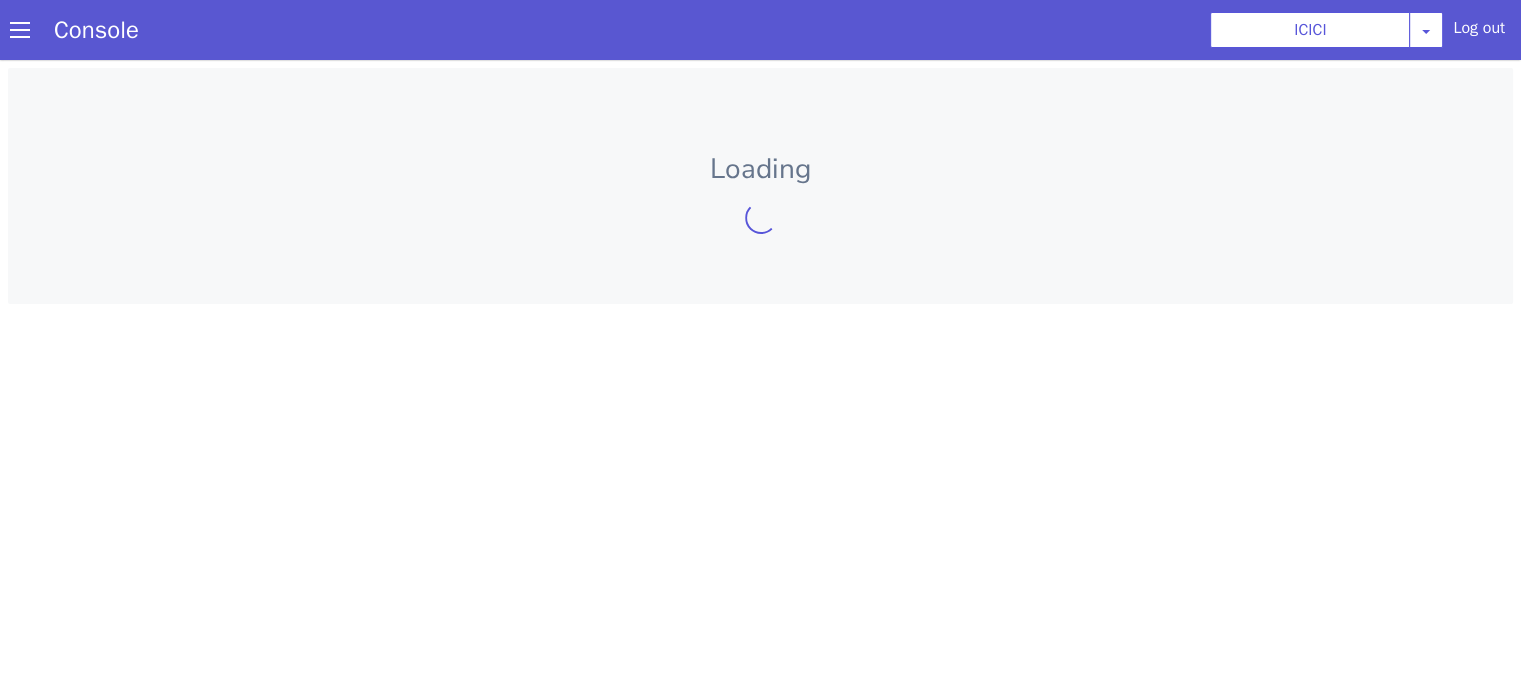 scroll, scrollTop: 0, scrollLeft: 0, axis: both 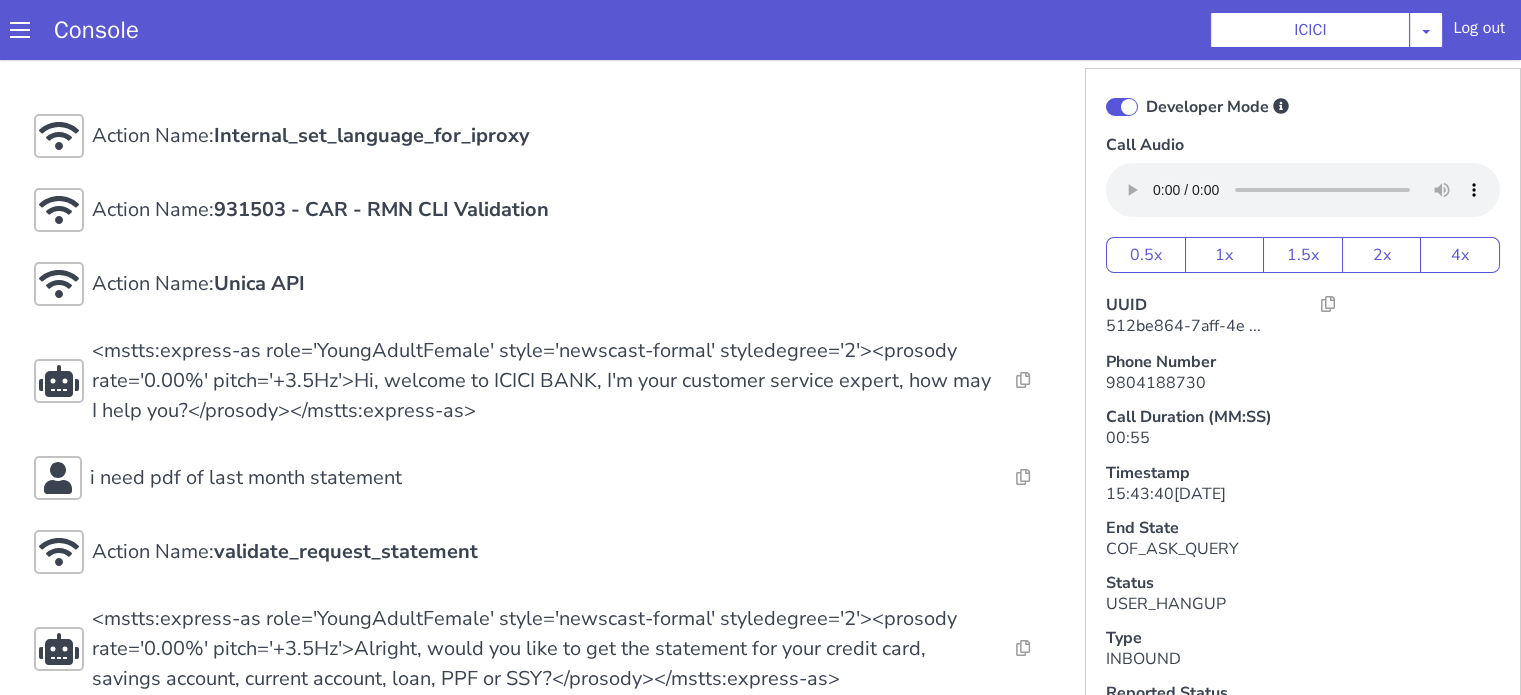 click at bounding box center (1256, -123) 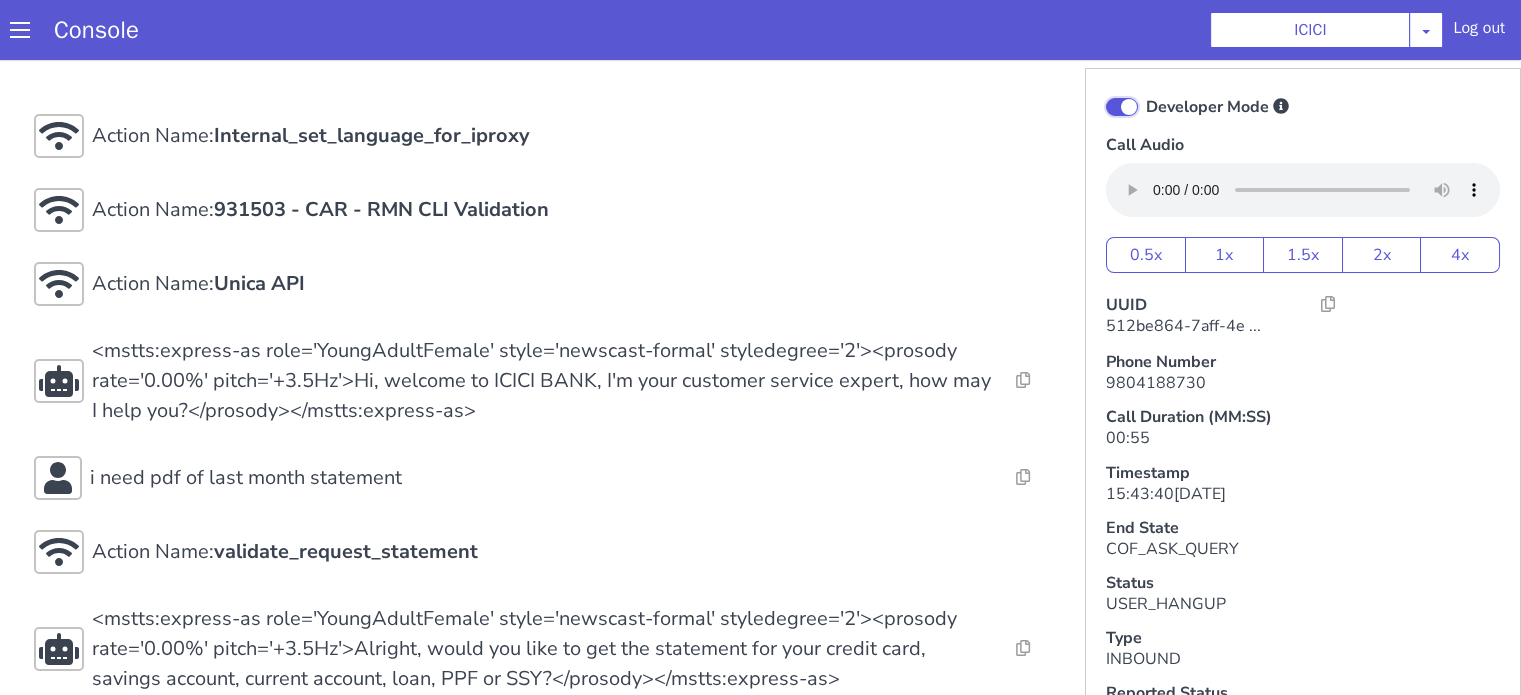click on "Developer Mode" at bounding box center (1279, -136) 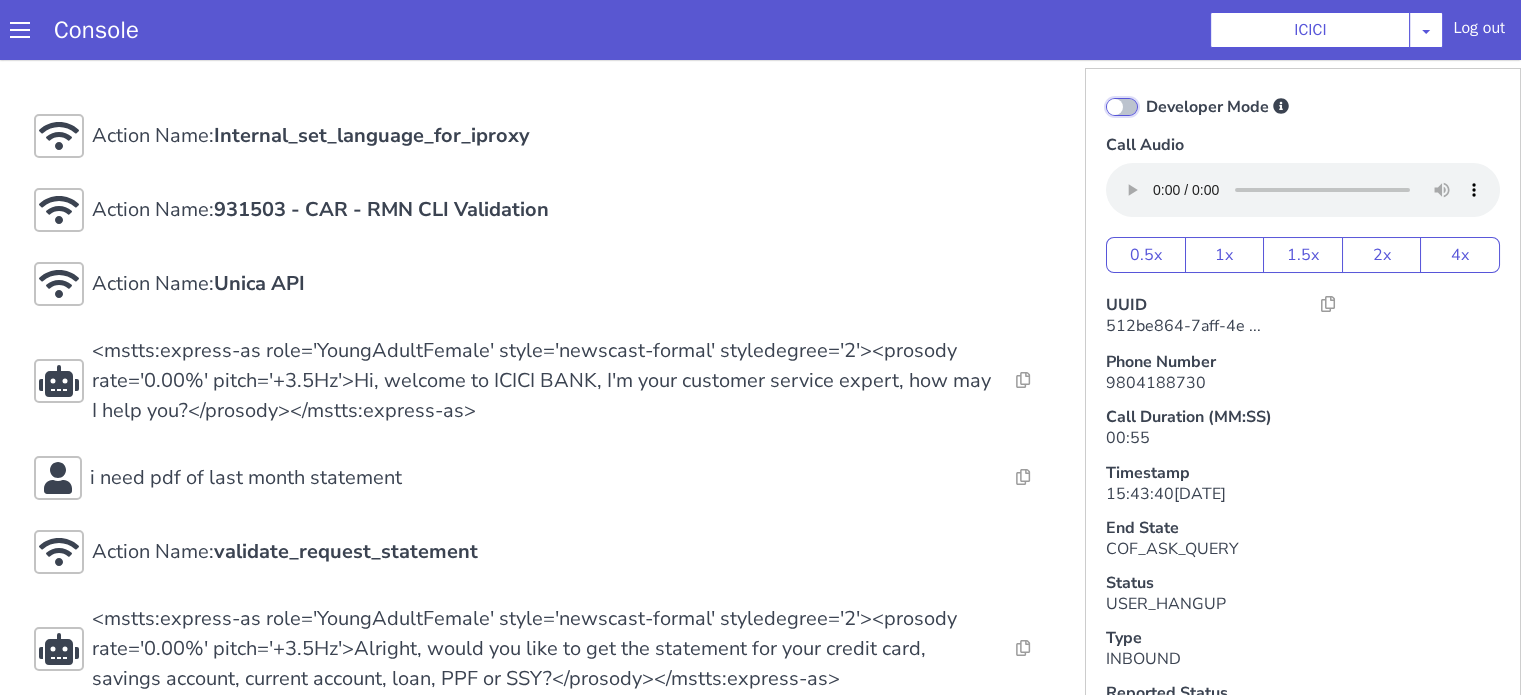 checkbox on "false" 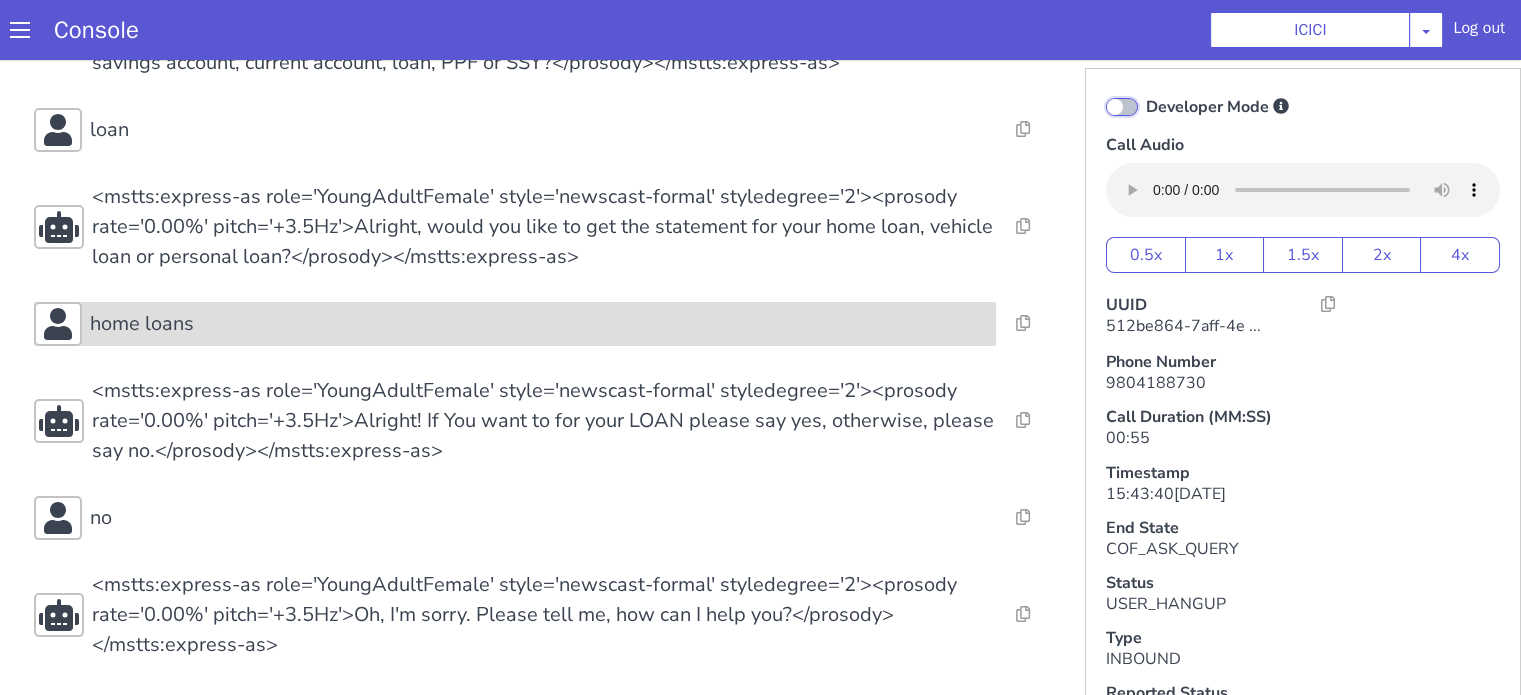 scroll, scrollTop: 5, scrollLeft: 0, axis: vertical 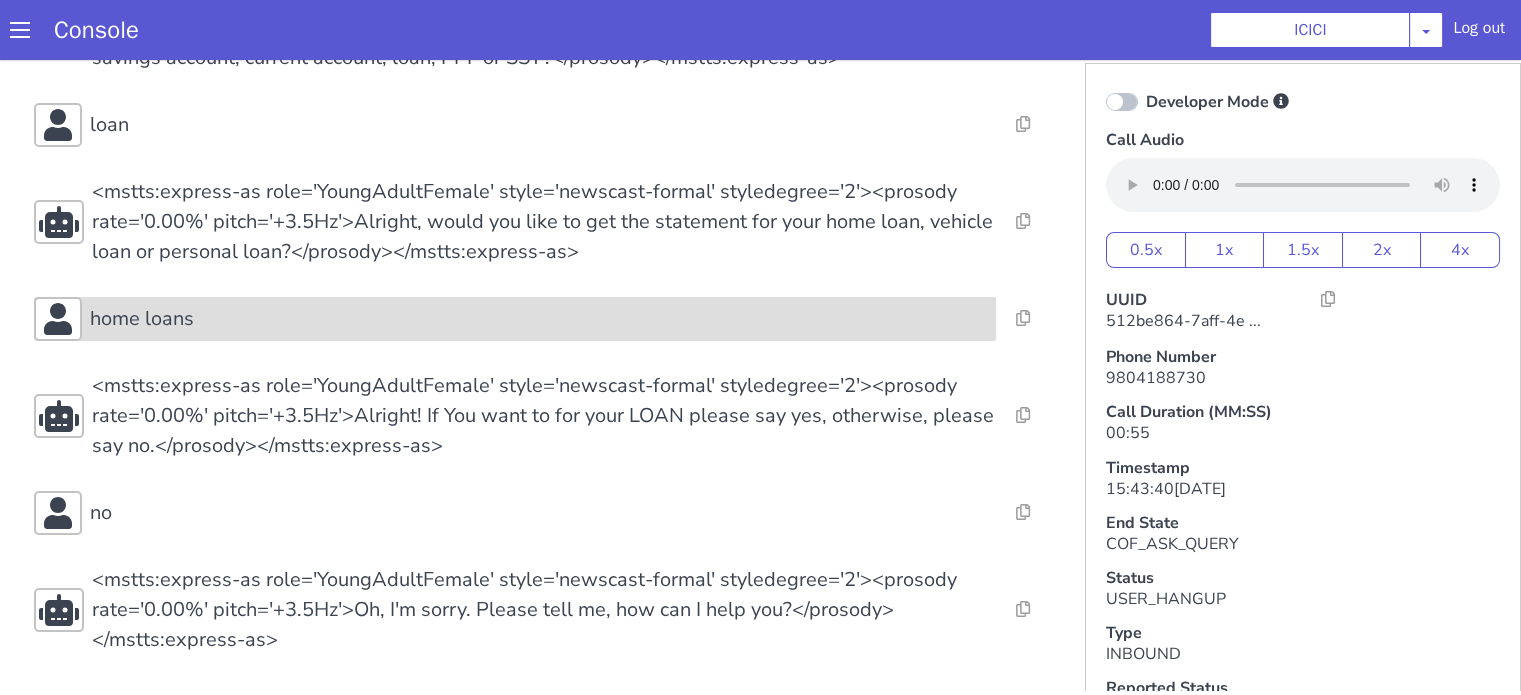 click on "home loans" at bounding box center [761, -3] 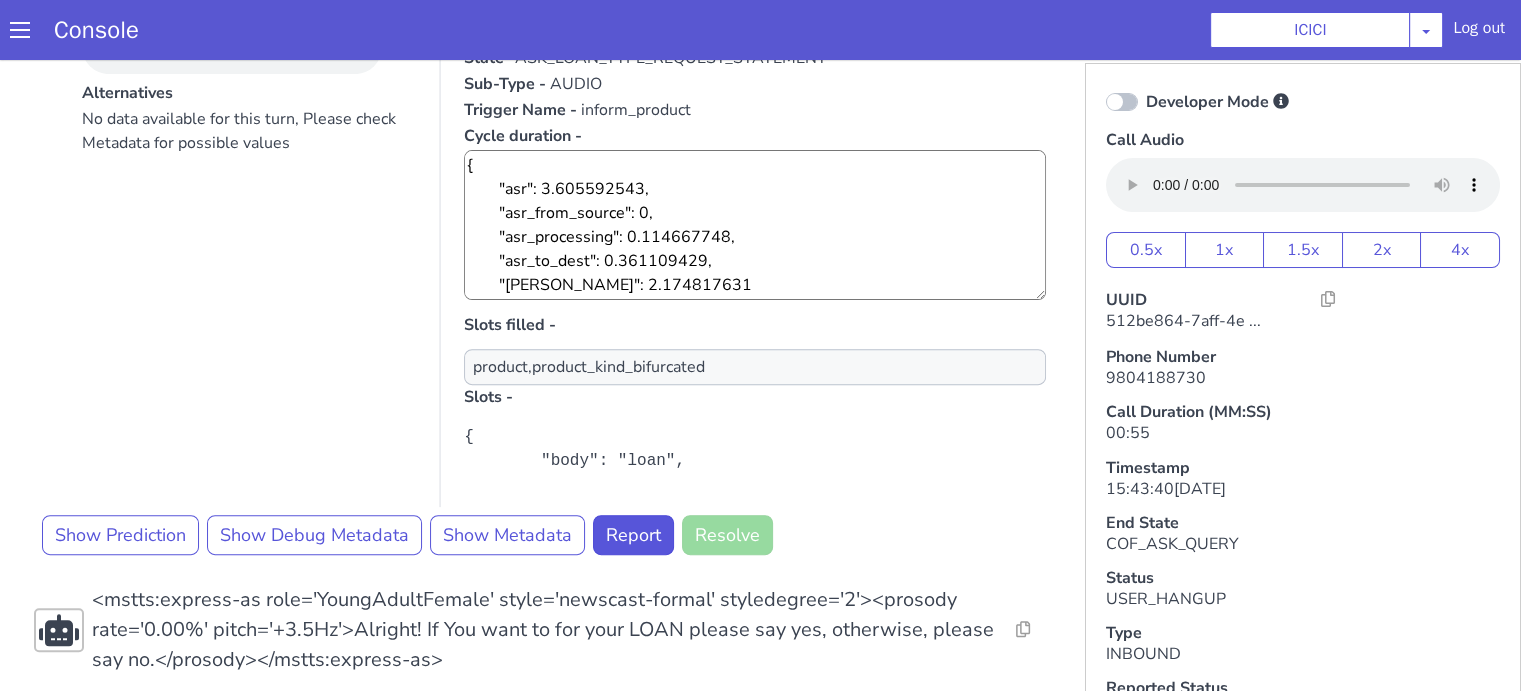 scroll, scrollTop: 720, scrollLeft: 0, axis: vertical 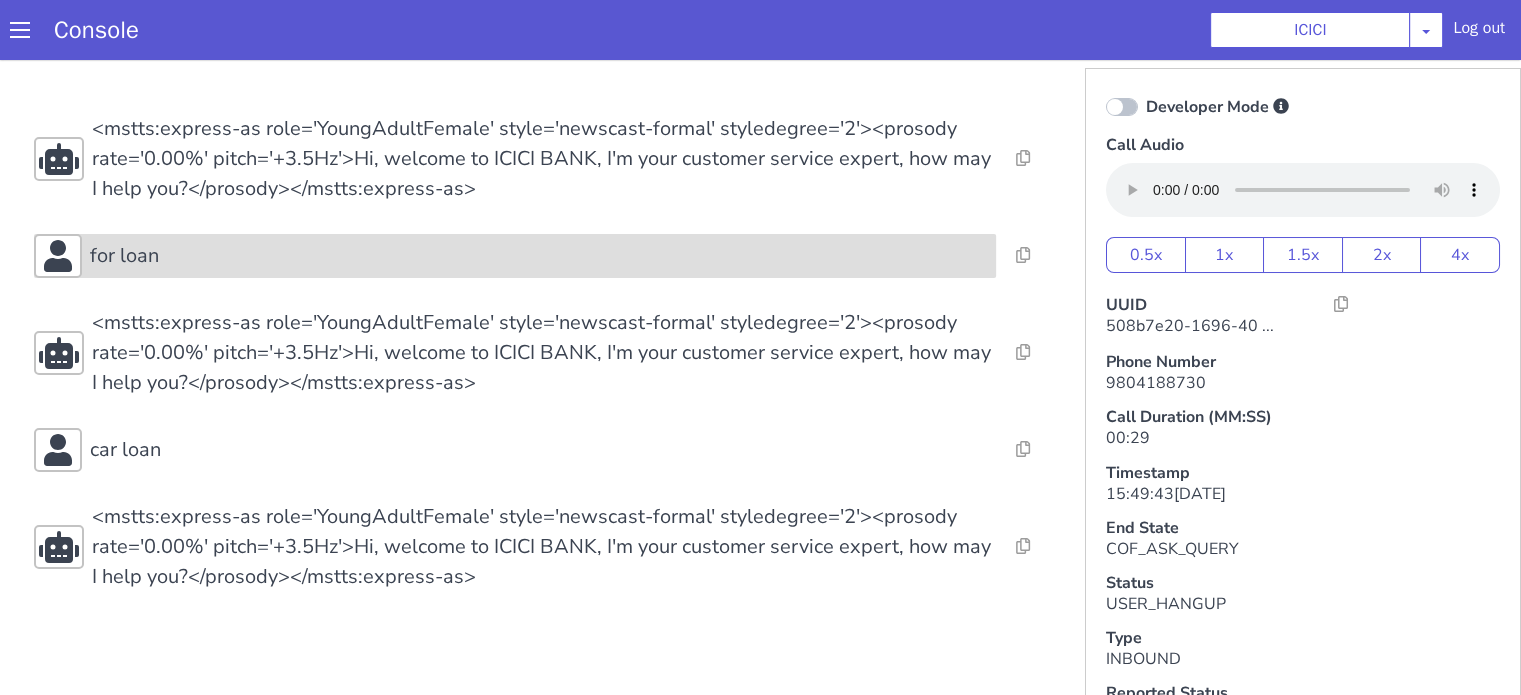 click on "for loan" at bounding box center [1703, 1249] 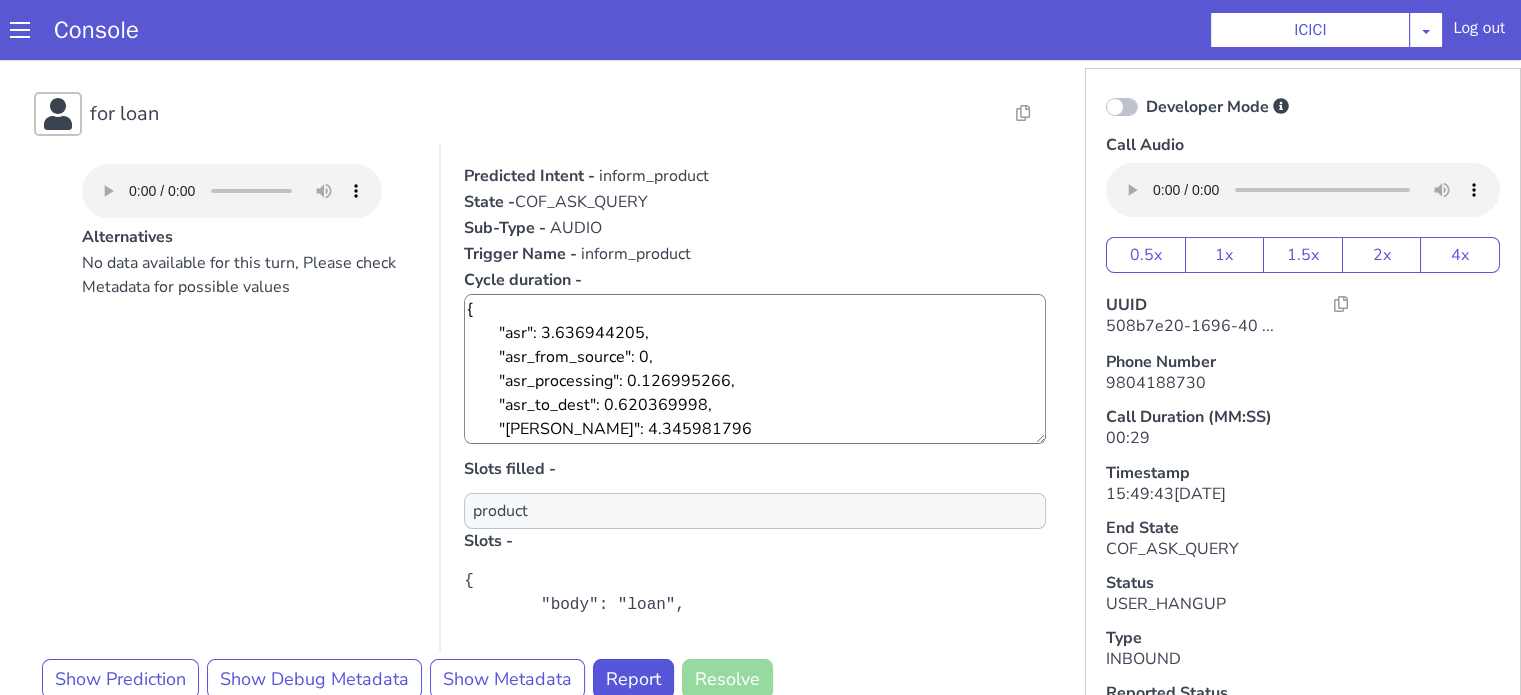 scroll, scrollTop: 300, scrollLeft: 0, axis: vertical 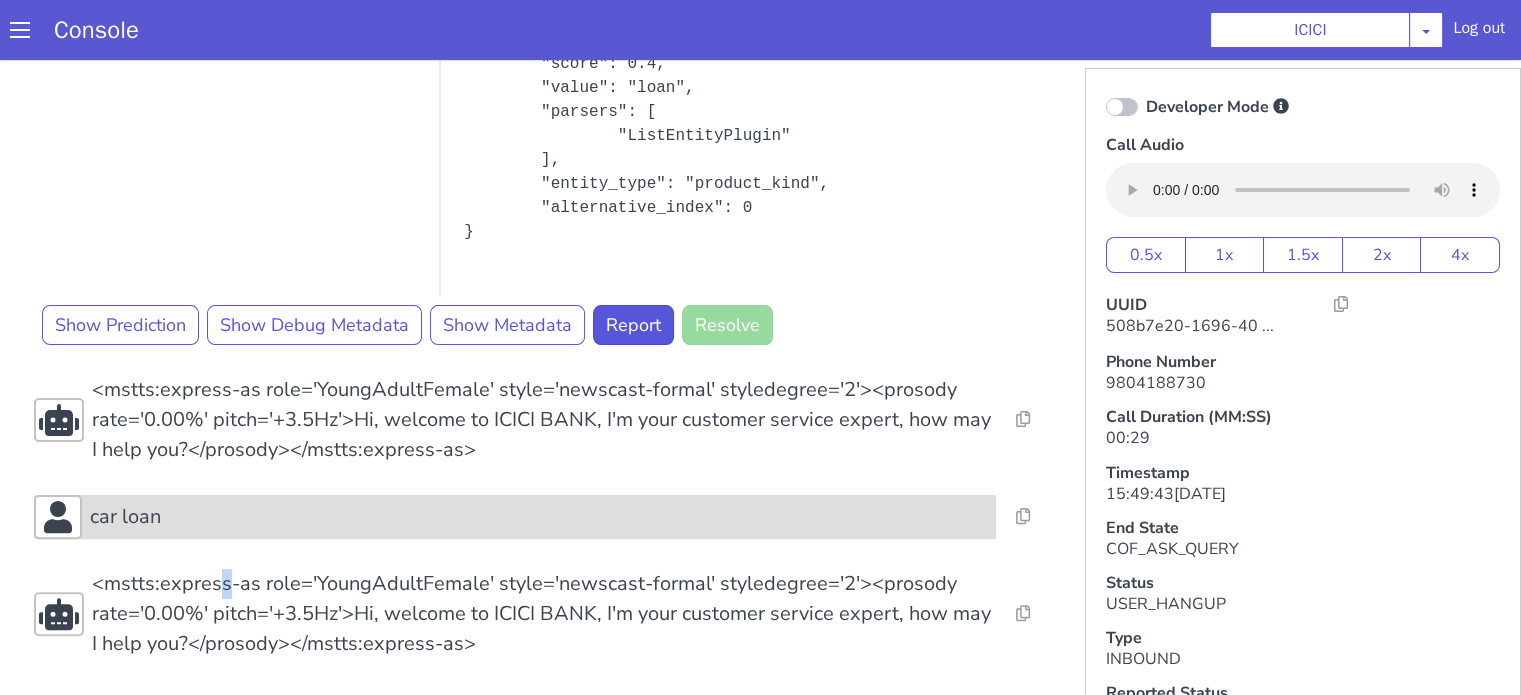 drag, startPoint x: 502, startPoint y: 193, endPoint x: 480, endPoint y: 135, distance: 62.03225 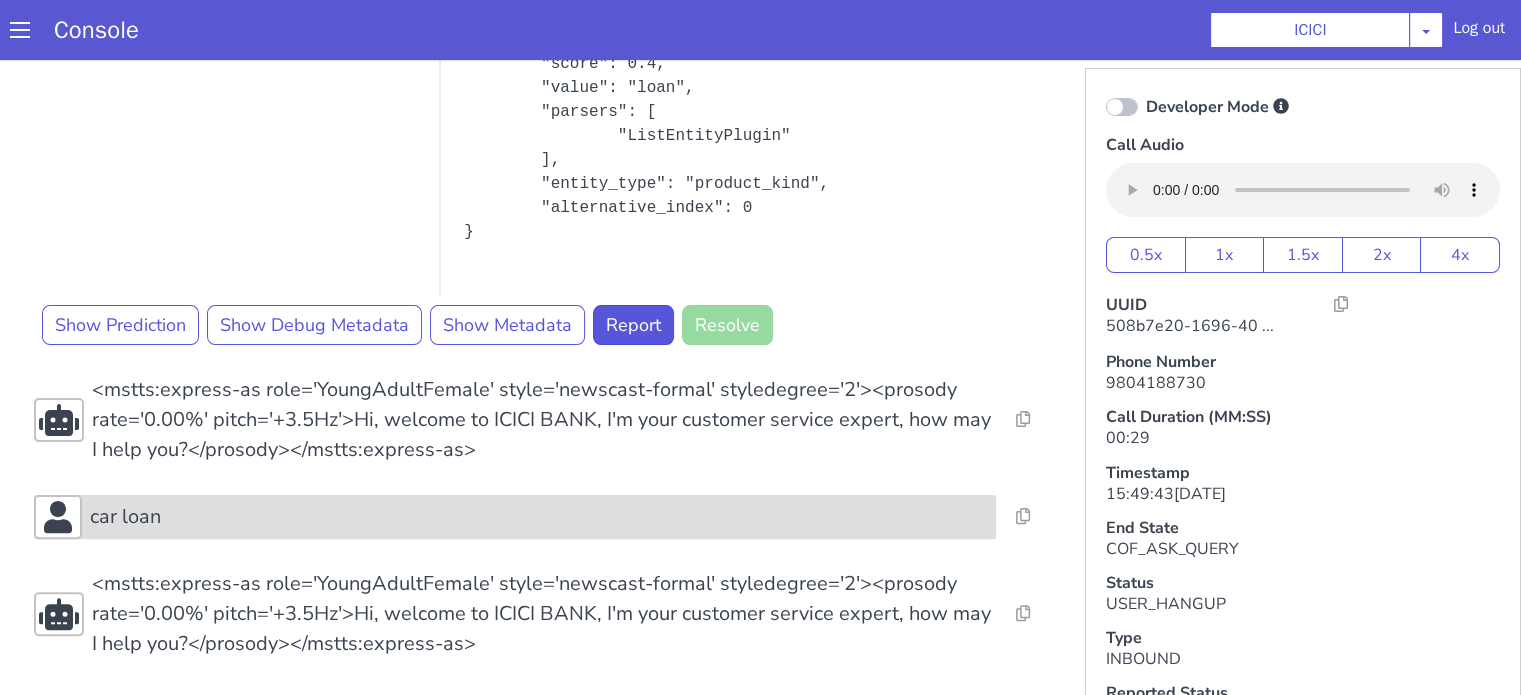 click on "car loan" at bounding box center (1110, 9) 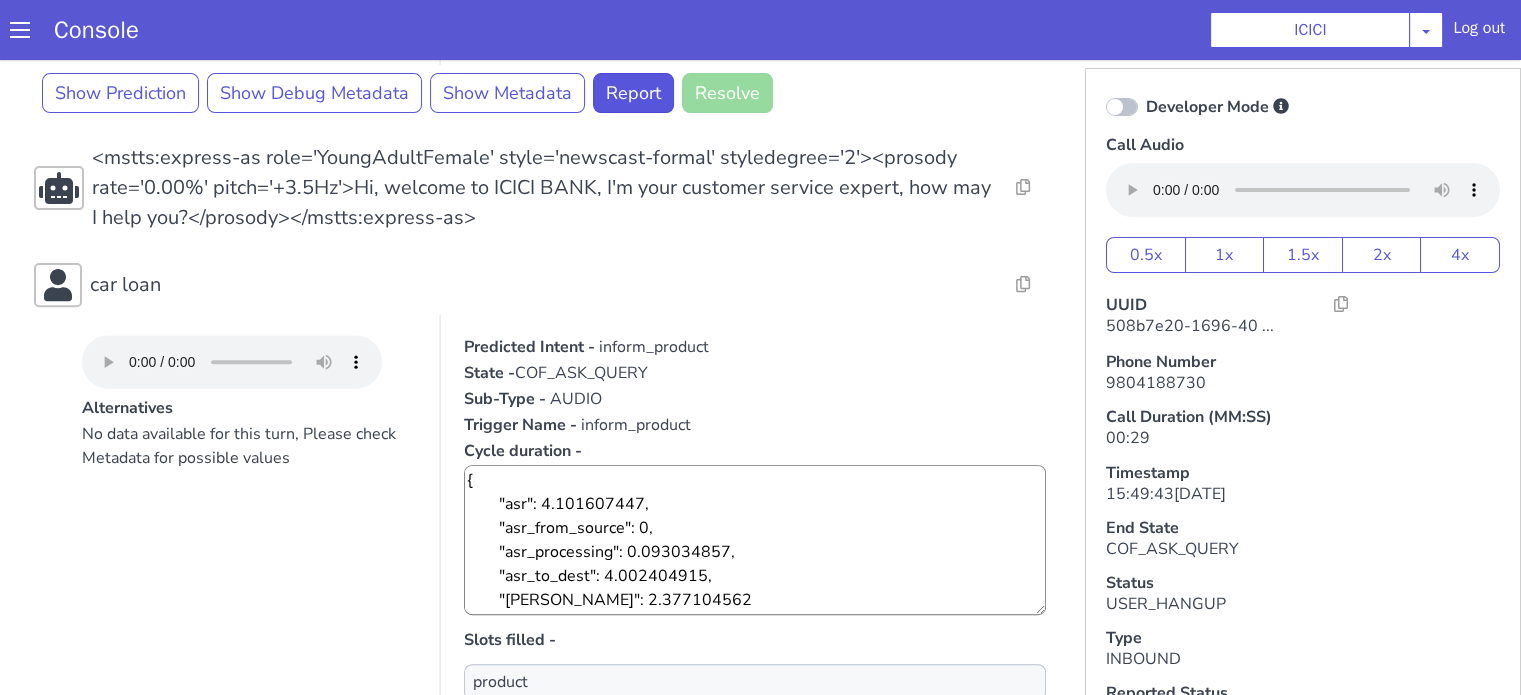 scroll, scrollTop: 896, scrollLeft: 0, axis: vertical 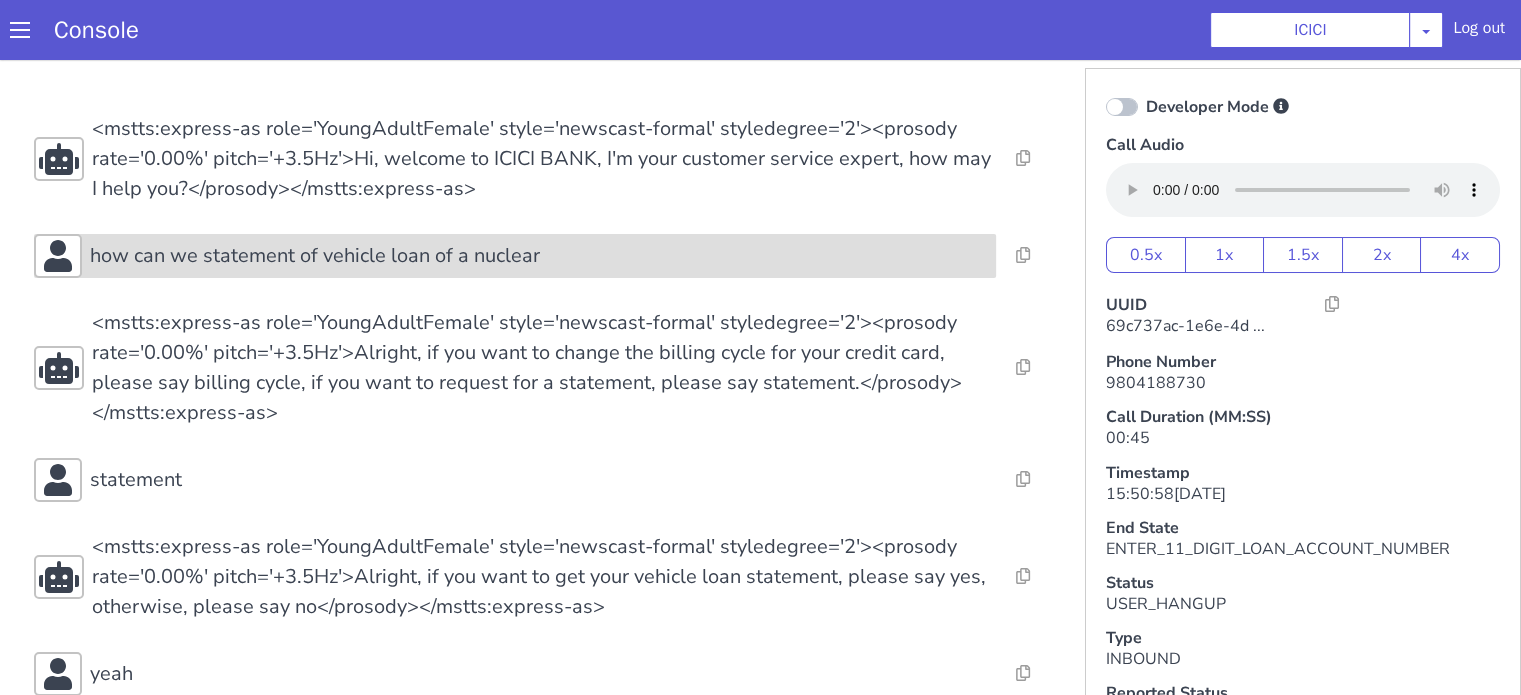 click on "how can we statement of vehicle loan of a nuclear" at bounding box center (315, 256) 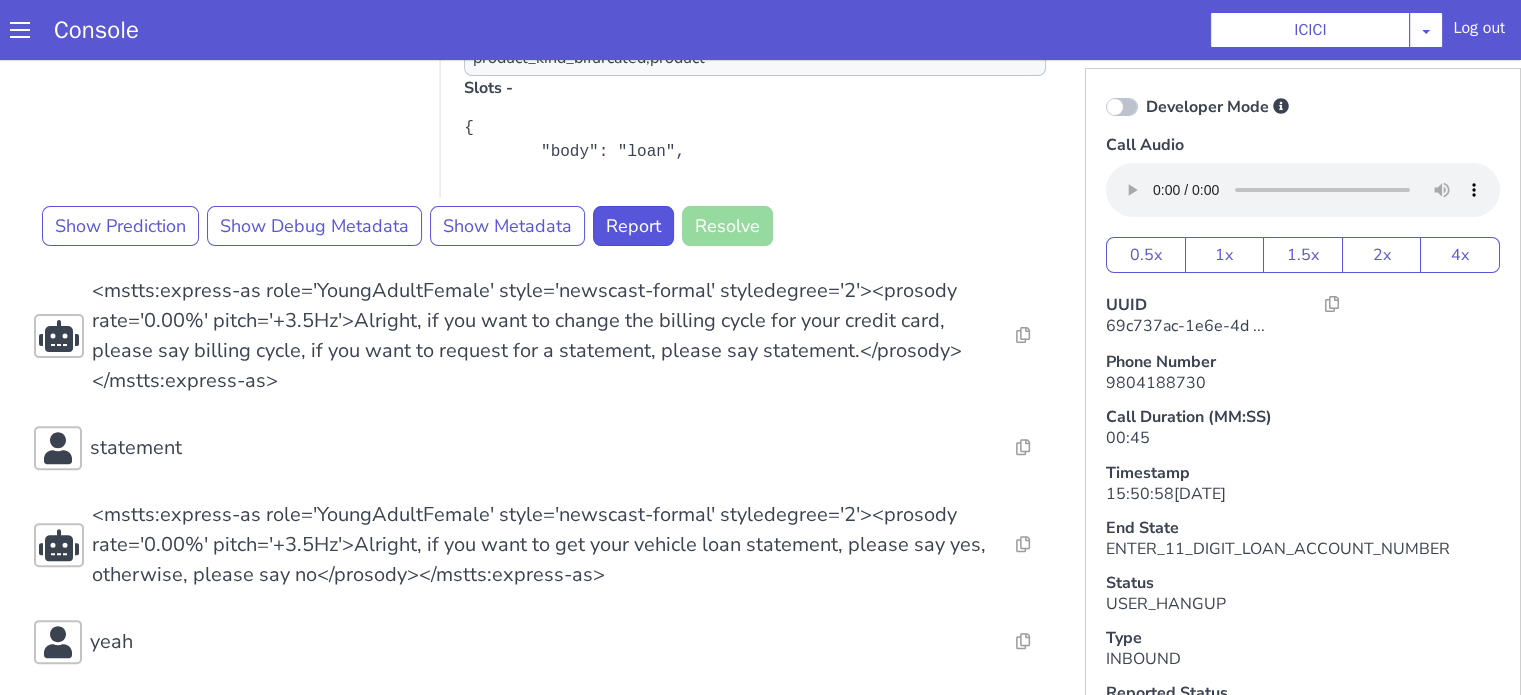 scroll, scrollTop: 500, scrollLeft: 0, axis: vertical 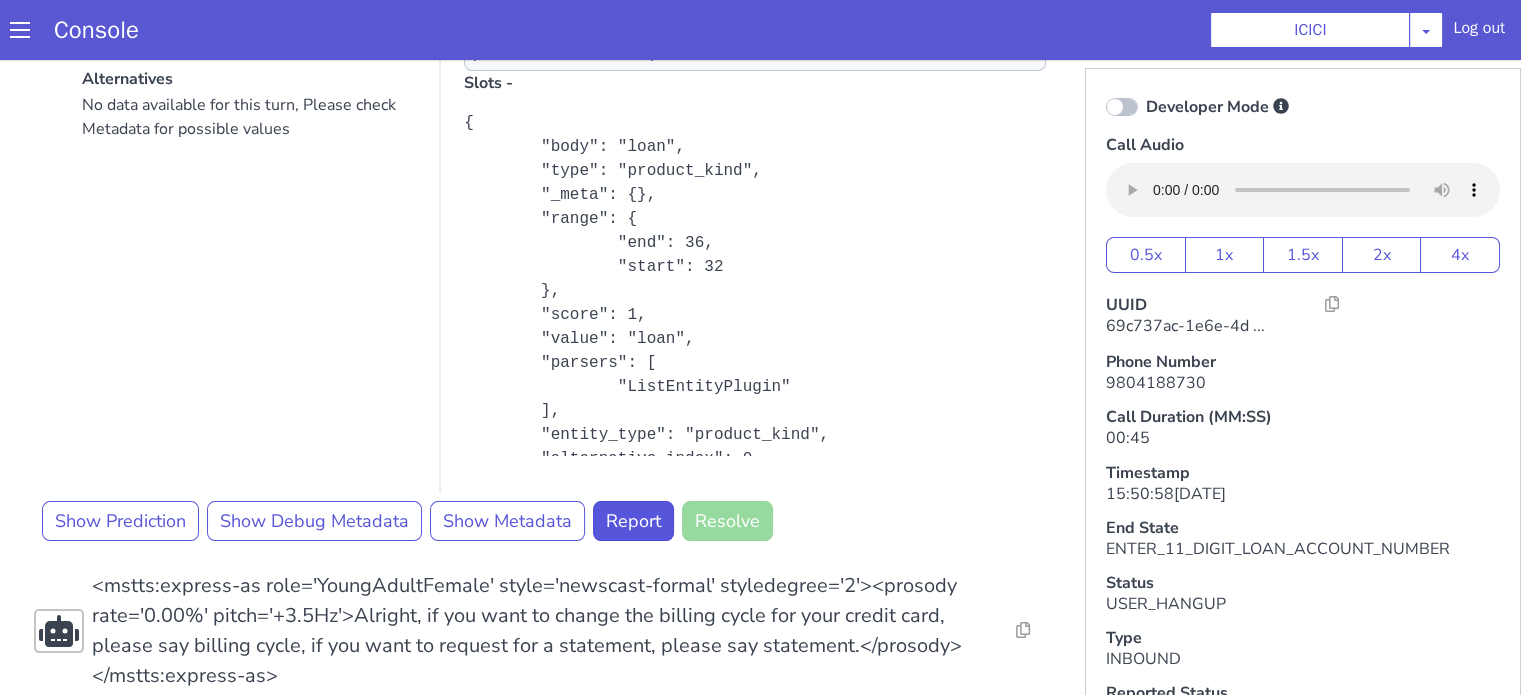 click on "No data available for this turn, Please check Metadata for possible values" at bounding box center (249, 293) 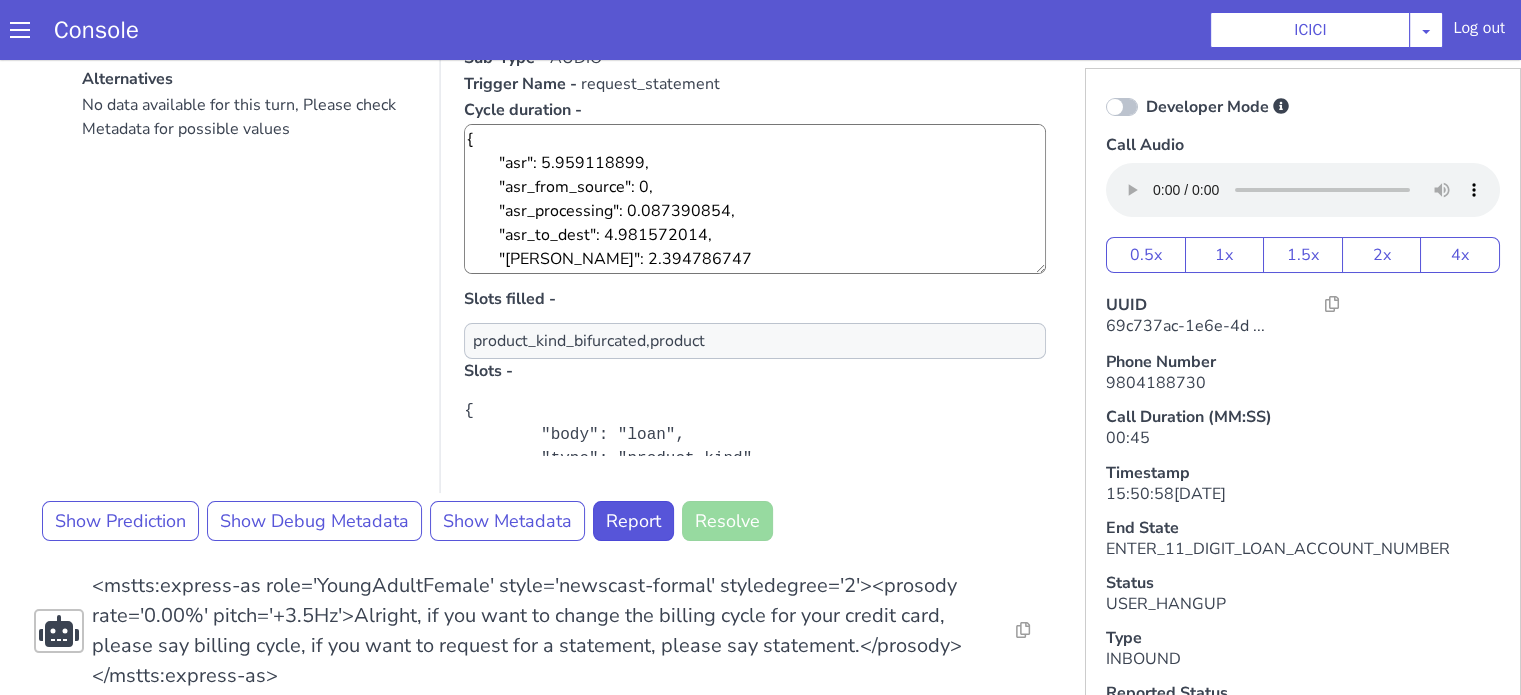 scroll, scrollTop: 0, scrollLeft: 0, axis: both 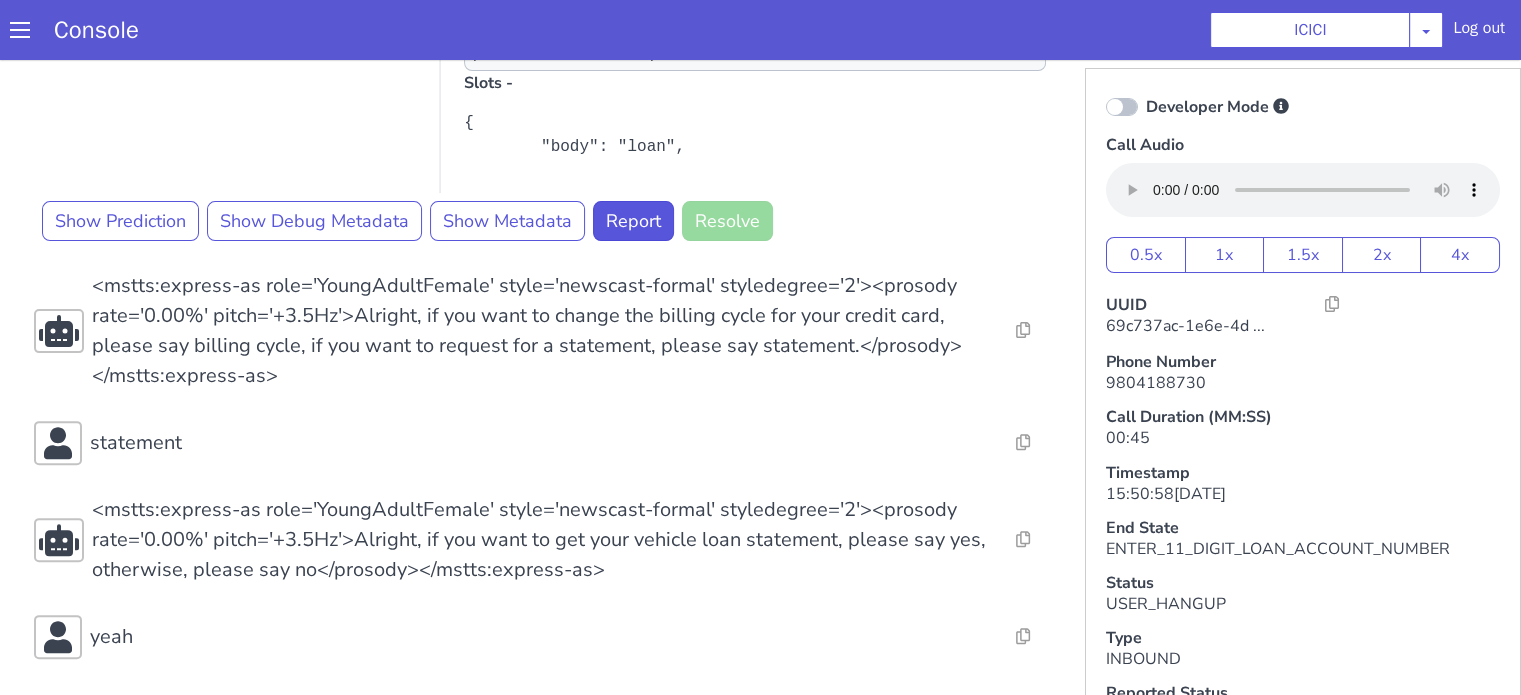 click at bounding box center (1122, 107) 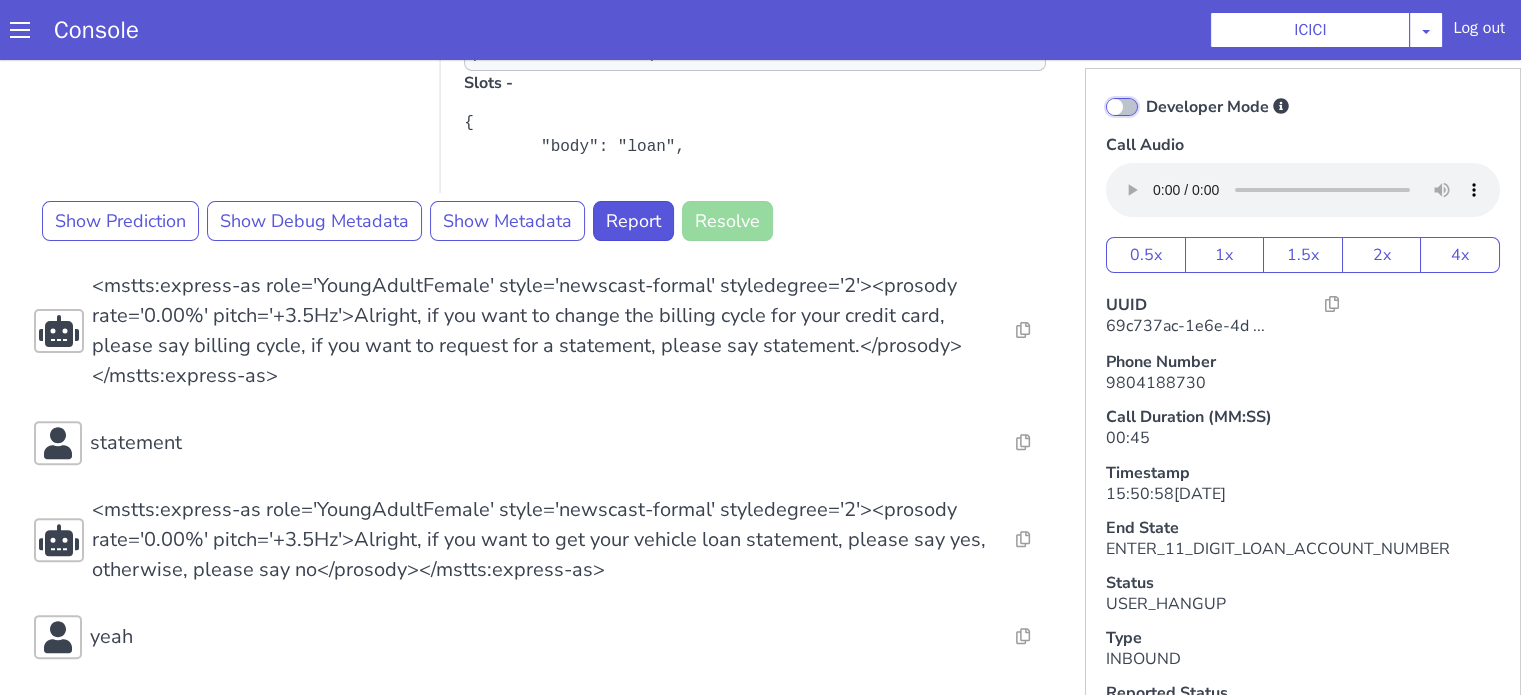 click on "Developer Mode" at bounding box center (1145, 94) 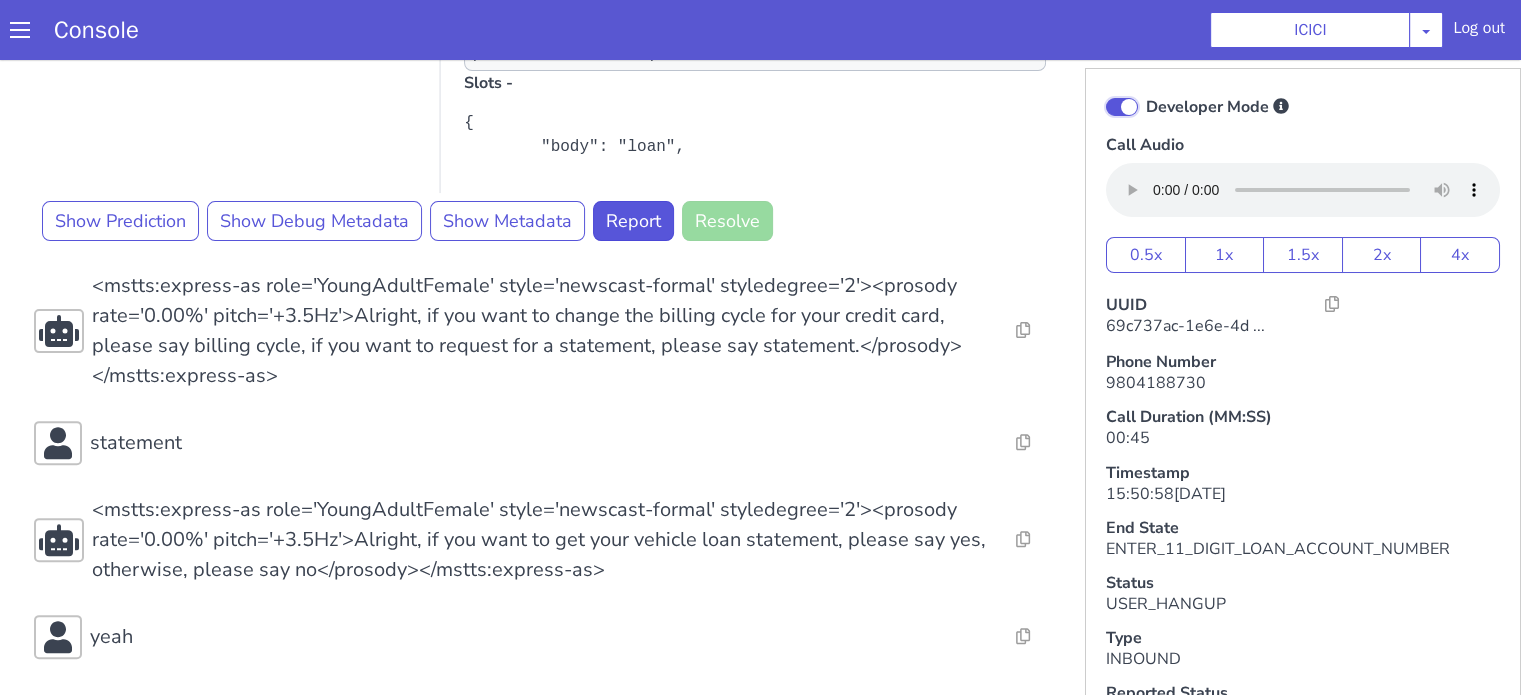 scroll, scrollTop: 819, scrollLeft: 0, axis: vertical 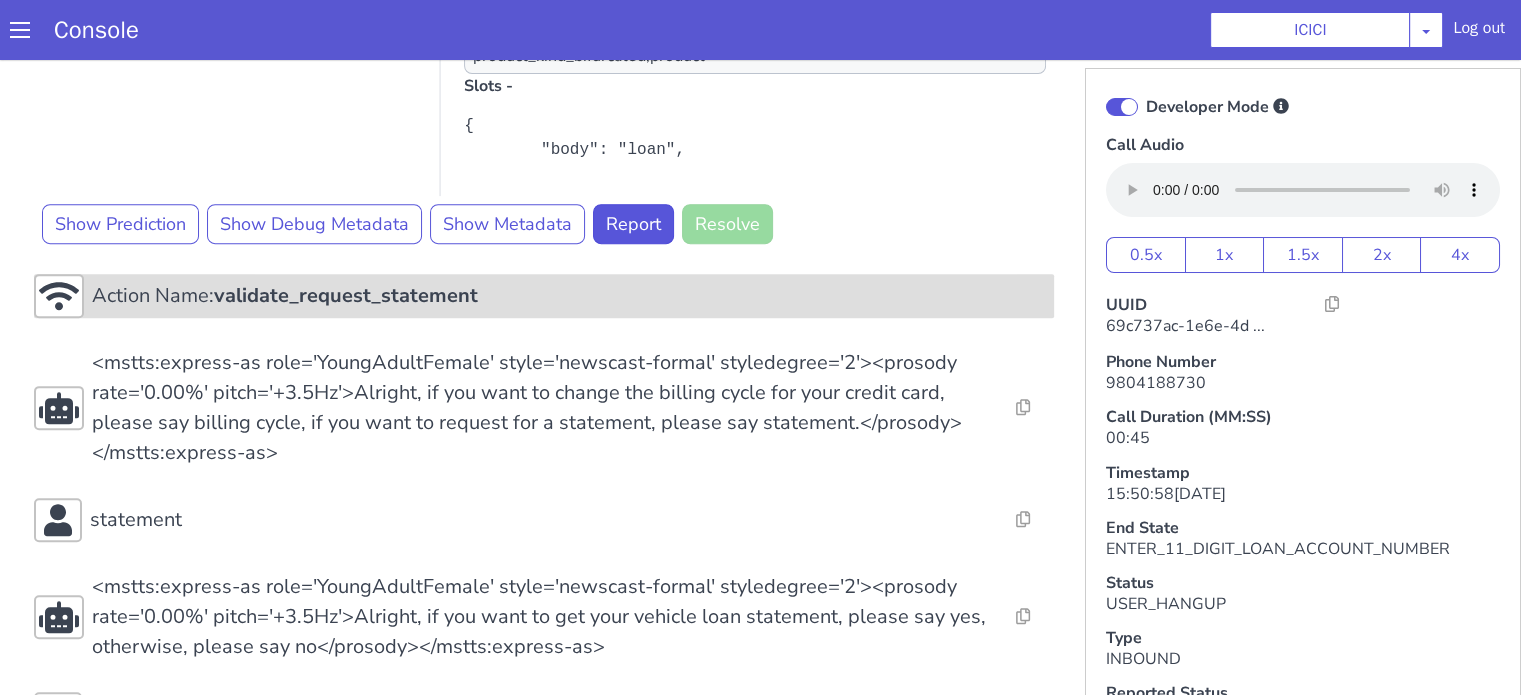 click on "validate_request_statement" at bounding box center (346, 295) 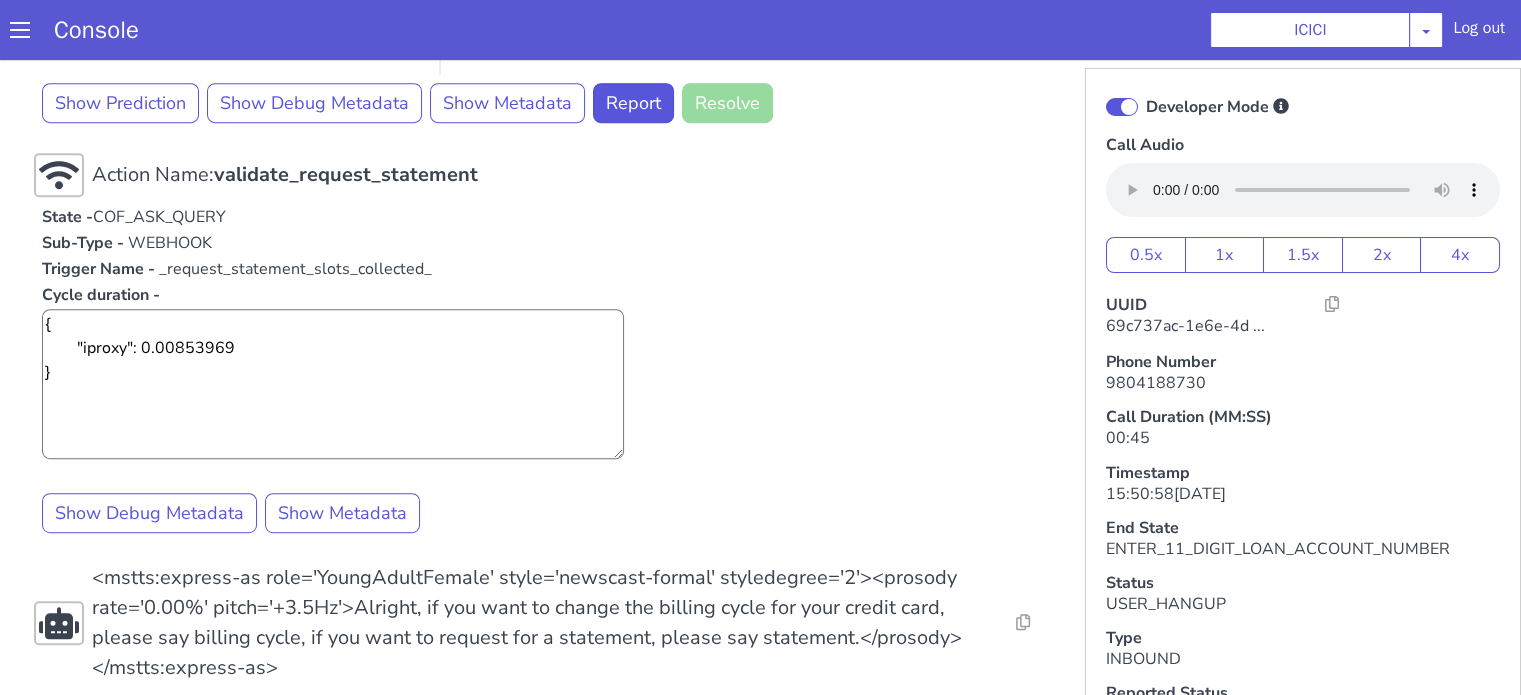scroll, scrollTop: 1019, scrollLeft: 0, axis: vertical 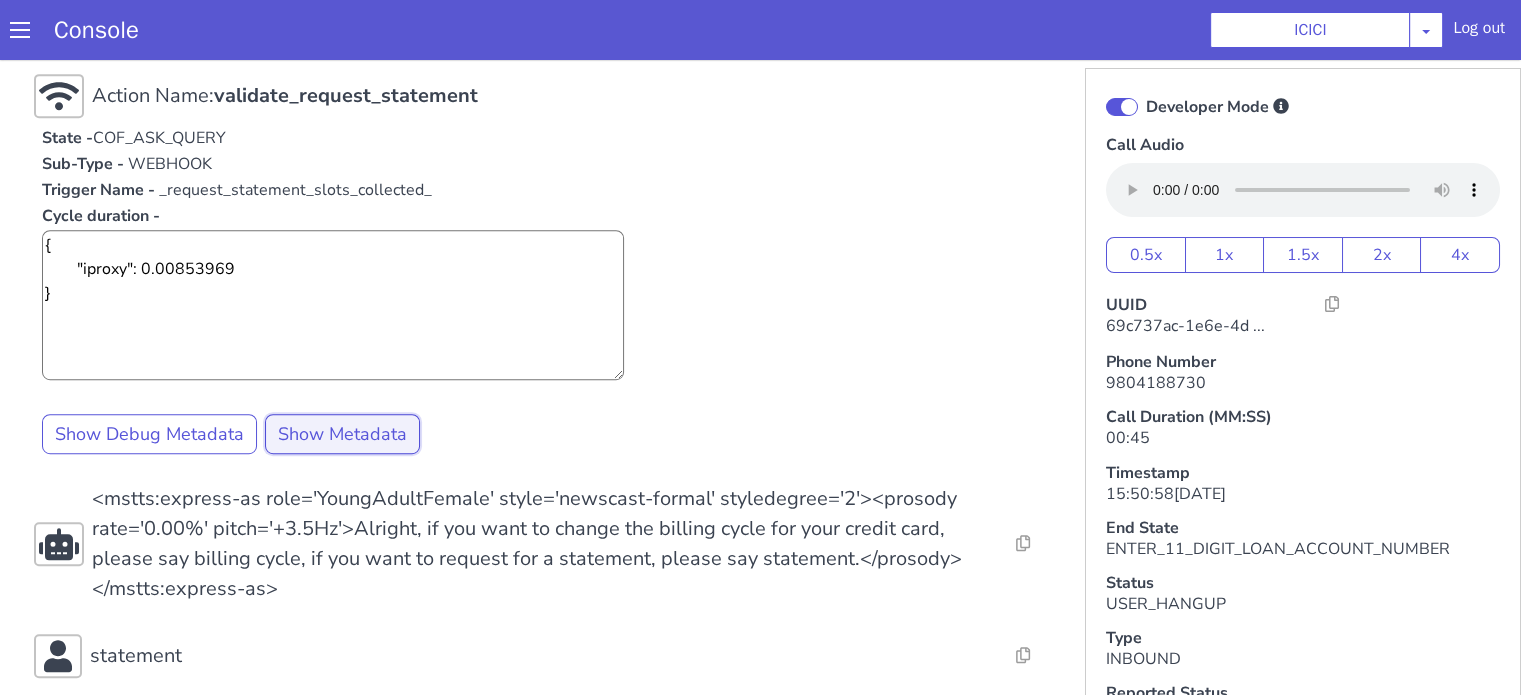 click on "Show Metadata" at bounding box center (342, 434) 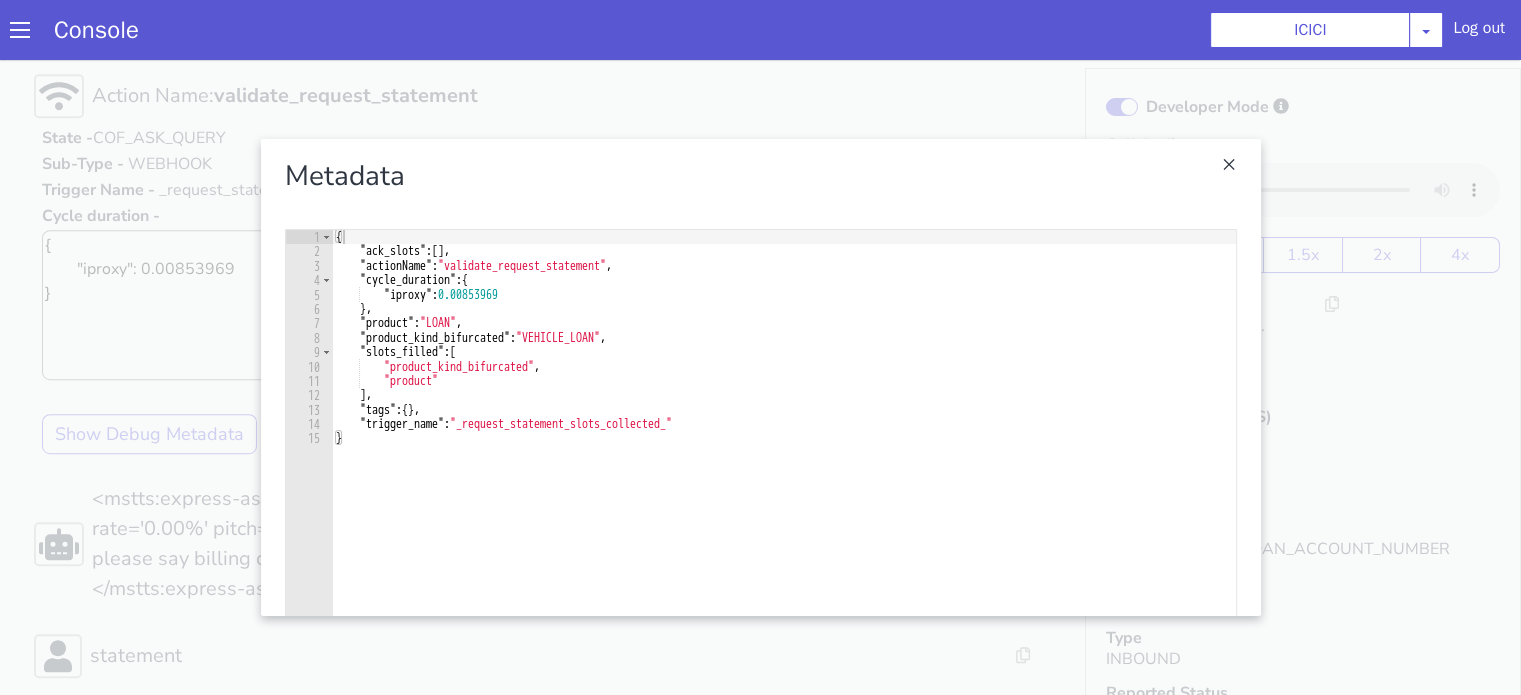 click at bounding box center (760, 377) 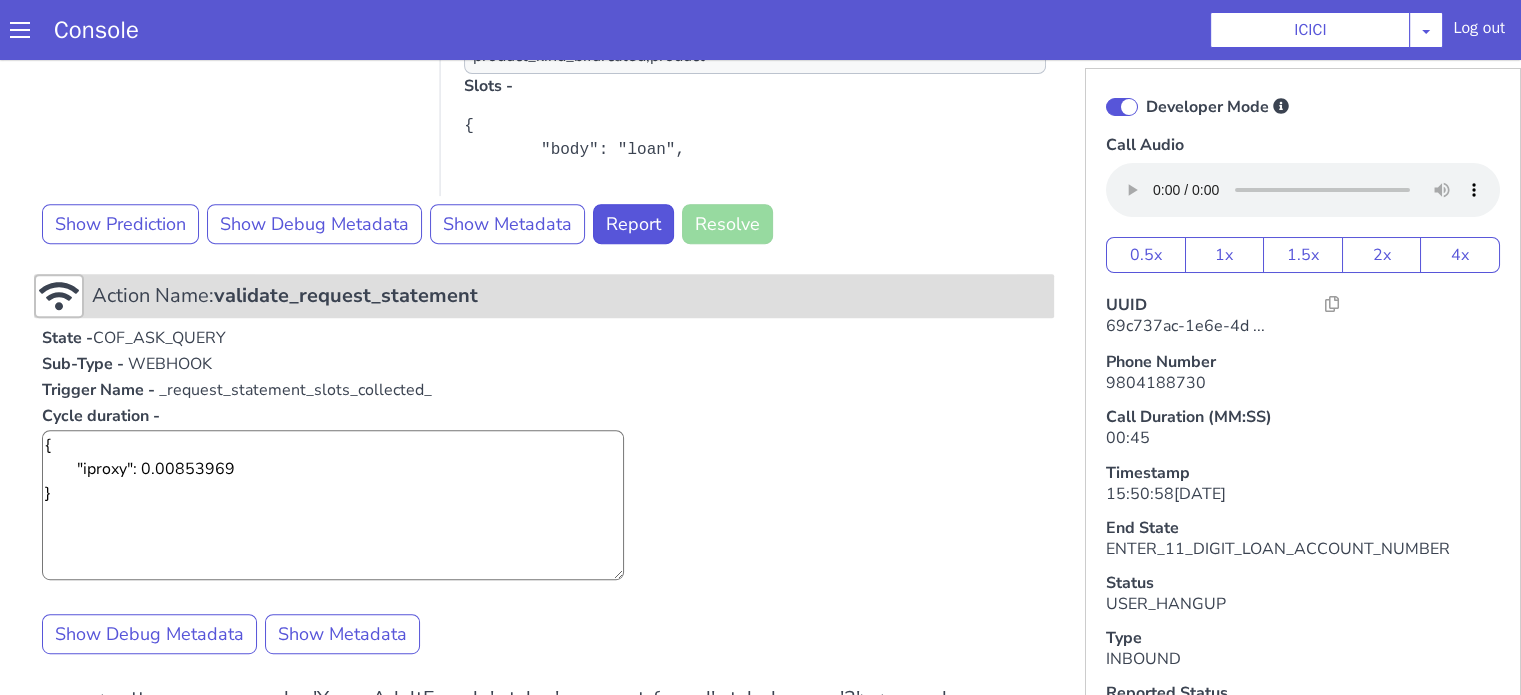 click on "validate_request_statement" at bounding box center [346, 295] 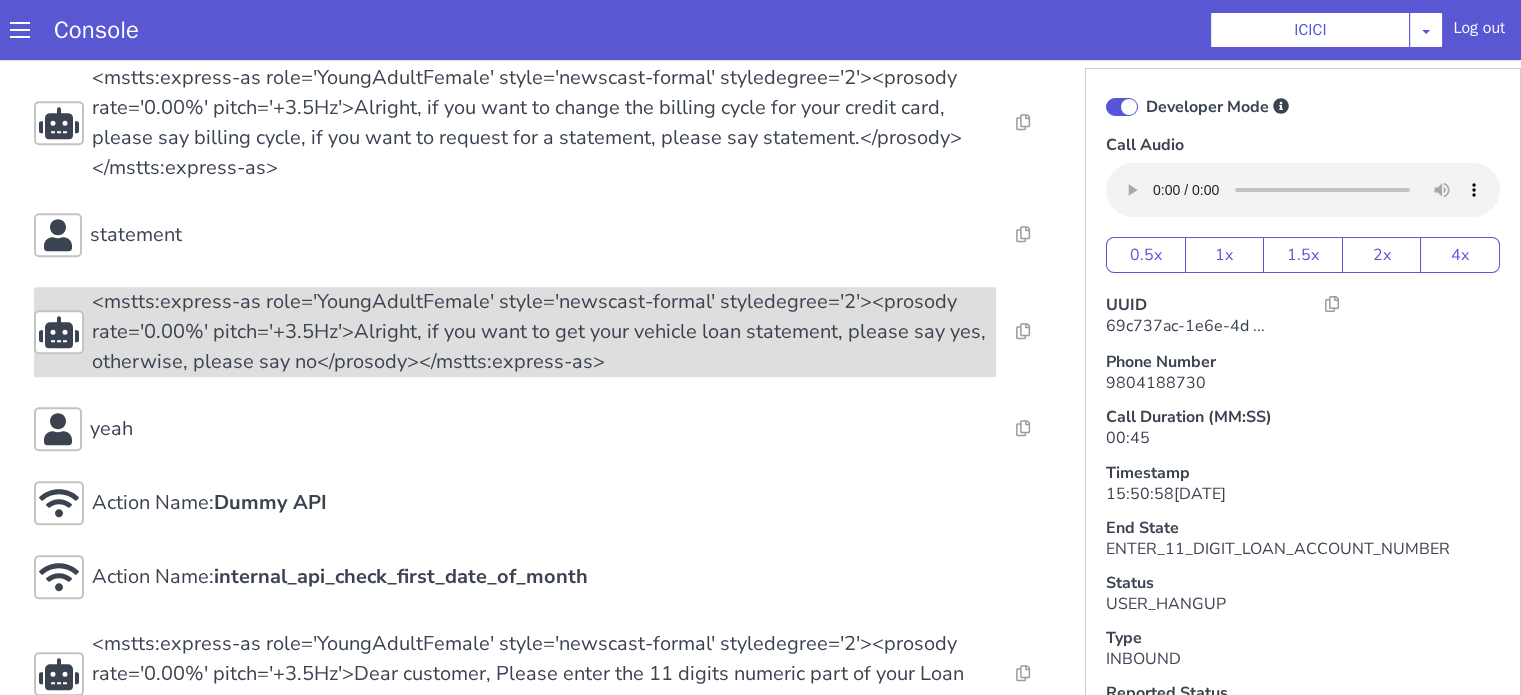 scroll, scrollTop: 1219, scrollLeft: 0, axis: vertical 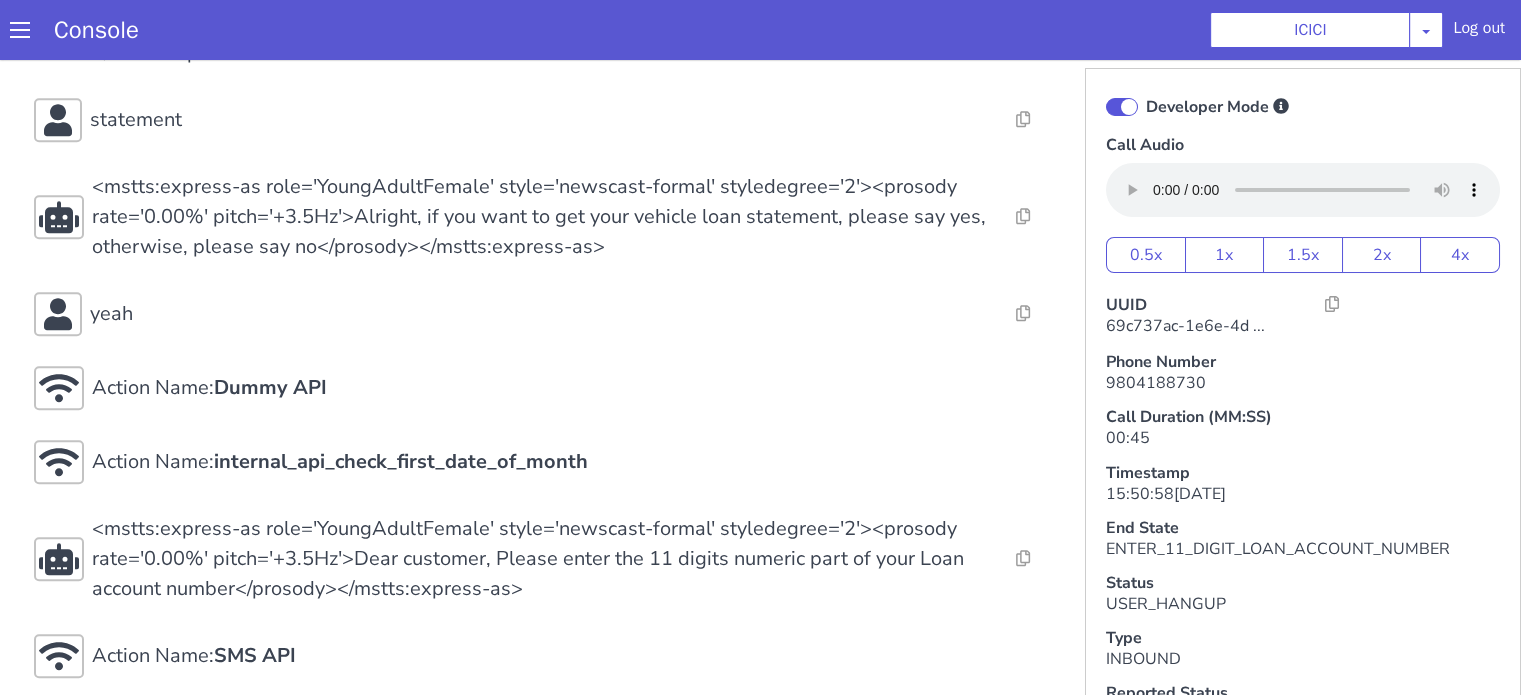 click at bounding box center [1122, 107] 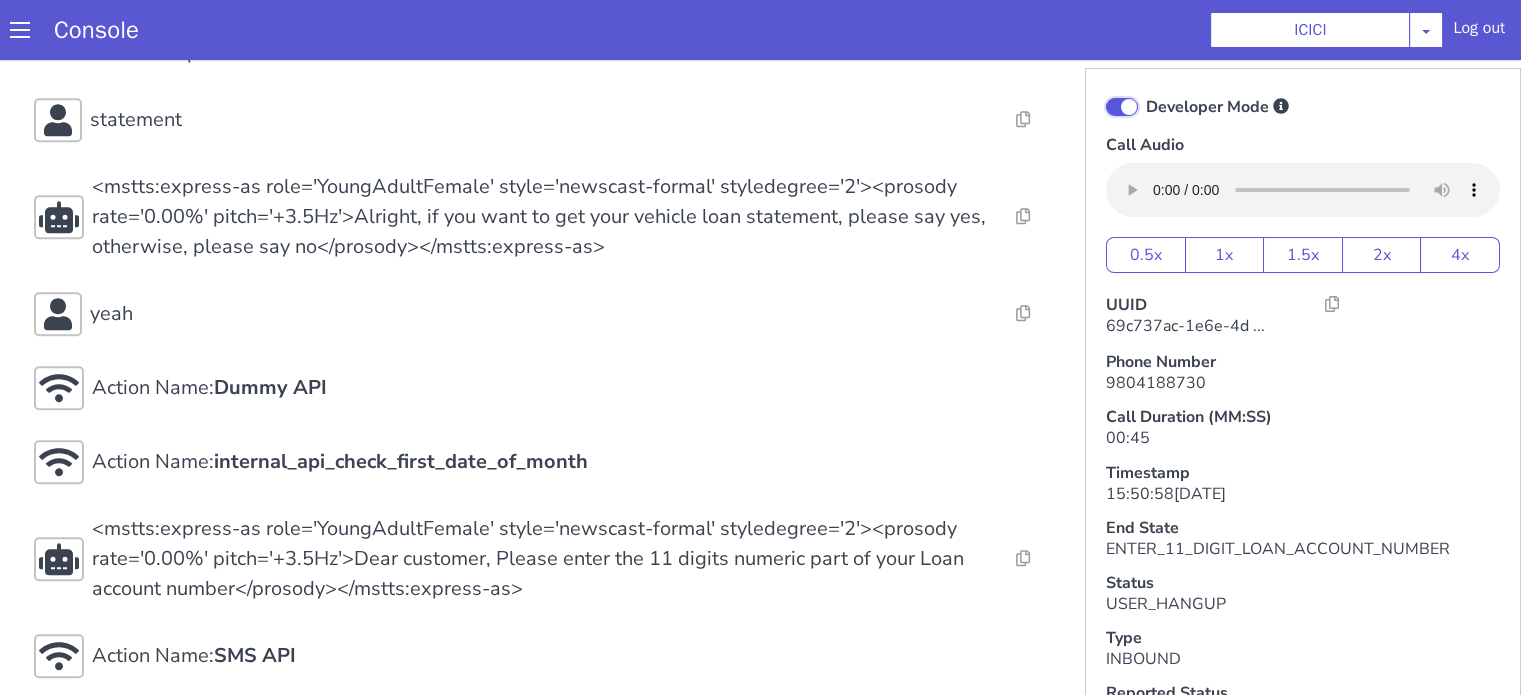 click on "Developer Mode" at bounding box center [1145, 94] 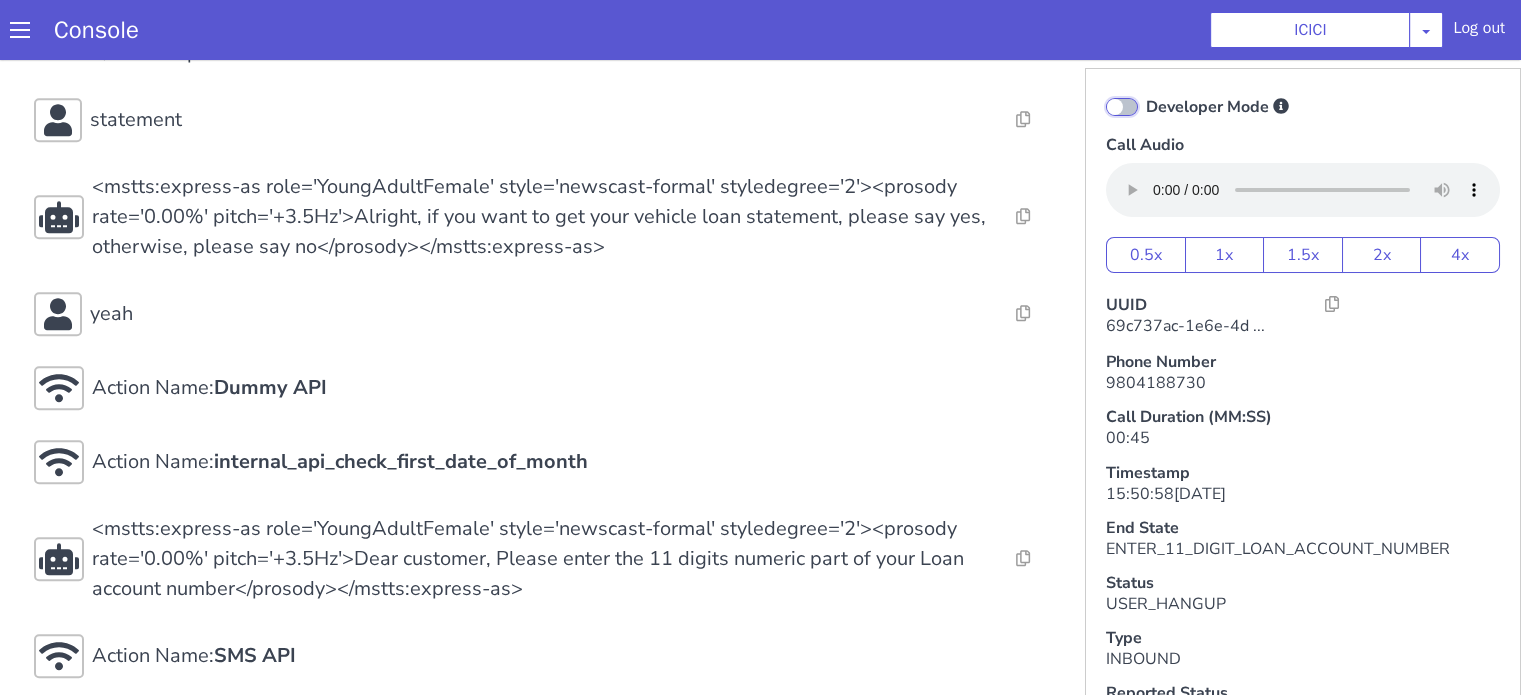 checkbox on "false" 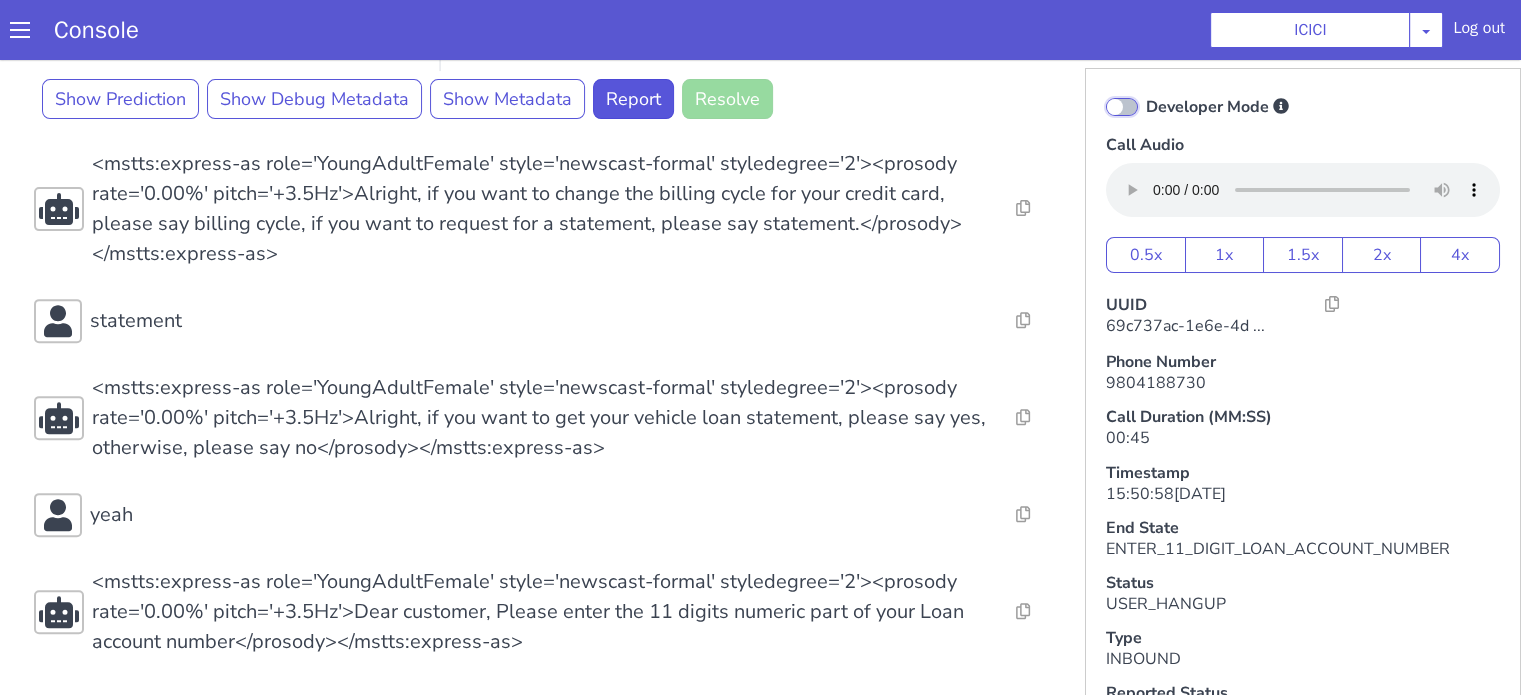 scroll, scrollTop: 720, scrollLeft: 0, axis: vertical 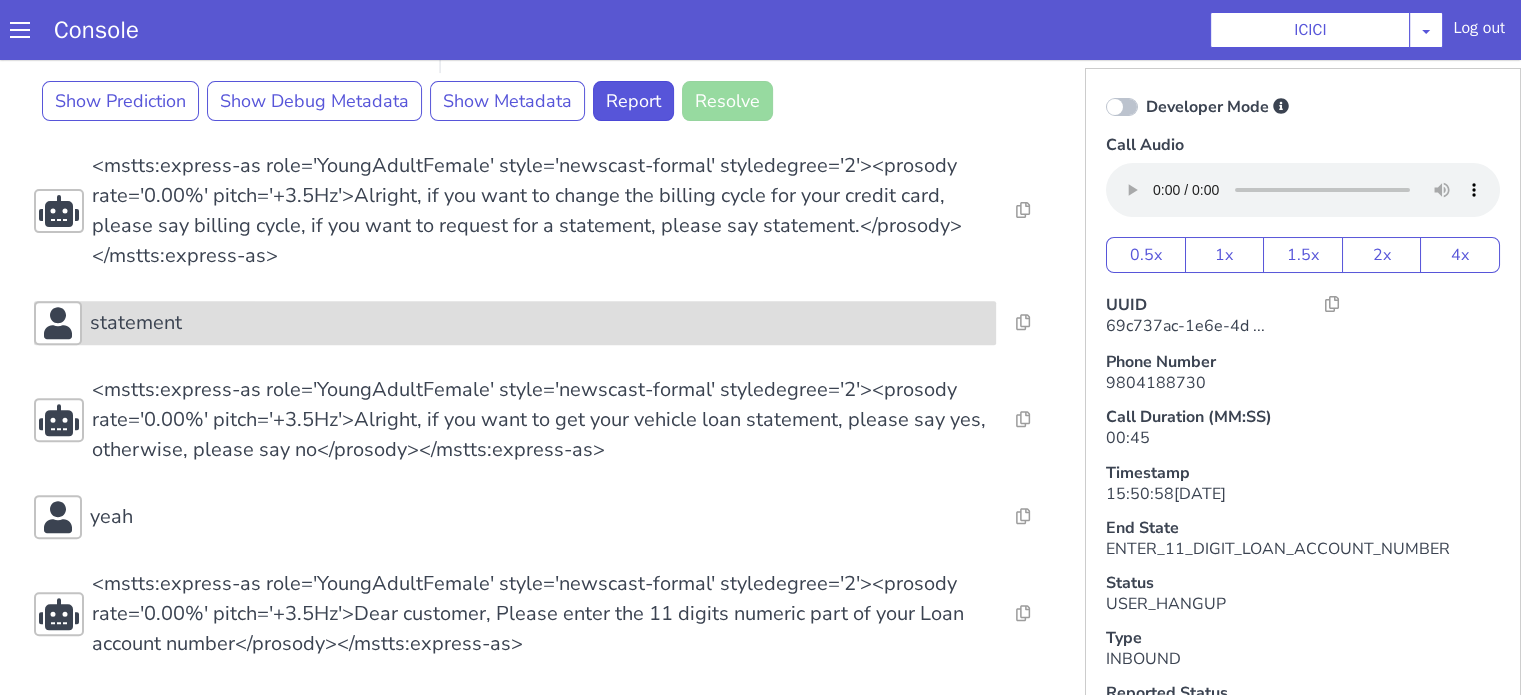 click on "statement" at bounding box center (539, 323) 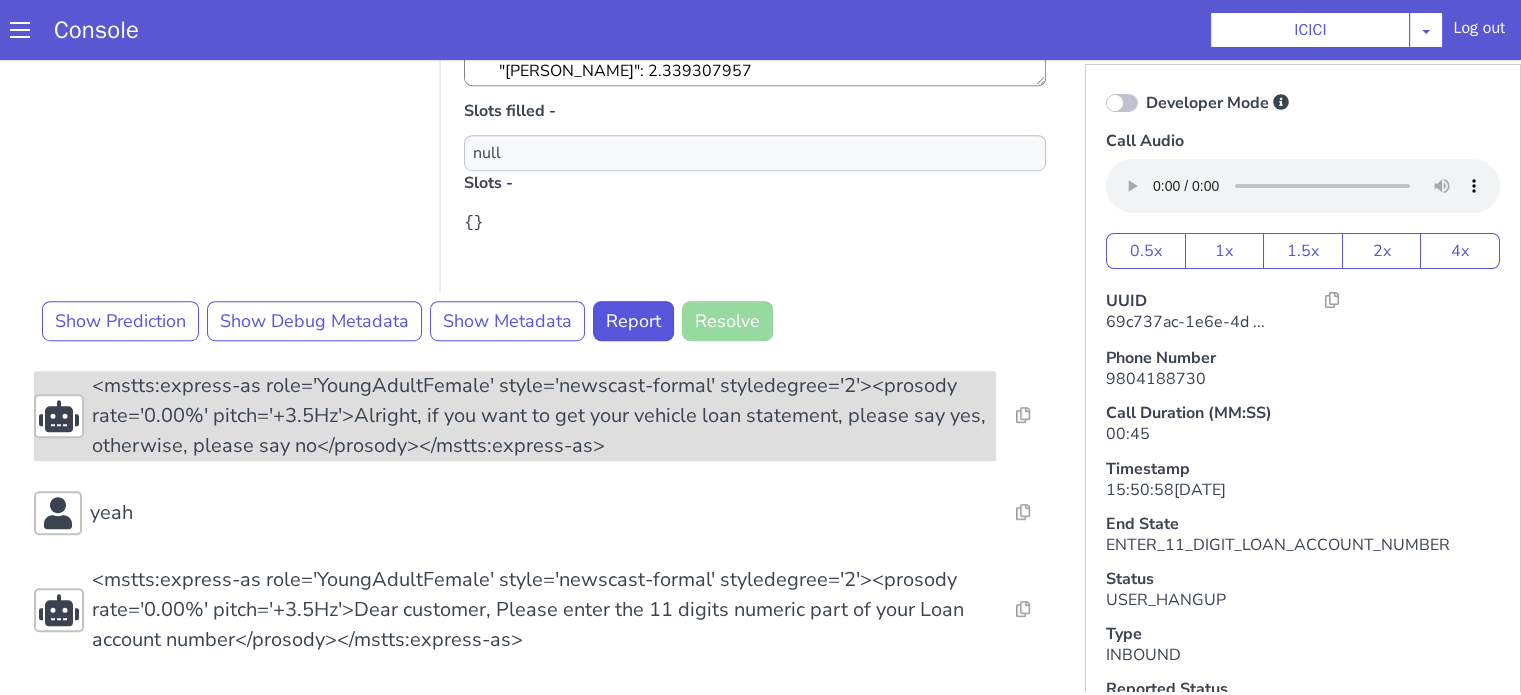 scroll, scrollTop: 5, scrollLeft: 0, axis: vertical 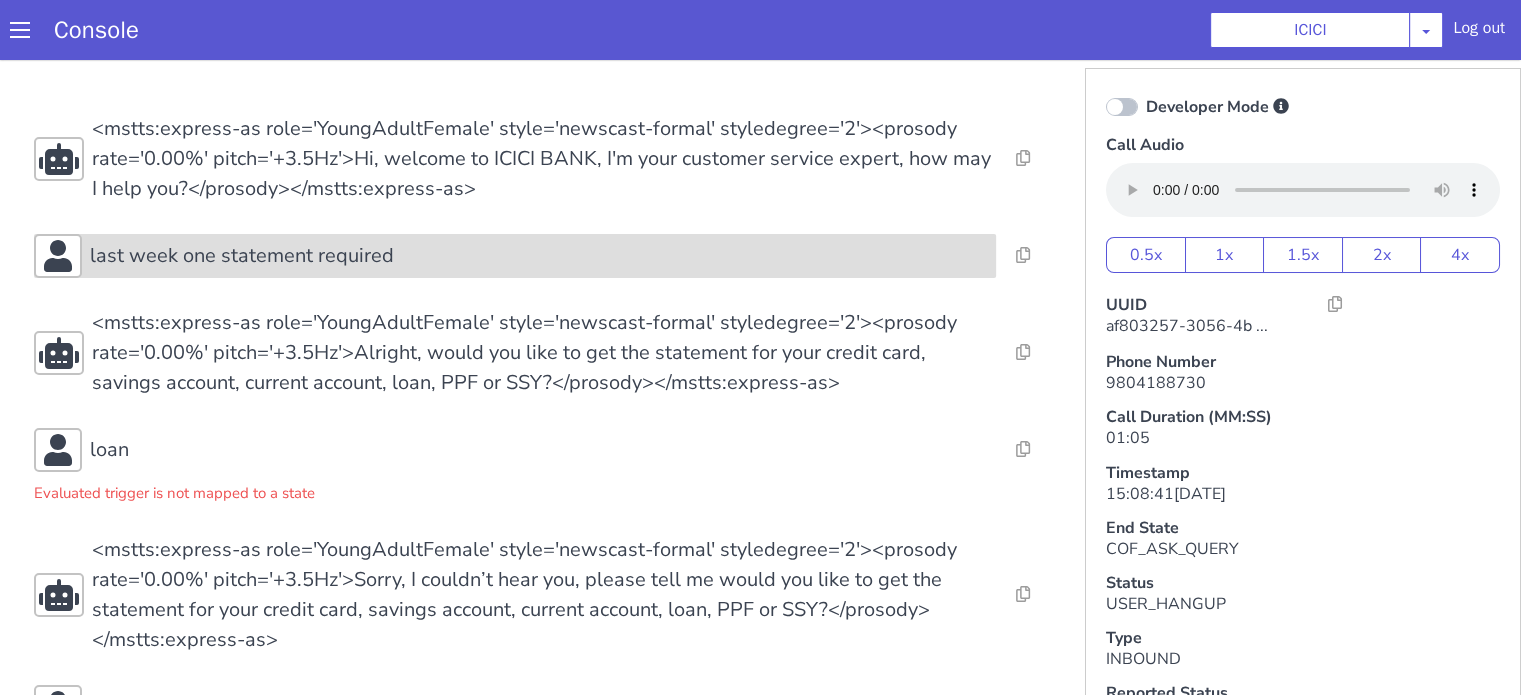 click on "last week one statement required" at bounding box center [1481, 1336] 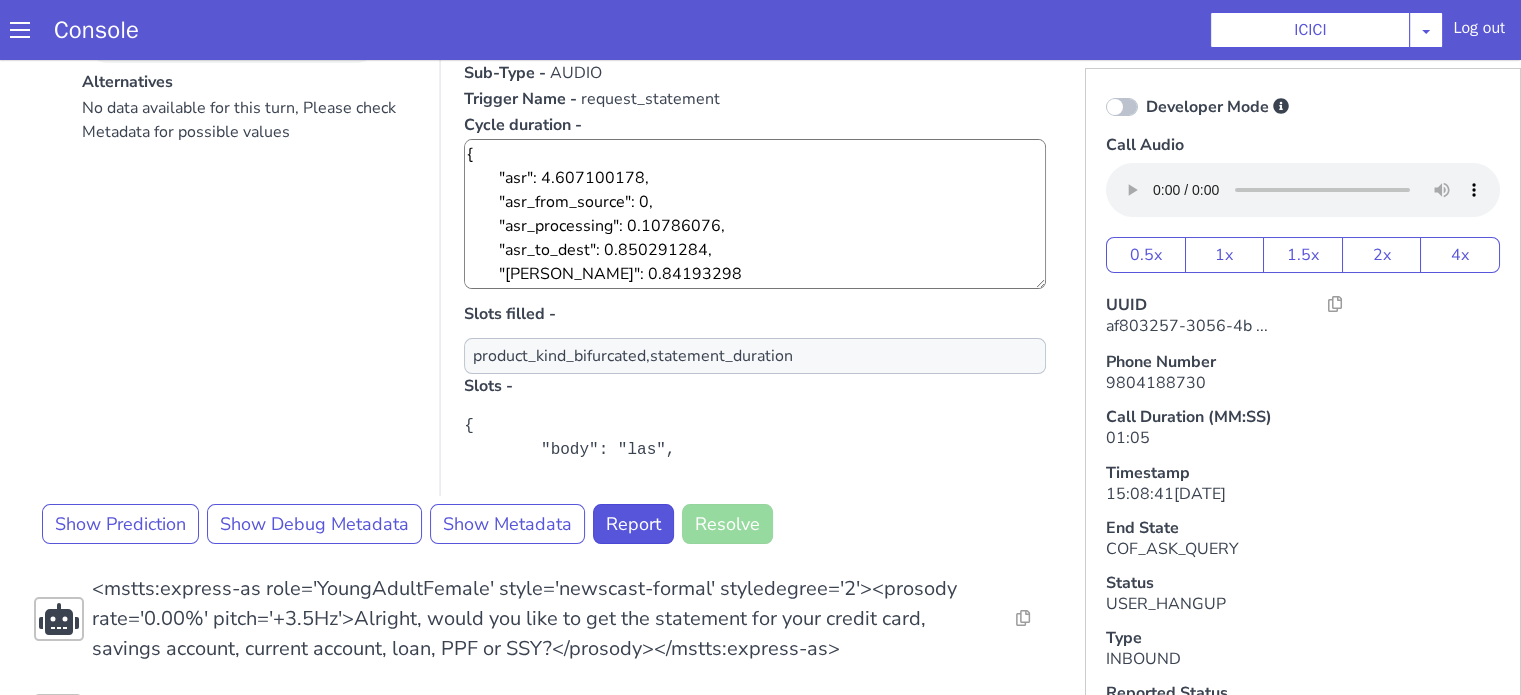 scroll, scrollTop: 300, scrollLeft: 0, axis: vertical 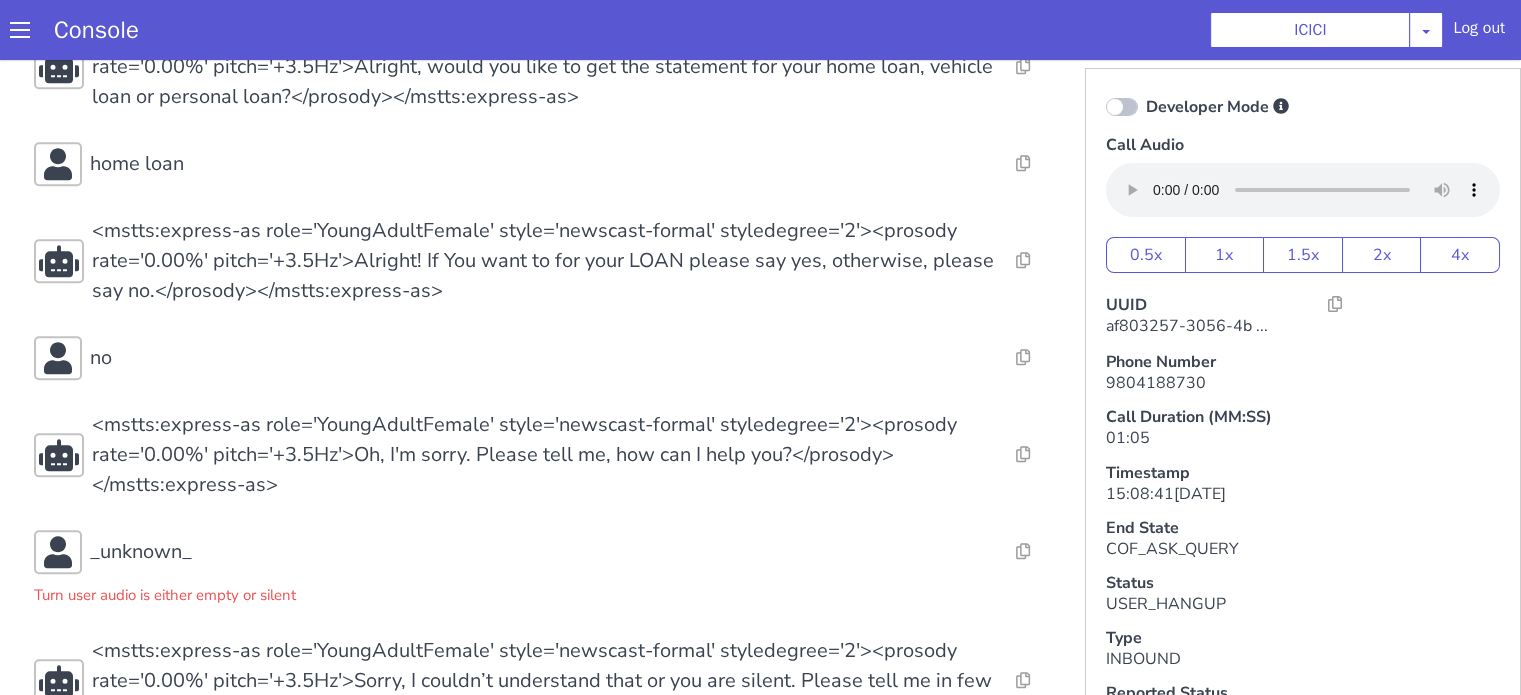 click on "no" at bounding box center [2112, 635] 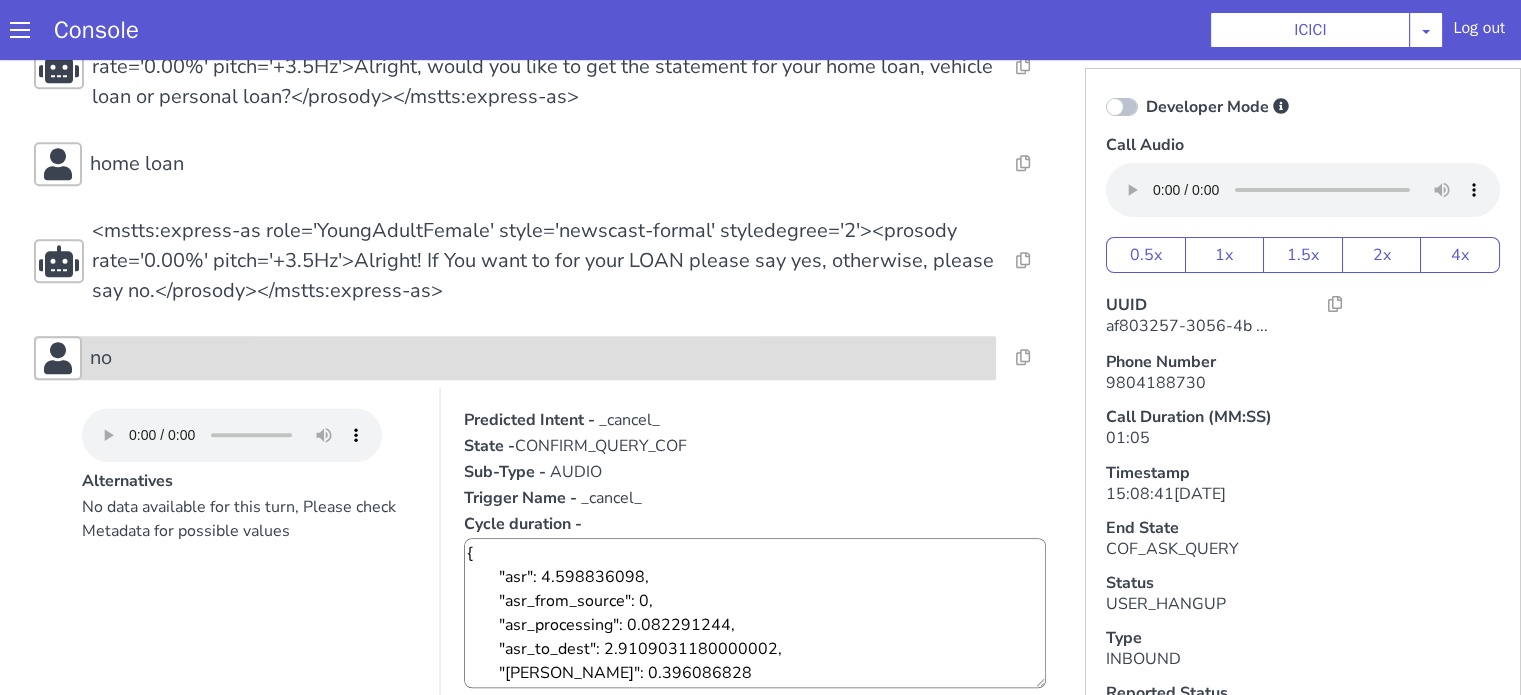 click on "no" at bounding box center [1921, 122] 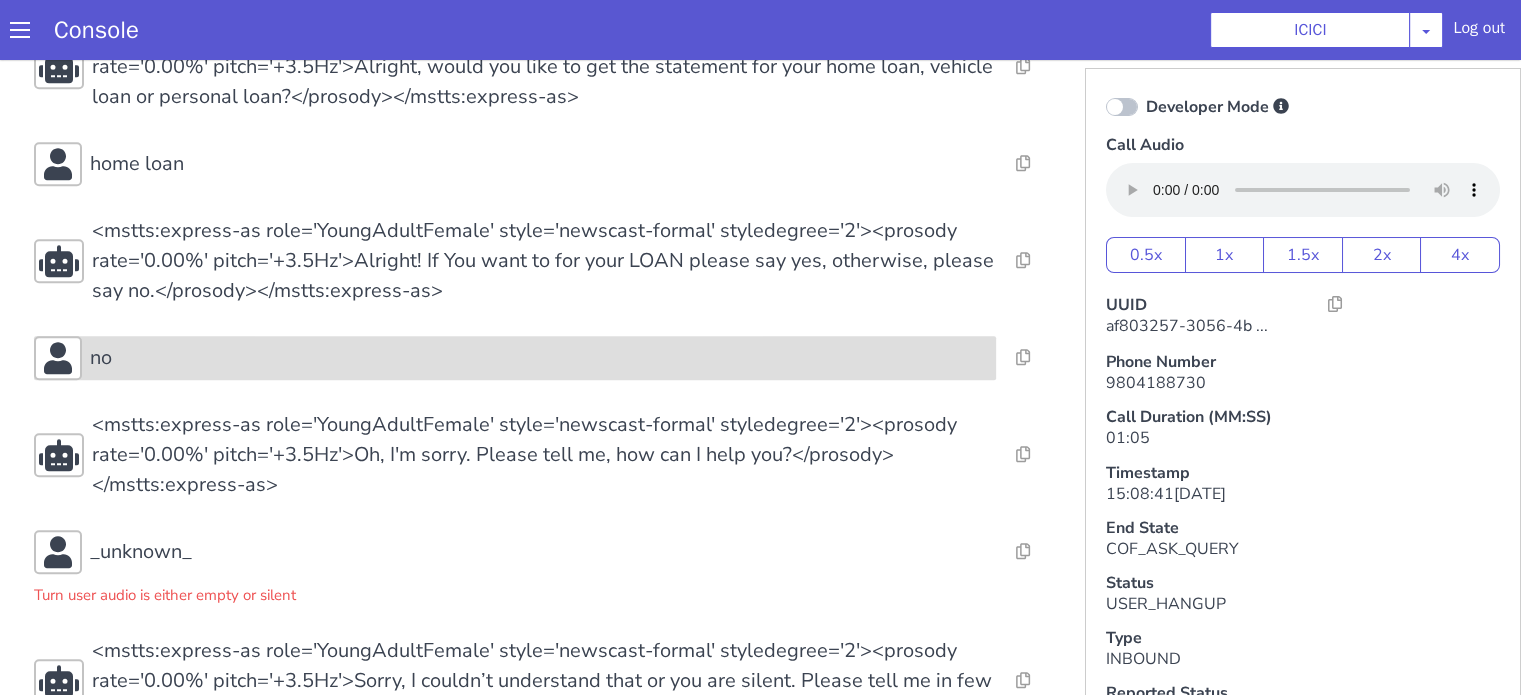 scroll, scrollTop: 1200, scrollLeft: 0, axis: vertical 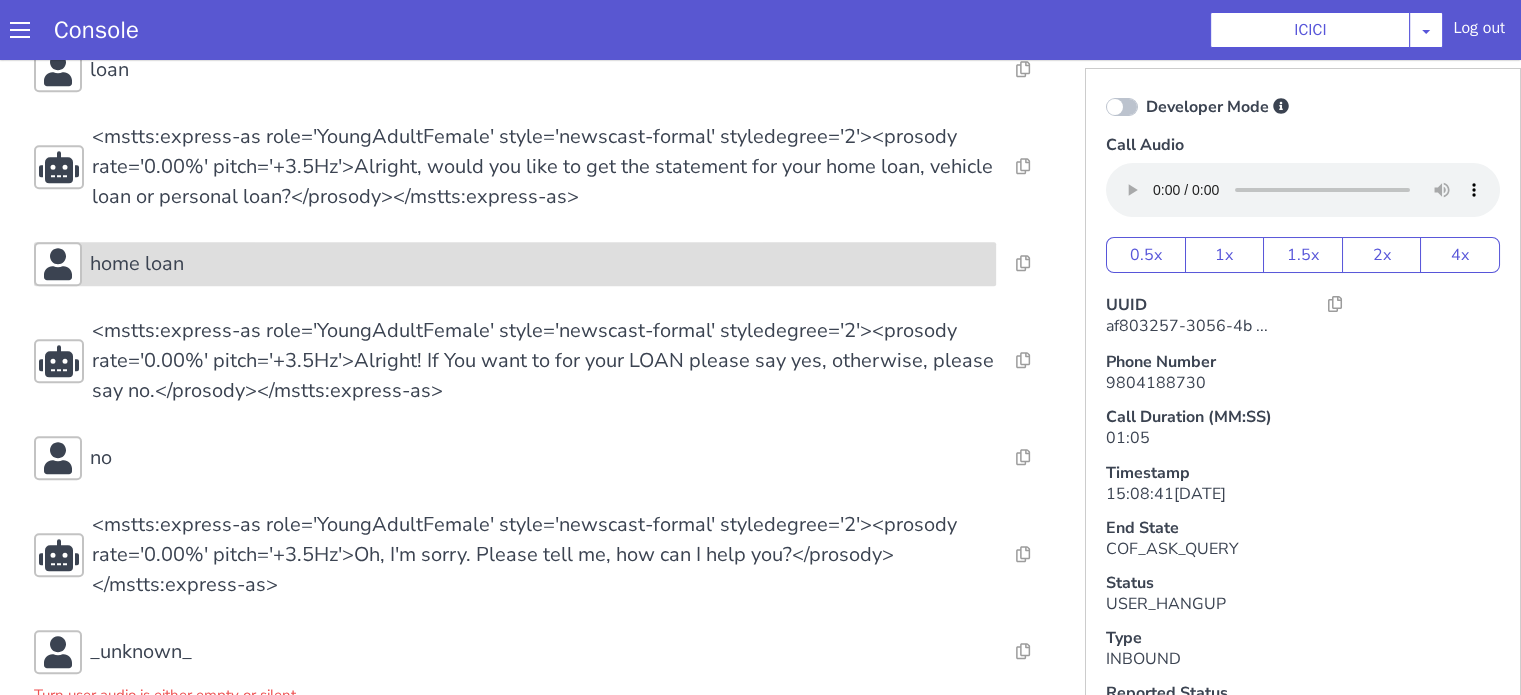 click on "home loan" at bounding box center [1775, 1210] 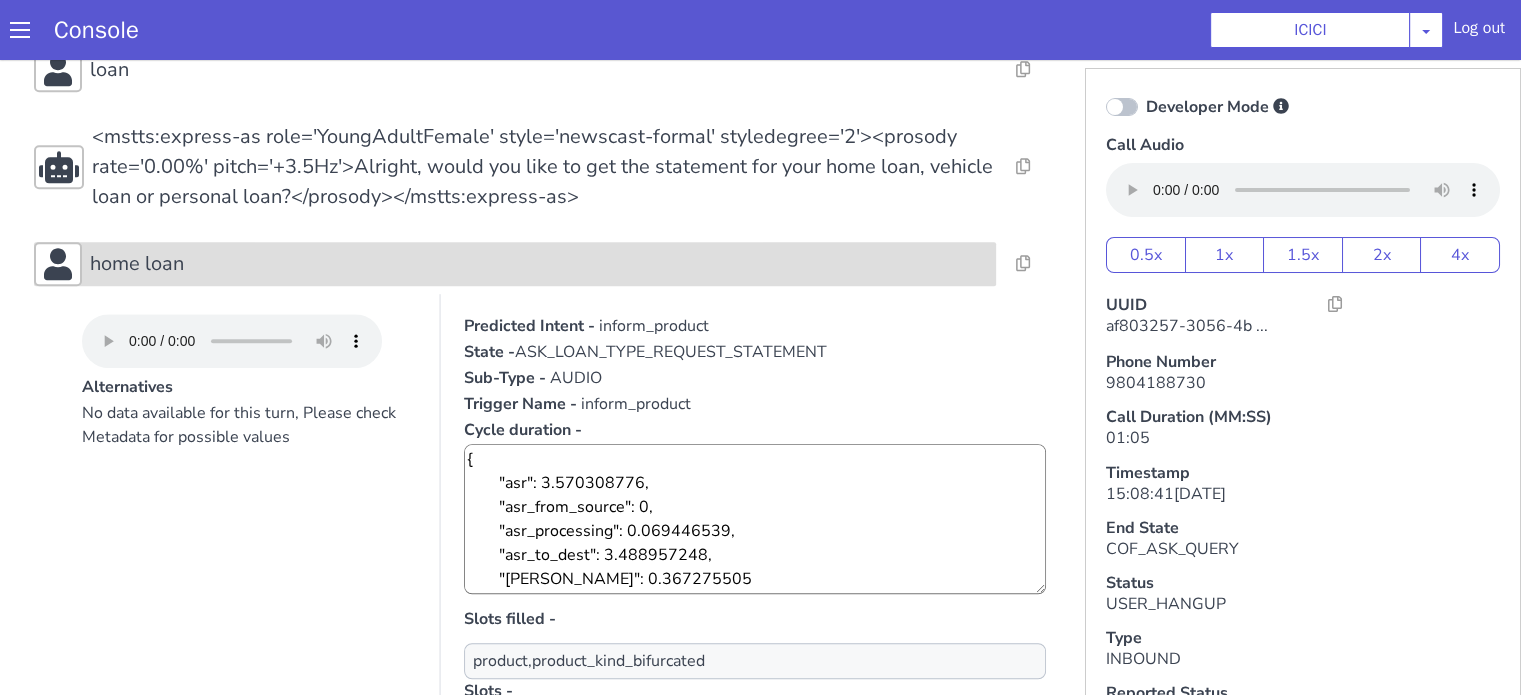 click on "home loan" at bounding box center (2080, 325) 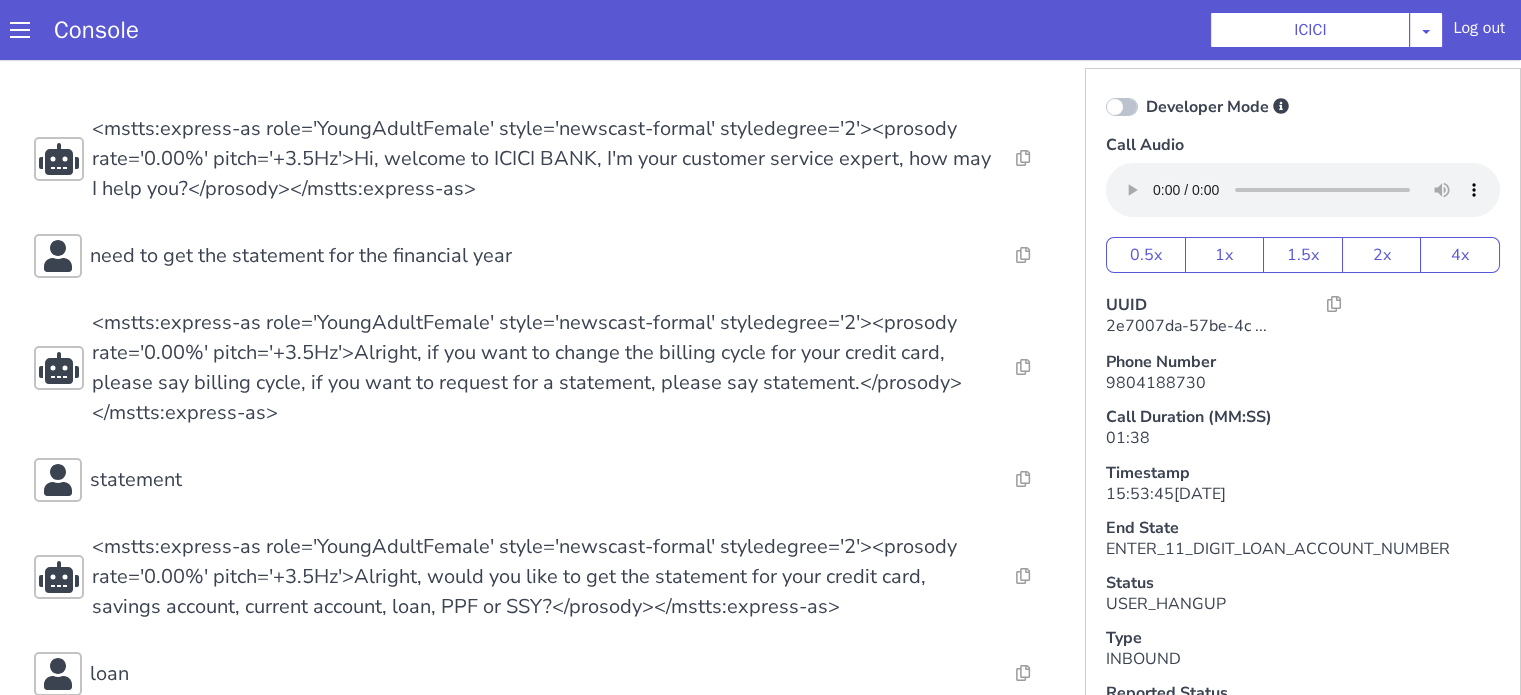 scroll, scrollTop: 0, scrollLeft: 0, axis: both 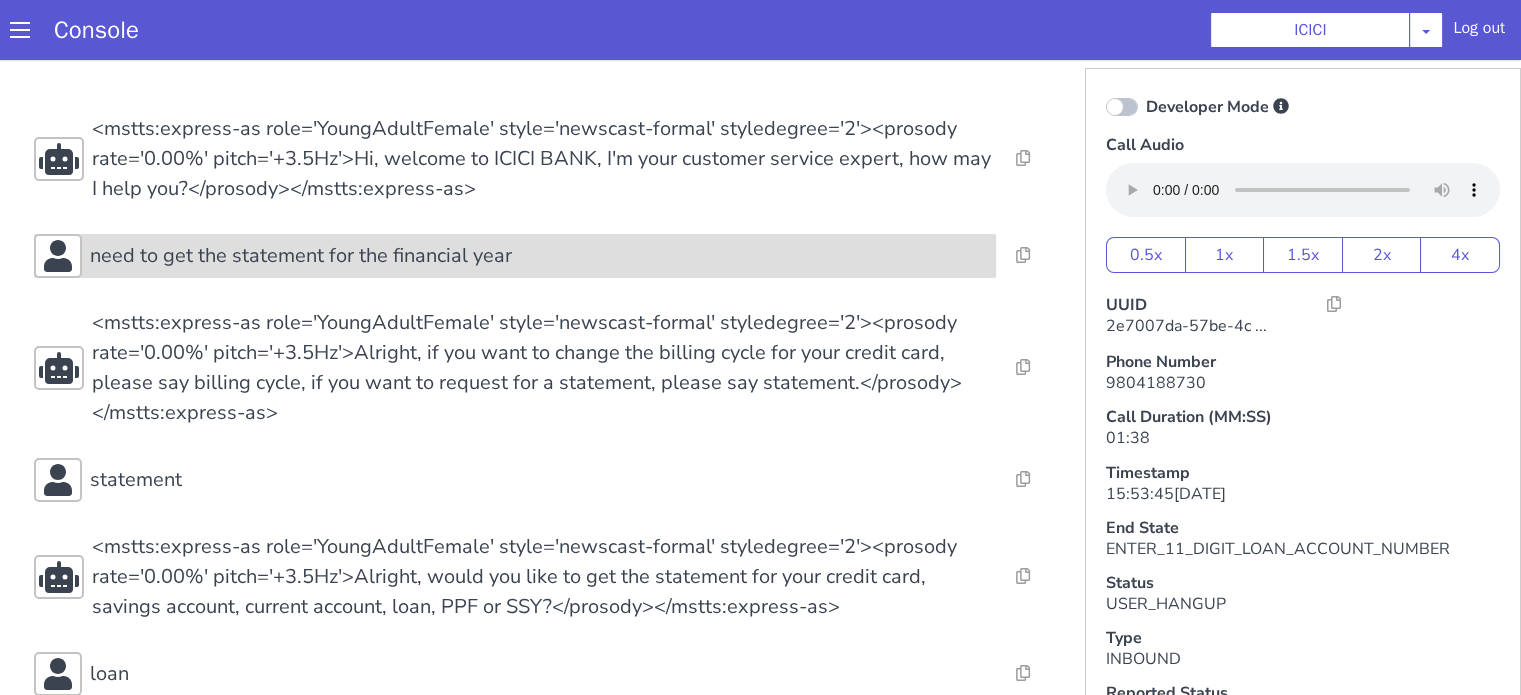 click on "need to get the statement for the financial year" at bounding box center [301, 256] 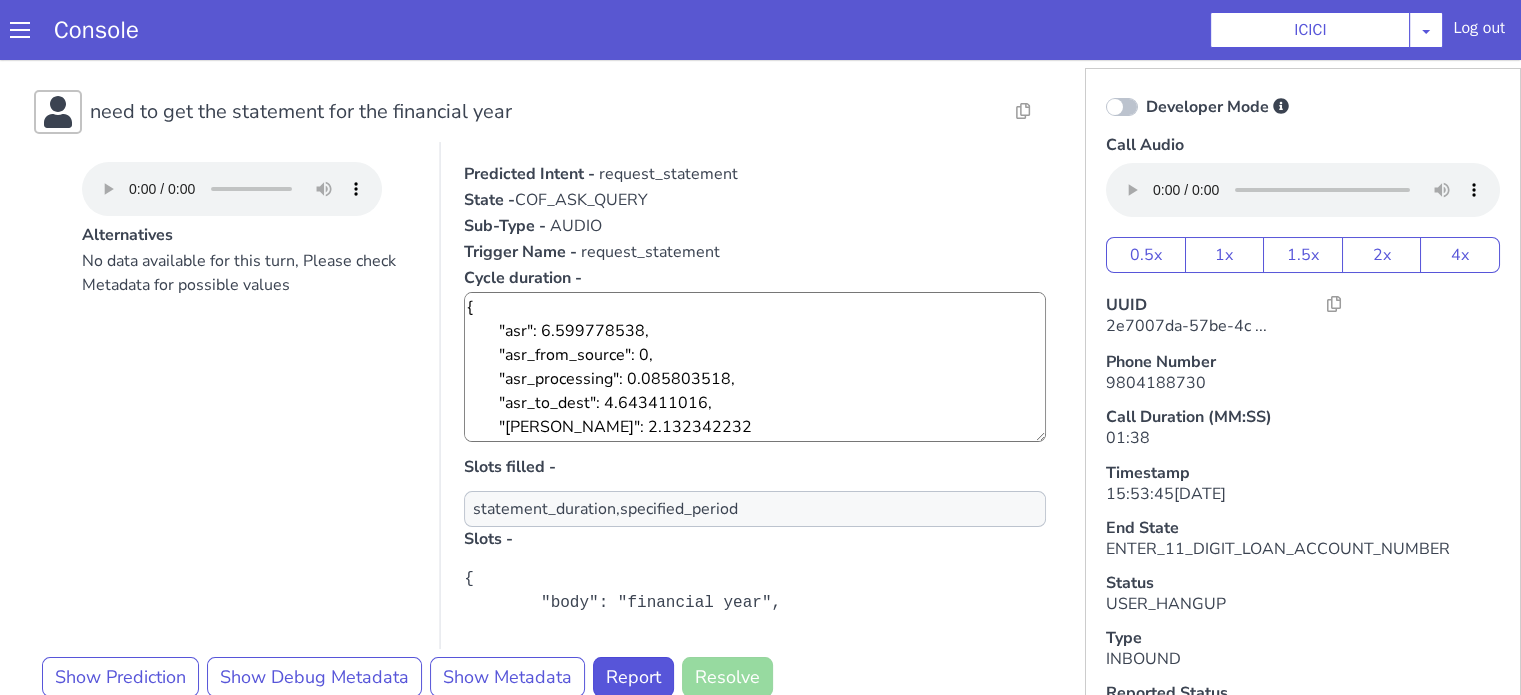 scroll, scrollTop: 200, scrollLeft: 0, axis: vertical 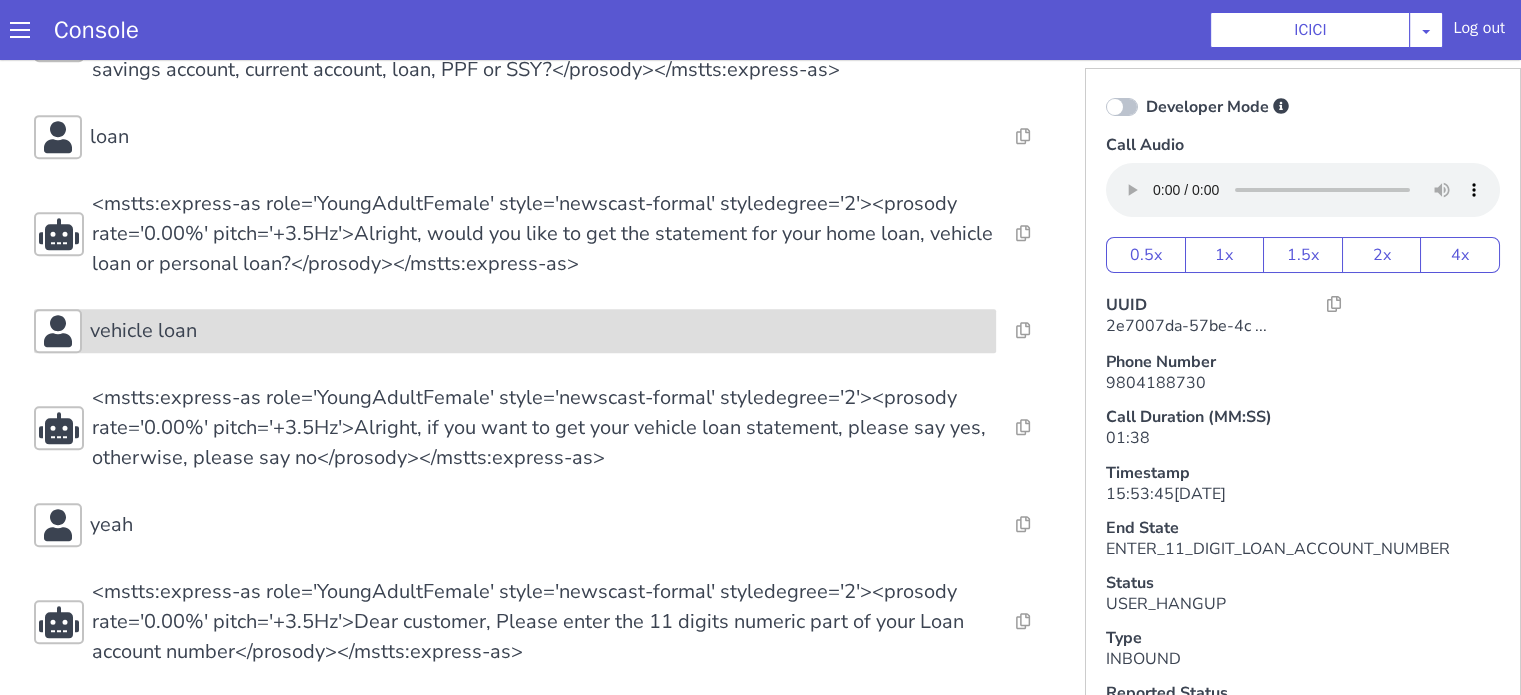 click on "vehicle loan" at bounding box center [539, 331] 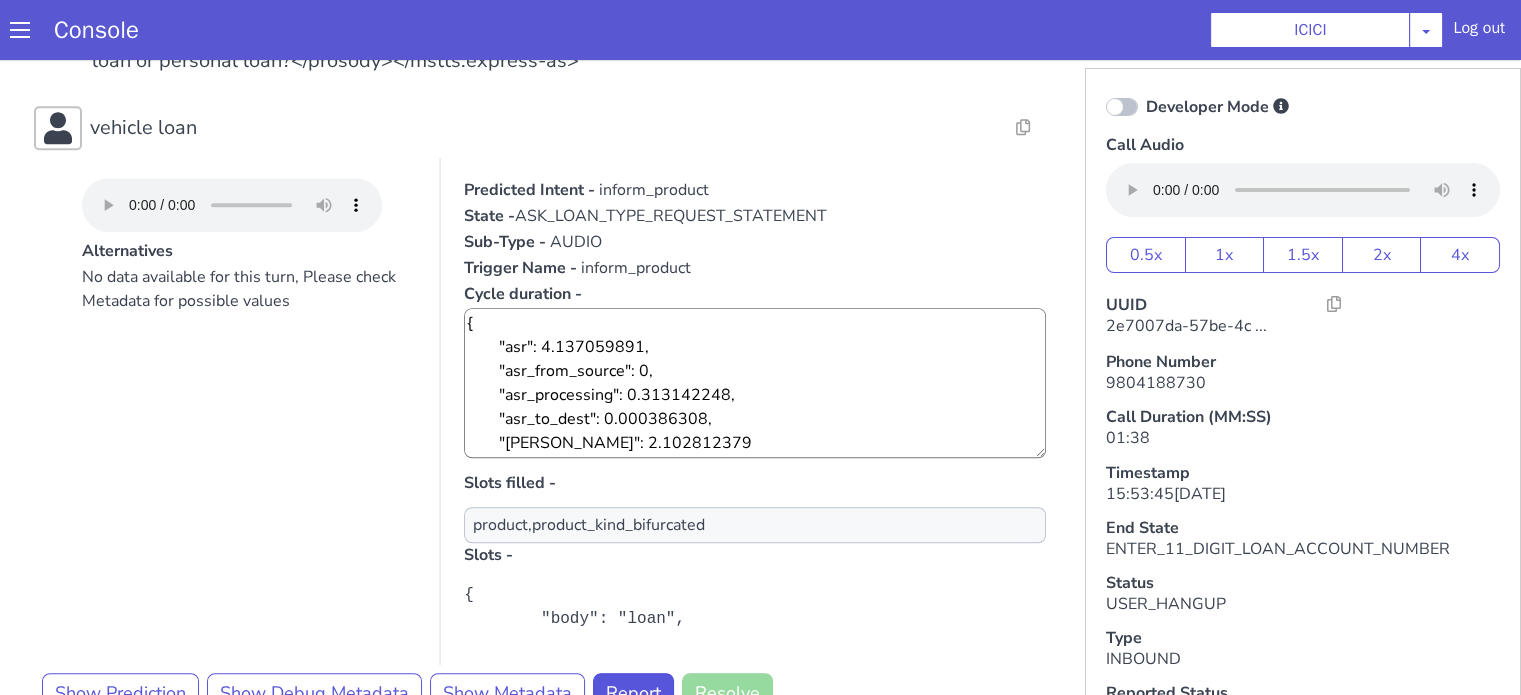 scroll, scrollTop: 1400, scrollLeft: 0, axis: vertical 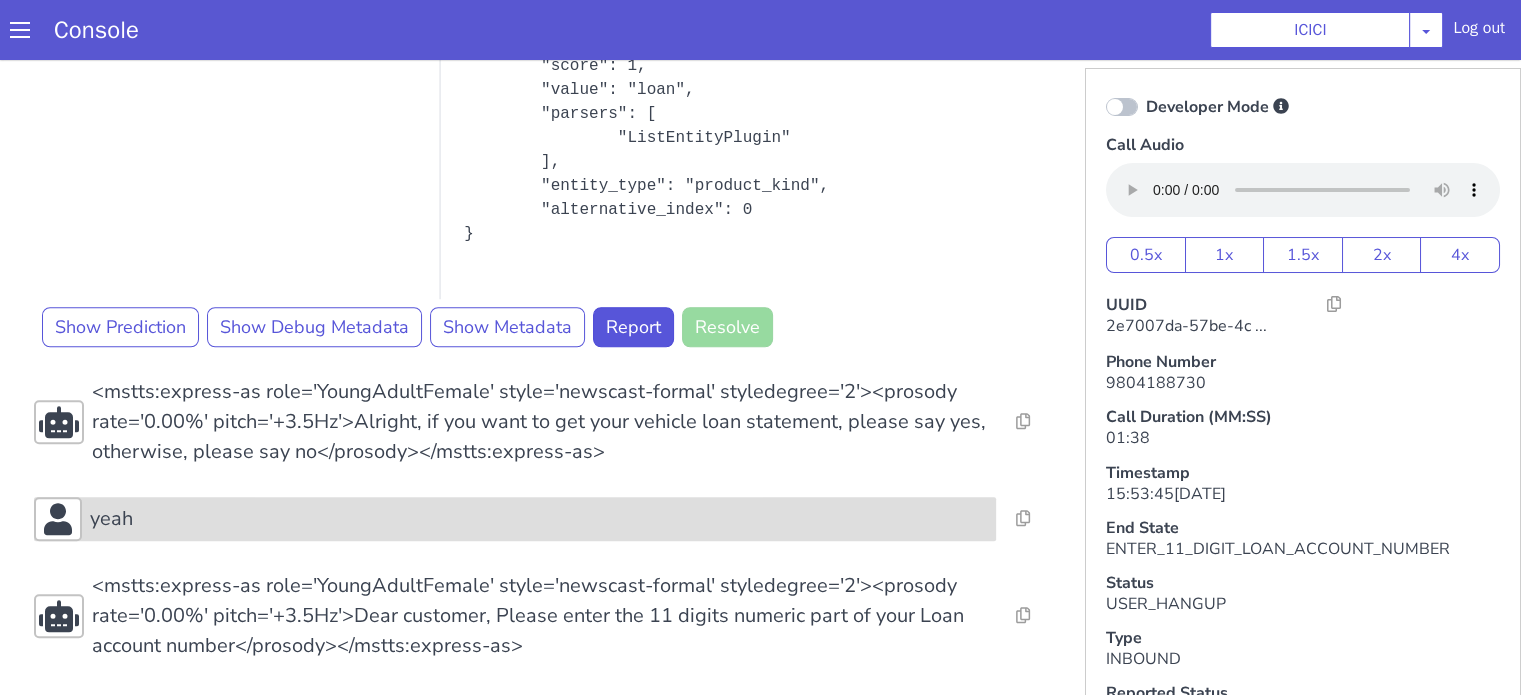 click on "yeah" at bounding box center (515, 519) 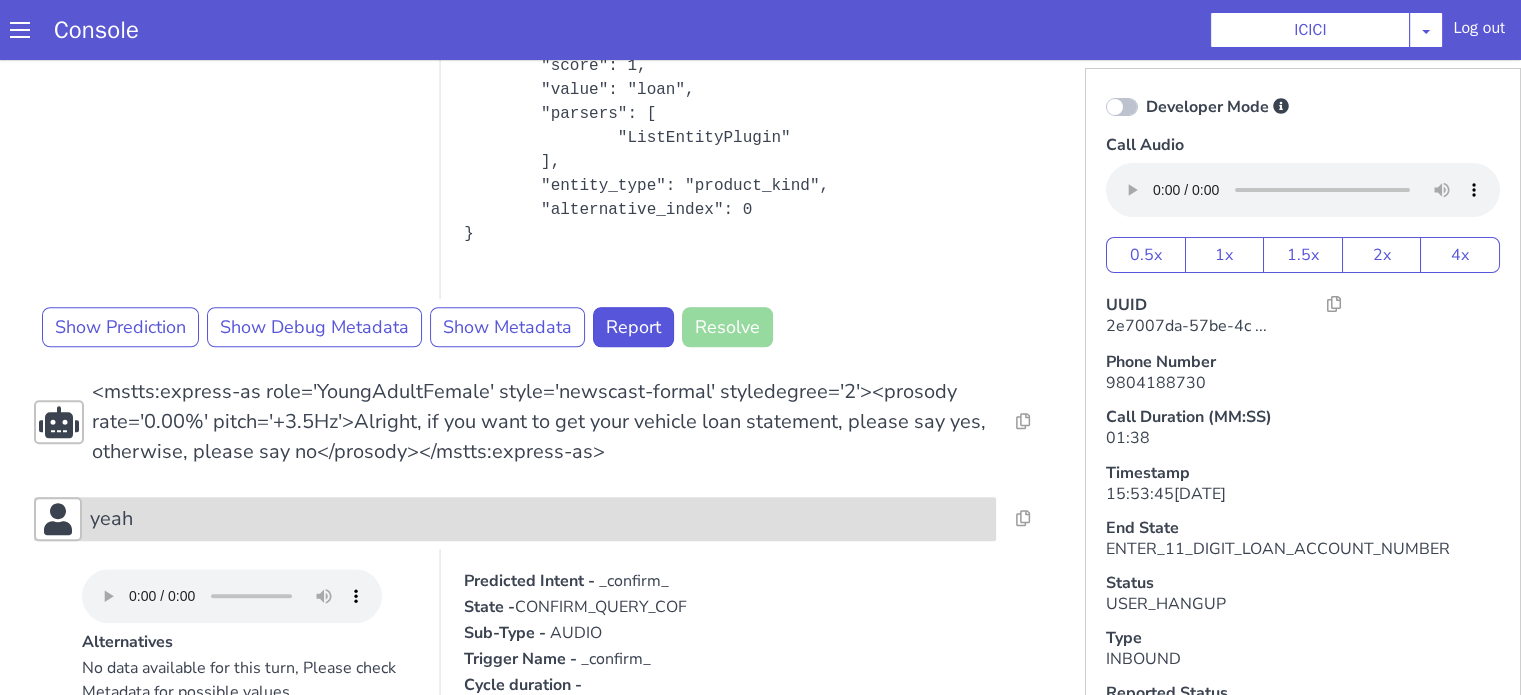 click on "yeah" at bounding box center [515, 519] 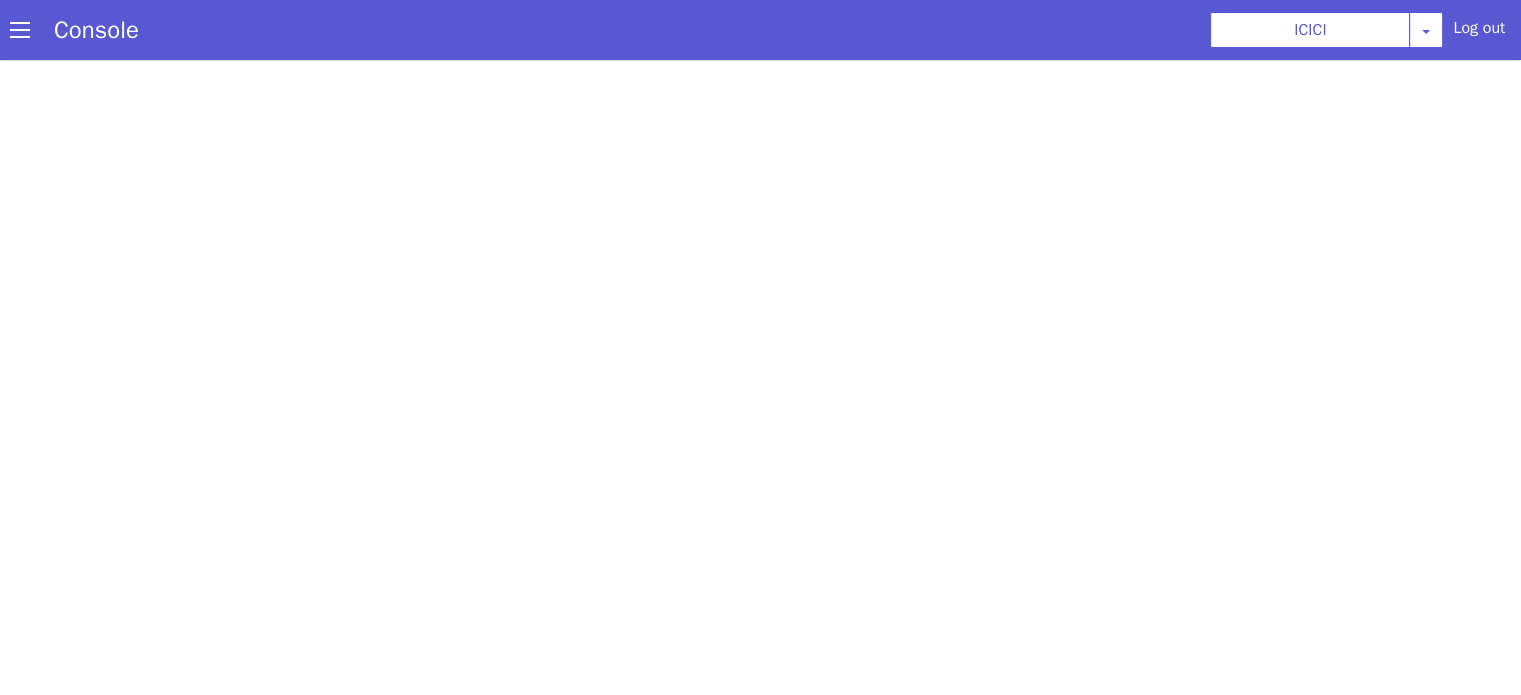 scroll, scrollTop: 0, scrollLeft: 0, axis: both 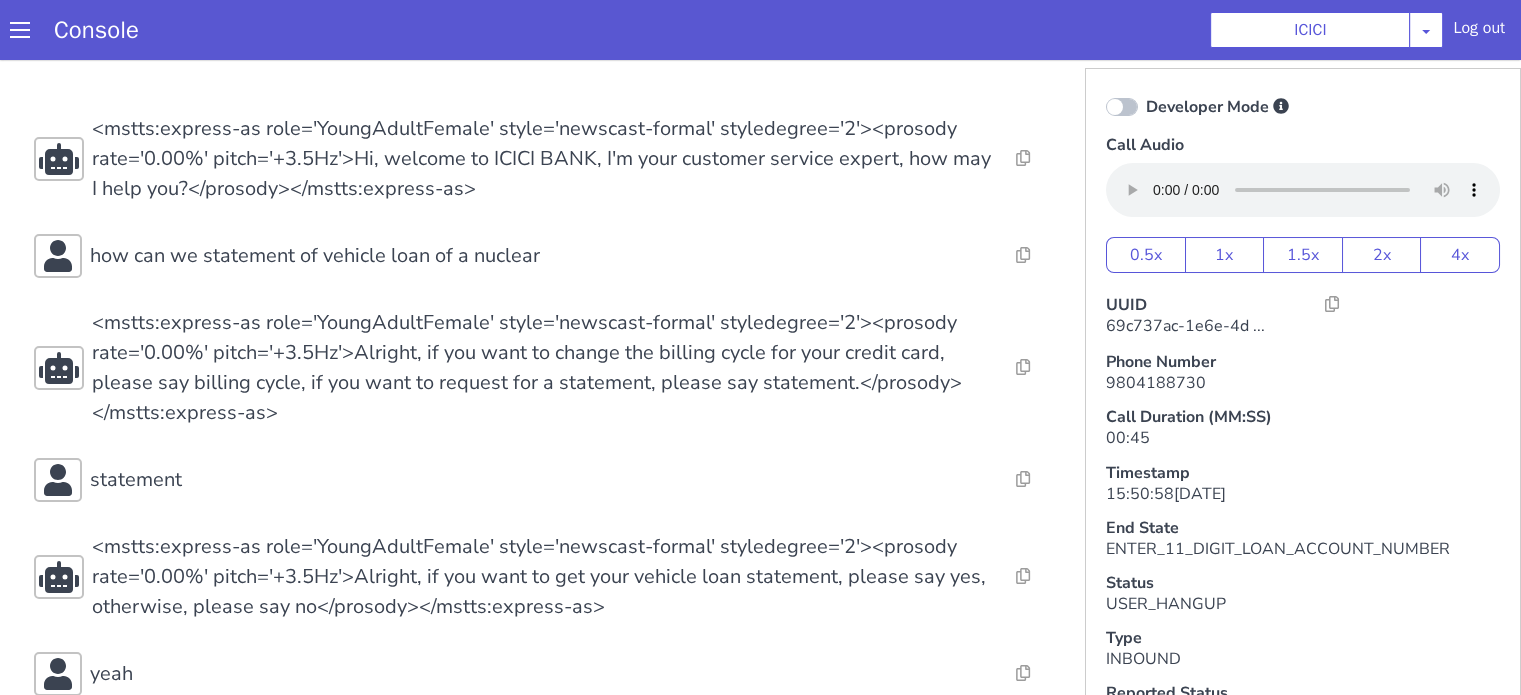 click on "Resolve  Intent Error  Entity Error  Transcription Error  Miscellaneous Submit Resolve  Intent Error  Entity Error  Transcription Error  Miscellaneous Submit Resolve  Intent Error  Entity Error  Transcription Error  Miscellaneous Submit <mstts:express-as role='YoungAdultFemale' style='newscast-formal' styledegree='2'><prosody rate='0.00%' pitch='+3.5Hz'>Hi, welcome to ICICI BANK, I'm your customer service expert, how may I help you?</prosody></mstts:express-as> Resolve  Intent Error  Entity Error  Transcription Error  Miscellaneous Submit how can we statement of vehicle loan of a nuclear Resolve  Intent Error  Entity Error  Transcription Error  Miscellaneous Submit Resolve  Intent Error  Entity Error  Transcription Error  Miscellaneous Submit Resolve  Intent Error  Entity Error  Transcription Error  Miscellaneous Submit statement Resolve  Intent Error  Entity Error  Transcription Error  Miscellaneous Submit Resolve  Intent Error  Entity Error  Transcription Error  Miscellaneous Submit yeah Resolve Submit" at bounding box center [1554, -21] 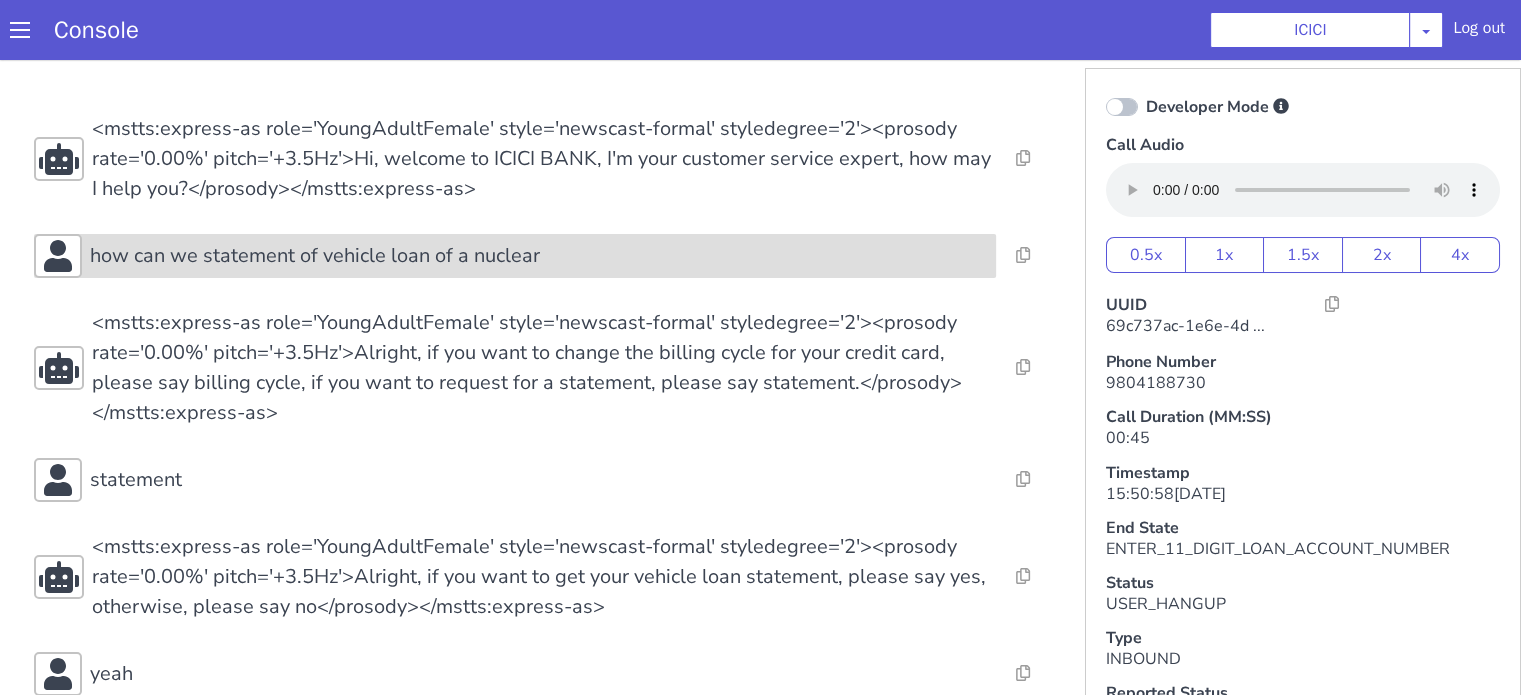 drag, startPoint x: 1017, startPoint y: -56, endPoint x: 1018, endPoint y: -67, distance: 11.045361 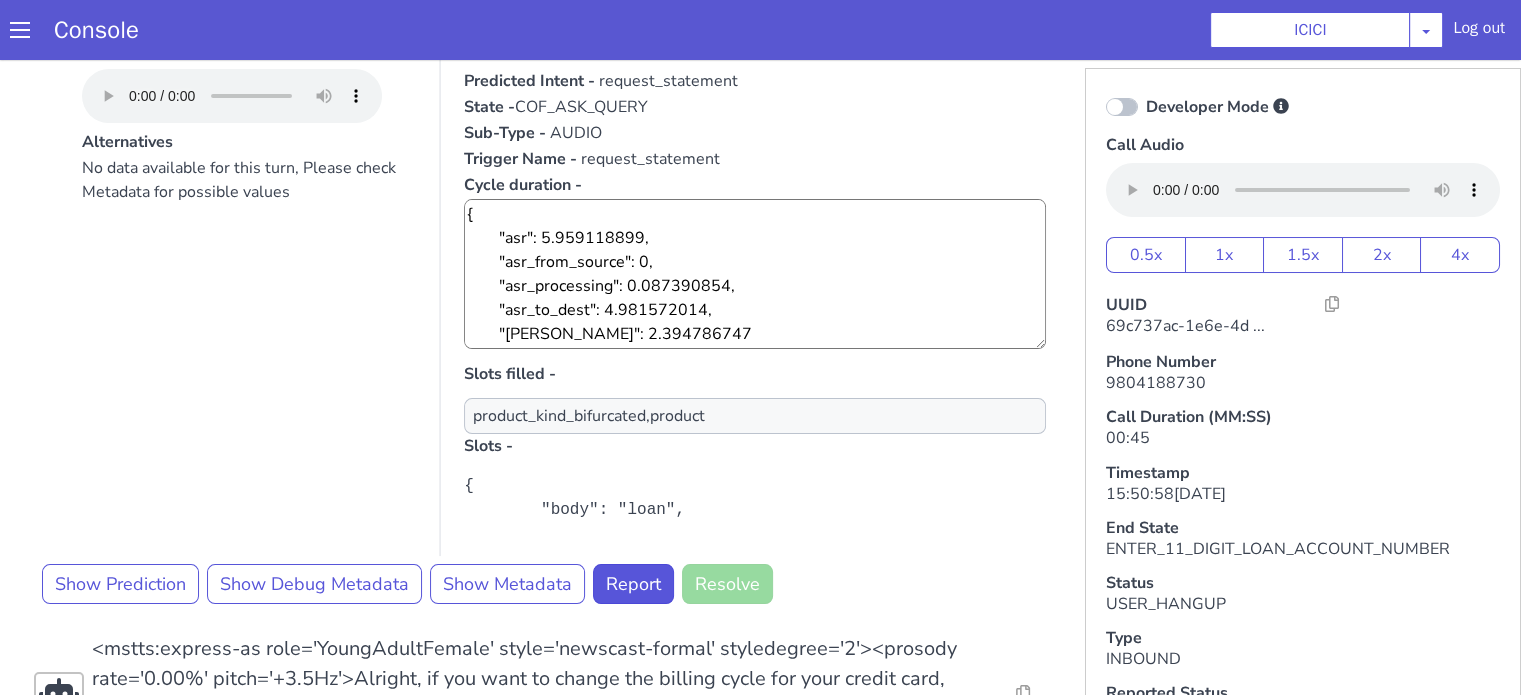 scroll, scrollTop: 300, scrollLeft: 0, axis: vertical 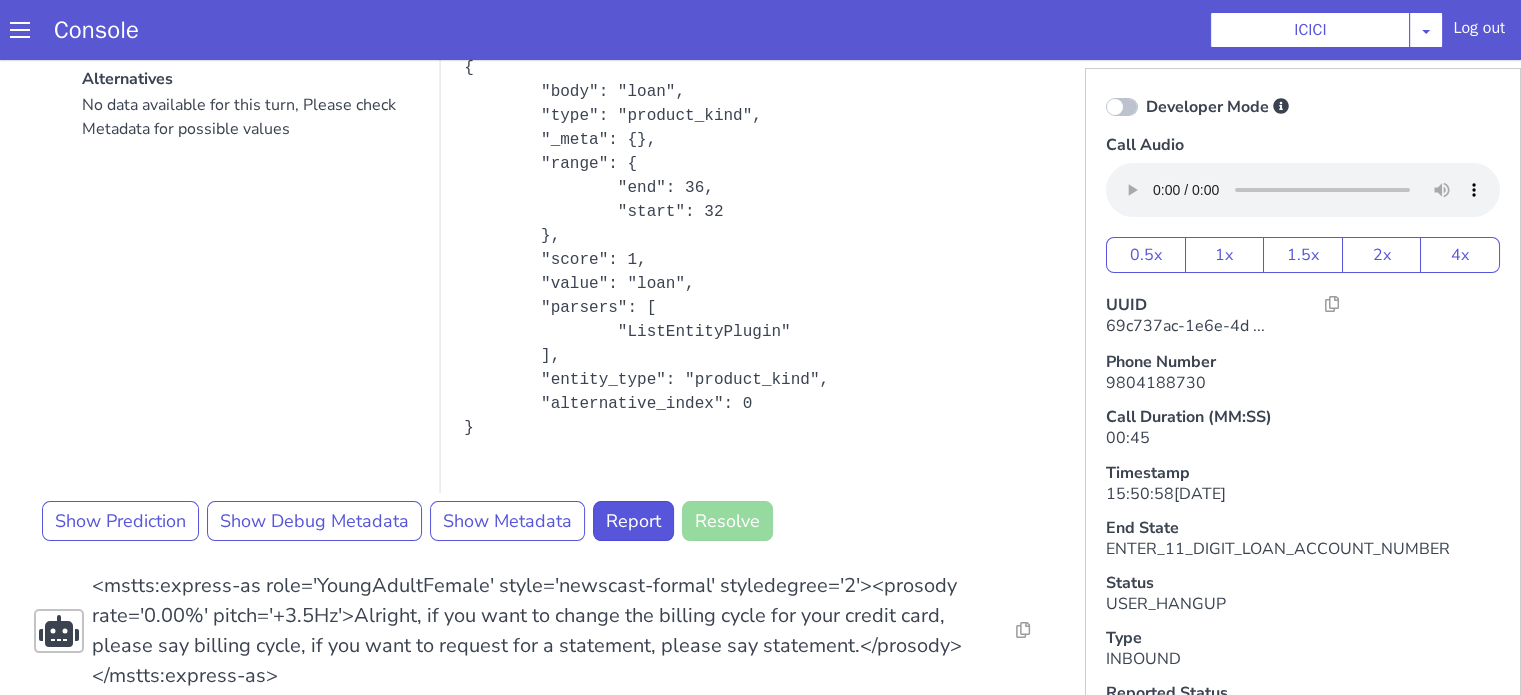 drag, startPoint x: 1987, startPoint y: -409, endPoint x: 1919, endPoint y: -378, distance: 74.73286 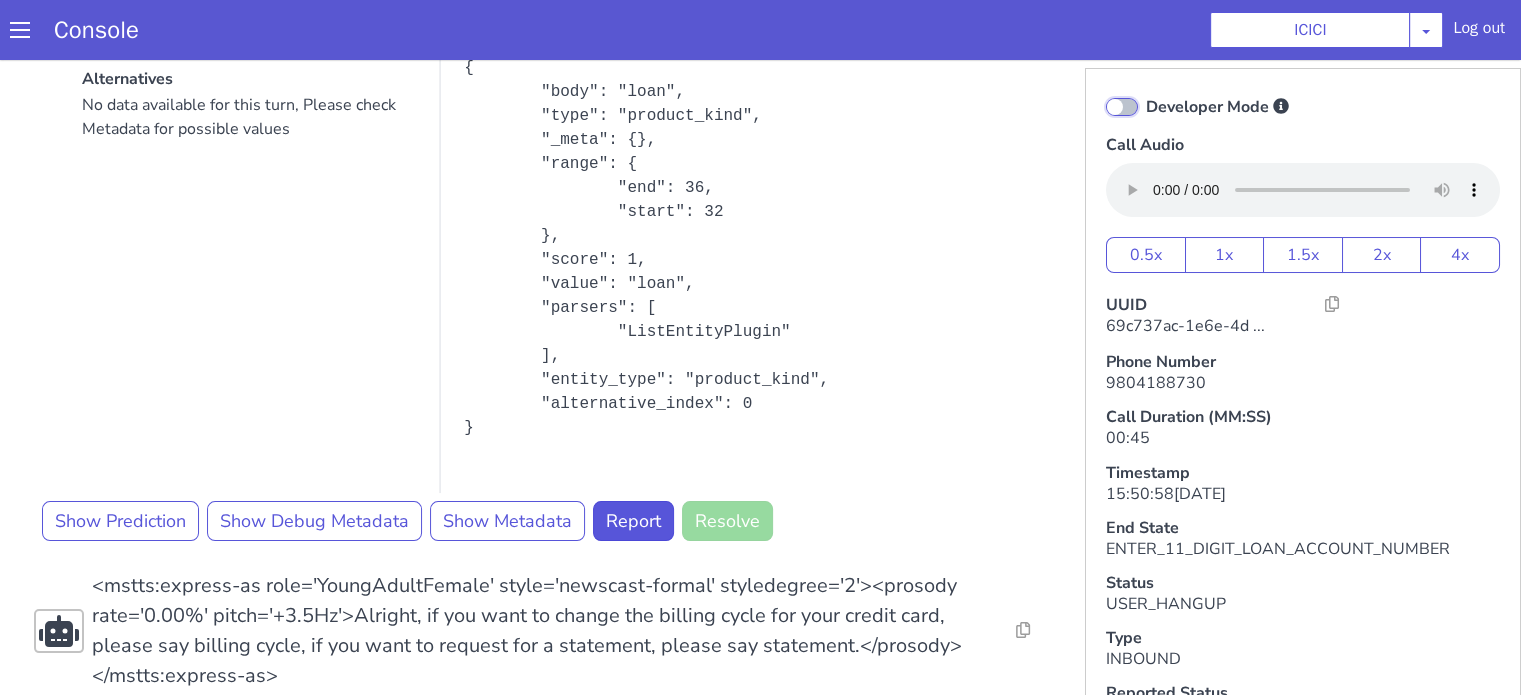click on "Developer Mode" at bounding box center (2686, 155) 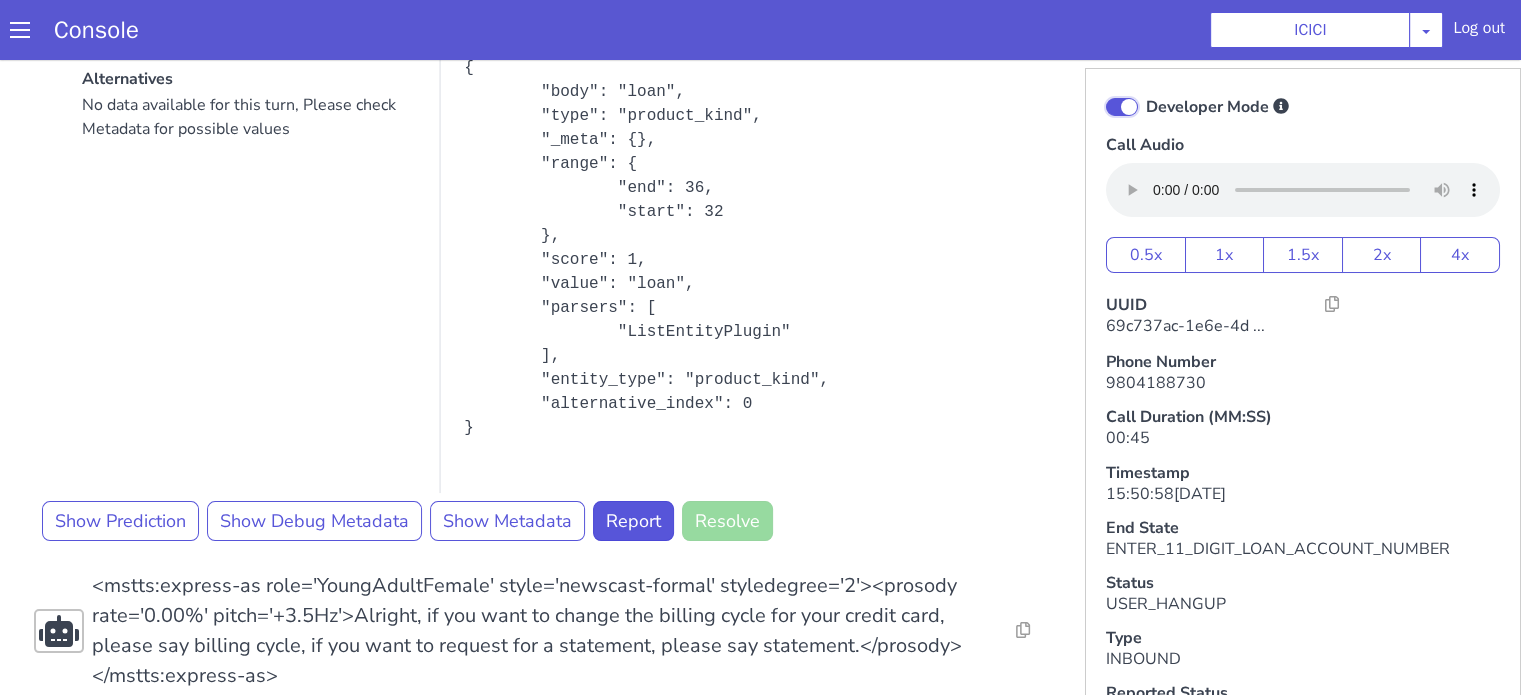 checkbox on "true" 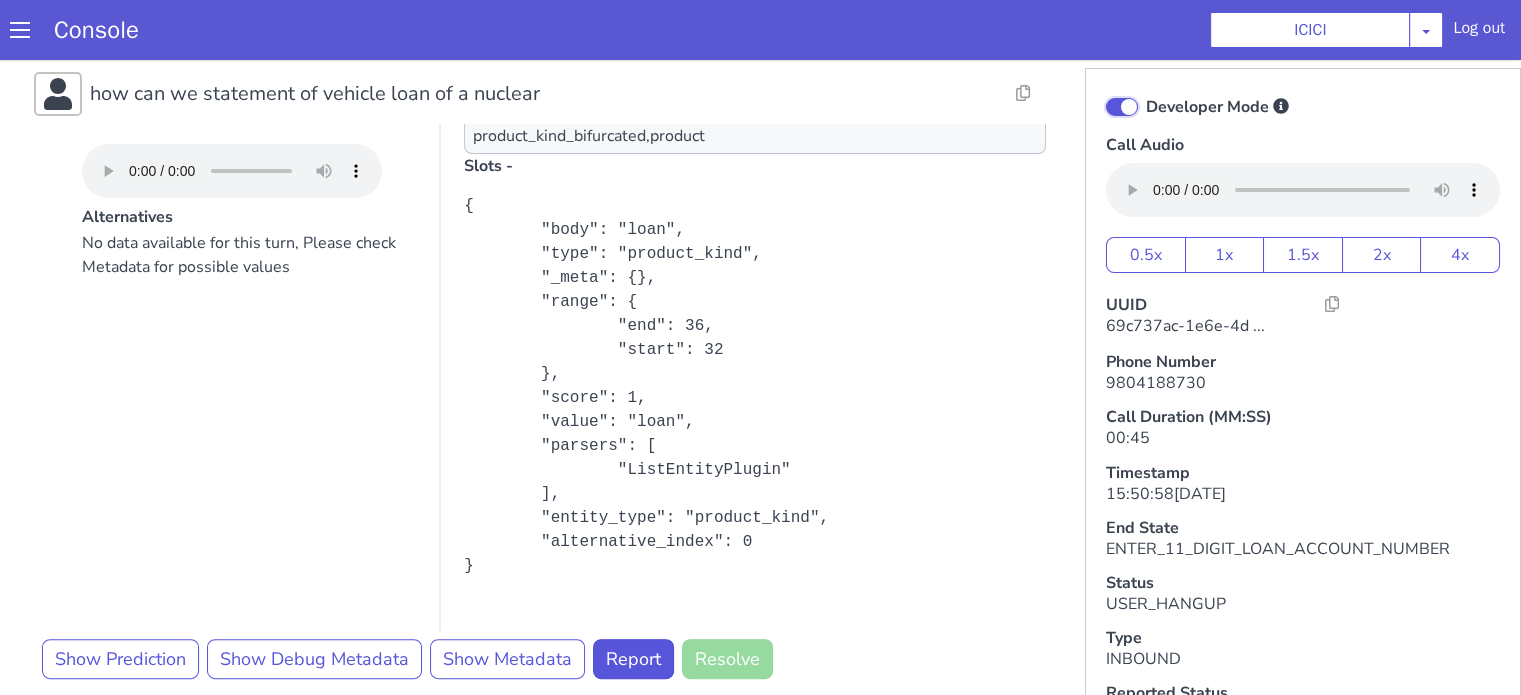 scroll, scrollTop: 220, scrollLeft: 0, axis: vertical 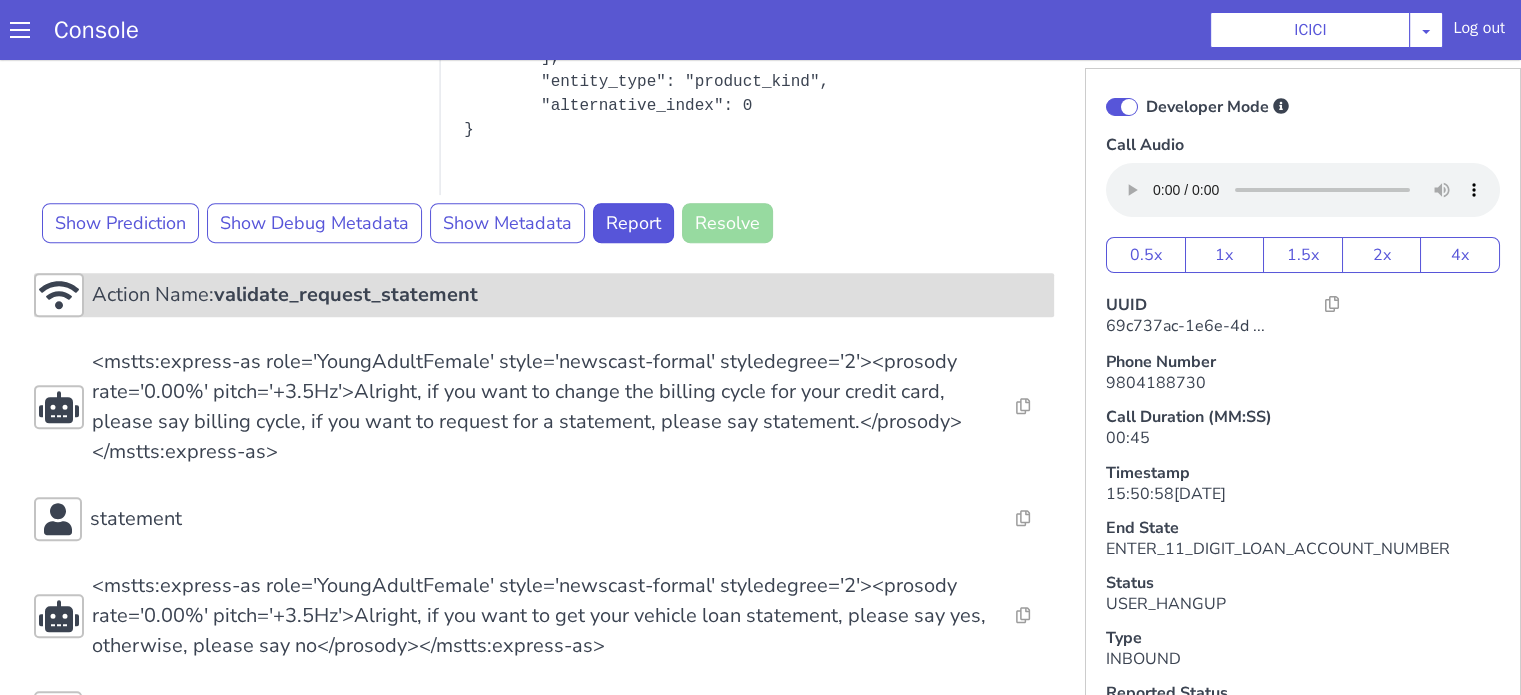 click on "Action Name:  validate_request_statement" at bounding box center [1781, -93] 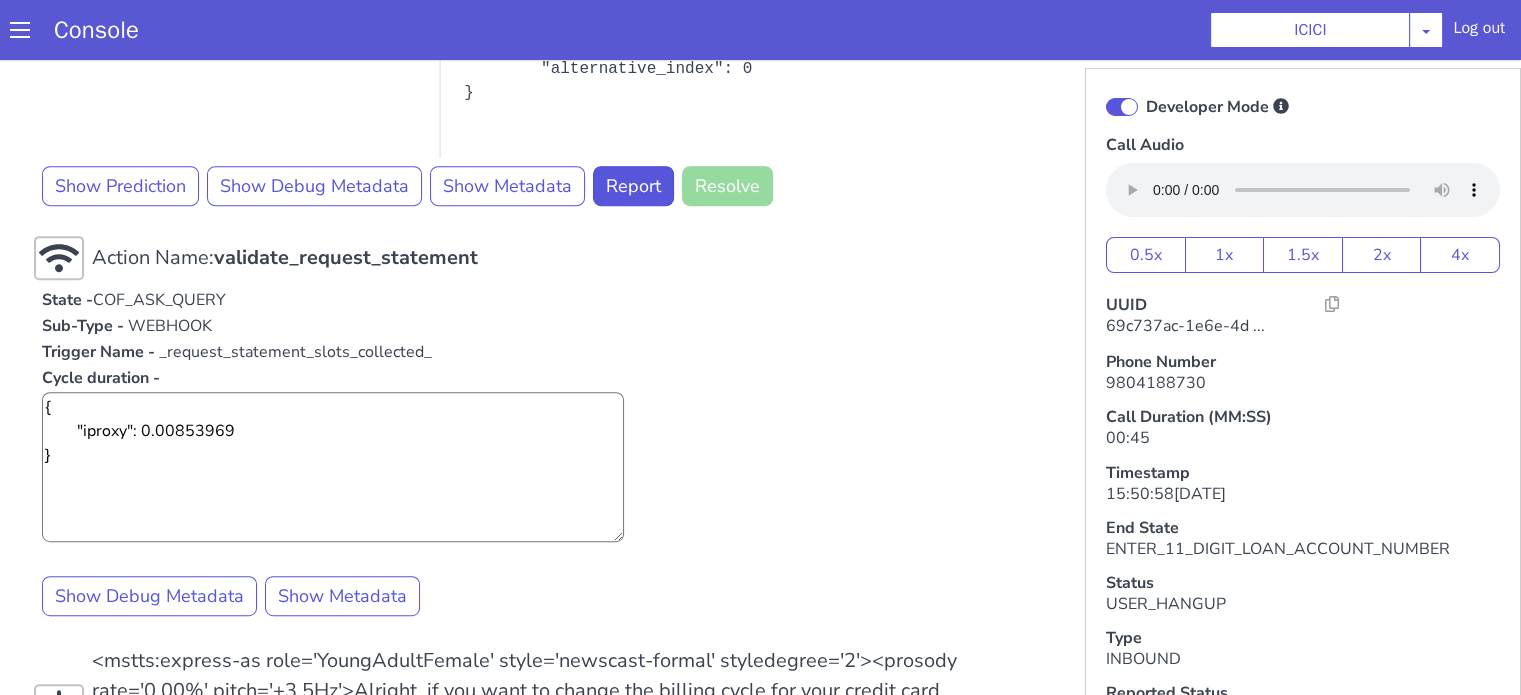 scroll, scrollTop: 1120, scrollLeft: 0, axis: vertical 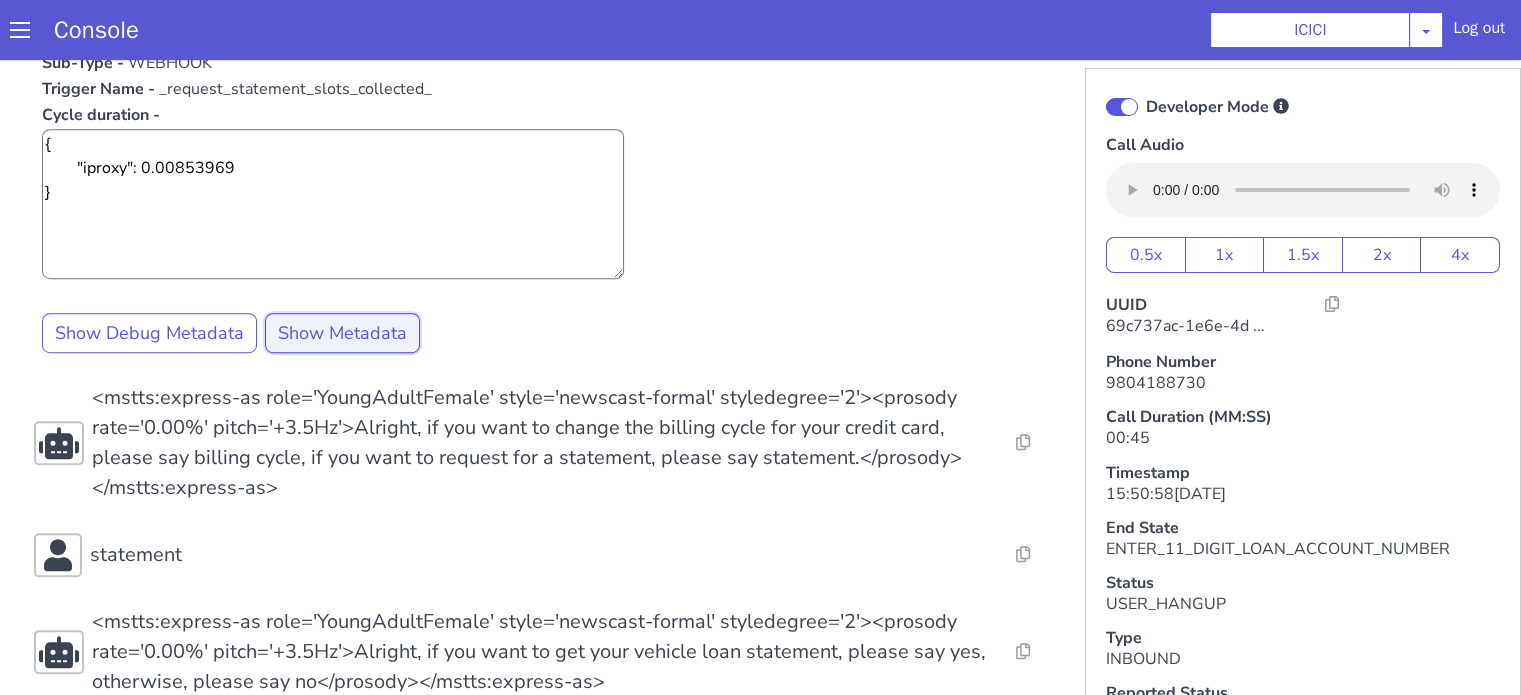 click on "Show Metadata" at bounding box center [1139, -191] 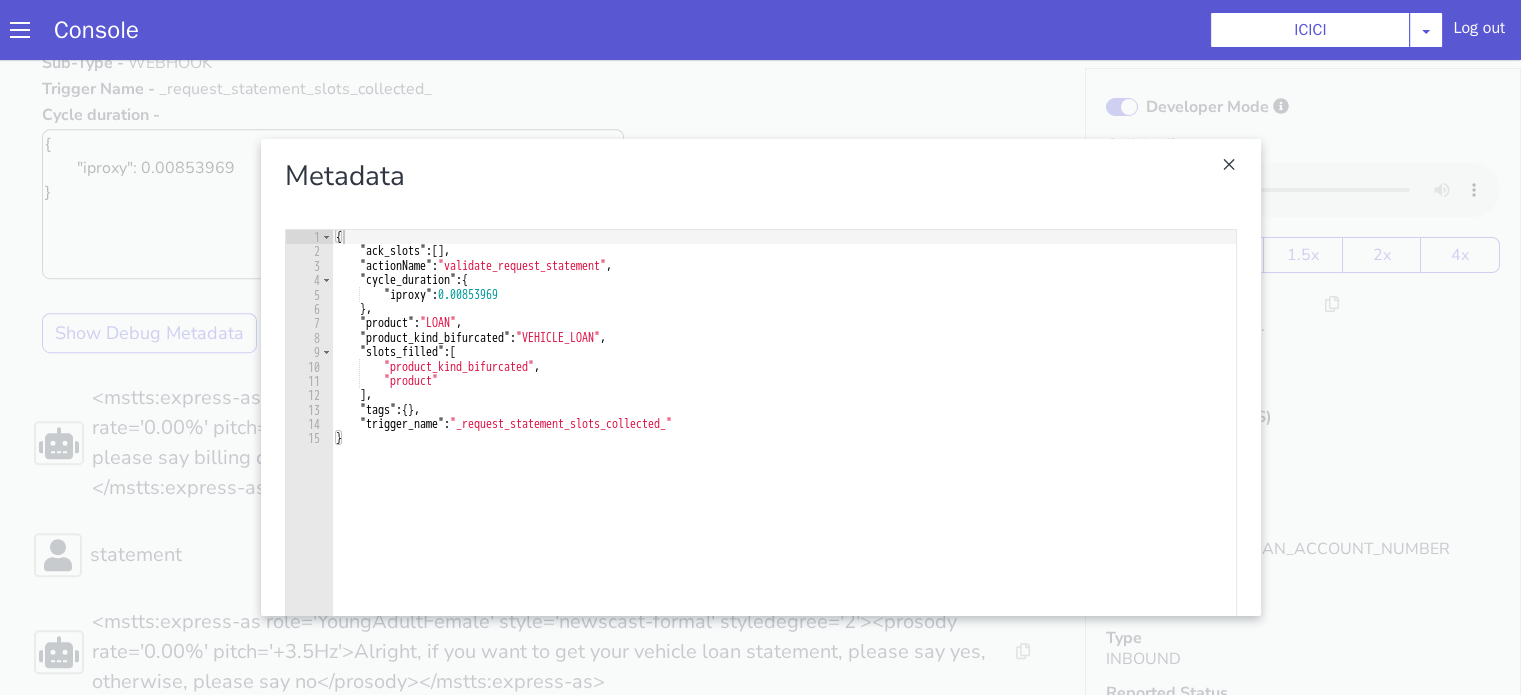 click at bounding box center [2128, 1204] 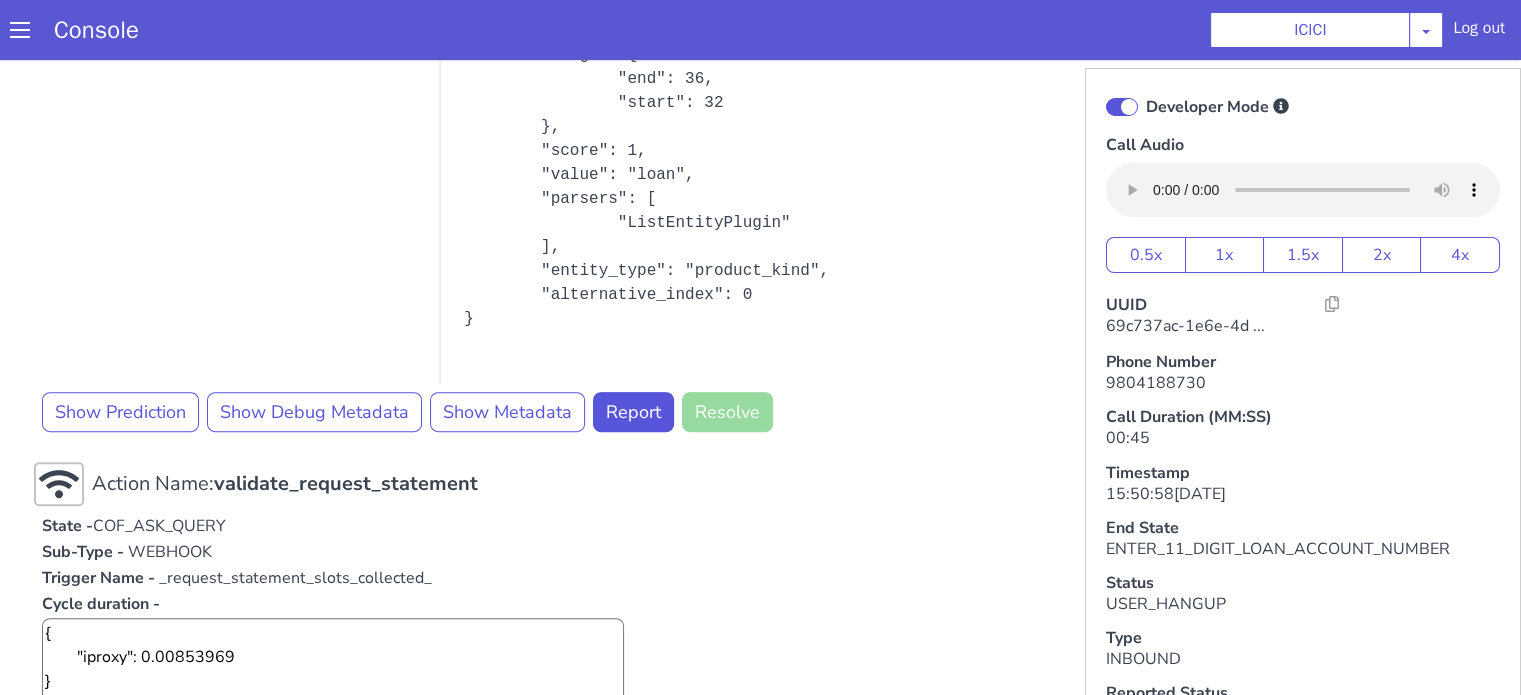 scroll, scrollTop: 420, scrollLeft: 0, axis: vertical 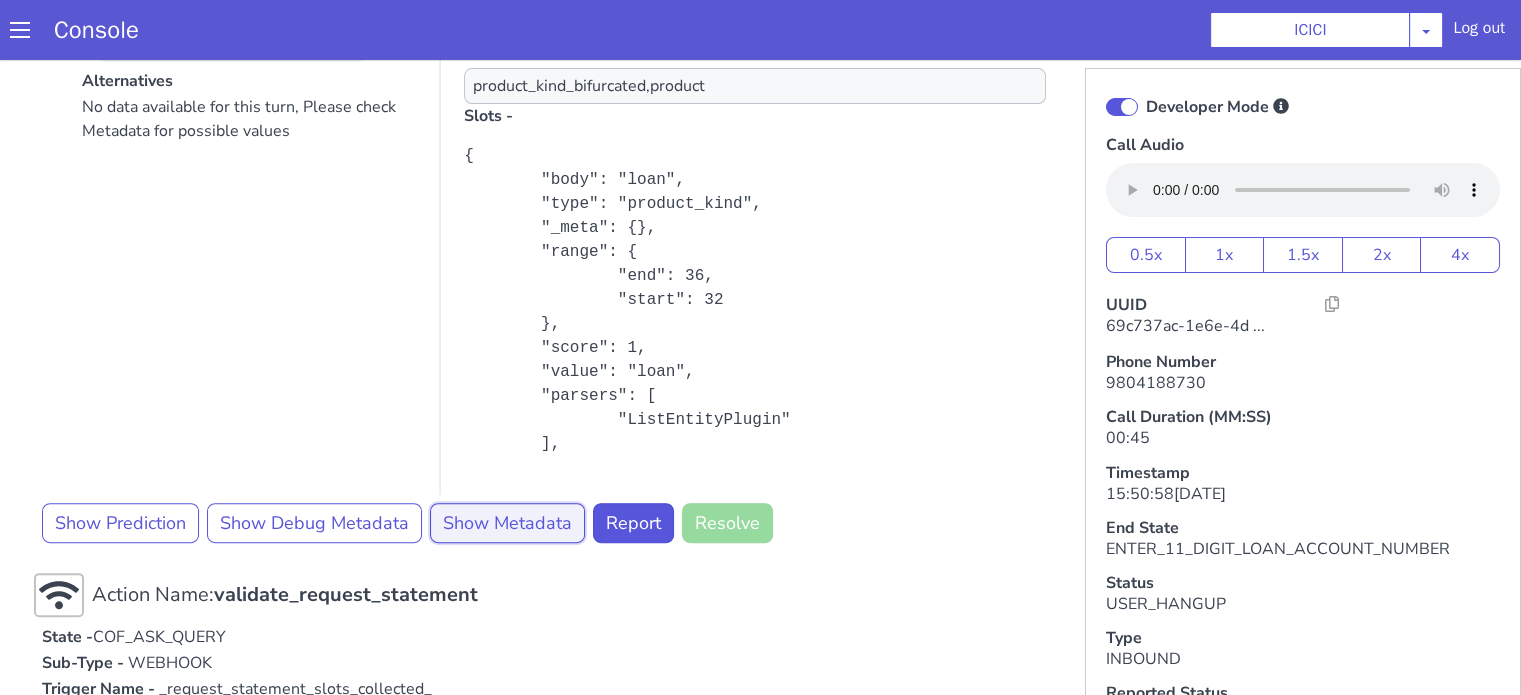 click on "Show Metadata" at bounding box center [1517, 37] 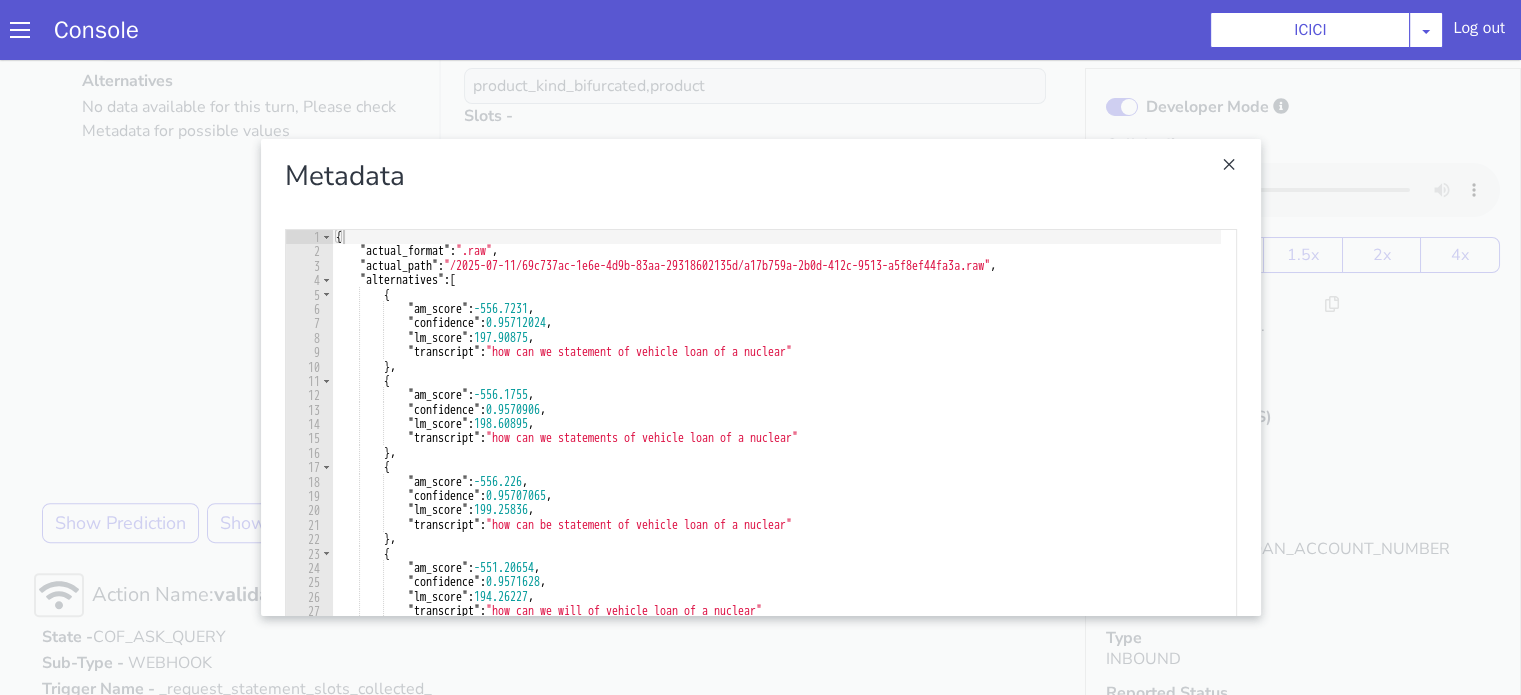 scroll, scrollTop: 0, scrollLeft: 0, axis: both 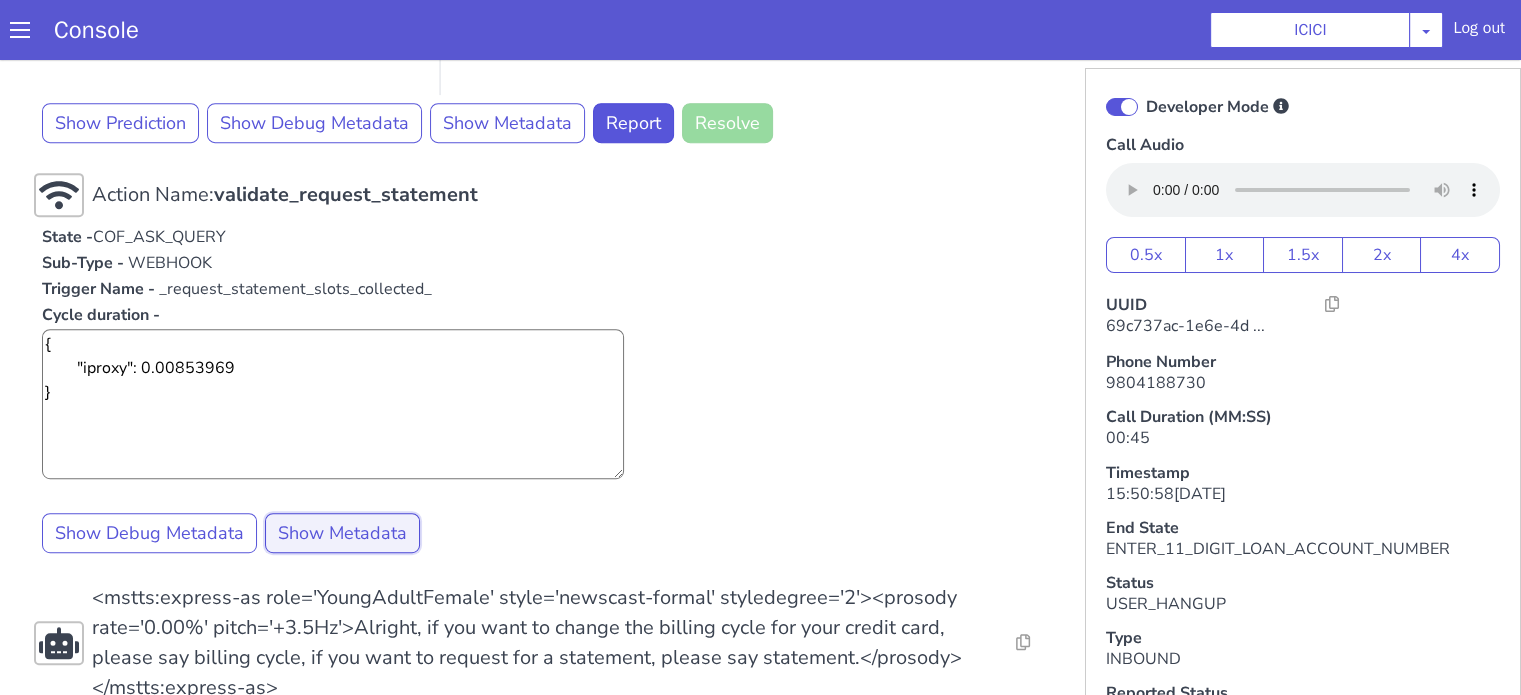 drag, startPoint x: 1940, startPoint y: 805, endPoint x: 1950, endPoint y: 786, distance: 21.470911 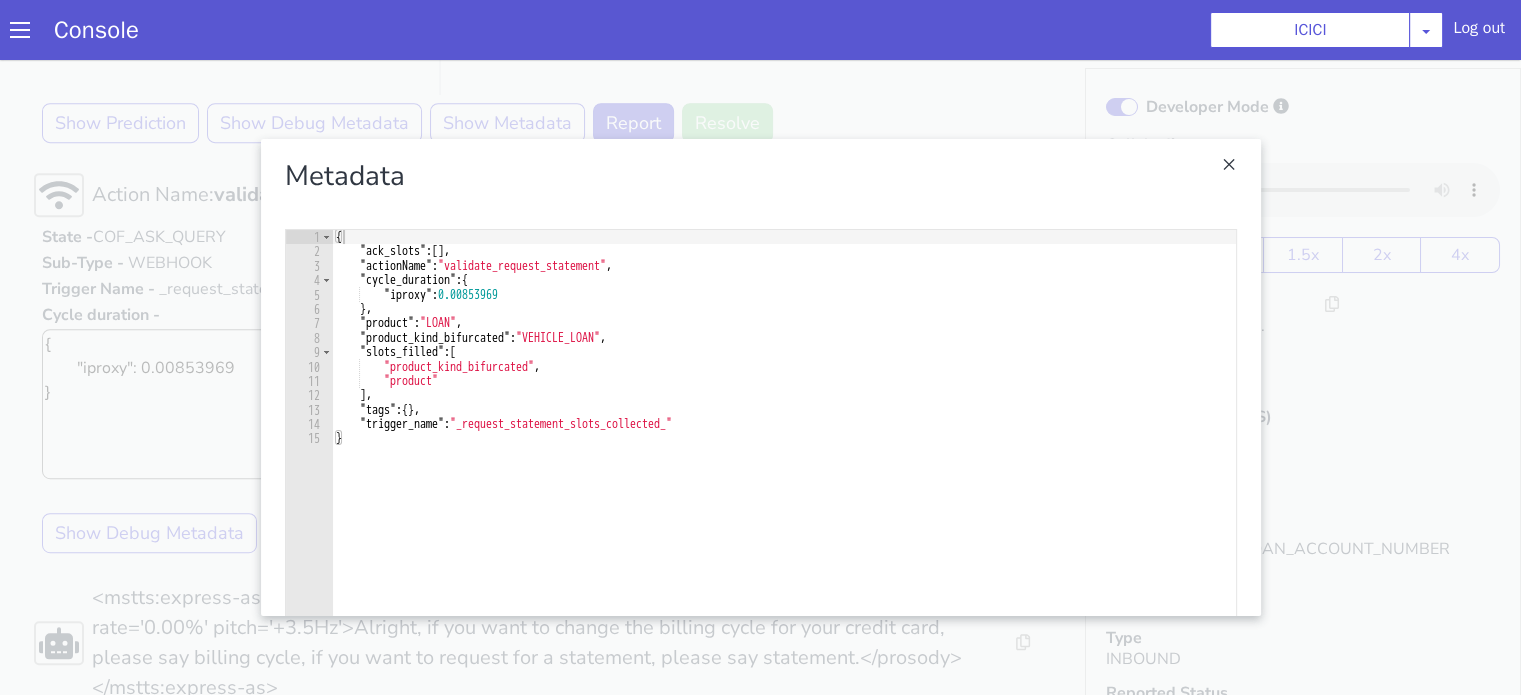 scroll, scrollTop: 620, scrollLeft: 0, axis: vertical 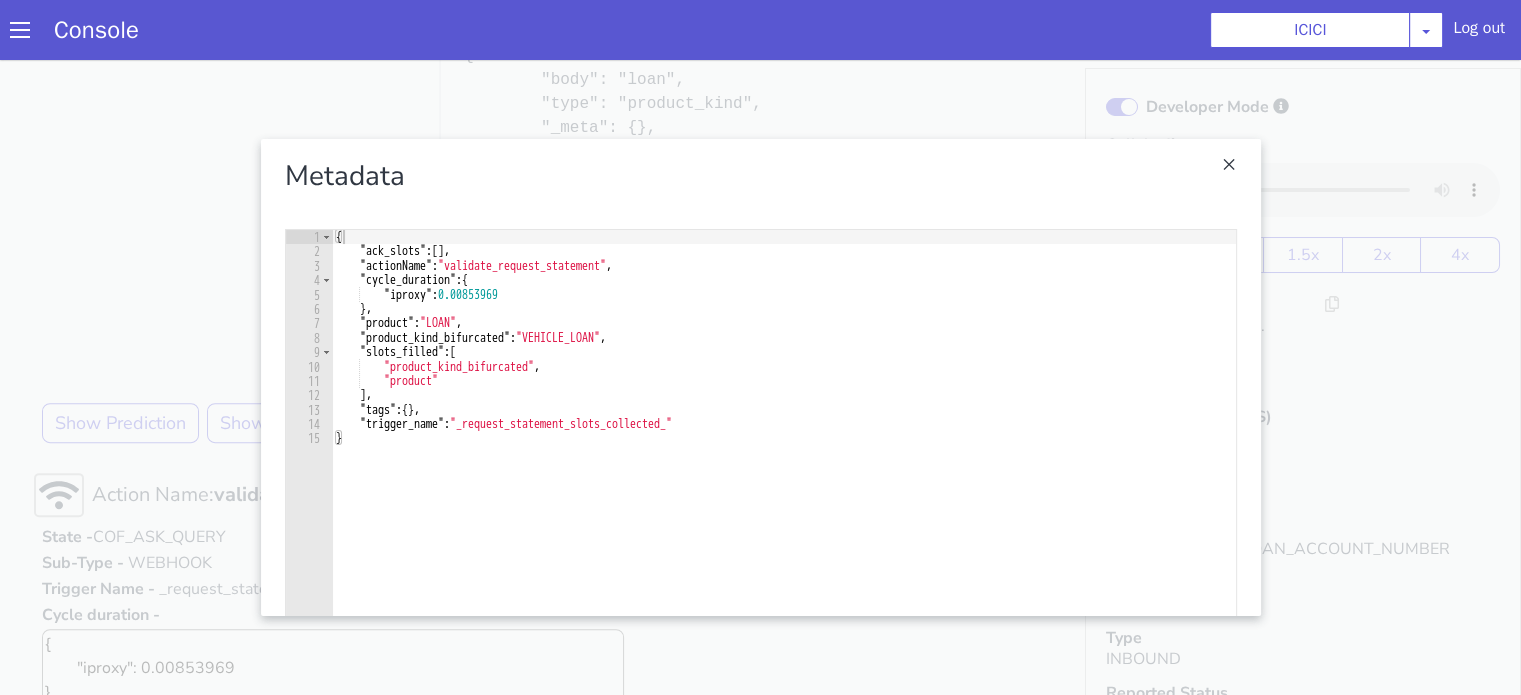click at bounding box center (2325, 546) 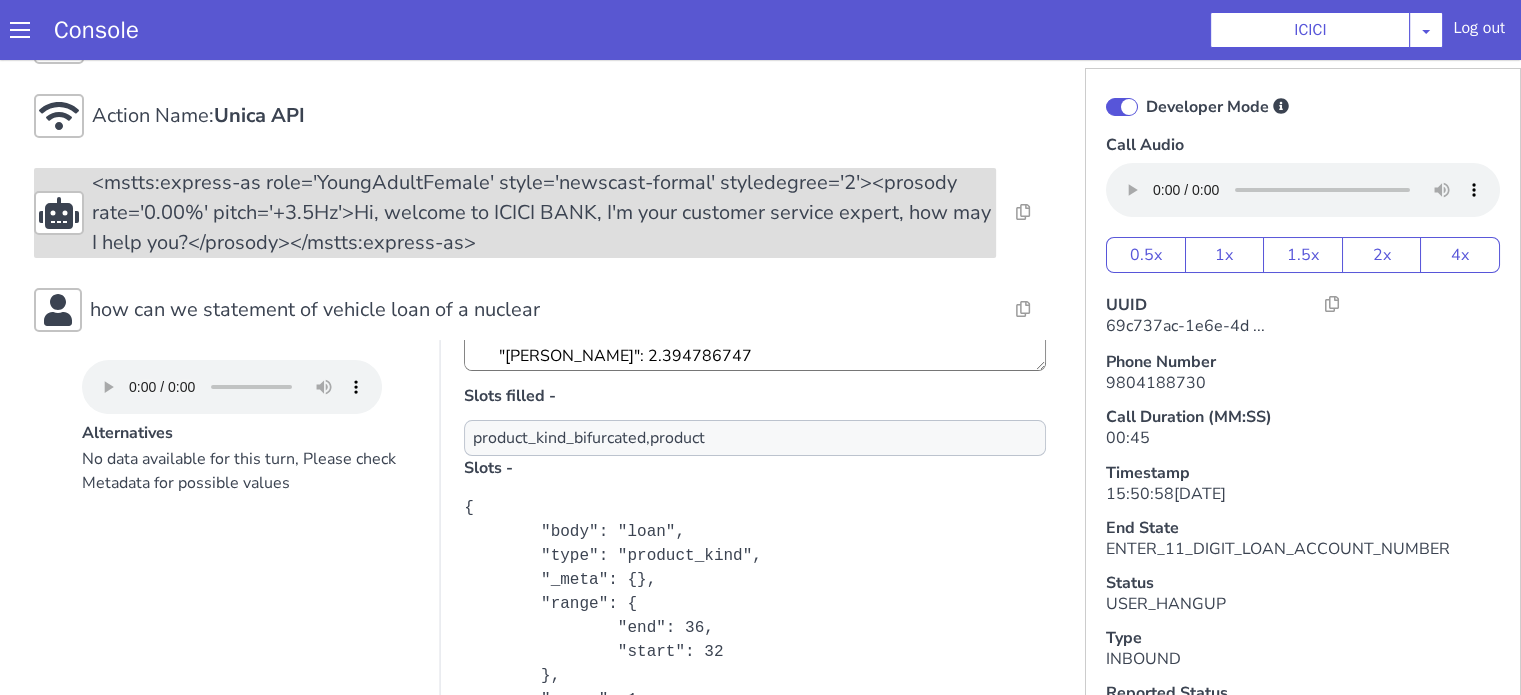 scroll, scrollTop: 300, scrollLeft: 0, axis: vertical 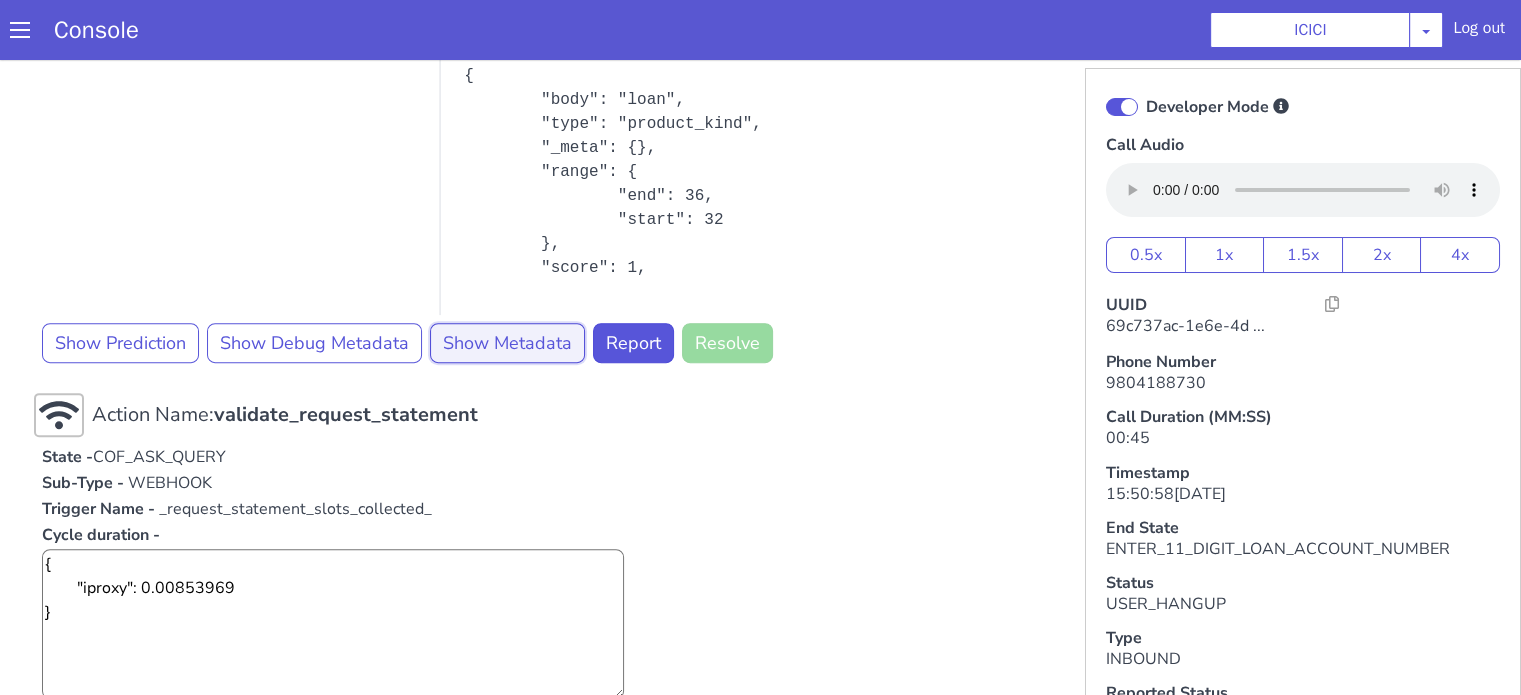 click on "Show Metadata" at bounding box center [1956, 200] 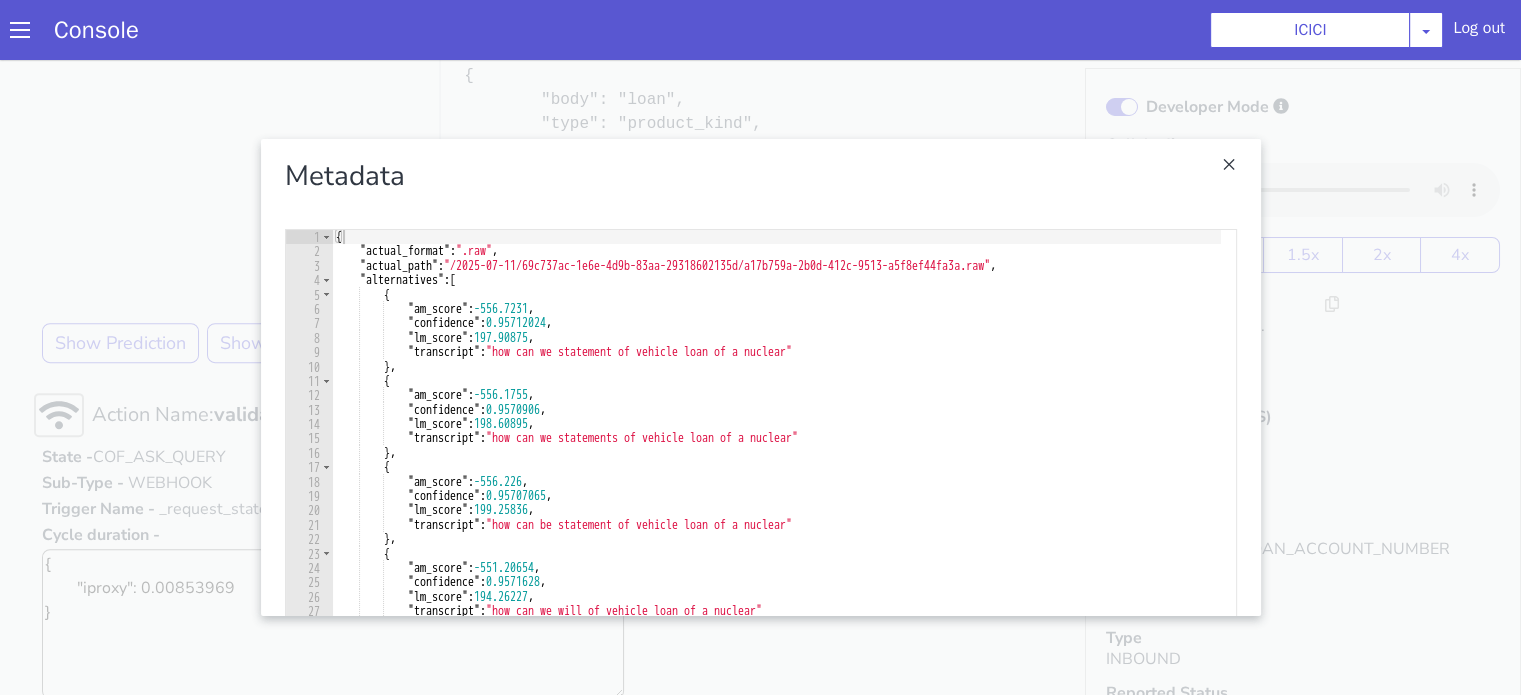 type on ""transcript": "how can we statement of vehicle loan of a nuclear"" 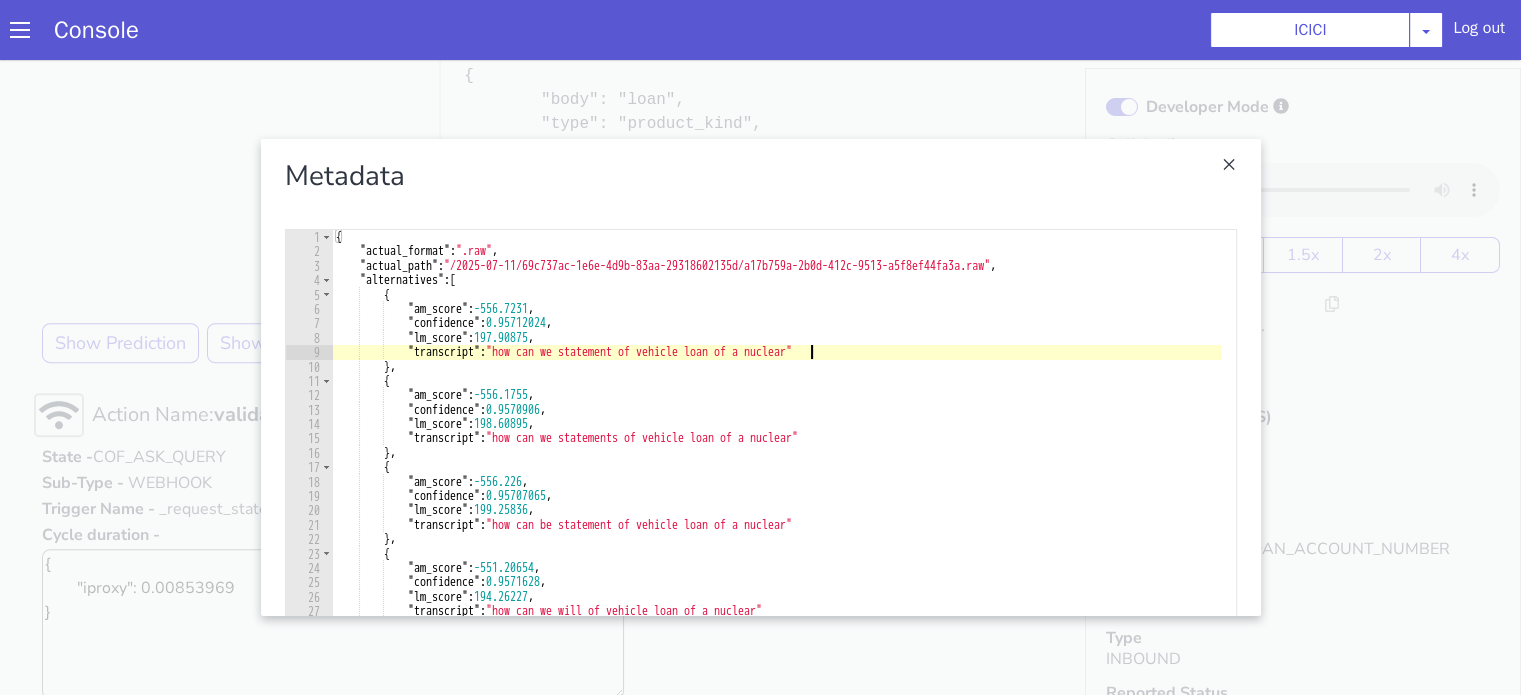 click on "{      "actual_format" :  ".raw" ,      "actual_path" :  "/2025-07-11/69c737ac-1e6e-4d9b-83aa-29318602135d/a17b759a-2b0d-412c-9513-a5f8ef44fa3a.raw" ,      "alternatives" :  [           {                "am_score" :  -556.7231 ,                "confidence" :  0.95712024 ,                "lm_score" :  197.90875 ,                "transcript" :  "how can we statement of vehicle loan of a nuclear"           } ,           {                "am_score" :  -556.1755 ,                "confidence" :  0.9570906 ,                "lm_score" :  198.60895 ,                "transcript" :  "how can we statements of vehicle loan of a nuclear"           } ,           {                "am_score" :  -556.226 ,                "confidence" :  0.95707065 ,                "lm_score" :  199.25836 ,                "transcript" :  "how can be statement of vehicle loan of a nuclear"           } ,           {                "am_score" :  -551.20654 ,                "confidence" :  0.9571628 ,                "lm_score" :  194.26227 ,      }" at bounding box center (1503, 1593) 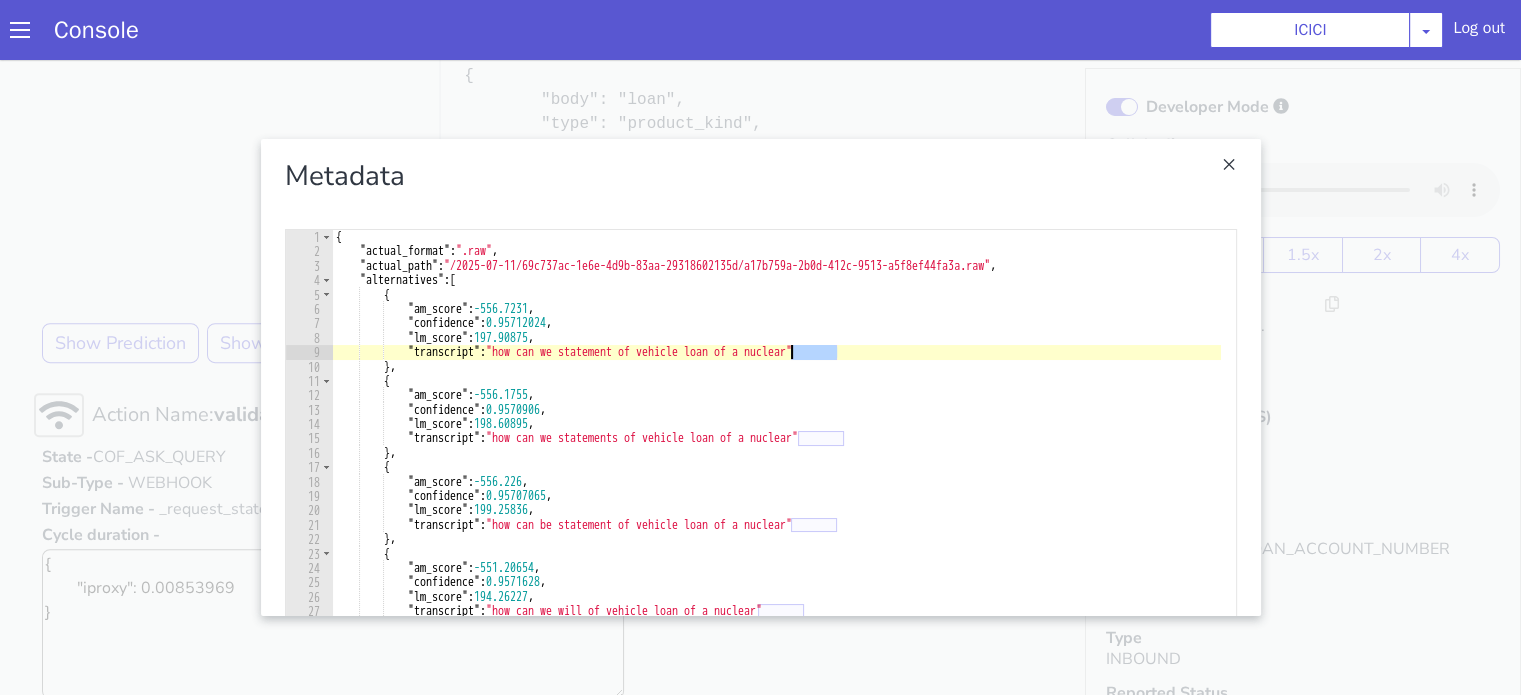 click at bounding box center (1356, 1460) 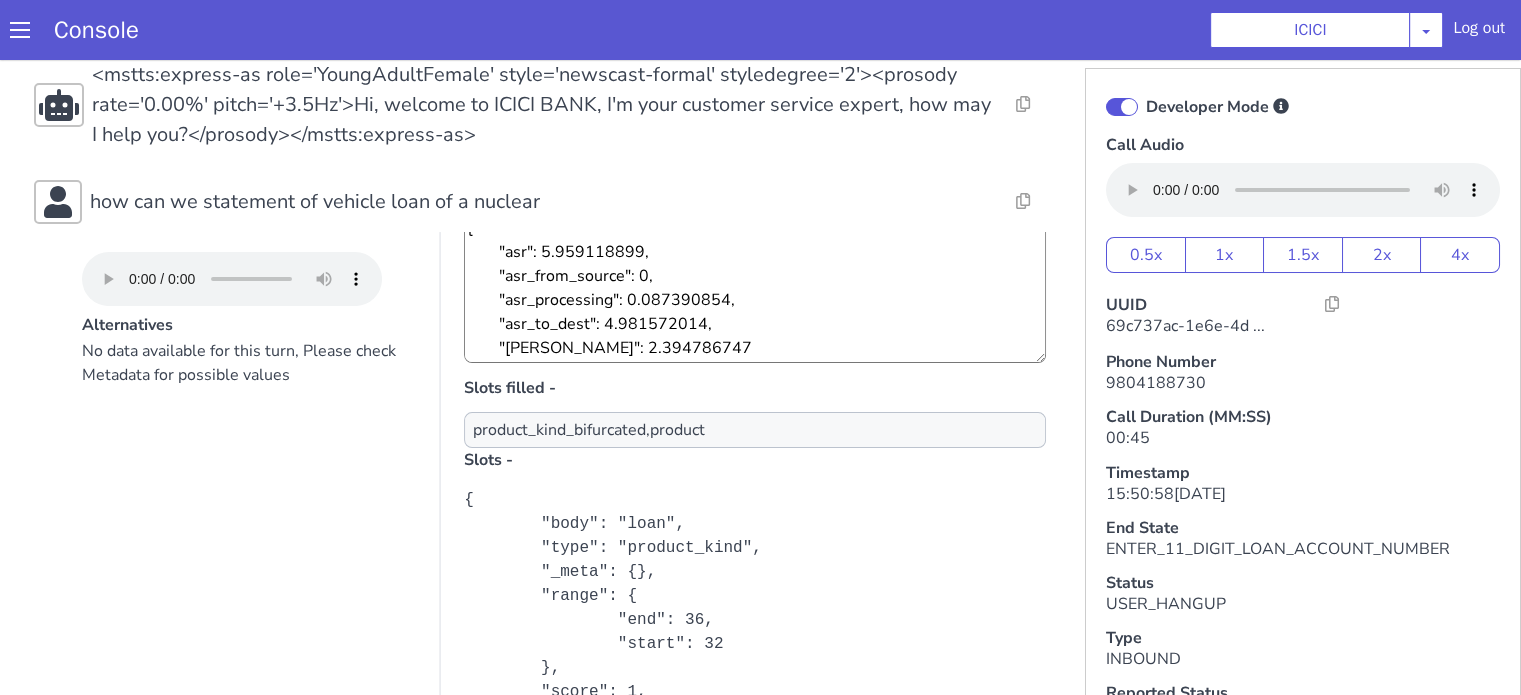 scroll, scrollTop: 200, scrollLeft: 0, axis: vertical 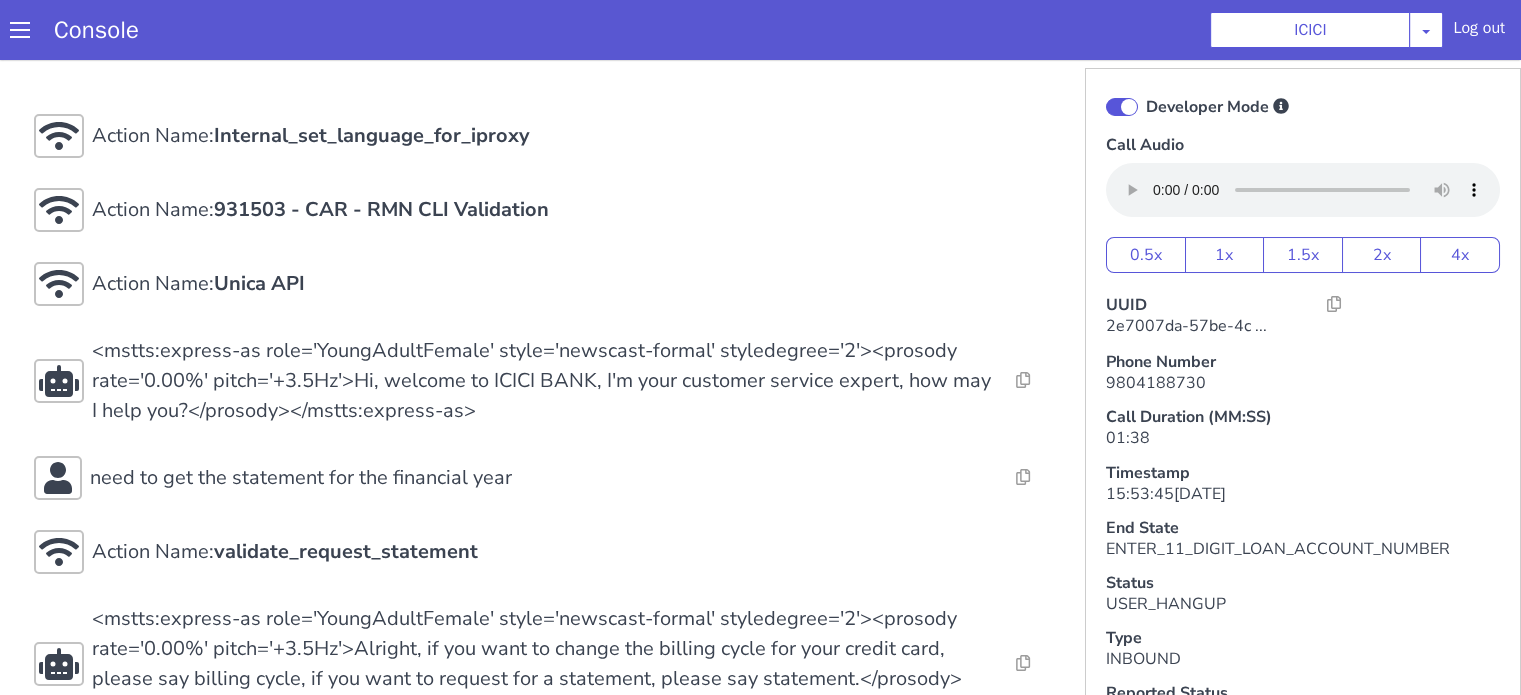 click at bounding box center [1122, 107] 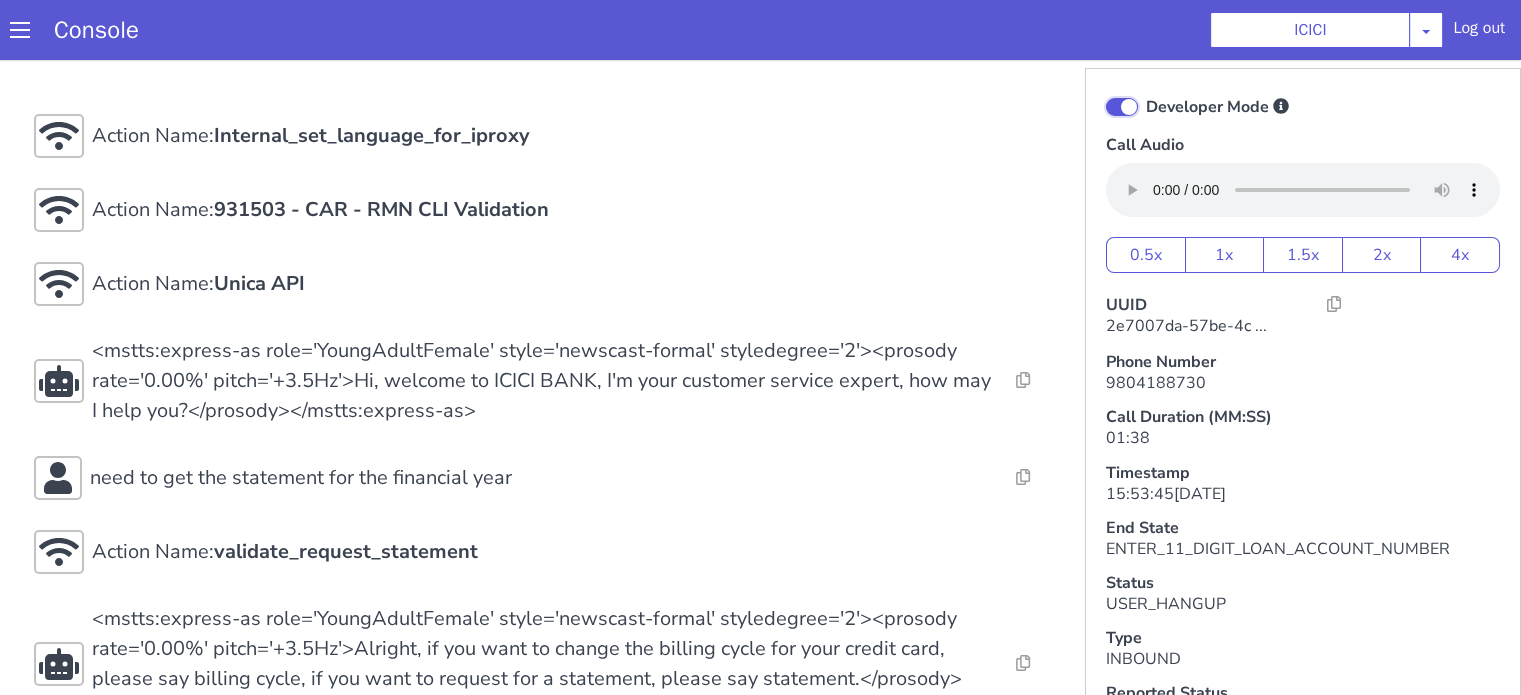 click on "Developer Mode" at bounding box center (1145, 94) 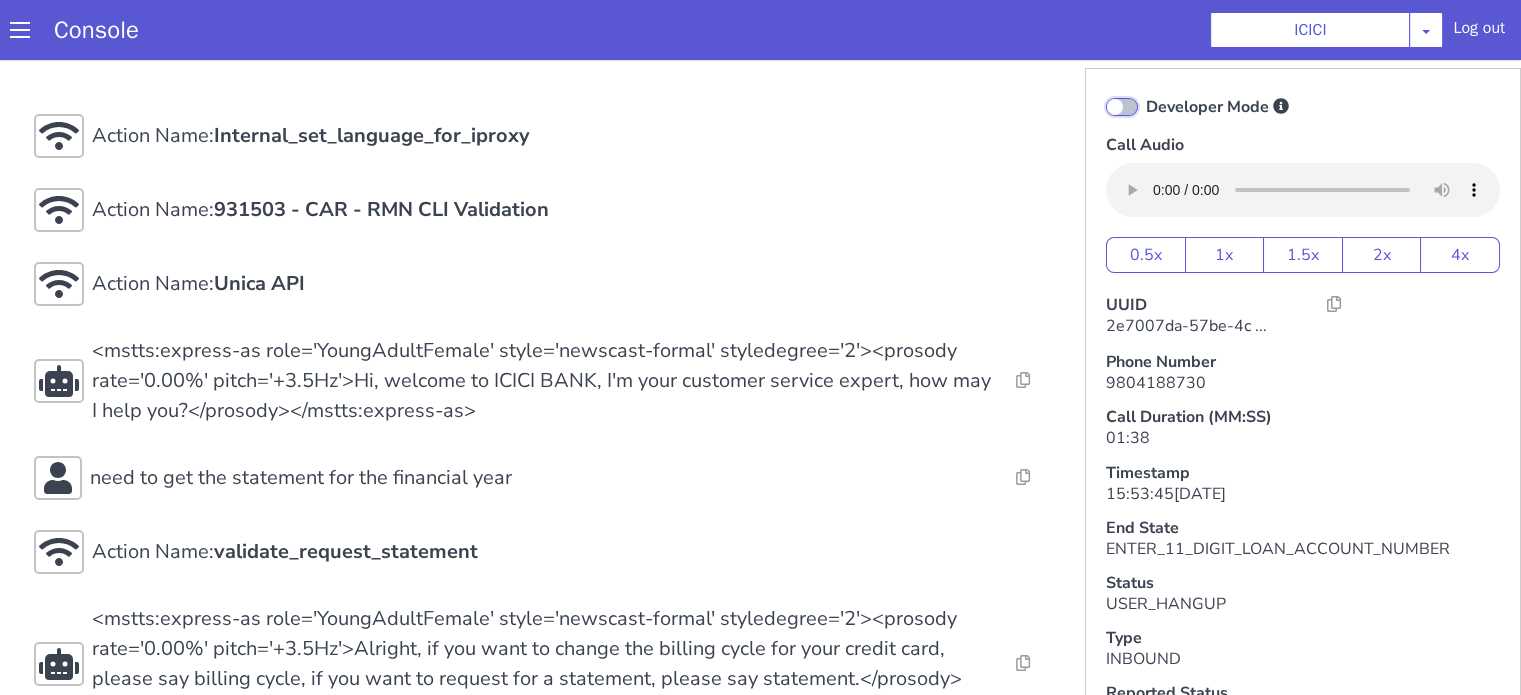 checkbox on "false" 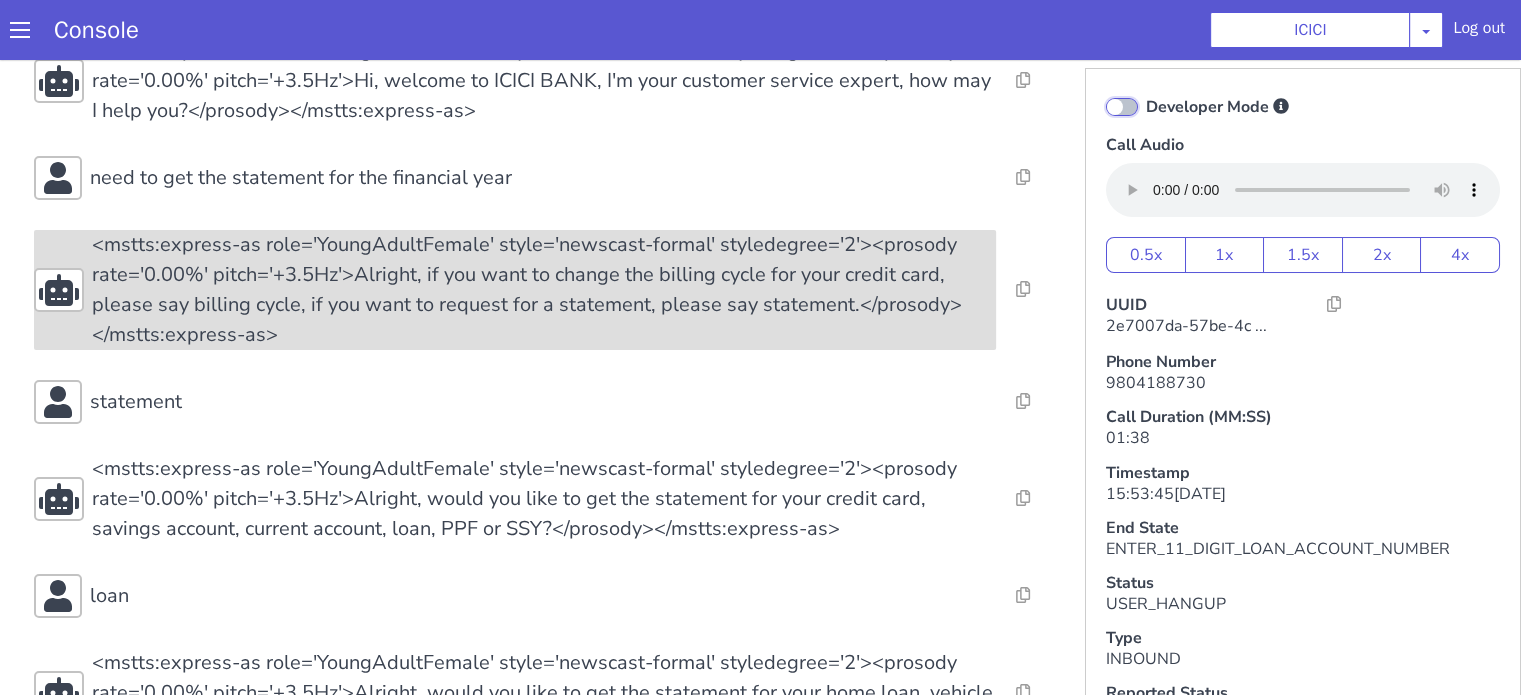 scroll, scrollTop: 100, scrollLeft: 0, axis: vertical 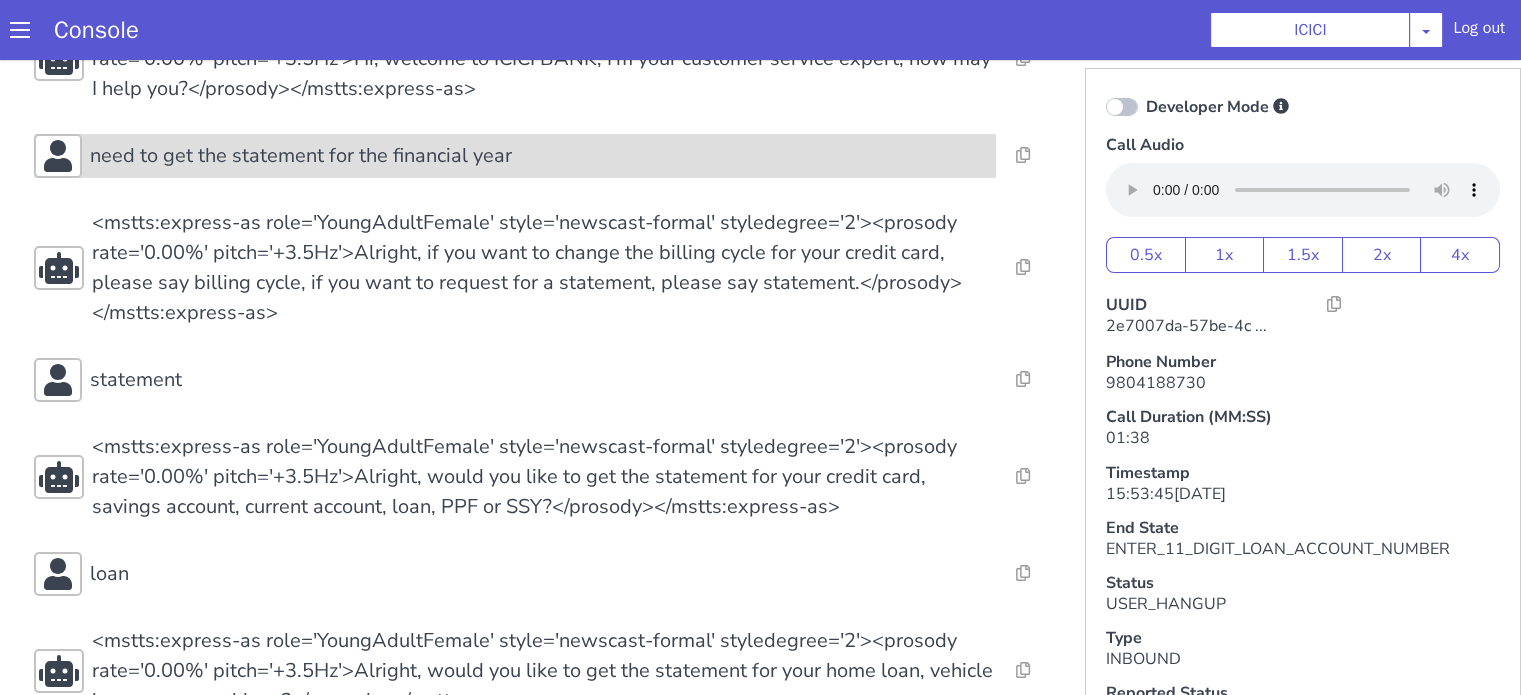 click on "need to get the statement for the financial year" at bounding box center (301, 156) 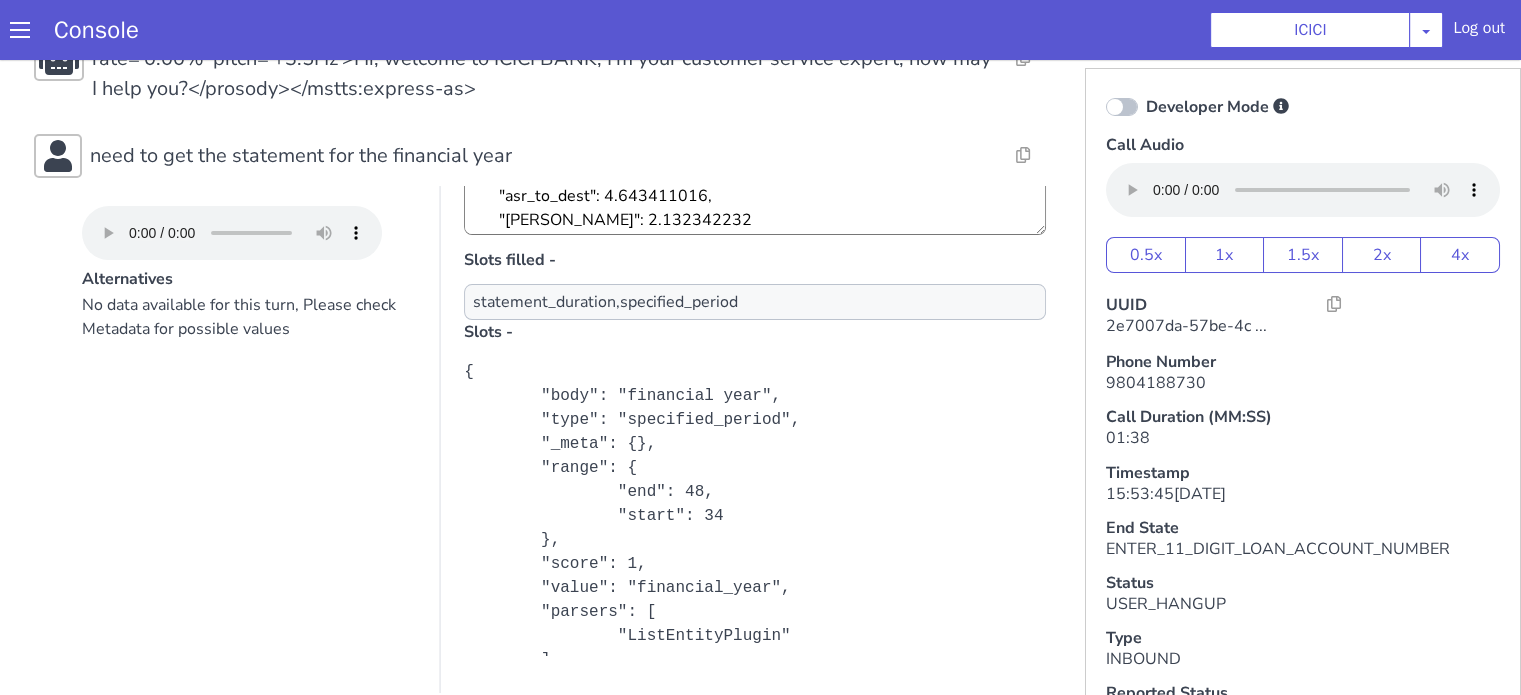 scroll, scrollTop: 369, scrollLeft: 0, axis: vertical 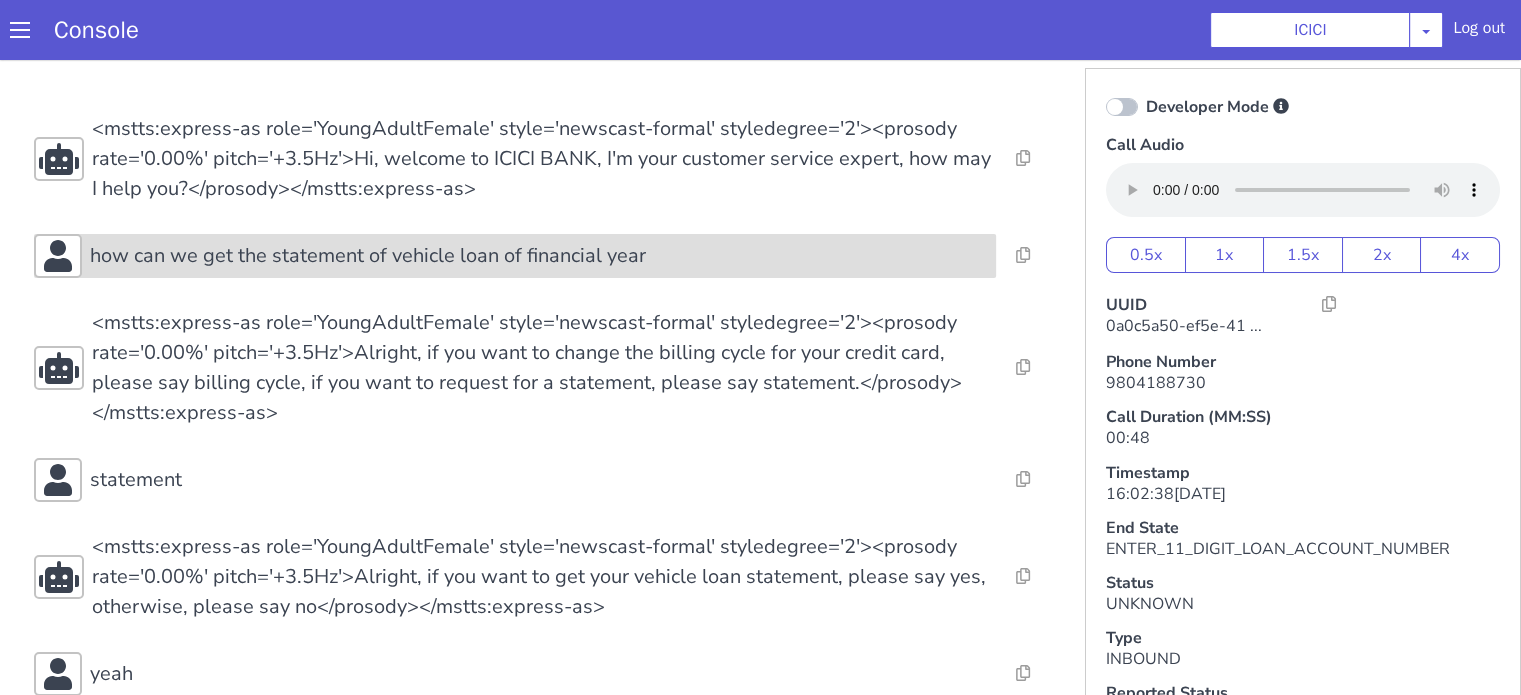 click on "how can we get the statement of vehicle loan of financial year" at bounding box center [539, 256] 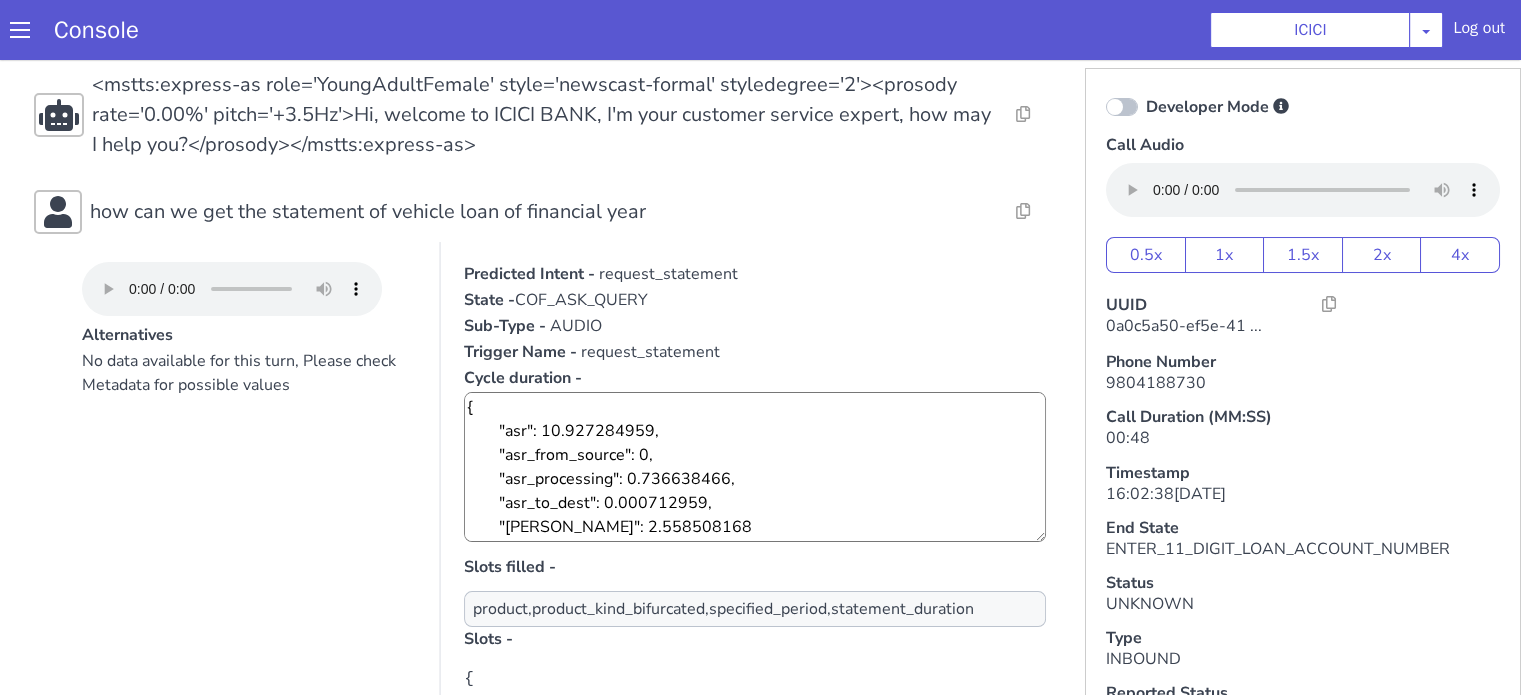 scroll, scrollTop: 300, scrollLeft: 0, axis: vertical 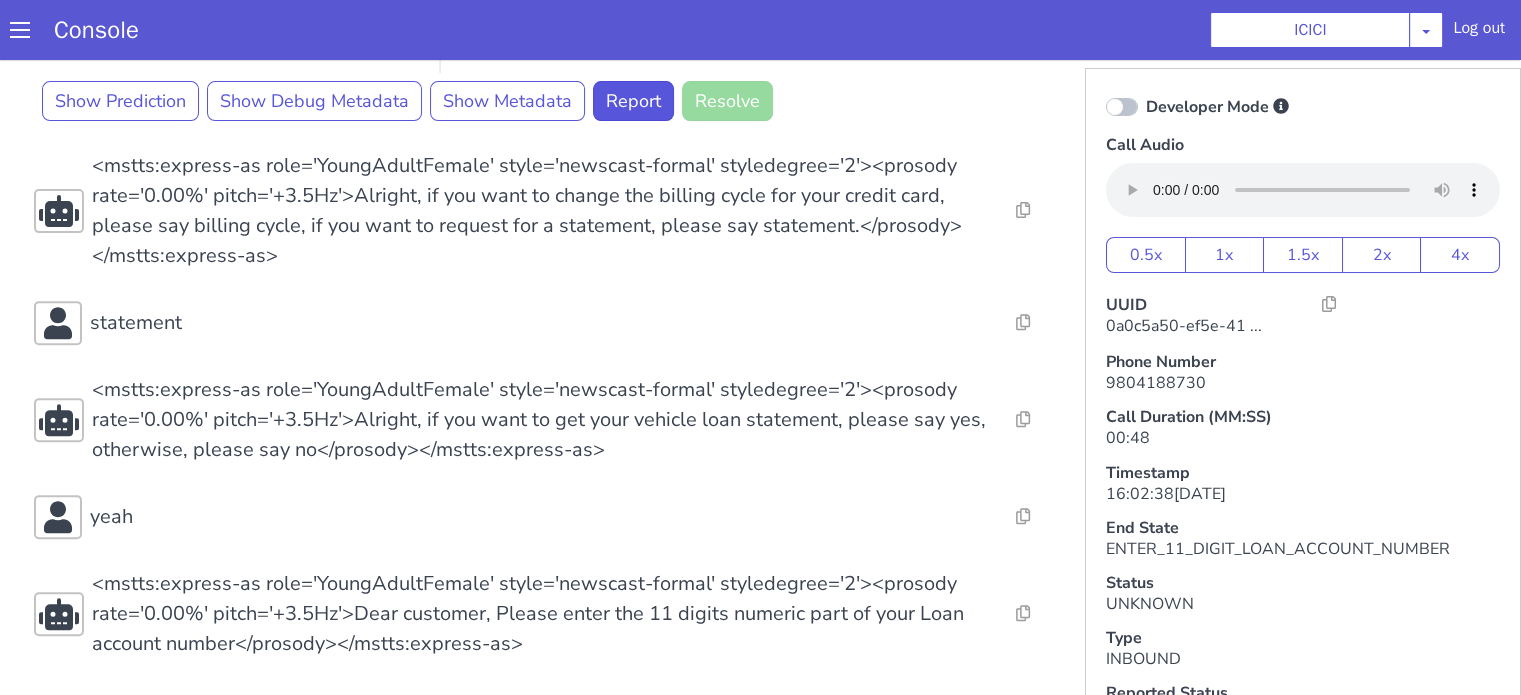 click at bounding box center [1122, 107] 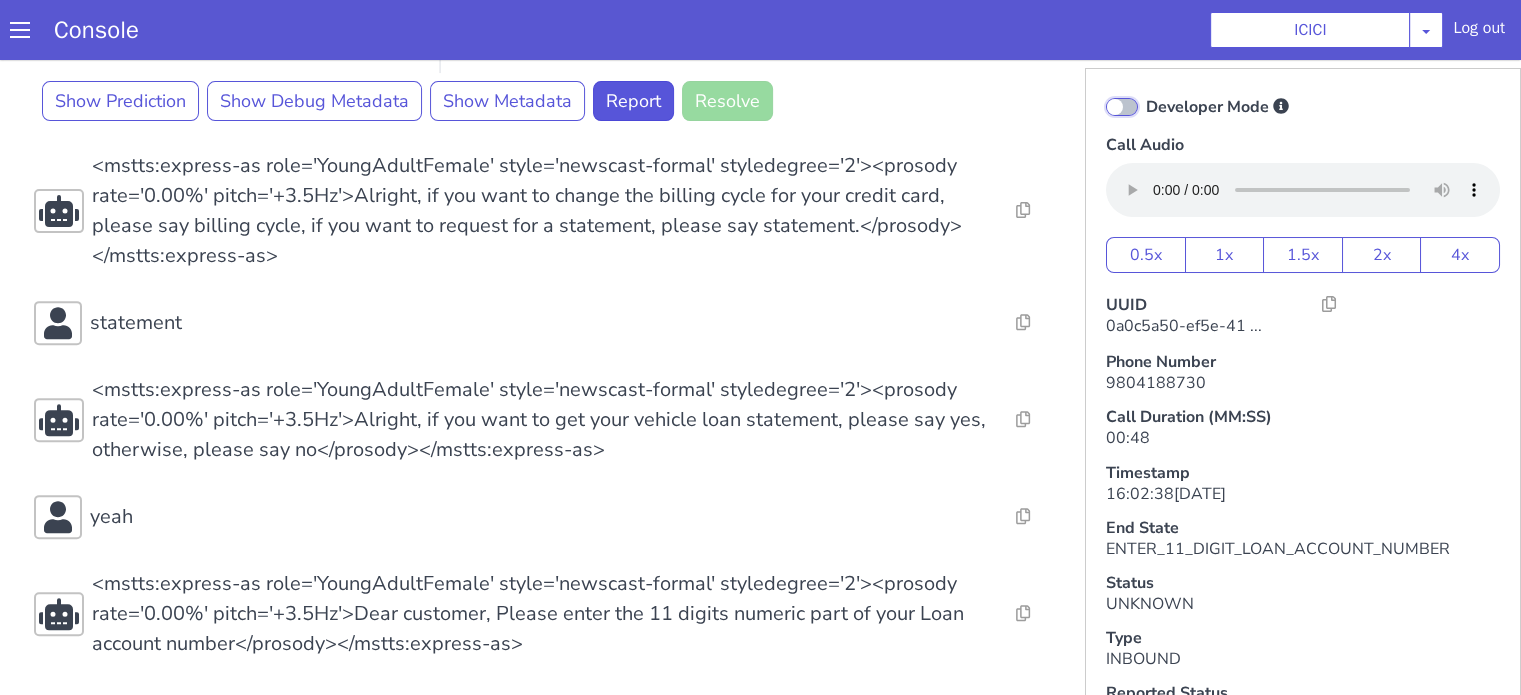 click on "Developer Mode" at bounding box center (1145, 94) 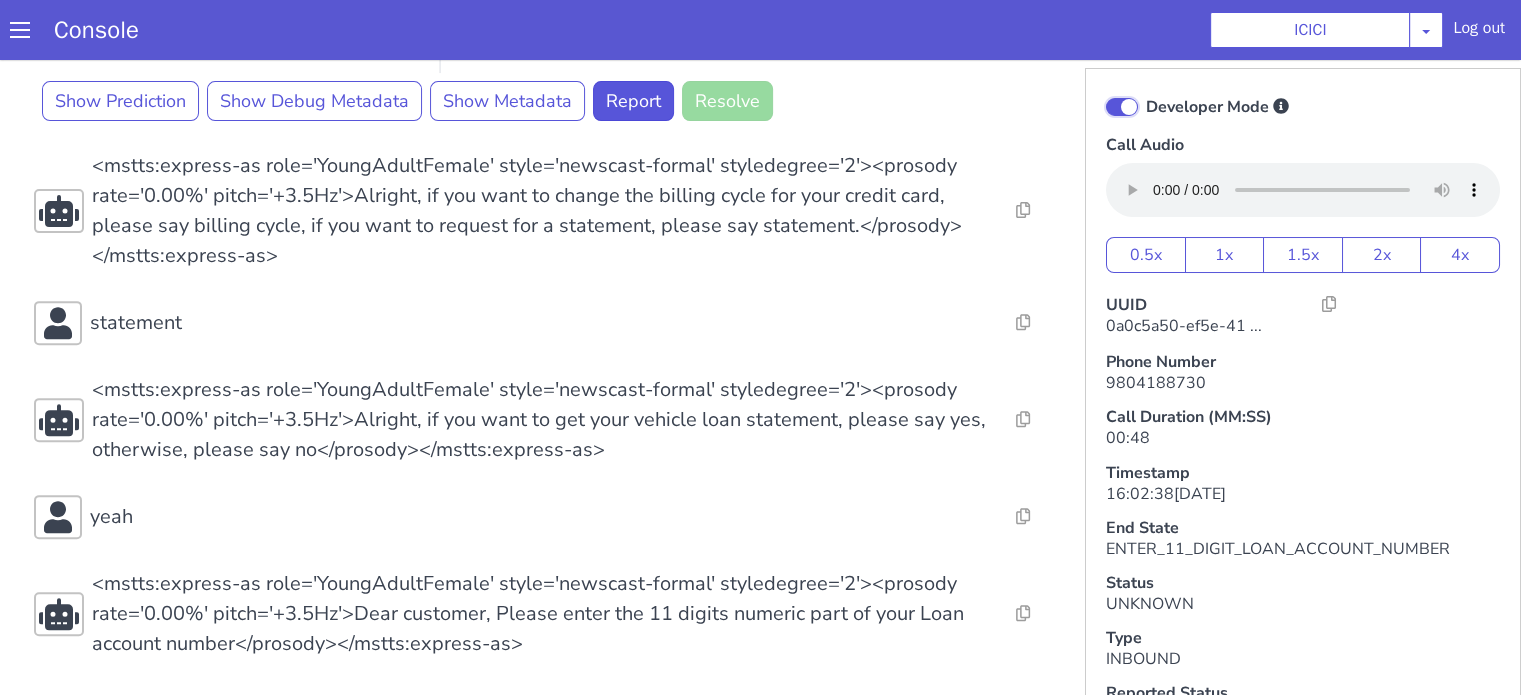 checkbox on "true" 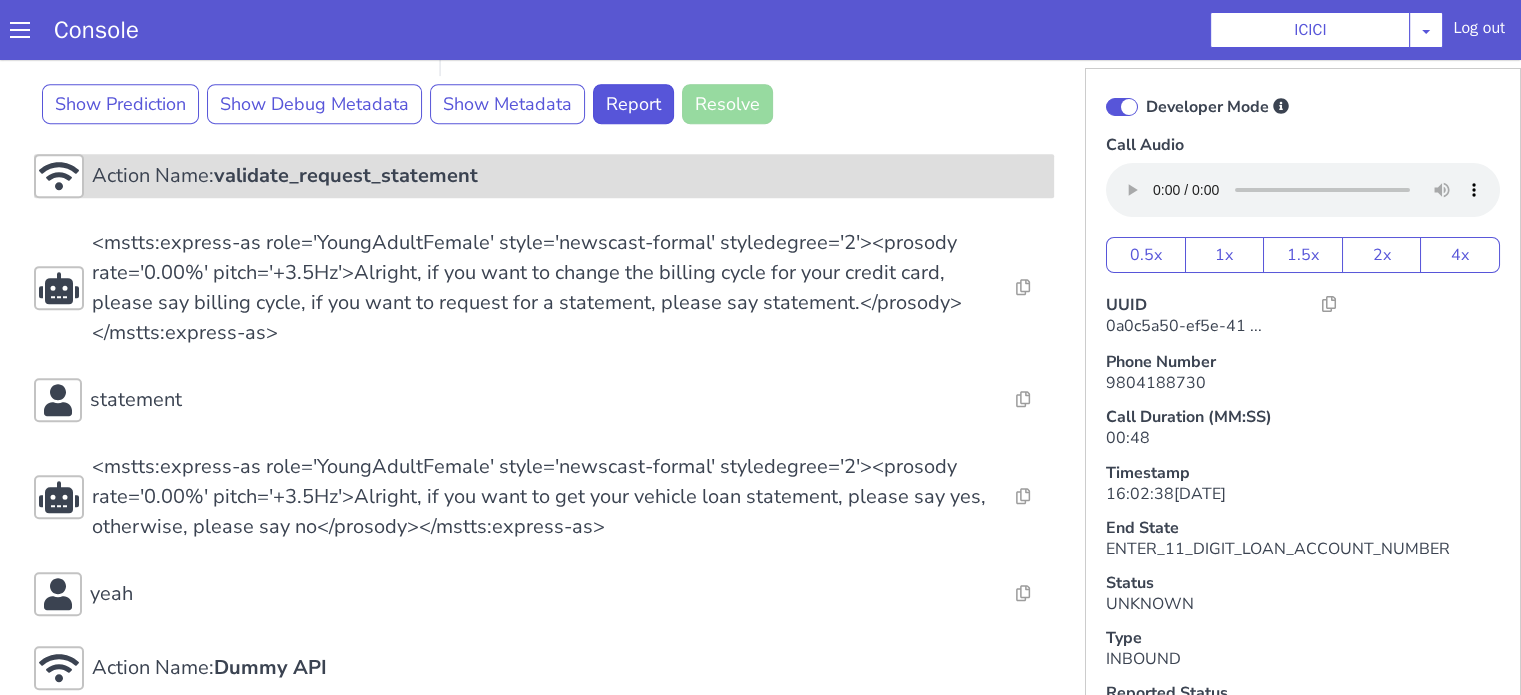 click on "Action Name:  validate_request_statement" at bounding box center (569, 176) 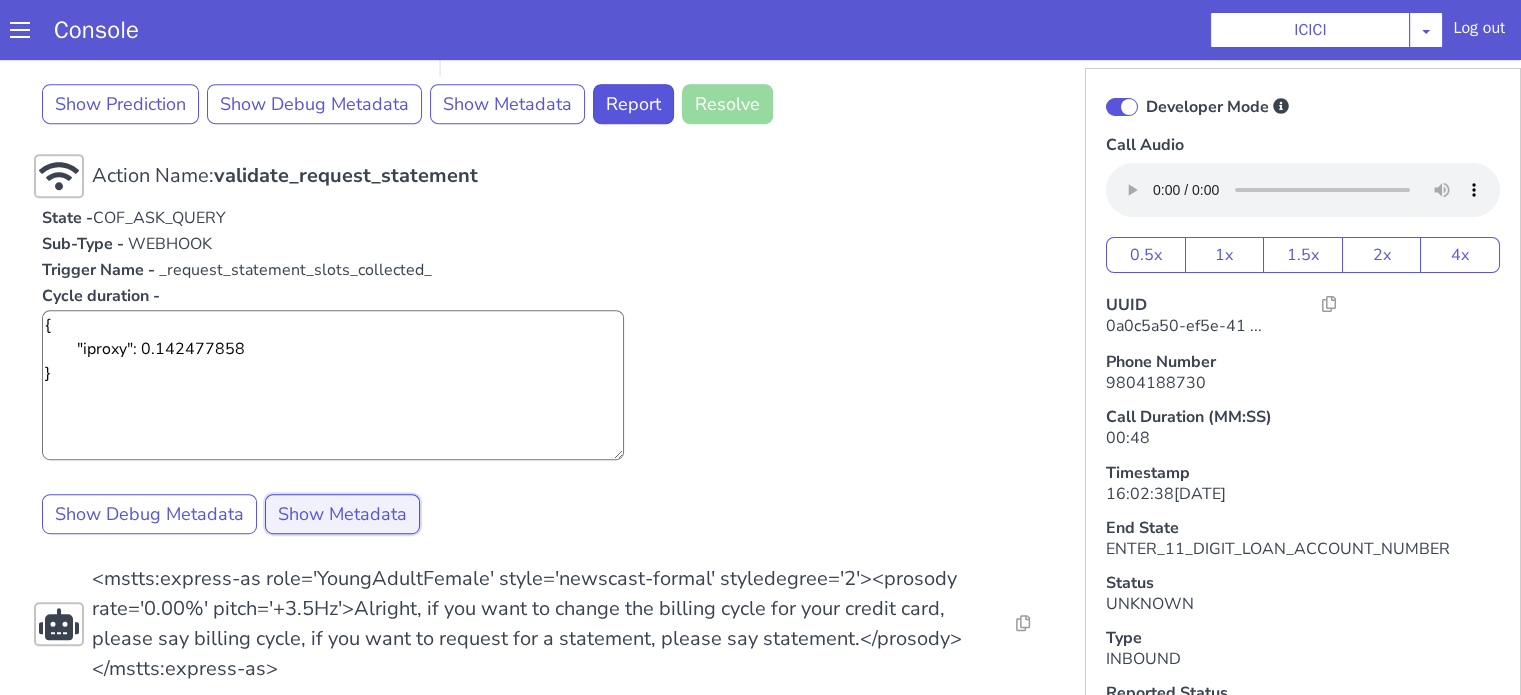 click on "Show Metadata" at bounding box center [342, 514] 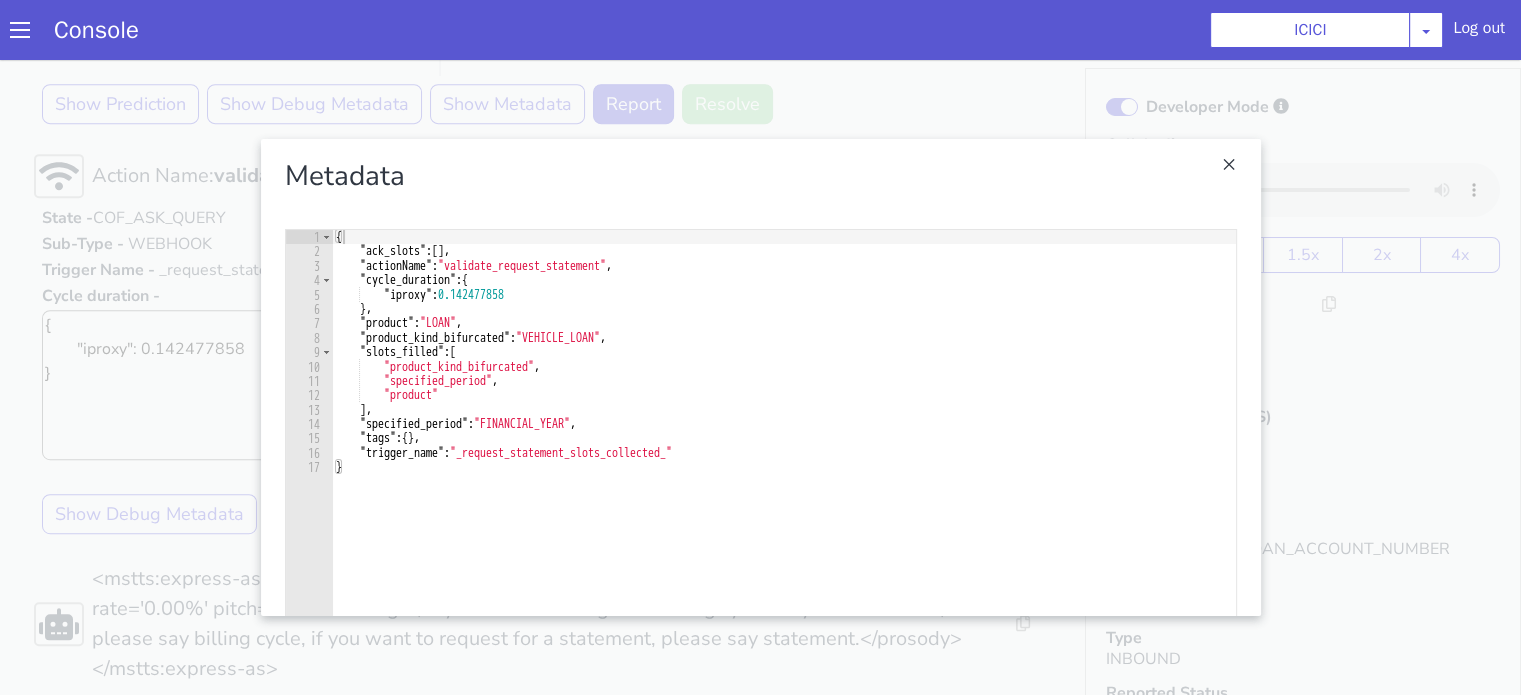 click at bounding box center [760, 377] 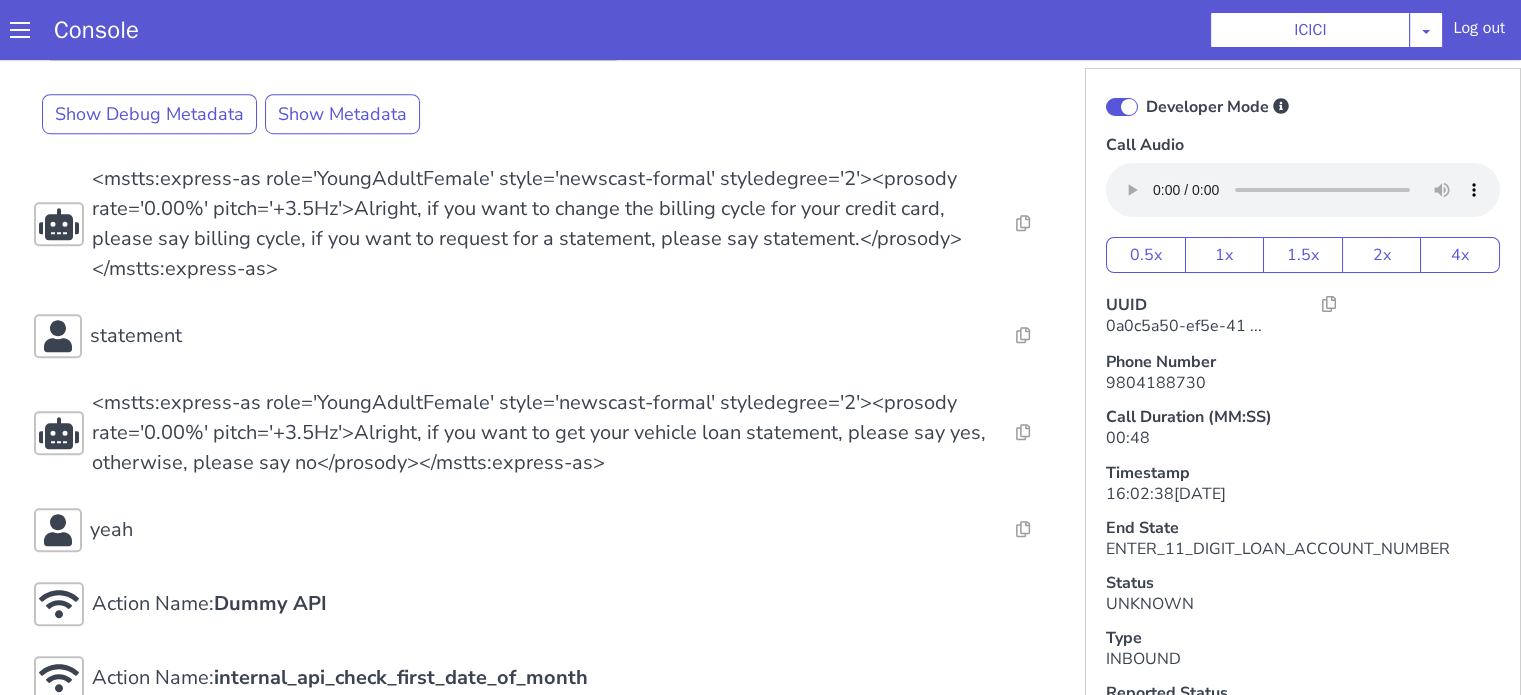 scroll, scrollTop: 1495, scrollLeft: 0, axis: vertical 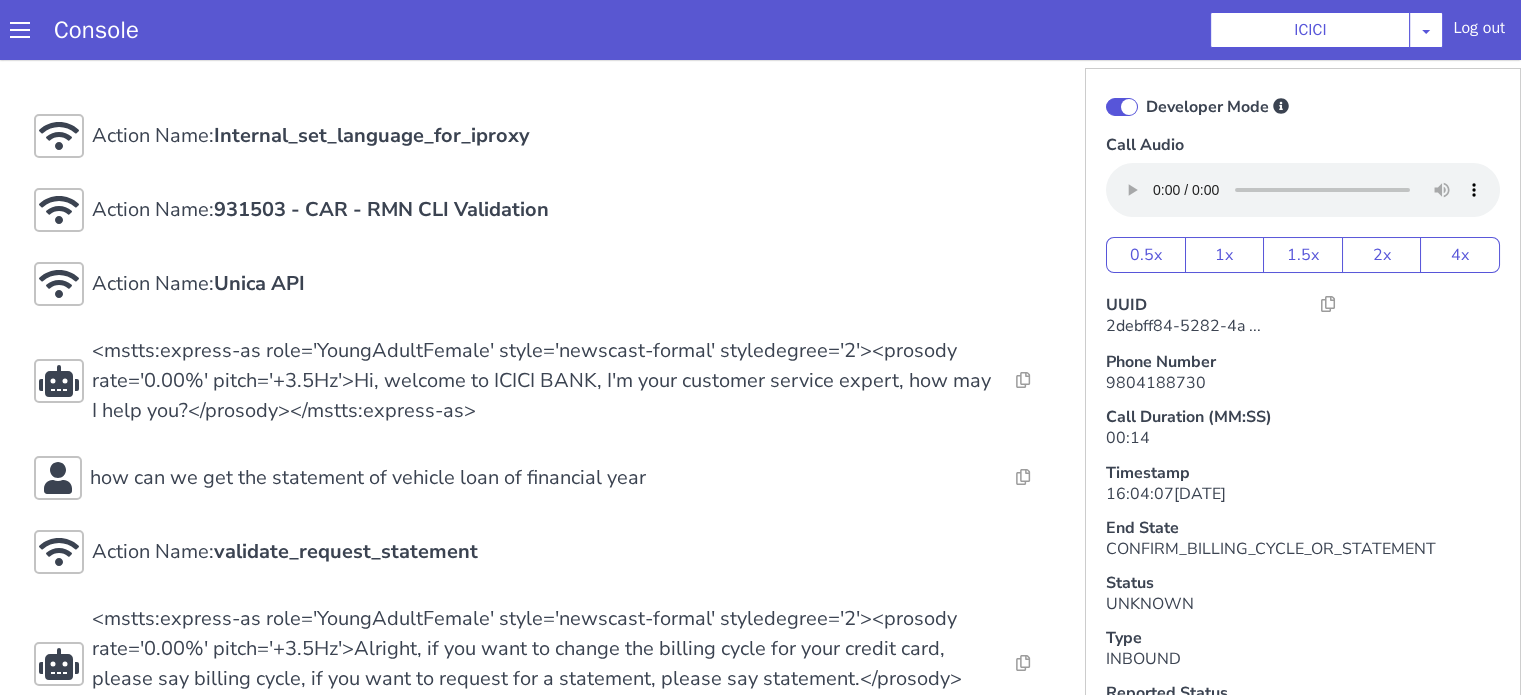 click at bounding box center [1122, 107] 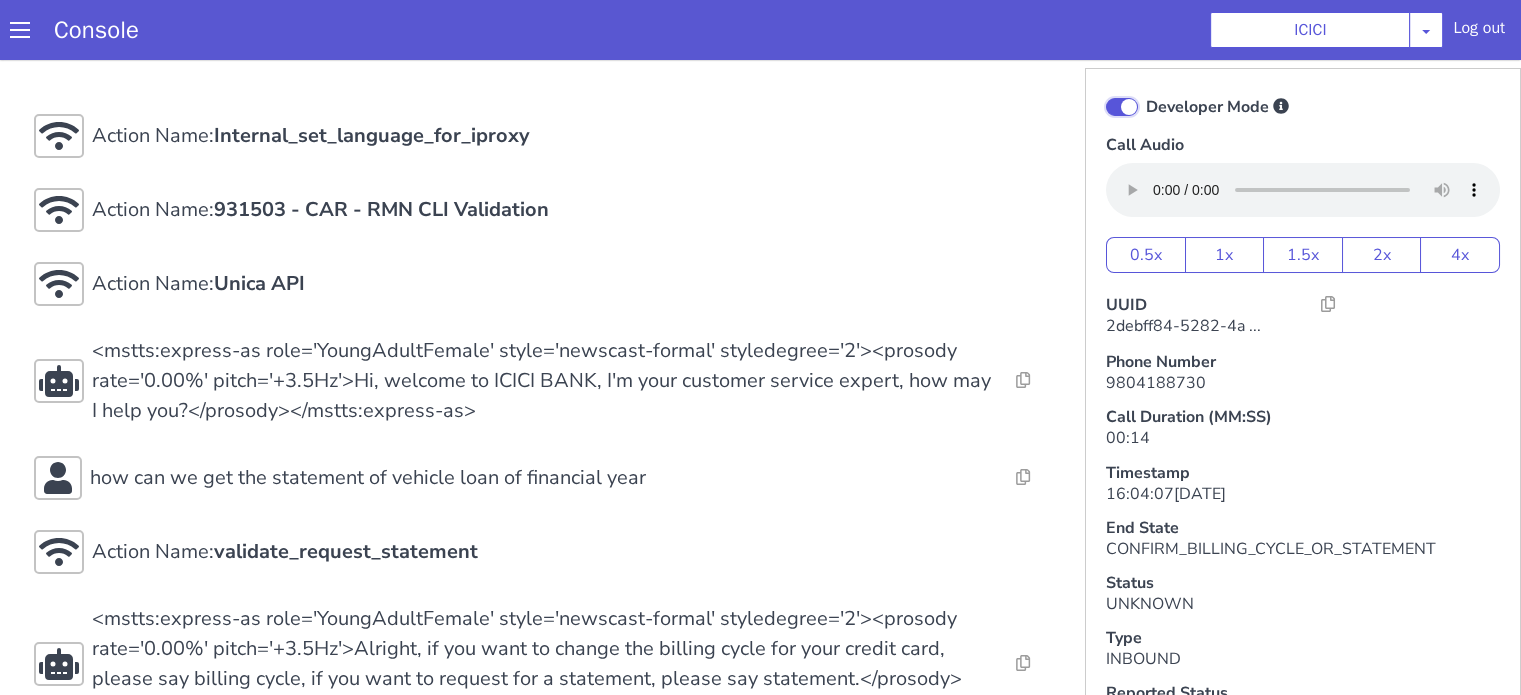 click on "Developer Mode" at bounding box center (1145, 94) 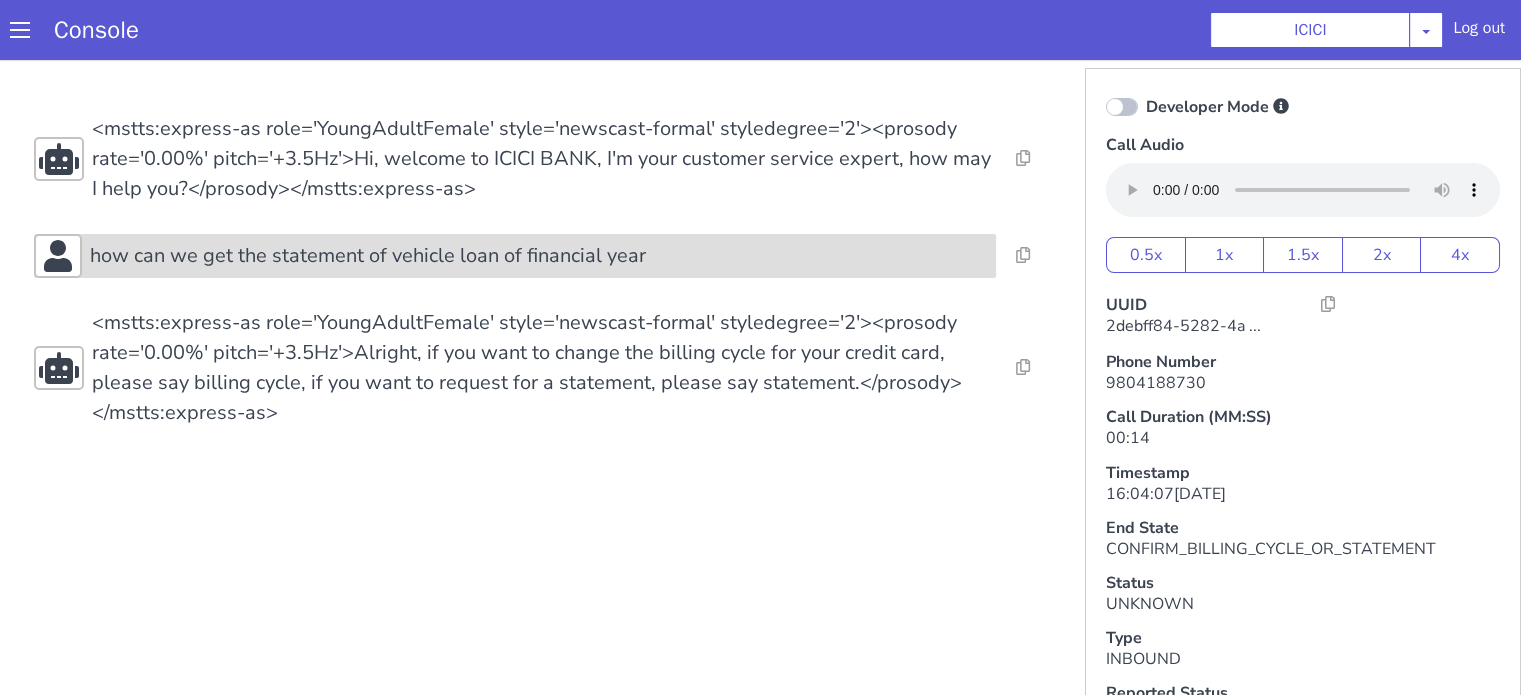 click on "how can we get the statement of vehicle loan of financial year" at bounding box center (368, 256) 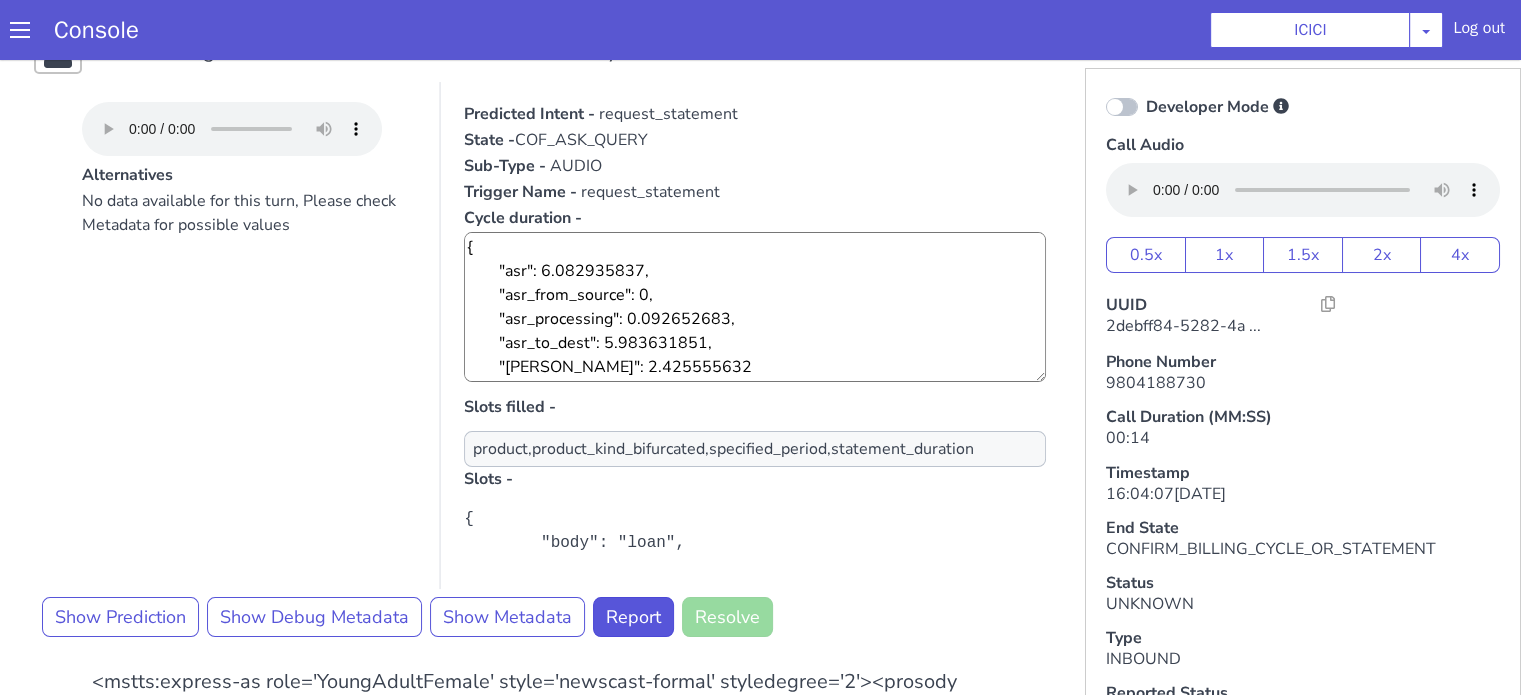 scroll, scrollTop: 300, scrollLeft: 0, axis: vertical 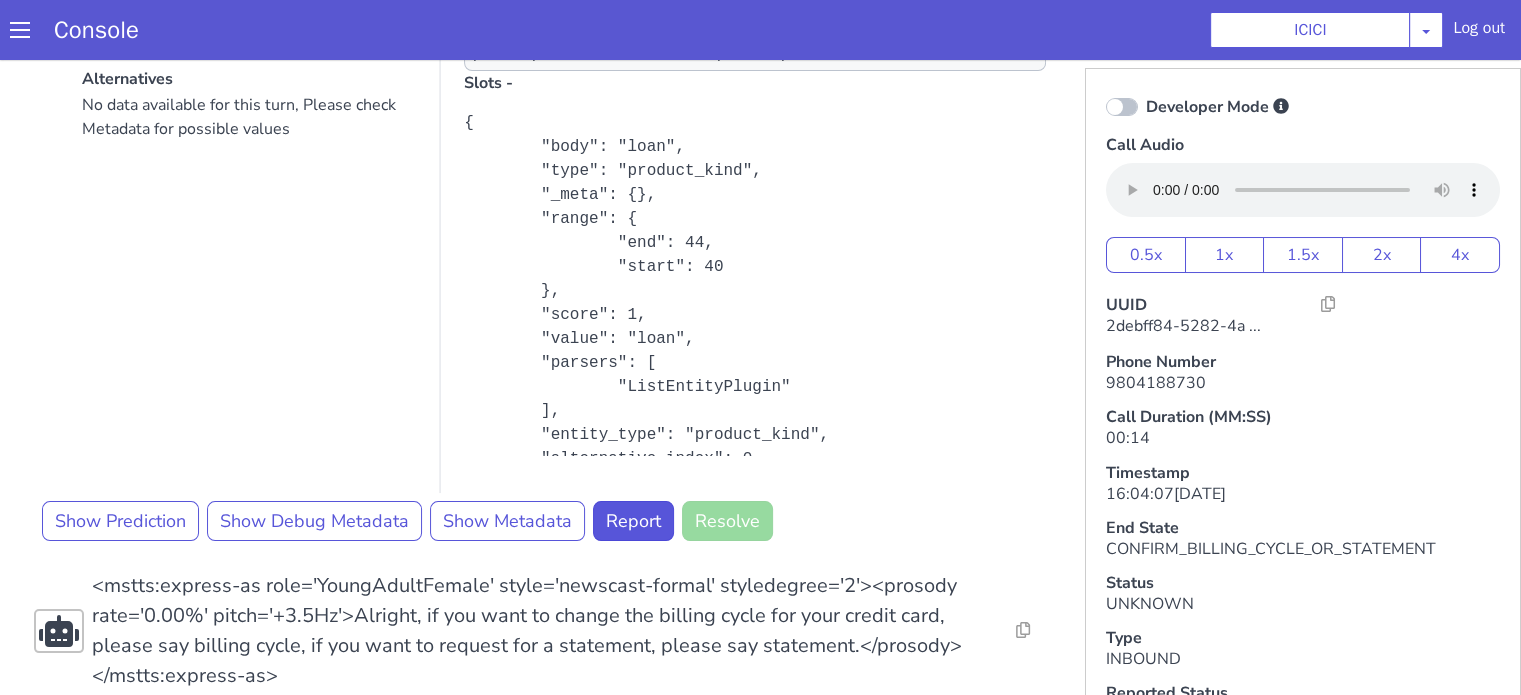 click at bounding box center (1122, 107) 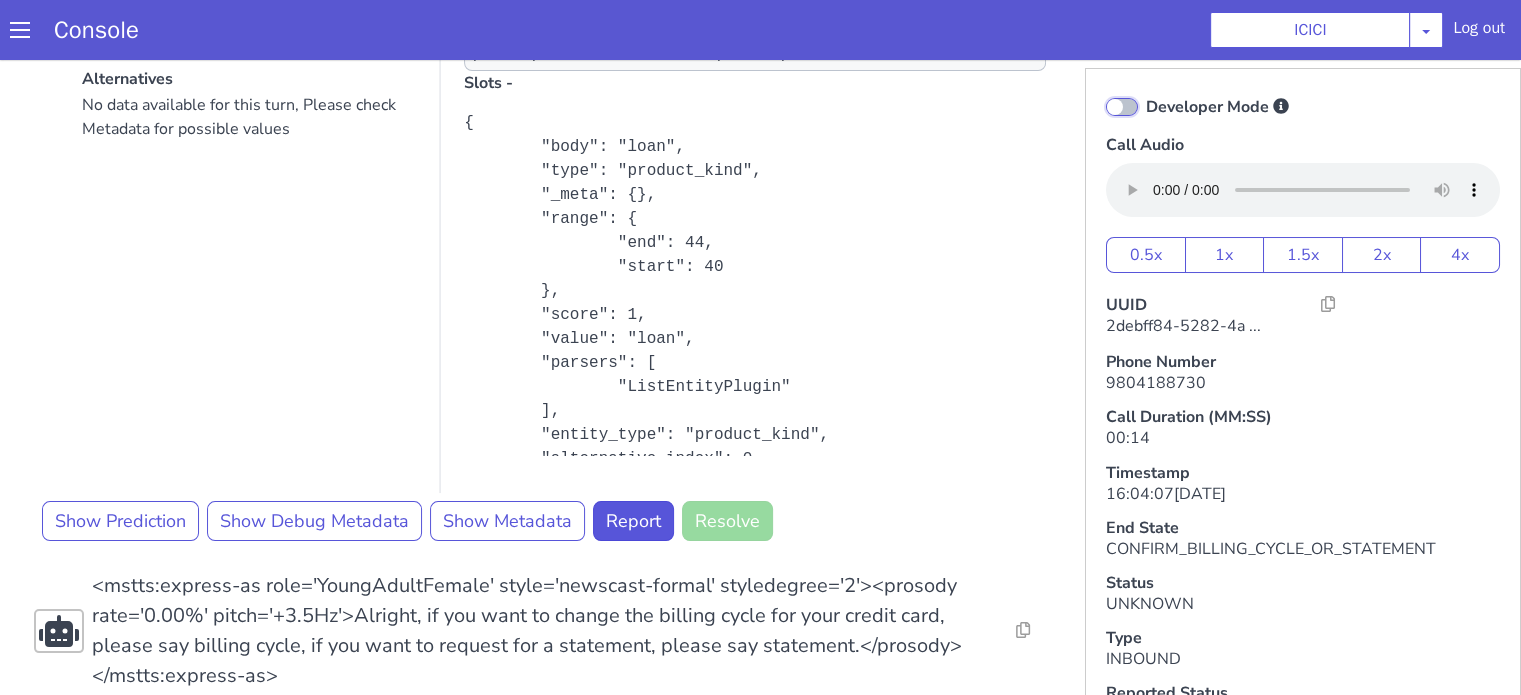 click on "Developer Mode" at bounding box center [1145, 94] 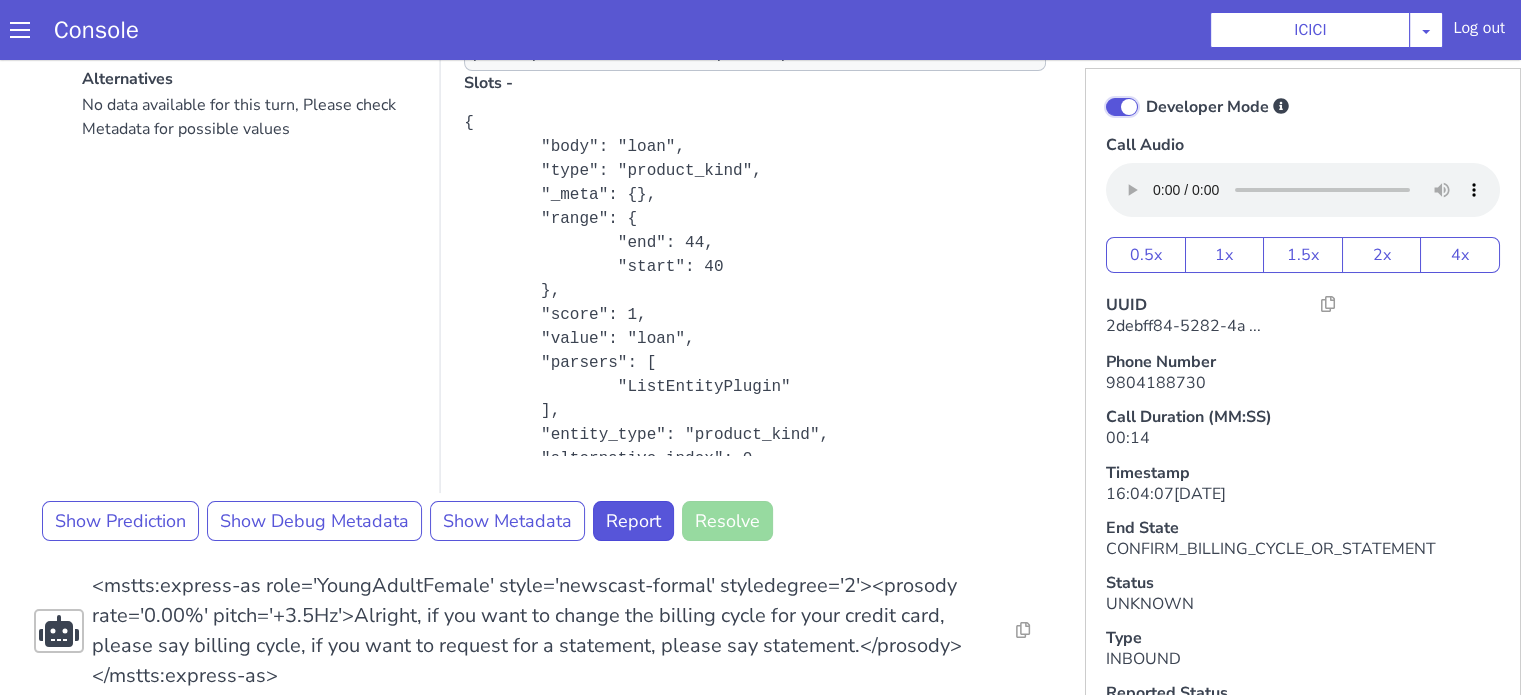 checkbox on "true" 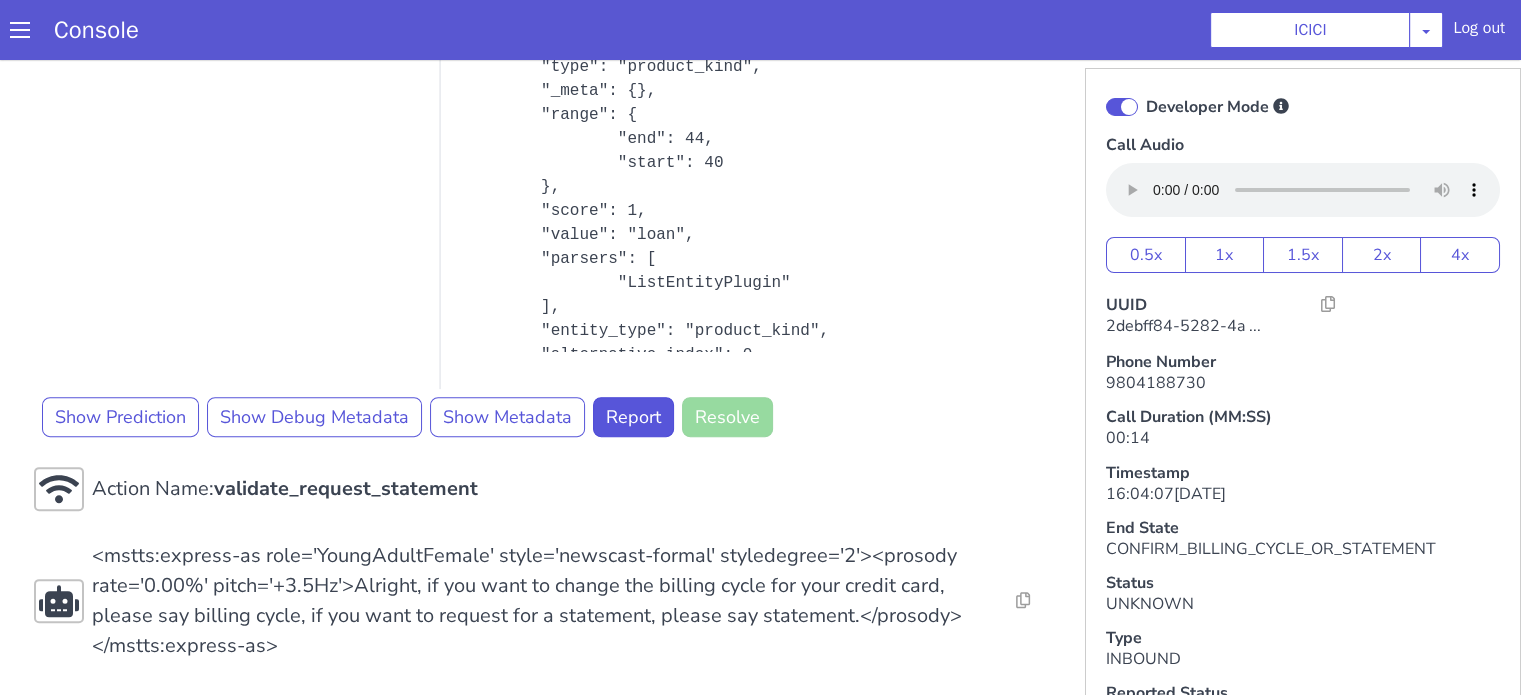 drag, startPoint x: 436, startPoint y: 487, endPoint x: 325, endPoint y: 381, distance: 153.4829 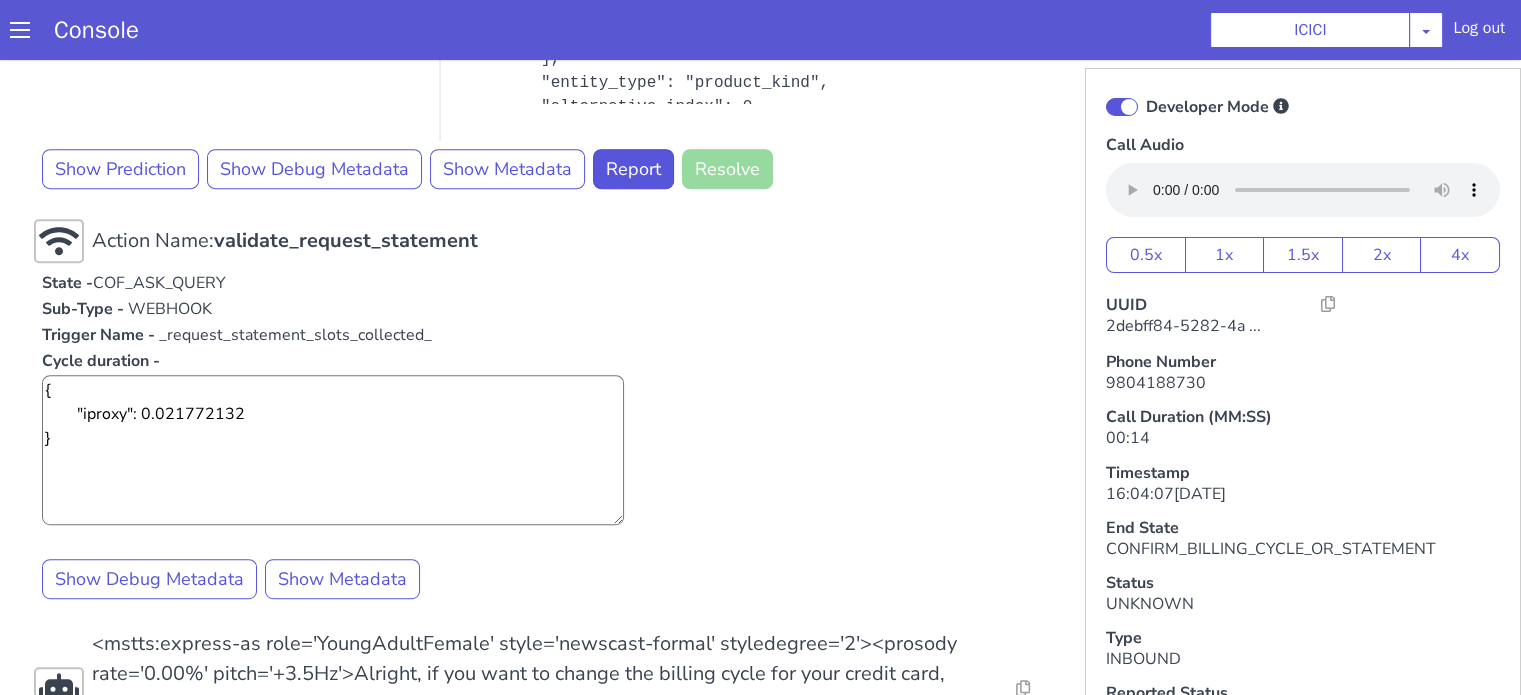 scroll, scrollTop: 962, scrollLeft: 0, axis: vertical 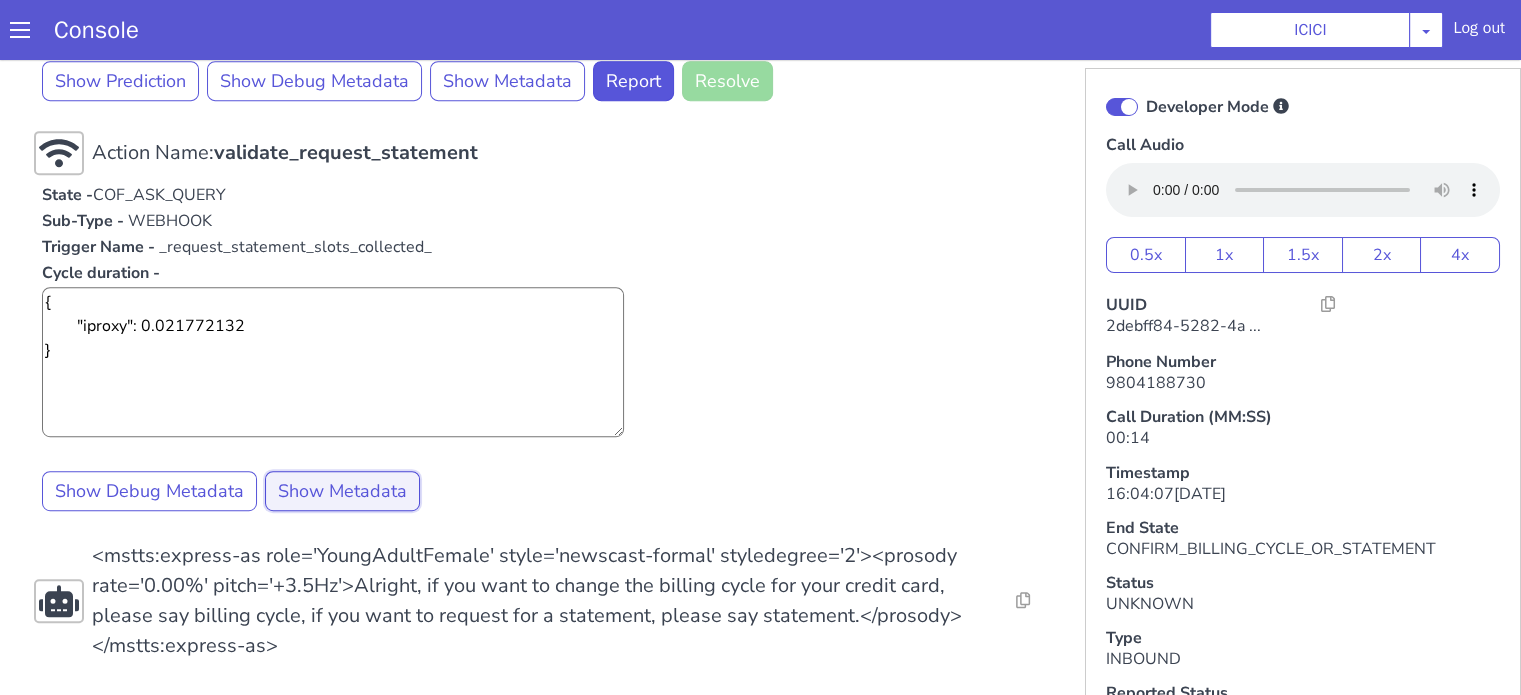 click on "Show Metadata" at bounding box center (342, 491) 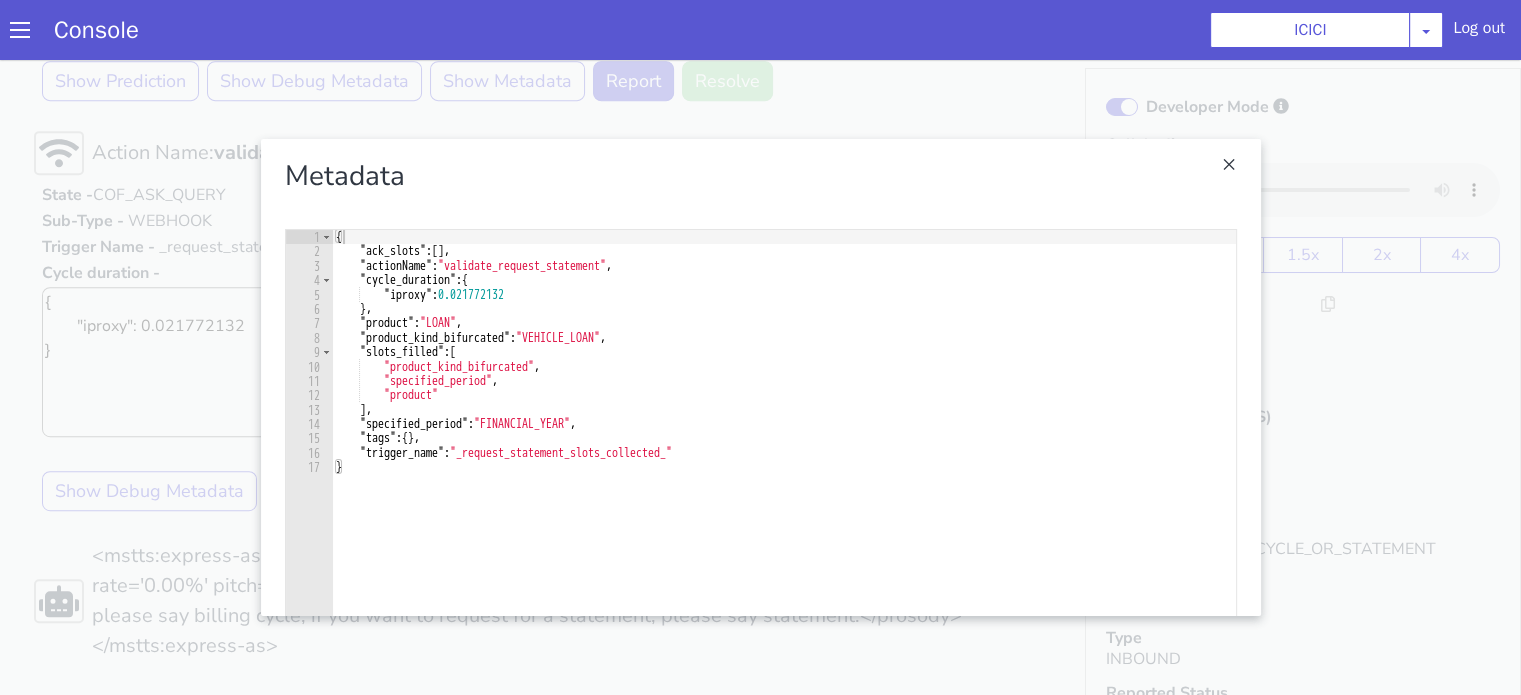 type on ""specified_period": "FINANCIAL_YEAR"," 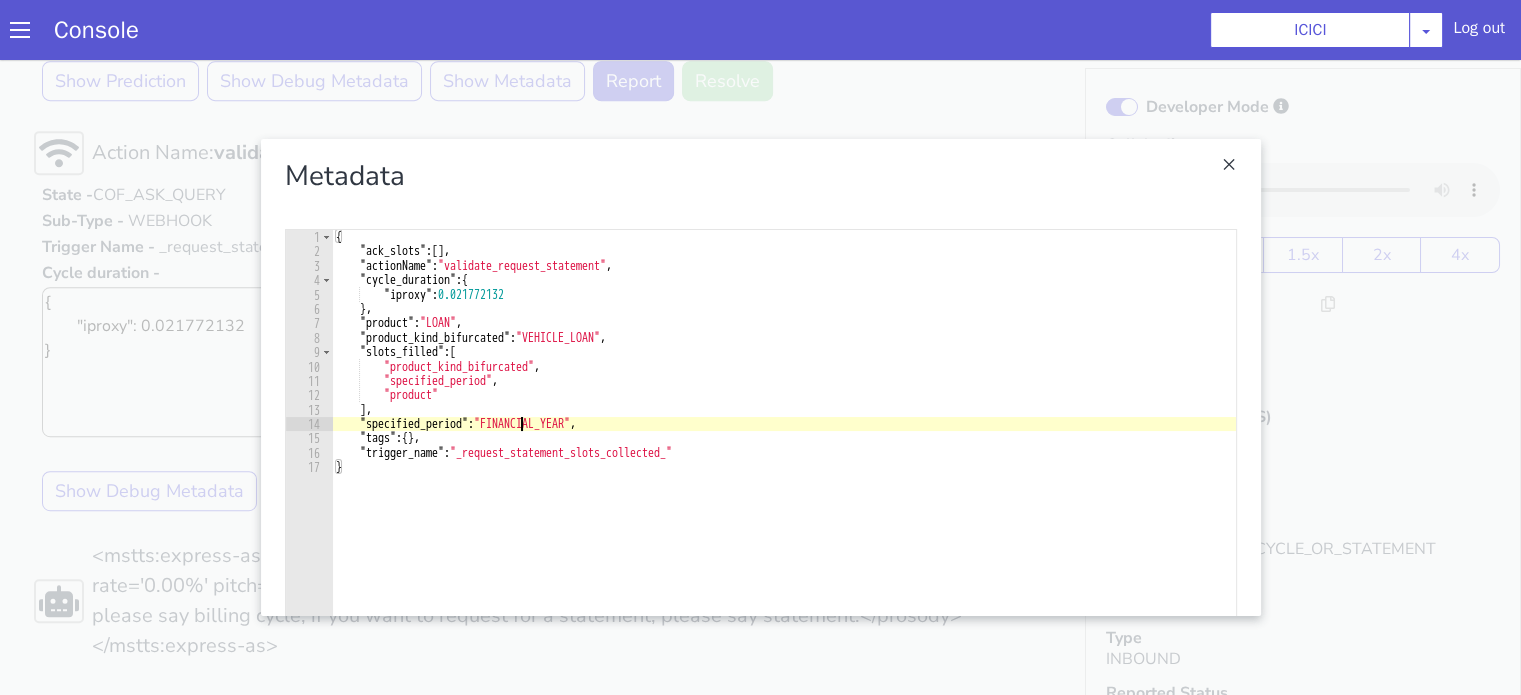 click on "{      "ack_slots" :  [ ] ,      "actionName" :  "validate_request_statement" ,      "cycle_duration" :  {           "iproxy" :  0.021772132      } ,      "product" :  "LOAN" ,      "product_kind_bifurcated" :  "VEHICLE_LOAN" ,      "slots_filled" :  [           "product_kind_bifurcated" ,           "specified_period" ,           "product"      ] ,      "specified_period" :  "FINANCIAL_YEAR" ,      "tags" :  { } ,      "trigger_name" :  "_request_statement_slots_collected_" }" at bounding box center [784, 493] 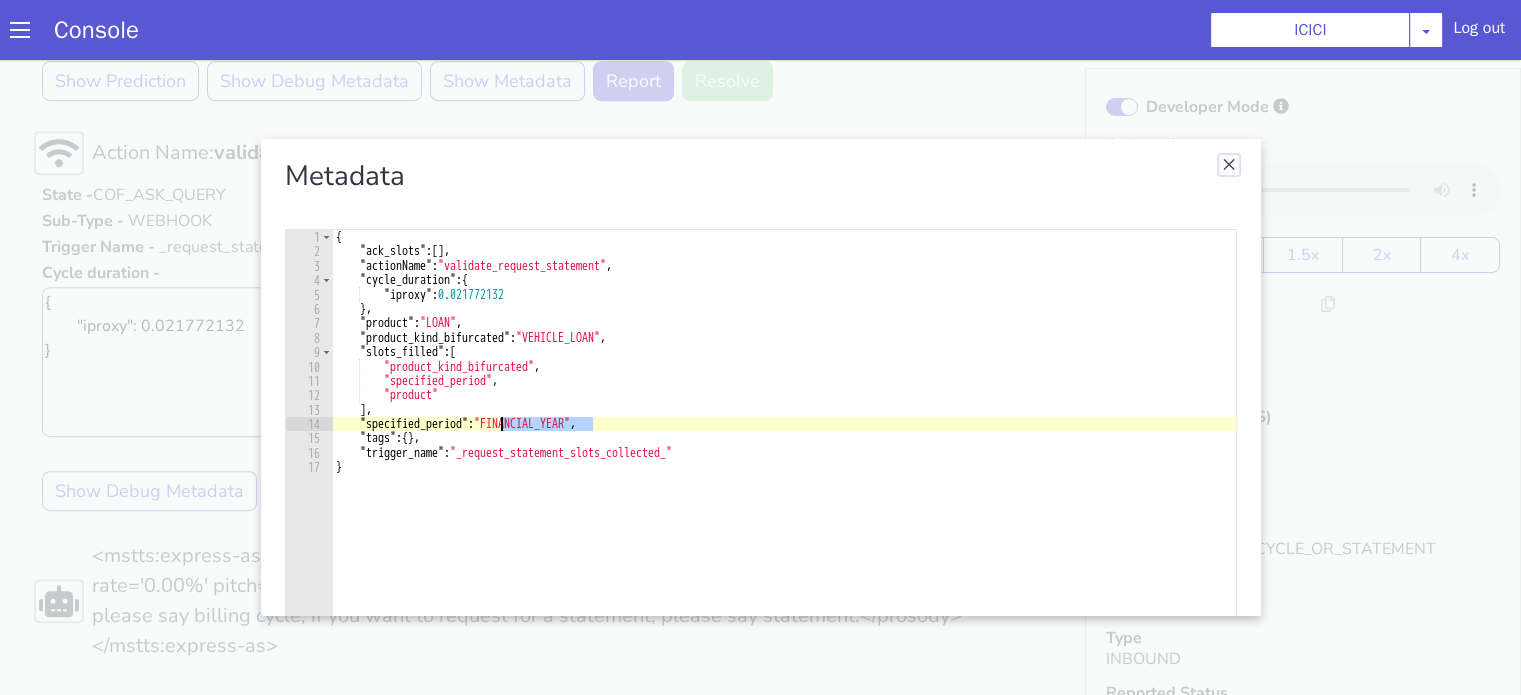 click at bounding box center [1229, 165] 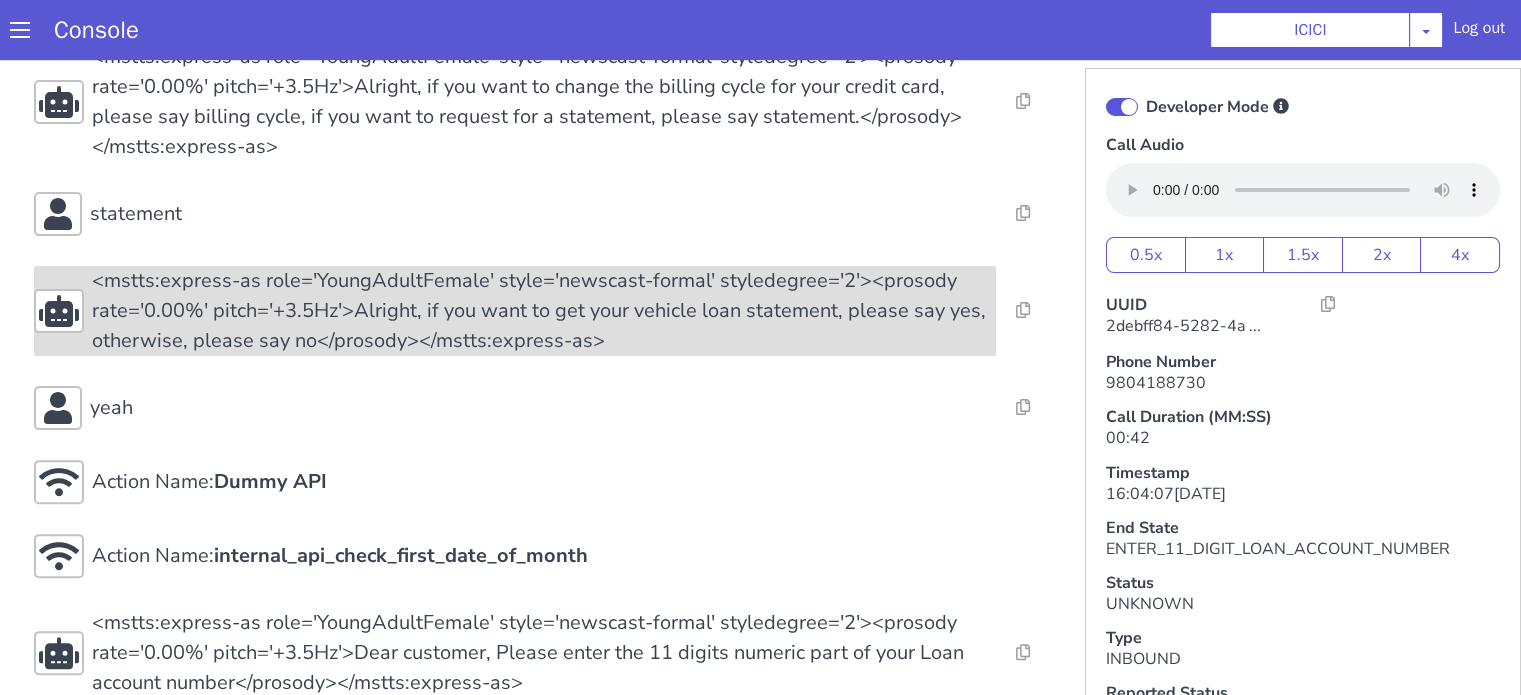 scroll, scrollTop: 596, scrollLeft: 0, axis: vertical 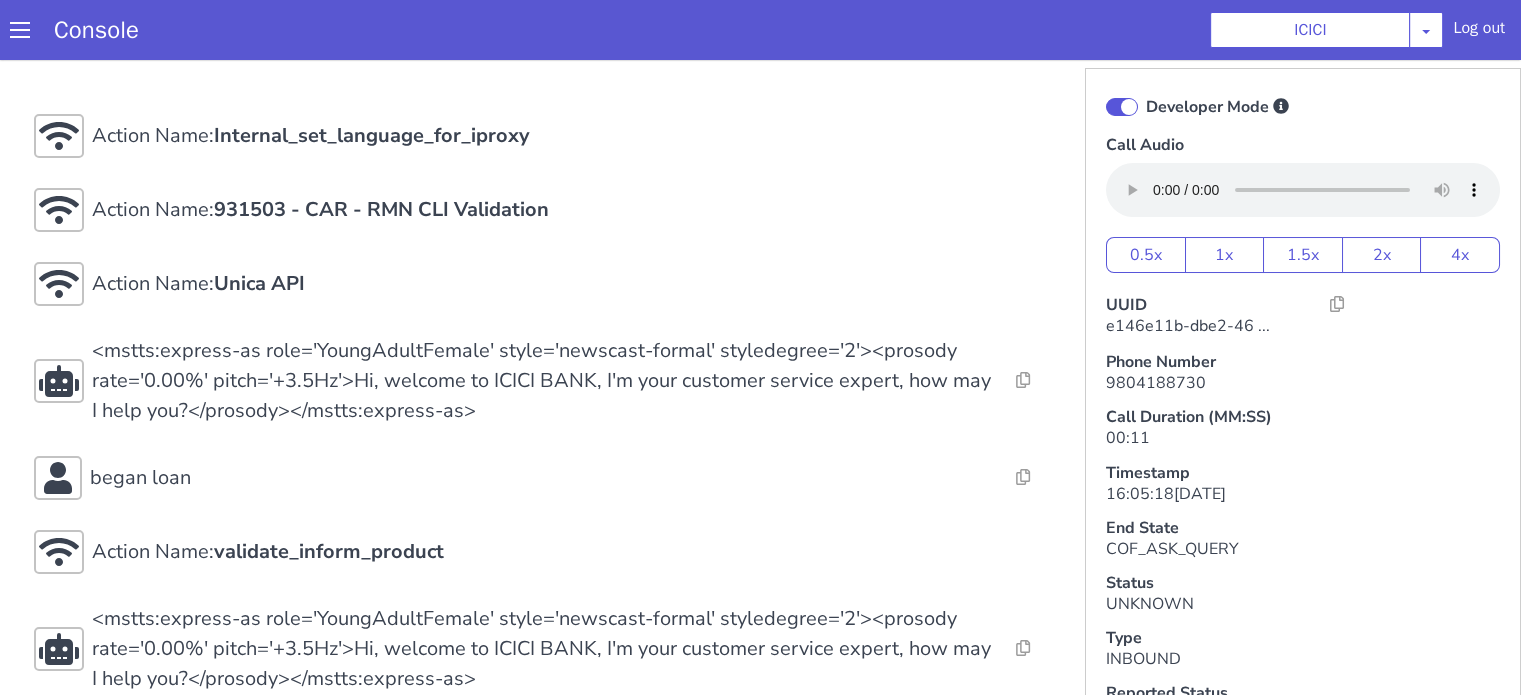 click at bounding box center [1122, 107] 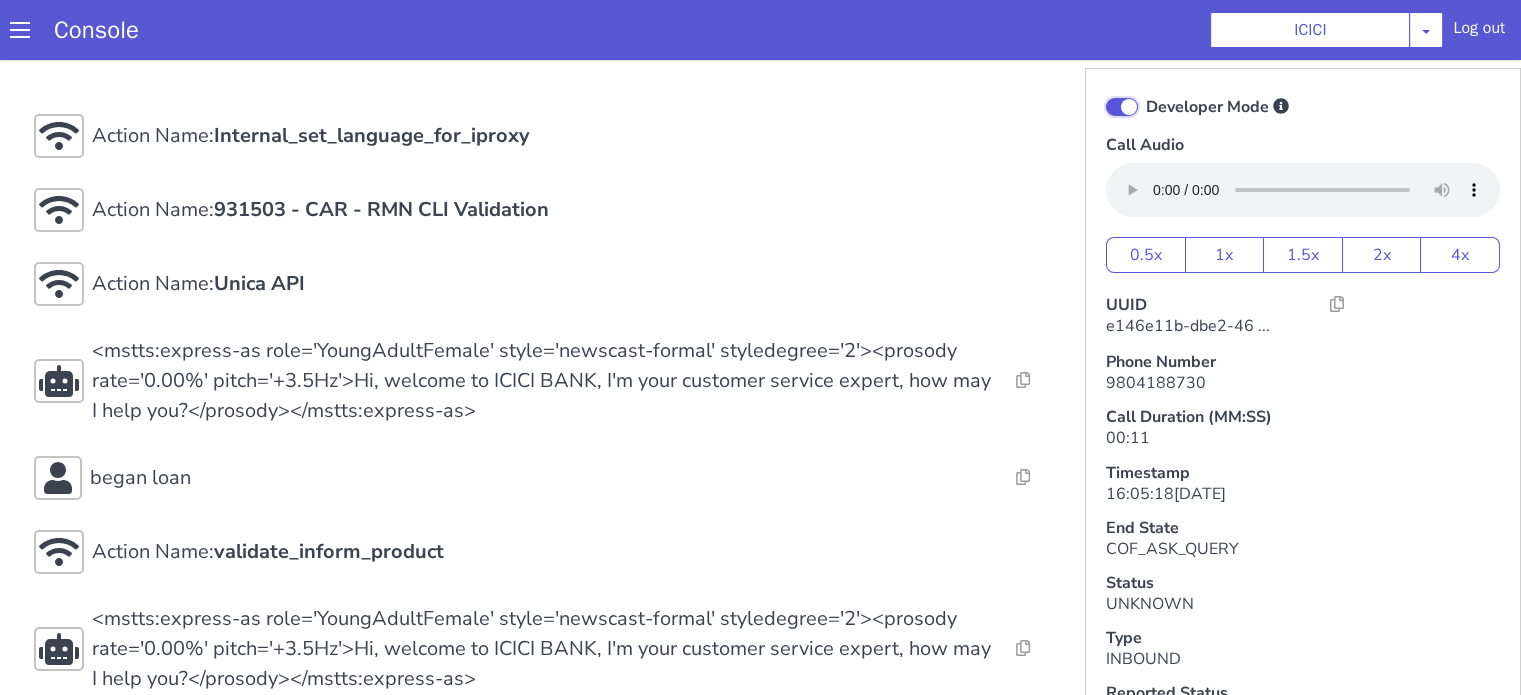 click on "Developer Mode" at bounding box center [1145, 94] 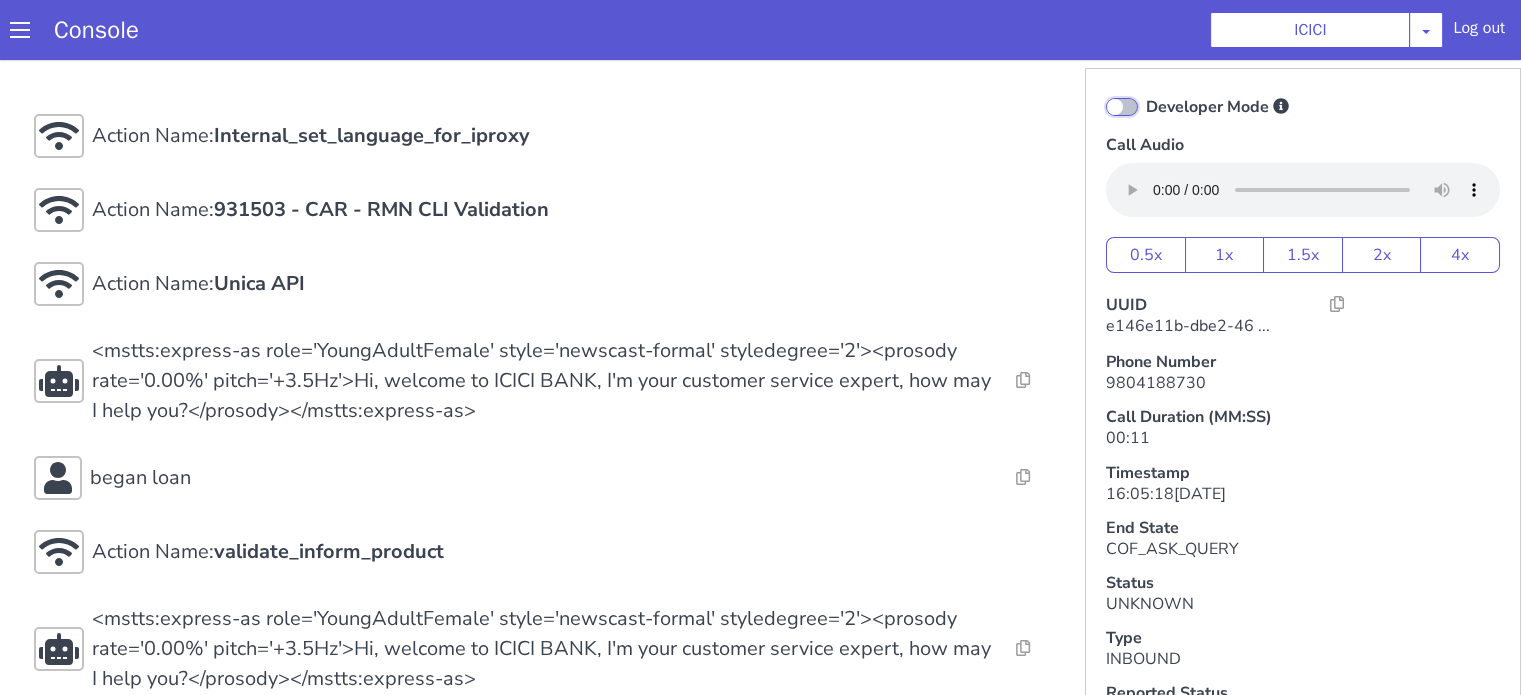 checkbox on "false" 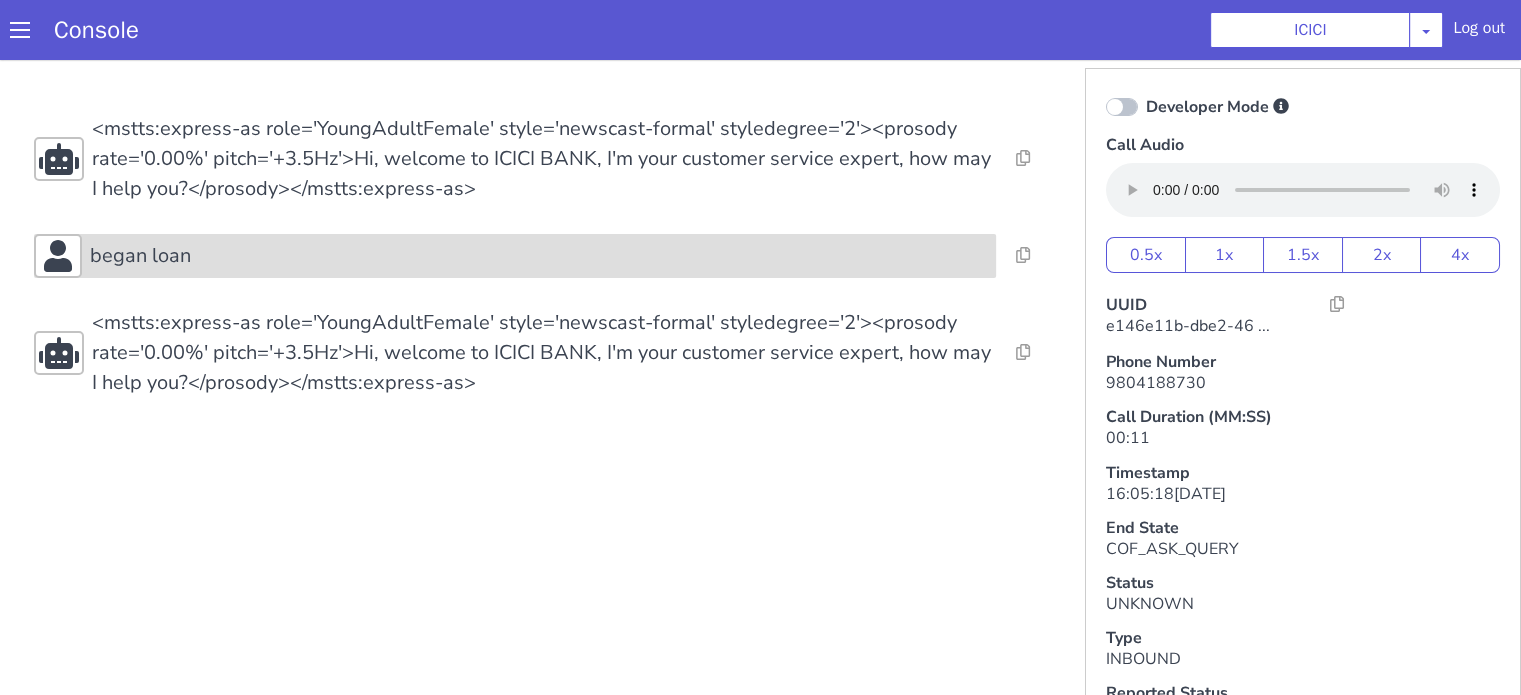click on "began loan" at bounding box center [539, 256] 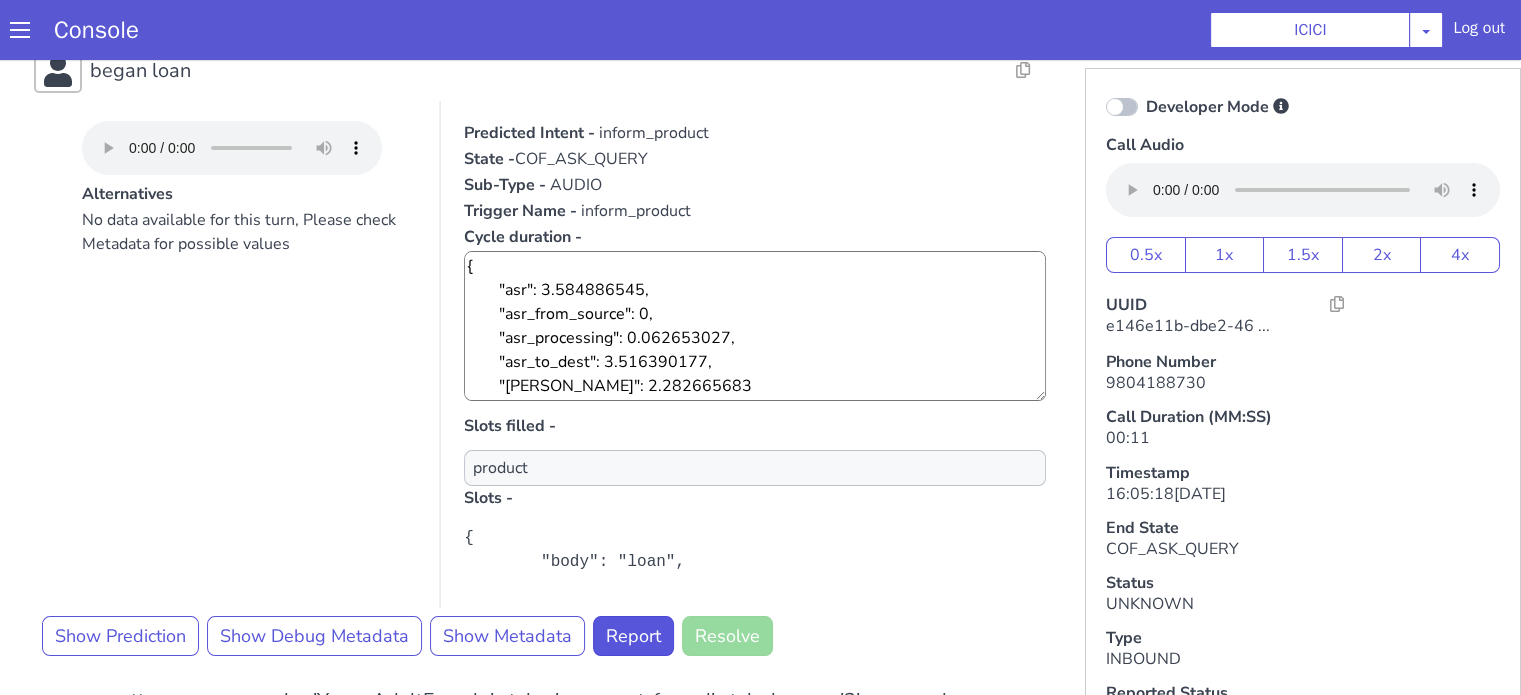 scroll, scrollTop: 303, scrollLeft: 0, axis: vertical 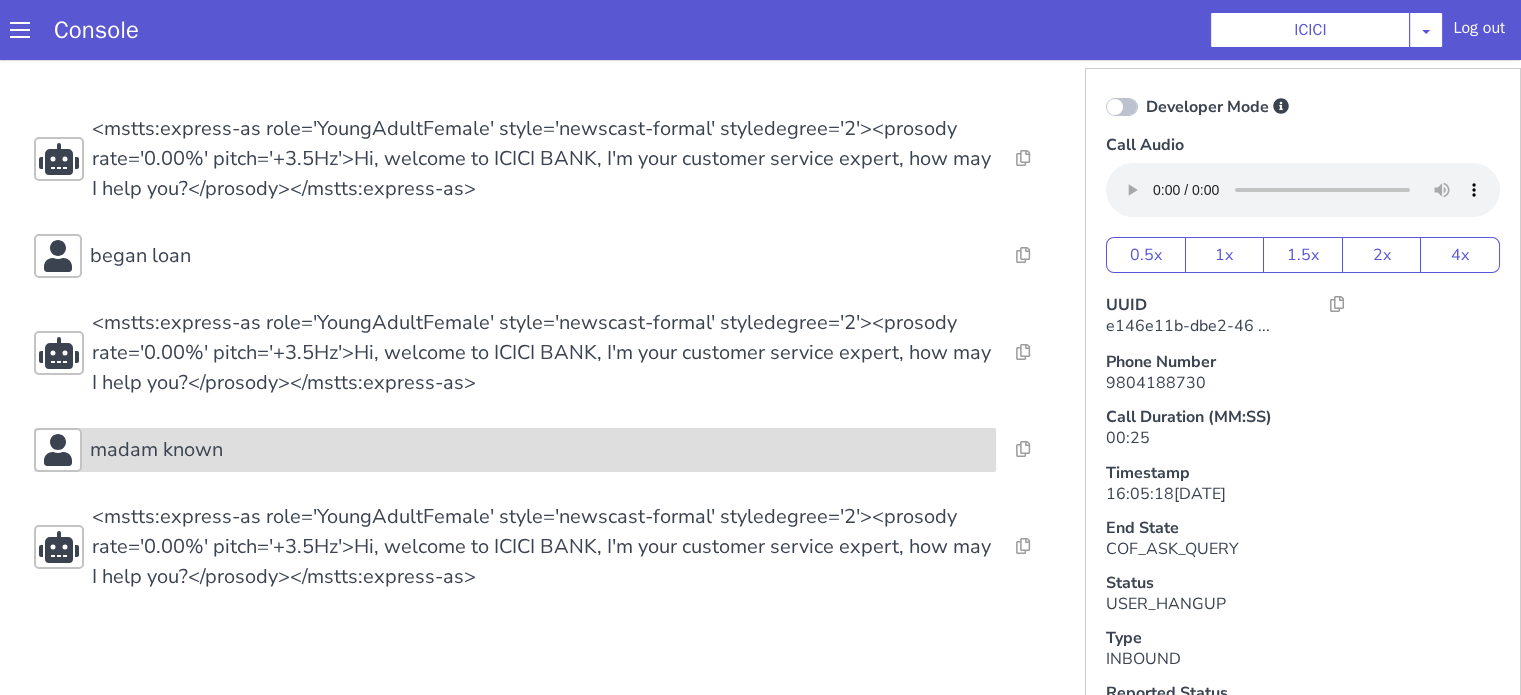click on "madam known" at bounding box center [539, 450] 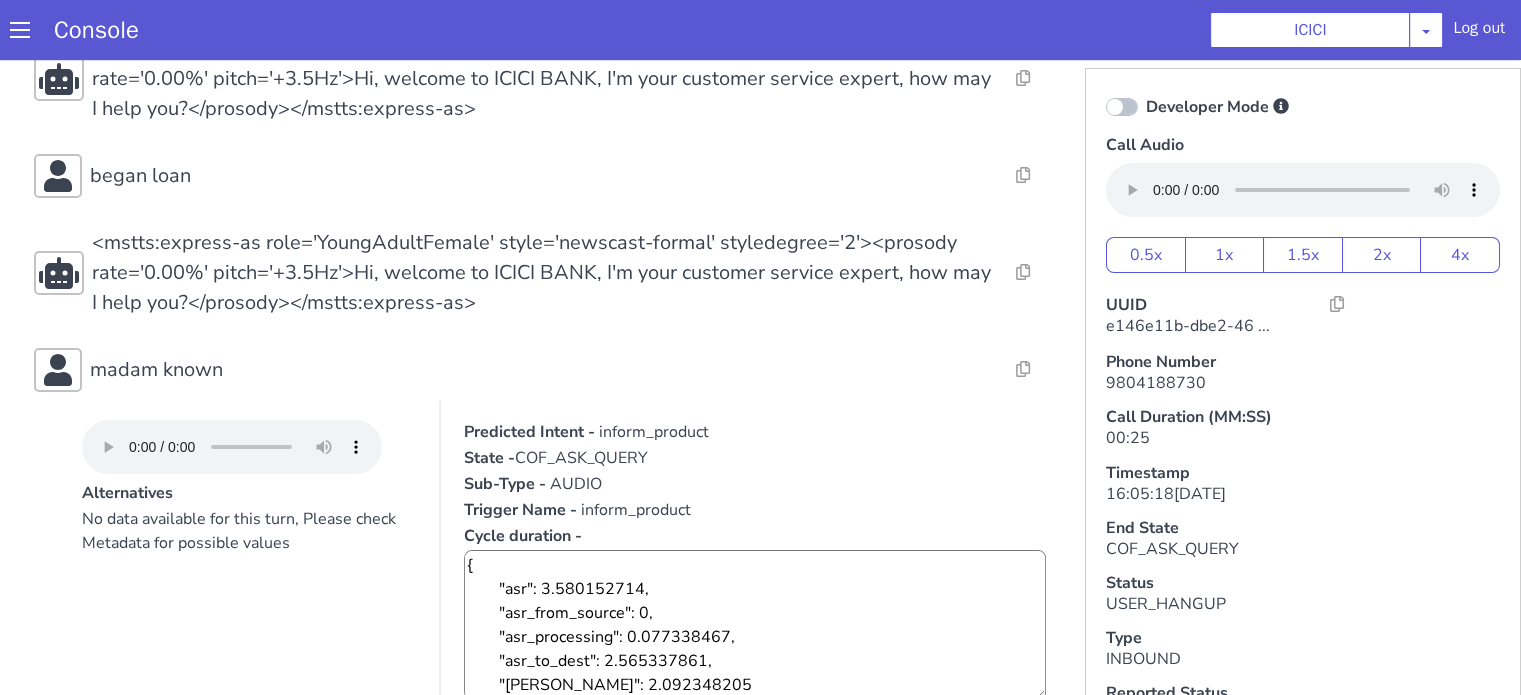 scroll, scrollTop: 300, scrollLeft: 0, axis: vertical 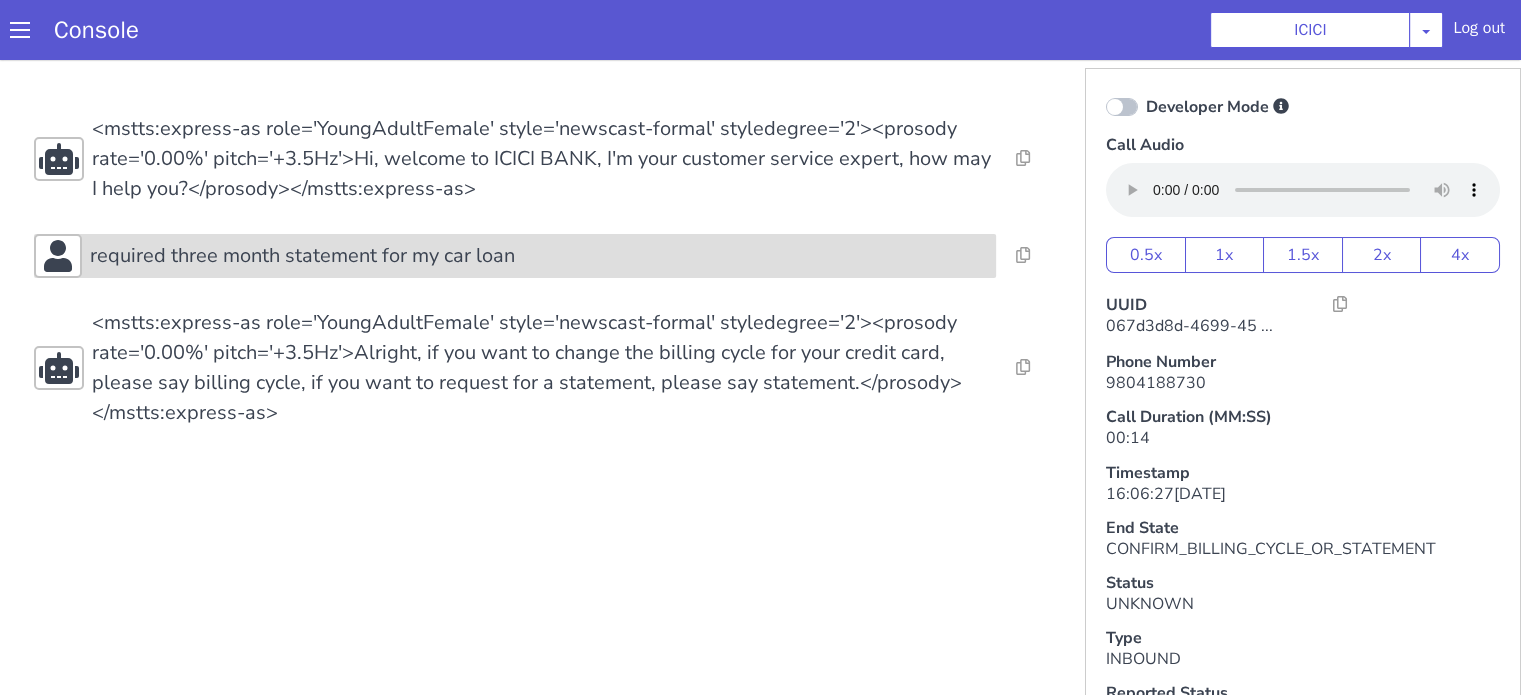 click on "required three month statement for my car loan" at bounding box center [302, 256] 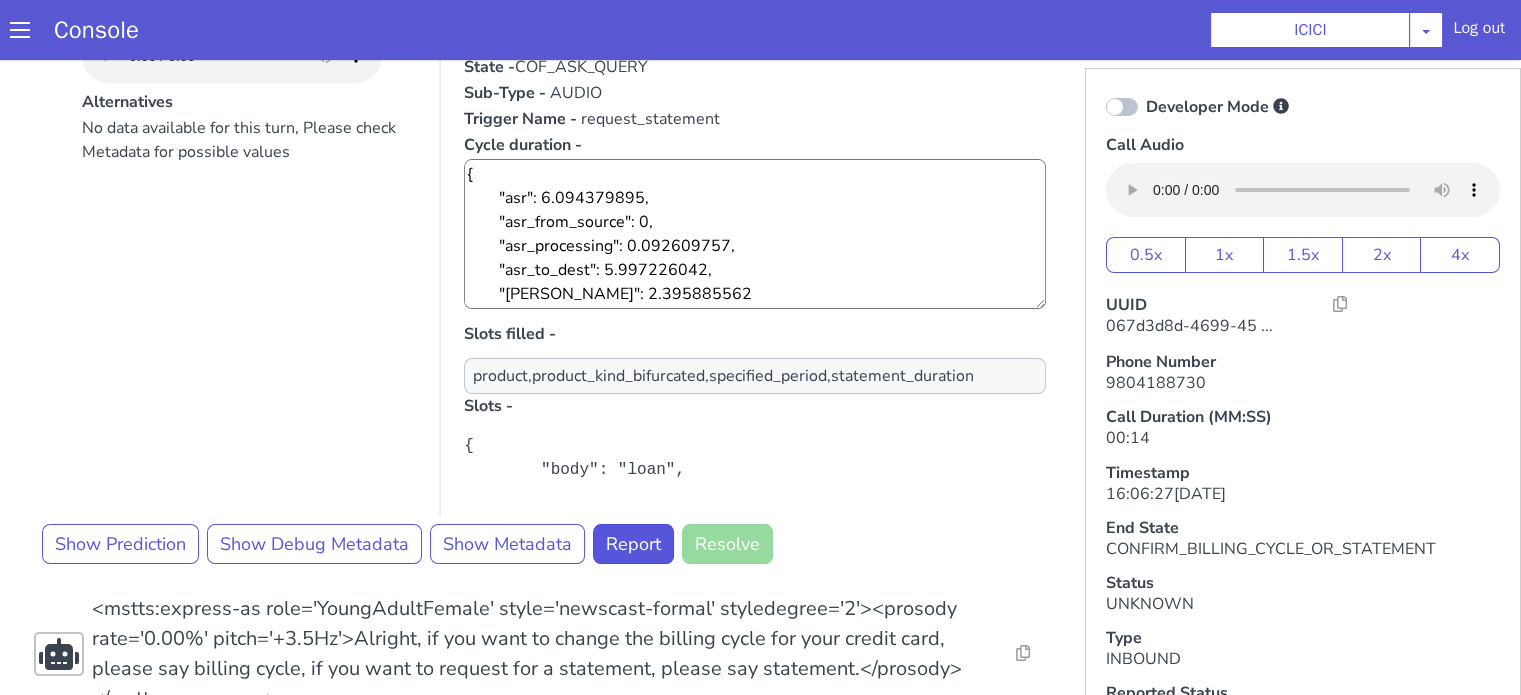 scroll, scrollTop: 300, scrollLeft: 0, axis: vertical 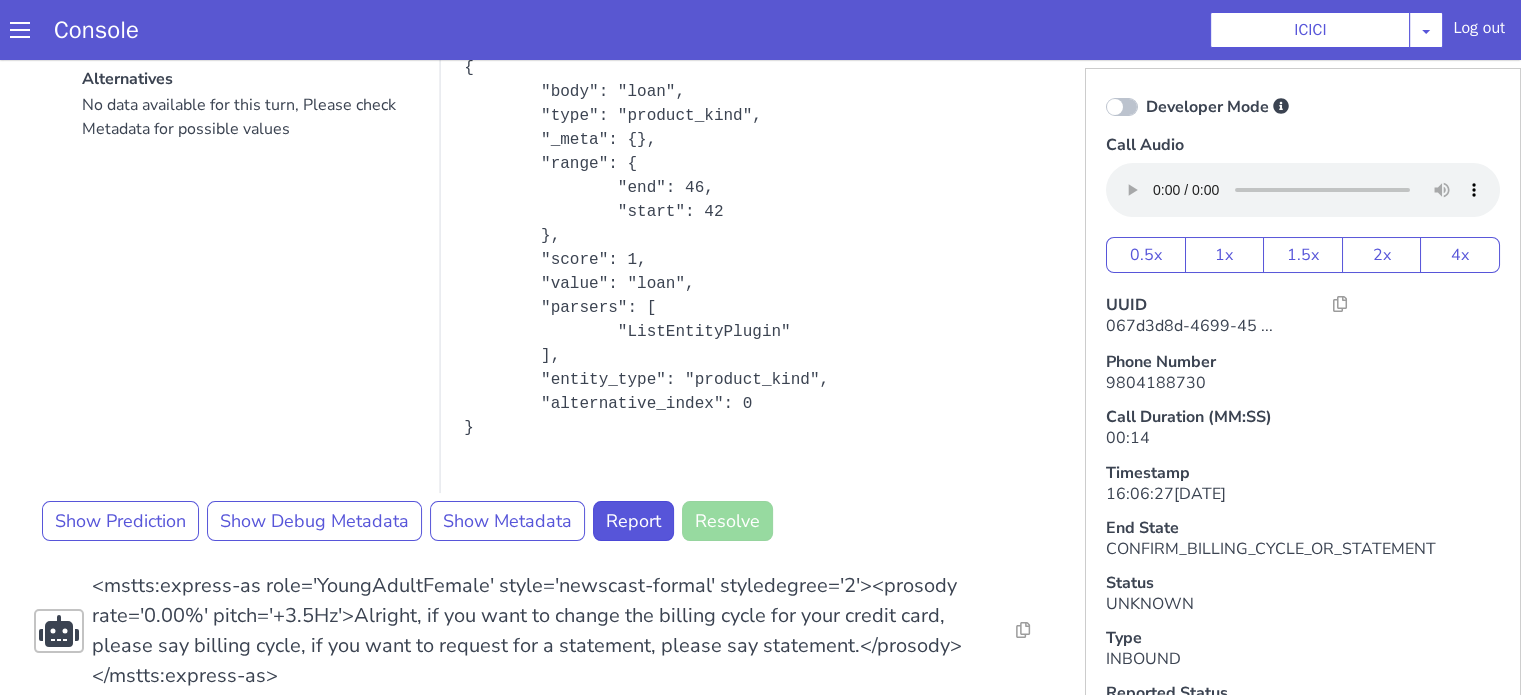 click at bounding box center (1122, 107) 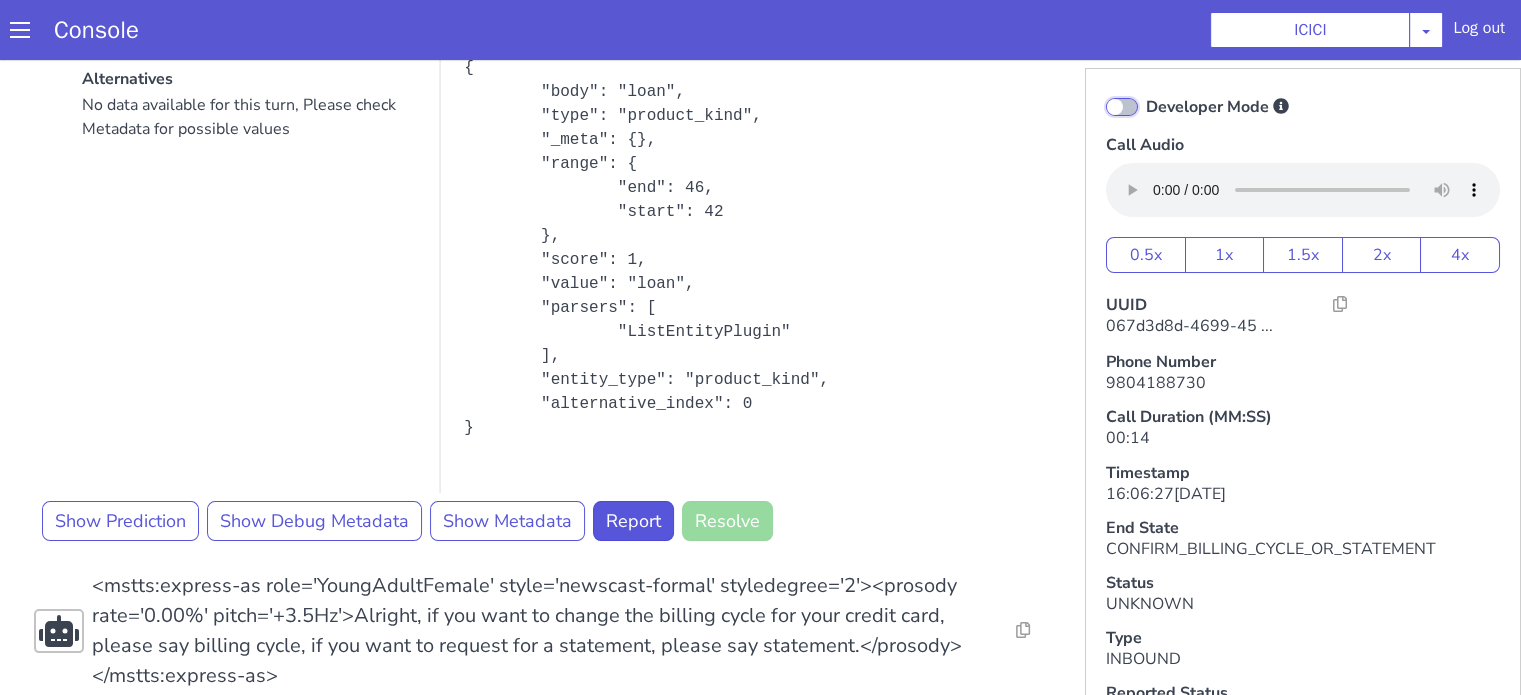 click on "Developer Mode" at bounding box center [1145, 94] 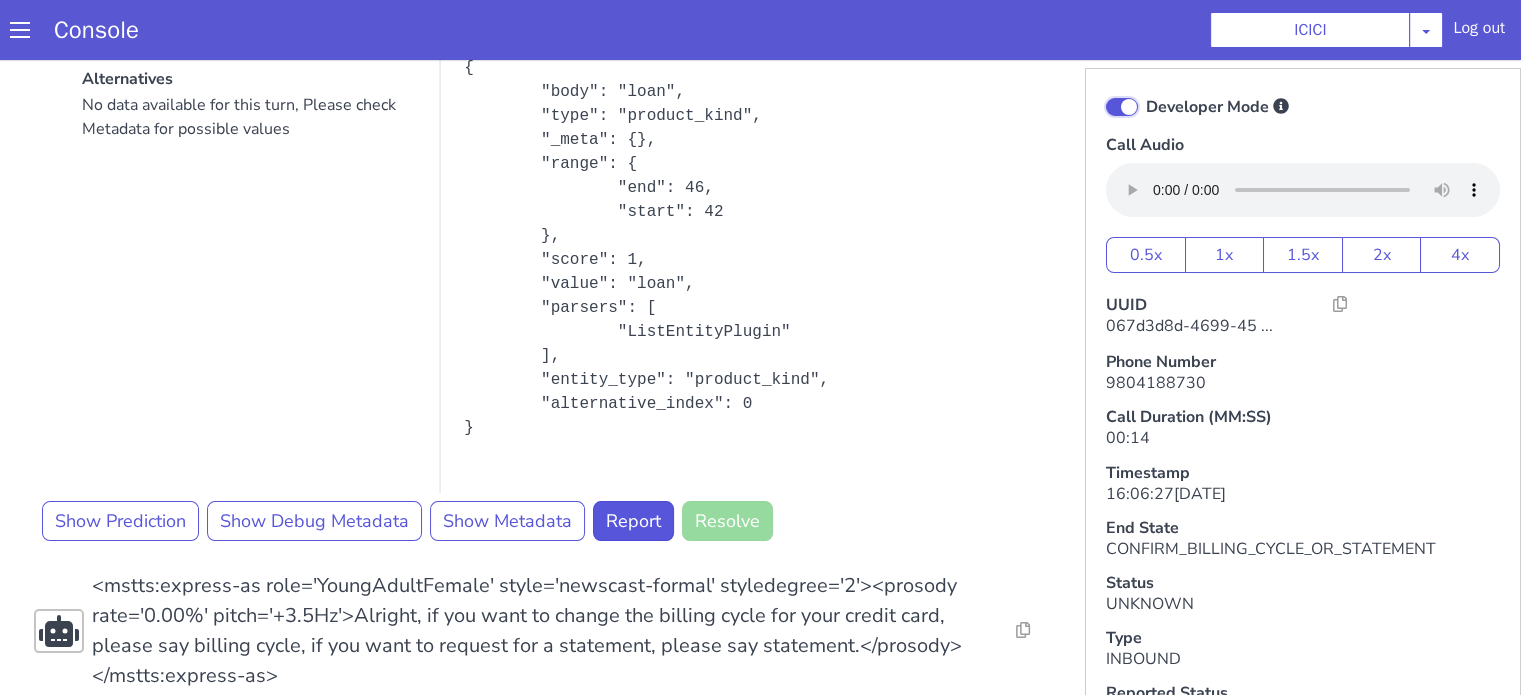 checkbox on "true" 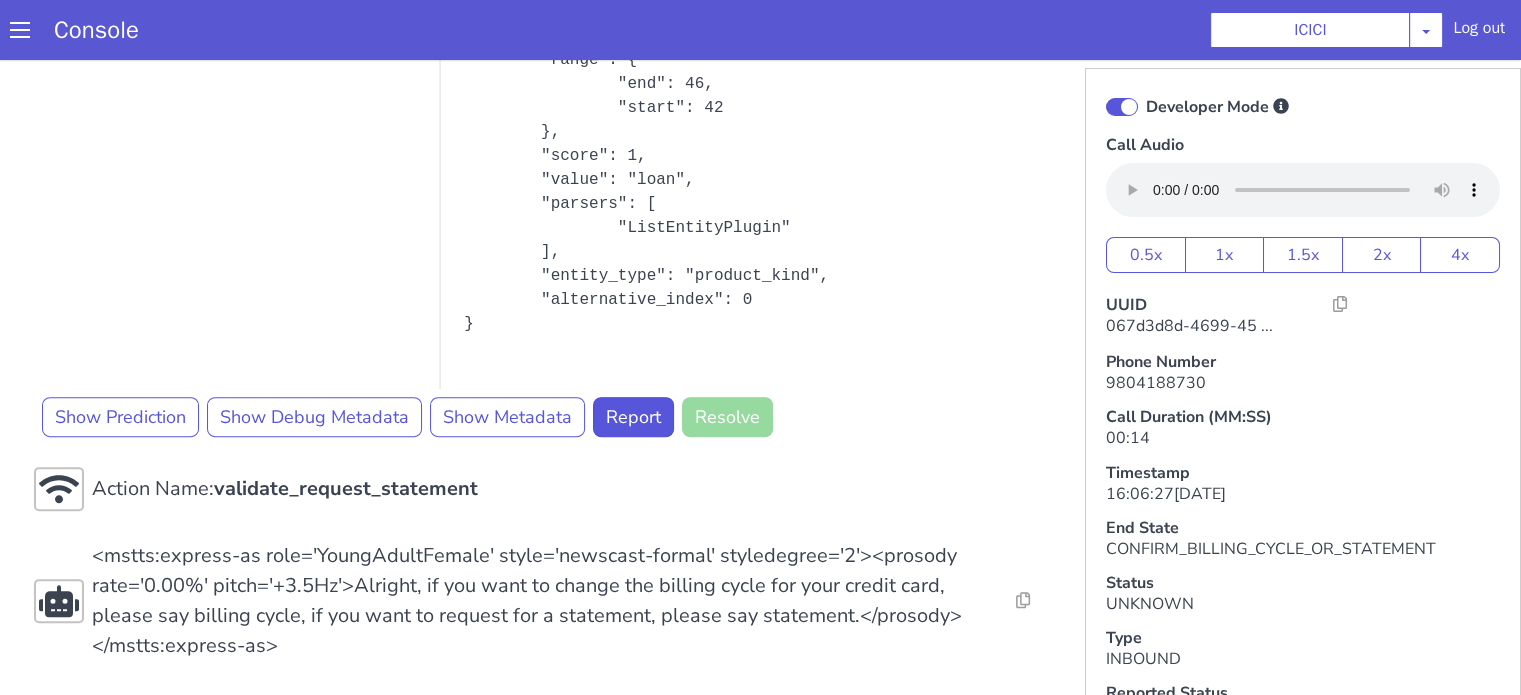 drag, startPoint x: 380, startPoint y: 487, endPoint x: 344, endPoint y: 451, distance: 50.91169 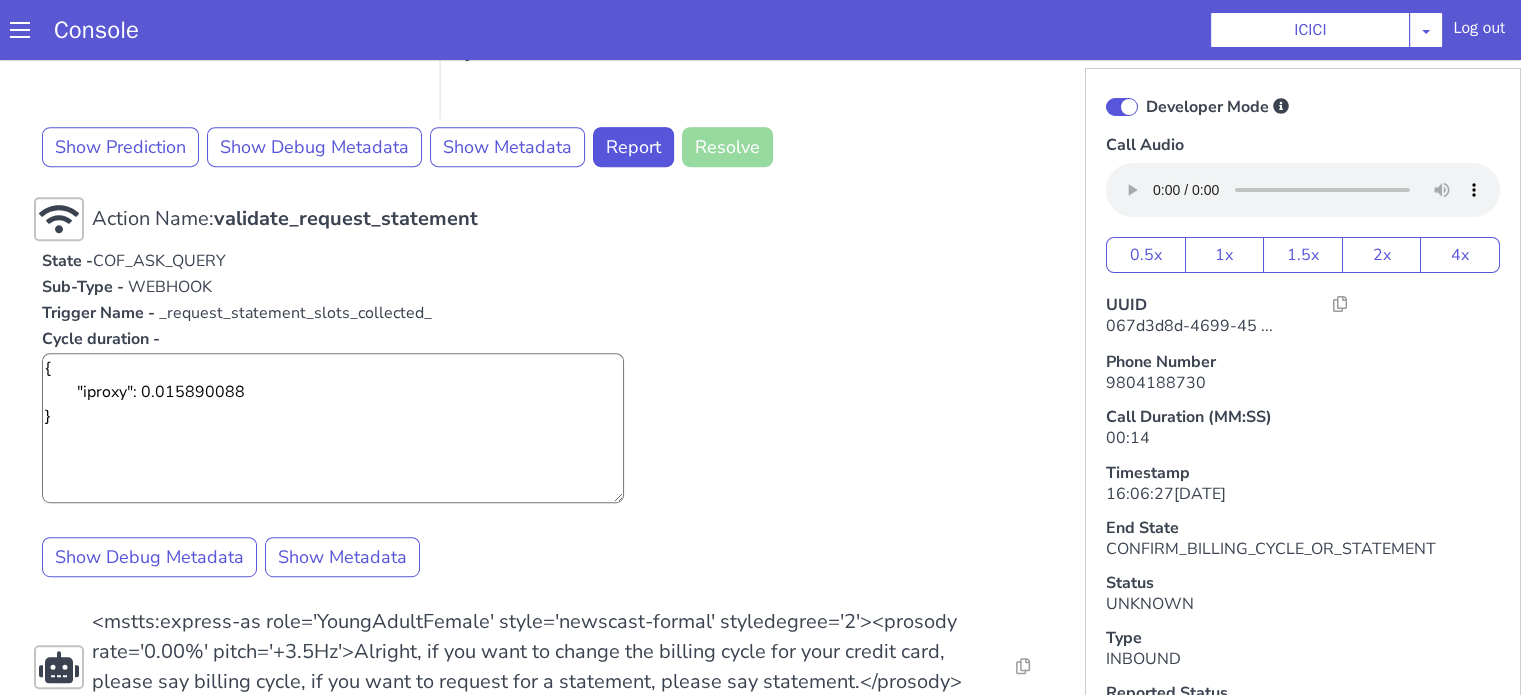 scroll, scrollTop: 962, scrollLeft: 0, axis: vertical 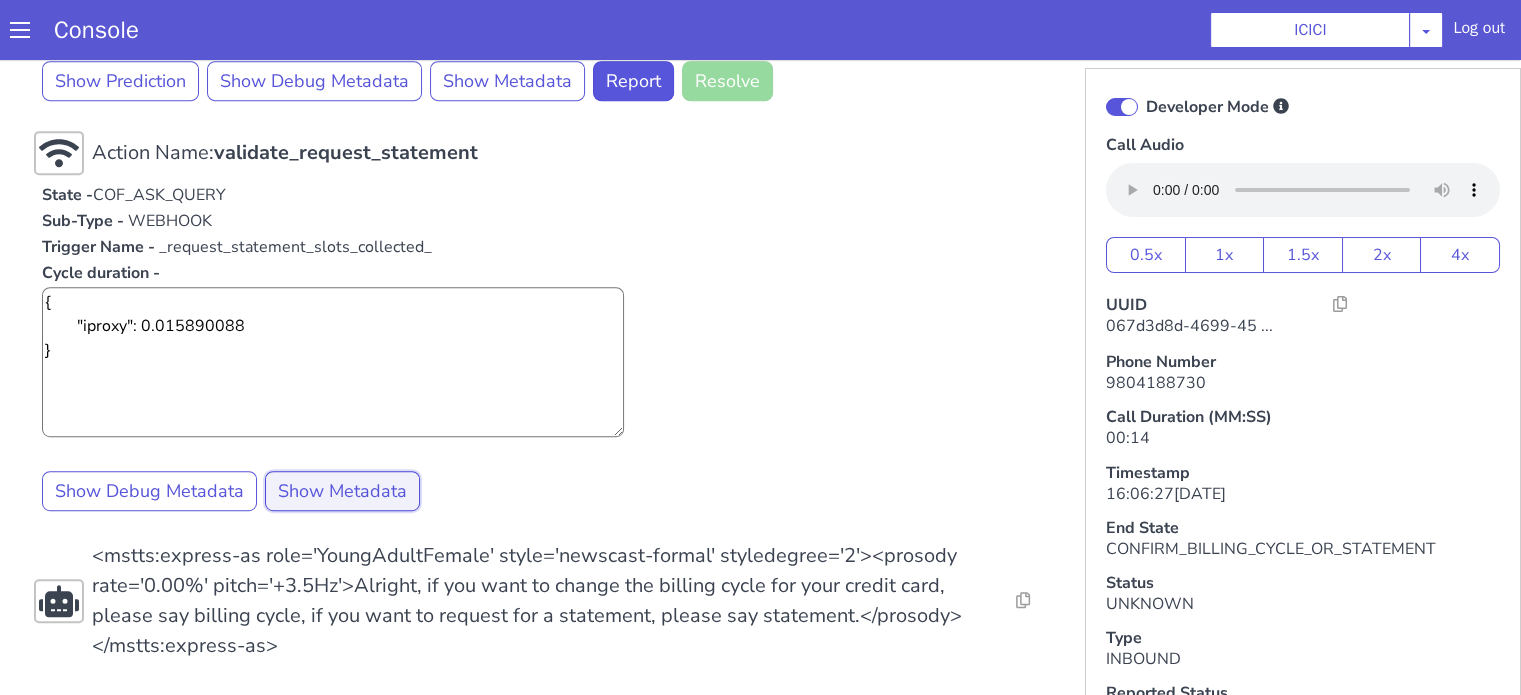 click on "Show Metadata" at bounding box center [342, 491] 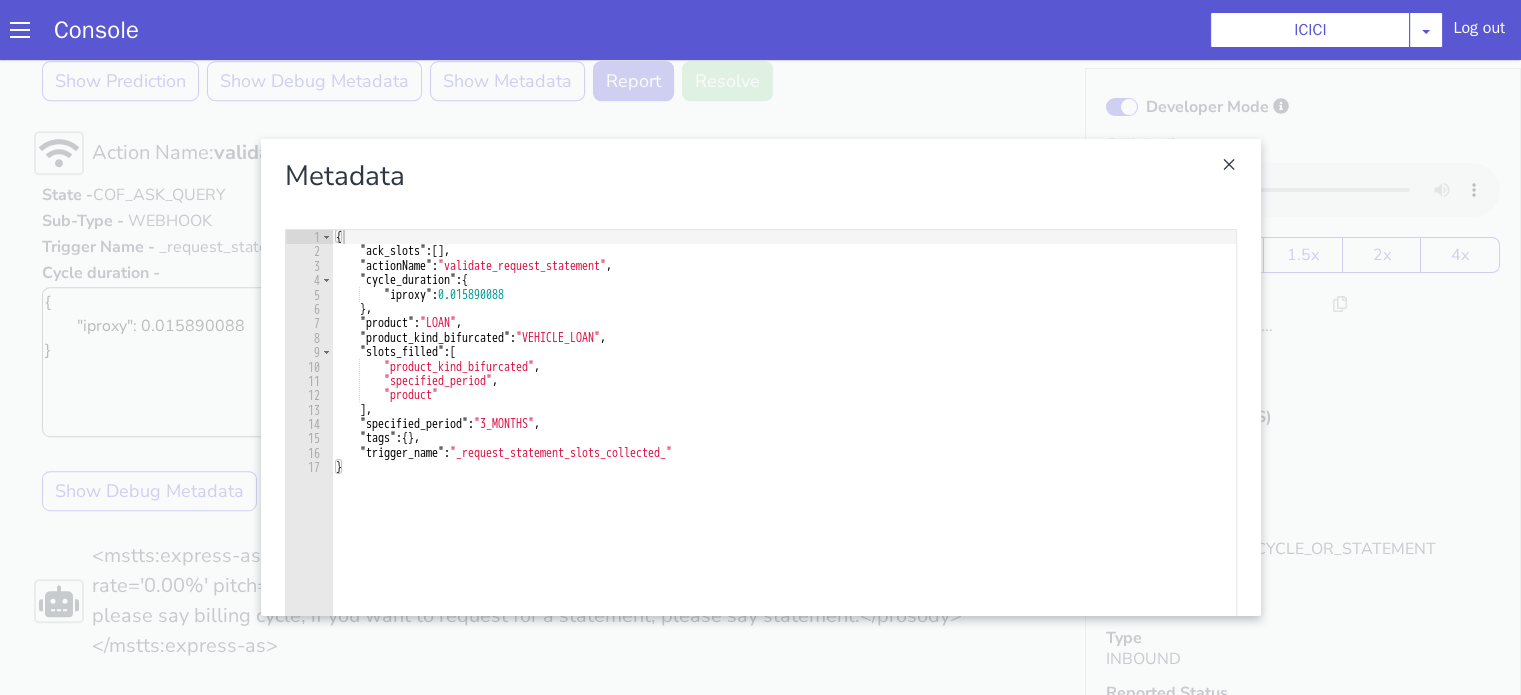 click at bounding box center (760, 377) 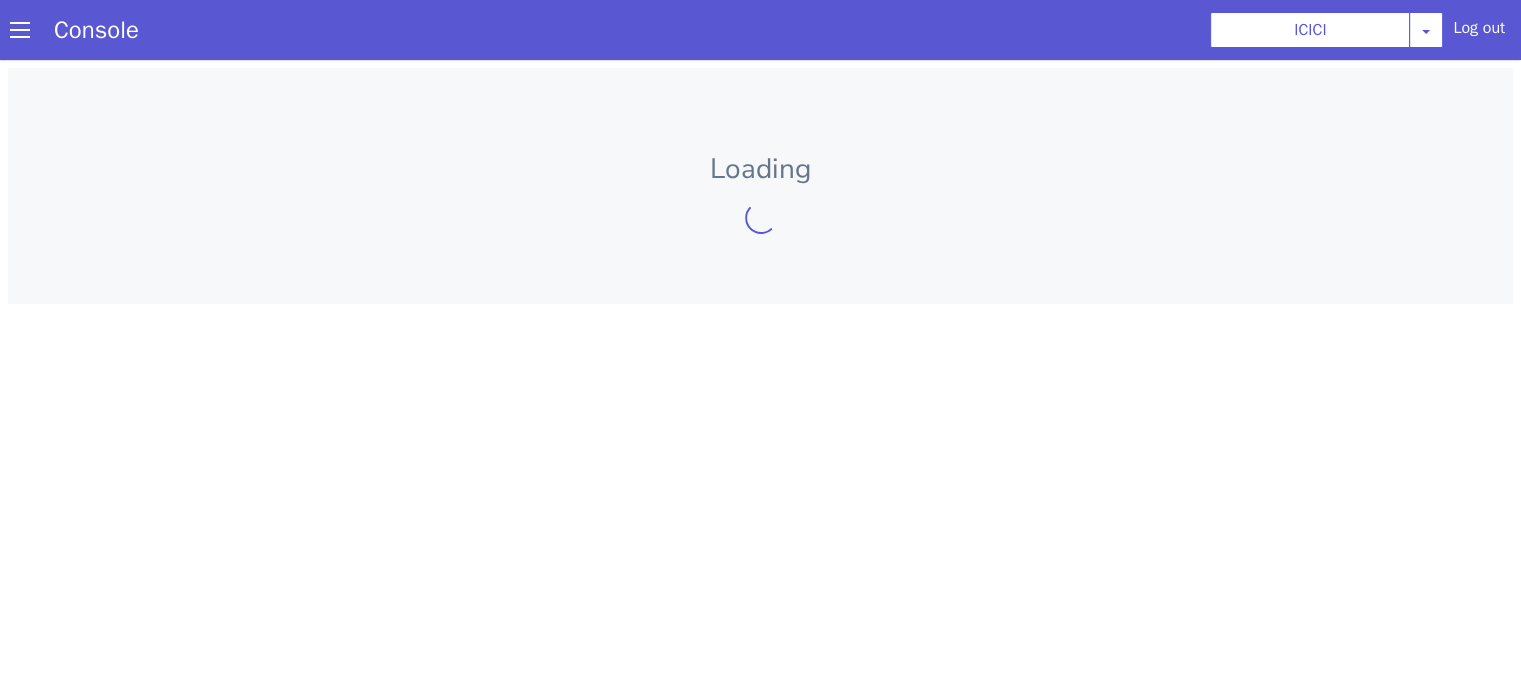 scroll, scrollTop: 0, scrollLeft: 0, axis: both 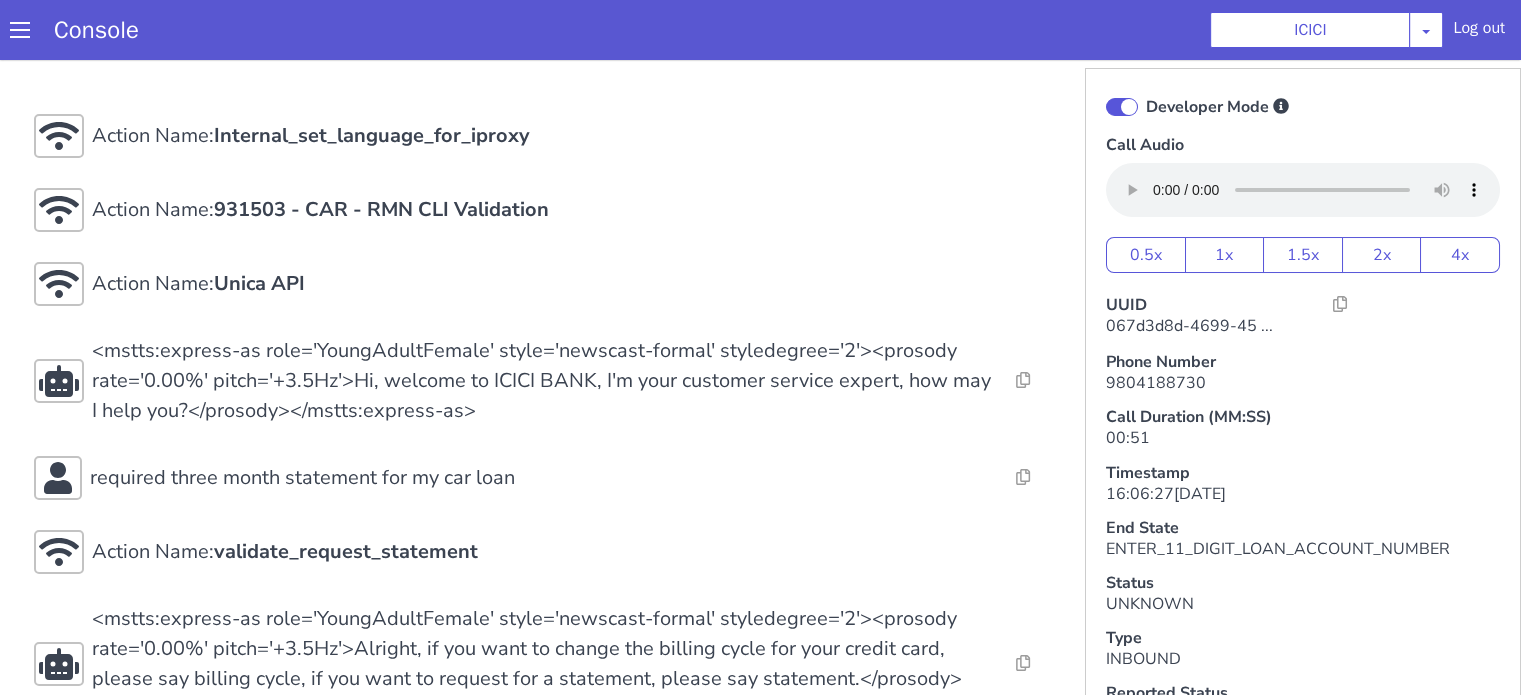 click at bounding box center [1122, 107] 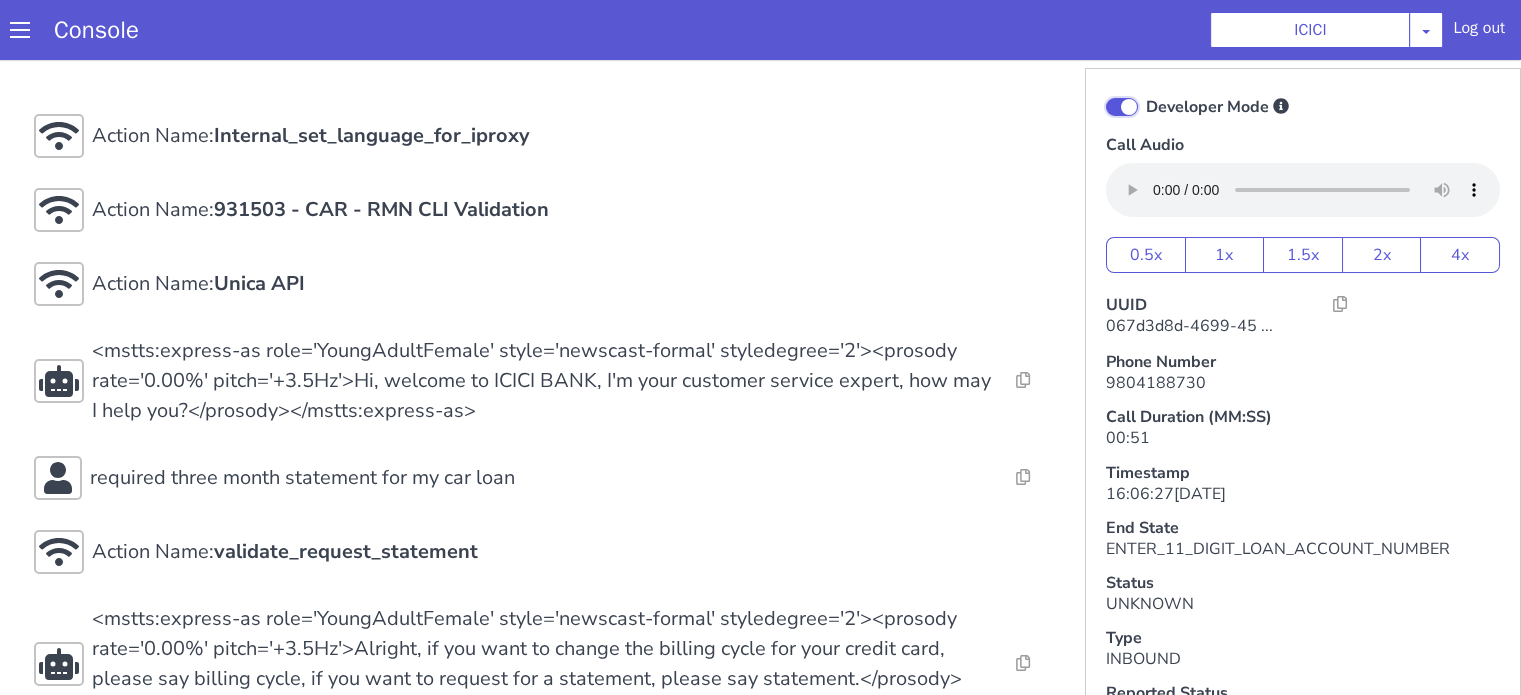 click on "Developer Mode" at bounding box center [1145, 94] 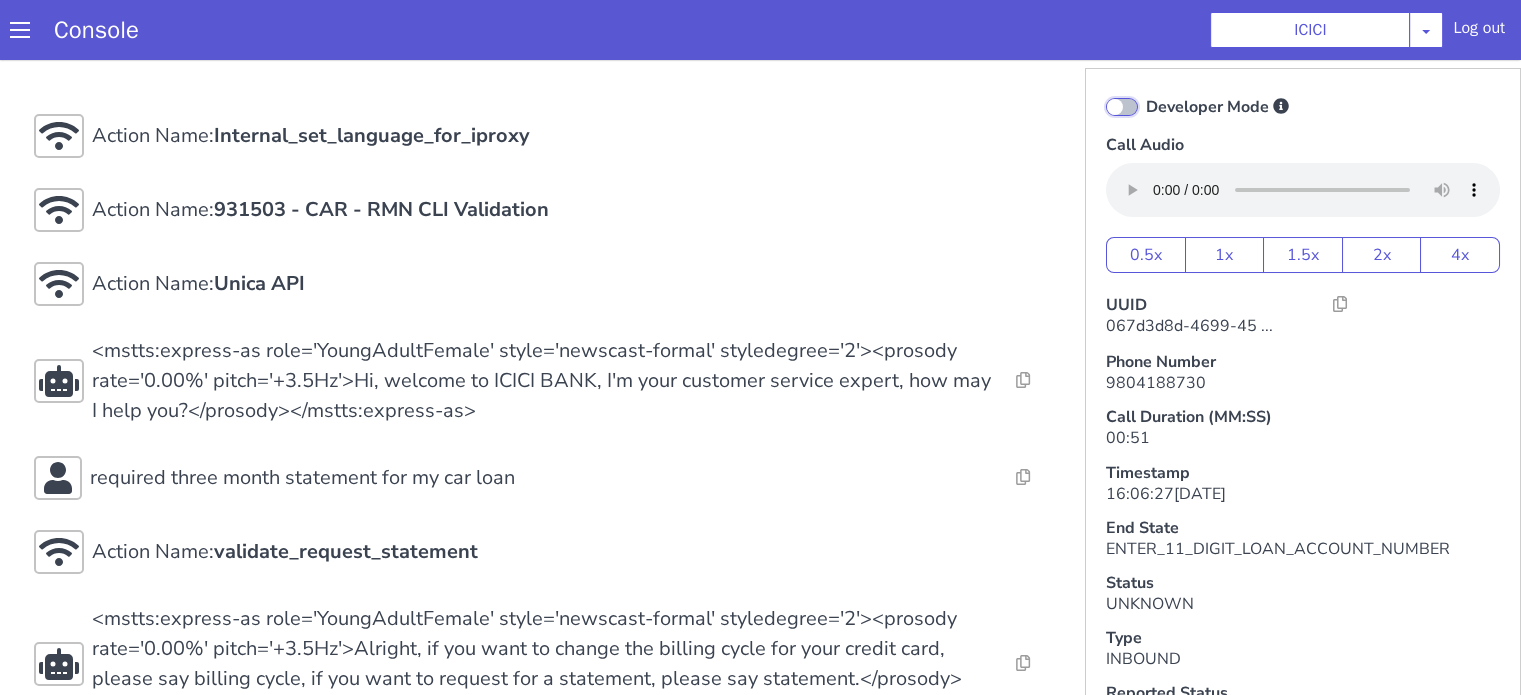 checkbox on "false" 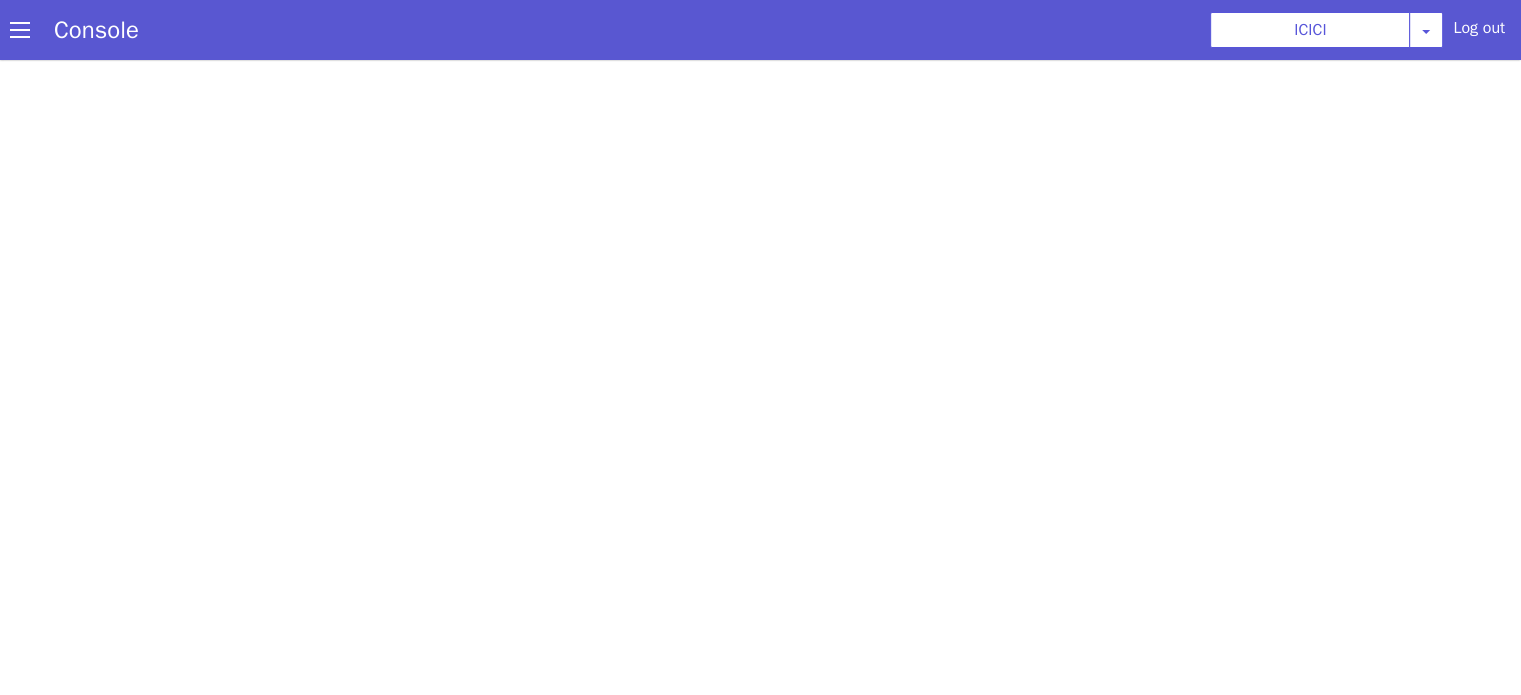 scroll, scrollTop: 0, scrollLeft: 0, axis: both 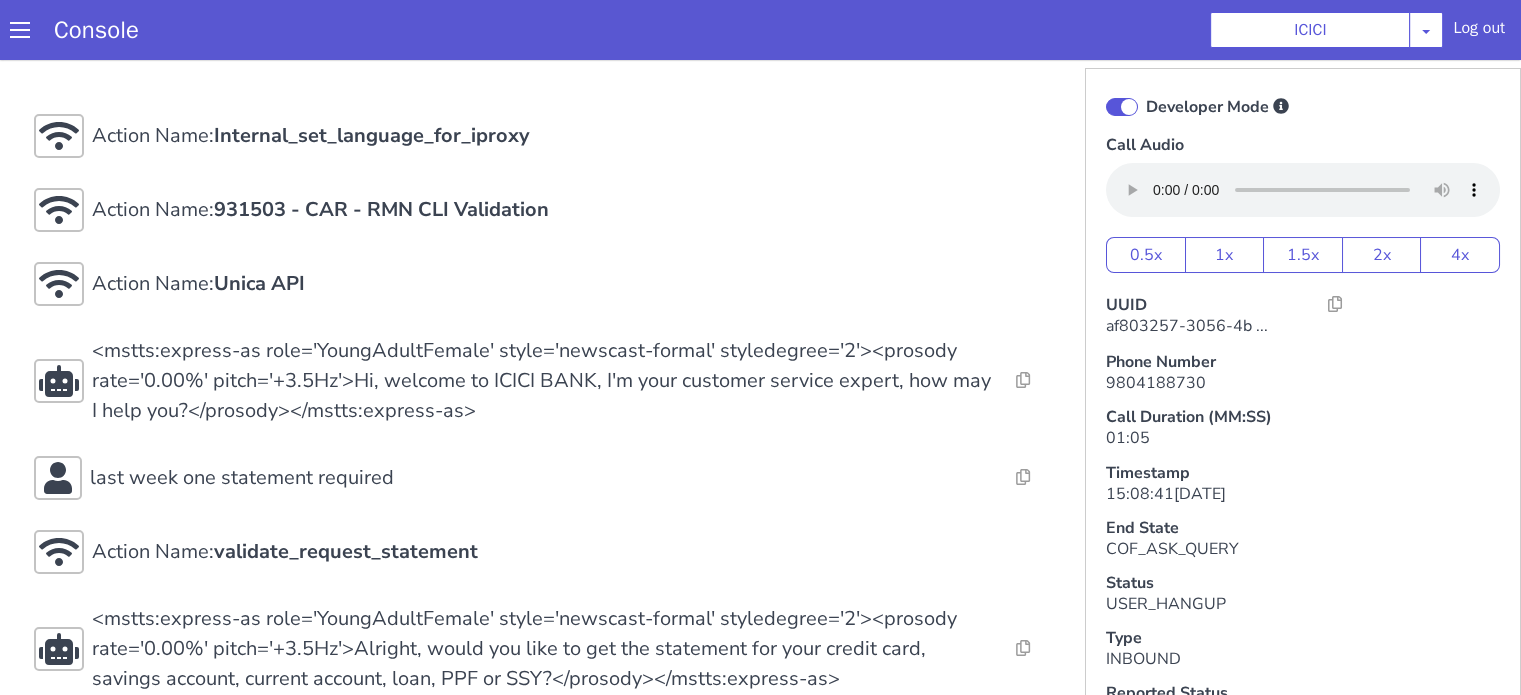 click at bounding box center [1122, 107] 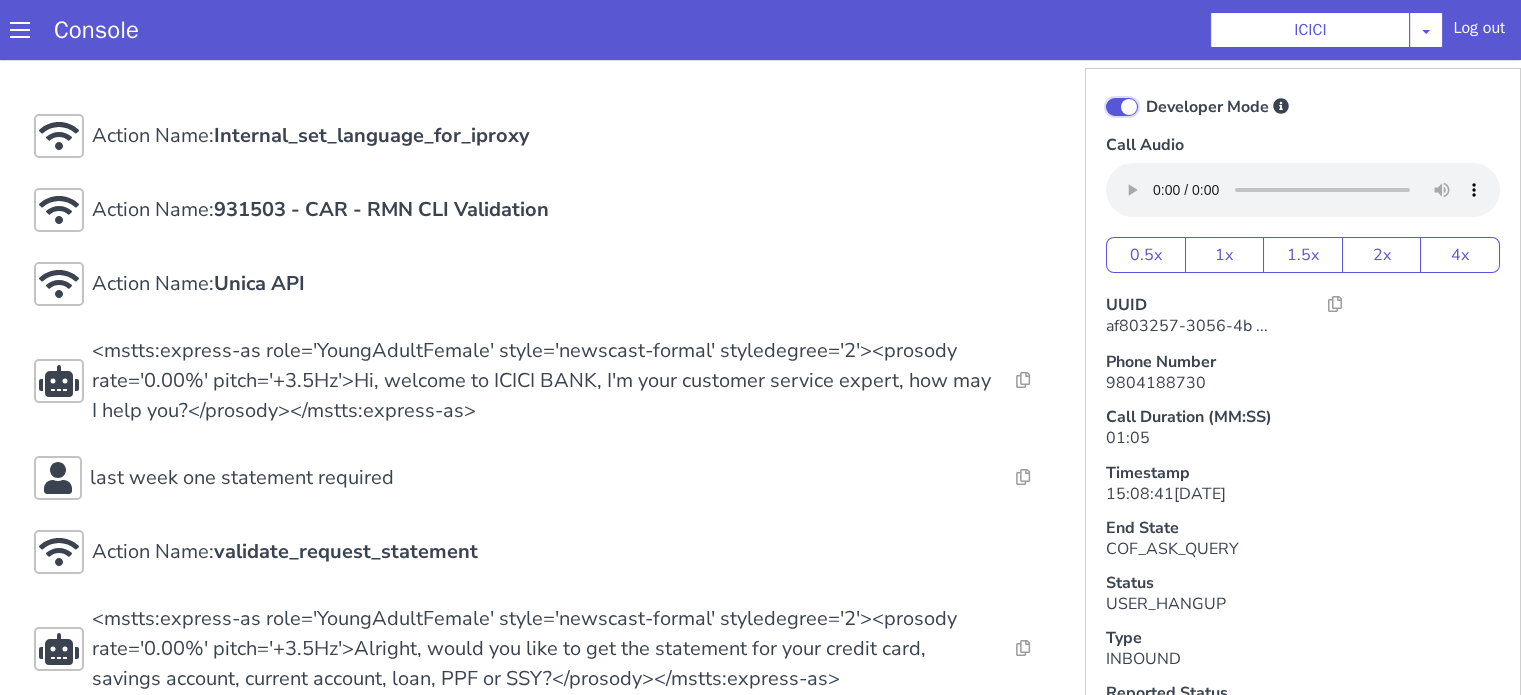 click on "Developer Mode" at bounding box center [1145, 94] 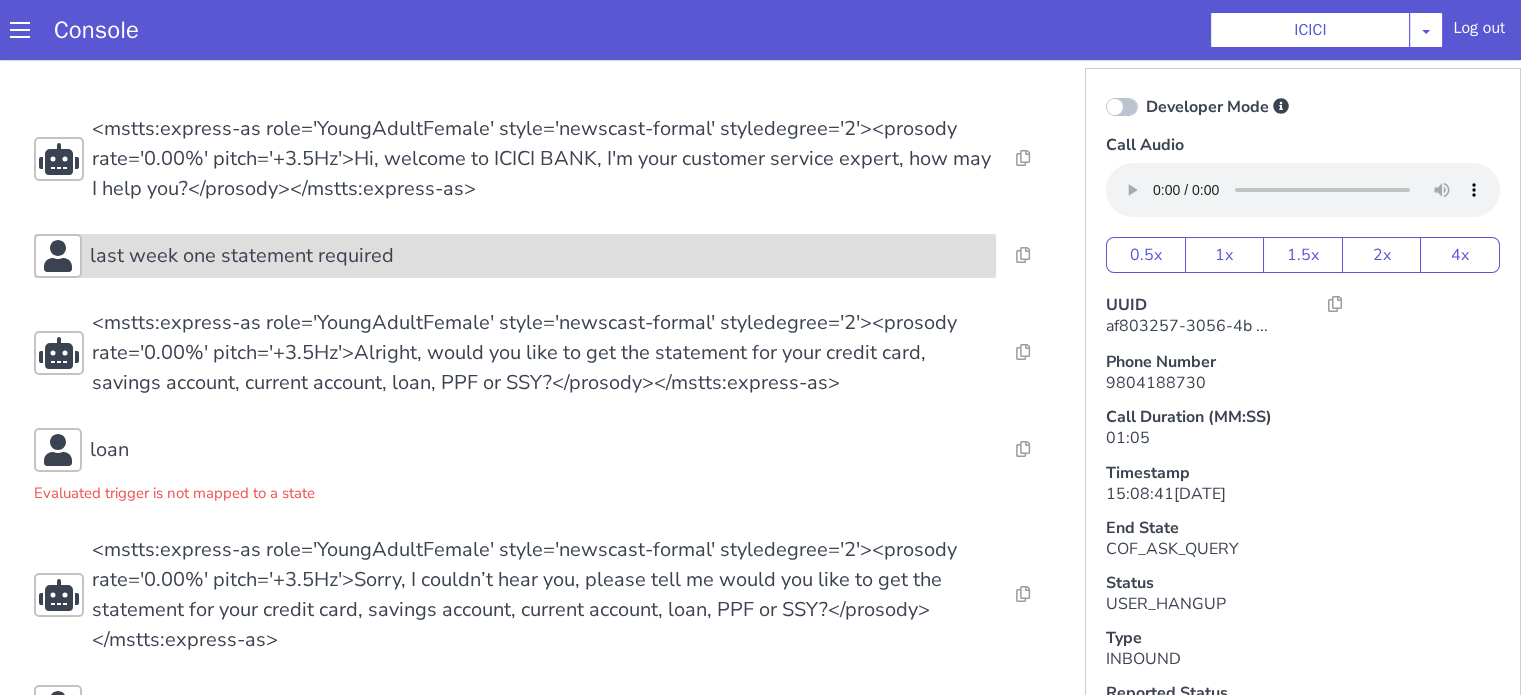 click on "last week one statement required" at bounding box center (539, 256) 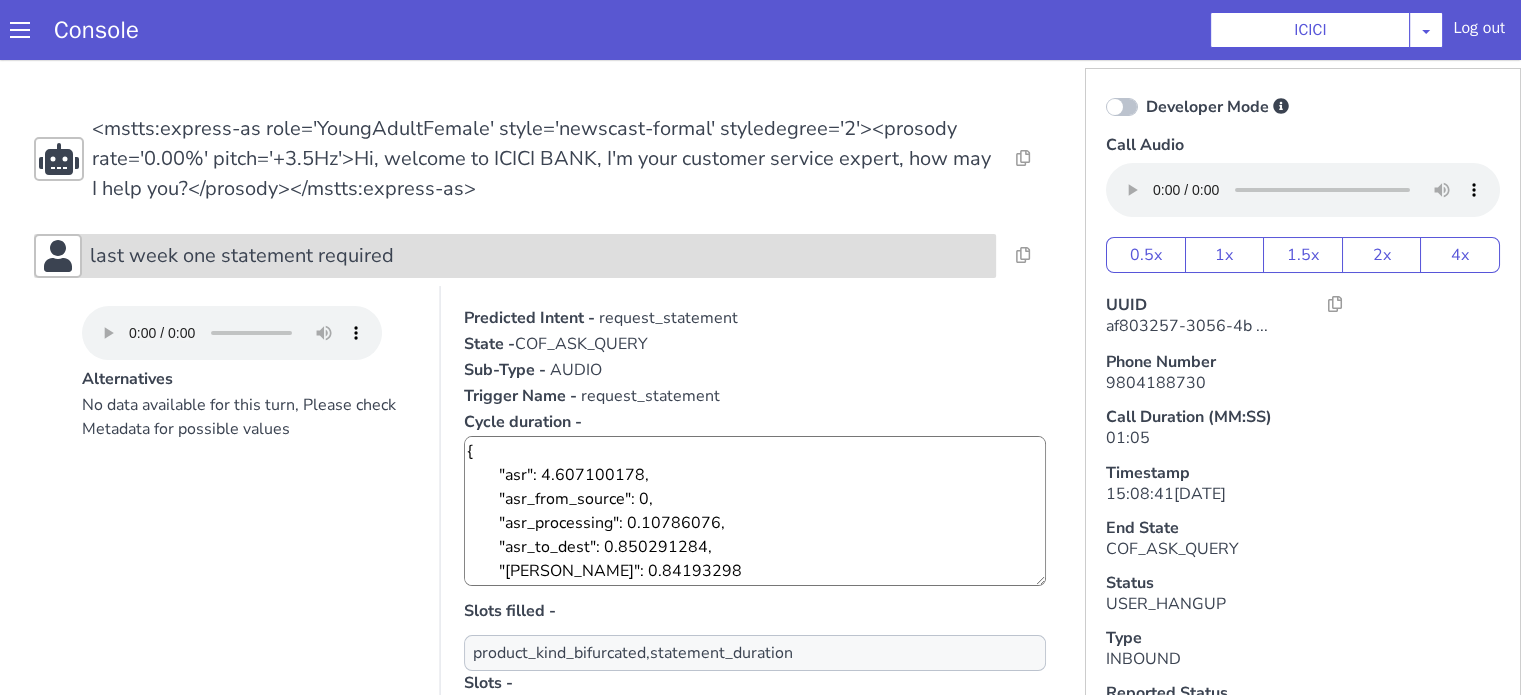 click on "last week one statement required" at bounding box center (539, 256) 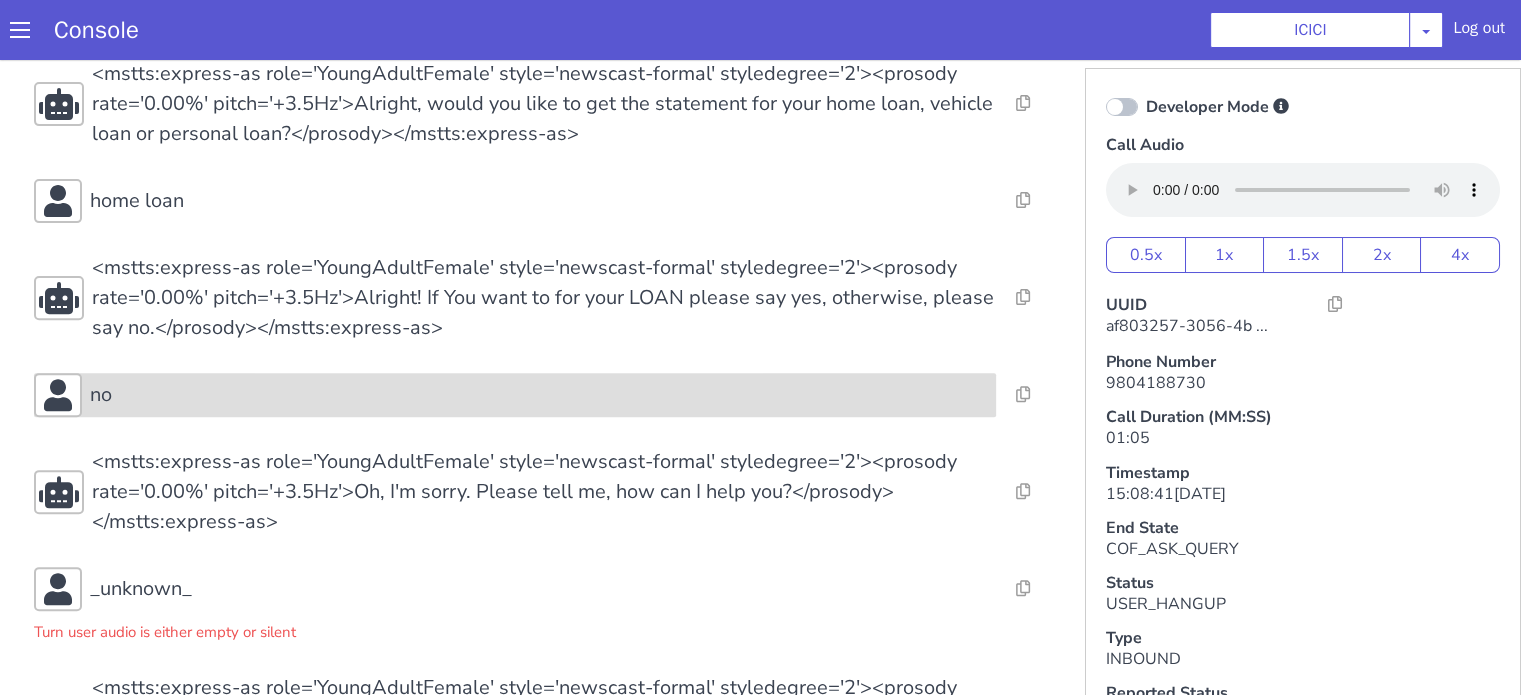 scroll, scrollTop: 800, scrollLeft: 0, axis: vertical 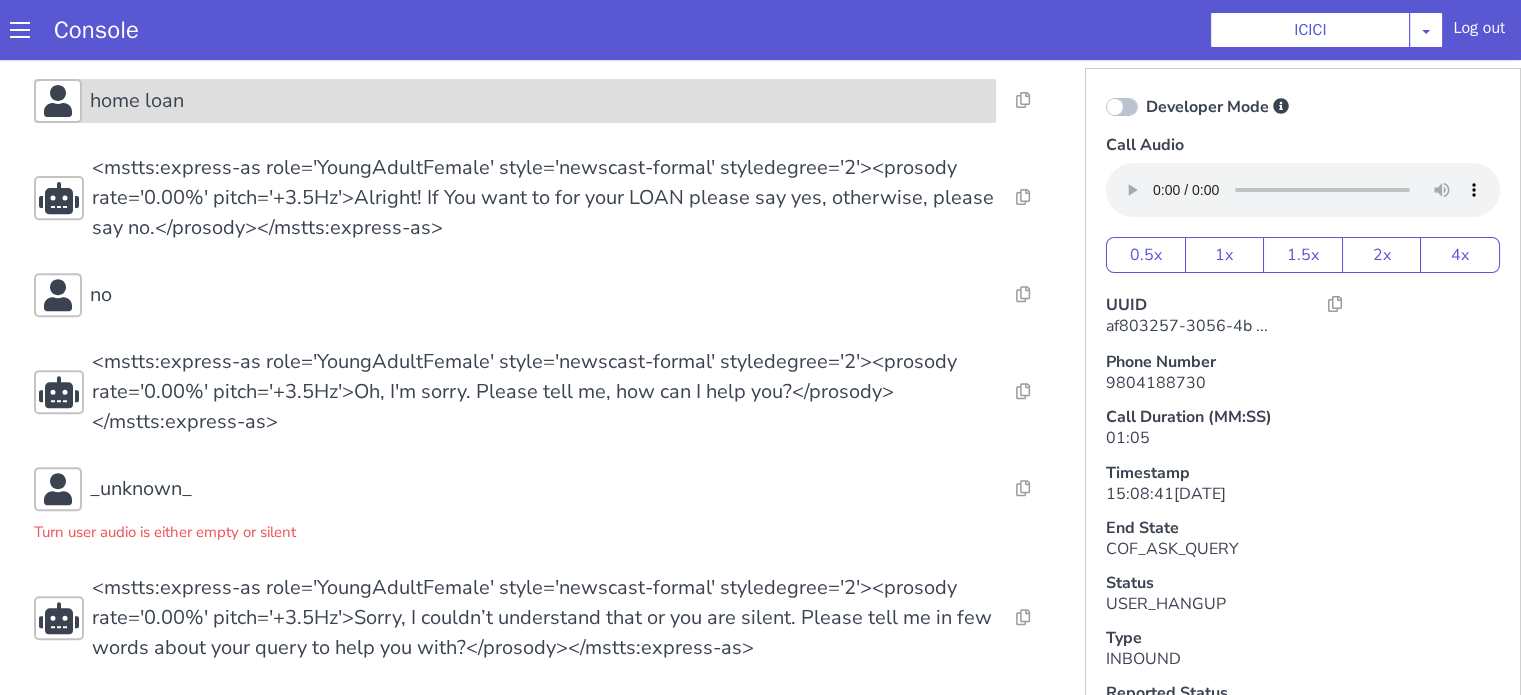 click on "home loan" at bounding box center (539, 101) 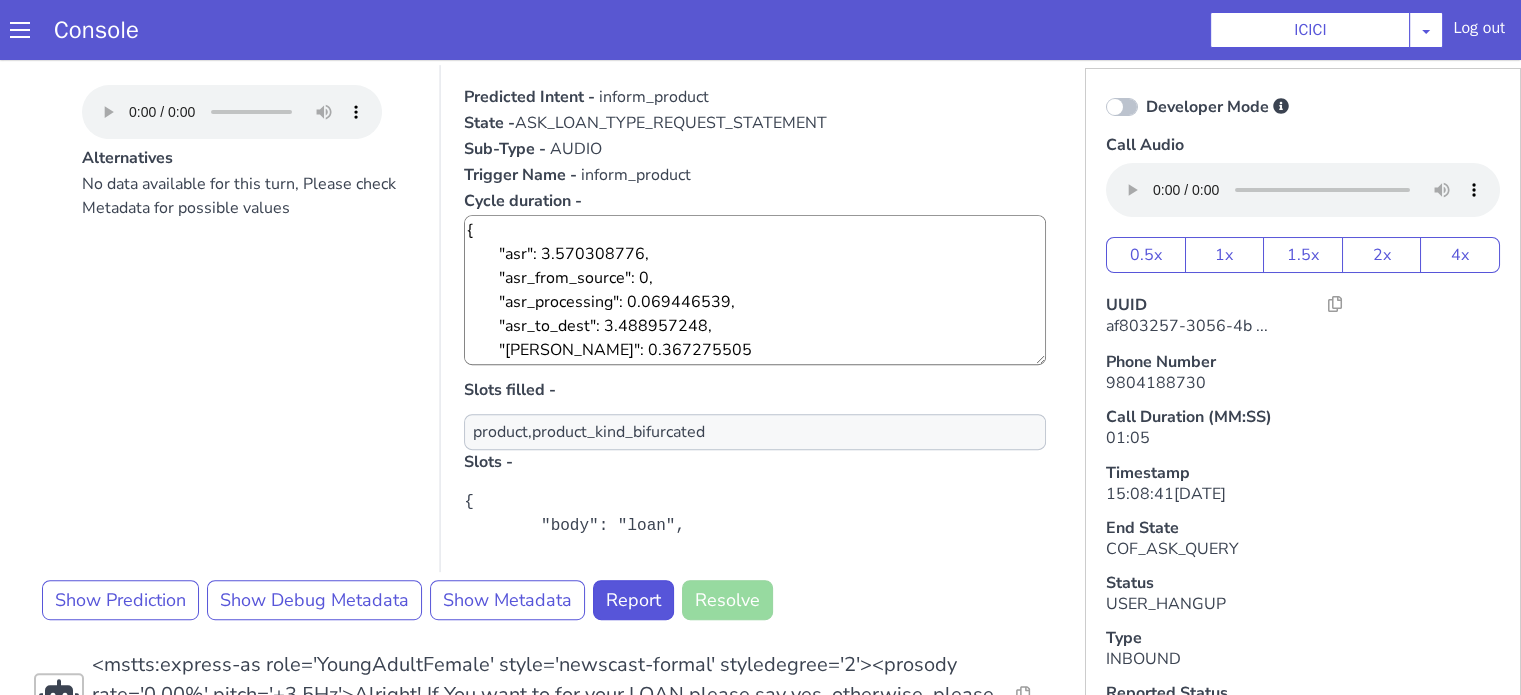 scroll, scrollTop: 900, scrollLeft: 0, axis: vertical 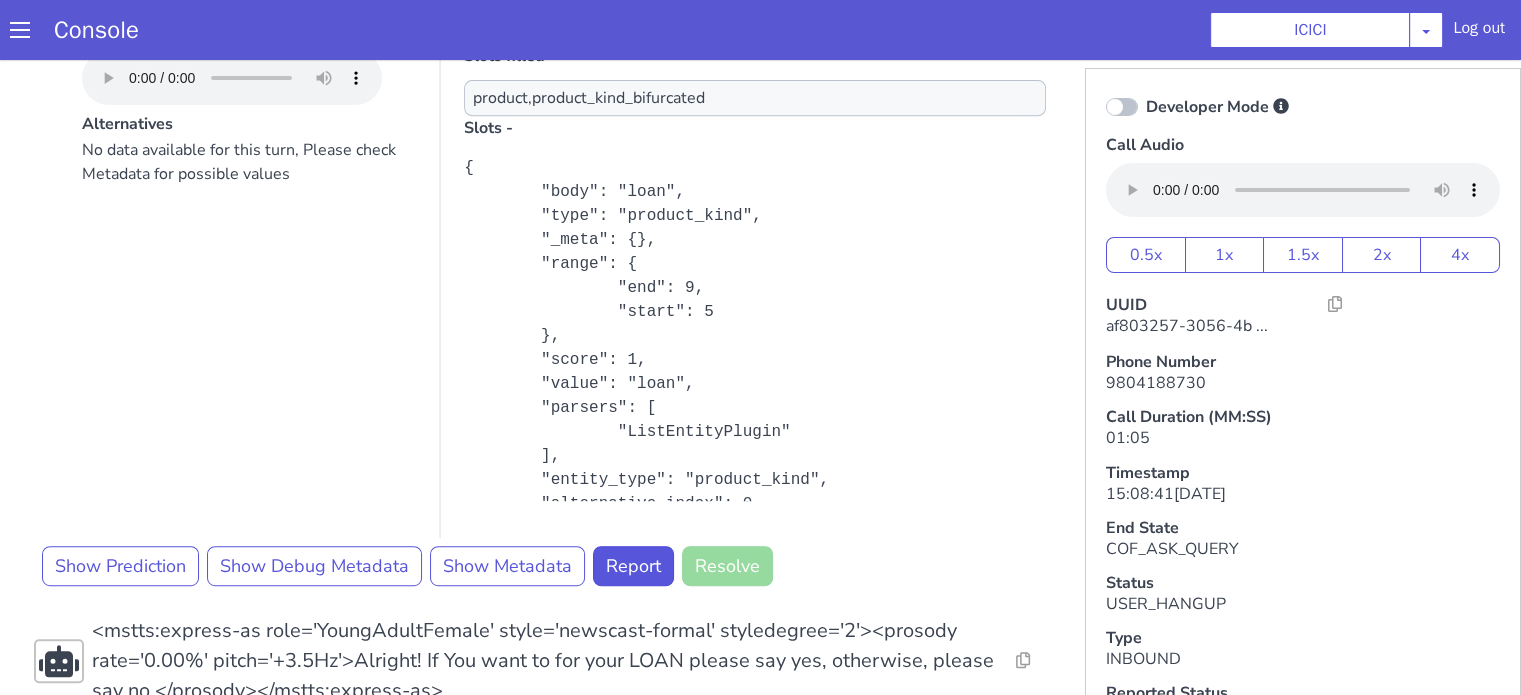 click at bounding box center (1122, 107) 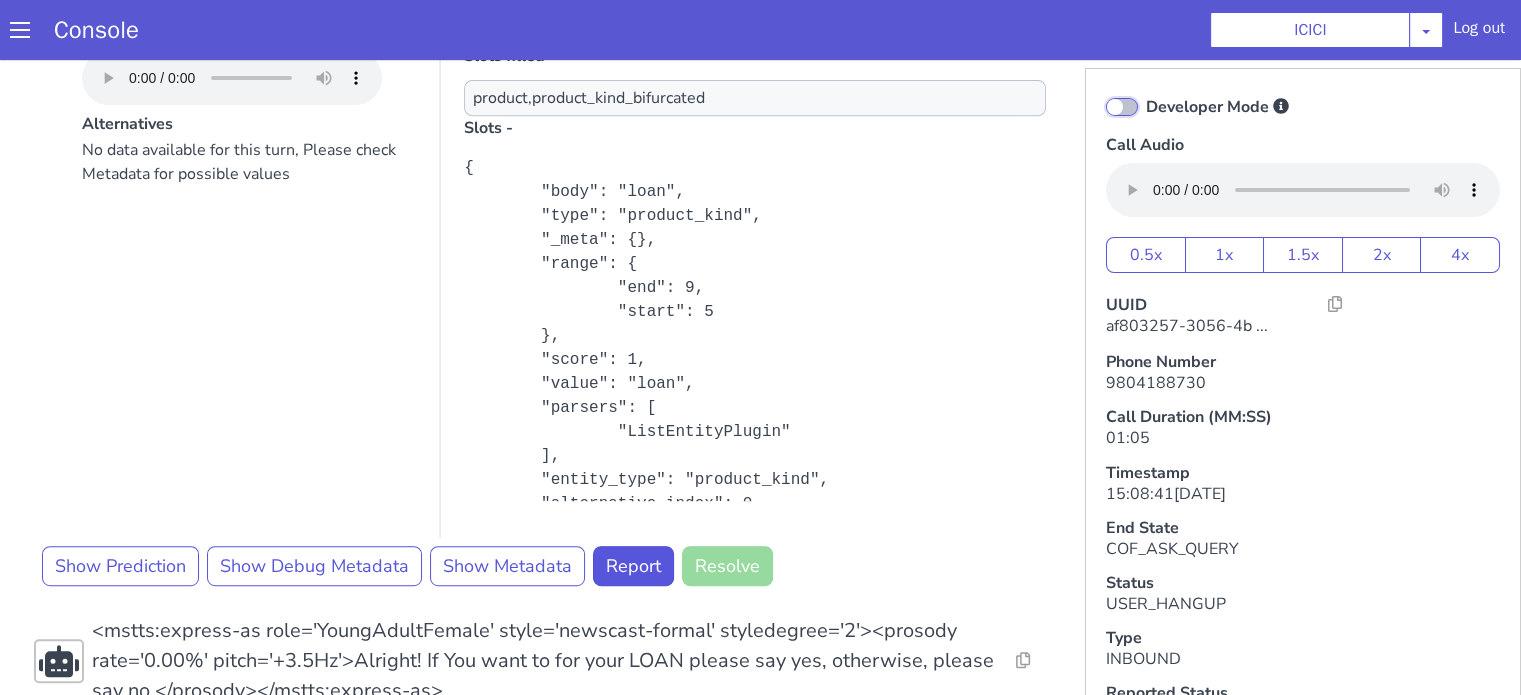 click on "Developer Mode" at bounding box center [1145, 94] 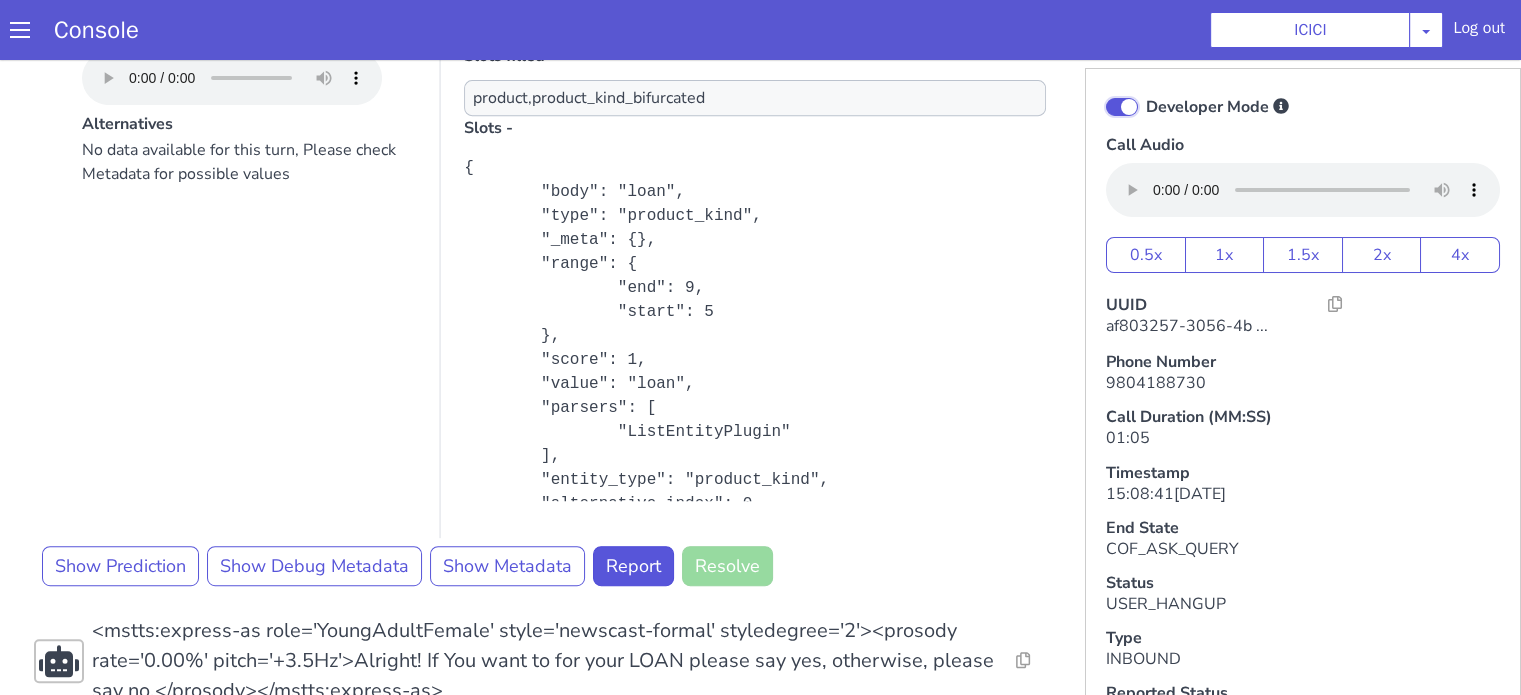 checkbox on "true" 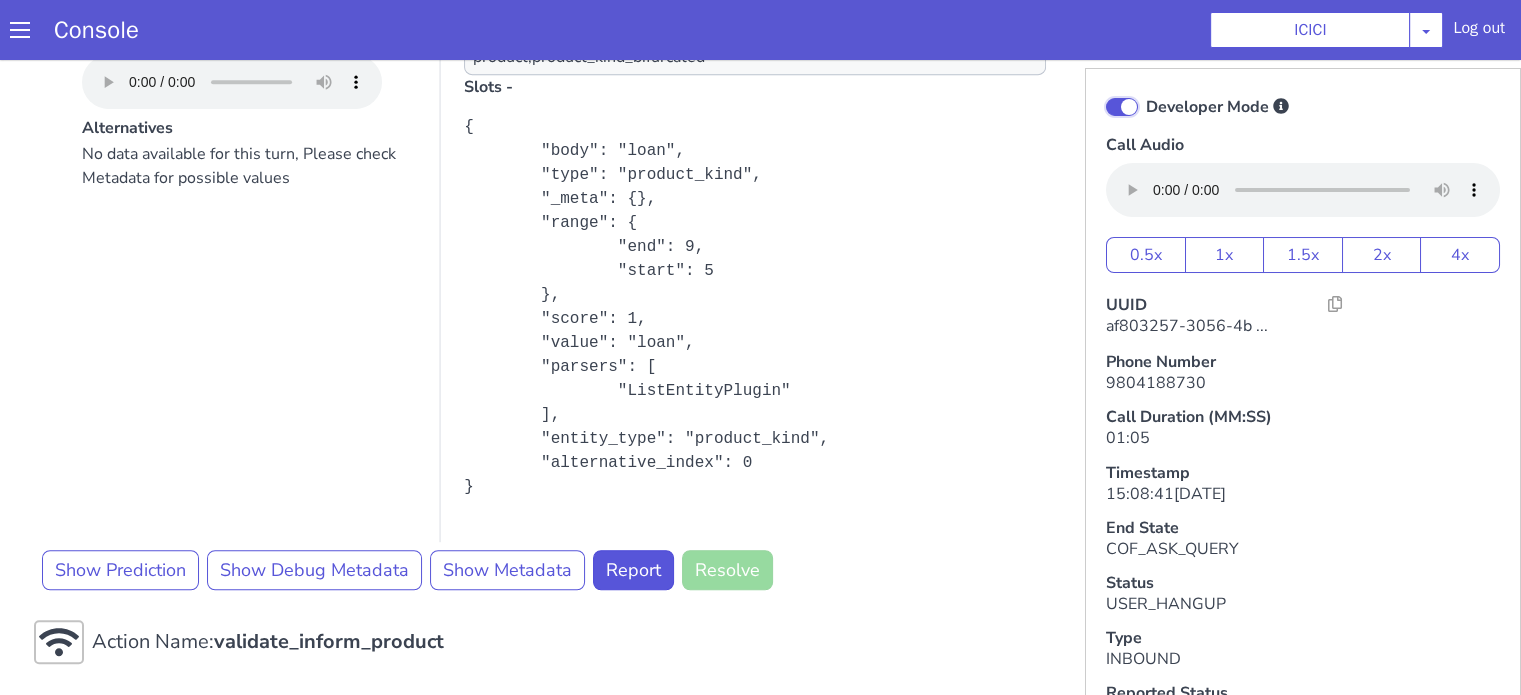 scroll, scrollTop: 369, scrollLeft: 0, axis: vertical 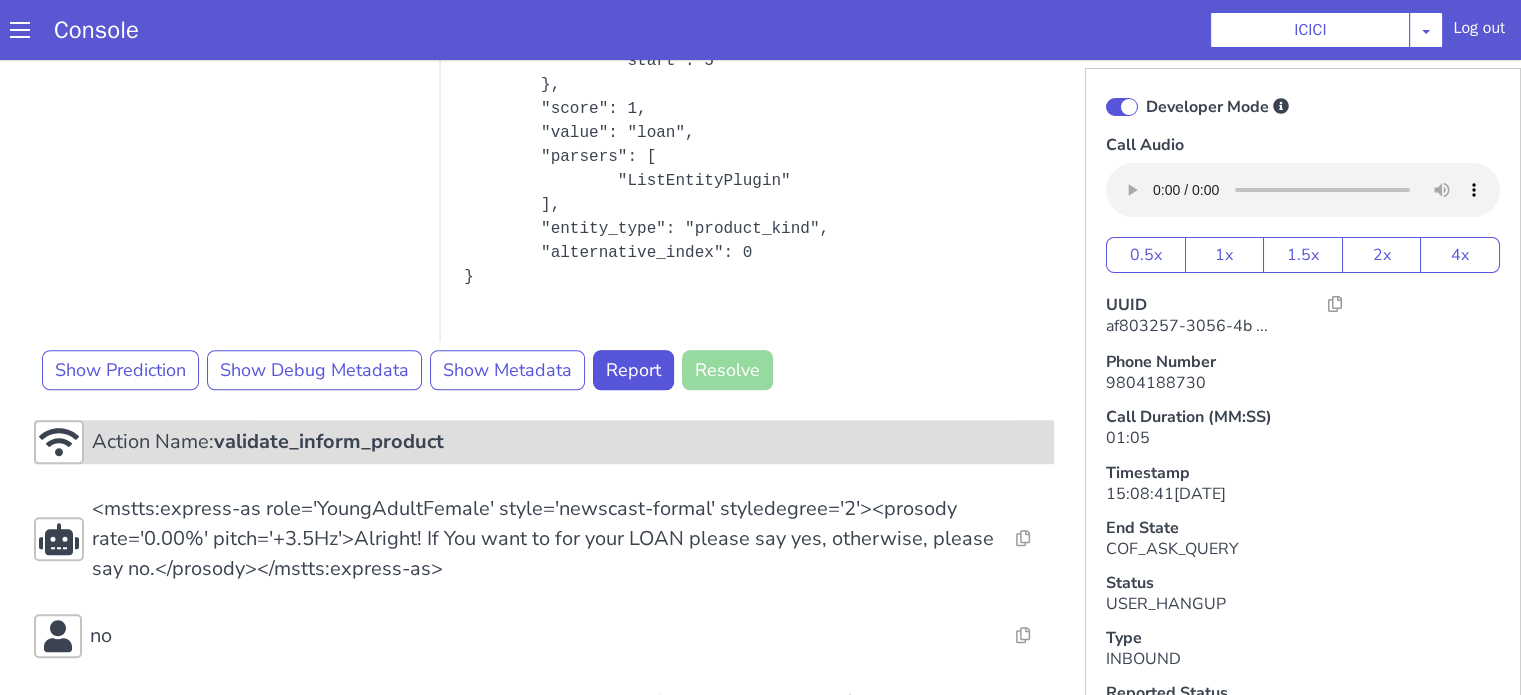 click on "validate_inform_product" at bounding box center (329, 441) 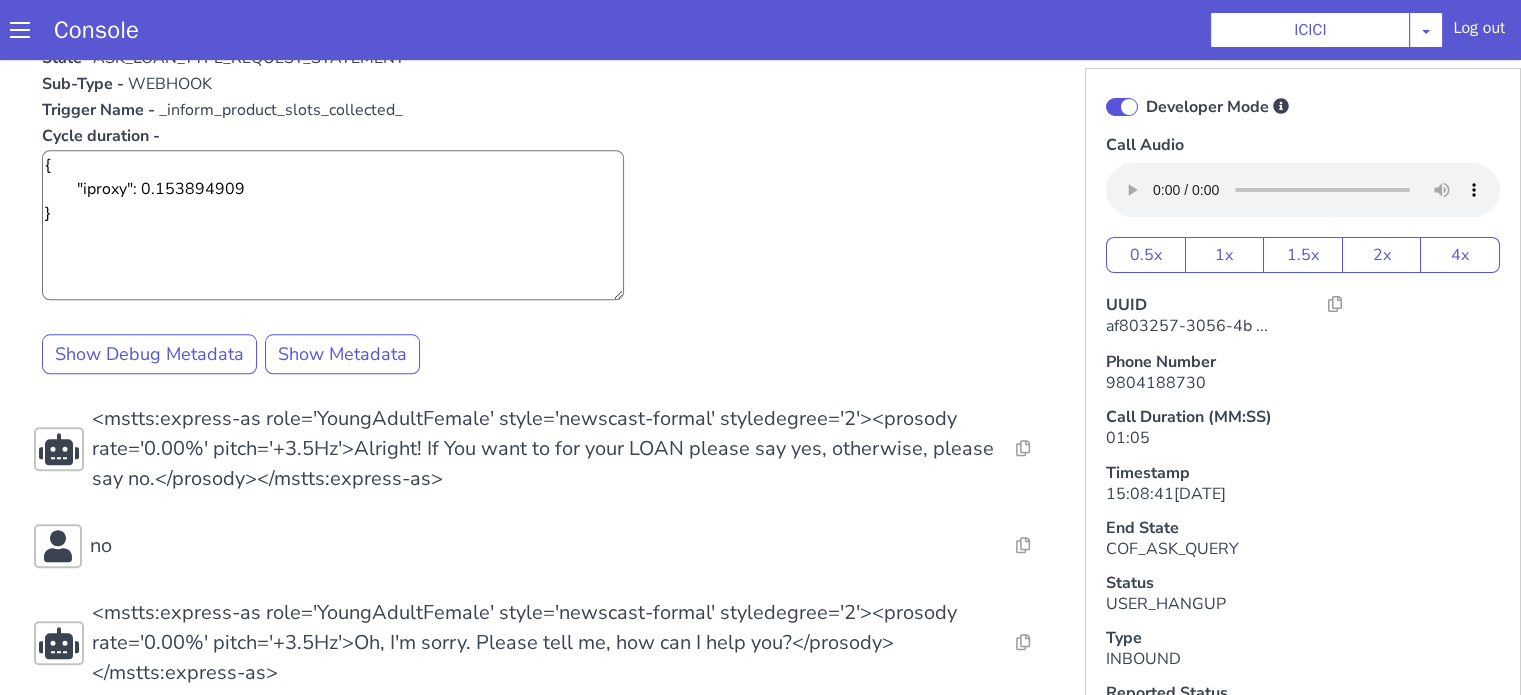 scroll, scrollTop: 1966, scrollLeft: 0, axis: vertical 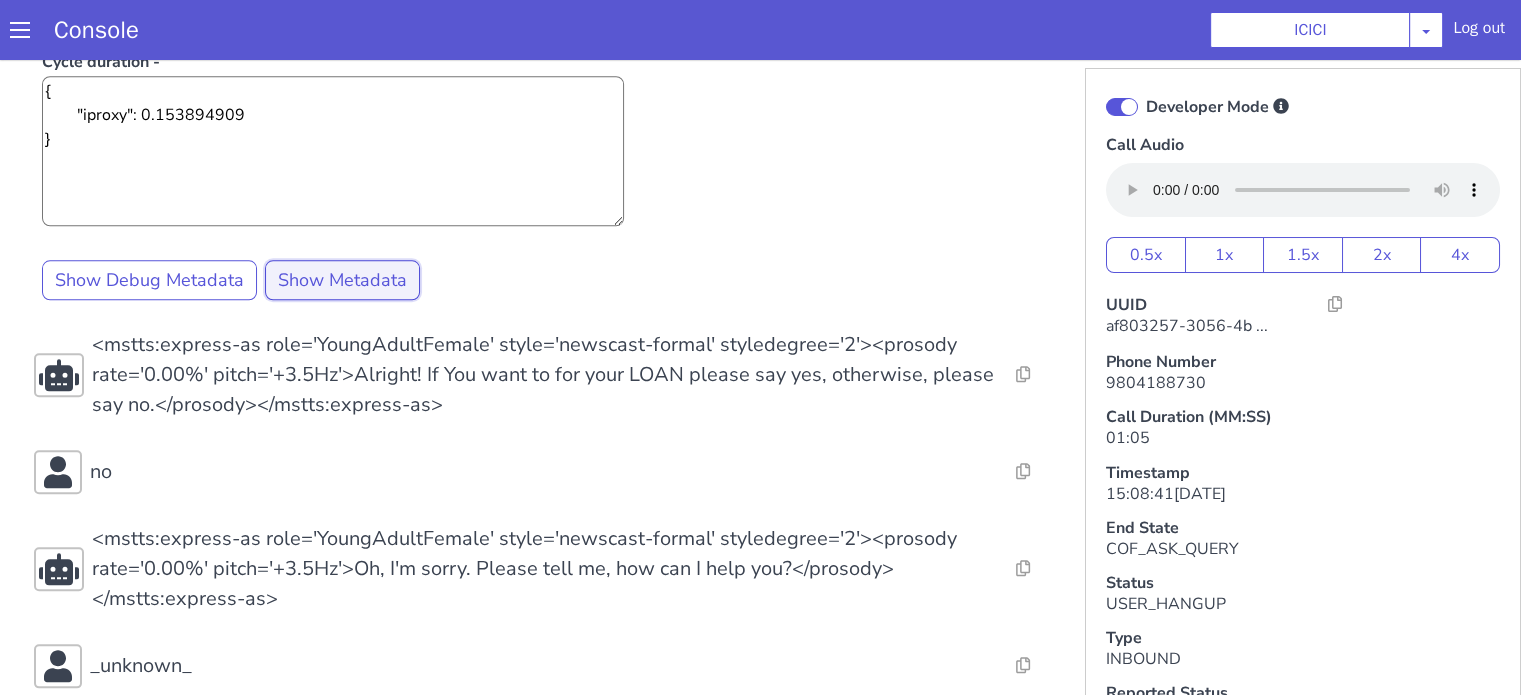 click on "Show Metadata" at bounding box center (342, 280) 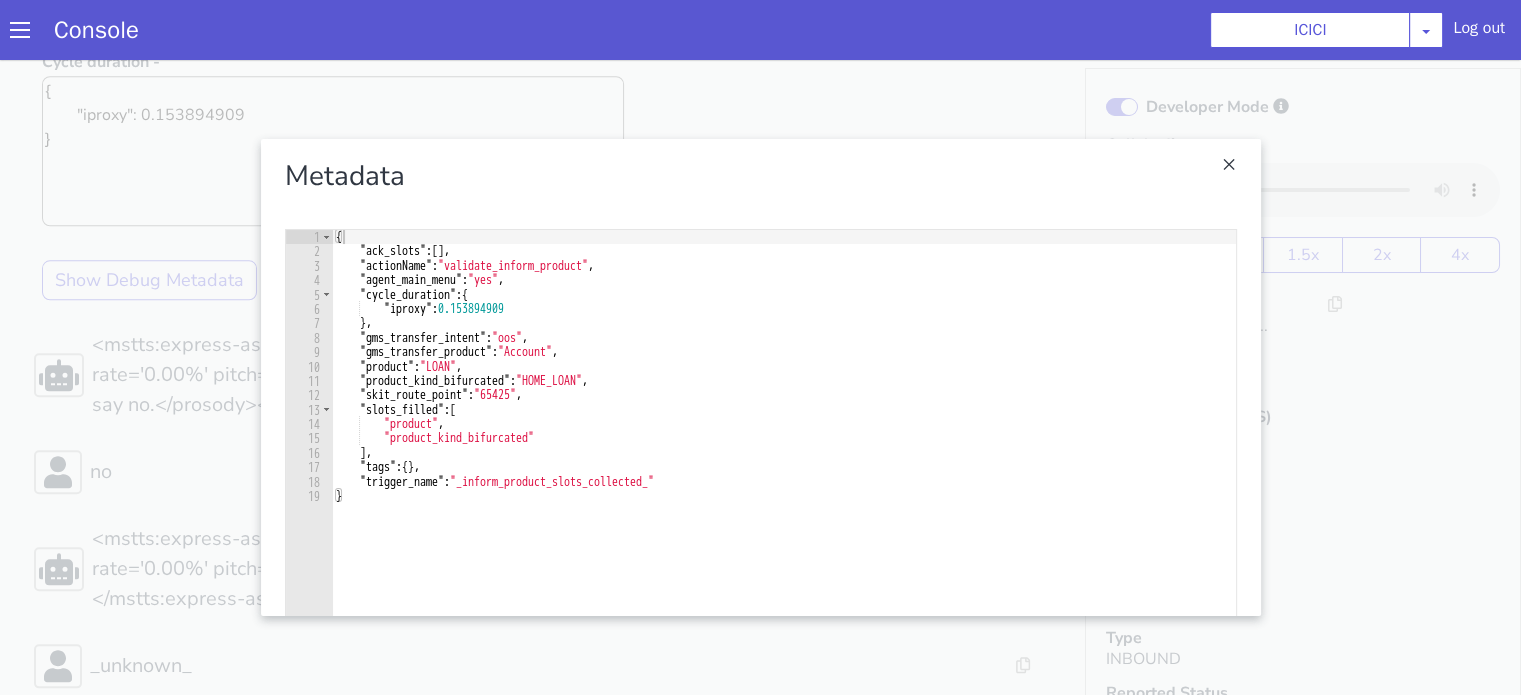 click at bounding box center [760, 377] 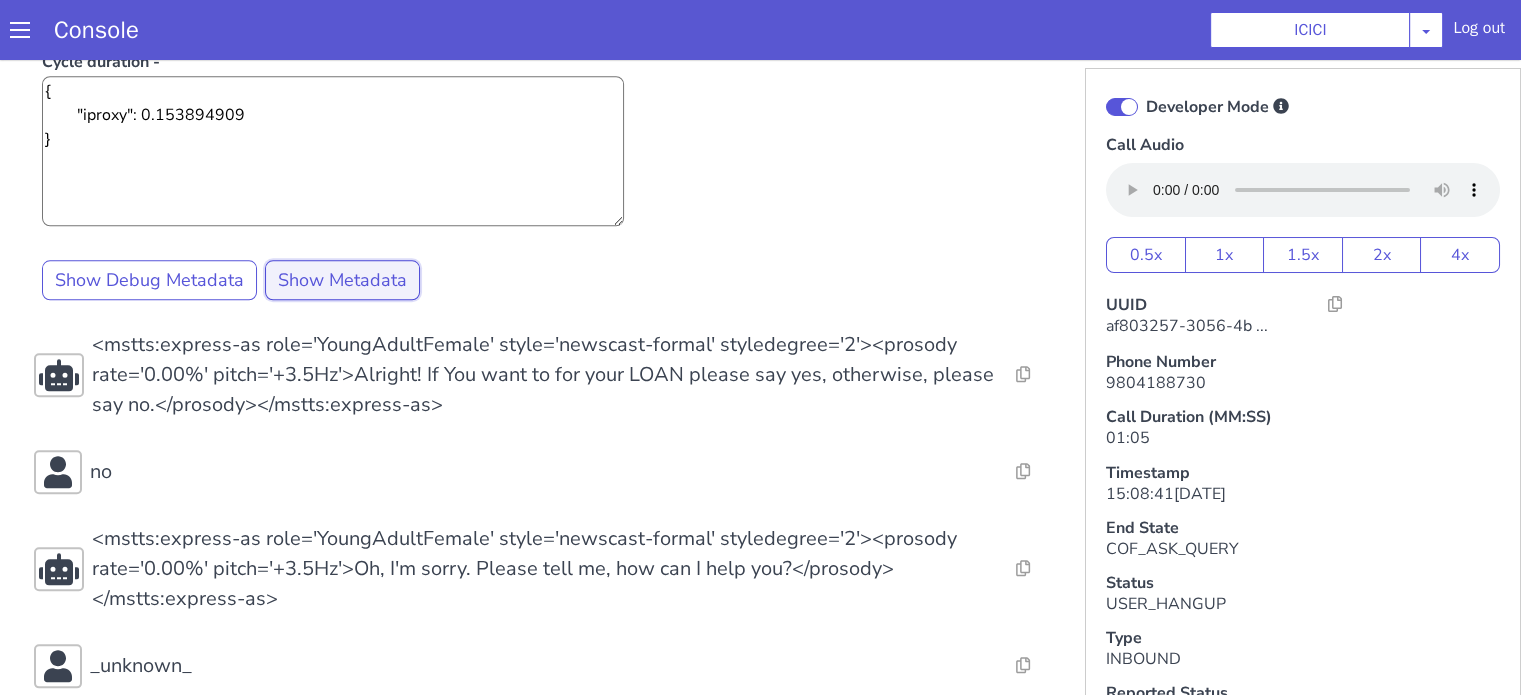 click on "Show Metadata" at bounding box center [342, 280] 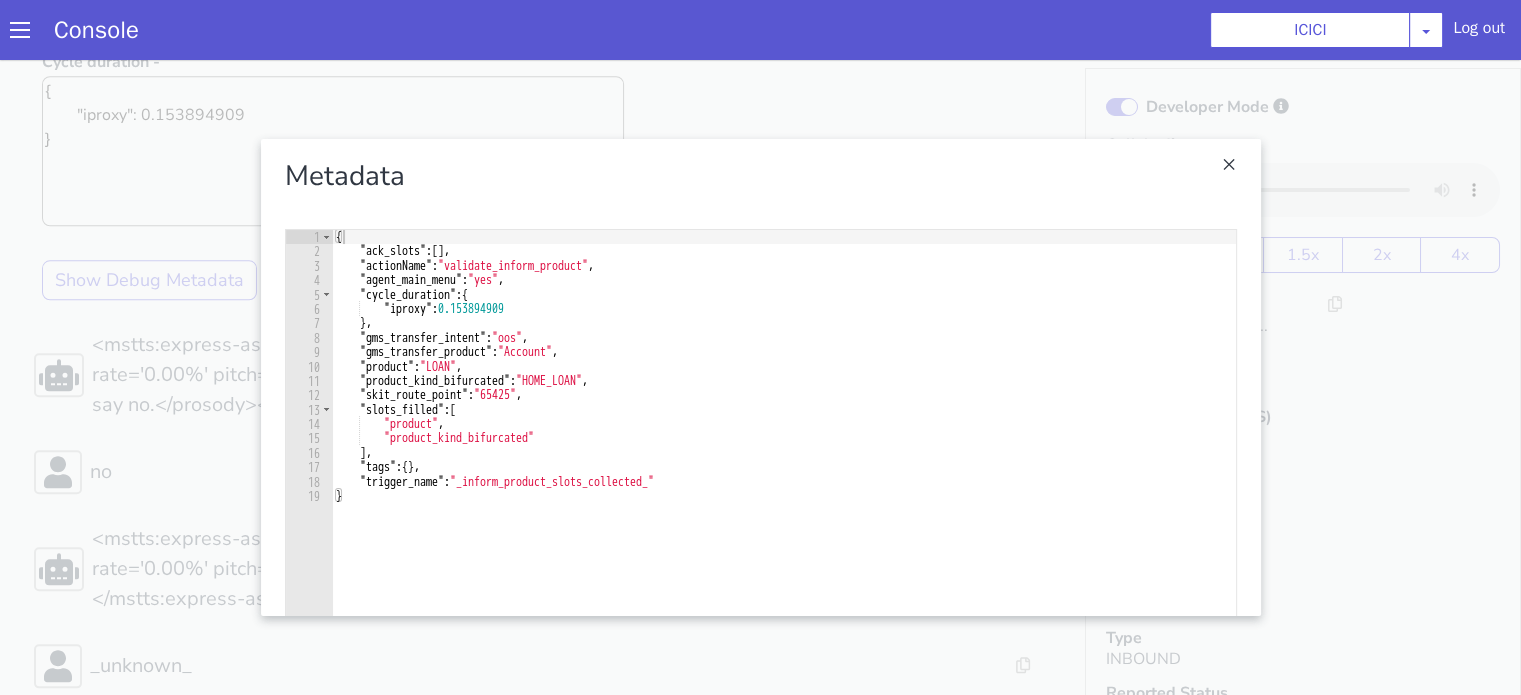 click at bounding box center [760, 377] 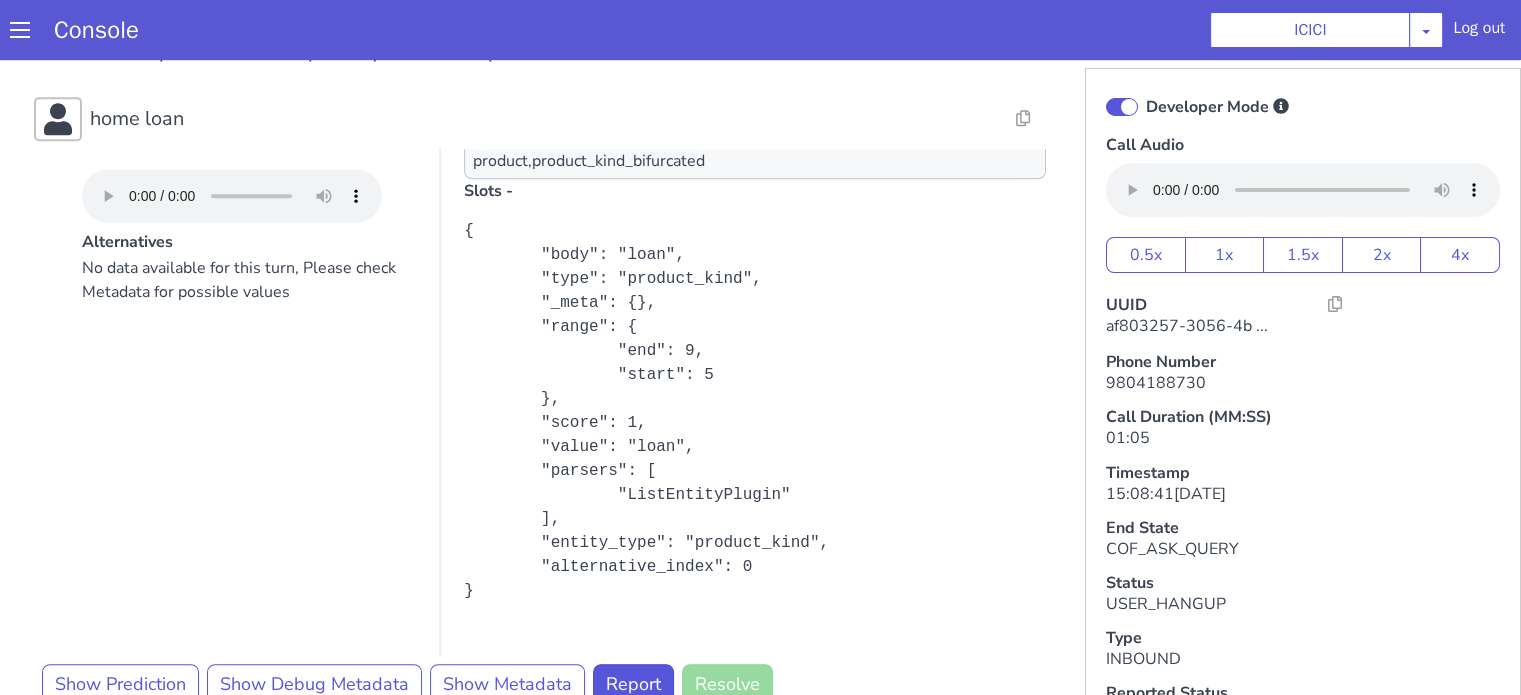 scroll, scrollTop: 1066, scrollLeft: 0, axis: vertical 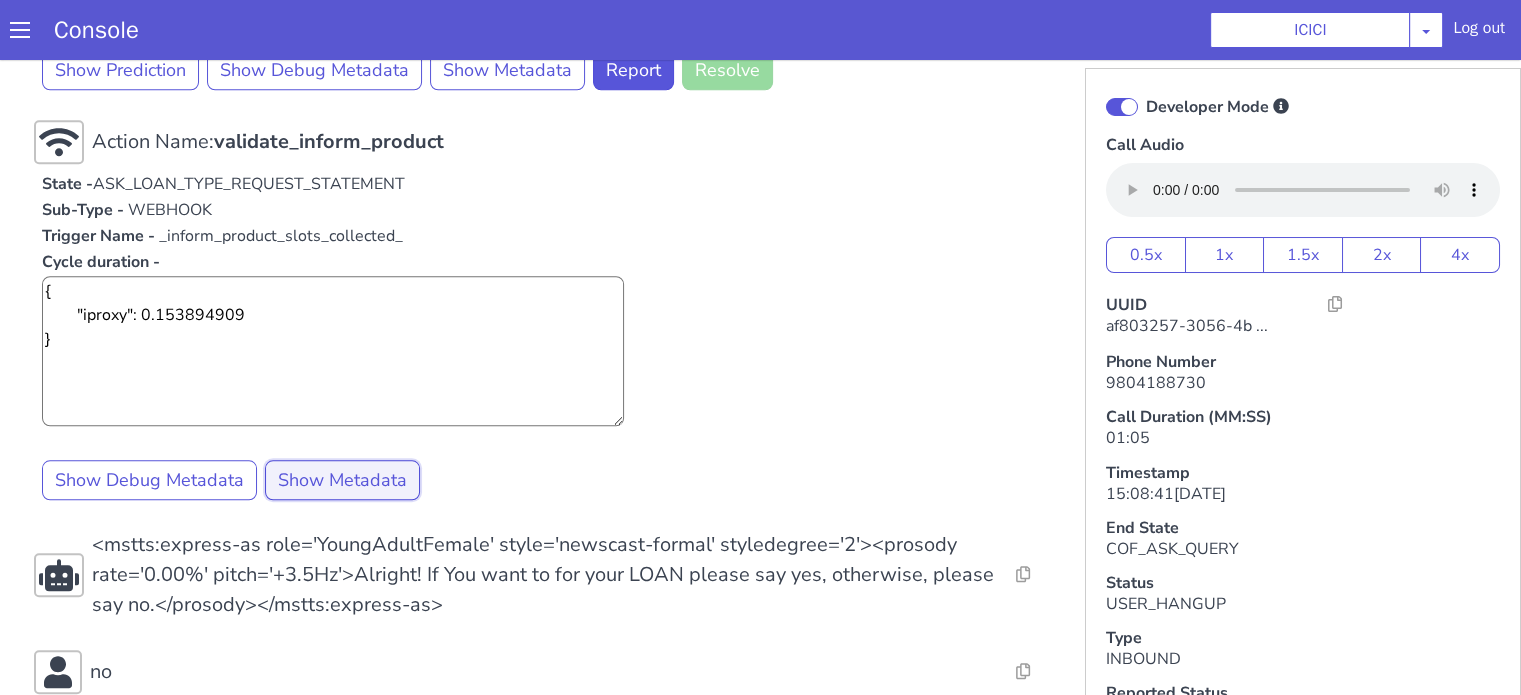 click on "Show Metadata" at bounding box center [342, 480] 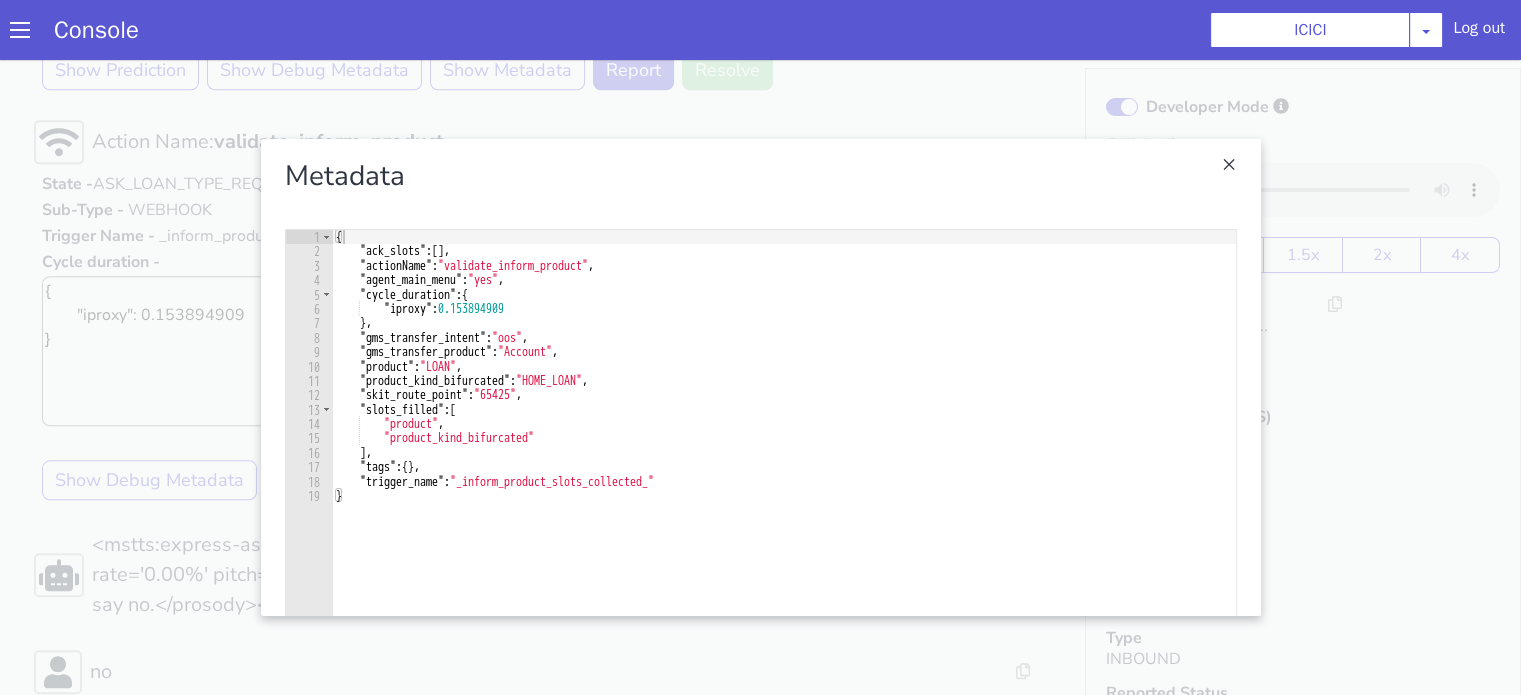 type 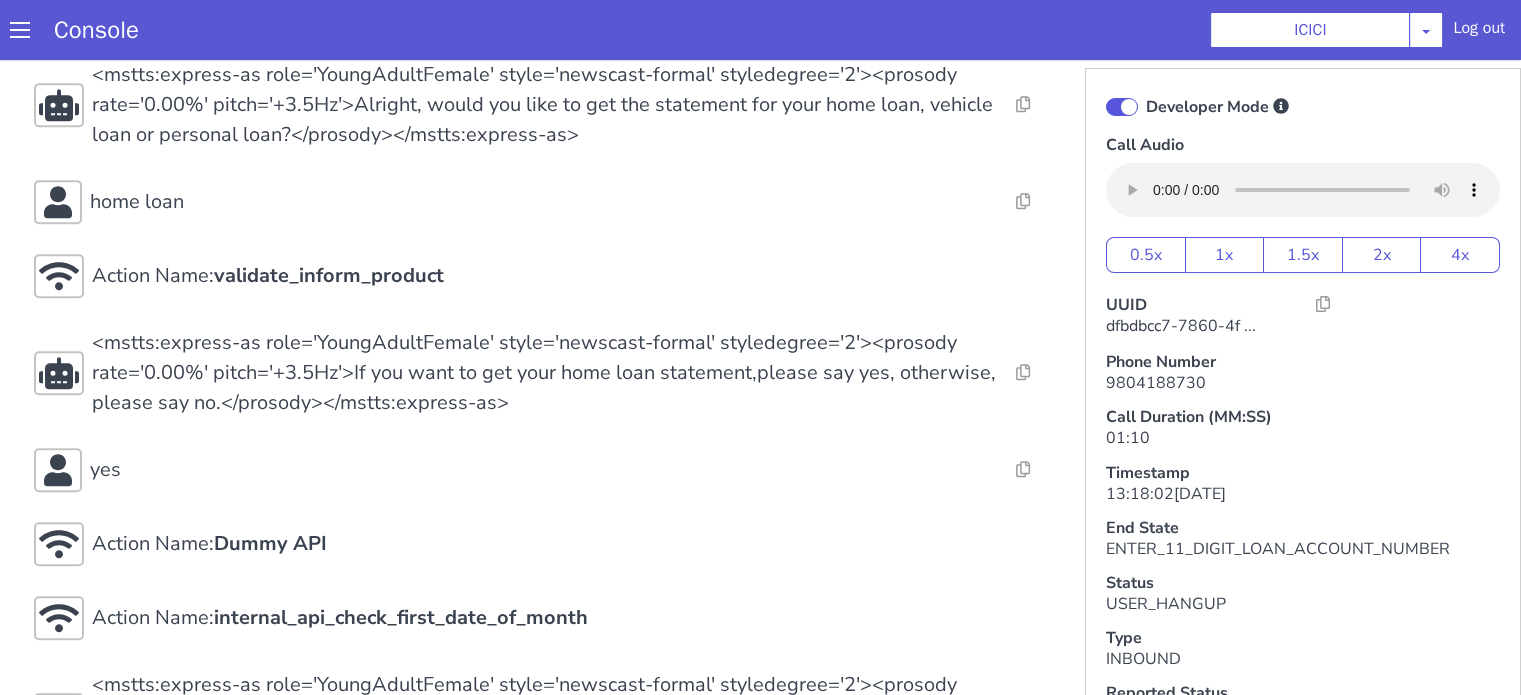 scroll, scrollTop: 1001, scrollLeft: 0, axis: vertical 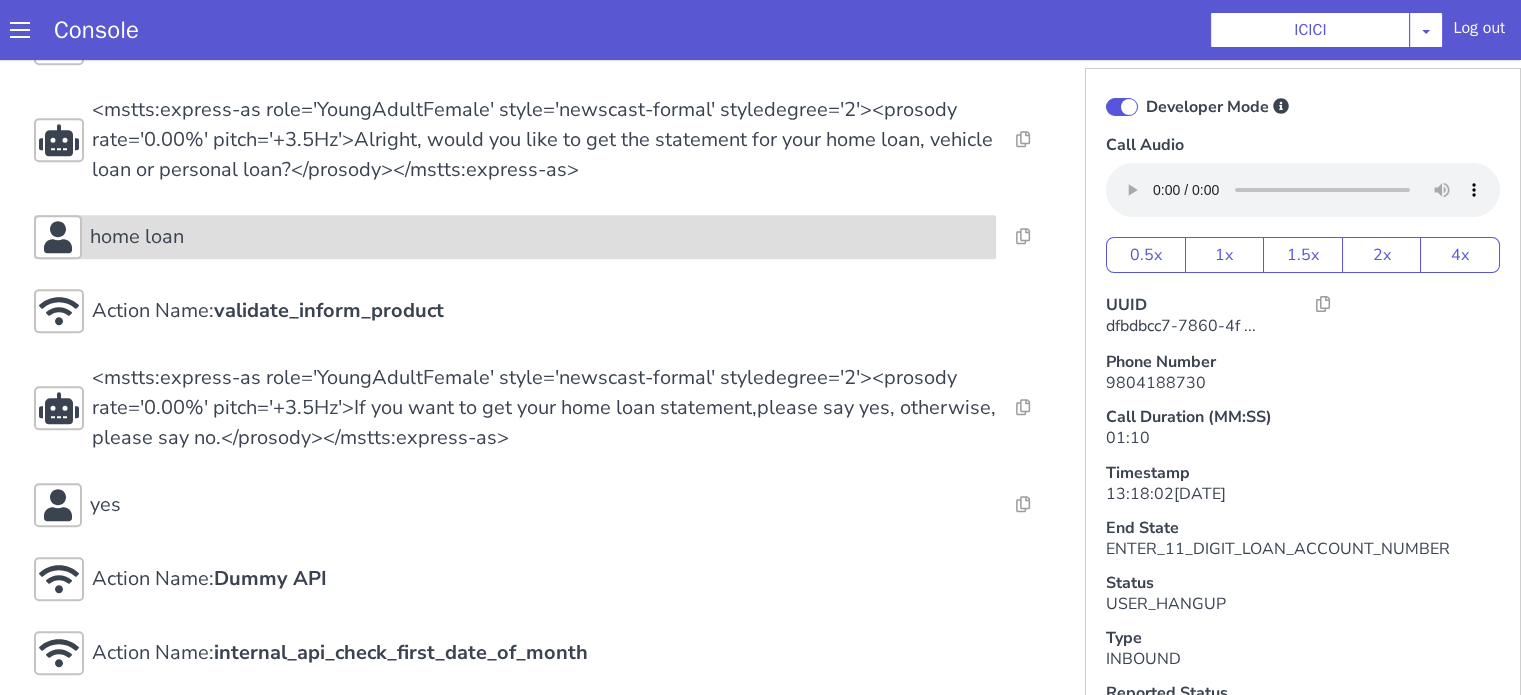 click on "home loan" 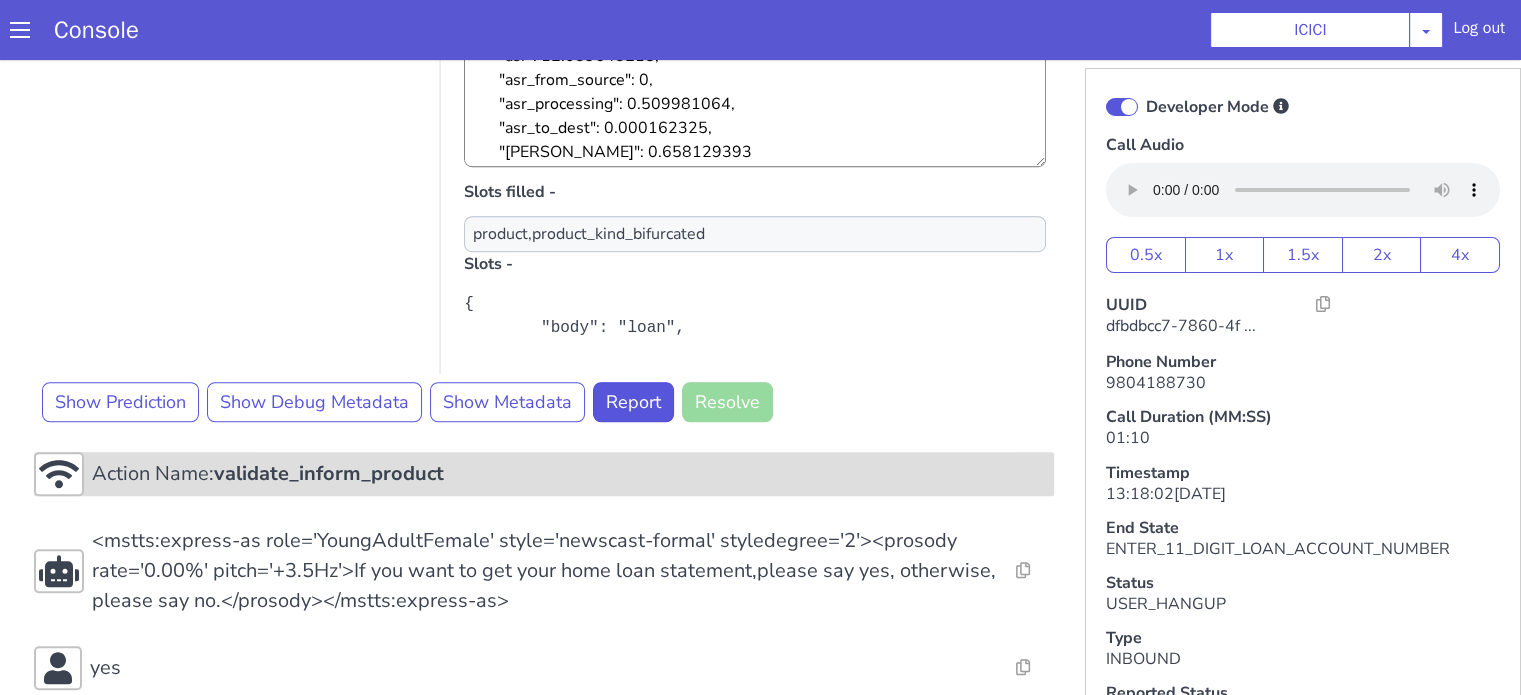 click on "Action Name:  validate_inform_product" 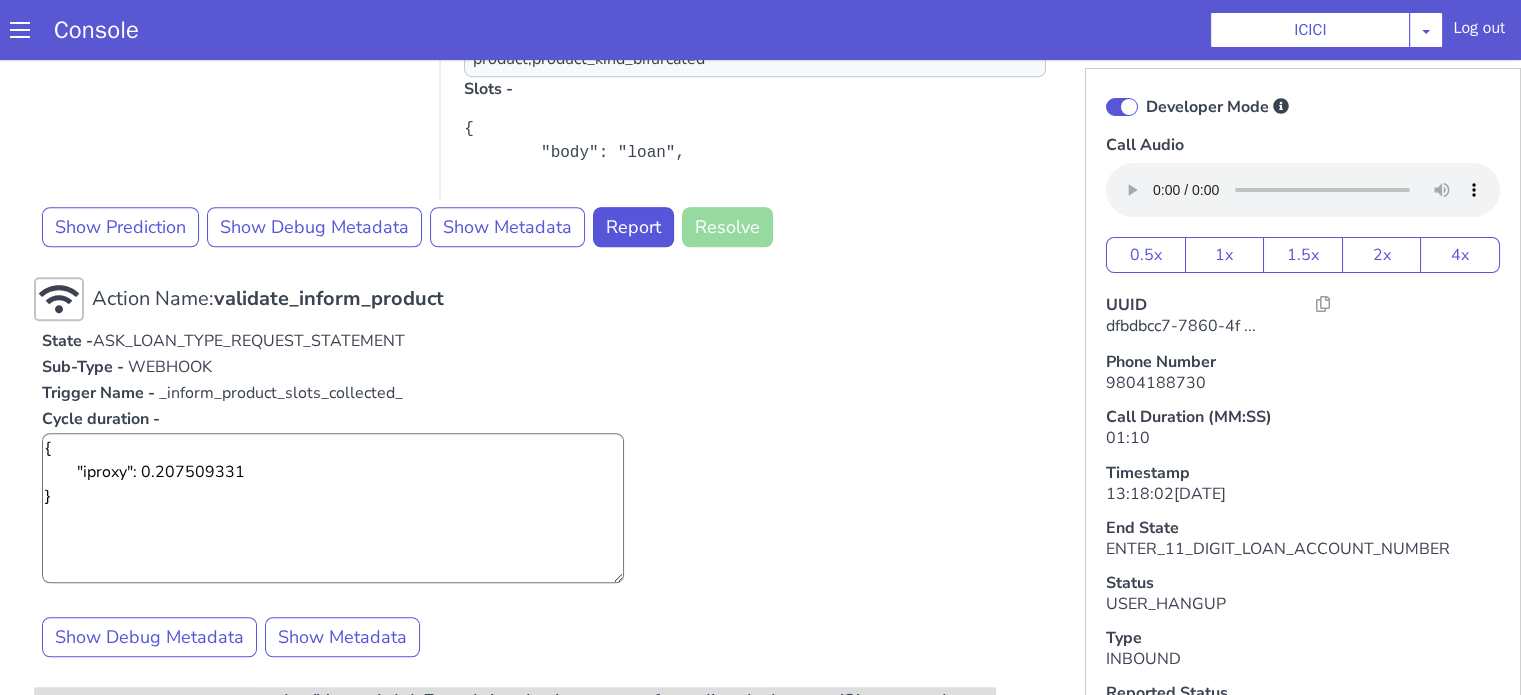 scroll, scrollTop: 1701, scrollLeft: 0, axis: vertical 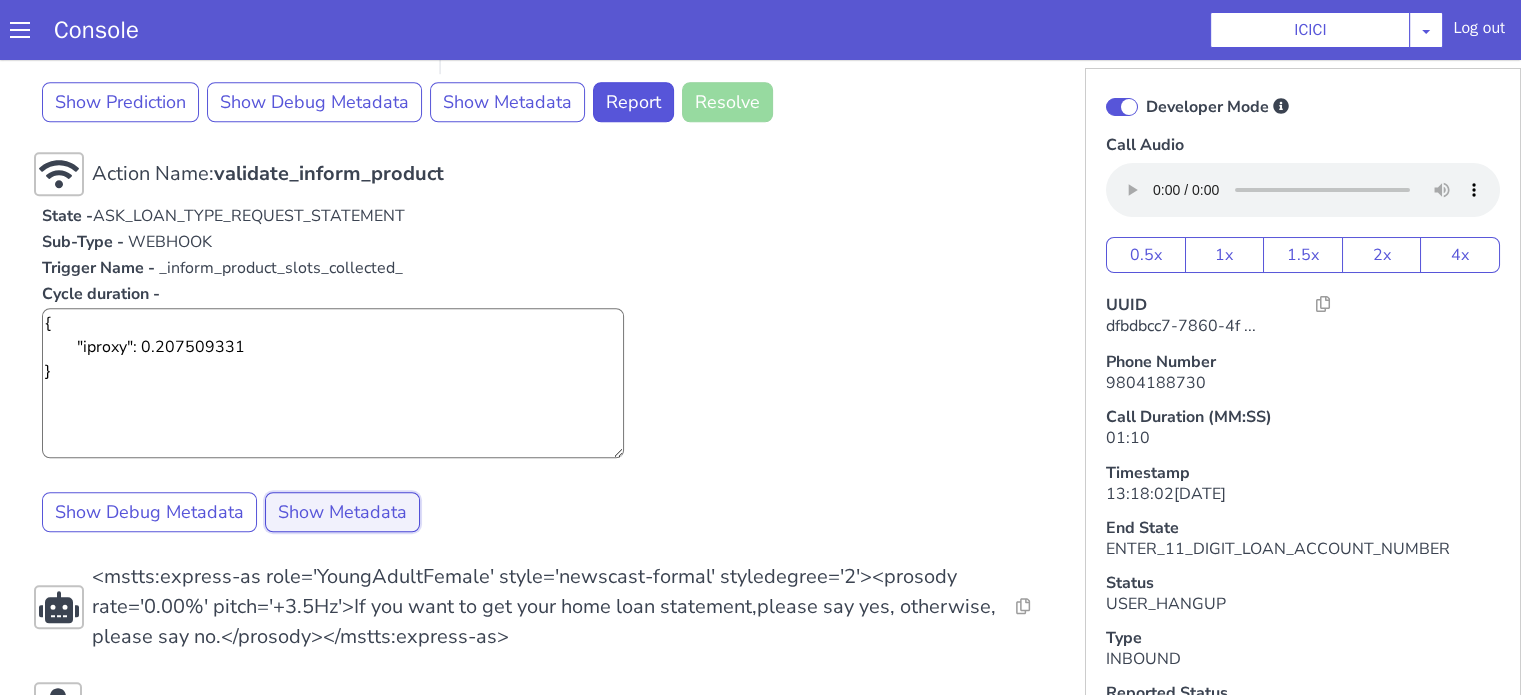 click on "Show Metadata" 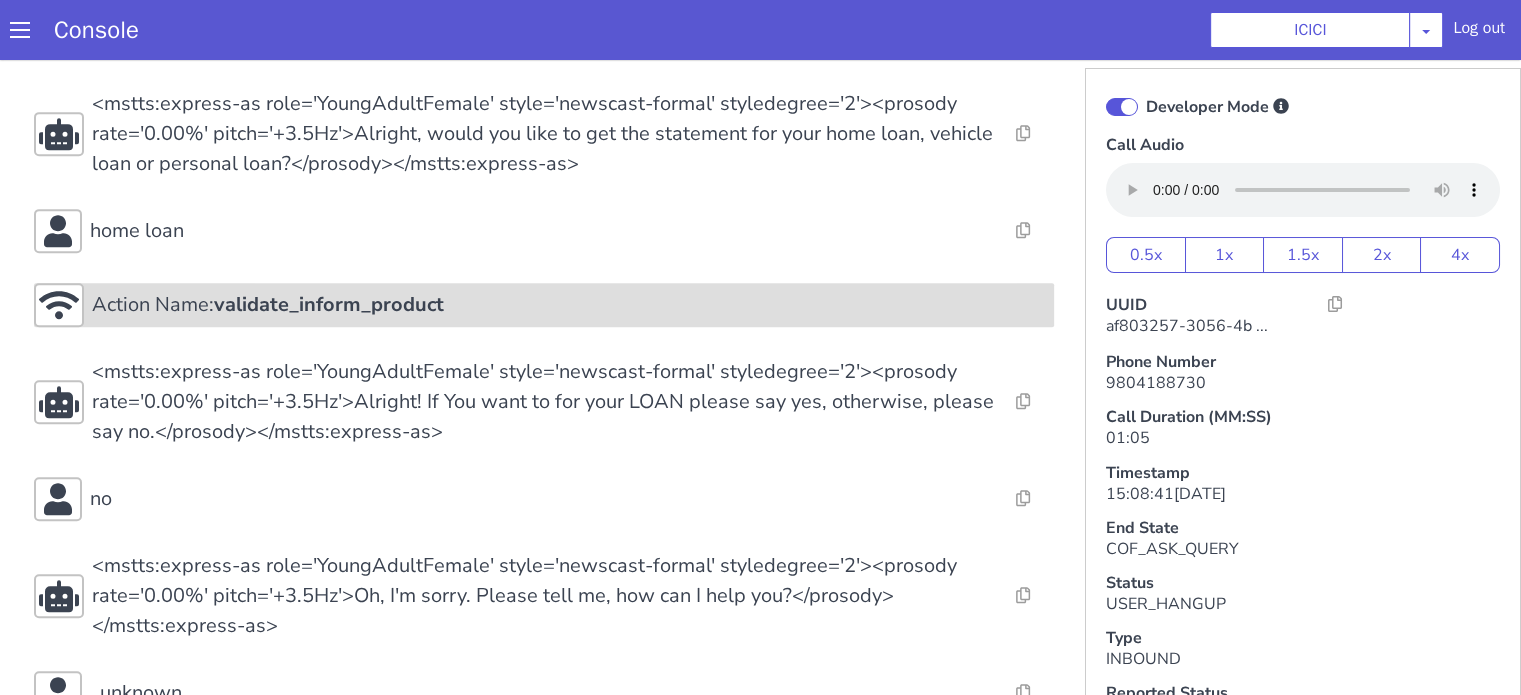 scroll, scrollTop: 1100, scrollLeft: 0, axis: vertical 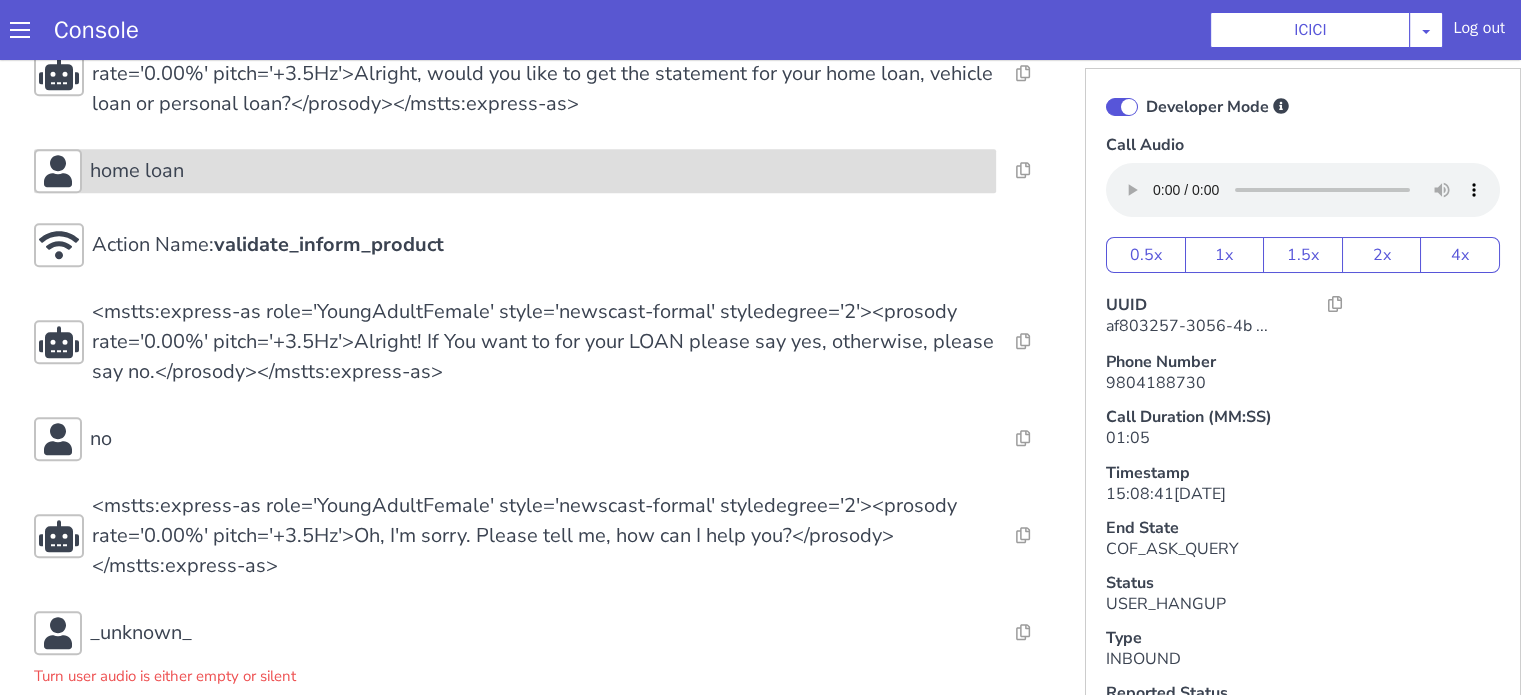 click on "home loan" at bounding box center [539, 171] 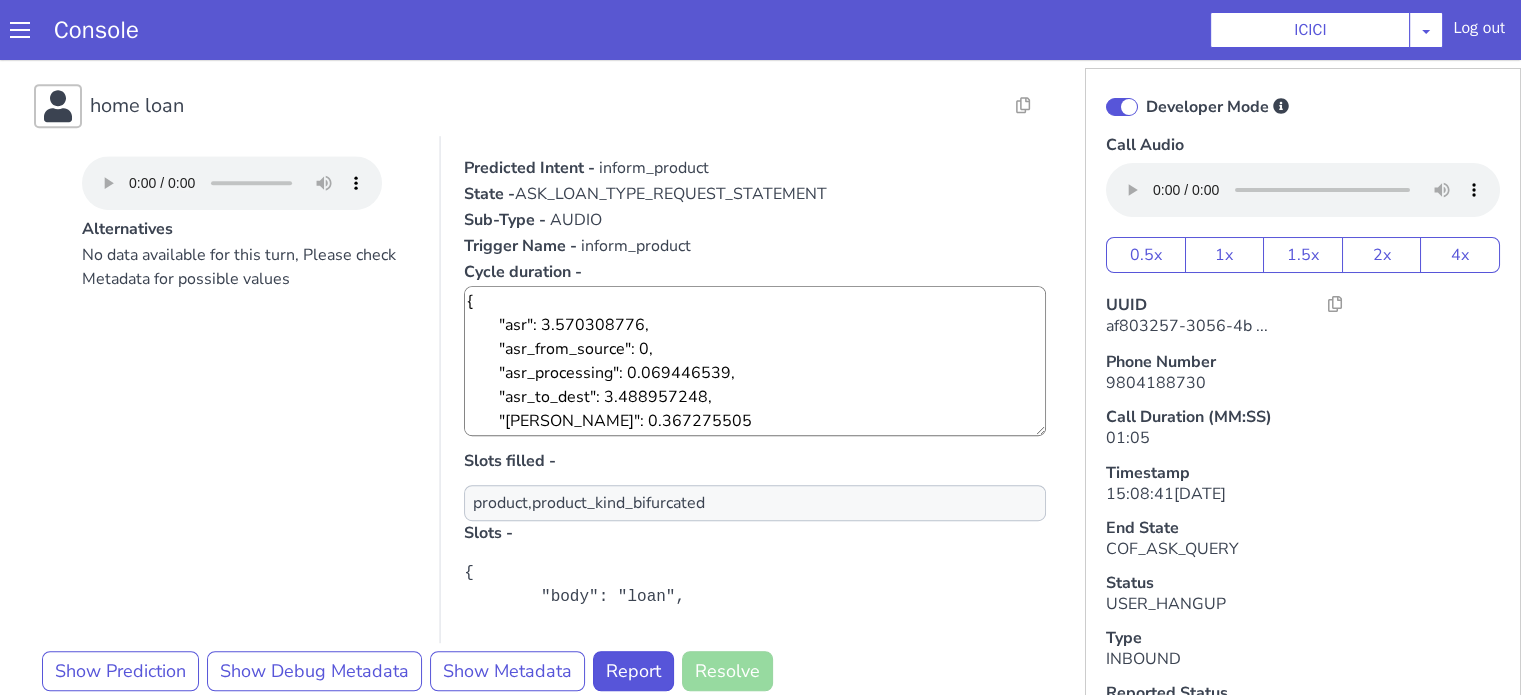 scroll, scrollTop: 1200, scrollLeft: 0, axis: vertical 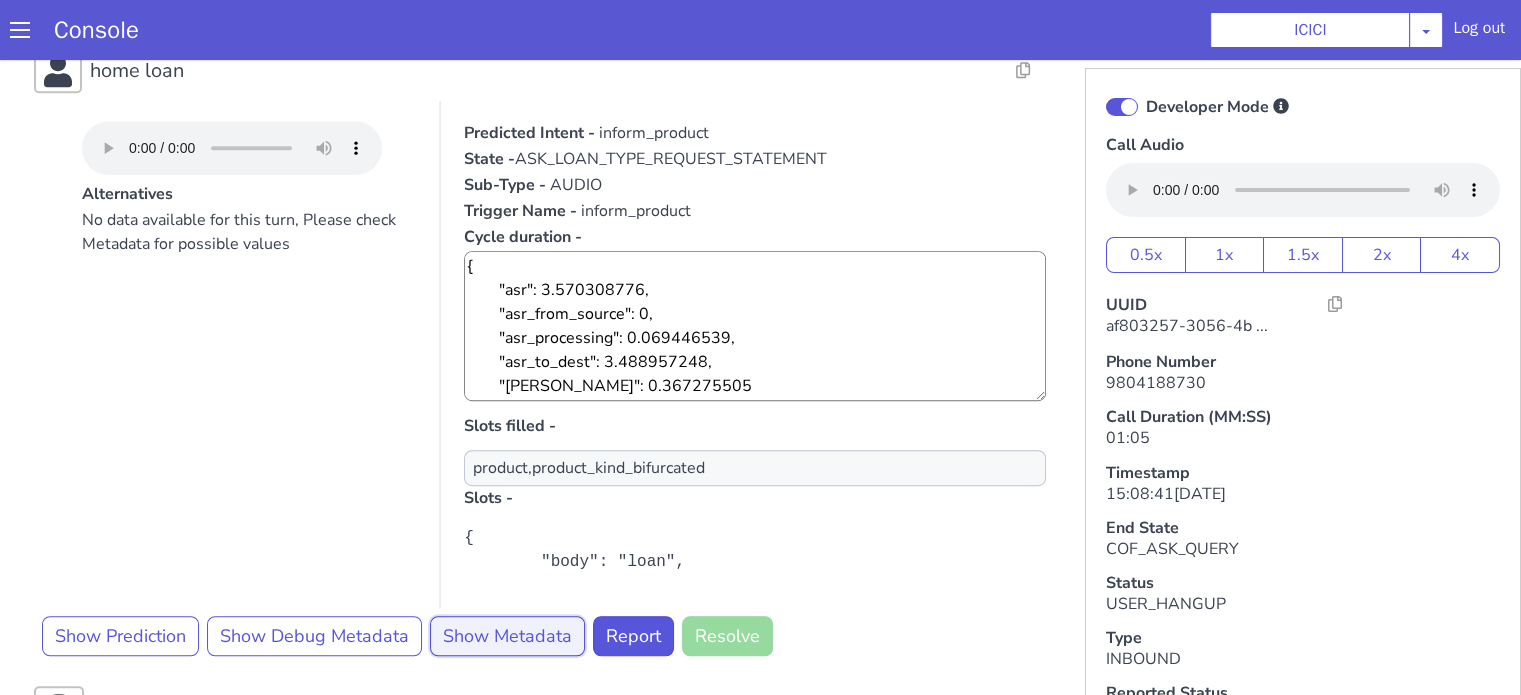 click on "Show Metadata" at bounding box center [507, 636] 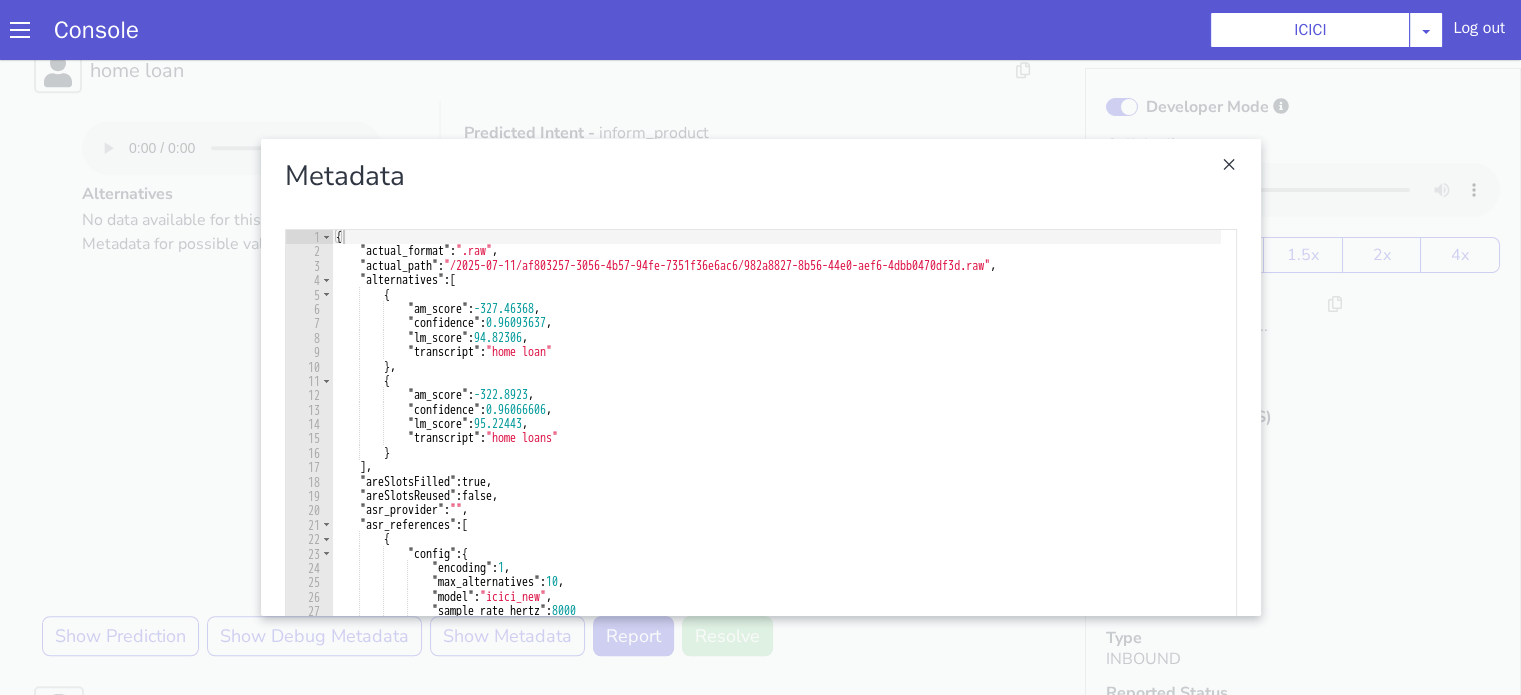 click at bounding box center [760, 377] 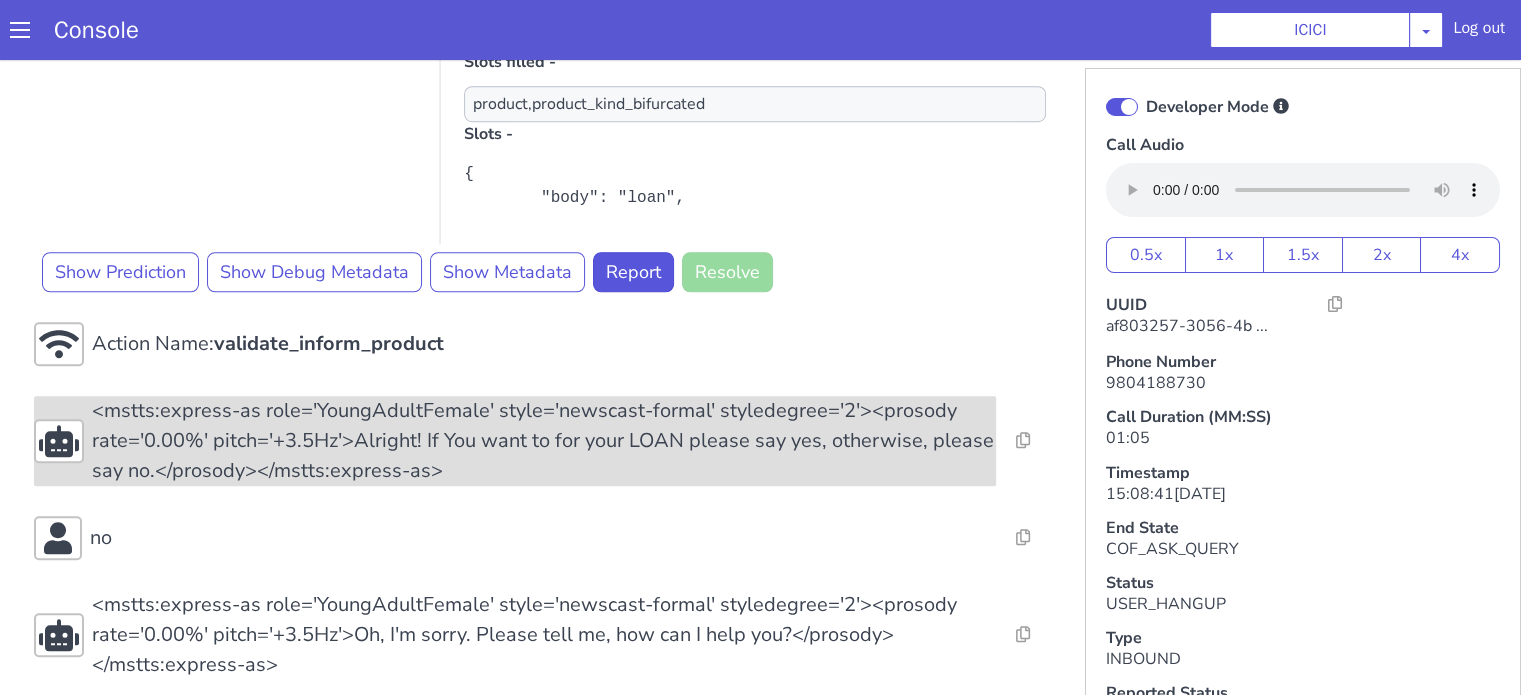 scroll, scrollTop: 1600, scrollLeft: 0, axis: vertical 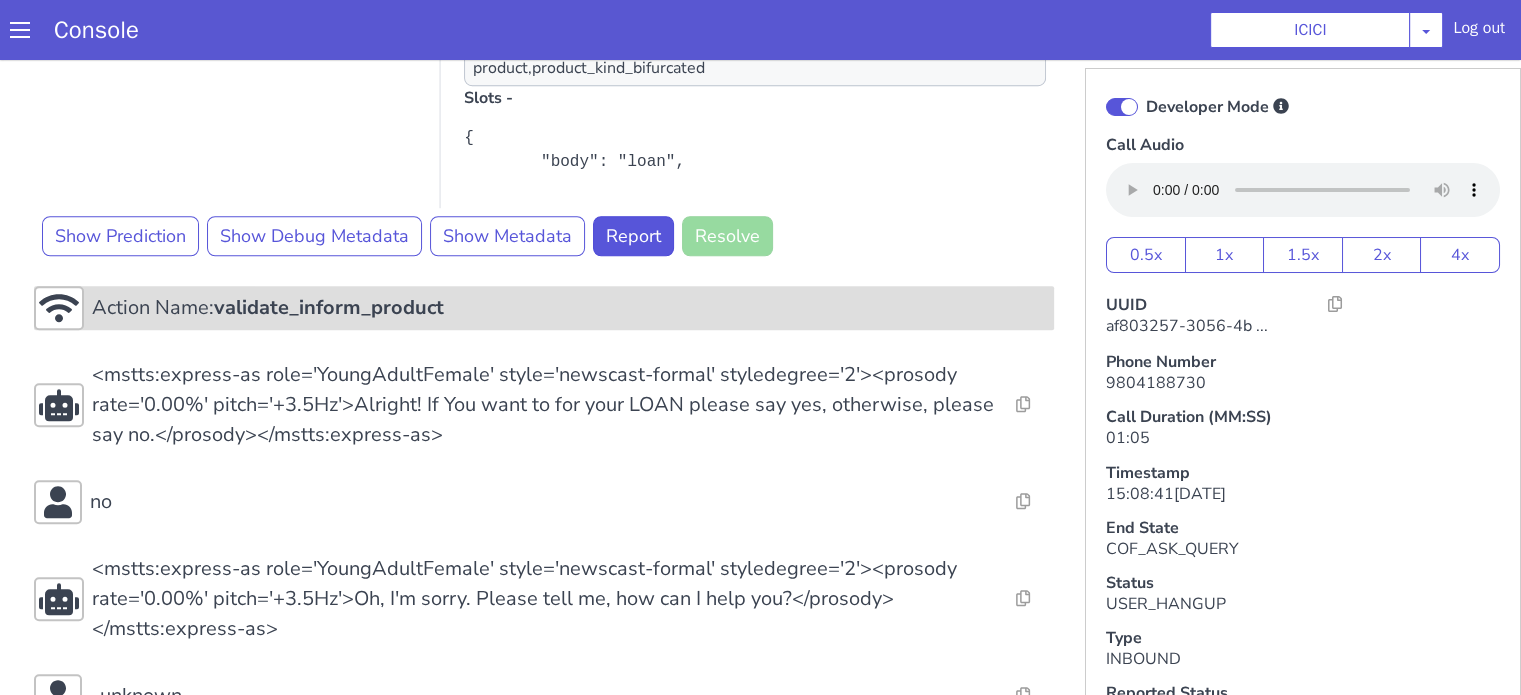 click on "validate_inform_product" at bounding box center [329, 307] 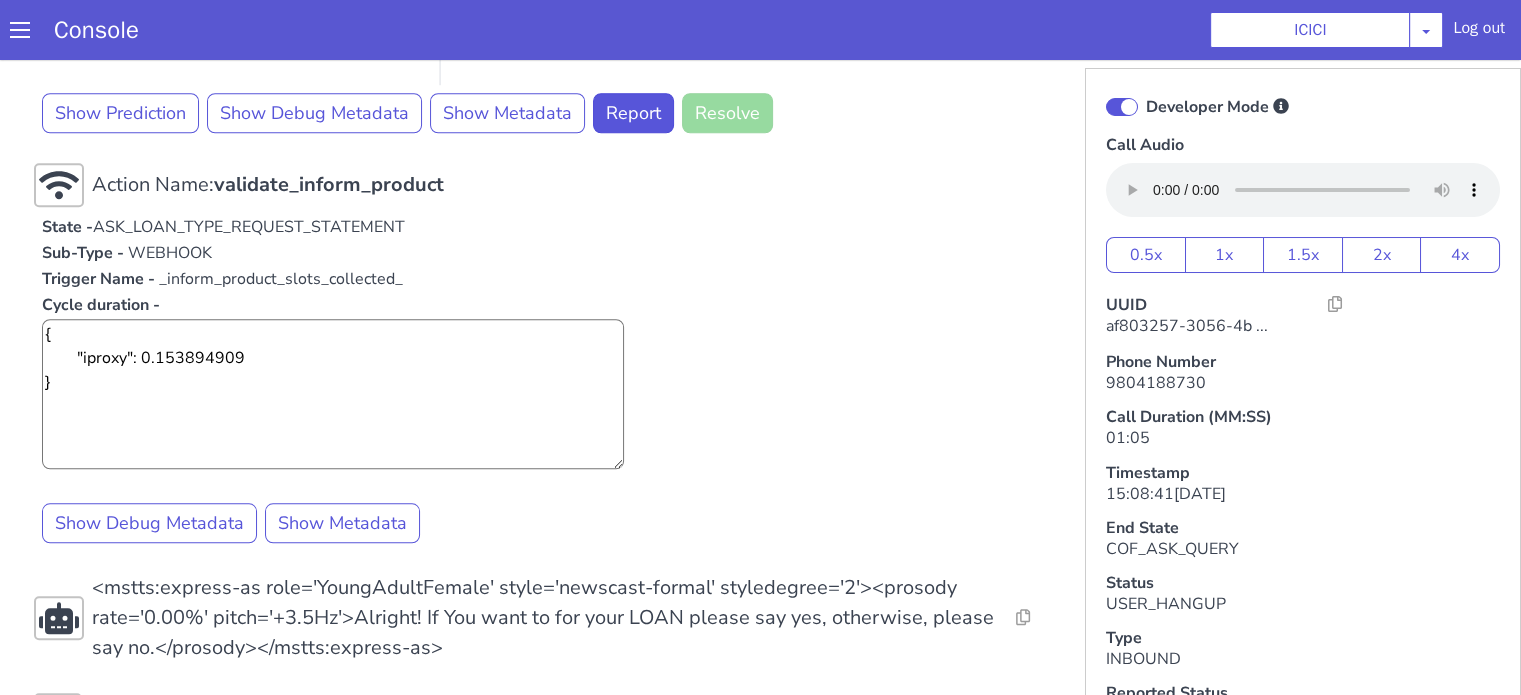 scroll, scrollTop: 1800, scrollLeft: 0, axis: vertical 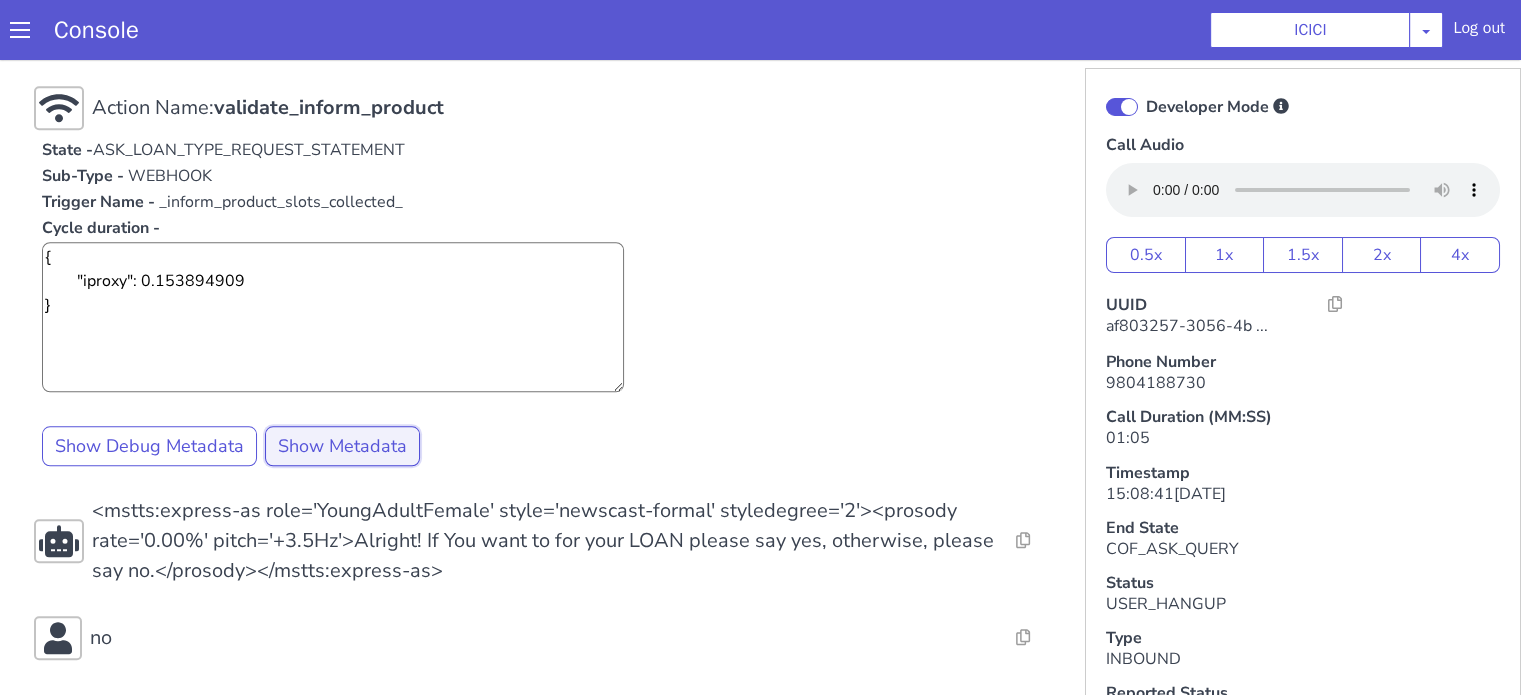 click on "Show Metadata" at bounding box center [342, 446] 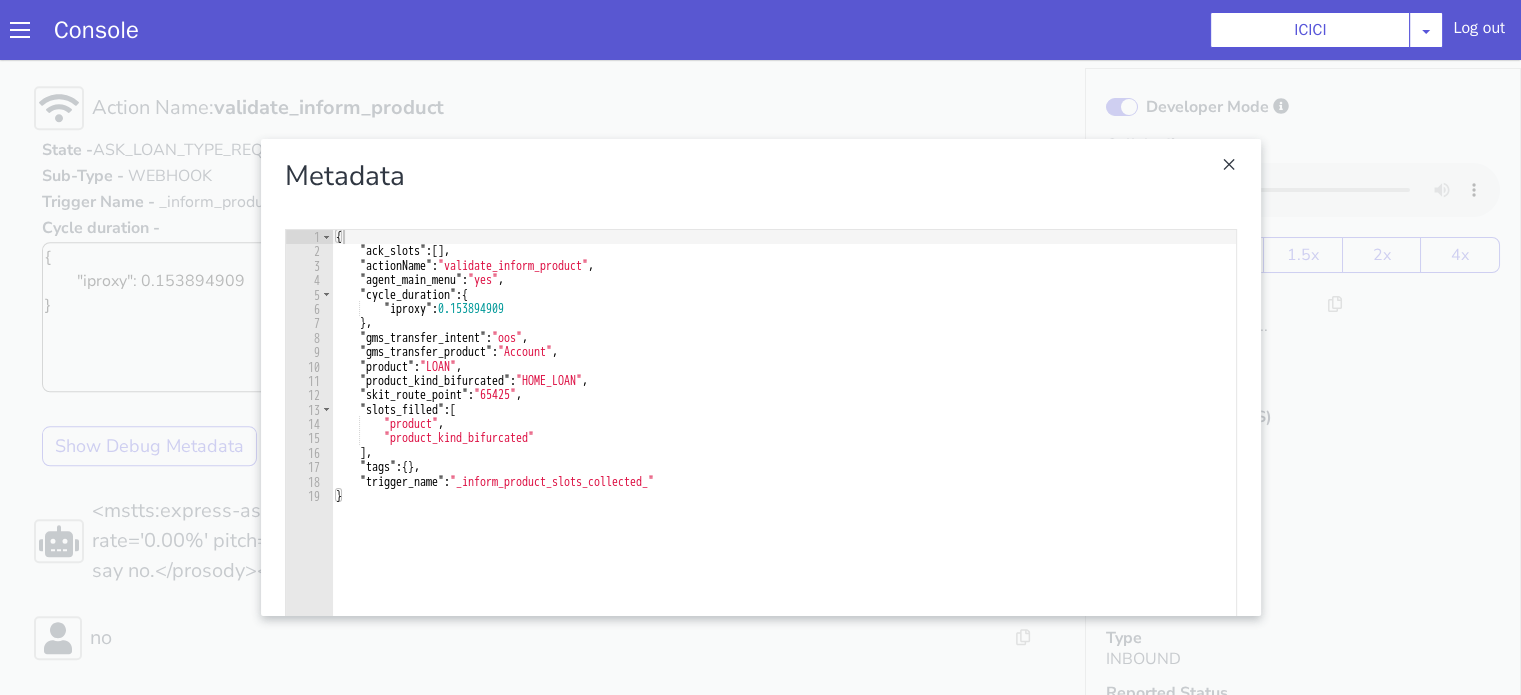 type on ""product_kind_bifurcated": "HOME_LOAN"," 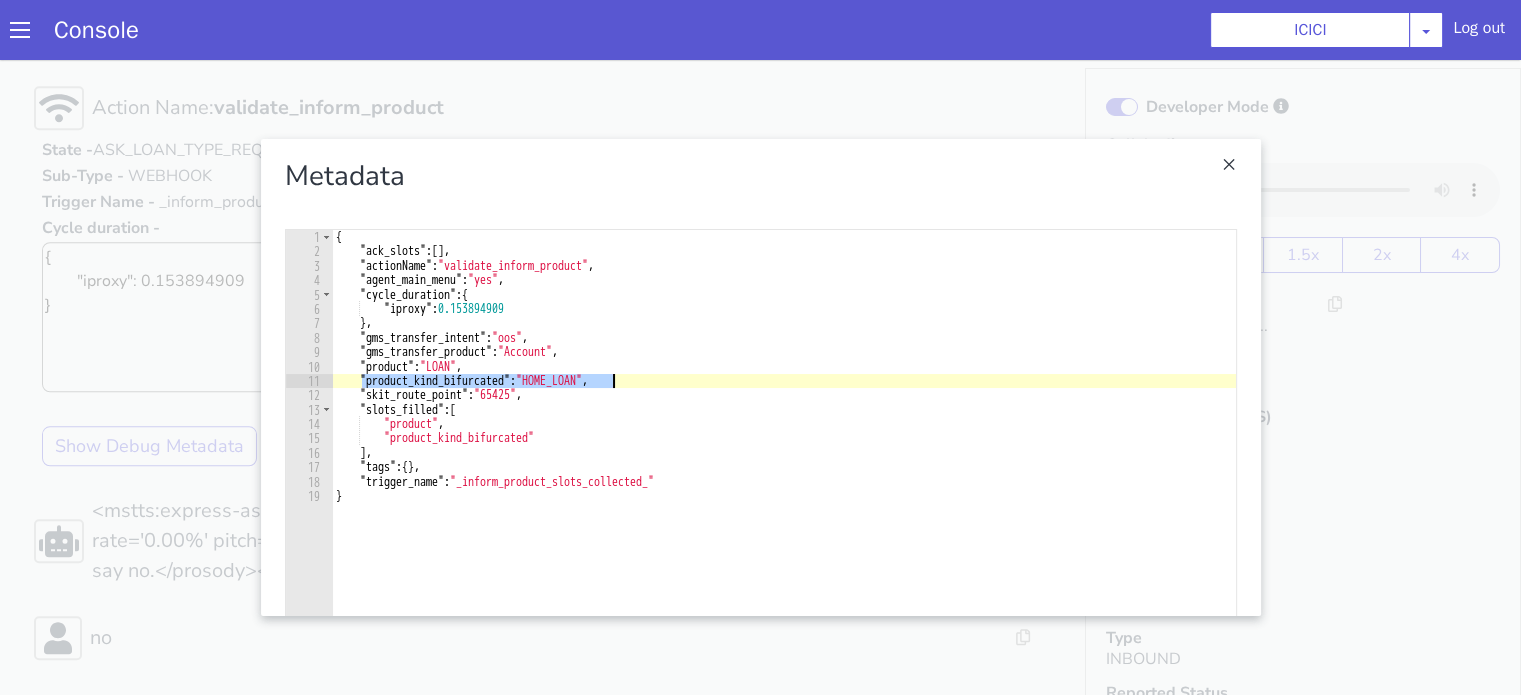 drag, startPoint x: 353, startPoint y: 384, endPoint x: 604, endPoint y: 383, distance: 251.002 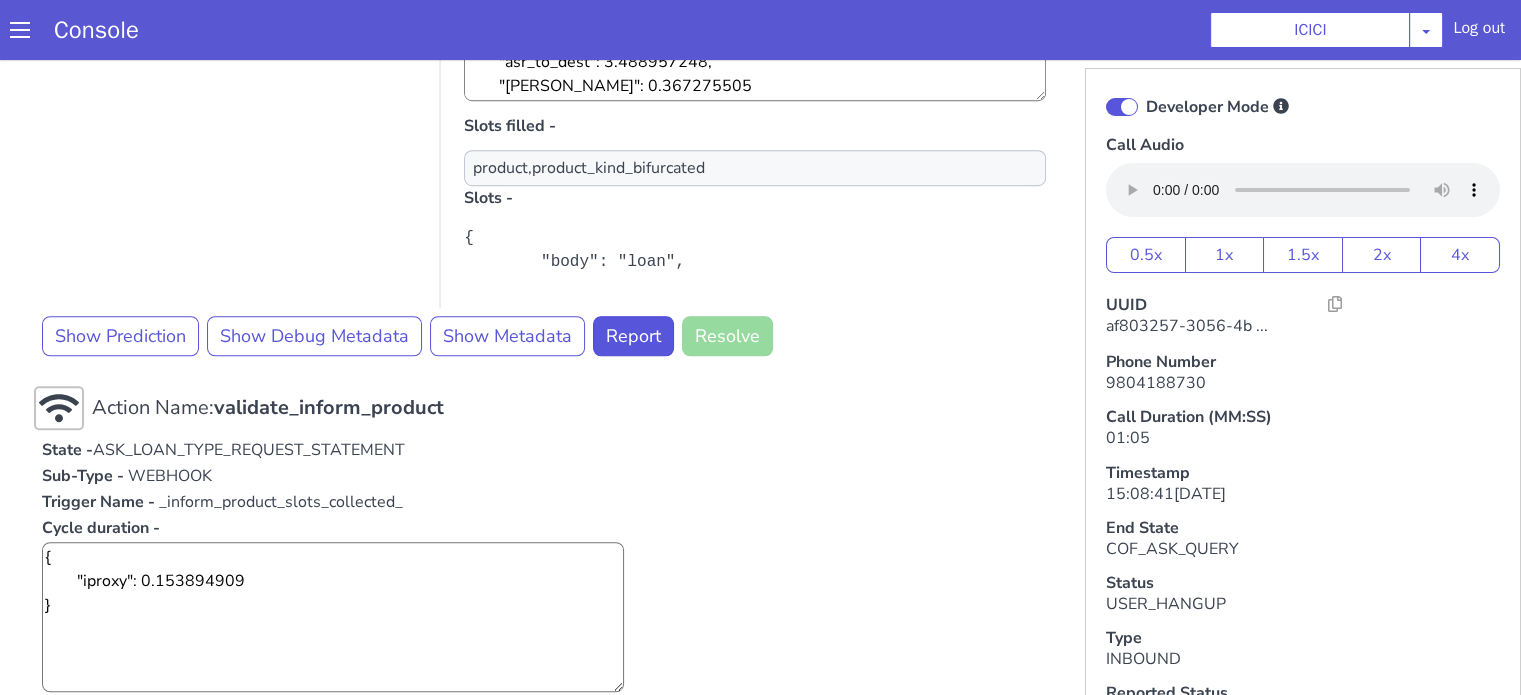 scroll, scrollTop: 1400, scrollLeft: 0, axis: vertical 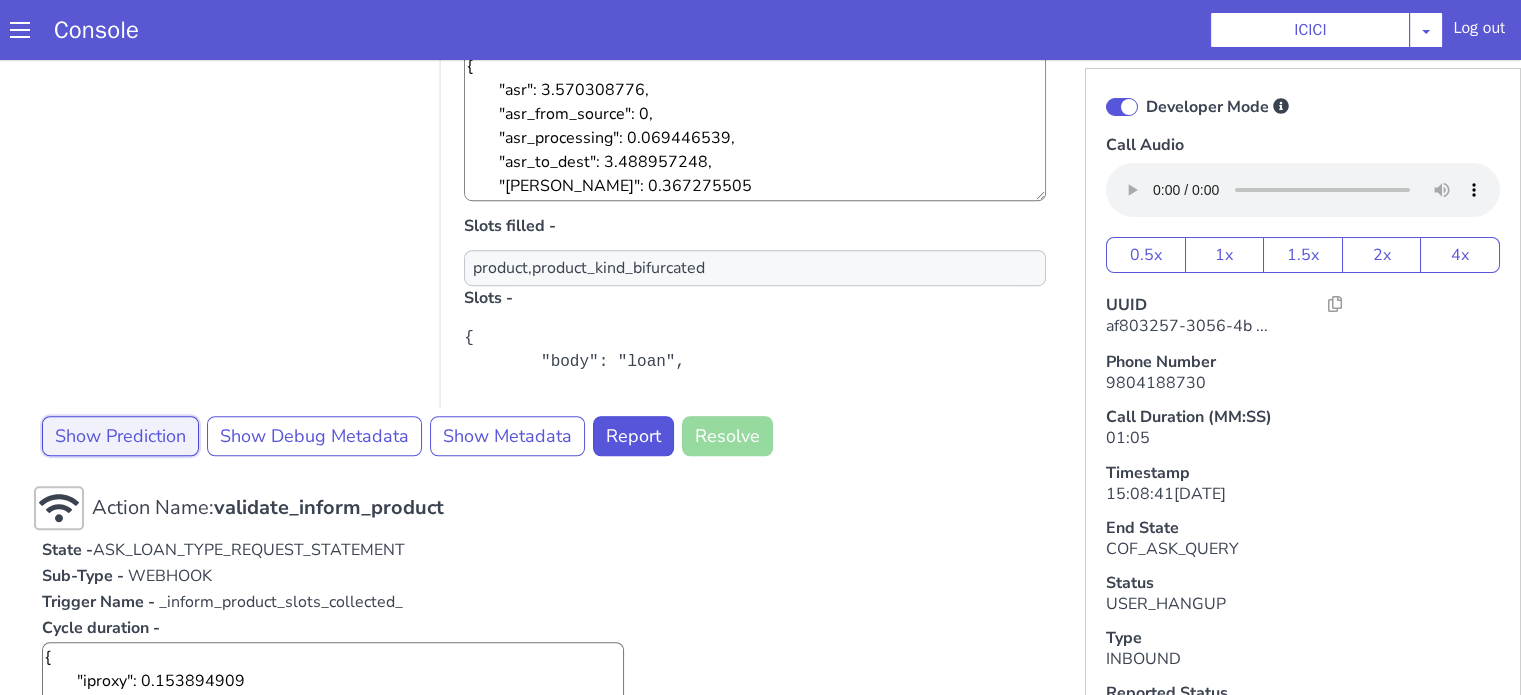 click on "Show Prediction" at bounding box center (120, 436) 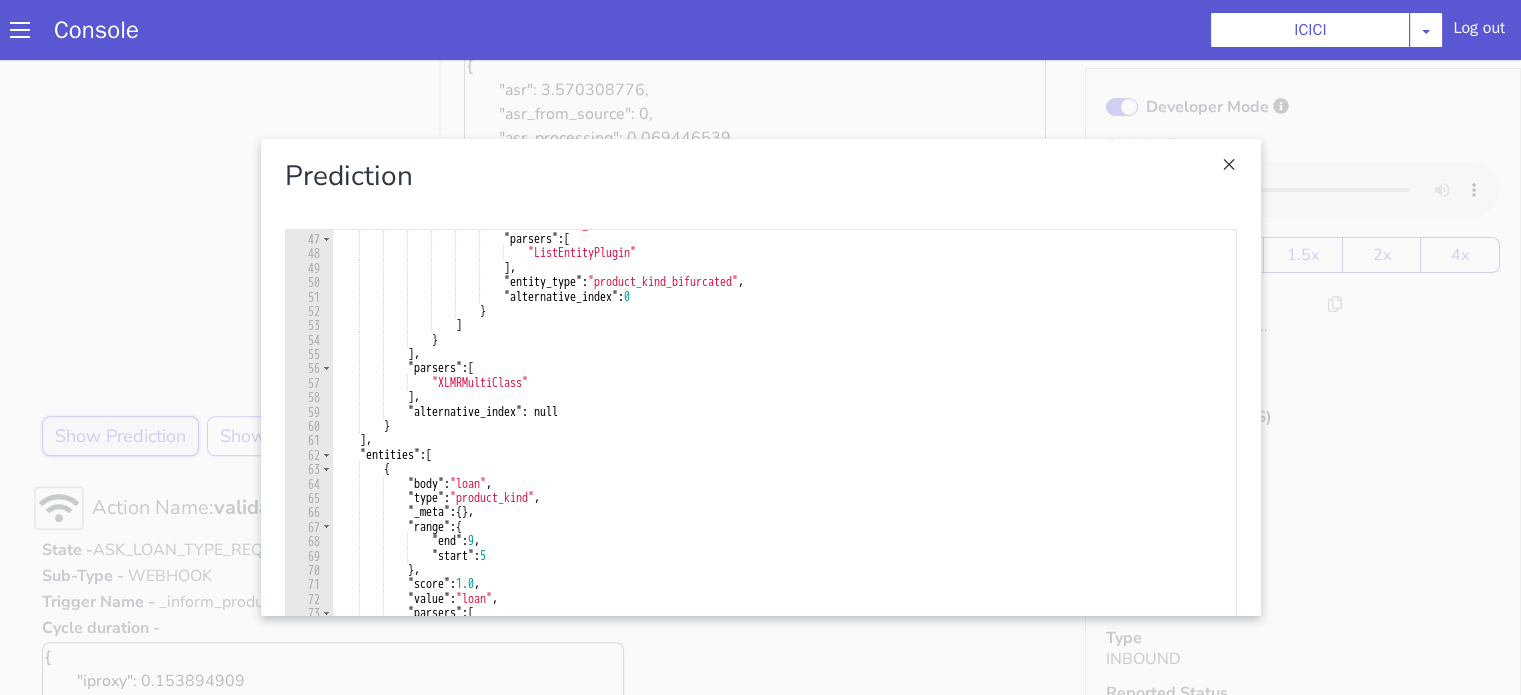 scroll, scrollTop: 940, scrollLeft: 0, axis: vertical 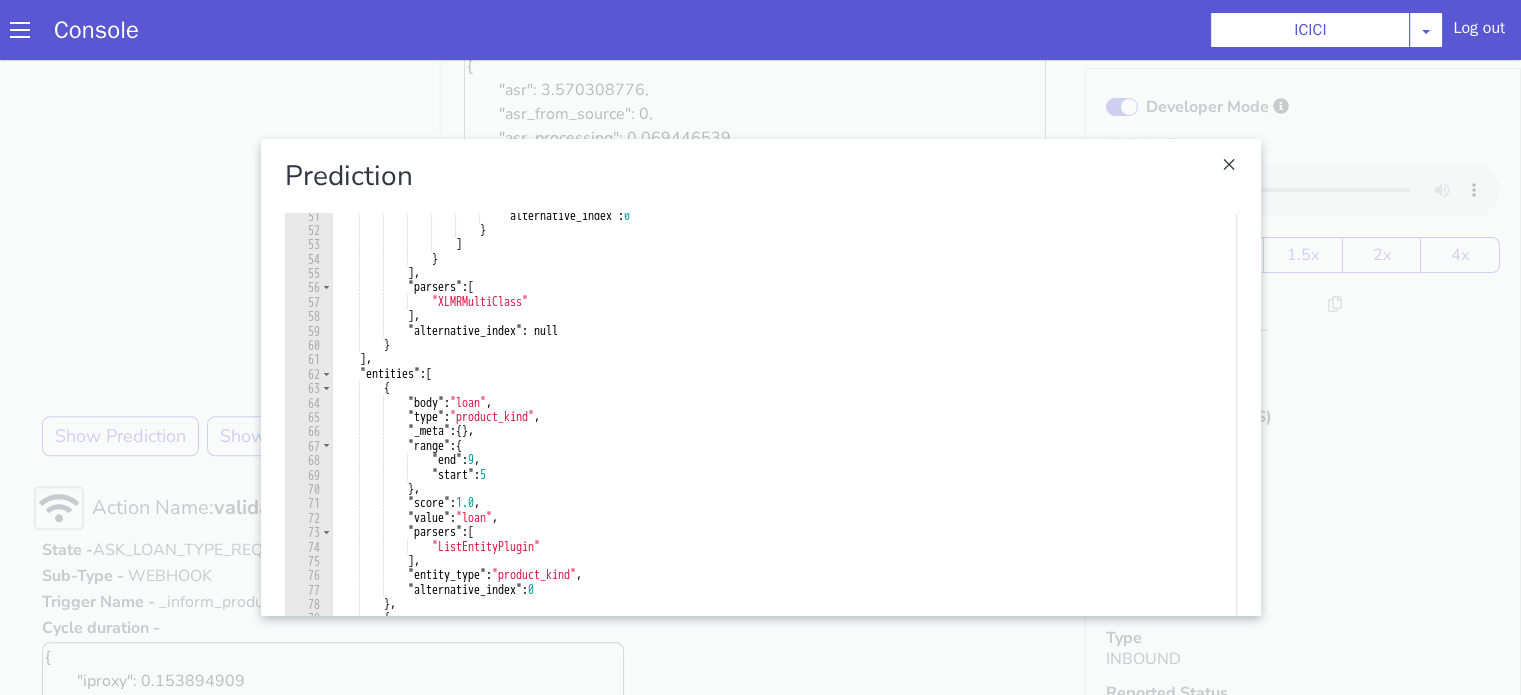 click at bounding box center (760, 377) 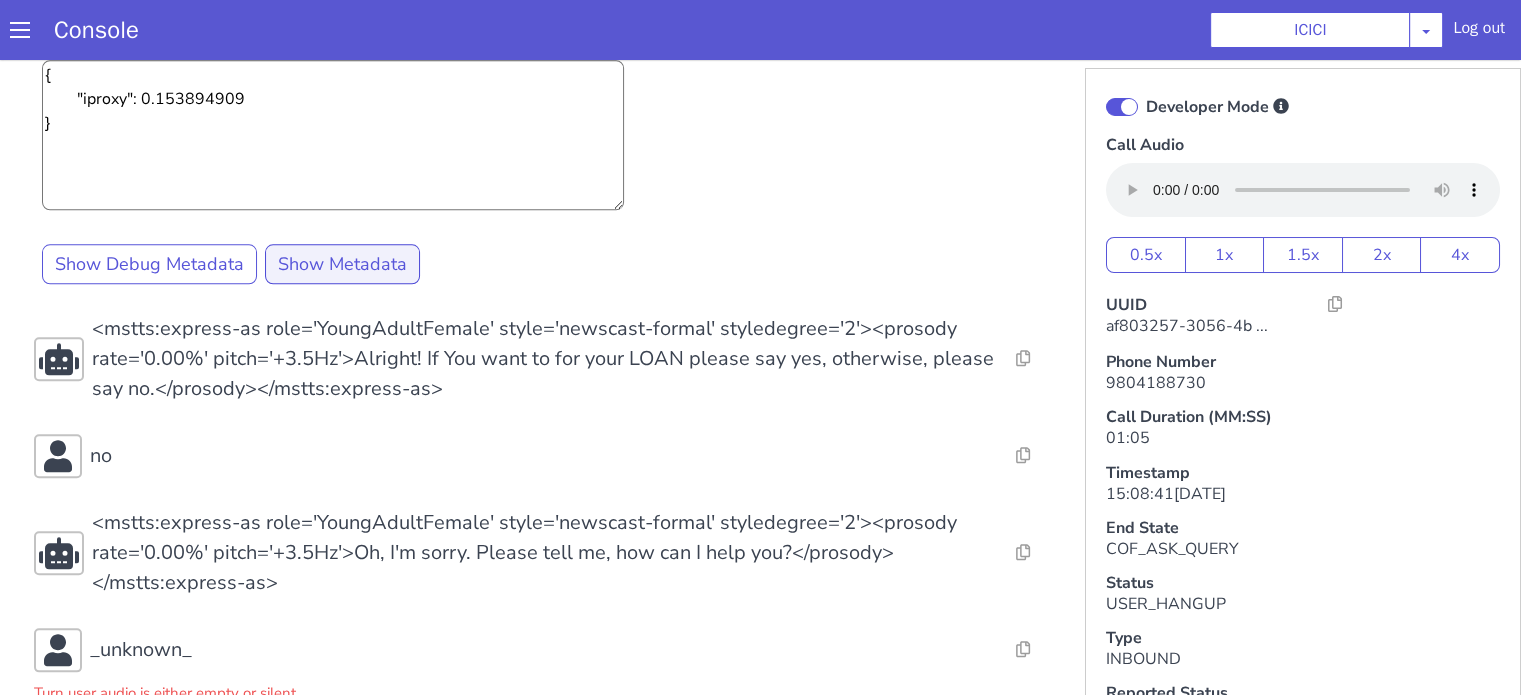 scroll, scrollTop: 2100, scrollLeft: 0, axis: vertical 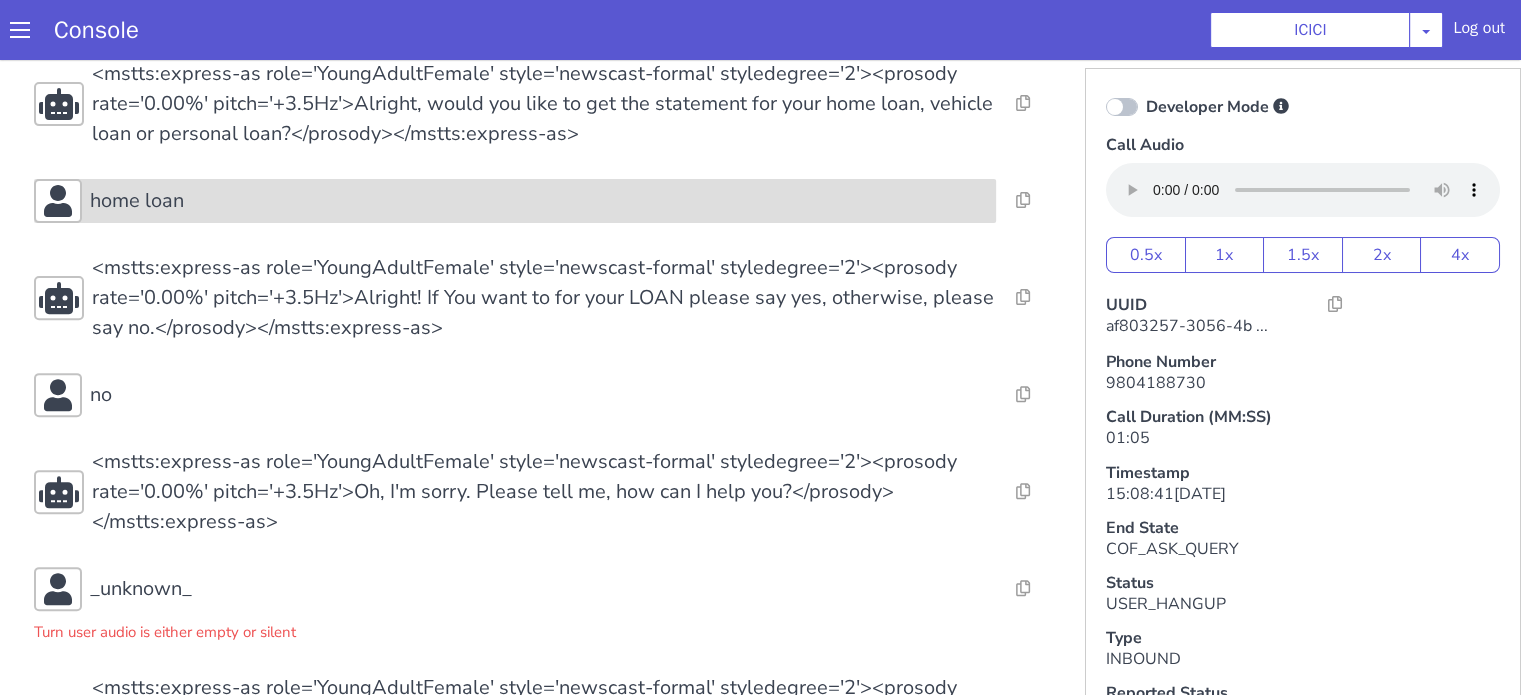 click on "home loan" at bounding box center (628, 947) 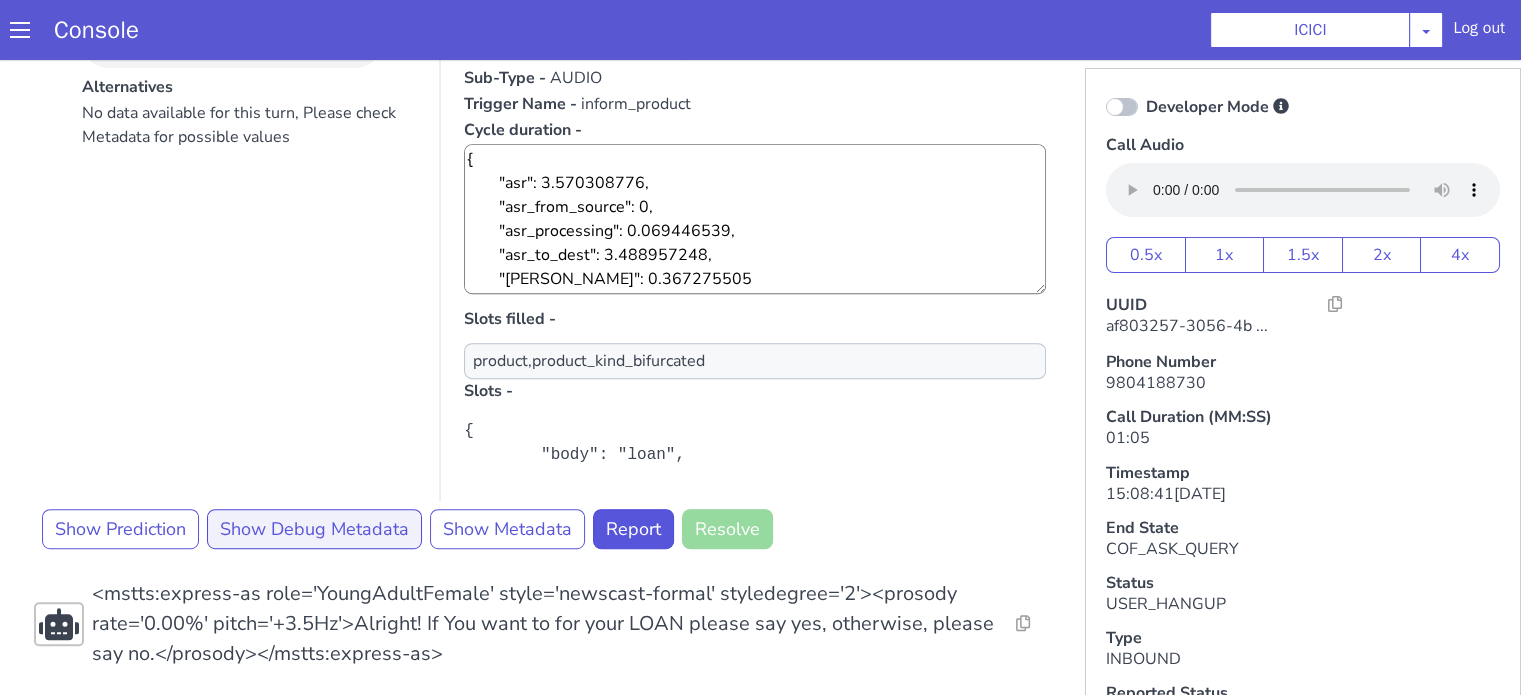 scroll, scrollTop: 1000, scrollLeft: 0, axis: vertical 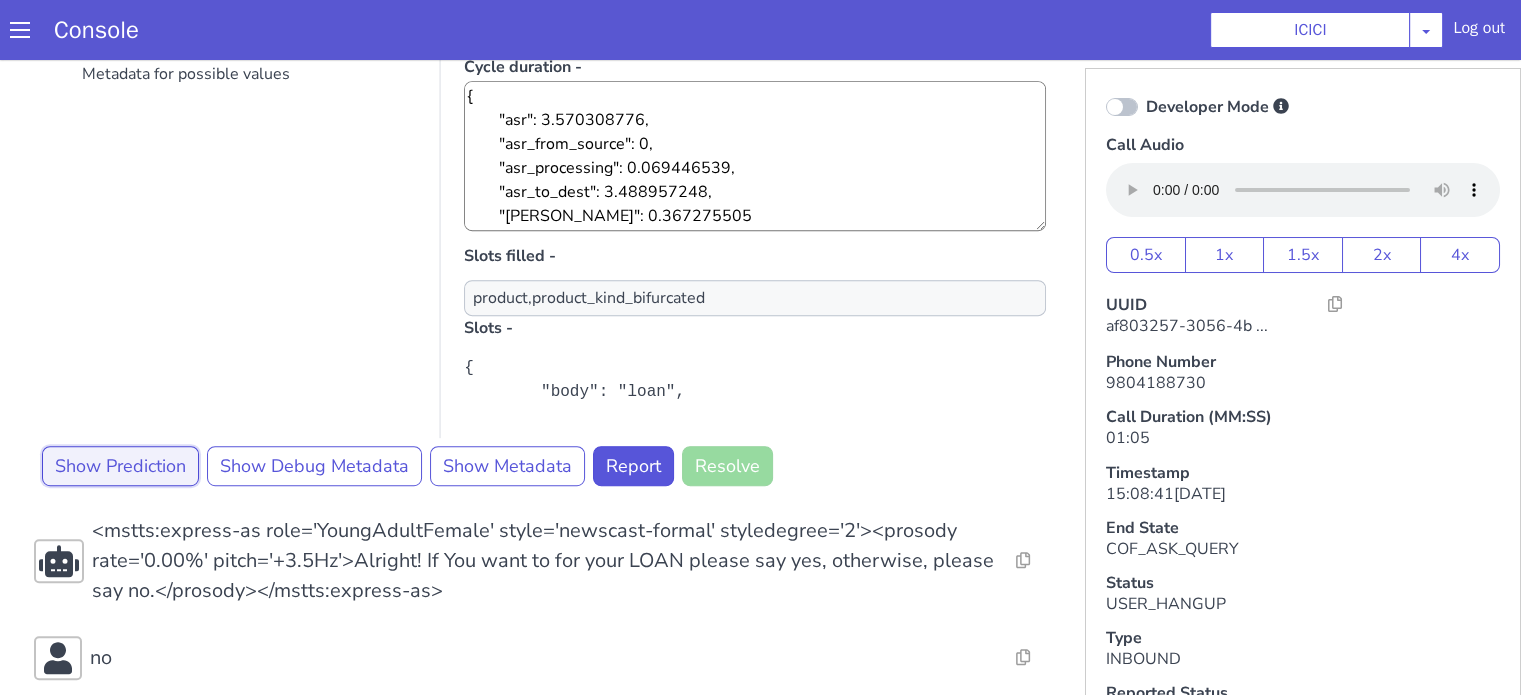 click on "Show Prediction" at bounding box center (597, 1515) 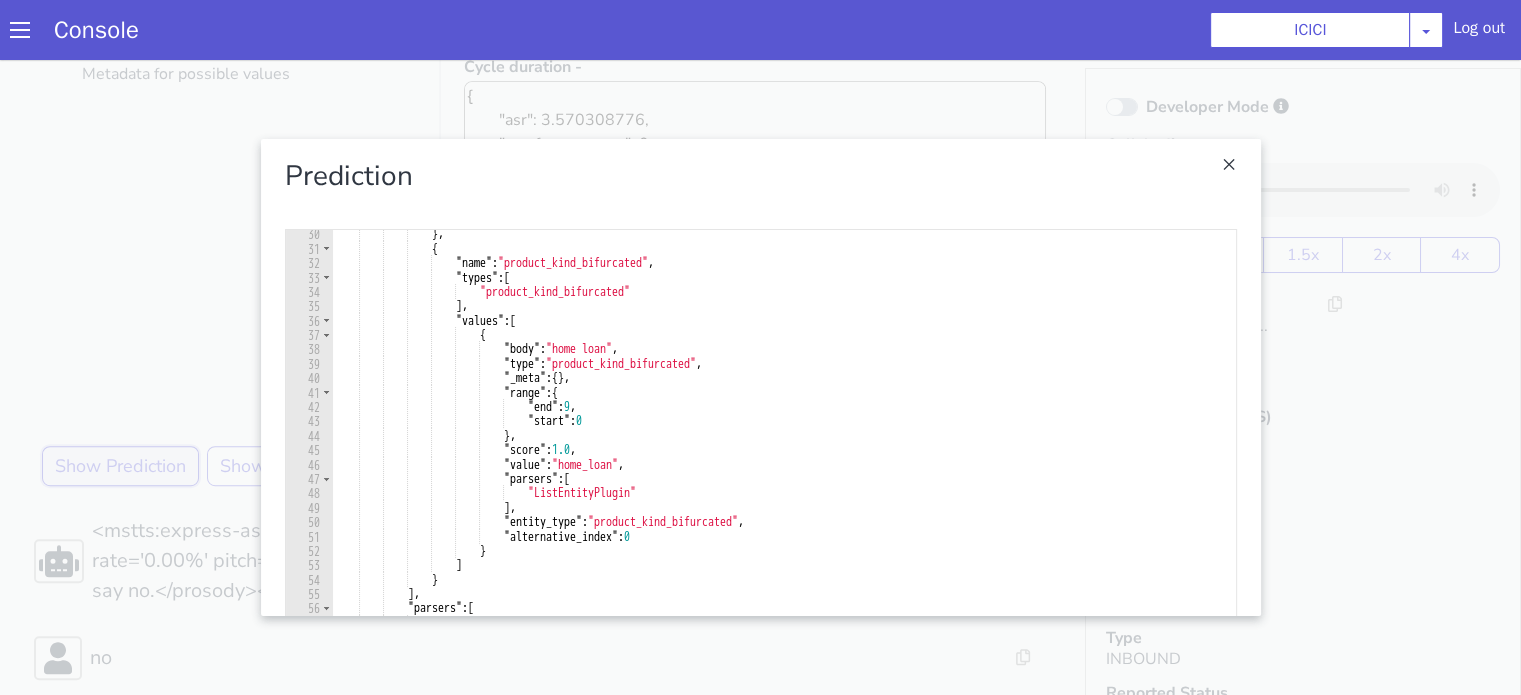 scroll, scrollTop: 420, scrollLeft: 0, axis: vertical 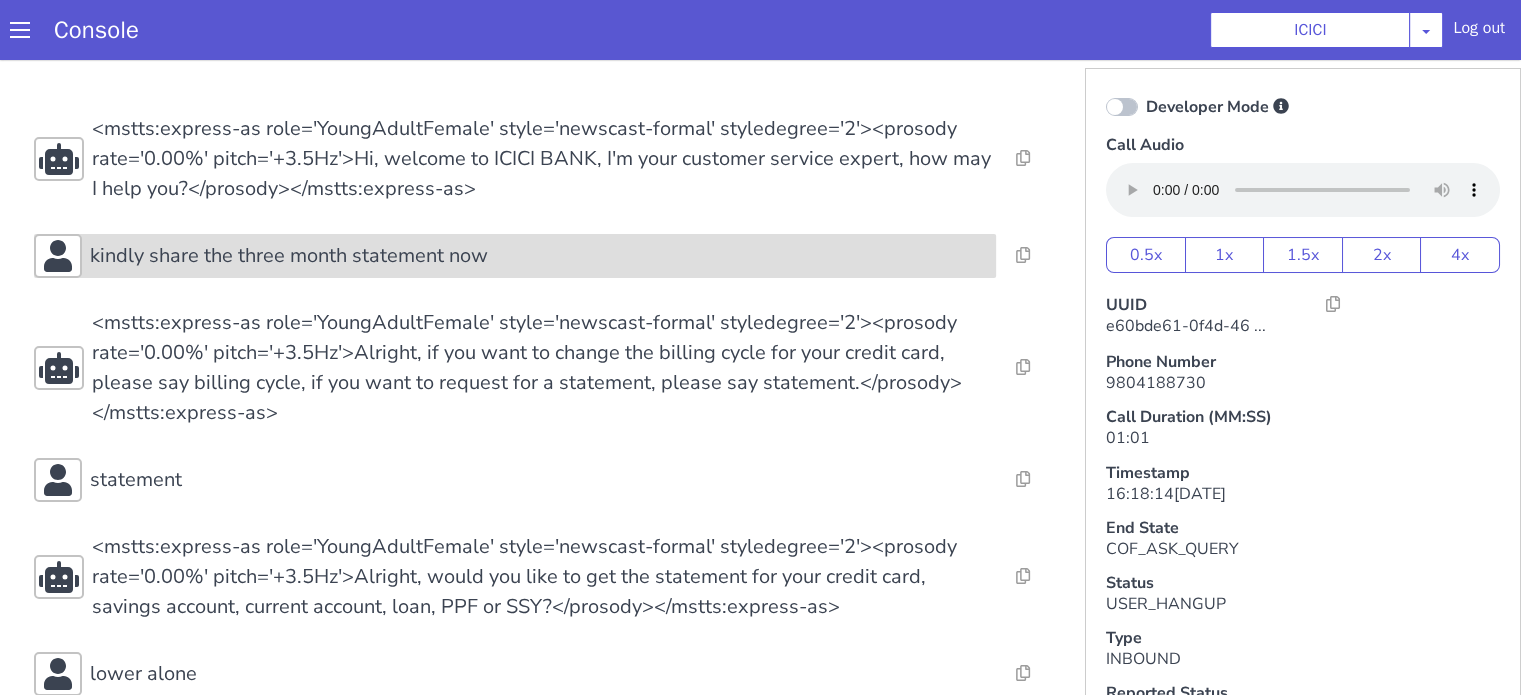 click on "kindly share the three month statement now" at bounding box center [289, 256] 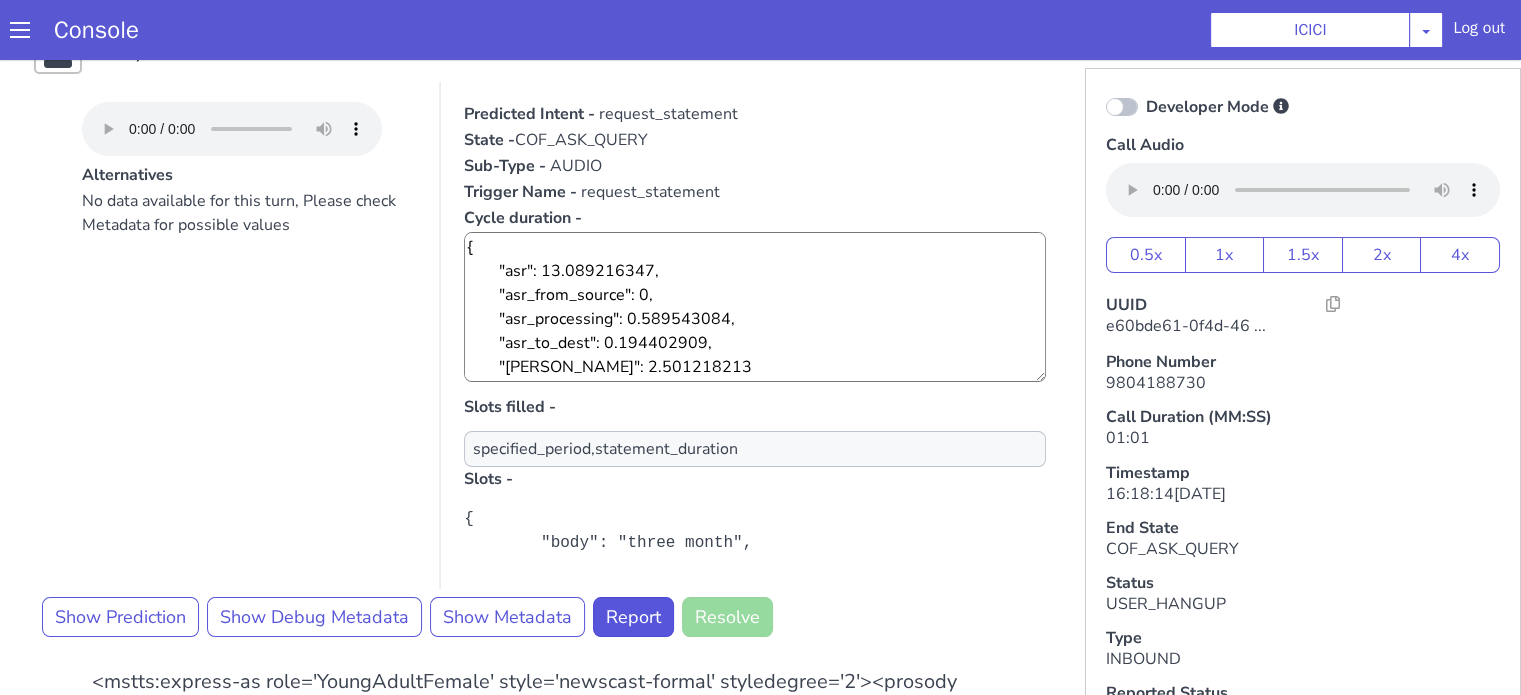 scroll, scrollTop: 300, scrollLeft: 0, axis: vertical 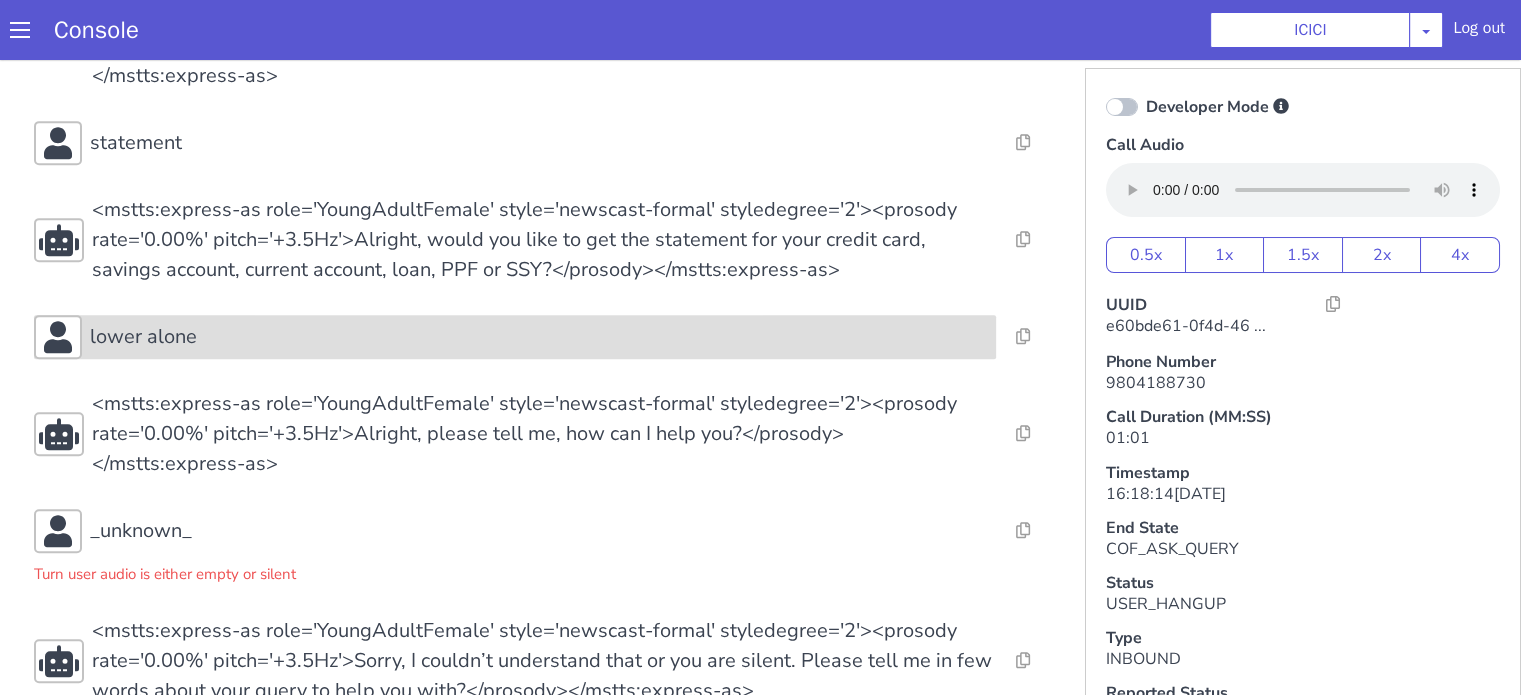click on "lower alone" at bounding box center [539, 337] 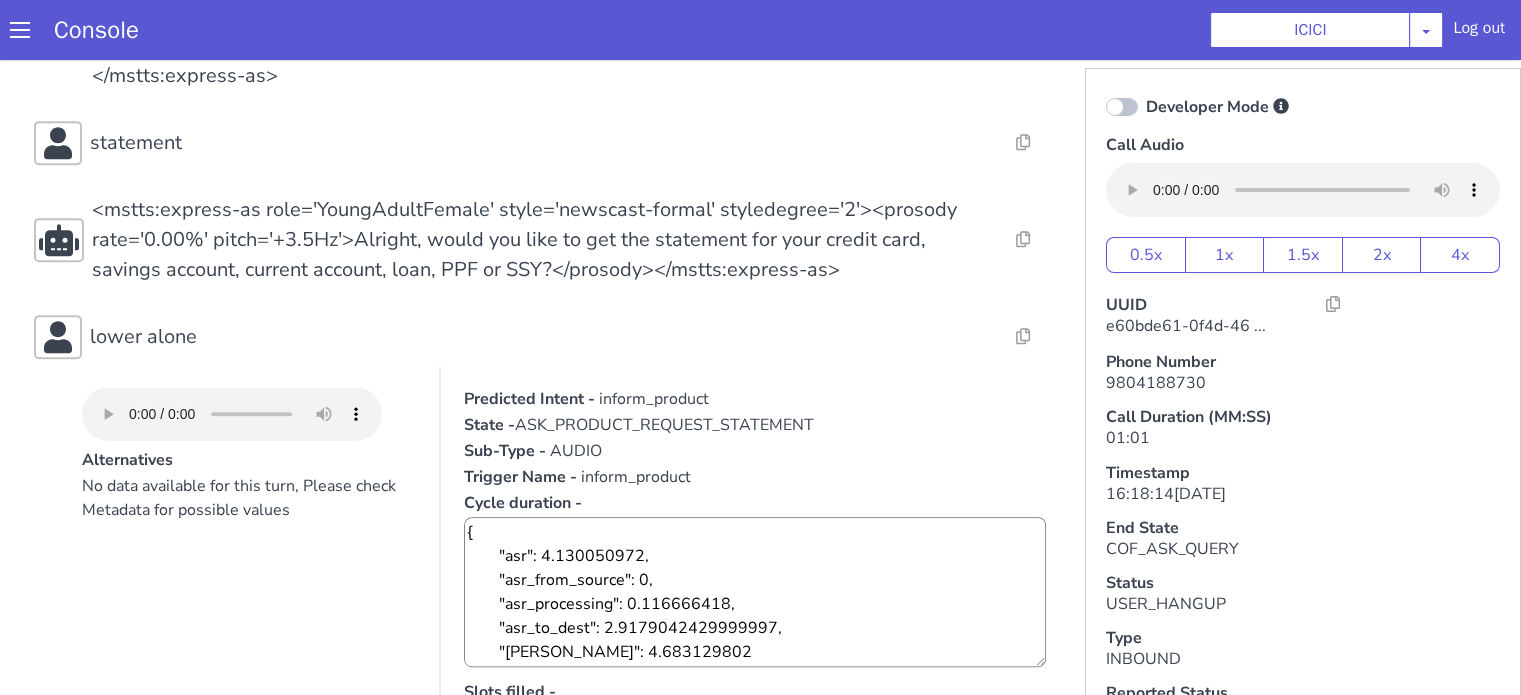 scroll, scrollTop: 1200, scrollLeft: 0, axis: vertical 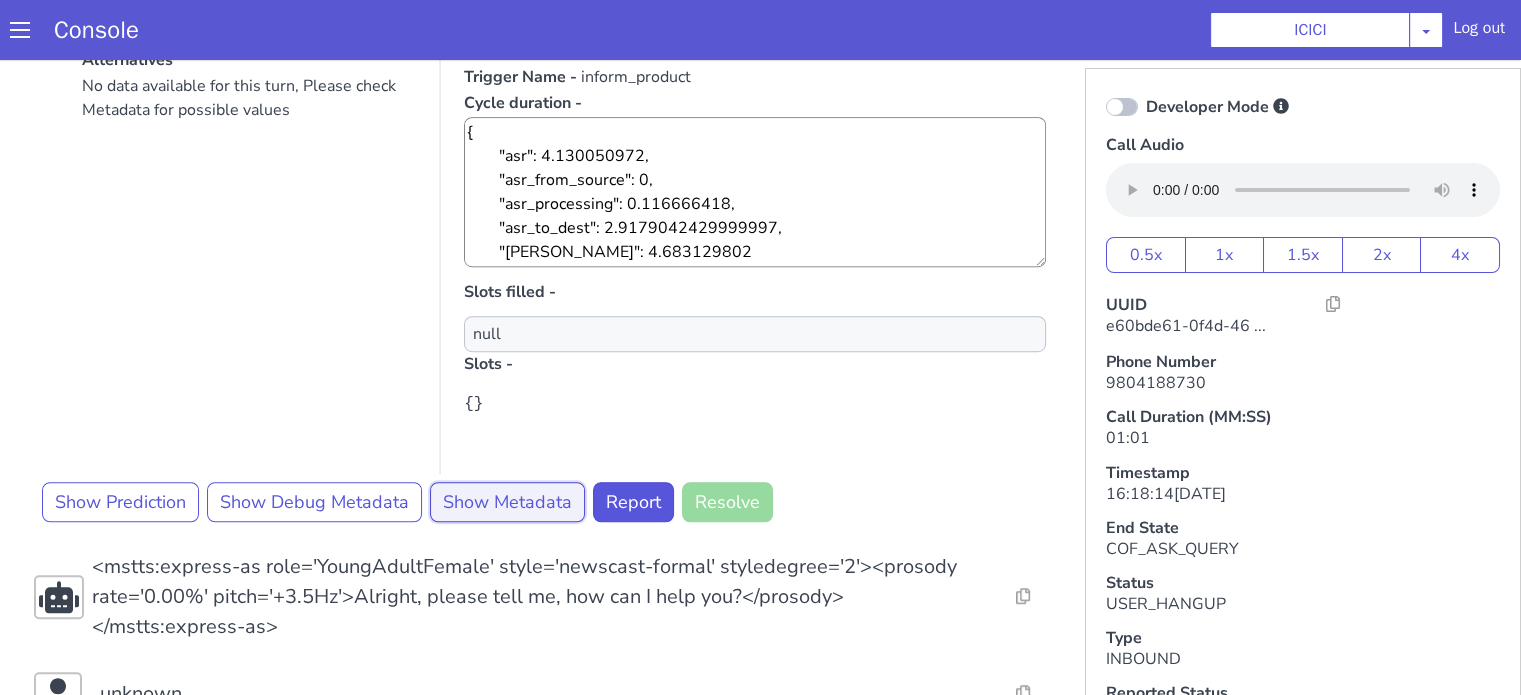 drag, startPoint x: 477, startPoint y: 487, endPoint x: 487, endPoint y: 484, distance: 10.440307 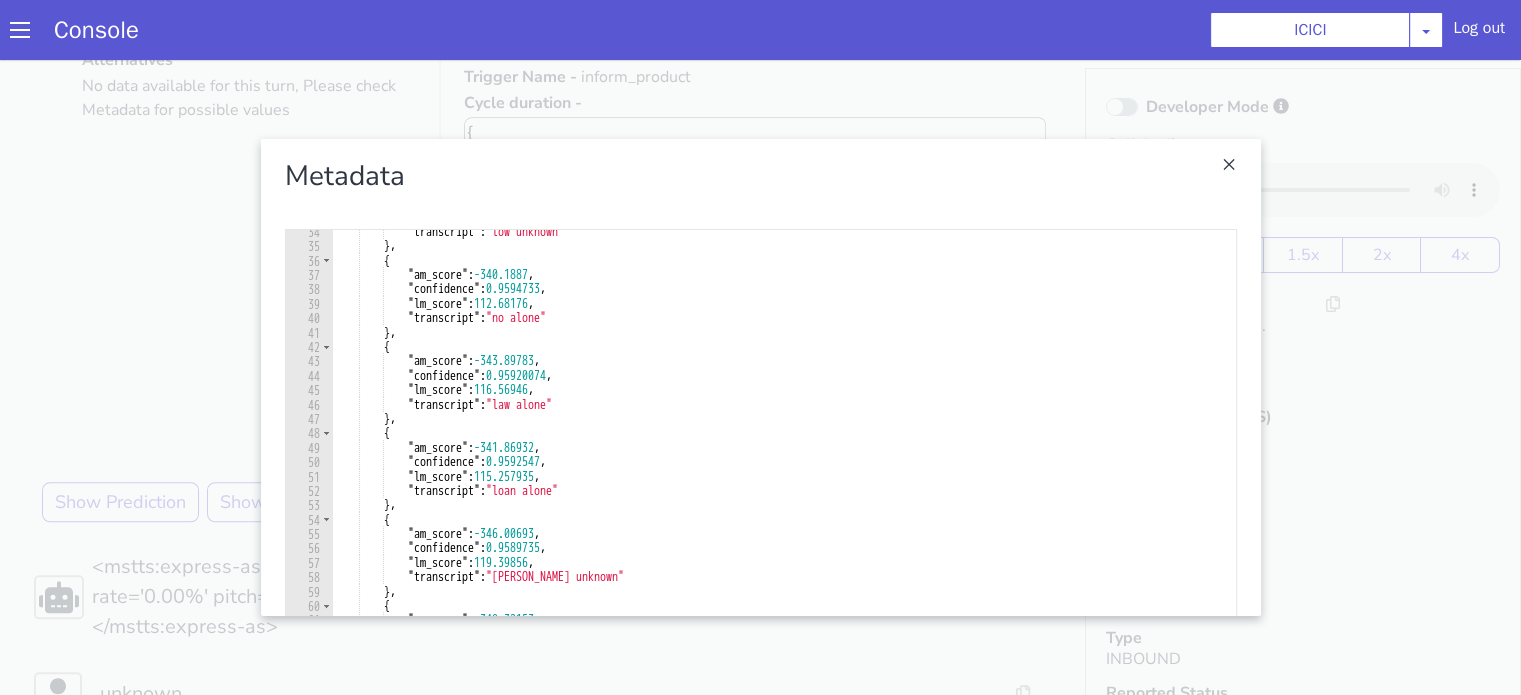 scroll, scrollTop: 600, scrollLeft: 0, axis: vertical 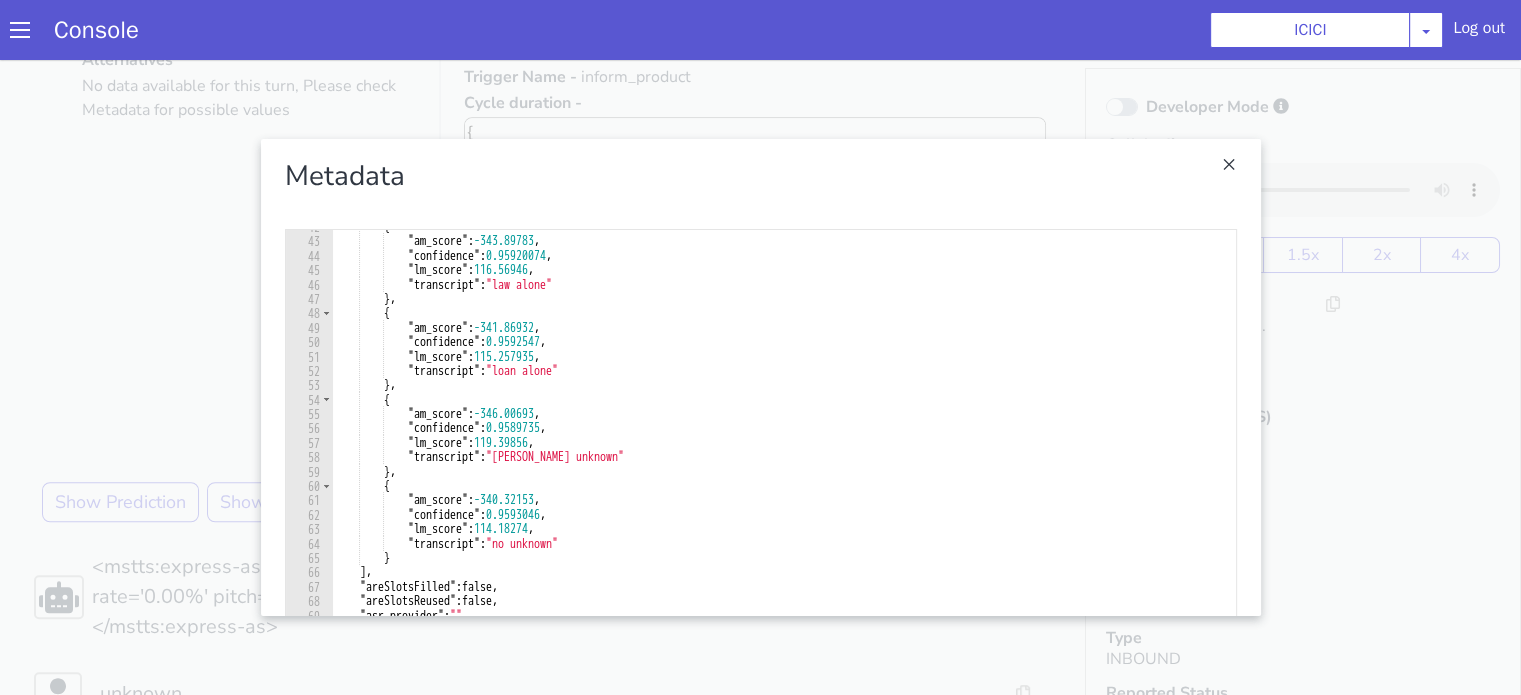 click on "42 43 44 45 46 47 48 49 50 51 52 53 54 55 56 57 58 59 60 61 62 63 64 65 66 67 68 69 70 71 72 73 74 75 76 77 78           {                "am_score" :  -343.89783 ,                "confidence" :  0.95920074 ,                "lm_score" :  116.56946 ,                "transcript" :  "law alone"           } ,           {                "am_score" :  -341.86932 ,                "confidence" :  0.9592547 ,                "lm_score" :  115.257935 ,                "transcript" :  "loan alone"           } ,           {                "am_score" :  -346.00693 ,                "confidence" :  0.9589735 ,                "lm_score" :  119.39856 ,                "transcript" :  "lowe unknown"           } ,           {                "am_score" :  -340.32153 ,                "confidence" :  0.9593046 ,                "lm_score" :  114.18274 ,                "transcript" :  "no unknown"           }      ] ,      "areSlotsFilled" :  false ,      "areSlotsReused" :  false ,      "asr_provider" :  "" ,      "asr_references" :" at bounding box center (761, 414) 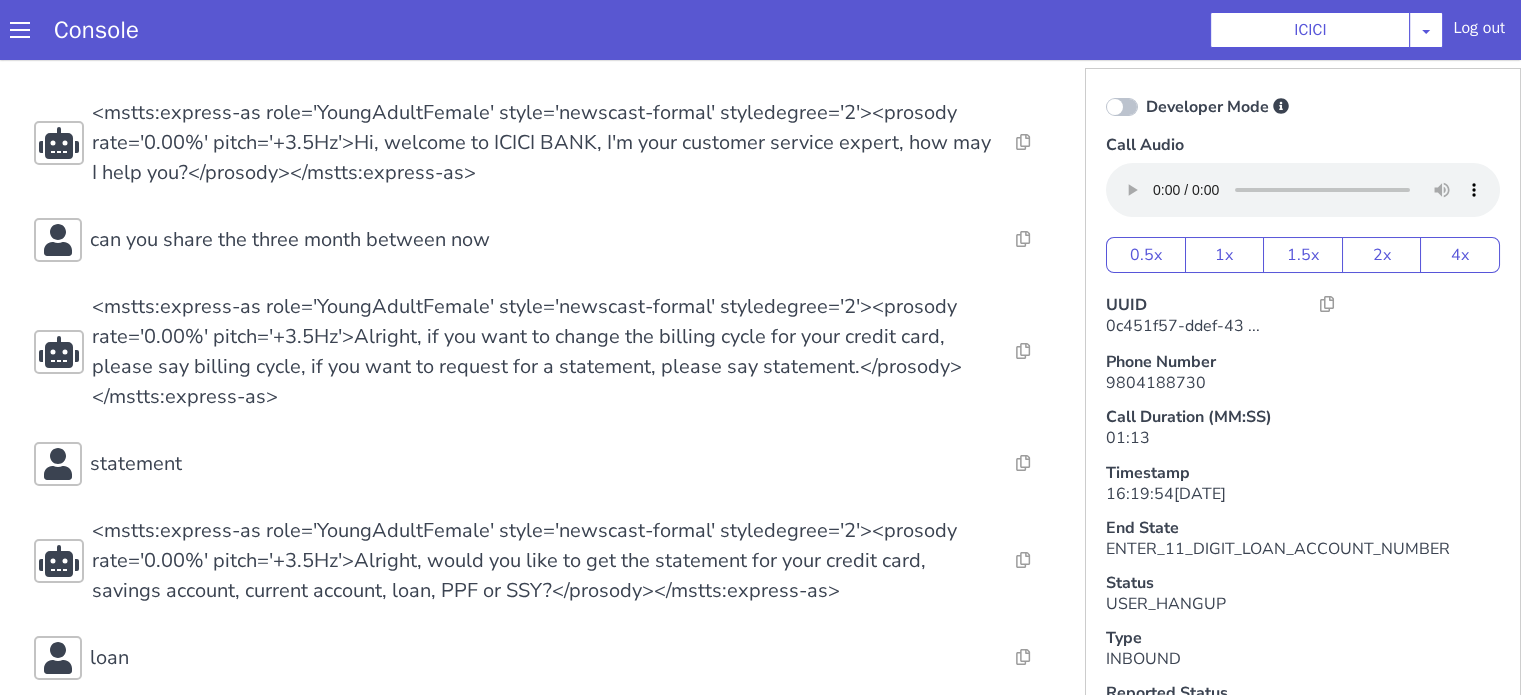 scroll, scrollTop: 300, scrollLeft: 0, axis: vertical 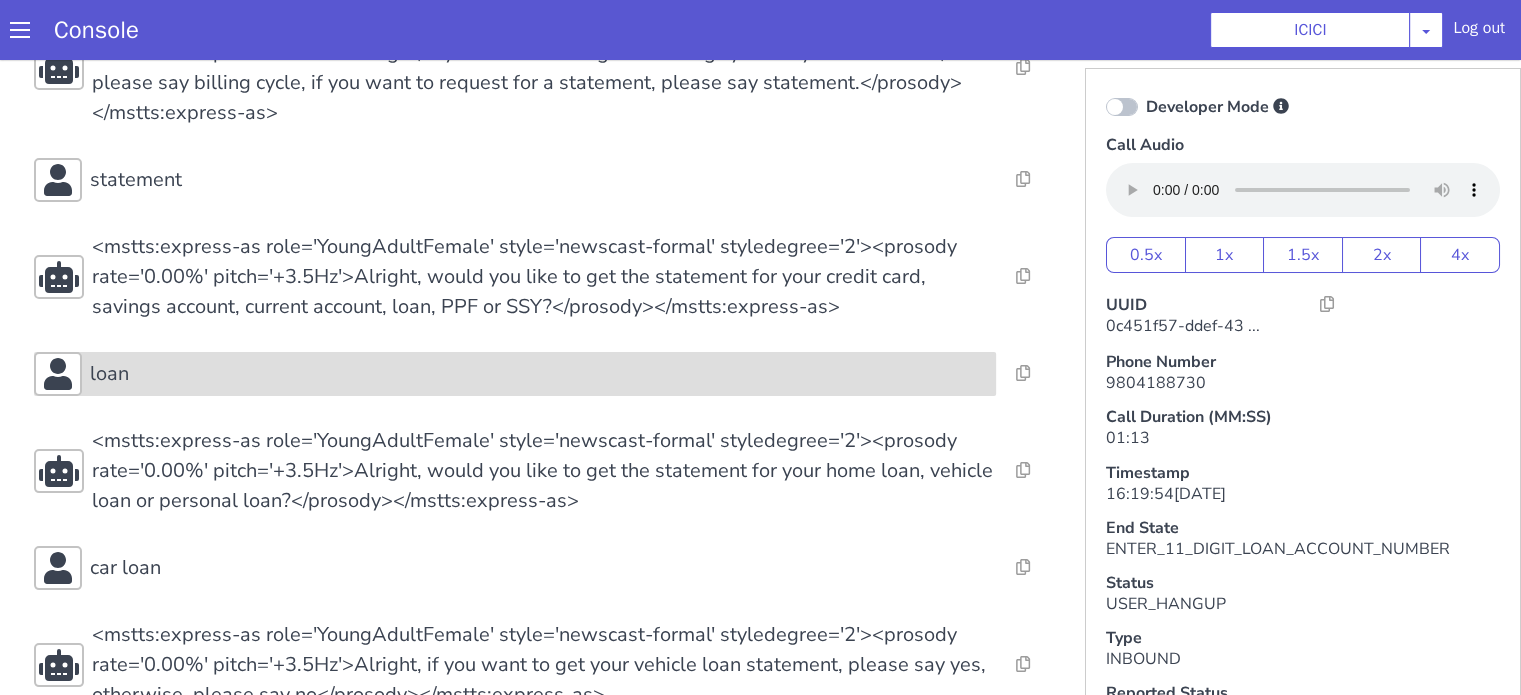 click on "loan" at bounding box center [1232, -148] 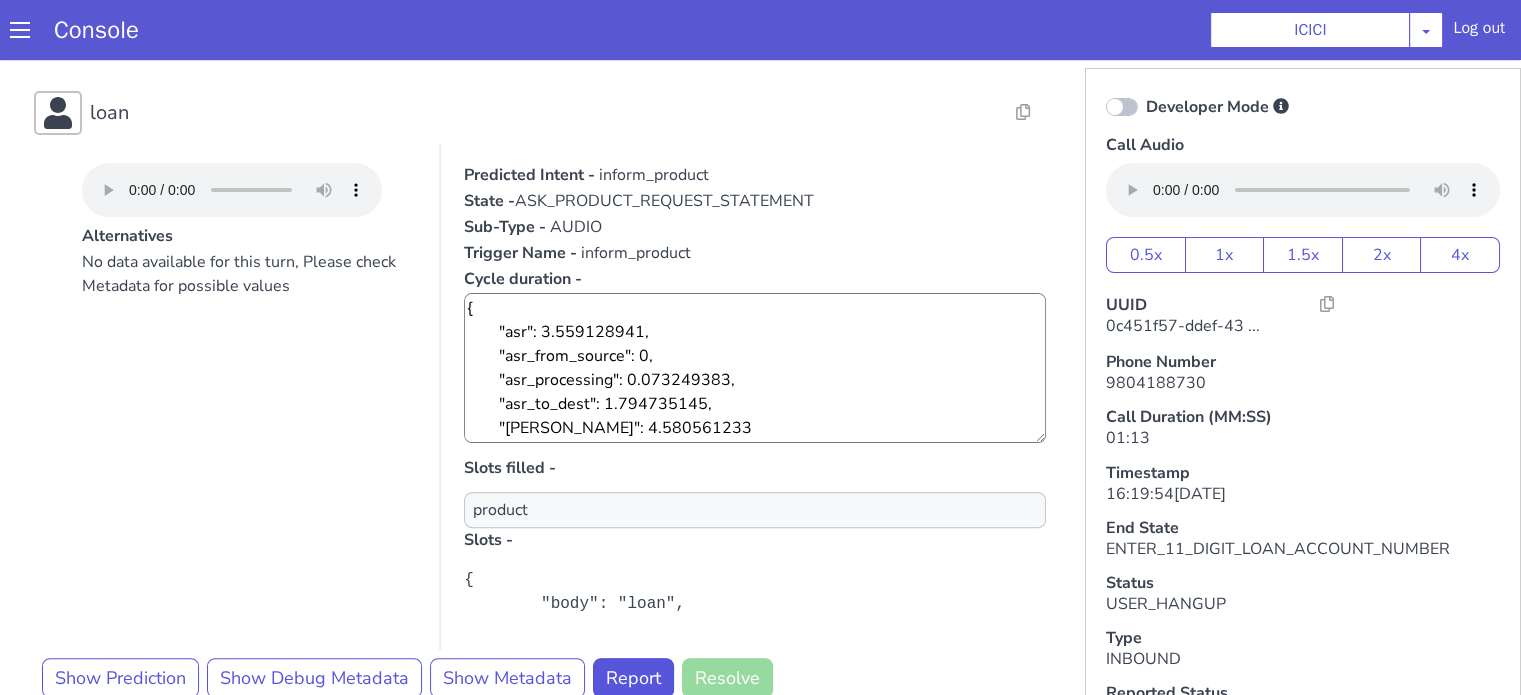 scroll, scrollTop: 700, scrollLeft: 0, axis: vertical 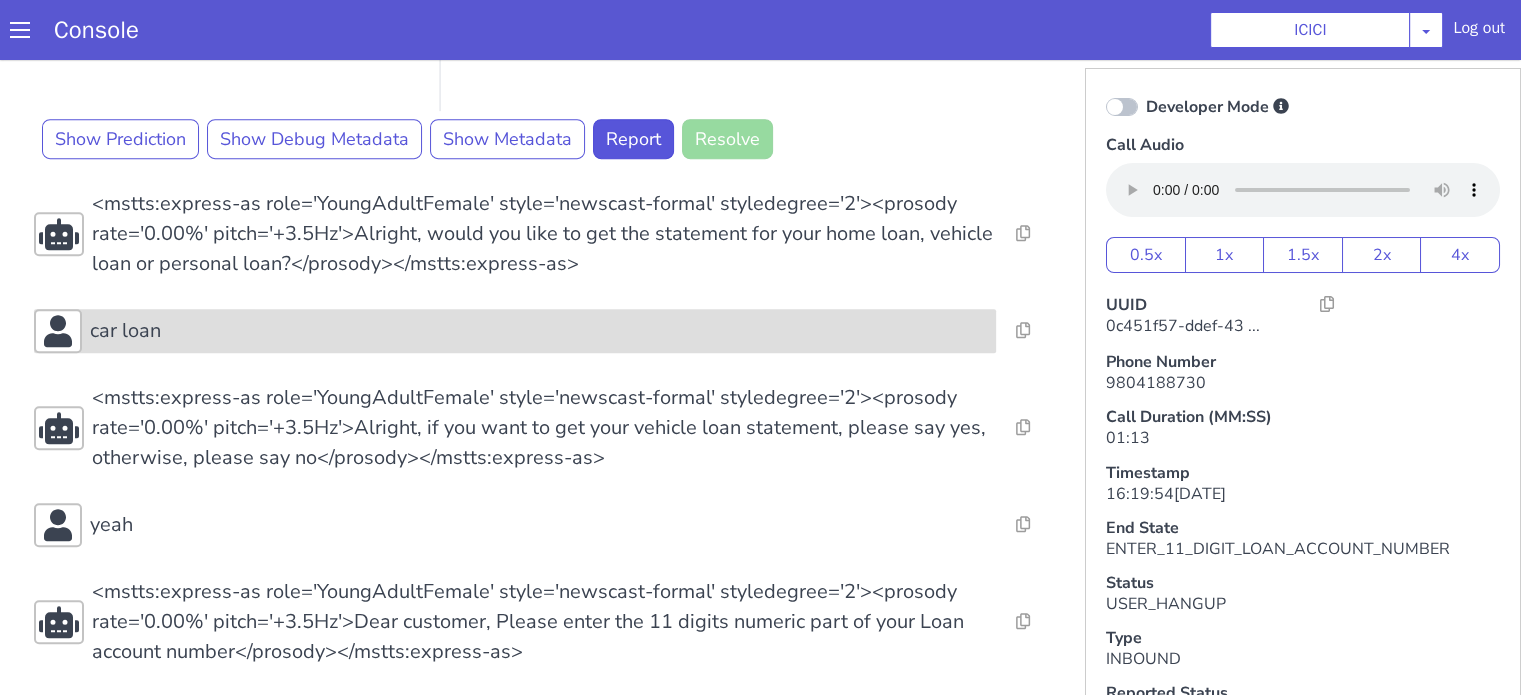 click on "car loan" at bounding box center (959, -120) 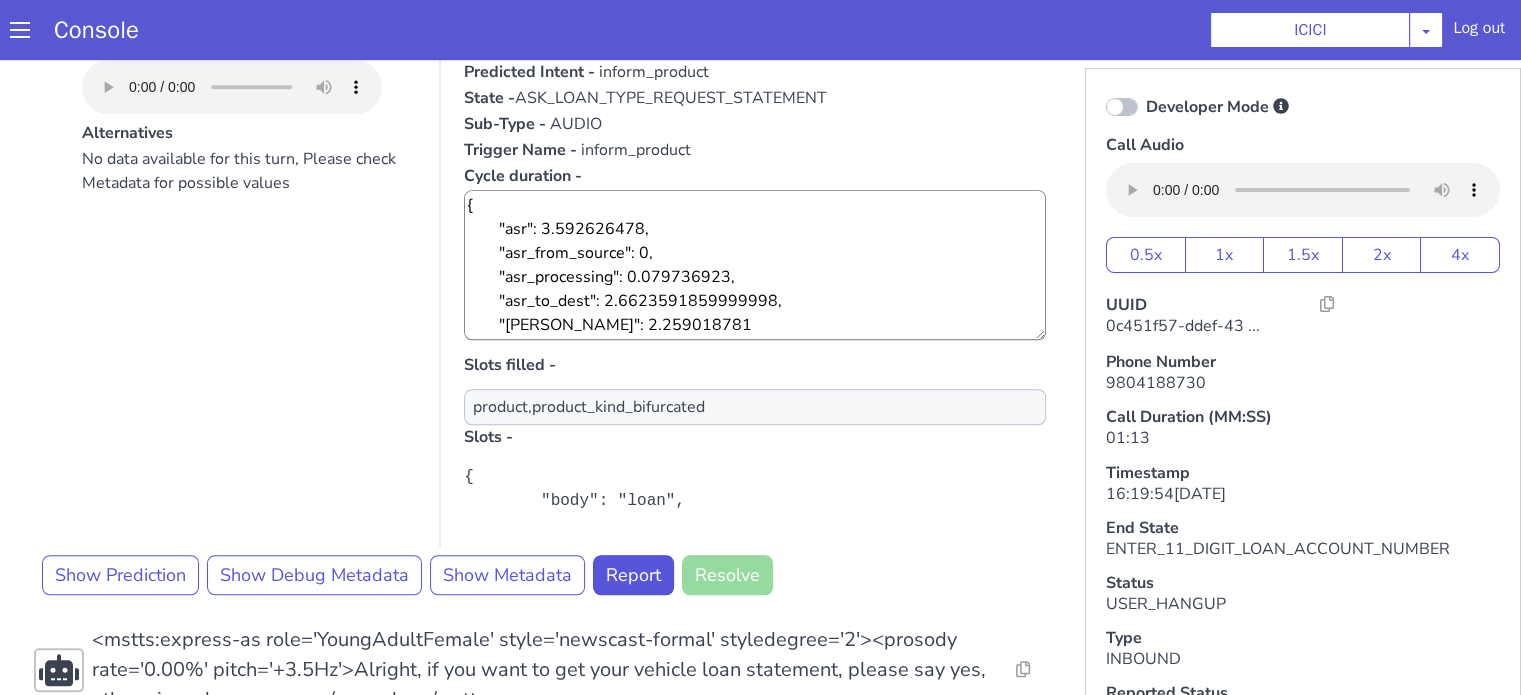 scroll, scrollTop: 1500, scrollLeft: 0, axis: vertical 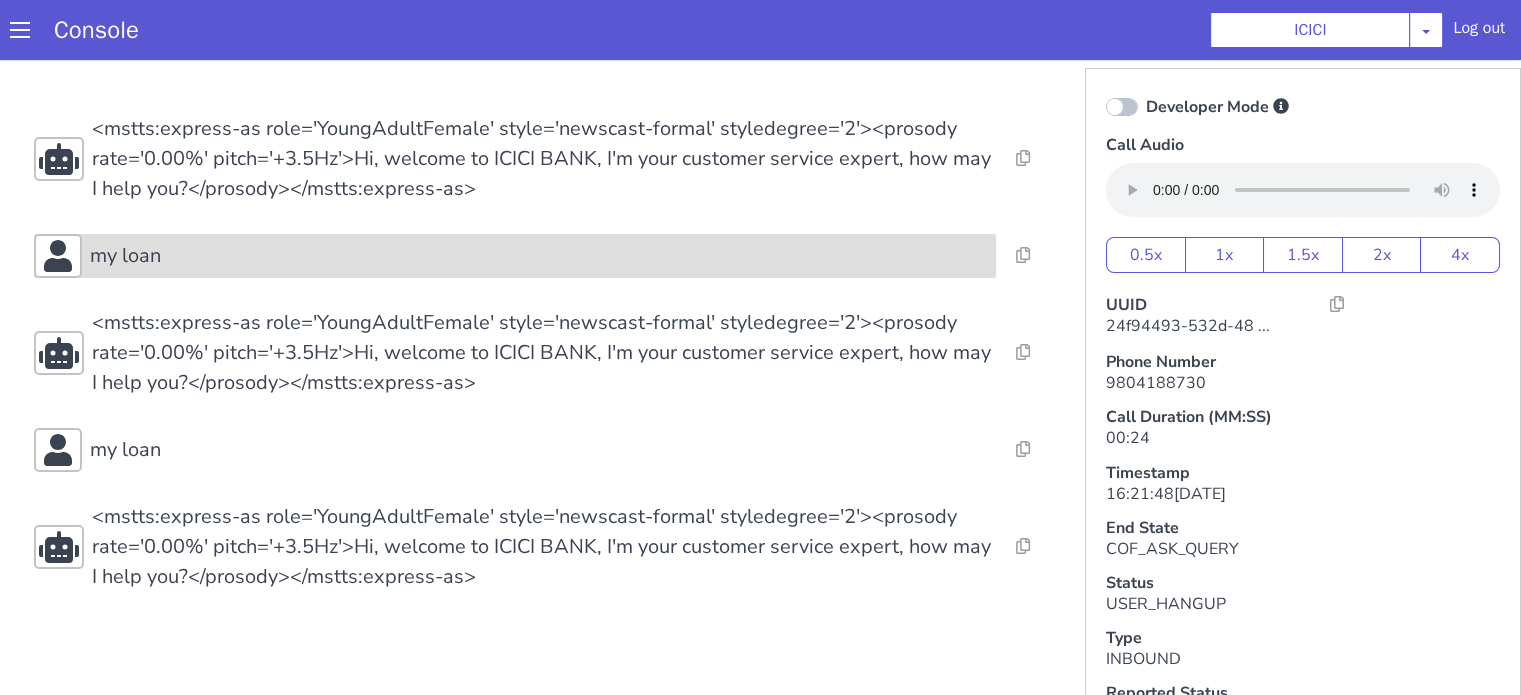 drag, startPoint x: 249, startPoint y: 62, endPoint x: 256, endPoint y: 123, distance: 61.400326 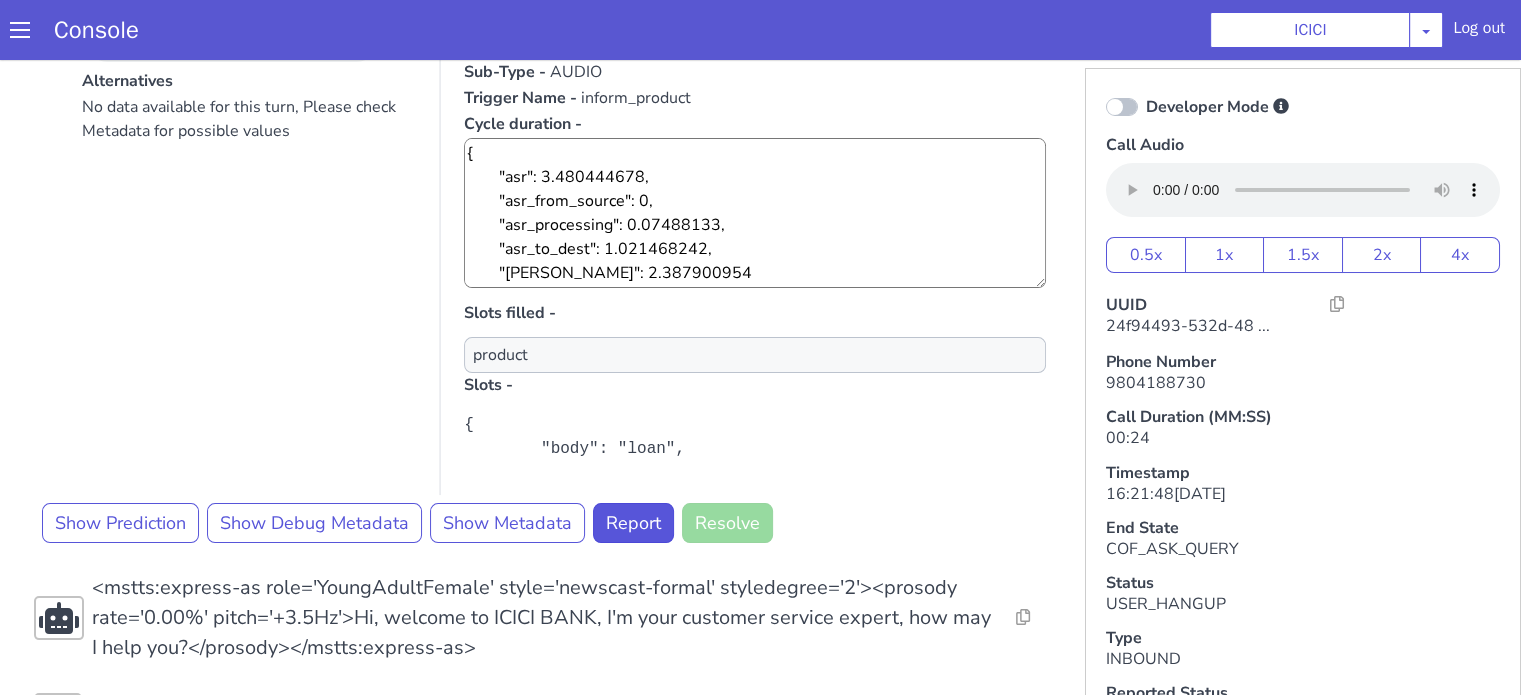 scroll, scrollTop: 300, scrollLeft: 0, axis: vertical 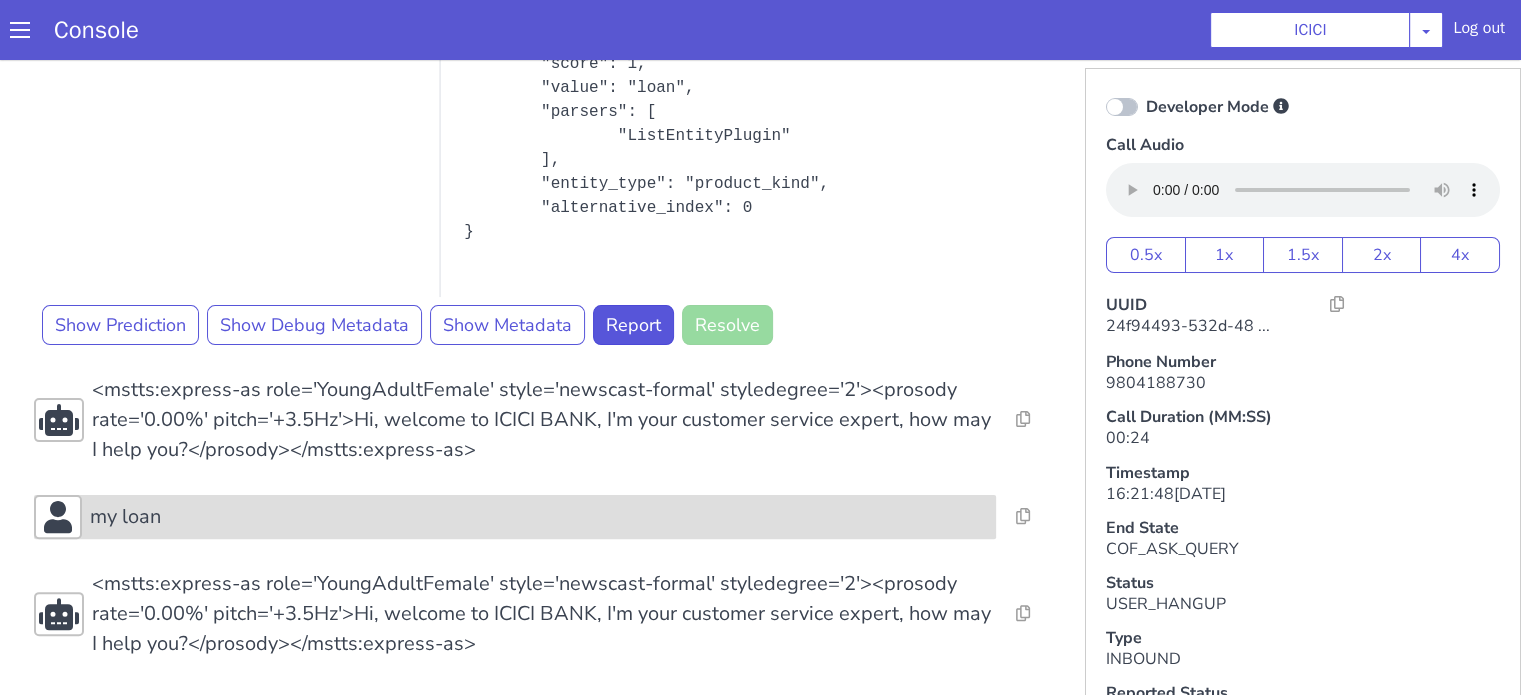 drag, startPoint x: 263, startPoint y: 530, endPoint x: 264, endPoint y: 515, distance: 15.033297 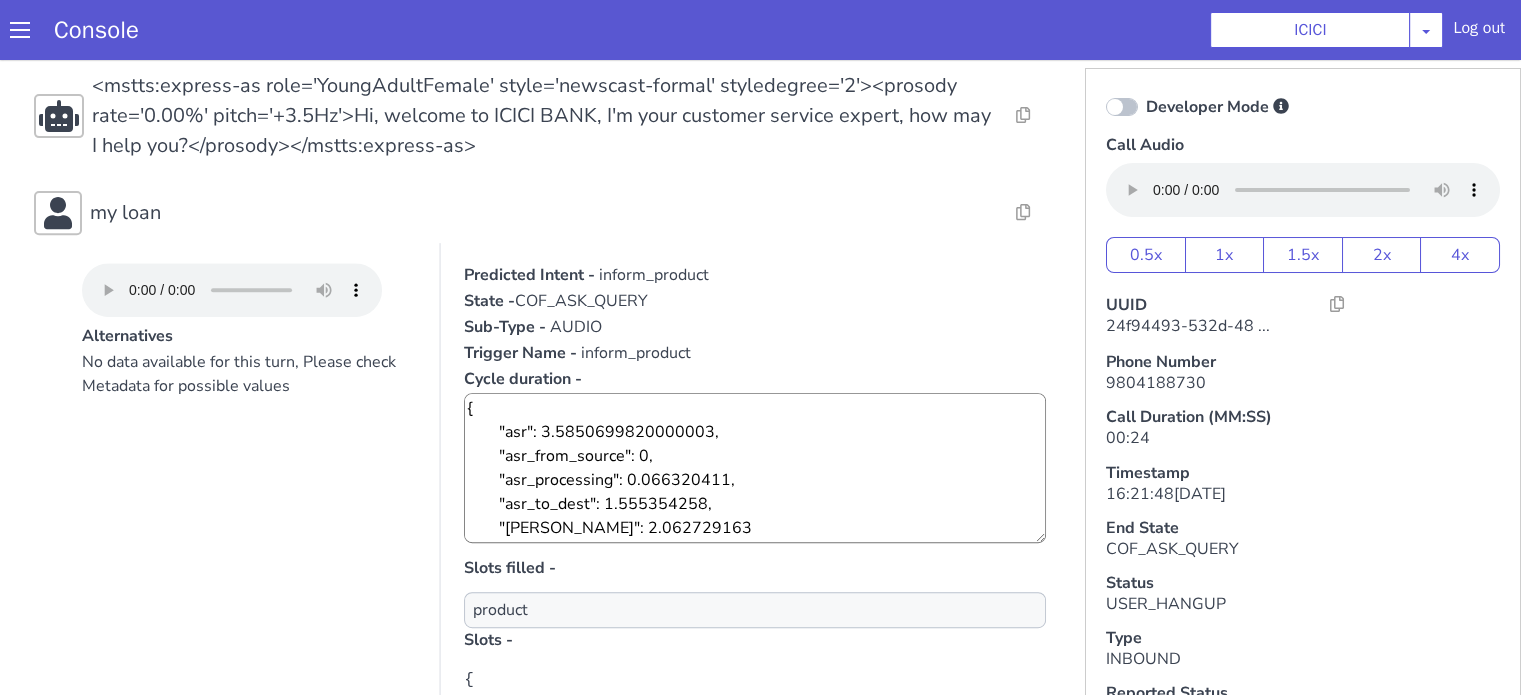 scroll, scrollTop: 896, scrollLeft: 0, axis: vertical 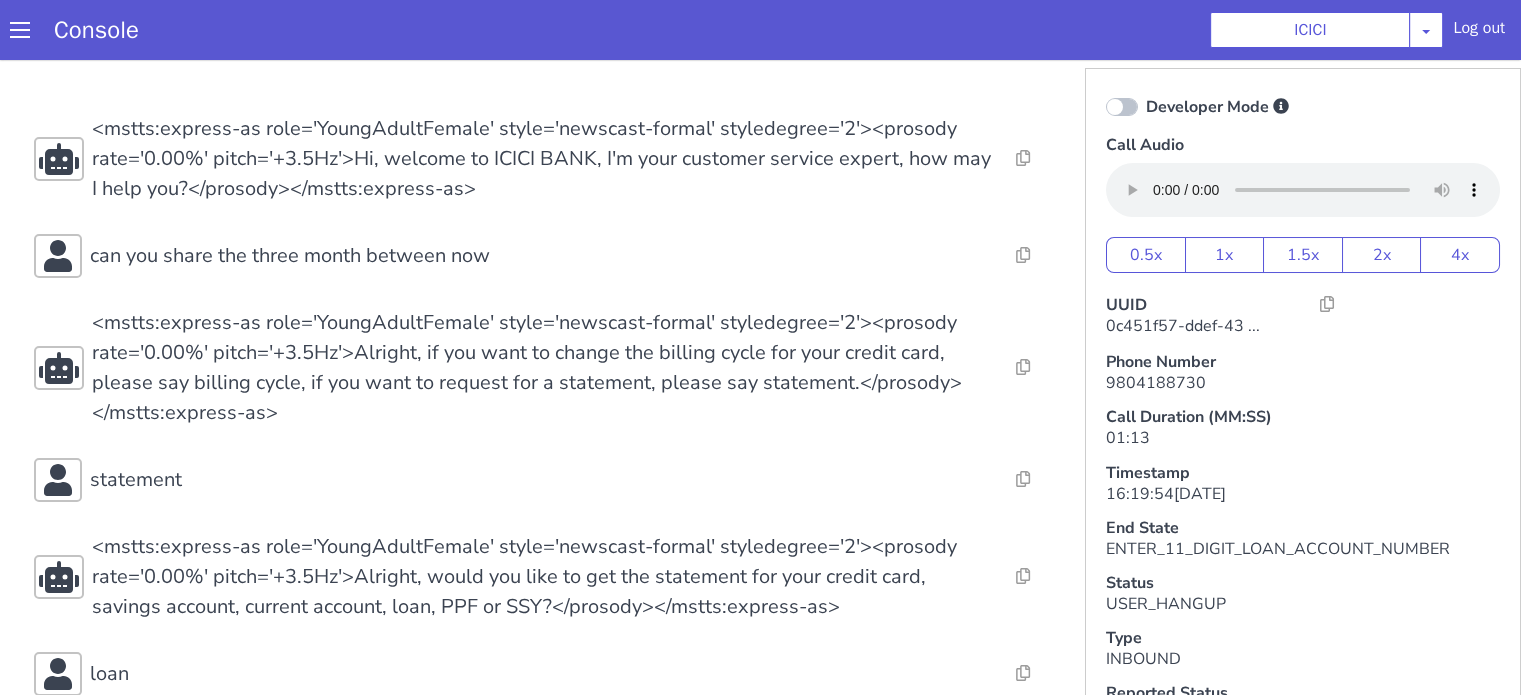 click on "can you share the three month between now" at bounding box center (544, 256) 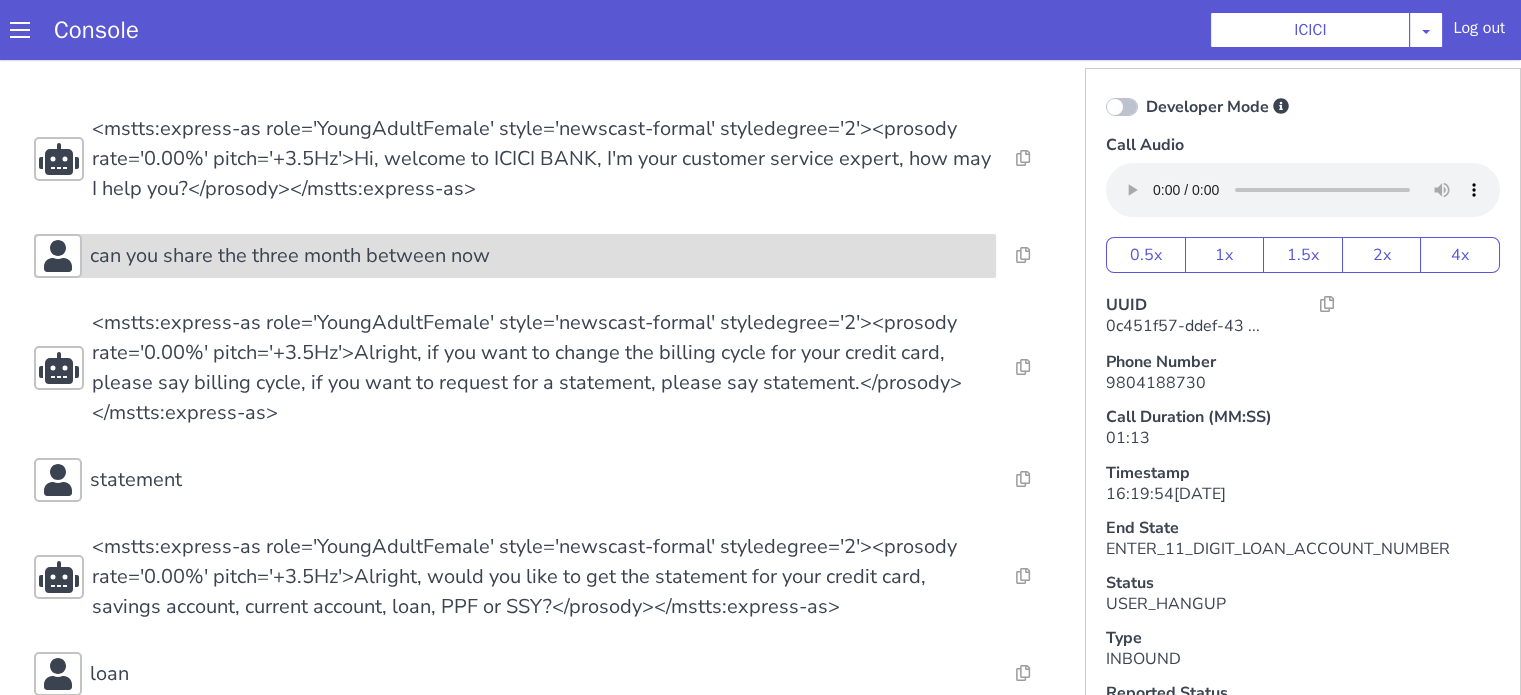 click on "can you share the three month between now" at bounding box center [539, 256] 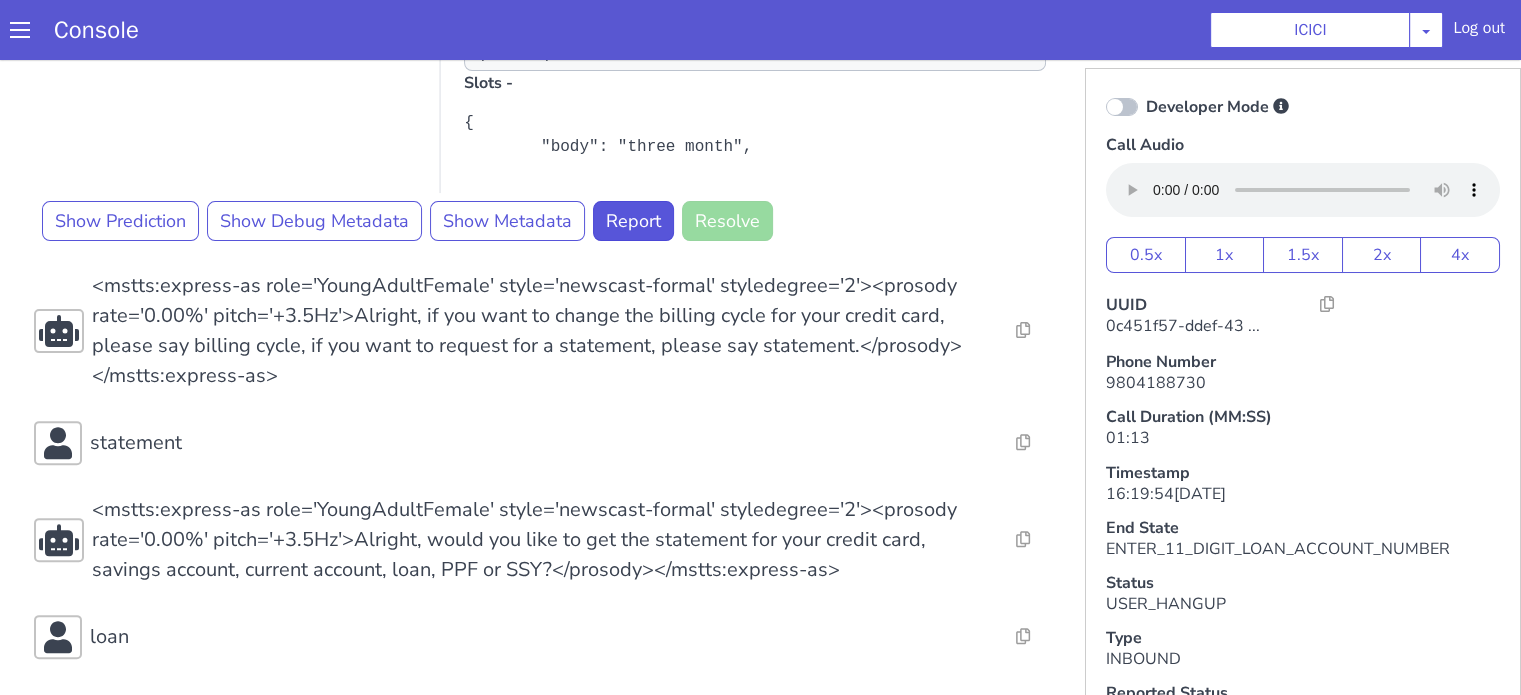 click on "Developer Mode" at bounding box center [1303, 107] 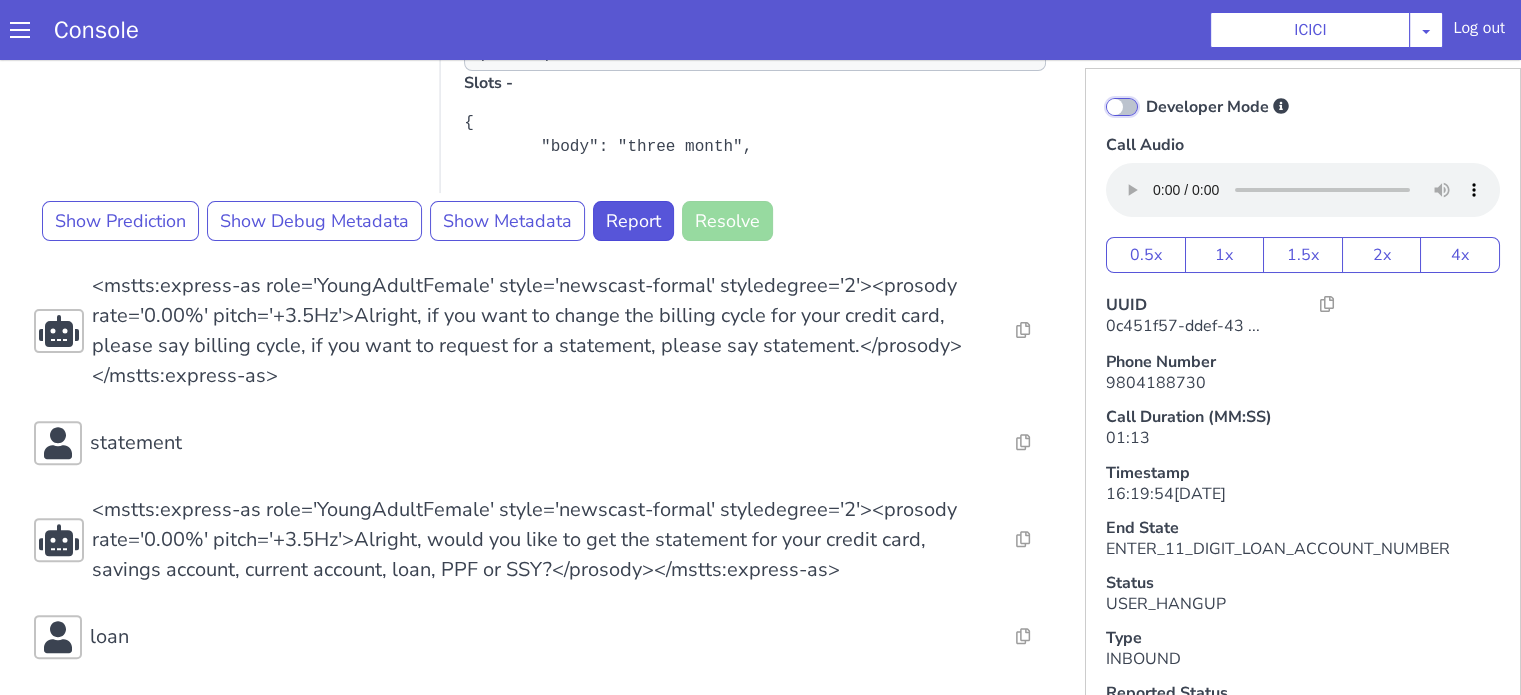 click on "Developer Mode" at bounding box center (1145, 94) 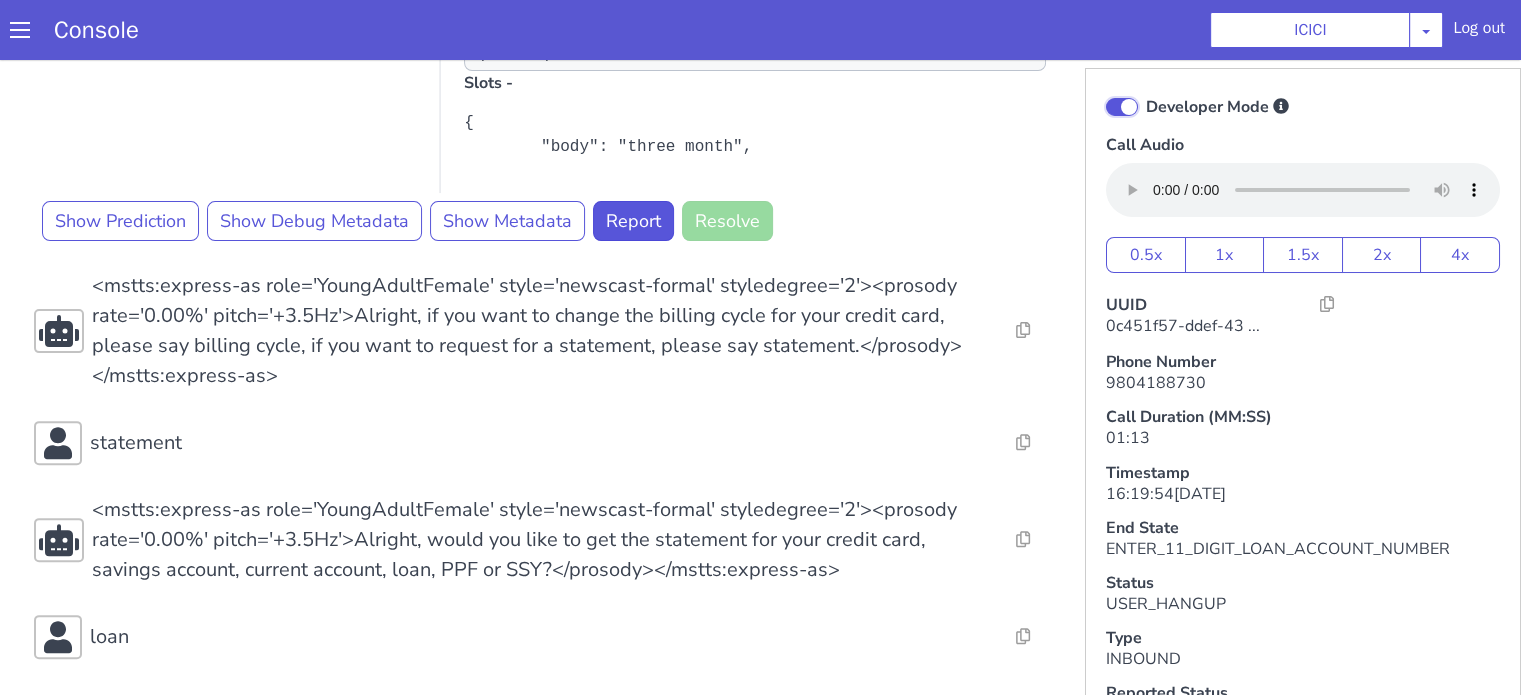 checkbox on "true" 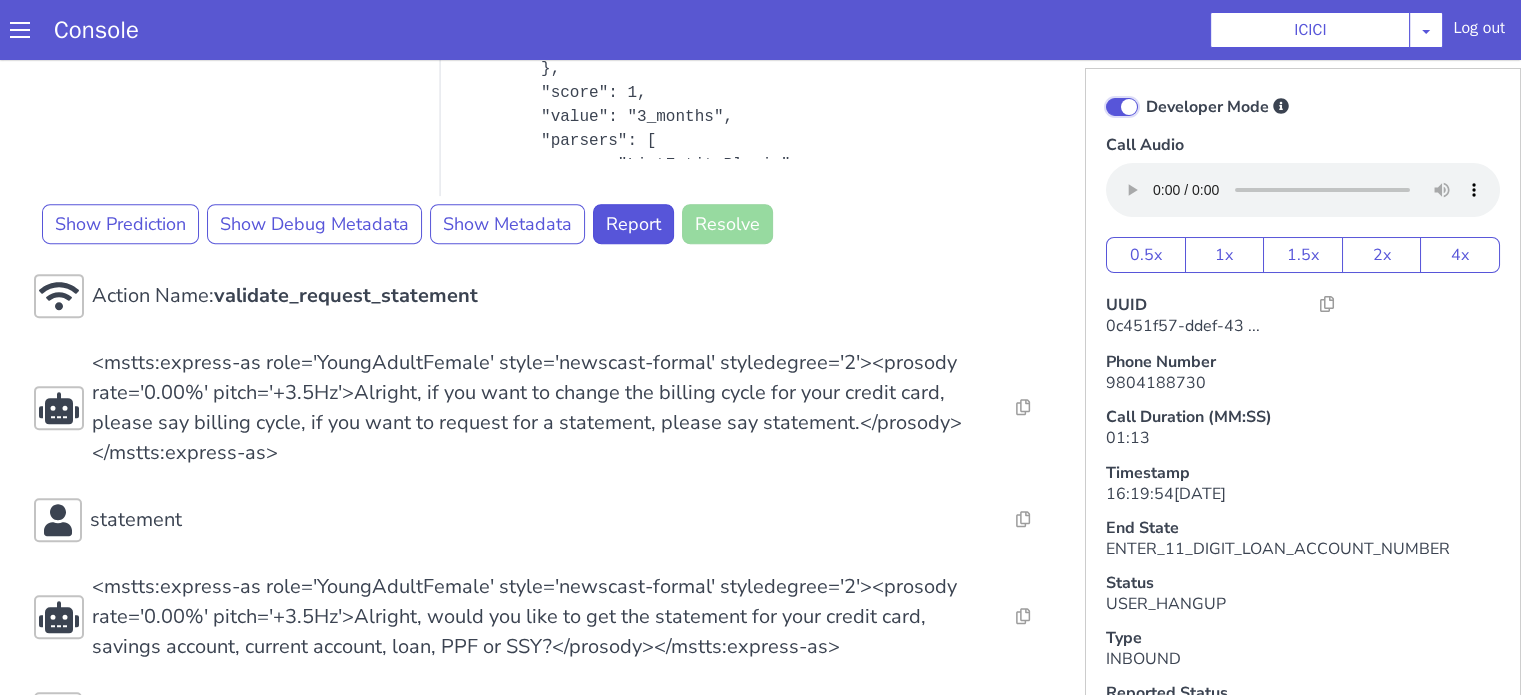 scroll, scrollTop: 269, scrollLeft: 0, axis: vertical 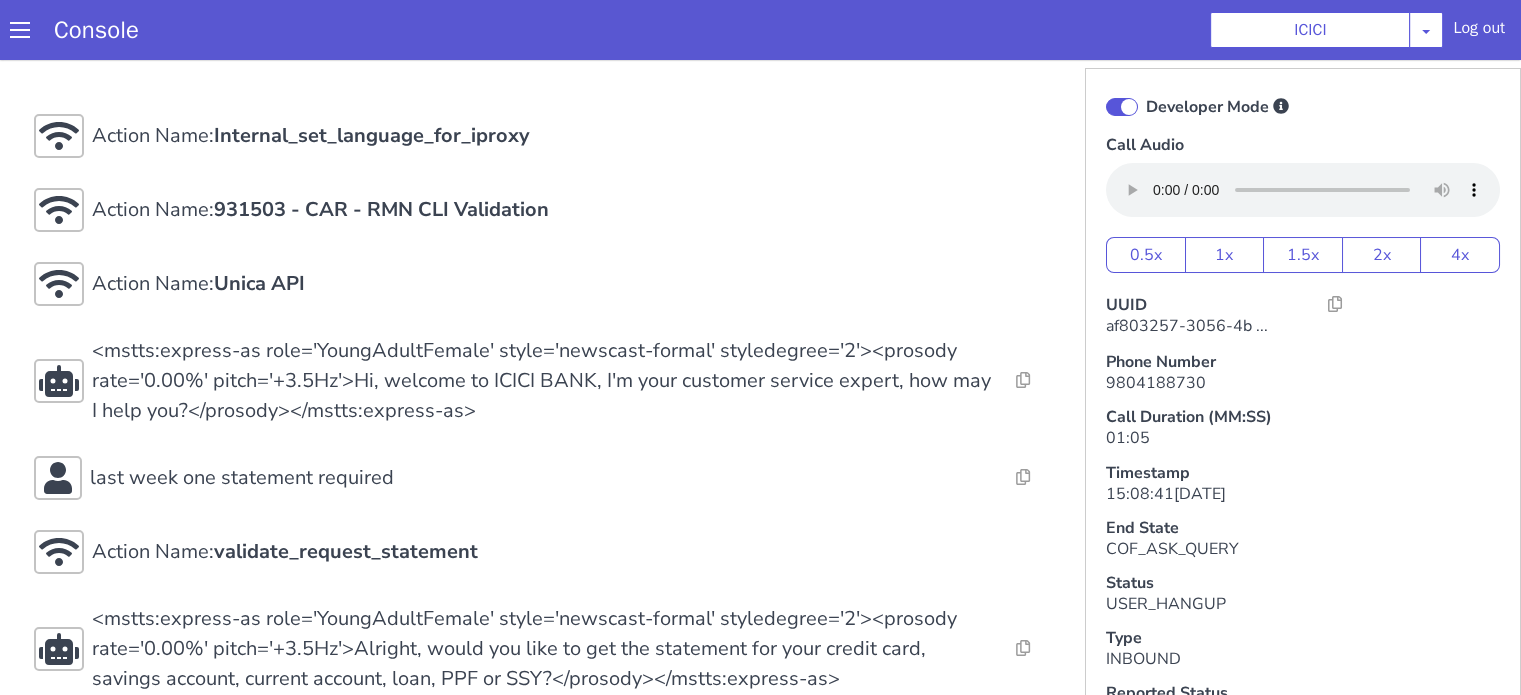click at bounding box center (2236, -337) 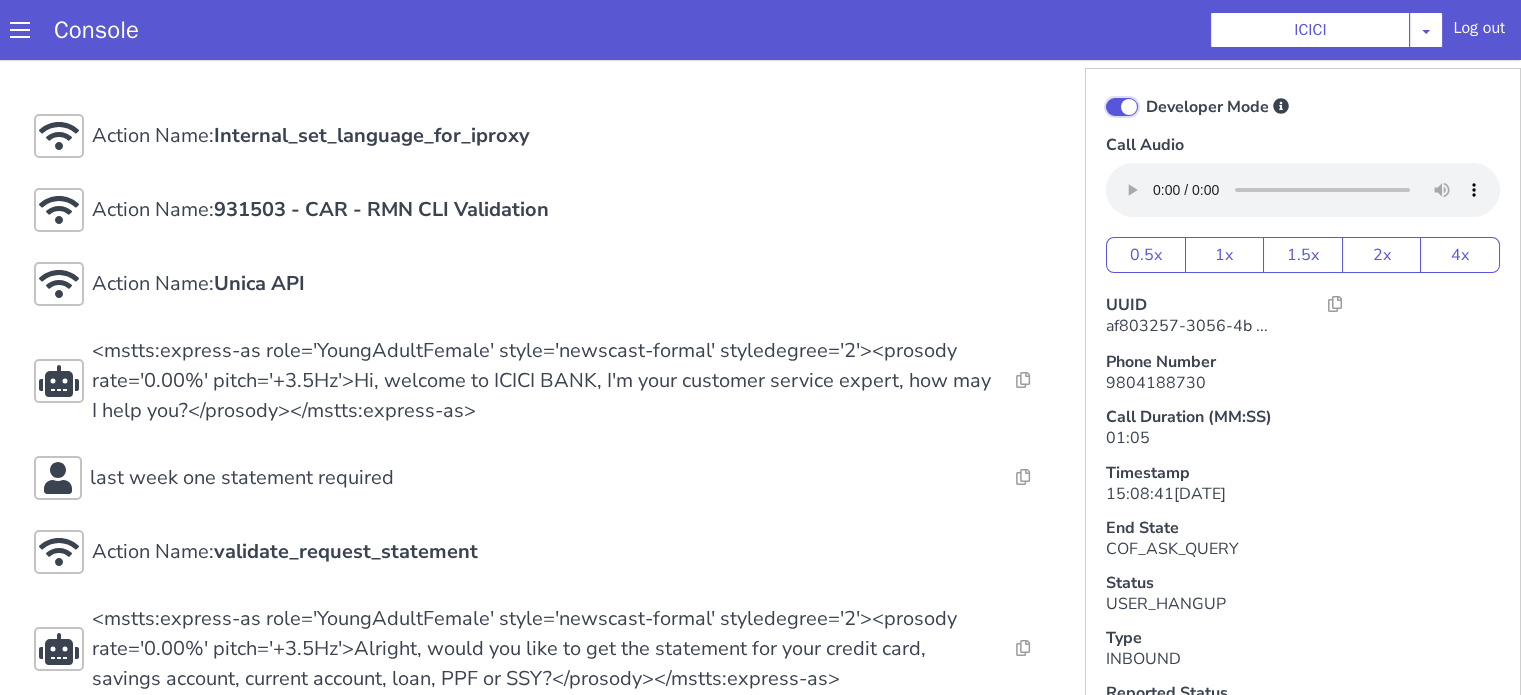 click on "Developer Mode" at bounding box center [2447, -224] 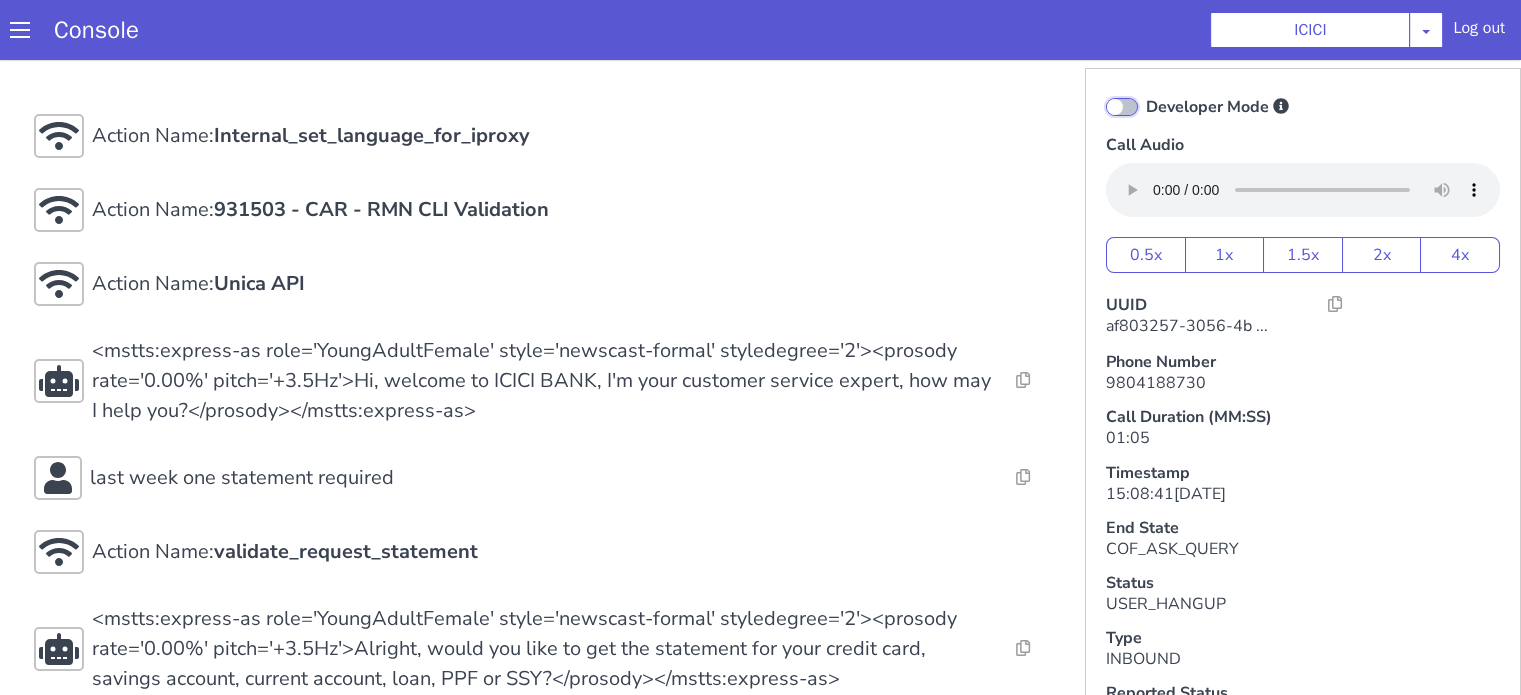 checkbox on "false" 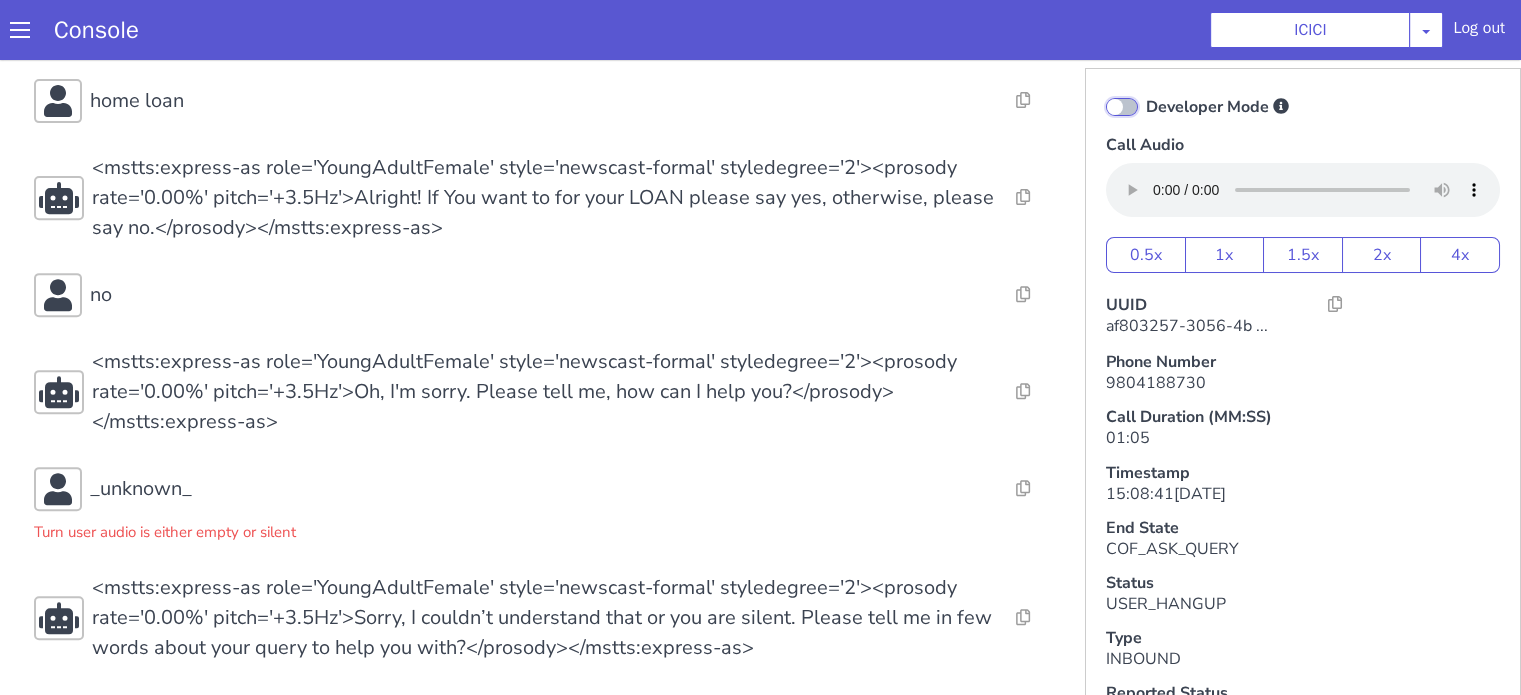 scroll, scrollTop: 800, scrollLeft: 0, axis: vertical 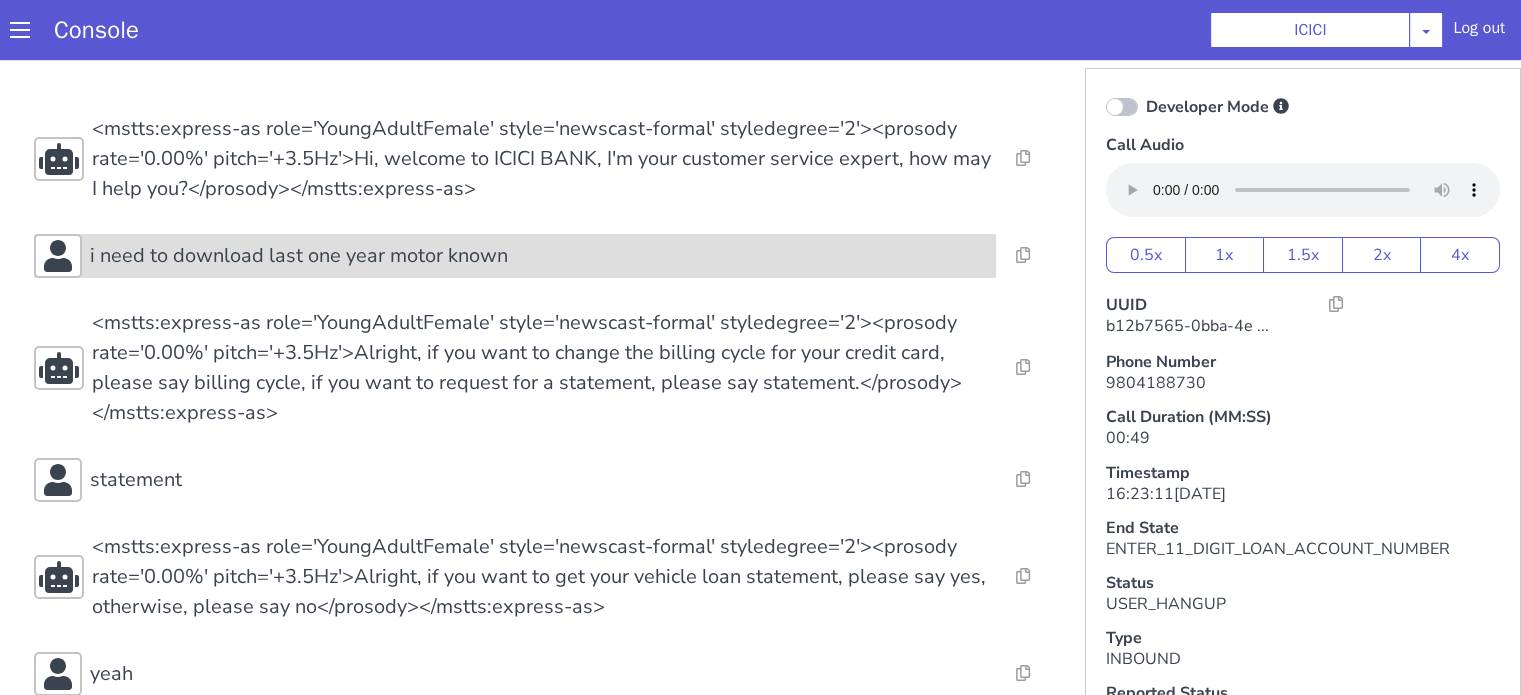 click on "i need to download last one year motor known" at bounding box center [299, 256] 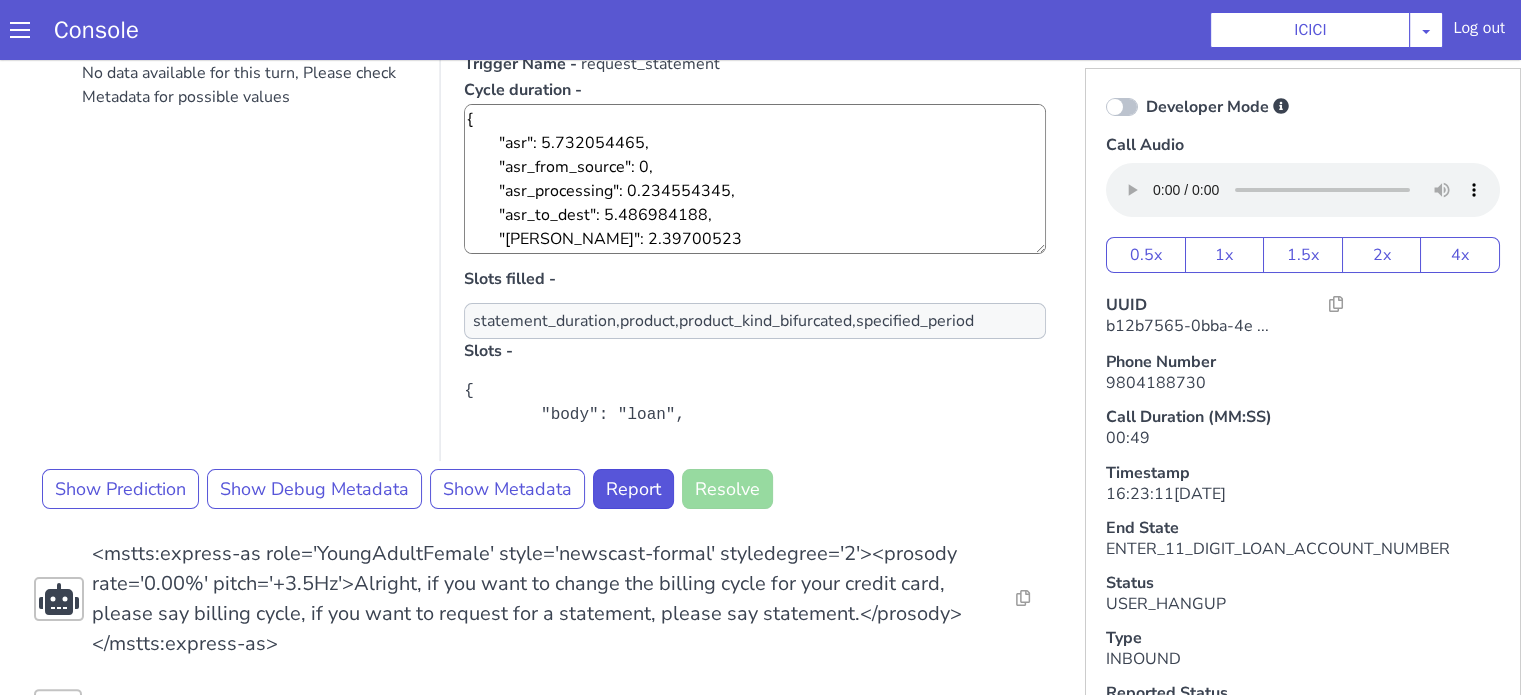 scroll, scrollTop: 400, scrollLeft: 0, axis: vertical 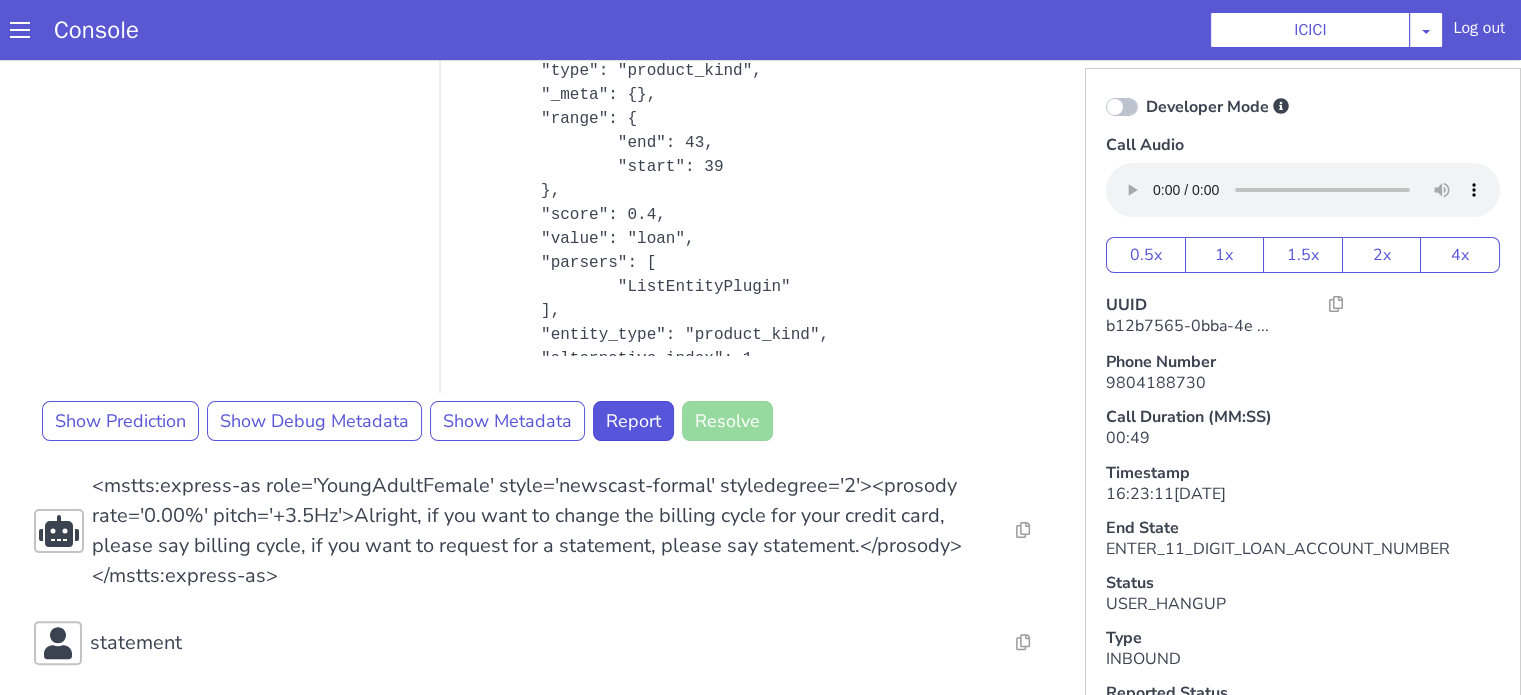 click at bounding box center [1122, 107] 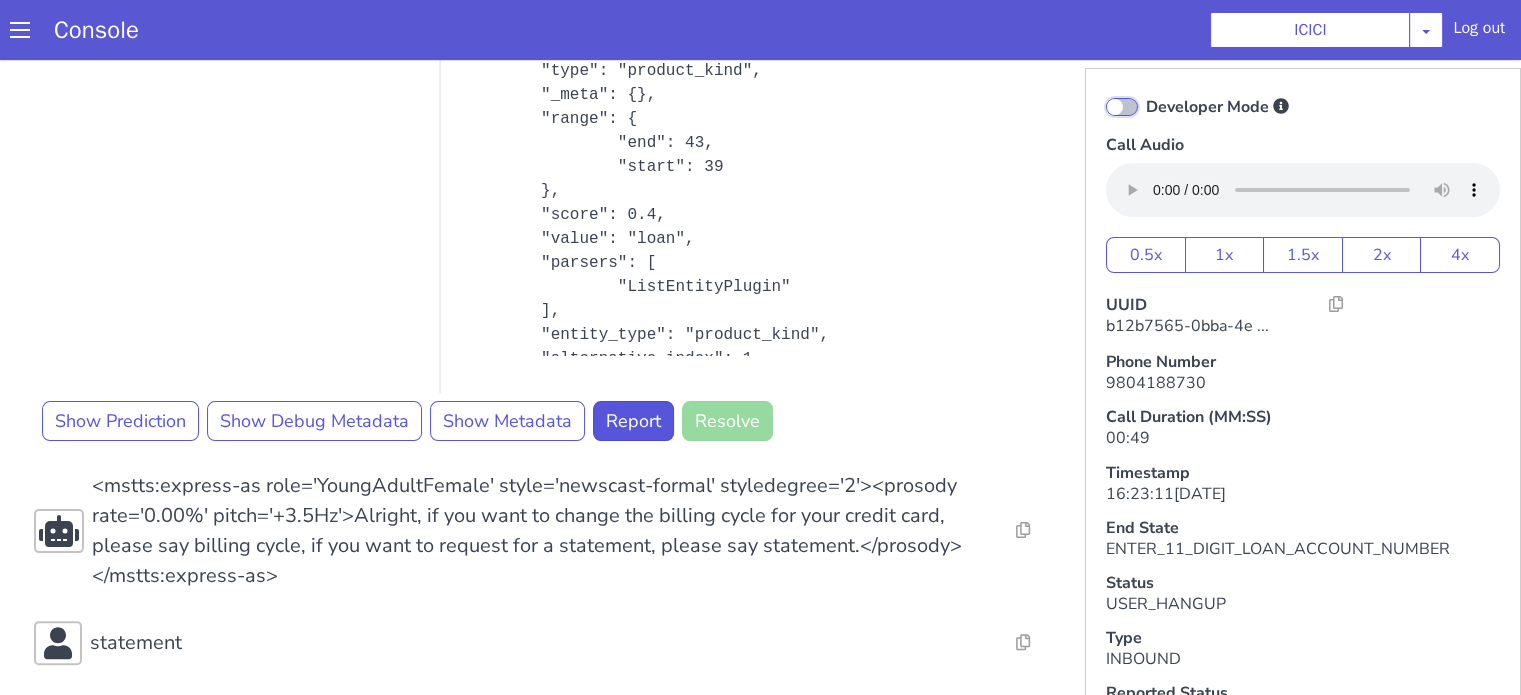 click on "Developer Mode" at bounding box center [1145, 94] 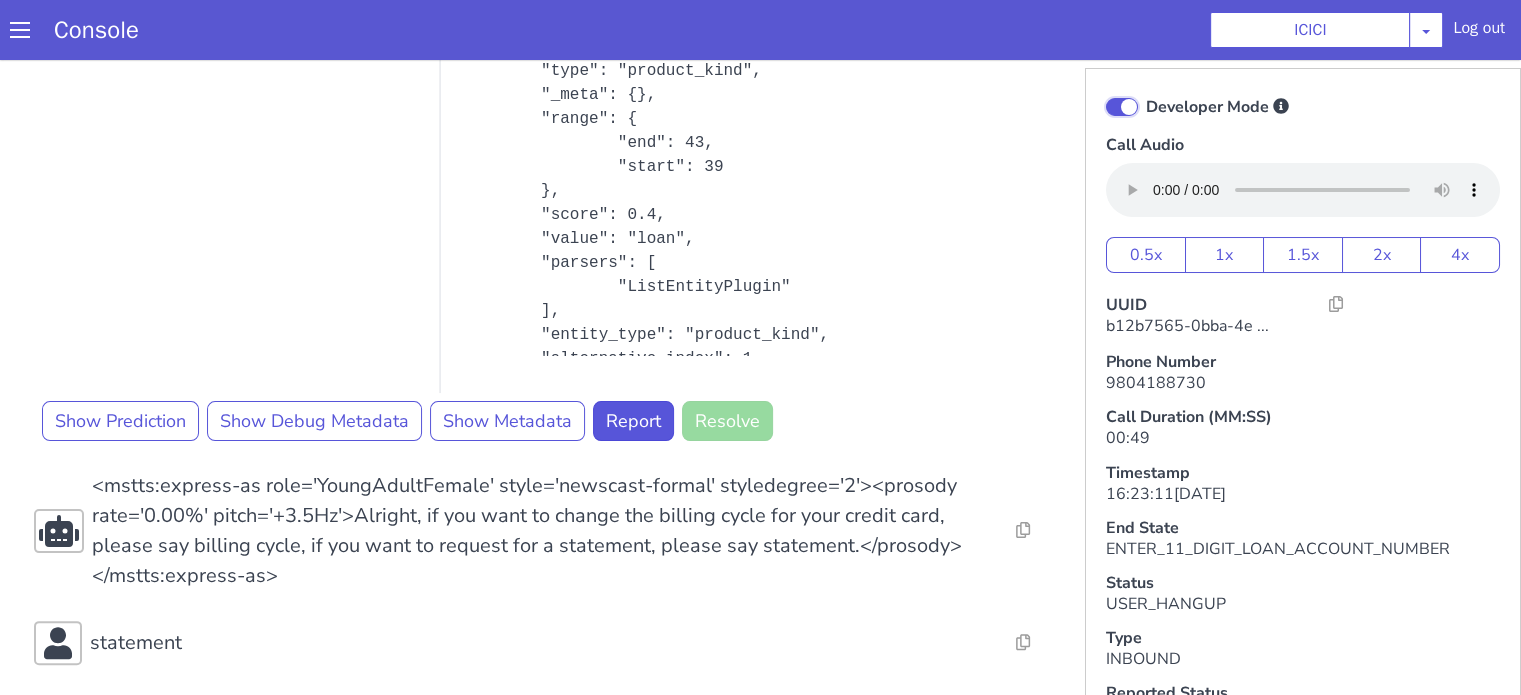 checkbox on "true" 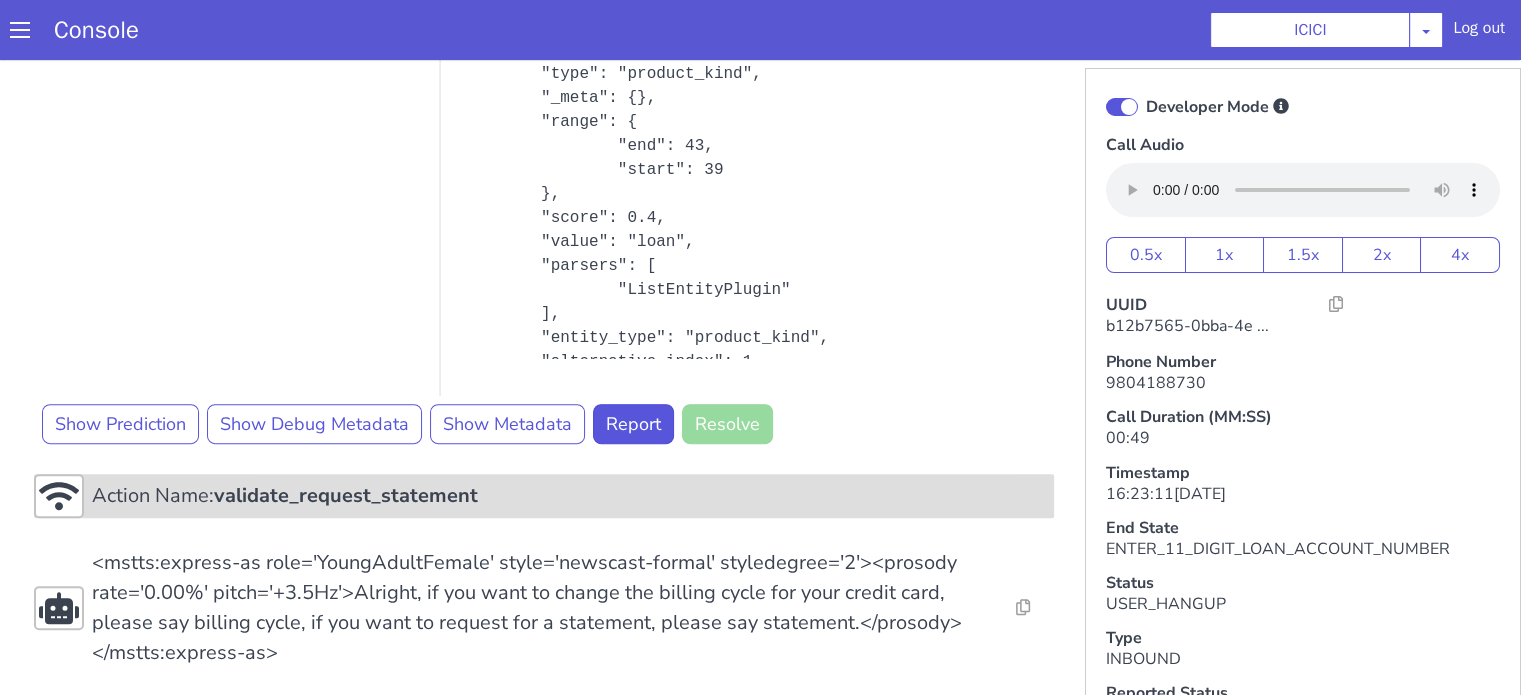 click on "validate_request_statement" at bounding box center [346, 495] 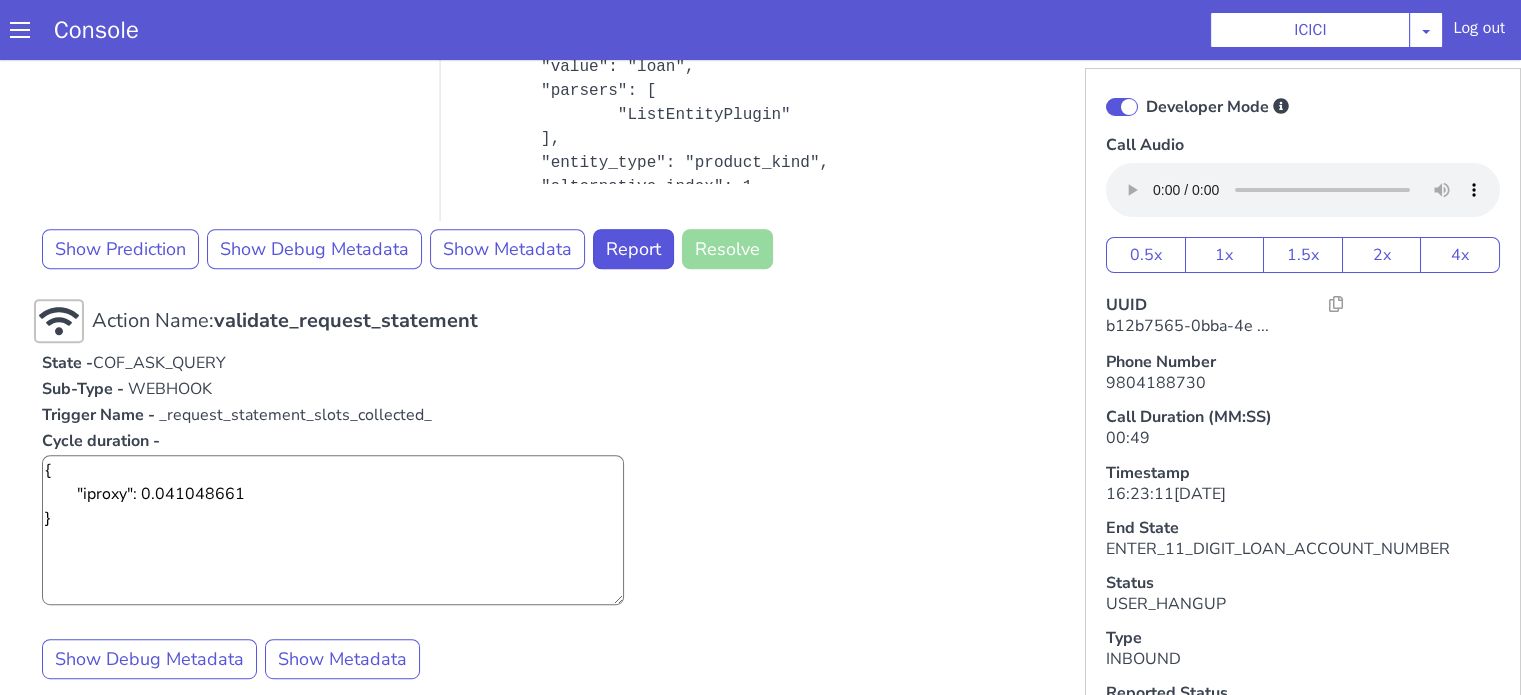 scroll, scrollTop: 919, scrollLeft: 0, axis: vertical 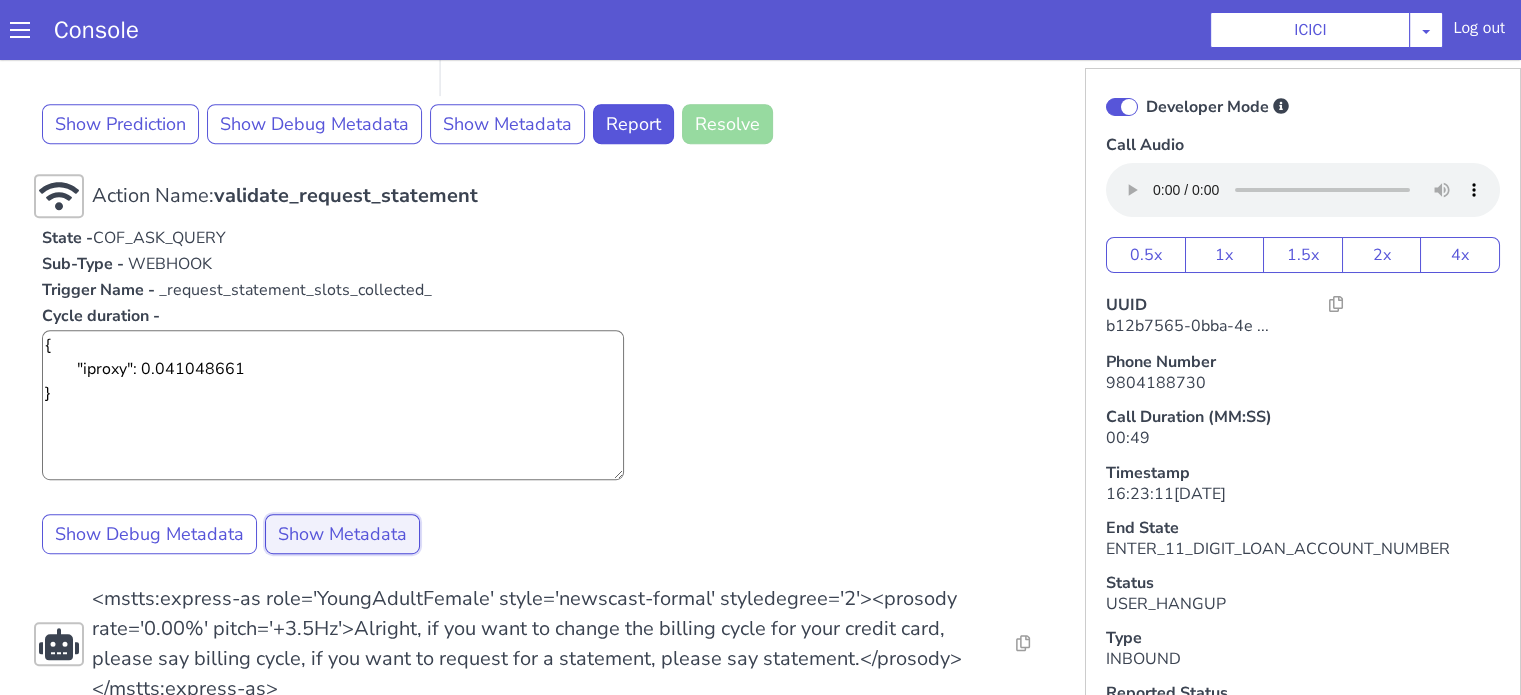 click on "Show Metadata" at bounding box center [342, 534] 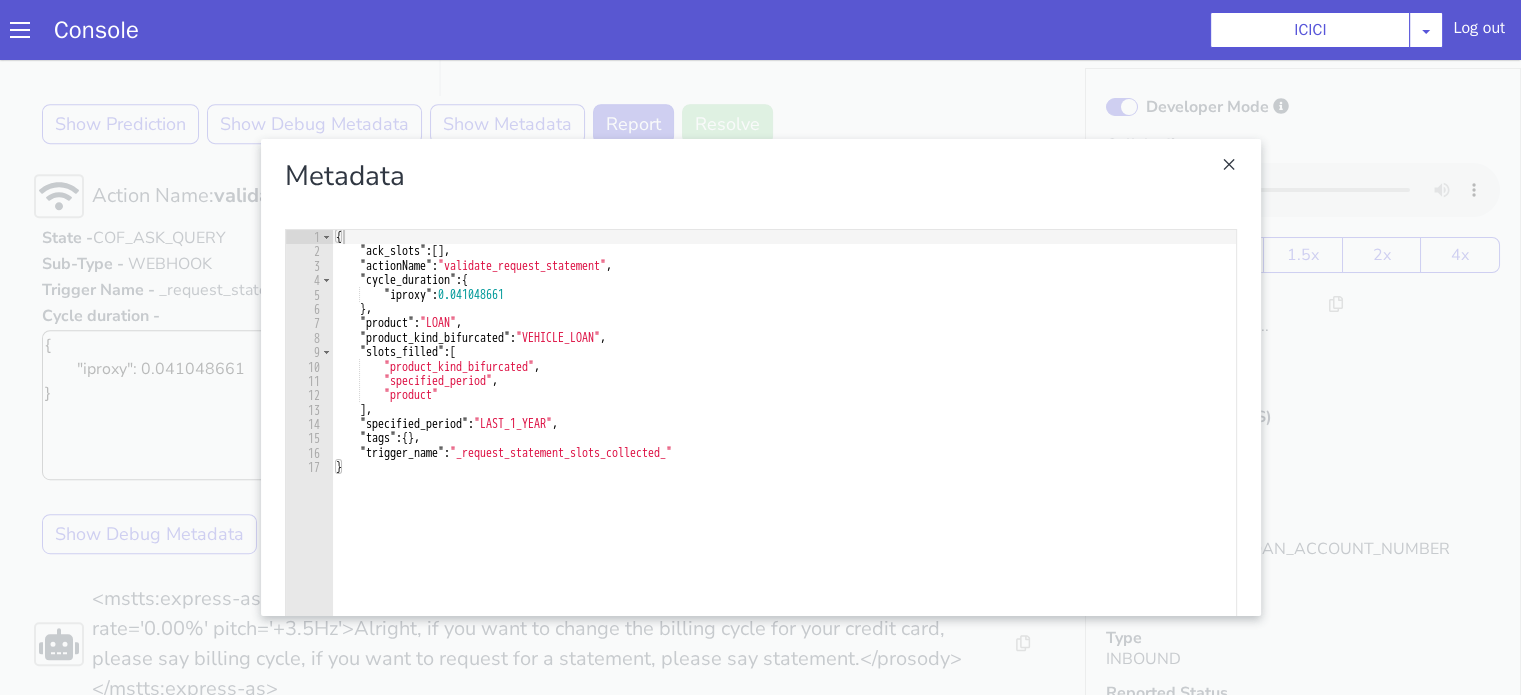 type on ""specified_period": "LAST_1_YEAR"," 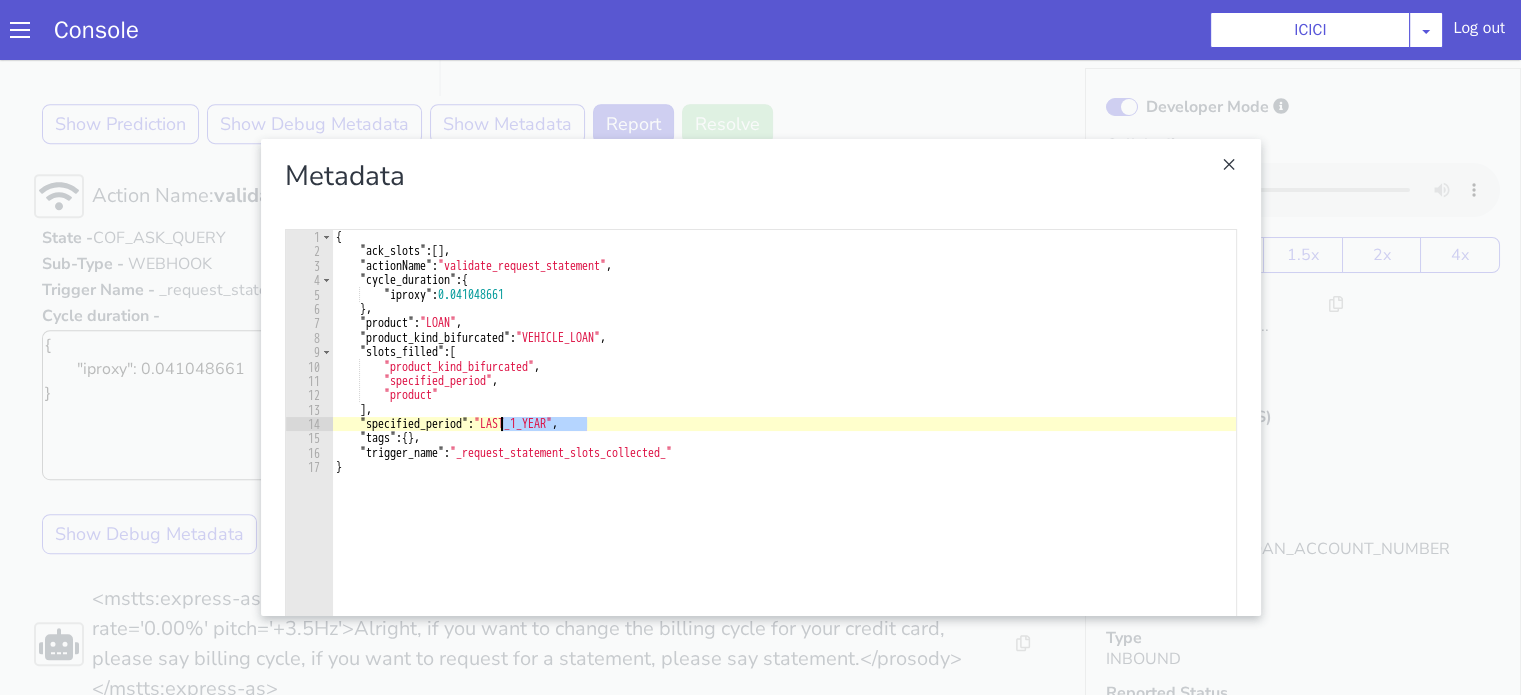 drag, startPoint x: 578, startPoint y: 427, endPoint x: 492, endPoint y: 427, distance: 86 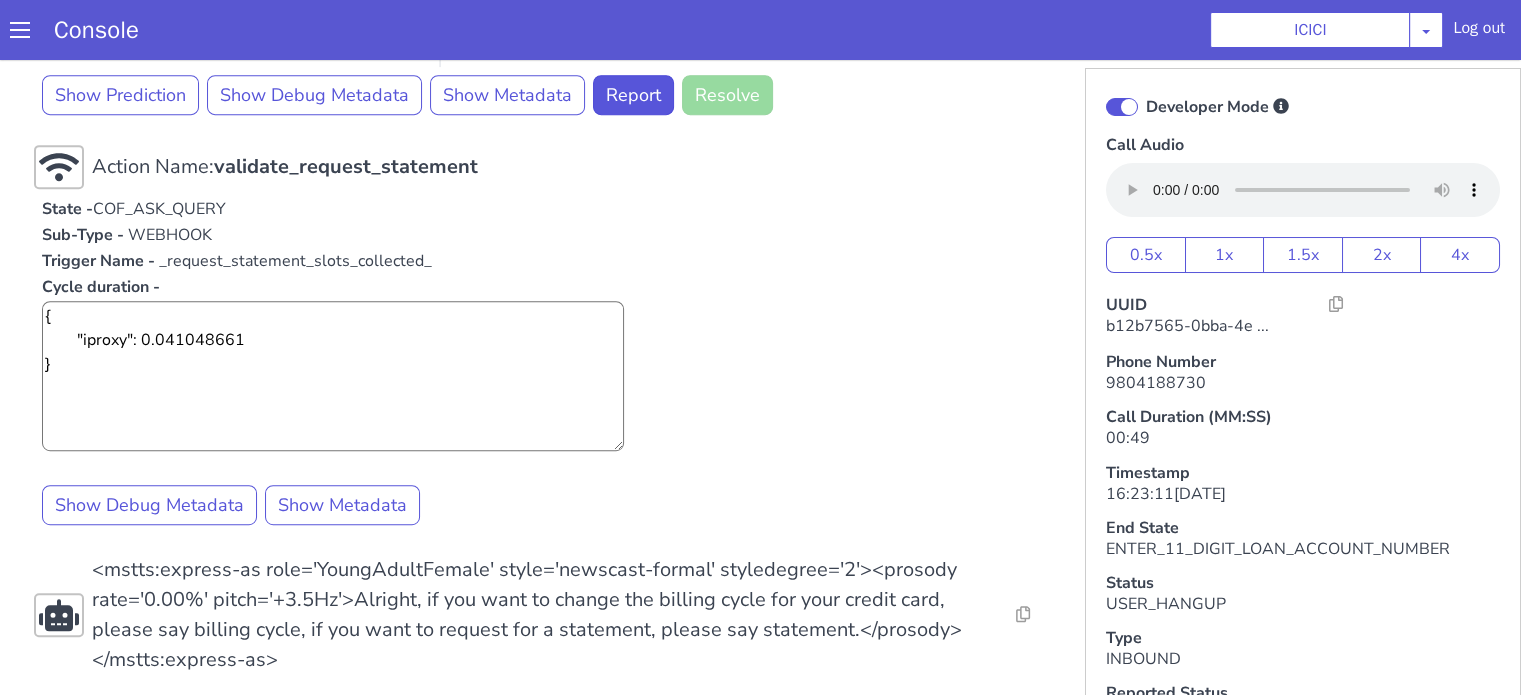 scroll, scrollTop: 1319, scrollLeft: 0, axis: vertical 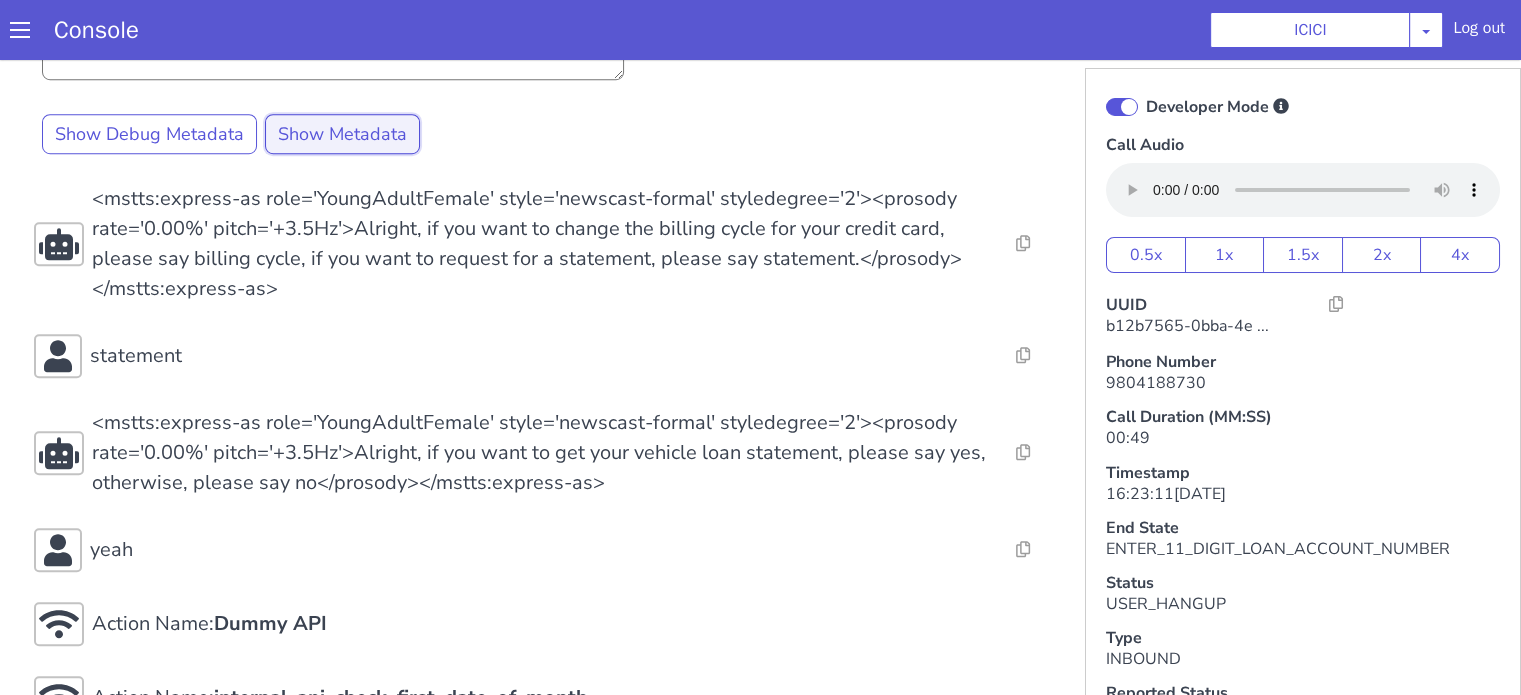click on "Show Metadata" at bounding box center [342, 134] 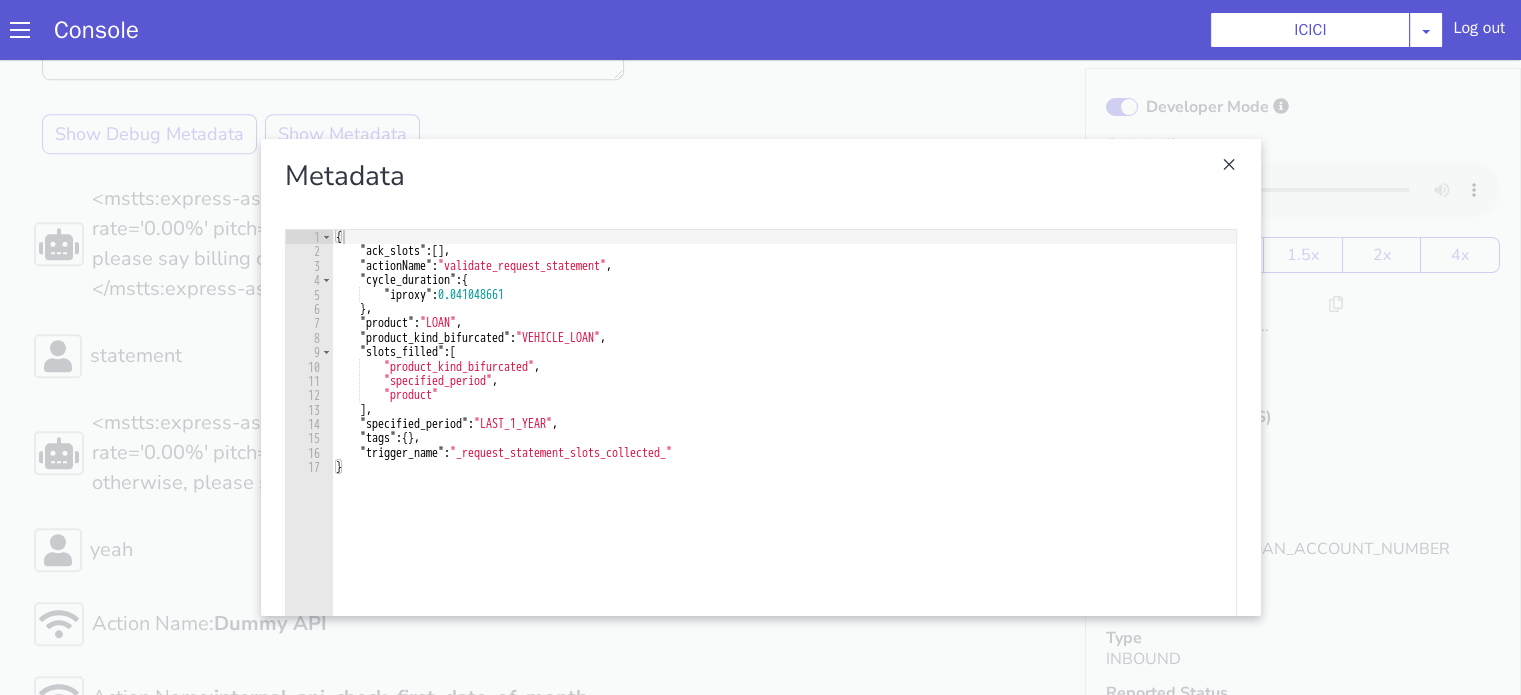 click on "Console ICICI AO Smith Airtel DTH Pilot Airtel POC Alice Blue NT Aliceblue American Finance - US Apollo Apollo 24*7 Application - Collections Auto NPS feedback Avaya Devconnect Axis Axis AMC Axis Outbound BAGIC BALIC BALIC Old 2 Bajaj Autofinance Bajaj Fin Banking Demo Barbeque Nation Buy Now Pay Later Cars24 Cashe Central Bank of India Charles Tyrwhitt Cholamandalam Finance Consumer Durables Coverfox Covid19 Helpline Credgenics CreditMate DPDzero DUMMY Data collection Demo - Collections Dish TV ERCM Emeritus Eureka Forbes - LQ FFAM360 - US Familiarity Farming_Axis Finaccel Flipkart Flow Templates Fusion Microfinance Giorgos_TestBot Great Learning Grievance Bot HDB Finance HDFC HDFC Ergo HDFC Freedom CC HDFC Life Demo HDFC Securities Hathway Internet Hathway V2 Home Credit IBM IBM Banking Demo ICICI ICICI Bank Outbound ICICI Lombard Persistency ICICI Prudential ICICI securities ICICI_lombard IDFC First Bank IFFCO Tokio Insurance Iffco Tokio Indiamart Indigo IndusInd - Settlement IndusInd CC Insurance Jarvis" at bounding box center (760, 30) 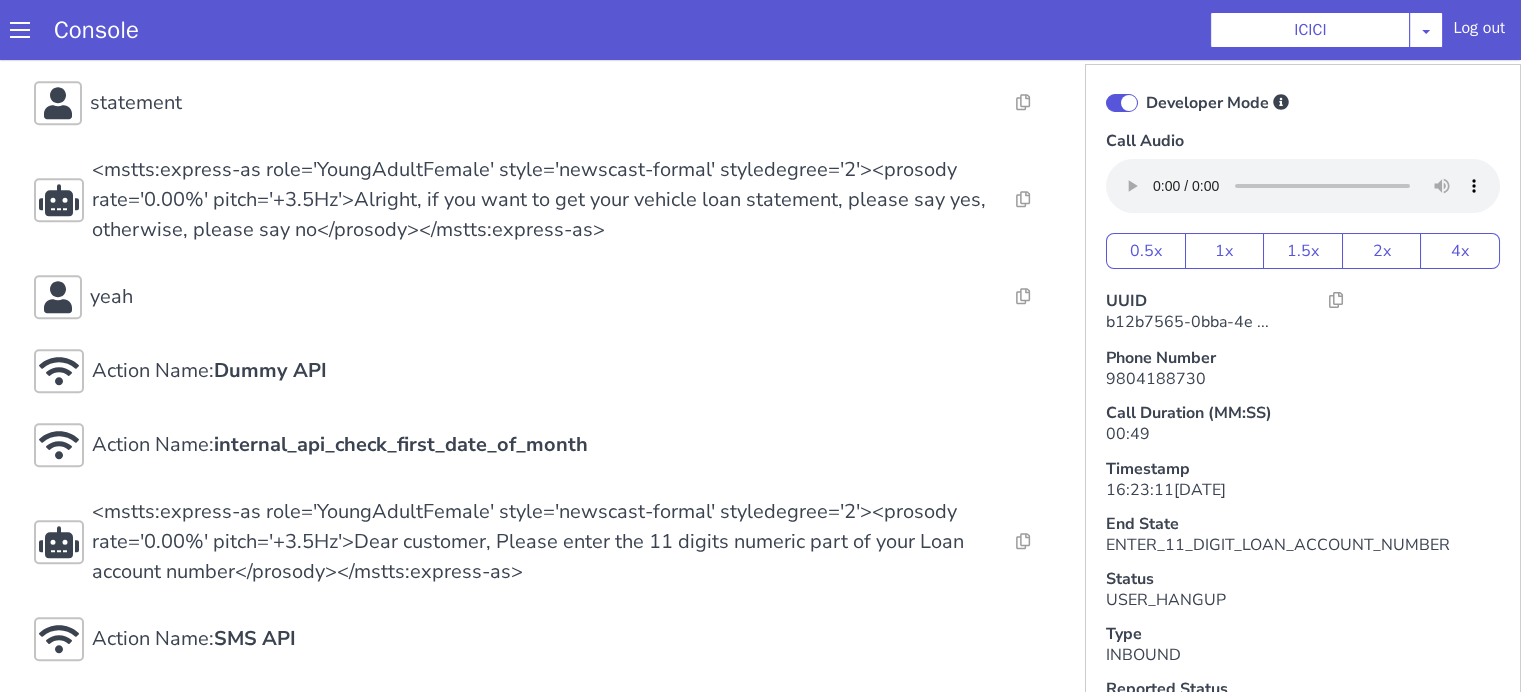 scroll, scrollTop: 5, scrollLeft: 0, axis: vertical 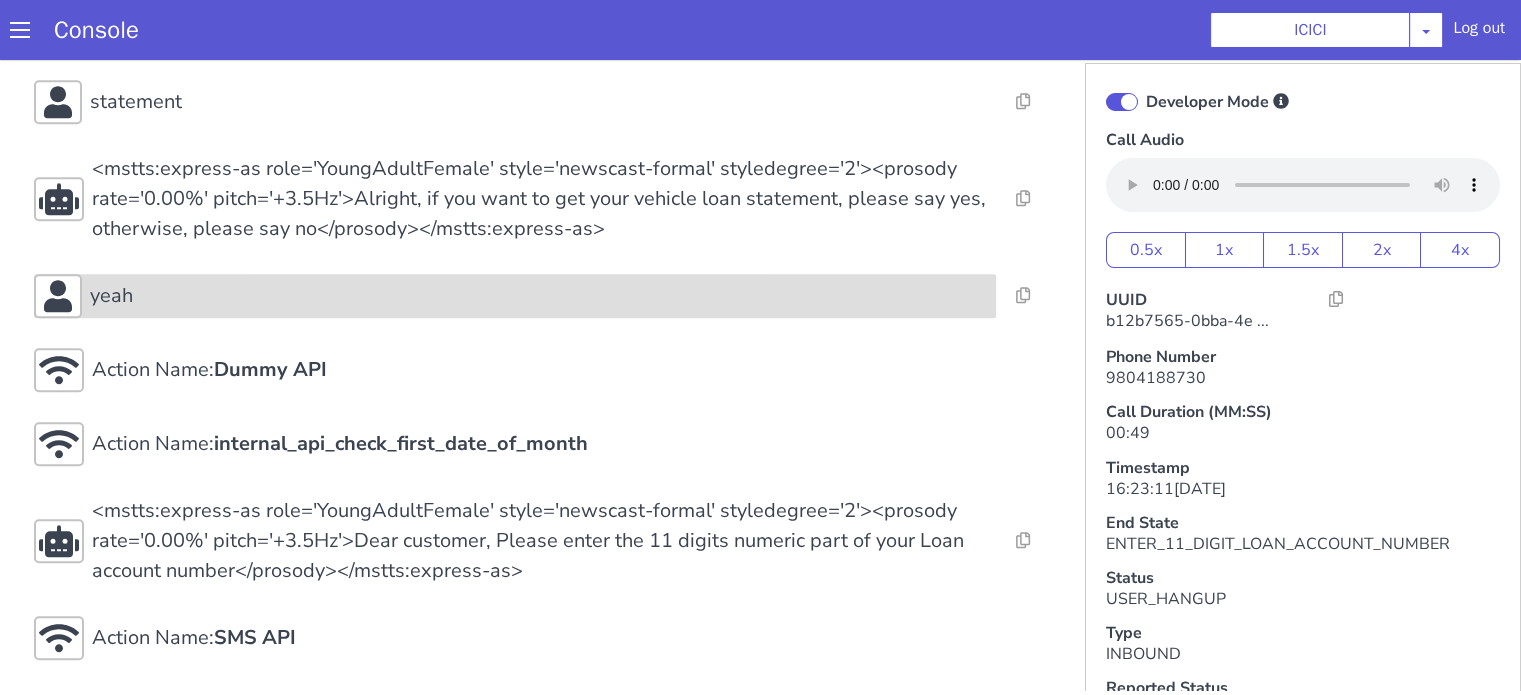 click on "yeah" at bounding box center [539, 296] 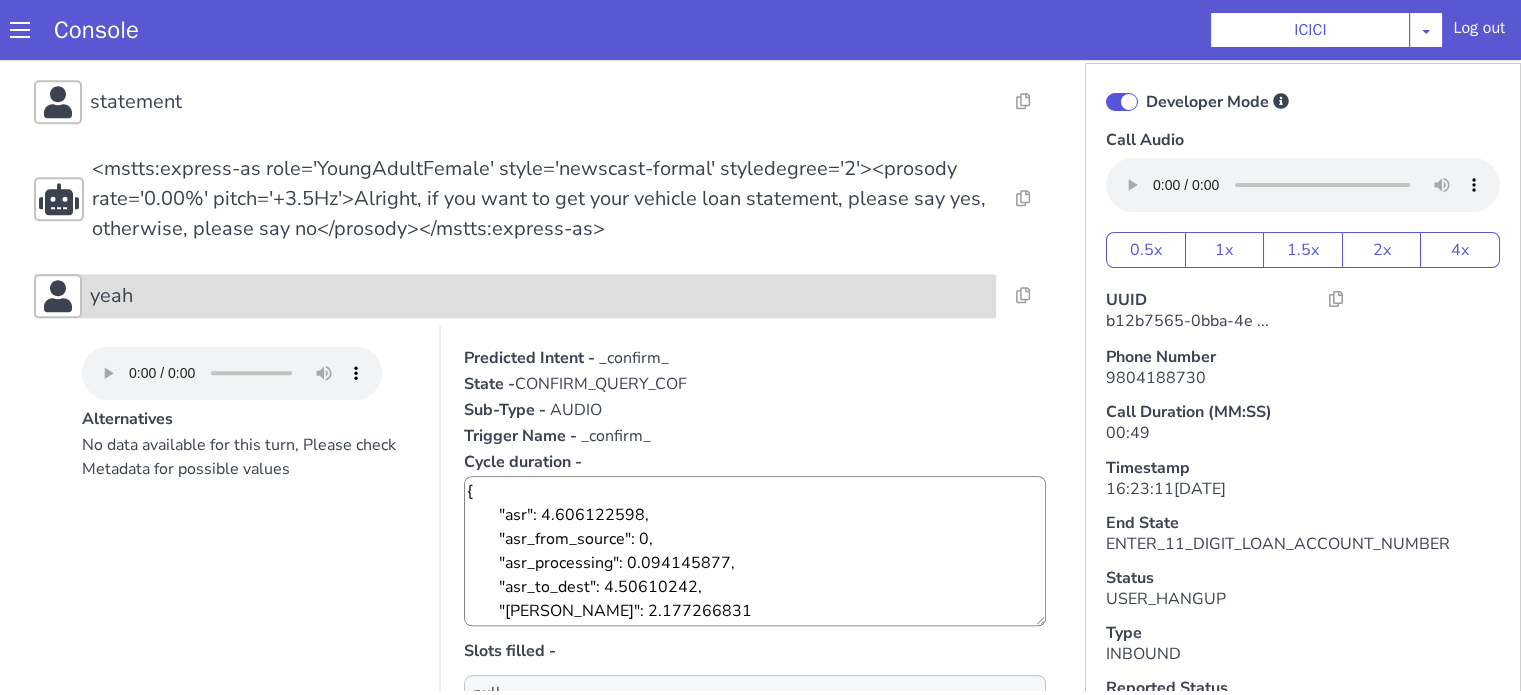click on "yeah" at bounding box center [539, 296] 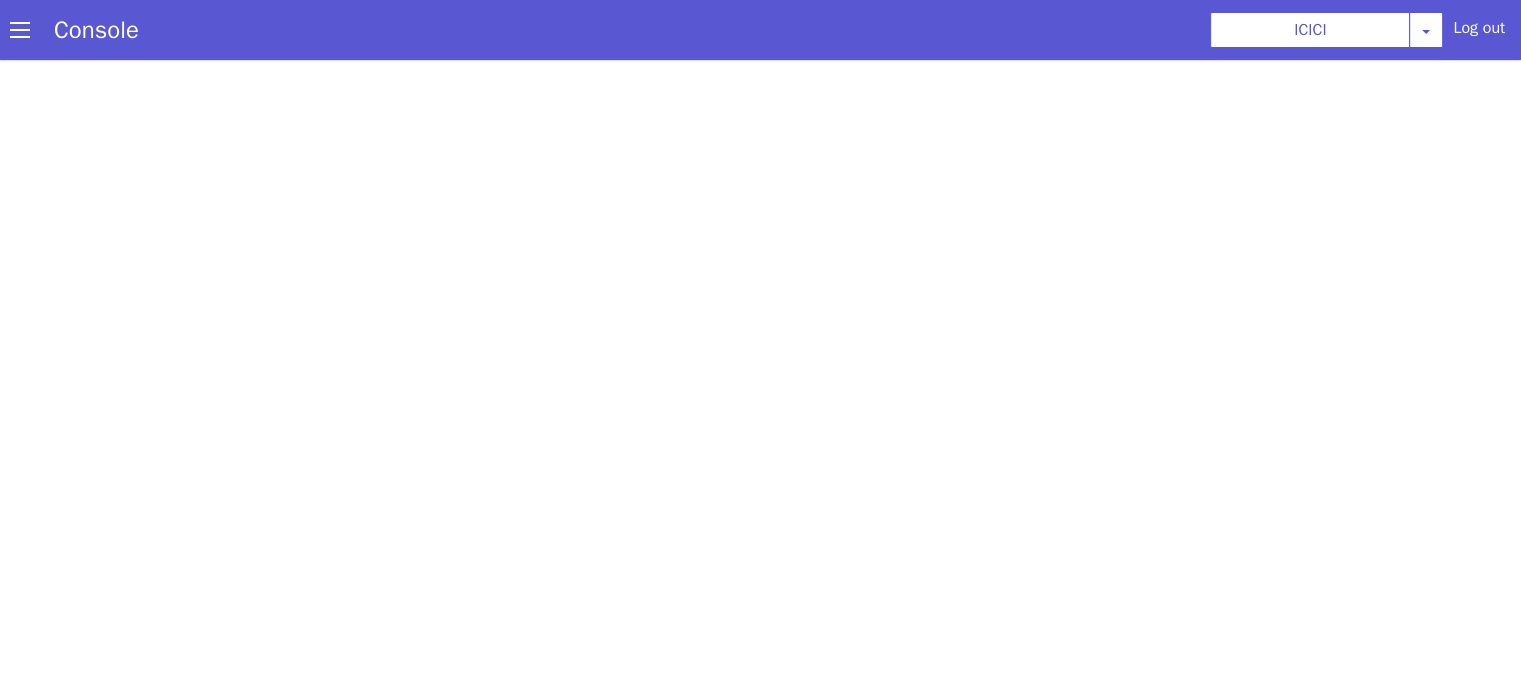 scroll, scrollTop: 0, scrollLeft: 0, axis: both 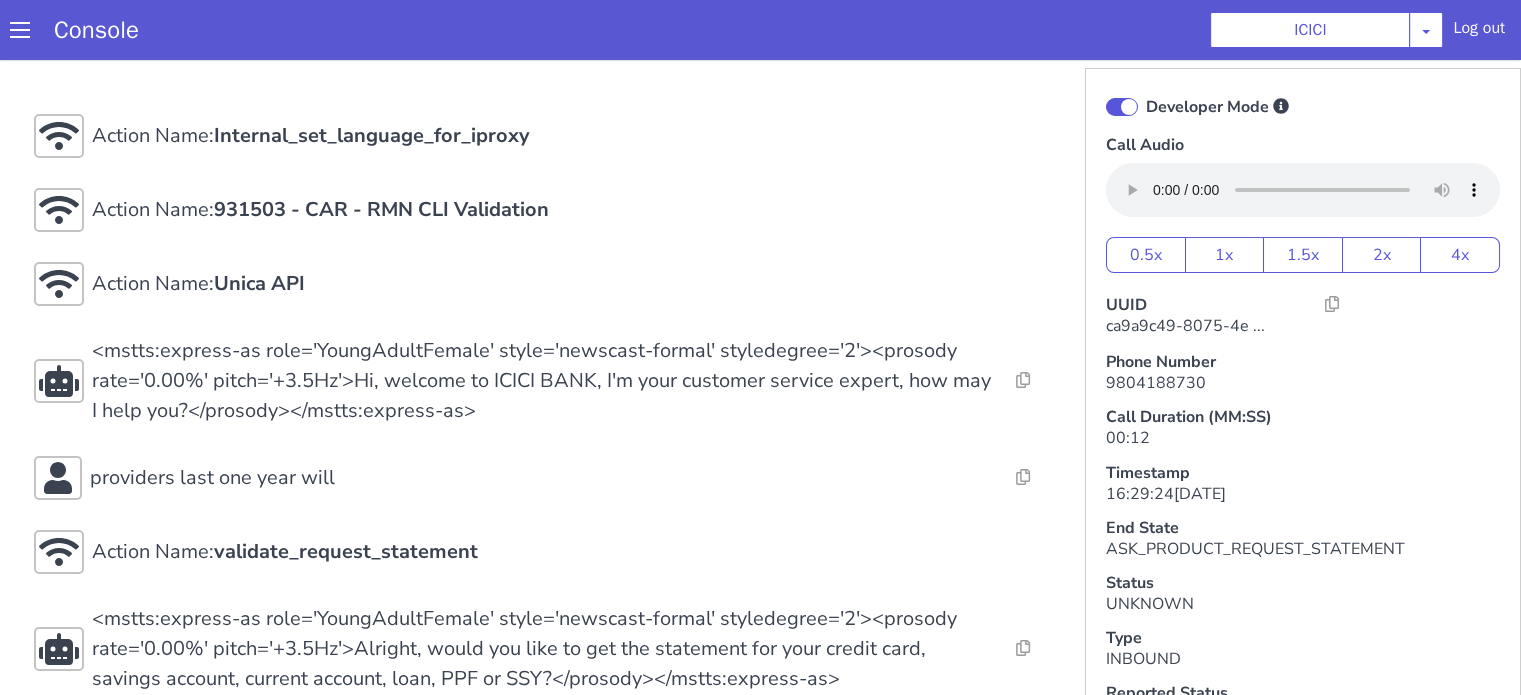 drag, startPoint x: 1222, startPoint y: -131, endPoint x: 1171, endPoint y: -115, distance: 53.450912 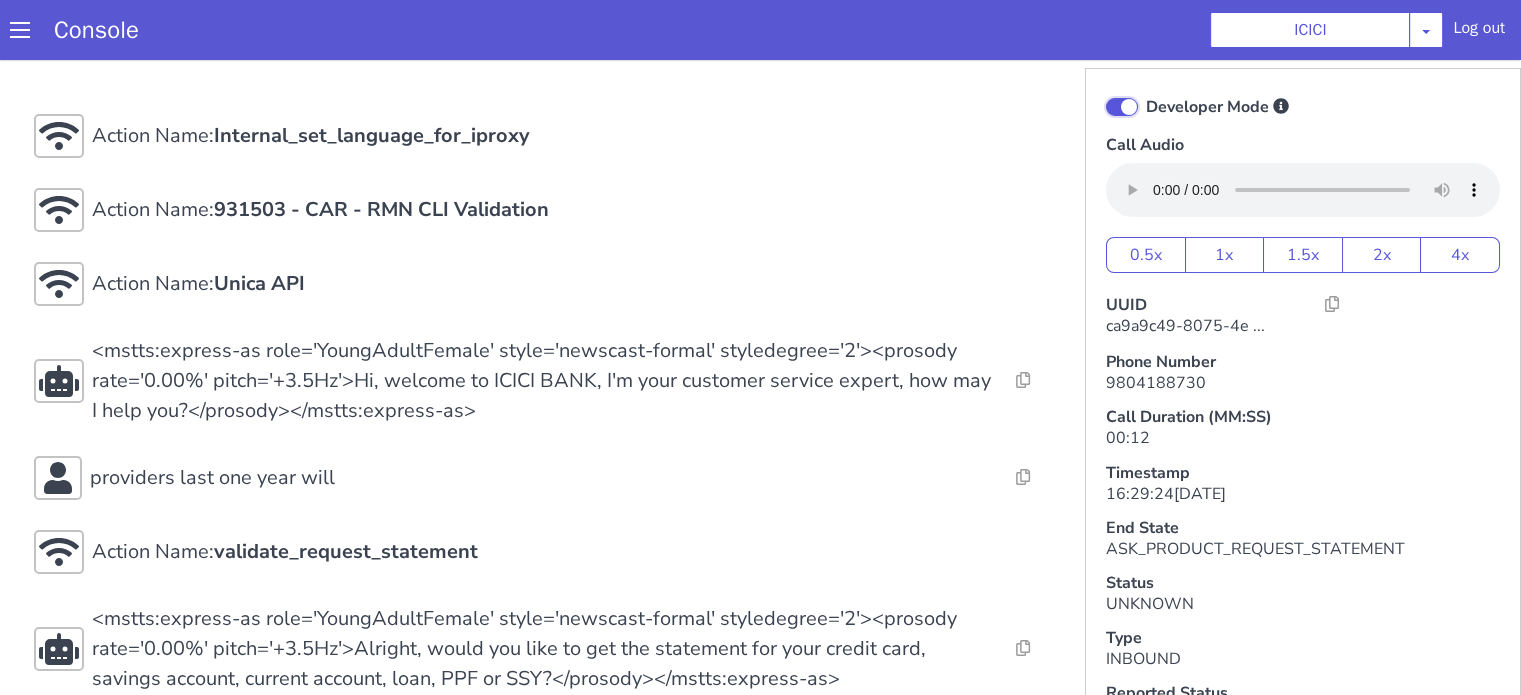 click on "Developer Mode" at bounding box center [1278, -136] 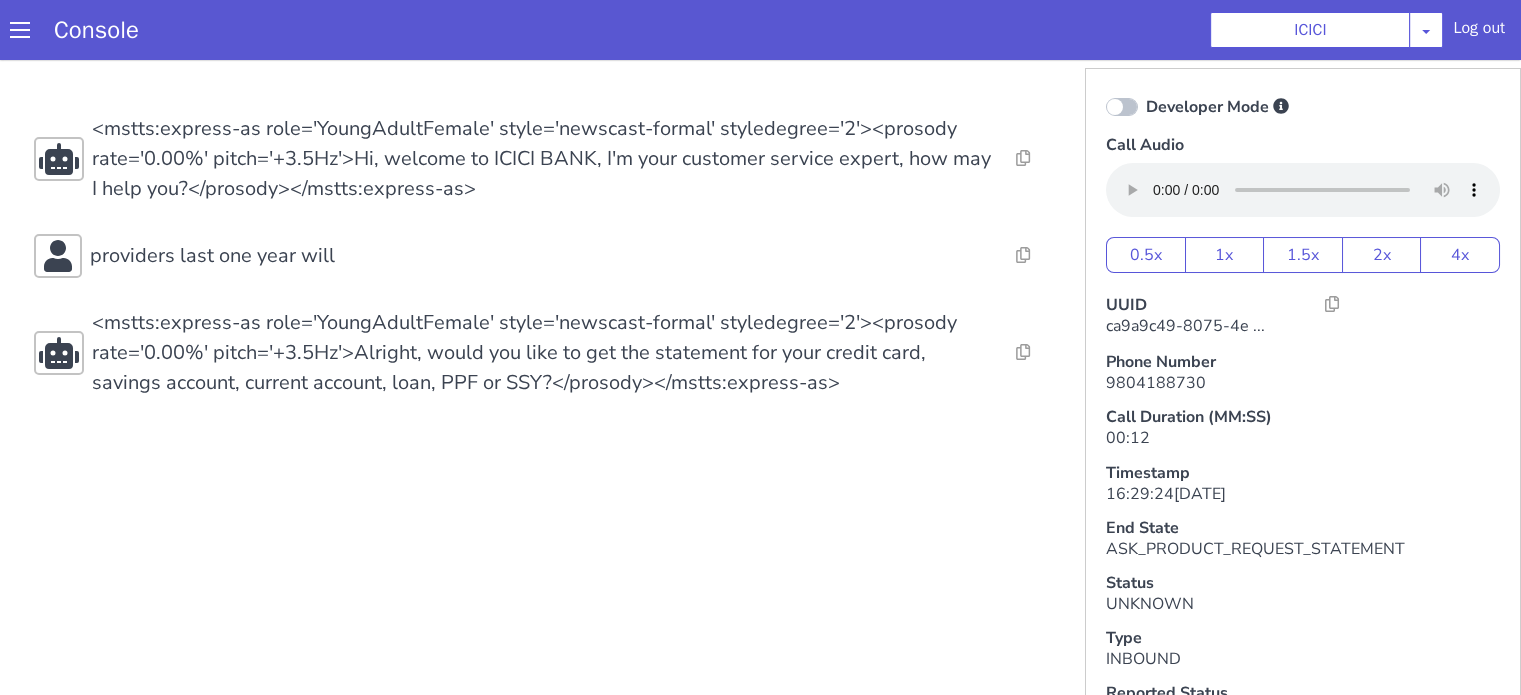 click at bounding box center [1296, -169] 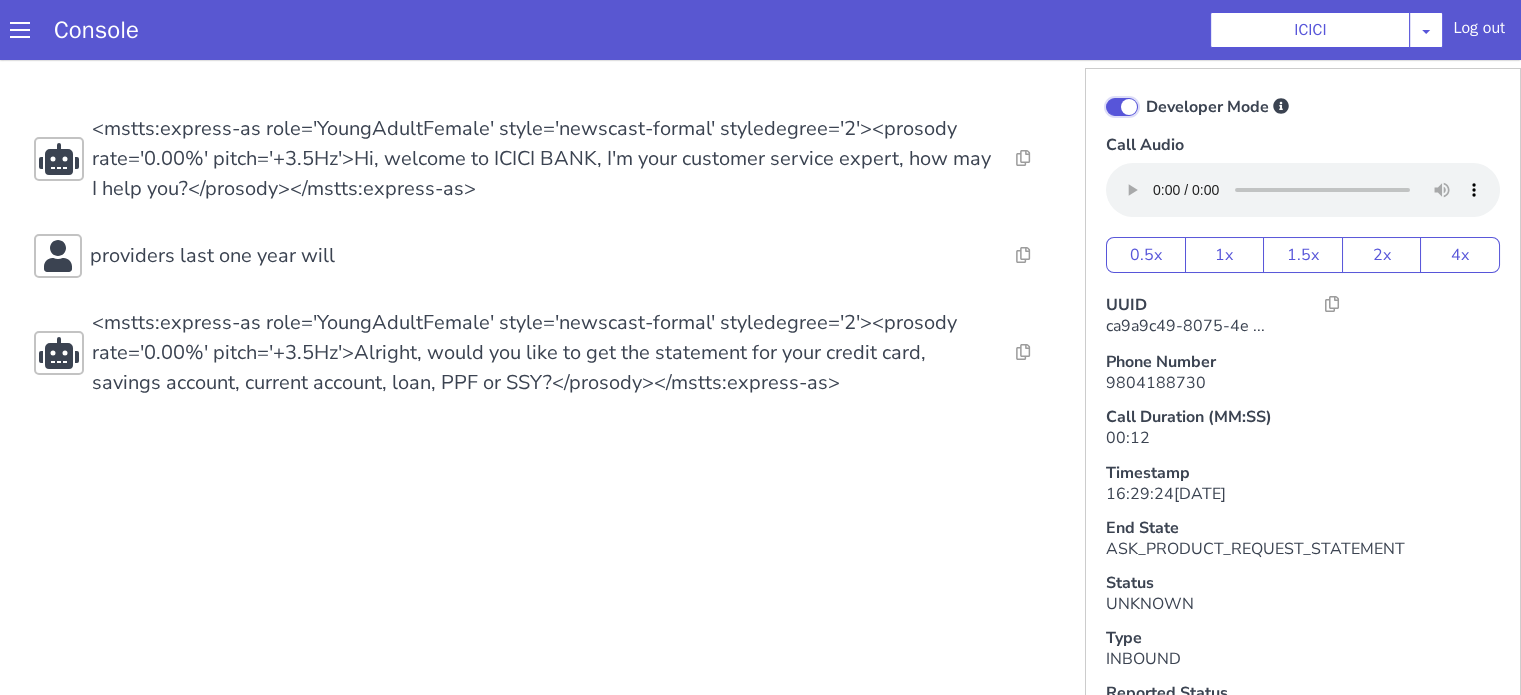 checkbox on "true" 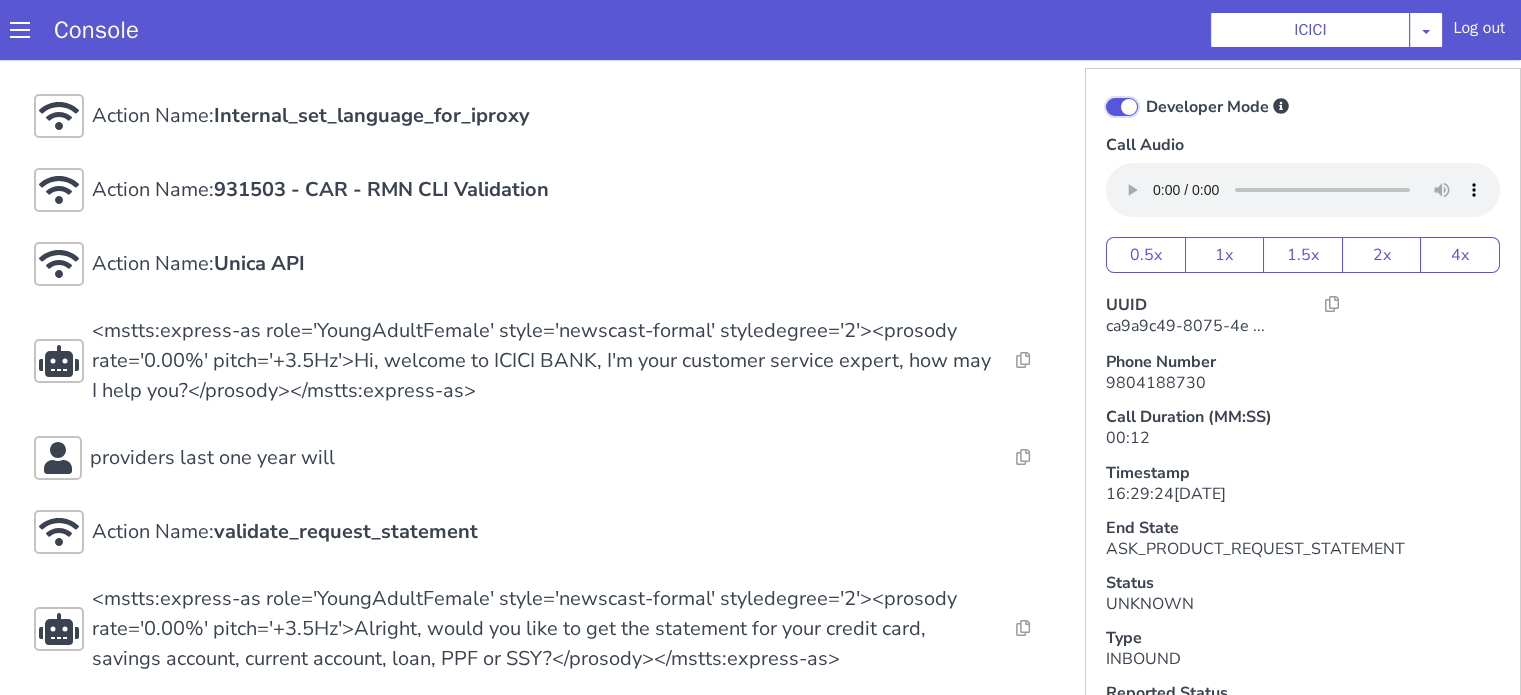 scroll, scrollTop: 32, scrollLeft: 0, axis: vertical 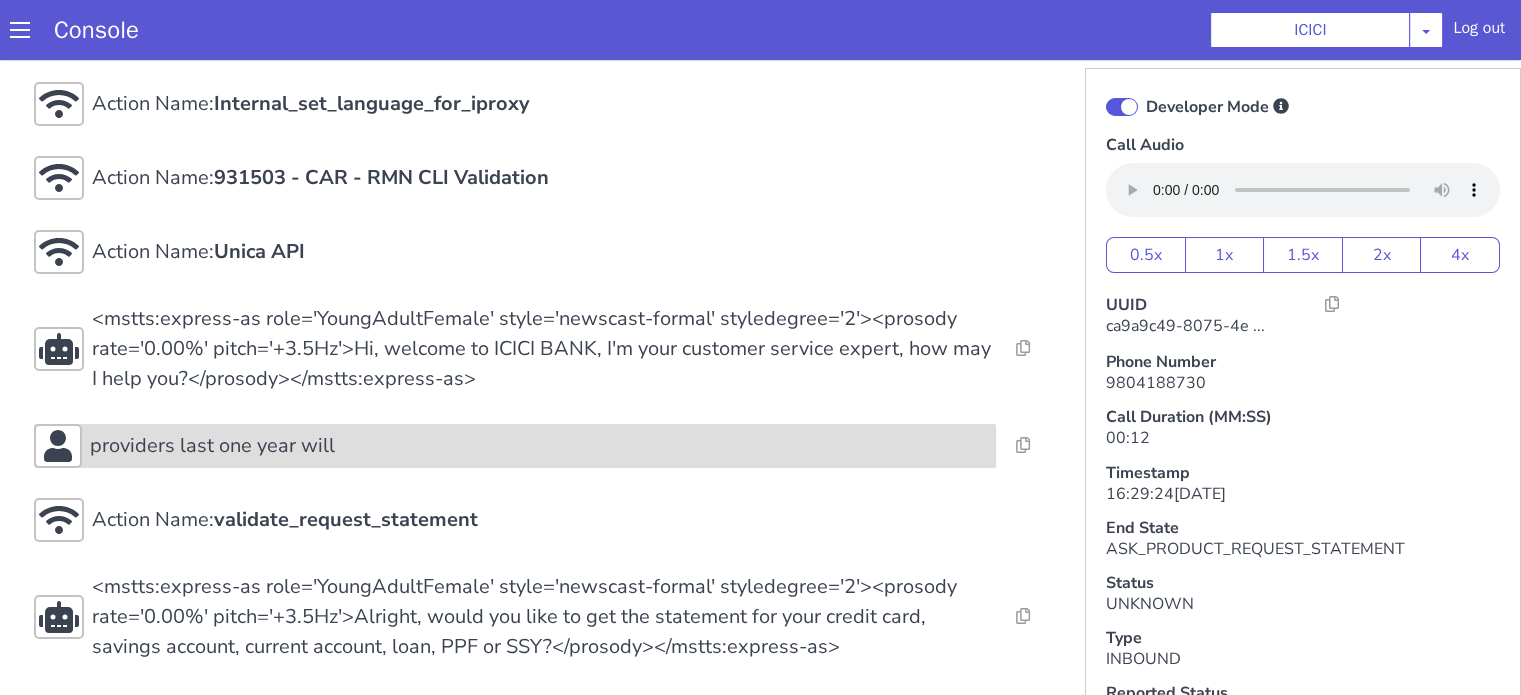 drag, startPoint x: 639, startPoint y: 125, endPoint x: 626, endPoint y: 104, distance: 24.698177 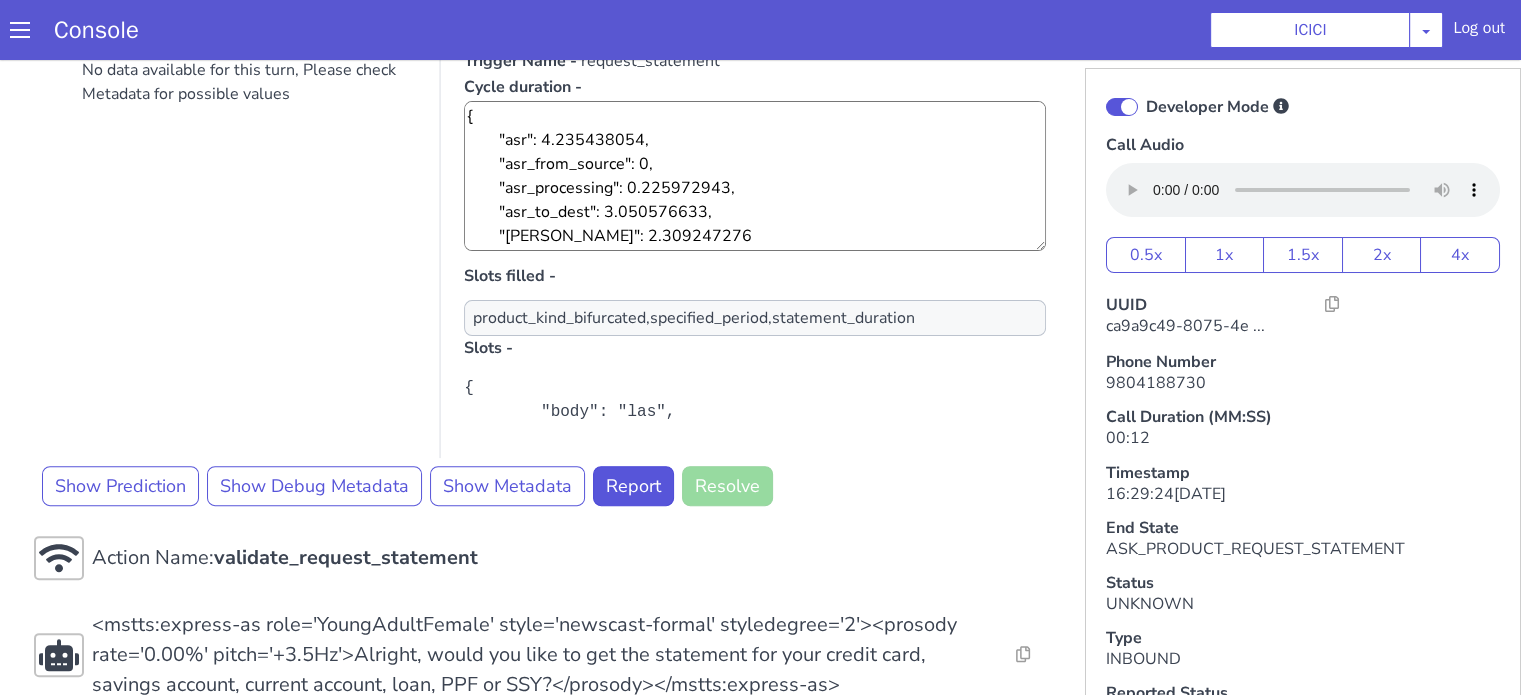 scroll, scrollTop: 596, scrollLeft: 0, axis: vertical 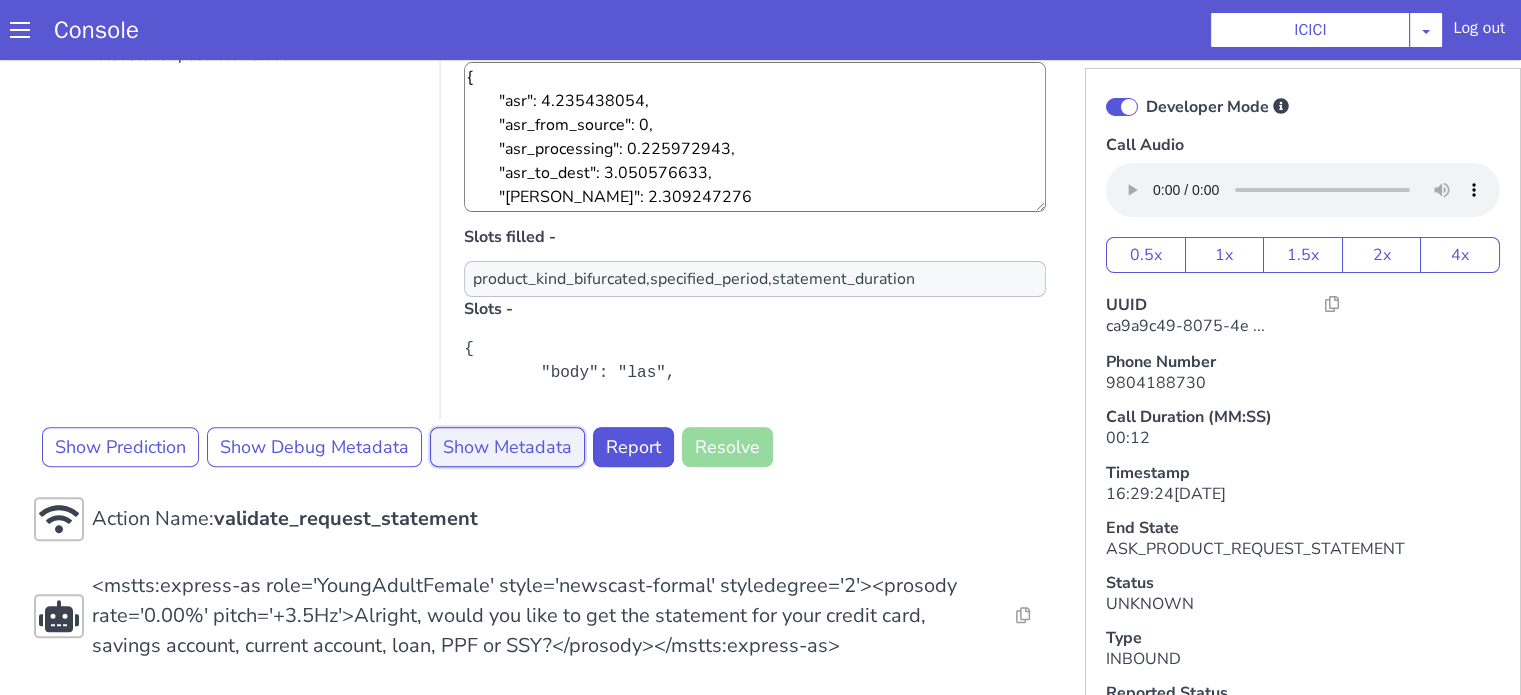 click on "Show Metadata" at bounding box center [927, -3] 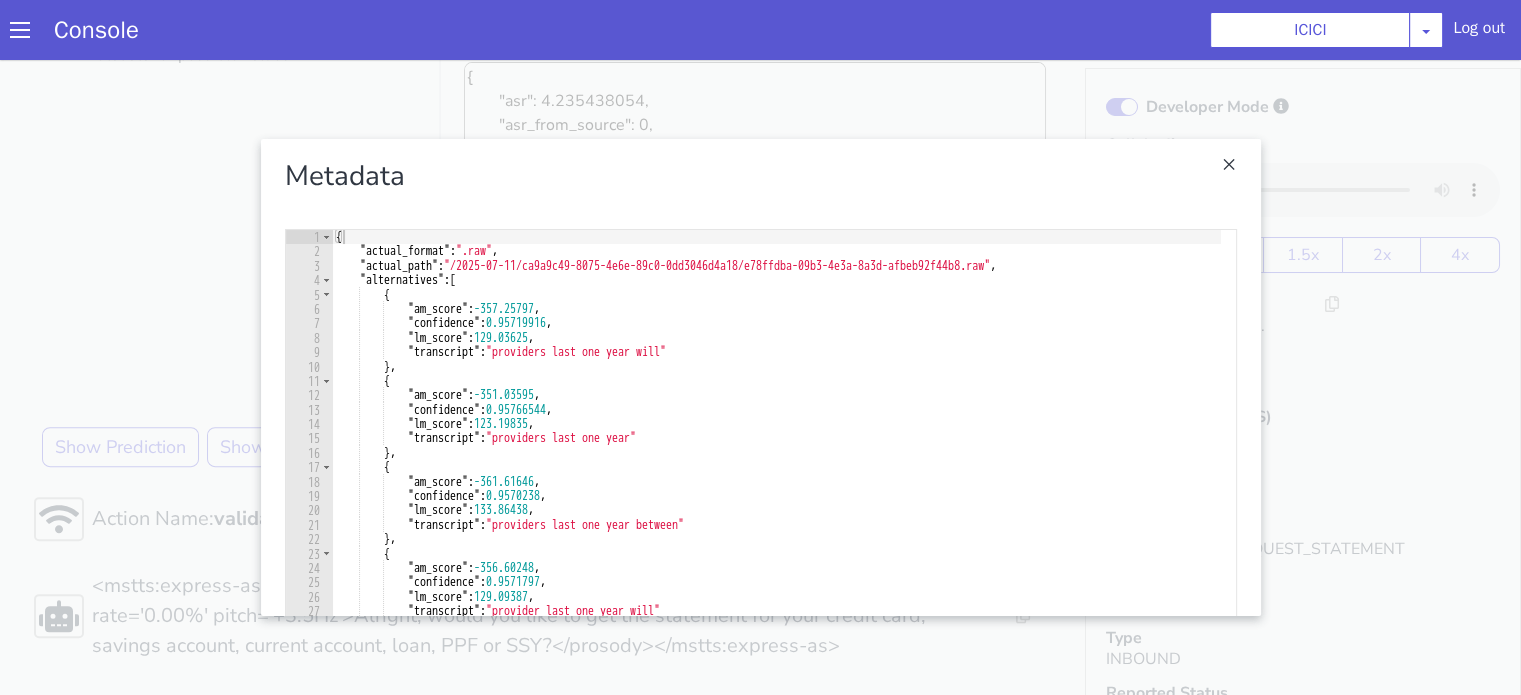 click at bounding box center (2301, 438) 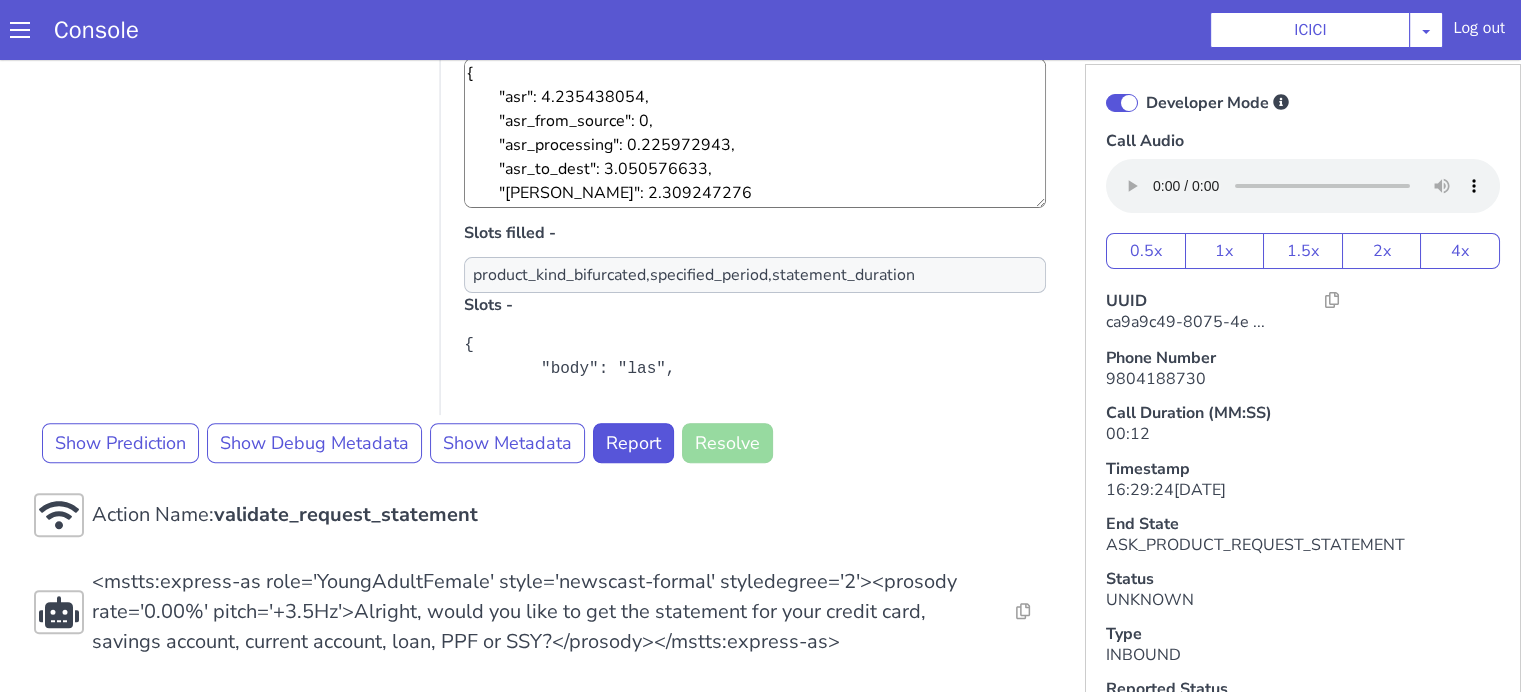 scroll, scrollTop: 5, scrollLeft: 0, axis: vertical 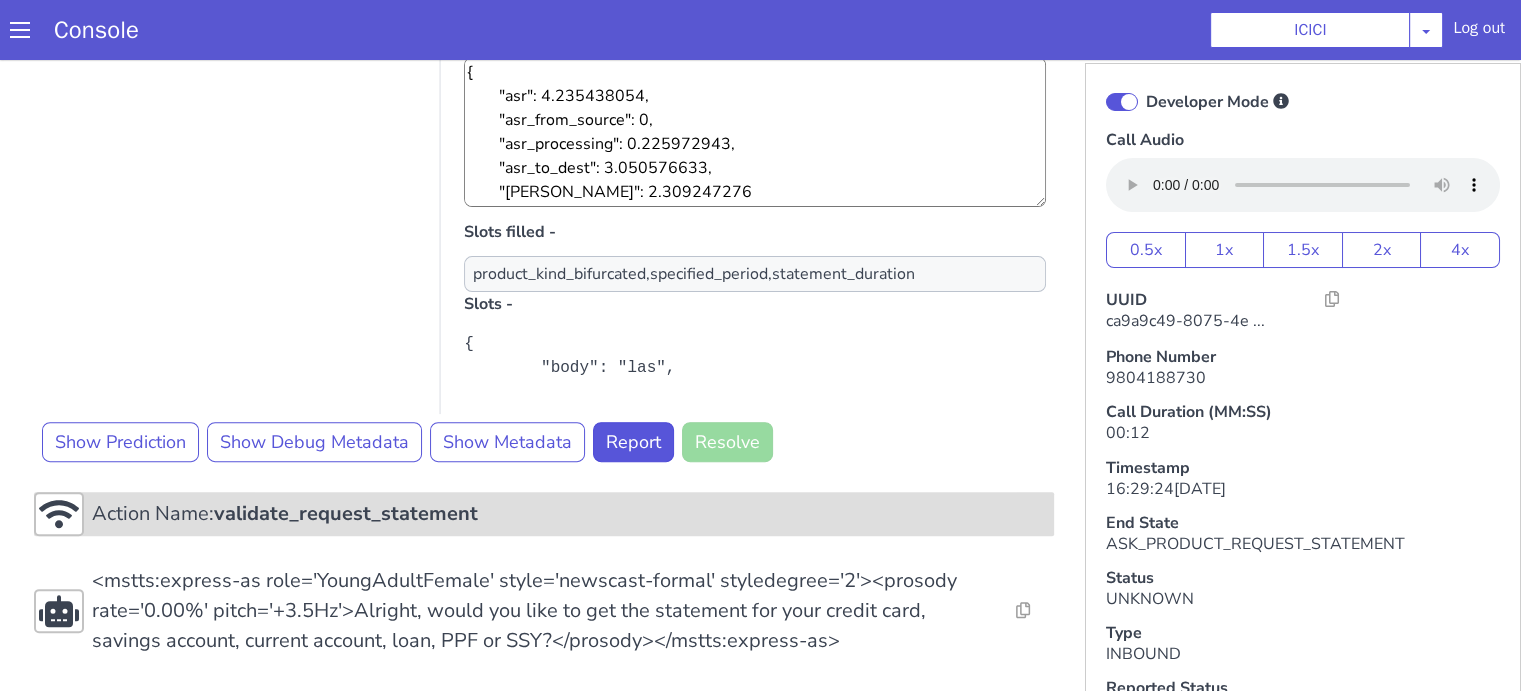 drag, startPoint x: 493, startPoint y: 285, endPoint x: 477, endPoint y: 260, distance: 29.681644 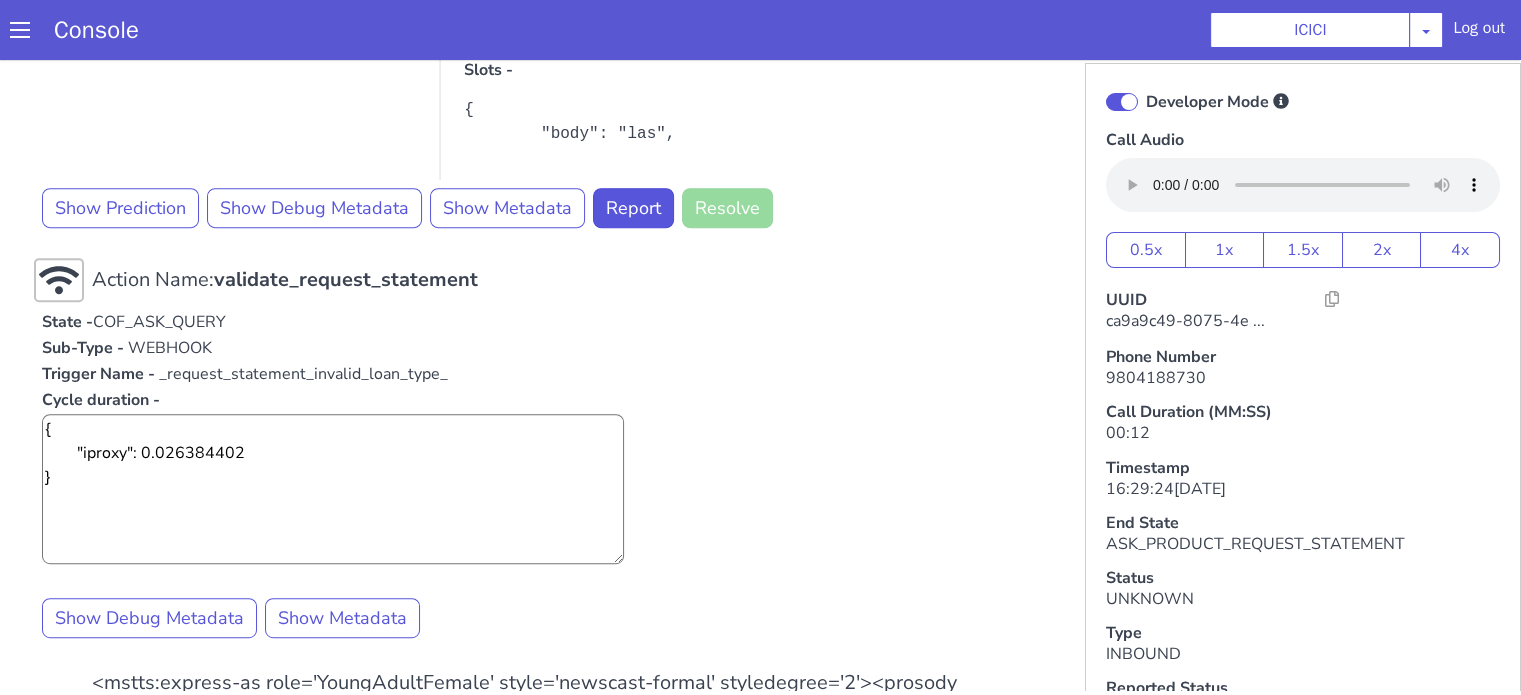 scroll, scrollTop: 932, scrollLeft: 0, axis: vertical 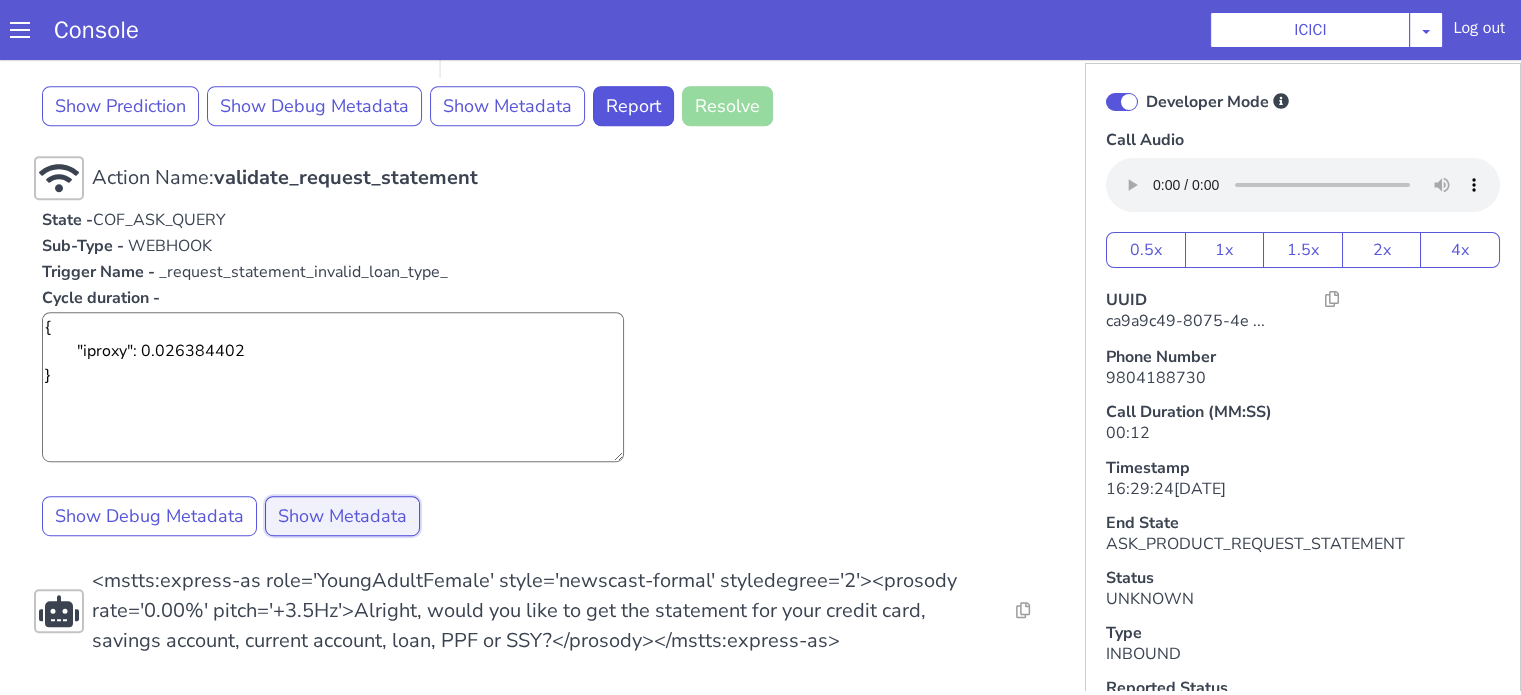 click on "Show Metadata" at bounding box center [762, 66] 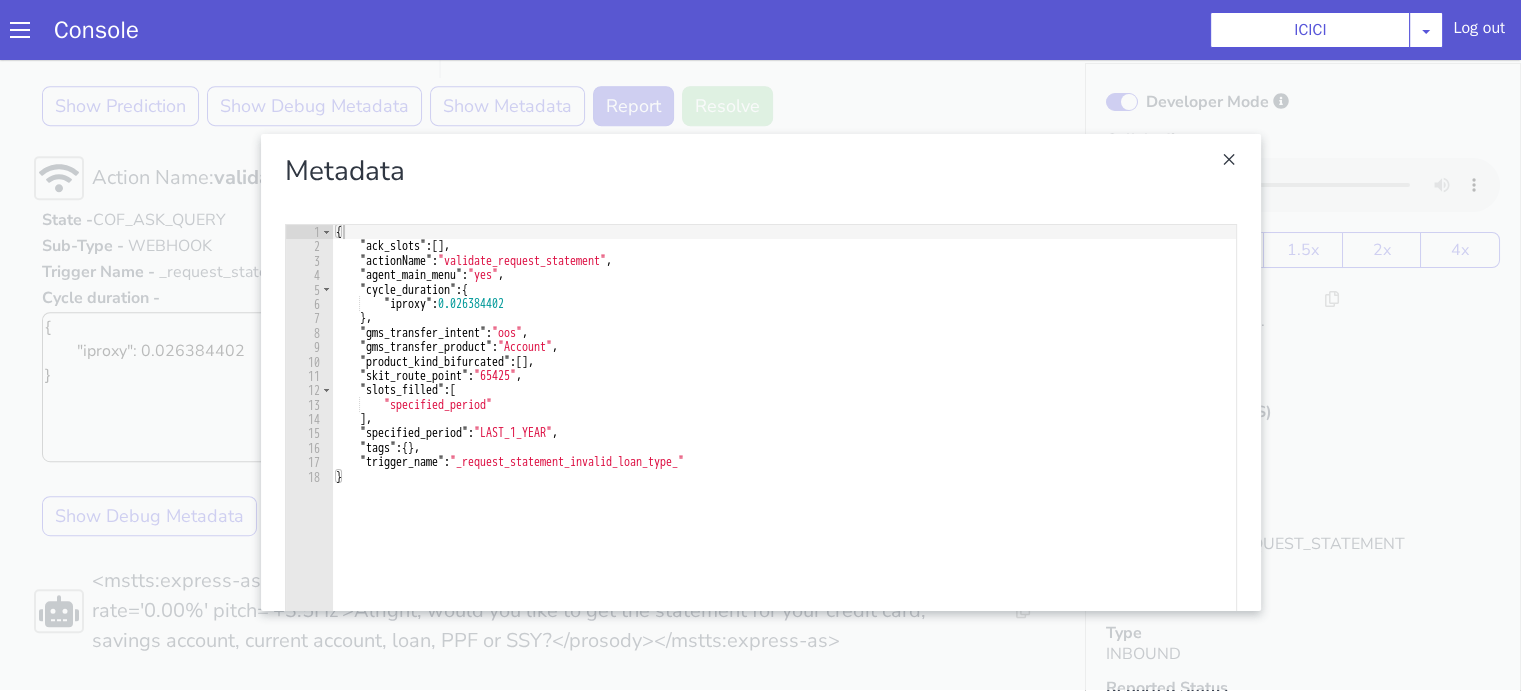 type on ""specified_period": "LAST_1_YEAR"," 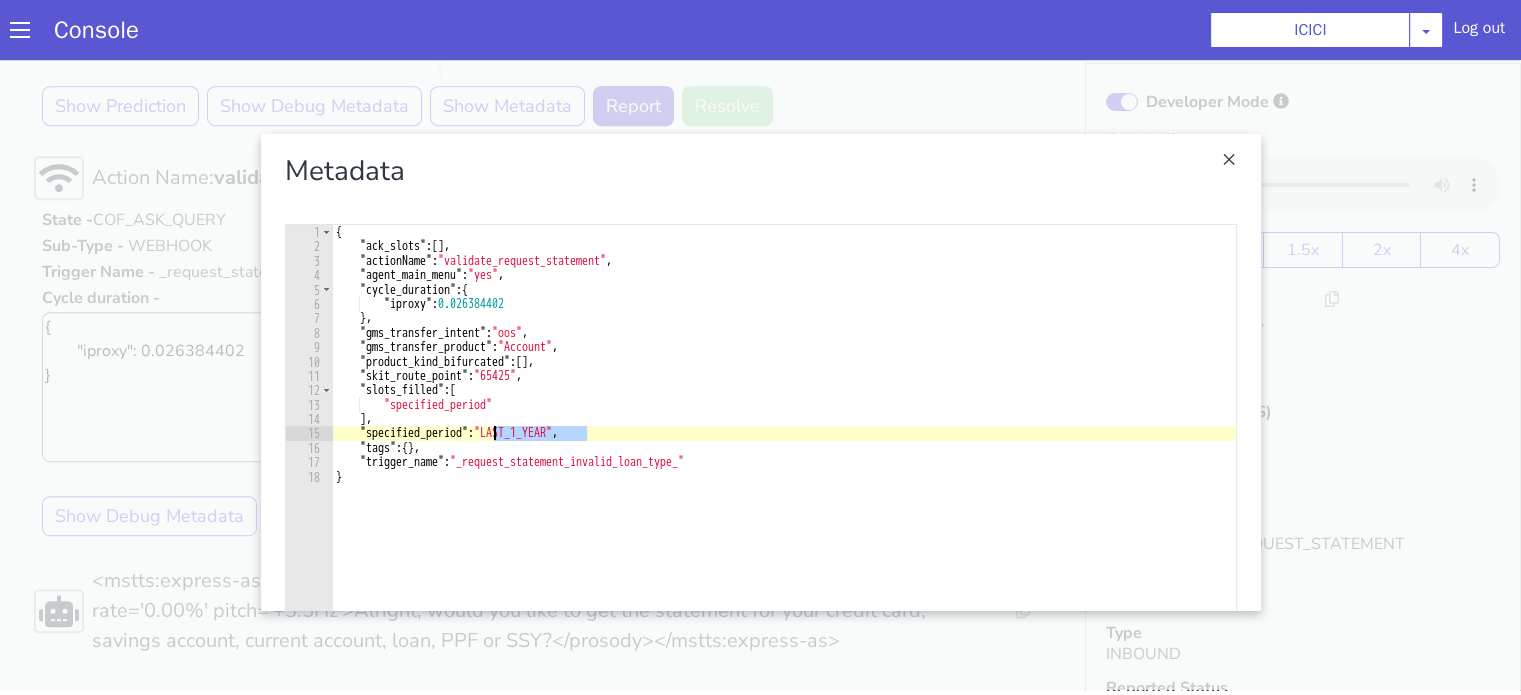 drag, startPoint x: 921, startPoint y: 26, endPoint x: 829, endPoint y: 23, distance: 92.0489 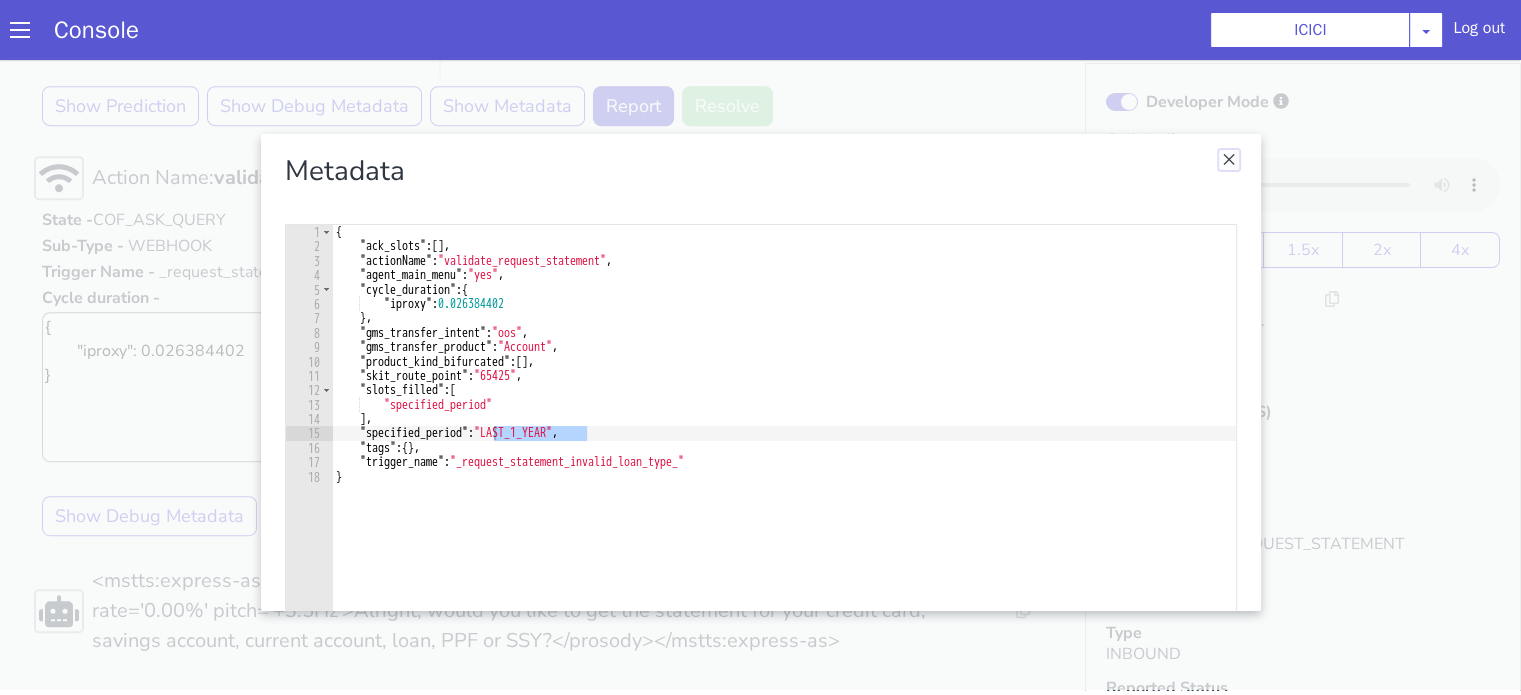 click at bounding box center (2532, -158) 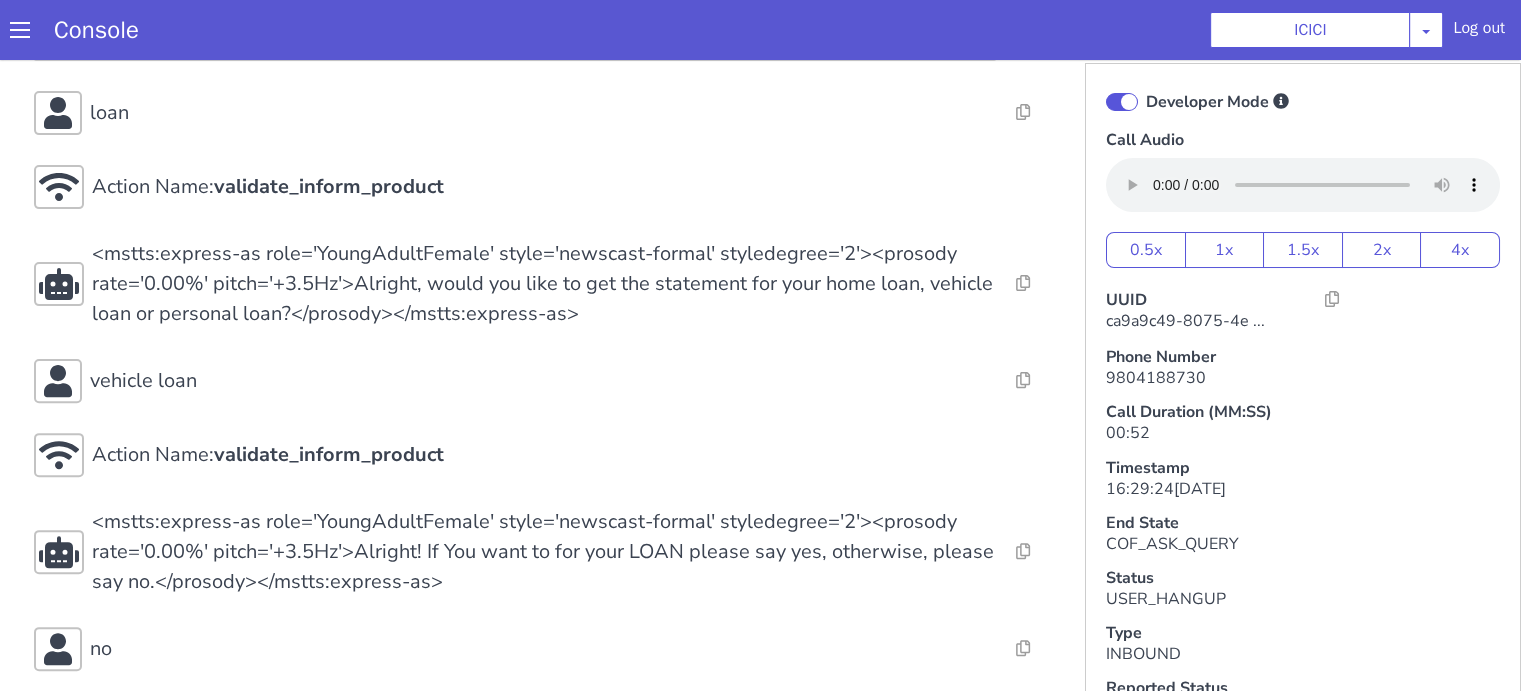 scroll, scrollTop: 800, scrollLeft: 0, axis: vertical 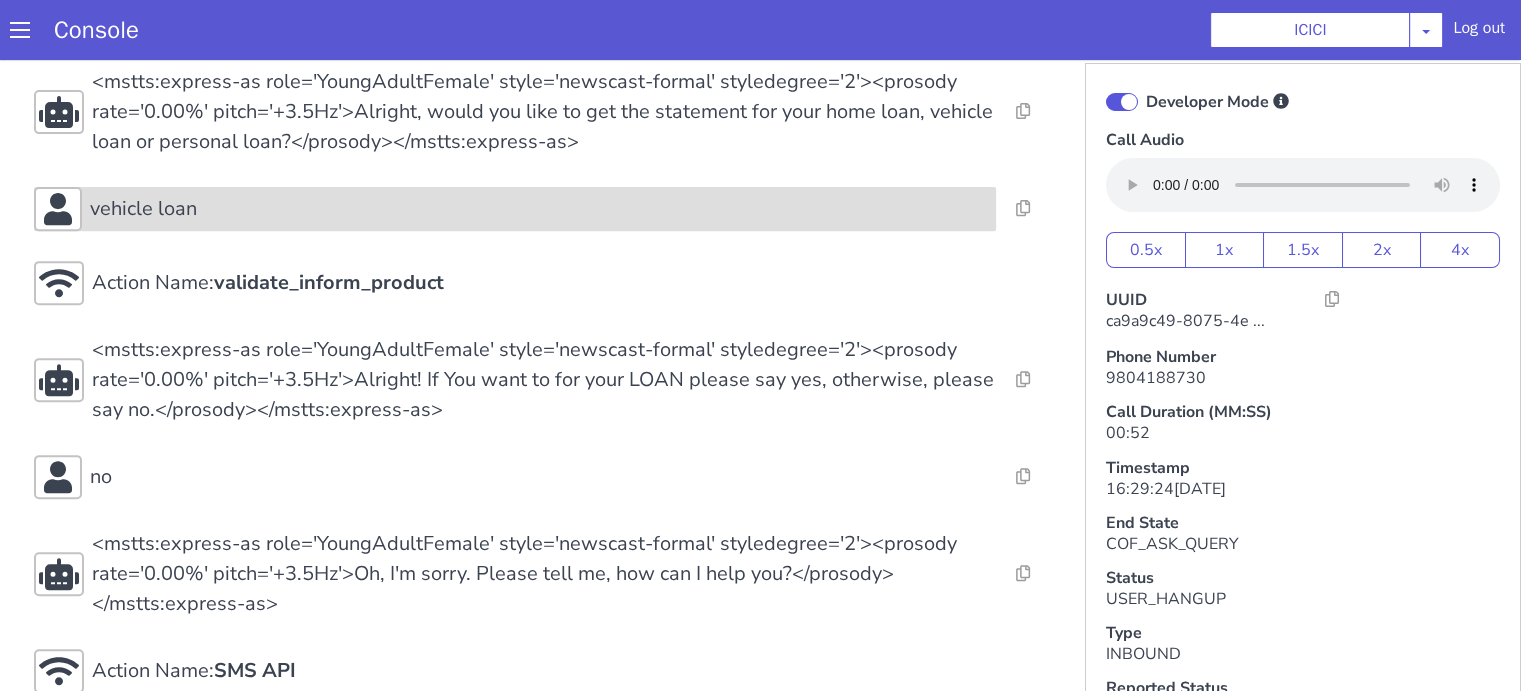 click on "vehicle loan" at bounding box center (539, 209) 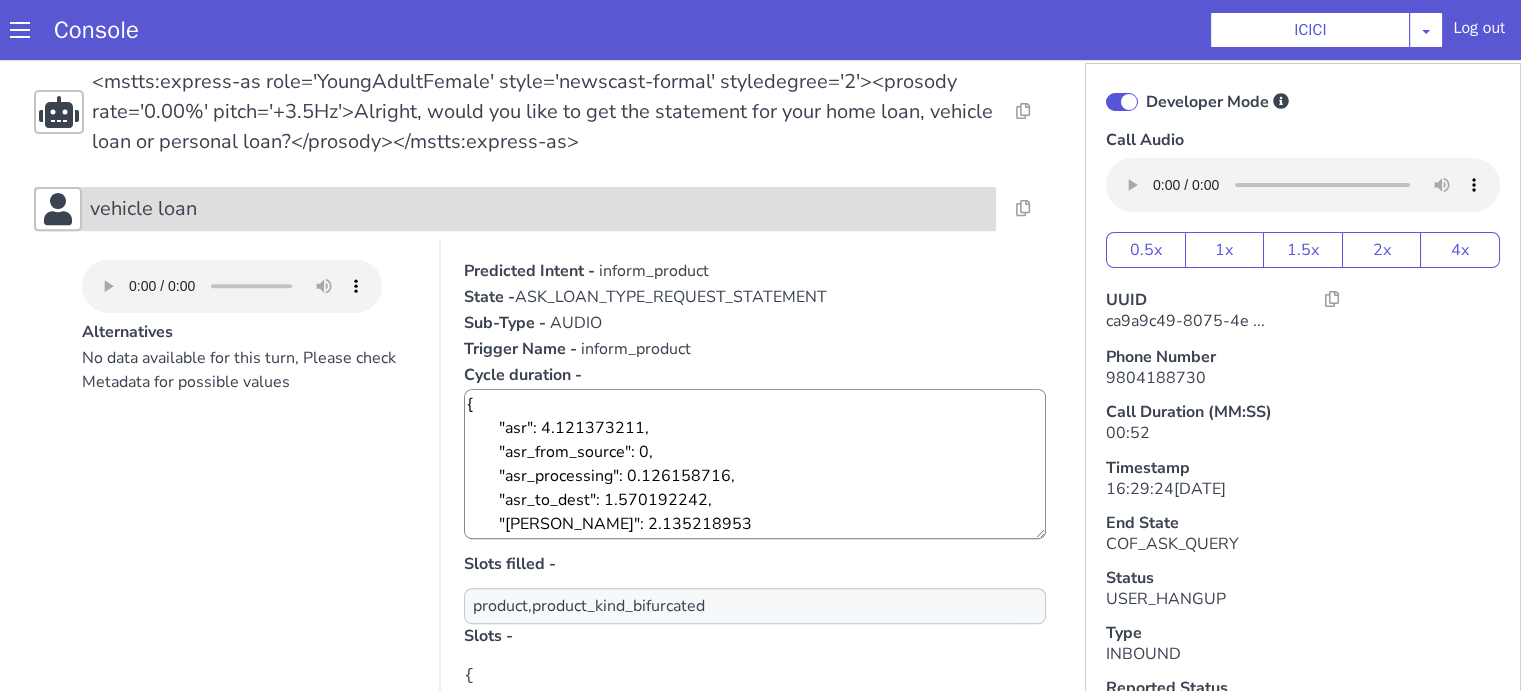 click on "vehicle loan" at bounding box center [539, 209] 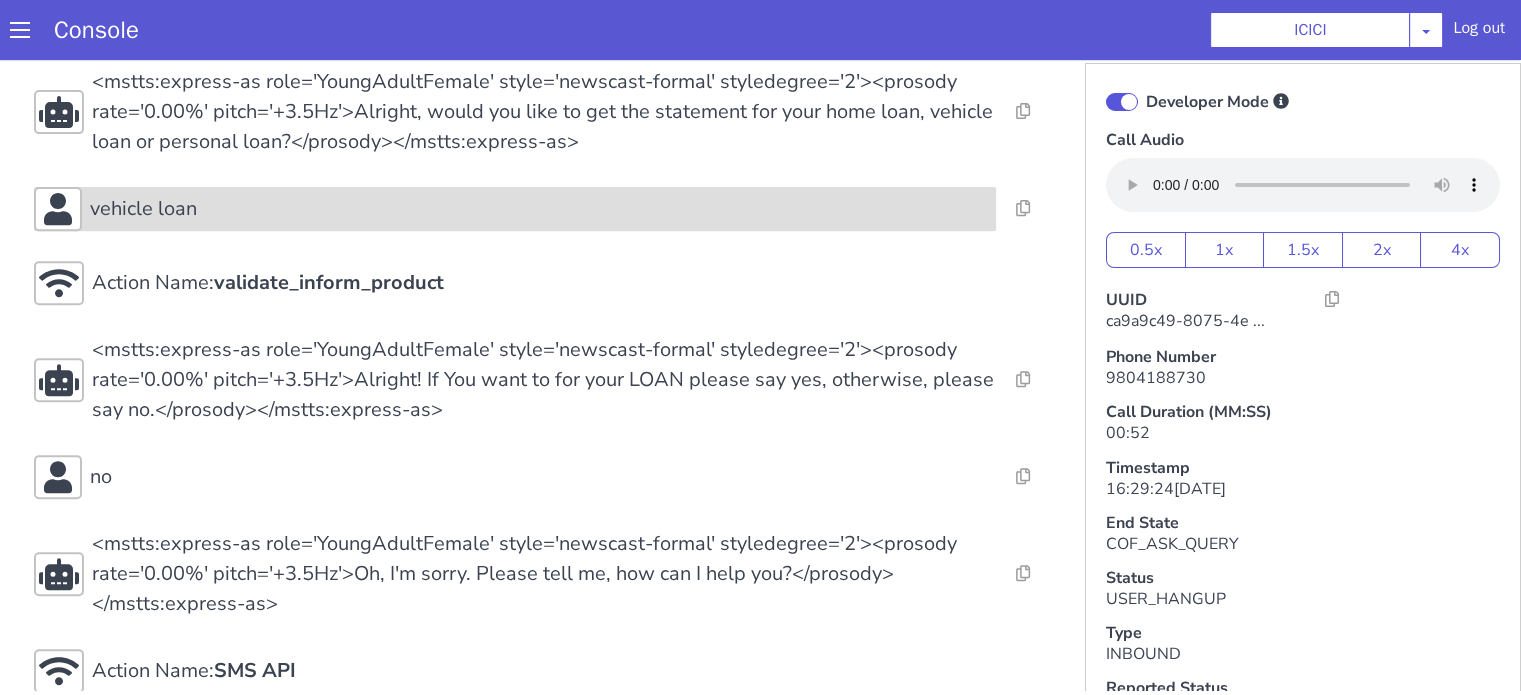 click on "vehicle loan" at bounding box center (539, 209) 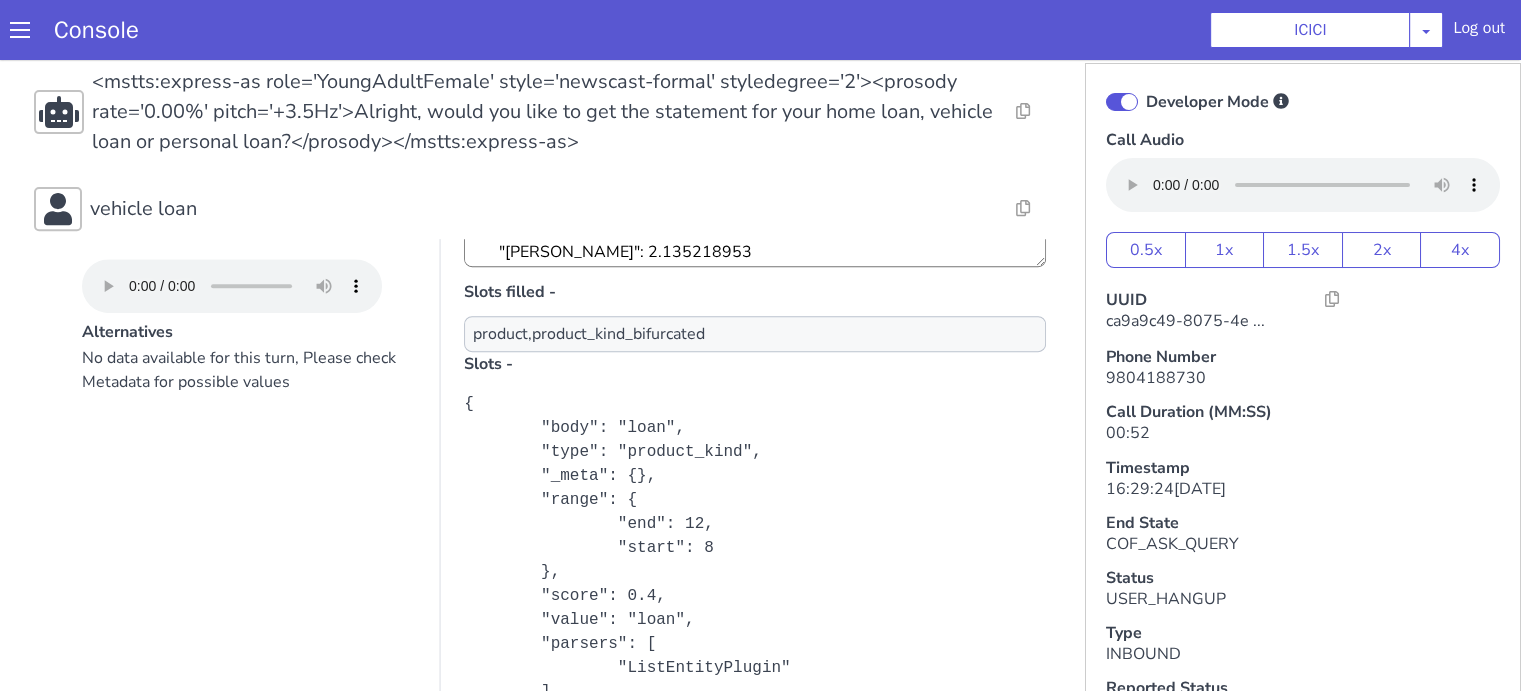 scroll, scrollTop: 369, scrollLeft: 0, axis: vertical 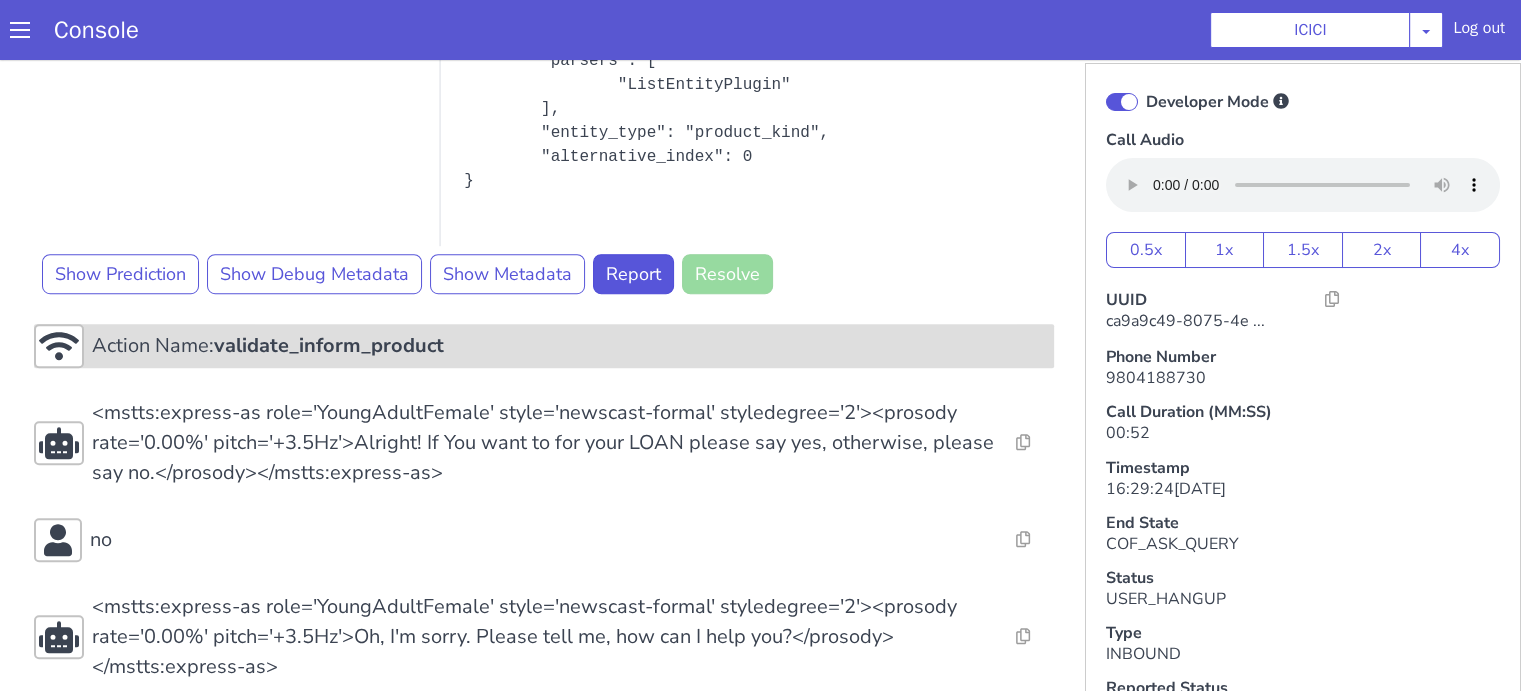 click on "validate_inform_product" at bounding box center (329, 345) 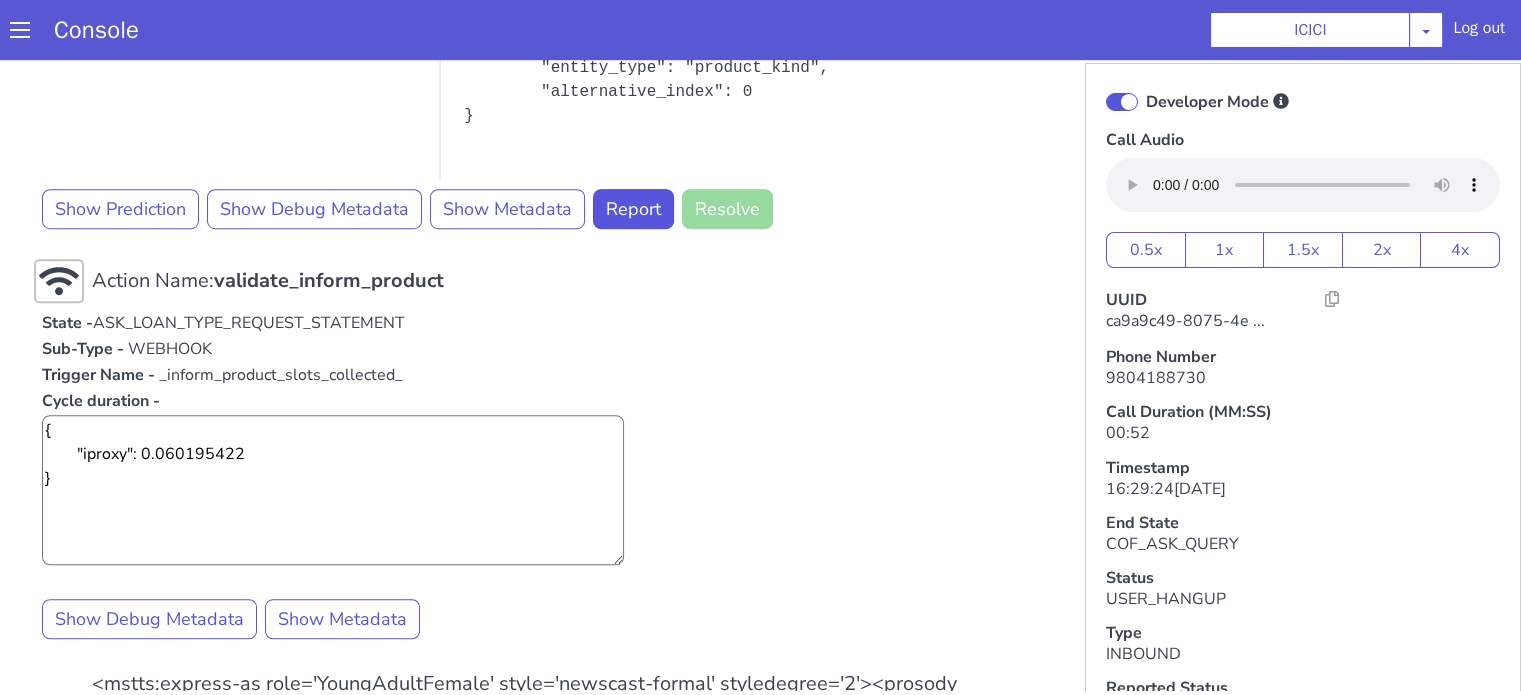scroll, scrollTop: 1400, scrollLeft: 0, axis: vertical 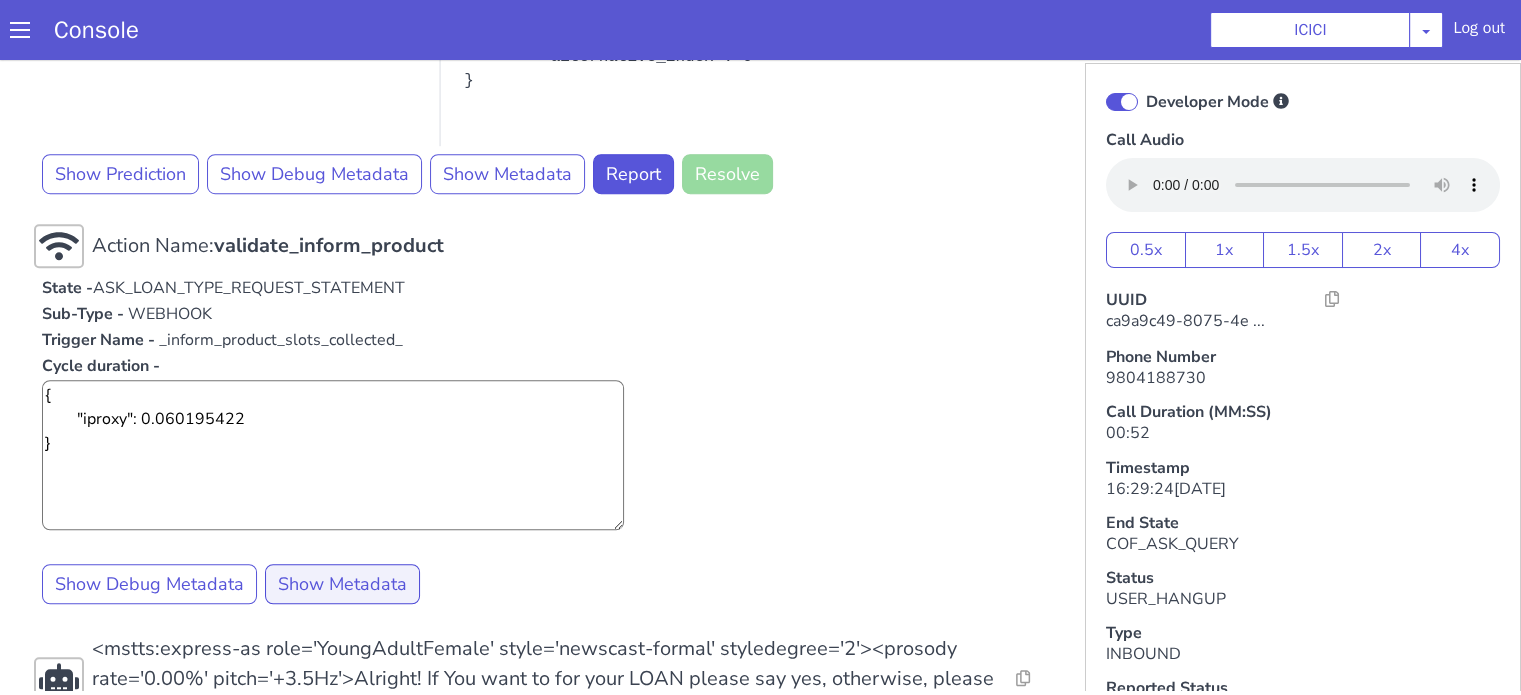 drag, startPoint x: 344, startPoint y: 599, endPoint x: 344, endPoint y: 586, distance: 13 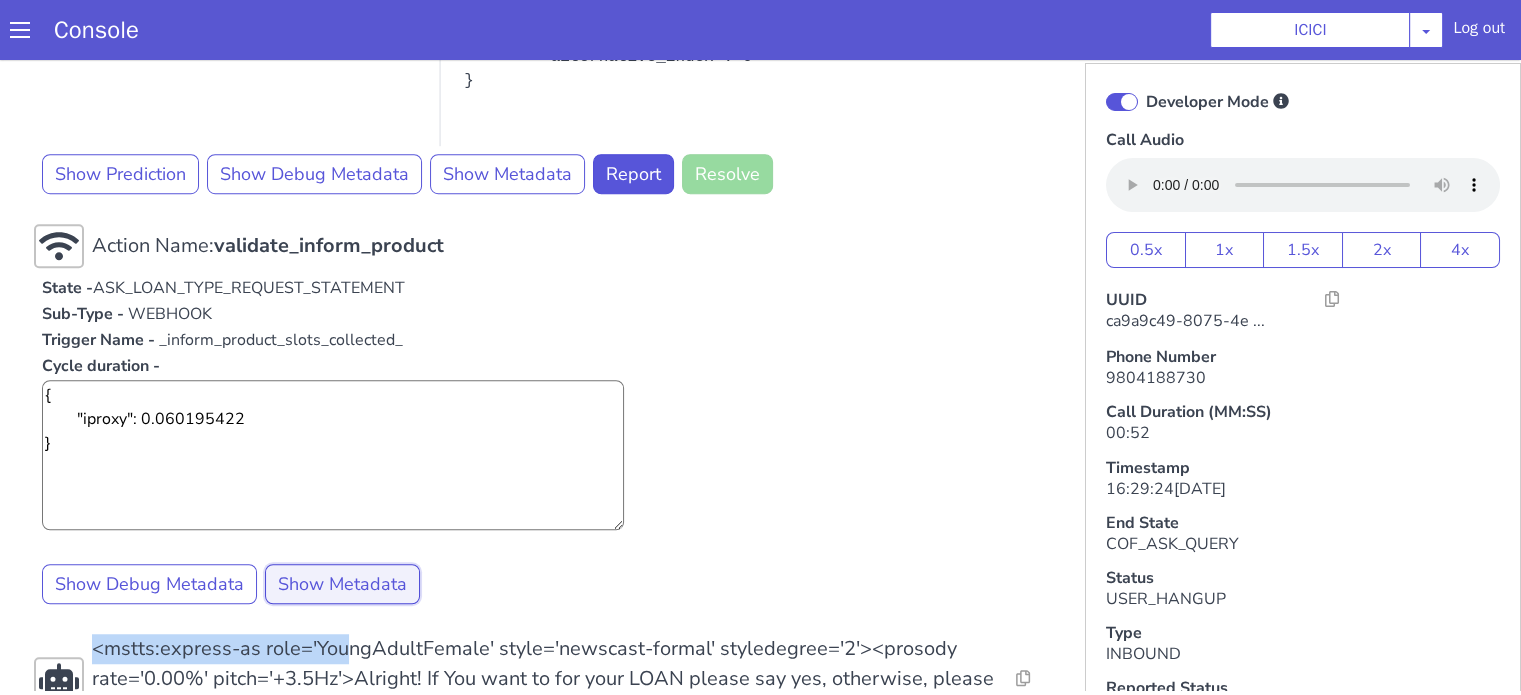 click on "Show Metadata" at bounding box center [342, 584] 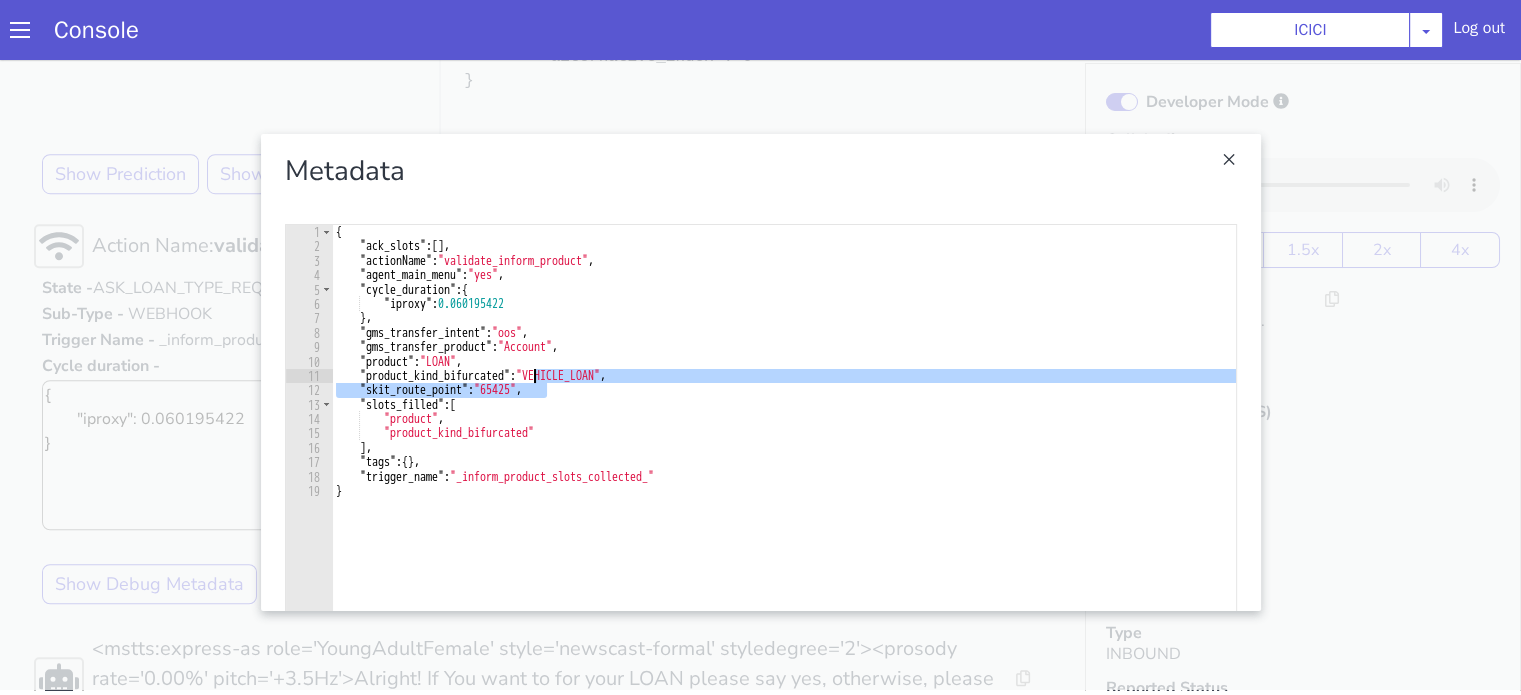 drag, startPoint x: 653, startPoint y: 388, endPoint x: 524, endPoint y: 382, distance: 129.13947 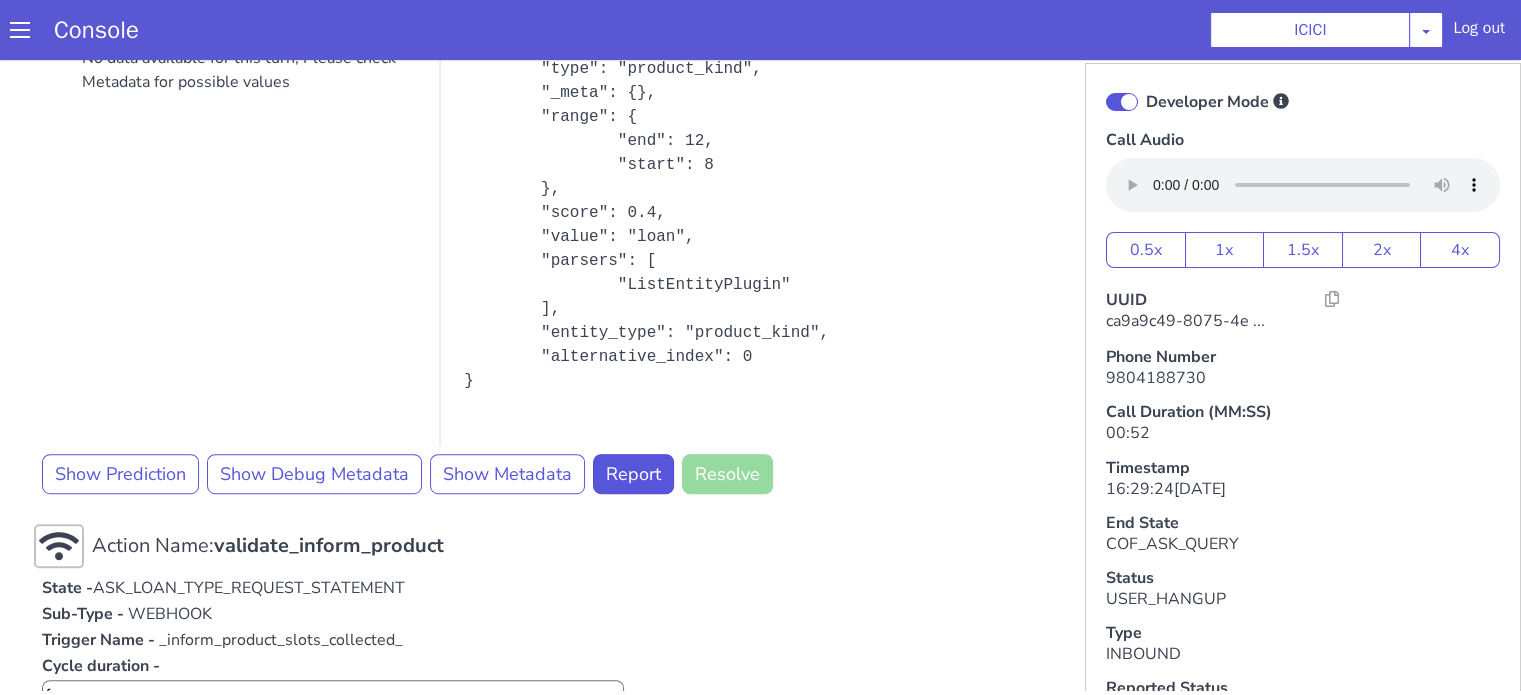 scroll, scrollTop: 800, scrollLeft: 0, axis: vertical 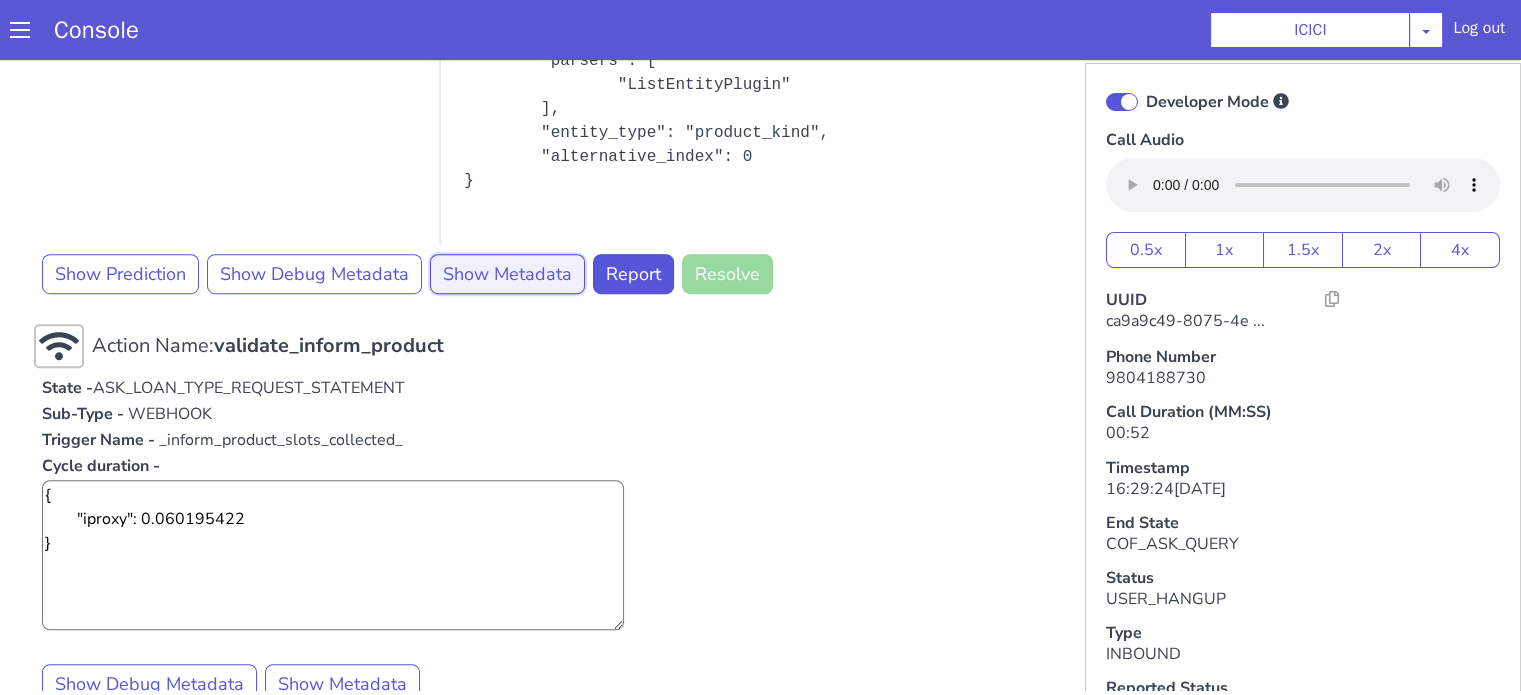 click on "Show Metadata" at bounding box center (507, 274) 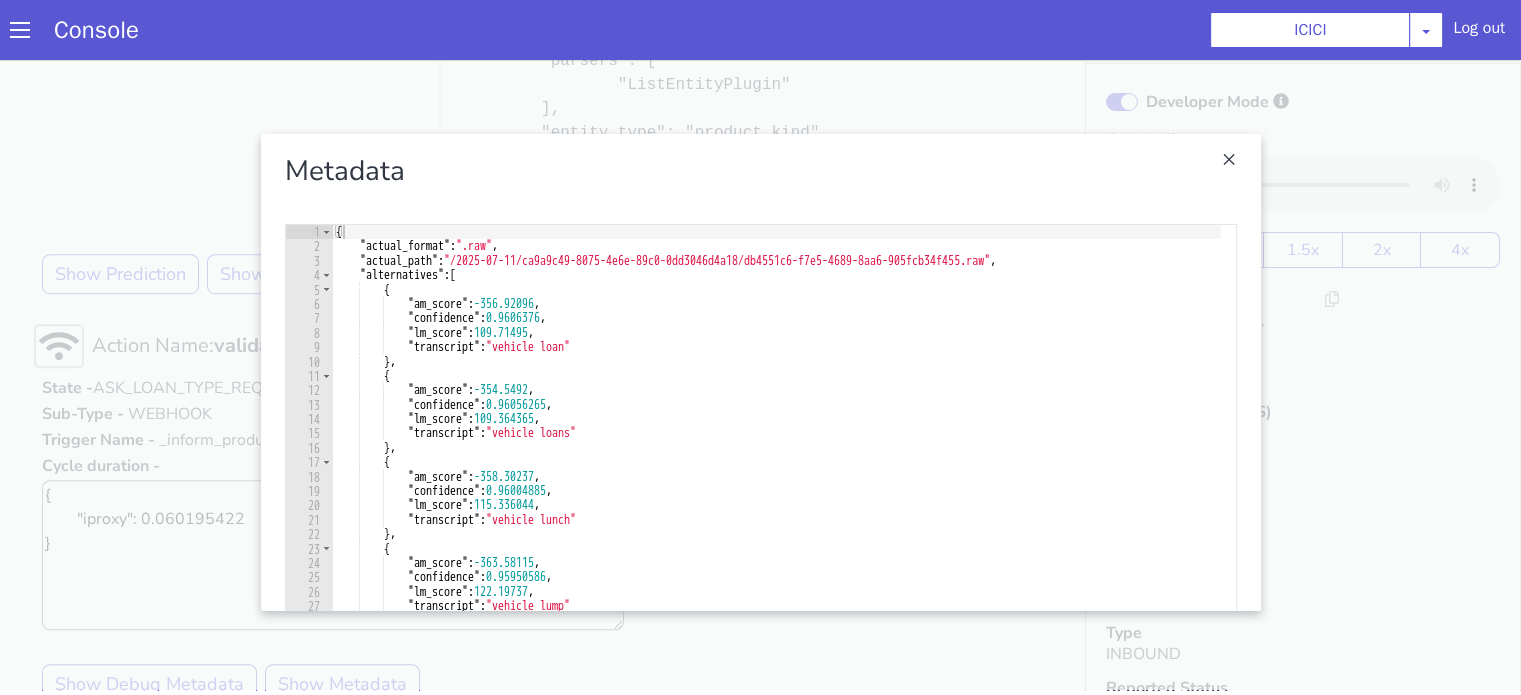 click at bounding box center [760, 372] 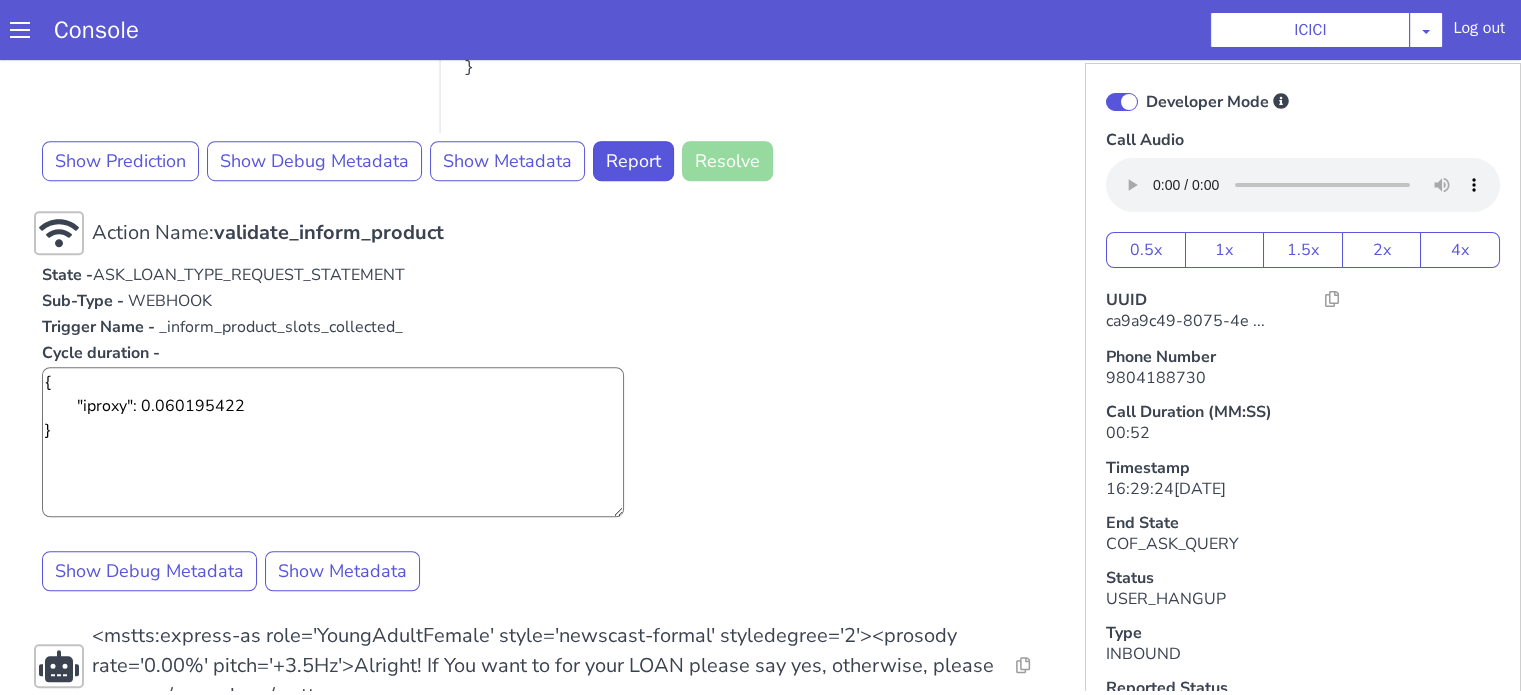 scroll, scrollTop: 1500, scrollLeft: 0, axis: vertical 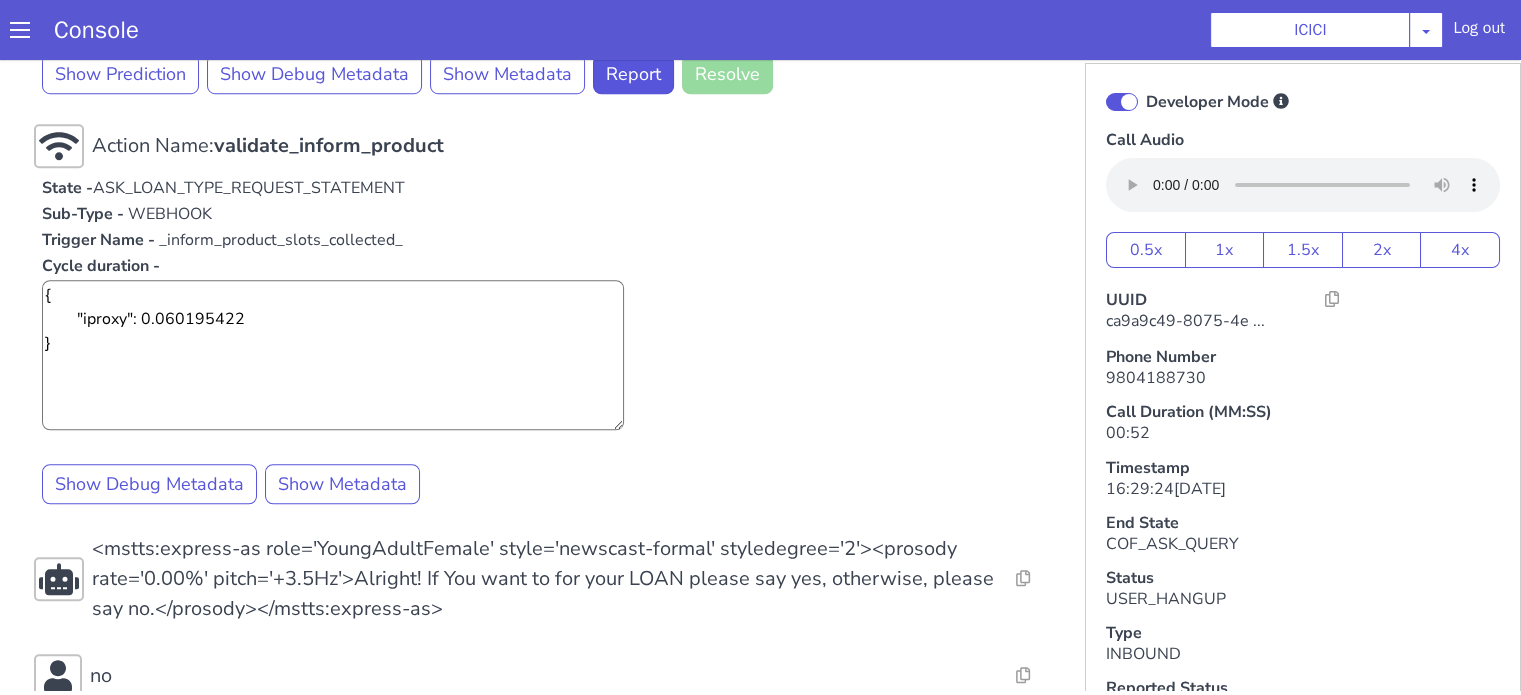 click on "Action Name:  Internal_set_language_for_iproxy Resolve  Intent Error  Entity Error  Transcription Error  Miscellaneous Submit Action Name:  931503 - CAR - RMN CLI Validation Resolve  Intent Error  Entity Error  Transcription Error  Miscellaneous Submit Action Name:  Unica API Resolve  Intent Error  Entity Error  Transcription Error  Miscellaneous Submit <mstts:express-as role='YoungAdultFemale' style='newscast-formal' styledegree='2'><prosody rate='0.00%' pitch='+3.5Hz'>Hi, welcome to ICICI BANK, I'm your customer service expert, how may I help you?</prosody></mstts:express-as> Resolve  Intent Error  Entity Error  Transcription Error  Miscellaneous Submit providers last one year will Resolve  Intent Error  Entity Error  Transcription Error  Miscellaneous Submit Action Name:  validate_request_statement Resolve  Intent Error  Entity Error  Transcription Error  Miscellaneous Submit Resolve  Intent Error  Entity Error  Transcription Error  Miscellaneous Submit loan Resolve  Intent Error  Entity Error Submit" at bounding box center [544, -250] 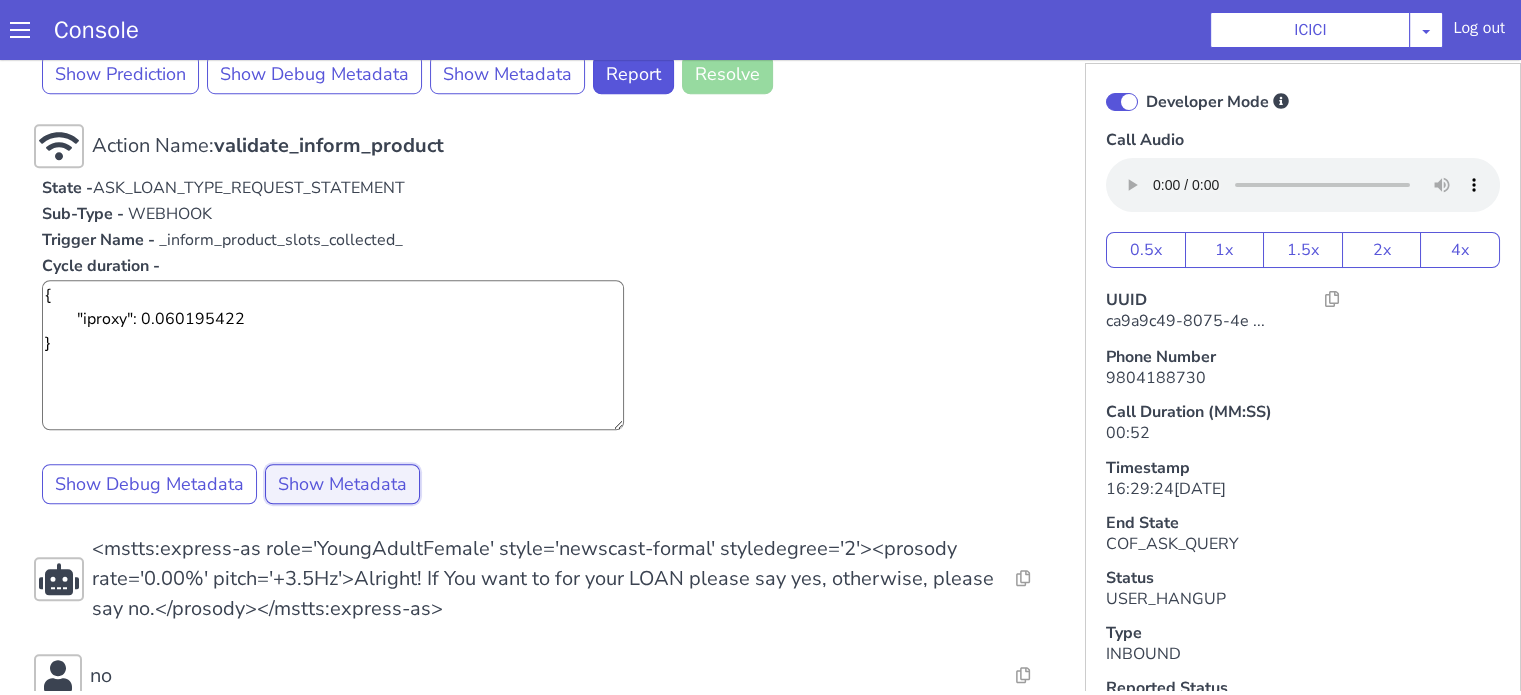 click on "Show Metadata" at bounding box center (342, 484) 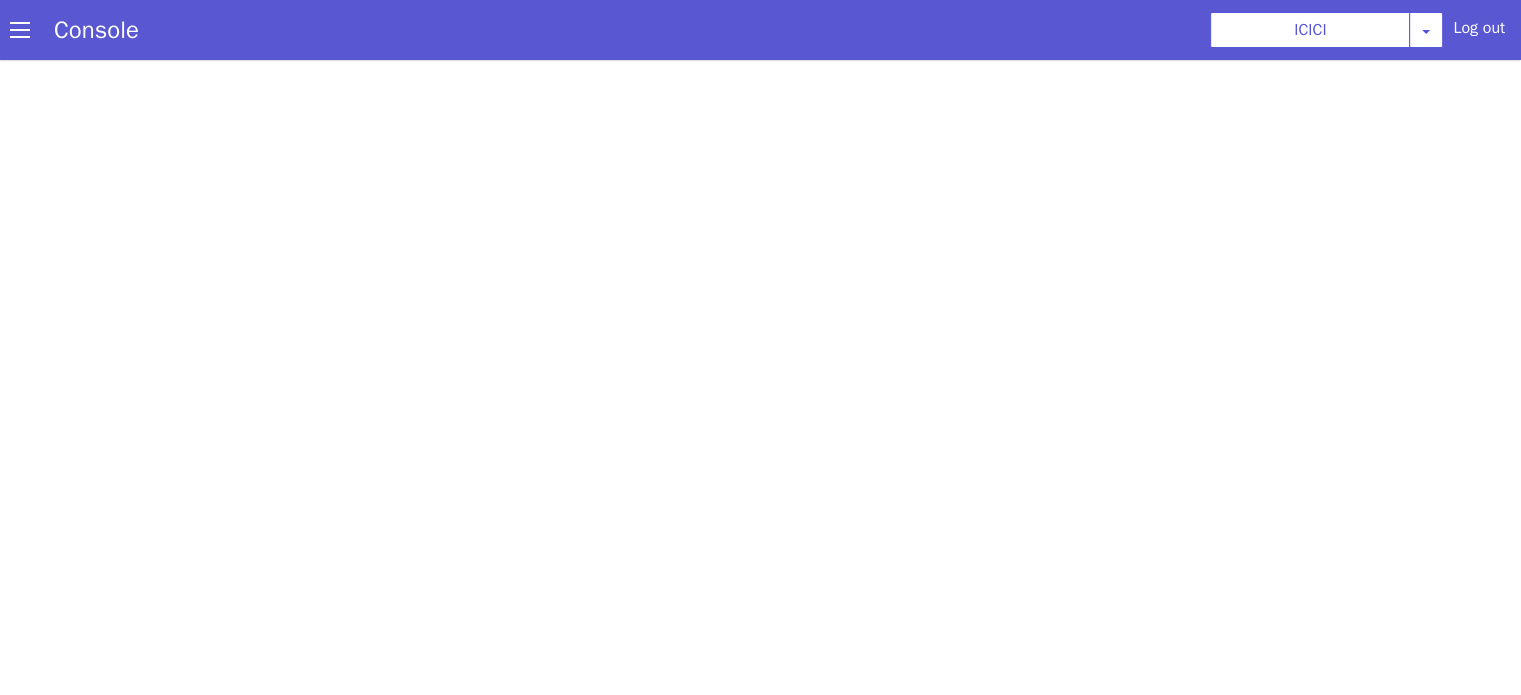 scroll, scrollTop: 0, scrollLeft: 0, axis: both 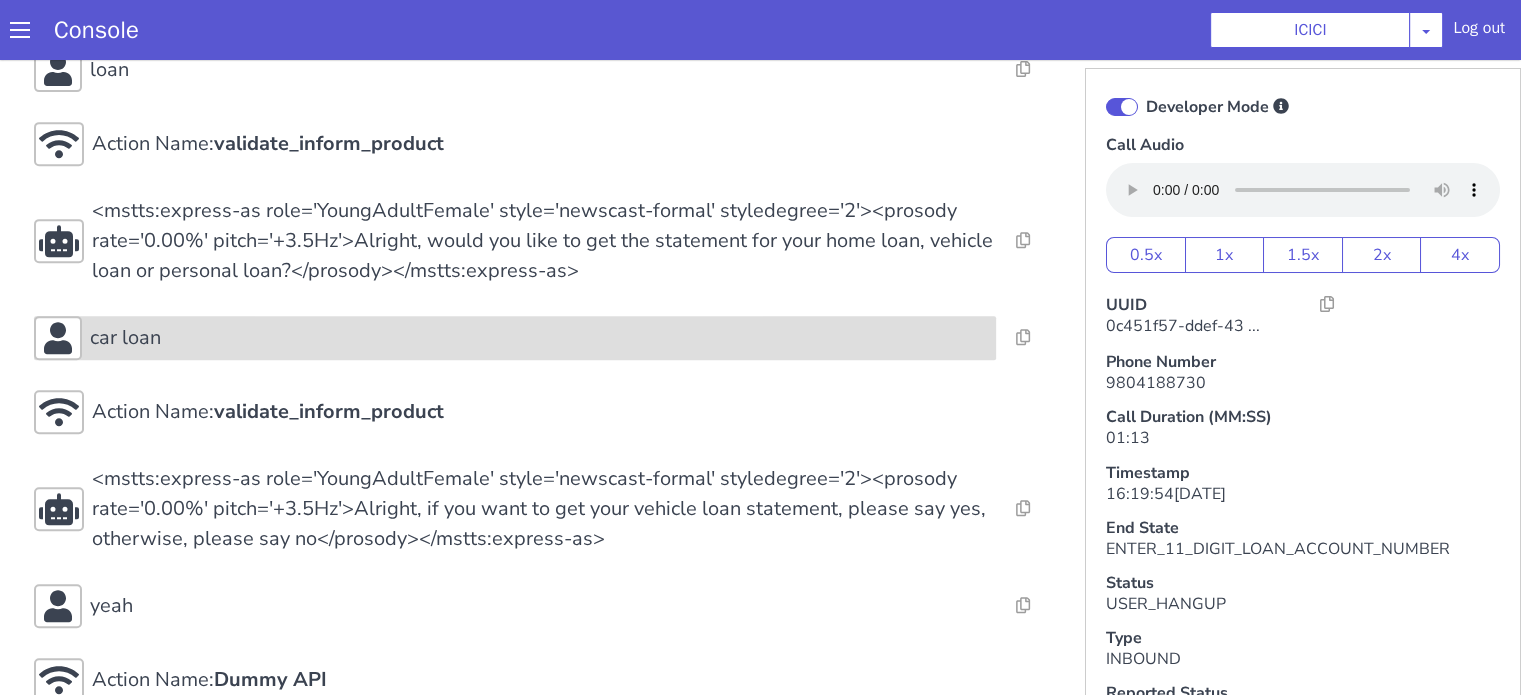 click on "car loan" at bounding box center [1525, -148] 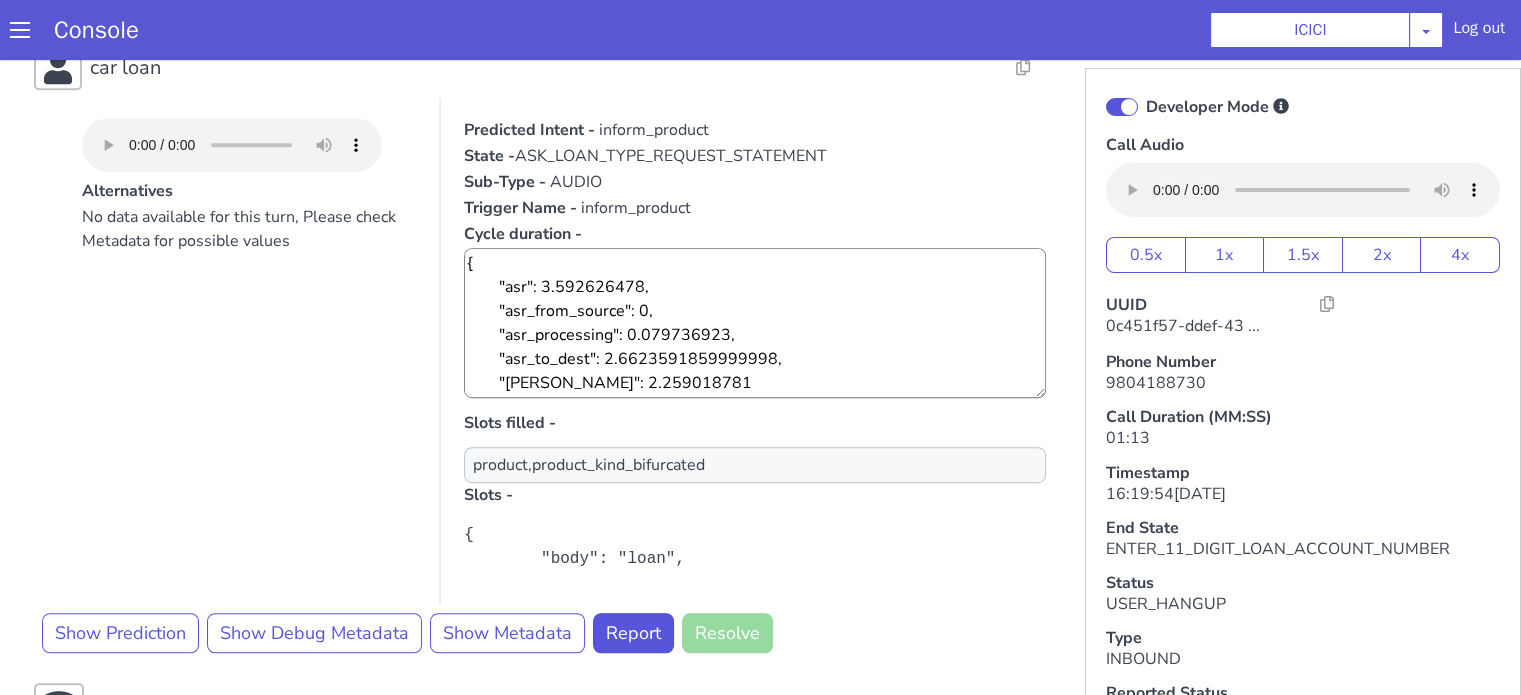 scroll, scrollTop: 1300, scrollLeft: 0, axis: vertical 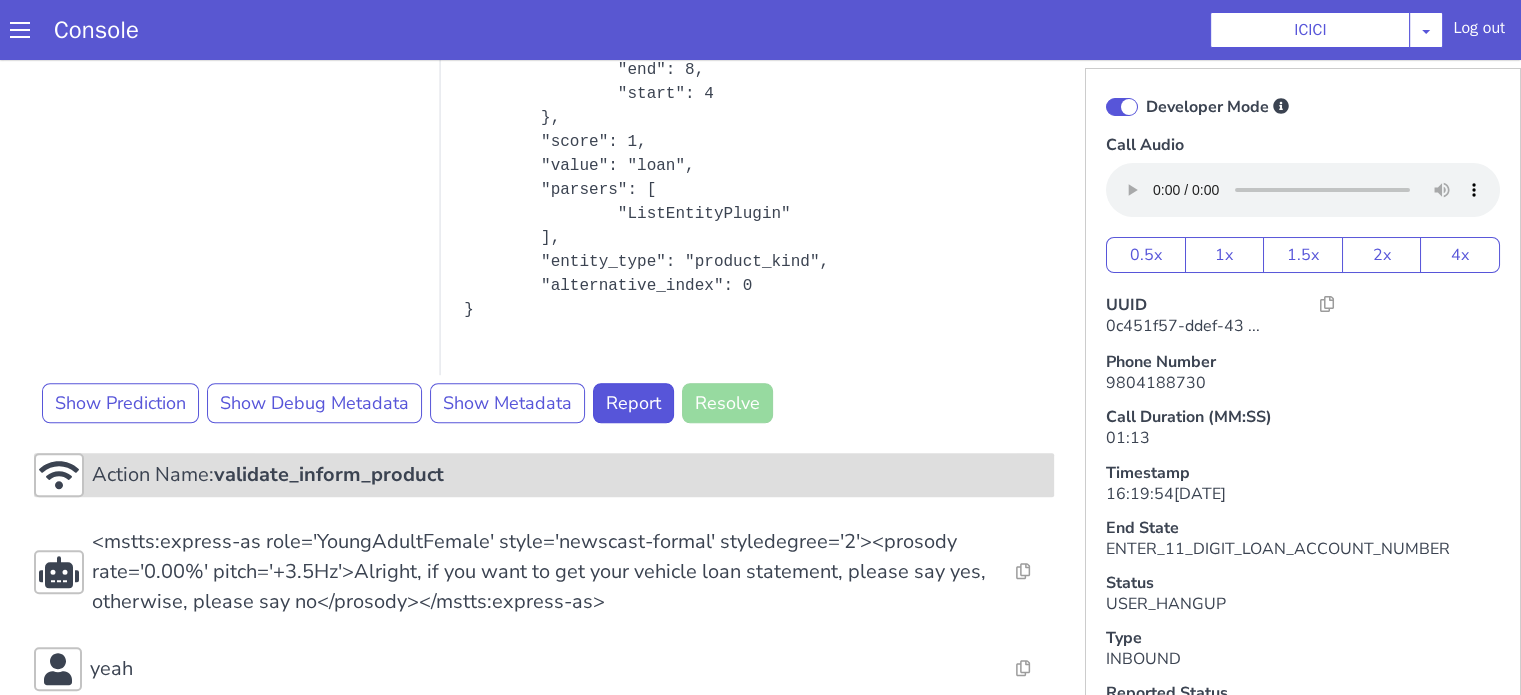 click on "validate_inform_product" at bounding box center [1832, 429] 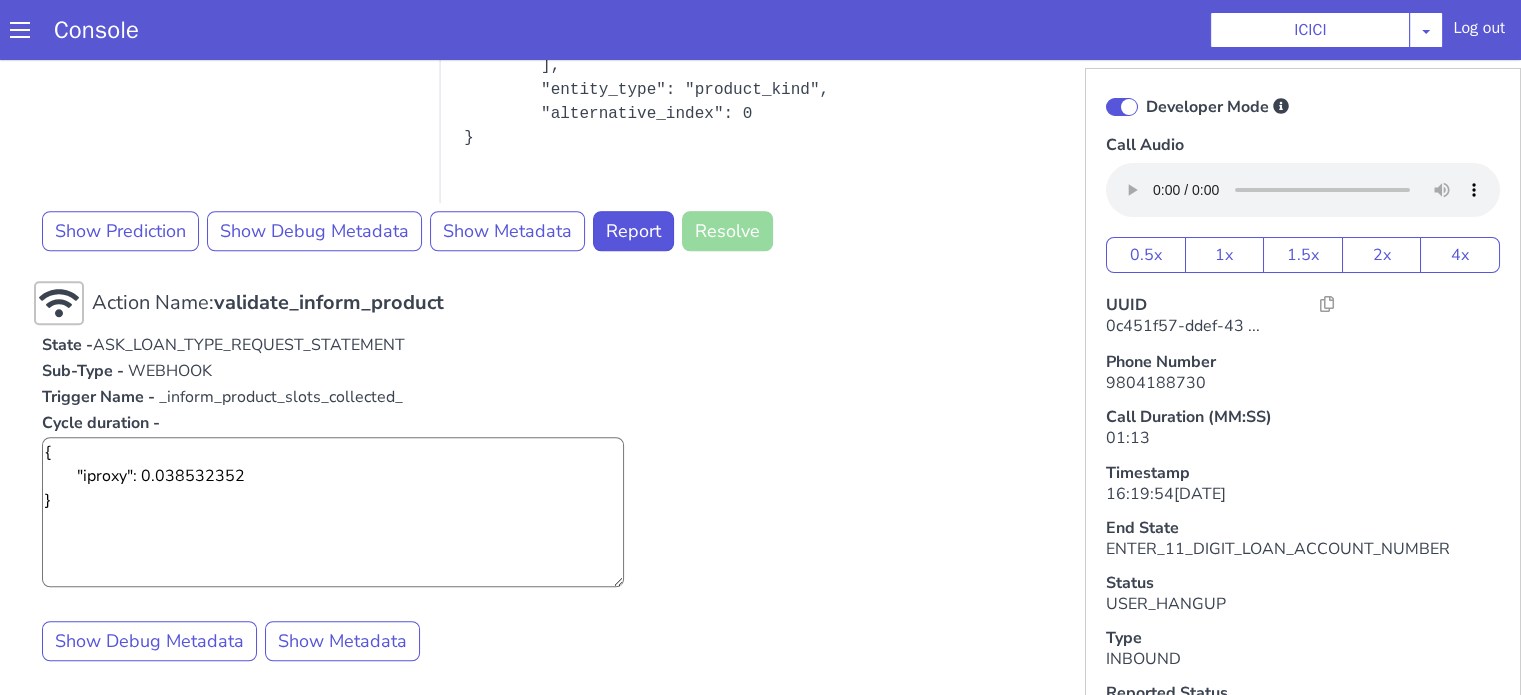 scroll, scrollTop: 1700, scrollLeft: 0, axis: vertical 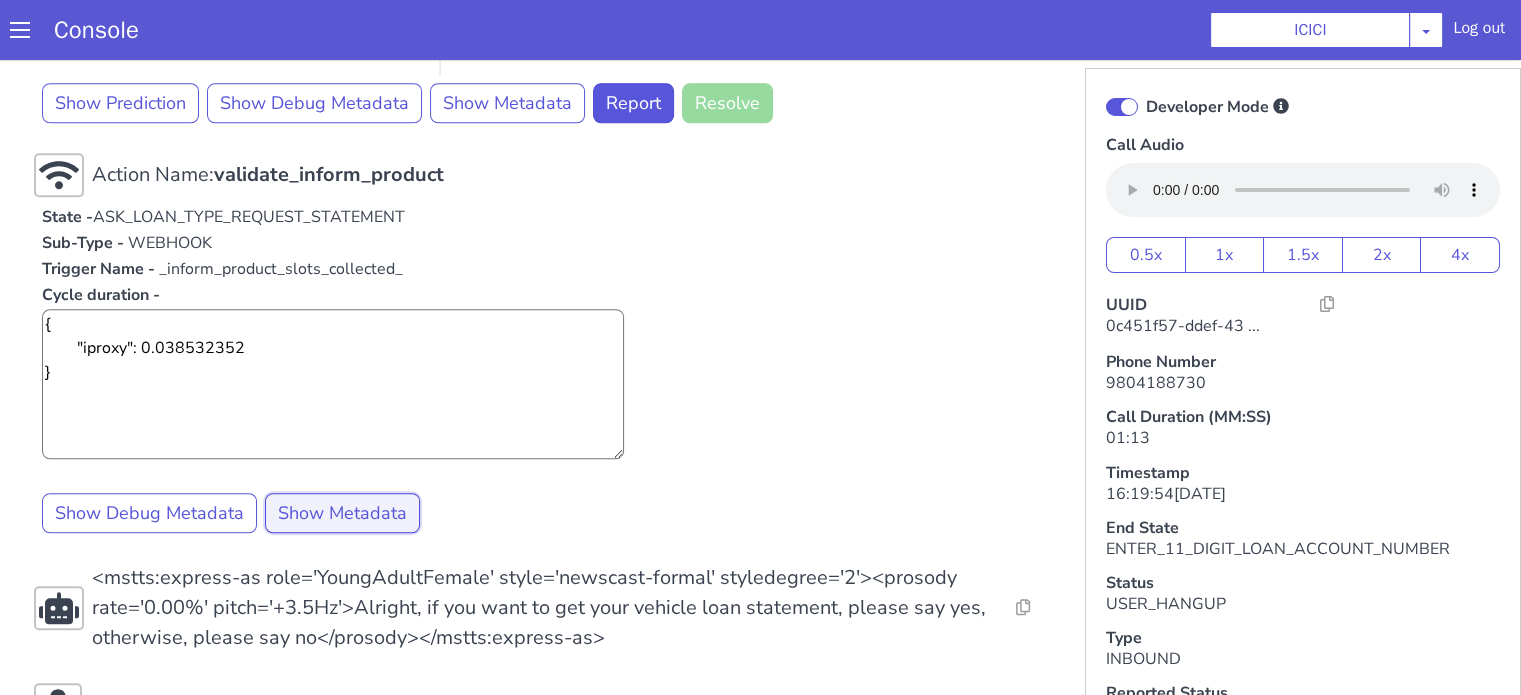 click on "Show Metadata" at bounding box center [1456, 69] 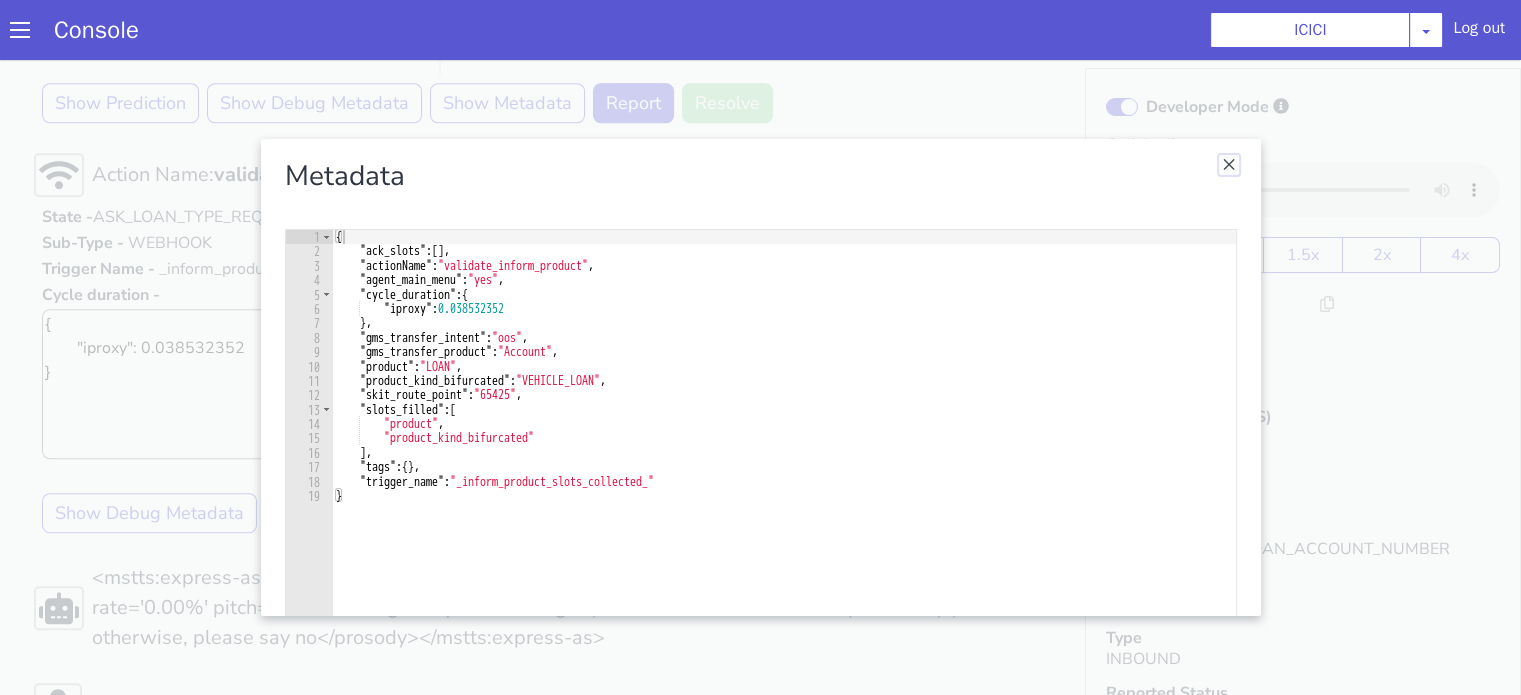 click at bounding box center [2611, -71] 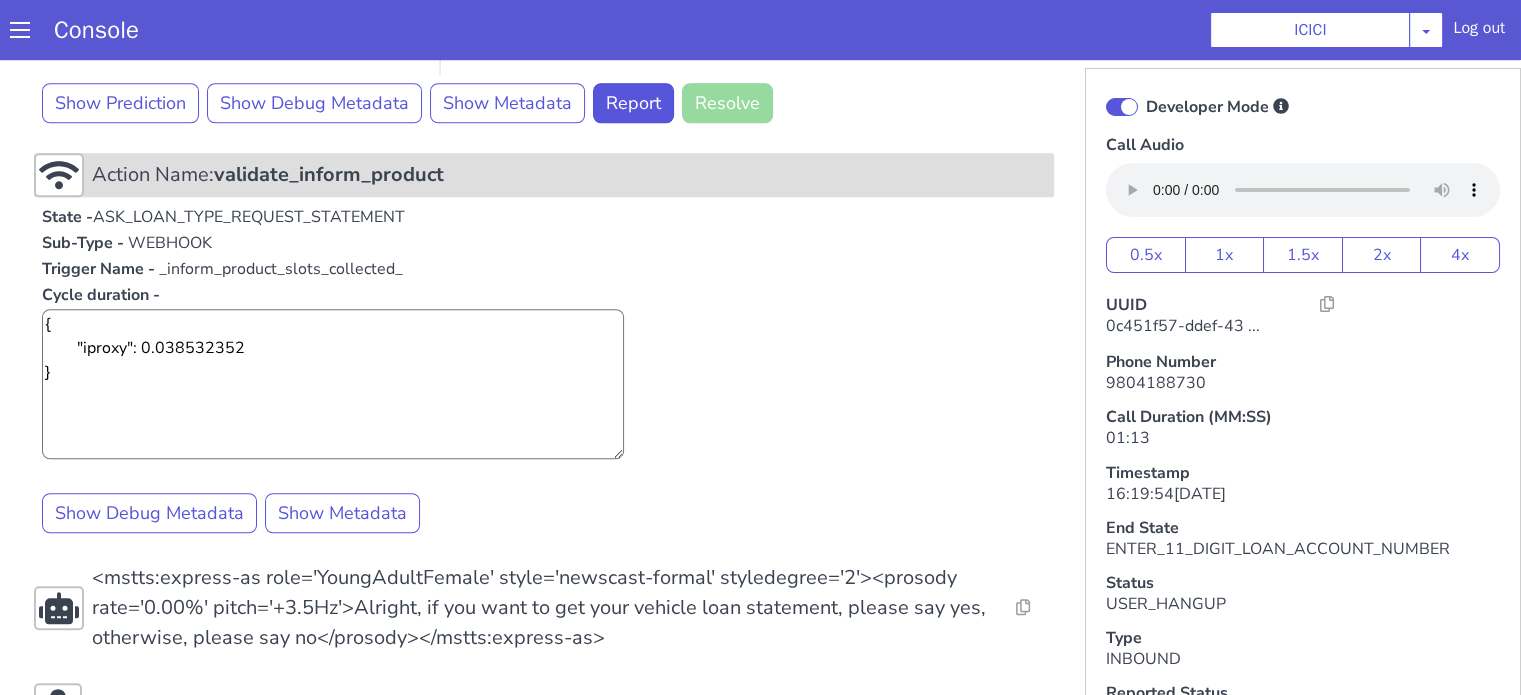 drag, startPoint x: 1750, startPoint y: 52, endPoint x: 1764, endPoint y: 33, distance: 23.600847 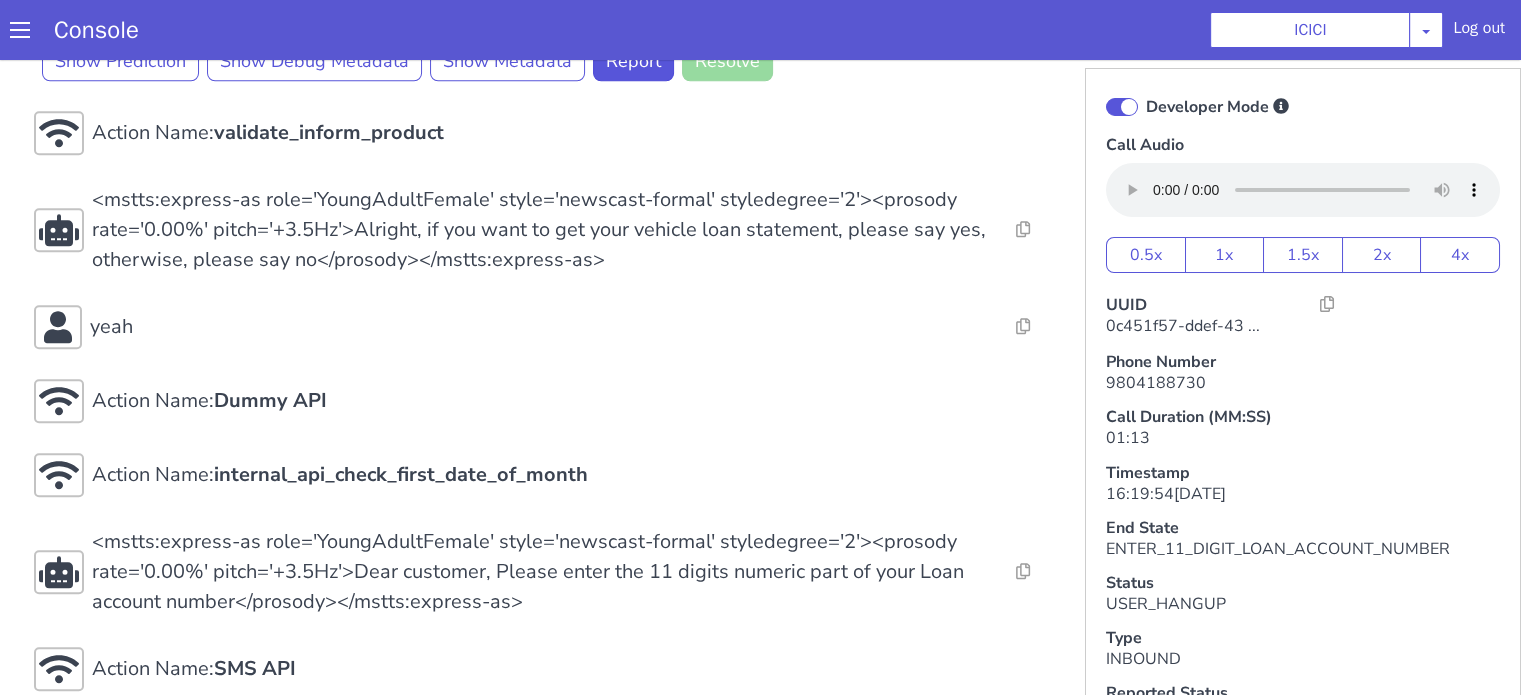 scroll, scrollTop: 1764, scrollLeft: 0, axis: vertical 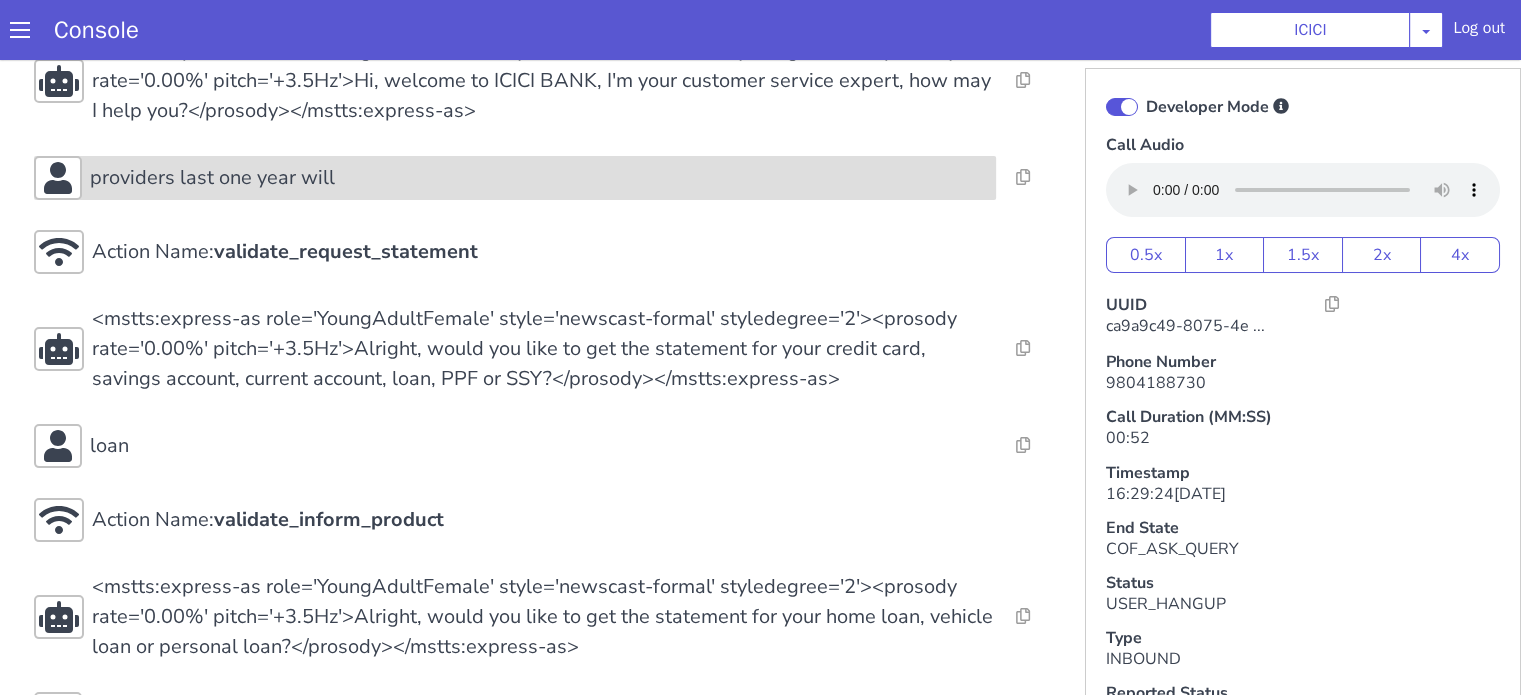 click on "providers last one year will" at bounding box center [515, 178] 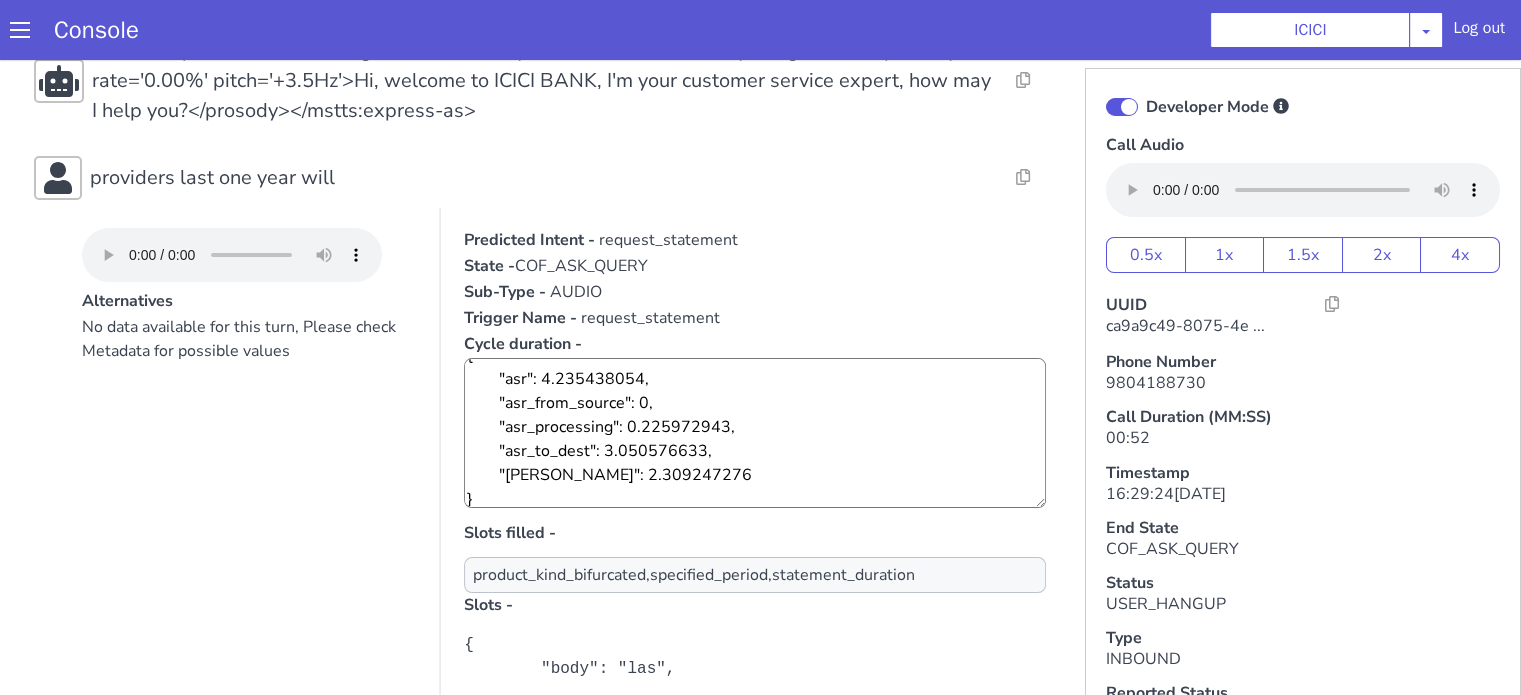 scroll, scrollTop: 24, scrollLeft: 0, axis: vertical 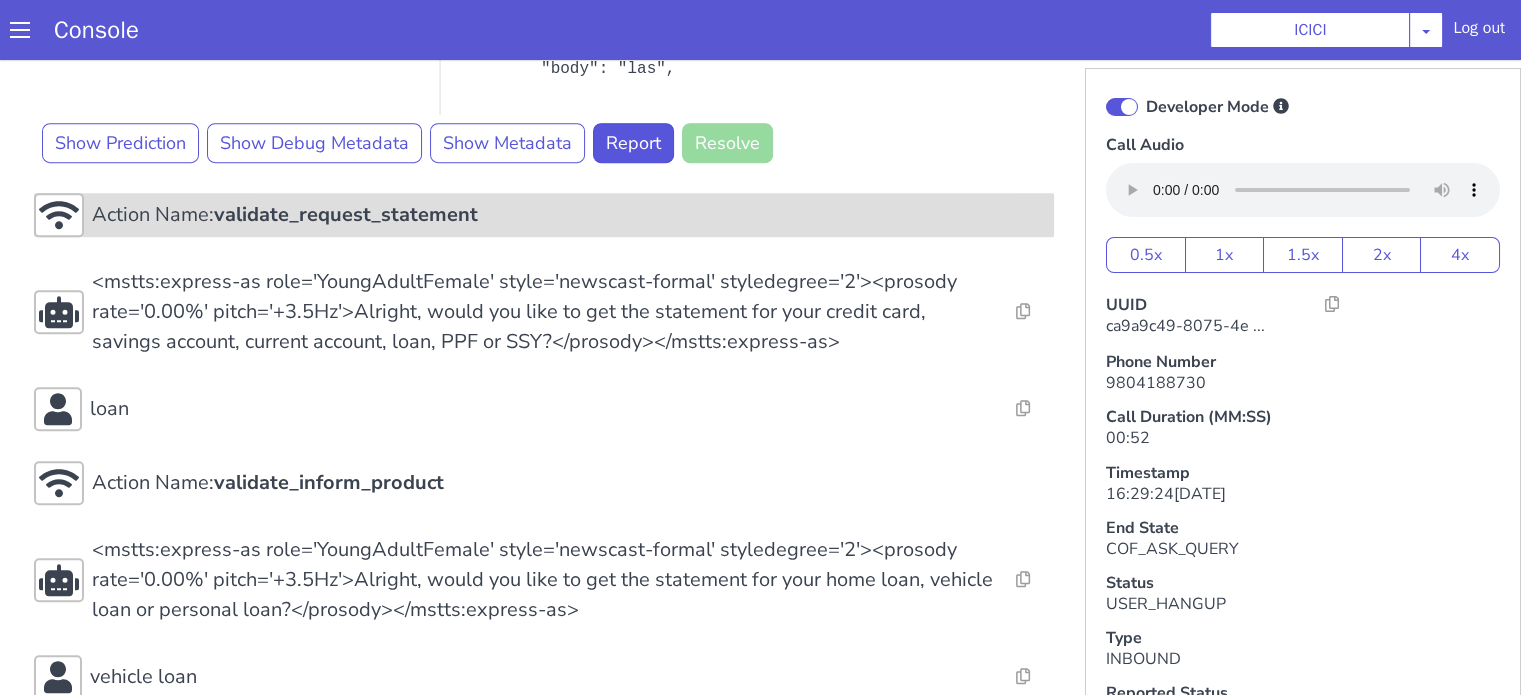 click on "validate_request_statement" at bounding box center [346, 214] 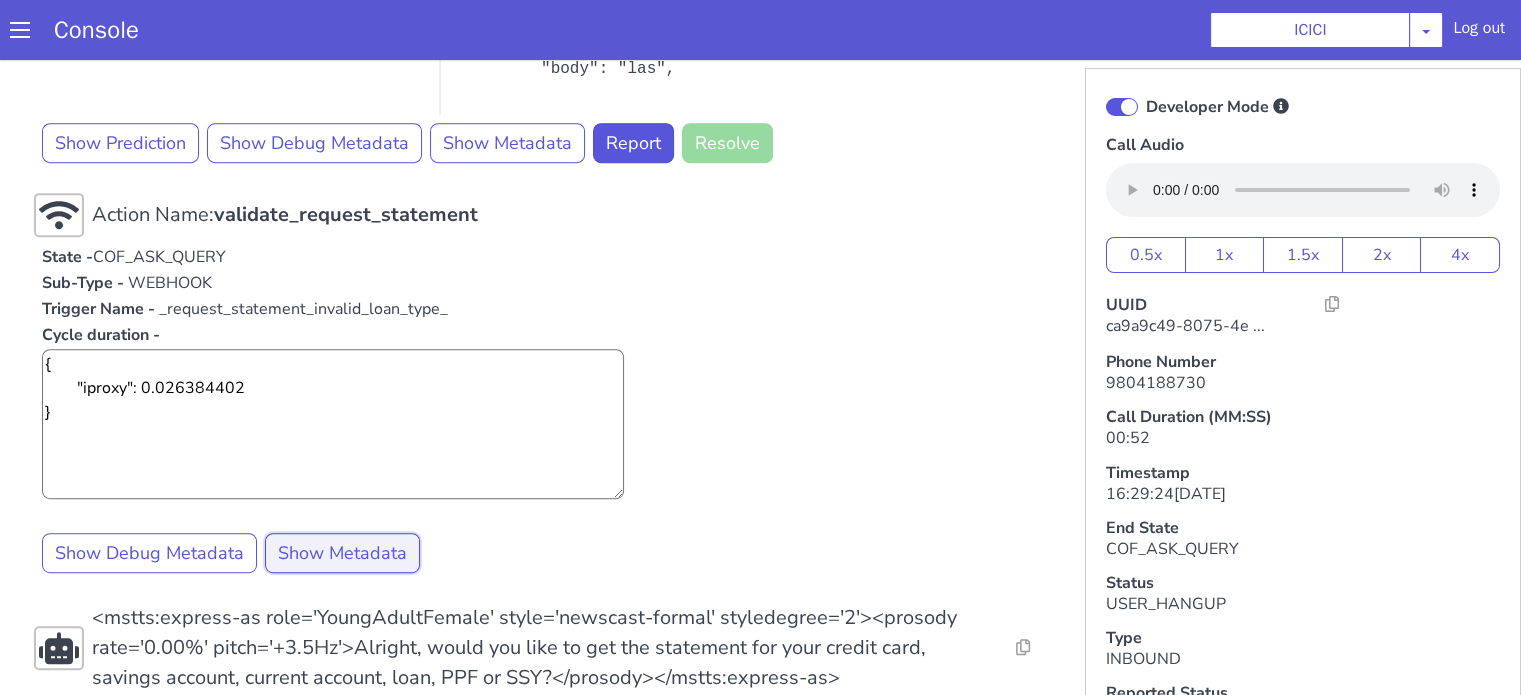 click on "Show Metadata" at bounding box center (342, 553) 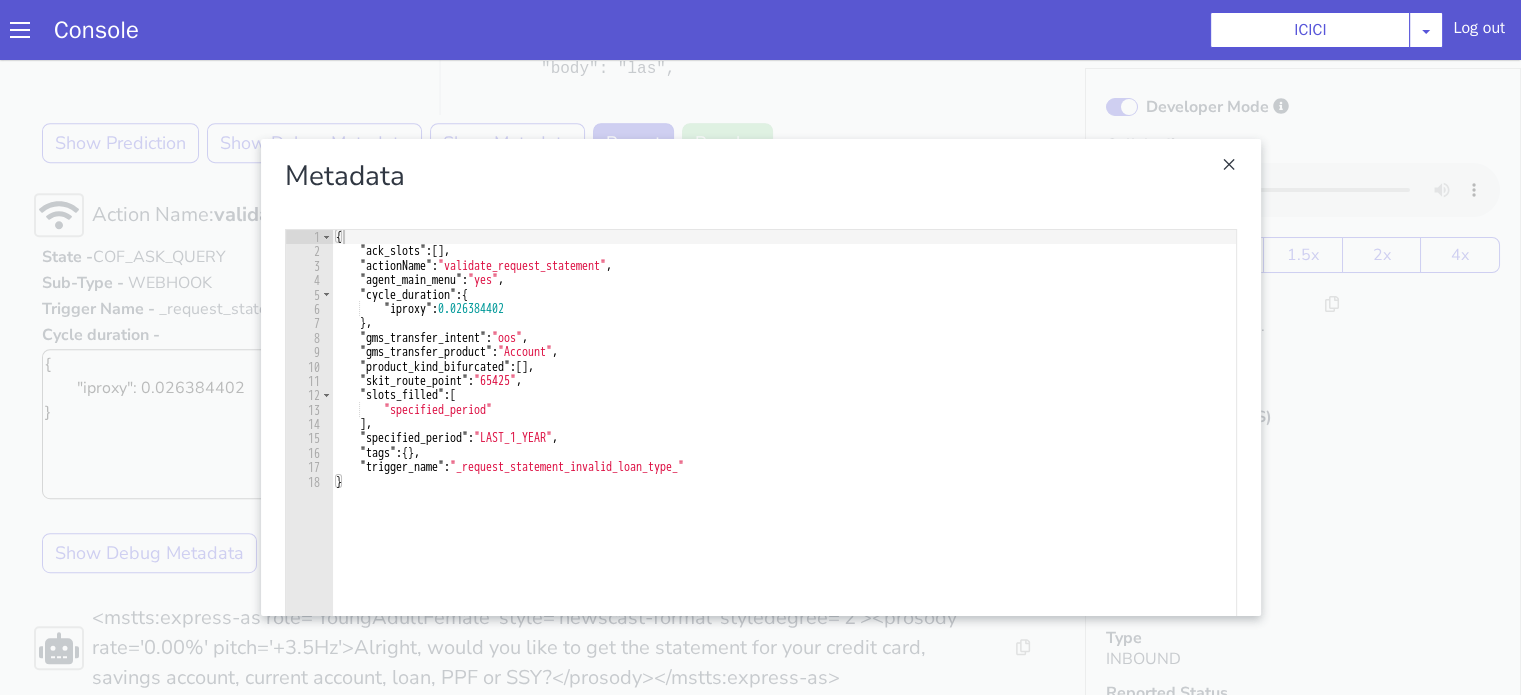 click on "1 2 3 4 5 6 7 8 9 10 11 12 13 14 15 16 17 18 {      "ack_slots" :  [ ] ,      "actionName" :  "validate_request_statement" ,      "agent_main_menu" :  "yes" ,      "cycle_duration" :  {           "iproxy" :  0.026384402      } ,      "gms_transfer_intent" :  "oos" ,      "gms_transfer_product" :  "Account" ,      "product_kind_bifurcated" :  [ ] ,      "skit_route_point" :  "65425" ,      "slots_filled" :  [           "specified_period"      ] ,      "specified_period" :  "LAST_1_YEAR" ,      "tags" :  { } ,      "trigger_name" :  "_request_statement_invalid_loan_type_" }     XXXXXXXXXXXXXXXXXXXXXXXXXXXXXXXXXXXXXXXXXXXXXXXXXXXXXXXXXXXXXXXXXXXXXXXXXXXXXXXXXXXXXXXXXXXXXXXXXXXXXXXXXXXXXXXXXXXXXXXXXXXXXXXXXXXXXXXXXXXXXXXXXXXXXXXXXXXXXXXXXXXXXXXXXXXXXXXXXXXXXXXXXXXXXXXXXXXXXXXXXXXXXXXXXXXXXXXXXXXXXXXXXXXXXXXXXXXXXXXXXXXXXXXXXXXXXXXX" at bounding box center [761, 414] 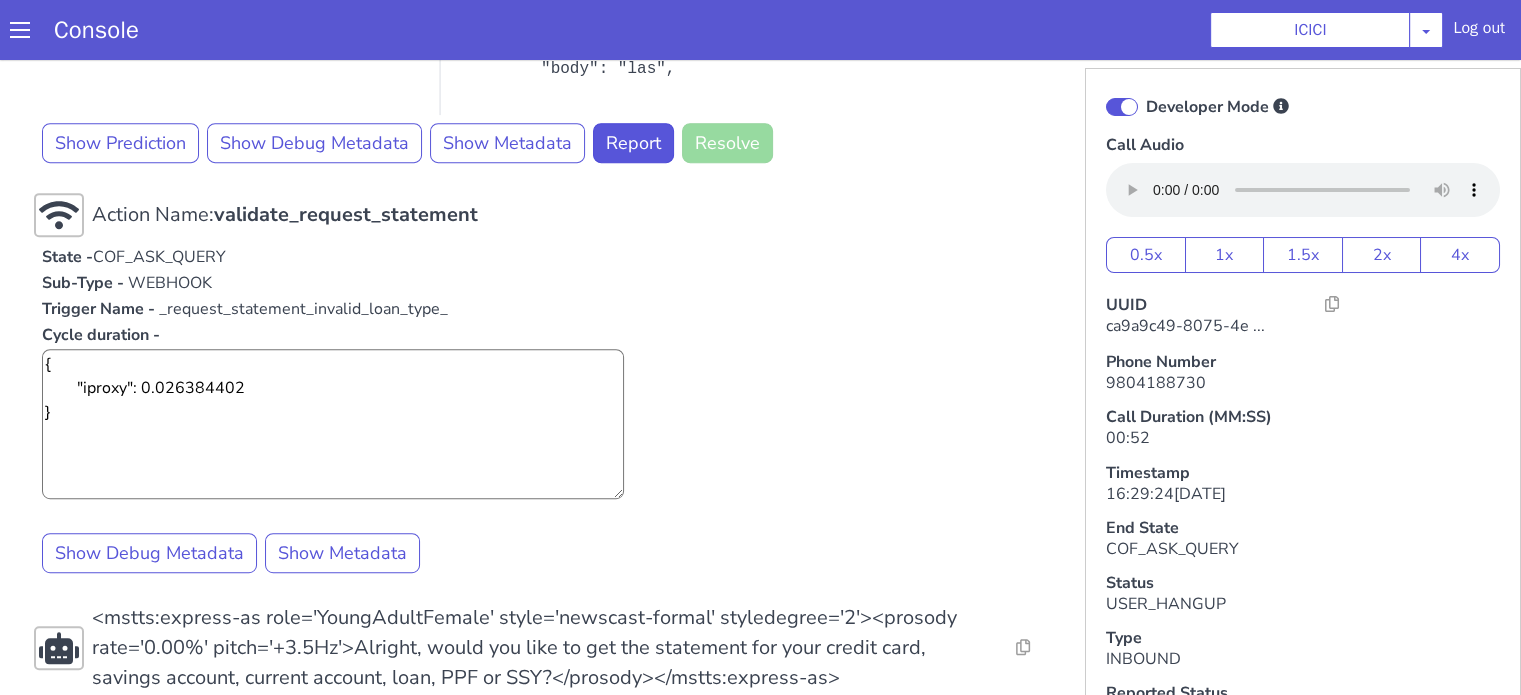 scroll, scrollTop: 400, scrollLeft: 0, axis: vertical 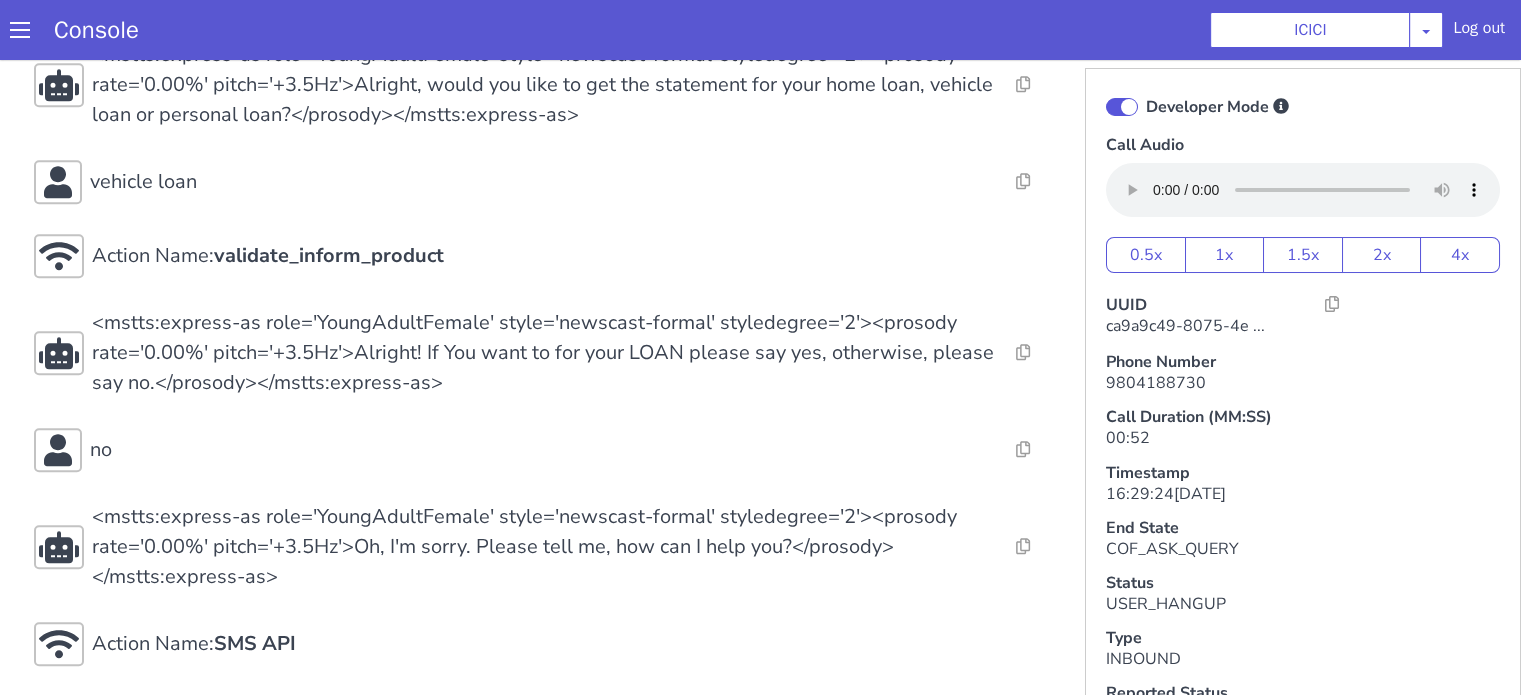 click on "Action Name:  Internal_set_language_for_iproxy Resolve  Intent Error  Entity Error  Transcription Error  Miscellaneous Submit Action Name:  931503 - CAR - RMN CLI Validation Resolve  Intent Error  Entity Error  Transcription Error  Miscellaneous Submit Action Name:  Unica API Resolve  Intent Error  Entity Error  Transcription Error  Miscellaneous Submit <mstts:express-as role='YoungAdultFemale' style='newscast-formal' styledegree='2'><prosody rate='0.00%' pitch='+3.5Hz'>Hi, welcome to ICICI BANK, I'm your customer service expert, how may I help you?</prosody></mstts:express-as> Resolve  Intent Error  Entity Error  Transcription Error  Miscellaneous Submit providers last one year will Alternatives No data available for this turn, Please check Metadata for possible values Predicted Intent -   request_statement State -  COF_ASK_QUERY Sub-Type -   AUDIO Trigger Name -   request_statement Cycle duration -  Slots filled - product_kind_bifurcated,specified_period,statement_duration Slots -   Show Prediction Report" at bounding box center (544, -476) 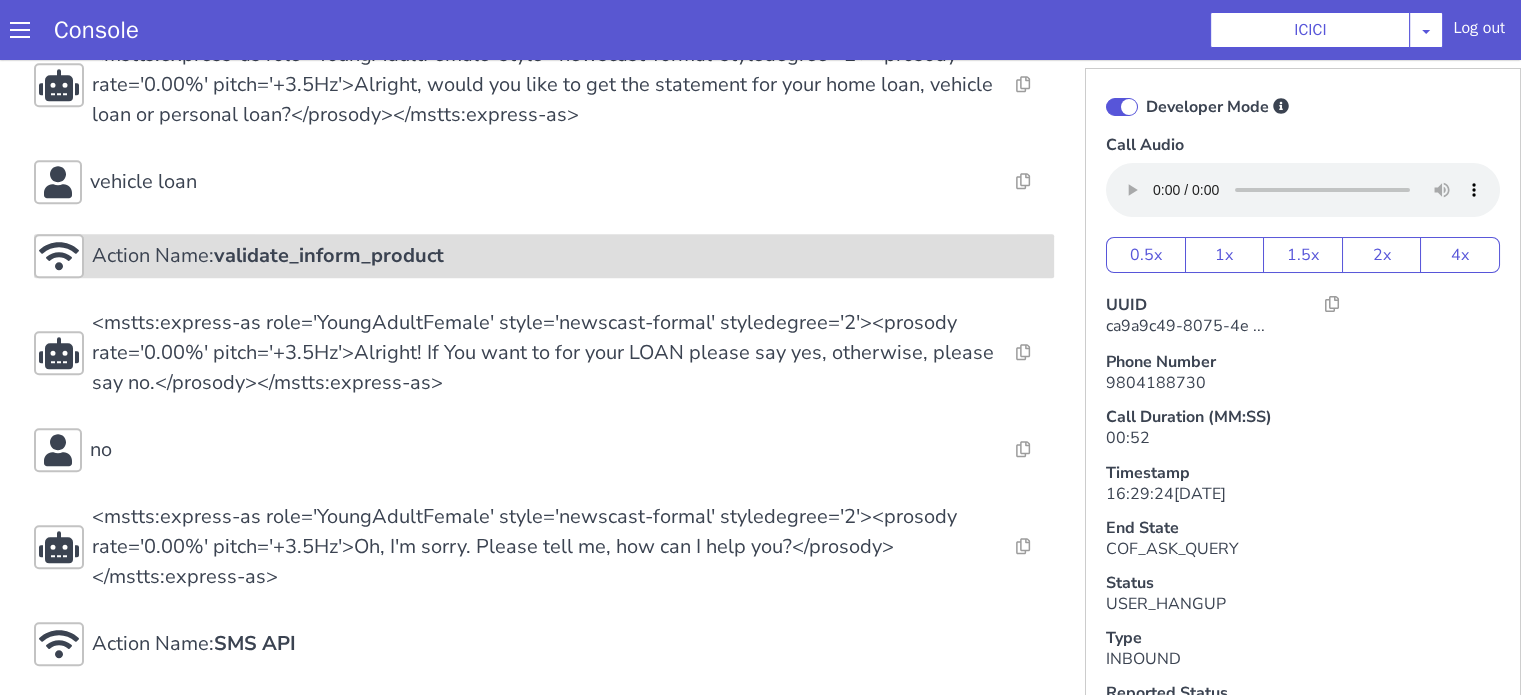 click on "validate_inform_product" at bounding box center [329, 255] 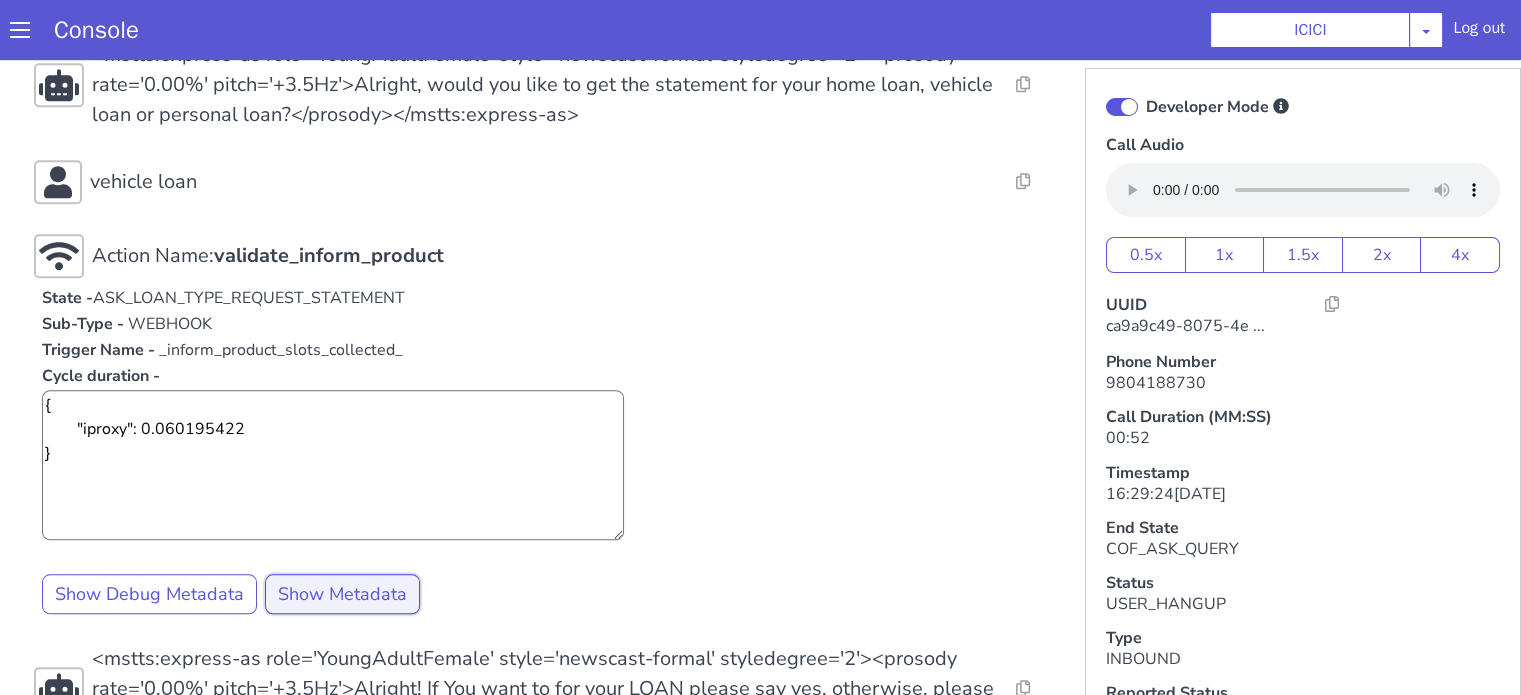 click on "Show Metadata" at bounding box center (342, 594) 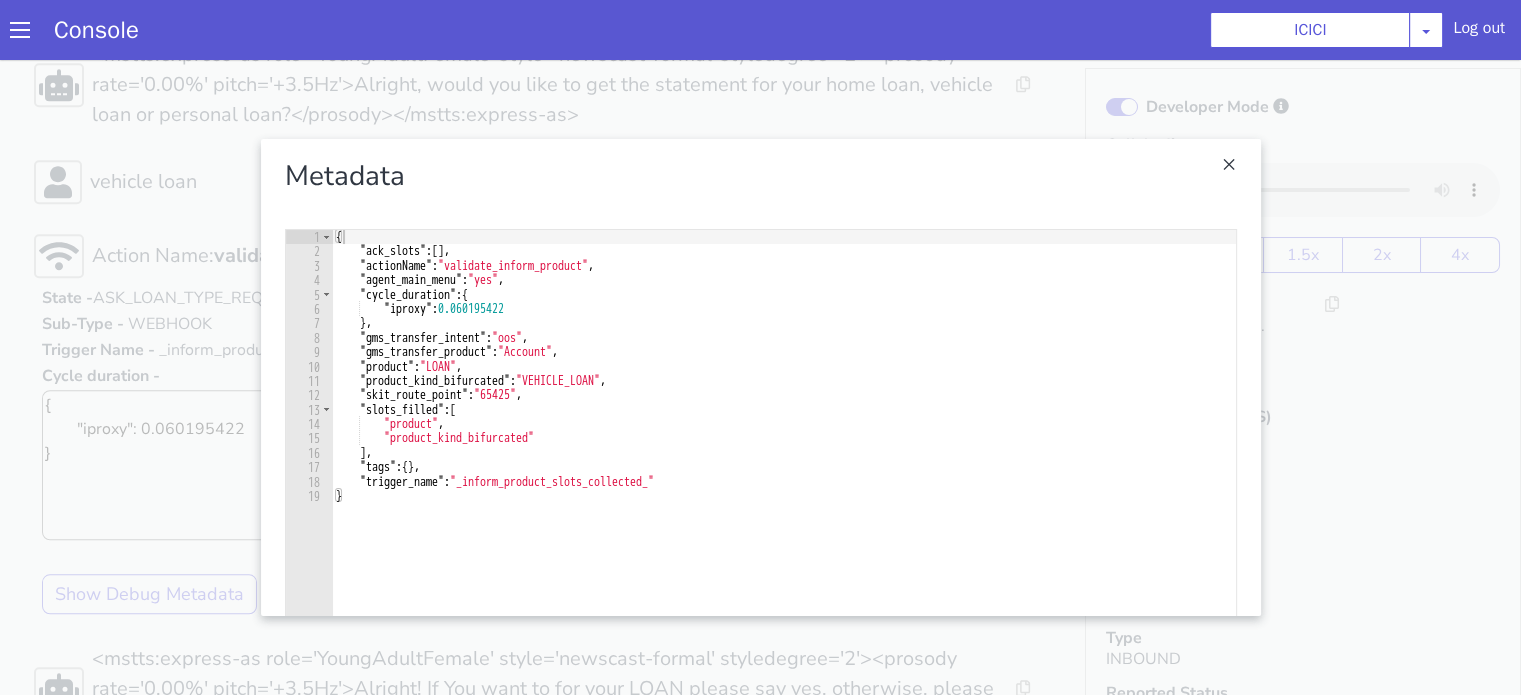 type on "]," 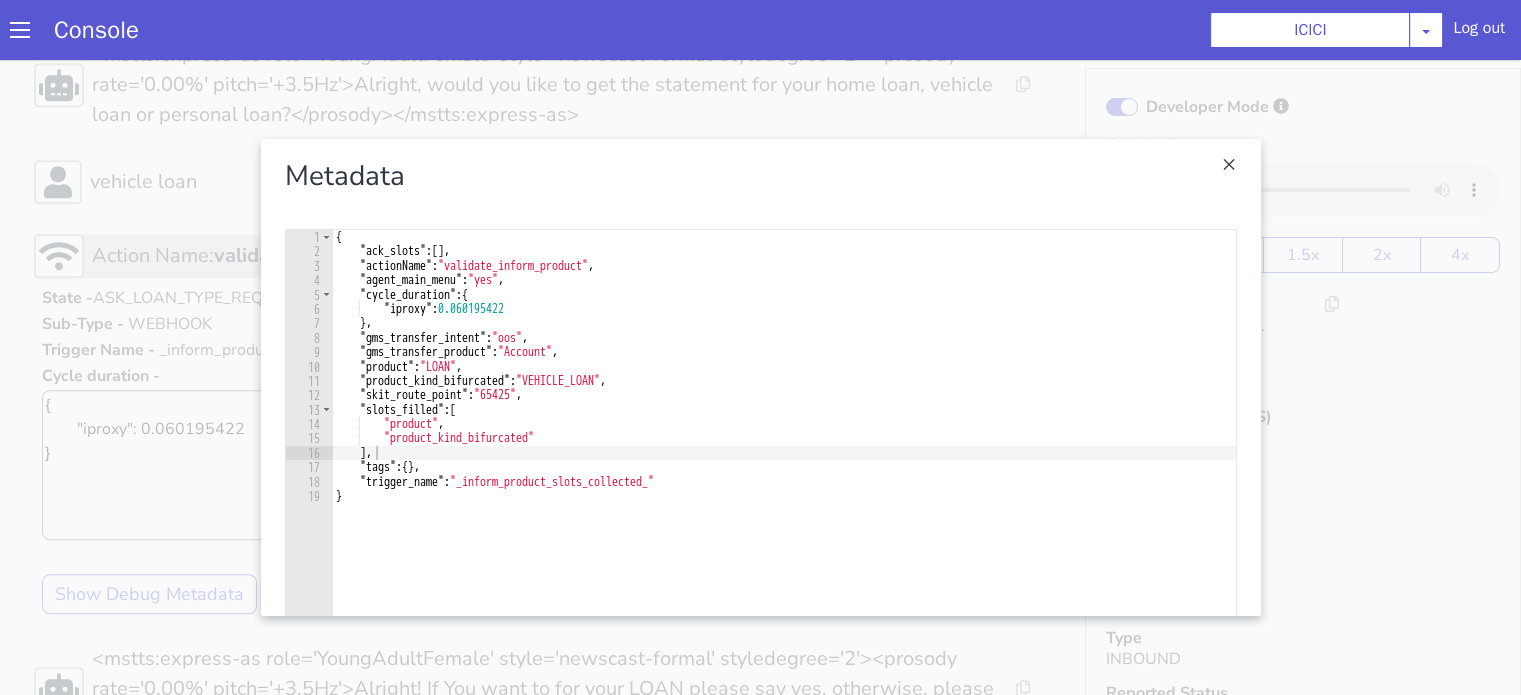 drag, startPoint x: 127, startPoint y: 334, endPoint x: 186, endPoint y: 253, distance: 100.20978 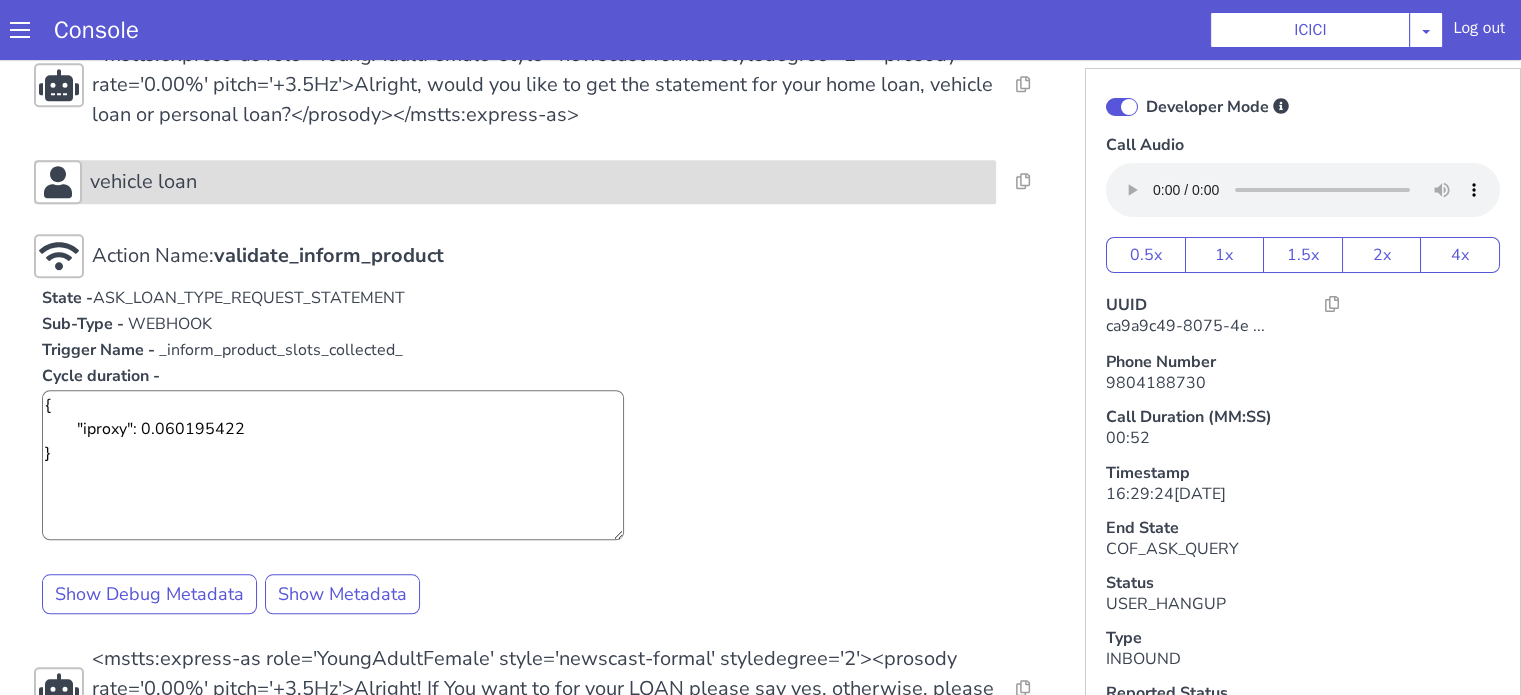 click on "vehicle loan" at bounding box center (515, 182) 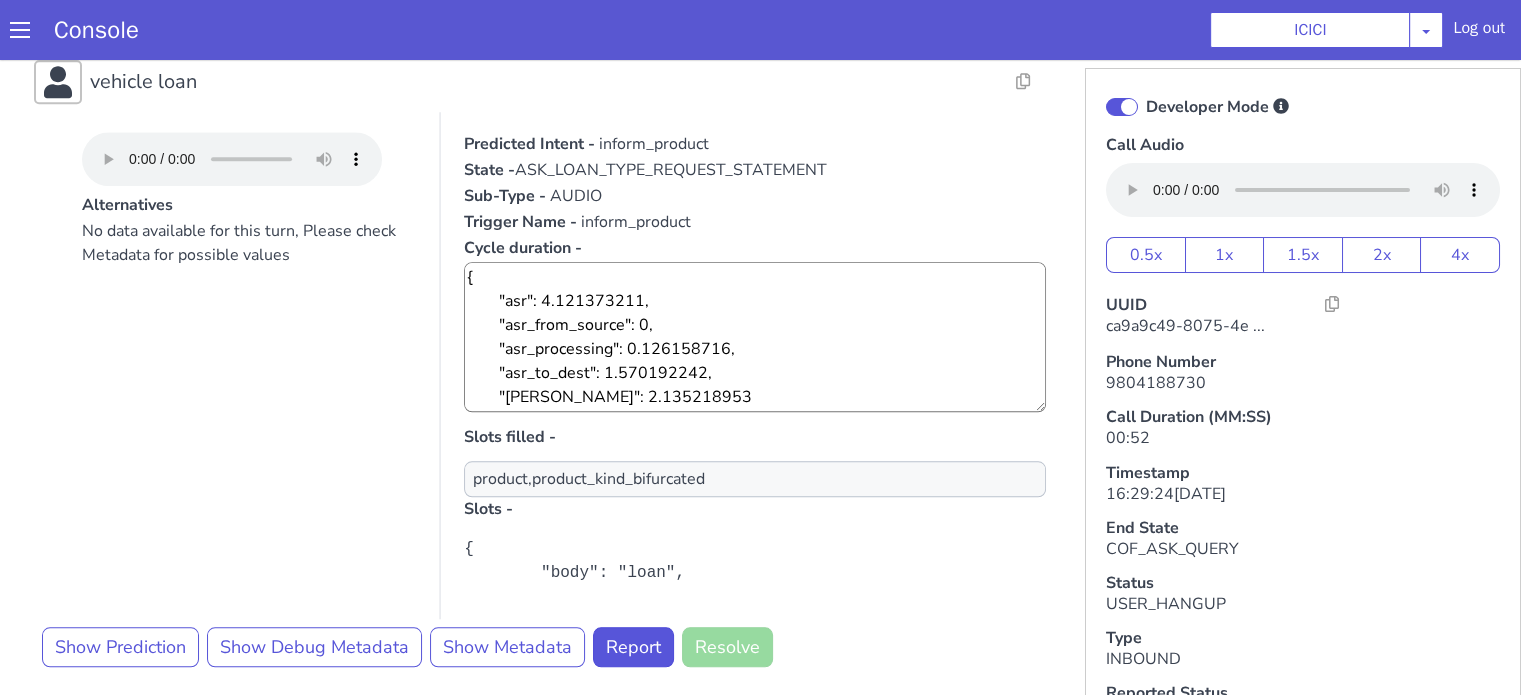 scroll, scrollTop: 1731, scrollLeft: 0, axis: vertical 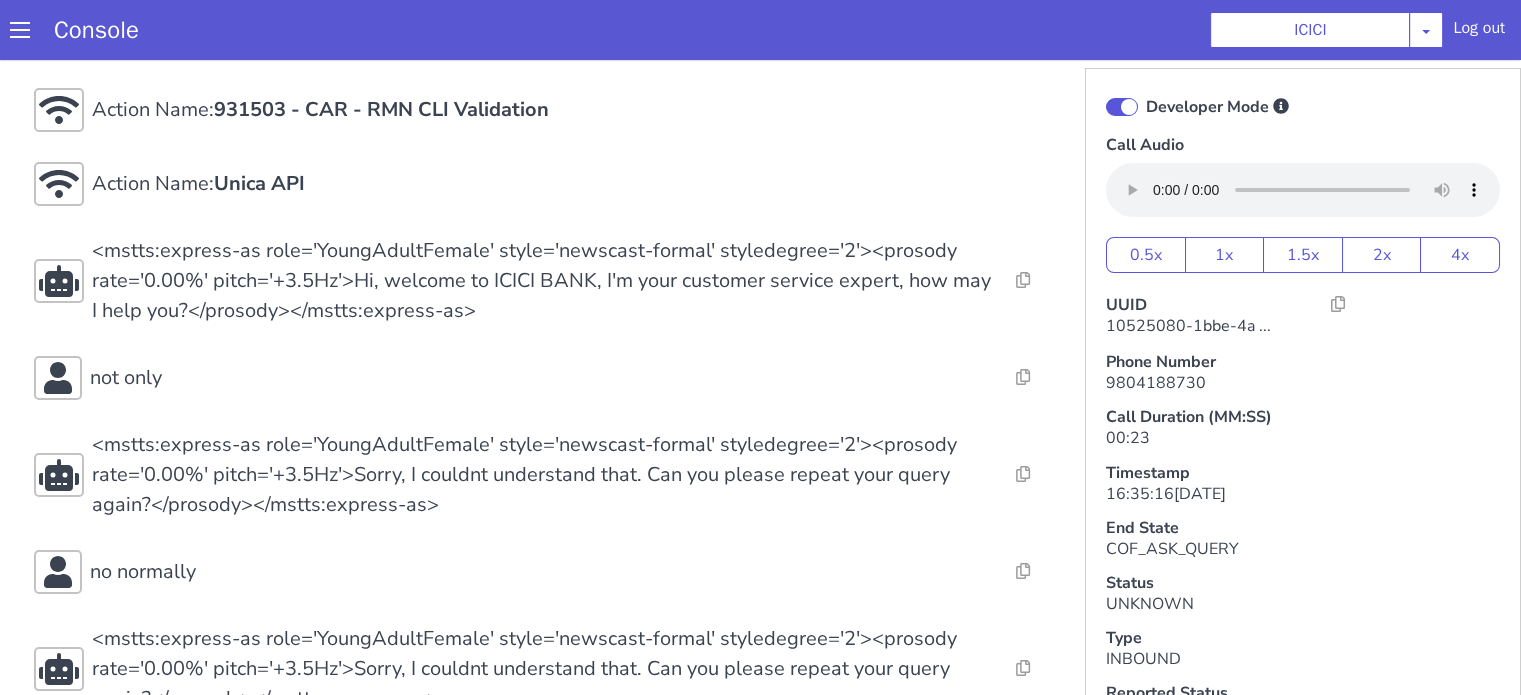 click on "Action Name:  Internal_set_language_for_iproxy Resolve  Intent Error  Entity Error  Transcription Error  Miscellaneous Submit Action Name:  931503 - CAR - RMN CLI Validation Resolve  Intent Error  Entity Error  Transcription Error  Miscellaneous Submit Action Name:  Unica API Resolve  Intent Error  Entity Error  Transcription Error  Miscellaneous Submit <mstts:express-as role='YoungAdultFemale' style='newscast-formal' styledegree='2'><prosody rate='0.00%' pitch='+3.5Hz'>Hi, welcome to ICICI BANK, I'm your customer service expert, how may I help you?</prosody></mstts:express-as> Resolve  Intent Error  Entity Error  Transcription Error  Miscellaneous Submit not only Resolve  Intent Error  Entity Error  Transcription Error  Miscellaneous Submit <mstts:express-as role='YoungAdultFemale' style='newscast-formal' styledegree='2'><prosody rate='0.00%' pitch='+3.5Hz'>Sorry, I couldnt understand that. Can you please repeat your query again?</prosody></mstts:express-as> Resolve  Intent Error  Entity Error  Miscellaneous" at bounding box center [749, 1246] 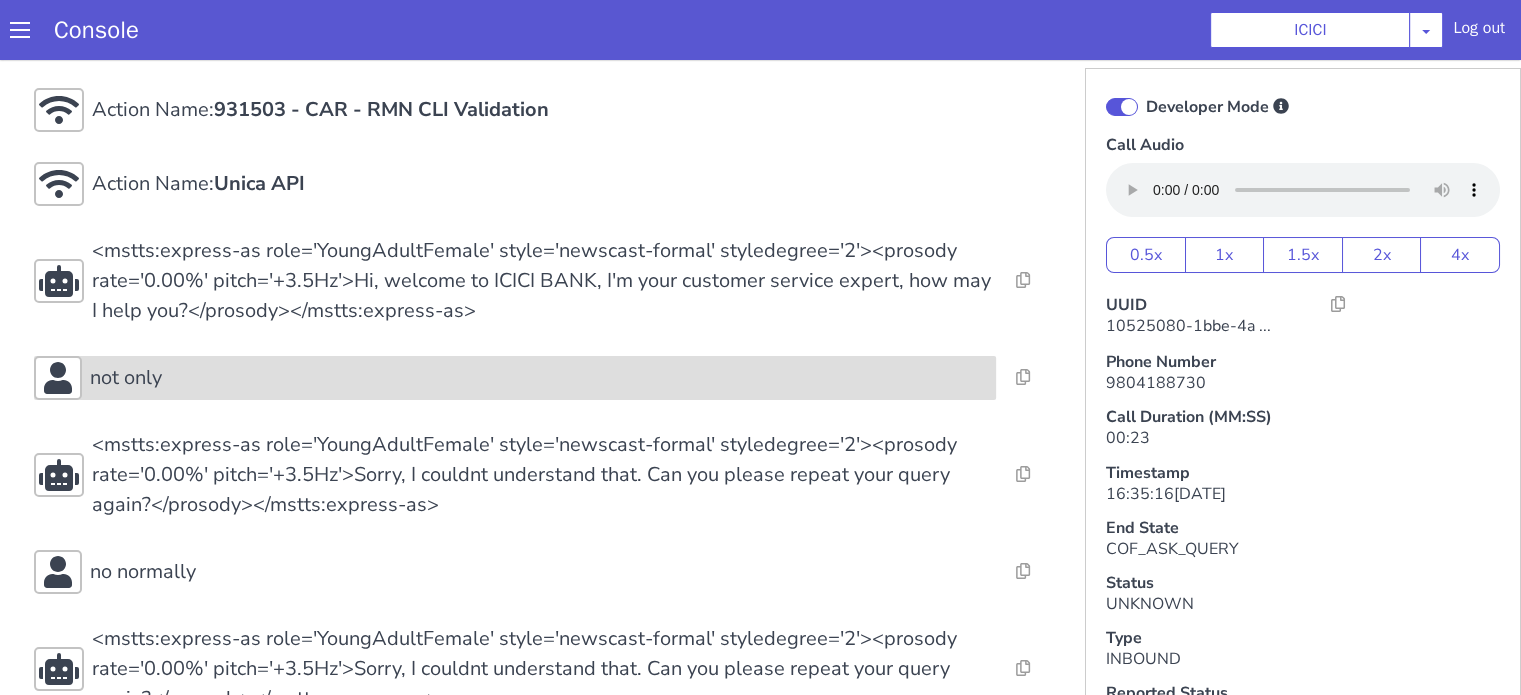 drag, startPoint x: 1733, startPoint y: 759, endPoint x: 1776, endPoint y: 743, distance: 45.88028 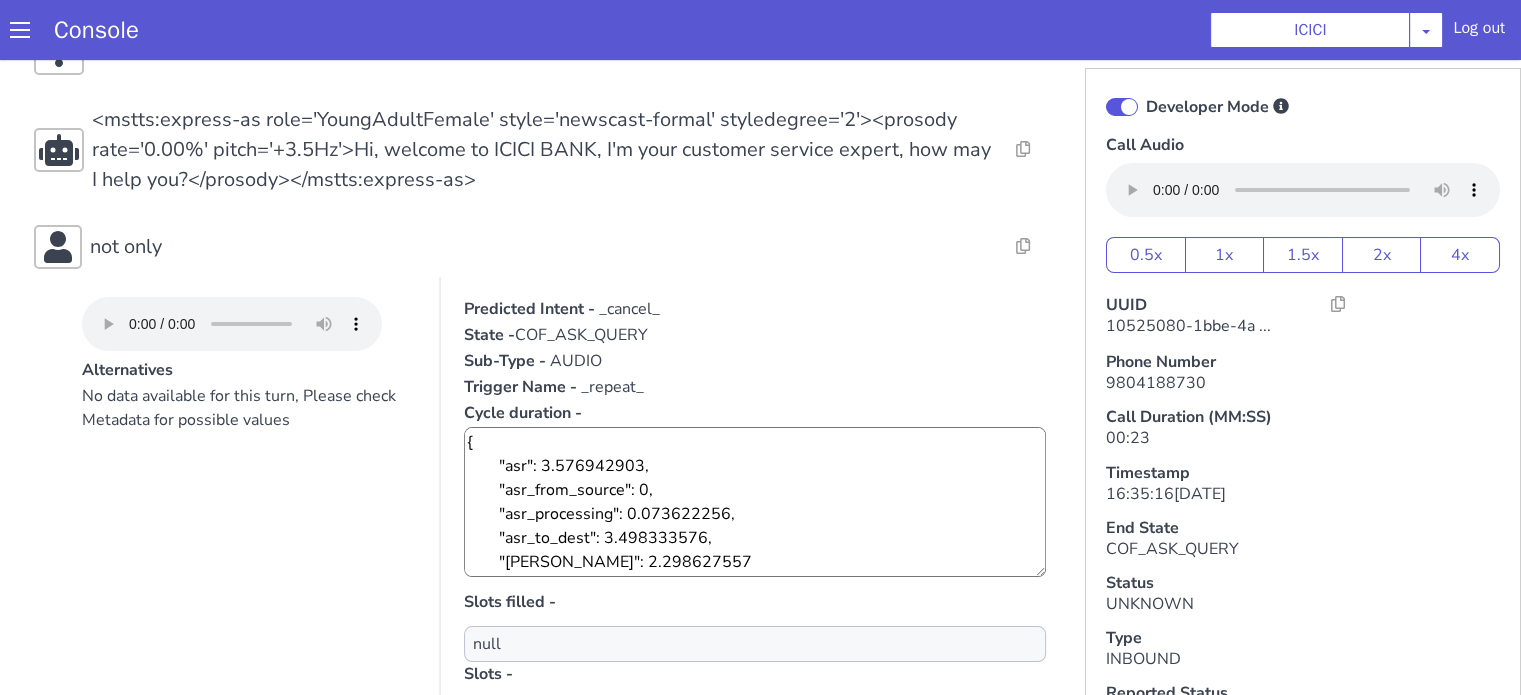 scroll, scrollTop: 400, scrollLeft: 0, axis: vertical 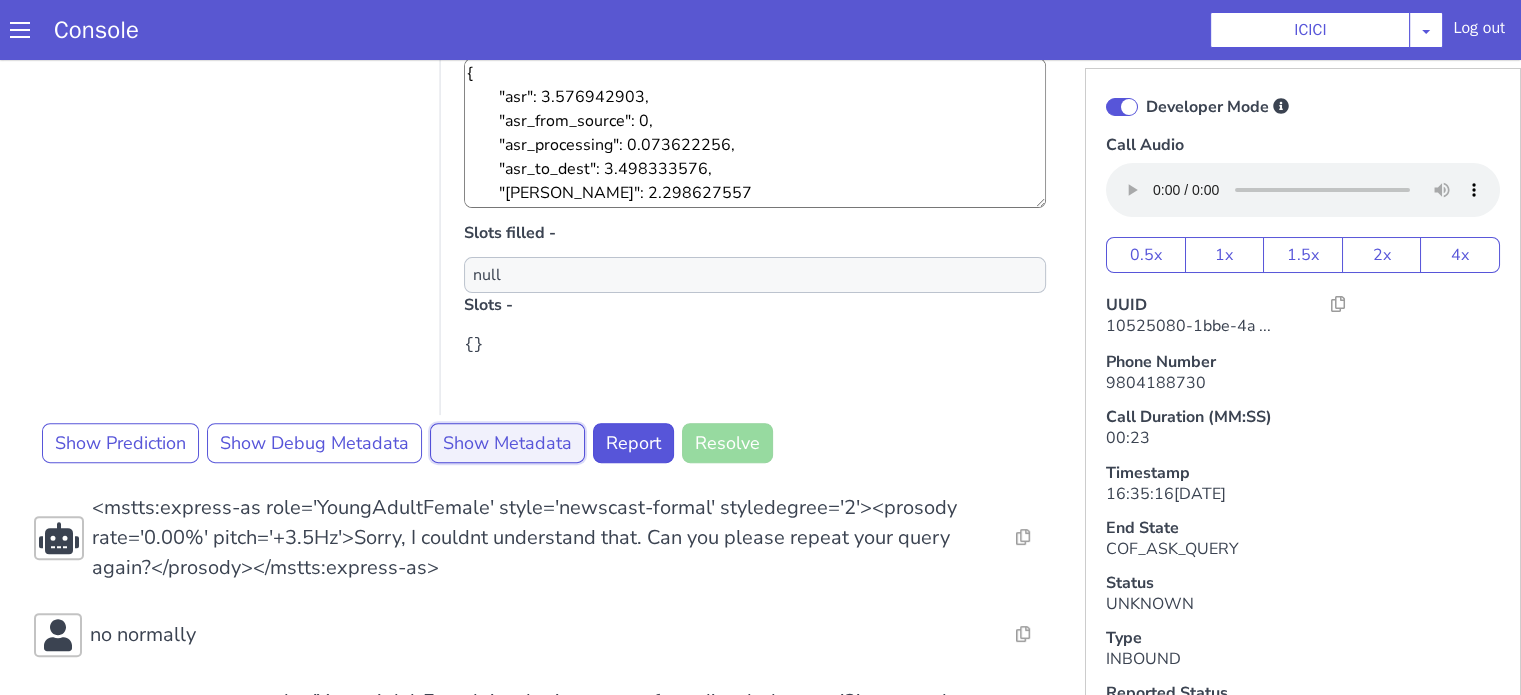 click on "Show Metadata" at bounding box center [2010, 399] 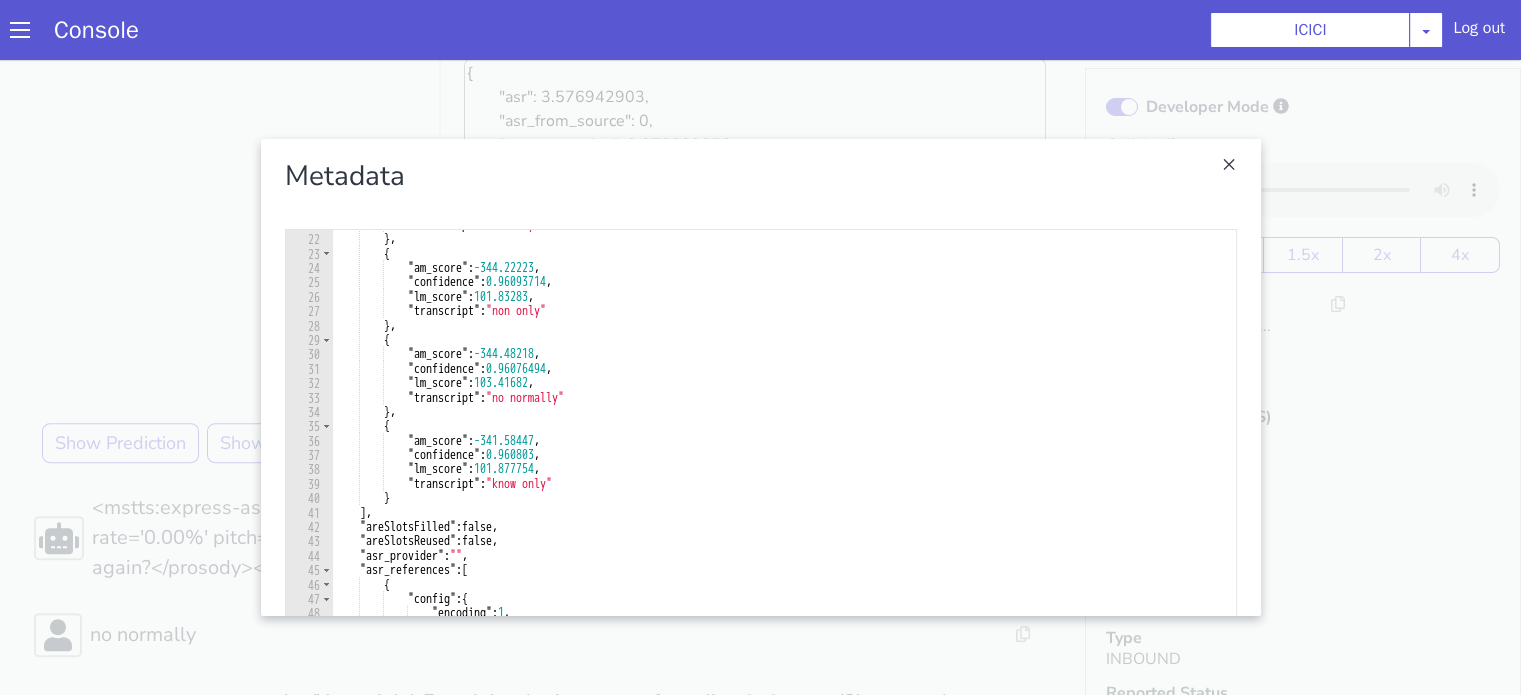scroll, scrollTop: 420, scrollLeft: 0, axis: vertical 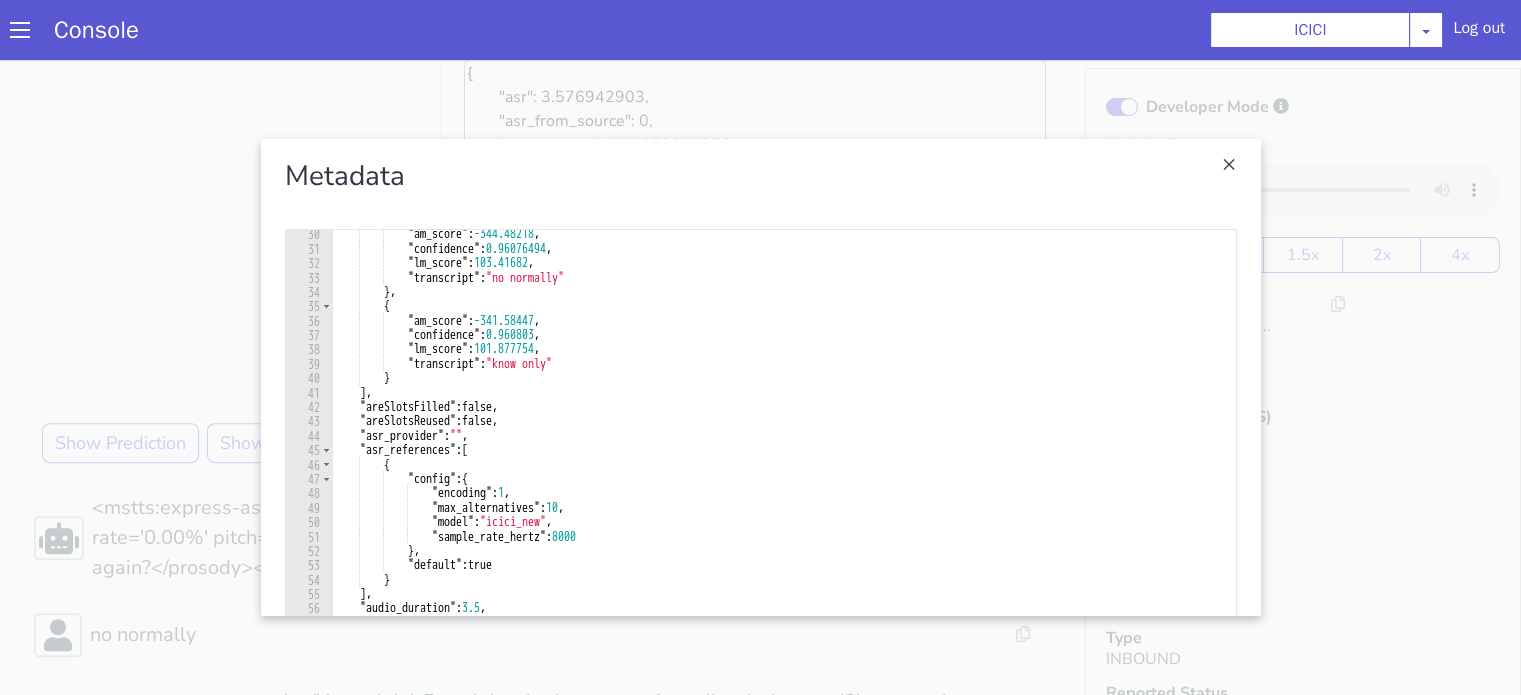 drag, startPoint x: 395, startPoint y: 1282, endPoint x: 455, endPoint y: 1258, distance: 64.62198 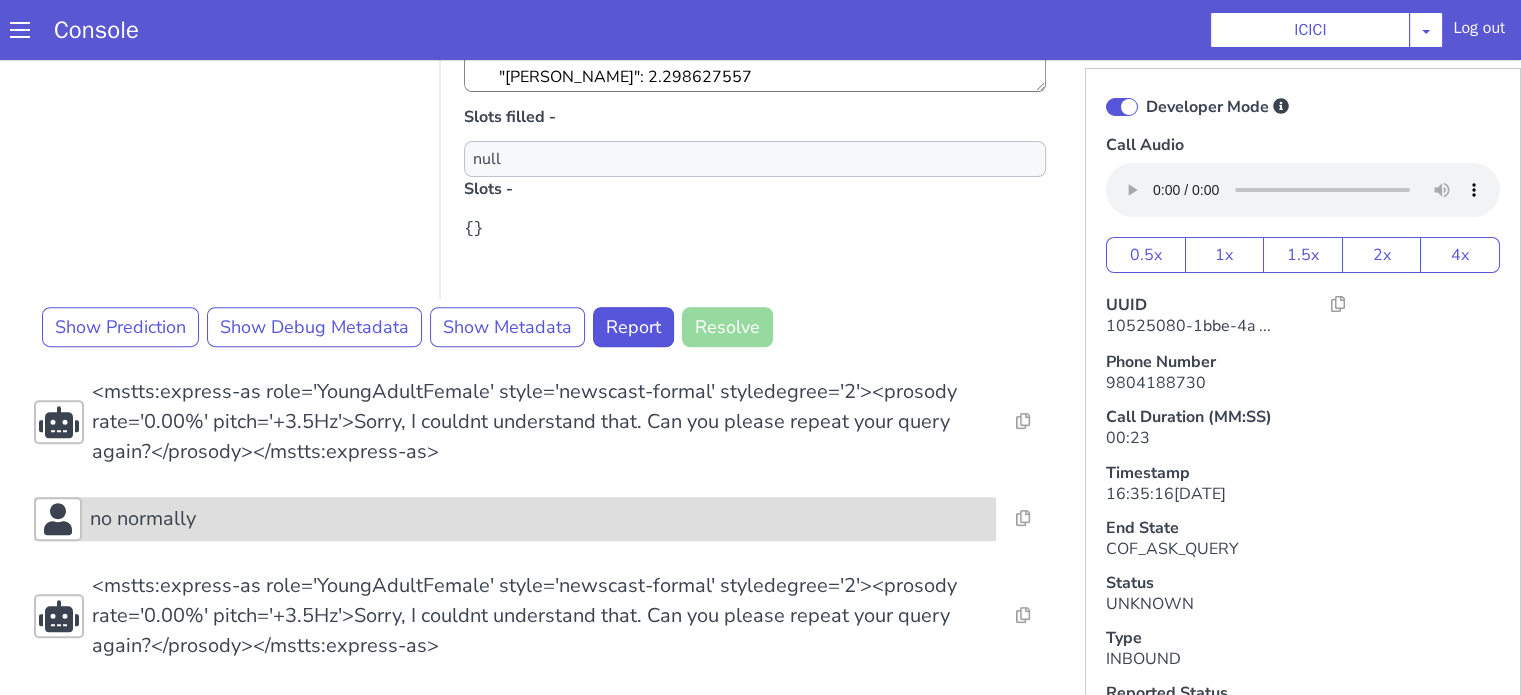 click on "no normally" at bounding box center (1716, 796) 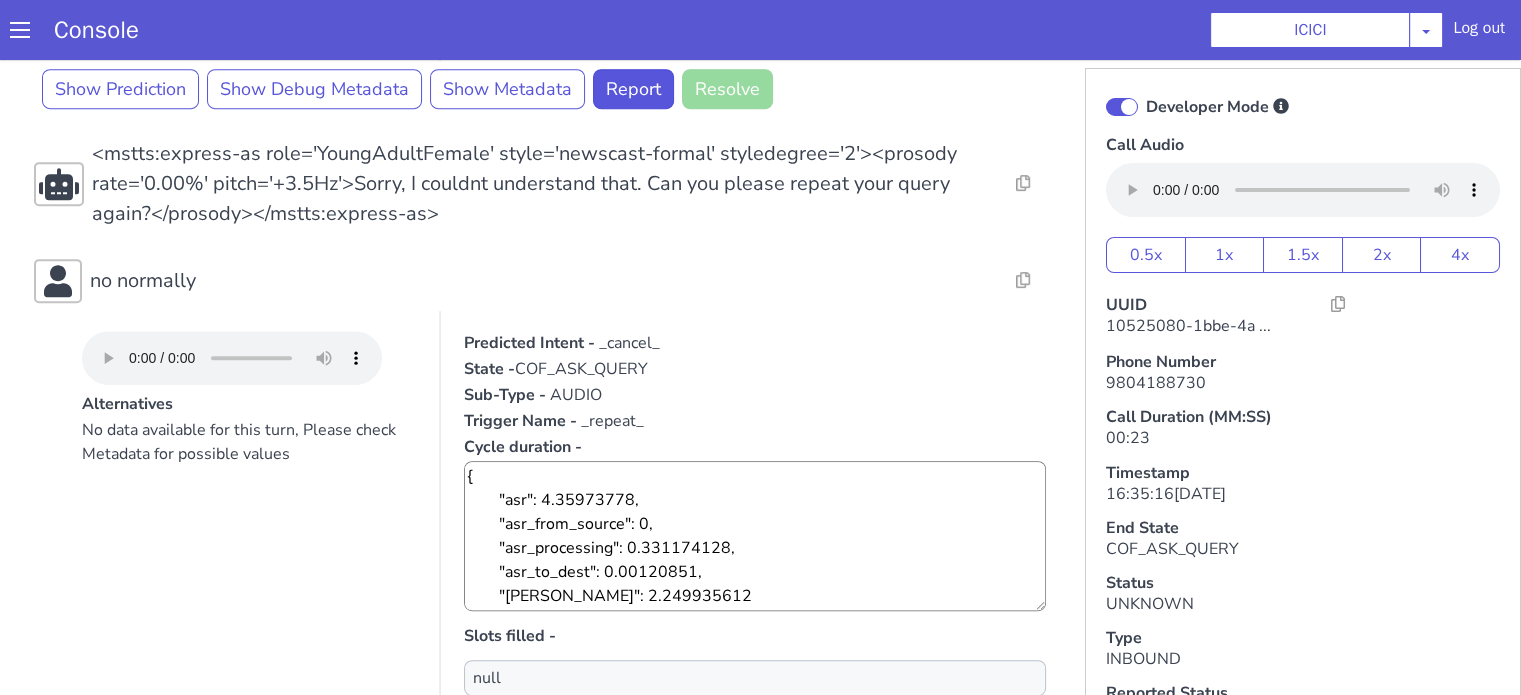 scroll, scrollTop: 1116, scrollLeft: 0, axis: vertical 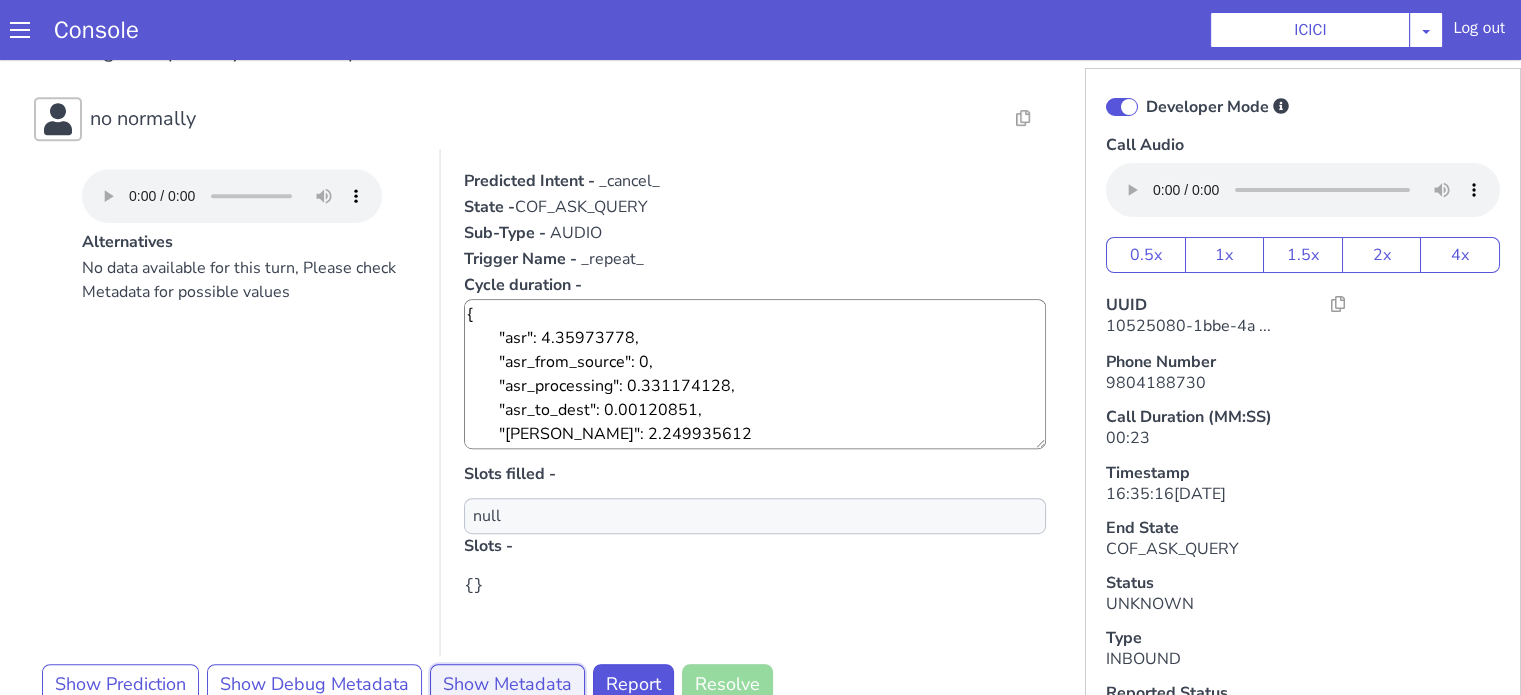 click on "Show Metadata" at bounding box center (498, 1232) 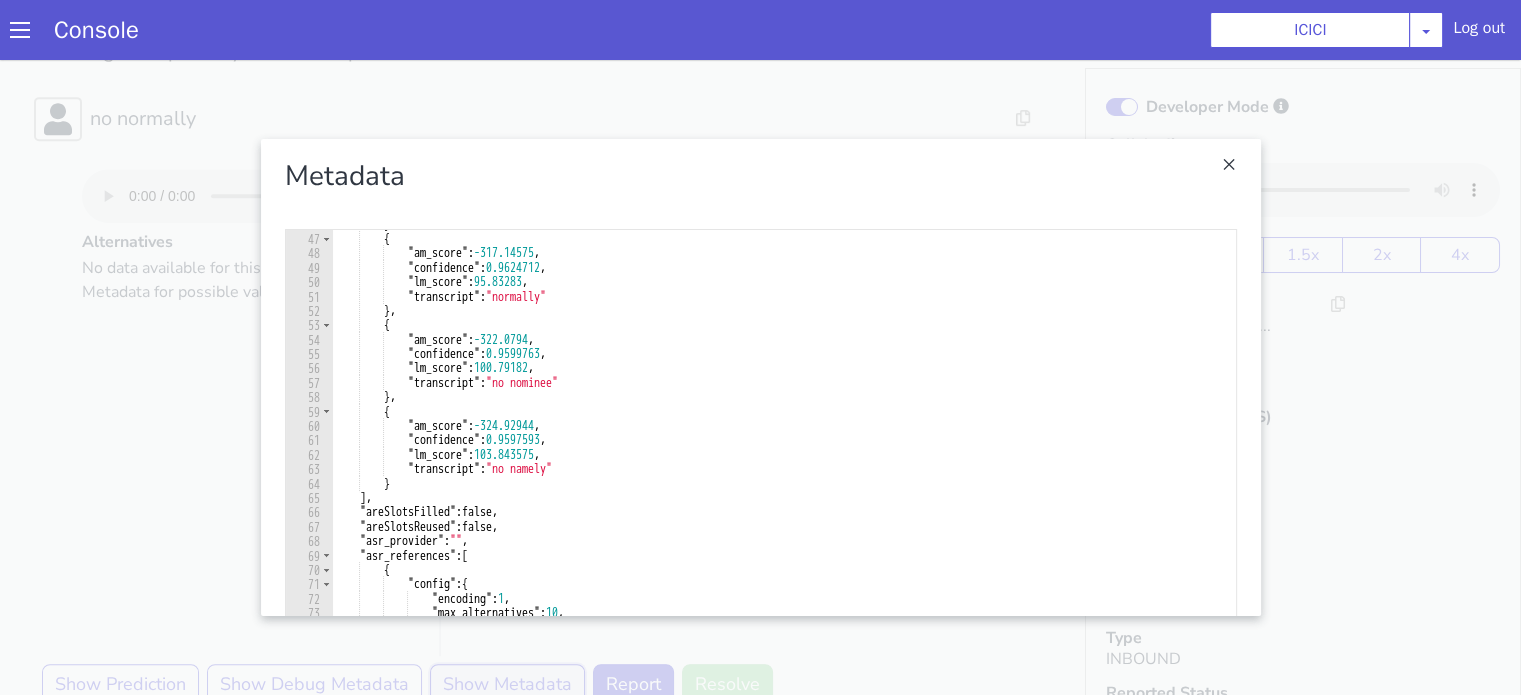 scroll, scrollTop: 720, scrollLeft: 0, axis: vertical 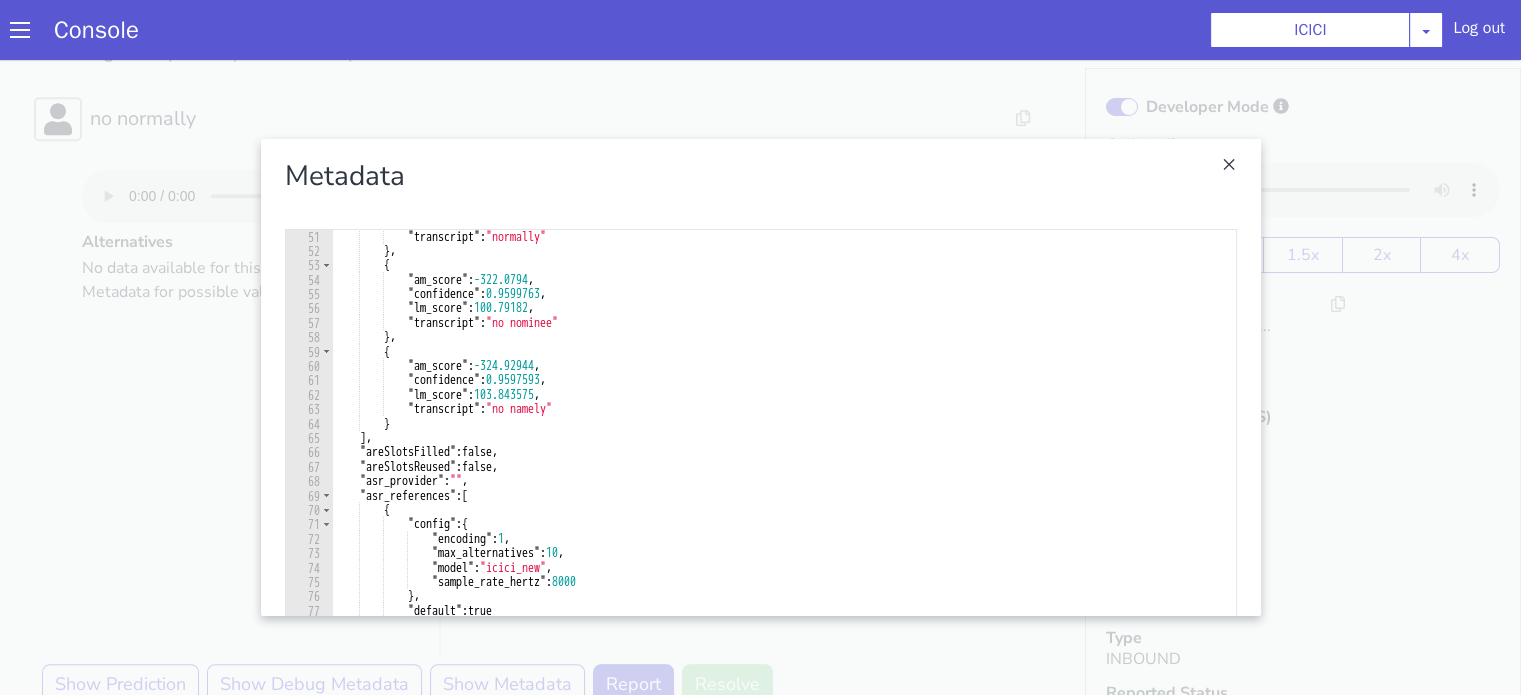 click at bounding box center (827, 1089) 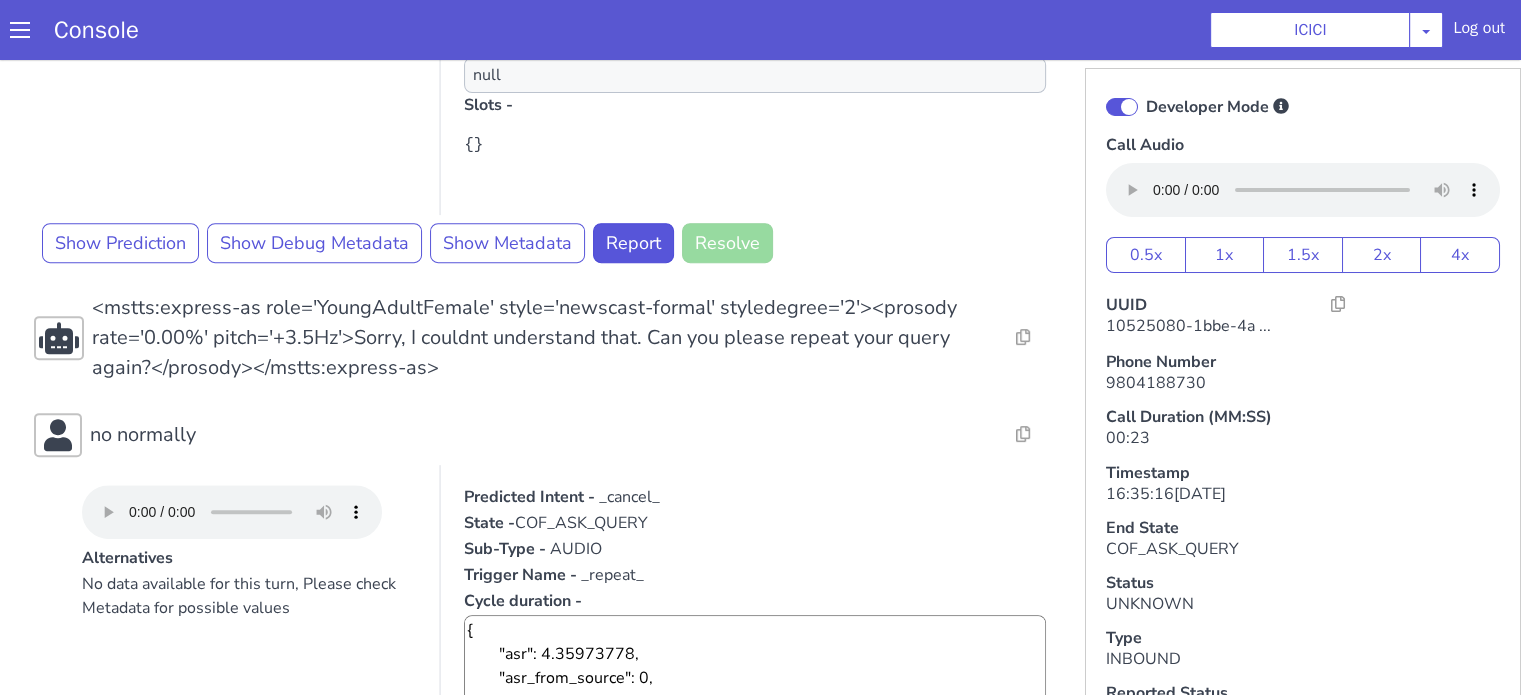 scroll, scrollTop: 916, scrollLeft: 0, axis: vertical 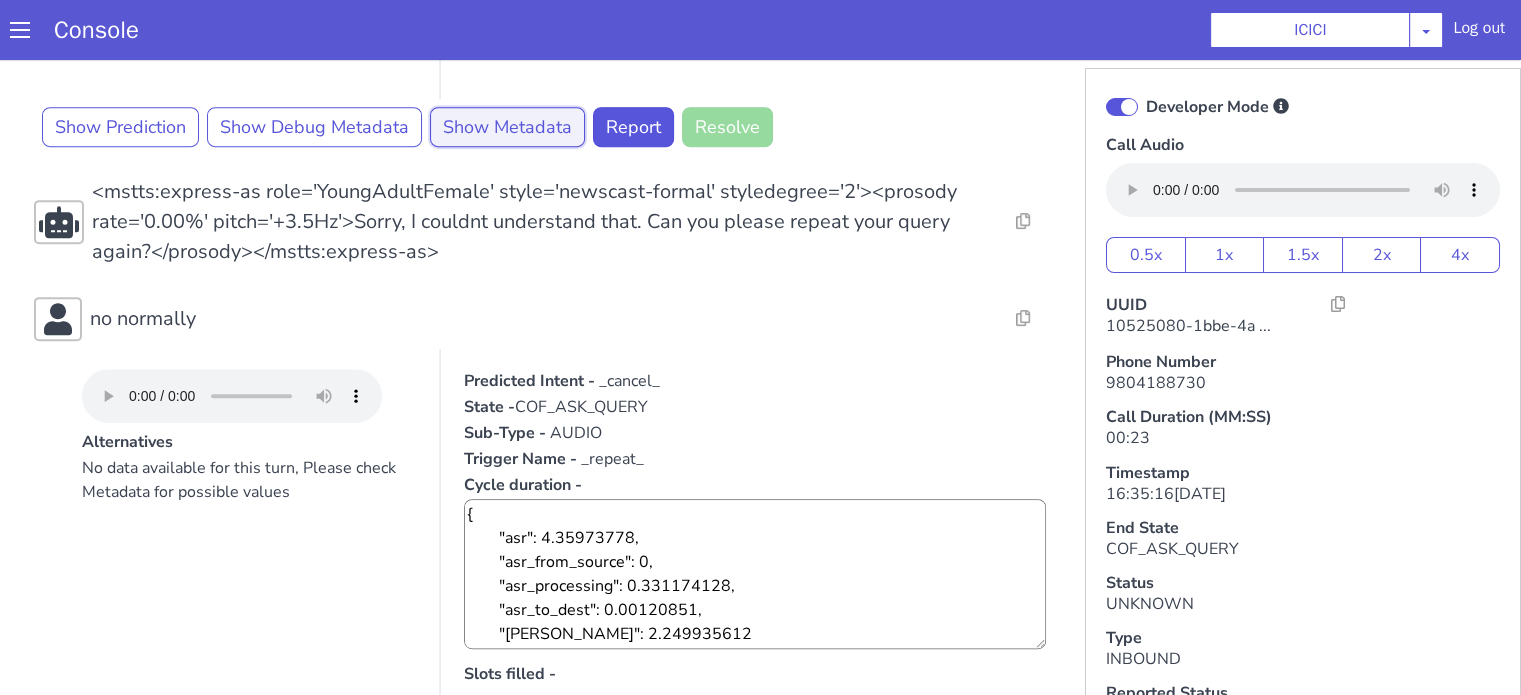 click on "Show Metadata" at bounding box center (1410, -385) 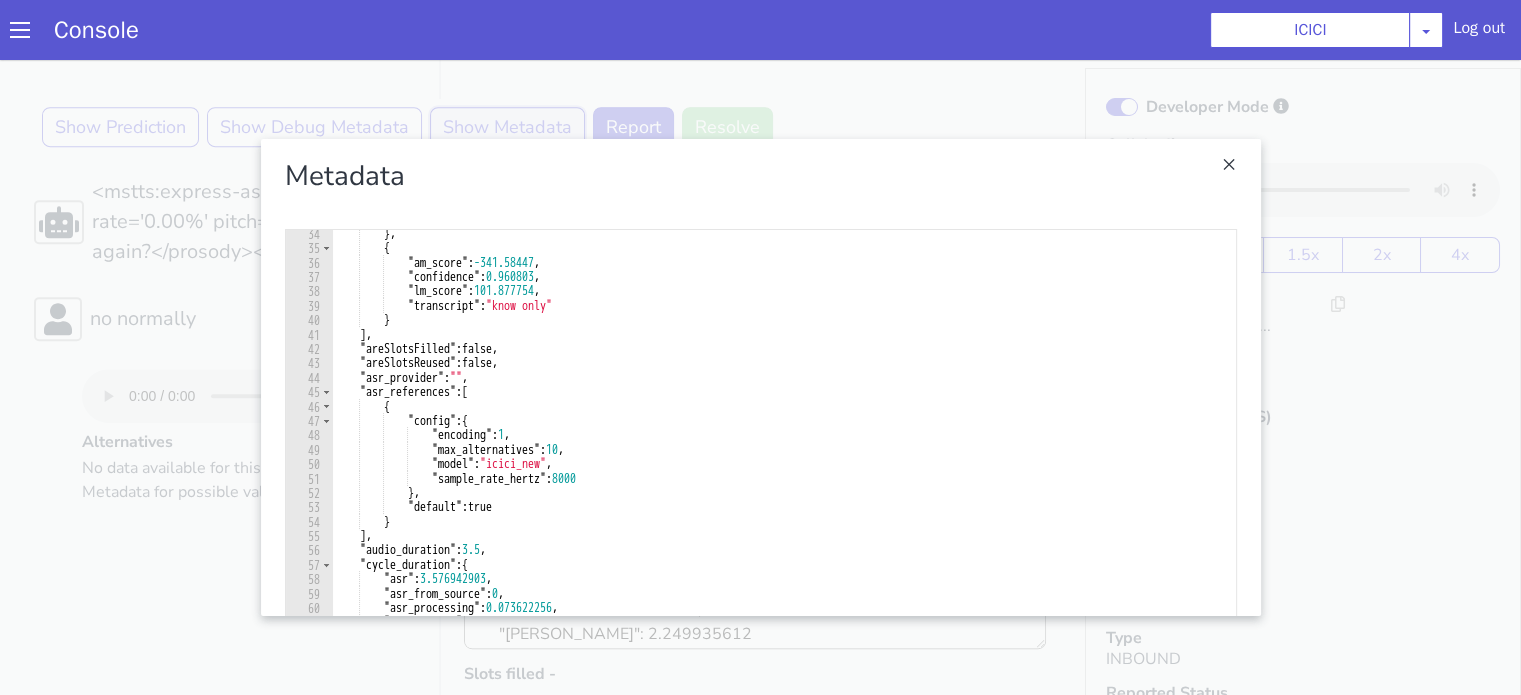 scroll, scrollTop: 538, scrollLeft: 0, axis: vertical 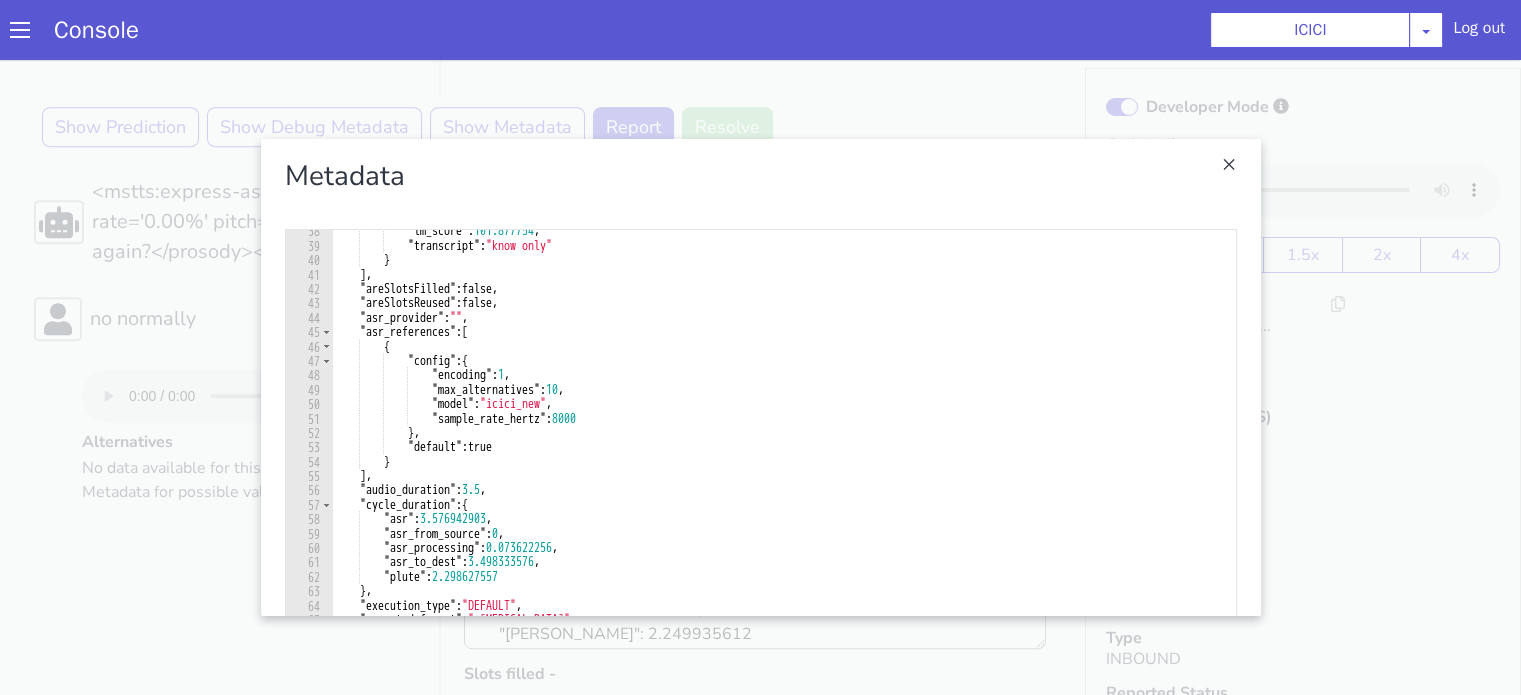 click at bounding box center [1183, 1404] 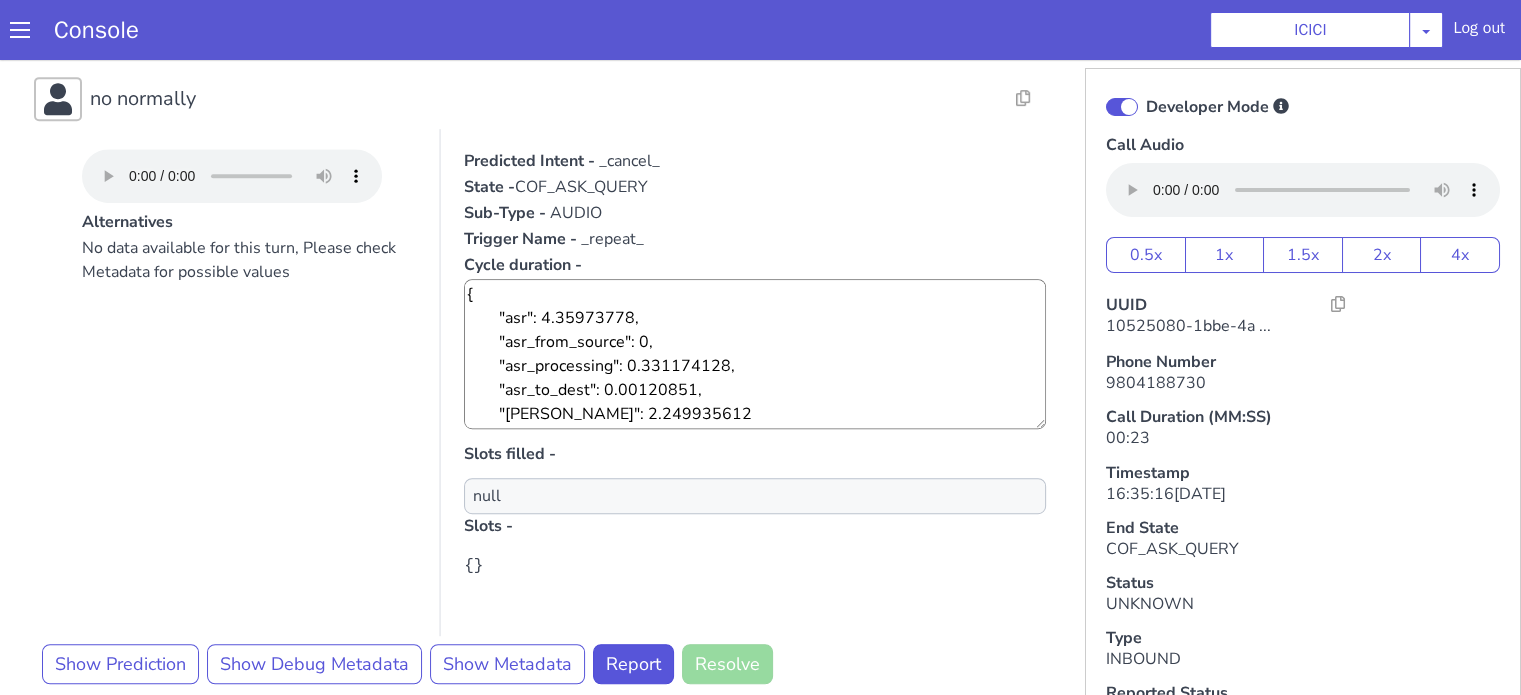 scroll, scrollTop: 1279, scrollLeft: 0, axis: vertical 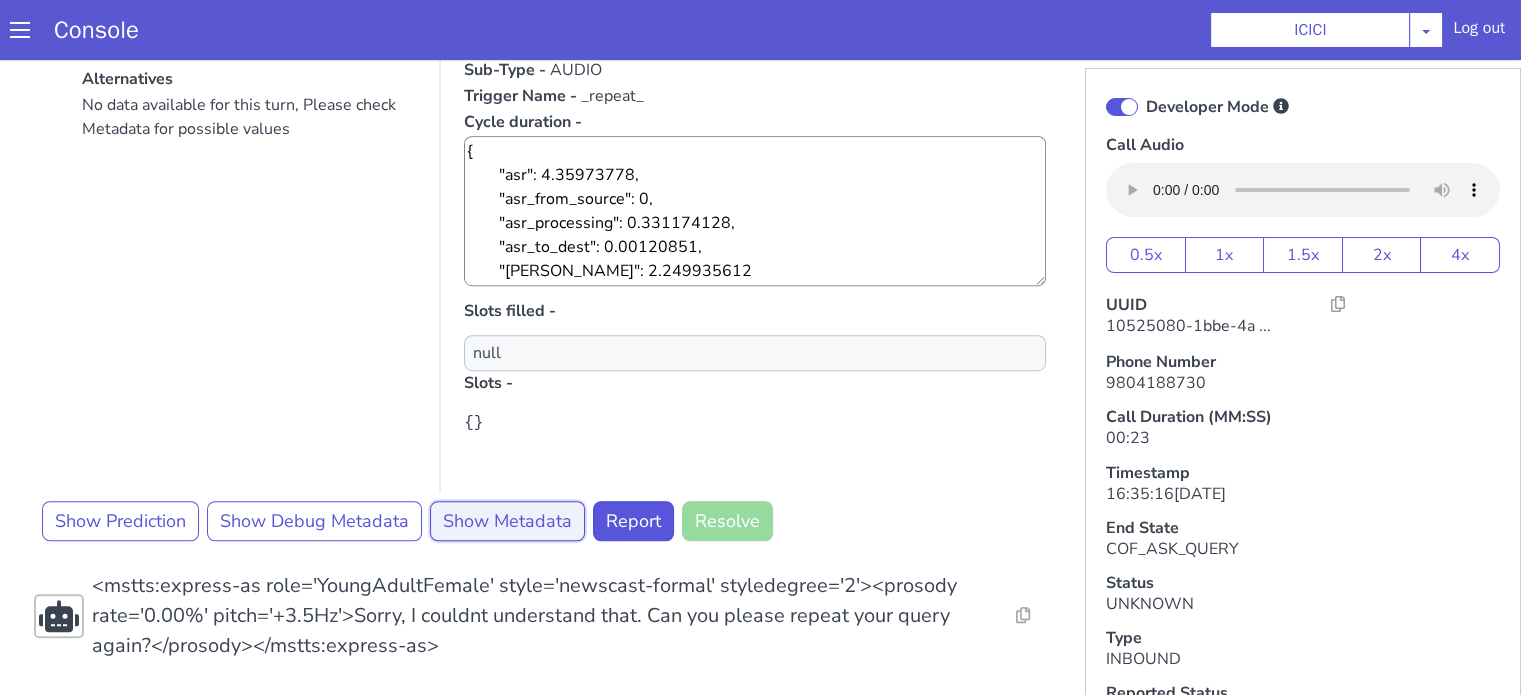 click on "Show Metadata" at bounding box center [2080, 798] 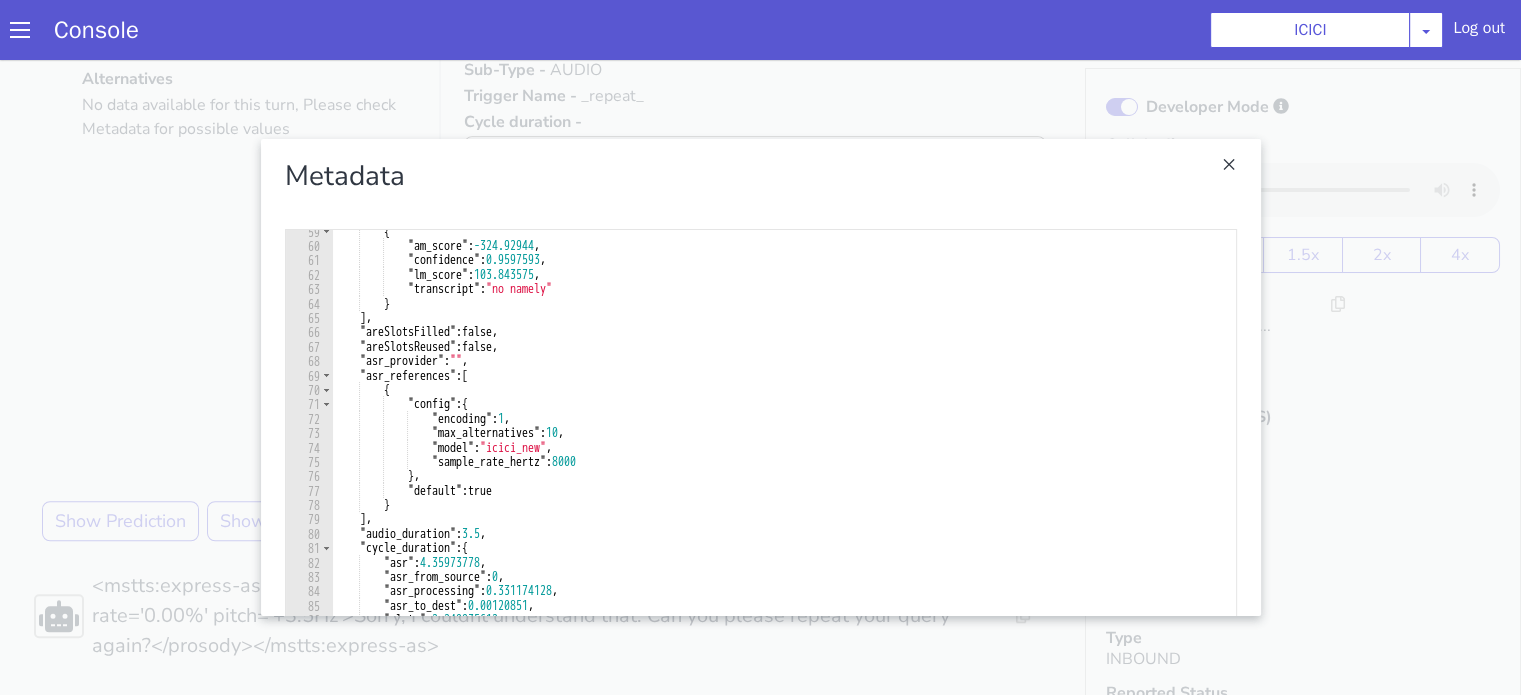 scroll, scrollTop: 840, scrollLeft: 0, axis: vertical 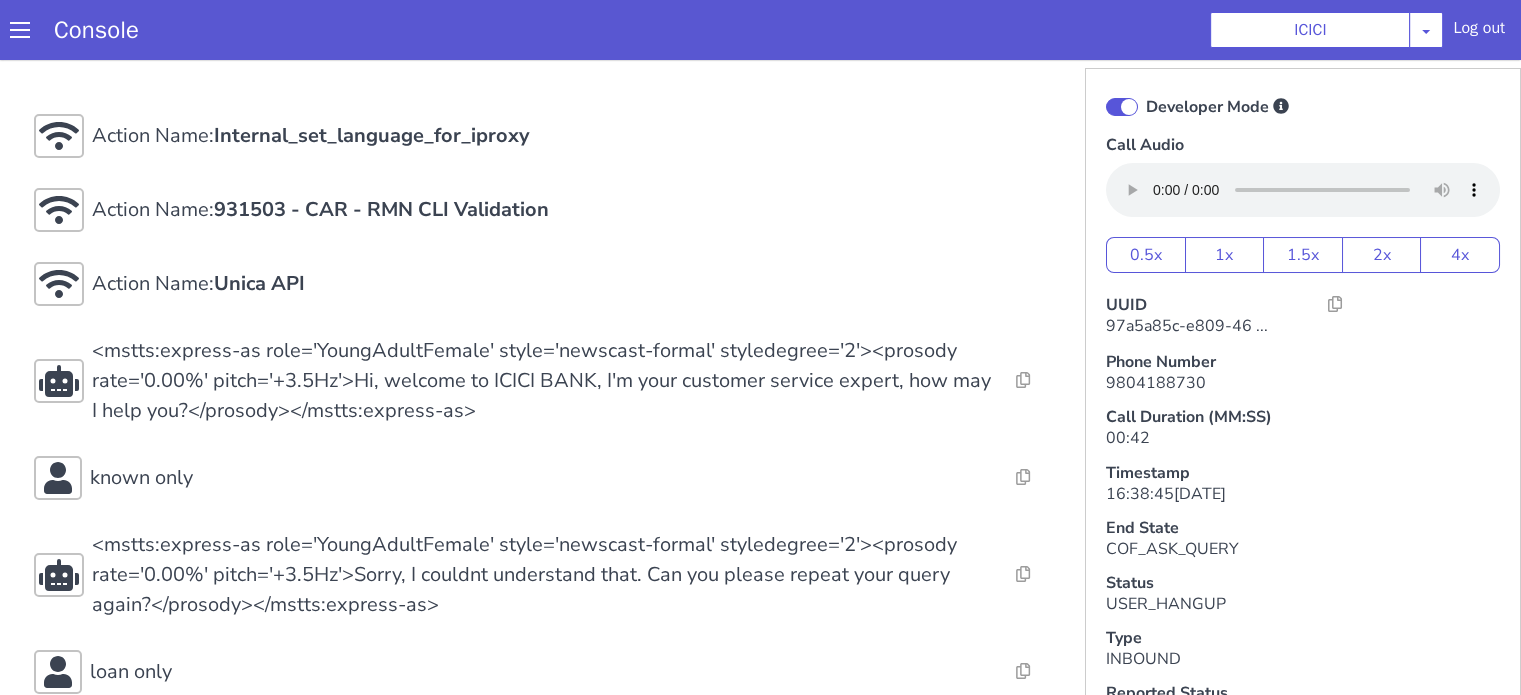 click at bounding box center [1122, 107] 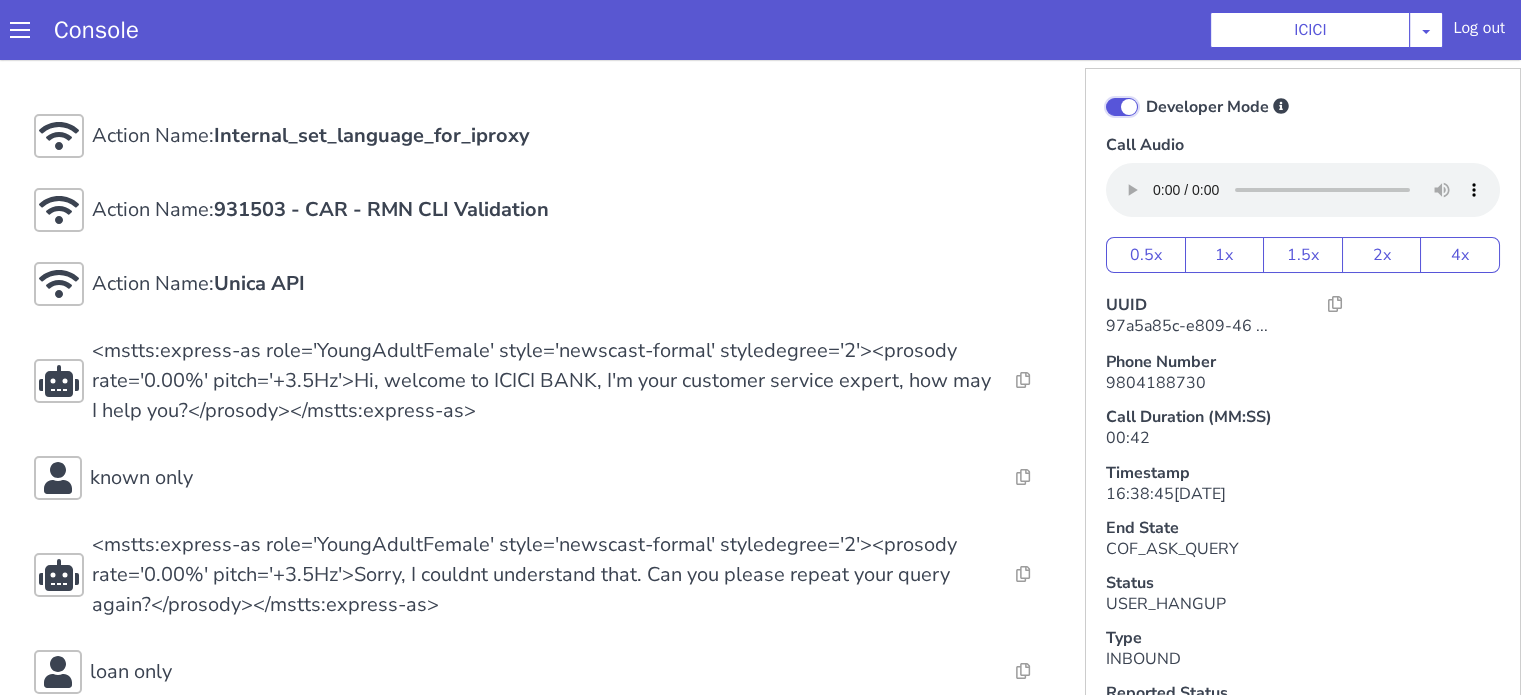 click on "Developer Mode" at bounding box center [1145, 94] 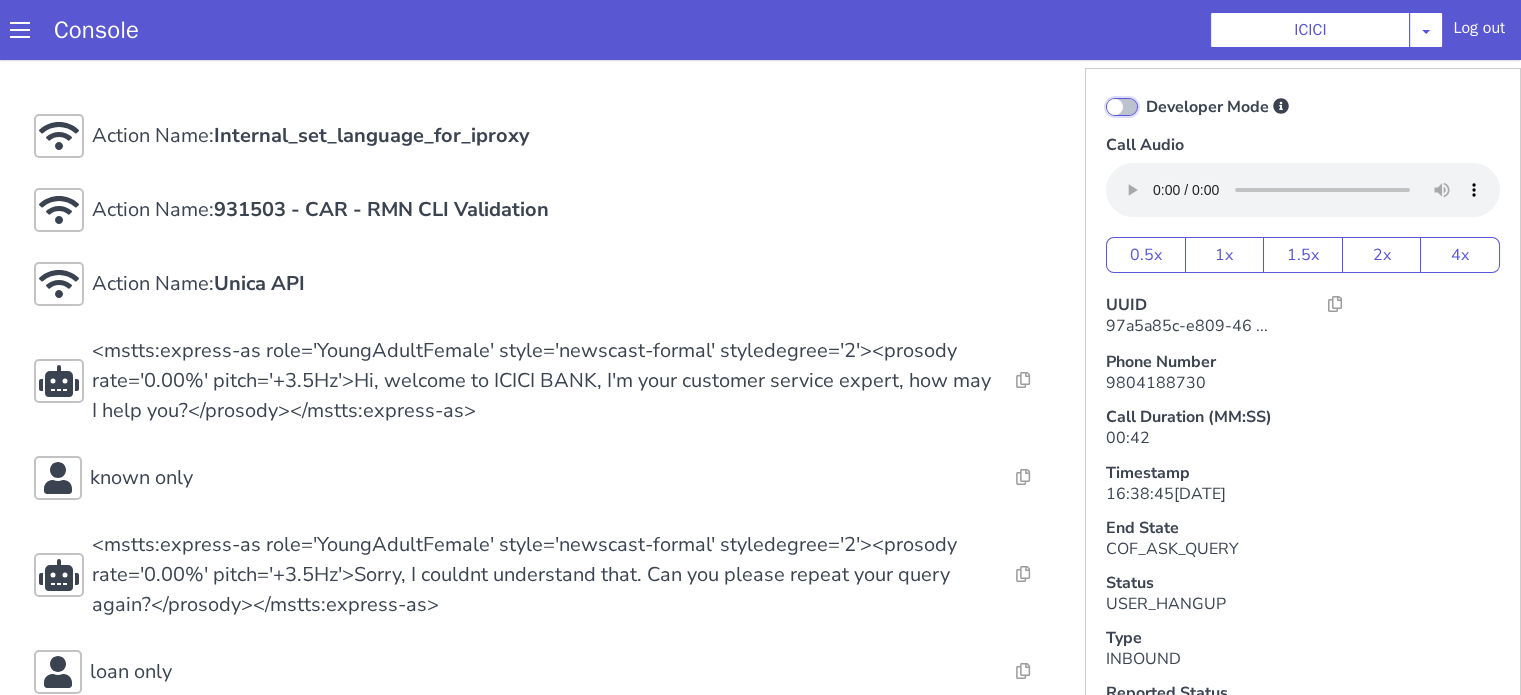 checkbox on "false" 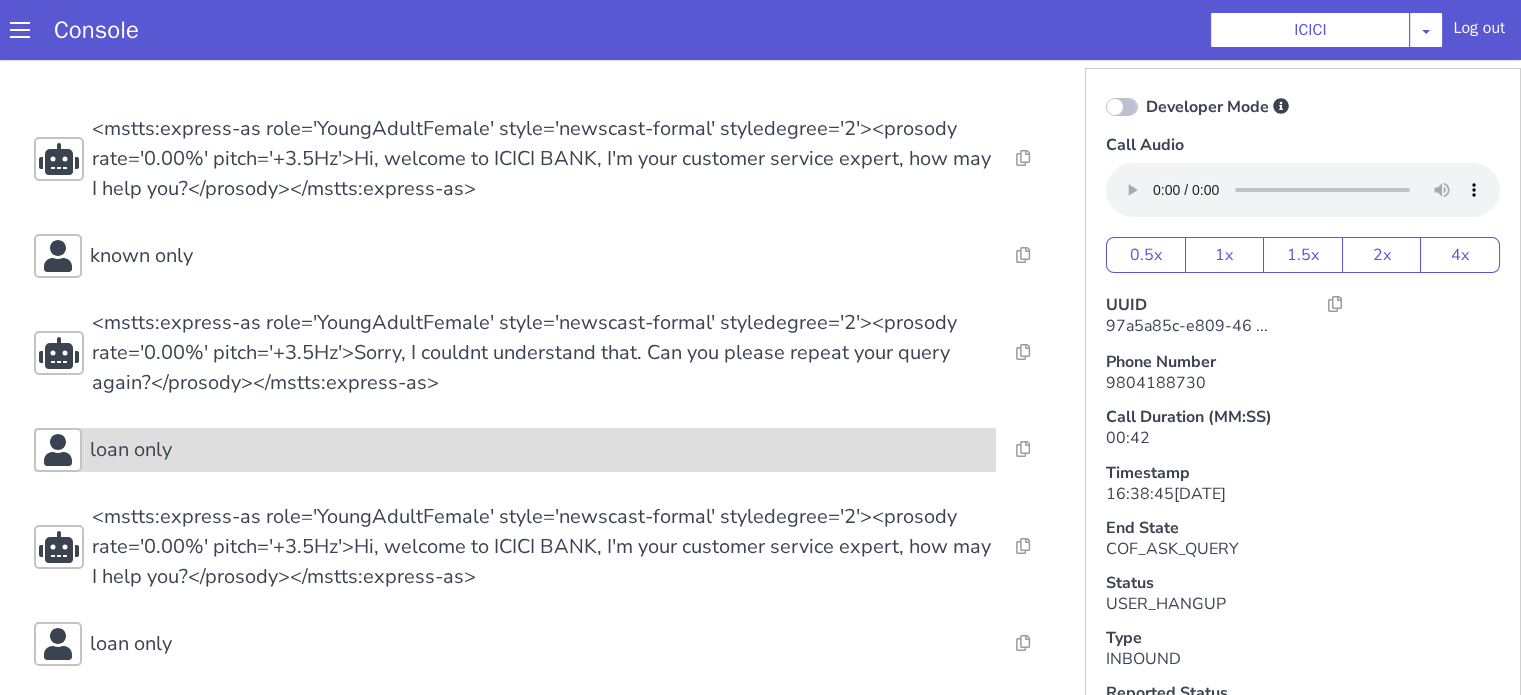 click on "loan only" at bounding box center [539, 450] 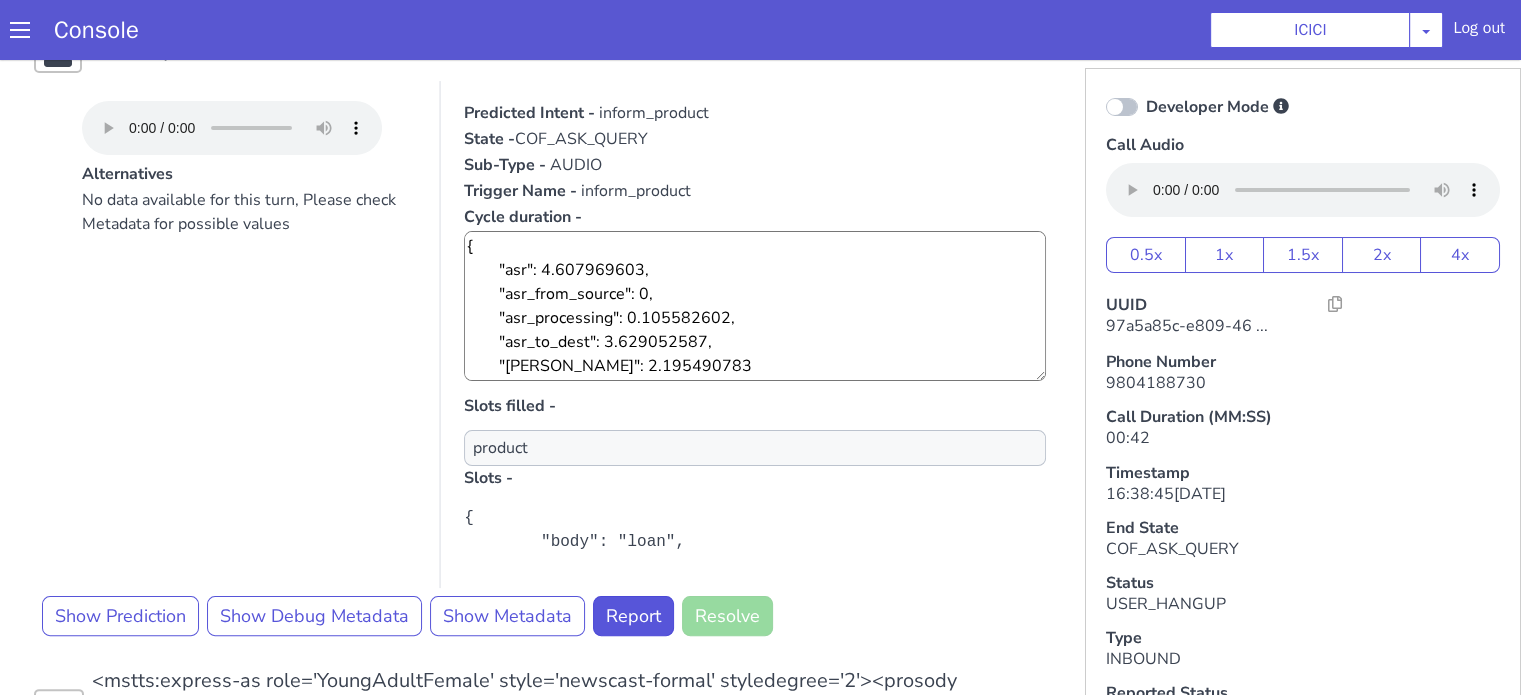 scroll, scrollTop: 400, scrollLeft: 0, axis: vertical 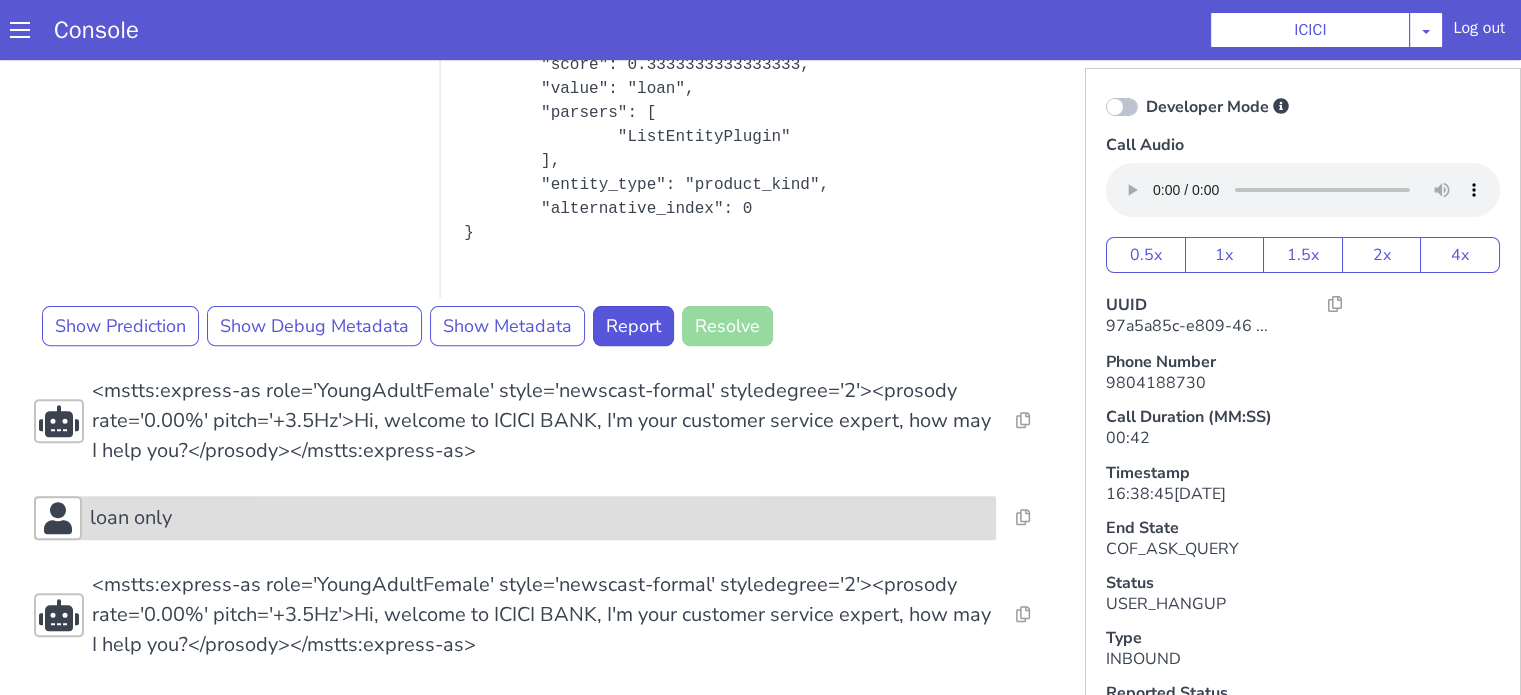 click on "loan only" at bounding box center [539, 518] 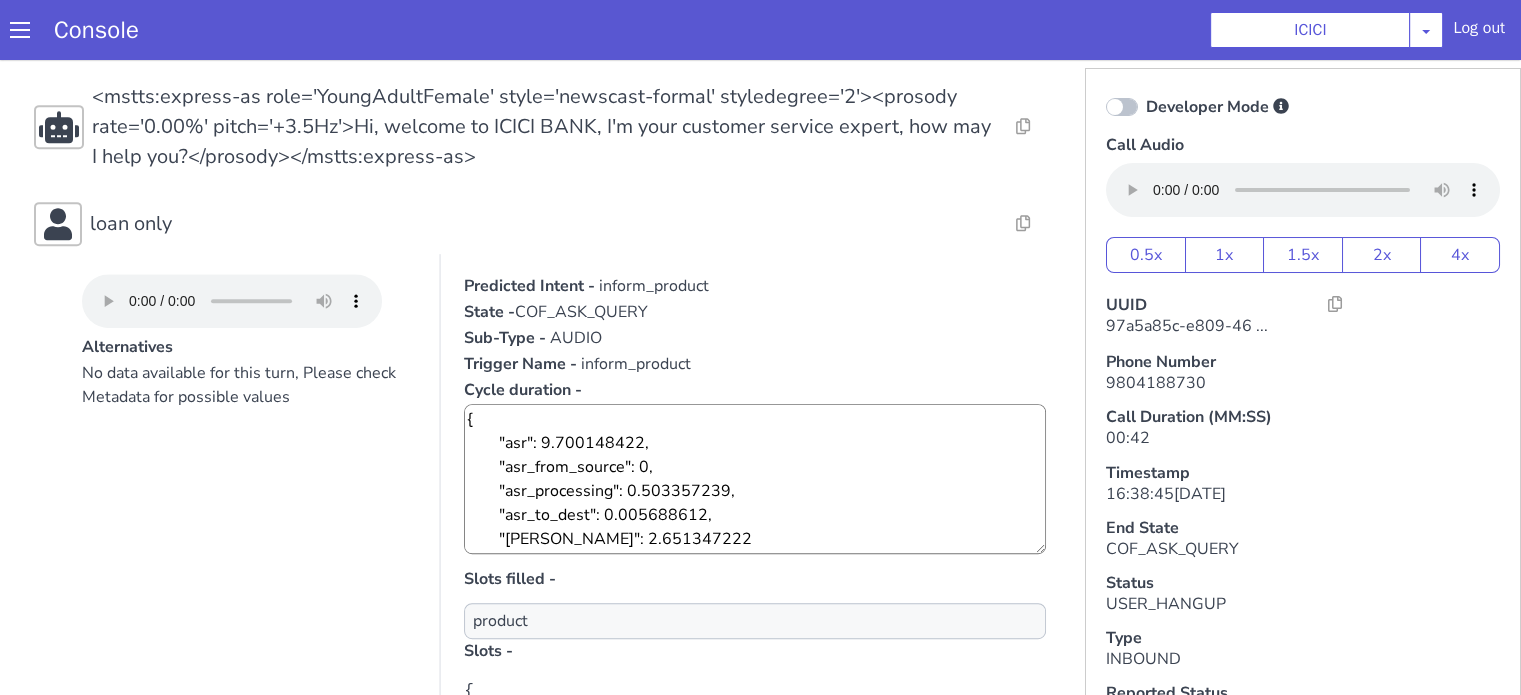 scroll, scrollTop: 1089, scrollLeft: 0, axis: vertical 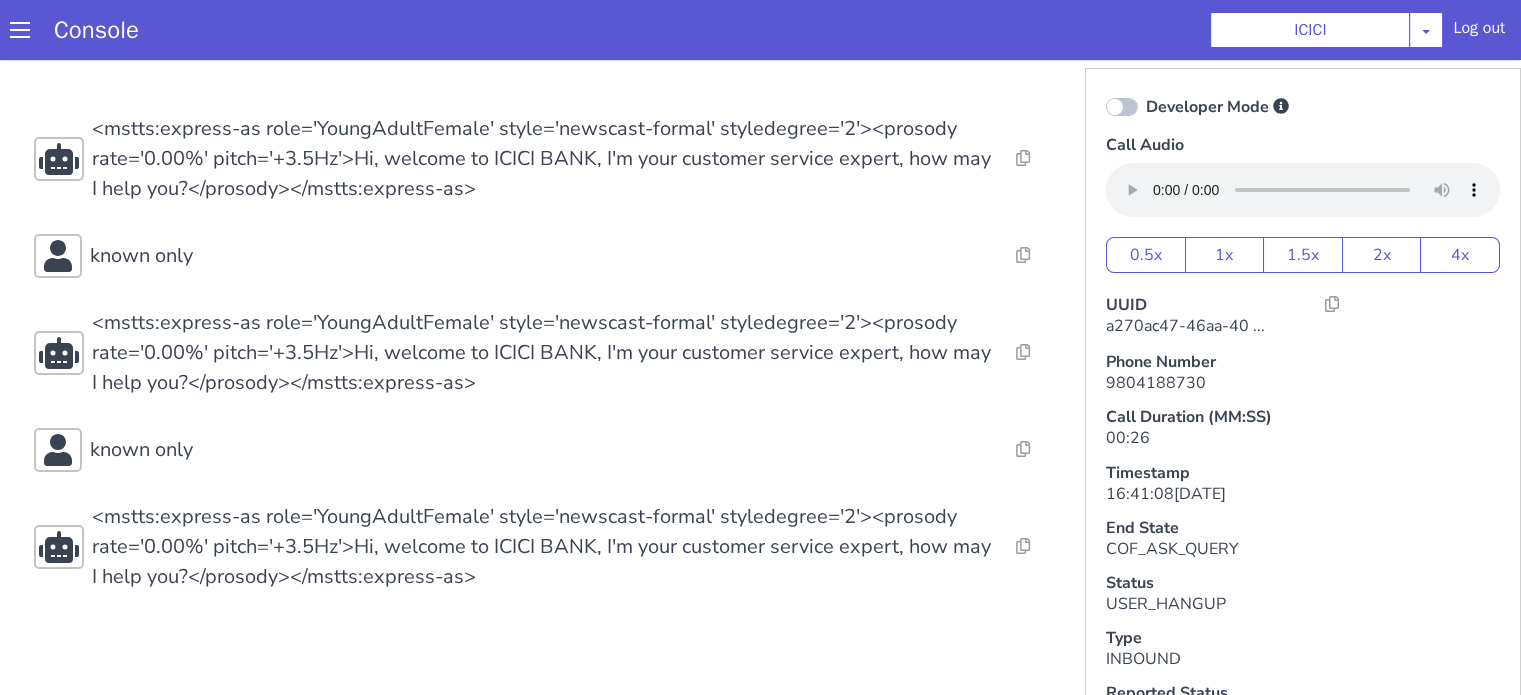 click on "Resolve  Intent Error  Entity Error  Transcription Error  Miscellaneous Submit Resolve  Intent Error  Entity Error  Transcription Error  Miscellaneous Submit Resolve  Intent Error  Entity Error  Transcription Error  Miscellaneous Submit <mstts:express-as role='YoungAdultFemale' style='newscast-formal' styledegree='2'><prosody rate='0.00%' pitch='+3.5Hz'>Hi, welcome to ICICI BANK, I'm your customer service expert, how may I help you?</prosody></mstts:express-as> Resolve  Intent Error  Entity Error  Transcription Error  Miscellaneous Submit known only Resolve  Intent Error  Entity Error  Transcription Error  Miscellaneous Submit Resolve  Intent Error  Entity Error  Transcription Error  Miscellaneous Submit <mstts:express-as role='YoungAdultFemale' style='newscast-formal' styledegree='2'><prosody rate='0.00%' pitch='+3.5Hz'>Hi, welcome to ICICI BANK, I'm your customer service expert, how may I help you?</prosody></mstts:express-as> Resolve  Intent Error  Entity Error  Transcription Error  Miscellaneous Submit" at bounding box center [1848, 1245] 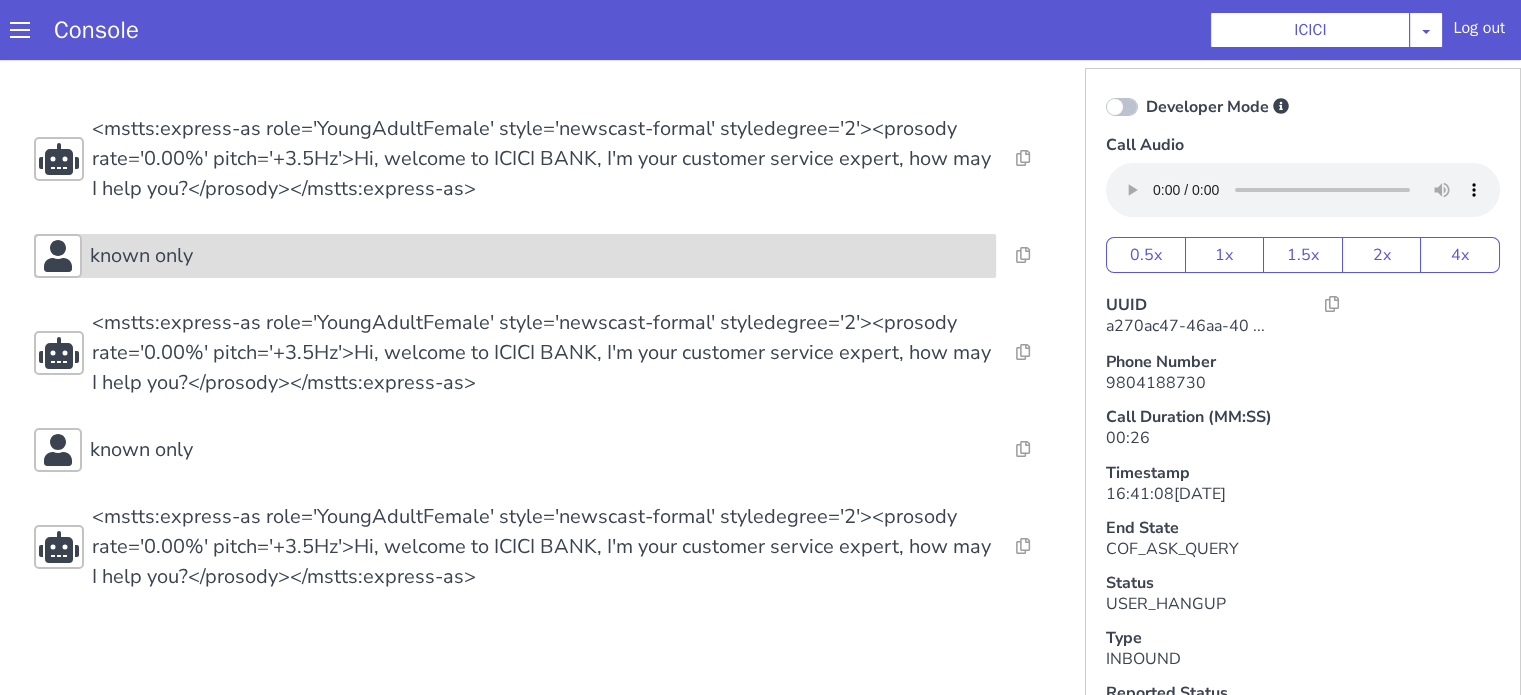 click on "known only" at bounding box center (493, 443) 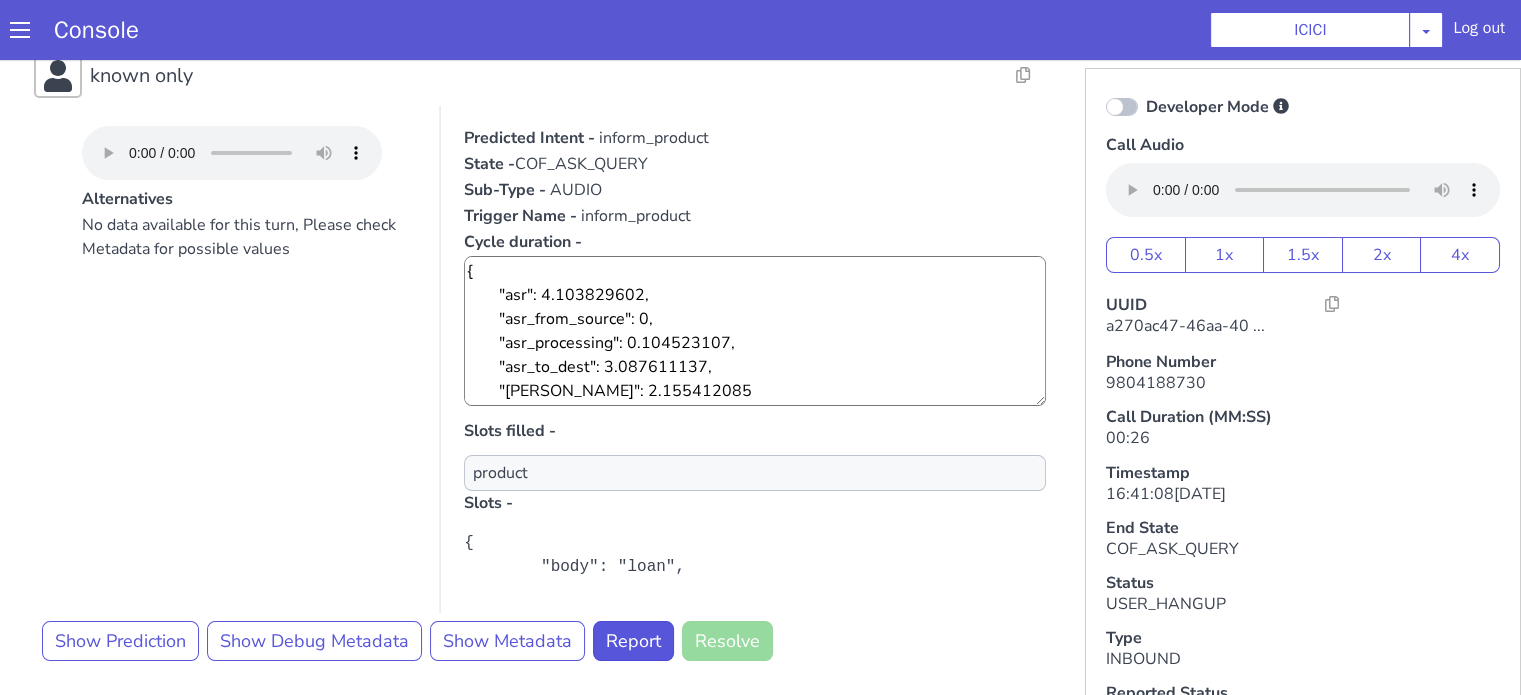 scroll, scrollTop: 300, scrollLeft: 0, axis: vertical 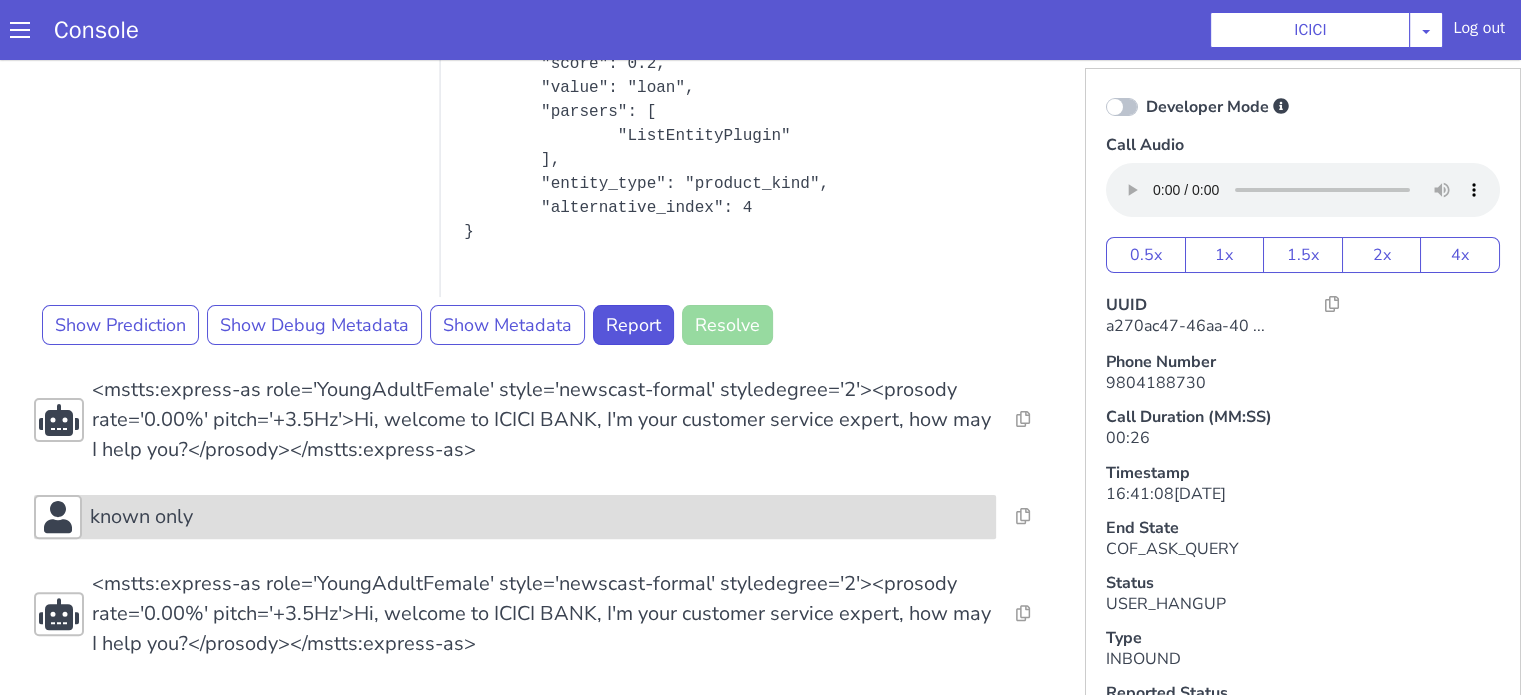 click on "known only" at bounding box center (503, 644) 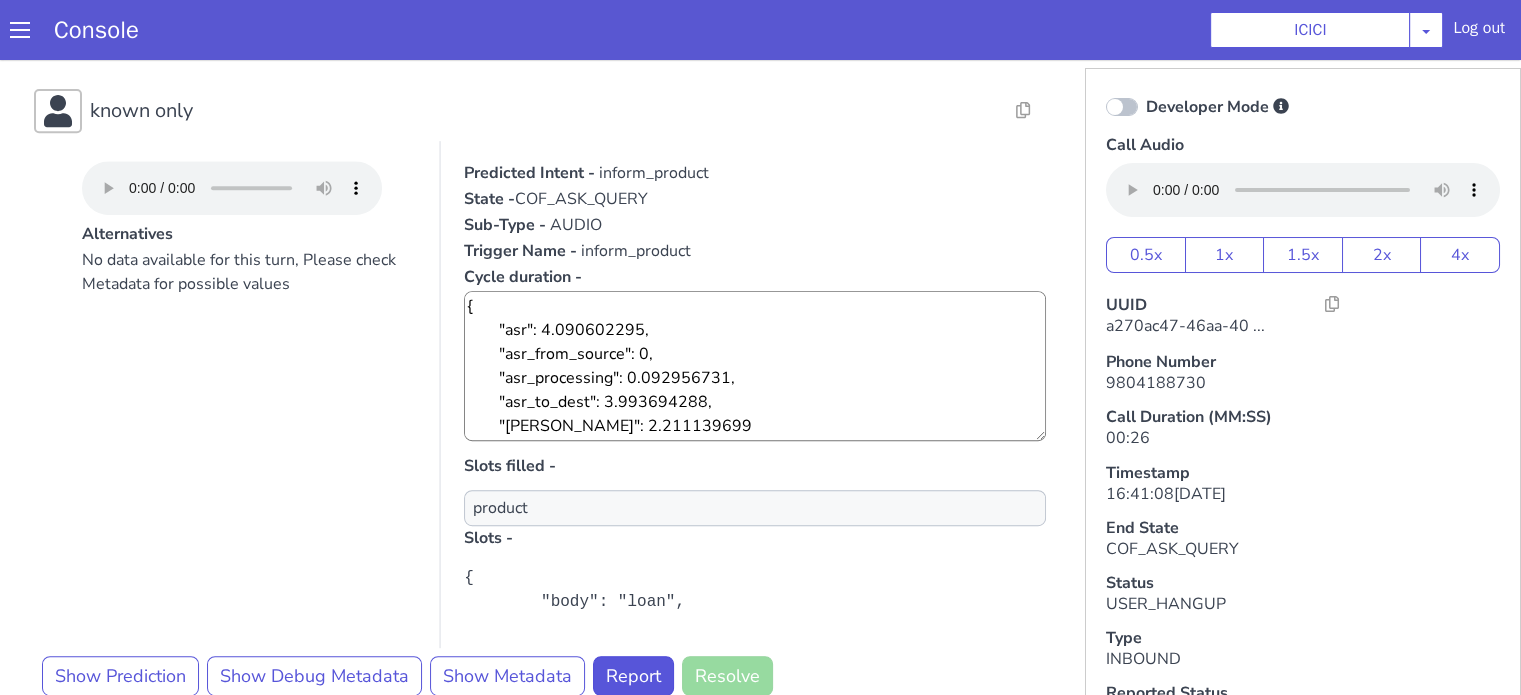scroll, scrollTop: 1060, scrollLeft: 0, axis: vertical 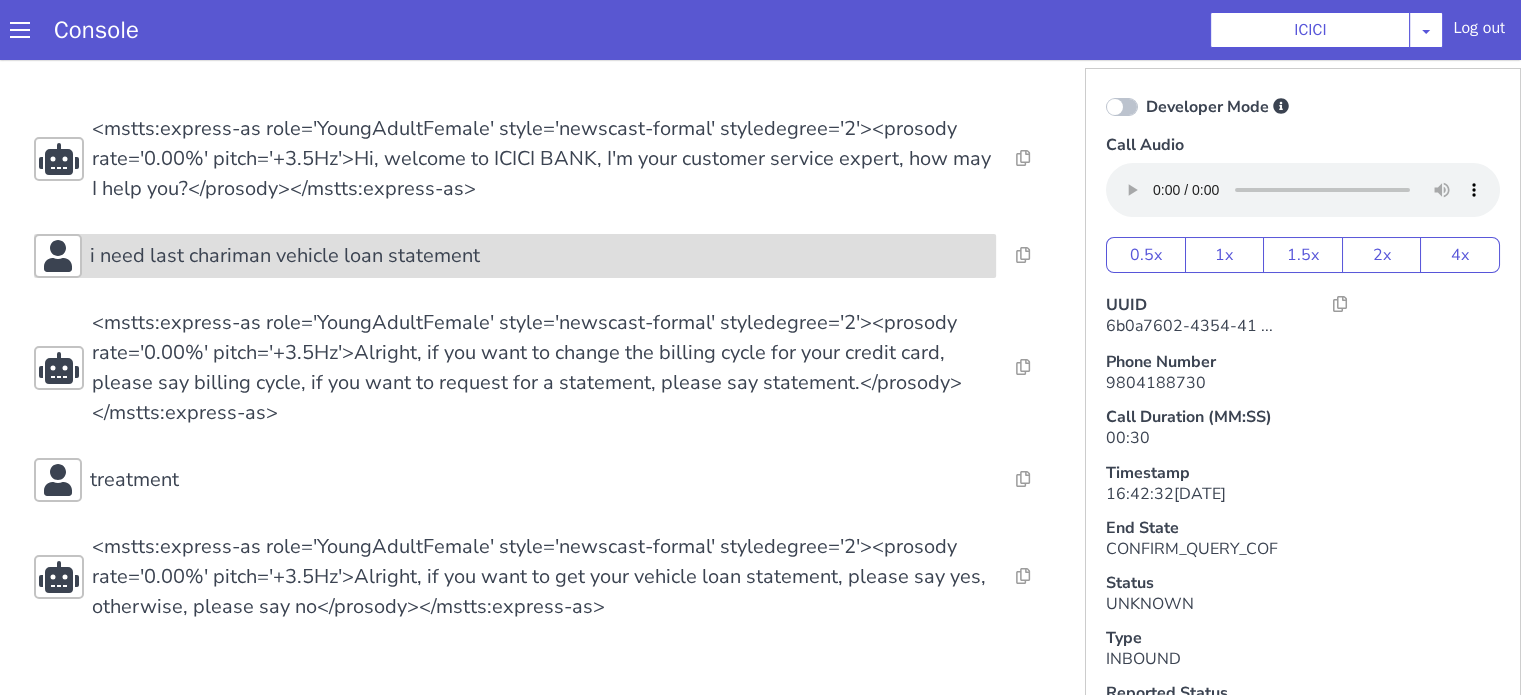 click on "i need last chariman vehicle loan statement" at bounding box center (539, 256) 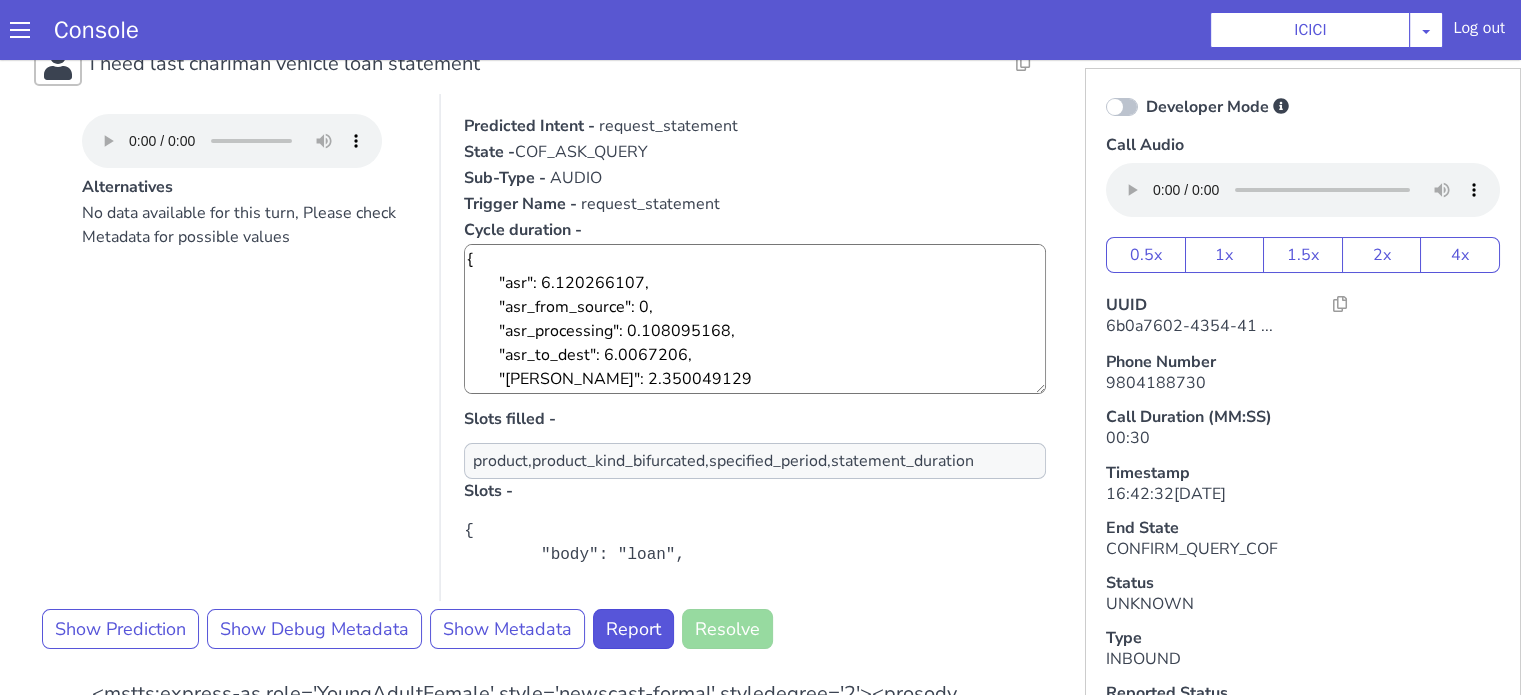 scroll, scrollTop: 300, scrollLeft: 0, axis: vertical 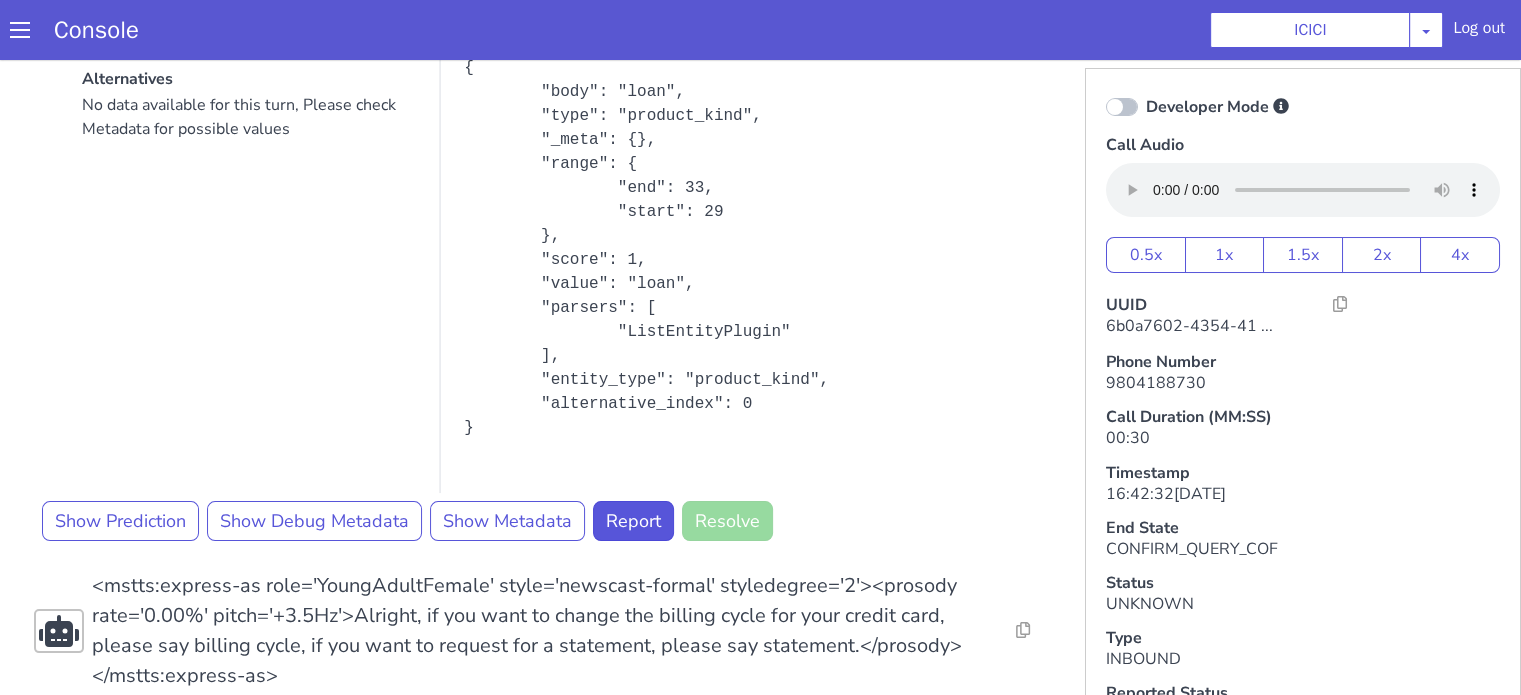 click at bounding box center (1122, 107) 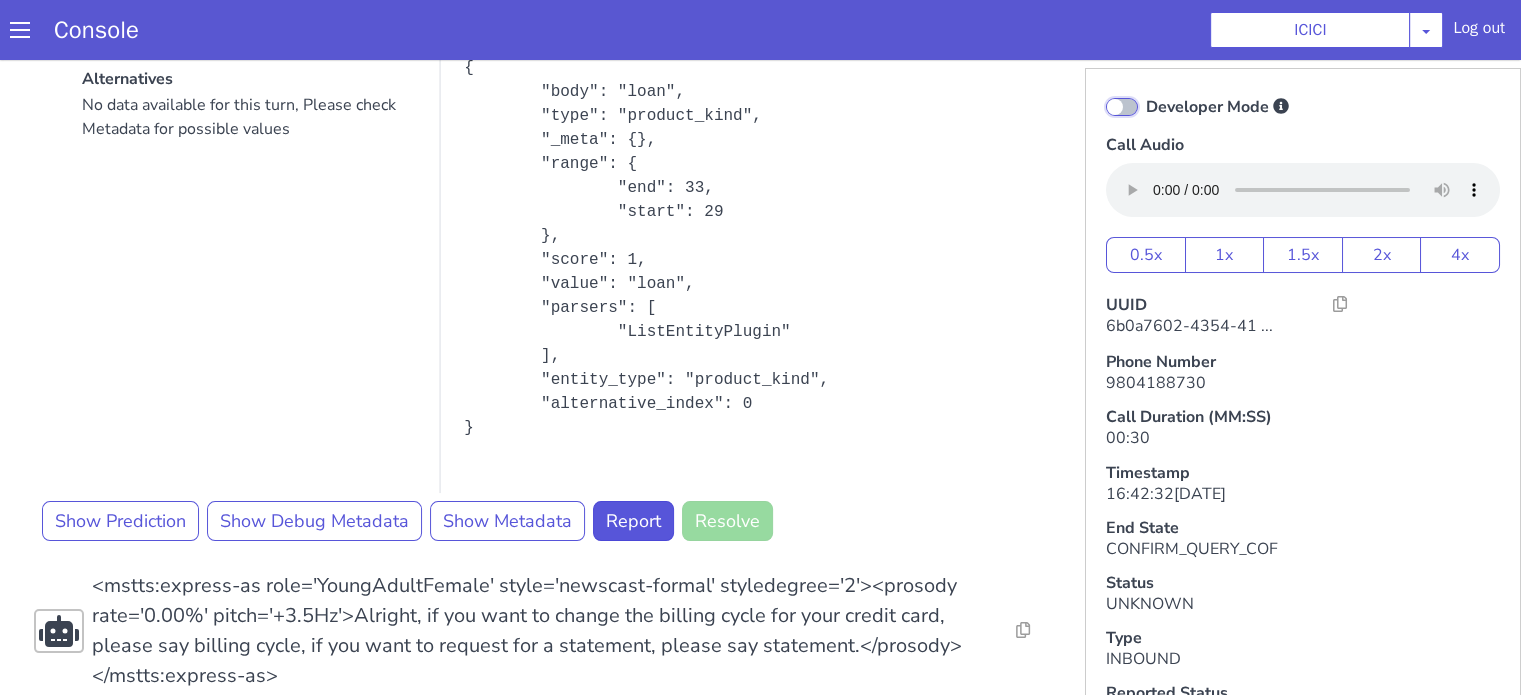 click on "Developer Mode" at bounding box center [1145, 94] 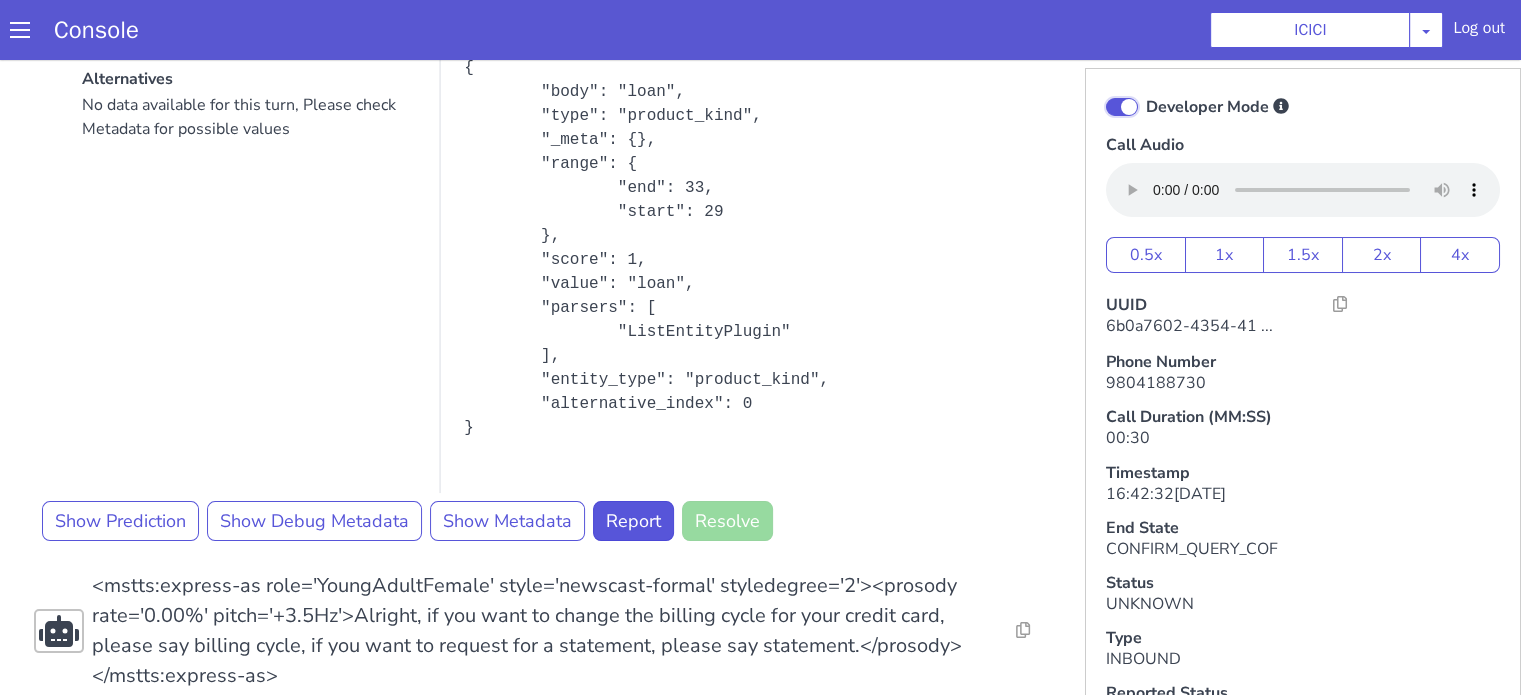 checkbox on "true" 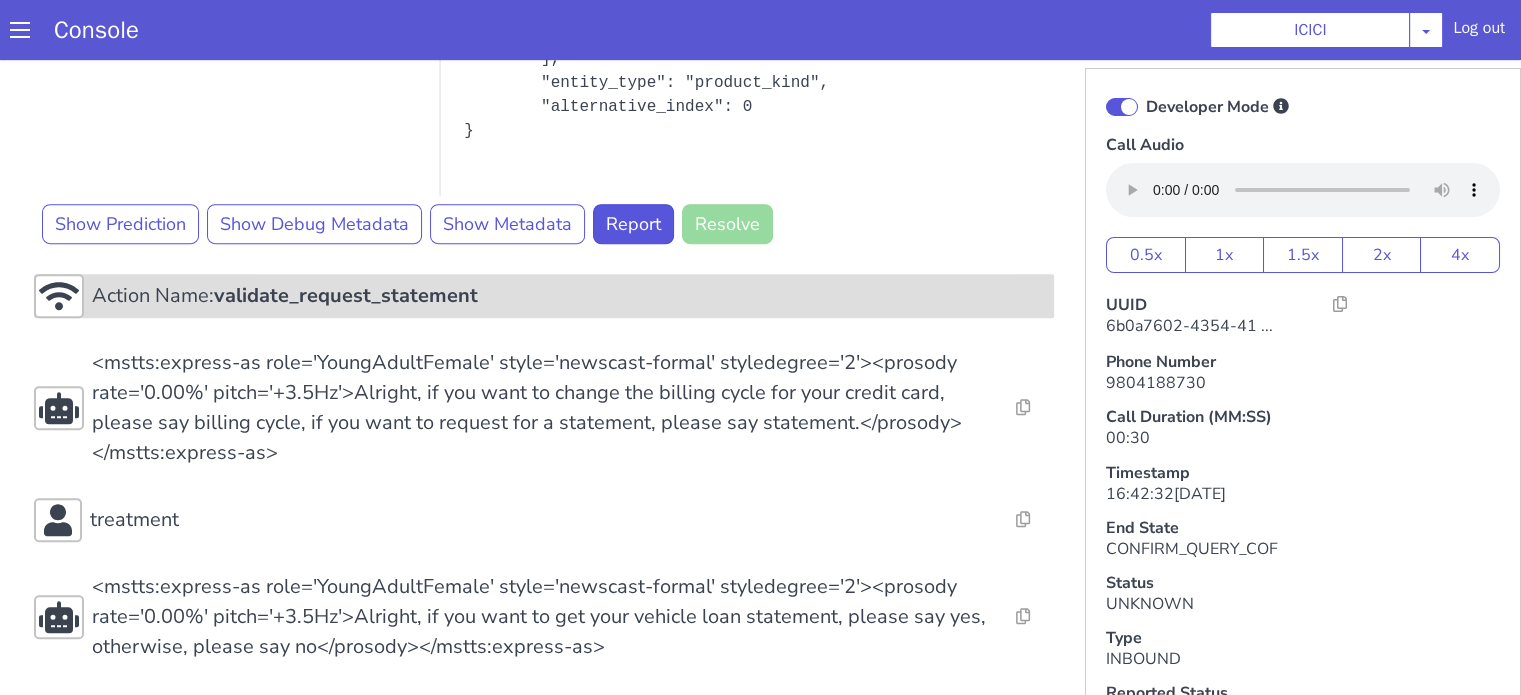 click on "validate_request_statement" at bounding box center (346, 295) 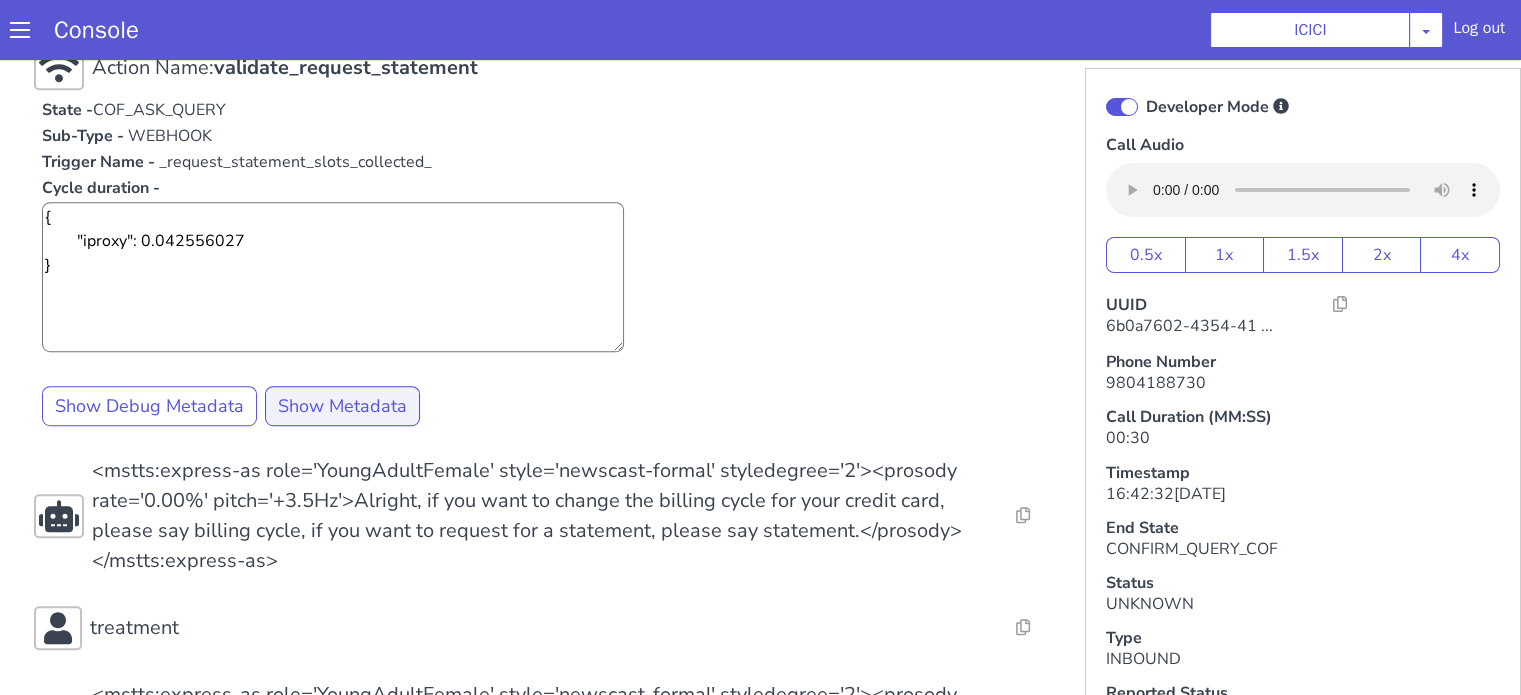 scroll, scrollTop: 1119, scrollLeft: 0, axis: vertical 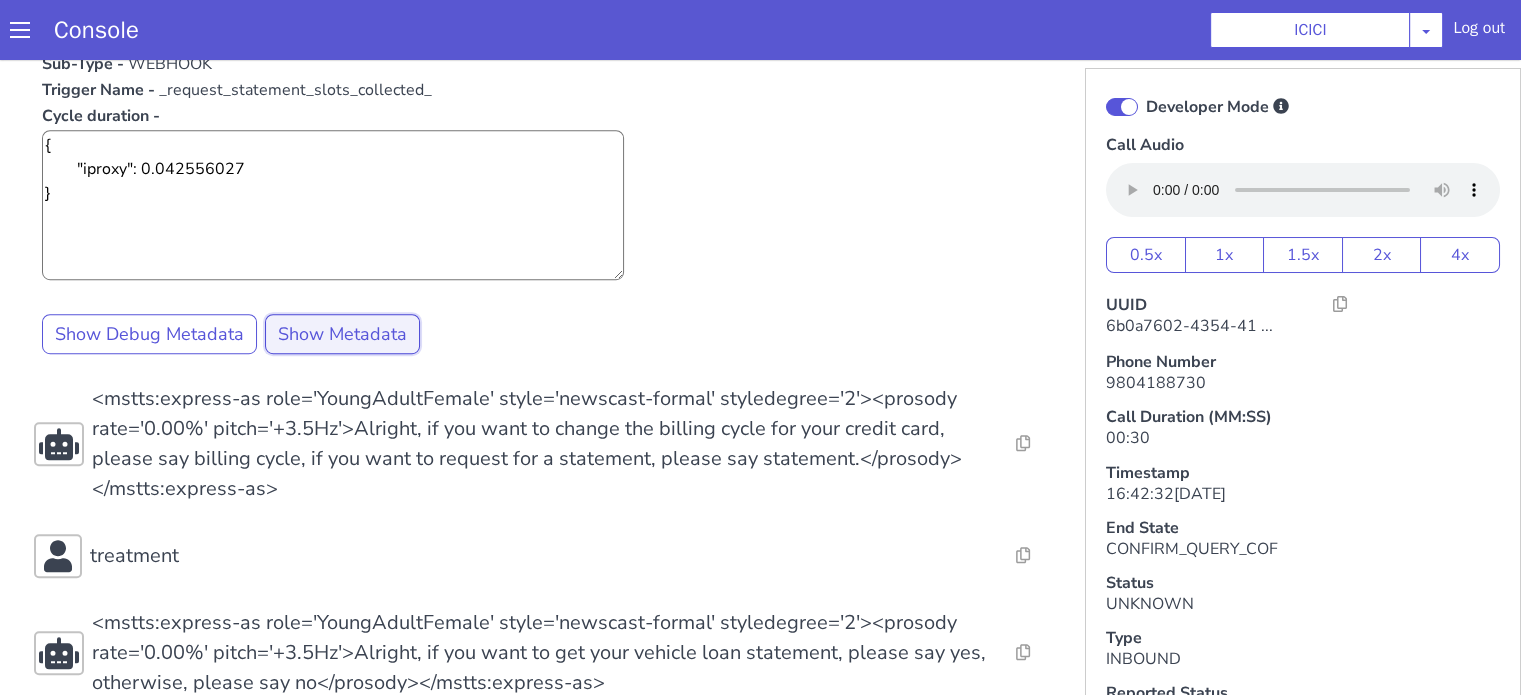 click on "Show Metadata" at bounding box center [342, 334] 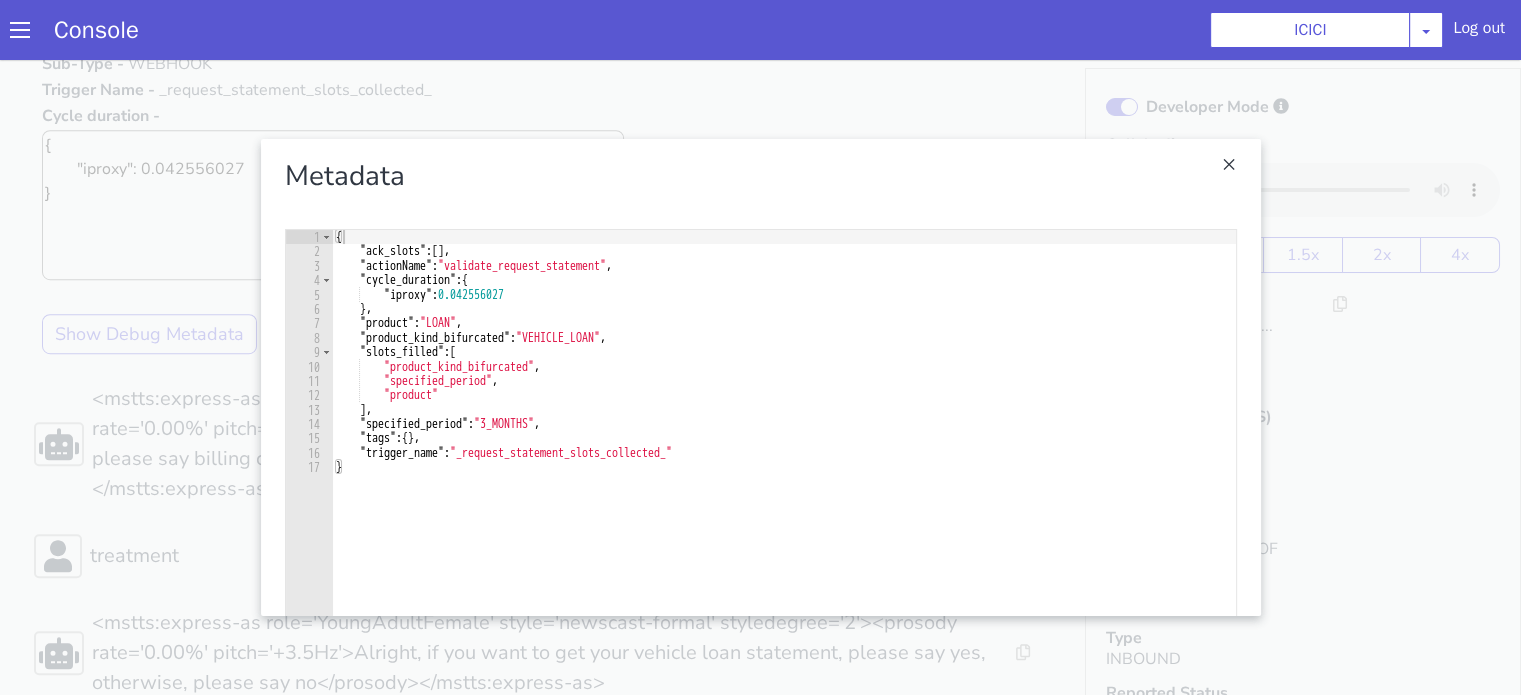 type on ""specified_period": "3_MONTHS"," 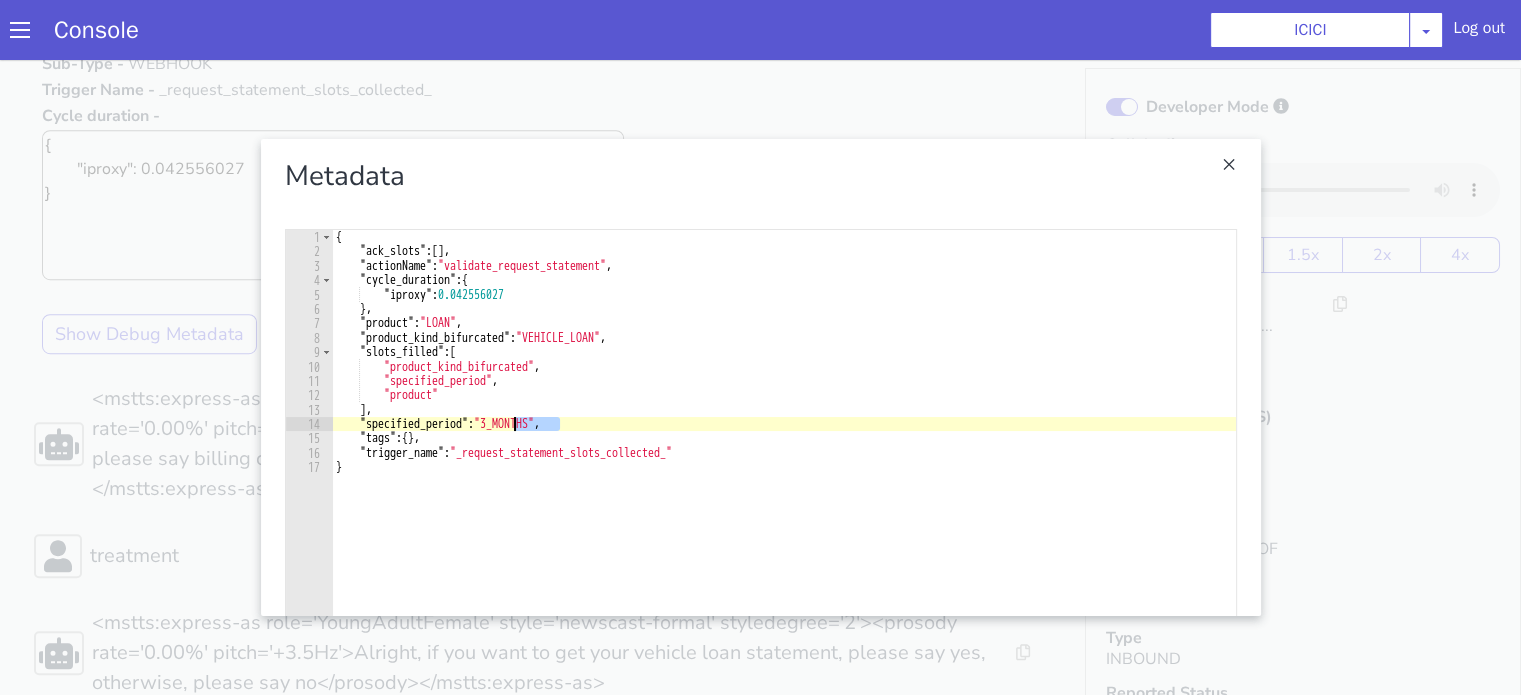 drag, startPoint x: 554, startPoint y: 423, endPoint x: 452, endPoint y: 427, distance: 102.0784 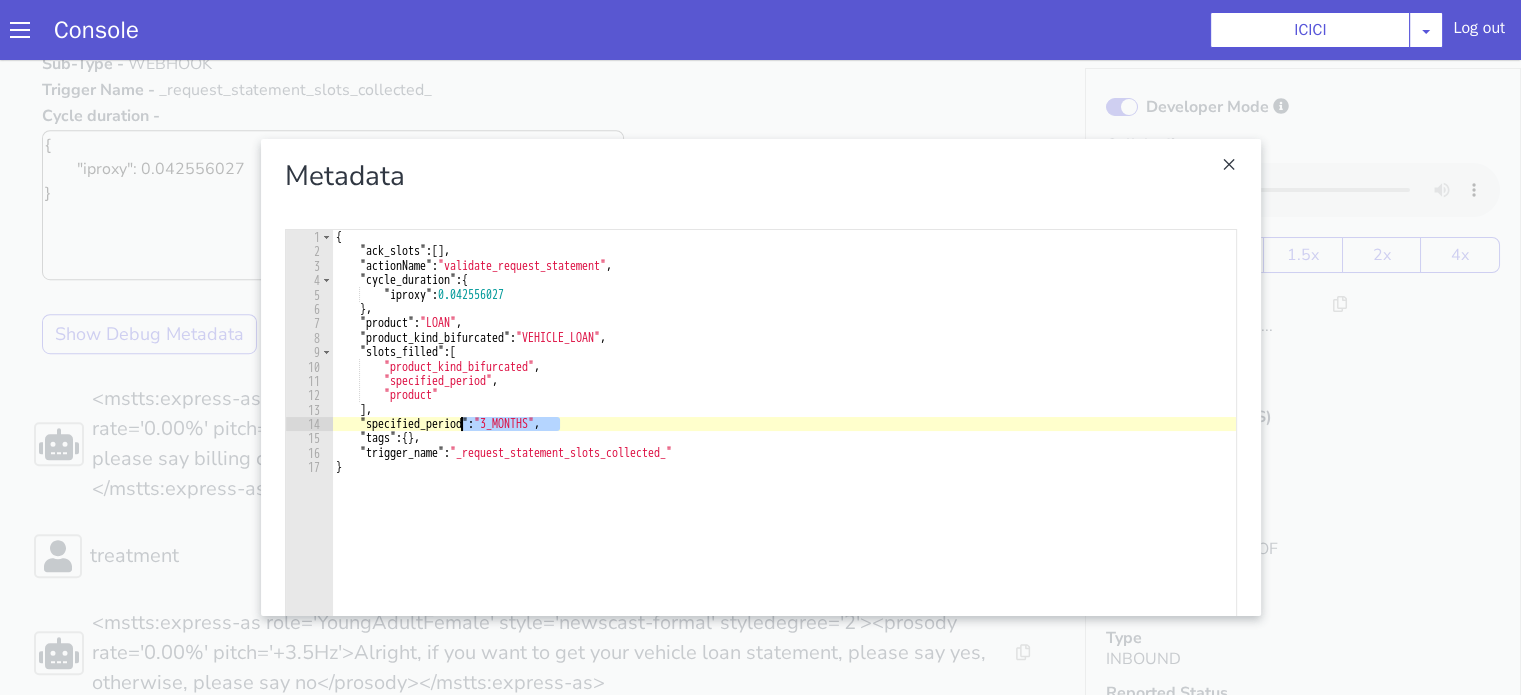 click at bounding box center [760, 377] 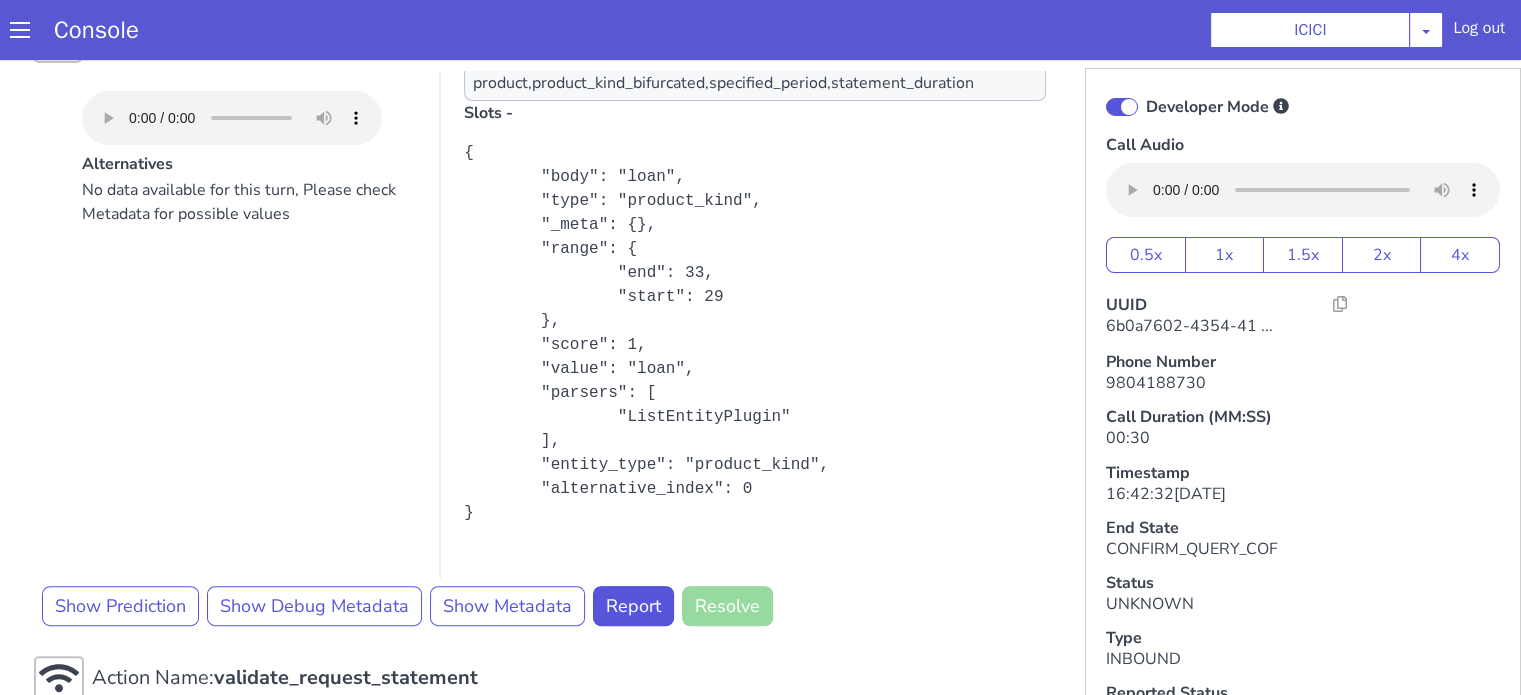 scroll, scrollTop: 519, scrollLeft: 0, axis: vertical 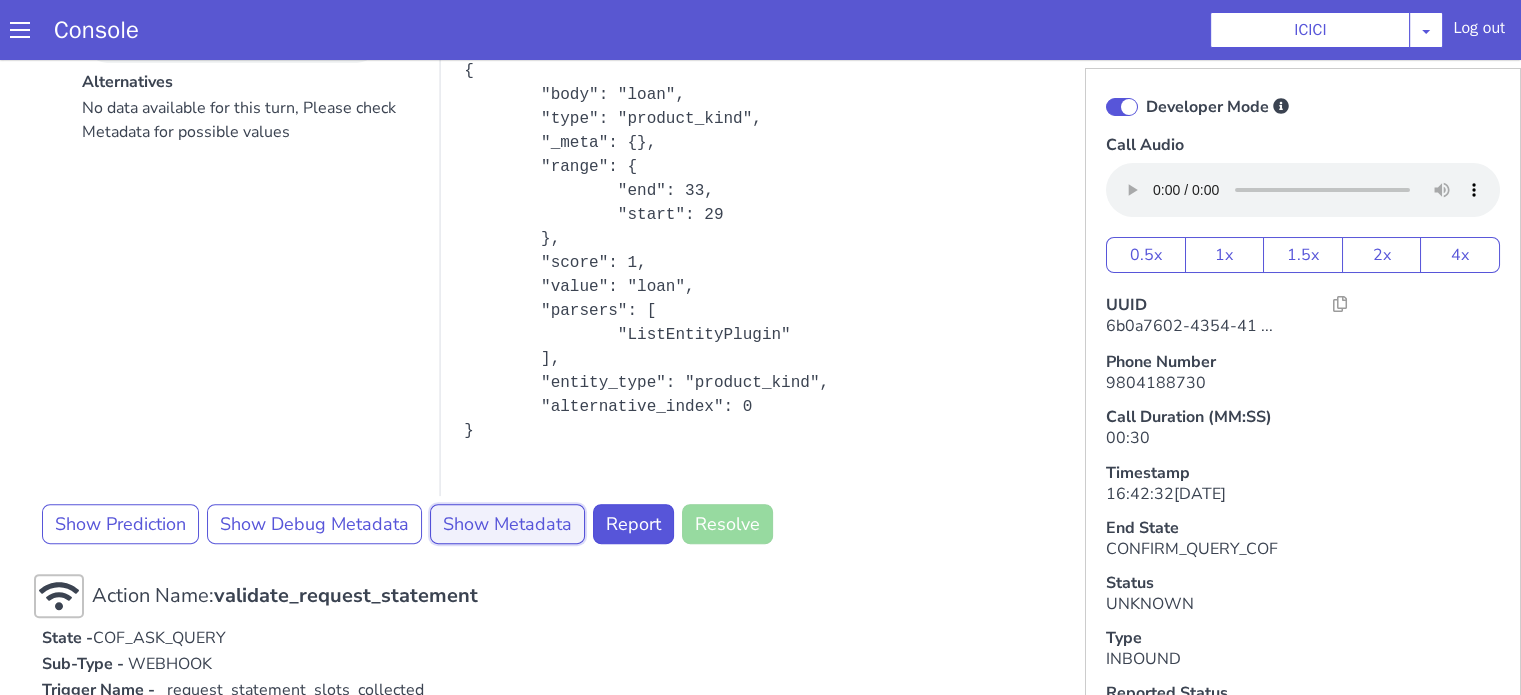 click on "Show Metadata" at bounding box center [507, 524] 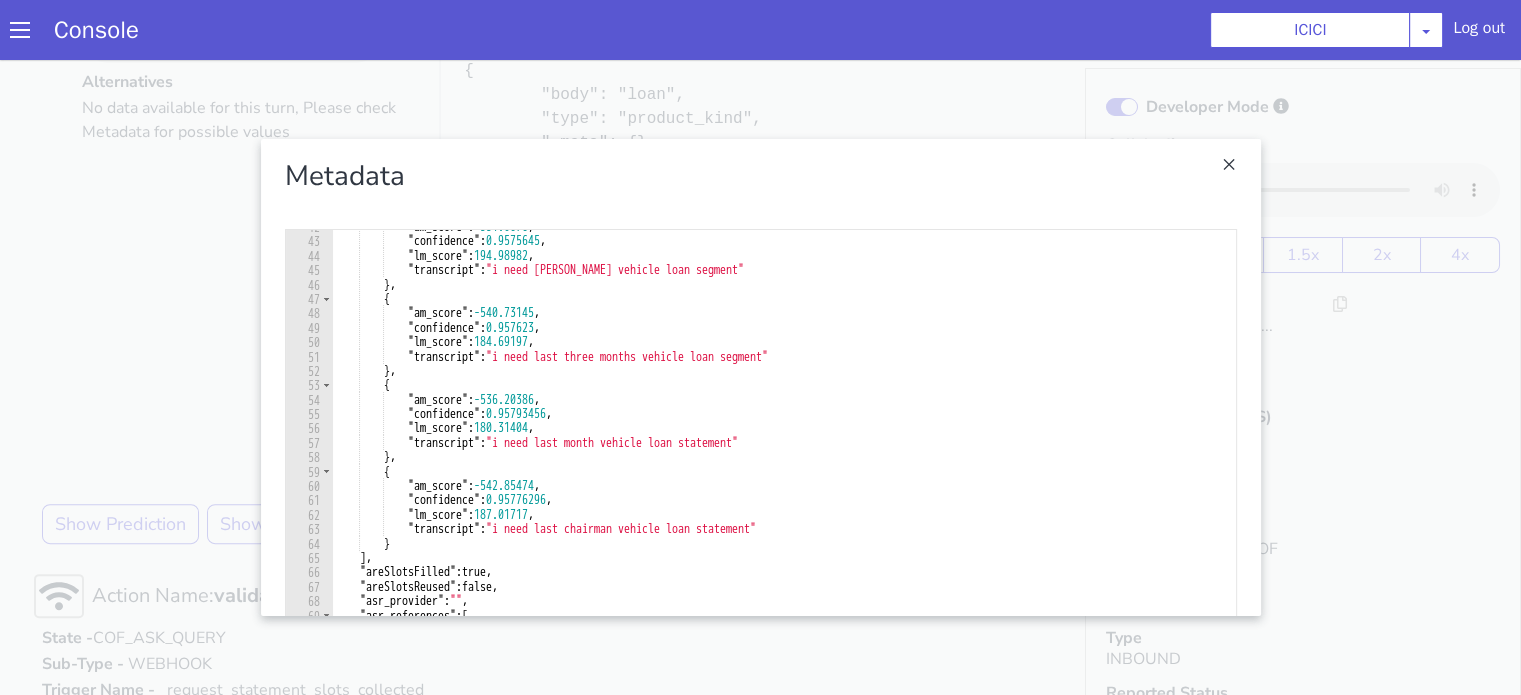 scroll, scrollTop: 600, scrollLeft: 0, axis: vertical 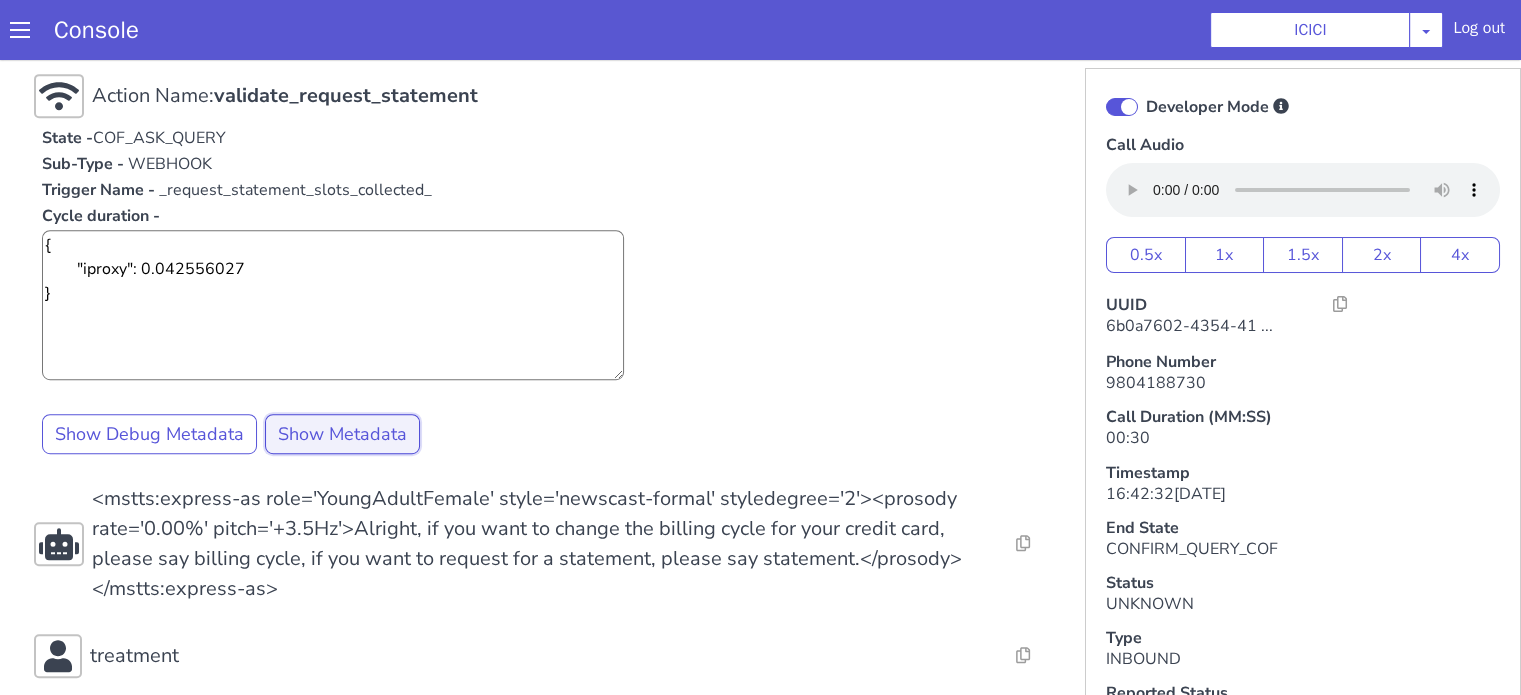 click on "Show Metadata" at bounding box center (342, 434) 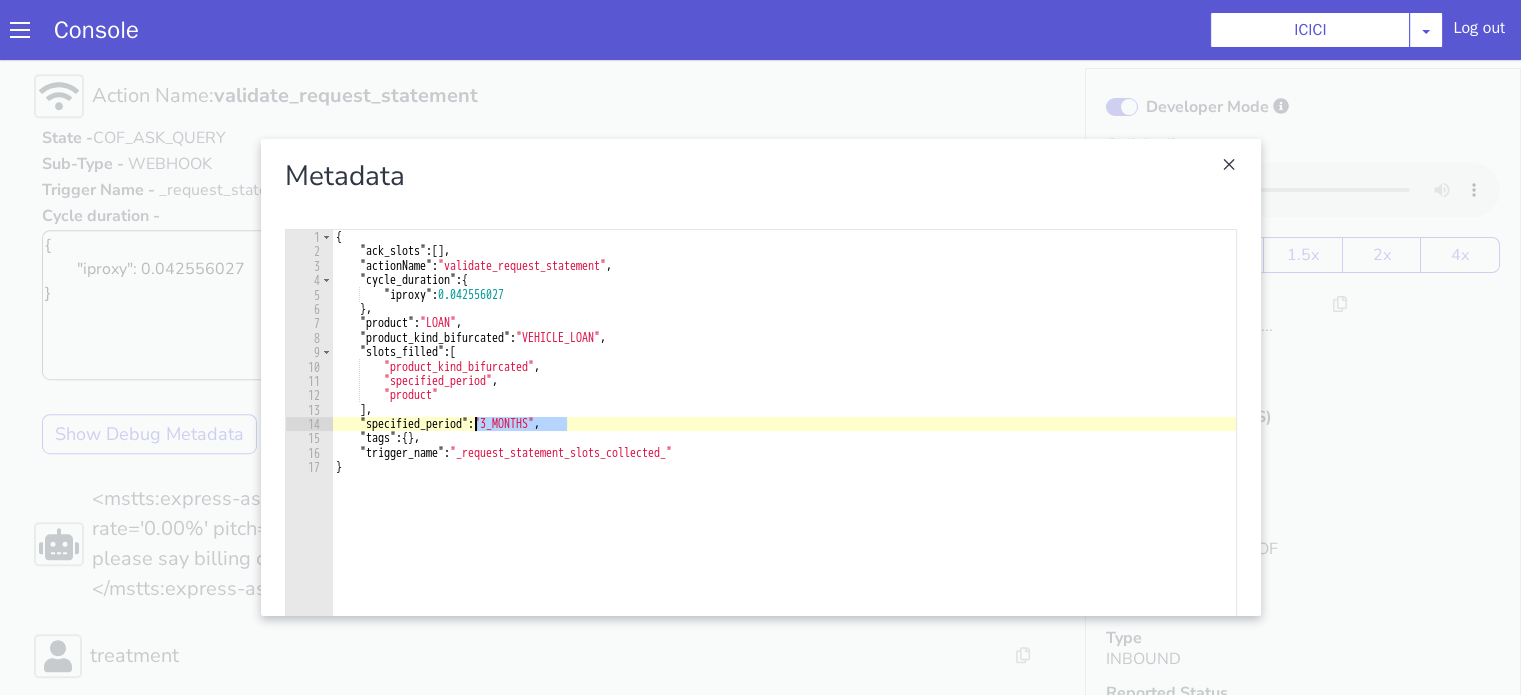 drag, startPoint x: 580, startPoint y: 423, endPoint x: 467, endPoint y: 429, distance: 113.15918 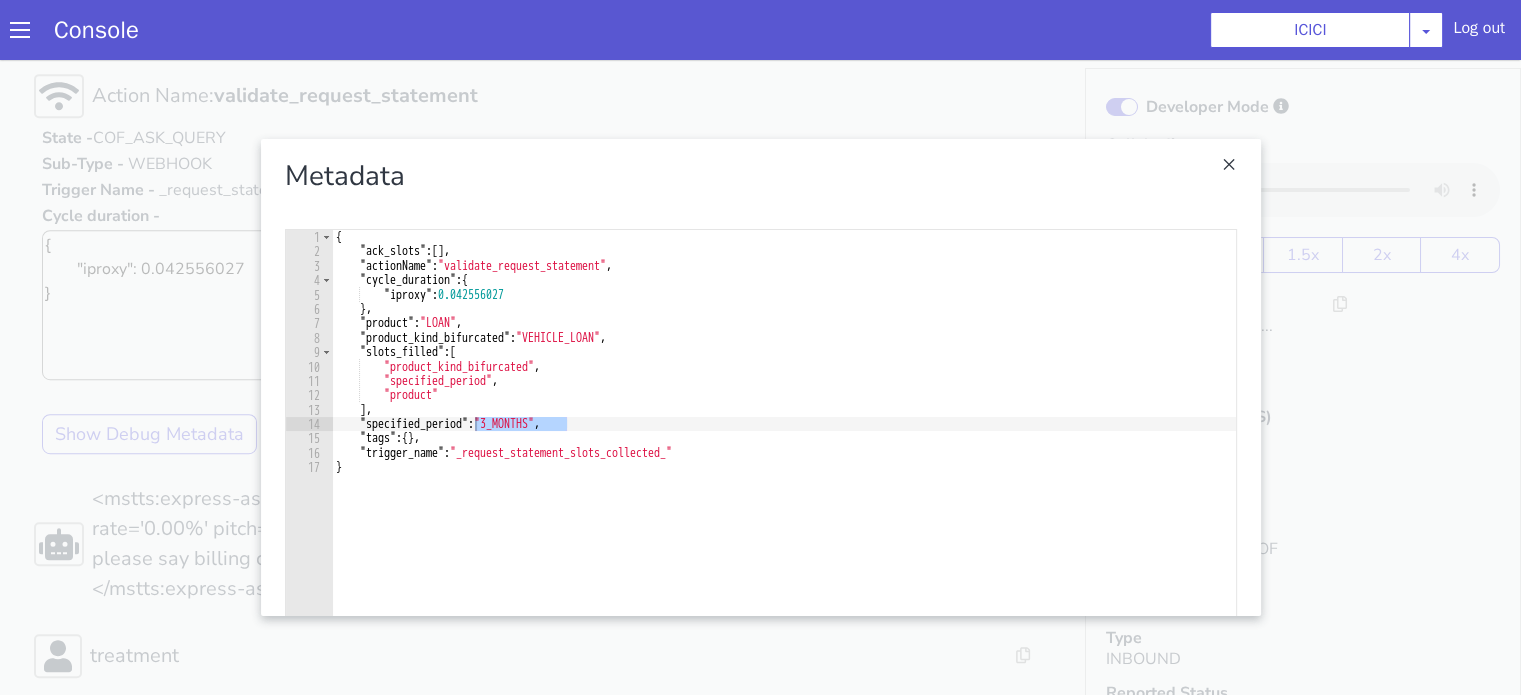 click at bounding box center (760, 377) 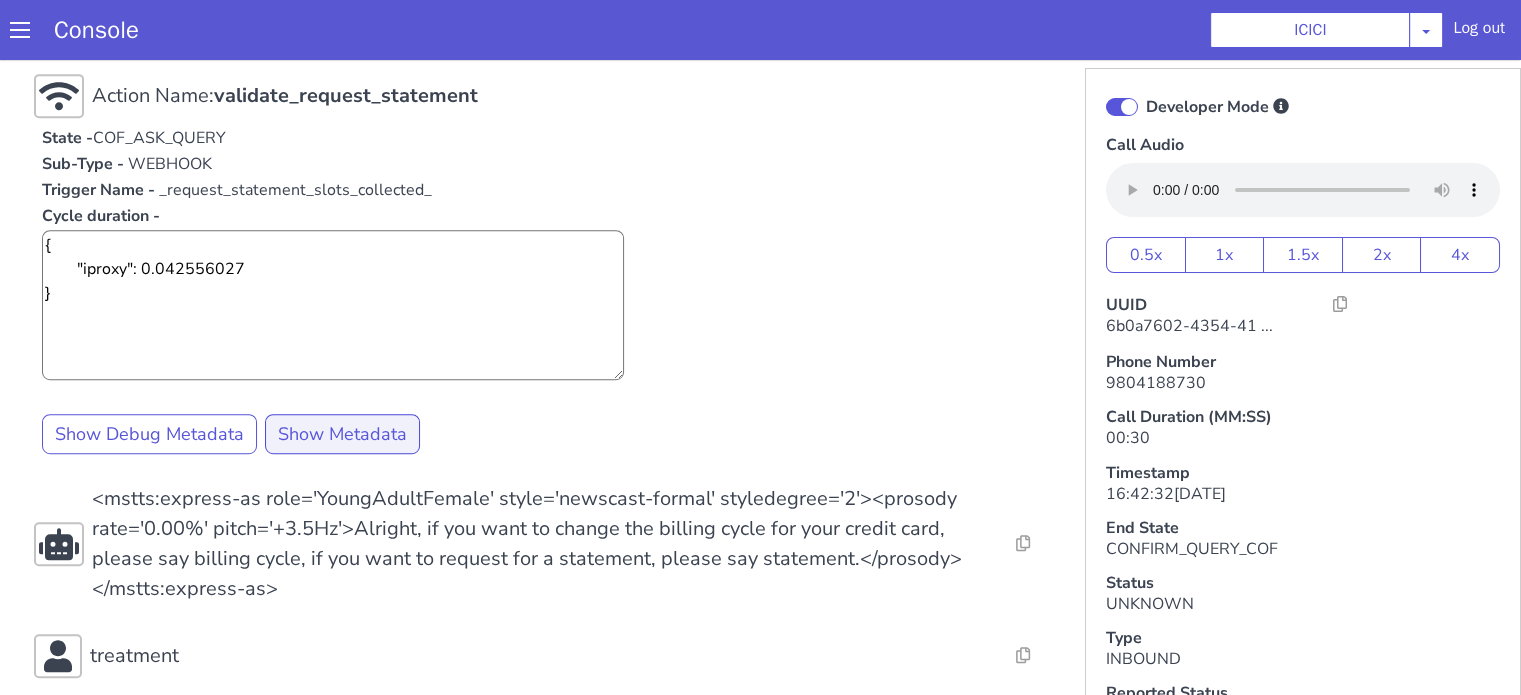 scroll, scrollTop: 1155, scrollLeft: 0, axis: vertical 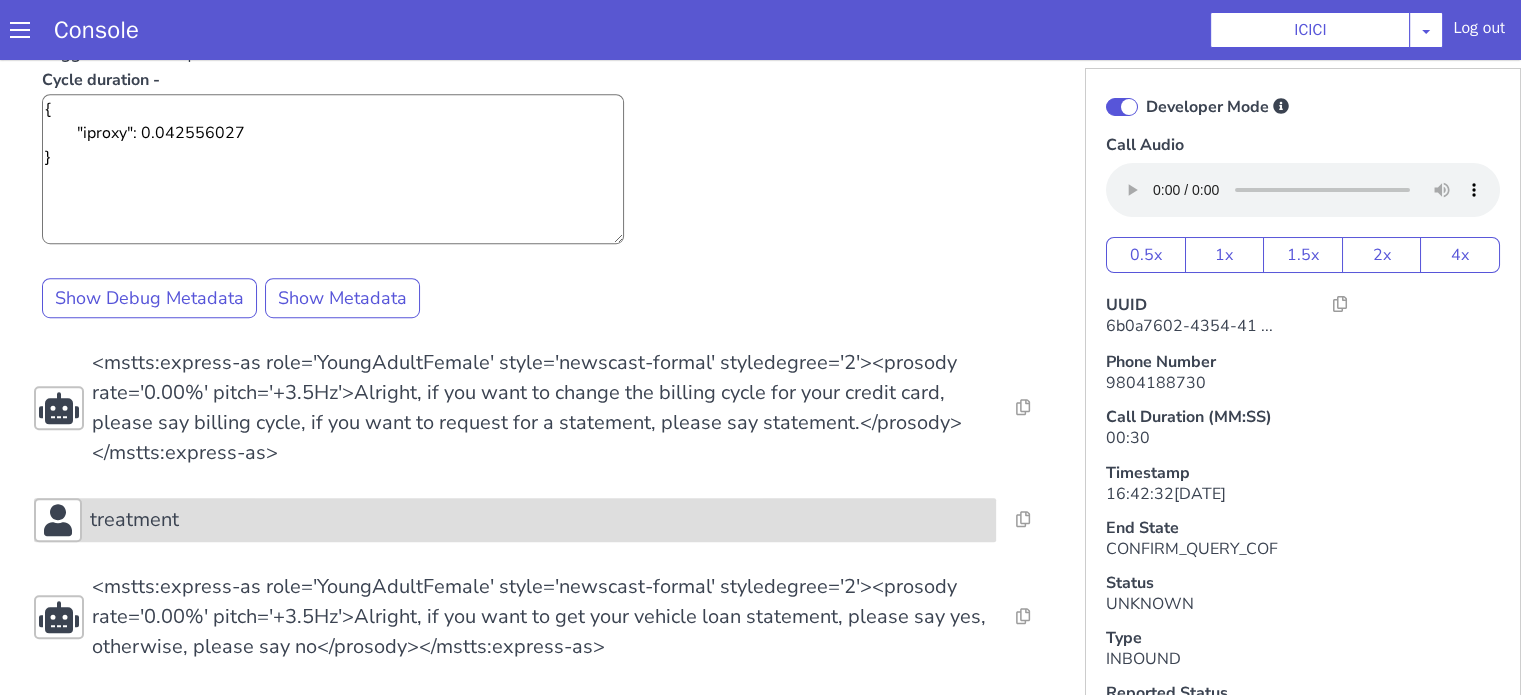 click on "treatment" at bounding box center (539, 520) 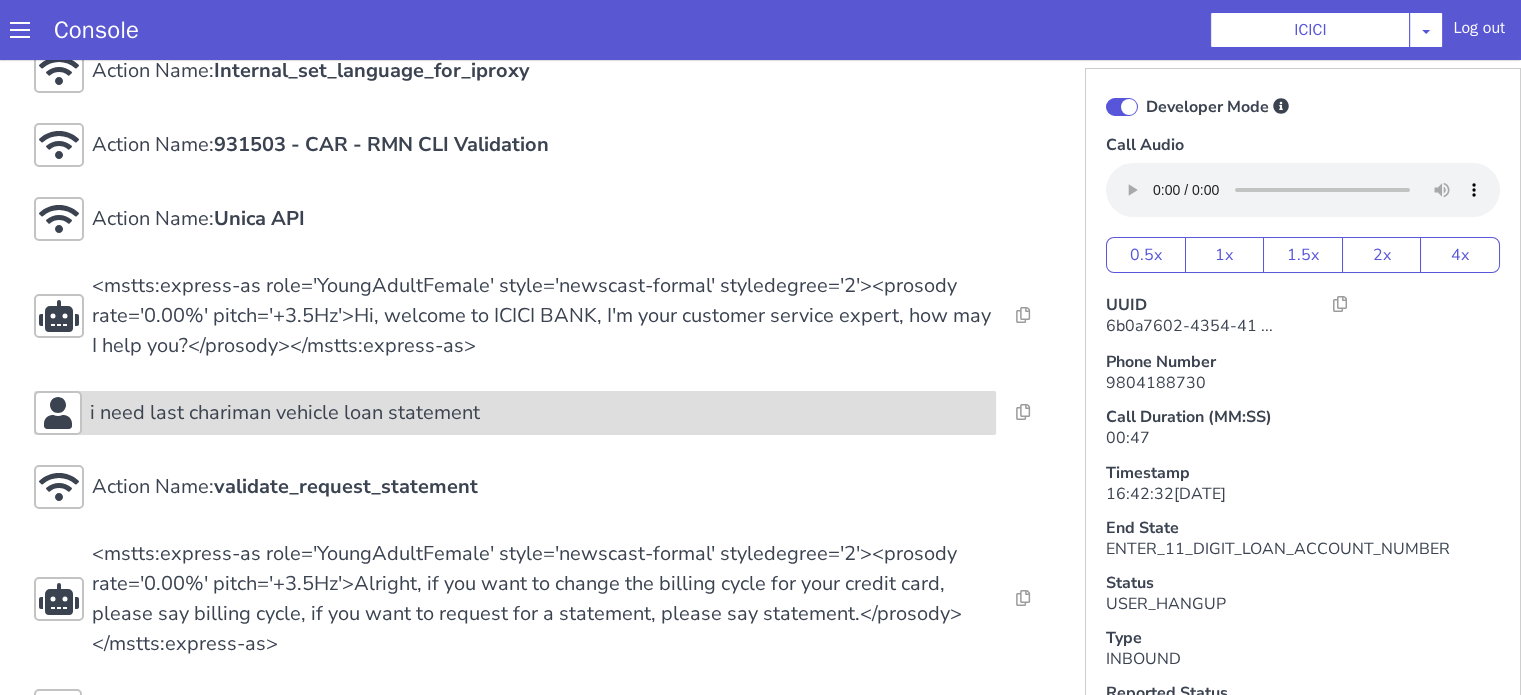 scroll, scrollTop: 100, scrollLeft: 0, axis: vertical 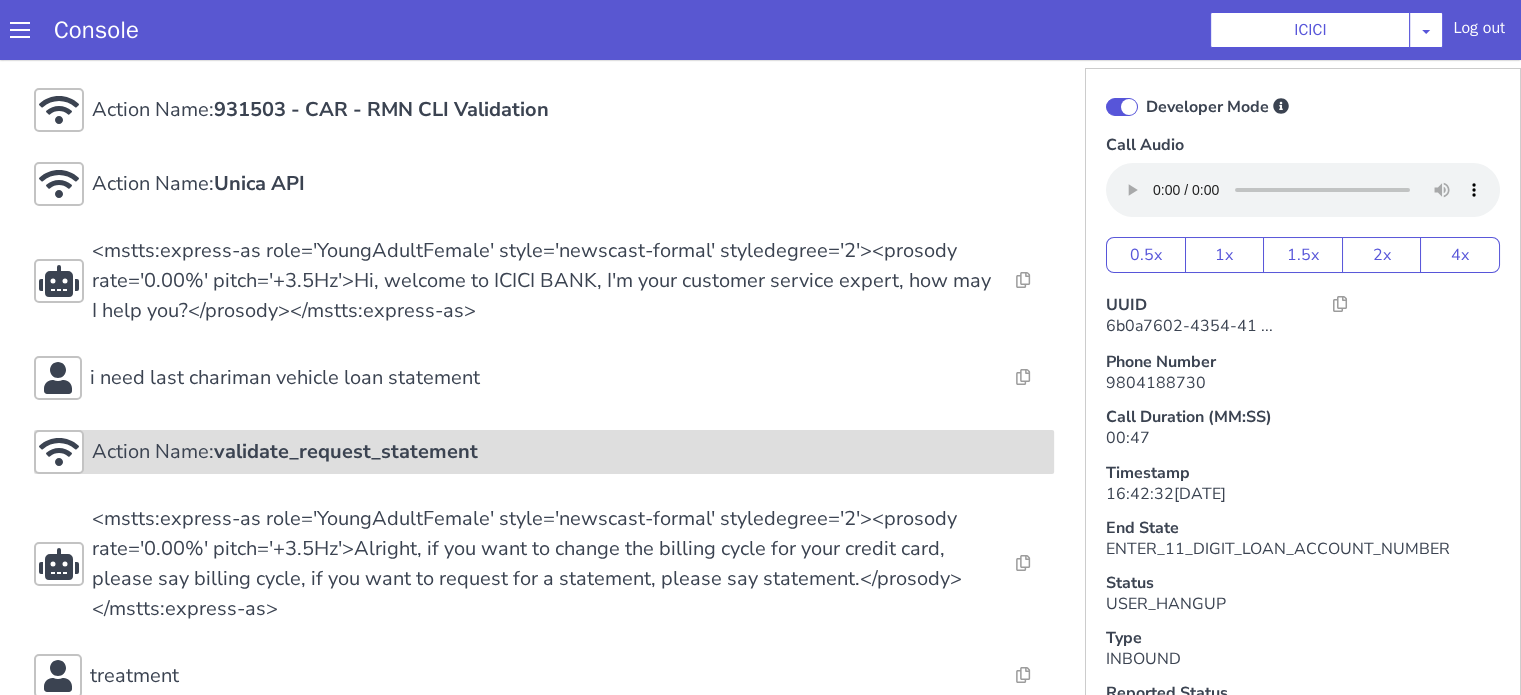 click on "validate_request_statement" at bounding box center (346, 451) 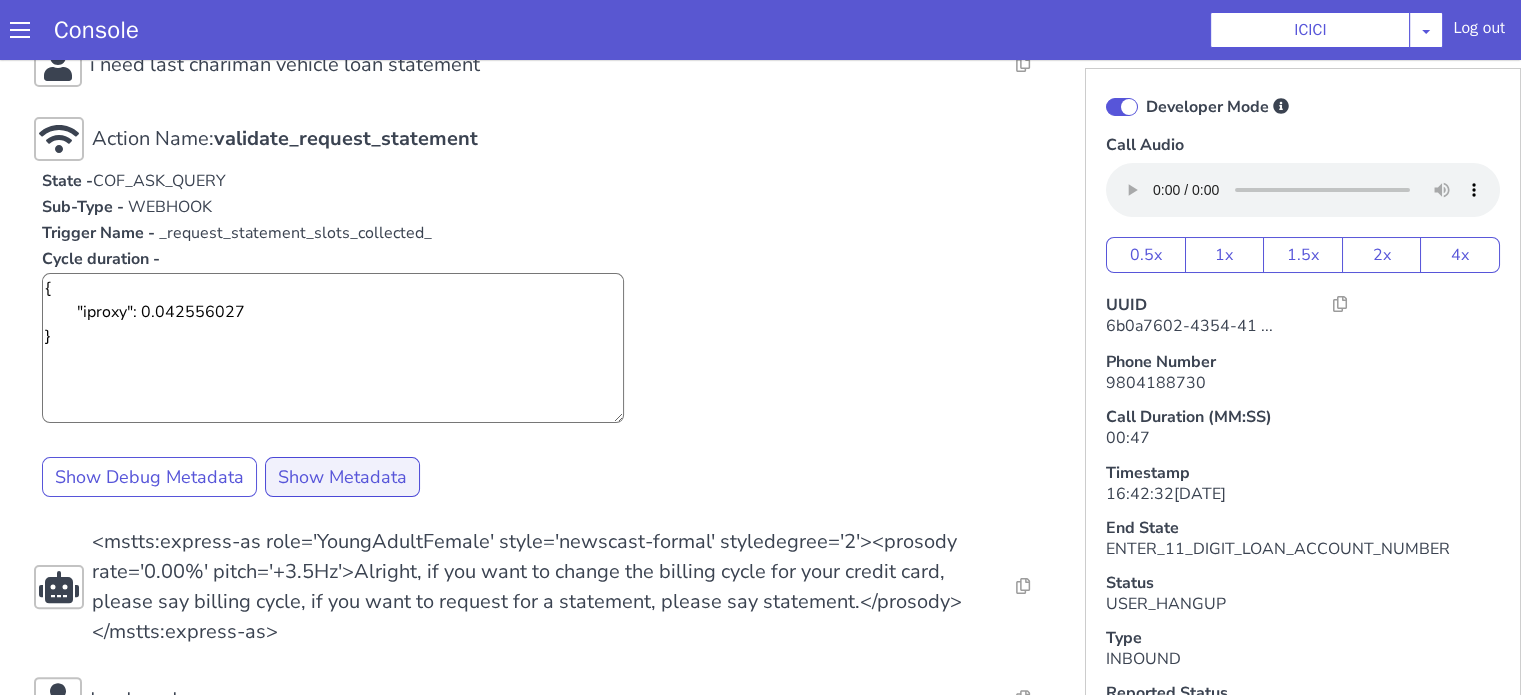 scroll, scrollTop: 500, scrollLeft: 0, axis: vertical 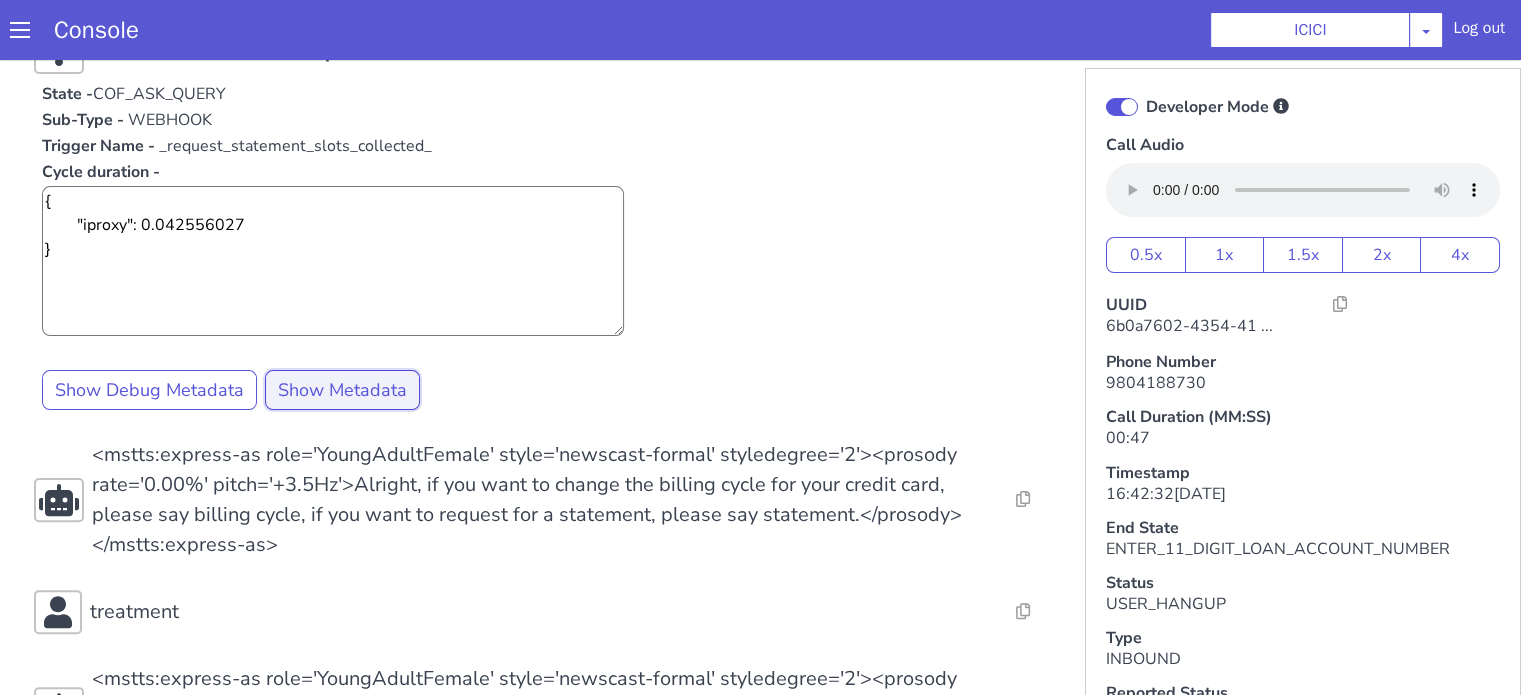 click on "Show Metadata" at bounding box center [342, 390] 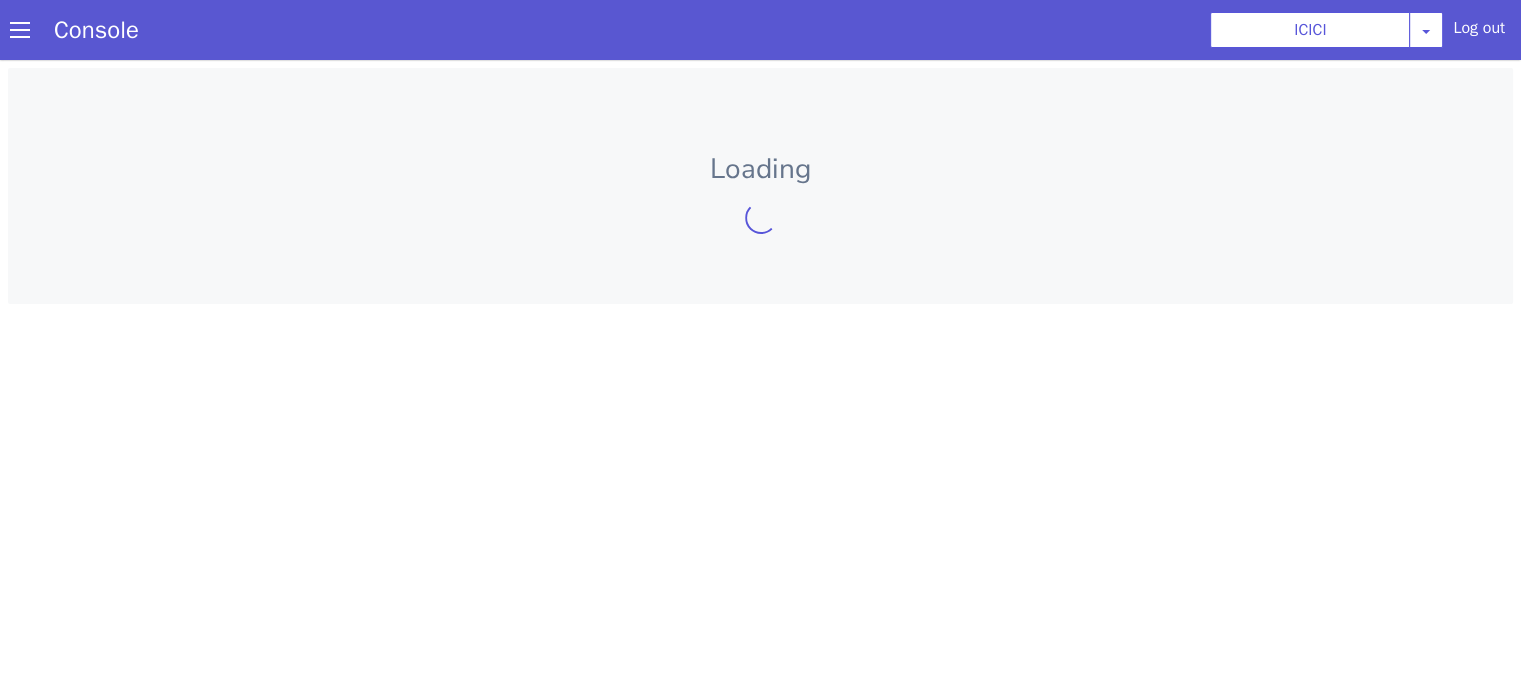 scroll, scrollTop: 0, scrollLeft: 0, axis: both 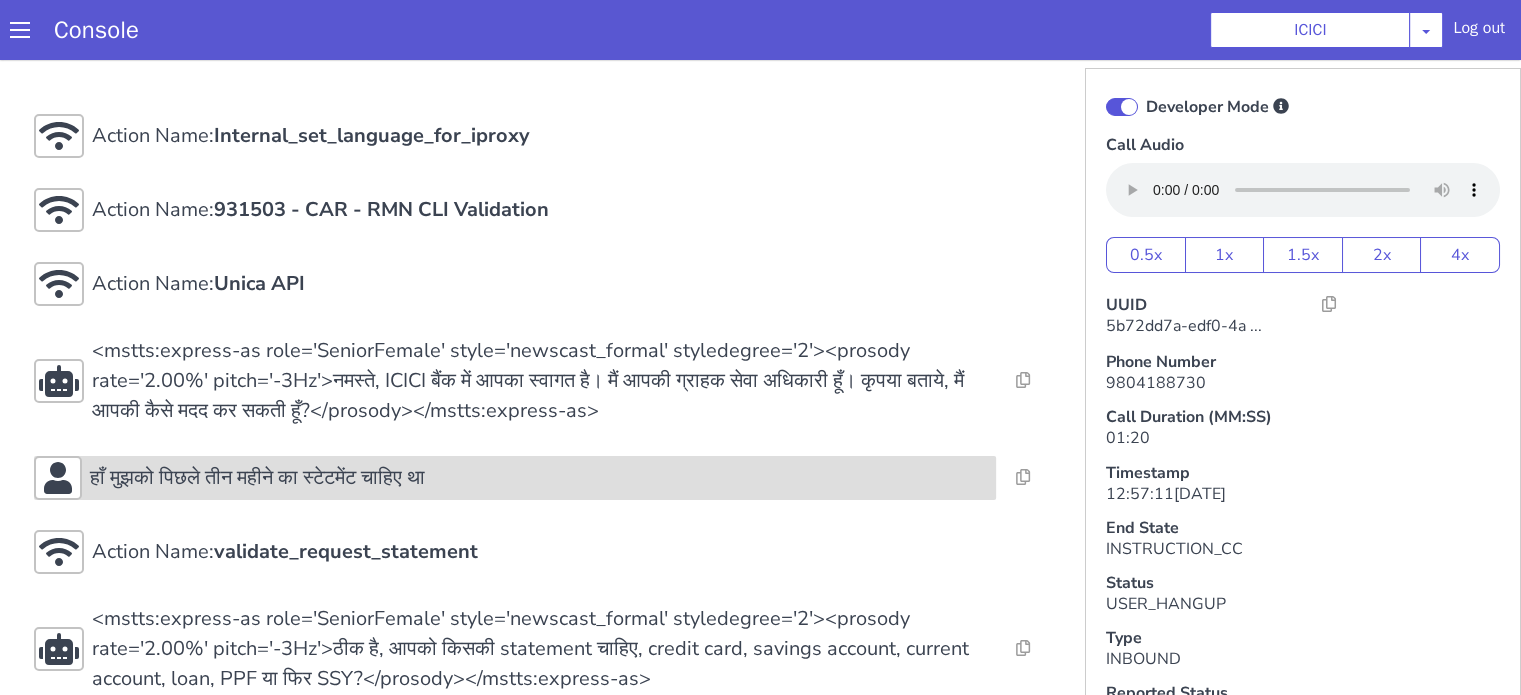 click on "हाँ मुझको पिछले तीन महीने का स्टेटमेंट चाहिए था" at bounding box center [539, 478] 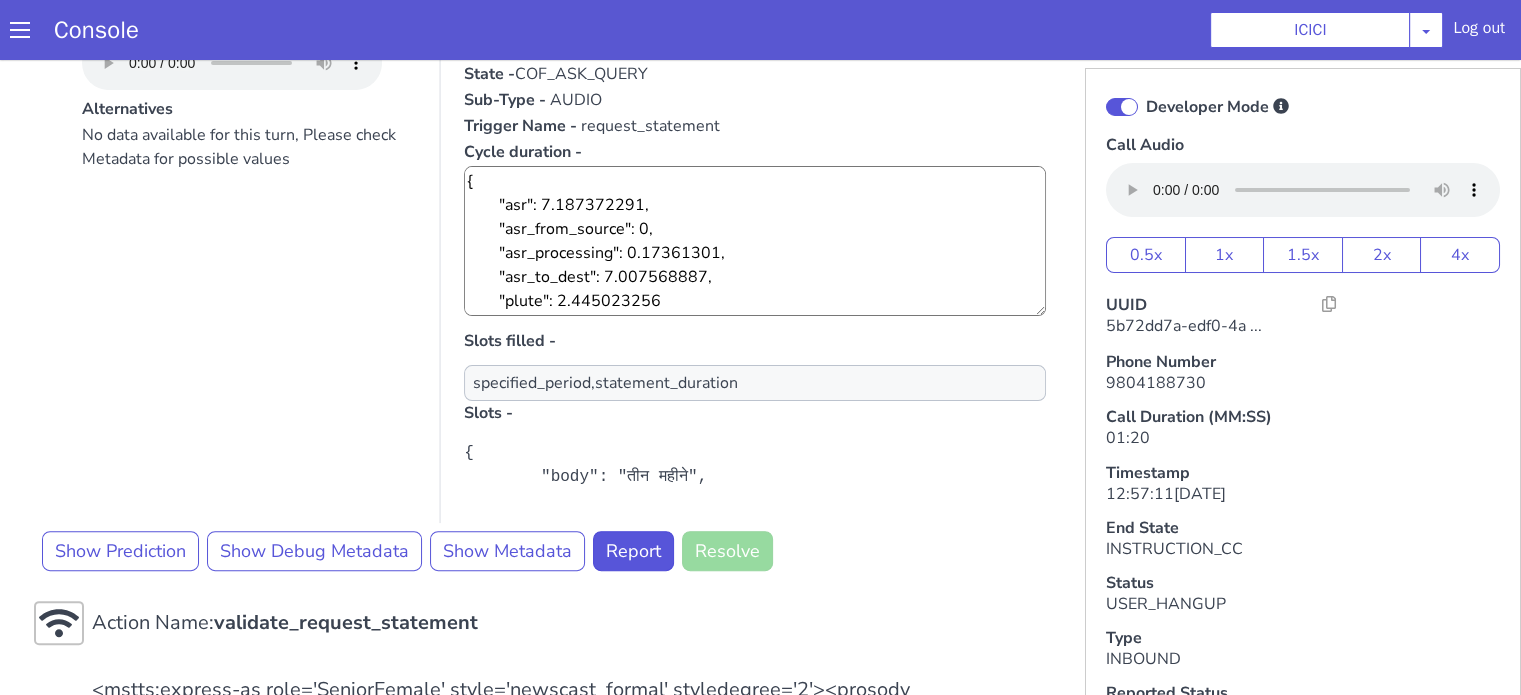 scroll, scrollTop: 500, scrollLeft: 0, axis: vertical 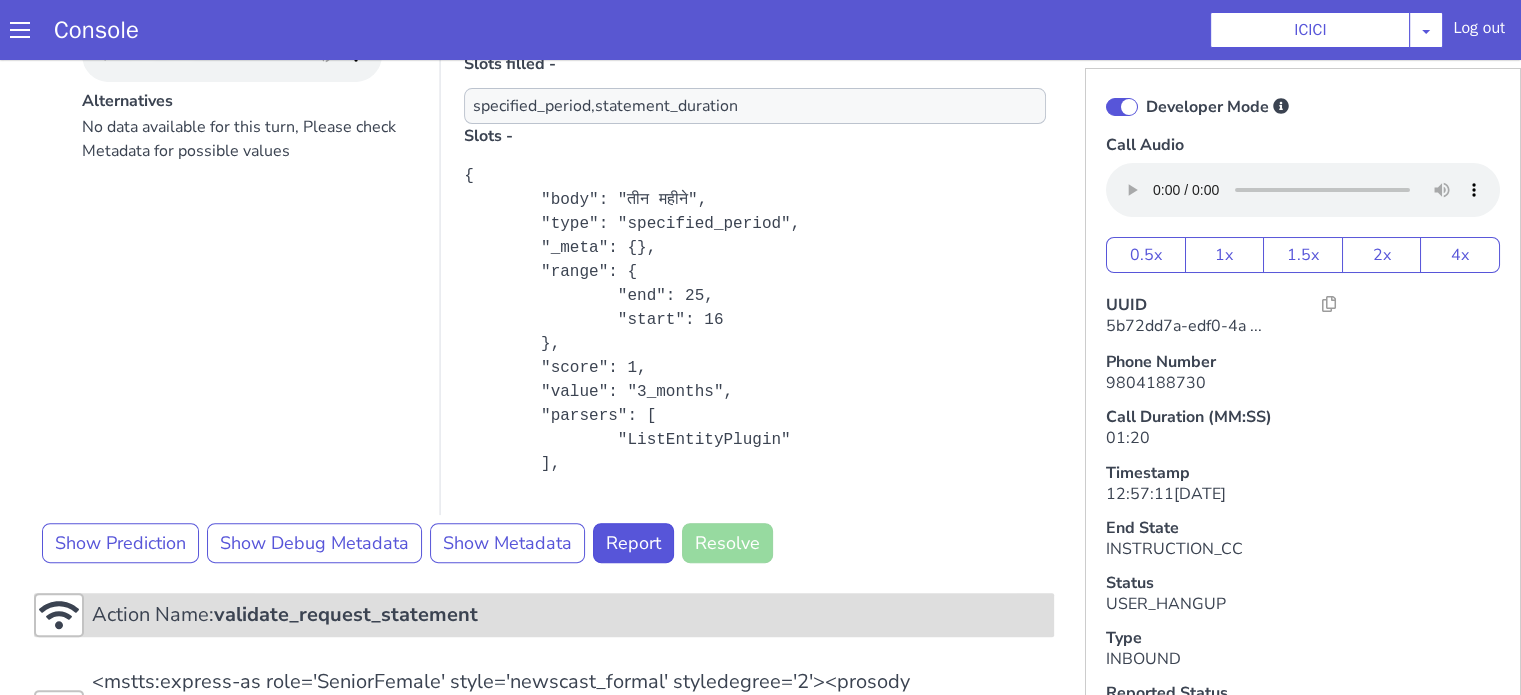 click on "validate_request_statement" at bounding box center [346, 614] 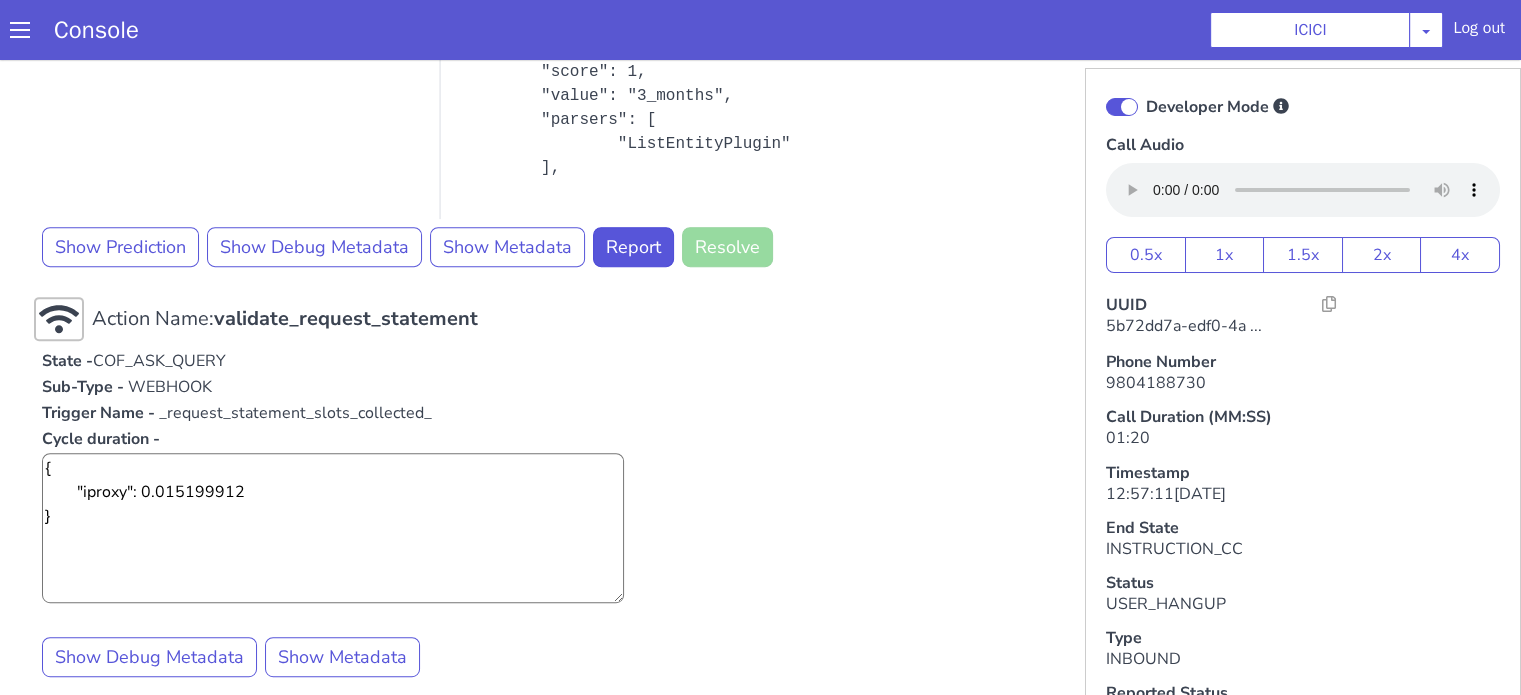 scroll, scrollTop: 800, scrollLeft: 0, axis: vertical 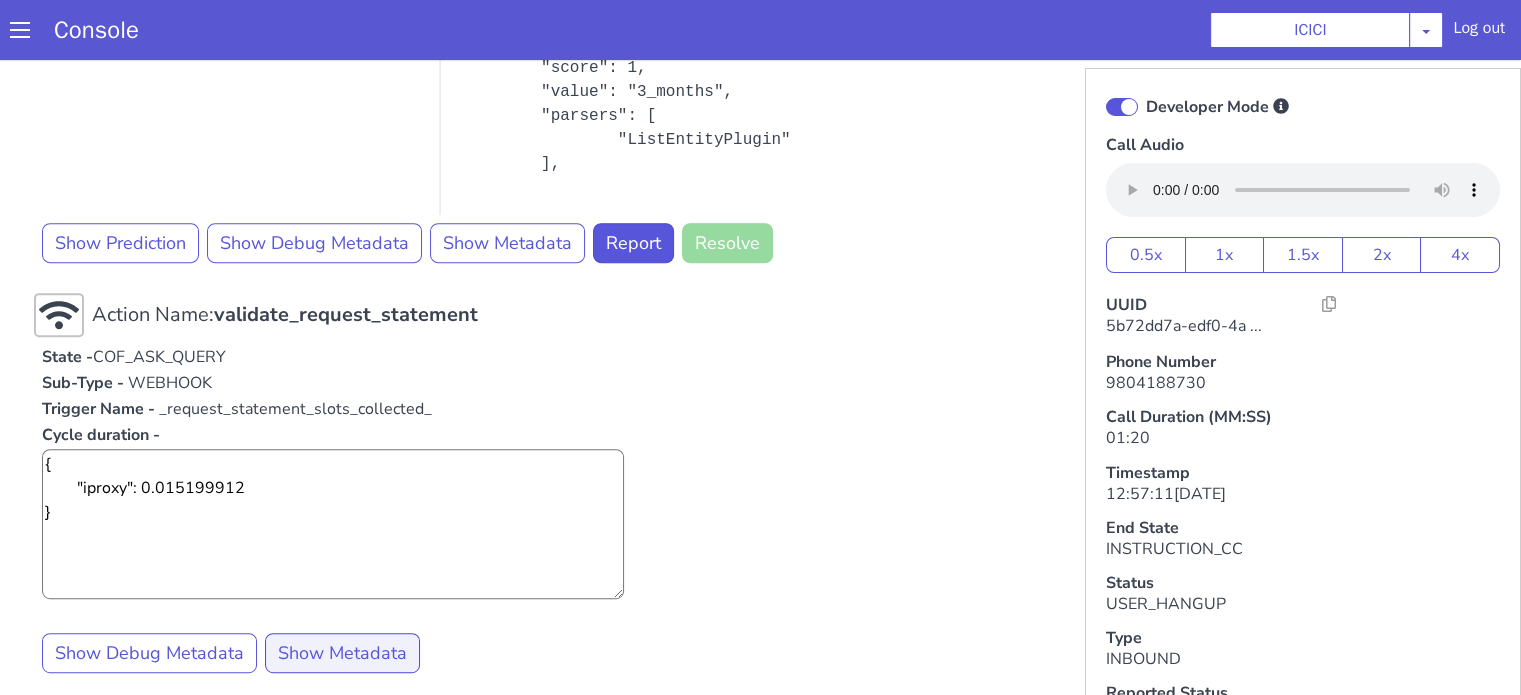 click on "State -  COF_ASK_QUERY Sub-Type -   WEBHOOK Trigger Name -   _request_statement_slots_collected_ Cycle duration -  {
"iproxy": 0.015199912
} Show Debug Metadata Show Metadata" at bounding box center (544, 509) 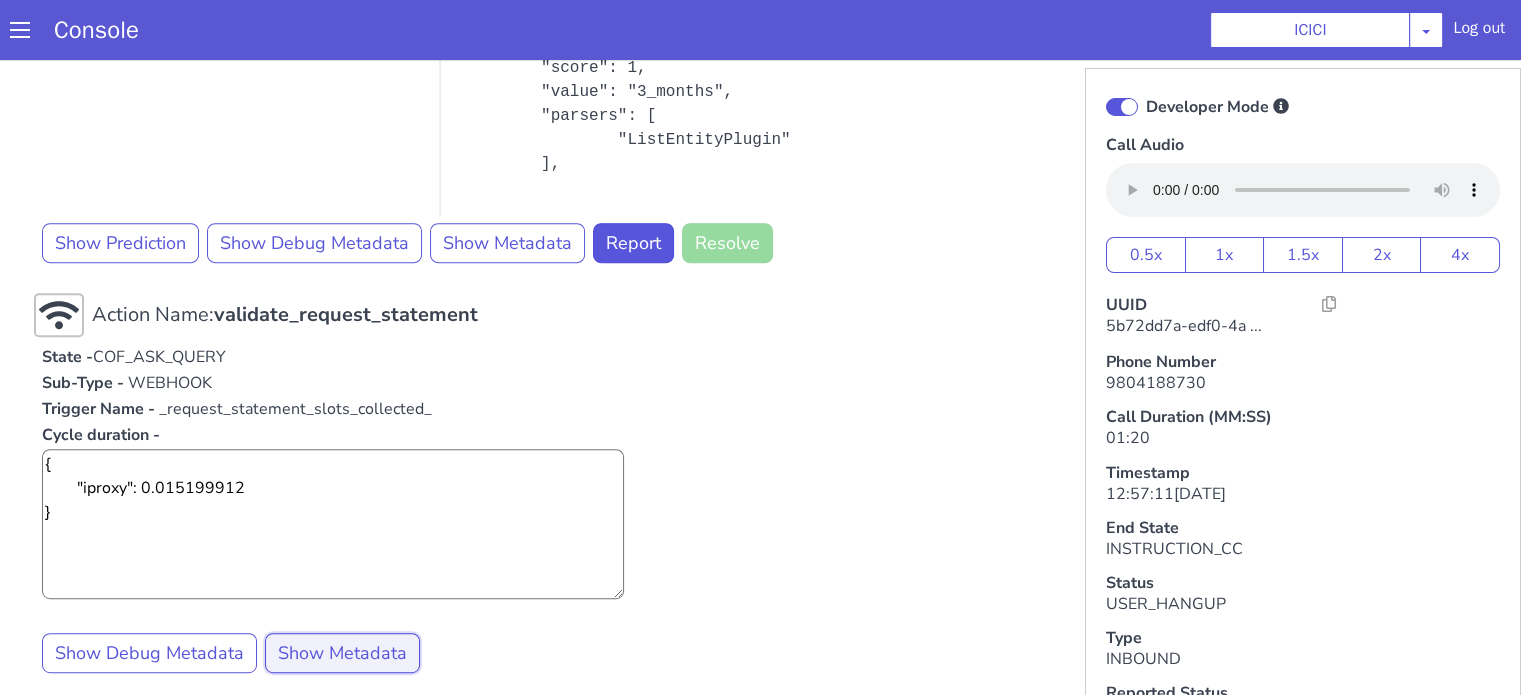 click on "Show Metadata" at bounding box center (342, 653) 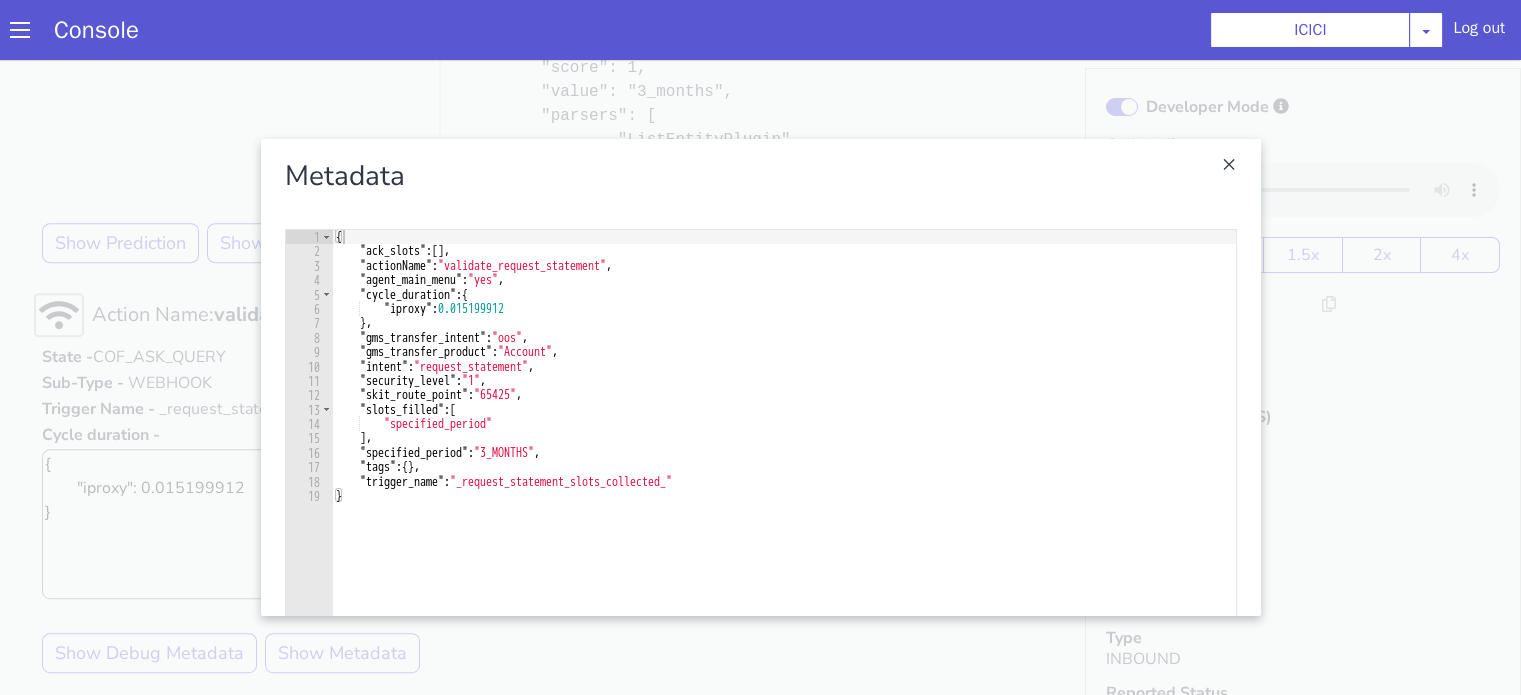 click at bounding box center (760, 377) 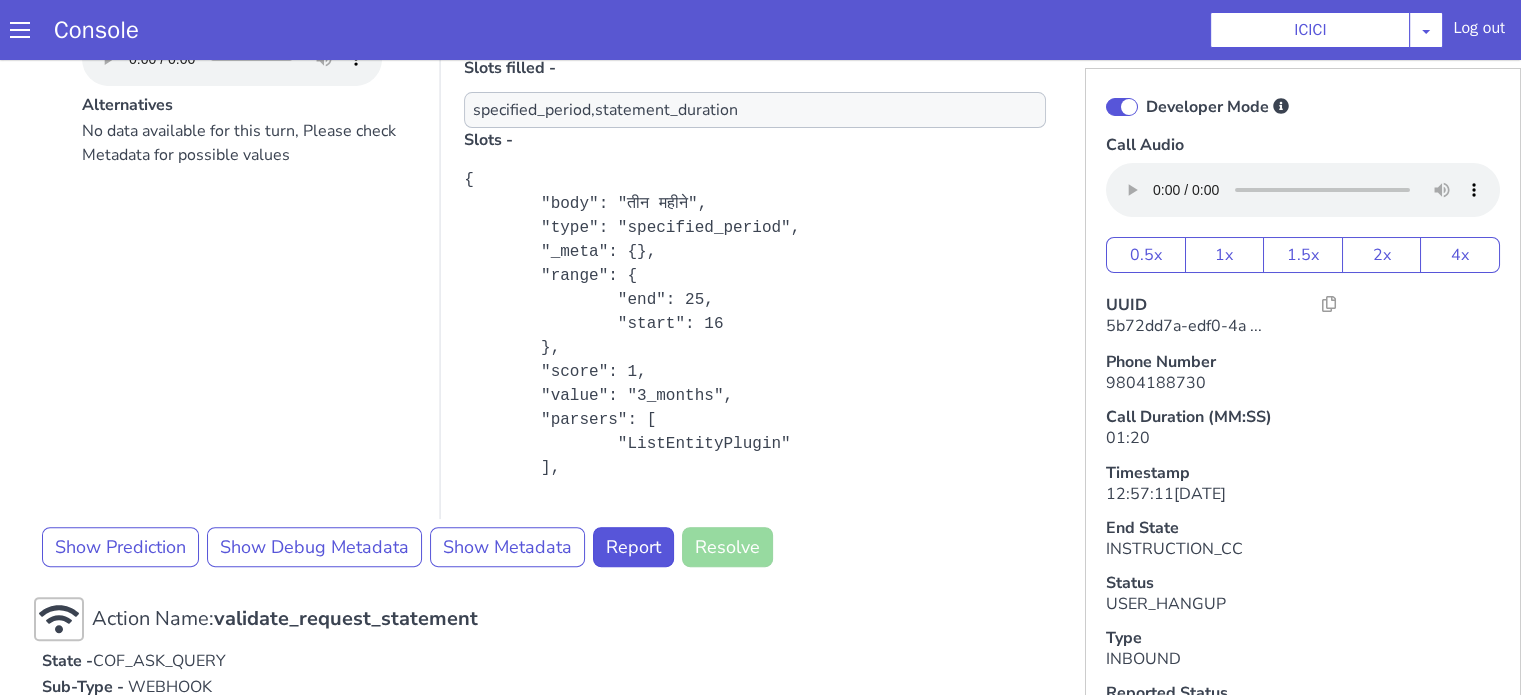 scroll, scrollTop: 400, scrollLeft: 0, axis: vertical 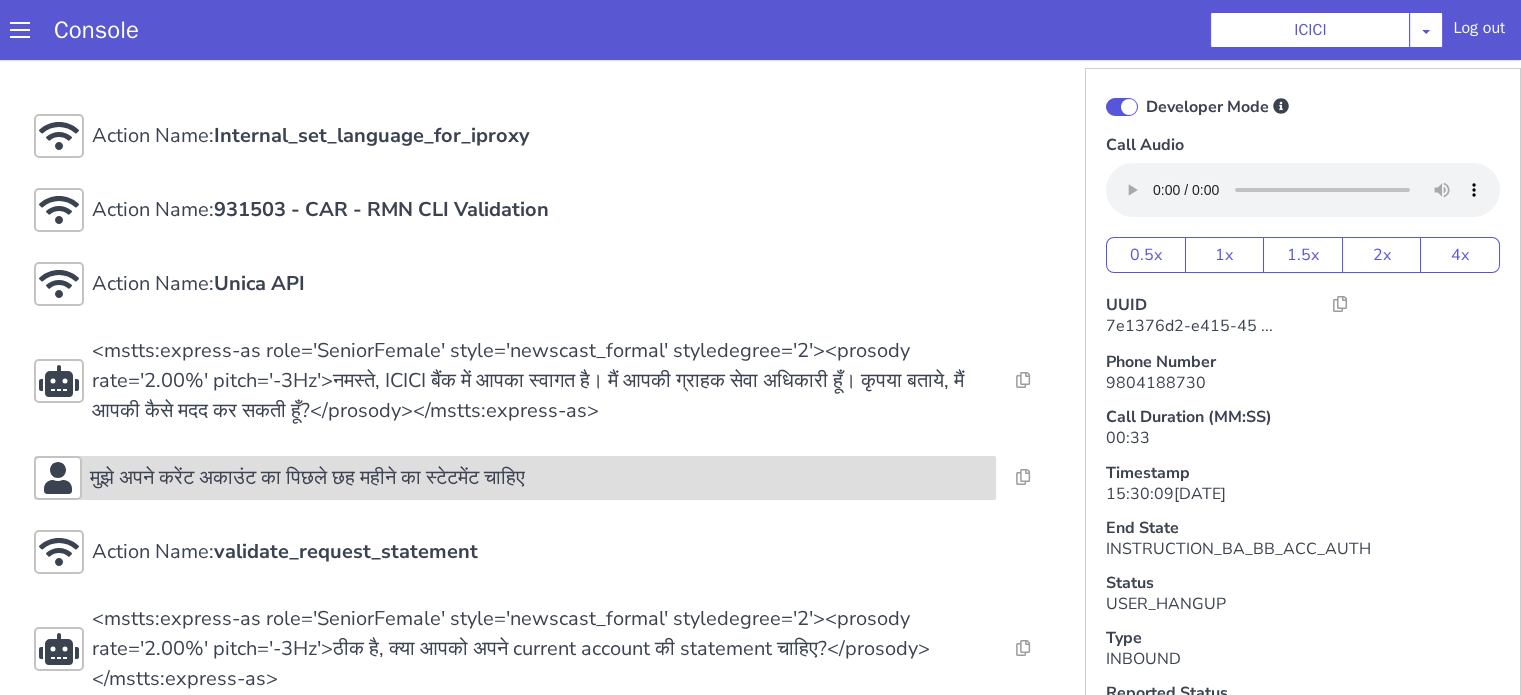 click on "मुझे अपने करेंट अकाउंट का पिछले छह महीने का स्टेटमेंट चाहिए" at bounding box center (357, 370) 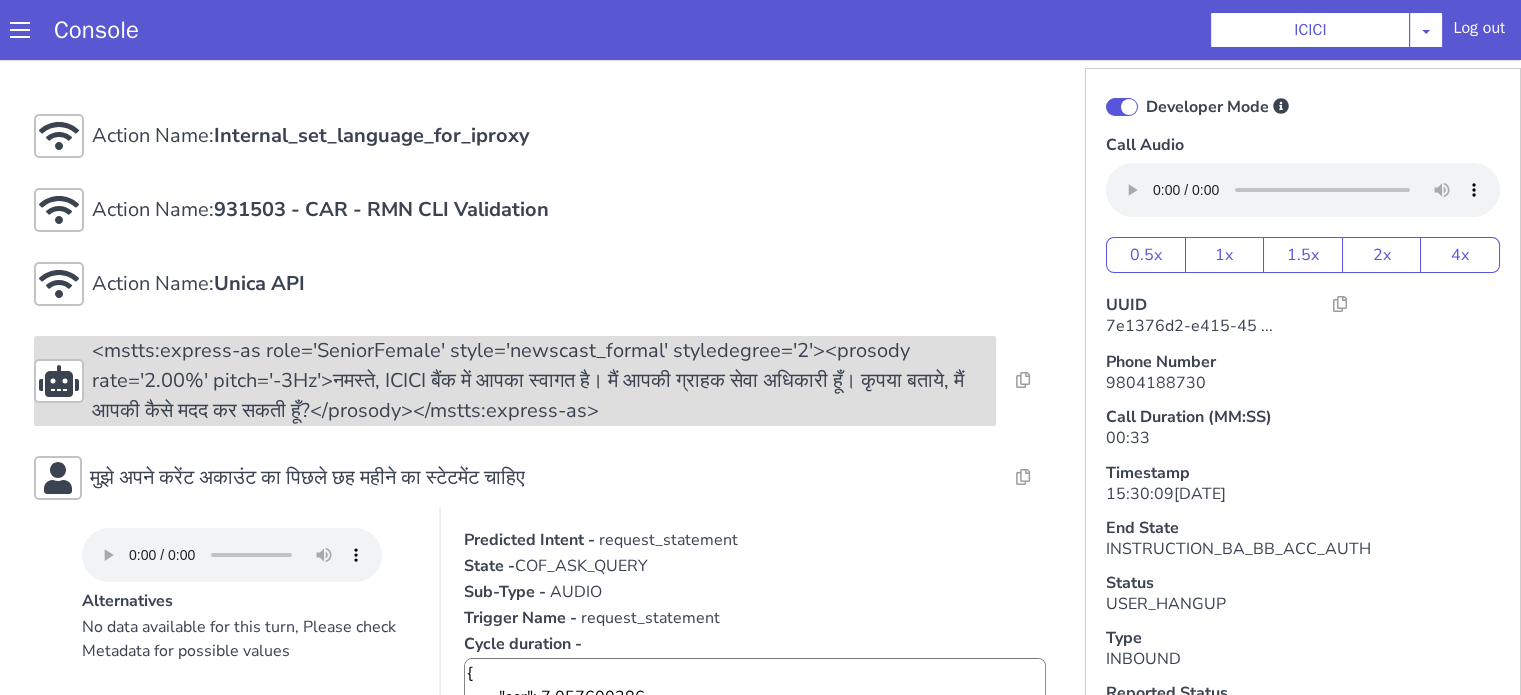 scroll, scrollTop: 400, scrollLeft: 0, axis: vertical 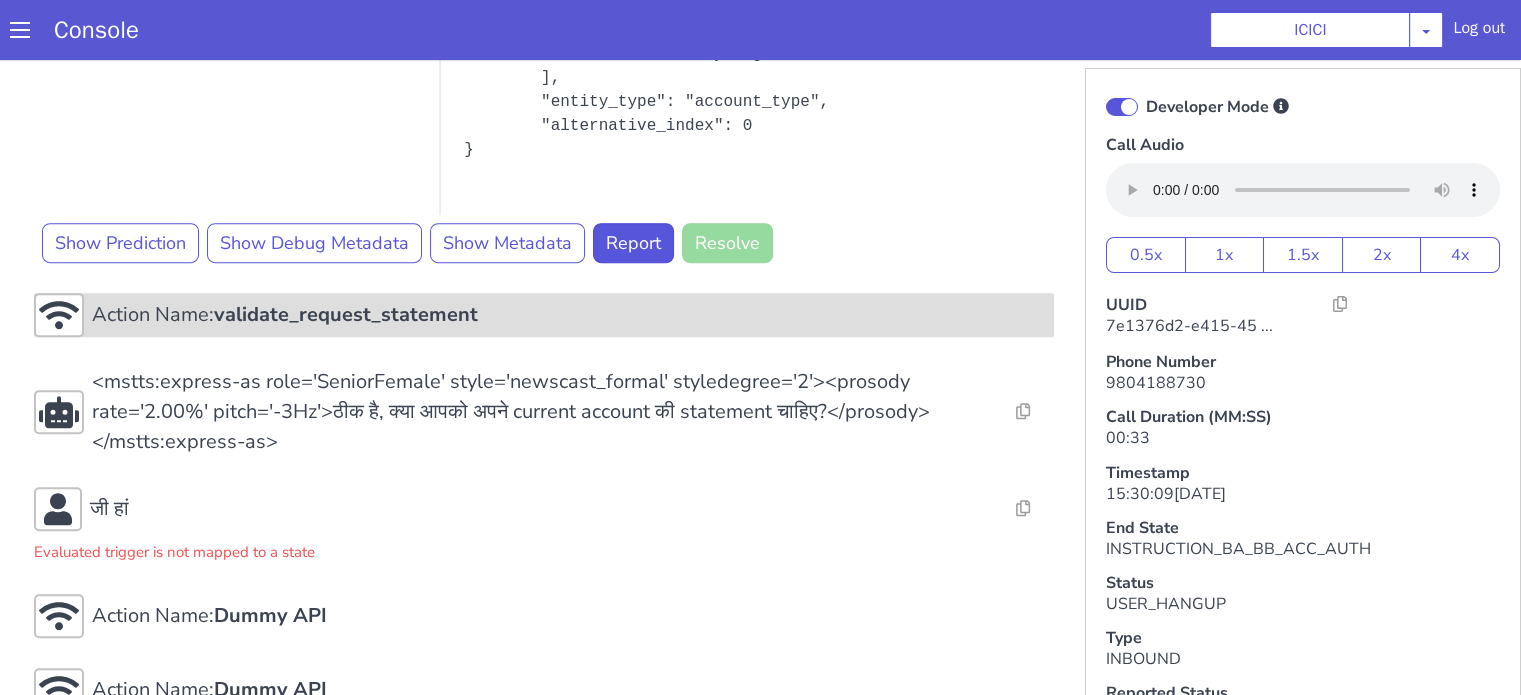 click on "Action Name:  validate_request_statement" at bounding box center (786, 1229) 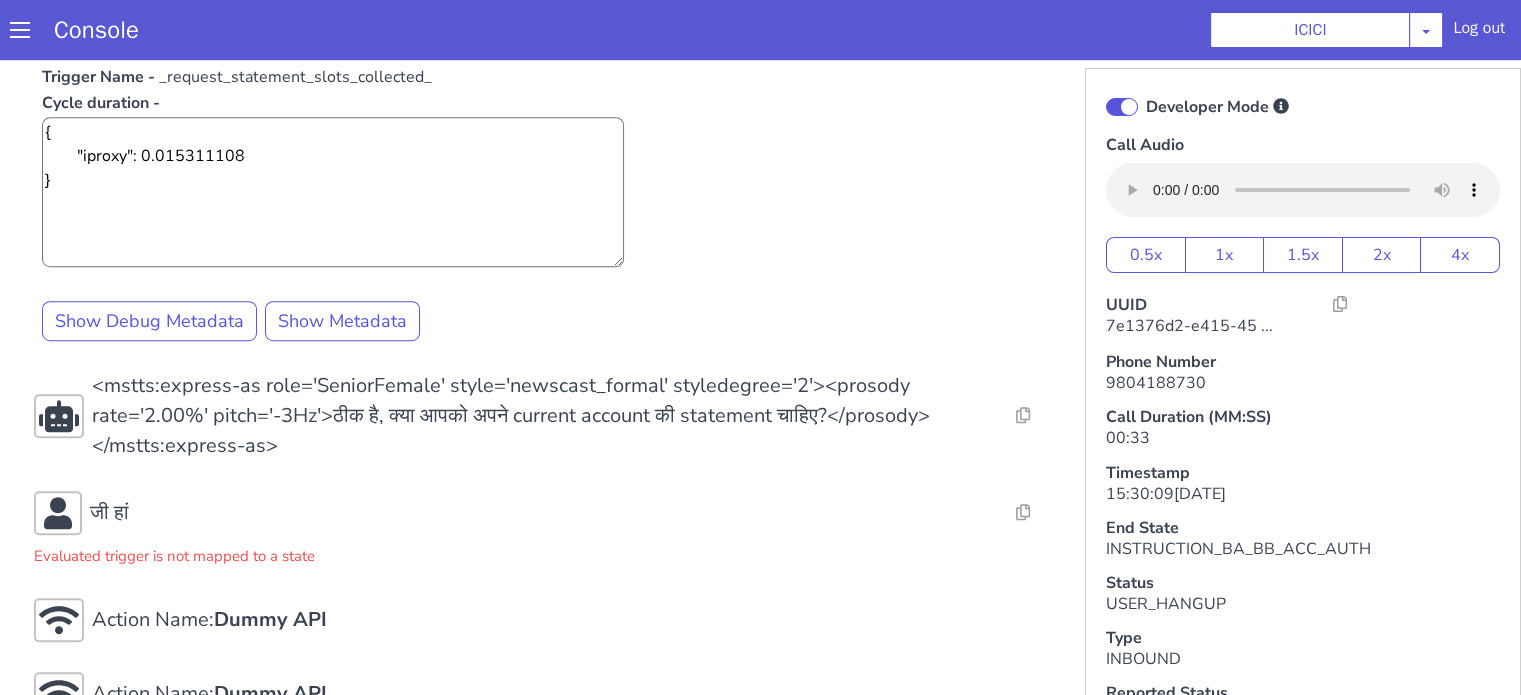 scroll, scrollTop: 1200, scrollLeft: 0, axis: vertical 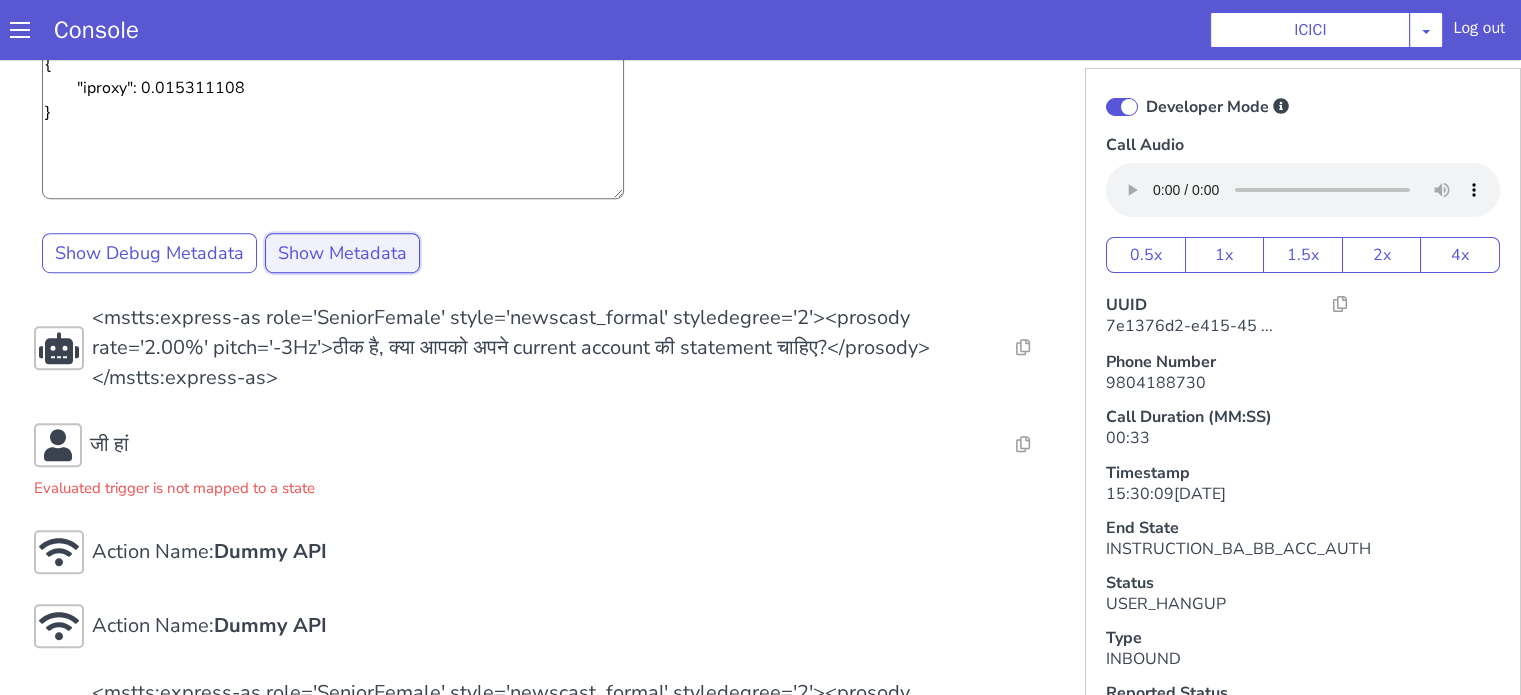click on "Show Metadata" at bounding box center [1577, 1200] 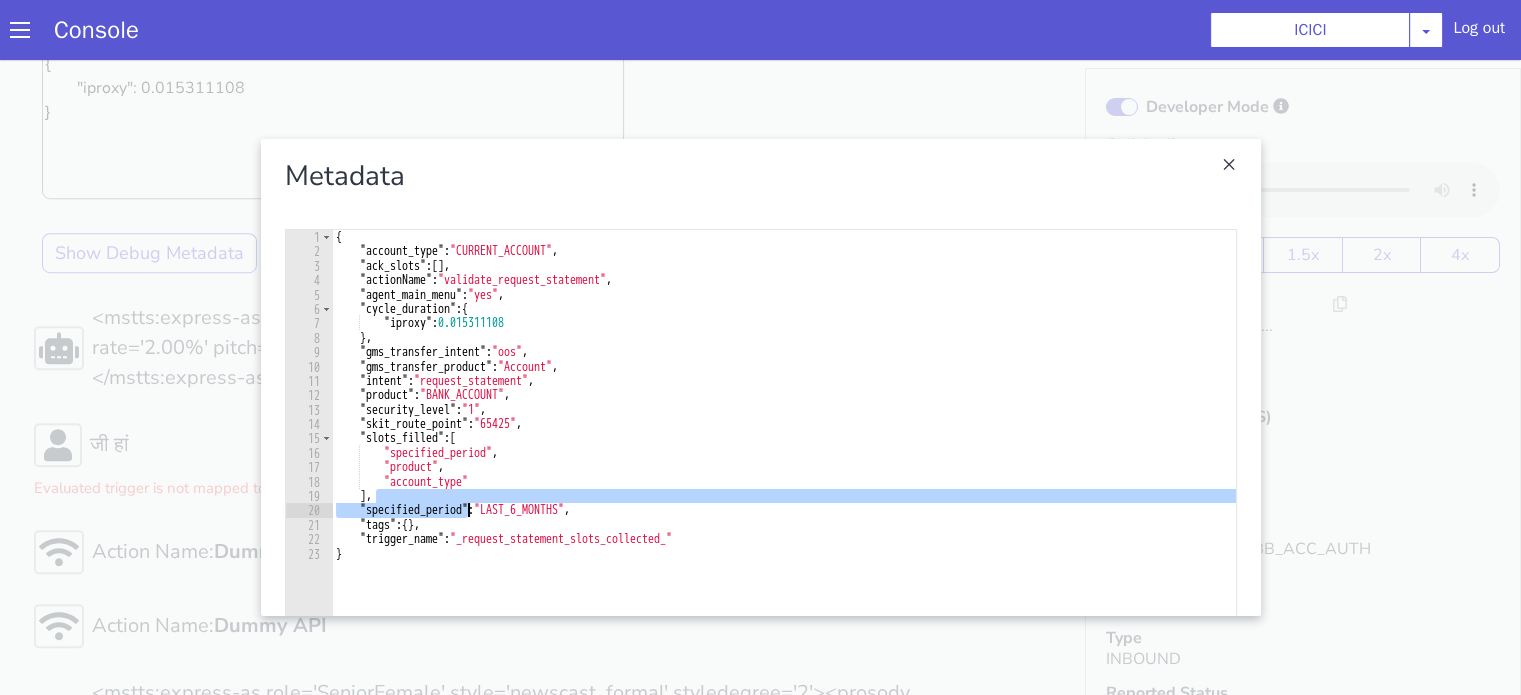 drag, startPoint x: 577, startPoint y: 571, endPoint x: 434, endPoint y: 577, distance: 143.12582 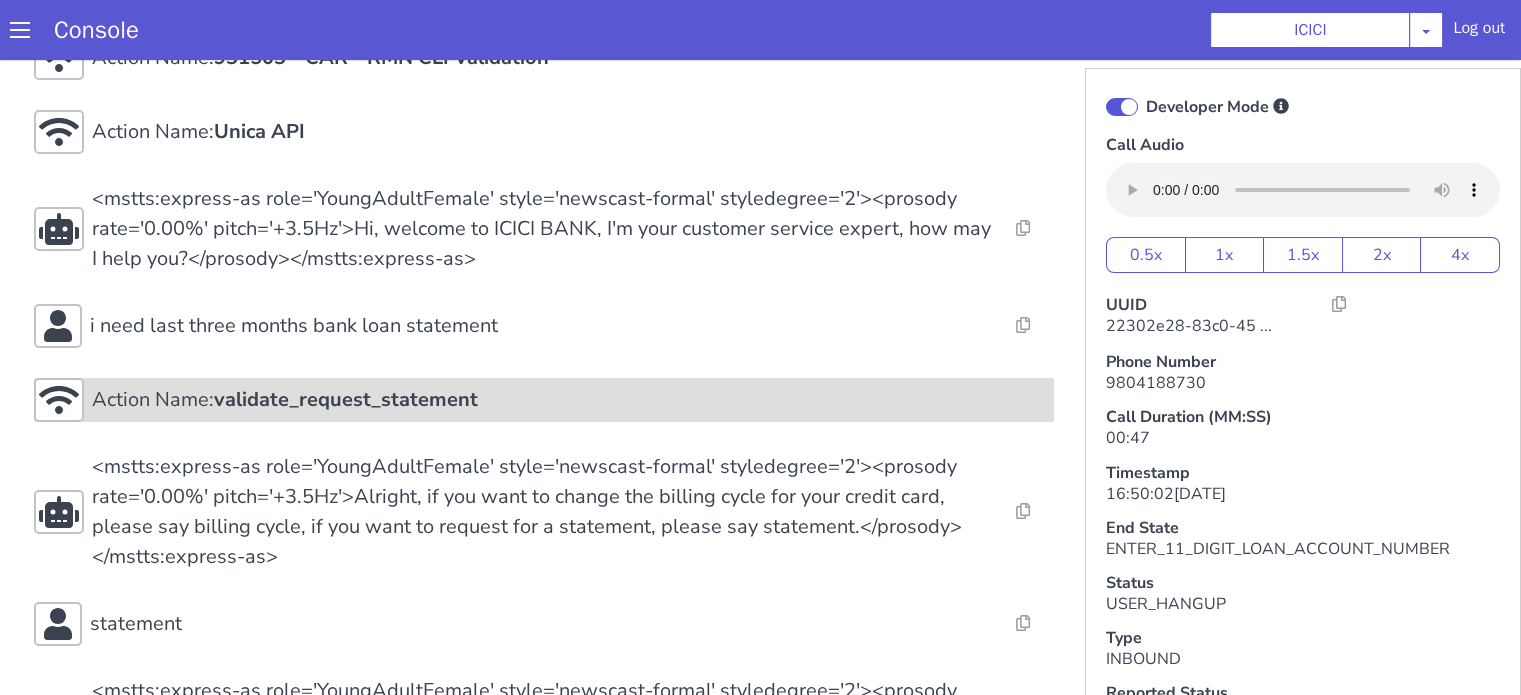 scroll, scrollTop: 200, scrollLeft: 0, axis: vertical 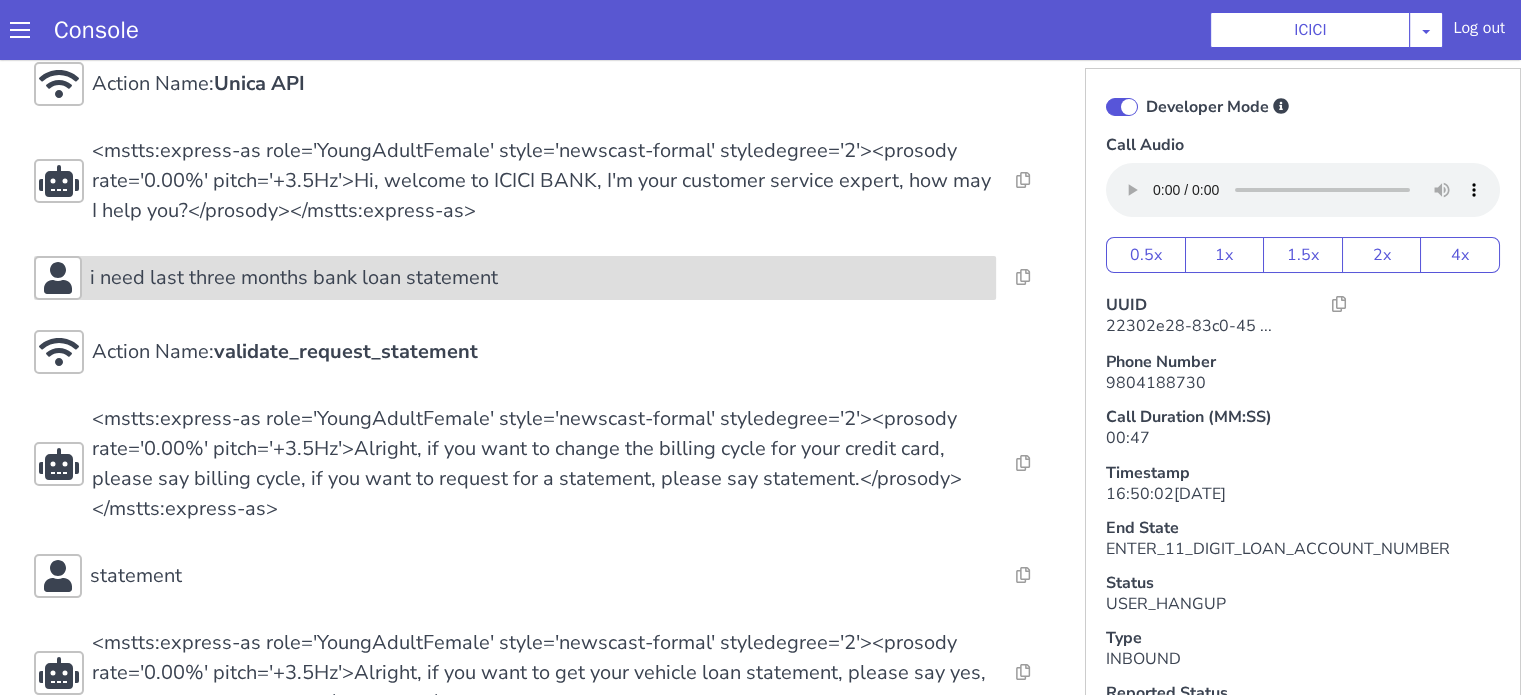 click on "i need last three months bank loan statement" at bounding box center [294, 278] 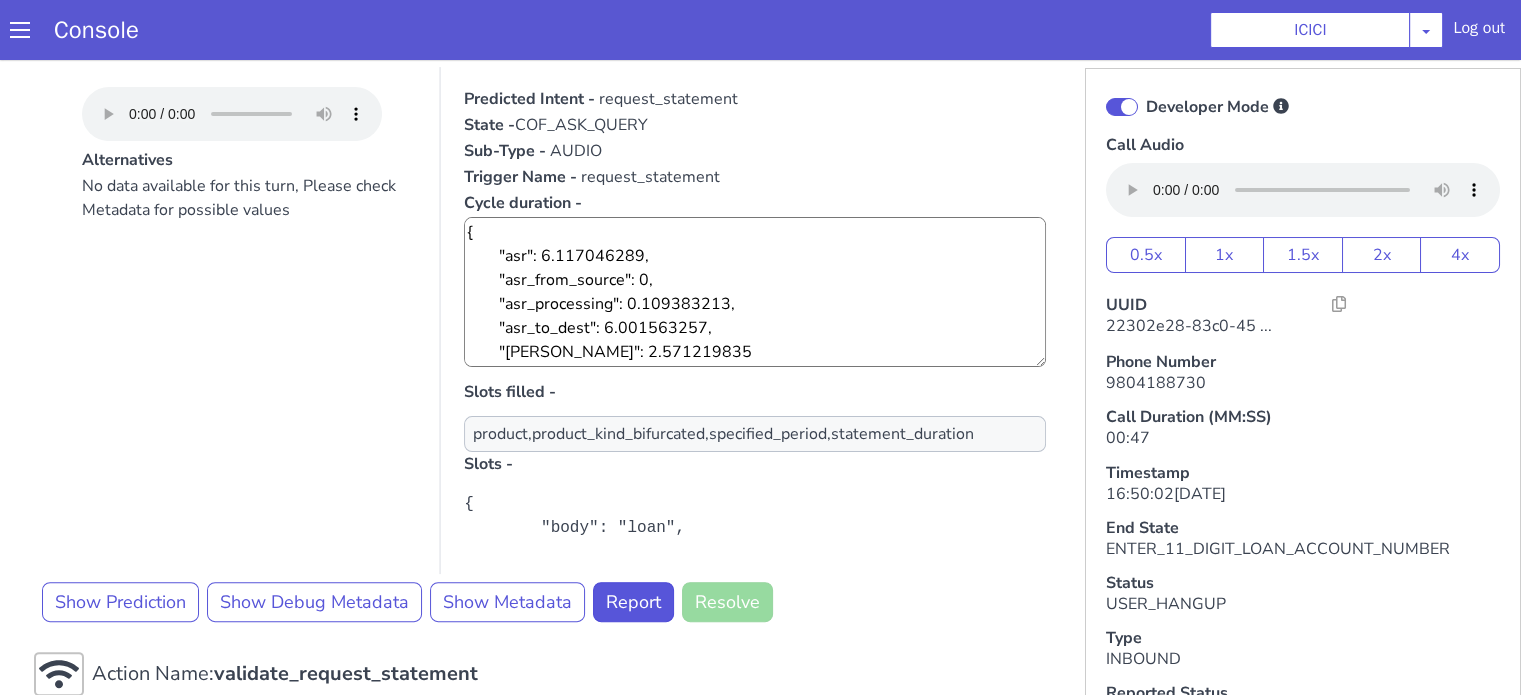scroll, scrollTop: 600, scrollLeft: 0, axis: vertical 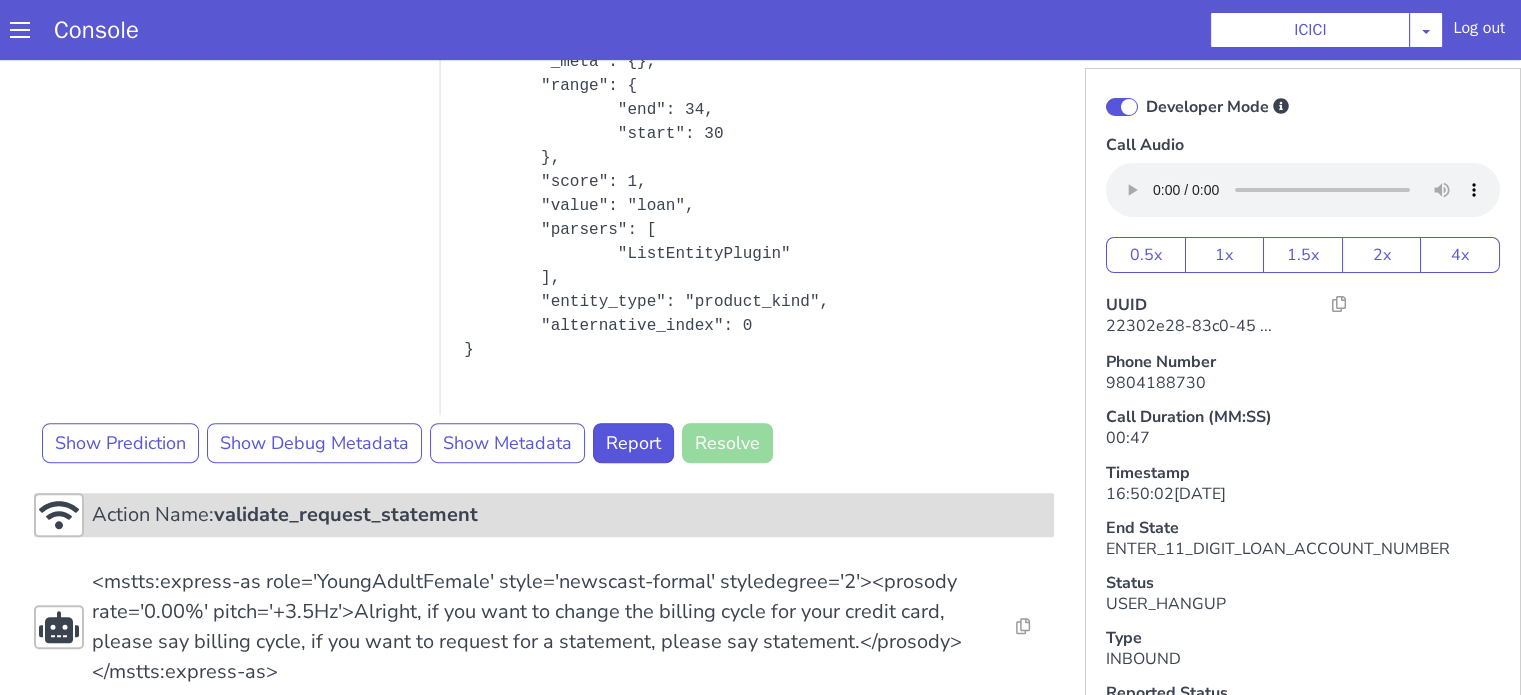 click on "validate_request_statement" at bounding box center (346, 514) 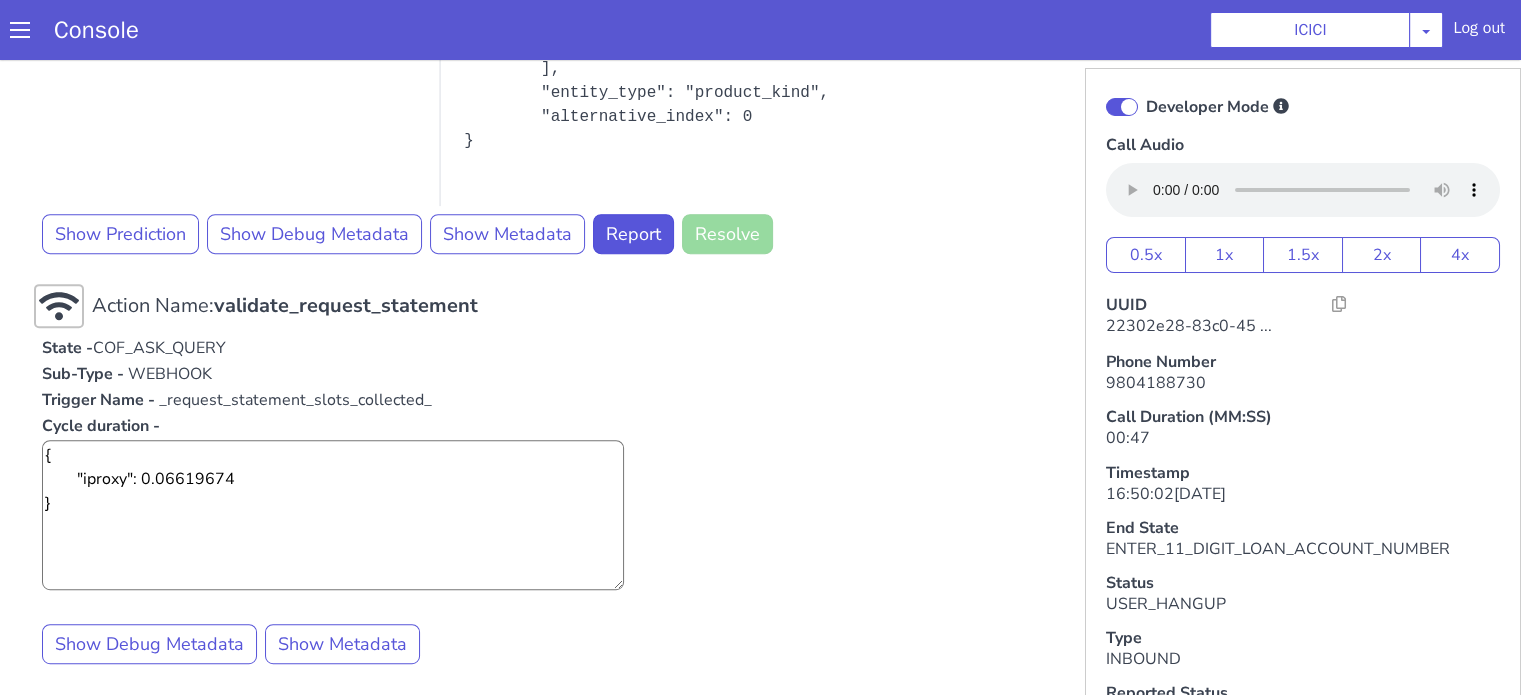 scroll, scrollTop: 900, scrollLeft: 0, axis: vertical 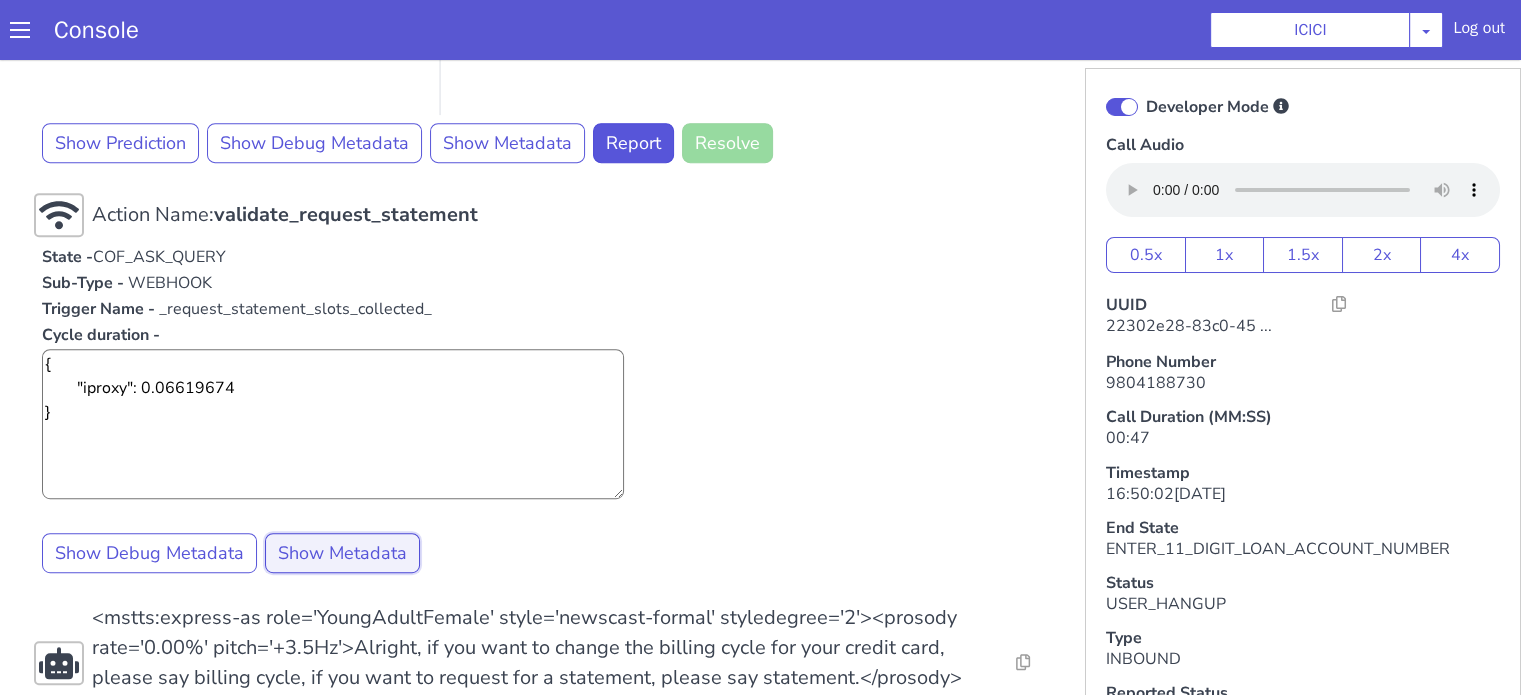 click on "Show Metadata" at bounding box center (342, 553) 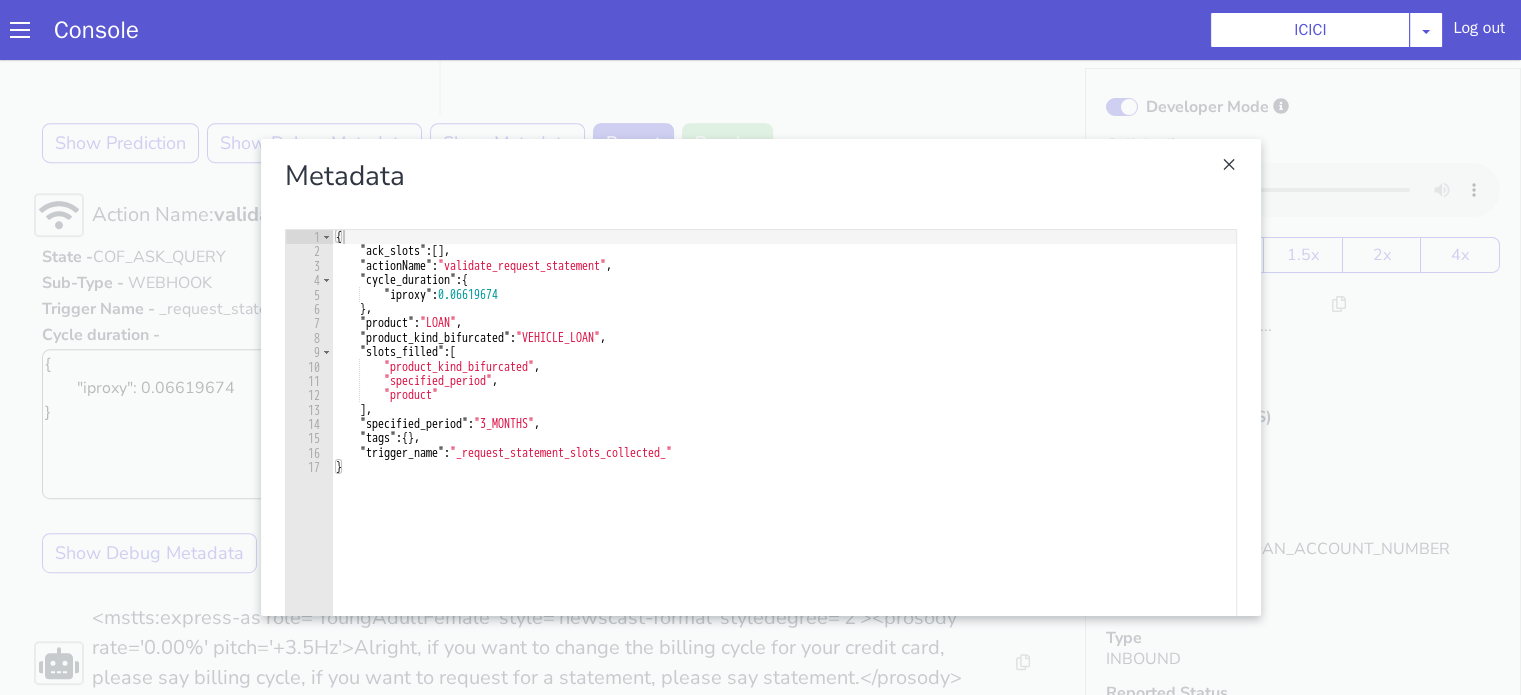 type on ""specified_period": "3_MONTHS"," 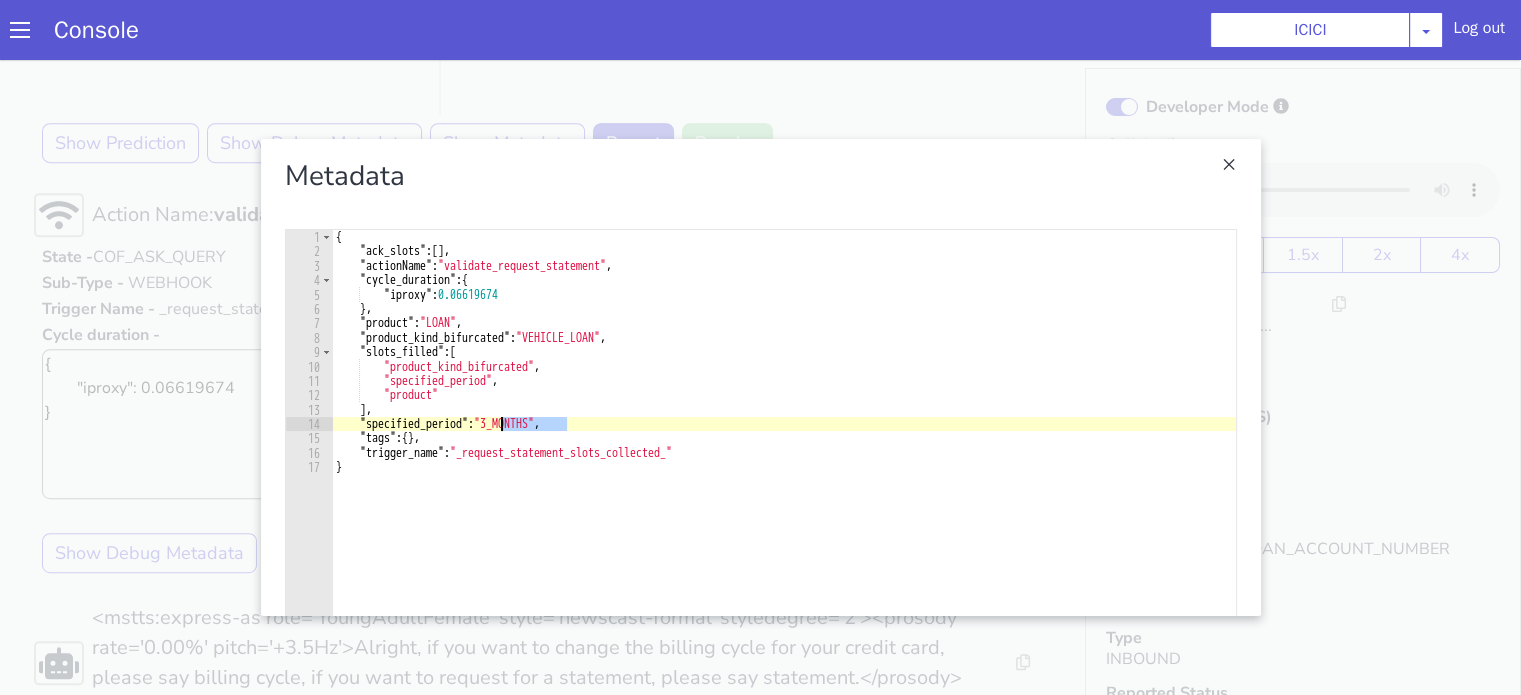 drag, startPoint x: 595, startPoint y: 427, endPoint x: 488, endPoint y: 430, distance: 107.042046 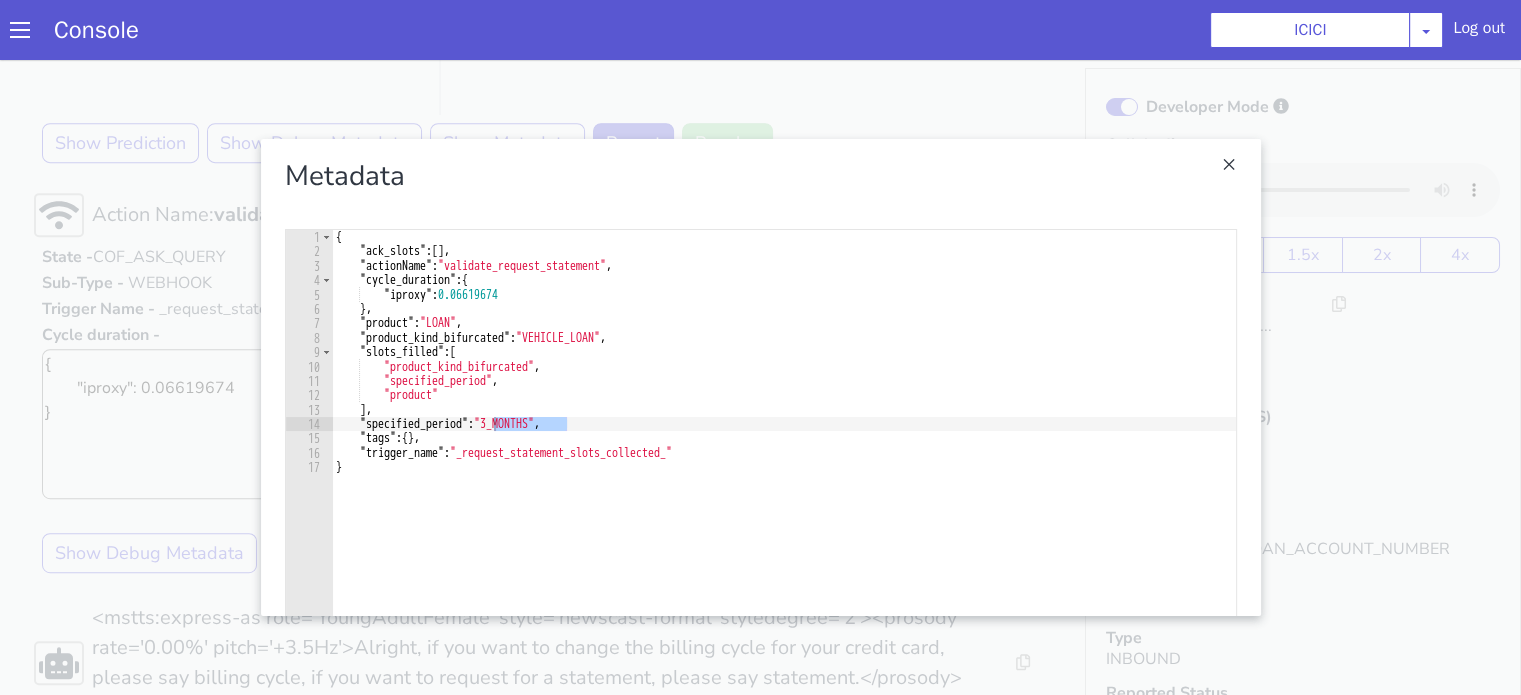 click at bounding box center [760, 377] 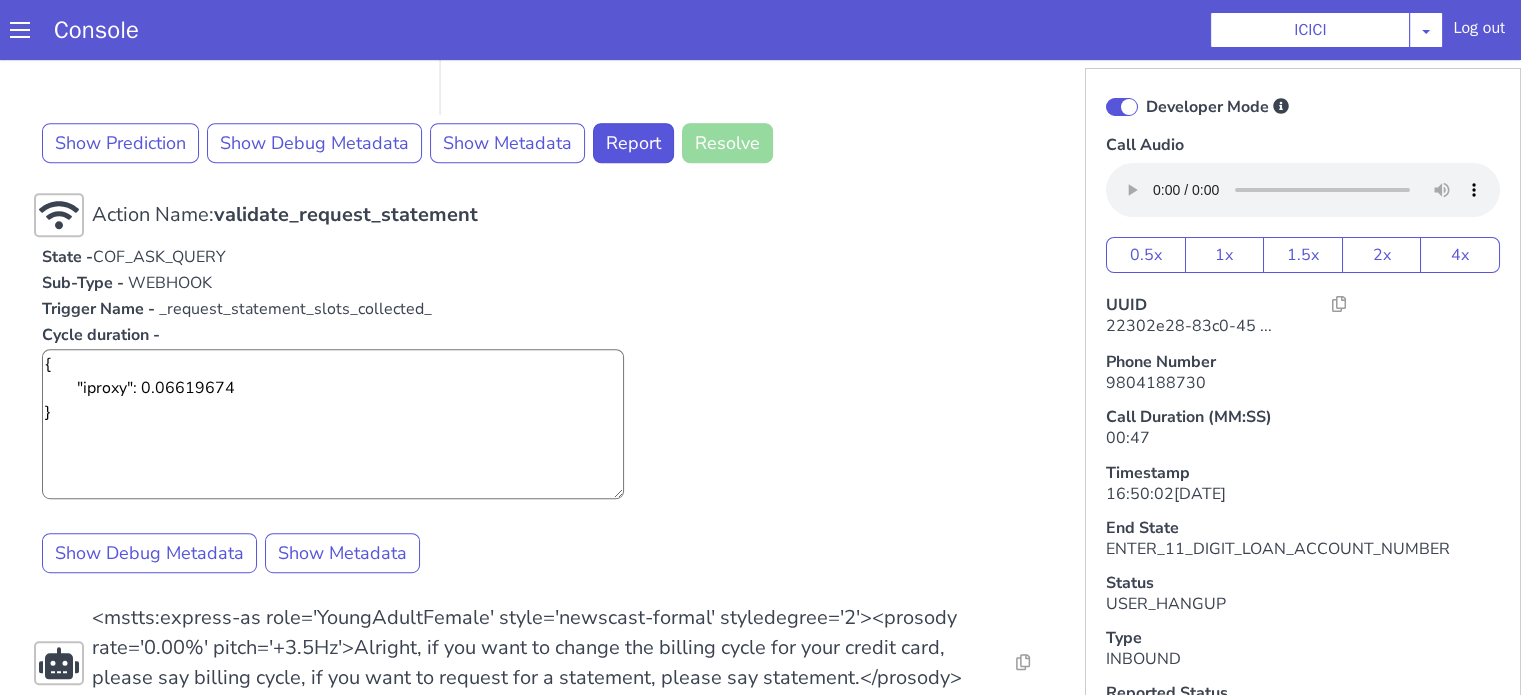 scroll, scrollTop: 1400, scrollLeft: 0, axis: vertical 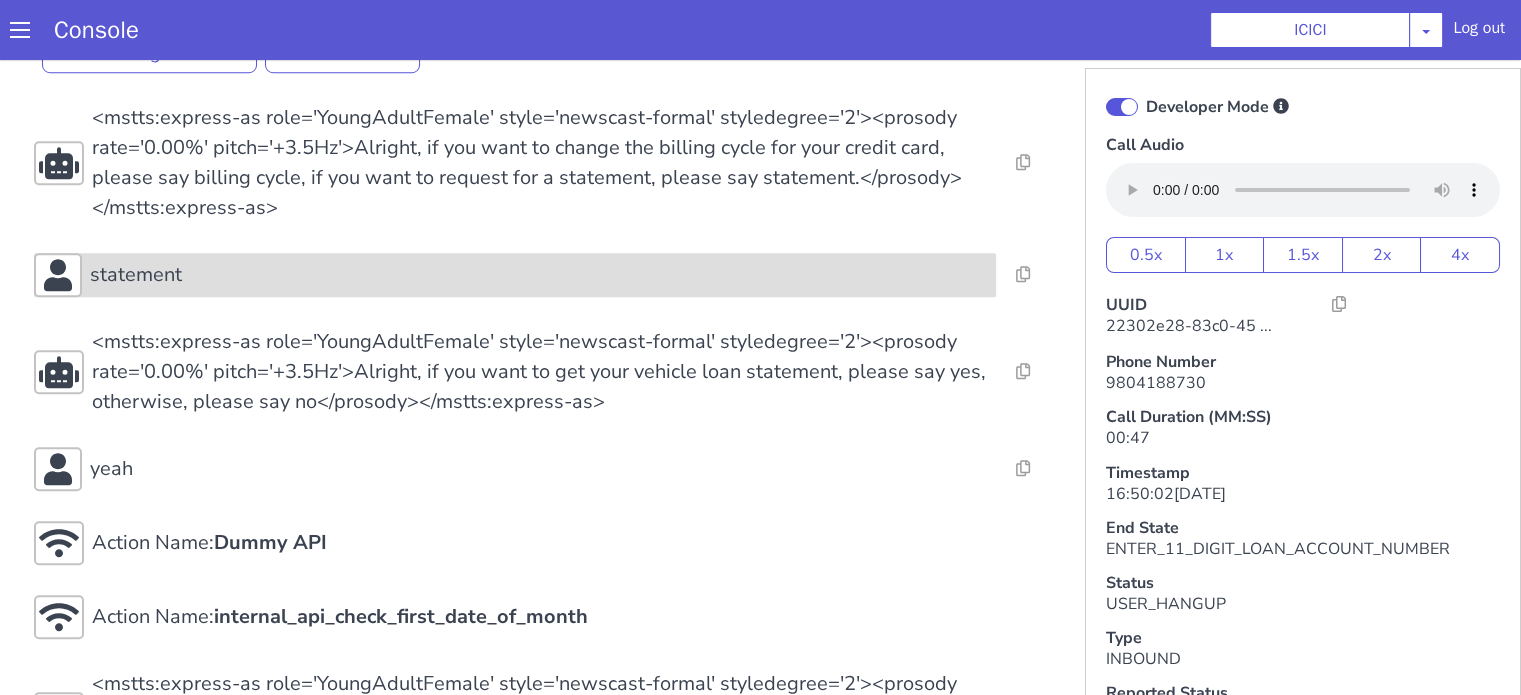 click on "statement" at bounding box center (539, 275) 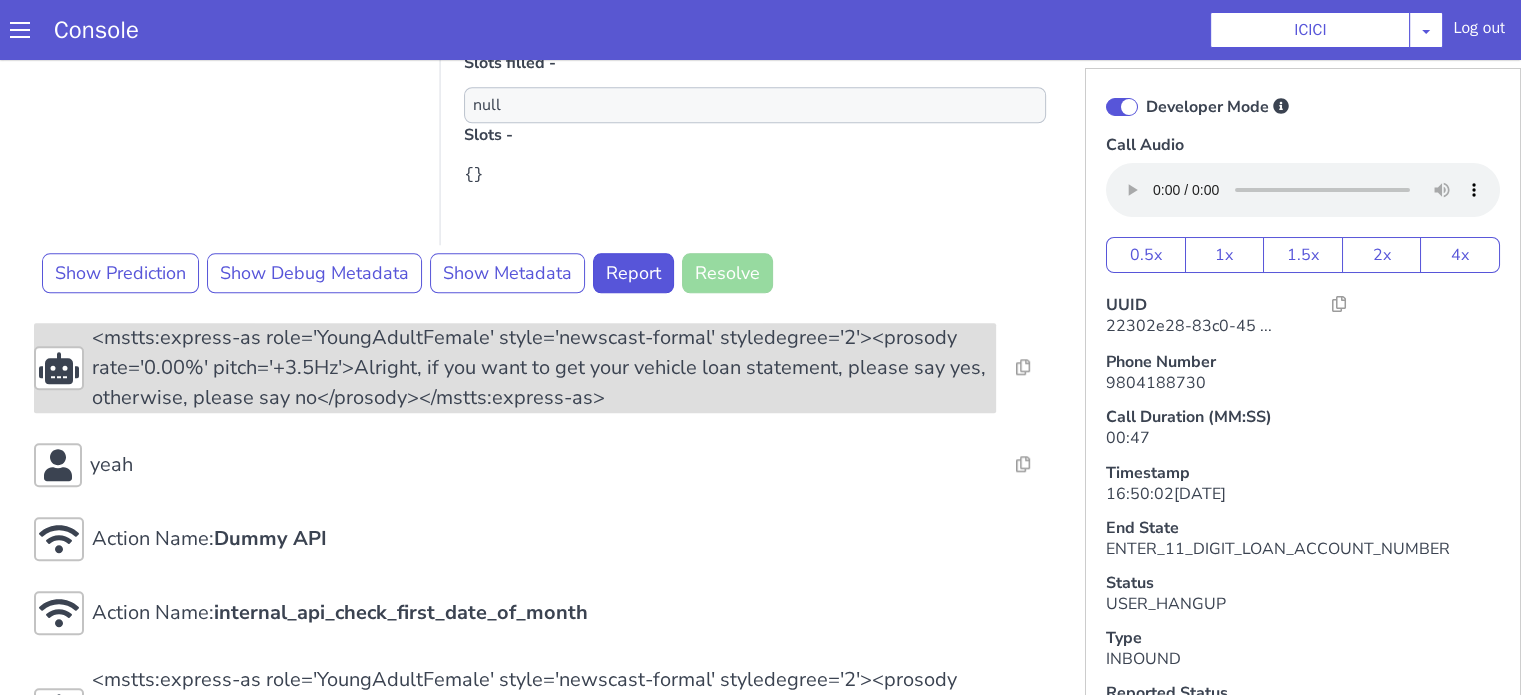 scroll, scrollTop: 1831, scrollLeft: 0, axis: vertical 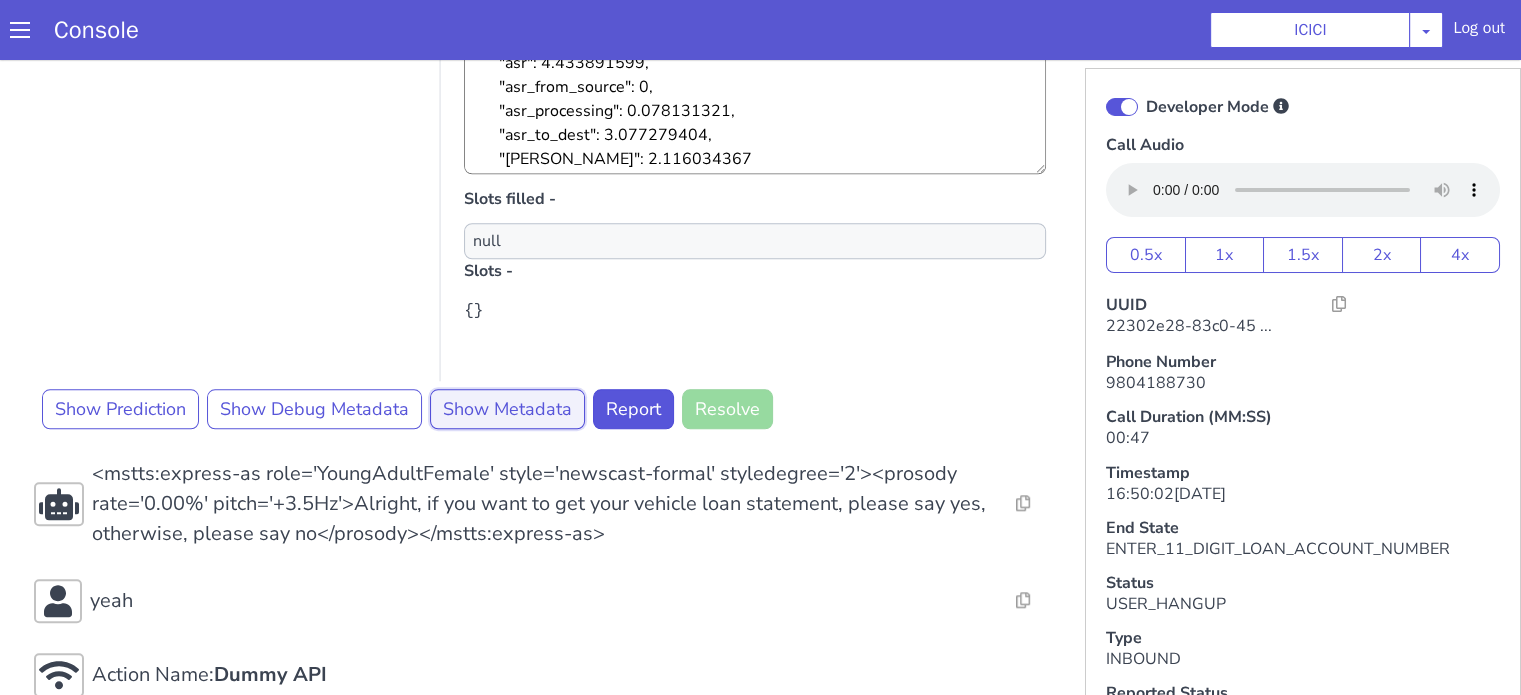 click on "Show Metadata" at bounding box center [507, 409] 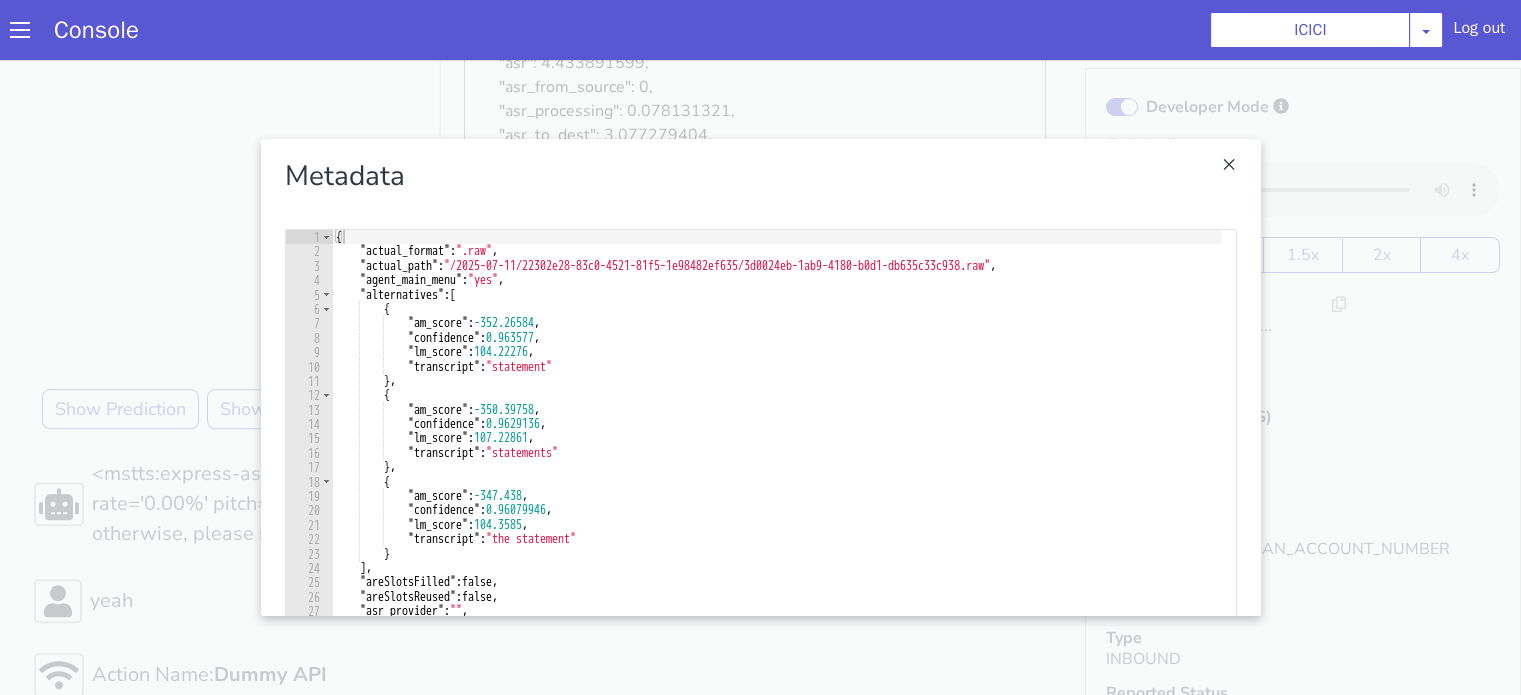 click at bounding box center (760, 377) 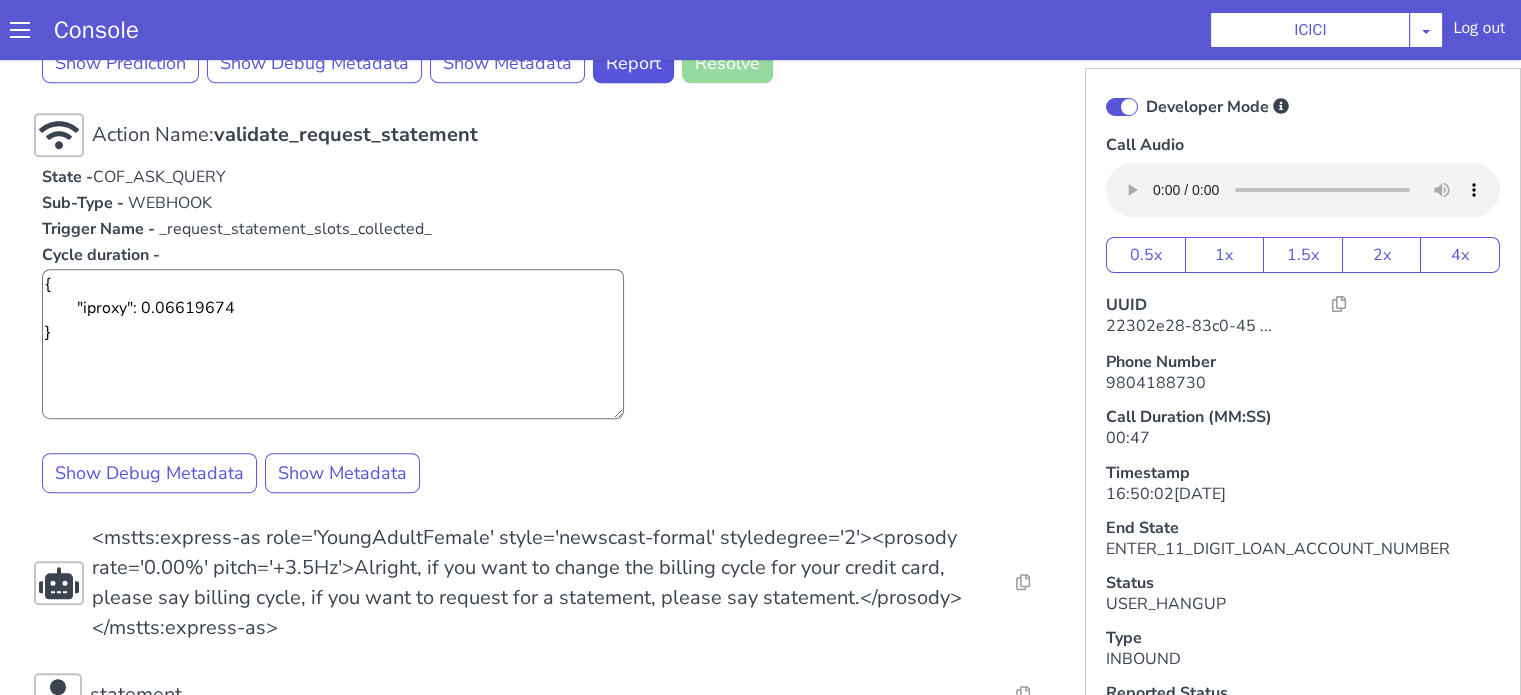 scroll, scrollTop: 831, scrollLeft: 0, axis: vertical 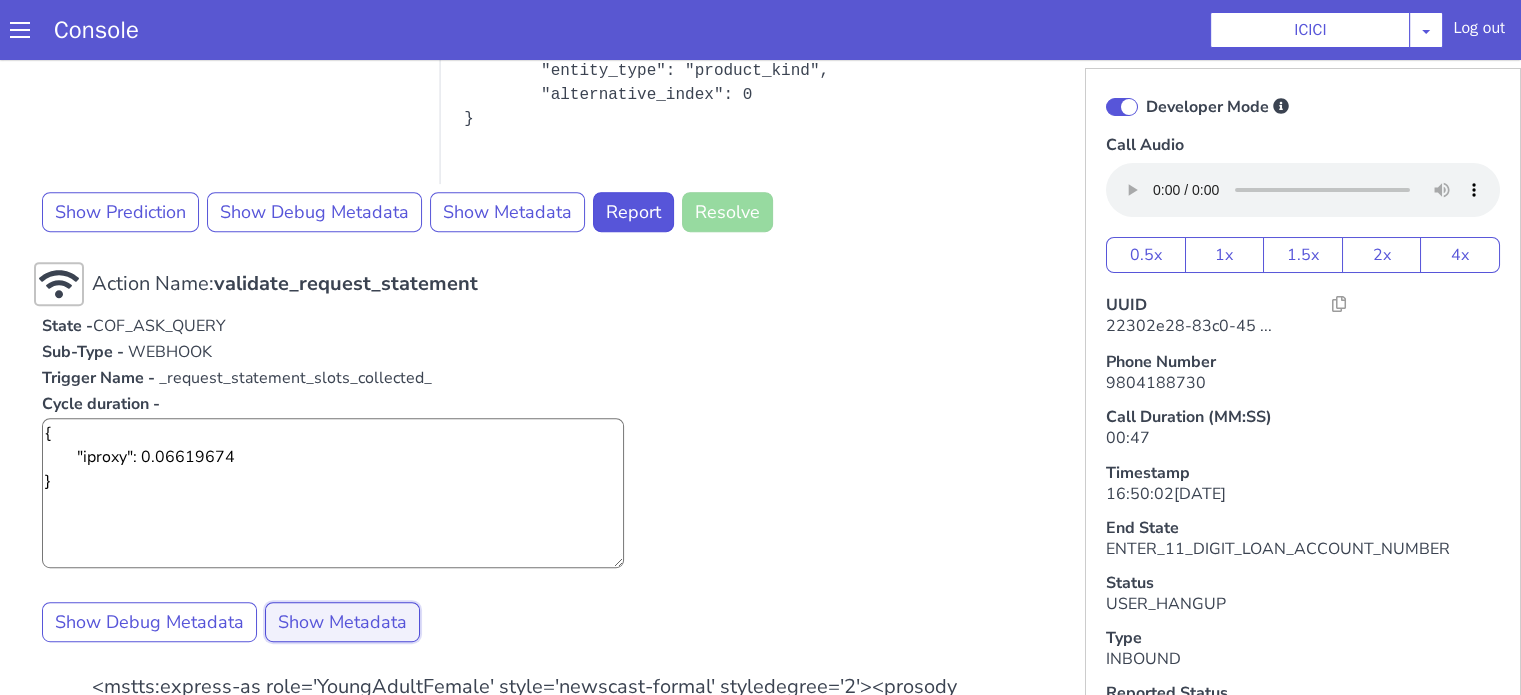 click on "Show Metadata" at bounding box center [342, 622] 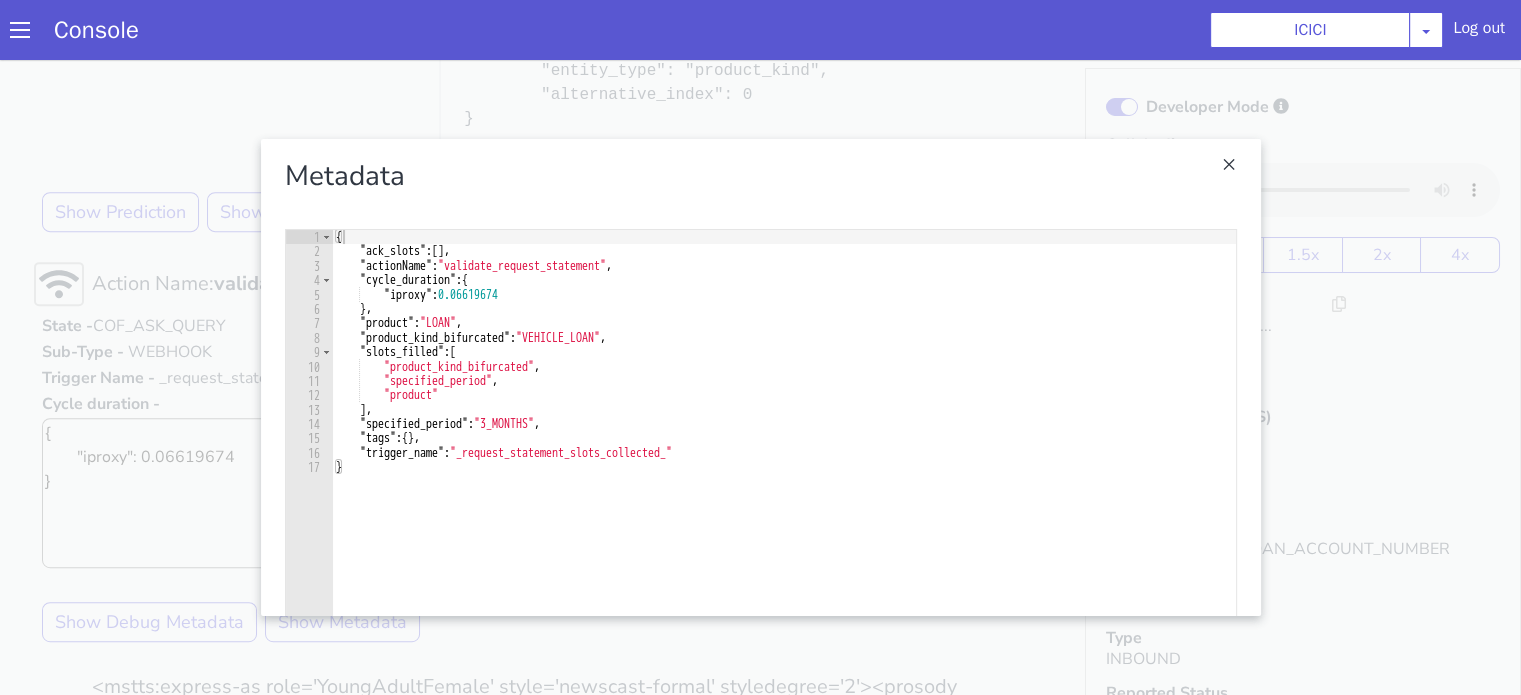 click on ""specified_period": "3_MONTHS", 1 2 3 4 5 6 7 8 9 10 11 12 13 14 15 16 17 {      "ack_slots" :  [ ] ,      "actionName" :  "validate_request_statement" ,      "cycle_duration" :  {           "iproxy" :  0.06619674      } ,      "product" :  "LOAN" ,      "product_kind_bifurcated" :  "VEHICLE_LOAN" ,      "slots_filled" :  [           "product_kind_bifurcated" ,           "specified_period" ,           "product"      ] ,      "specified_period" :  "3_MONTHS" ,      "tags" :  { } ,      "trigger_name" :  "_request_statement_slots_collected_" }     XXXXXXXXXXXXXXXXXXXXXXXXXXXXXXXXXXXXXXXXXXXXXXXXXXXXXXXXXXXXXXXXXXXXXXXXXXXXXXXXXXXXXXXXXXXXXXXXXXXXXXXXXXXXXXXXXXXXXXXXXXXXXXXXXXXXXXXXXXXXXXXXXXXXXXXXXXXXXXXXXXXXXXXXXXXXXXXXXXXXXXXXXXXXXXXXXXXXXXXXXXXXXXXXXXXXXXXXXXXXXXXXXXXXXXXXXXXXXXXXXXXXXXXXXXXXXXXX" at bounding box center [761, 414] 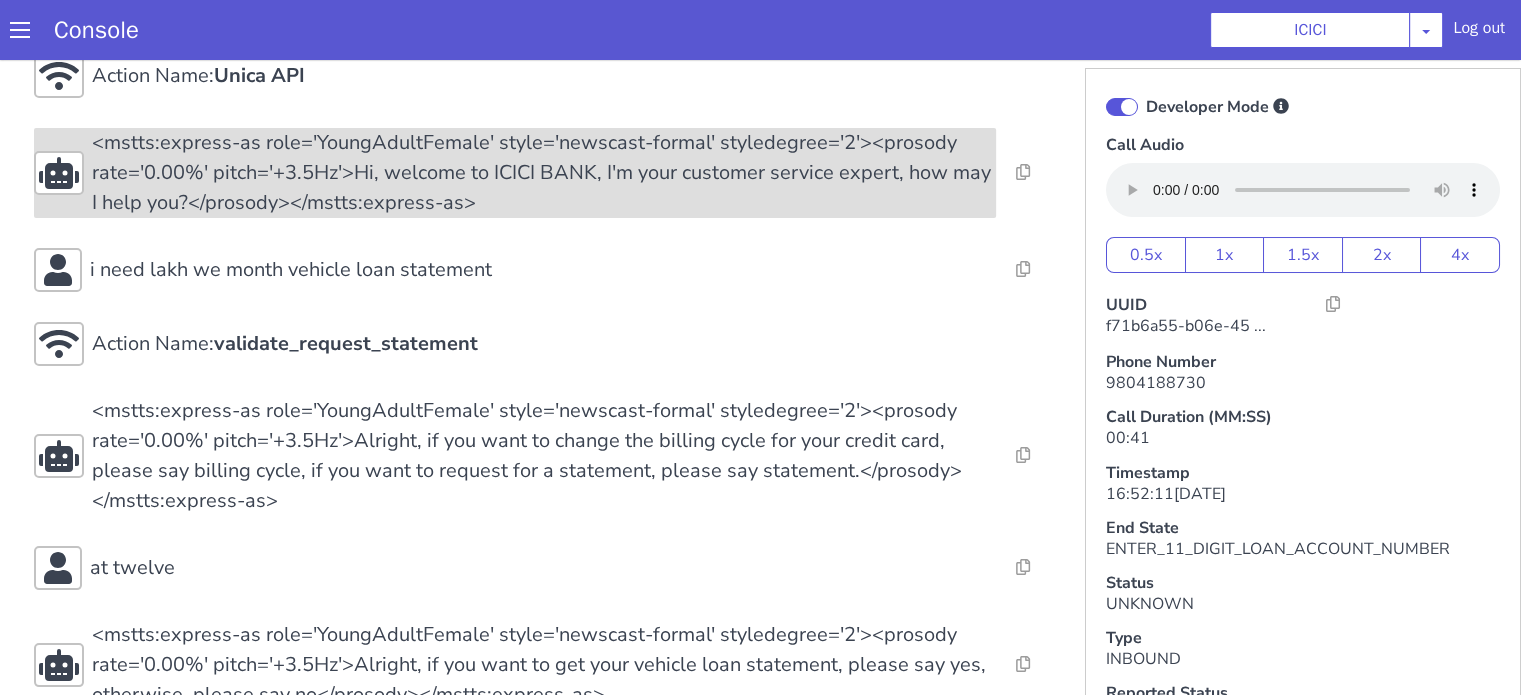 scroll, scrollTop: 300, scrollLeft: 0, axis: vertical 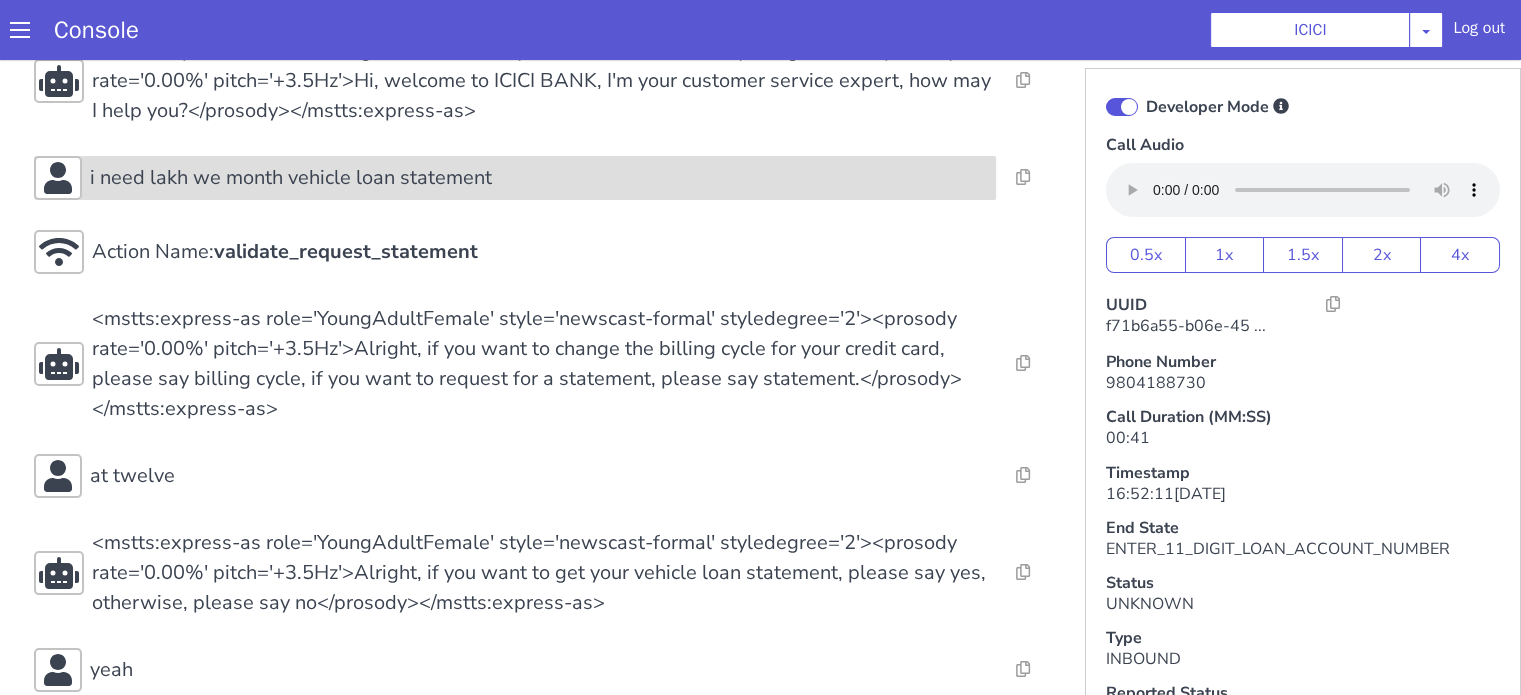 click on "i need lakh we month vehicle loan statement" at bounding box center (959, -273) 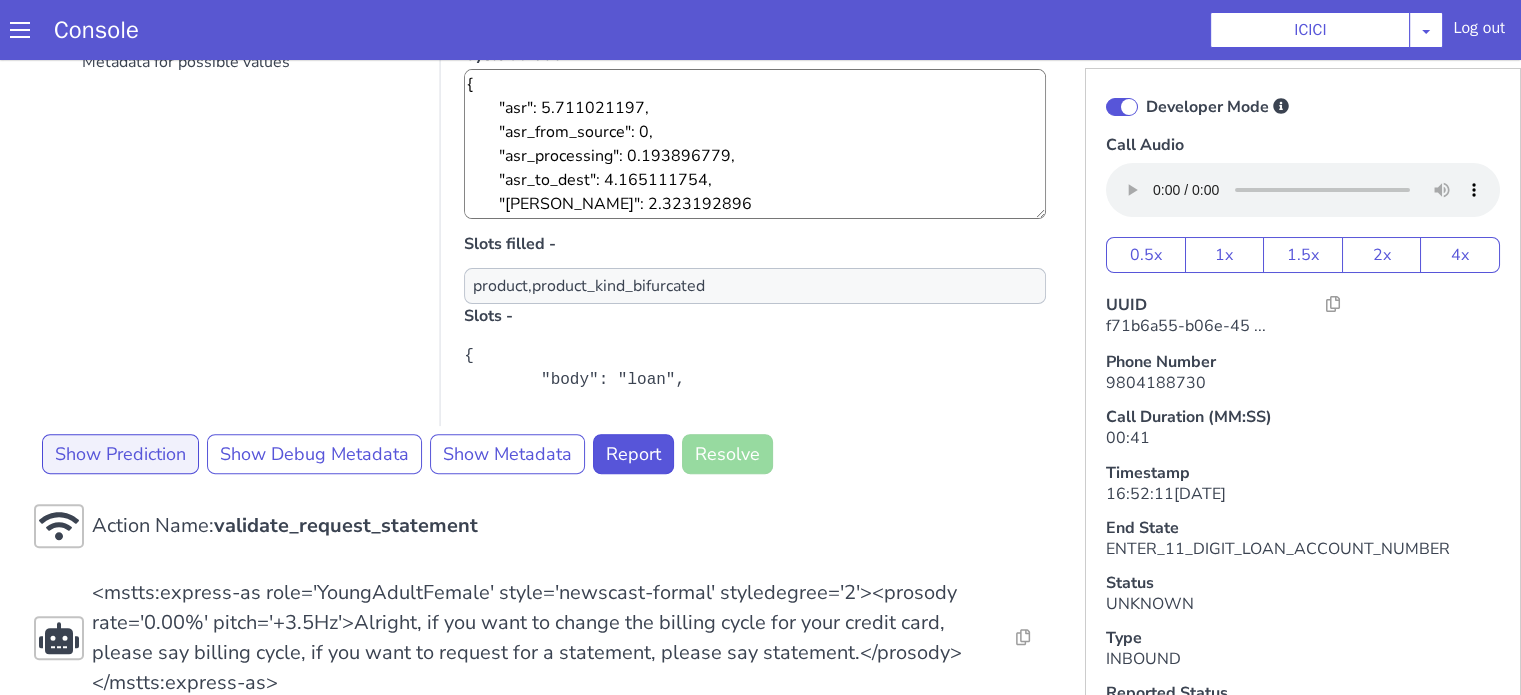 scroll, scrollTop: 700, scrollLeft: 0, axis: vertical 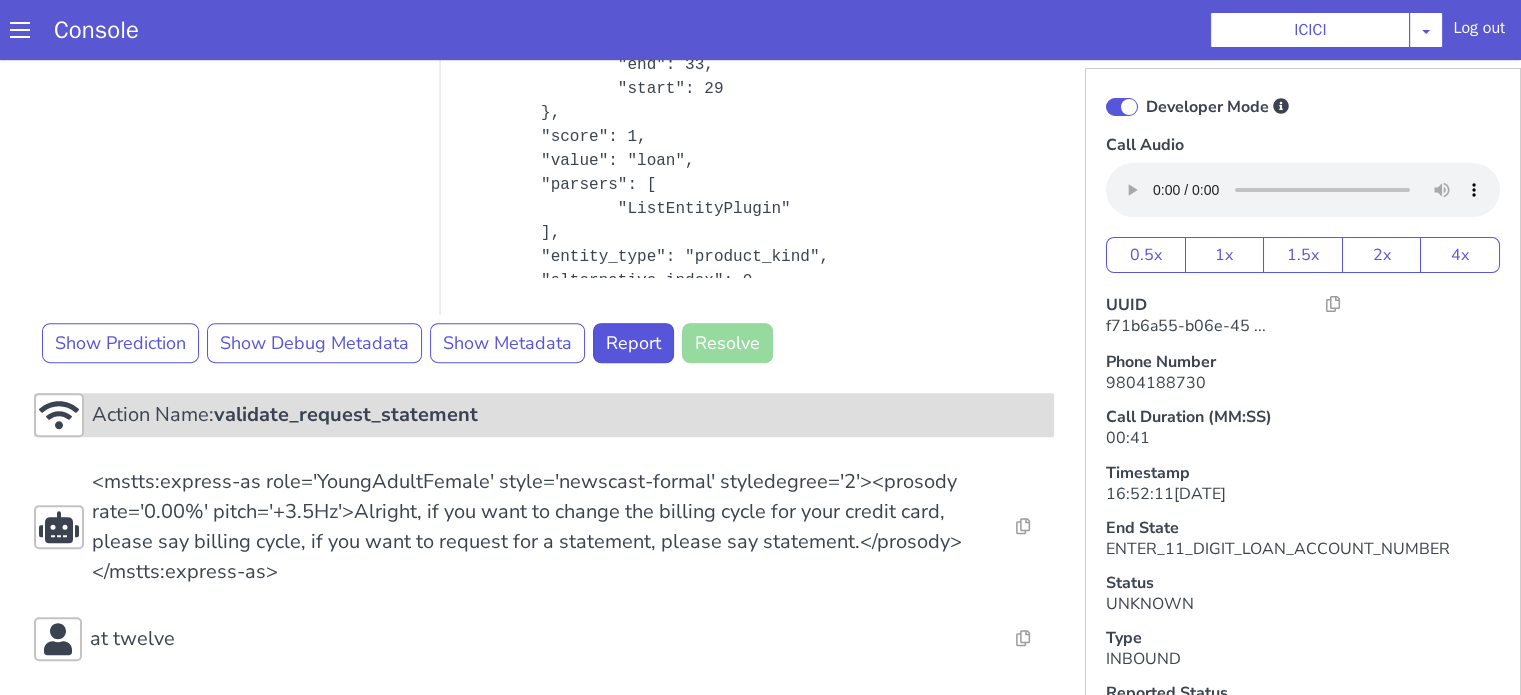 click on "validate_request_statement" at bounding box center [941, -94] 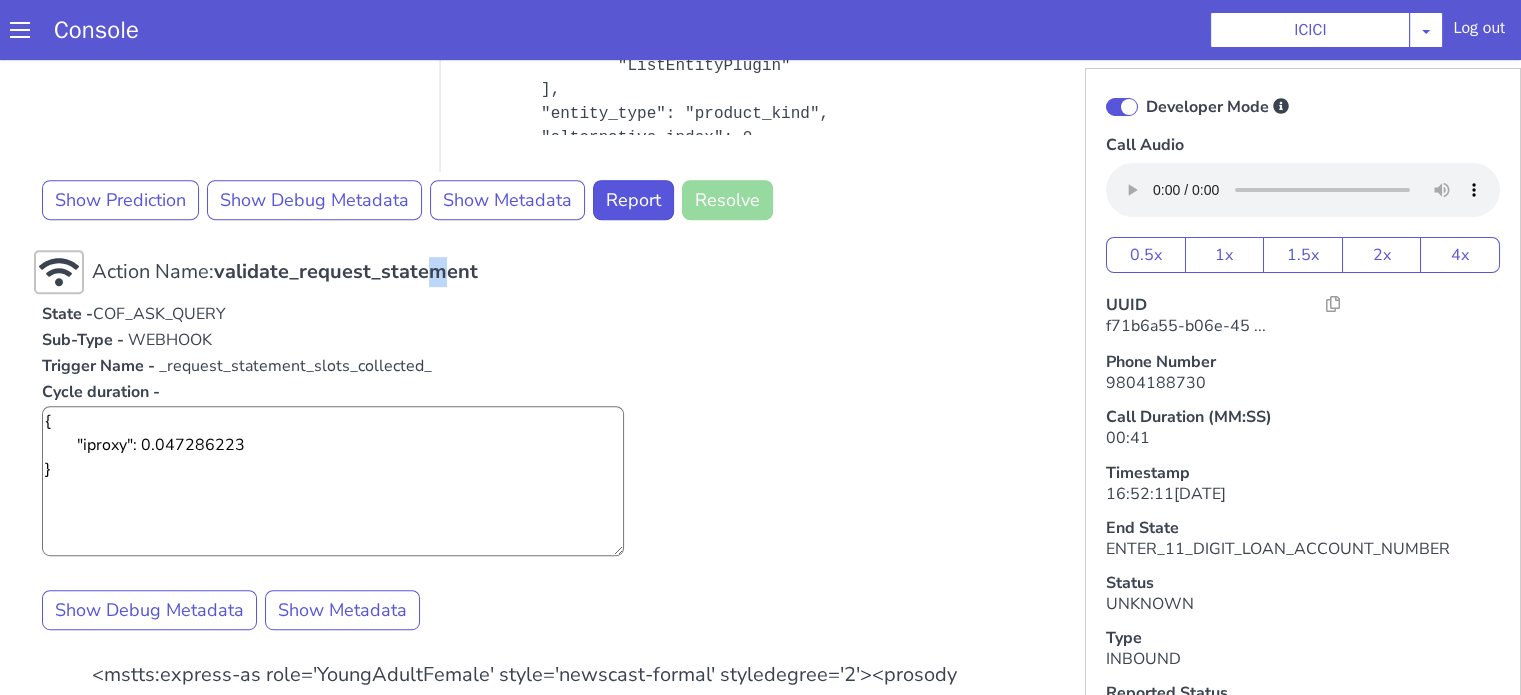 scroll, scrollTop: 1000, scrollLeft: 0, axis: vertical 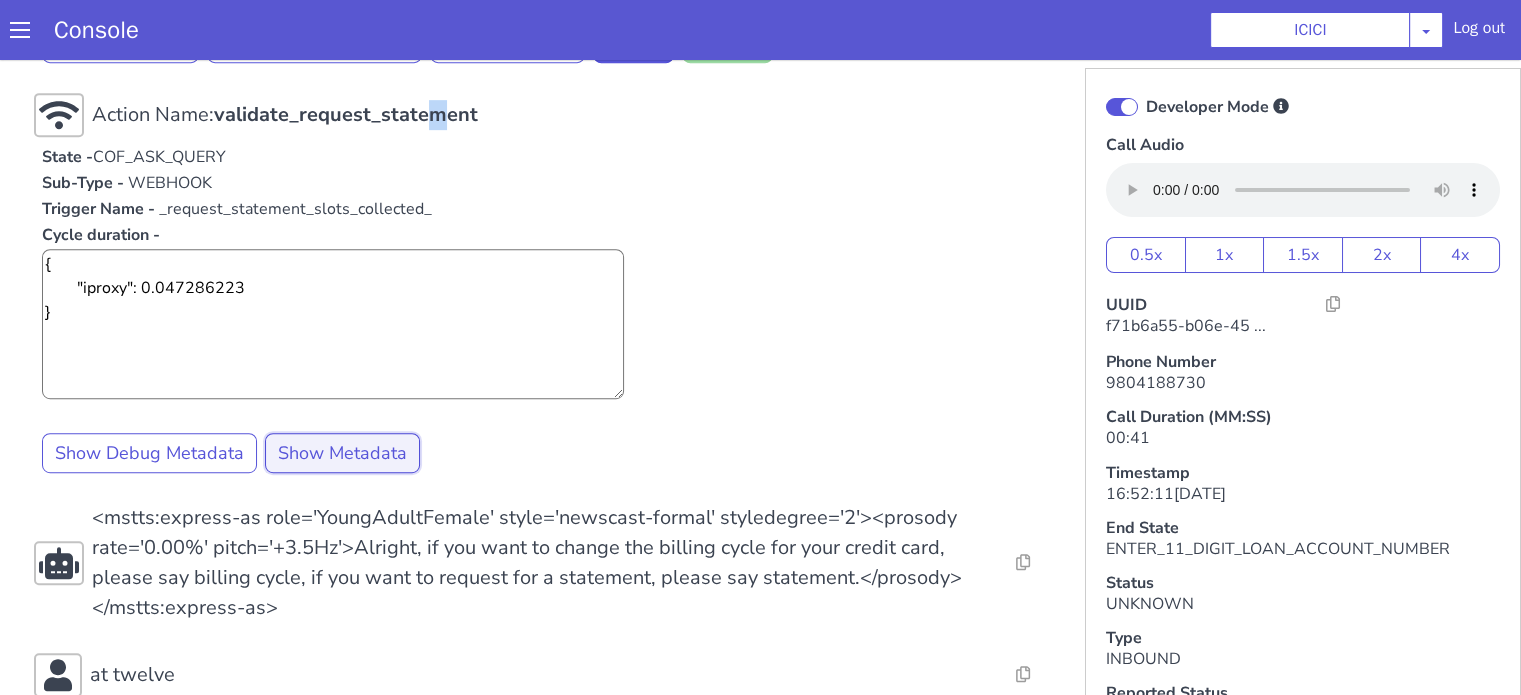 click on "Show Metadata" at bounding box center [1139, -71] 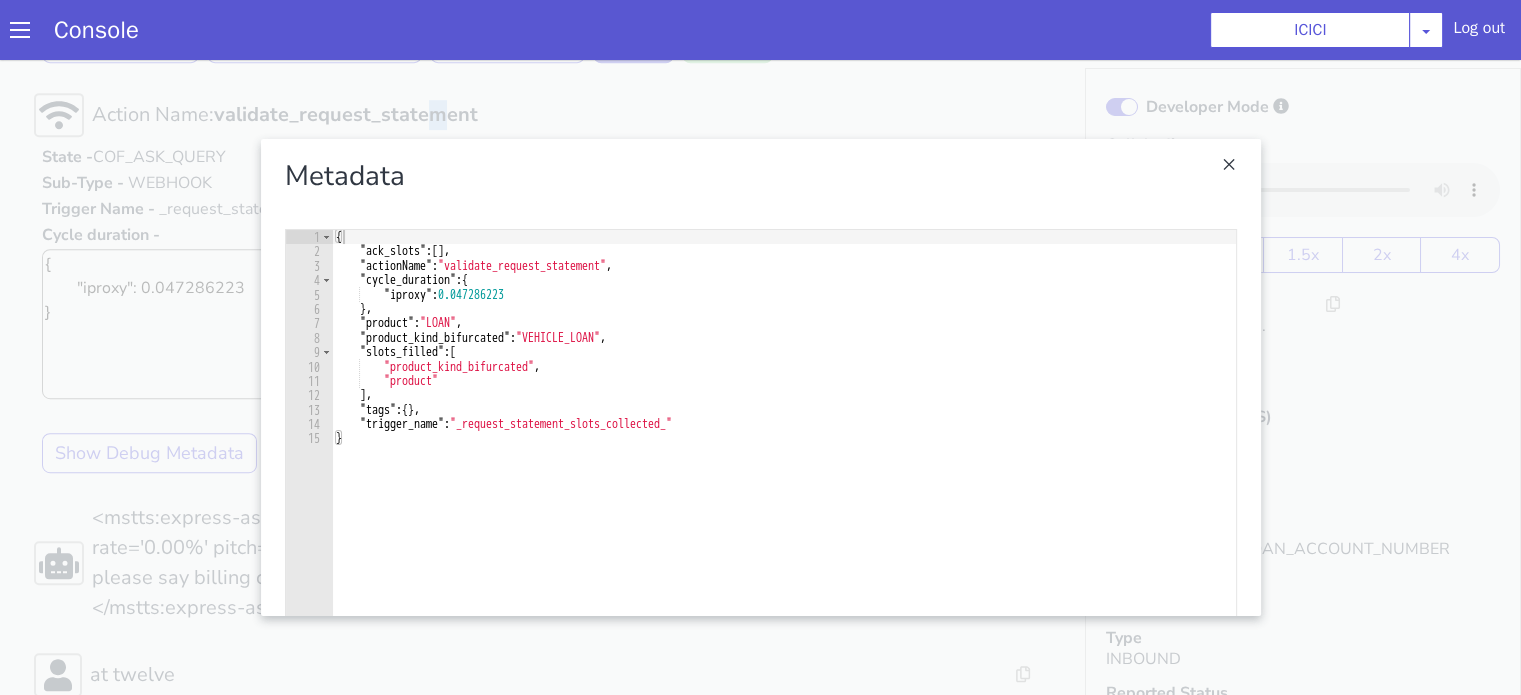 click at bounding box center [2142, 142] 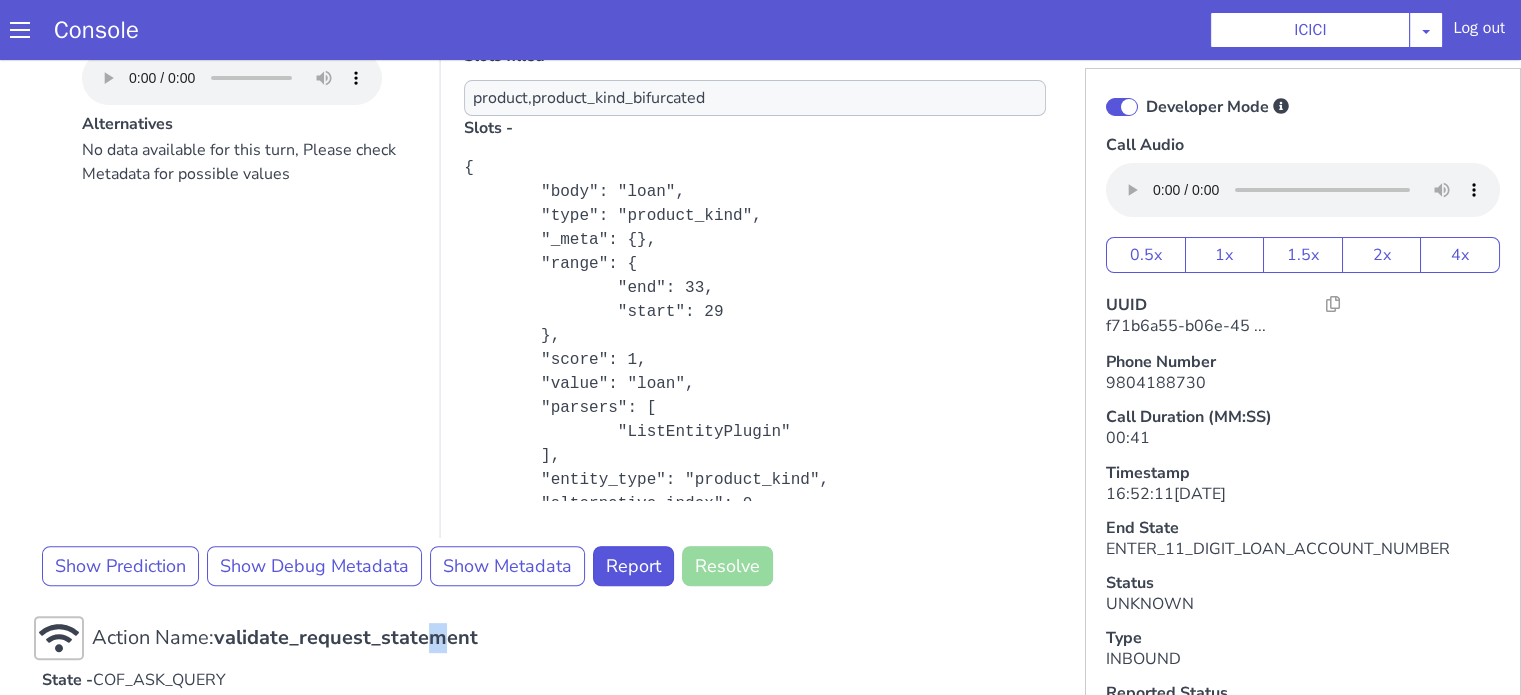 scroll, scrollTop: 300, scrollLeft: 0, axis: vertical 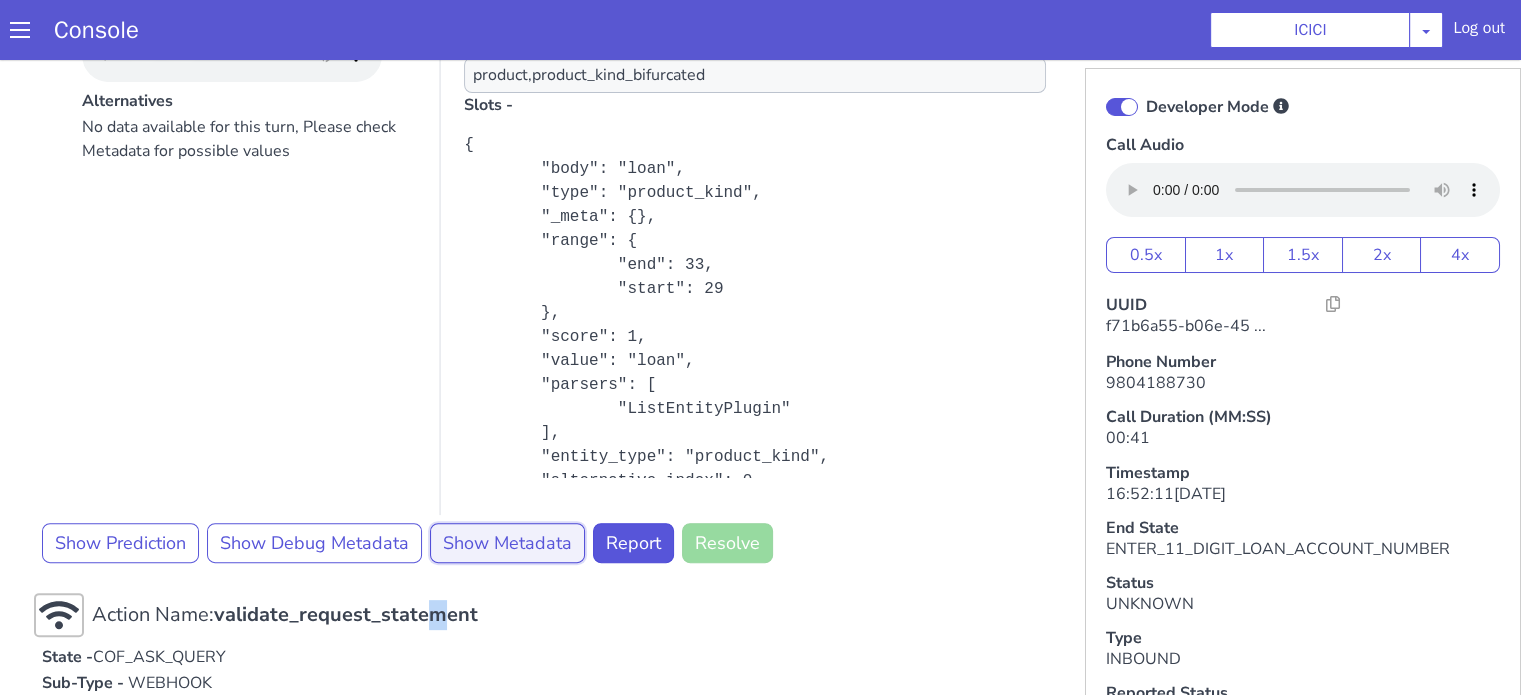 click on "Show Metadata" at bounding box center [1305, 19] 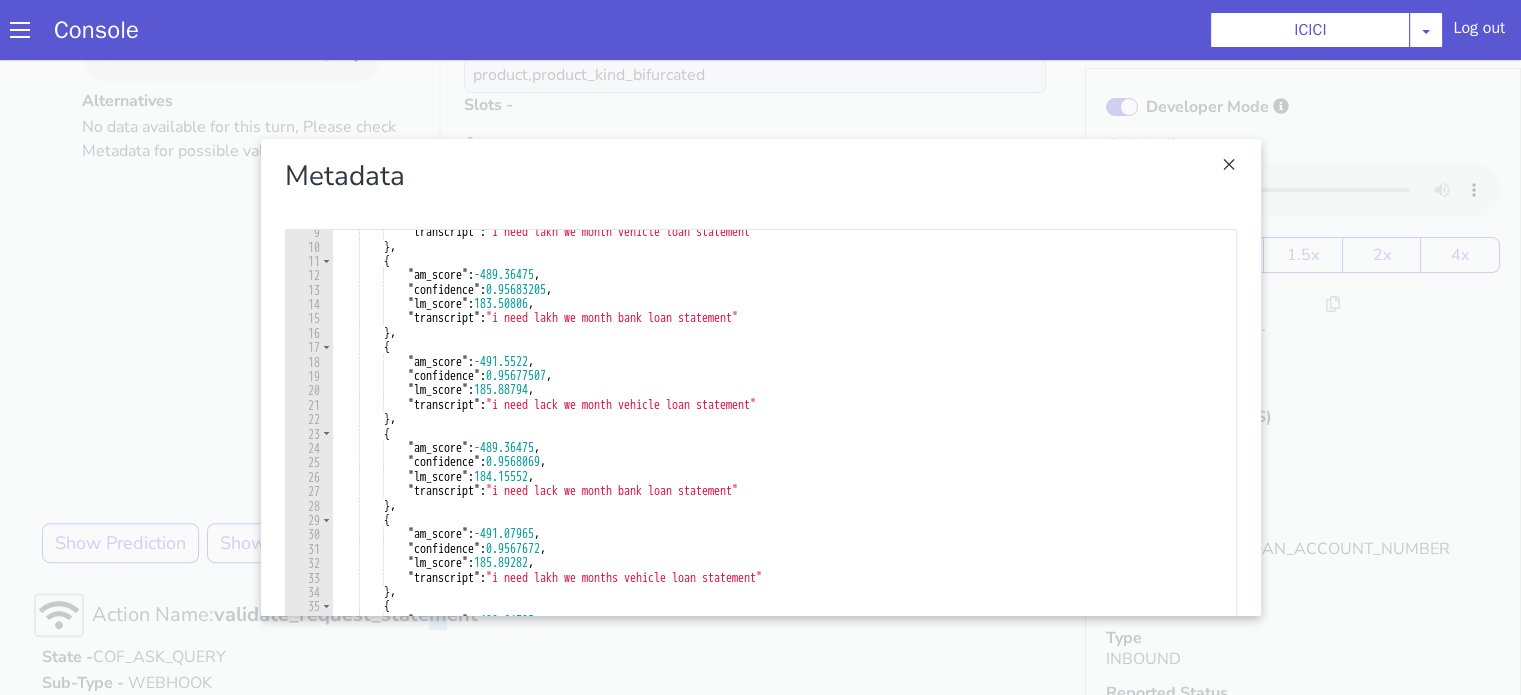 scroll, scrollTop: 60, scrollLeft: 0, axis: vertical 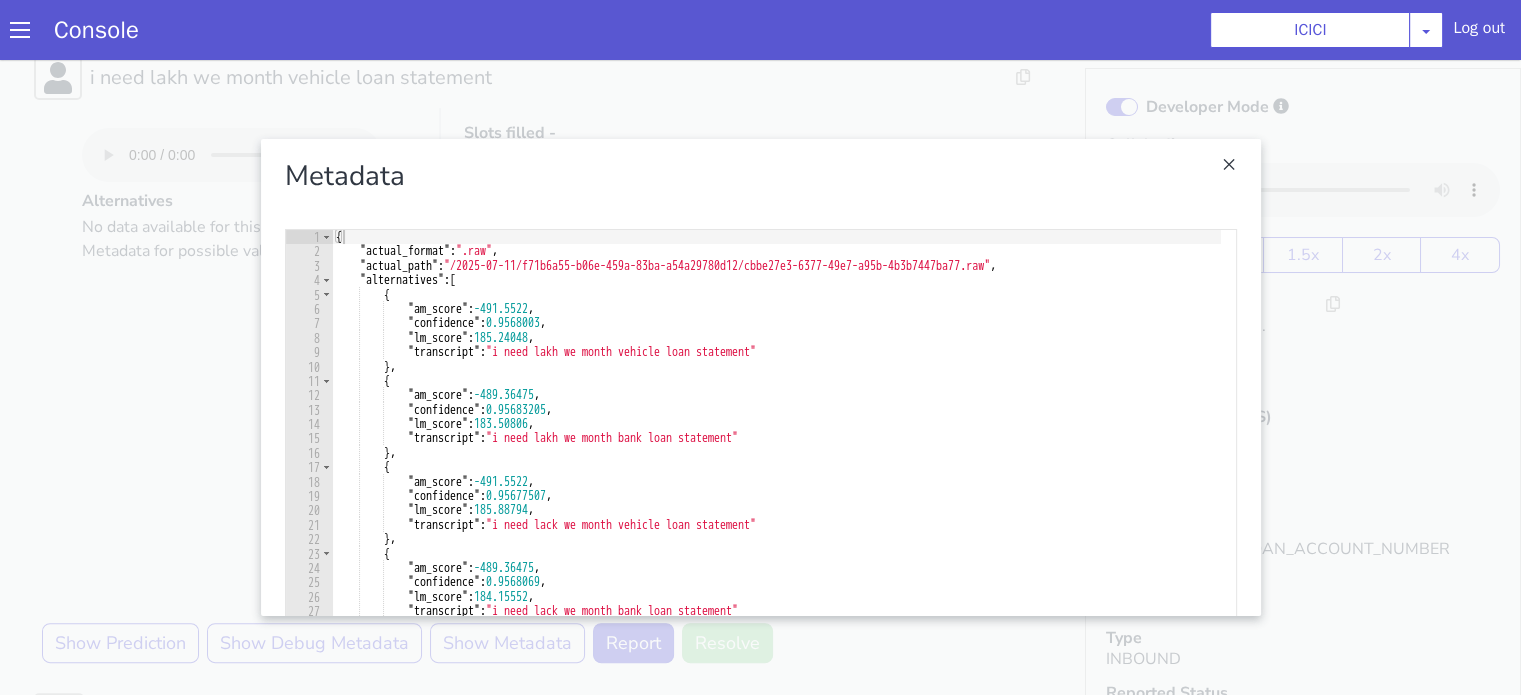 click at bounding box center (2309, 863) 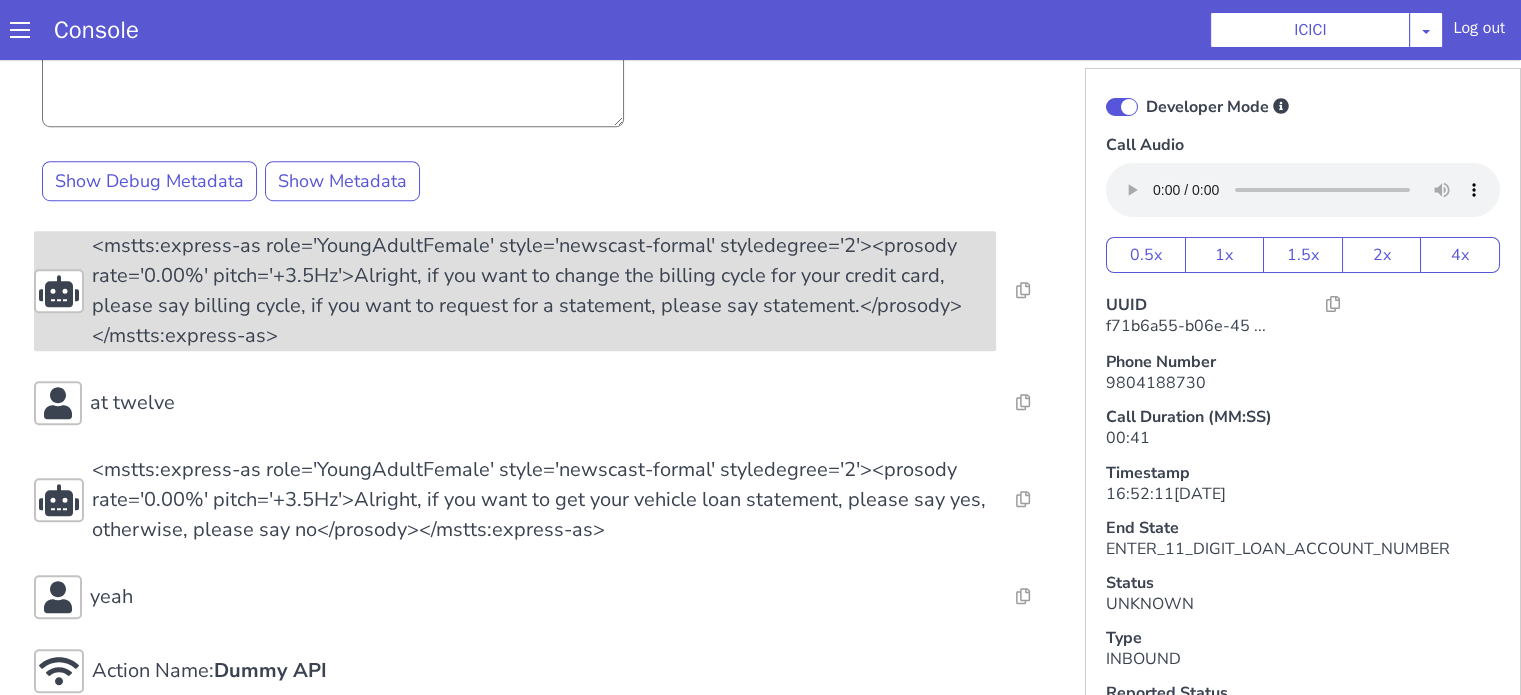 scroll, scrollTop: 1495, scrollLeft: 0, axis: vertical 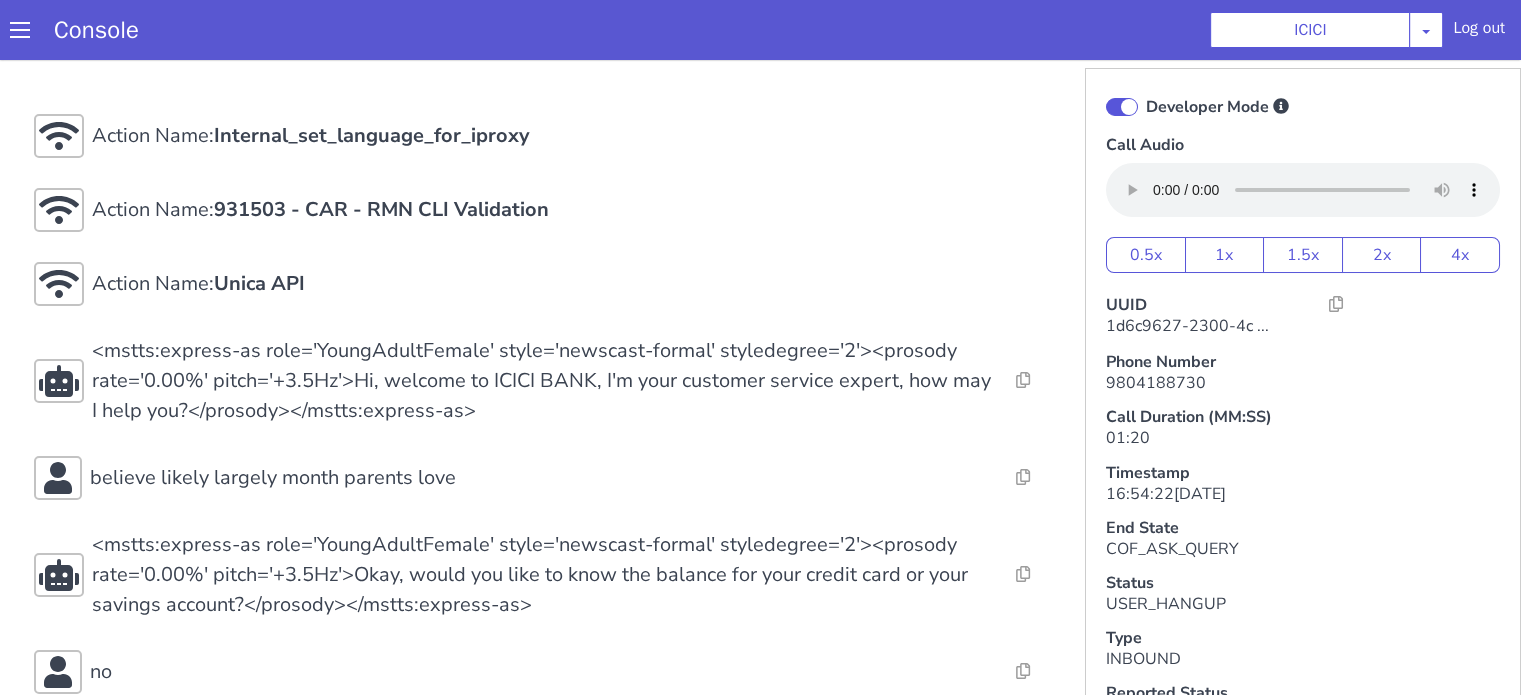 click at bounding box center [2132, -379] 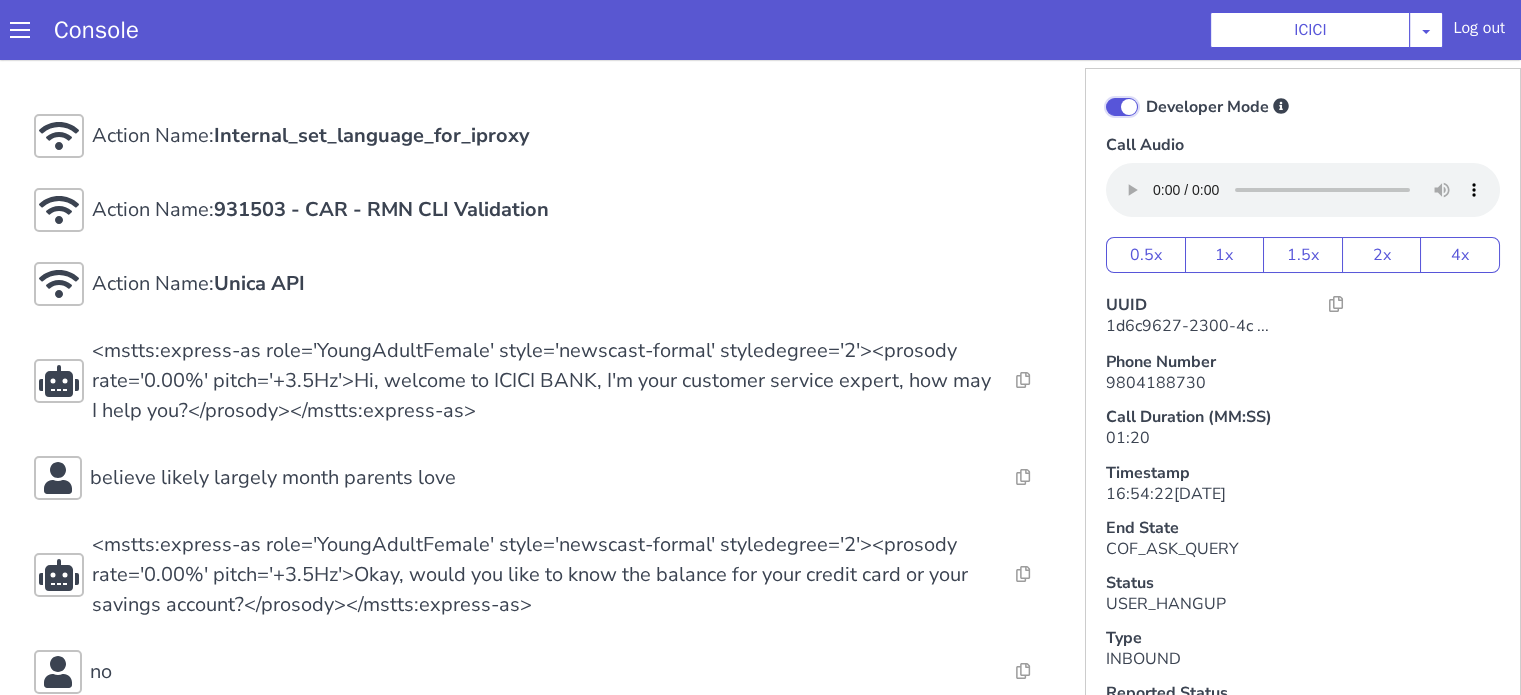 click on "Developer Mode" at bounding box center (1648, -390) 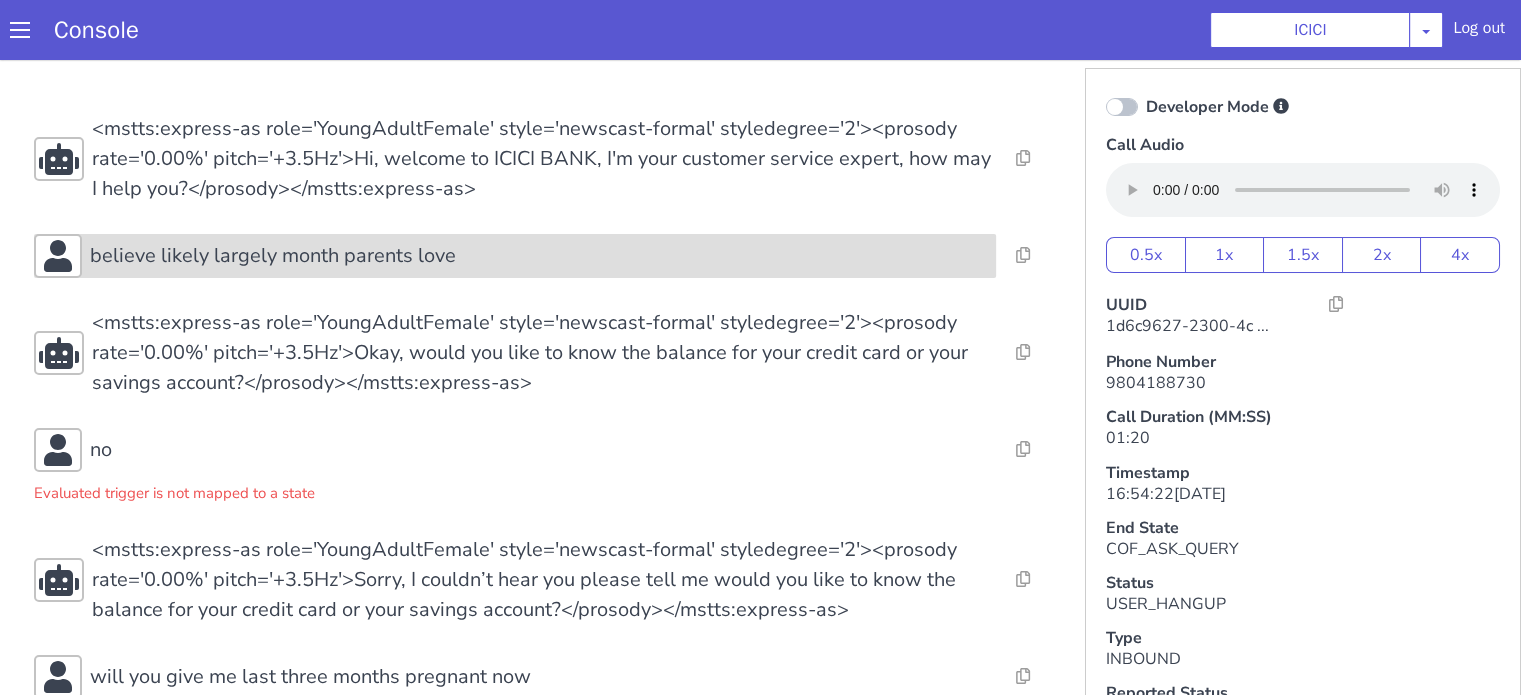 click on "believe likely largely month parents love" at bounding box center [959, -195] 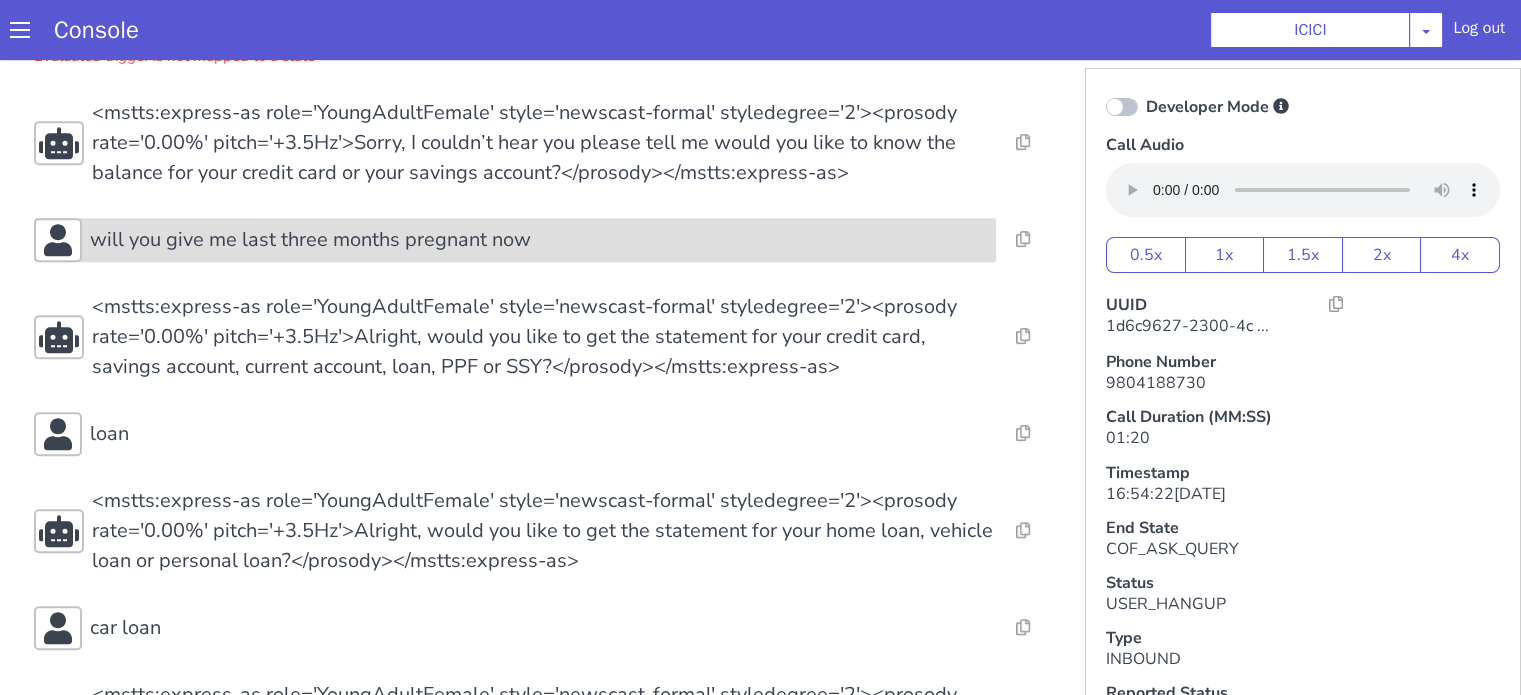 drag, startPoint x: 1394, startPoint y: -243, endPoint x: 1385, endPoint y: -233, distance: 13.453624 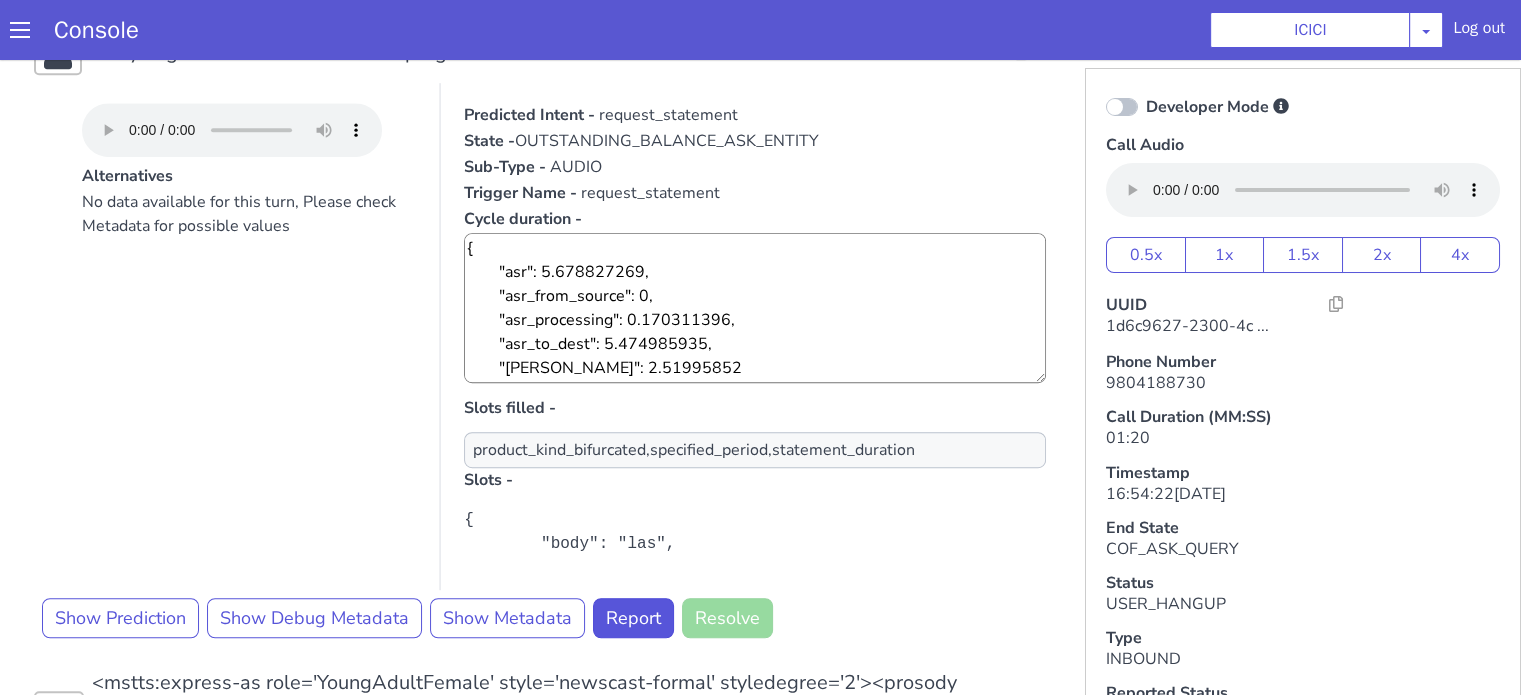 scroll, scrollTop: 1200, scrollLeft: 0, axis: vertical 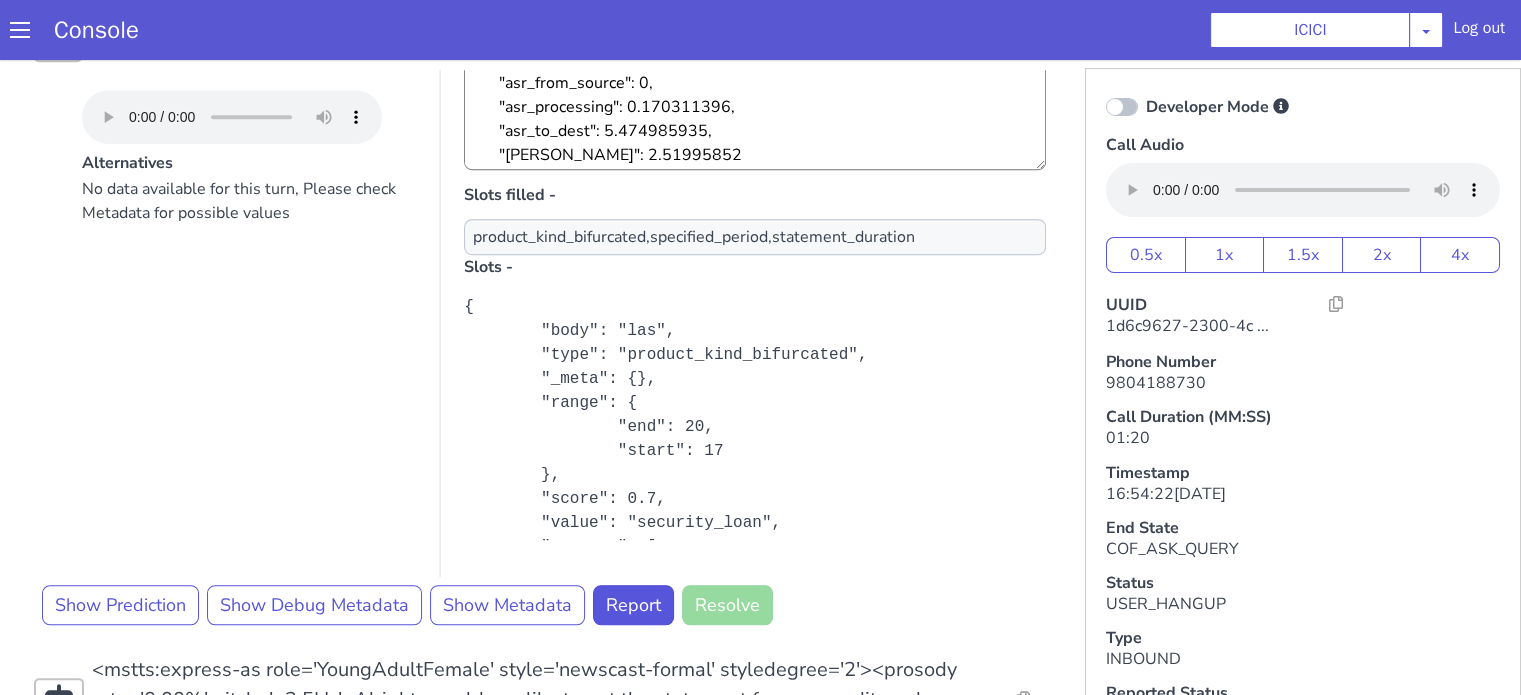 click at bounding box center (1816, -415) 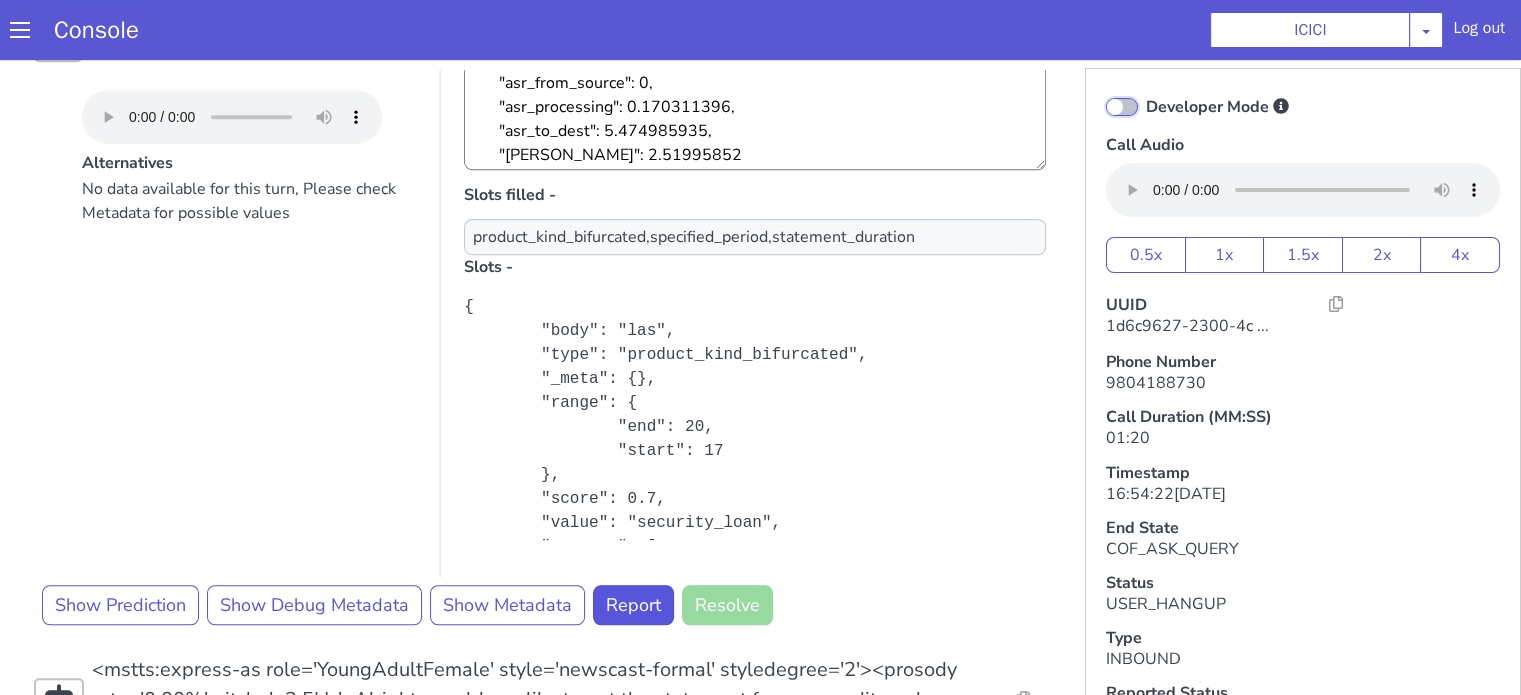 click on "Developer Mode" at bounding box center [2259, -350] 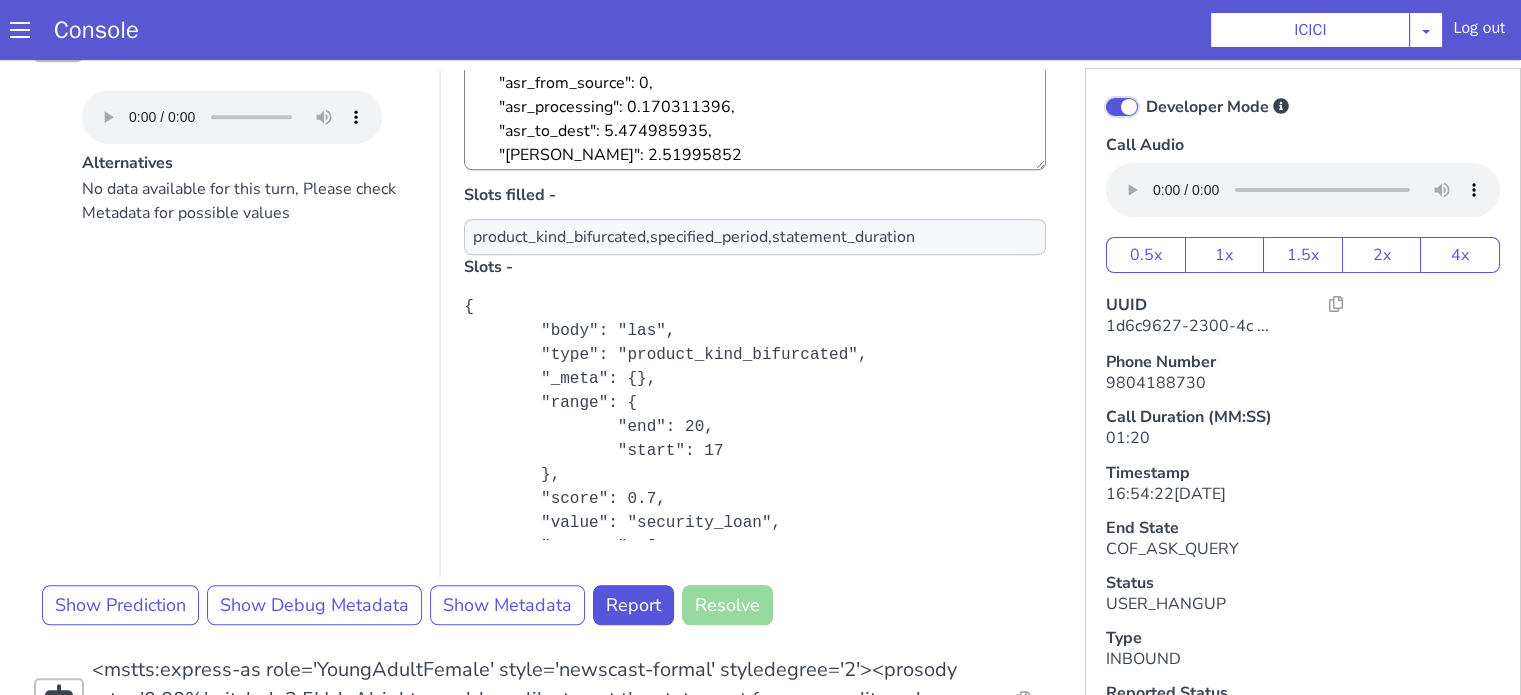 checkbox on "true" 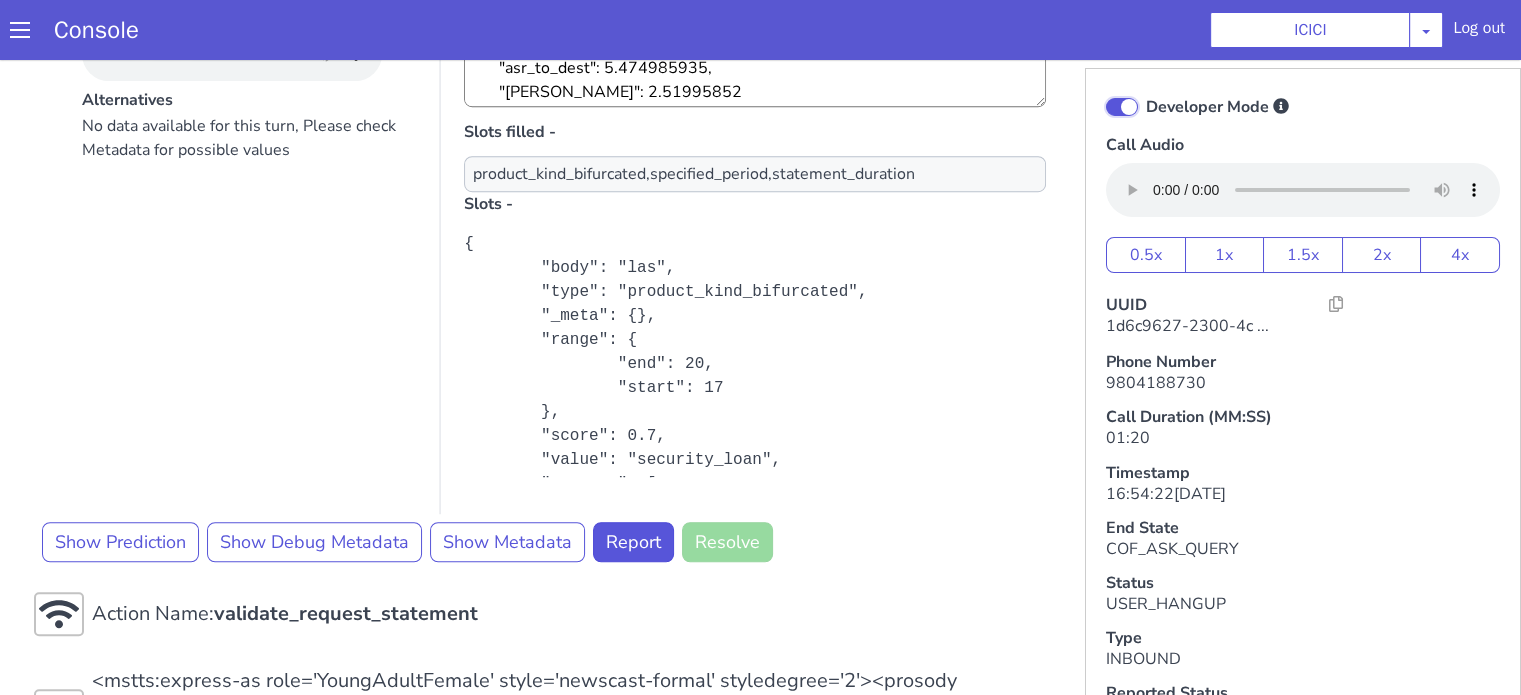 scroll, scrollTop: 1520, scrollLeft: 0, axis: vertical 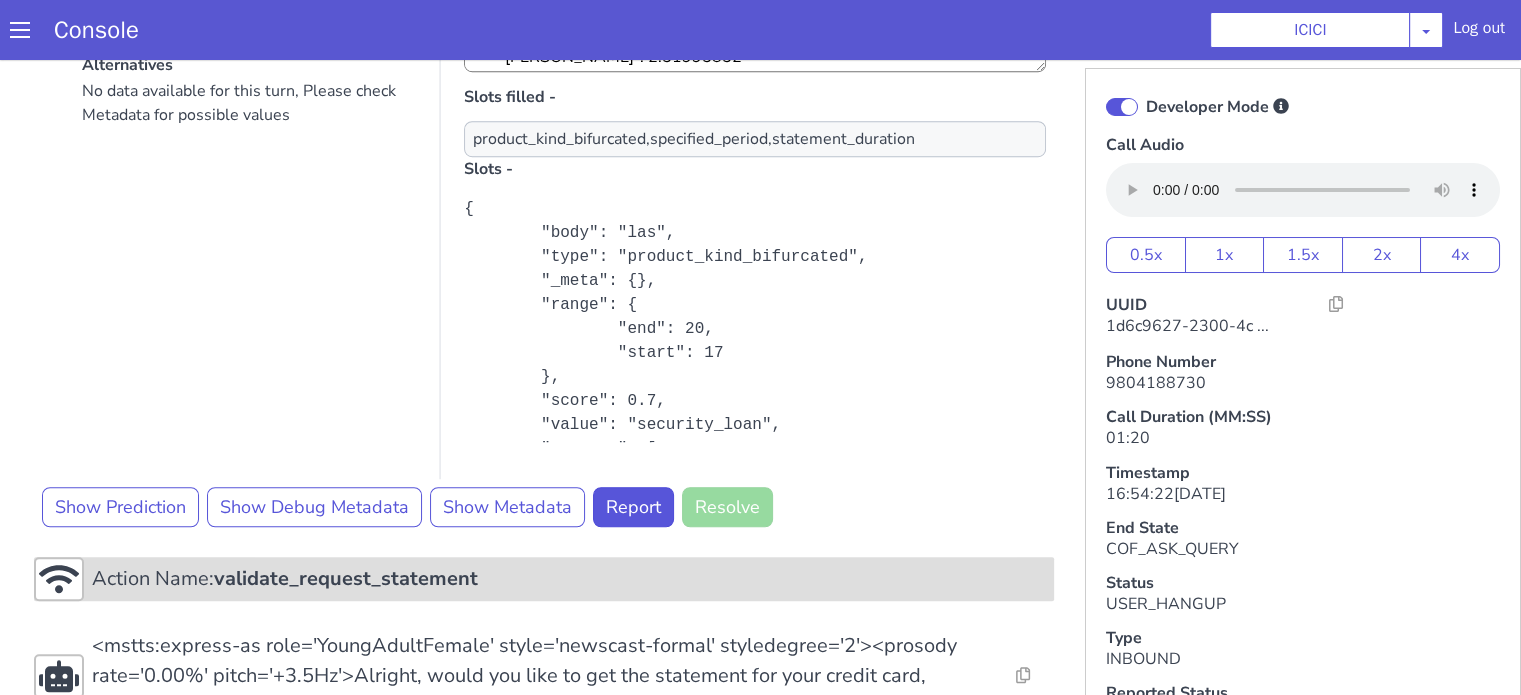 click on "Action Name:  validate_request_statement" at bounding box center [989, 129] 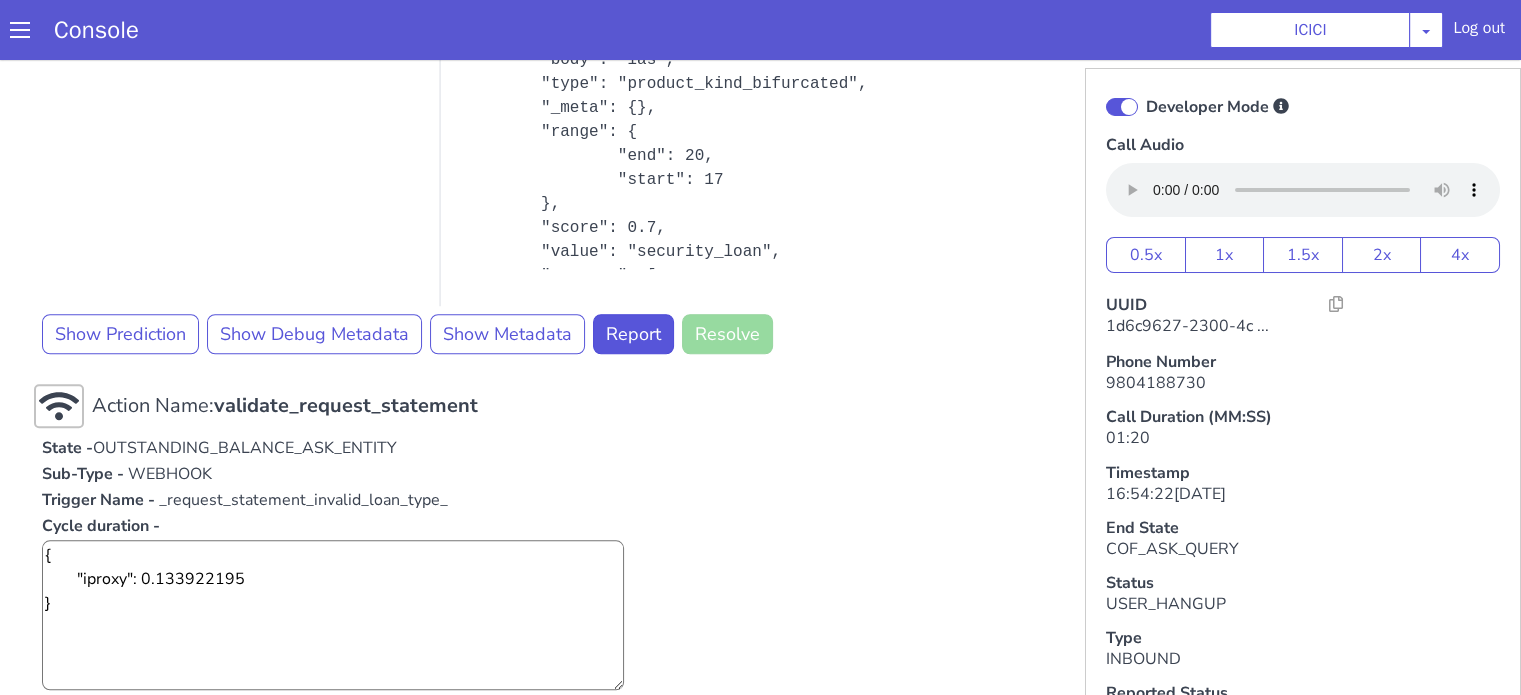 scroll, scrollTop: 1820, scrollLeft: 0, axis: vertical 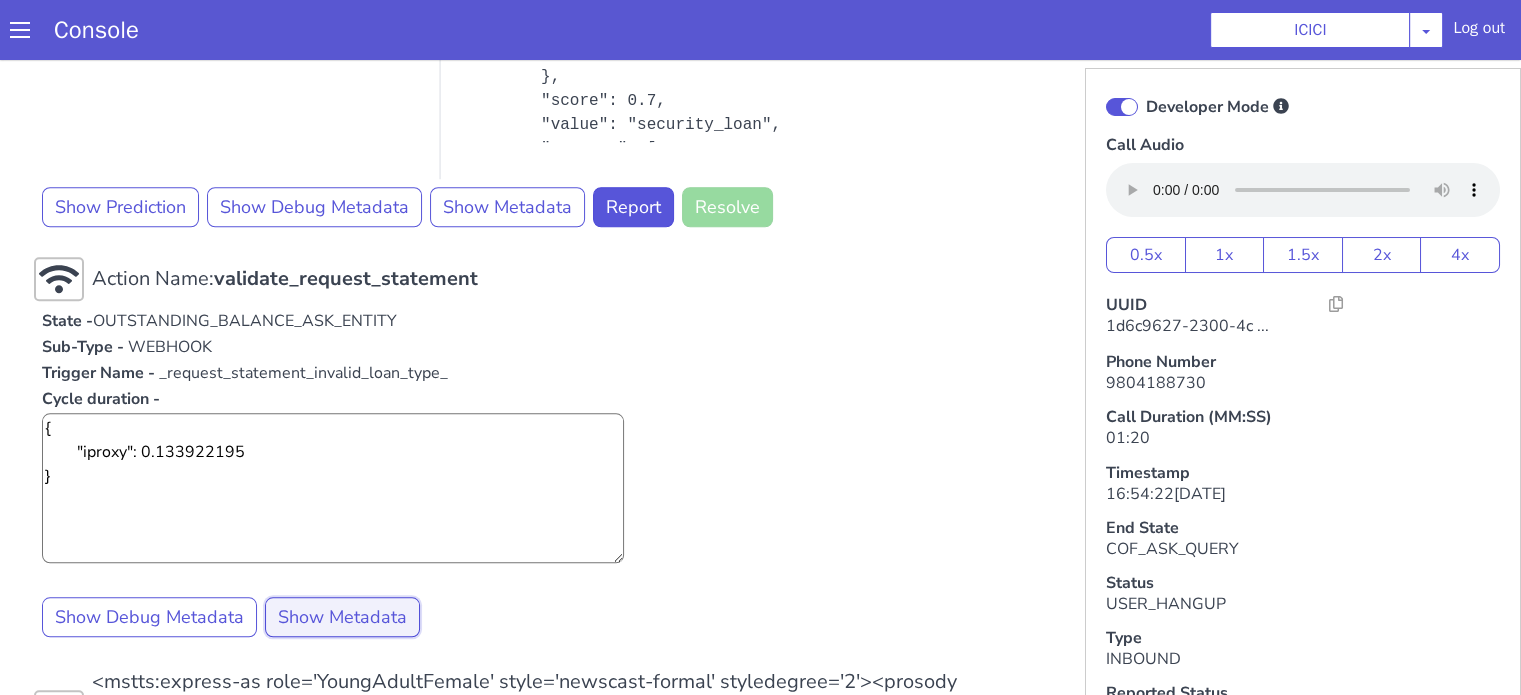 click on "Show Metadata" at bounding box center (1139, 93) 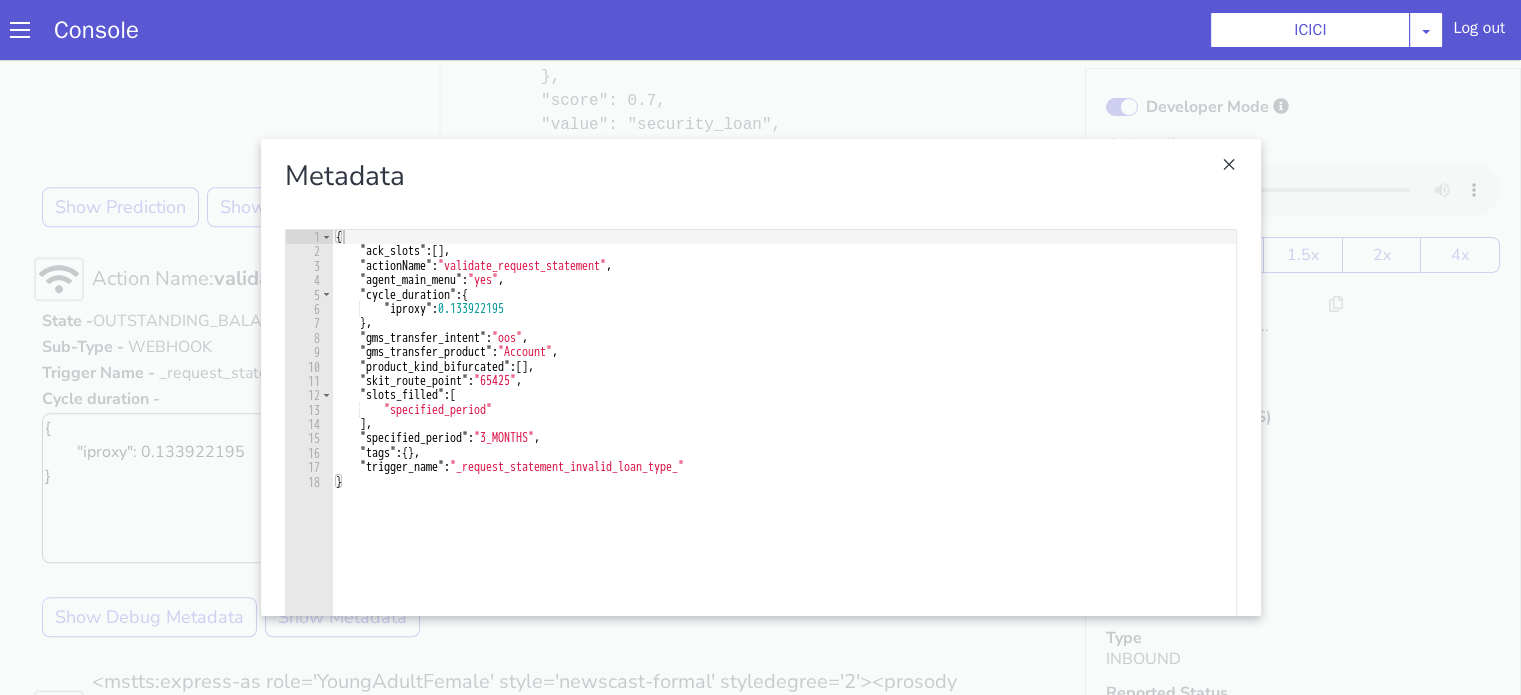 click at bounding box center (2263, 333) 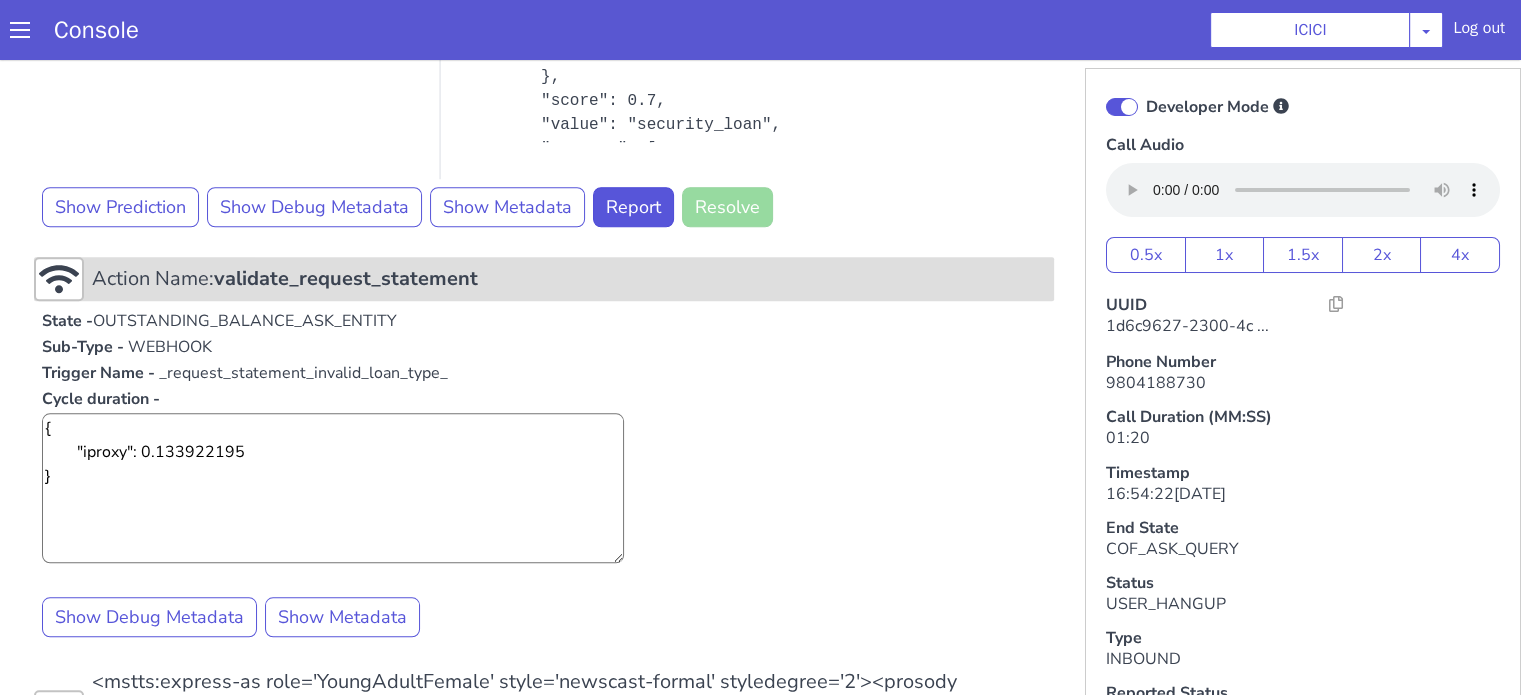 click on "Action Name:  validate_request_statement" at bounding box center (1667, 43) 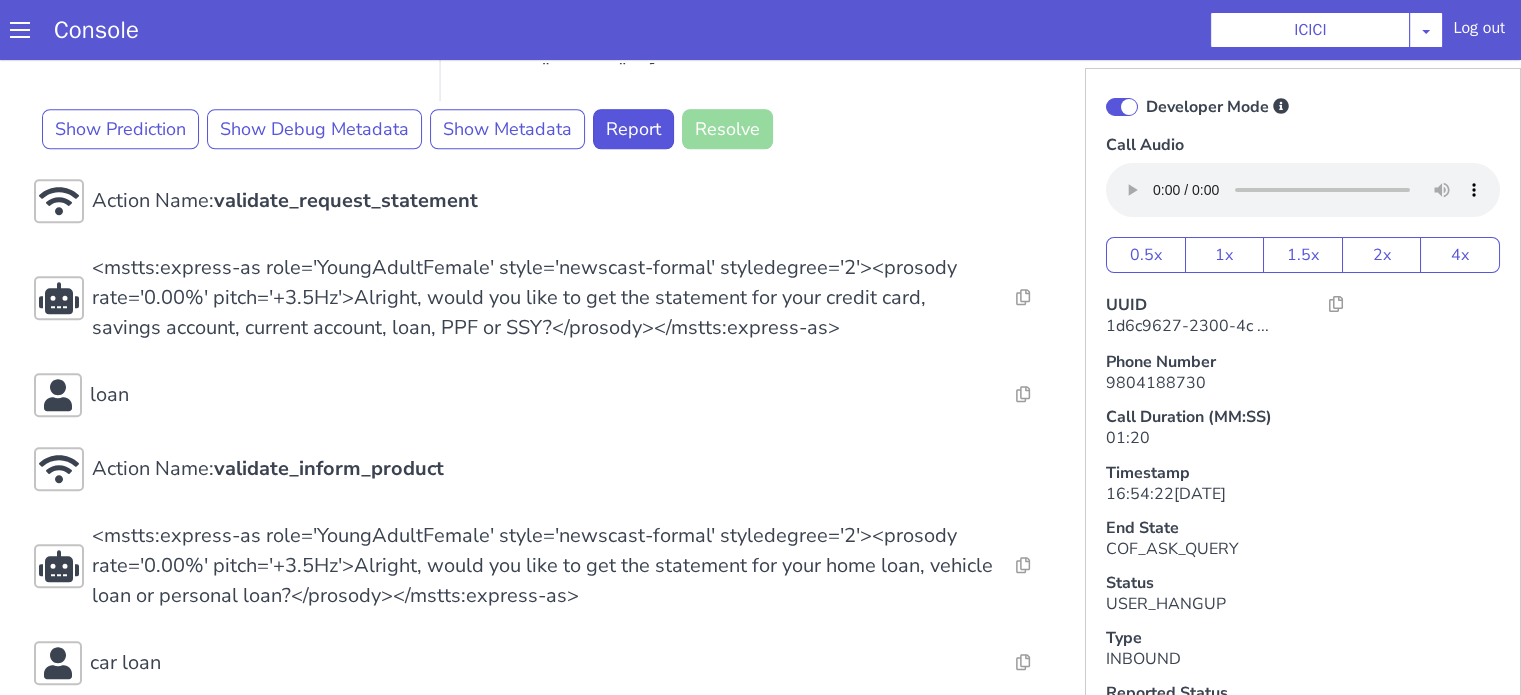 scroll, scrollTop: 1920, scrollLeft: 0, axis: vertical 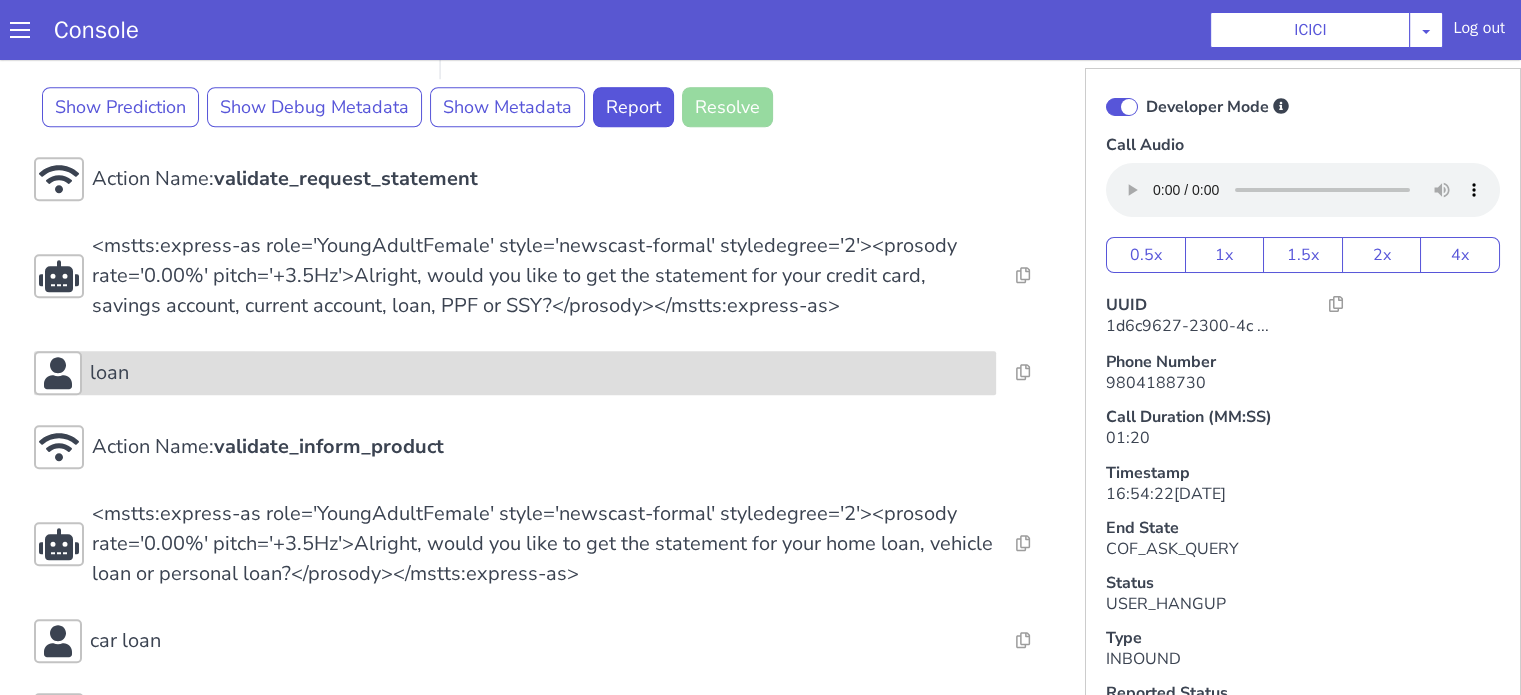 click on "loan" at bounding box center [1336, -151] 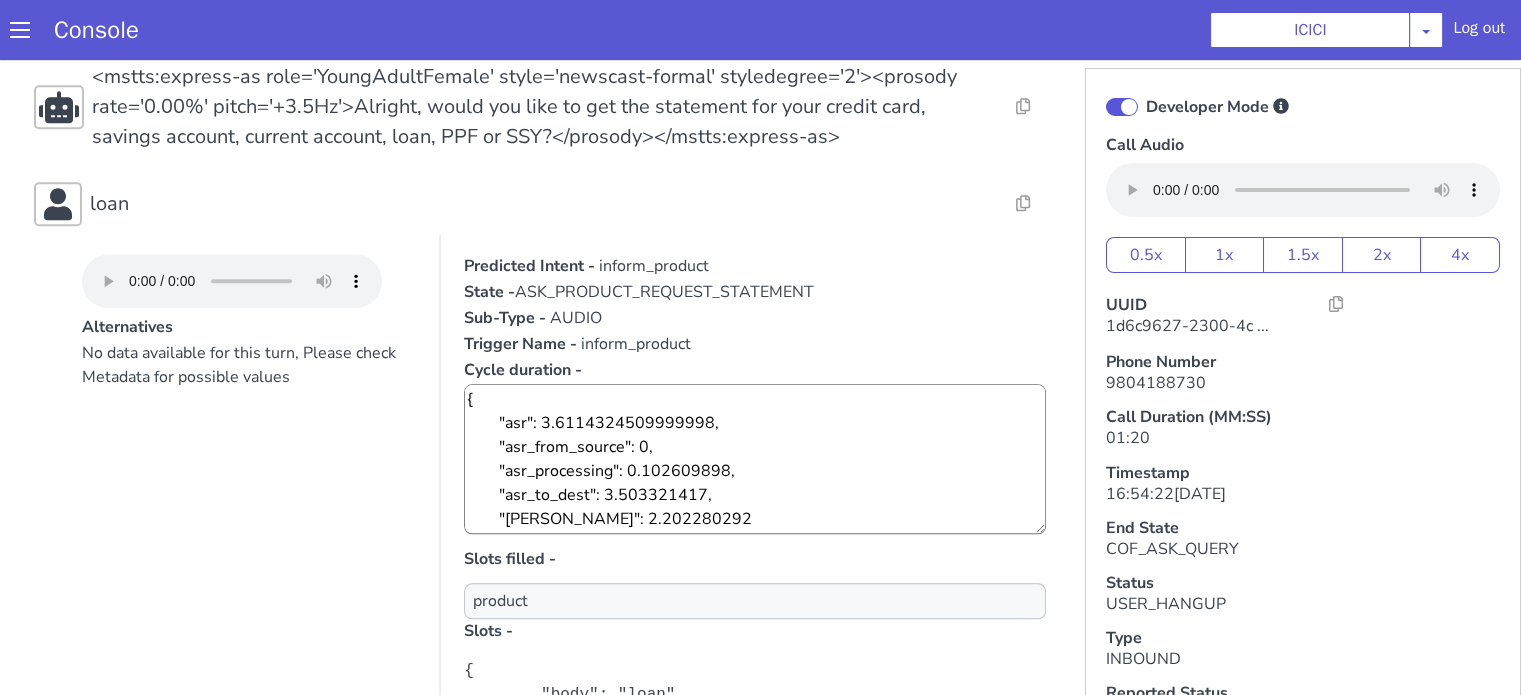 scroll, scrollTop: 2220, scrollLeft: 0, axis: vertical 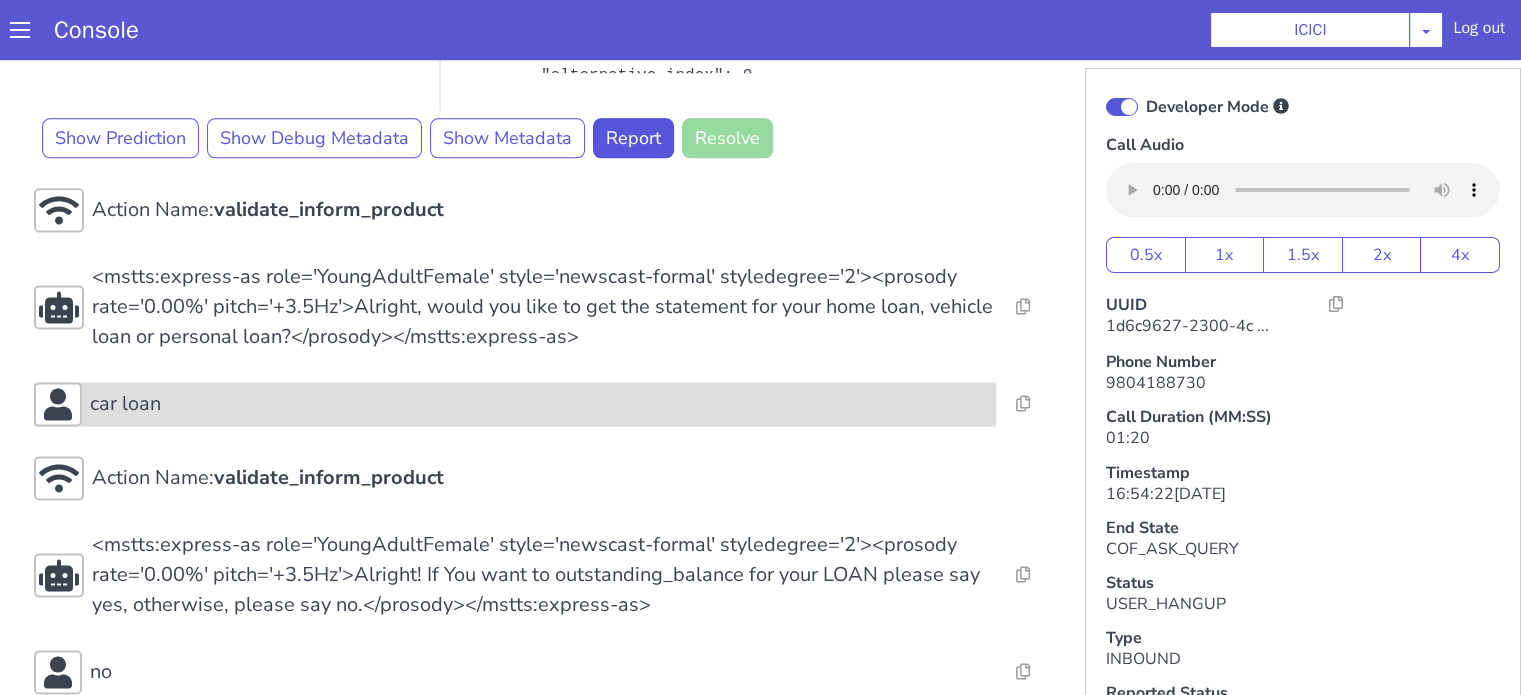 click on "car loan" at bounding box center (1443, -108) 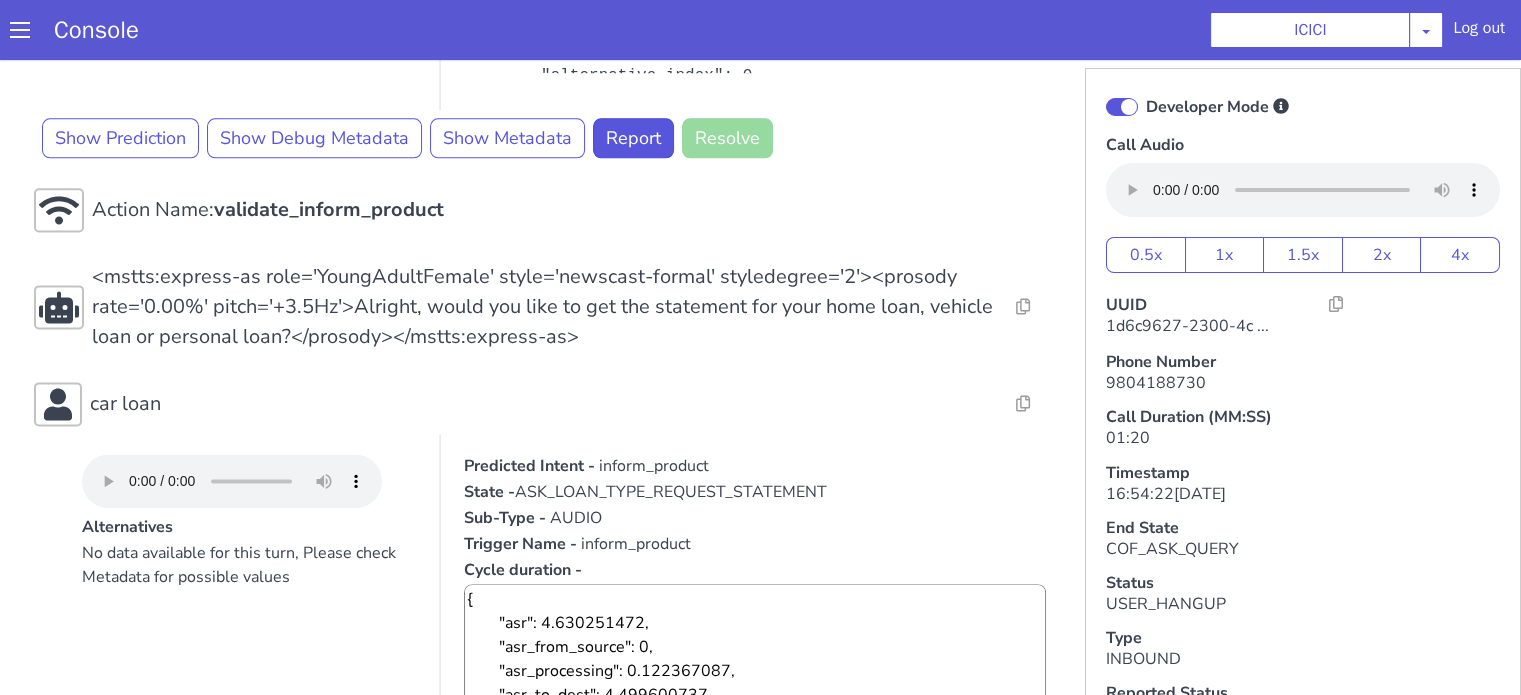 scroll, scrollTop: 3120, scrollLeft: 0, axis: vertical 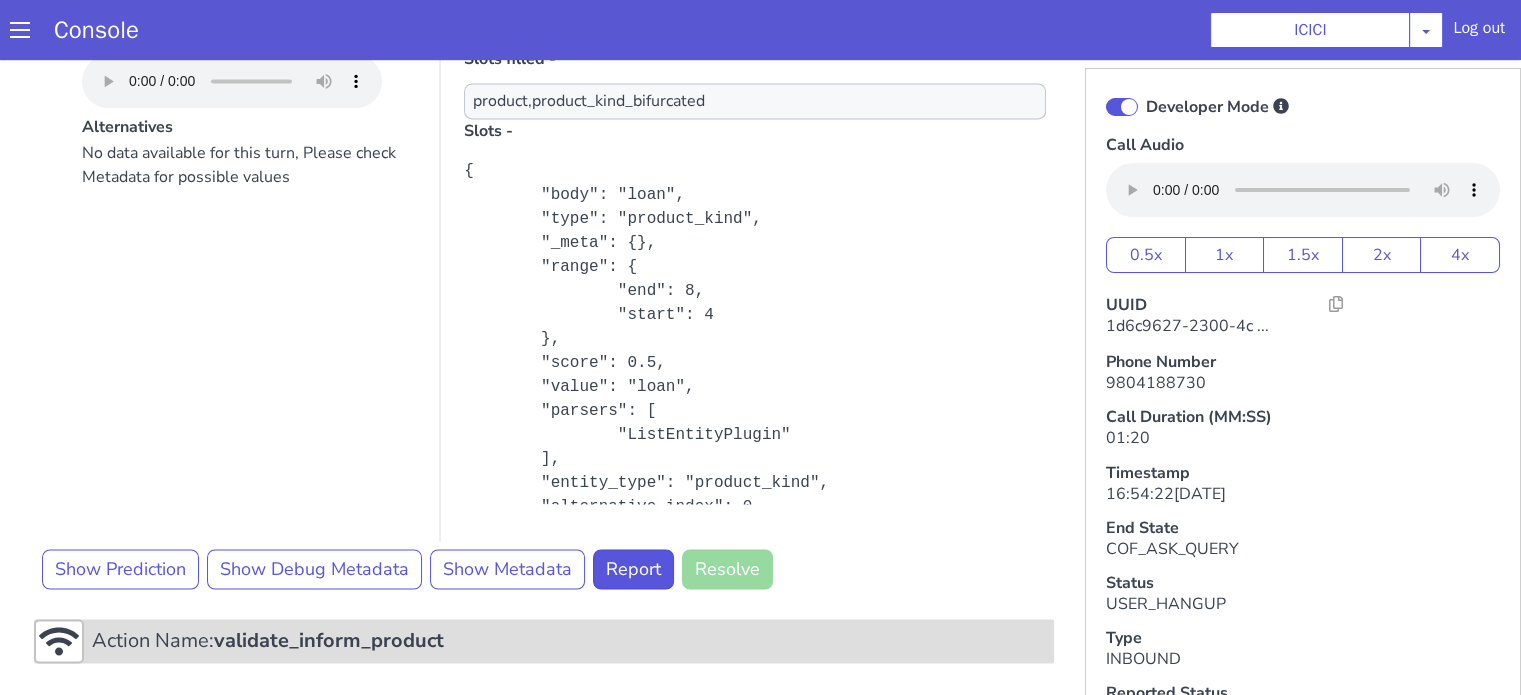 click on "validate_inform_product" at bounding box center (1632, 322) 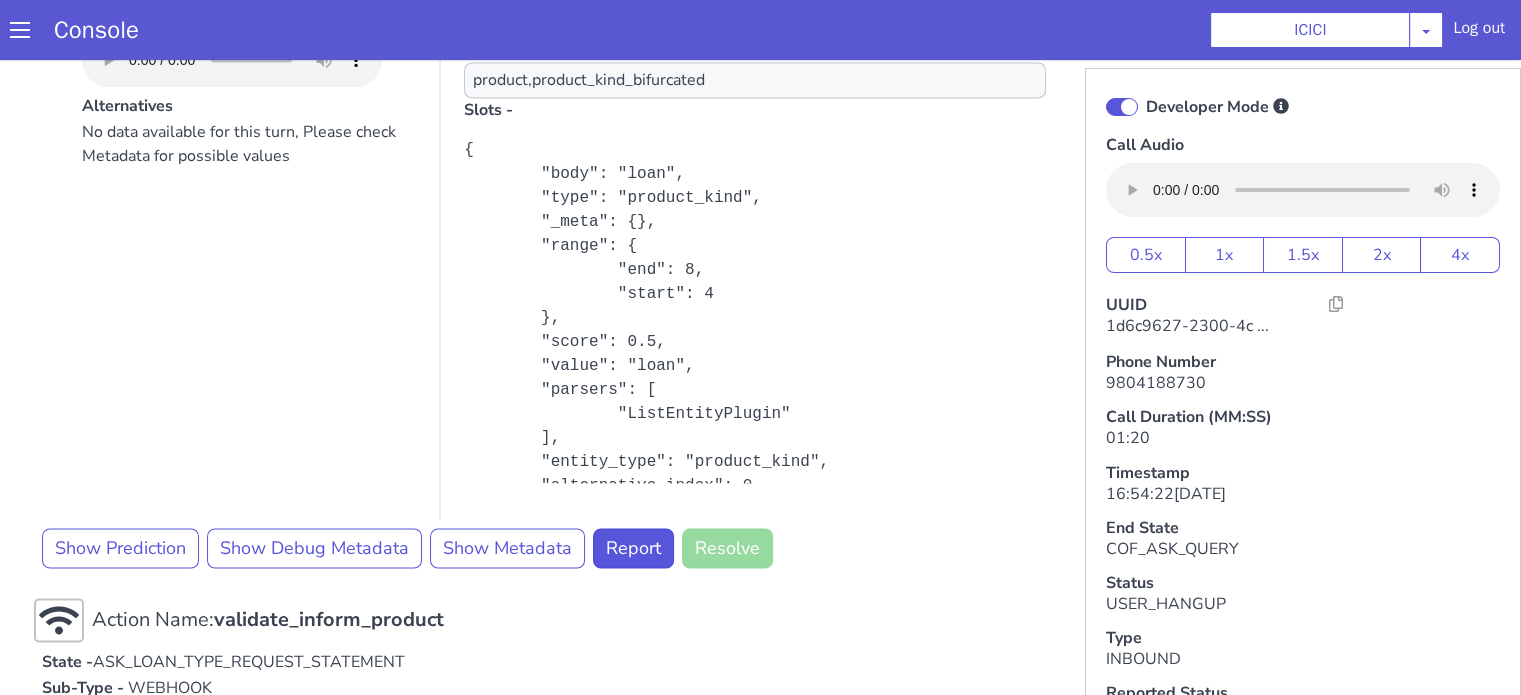 scroll, scrollTop: 2920, scrollLeft: 0, axis: vertical 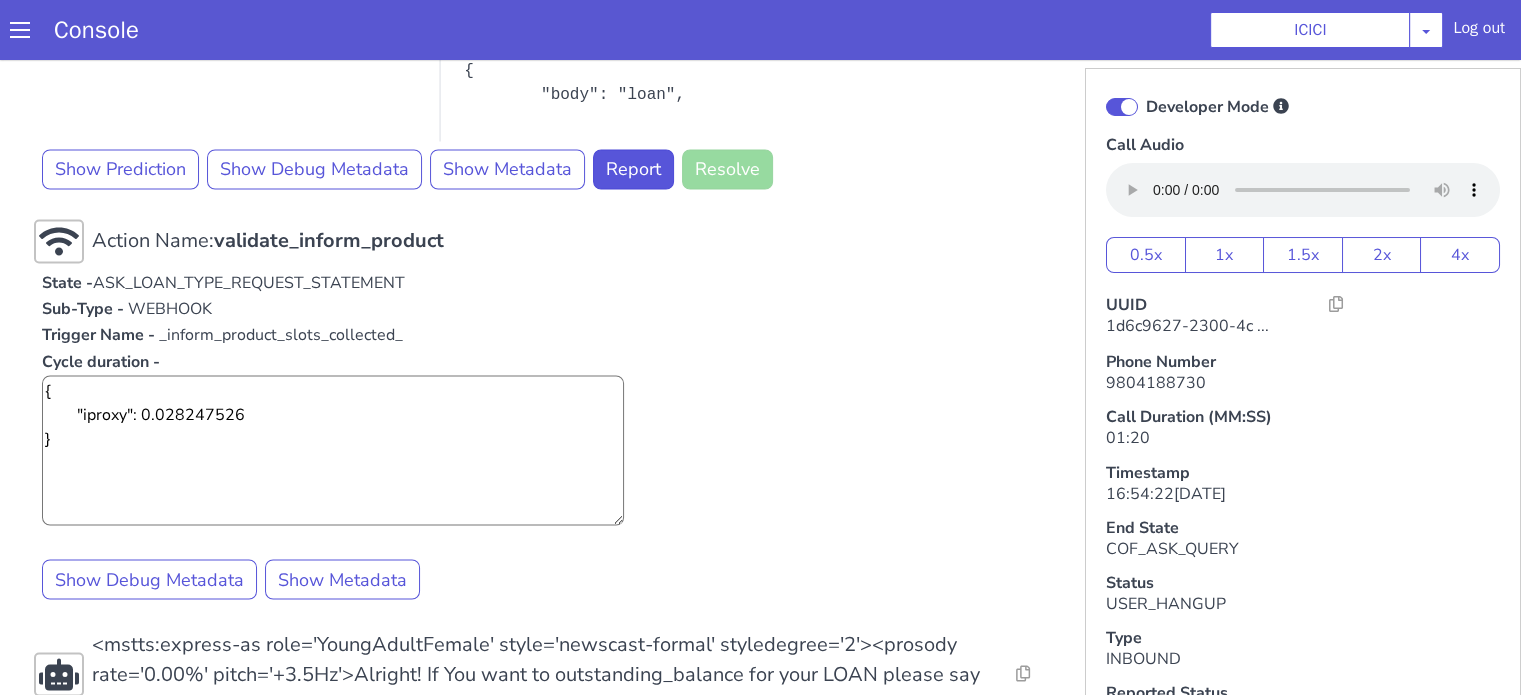 click on "State -  ASK_LOAN_TYPE_REQUEST_STATEMENT Sub-Type -   WEBHOOK Trigger Name -   _inform_product_slots_collected_ Cycle duration -  {
"iproxy": 0.028247526
} Show Debug Metadata Show Metadata" at bounding box center [1139, -73] 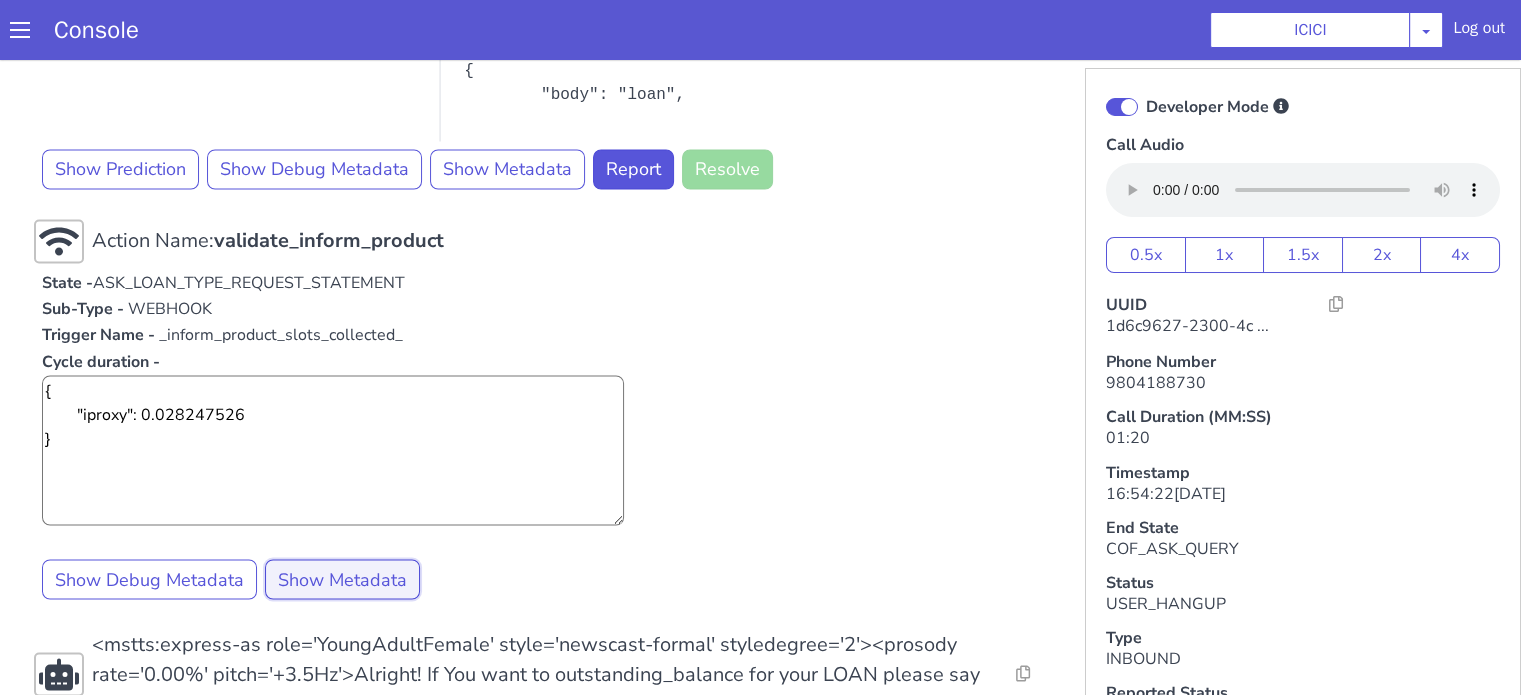 click on "Show Metadata" at bounding box center [1139, 55] 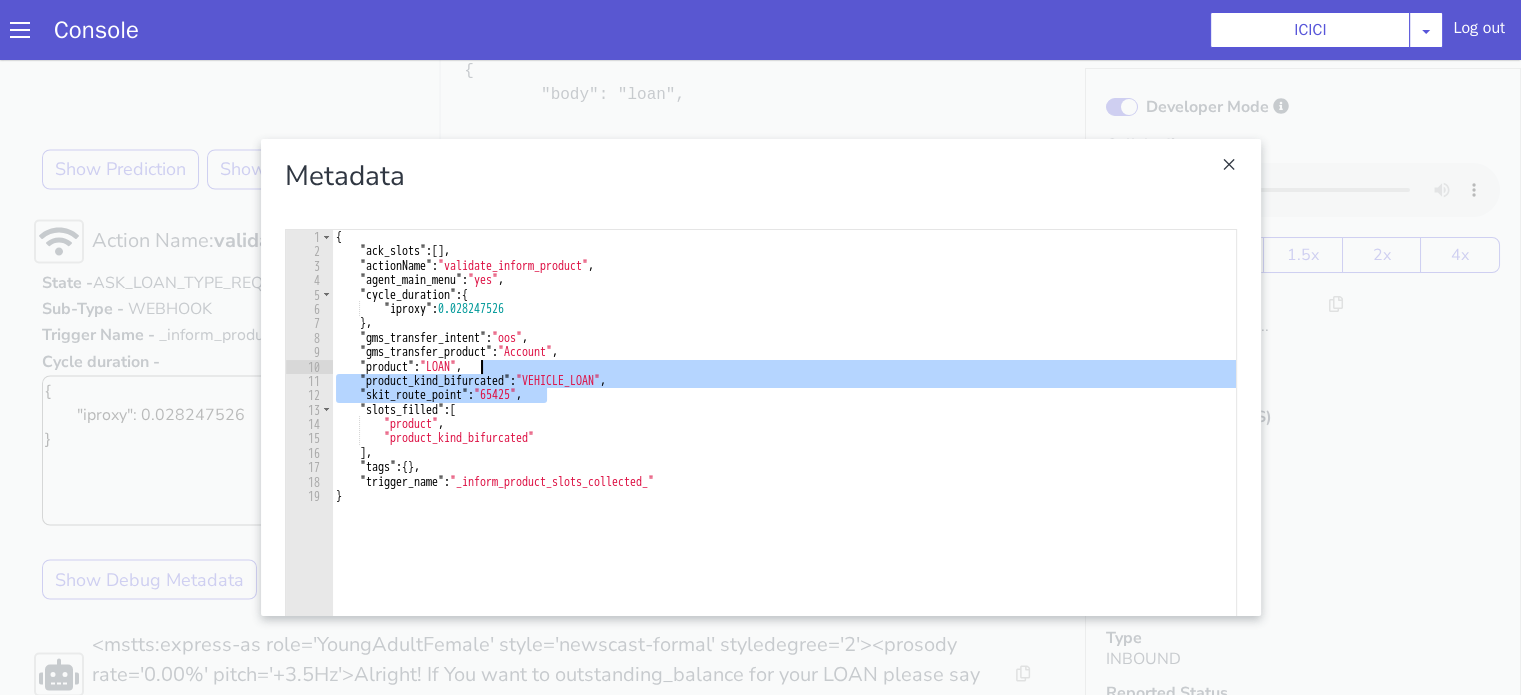 drag, startPoint x: 1970, startPoint y: 71, endPoint x: 1844, endPoint y: 54, distance: 127.141655 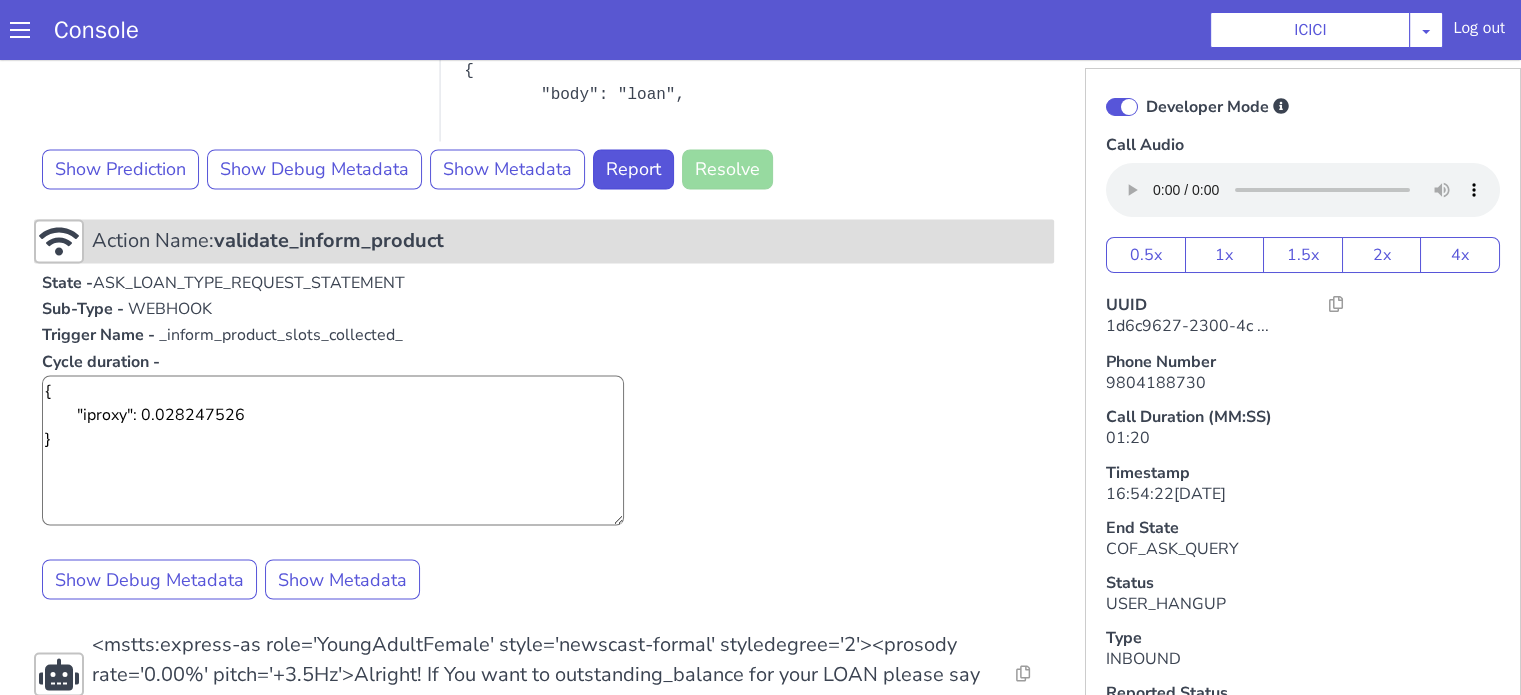click on "validate_inform_product" at bounding box center (1541, -148) 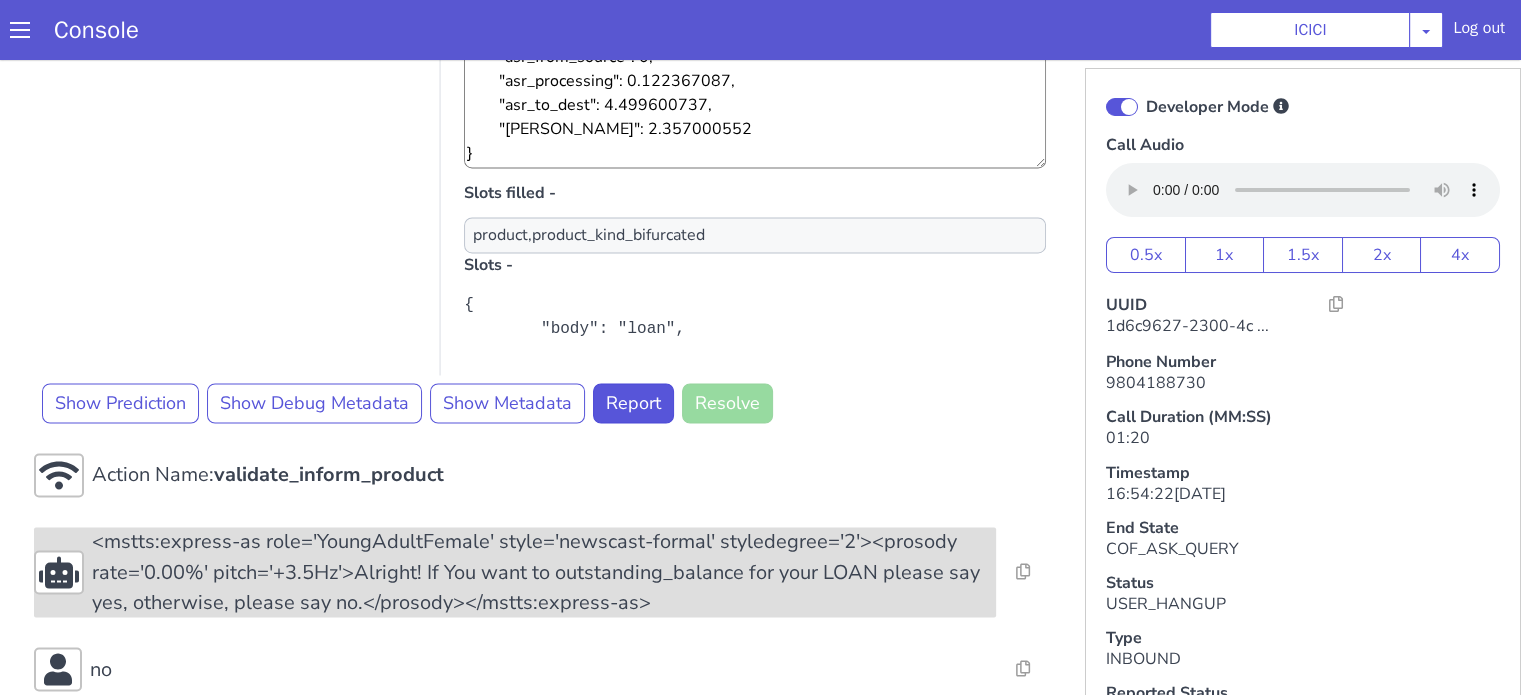 scroll, scrollTop: 3404, scrollLeft: 0, axis: vertical 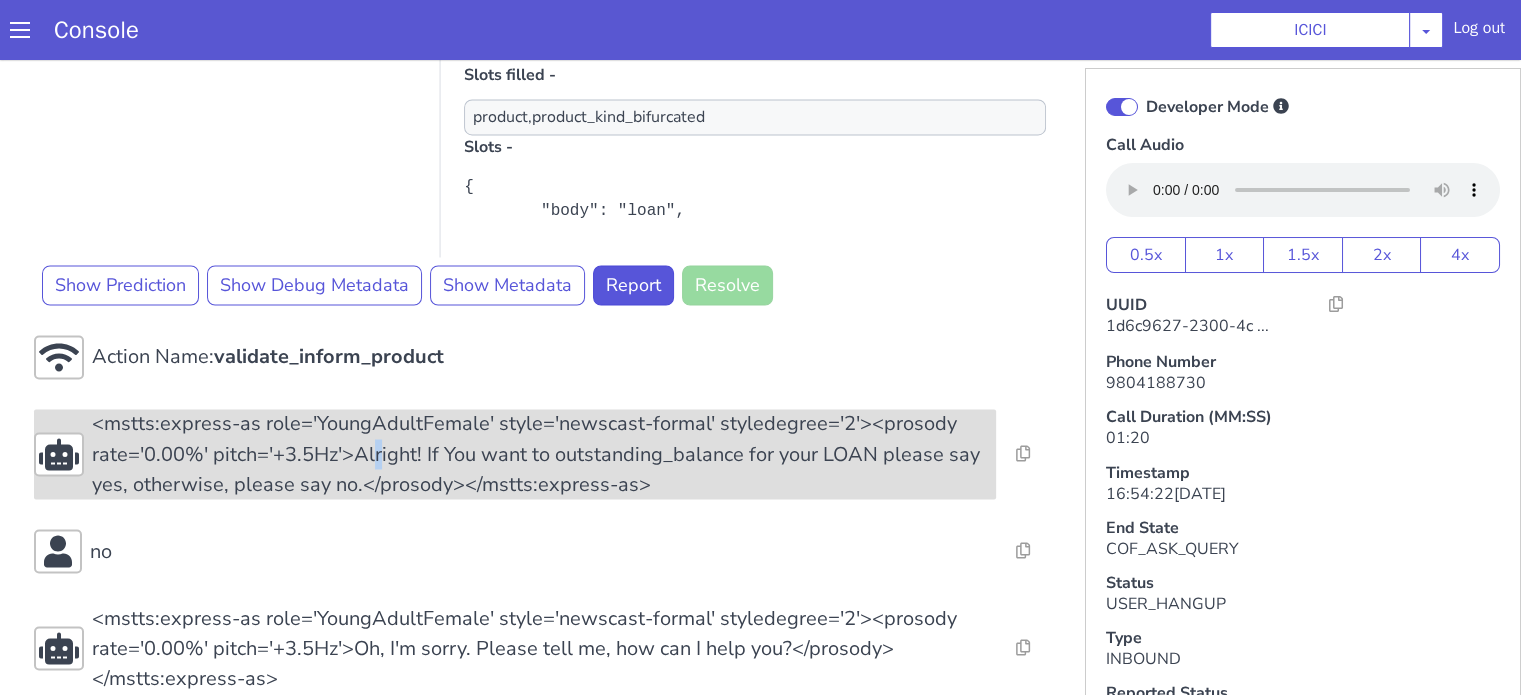 click on "<mstts:express-as role='YoungAdultFemale' style='newscast-formal' styledegree='2'><prosody rate='0.00%' pitch='+3.5Hz'>Alright! If You want to outstanding_balance for your LOAN please say yes, otherwise, please say no.</prosody></mstts:express-as>" at bounding box center [2047, 409] 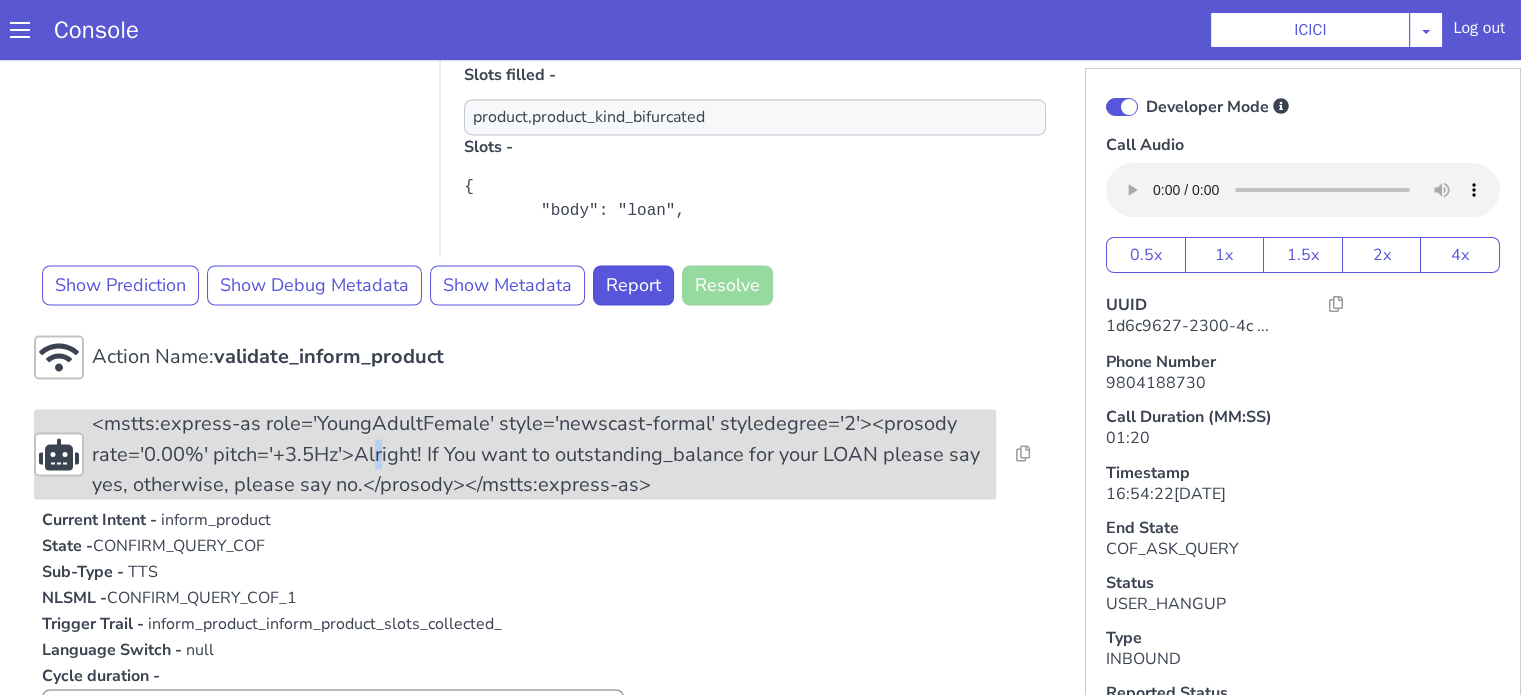 click on "<mstts:express-as role='YoungAdultFemale' style='newscast-formal' styledegree='2'><prosody rate='0.00%' pitch='+3.5Hz'>Alright! If You want to outstanding_balance for your LOAN please say yes, otherwise, please say no.</prosody></mstts:express-as>" at bounding box center [1554, -32] 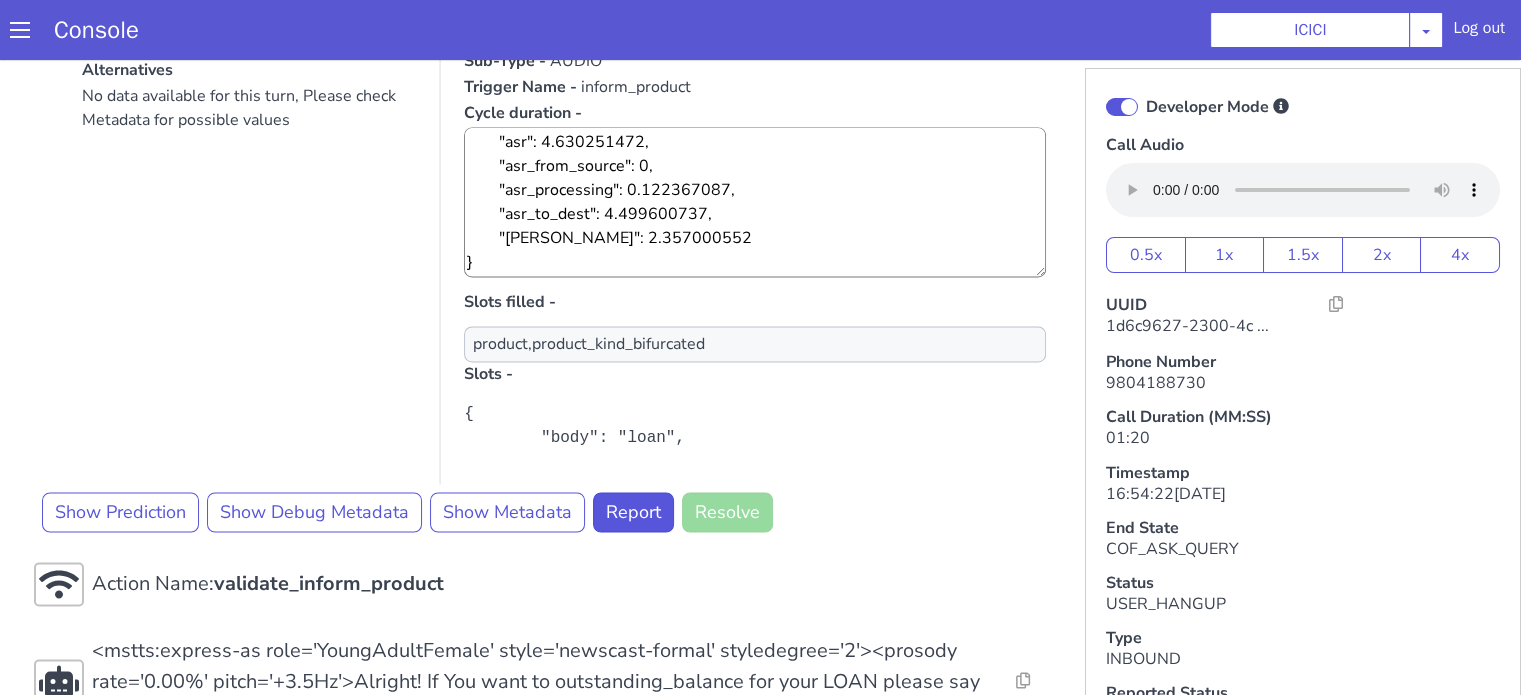 scroll, scrollTop: 3404, scrollLeft: 0, axis: vertical 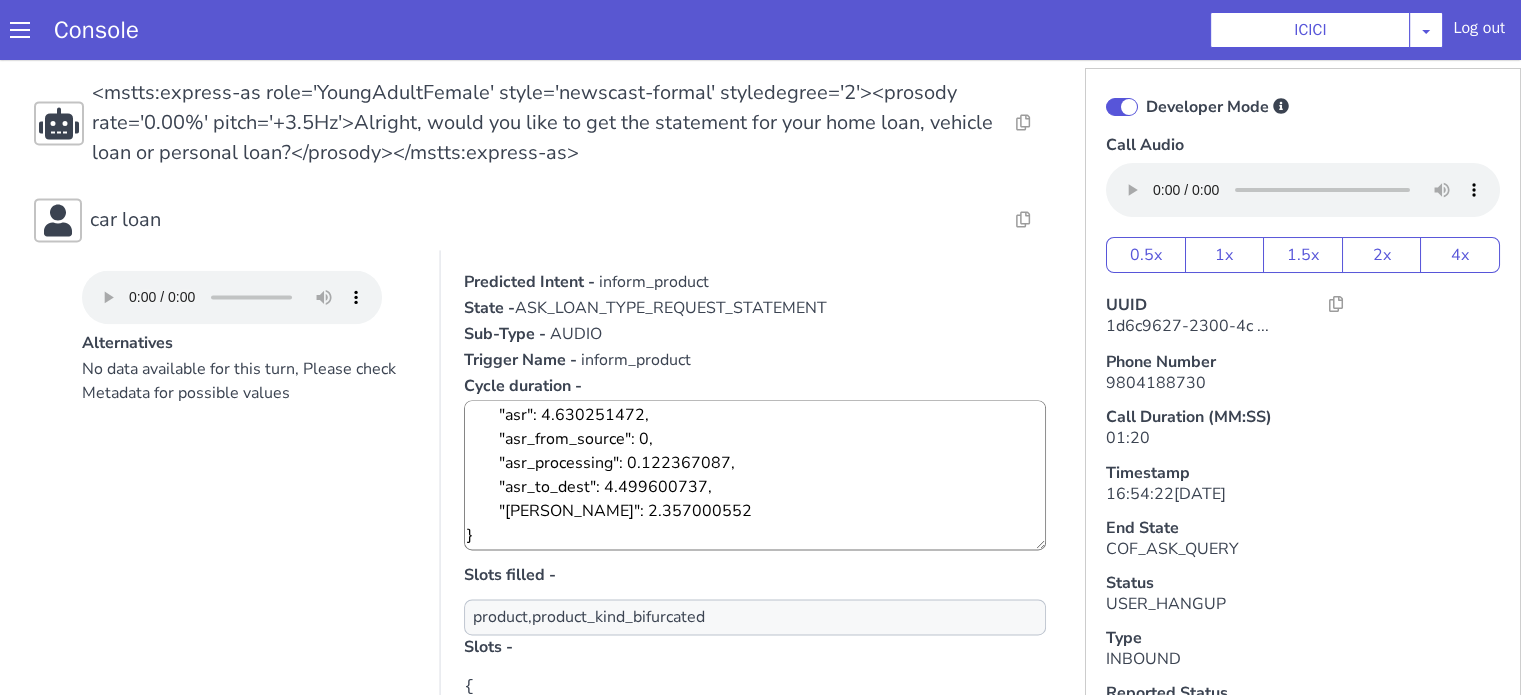 click on "No data available for this turn, Please check Metadata for possible values" at bounding box center (844, 49) 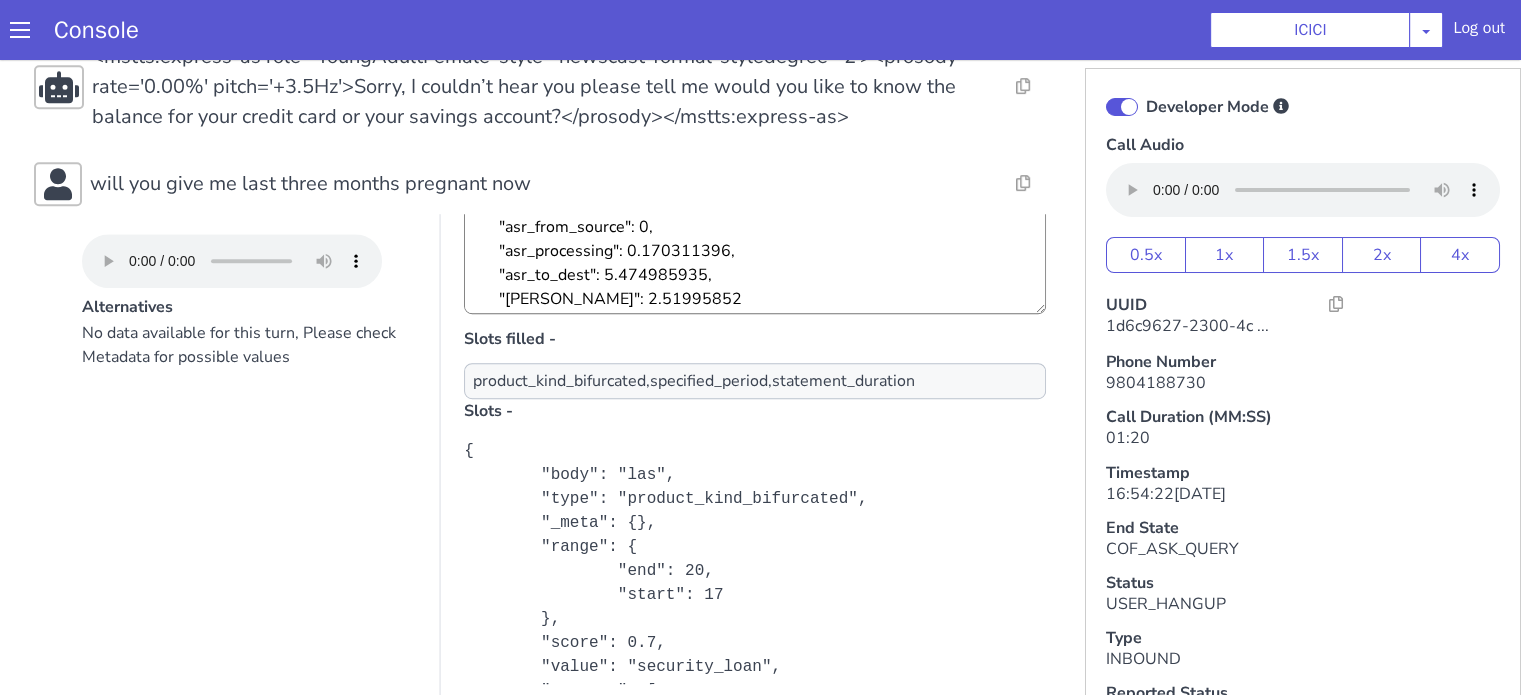 scroll, scrollTop: 1104, scrollLeft: 0, axis: vertical 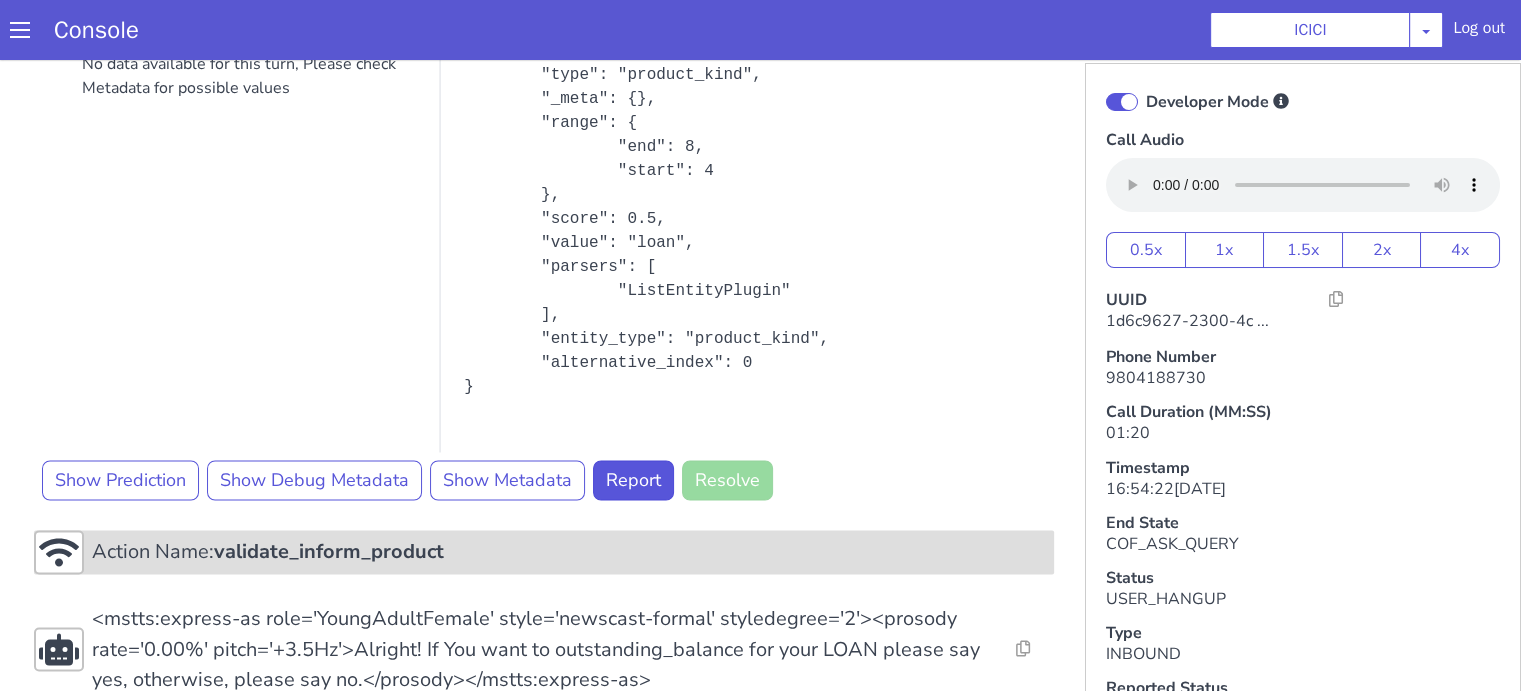 click on "validate_inform_product" at bounding box center [1126, 27] 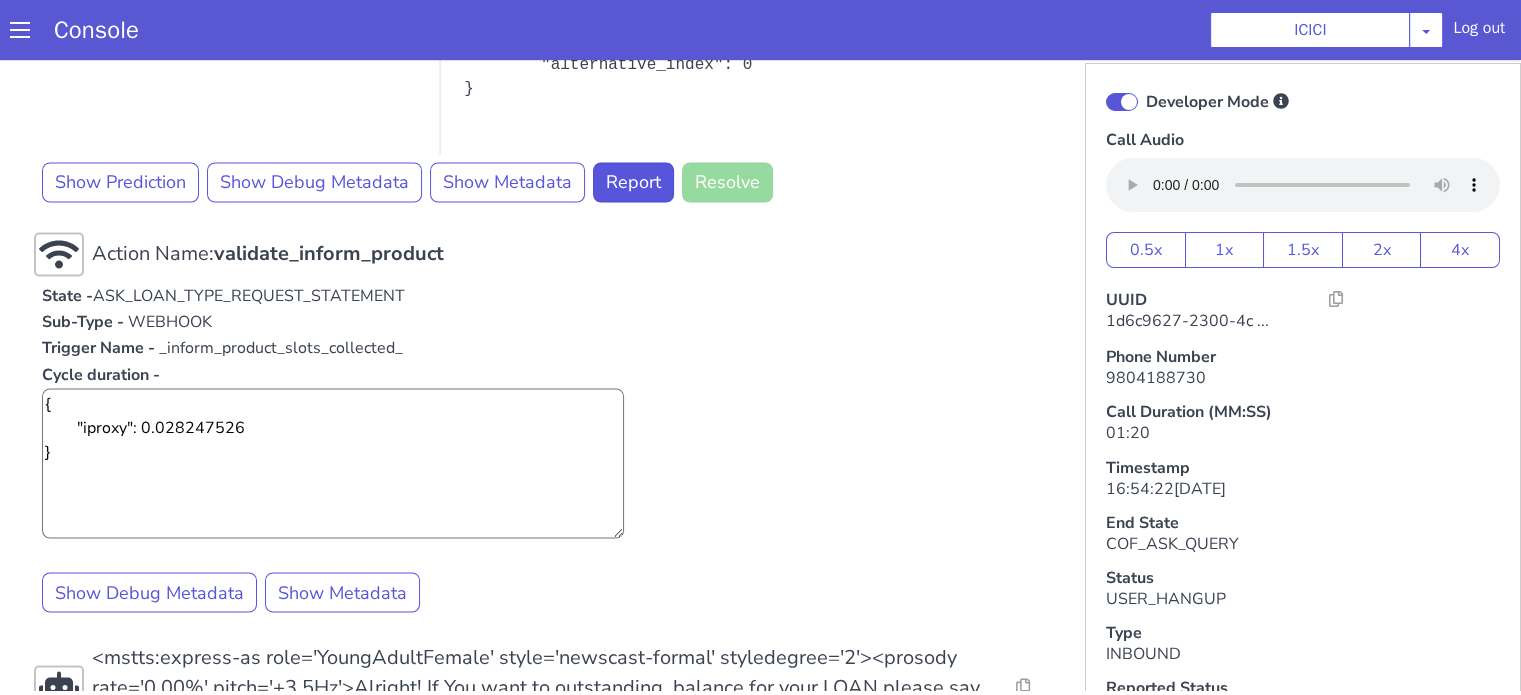 scroll, scrollTop: 3504, scrollLeft: 0, axis: vertical 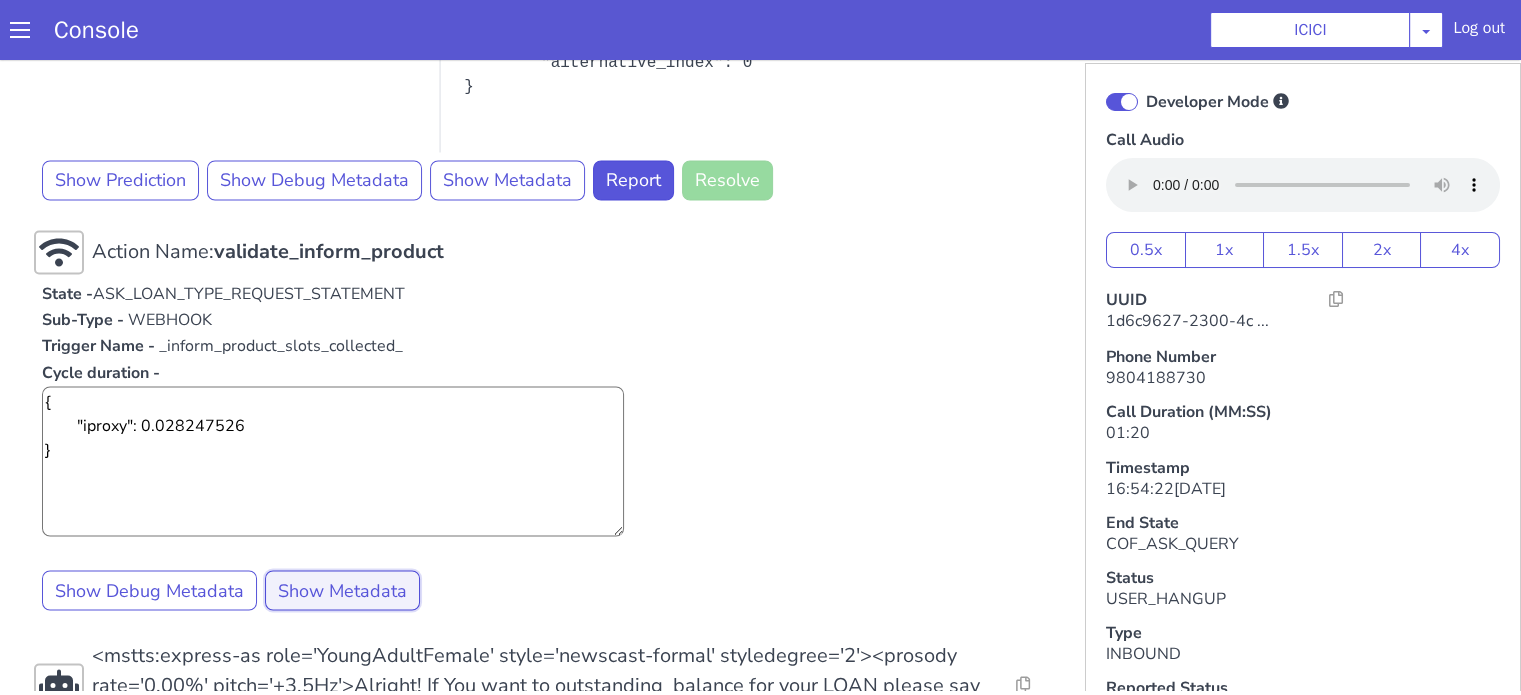 click on "Show Metadata" at bounding box center [1352, 104] 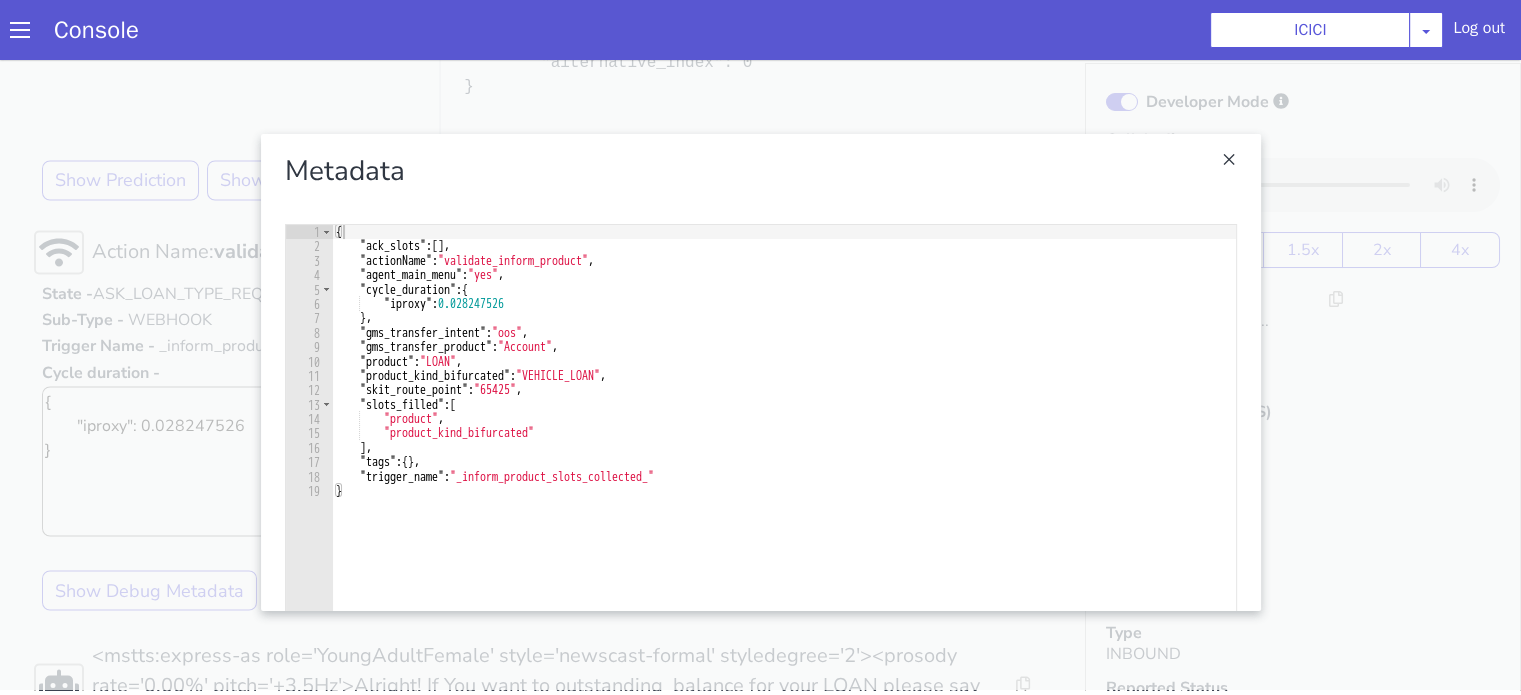 click at bounding box center (1557, -152) 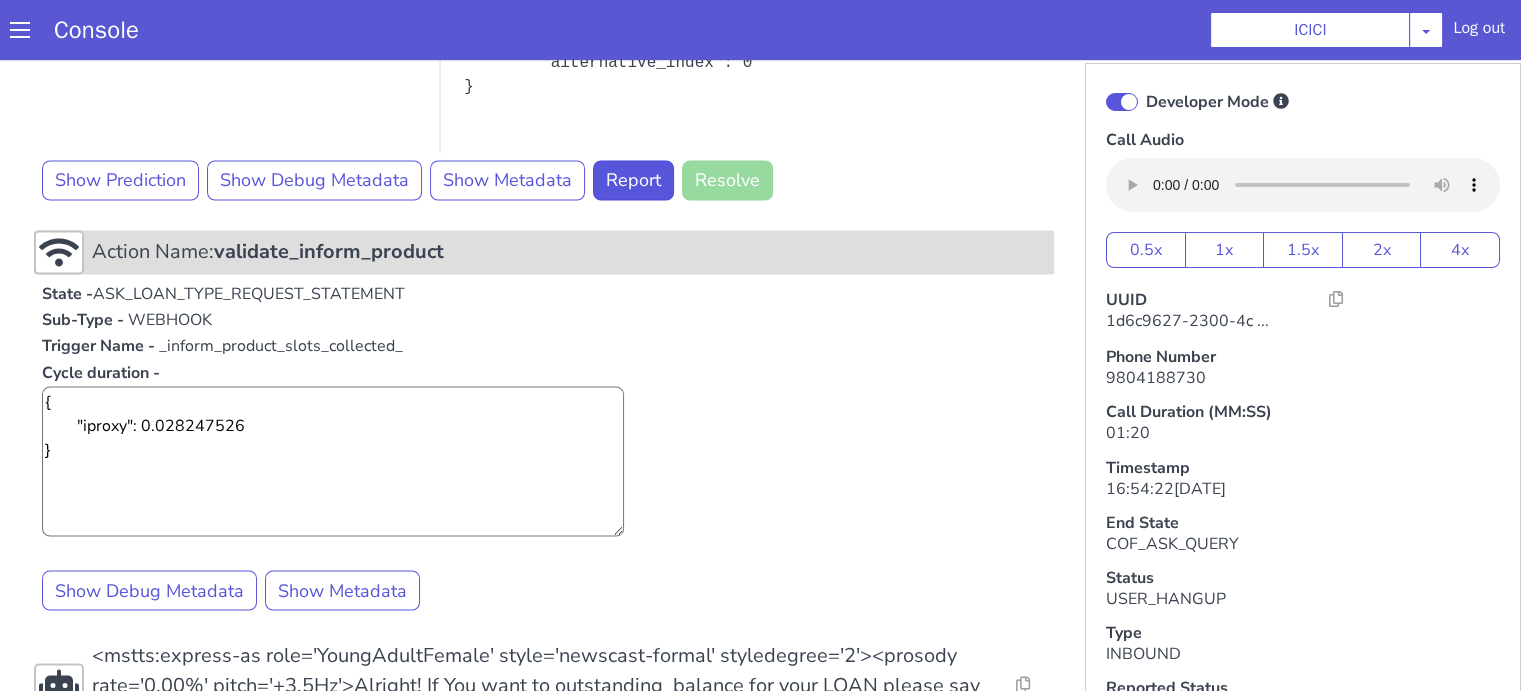 click on "validate_inform_product" at bounding box center (924, -257) 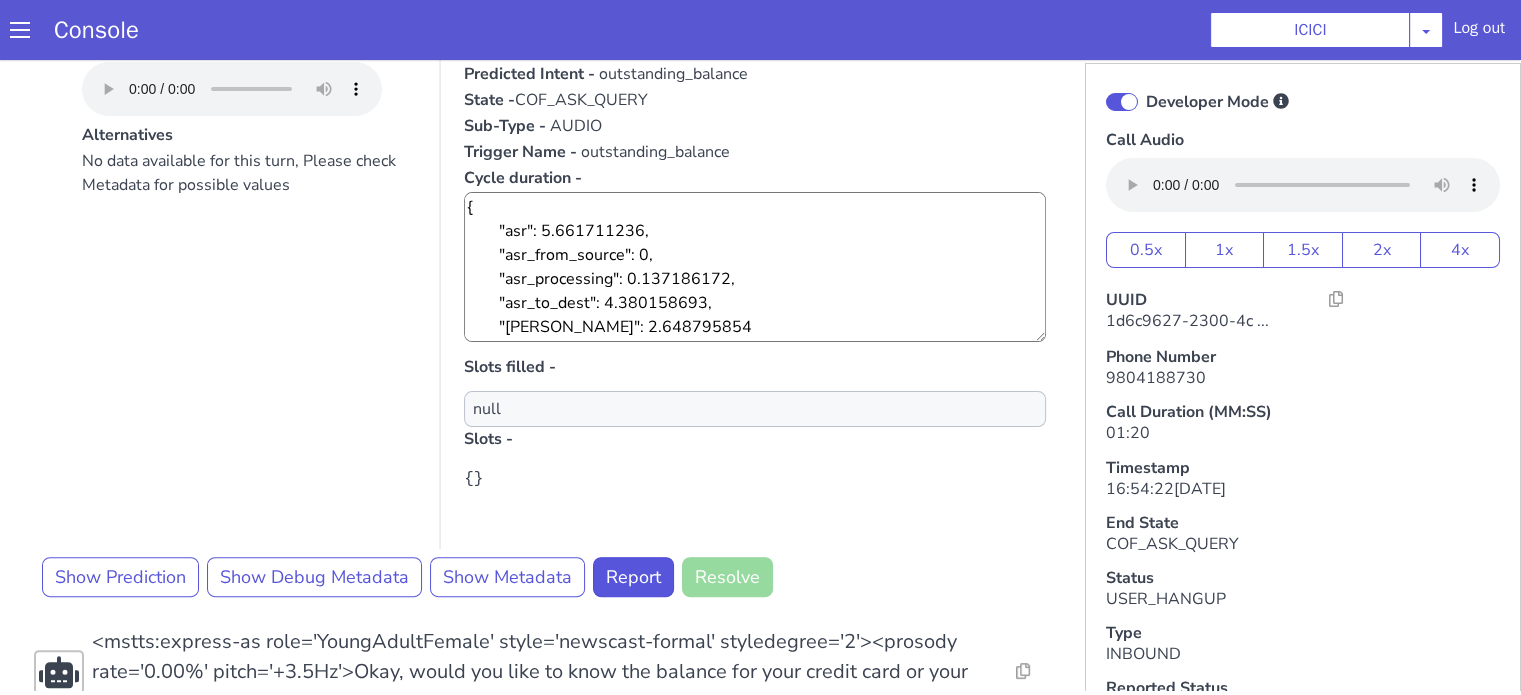 scroll, scrollTop: 300, scrollLeft: 0, axis: vertical 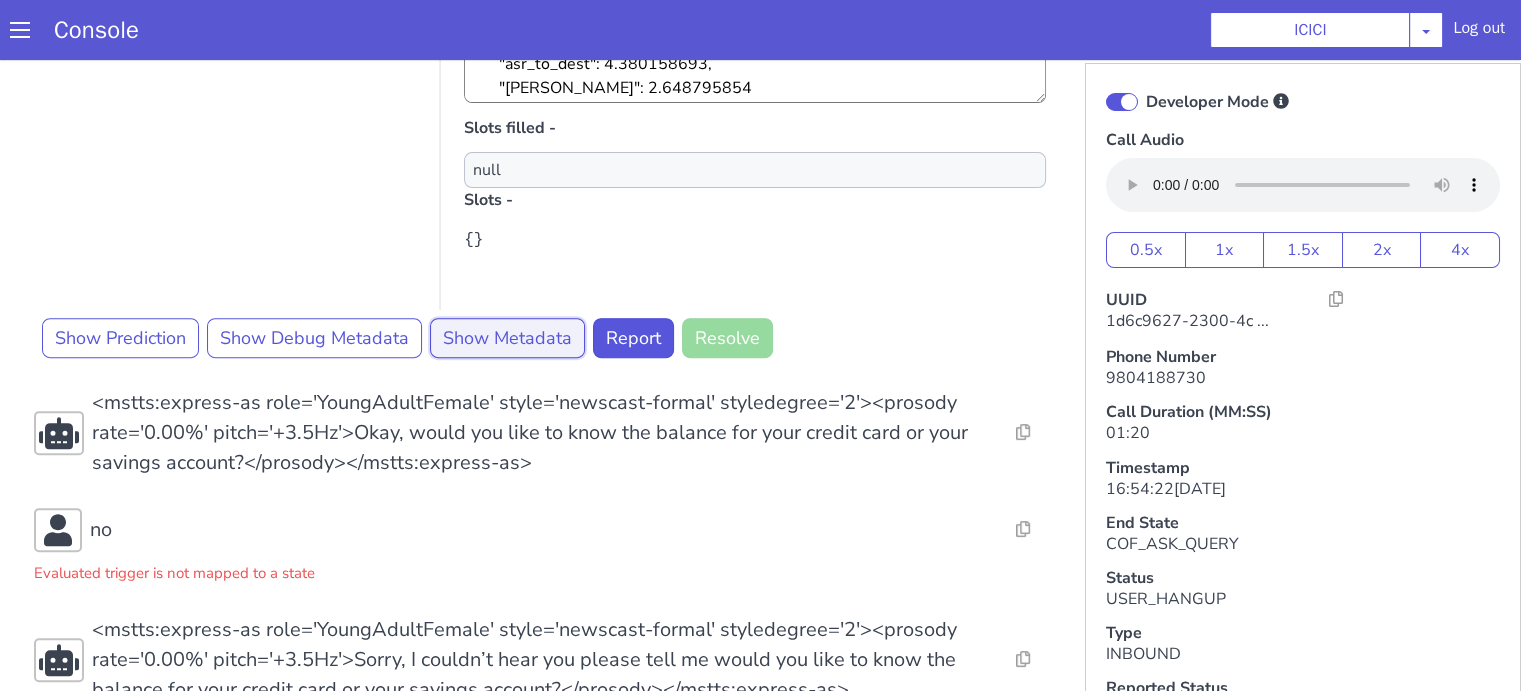 click on "Show Metadata" at bounding box center (1201, -184) 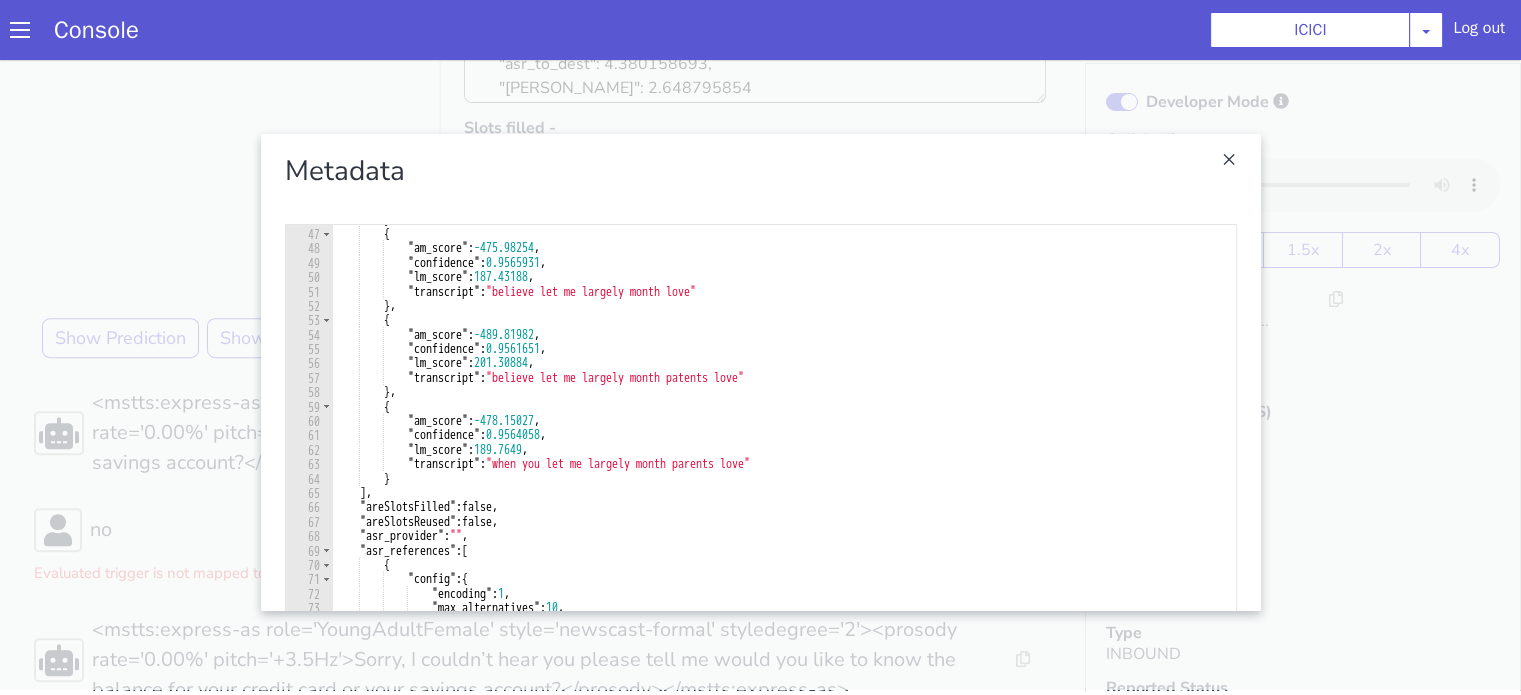 scroll, scrollTop: 720, scrollLeft: 0, axis: vertical 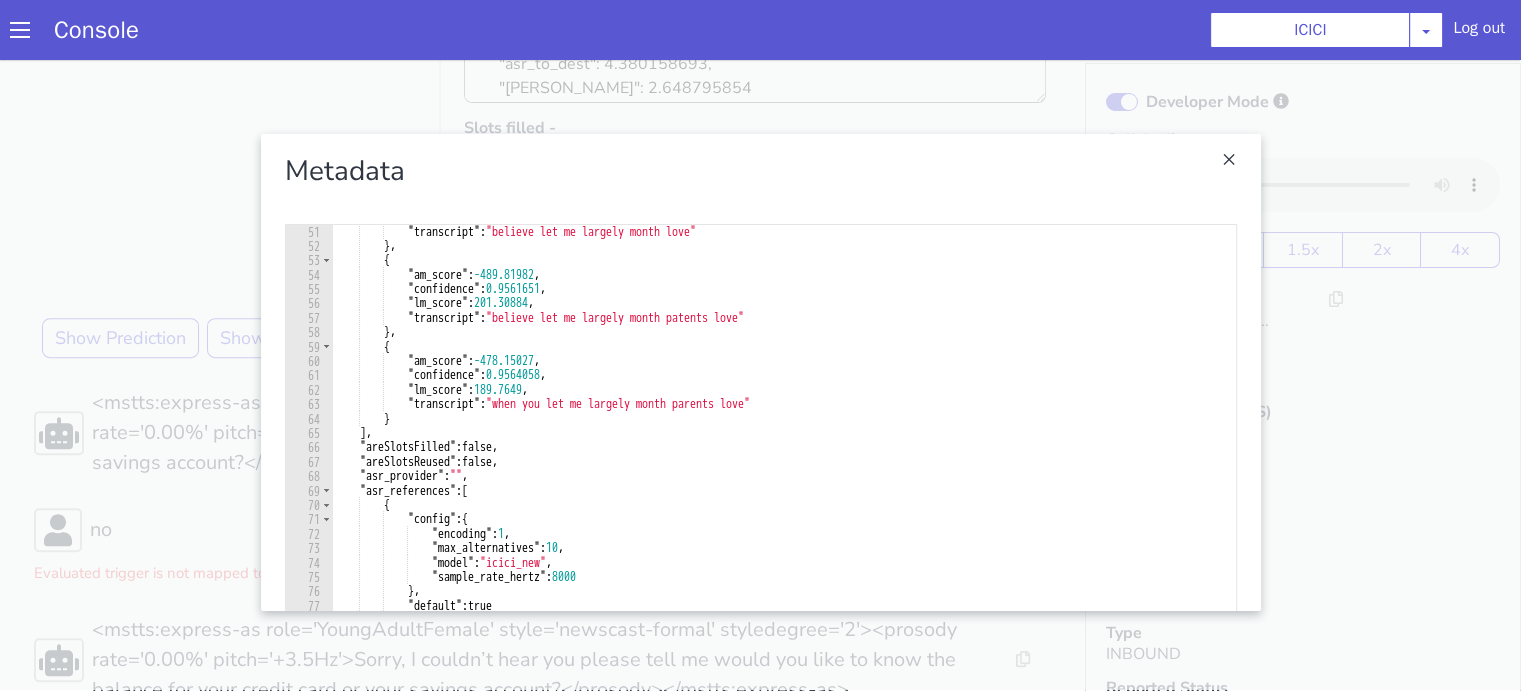 click at bounding box center [2333, 649] 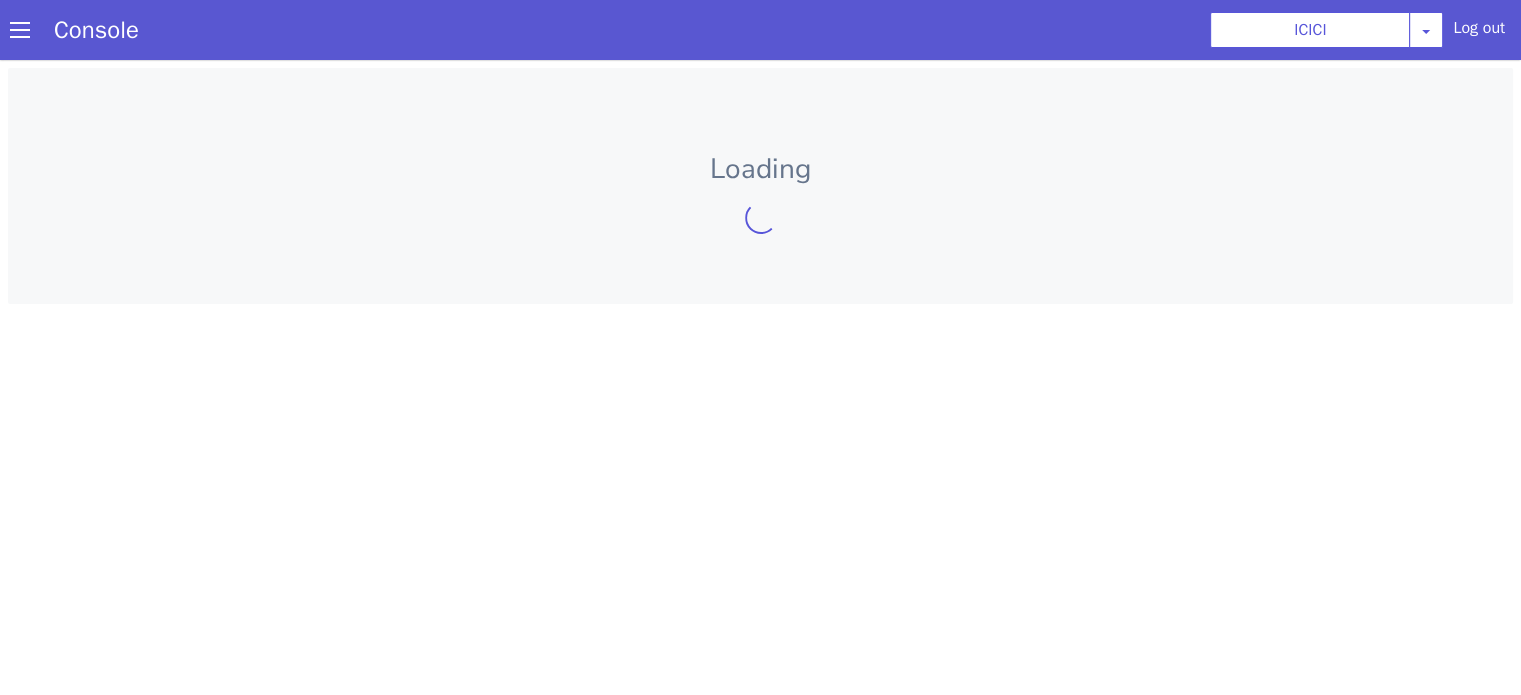 scroll, scrollTop: 0, scrollLeft: 0, axis: both 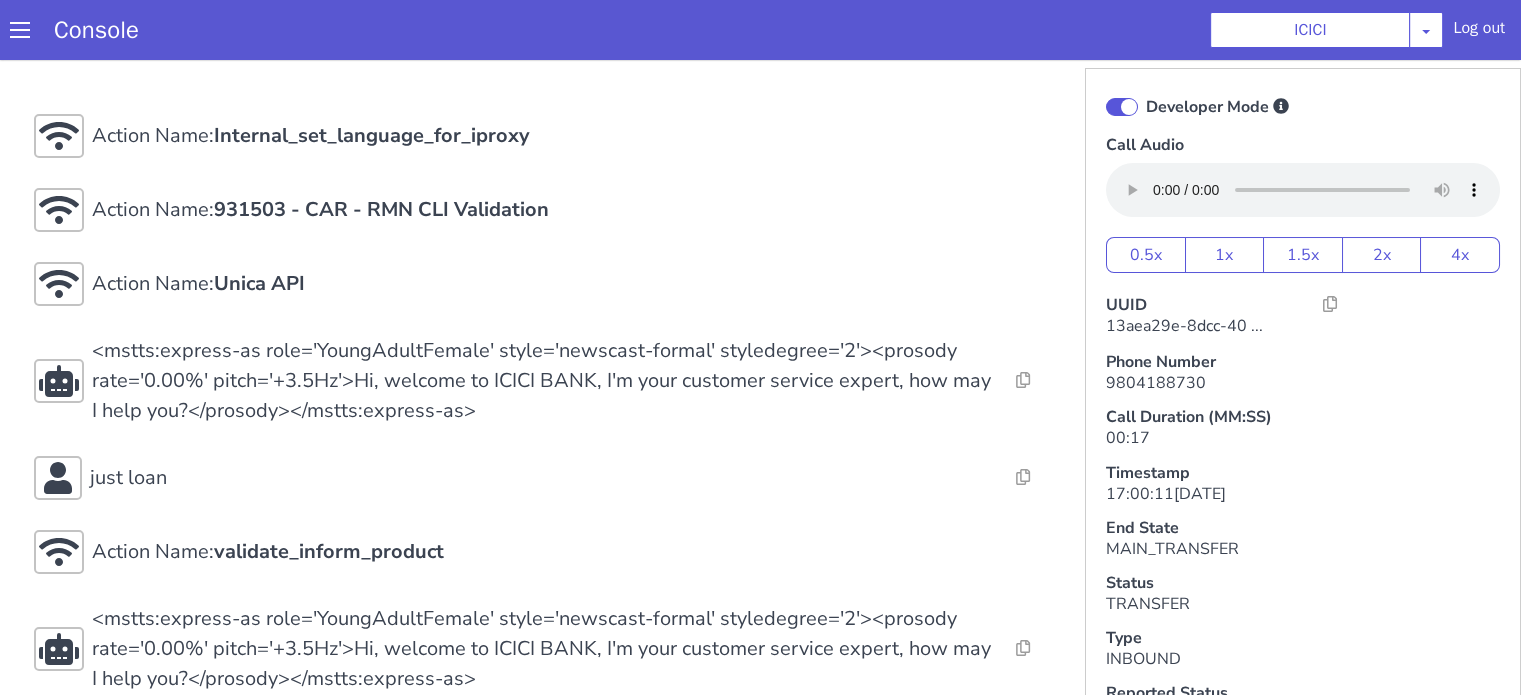 click at bounding box center (1122, 107) 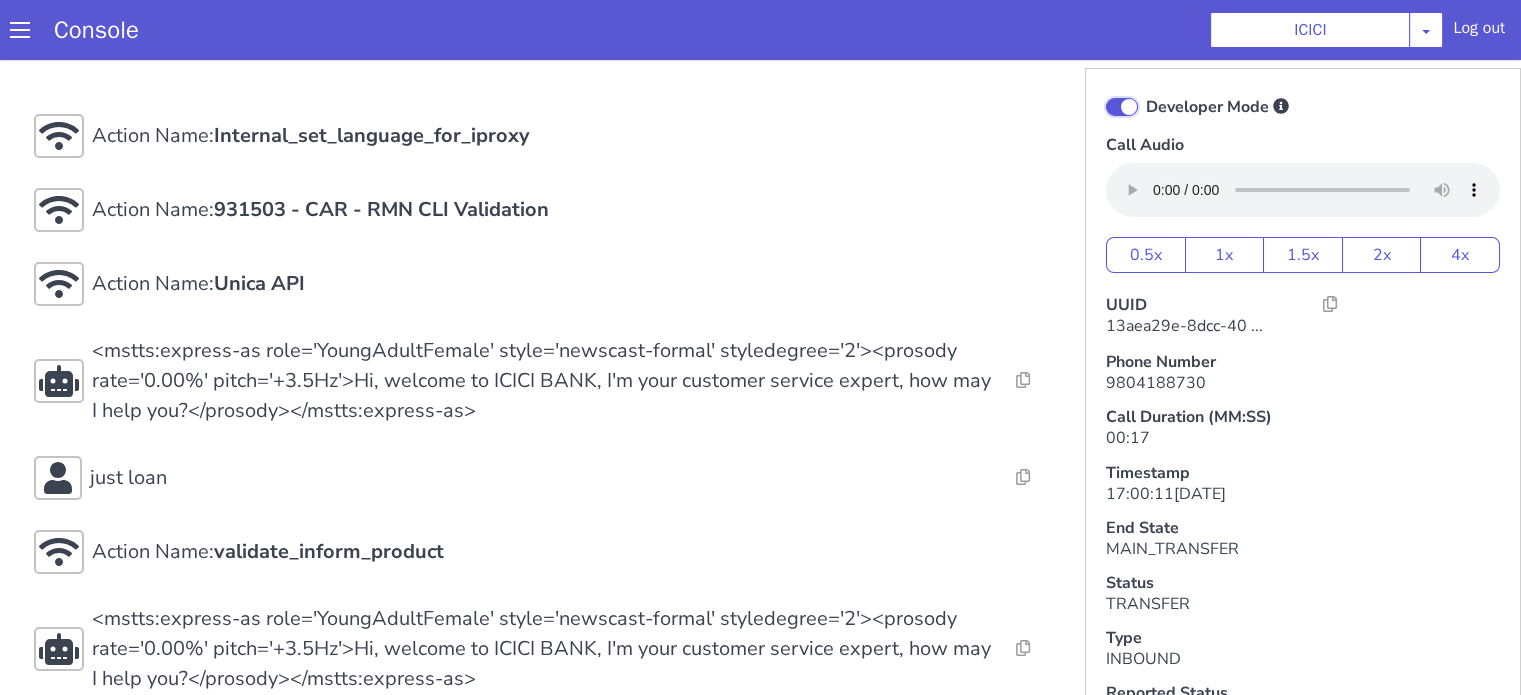 click on "Developer Mode" at bounding box center [1145, 94] 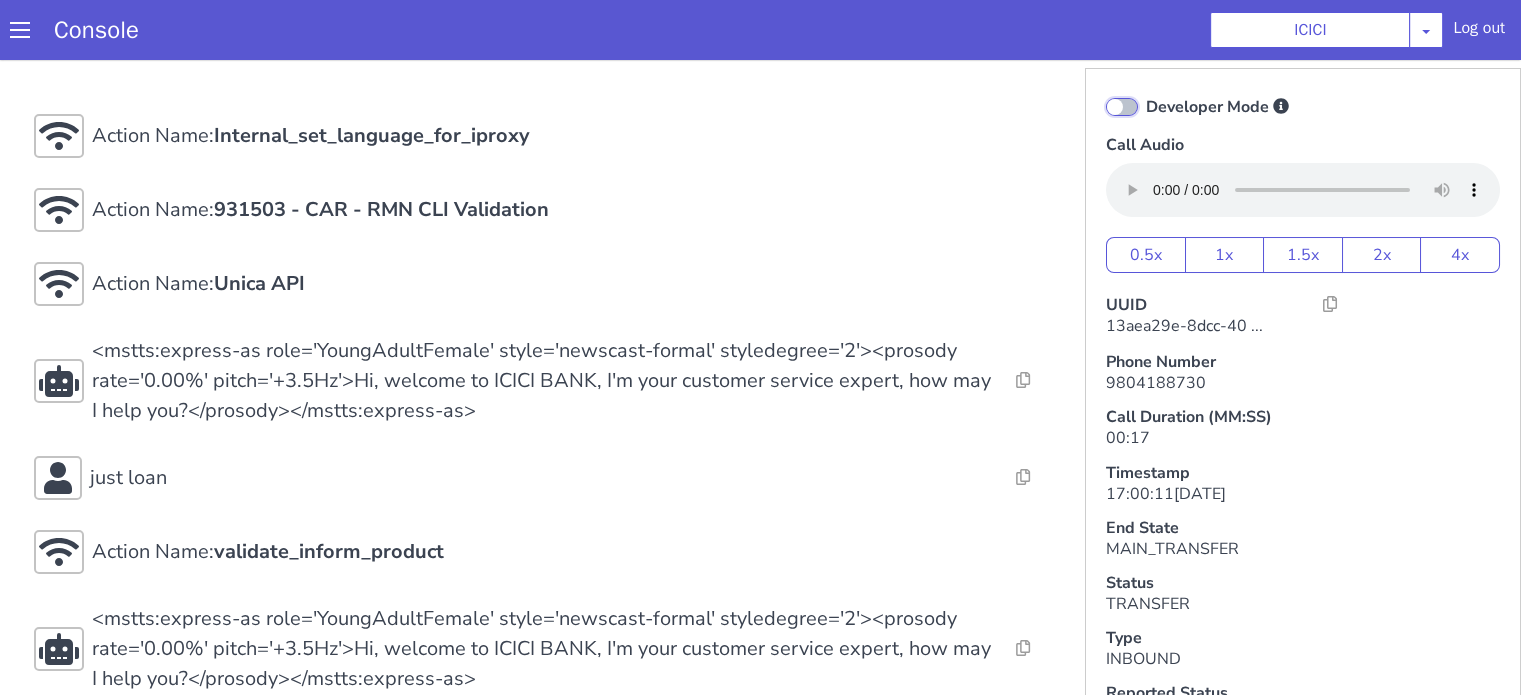 checkbox on "false" 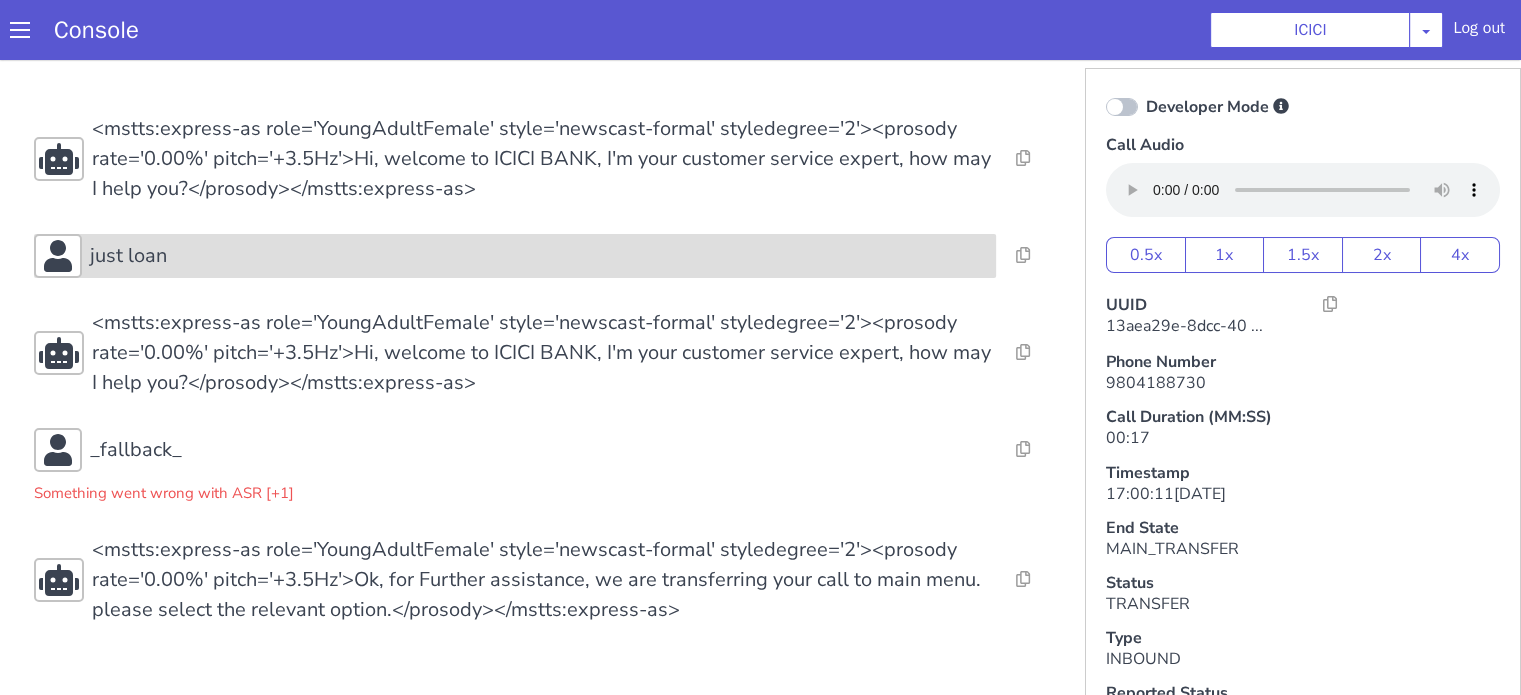 click on "just loan" at bounding box center (128, 256) 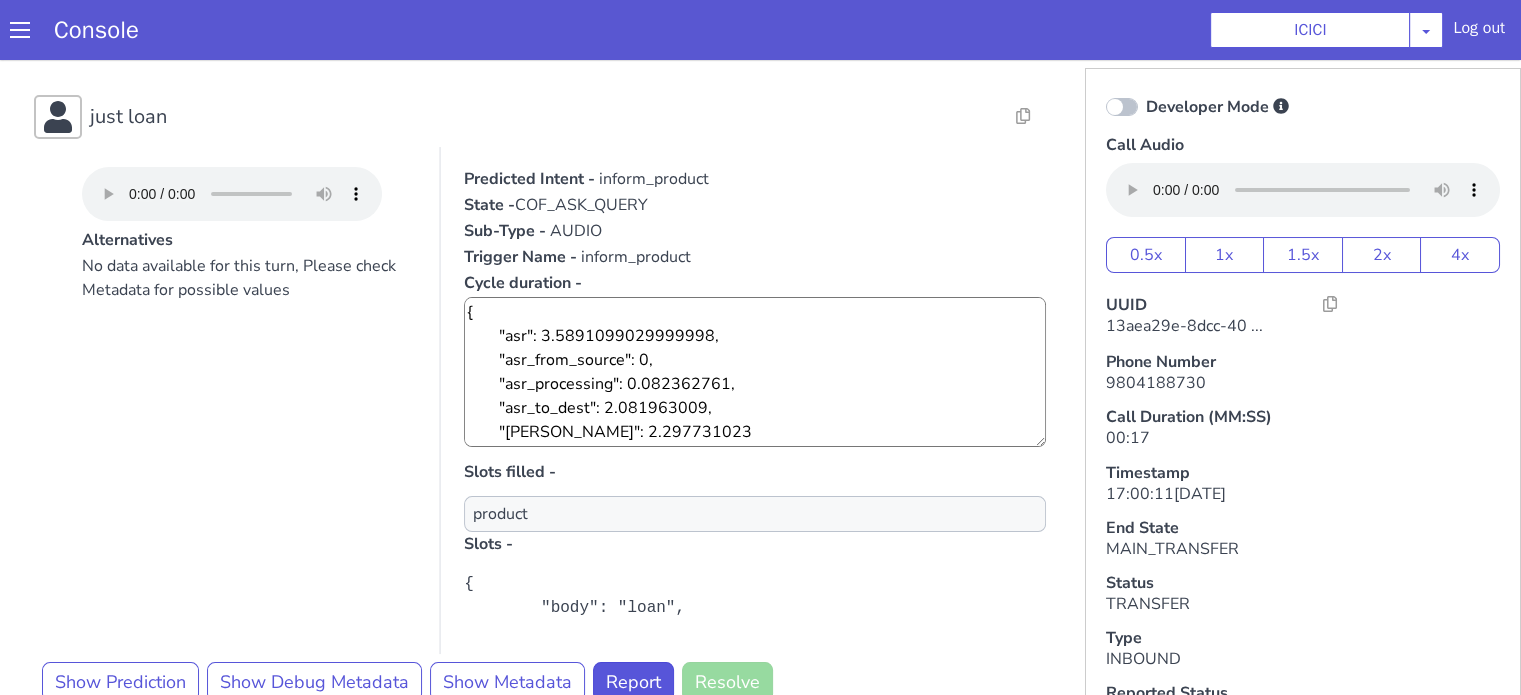 scroll, scrollTop: 300, scrollLeft: 0, axis: vertical 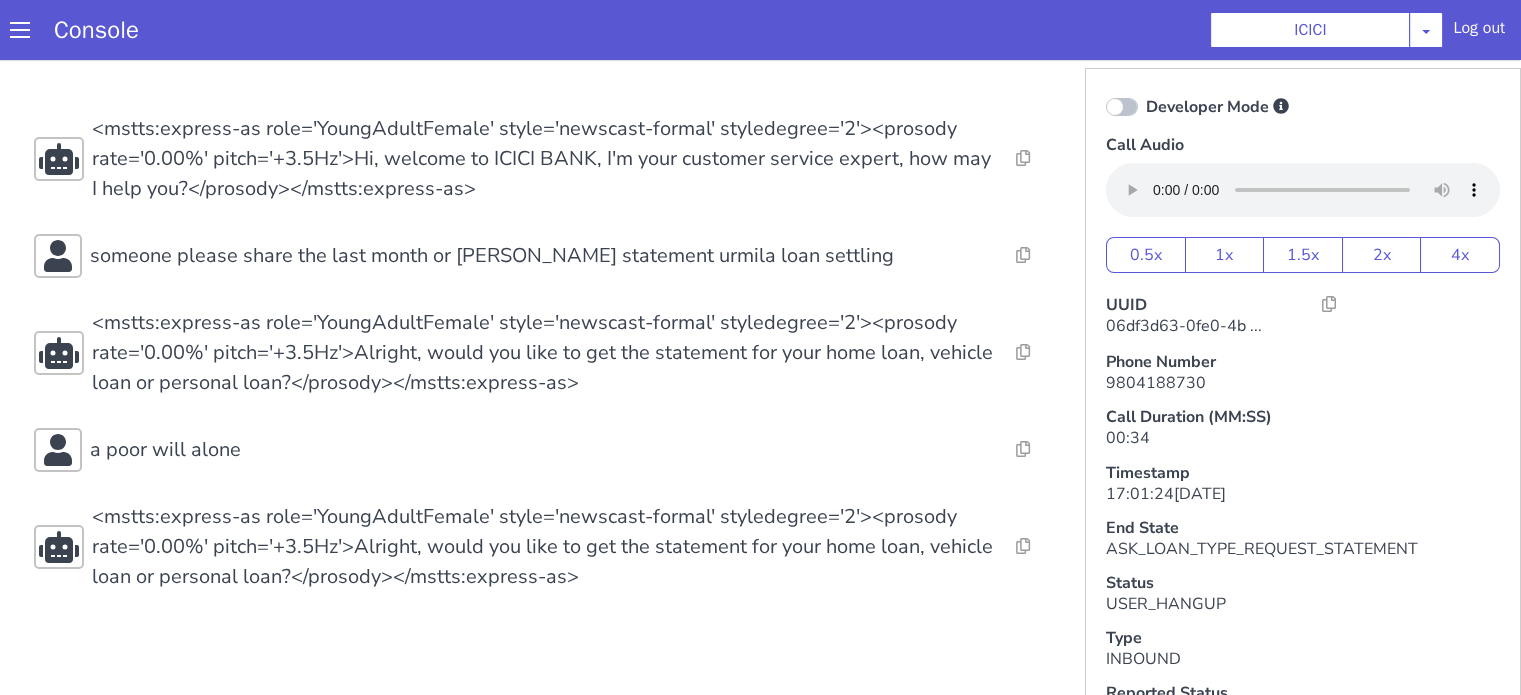 click on "someone please share the last month or [PERSON_NAME] statement urmila loan settling" at bounding box center (492, 256) 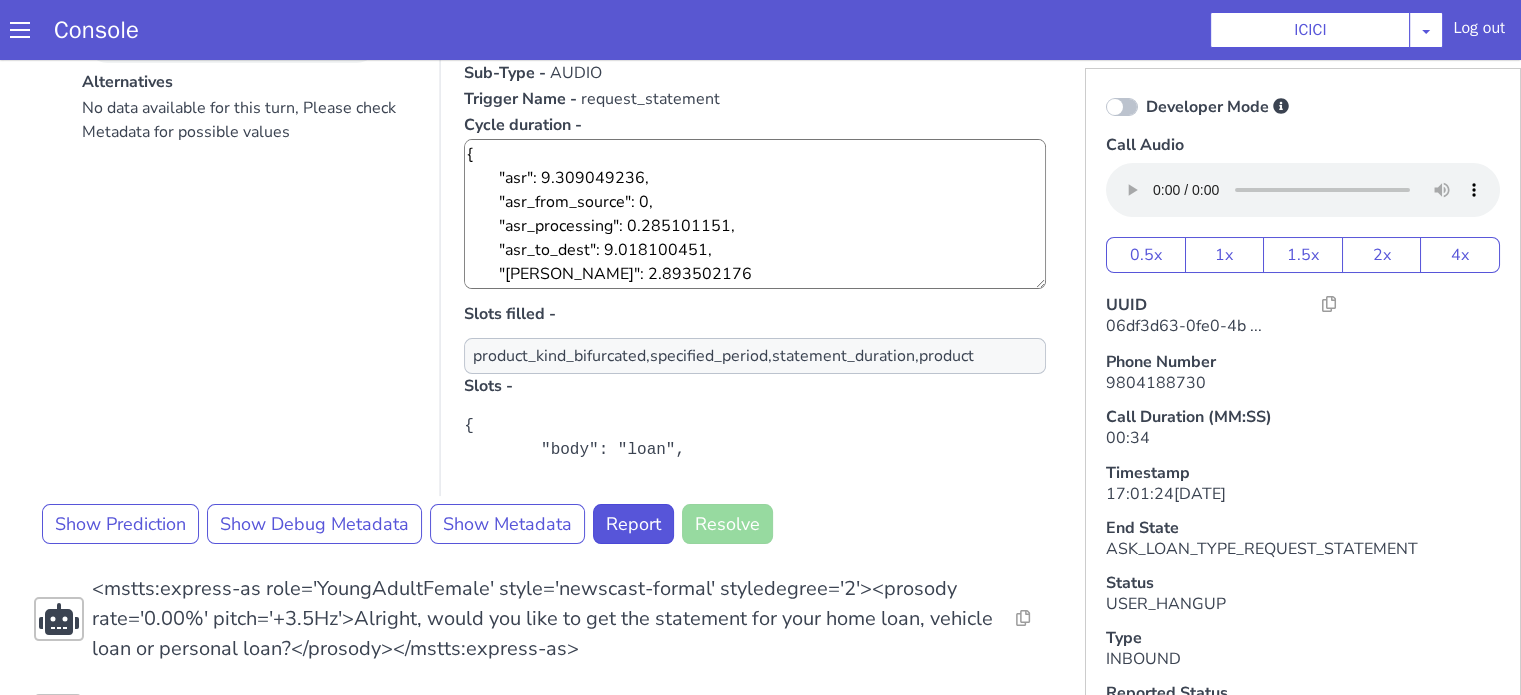 scroll, scrollTop: 300, scrollLeft: 0, axis: vertical 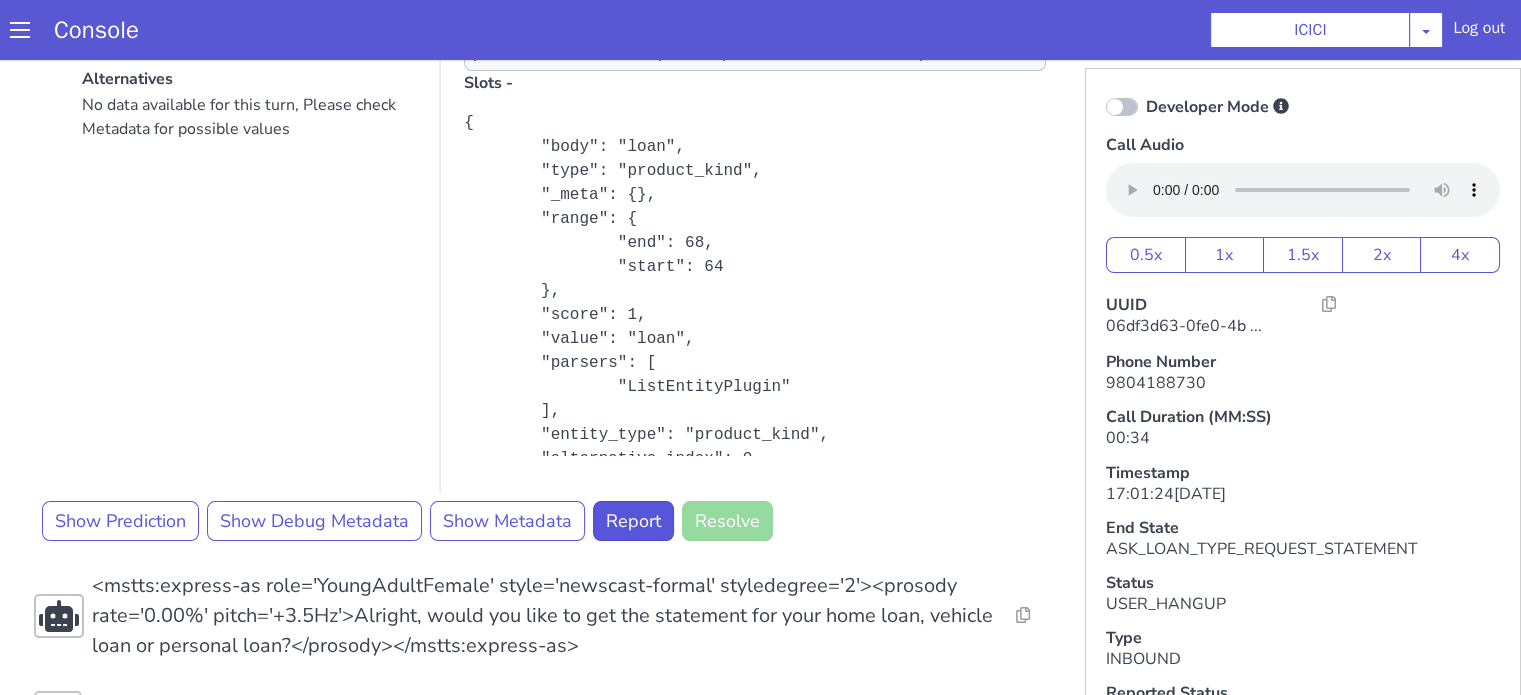 click at bounding box center [1122, 107] 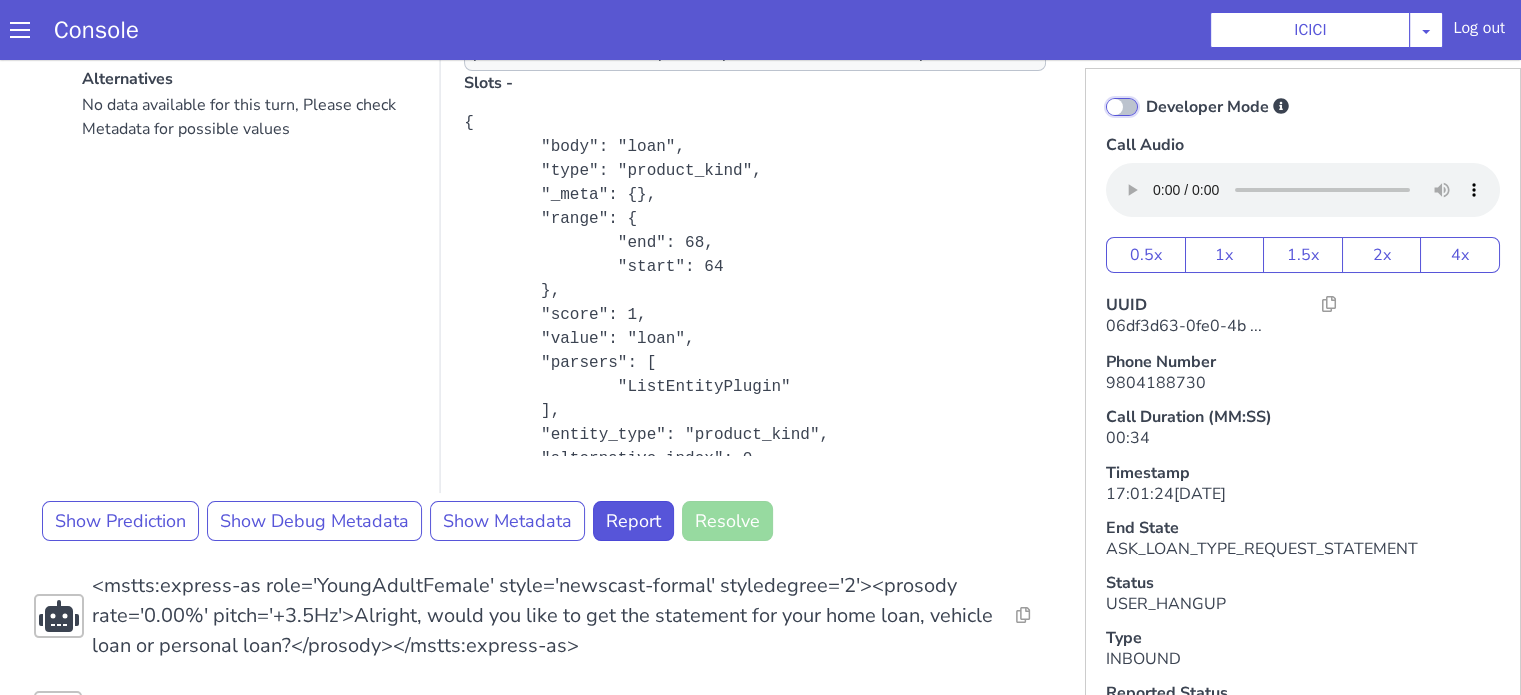 click on "Developer Mode" at bounding box center (1145, 94) 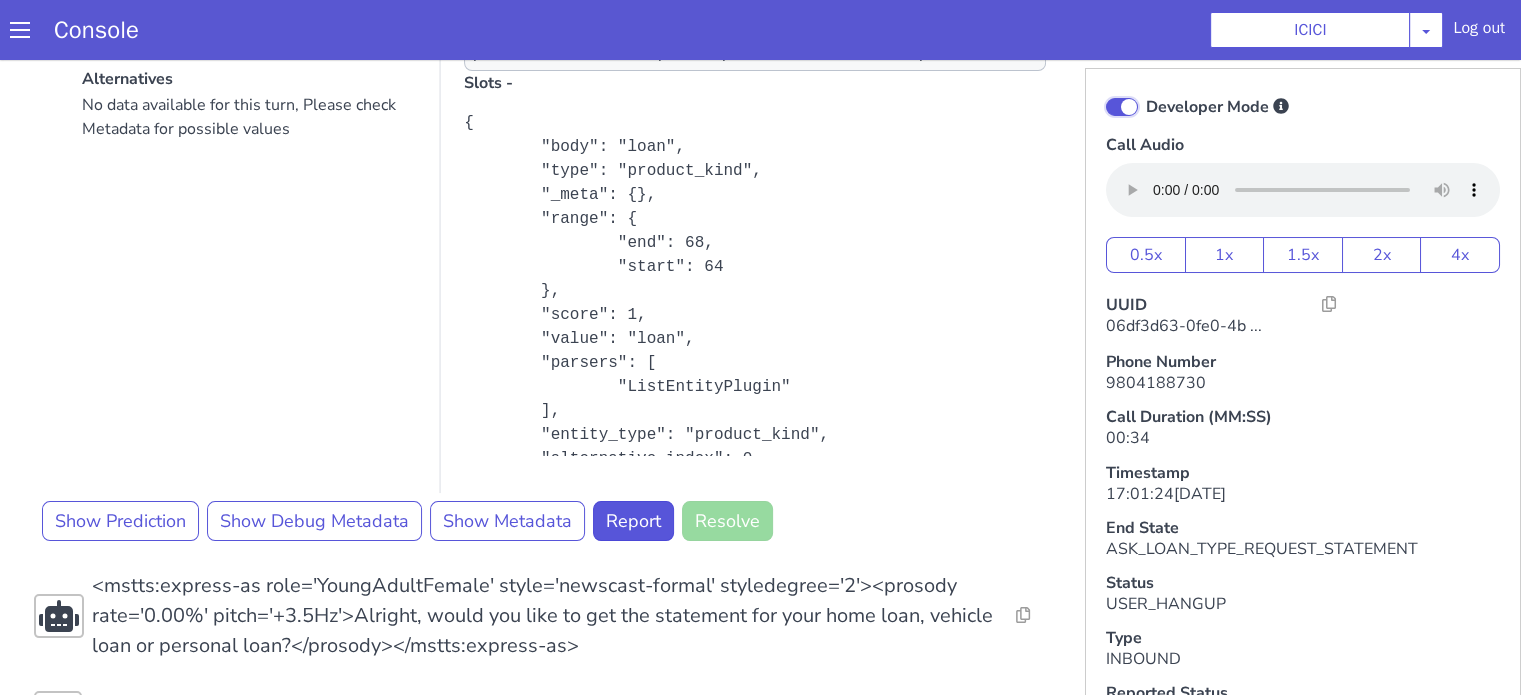 checkbox on "true" 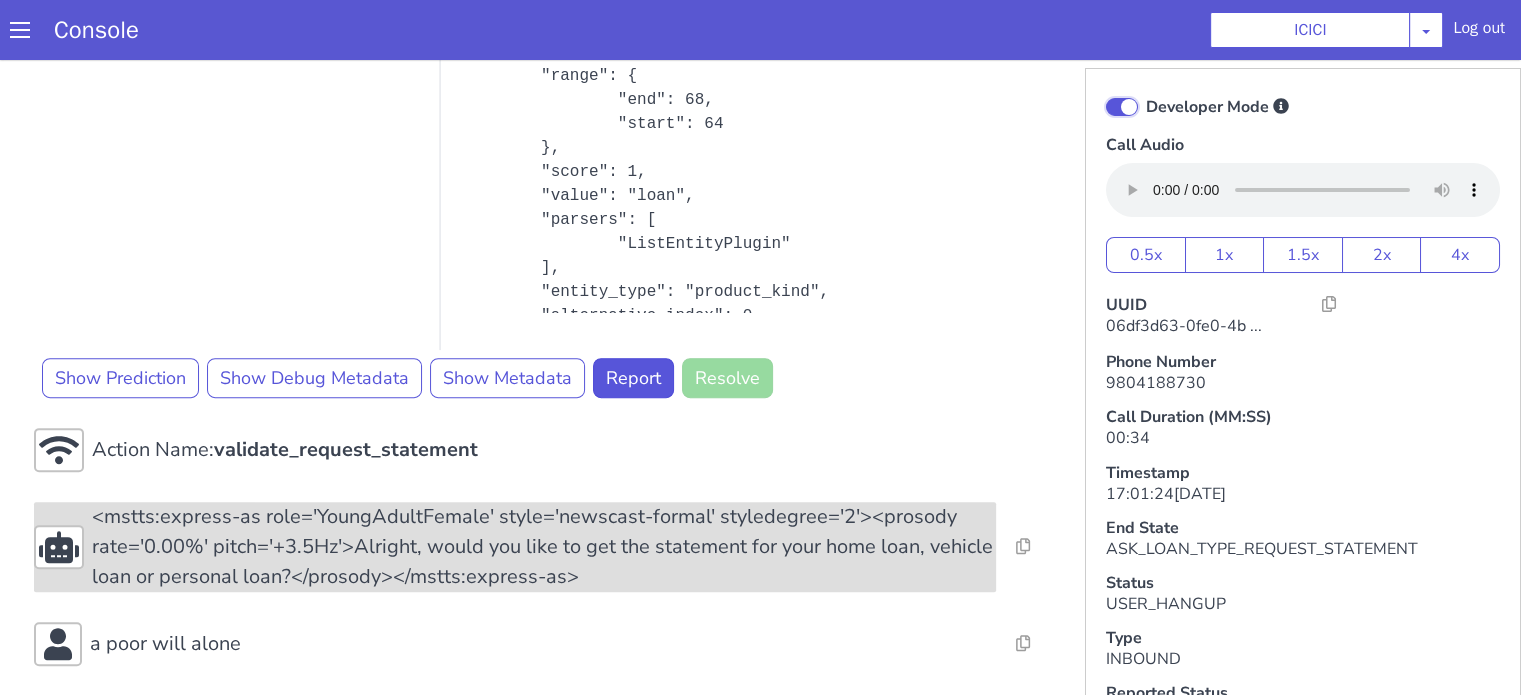 scroll, scrollTop: 820, scrollLeft: 0, axis: vertical 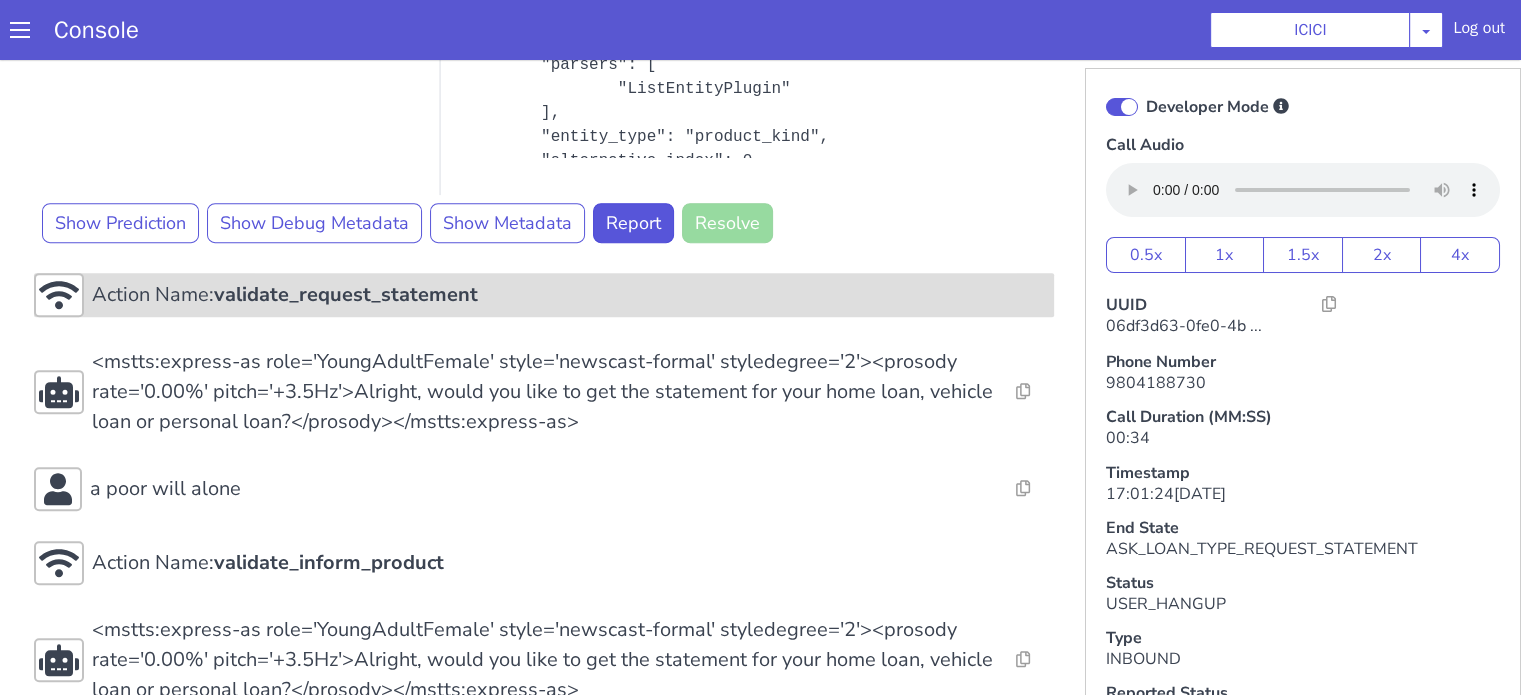click on "validate_request_statement" at bounding box center [346, 294] 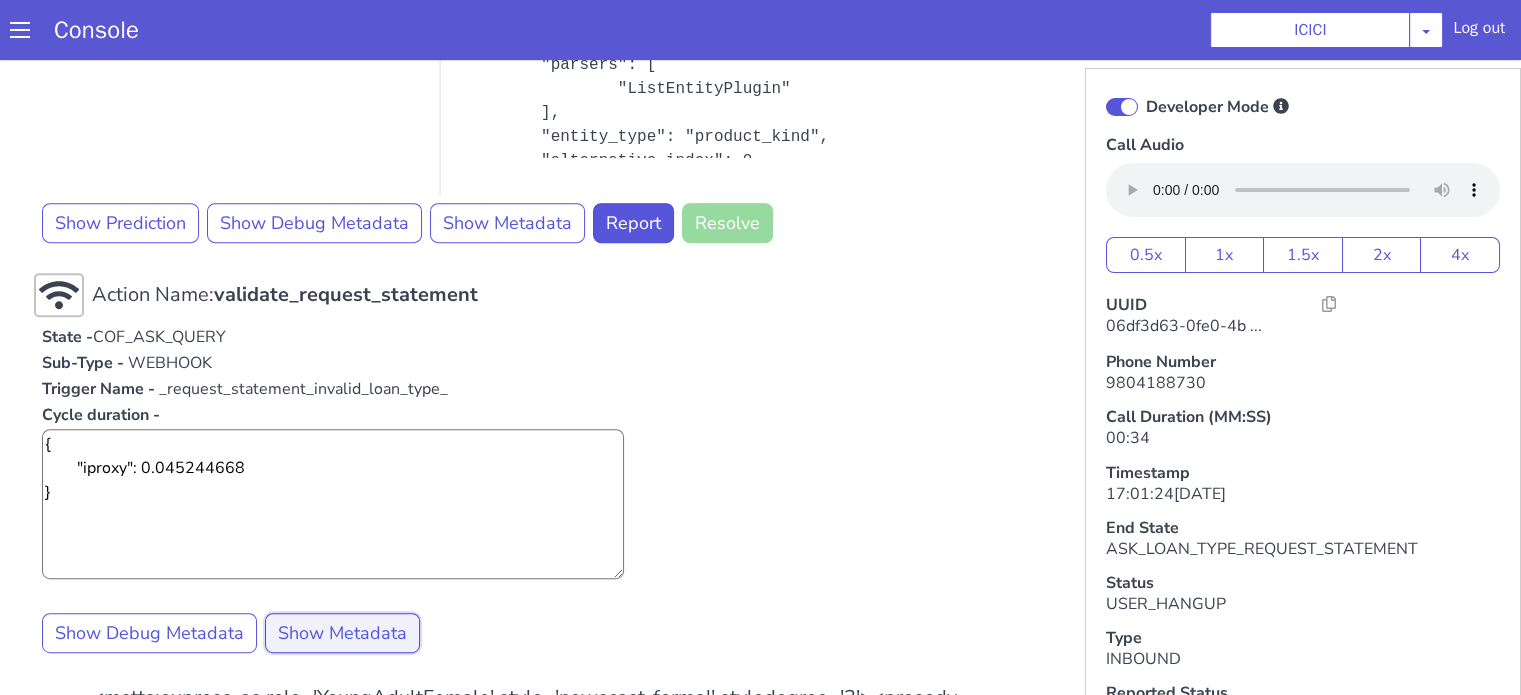click on "Show Metadata" at bounding box center [342, 633] 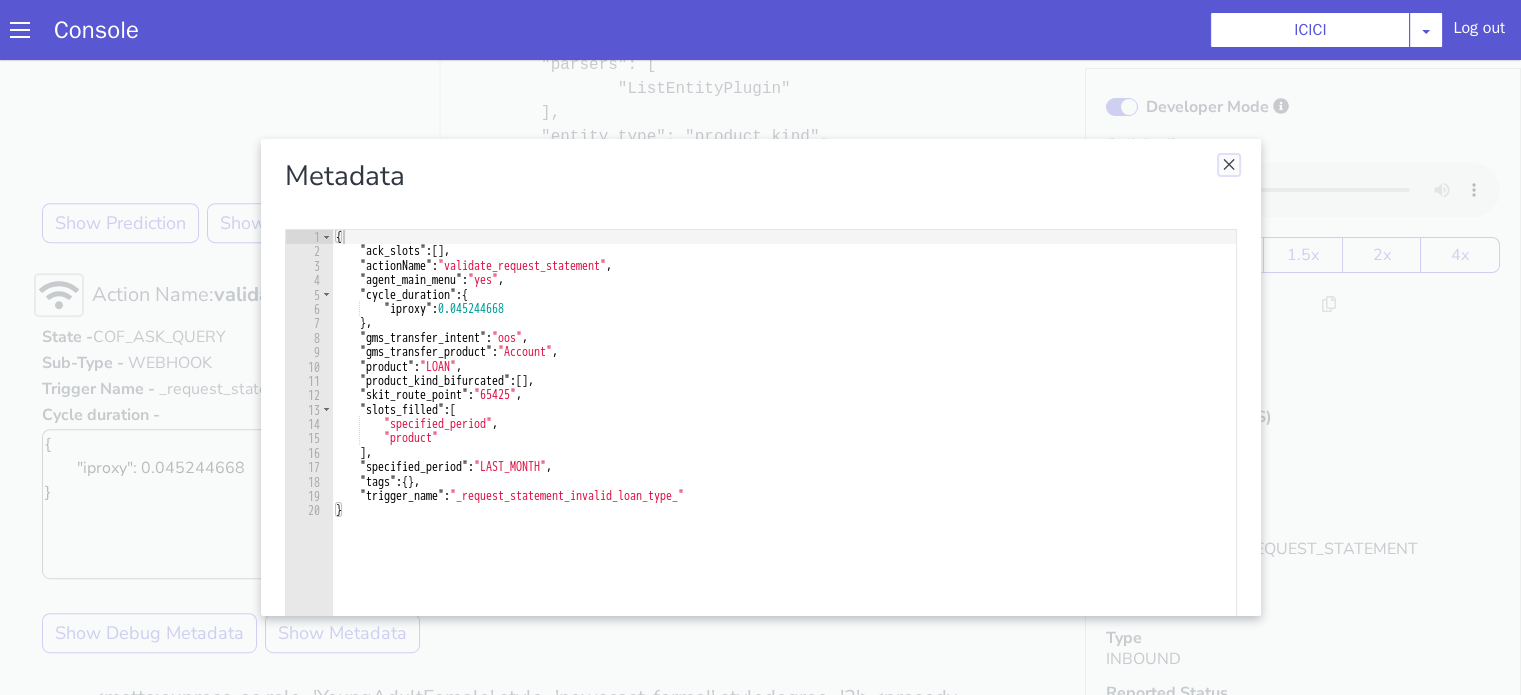 click at bounding box center [1229, 165] 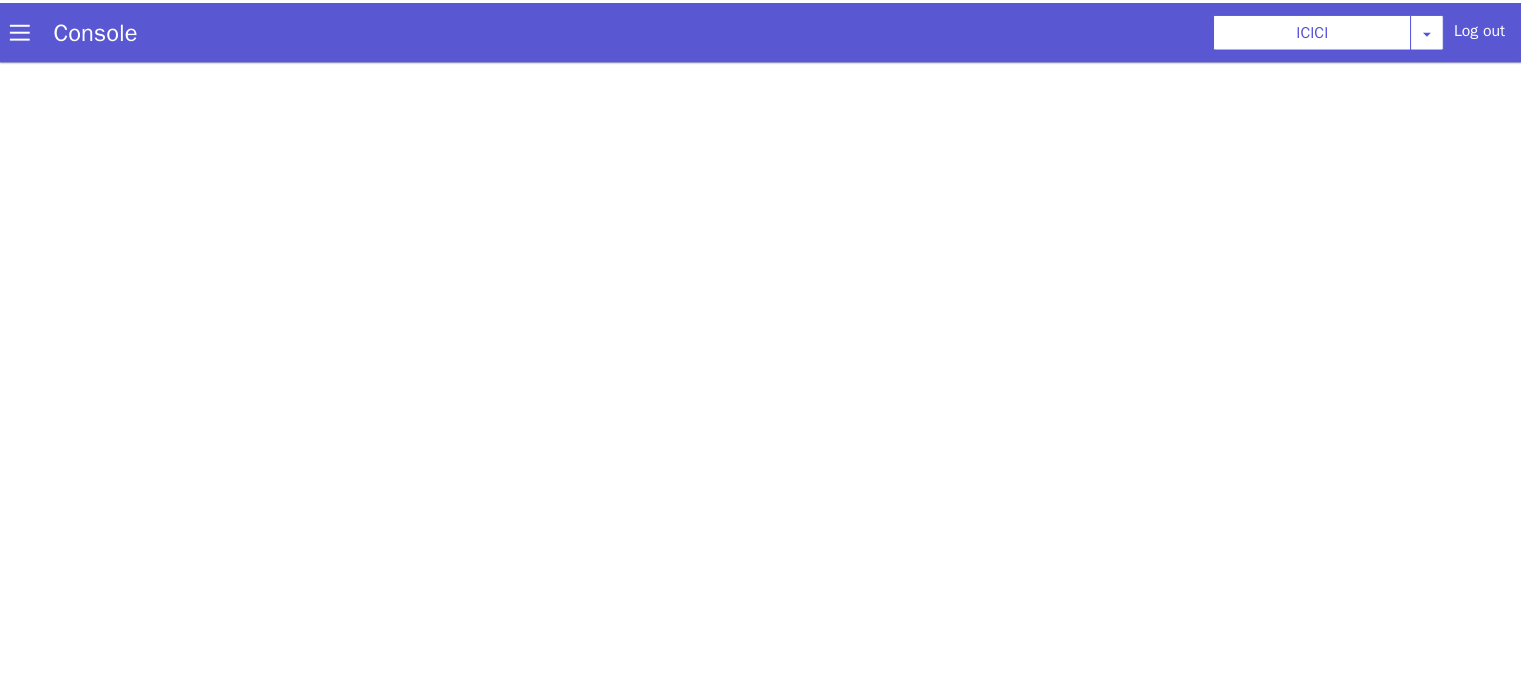 scroll, scrollTop: 0, scrollLeft: 0, axis: both 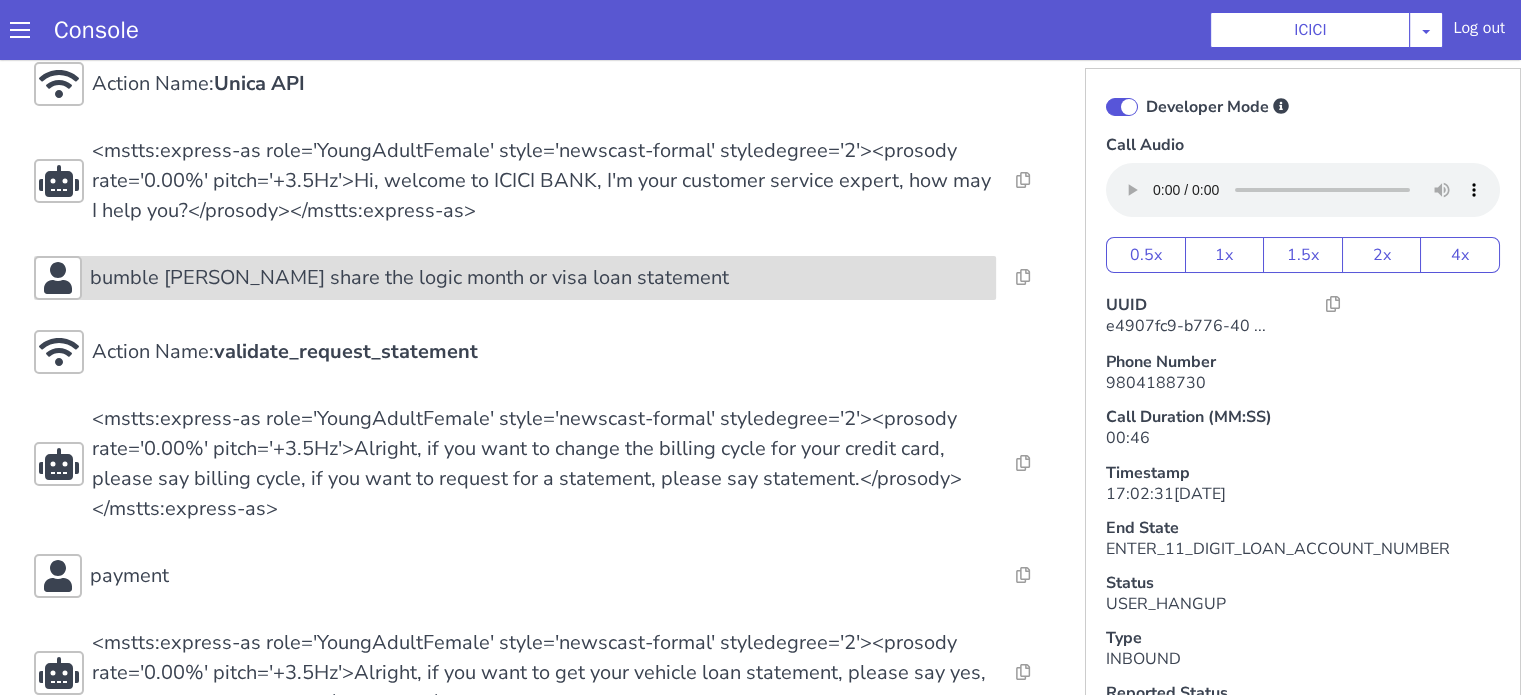 drag, startPoint x: 540, startPoint y: 271, endPoint x: 500, endPoint y: 287, distance: 43.081318 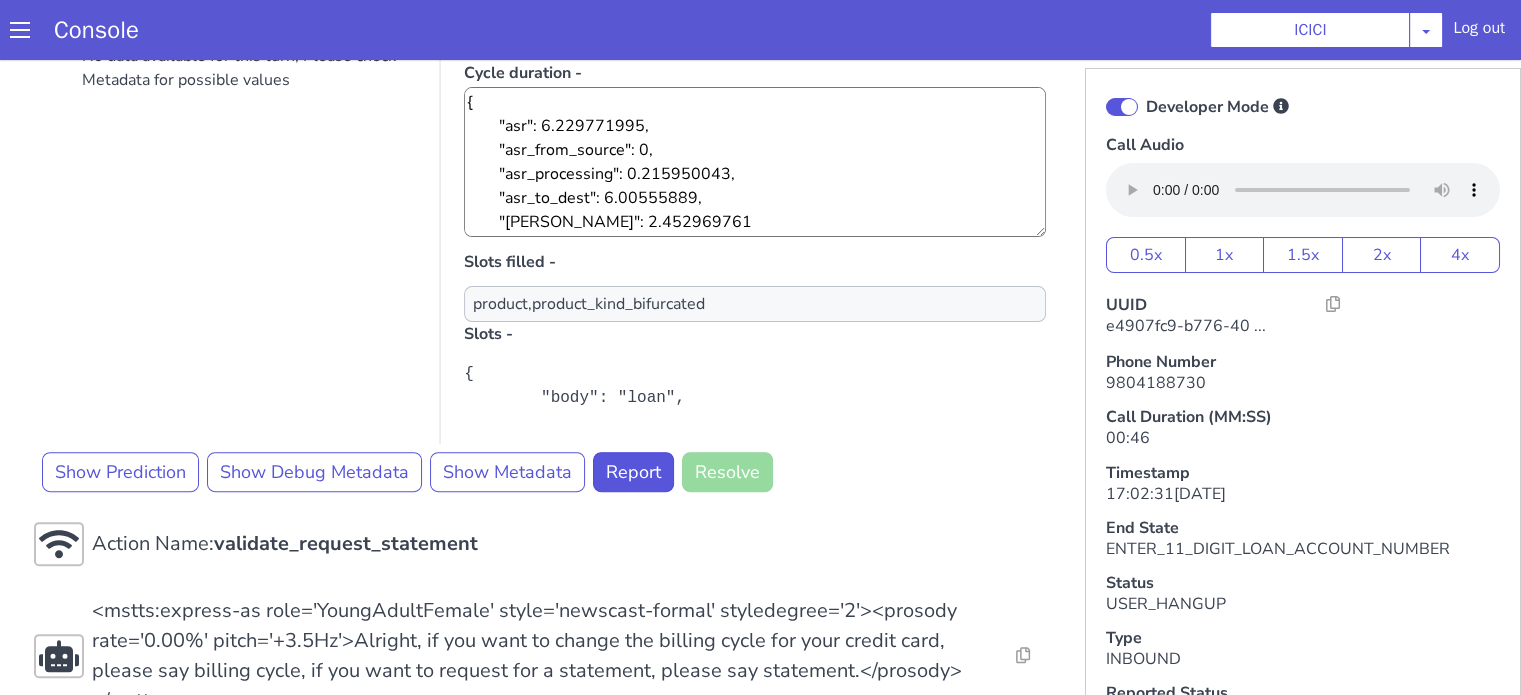 scroll, scrollTop: 700, scrollLeft: 0, axis: vertical 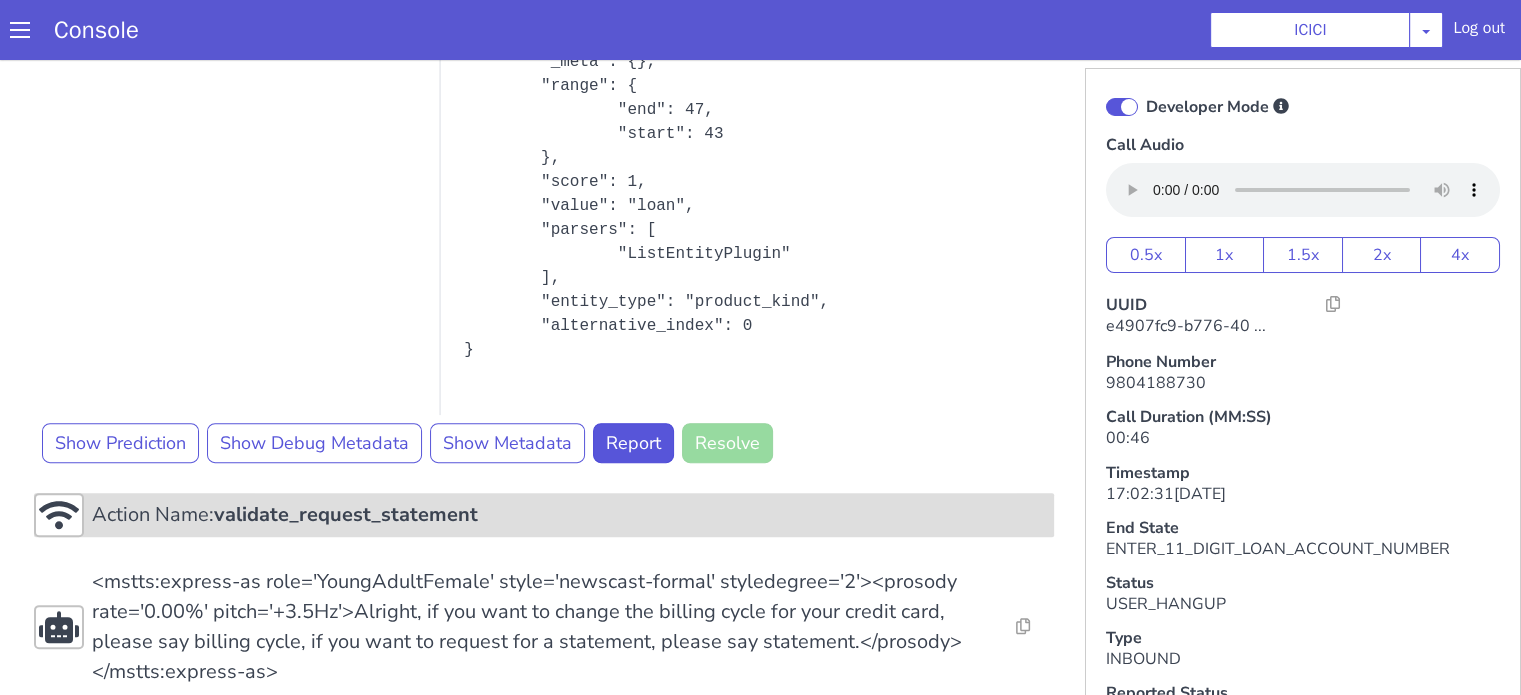 click on "validate_request_statement" at bounding box center [346, 514] 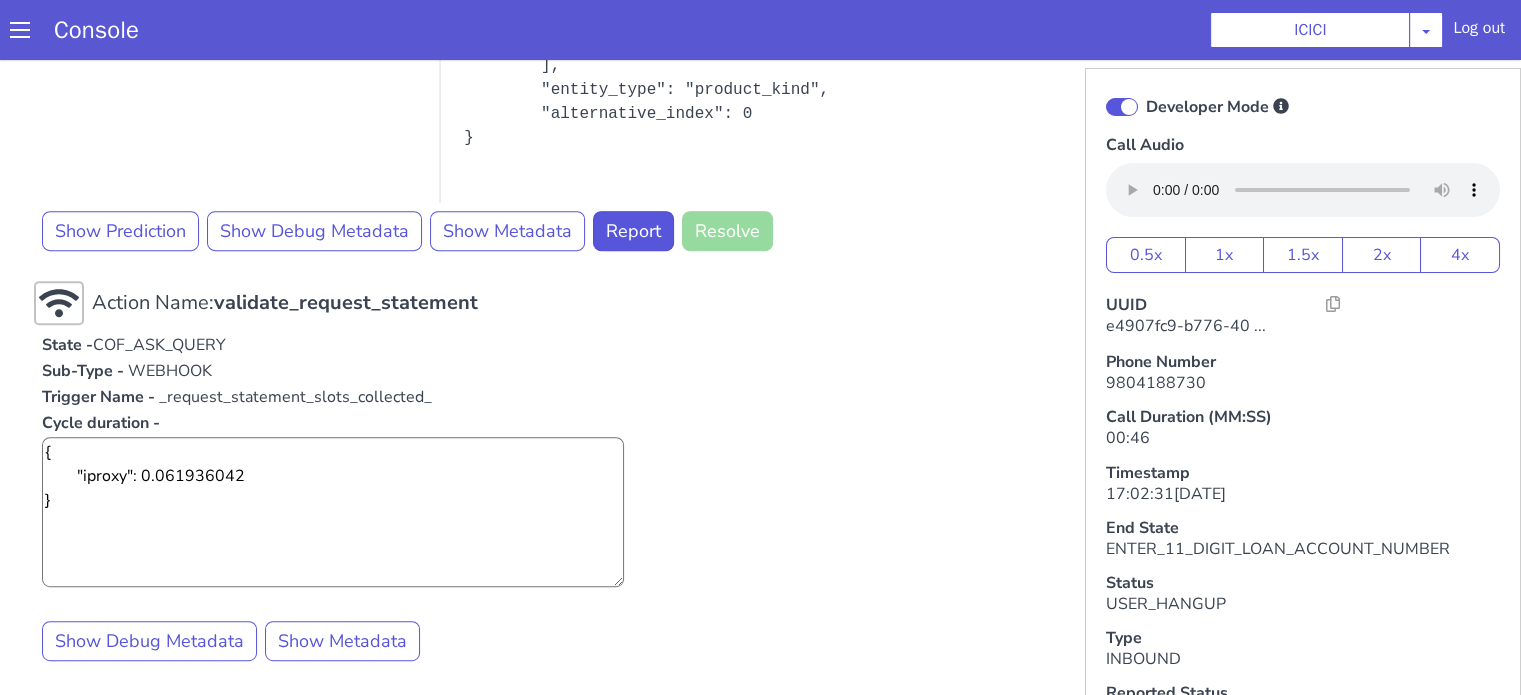 scroll, scrollTop: 900, scrollLeft: 0, axis: vertical 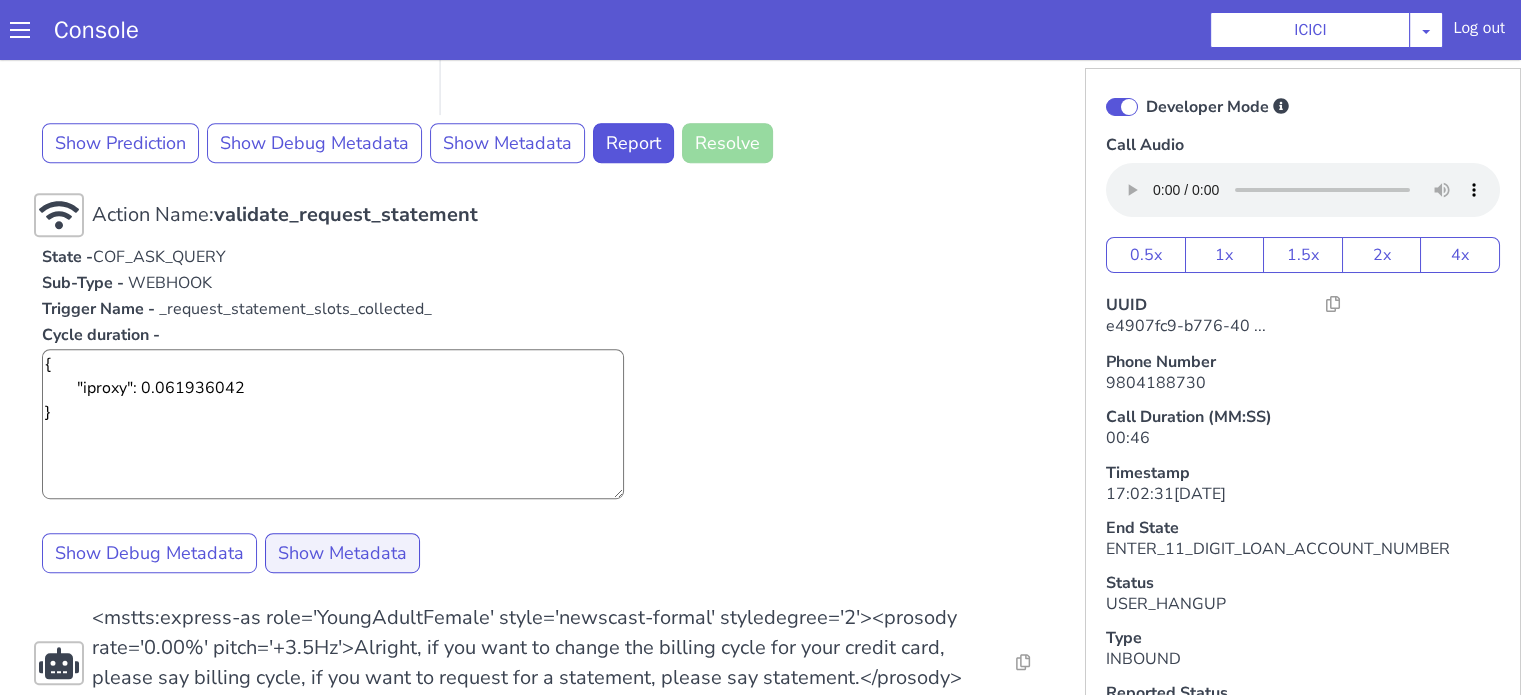 click on "Action Name:  Internal_set_language_for_iproxy Resolve  Intent Error  Entity Error  Transcription Error  Miscellaneous Submit Action Name:  931503 - CAR - RMN CLI Validation Resolve  Intent Error  Entity Error  Transcription Error  Miscellaneous Submit Action Name:  Unica API Resolve  Intent Error  Entity Error  Transcription Error  Miscellaneous Submit <mstts:express-as role='YoungAdultFemale' style='newscast-formal' styledegree='2'><prosody rate='0.00%' pitch='+3.5Hz'>Hi, welcome to ICICI BANK, I'm your customer service expert, how may I help you?</prosody></mstts:express-as> Resolve  Intent Error  Entity Error  Transcription Error  Miscellaneous Submit bumble [PERSON_NAME] share the logic month or visa loan statement Alternatives No data available for this turn, Please check Metadata for possible values Predicted Intent -   request_statement State -  COF_ASK_QUERY Sub-Type -   AUDIO Trigger Name -   request_statement Cycle duration -  Slots filled - product,product_kind_bifurcated Slots -   Show Prediction Report" at bounding box center (544, 273) 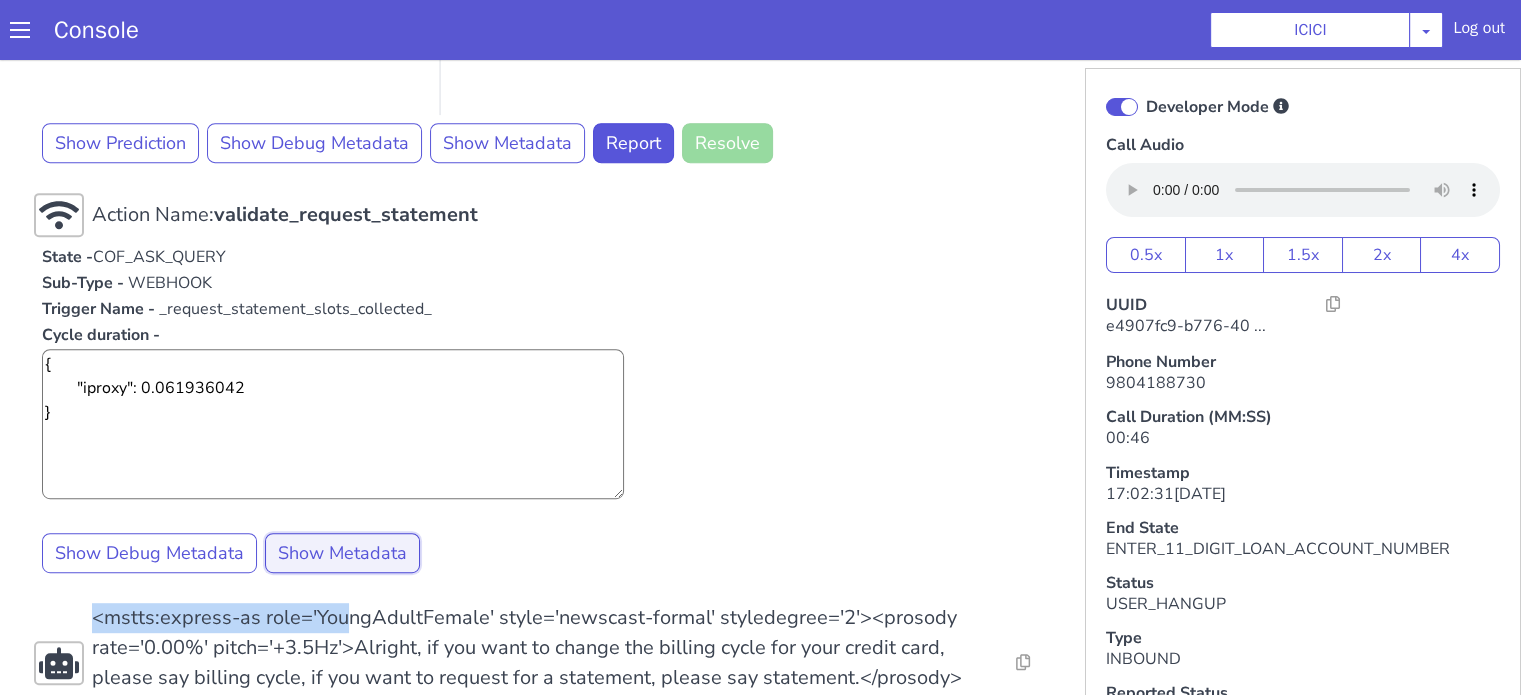 click on "Show Metadata" at bounding box center [342, 553] 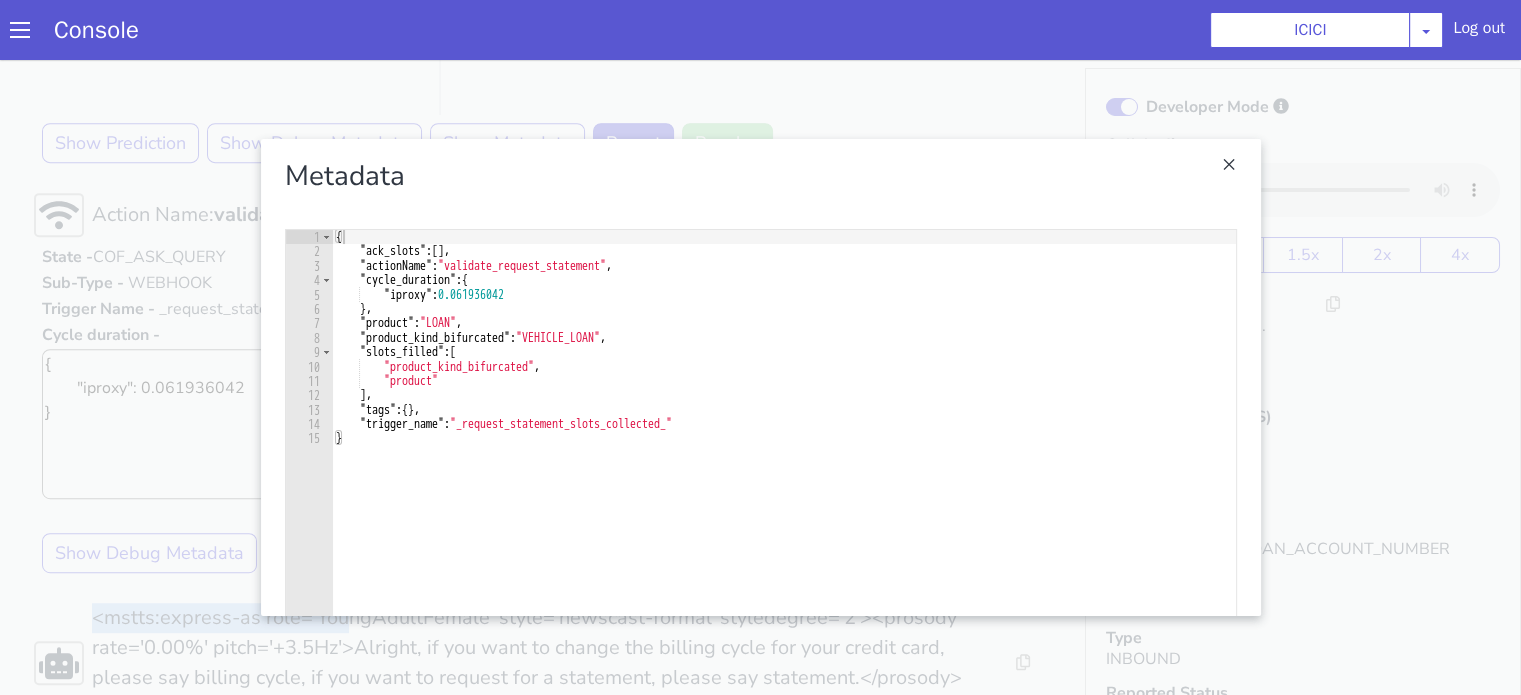 click at bounding box center [760, 377] 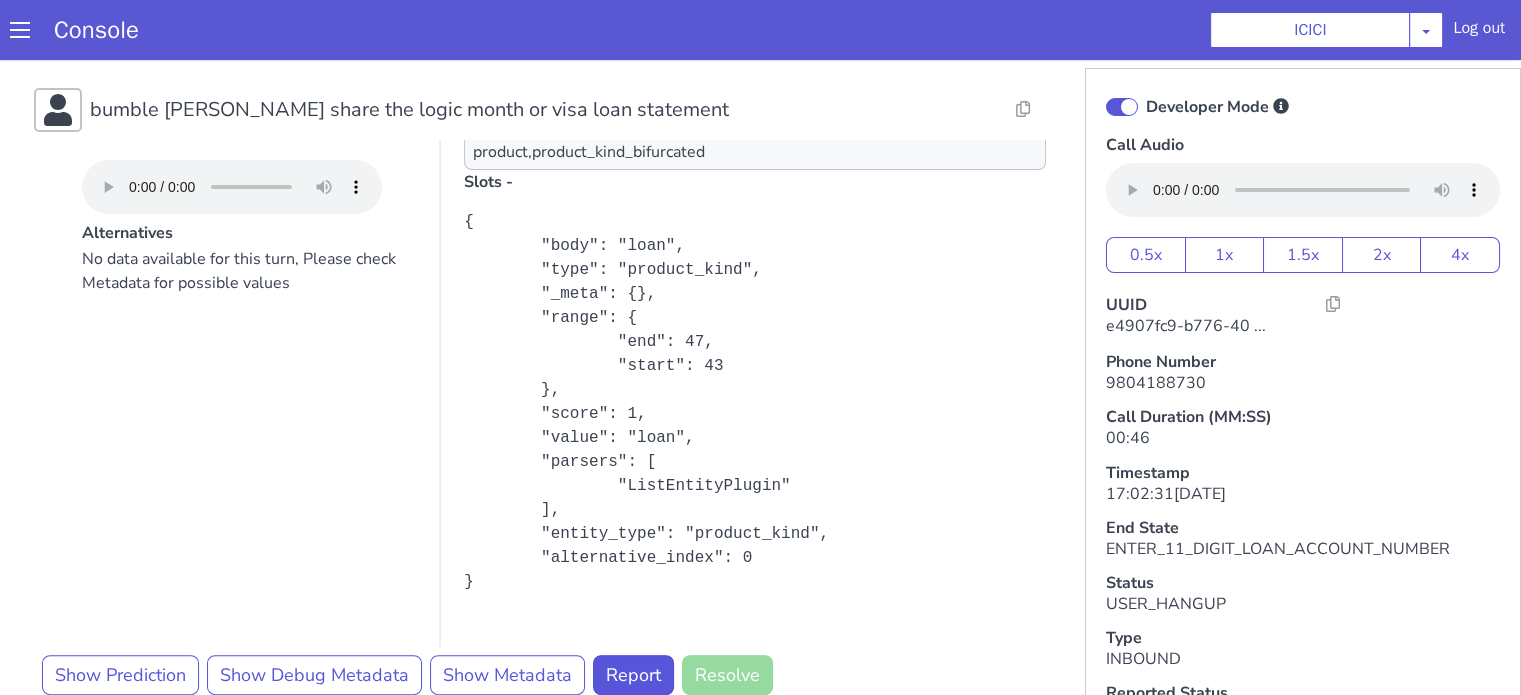 scroll, scrollTop: 200, scrollLeft: 0, axis: vertical 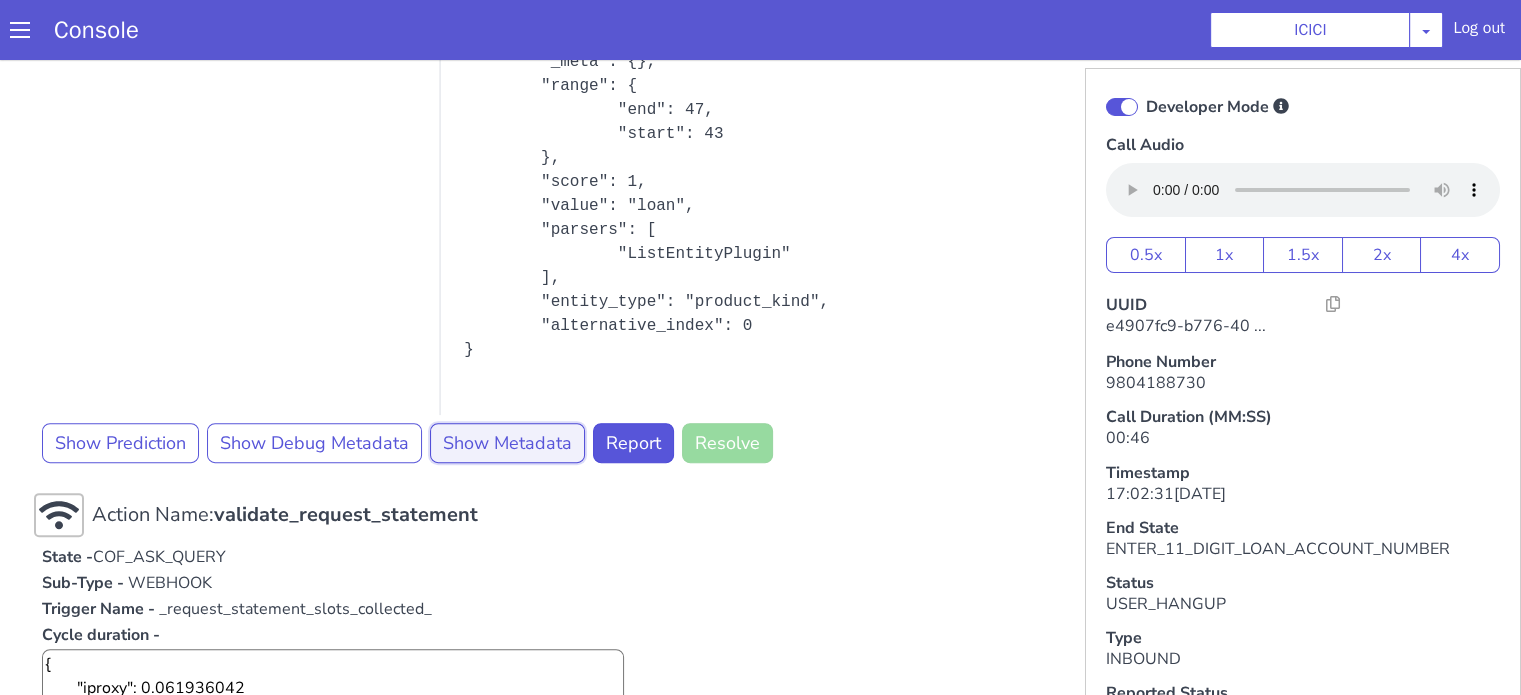 click on "Show Metadata" at bounding box center (507, 443) 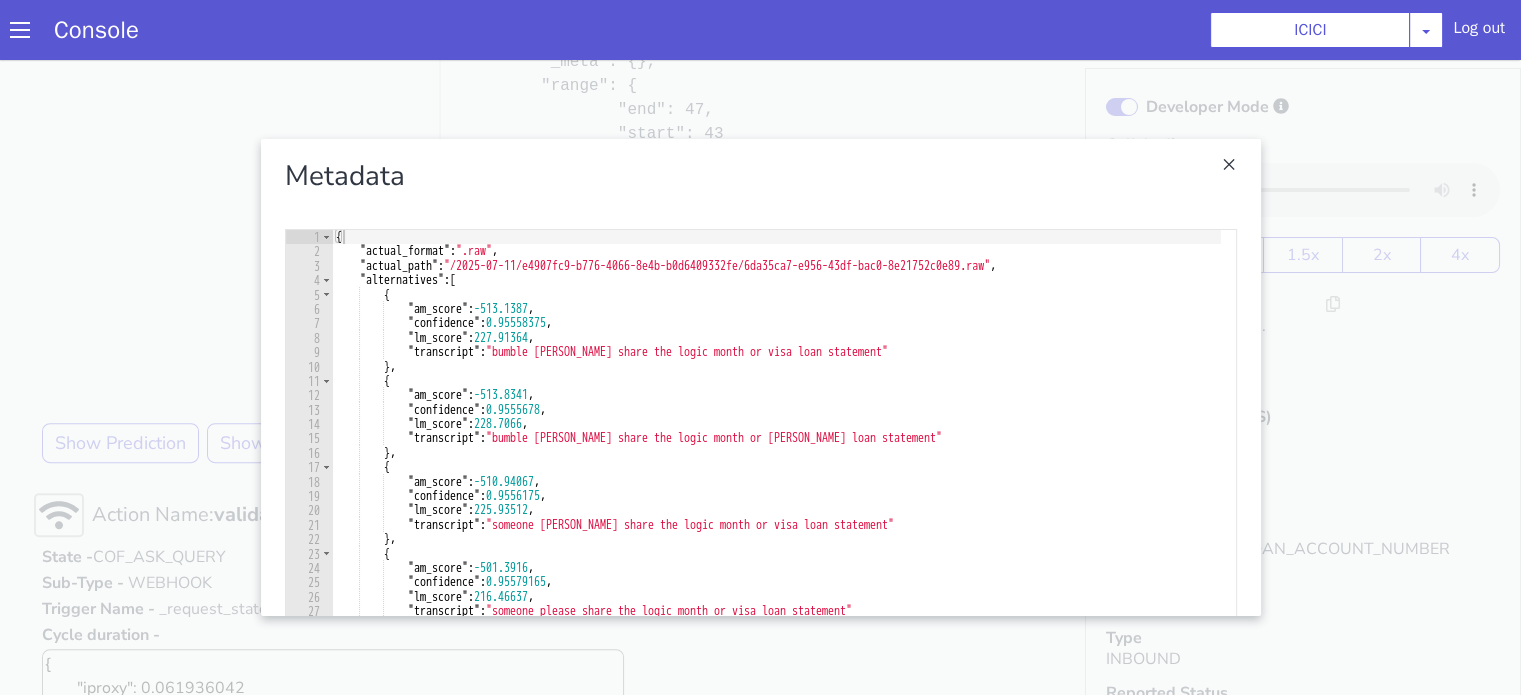 scroll, scrollTop: 0, scrollLeft: 0, axis: both 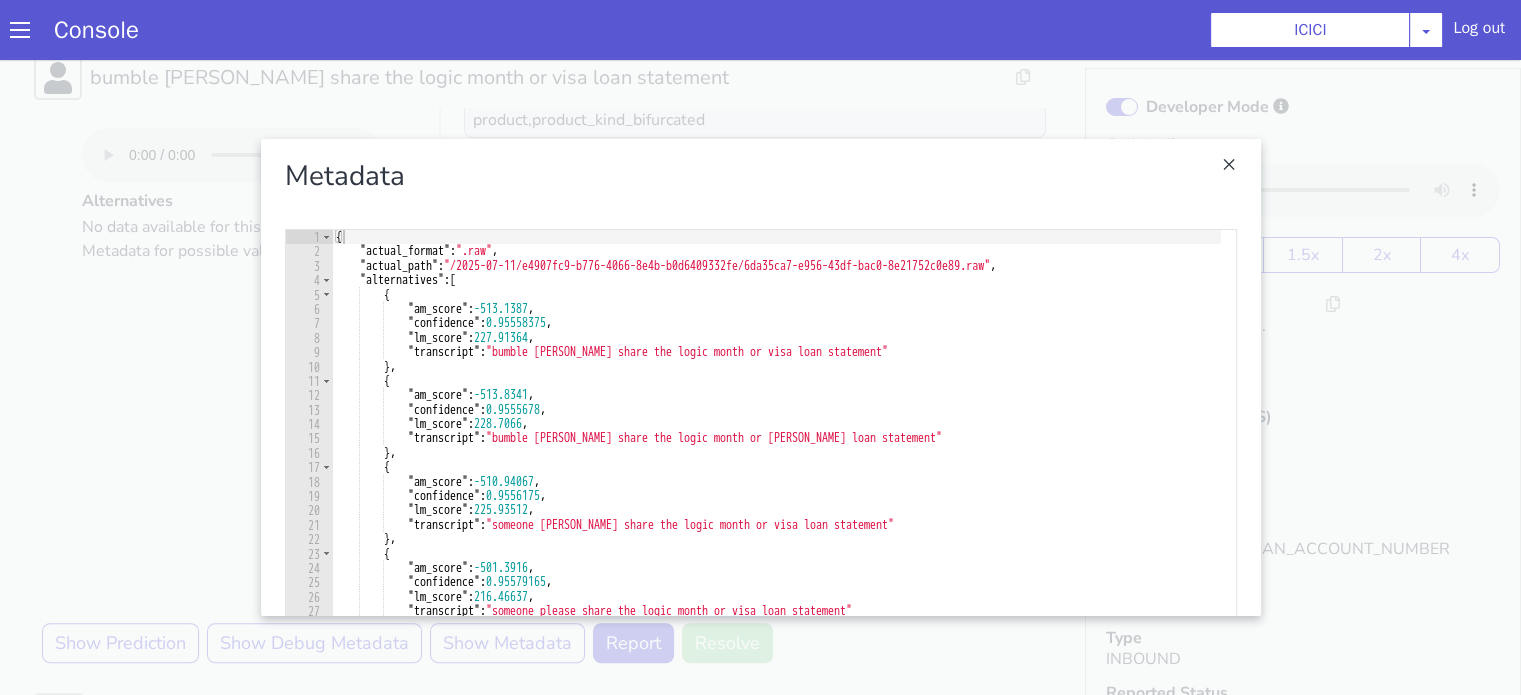 click at bounding box center [760, 377] 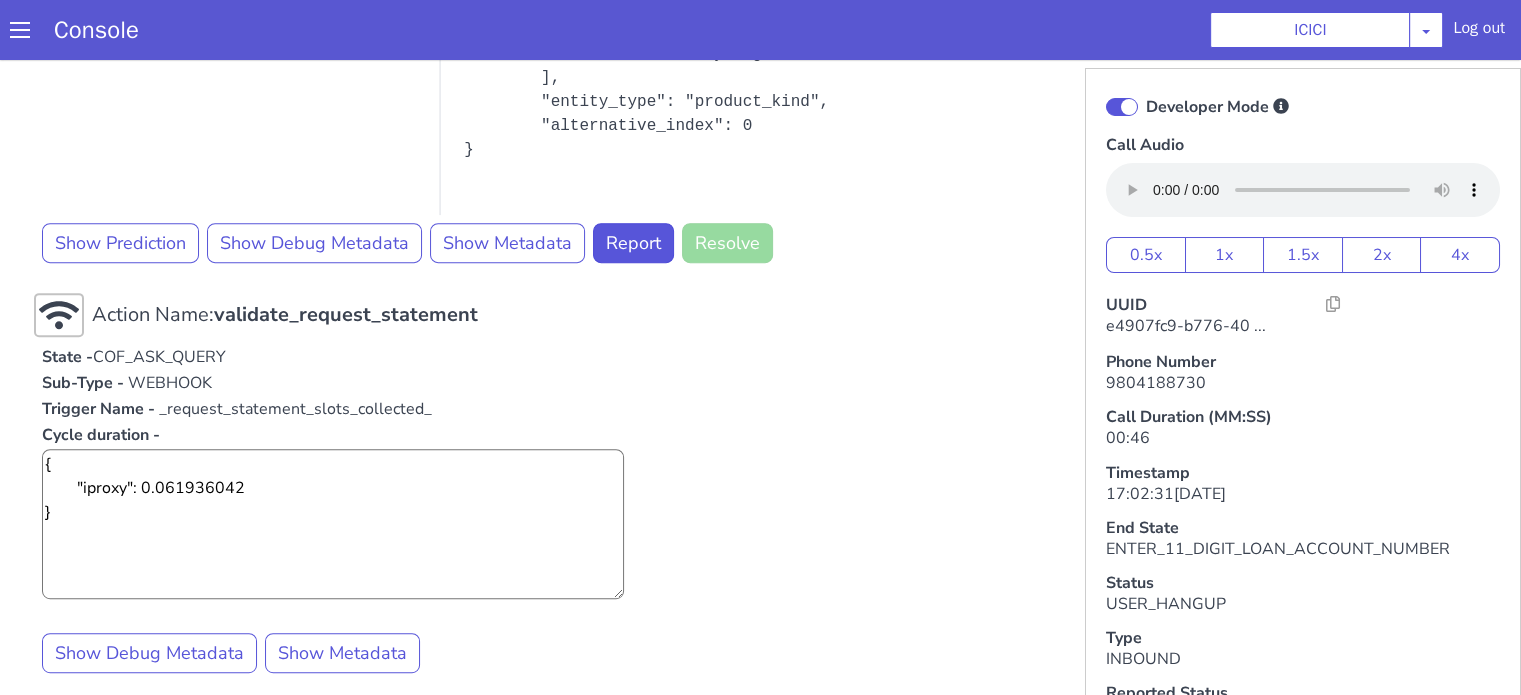 scroll, scrollTop: 1000, scrollLeft: 0, axis: vertical 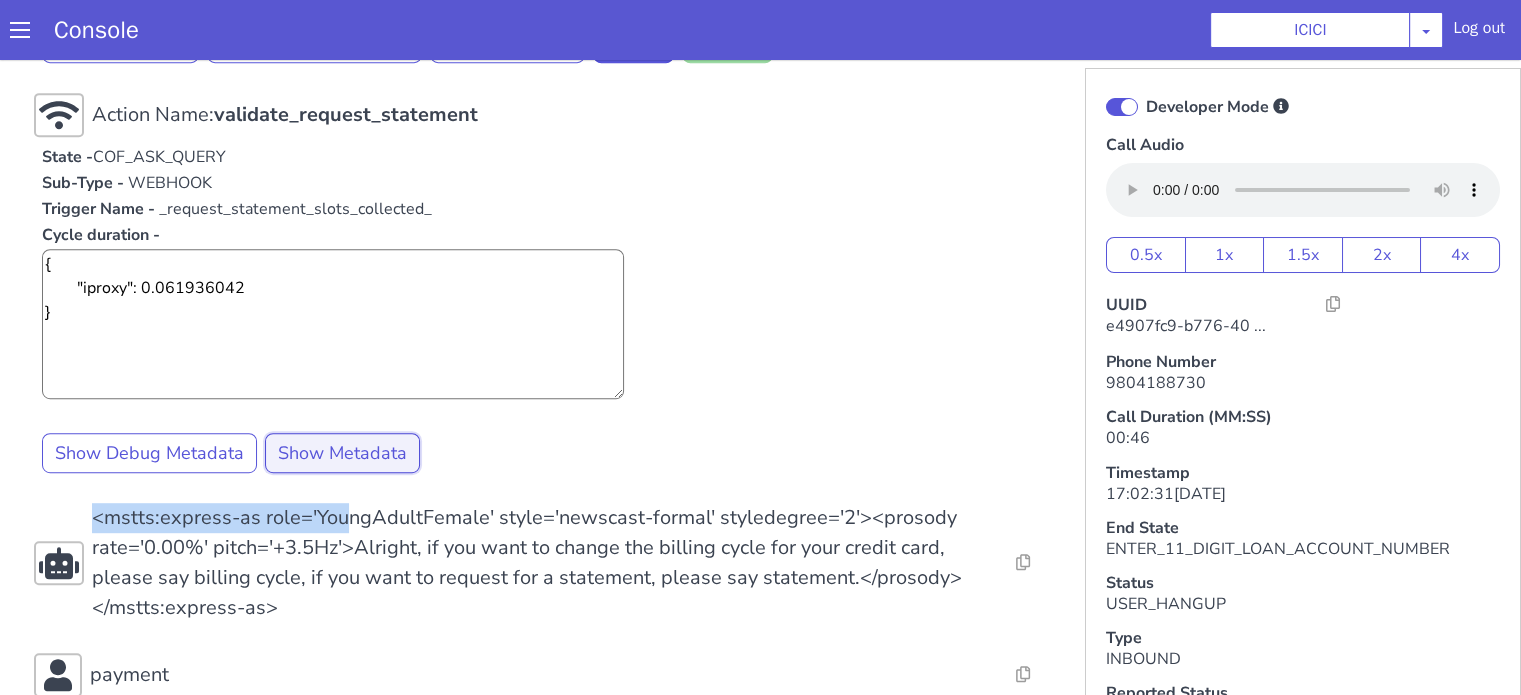 click on "Show Metadata" at bounding box center (342, 453) 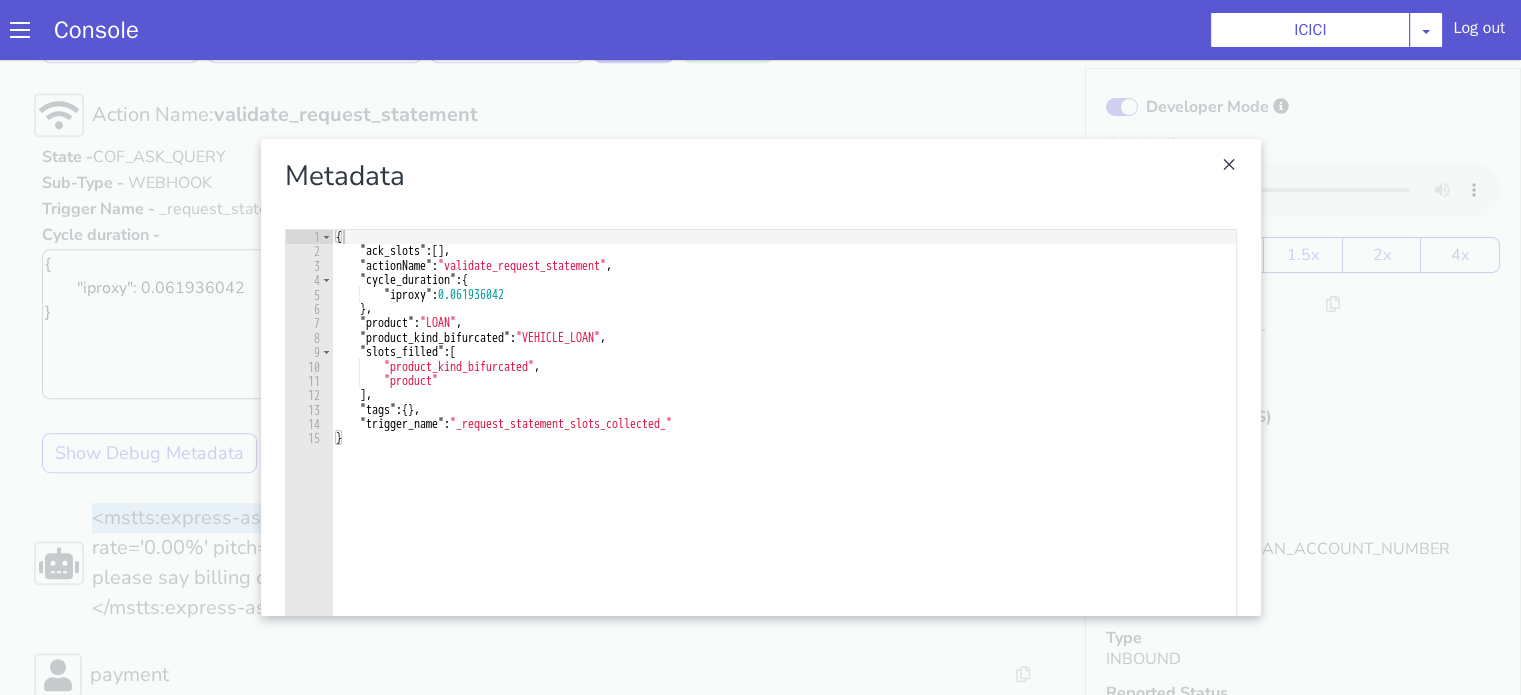 click at bounding box center (760, 377) 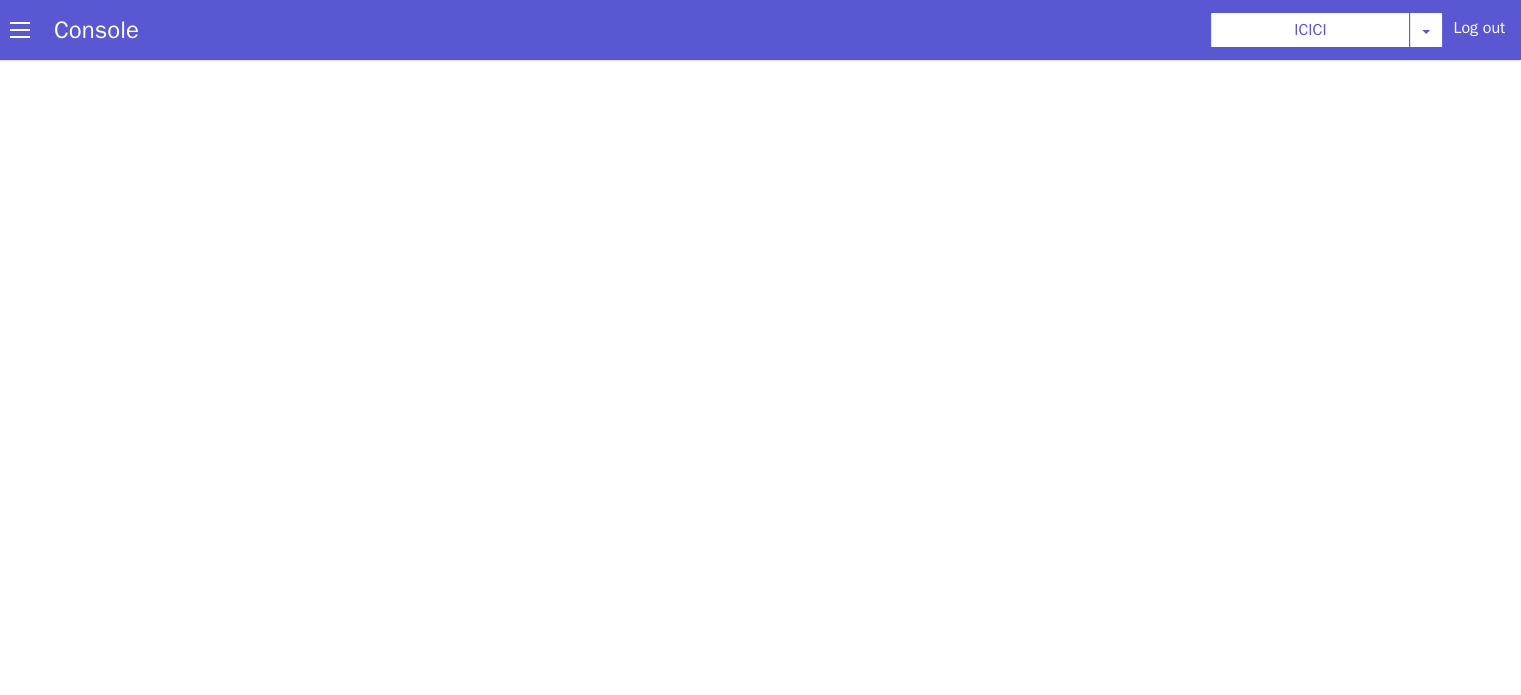 scroll, scrollTop: 0, scrollLeft: 0, axis: both 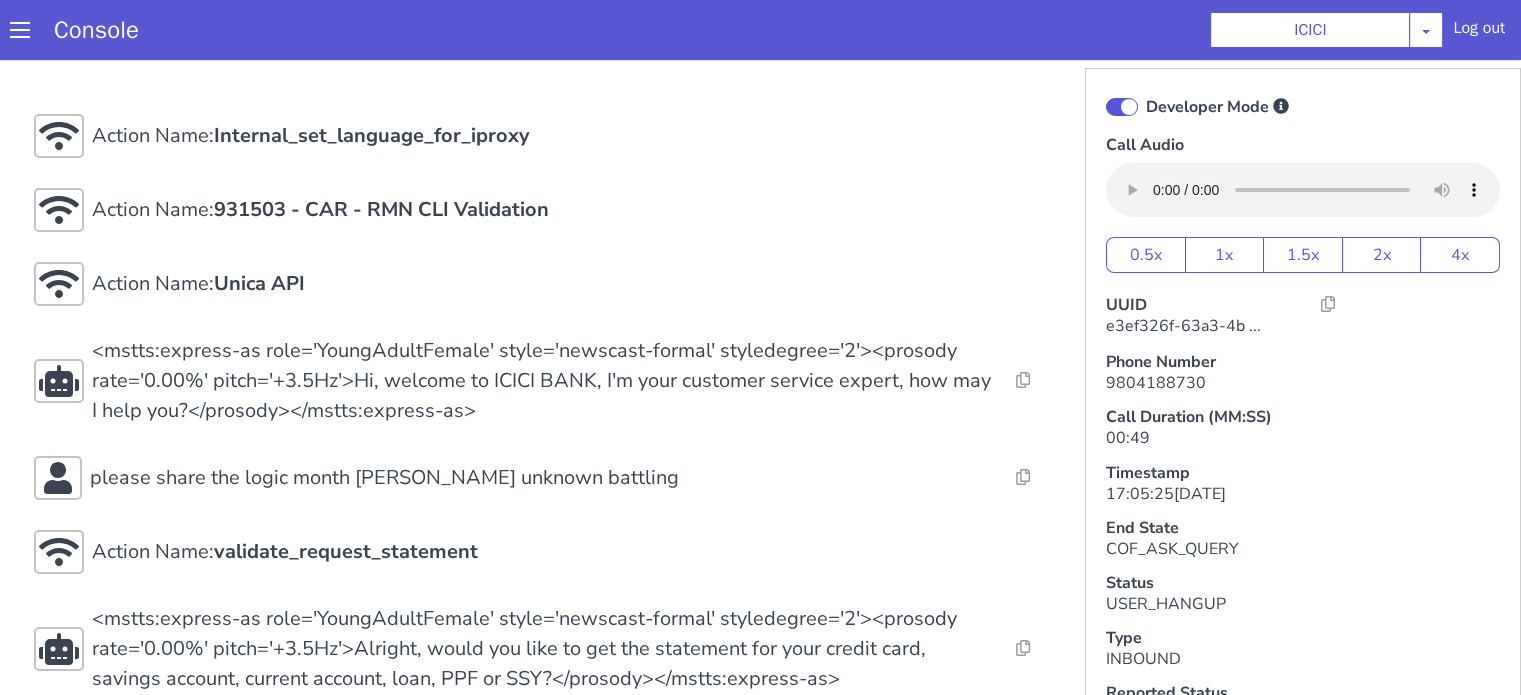 click at bounding box center [1345, -215] 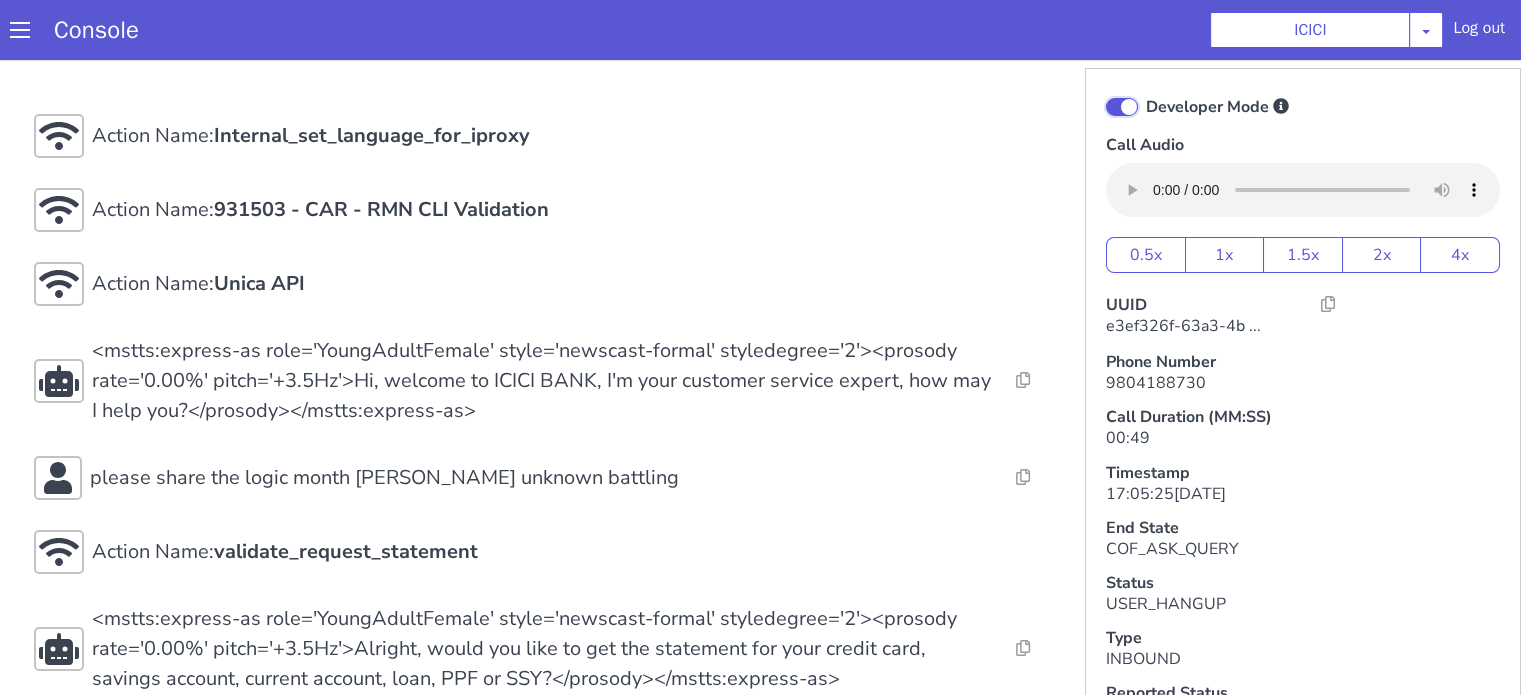 click on "Developer Mode" at bounding box center (1278, -136) 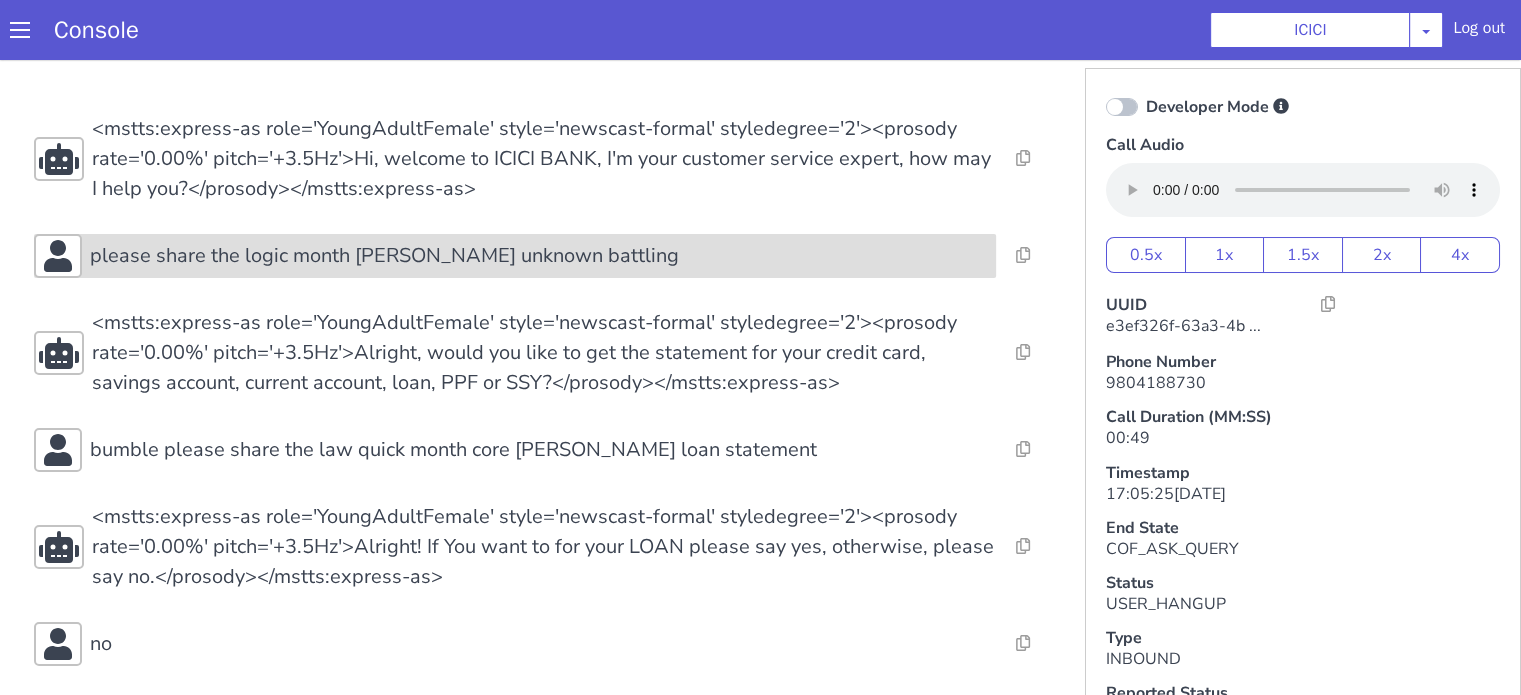 drag, startPoint x: 823, startPoint y: -102, endPoint x: 811, endPoint y: -100, distance: 12.165525 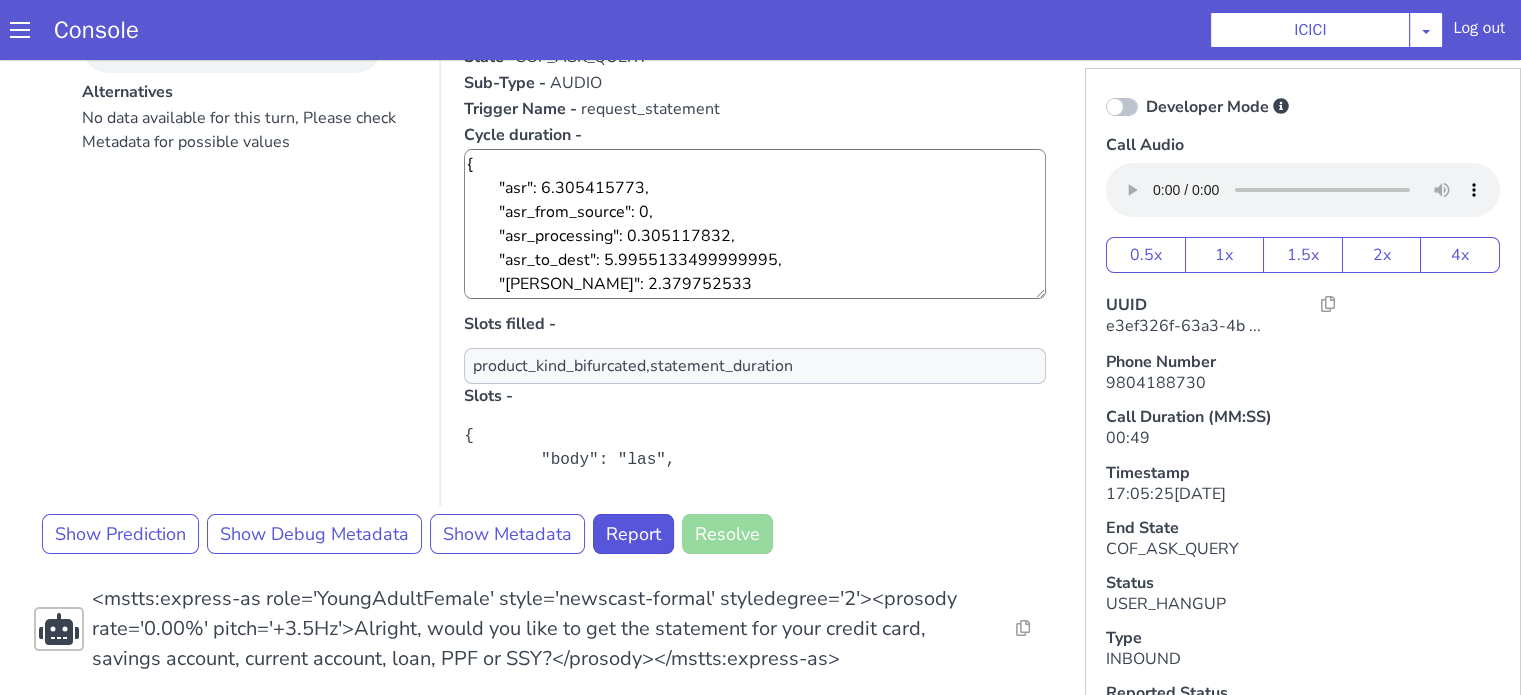 scroll, scrollTop: 400, scrollLeft: 0, axis: vertical 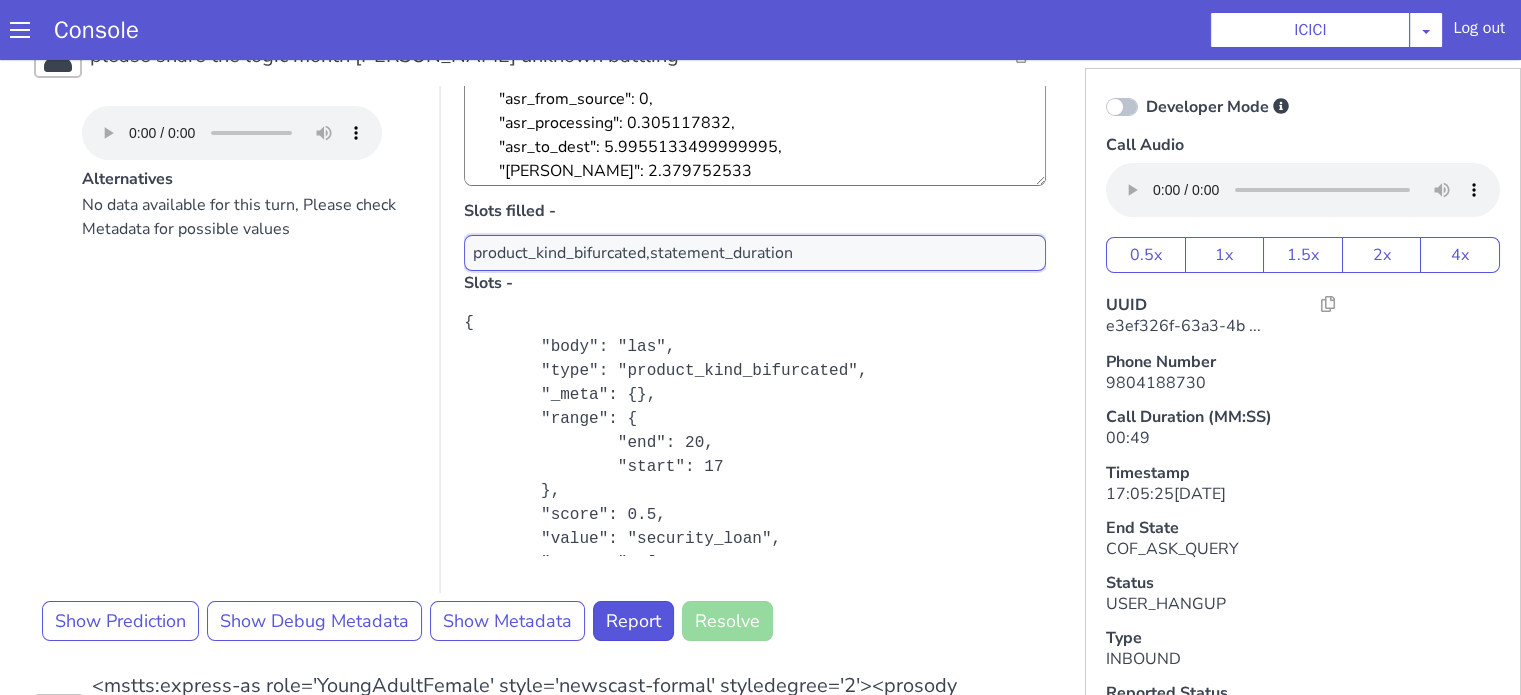 drag, startPoint x: 614, startPoint y: 24, endPoint x: 760, endPoint y: 19, distance: 146.08559 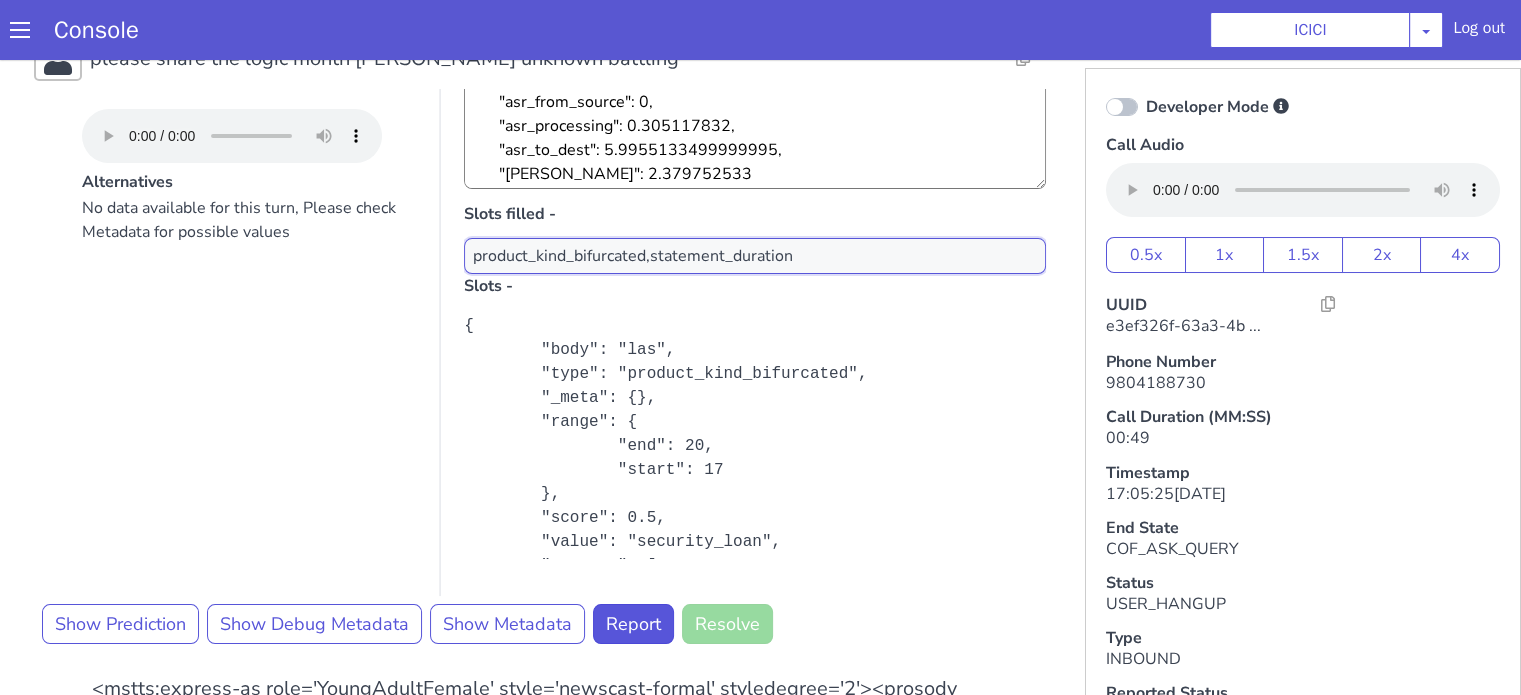scroll, scrollTop: 300, scrollLeft: 0, axis: vertical 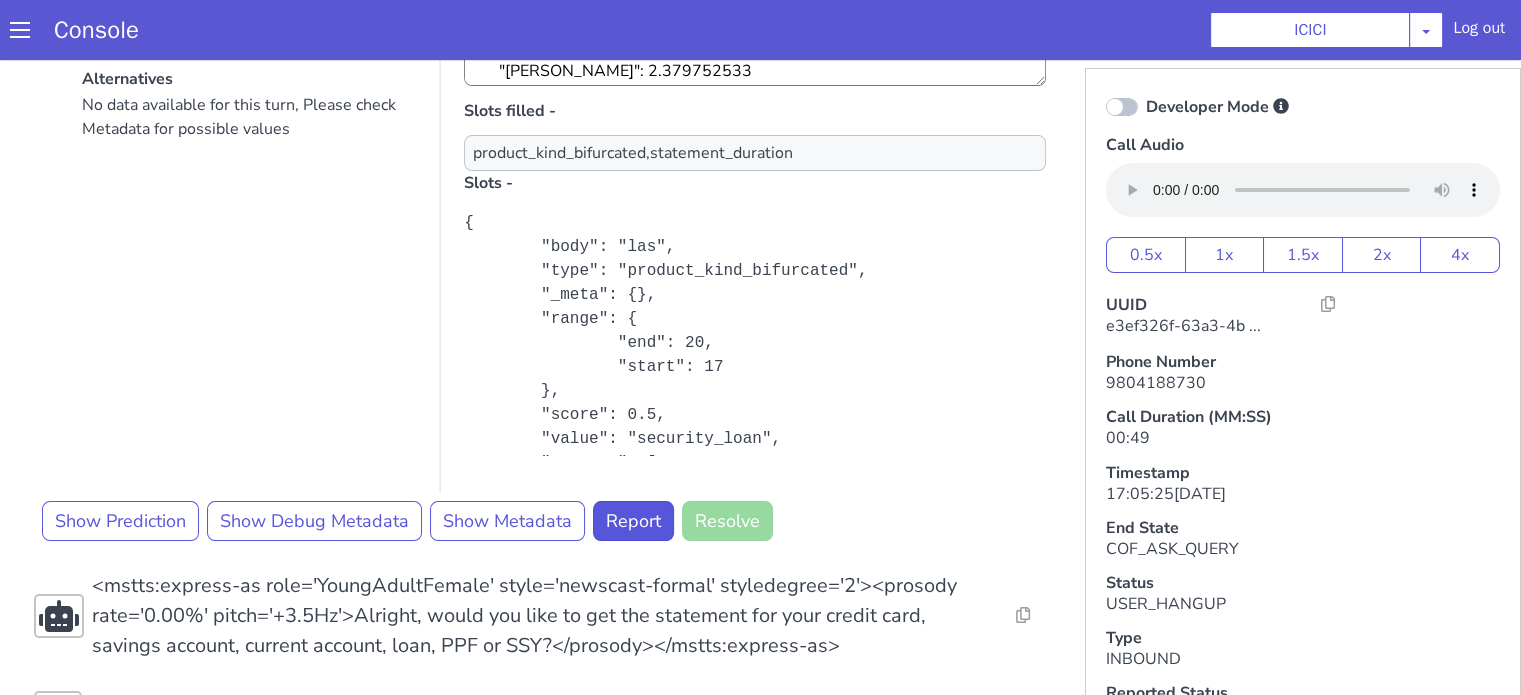 click at bounding box center [1296, -169] 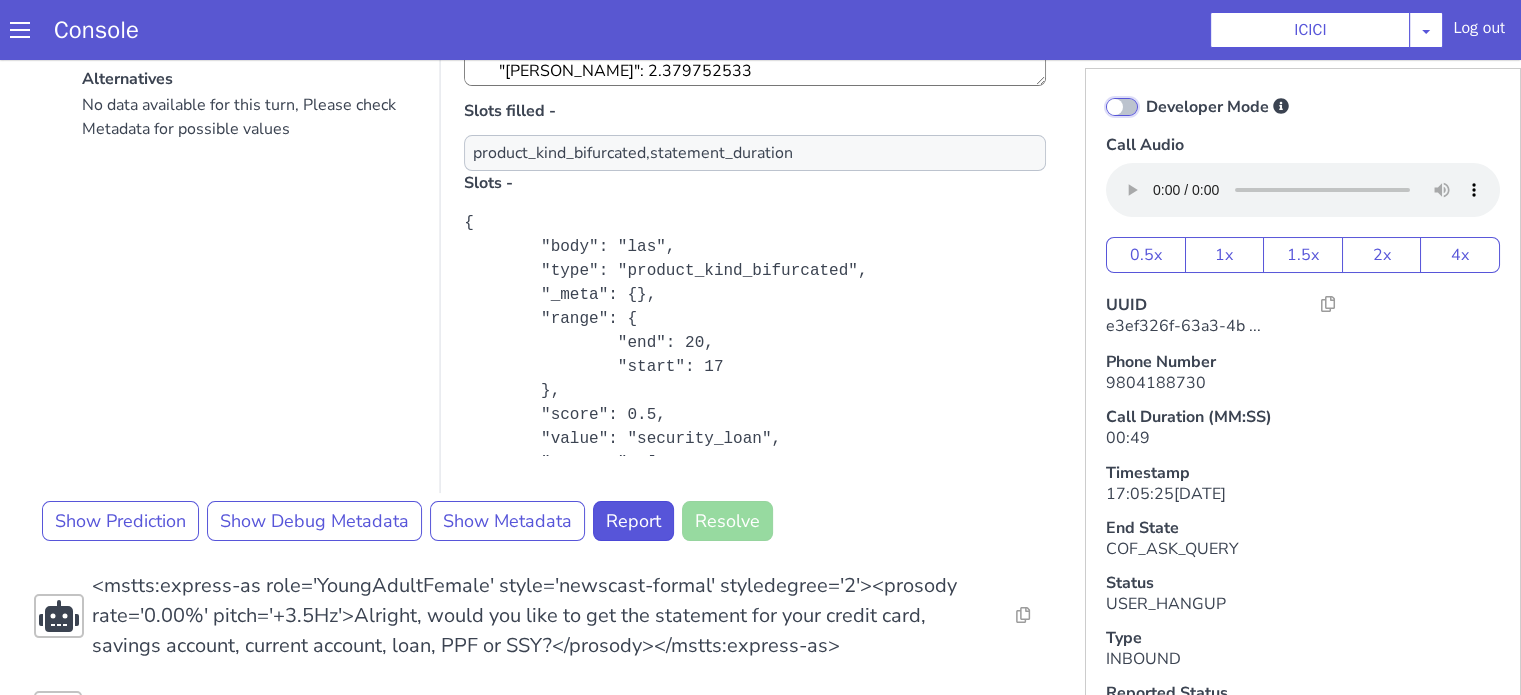 click on "Developer Mode" at bounding box center (1278, -136) 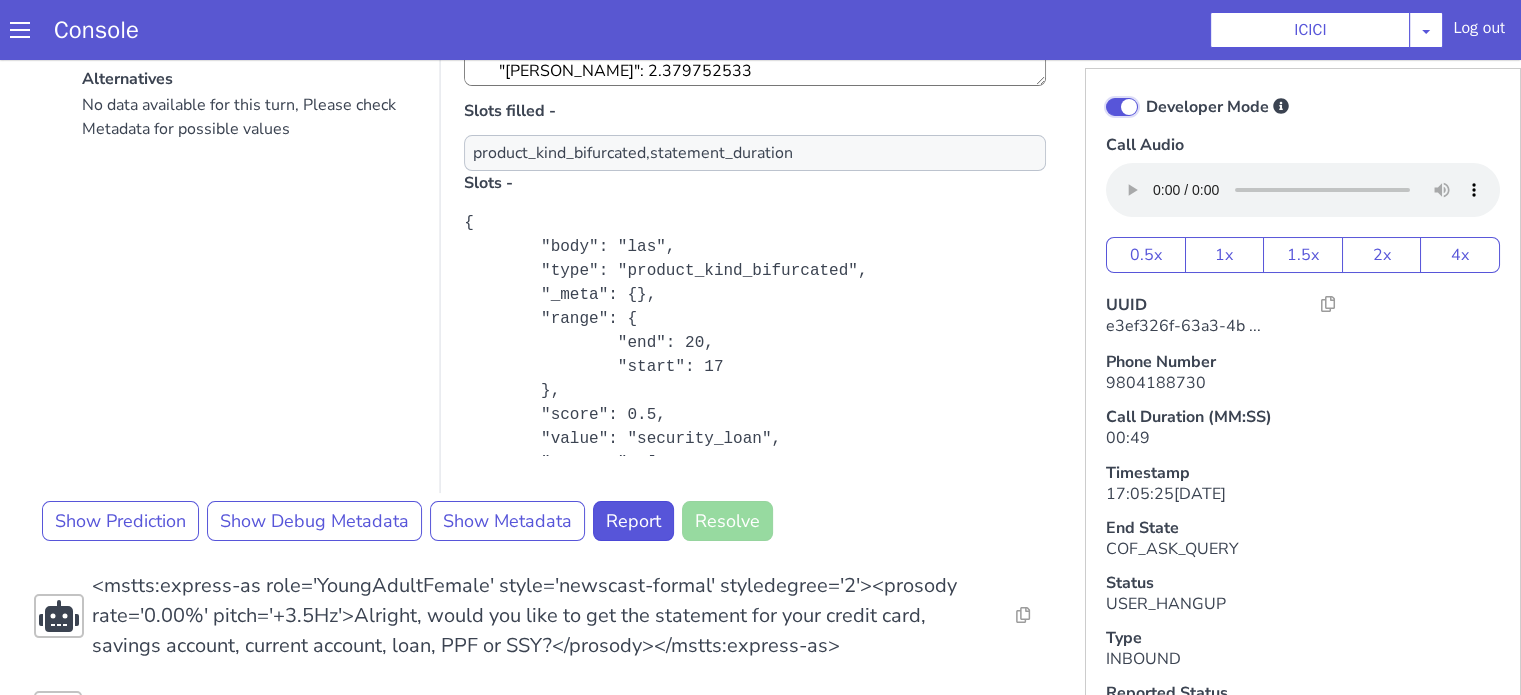 checkbox on "true" 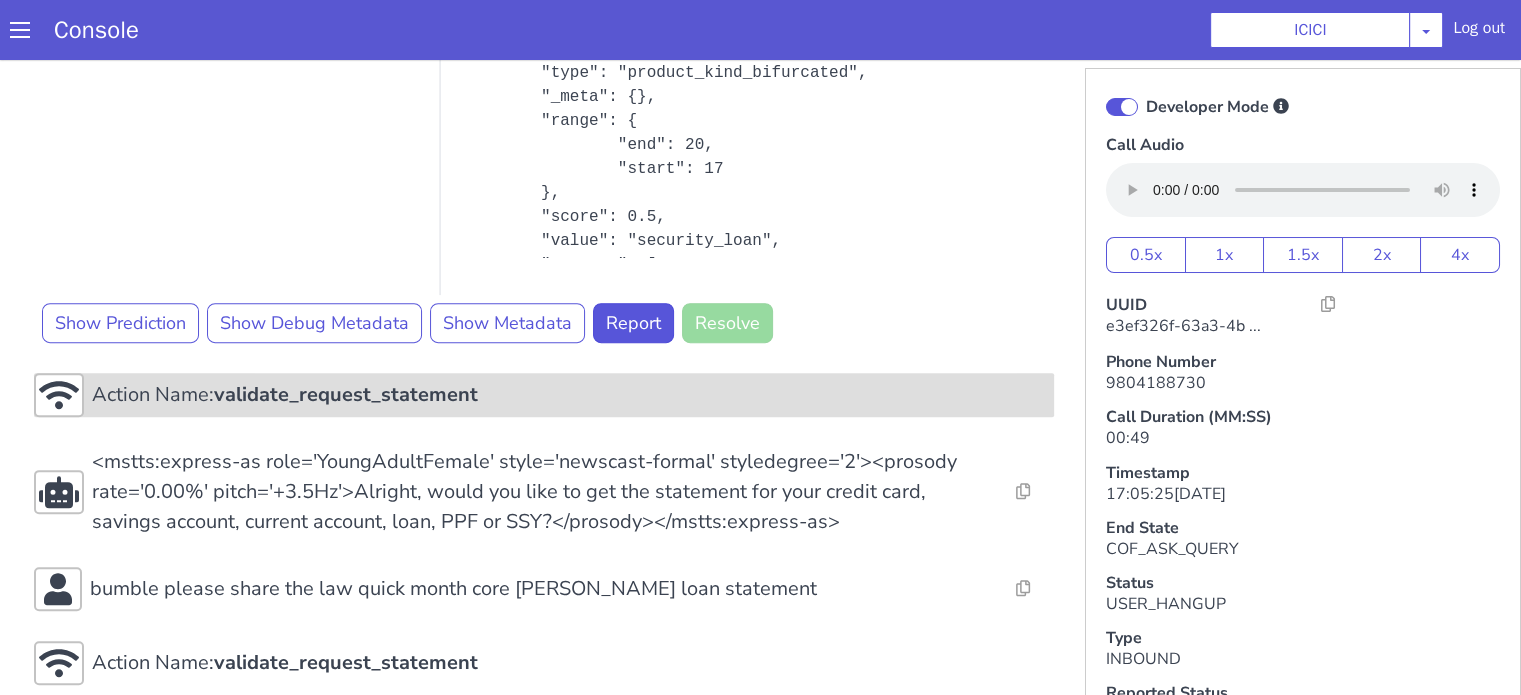 click on "validate_request_statement" at bounding box center (520, 118) 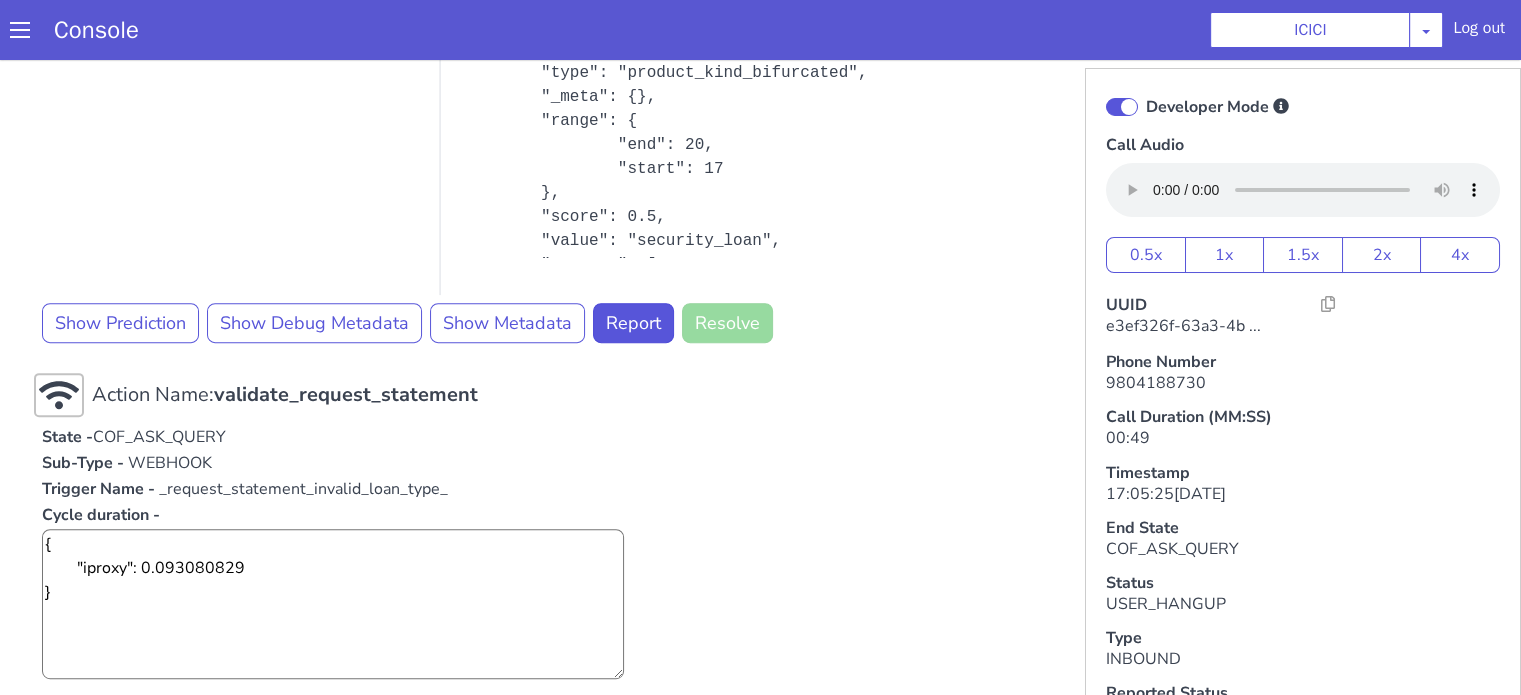 scroll, scrollTop: 1120, scrollLeft: 0, axis: vertical 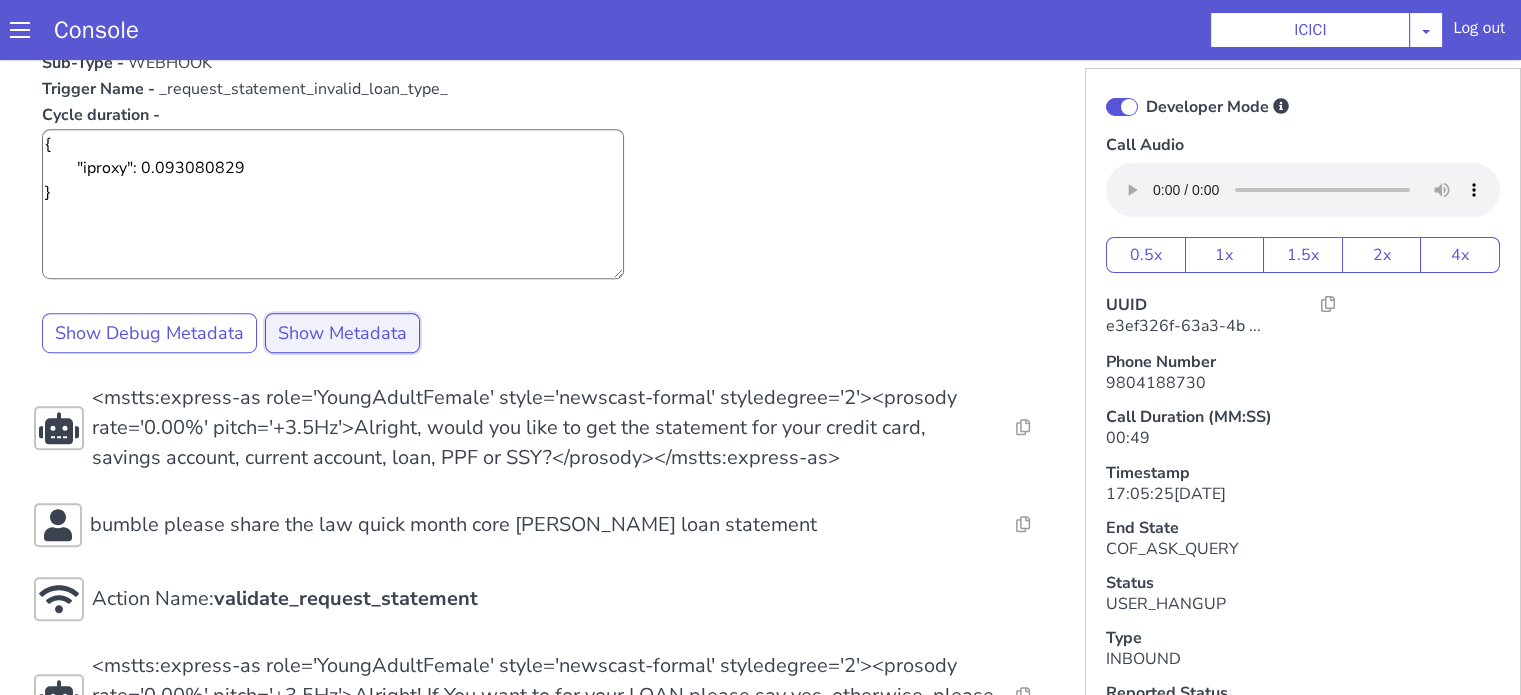 click on "Show Metadata" at bounding box center (516, 57) 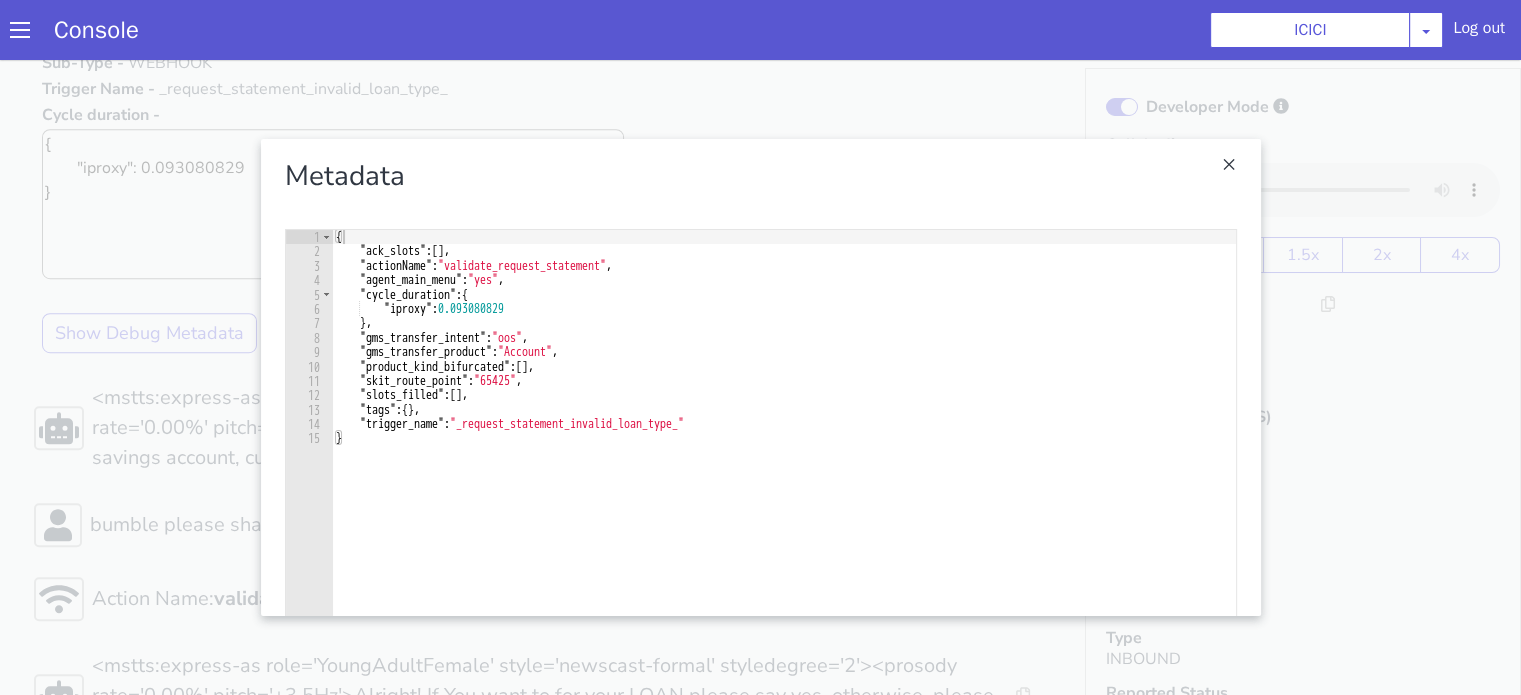 click at bounding box center (1105, -34) 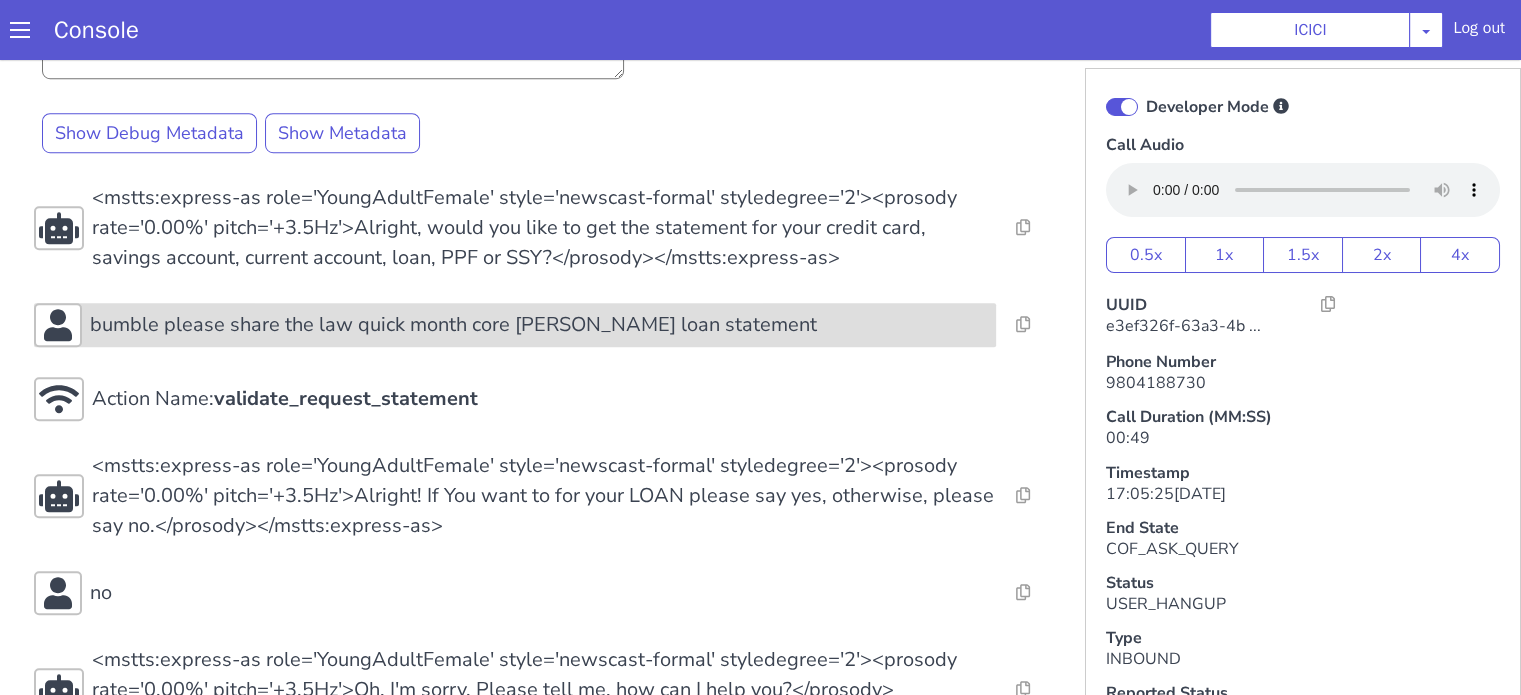 click on "bumble please share the law quick month core [PERSON_NAME] loan statement" at bounding box center [1357, -187] 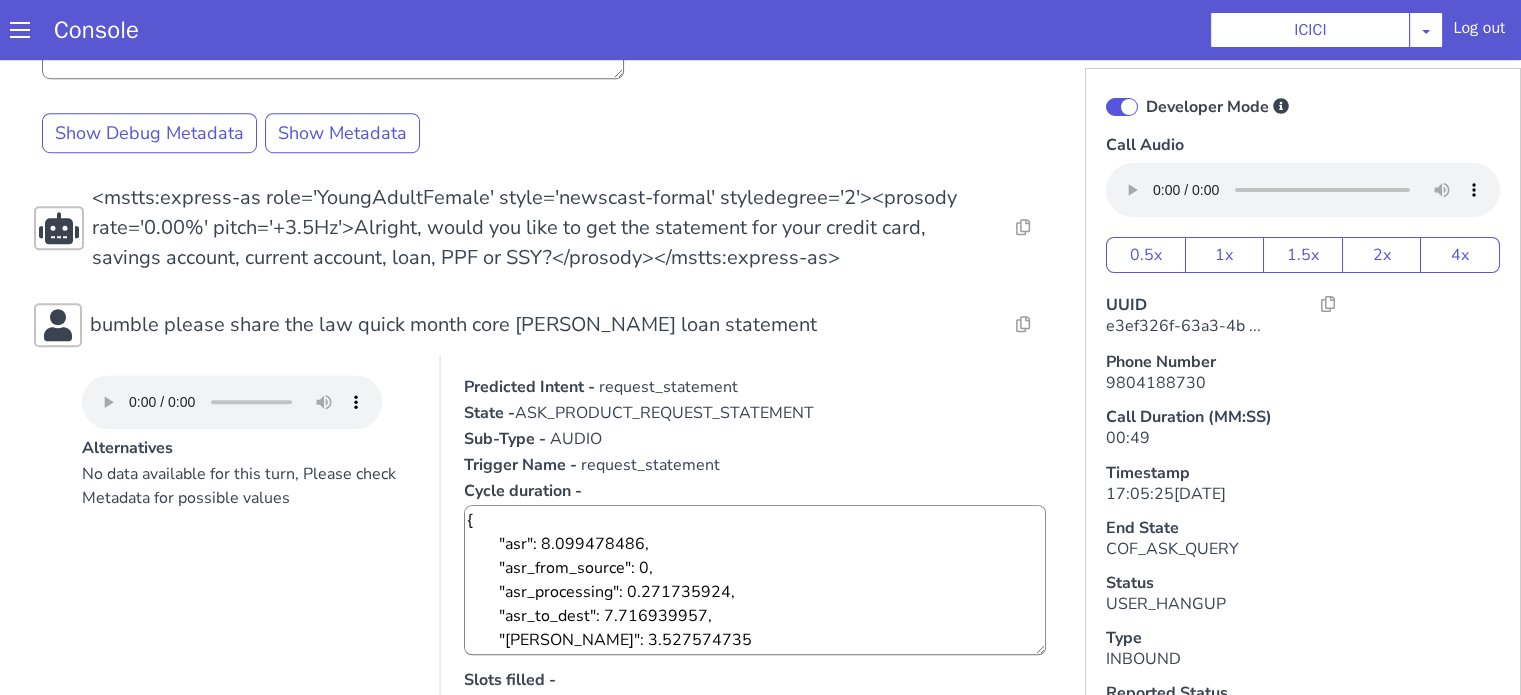 scroll, scrollTop: 1520, scrollLeft: 0, axis: vertical 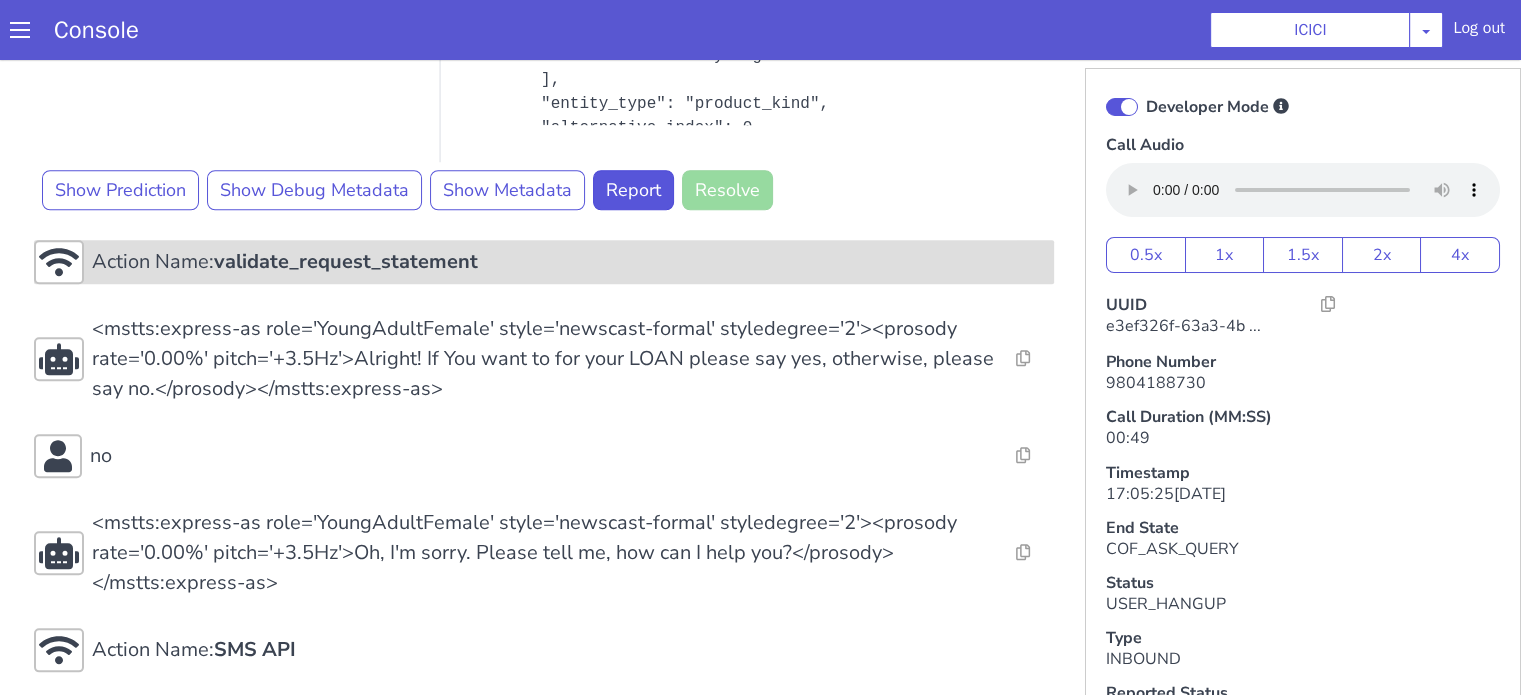click on "Action Name:  validate_request_statement" at bounding box center [889, -149] 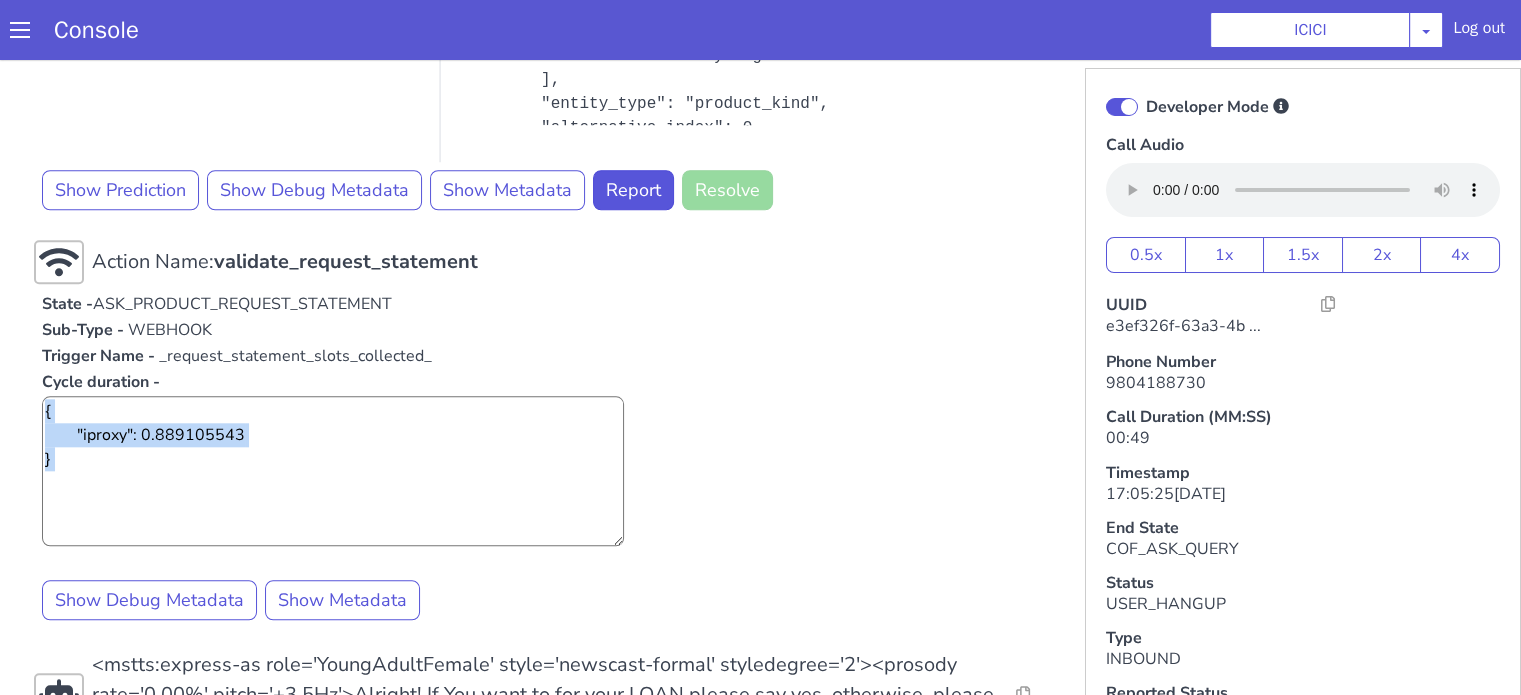 click on "State -  ASK_PRODUCT_REQUEST_STATEMENT Sub-Type -   WEBHOOK Trigger Name -   _request_statement_slots_collected_ Cycle duration -  {
"iproxy": 0.889105543
} Show Debug Metadata Show Metadata" at bounding box center (889, 45) 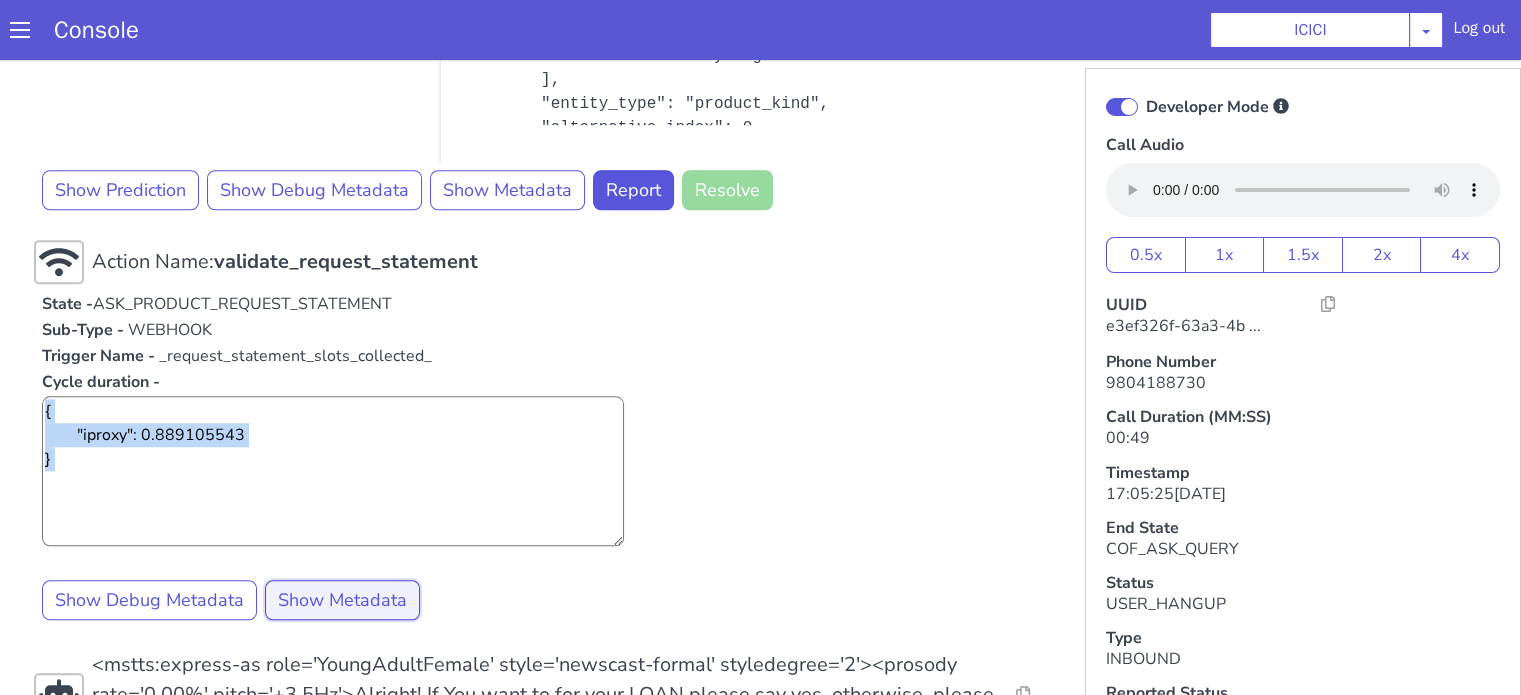 click on "Show Metadata" at bounding box center [937, 92] 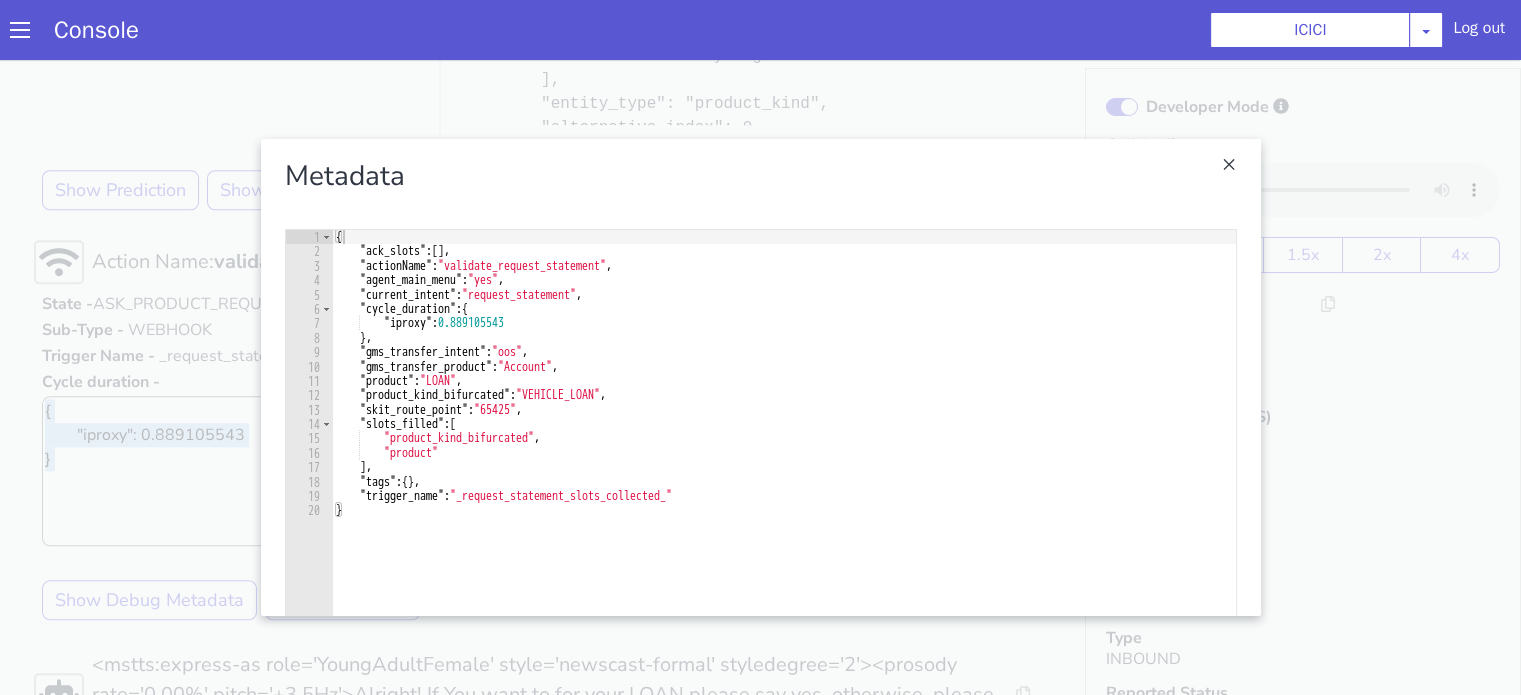 click at bounding box center (2142, 141) 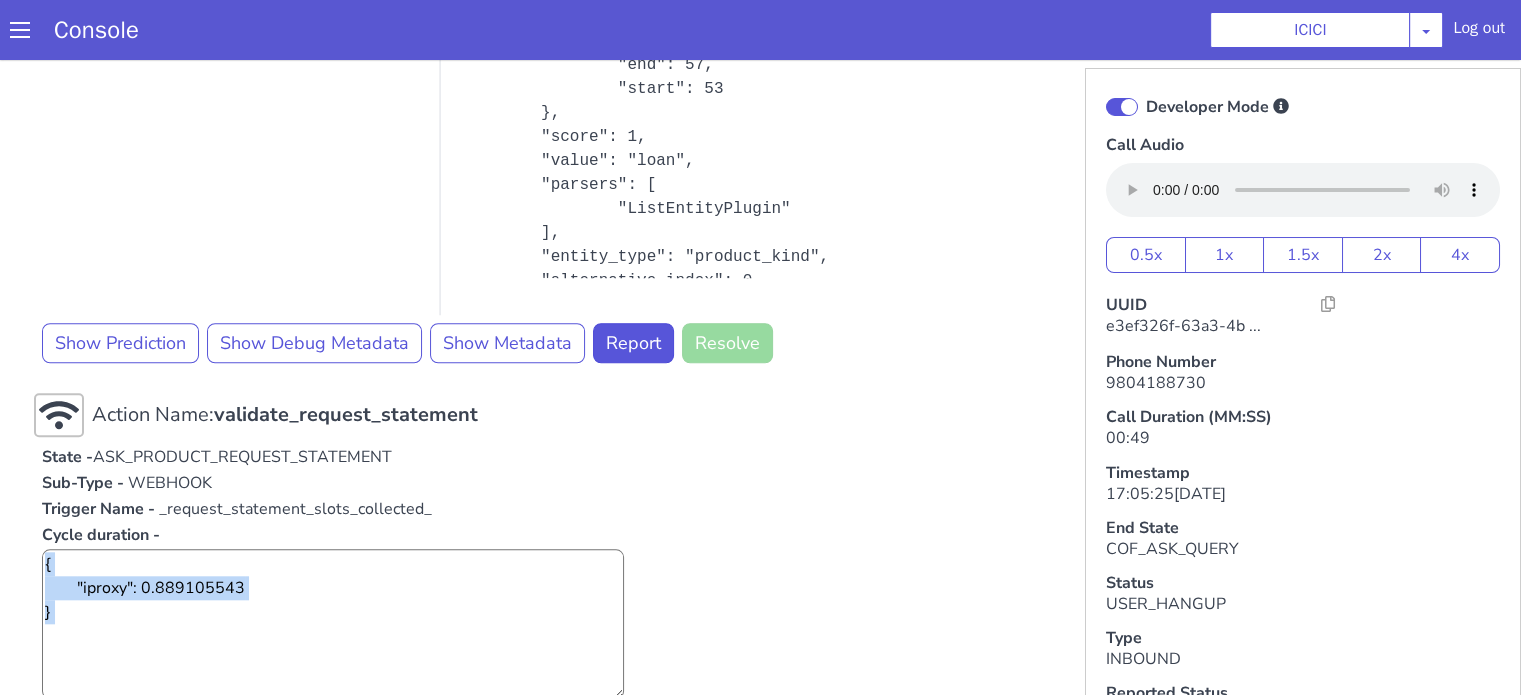 scroll, scrollTop: 1720, scrollLeft: 0, axis: vertical 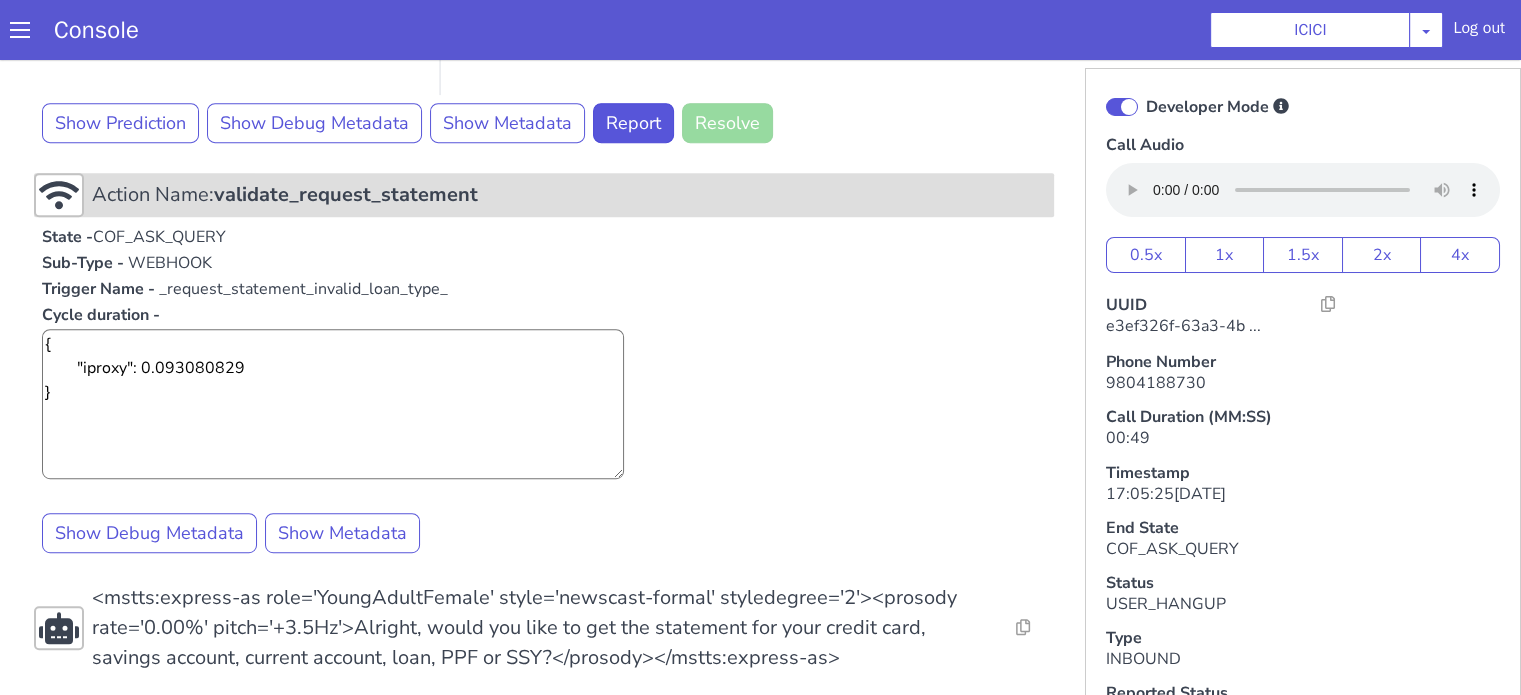 click on "validate_request_statement" at bounding box center [1648, -124] 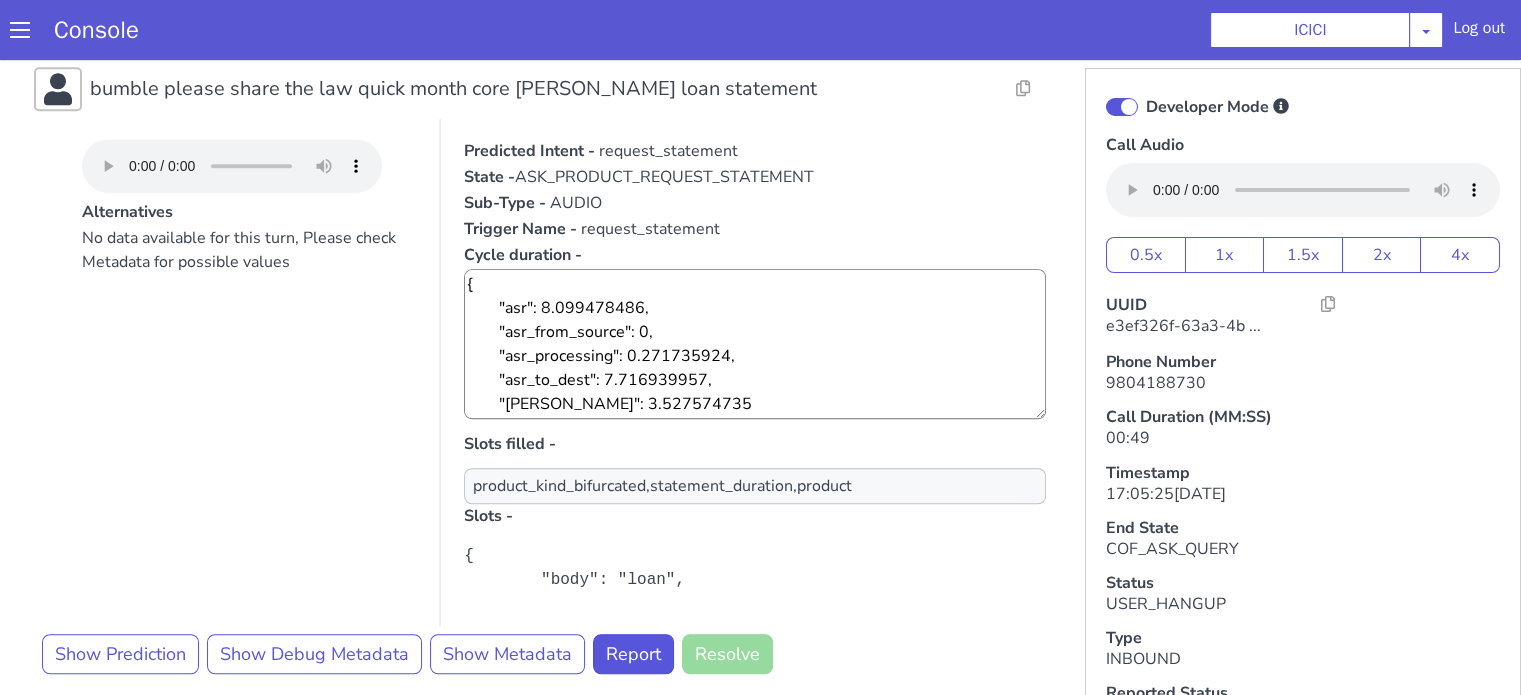 scroll, scrollTop: 1420, scrollLeft: 0, axis: vertical 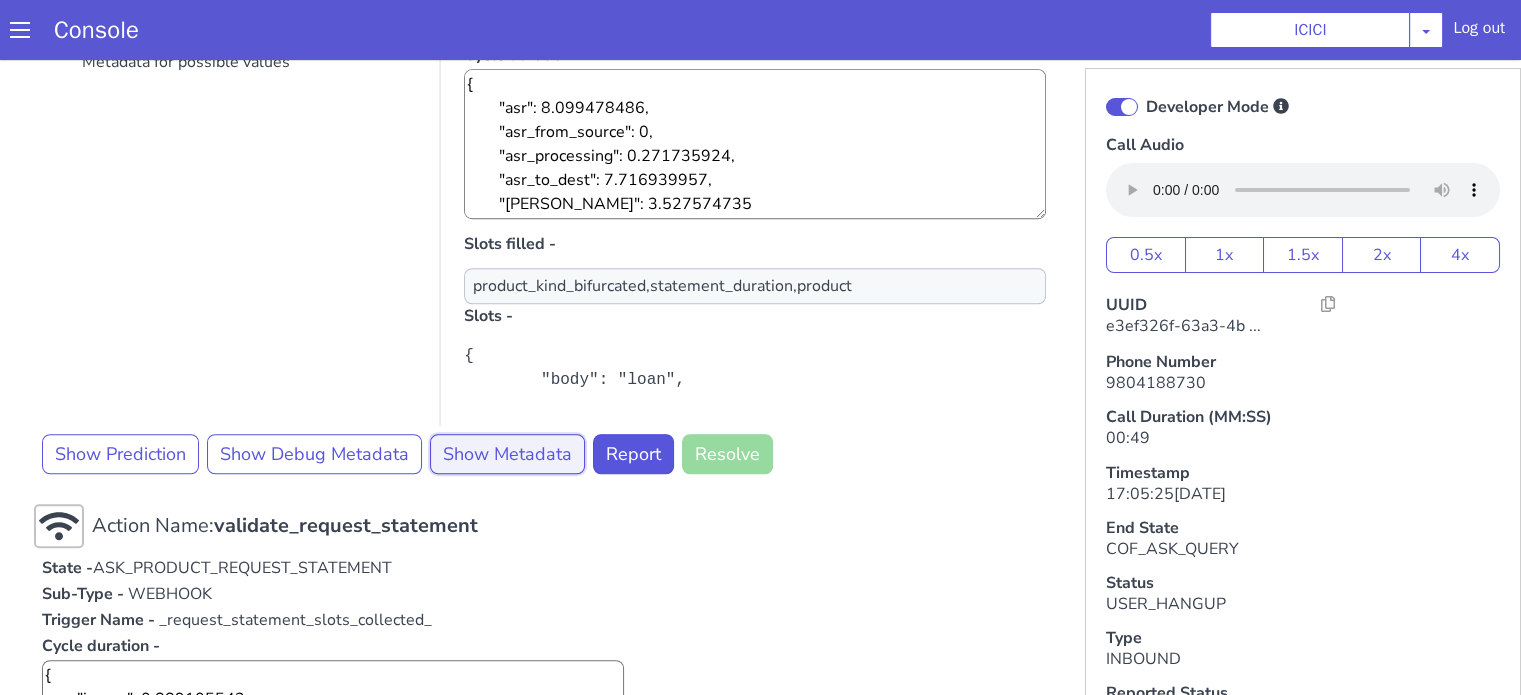 click on "Show Metadata" at bounding box center [927, 4] 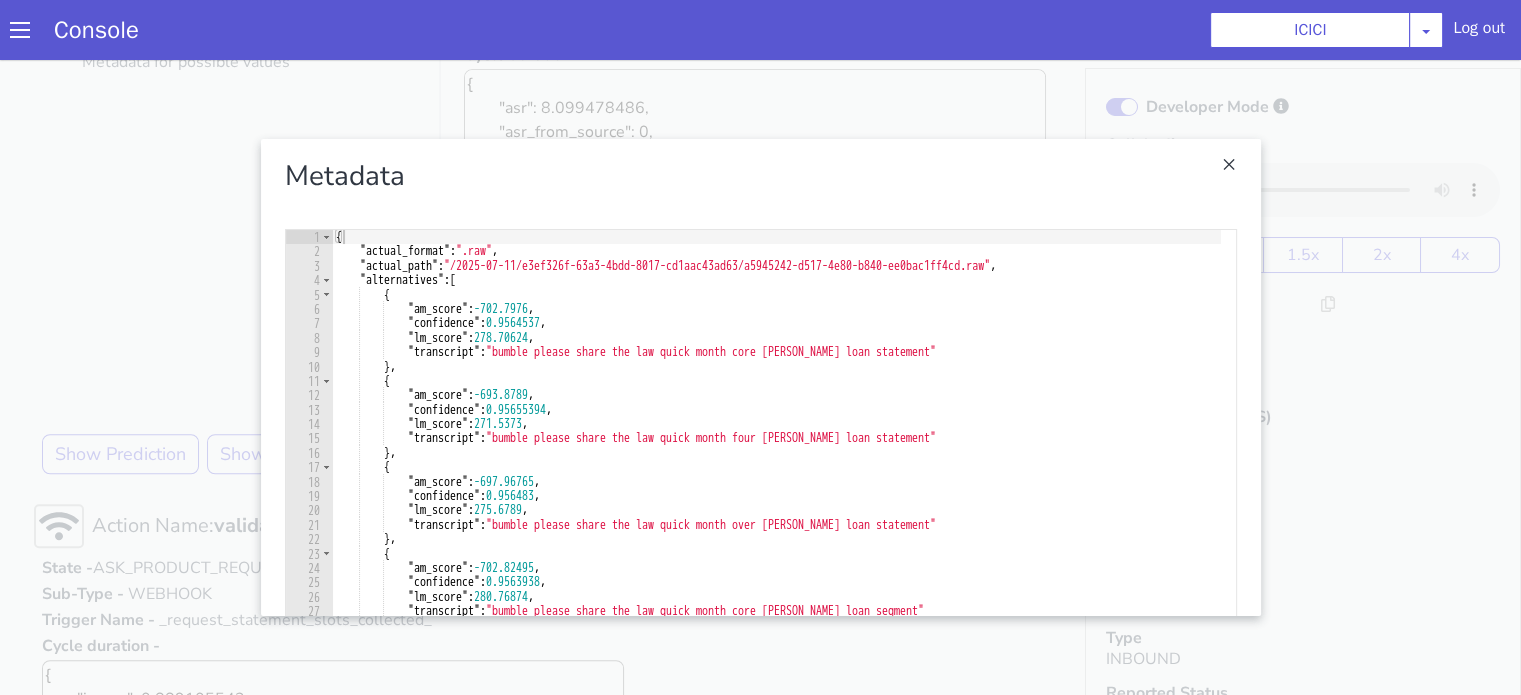 click at bounding box center (2142, 142) 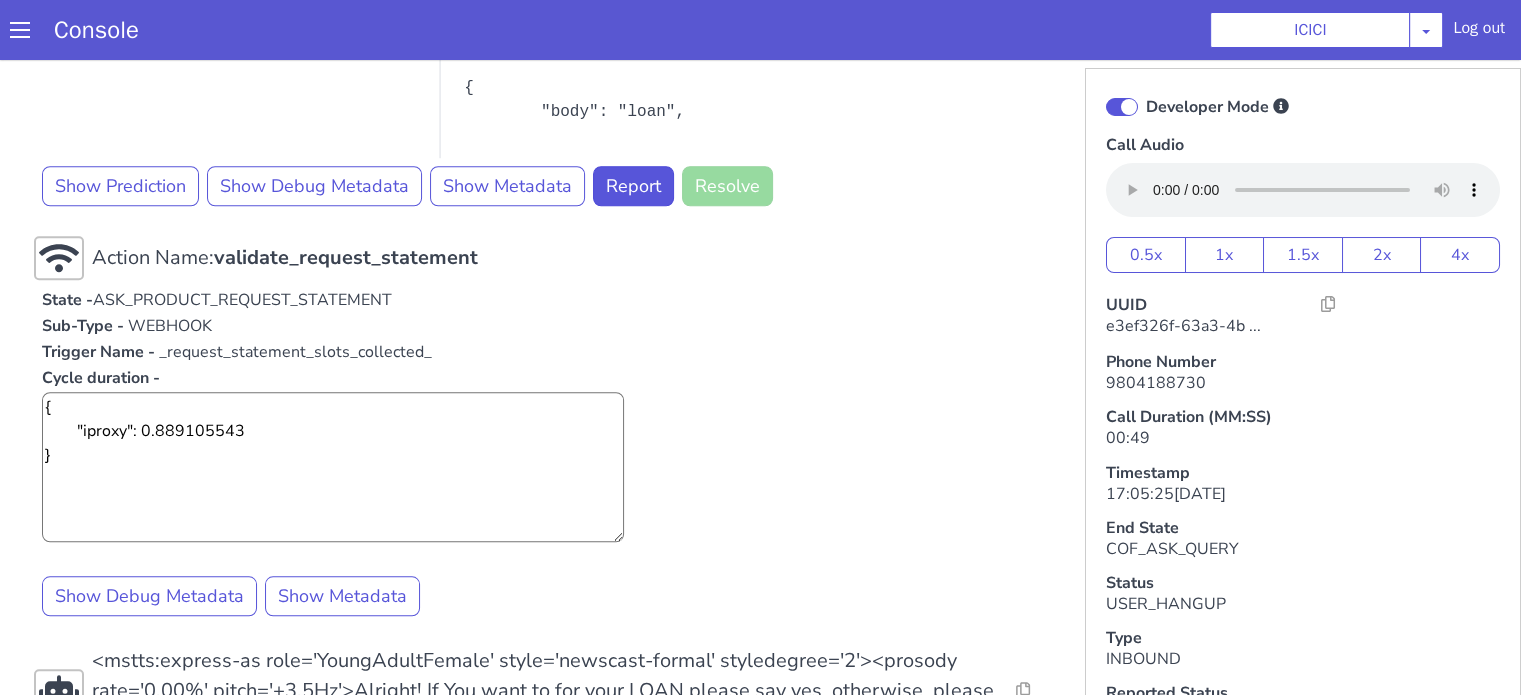 scroll, scrollTop: 1820, scrollLeft: 0, axis: vertical 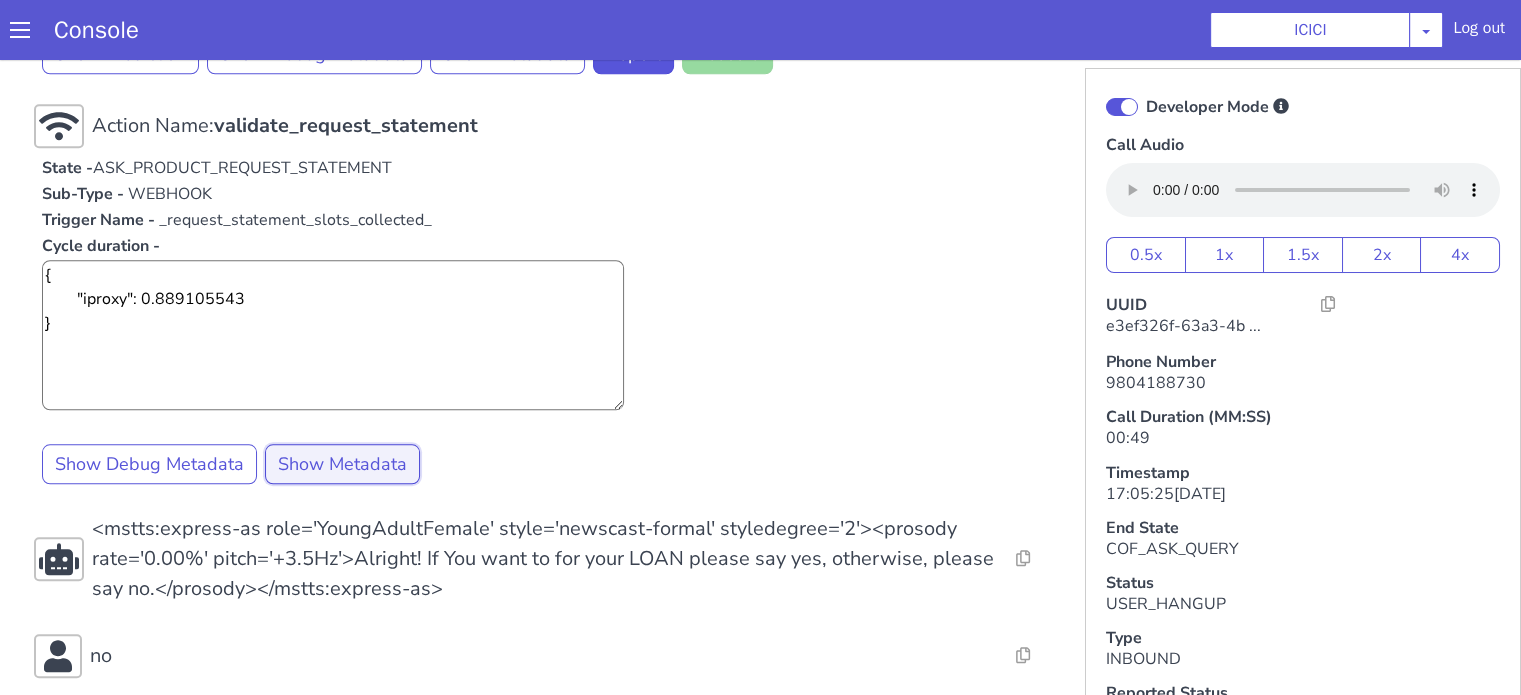 click on "Show Metadata" at bounding box center [846, -20] 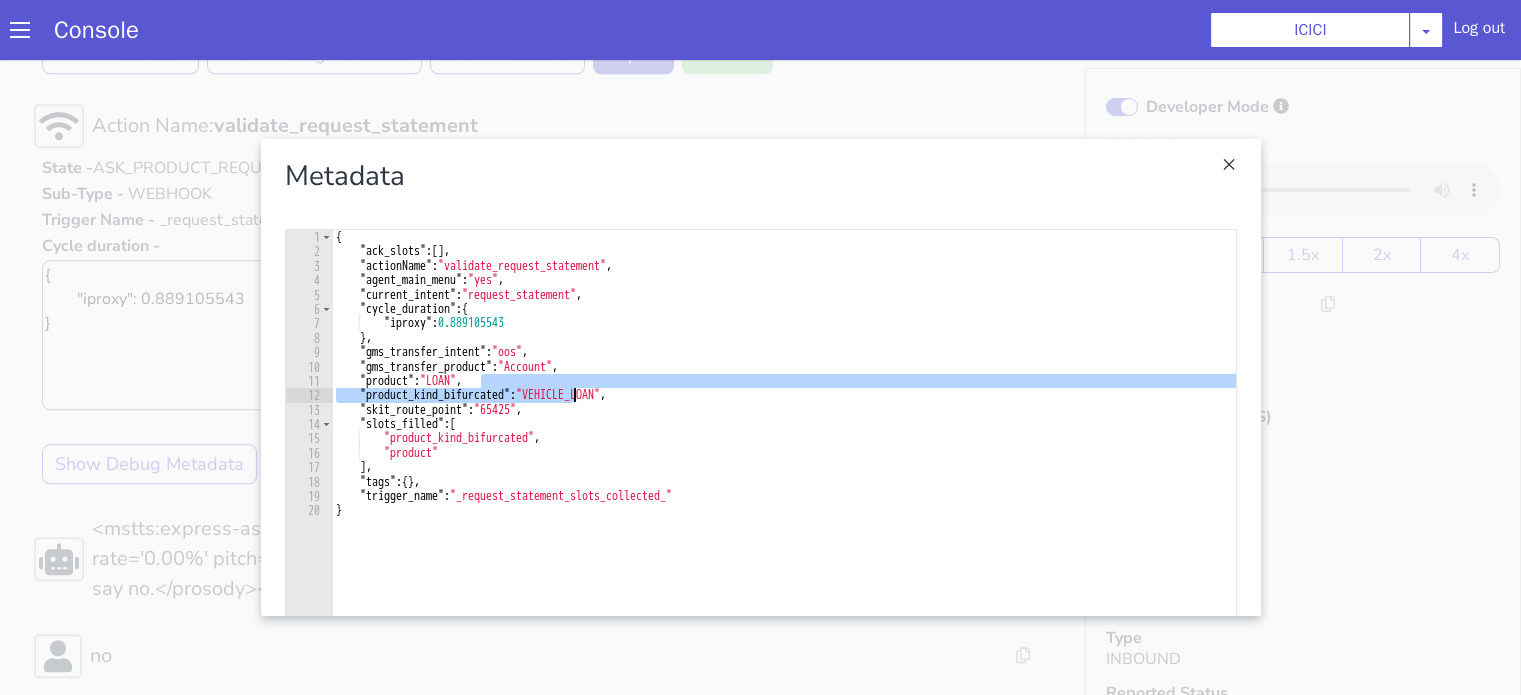 drag, startPoint x: 1535, startPoint y: -136, endPoint x: 1362, endPoint y: -133, distance: 173.02602 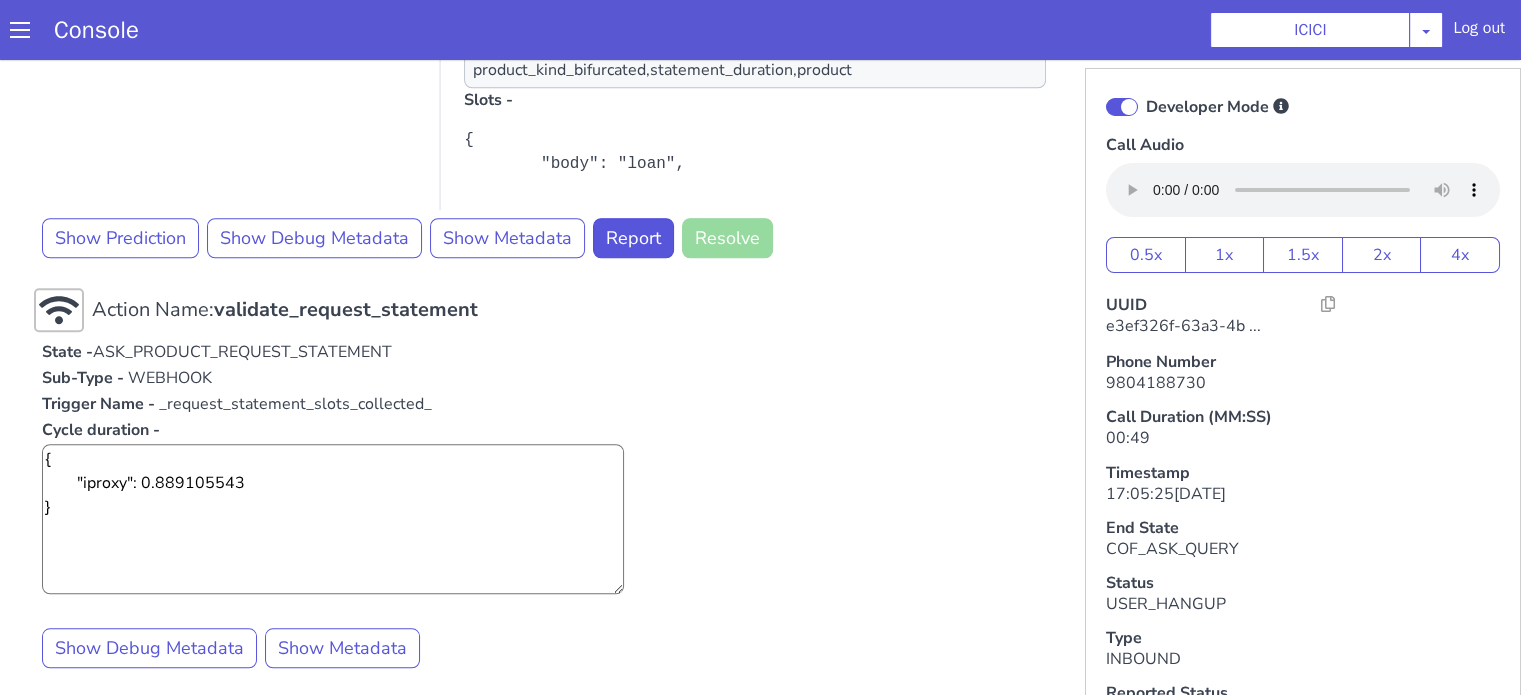 scroll, scrollTop: 1800, scrollLeft: 0, axis: vertical 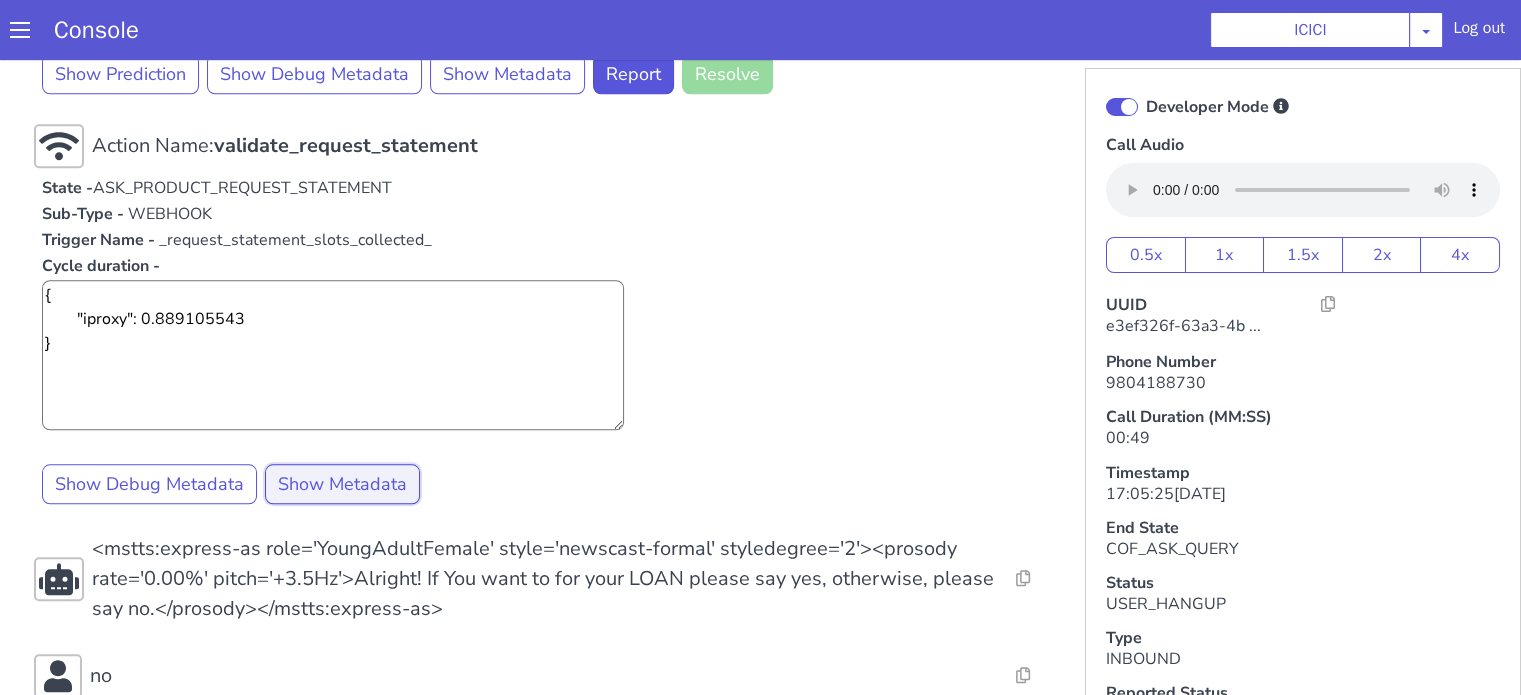 click on "Show Metadata" at bounding box center [516, 208] 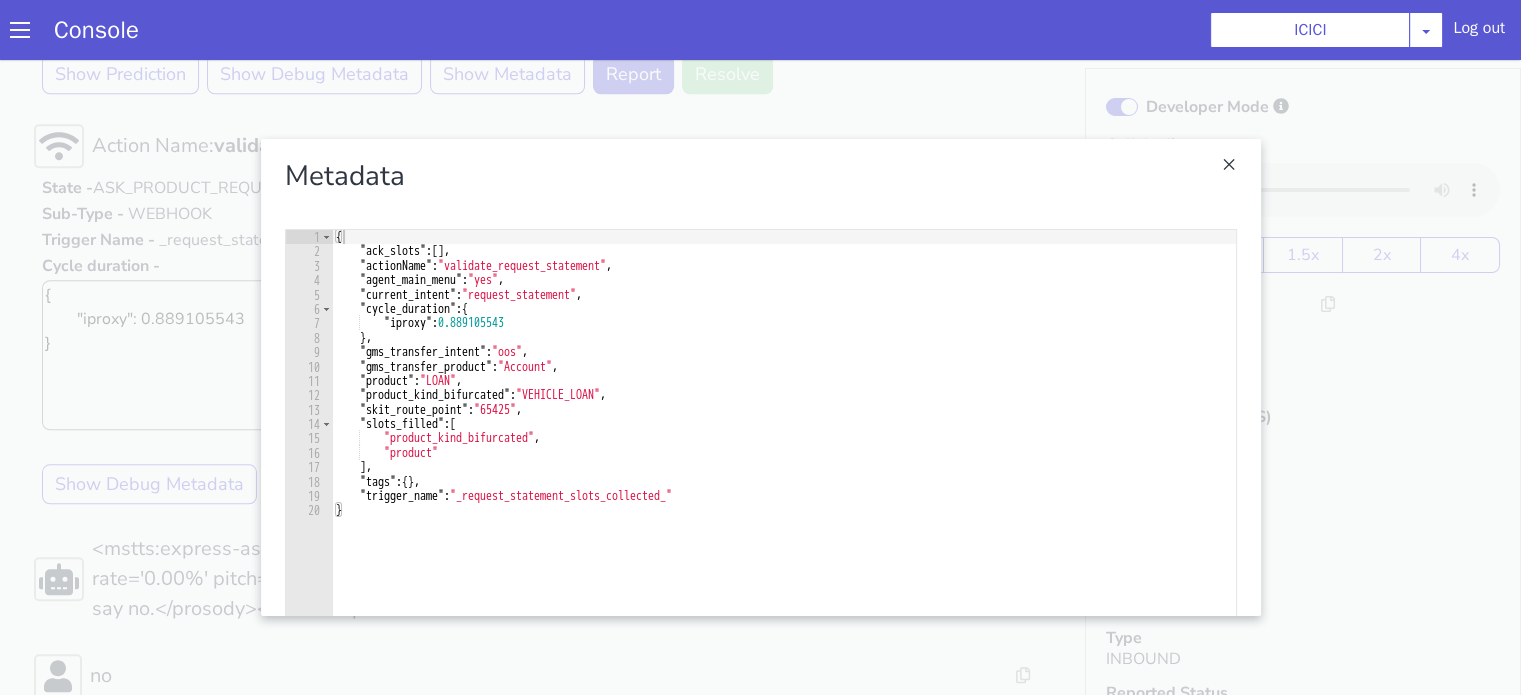click on ""product": "LOAN",
"product_kind_bifurcated": "VEHICLE_LOAN", 1 2 3 4 5 6 7 8 9 10 11 12 13 14 15 16 17 18 19 20 {      "ack_slots" :  [ ] ,      "actionName" :  "validate_request_statement" ,      "agent_main_menu" :  "yes" ,      "current_intent" :  "request_statement" ,      "cycle_duration" :  {           "iproxy" :  0.889105543      } ,      "gms_transfer_intent" :  "oos" ,      "gms_transfer_product" :  "Account" ,      "product" :  "LOAN" ,      "product_kind_bifurcated" :  "VEHICLE_LOAN" ,      "skit_route_point" :  "65425" ,      "slots_filled" :  [           "product_kind_bifurcated" ,           "product"      ] ,      "tags" :  { } ,      "trigger_name" :  "_request_statement_slots_collected_" }     XXXXXXXXXXXXXXXXXXXXXXXXXXXXXXXXXXXXXXXXXXXXXXXXXXXXXXXXXXXXXXXXXXXXXXXXXXXXXXXXXXXXXXXXXXXXXXXXXXXXXXXXXXXXXXXXXXXXXXXXXXXXXXXXXXXXXXXXXXXXXXXXXXXXXXXXXXXXXXXXXXXXXXXXXXXXXXXXXXXXXXXXXXXXXXXXXXXXXXXXXXXXXXXXXXXXXXXXXXXXXXXXXXXXXXXXXXXXXXXXXXXXXXXXXXXXXXXX" at bounding box center (2264, 369) 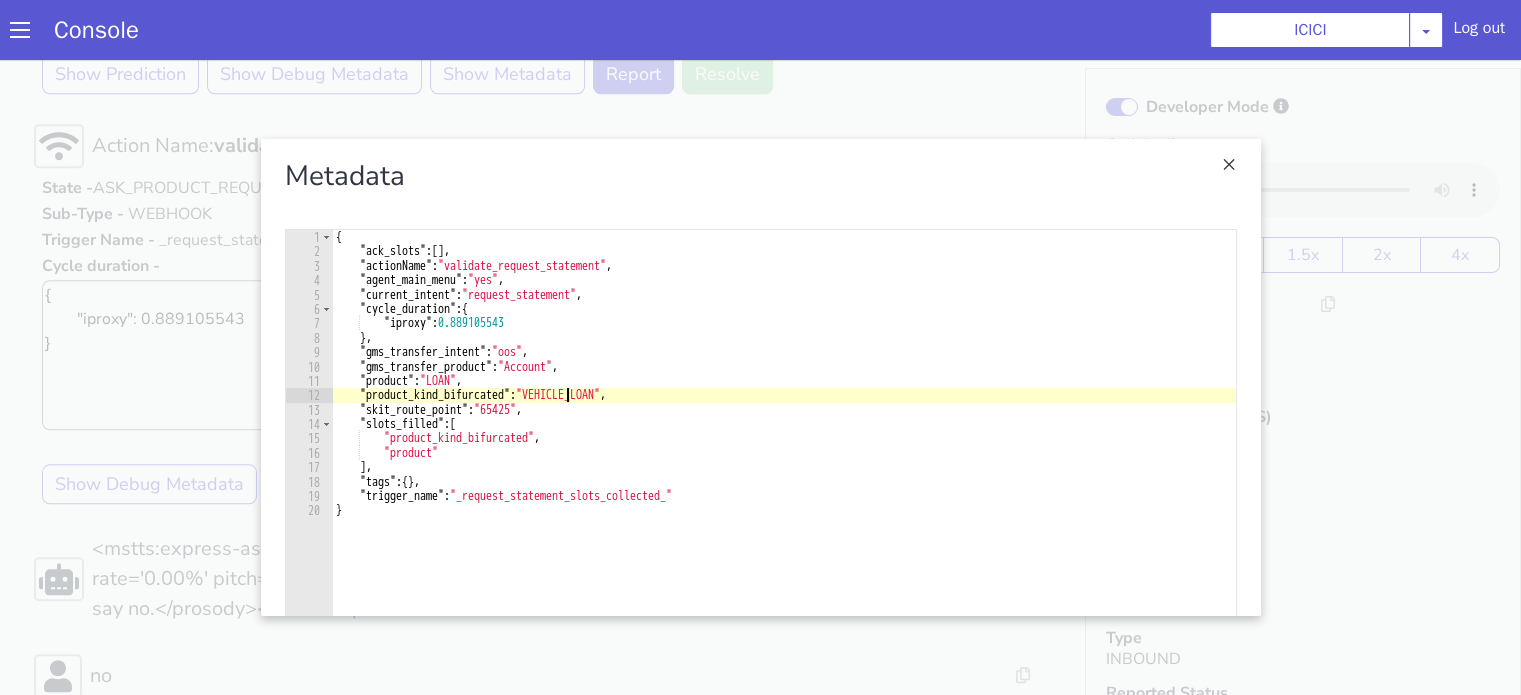 click on "{      "ack_slots" :  [ ] ,      "actionName" :  "validate_request_statement" ,      "agent_main_menu" :  "yes" ,      "current_intent" :  "request_statement" ,      "cycle_duration" :  {           "iproxy" :  0.889105543      } ,      "gms_transfer_intent" :  "oos" ,      "gms_transfer_product" :  "Account" ,      "product" :  "LOAN" ,      "product_kind_bifurcated" :  "VEHICLE_LOAN" ,      "skit_route_point" :  "65425" ,      "slots_filled" :  [           "product_kind_bifurcated" ,           "product"      ] ,      "tags" :  { } ,      "trigger_name" :  "_request_statement_slots_collected_" }" at bounding box center (803, 446) 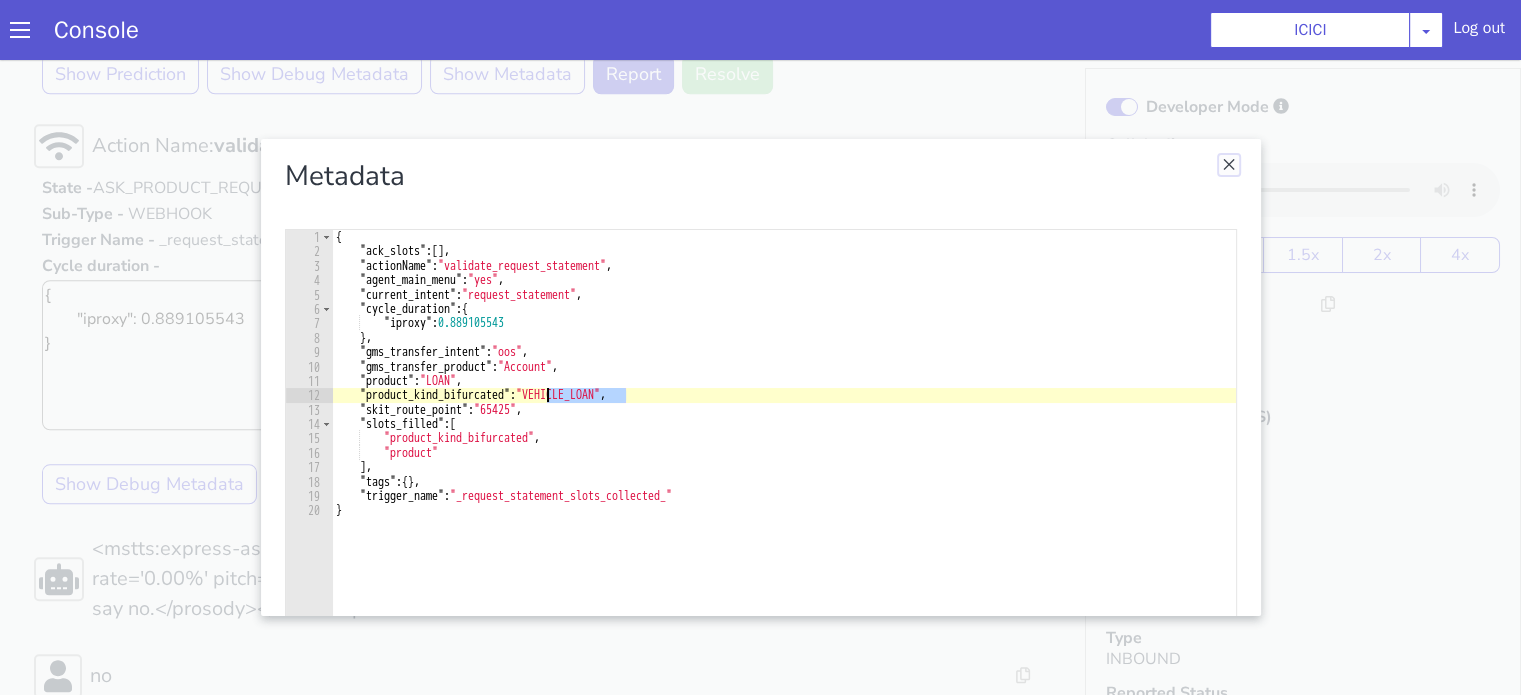 click at bounding box center [1733, -319] 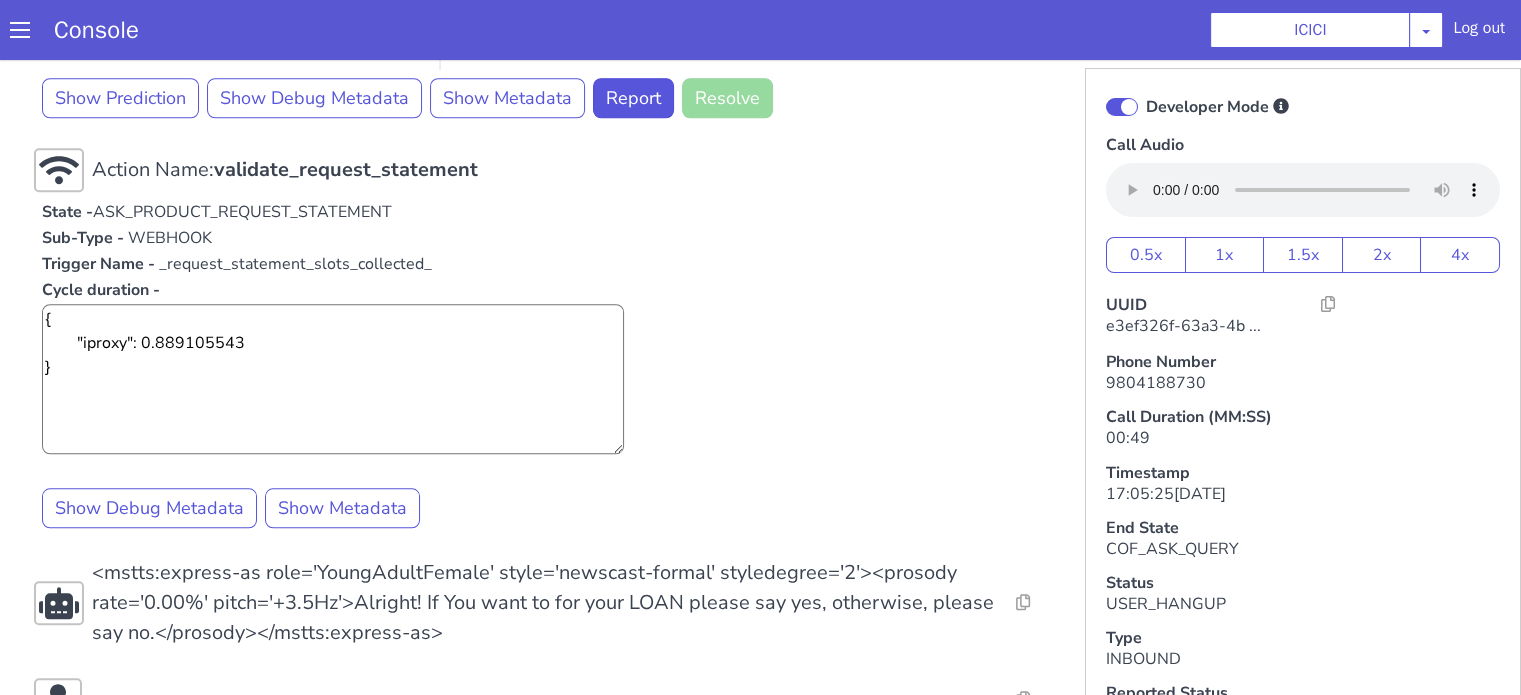 scroll, scrollTop: 1628, scrollLeft: 0, axis: vertical 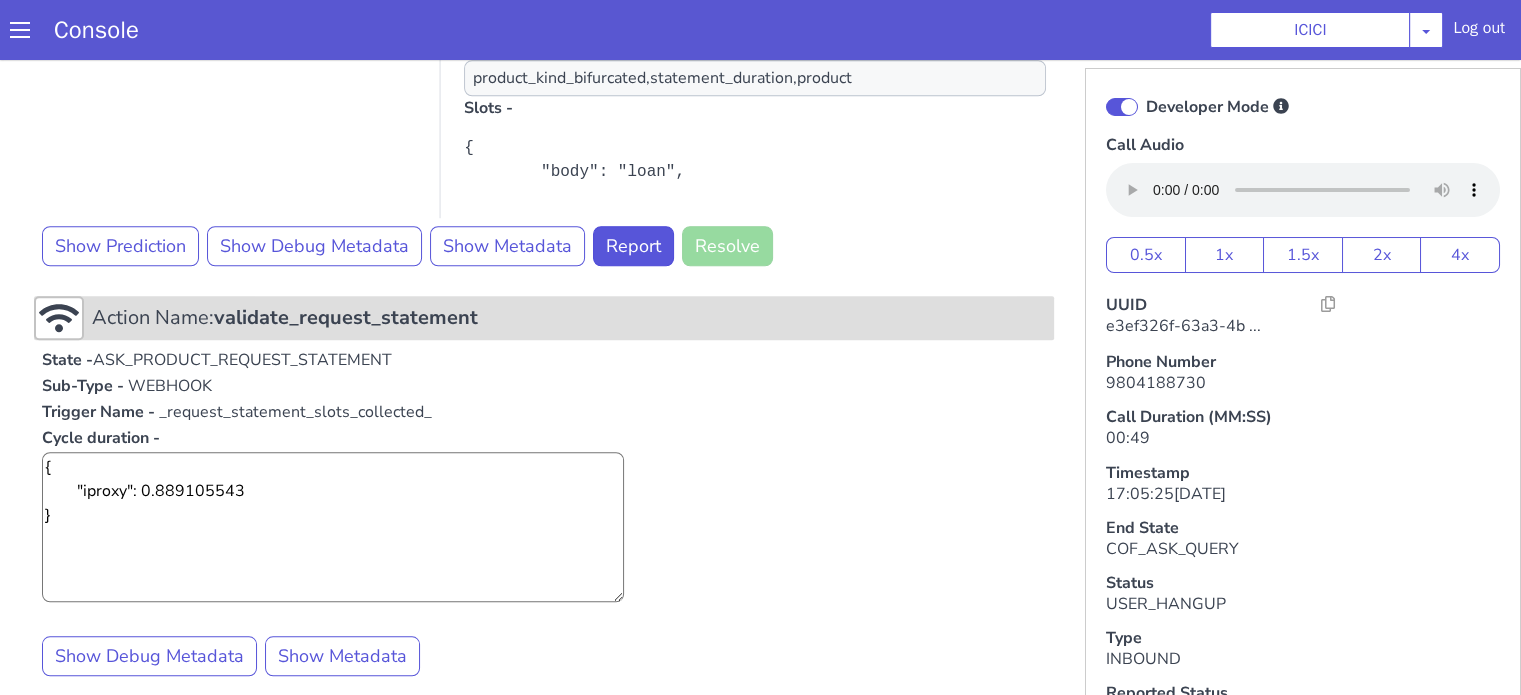 click on "Action Name:  validate_request_statement" at bounding box center (791, -4) 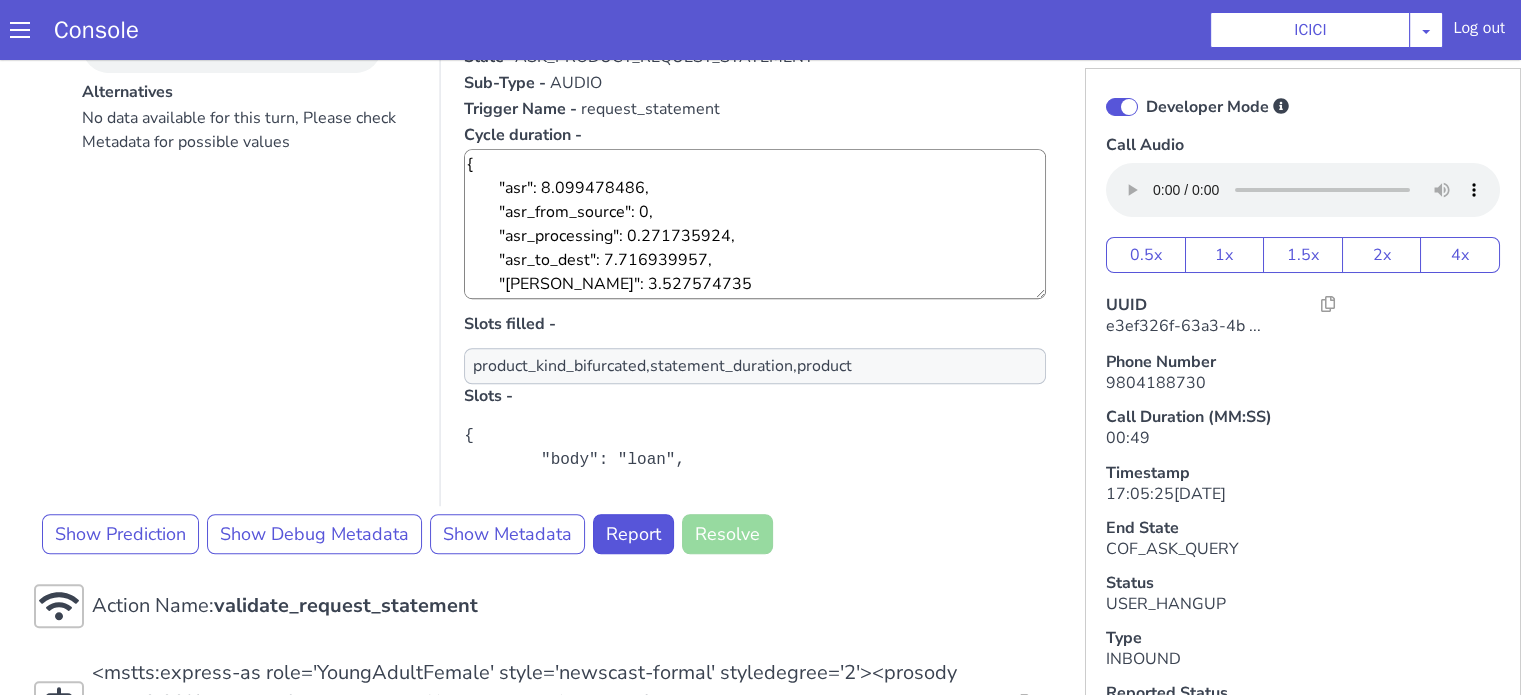 scroll, scrollTop: 1228, scrollLeft: 0, axis: vertical 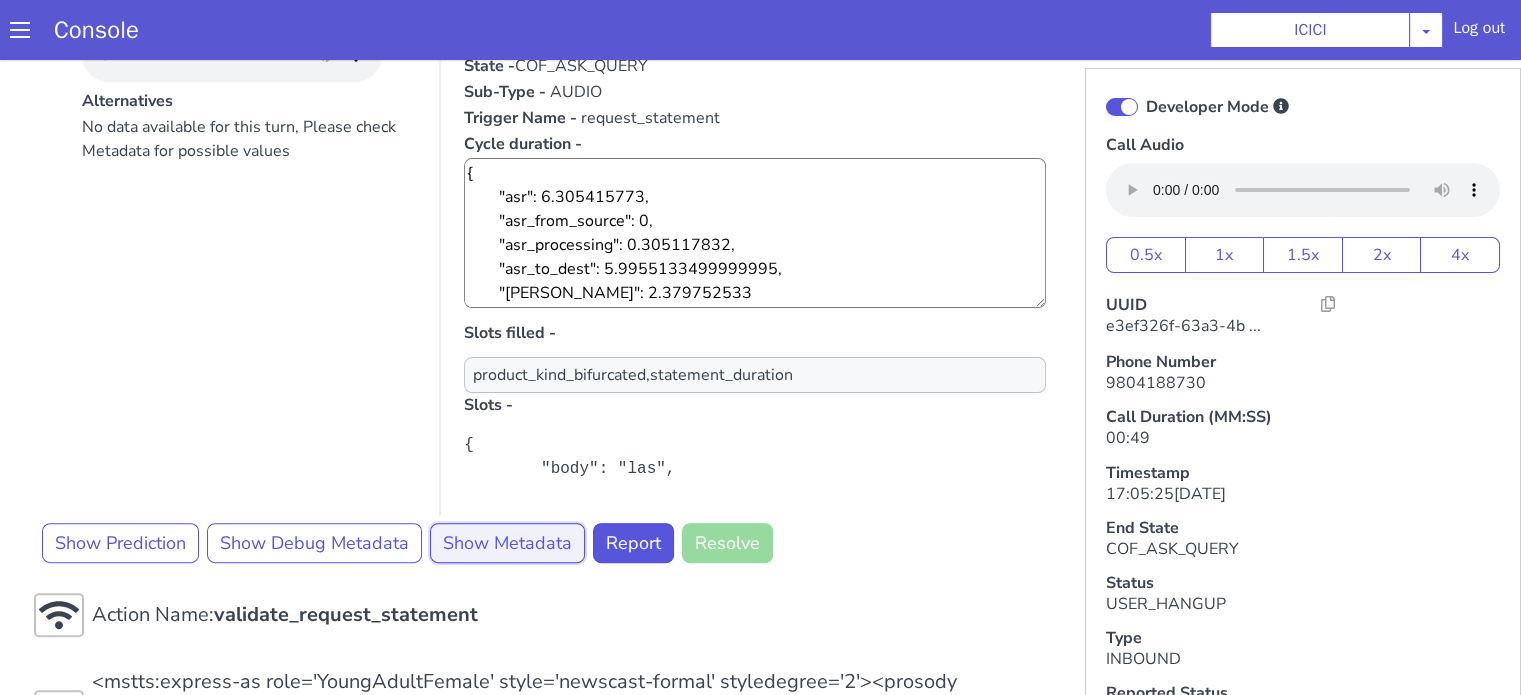 click on "Show Metadata" at bounding box center (786, 175) 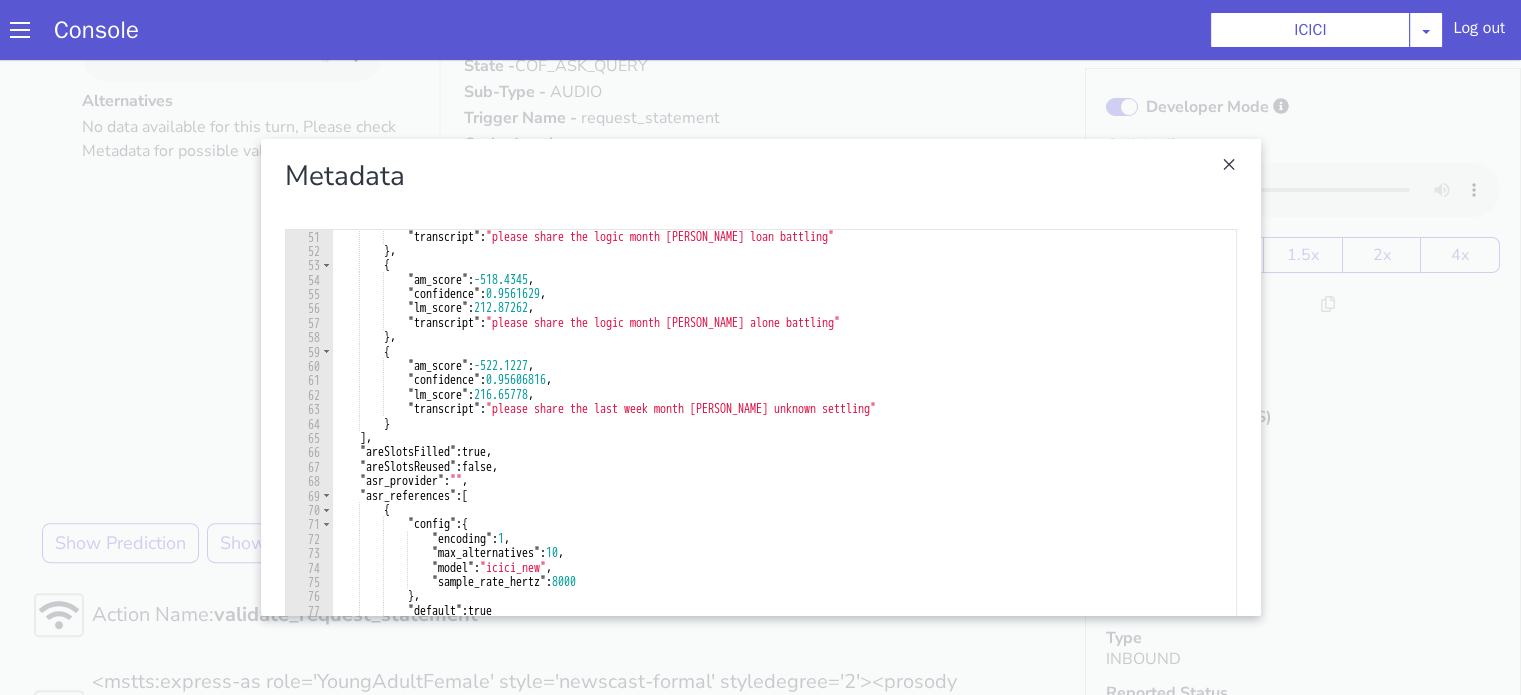 scroll, scrollTop: 720, scrollLeft: 0, axis: vertical 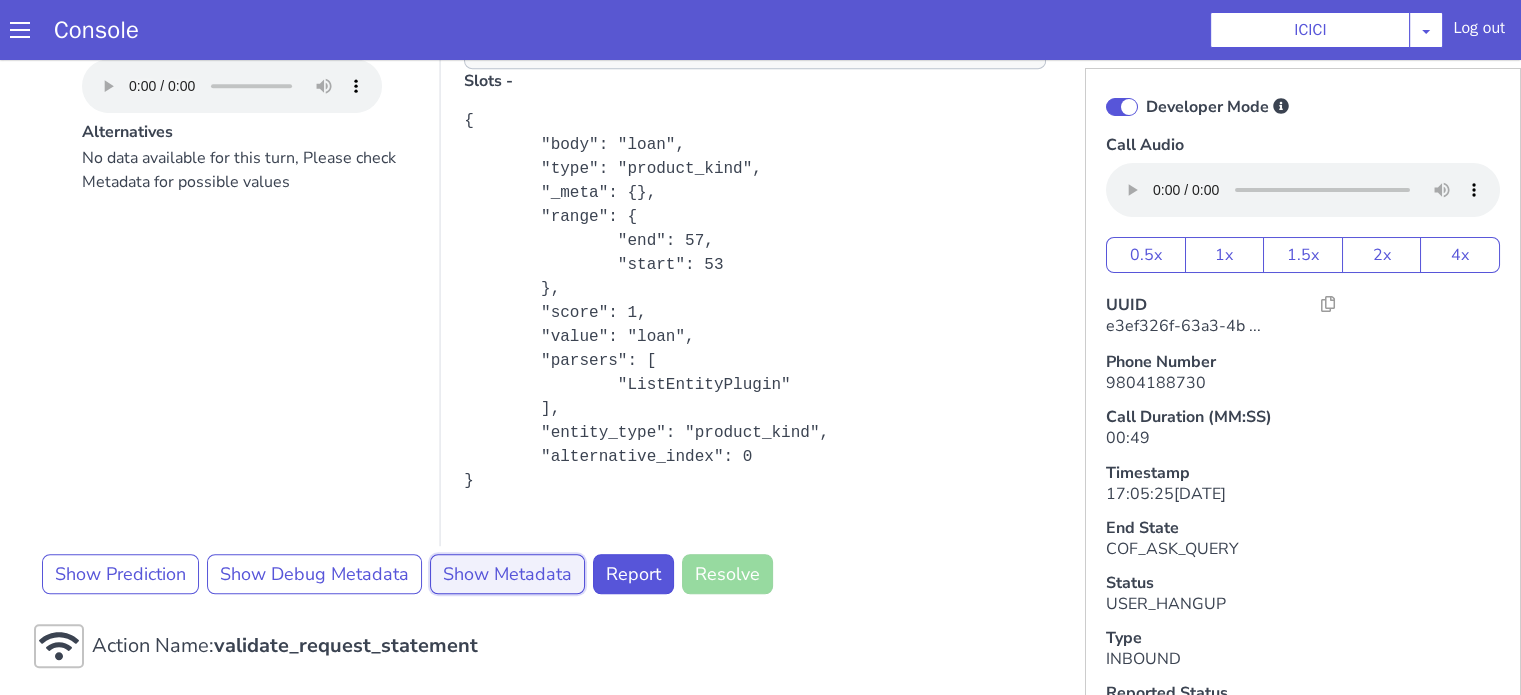 click on "Show Metadata" at bounding box center (1200, 52) 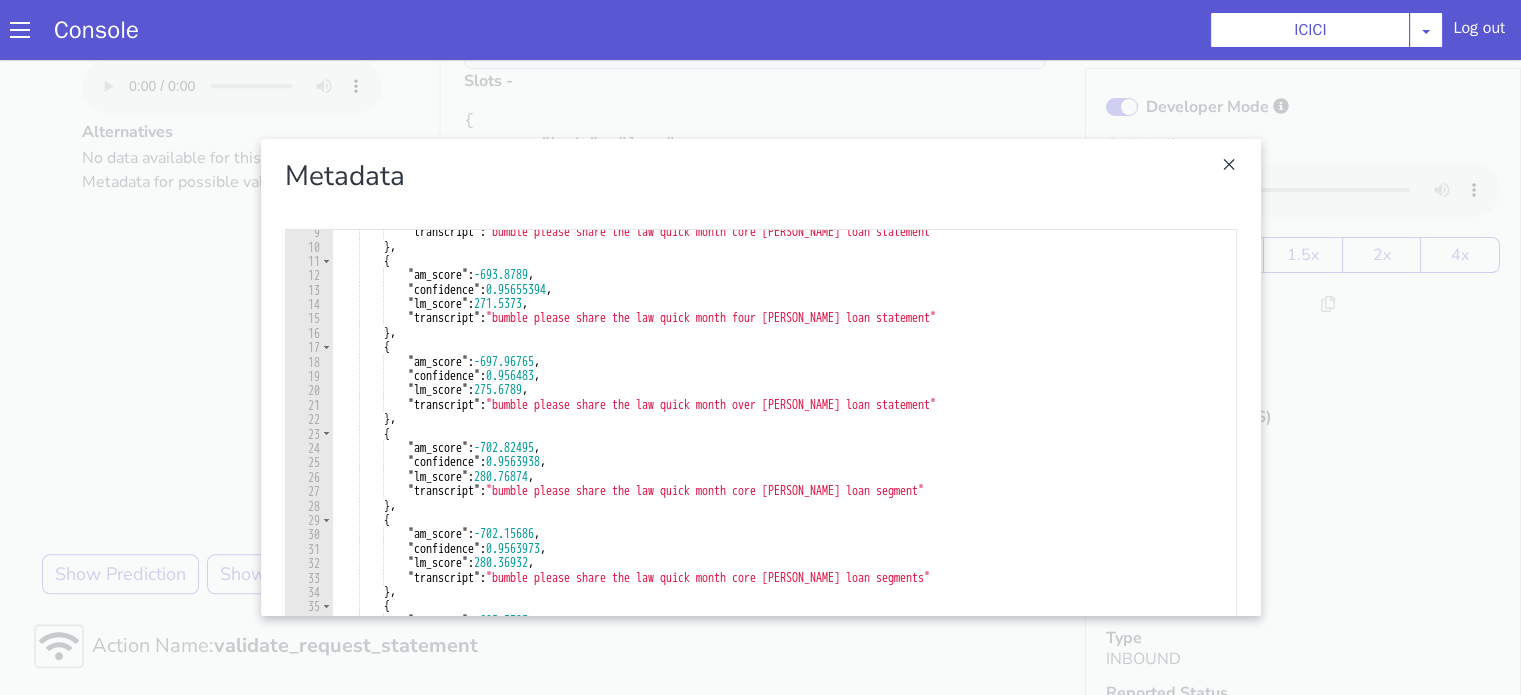 scroll, scrollTop: 0, scrollLeft: 0, axis: both 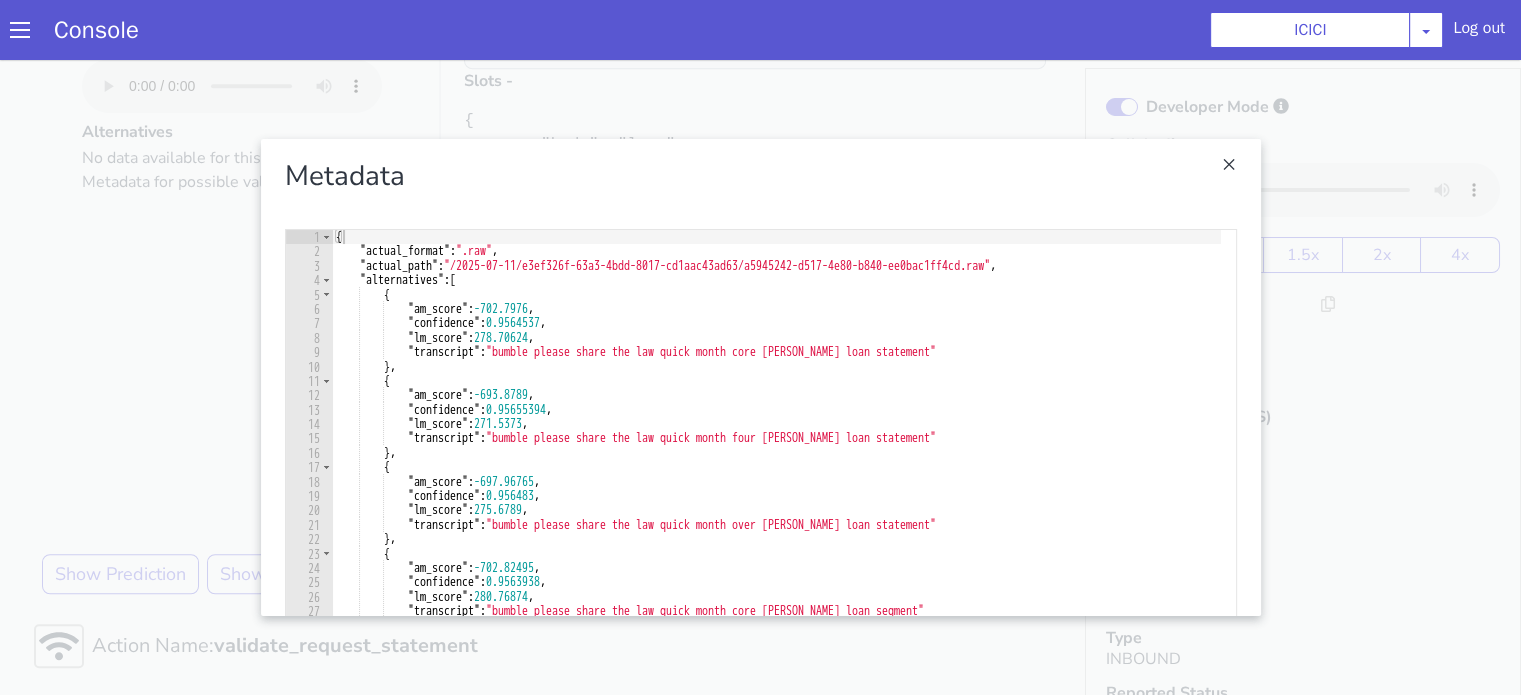 click at bounding box center (1770, -109) 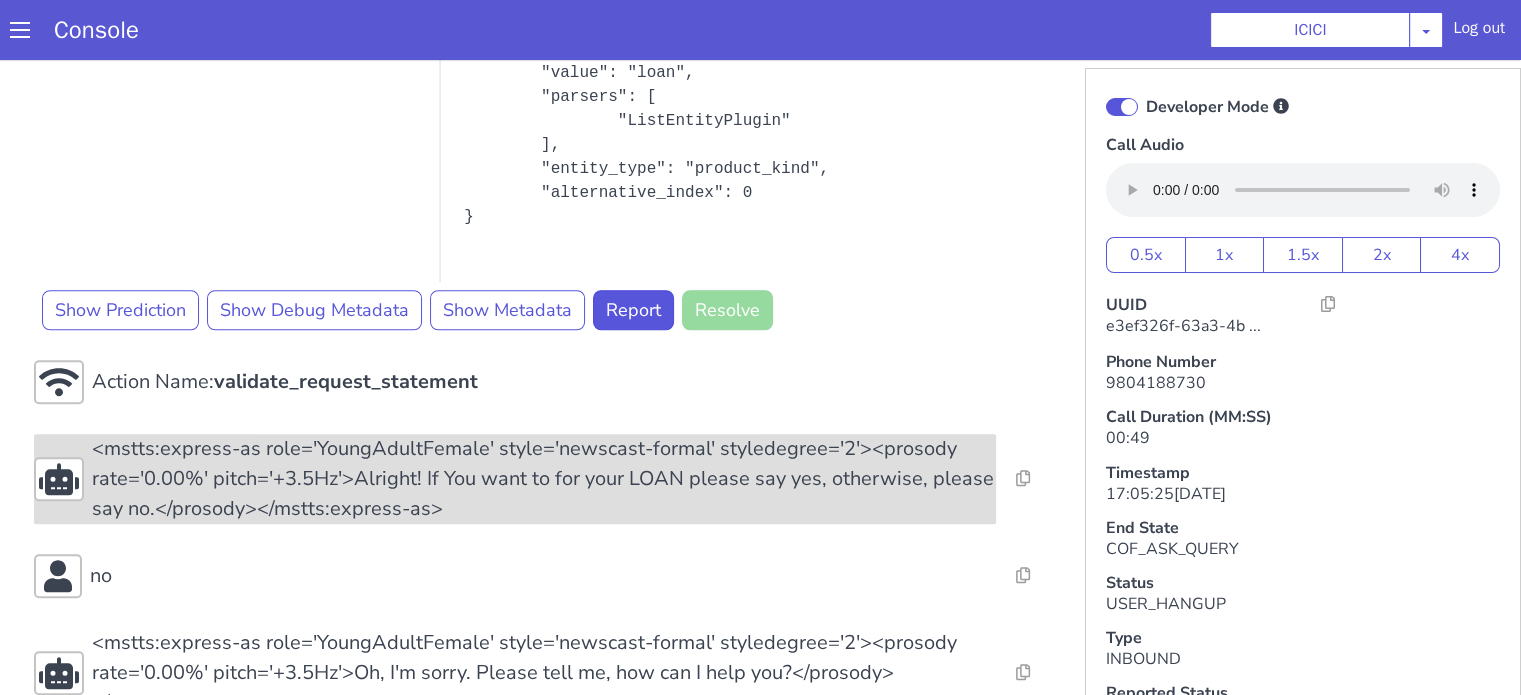 scroll, scrollTop: 1692, scrollLeft: 0, axis: vertical 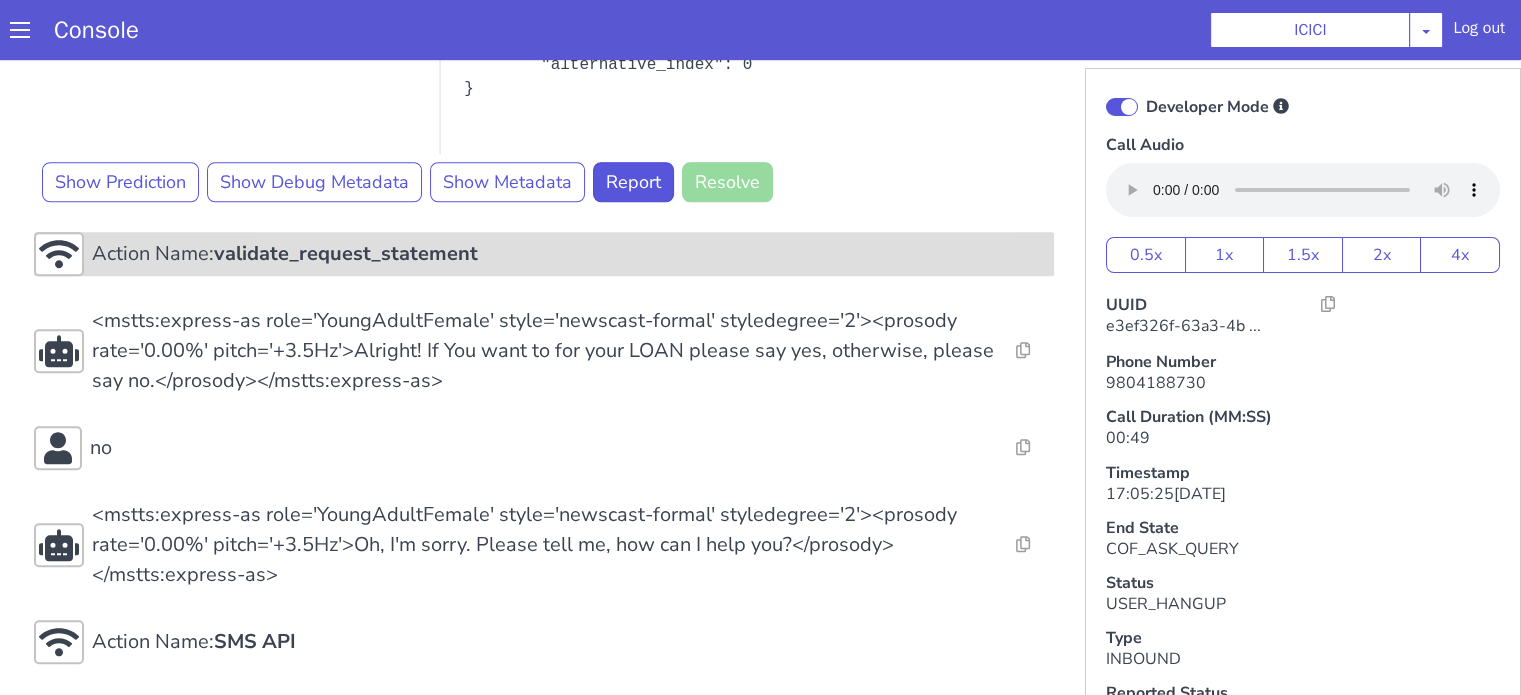 click on "validate_request_statement" at bounding box center [568, -69] 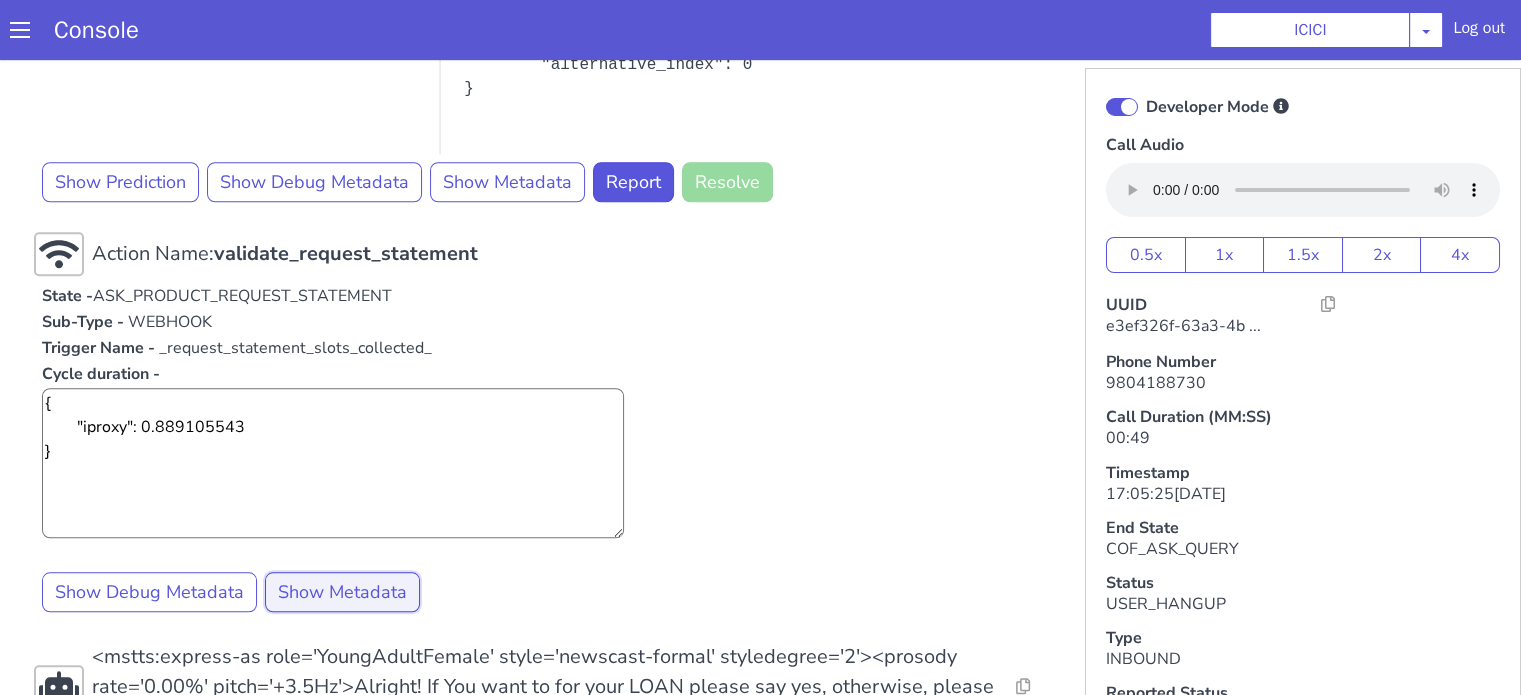 click on "Show Metadata" at bounding box center [475, 362] 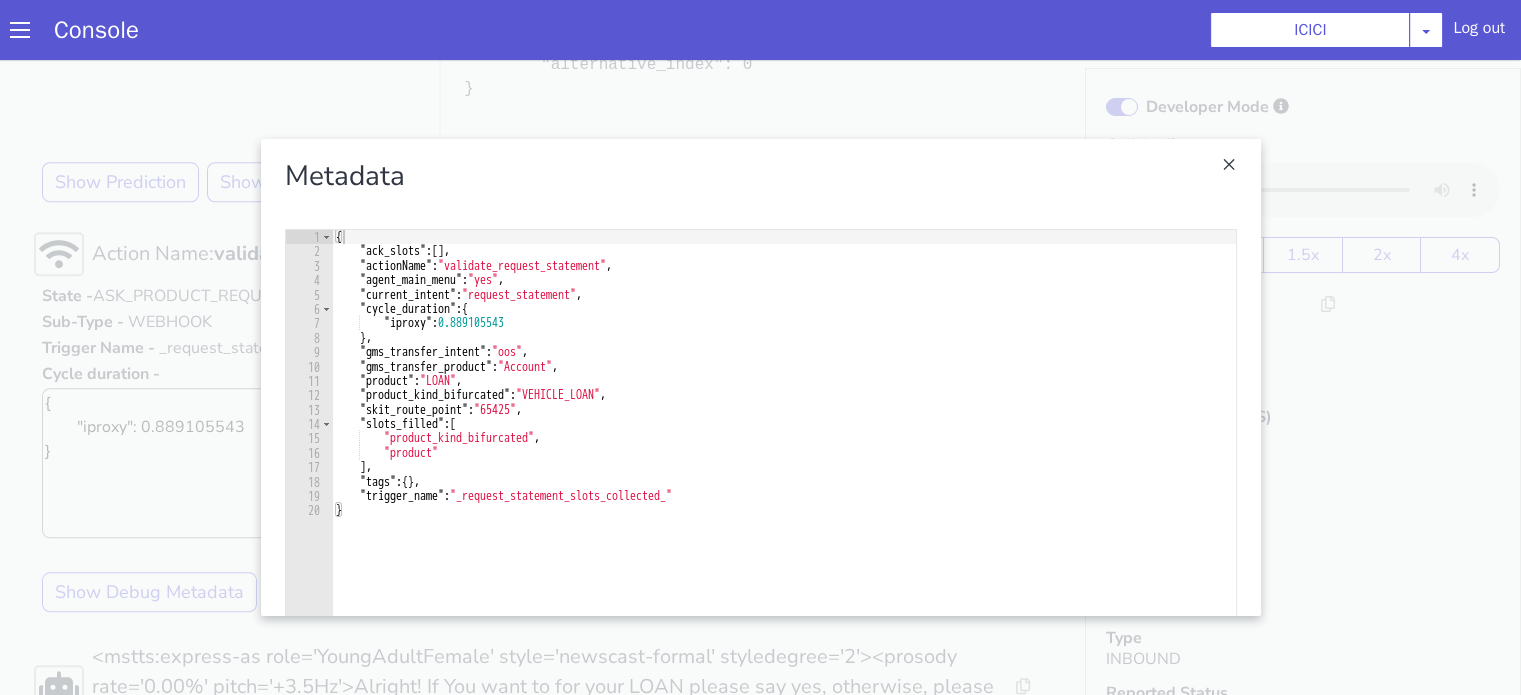 click at bounding box center [1180, -74] 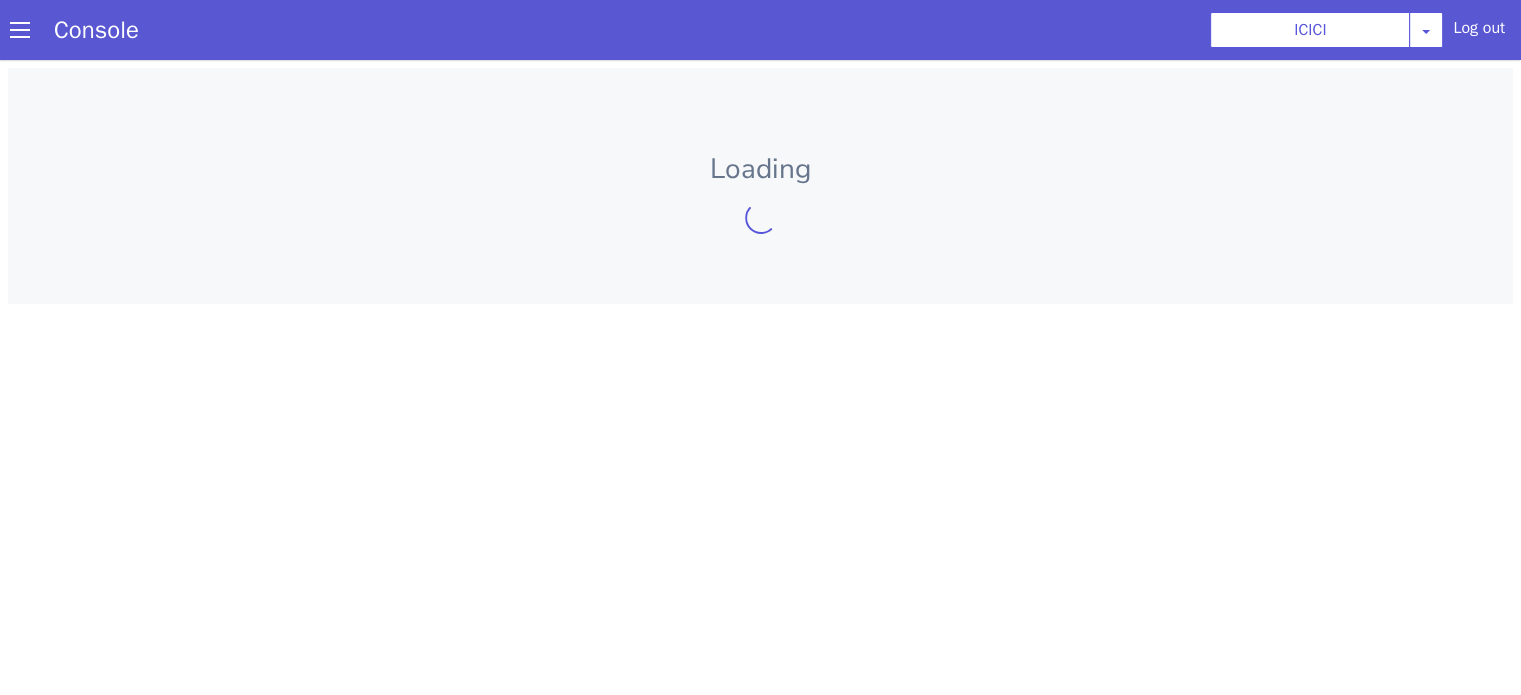 scroll, scrollTop: 0, scrollLeft: 0, axis: both 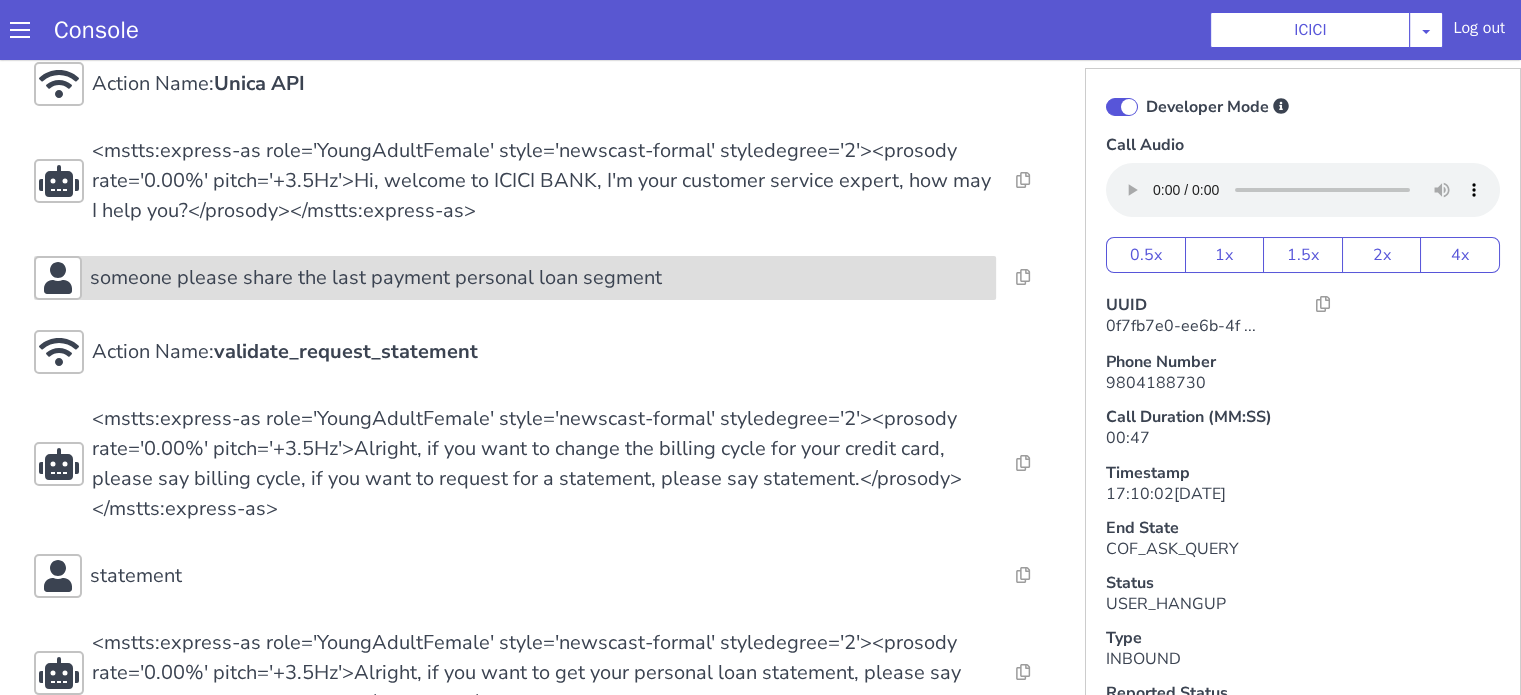 drag, startPoint x: 432, startPoint y: 274, endPoint x: 422, endPoint y: 275, distance: 10.049875 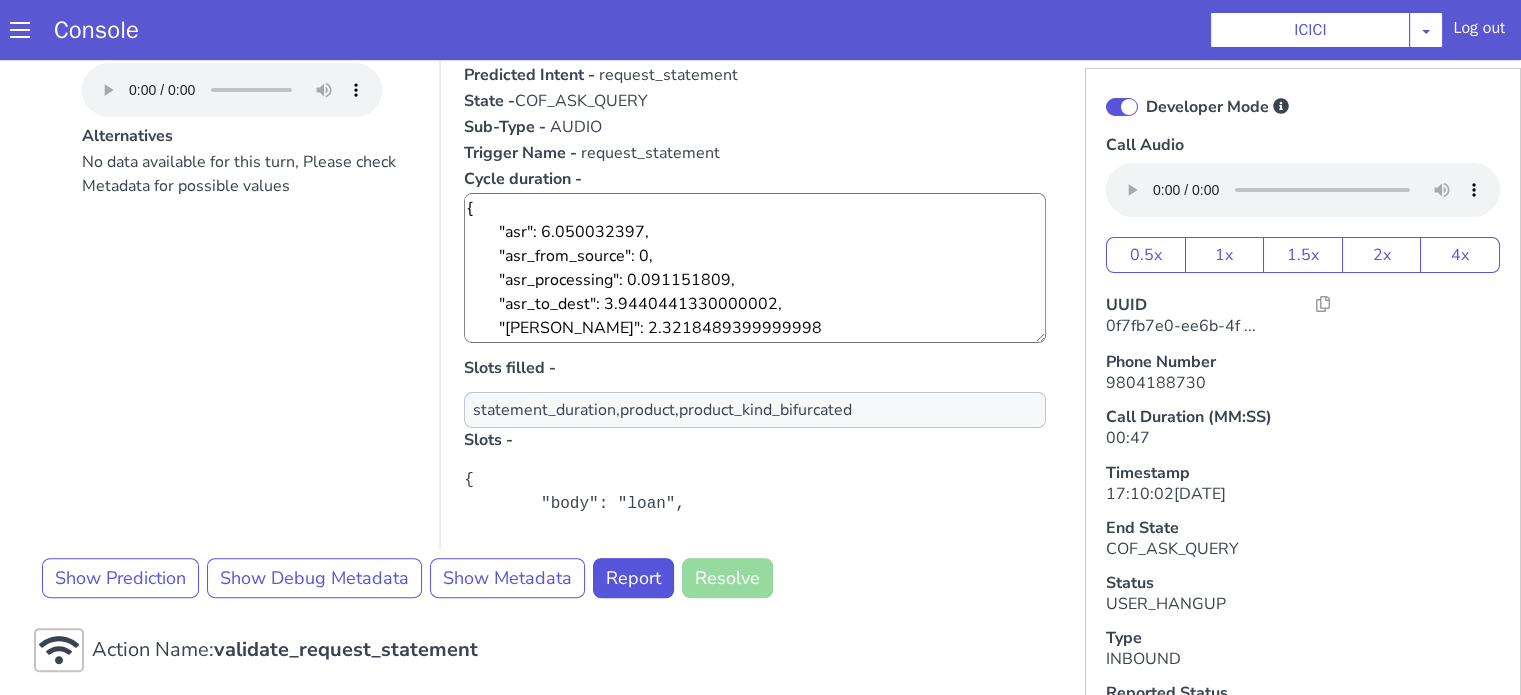 scroll, scrollTop: 500, scrollLeft: 0, axis: vertical 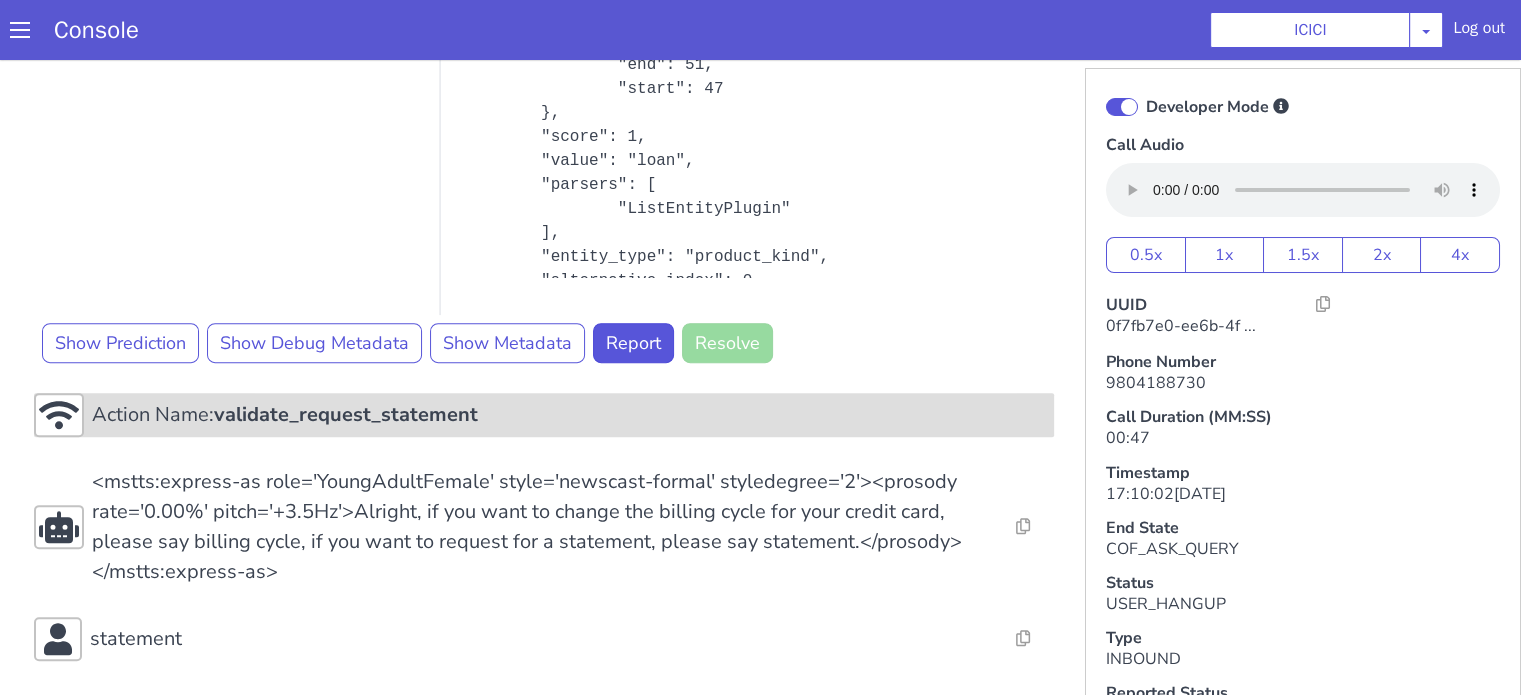 click on "Action Name:  validate_request_statement" at bounding box center [569, 415] 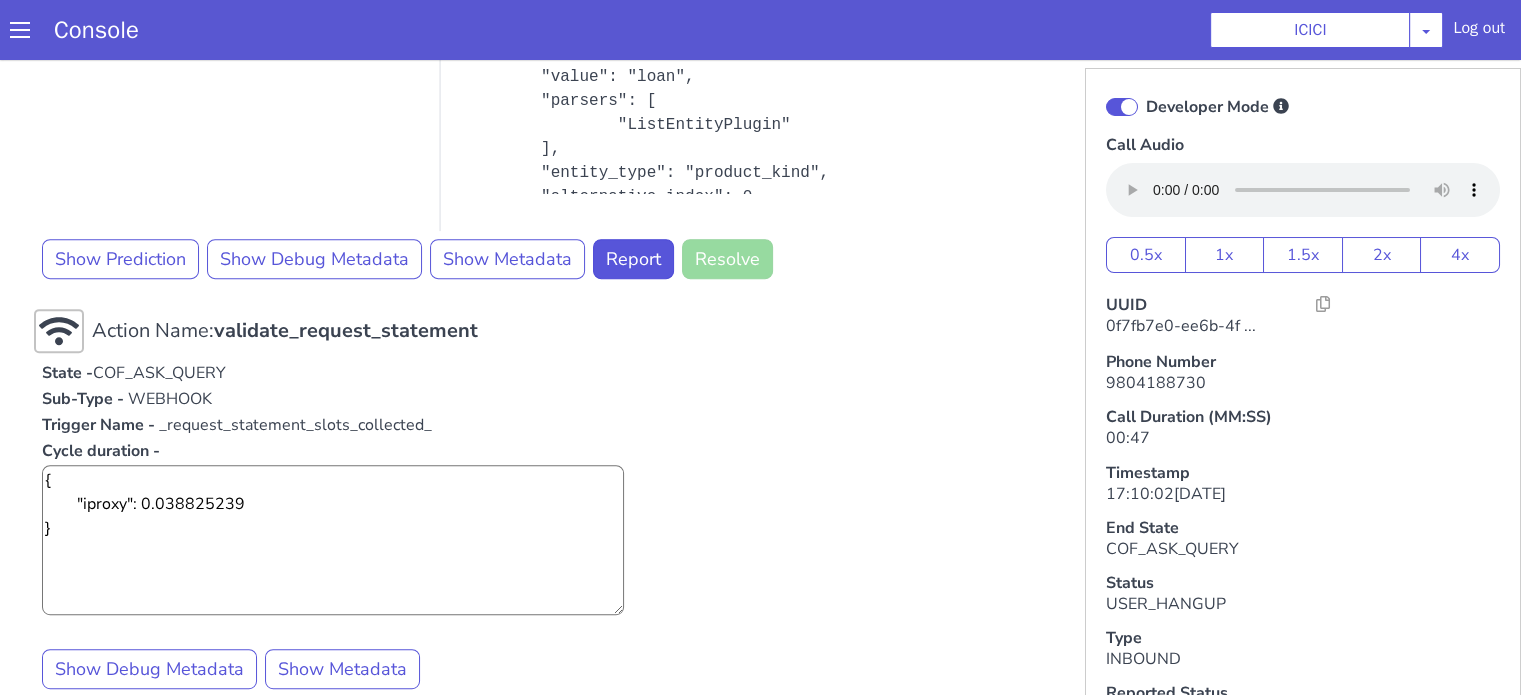 scroll, scrollTop: 900, scrollLeft: 0, axis: vertical 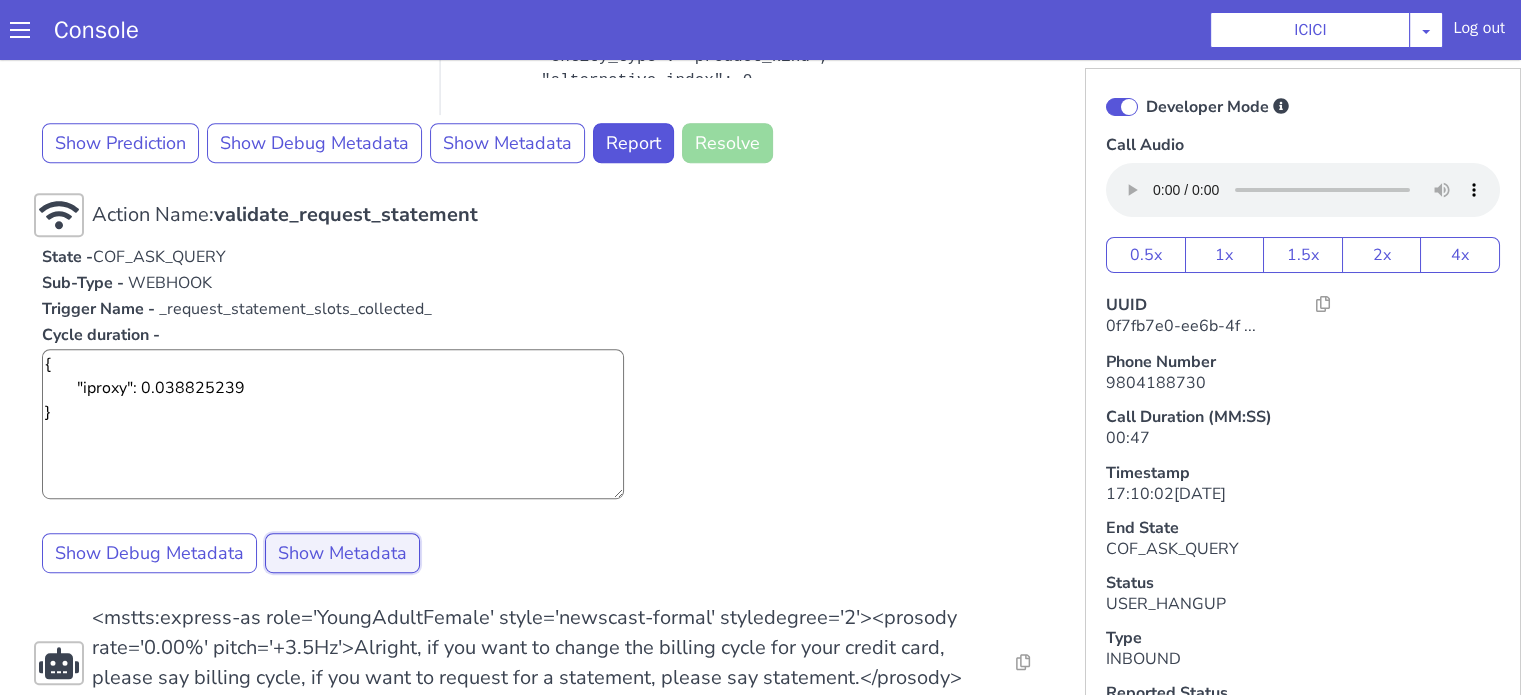 click on "Show Metadata" at bounding box center [342, 553] 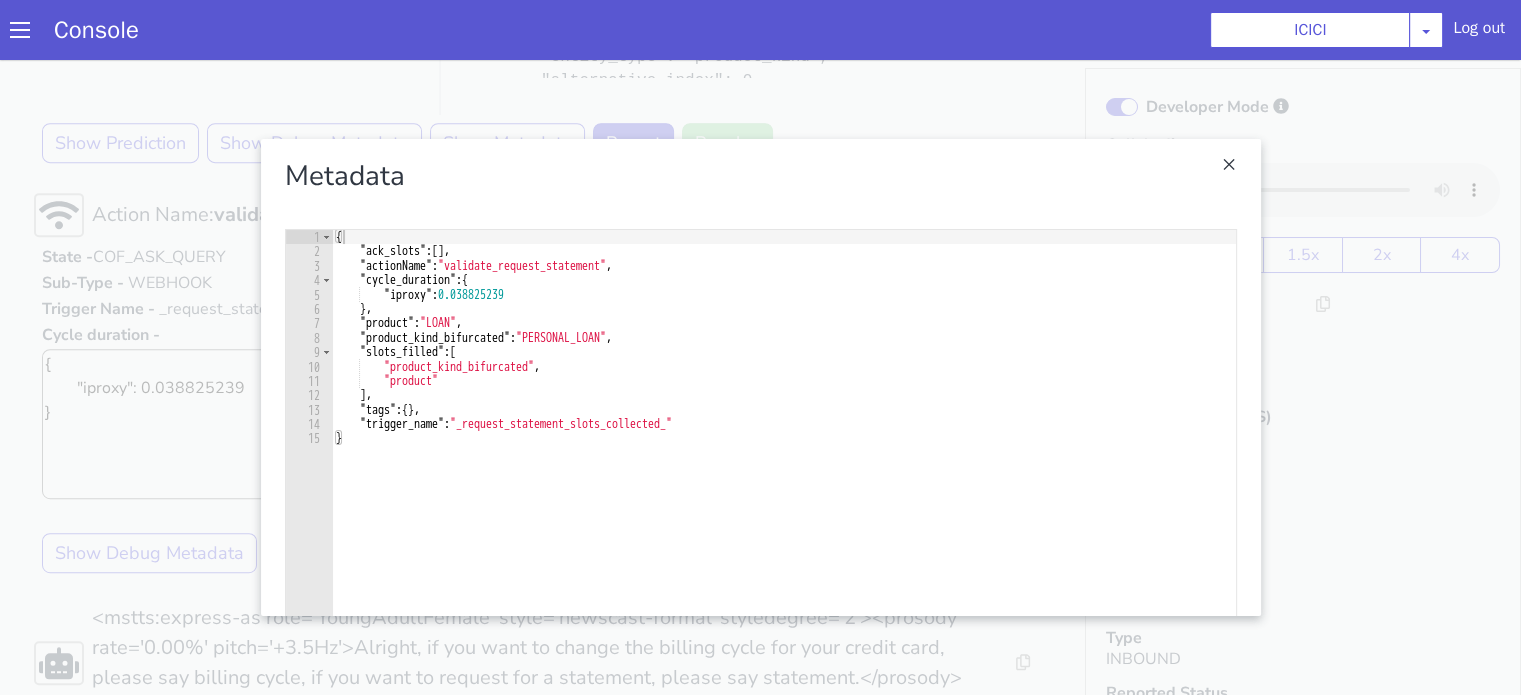 click at bounding box center (760, 377) 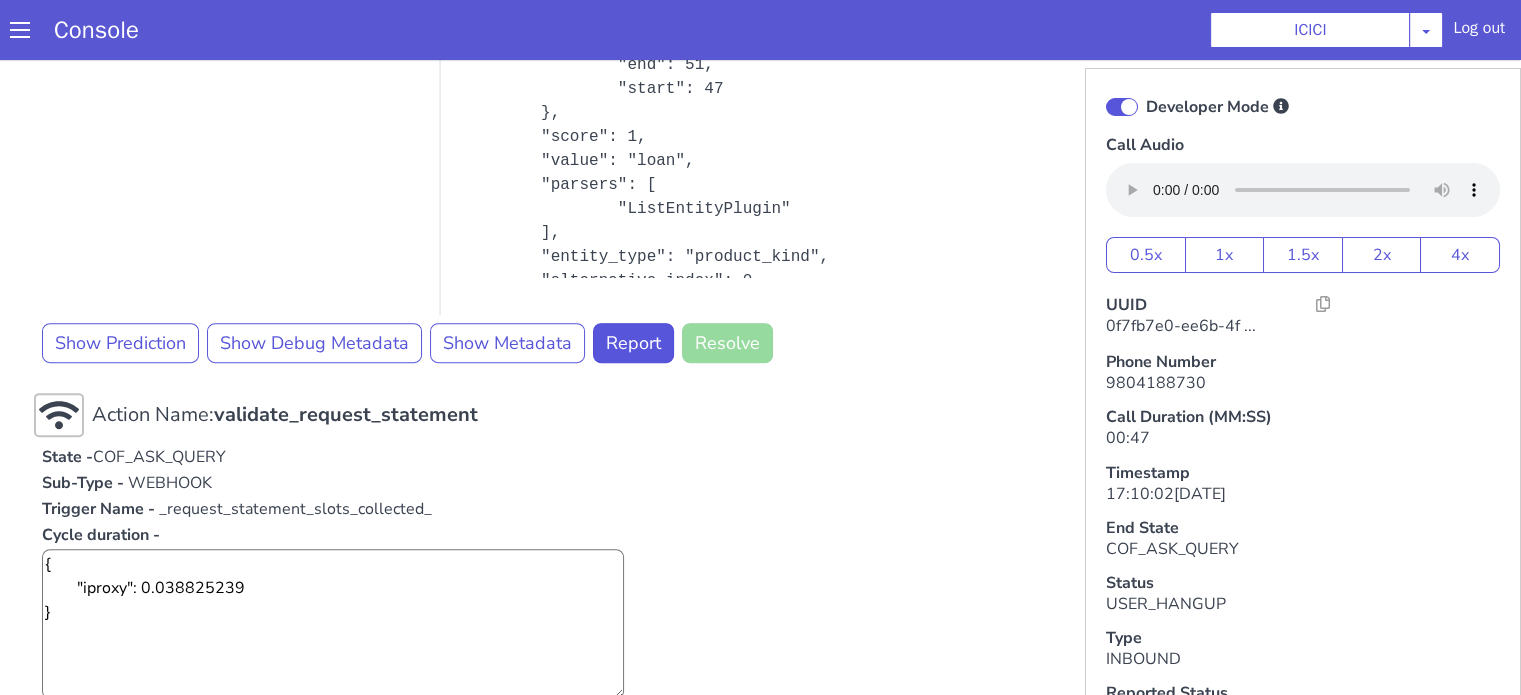 scroll, scrollTop: 300, scrollLeft: 0, axis: vertical 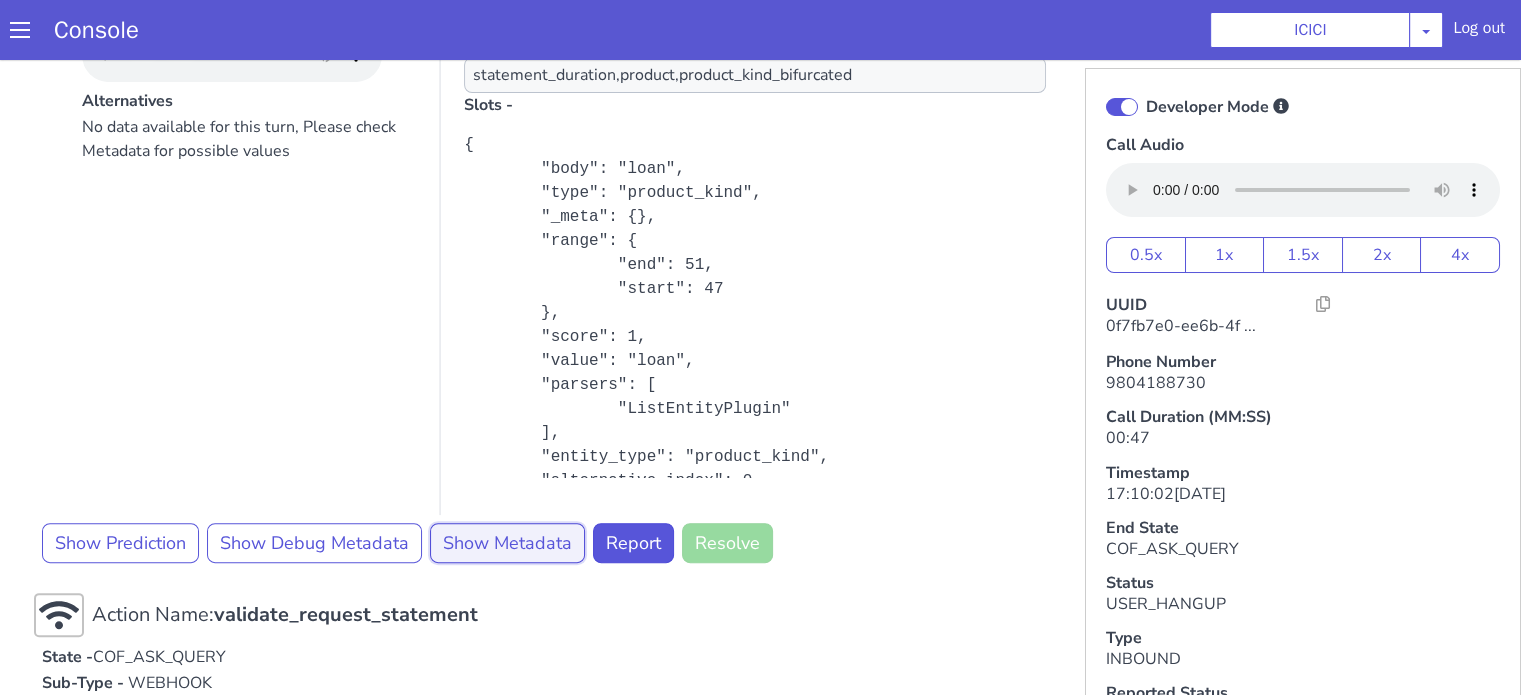 click on "Show Metadata" at bounding box center [507, 543] 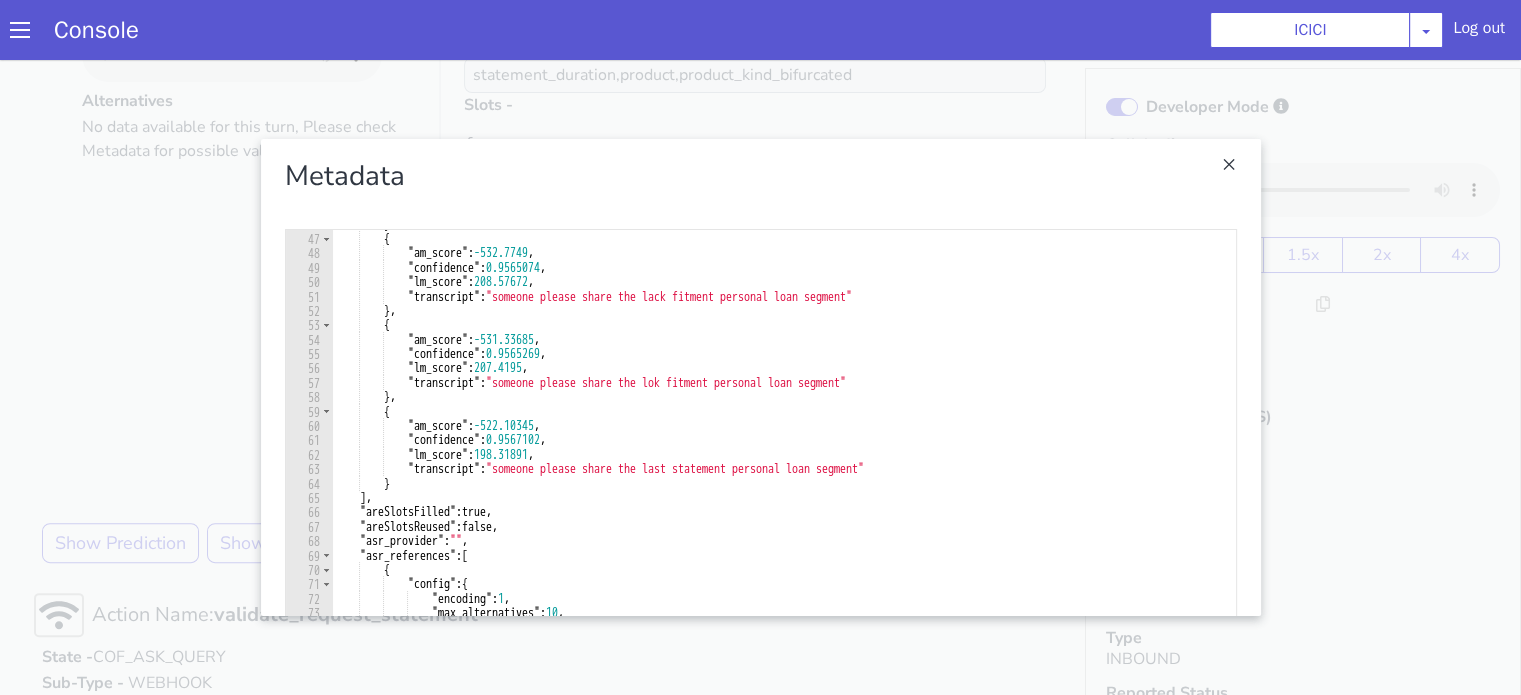 scroll, scrollTop: 720, scrollLeft: 0, axis: vertical 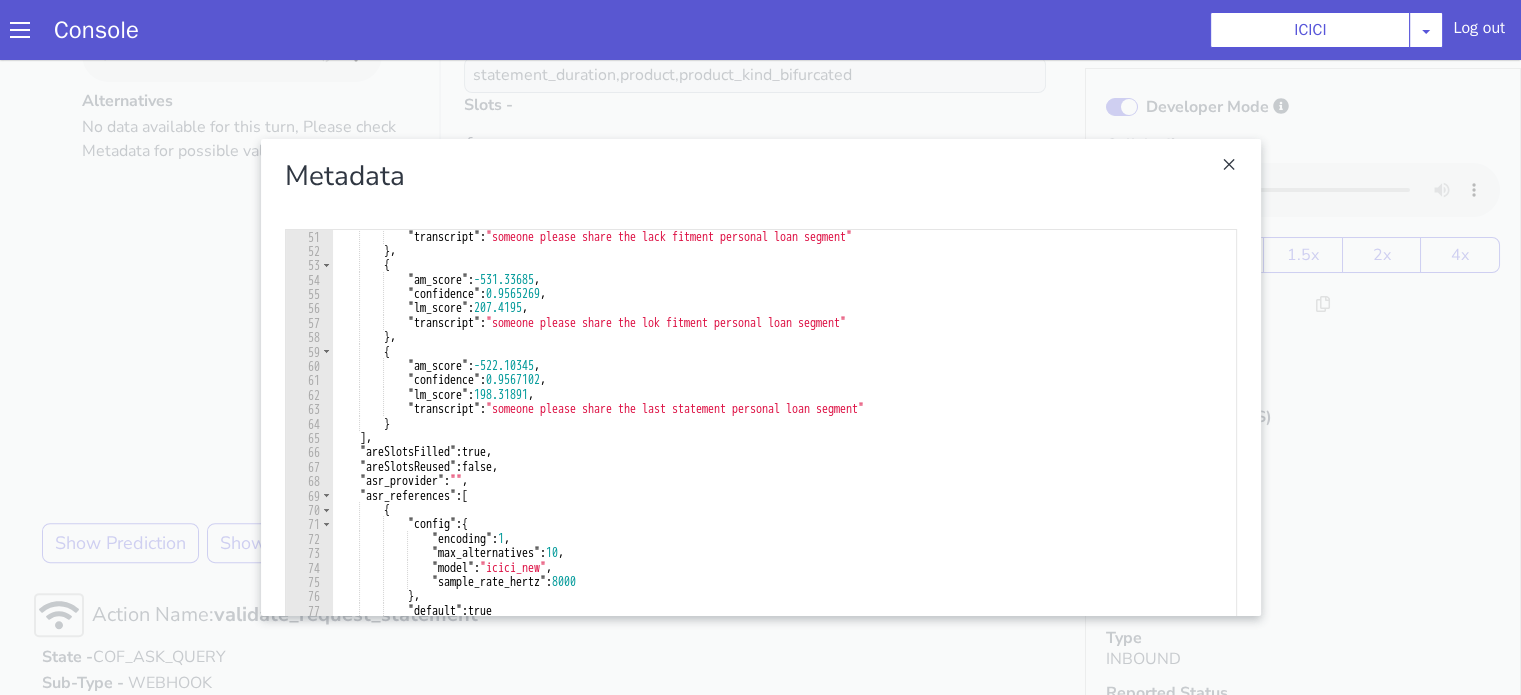 type on "{" 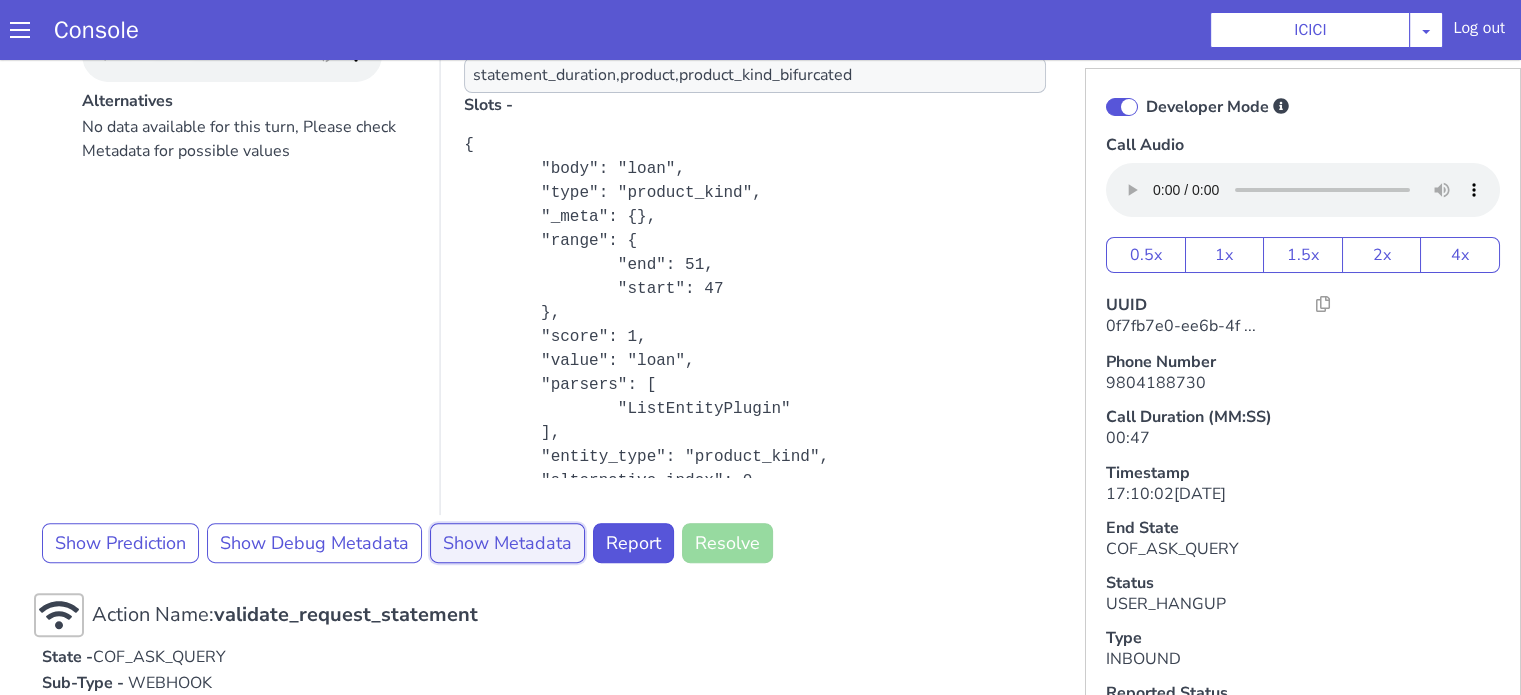 click on "Show Metadata" at bounding box center [507, 543] 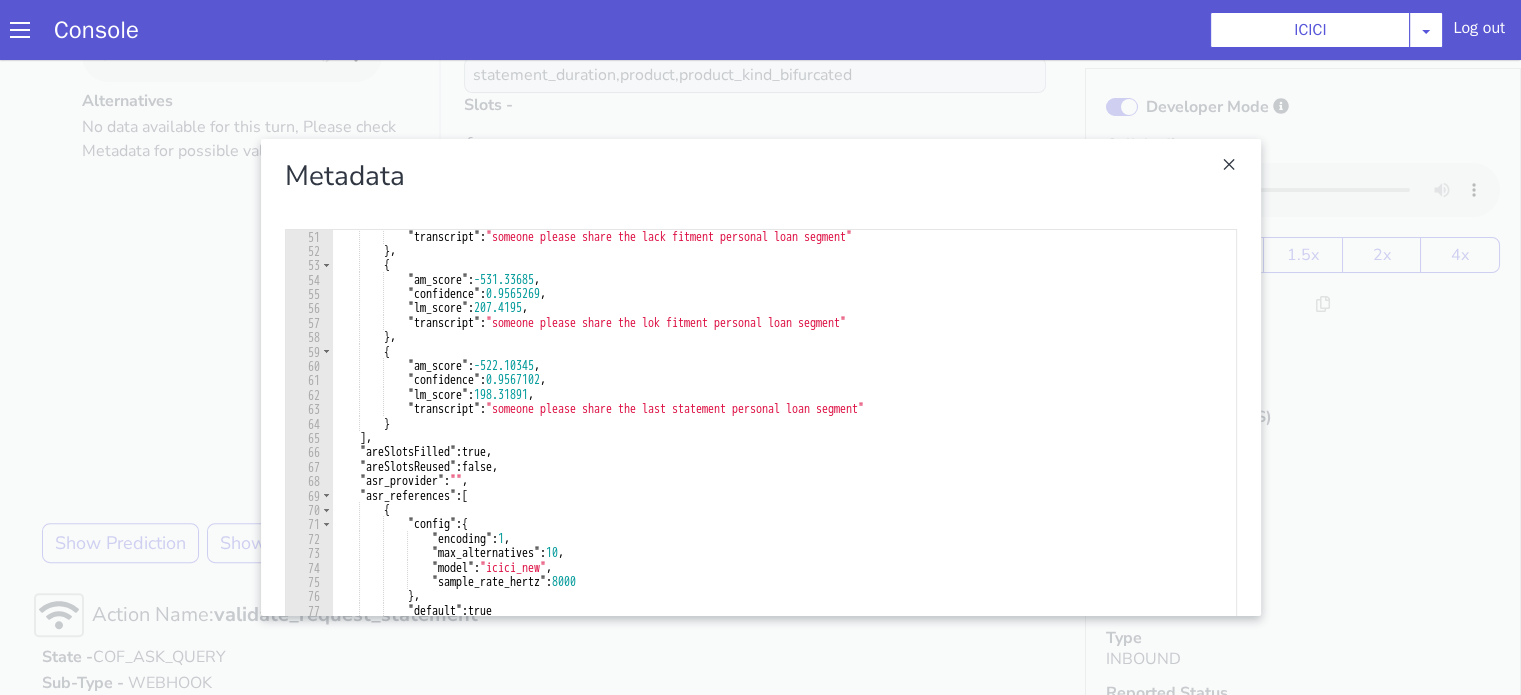 click at bounding box center (760, 377) 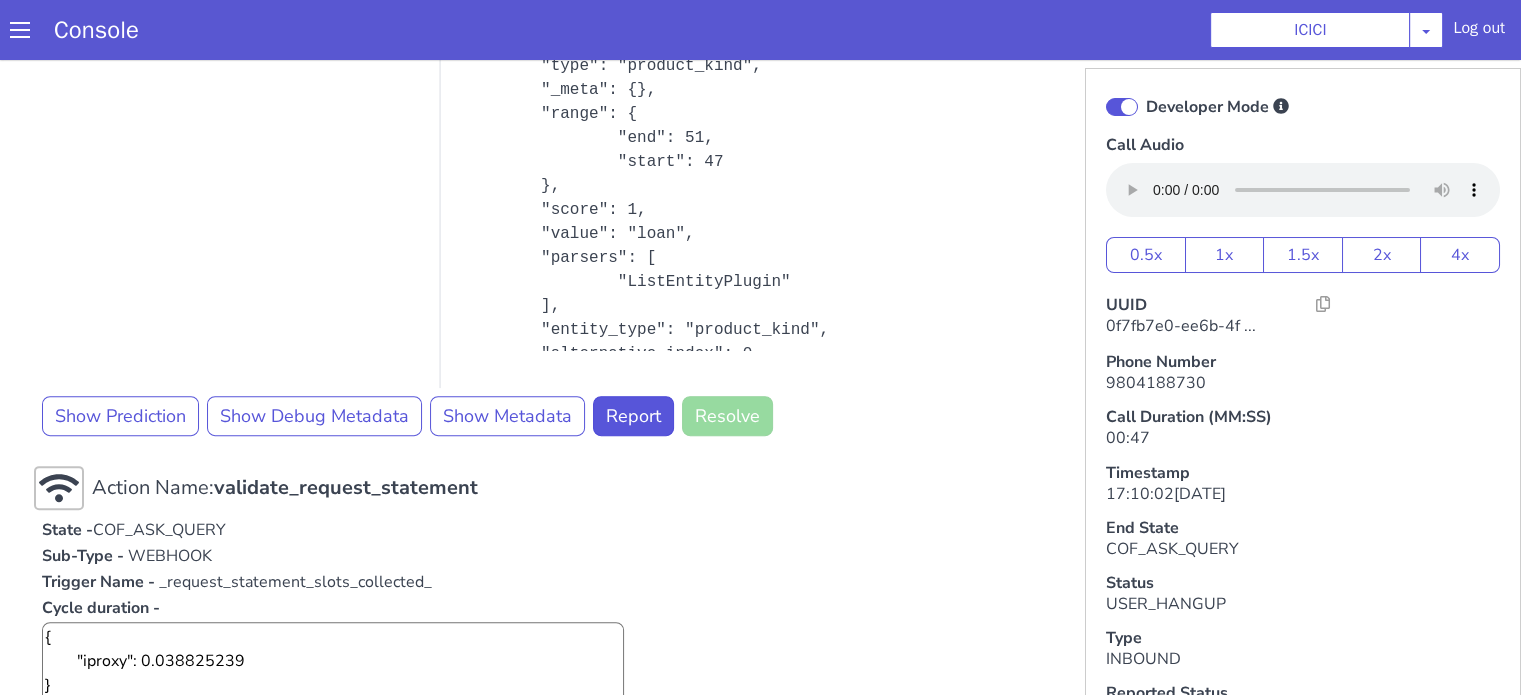 scroll, scrollTop: 800, scrollLeft: 0, axis: vertical 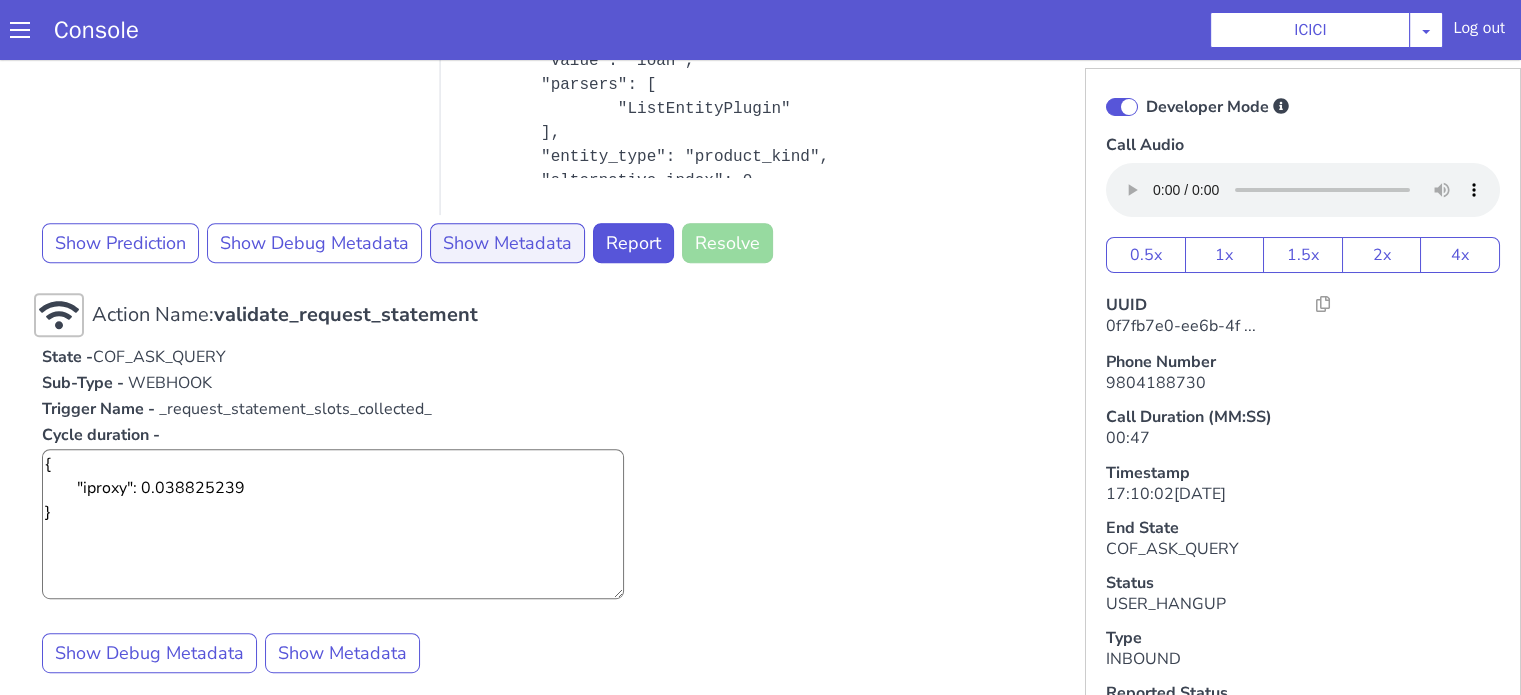 drag, startPoint x: 493, startPoint y: 274, endPoint x: 516, endPoint y: 233, distance: 47.010635 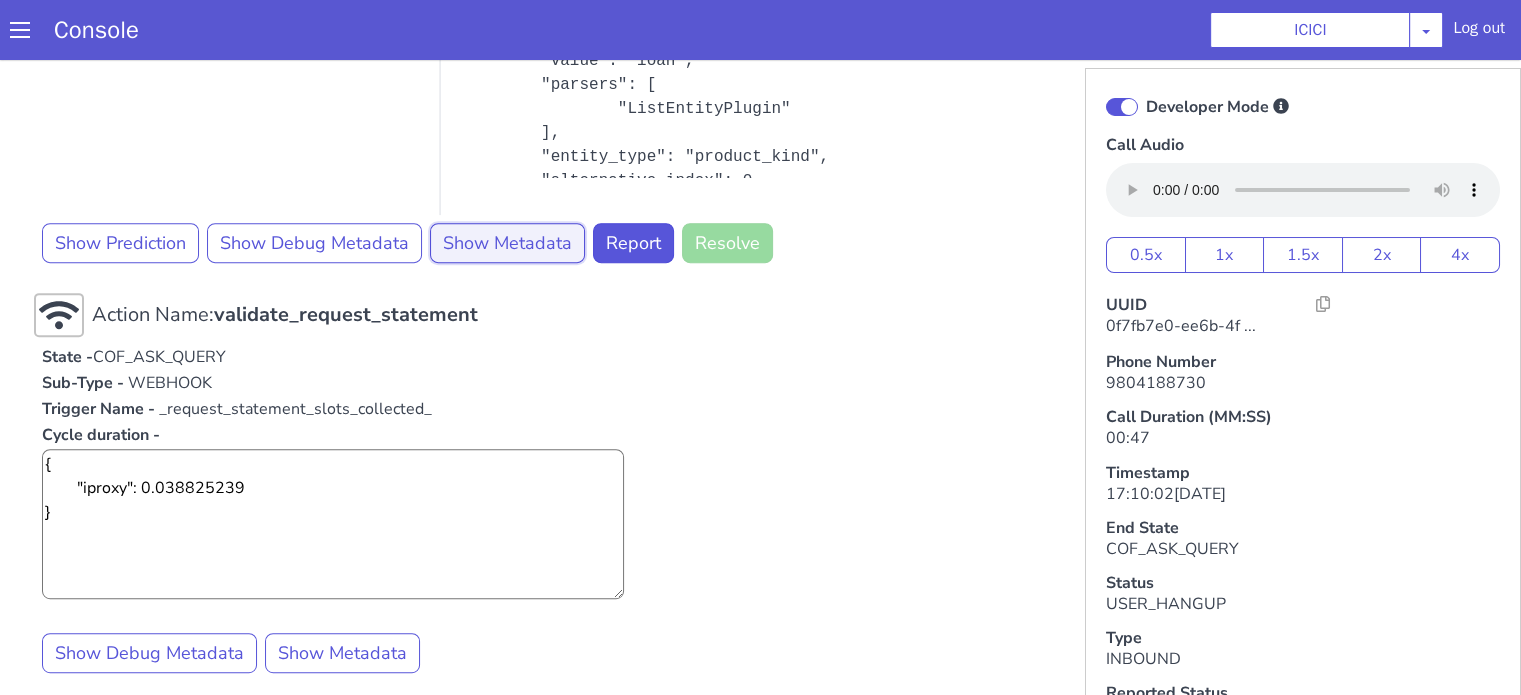 click on "Show Metadata" at bounding box center [507, 243] 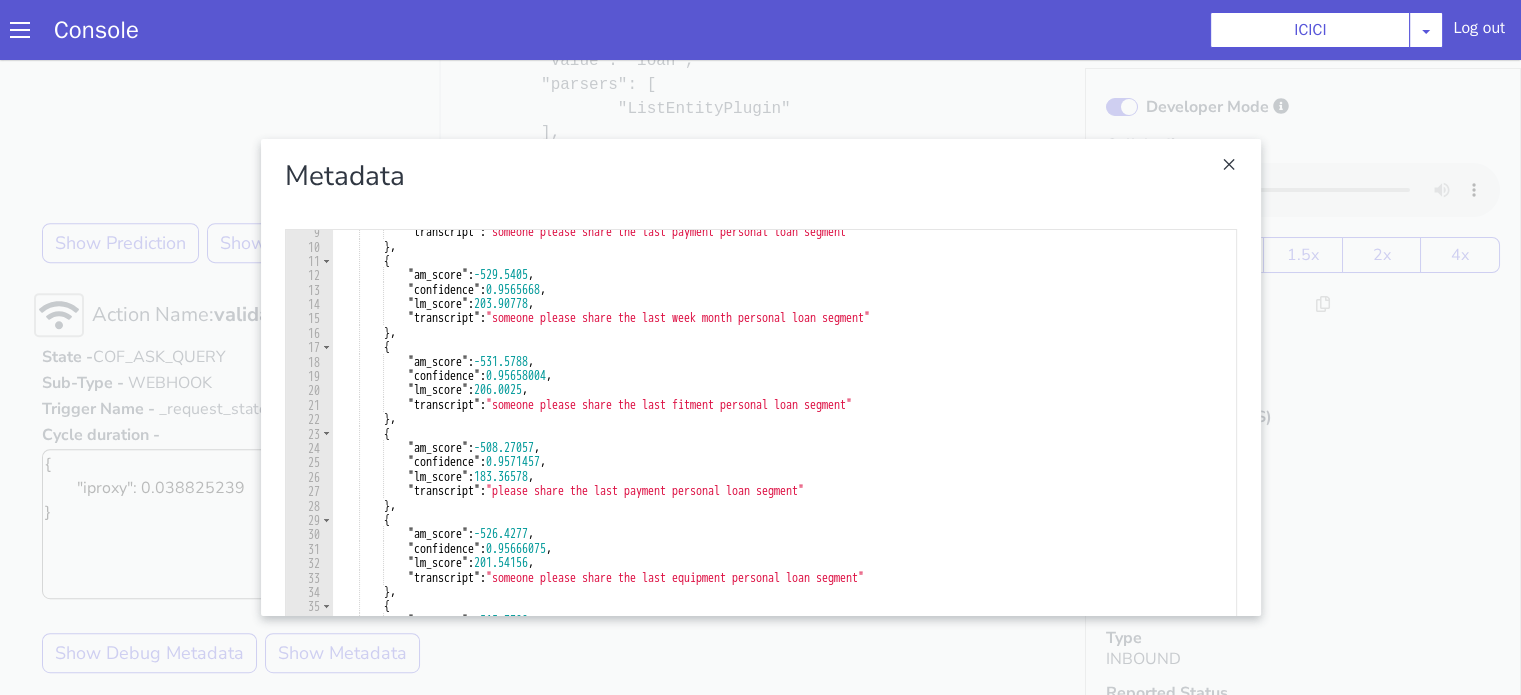 scroll, scrollTop: 0, scrollLeft: 0, axis: both 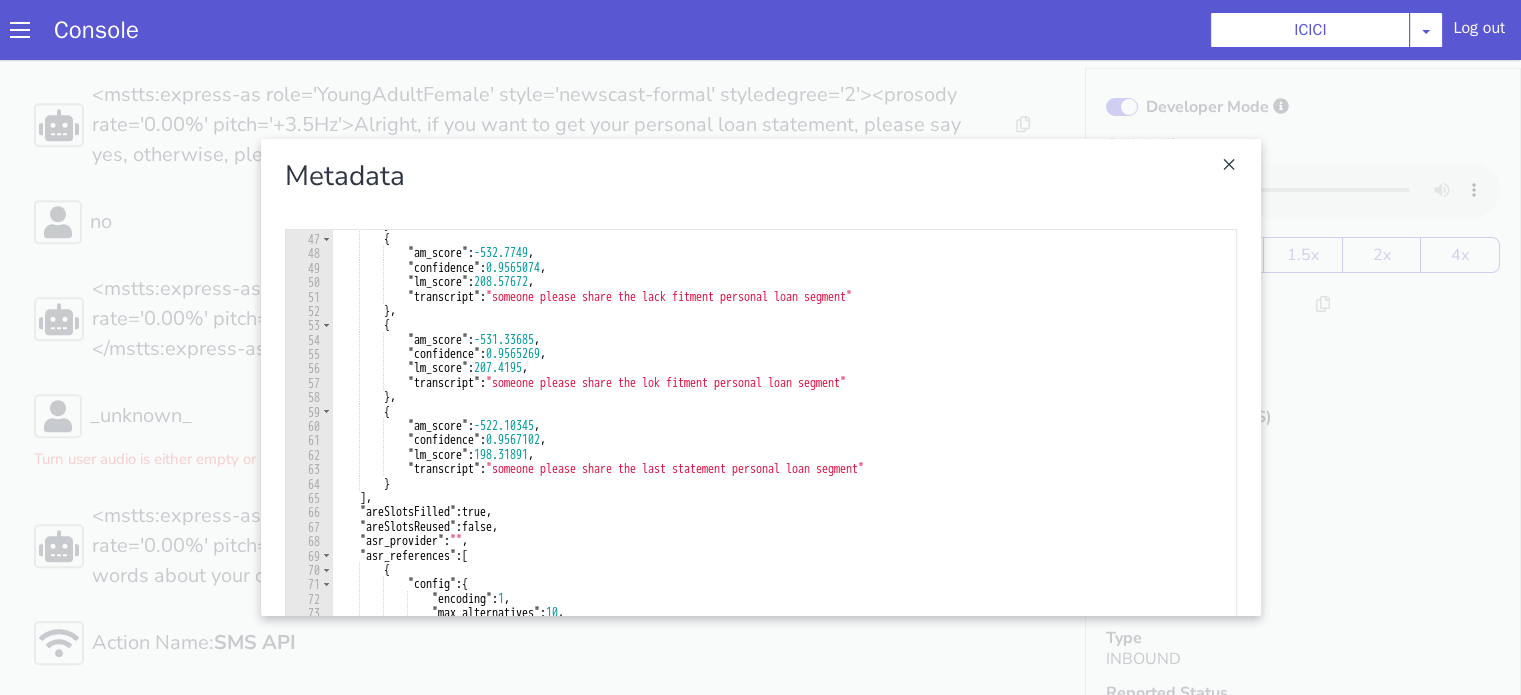 click at bounding box center [760, 377] 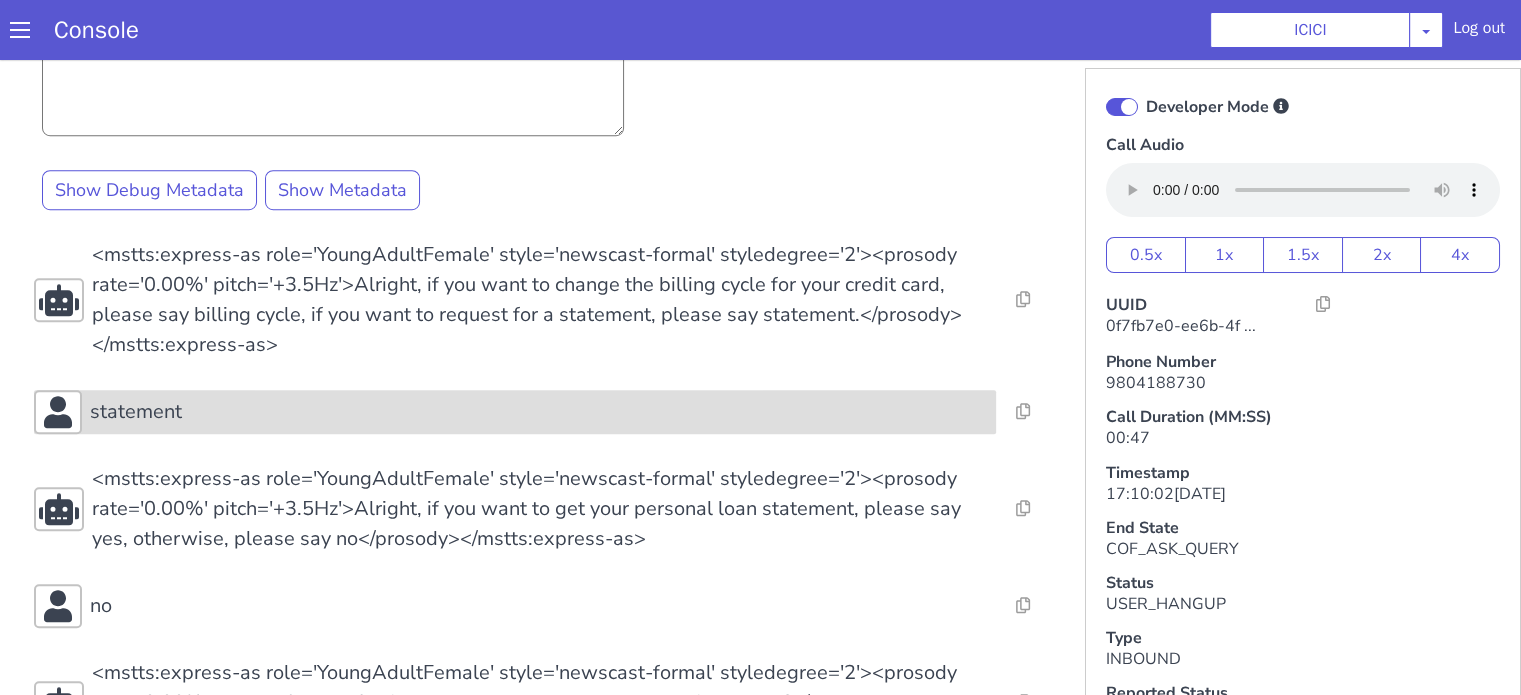 scroll, scrollTop: 1147, scrollLeft: 0, axis: vertical 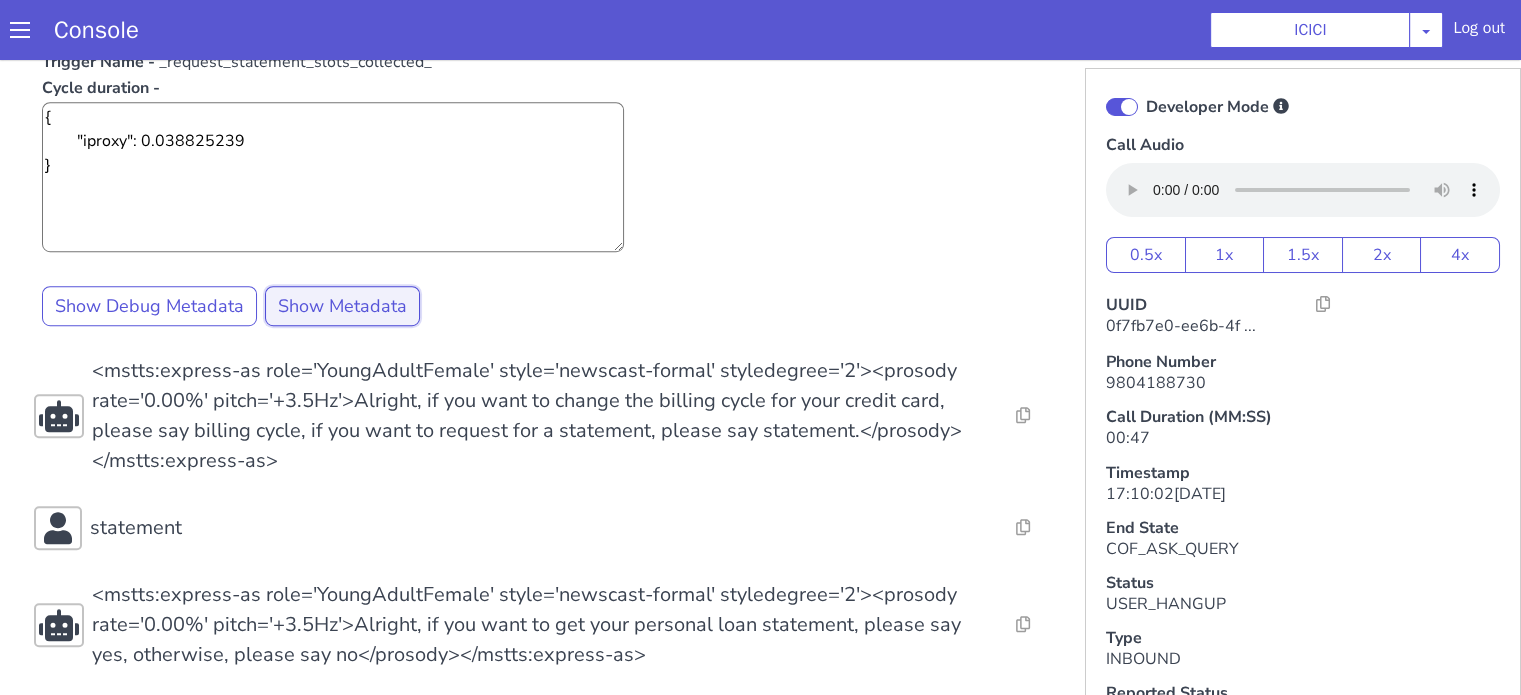 click on "Show Metadata" at bounding box center [342, 306] 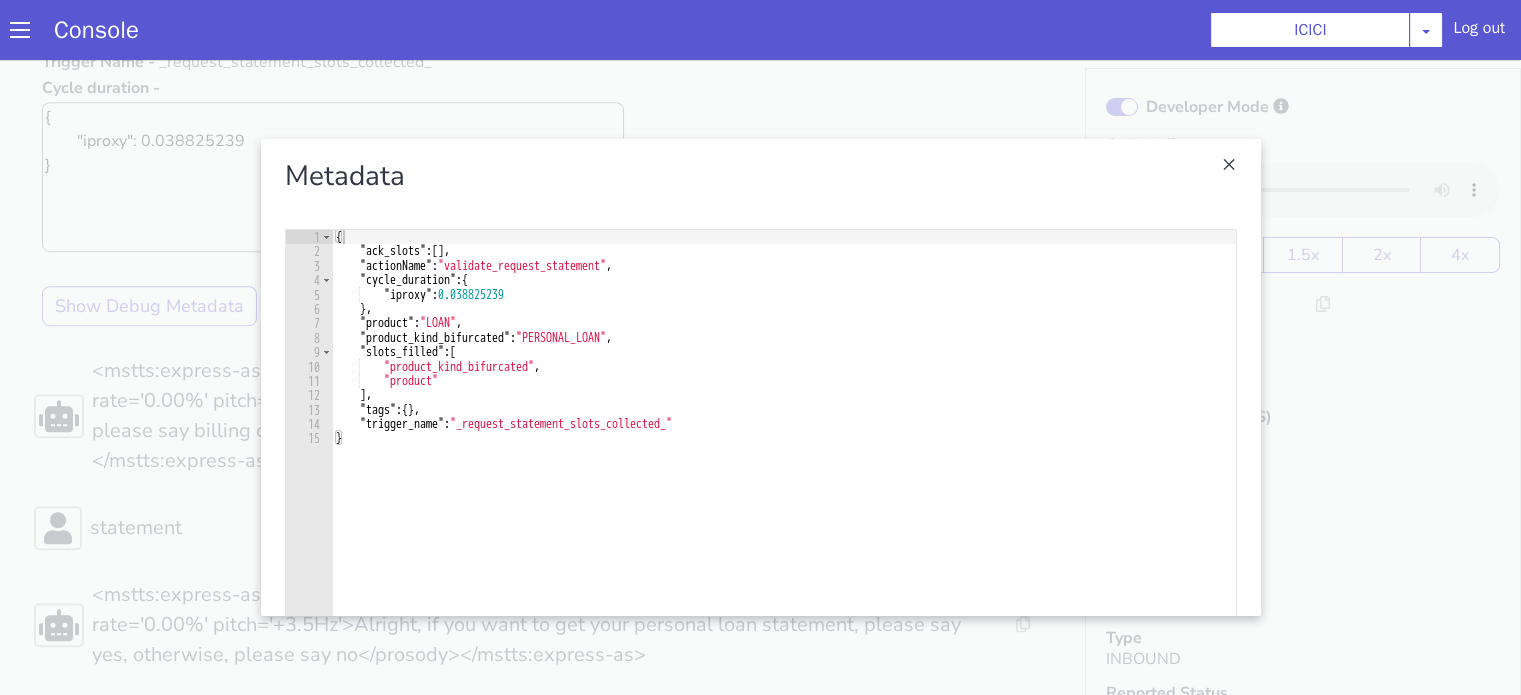 click at bounding box center (760, 377) 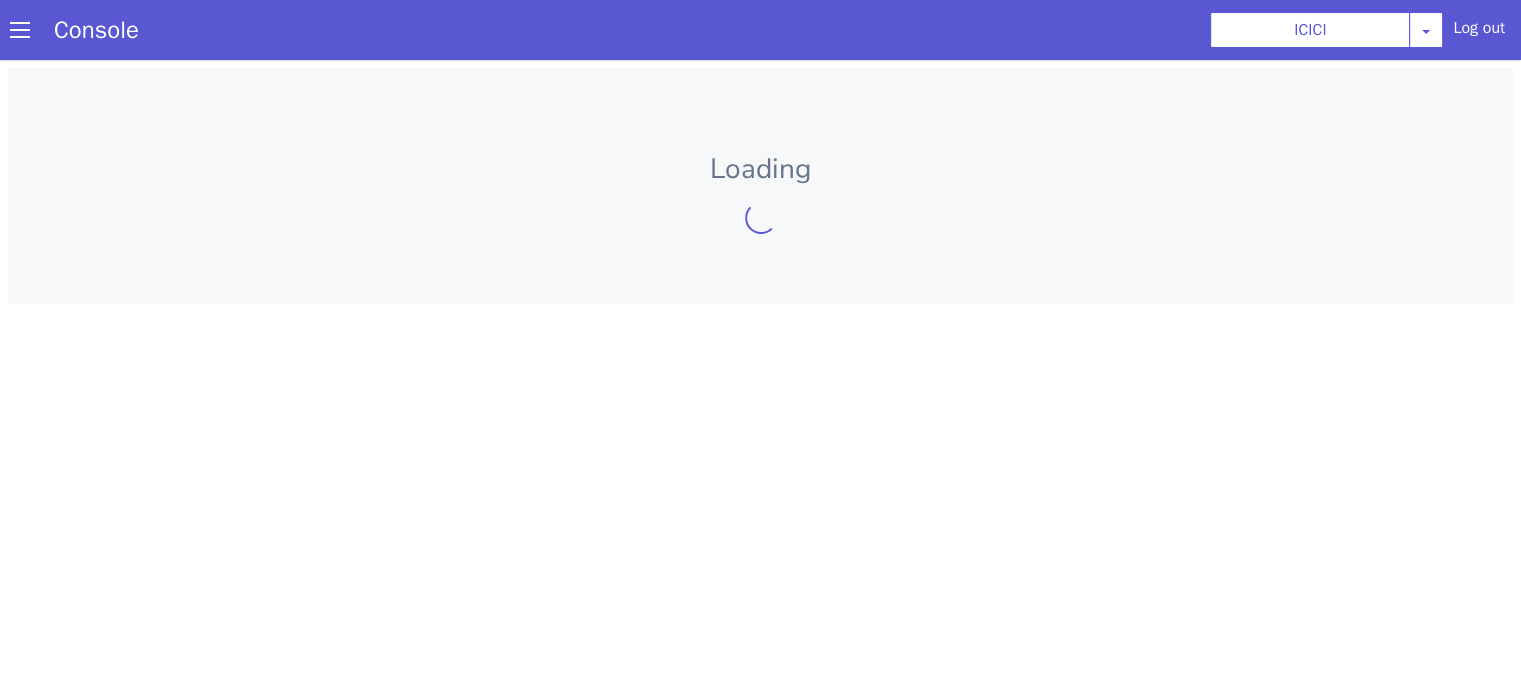 scroll, scrollTop: 0, scrollLeft: 0, axis: both 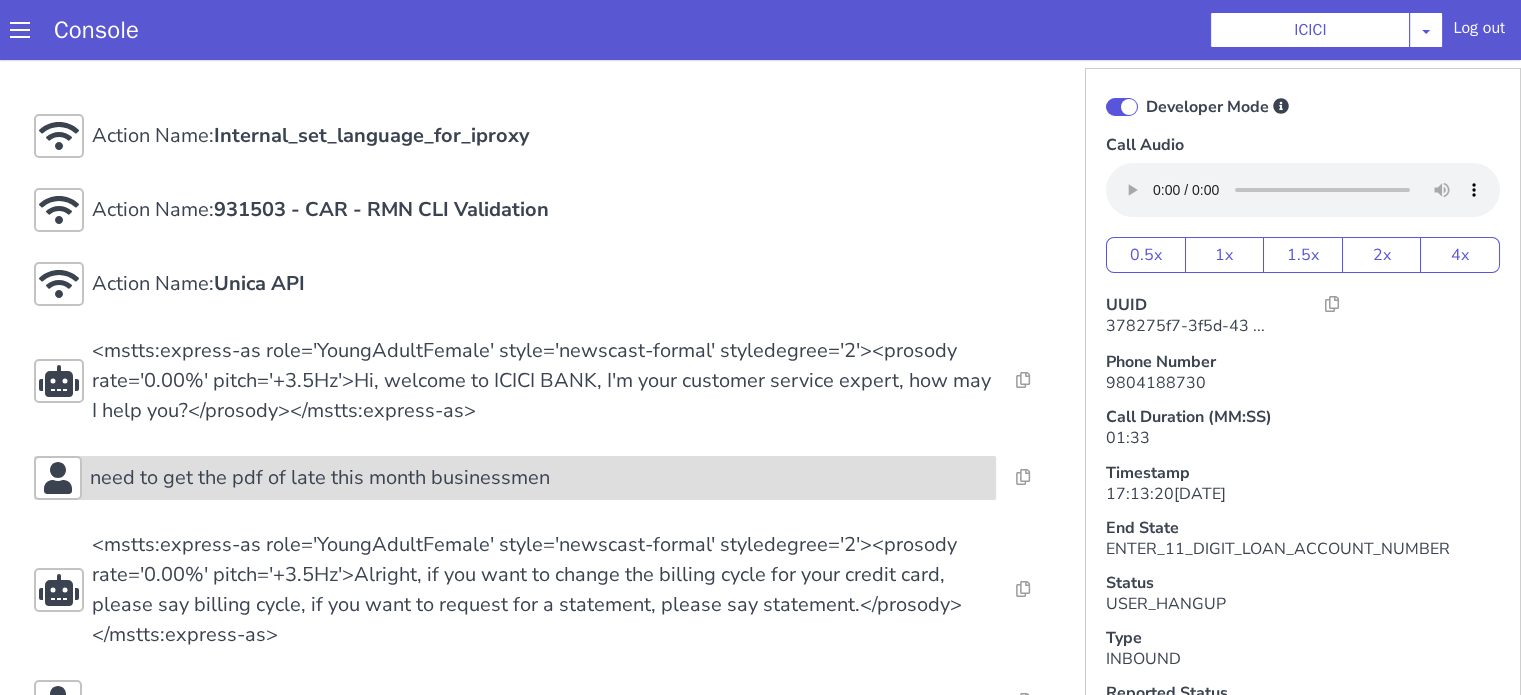 click on "need to get the pdf of late this month businessmen" at bounding box center (320, 478) 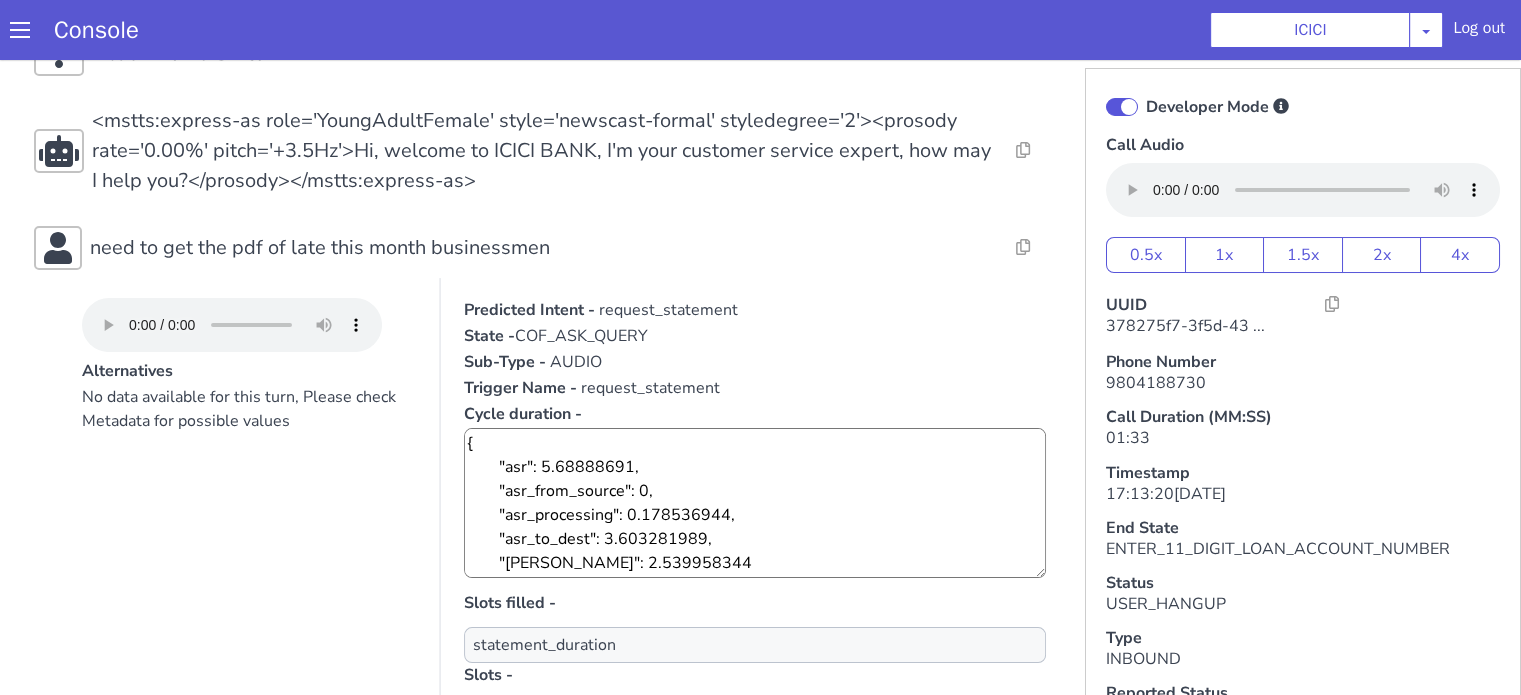 scroll, scrollTop: 400, scrollLeft: 0, axis: vertical 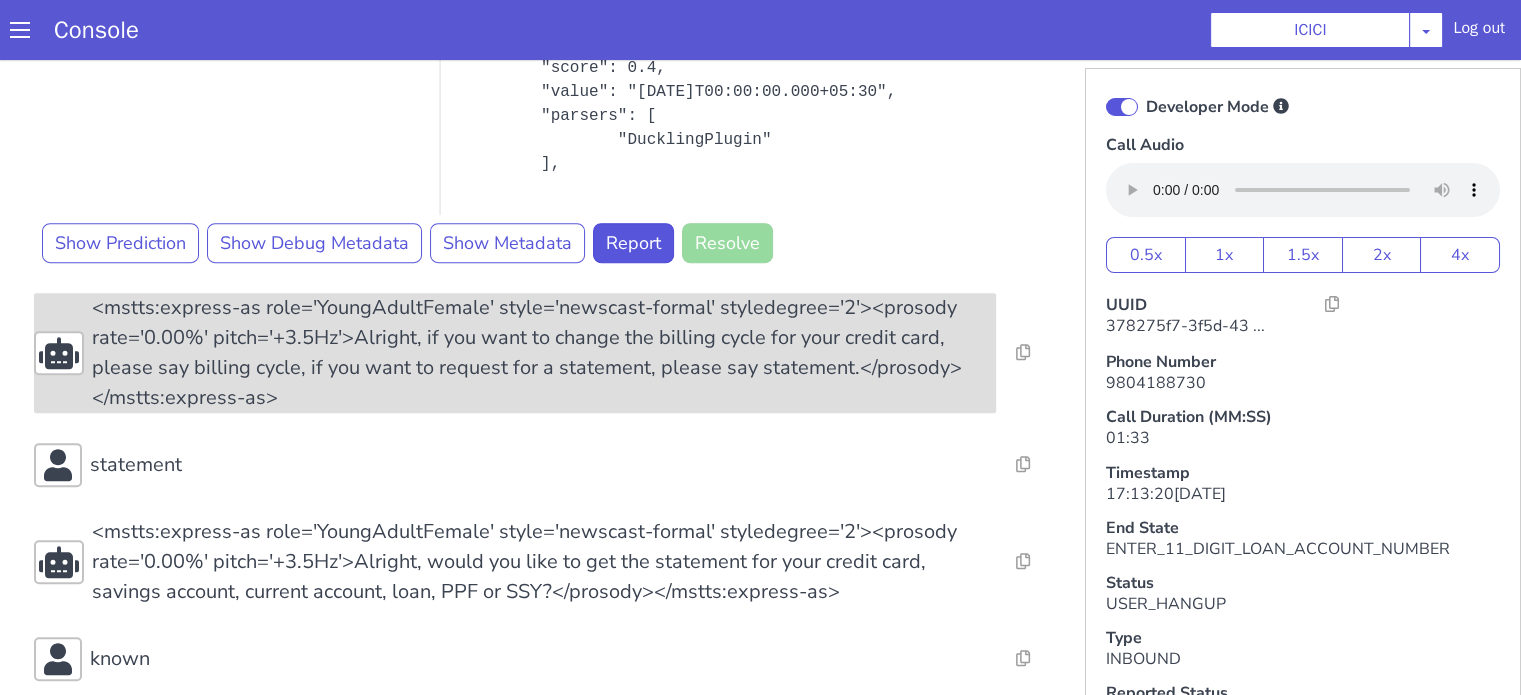 click on "<mstts:express-as role='YoungAdultFemale' style='newscast-formal' styledegree='2'><prosody rate='0.00%' pitch='+3.5Hz'>Alright, if you want to change the billing cycle for your credit card, please say billing cycle, if you want to request for a statement, please say statement.</prosody></mstts:express-as>" at bounding box center (544, 353) 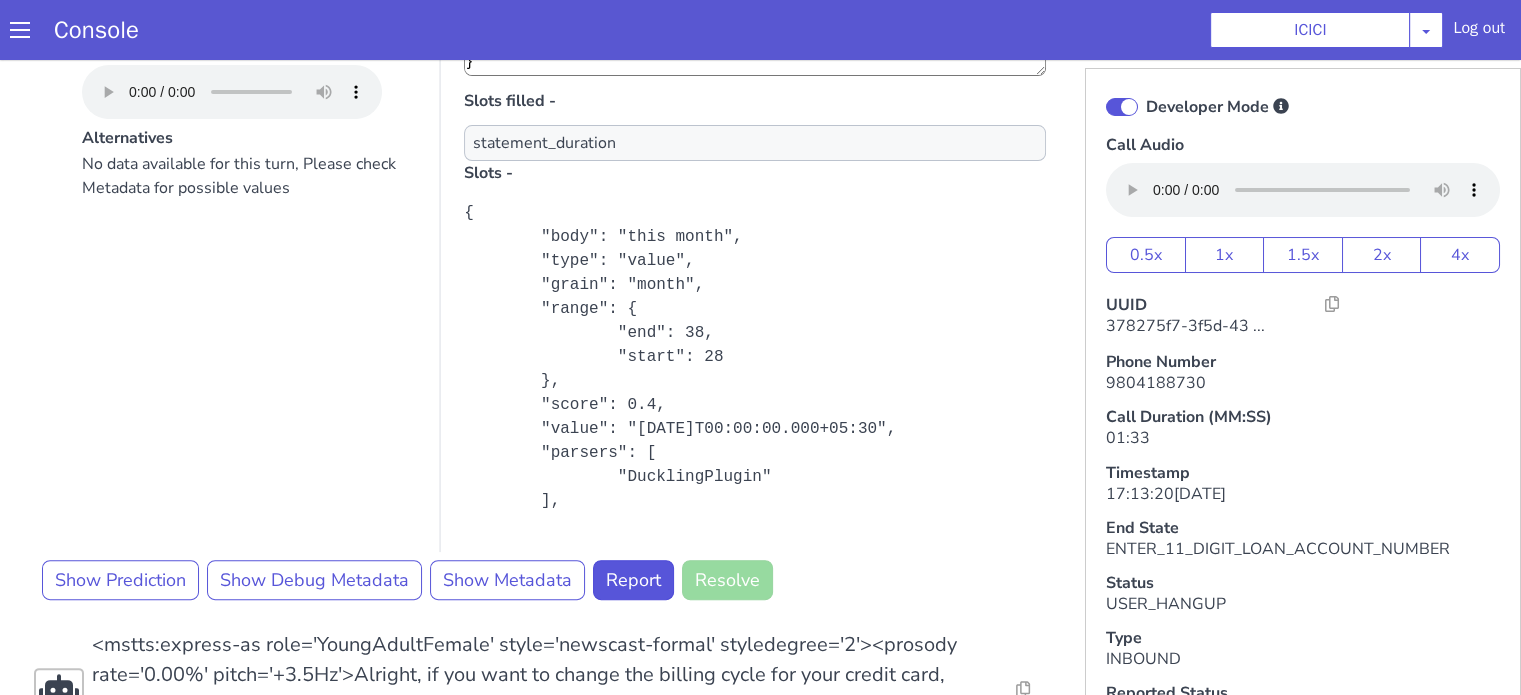 scroll, scrollTop: 400, scrollLeft: 0, axis: vertical 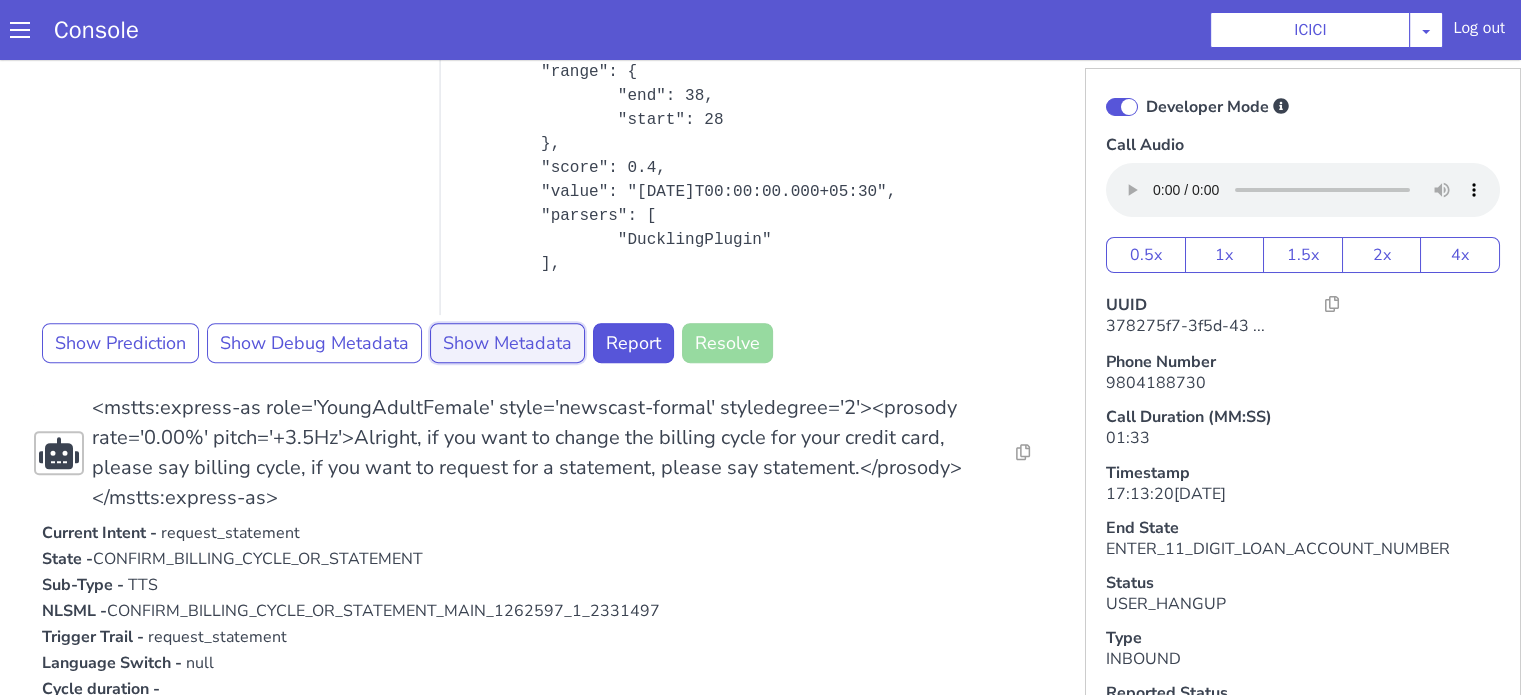 click on "Show Metadata" at bounding box center (507, 343) 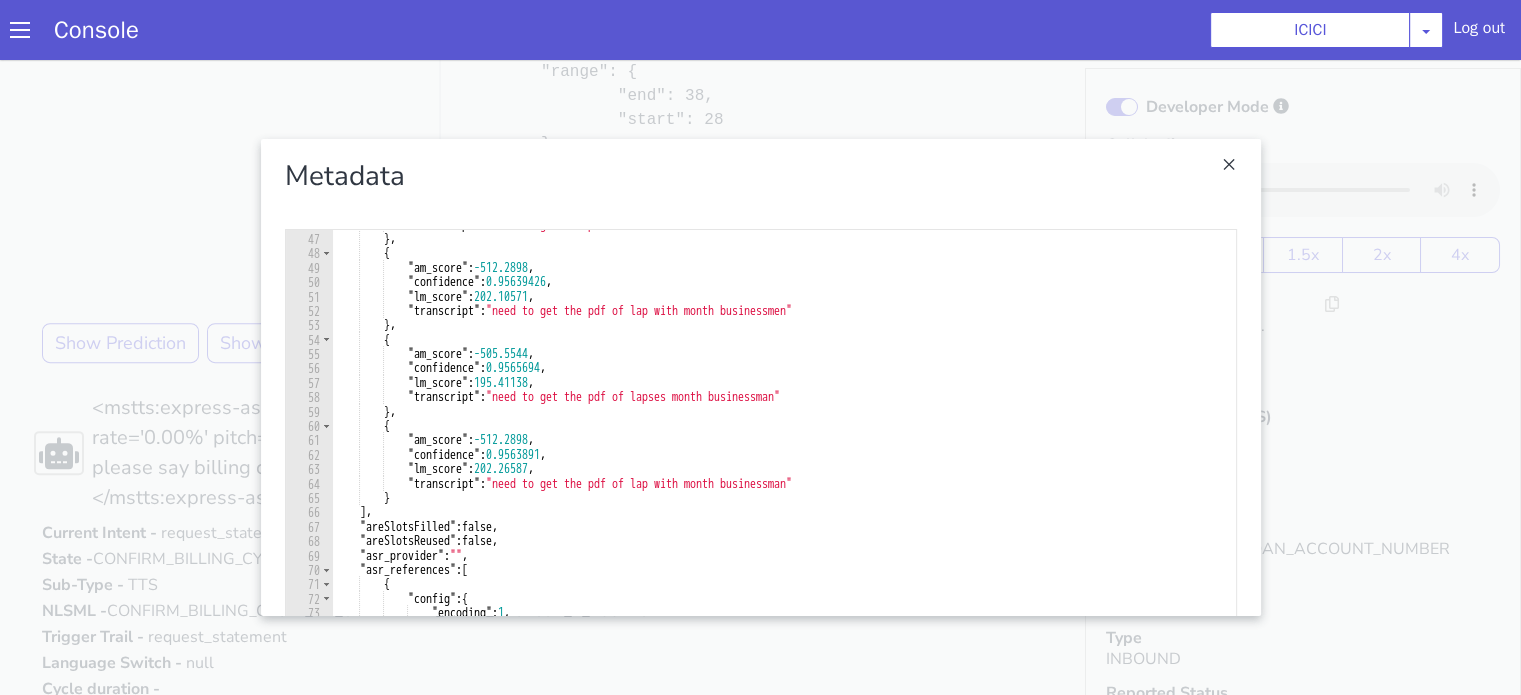 scroll, scrollTop: 660, scrollLeft: 0, axis: vertical 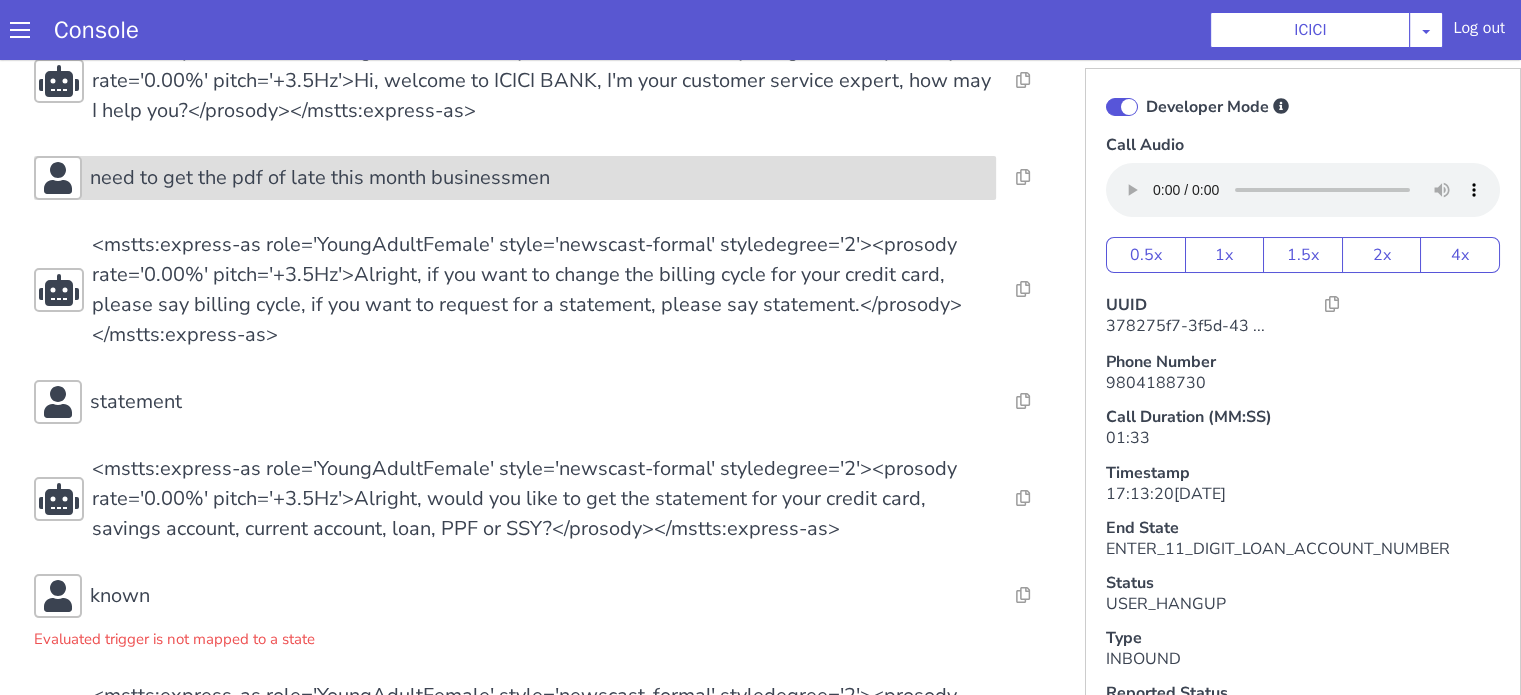 click on "need to get the pdf of late this month businessmen" at bounding box center [491, 382] 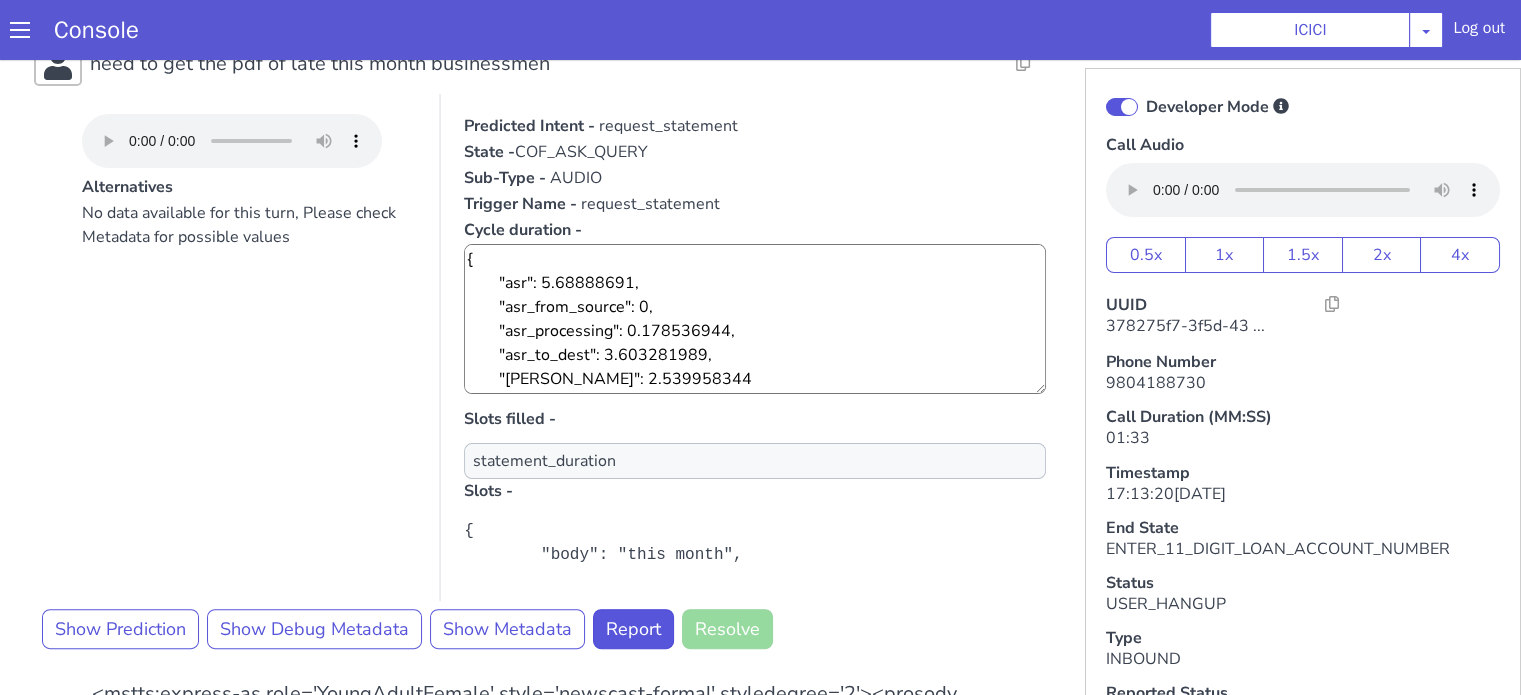 scroll, scrollTop: 500, scrollLeft: 0, axis: vertical 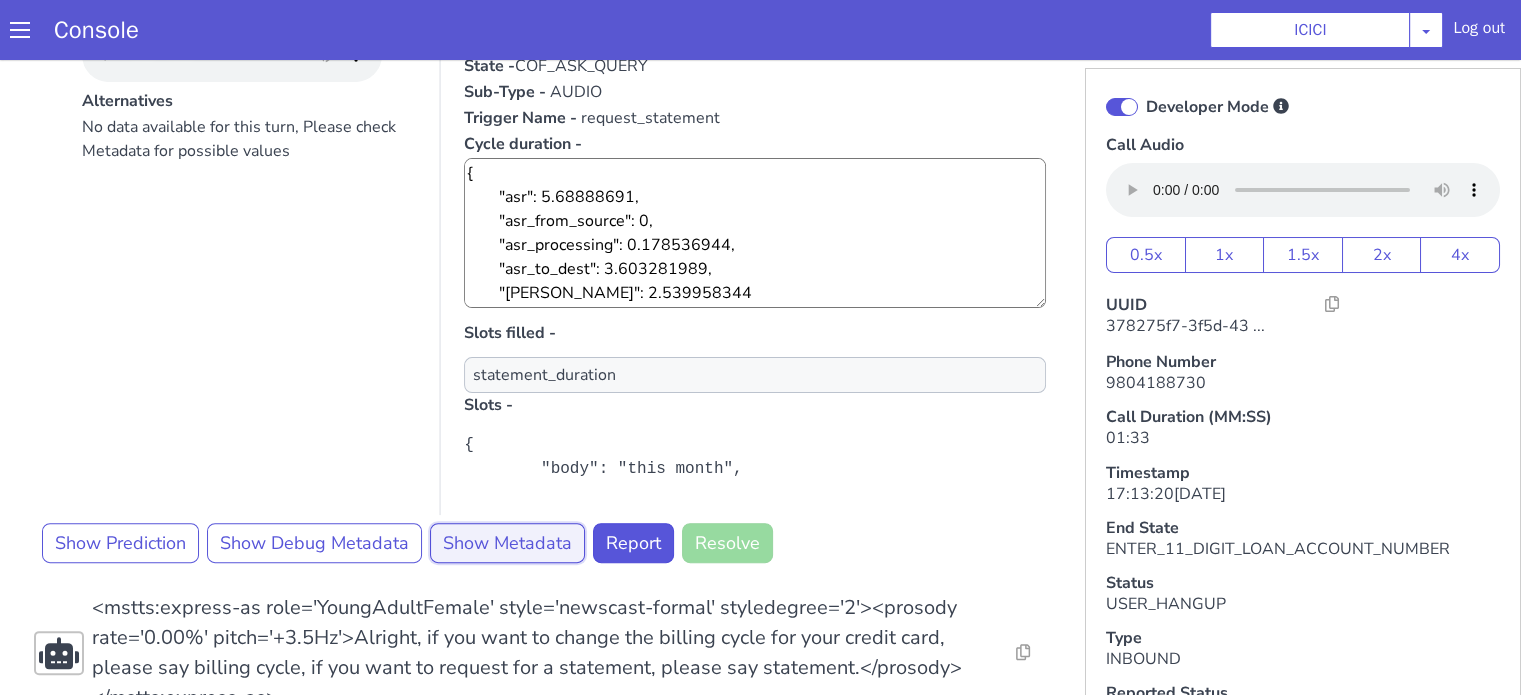 click on "Show Metadata" at bounding box center [496, 575] 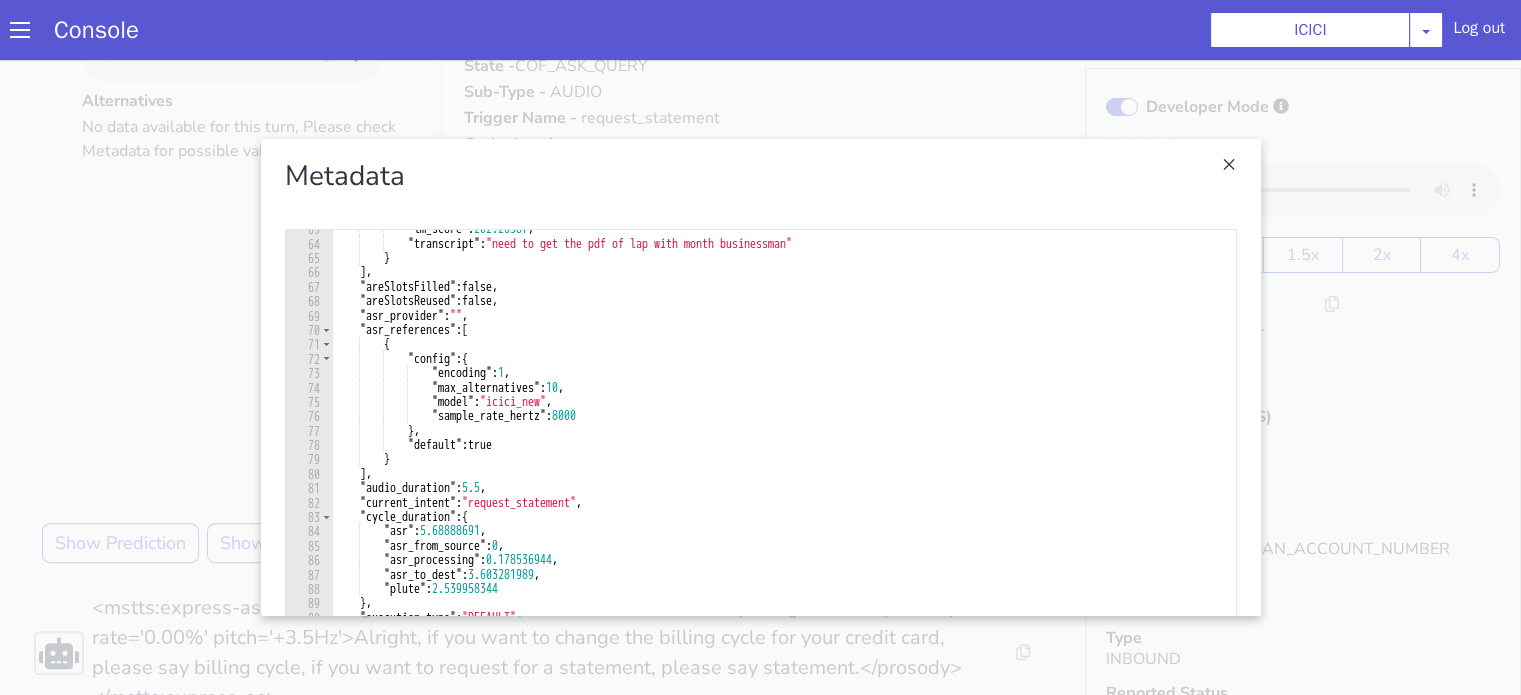 scroll, scrollTop: 900, scrollLeft: 0, axis: vertical 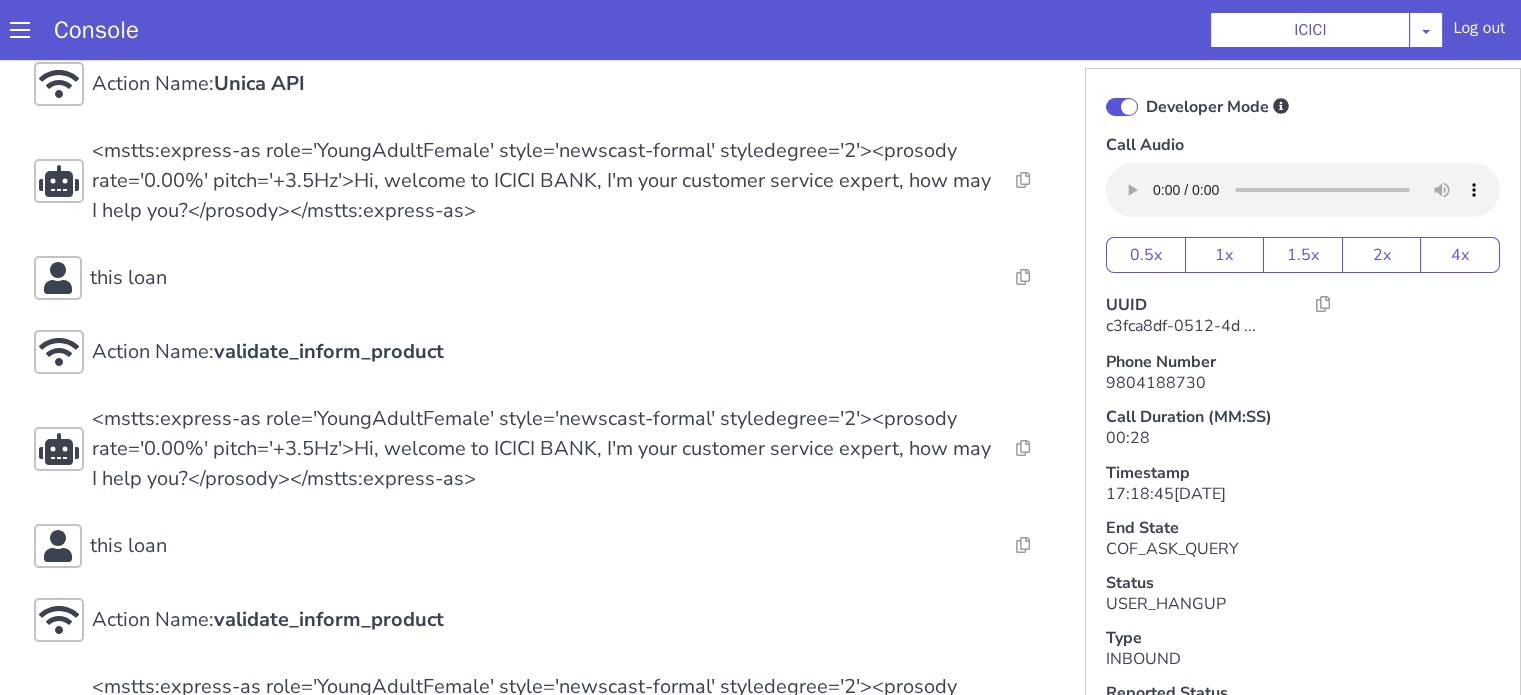click at bounding box center (1122, 107) 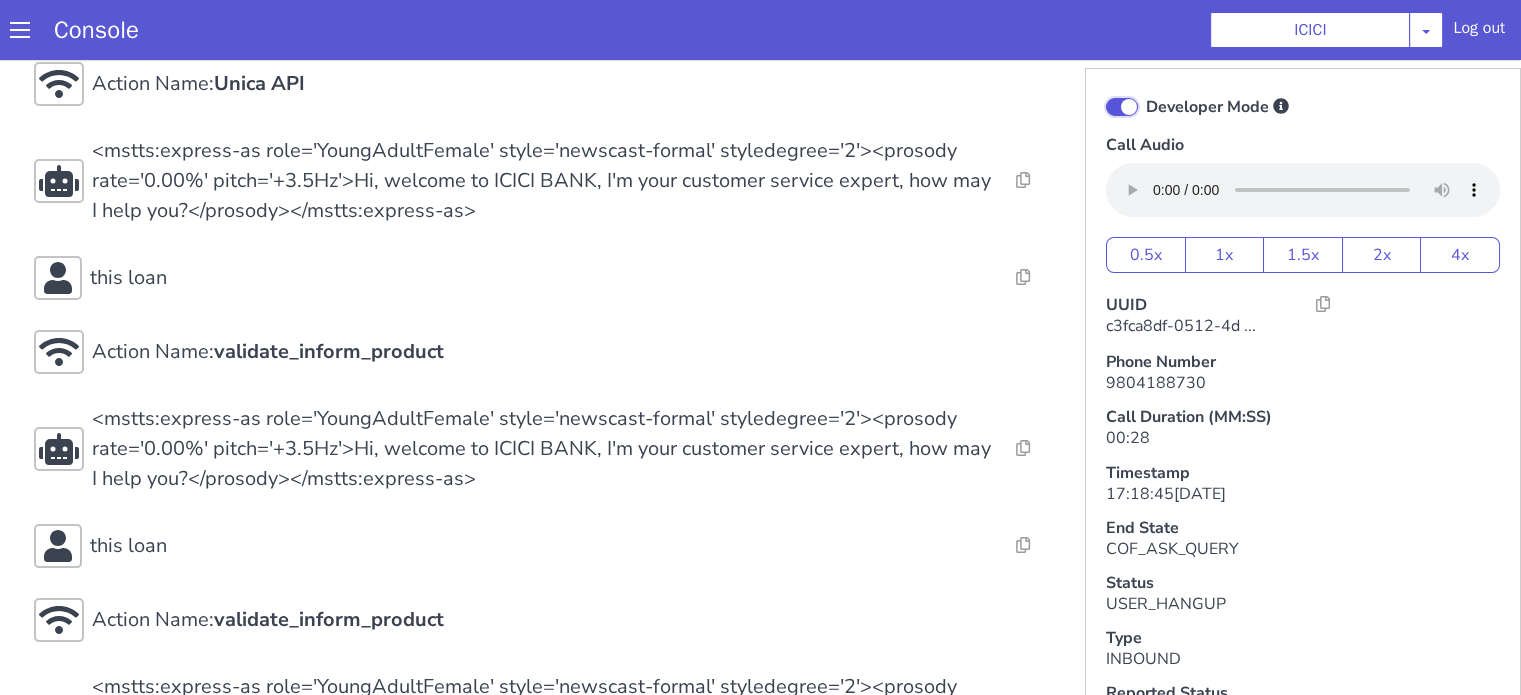 click on "Developer Mode" at bounding box center (1145, 94) 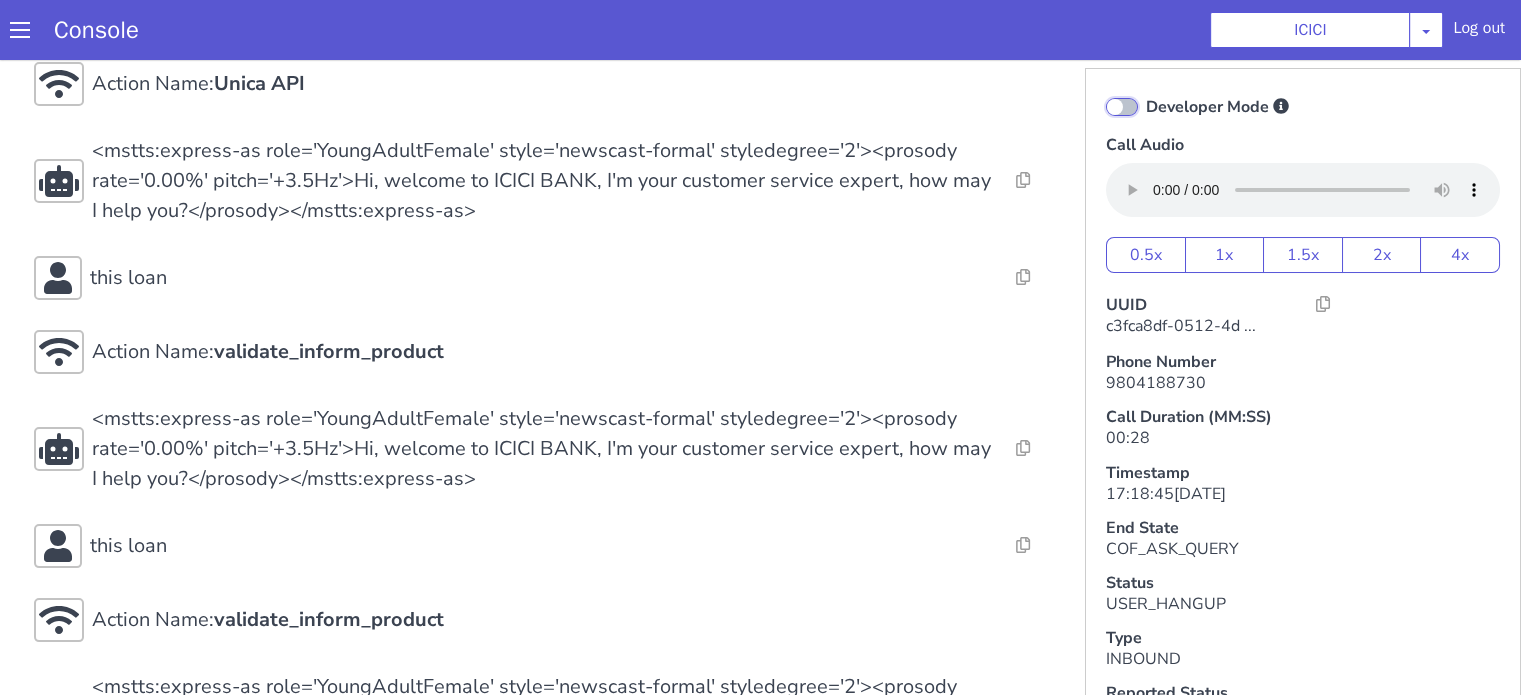checkbox on "false" 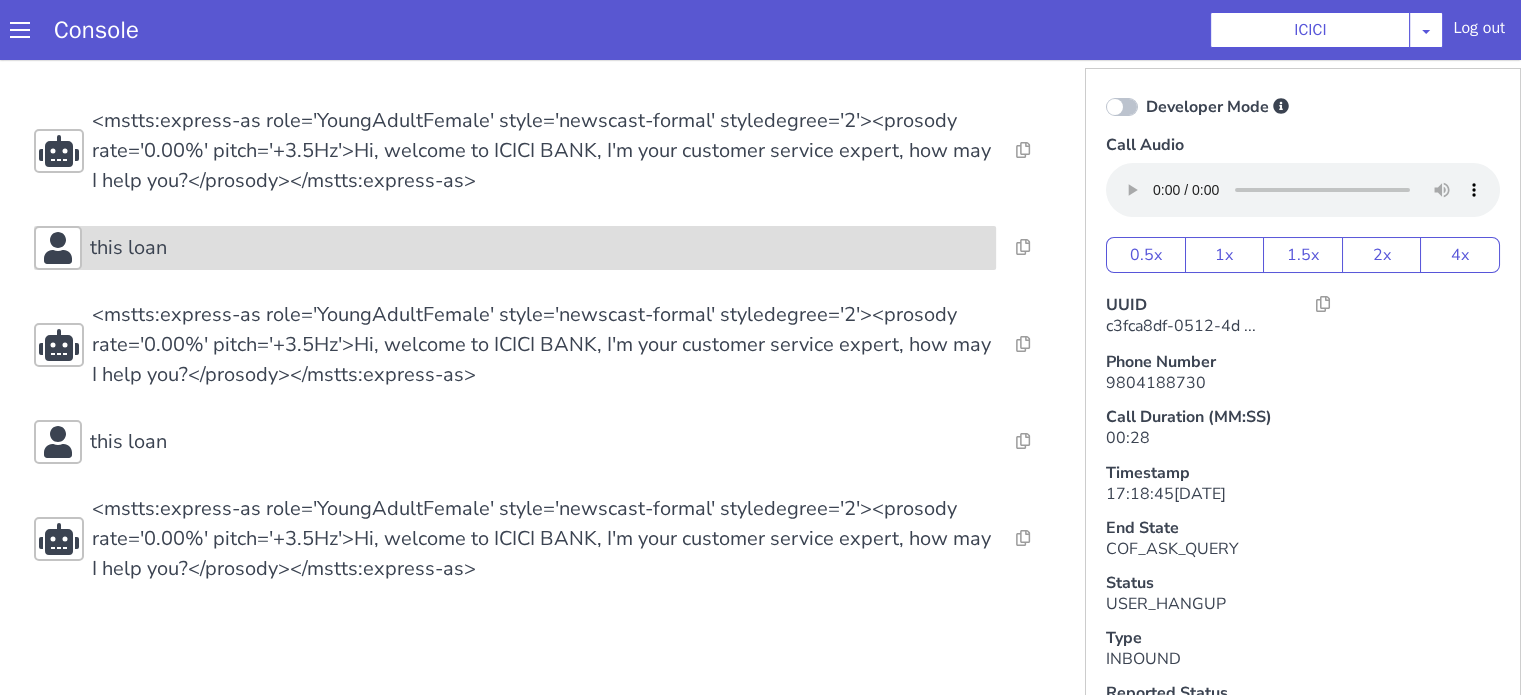click on "this loan" at bounding box center [539, 248] 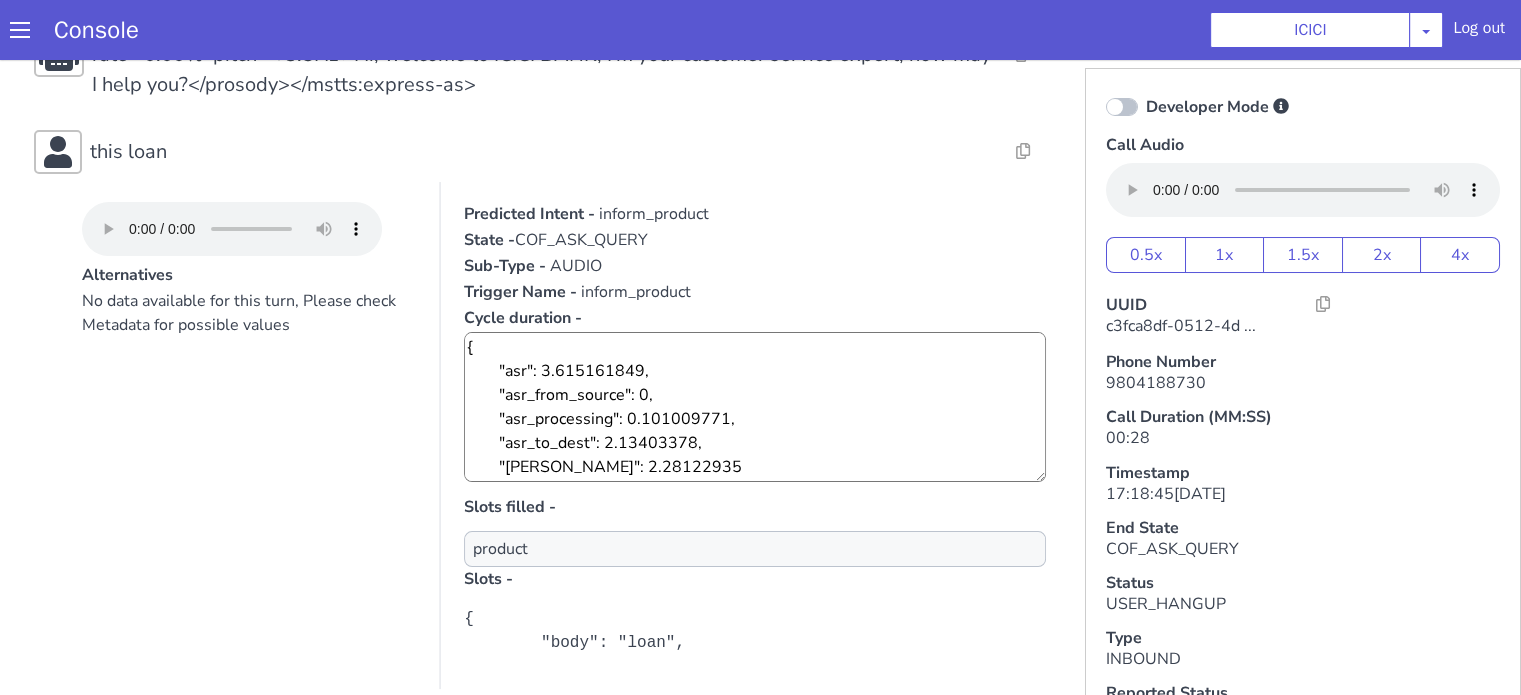scroll, scrollTop: 208, scrollLeft: 0, axis: vertical 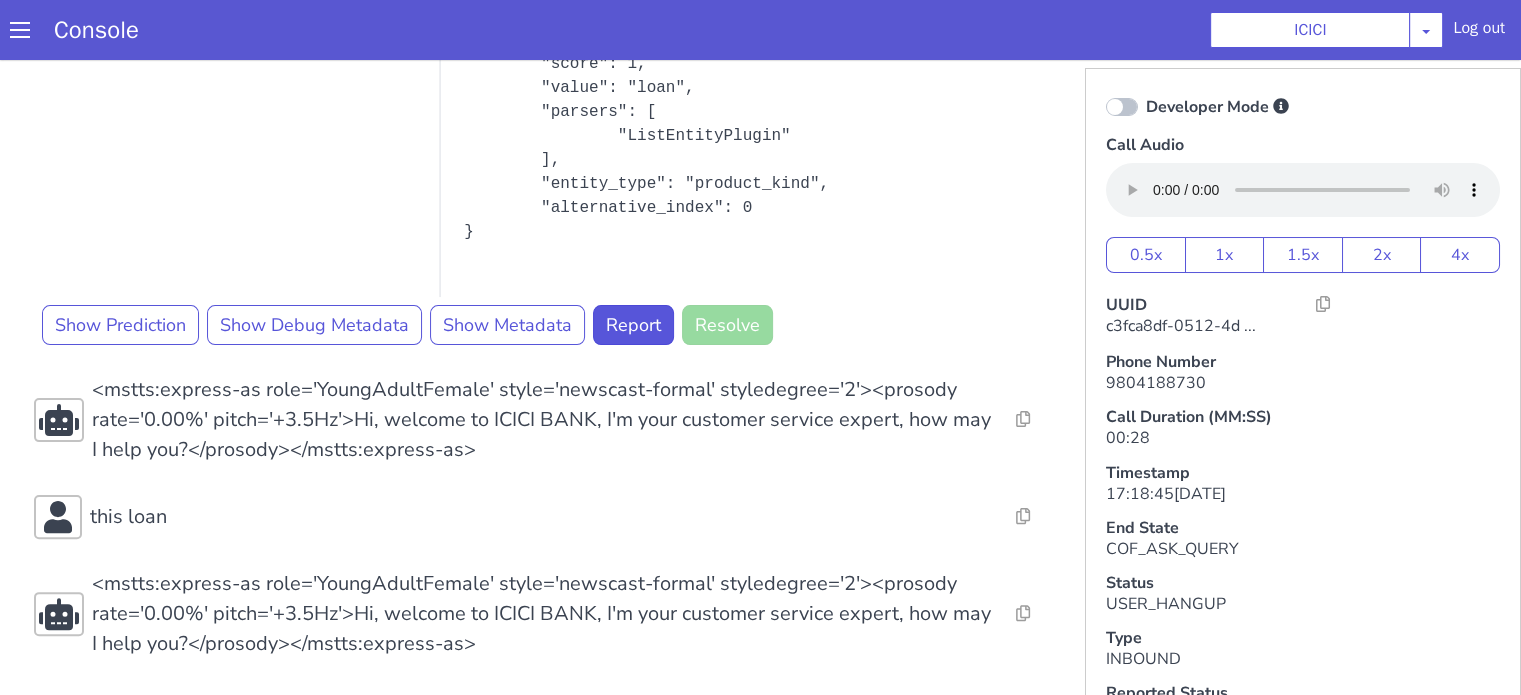 click on "Resolve  Intent Error  Entity Error  Transcription Error  Miscellaneous Submit Resolve  Intent Error  Entity Error  Transcription Error  Miscellaneous Submit Resolve  Intent Error  Entity Error  Transcription Error  Miscellaneous Submit <mstts:express-as role='YoungAdultFemale' style='newscast-formal' styledegree='2'><prosody rate='0.00%' pitch='+3.5Hz'>Hi, welcome to ICICI BANK, I'm your customer service expert, how may I help you?</prosody></mstts:express-as> Resolve  Intent Error  Entity Error  Transcription Error  Miscellaneous Submit this loan Alternatives No data available for this turn, Please check Metadata for possible values Predicted Intent -   inform_product State -  COF_ASK_QUERY Sub-Type -   AUDIO Trigger Name -   inform_product Cycle duration -  {
"asr": 3.615161849,
"asr_from_source": 0,
"asr_processing": 0.101009771,
"asr_to_dest": 2.13403378,
"plute": 2.28122935
} Slots filled - product Slots -   Show Prediction Show Debug Metadata Show Metadata Report Resolve Resolve  Intent Error" at bounding box center [544, 138] 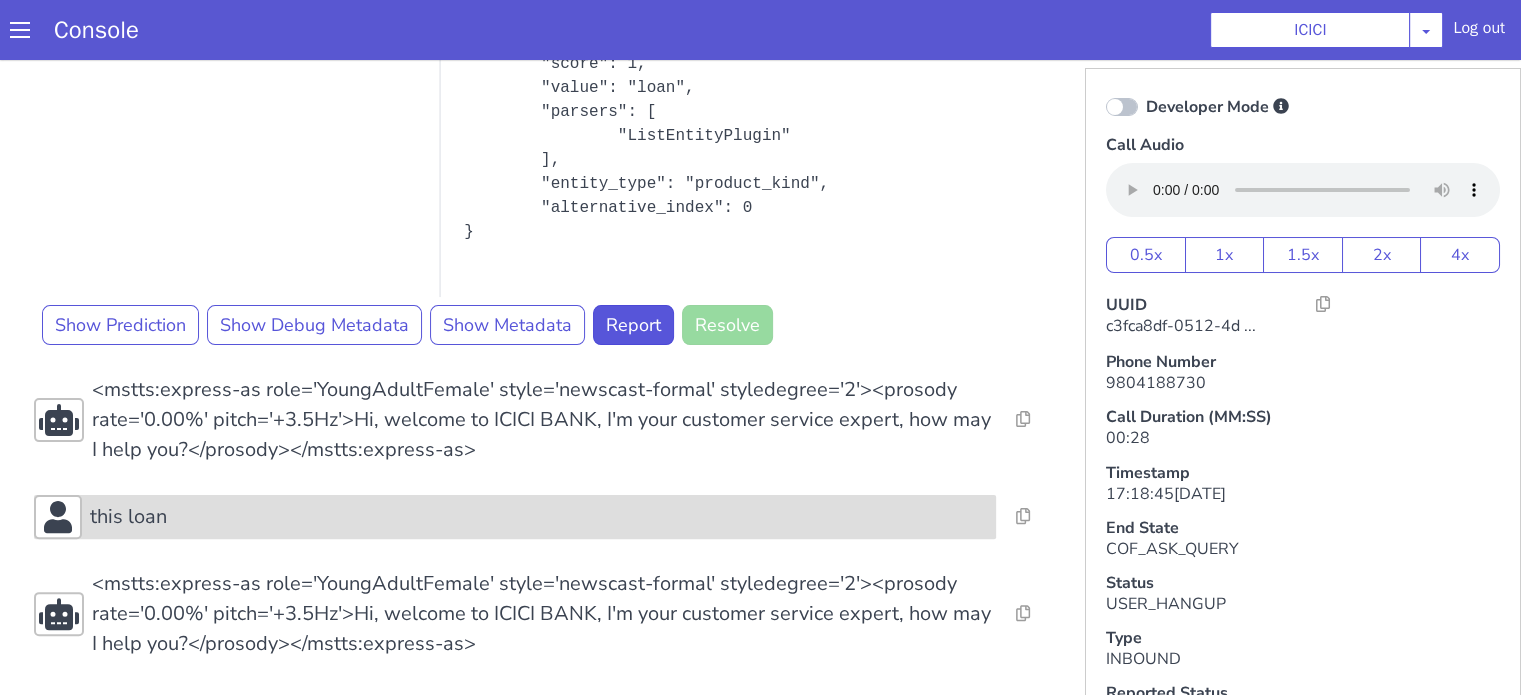 click on "this loan" at bounding box center (539, 517) 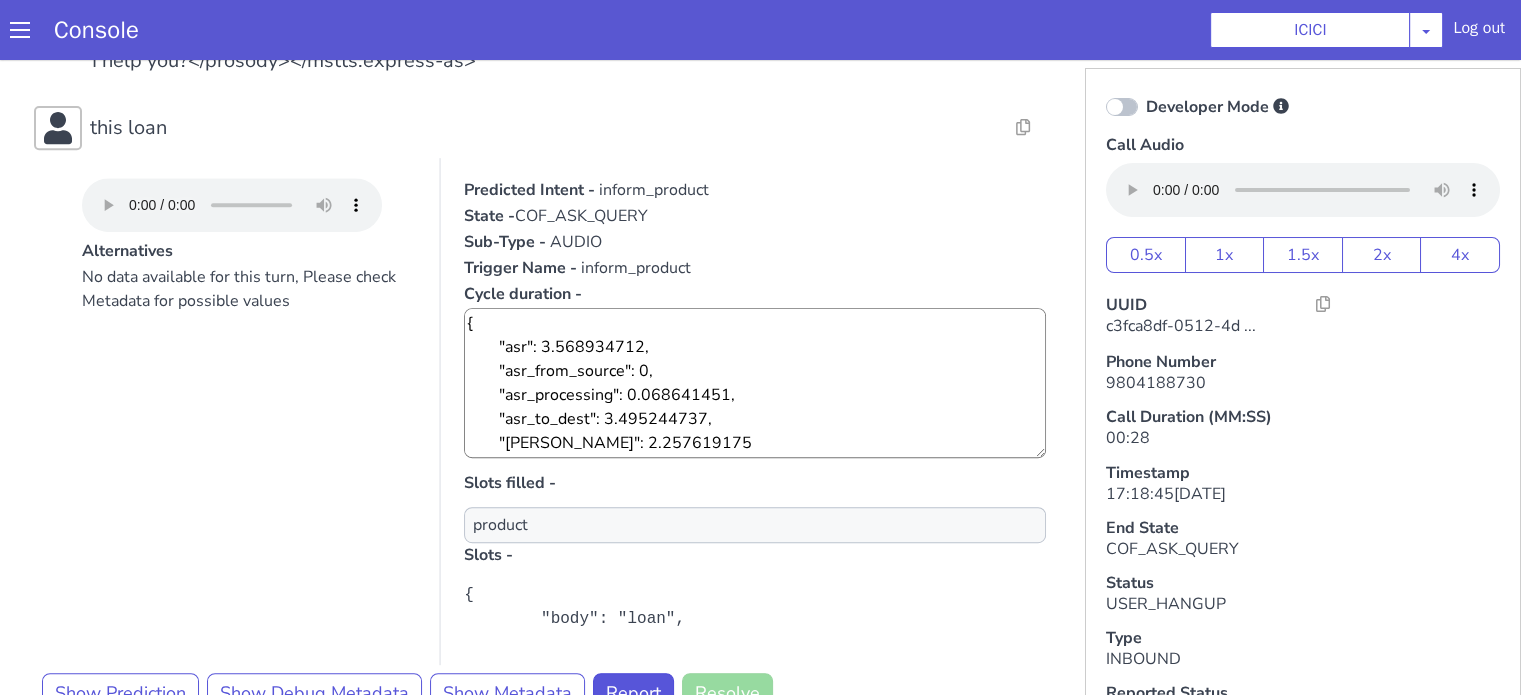 scroll, scrollTop: 1060, scrollLeft: 0, axis: vertical 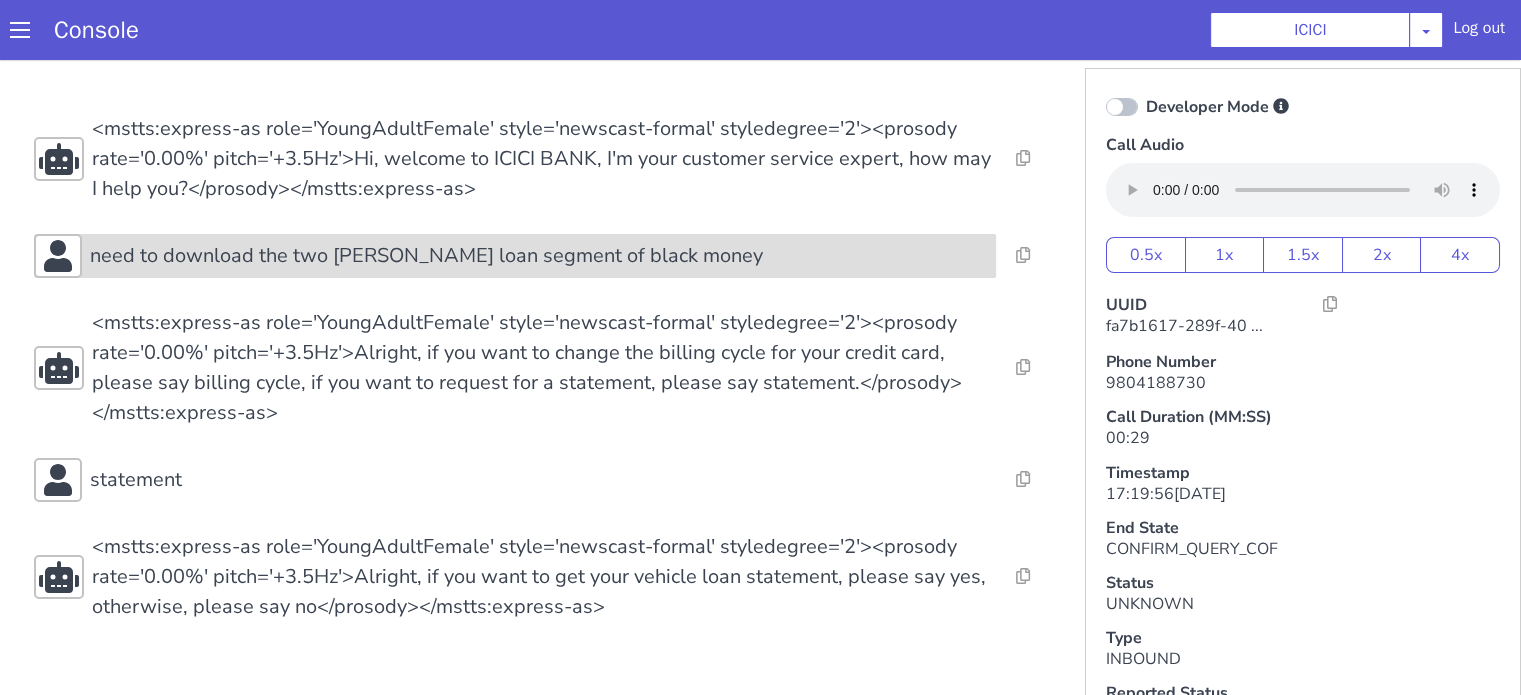 click on "need to download the two [PERSON_NAME] loan segment of black money" at bounding box center [374, 561] 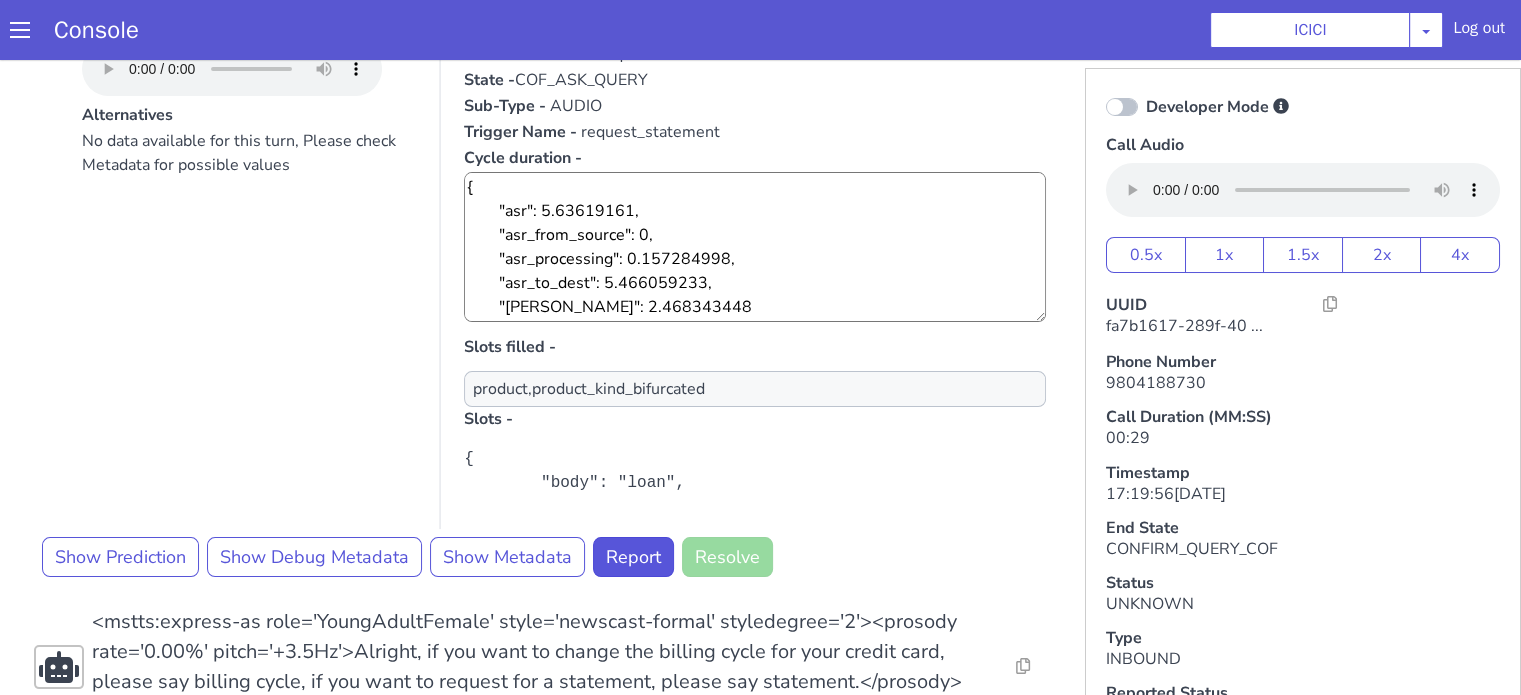 scroll, scrollTop: 300, scrollLeft: 0, axis: vertical 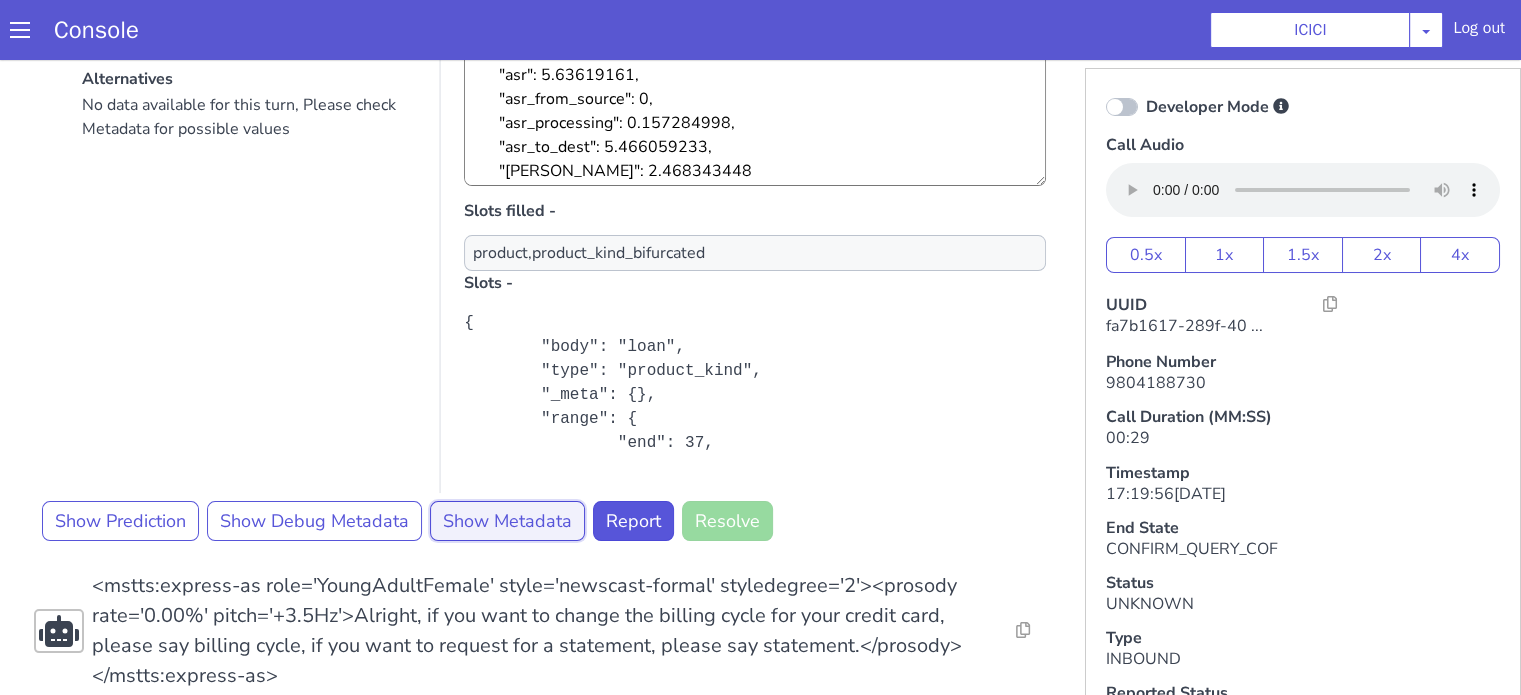 click on "Show Metadata" at bounding box center (1375, 1614) 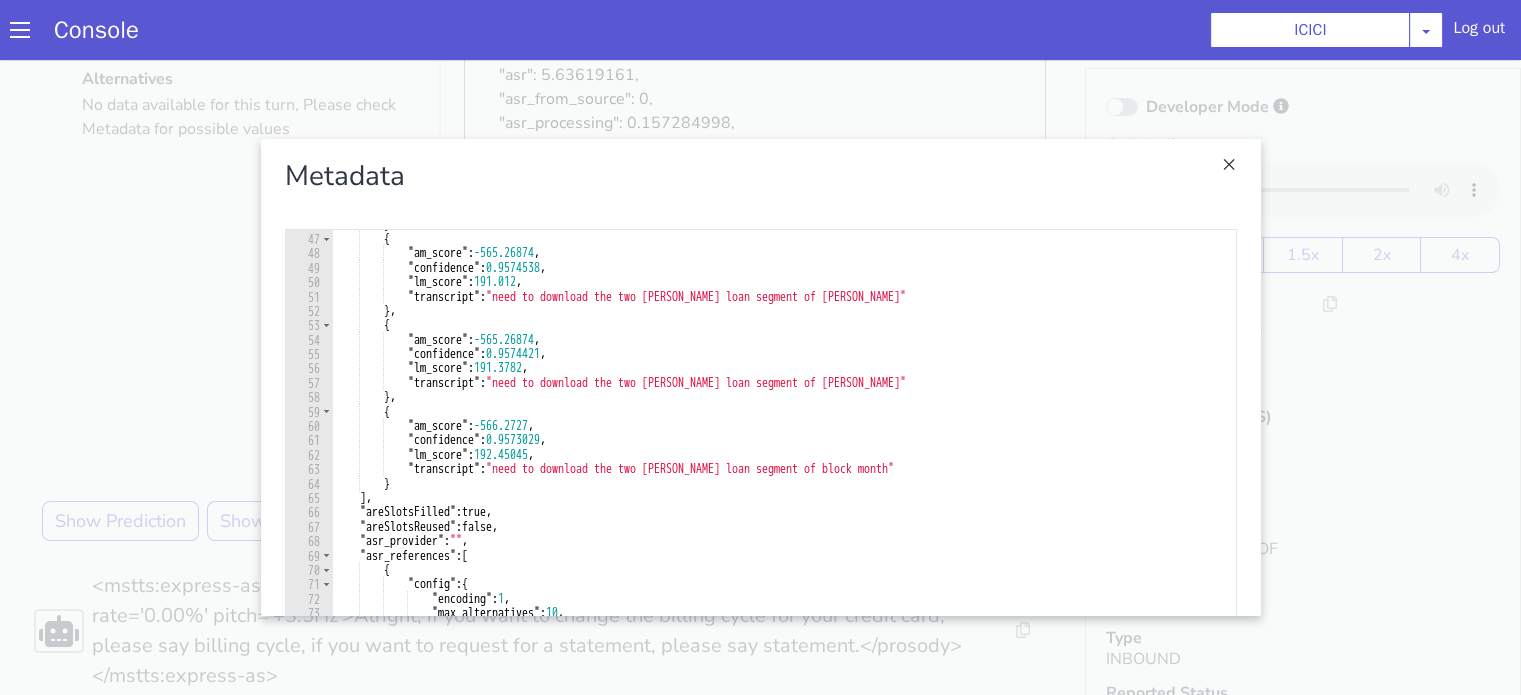 scroll, scrollTop: 720, scrollLeft: 0, axis: vertical 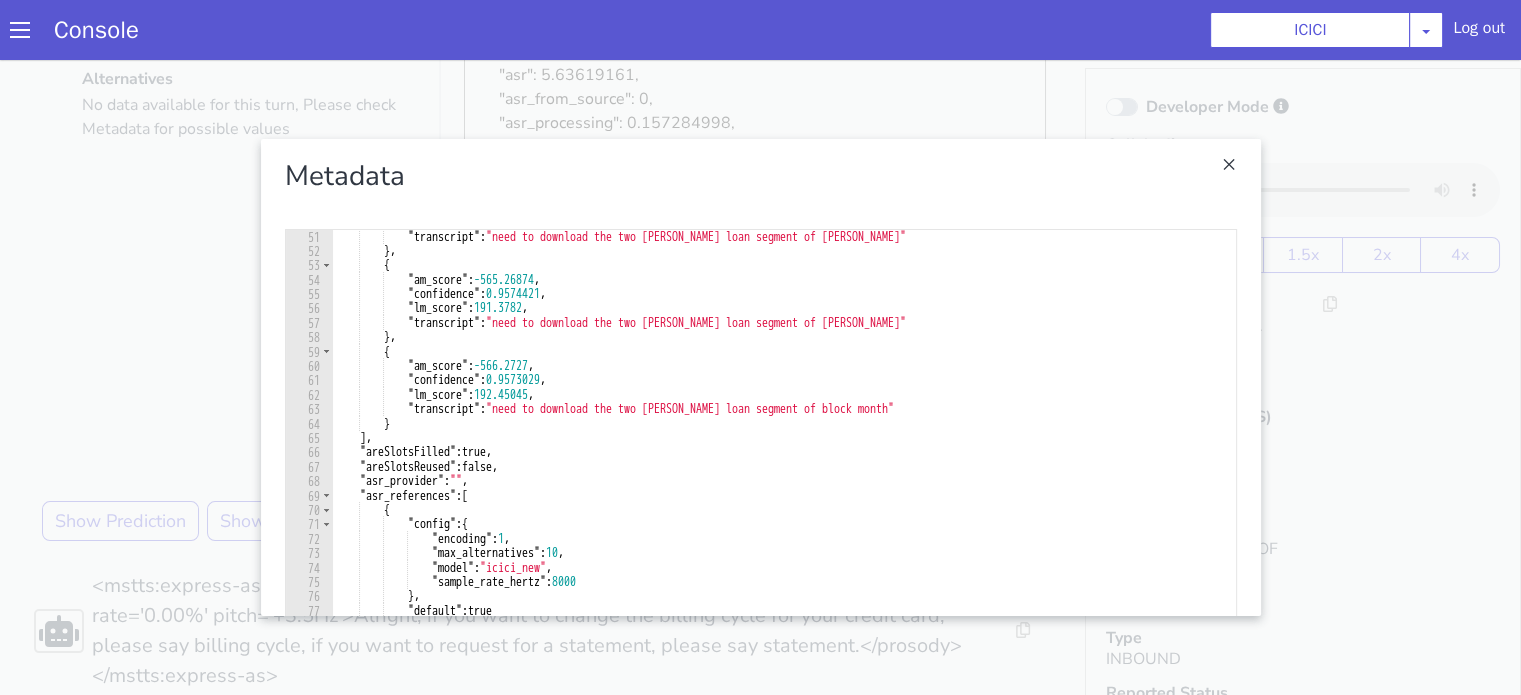click at bounding box center (874, 1158) 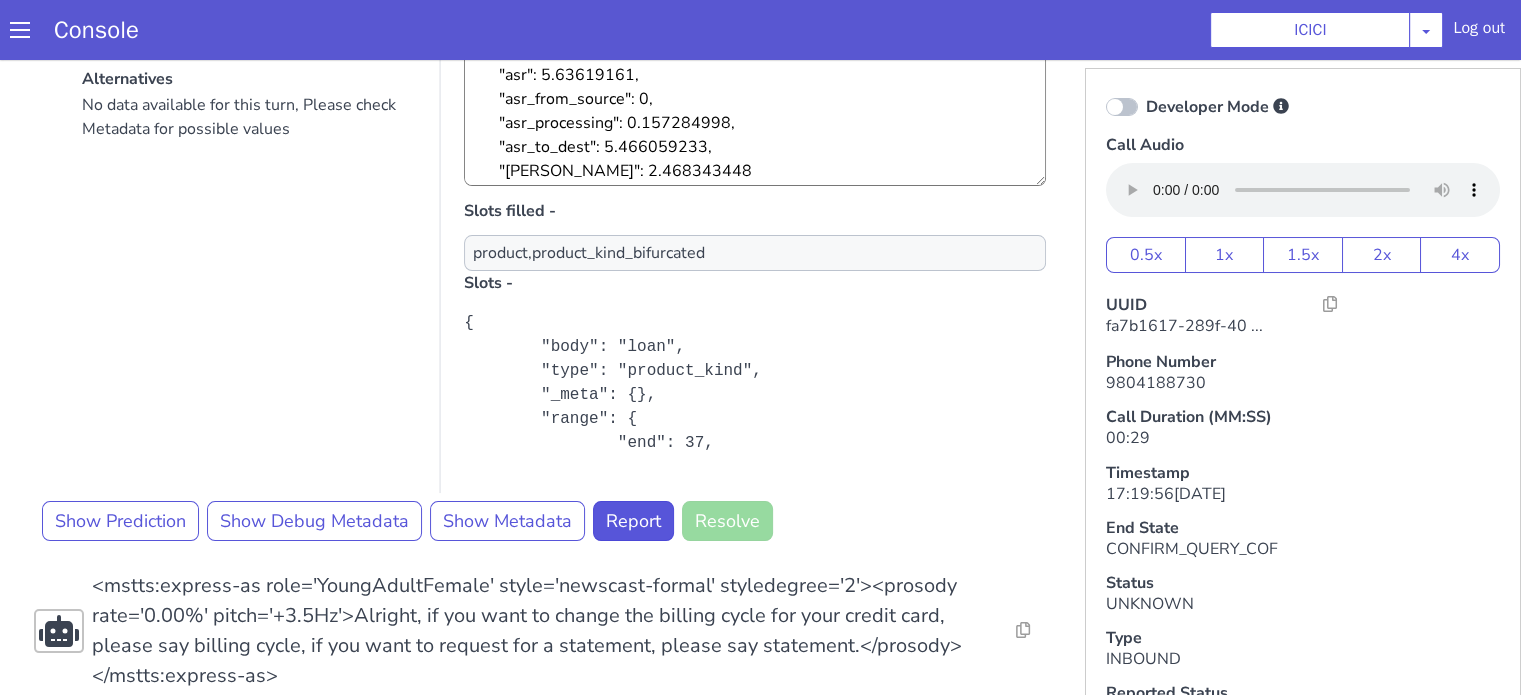 scroll, scrollTop: 400, scrollLeft: 0, axis: vertical 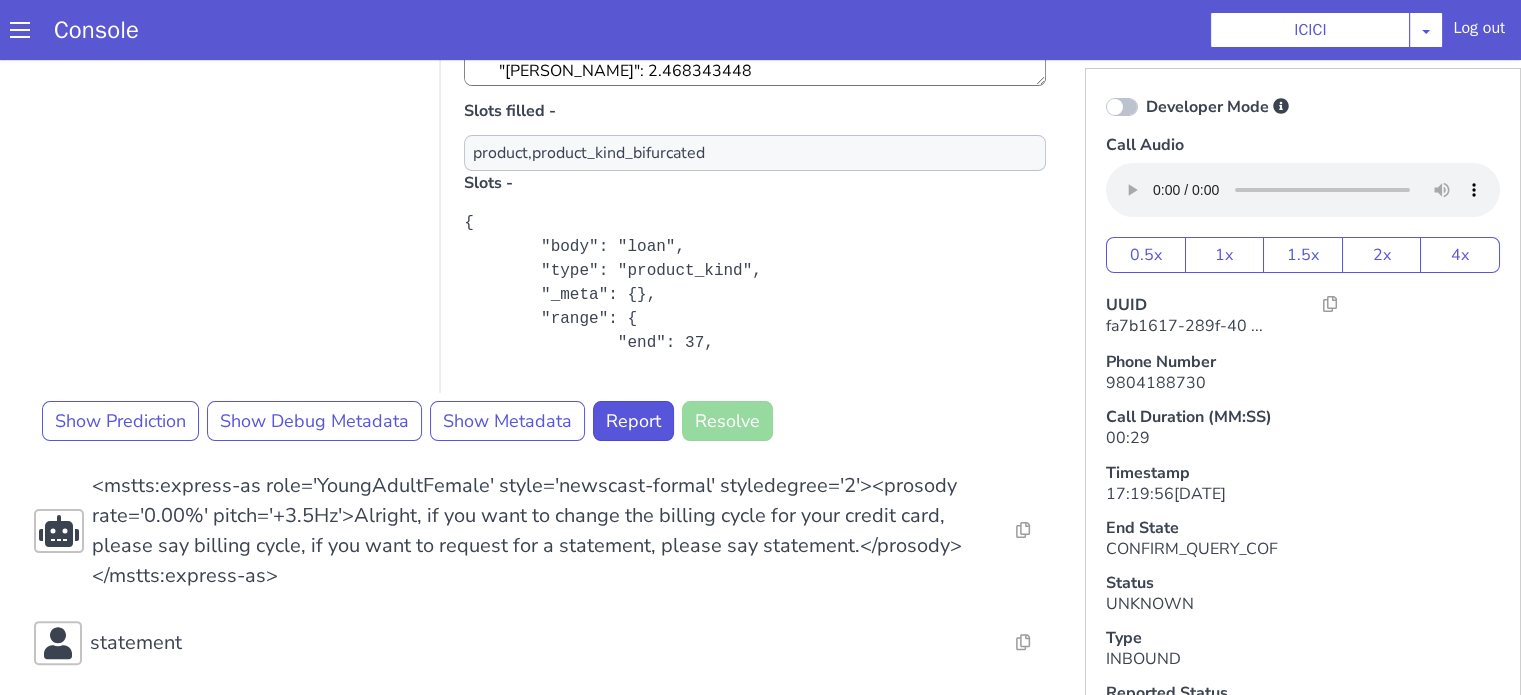 click on "Developer Mode" at bounding box center [1255, 311] 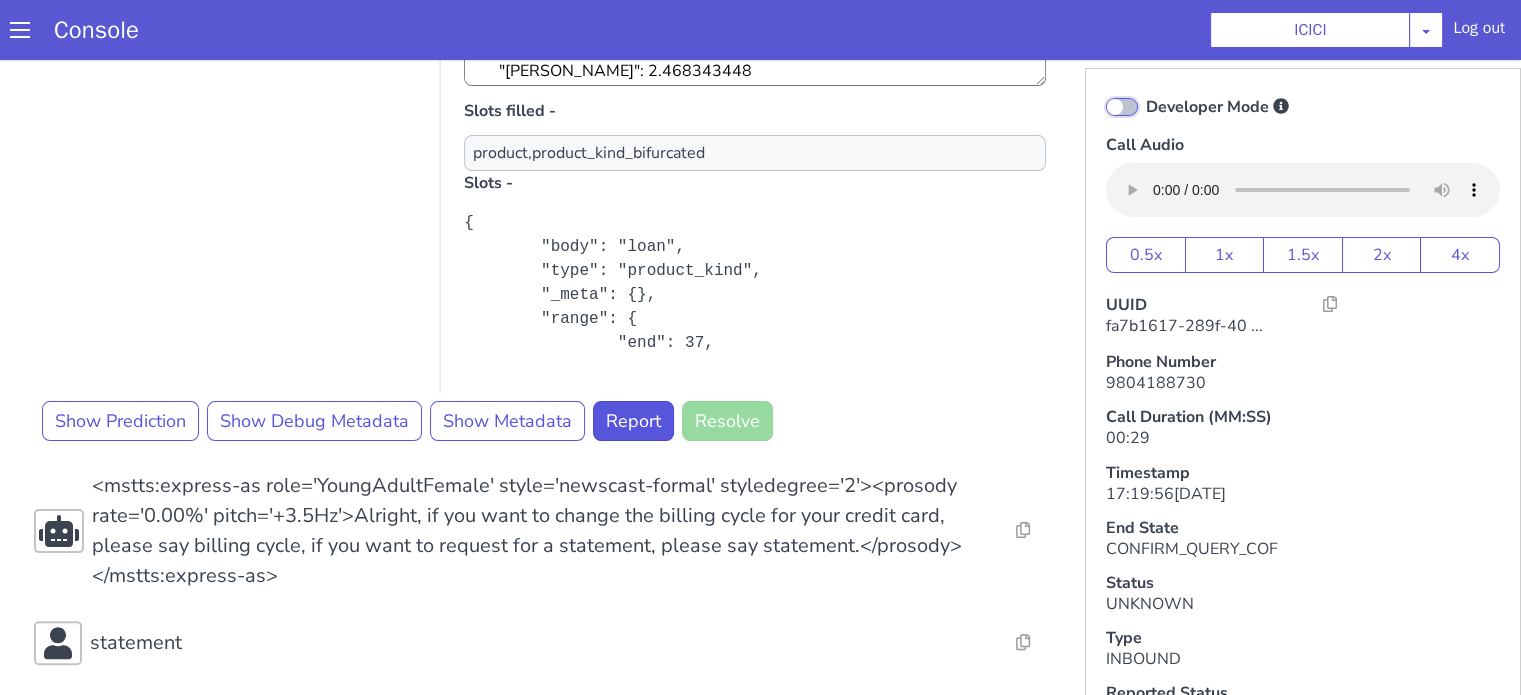 click on "Developer Mode" at bounding box center [1192, 772] 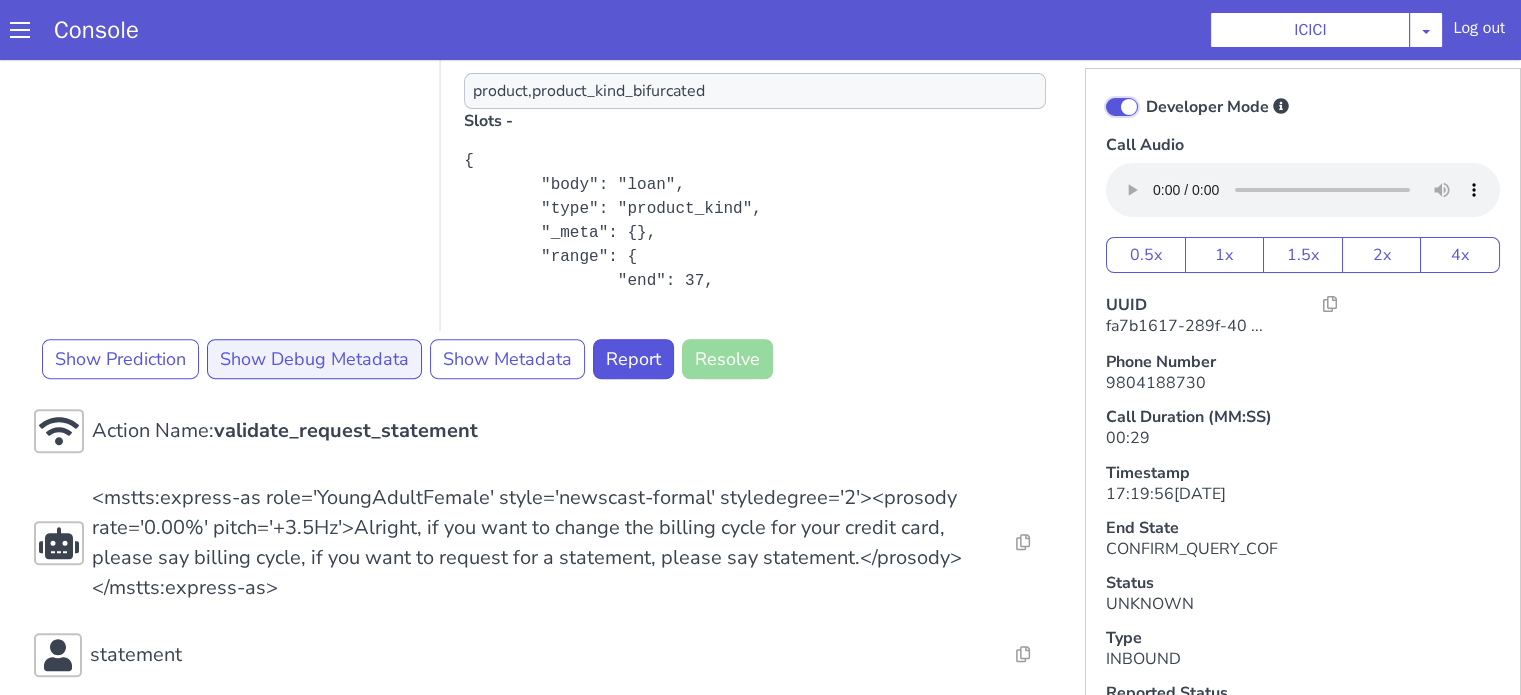 scroll, scrollTop: 719, scrollLeft: 0, axis: vertical 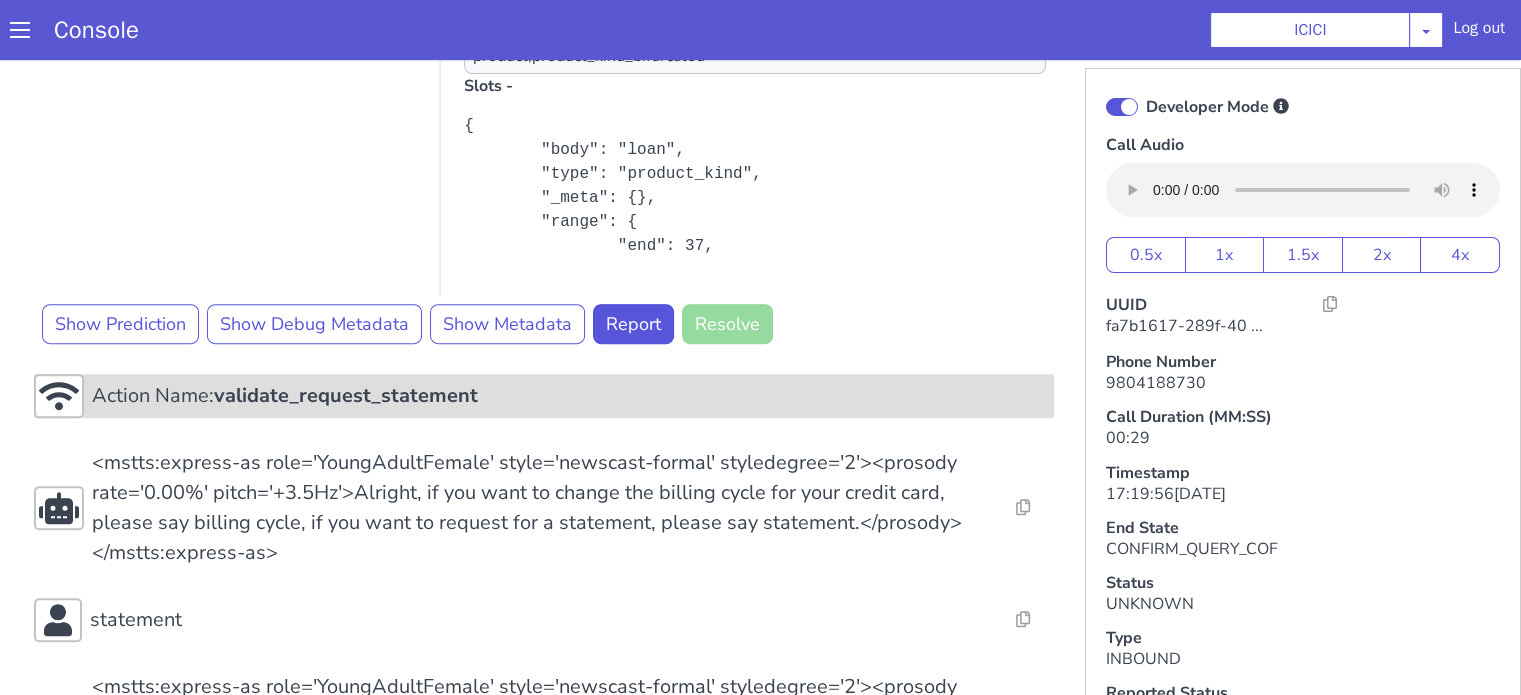 click on "Action Name:  validate_request_statement" at bounding box center [511, 510] 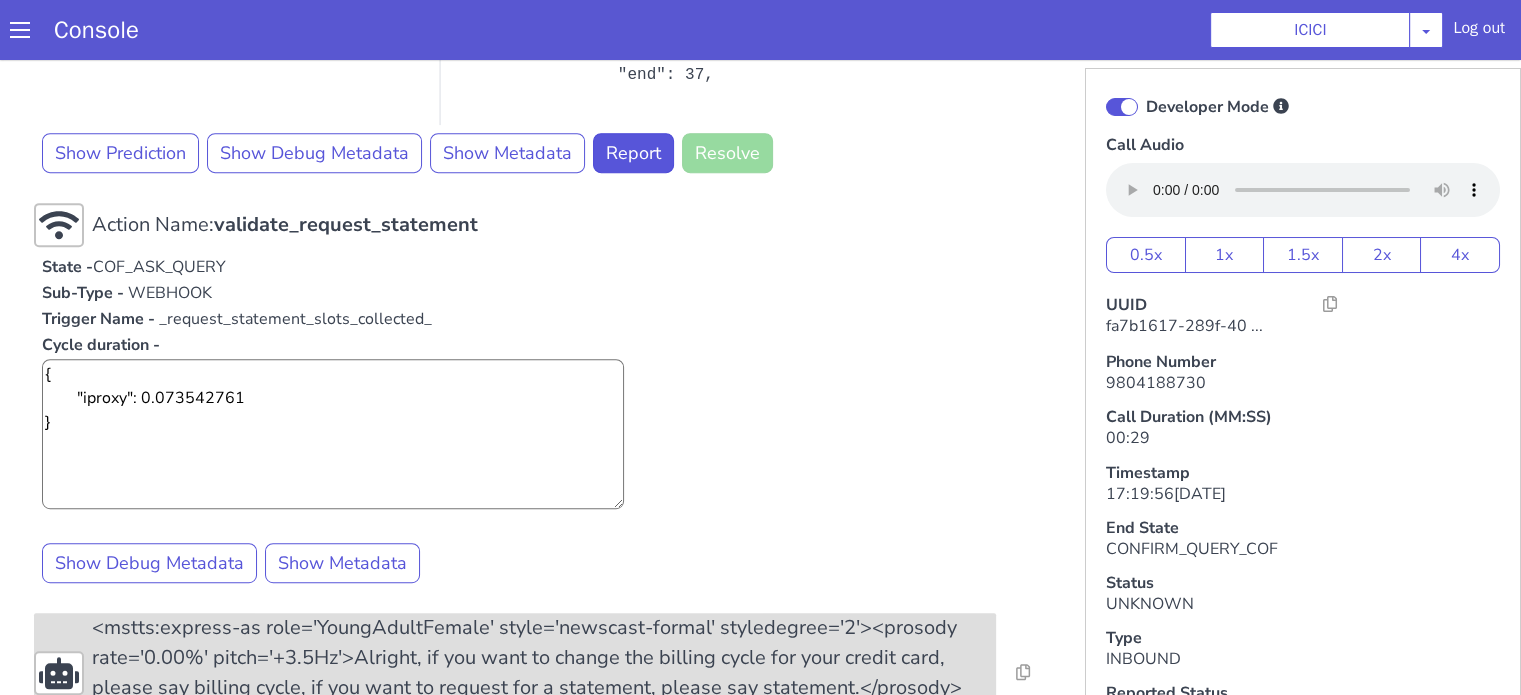 scroll, scrollTop: 1019, scrollLeft: 0, axis: vertical 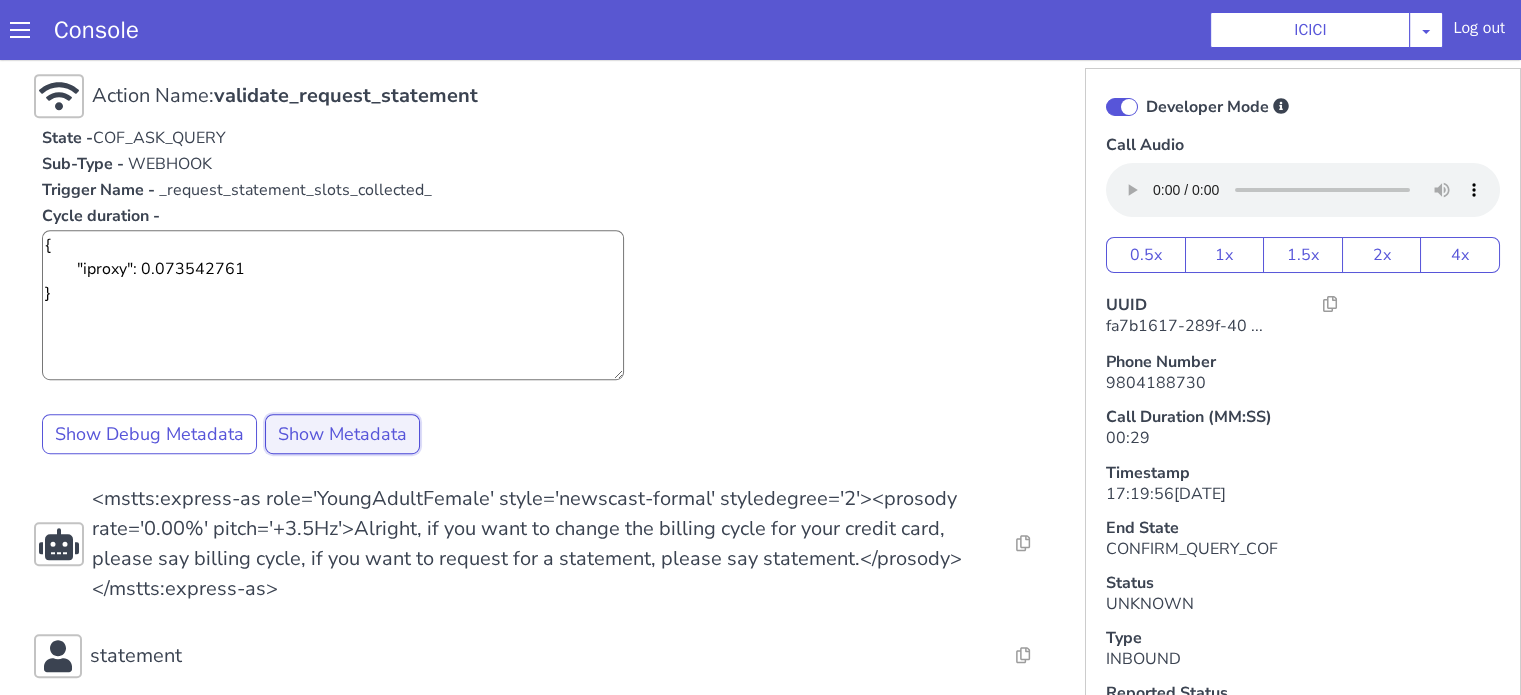 click on "Show Metadata" at bounding box center [715, 1436] 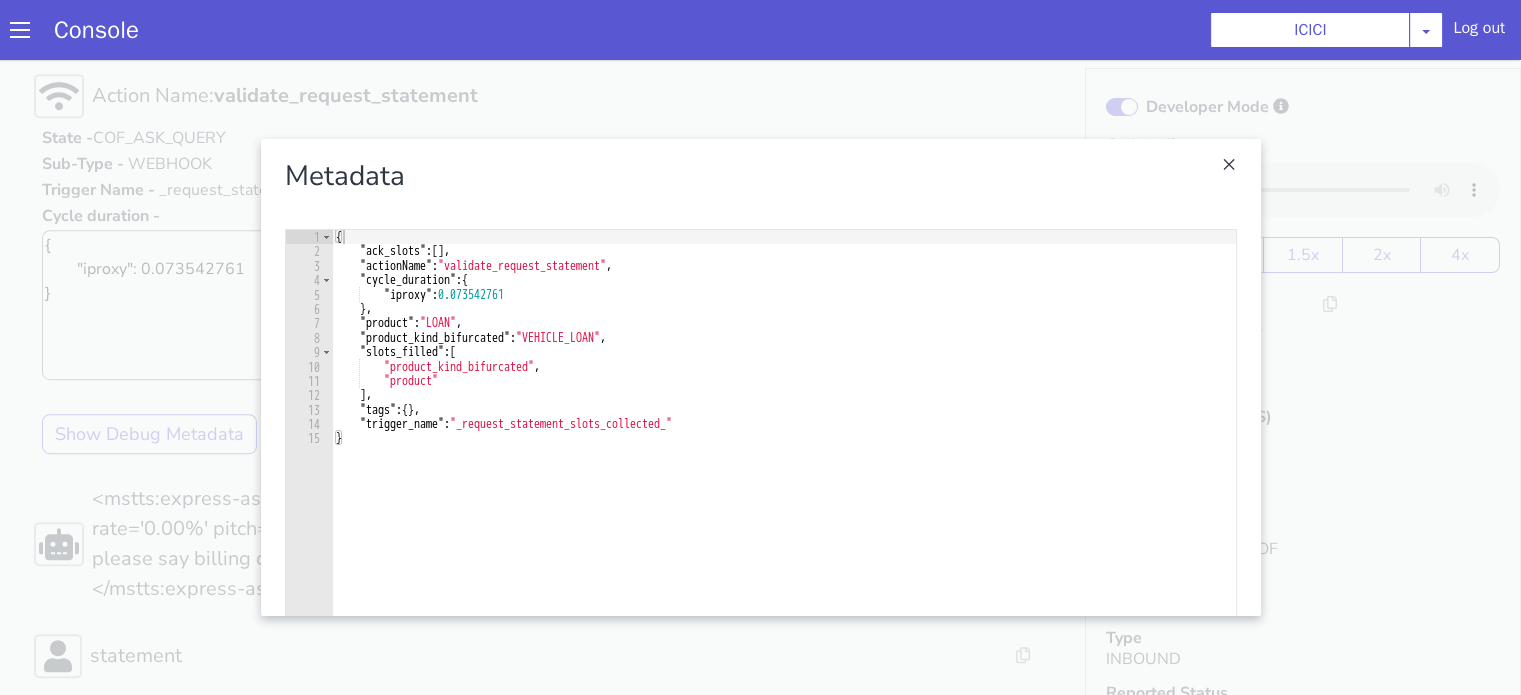 click at bounding box center [711, 729] 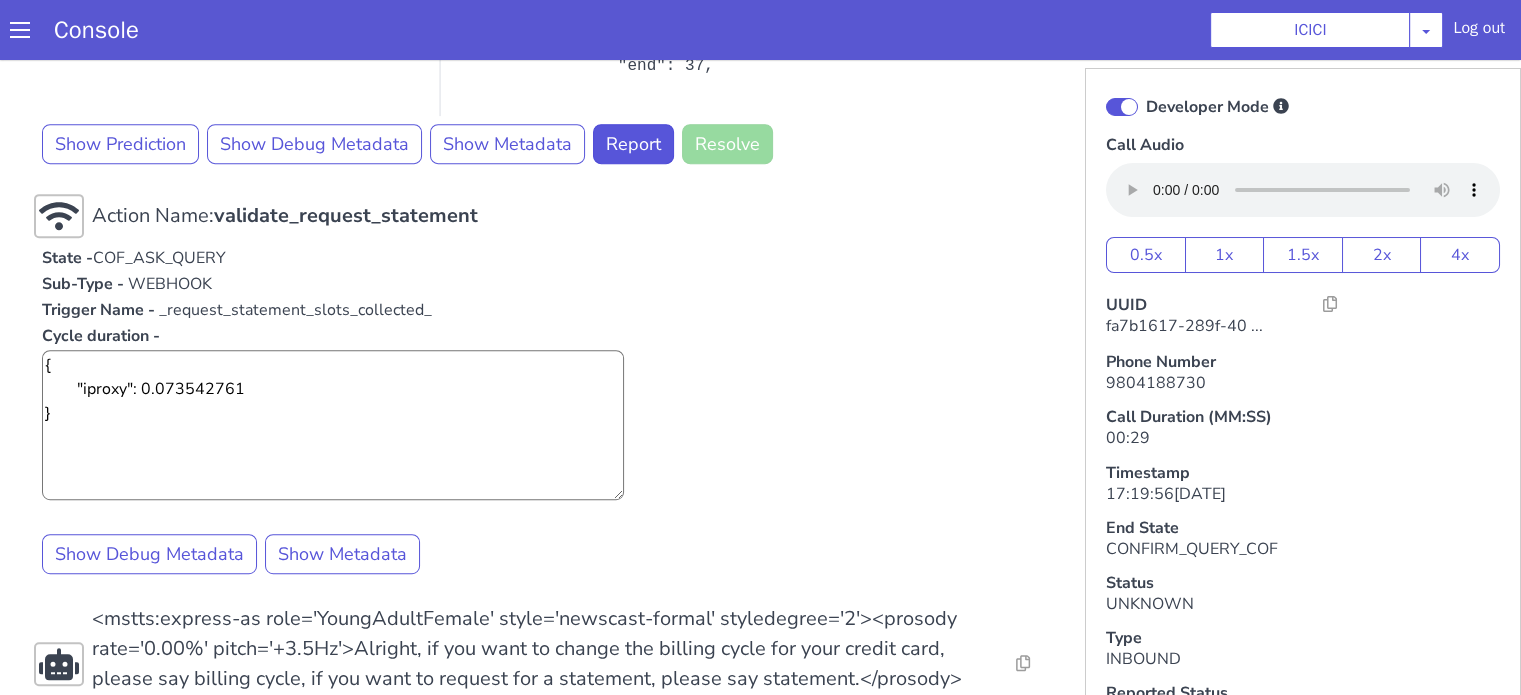 scroll, scrollTop: 719, scrollLeft: 0, axis: vertical 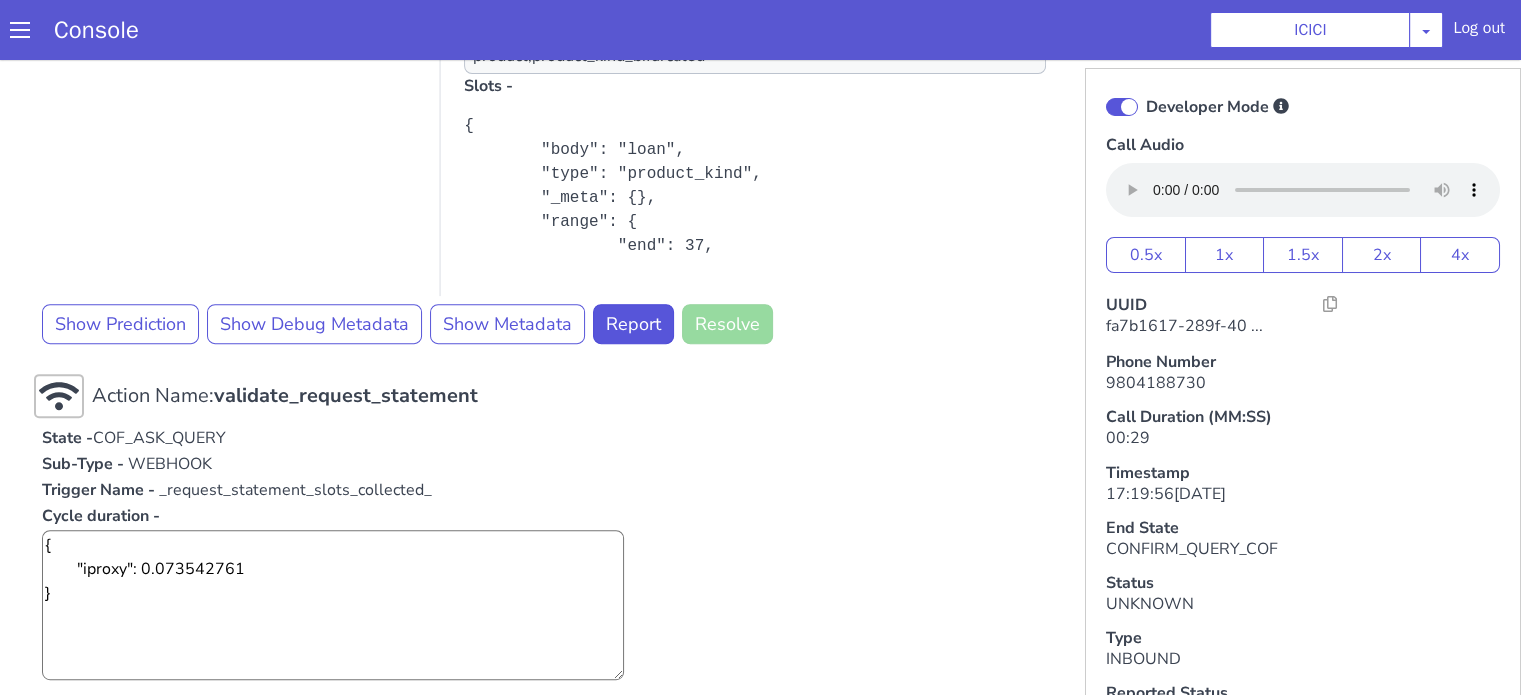 click at bounding box center [2132, -379] 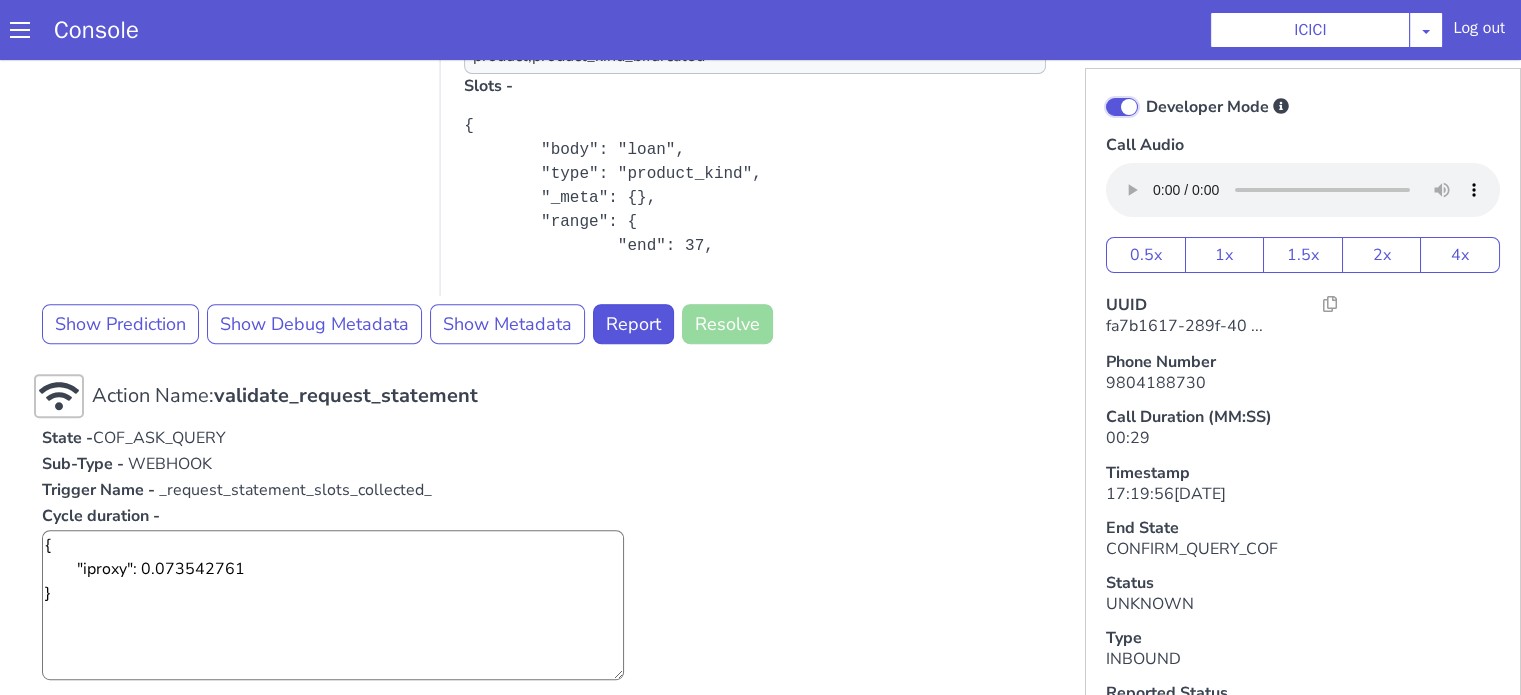 click on "Developer Mode" at bounding box center (1471, 1068) 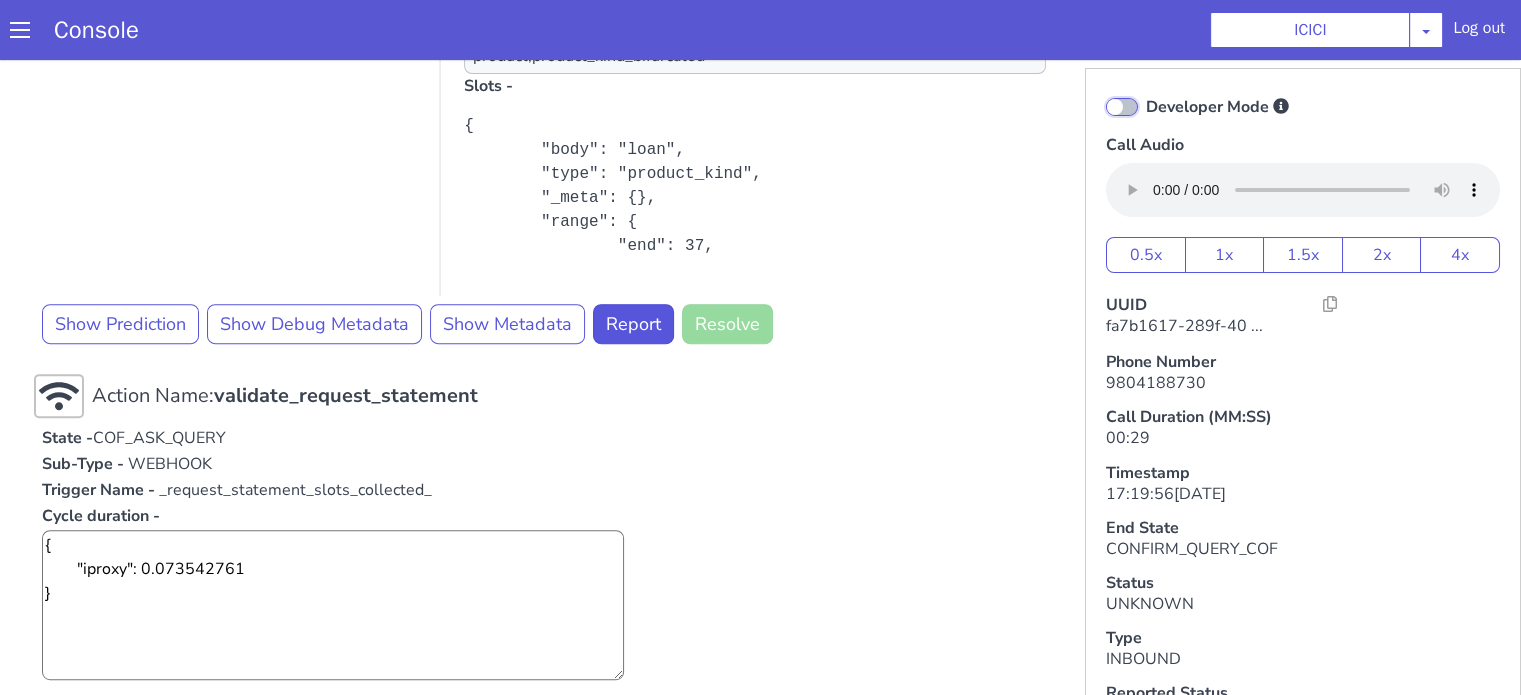 checkbox on "false" 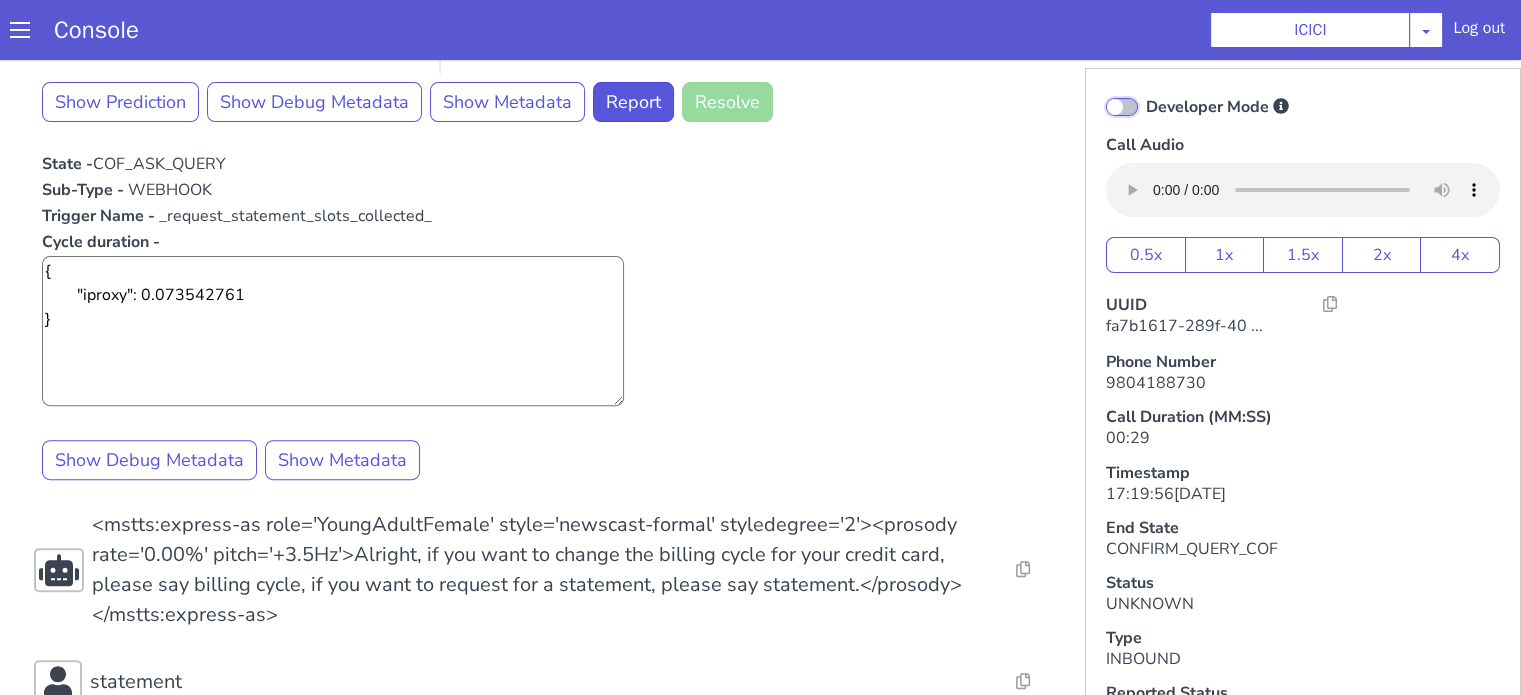 scroll, scrollTop: 500, scrollLeft: 0, axis: vertical 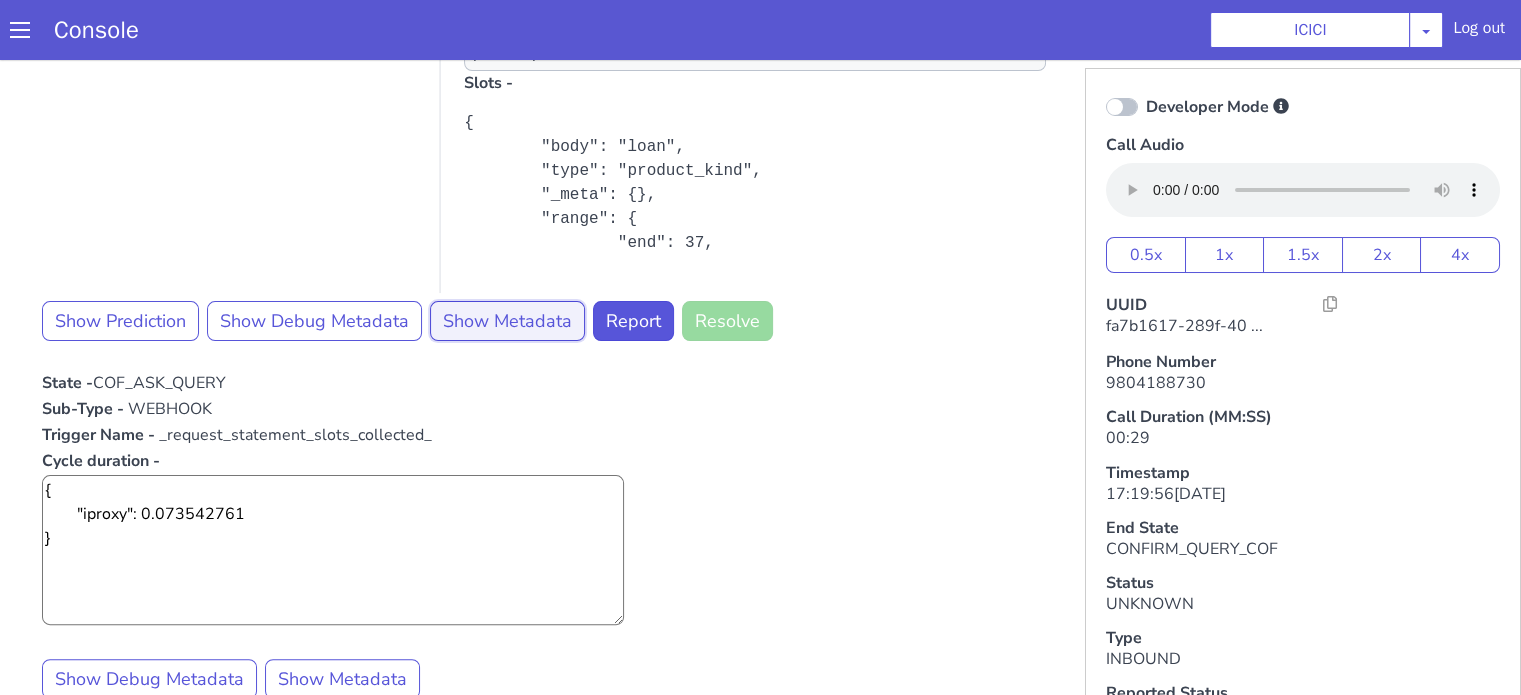 click on "Show Metadata" at bounding box center [1376, 1414] 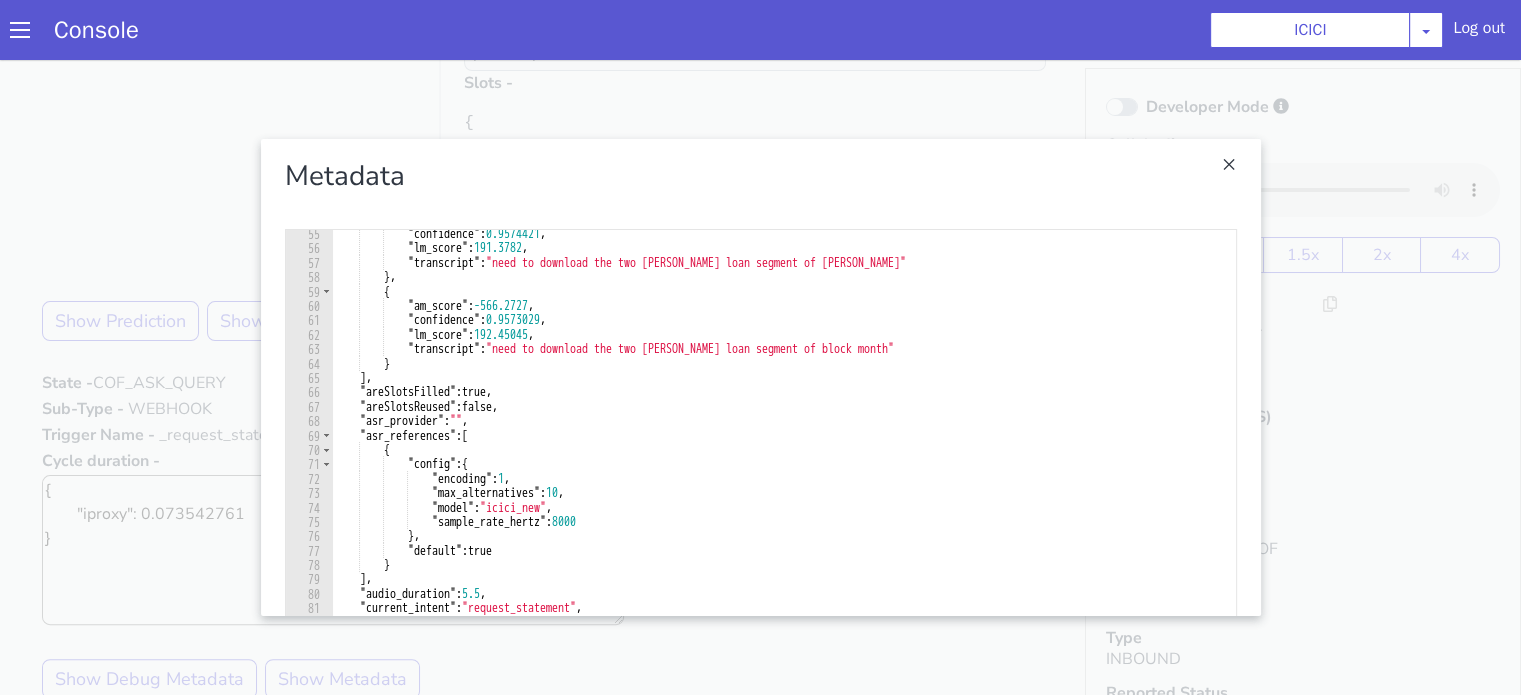 scroll, scrollTop: 780, scrollLeft: 0, axis: vertical 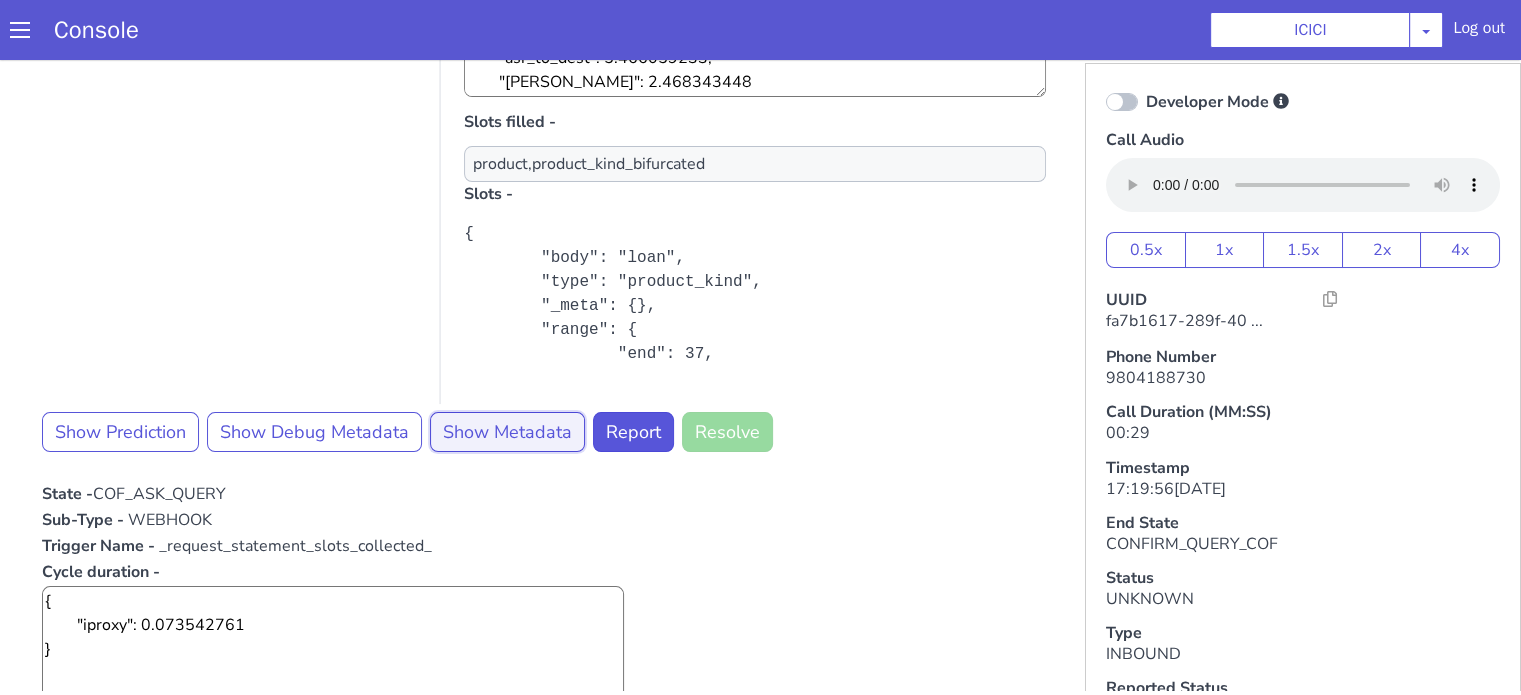 click on "Show Metadata" at bounding box center [930, 1459] 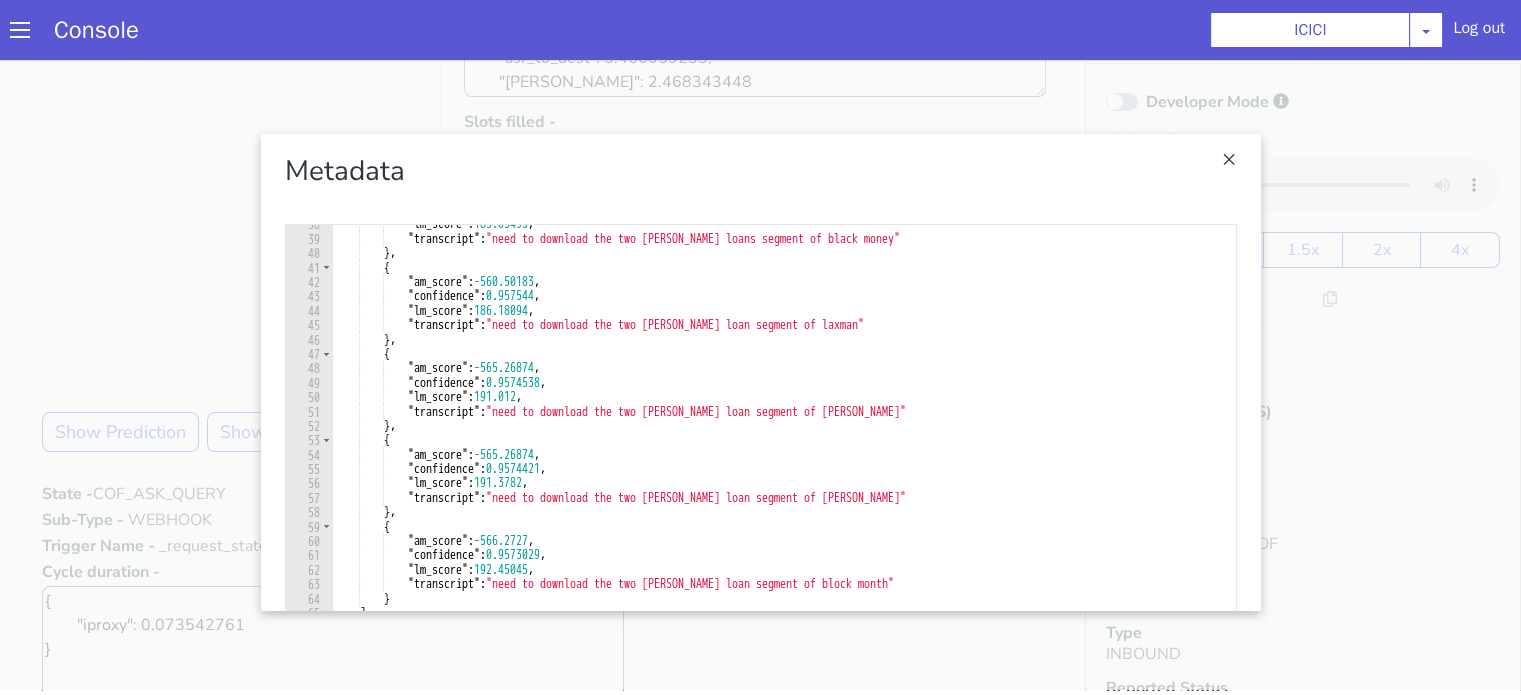 scroll, scrollTop: 720, scrollLeft: 0, axis: vertical 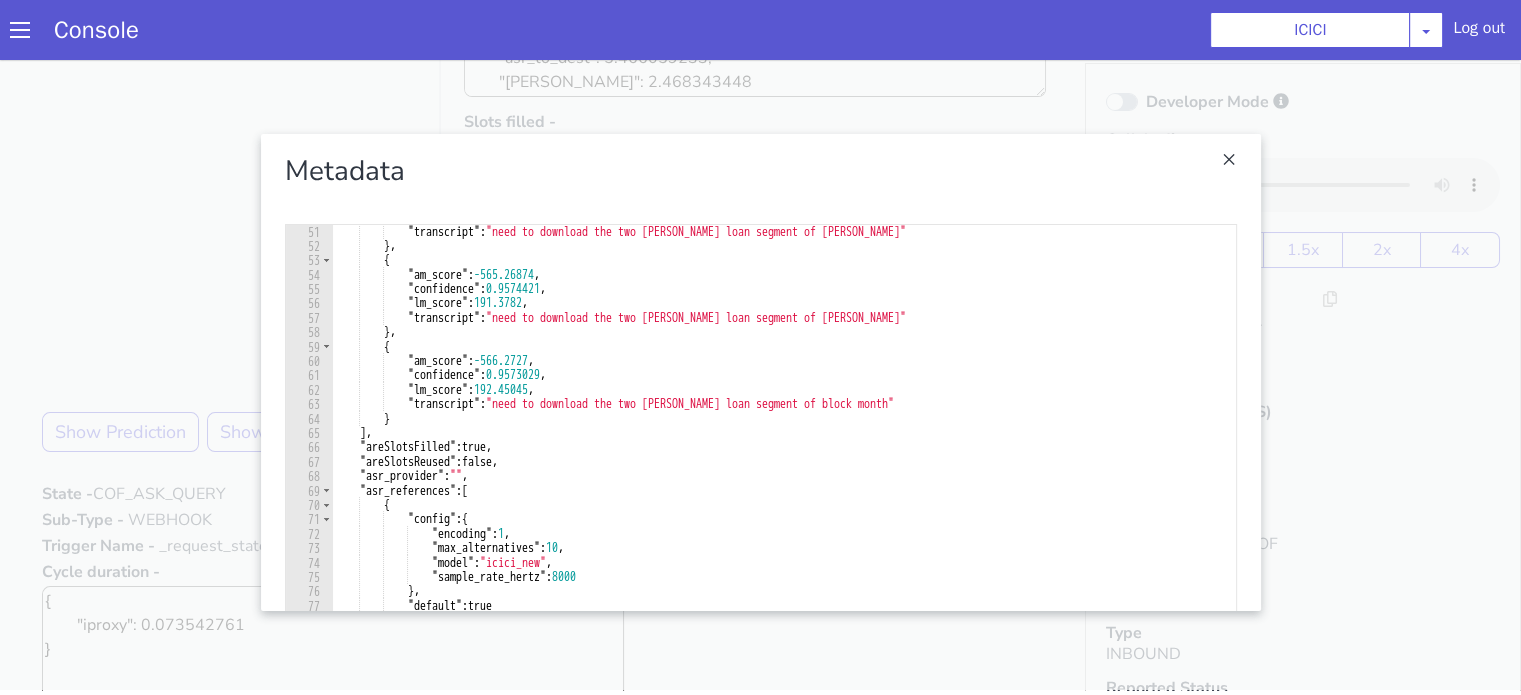 click at bounding box center [732, 462] 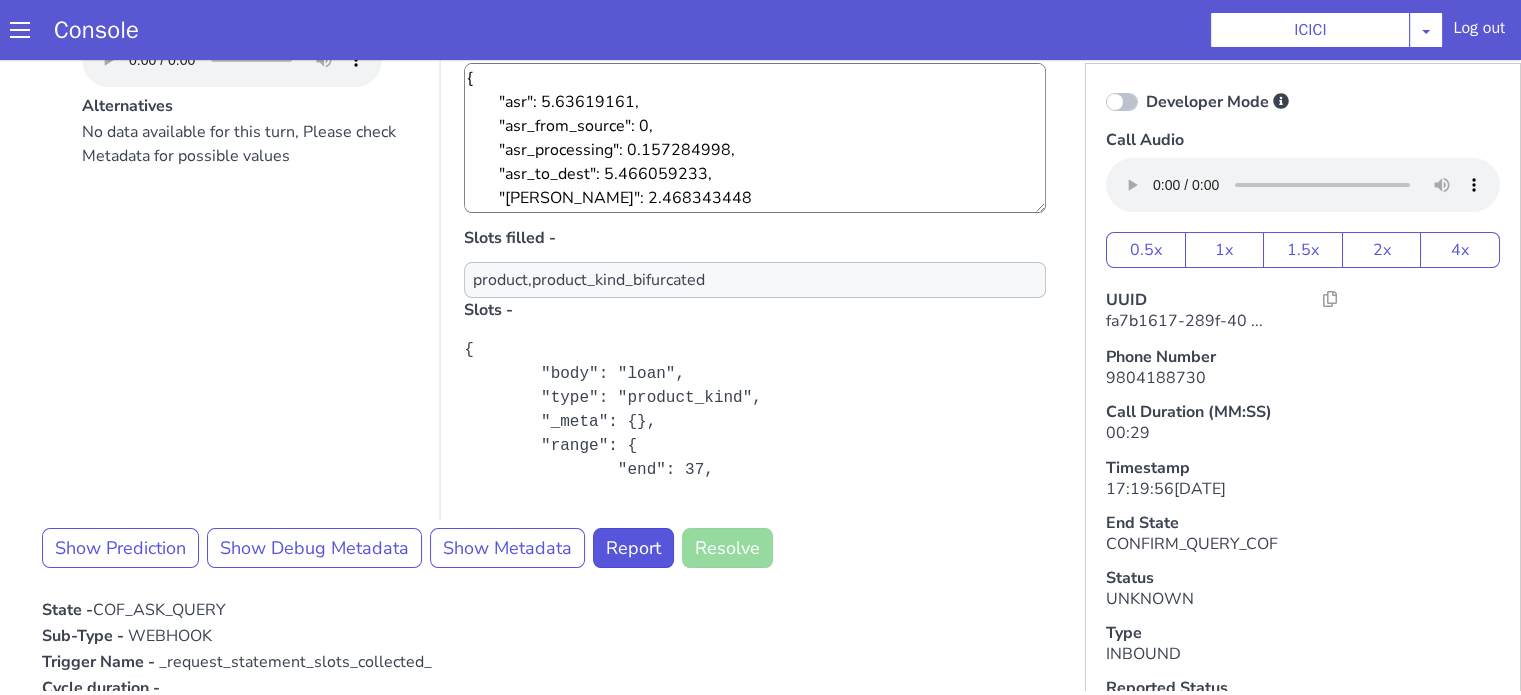 scroll, scrollTop: 0, scrollLeft: 0, axis: both 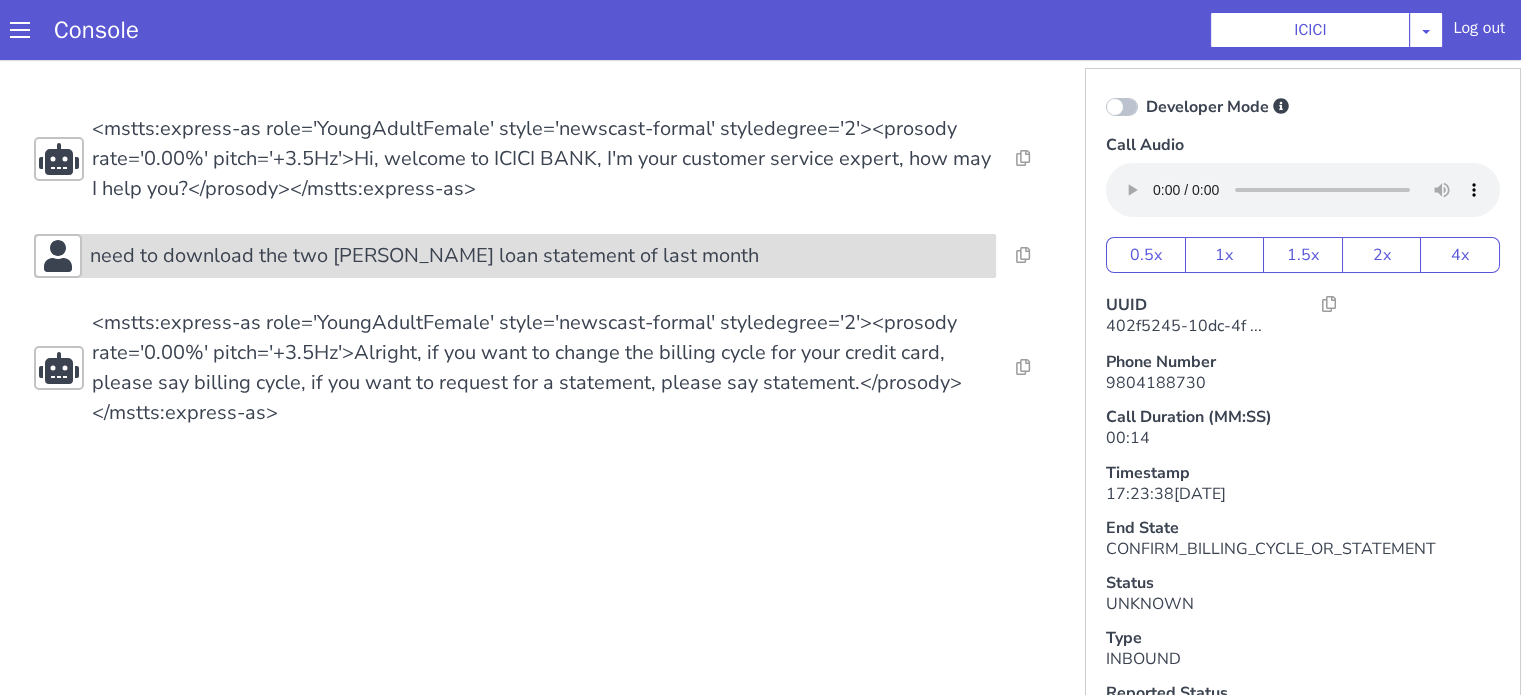 click on "need to download the two [PERSON_NAME] loan statement of last month" at bounding box center [424, 256] 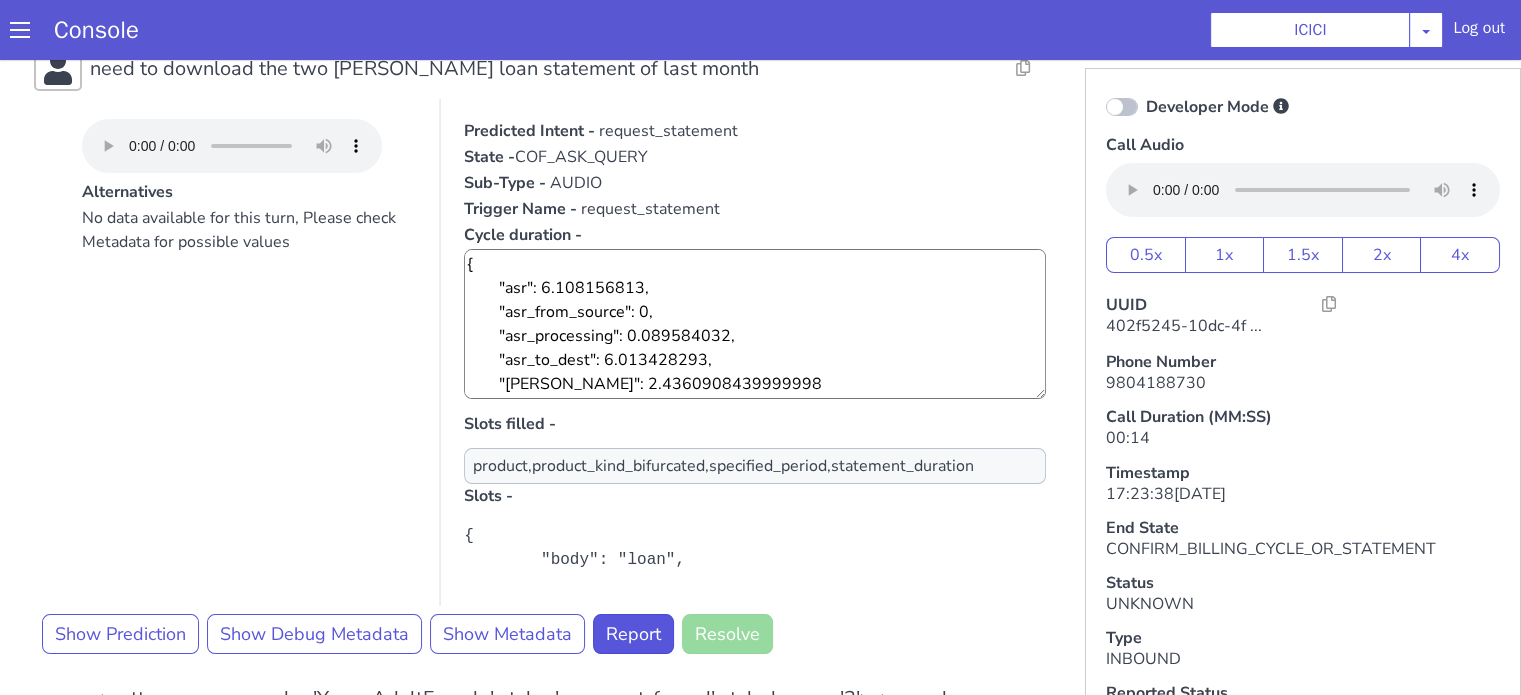 scroll, scrollTop: 200, scrollLeft: 0, axis: vertical 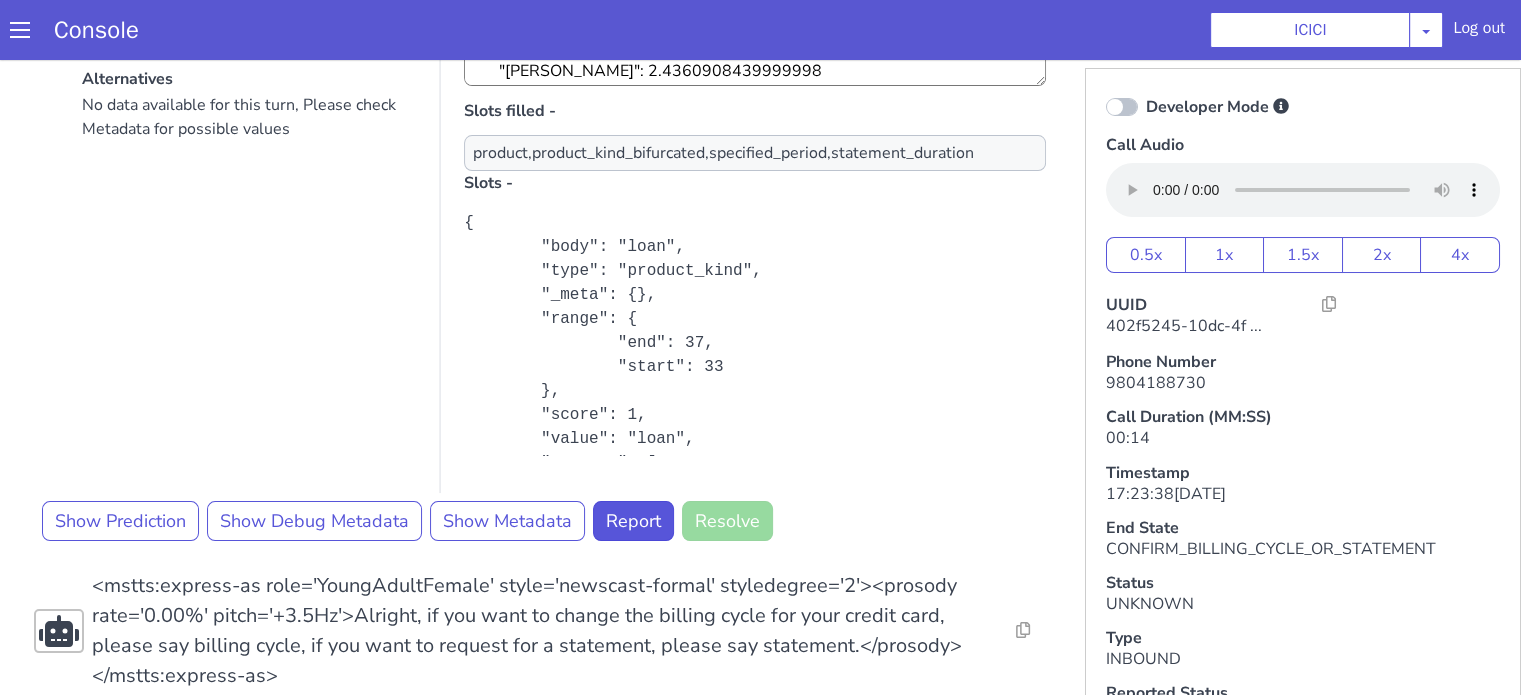 click at bounding box center [1122, 107] 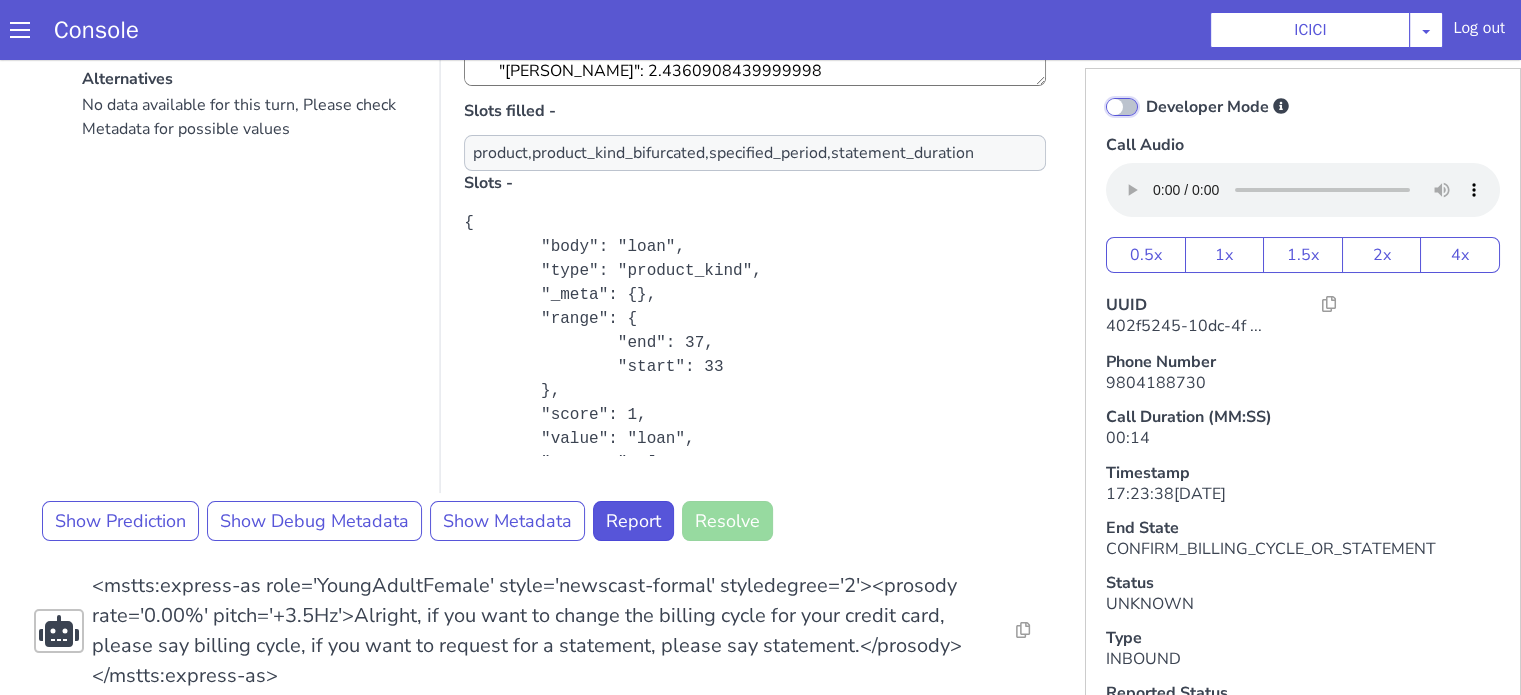 click on "Developer Mode" at bounding box center (1145, 94) 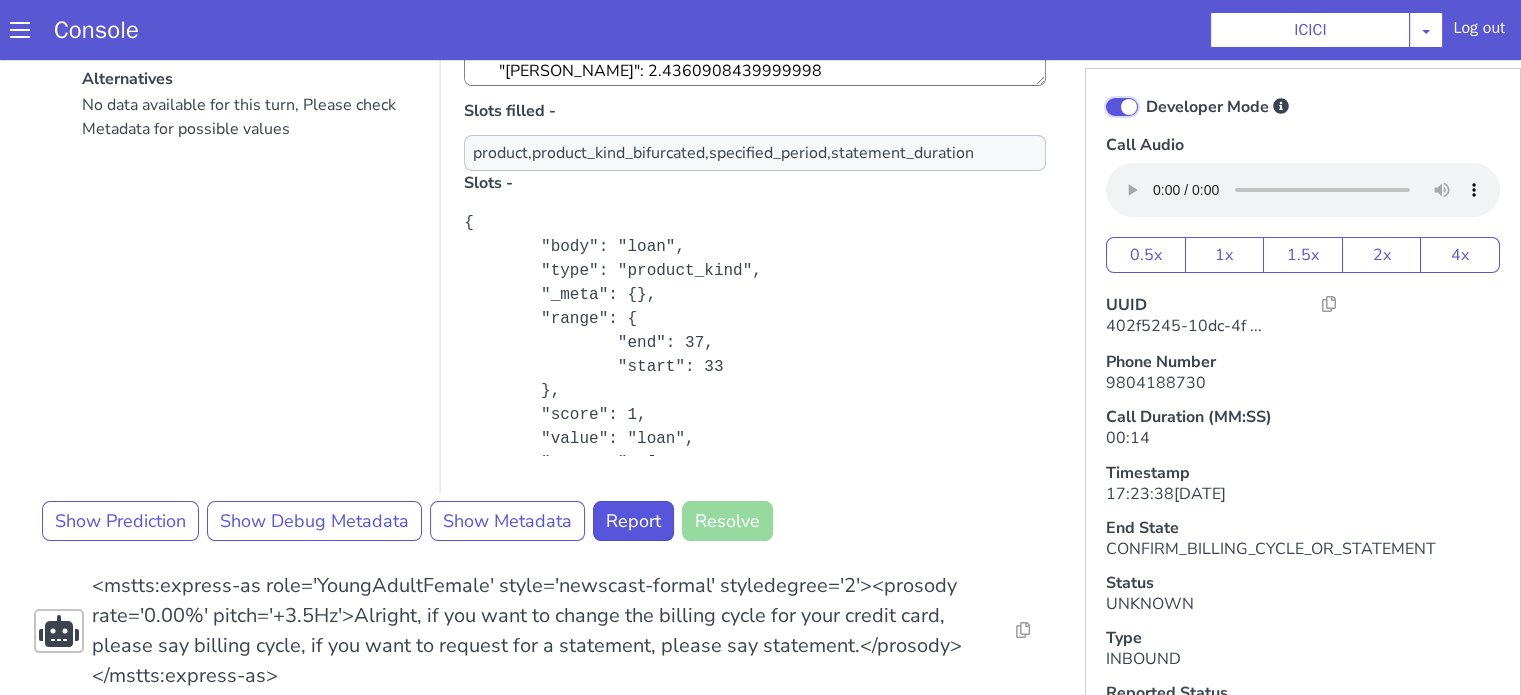 checkbox on "true" 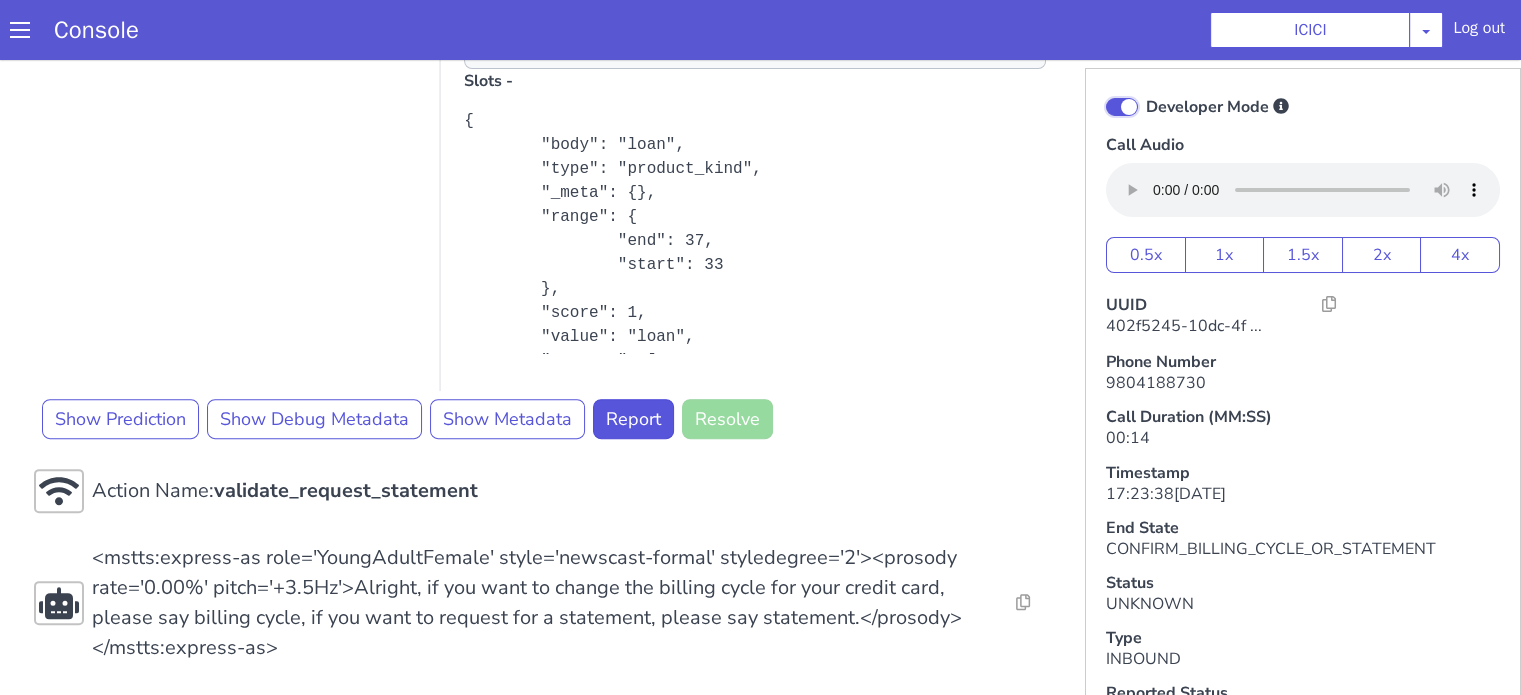 scroll, scrollTop: 626, scrollLeft: 0, axis: vertical 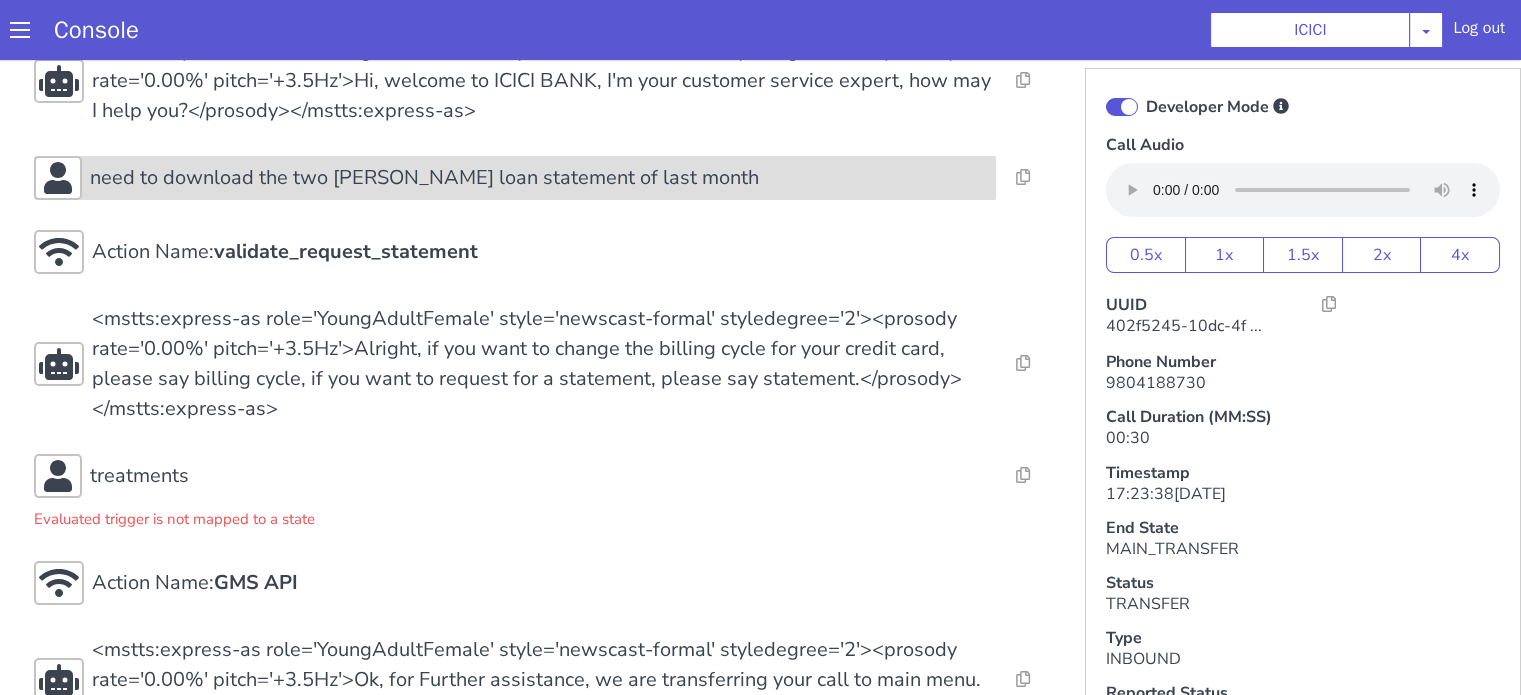 click on "need to download the two [PERSON_NAME] loan statement of last month" at bounding box center [424, 178] 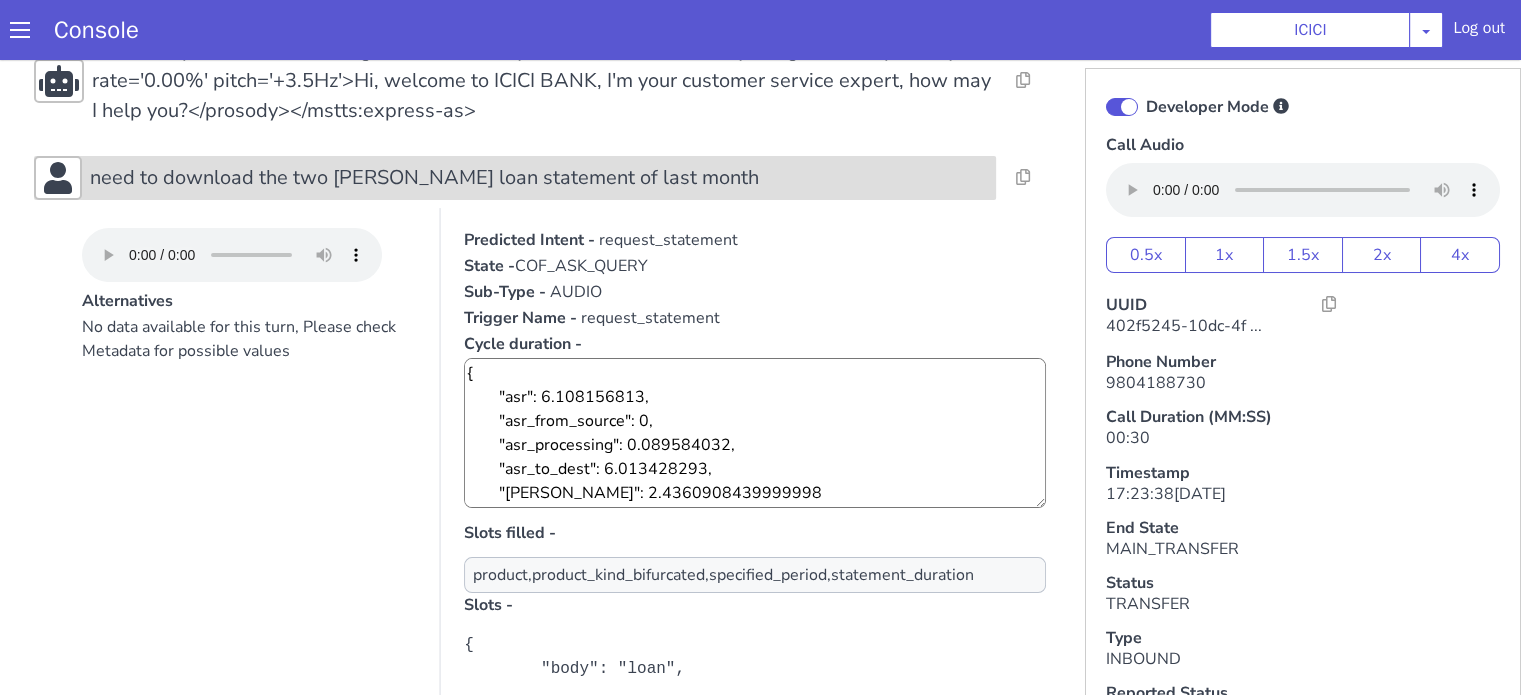 click on "need to download the two [PERSON_NAME] loan statement of last month" at bounding box center [424, 178] 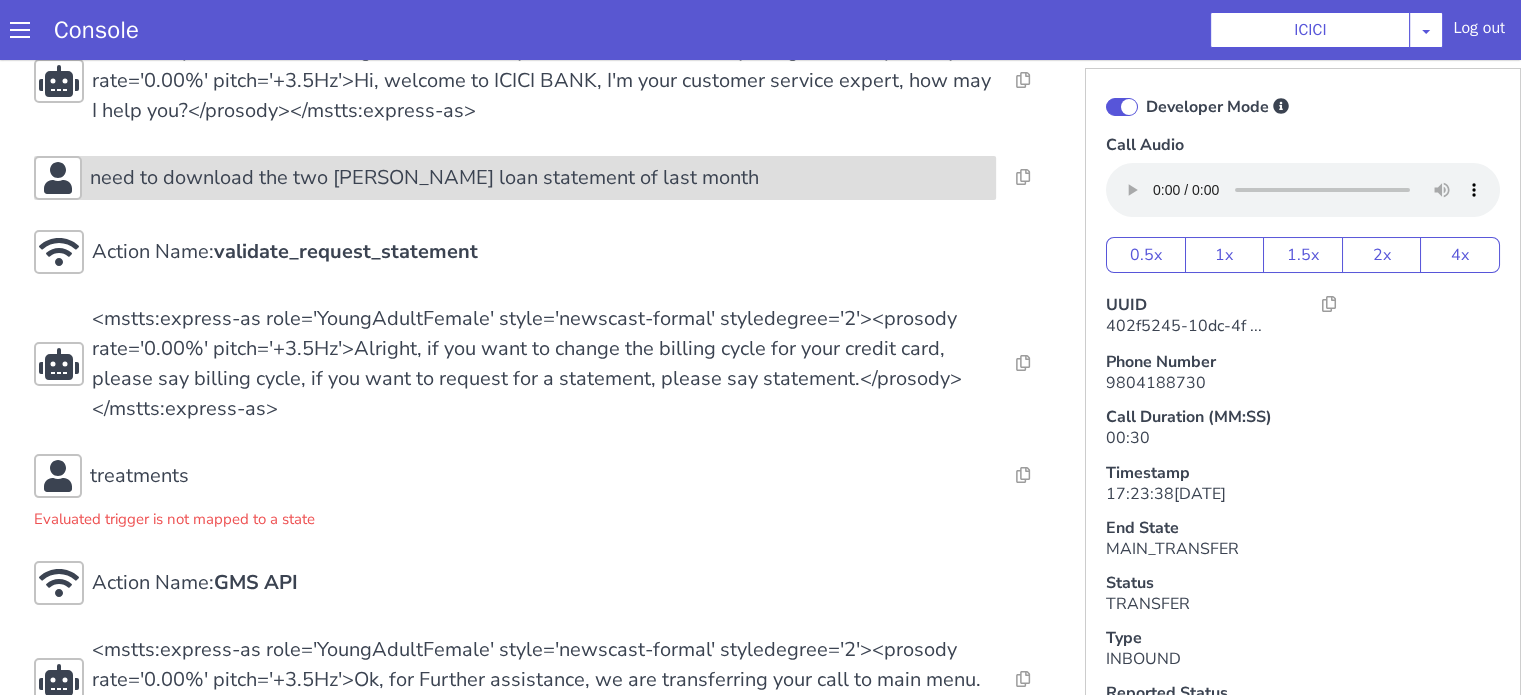 click on "need to download the two [PERSON_NAME] loan statement of last month" at bounding box center (515, 178) 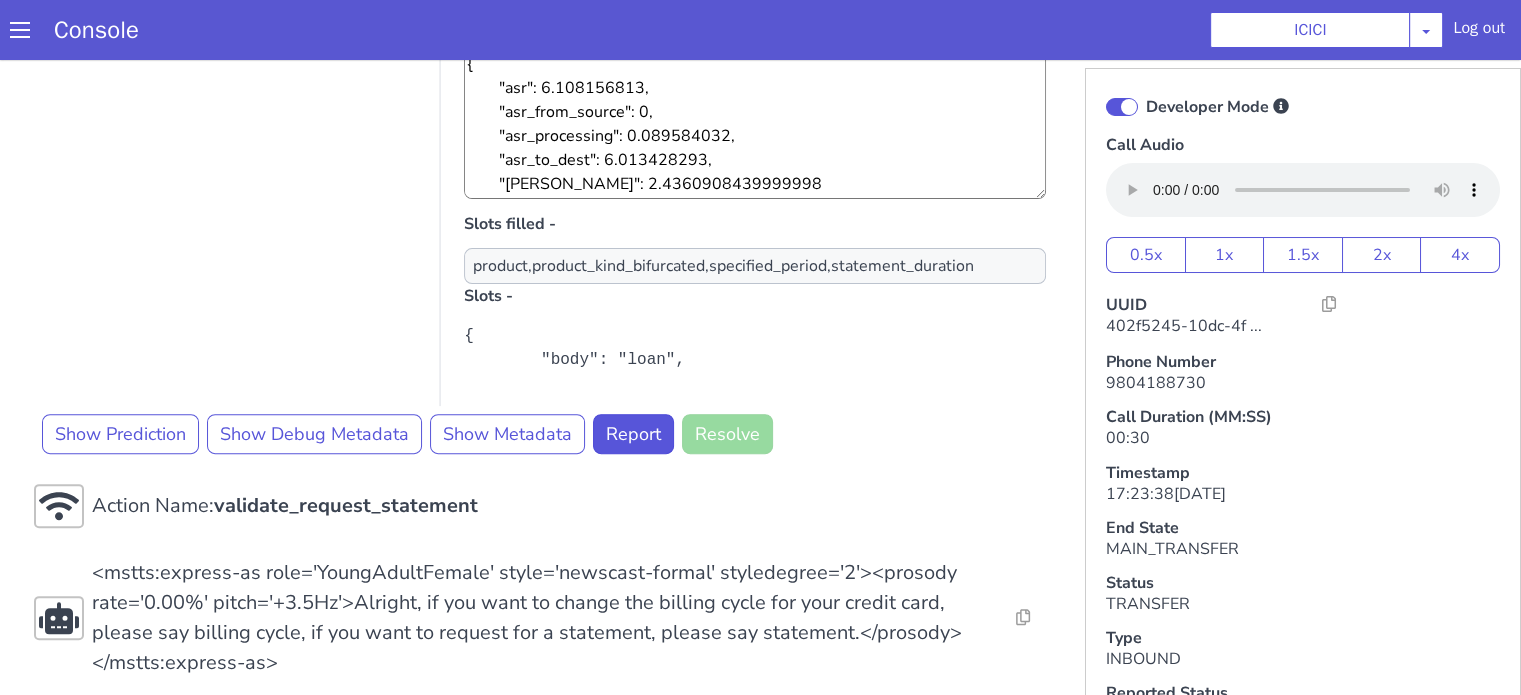 scroll, scrollTop: 700, scrollLeft: 0, axis: vertical 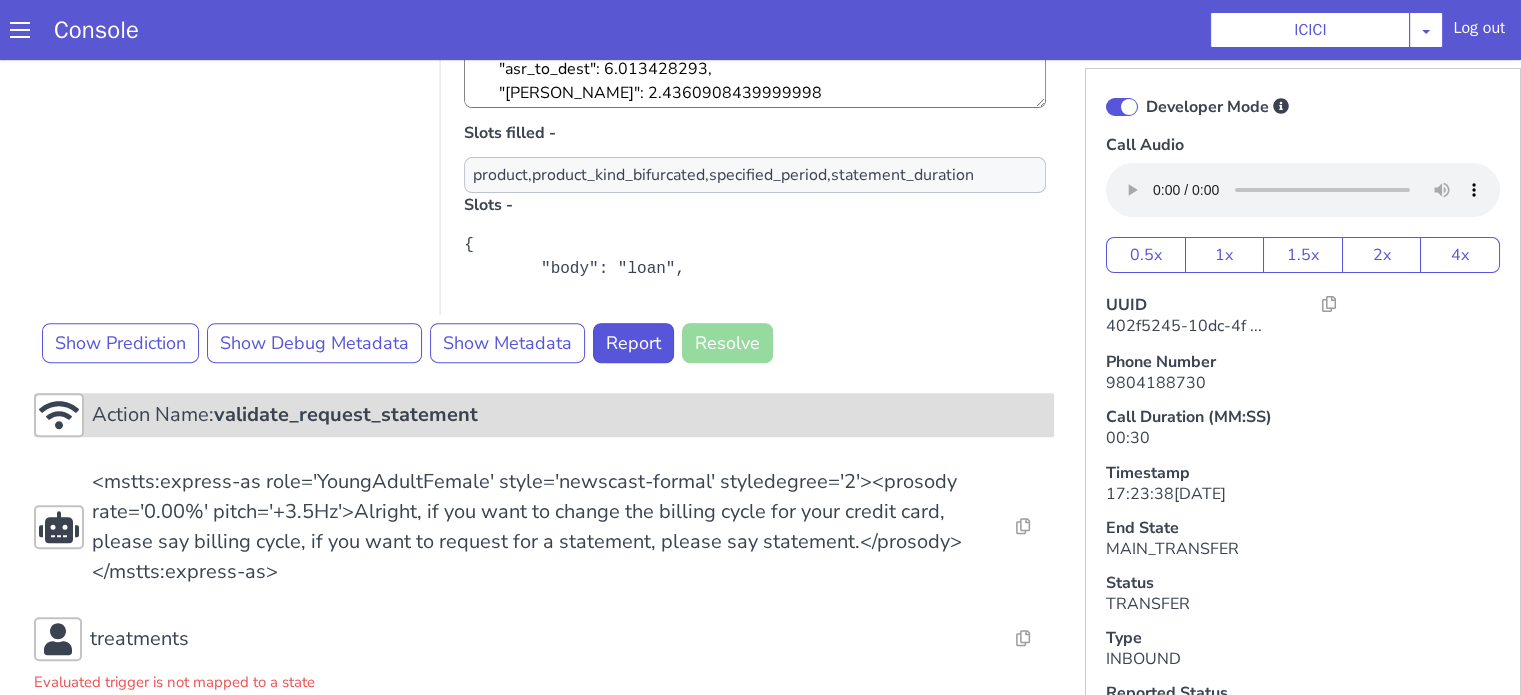 click on "Action Name:  validate_request_statement" at bounding box center (544, 415) 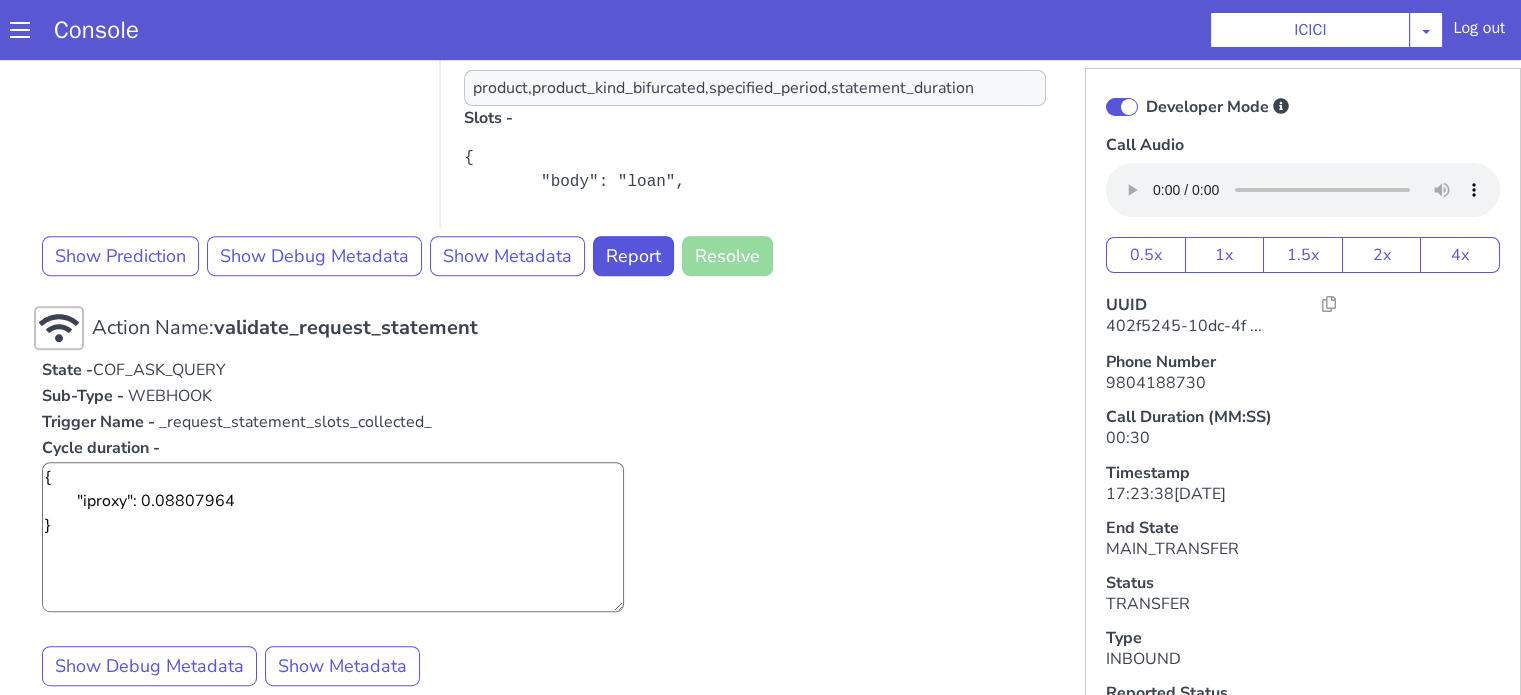 scroll, scrollTop: 900, scrollLeft: 0, axis: vertical 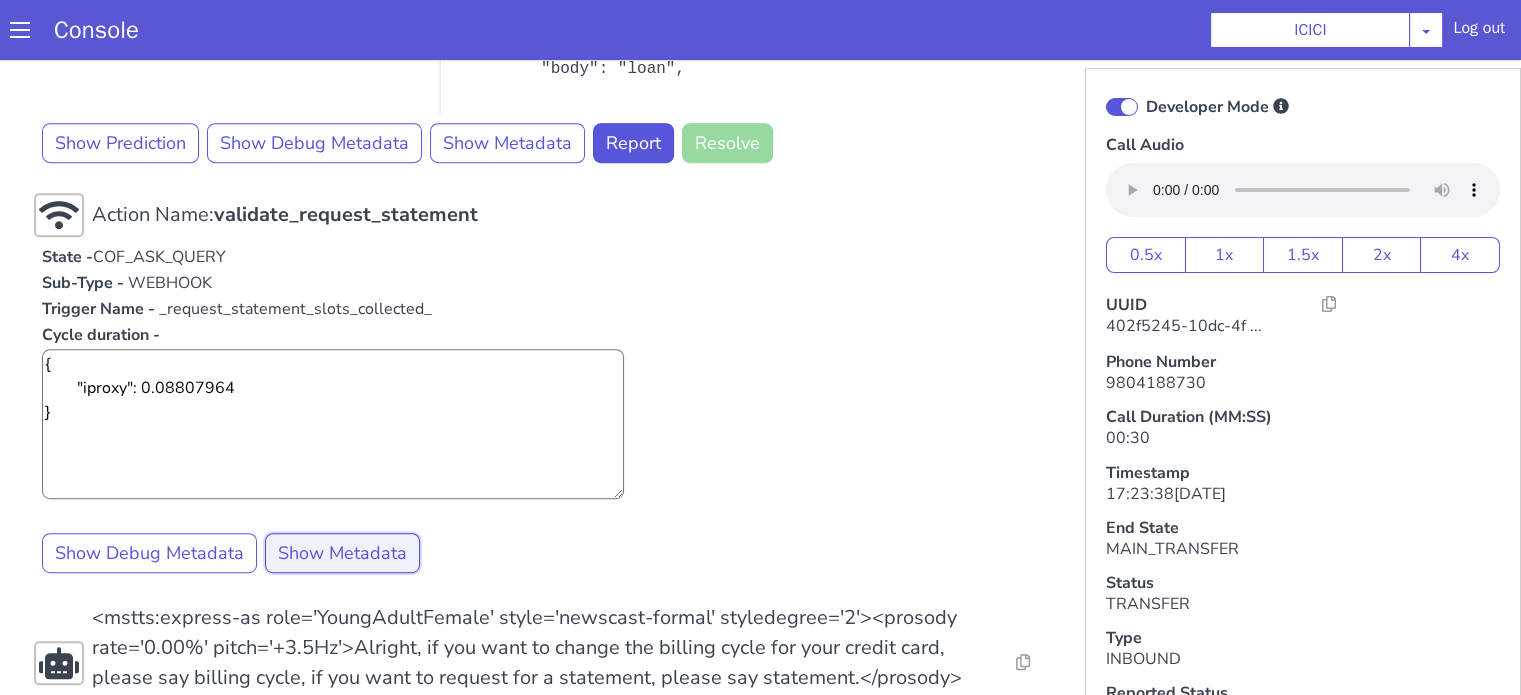 click on "Show Metadata" at bounding box center [342, 553] 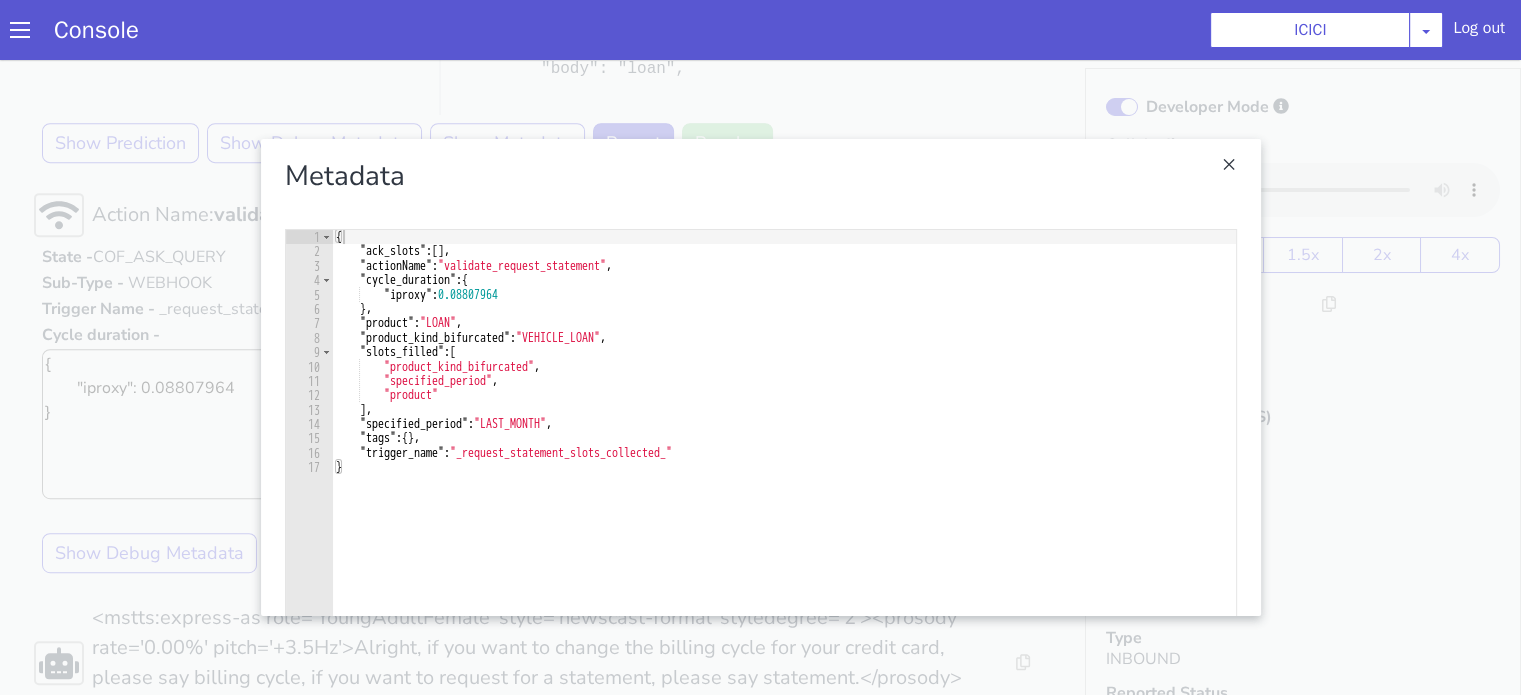 click at bounding box center (760, 377) 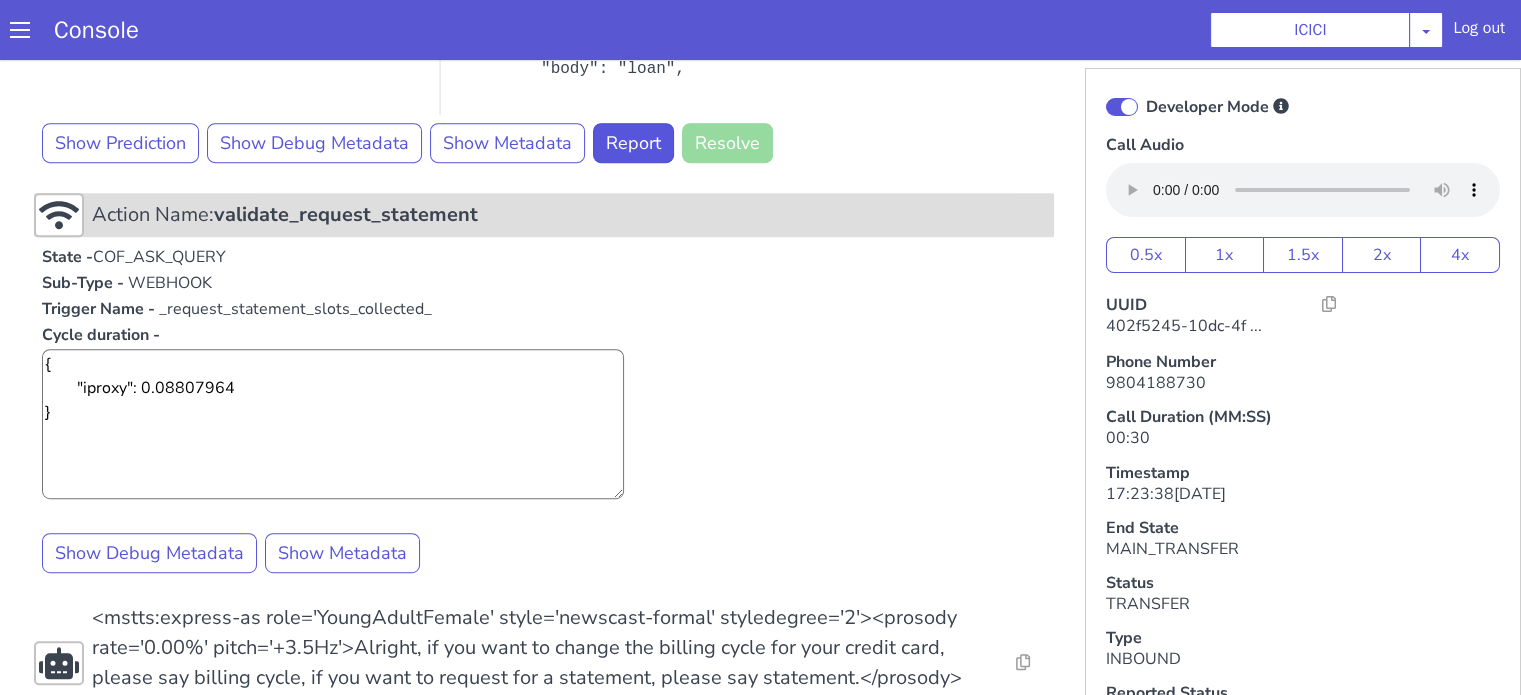 click on "validate_request_statement" at bounding box center (346, 214) 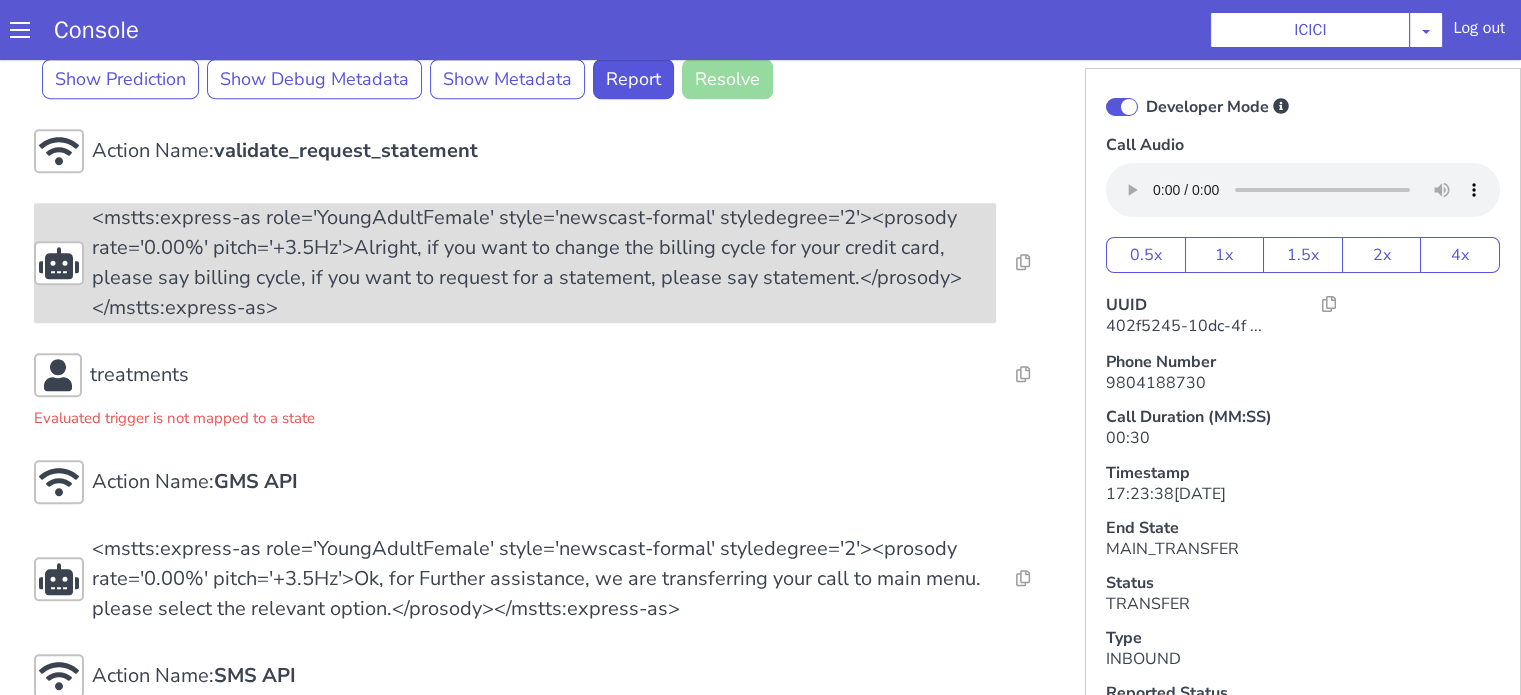 scroll, scrollTop: 998, scrollLeft: 0, axis: vertical 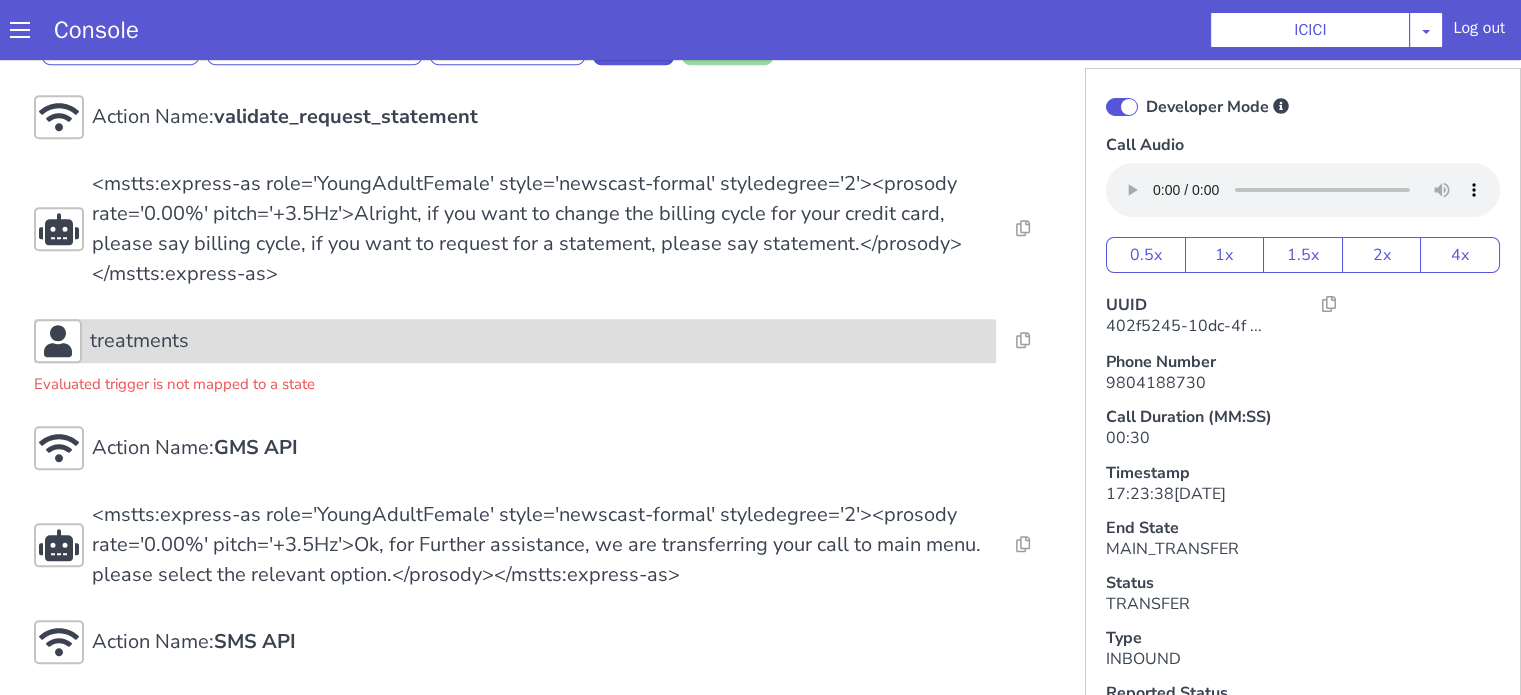 click on "treatments" at bounding box center [539, 341] 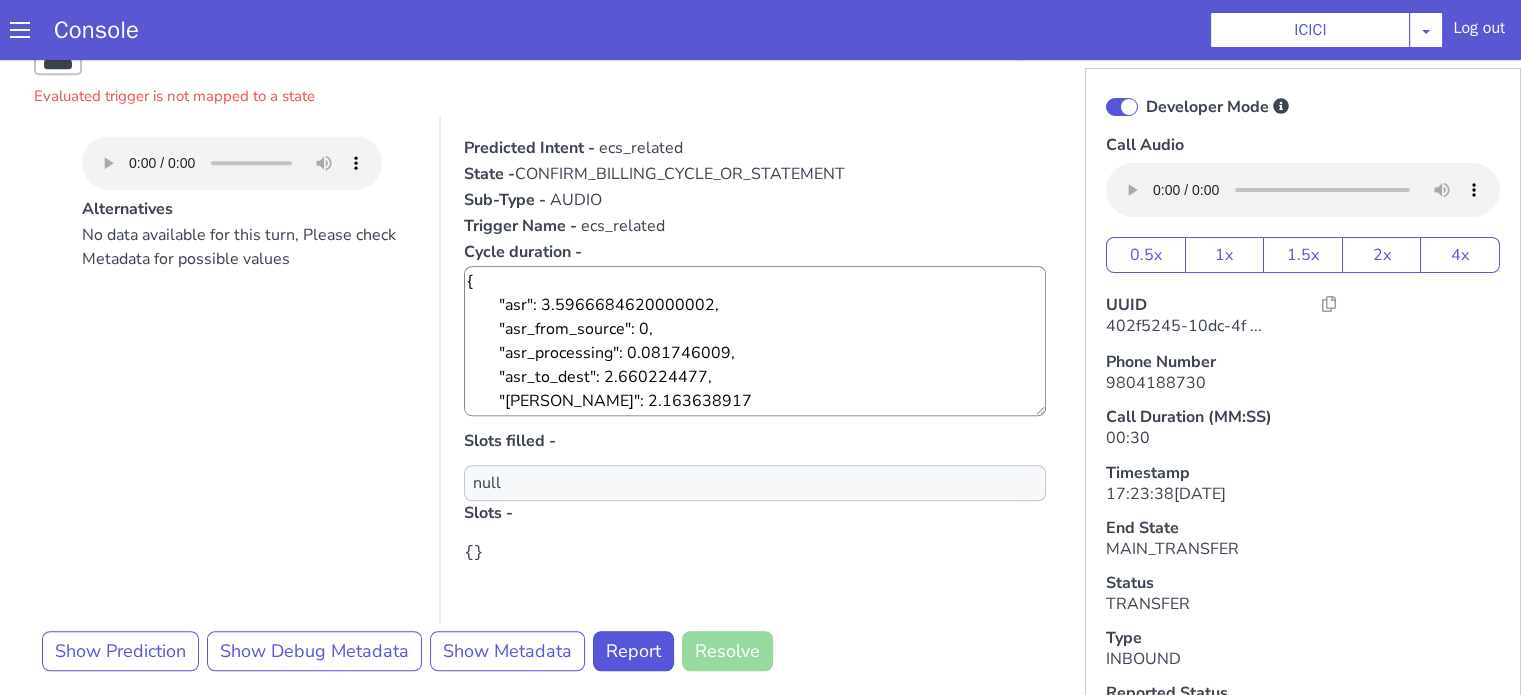 scroll, scrollTop: 1298, scrollLeft: 0, axis: vertical 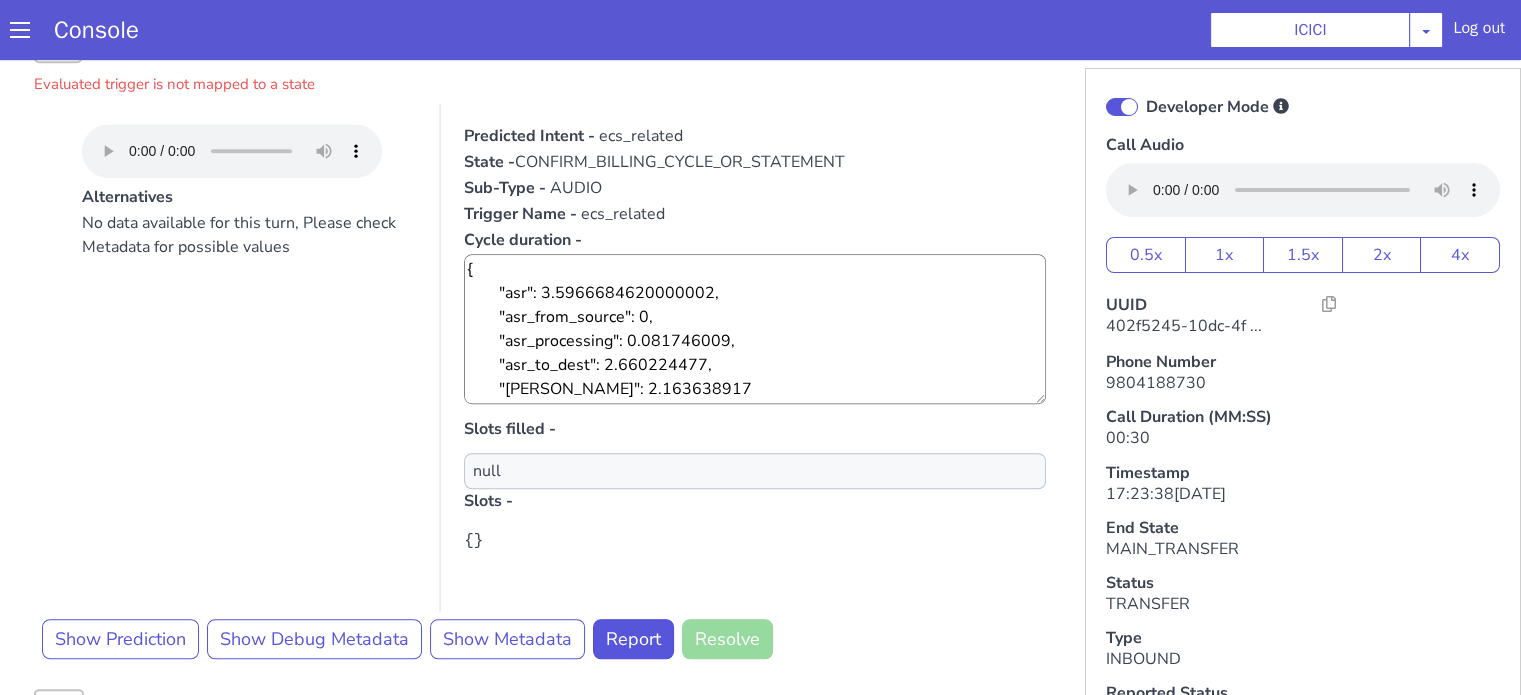 click on "Alternatives No data available for this turn, Please check Metadata for possible values Predicted Intent -   ecs_related State -  CONFIRM_BILLING_CYCLE_OR_STATEMENT Sub-Type -   AUDIO Trigger Name -   ecs_related Cycle duration -  {
"asr": 3.5966684620000002,
"asr_from_source": 0,
"asr_processing": 0.081746009,
"asr_to_dest": 2.660224477,
"plute": 2.163638917
} Slots filled - null Slots -   {}" at bounding box center (544, 357) 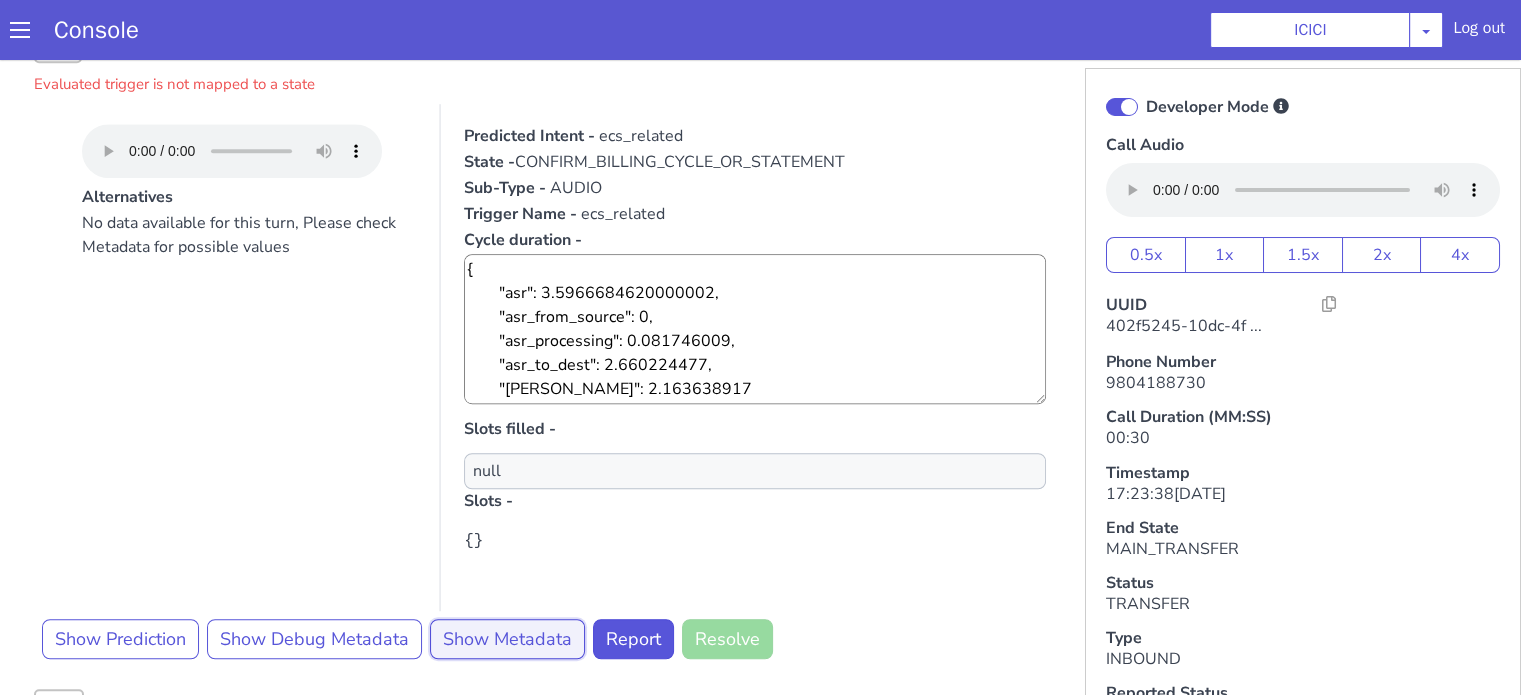 click on "Show Metadata" at bounding box center (507, 639) 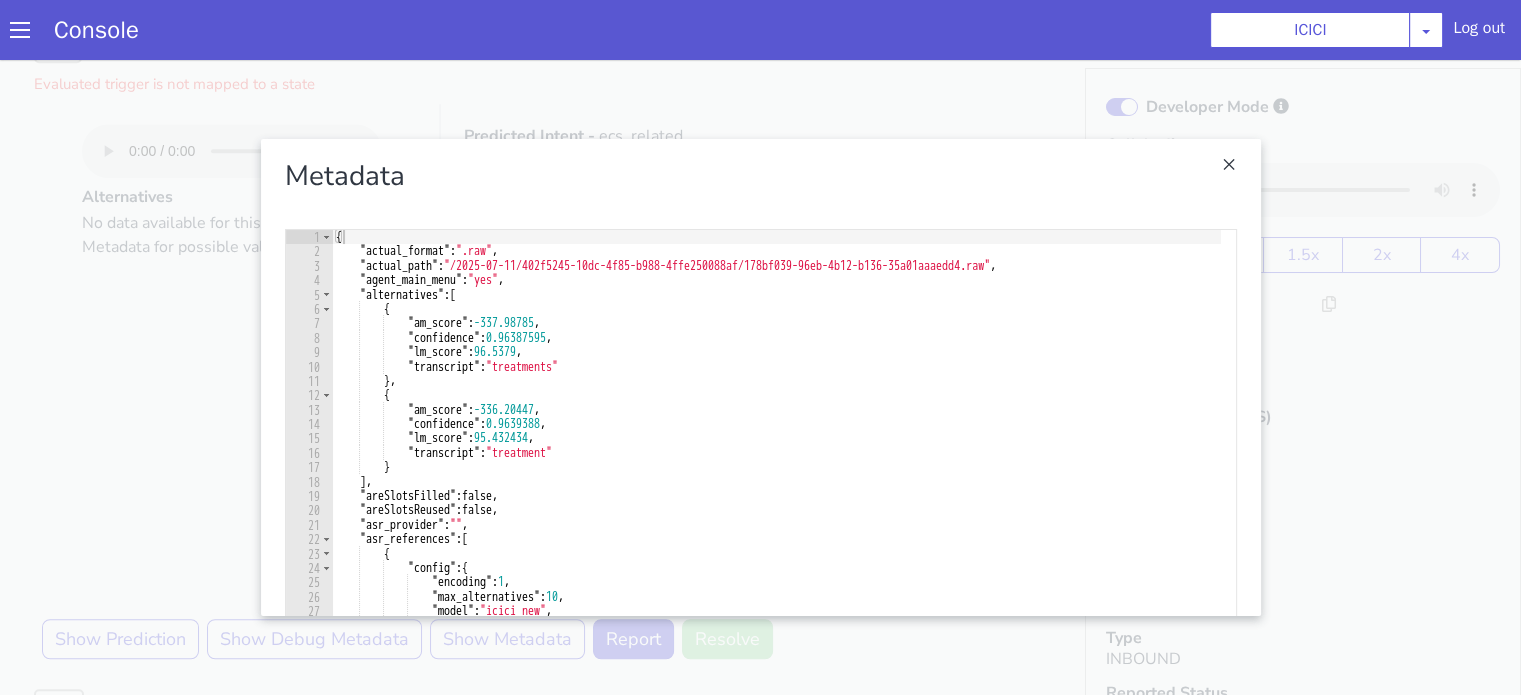 click at bounding box center [760, 377] 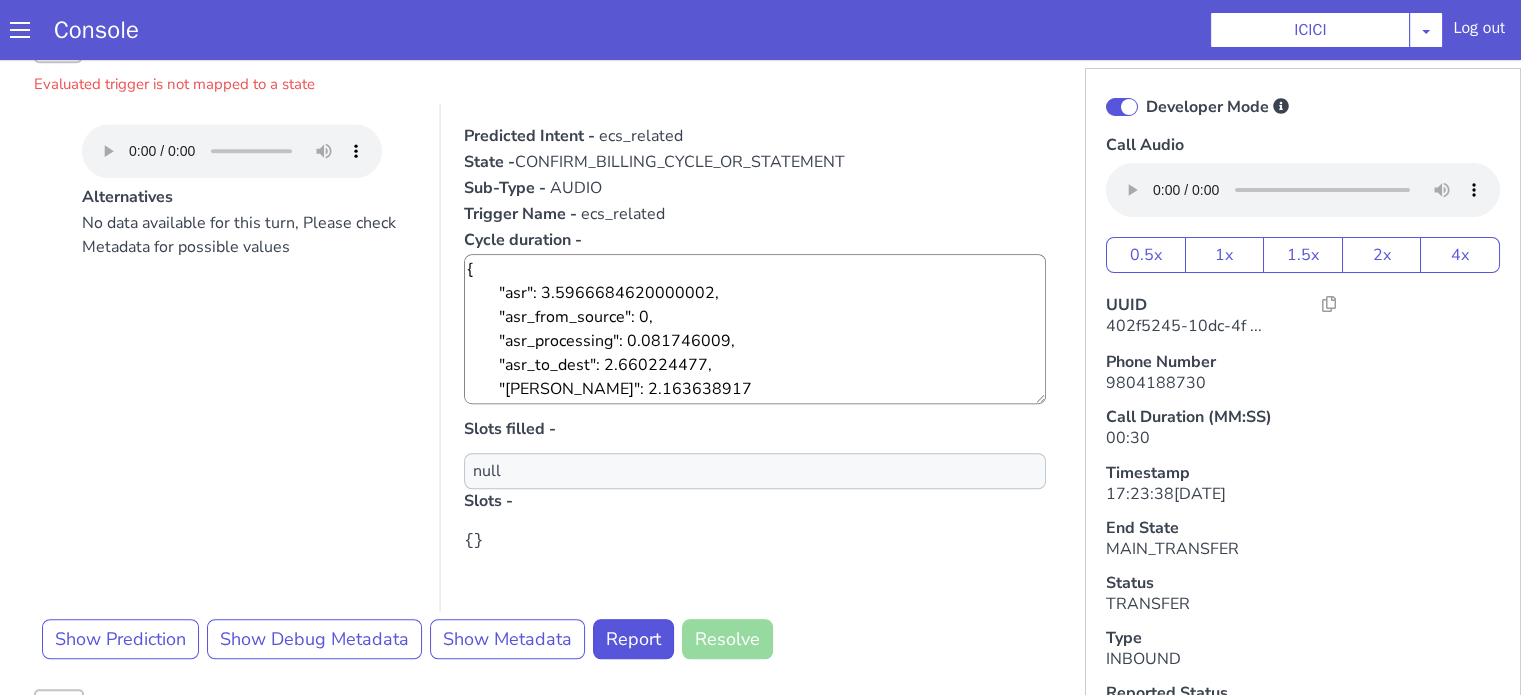 type 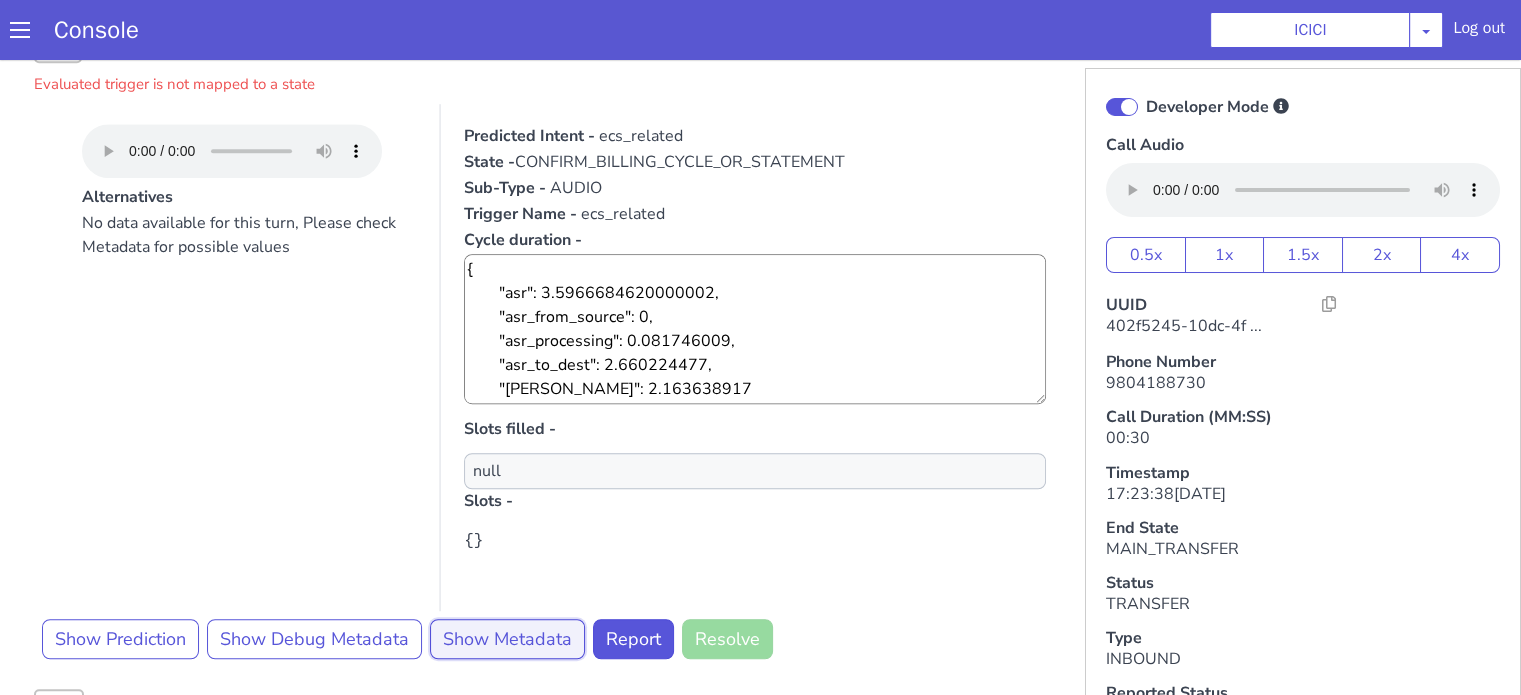 click on "Show Metadata" at bounding box center (507, 639) 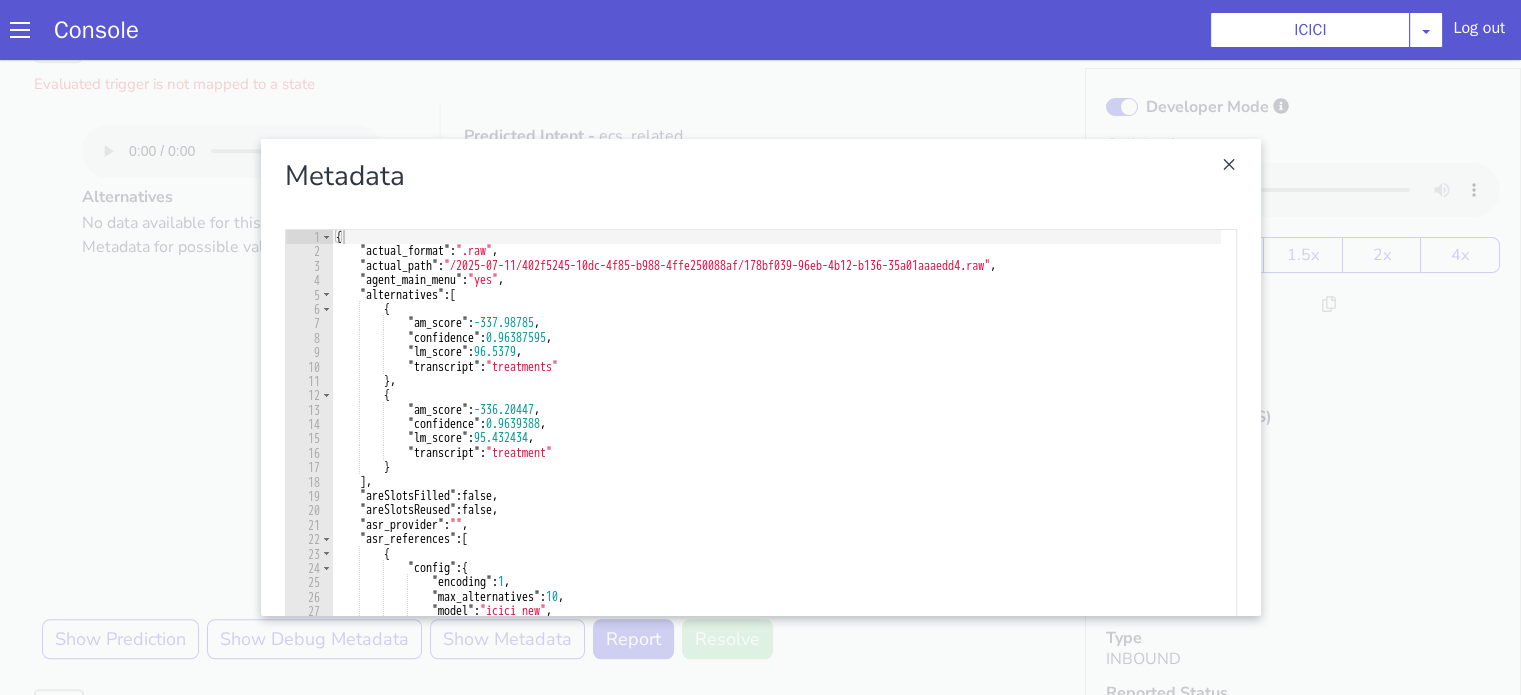 click at bounding box center [760, 377] 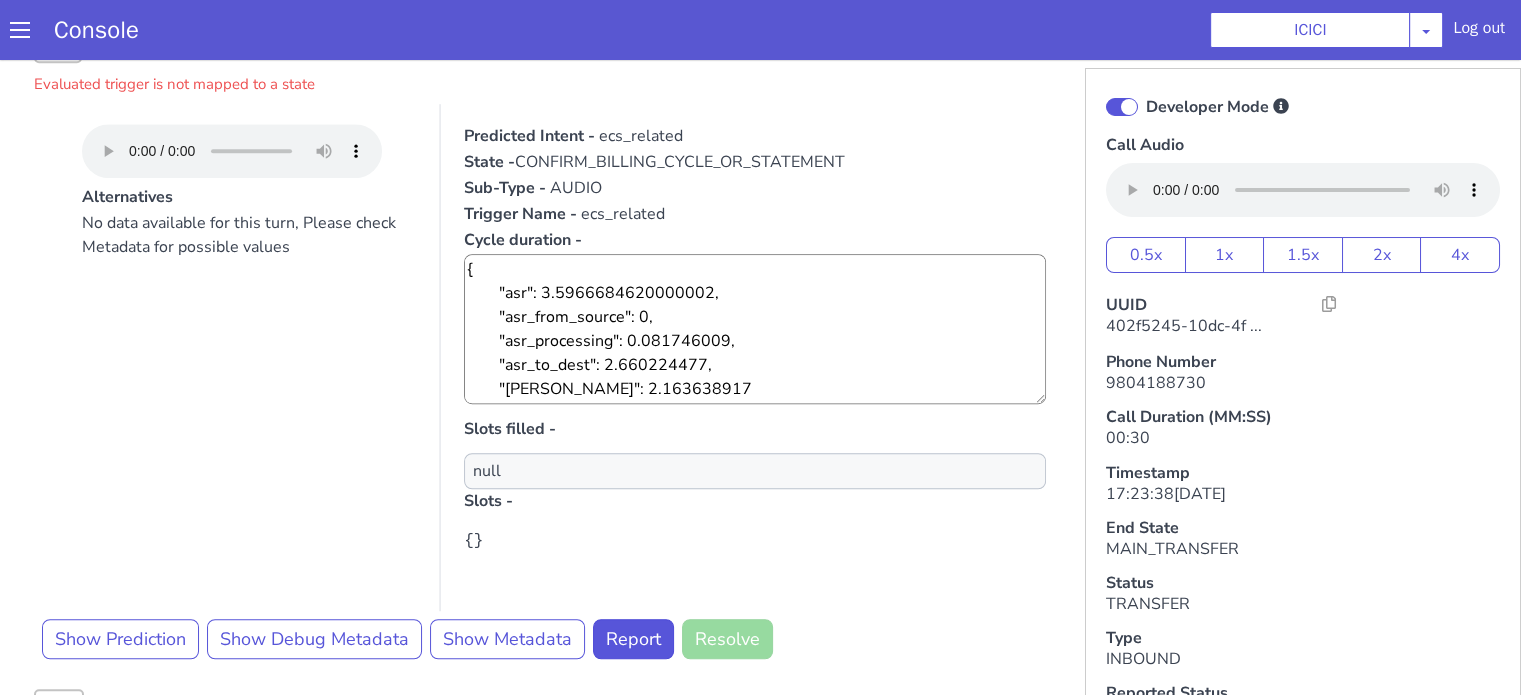 click on "No data available for this turn, Please check Metadata for possible values" at bounding box center (249, 411) 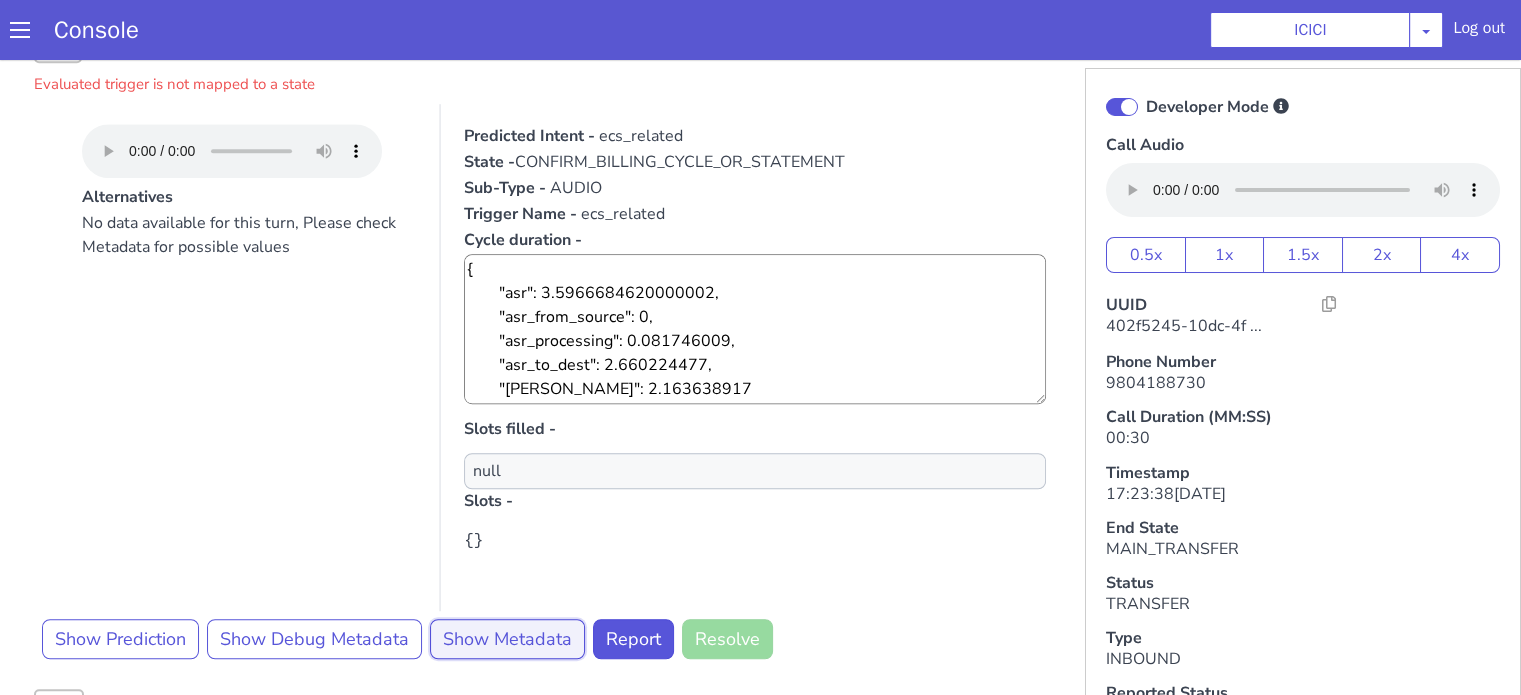 click on "Show Metadata" at bounding box center (507, 639) 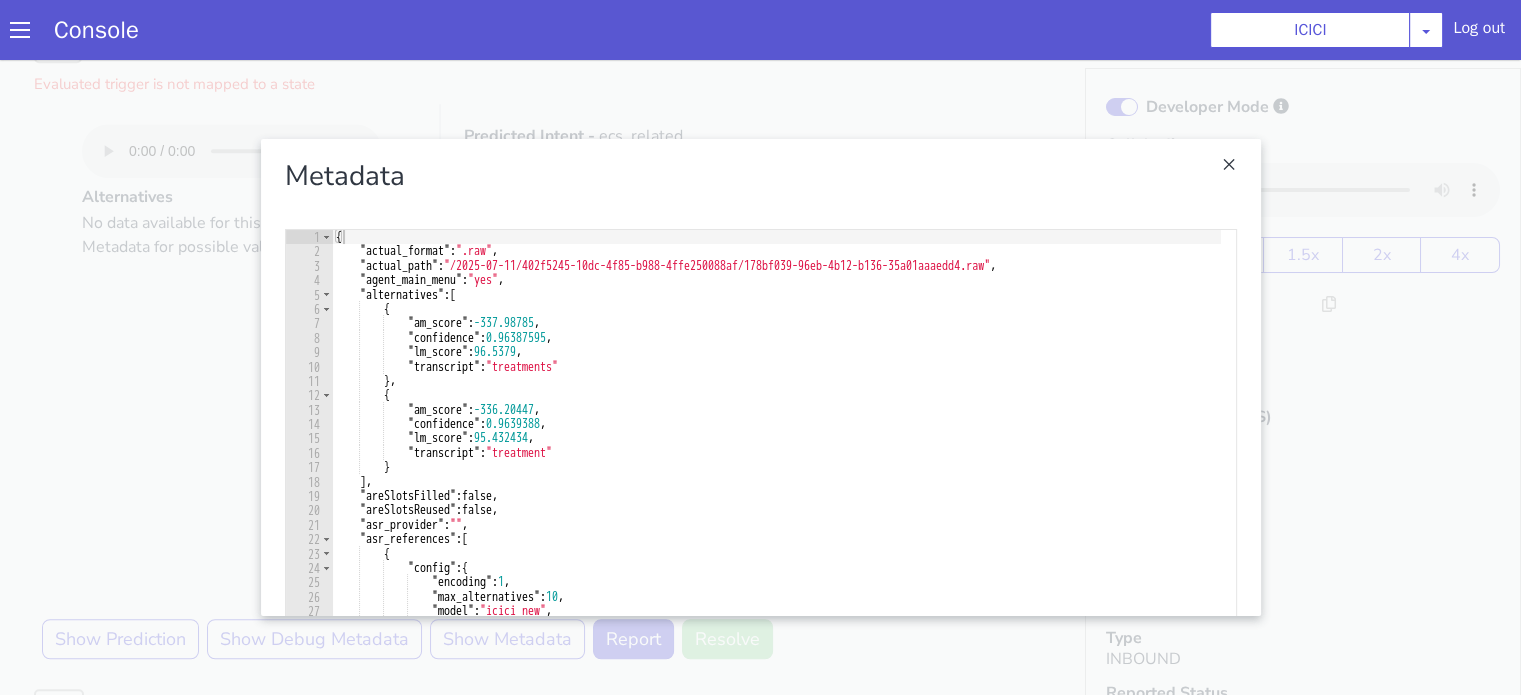 click at bounding box center [760, 377] 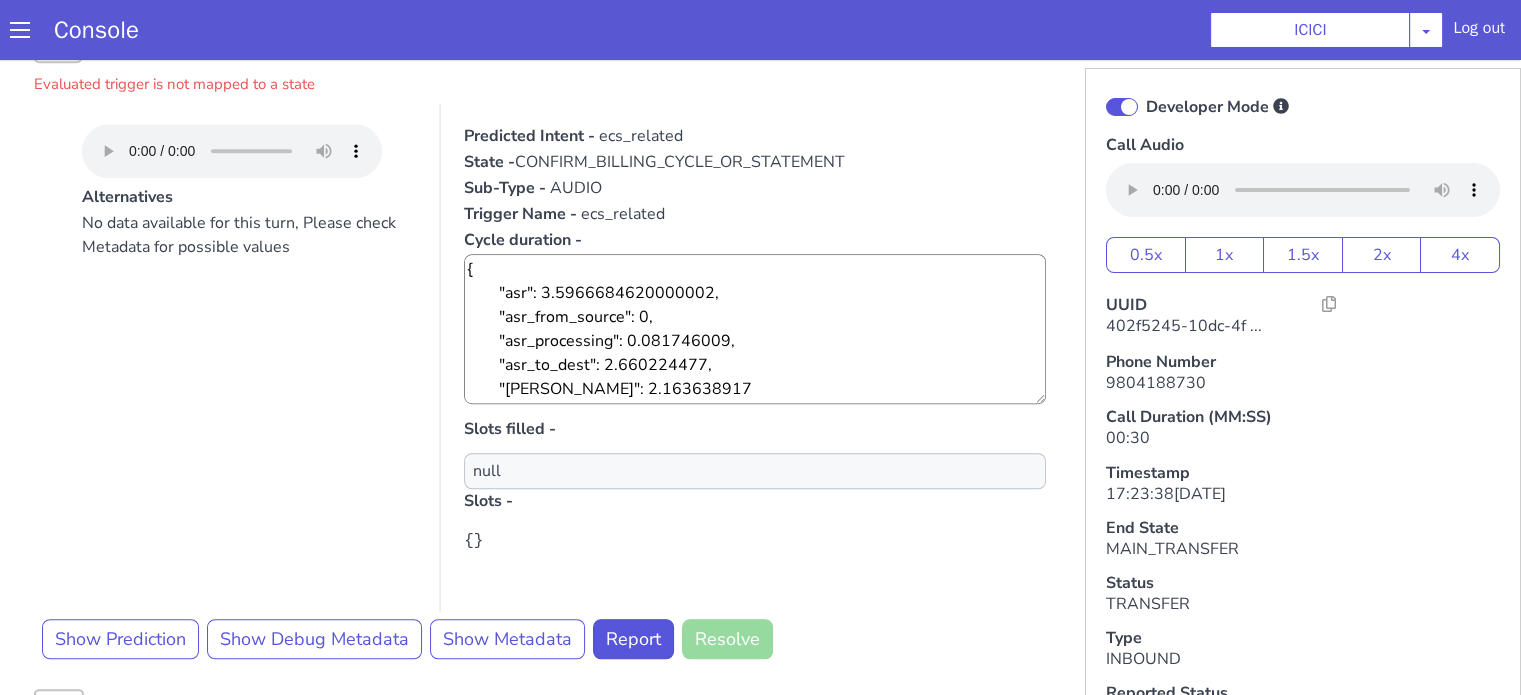 click on "ecs_related" at bounding box center [641, 136] 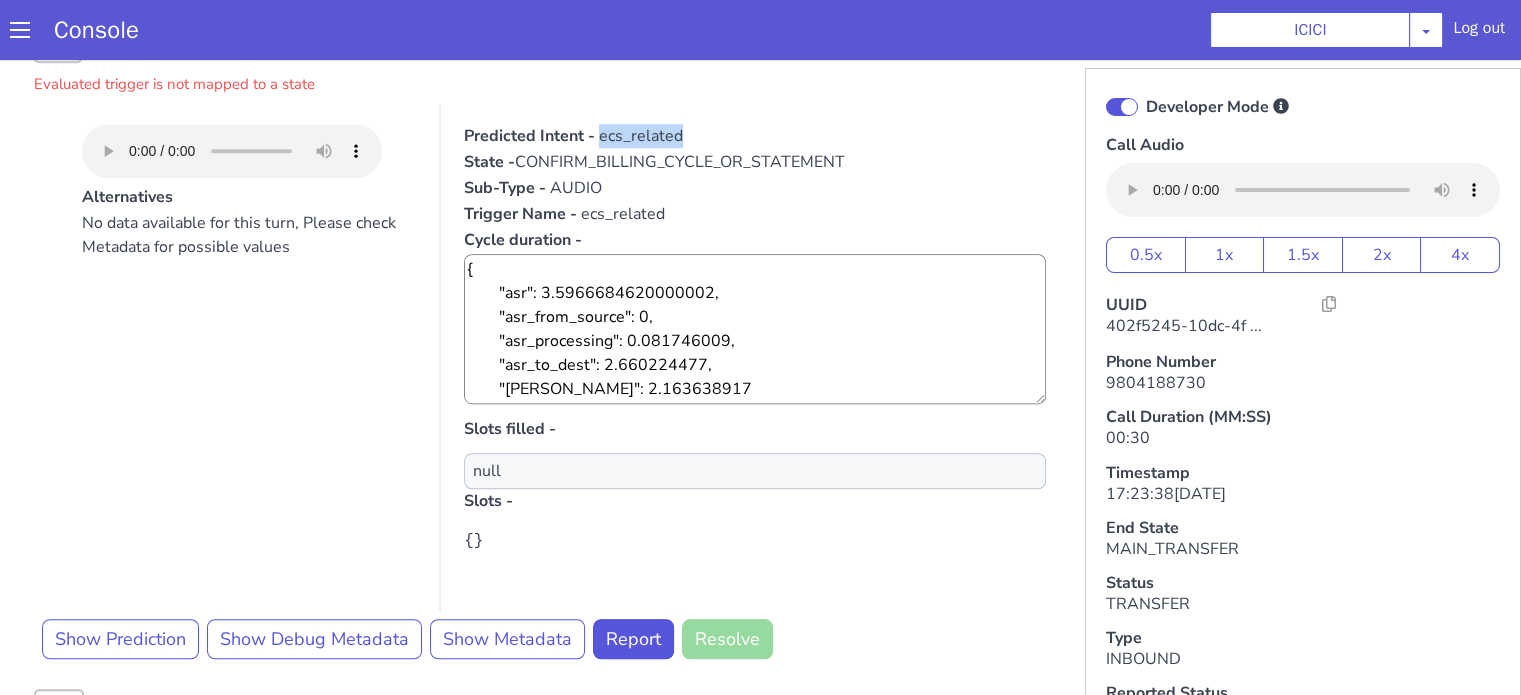 click on "ecs_related" at bounding box center [641, 136] 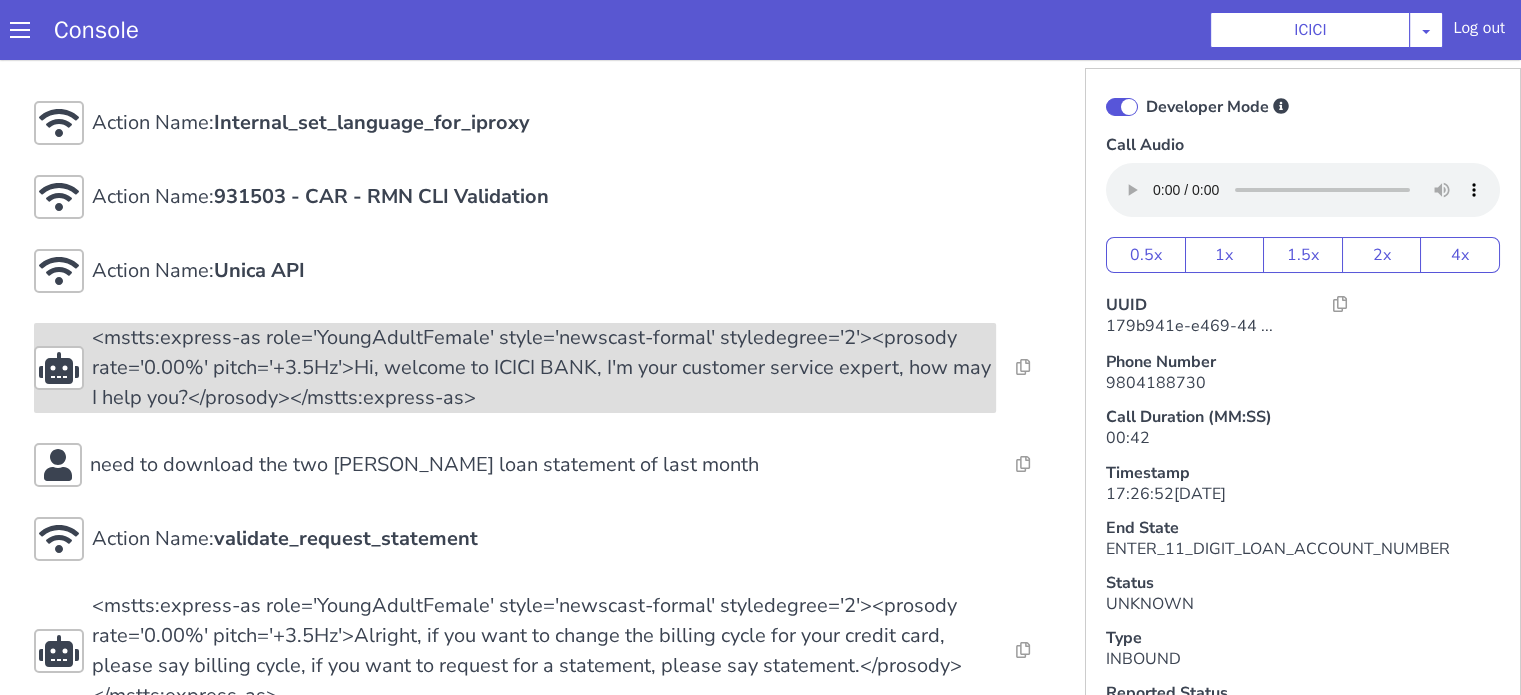 scroll, scrollTop: 300, scrollLeft: 0, axis: vertical 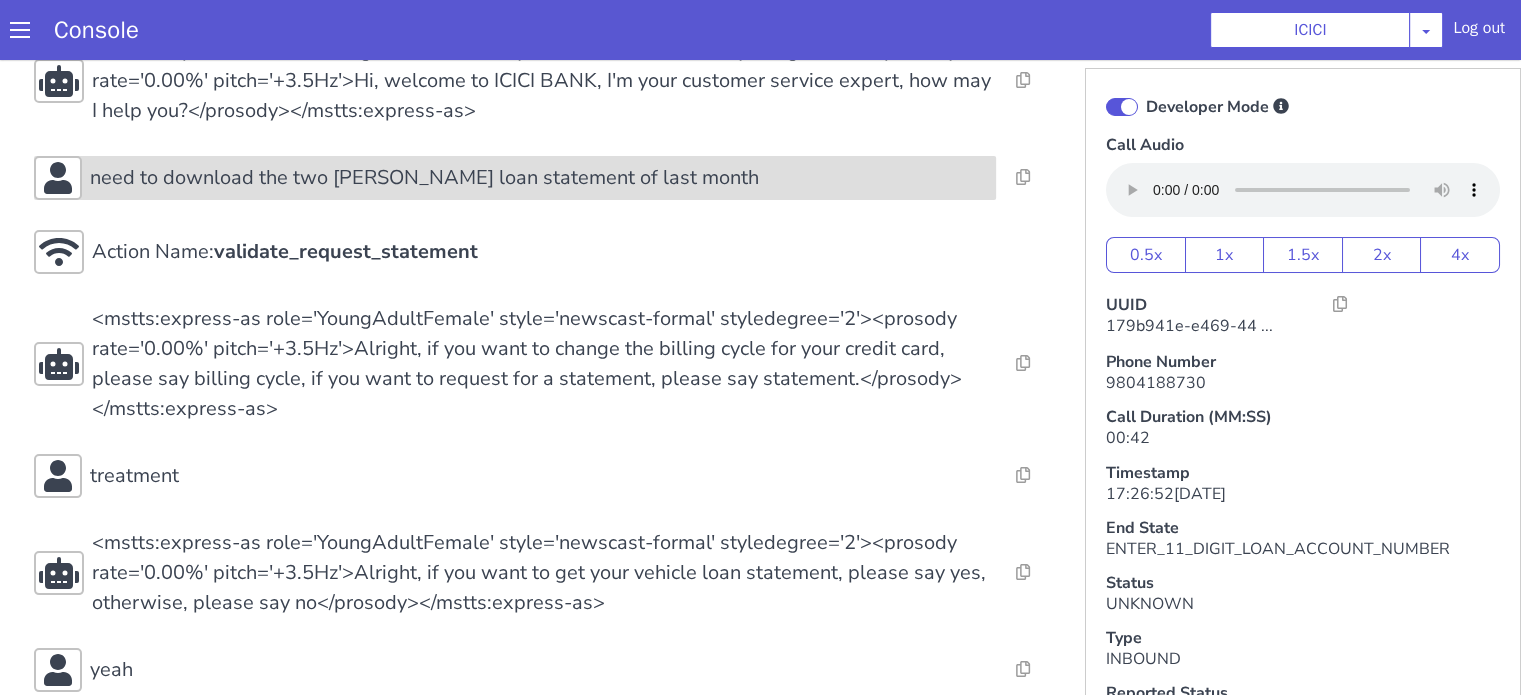 click on "need to download the two [PERSON_NAME] loan statement of last month" at bounding box center [558, -52] 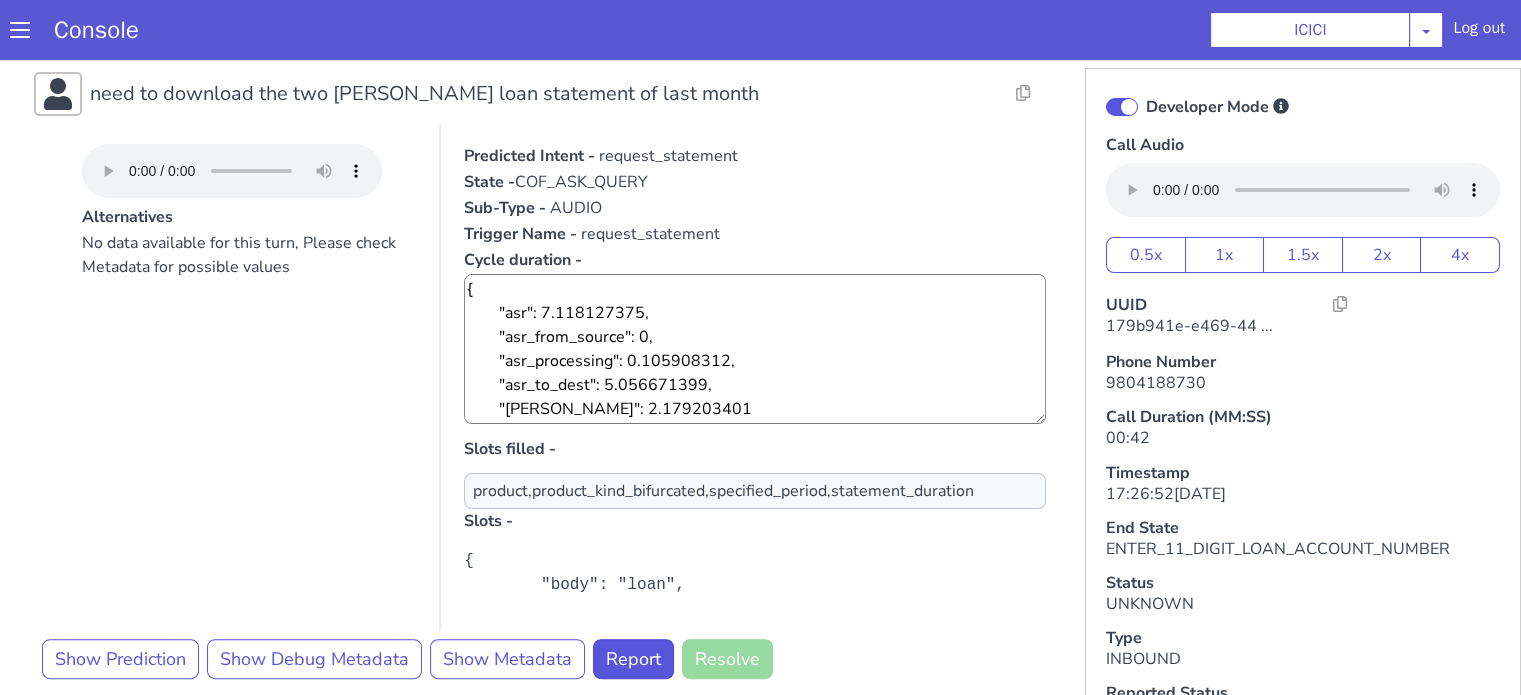scroll, scrollTop: 500, scrollLeft: 0, axis: vertical 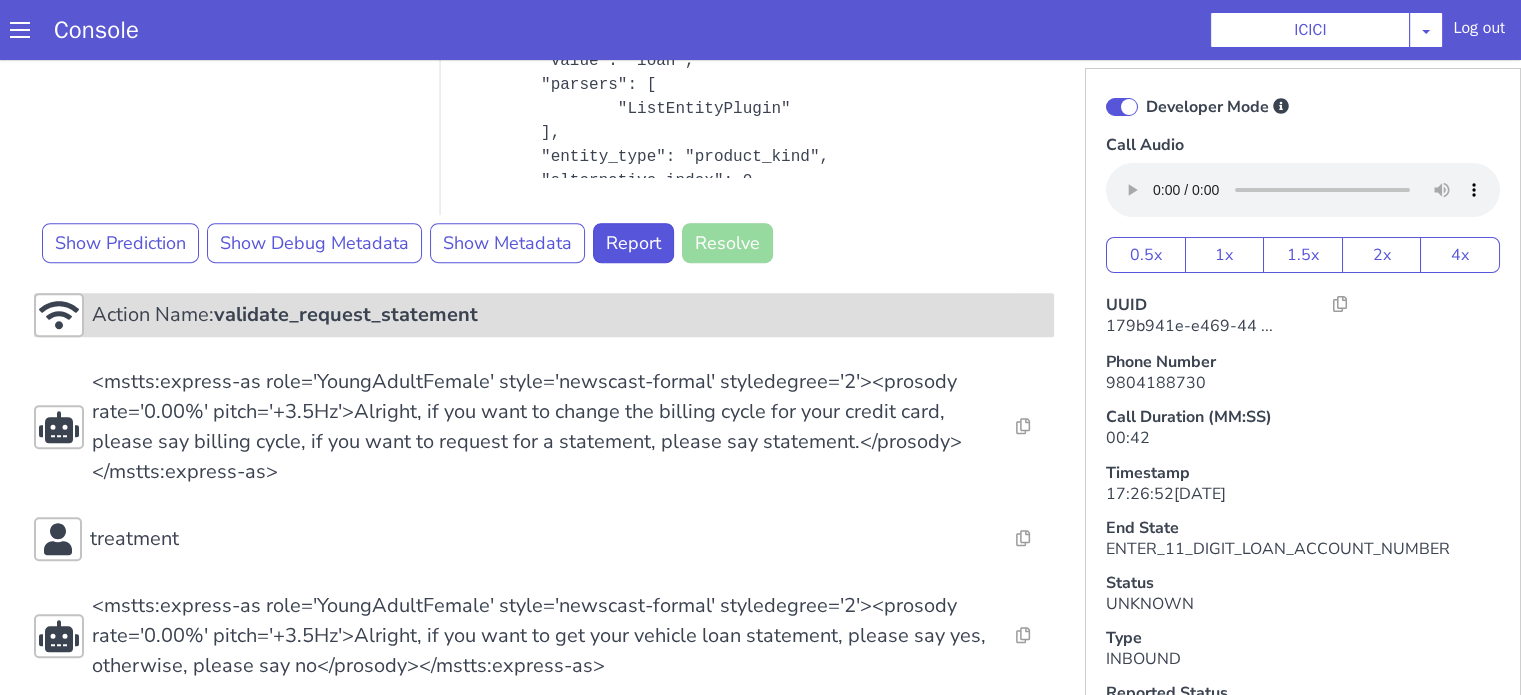 click on "validate_request_statement" at bounding box center [354, 293] 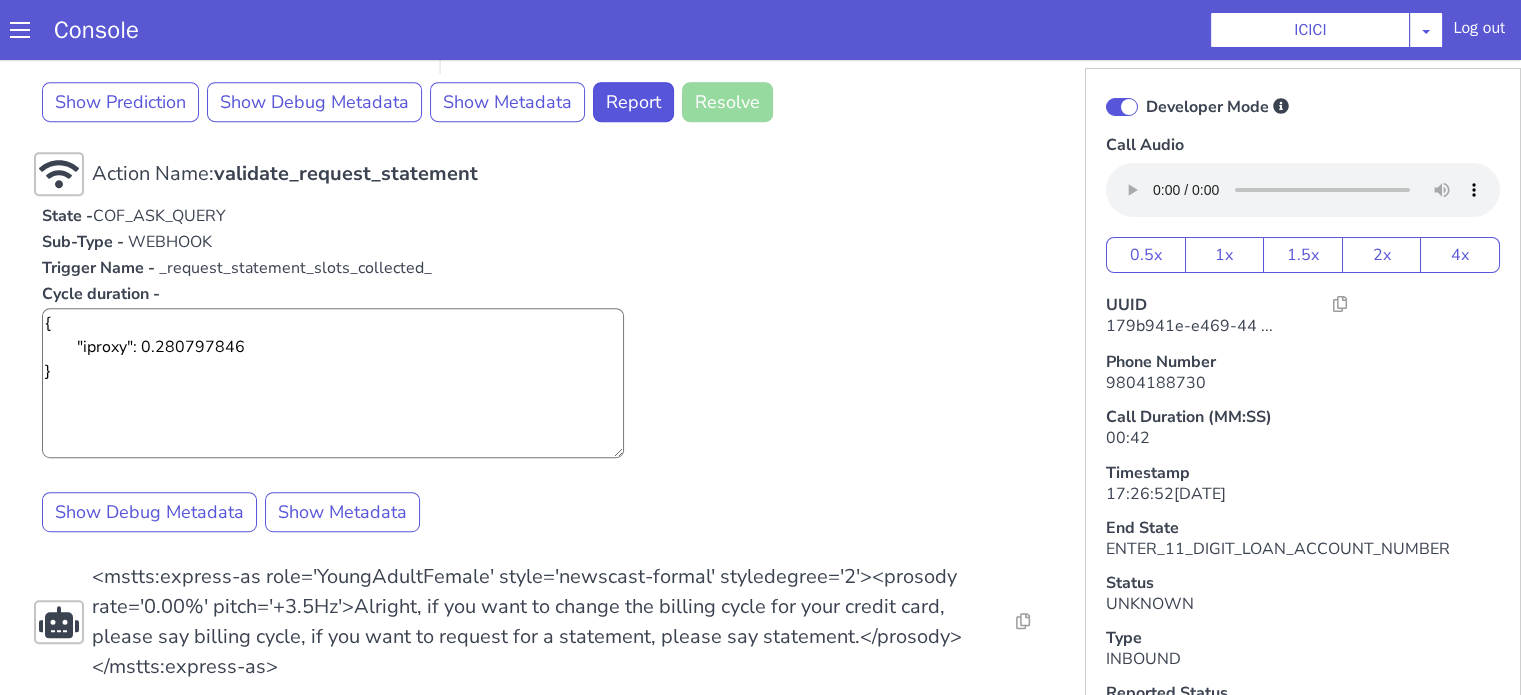 scroll, scrollTop: 1100, scrollLeft: 0, axis: vertical 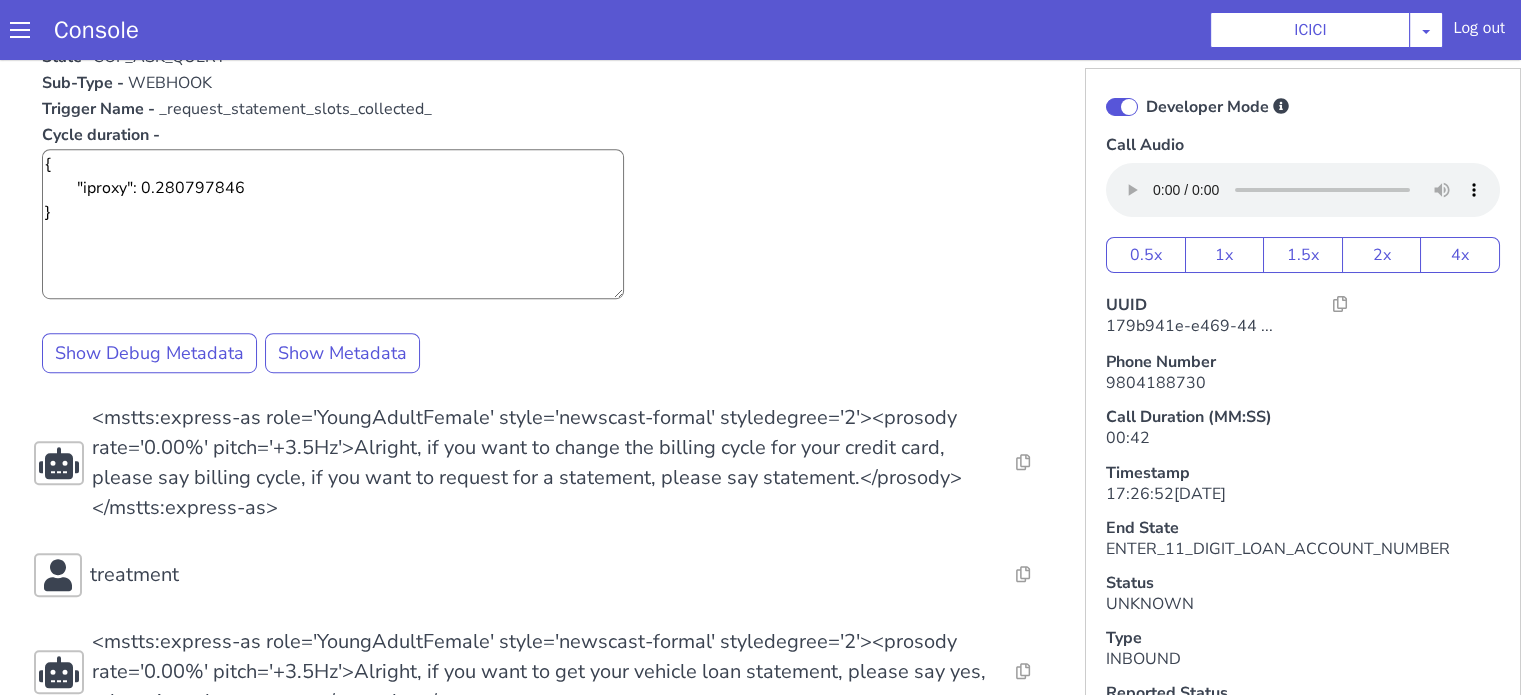 click on "State -  COF_ASK_QUERY Sub-Type -   WEBHOOK Trigger Name -   _request_statement_slots_collected_ Cycle duration -  {
"iproxy": 0.280797846
} Show Debug Metadata Show Metadata" at bounding box center (552, 188) 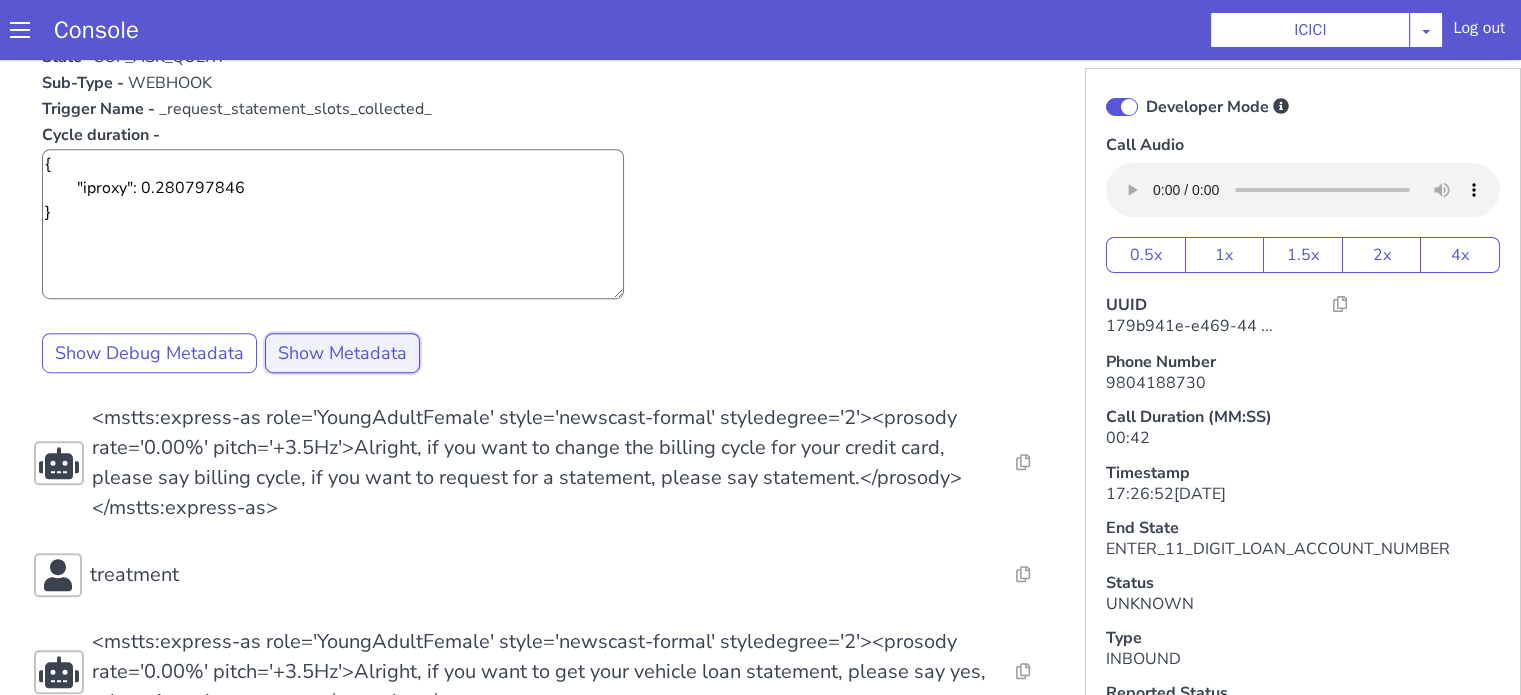 click on "Show Metadata" at bounding box center (565, 31) 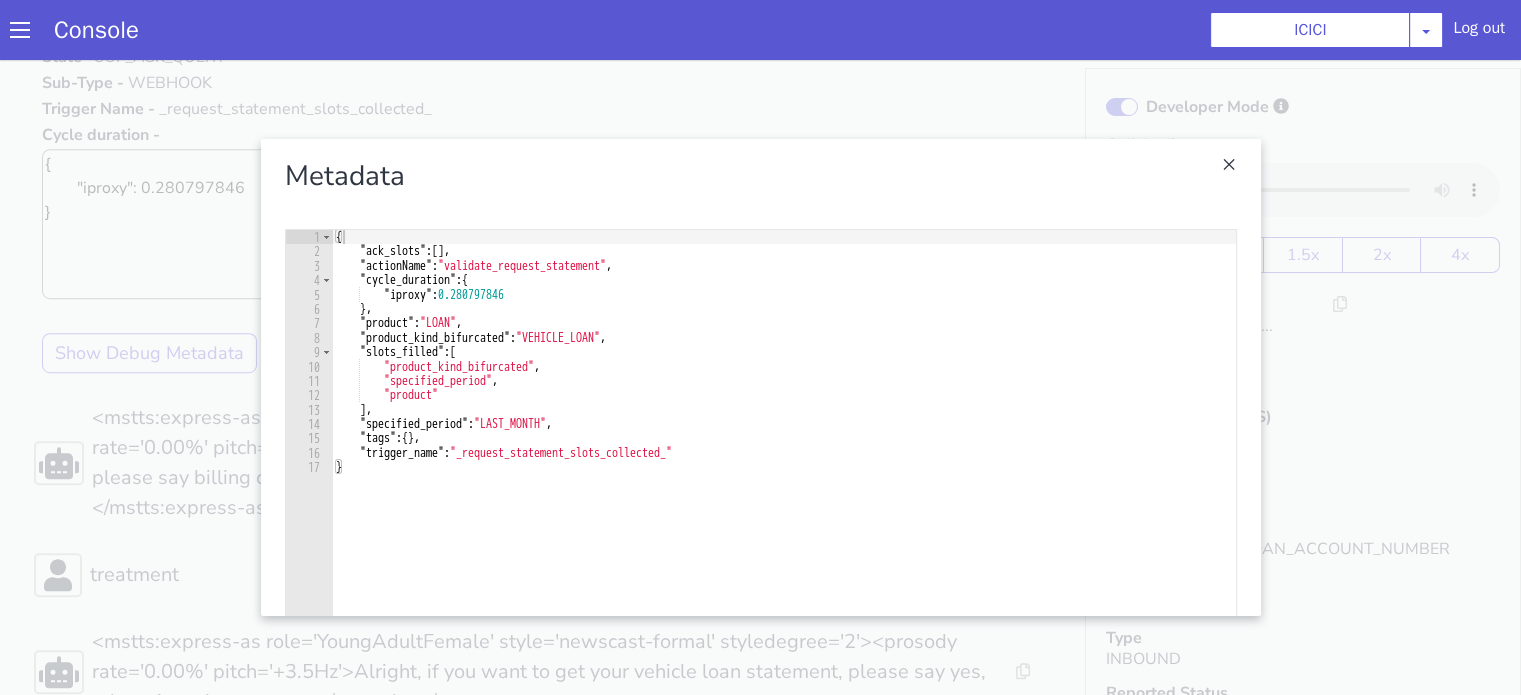 click at bounding box center [1355, -131] 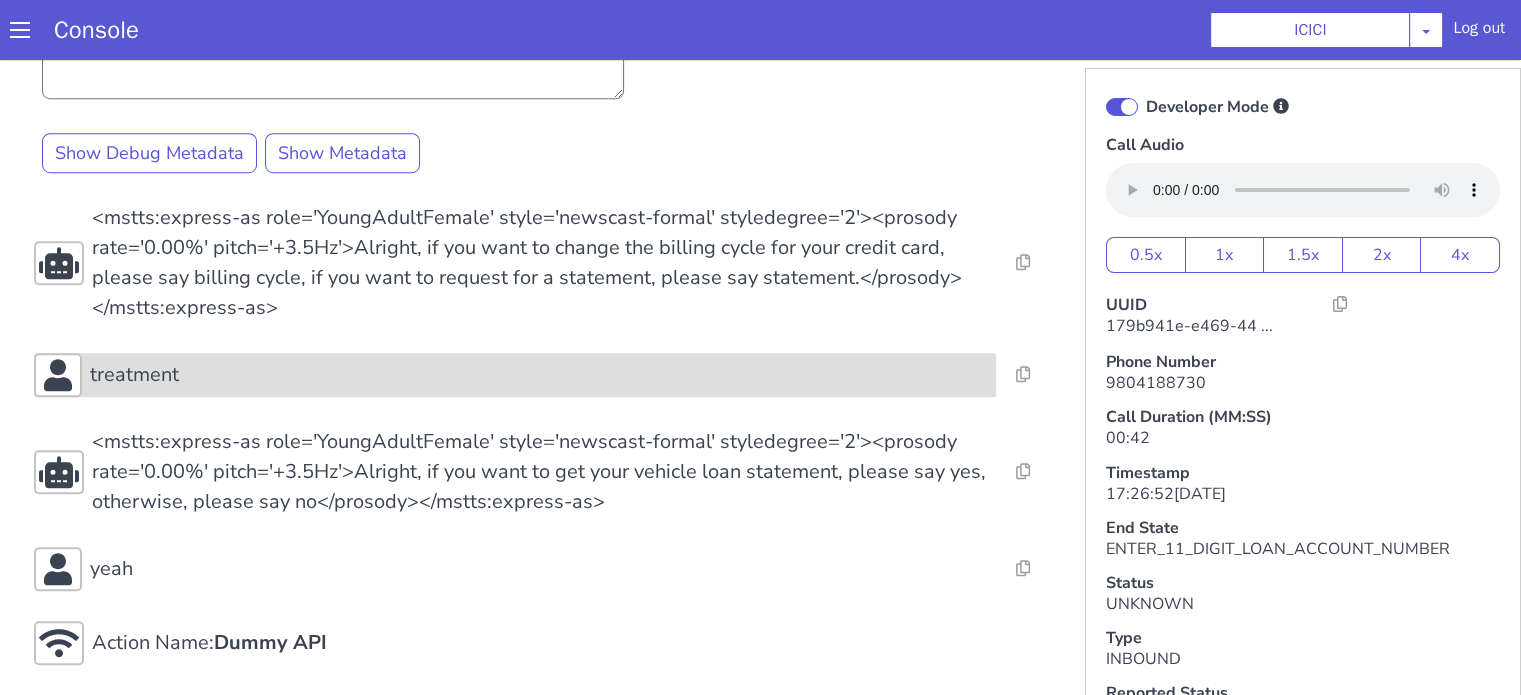 click on "treatment" at bounding box center [738, 53] 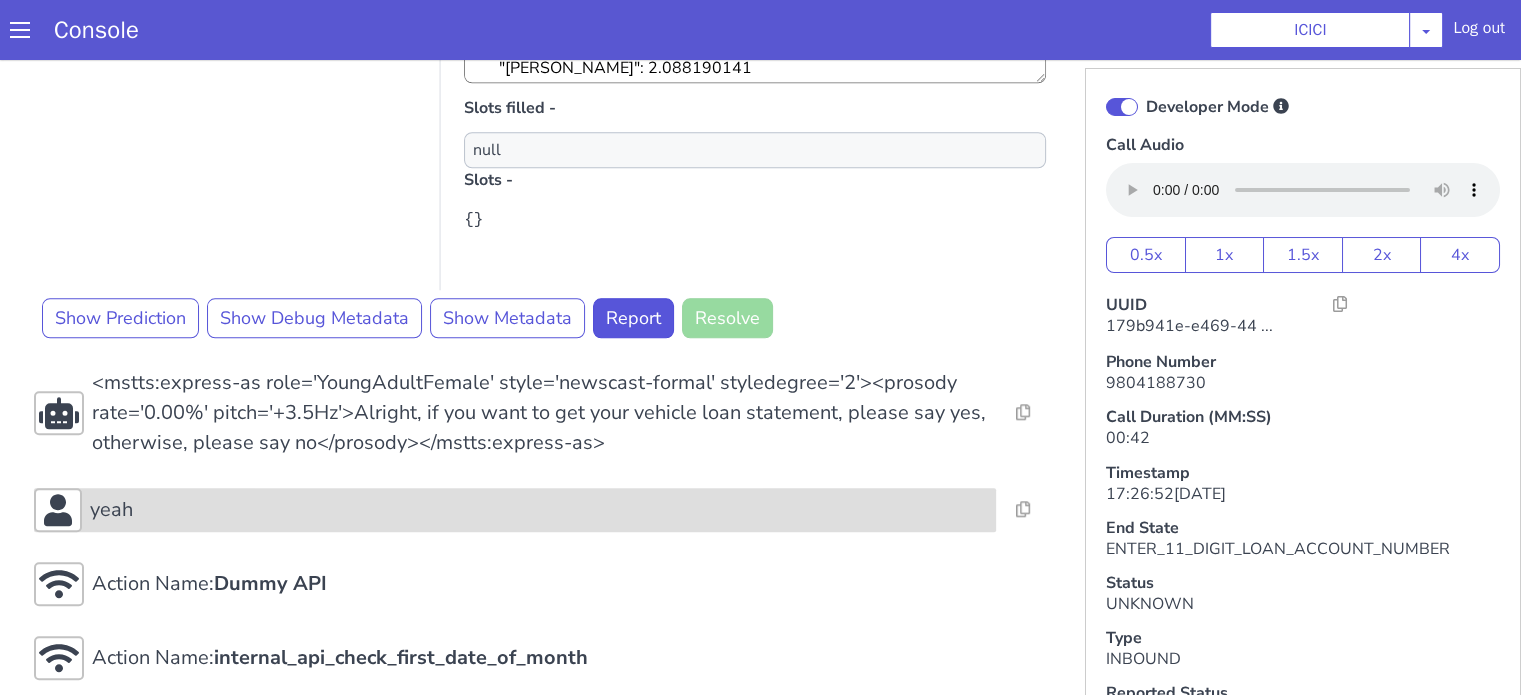 scroll, scrollTop: 2000, scrollLeft: 0, axis: vertical 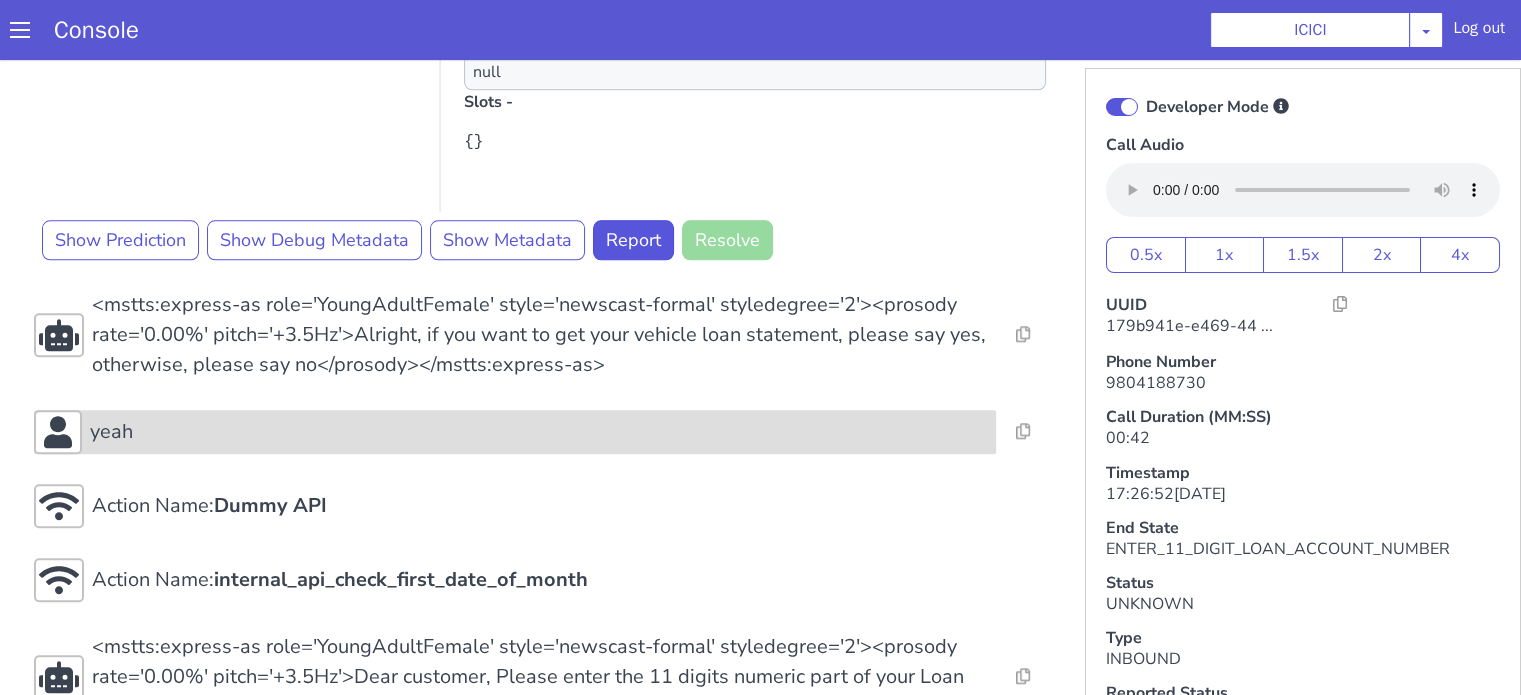 click on "yeah" at bounding box center [761, 110] 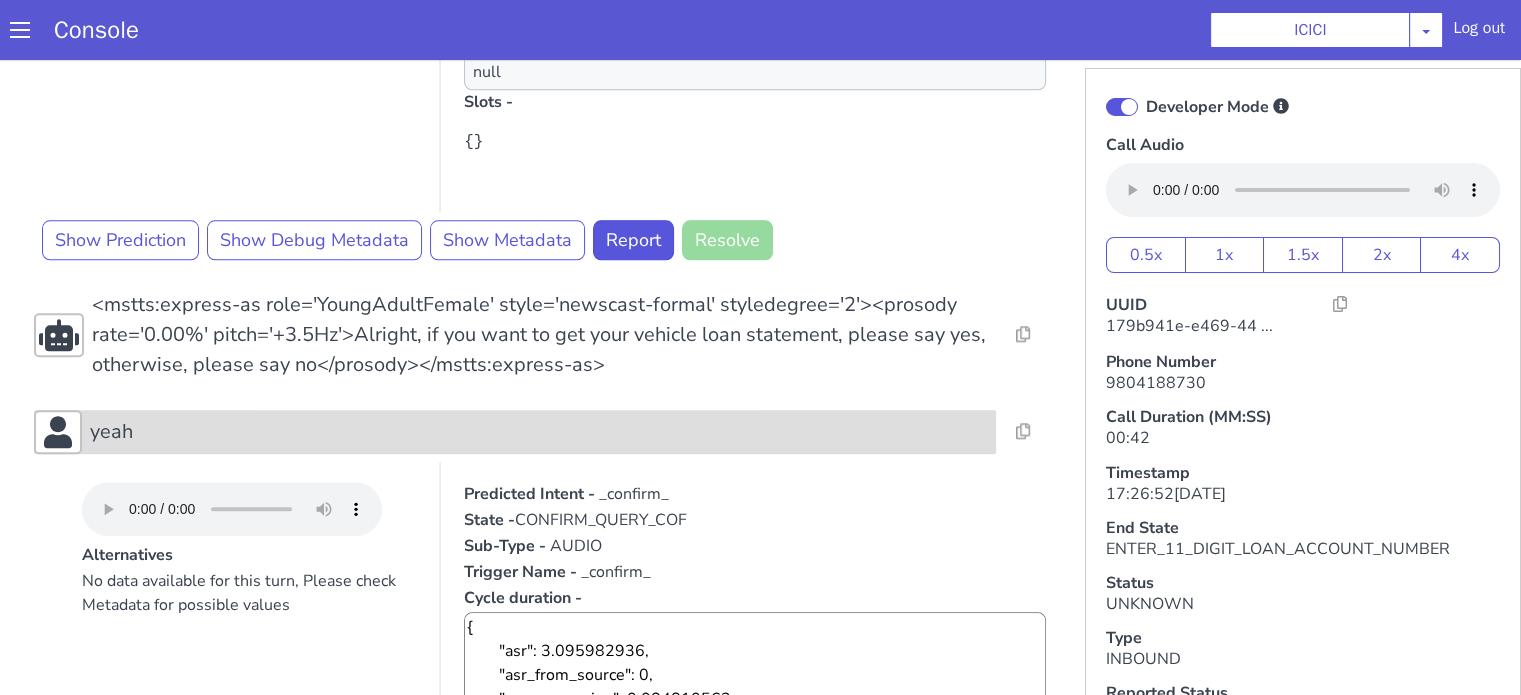 click on "yeah" at bounding box center (1549, -54) 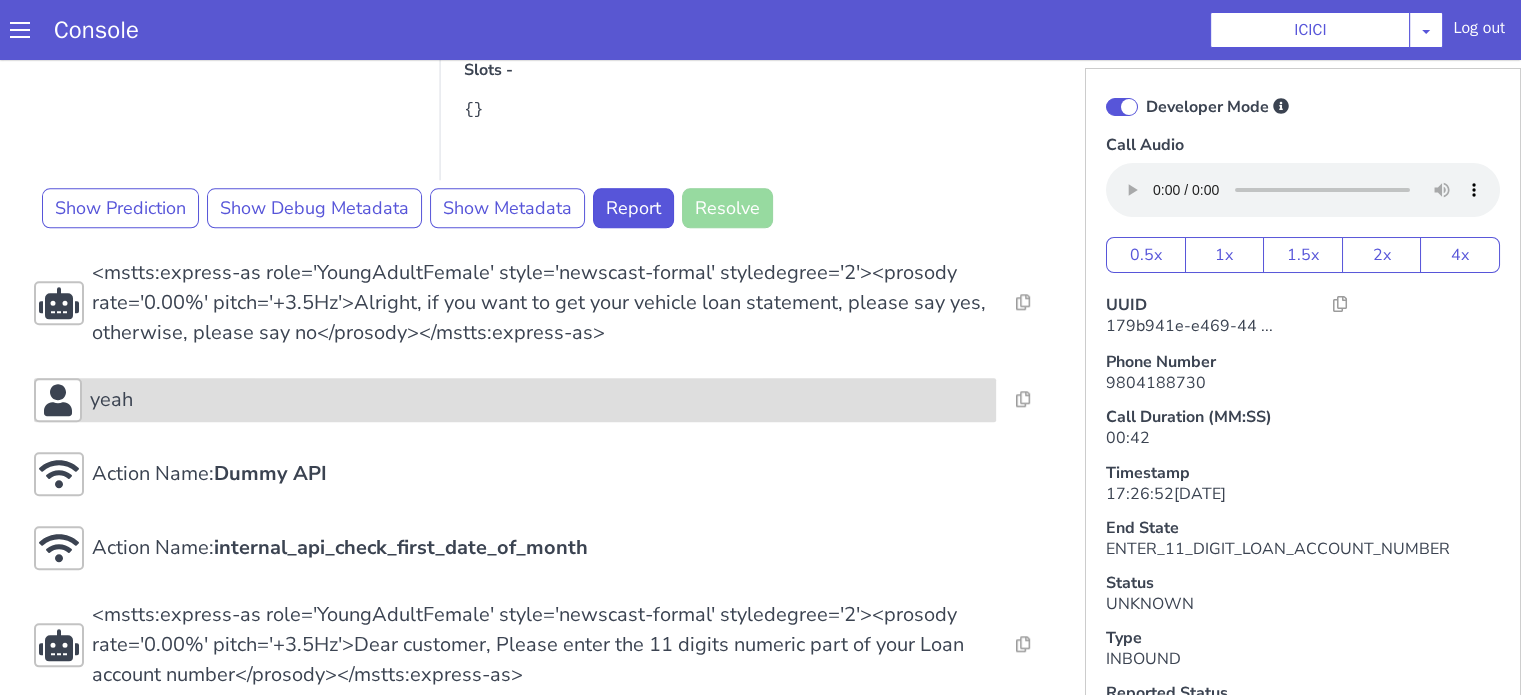 scroll, scrollTop: 2058, scrollLeft: 0, axis: vertical 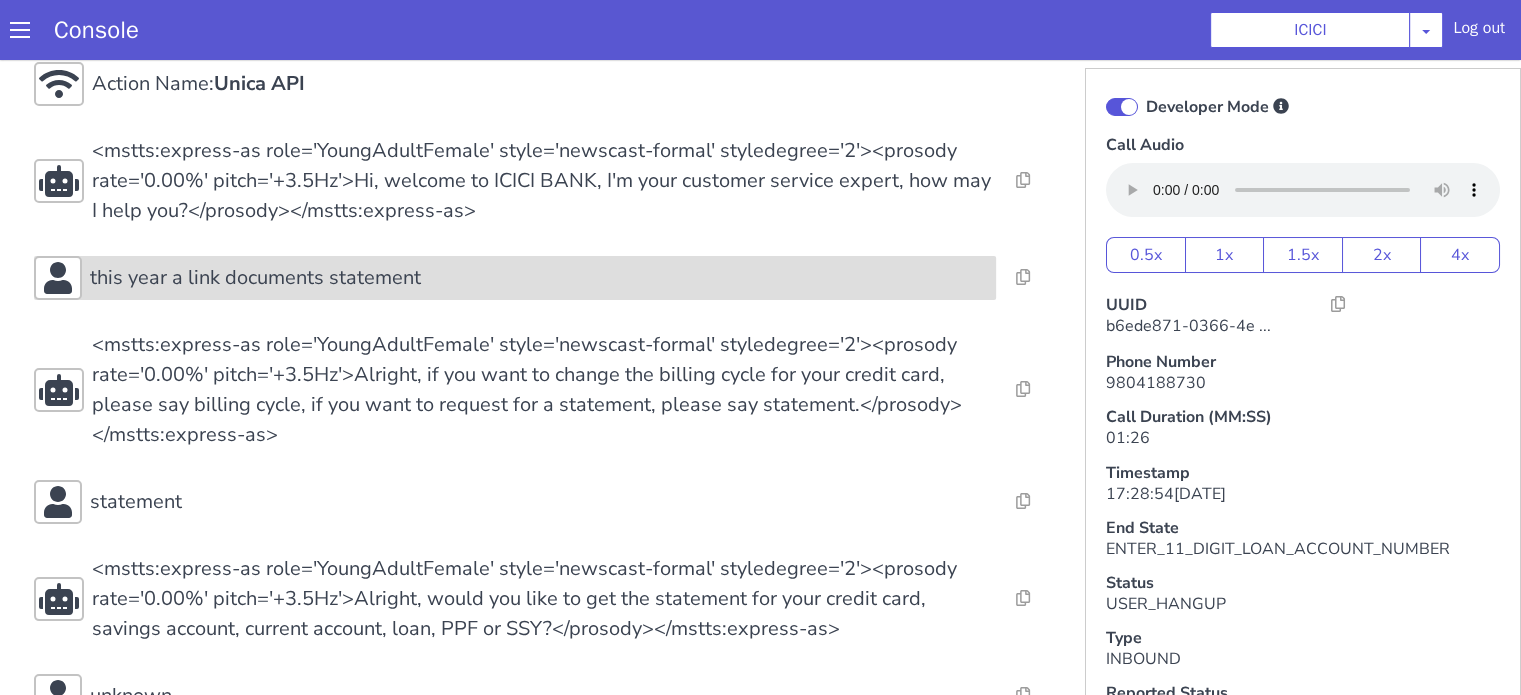 click on "this year a link documents statement" at bounding box center (1548, -208) 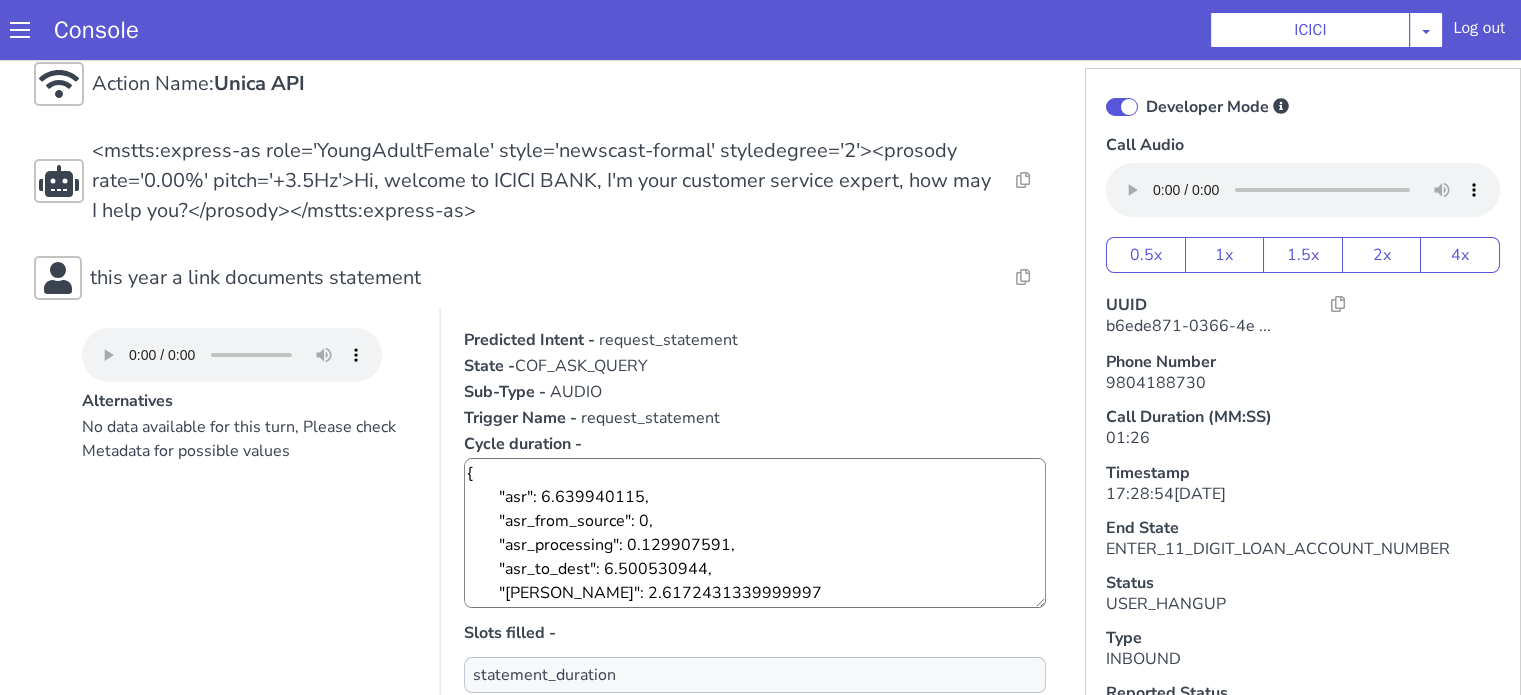scroll, scrollTop: 400, scrollLeft: 0, axis: vertical 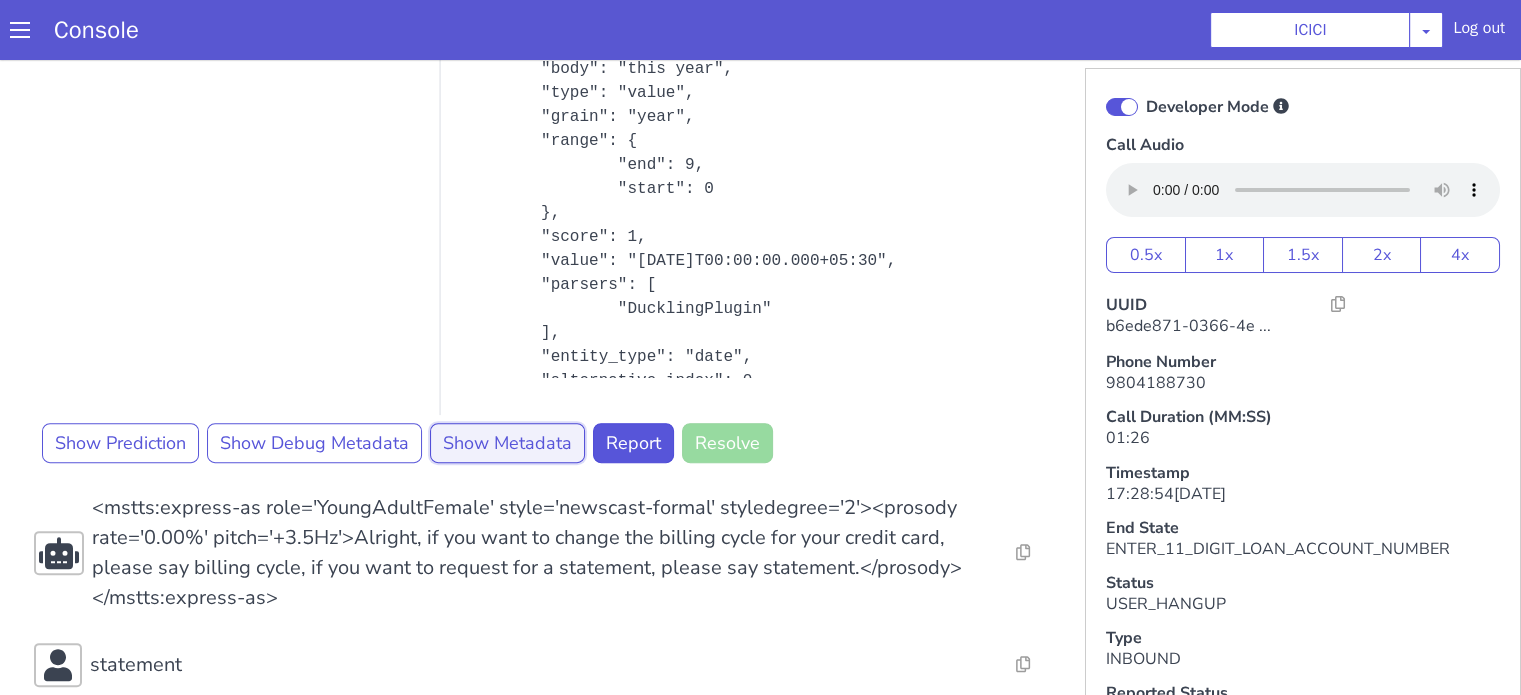 click on "Show Metadata" at bounding box center [1102, -65] 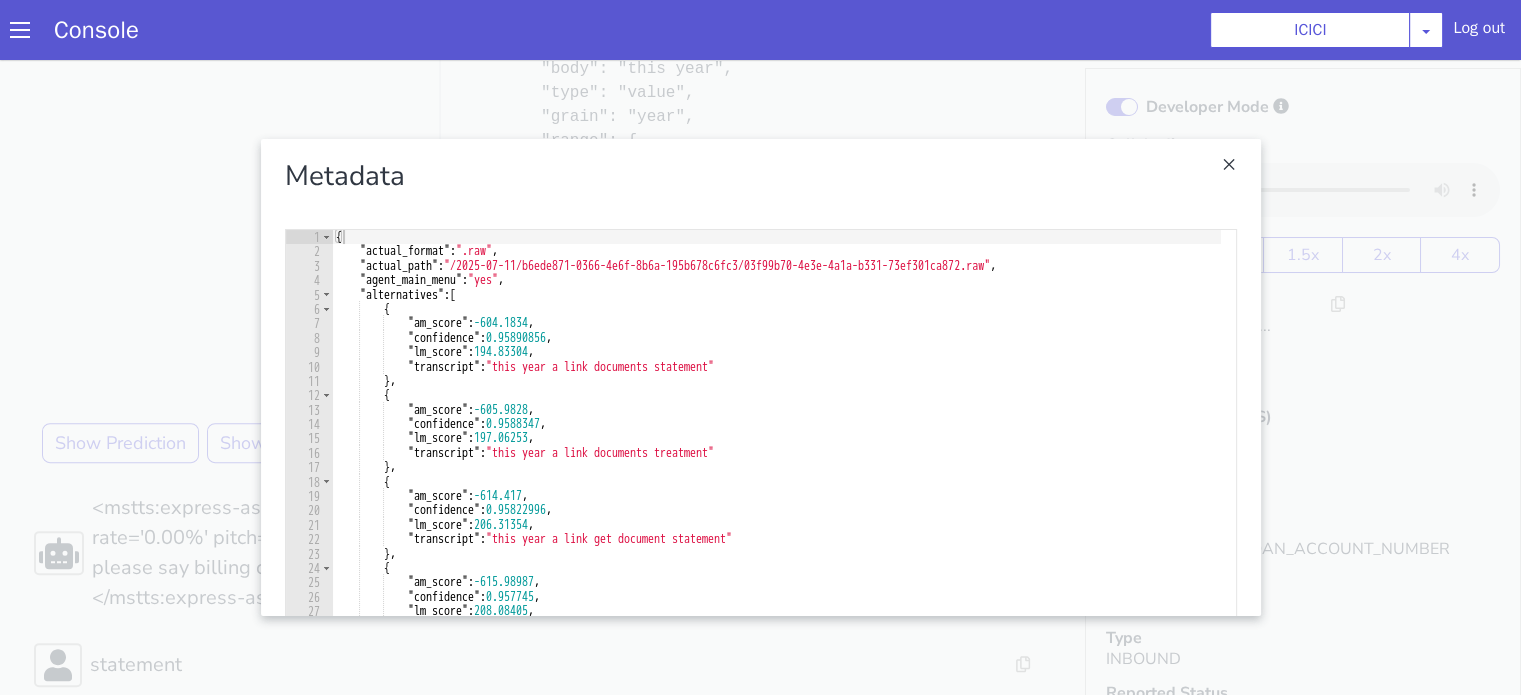 scroll, scrollTop: 400, scrollLeft: 0, axis: vertical 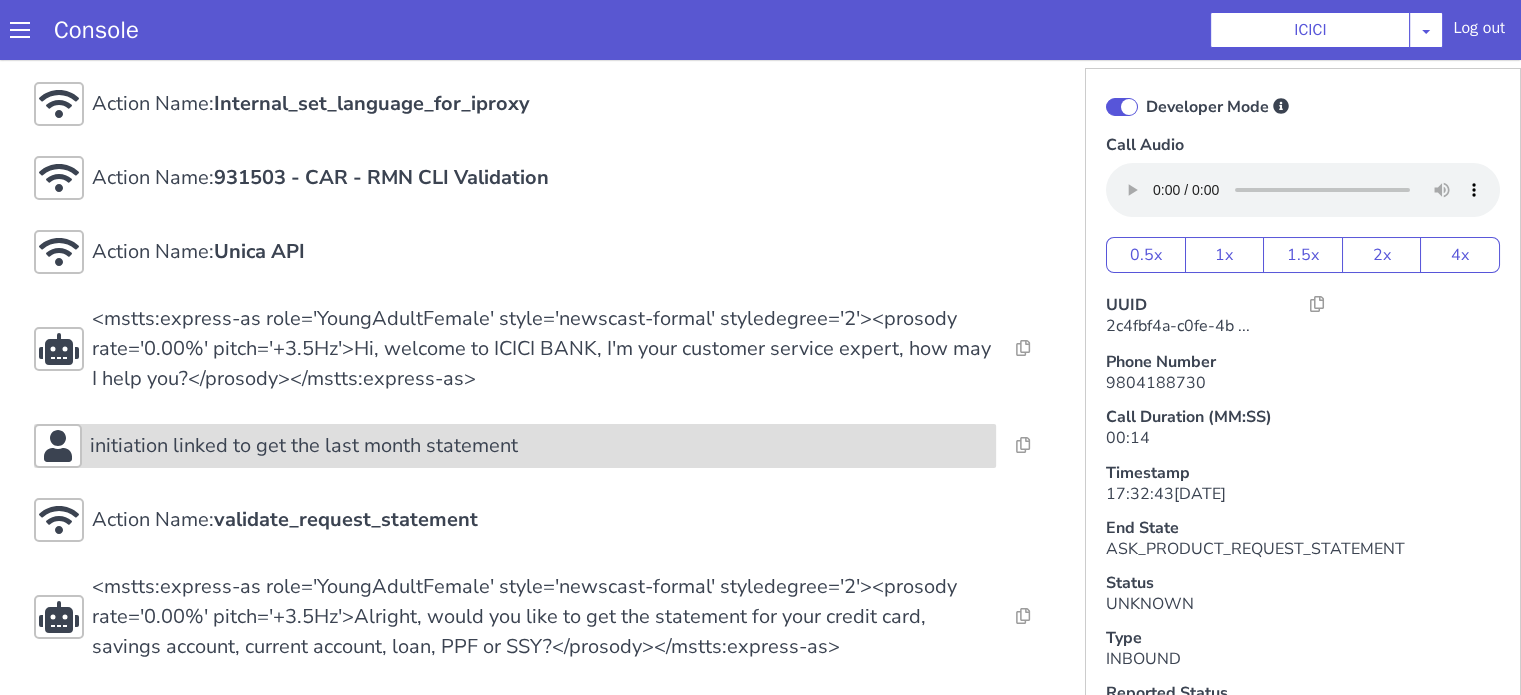 click on "initiation linked to get the last month statement" at bounding box center [515, 446] 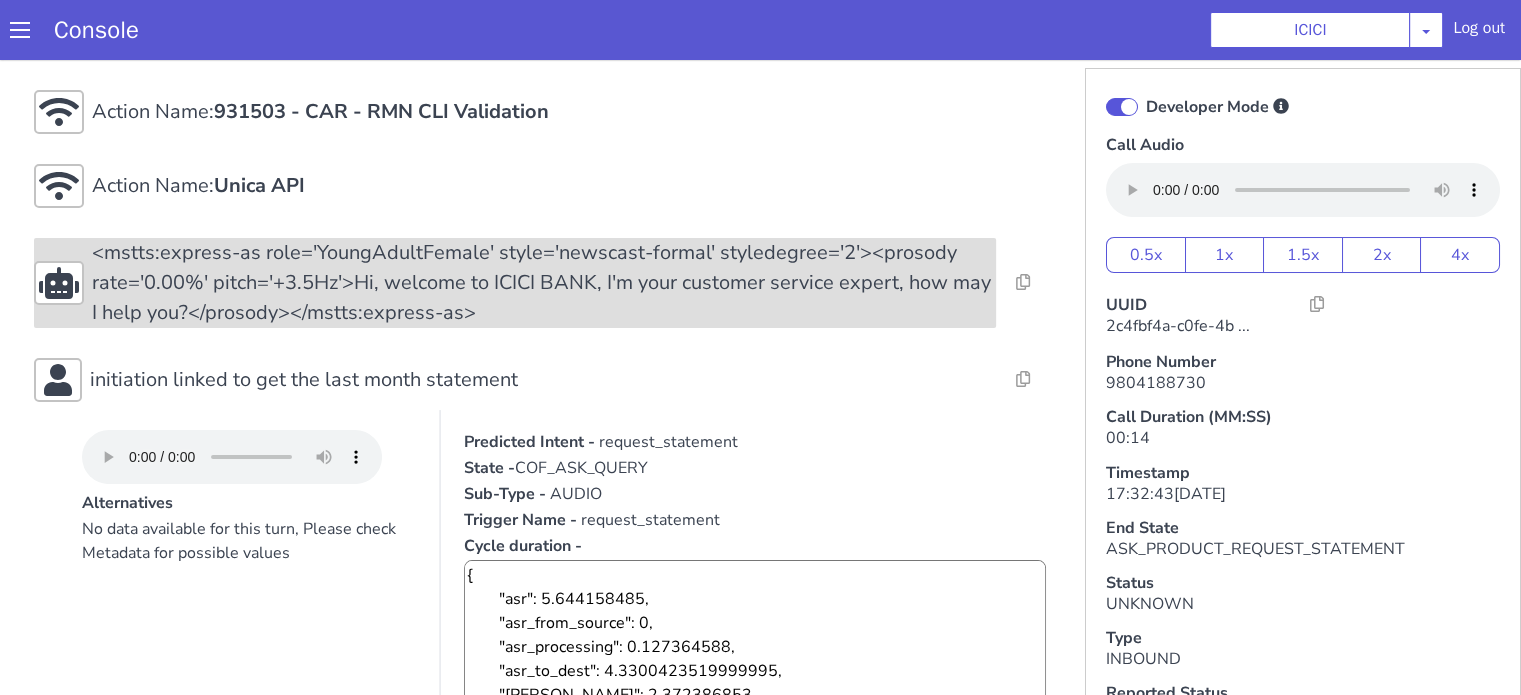 scroll, scrollTop: 132, scrollLeft: 0, axis: vertical 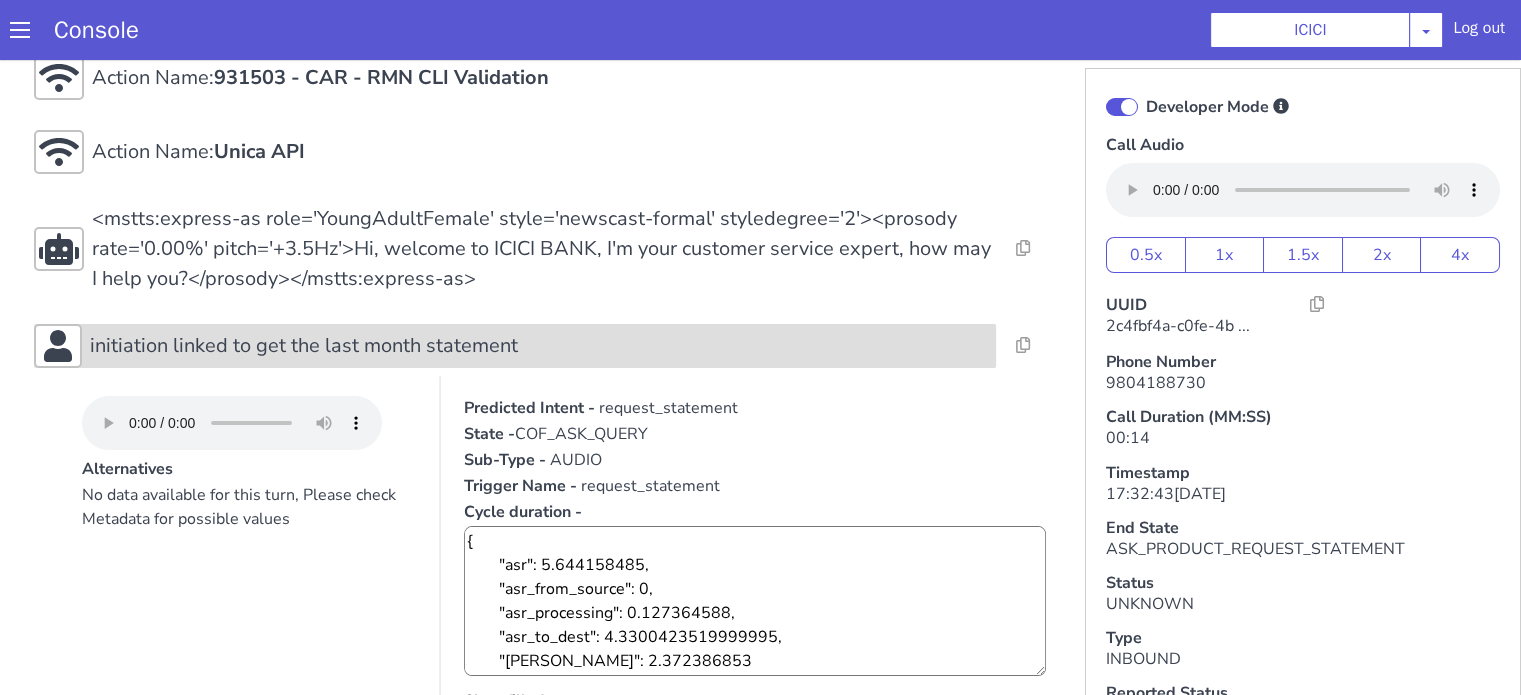 click on "initiation linked to get the last month statement" at bounding box center (304, 346) 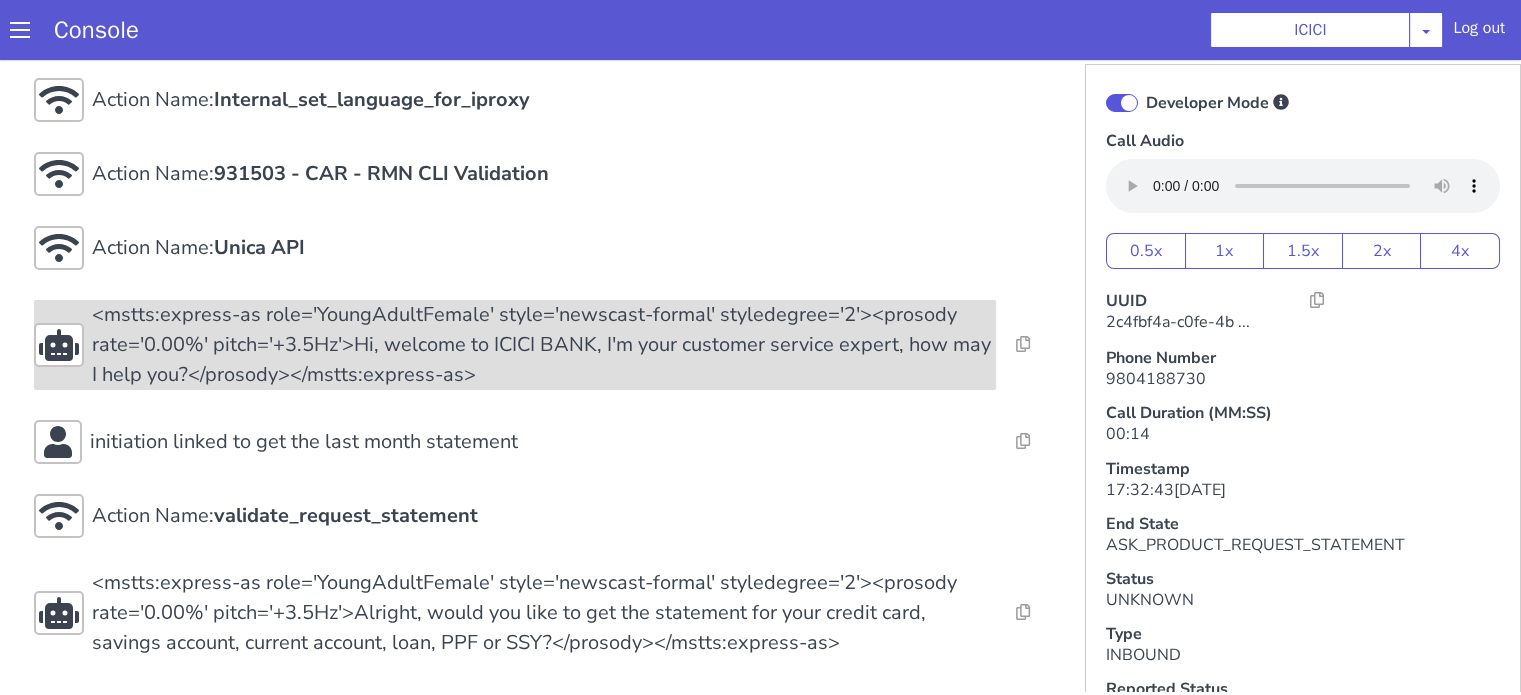 scroll, scrollTop: 5, scrollLeft: 0, axis: vertical 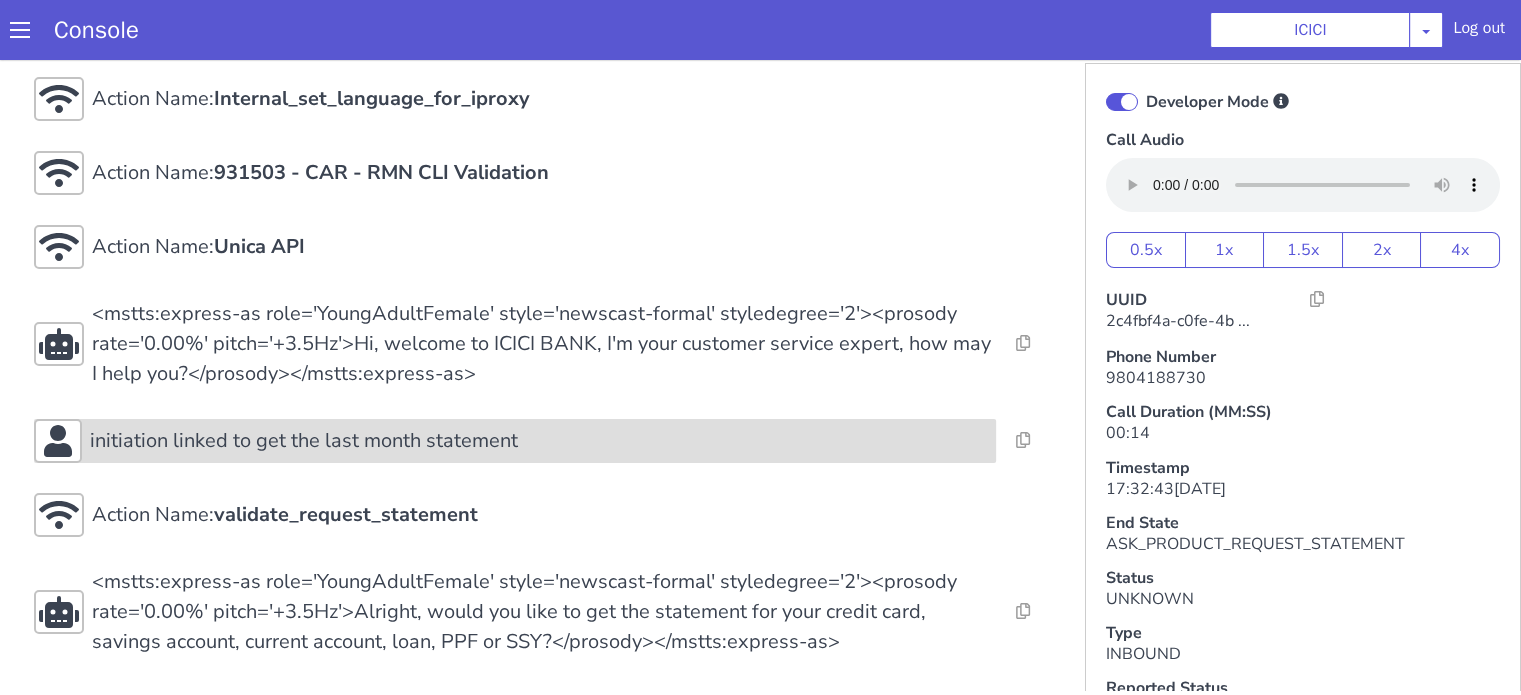 click on "initiation linked to get the last month statement" at bounding box center [304, 441] 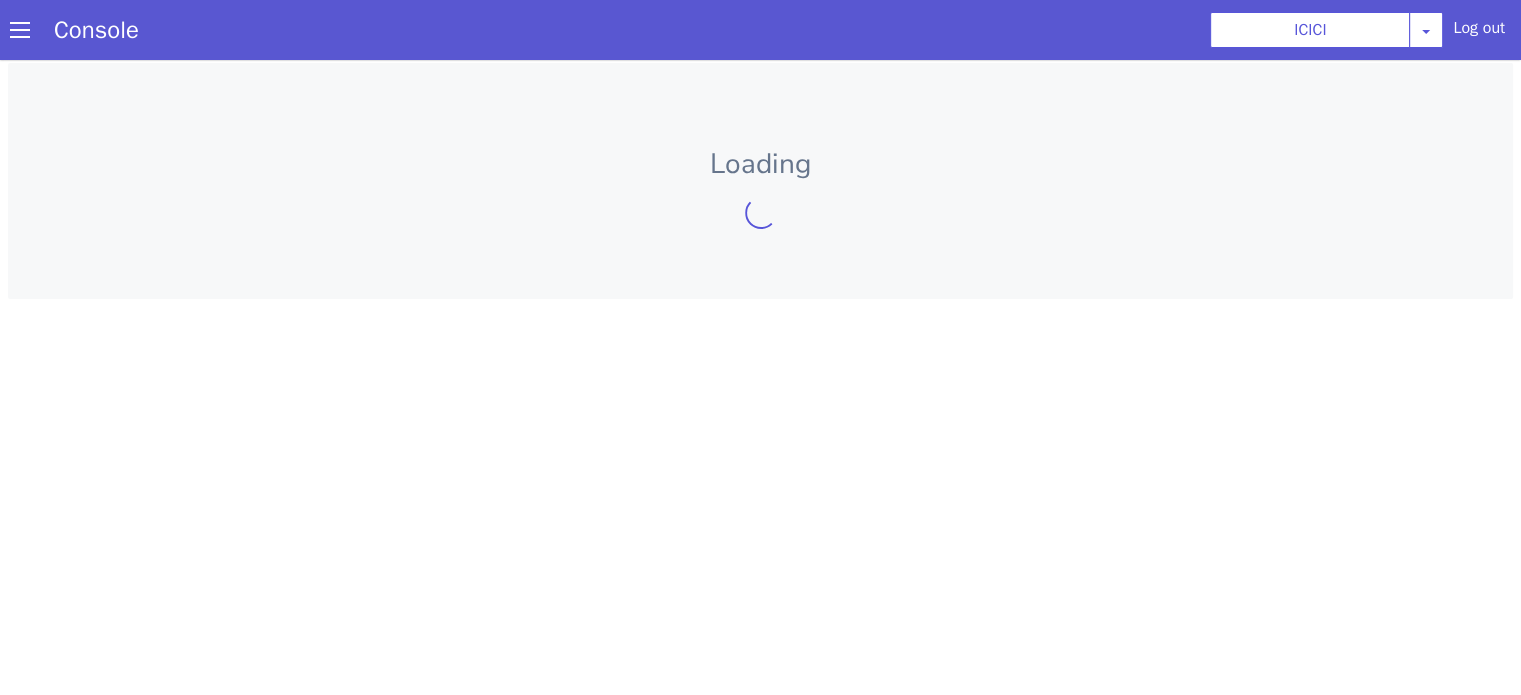 scroll, scrollTop: 0, scrollLeft: 0, axis: both 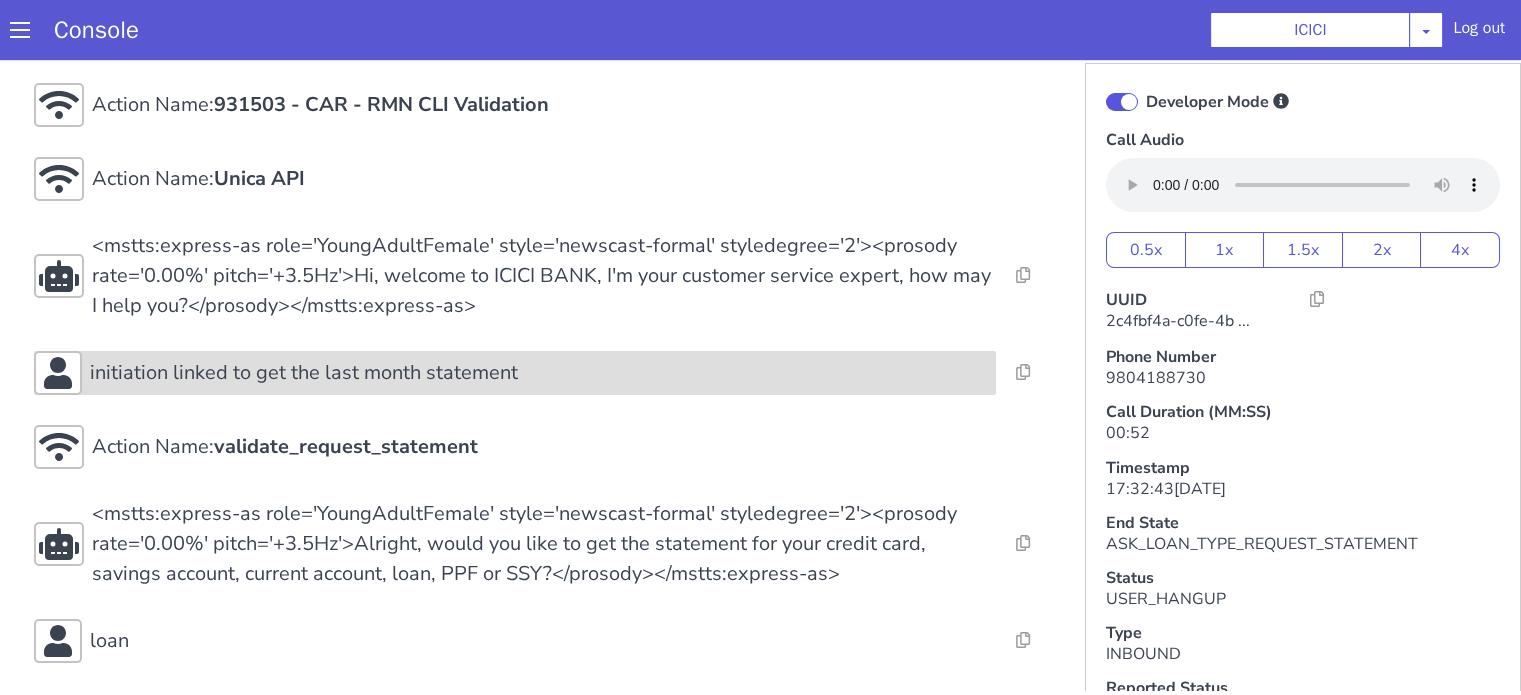 click on "initiation linked to get the last month statement" at bounding box center [515, 373] 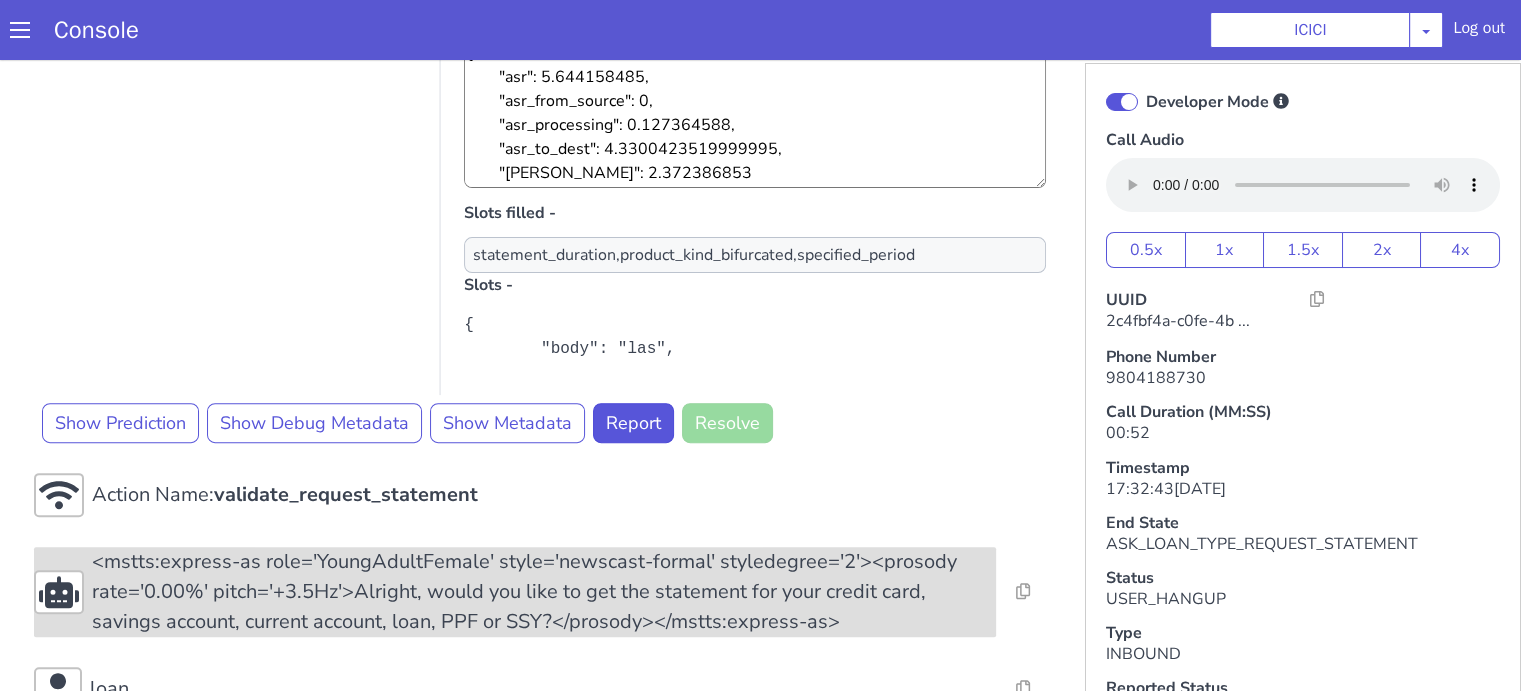 scroll, scrollTop: 700, scrollLeft: 0, axis: vertical 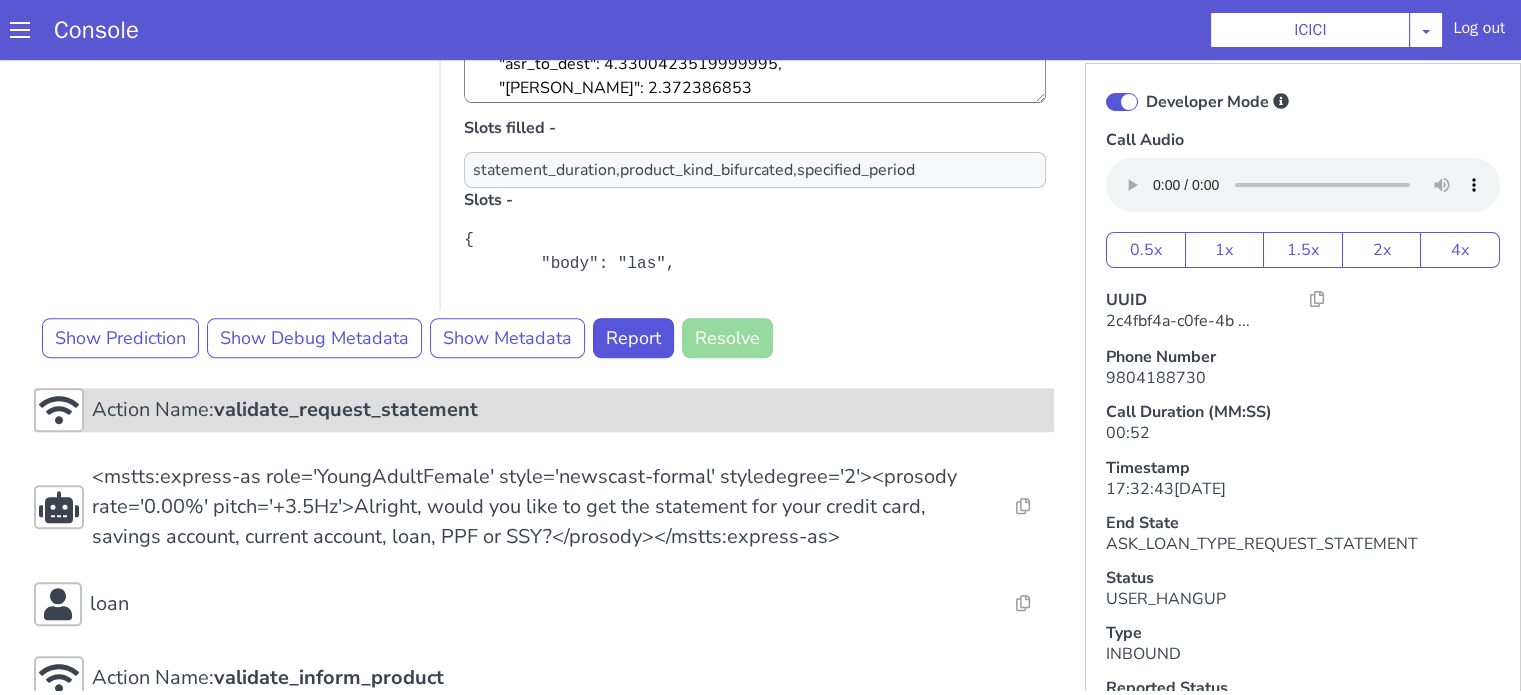 click on "validate_request_statement" at bounding box center [346, 409] 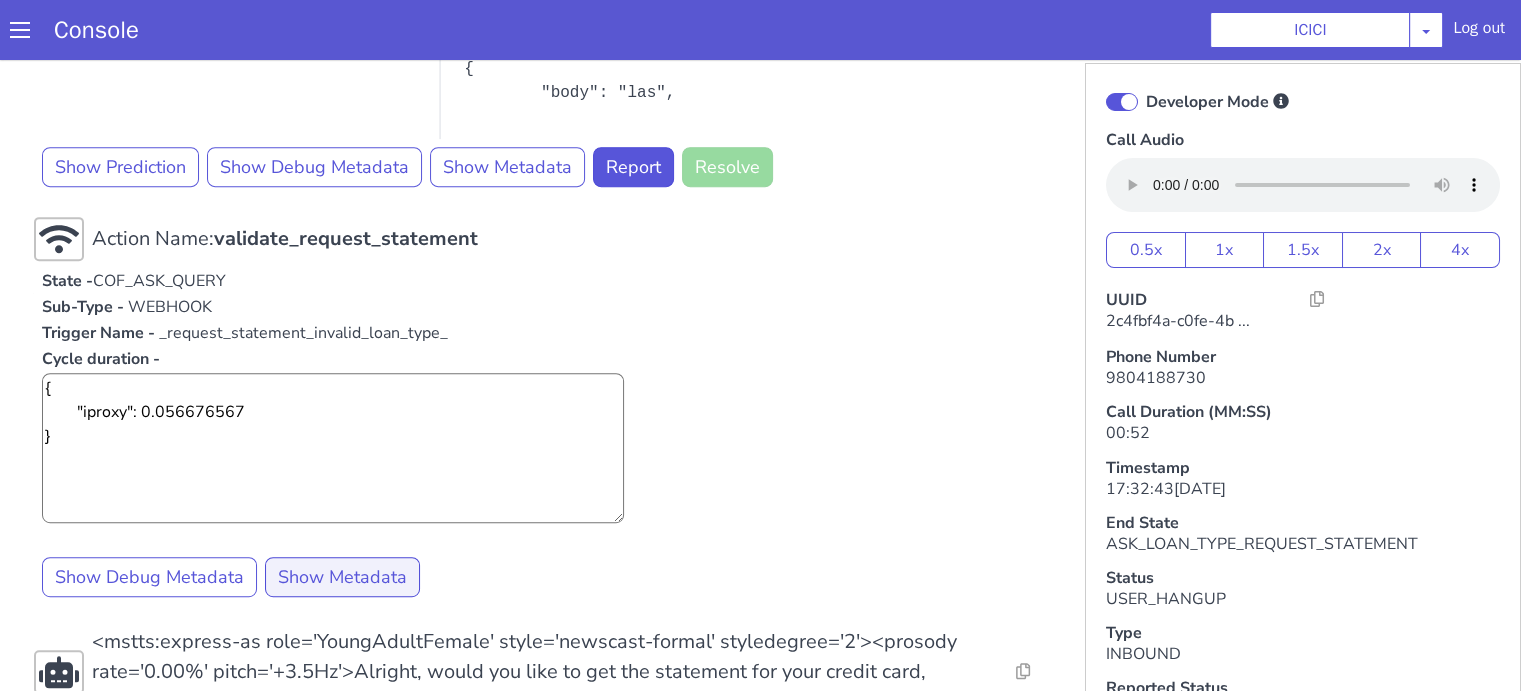 scroll, scrollTop: 1000, scrollLeft: 0, axis: vertical 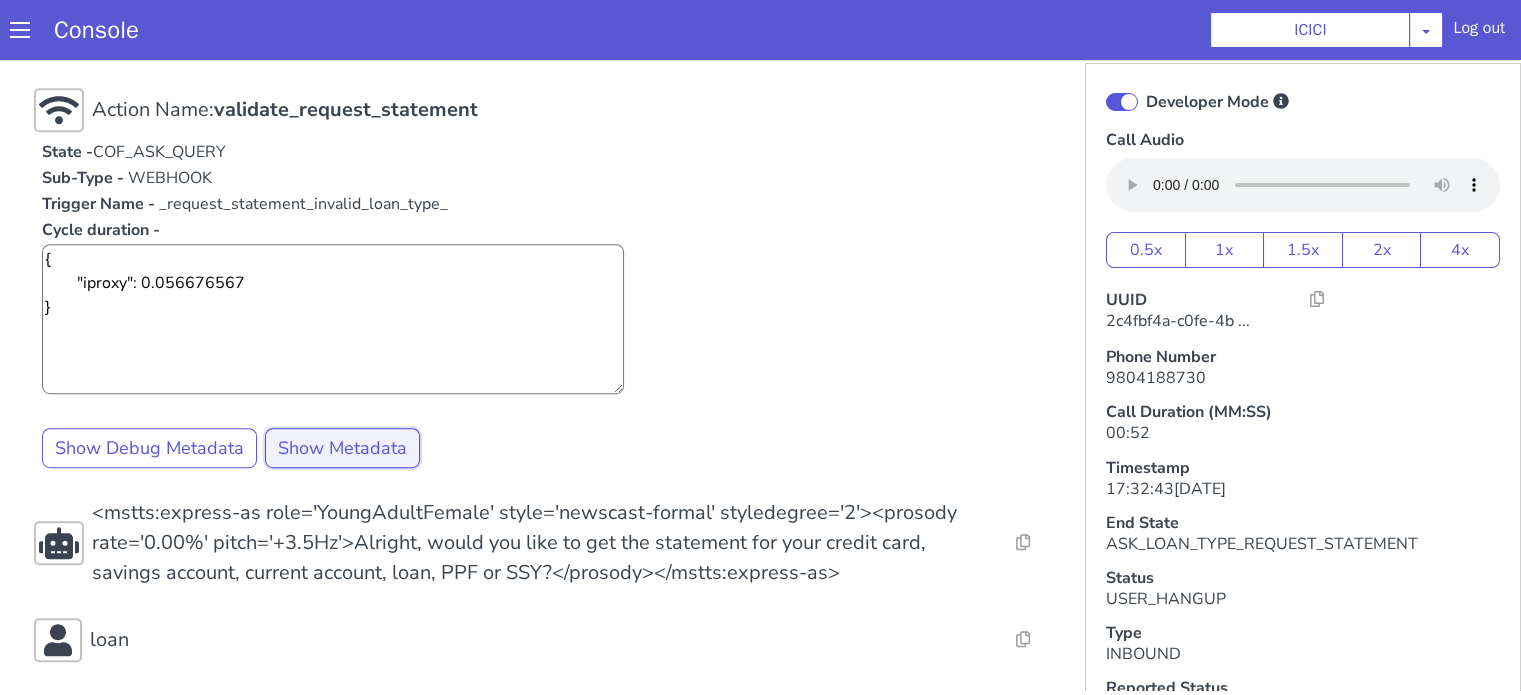 click on "Show Metadata" at bounding box center [342, 448] 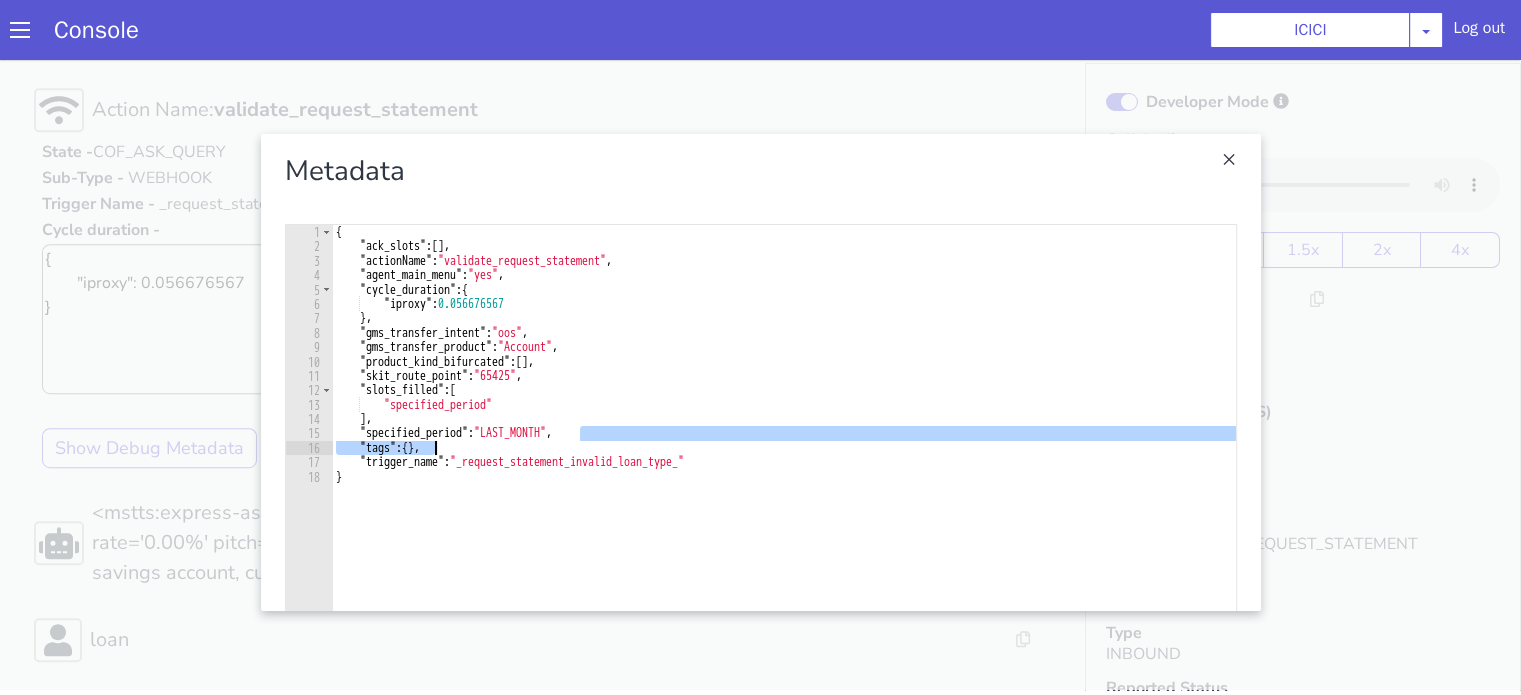 drag, startPoint x: 596, startPoint y: 430, endPoint x: 448, endPoint y: 437, distance: 148.16545 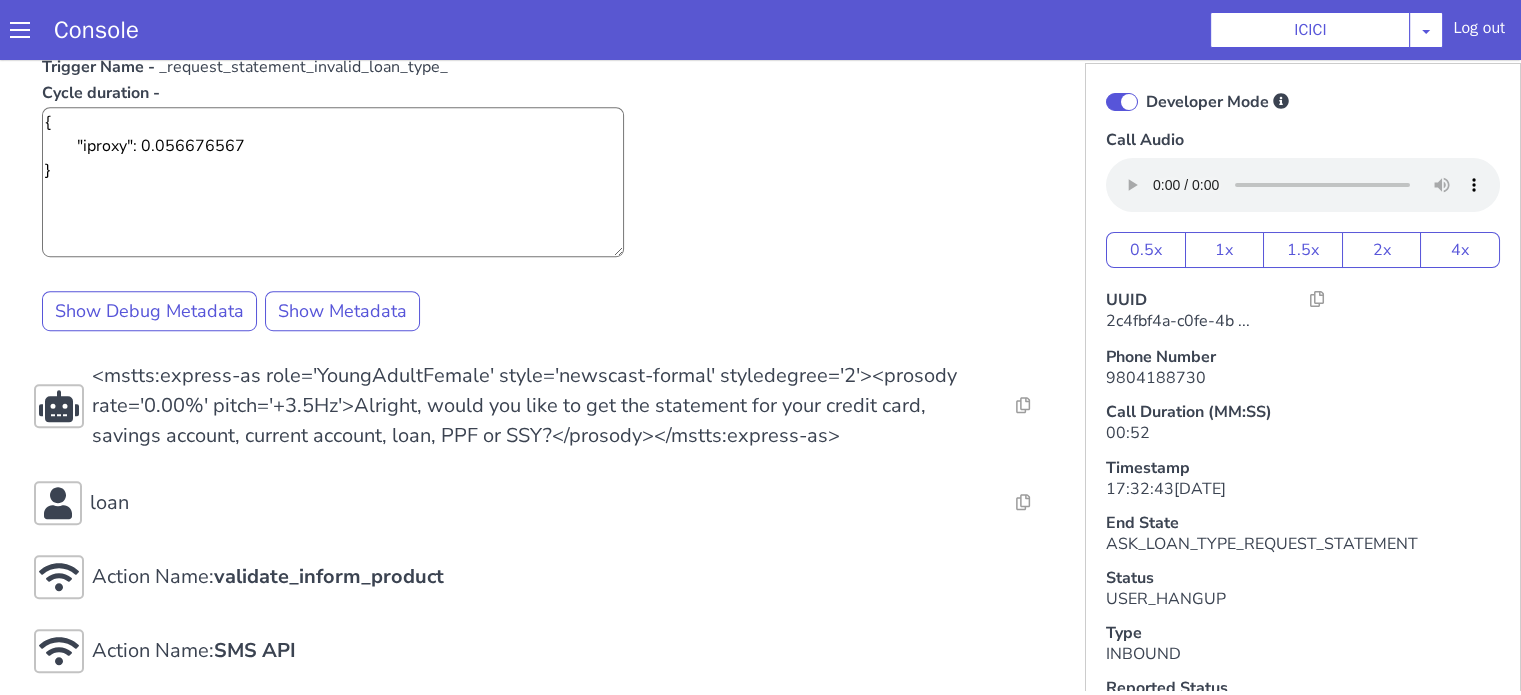 scroll, scrollTop: 1152, scrollLeft: 0, axis: vertical 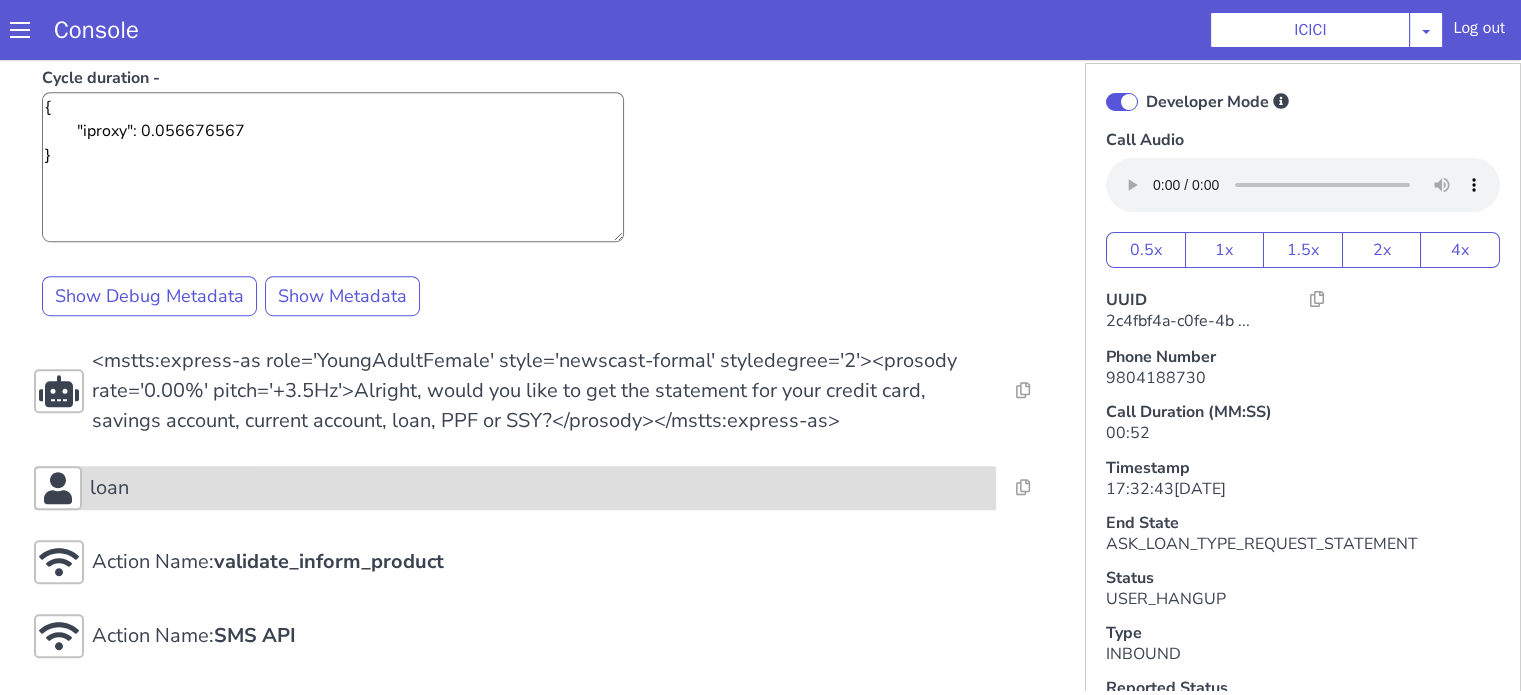 click on "loan" at bounding box center (539, 488) 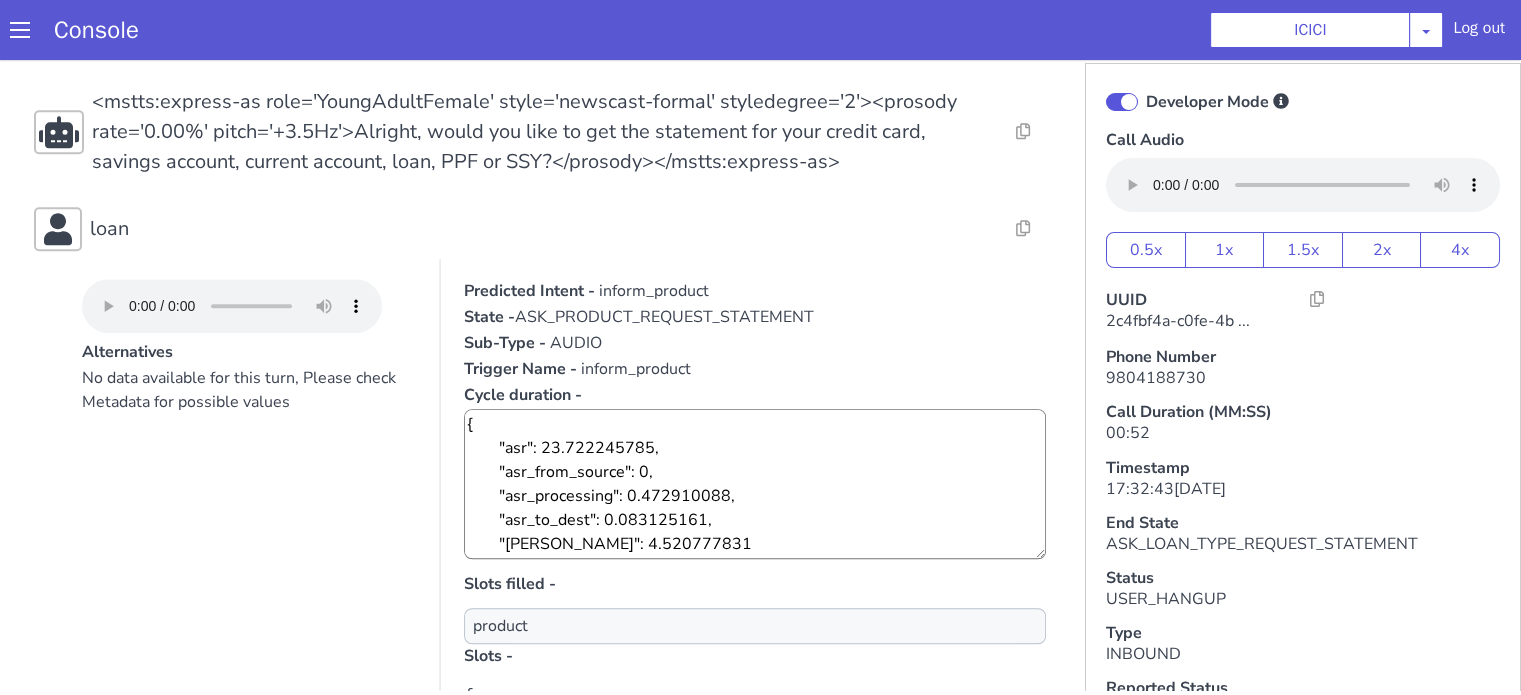 scroll, scrollTop: 1552, scrollLeft: 0, axis: vertical 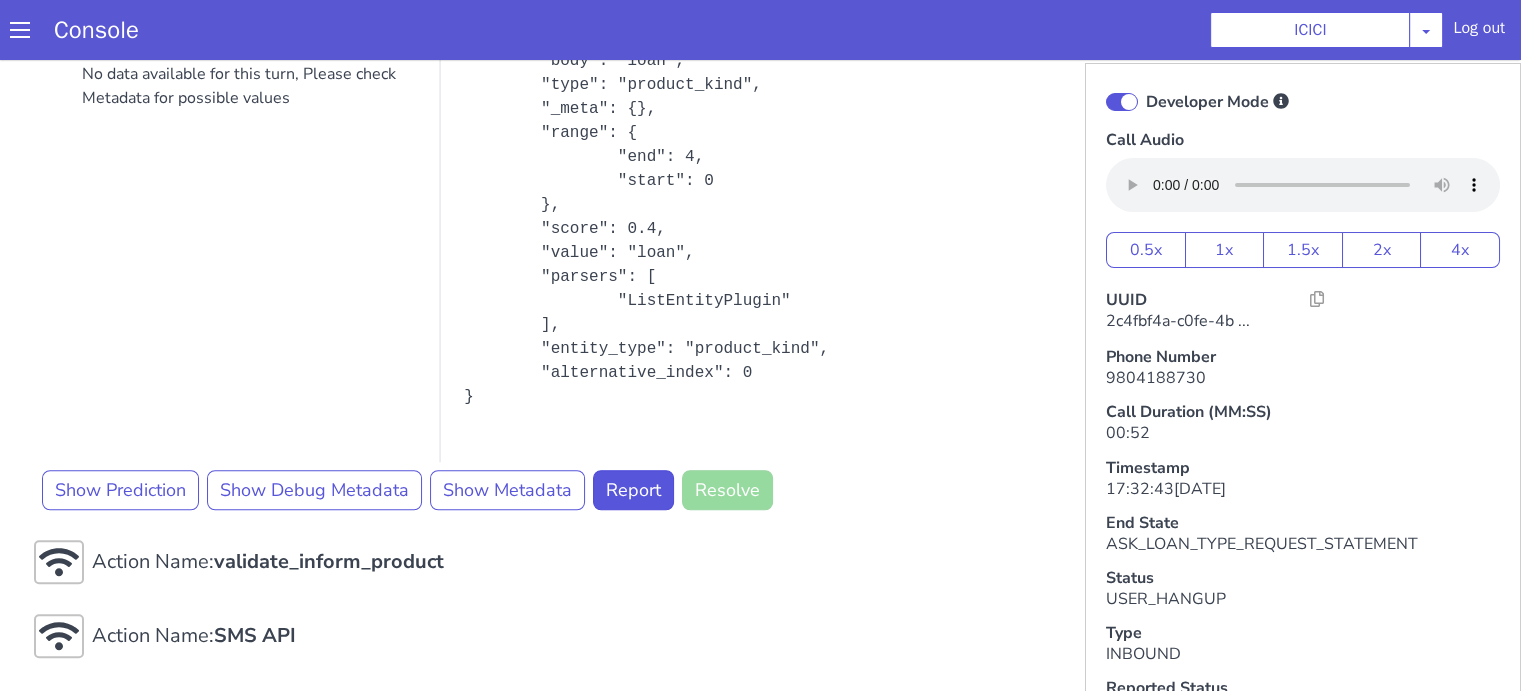 type 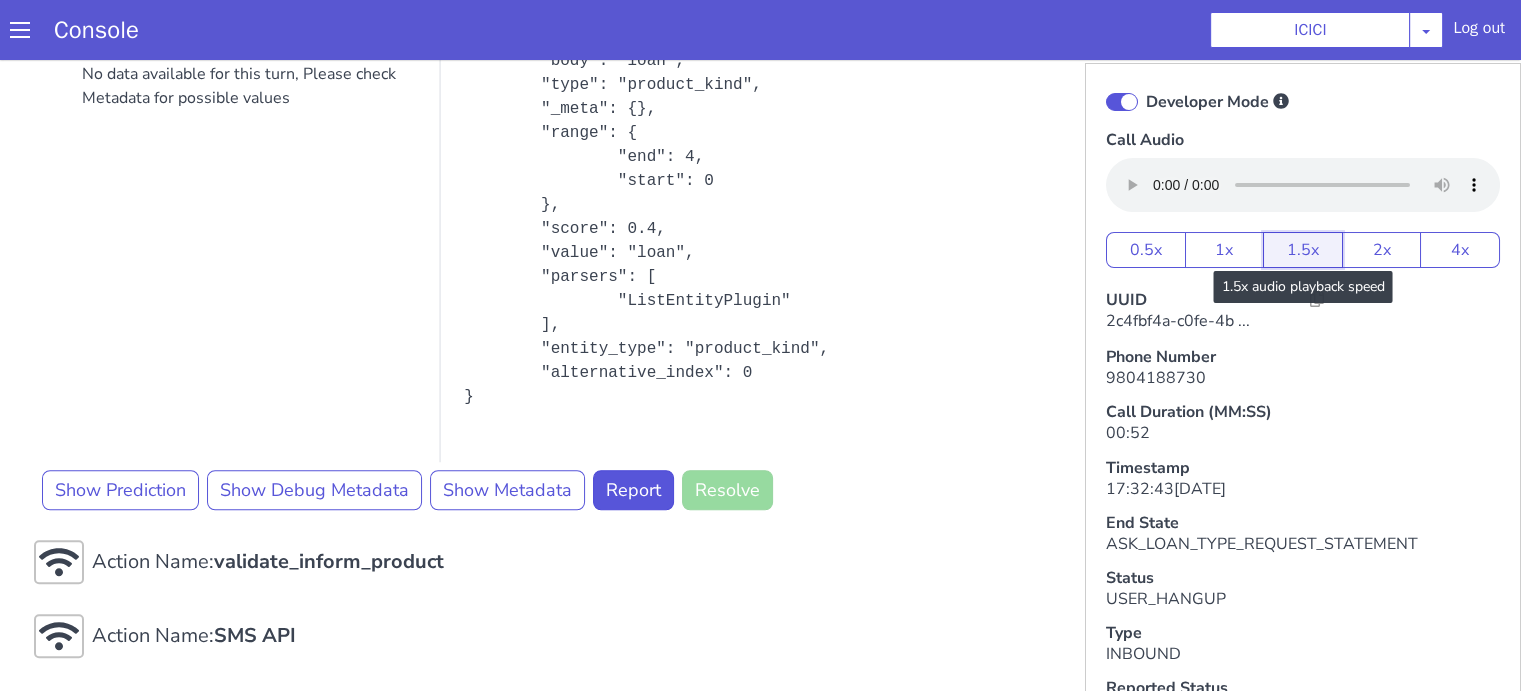 click on "1.5x" at bounding box center (1303, 250) 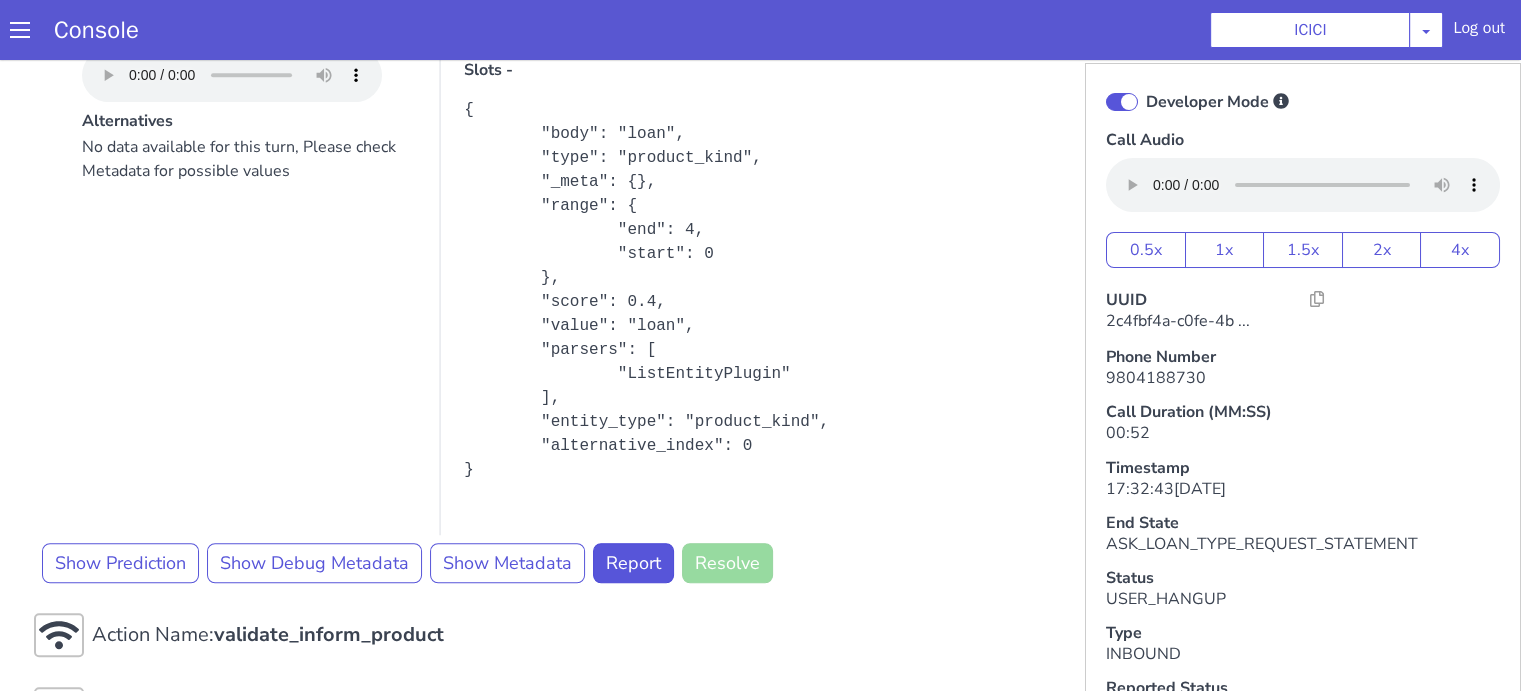 scroll, scrollTop: 1415, scrollLeft: 0, axis: vertical 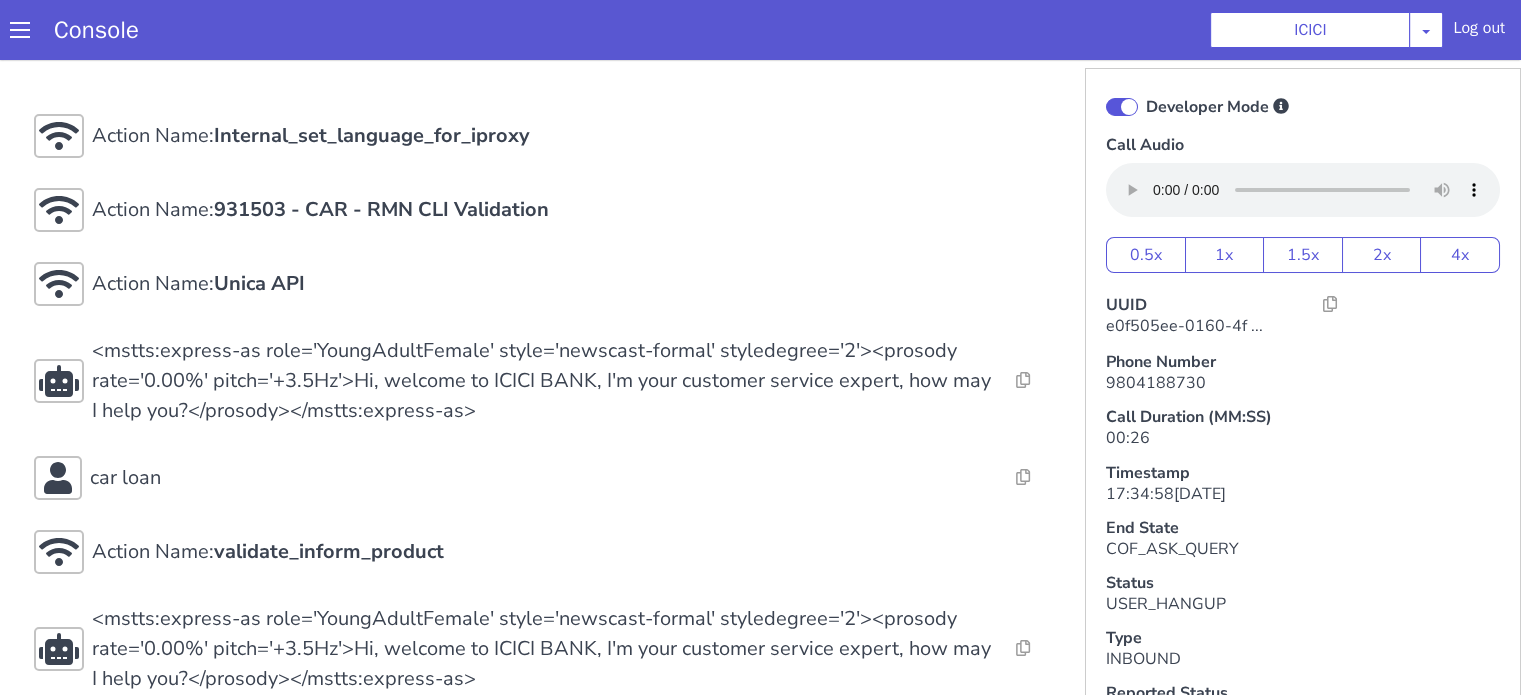 click at bounding box center [1122, 107] 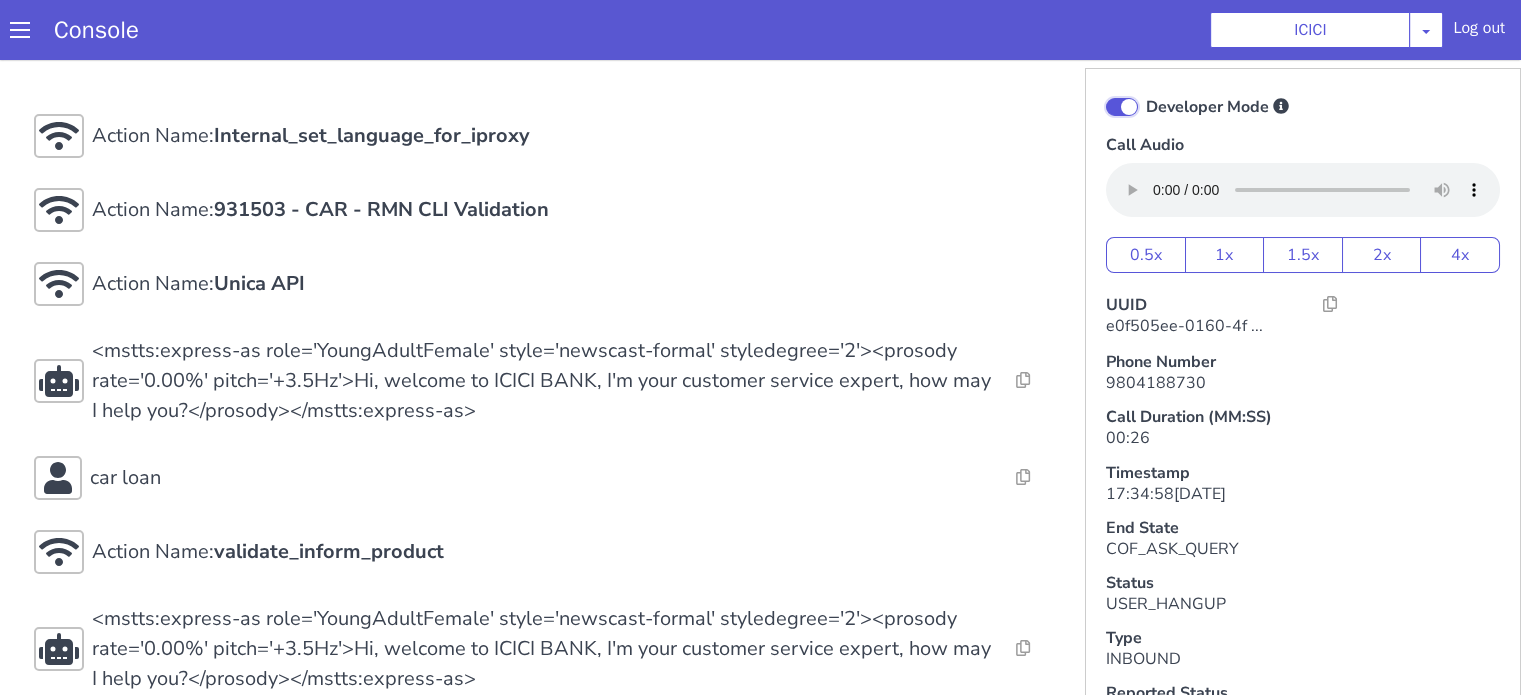 click on "Developer Mode" at bounding box center (1145, 94) 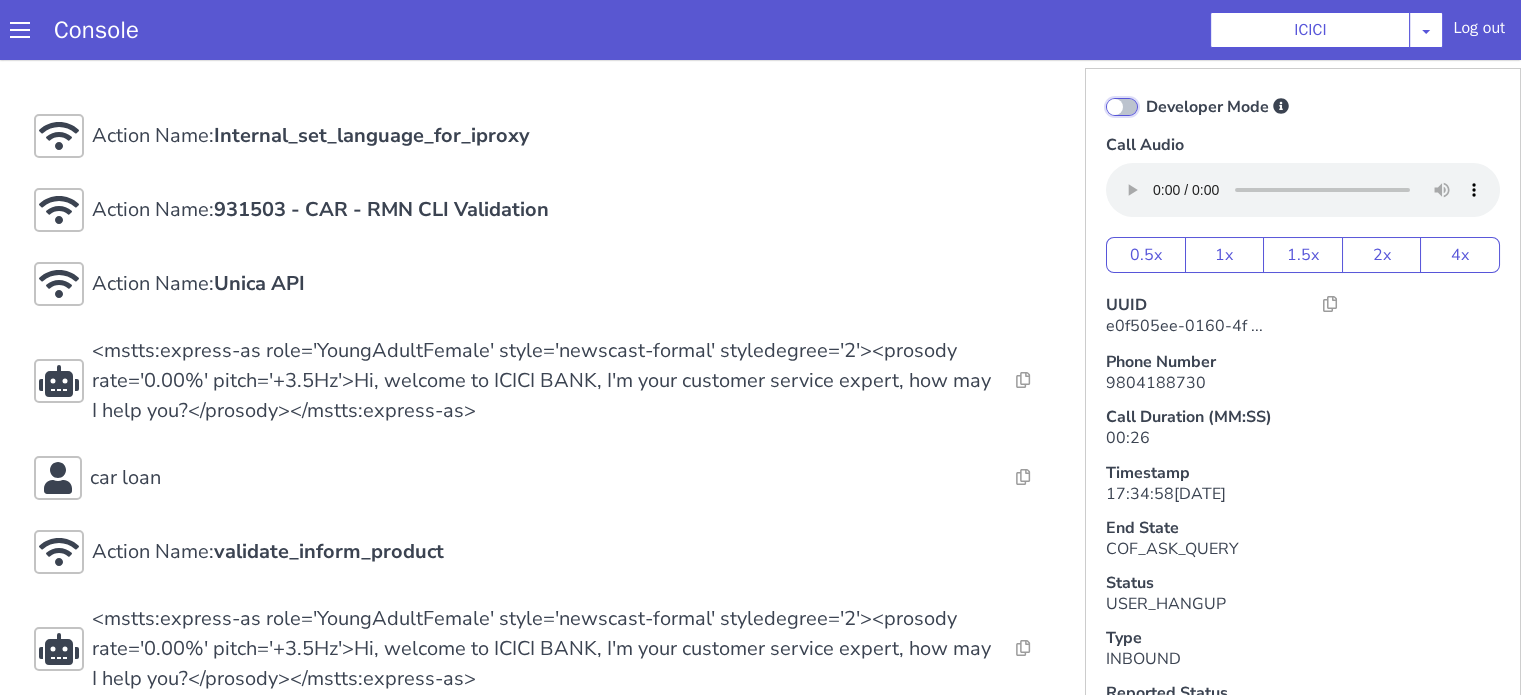checkbox on "false" 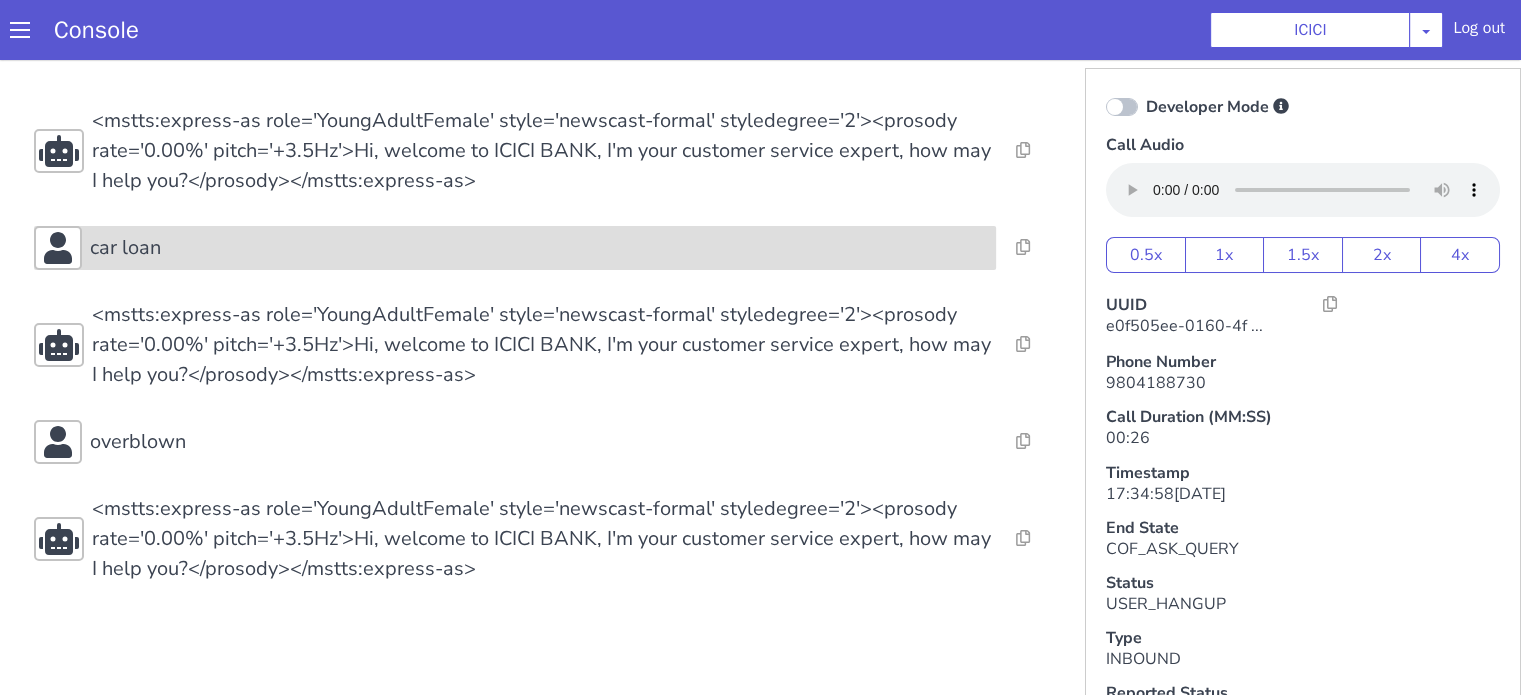 click on "car loan" at bounding box center [539, 248] 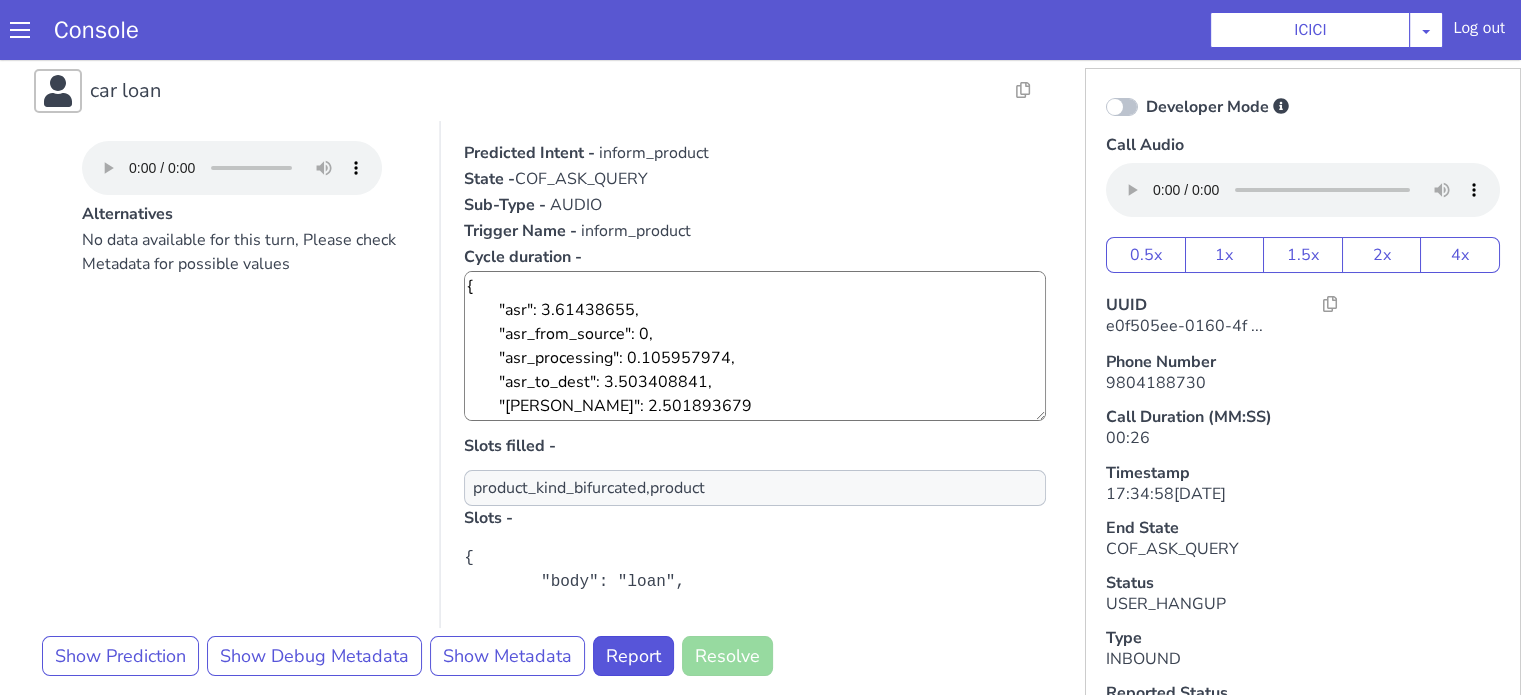 scroll, scrollTop: 308, scrollLeft: 0, axis: vertical 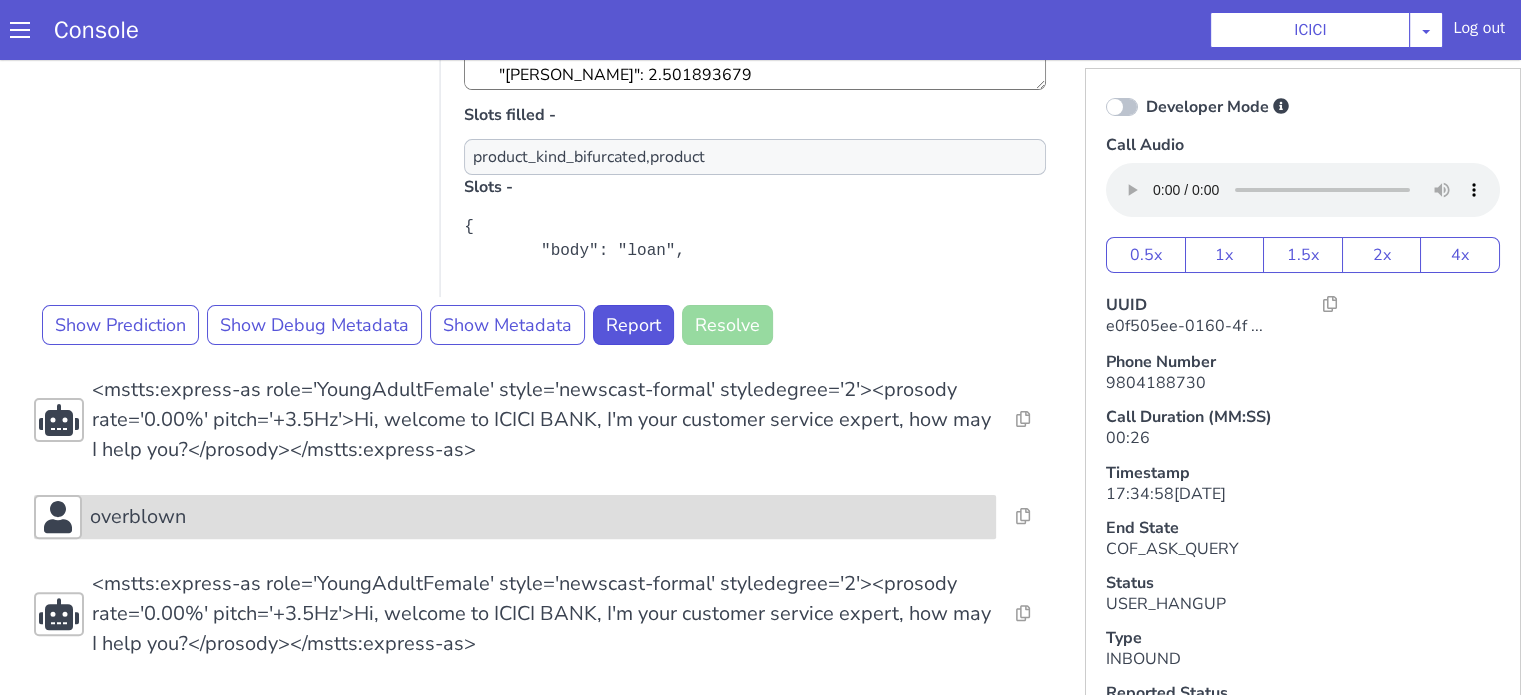 click on "overblown" at bounding box center (539, 517) 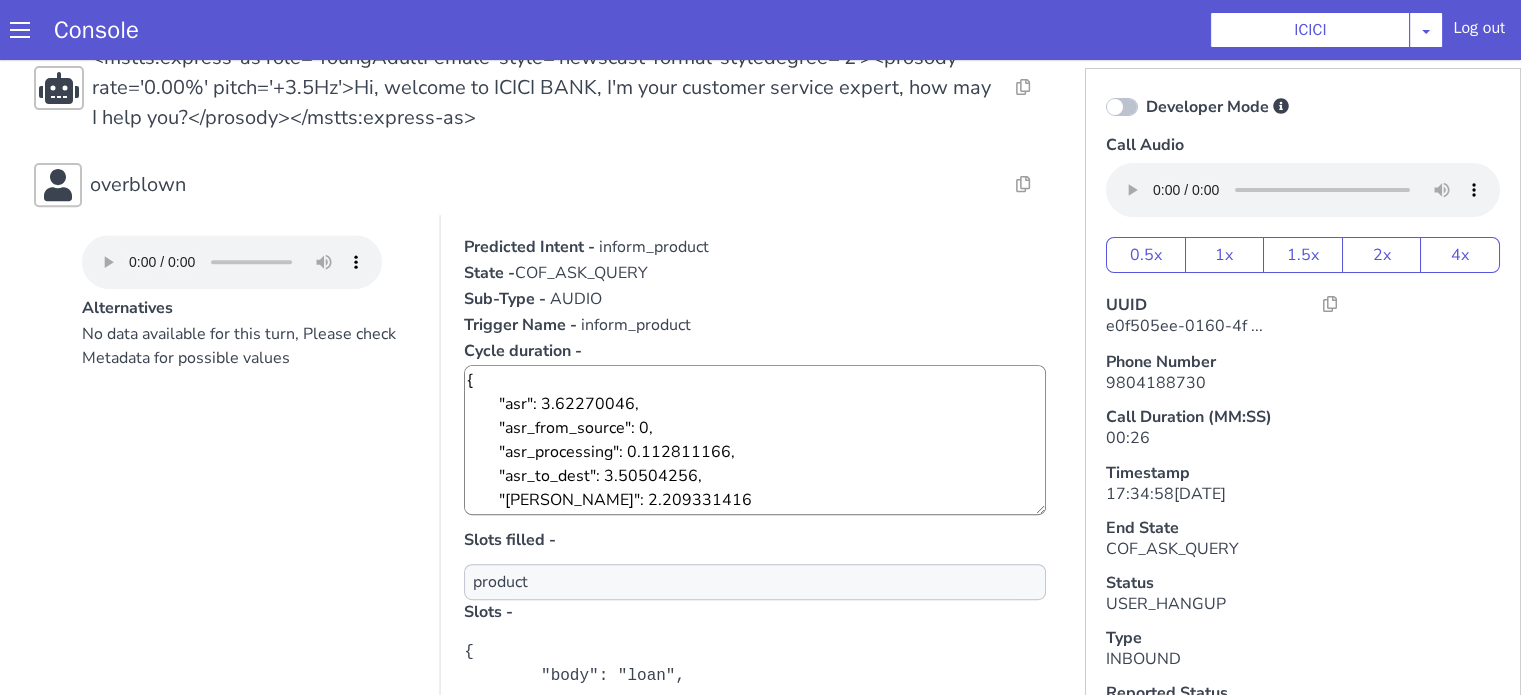 scroll, scrollTop: 896, scrollLeft: 0, axis: vertical 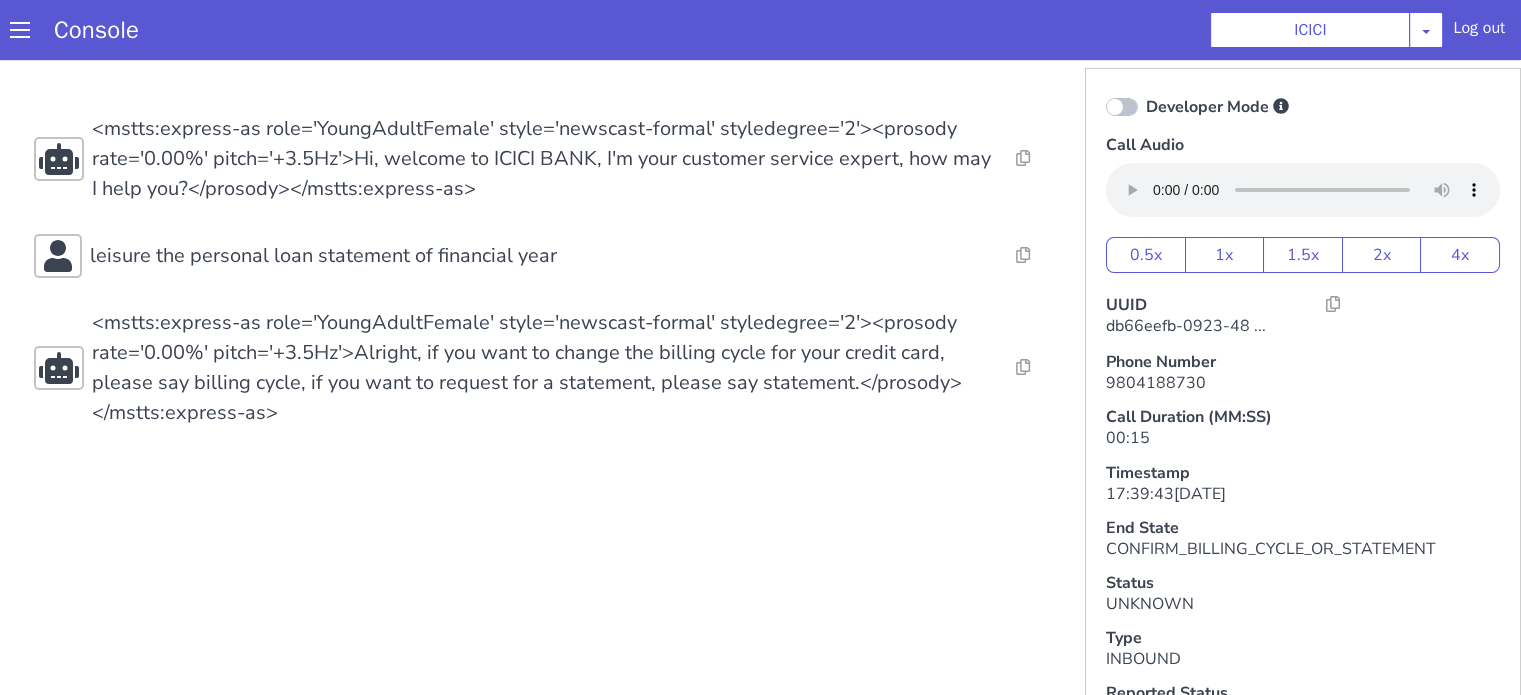 click on "leisure the personal loan statement of financial year" at bounding box center [395, 110] 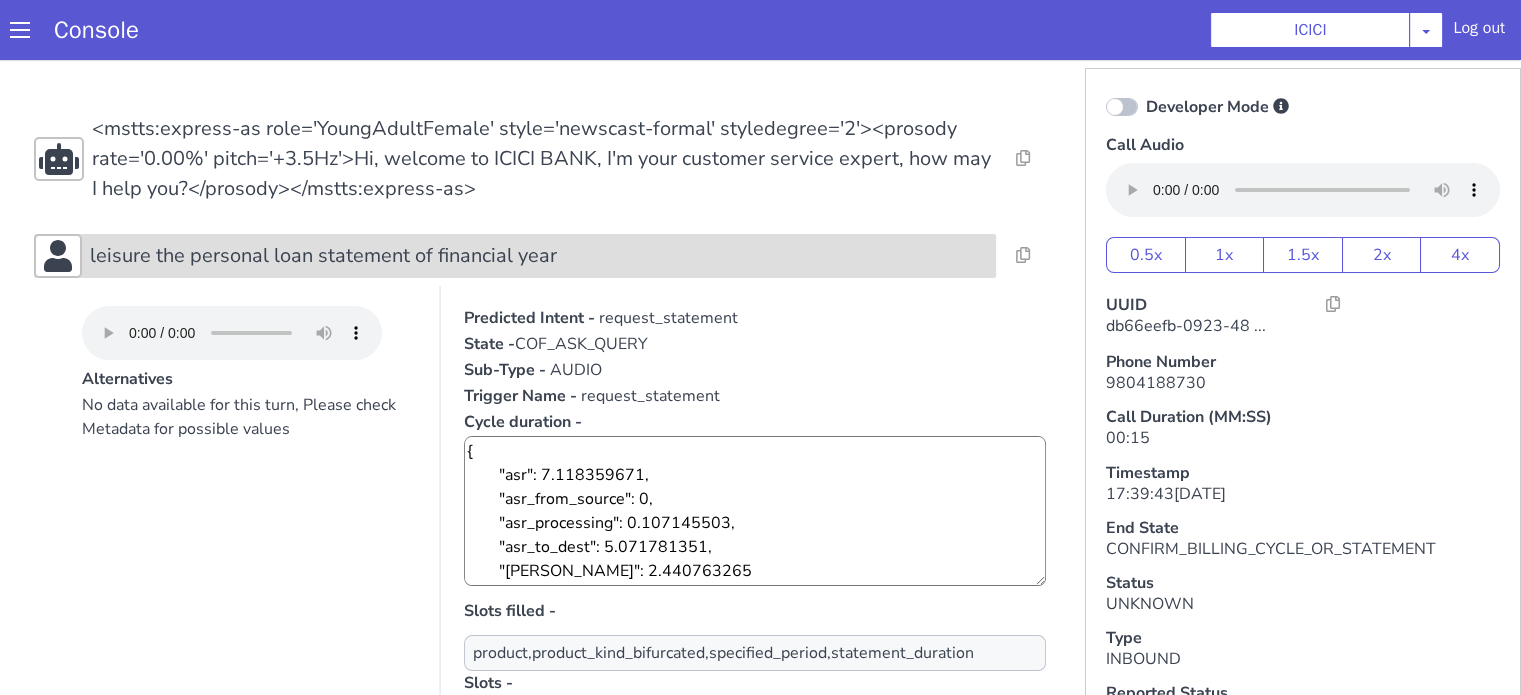 click on "leisure the personal loan statement of financial year" at bounding box center (331, 235) 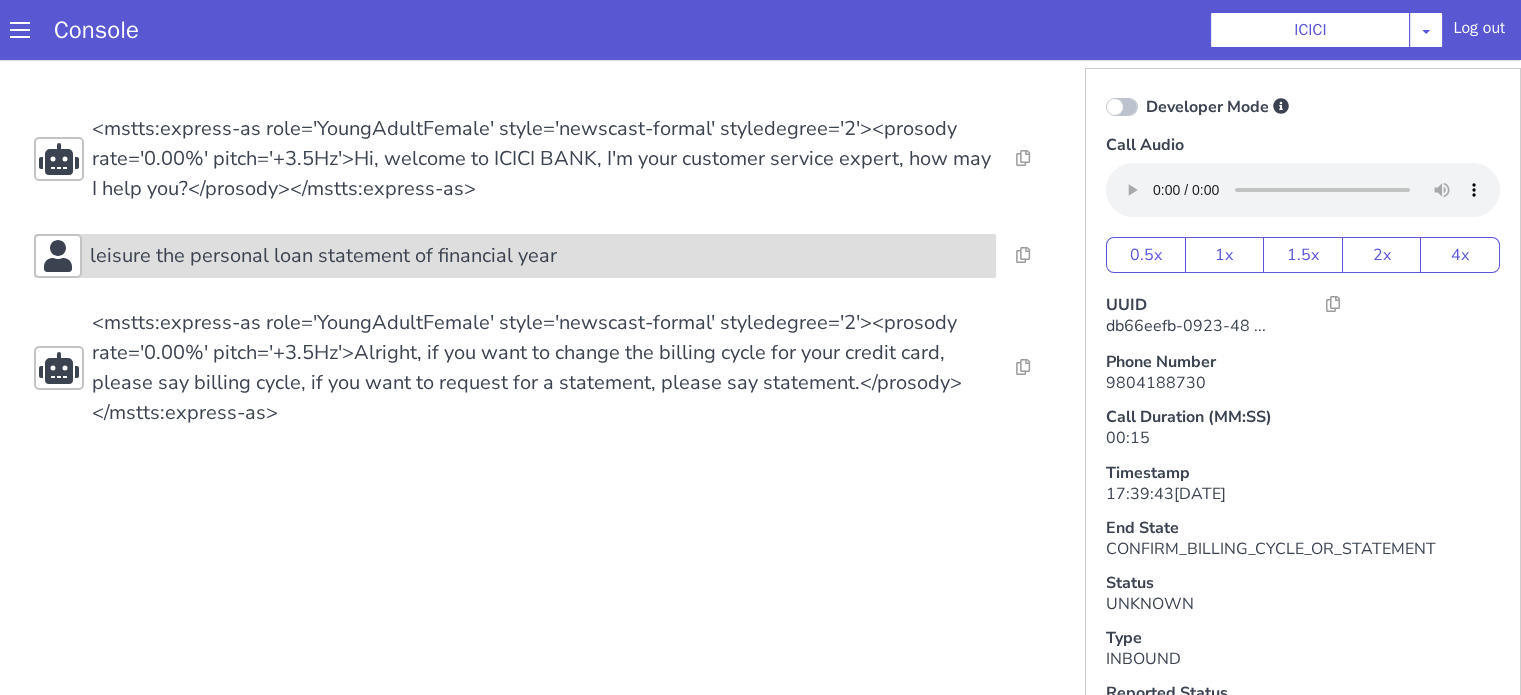 click on "leisure the personal loan statement of financial year" at bounding box center [639, 70] 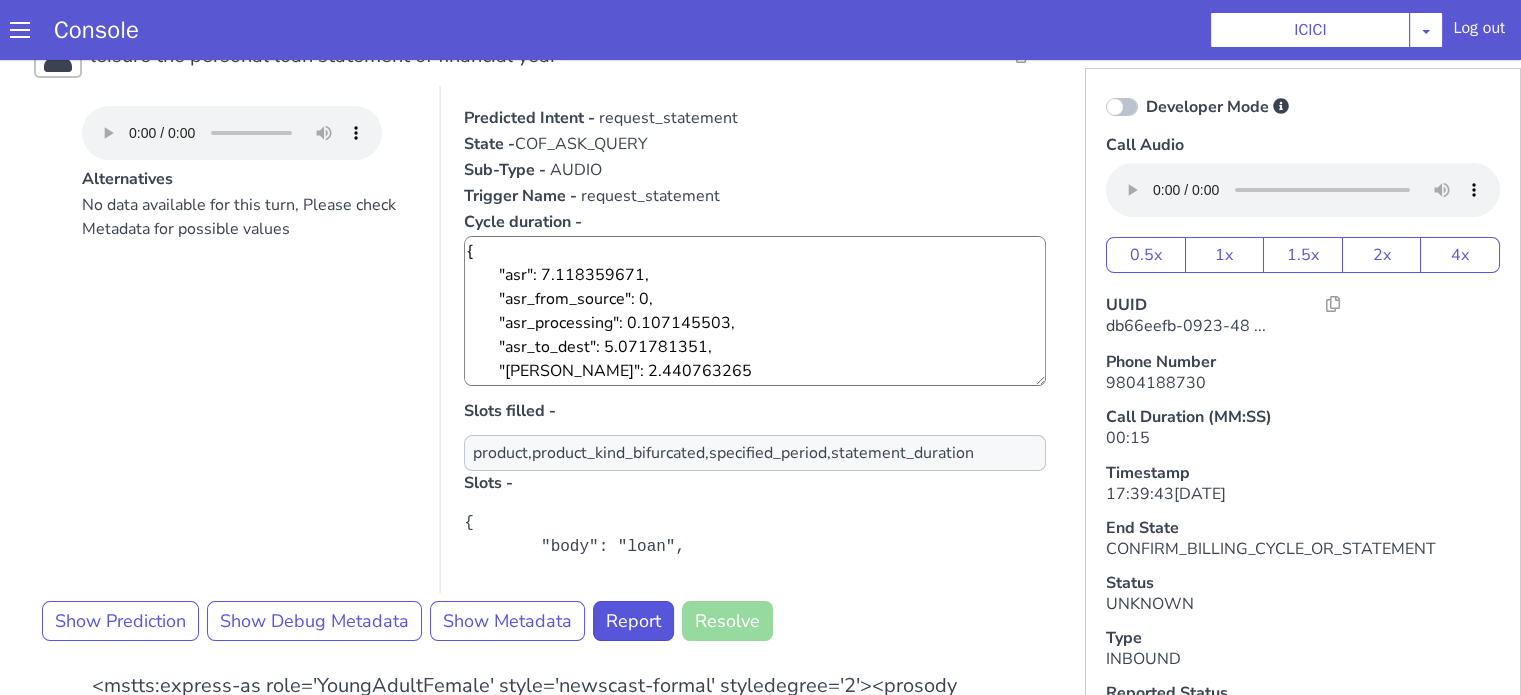 click on "Developer Mode" at bounding box center [1311, 86] 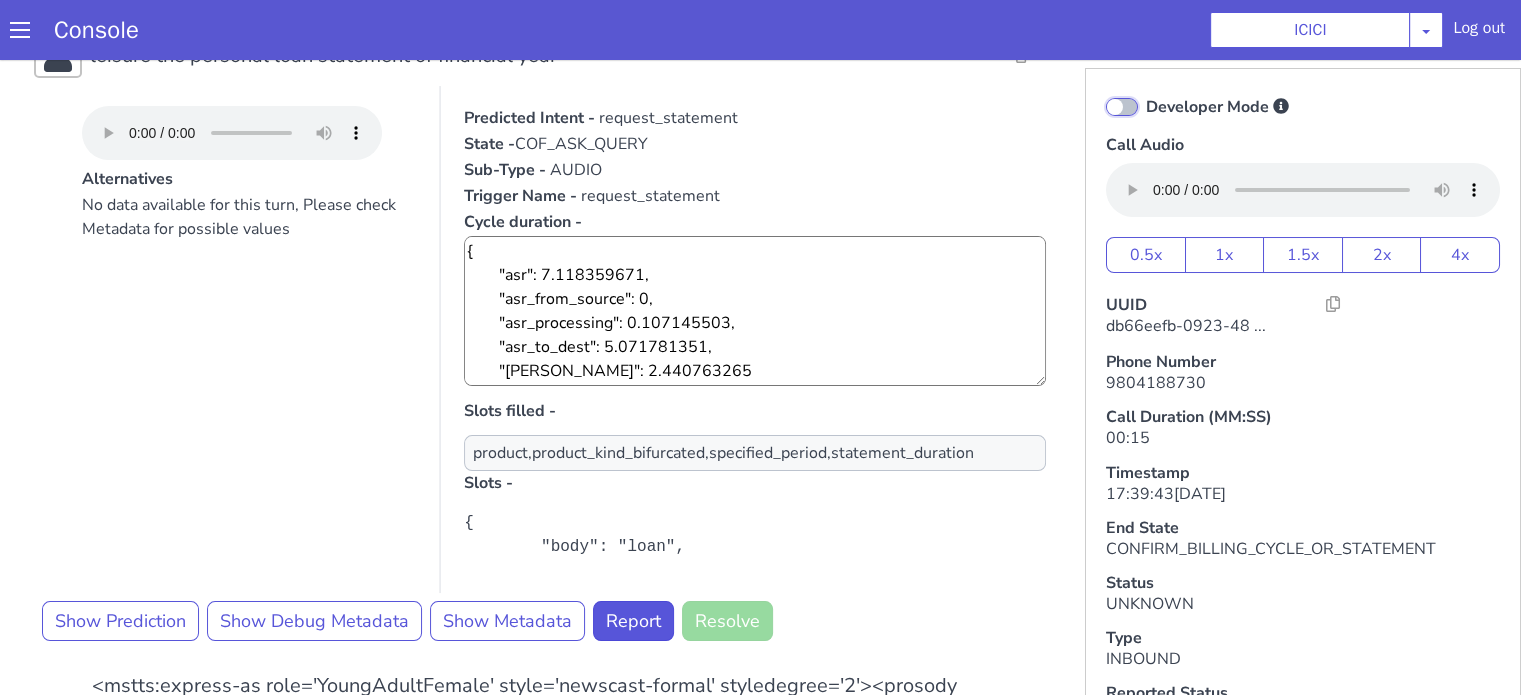 click on "Developer Mode" at bounding box center [1164, 48] 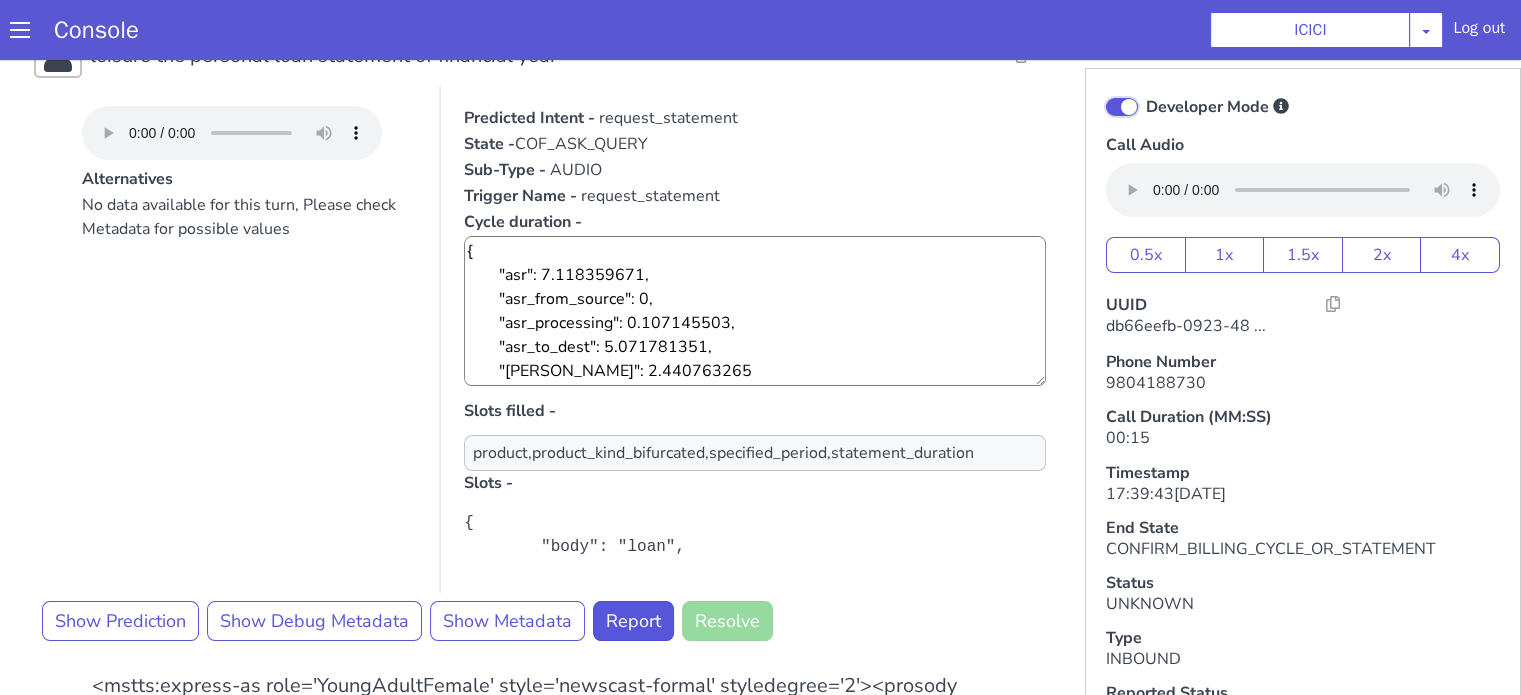 checkbox on "true" 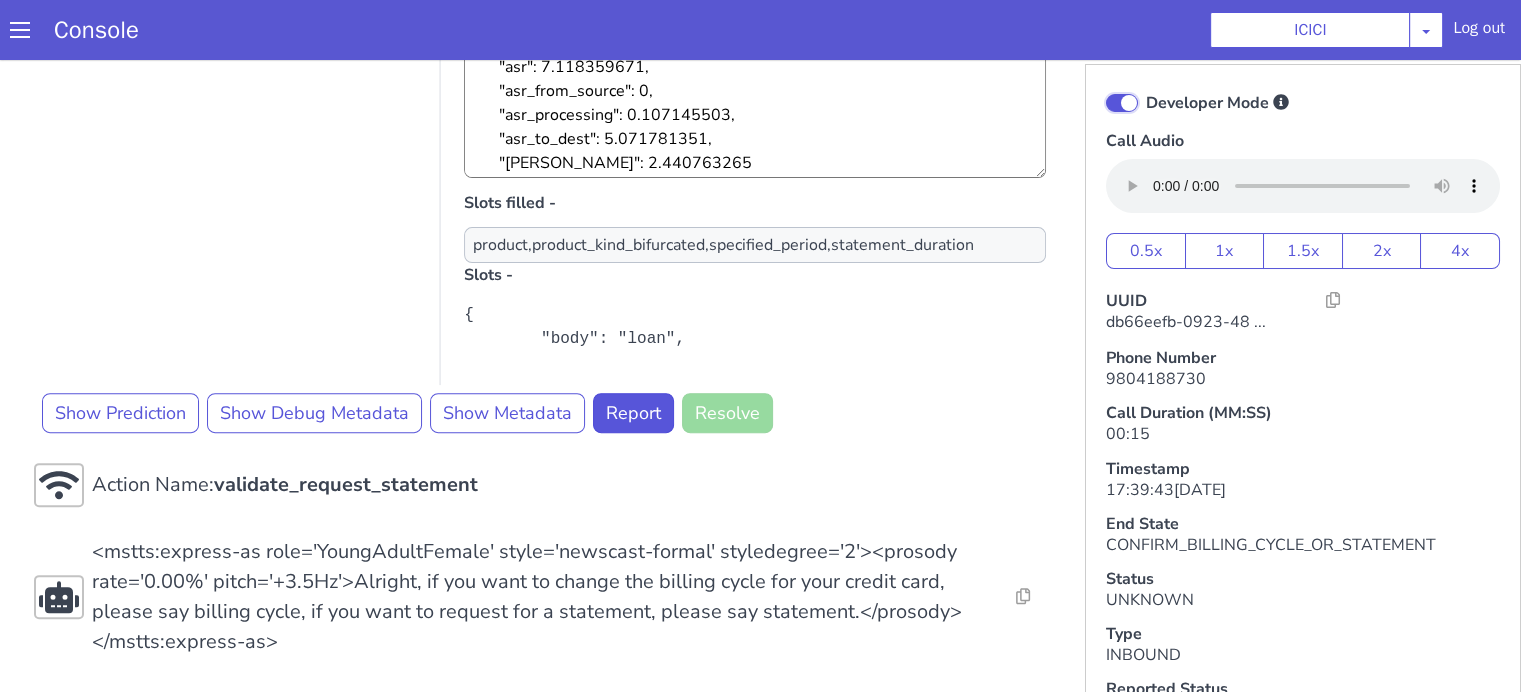 scroll, scrollTop: 5, scrollLeft: 0, axis: vertical 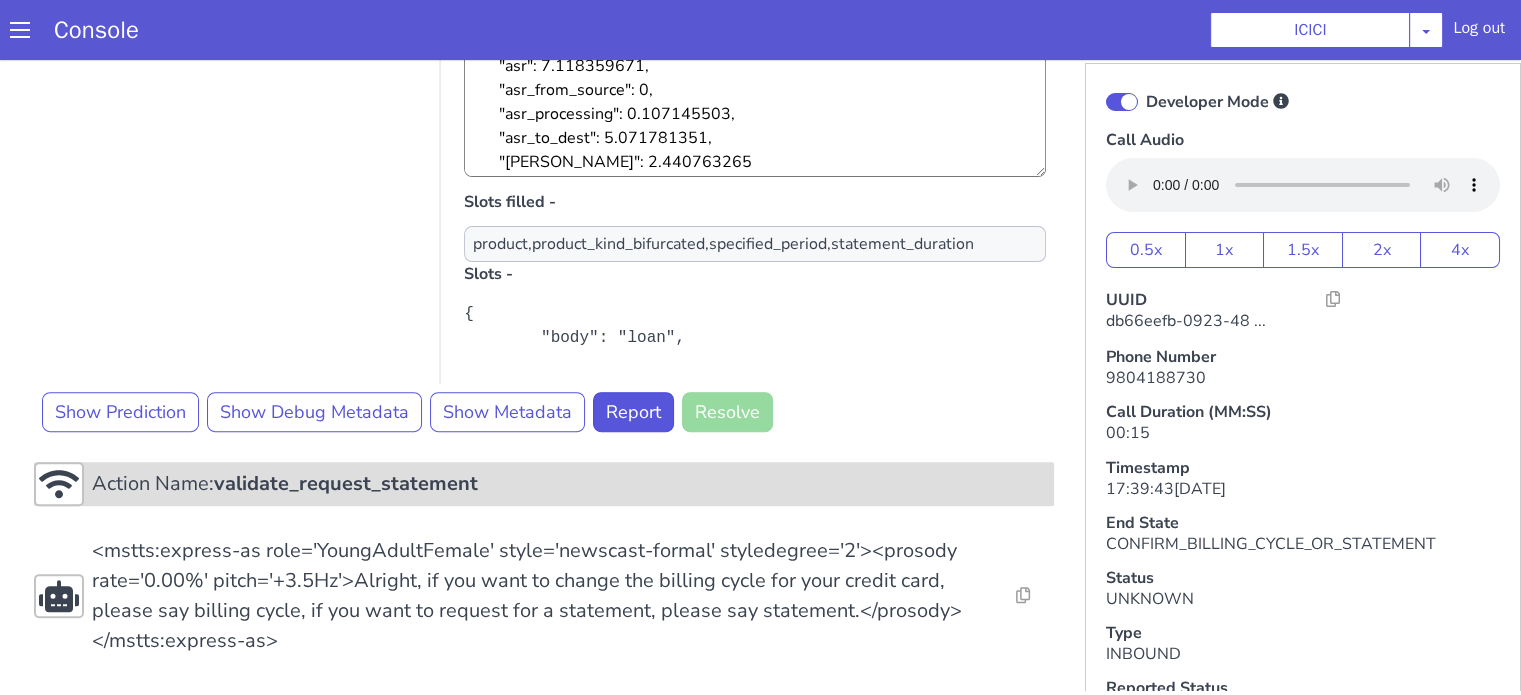 drag, startPoint x: 491, startPoint y: 256, endPoint x: 493, endPoint y: 245, distance: 11.18034 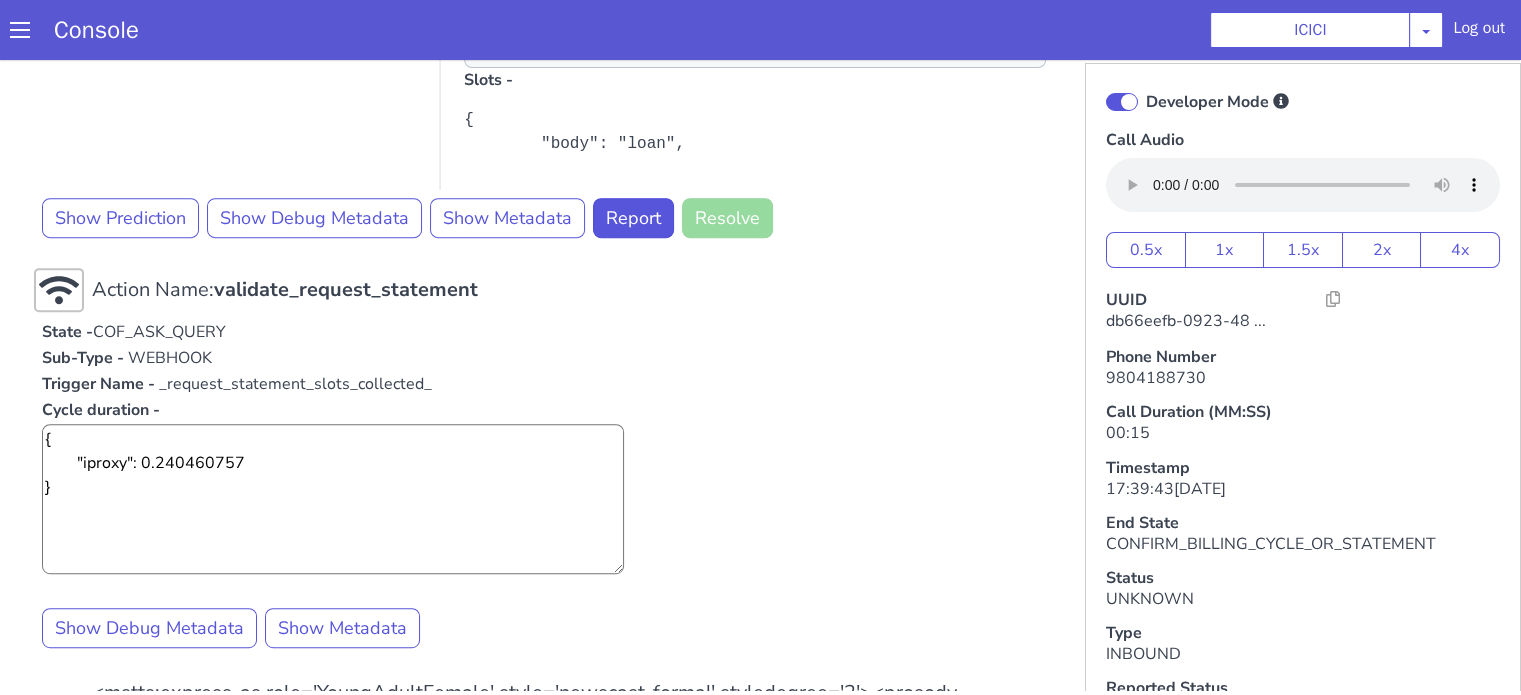 scroll, scrollTop: 926, scrollLeft: 0, axis: vertical 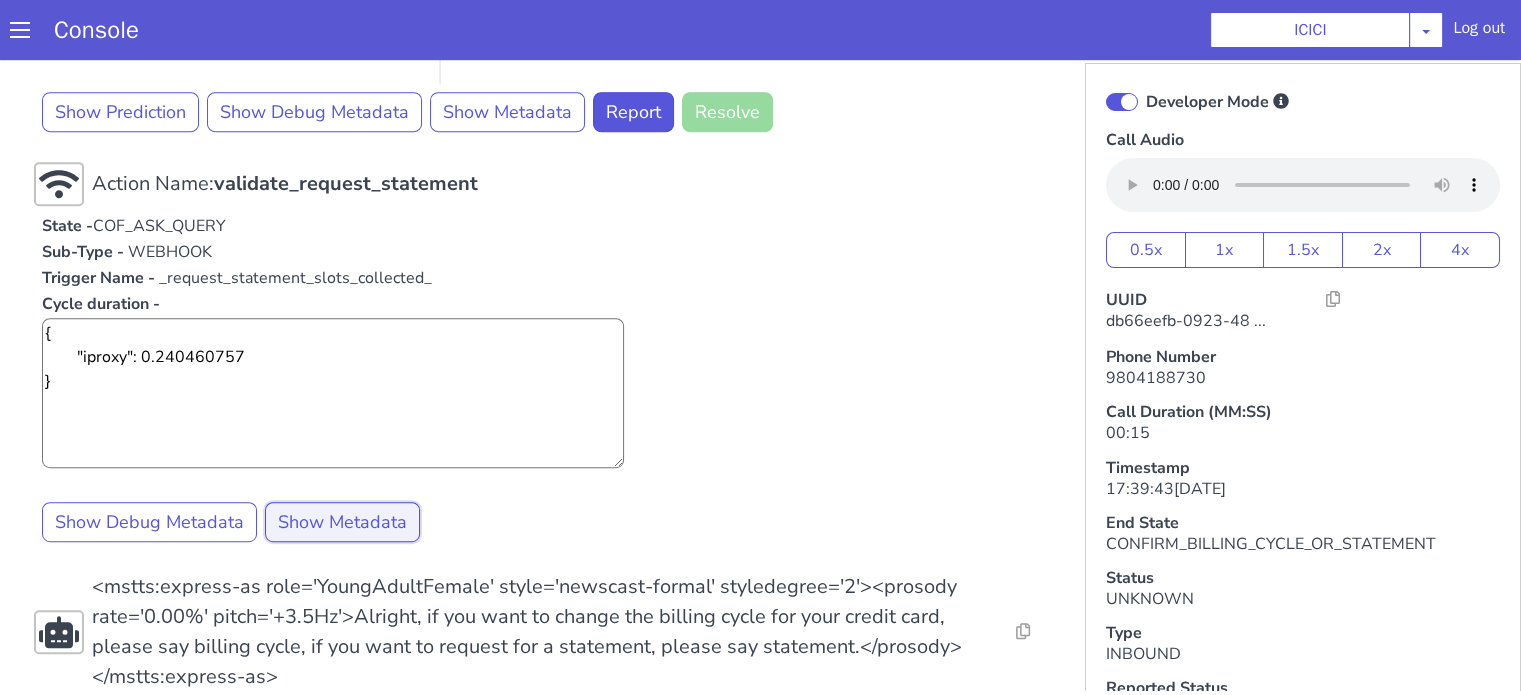 click on "Show Metadata" at bounding box center (476, 292) 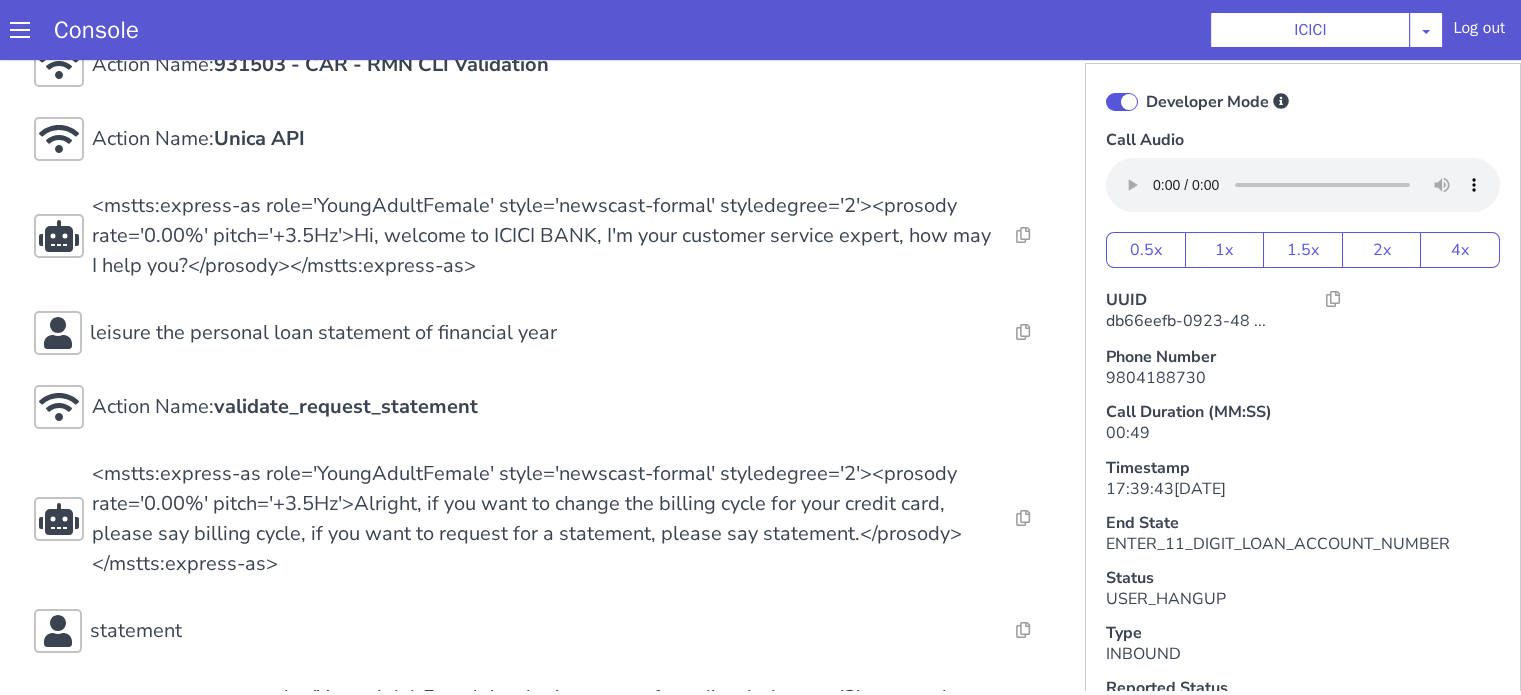 scroll, scrollTop: 300, scrollLeft: 0, axis: vertical 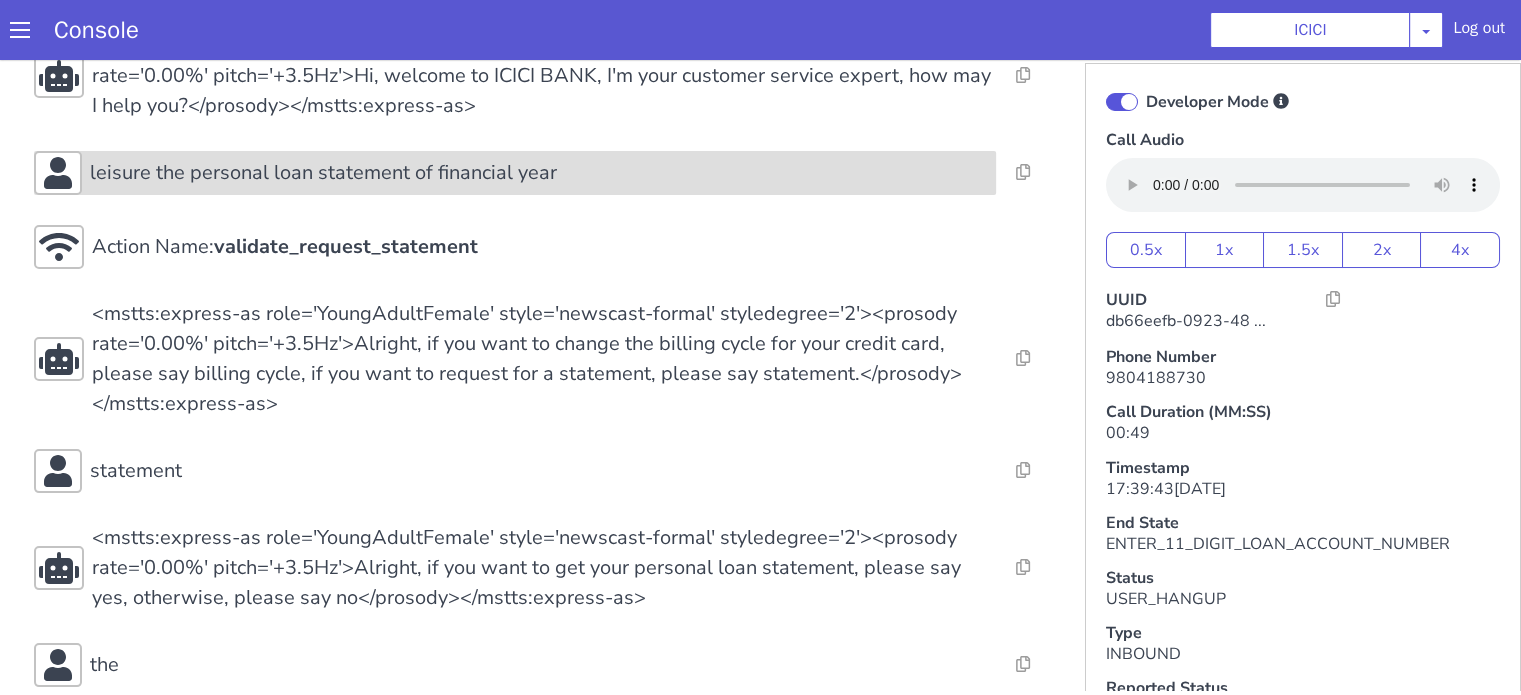click on "leisure the personal loan statement of financial year" at bounding box center (497, -103) 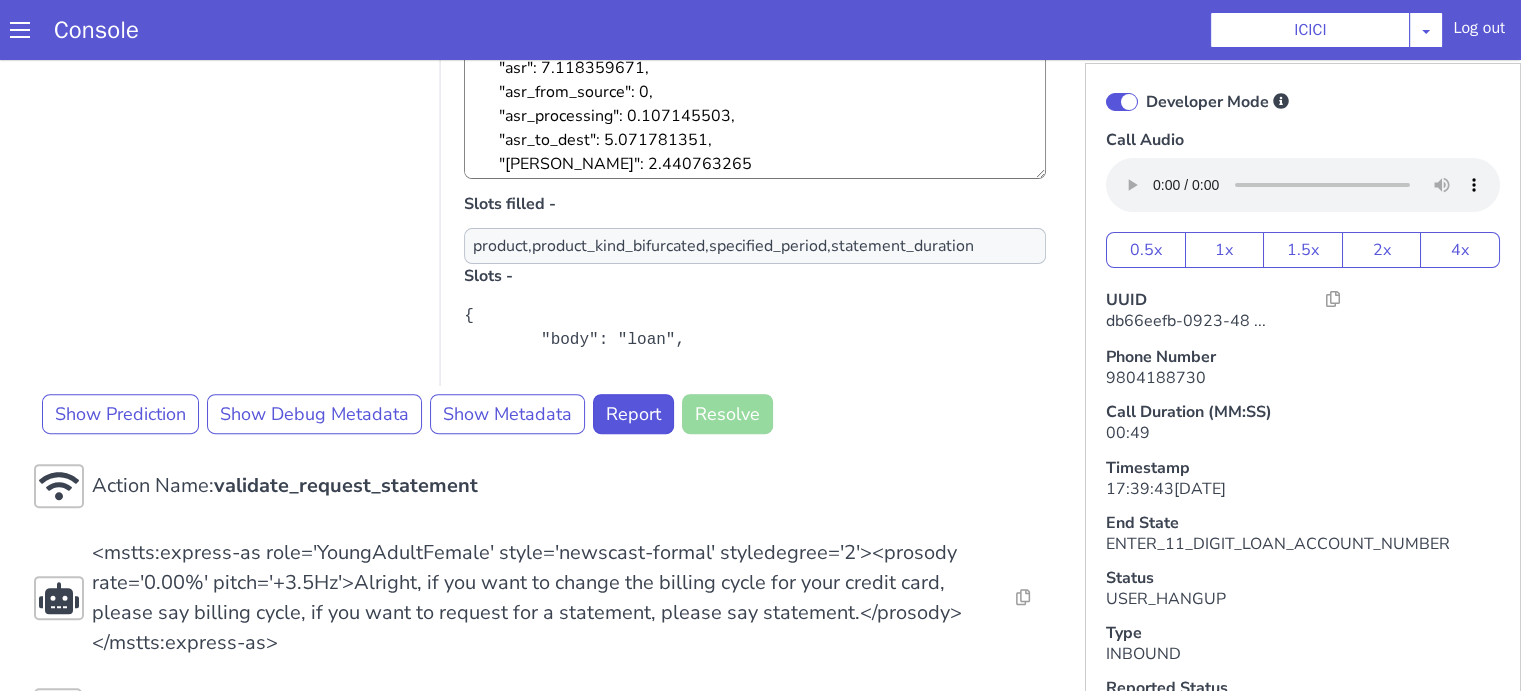 scroll, scrollTop: 700, scrollLeft: 0, axis: vertical 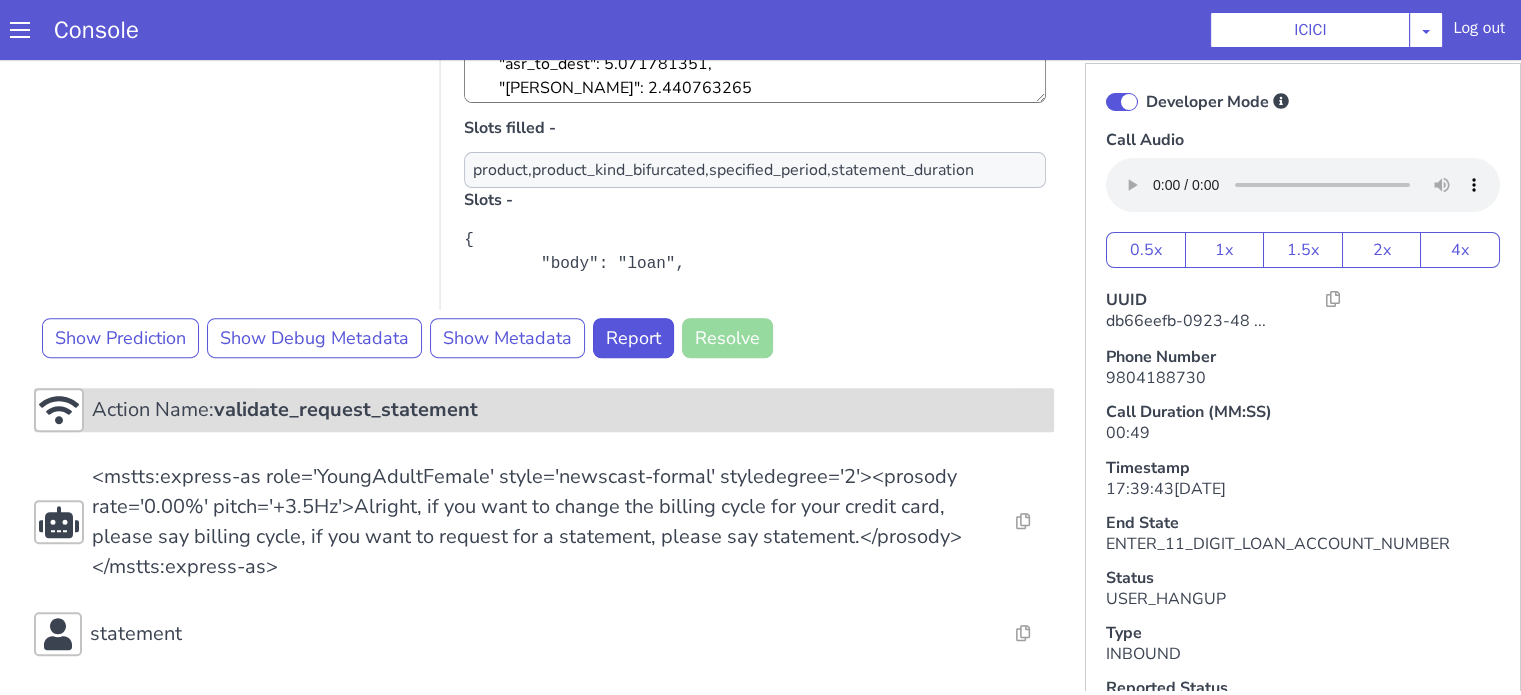 click on "validate_request_statement" at bounding box center [365, 362] 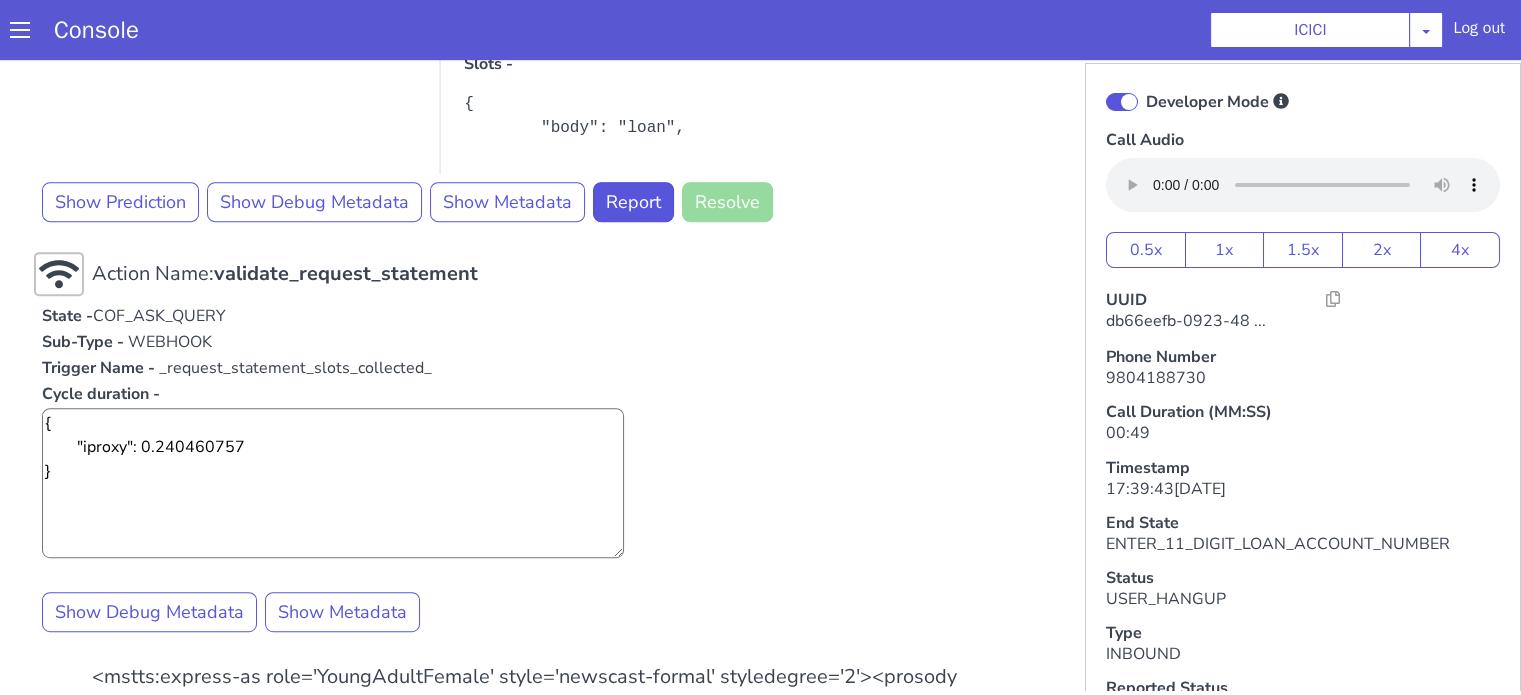 scroll, scrollTop: 1000, scrollLeft: 0, axis: vertical 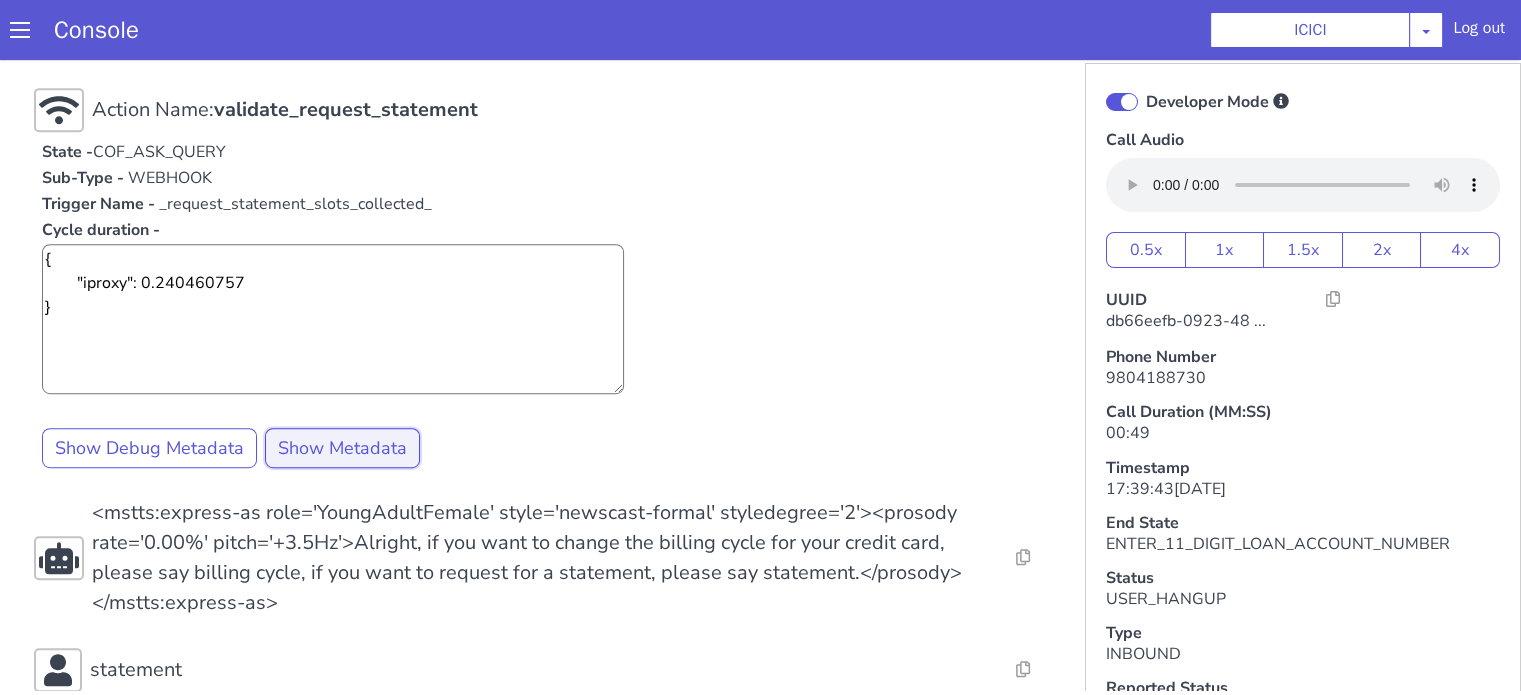 click on "Show Metadata" at bounding box center (687, 37) 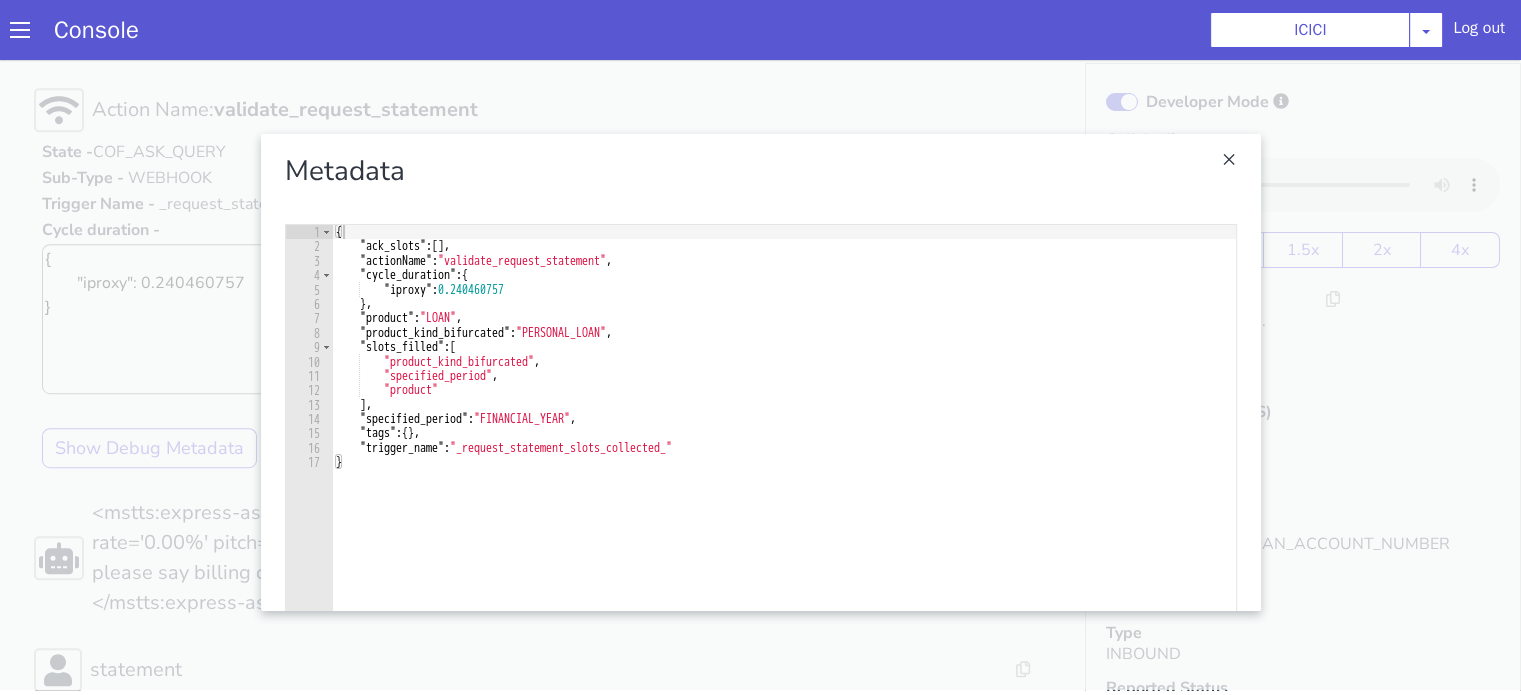 click at bounding box center [1180, -79] 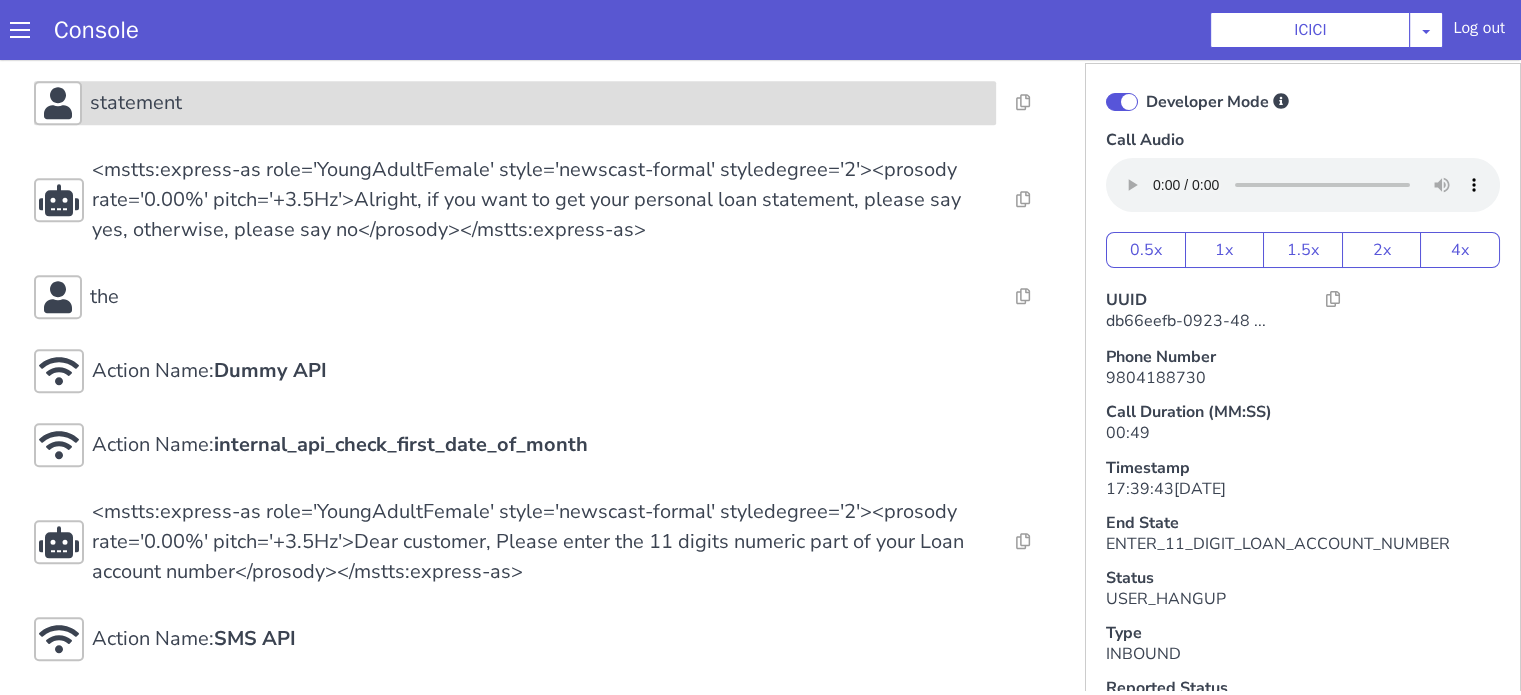 scroll, scrollTop: 1568, scrollLeft: 0, axis: vertical 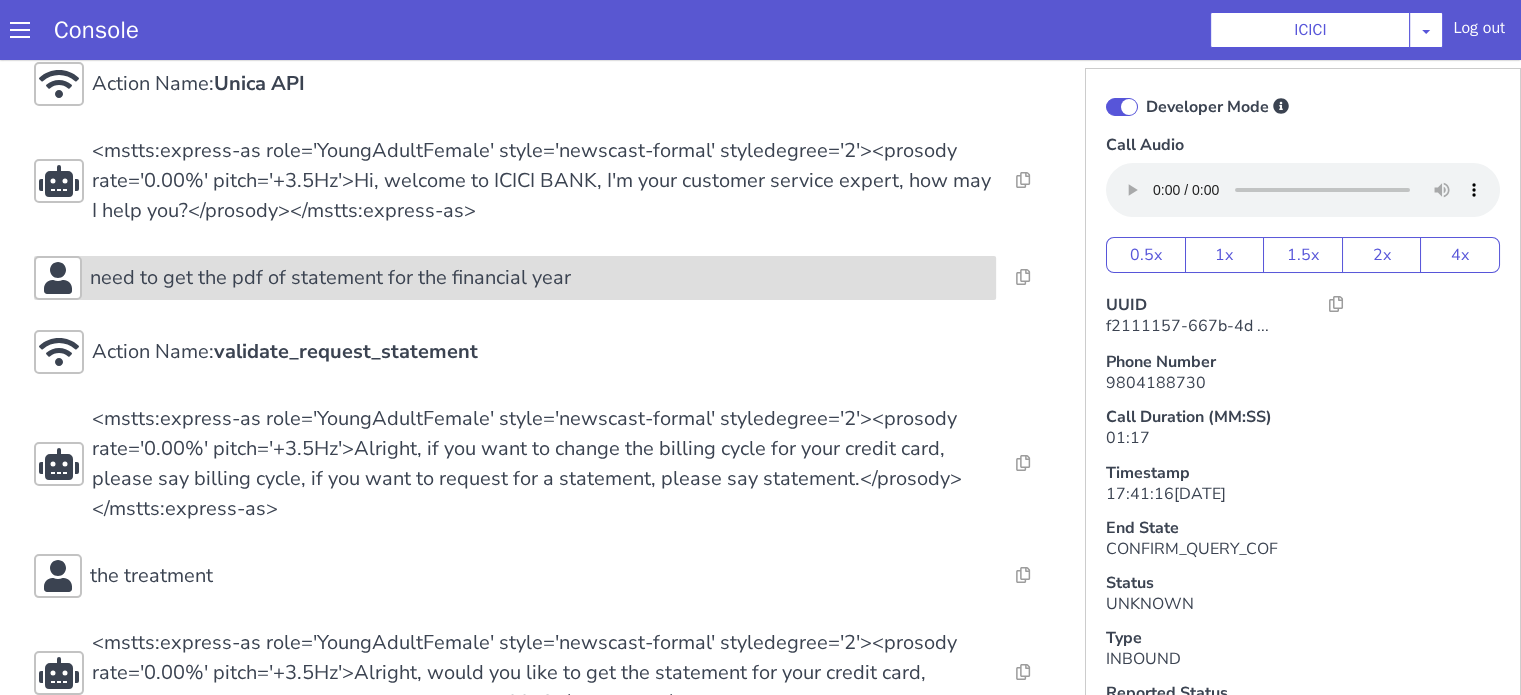 click on "need to get the pdf of statement for the financial year" at bounding box center (865, 1346) 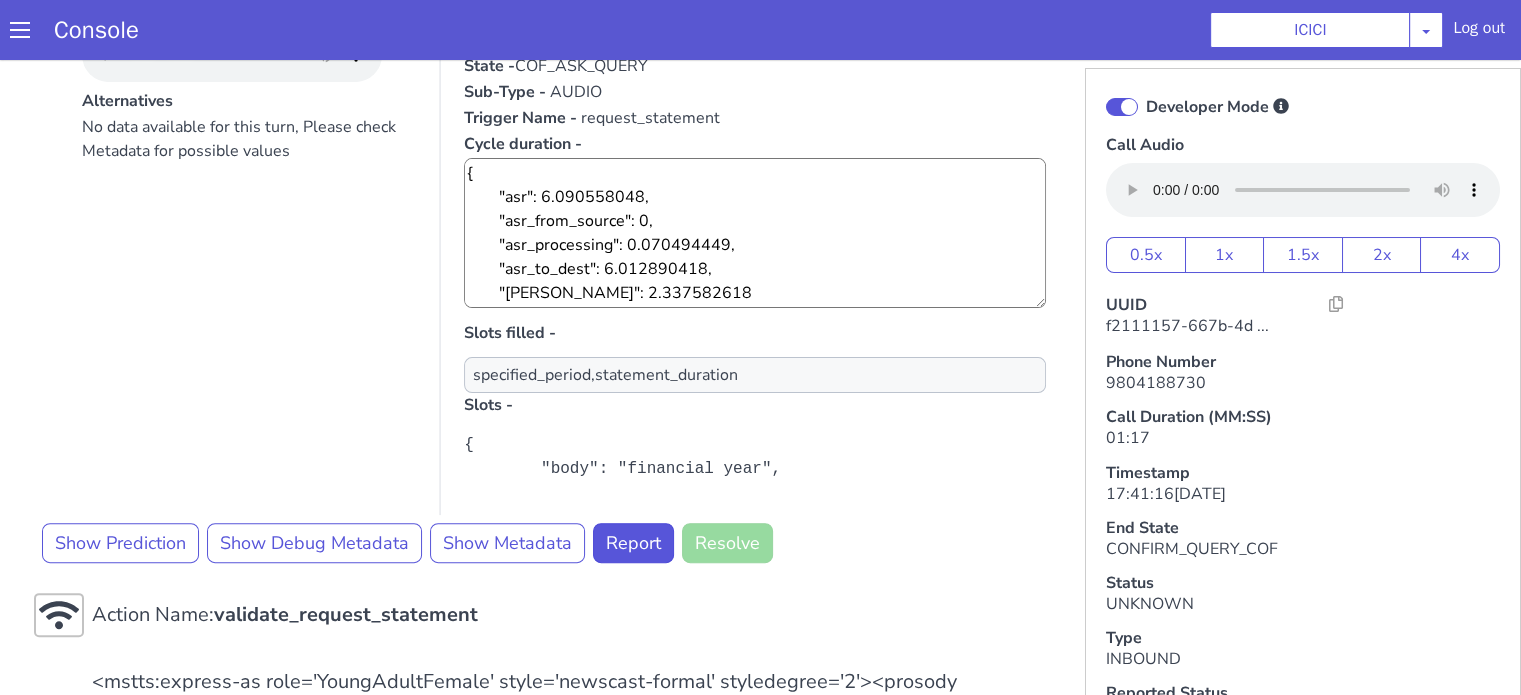 scroll, scrollTop: 800, scrollLeft: 0, axis: vertical 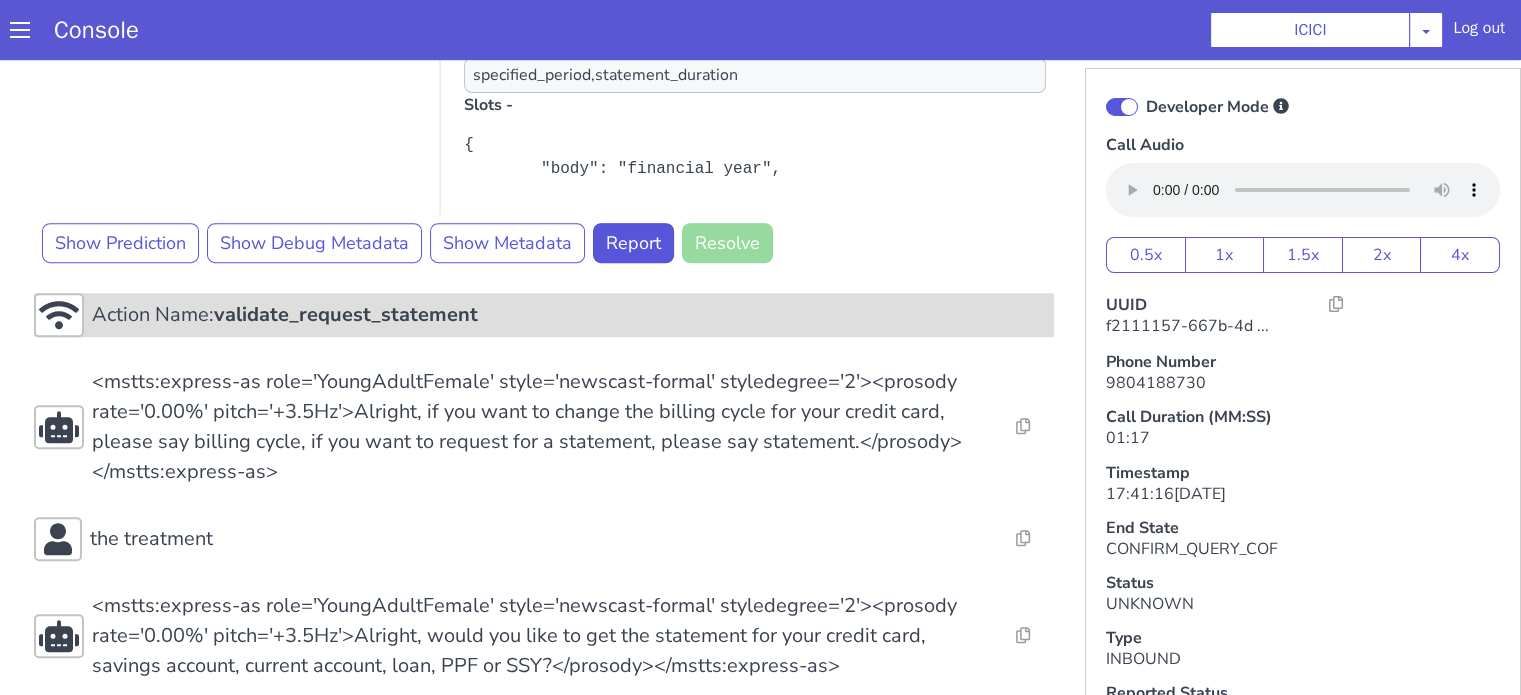 click on "validate_request_statement" at bounding box center (328, 367) 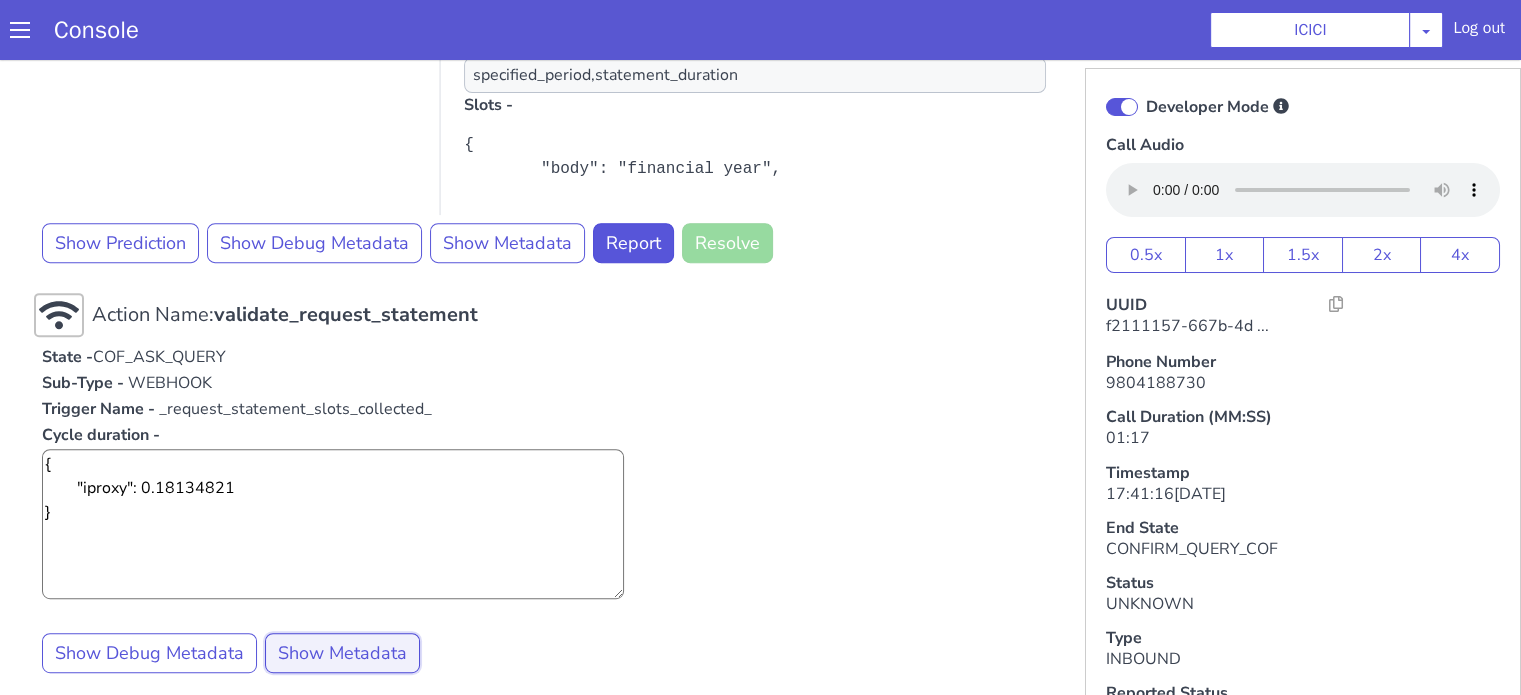 click on "Show Metadata" at bounding box center [342, 654] 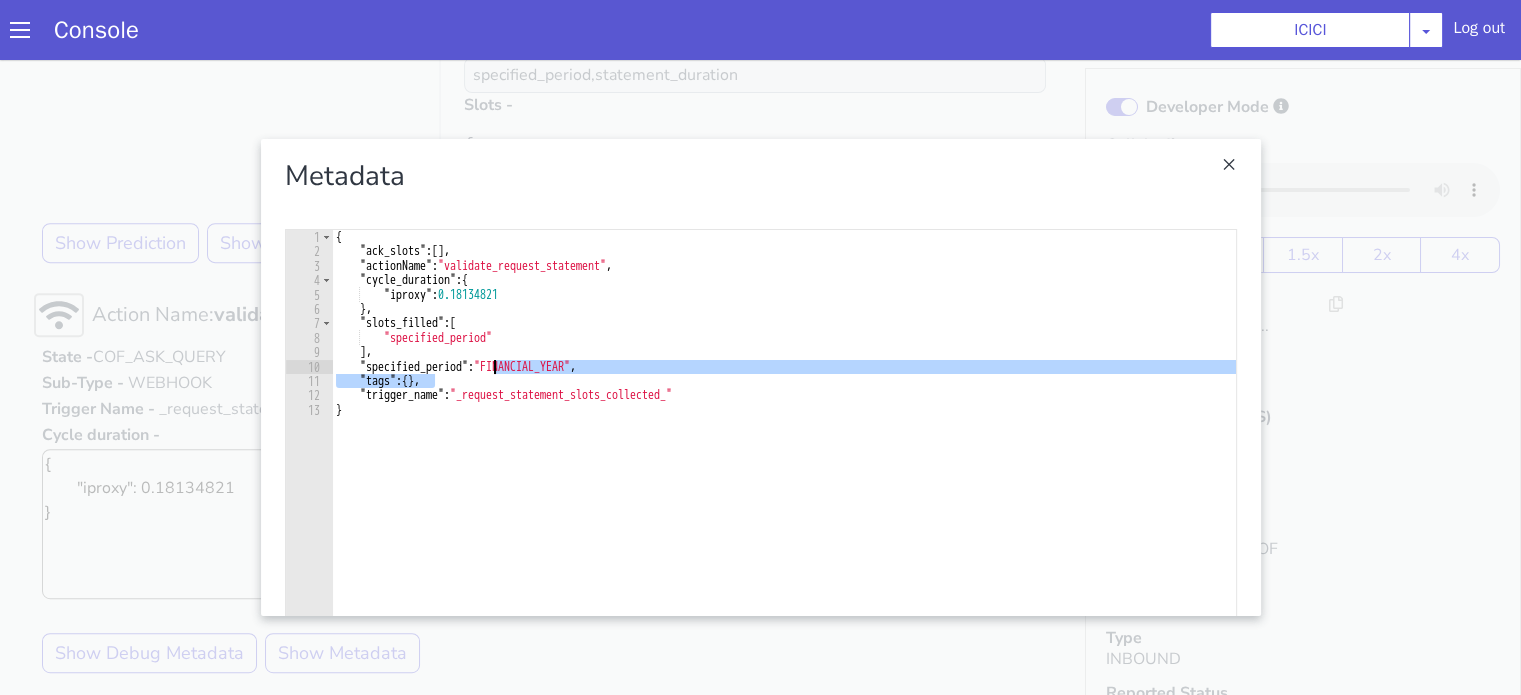 drag, startPoint x: 633, startPoint y: 504, endPoint x: 453, endPoint y: 498, distance: 180.09998 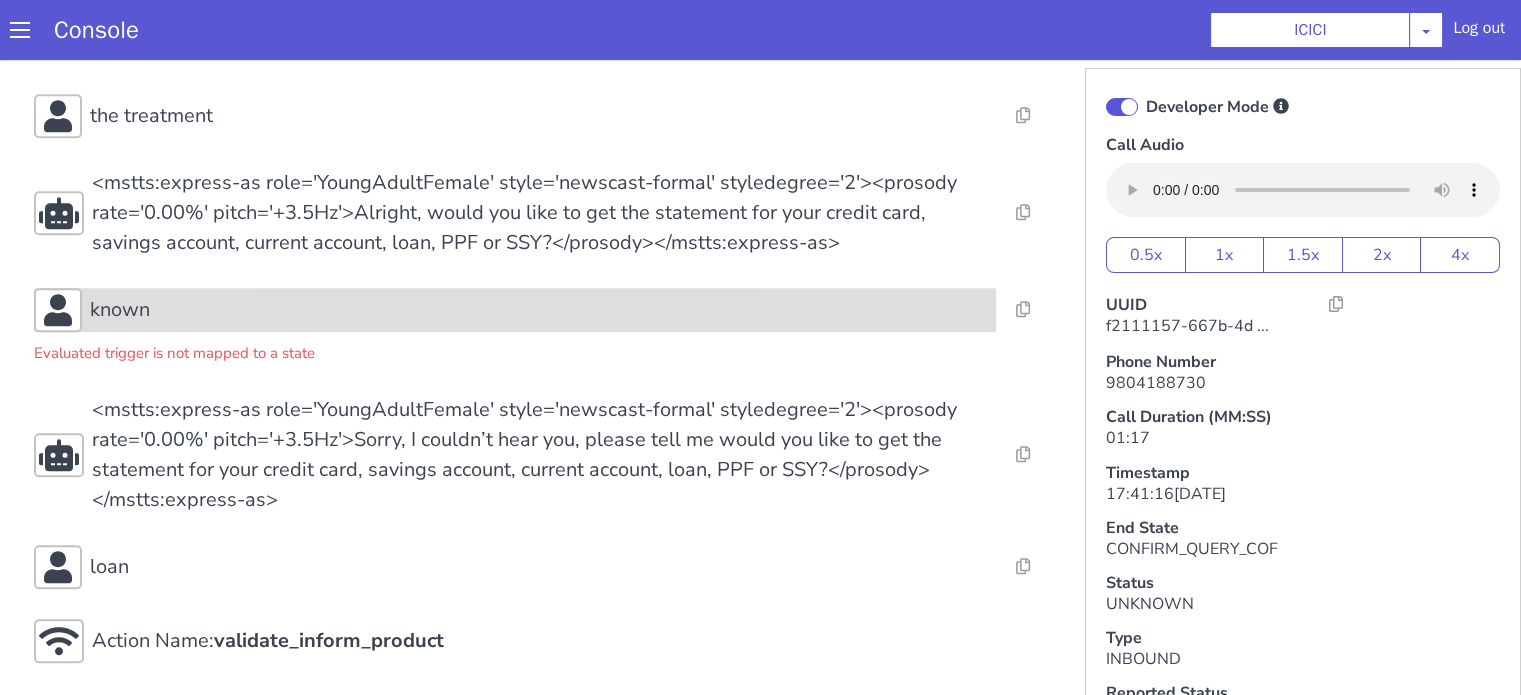 scroll, scrollTop: 1500, scrollLeft: 0, axis: vertical 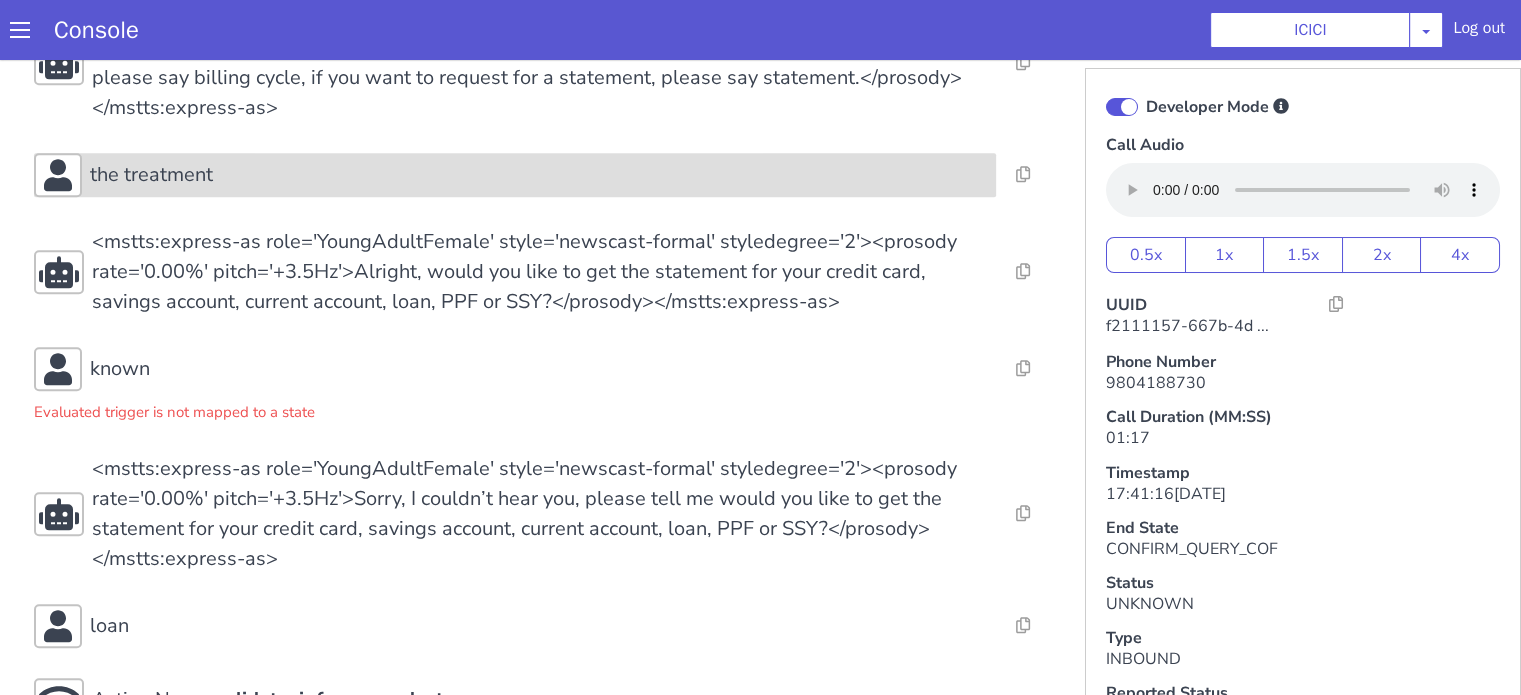 click on "the treatment" at bounding box center (515, 176) 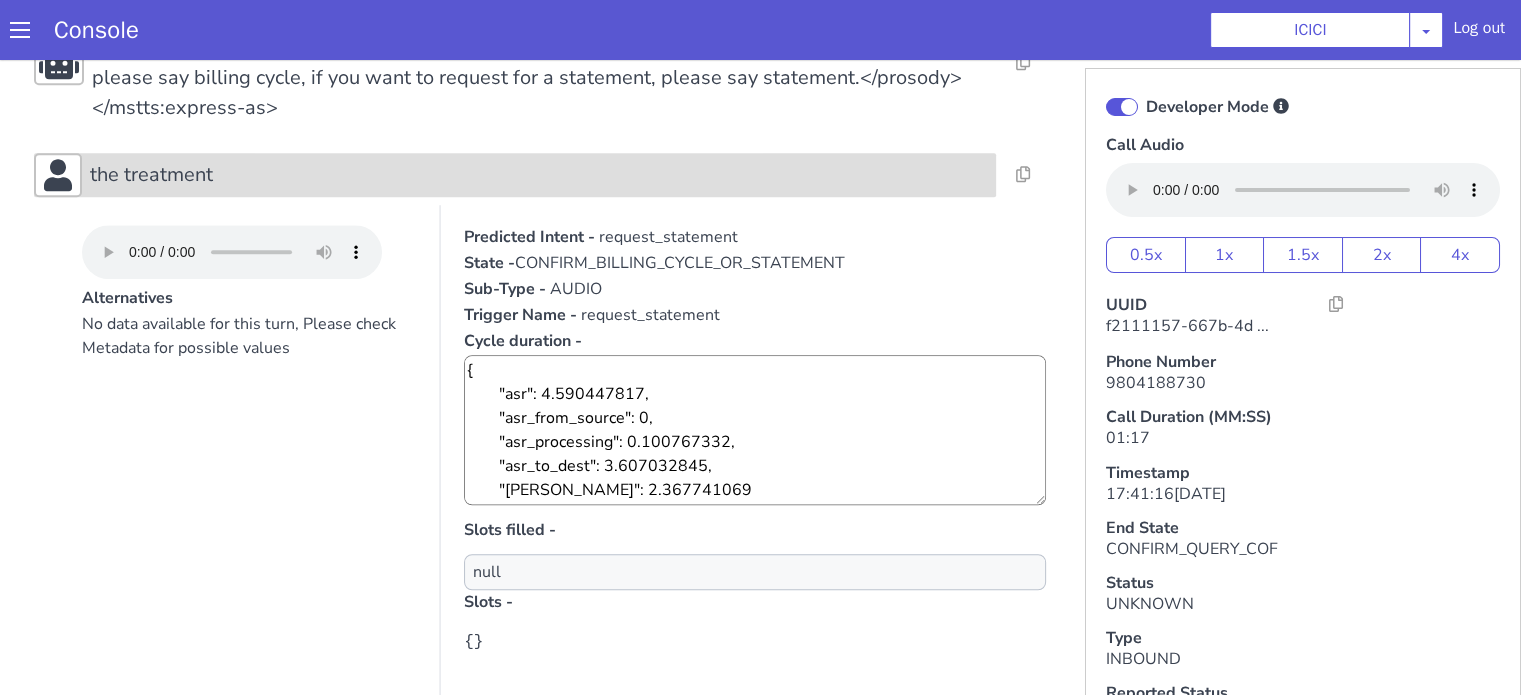 click on "the treatment" at bounding box center (860, -236) 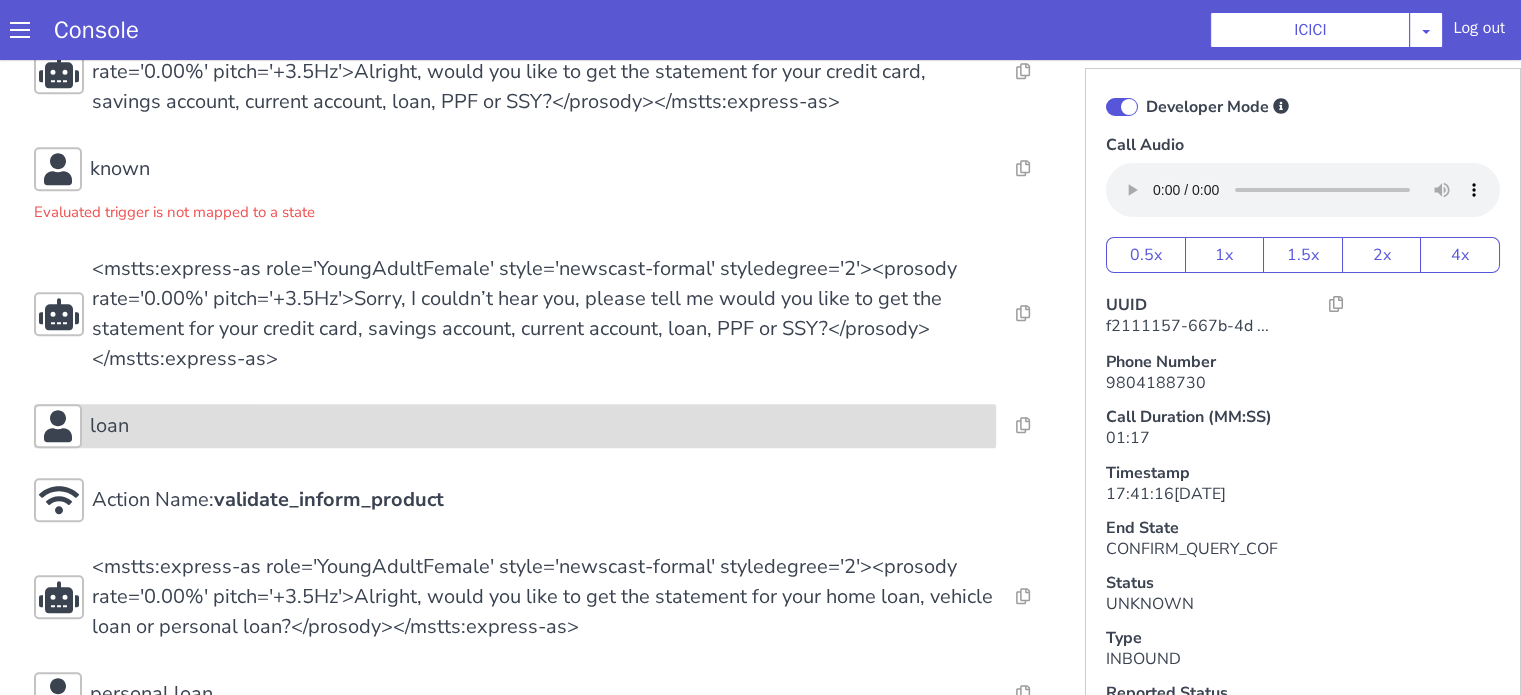 click on "loan" at bounding box center (1775, 1372) 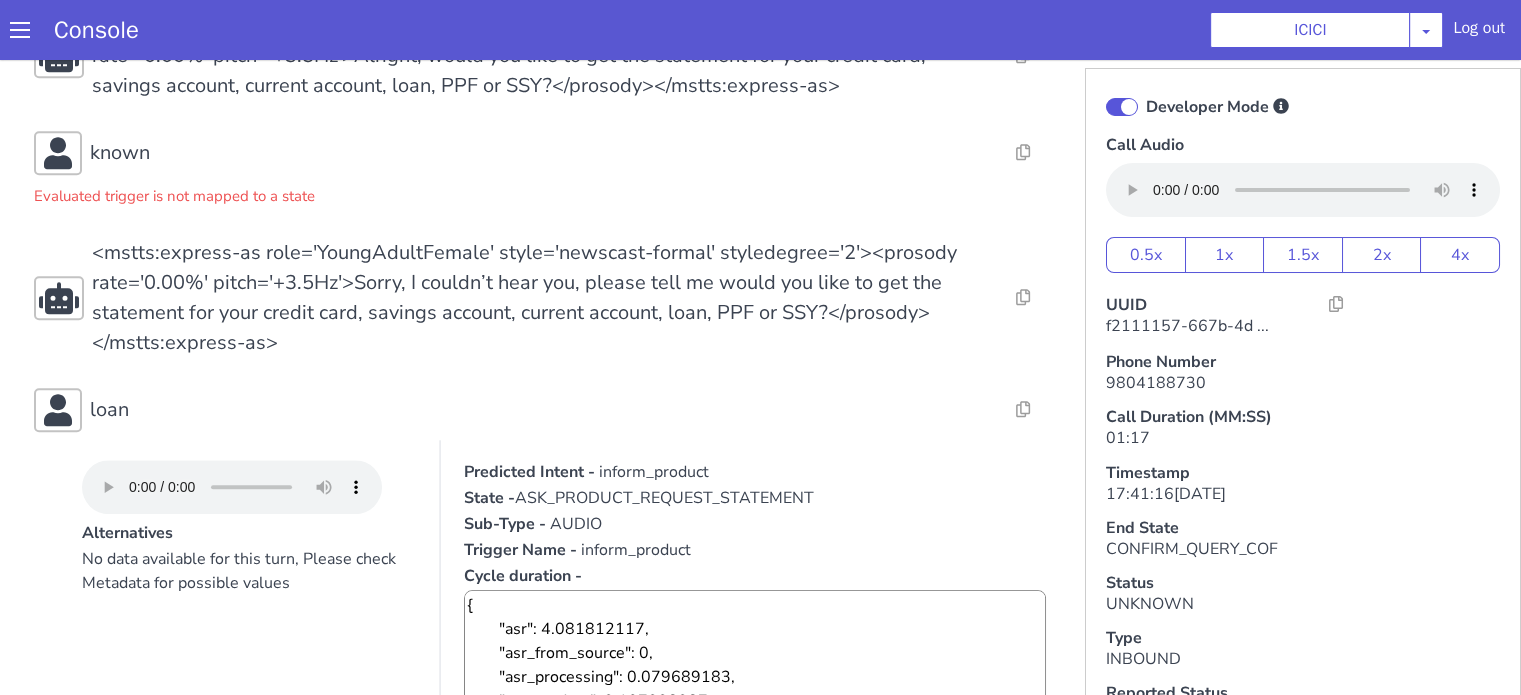 scroll, scrollTop: 1900, scrollLeft: 0, axis: vertical 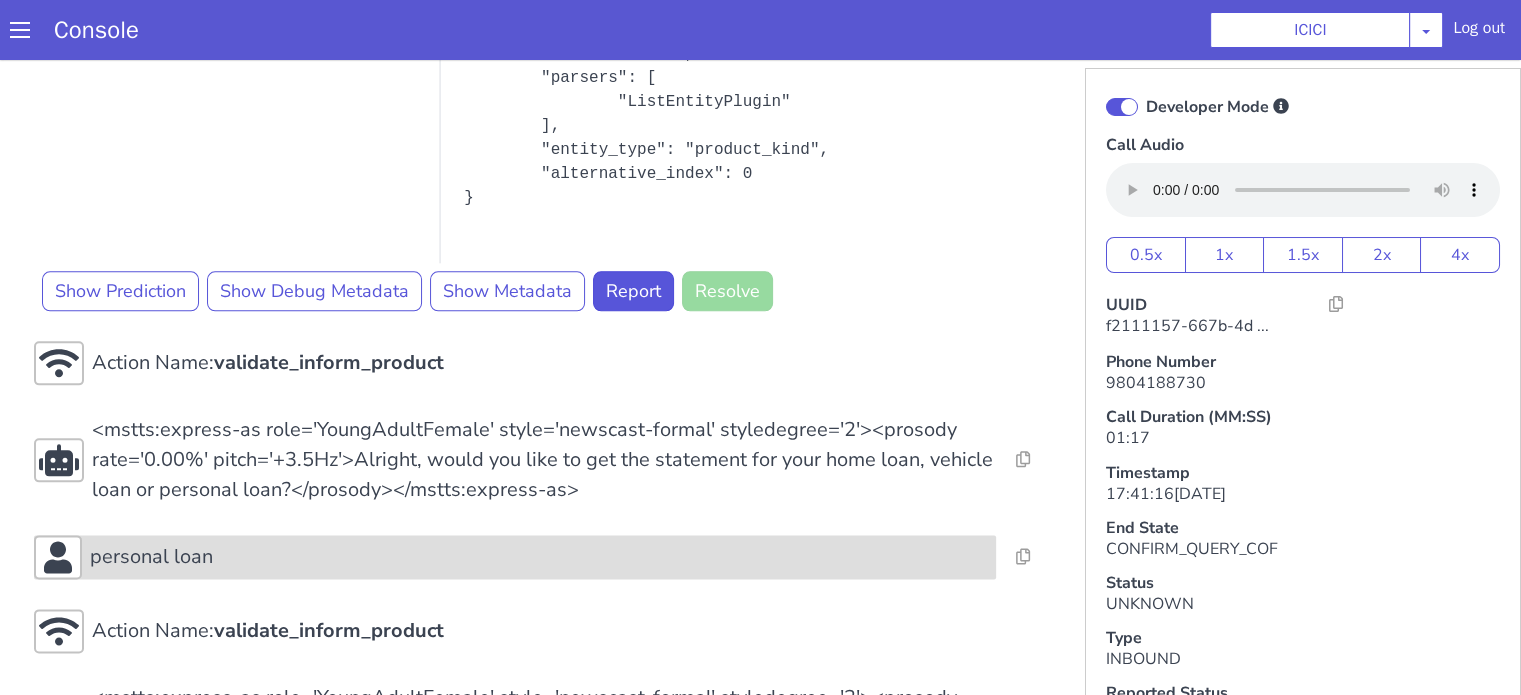 click on "personal loan" at bounding box center (535, 569) 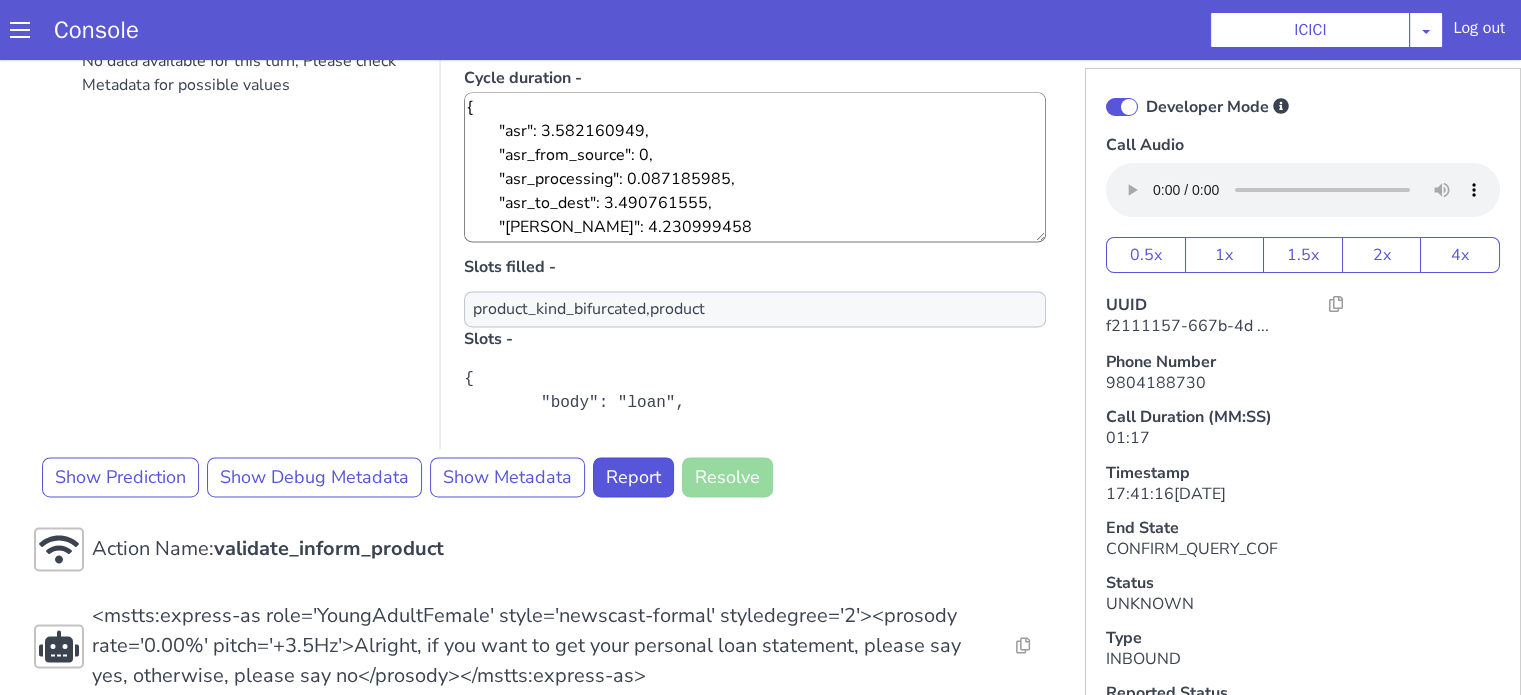 scroll, scrollTop: 3070, scrollLeft: 0, axis: vertical 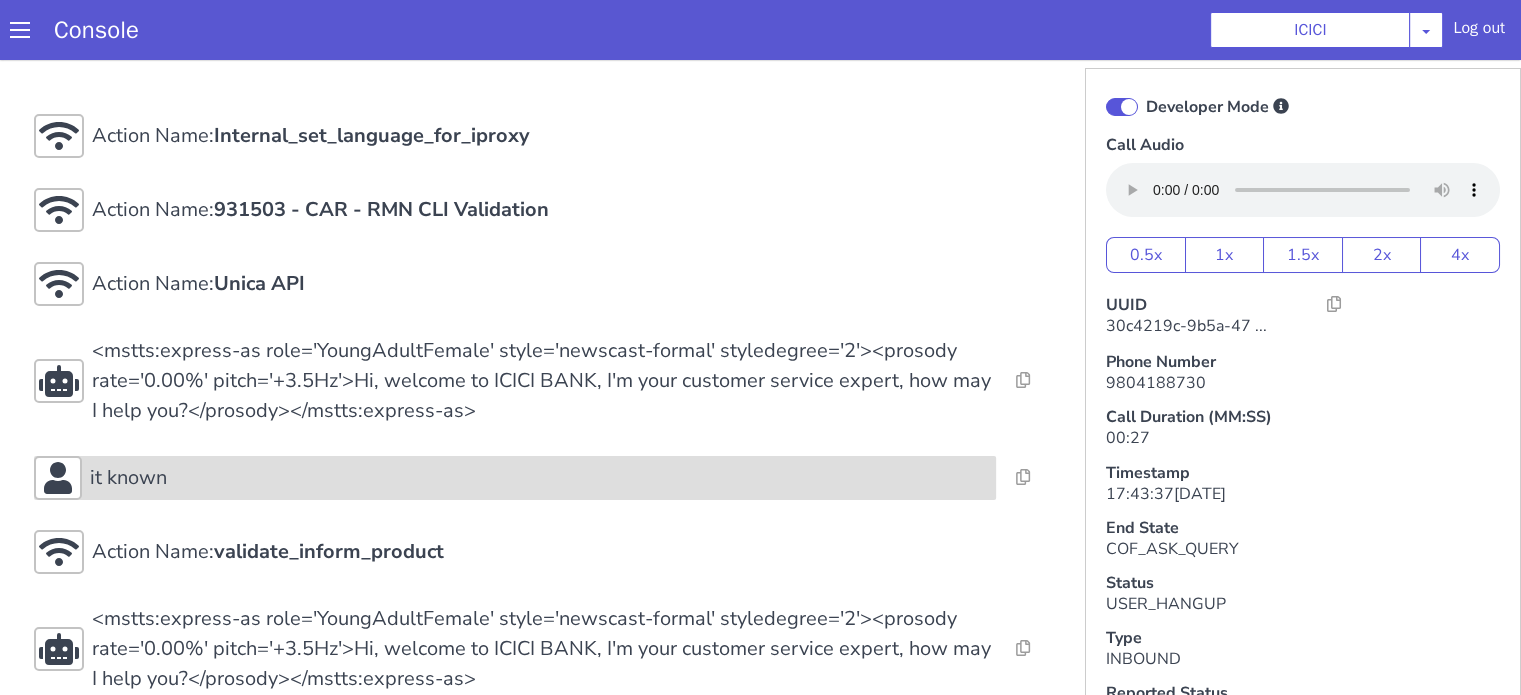 click on "it known" at bounding box center (1841, 160) 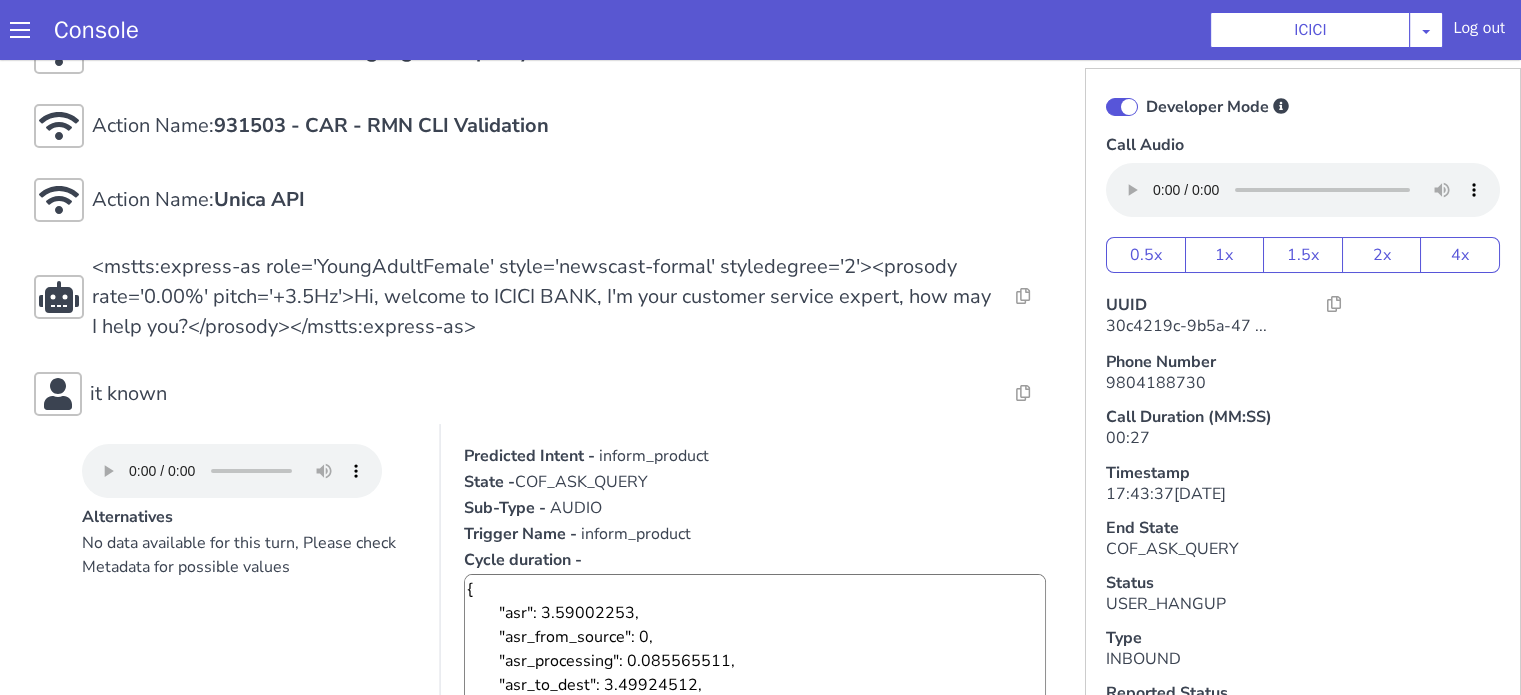 scroll, scrollTop: 400, scrollLeft: 0, axis: vertical 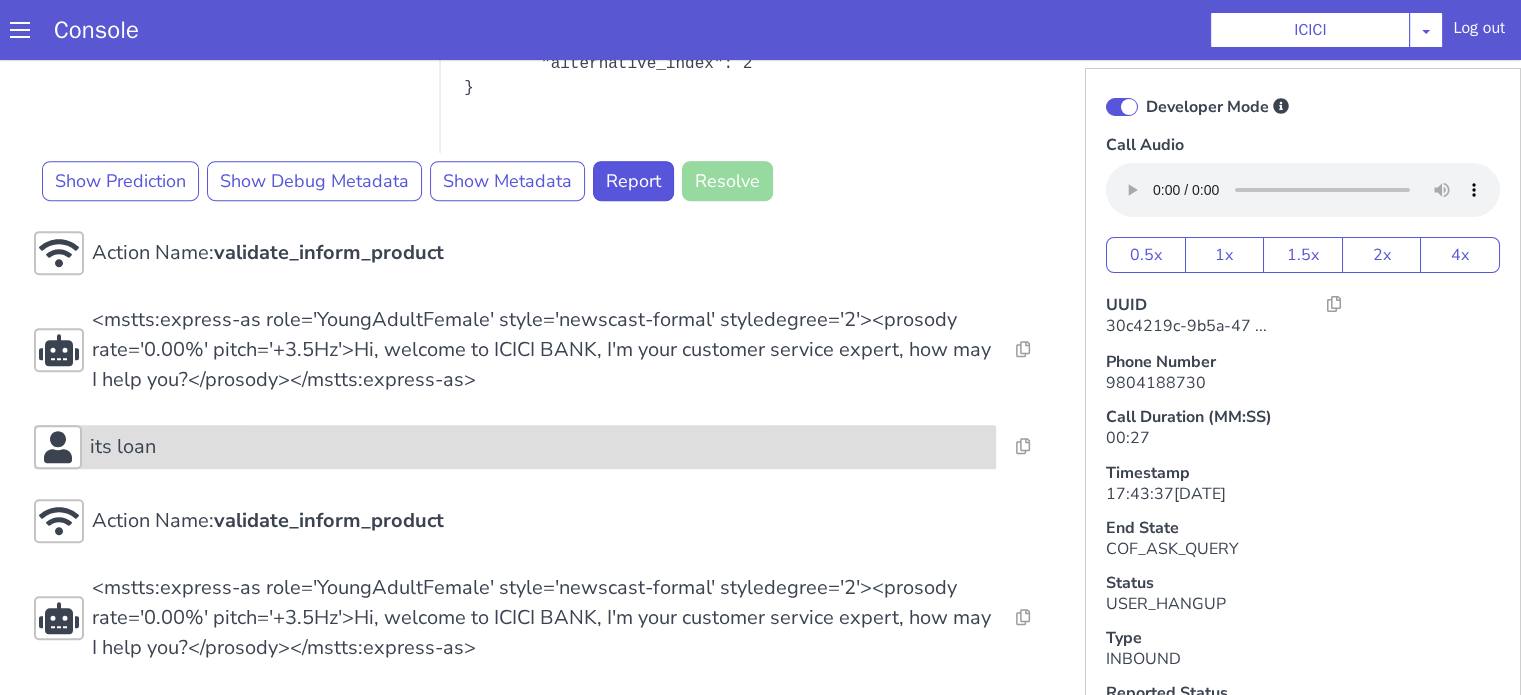 click on "its loan" at bounding box center (1843, 1338) 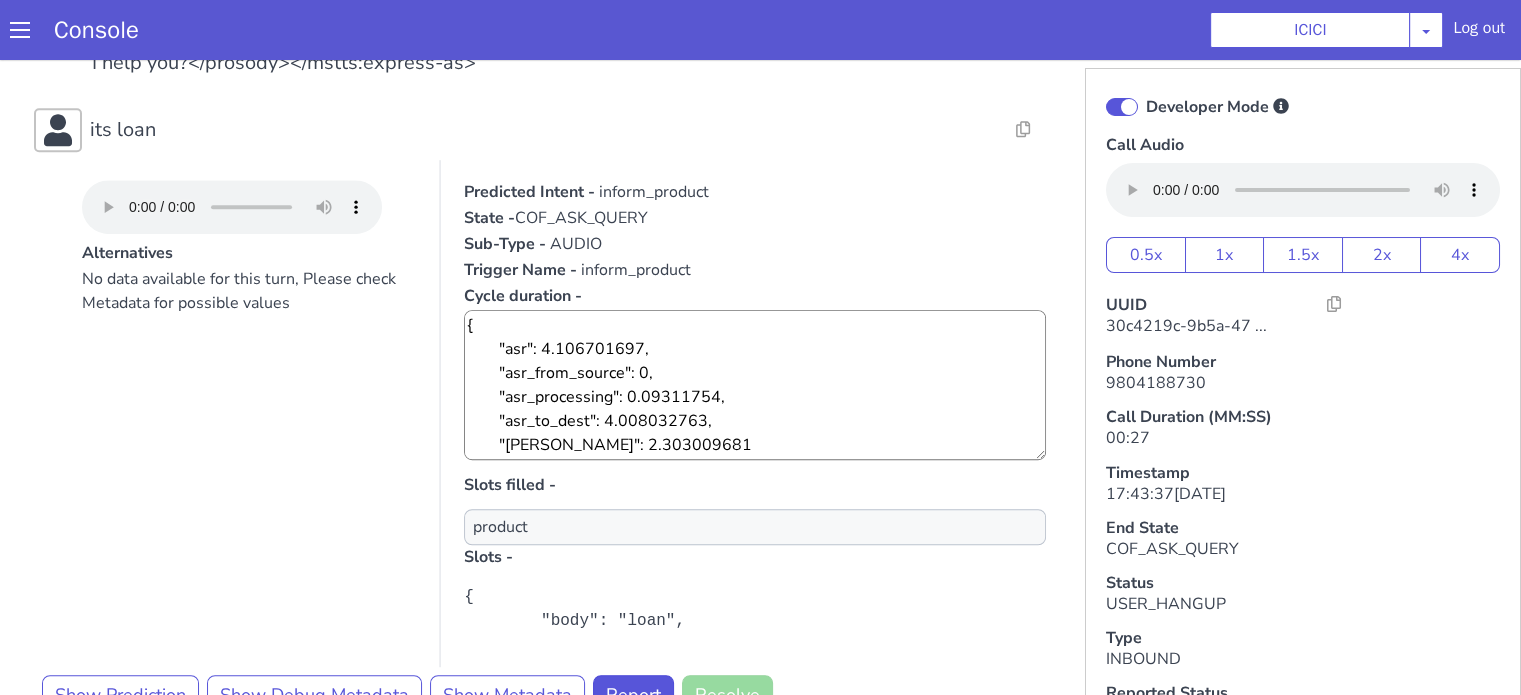scroll, scrollTop: 1262, scrollLeft: 0, axis: vertical 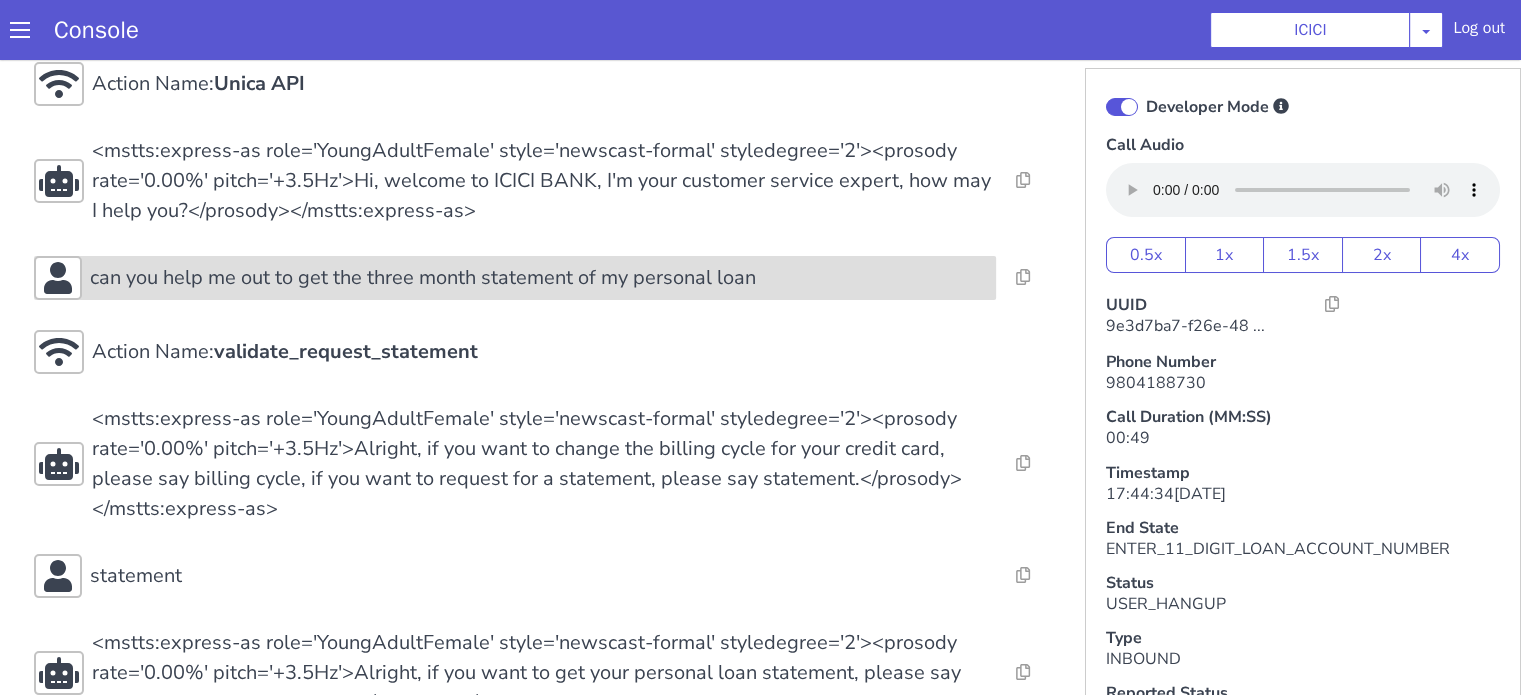 click on "can you help me out to get the three month statement of my personal loan" at bounding box center [1925, 233] 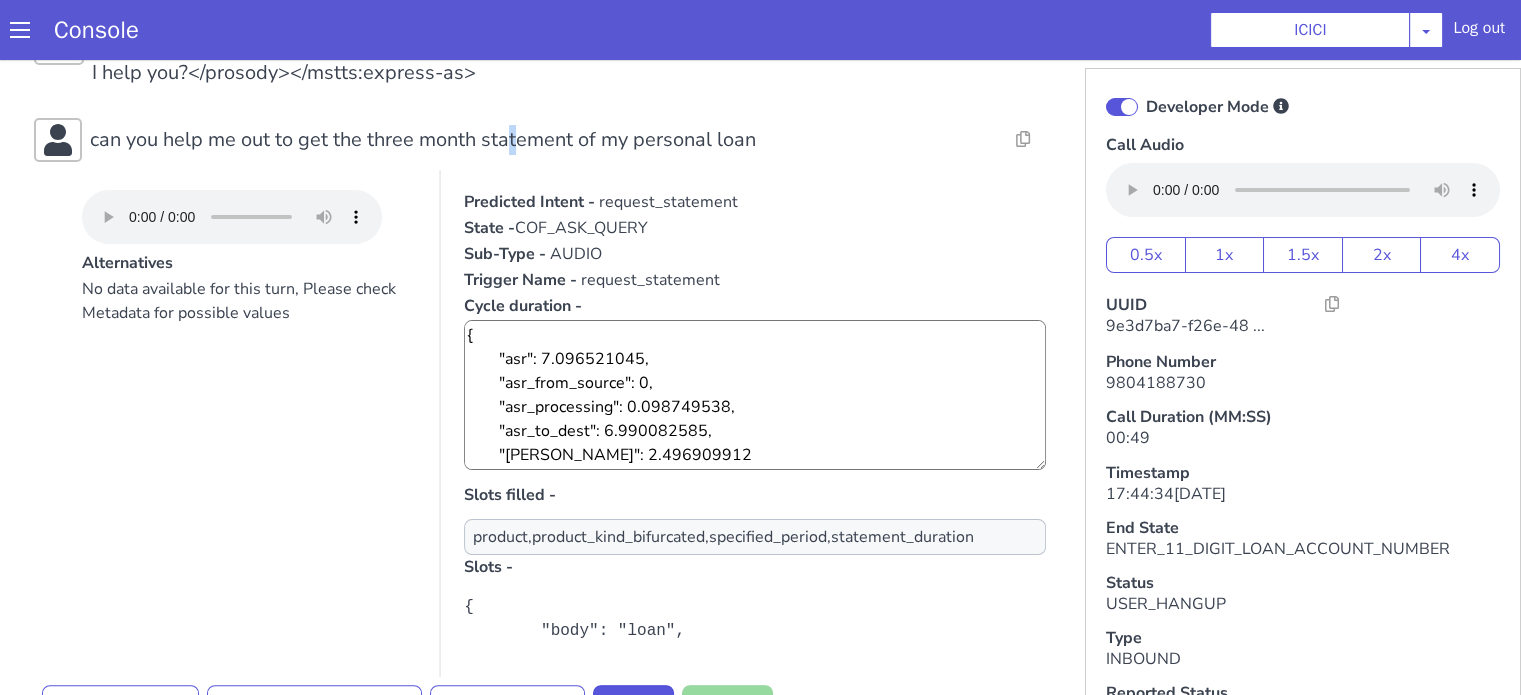 scroll, scrollTop: 400, scrollLeft: 0, axis: vertical 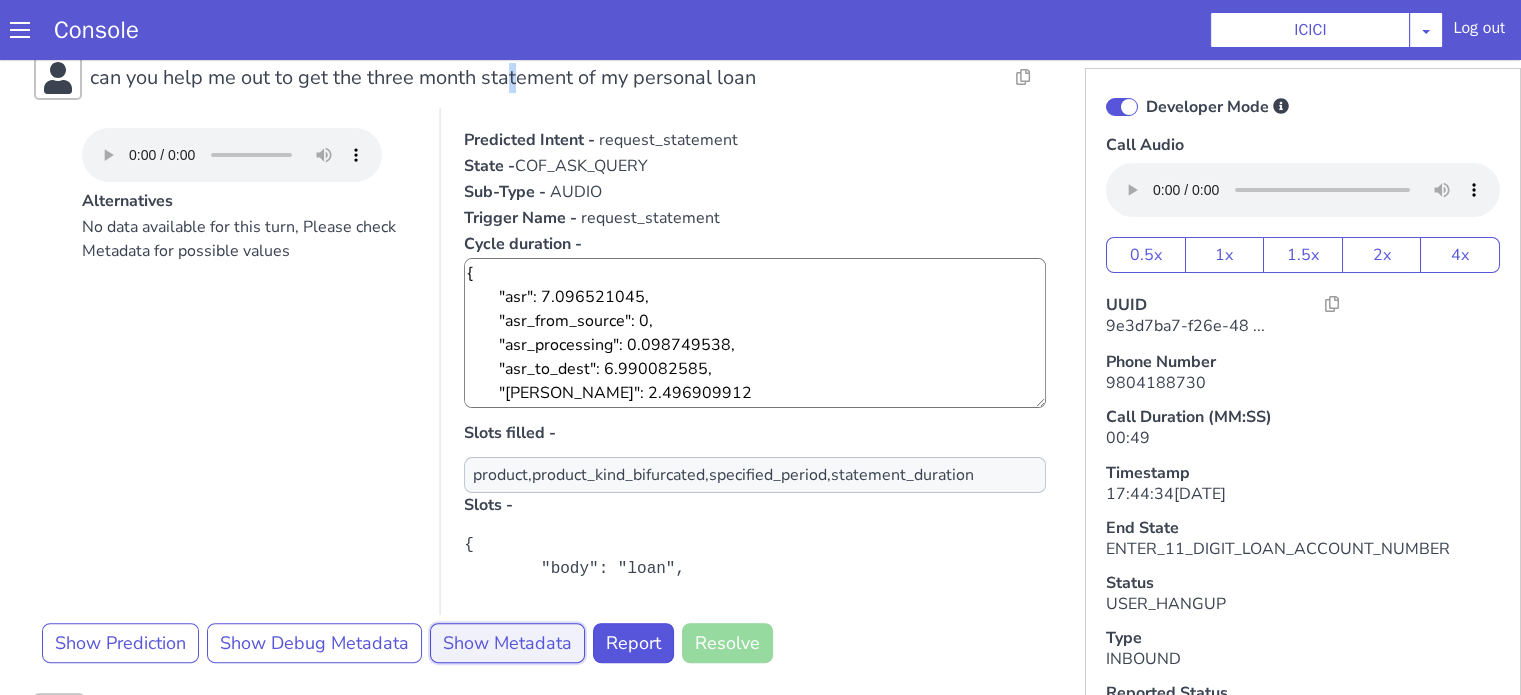 click on "Show Metadata" at bounding box center (2048, 704) 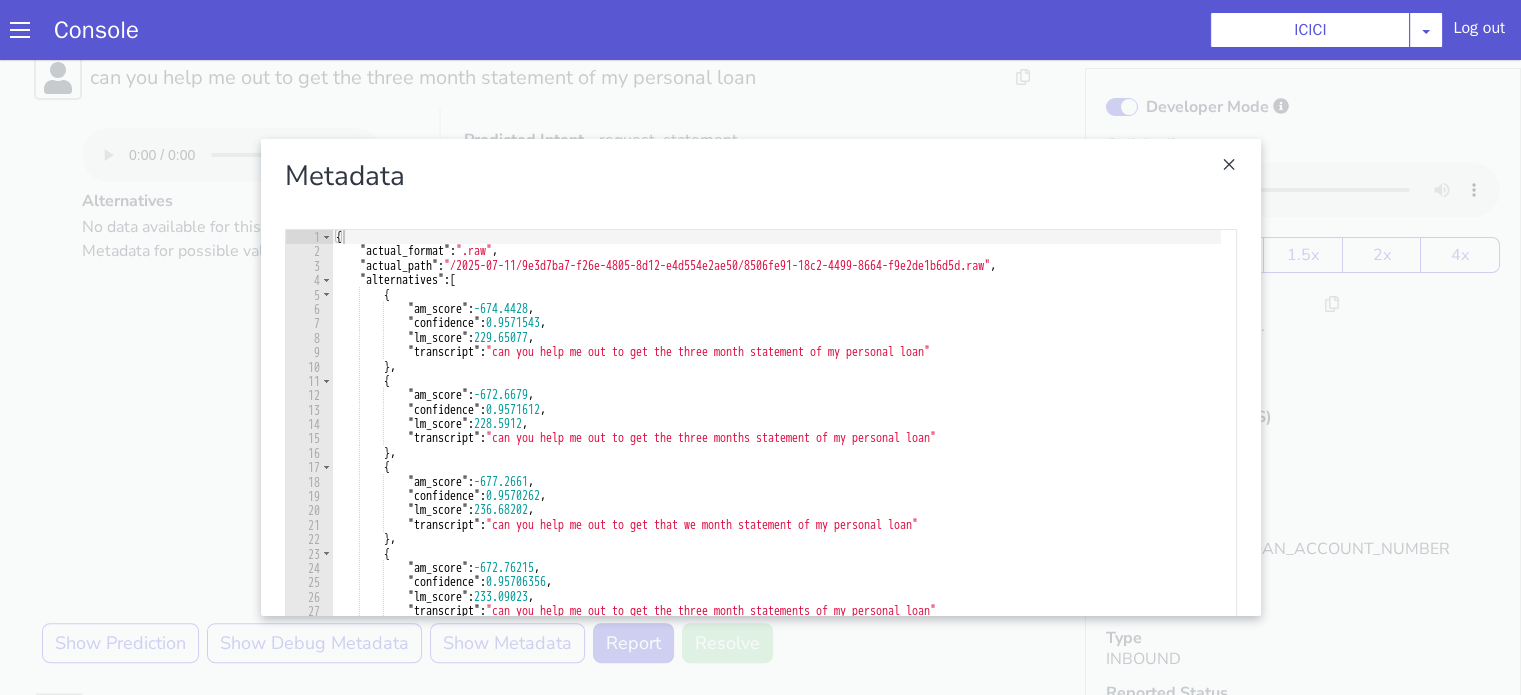 click on "Metadata 1 2 3 4 5 6 7 8 9 10 11 12 13 14 15 16 17 18 19 20 21 22 23 24 25 26 27 28 29 30 31 32 33 34 35 36 {      "actual_format" :  ".raw" ,      "actual_path" :  "/2025-07-11/9e3d7ba7-f26e-4805-8d12-e4d554e2ae50/8506fe91-18c2-4499-8664-f9e2de1b6d5d.raw" ,      "alternatives" :  [           {                "am_score" :  -674.4428 ,                "confidence" :  0.9571543 ,                "lm_score" :  229.65077 ,                "transcript" :  "can you help me out to get the three month statement of my personal loan"           } ,           {                "am_score" :  -672.6679 ,                "confidence" :  0.9571612 ,                "lm_score" :  228.5912 ,                "transcript" :  "can you help me out to get the three months statement of my personal loan"           } ,           {                "am_score" :  -677.2661 ,                "confidence" :  0.9570262 ,                "lm_score" :  236.68202 ,                "transcript" :            } ,           {                "am_score" :  , ," at bounding box center (1238, 1426) 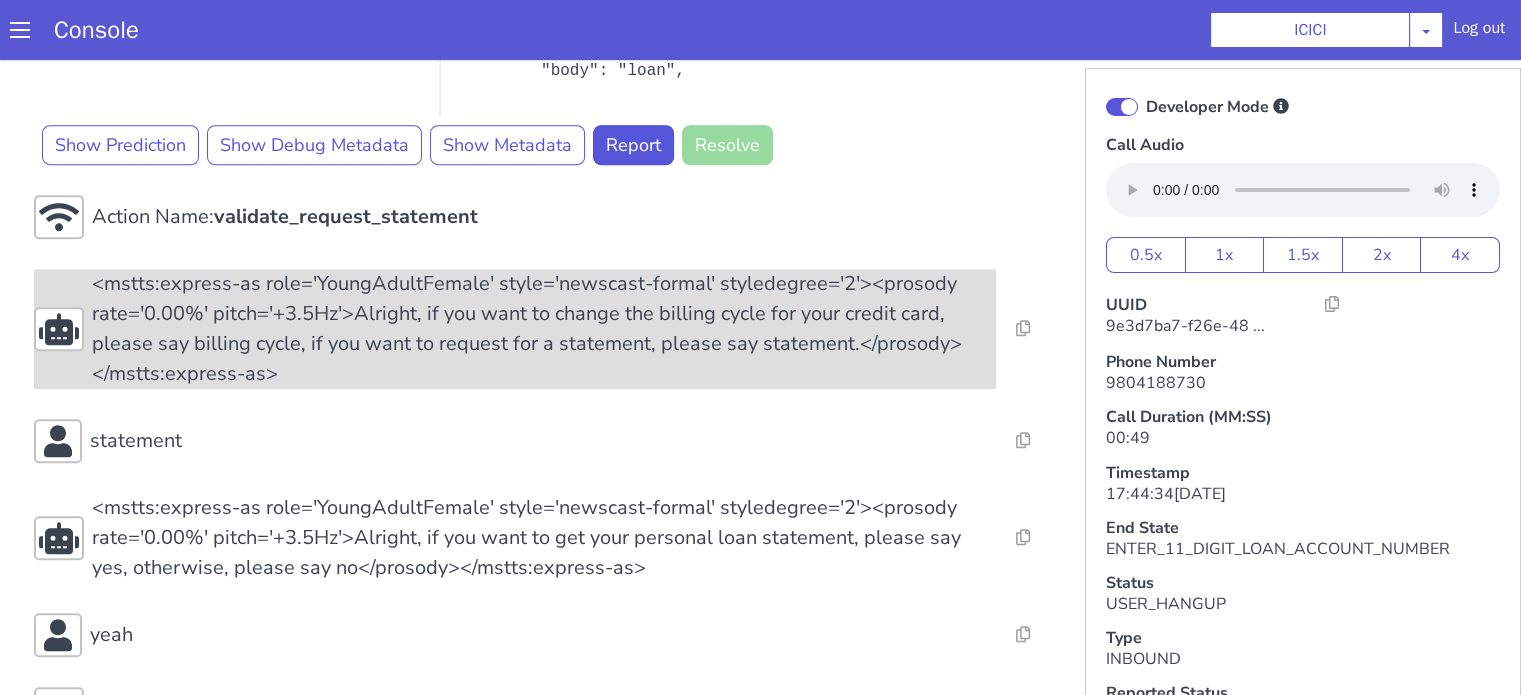 scroll, scrollTop: 900, scrollLeft: 0, axis: vertical 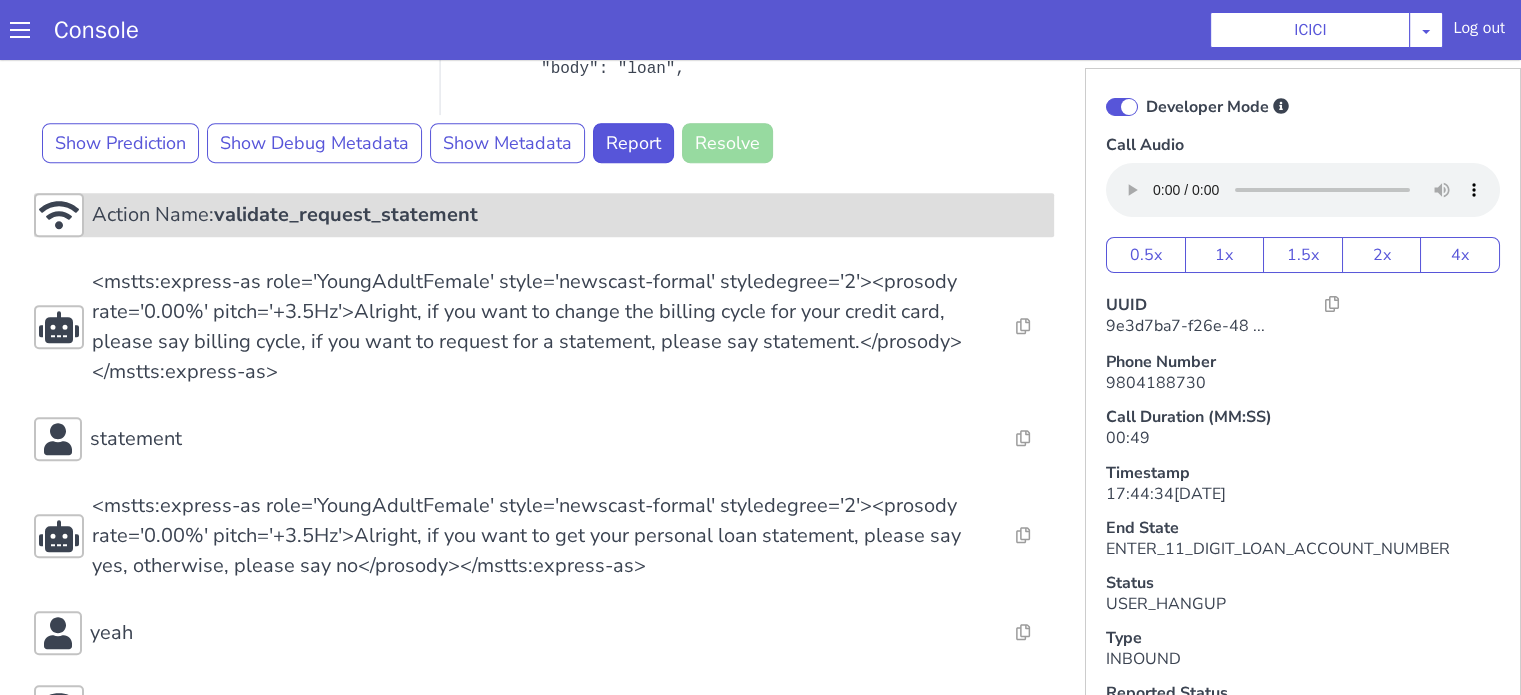 click on "validate_request_statement" at bounding box center (1728, -21) 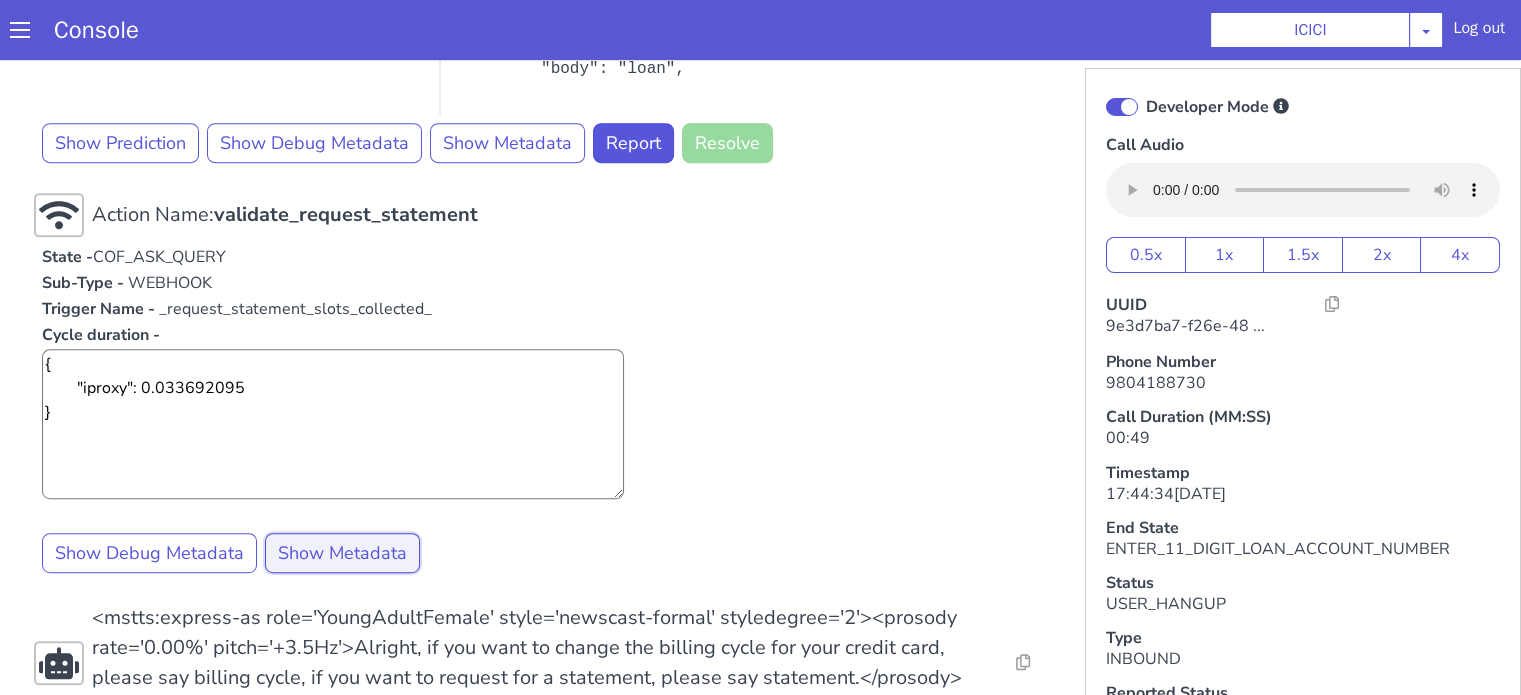 click on "Show Metadata" at bounding box center [1907, 722] 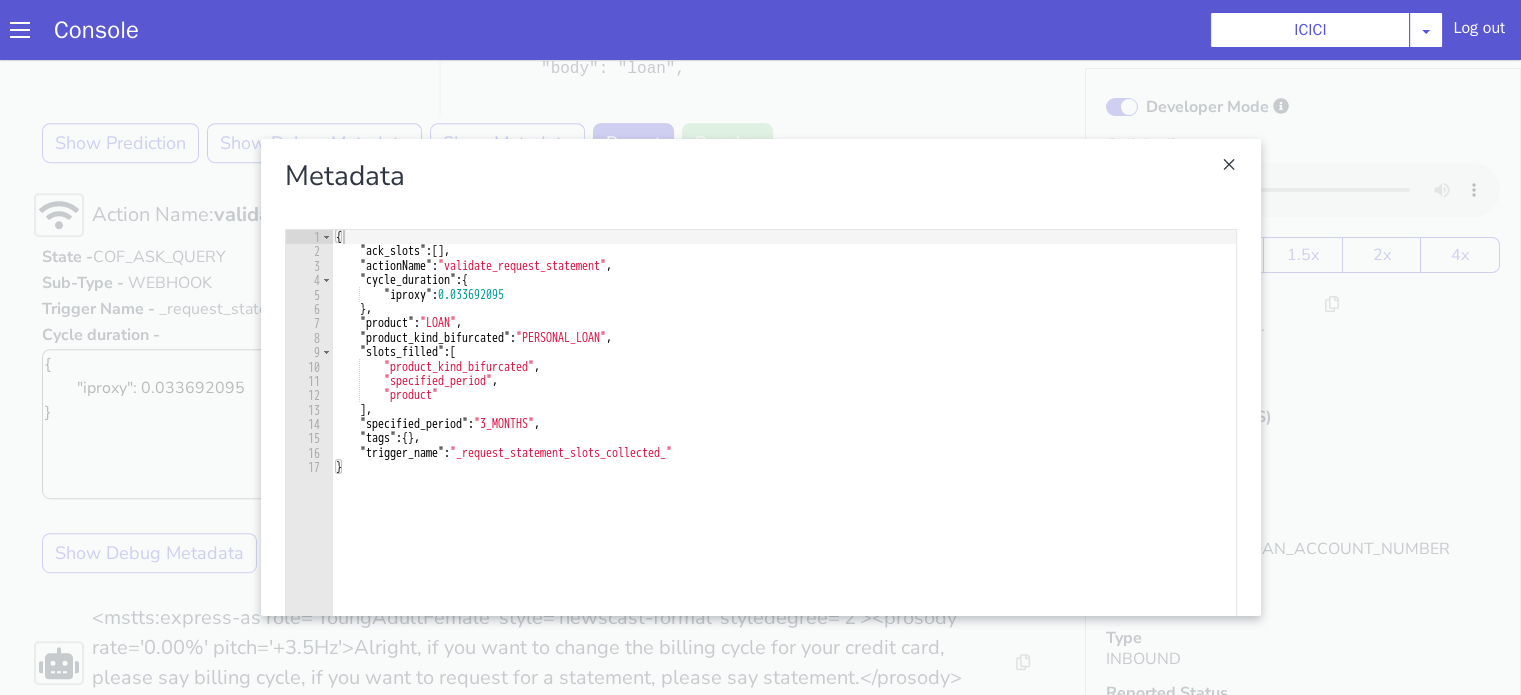 type on ""specified_period": "3_MONTHS"," 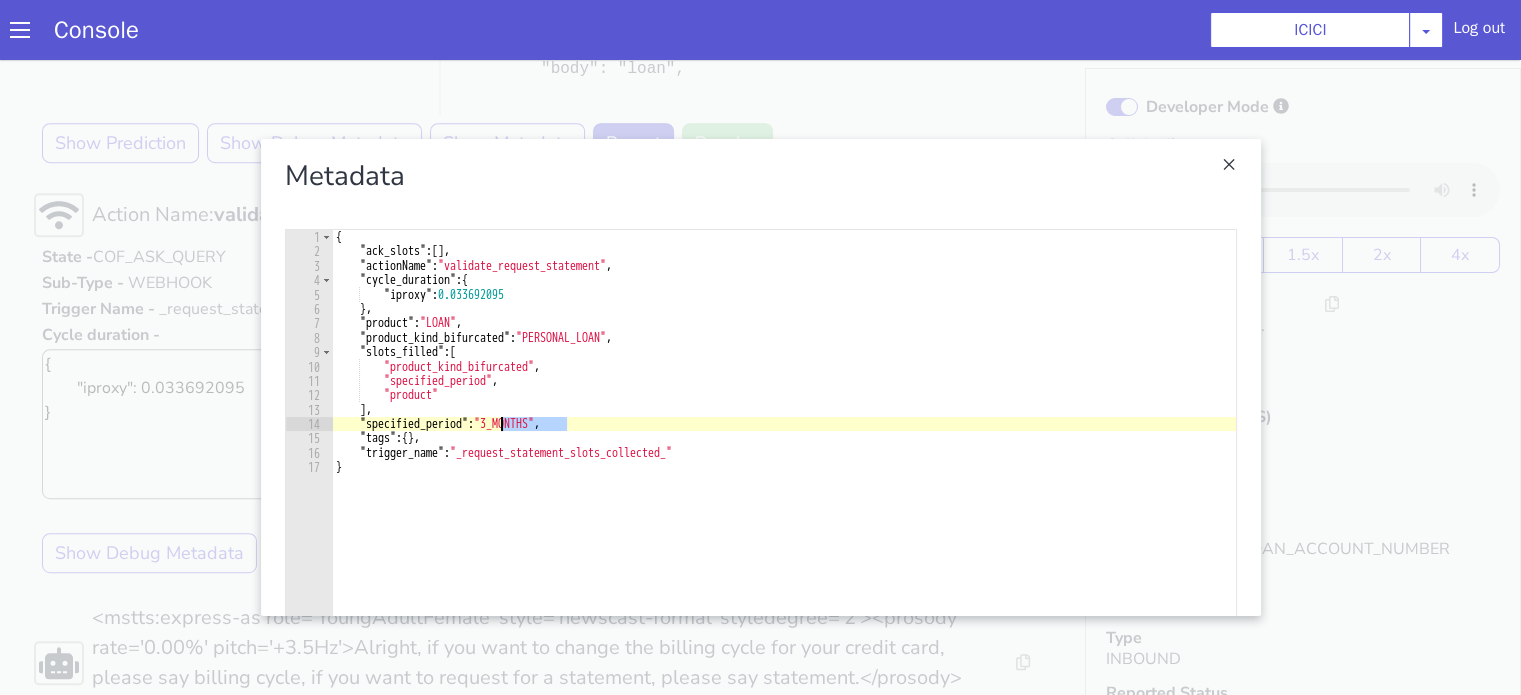 drag, startPoint x: 693, startPoint y: 1205, endPoint x: 606, endPoint y: 1207, distance: 87.02299 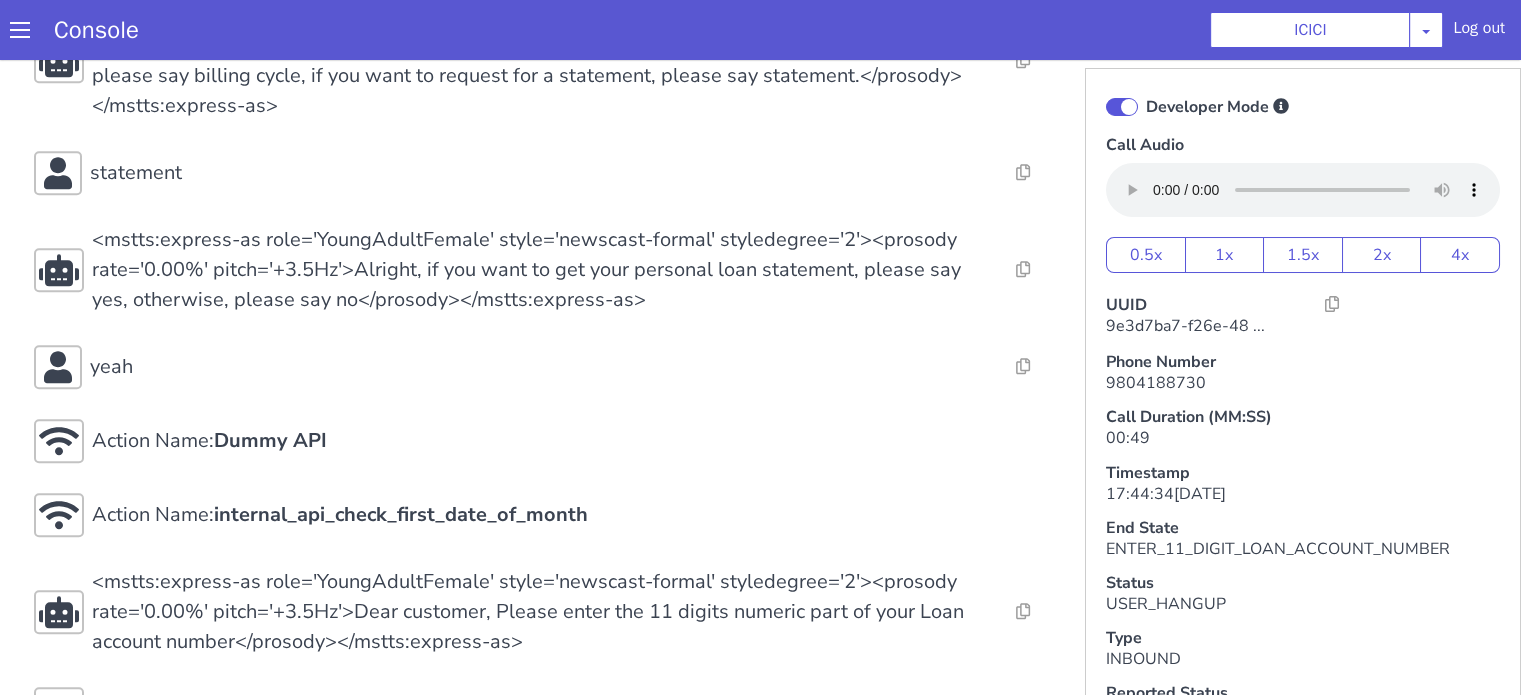 scroll, scrollTop: 1468, scrollLeft: 0, axis: vertical 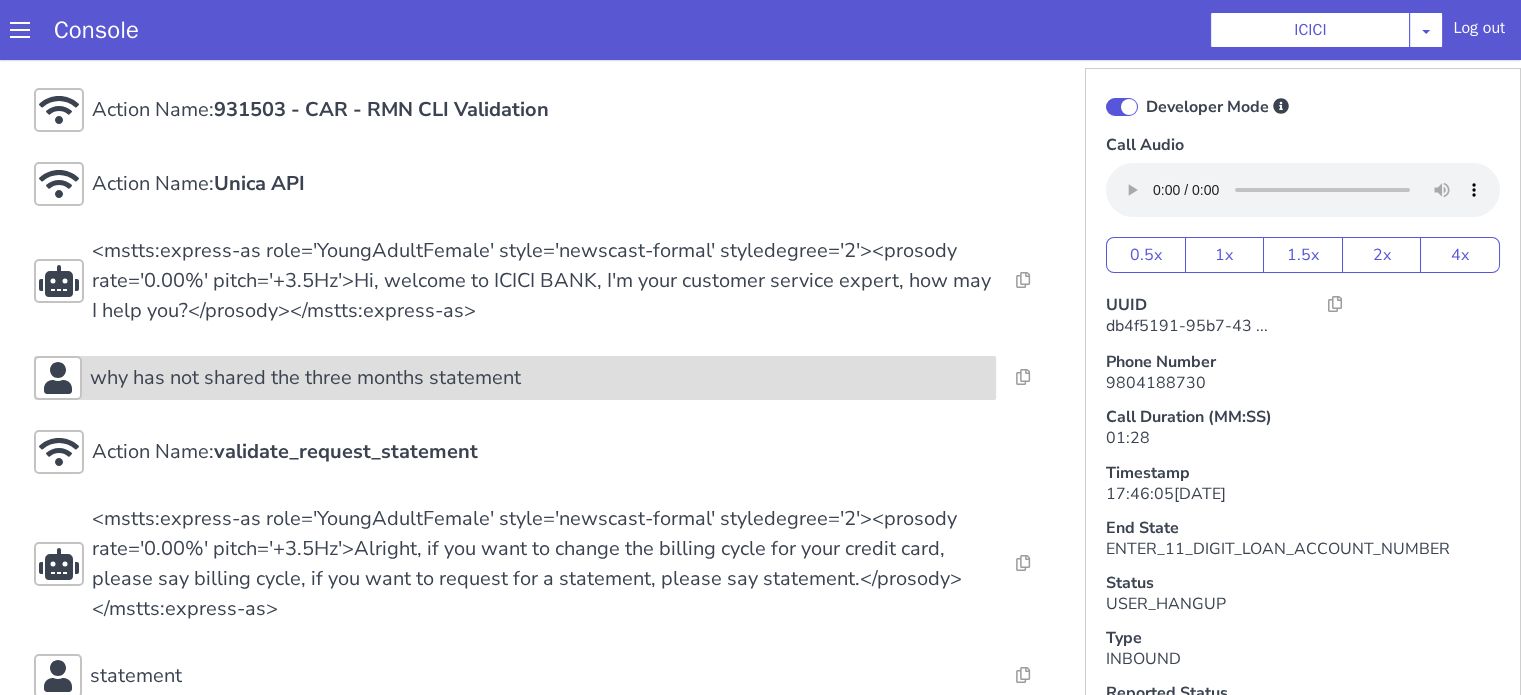 click on "why has not shared the three months statement" at bounding box center (305, 378) 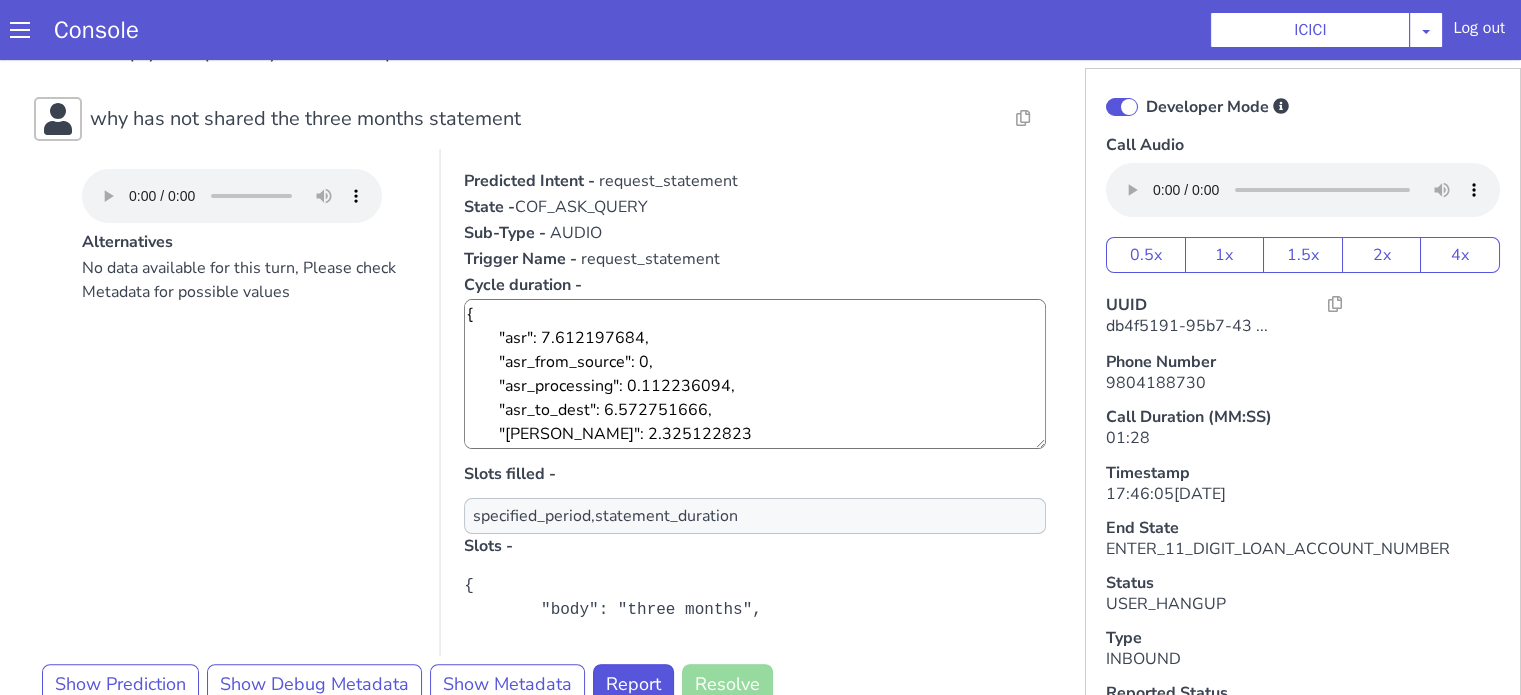 scroll, scrollTop: 600, scrollLeft: 0, axis: vertical 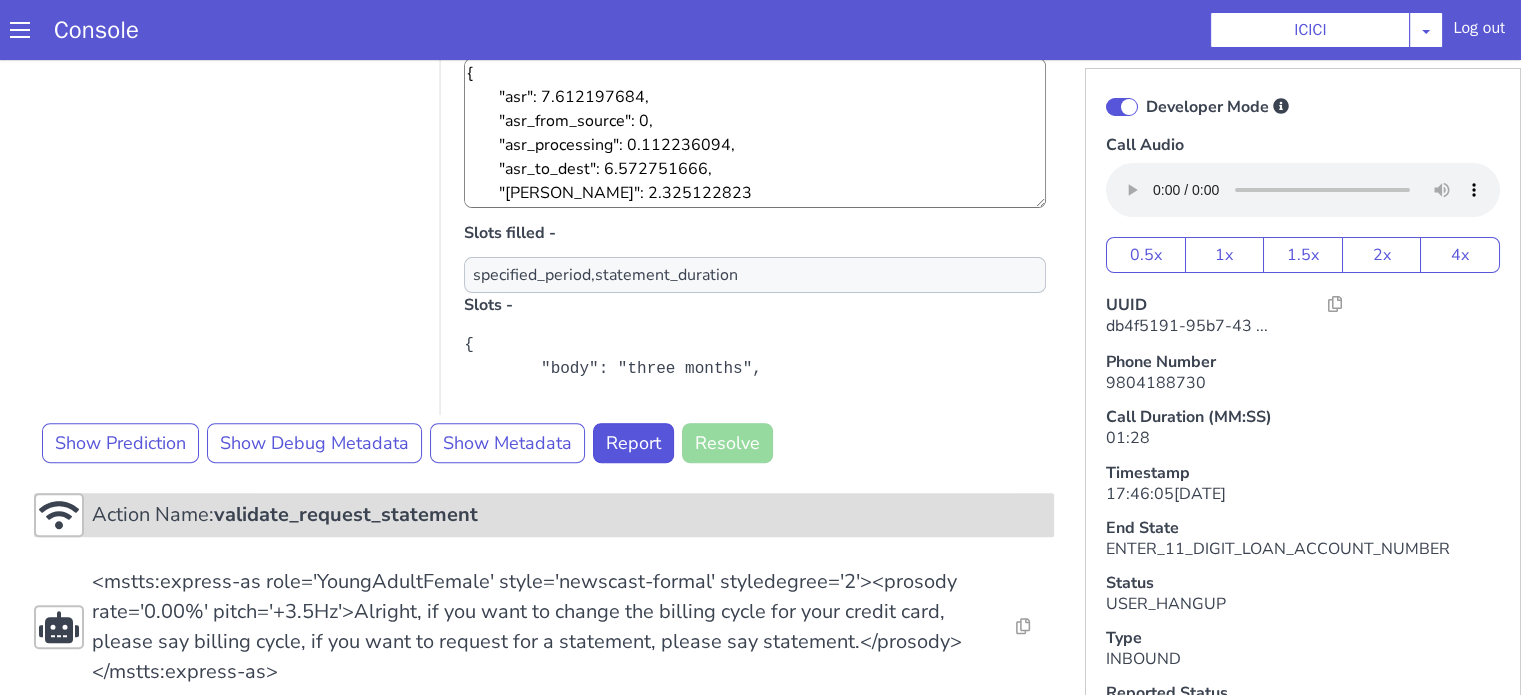click on "Action Name:  validate_request_statement" at bounding box center (544, 515) 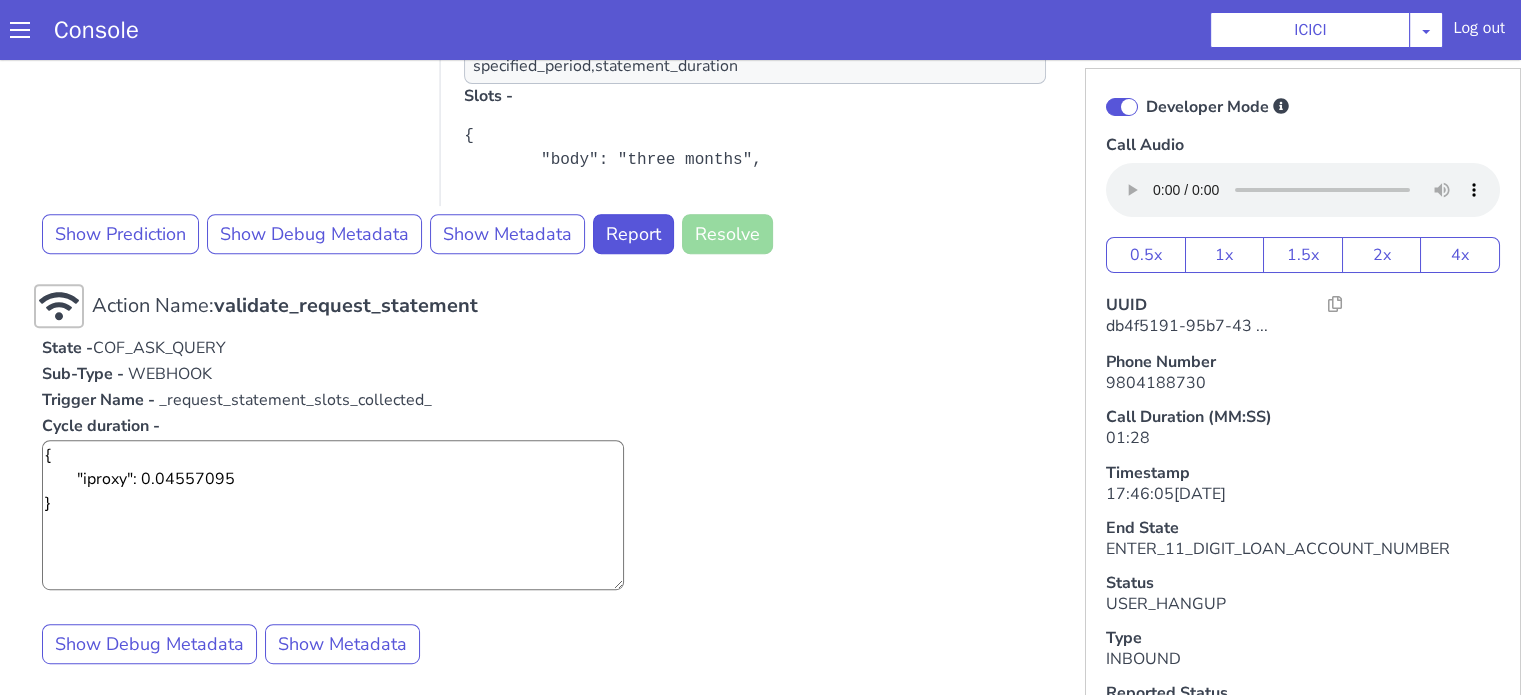 scroll, scrollTop: 900, scrollLeft: 0, axis: vertical 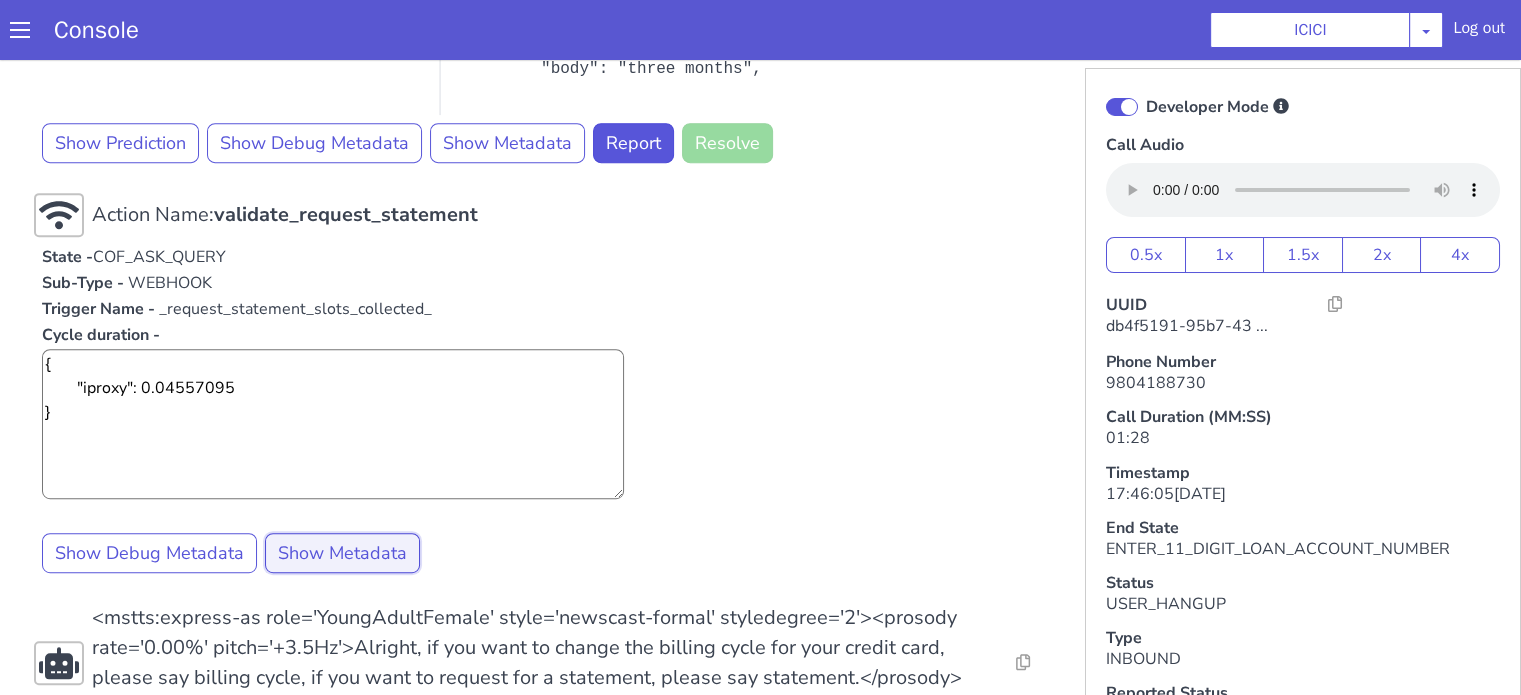 click on "Show Metadata" at bounding box center [342, 553] 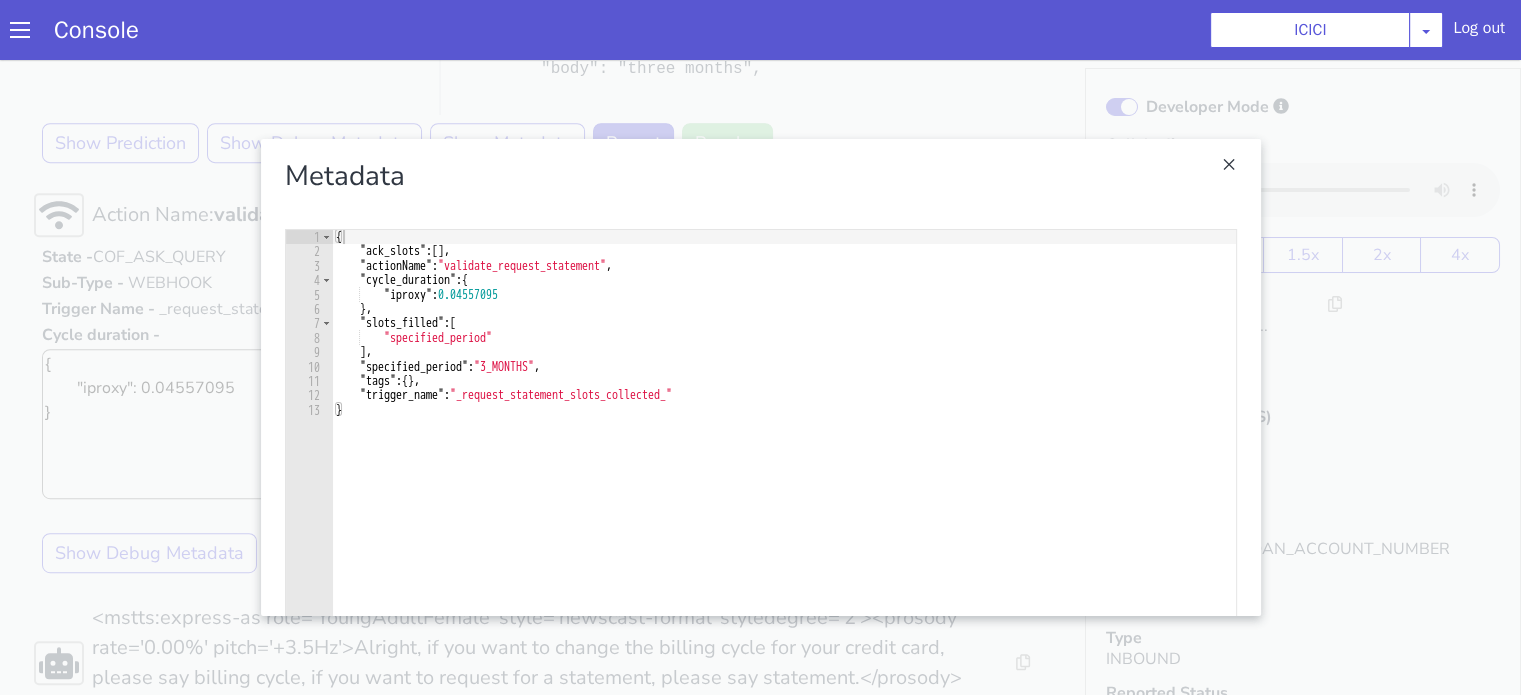click at bounding box center (760, 377) 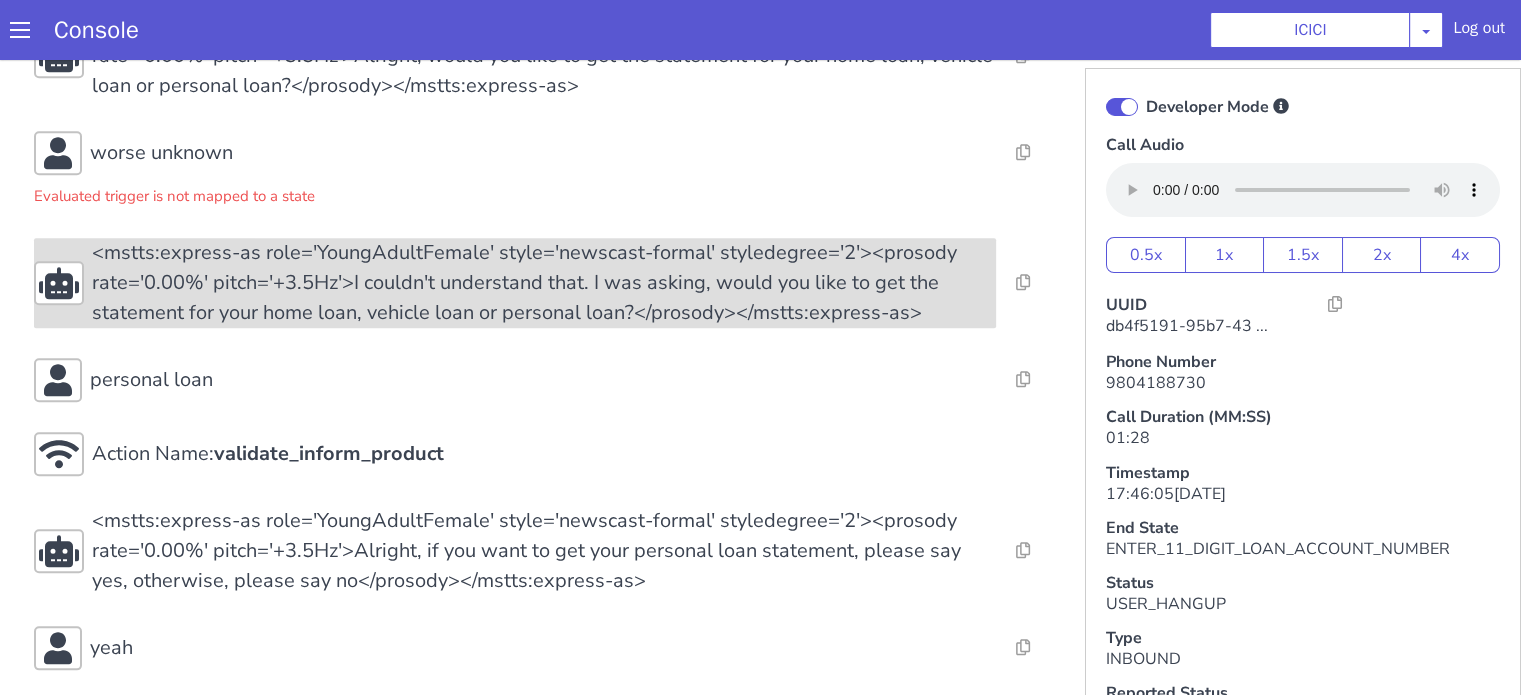 scroll, scrollTop: 2100, scrollLeft: 0, axis: vertical 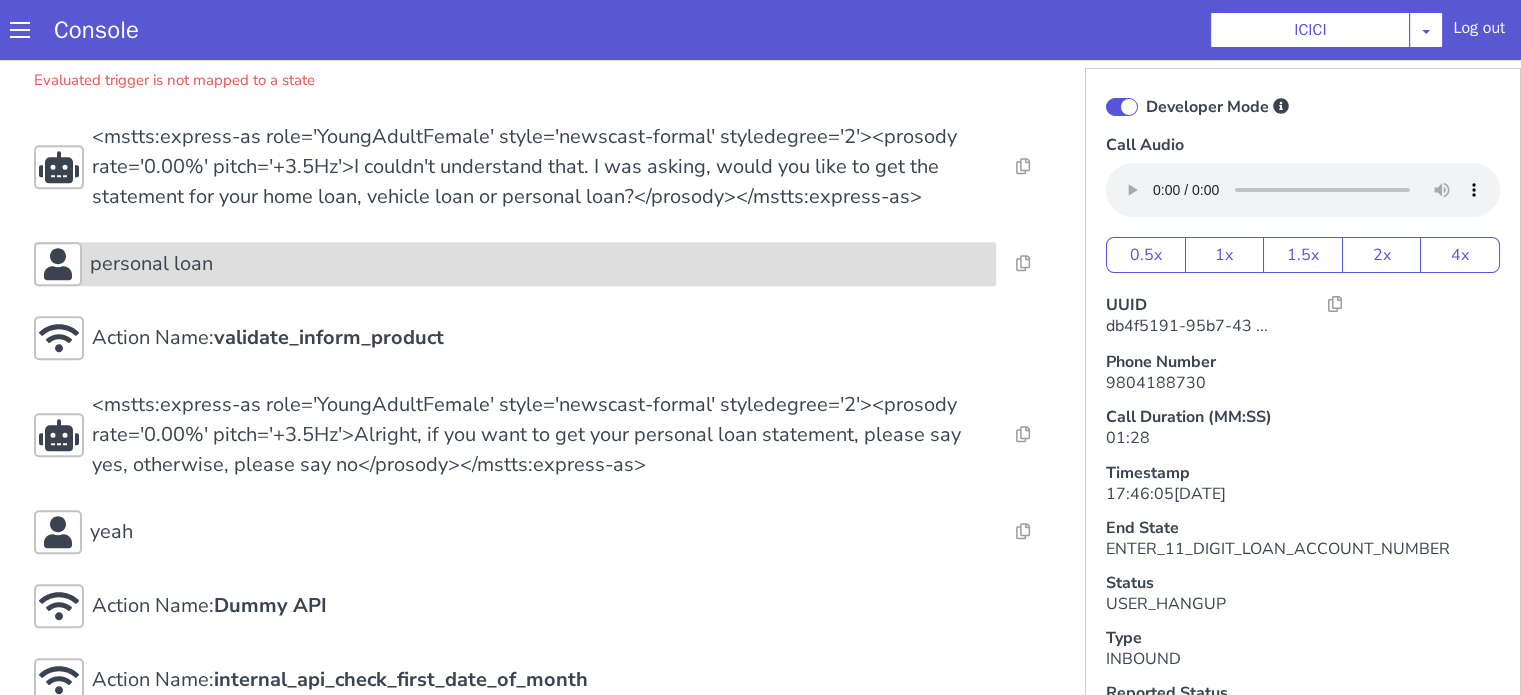 click on "personal loan" at bounding box center [539, 264] 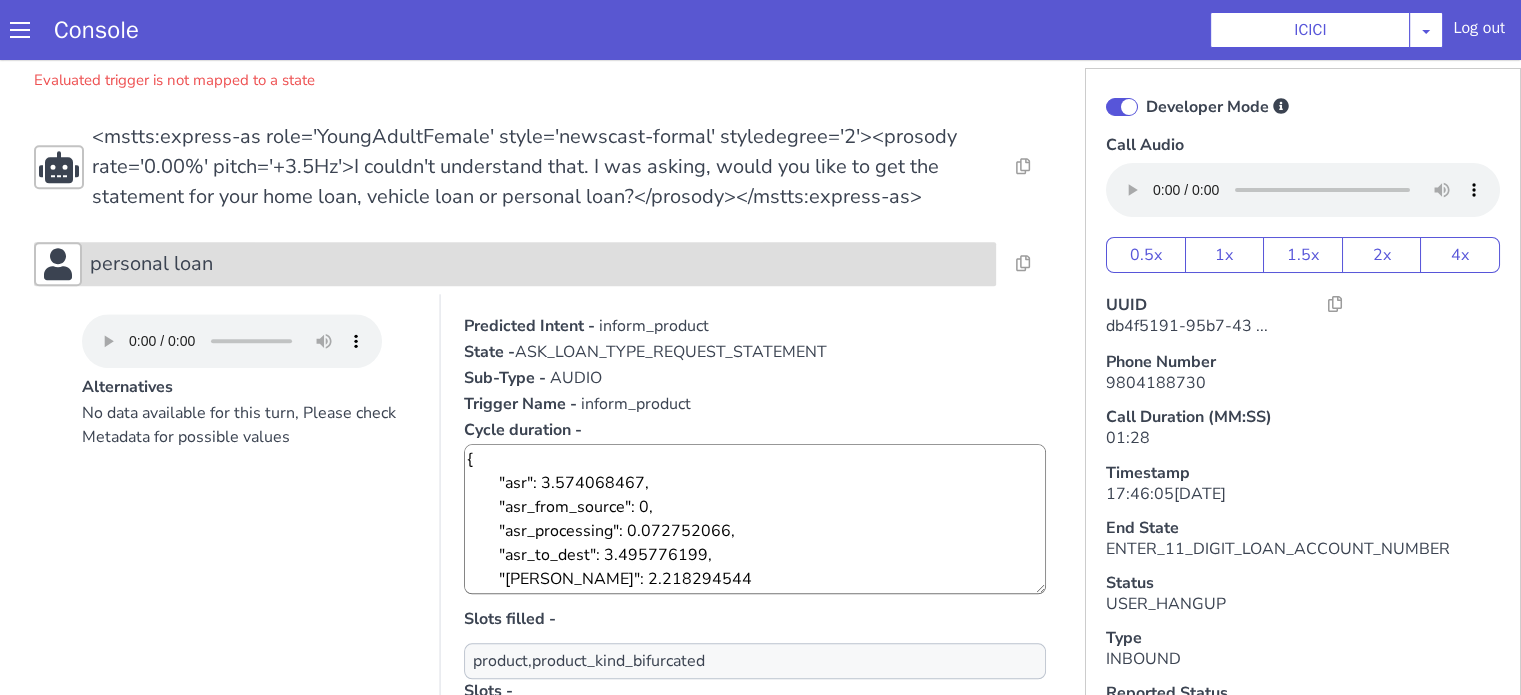 click on "personal loan" at bounding box center (539, 264) 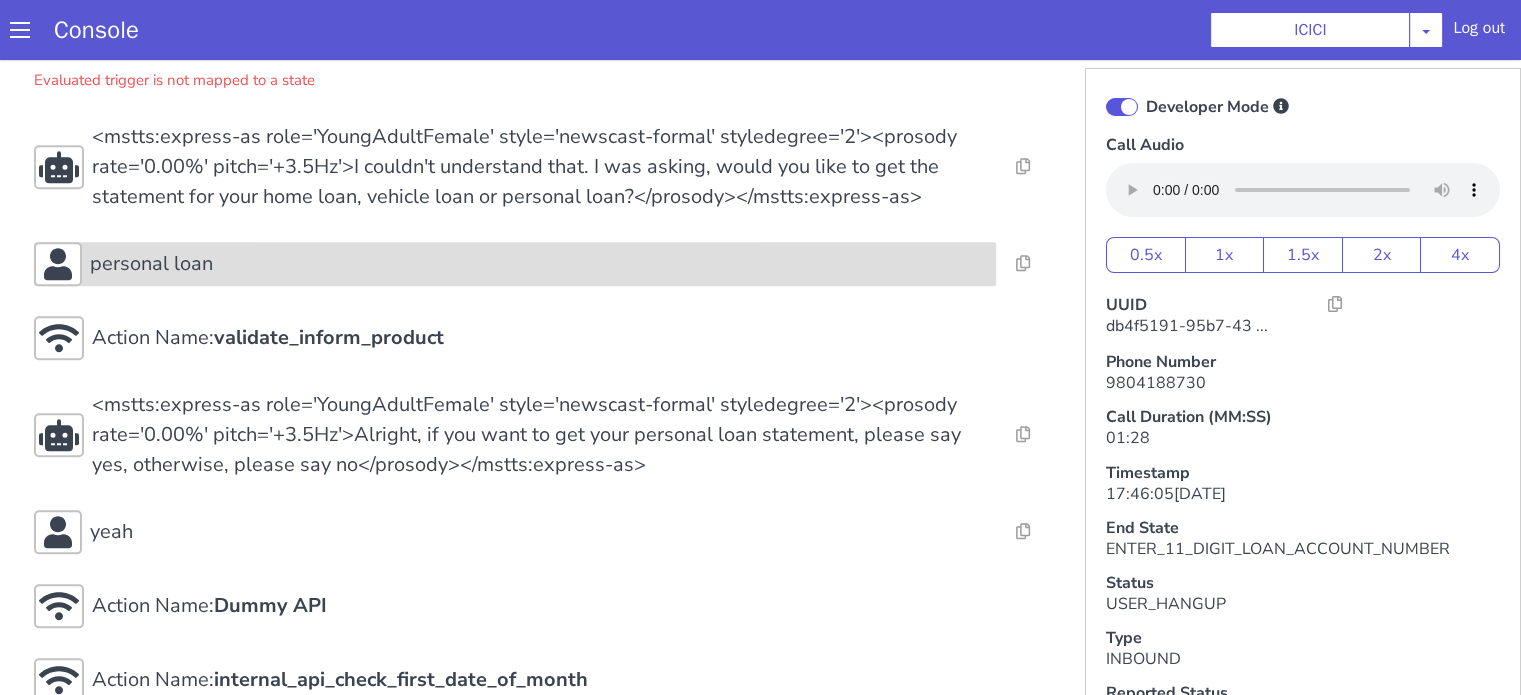 click on "personal loan" at bounding box center [539, 264] 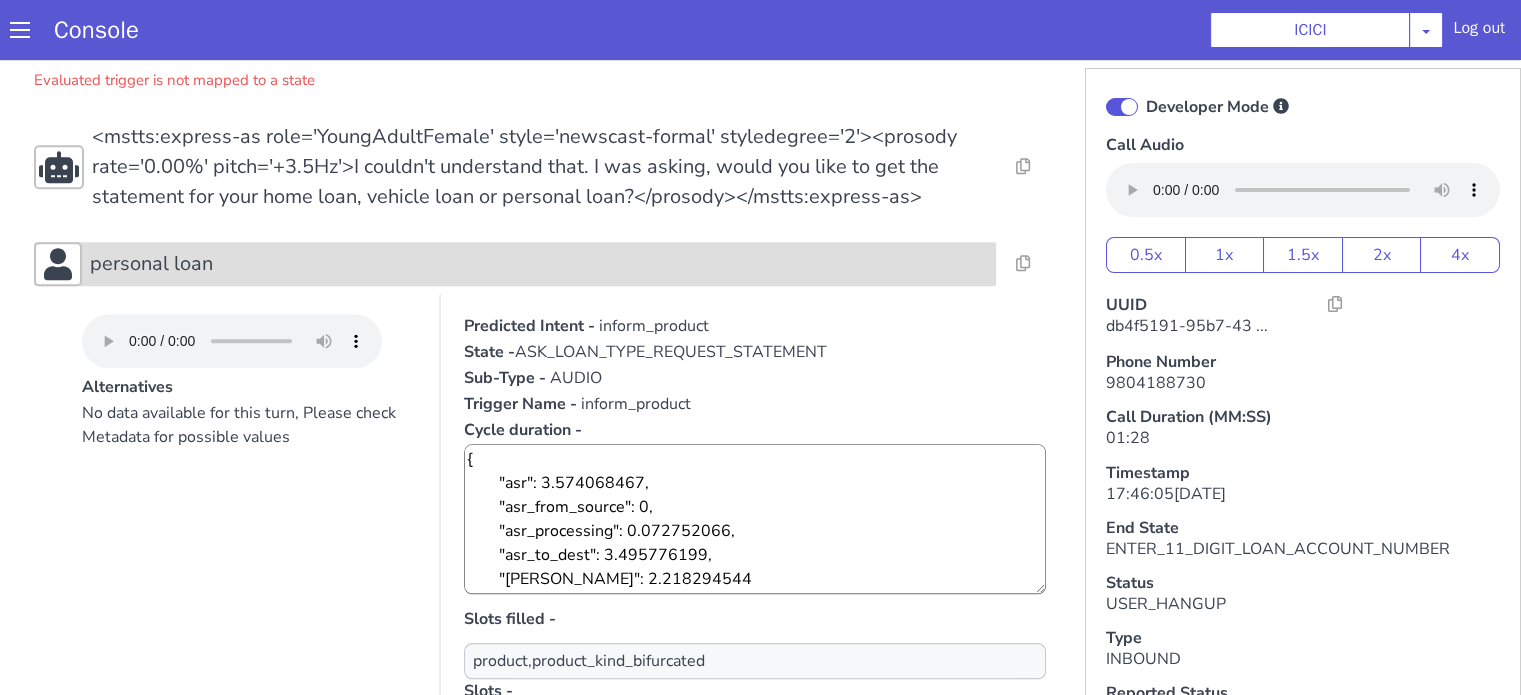 click on "personal loan" at bounding box center (539, 264) 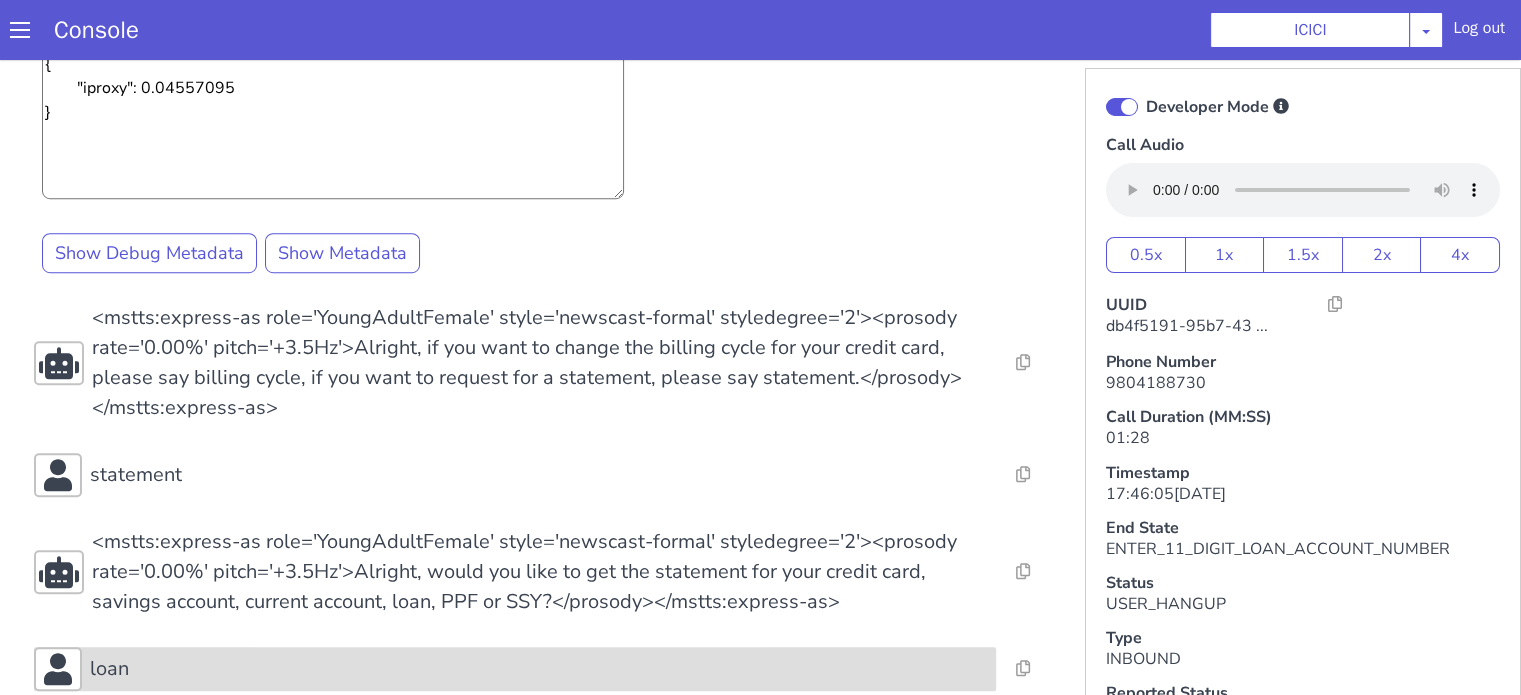 scroll, scrollTop: 1000, scrollLeft: 0, axis: vertical 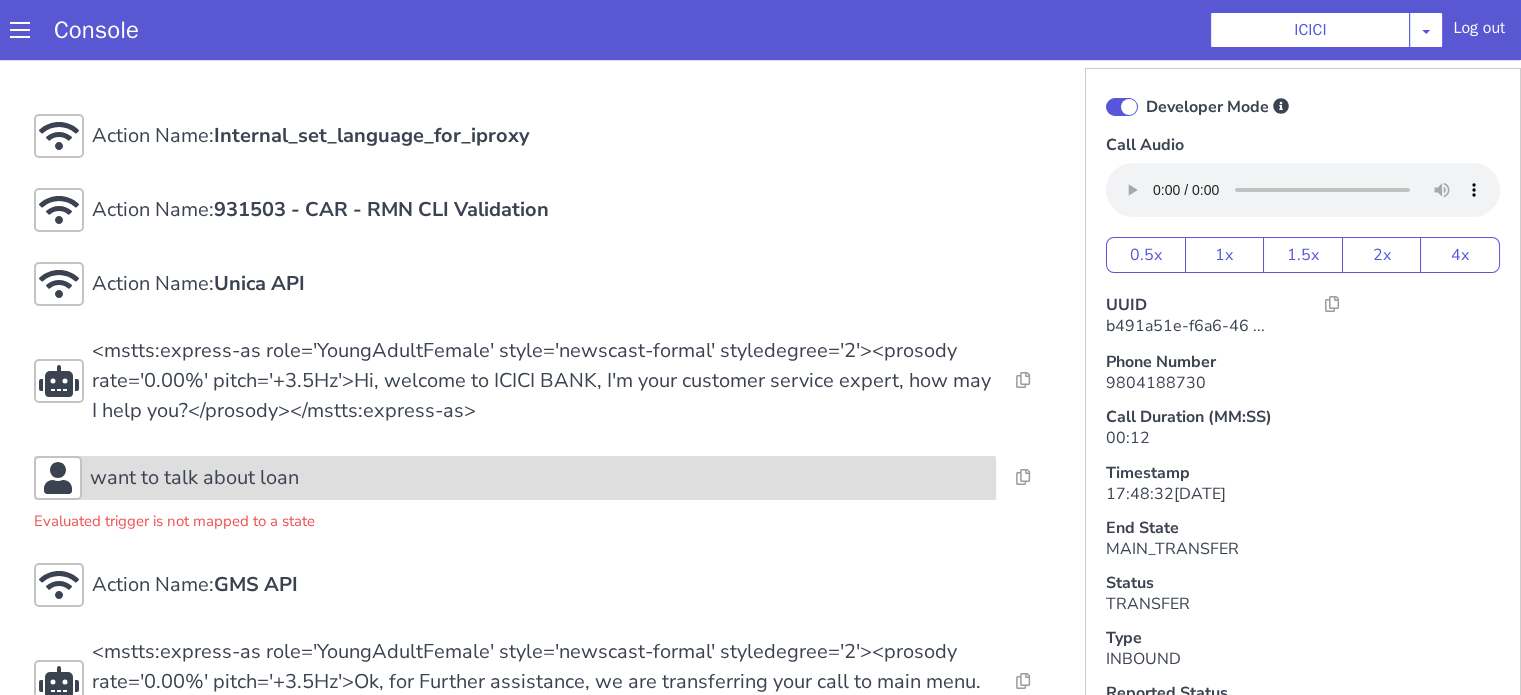 click on "want to talk about loan" at bounding box center [539, 478] 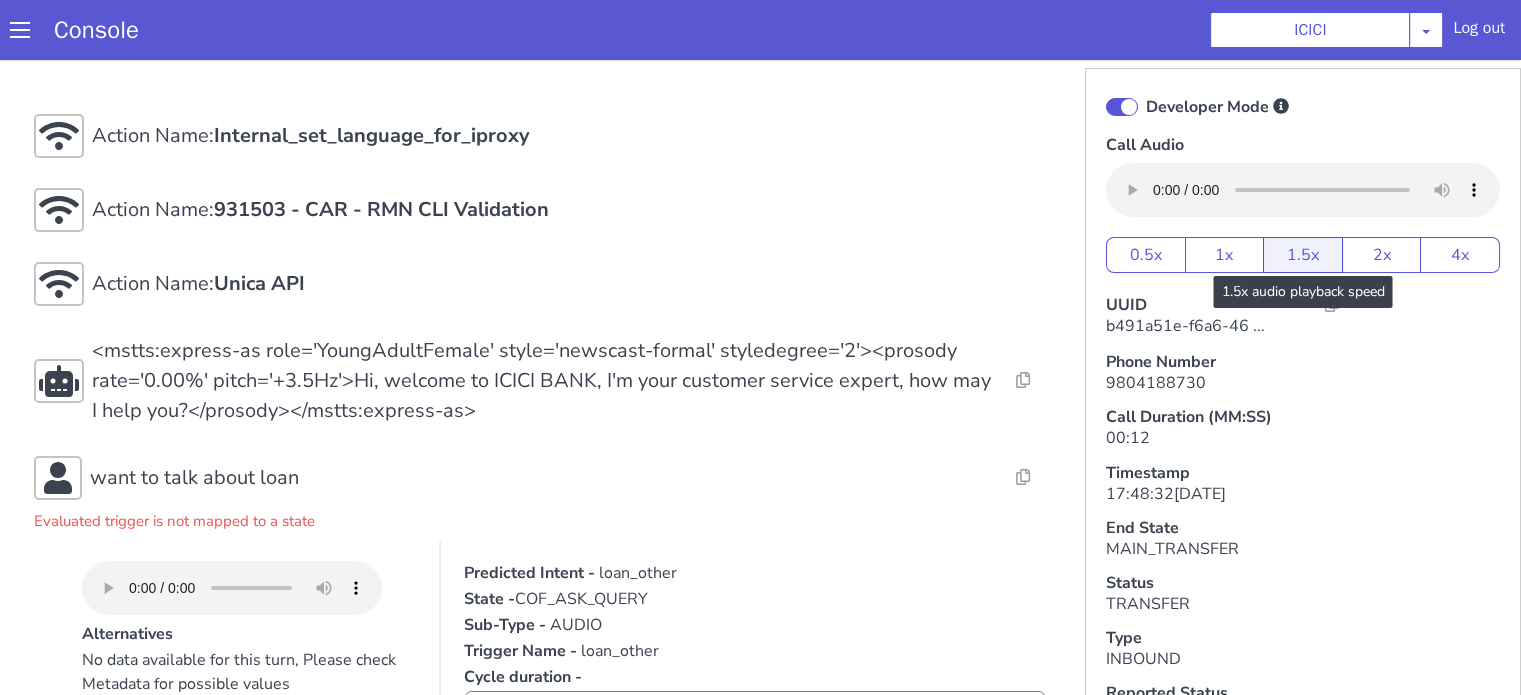 scroll, scrollTop: 300, scrollLeft: 0, axis: vertical 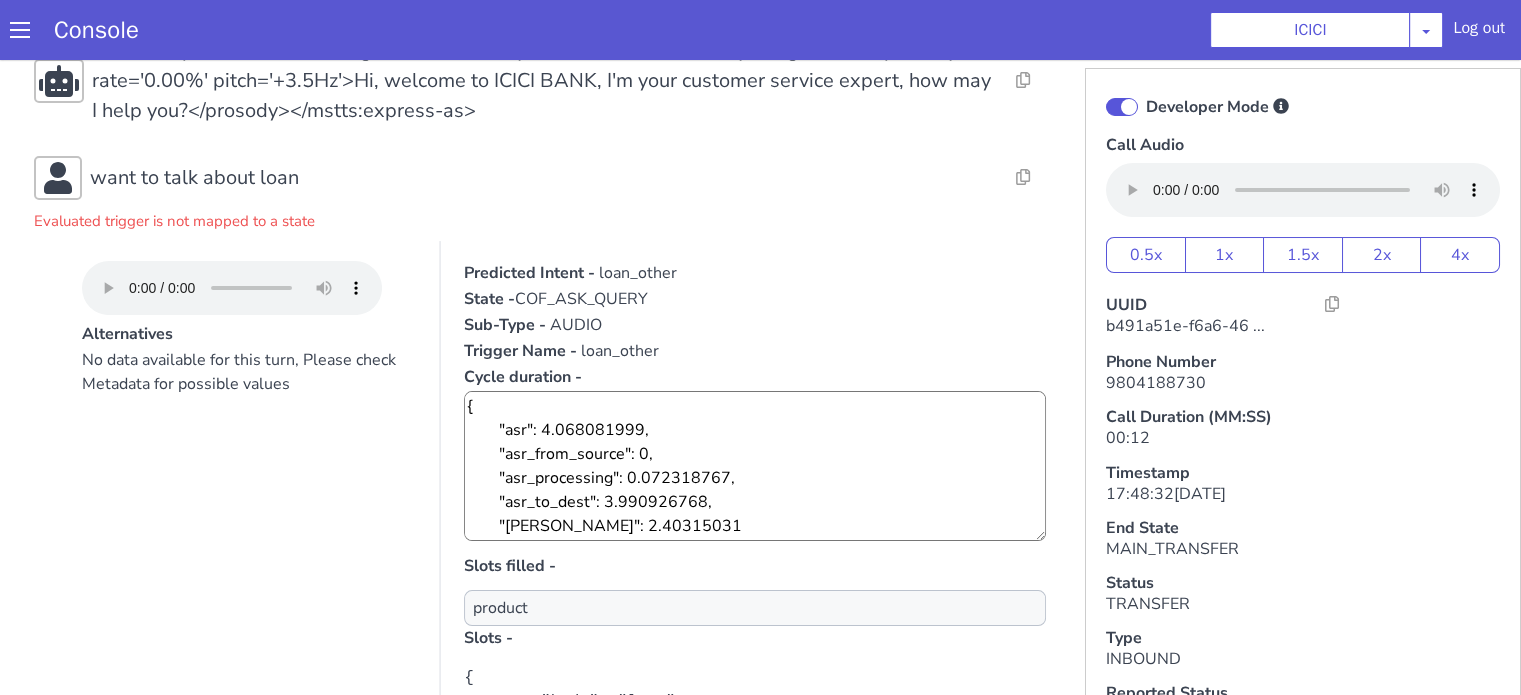 click at bounding box center (1122, 107) 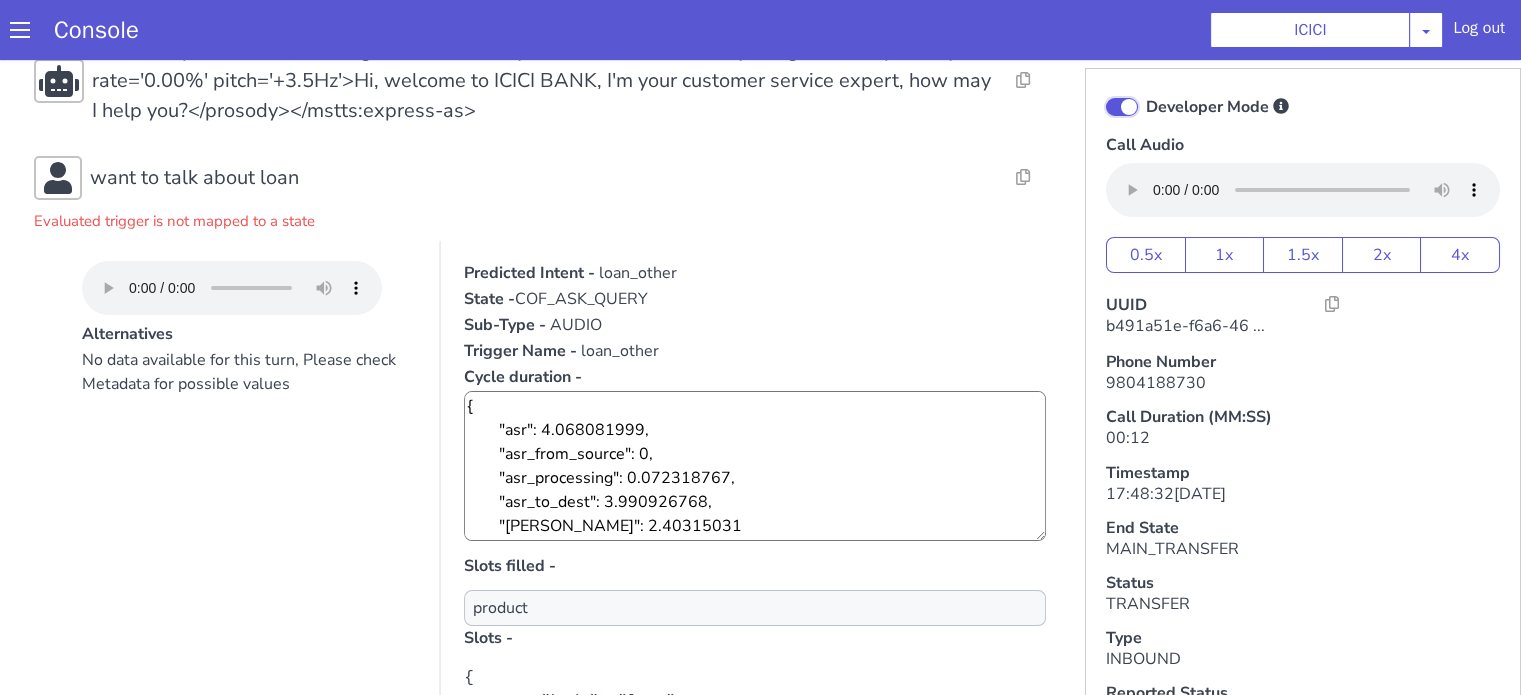 click on "Developer Mode" at bounding box center [1145, 94] 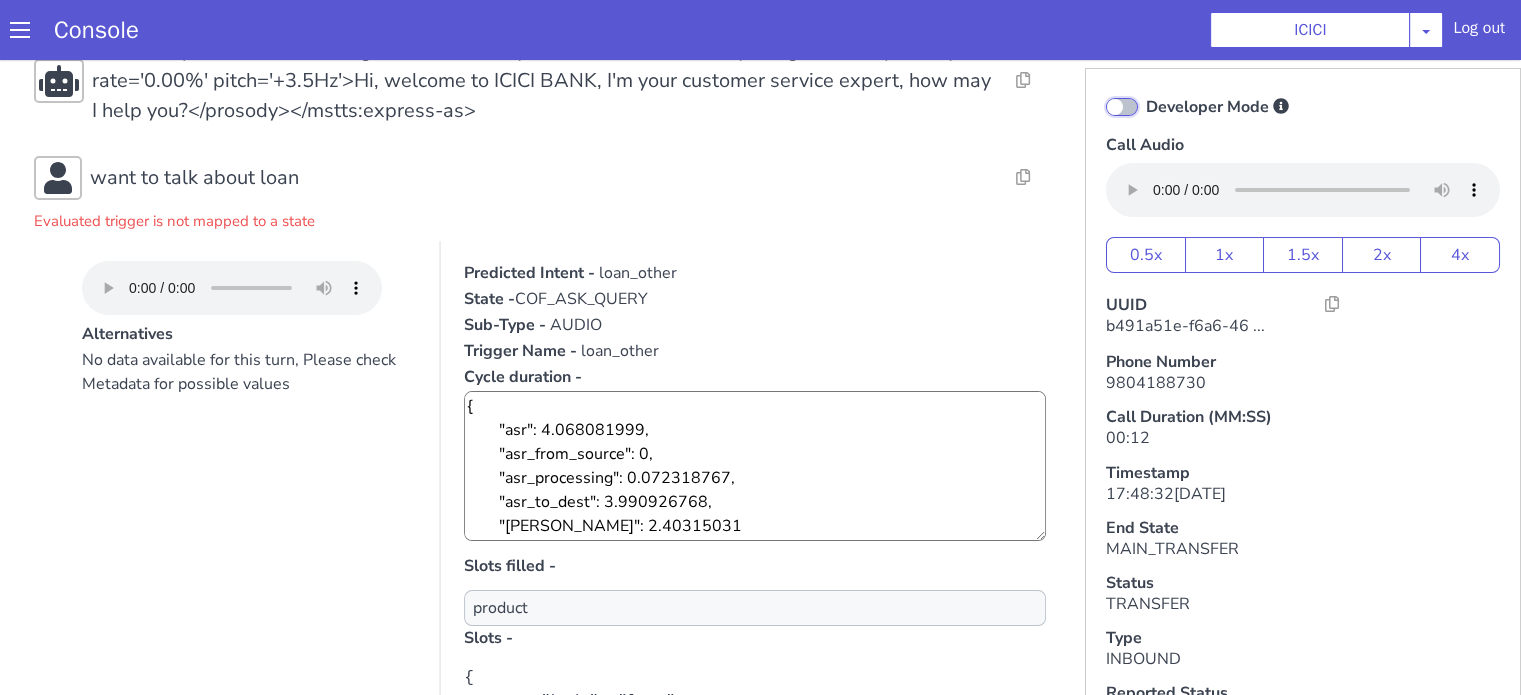 checkbox on "false" 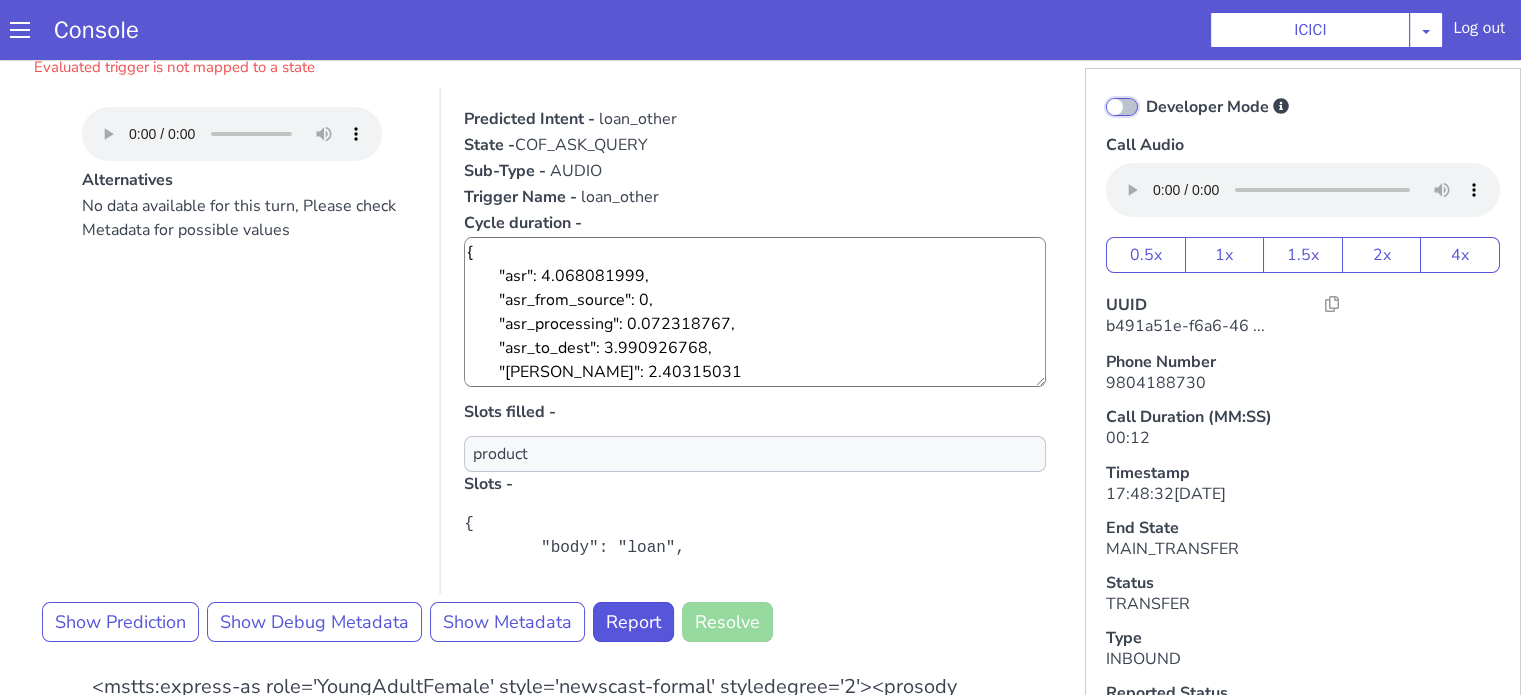 scroll, scrollTop: 336, scrollLeft: 0, axis: vertical 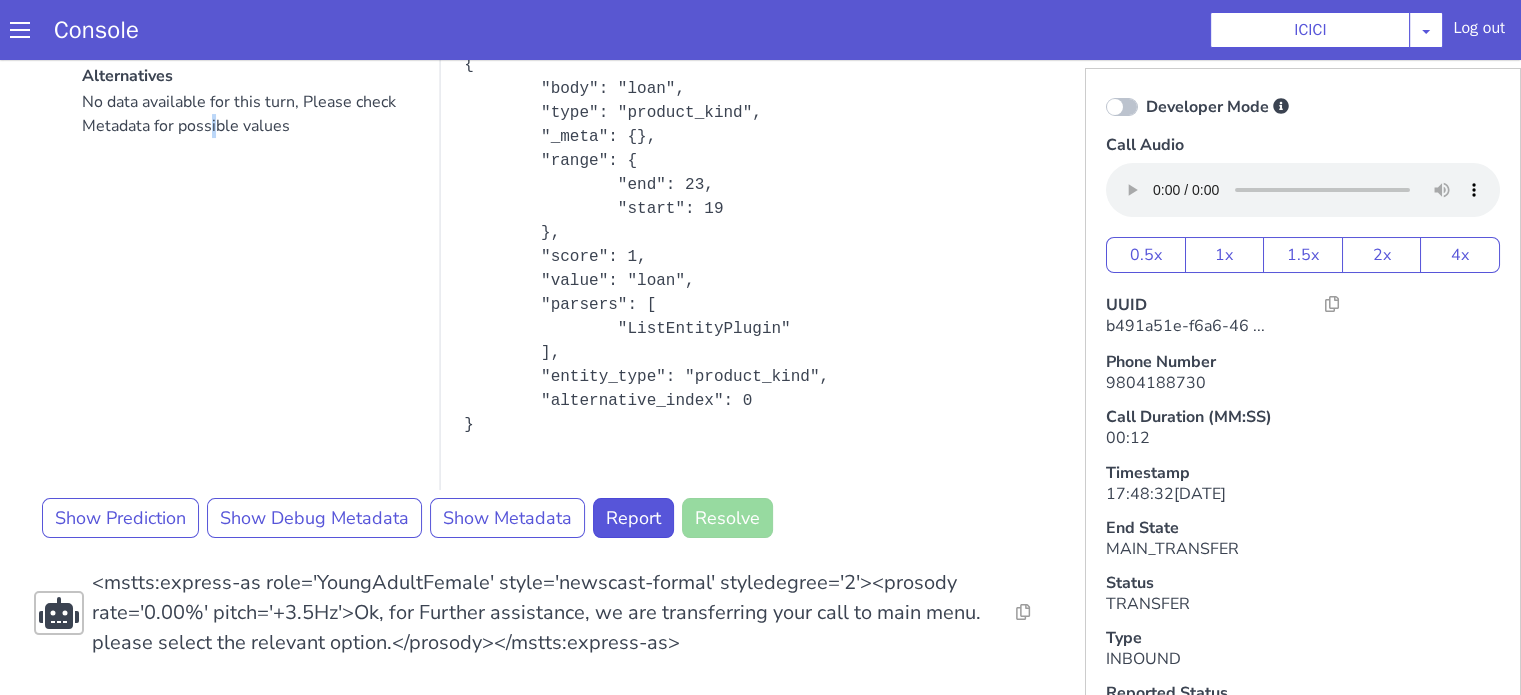 click on "No data available for this turn, Please check Metadata for possible values" at bounding box center [249, 290] 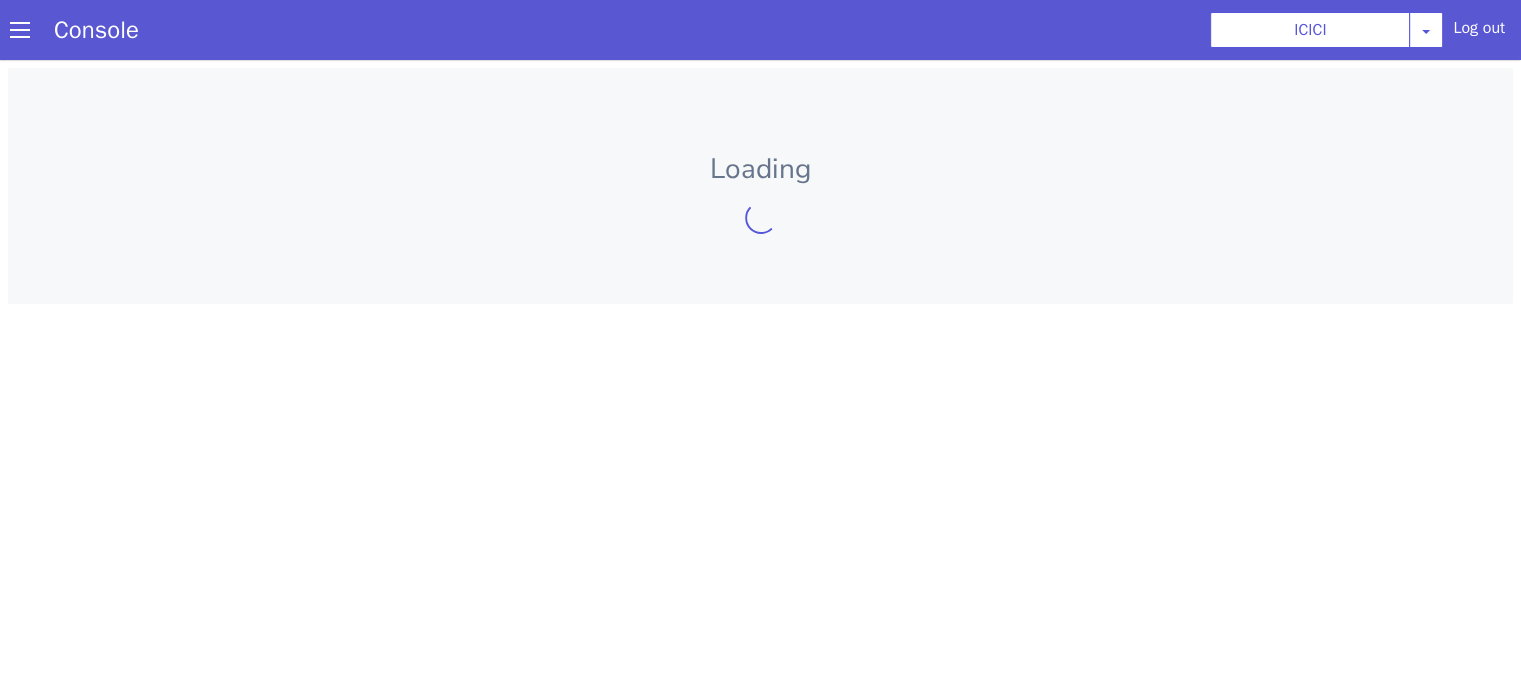 scroll, scrollTop: 0, scrollLeft: 0, axis: both 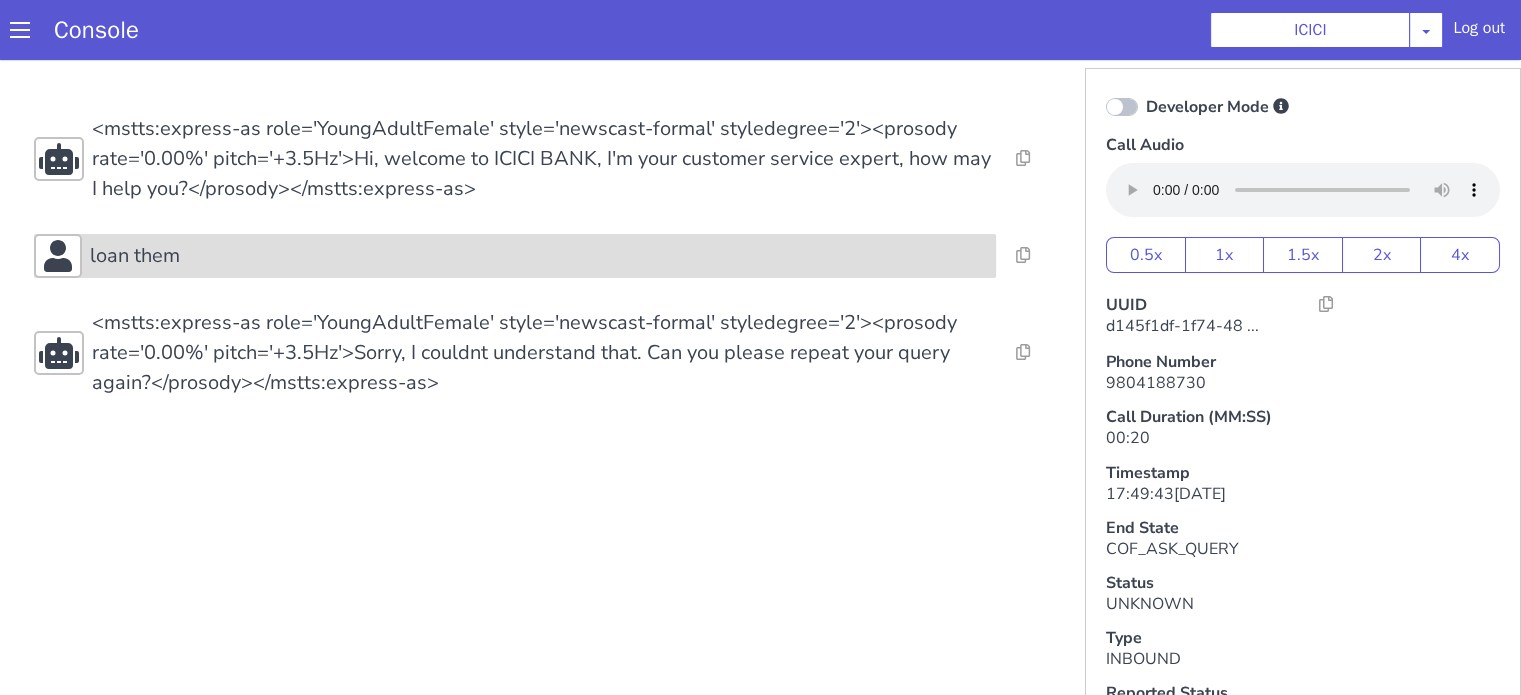 drag, startPoint x: 399, startPoint y: 243, endPoint x: 364, endPoint y: 268, distance: 43.011627 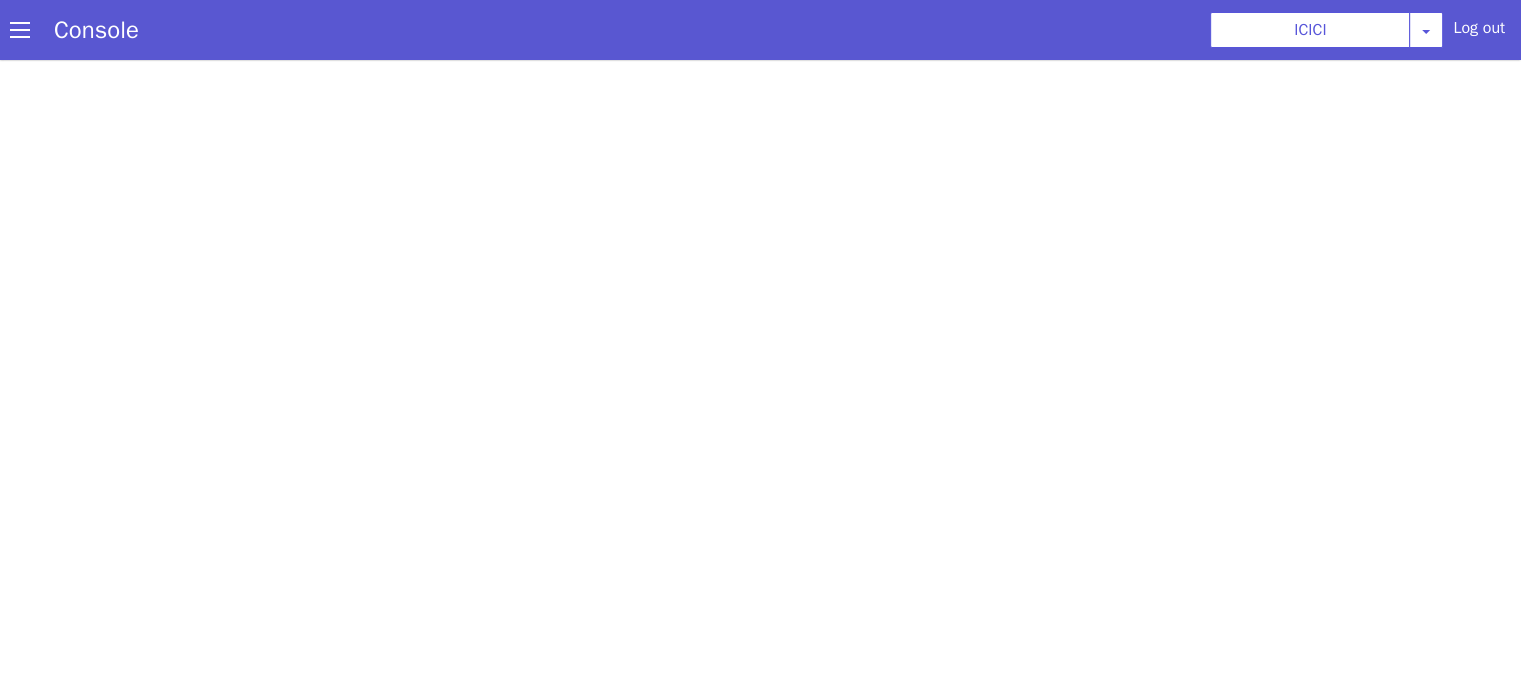 scroll, scrollTop: 0, scrollLeft: 0, axis: both 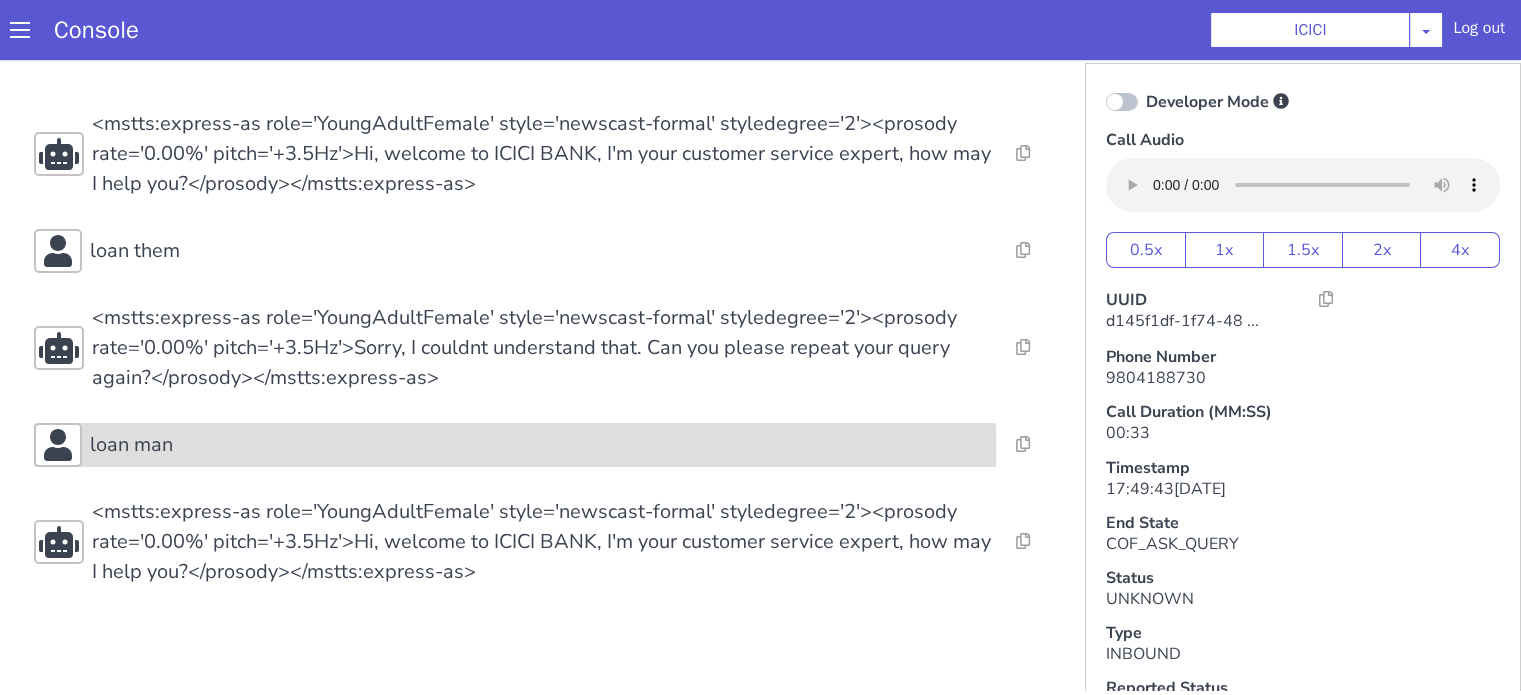click on "loan man" at bounding box center [539, 445] 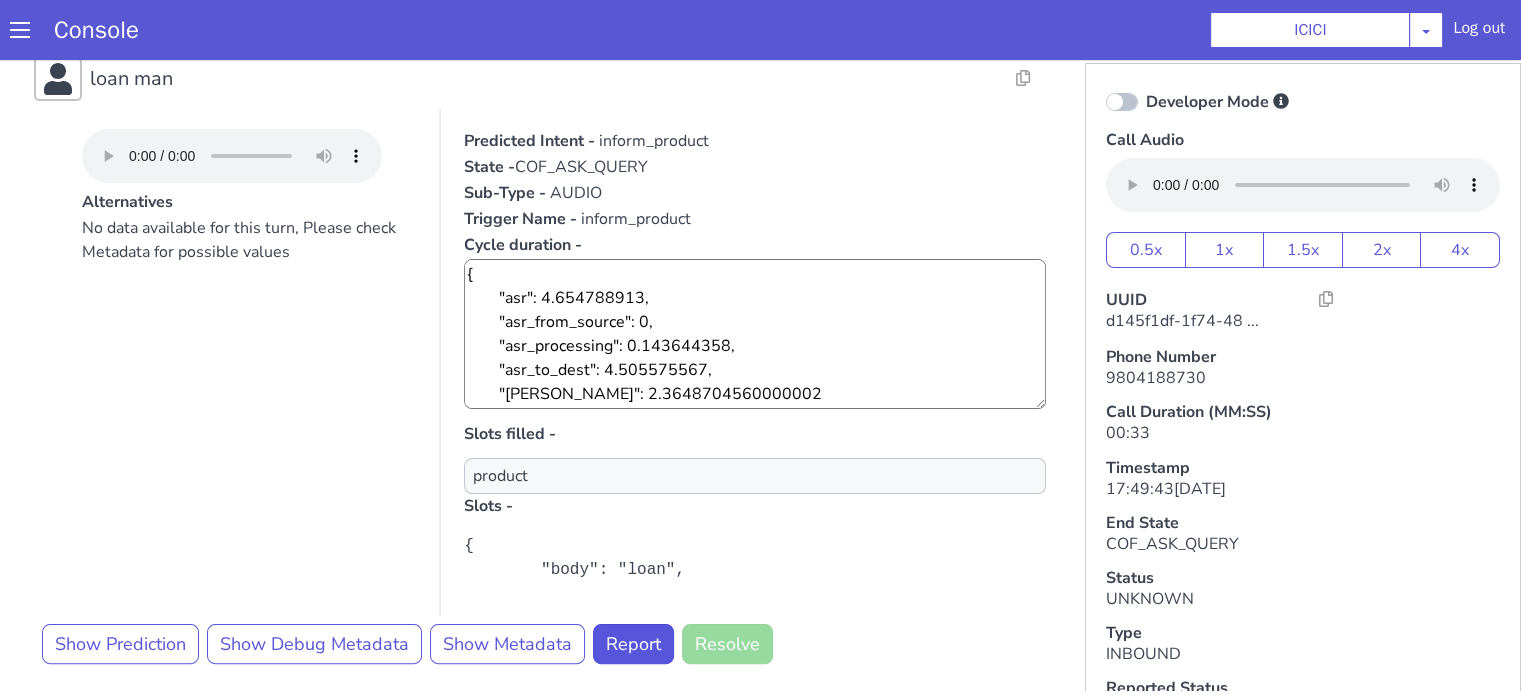 scroll, scrollTop: 496, scrollLeft: 0, axis: vertical 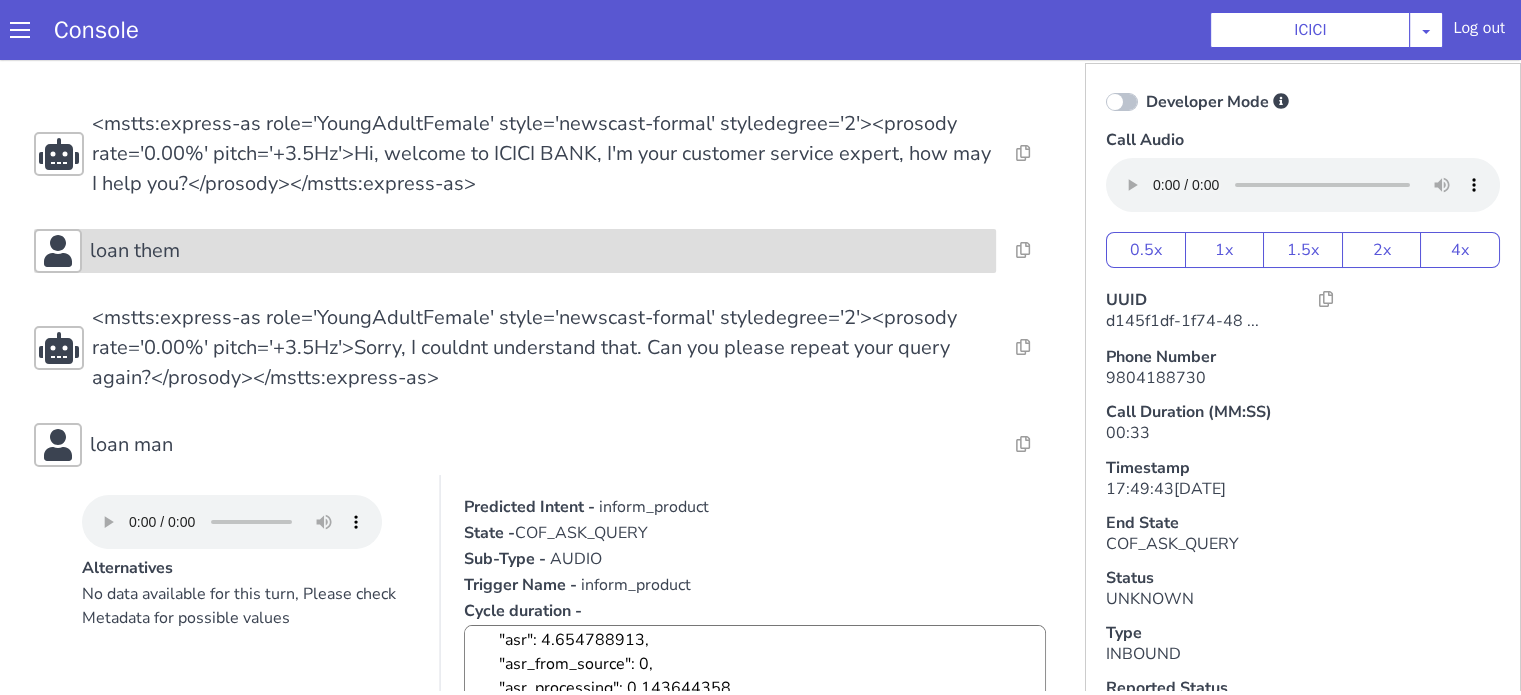click on "loan them" at bounding box center (539, 251) 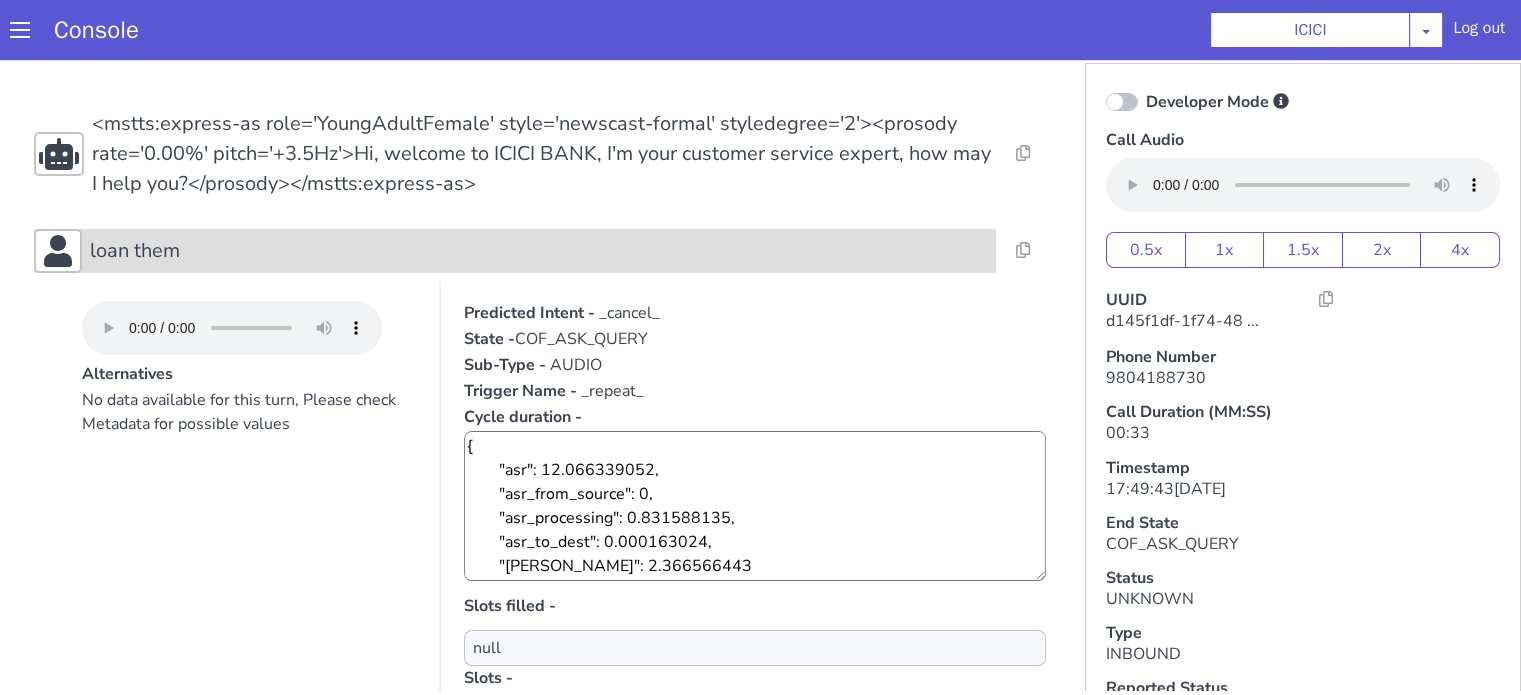 click on "loan them" at bounding box center (539, 251) 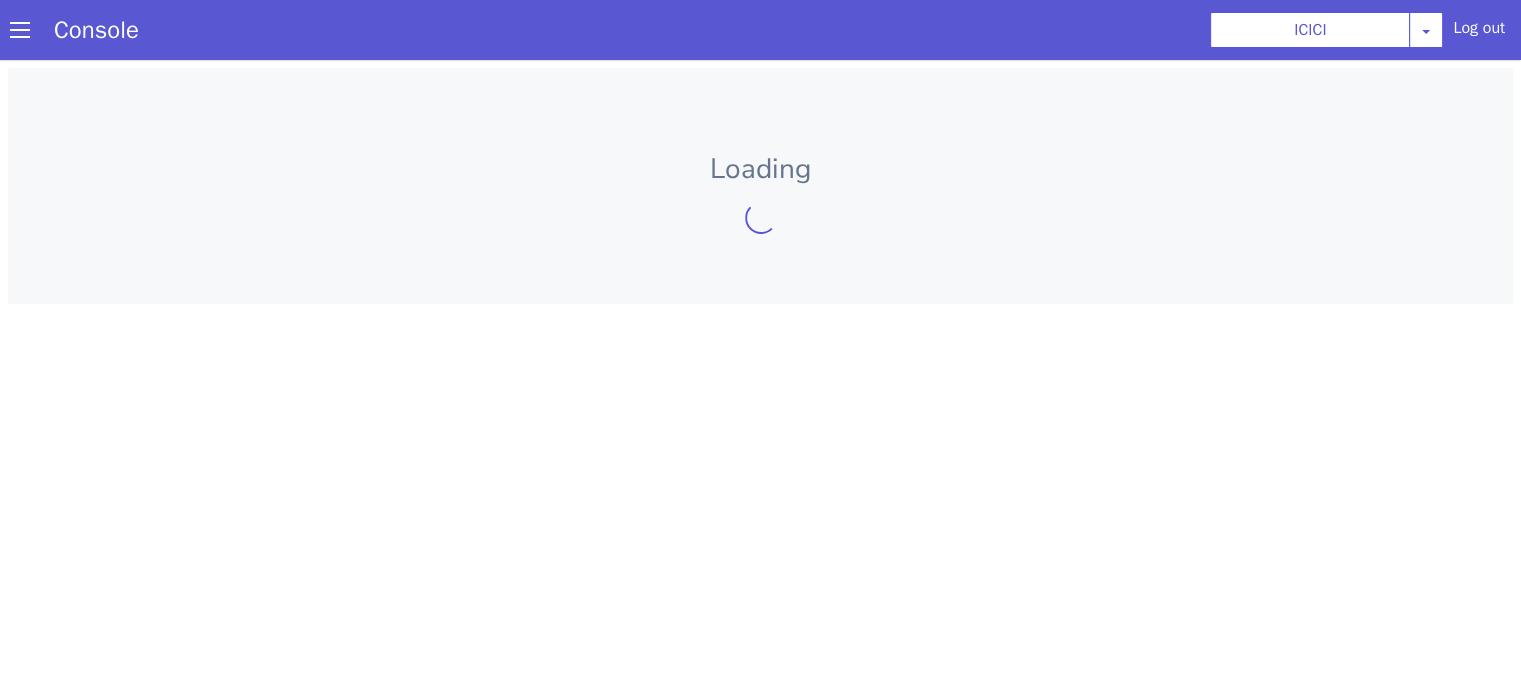 scroll, scrollTop: 0, scrollLeft: 0, axis: both 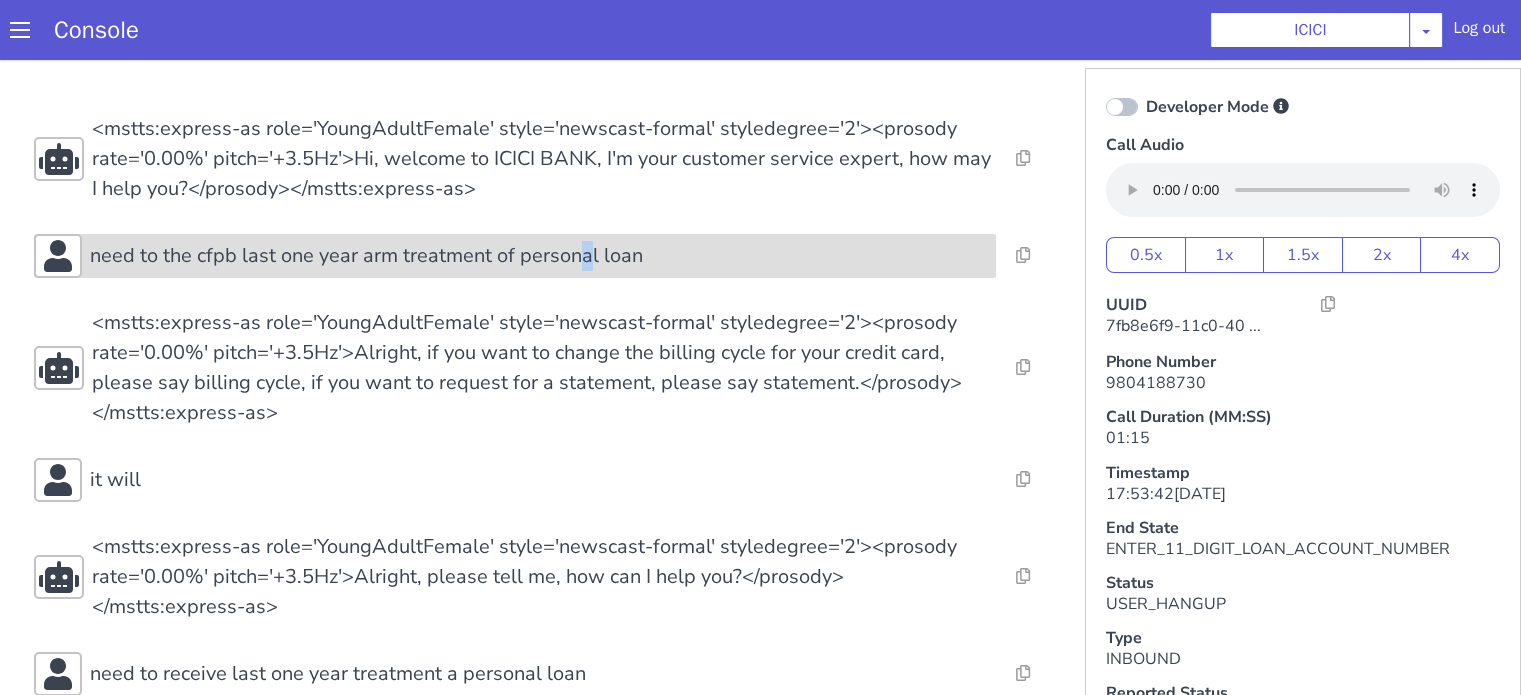 click on "need to the cfpb last one year arm treatment of personal loan" at bounding box center (1312, -268) 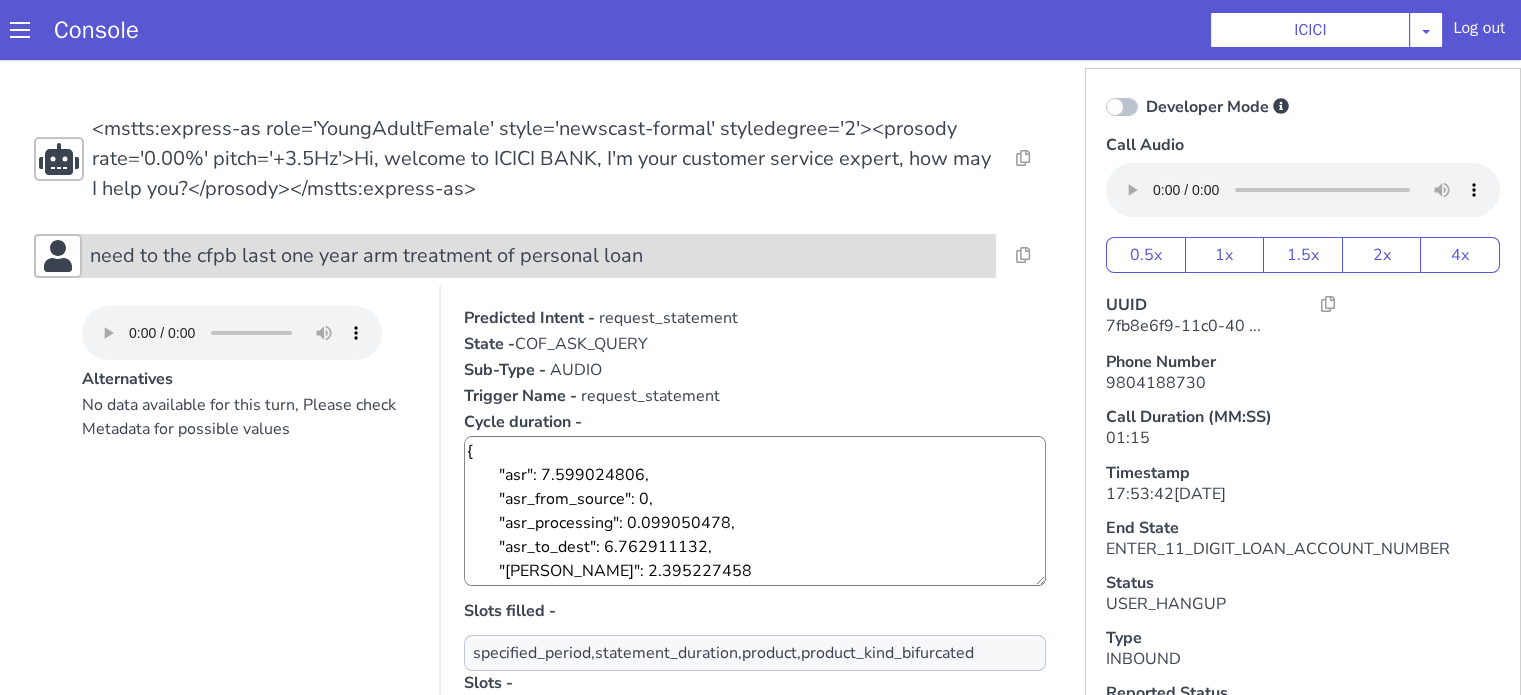 click on "need to the cfpb last one year arm treatment of personal loan" at bounding box center (870, -228) 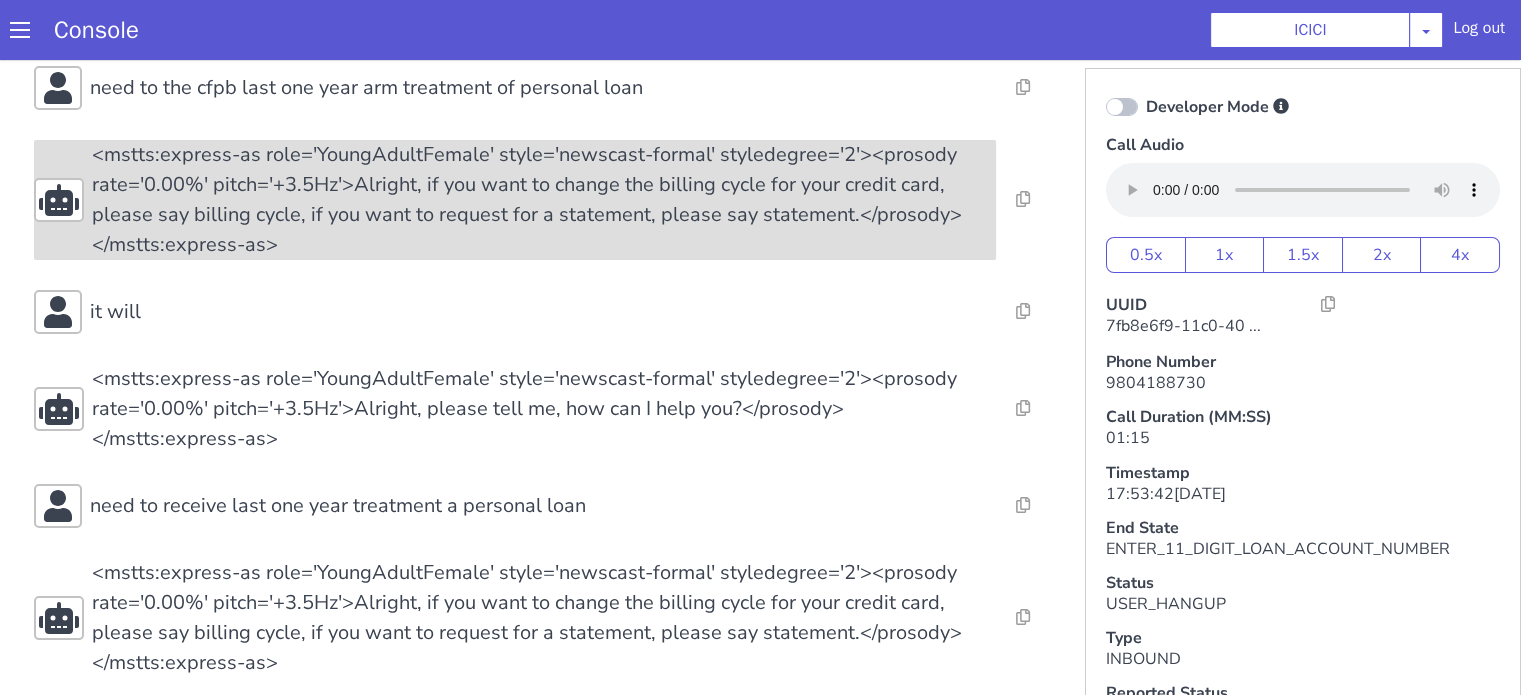 scroll, scrollTop: 200, scrollLeft: 0, axis: vertical 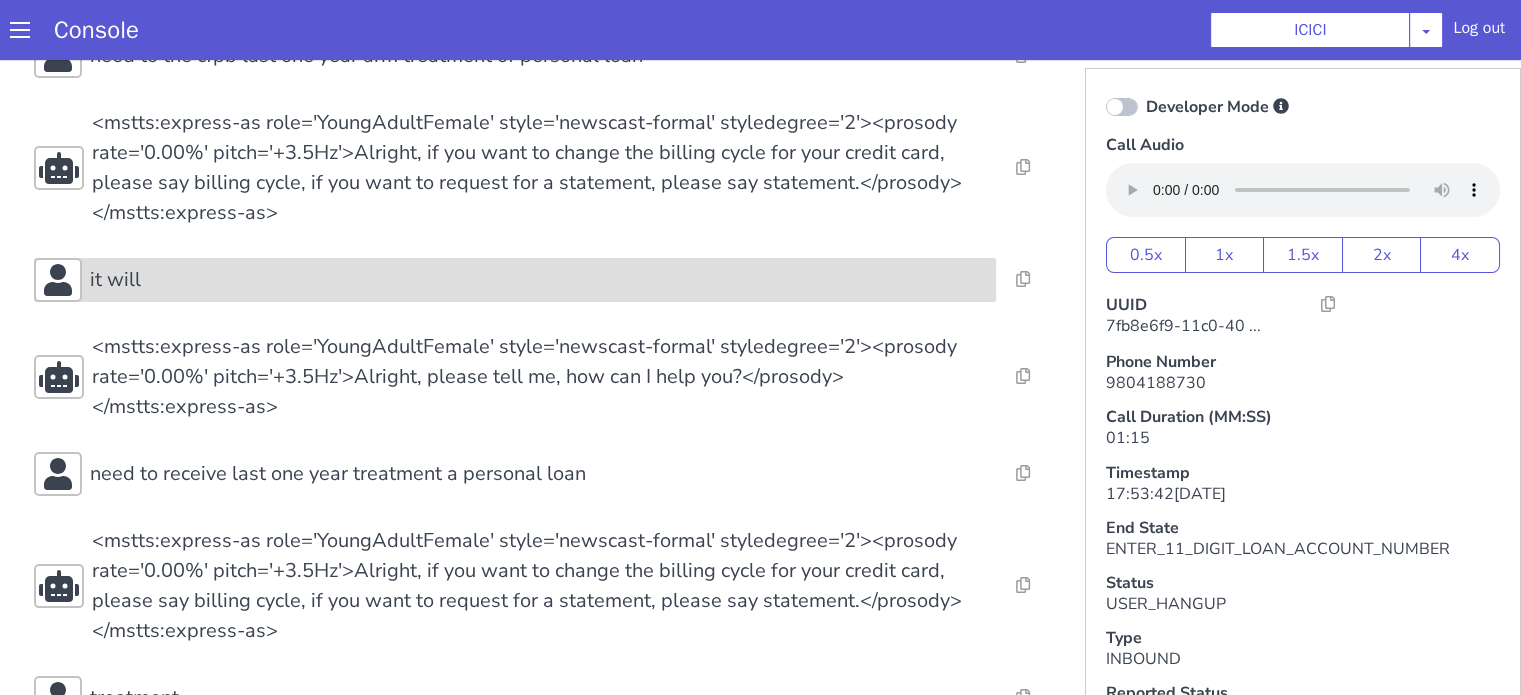 click on "it will" at bounding box center (1897, 44) 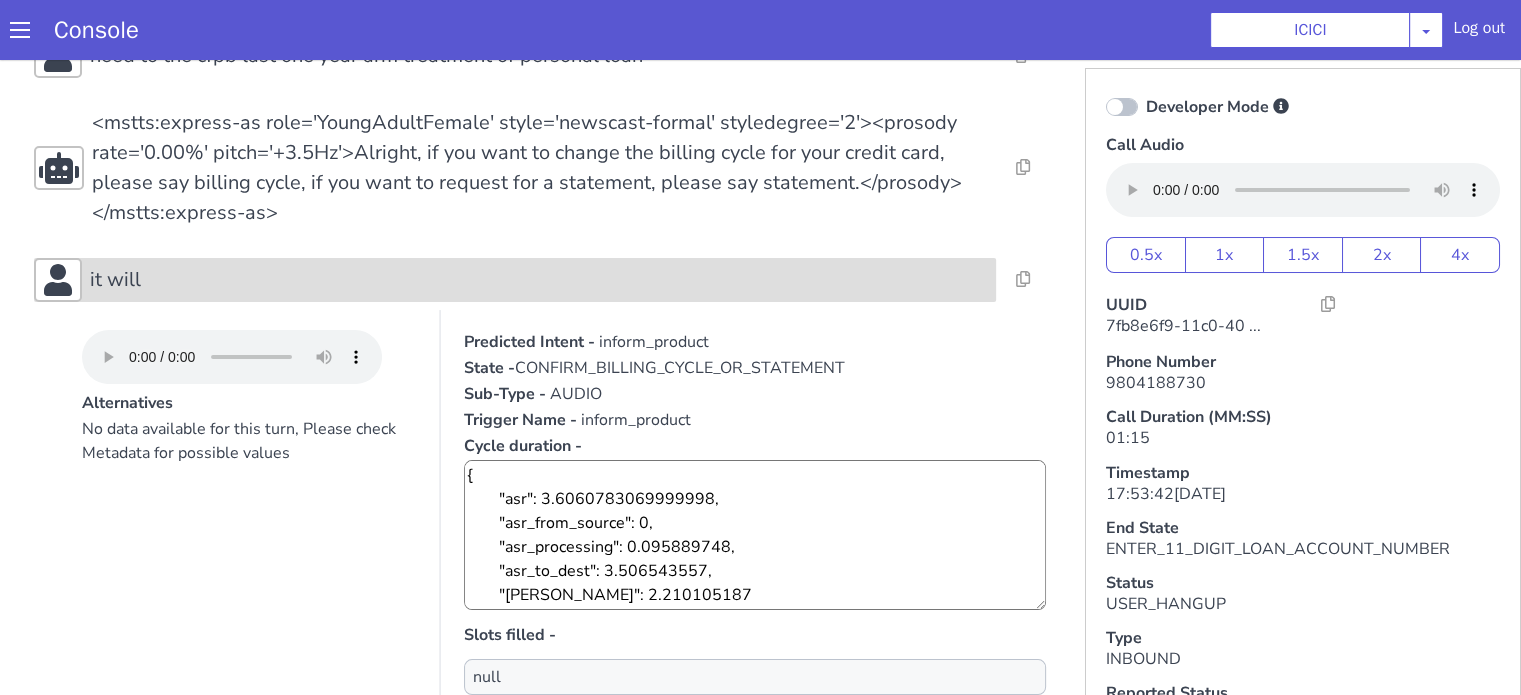 click on "it will" at bounding box center (2056, 341) 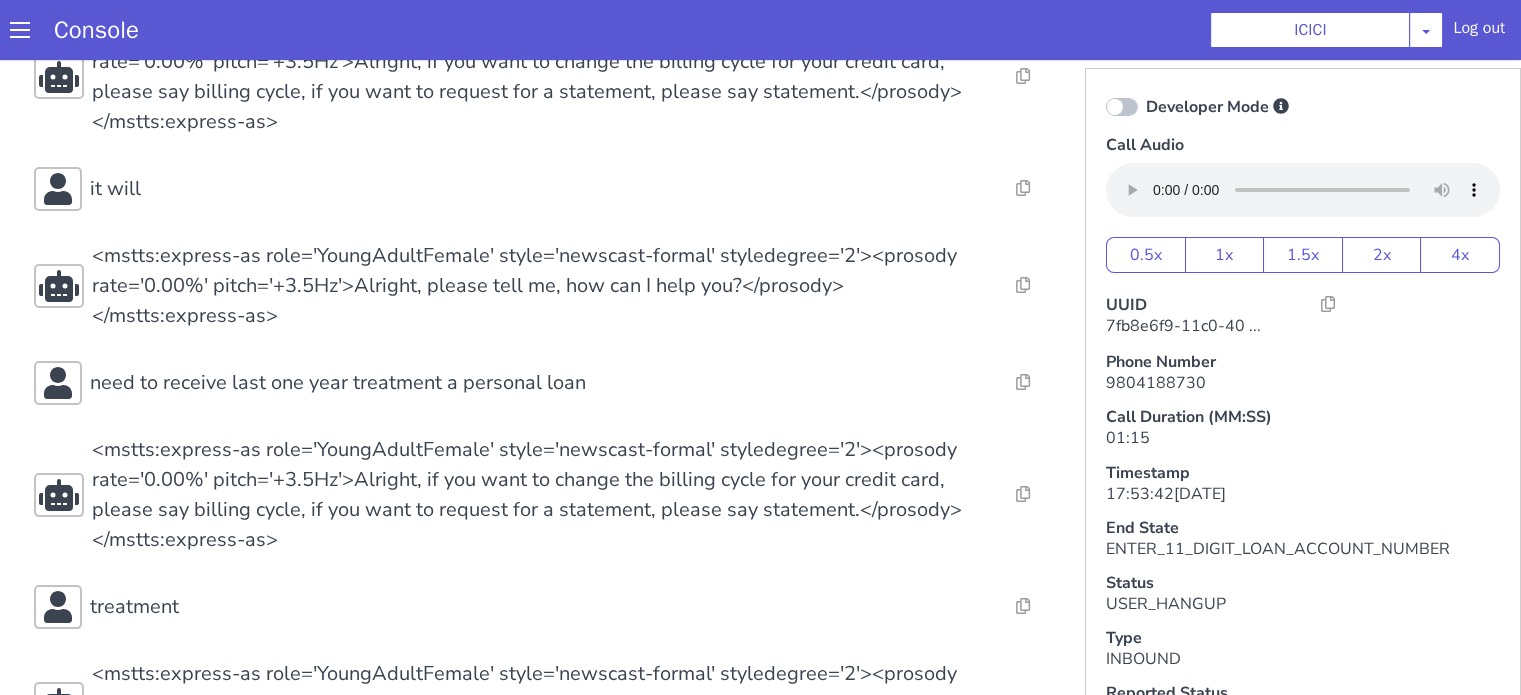 scroll, scrollTop: 400, scrollLeft: 0, axis: vertical 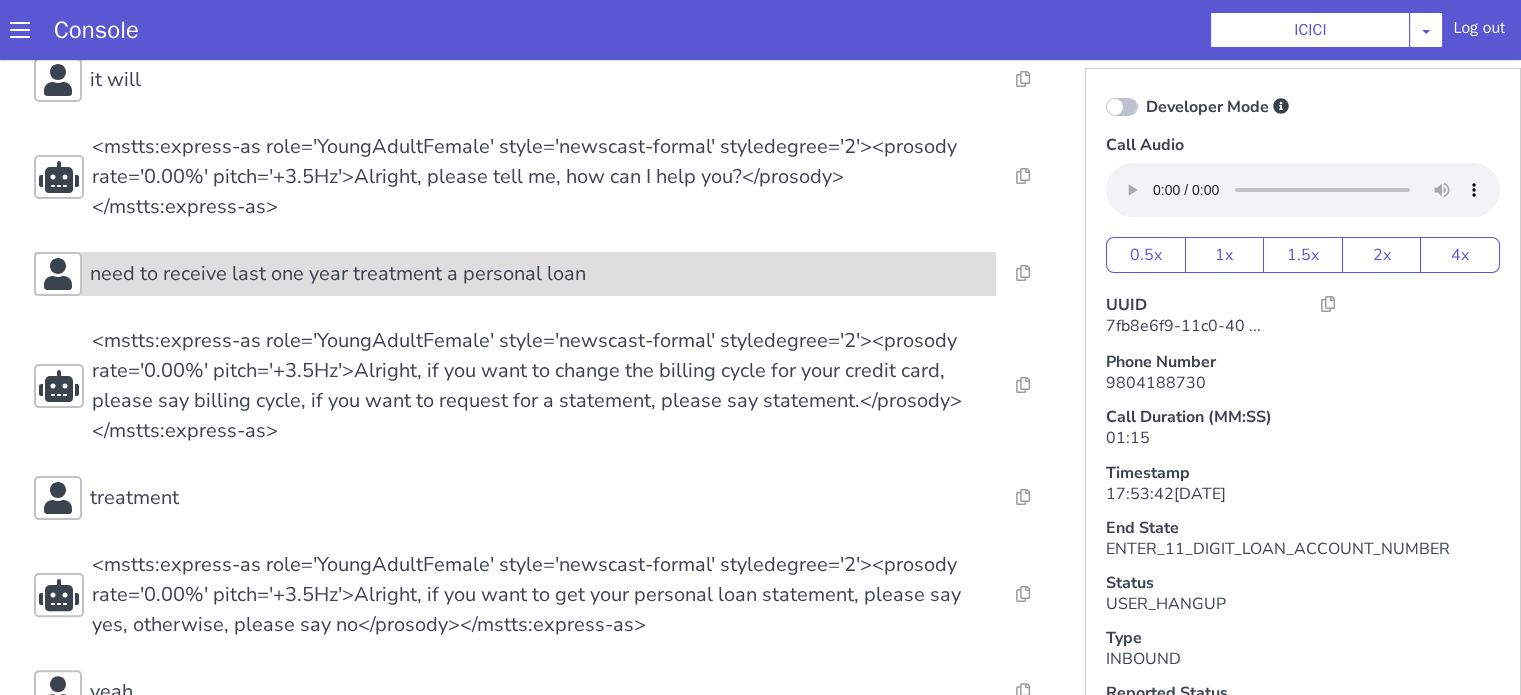 click on "need to receive last one year treatment a personal loan" at bounding box center (1818, -43) 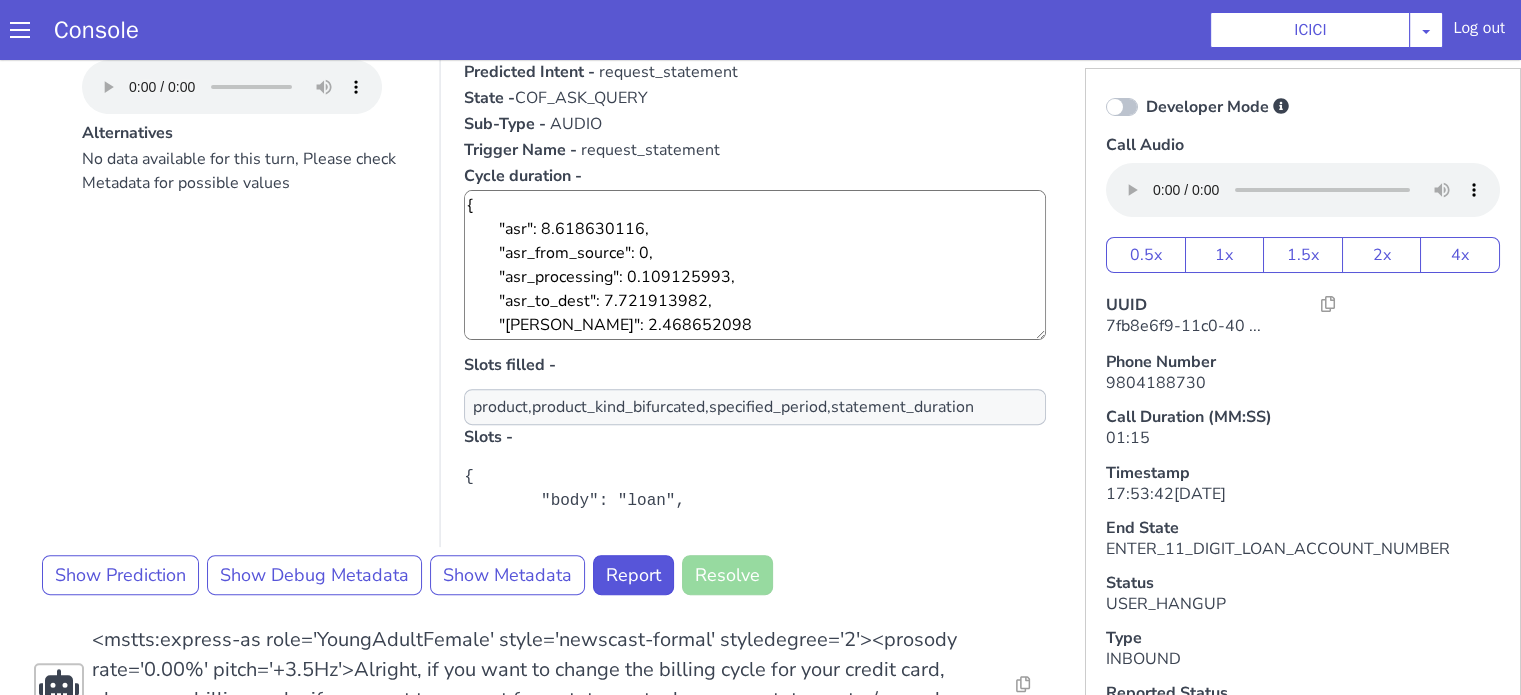 scroll, scrollTop: 700, scrollLeft: 0, axis: vertical 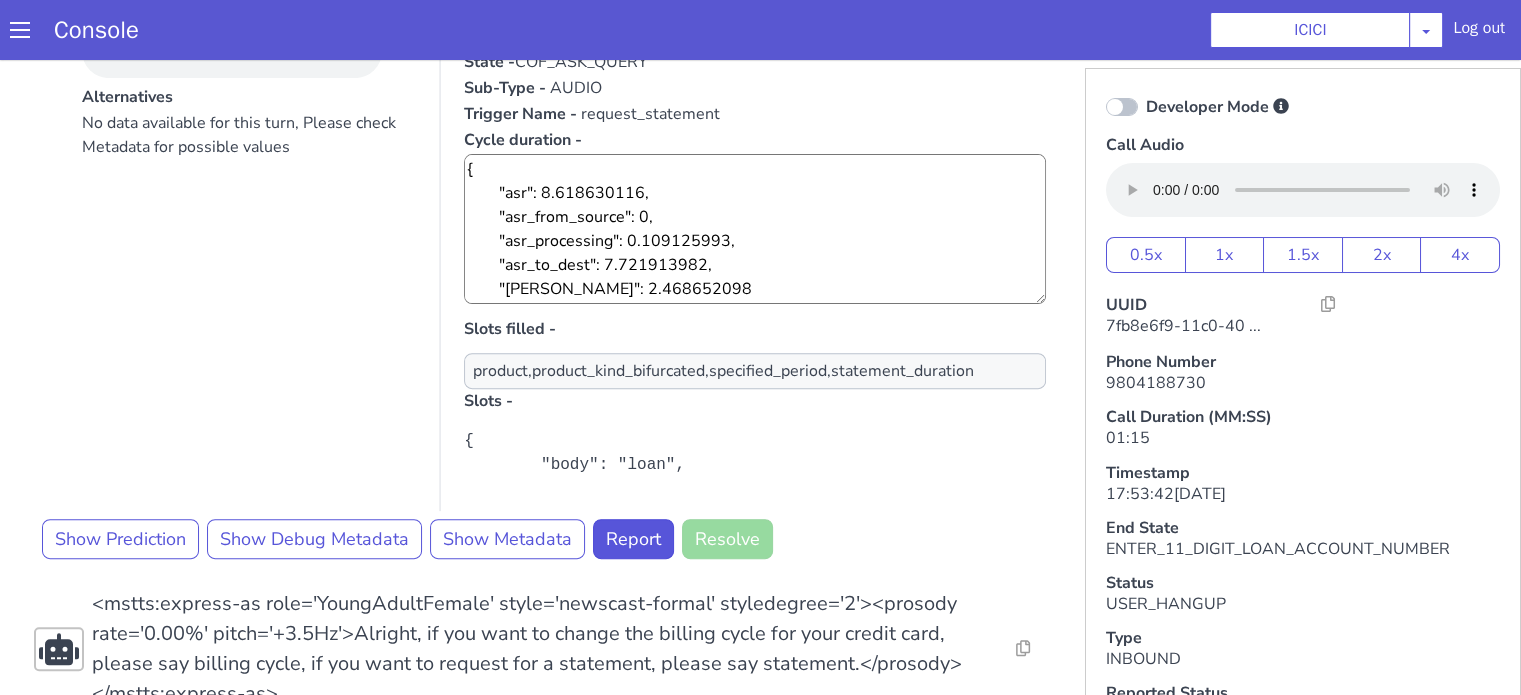 click at bounding box center (2625, 63) 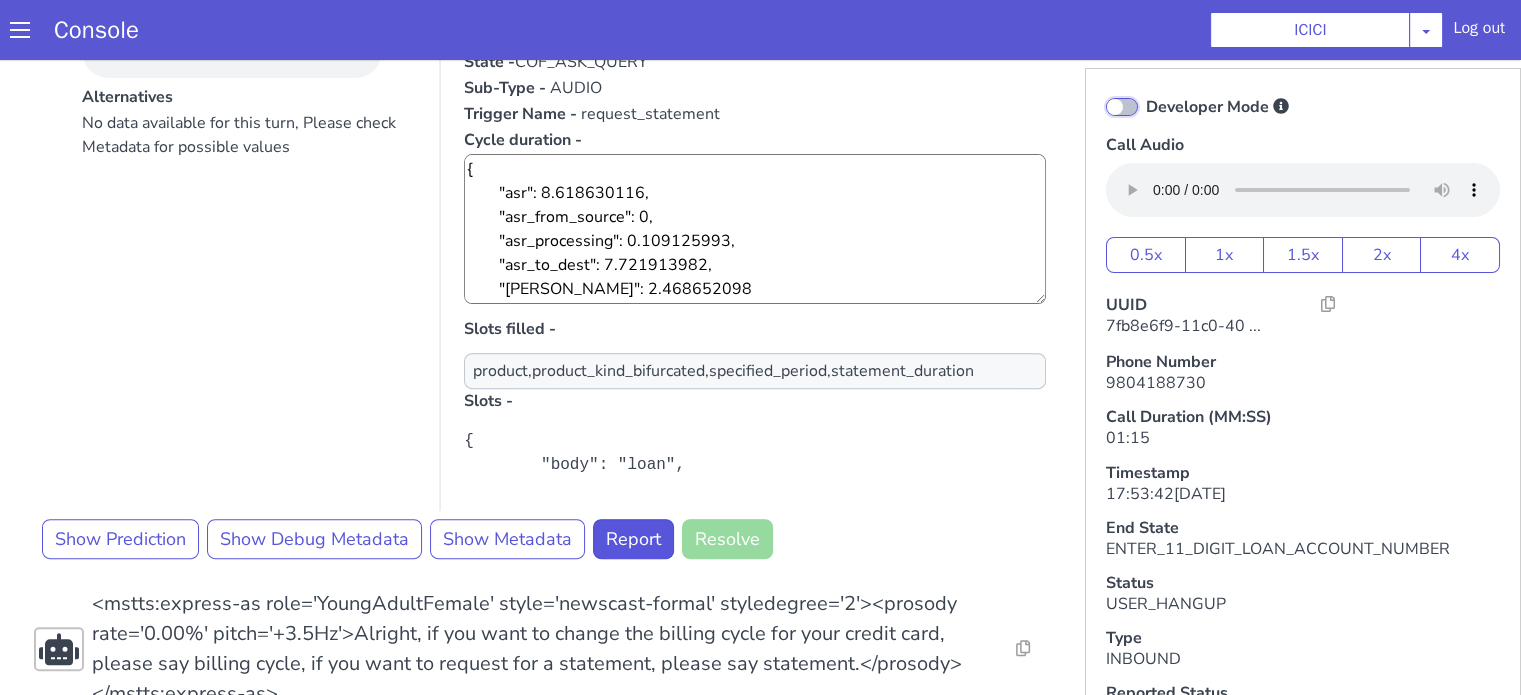click on "Developer Mode" at bounding box center [1942, -430] 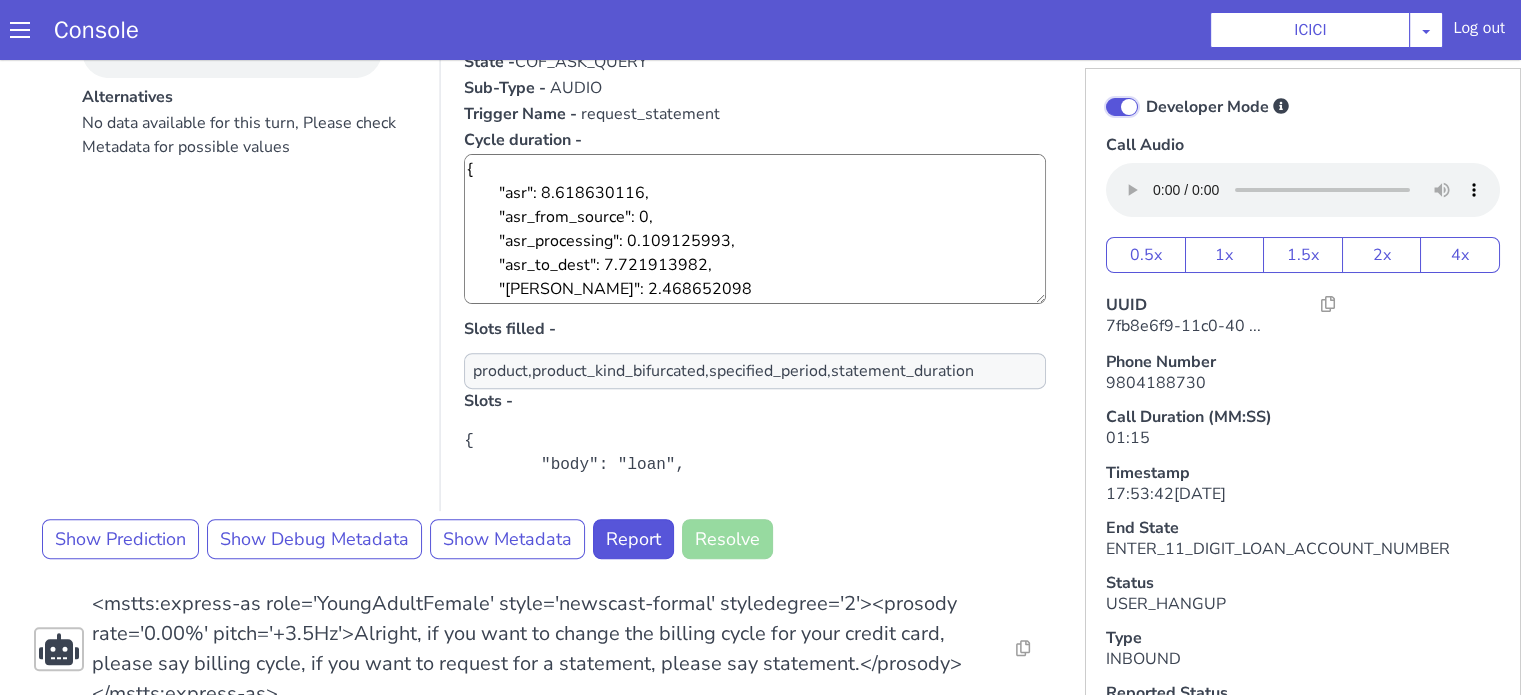 checkbox on "true" 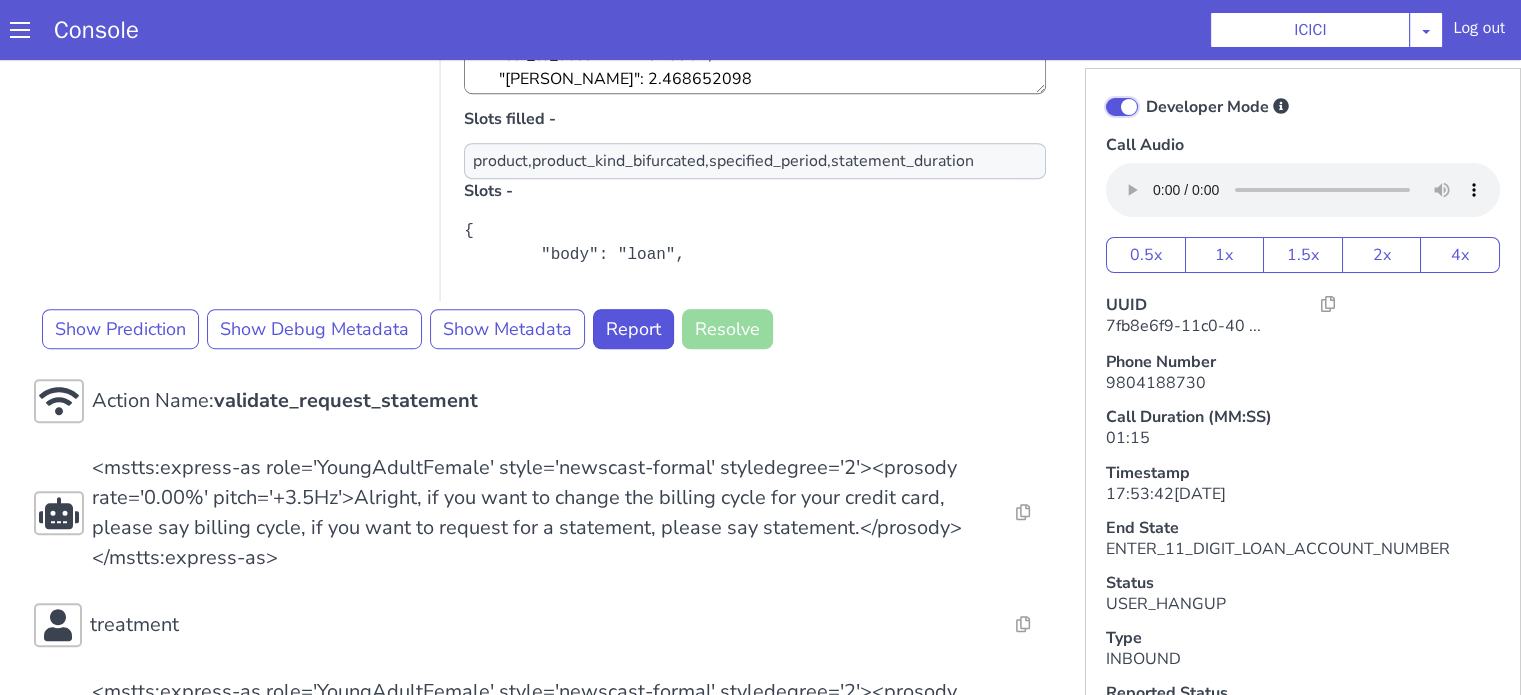 scroll, scrollTop: 1292, scrollLeft: 0, axis: vertical 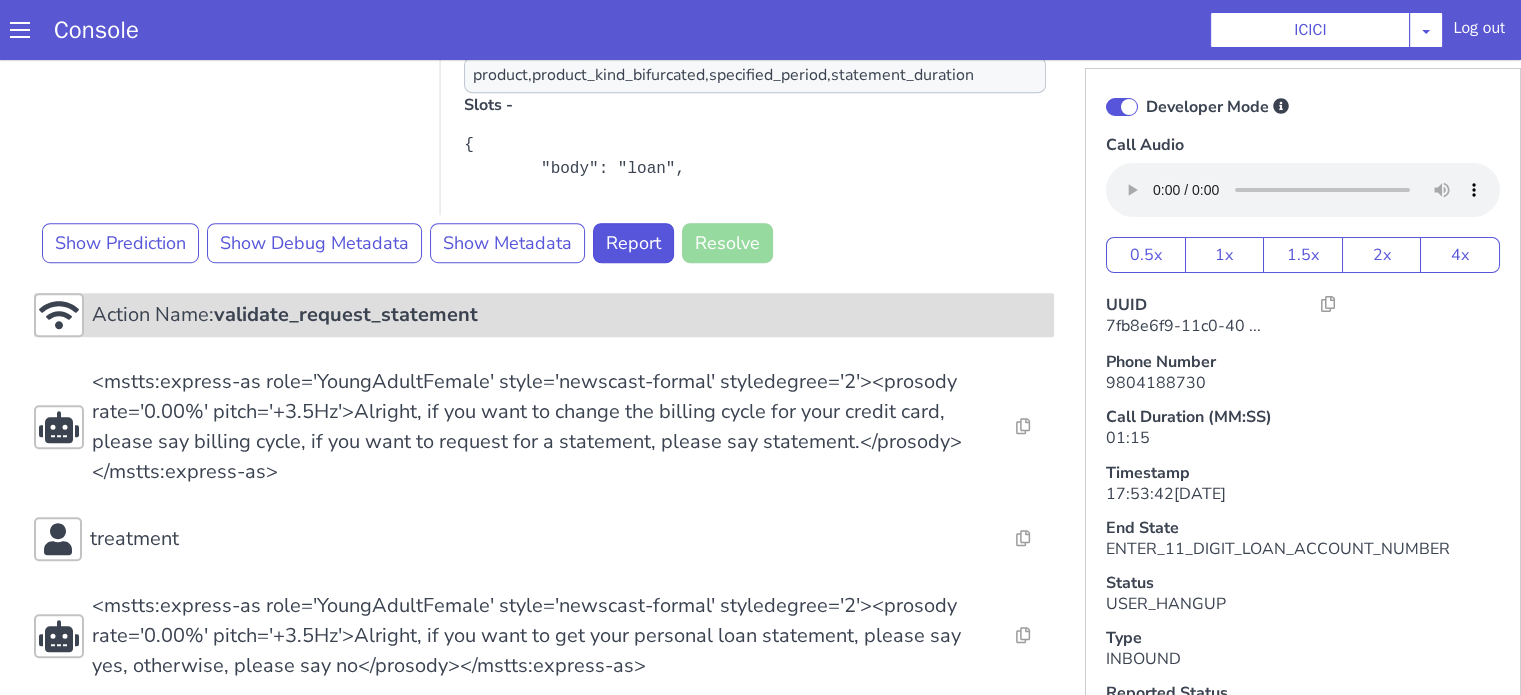 click on "validate_request_statement" at bounding box center (1772, 1068) 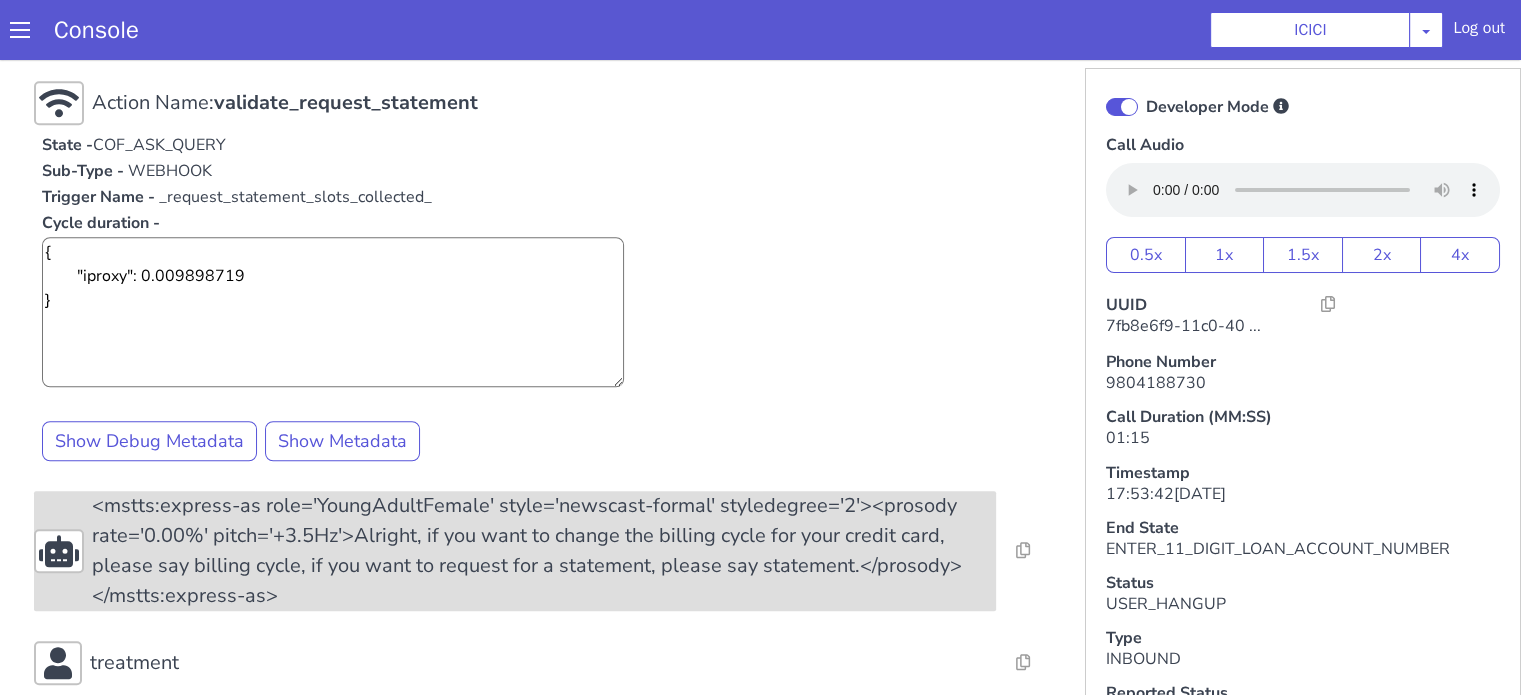 scroll, scrollTop: 1592, scrollLeft: 0, axis: vertical 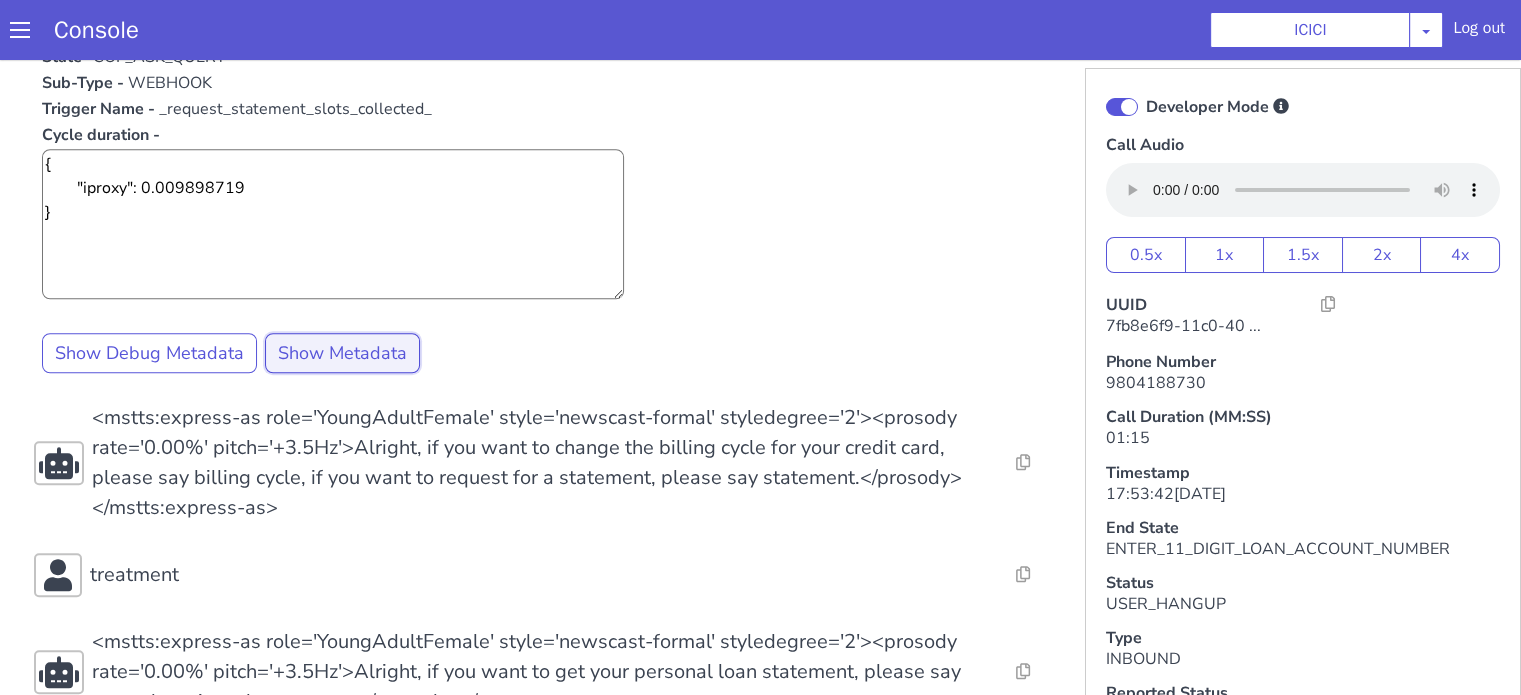 click on "Show Metadata" at bounding box center [1036, -169] 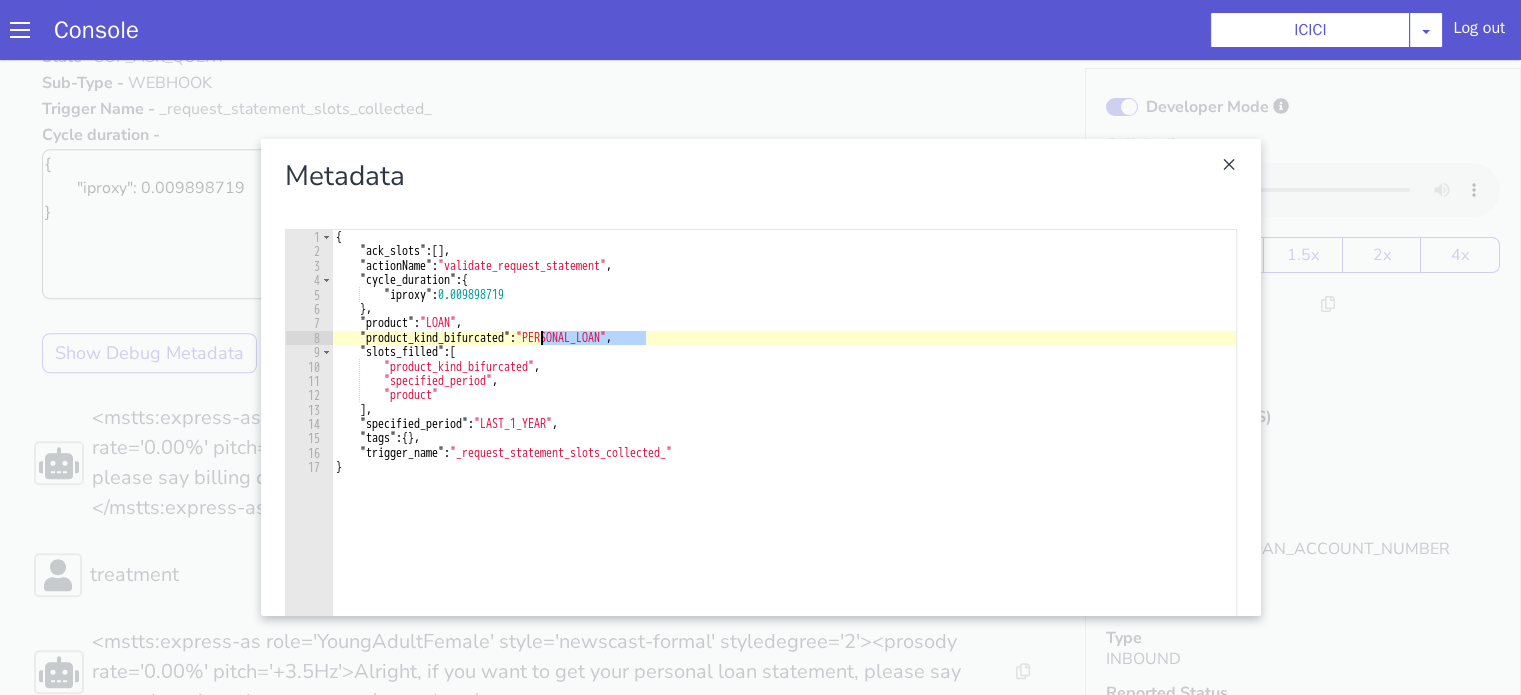 drag, startPoint x: 1945, startPoint y: 21, endPoint x: 1823, endPoint y: 17, distance: 122.06556 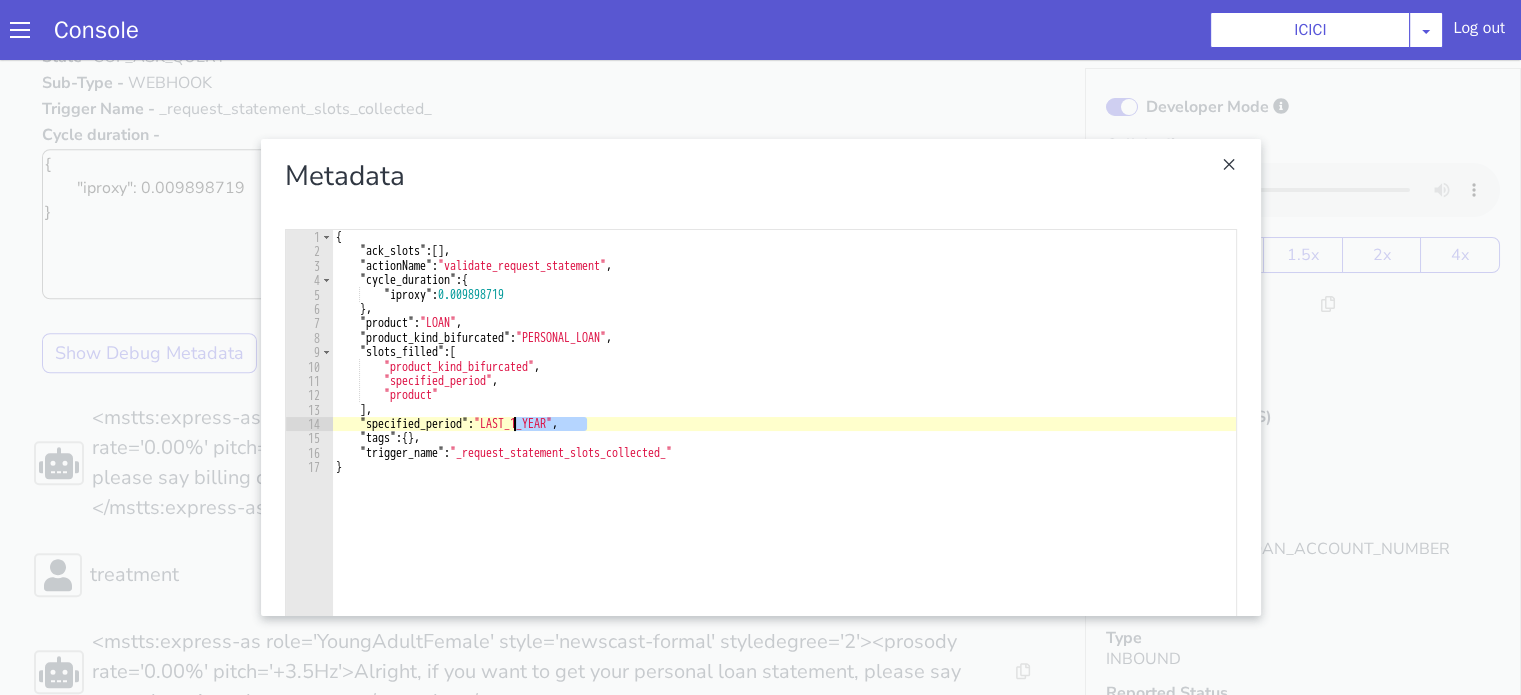 drag, startPoint x: 2029, startPoint y: 284, endPoint x: 1947, endPoint y: 281, distance: 82.05486 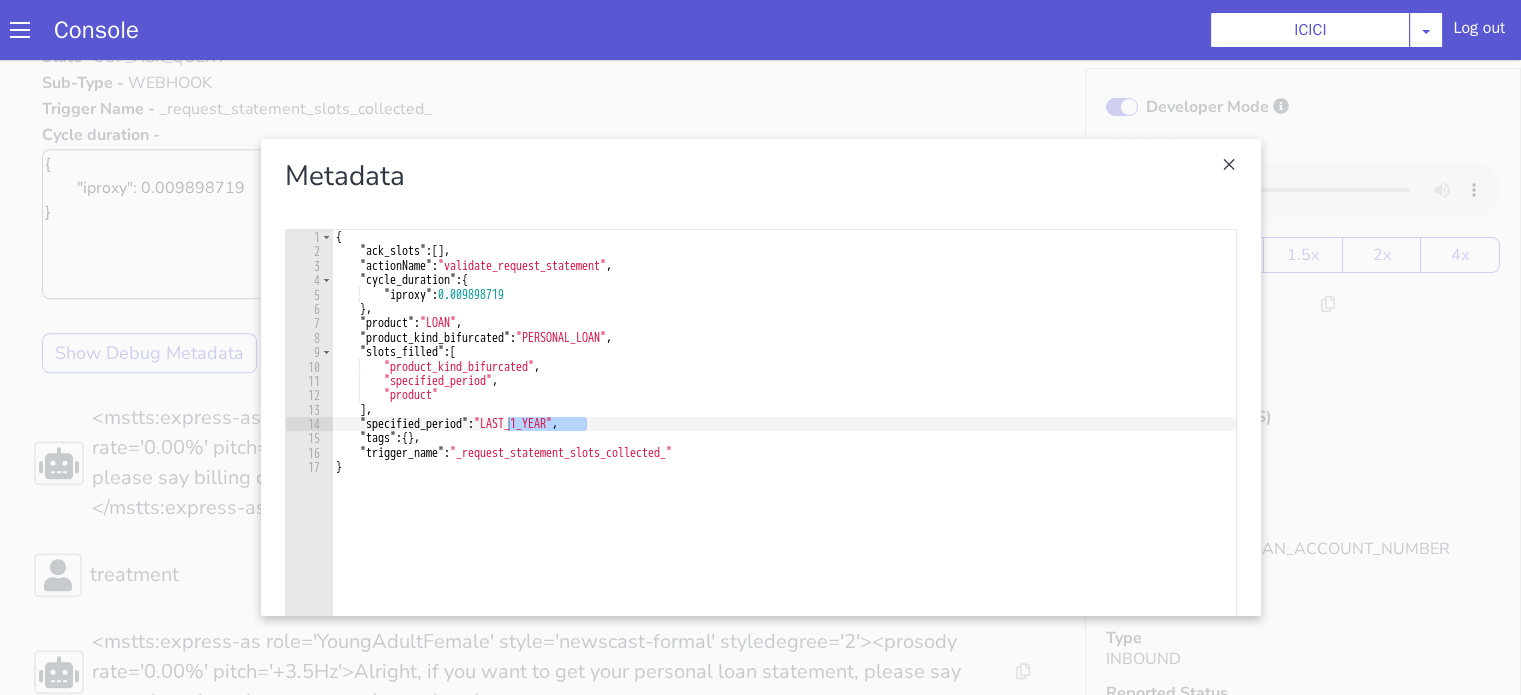 click at bounding box center [2186, 1131] 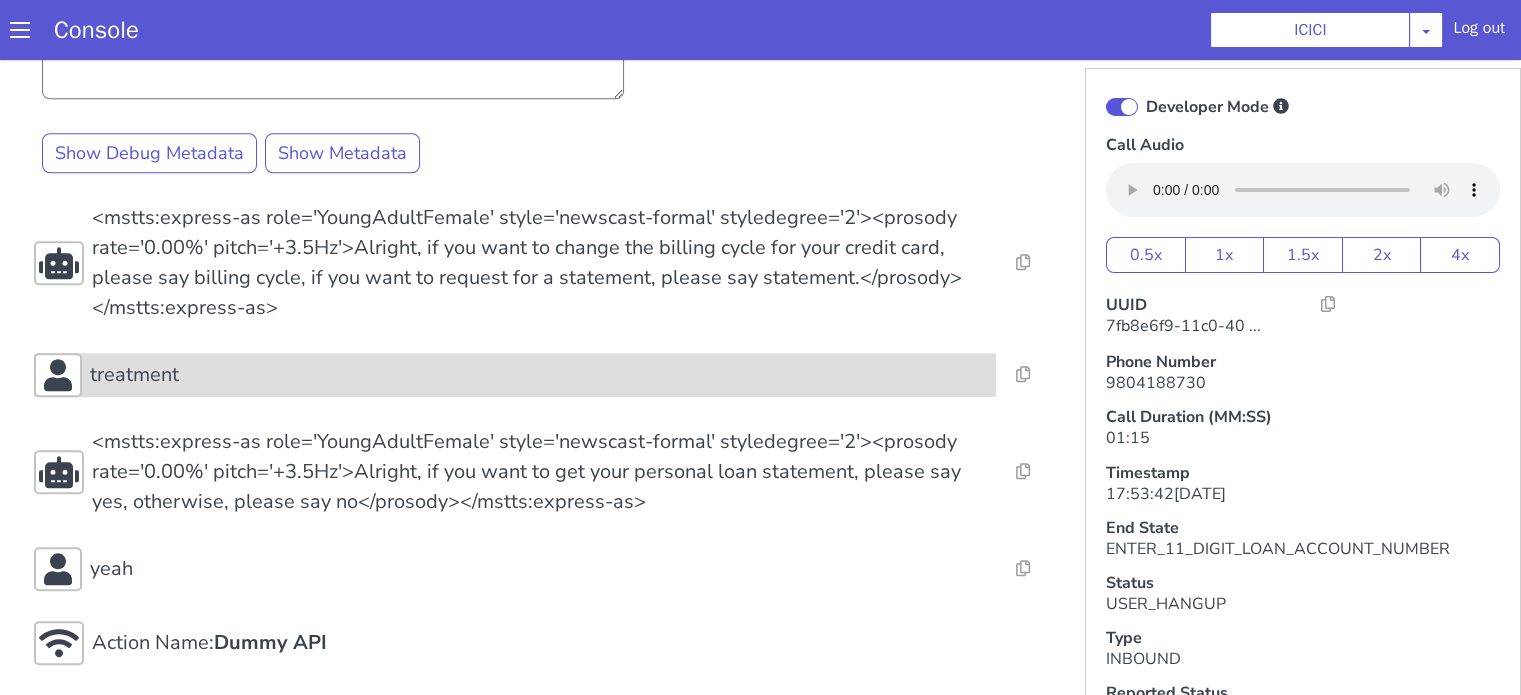 click on "treatment" at bounding box center (2112, 652) 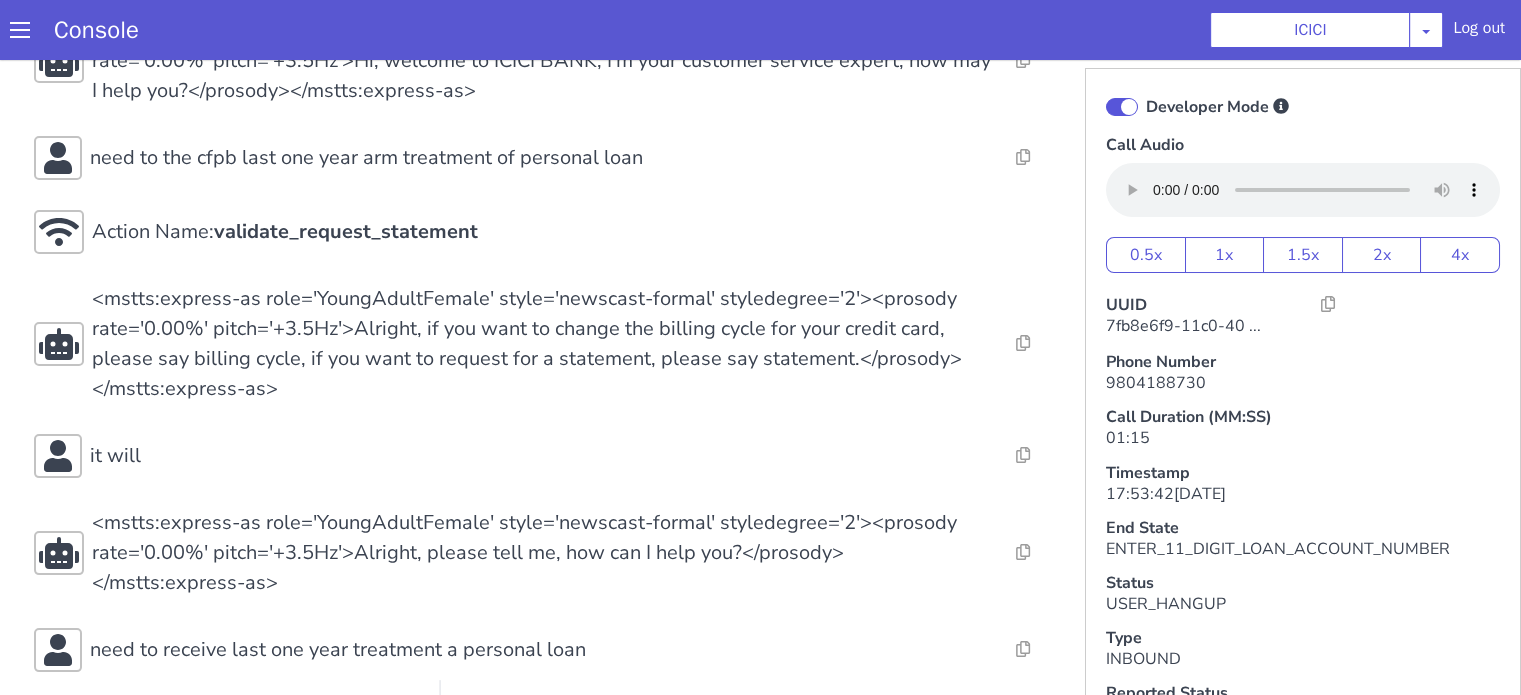 scroll, scrollTop: 0, scrollLeft: 0, axis: both 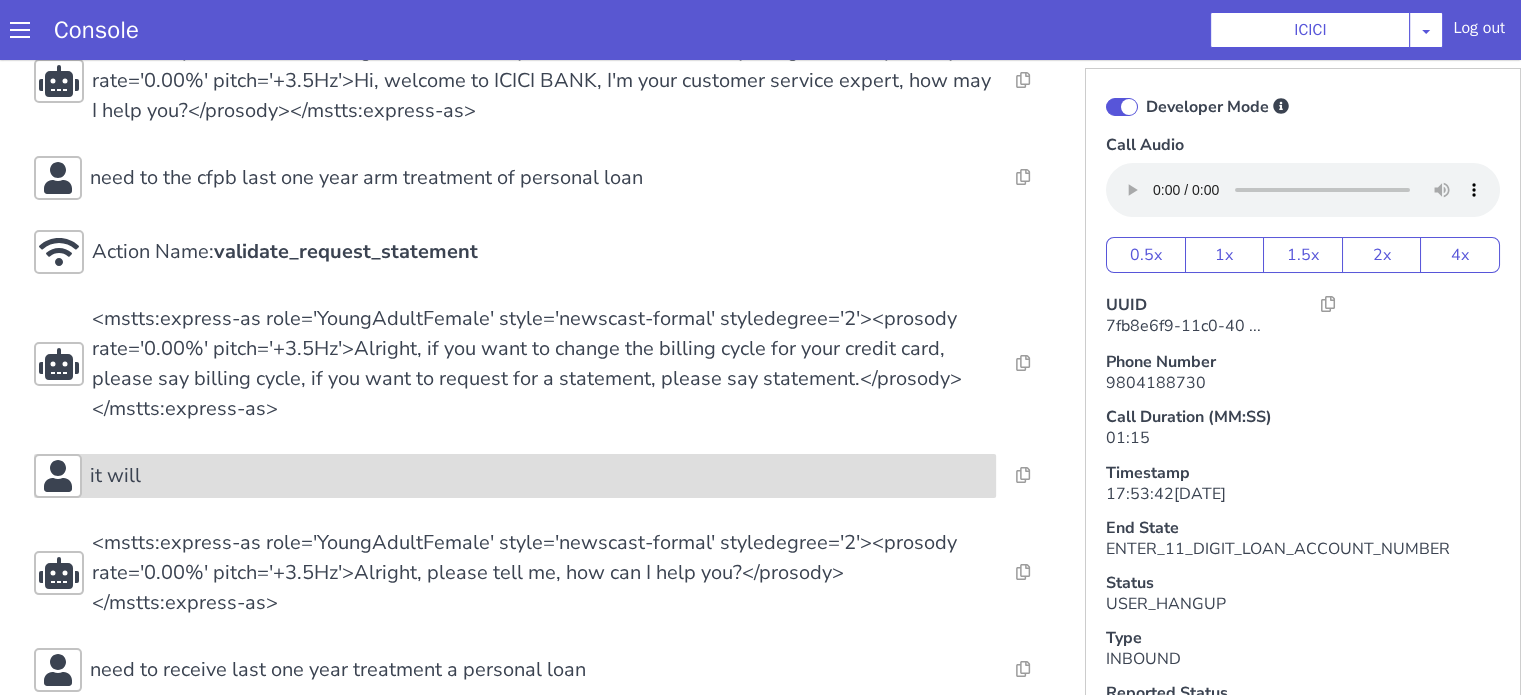 click on "it will" at bounding box center [1653, 32] 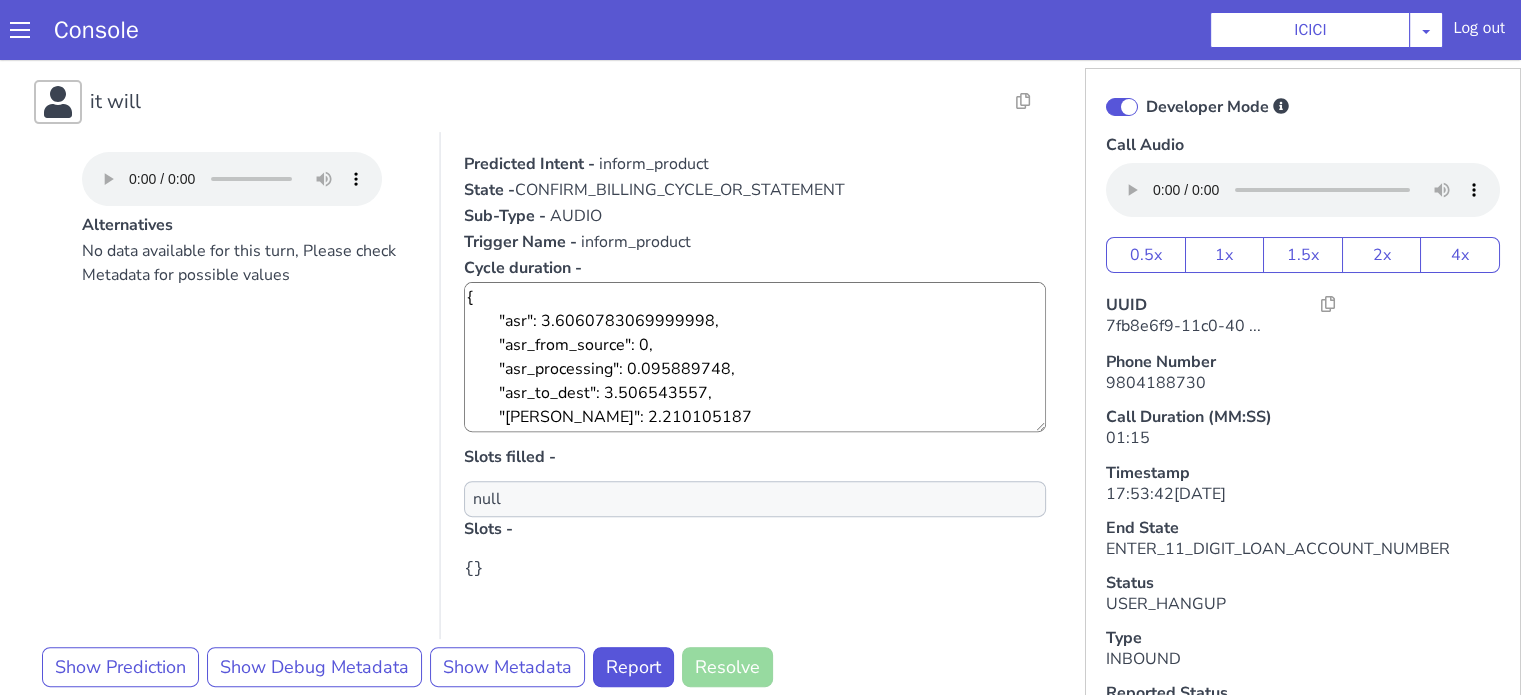 scroll, scrollTop: 800, scrollLeft: 0, axis: vertical 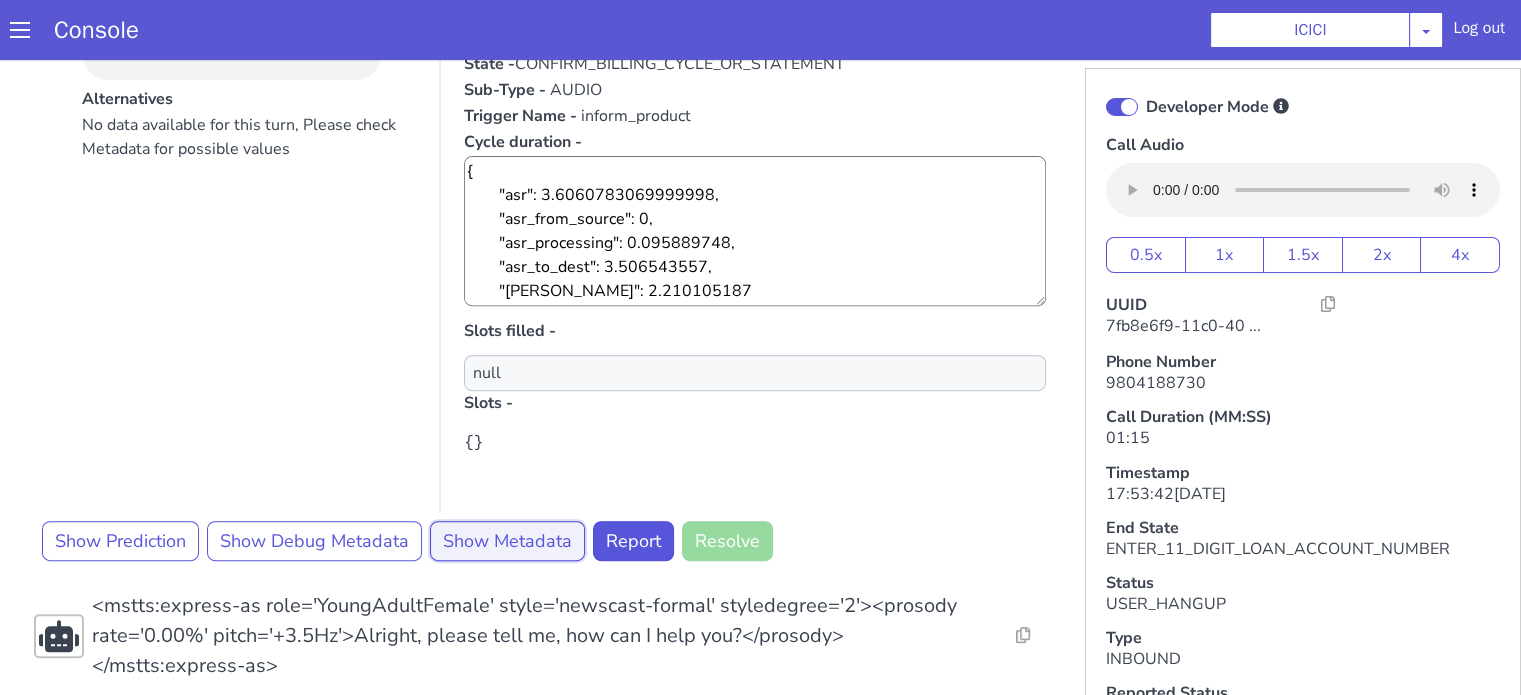 click on "Show Metadata" at bounding box center [2080, 818] 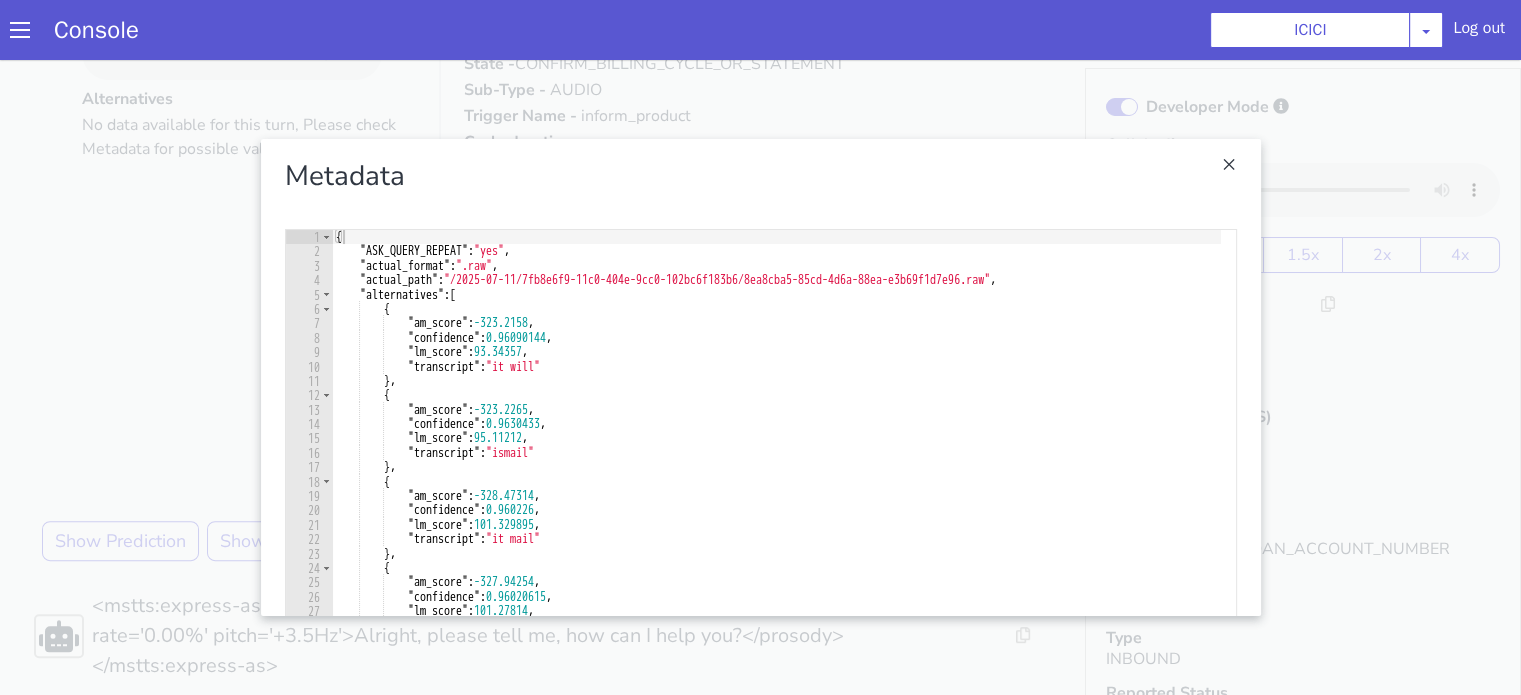 scroll, scrollTop: 180, scrollLeft: 0, axis: vertical 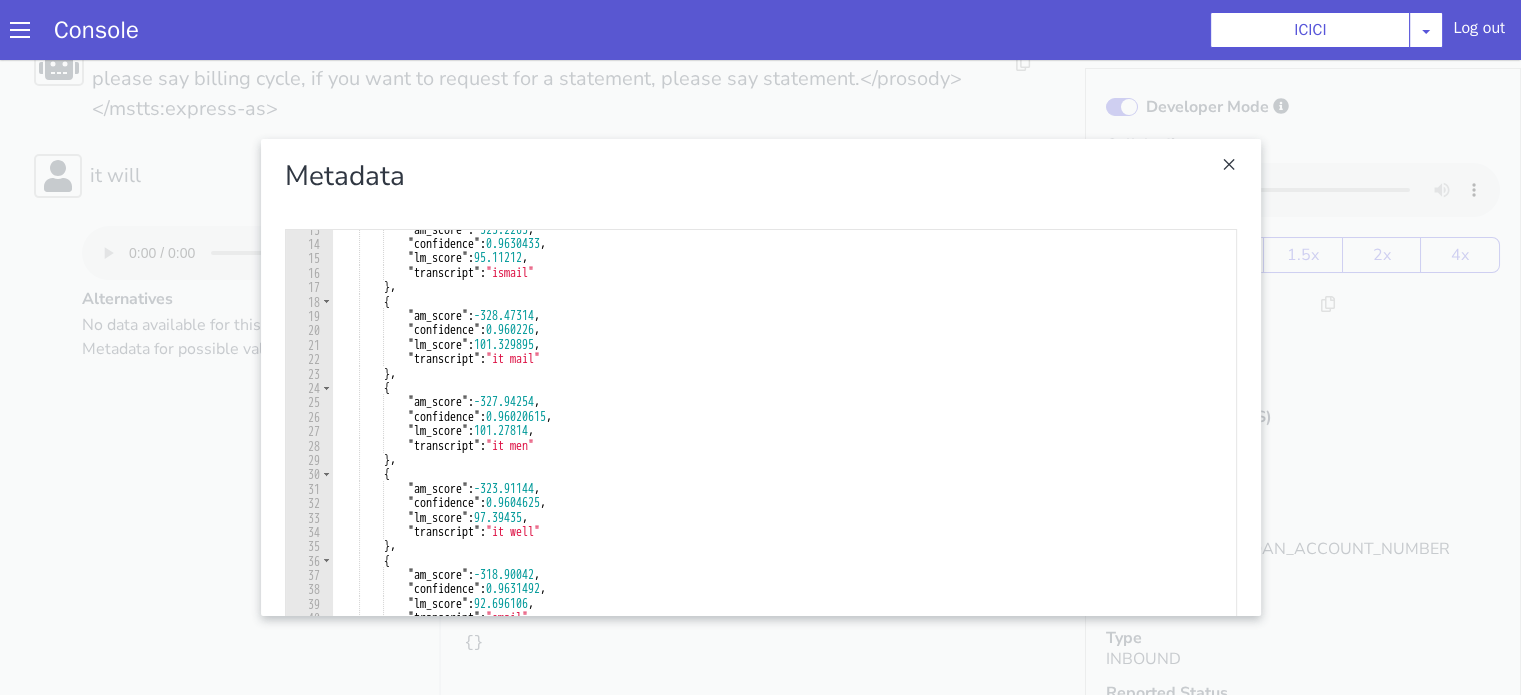 click at bounding box center (1776, 1436) 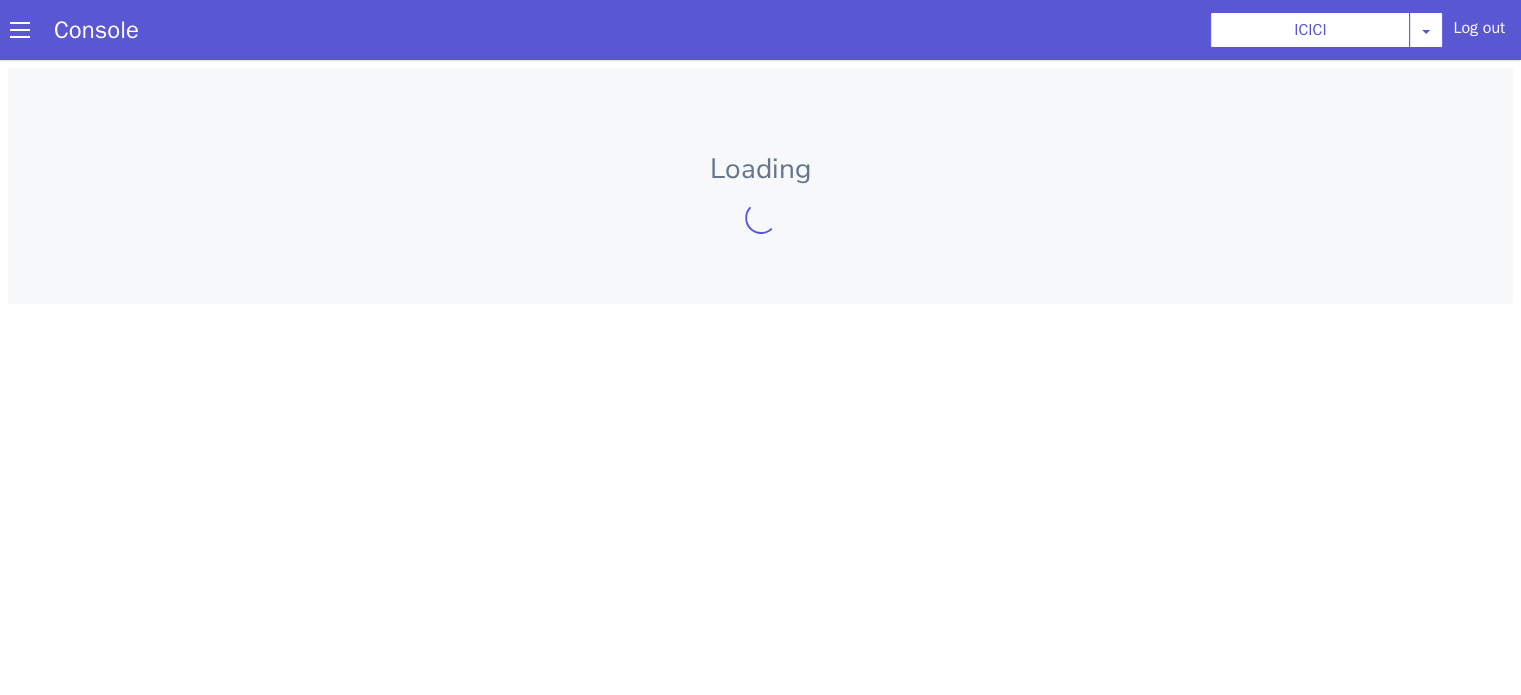 scroll, scrollTop: 0, scrollLeft: 0, axis: both 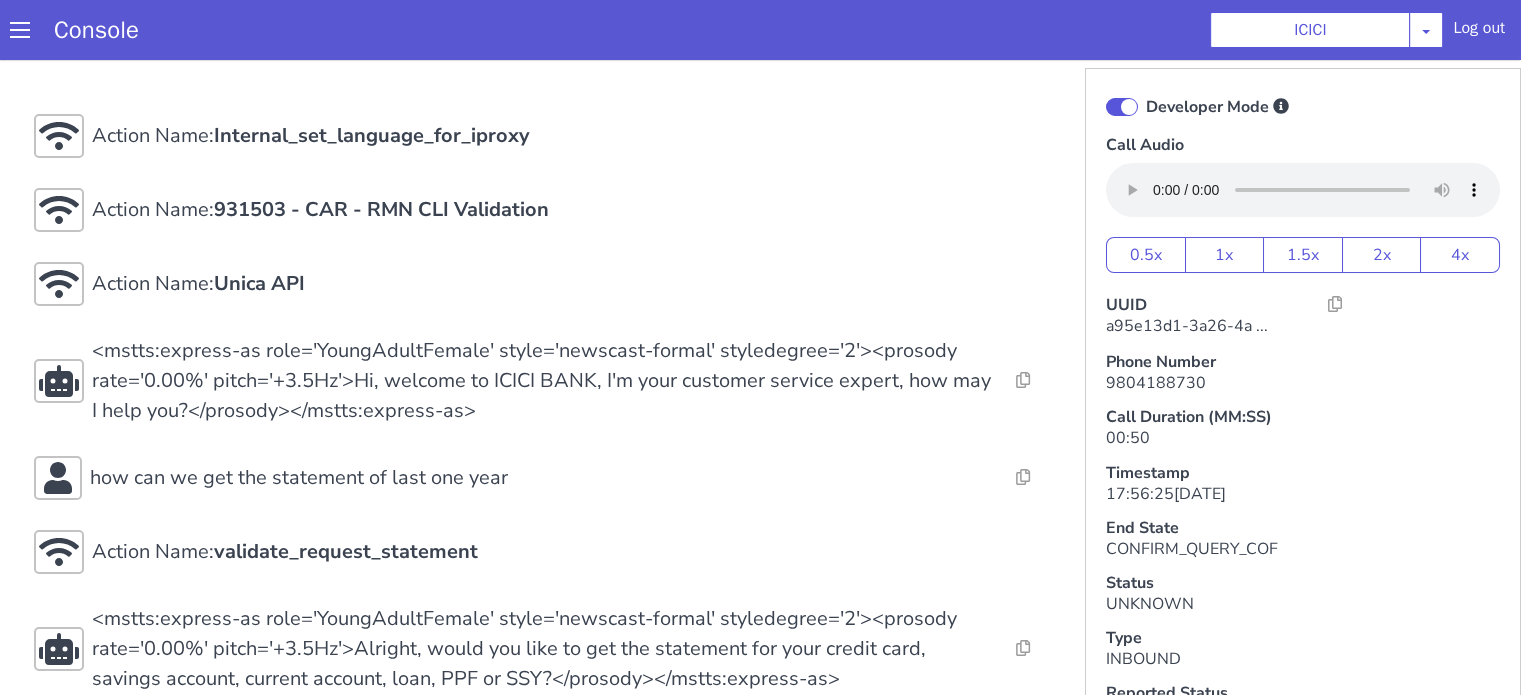 click at bounding box center [2236, -337] 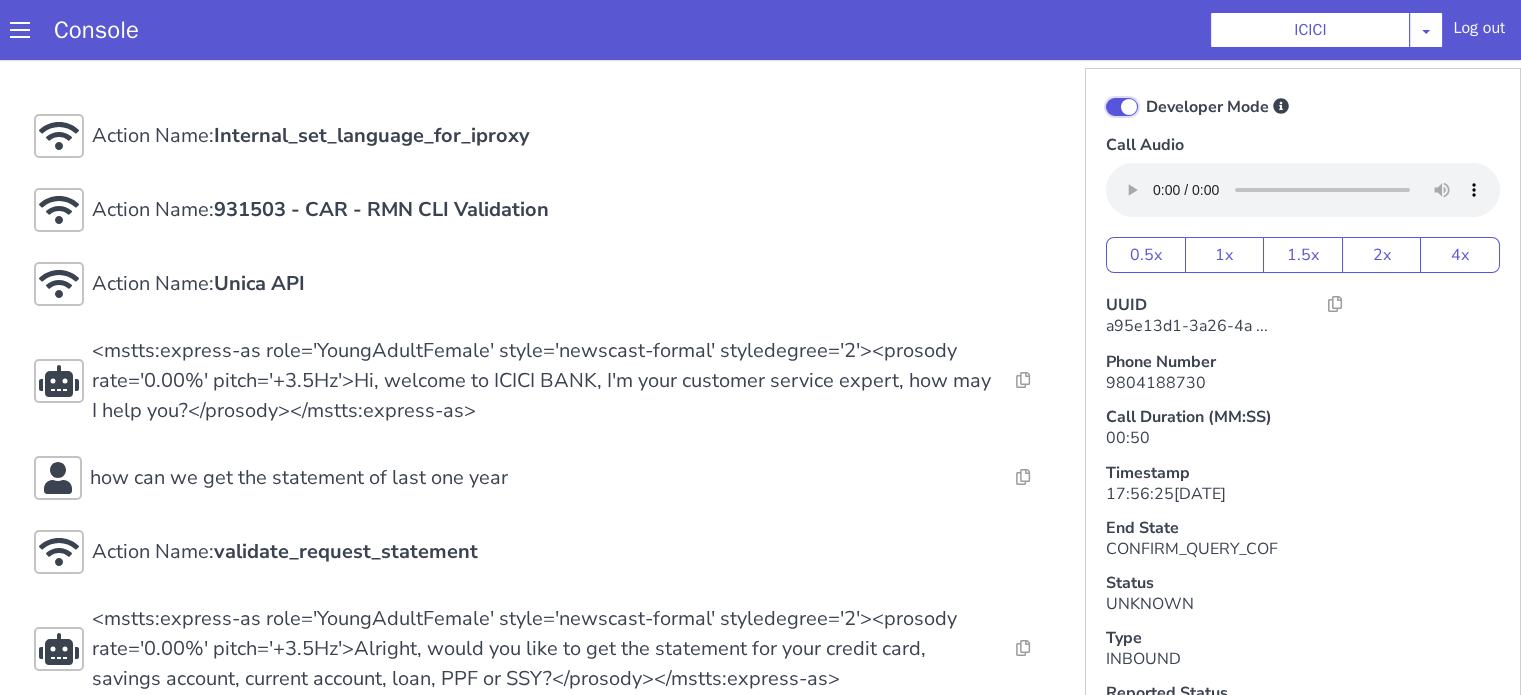 click on "Developer Mode" at bounding box center (1649, -390) 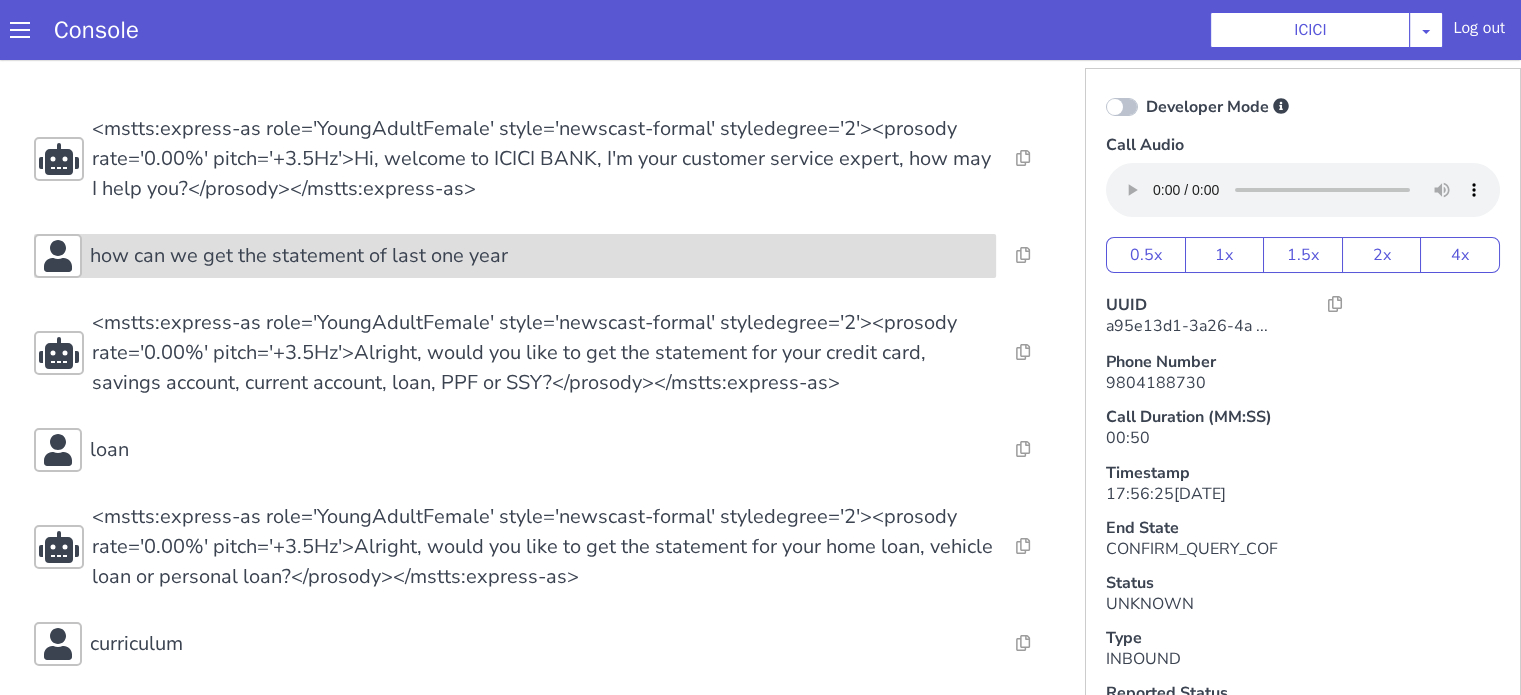 click on "how can we get the statement of last one year" at bounding box center (1602, -62) 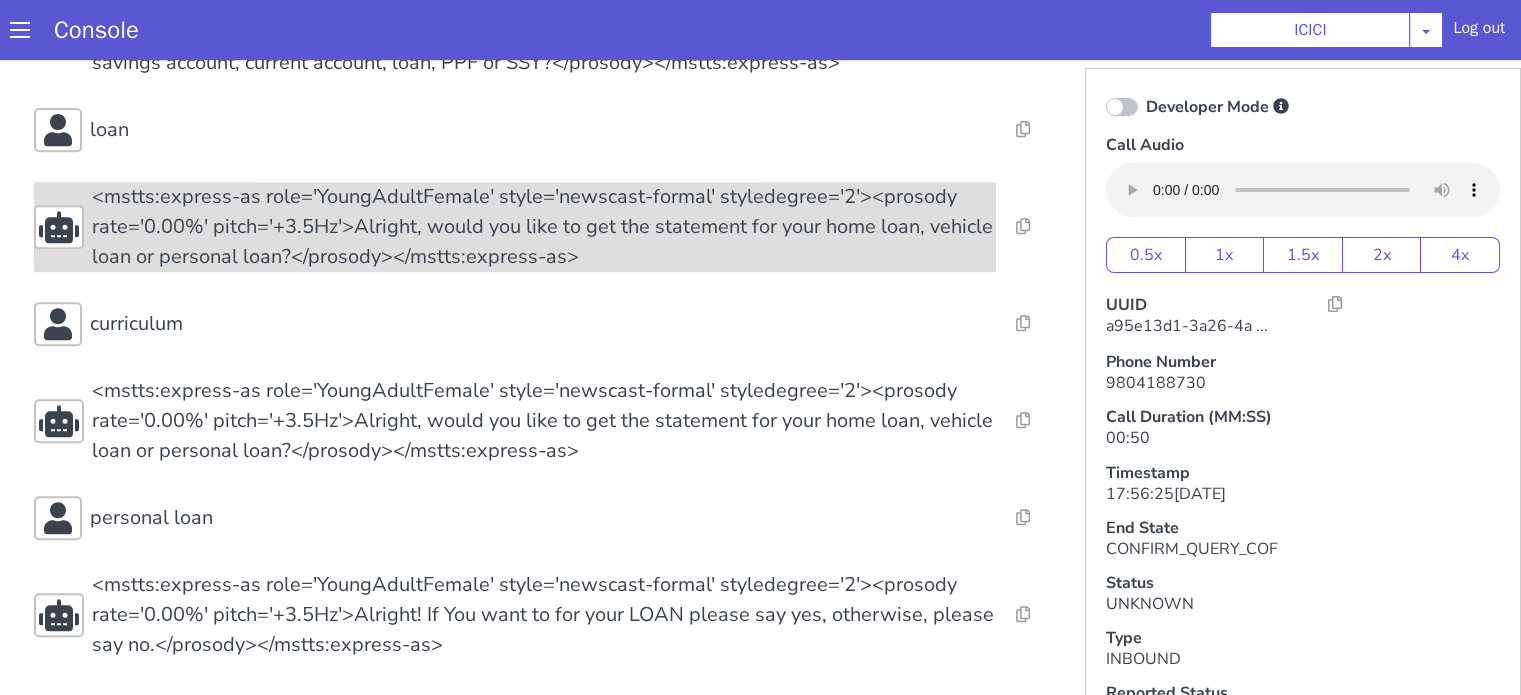 scroll, scrollTop: 683, scrollLeft: 0, axis: vertical 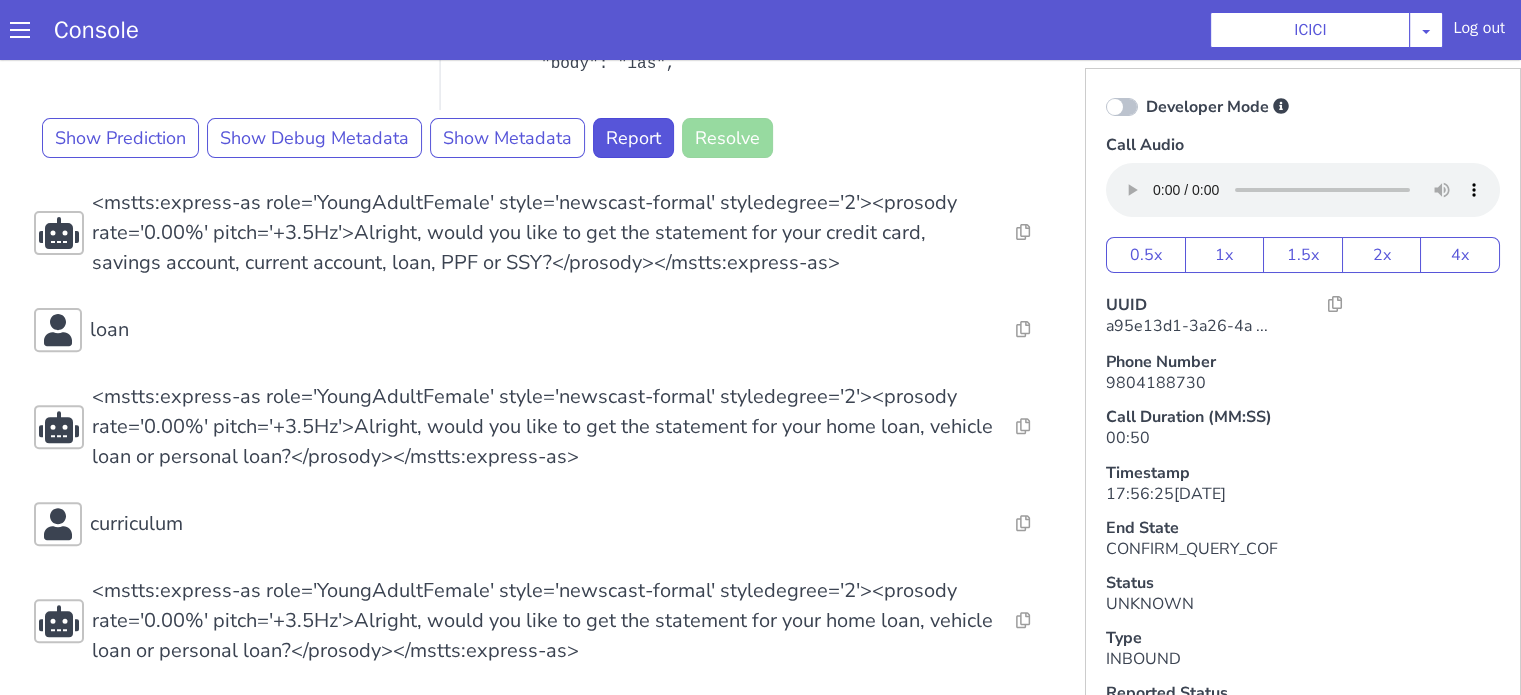 click at bounding box center [2025, -405] 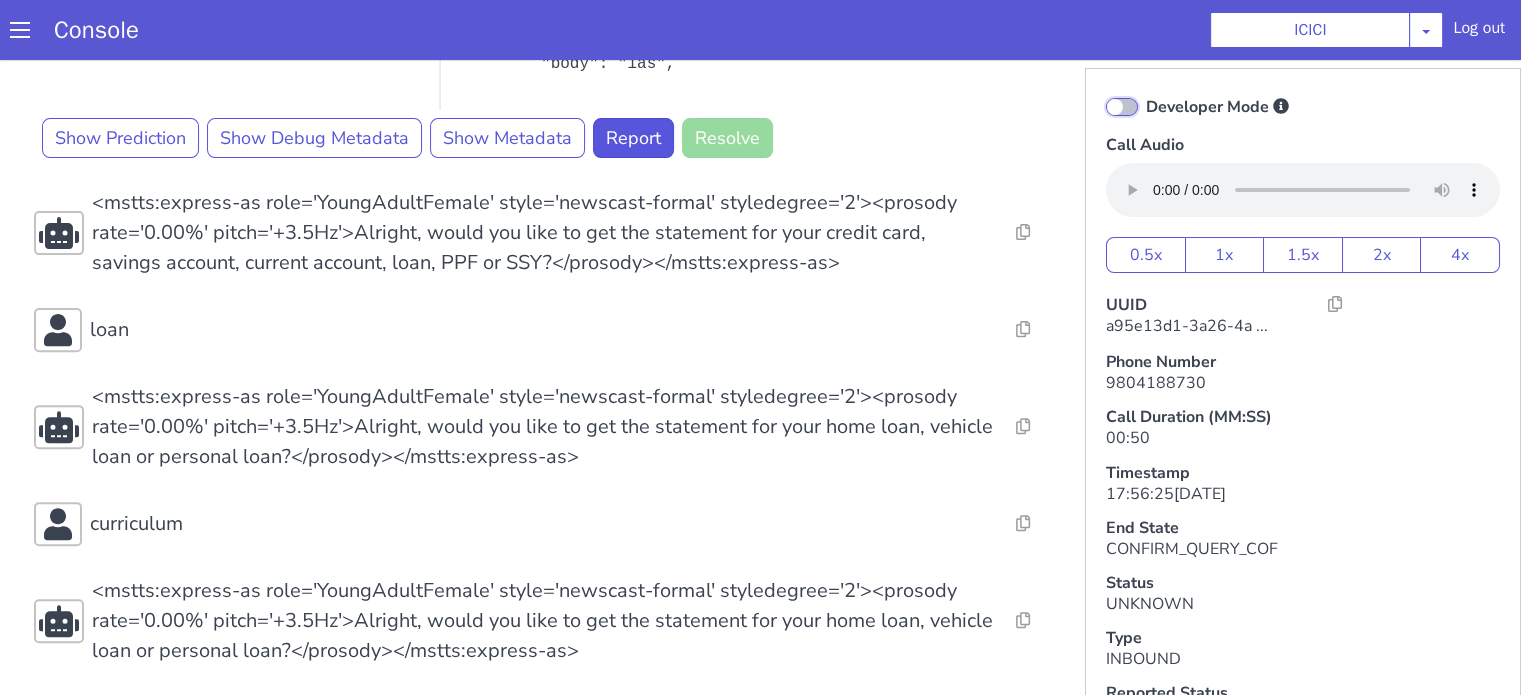 click on "Developer Mode" at bounding box center [1740, -414] 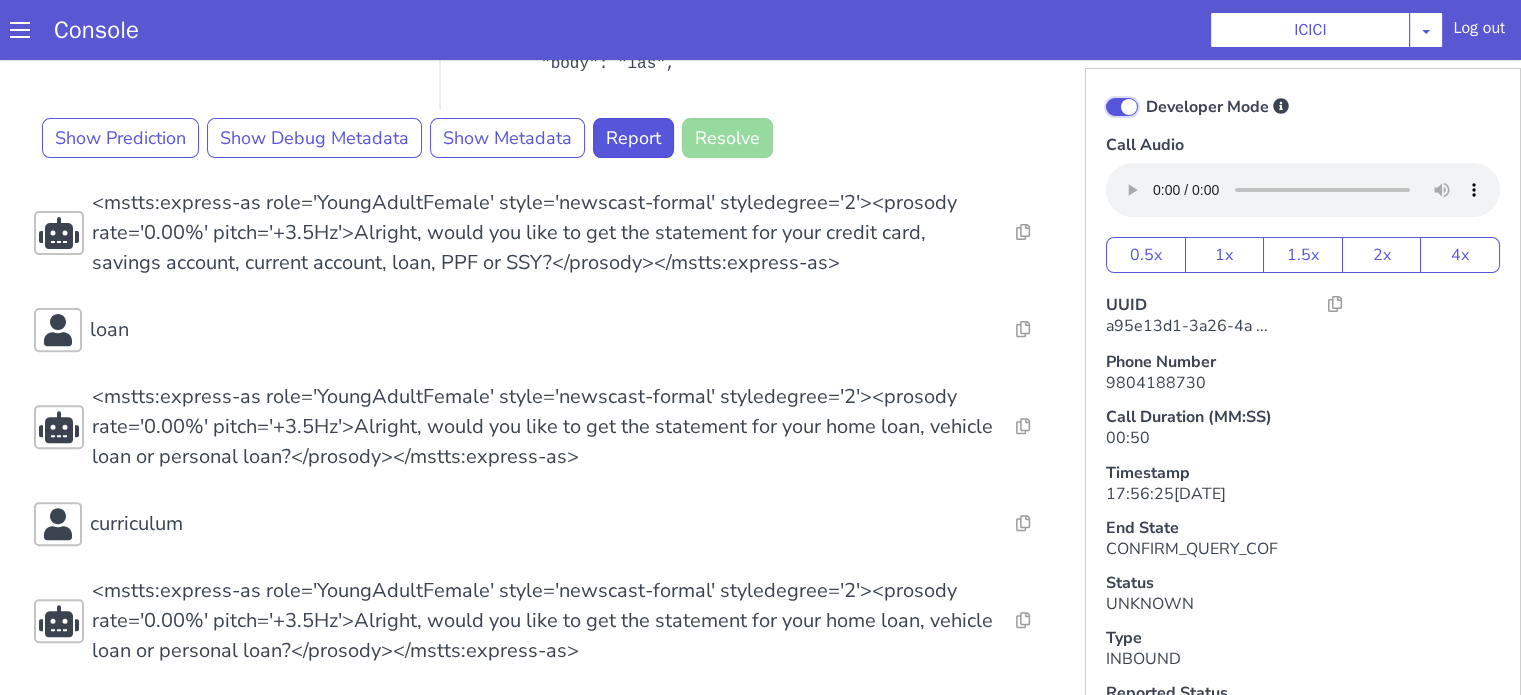 checkbox on "true" 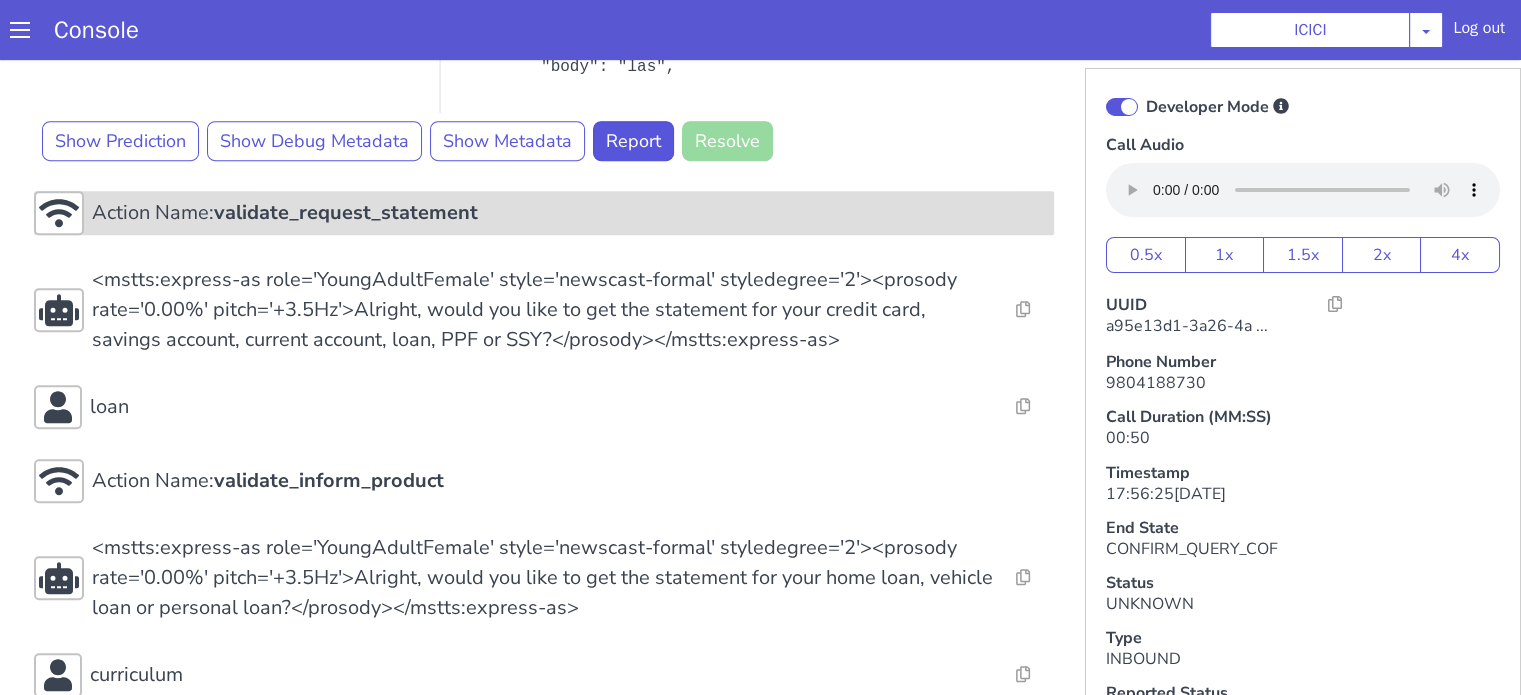 click on "Action Name:  validate_request_statement" at bounding box center [1781, -175] 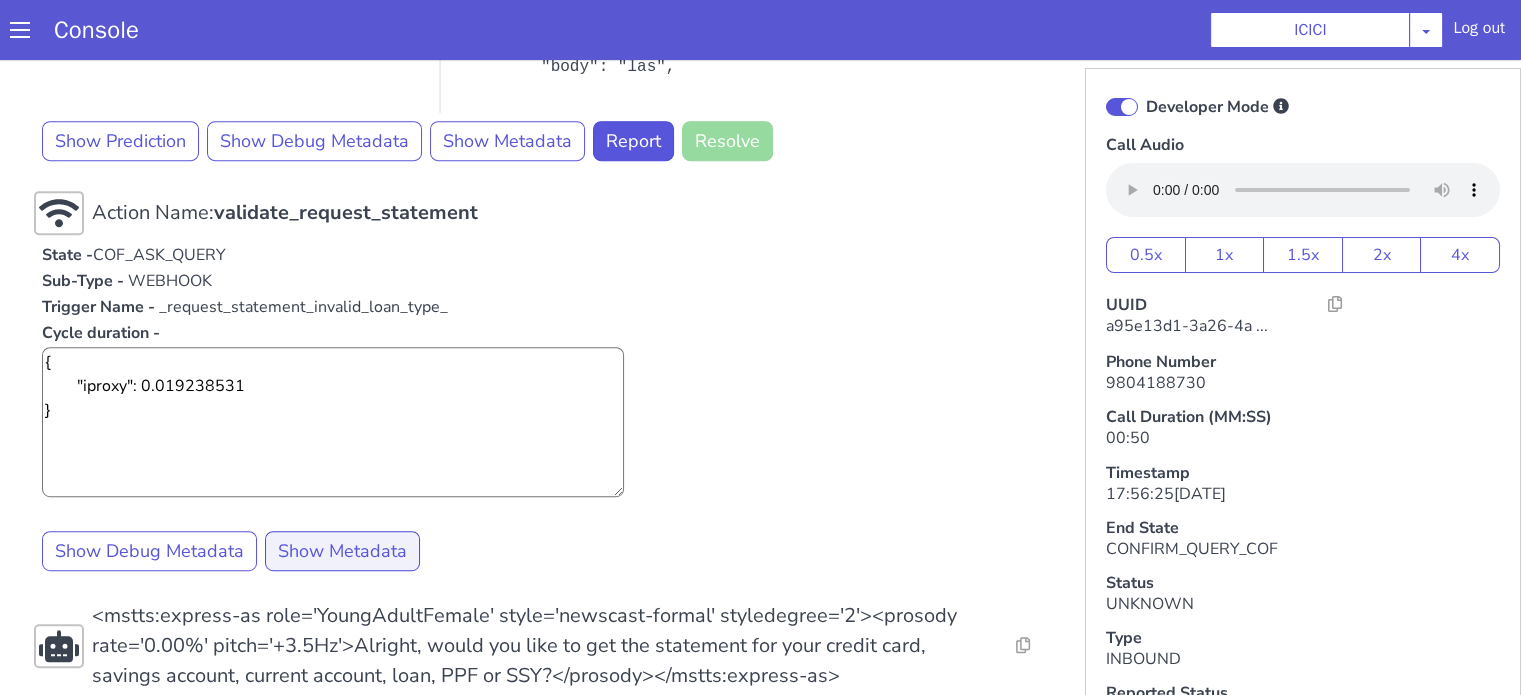 drag, startPoint x: 1473, startPoint y: 1543, endPoint x: 1470, endPoint y: 1558, distance: 15.297058 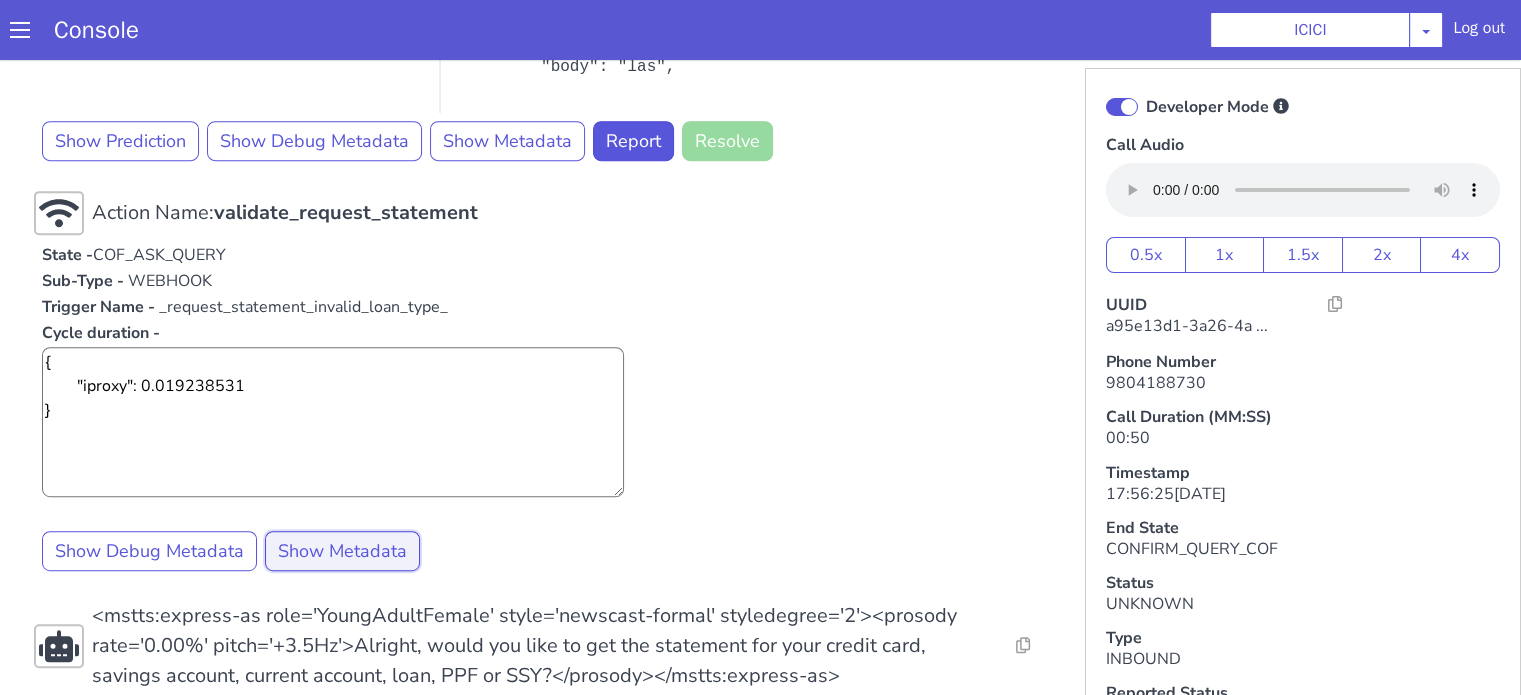 click on "Show Metadata" at bounding box center [1554, 163] 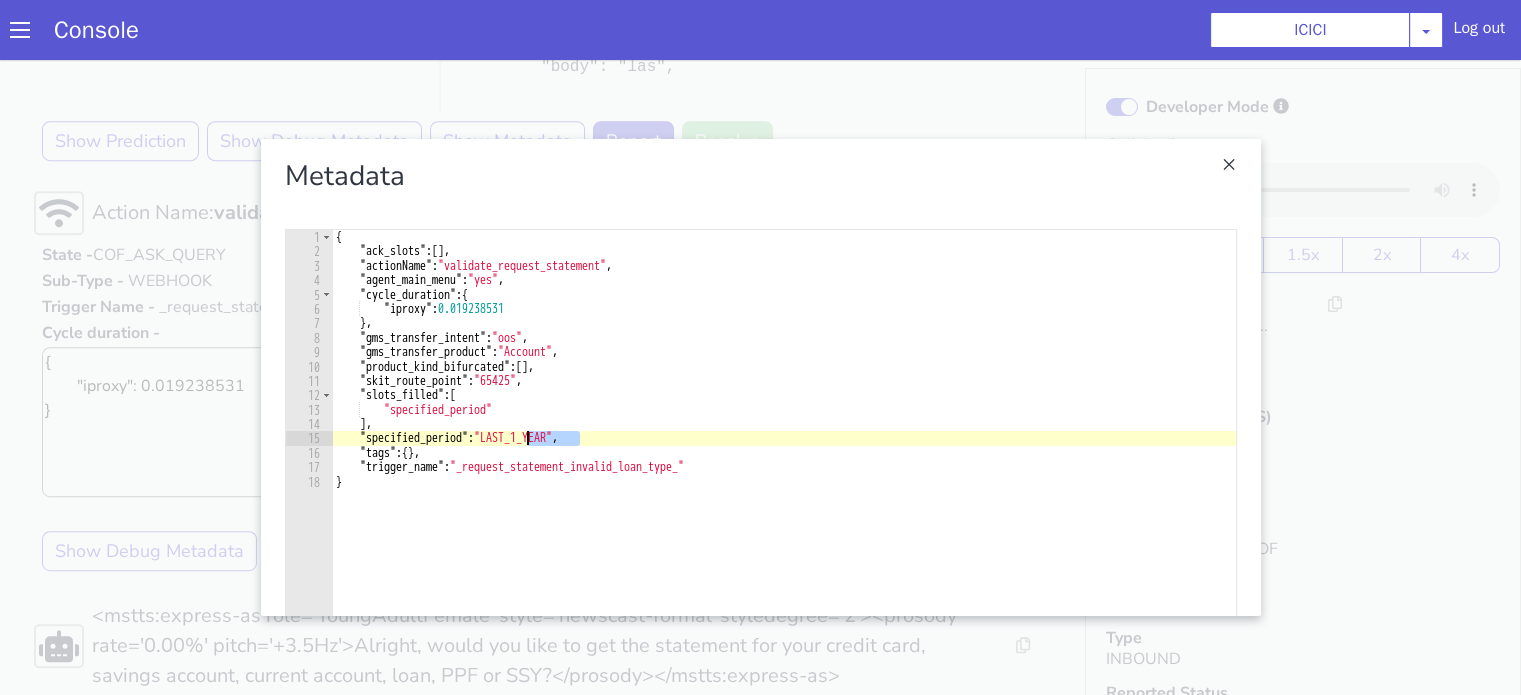 drag, startPoint x: 2094, startPoint y: 1021, endPoint x: 1978, endPoint y: 1013, distance: 116.275536 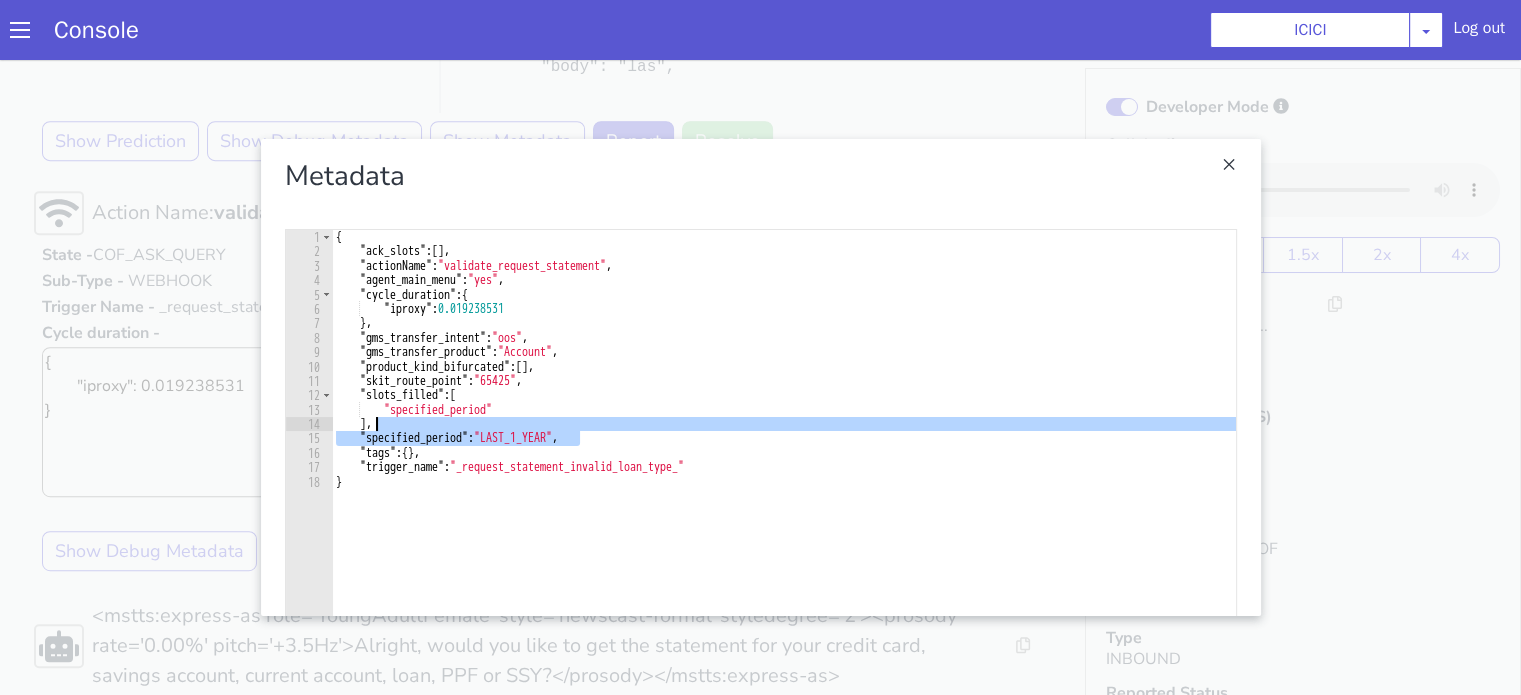 click at bounding box center [2263, 333] 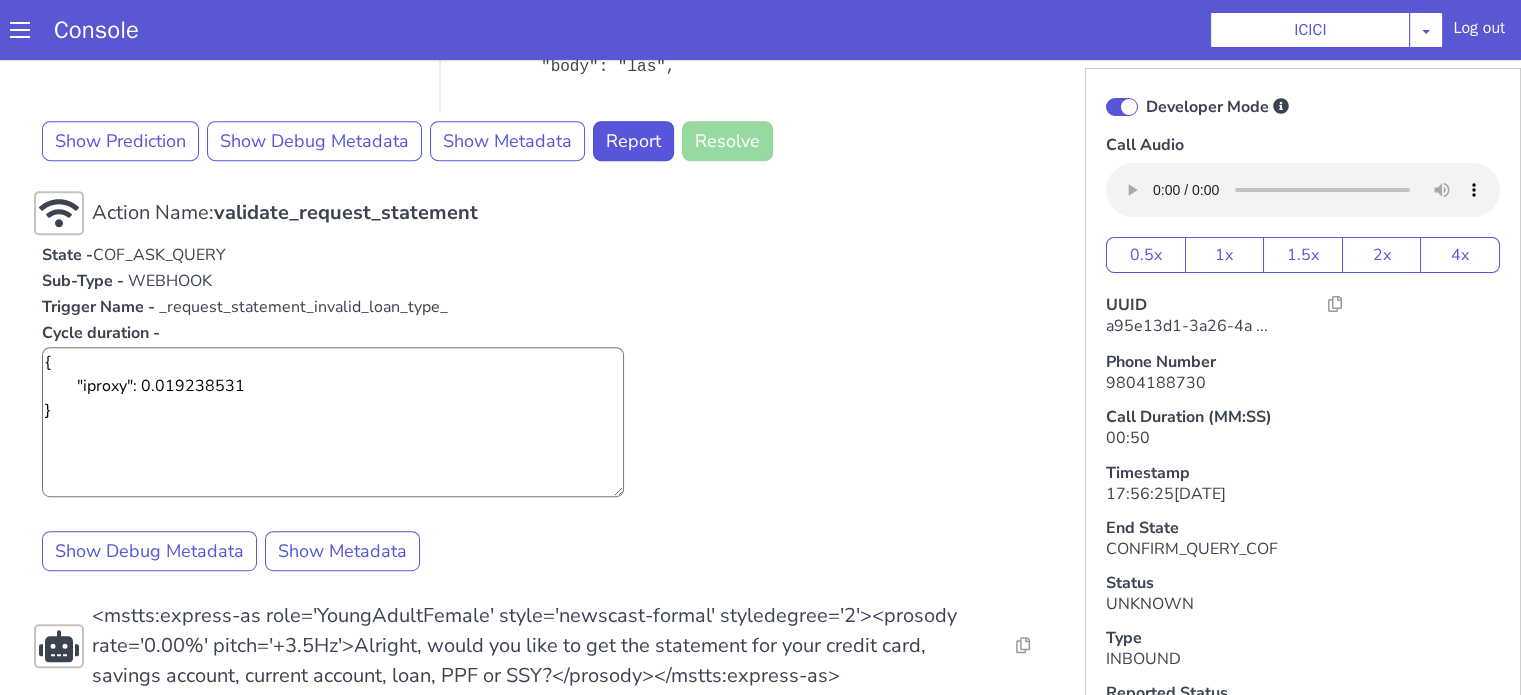scroll, scrollTop: 1402, scrollLeft: 0, axis: vertical 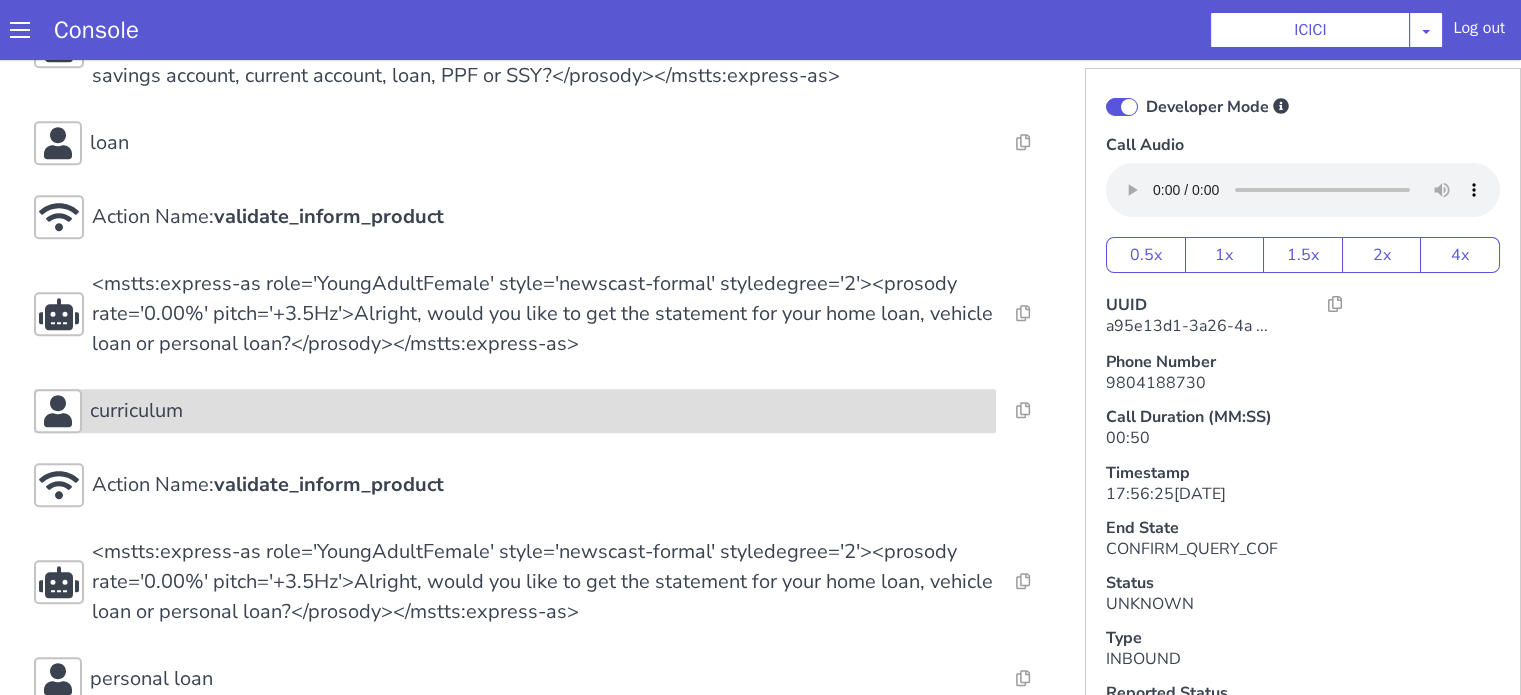 click on "curriculum" at bounding box center [884, 0] 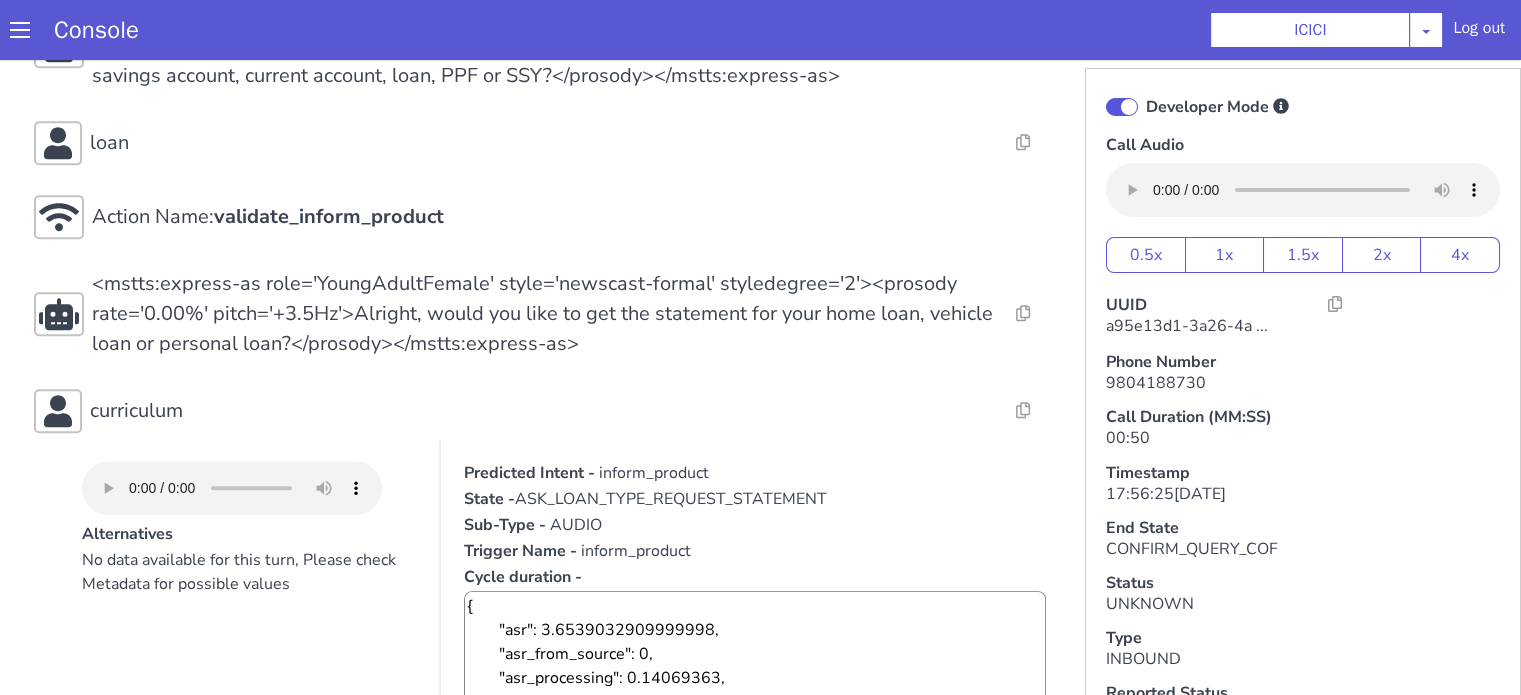 scroll, scrollTop: 1702, scrollLeft: 0, axis: vertical 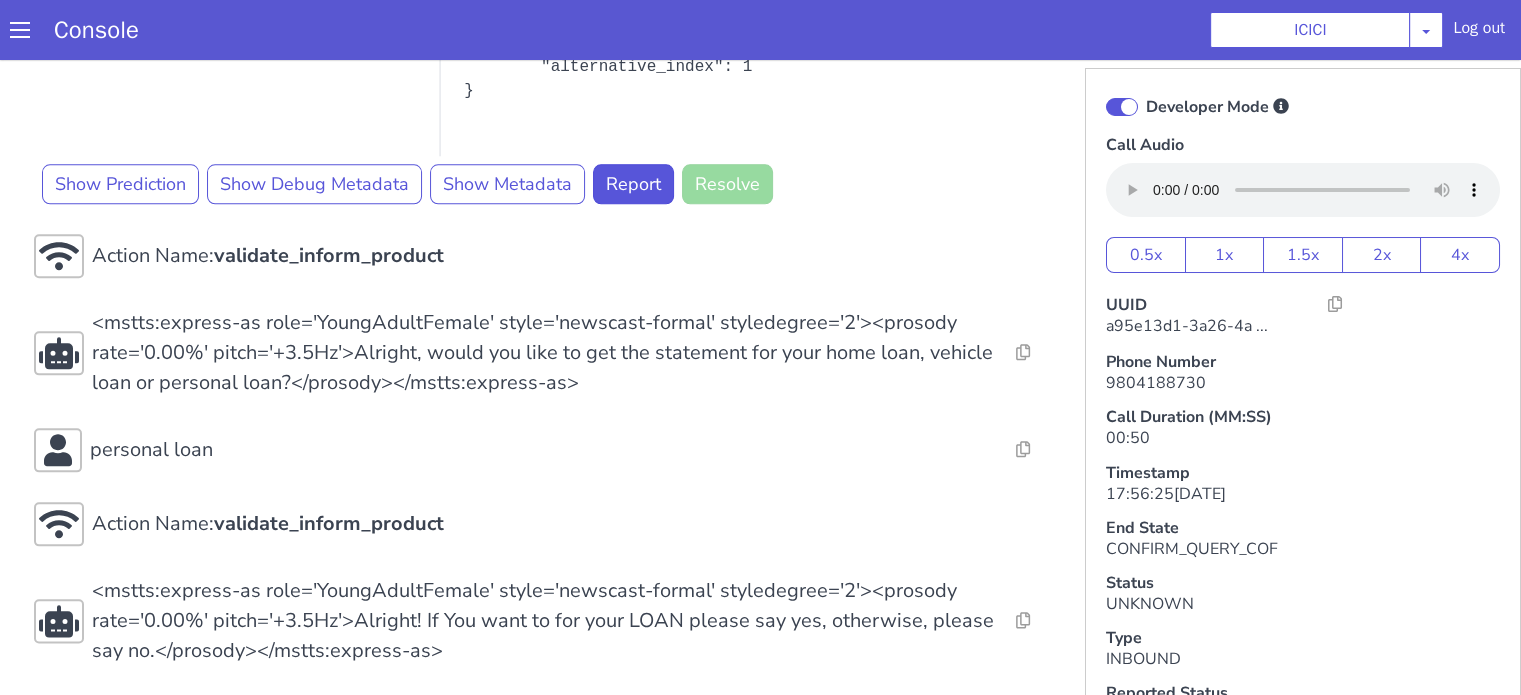 click on "Action Name:  Internal_set_language_for_iproxy Resolve  Intent Error  Entity Error  Transcription Error  Miscellaneous Submit Action Name:  931503 - CAR - RMN CLI Validation Resolve  Intent Error  Entity Error  Transcription Error  Miscellaneous Submit Action Name:  Unica API Resolve  Intent Error  Entity Error  Transcription Error  Miscellaneous Submit <mstts:express-as role='YoungAdultFemale' style='newscast-formal' styledegree='2'><prosody rate='0.00%' pitch='+3.5Hz'>Hi, welcome to ICICI BANK, I'm your customer service expert, how may I help you?</prosody></mstts:express-as> Resolve  Intent Error  Entity Error  Transcription Error  Miscellaneous Submit how can we get the statement of last one year Alternatives No data available for this turn, Please check Metadata for possible values Predicted Intent -   request_statement State -  COF_ASK_QUERY Sub-Type -   AUDIO Trigger Name -   request_statement Cycle duration -  Slots filled - statement_duration,product_kind_bifurcated,specified_period Slots -   Report" at bounding box center (1447, -1269) 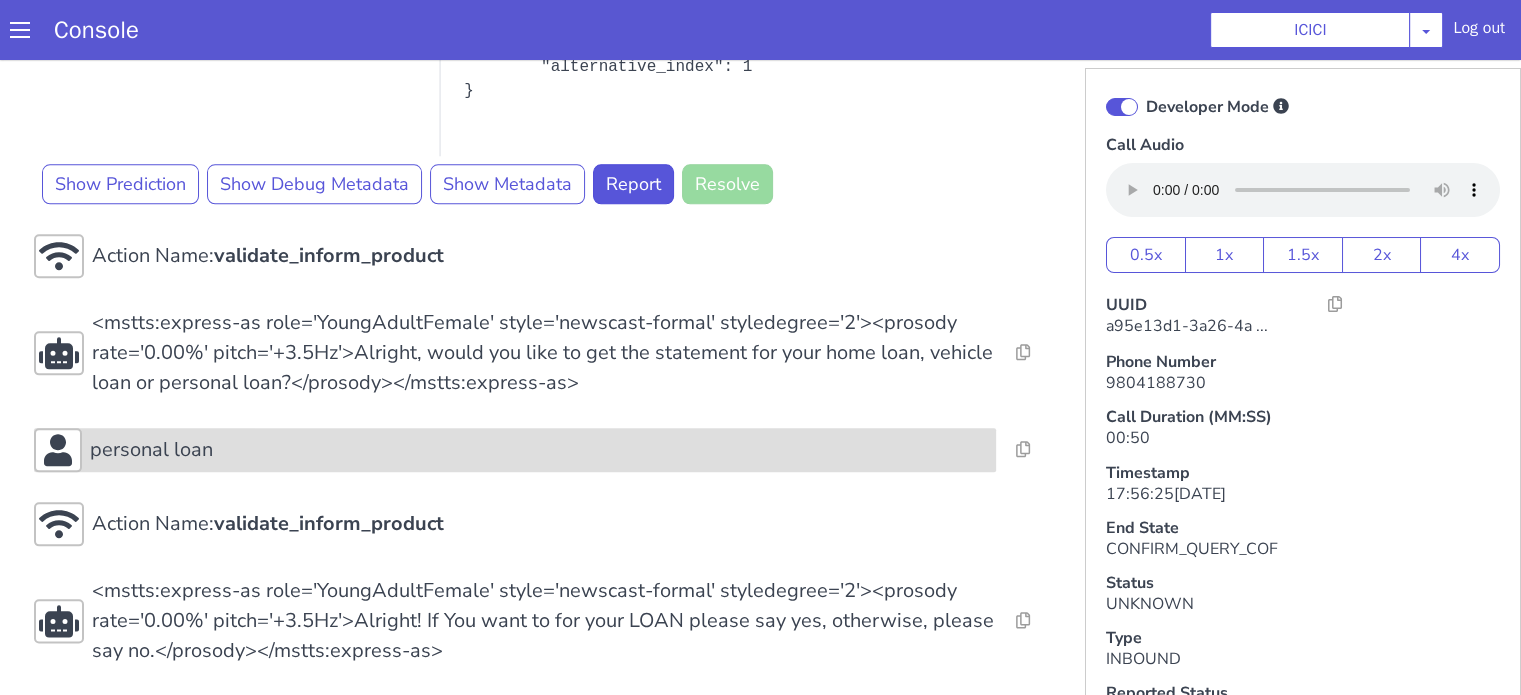click on "personal loan" at bounding box center (1549, -36) 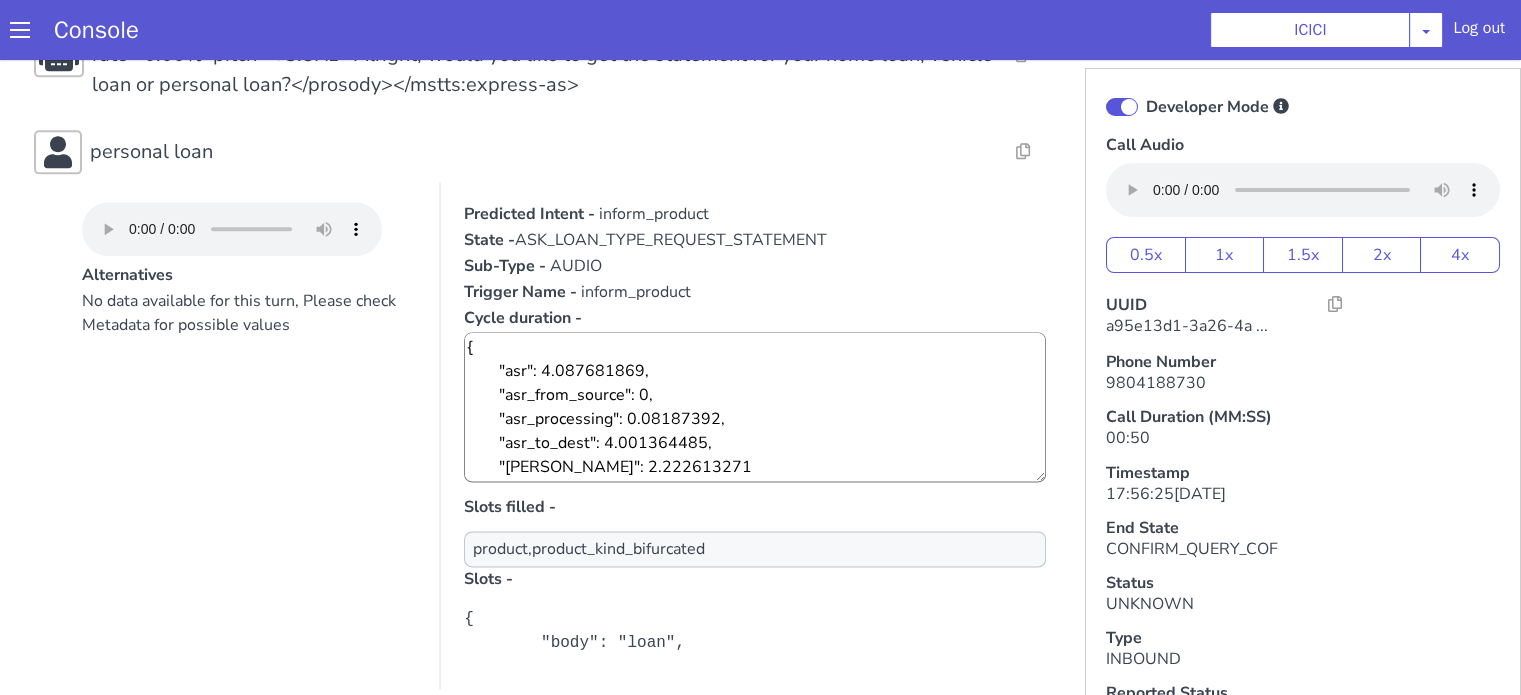 scroll, scrollTop: 2694, scrollLeft: 0, axis: vertical 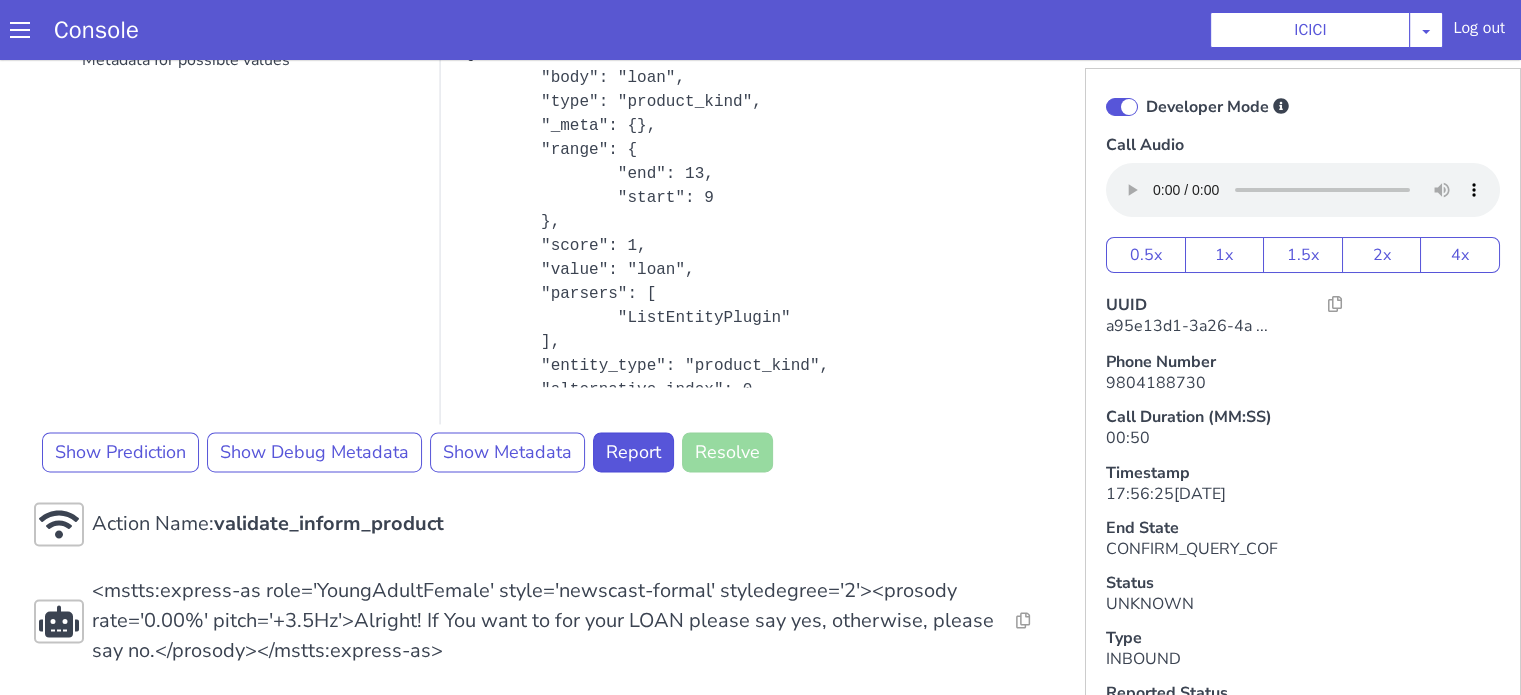 drag, startPoint x: 1191, startPoint y: 3, endPoint x: 1200, endPoint y: -36, distance: 40.024994 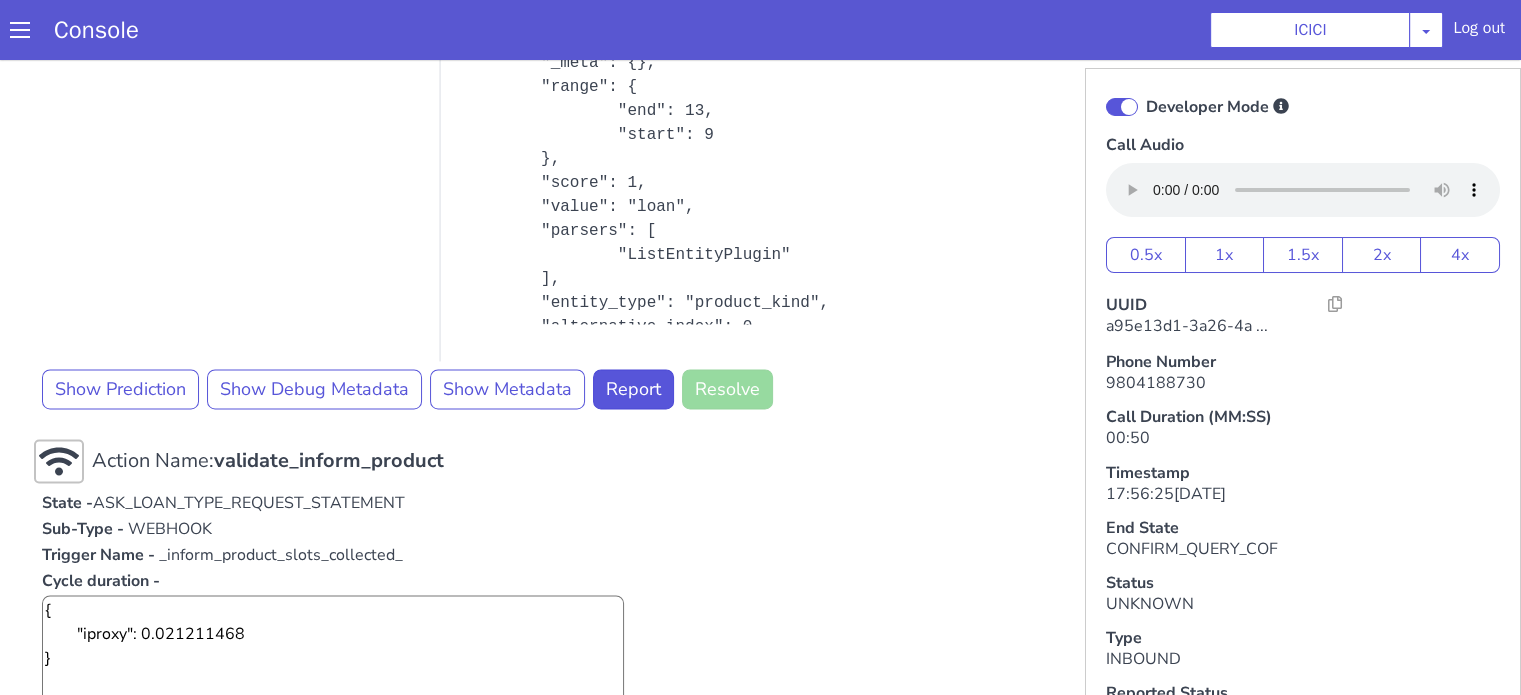 scroll, scrollTop: 3193, scrollLeft: 0, axis: vertical 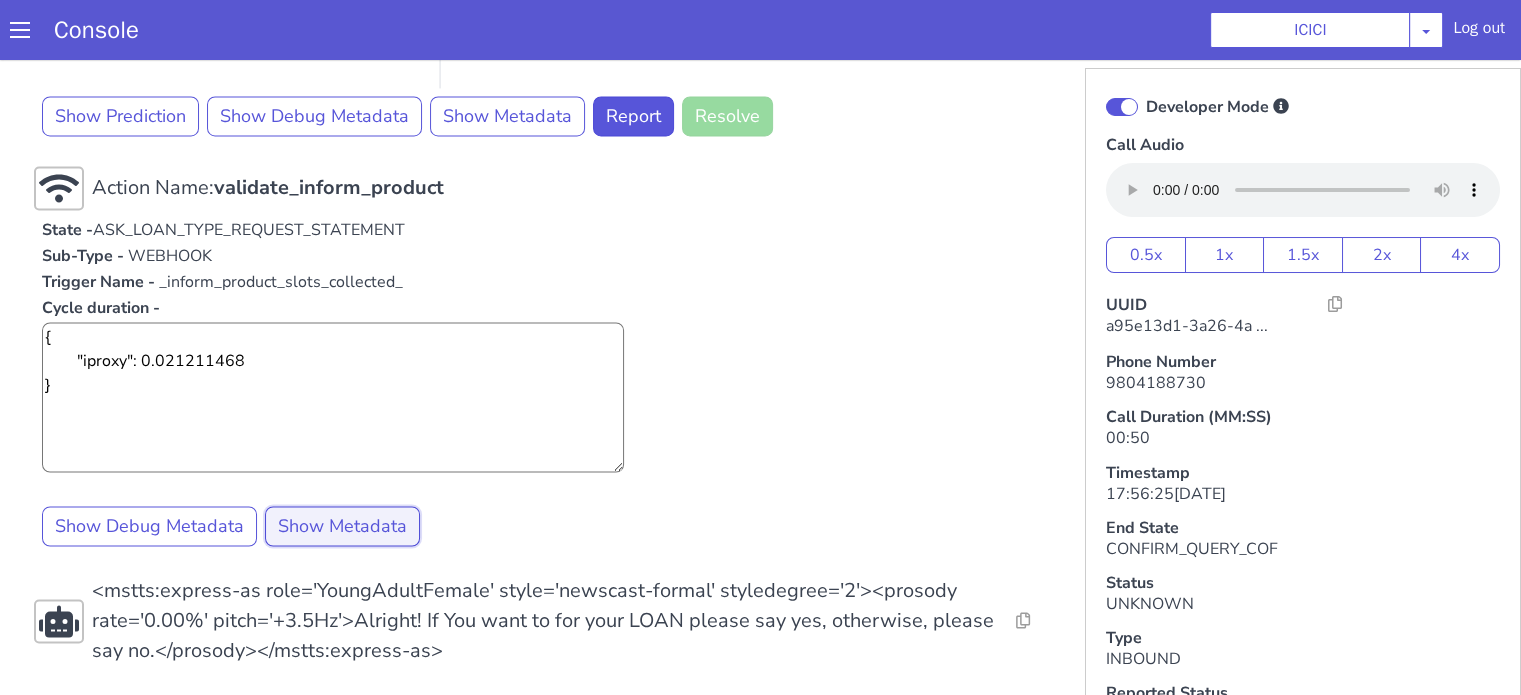 click on "Show Metadata" at bounding box center [1245, 14] 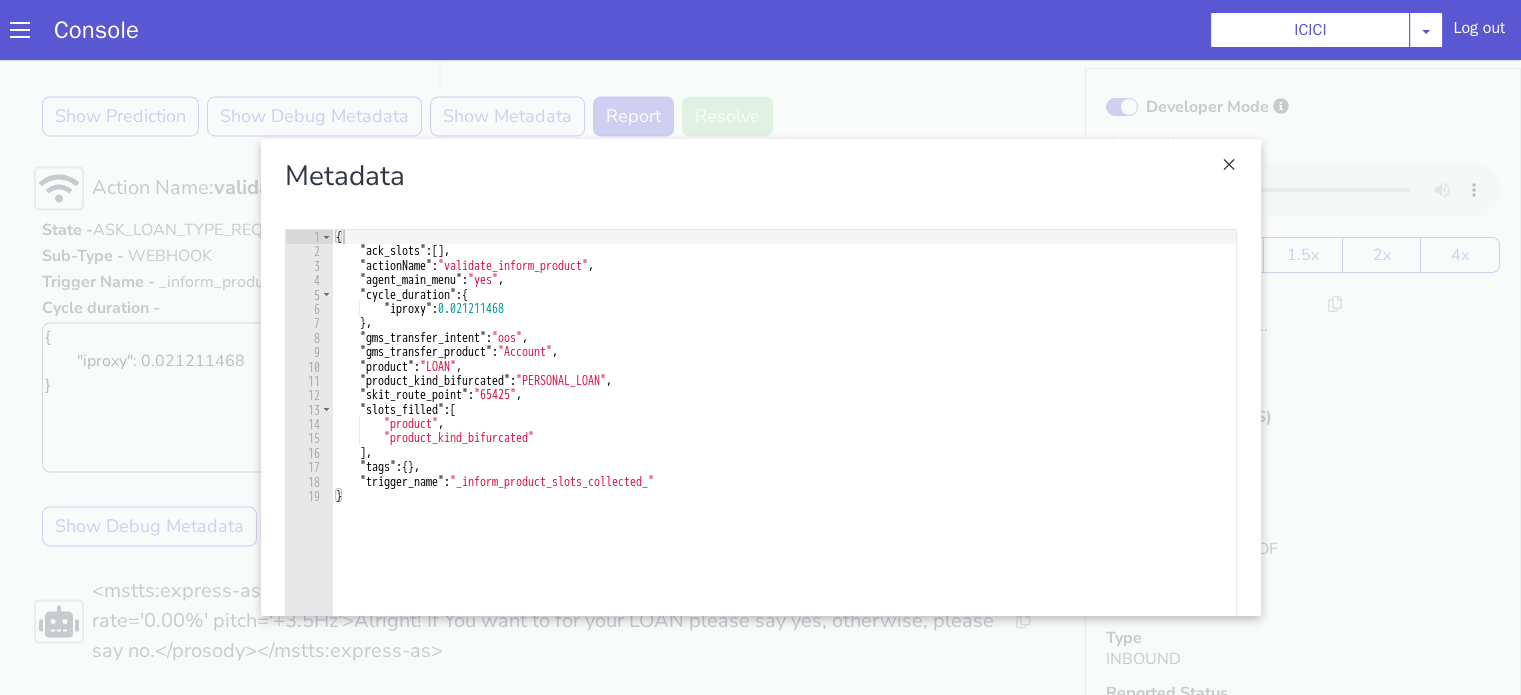 drag, startPoint x: 1450, startPoint y: 233, endPoint x: 1463, endPoint y: 228, distance: 13.928389 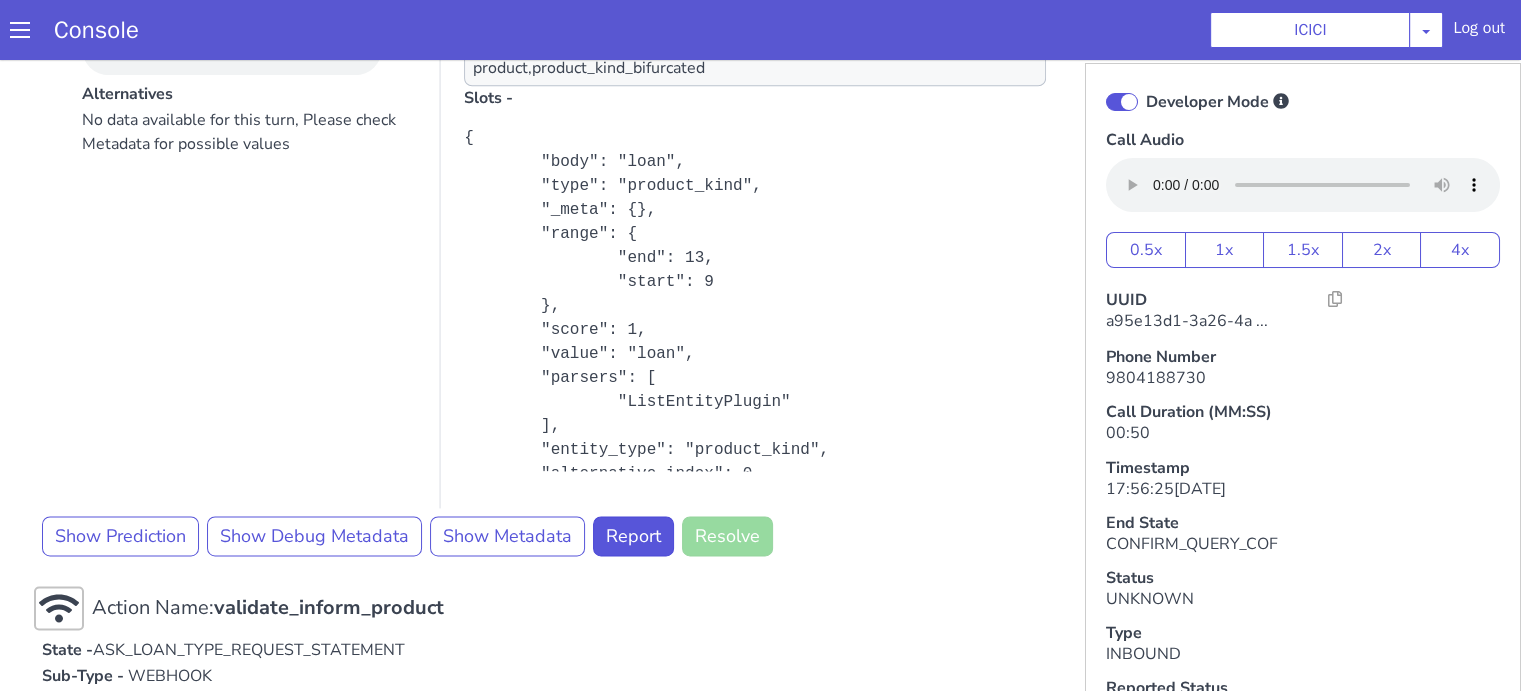 scroll, scrollTop: 2693, scrollLeft: 0, axis: vertical 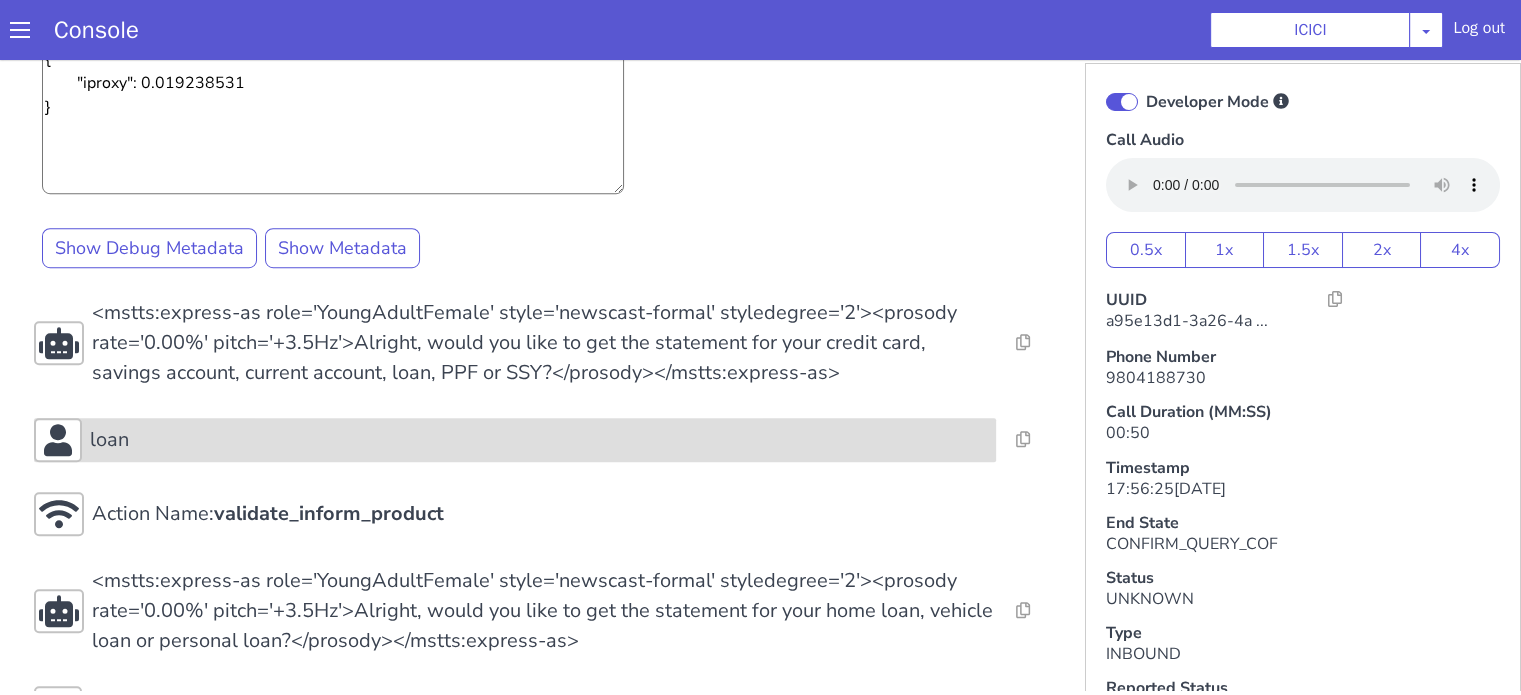 click on "loan" at bounding box center (1652, -4) 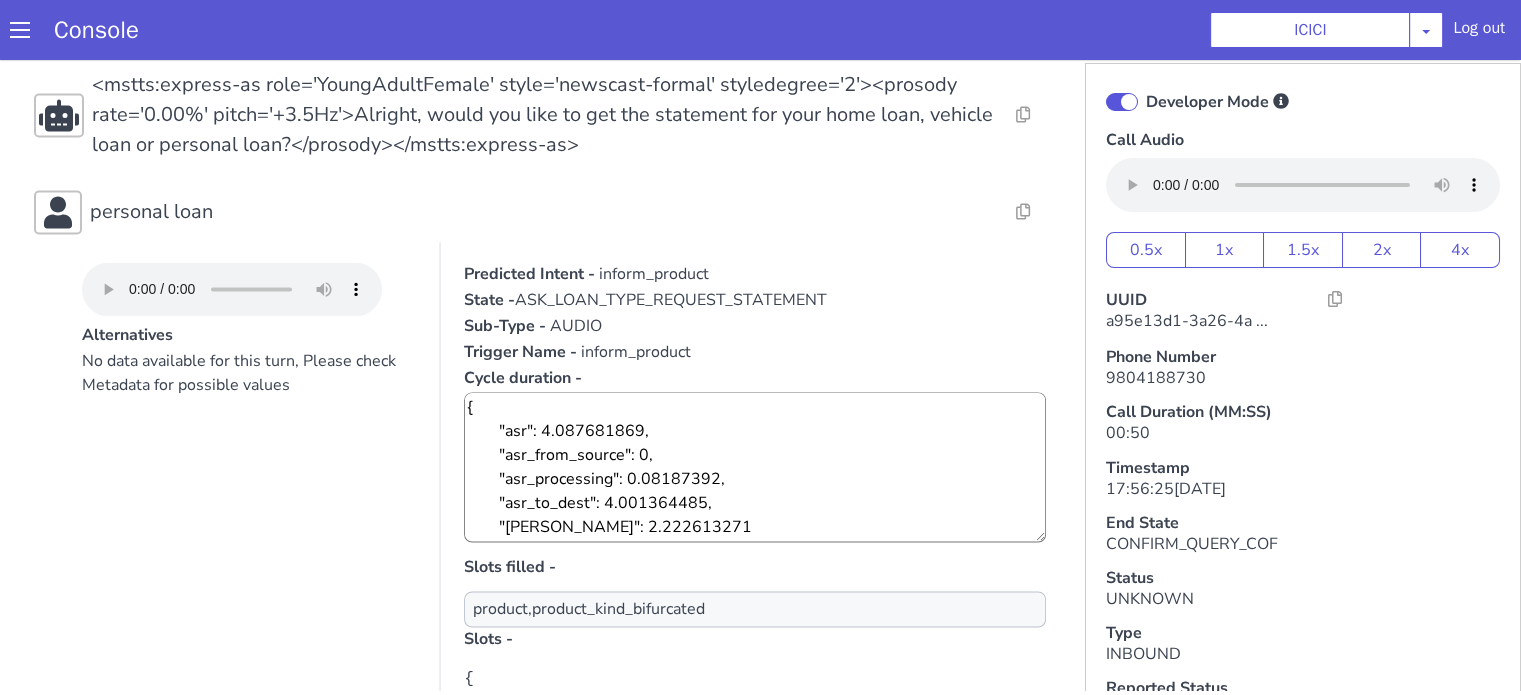 scroll, scrollTop: 3256, scrollLeft: 0, axis: vertical 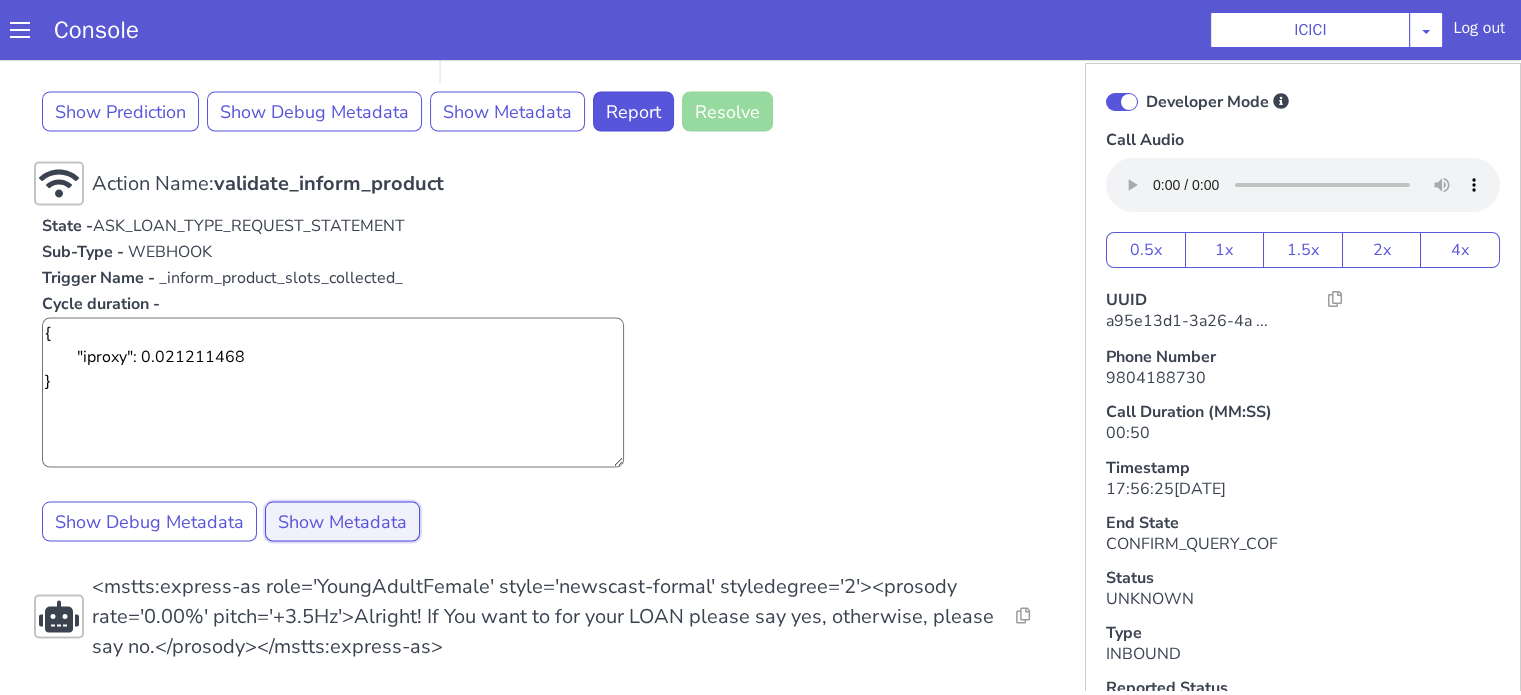 click on "Show Metadata" at bounding box center [1139, -3] 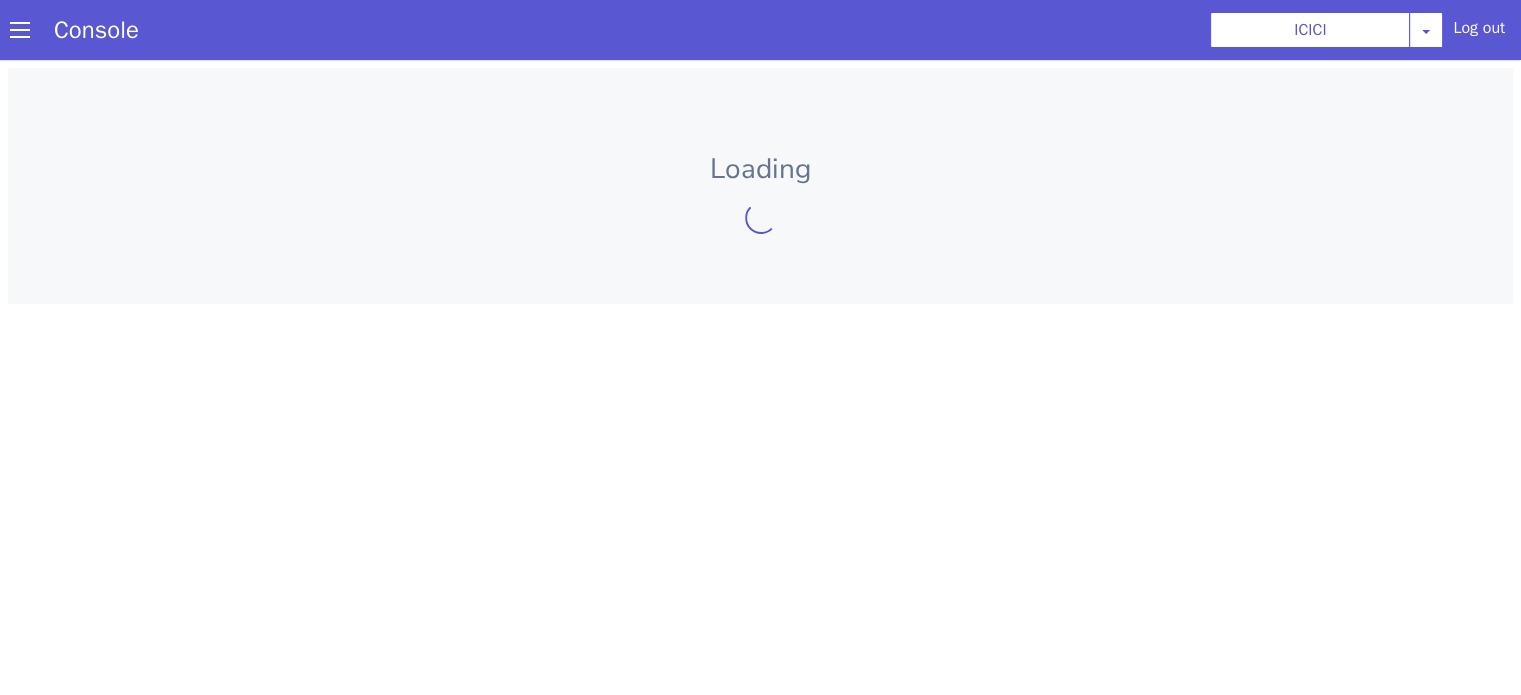 scroll, scrollTop: 0, scrollLeft: 0, axis: both 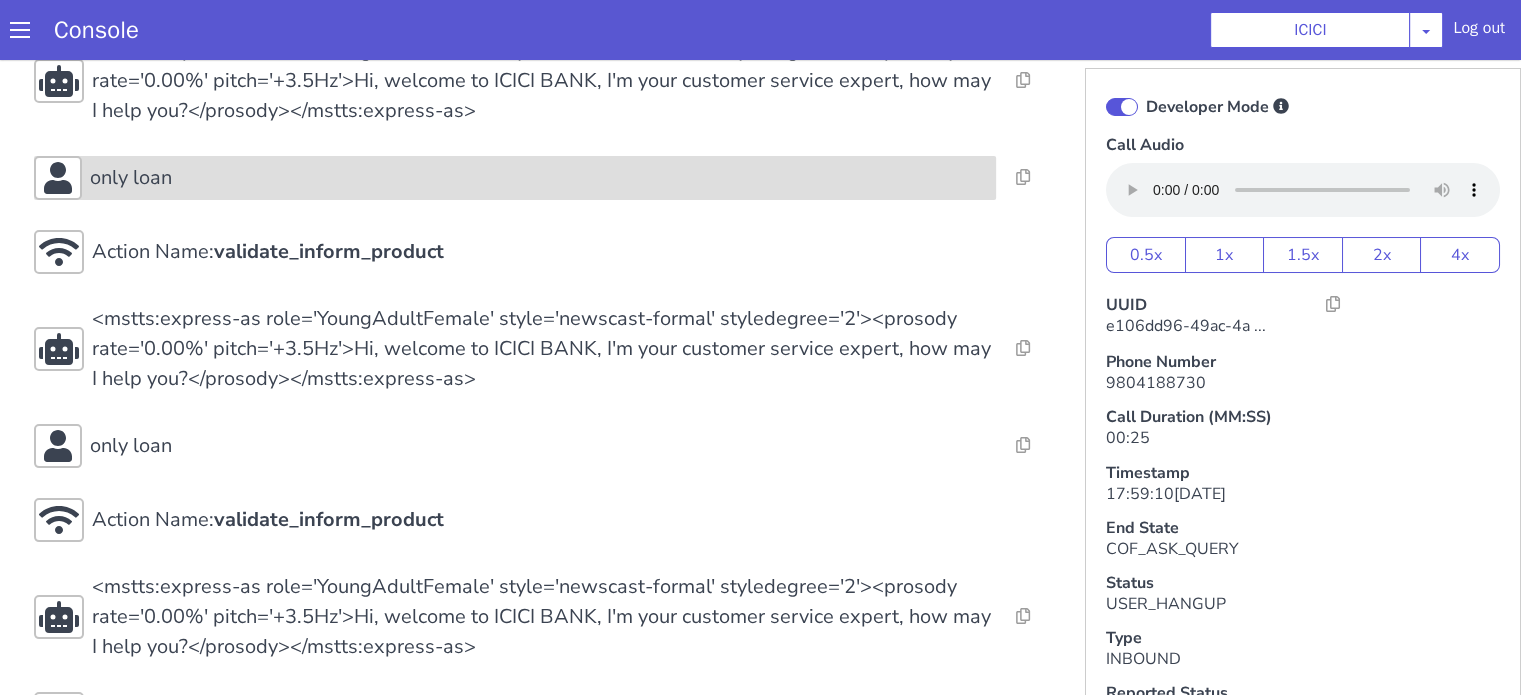 click on "only loan" at bounding box center [539, 178] 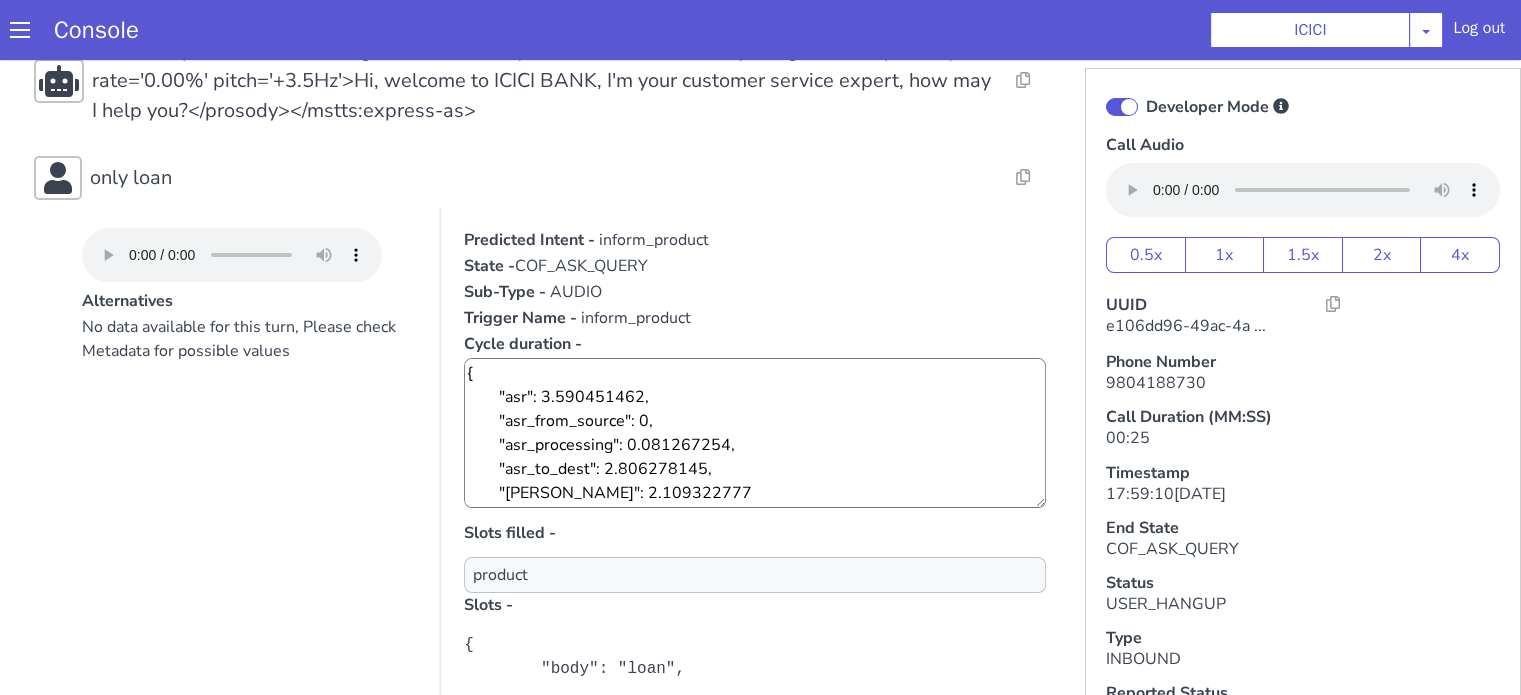 scroll, scrollTop: 500, scrollLeft: 0, axis: vertical 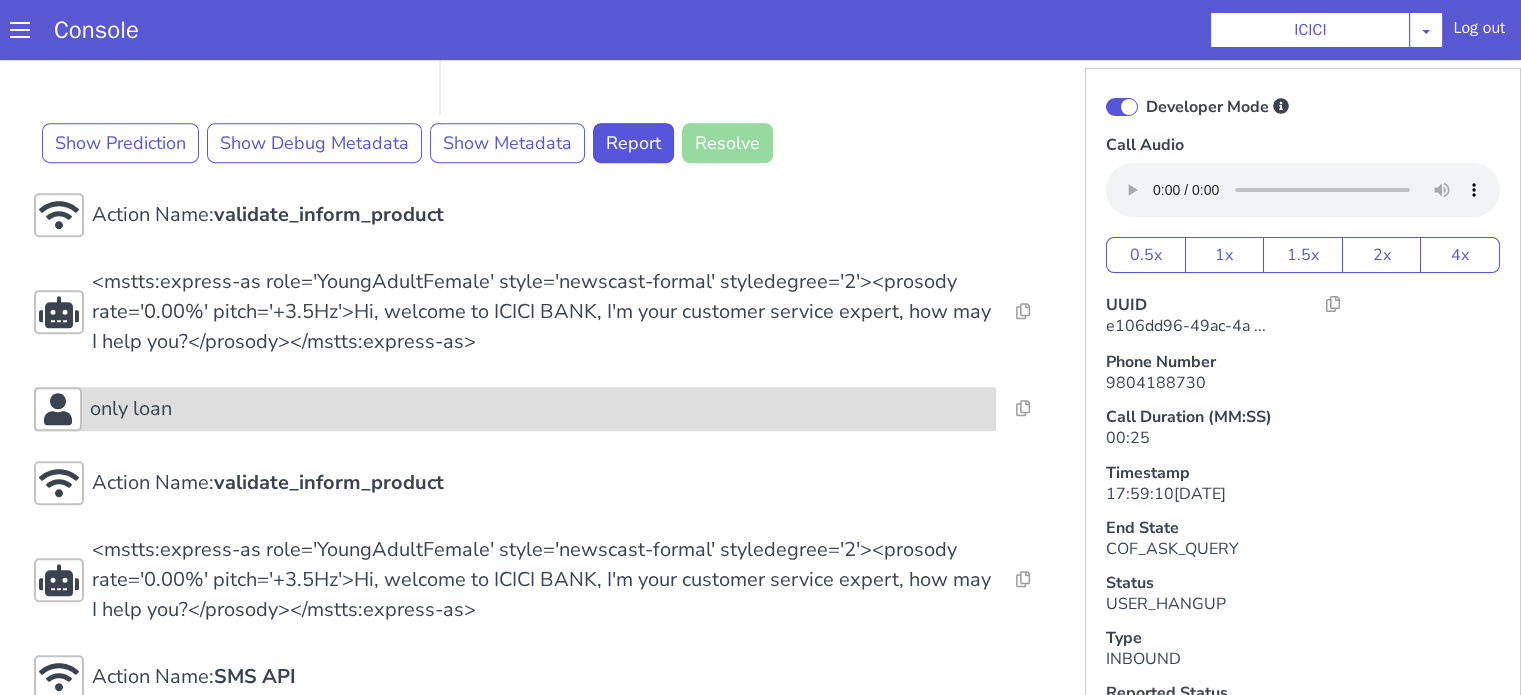 click on "only loan" at bounding box center [539, 409] 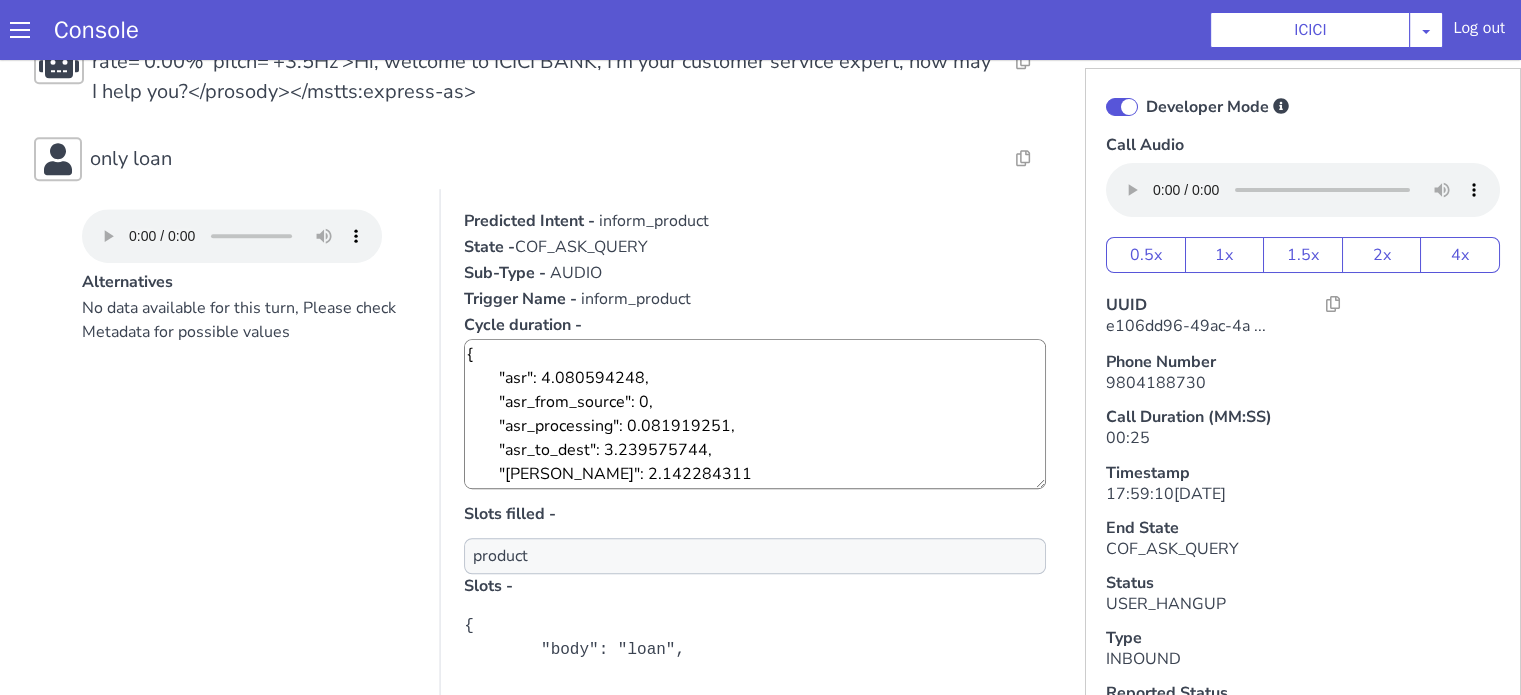 scroll, scrollTop: 1300, scrollLeft: 0, axis: vertical 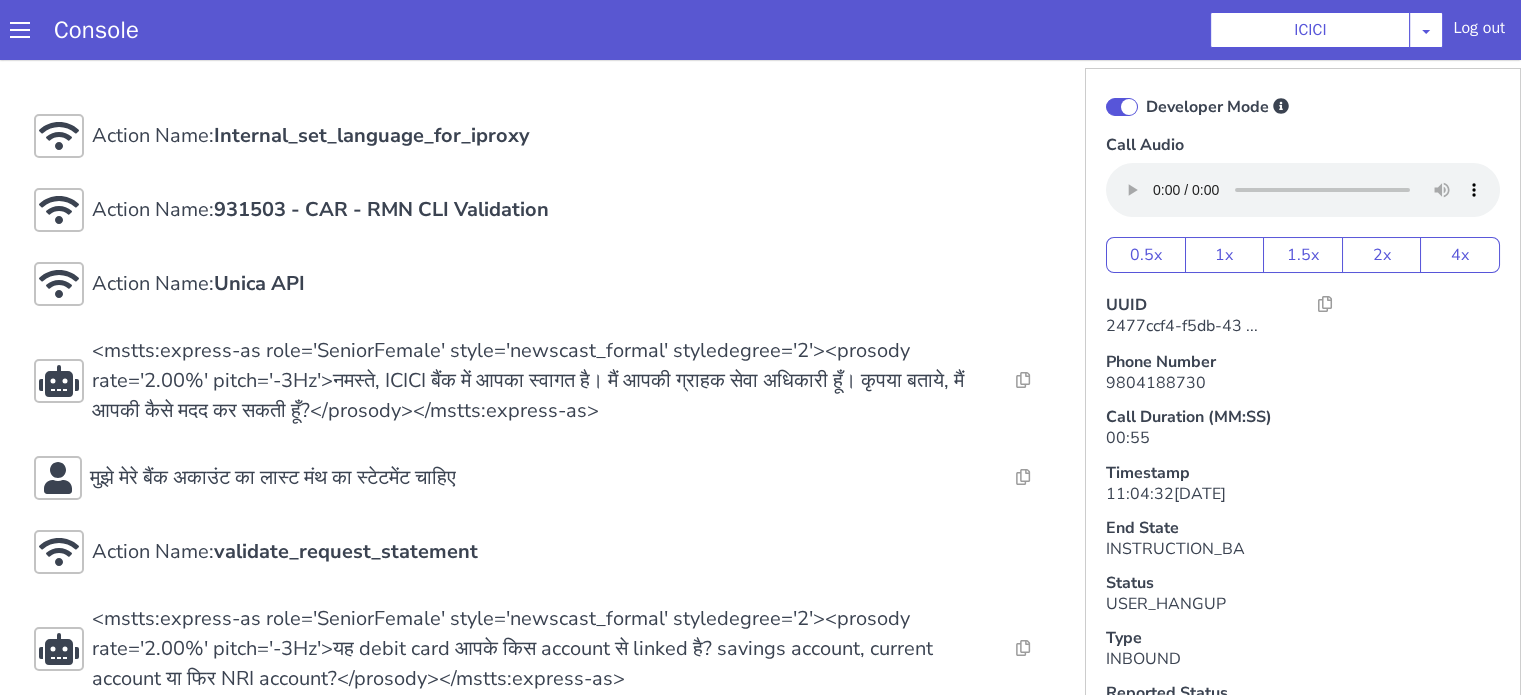 click on "Console ICICI [PERSON_NAME] Airtel DTH Pilot Airtel POC [PERSON_NAME] Blue NT Aliceblue American Finance - US Apollo Apollo 24*7 Application - Collections Auto NPS feedback Avaya Devconnect Axis Axis AMC Axis Outbound BAGIC BALIC BALIC Old 2 Bajaj Autofinance Bajaj Fin Banking Demo Barbeque Nation Buy Now Pay Later Cars24 Cashe Central Bank of [GEOGRAPHIC_DATA] [PERSON_NAME] Cholamandalam Finance Consumer Durables Coverfox Covid19 Helpline Credgenics CreditMate DPDzero DUMMY Data collection Demo - Collections Dish TV ERCM Emeritus Eureka Forbes - LQ FFAM360 - US Familiarity Farming_Axis Finaccel Flipkart Flow Templates Fusion Microfinance Giorgos_TestBot Great Learning Grievance Bot HDB Finance HDFC HDFC Ergo HDFC Freedom CC HDFC Life Demo HDFC Securities Hathway Internet Hathway V2 Home Credit IBM IBM Banking Demo ICICI ICICI Bank Outbound ICICI [DEMOGRAPHIC_DATA] Persistency ICICI Prudential ICICI securities ICICI_lombard IDFC First Bank IFFCO Tokio Insurance Iffco [GEOGRAPHIC_DATA] [GEOGRAPHIC_DATA] Indigo IndusInd - Settlement IndusInd CC Insurance [PERSON_NAME]" at bounding box center (760, 30) 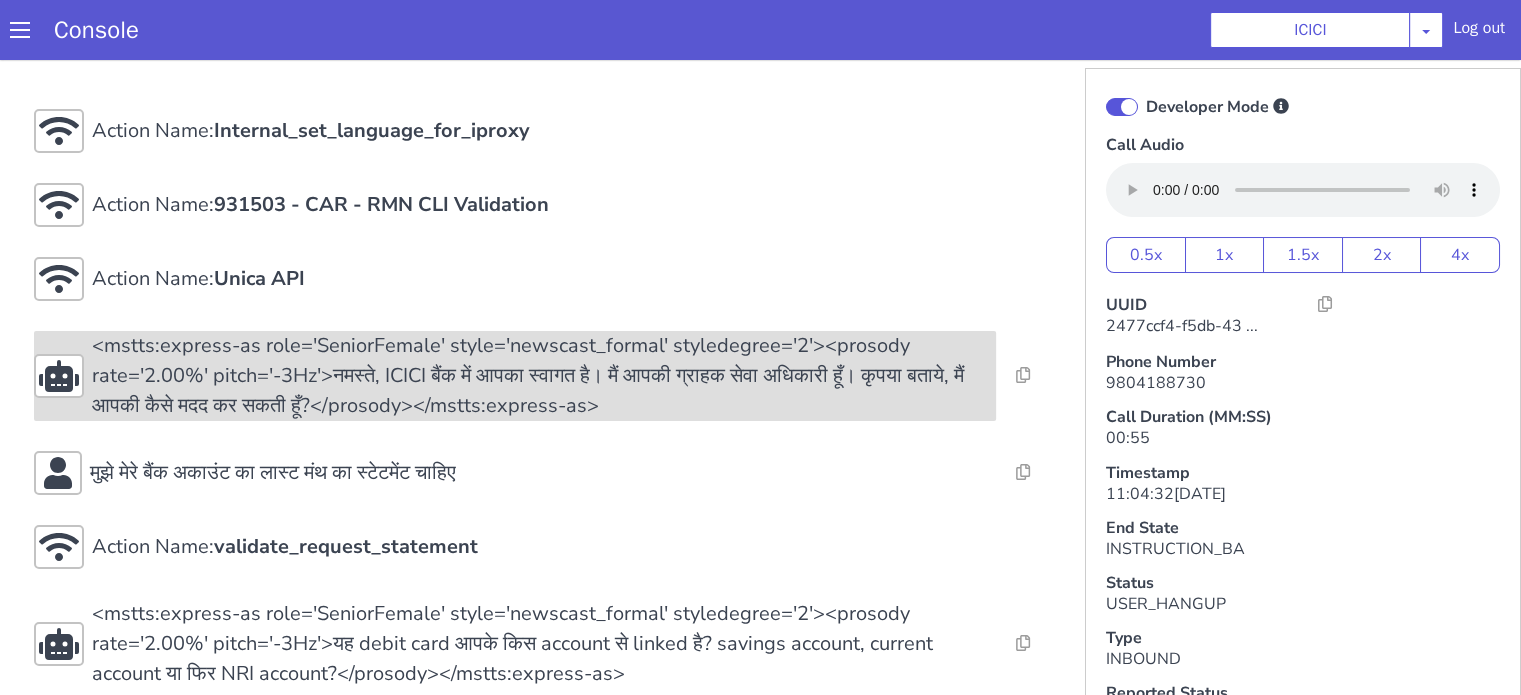 scroll, scrollTop: 200, scrollLeft: 0, axis: vertical 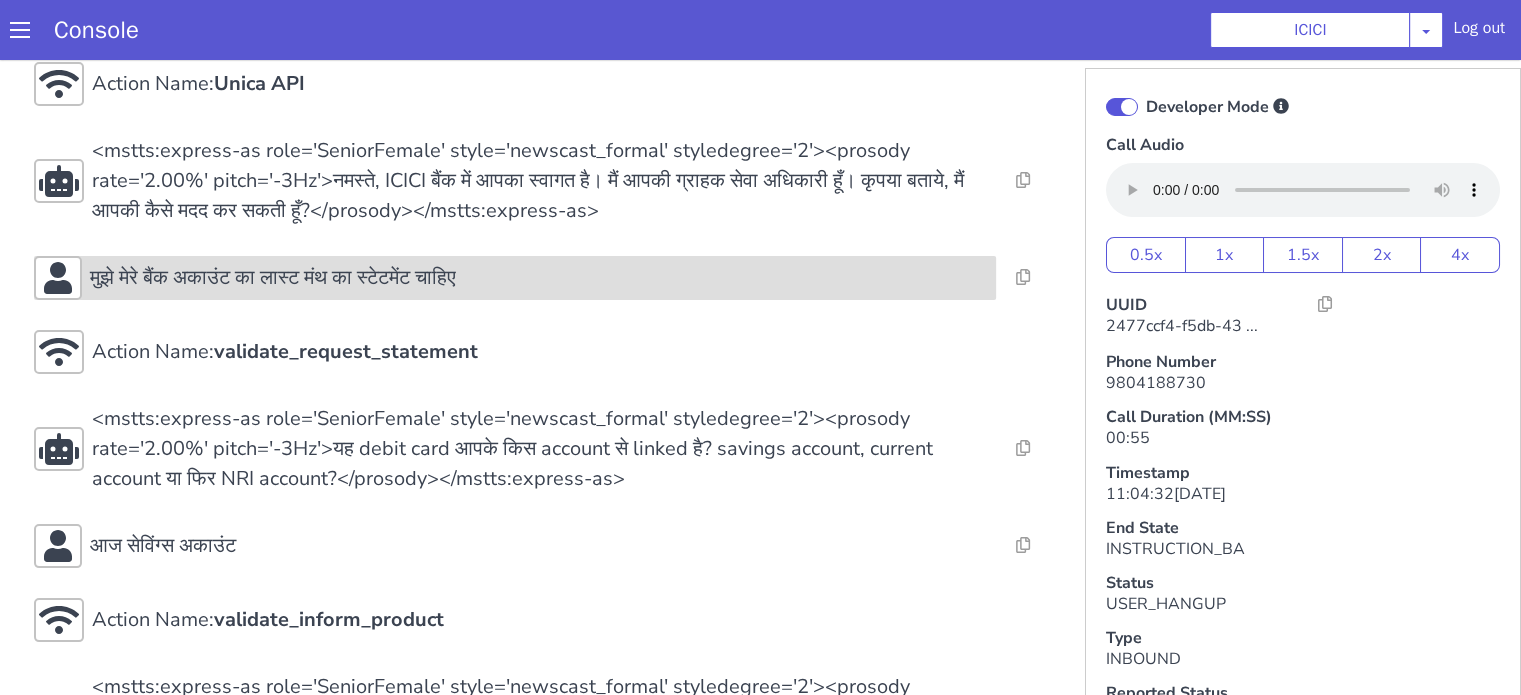 click on "मुझे मेरे बैंक अकाउंट का लास्ट मंथ का स्टेटमेंट चाहिए" at bounding box center (515, 278) 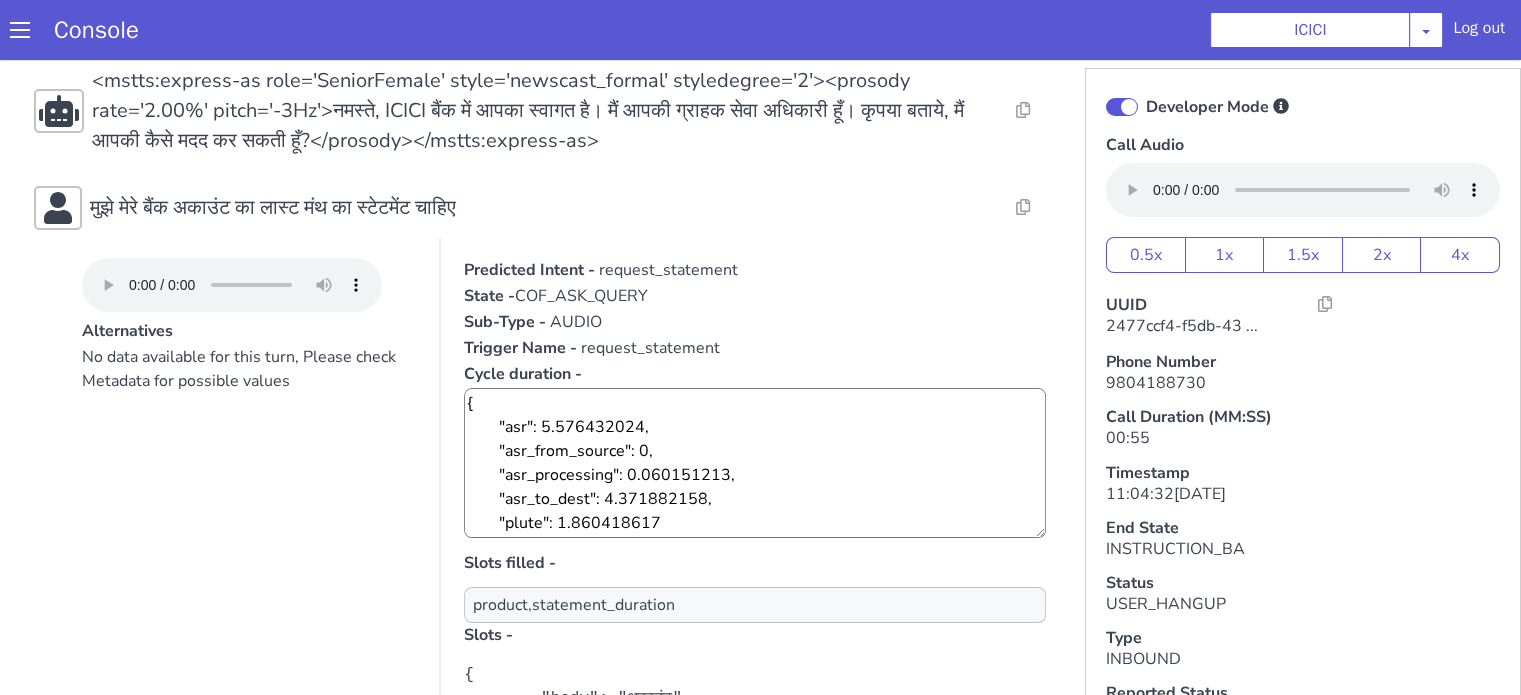 scroll, scrollTop: 300, scrollLeft: 0, axis: vertical 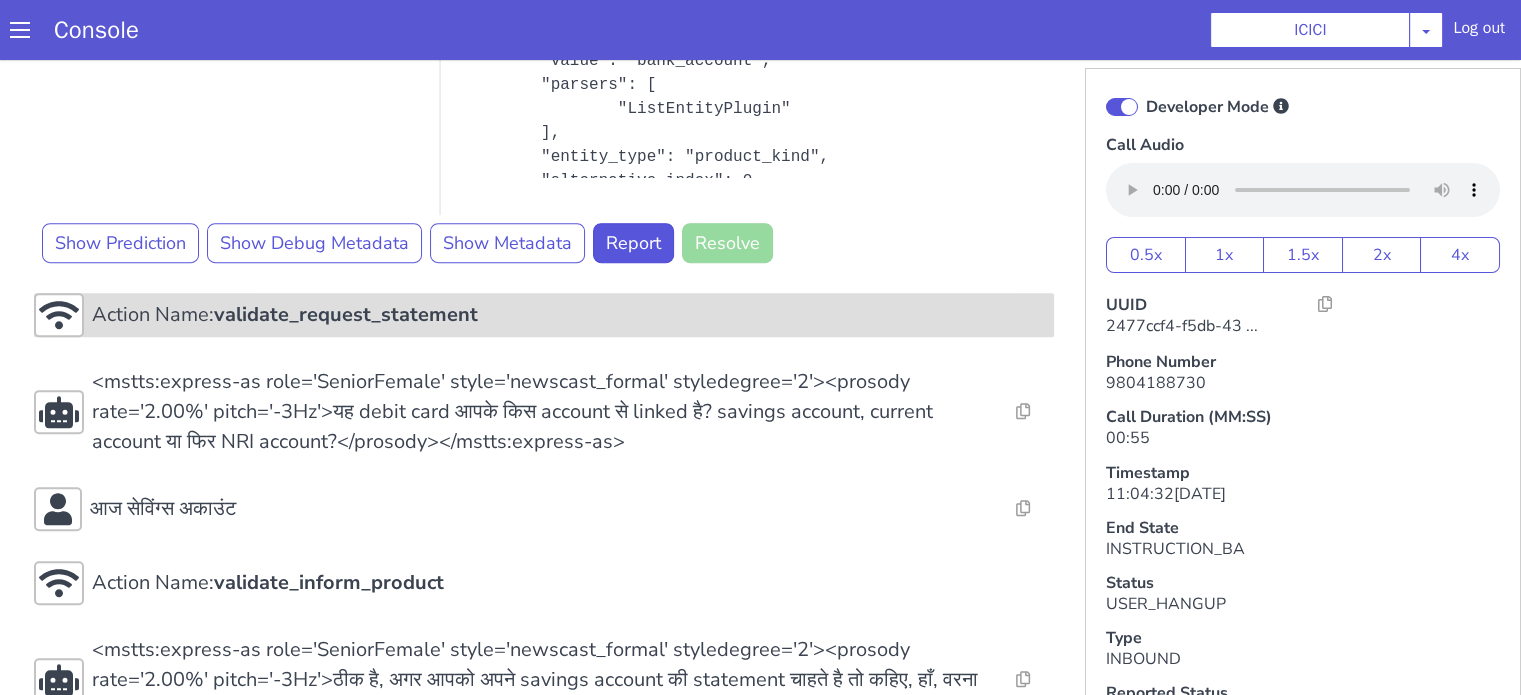 click on "validate_request_statement" at bounding box center (346, 314) 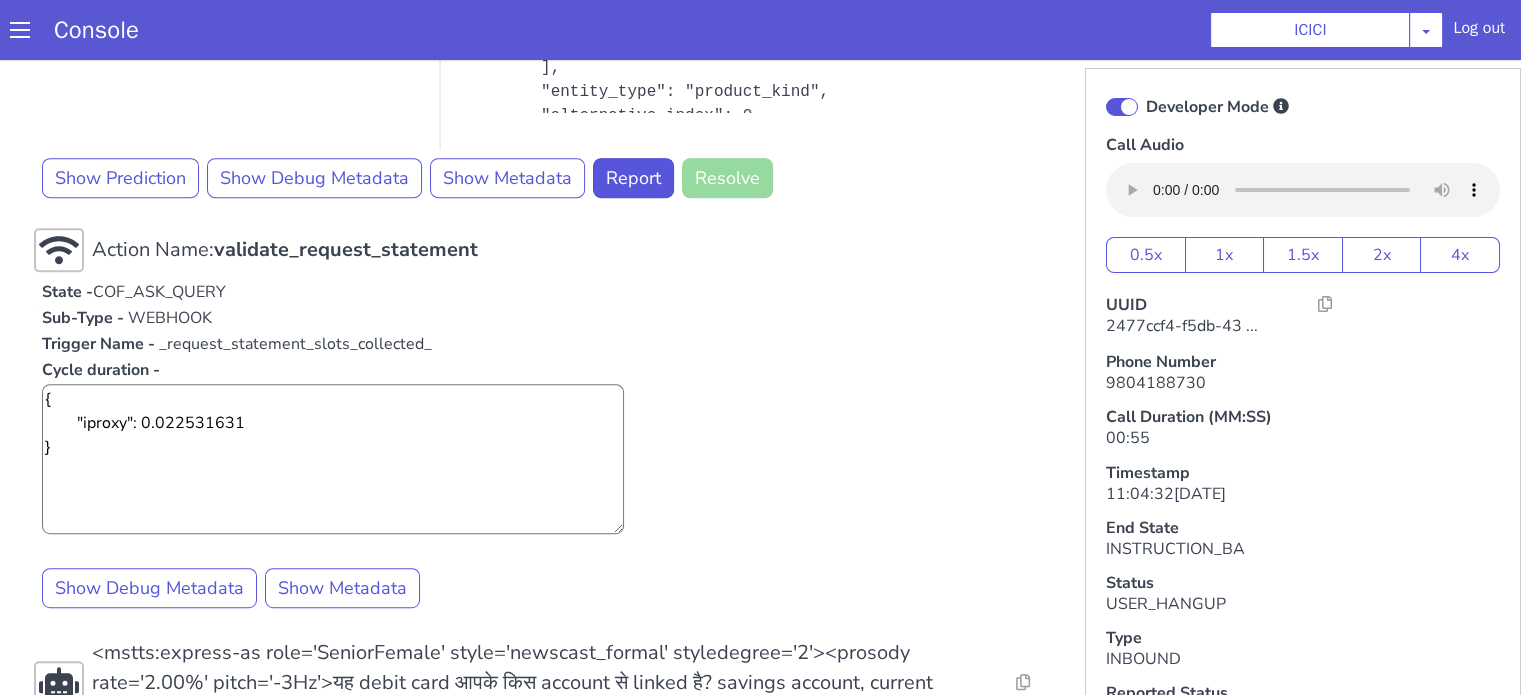 scroll, scrollTop: 900, scrollLeft: 0, axis: vertical 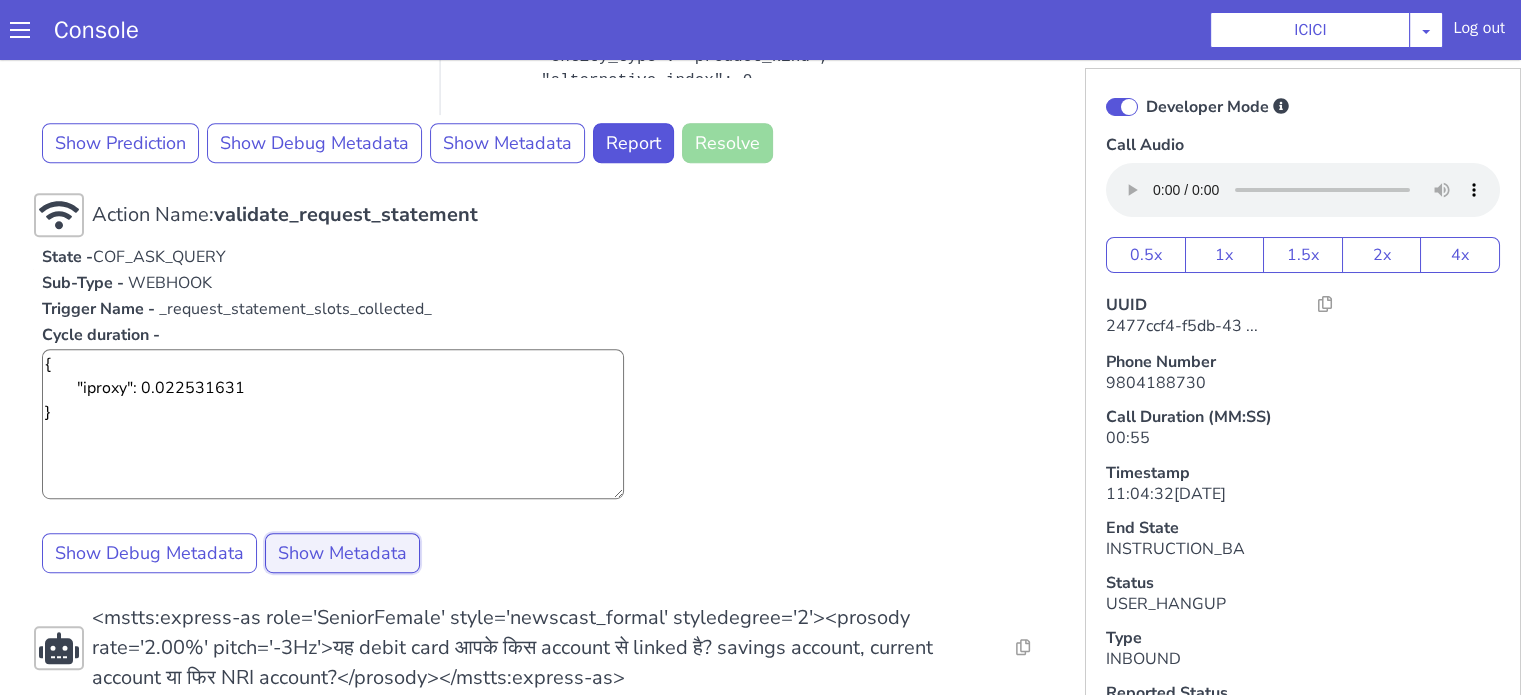 click on "Show Metadata" at bounding box center [342, 553] 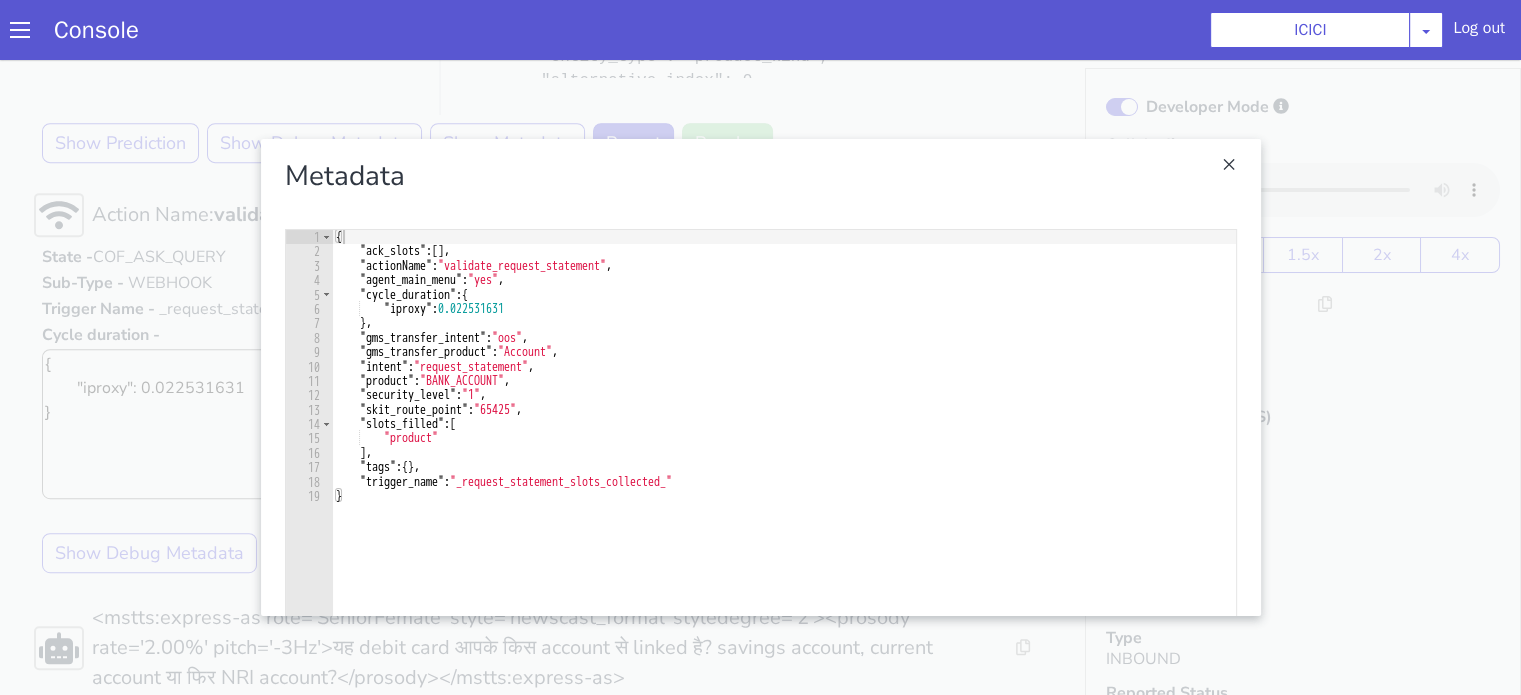 click at bounding box center (760, 377) 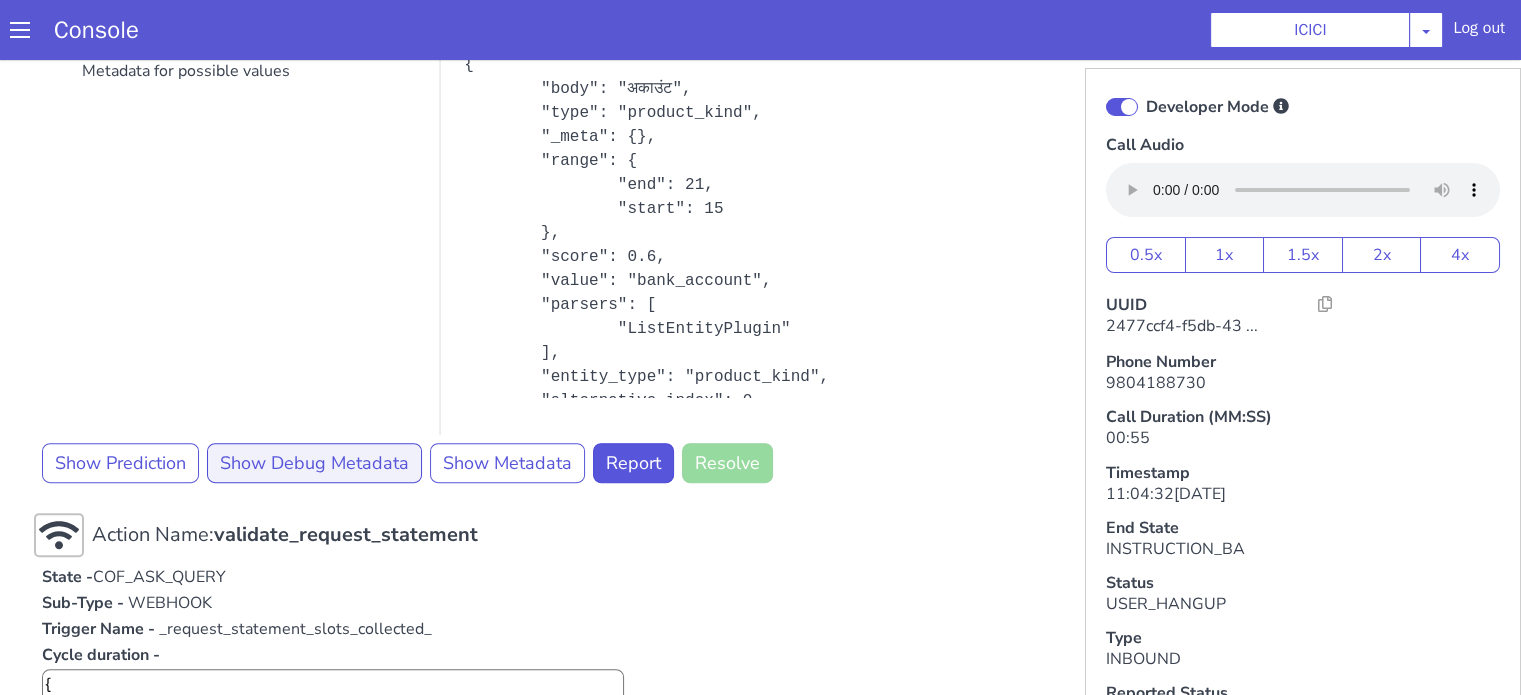 scroll, scrollTop: 700, scrollLeft: 0, axis: vertical 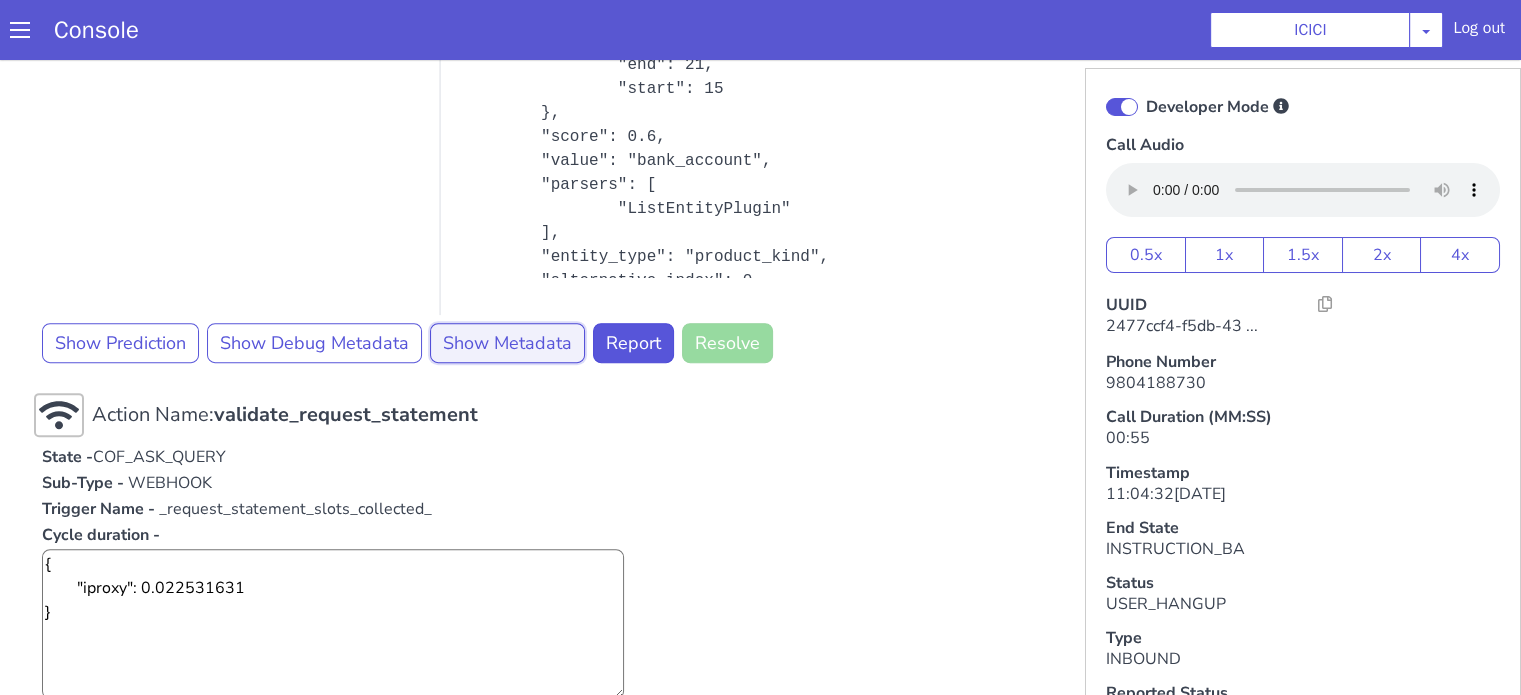 click on "Show Metadata" at bounding box center [507, 343] 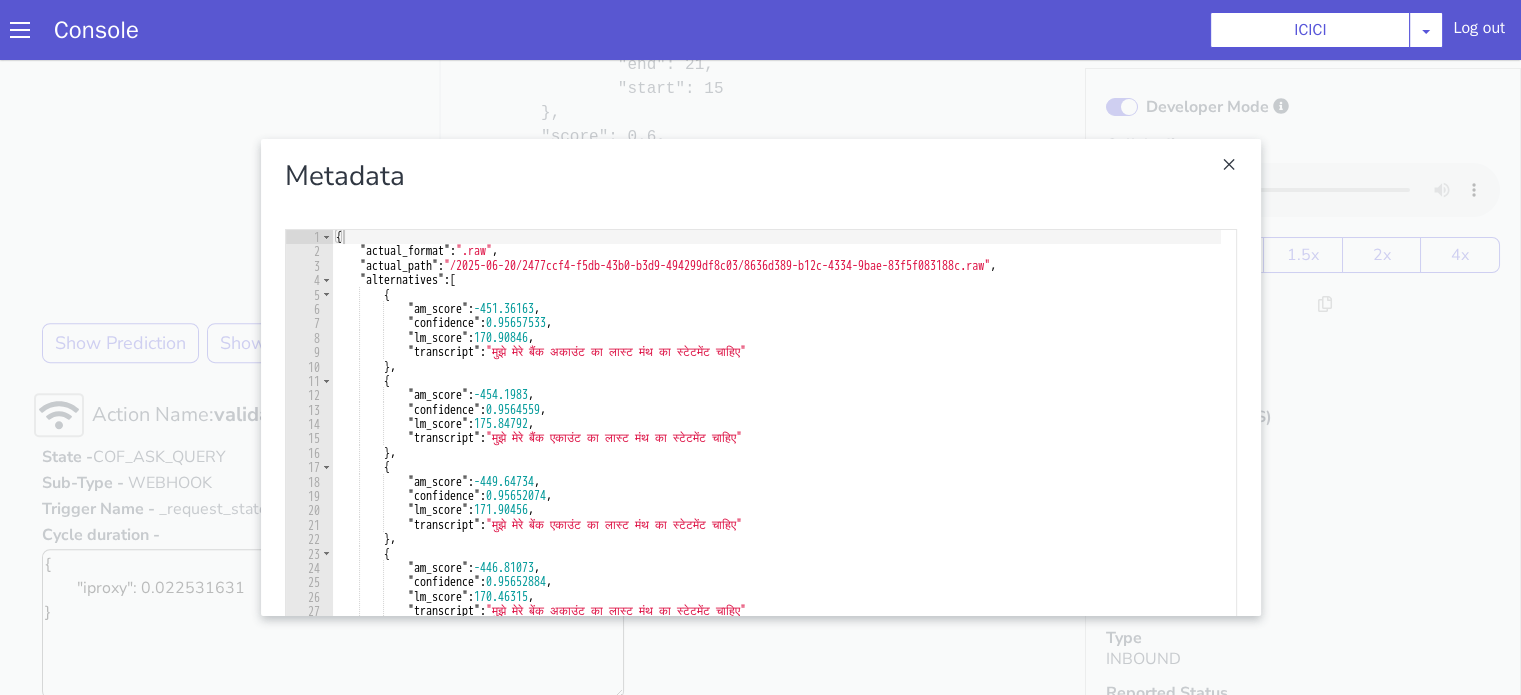 click at bounding box center (760, 377) 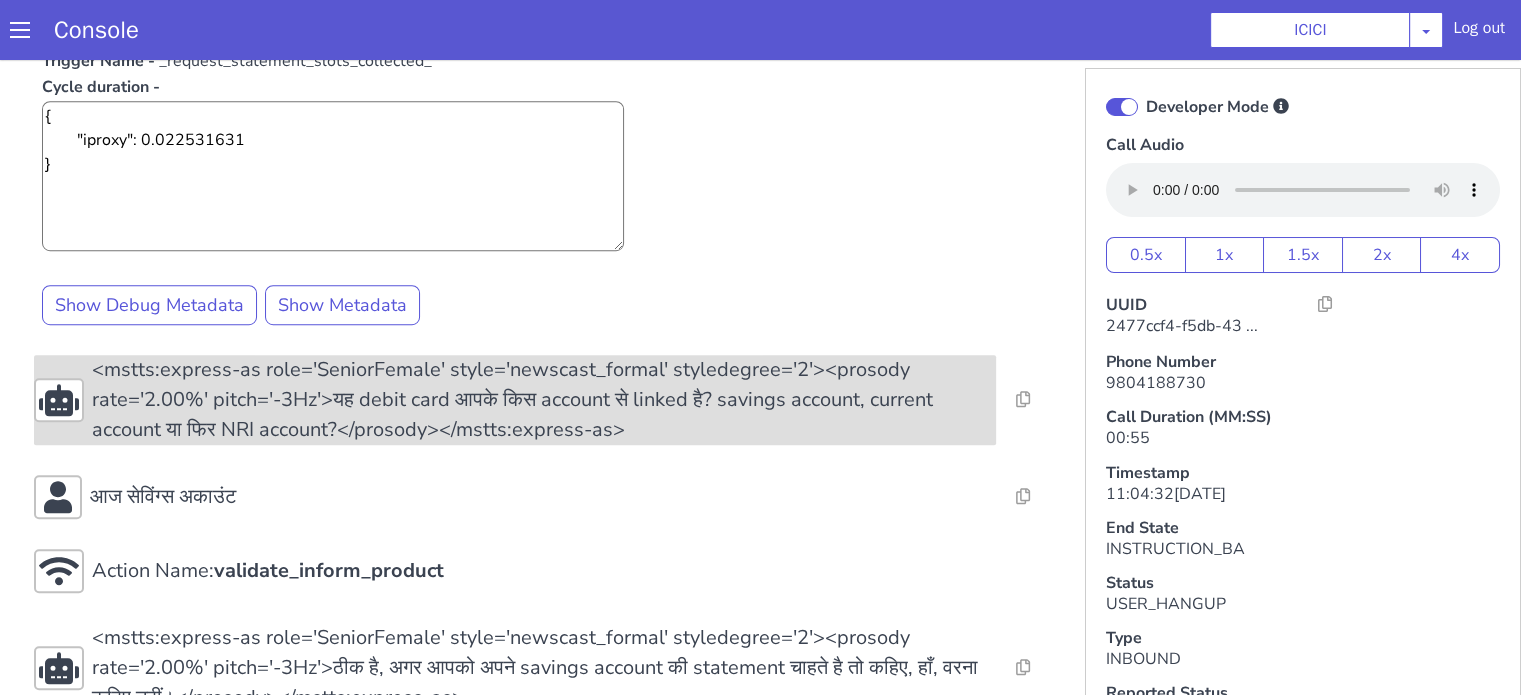 scroll, scrollTop: 1200, scrollLeft: 0, axis: vertical 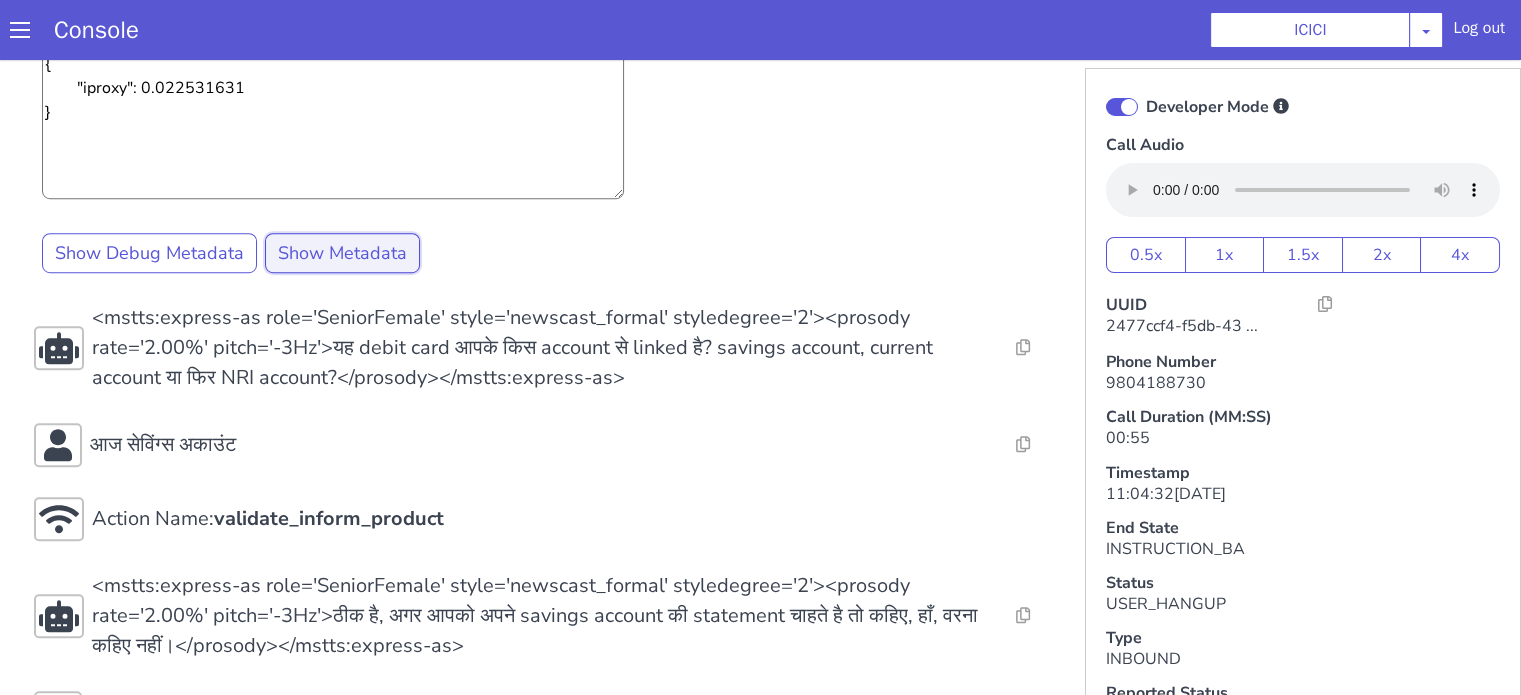 click on "Show Metadata" at bounding box center (342, 253) 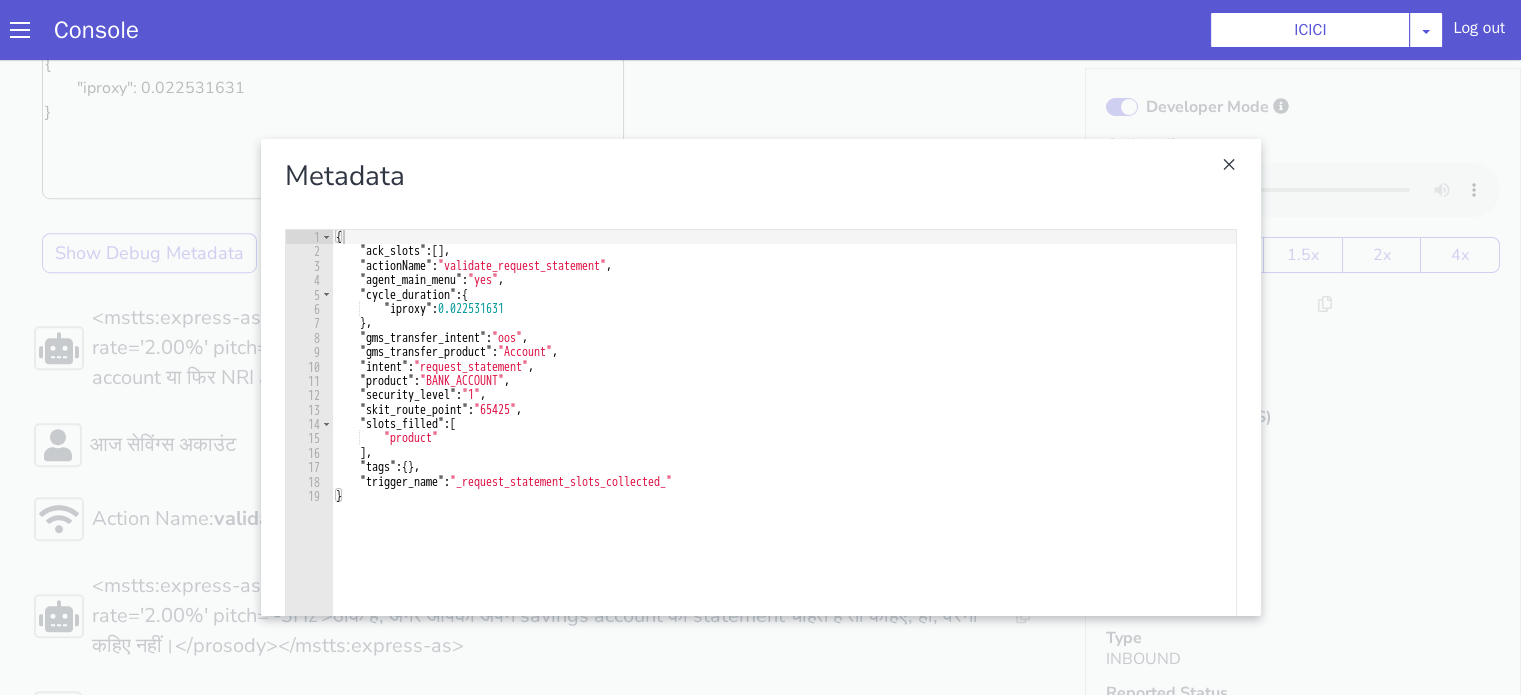click at bounding box center (760, 377) 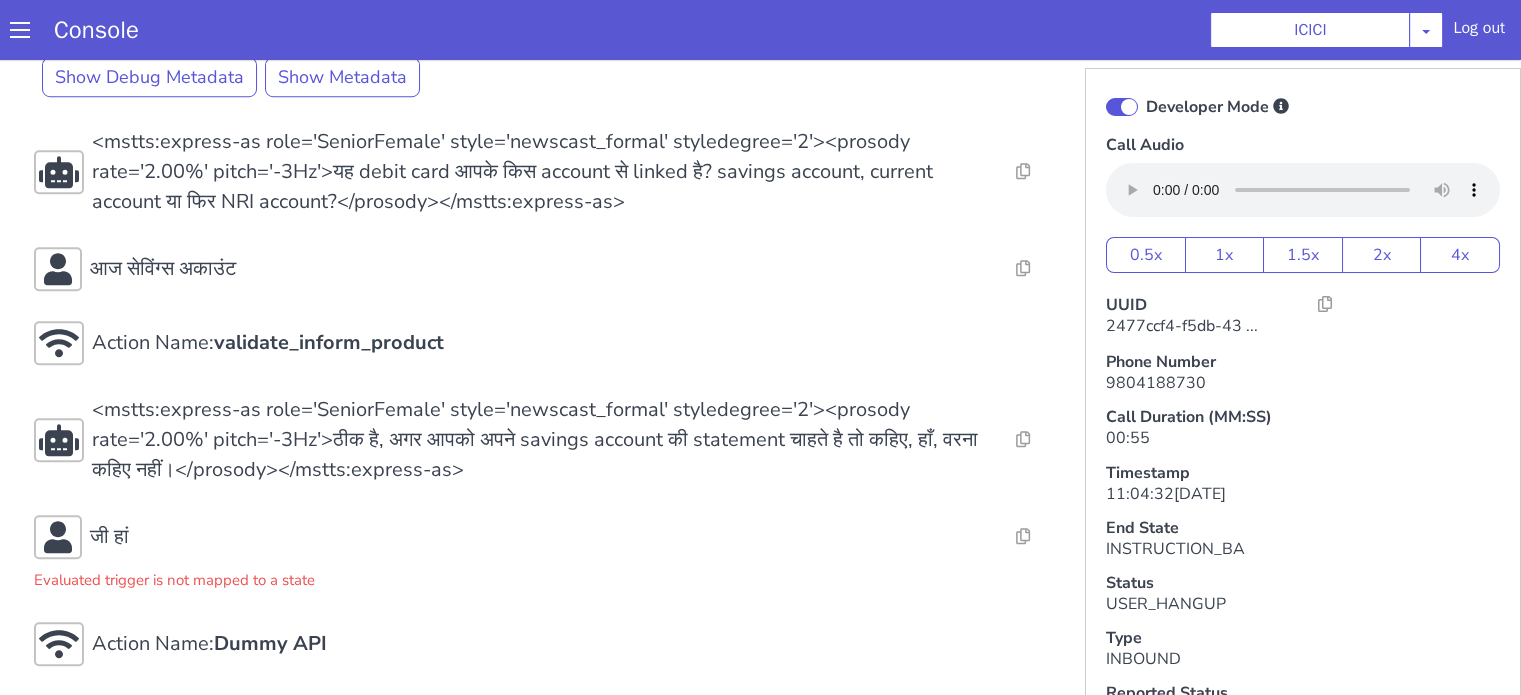 scroll, scrollTop: 1400, scrollLeft: 0, axis: vertical 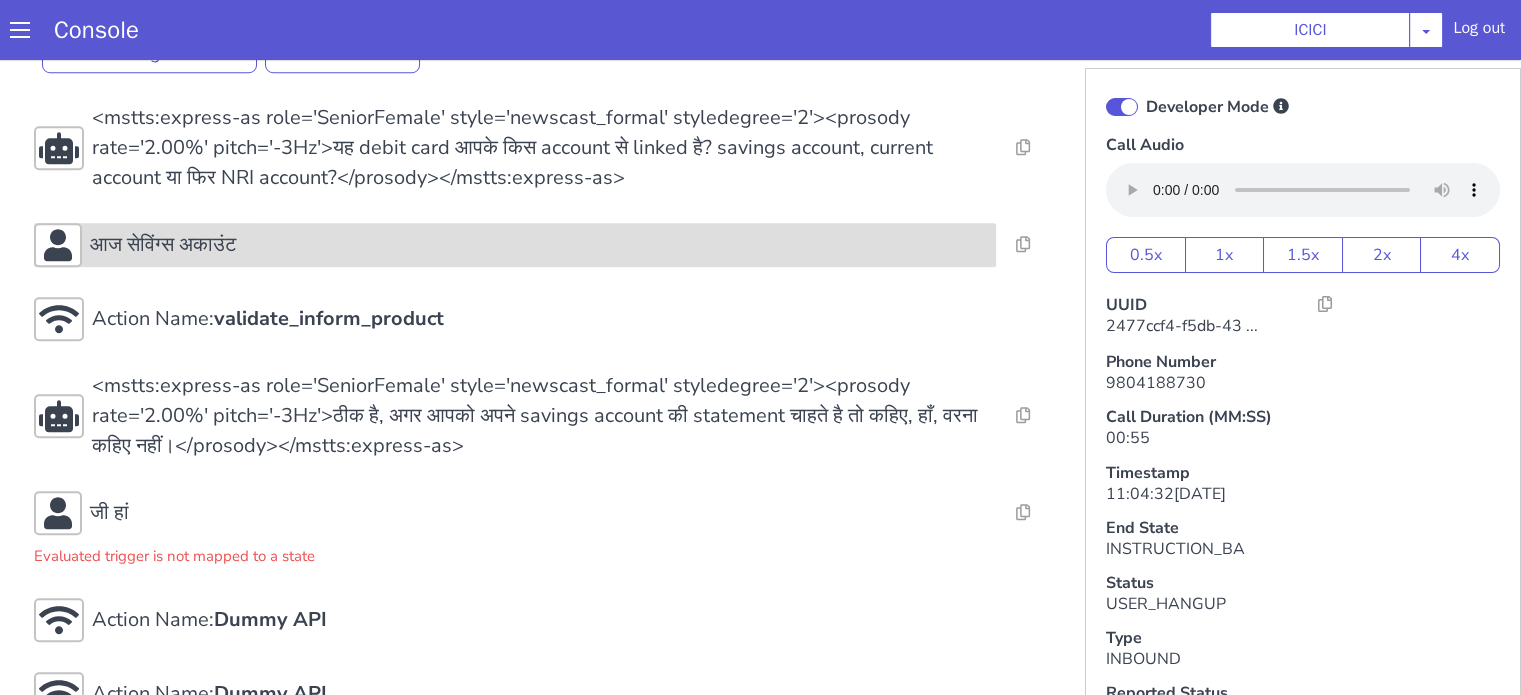 click on "आज सेविंग्स अकाउंट" at bounding box center [539, 245] 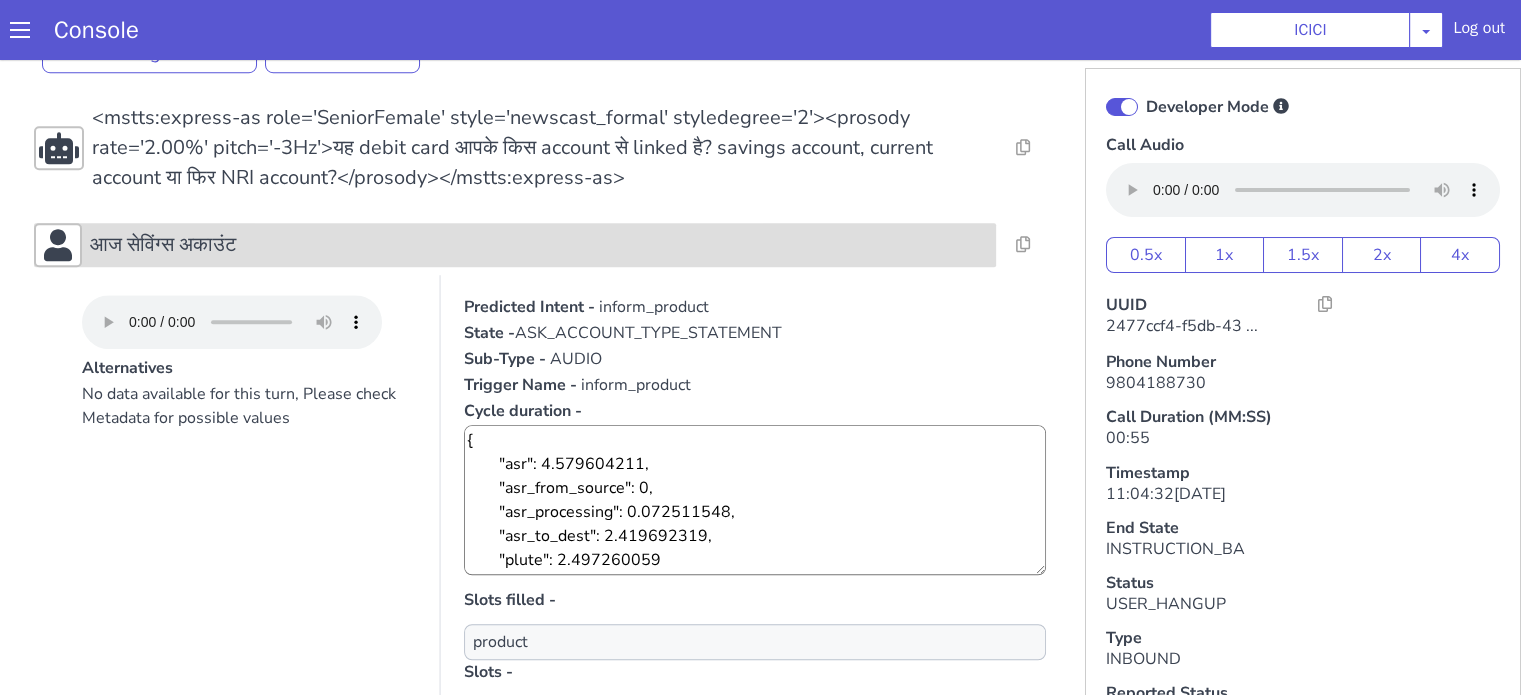 click on "आज सेविंग्स अकाउंट" at bounding box center (539, 245) 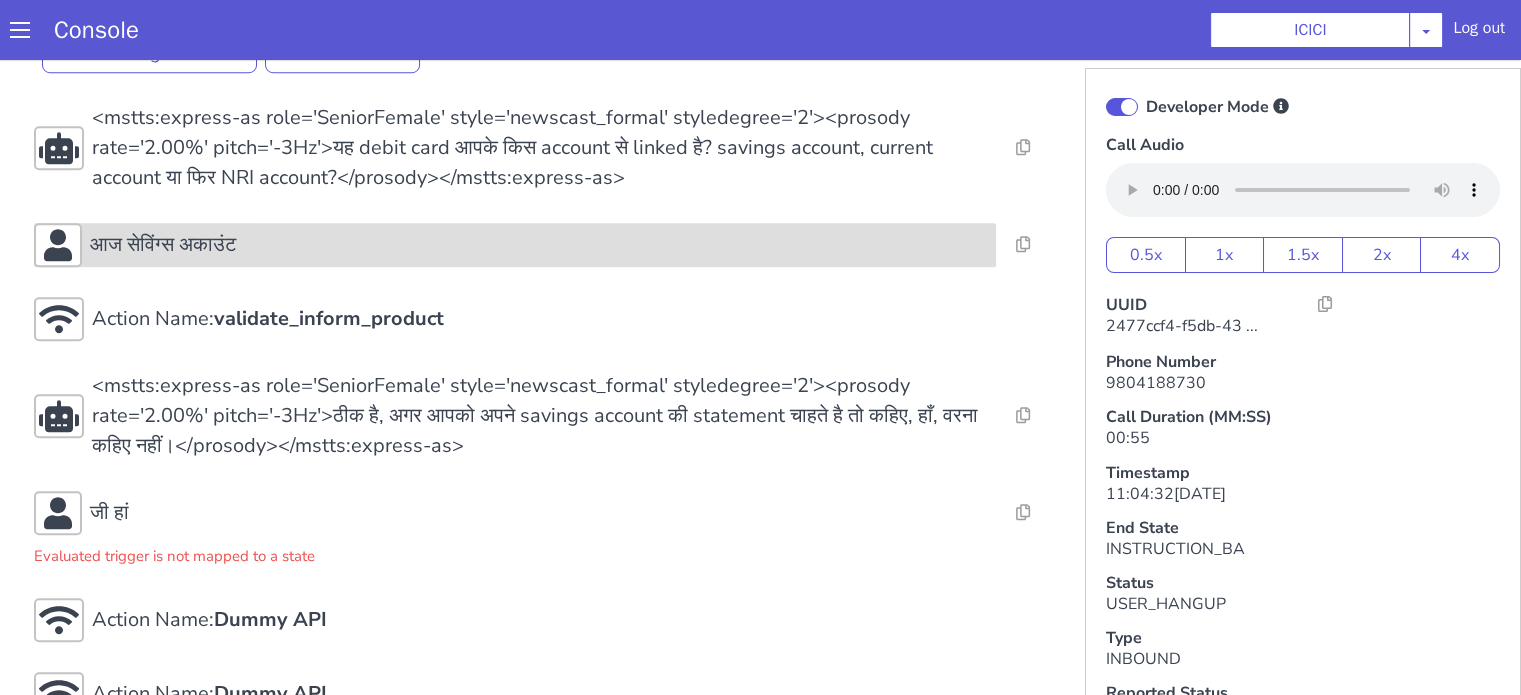 click on "आज सेविंग्स अकाउंट" at bounding box center (539, 245) 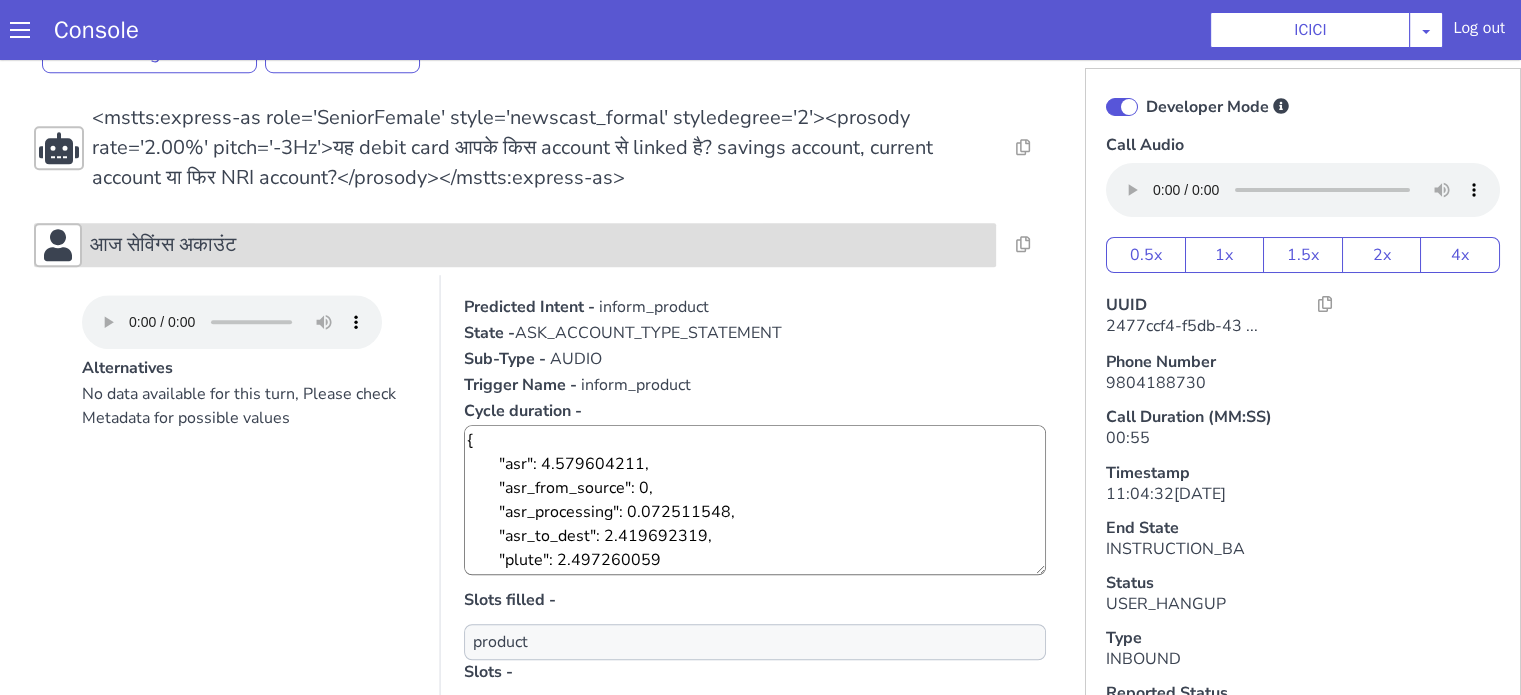 click on "आज सेविंग्स अकाउंट" at bounding box center (539, 245) 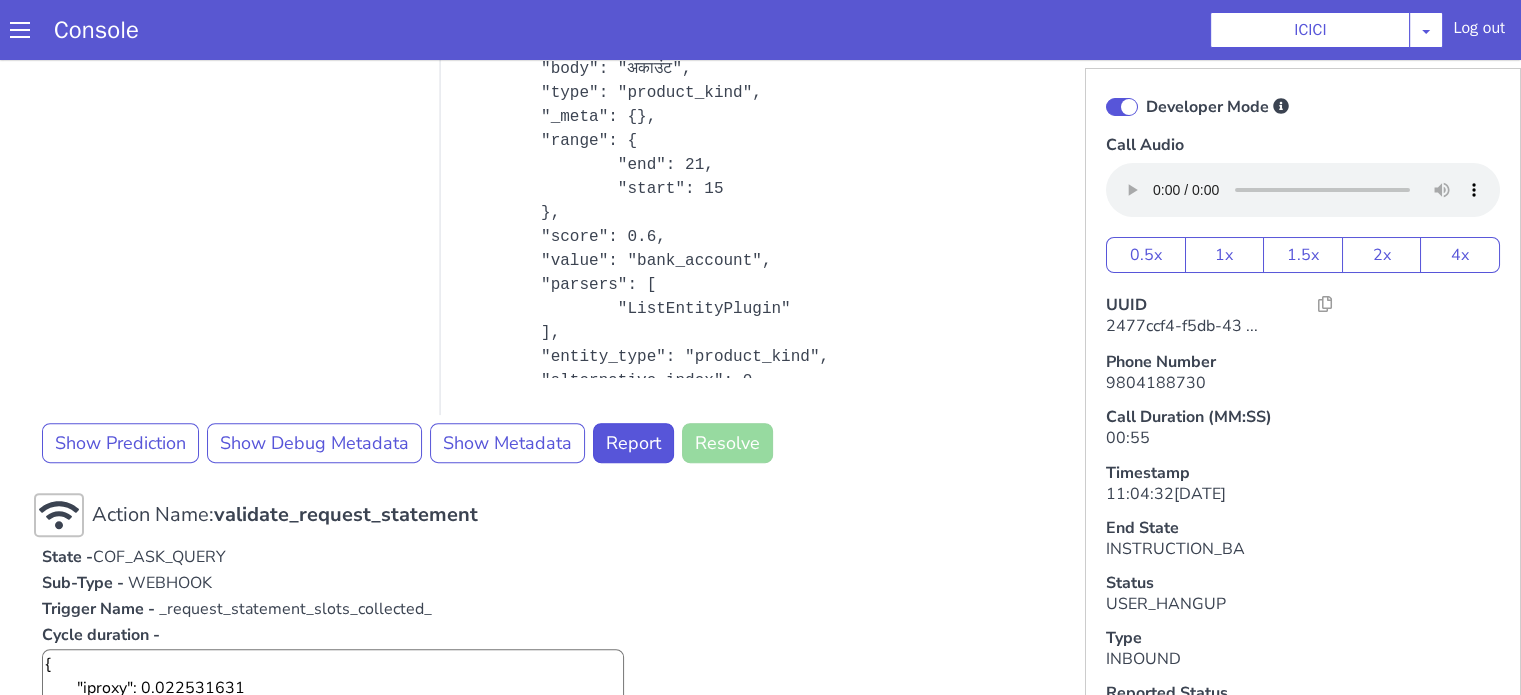 scroll, scrollTop: 300, scrollLeft: 0, axis: vertical 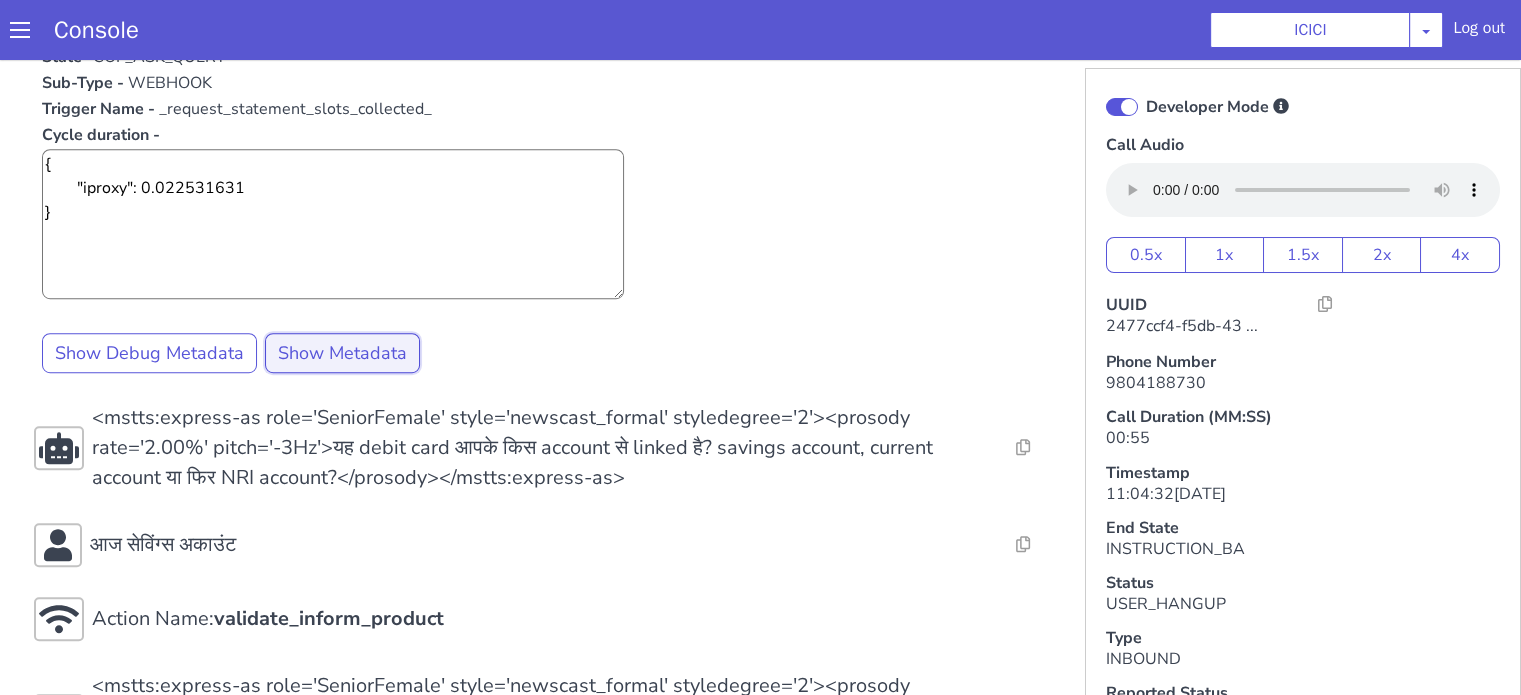 click on "Show Metadata" at bounding box center (342, 353) 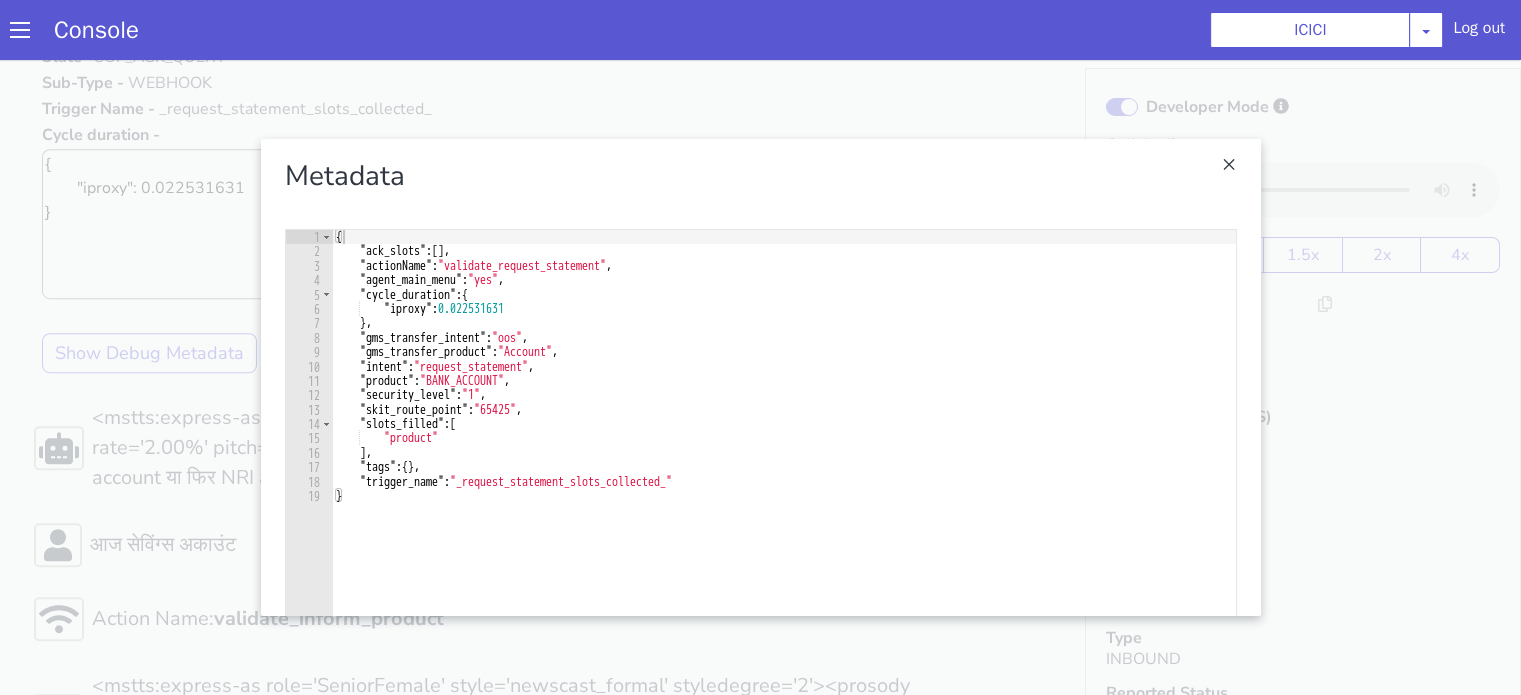 click at bounding box center (760, 377) 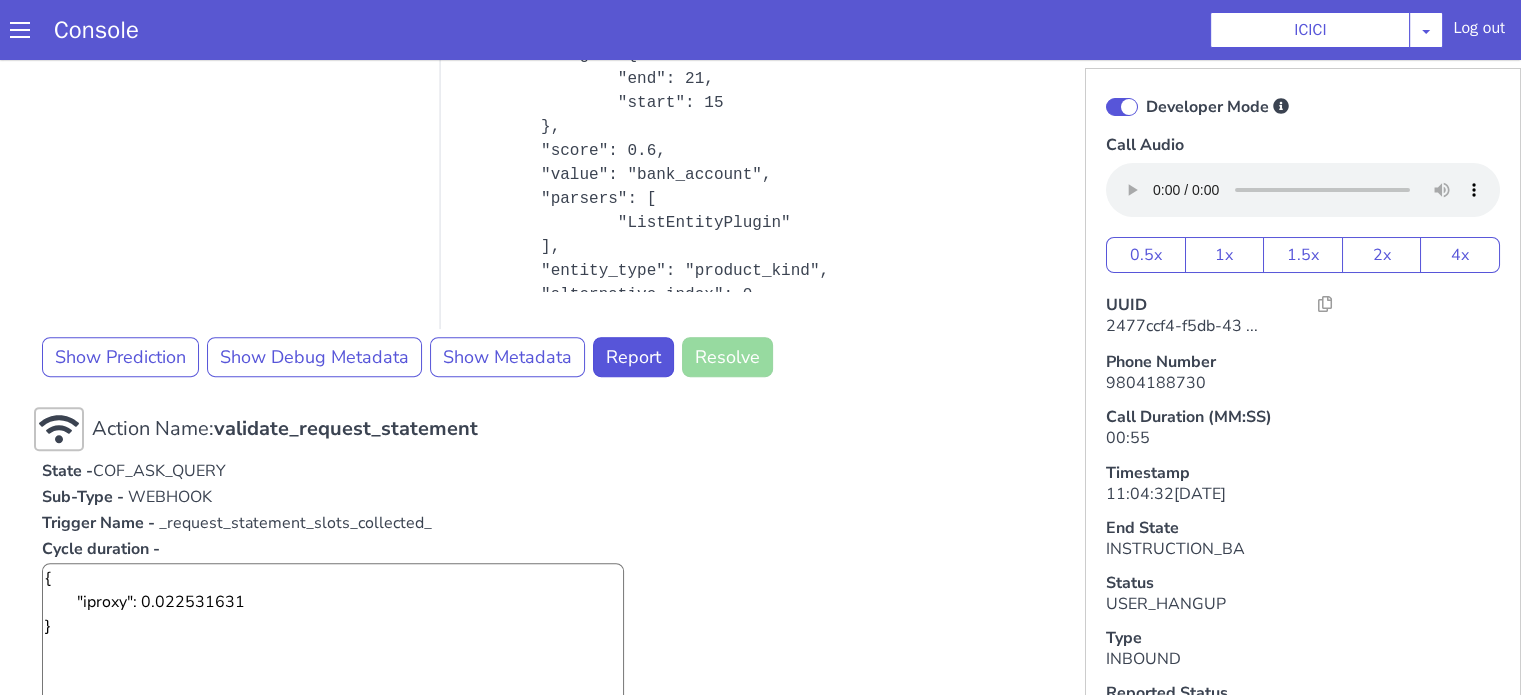 scroll, scrollTop: 844, scrollLeft: 0, axis: vertical 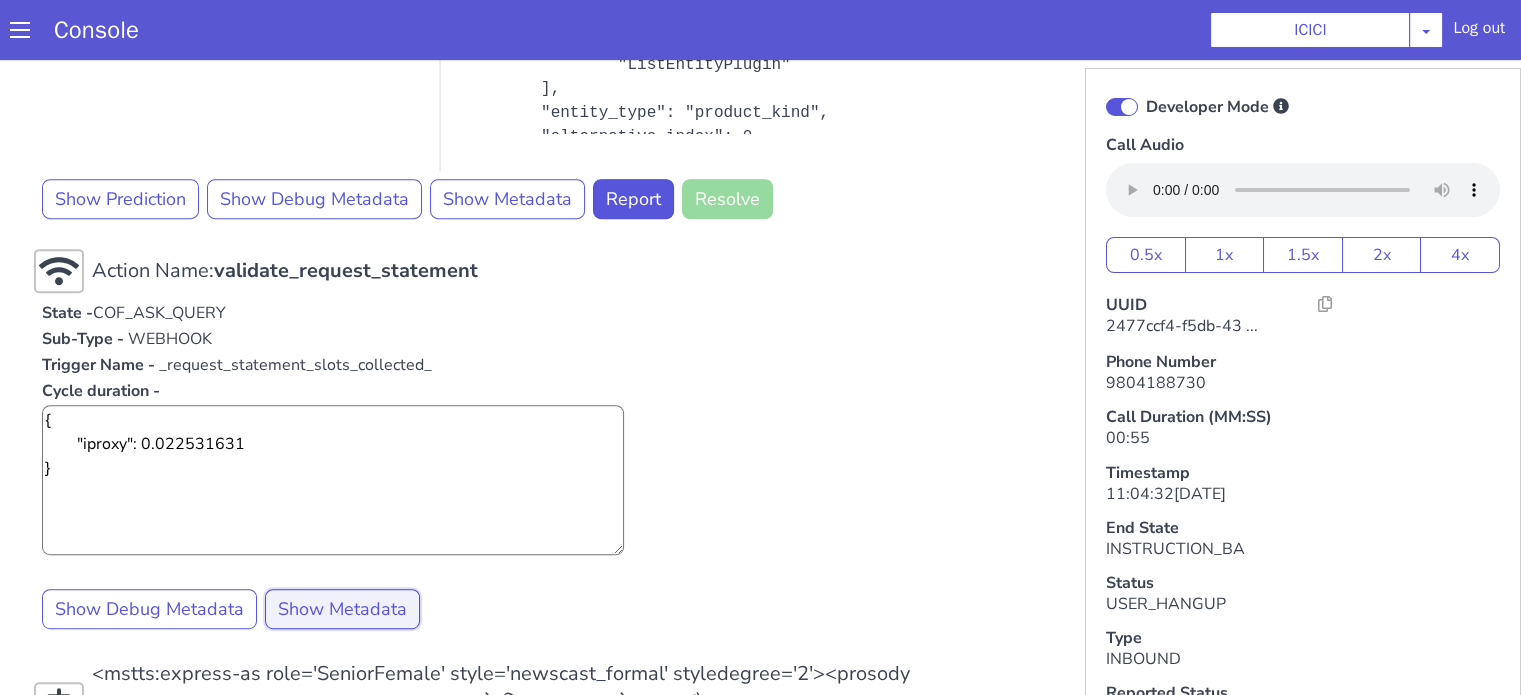 click on "Show Metadata" at bounding box center [342, 609] 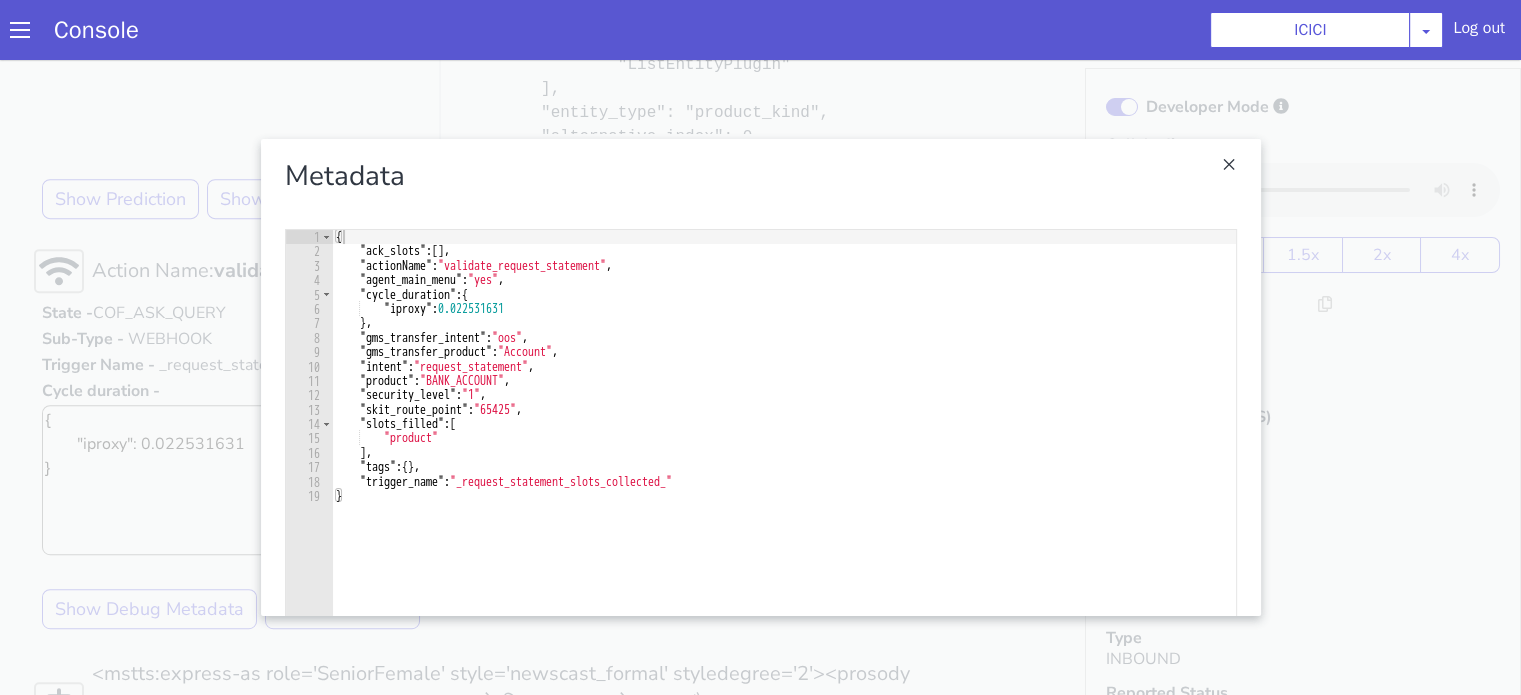 click at bounding box center [760, 377] 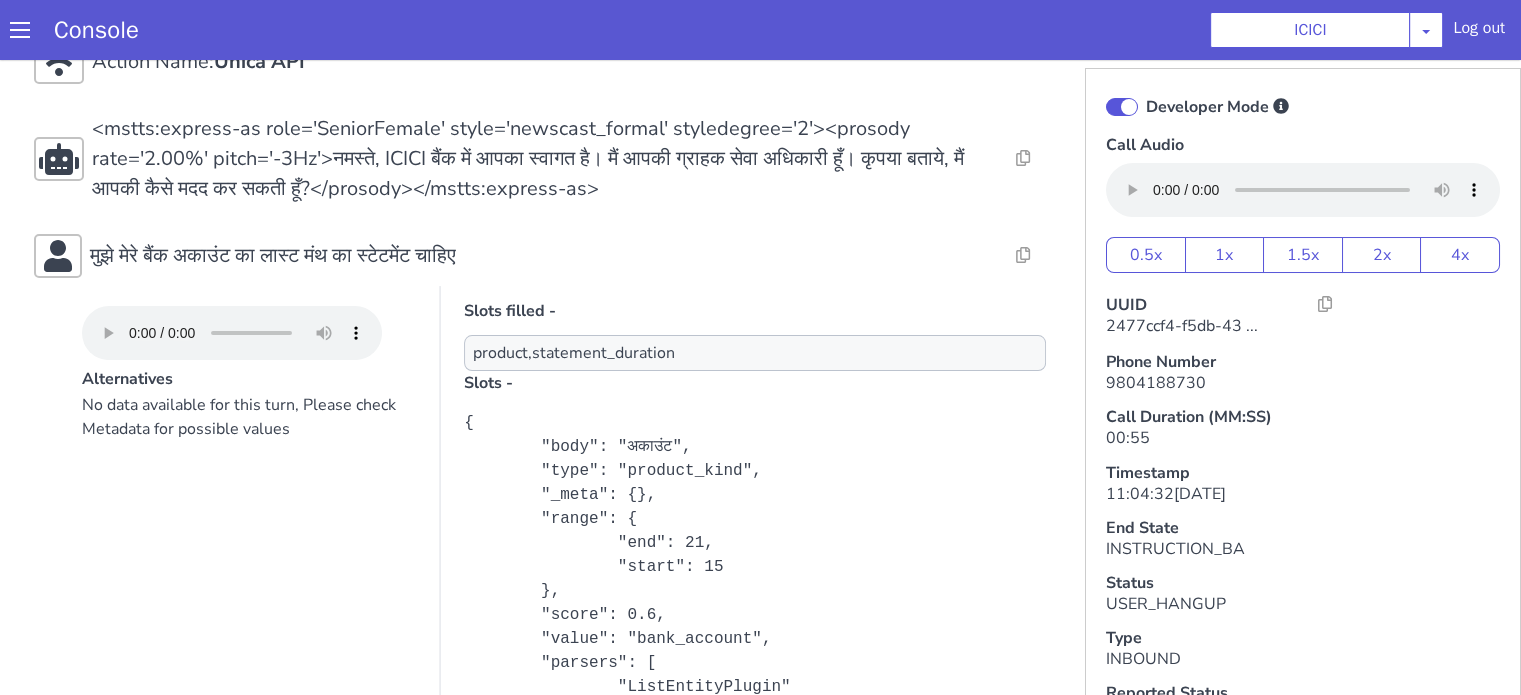 scroll, scrollTop: 44, scrollLeft: 0, axis: vertical 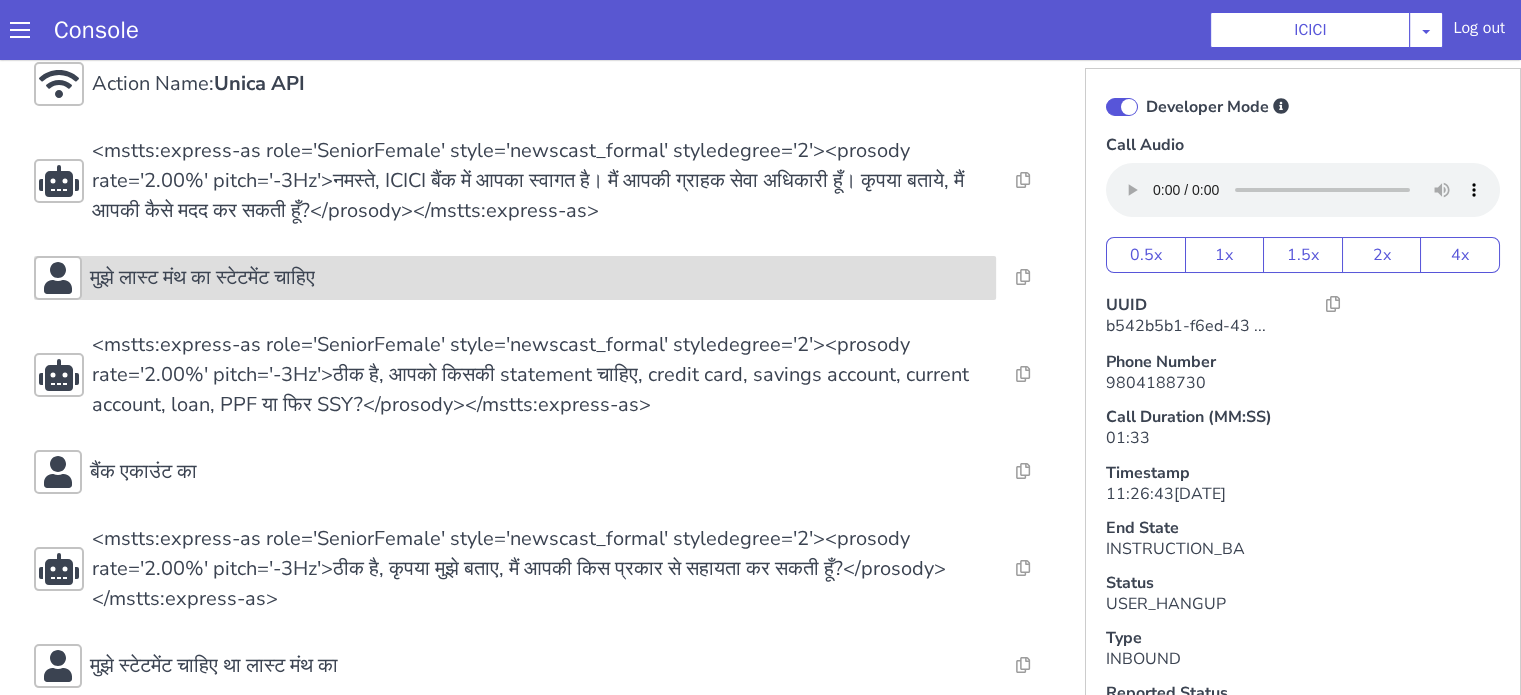 click on "मुझे लास्ट मंथ का स्टेटमेंट चाहिए" at bounding box center [539, 278] 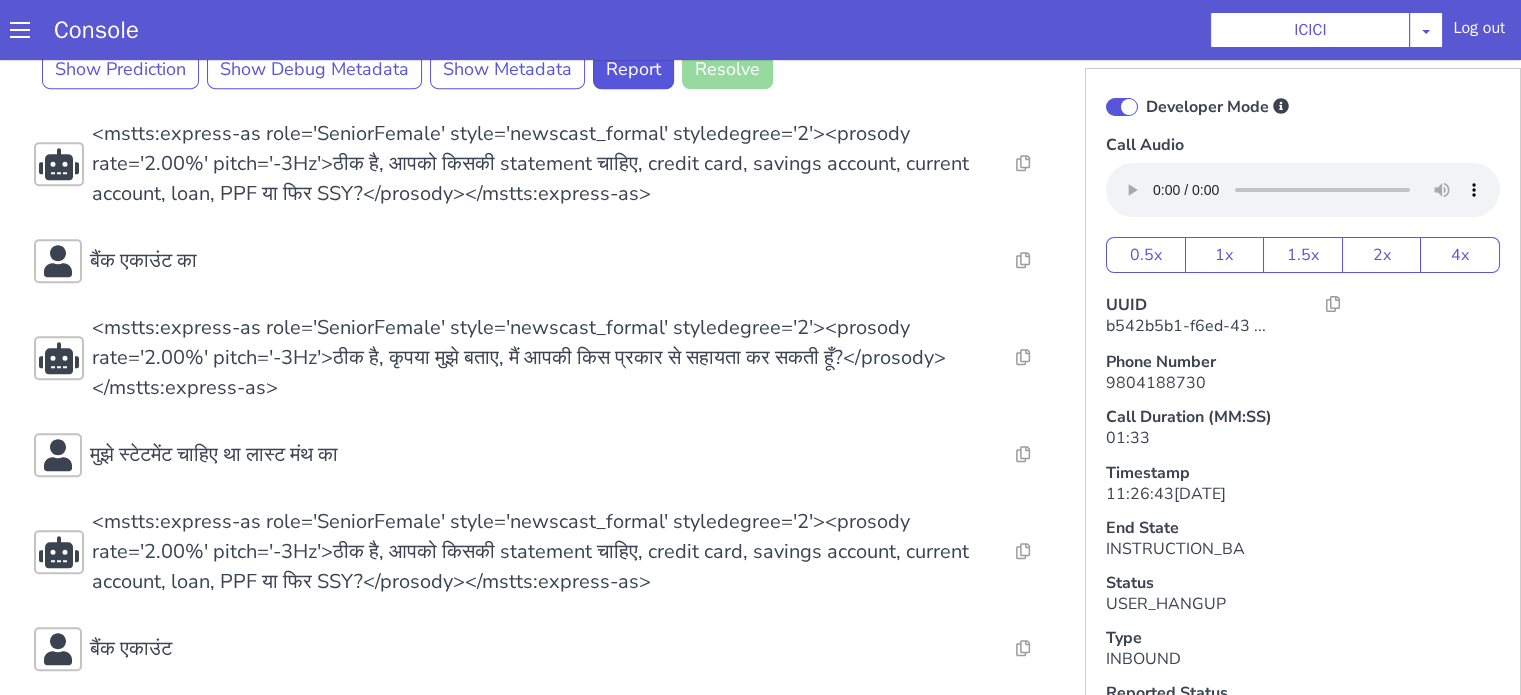 scroll, scrollTop: 800, scrollLeft: 0, axis: vertical 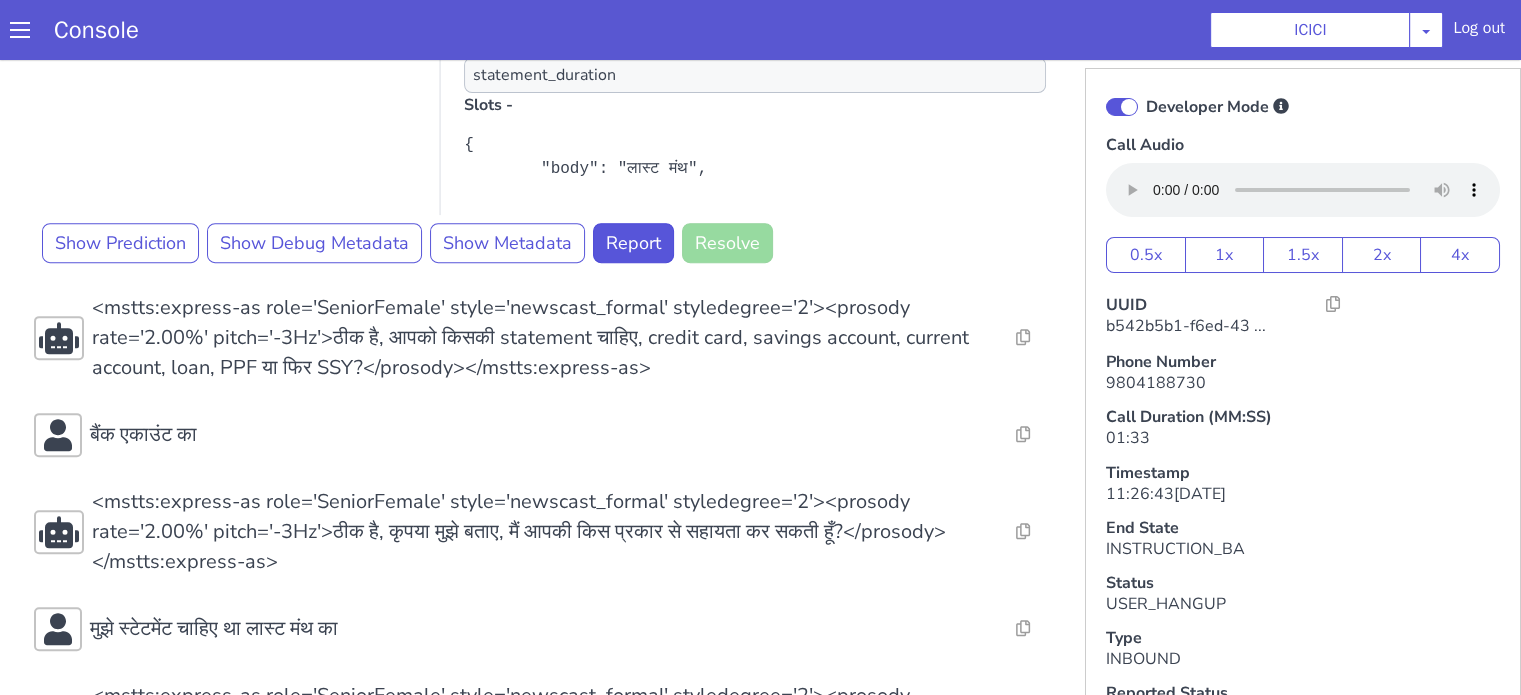 click at bounding box center [1122, 107] 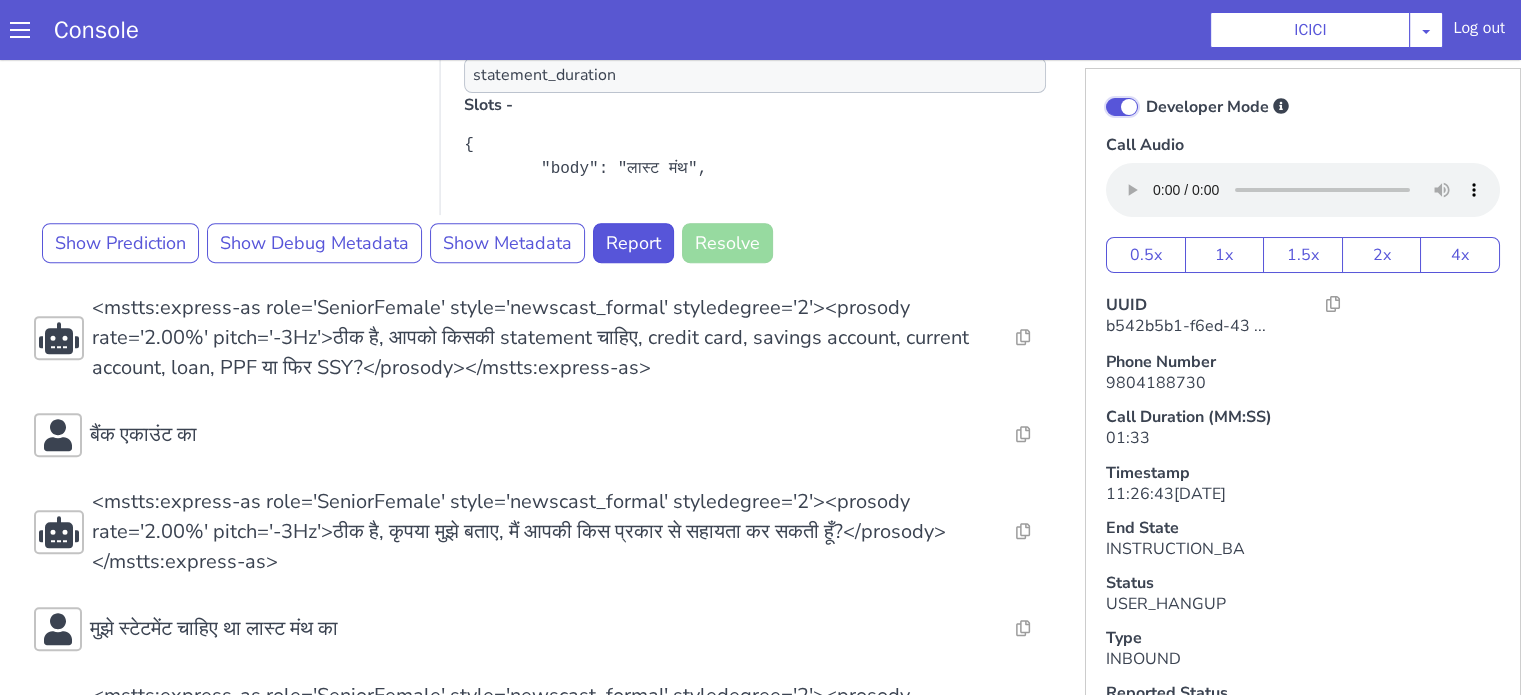 click on "Developer Mode" at bounding box center (1145, 94) 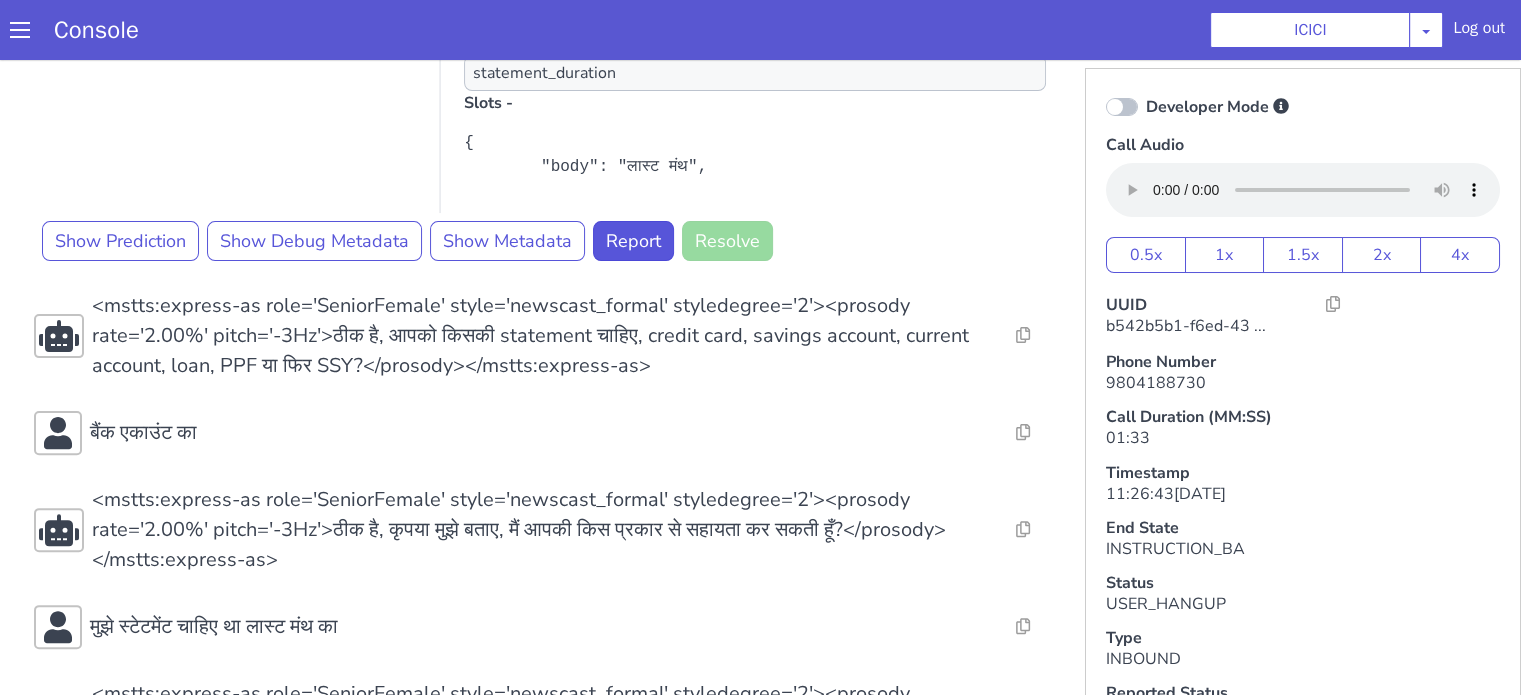 click at bounding box center [1122, 107] 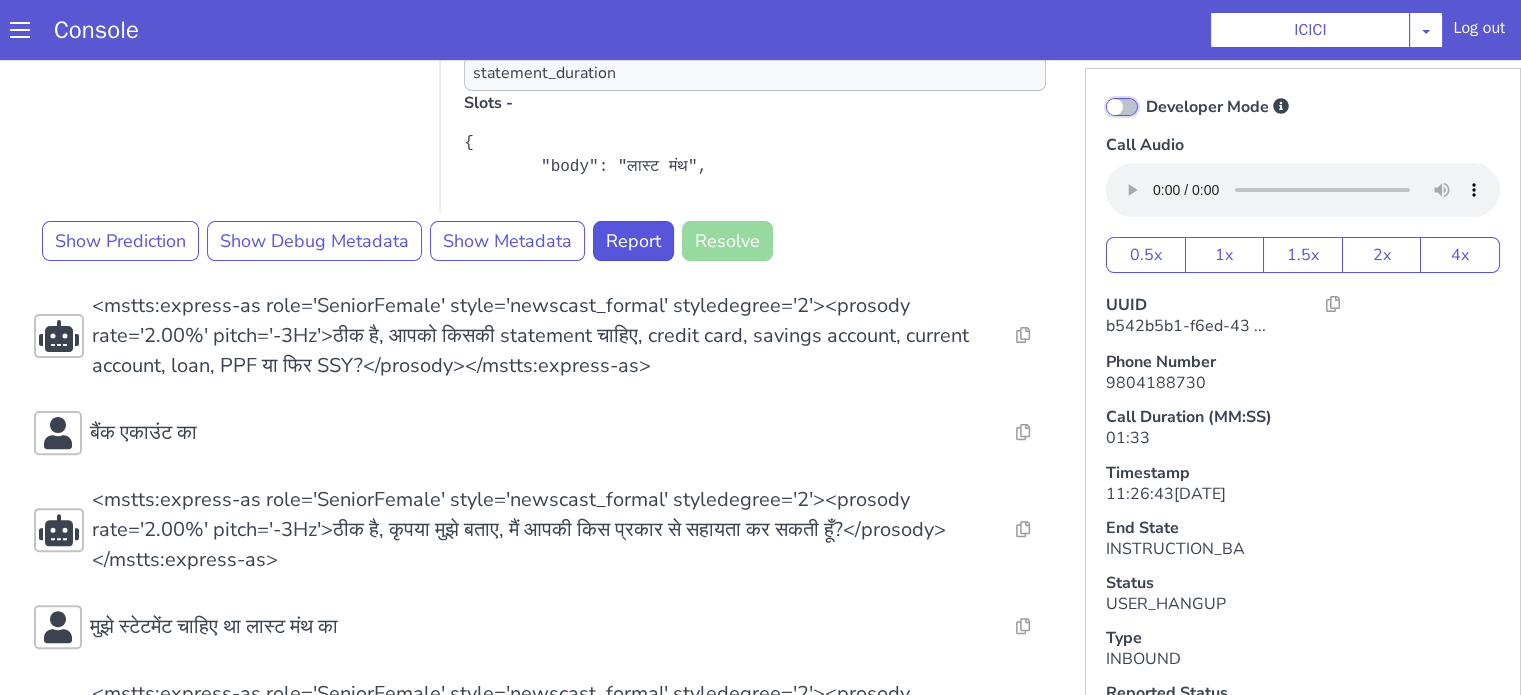 click on "Developer Mode" at bounding box center (1145, 94) 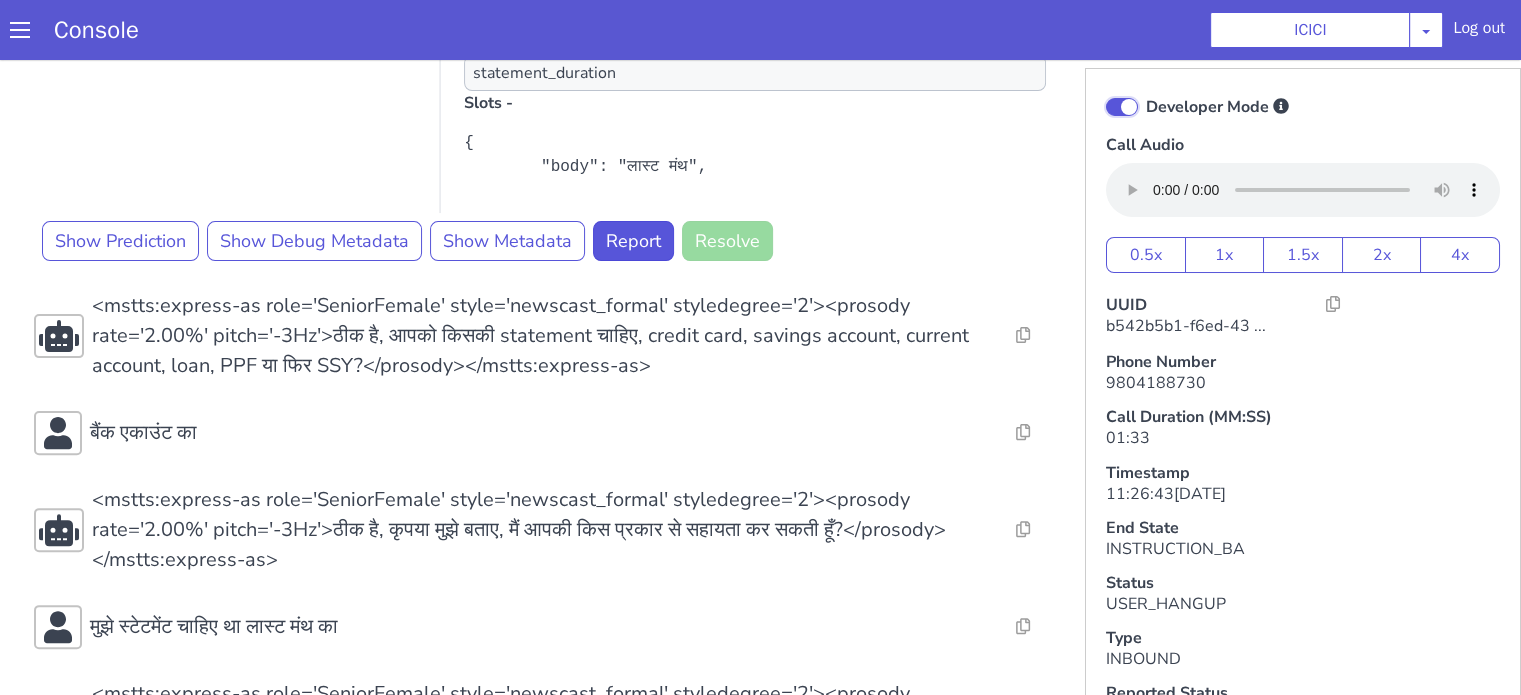 checkbox on "true" 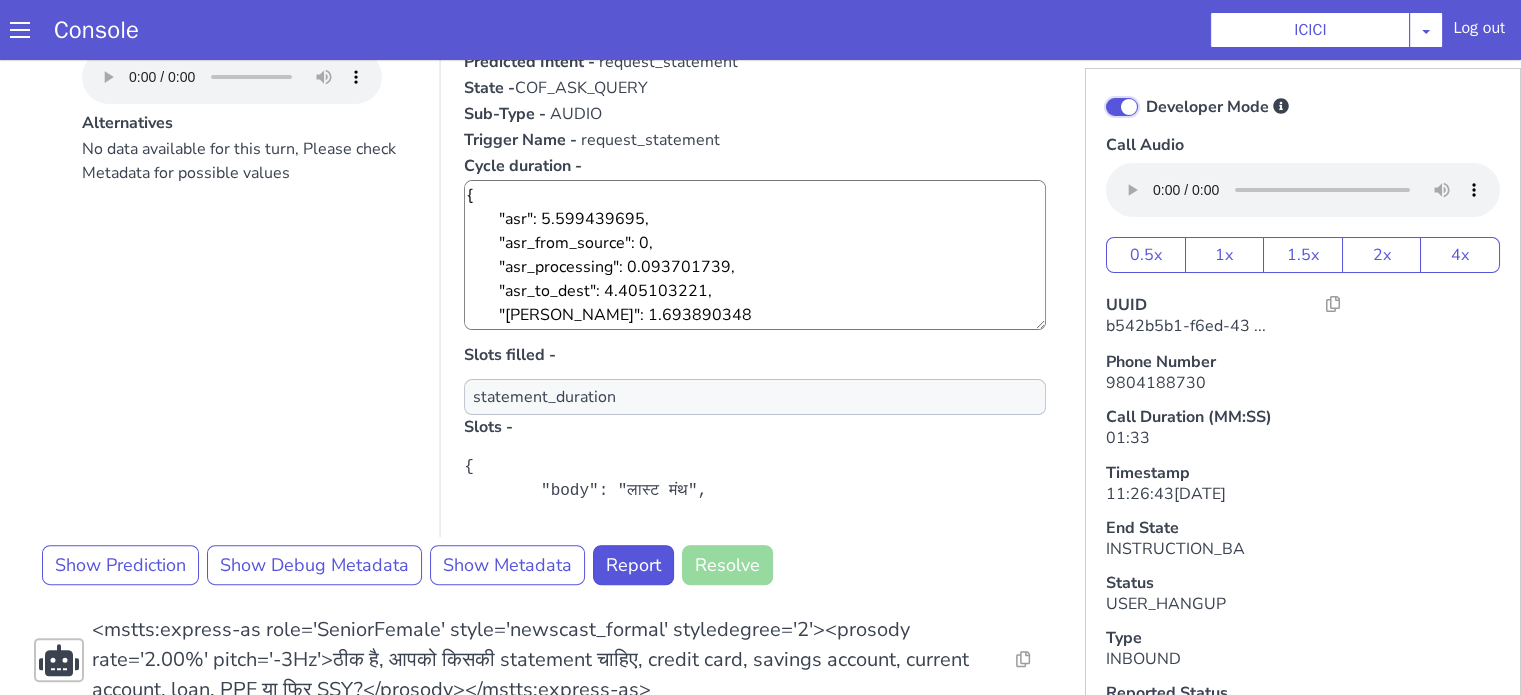 scroll, scrollTop: 300, scrollLeft: 0, axis: vertical 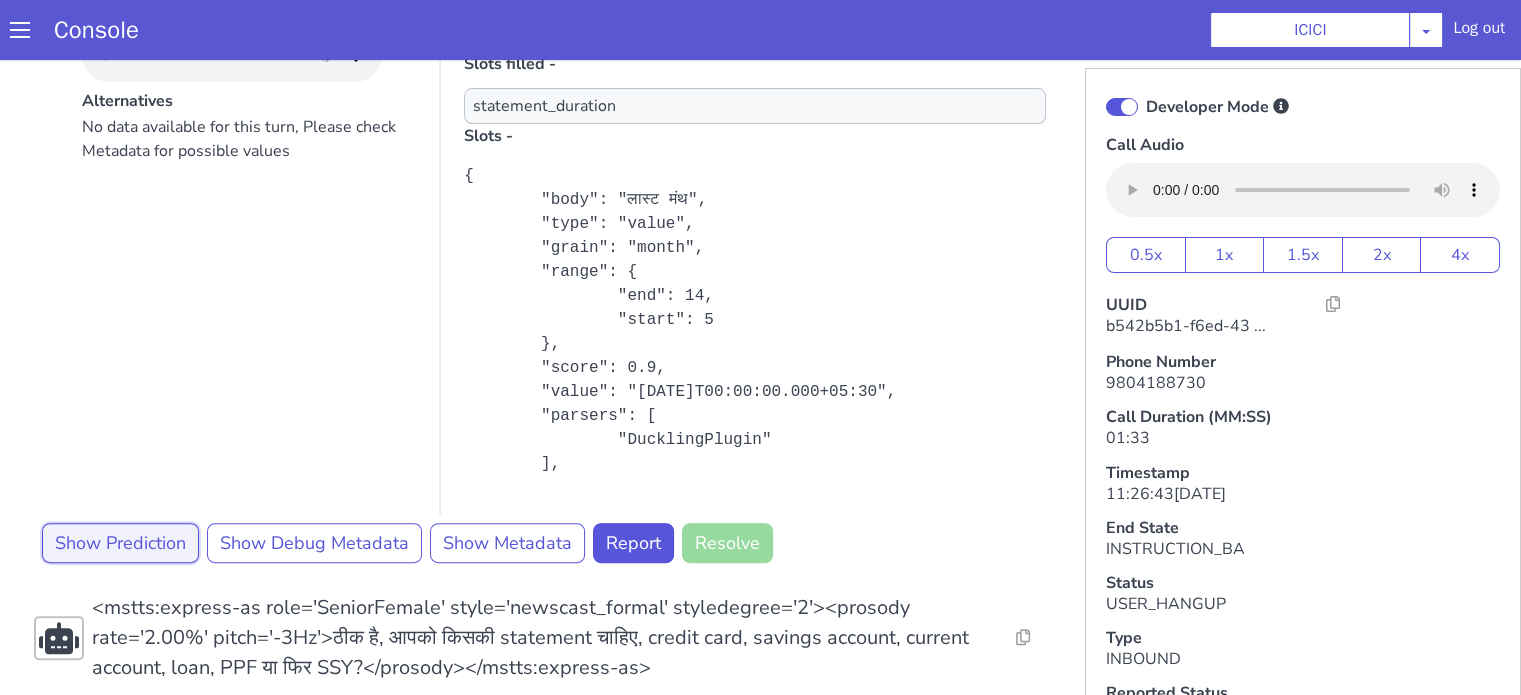 click on "Show Prediction" at bounding box center (120, 543) 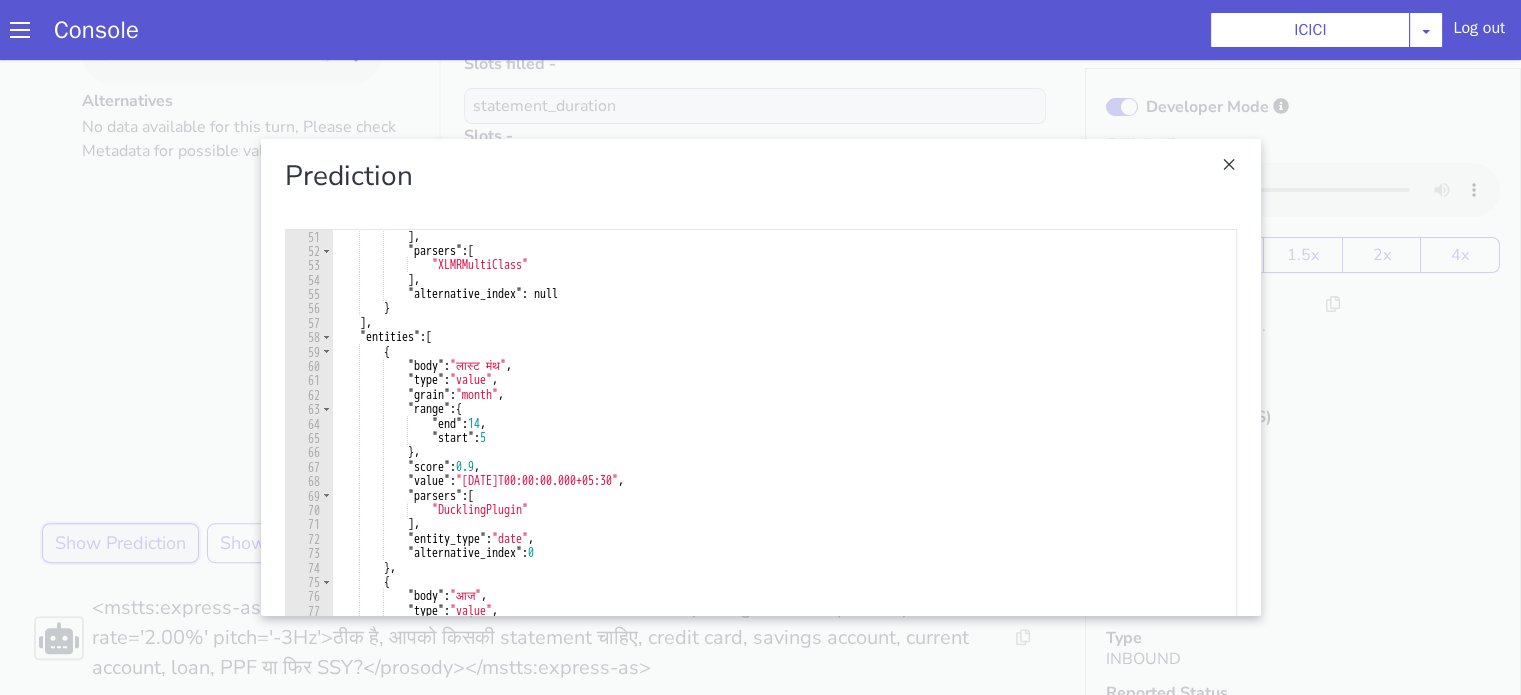 scroll, scrollTop: 883, scrollLeft: 0, axis: vertical 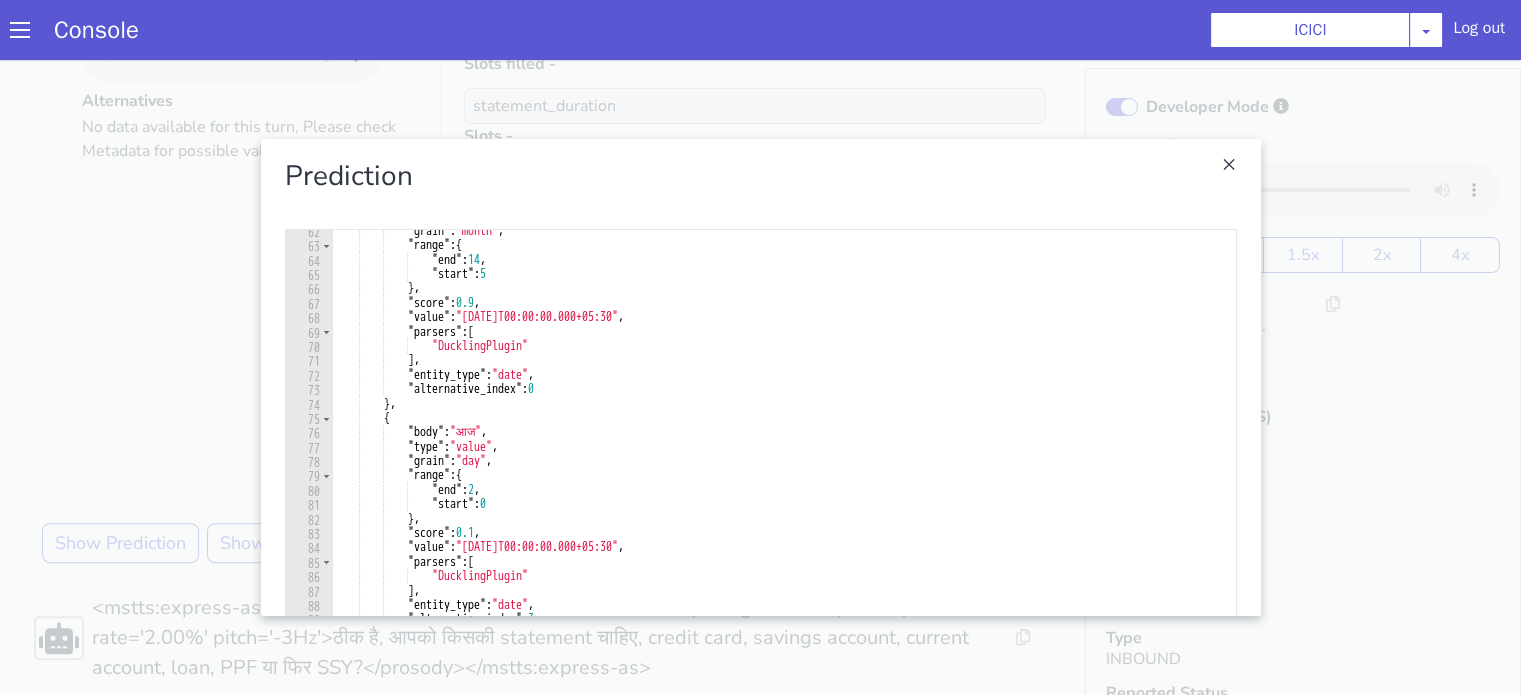 click at bounding box center (760, 377) 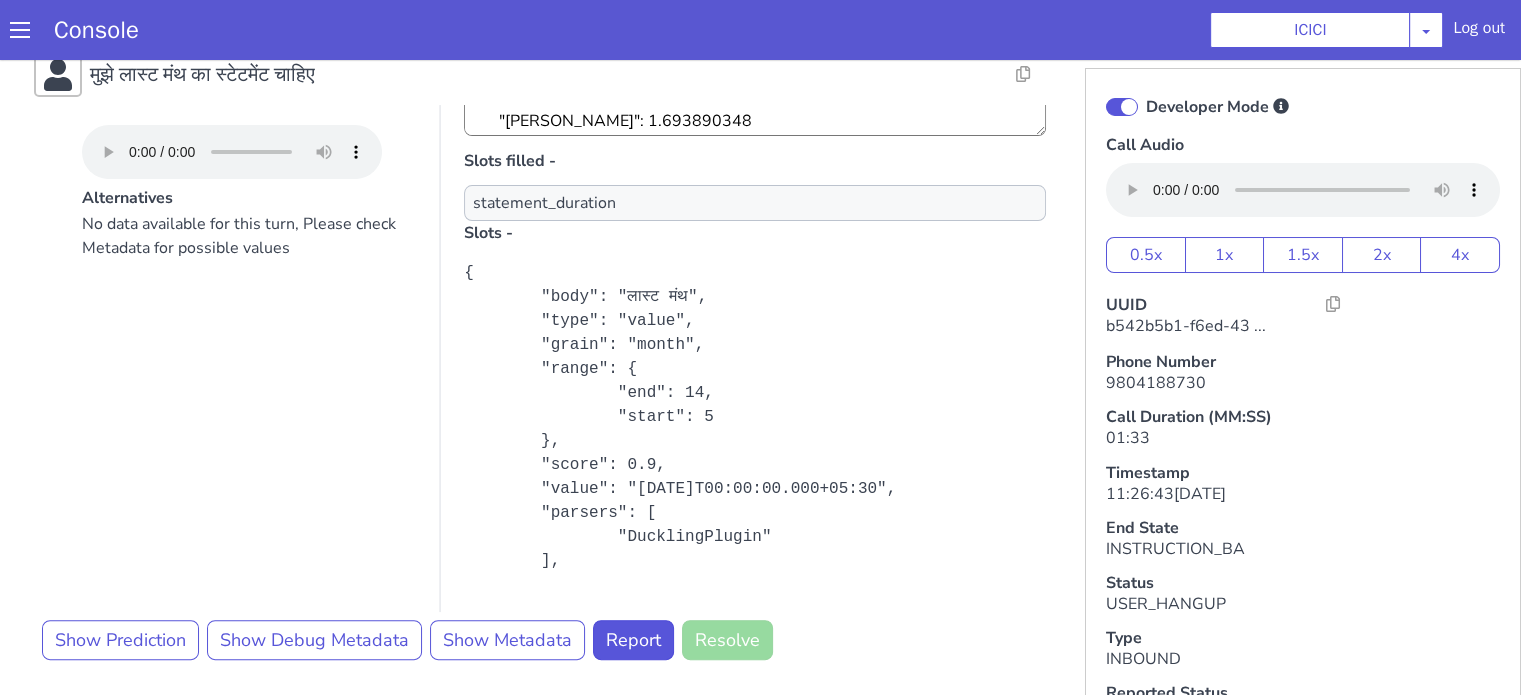 scroll, scrollTop: 500, scrollLeft: 0, axis: vertical 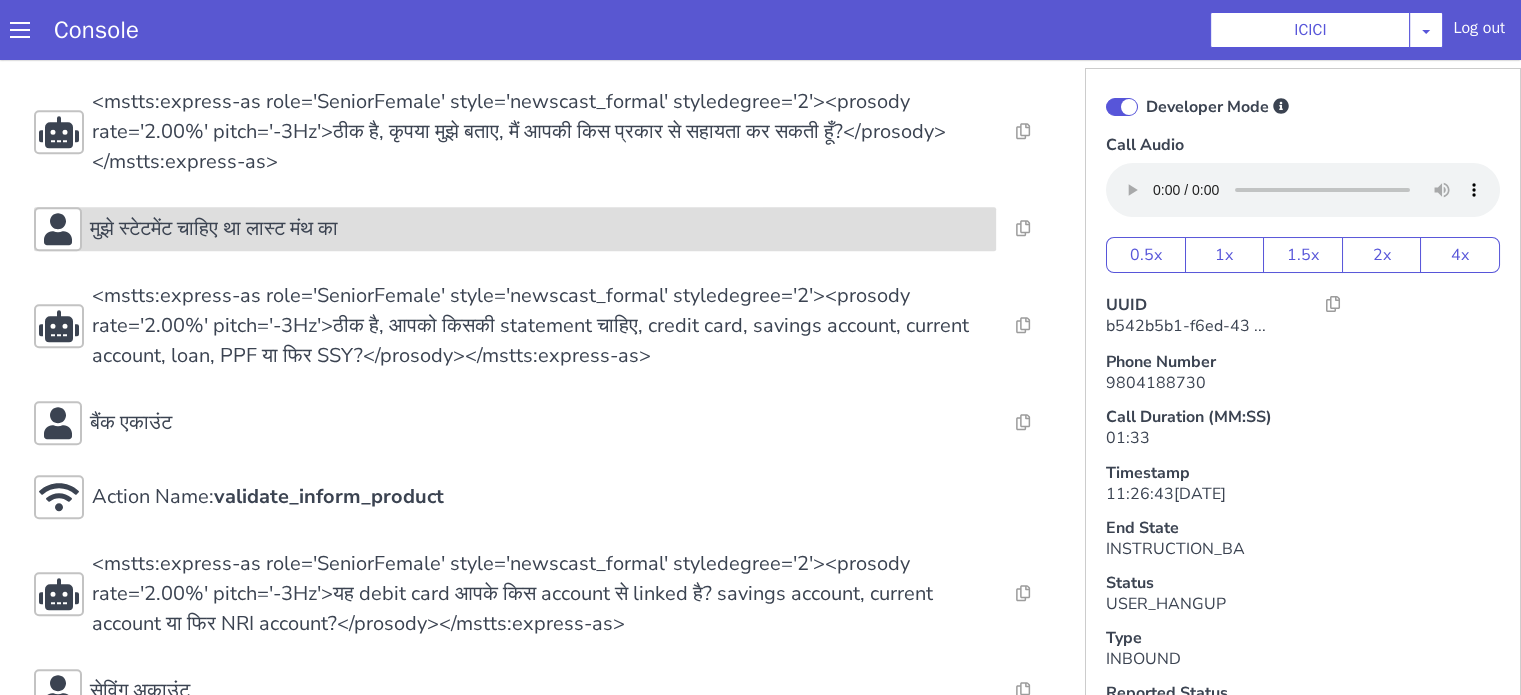 click on "मुझे स्टेटमेंट चाहिए था लास्ट मंथ का" at bounding box center [214, 229] 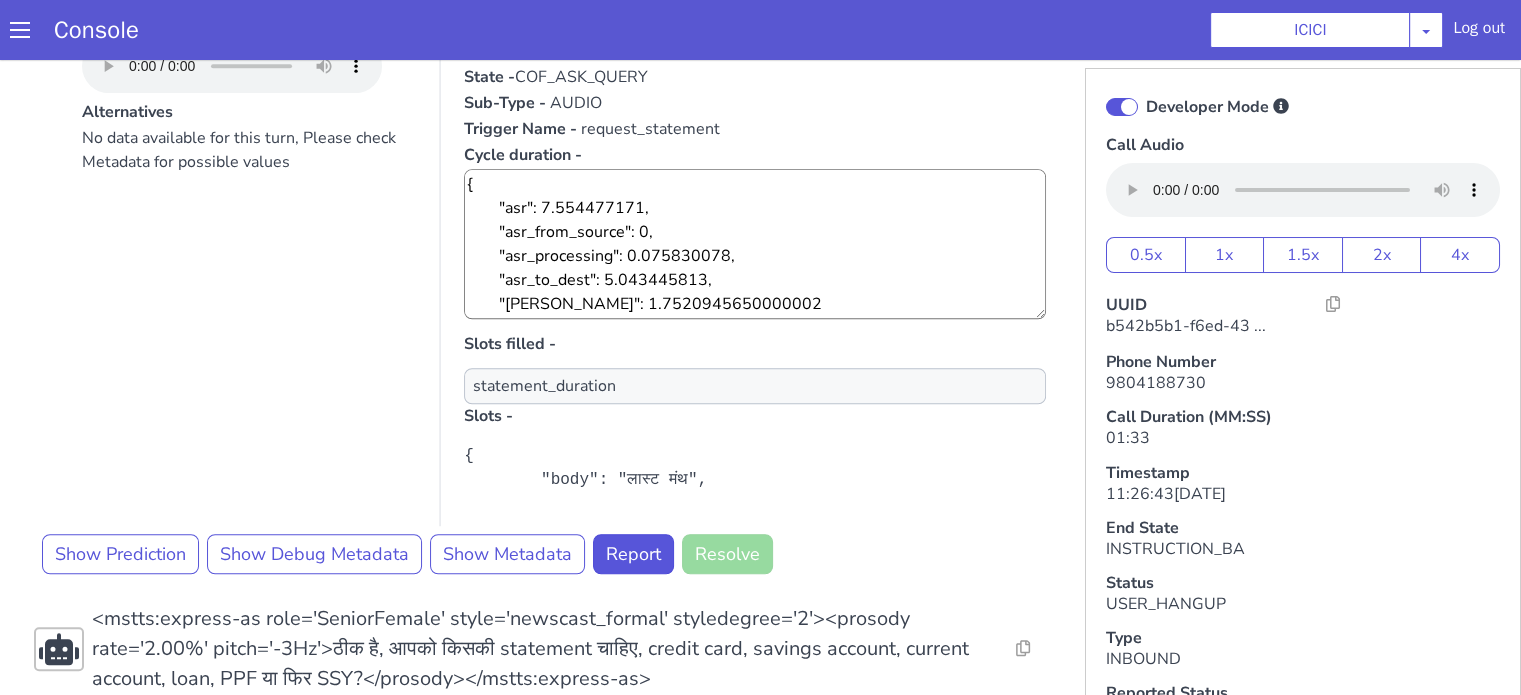scroll, scrollTop: 1500, scrollLeft: 0, axis: vertical 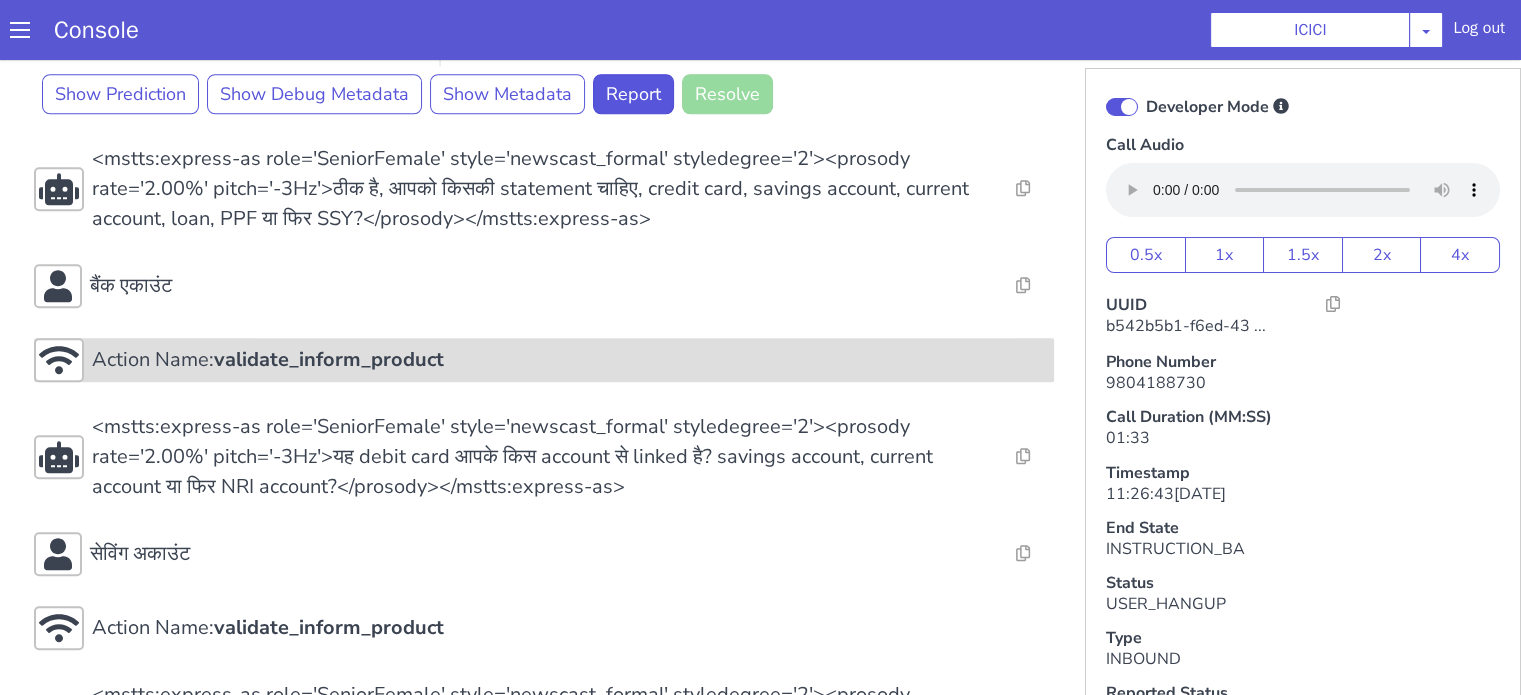 click on "Action Name:  validate_inform_product" at bounding box center (268, 360) 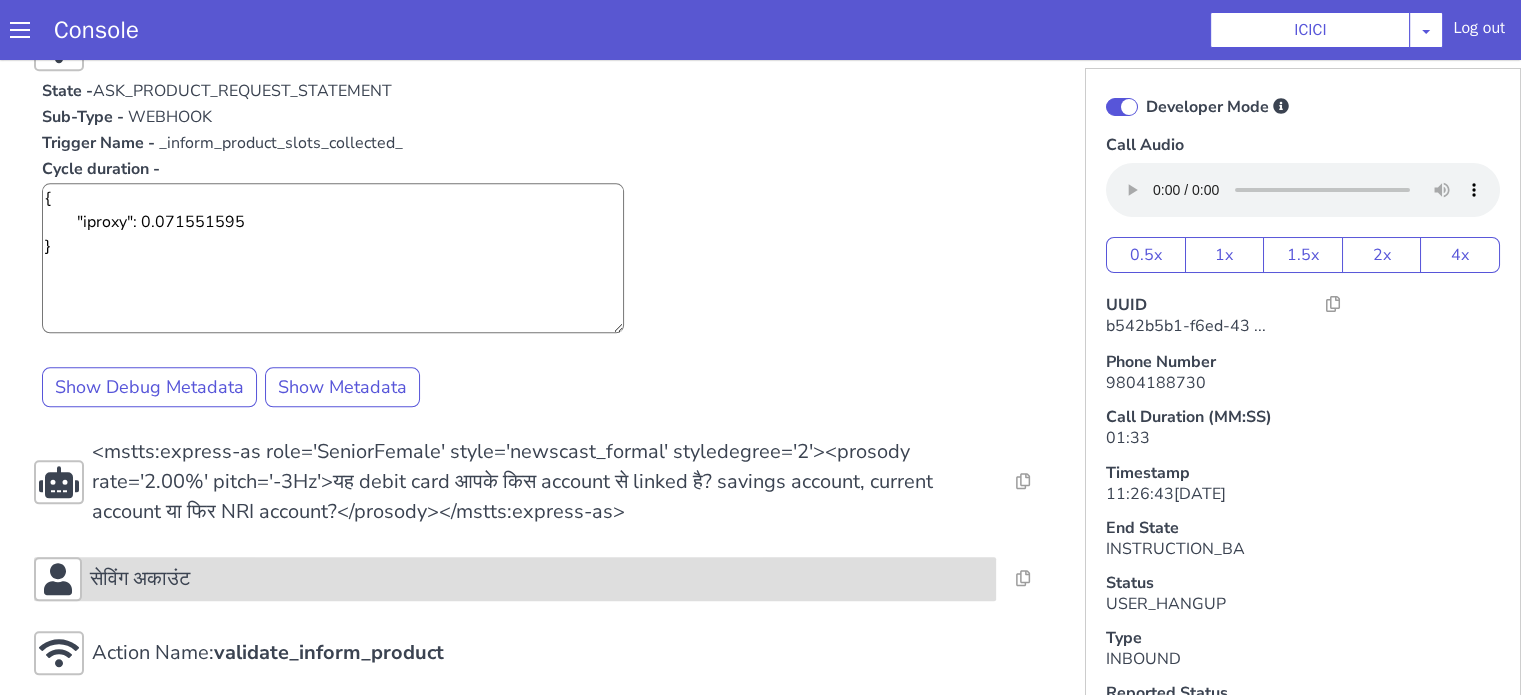 scroll, scrollTop: 2300, scrollLeft: 0, axis: vertical 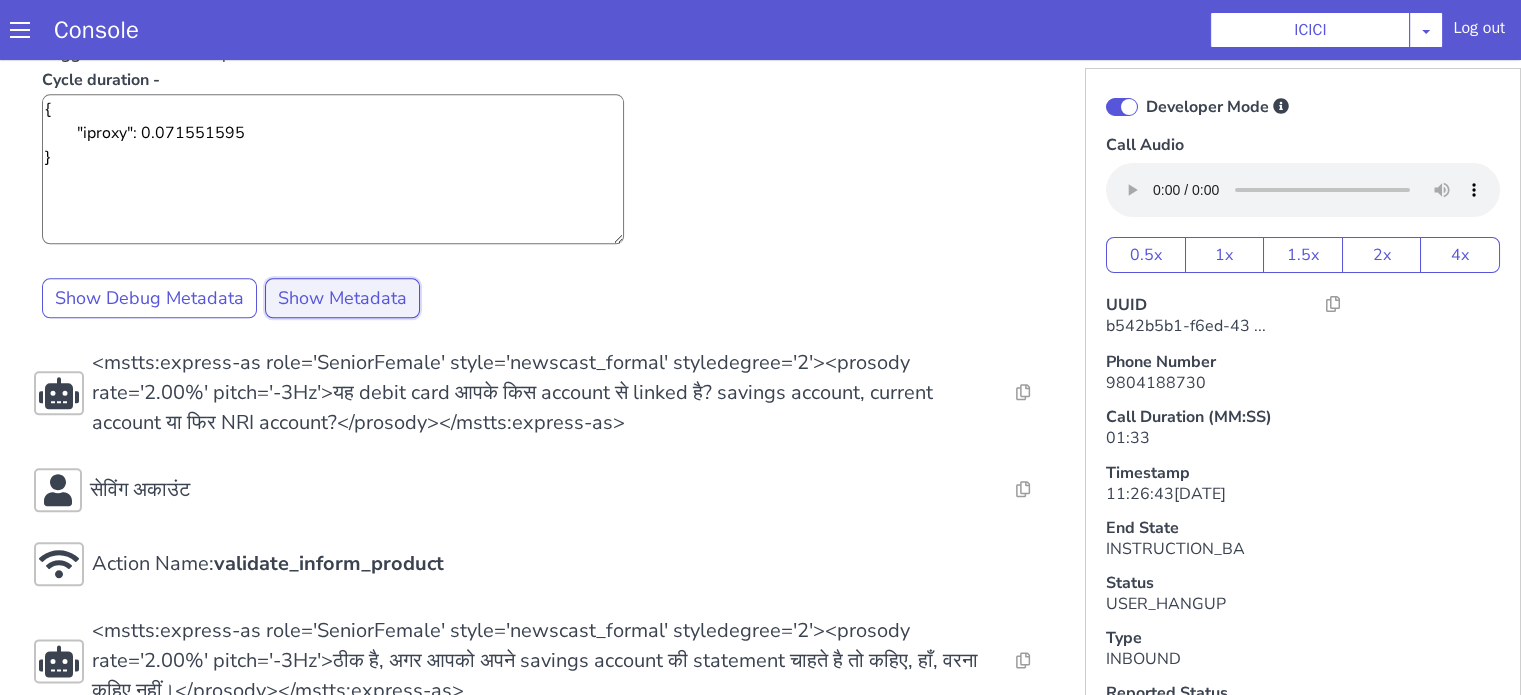 click on "Show Metadata" at bounding box center (342, 298) 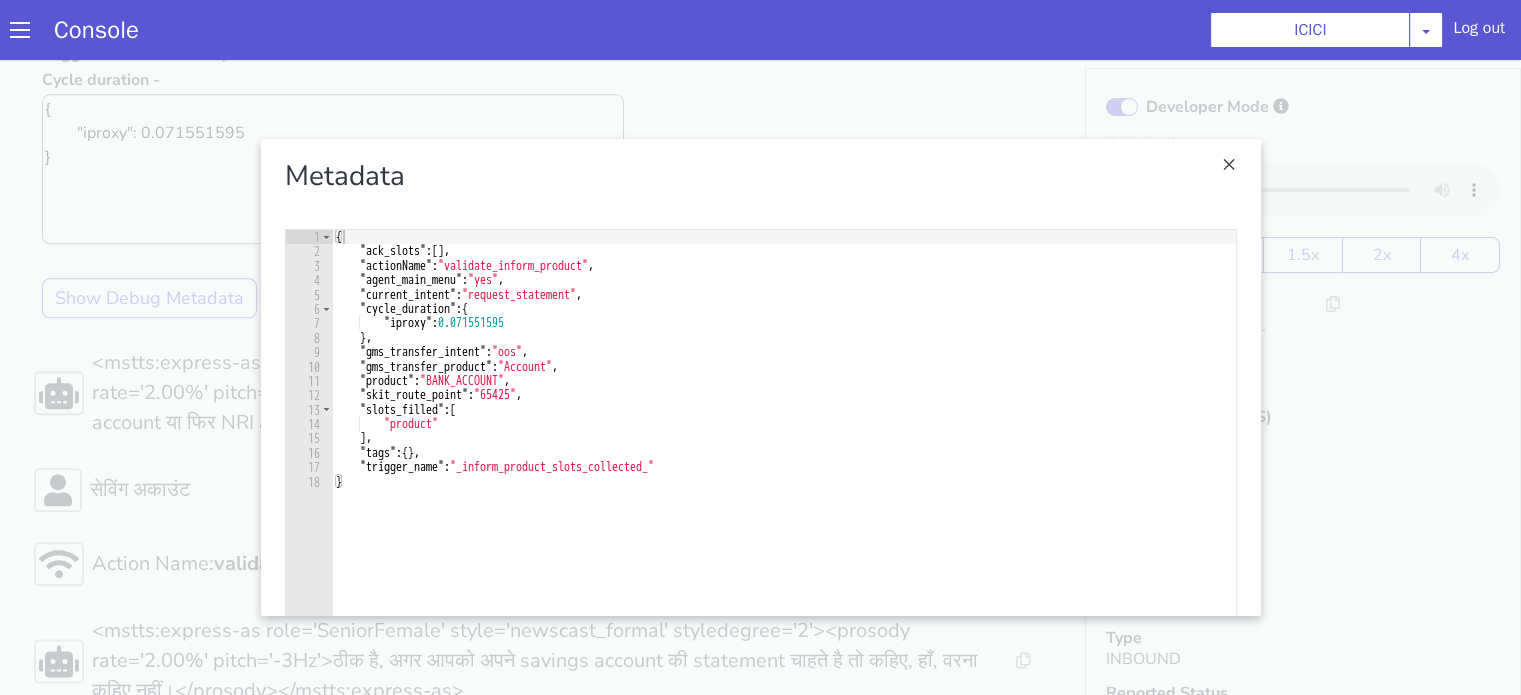 click at bounding box center [760, 377] 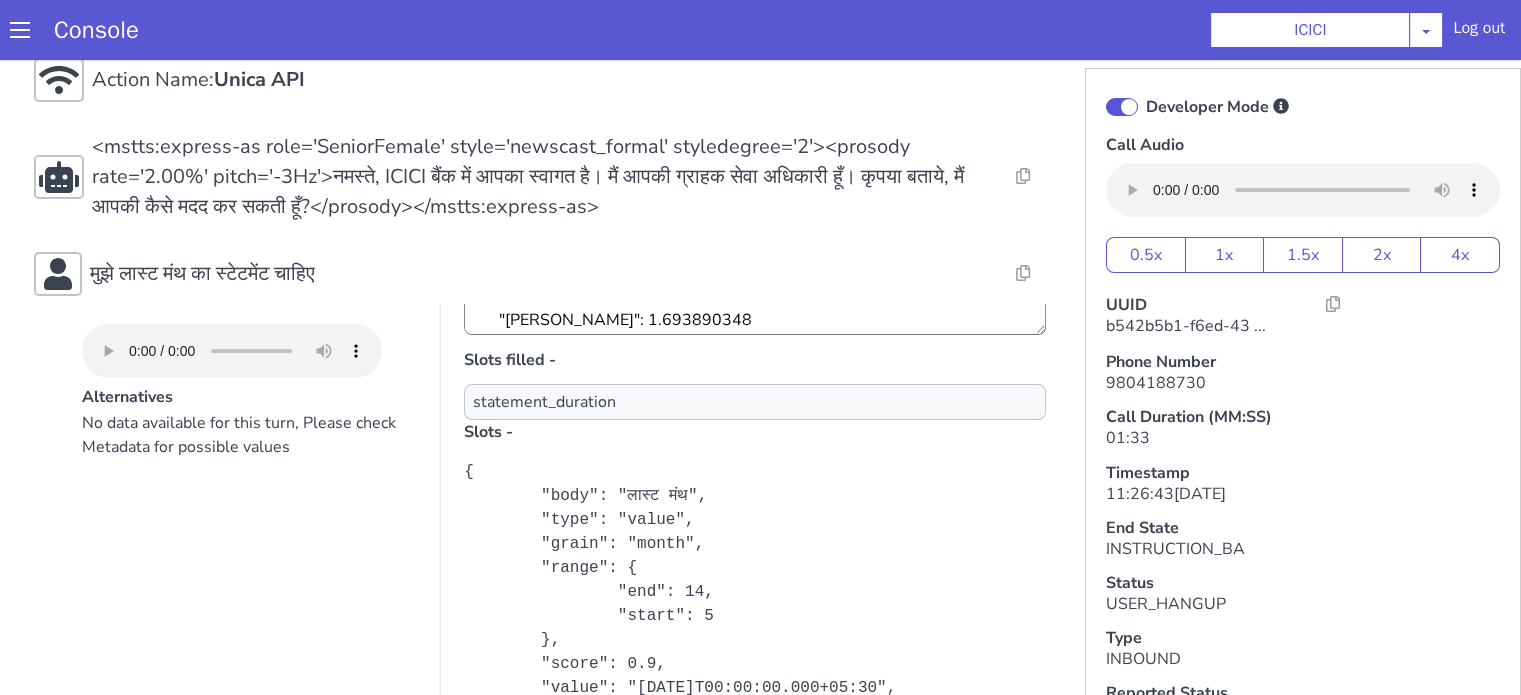 scroll, scrollTop: 300, scrollLeft: 0, axis: vertical 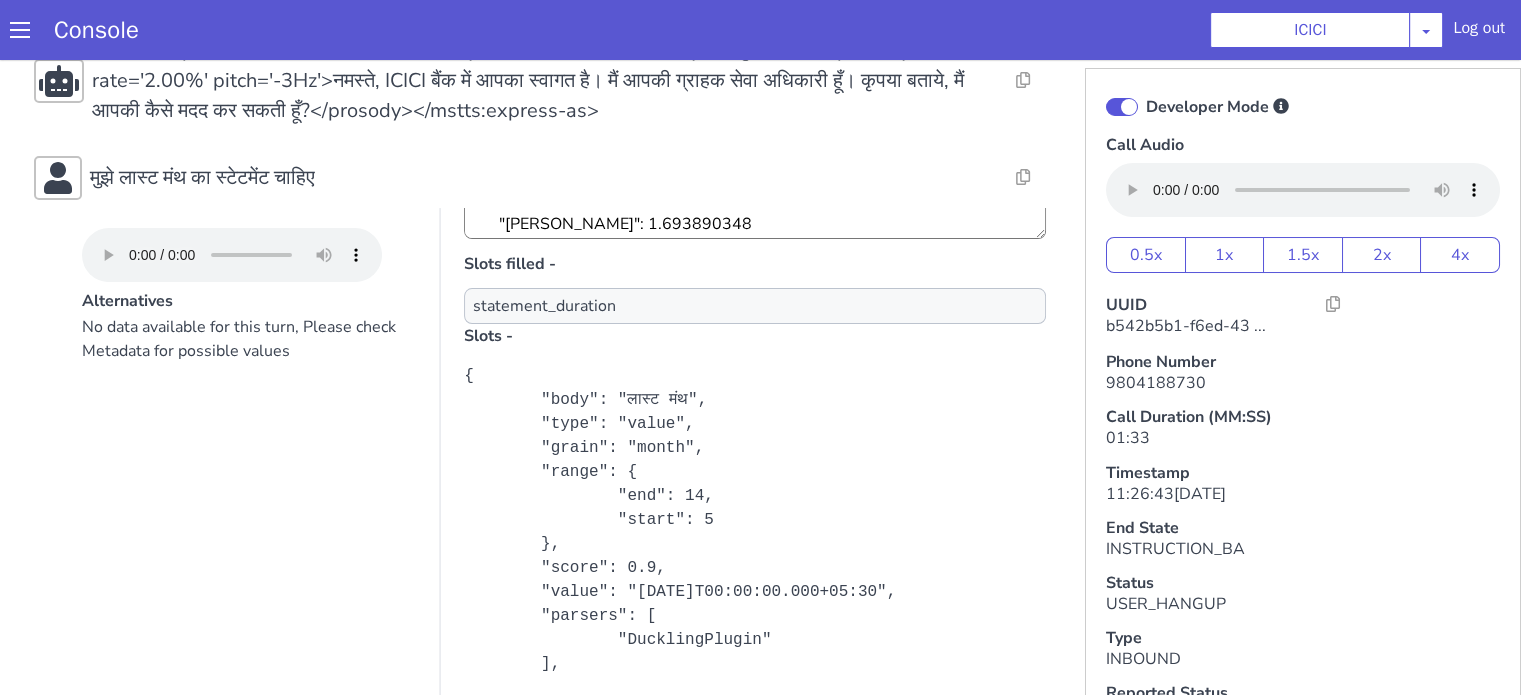 drag, startPoint x: 318, startPoint y: 471, endPoint x: 355, endPoint y: 347, distance: 129.40247 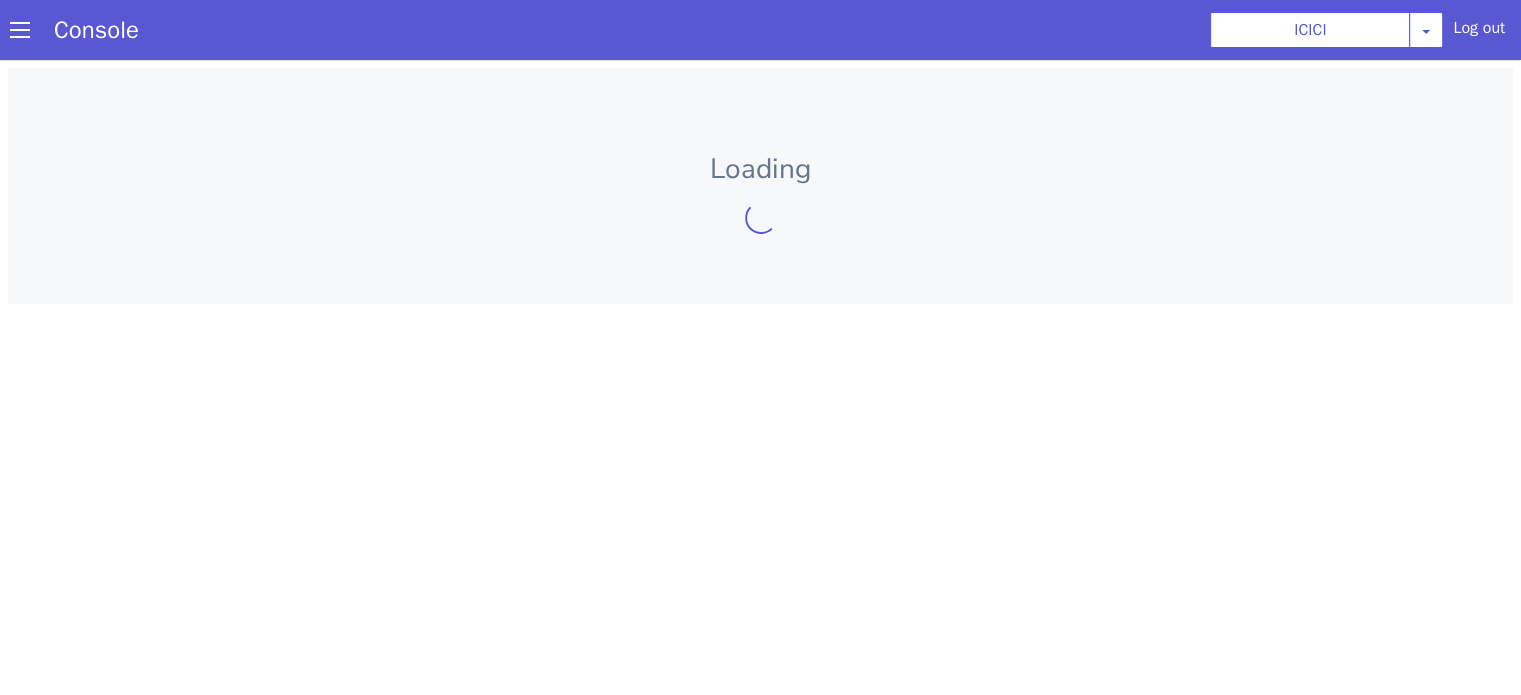 scroll, scrollTop: 0, scrollLeft: 0, axis: both 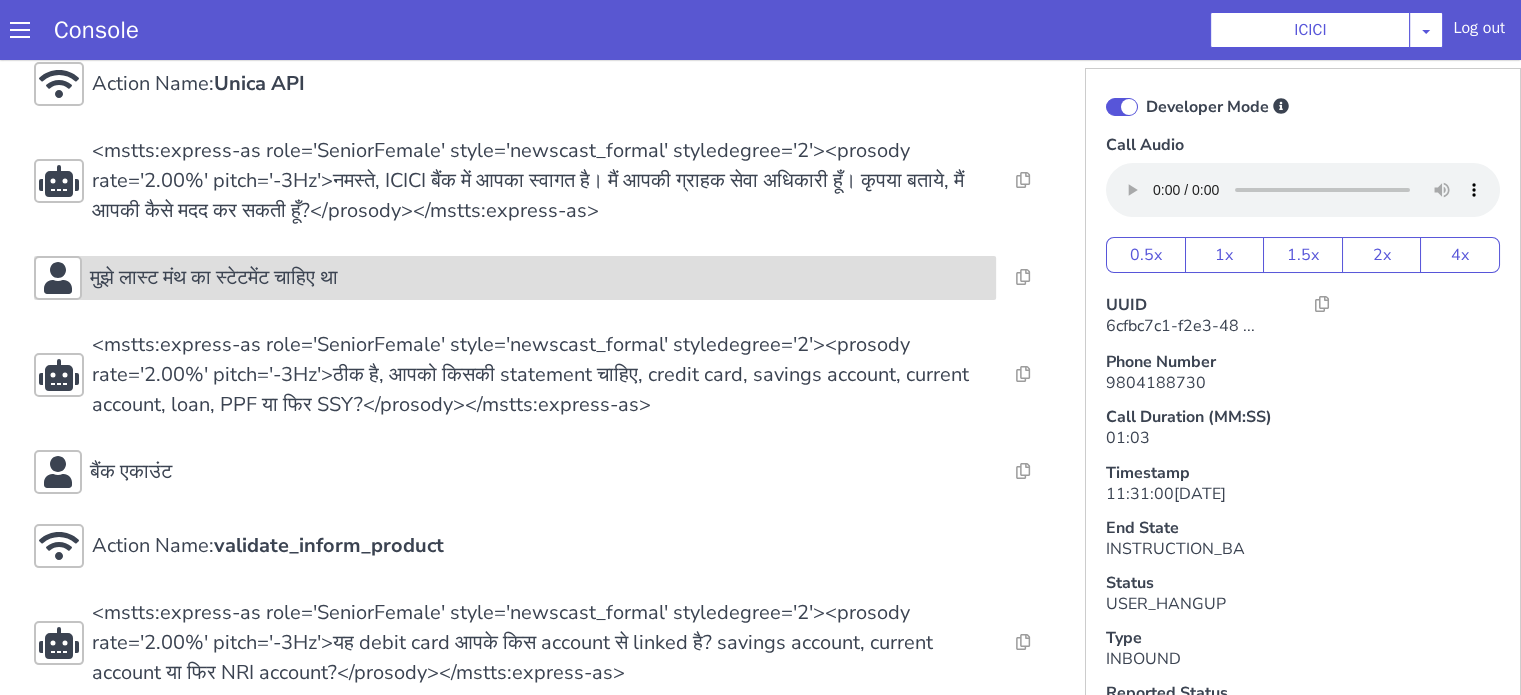 click on "मुझे लास्ट मंथ का स्टेटमेंट चाहिए था" at bounding box center (1842, -40) 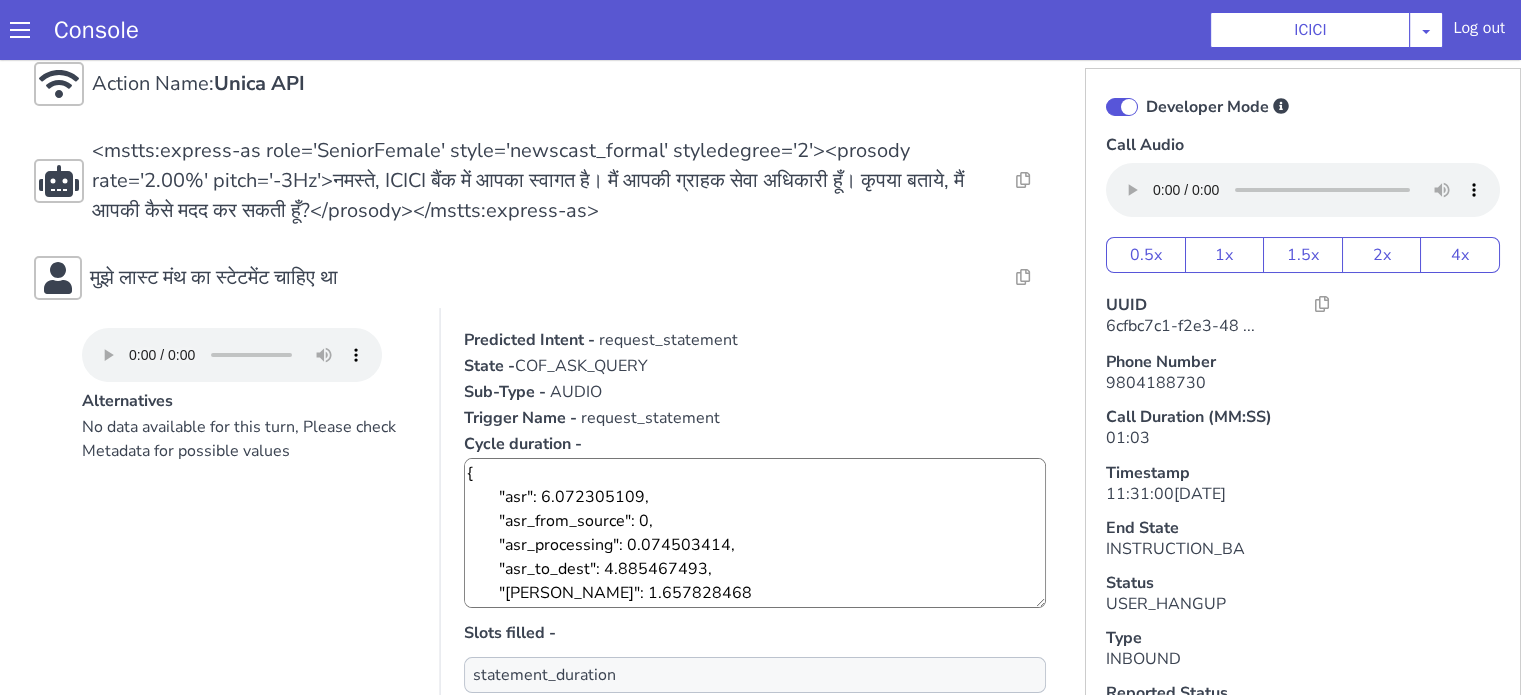 scroll, scrollTop: 600, scrollLeft: 0, axis: vertical 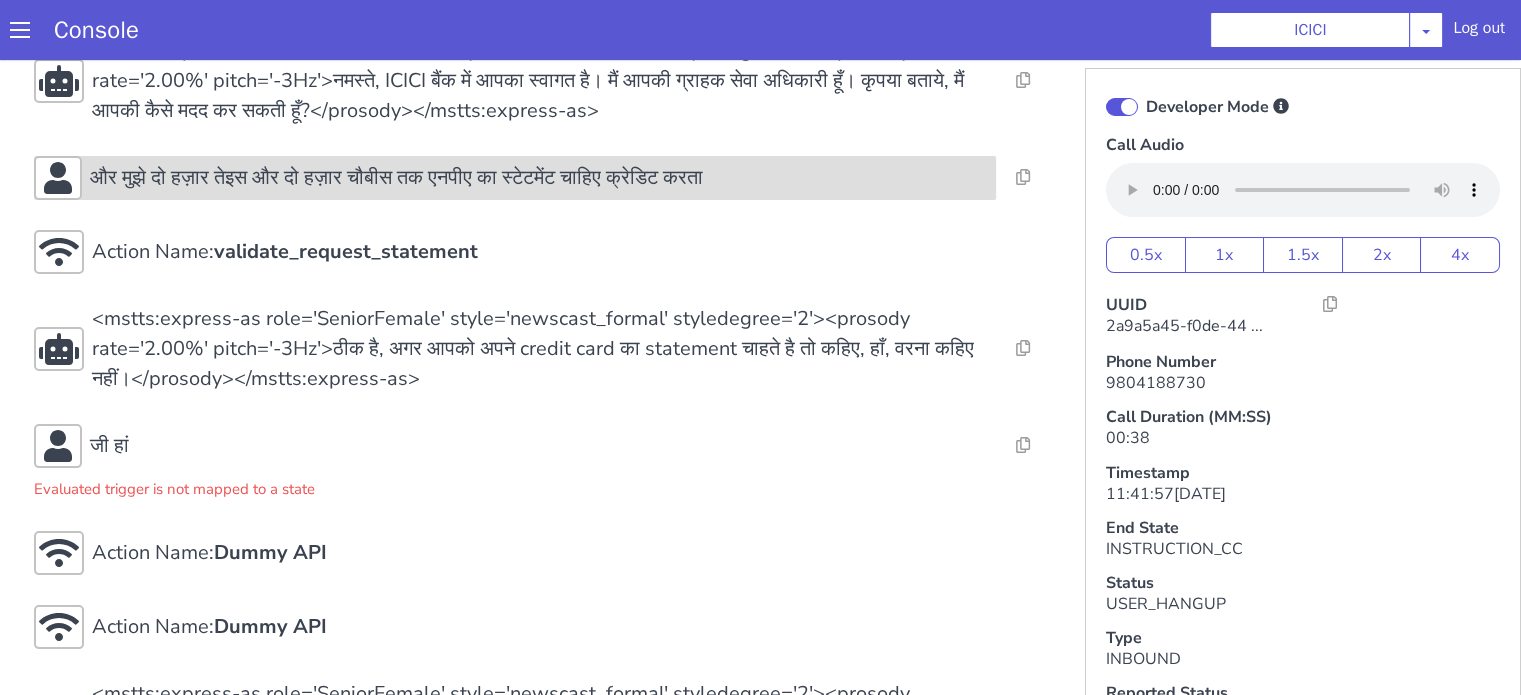 click on "और मुझे दो हज़ार तेइस और दो हज़ार चौबीस तक एनपीए का स्टेटमेंट चाहिए क्रेडिट करता" at bounding box center (1778, -58) 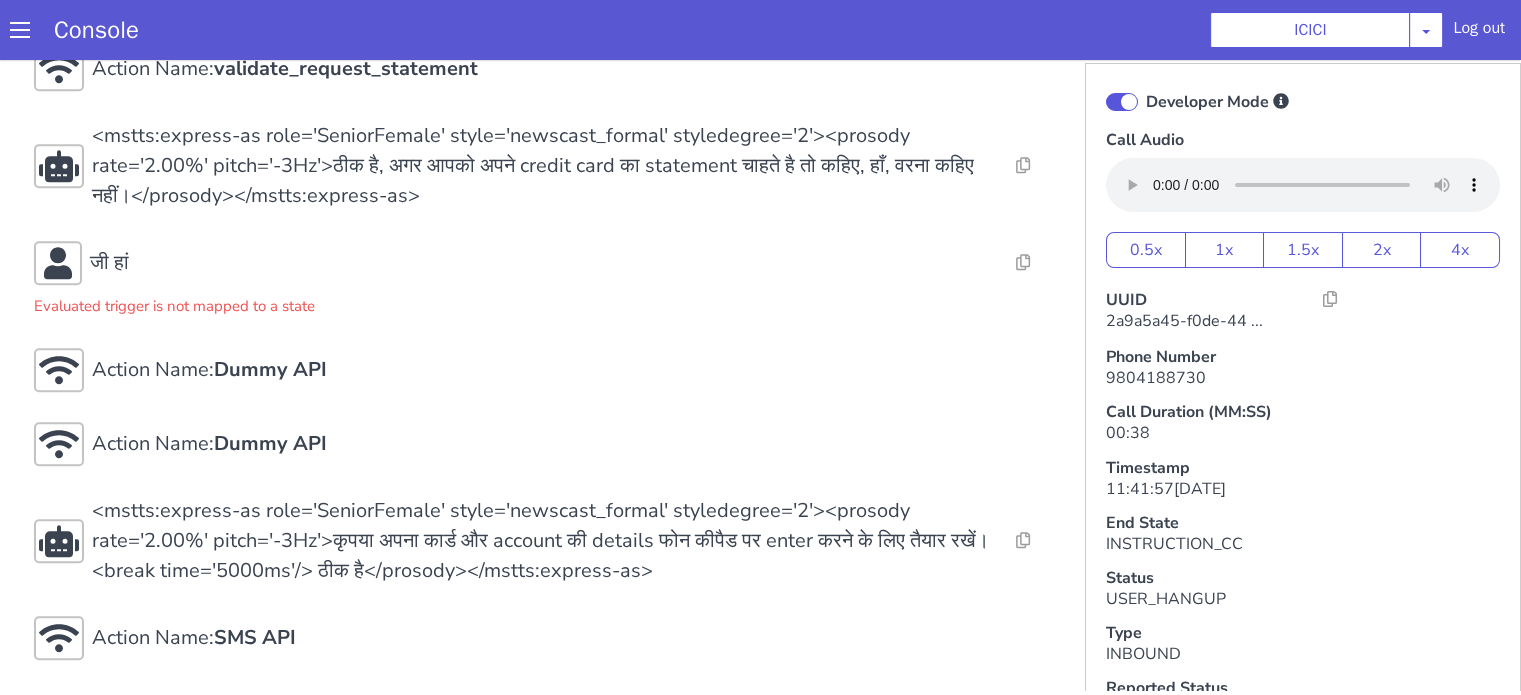 scroll, scrollTop: 941, scrollLeft: 0, axis: vertical 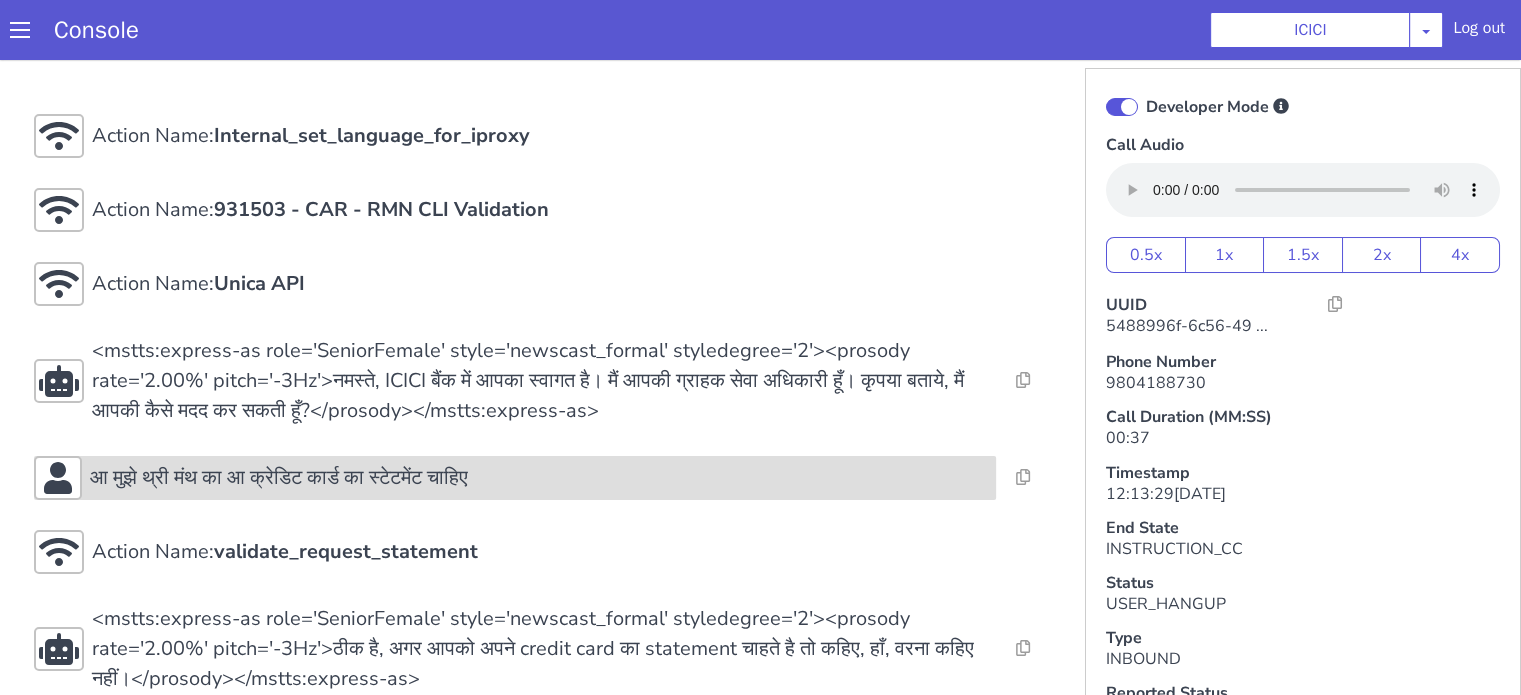 click on "आ मुझे थ्री मंथ का आ क्रेडिट कार्ड का स्टेटमेंट चाहिए" at bounding box center [1443, -34] 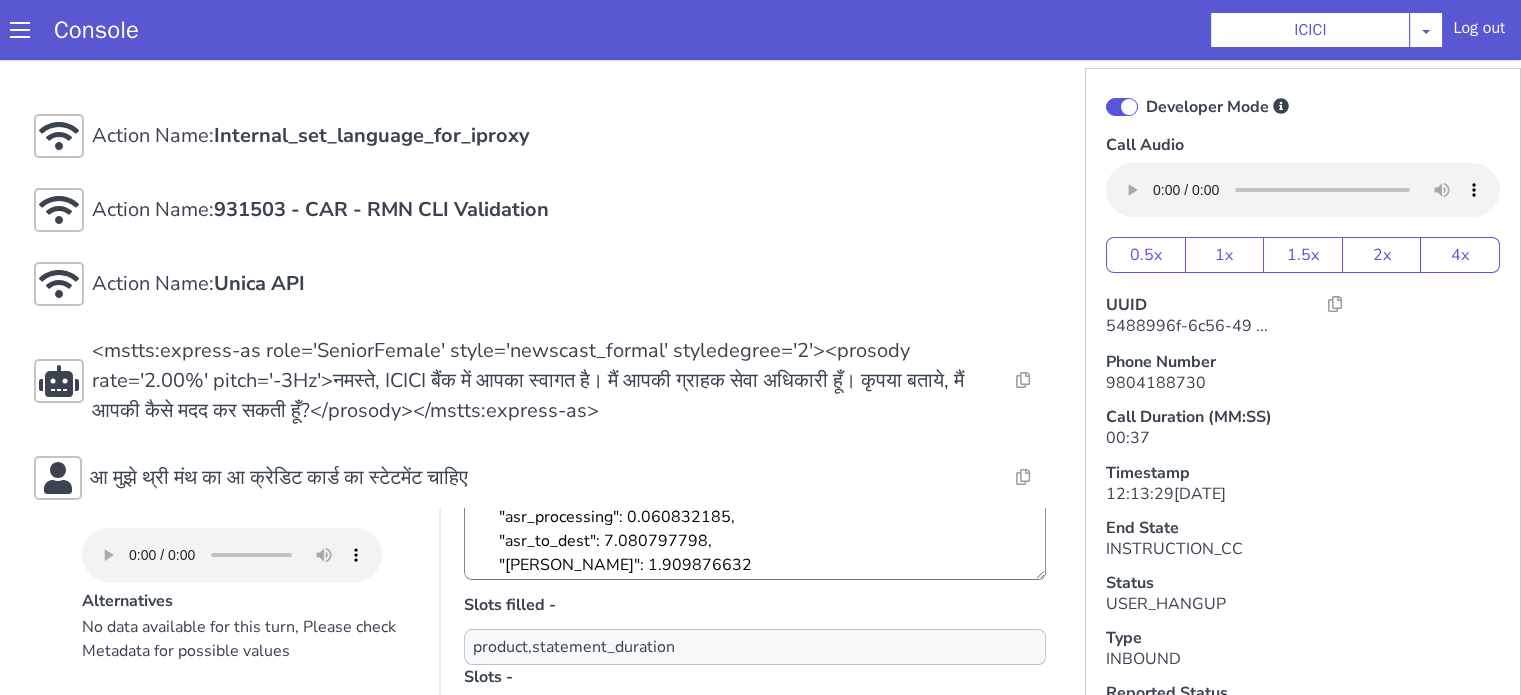 scroll, scrollTop: 300, scrollLeft: 0, axis: vertical 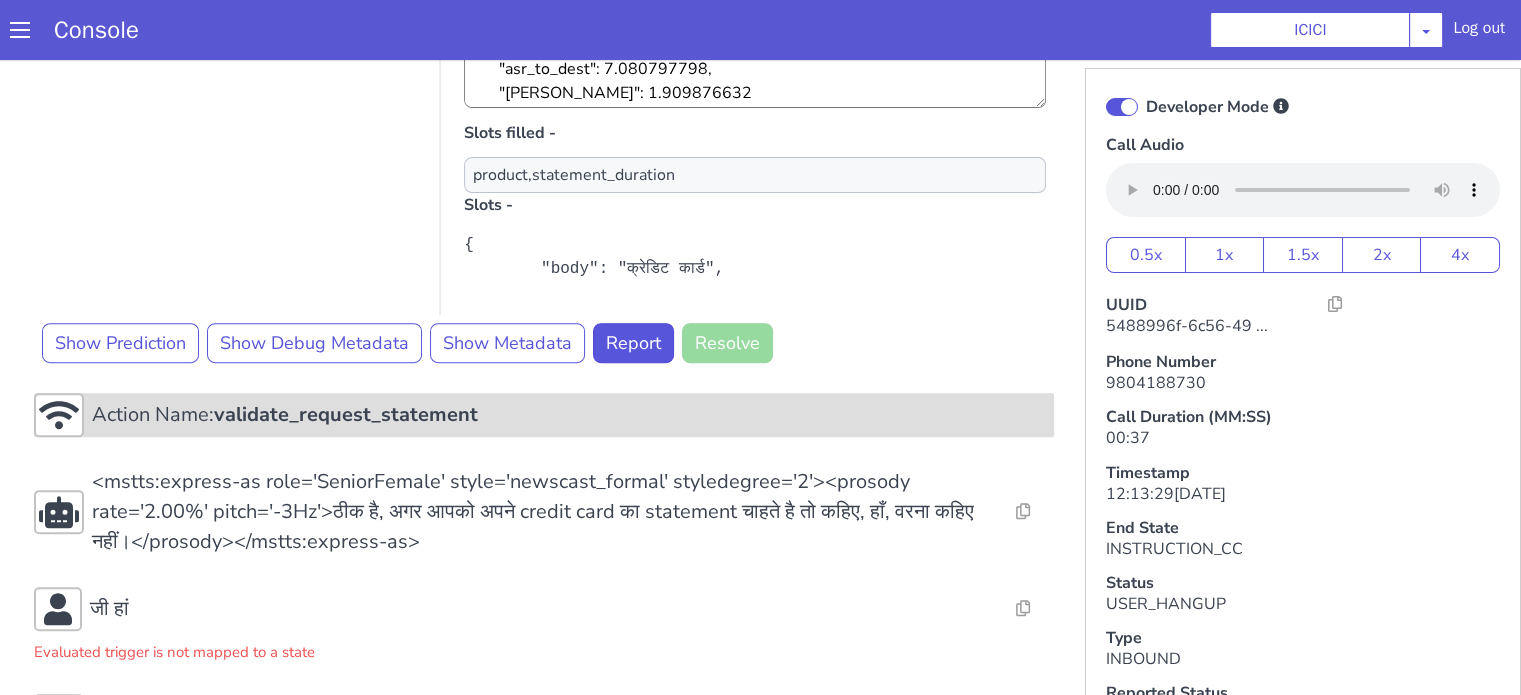 click on "validate_request_statement" at bounding box center (766, -36) 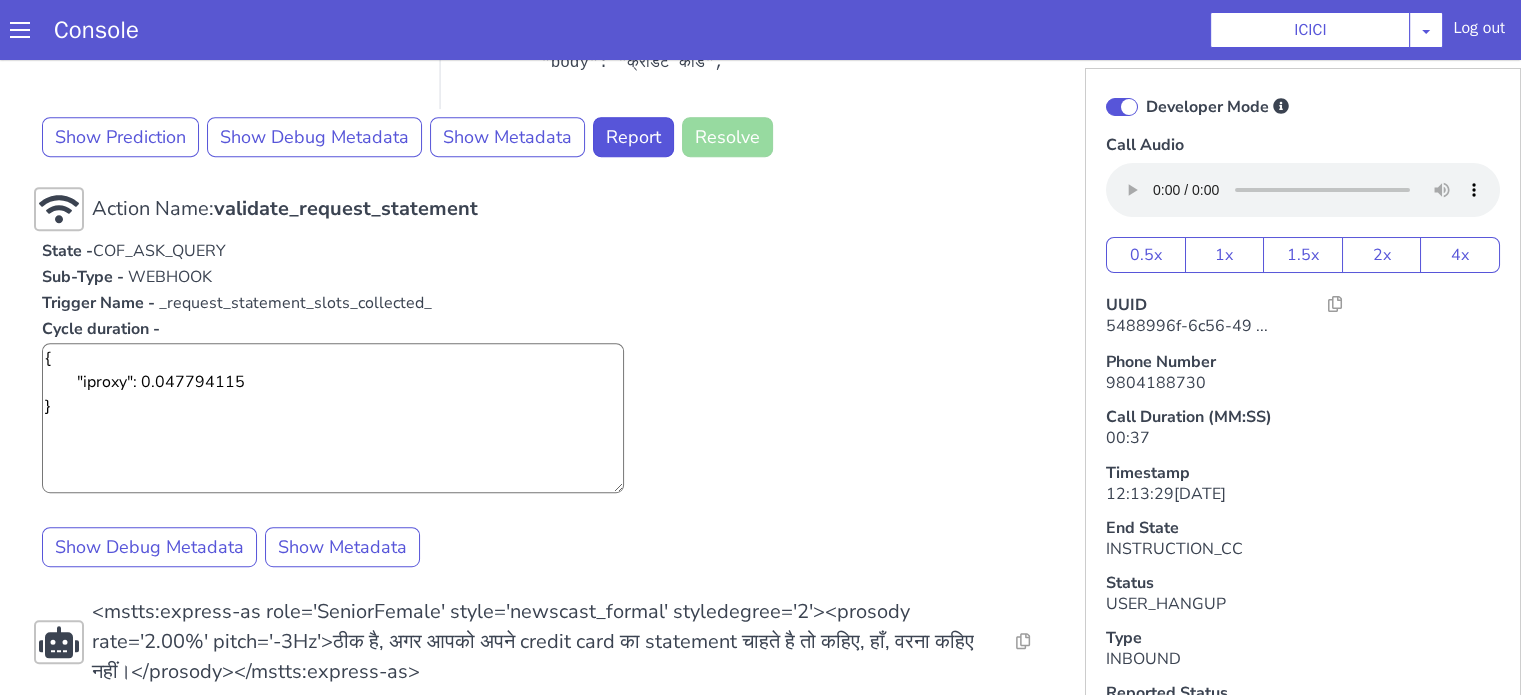 scroll, scrollTop: 1200, scrollLeft: 0, axis: vertical 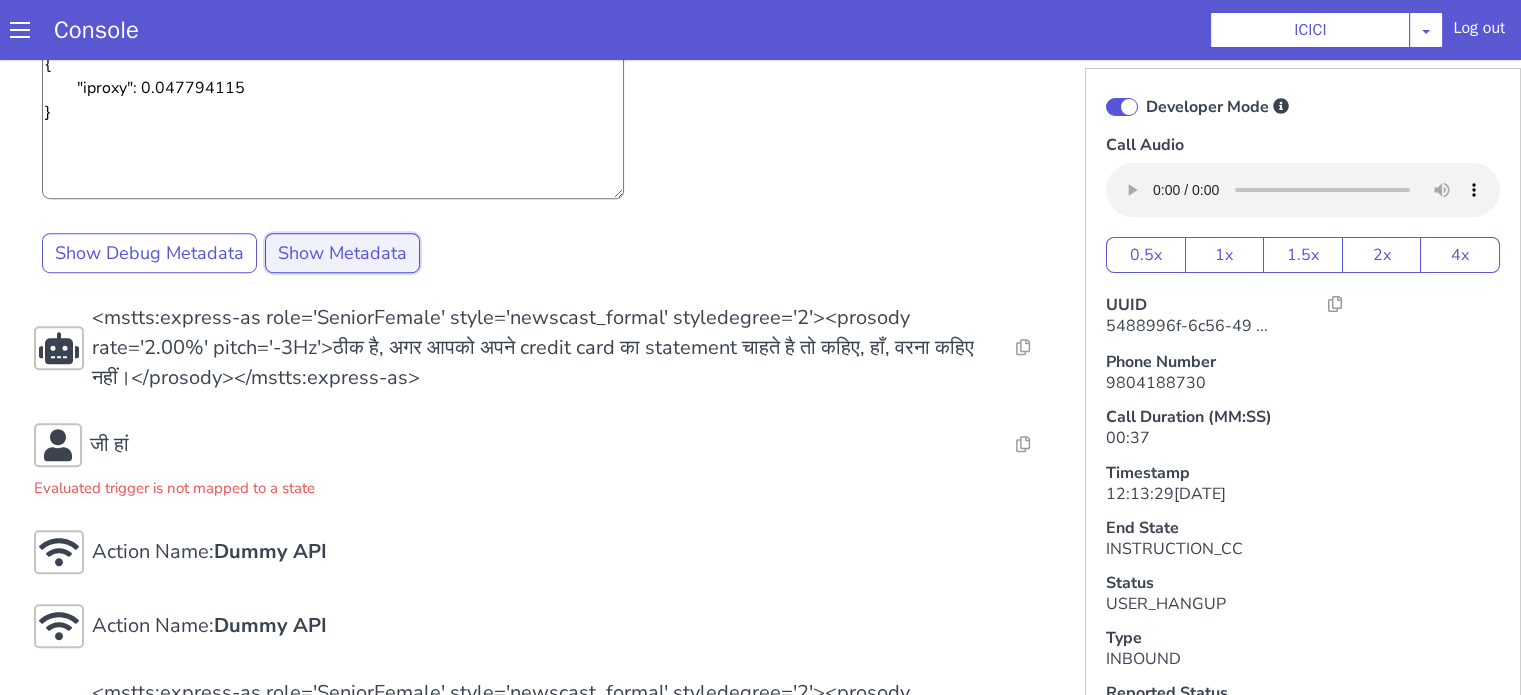 click on "Show Metadata" at bounding box center [1352, -233] 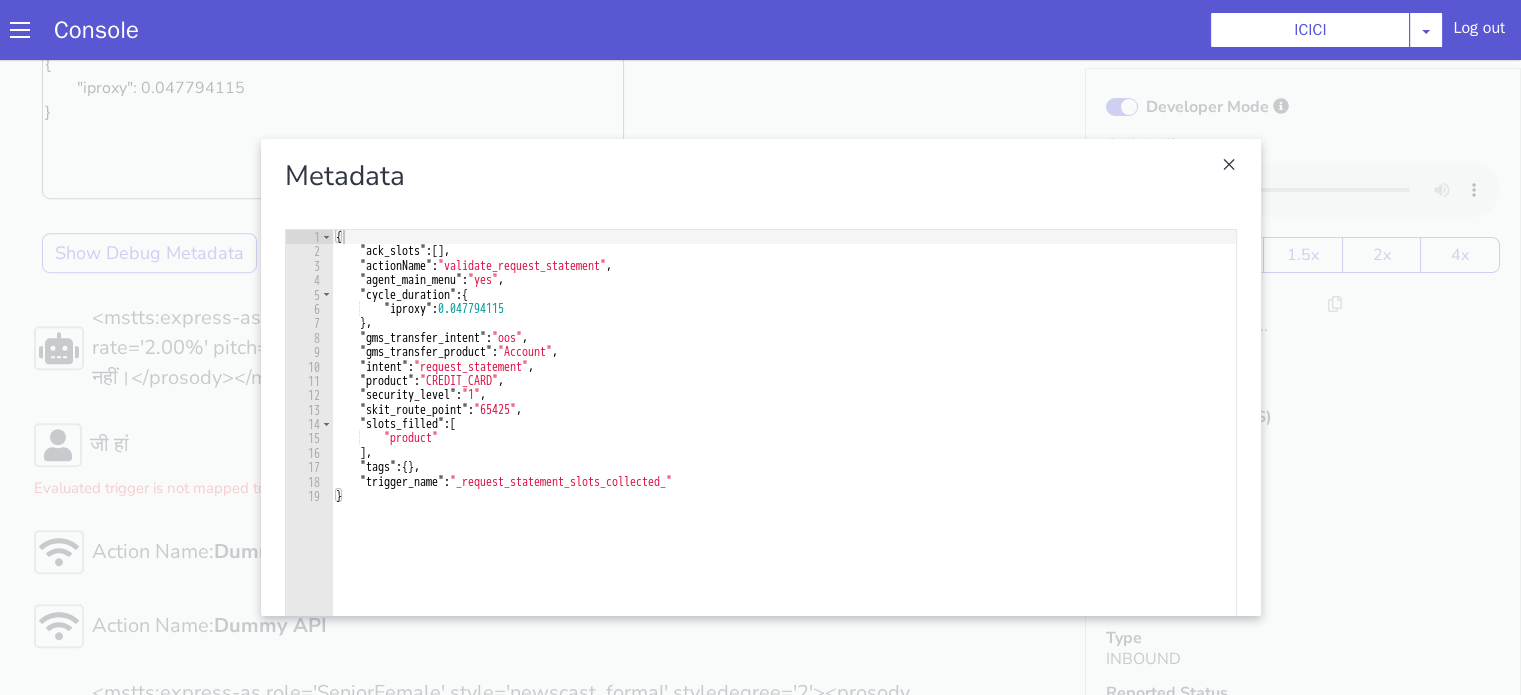 click at bounding box center [2325, 546] 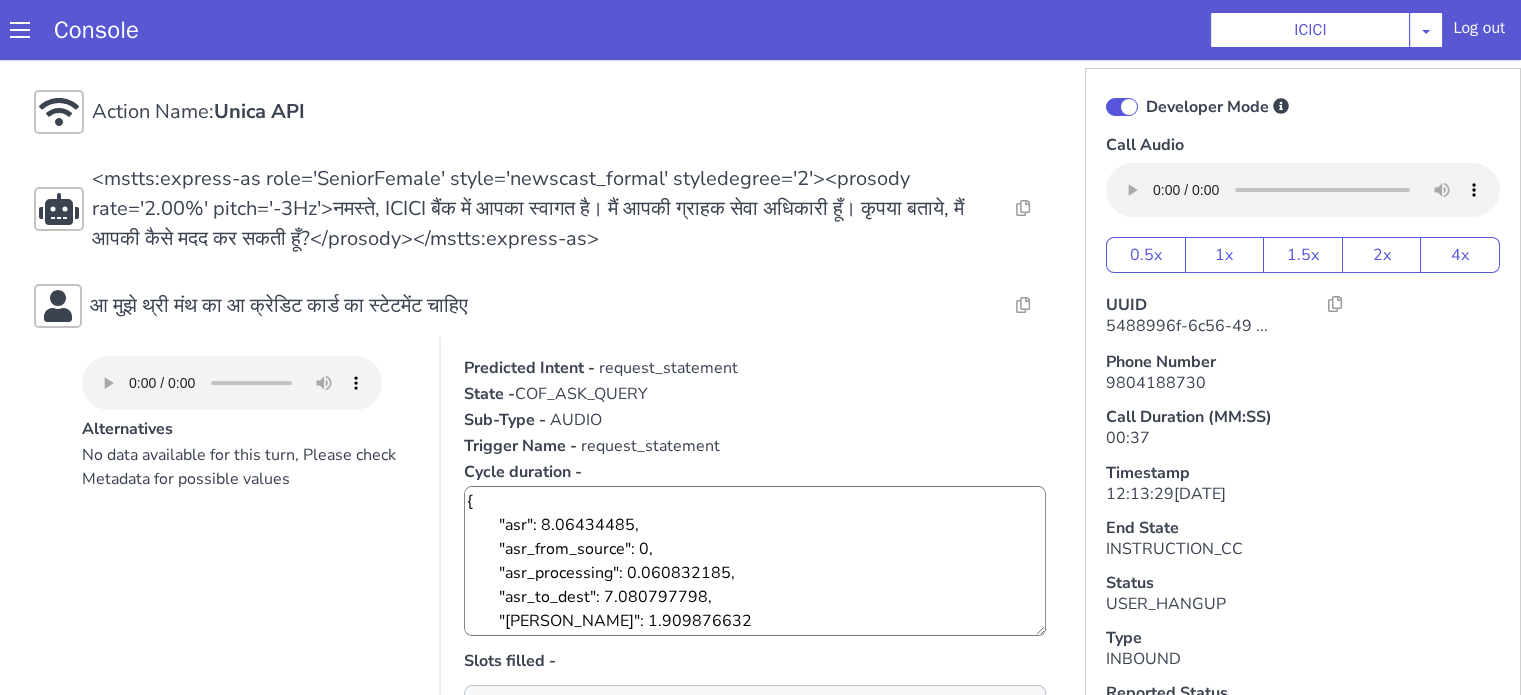 scroll, scrollTop: 100, scrollLeft: 0, axis: vertical 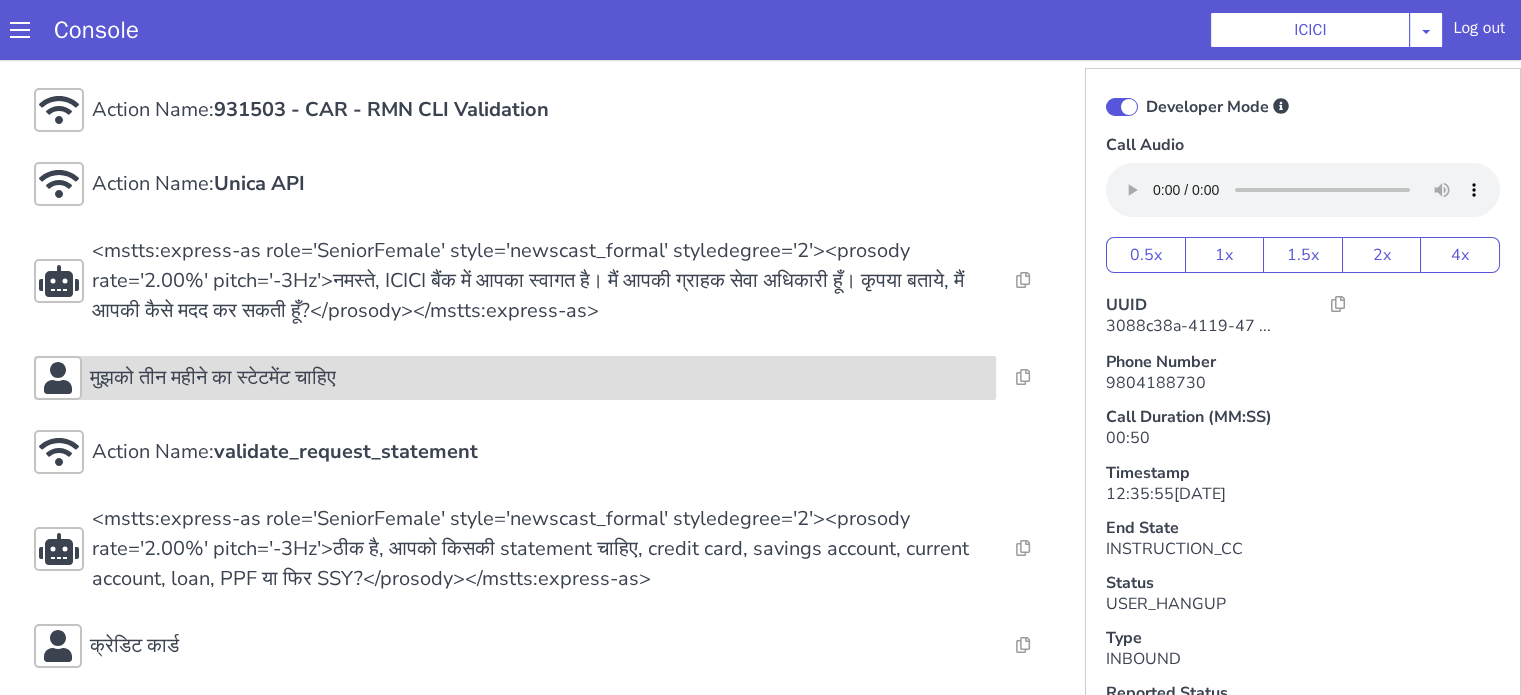 click on "मुझको तीन महीने का स्टेटमेंट चाहिए" at bounding box center [1751, -10] 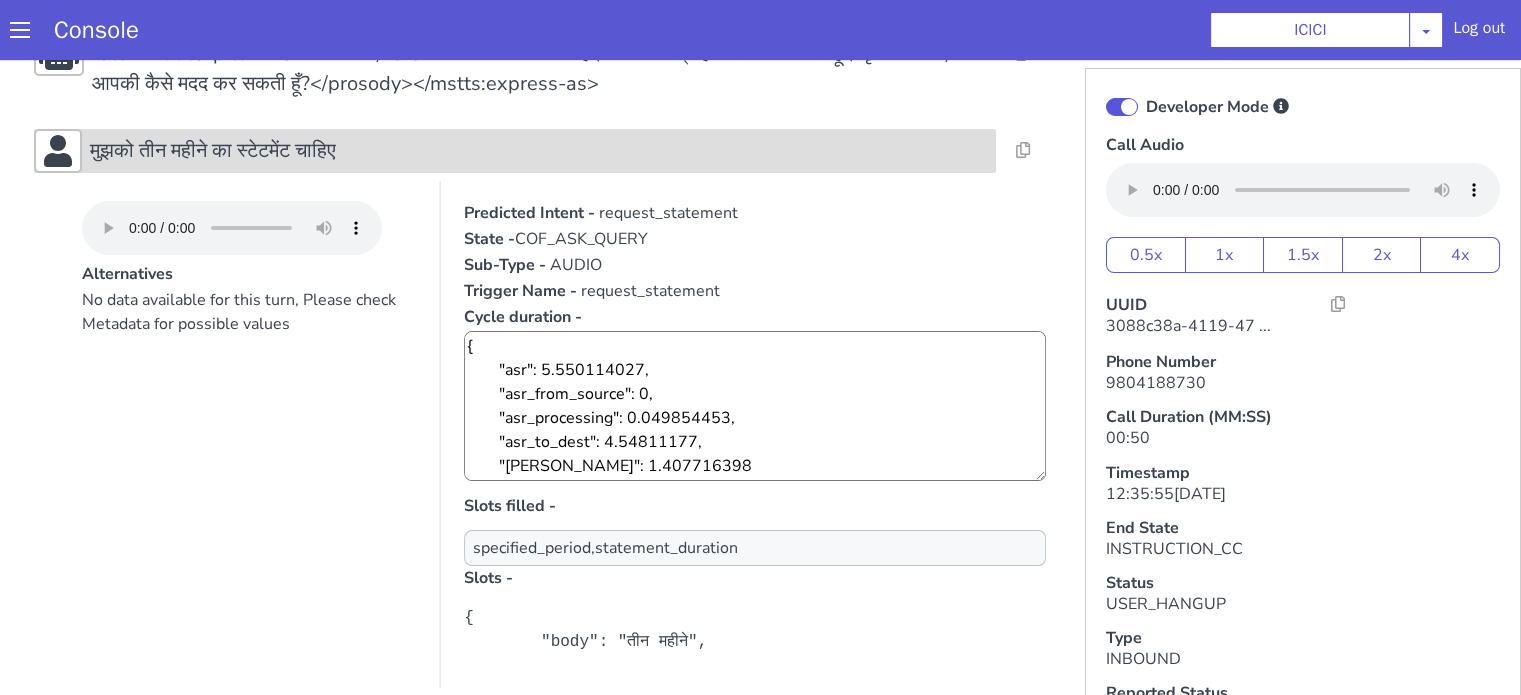 scroll, scrollTop: 400, scrollLeft: 0, axis: vertical 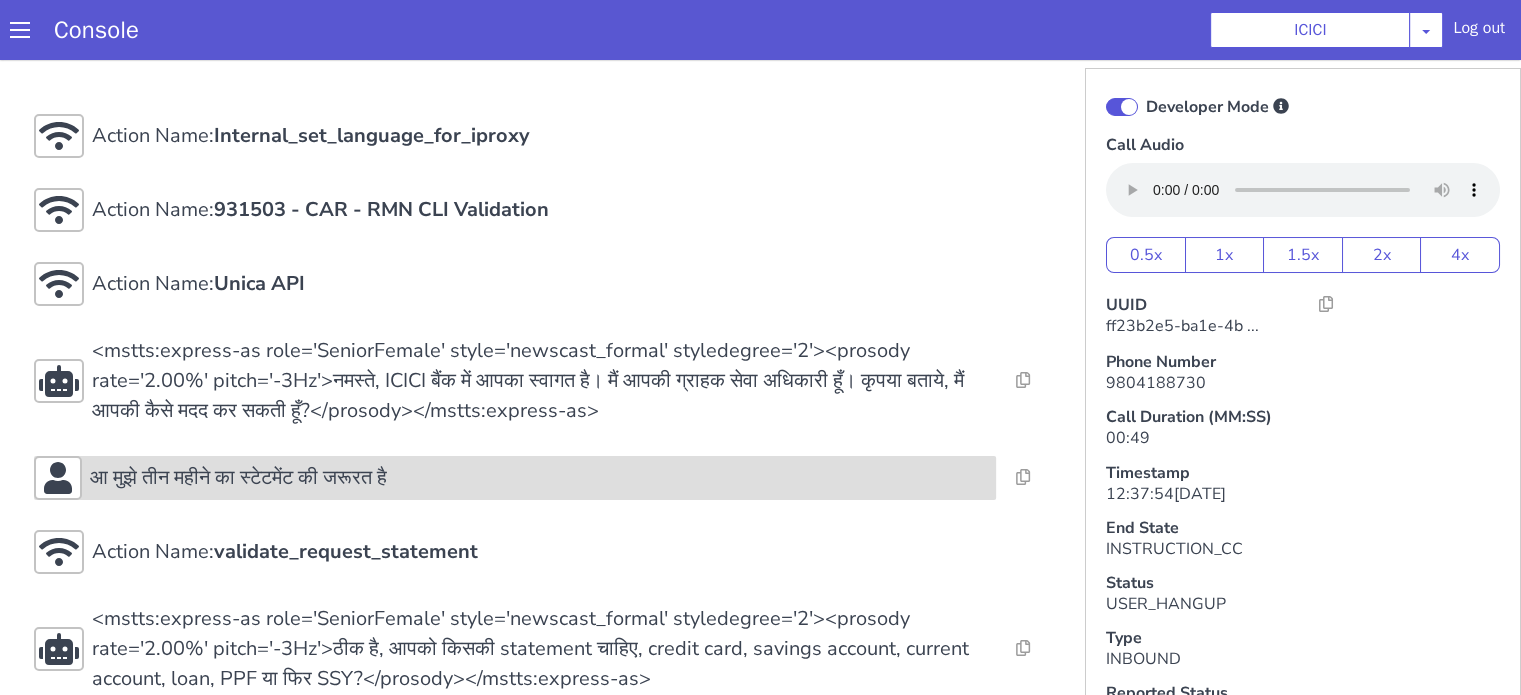 click on "आ मुझे तीन महीने का स्टेटमेंट की जरूरत है" at bounding box center (238, 478) 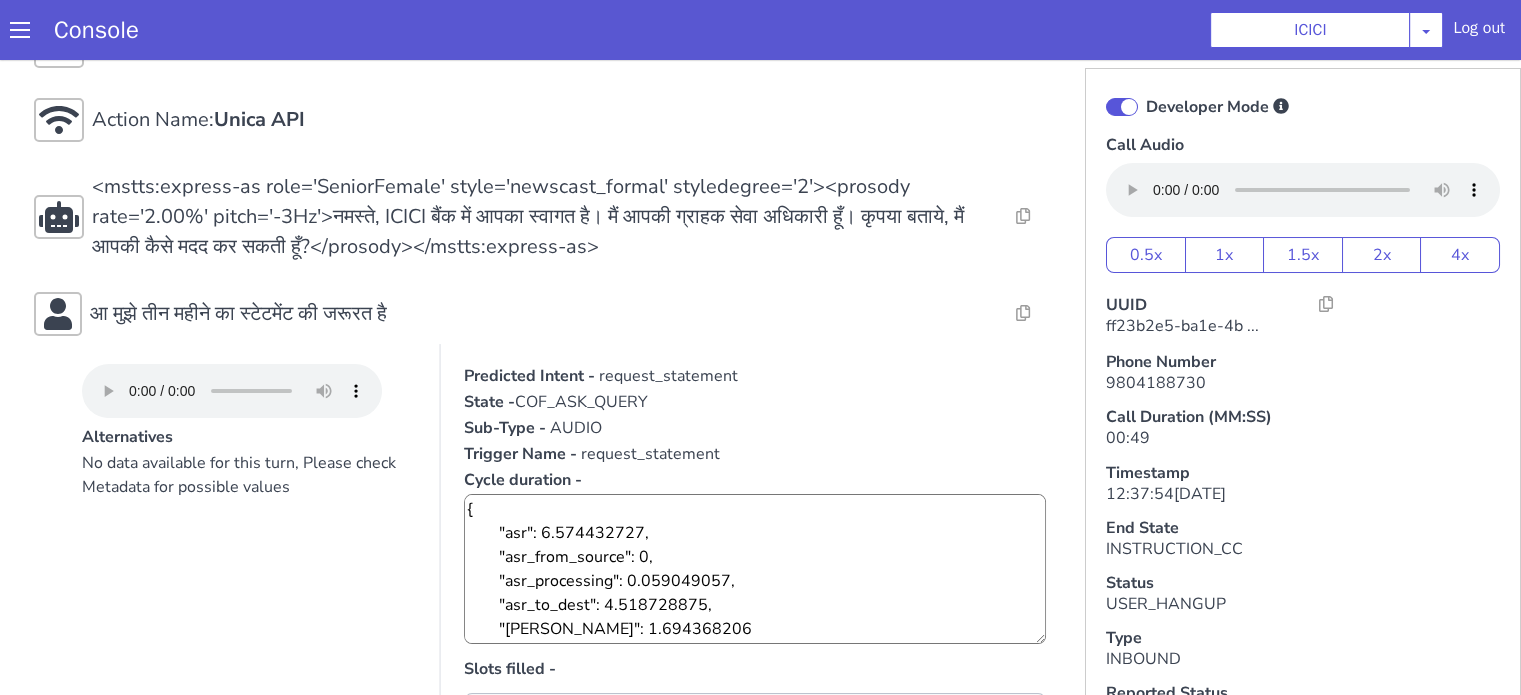 scroll, scrollTop: 300, scrollLeft: 0, axis: vertical 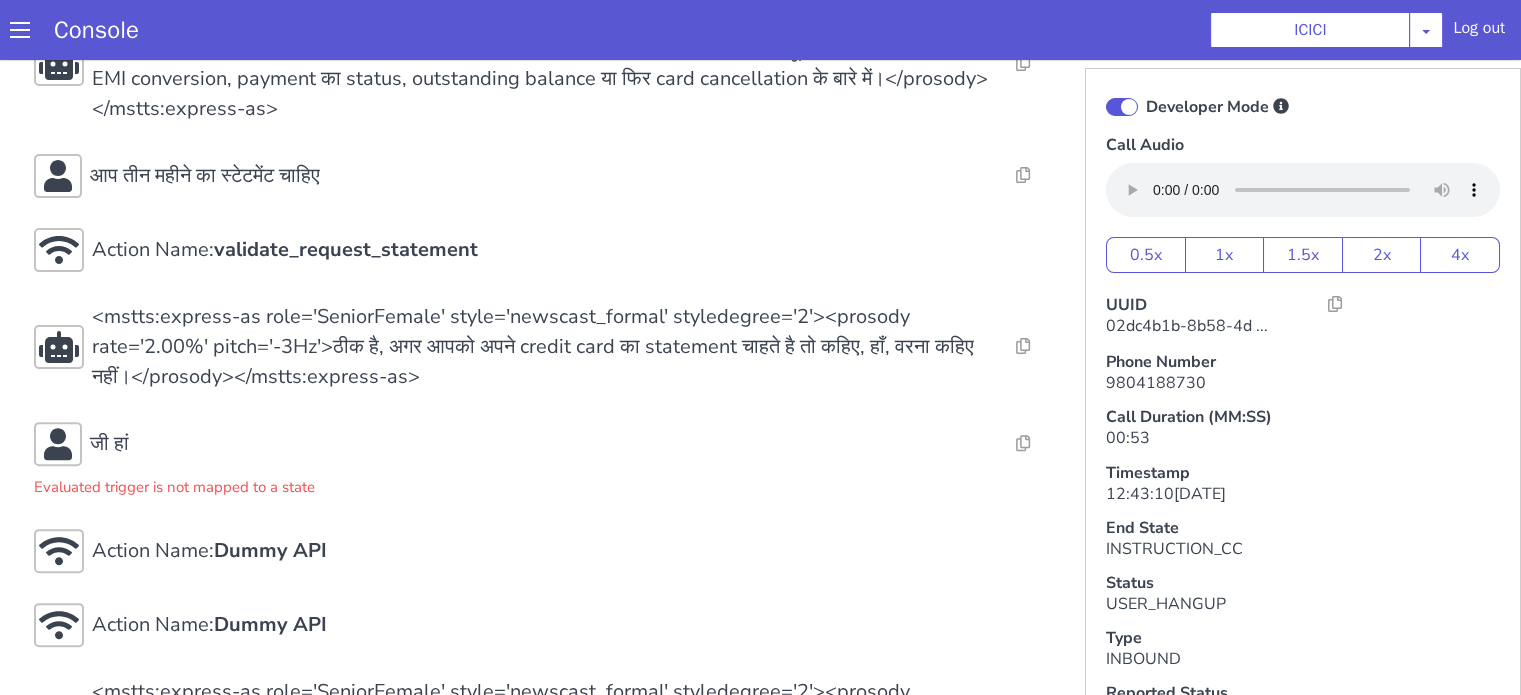 click on "Action Name:  Internal_set_language_for_iproxy Resolve  Intent Error  Entity Error  Transcription Error  Miscellaneous Submit Action Name:  931503 - CAR - RMN CLI Validation Resolve  Intent Error  Entity Error  Transcription Error  Miscellaneous Submit Action Name:  Unica API Resolve  Intent Error  Entity Error  Transcription Error  Miscellaneous Submit <mstts:express-as role='SeniorFemale' style='newscast_formal' styledegree='2'><prosody rate='2.00%' pitch='-3Hz'>नमस्ते, ICICI बैंक में आपका स्वागत है। मैं आपकी ग्राहक सेवा अधिकारी हूँ। कृपया बताये, मैं आपकी कैसे मदद कर सकती हूँ?</prosody></mstts:express-as> Resolve  Intent Error  Entity Error  Transcription Error  Miscellaneous Submit क्रेडिट कार्ड का Resolve  Intent Error  Entity Error  Transcription Error  Miscellaneous Submit Action Name:  Resolve Submit" at bounding box center [544, 177] 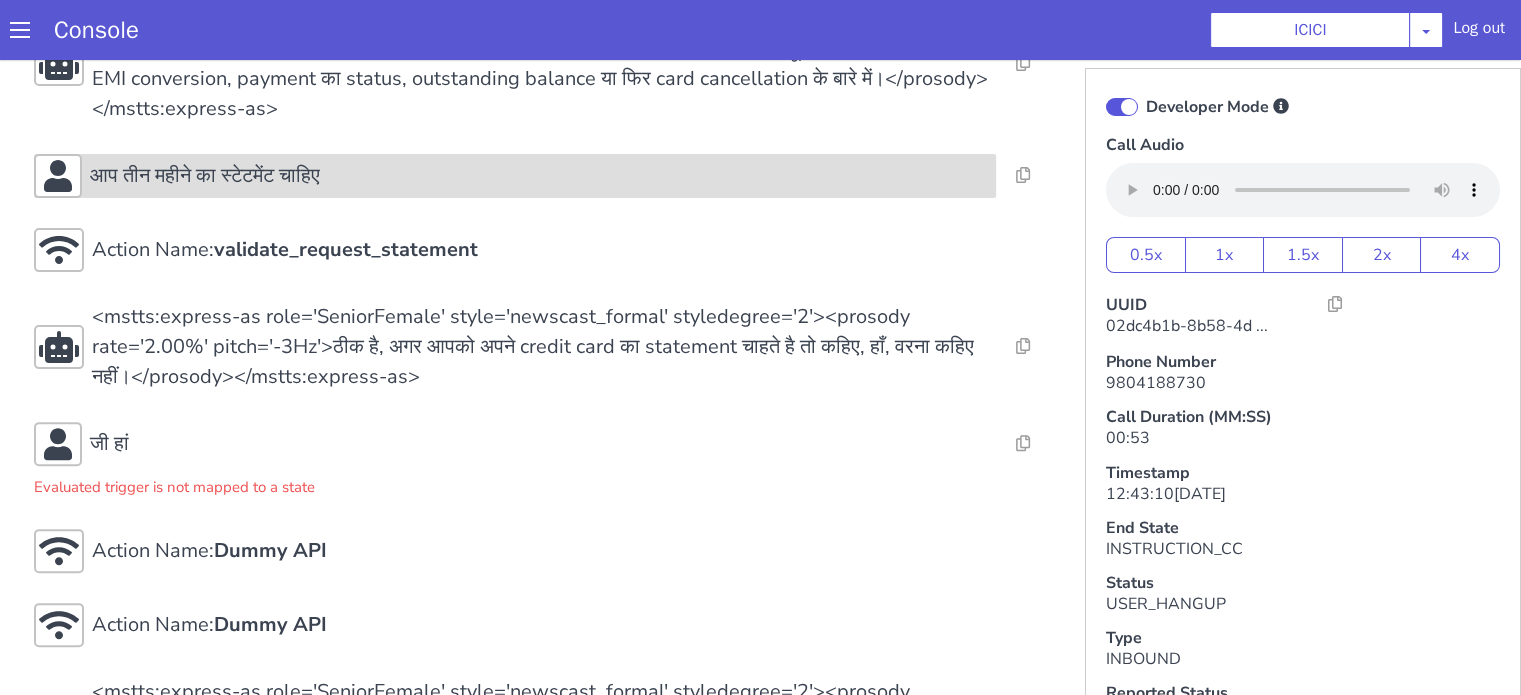 click on "आप तीन महीने का स्टेटमेंट चाहिए" at bounding box center [515, 176] 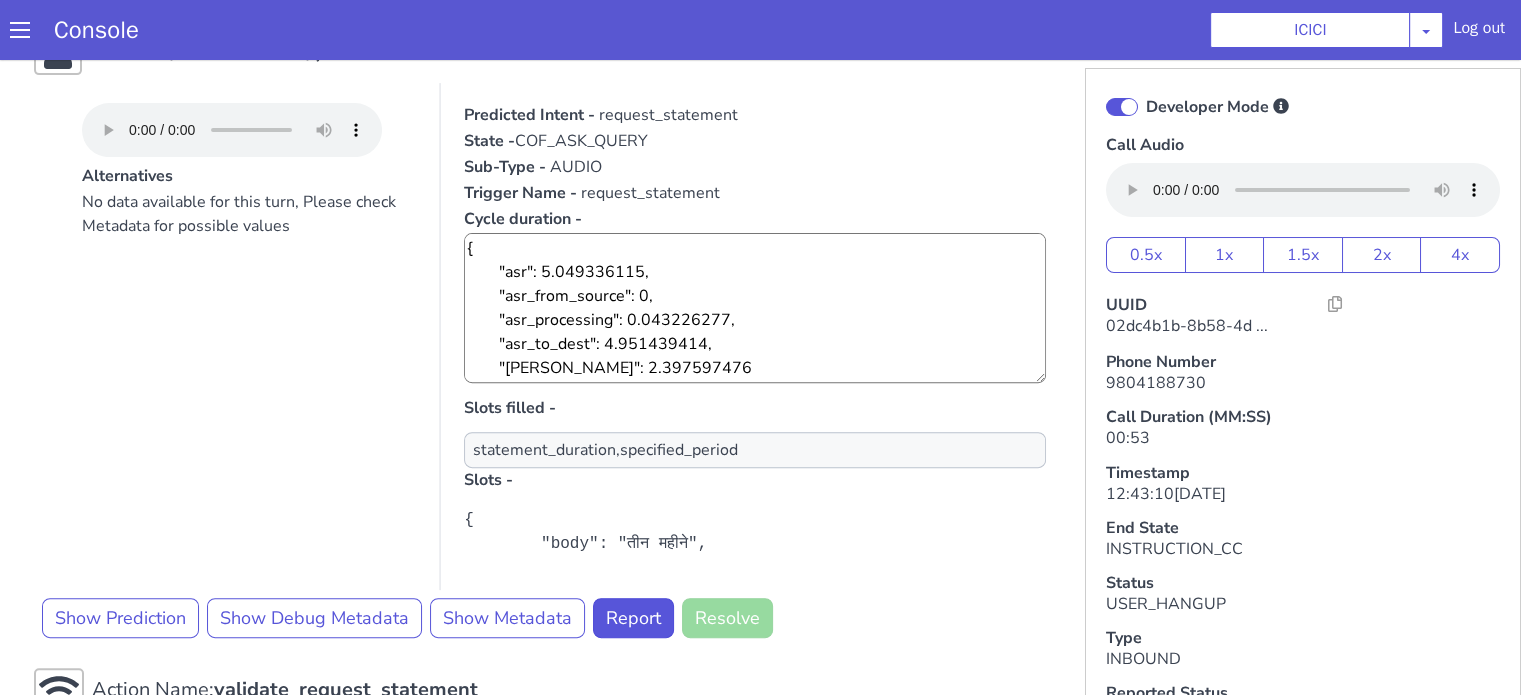 scroll, scrollTop: 800, scrollLeft: 0, axis: vertical 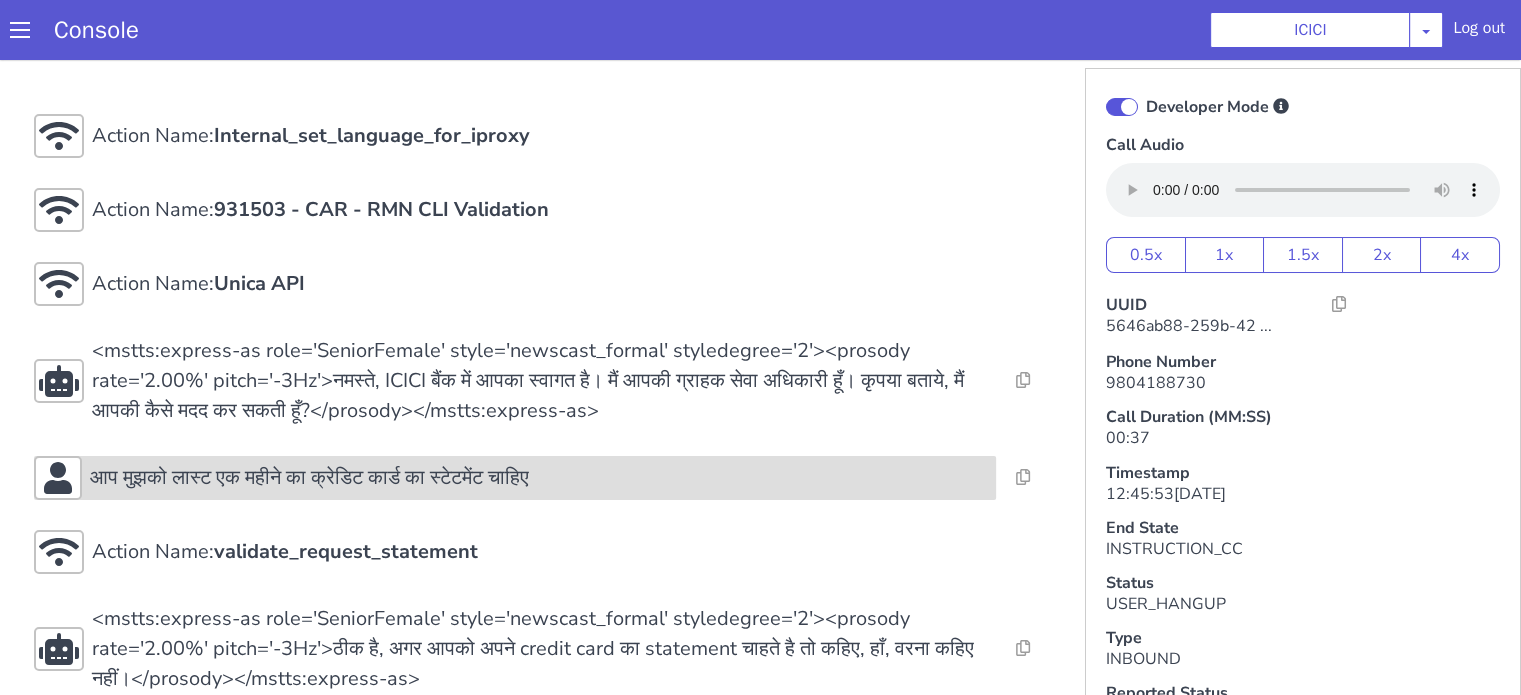 click on "आप मुझको लास्ट एक महीने का क्रेडिट कार्ड का स्टेटमेंट चाहिए" at bounding box center (309, 478) 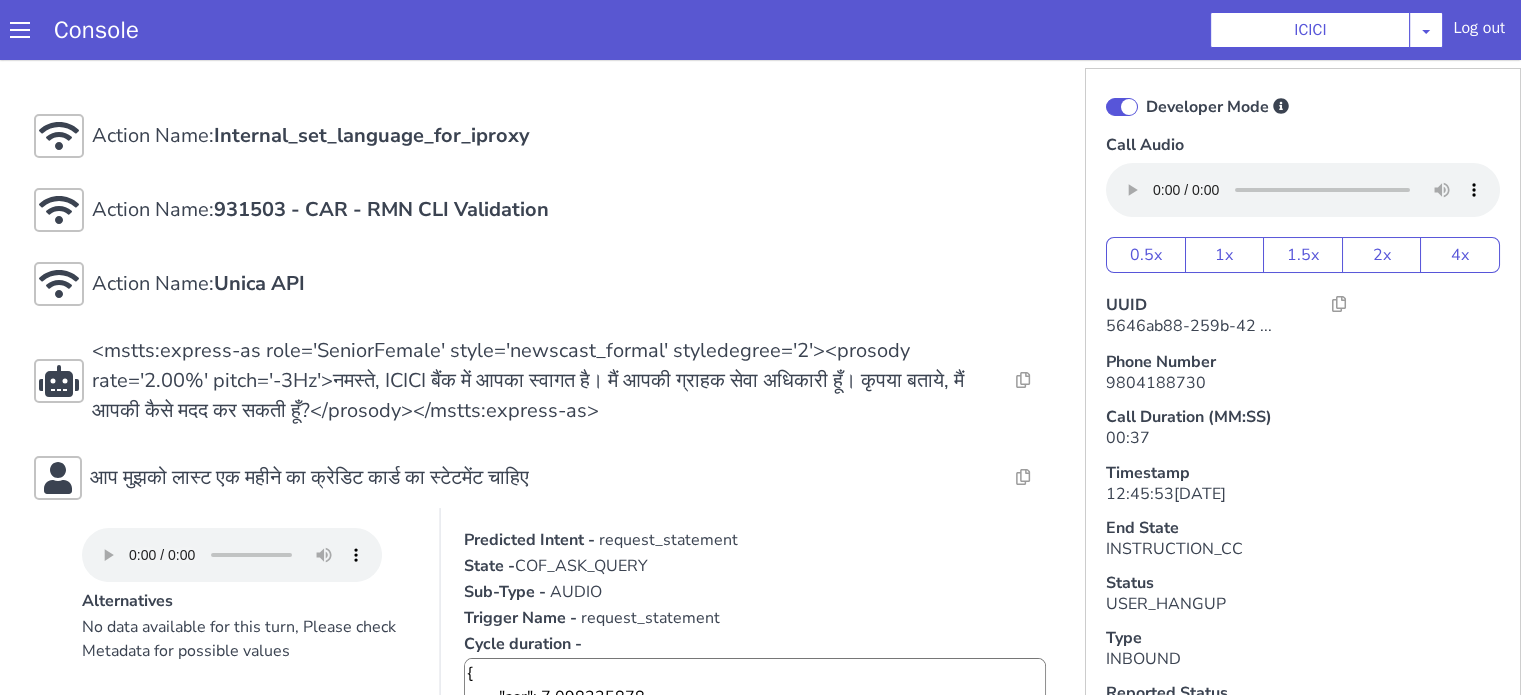 scroll, scrollTop: 400, scrollLeft: 0, axis: vertical 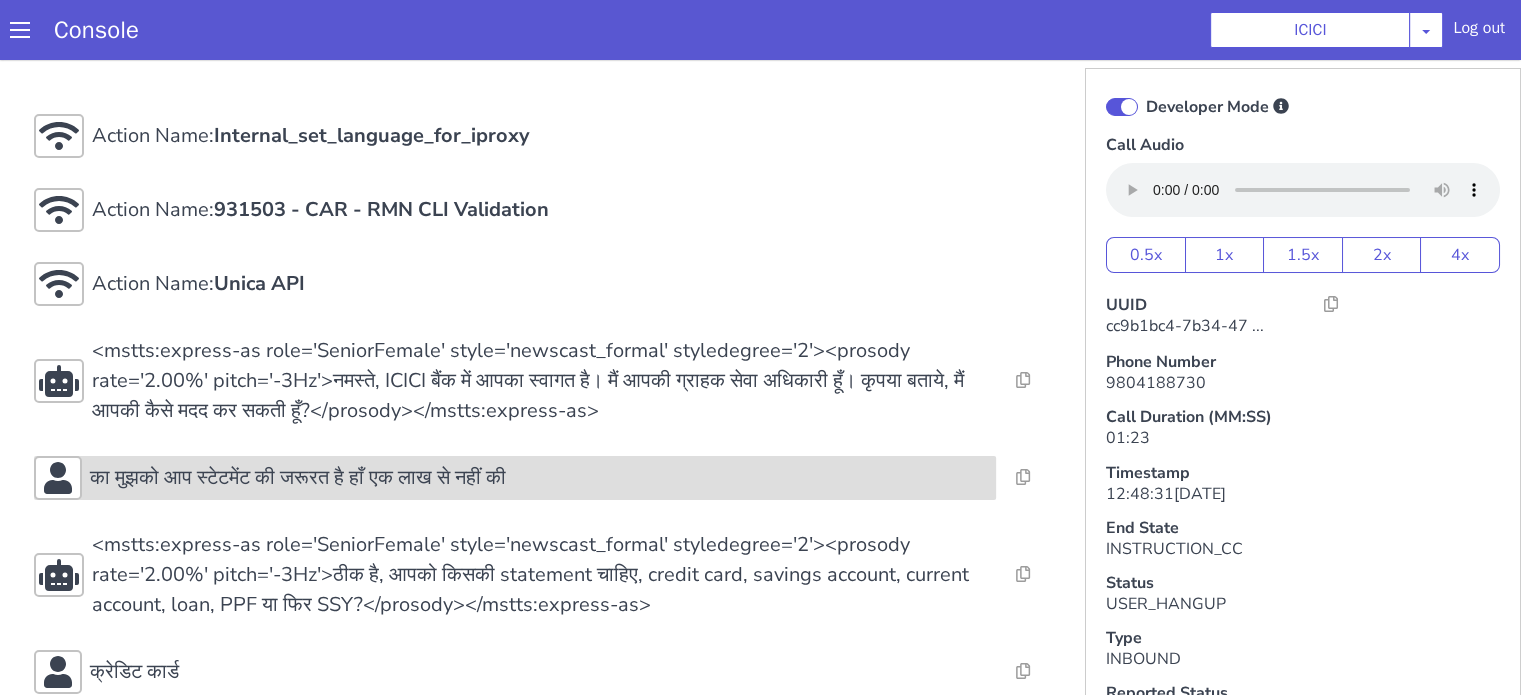 click on "का मुझको आप स्टेटमेंट की जरूरत है हाँ एक लाख से नहीं की" at bounding box center (539, 478) 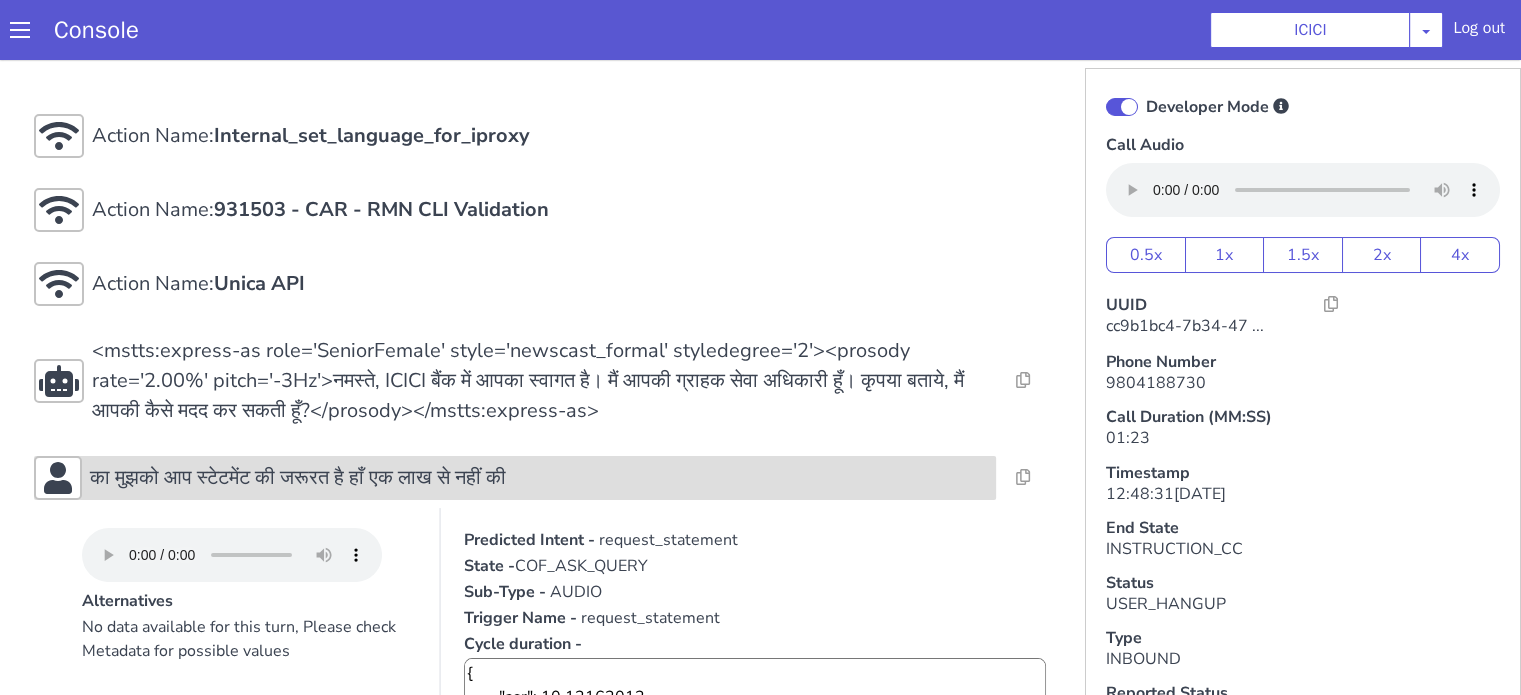 click on "का मुझको आप स्टेटमेंट की जरूरत है हाँ एक लाख से नहीं की" at bounding box center (539, 478) 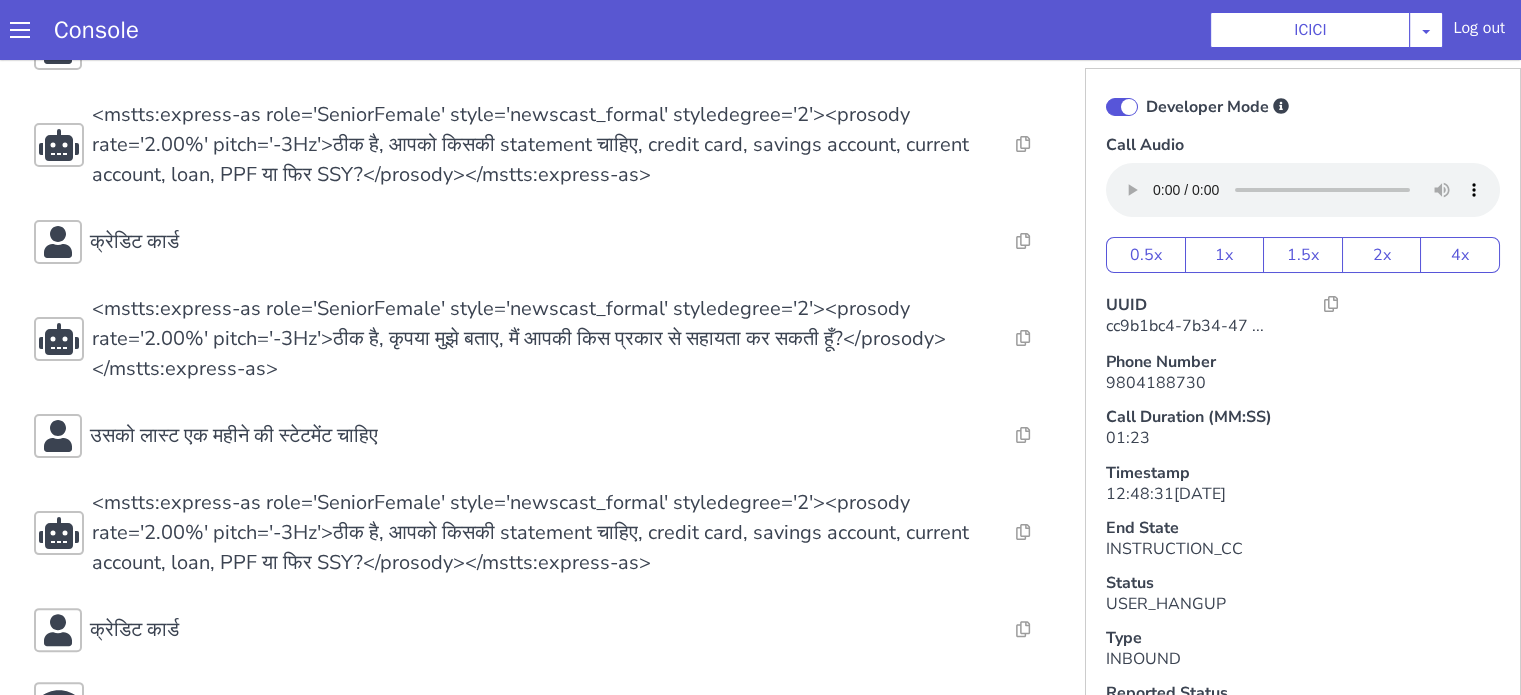 scroll, scrollTop: 500, scrollLeft: 0, axis: vertical 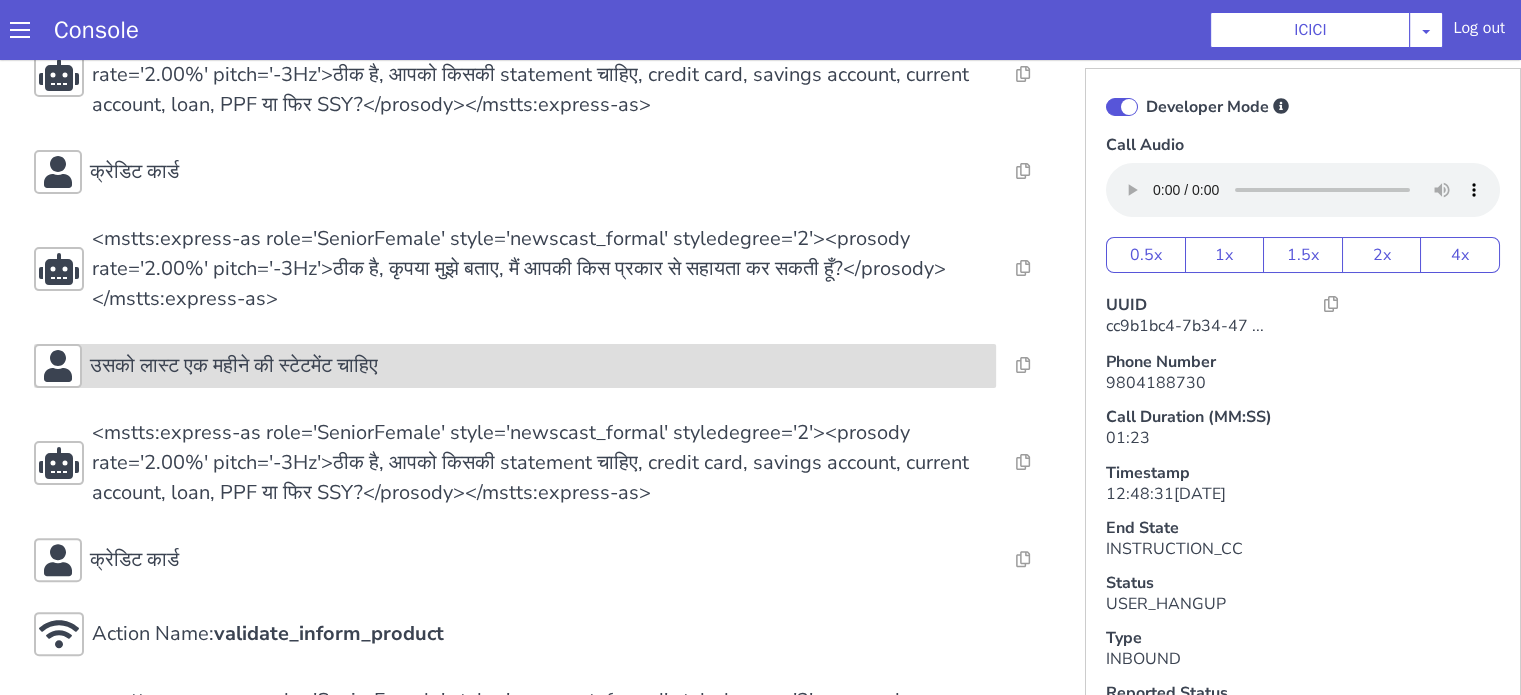 click on "उसको लास्ट एक महीने की स्टेटमेंट चाहिए" at bounding box center (539, 366) 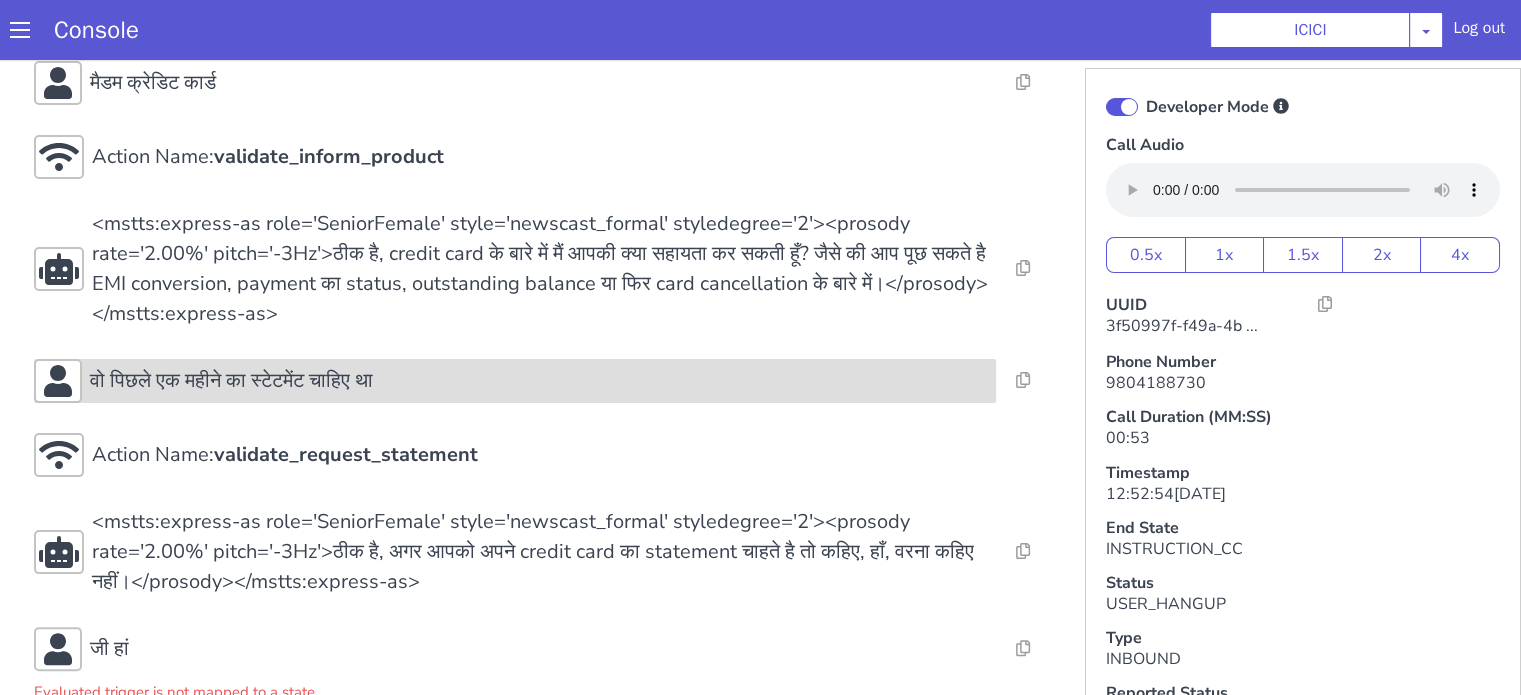 scroll, scrollTop: 500, scrollLeft: 0, axis: vertical 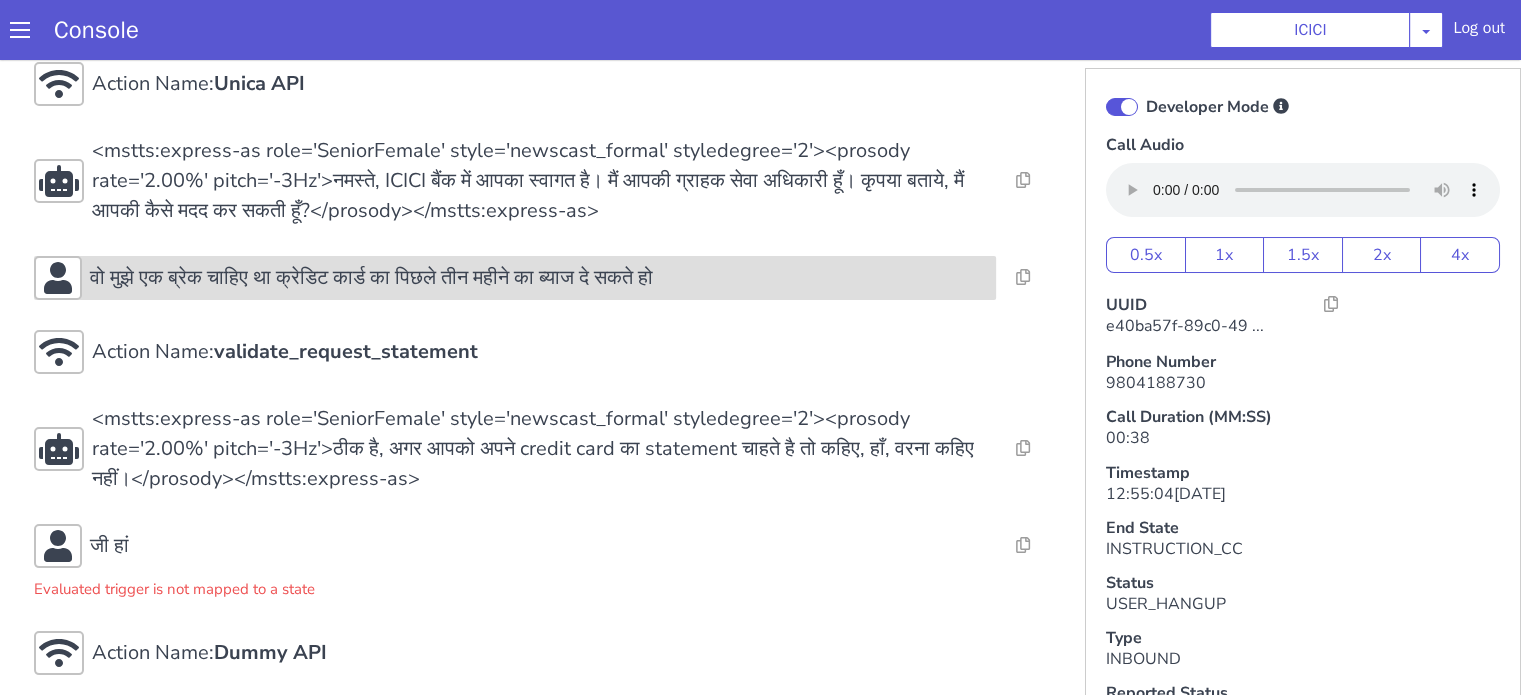 click on "वो मुझे एक ब्रेक चाहिए था क्रेडिट कार्ड का पिछले तीन महीने का ब्याज दे सकते हो" at bounding box center [515, 278] 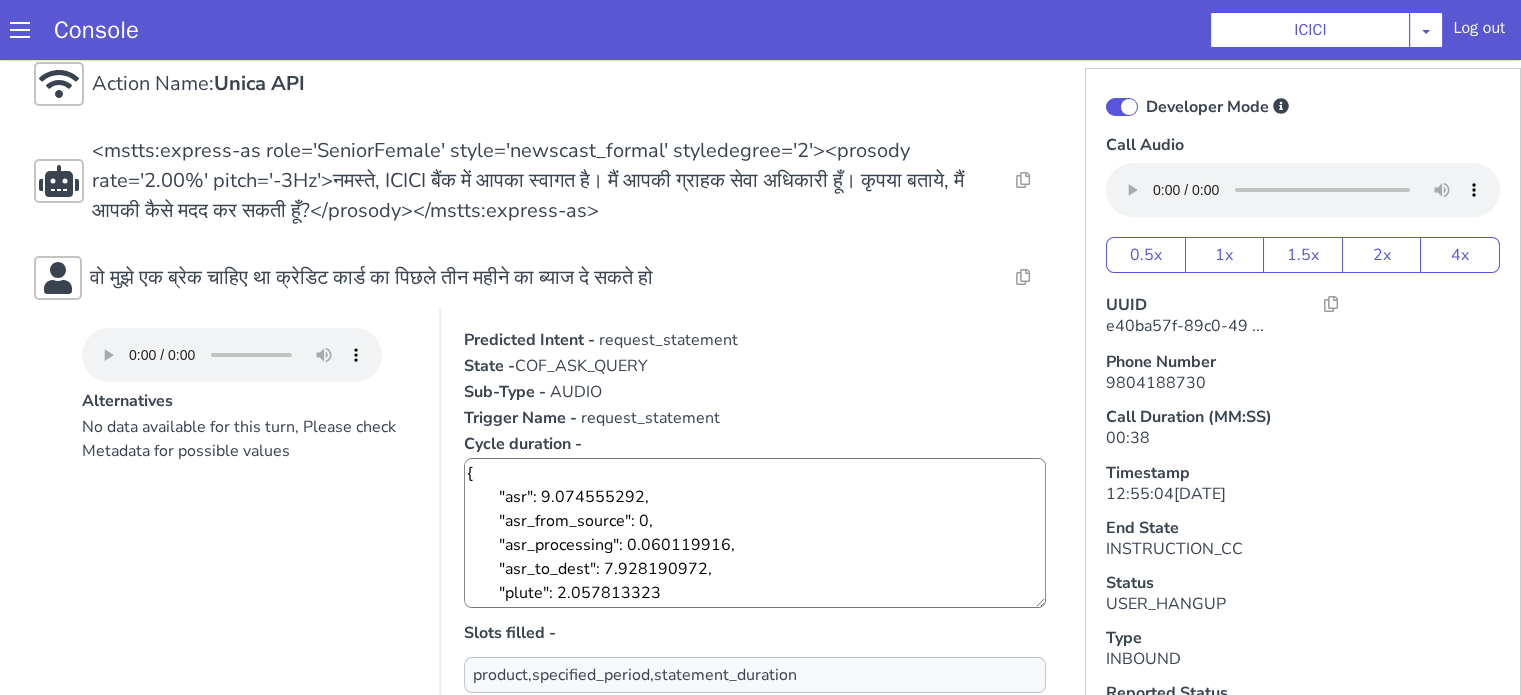 scroll, scrollTop: 400, scrollLeft: 0, axis: vertical 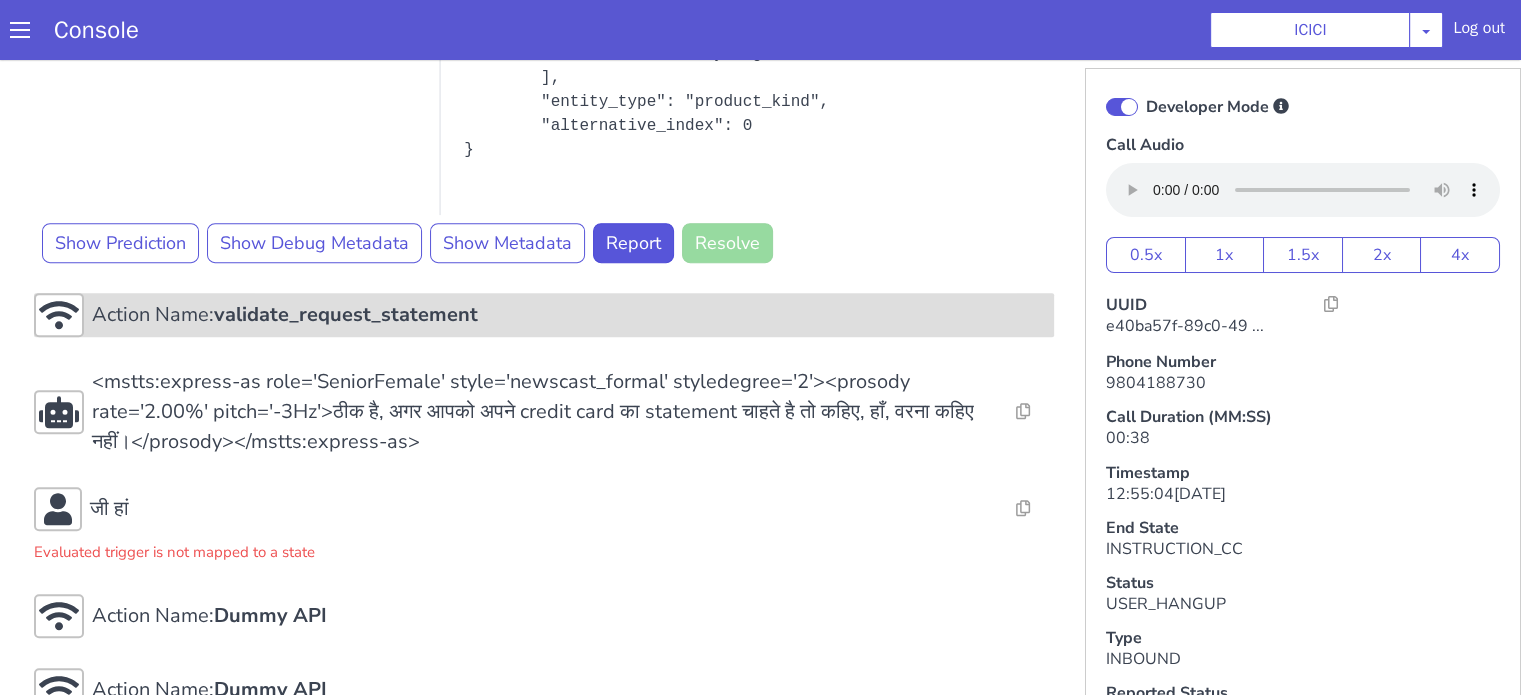 click on "validate_request_statement" at bounding box center [346, 314] 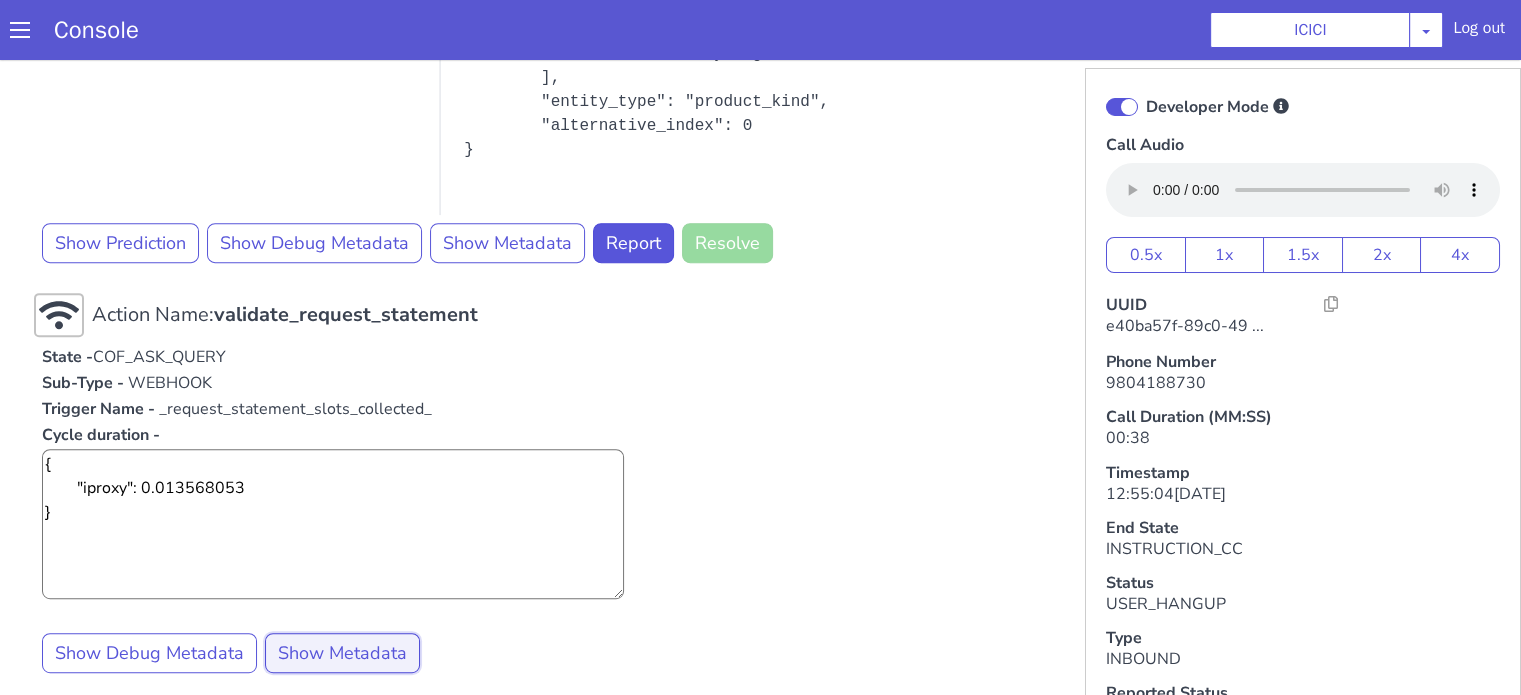 click on "Show Metadata" at bounding box center (342, 653) 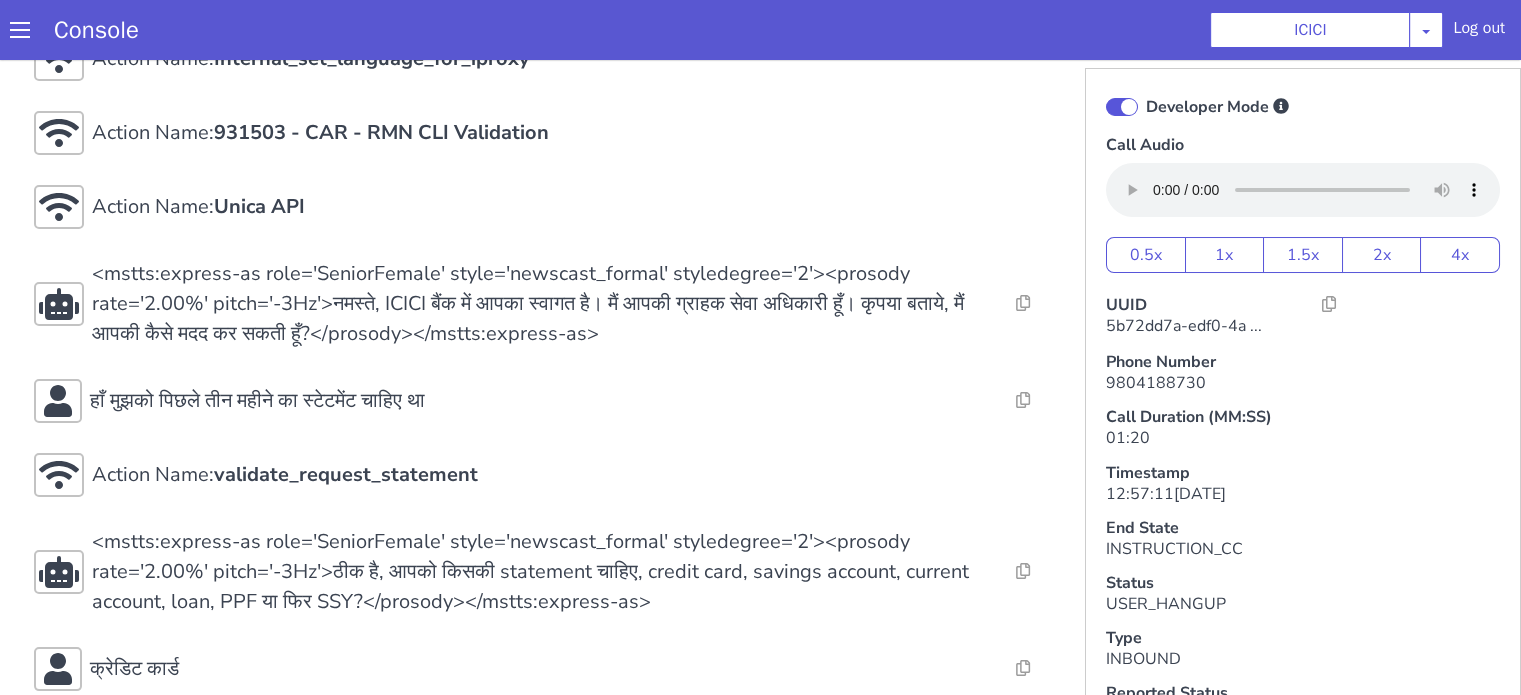 scroll, scrollTop: 100, scrollLeft: 0, axis: vertical 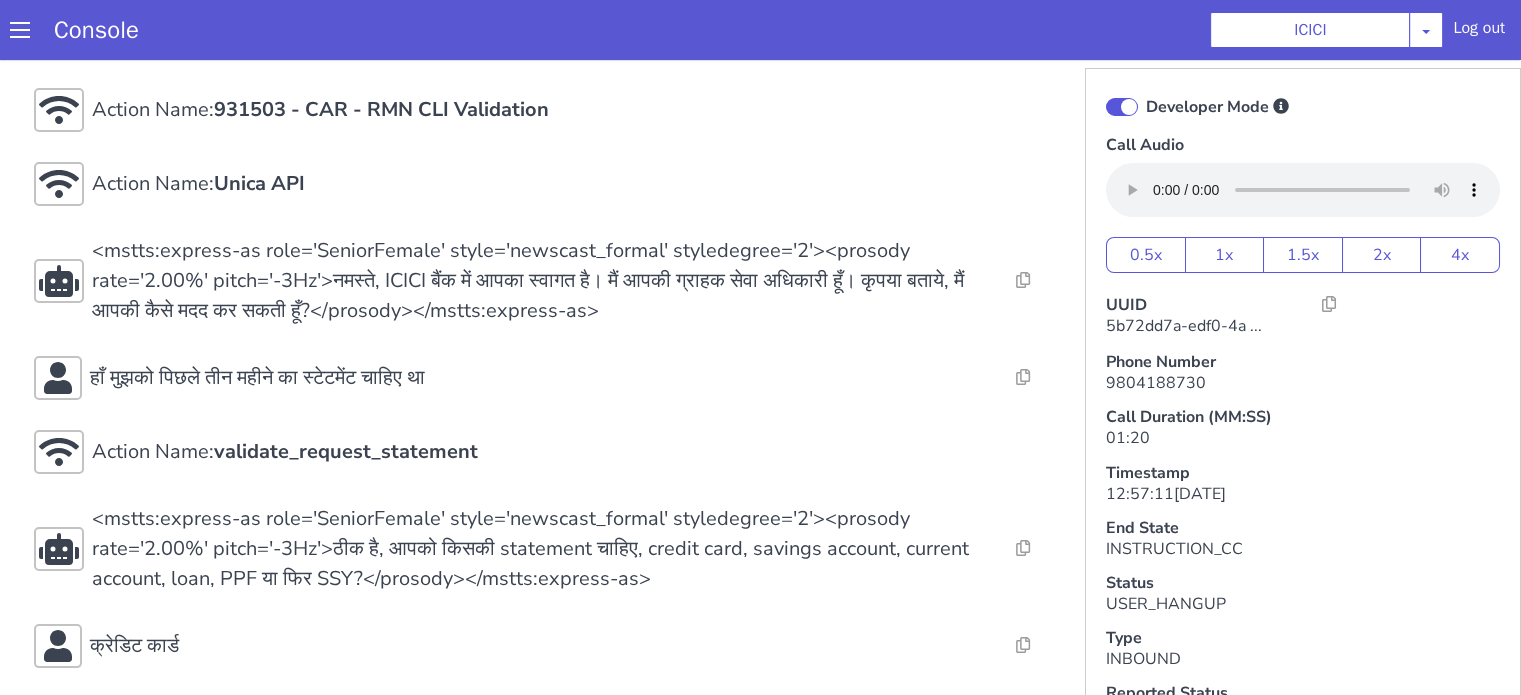 click on "Action Name:  Internal_set_language_for_iproxy Resolve  Intent Error  Entity Error  Transcription Error  Miscellaneous Submit Action Name:  931503 - CAR - RMN CLI Validation Resolve  Intent Error  Entity Error  Transcription Error  Miscellaneous Submit Action Name:  Unica API Resolve  Intent Error  Entity Error  Transcription Error  Miscellaneous Submit <mstts:express-as role='SeniorFemale' style='newscast_formal' styledegree='2'><prosody rate='2.00%' pitch='-3Hz'>नमस्ते, ICICI बैंक में आपका स्वागत है। मैं आपकी ग्राहक सेवा अधिकारी हूँ। कृपया बताये, मैं आपकी कैसे मदद कर सकती हूँ?</prosody></mstts:express-as> Resolve  Intent Error  Entity Error  Transcription Error  Miscellaneous Submit हाँ मुझको पिछले तीन महीने का स्टेटमेंट चाहिए था Resolve  Intent Error Submit" at bounding box center [544, 893] 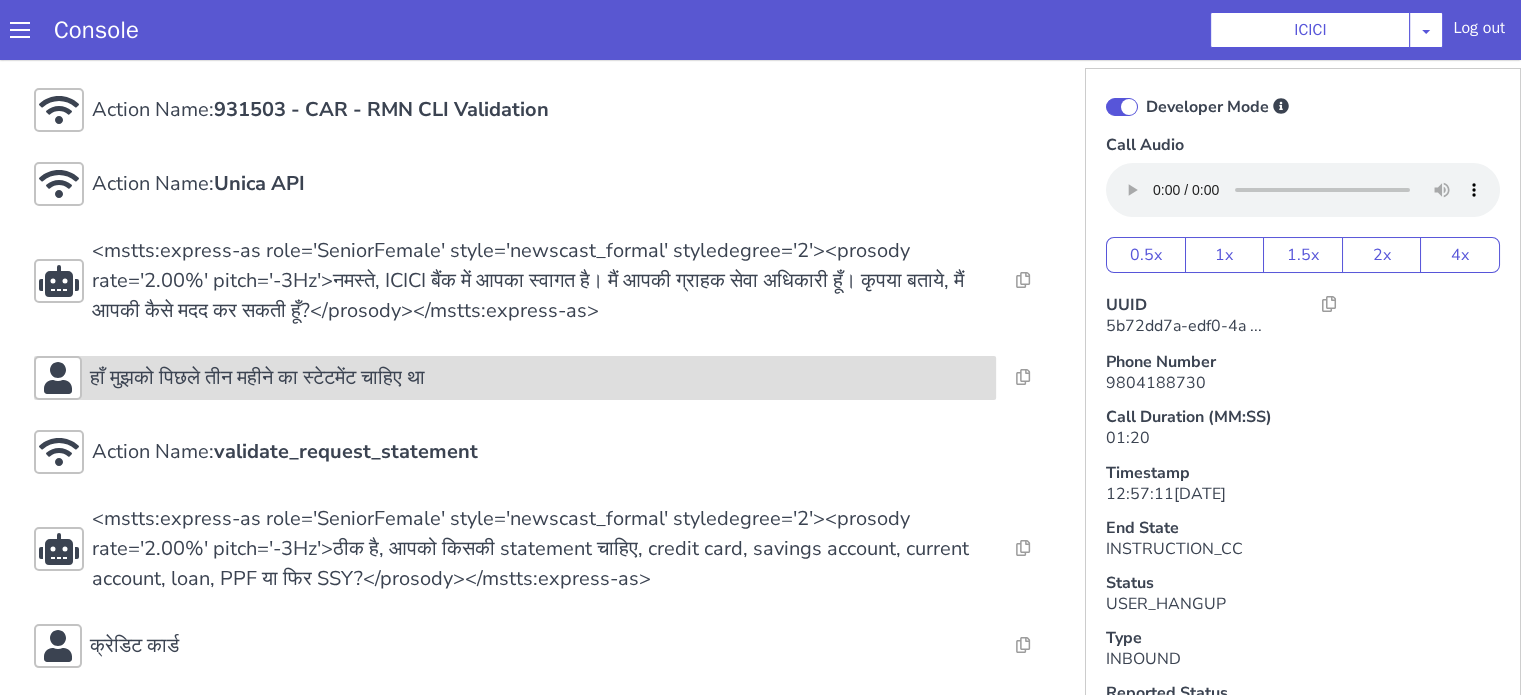 click on "हाँ मुझको पिछले तीन महीने का स्टेटमेंट चाहिए था" at bounding box center (539, 378) 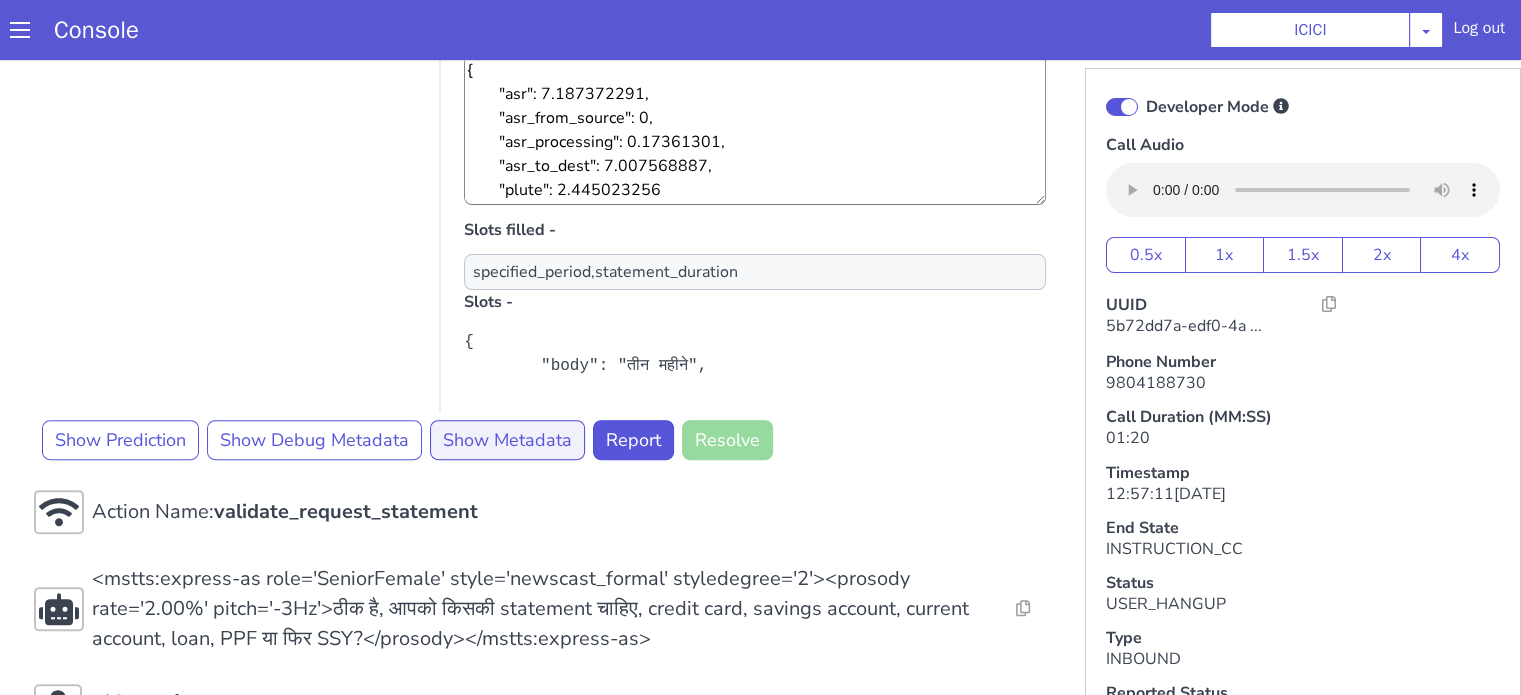 scroll, scrollTop: 700, scrollLeft: 0, axis: vertical 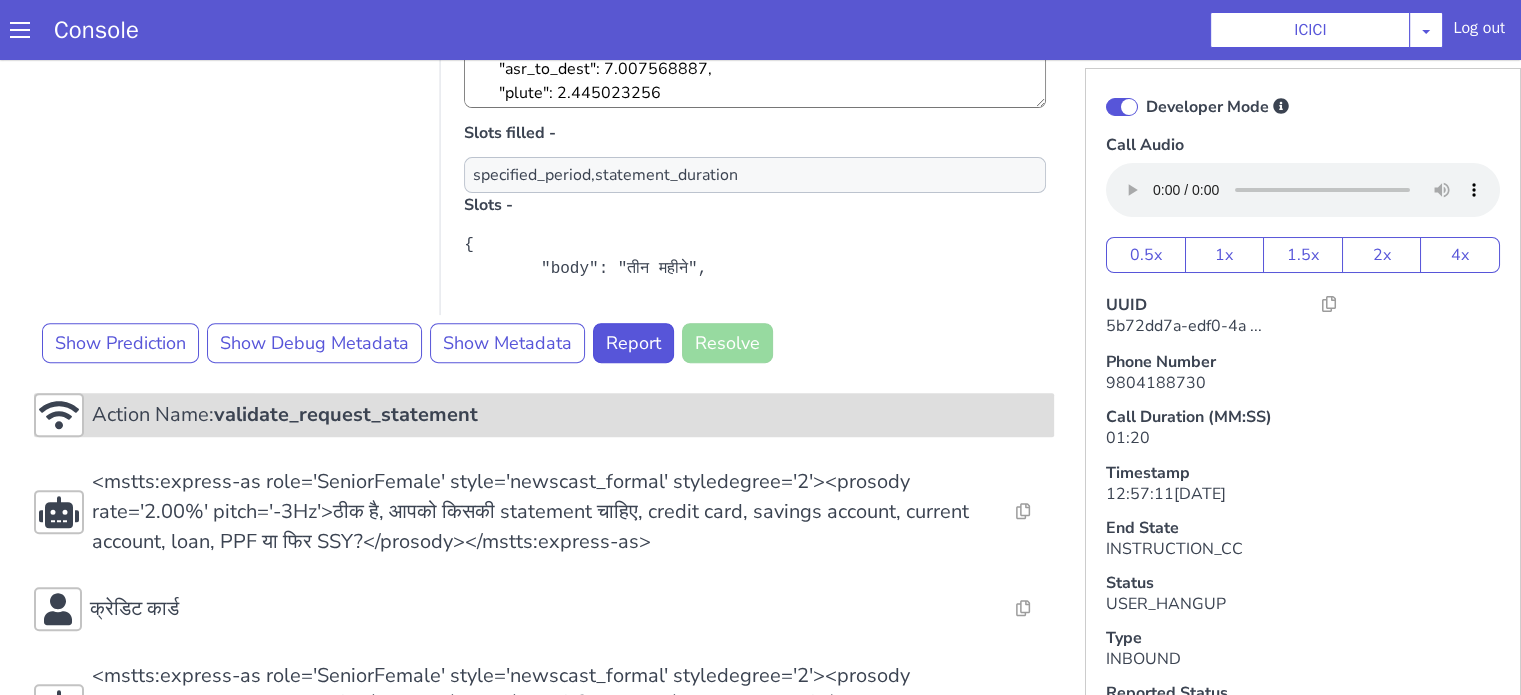 click on "validate_request_statement" at bounding box center (346, 414) 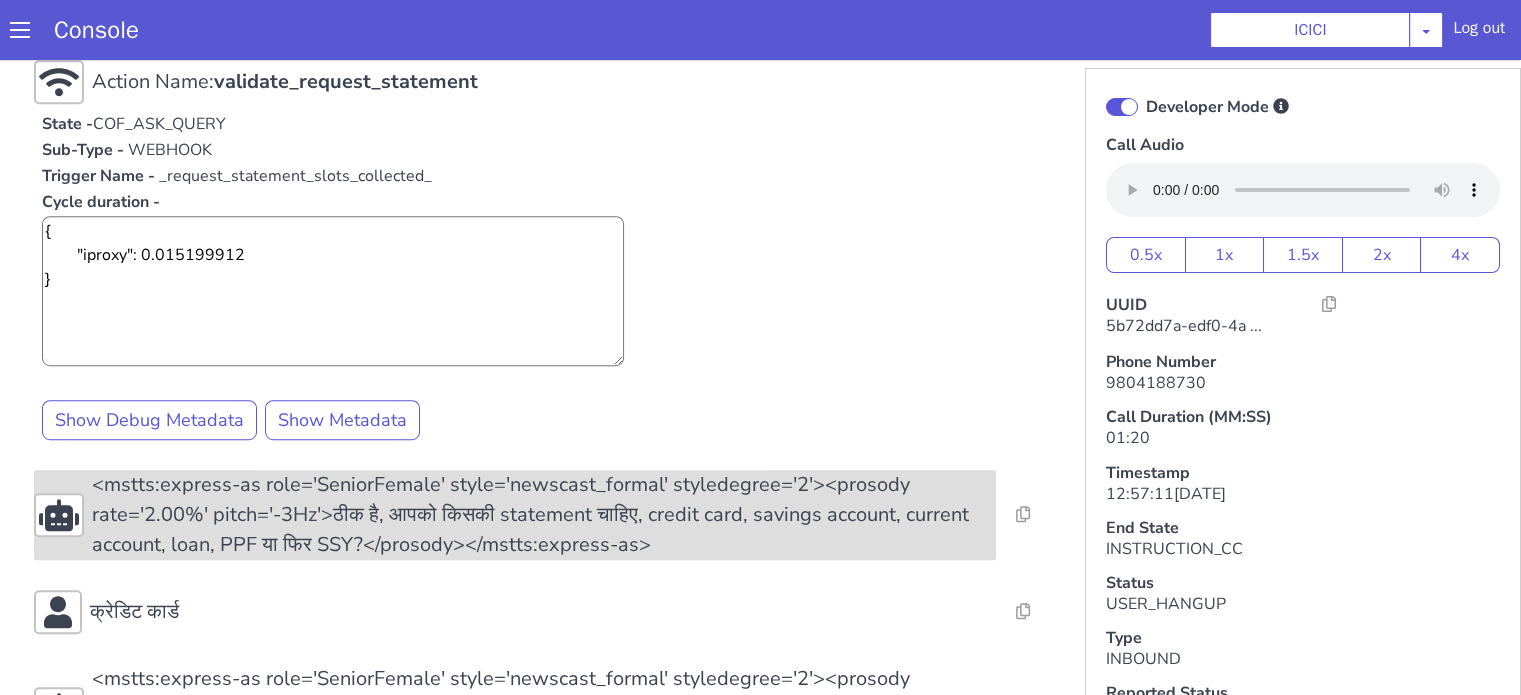 scroll, scrollTop: 1200, scrollLeft: 0, axis: vertical 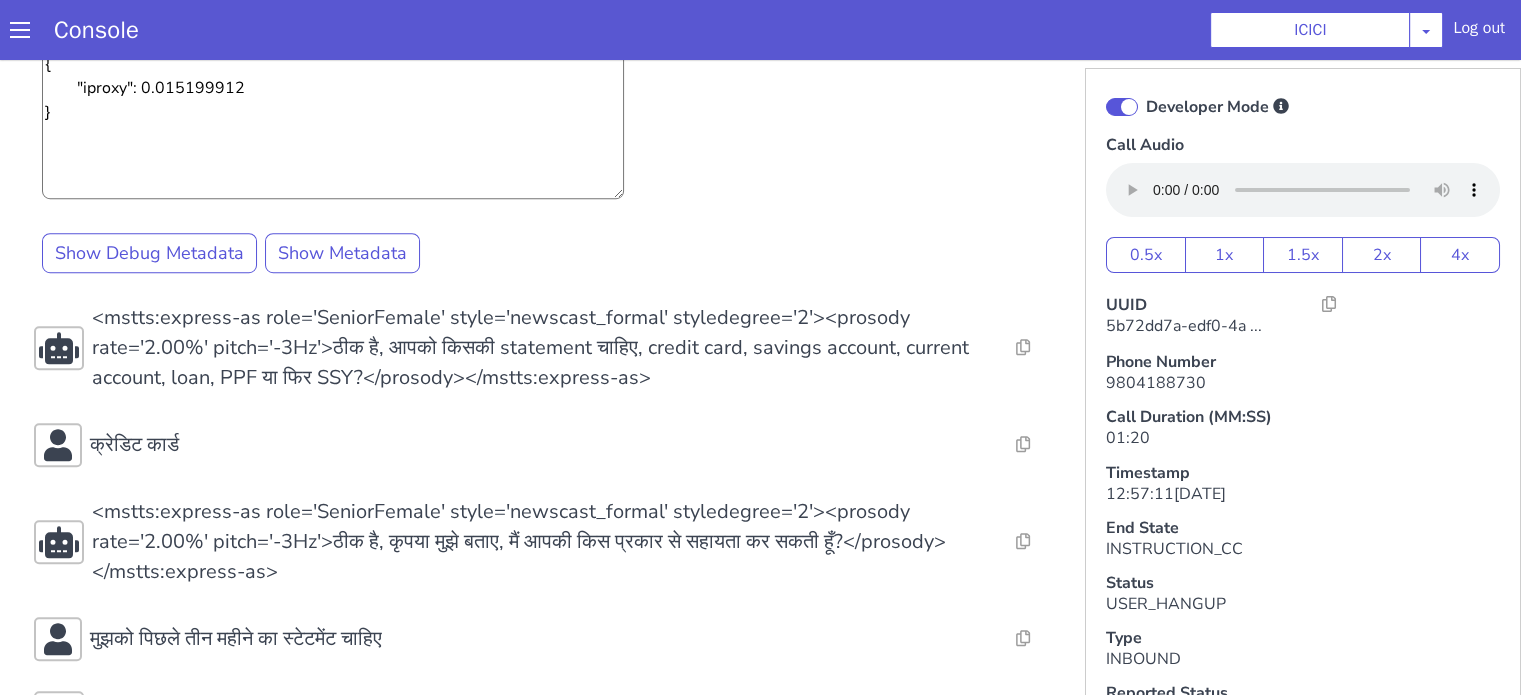 click on "Action Name:  Internal_set_language_for_iproxy Resolve  Intent Error  Entity Error  Transcription Error  Miscellaneous Submit Action Name:  931503 - CAR - RMN CLI Validation Resolve  Intent Error  Entity Error  Transcription Error  Miscellaneous Submit Action Name:  Unica API Resolve  Intent Error  Entity Error  Transcription Error  Miscellaneous Submit <mstts:express-as role='SeniorFemale' style='newscast_formal' styledegree='2'><prosody rate='2.00%' pitch='-3Hz'>नमस्ते, ICICI बैंक में आपका स्वागत है। मैं आपकी ग्राहक सेवा अधिकारी हूँ। कृपया बताये, मैं आपकी कैसे मदद कर सकती हूँ?</prosody></mstts:express-as> Resolve  Intent Error  Entity Error  Transcription Error  Miscellaneous Submit हाँ मुझको पिछले तीन महीने का स्टेटमेंट चाहिए था Alternatives   State -" at bounding box center [544, 243] 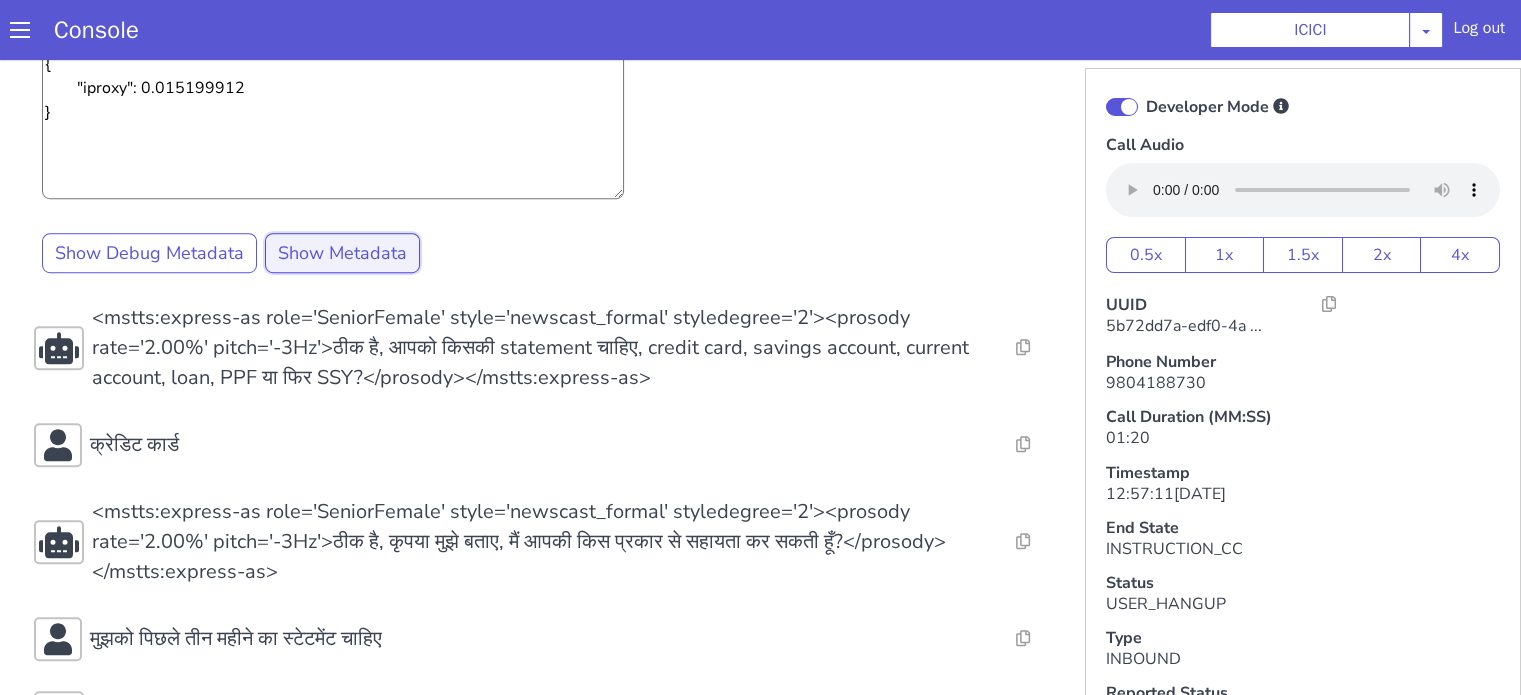 click on "Show Metadata" at bounding box center [342, 253] 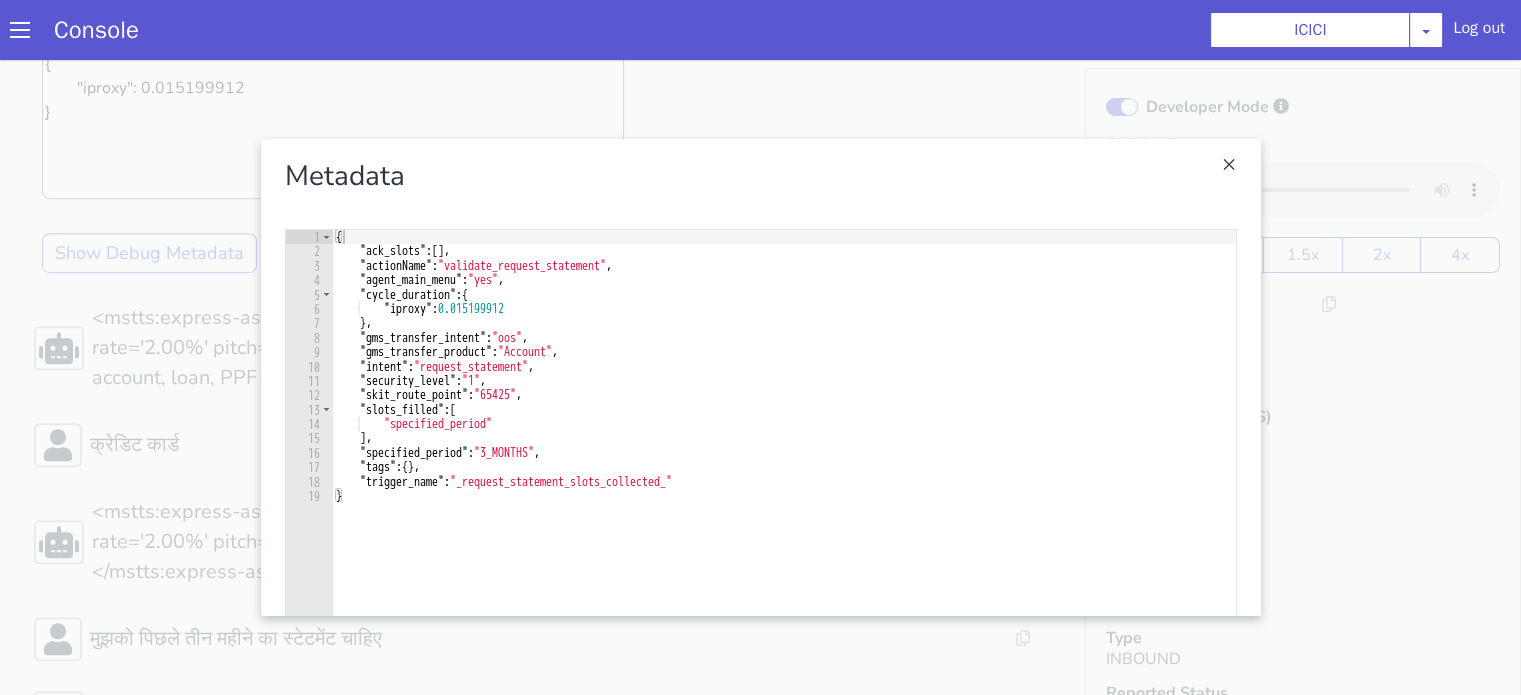 click at bounding box center (760, 377) 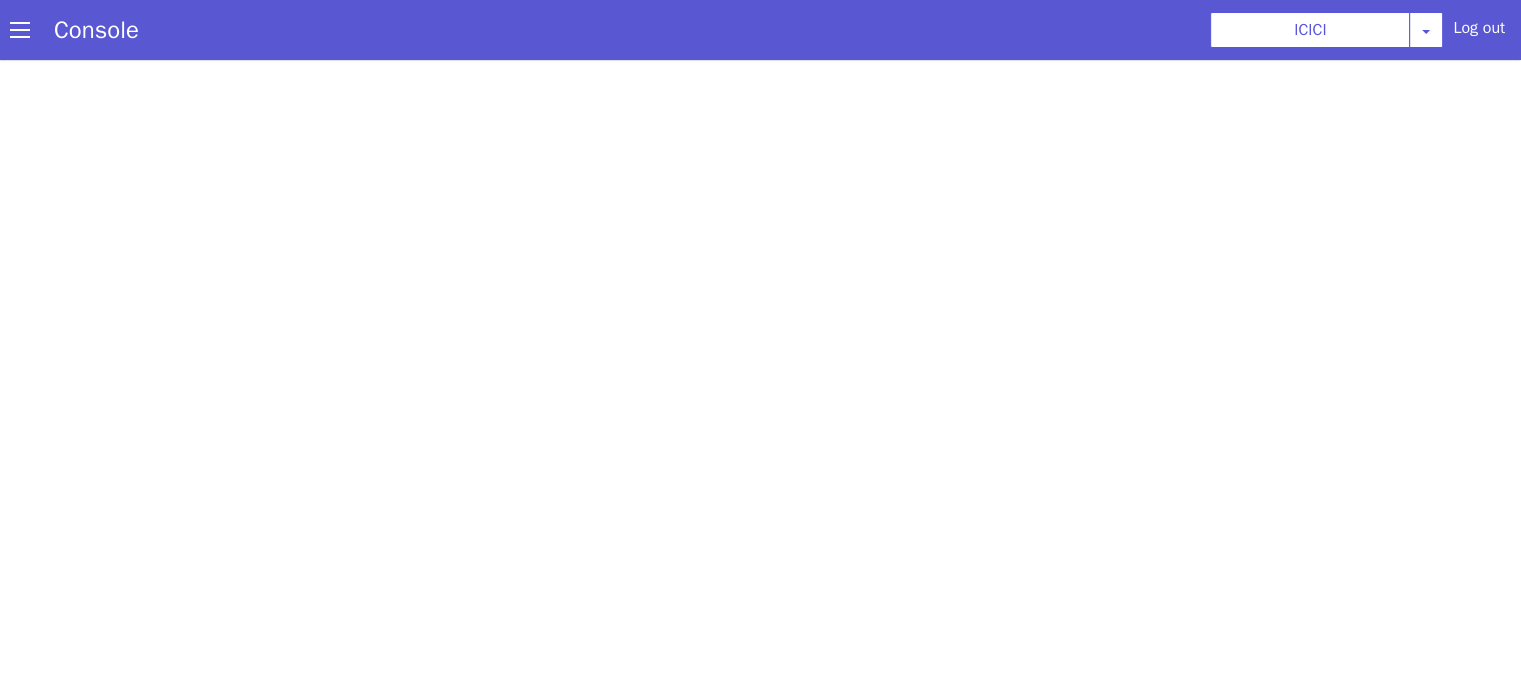 scroll, scrollTop: 0, scrollLeft: 0, axis: both 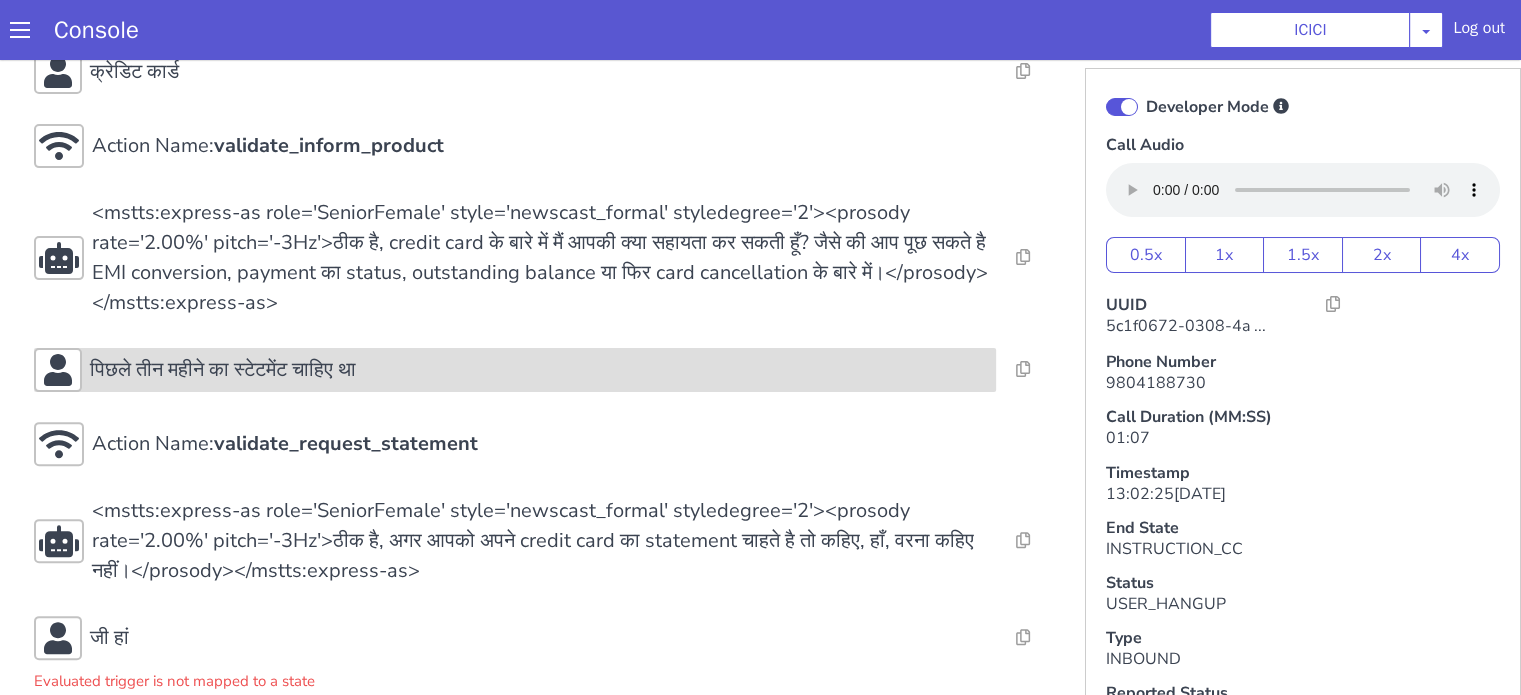 click on "पिछले तीन महीने का स्टेटमेंट चाहिए था" at bounding box center (223, 370) 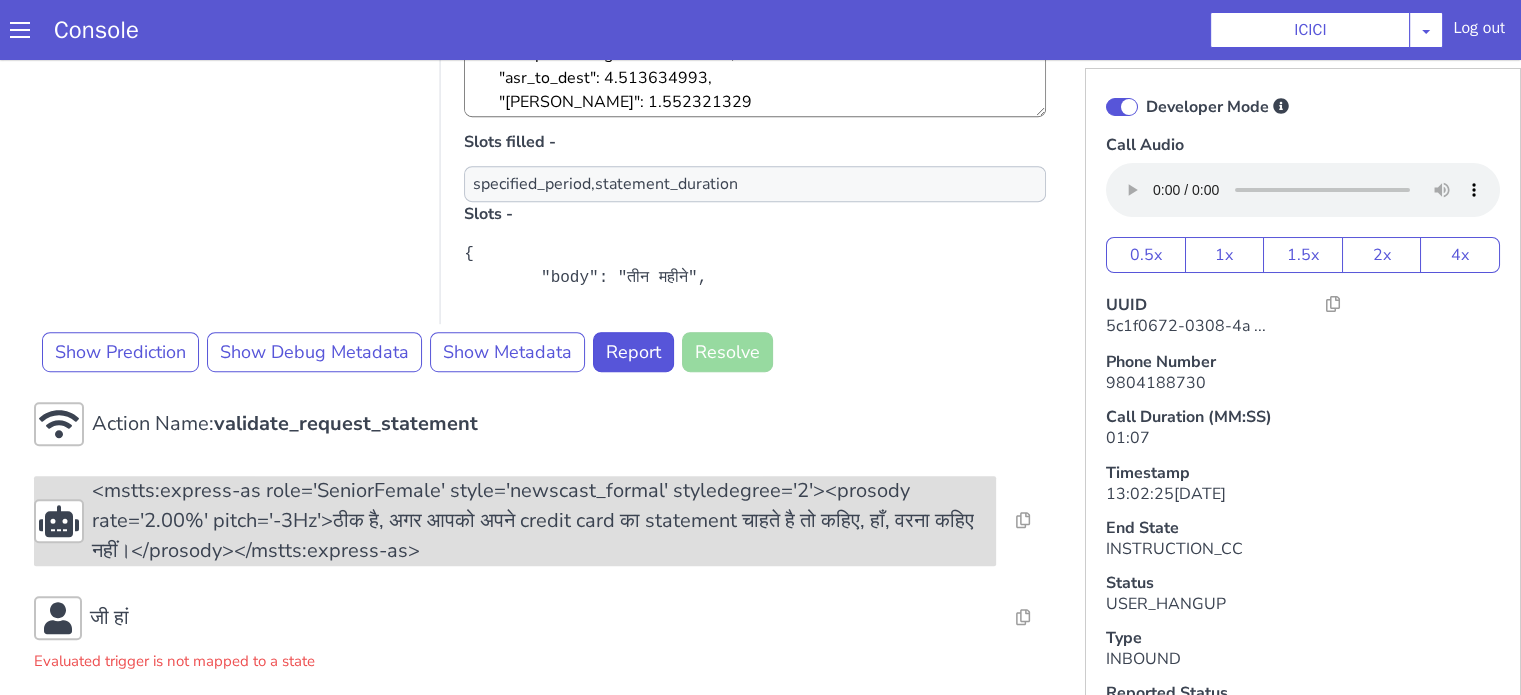 scroll, scrollTop: 1300, scrollLeft: 0, axis: vertical 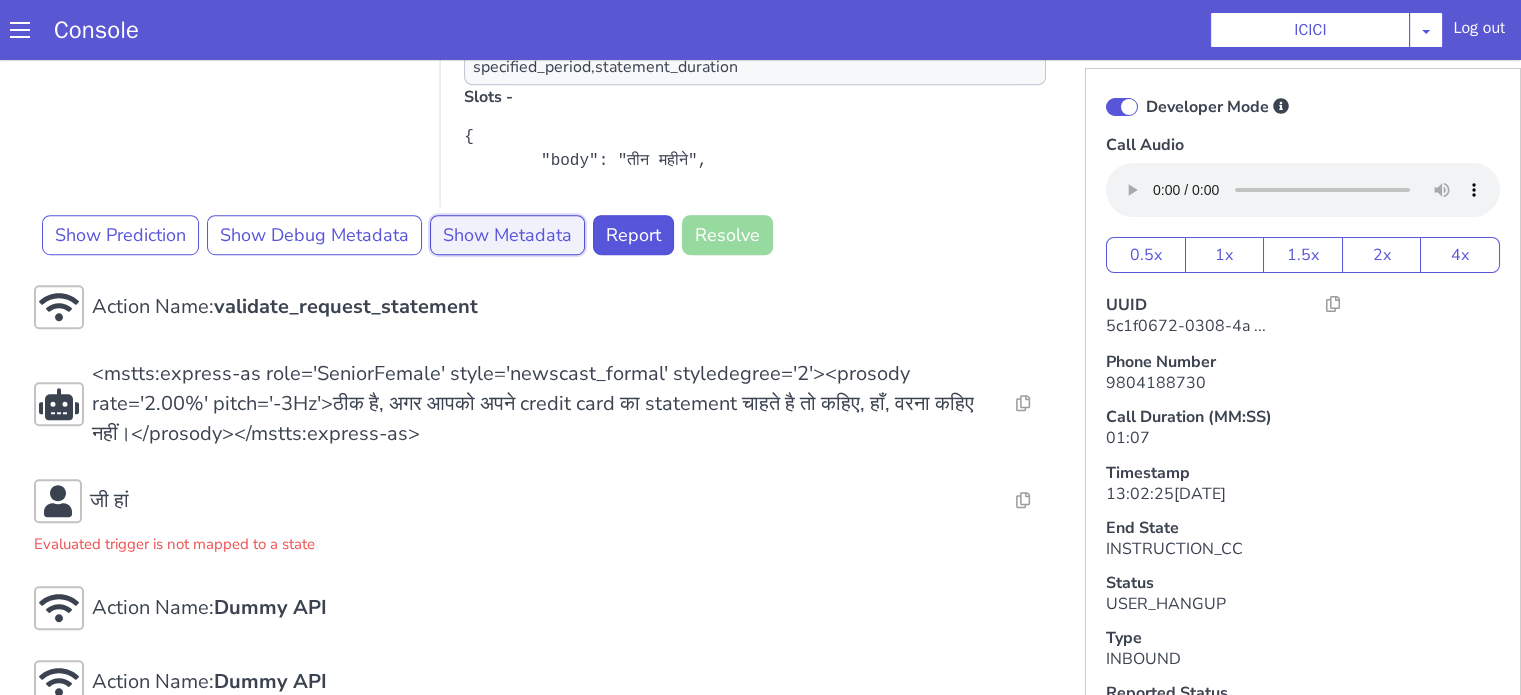 click on "Show Metadata" at bounding box center [507, 235] 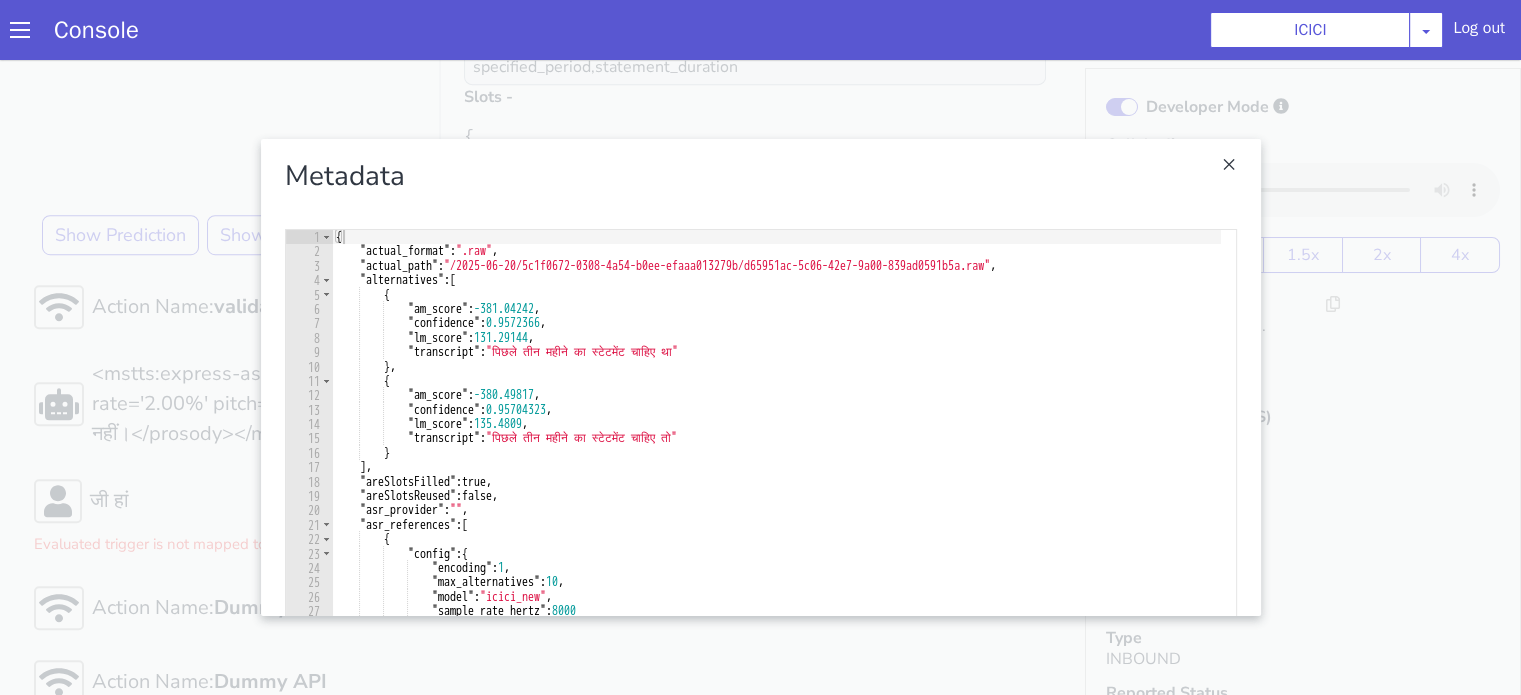 click at bounding box center (760, 377) 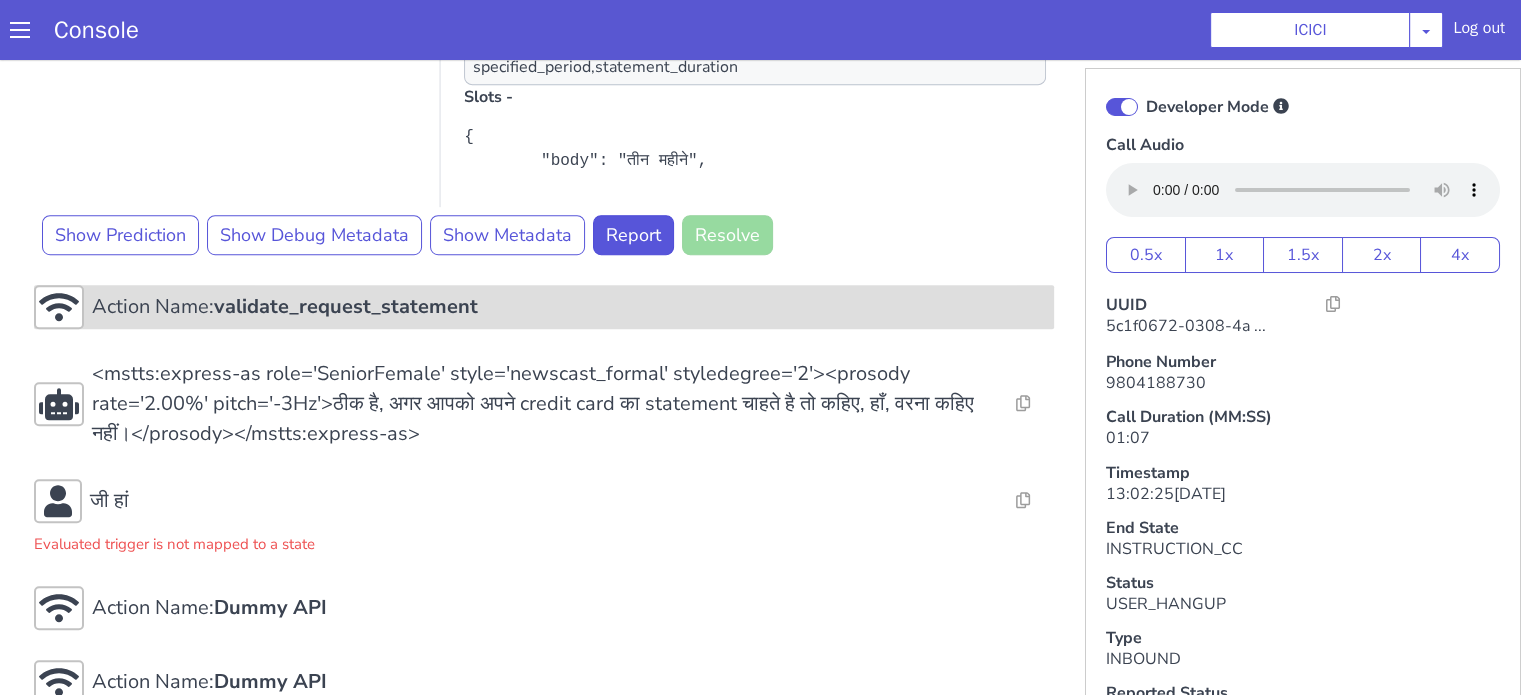 click on "validate_request_statement" at bounding box center (346, 306) 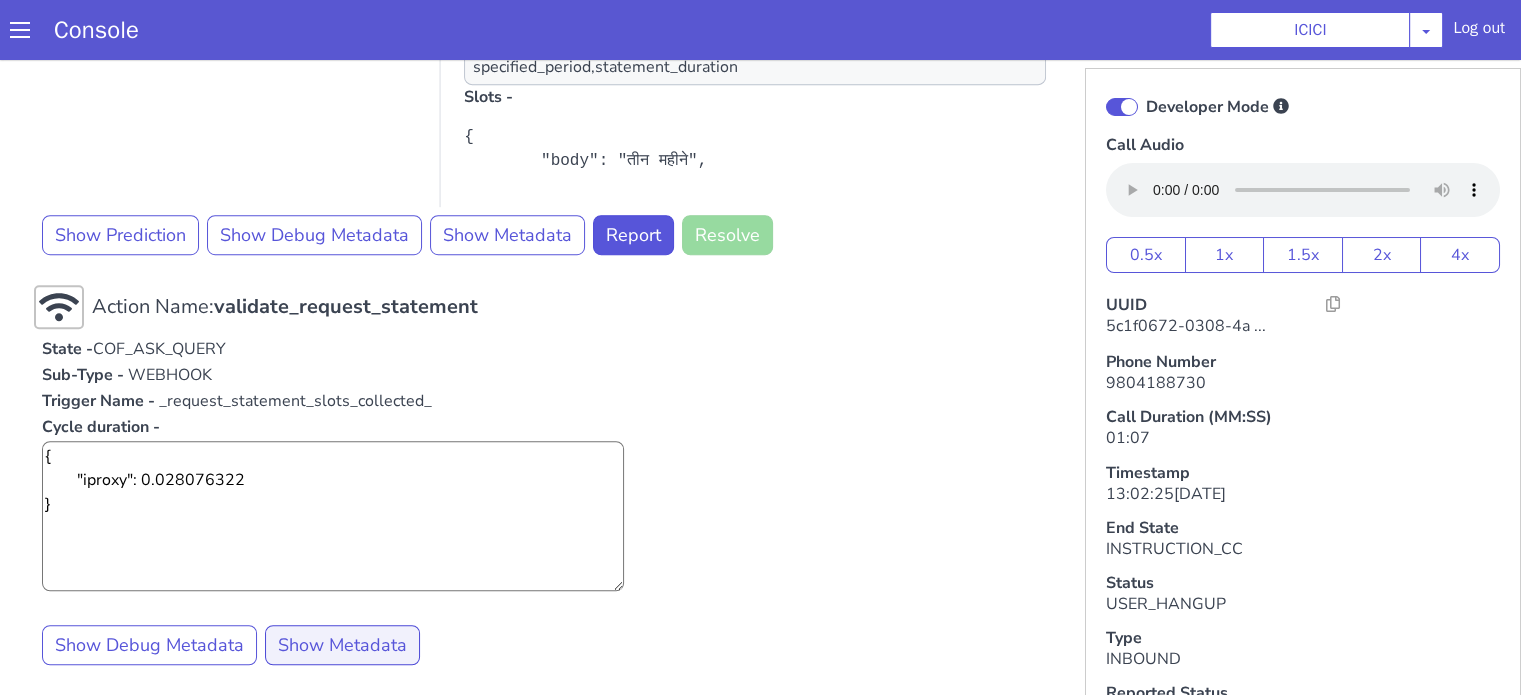 click on "State -  COF_ASK_QUERY Sub-Type -   WEBHOOK Trigger Name -   _request_statement_slots_collected_ Cycle duration -  {
"iproxy": 0.028076322
} Show Debug Metadata Show Metadata" at bounding box center [544, 501] 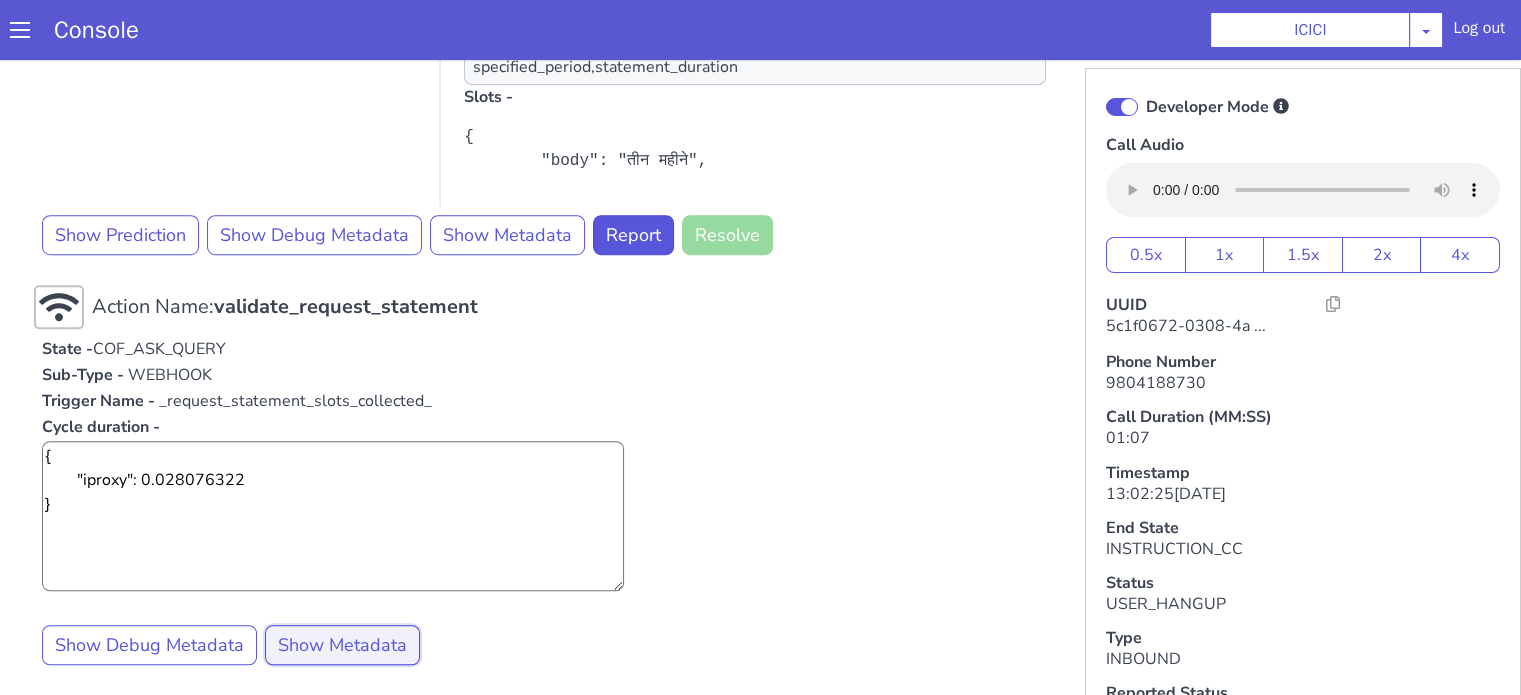 click on "Show Metadata" at bounding box center (342, 645) 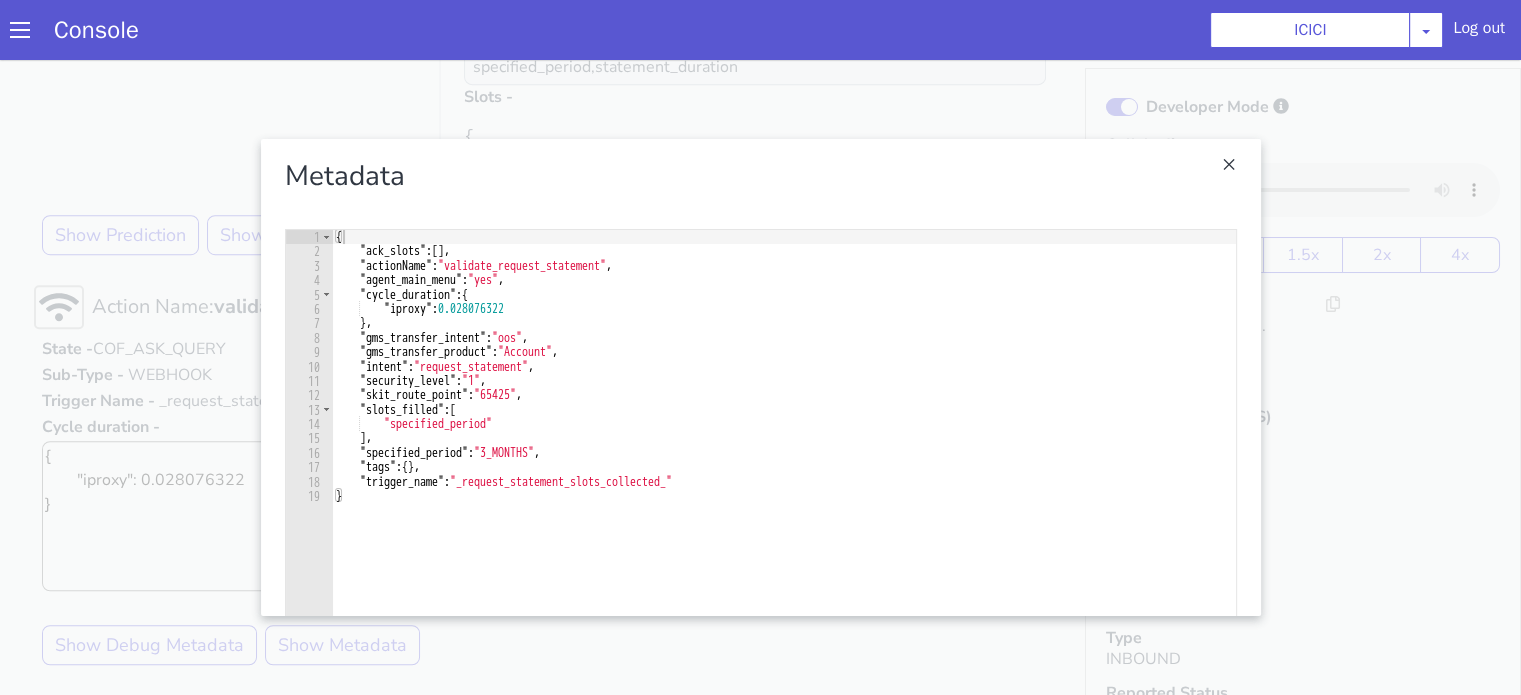 click at bounding box center (760, 377) 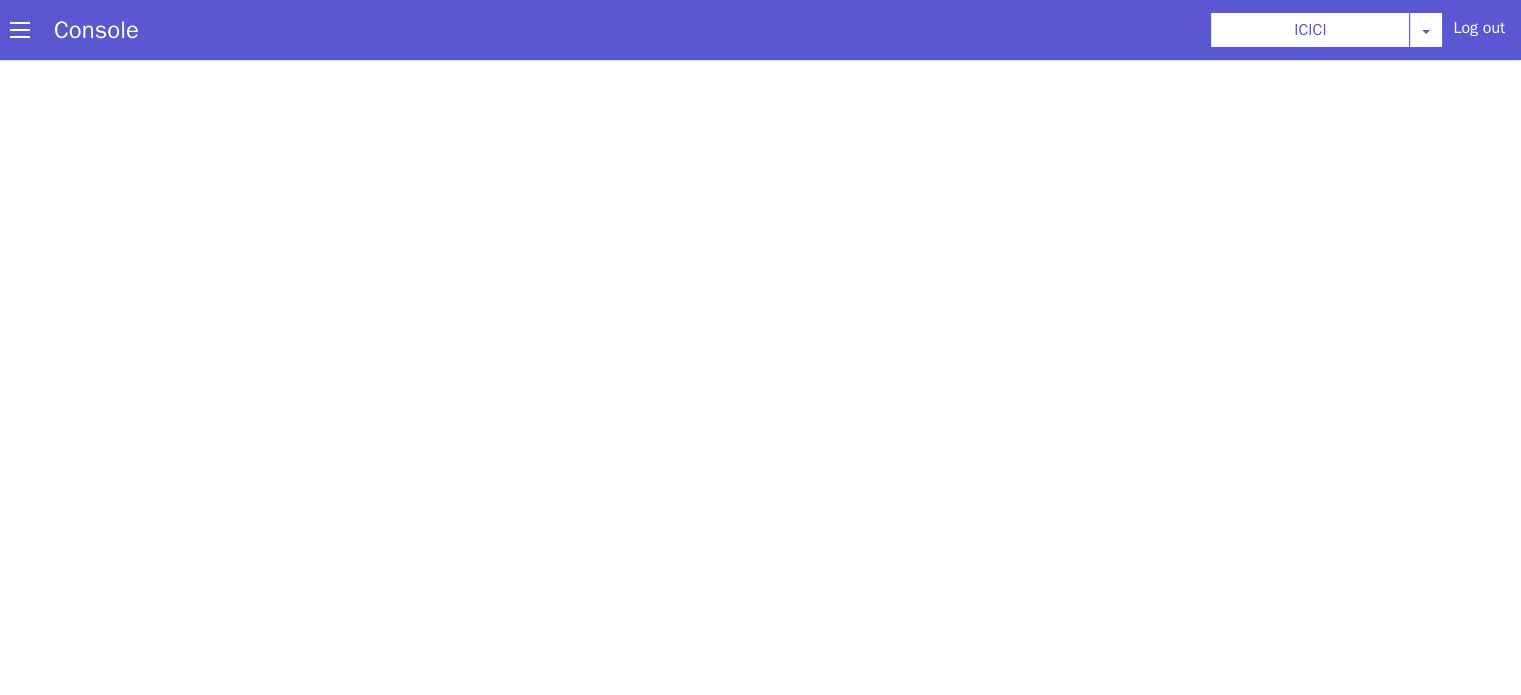 scroll, scrollTop: 0, scrollLeft: 0, axis: both 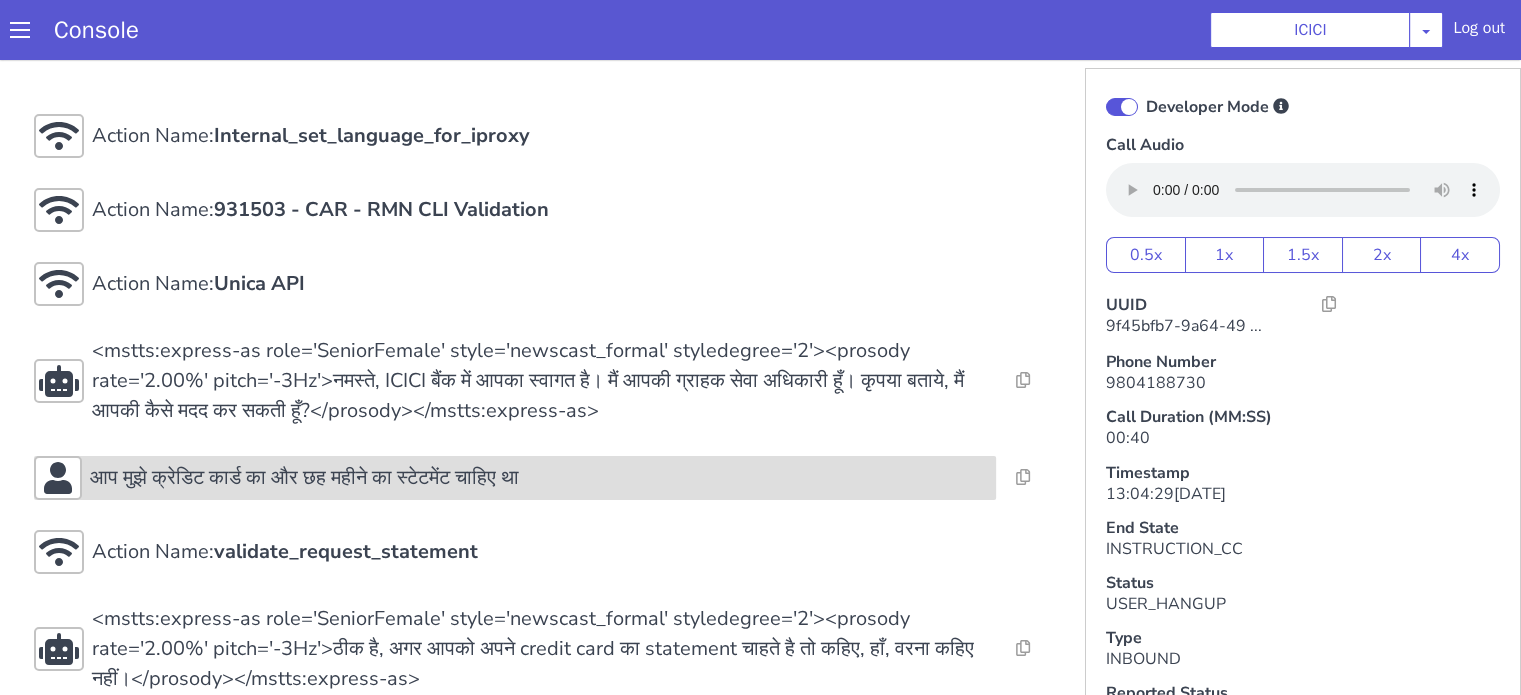 click on "आप मुझे क्रेडिट कार्ड का और छह महीने का स्टेटमेंट चाहिए था" at bounding box center [304, 478] 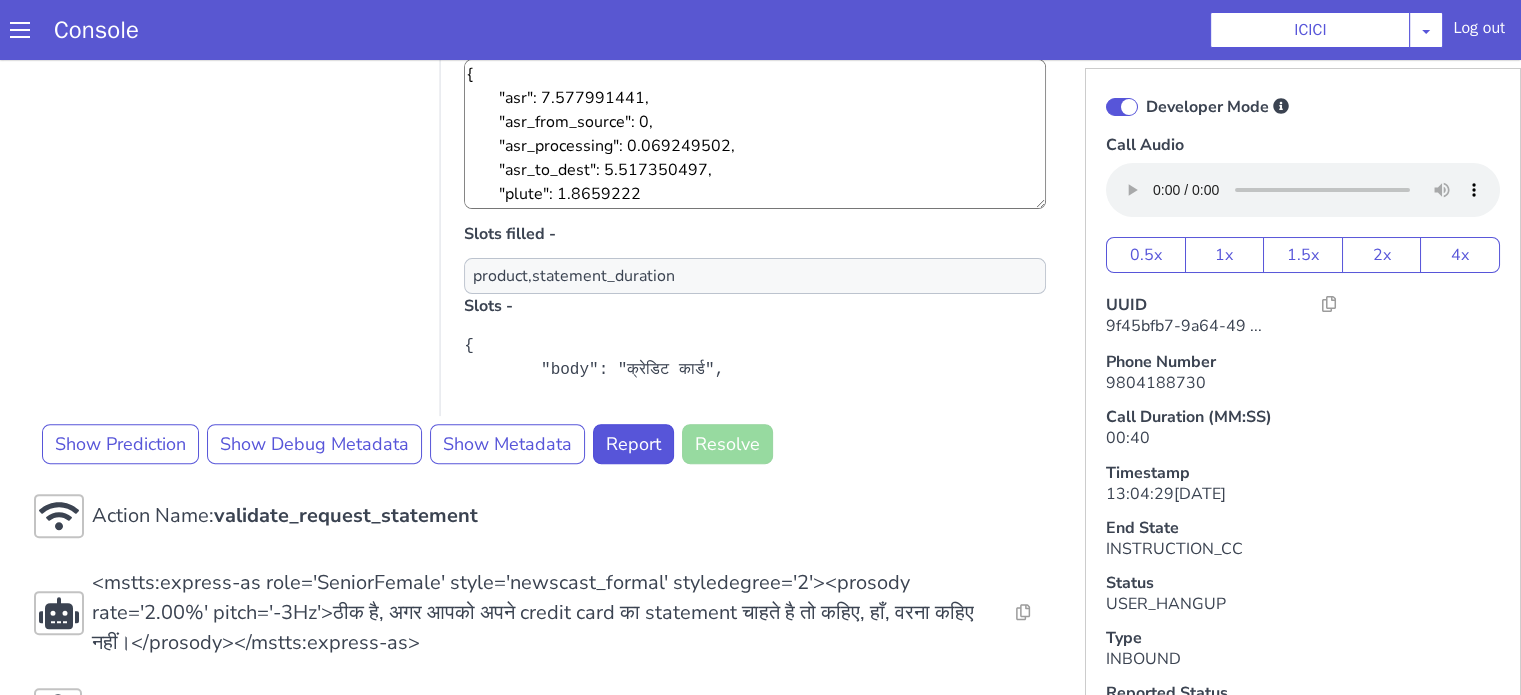 scroll, scrollTop: 600, scrollLeft: 0, axis: vertical 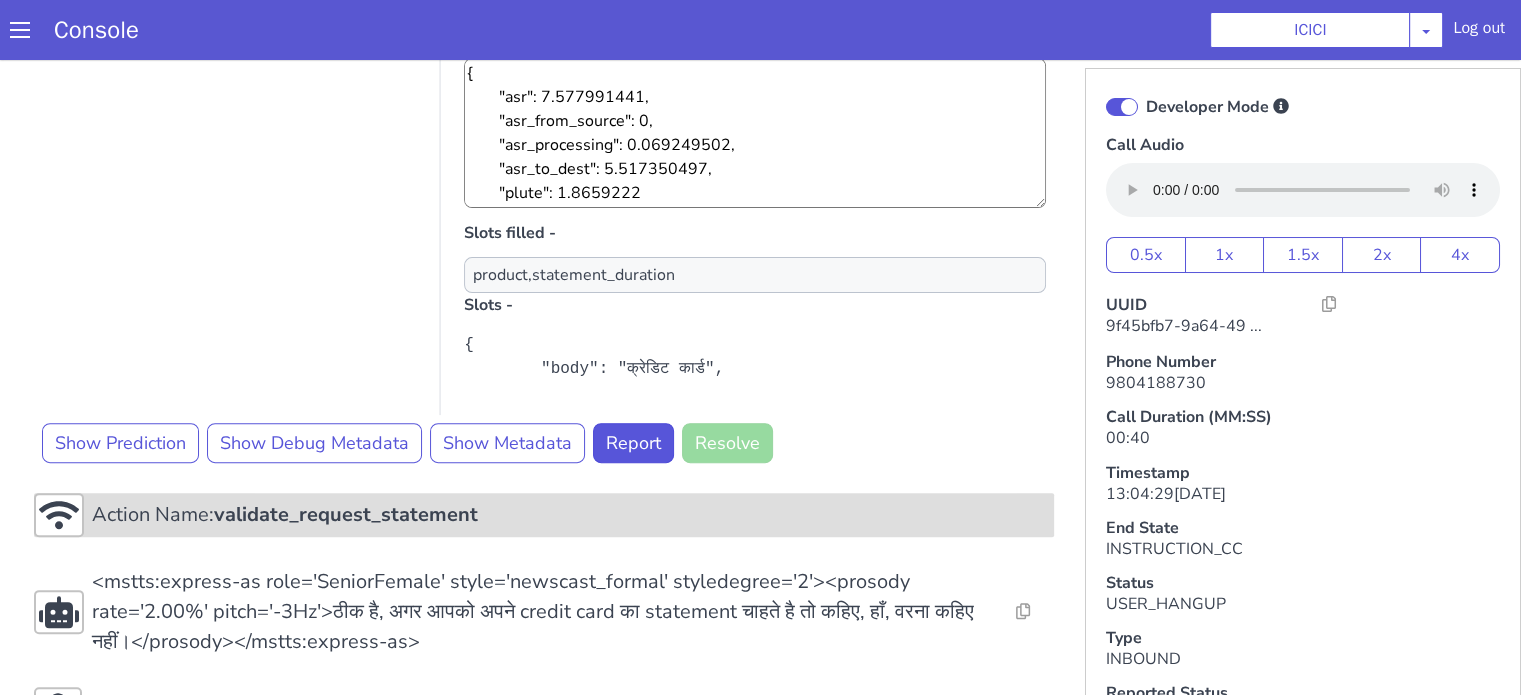 click on "validate_request_statement" at bounding box center (346, 514) 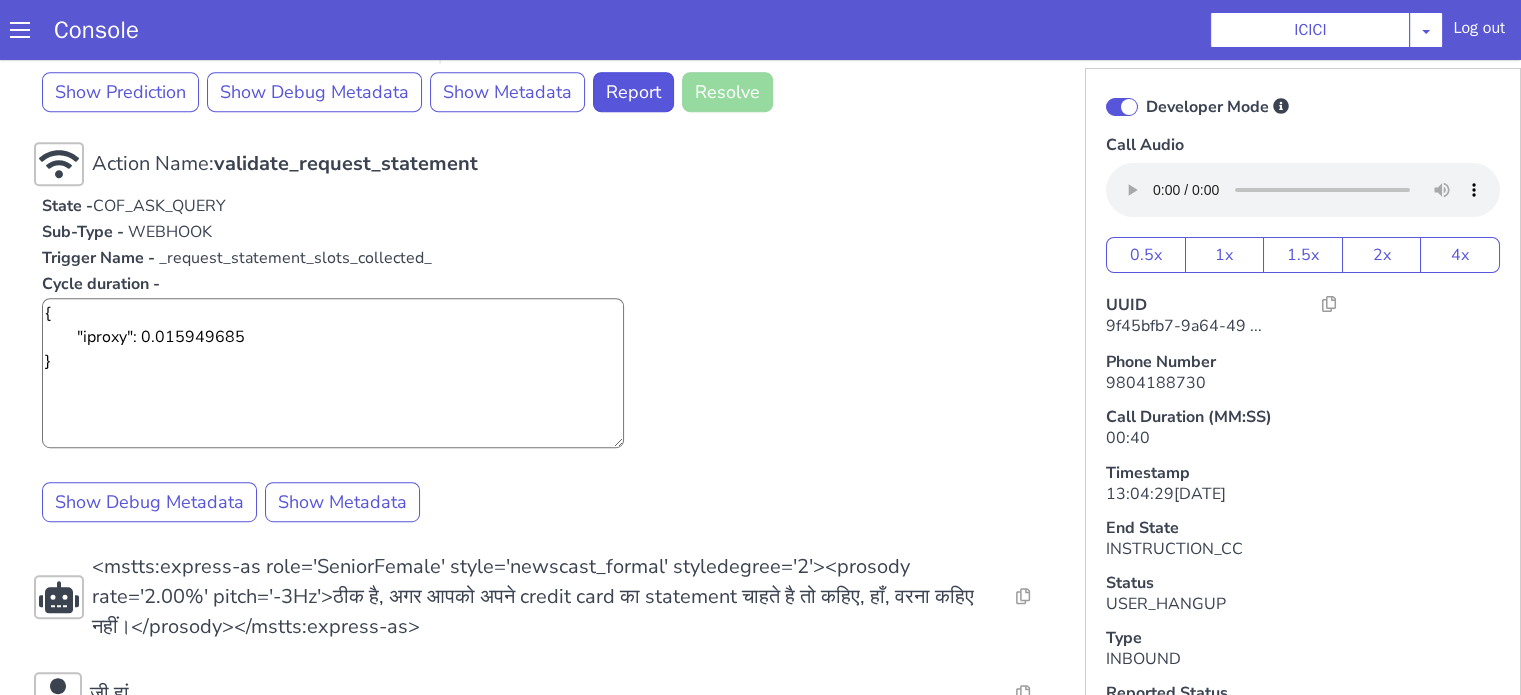 scroll, scrollTop: 1000, scrollLeft: 0, axis: vertical 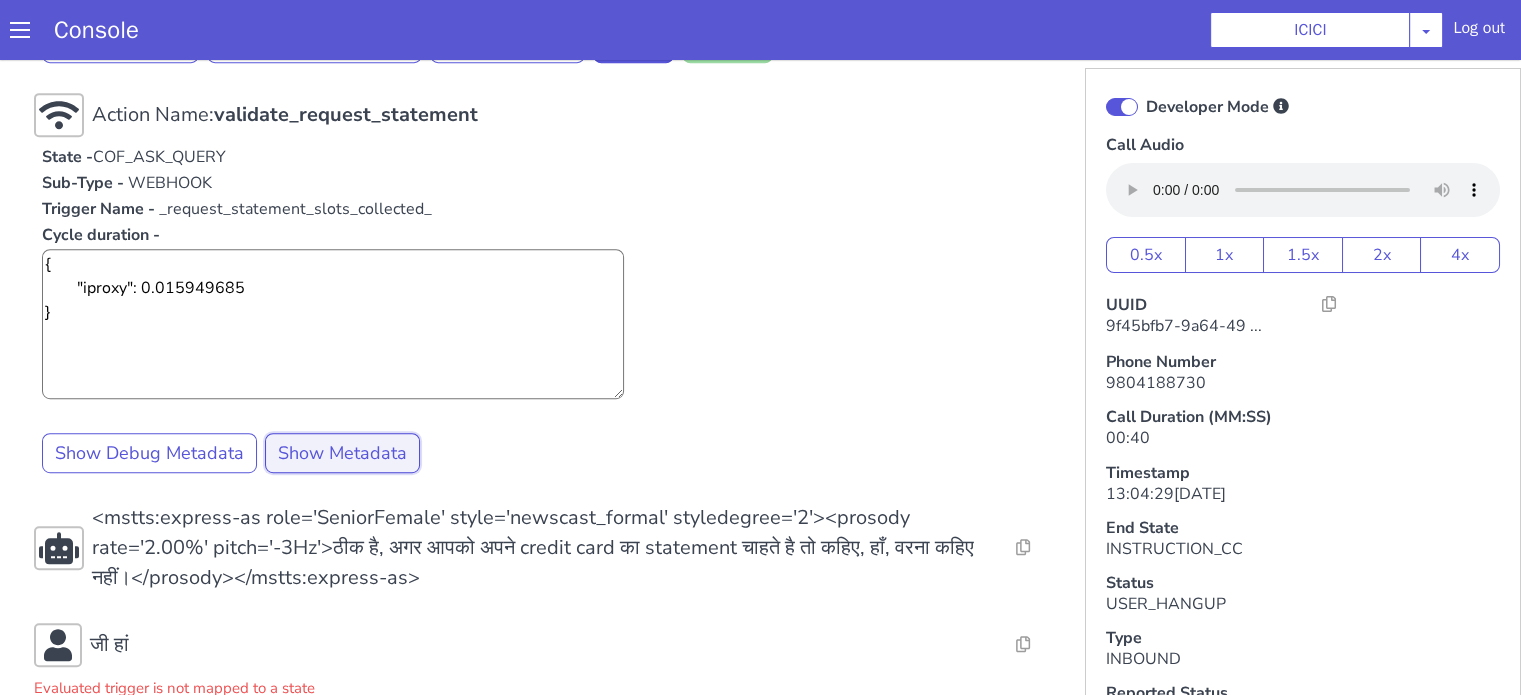 click on "Show Metadata" at bounding box center (342, 453) 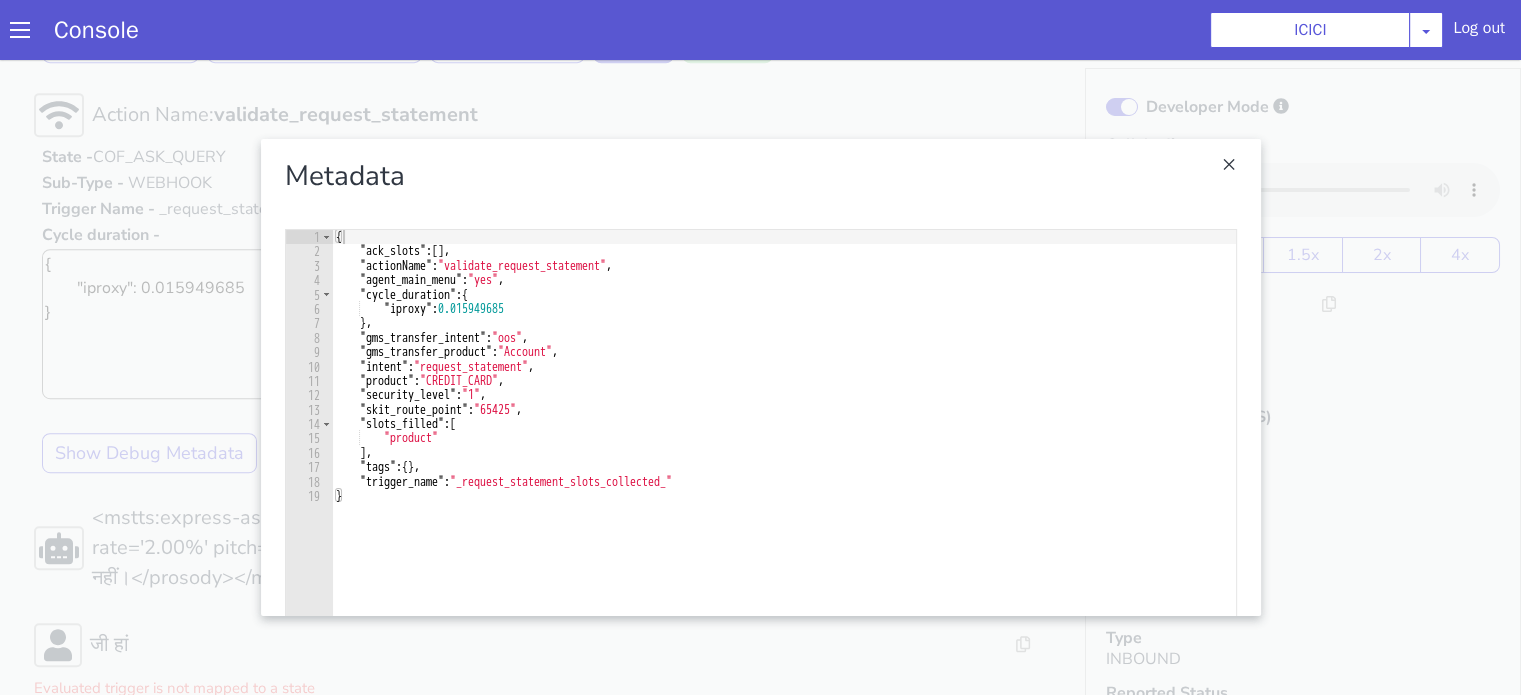 click at bounding box center [760, 377] 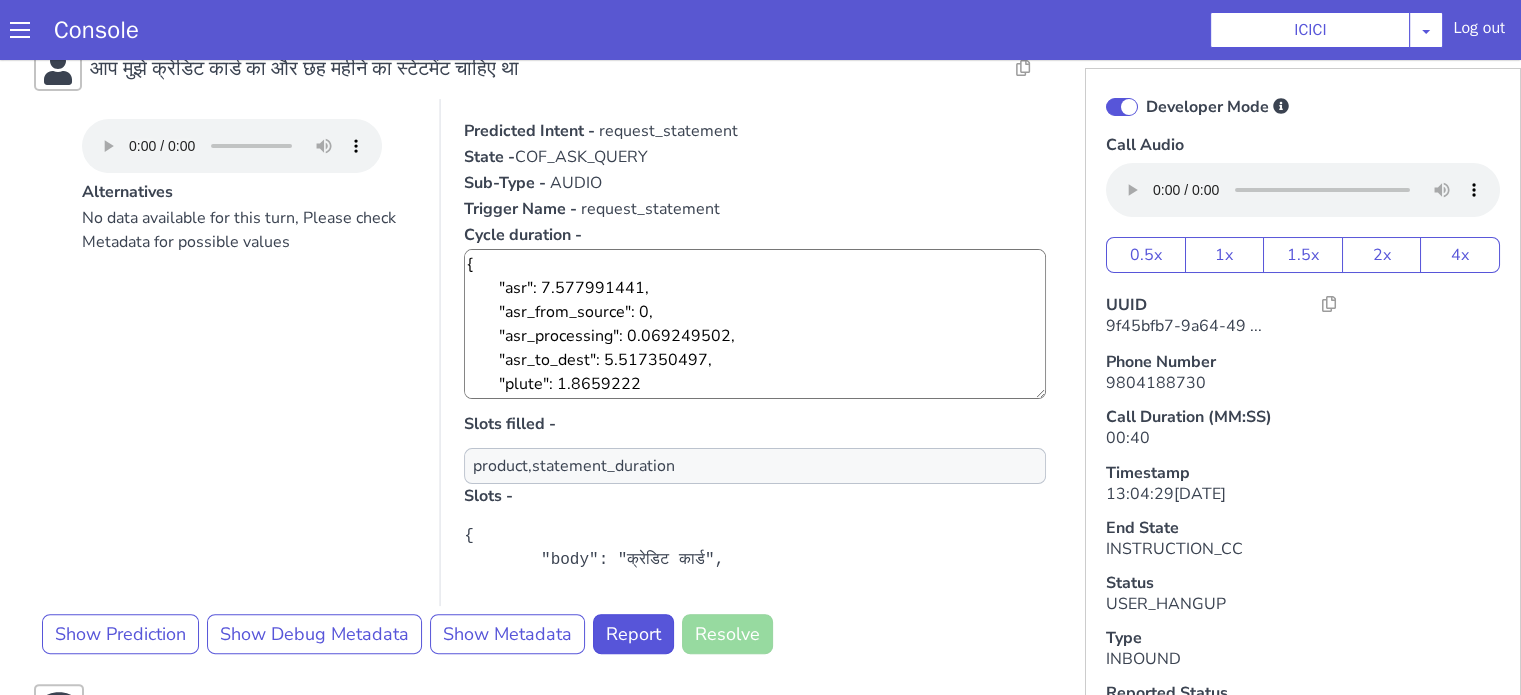 scroll, scrollTop: 277, scrollLeft: 0, axis: vertical 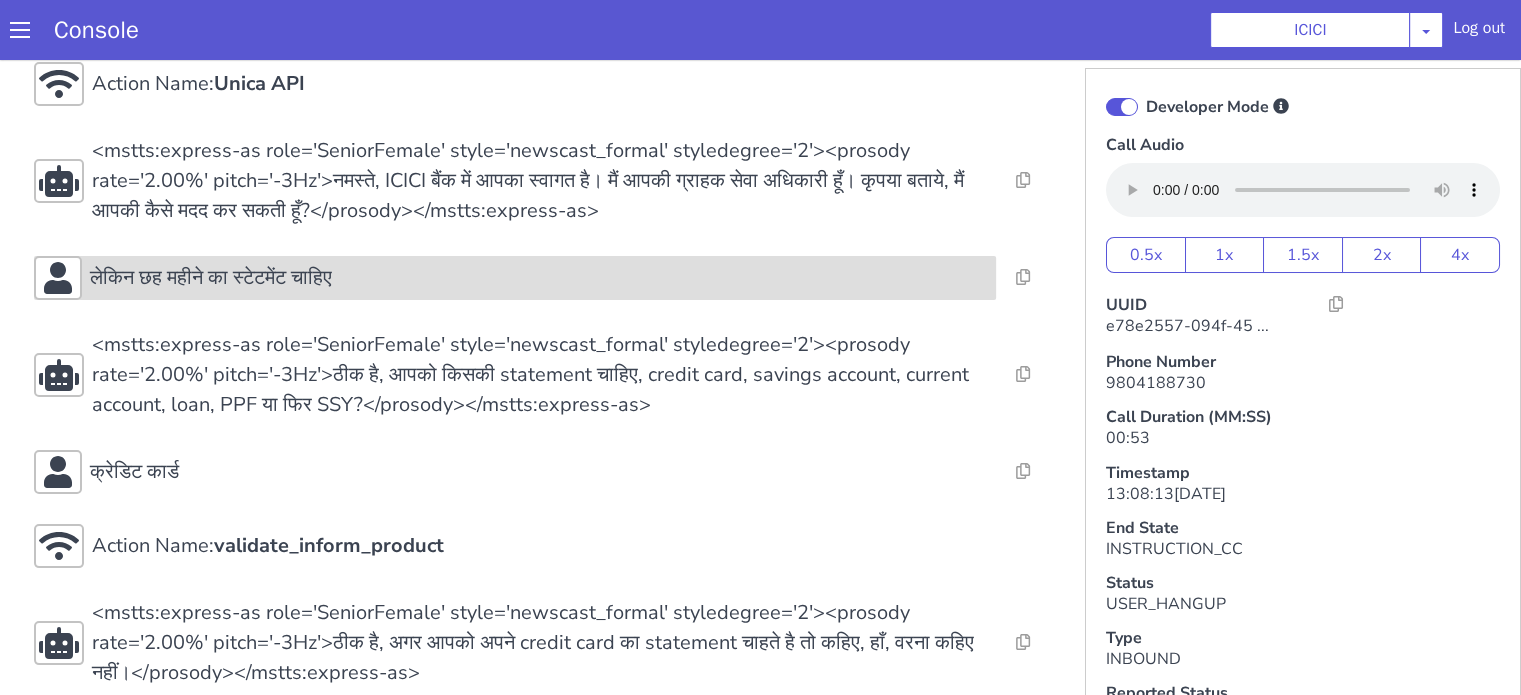 click on "लेकिन छह महीने का स्टेटमेंट चाहिए" at bounding box center [539, 278] 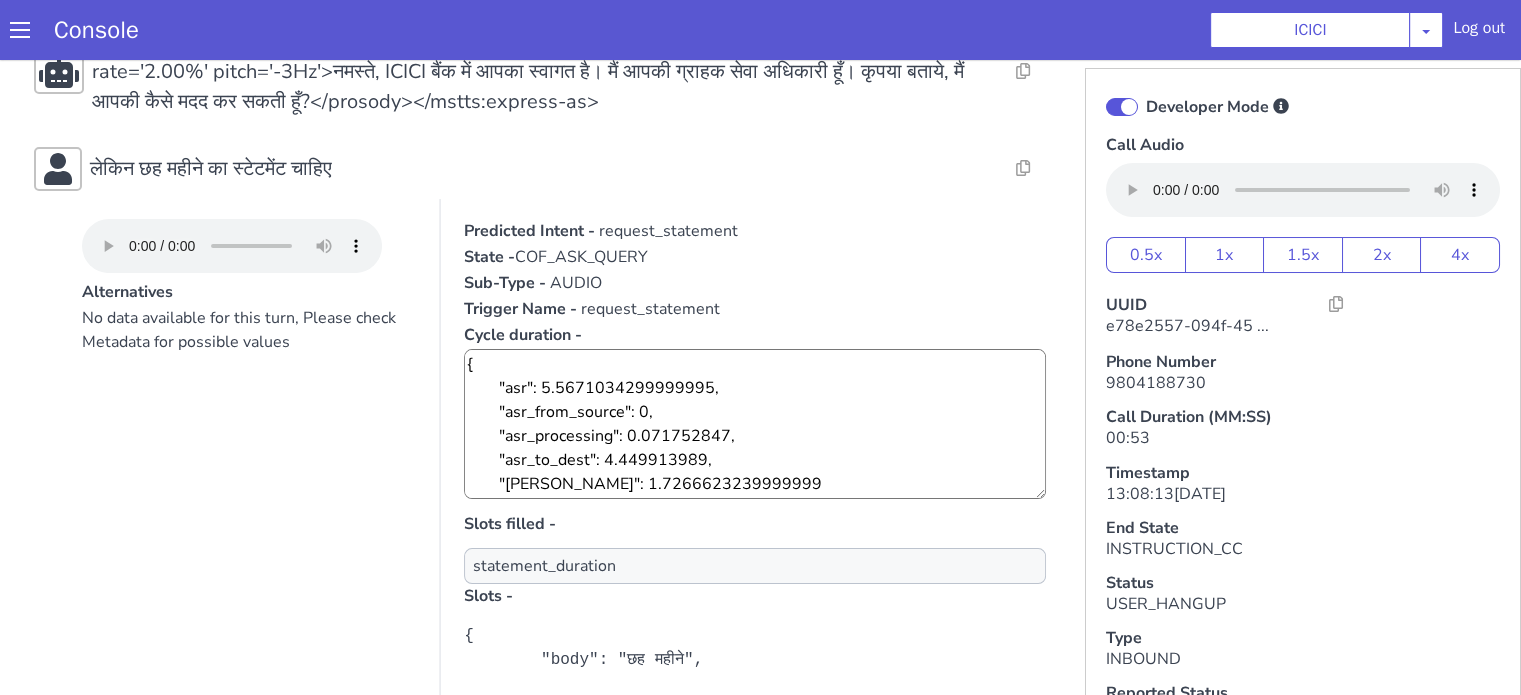 scroll, scrollTop: 300, scrollLeft: 0, axis: vertical 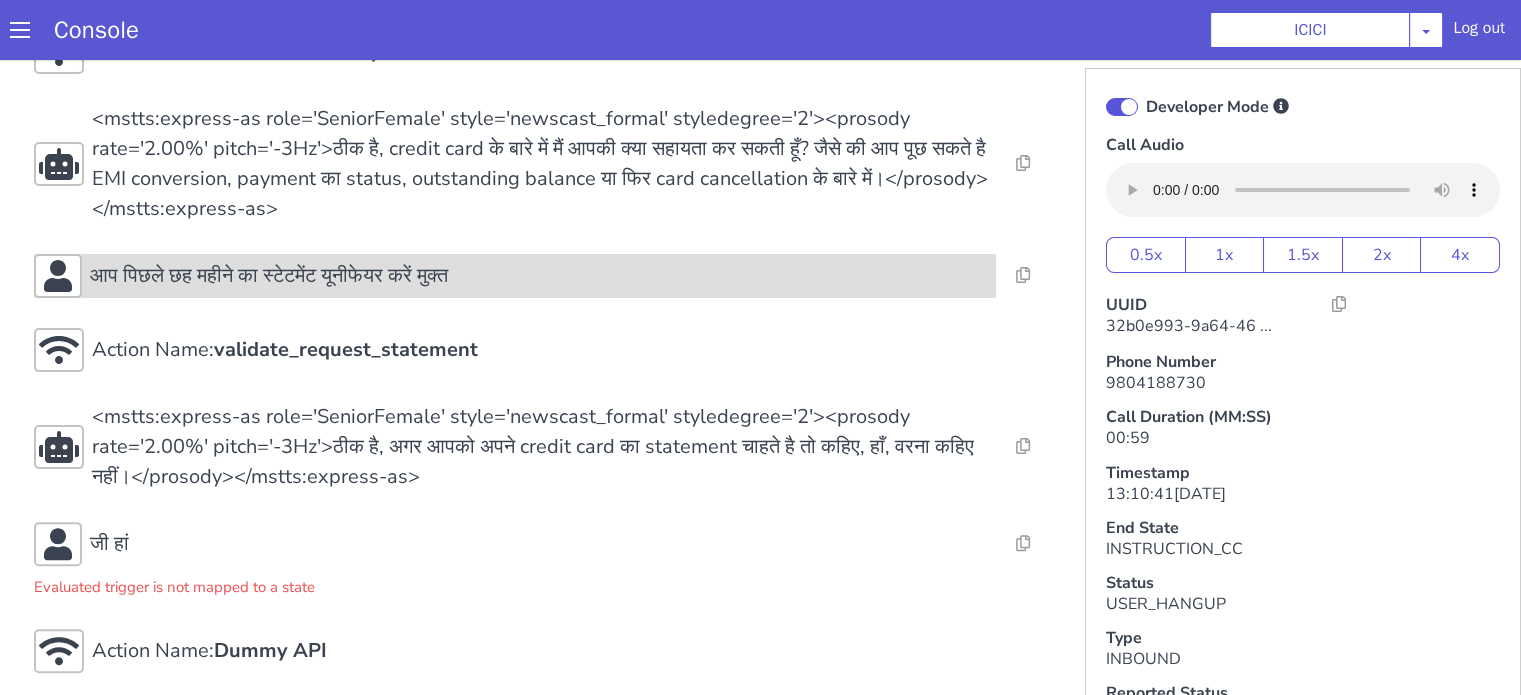 click on "आप पिछले छह महीने का स्टेटमेंट यूनीफेयर करें मुक्त" at bounding box center [1842, 553] 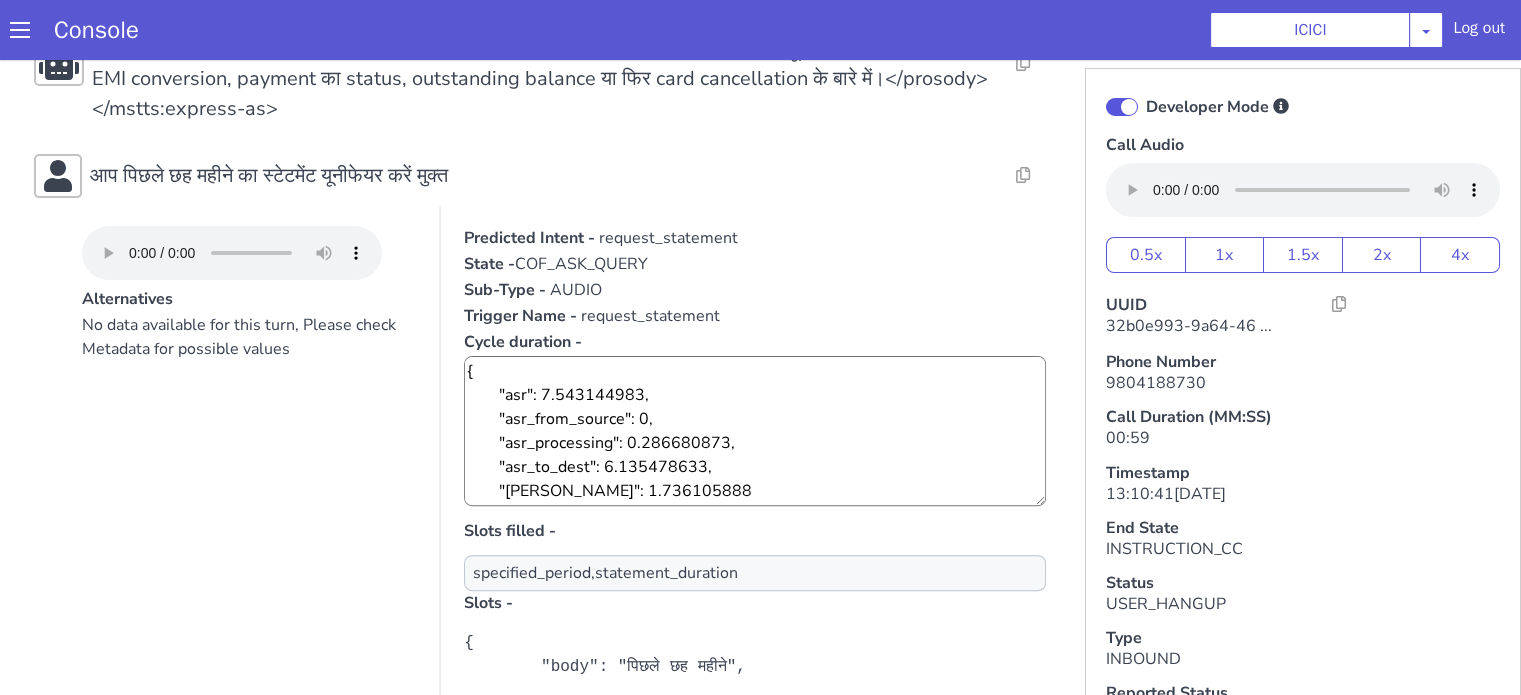 scroll, scrollTop: 800, scrollLeft: 0, axis: vertical 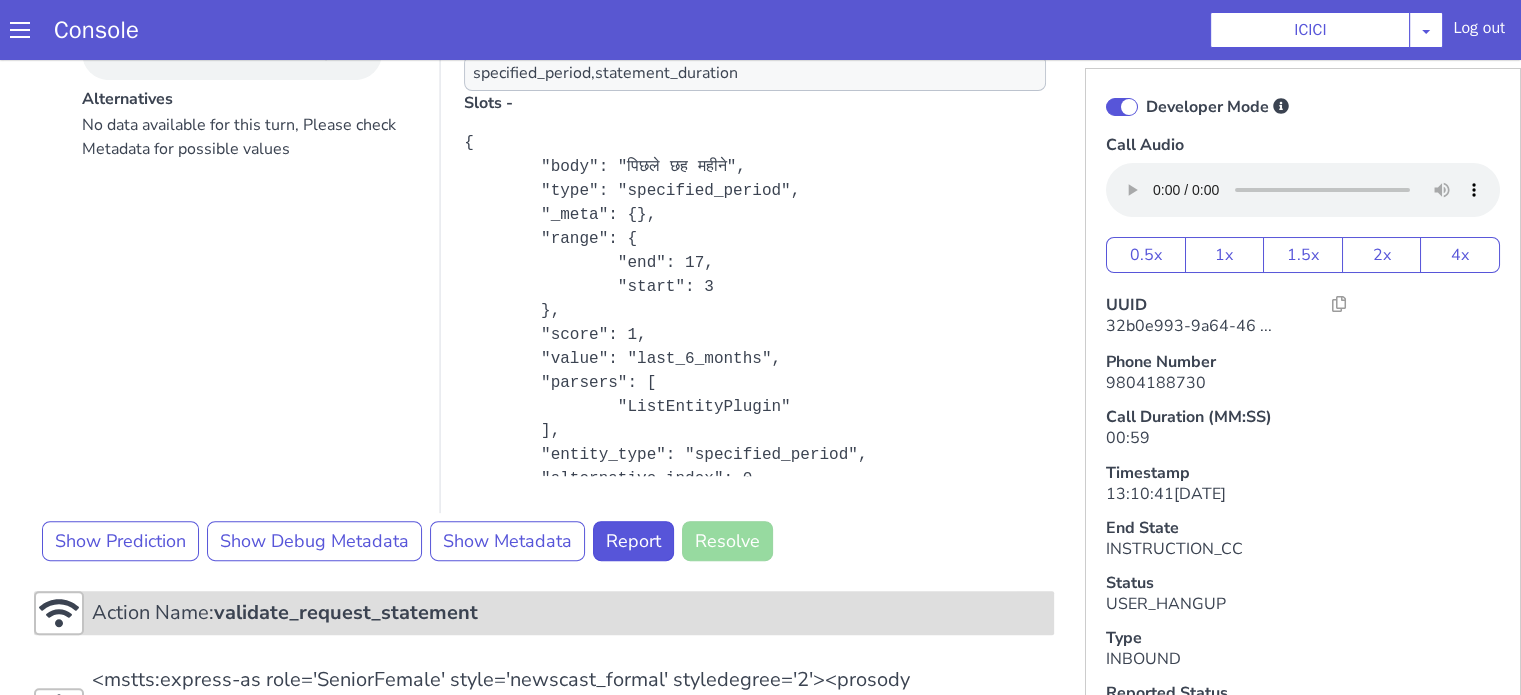 click on "validate_request_statement" at bounding box center [337, 1160] 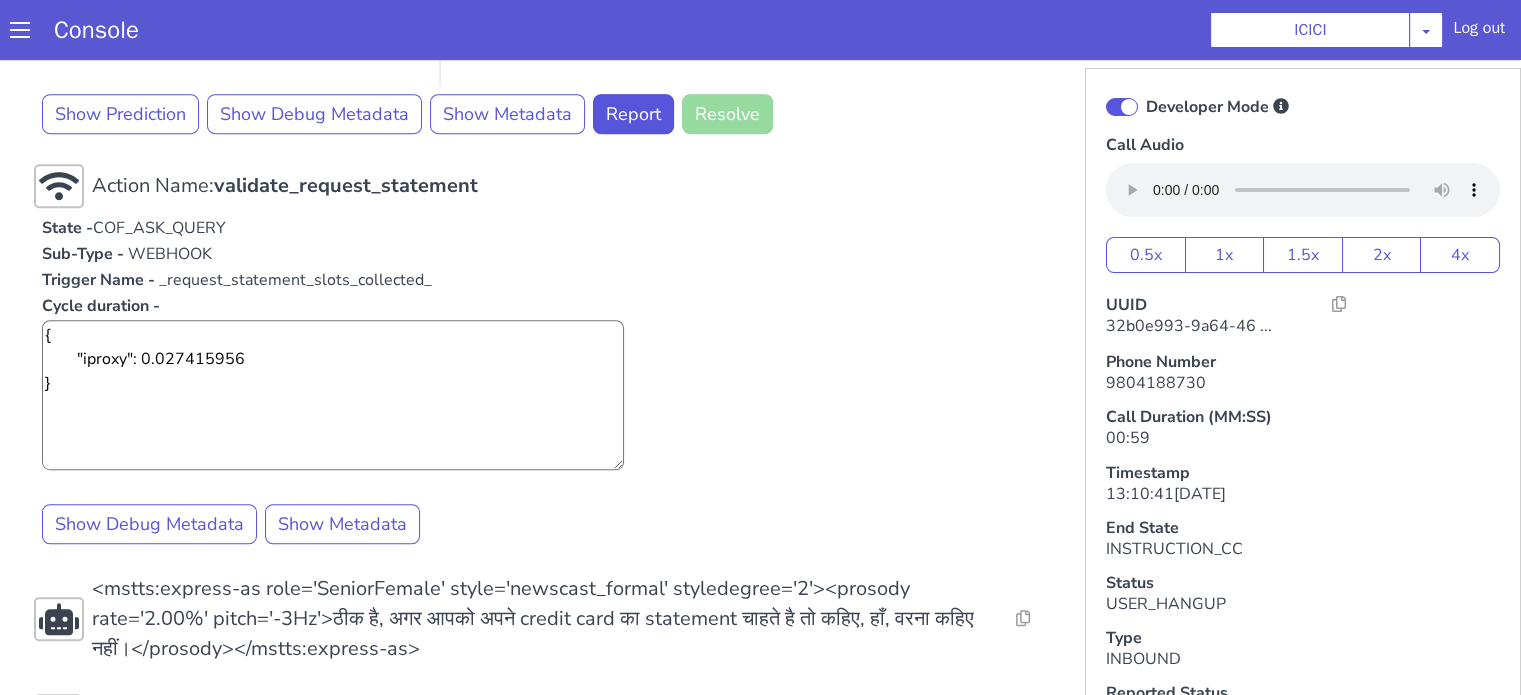 scroll, scrollTop: 1300, scrollLeft: 0, axis: vertical 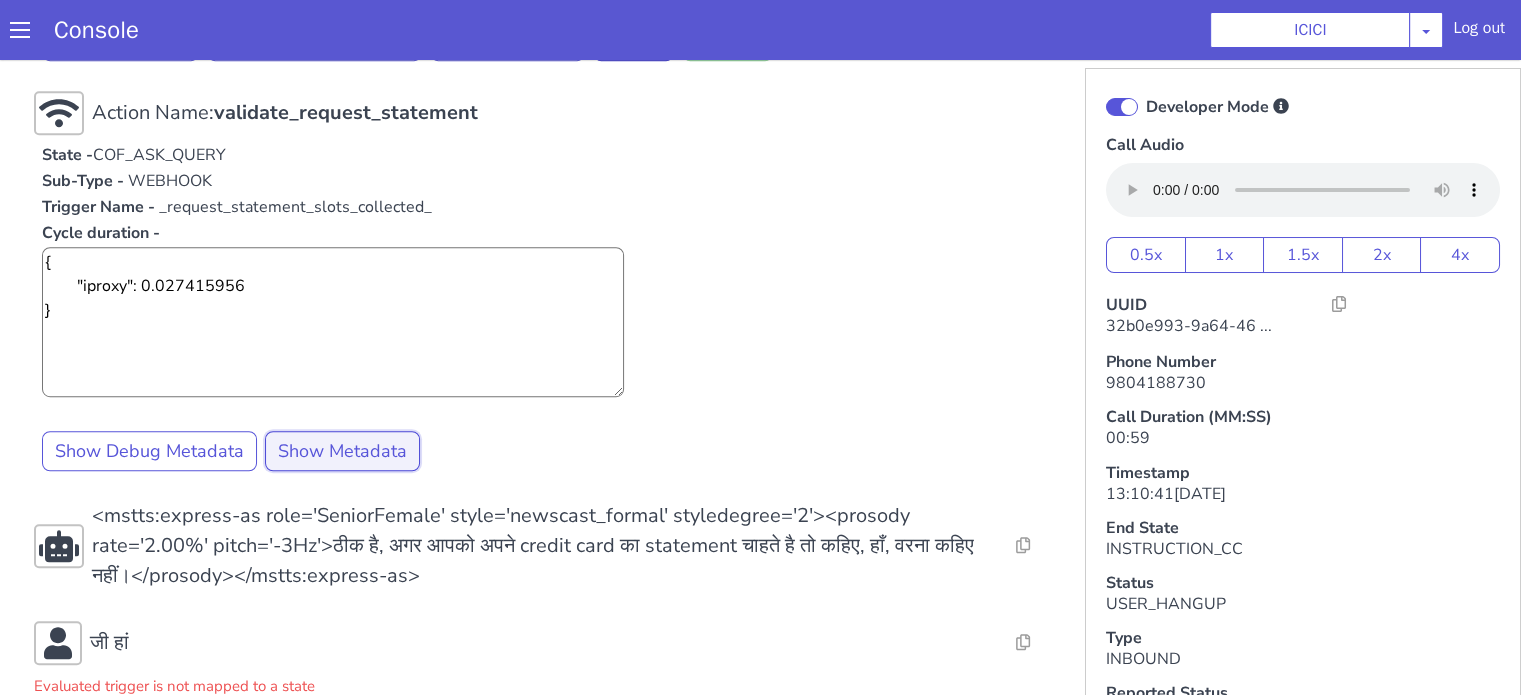 click on "Show Metadata" at bounding box center [290, 756] 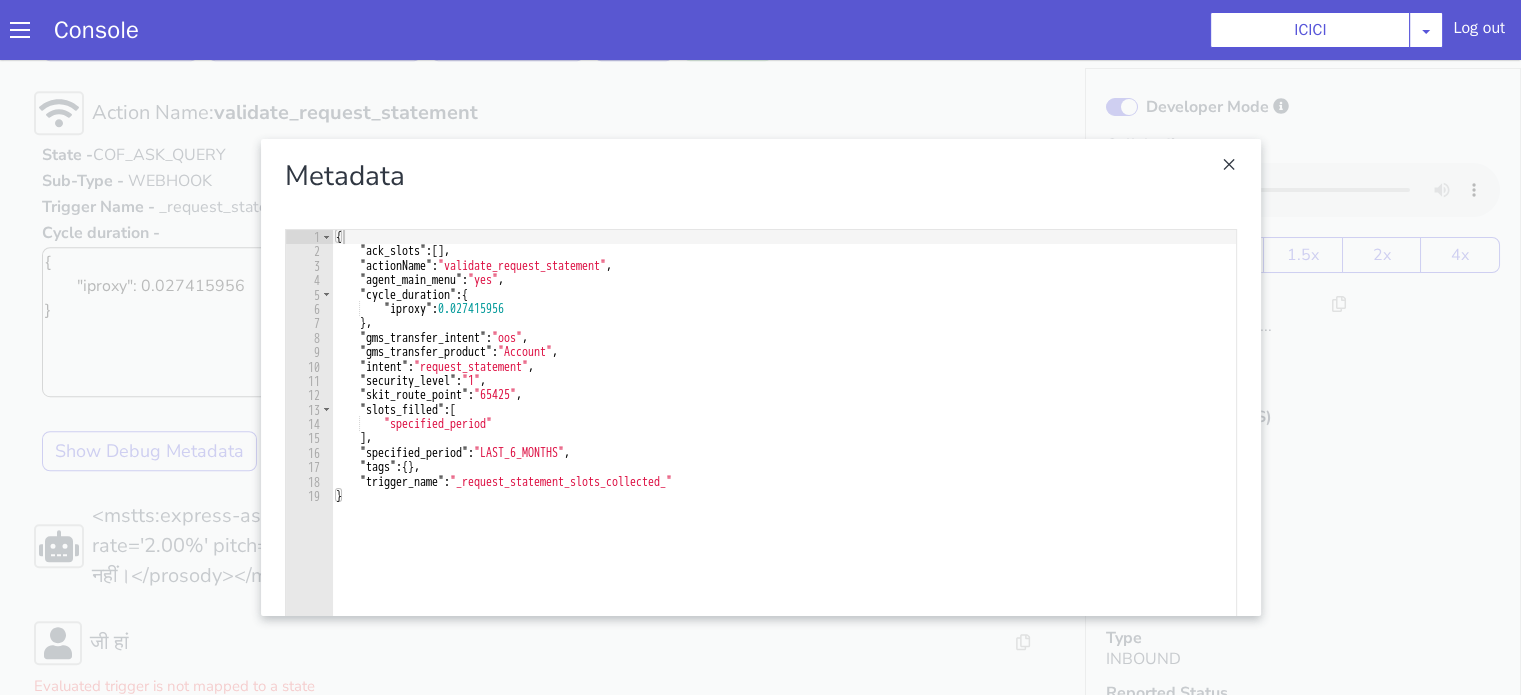 type on "{" 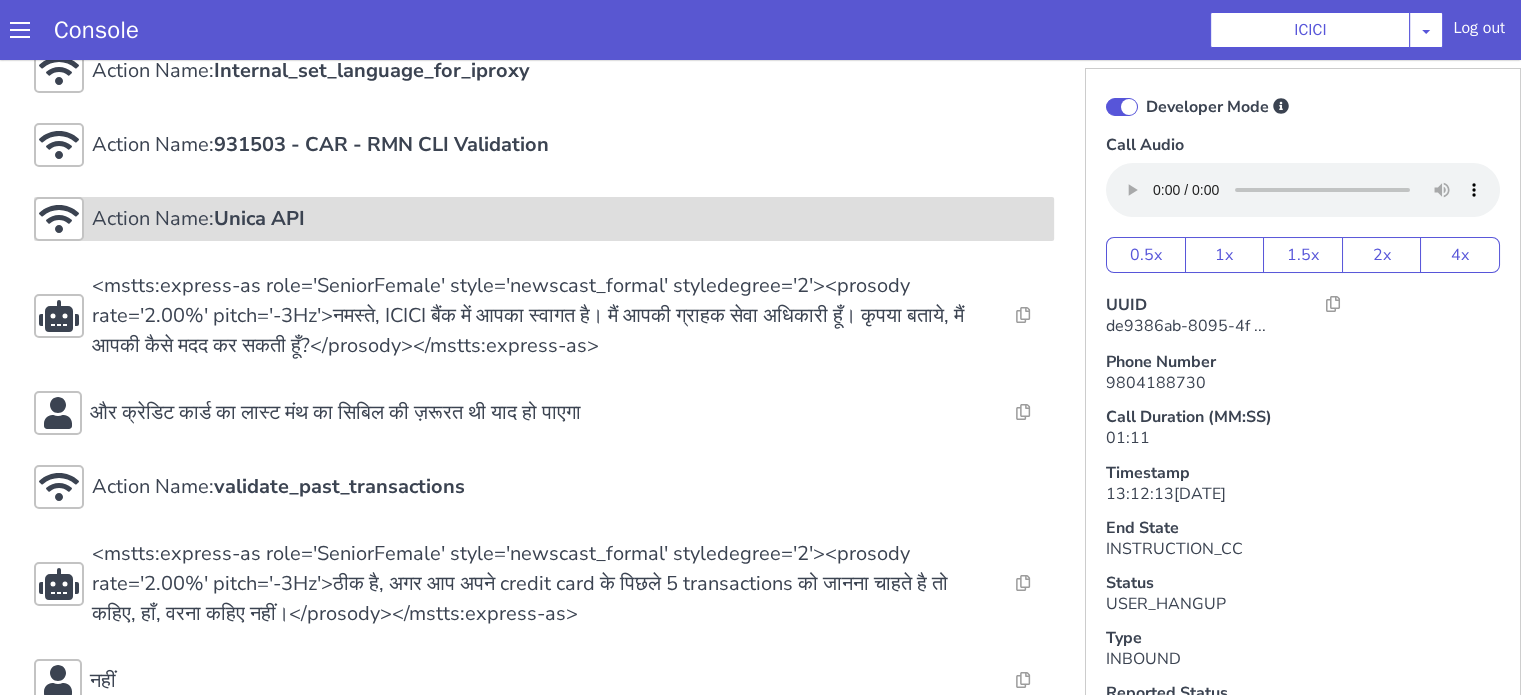 scroll, scrollTop: 100, scrollLeft: 0, axis: vertical 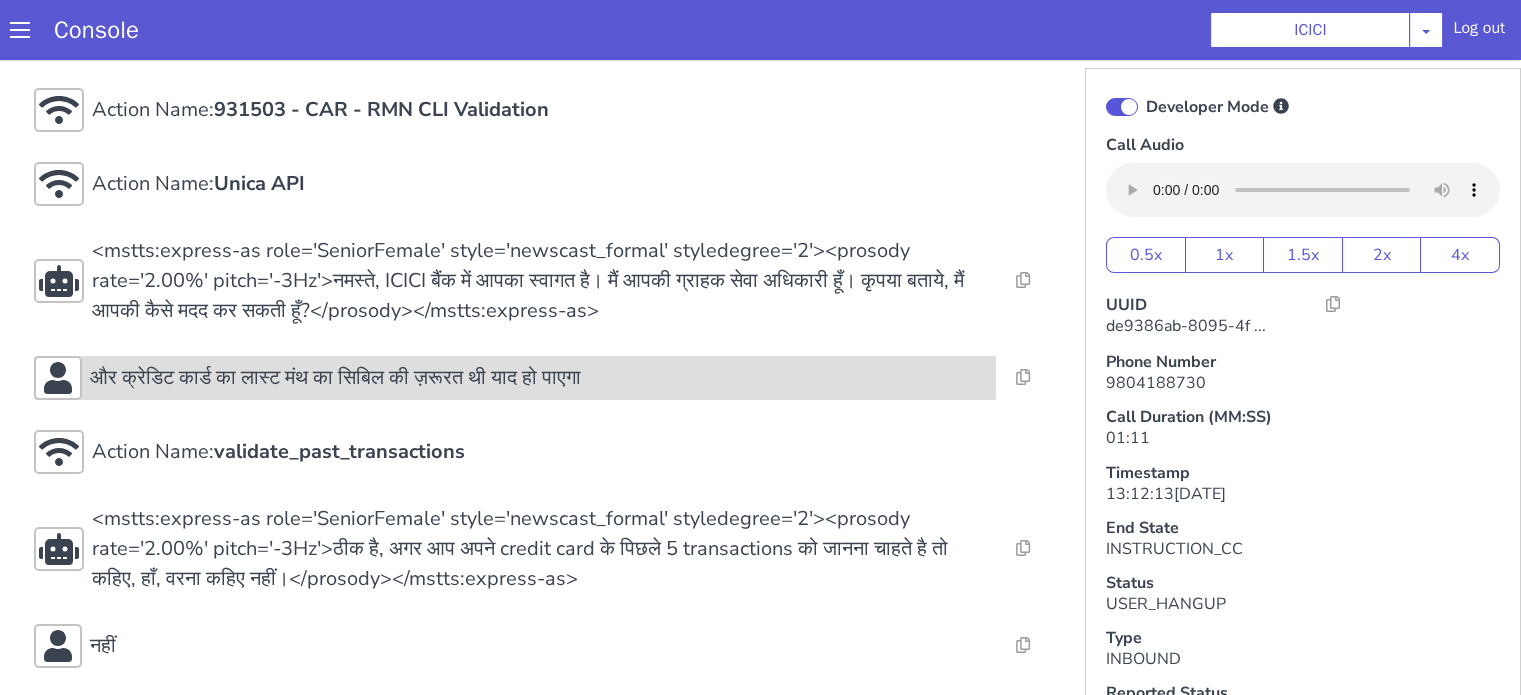 click on "और क्रेडिट कार्ड का लास्ट मंथ का सिबिल की ज़रूरत थी याद हो पाएगा" at bounding box center [335, 378] 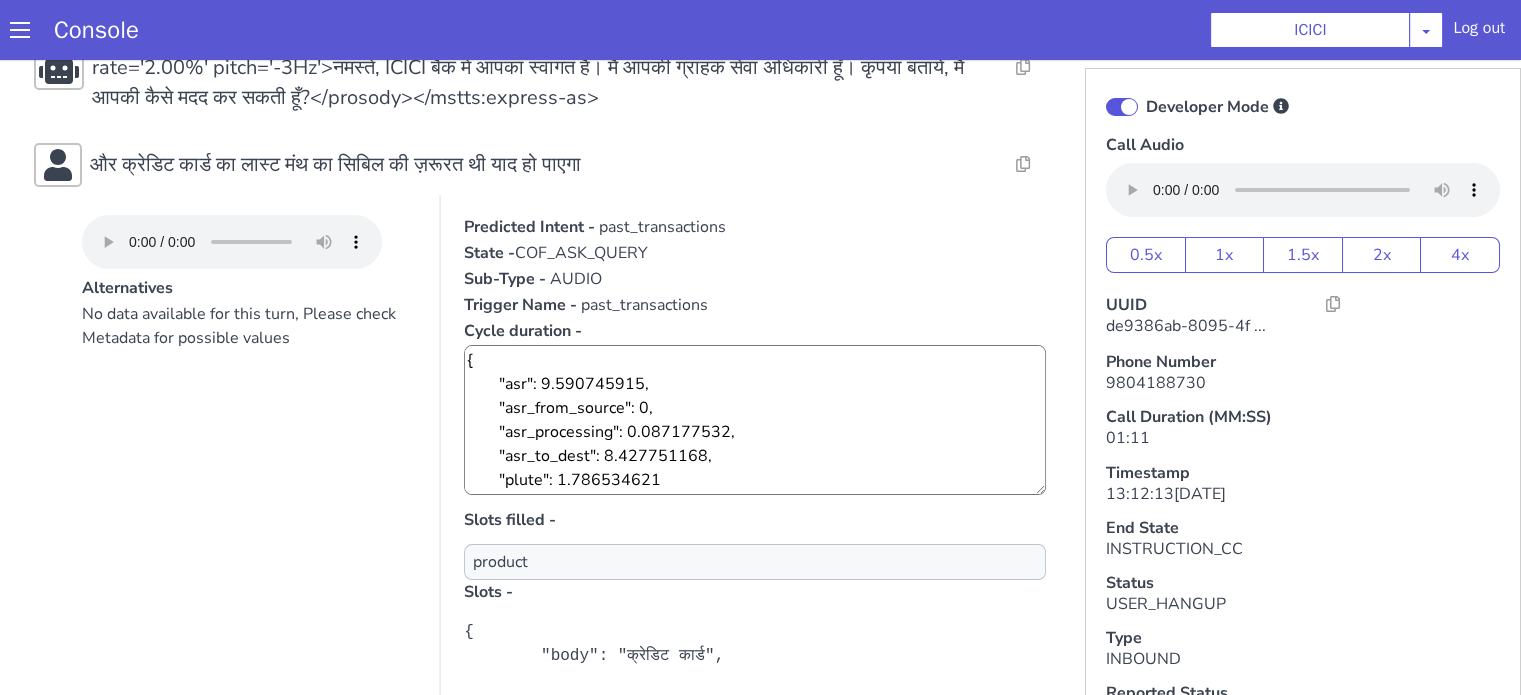 scroll, scrollTop: 400, scrollLeft: 0, axis: vertical 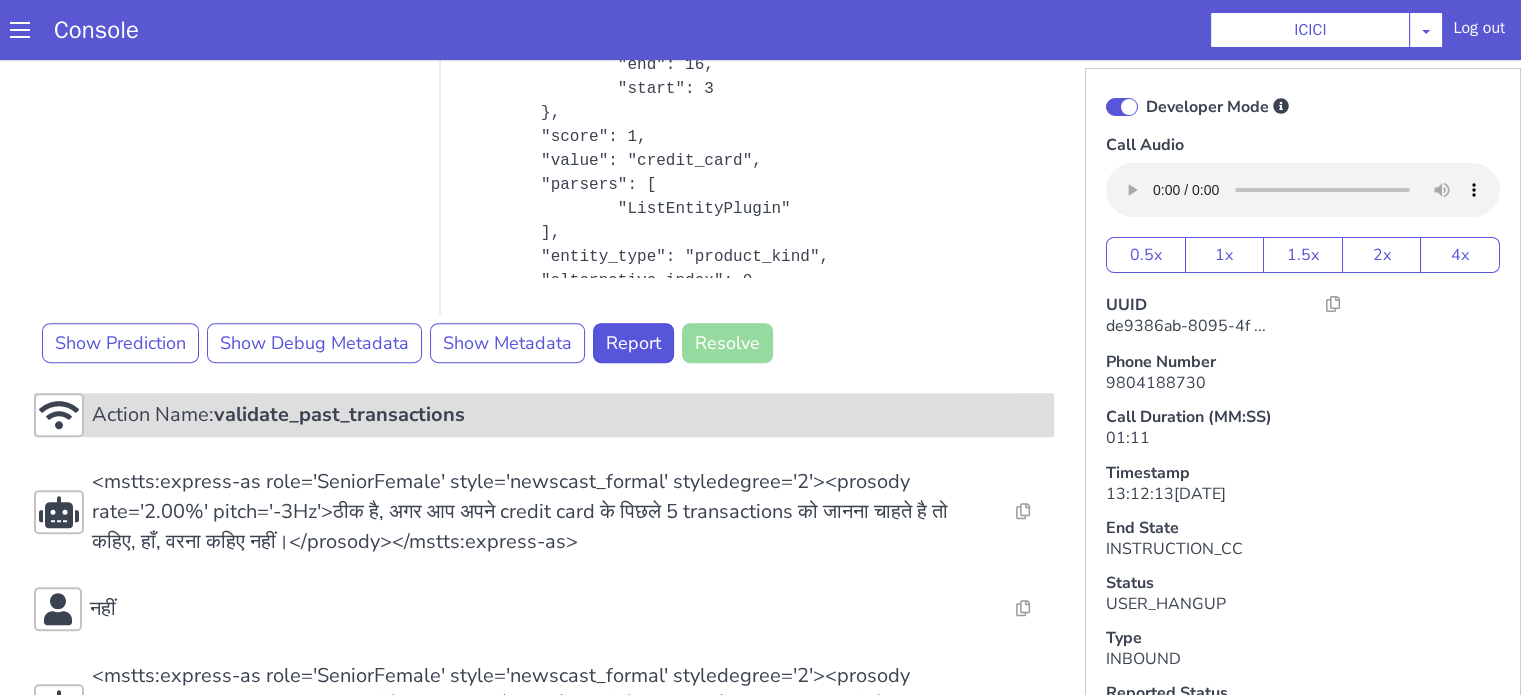 click on "Action Name:  validate_past_transactions" at bounding box center (569, 415) 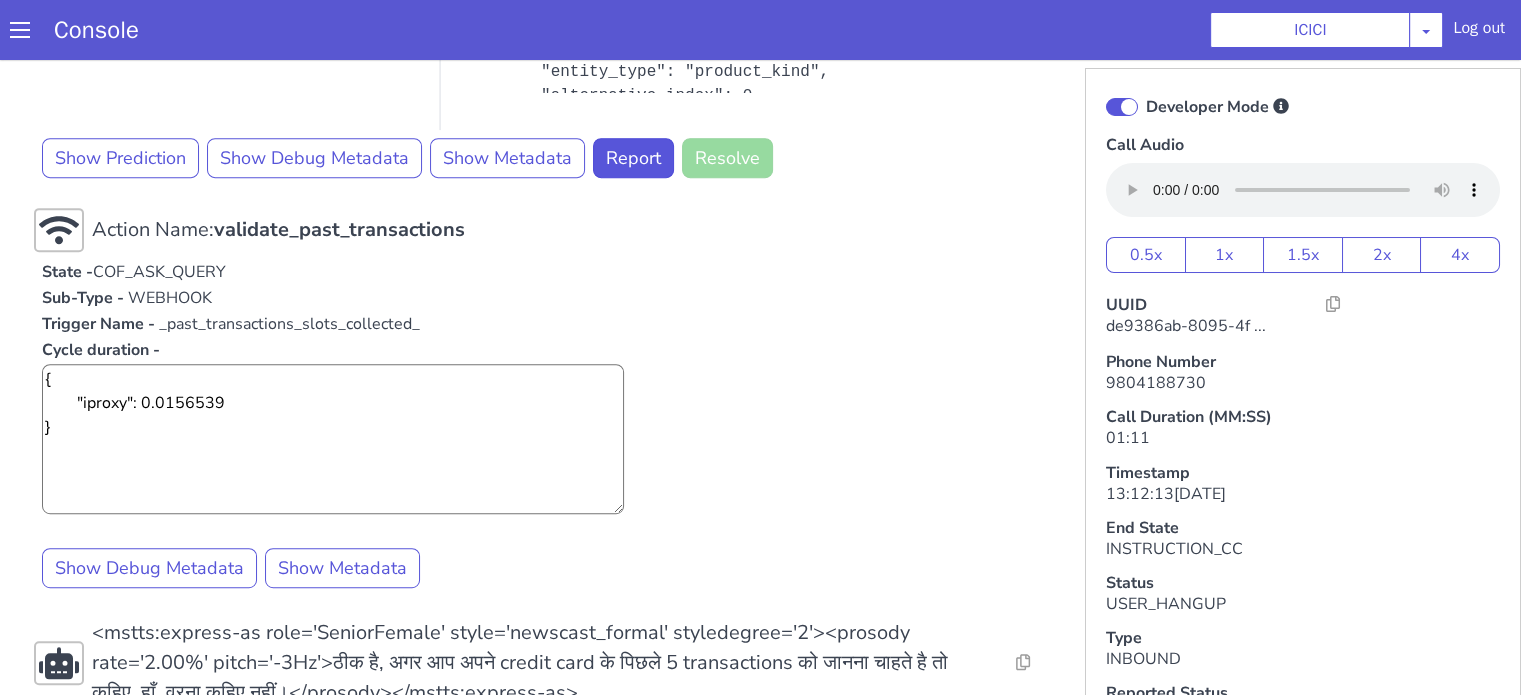 scroll, scrollTop: 1000, scrollLeft: 0, axis: vertical 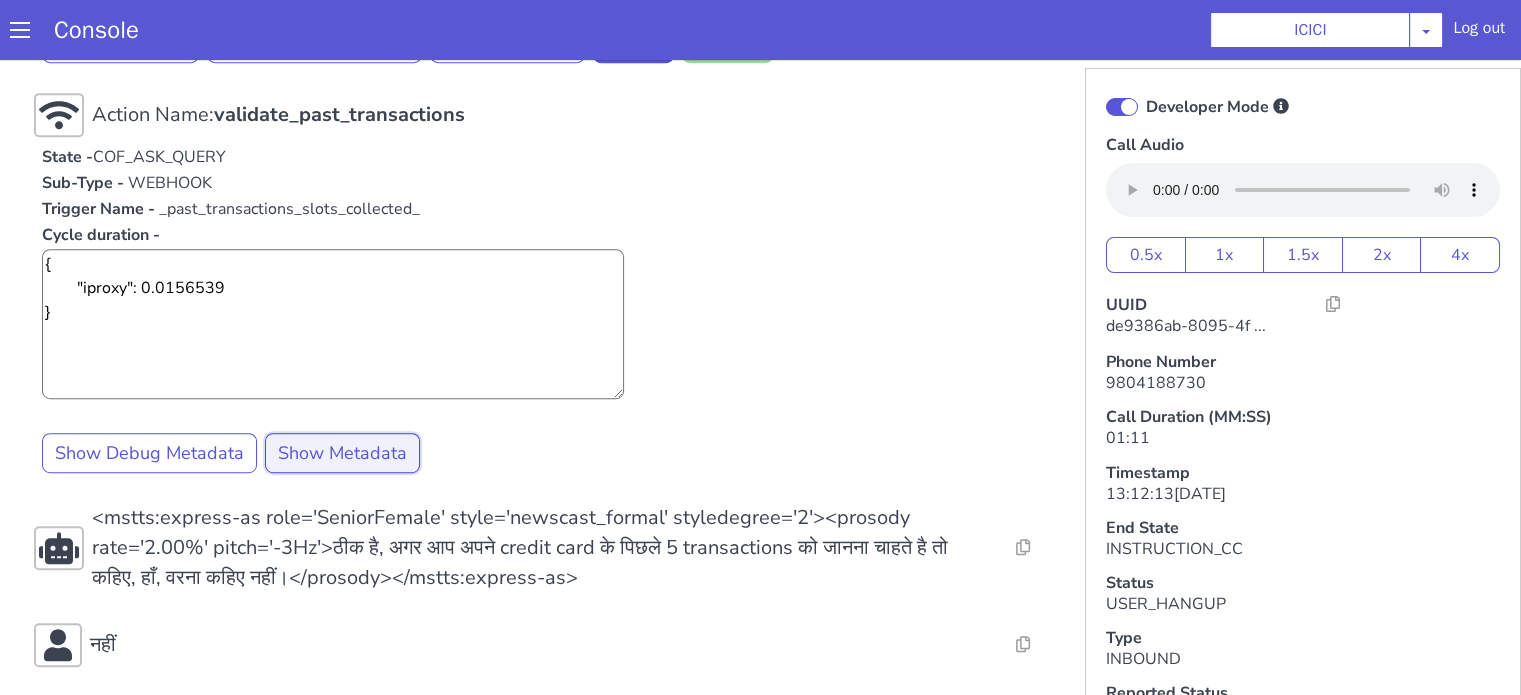 click on "Show Metadata" at bounding box center [342, 453] 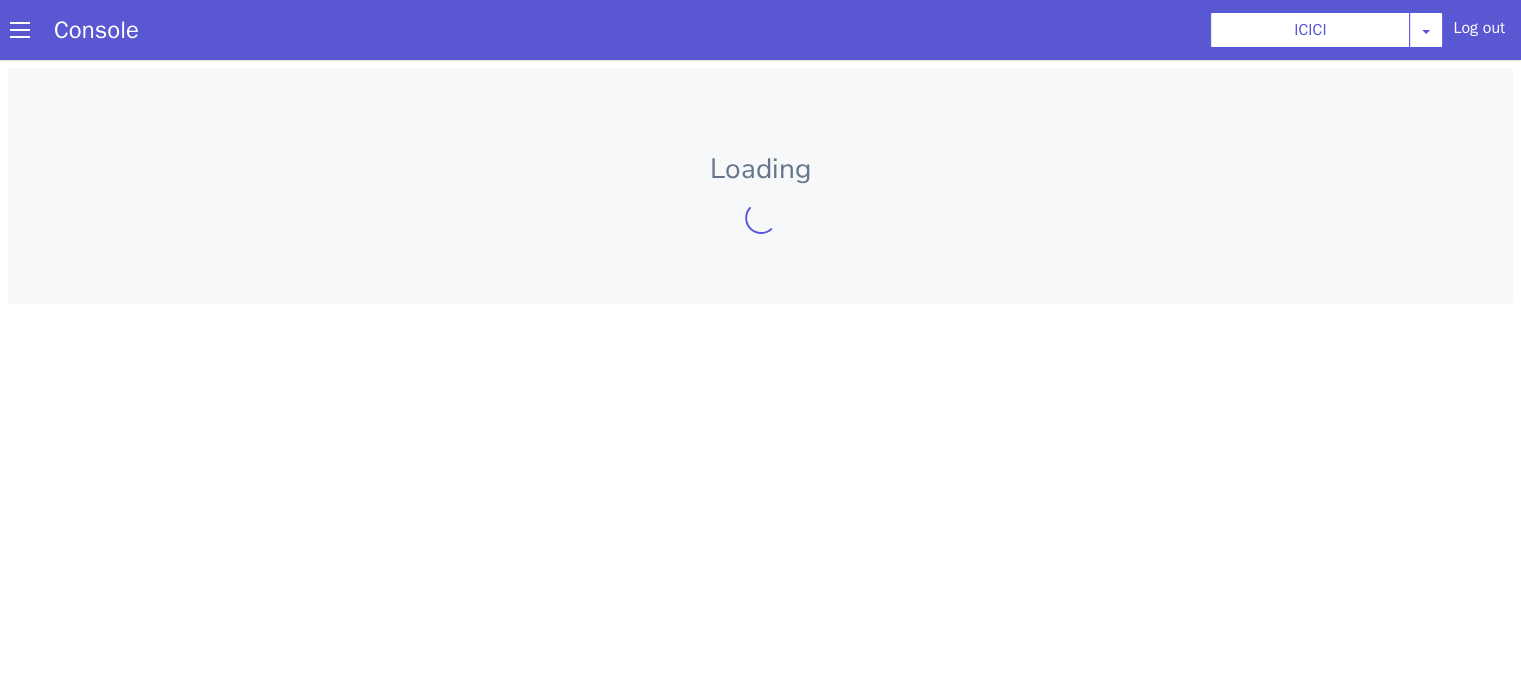 scroll, scrollTop: 0, scrollLeft: 0, axis: both 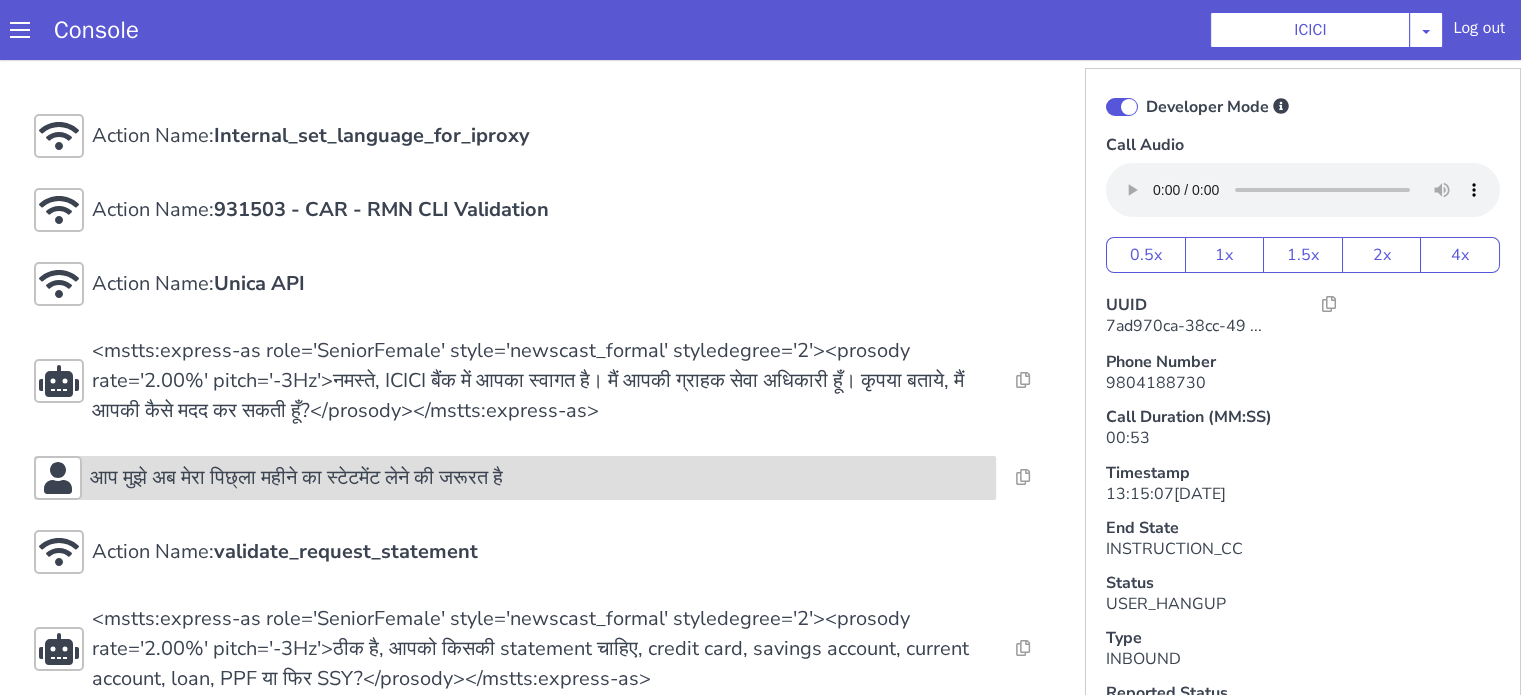 click on "आप मुझे अब मेरा पिछ्ला महीने का स्टेटमेंट लेने की जरूरत है" at bounding box center (296, 478) 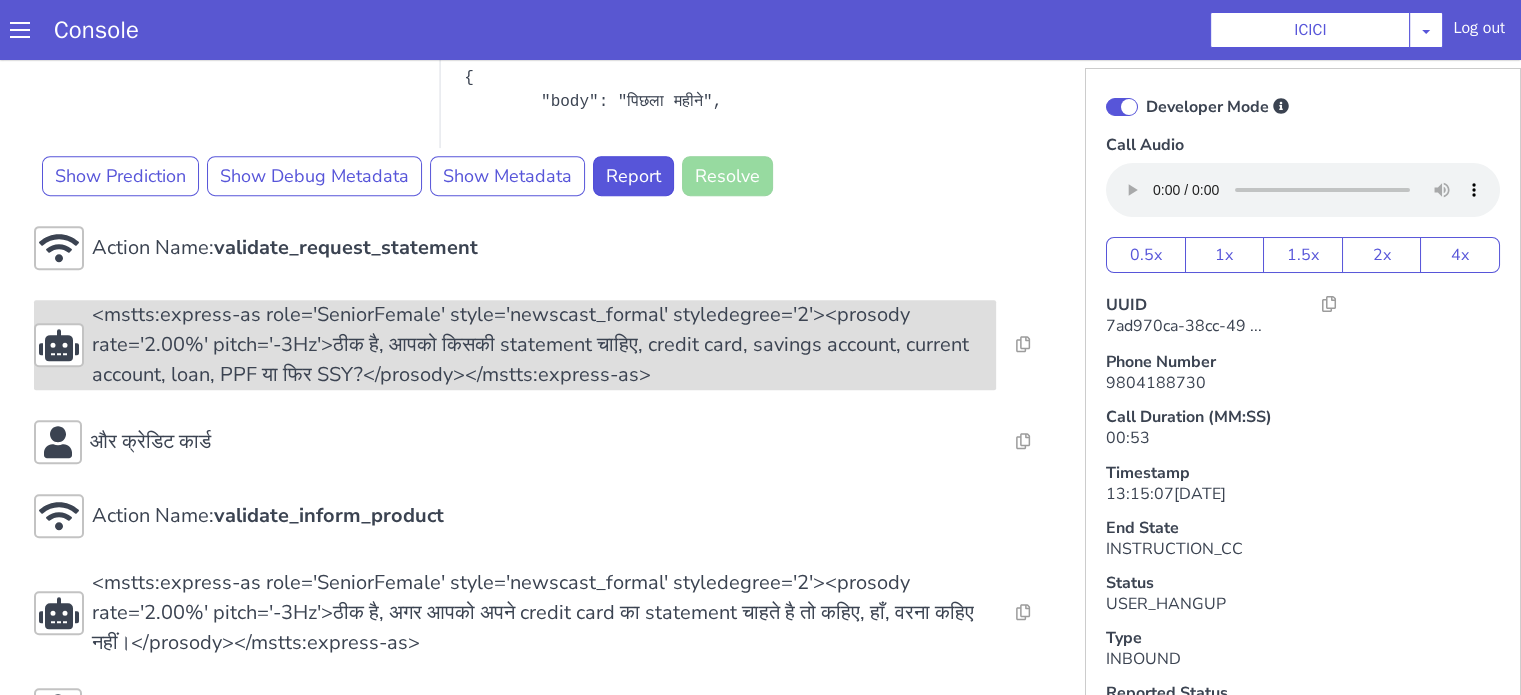 scroll, scrollTop: 1000, scrollLeft: 0, axis: vertical 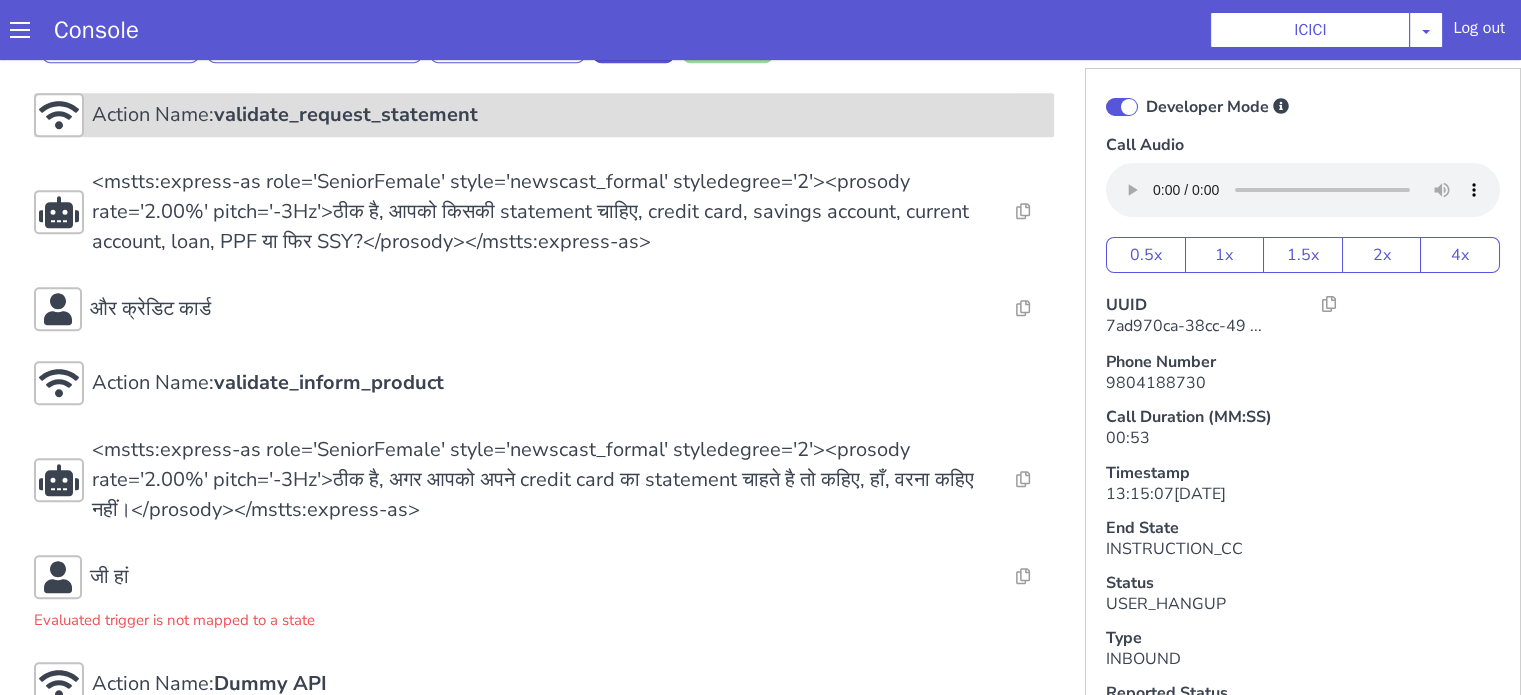 click on "Action Name:  validate_request_statement" at bounding box center [569, 115] 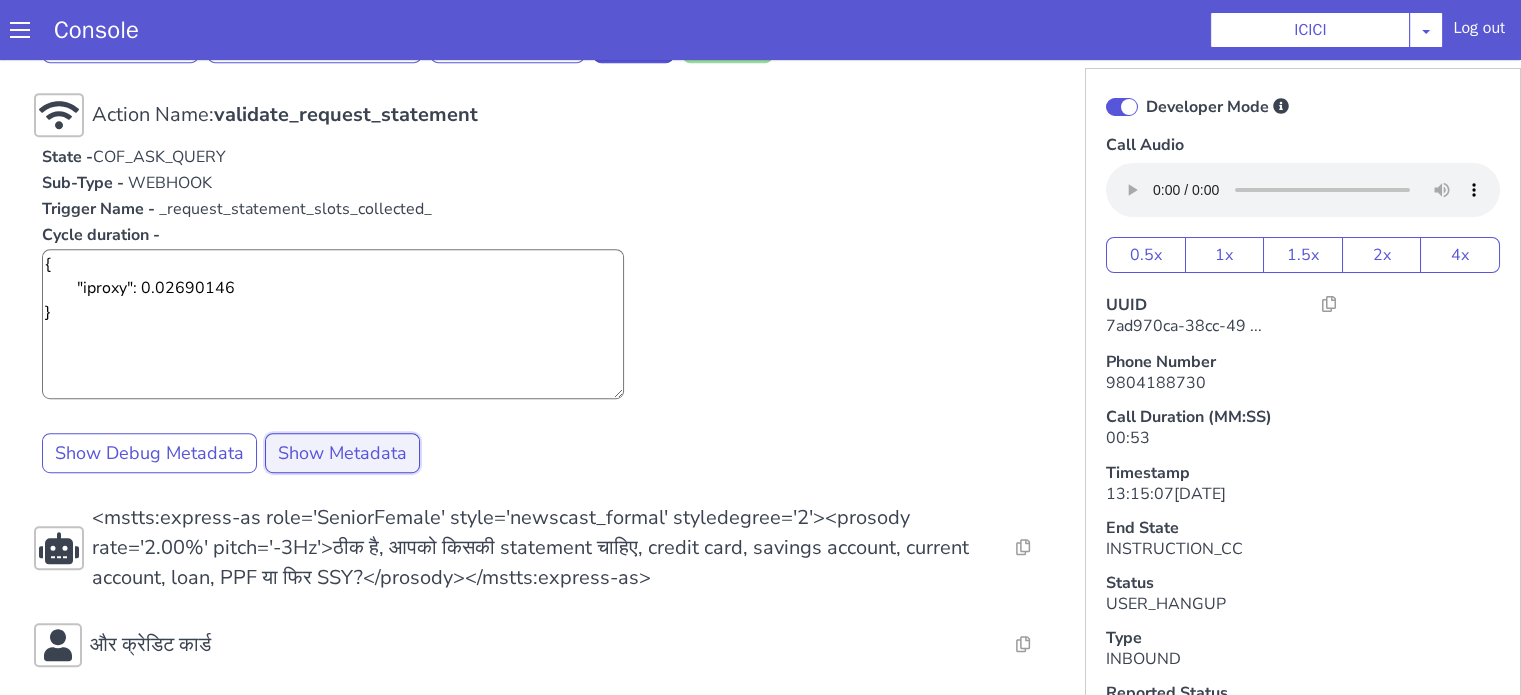 click on "Show Metadata" at bounding box center [342, 453] 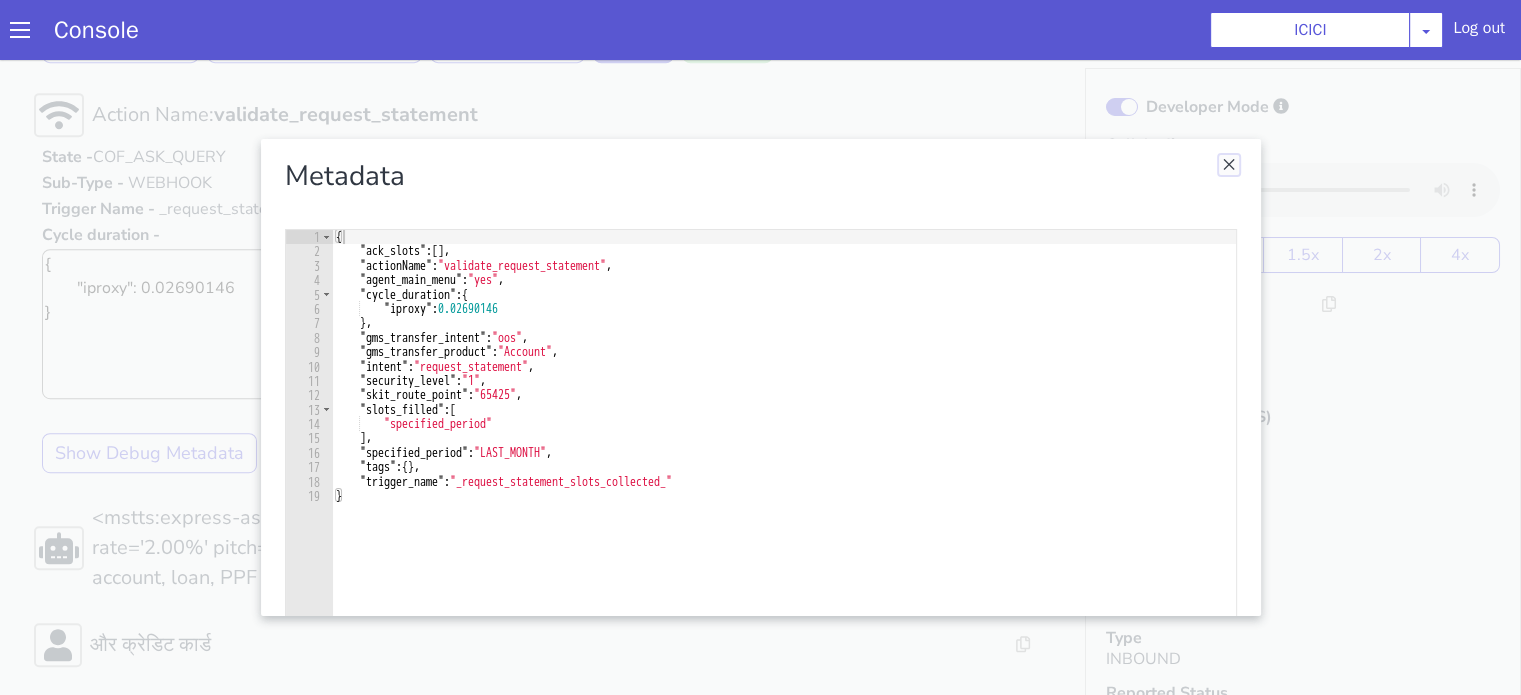 click at bounding box center (1229, 165) 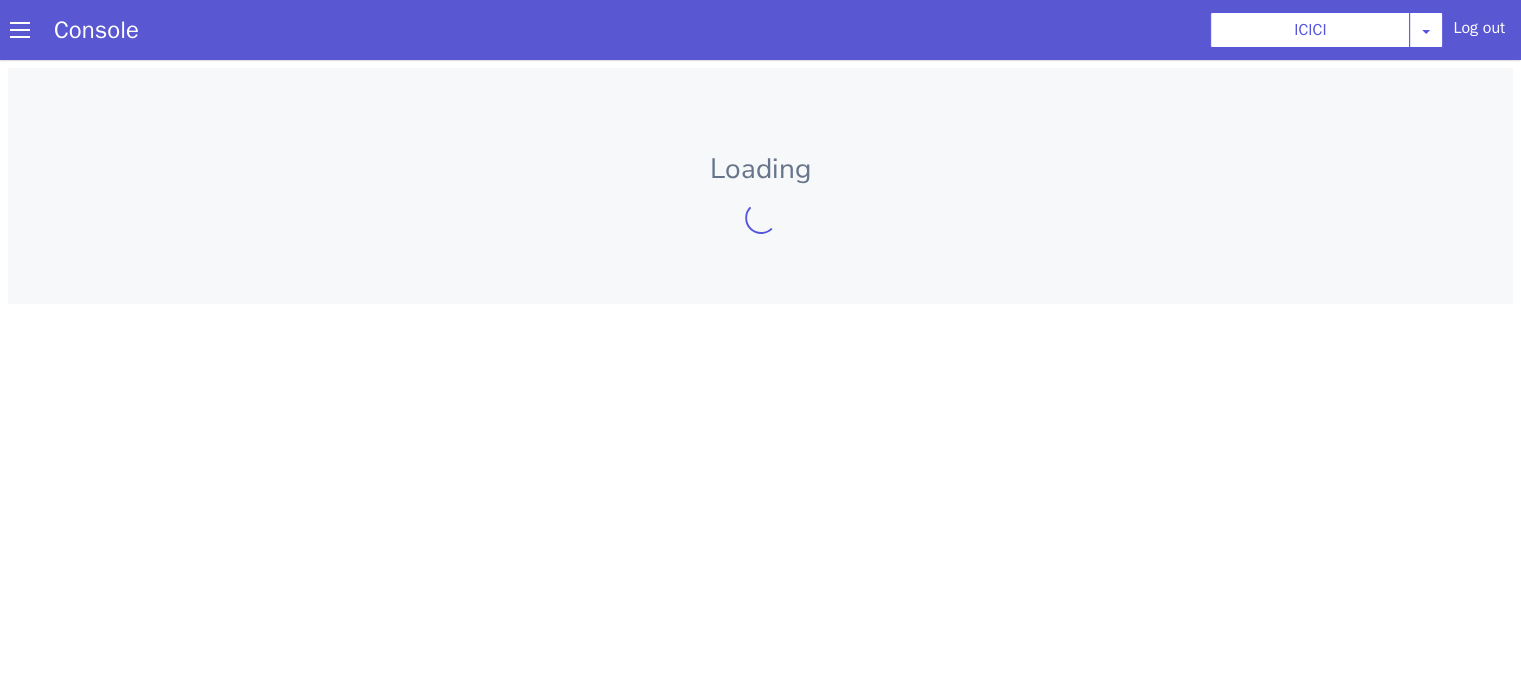 scroll, scrollTop: 0, scrollLeft: 0, axis: both 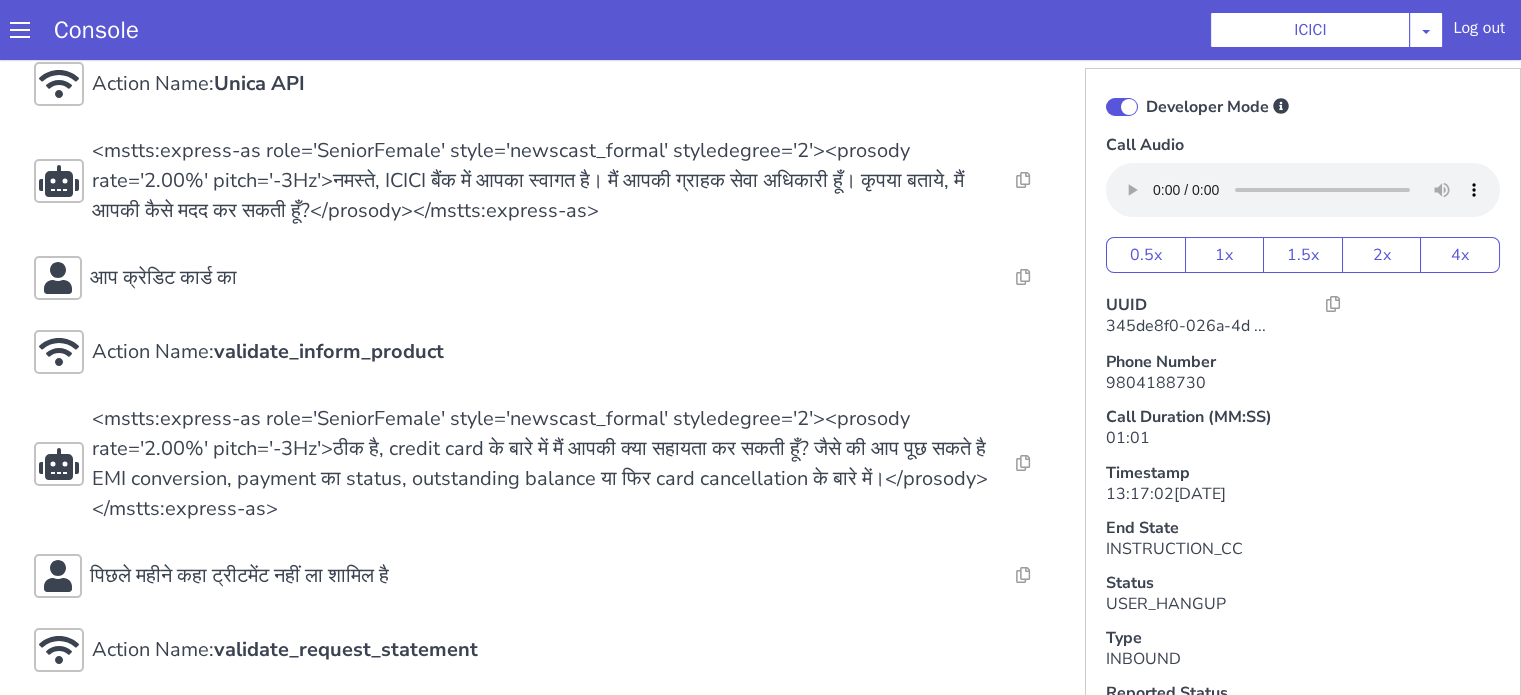 click on "Action Name:  Internal_set_language_for_iproxy Resolve  Intent Error  Entity Error  Transcription Error  Miscellaneous Submit Action Name:  931503 - CAR - RMN CLI Validation Resolve  Intent Error  Entity Error  Transcription Error  Miscellaneous Submit Action Name:  Unica API Resolve  Intent Error  Entity Error  Transcription Error  Miscellaneous Submit <mstts:express-as role='SeniorFemale' style='newscast_formal' styledegree='2'><prosody rate='2.00%' pitch='-3Hz'>नमस्ते, ICICI बैंक में आपका स्वागत है। मैं आपकी ग्राहक सेवा अधिकारी हूँ। कृपया बताये, मैं आपकी कैसे मदद कर सकती हूँ?</prosody></mstts:express-as> Resolve  Intent Error  Entity Error  Transcription Error  Miscellaneous Submit आप क्रेडिट कार्ड का Resolve  Intent Error  Entity Error  Transcription Error  Miscellaneous Submit Action Name:  Resolve" at bounding box center (544, 577) 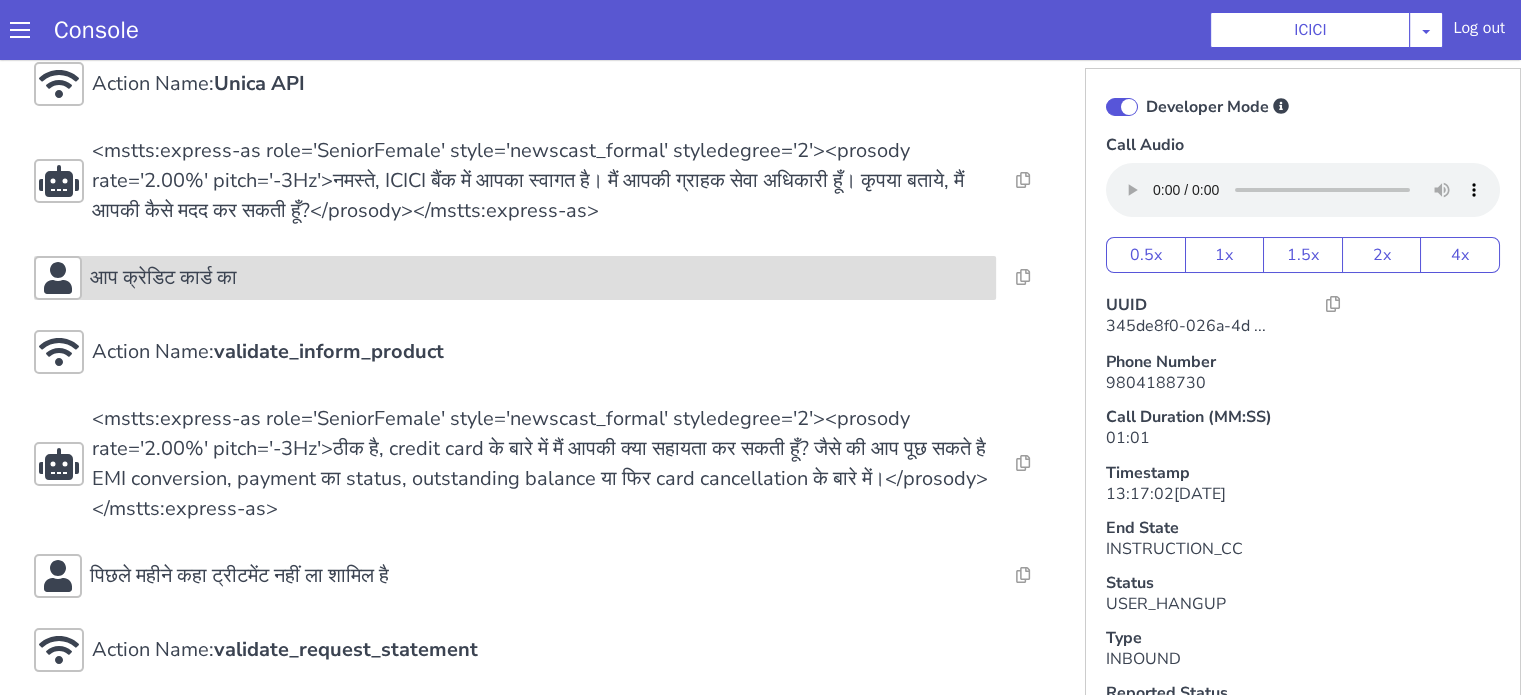 scroll, scrollTop: 400, scrollLeft: 0, axis: vertical 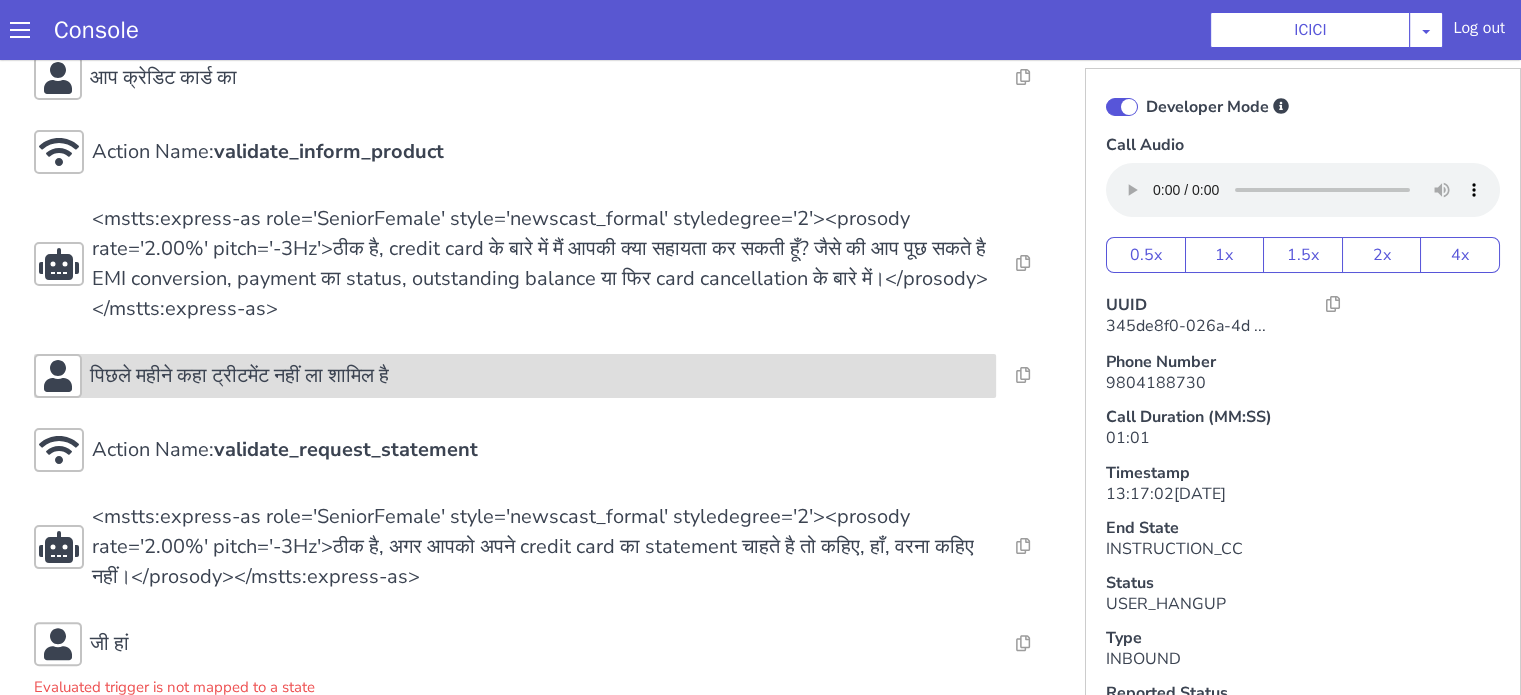 click on "पिछले महीने कहा ट्रीटमेंट नहीं ला शामिल है" at bounding box center [239, 376] 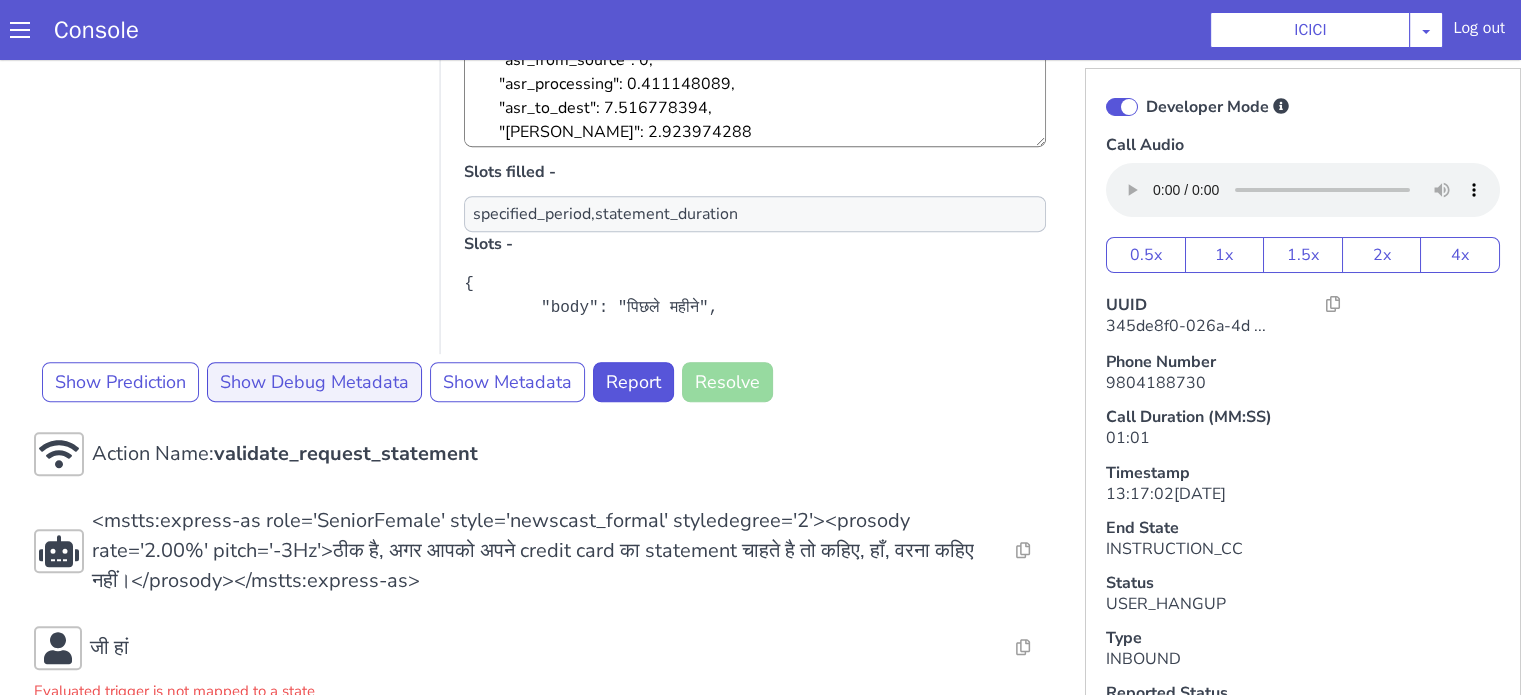 scroll, scrollTop: 1100, scrollLeft: 0, axis: vertical 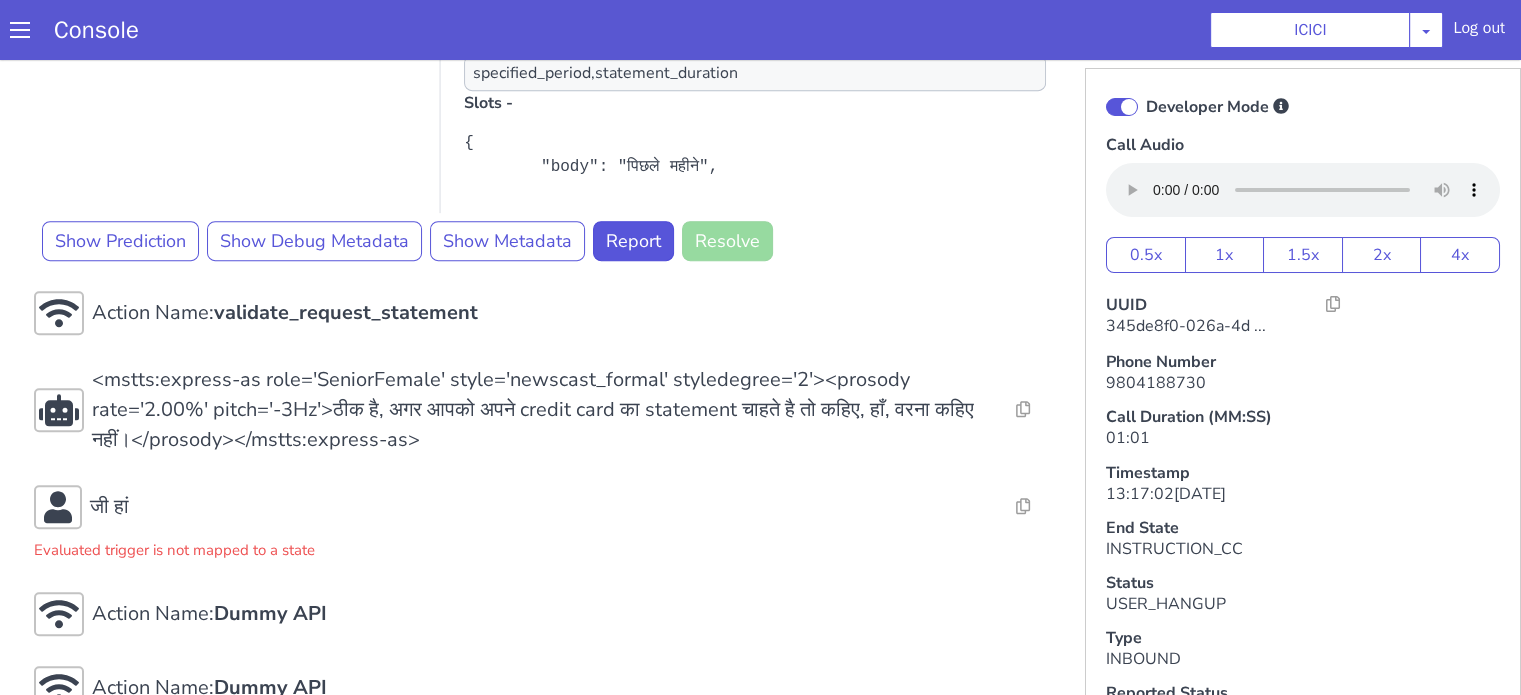 click on "Action Name:  Internal_set_language_for_iproxy Resolve  Intent Error  Entity Error  Transcription Error  Miscellaneous Submit Action Name:  931503 - CAR - RMN CLI Validation Resolve  Intent Error  Entity Error  Transcription Error  Miscellaneous Submit Action Name:  Unica API Resolve  Intent Error  Entity Error  Transcription Error  Miscellaneous Submit <mstts:express-as role='SeniorFemale' style='newscast_formal' styledegree='2'><prosody rate='2.00%' pitch='-3Hz'>नमस्ते, ICICI बैंक में आपका स्वागत है। मैं आपकी ग्राहक सेवा अधिकारी हूँ। कृपया बताये, मैं आपकी कैसे मदद कर सकती हूँ?</prosody></mstts:express-as> Resolve  Intent Error  Entity Error  Transcription Error  Miscellaneous Submit आप क्रेडिट कार्ड का Resolve  Intent Error  Entity Error  Transcription Error  Miscellaneous Submit Action Name:  Resolve" at bounding box center (544, -41) 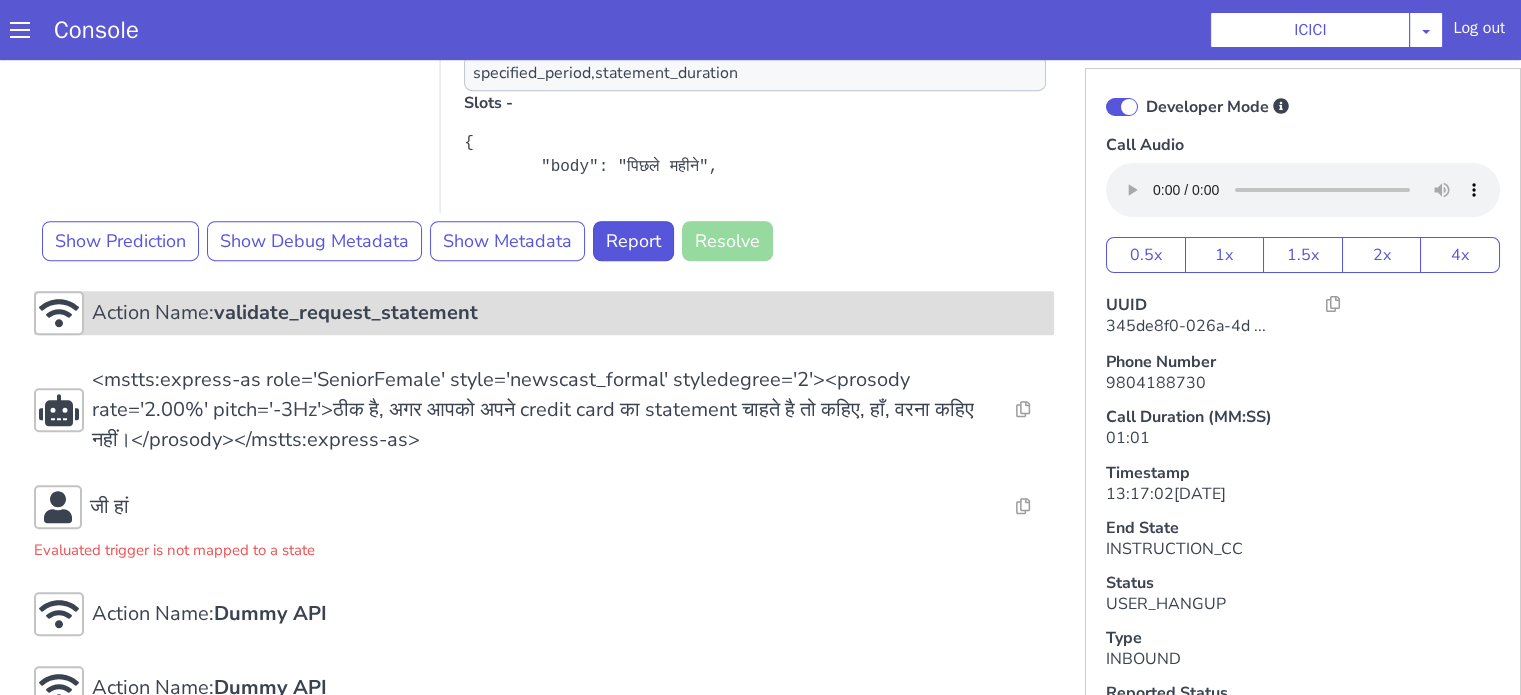 click on "validate_request_statement" at bounding box center [346, 312] 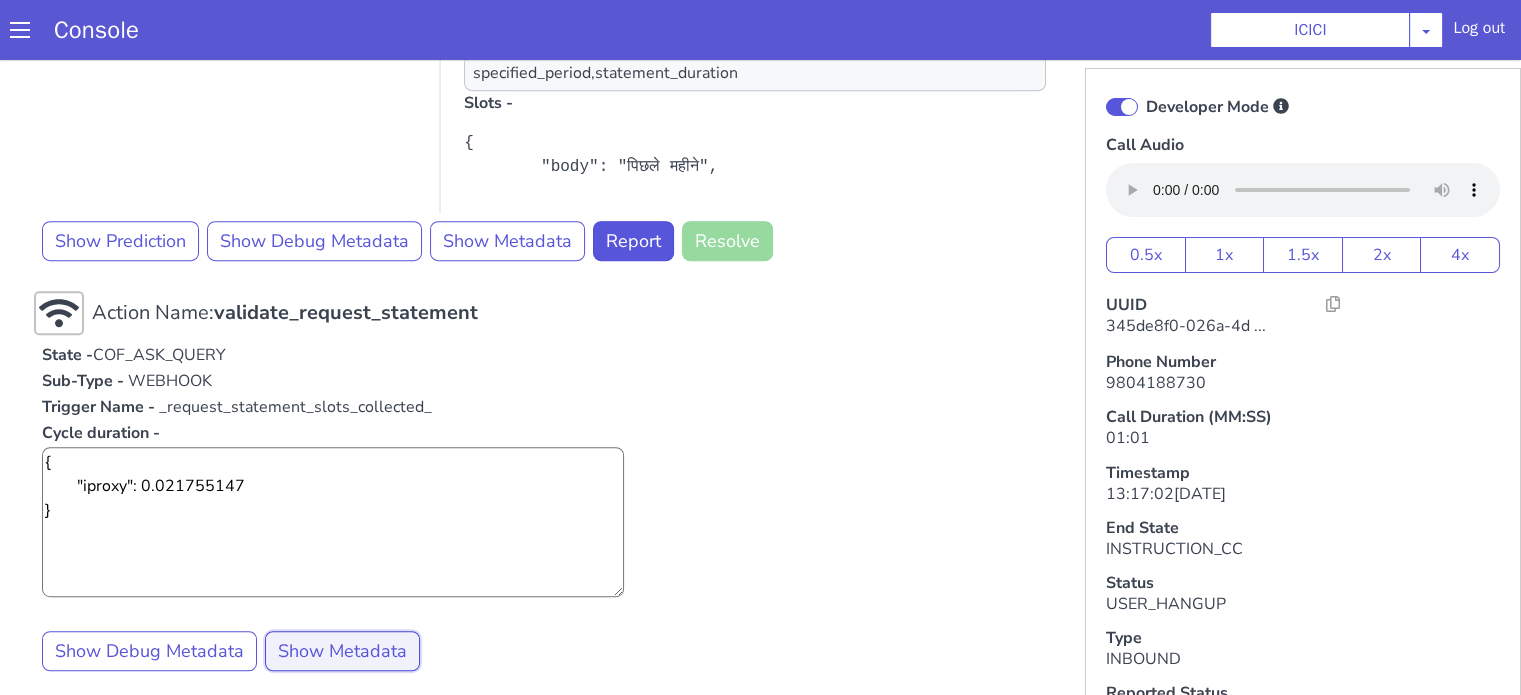 click on "Show Metadata" at bounding box center (342, 651) 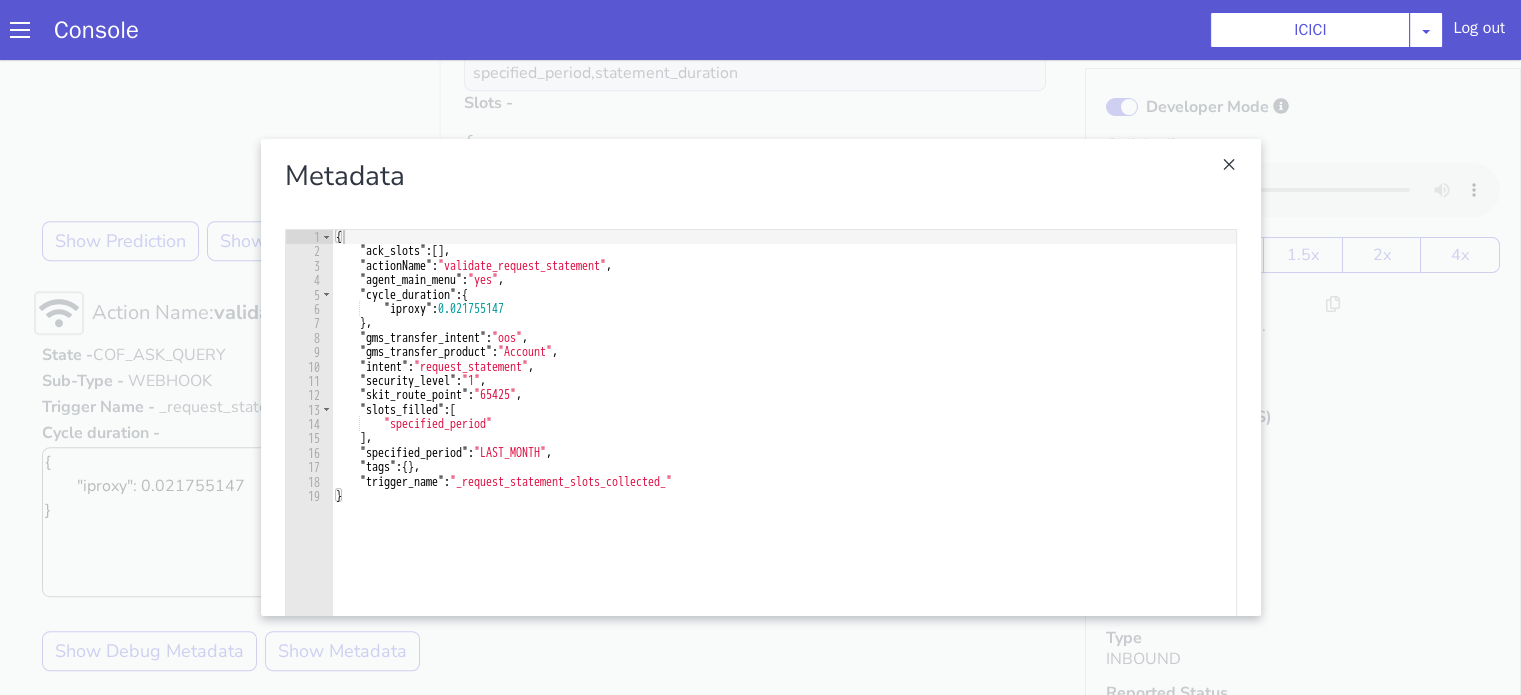 click at bounding box center (760, 377) 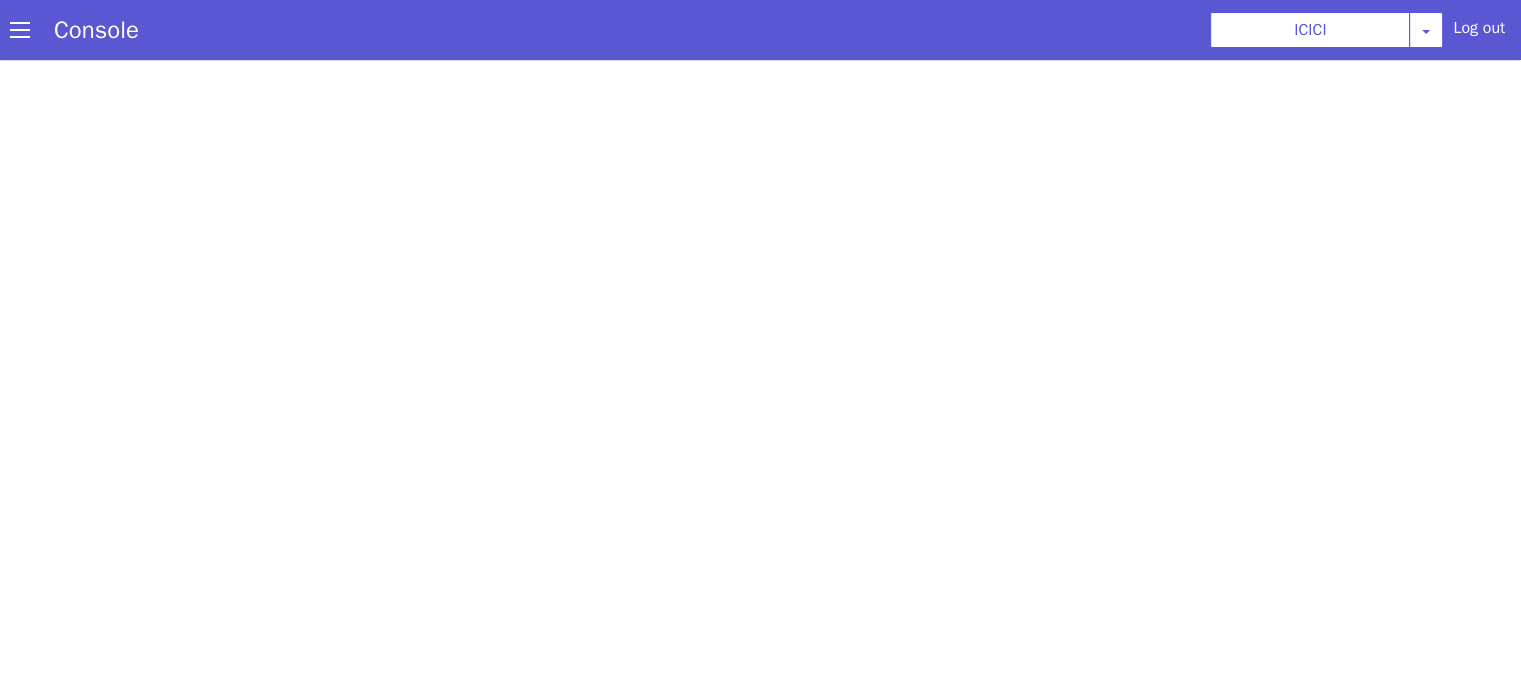scroll, scrollTop: 0, scrollLeft: 0, axis: both 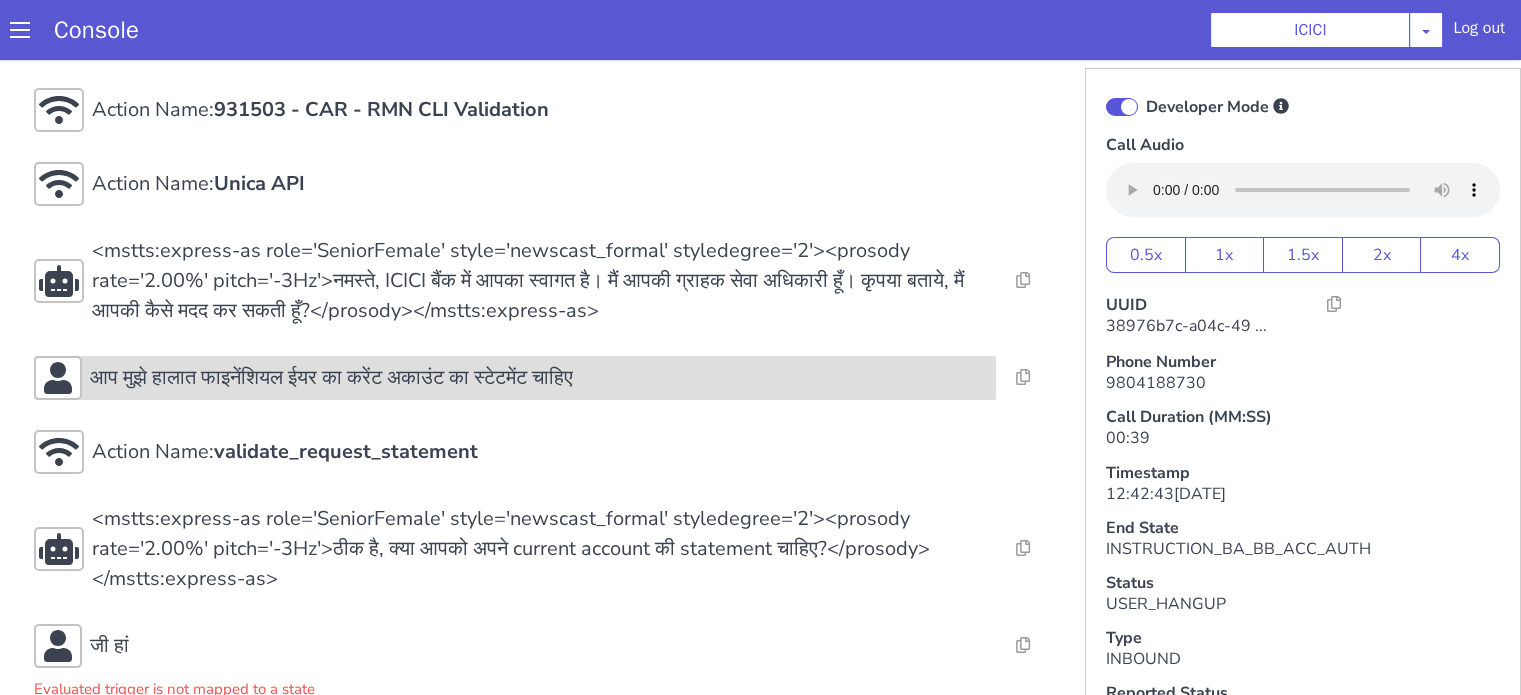 click on "आप मुझे हालात फाइनेंशियल ईयर का करेंट अकाउंट का स्टेटमेंट चाहिए" at bounding box center (331, 378) 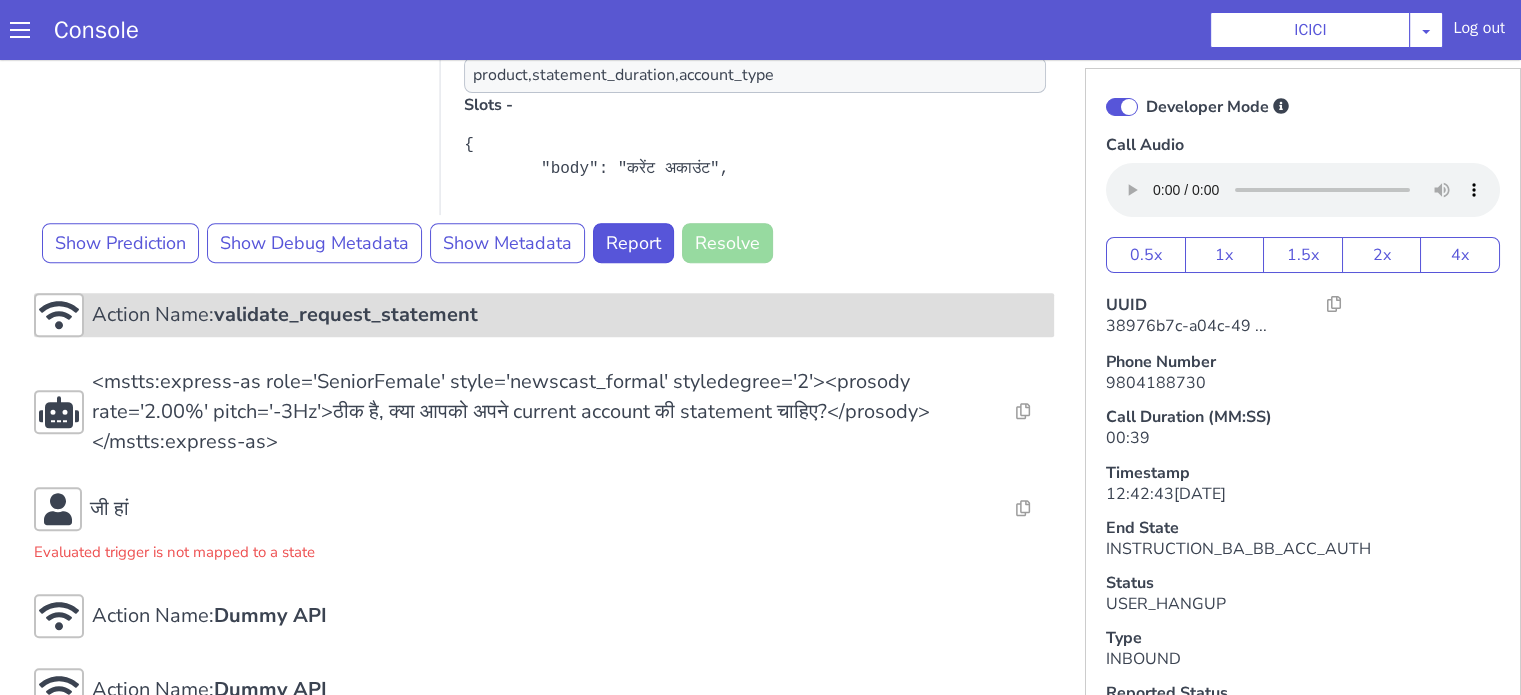 click on "validate_request_statement" at bounding box center (346, 314) 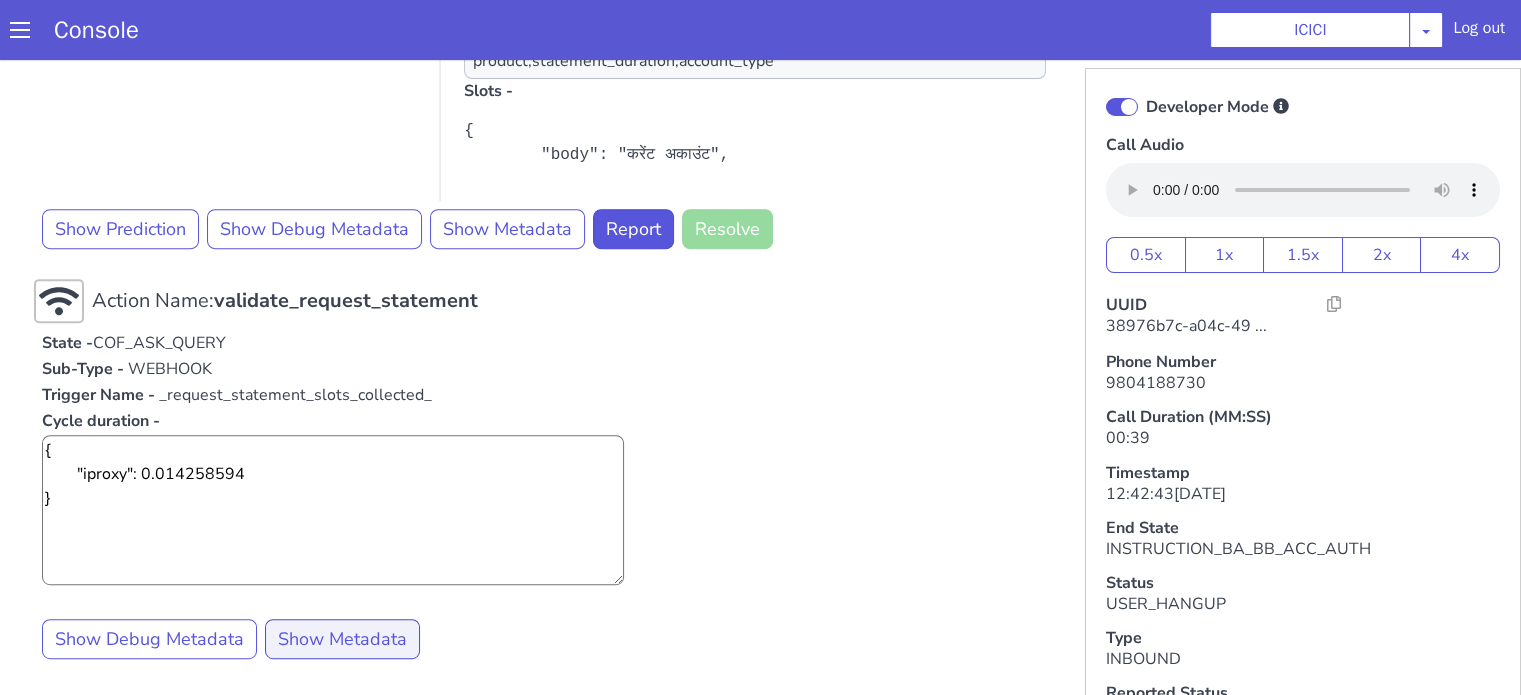scroll, scrollTop: 1100, scrollLeft: 0, axis: vertical 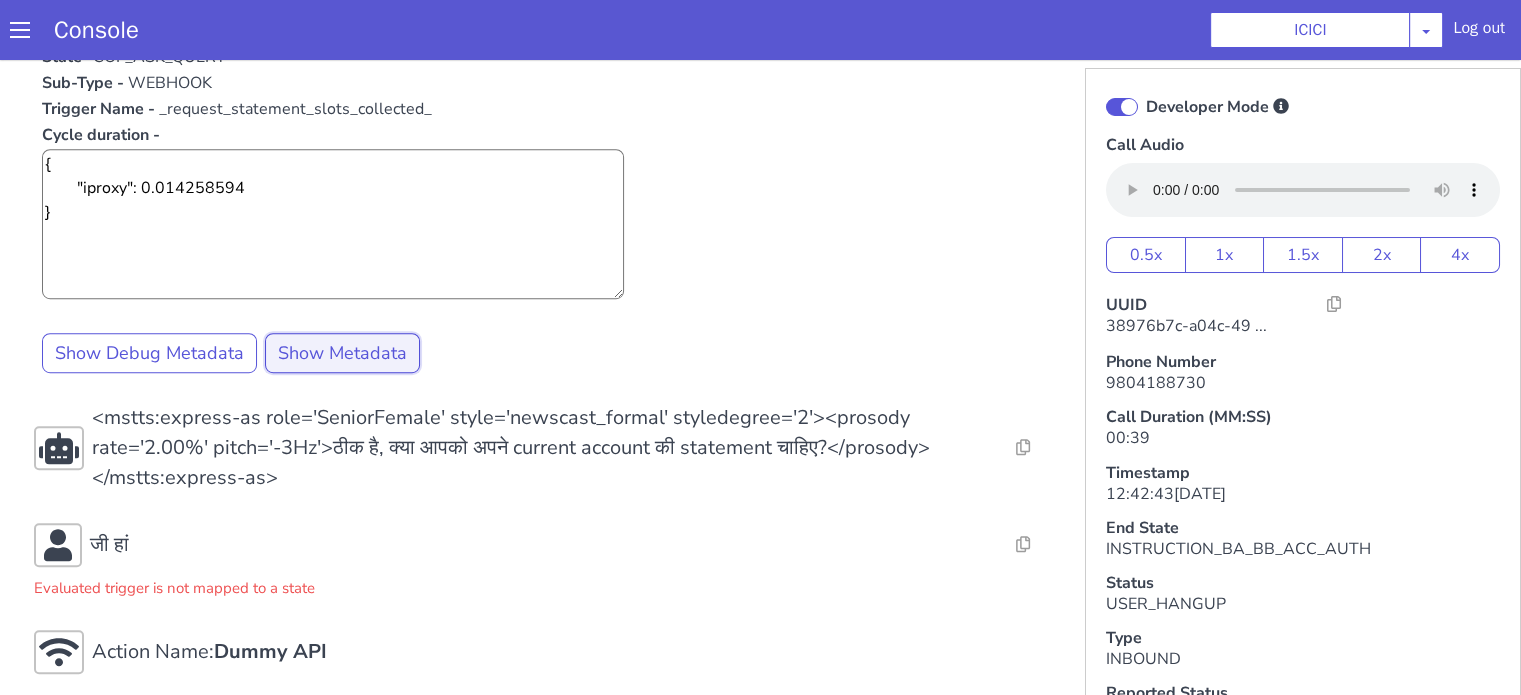 click on "Show Metadata" at bounding box center [342, 353] 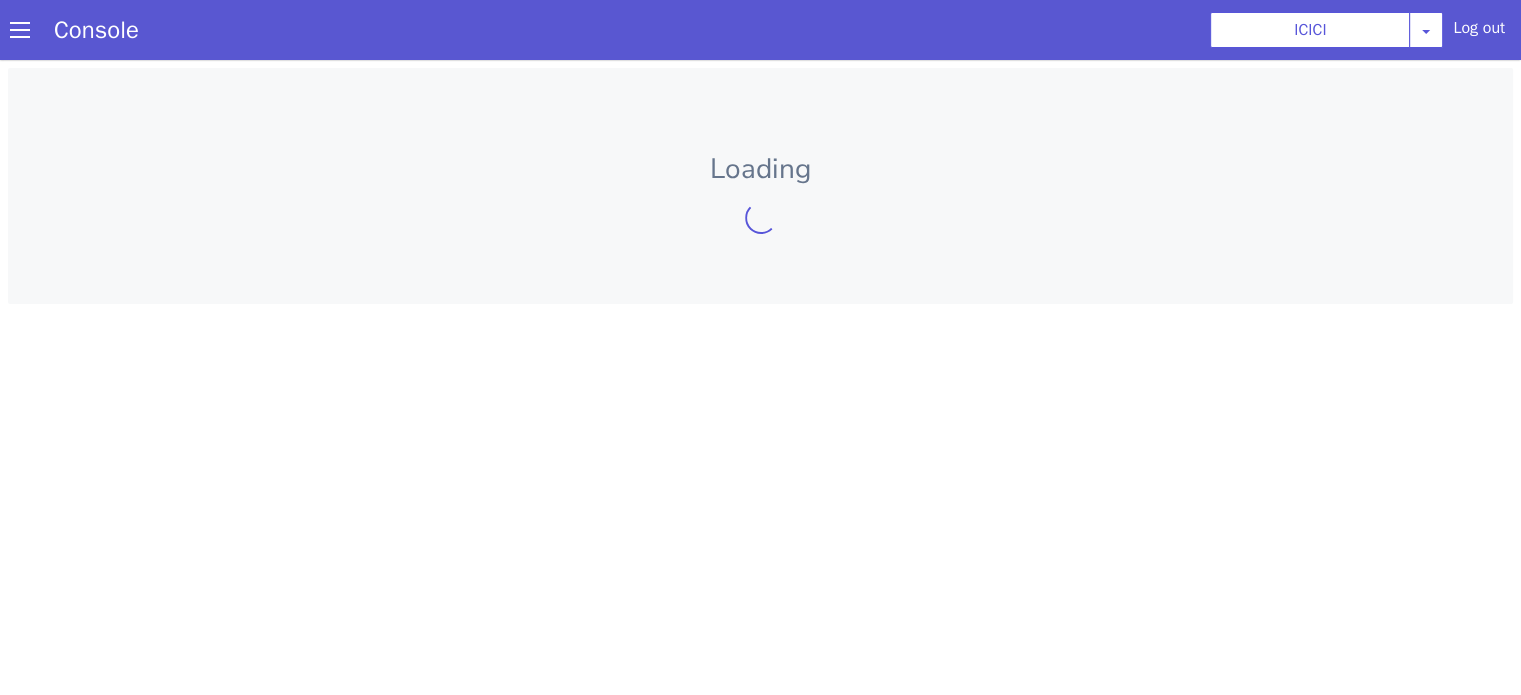 scroll, scrollTop: 0, scrollLeft: 0, axis: both 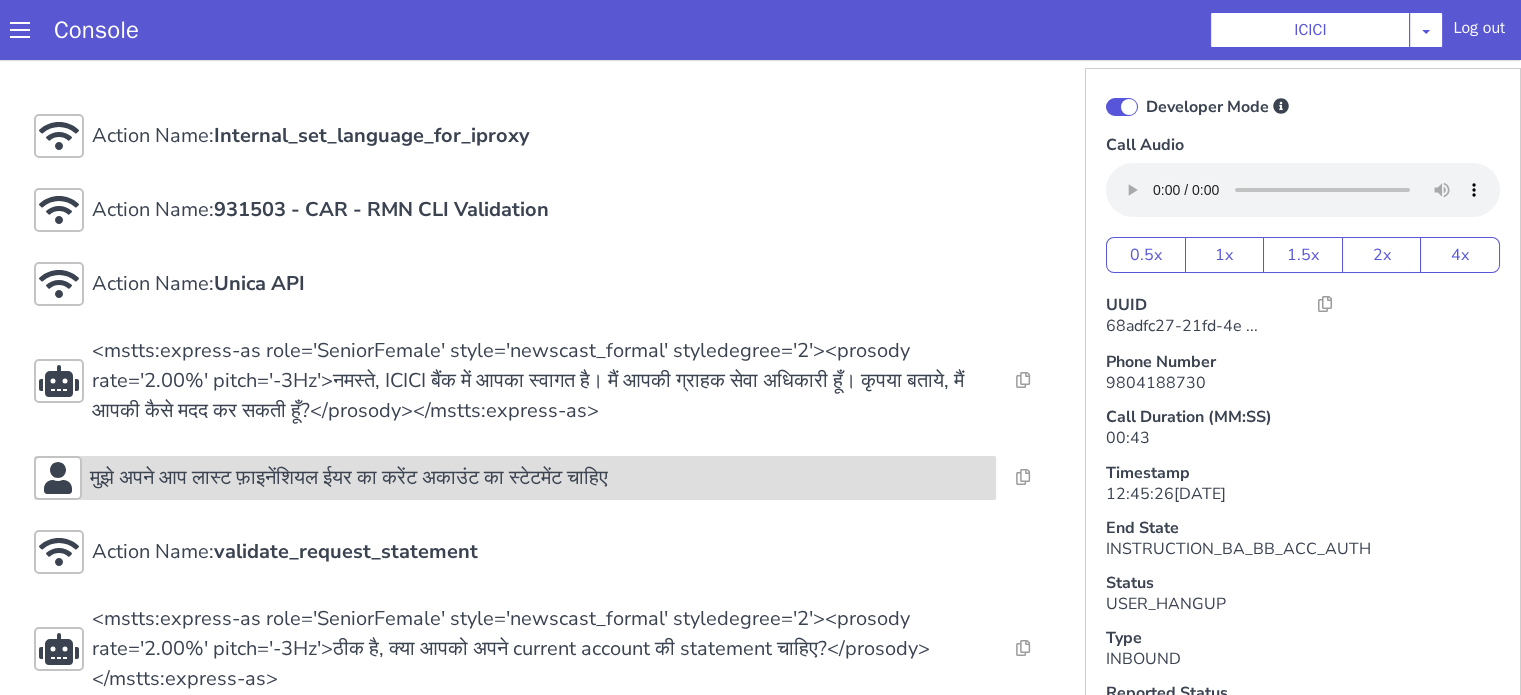 click on "मुझे अपने आप लास्ट फ़ाइनेंशियल ईयर का करेंट अकाउंट का स्टेटमेंट चाहिए" at bounding box center [1513, 1471] 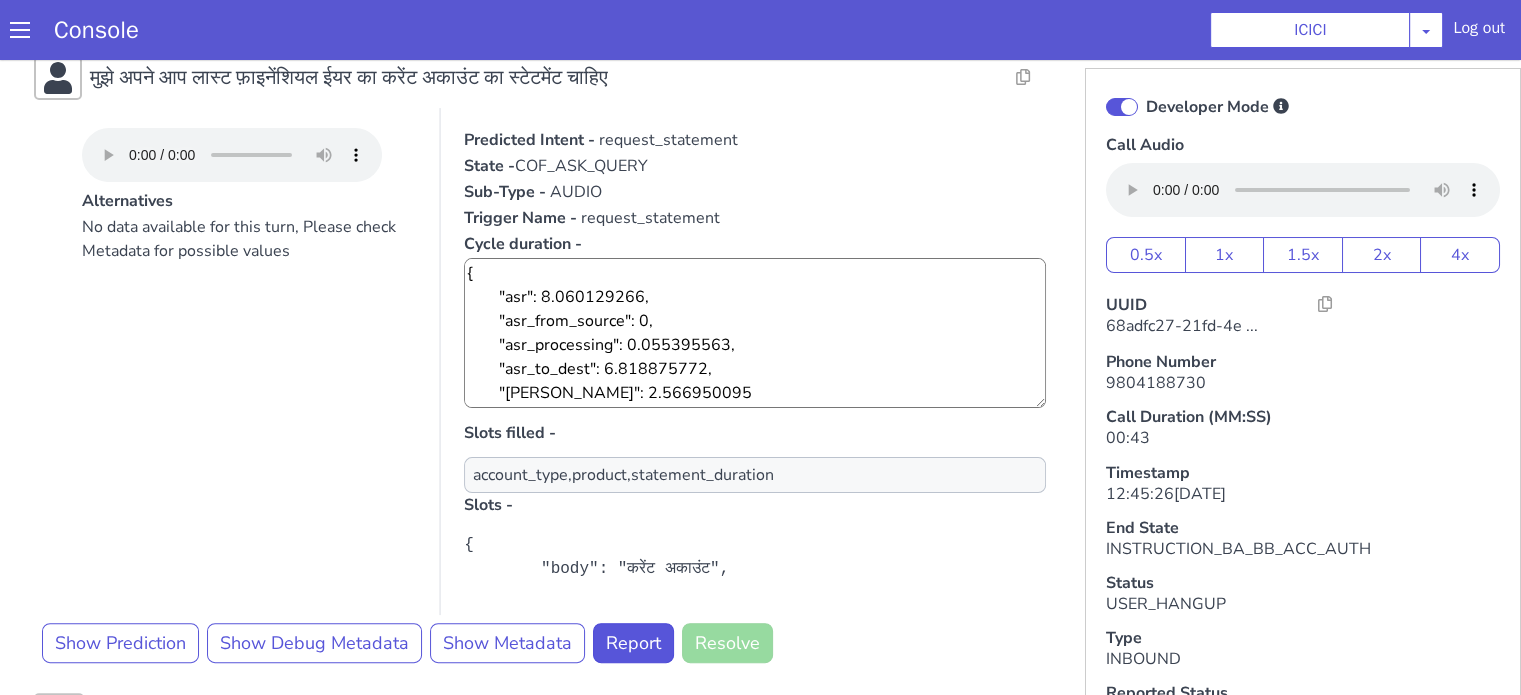 scroll, scrollTop: 600, scrollLeft: 0, axis: vertical 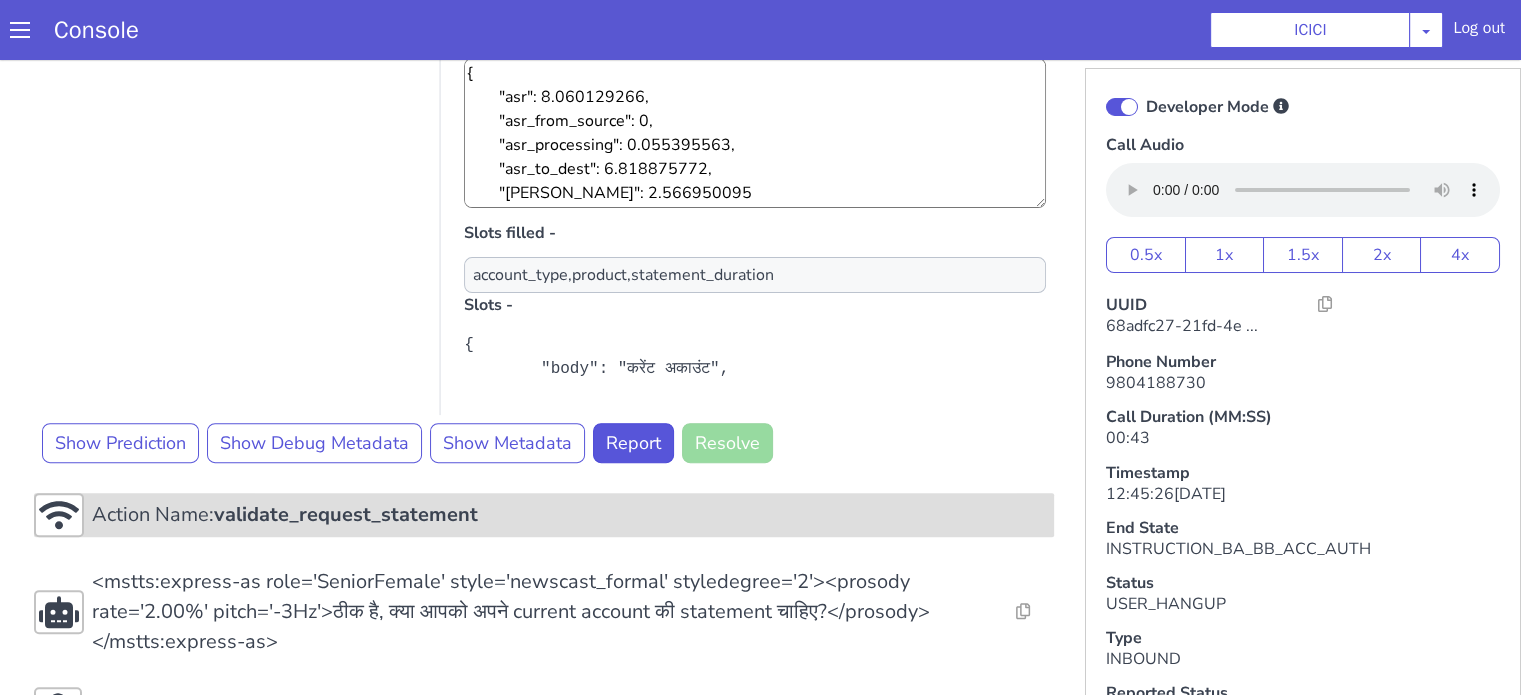 click on "validate_request_statement" at bounding box center (628, 1459) 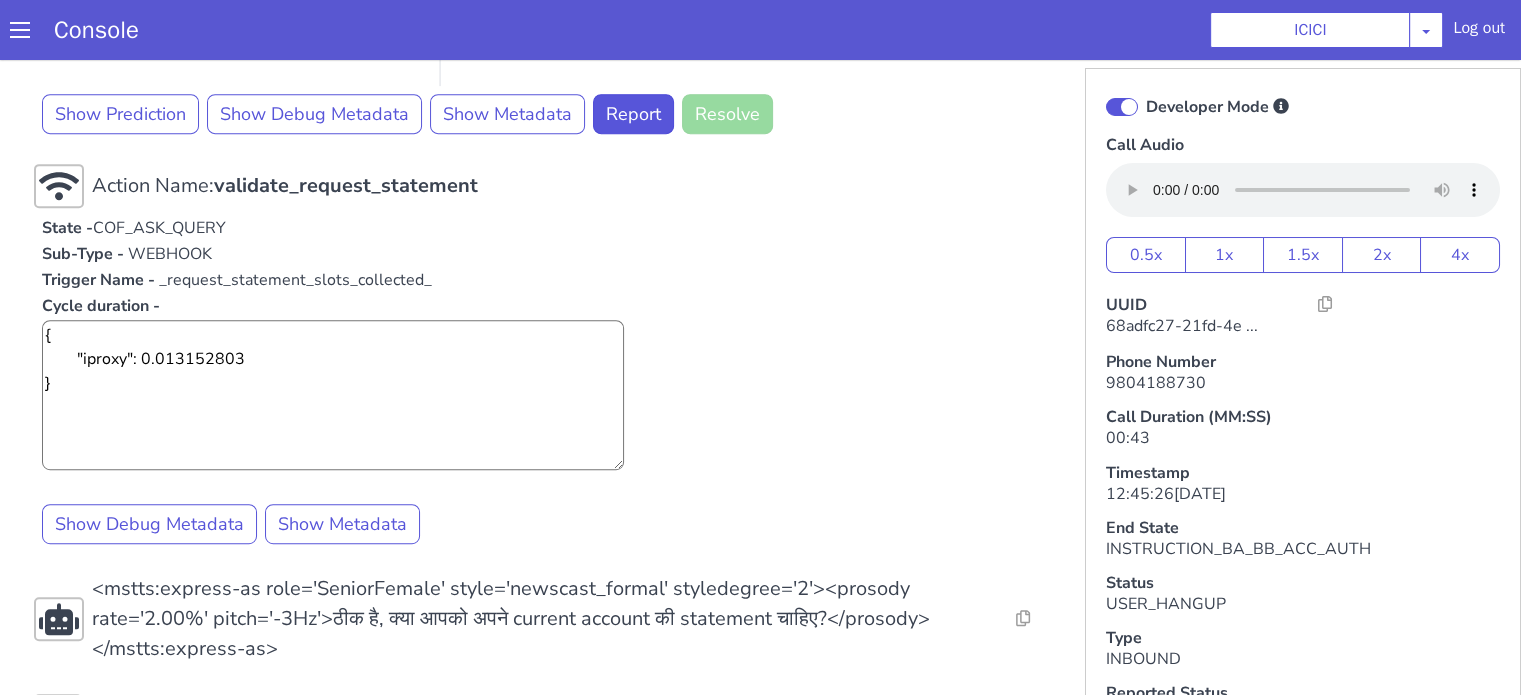 scroll, scrollTop: 1000, scrollLeft: 0, axis: vertical 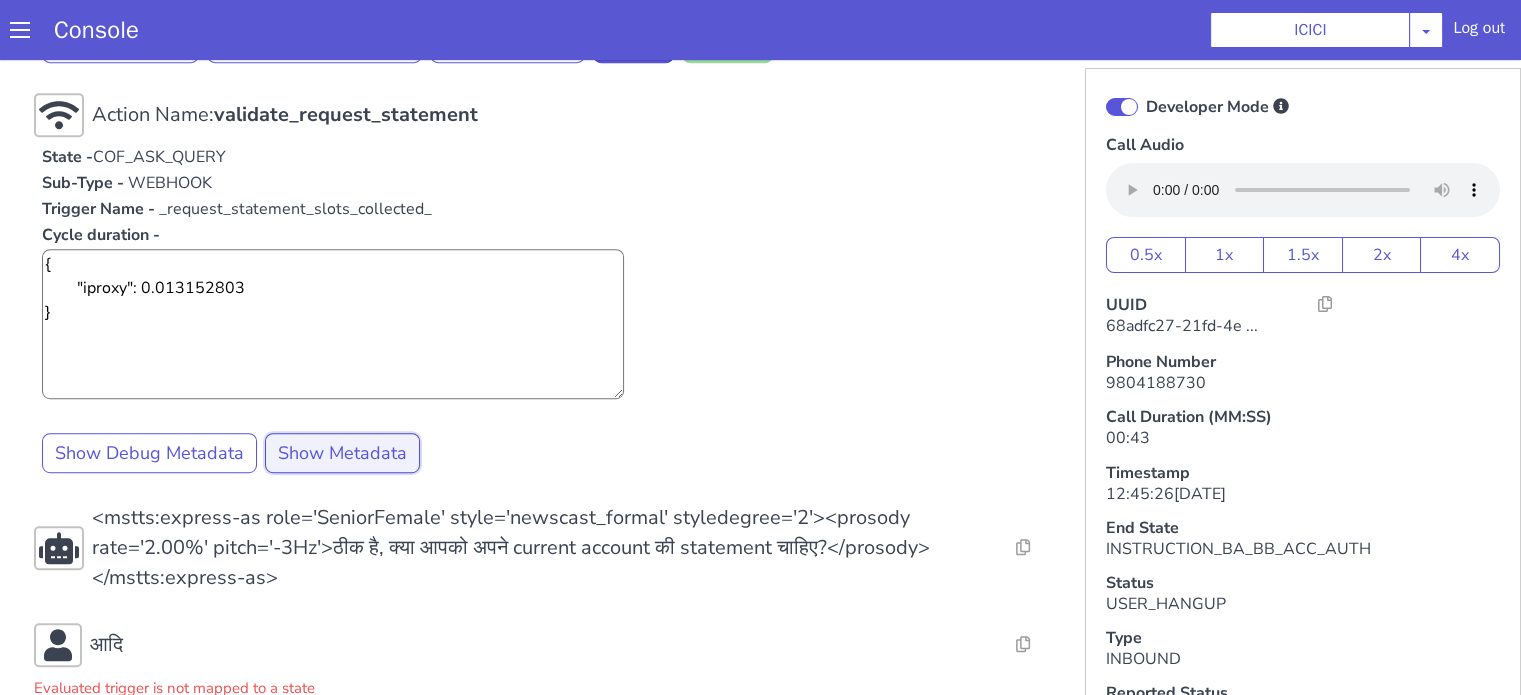 click on "Show Metadata" at bounding box center (1907, 622) 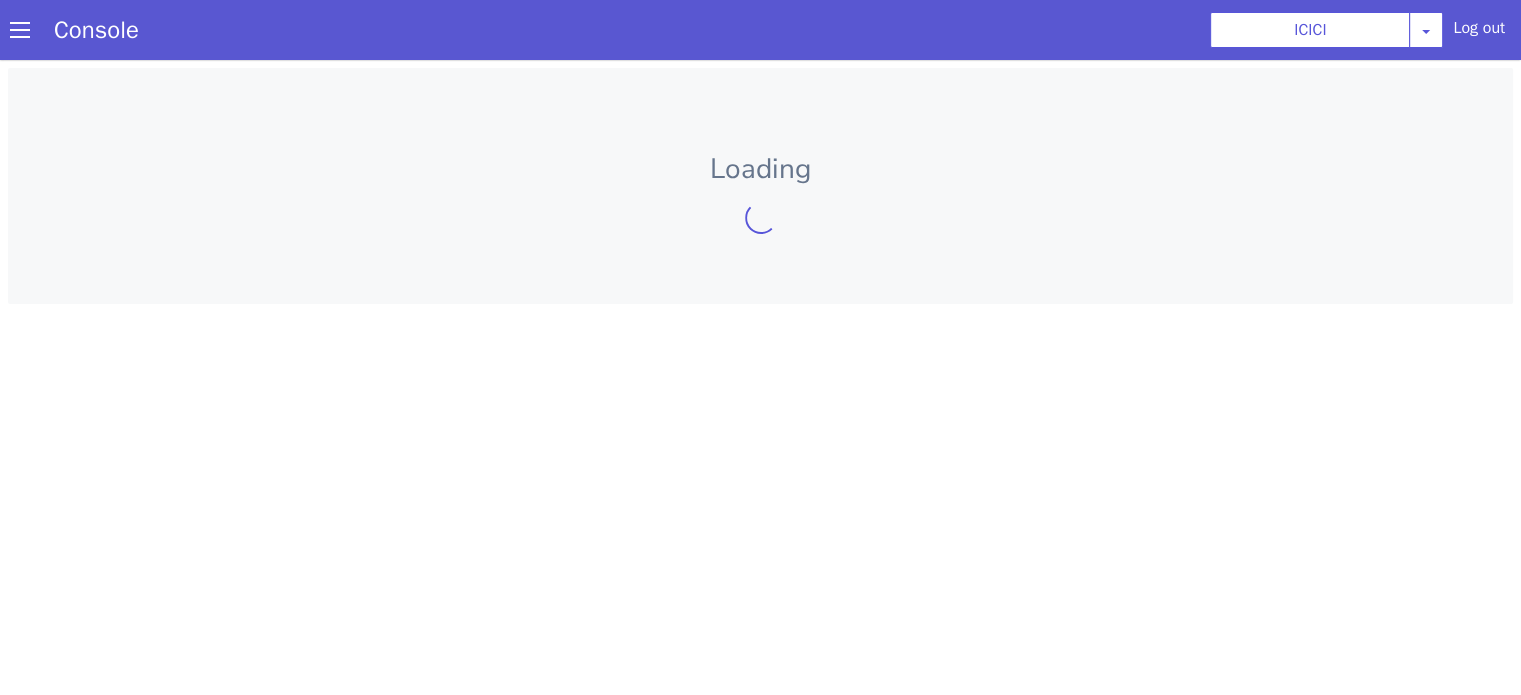 scroll, scrollTop: 0, scrollLeft: 0, axis: both 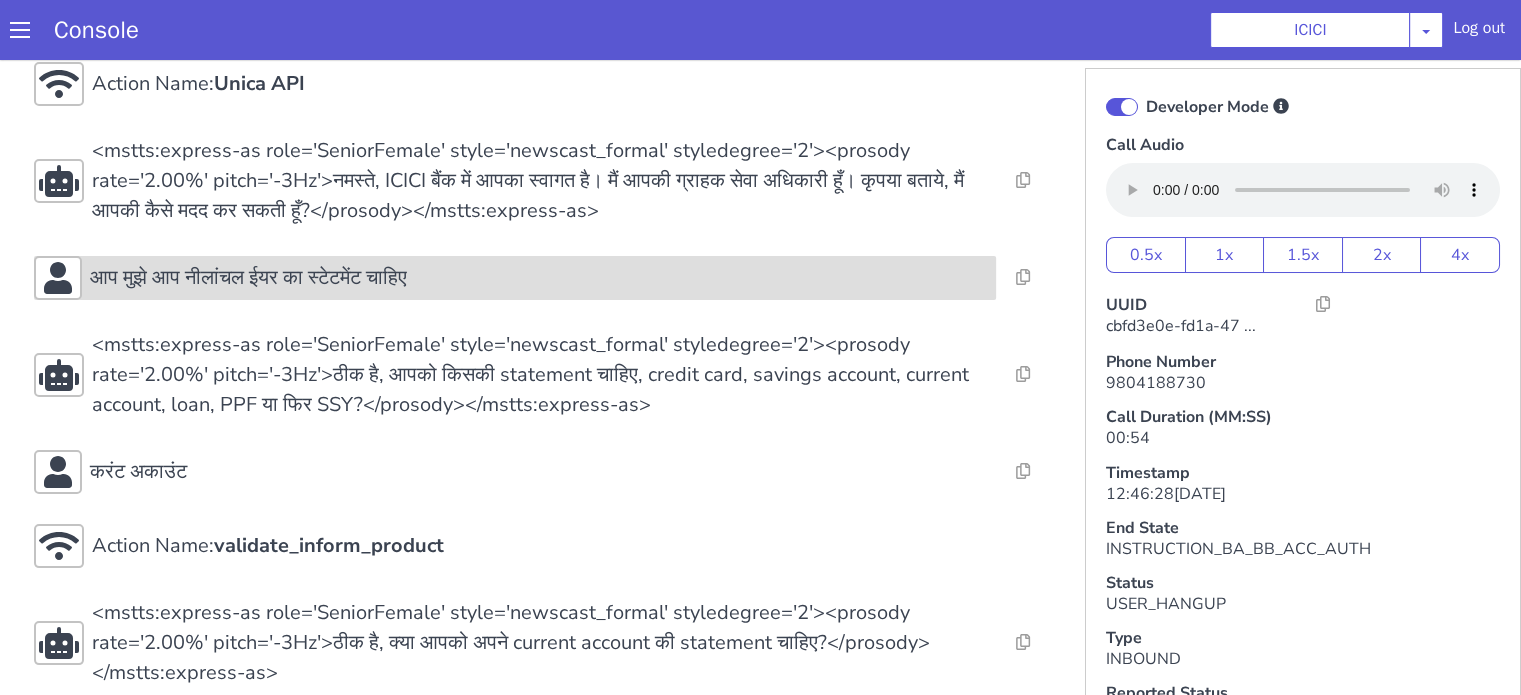 click on "आप मुझे आप नीलांचल ईयर का स्टेटमेंट चाहिए" at bounding box center (248, 278) 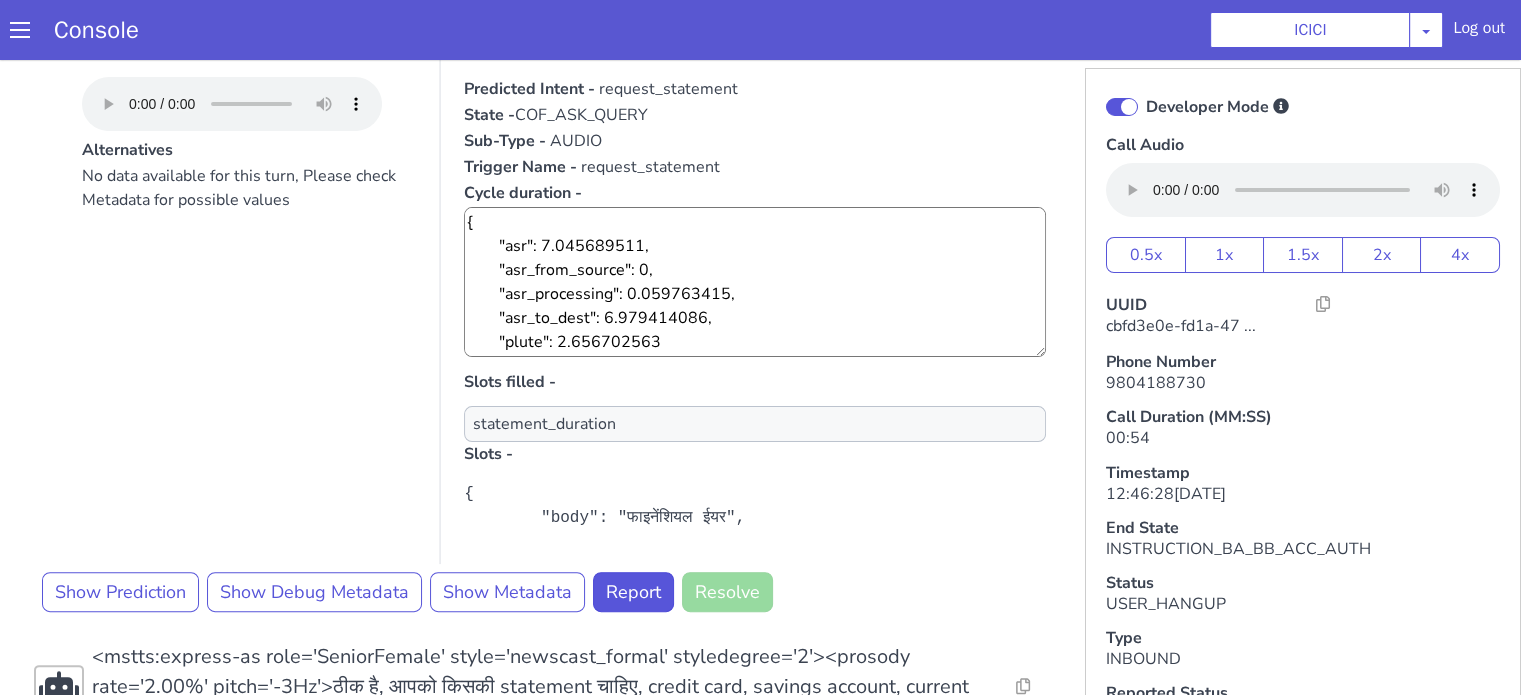 scroll, scrollTop: 500, scrollLeft: 0, axis: vertical 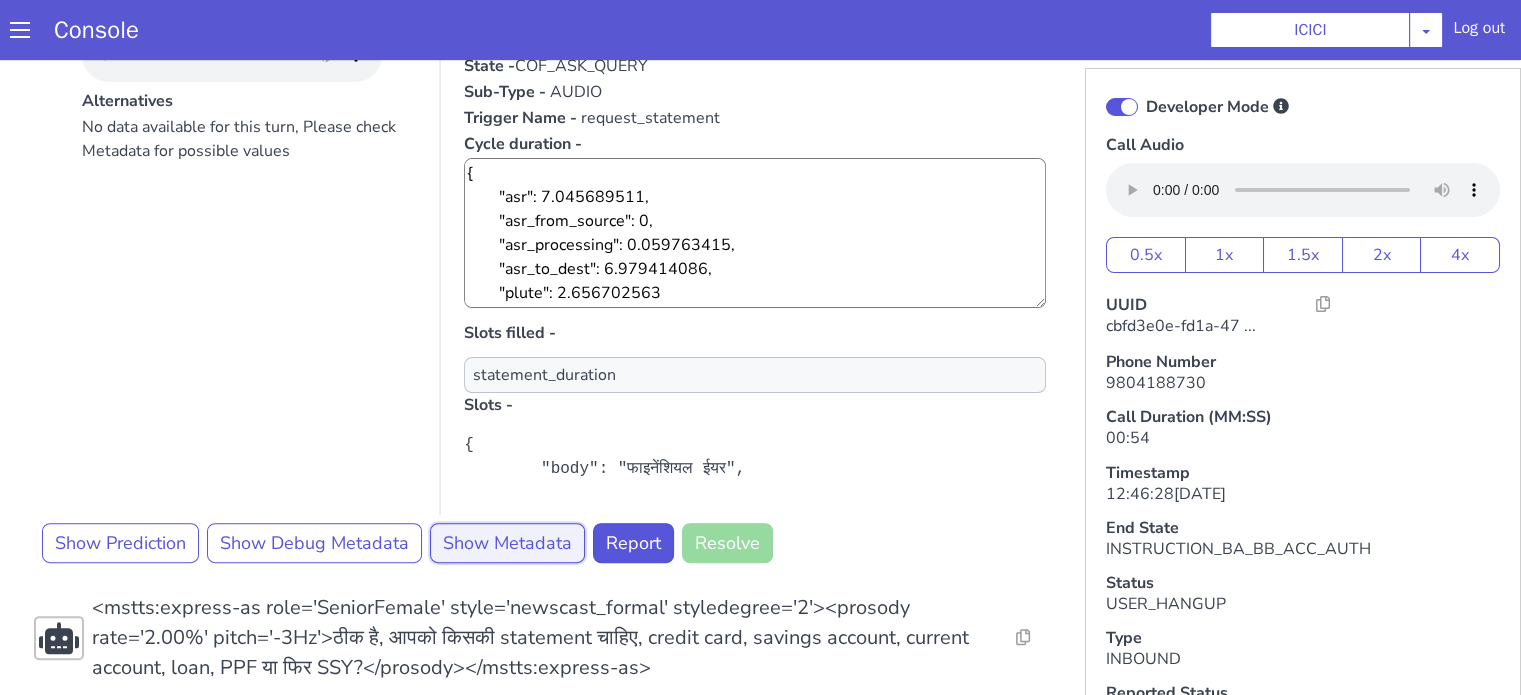 click on "Show Metadata" at bounding box center (507, 543) 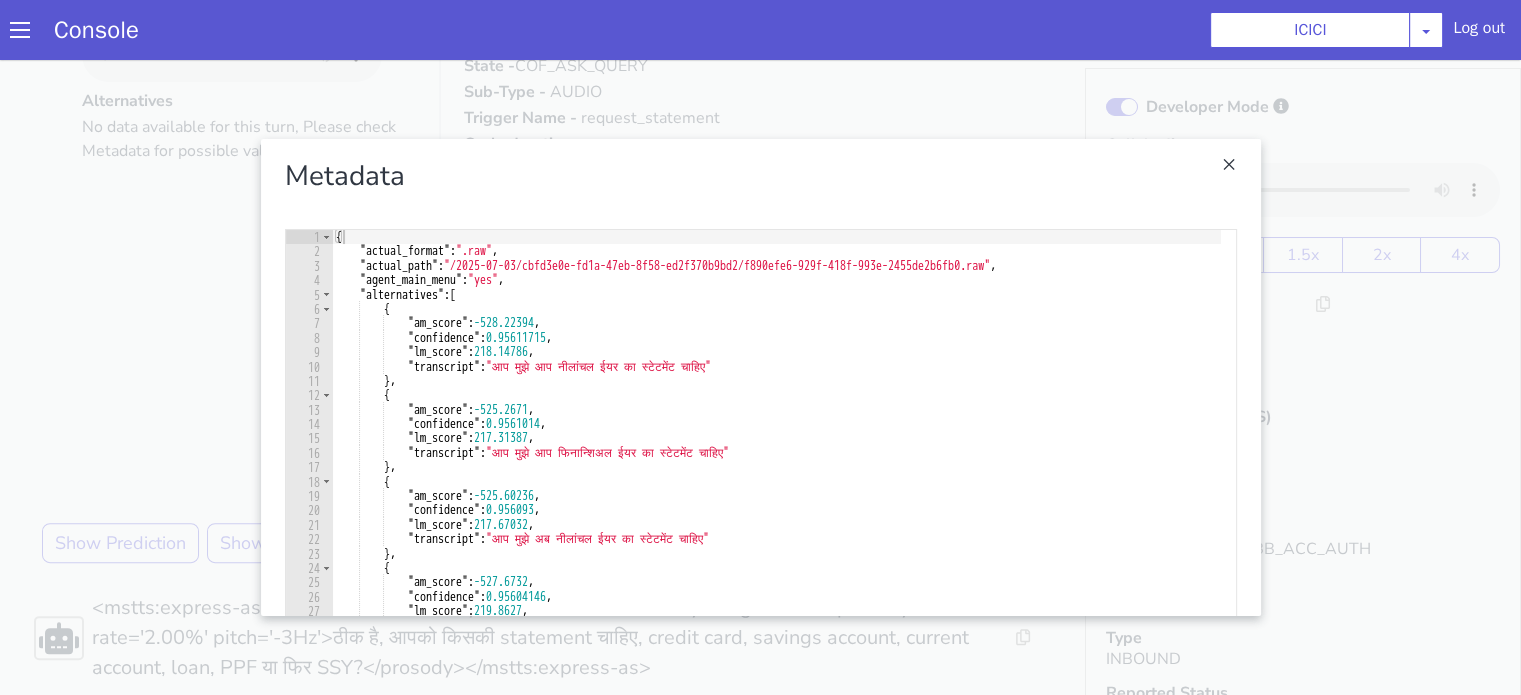 scroll, scrollTop: 60, scrollLeft: 0, axis: vertical 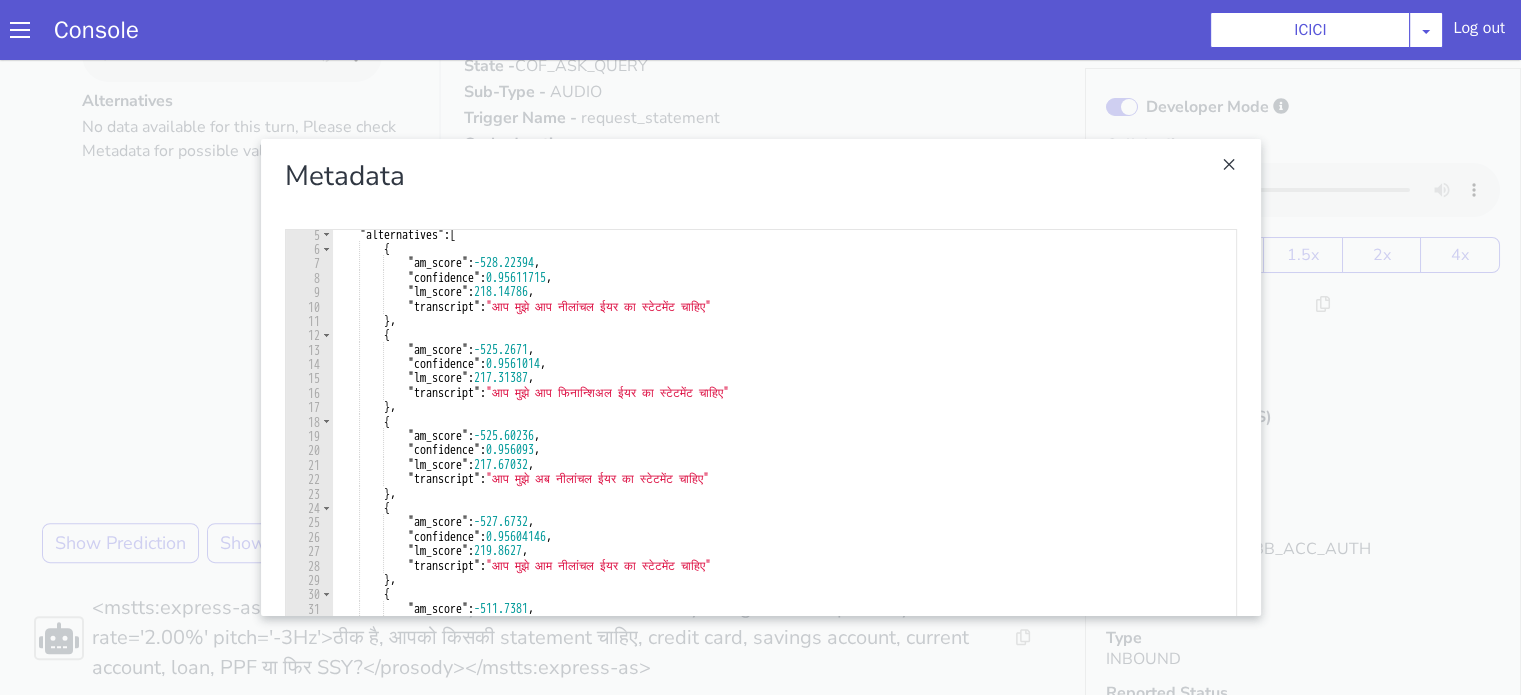 click at bounding box center [760, 377] 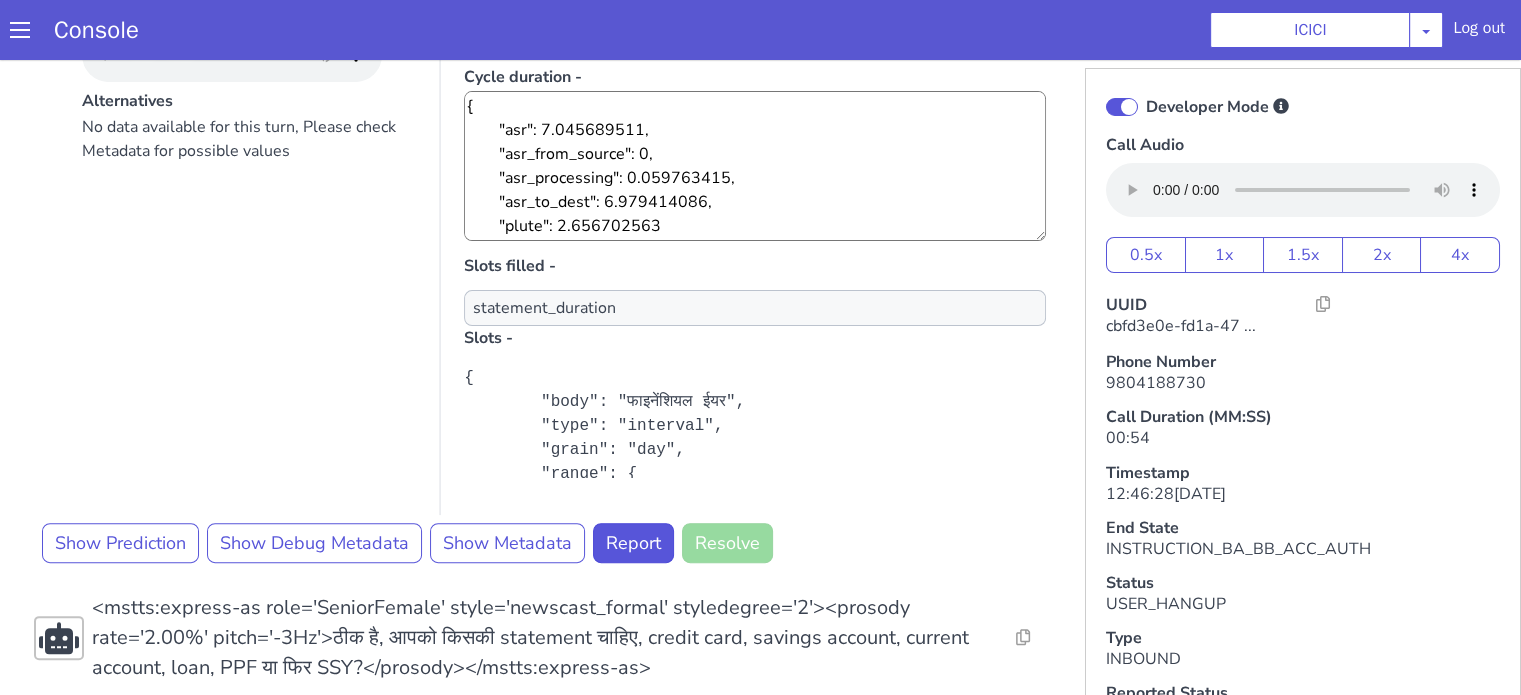 scroll, scrollTop: 100, scrollLeft: 0, axis: vertical 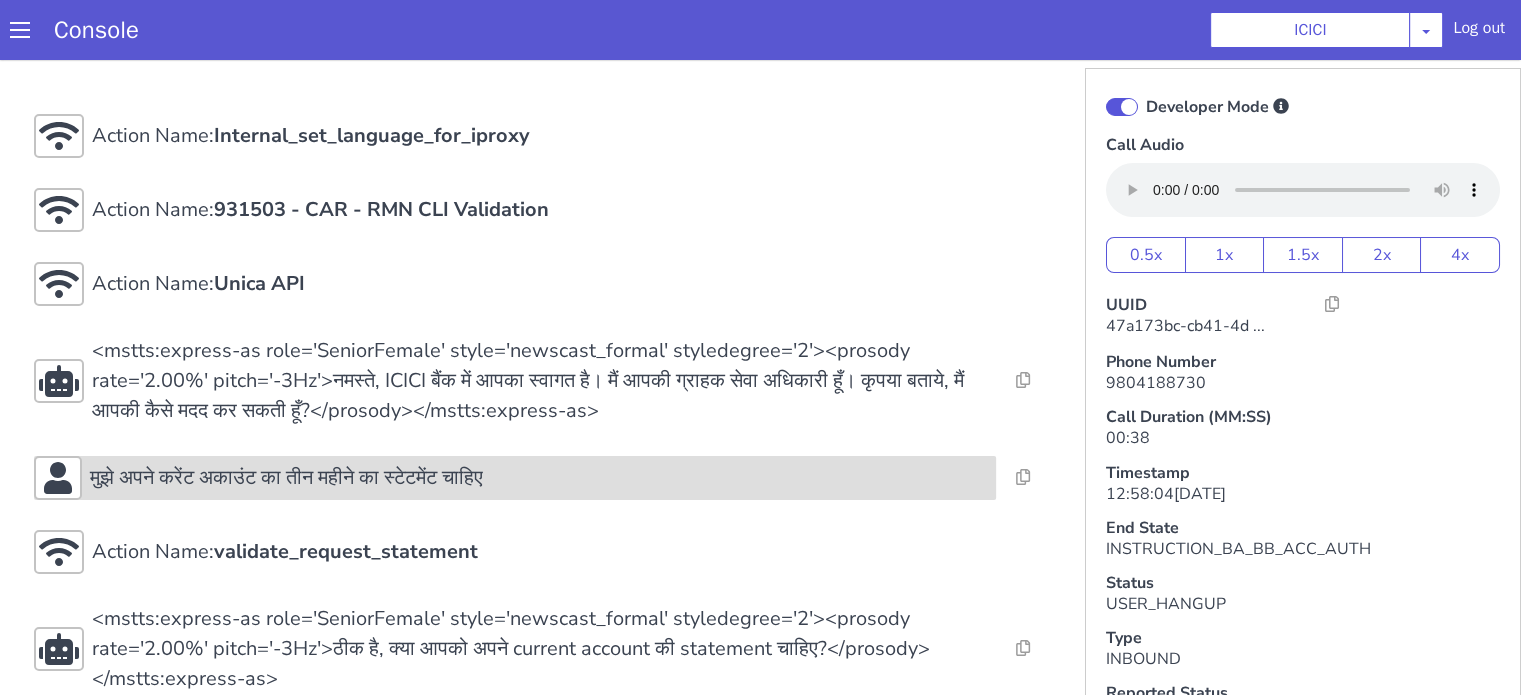 click on "मुझे अपने करेंट अकाउंट का तीन महीने का स्टेटमेंट चाहिए" at bounding box center [611, 332] 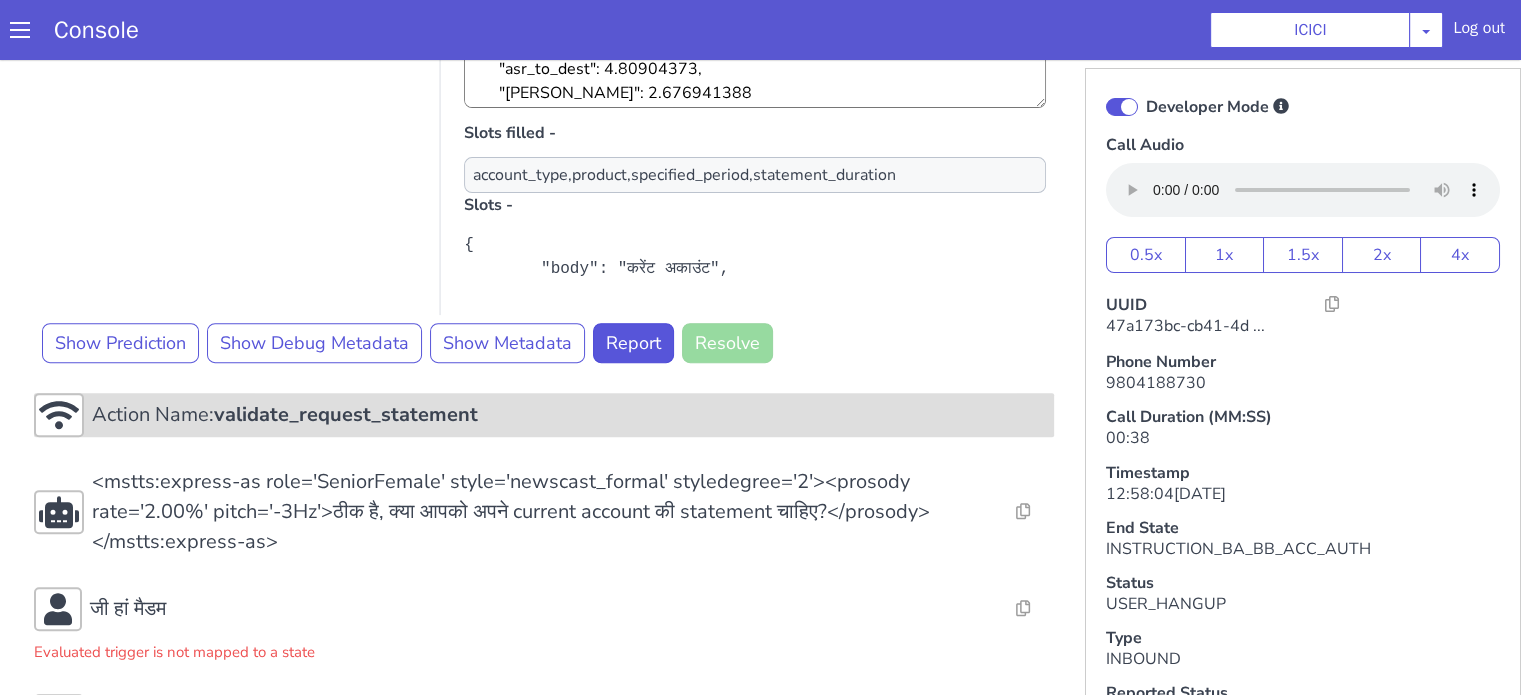 click on "Action Name:  validate_request_statement" at bounding box center [293, 394] 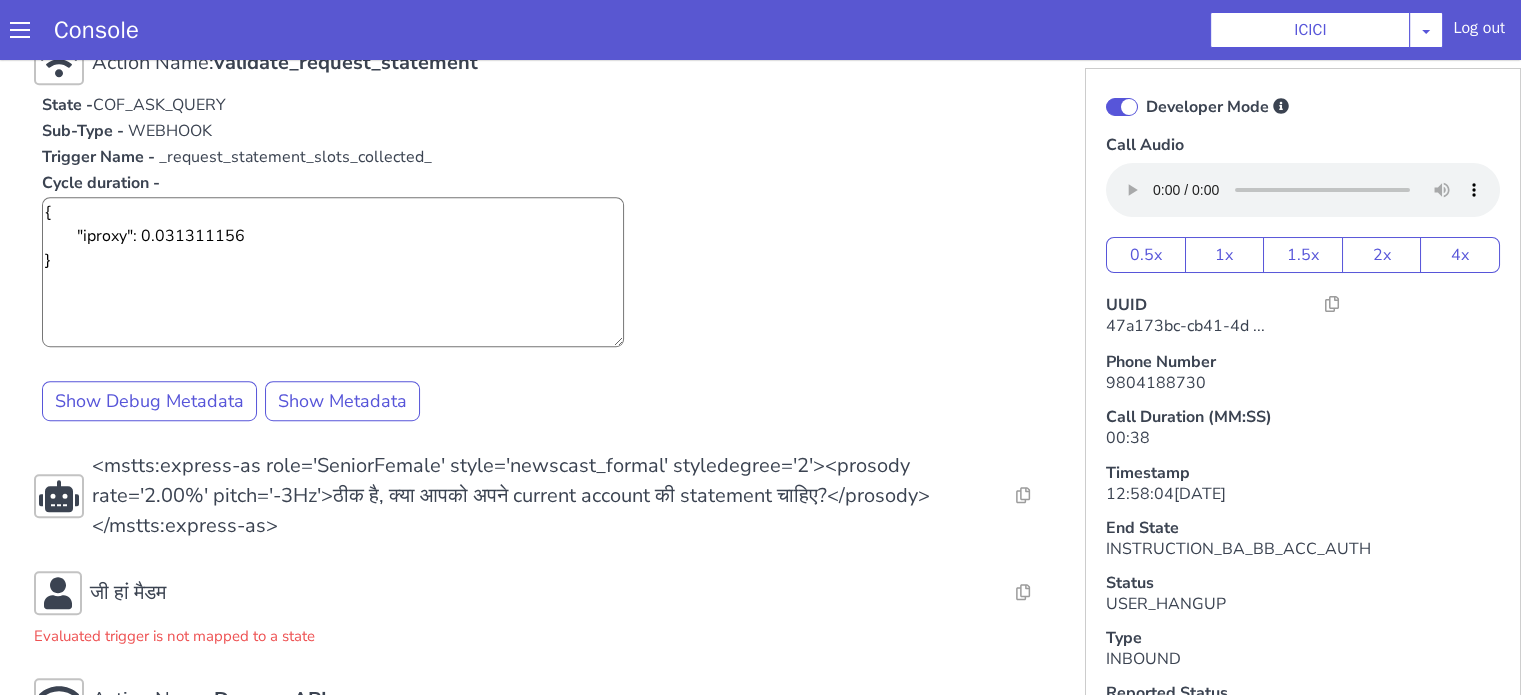 scroll, scrollTop: 1100, scrollLeft: 0, axis: vertical 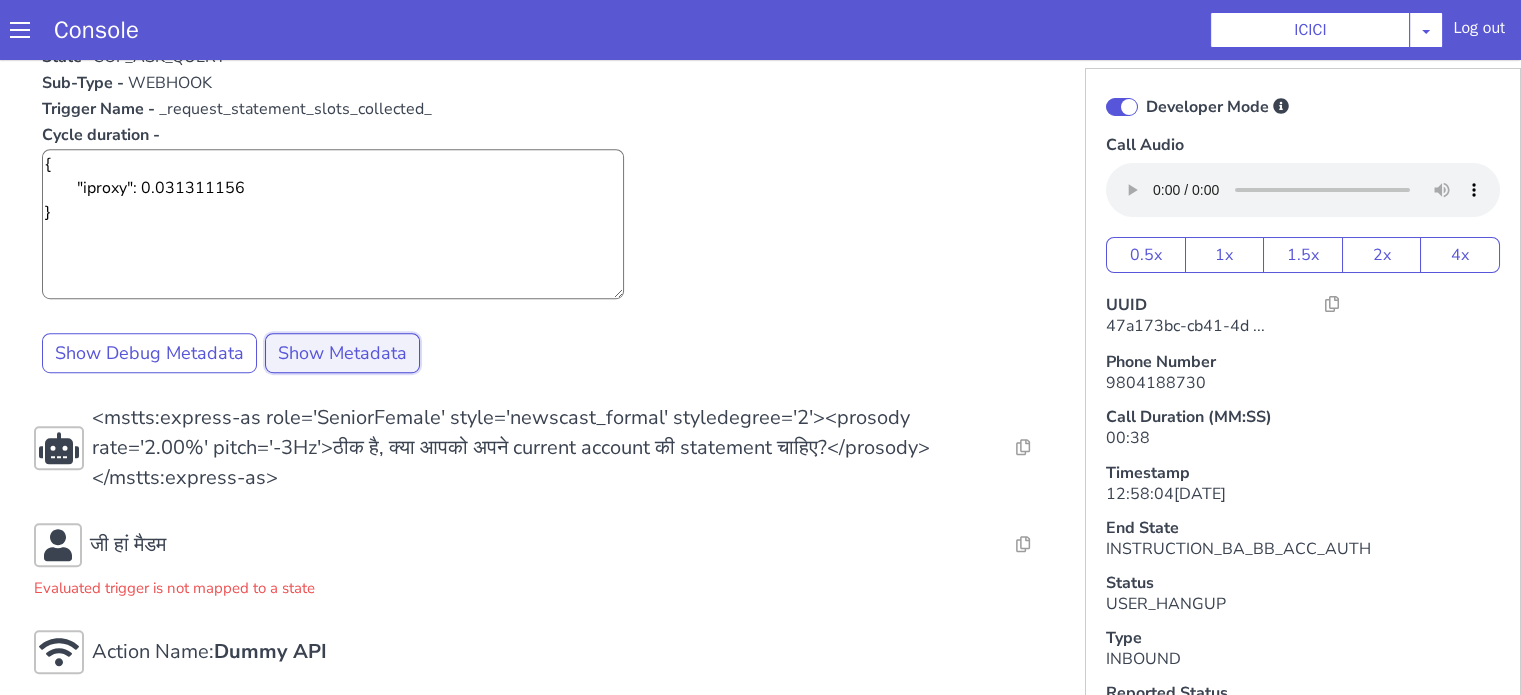 click on "Show Metadata" at bounding box center (350, 332) 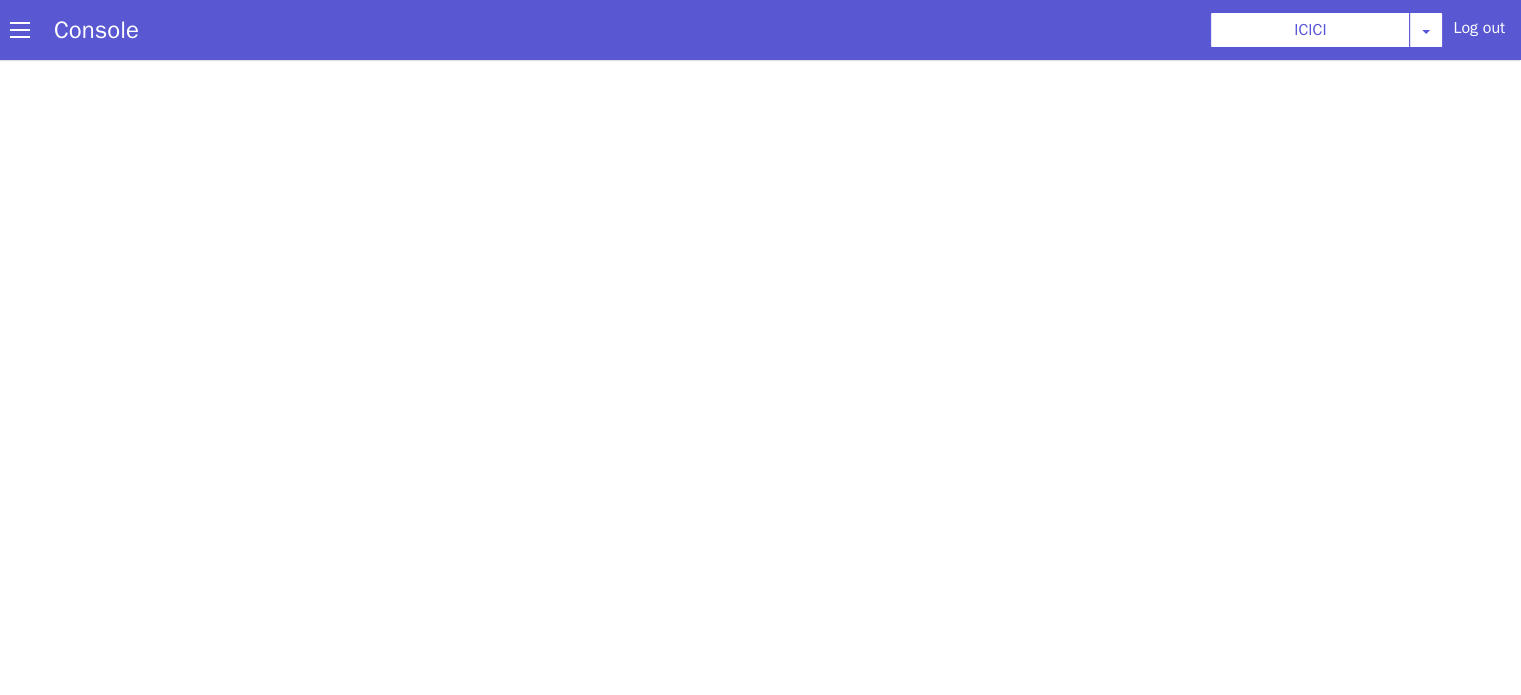 scroll, scrollTop: 0, scrollLeft: 0, axis: both 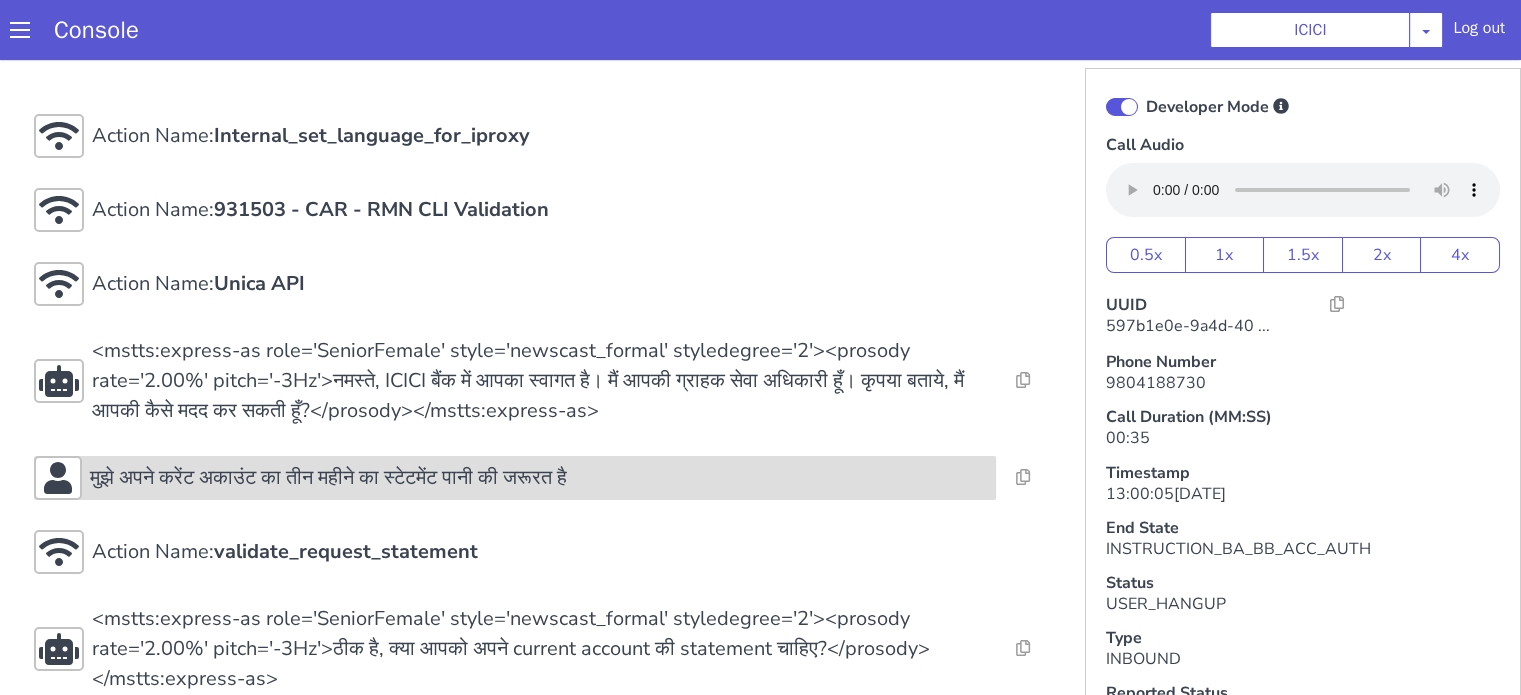 click on "मुझे अपने करेंट अकाउंट का तीन महीने का स्टेटमेंट पानी की जरूरत है" at bounding box center (279, 700) 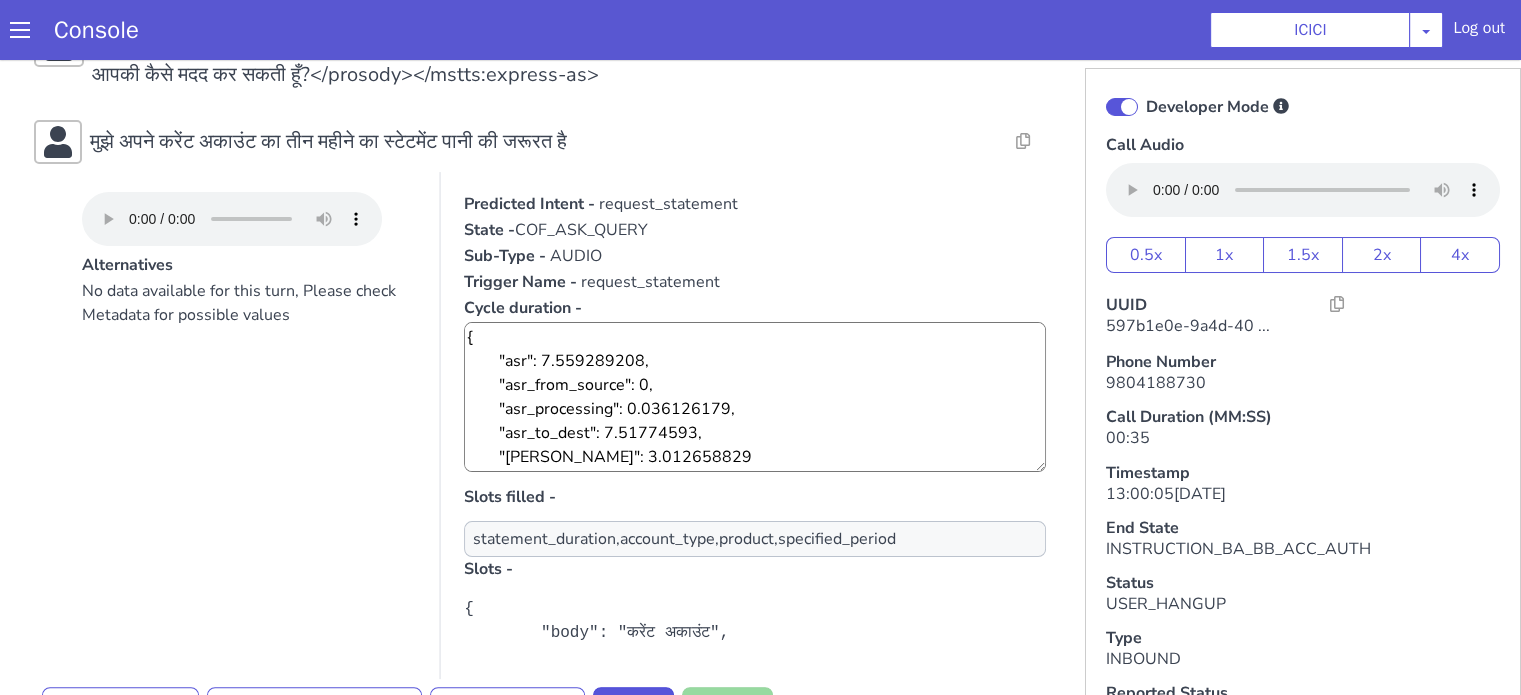 scroll, scrollTop: 400, scrollLeft: 0, axis: vertical 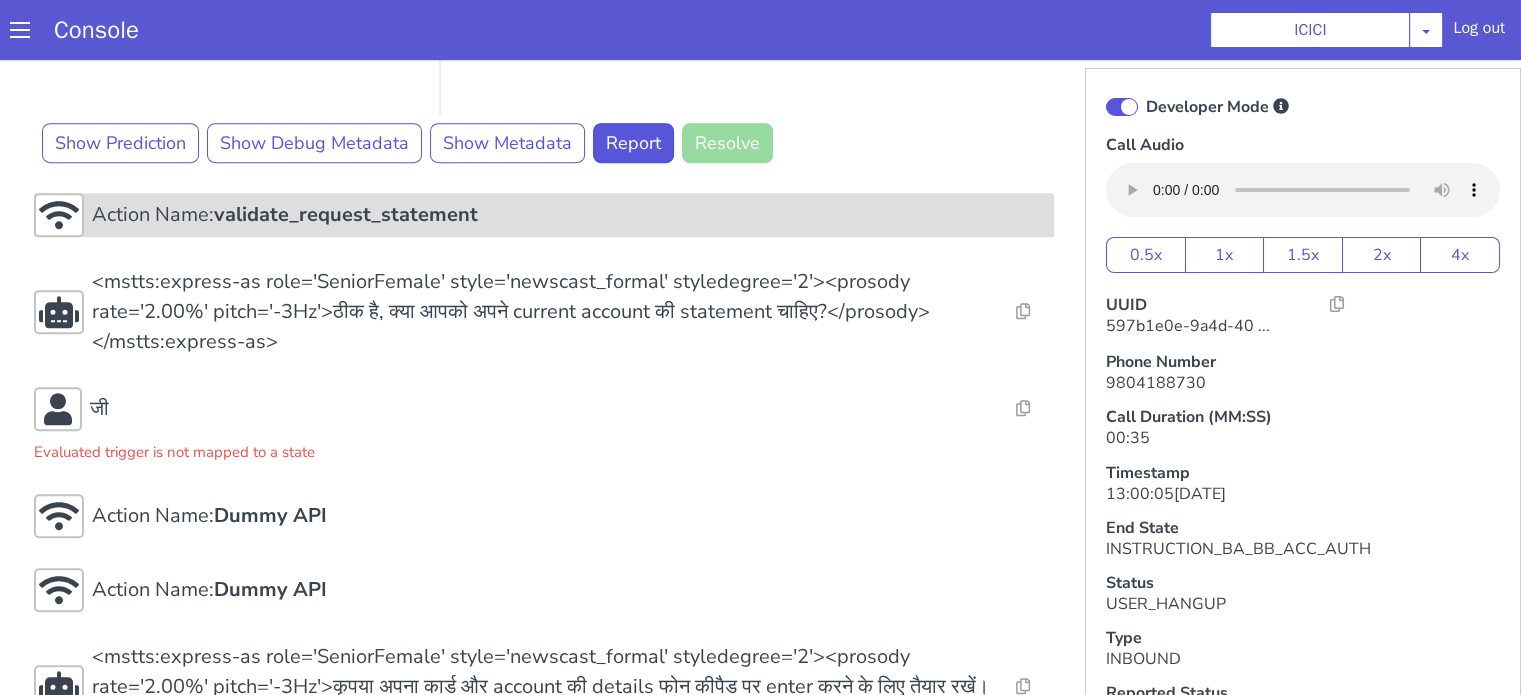 click on "Action Name:  validate_request_statement" at bounding box center (1486, 1295) 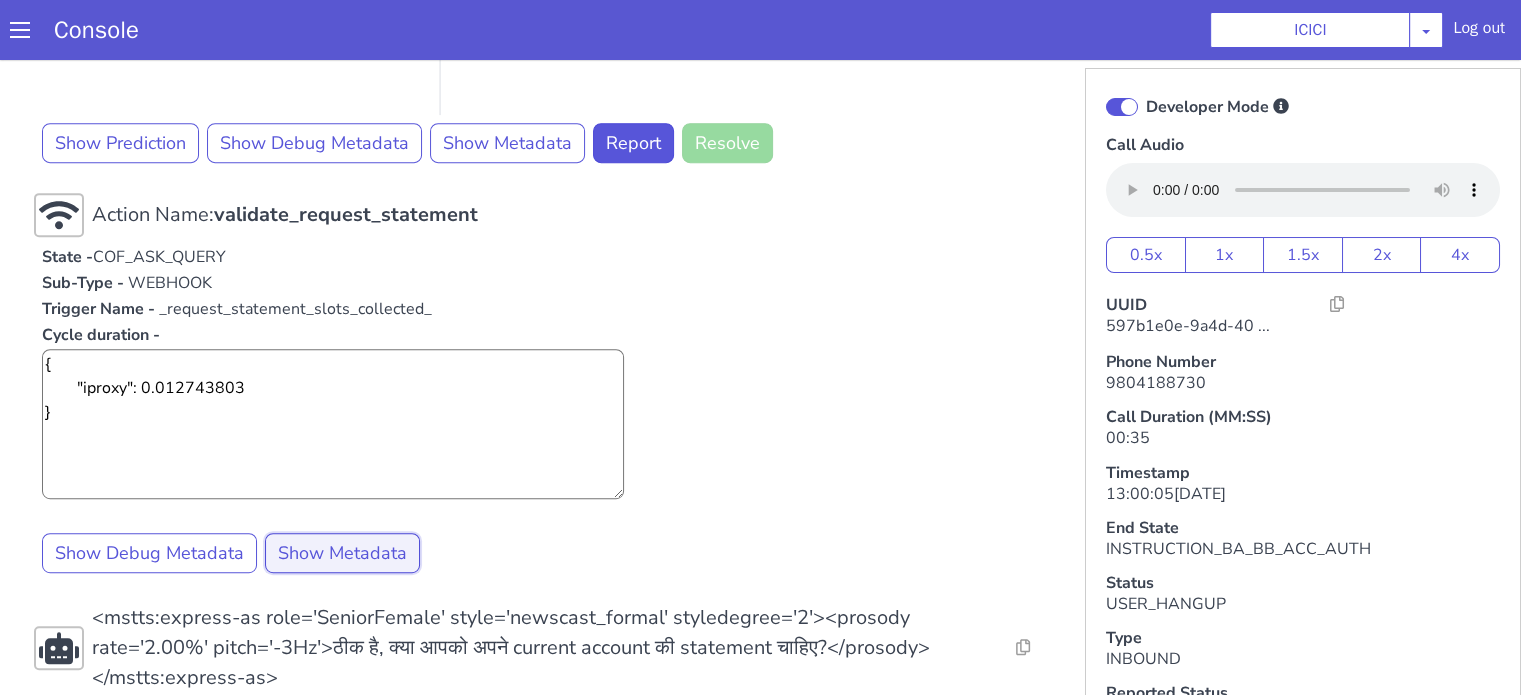 click on "Show Metadata" at bounding box center [1646, 1444] 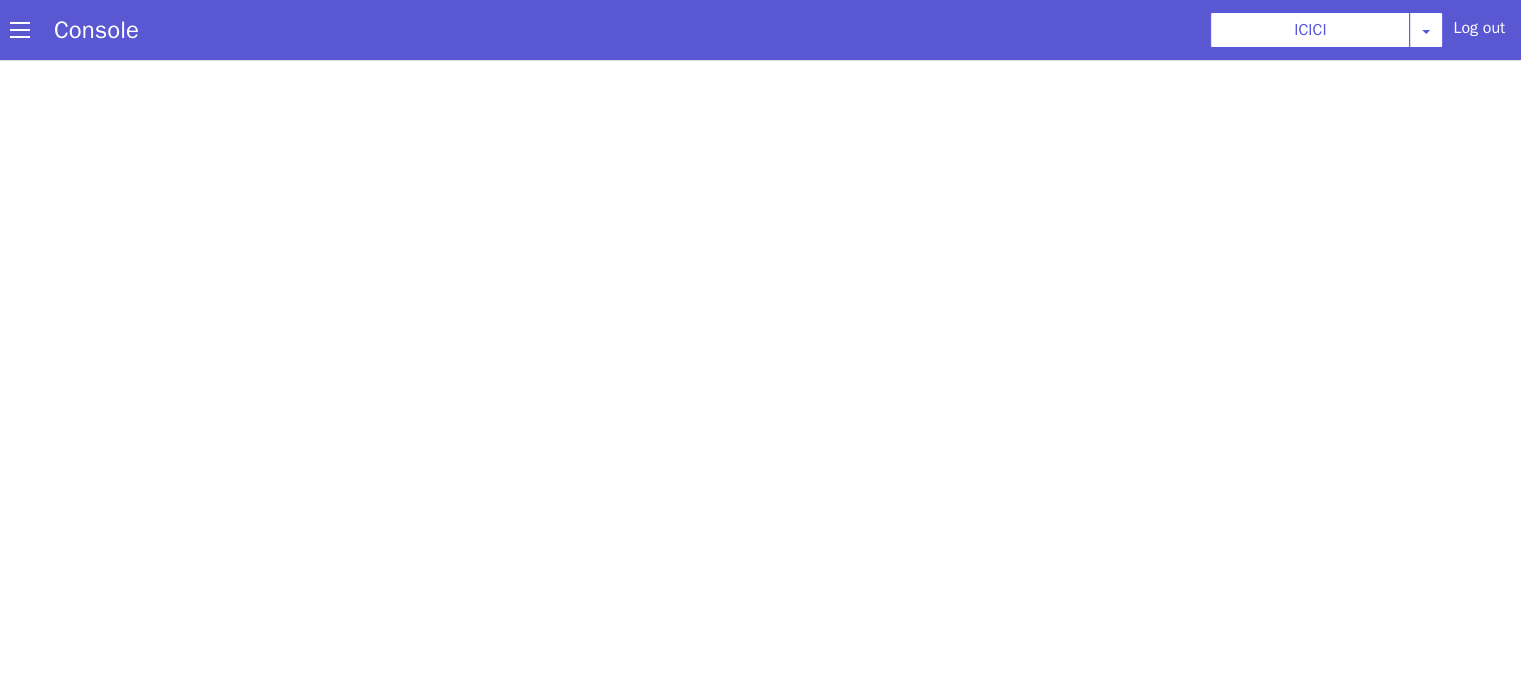 scroll, scrollTop: 0, scrollLeft: 0, axis: both 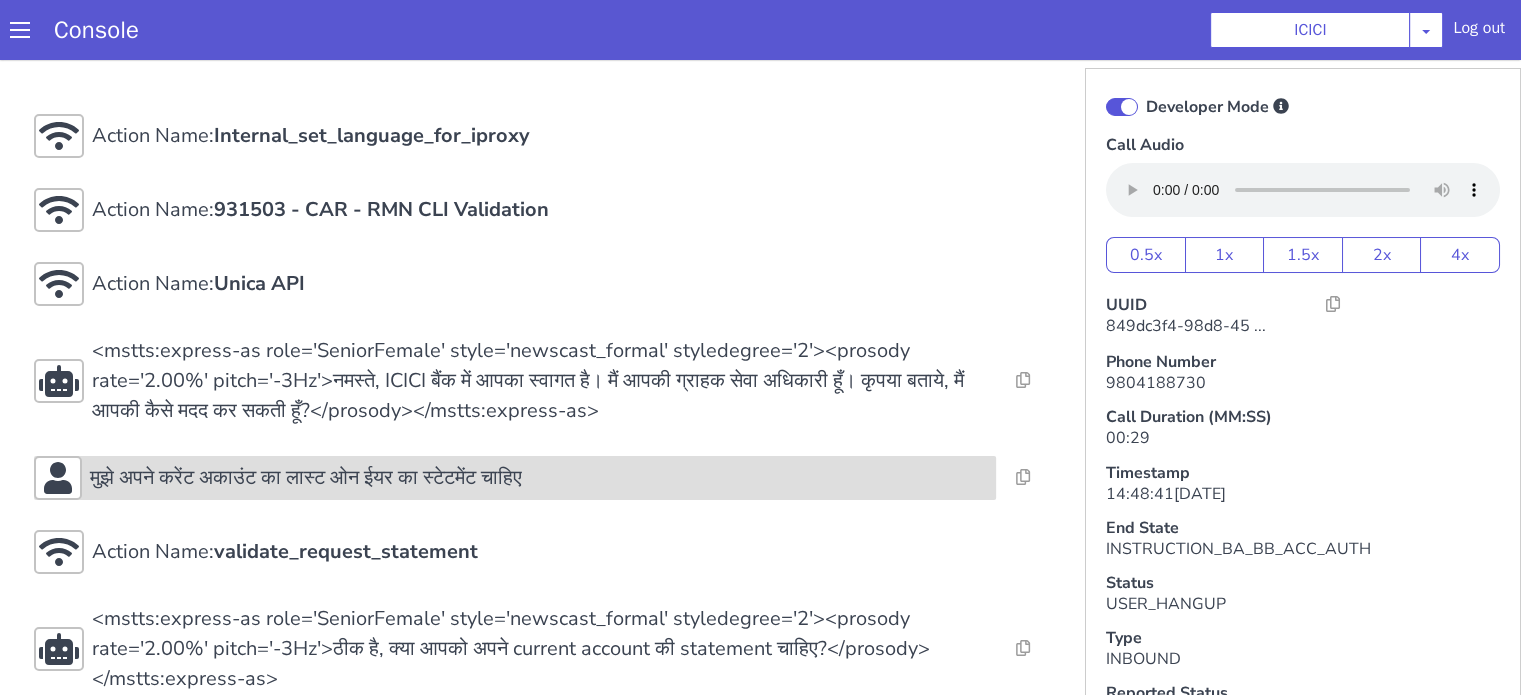 click on "मुझे अपने करेंट अकाउंट का लास्ट ओन ईयर का स्टेटमेंट चाहिए" at bounding box center (515, 478) 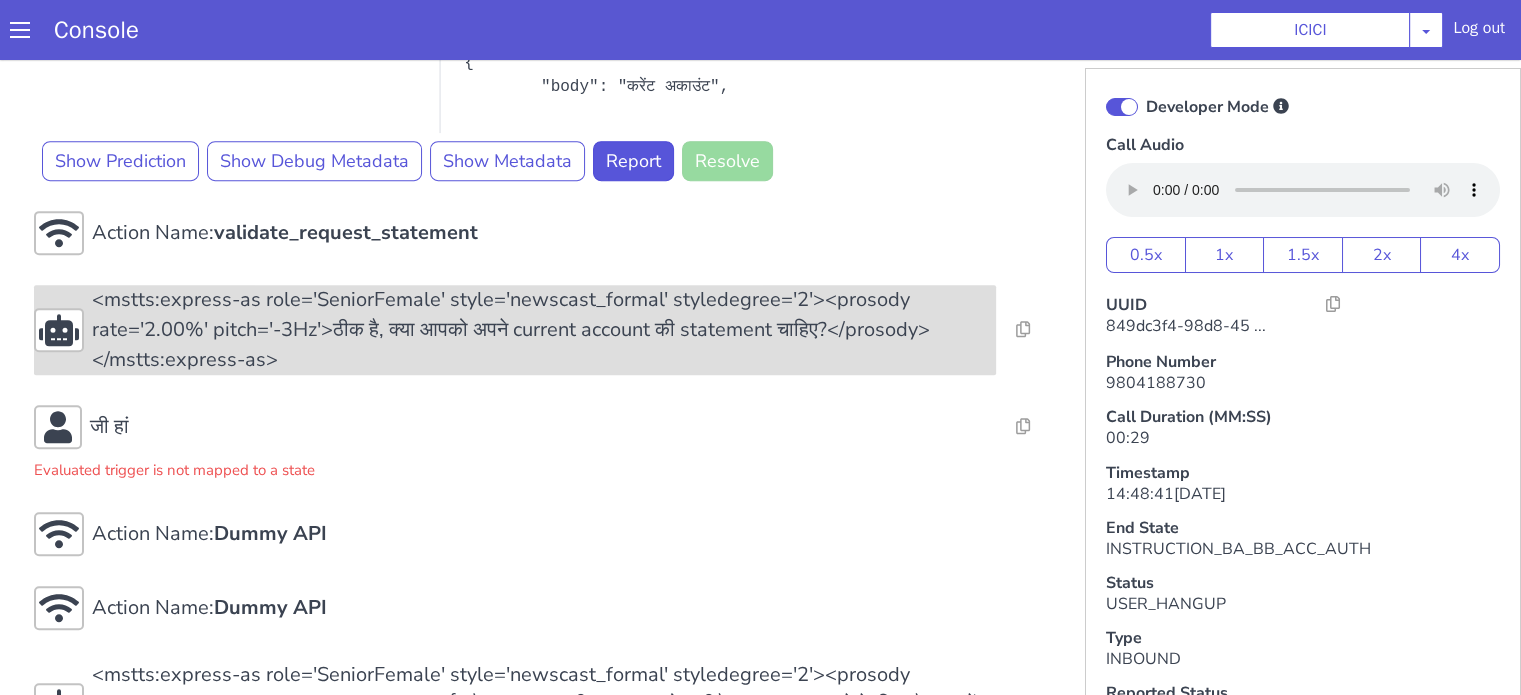 scroll, scrollTop: 900, scrollLeft: 0, axis: vertical 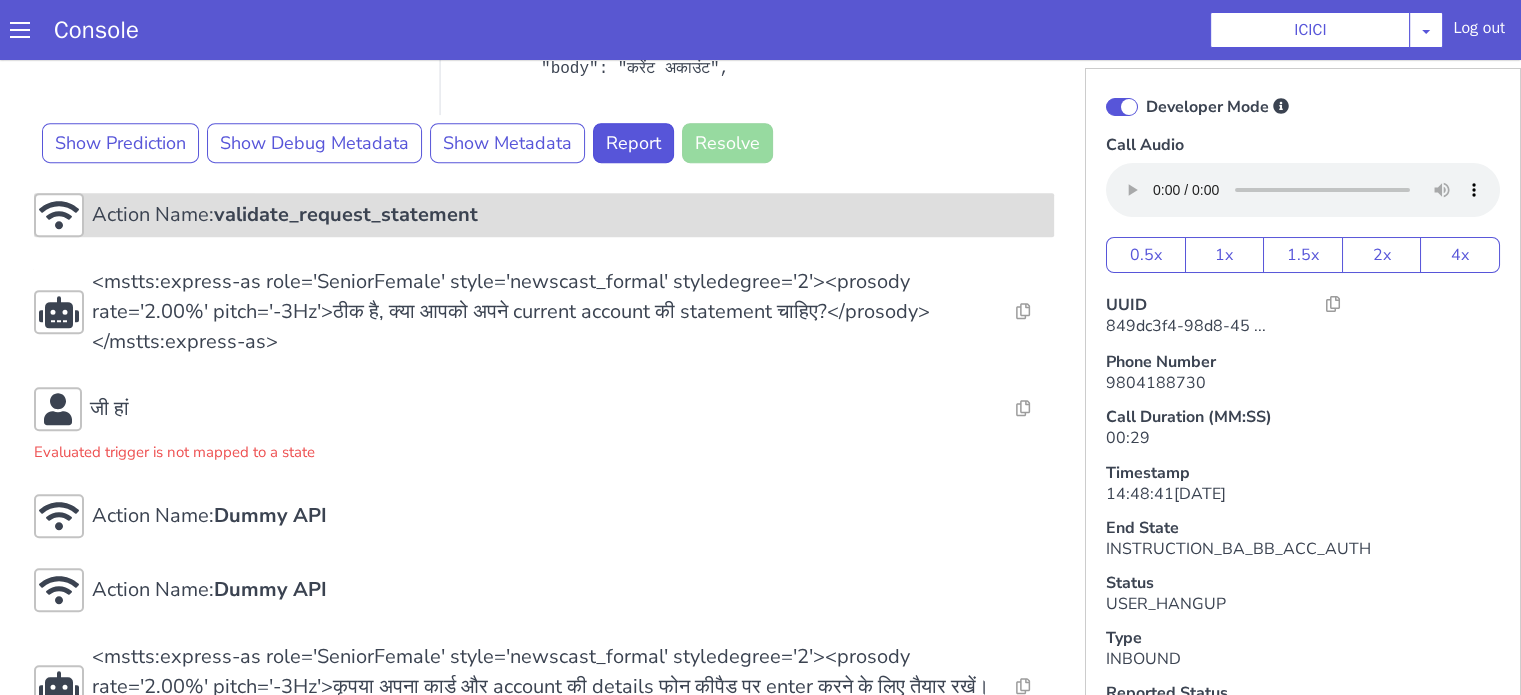 click on "validate_request_statement" at bounding box center [346, 214] 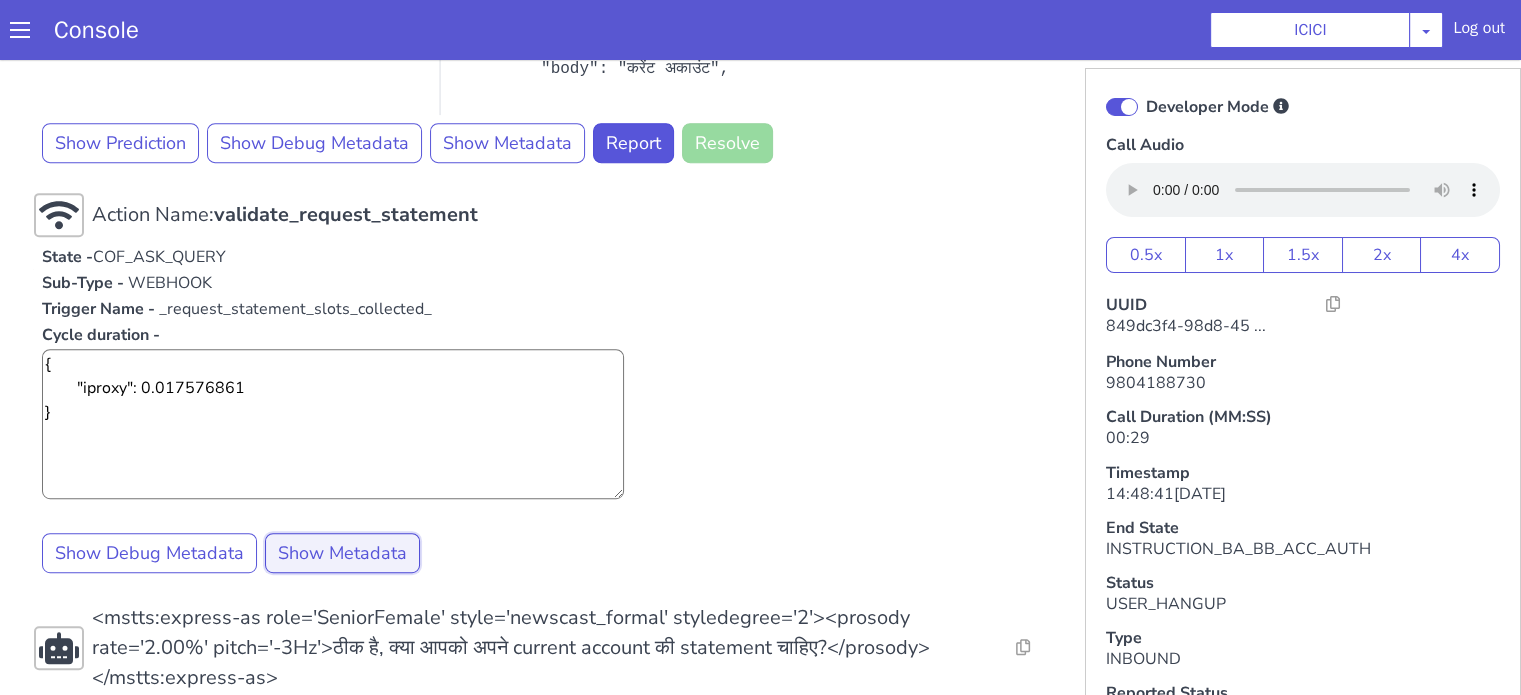 click on "Show Metadata" at bounding box center (342, 553) 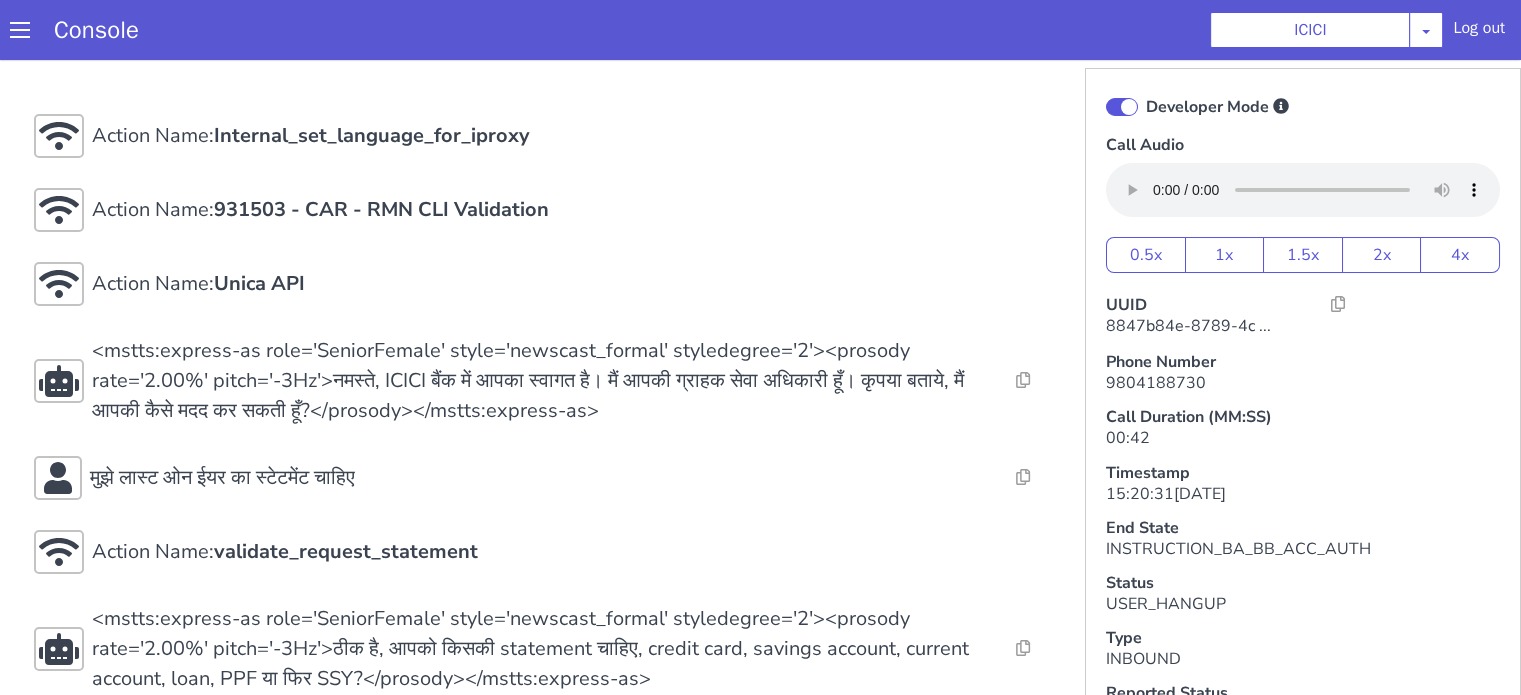 scroll, scrollTop: 300, scrollLeft: 0, axis: vertical 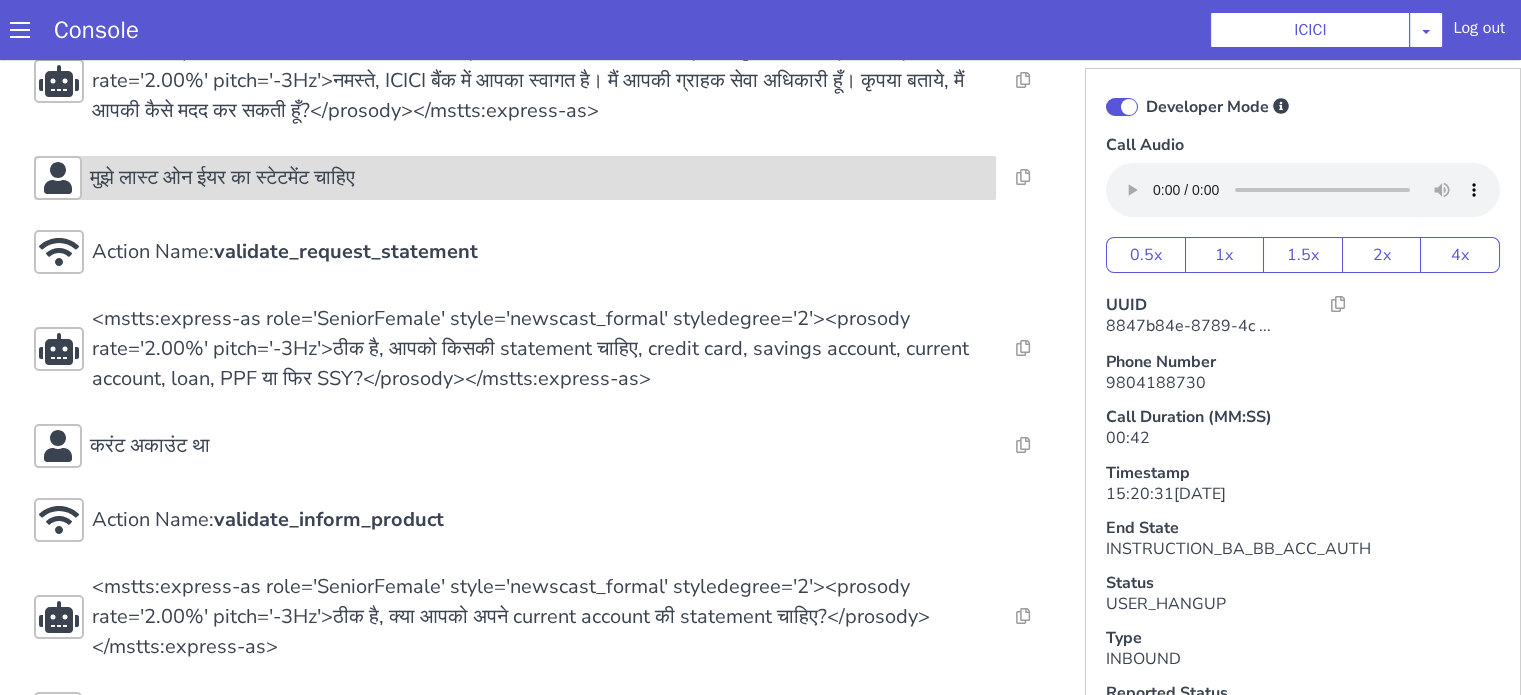 click on "मुझे लास्ट ओन ईयर का स्टेटमेंट चाहिए" at bounding box center (539, 178) 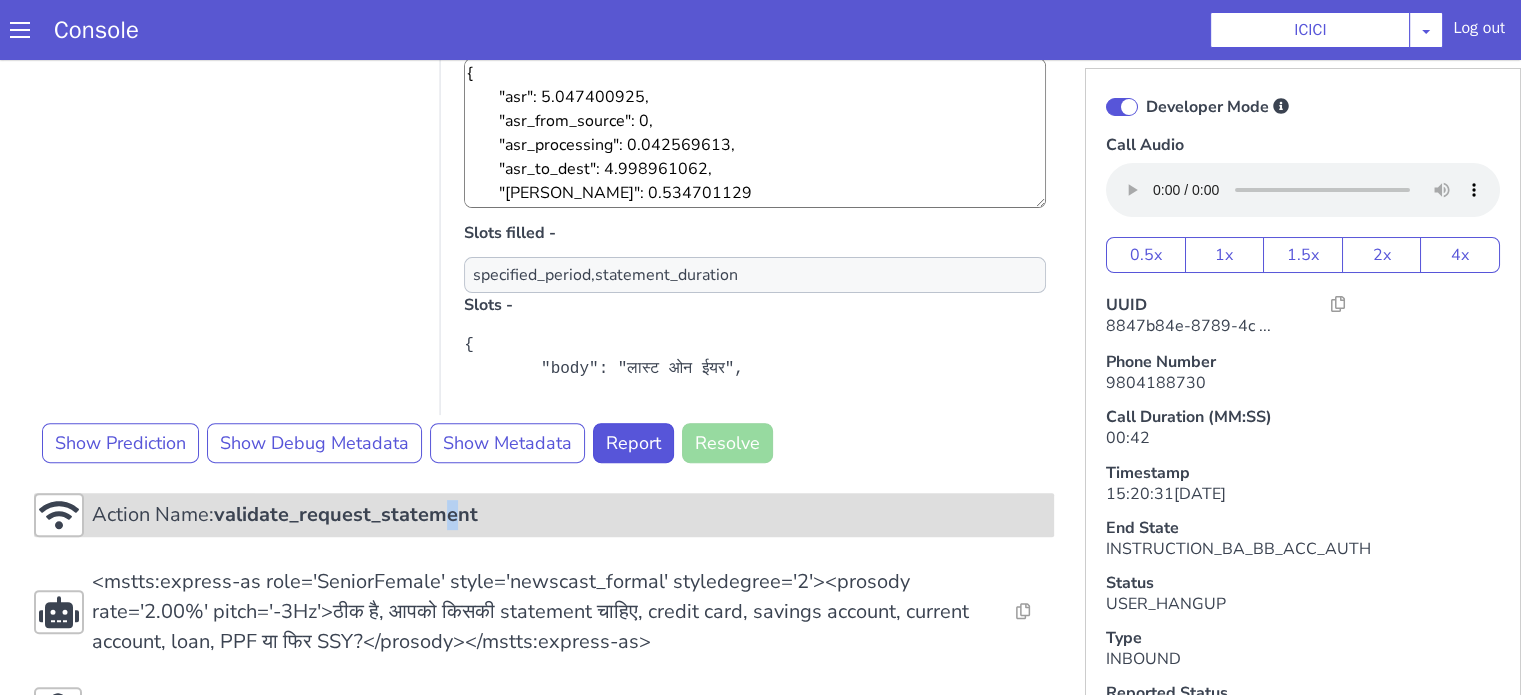 click on "validate_request_statement" at bounding box center [346, 514] 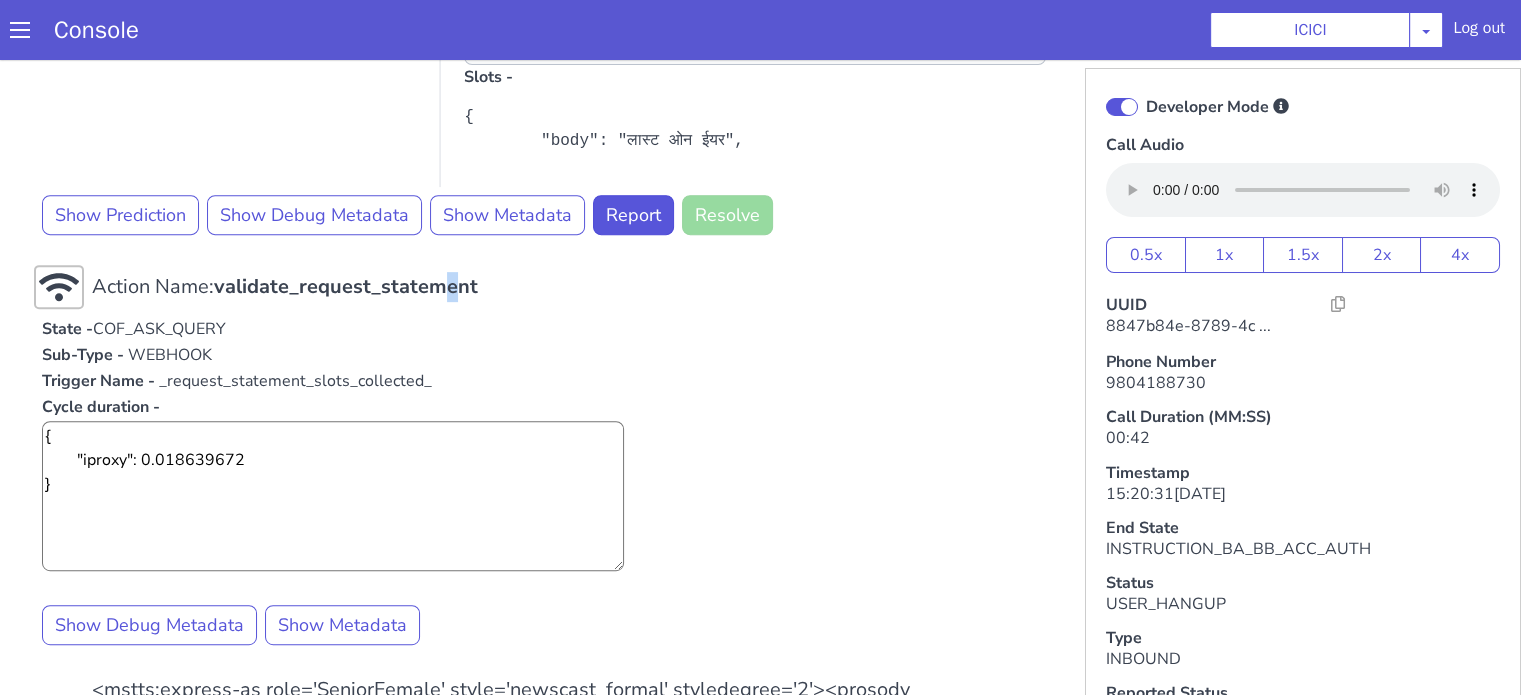 scroll, scrollTop: 1000, scrollLeft: 0, axis: vertical 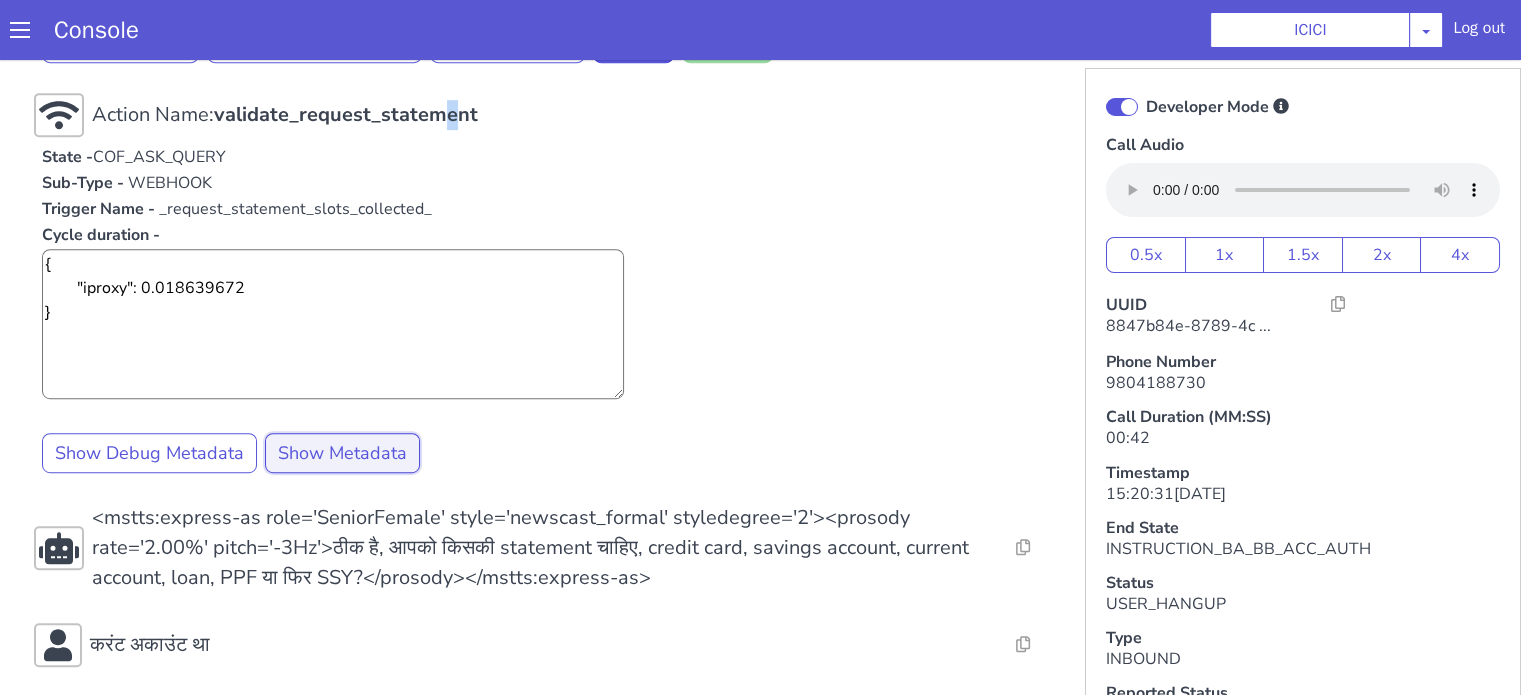 click on "Show Metadata" at bounding box center (342, 453) 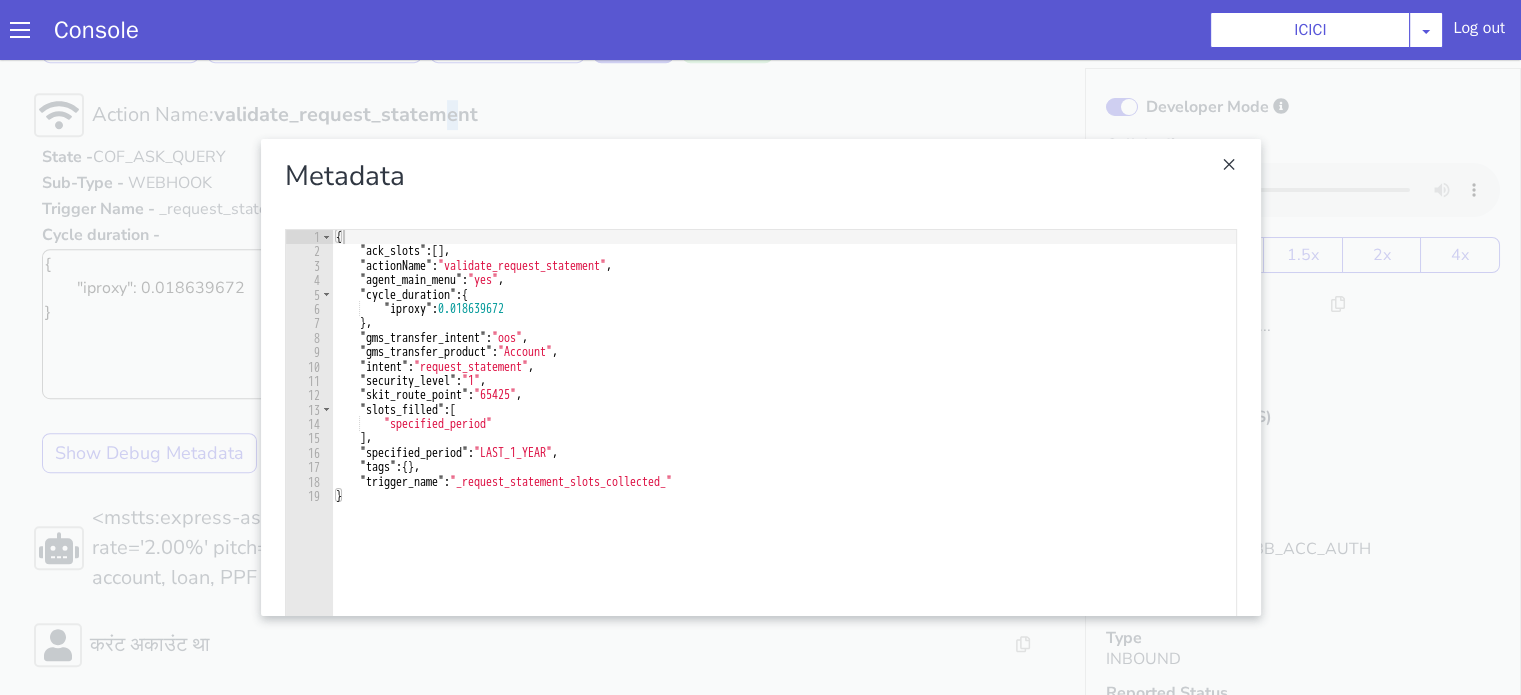 click at bounding box center (760, 377) 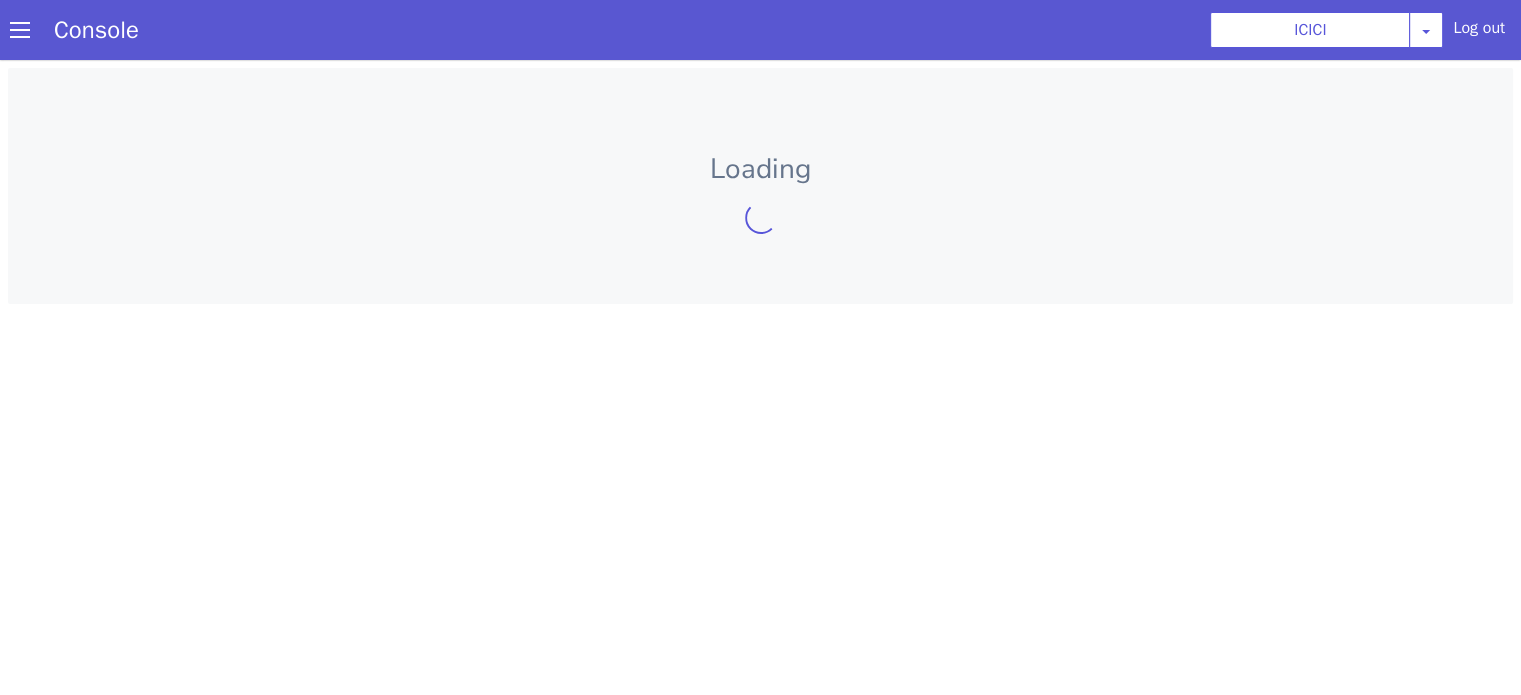 scroll, scrollTop: 0, scrollLeft: 0, axis: both 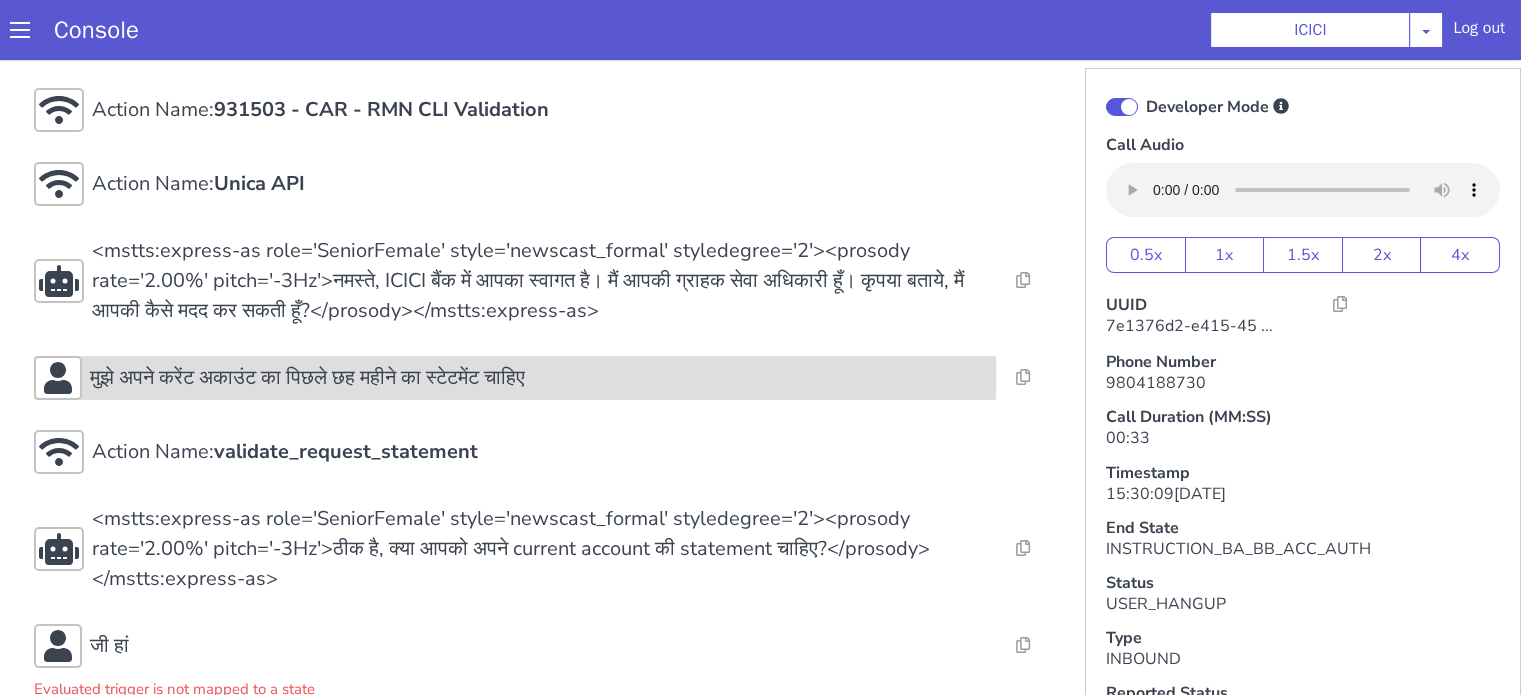 click on "मुझे अपने करेंट अकाउंट का पिछले छह महीने का स्टेटमेंट चाहिए" at bounding box center [515, 378] 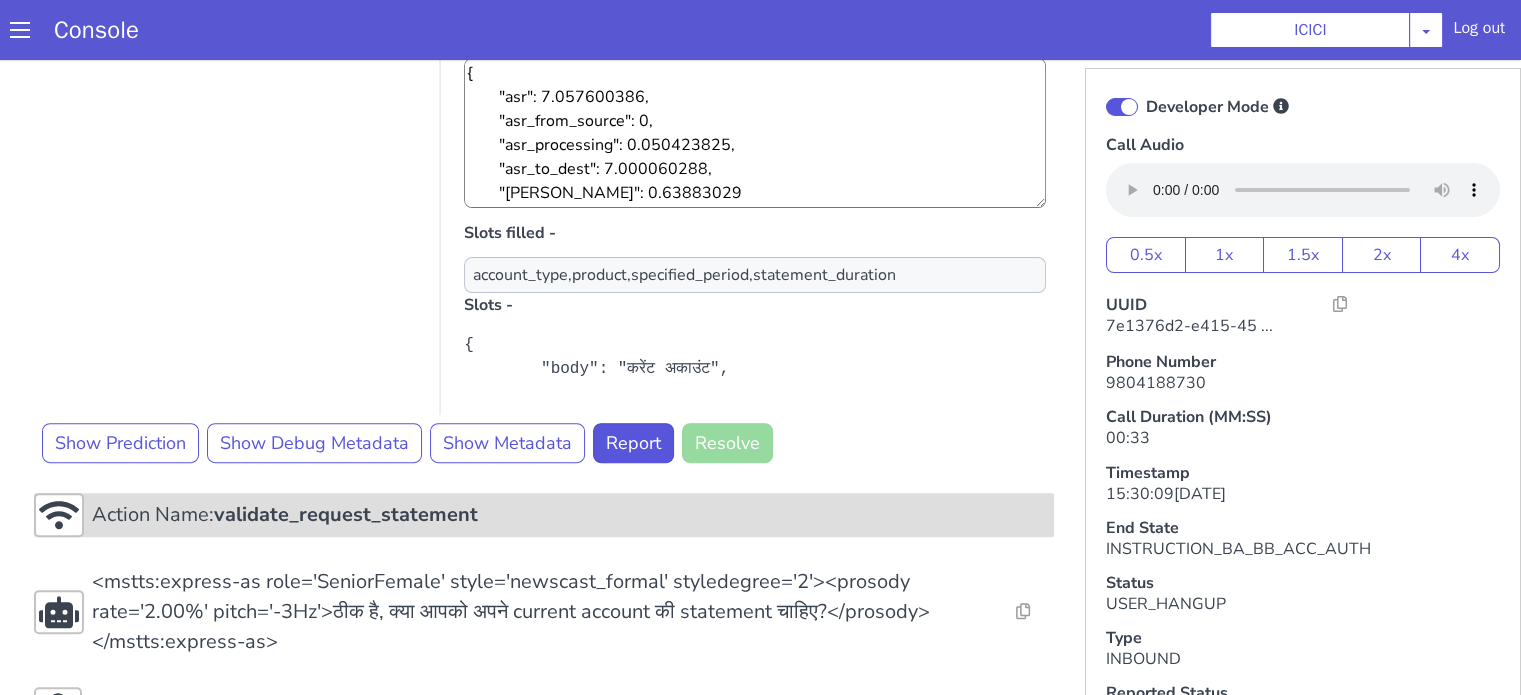 click on "validate_request_statement" at bounding box center [346, 514] 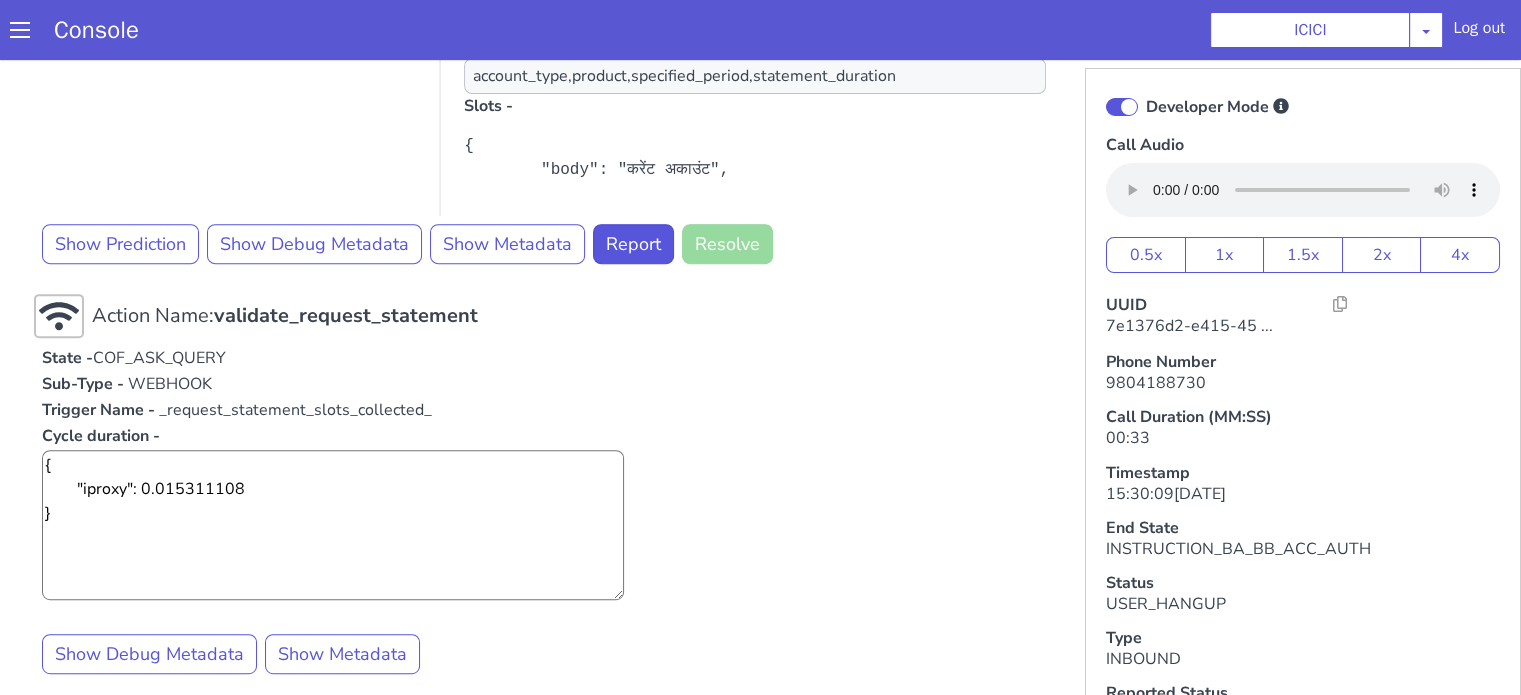 scroll, scrollTop: 900, scrollLeft: 0, axis: vertical 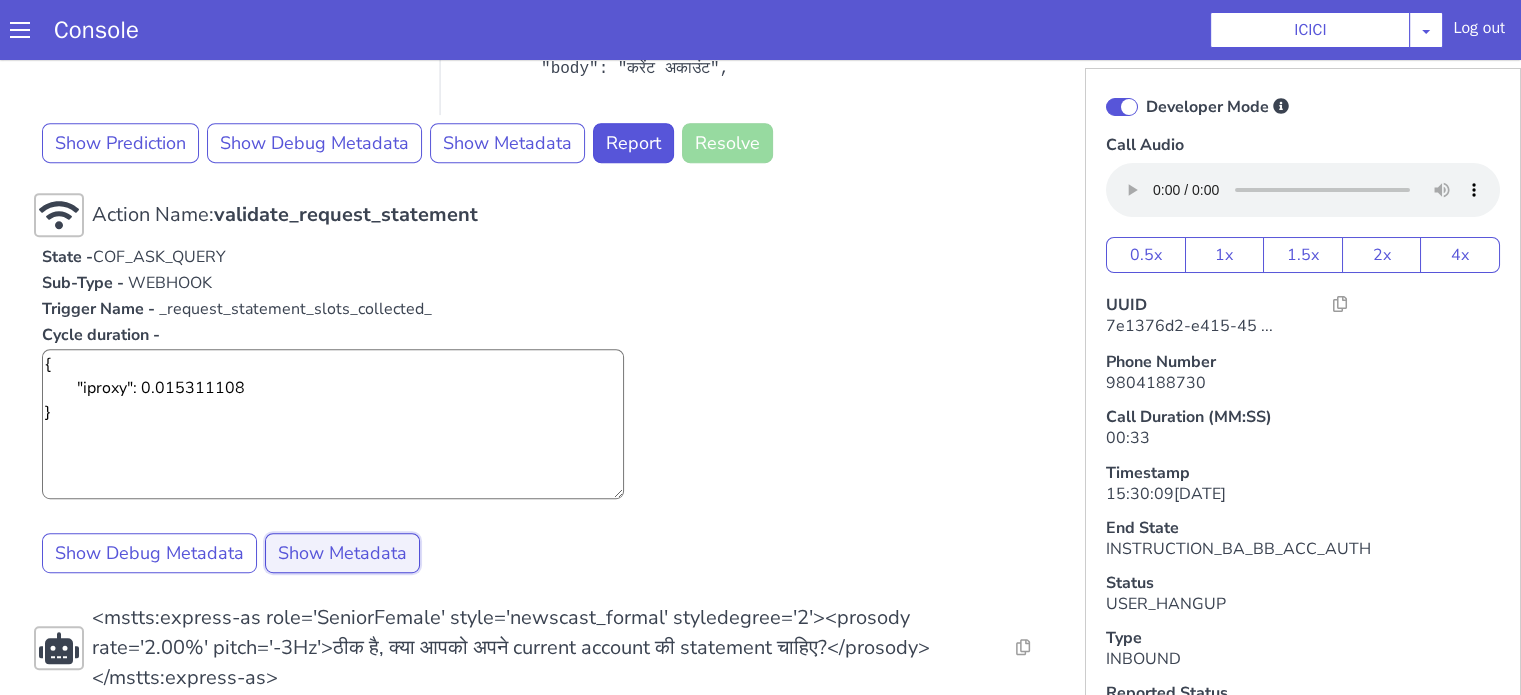 click on "Show Metadata" at bounding box center [342, 553] 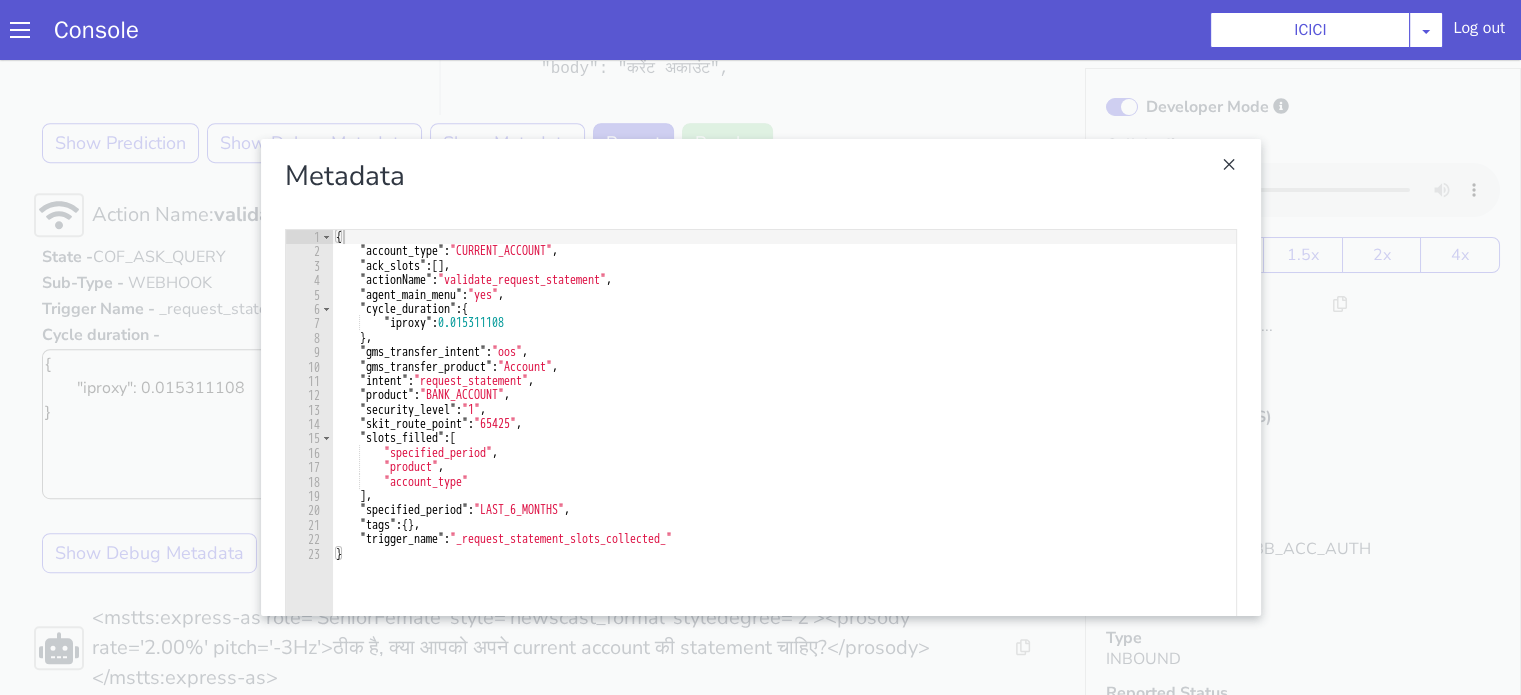 click at bounding box center (760, 377) 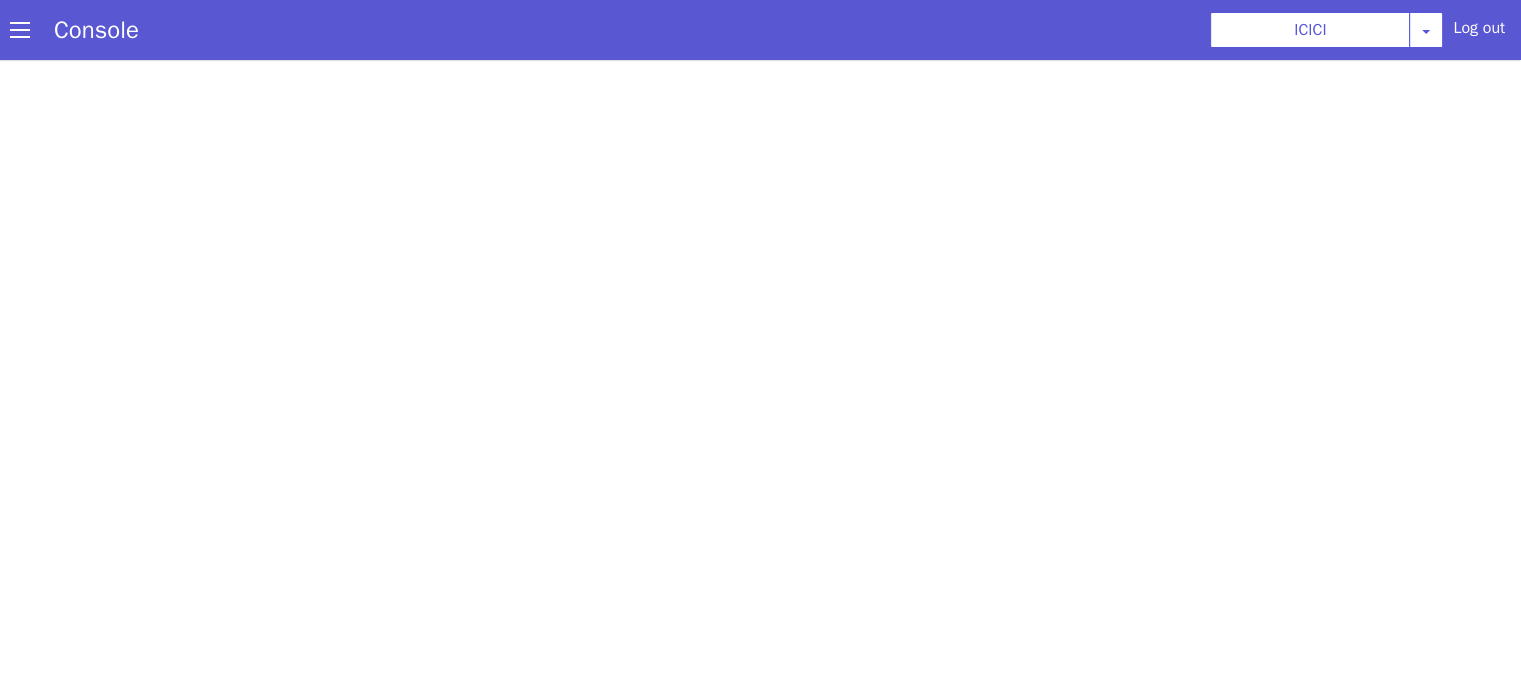 scroll, scrollTop: 0, scrollLeft: 0, axis: both 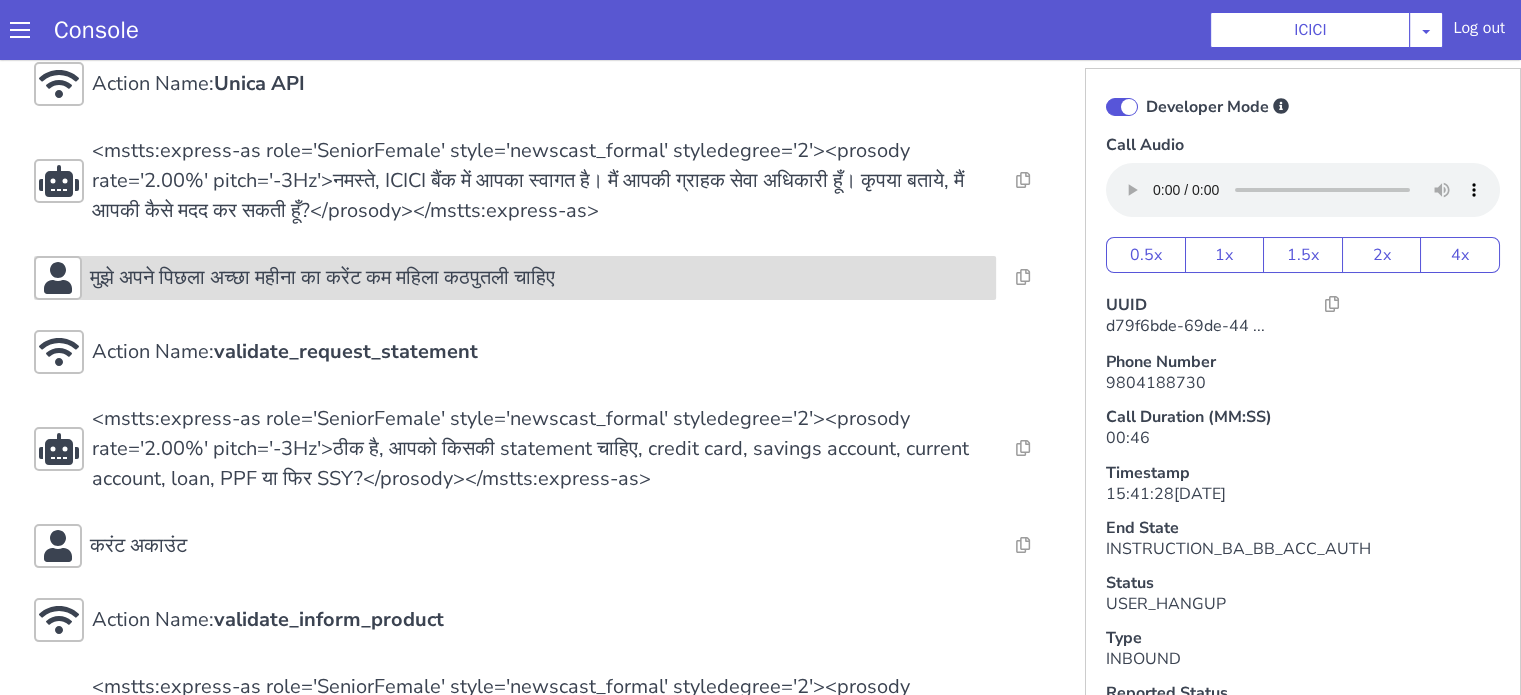 drag, startPoint x: 1159, startPoint y: -236, endPoint x: 1129, endPoint y: -225, distance: 31.95309 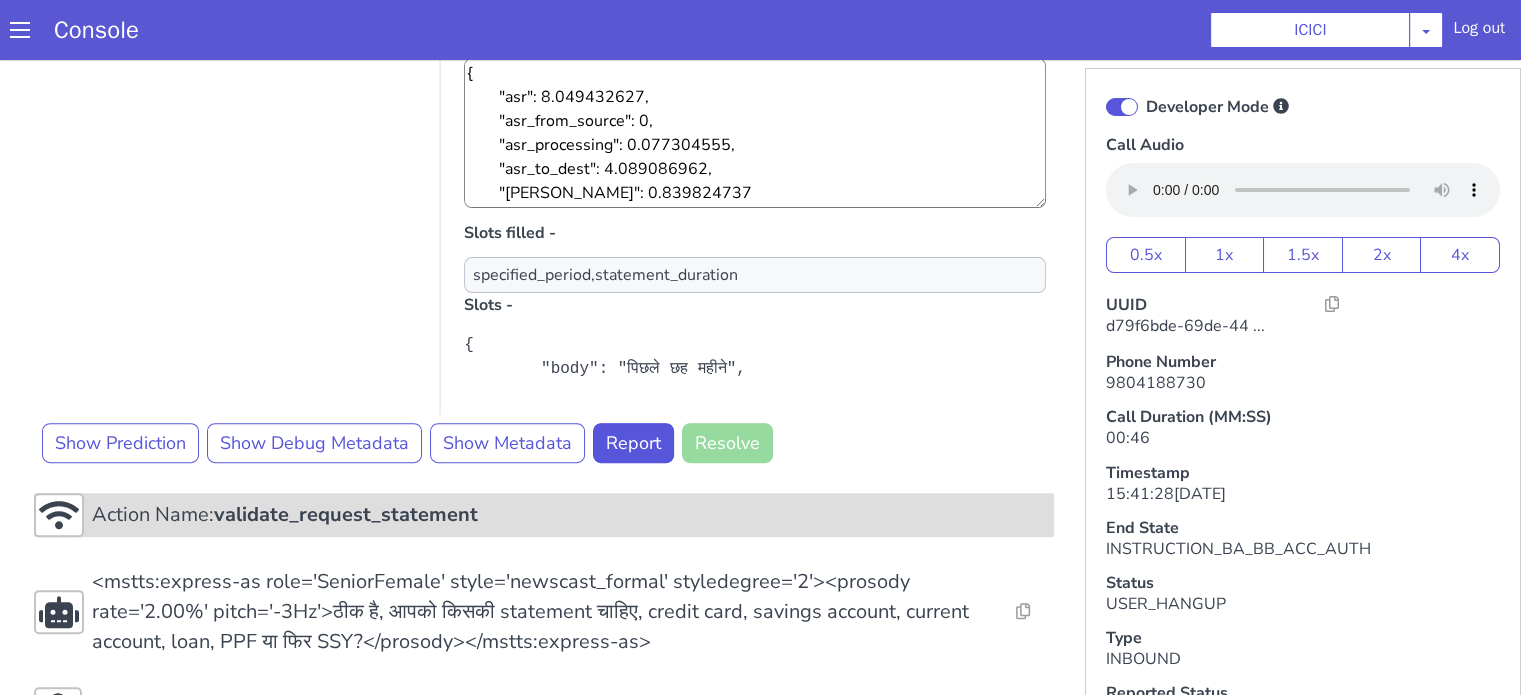 click on "Action Name:  validate_request_statement" at bounding box center (2072, 471) 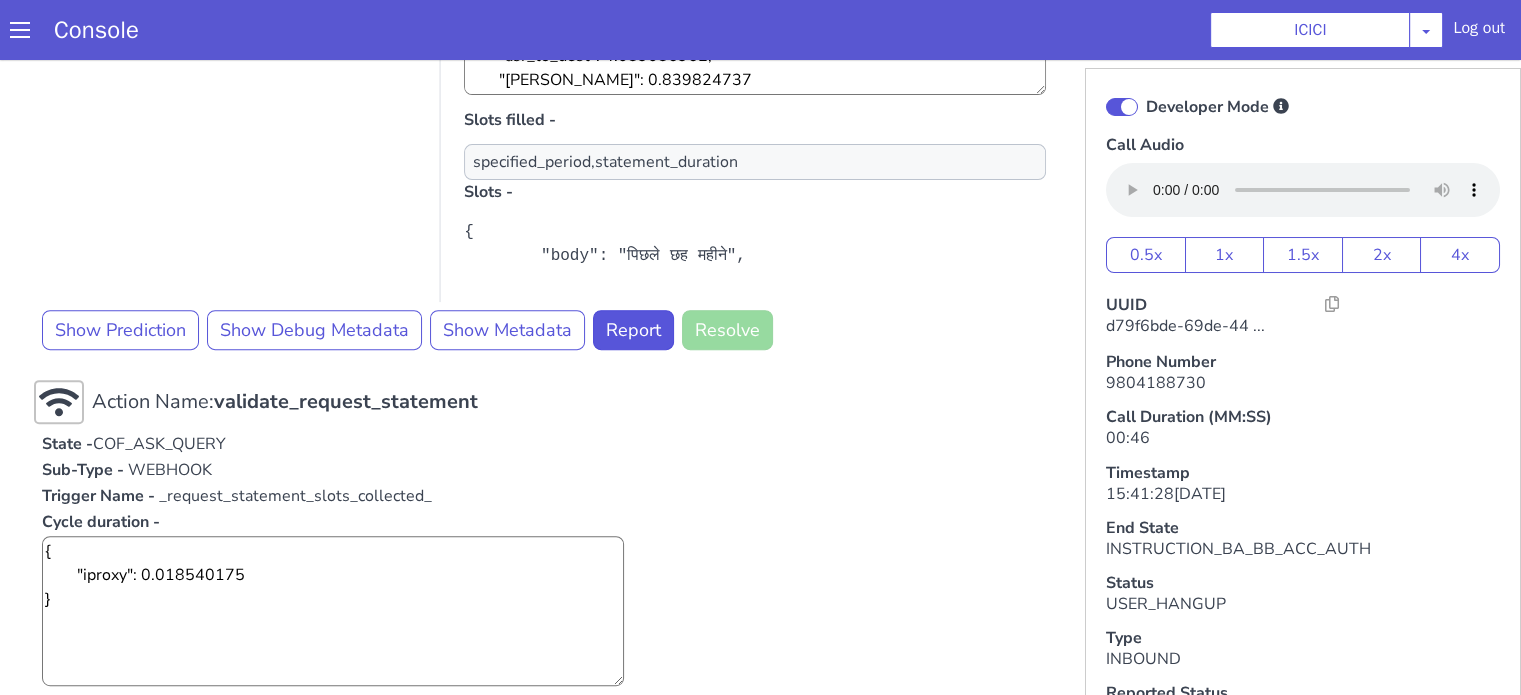 scroll, scrollTop: 800, scrollLeft: 0, axis: vertical 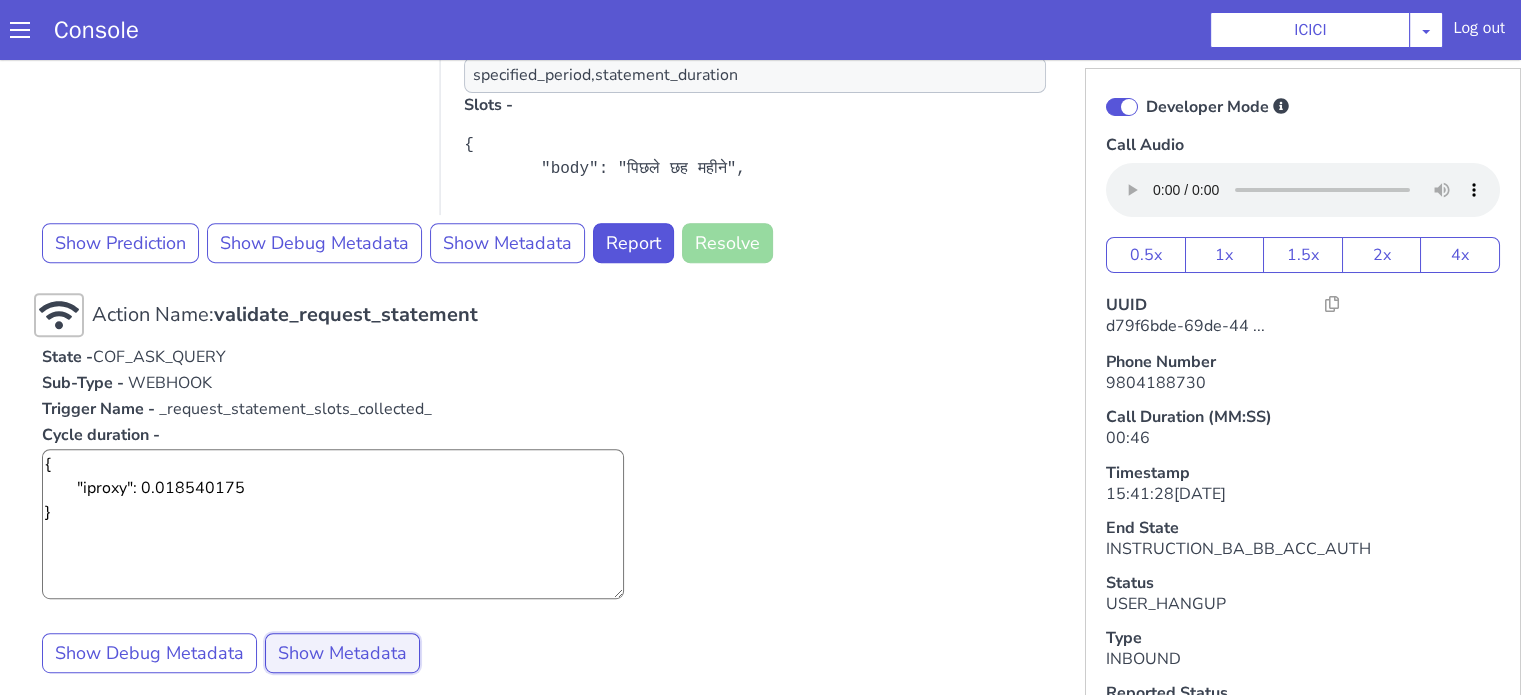 click on "Show Metadata" at bounding box center (762, 203) 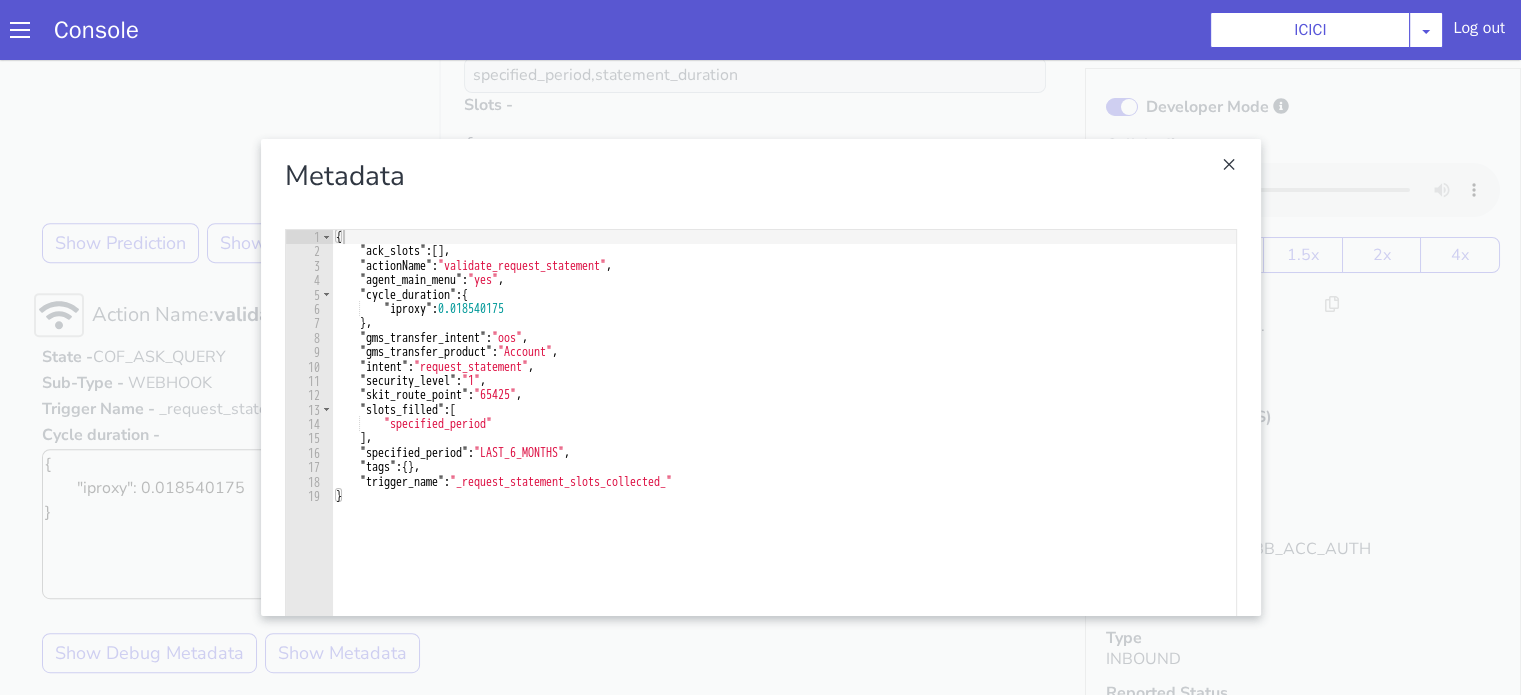 drag, startPoint x: 1203, startPoint y: -85, endPoint x: 1222, endPoint y: -103, distance: 26.172504 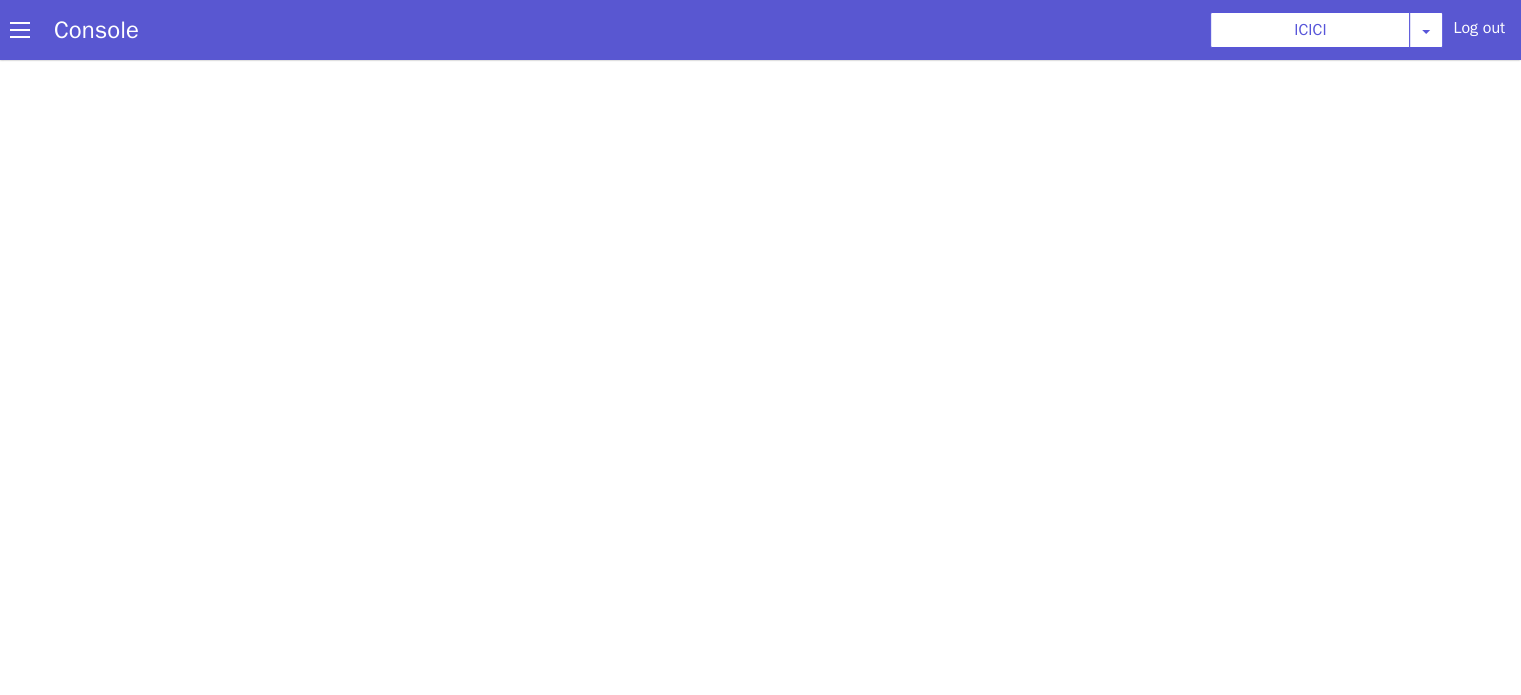 scroll, scrollTop: 0, scrollLeft: 0, axis: both 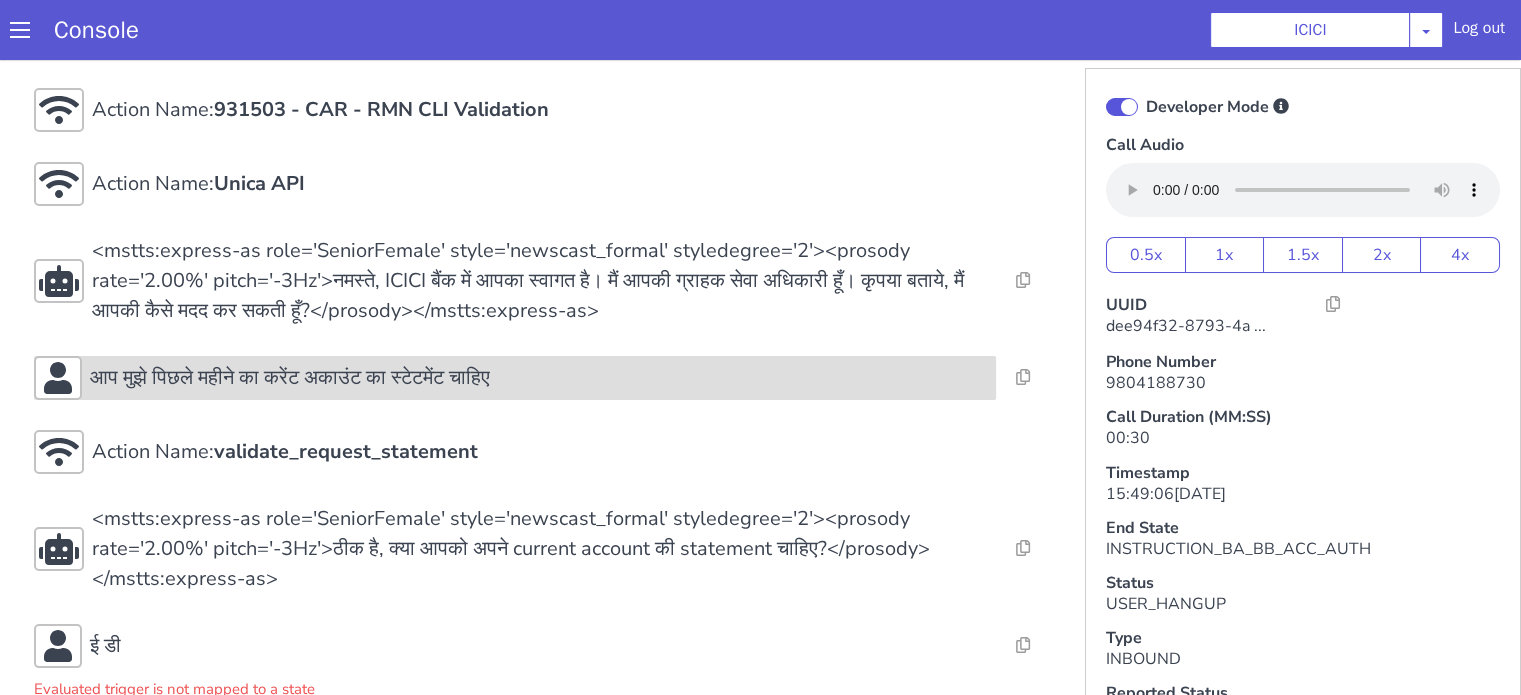 click on "आप मुझे पिछले महीने का करेंट अकाउंट का स्टेटमेंट चाहिए" at bounding box center (515, 378) 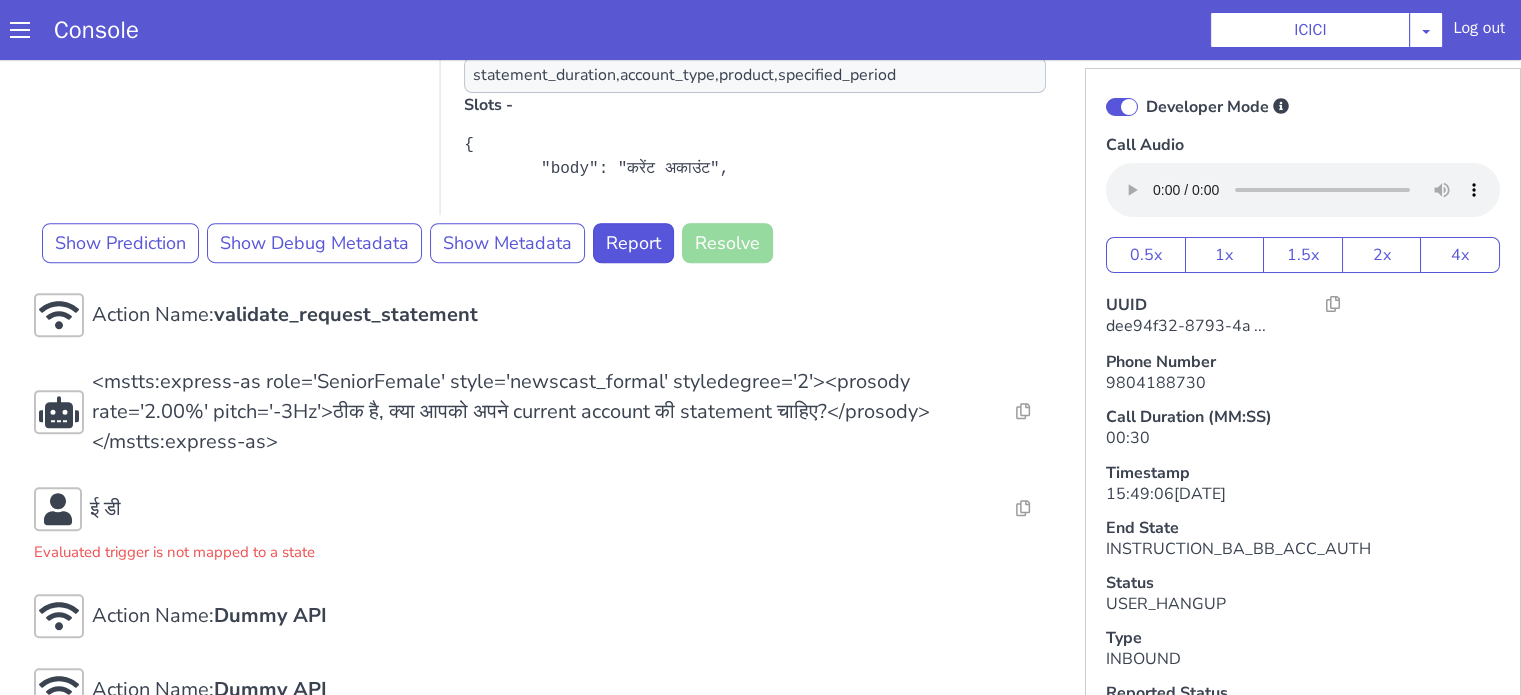 scroll, scrollTop: 900, scrollLeft: 0, axis: vertical 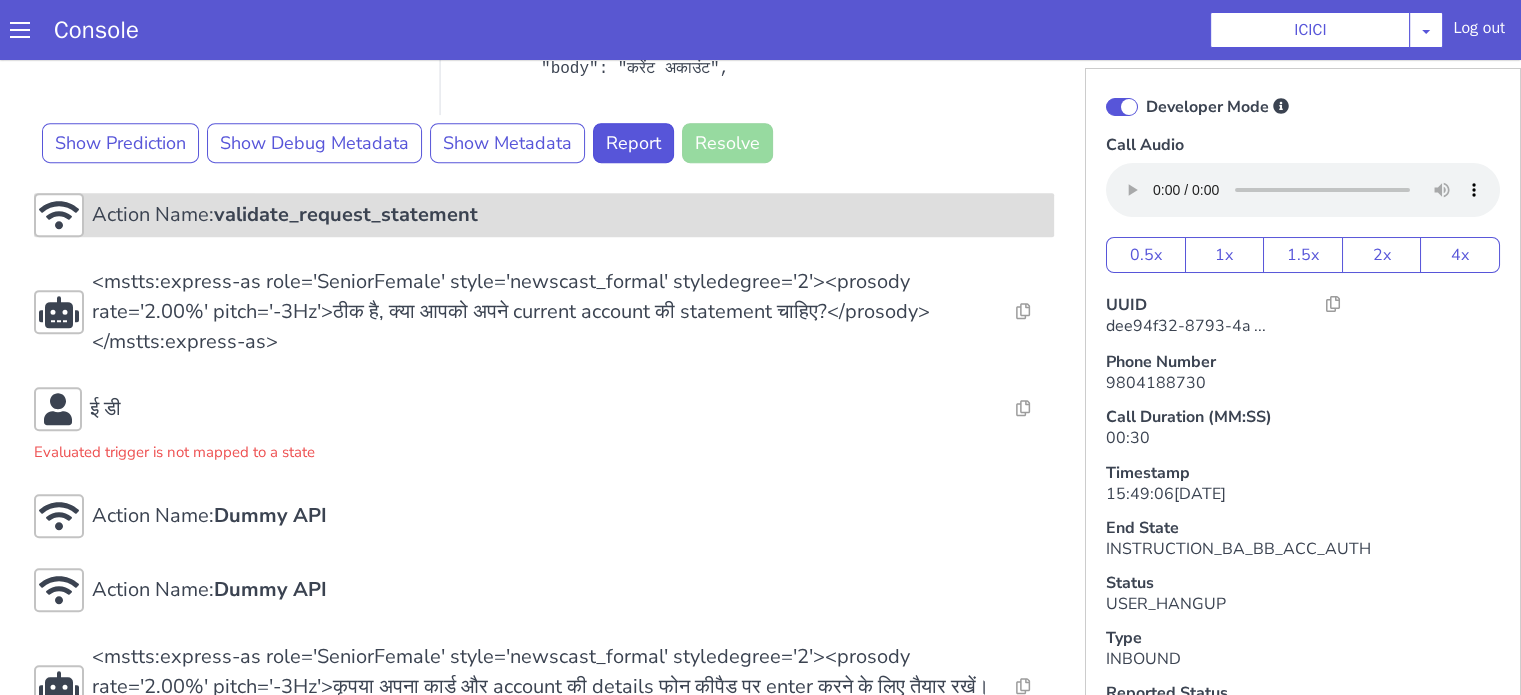click on "Action Name:  validate_request_statement" at bounding box center (544, 215) 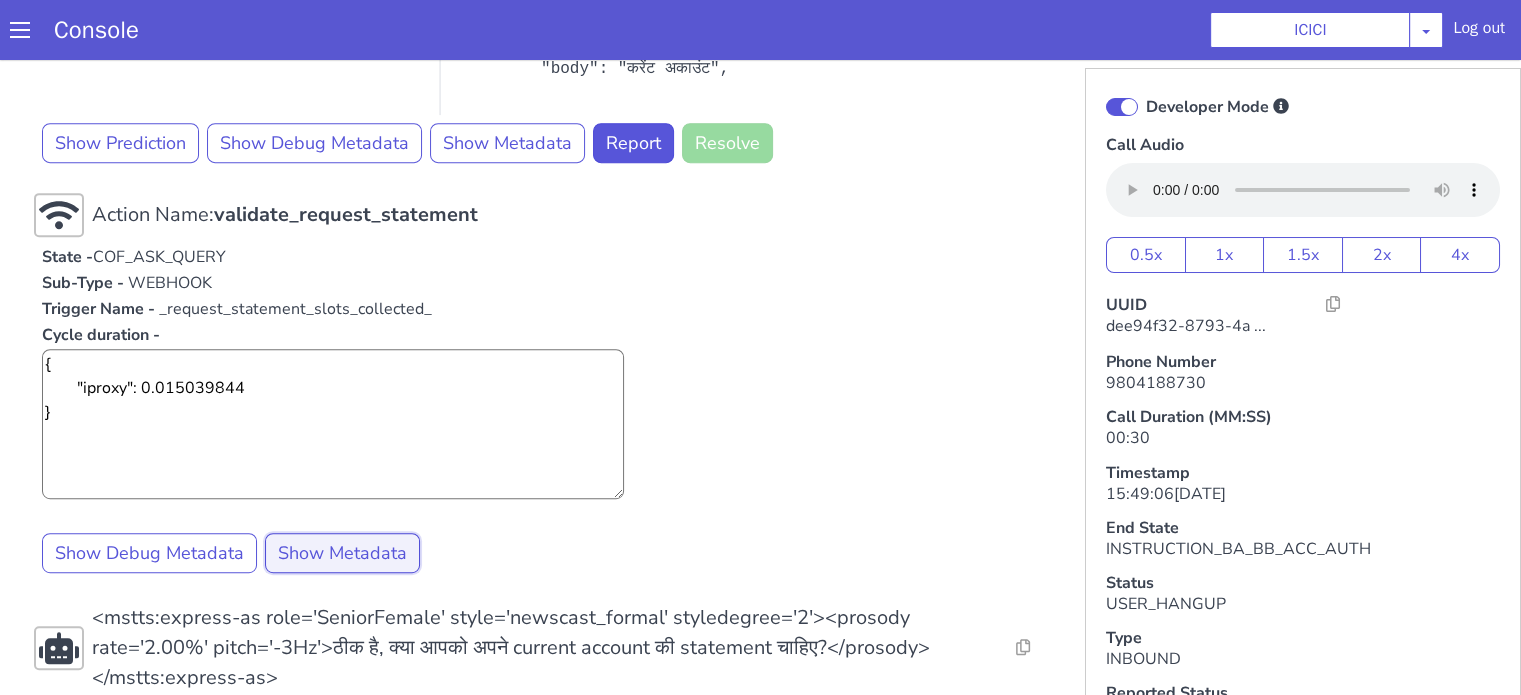 click on "Show Metadata" at bounding box center [342, 553] 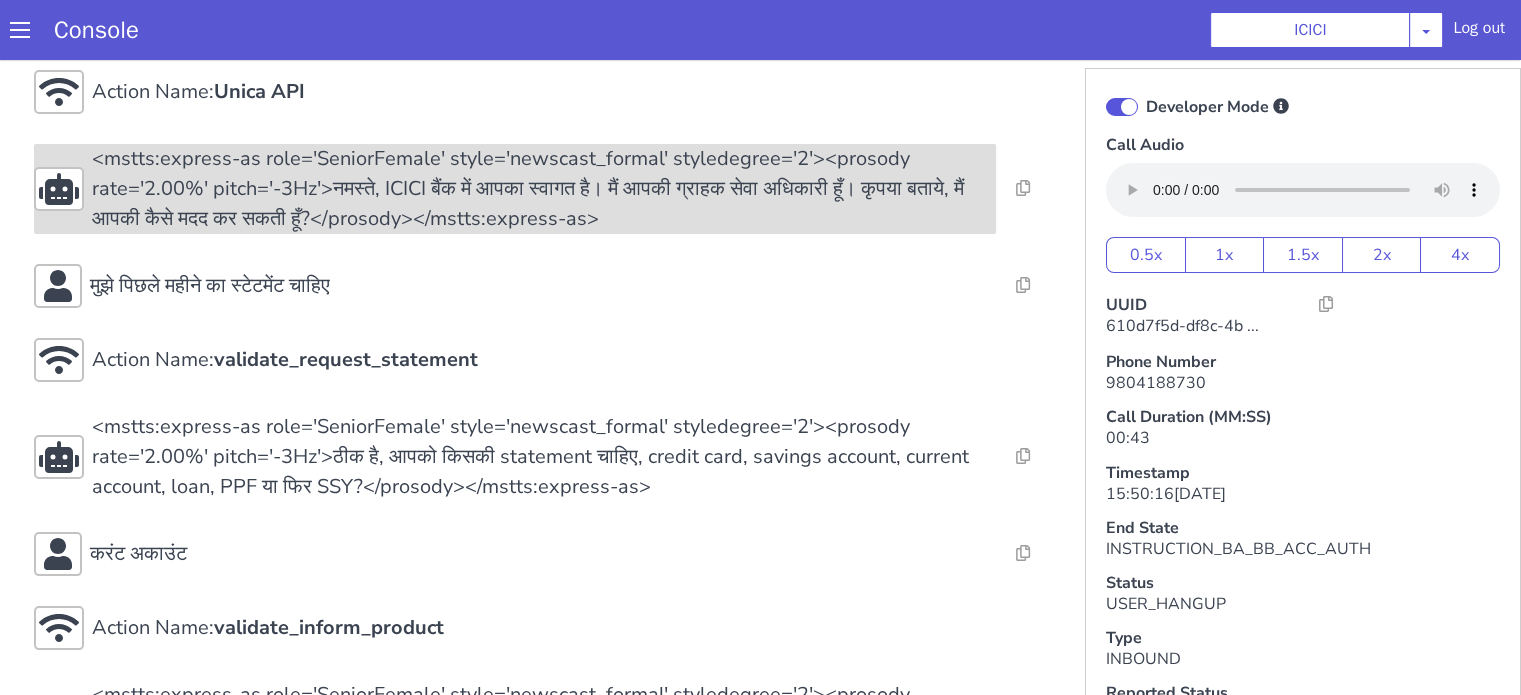 scroll, scrollTop: 300, scrollLeft: 0, axis: vertical 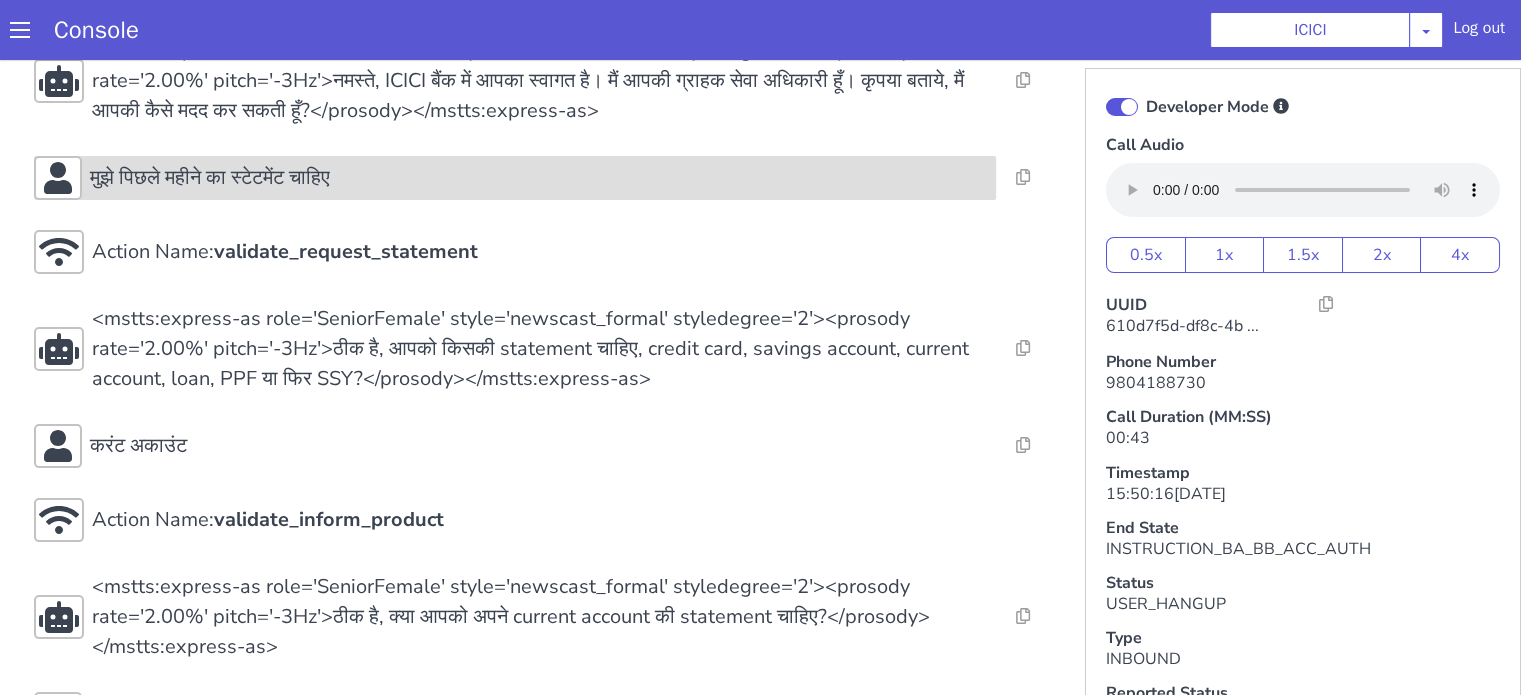 click on "मुझे पिछले महीने का स्टेटमेंट चाहिए" at bounding box center (539, 178) 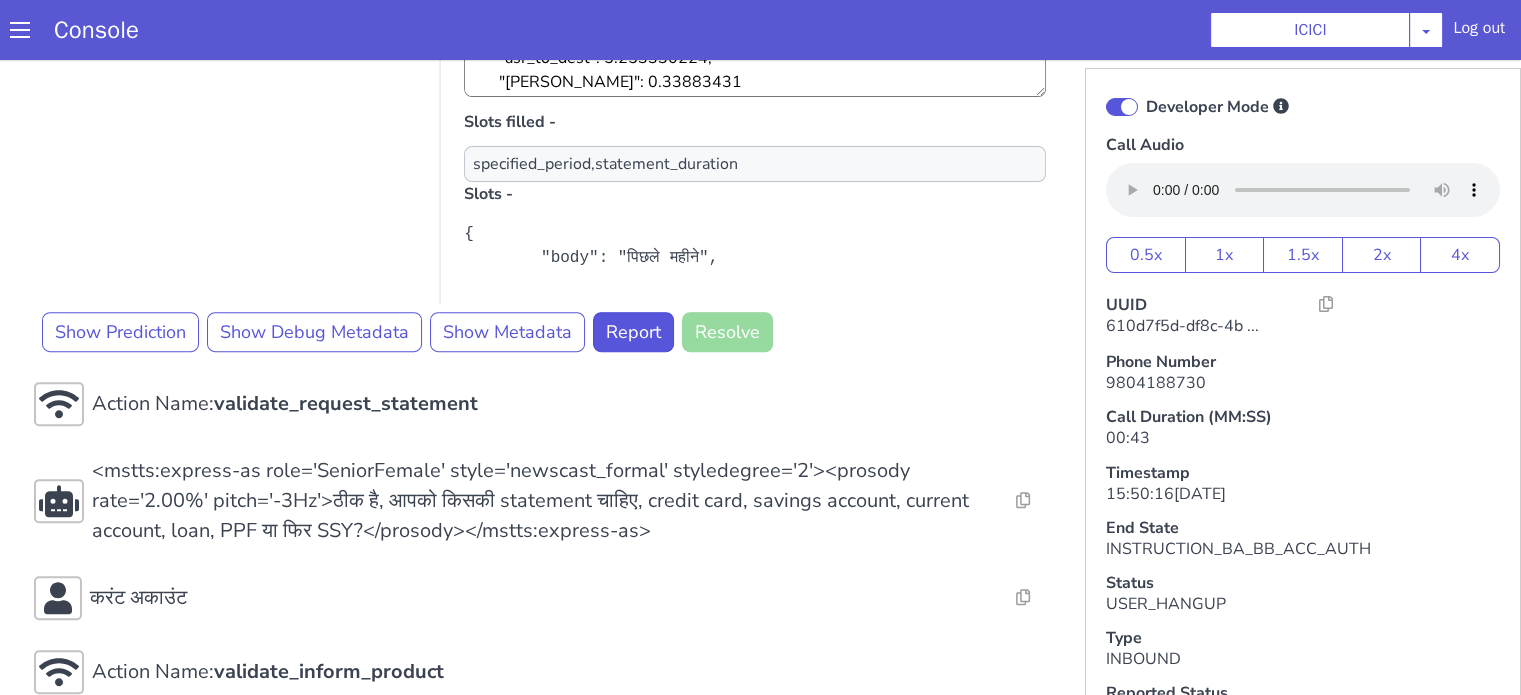 scroll, scrollTop: 800, scrollLeft: 0, axis: vertical 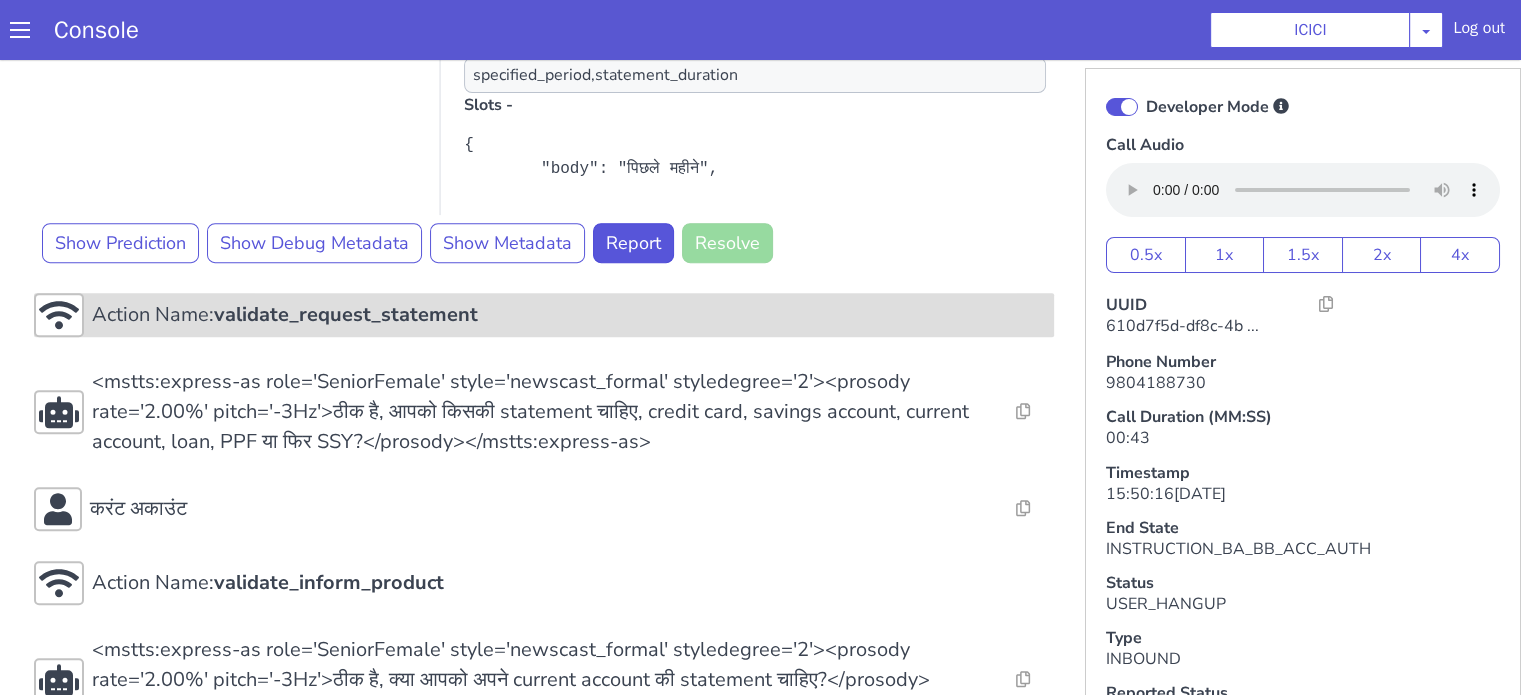 click on "validate_request_statement" at bounding box center (346, 314) 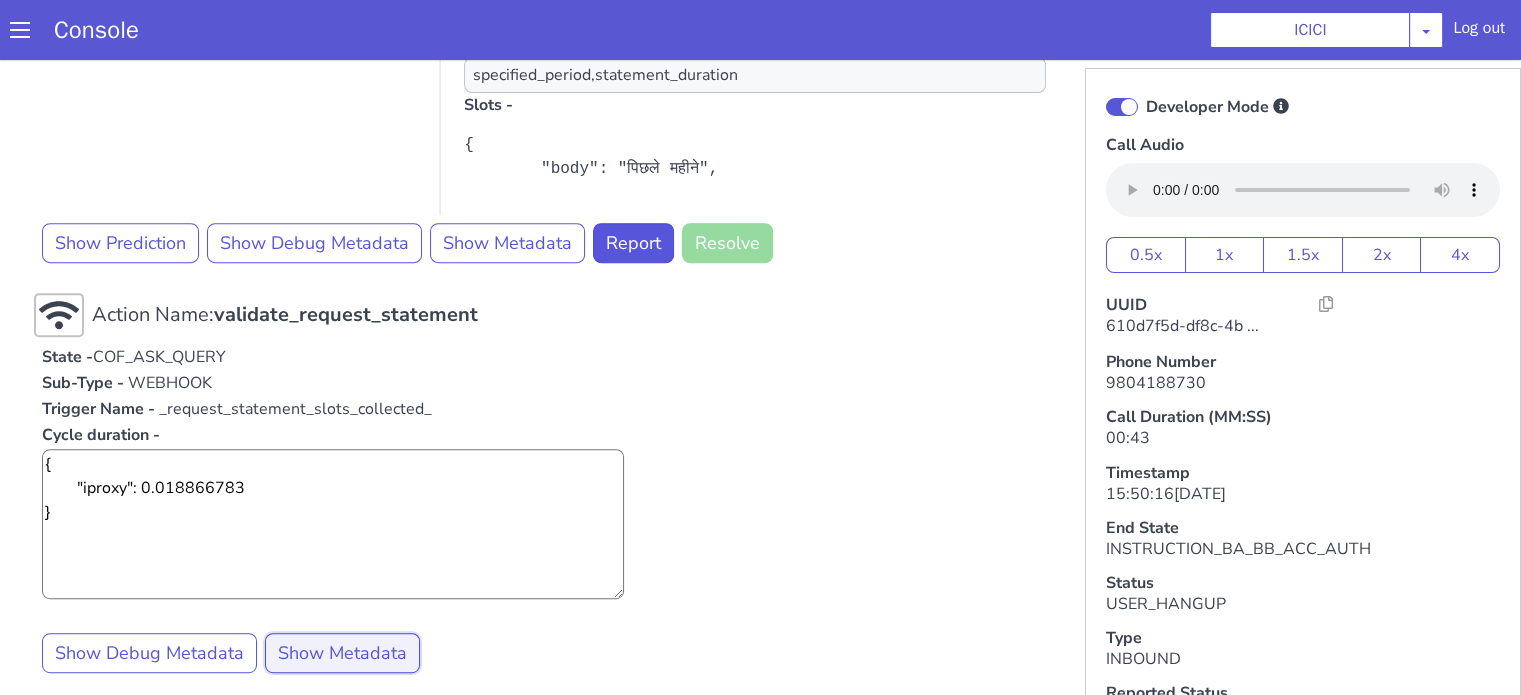 click on "Show Metadata" at bounding box center (342, 653) 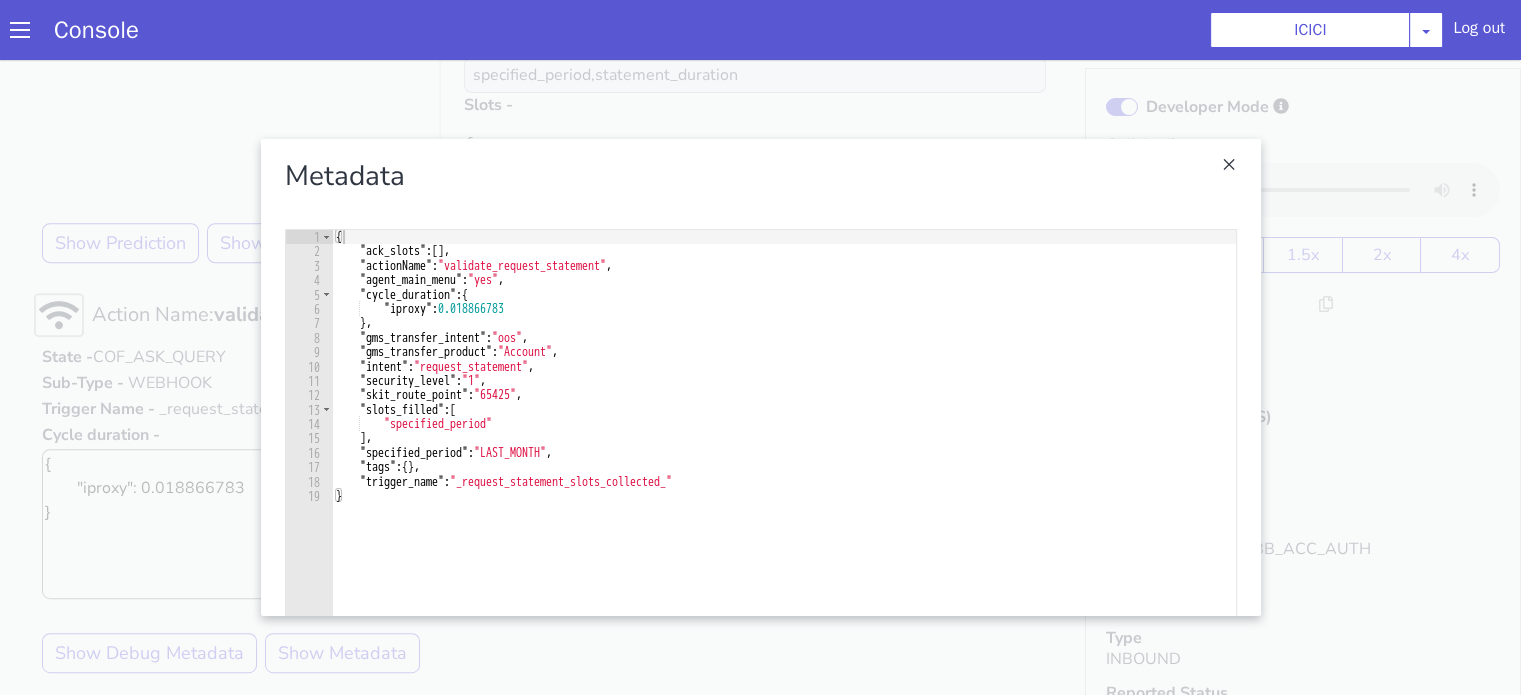 click at bounding box center [760, 377] 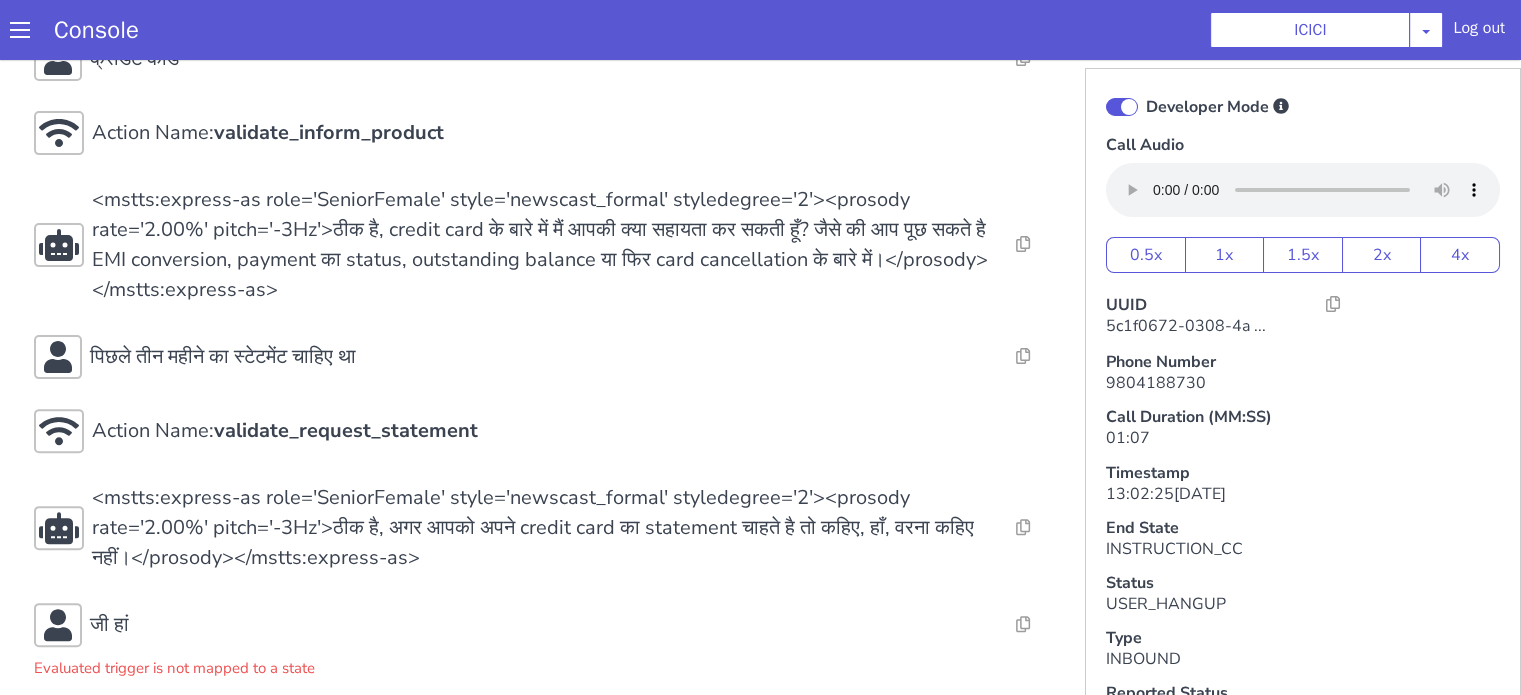 scroll, scrollTop: 700, scrollLeft: 0, axis: vertical 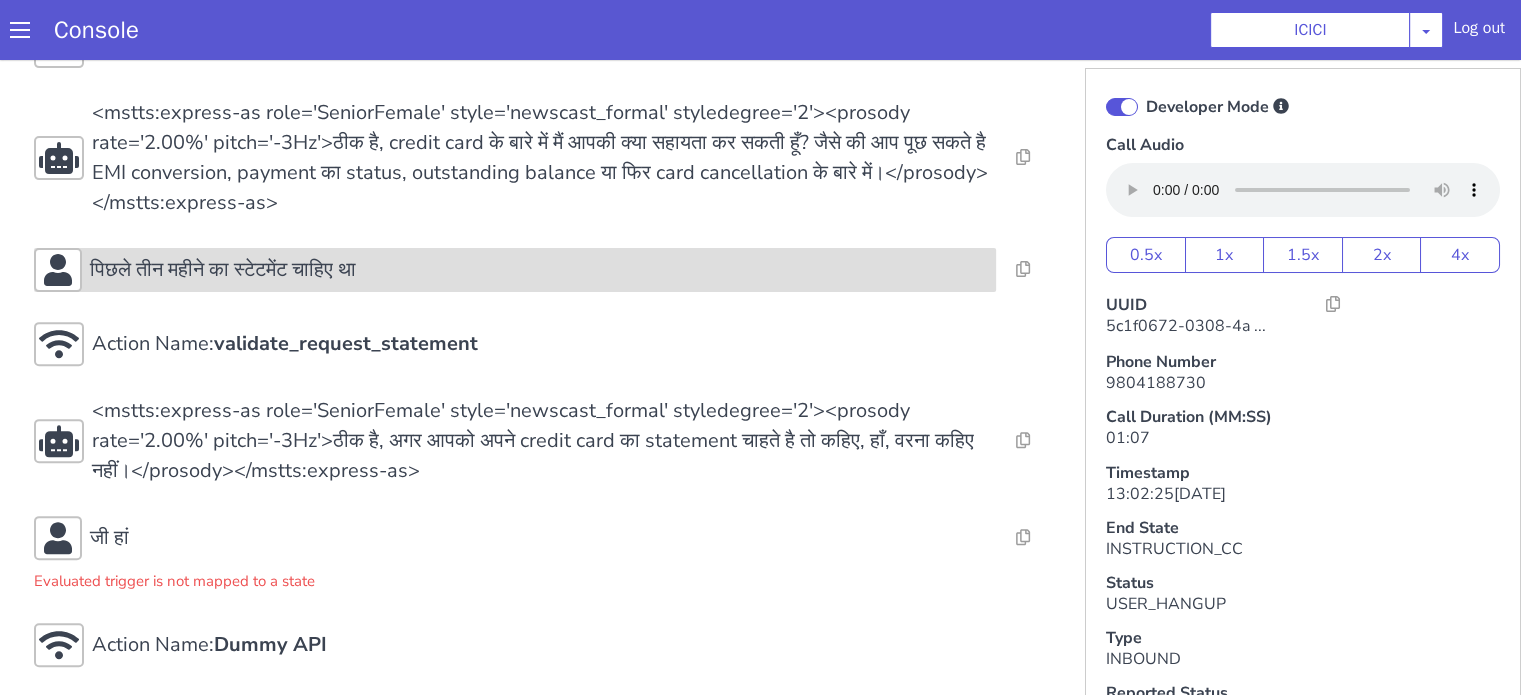 click on "पिछले तीन महीने का स्टेटमेंट चाहिए था" at bounding box center (223, 270) 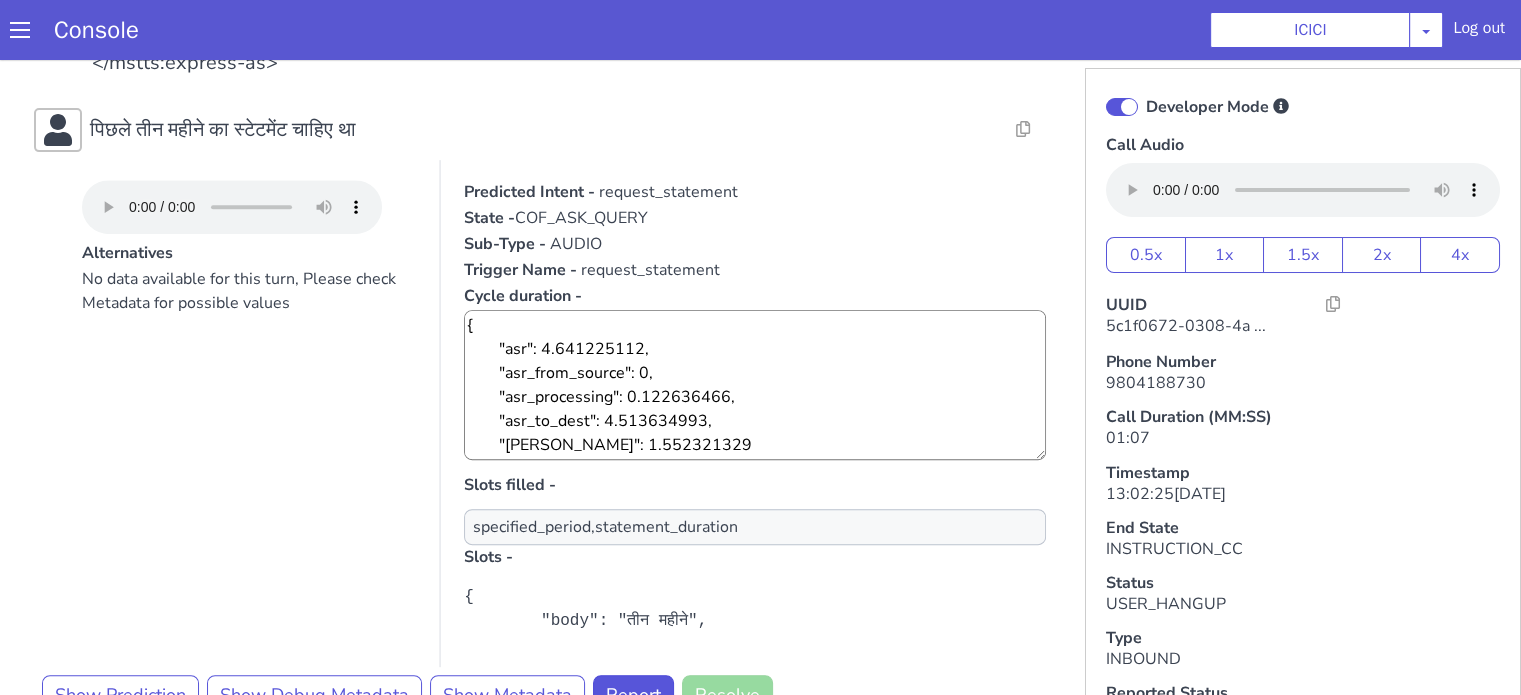 scroll, scrollTop: 1000, scrollLeft: 0, axis: vertical 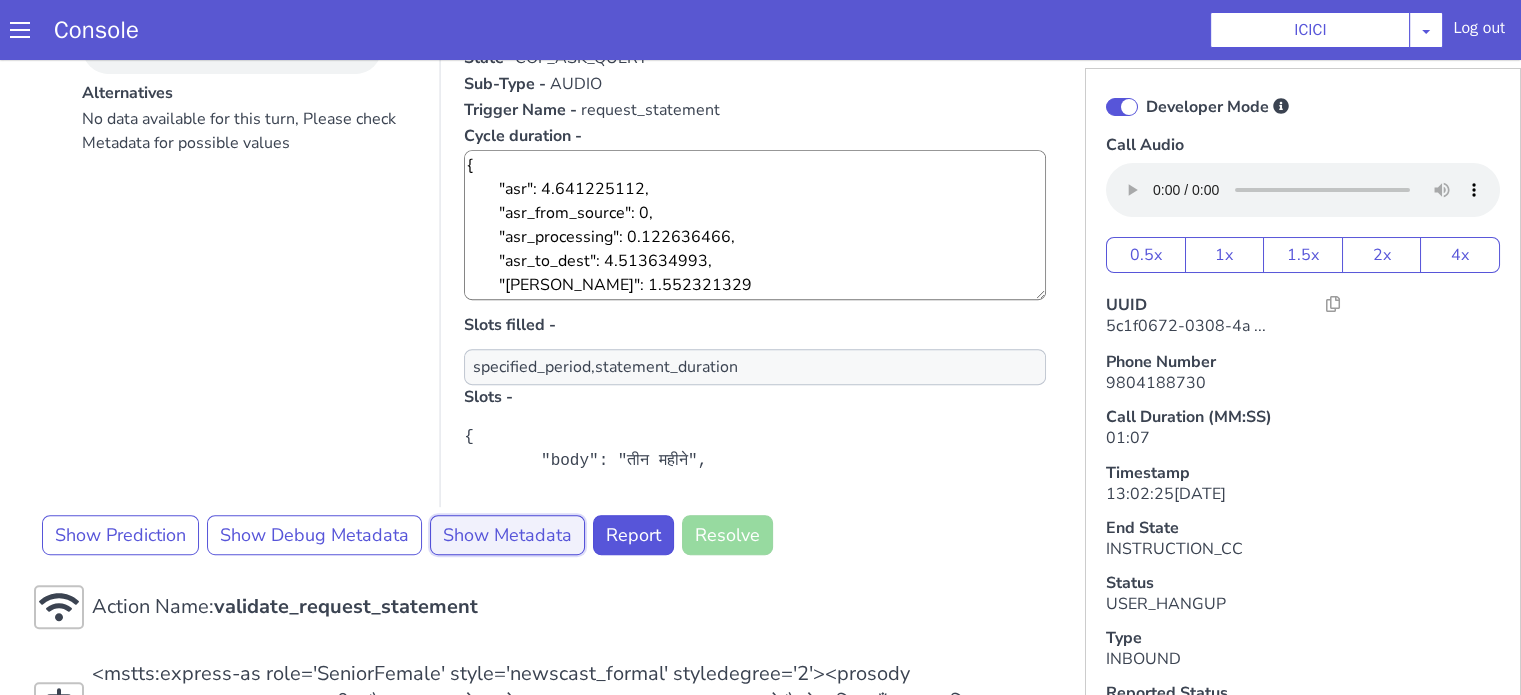 click on "Show Metadata" at bounding box center [507, 535] 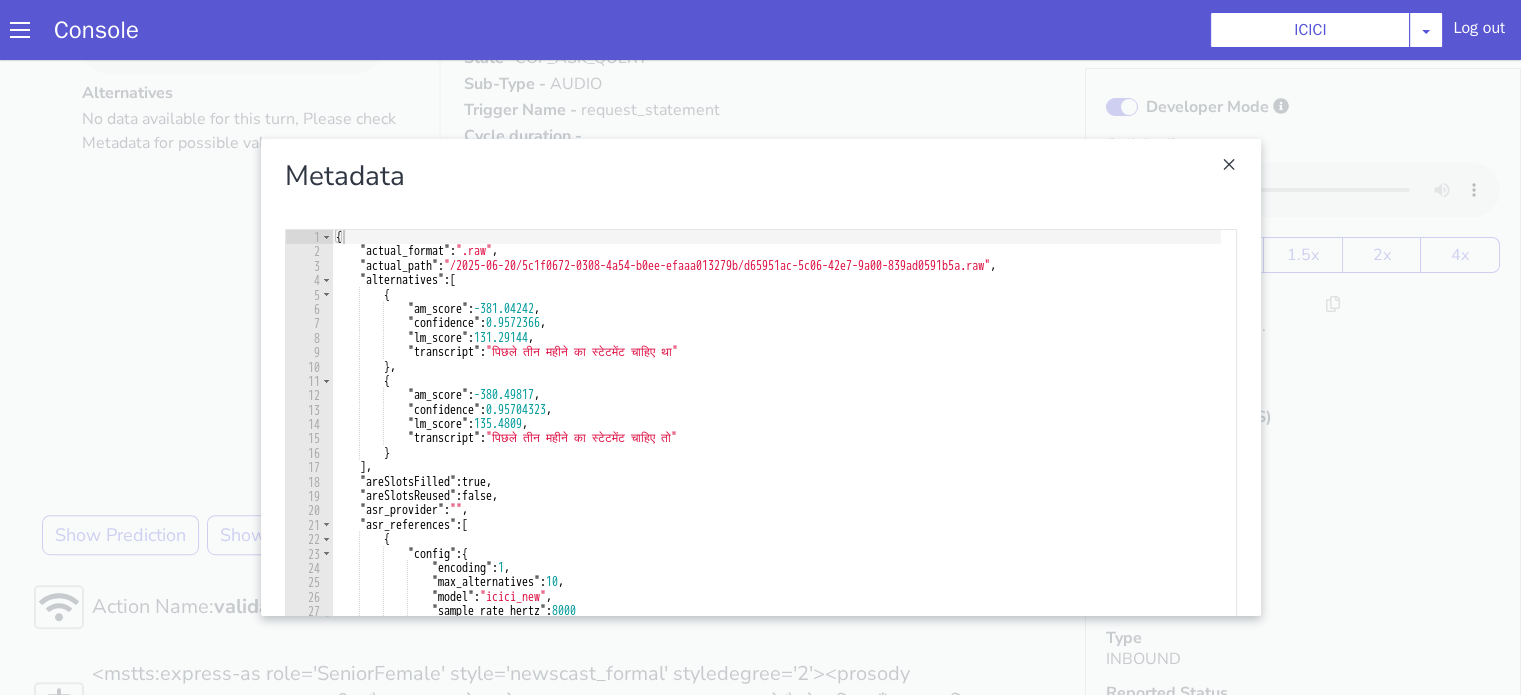 click at bounding box center [760, 377] 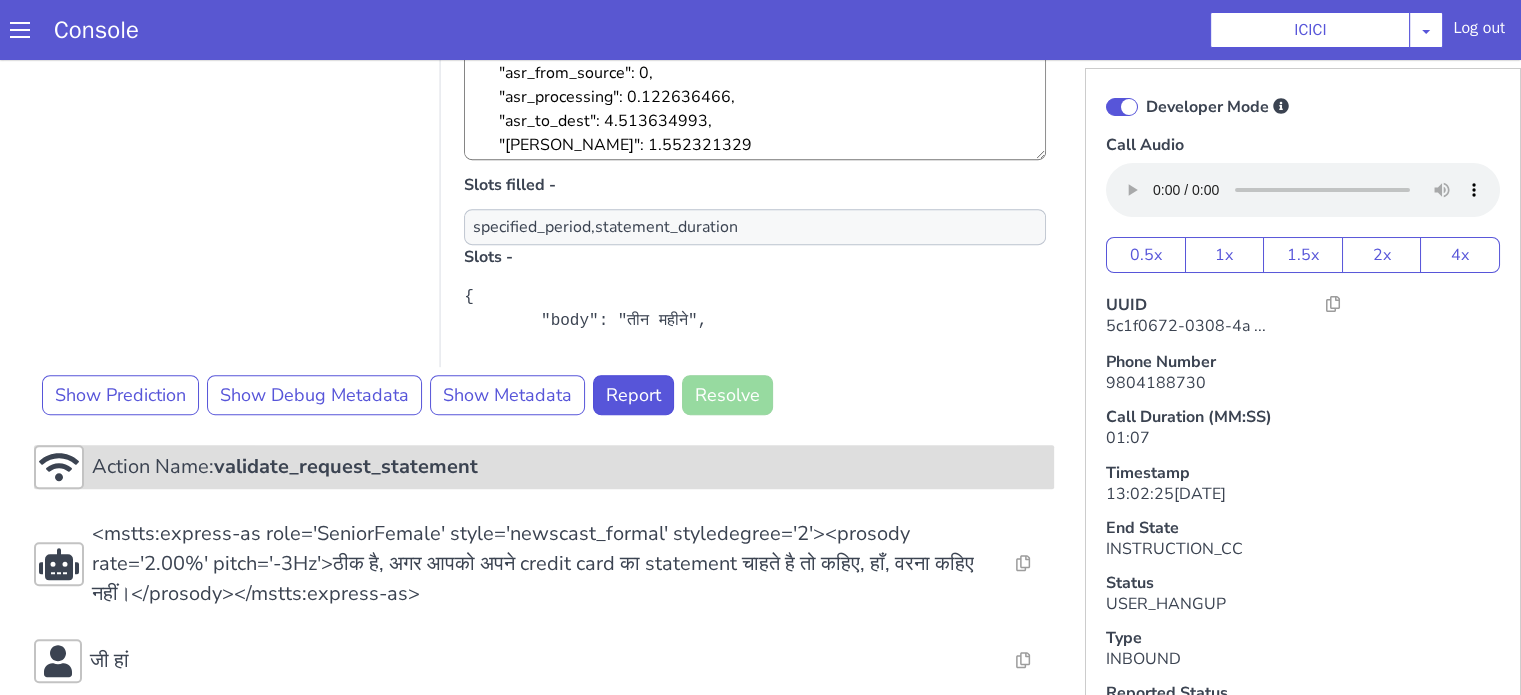 scroll, scrollTop: 1200, scrollLeft: 0, axis: vertical 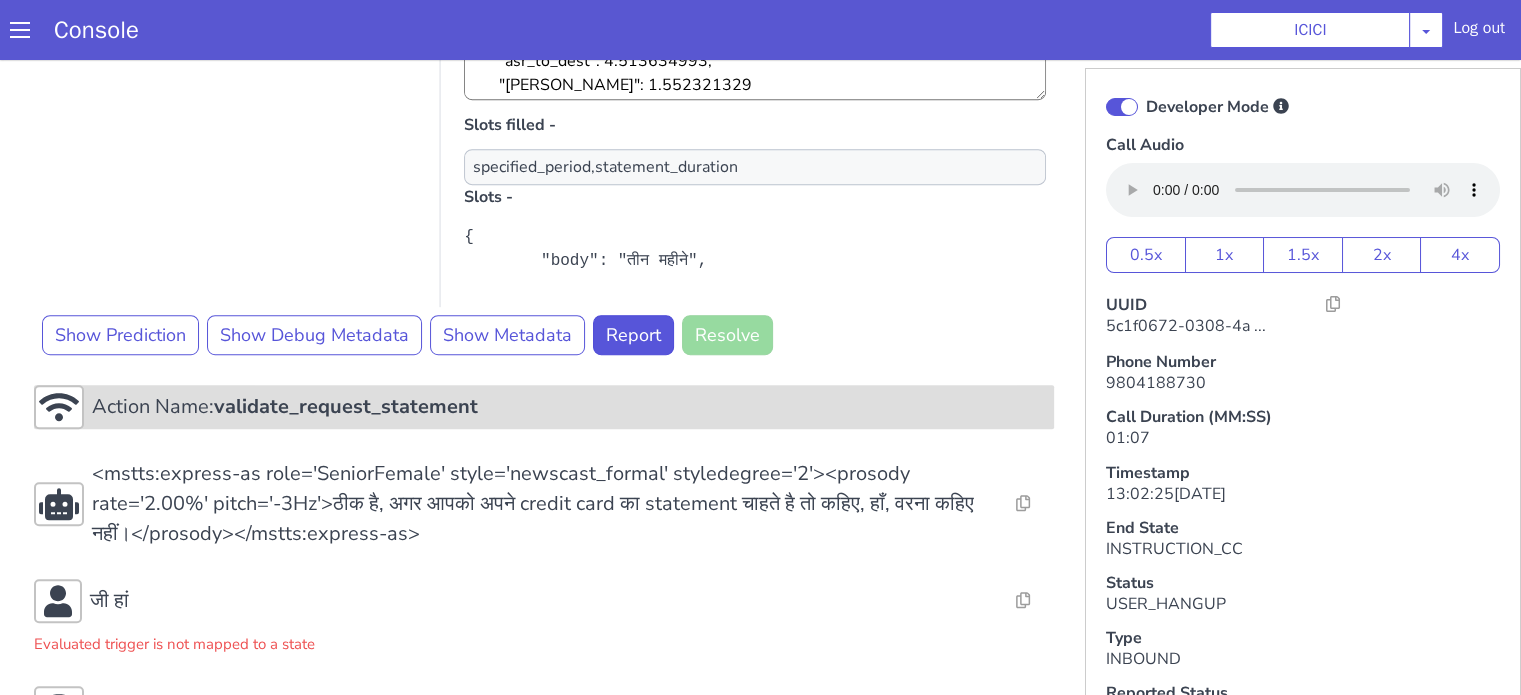 click on "validate_request_statement" at bounding box center [346, 406] 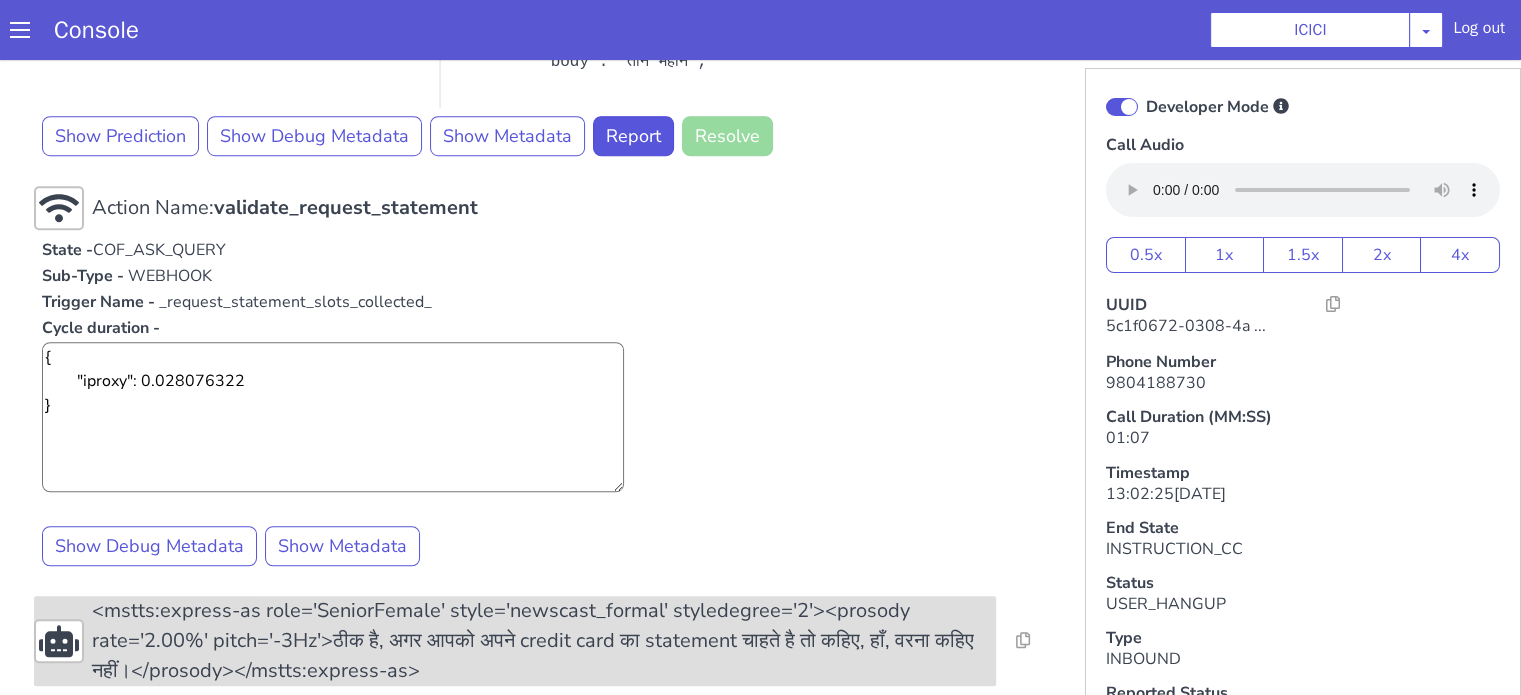 scroll, scrollTop: 1500, scrollLeft: 0, axis: vertical 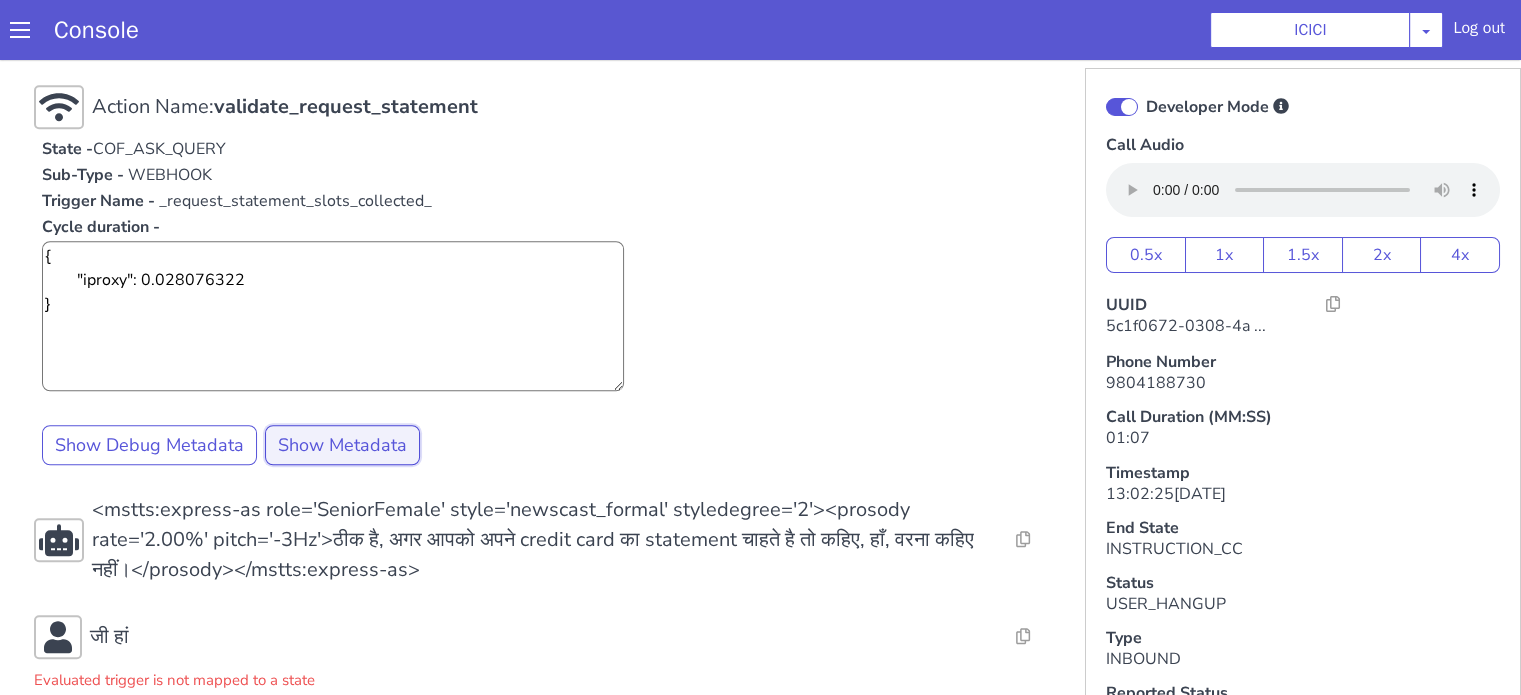click on "Show Metadata" at bounding box center (342, 445) 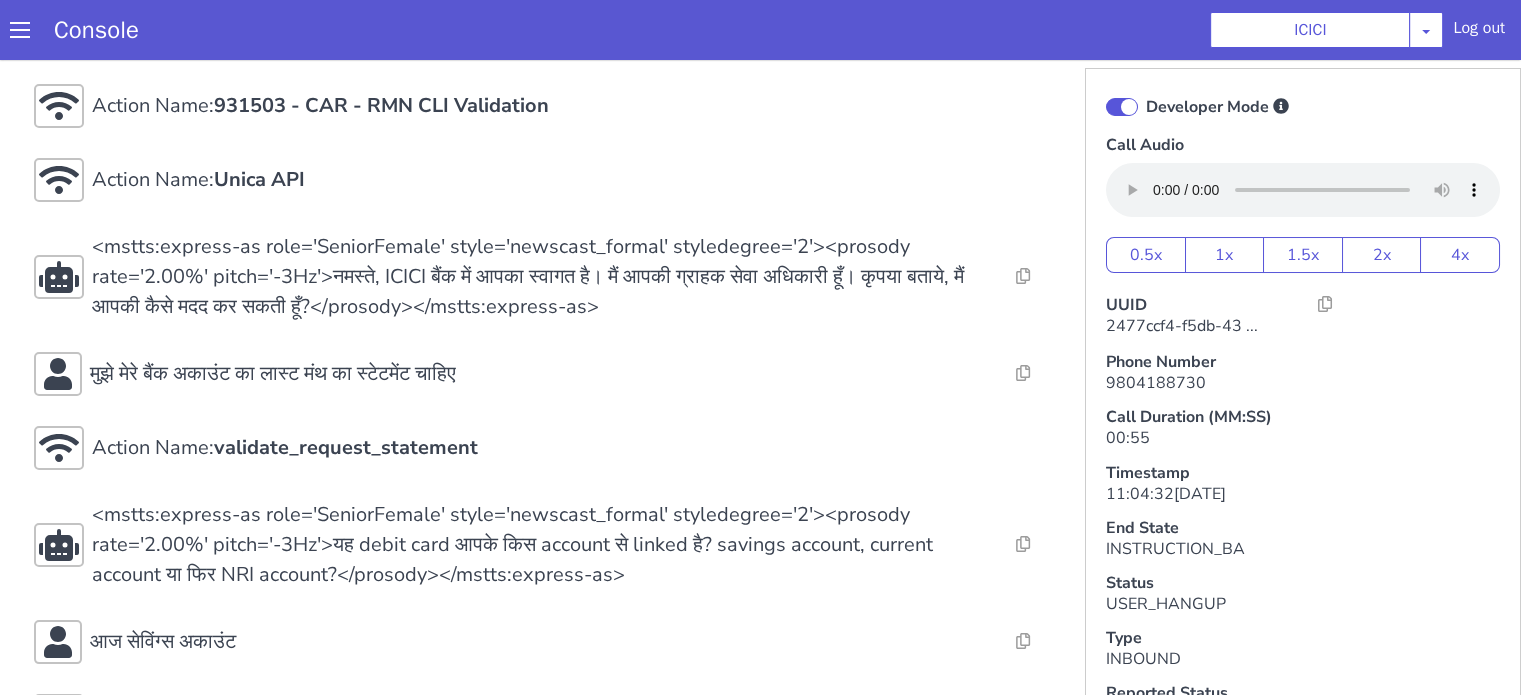 scroll, scrollTop: 200, scrollLeft: 0, axis: vertical 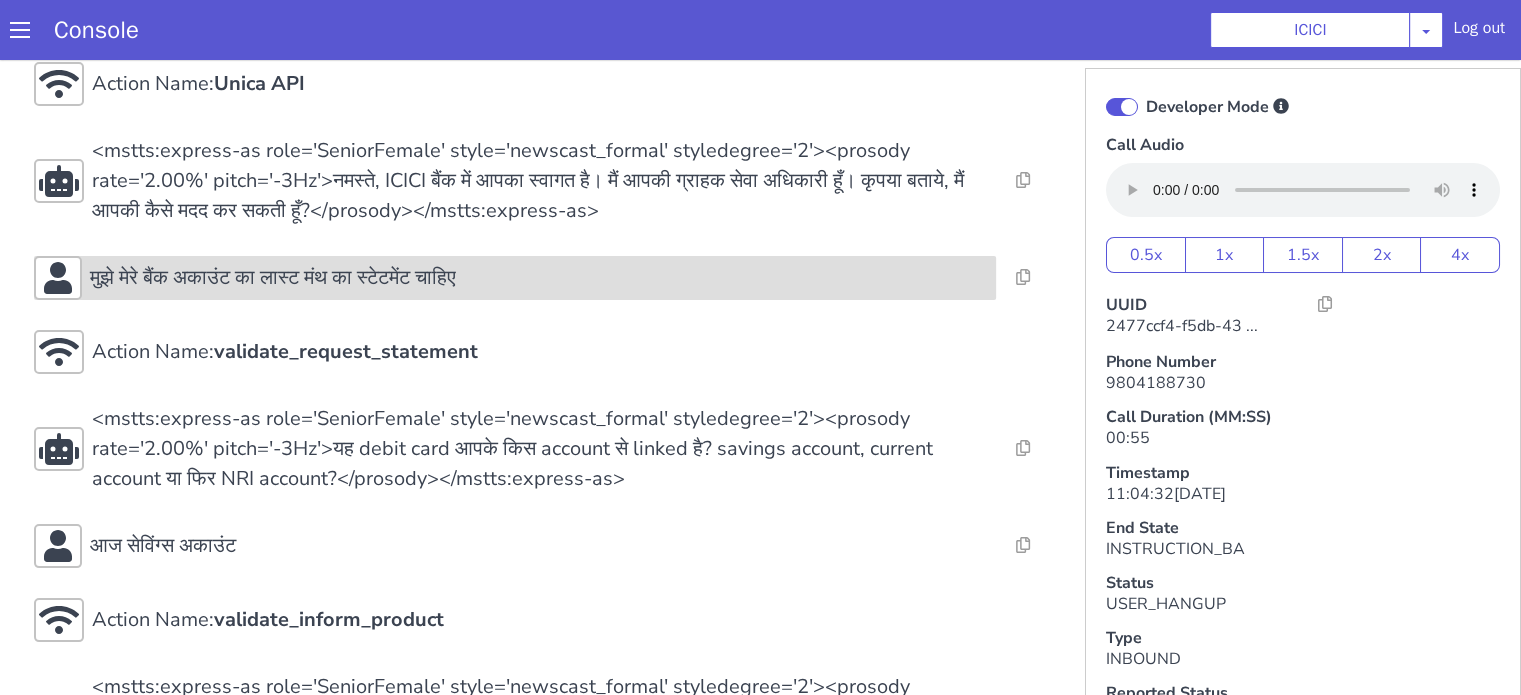 click on "मुझे मेरे बैंक अकाउंट का लास्ट मंथ का स्टेटमेंट चाहिए" at bounding box center (264, 826) 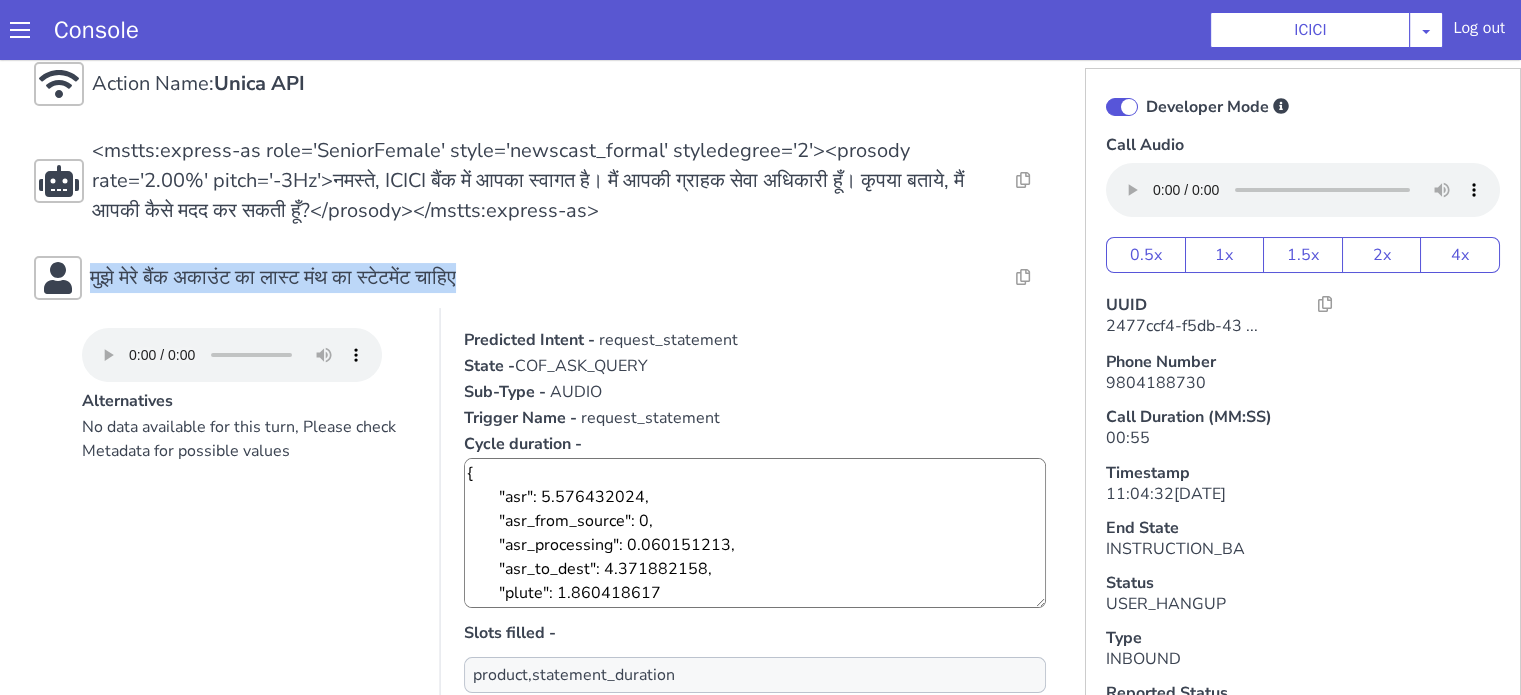 drag, startPoint x: 615, startPoint y: 1342, endPoint x: 1139, endPoint y: 1319, distance: 524.5045 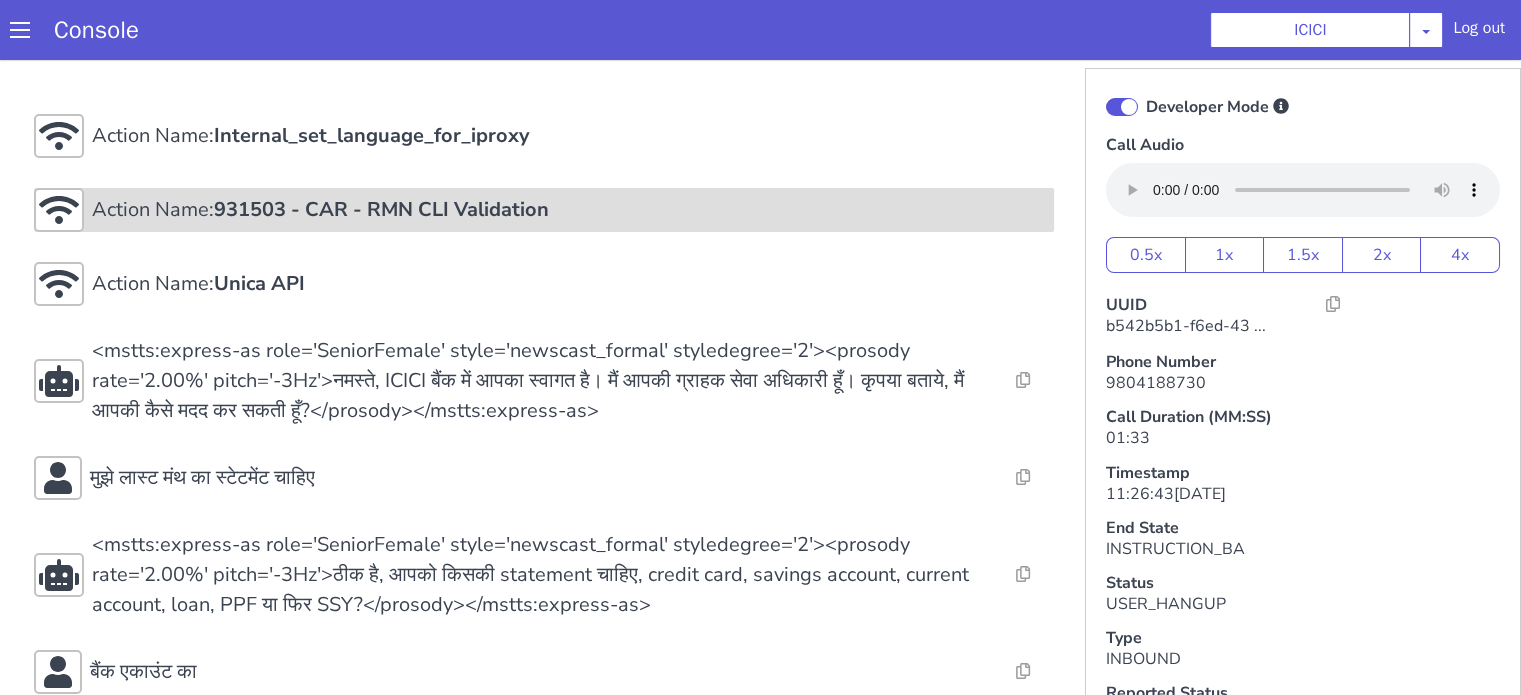 scroll, scrollTop: 100, scrollLeft: 0, axis: vertical 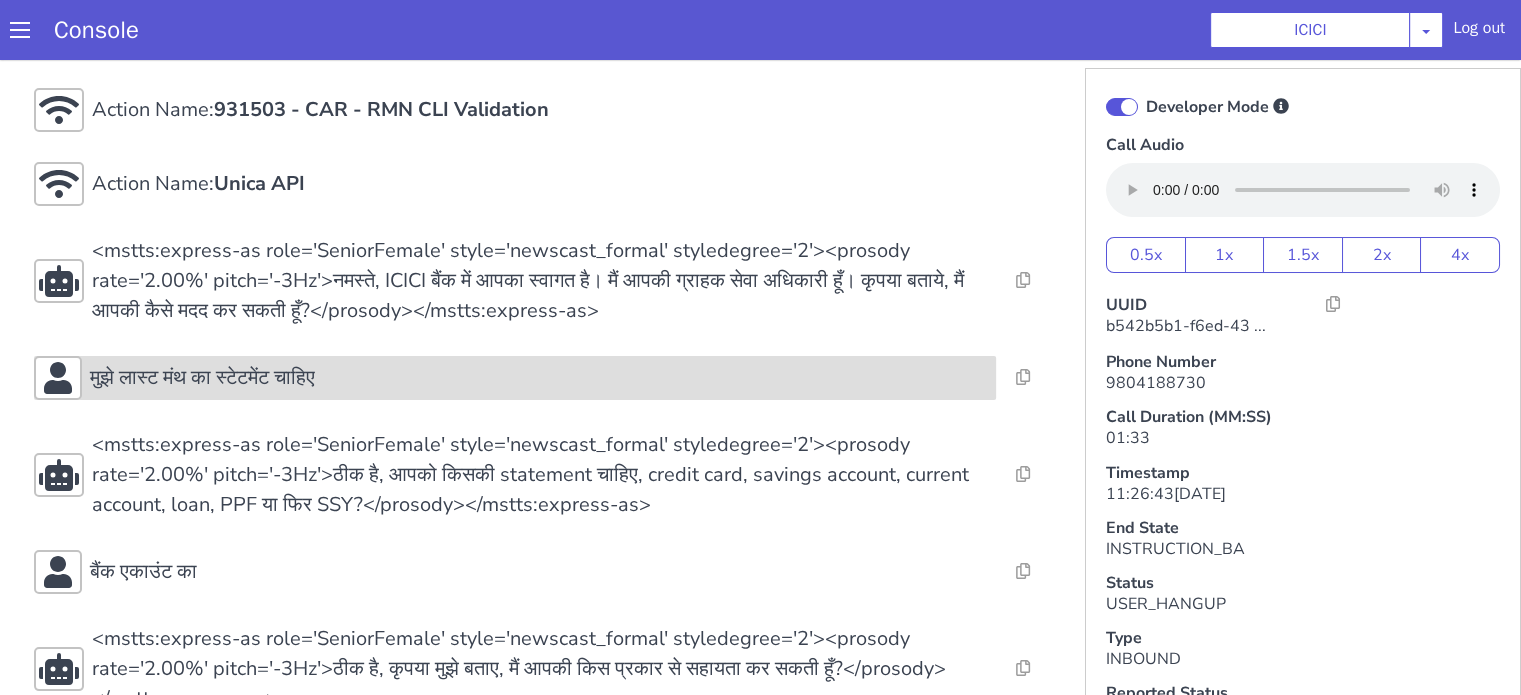 click on "मुझे लास्ट मंथ का स्टेटमेंट चाहिए" at bounding box center (202, 378) 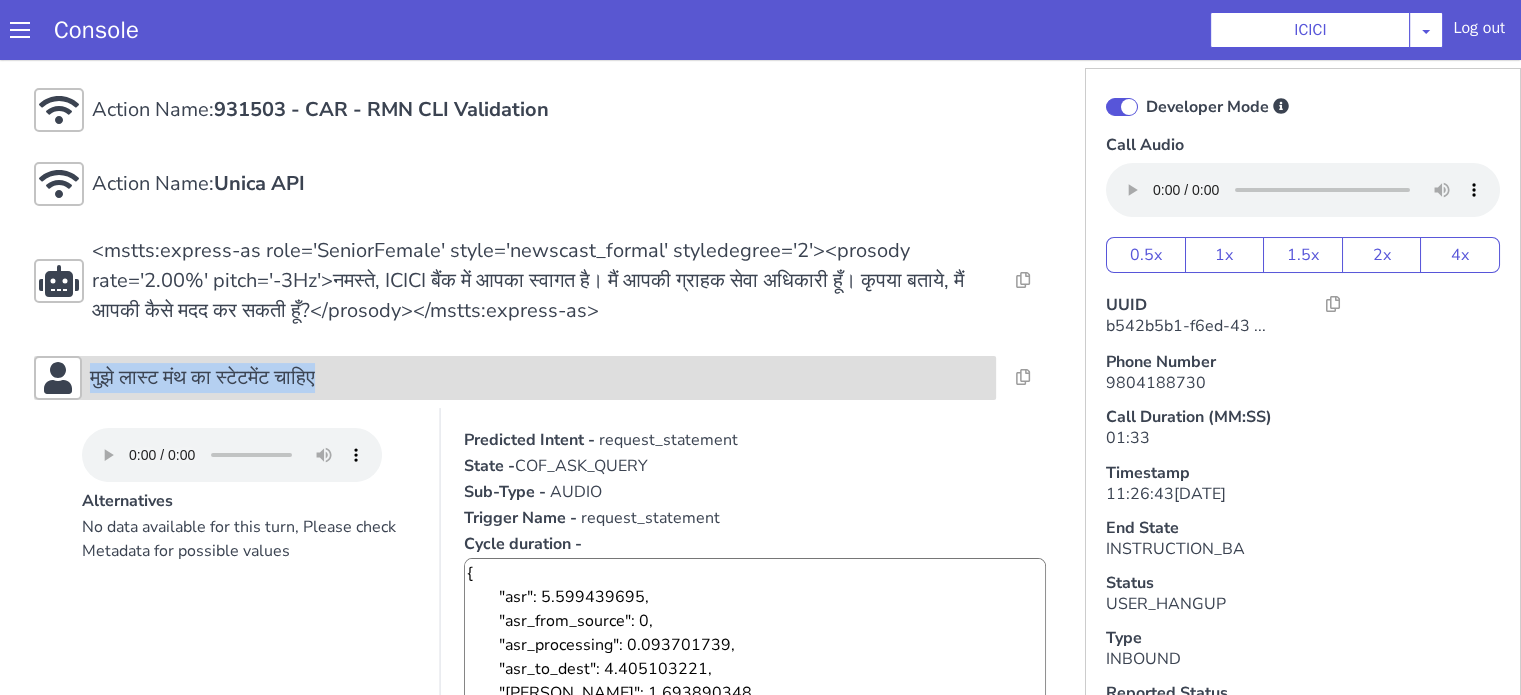 drag, startPoint x: 398, startPoint y: 379, endPoint x: 60, endPoint y: 370, distance: 338.1198 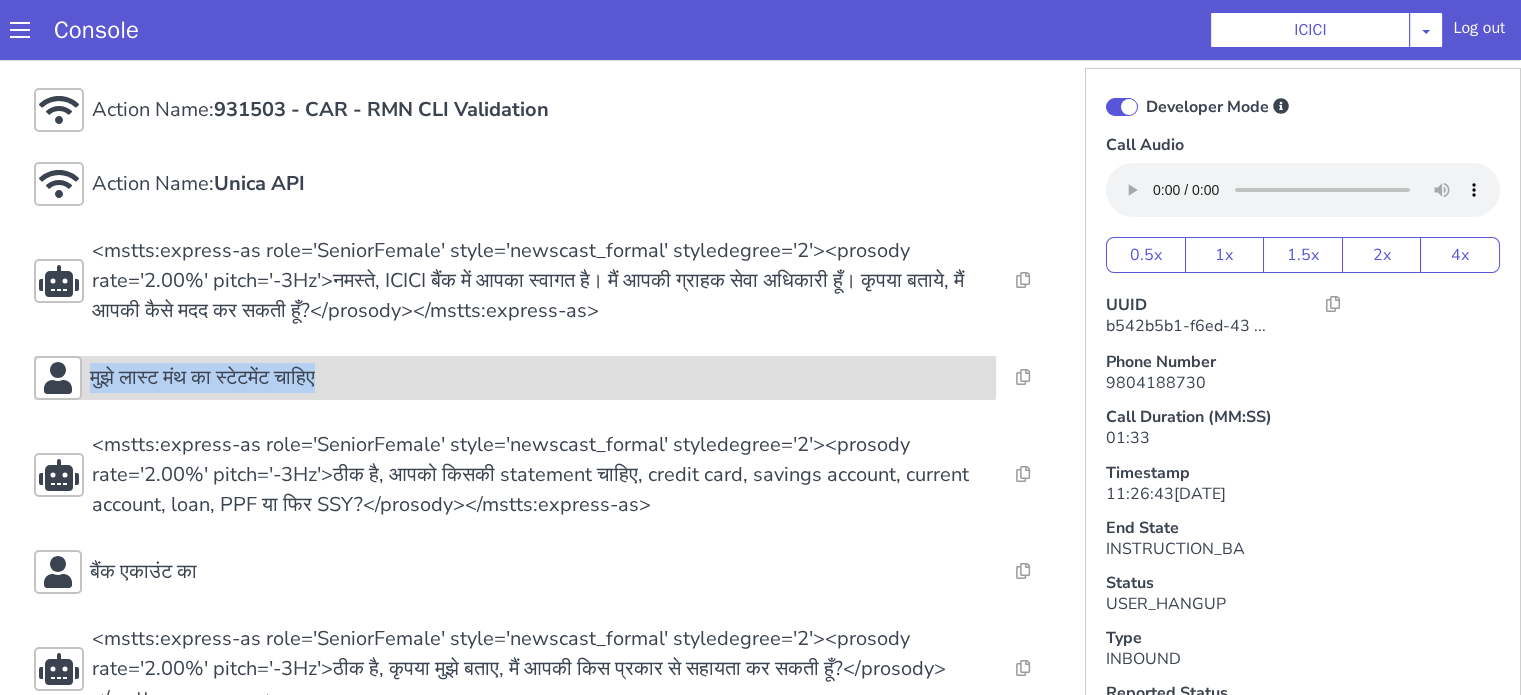 copy on "मुझे लास्ट मंथ का स्टेटमेंट चाहिए" 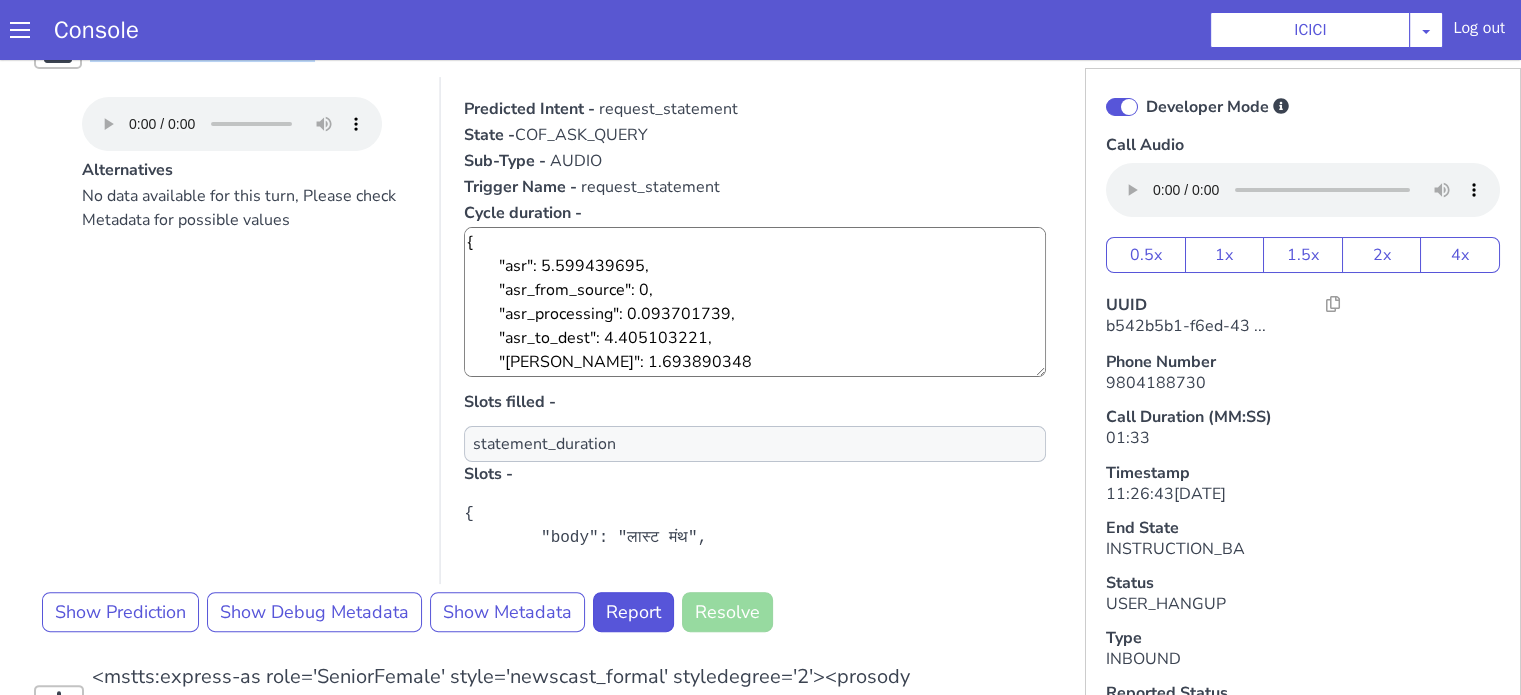 scroll, scrollTop: 500, scrollLeft: 0, axis: vertical 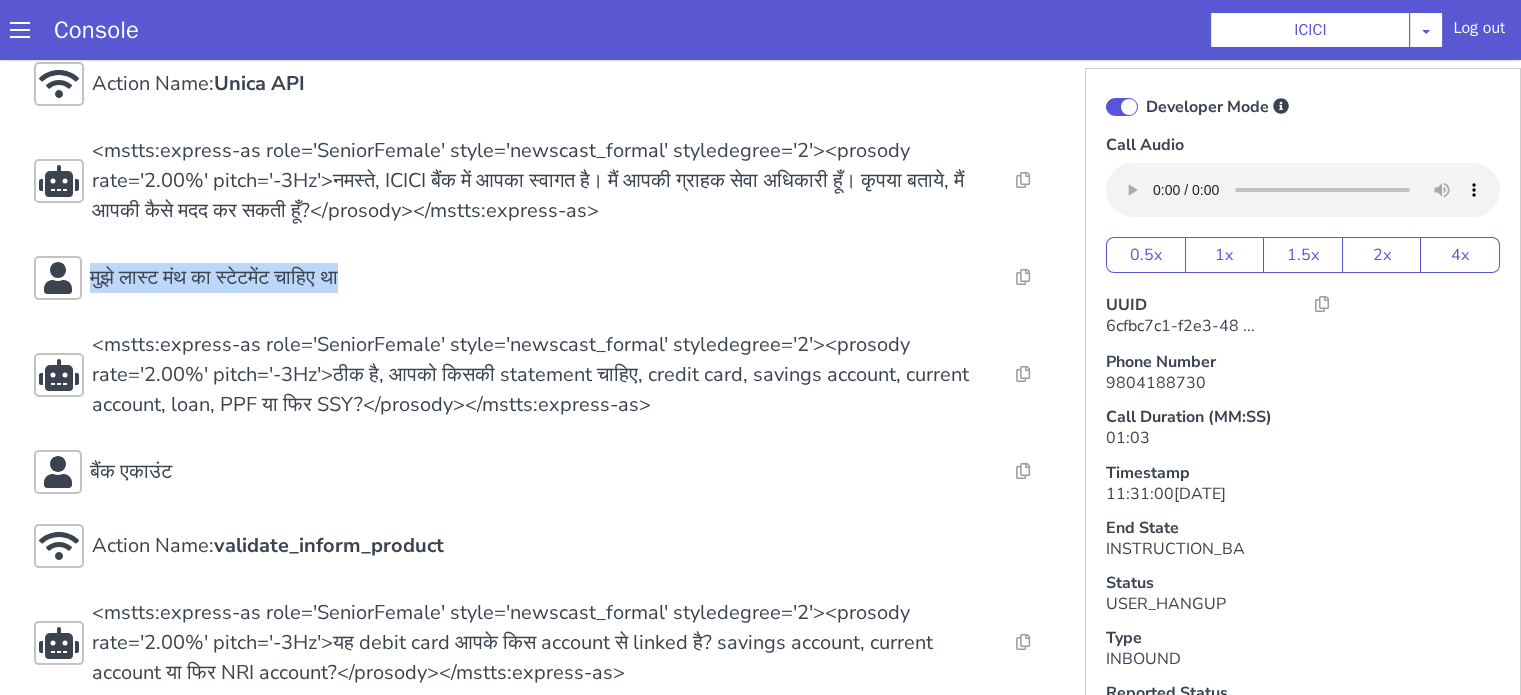 drag, startPoint x: 407, startPoint y: 268, endPoint x: 28, endPoint y: 270, distance: 379.00528 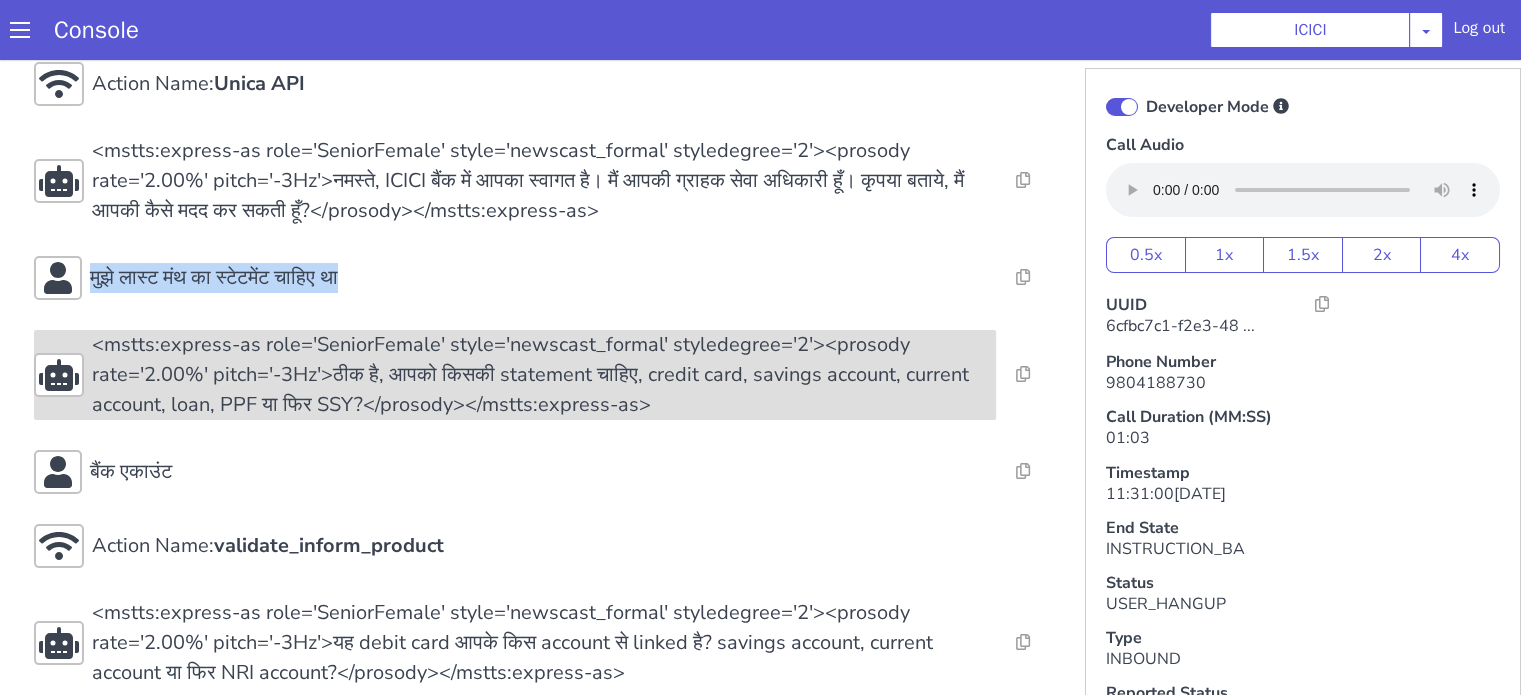copy on "मुझे लास्ट मंथ का स्टेटमेंट चाहिए था" 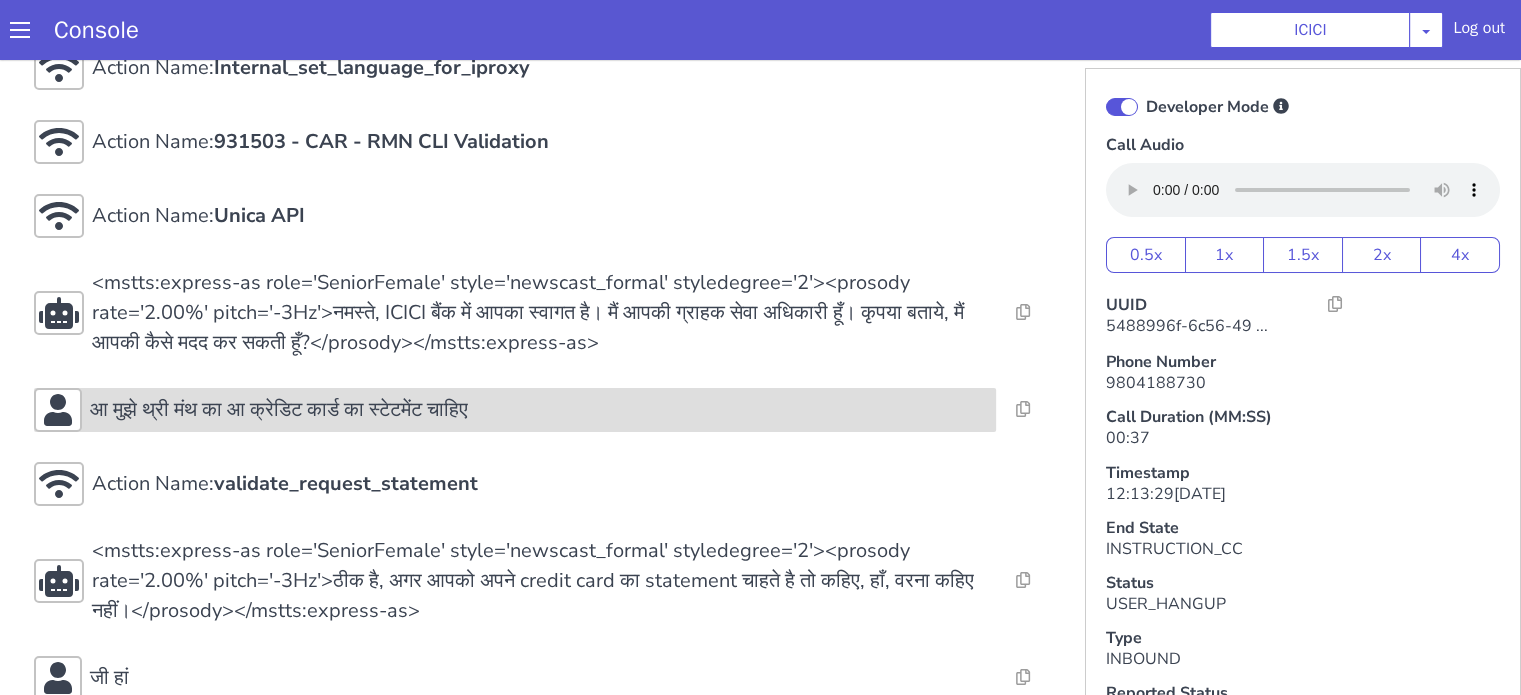 scroll, scrollTop: 100, scrollLeft: 0, axis: vertical 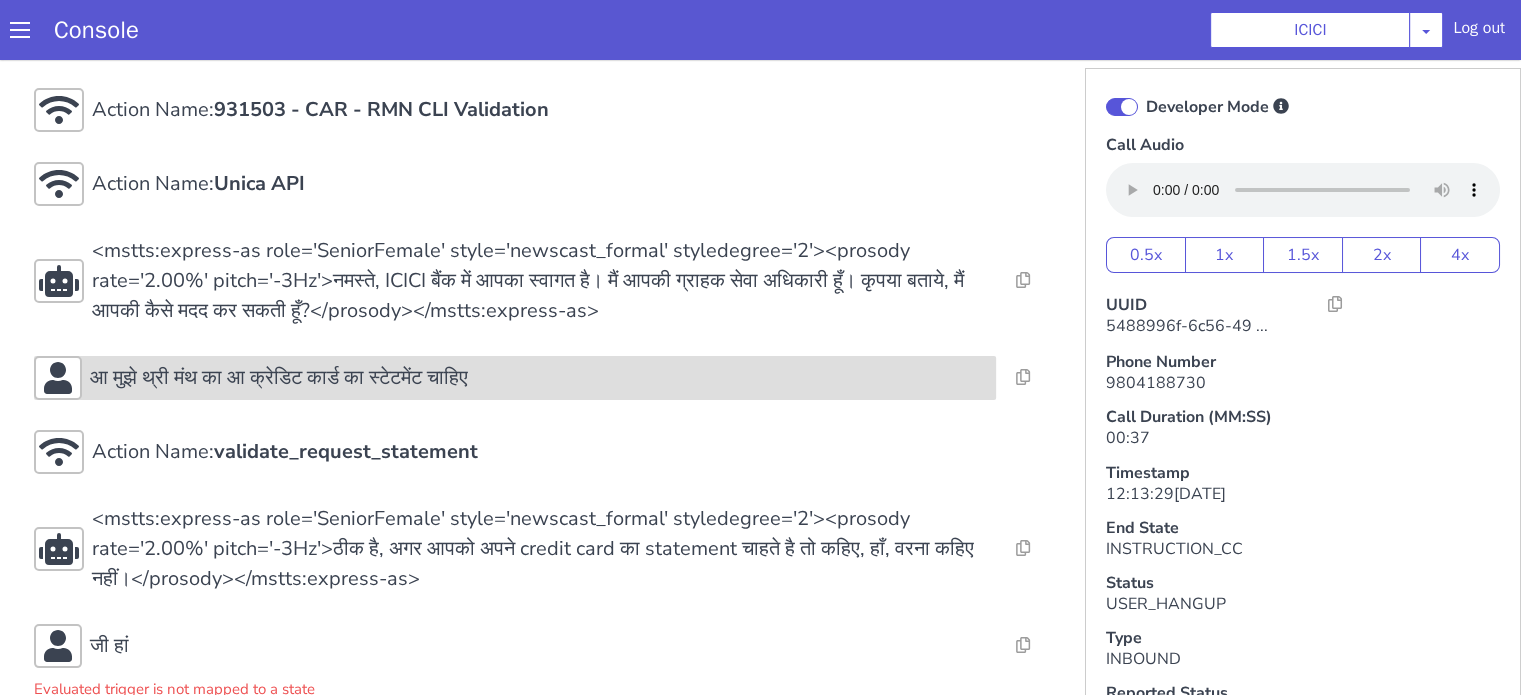 click on "आ मुझे थ्री मंथ का आ क्रेडिट कार्ड का स्टेटमेंट चाहिए" at bounding box center [279, 378] 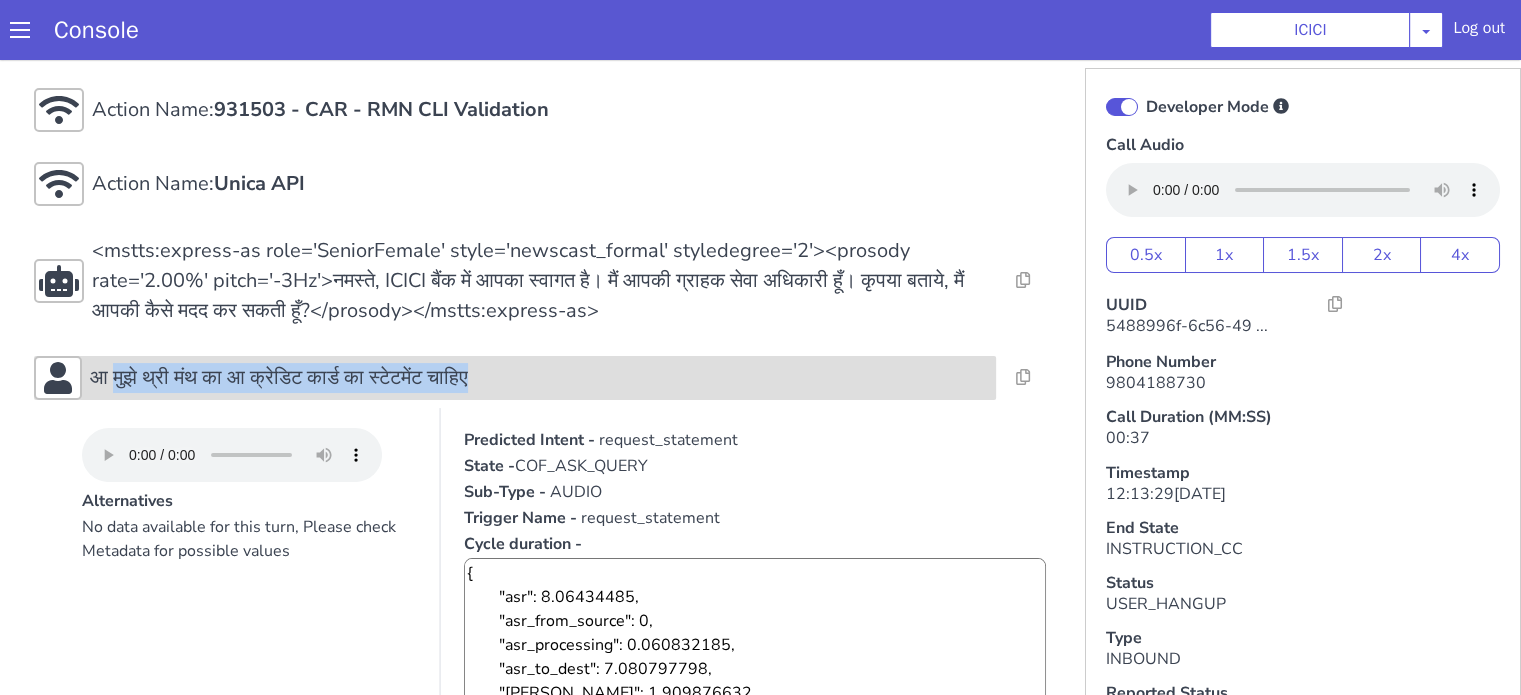 drag, startPoint x: 117, startPoint y: 376, endPoint x: 519, endPoint y: 380, distance: 402.0199 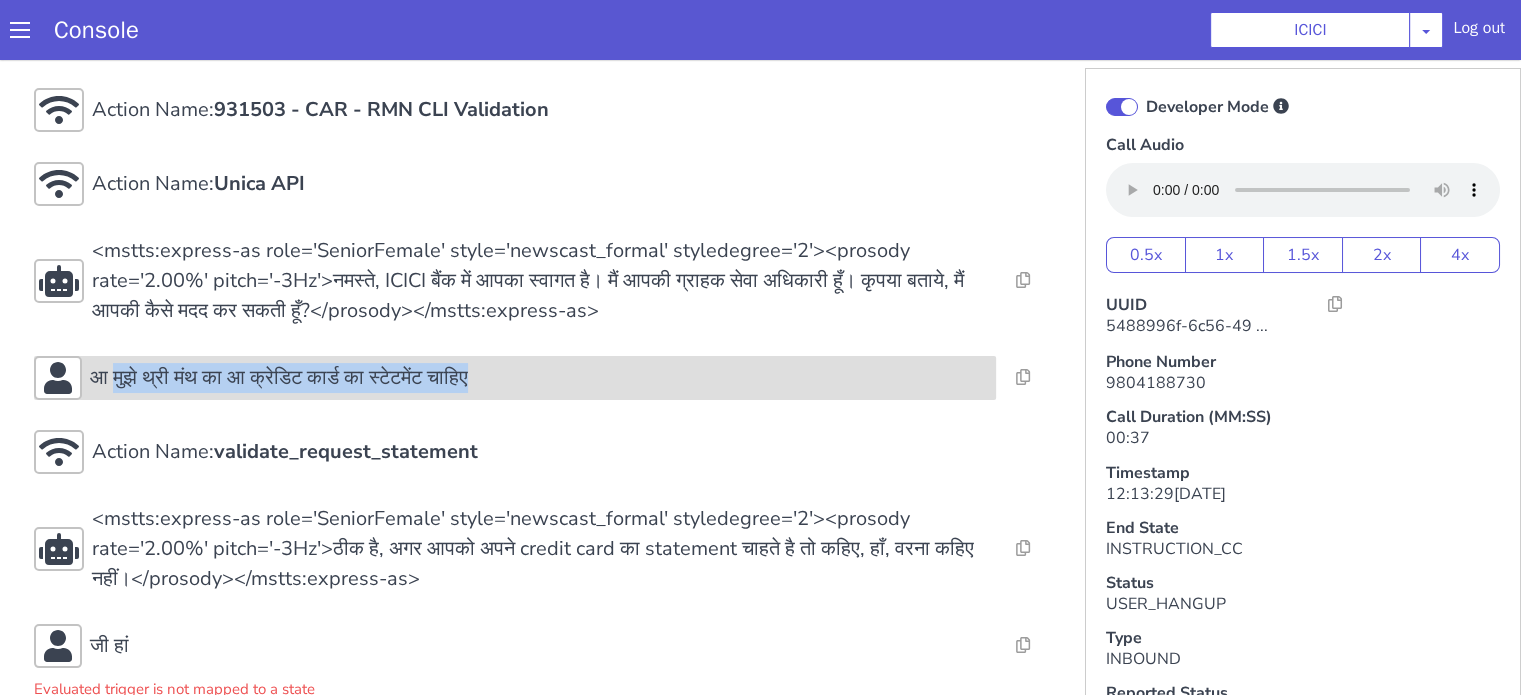 copy on "मुझे थ्री मंथ का आ क्रेडिट कार्ड का स्टेटमेंट चाहिए" 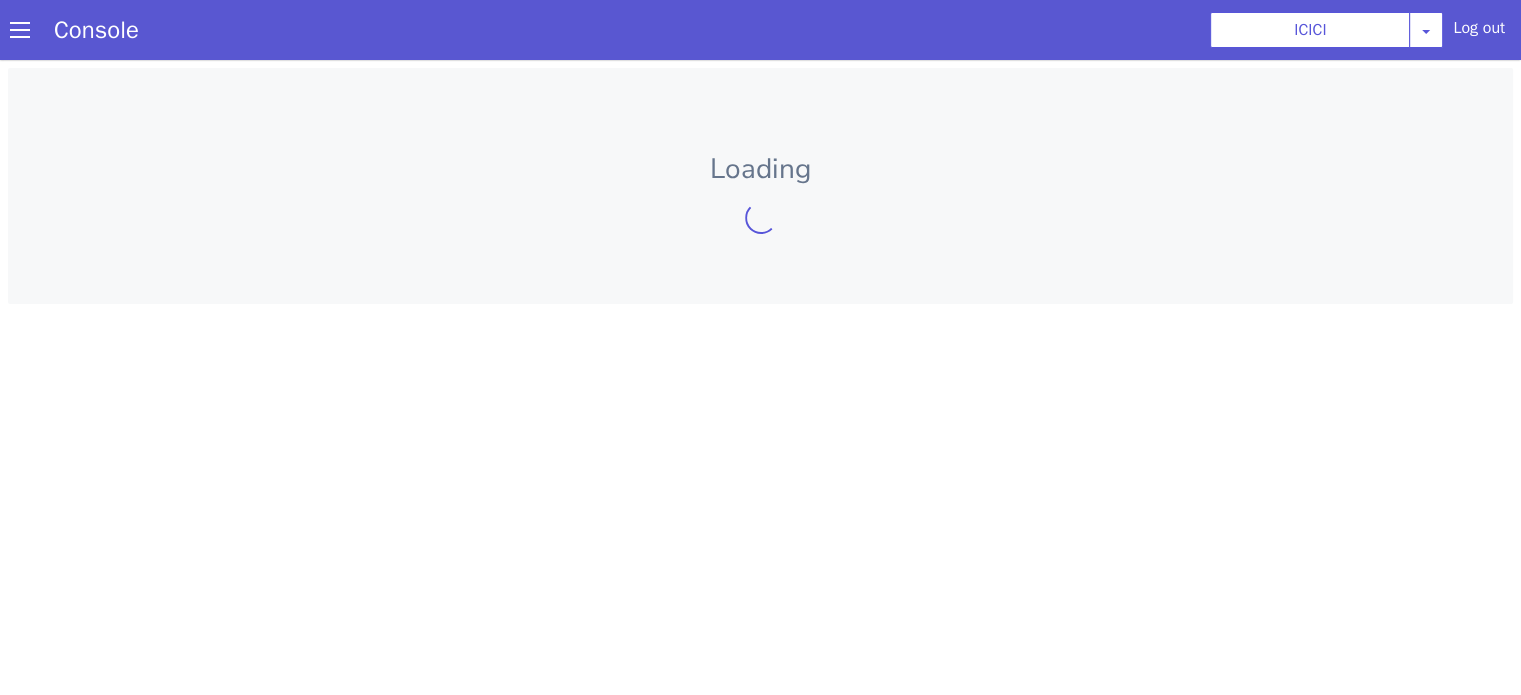 scroll, scrollTop: 0, scrollLeft: 0, axis: both 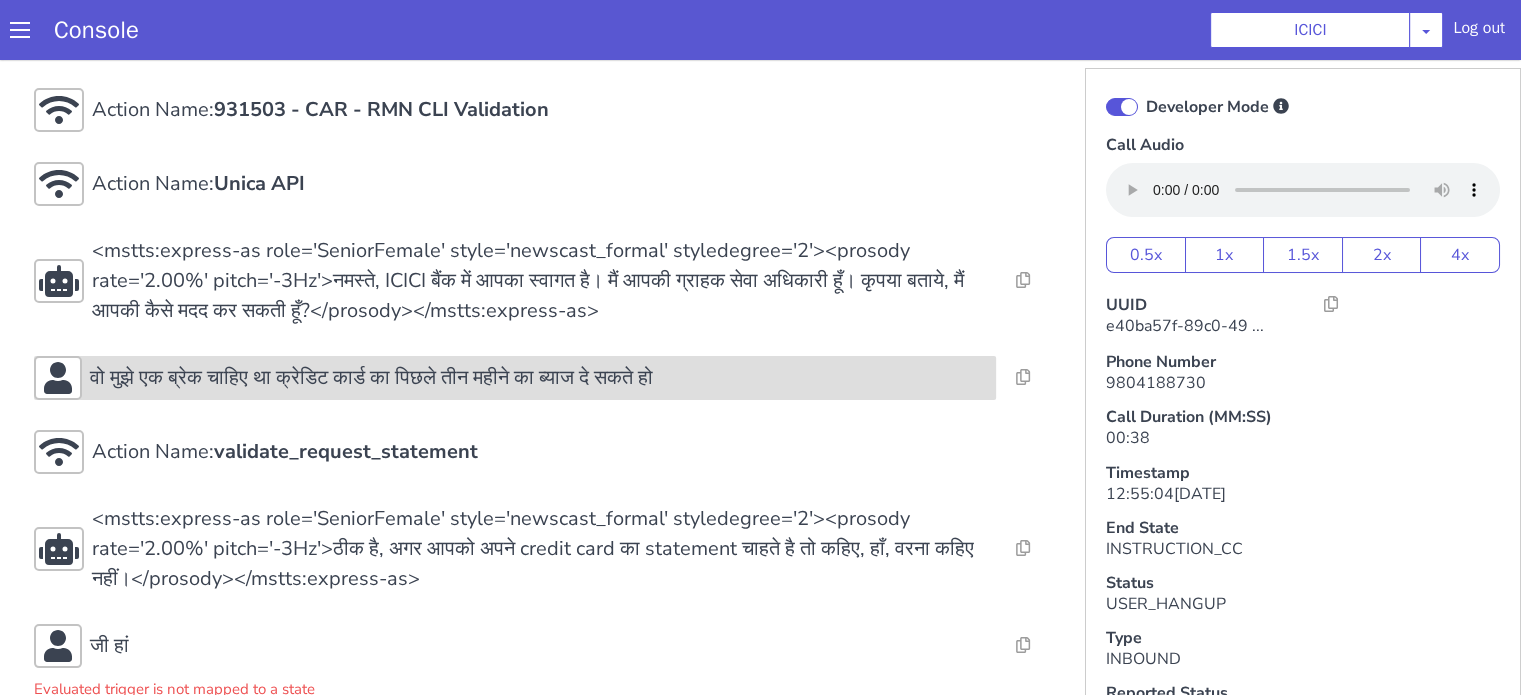 click on "वो मुझे एक ब्रेक चाहिए था क्रेडिट कार्ड का पिछले तीन महीने का ब्याज दे सकते हो" at bounding box center (371, 378) 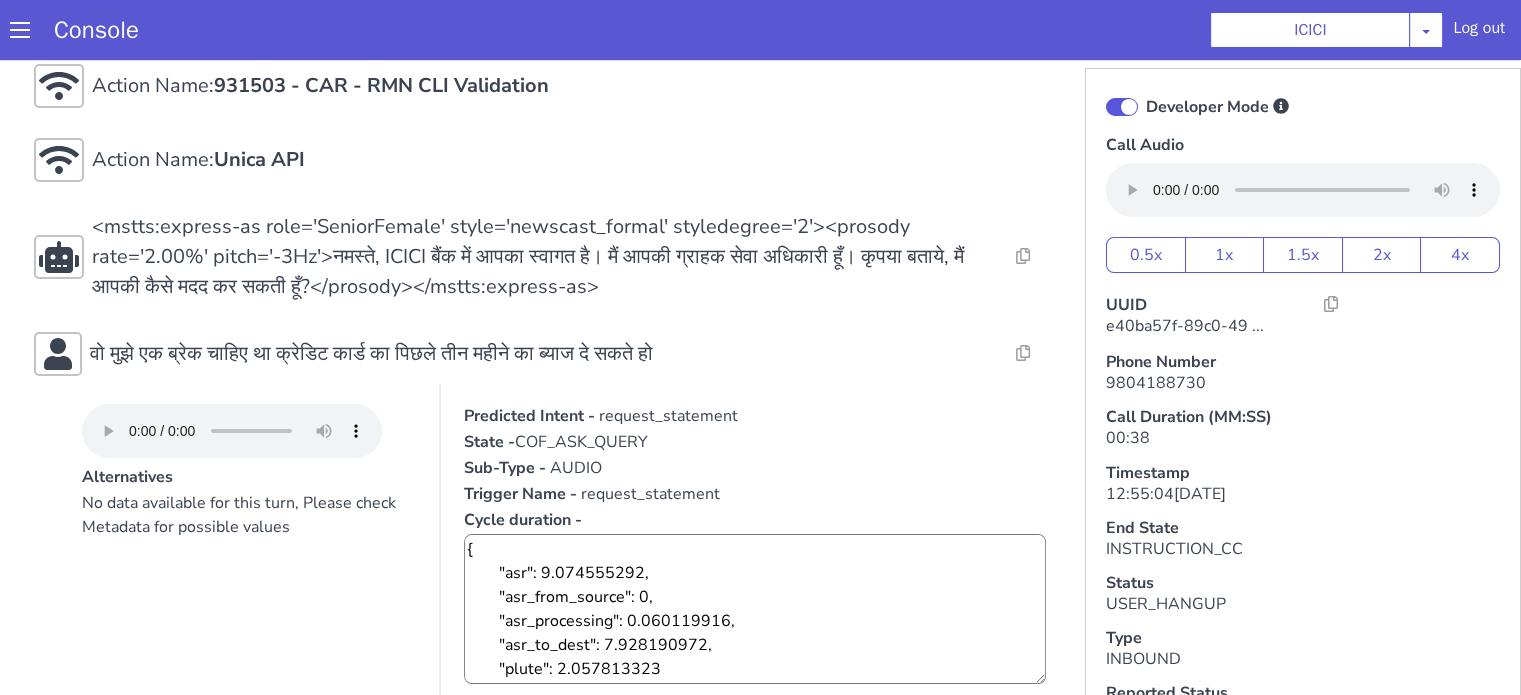 scroll, scrollTop: 200, scrollLeft: 0, axis: vertical 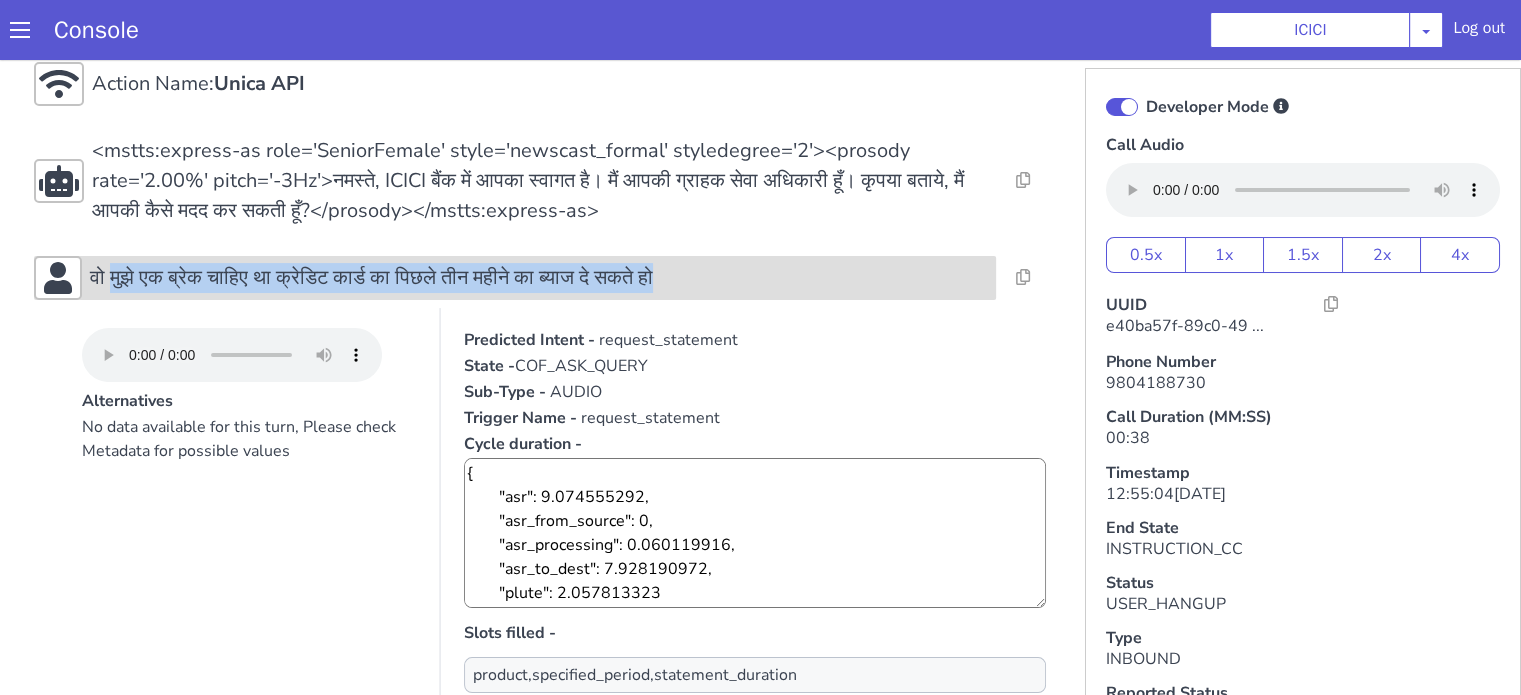 drag, startPoint x: 116, startPoint y: 275, endPoint x: 727, endPoint y: 272, distance: 611.0074 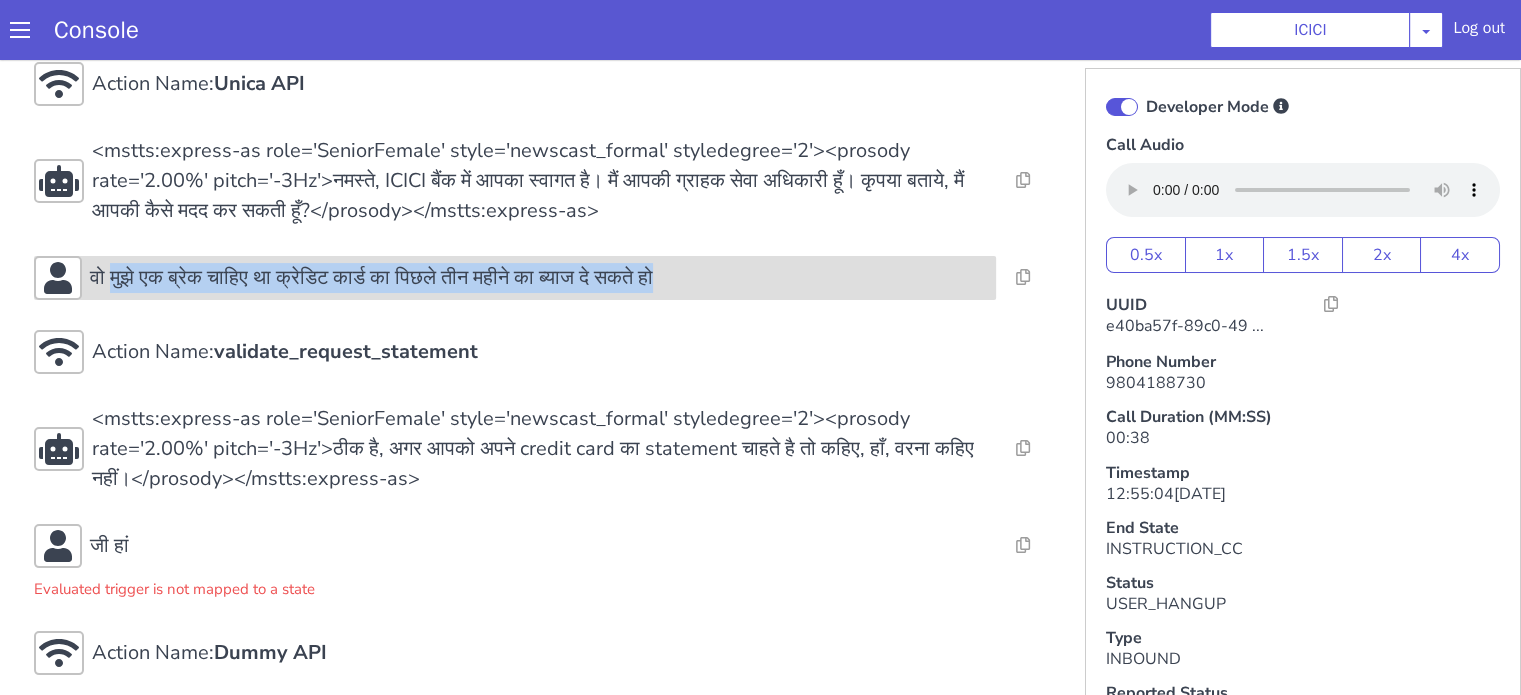 copy on "मुझे एक ब्रेक चाहिए था क्रेडिट कार्ड का पिछले तीन महीने का ब्याज दे सकते हो" 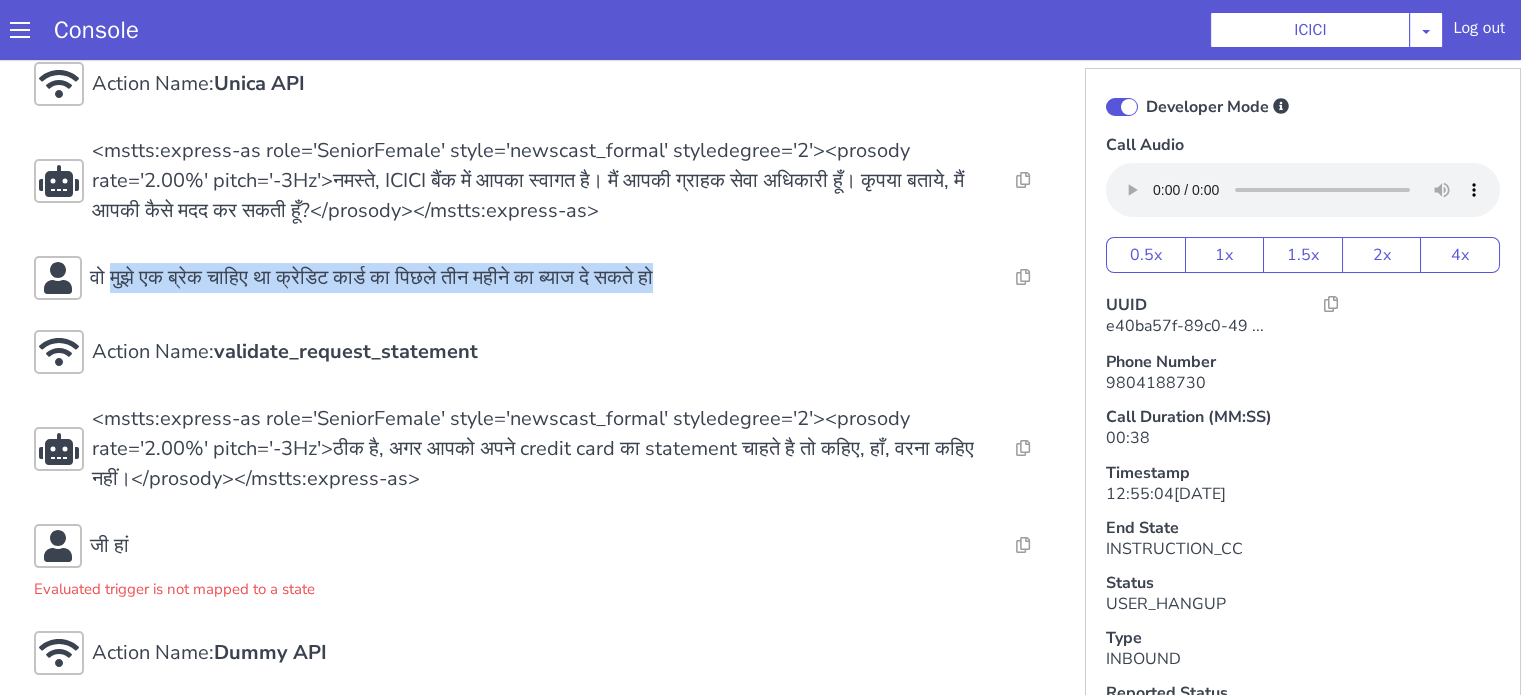 scroll, scrollTop: 0, scrollLeft: 0, axis: both 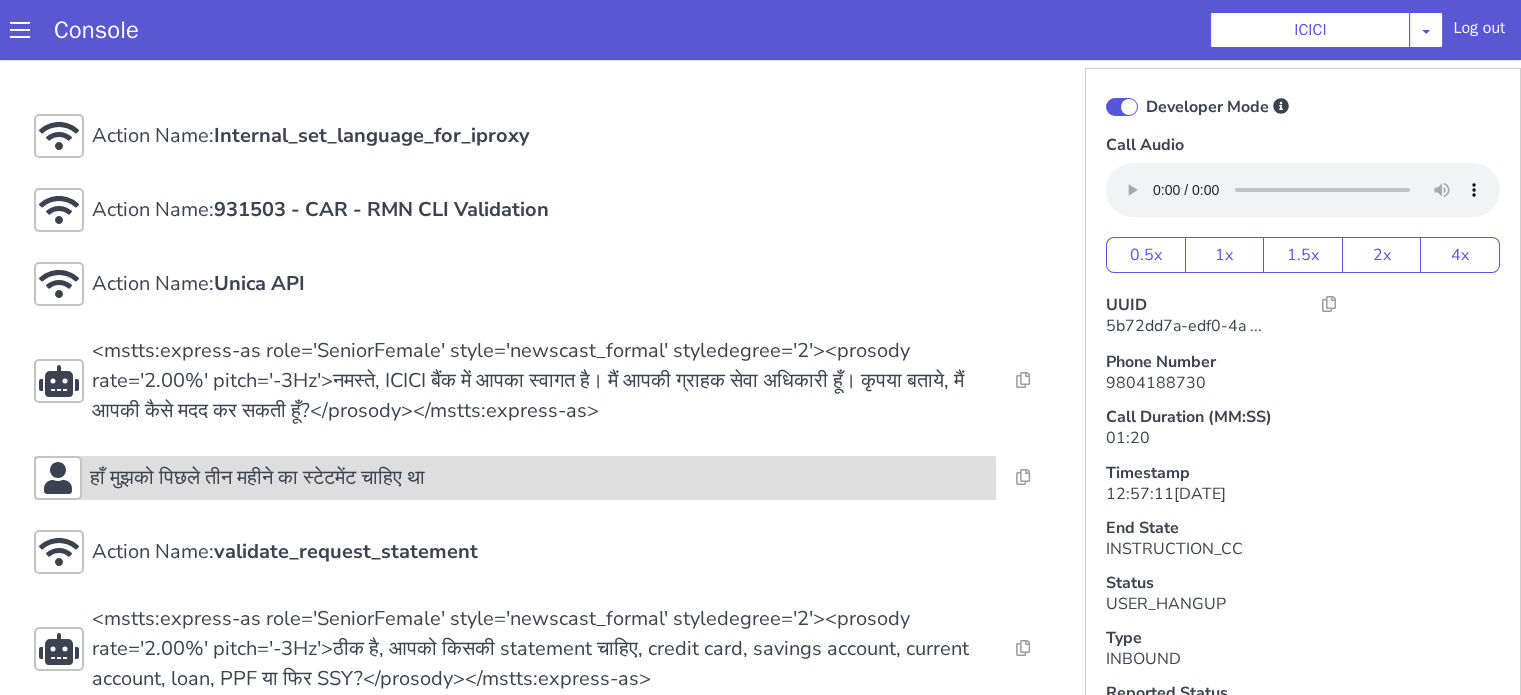 click on "हाँ मुझको पिछले तीन महीने का स्टेटमेंट चाहिए था" at bounding box center [515, 478] 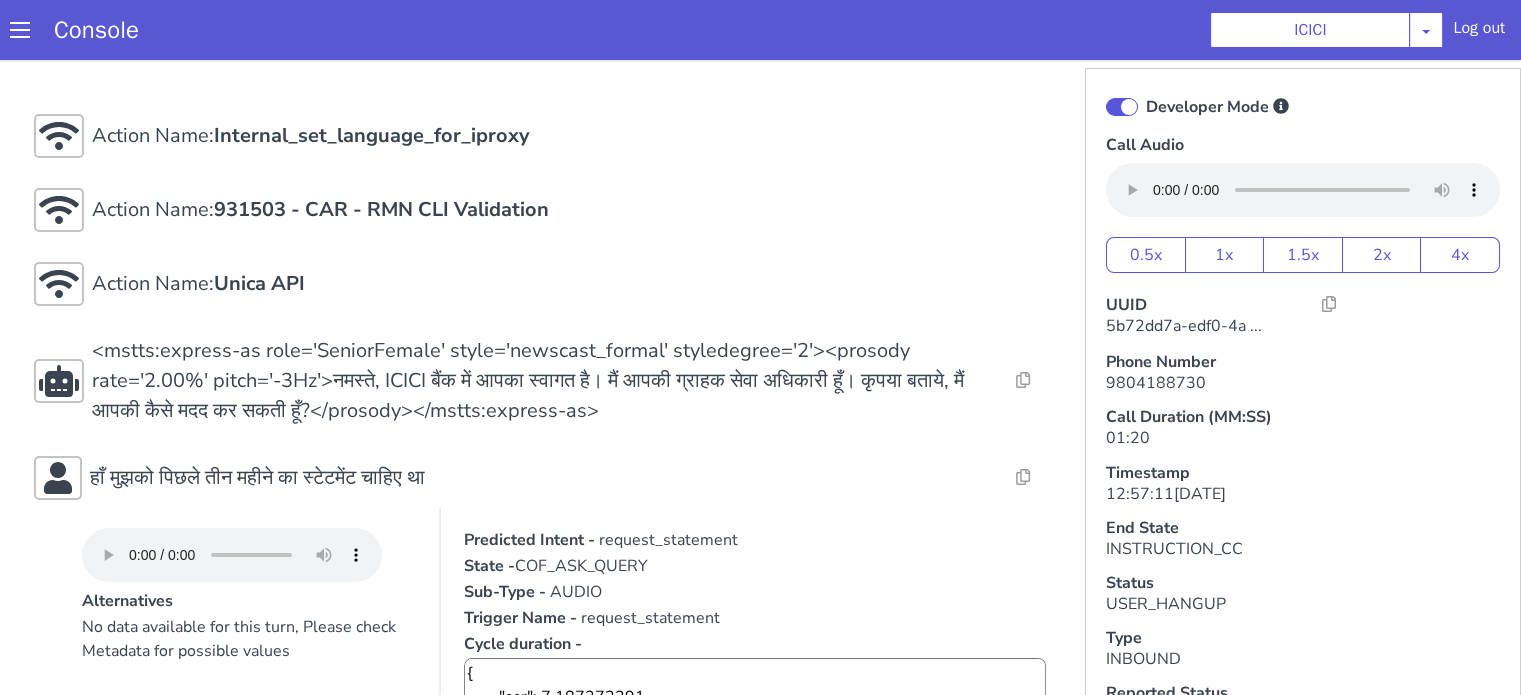 scroll, scrollTop: 200, scrollLeft: 0, axis: vertical 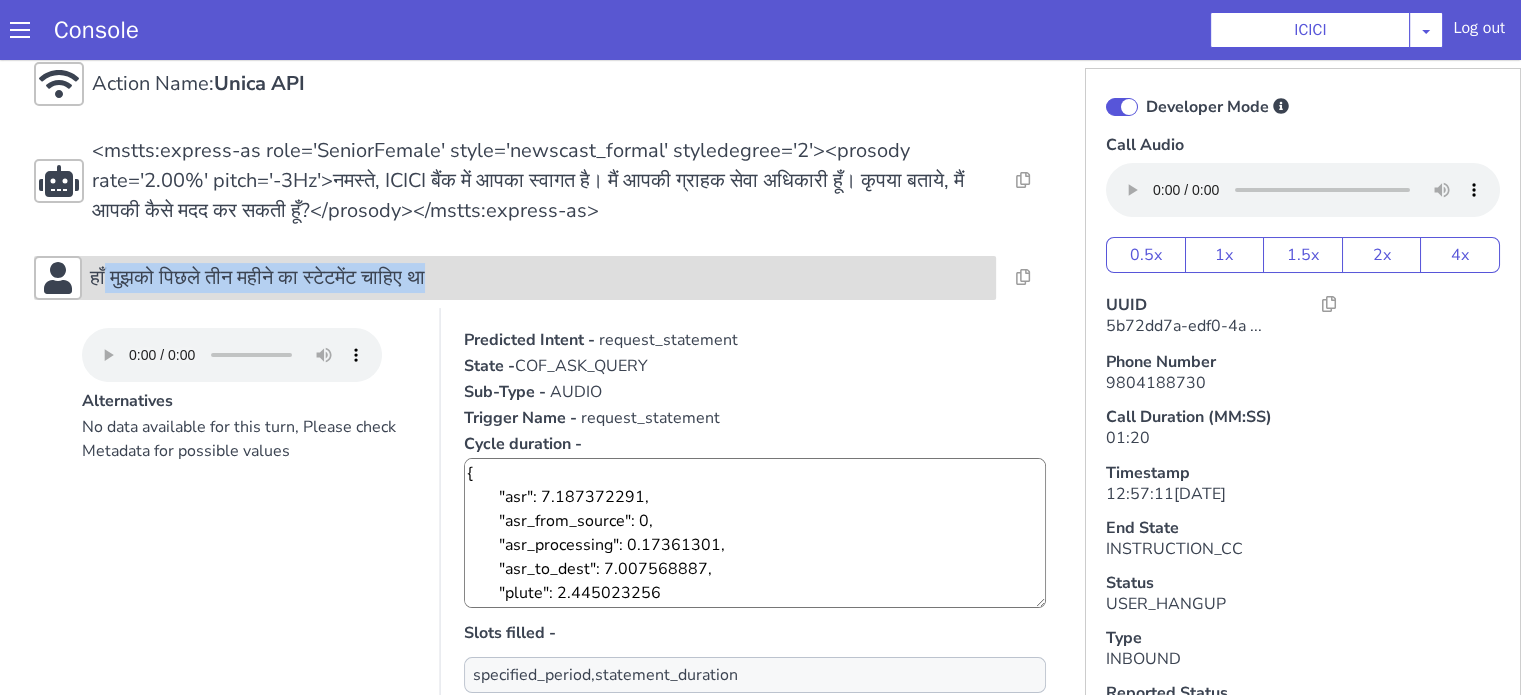 drag, startPoint x: 109, startPoint y: 279, endPoint x: 489, endPoint y: 276, distance: 380.01184 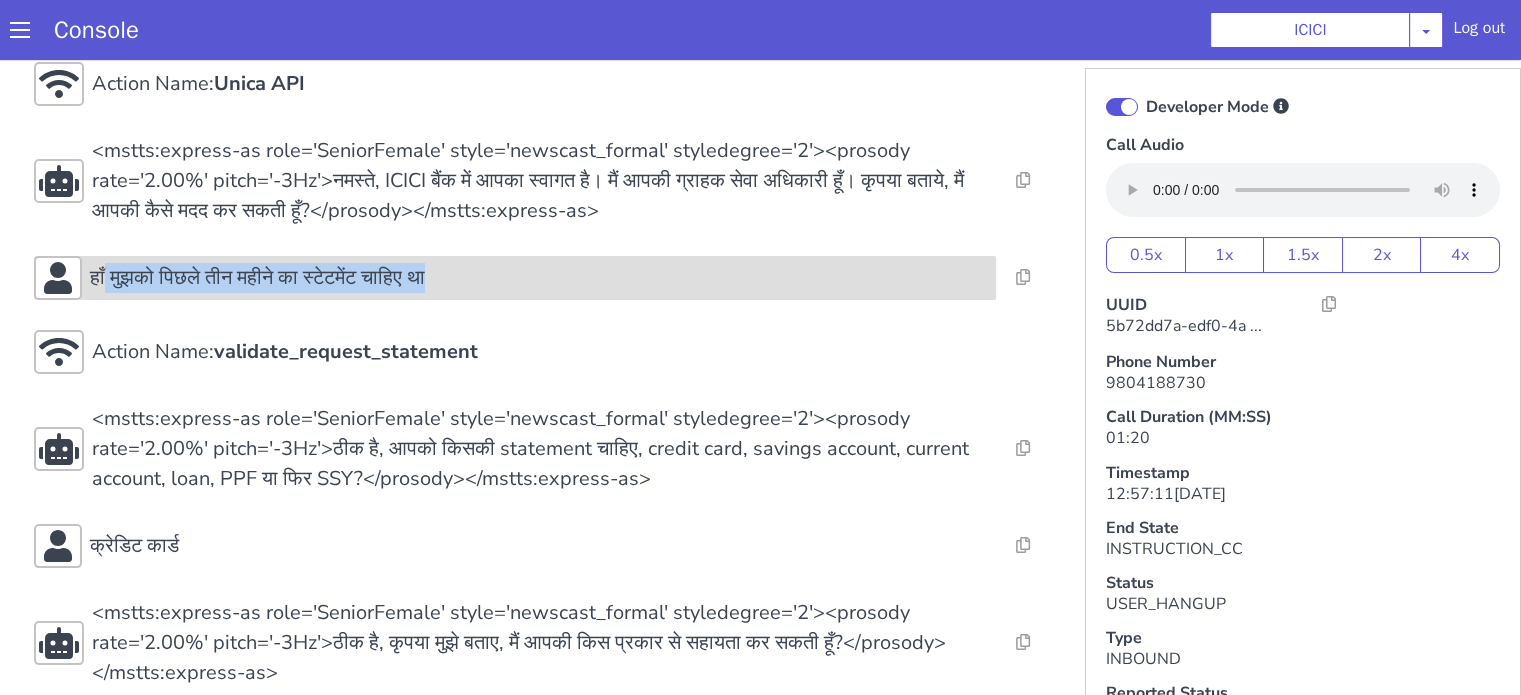 copy on "मुझको पिछले तीन महीने का स्टेटमेंट चाहिए था" 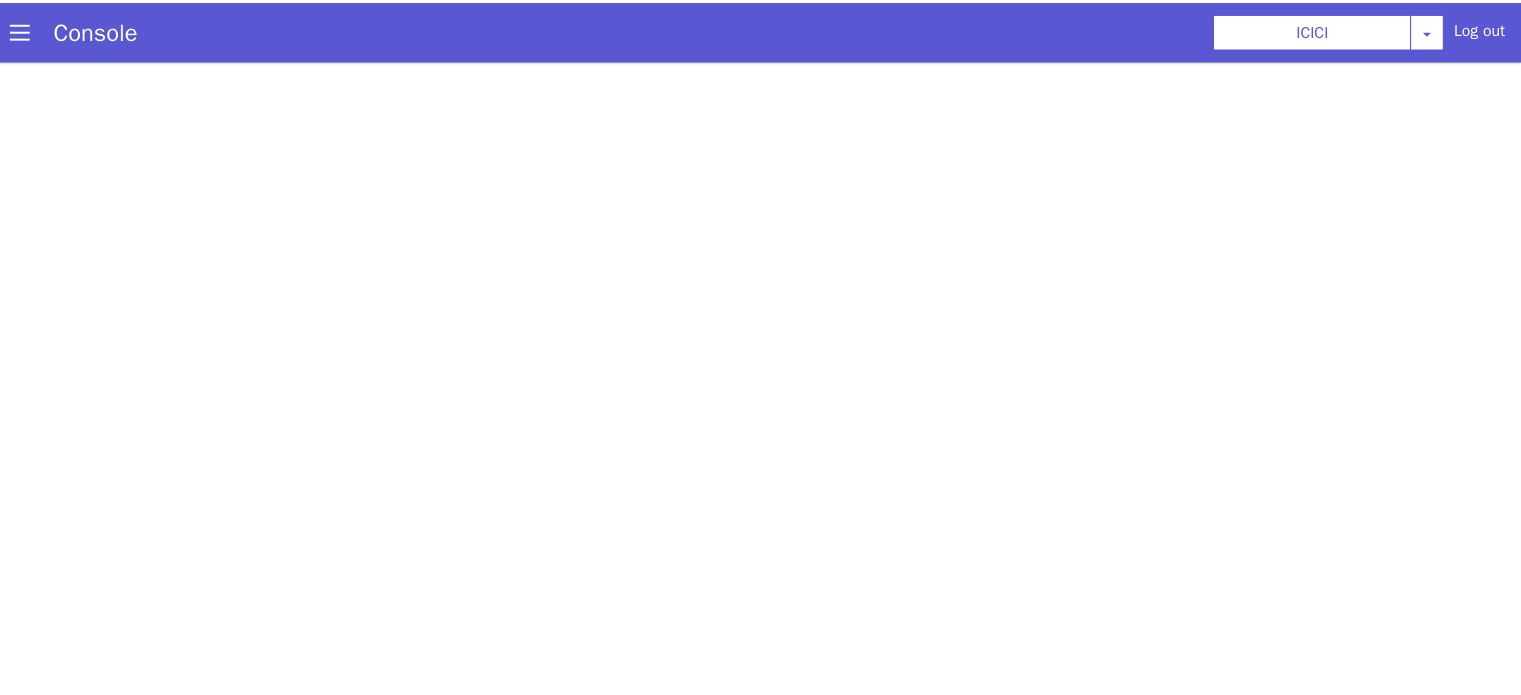 scroll, scrollTop: 0, scrollLeft: 0, axis: both 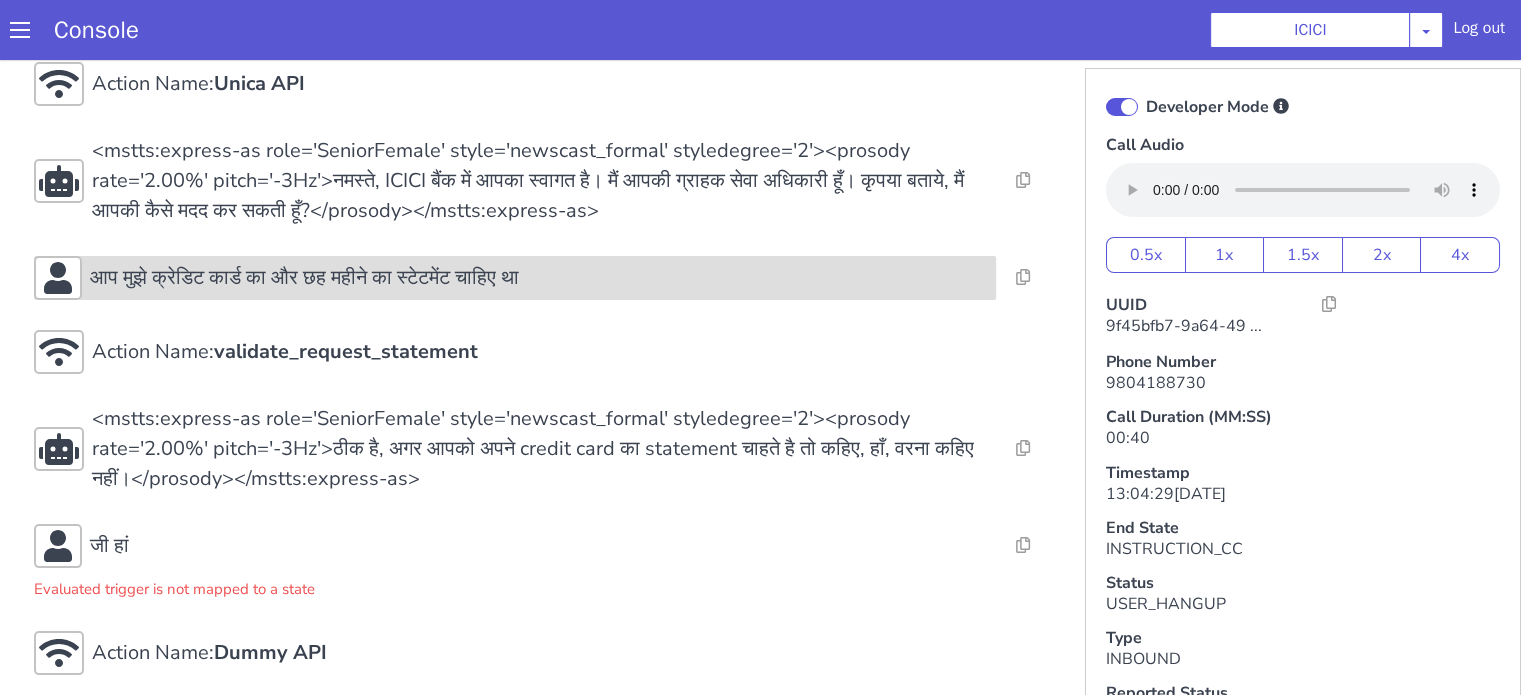 click on "आप मुझे क्रेडिट कार्ड का और छह महीने का स्टेटमेंट चाहिए था" at bounding box center [304, 278] 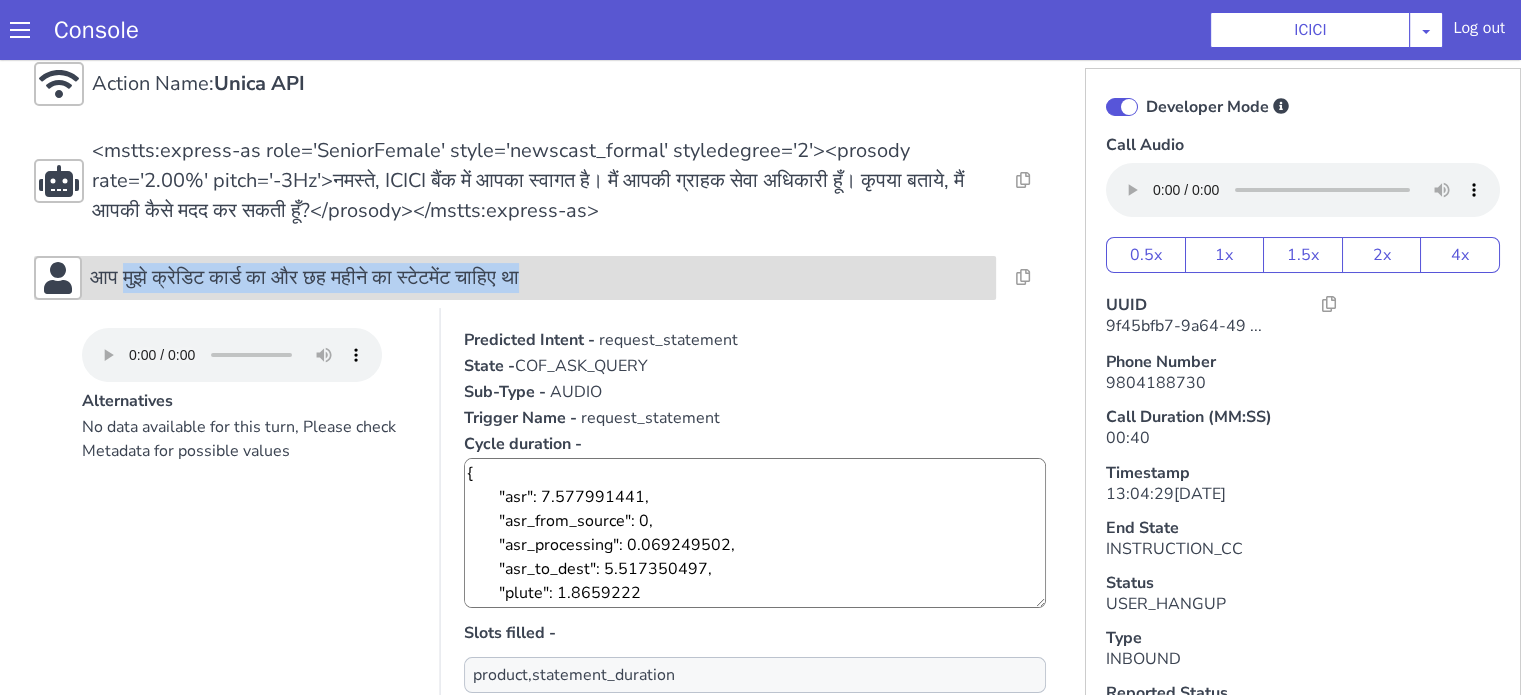 drag, startPoint x: 128, startPoint y: 278, endPoint x: 632, endPoint y: 272, distance: 504.0357 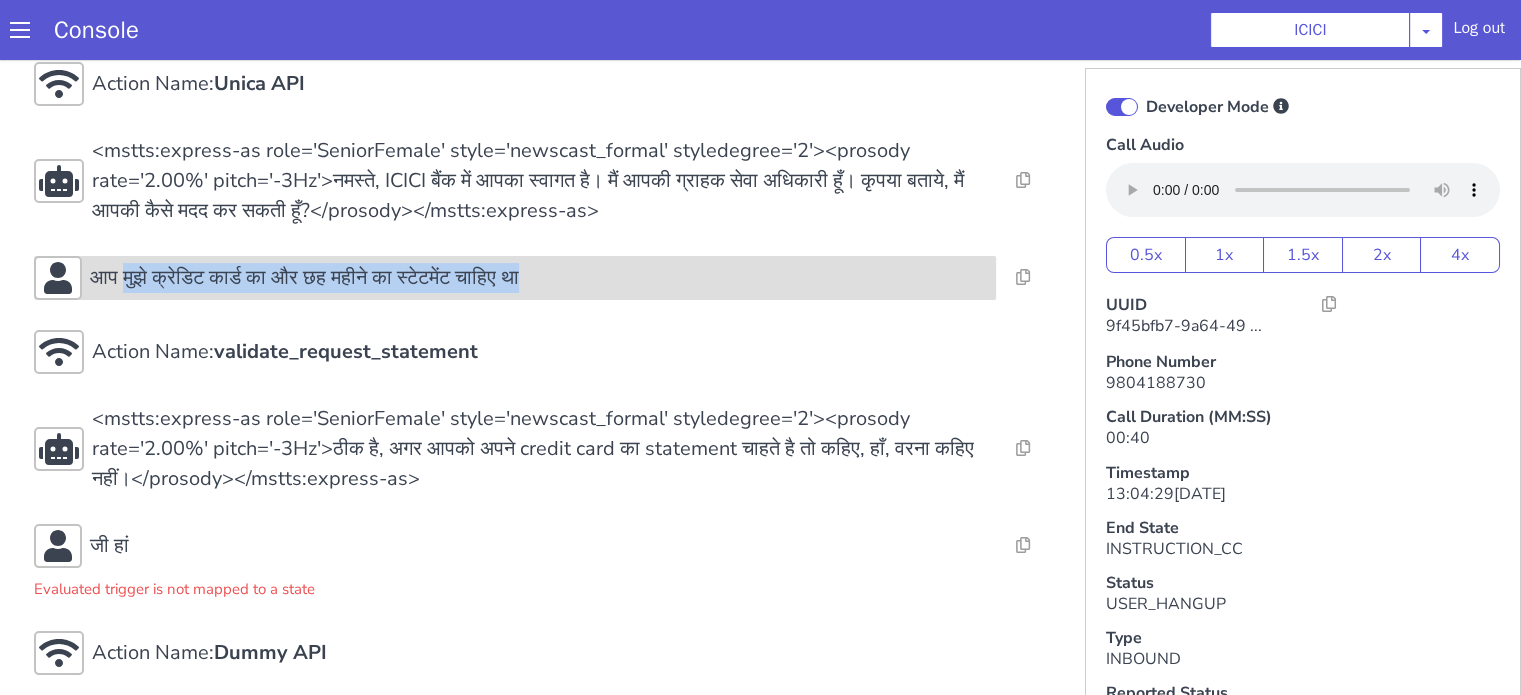 copy on "मुझे क्रेडिट कार्ड का और छह महीने का स्टेटमेंट चाहिए था" 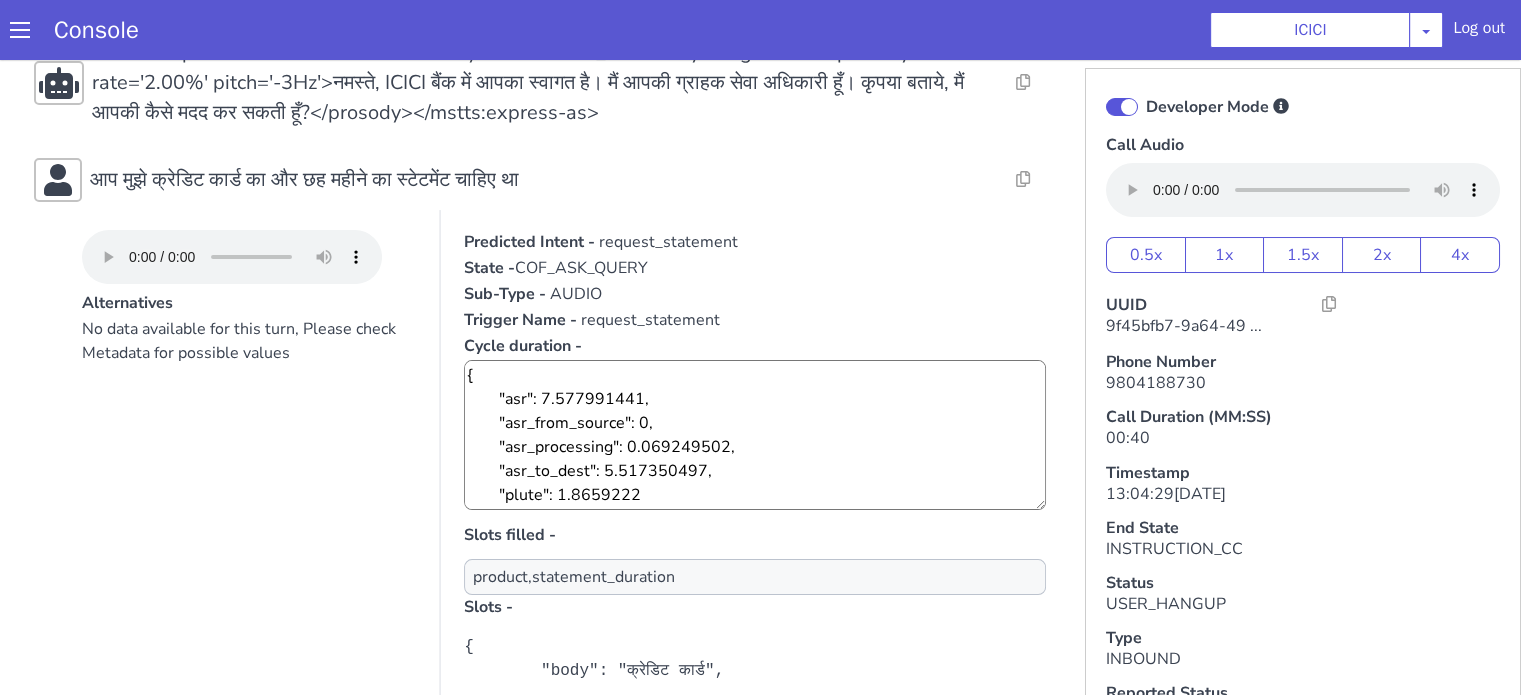 scroll, scrollTop: 400, scrollLeft: 0, axis: vertical 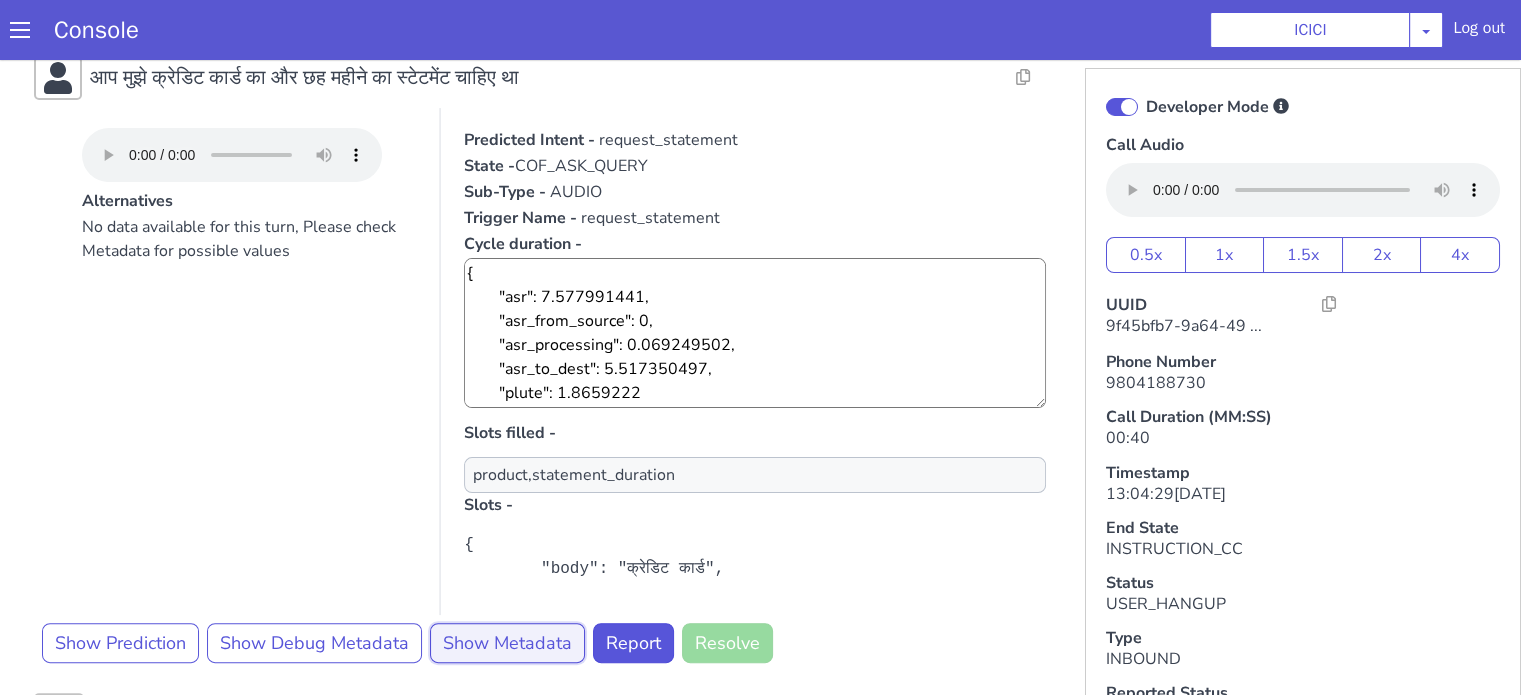 click on "Show Metadata" at bounding box center (507, 643) 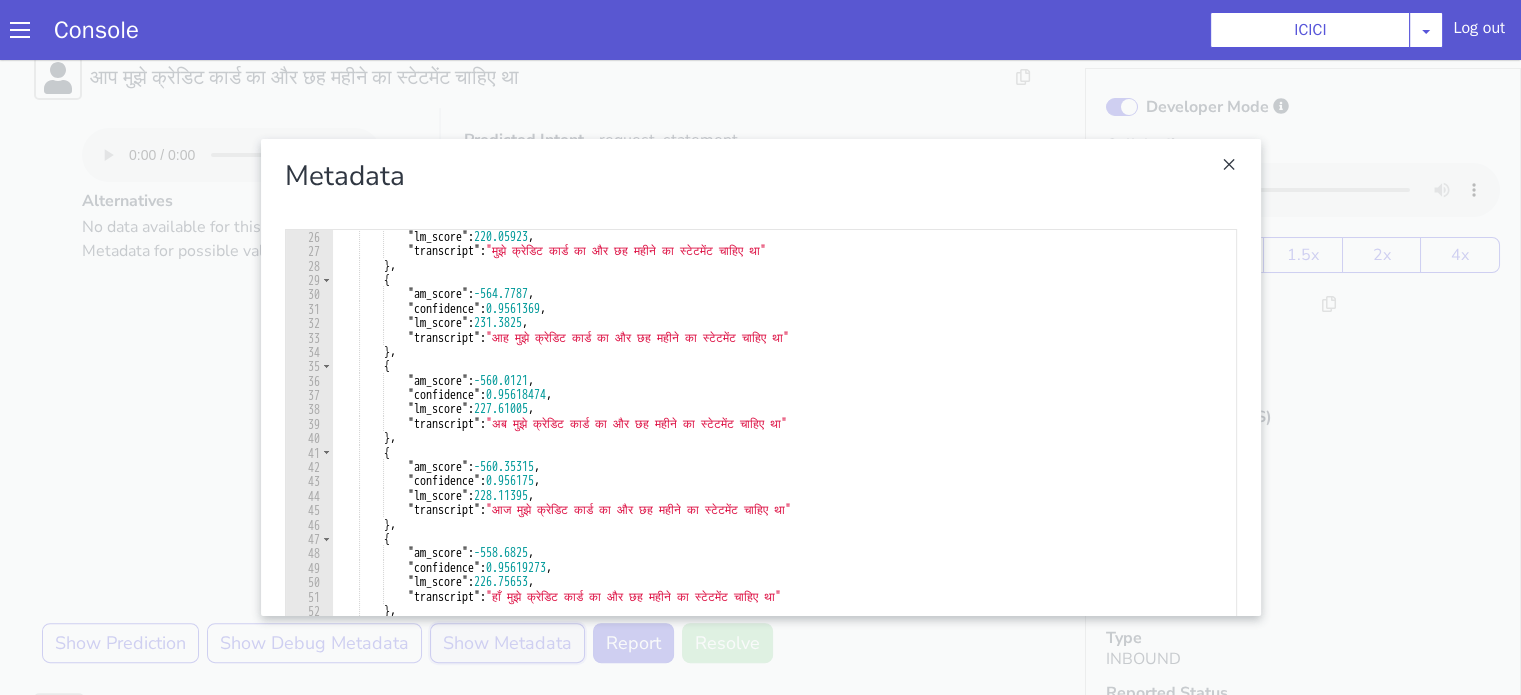 scroll, scrollTop: 360, scrollLeft: 0, axis: vertical 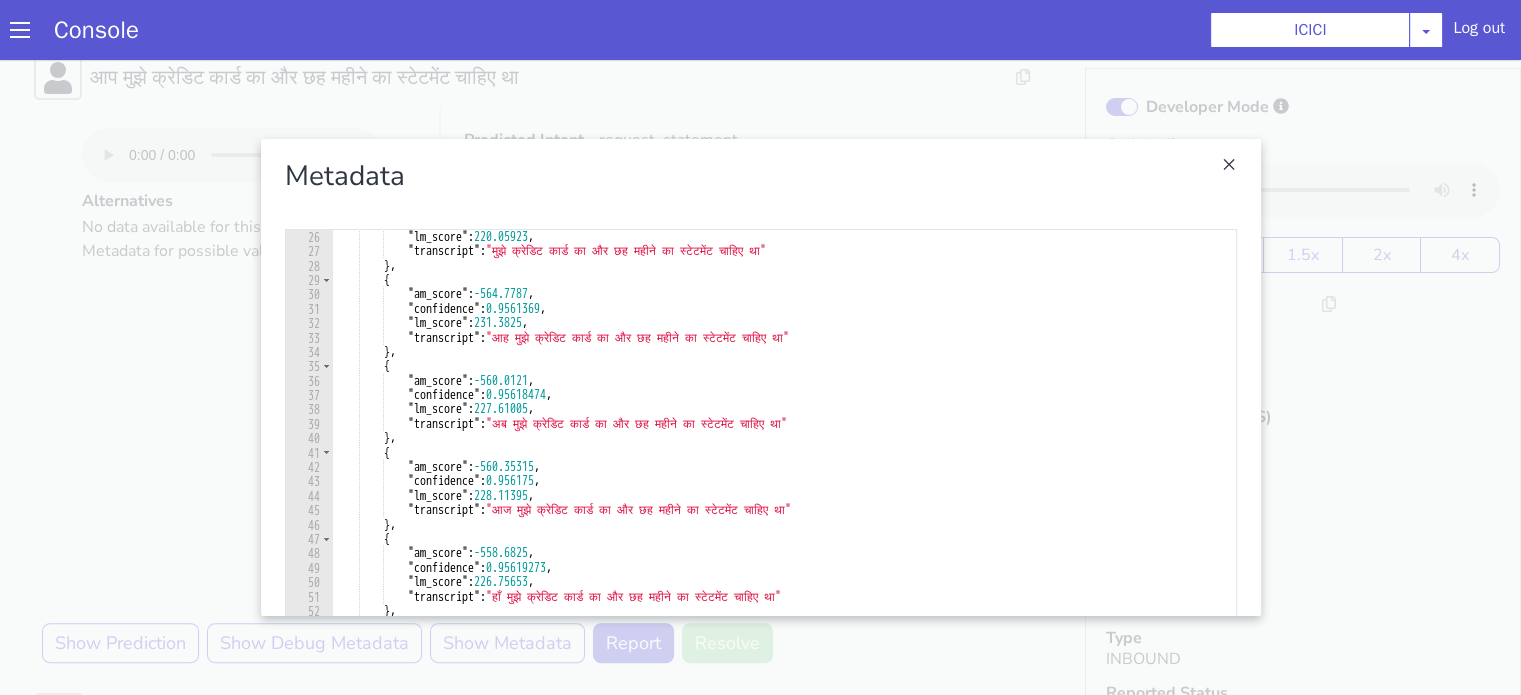 click at bounding box center [760, 377] 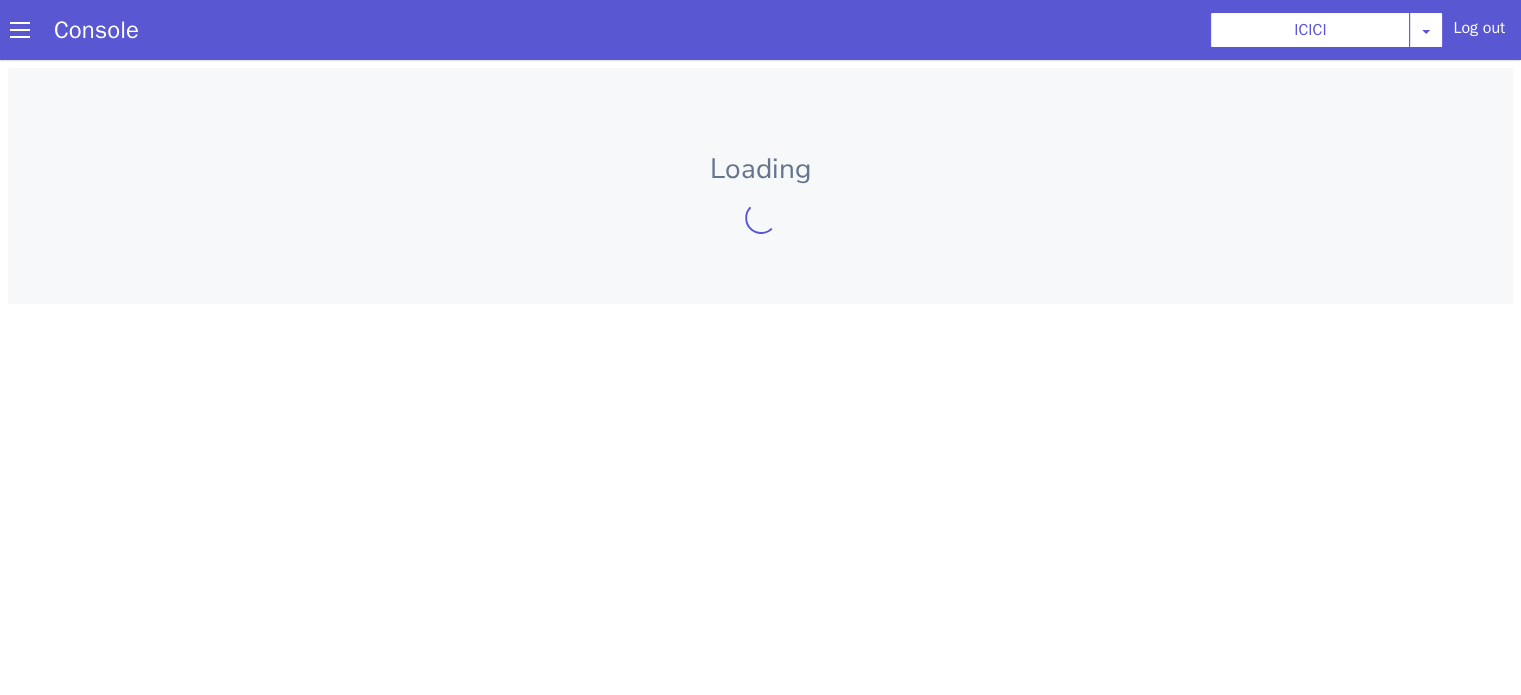 scroll, scrollTop: 0, scrollLeft: 0, axis: both 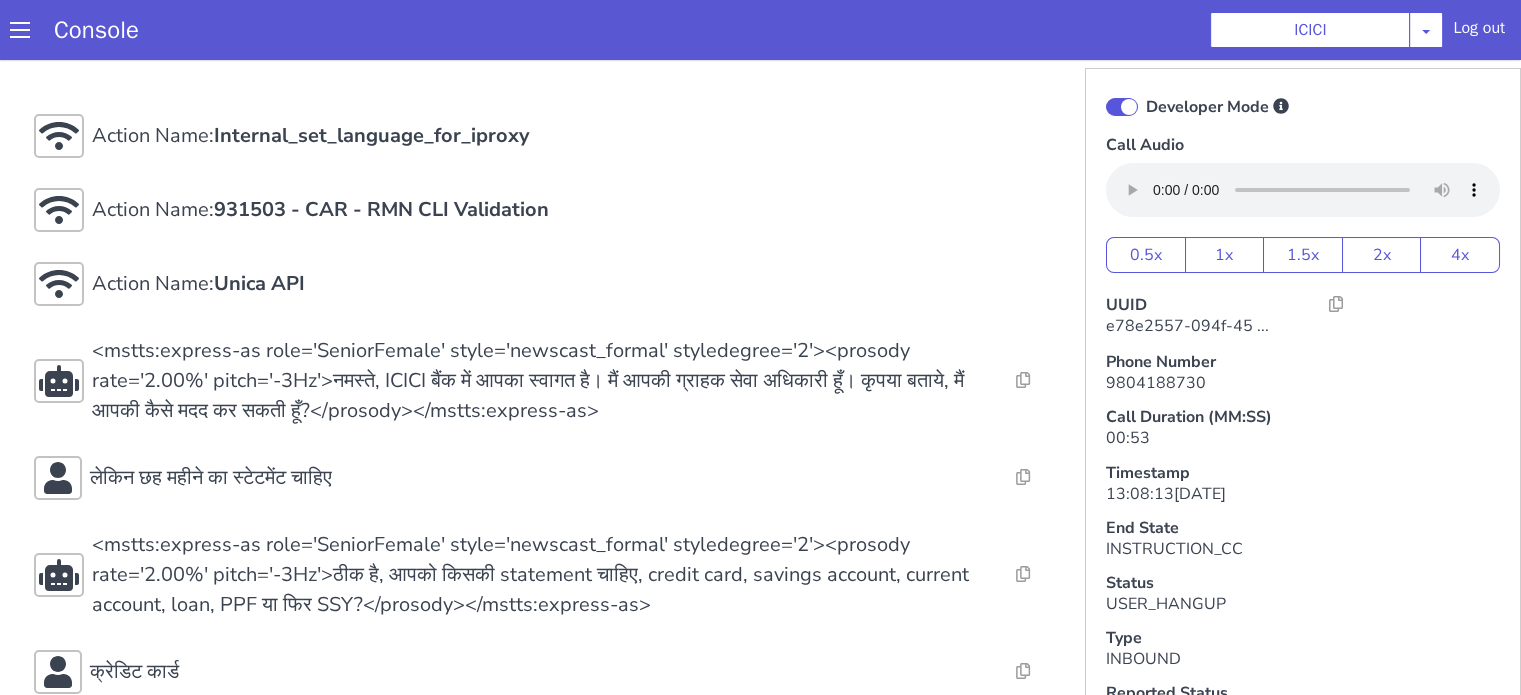 click on "Action Name:  Internal_set_language_for_iproxy Resolve  Intent Error  Entity Error  Transcription Error  Miscellaneous Submit Action Name:  931503 - CAR - RMN CLI Validation Resolve  Intent Error  Entity Error  Transcription Error  Miscellaneous Submit Action Name:  Unica API Resolve  Intent Error  Entity Error  Transcription Error  Miscellaneous Submit <mstts:express-as role='SeniorFemale' style='newscast_formal' styledegree='2'><prosody rate='2.00%' pitch='-3Hz'>नमस्ते, ICICI बैंक में आपका स्वागत है। मैं आपकी ग्राहक सेवा अधिकारी हूँ। कृपया बताये, मैं आपकी कैसे मदद कर सकती हूँ?</prosody></mstts:express-as> Resolve  Intent Error  Entity Error  Transcription Error  Miscellaneous Submit लेकिन छह महीने का स्टेटमेंट चाहिए Resolve  Intent Error  Entity Error  Transcription Error Submit" at bounding box center [544, 725] 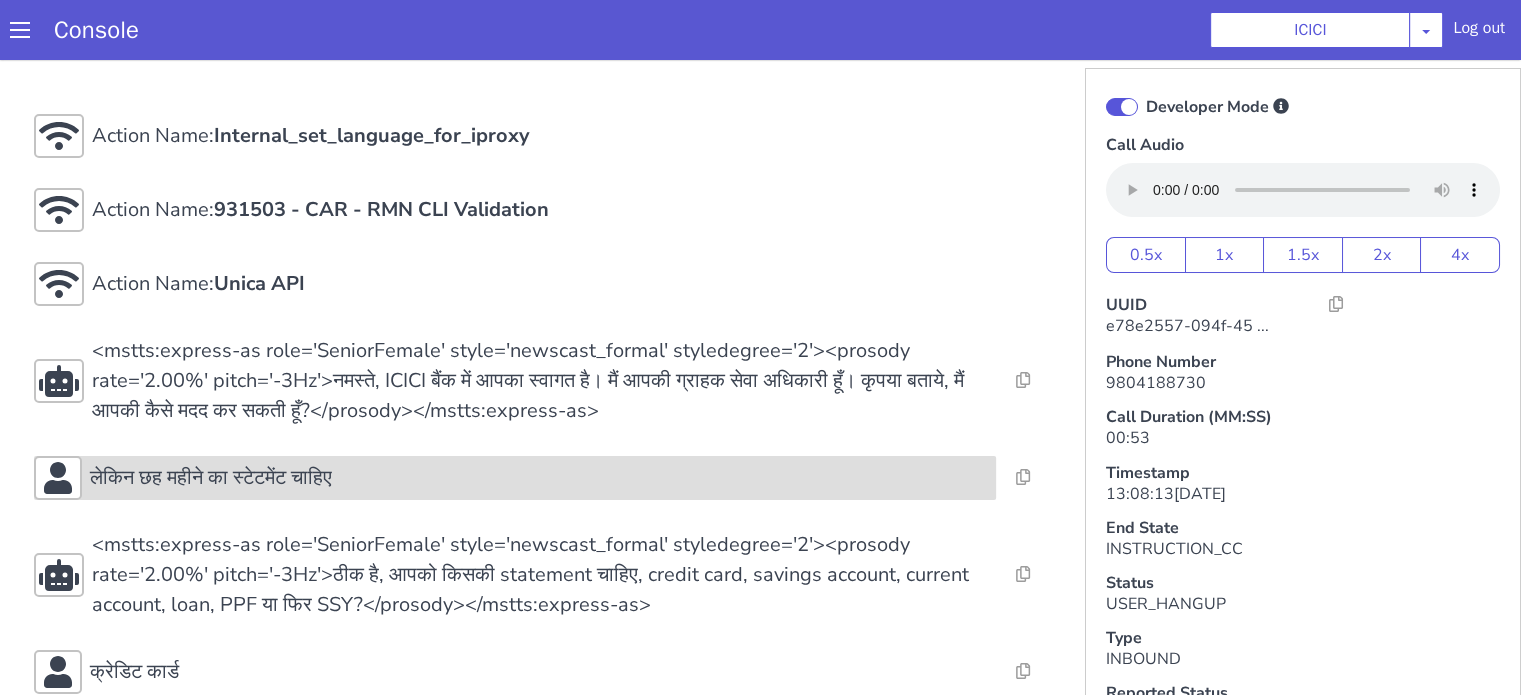 click on "लेकिन छह महीने का स्टेटमेंट चाहिए" at bounding box center (539, 478) 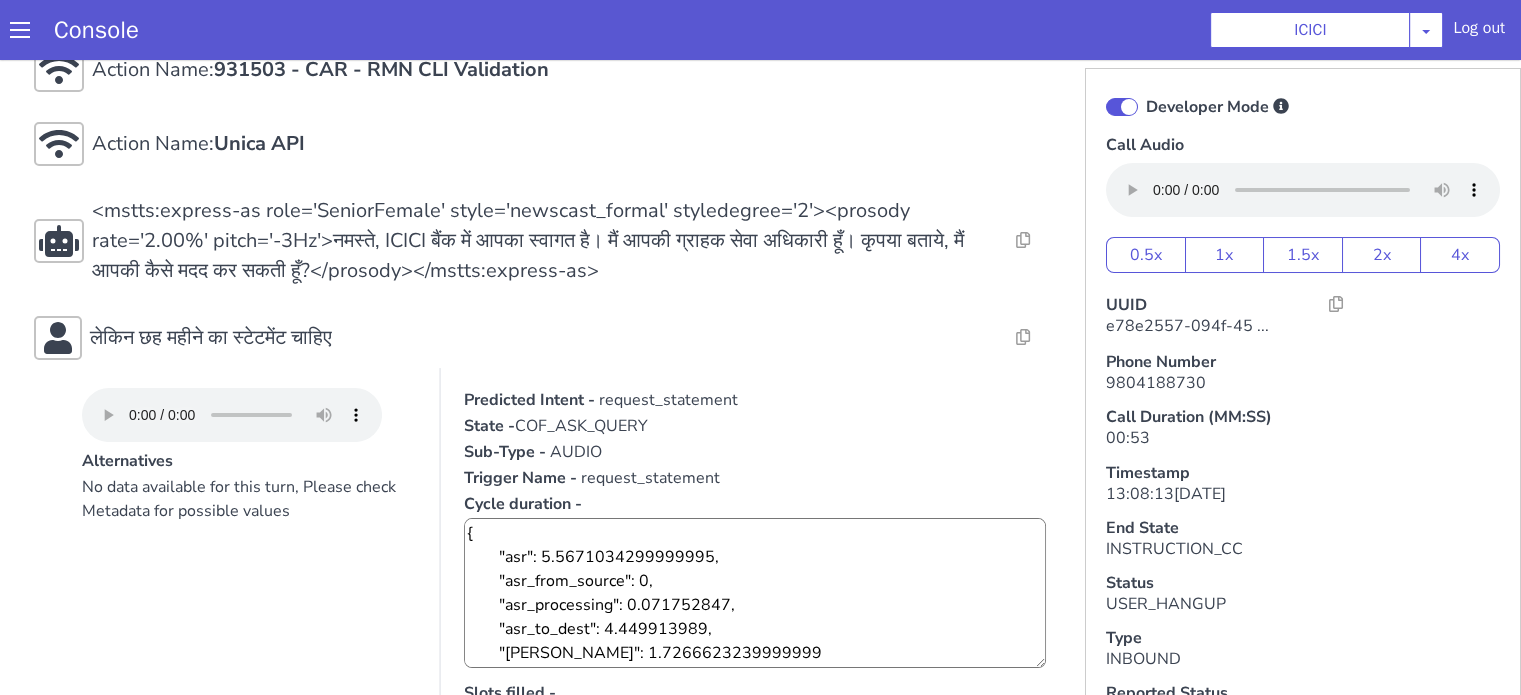 scroll, scrollTop: 200, scrollLeft: 0, axis: vertical 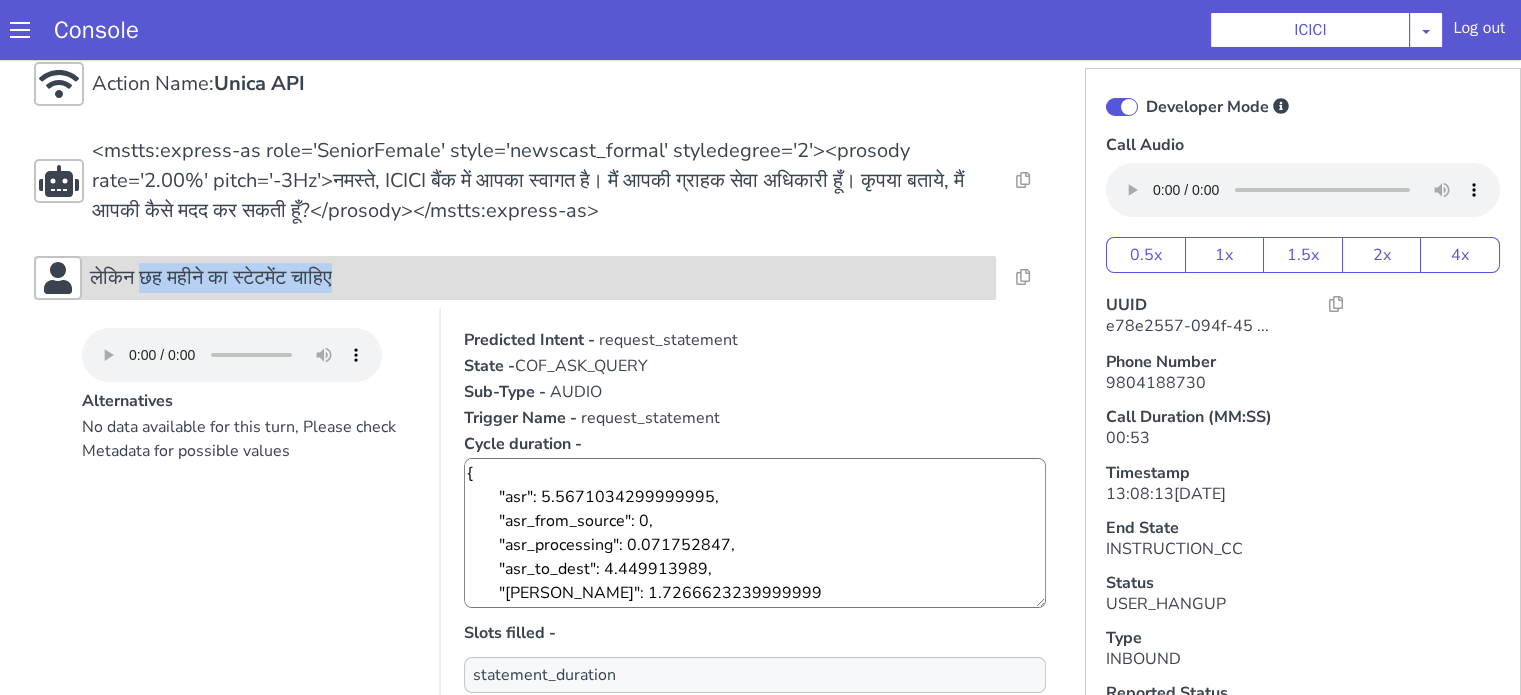 drag, startPoint x: 144, startPoint y: 276, endPoint x: 422, endPoint y: 280, distance: 278.02878 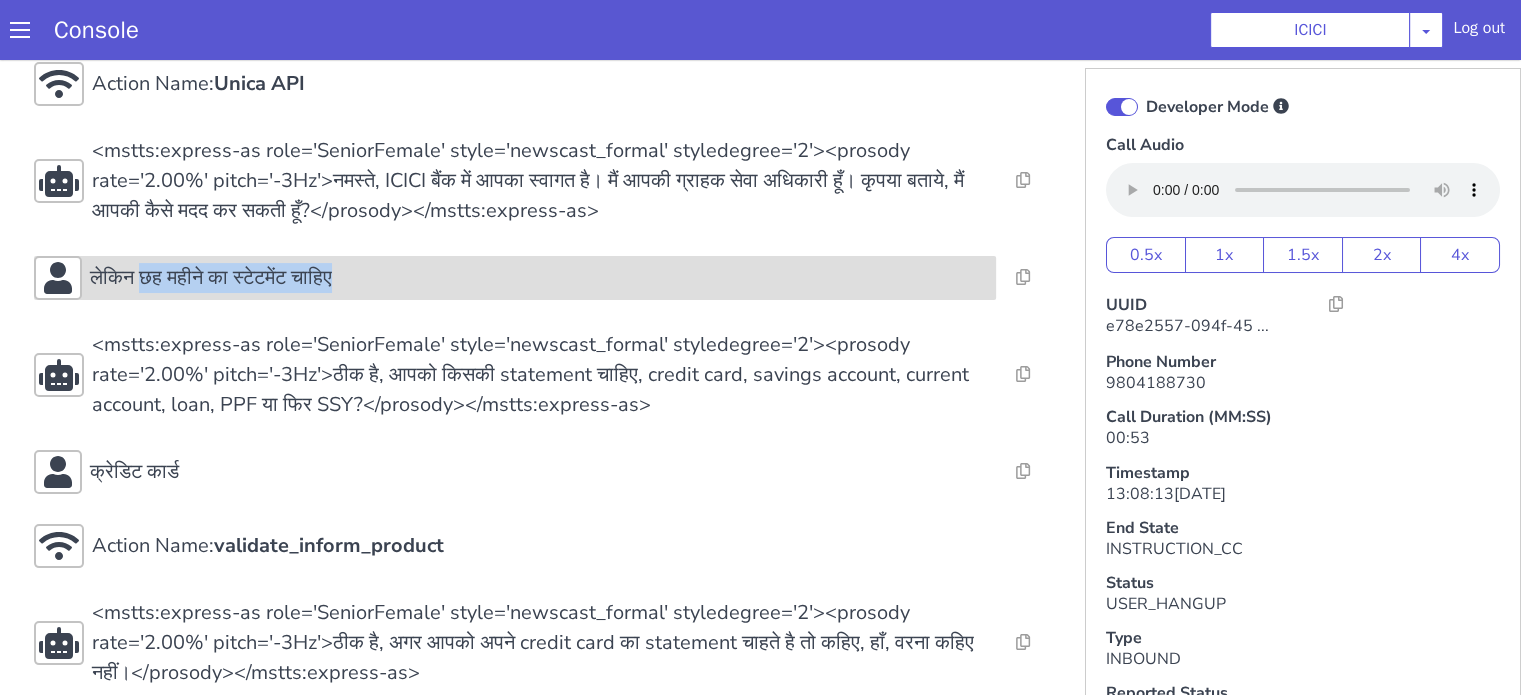 copy on "छह महीने का स्टेटमेंट चाहिए" 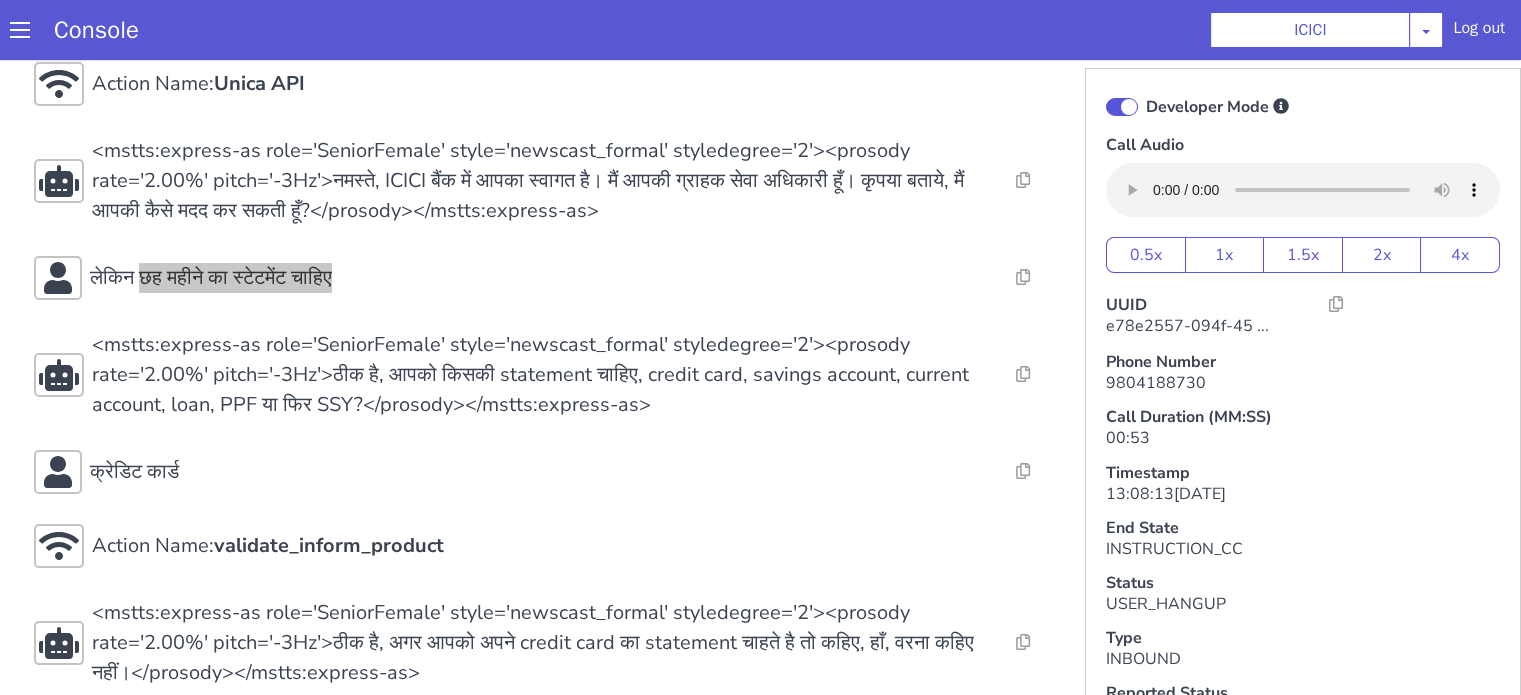 click on "Console ICICI AO Smith Airtel DTH Pilot Airtel POC Alice Blue NT Aliceblue American Finance - US Apollo Apollo 24*7 Application - Collections Auto NPS feedback Avaya Devconnect Axis Axis AMC Axis Outbound BAGIC BALIC BALIC Old 2 Bajaj Autofinance Bajaj Fin Banking Demo Barbeque Nation Buy Now Pay Later Cars24 Cashe Central Bank of India Charles Tyrwhitt Cholamandalam Finance Consumer Durables Coverfox Covid19 Helpline Credgenics CreditMate DPDzero DUMMY Data collection Demo - Collections Dish TV ERCM Emeritus Eureka Forbes - LQ FFAM360 - US Familiarity Farming_Axis Finaccel Flipkart Flow Templates Fusion Microfinance Giorgos_TestBot Great Learning Grievance Bot HDB Finance HDFC HDFC Ergo HDFC Freedom CC HDFC Life Demo HDFC Securities Hathway Internet Hathway V2 Home Credit IBM IBM Banking Demo ICICI ICICI Bank Outbound ICICI Lombard Persistency ICICI Prudential ICICI securities ICICI_lombard IDFC First Bank IFFCO Tokio Insurance Iffco Tokio Indiamart Indigo IndusInd - Settlement IndusInd CC Insurance Jarvis" at bounding box center [760, 30] 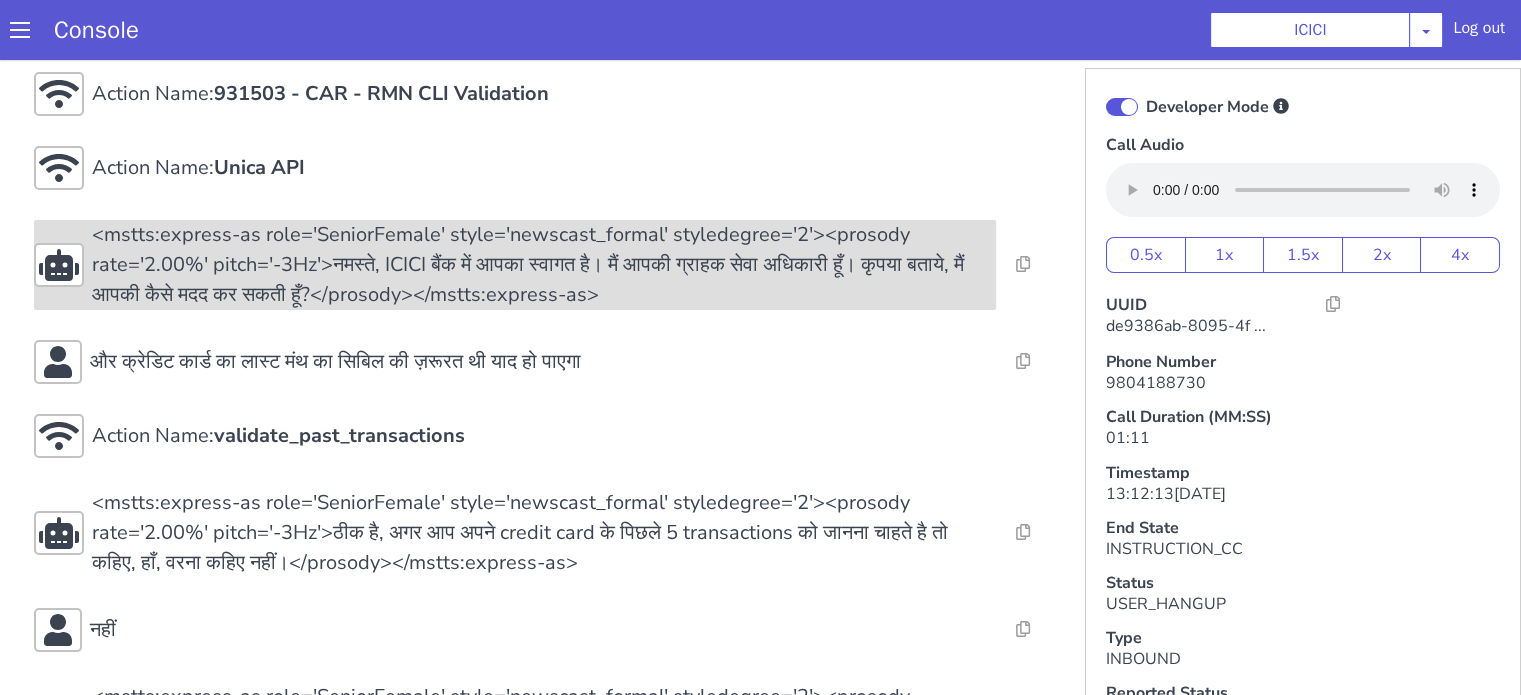 scroll, scrollTop: 200, scrollLeft: 0, axis: vertical 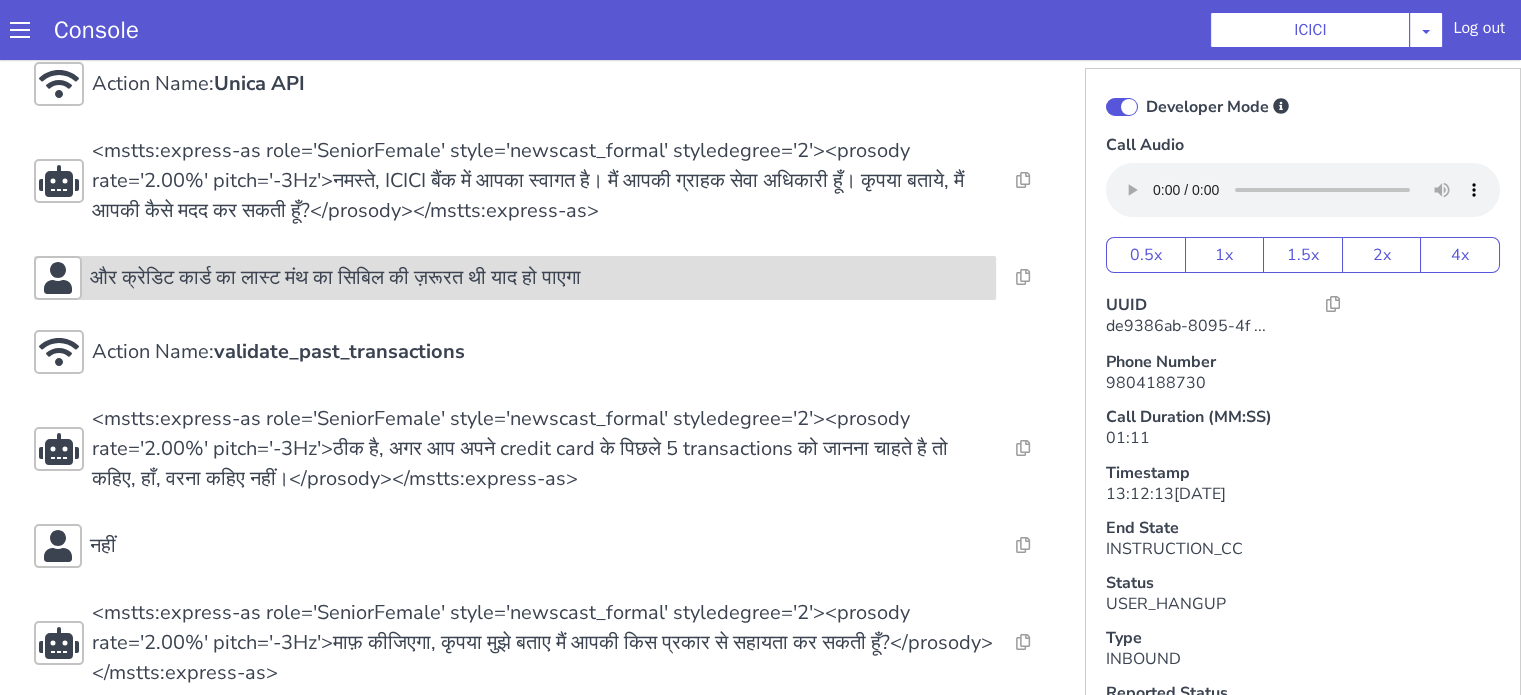 click on "और क्रेडिट कार्ड का लास्ट मंथ का सिबिल की ज़रूरत थी याद हो पाएगा" at bounding box center [335, 278] 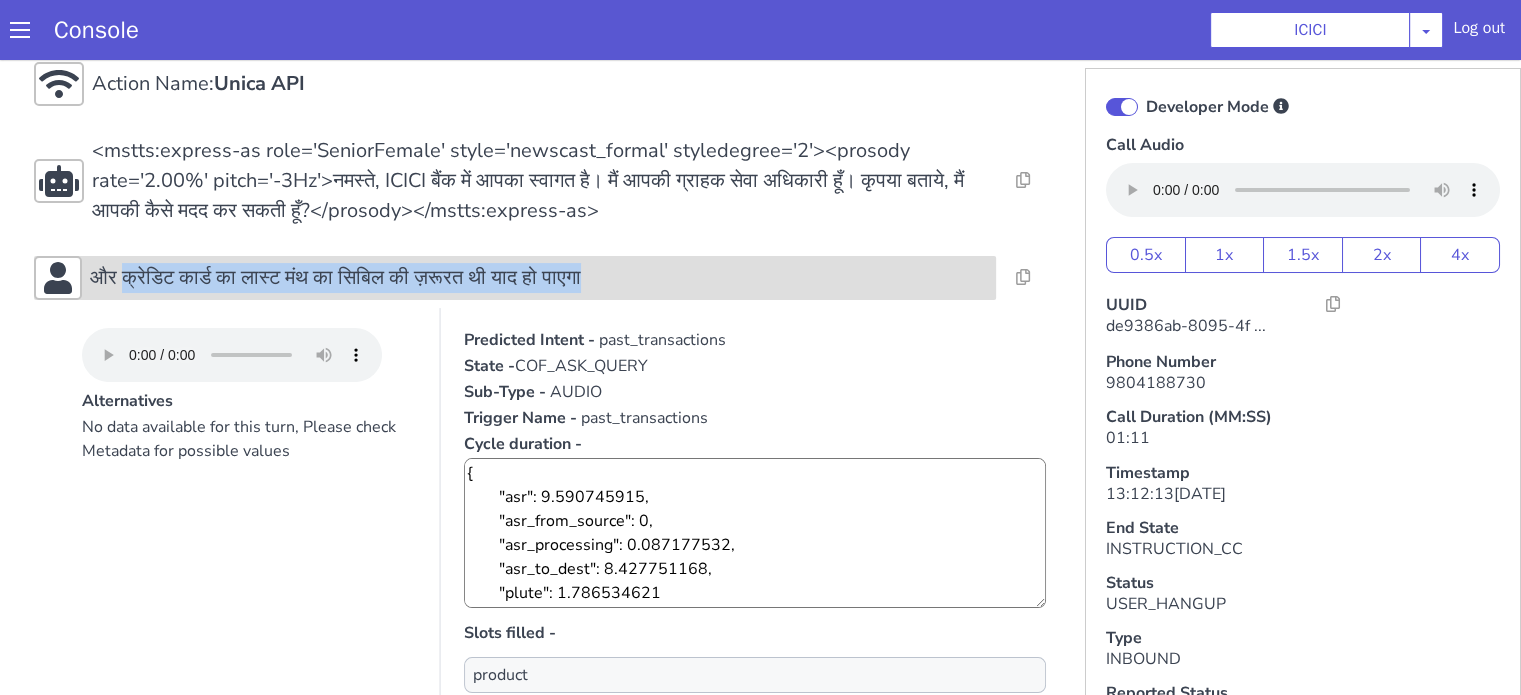 drag, startPoint x: 132, startPoint y: 275, endPoint x: 644, endPoint y: 269, distance: 512.03516 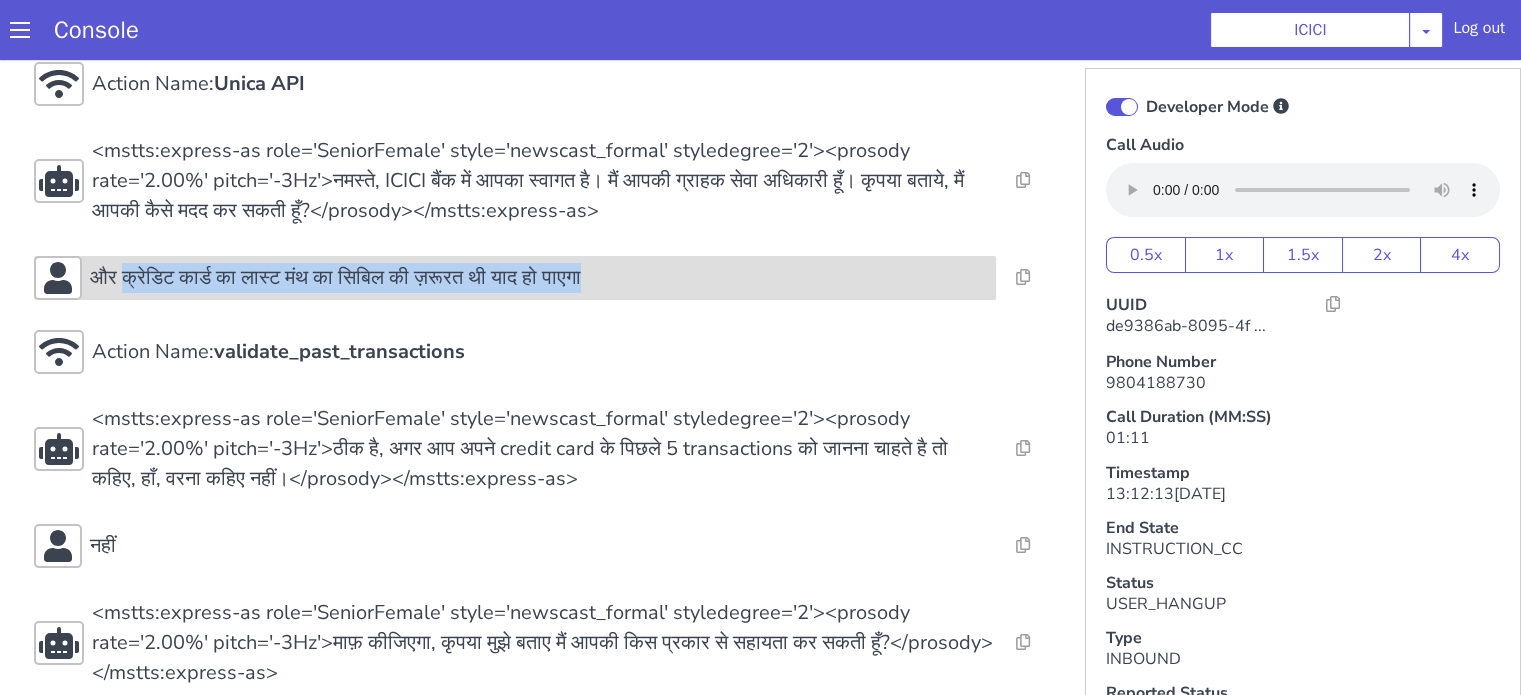 copy on "क्रेडिट कार्ड का लास्ट मंथ का सिबिल की ज़रूरत थी याद हो पाएगा" 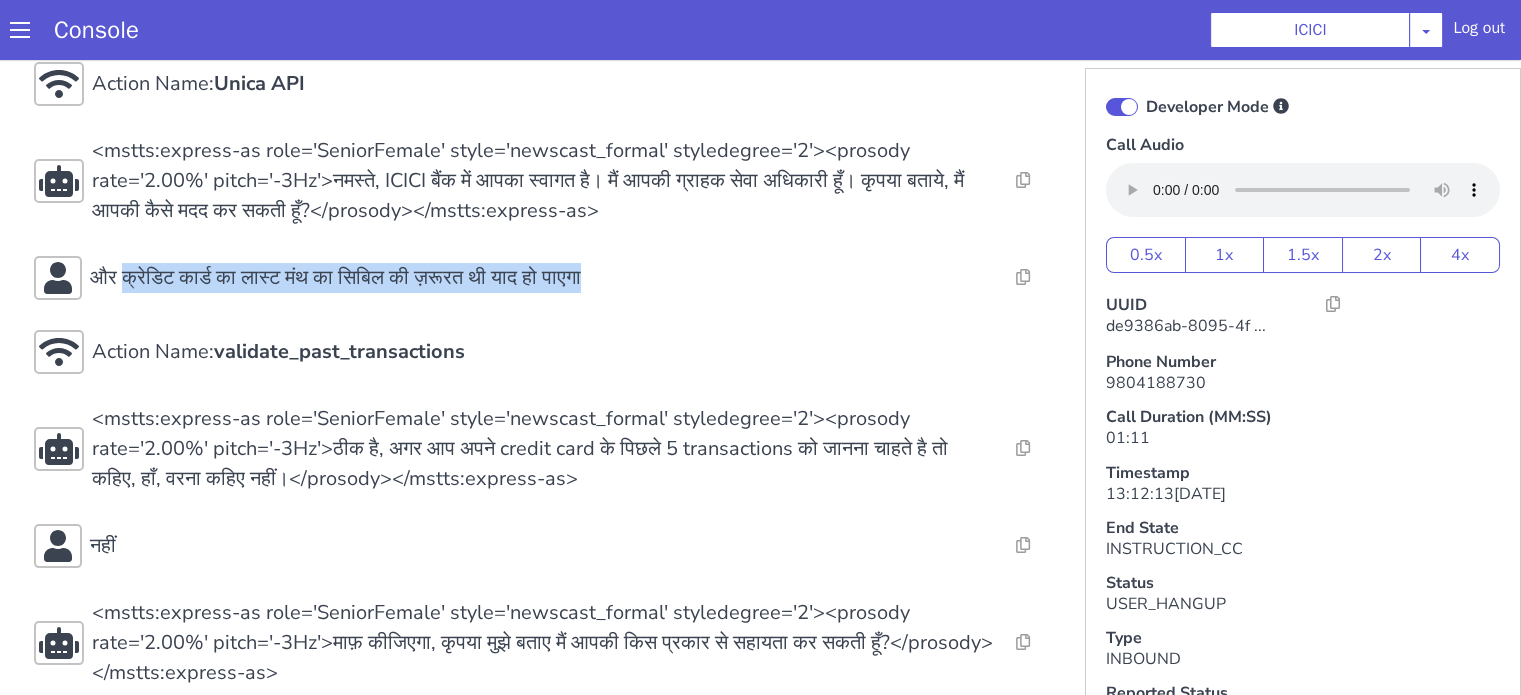 scroll, scrollTop: 0, scrollLeft: 0, axis: both 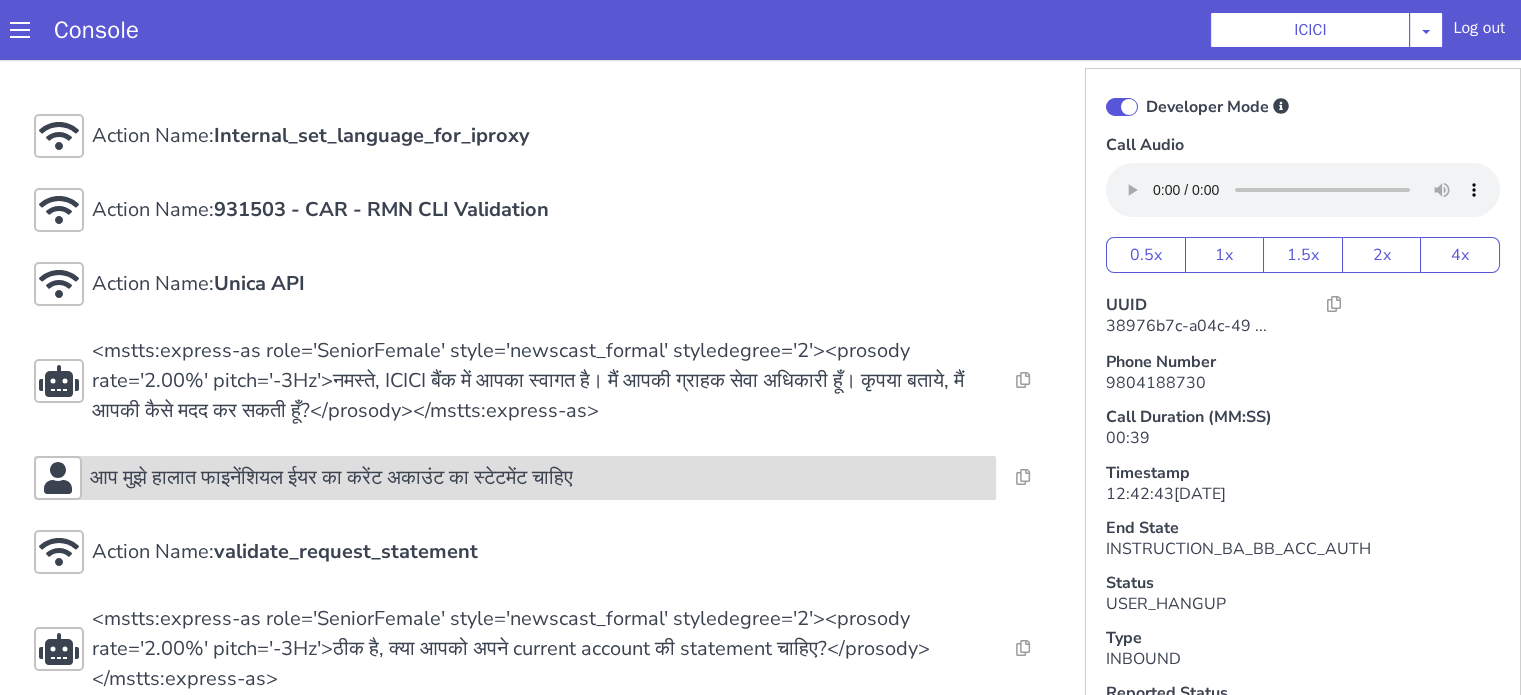 click on "आप मुझे हालात फाइनेंशियल ईयर का करेंट अकाउंट का स्टेटमेंट चाहिए" at bounding box center (331, 478) 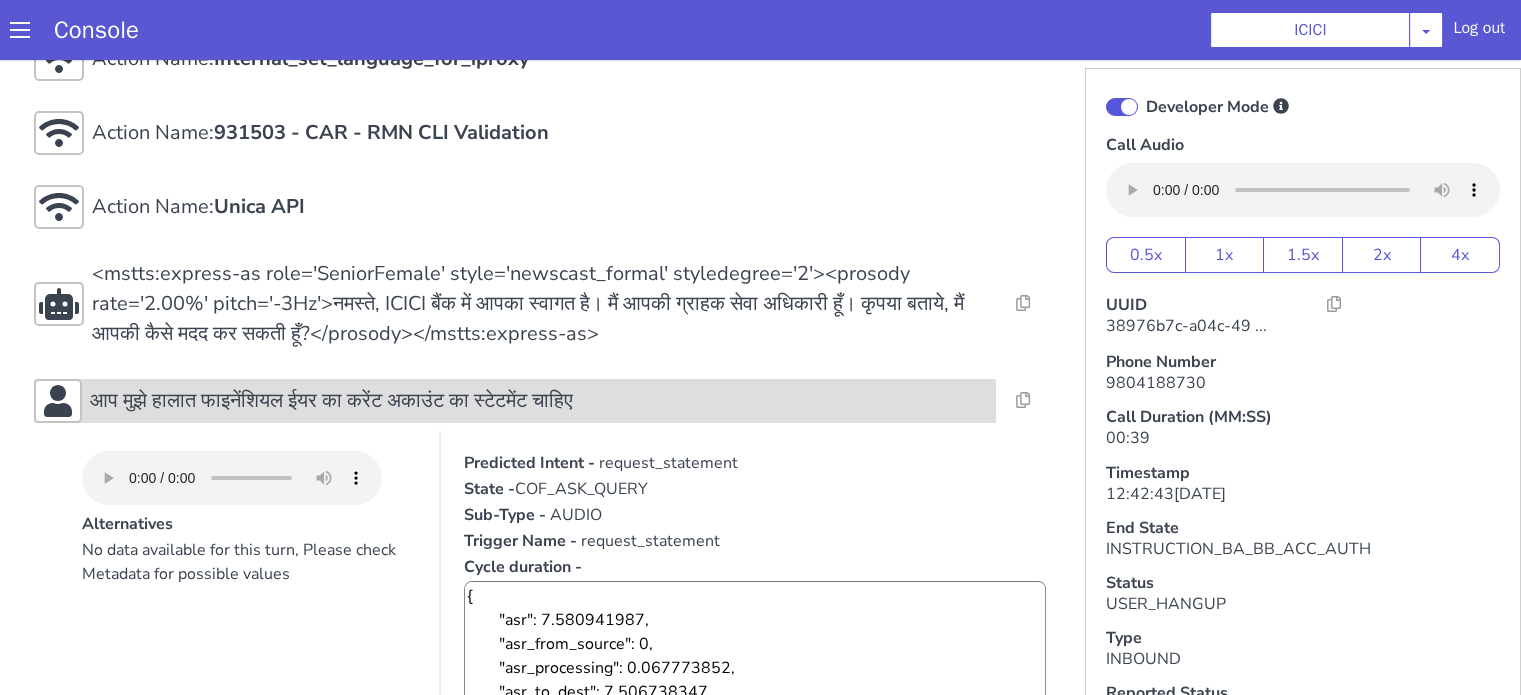 scroll, scrollTop: 100, scrollLeft: 0, axis: vertical 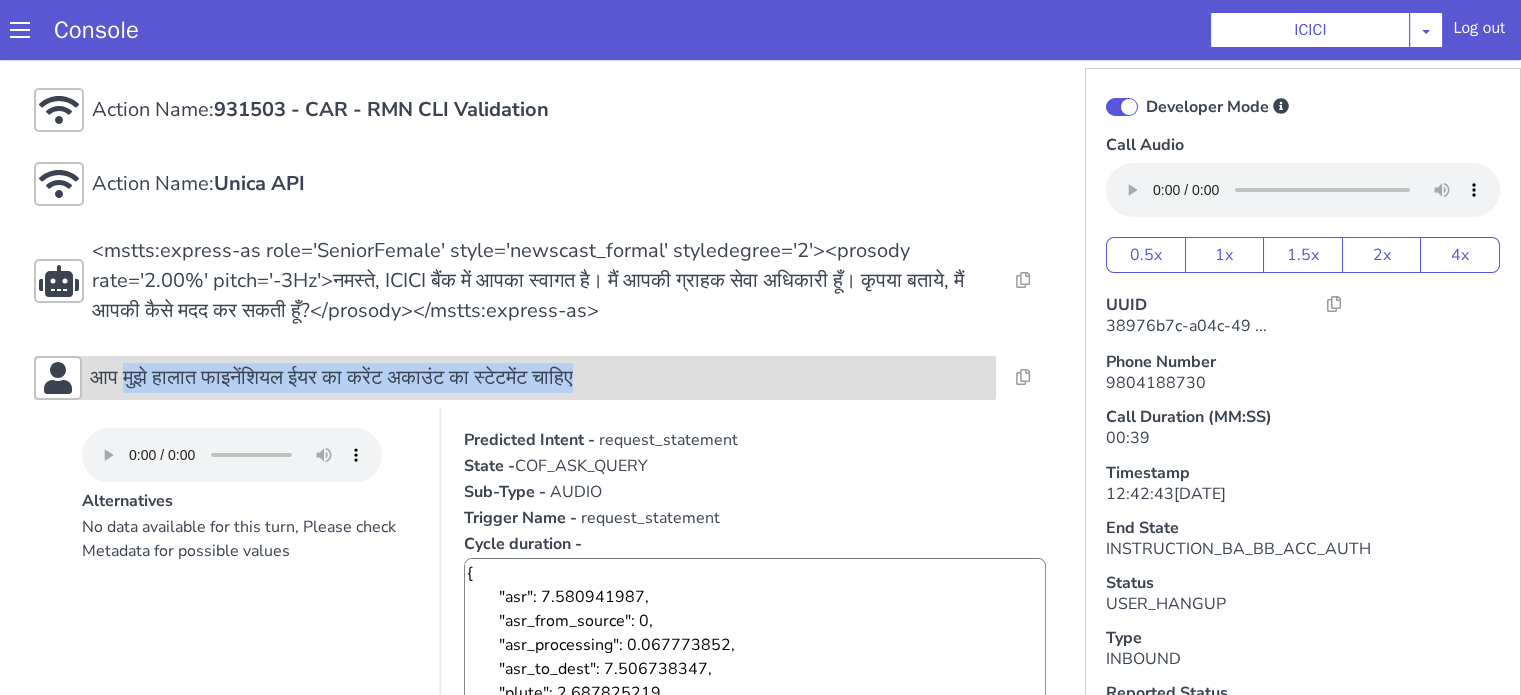 drag, startPoint x: 130, startPoint y: 375, endPoint x: 693, endPoint y: 371, distance: 563.0142 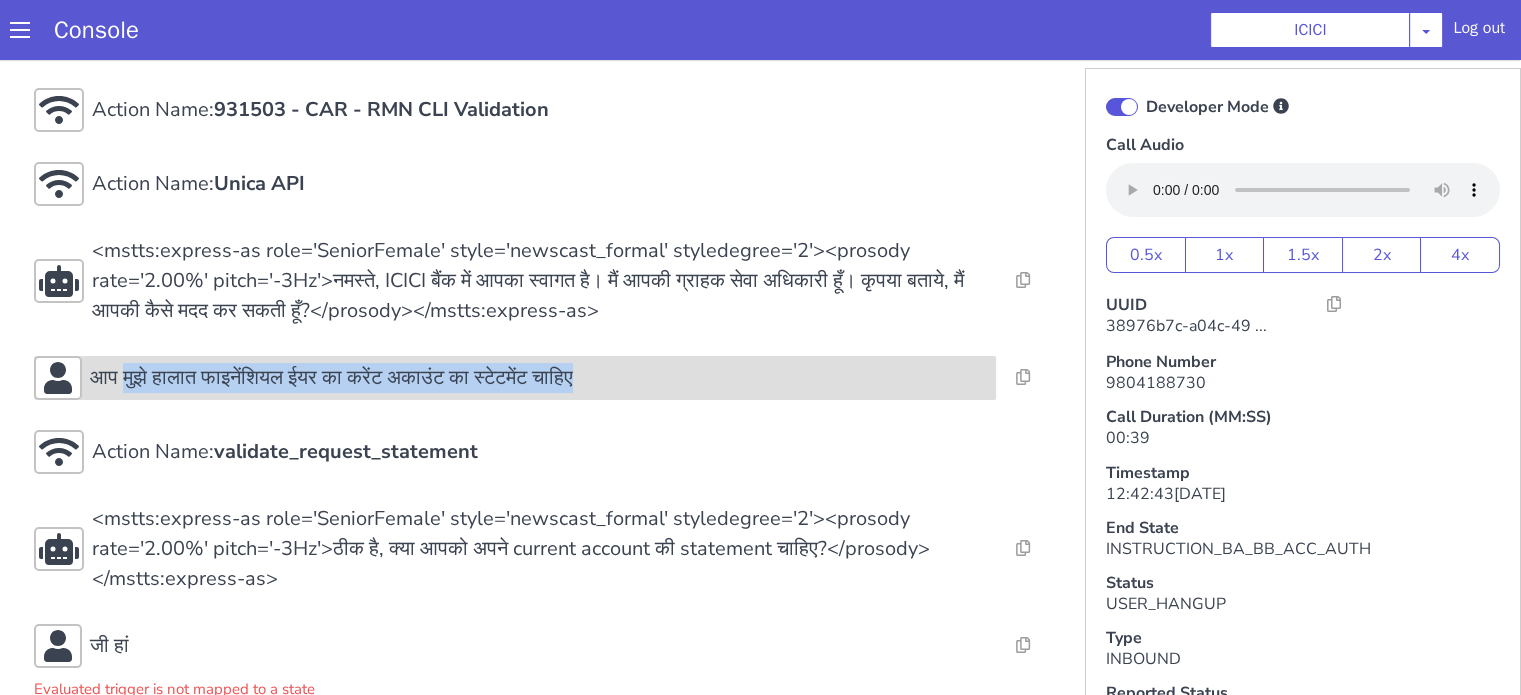 copy on "मुझे हालात फाइनेंशियल ईयर का करेंट अकाउंट का स्टेटमेंट चाहिए" 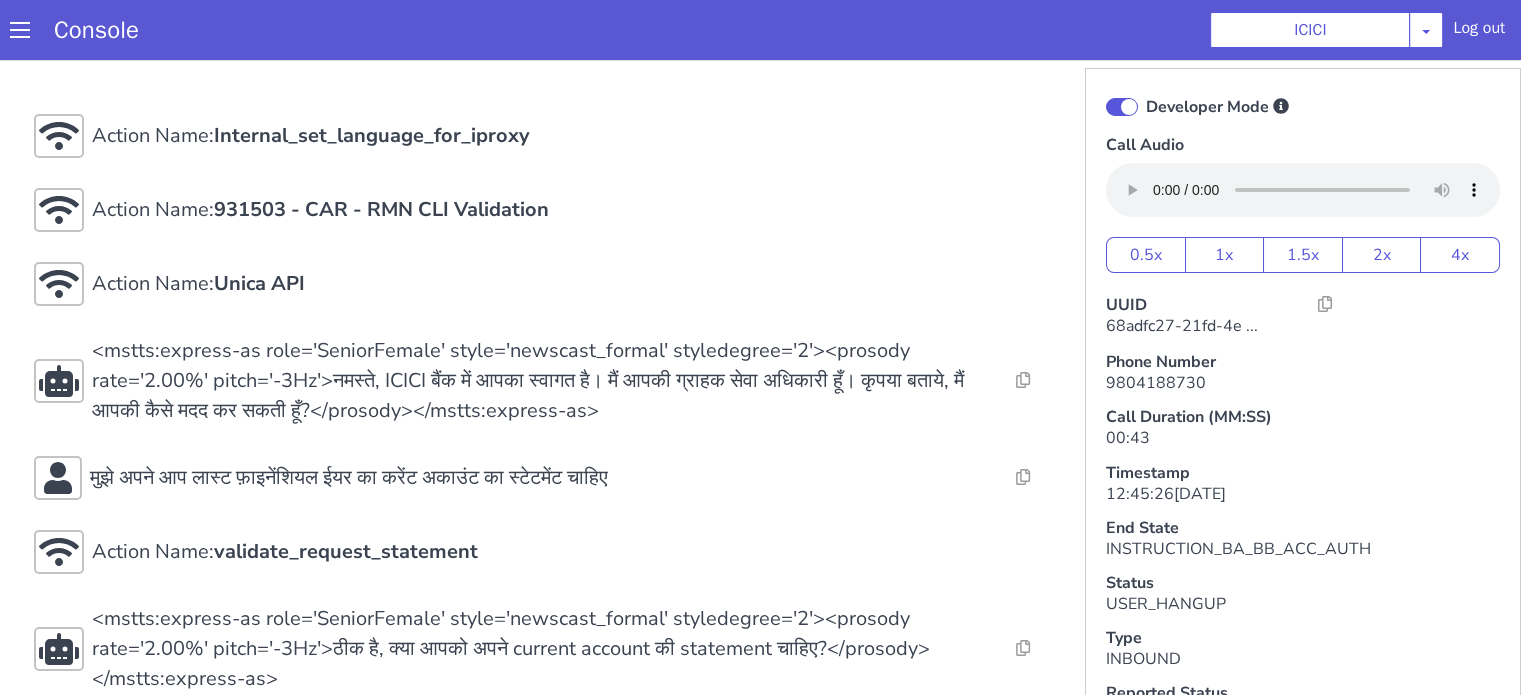 scroll, scrollTop: 0, scrollLeft: 0, axis: both 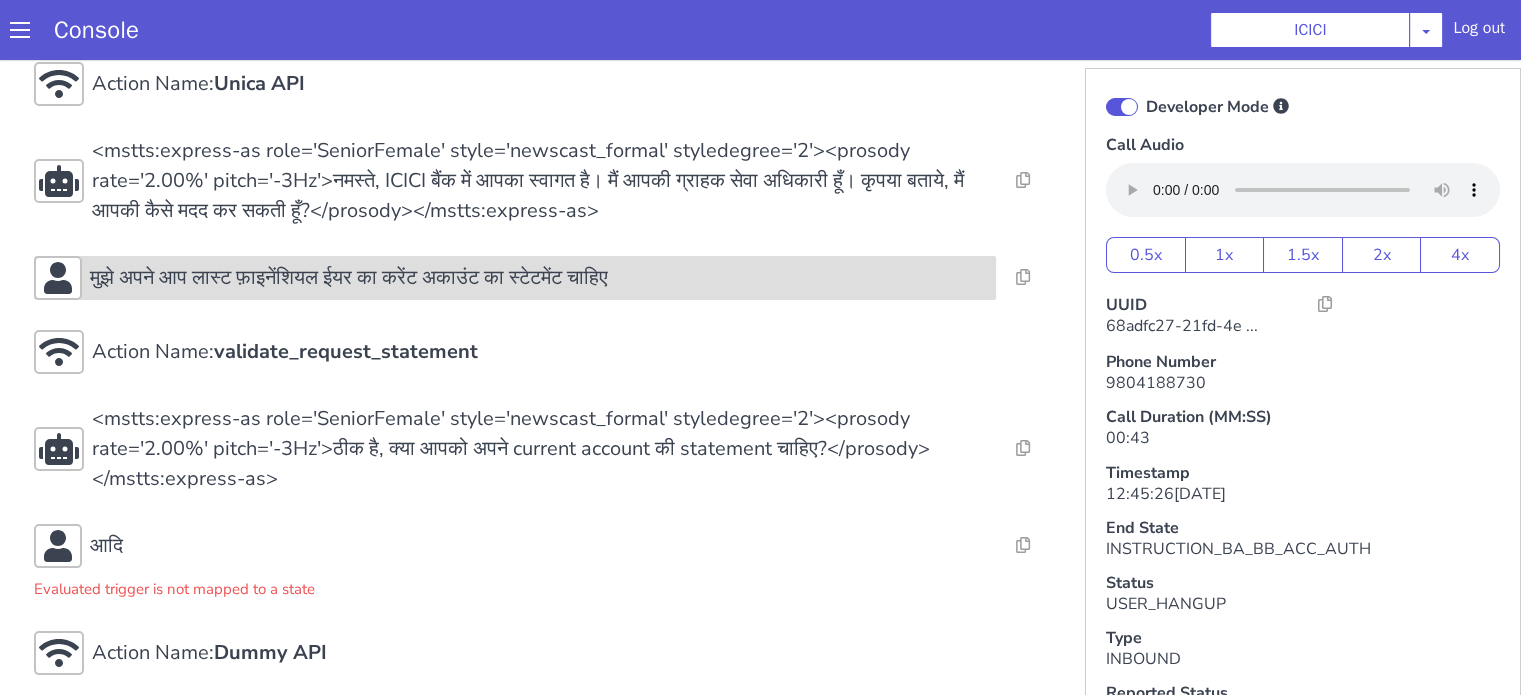 click on "मुझे अपने आप लास्ट फ़ाइनेंशियल ईयर का करेंट अकाउंट का स्टेटमेंट चाहिए" at bounding box center (349, 278) 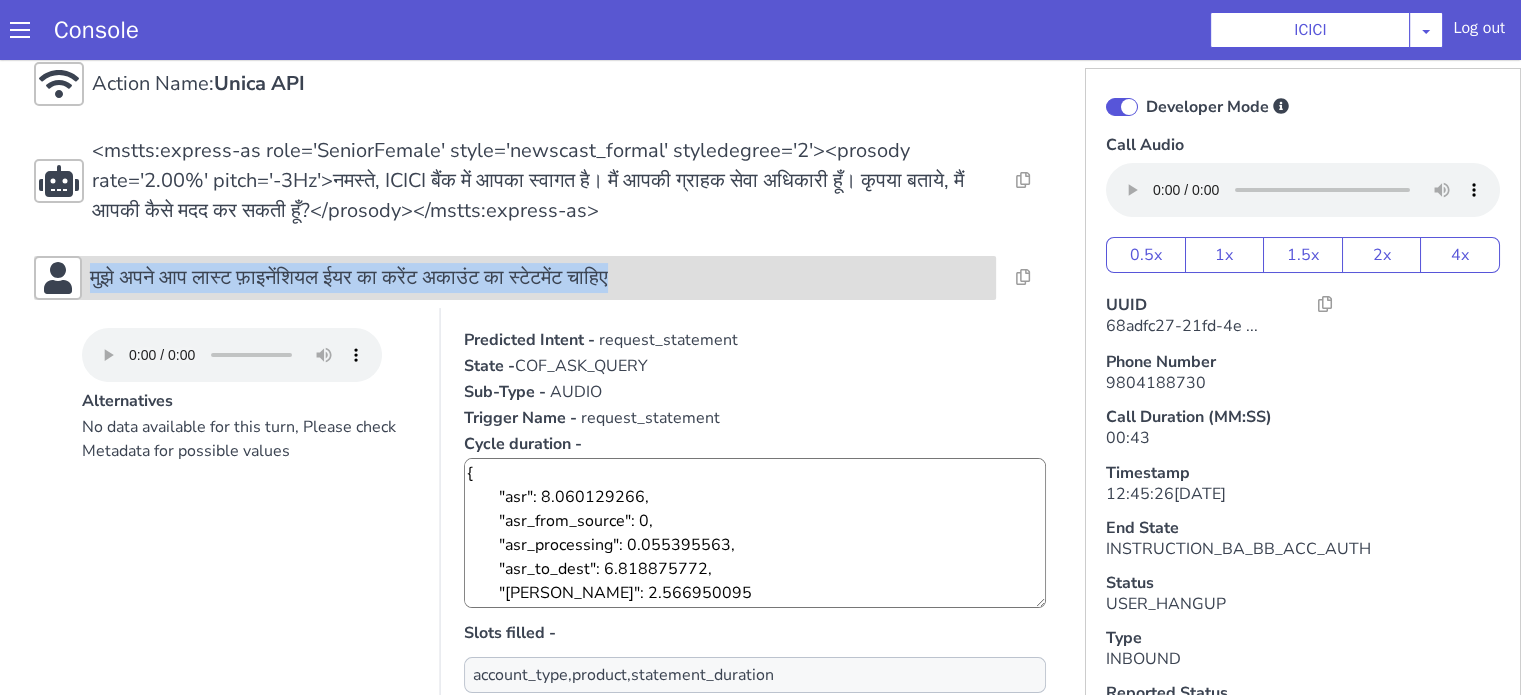 drag, startPoint x: 89, startPoint y: 272, endPoint x: 734, endPoint y: 261, distance: 645.0938 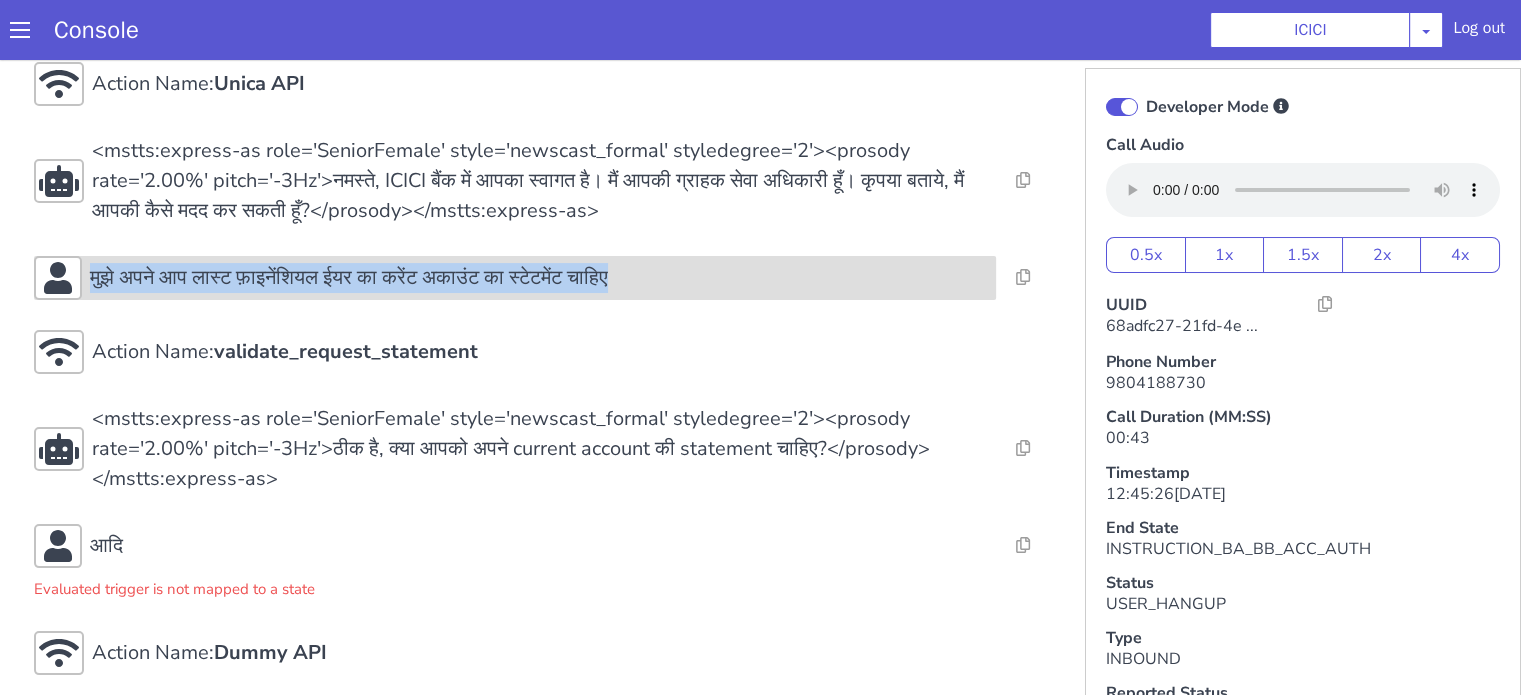 copy on "मुझे अपने आप लास्ट फ़ाइनेंशियल ईयर का करेंट अकाउंट का स्टेटमेंट चाहिए" 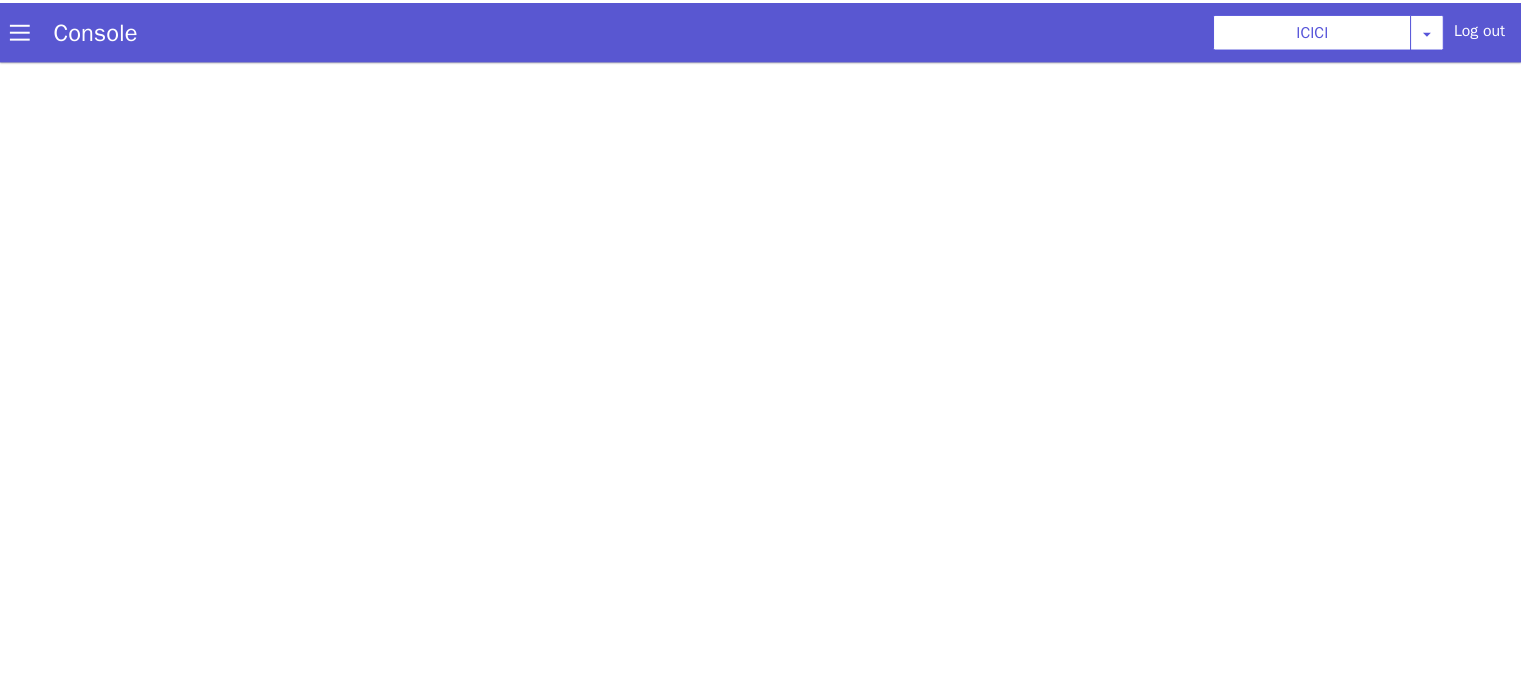 scroll, scrollTop: 0, scrollLeft: 0, axis: both 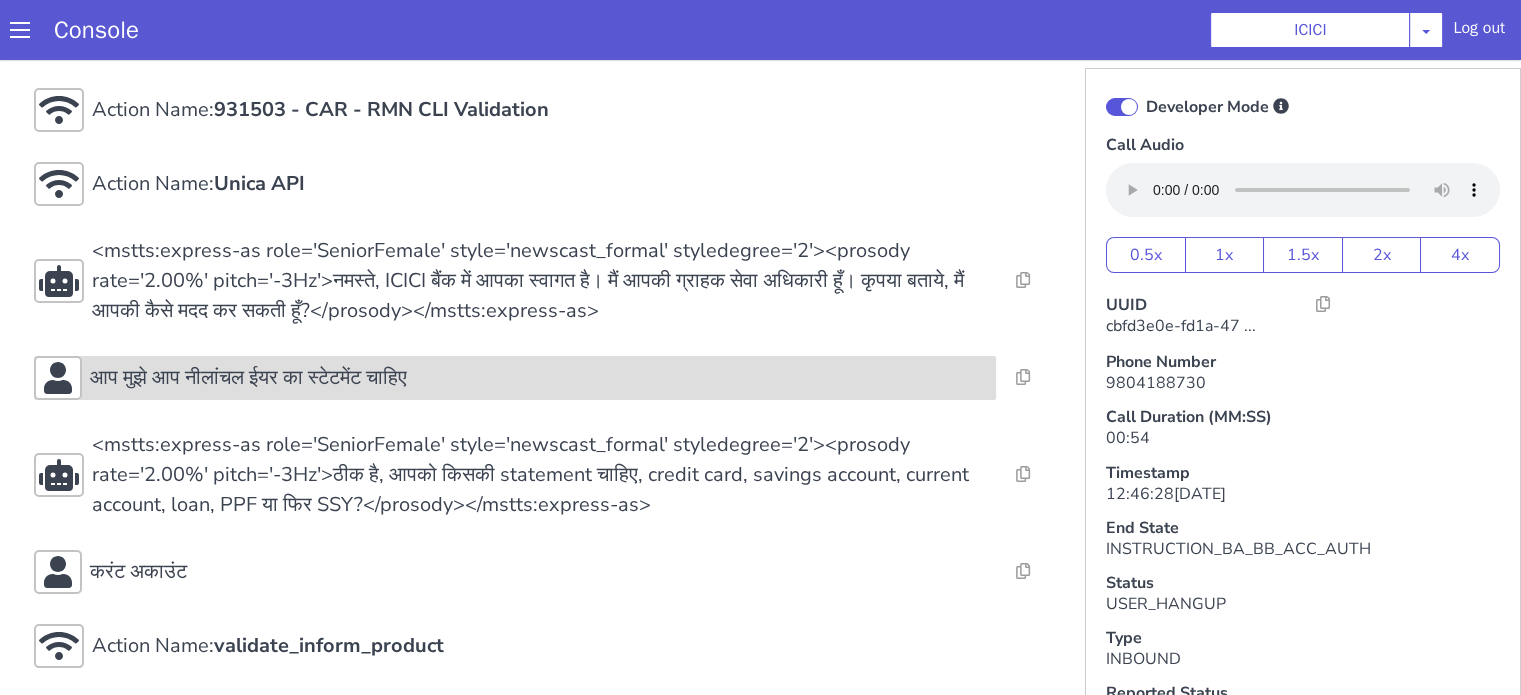click on "आप मुझे आप नीलांचल ईयर का स्टेटमेंट चाहिए" at bounding box center (515, 378) 